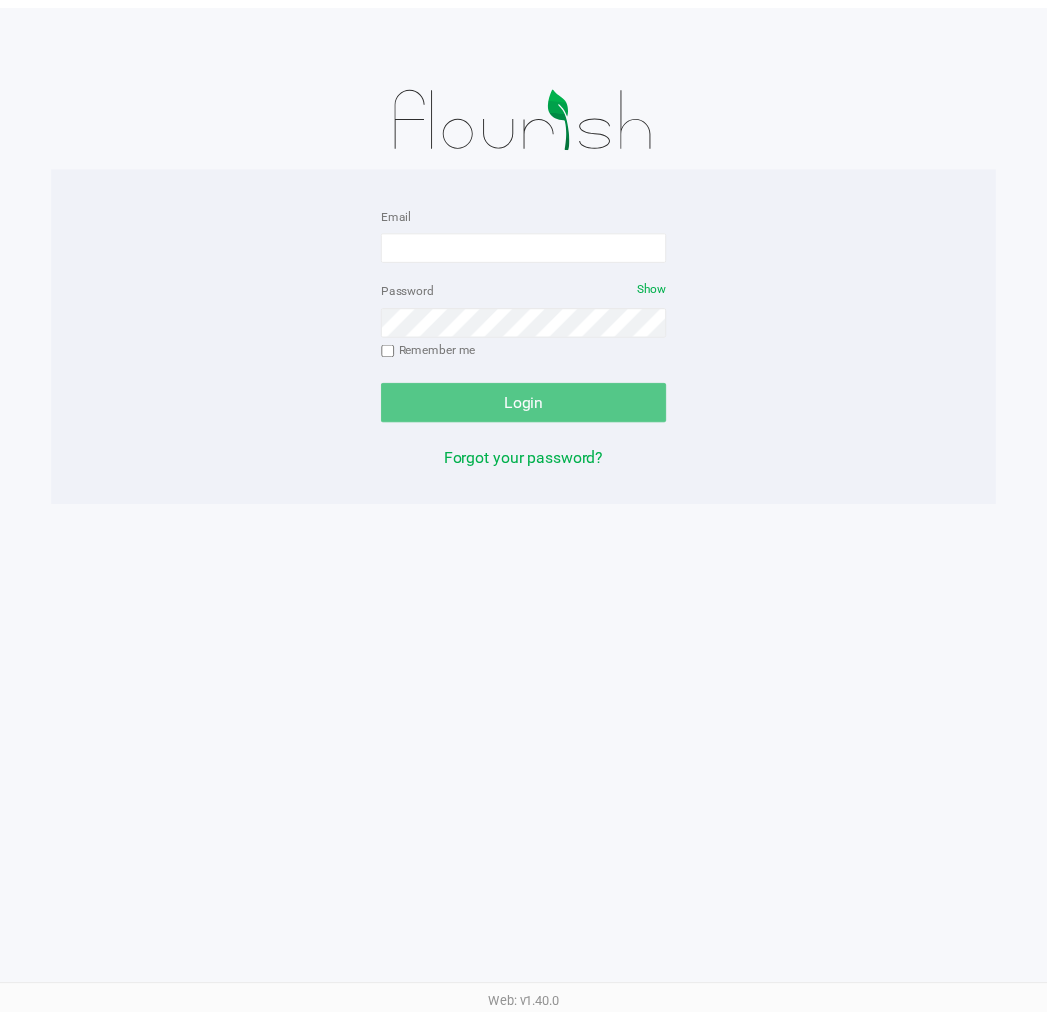 scroll, scrollTop: 0, scrollLeft: 0, axis: both 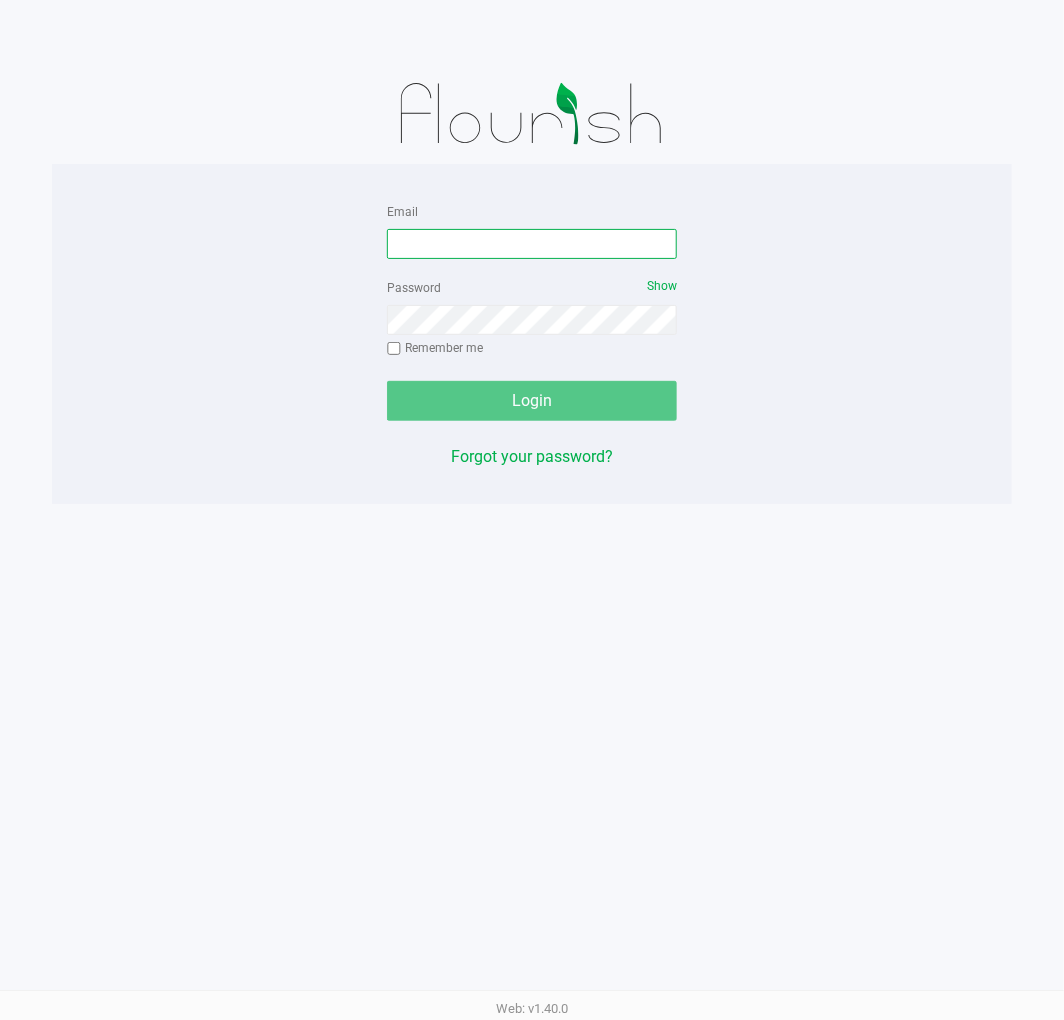 click on "Email" at bounding box center [532, 244] 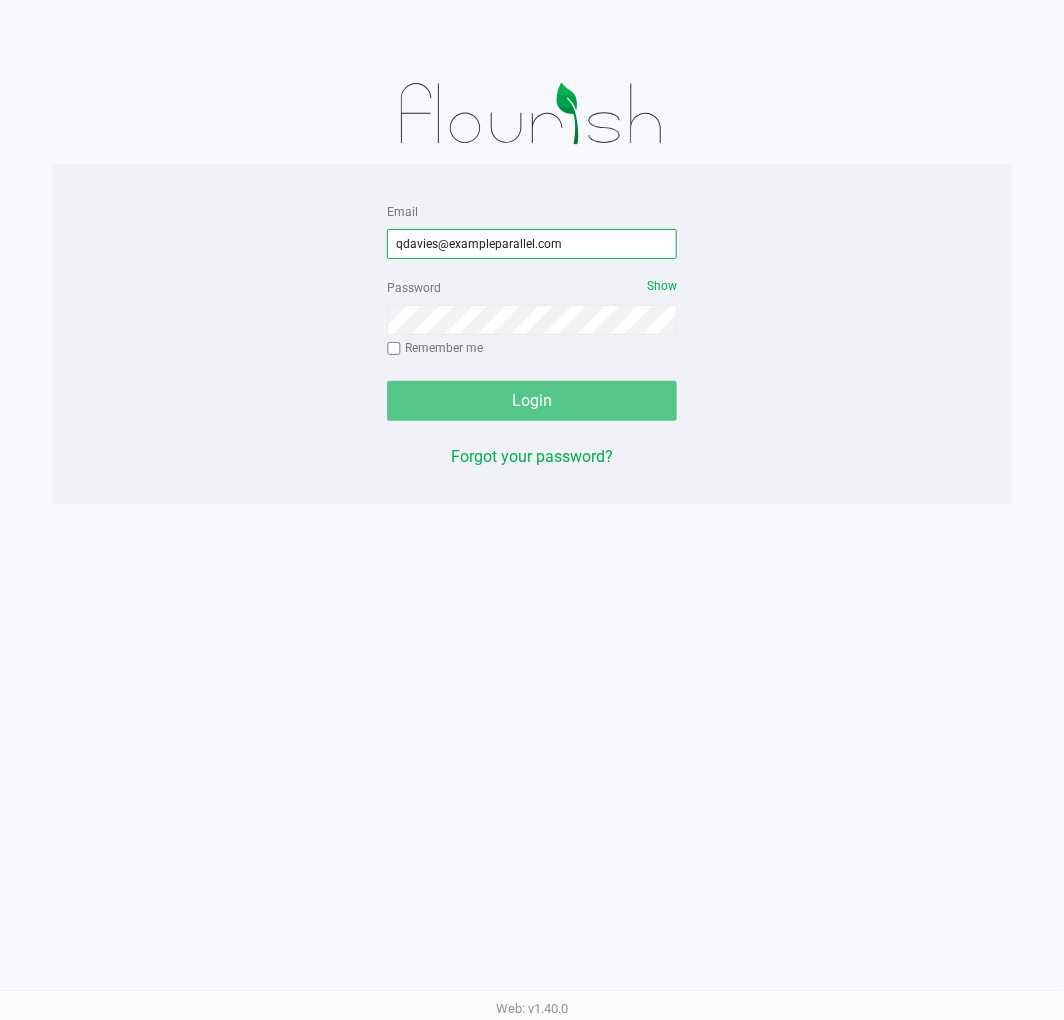 type on "qdavies@exampleparallel.com" 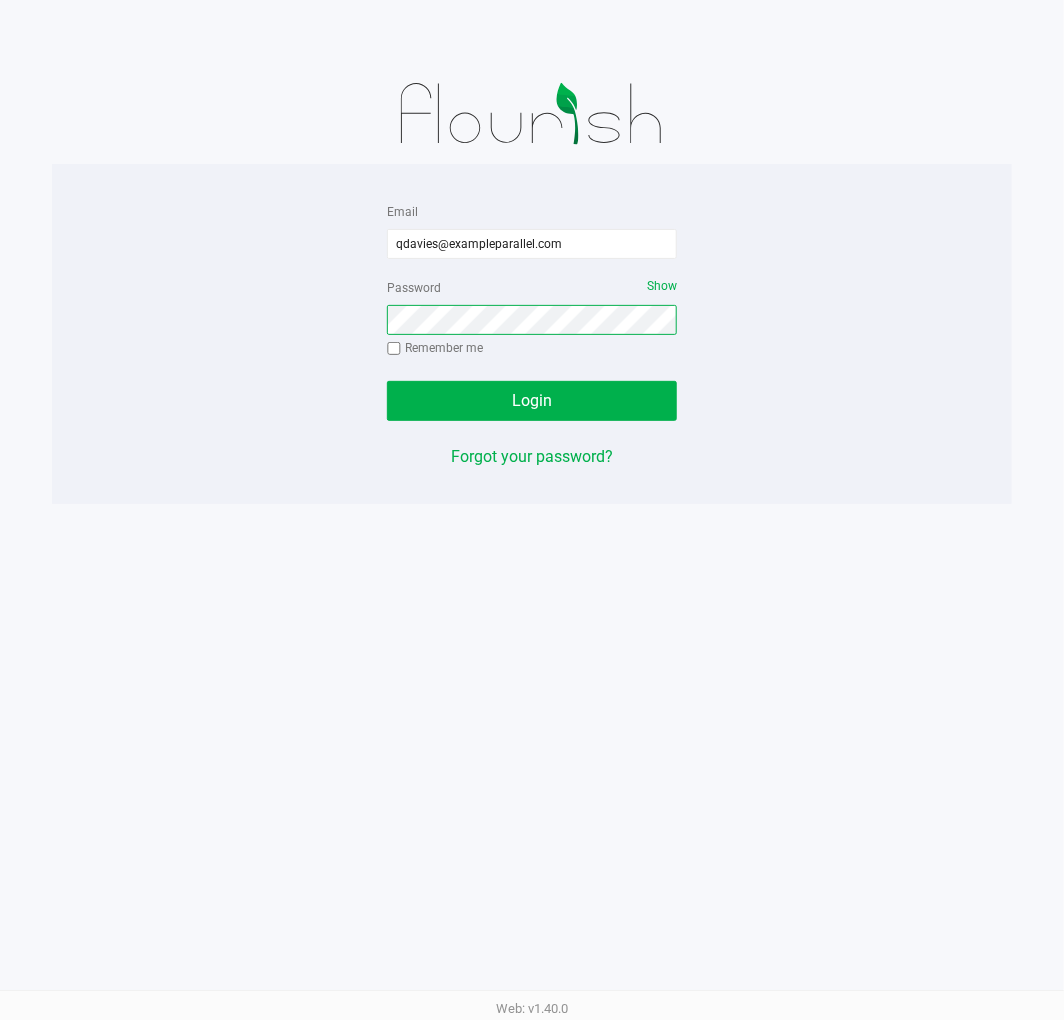 click on "Login" 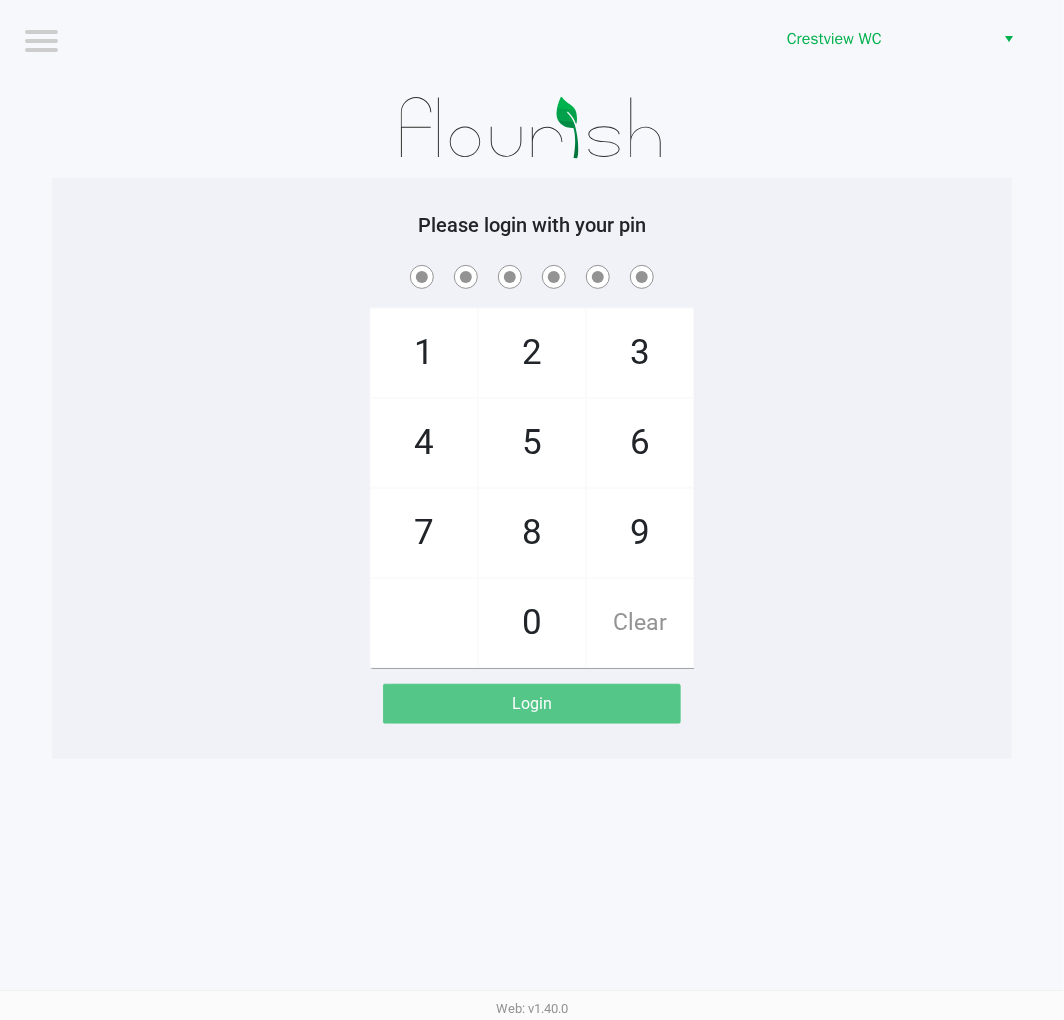 drag, startPoint x: 762, startPoint y: 227, endPoint x: 797, endPoint y: 204, distance: 41.880783 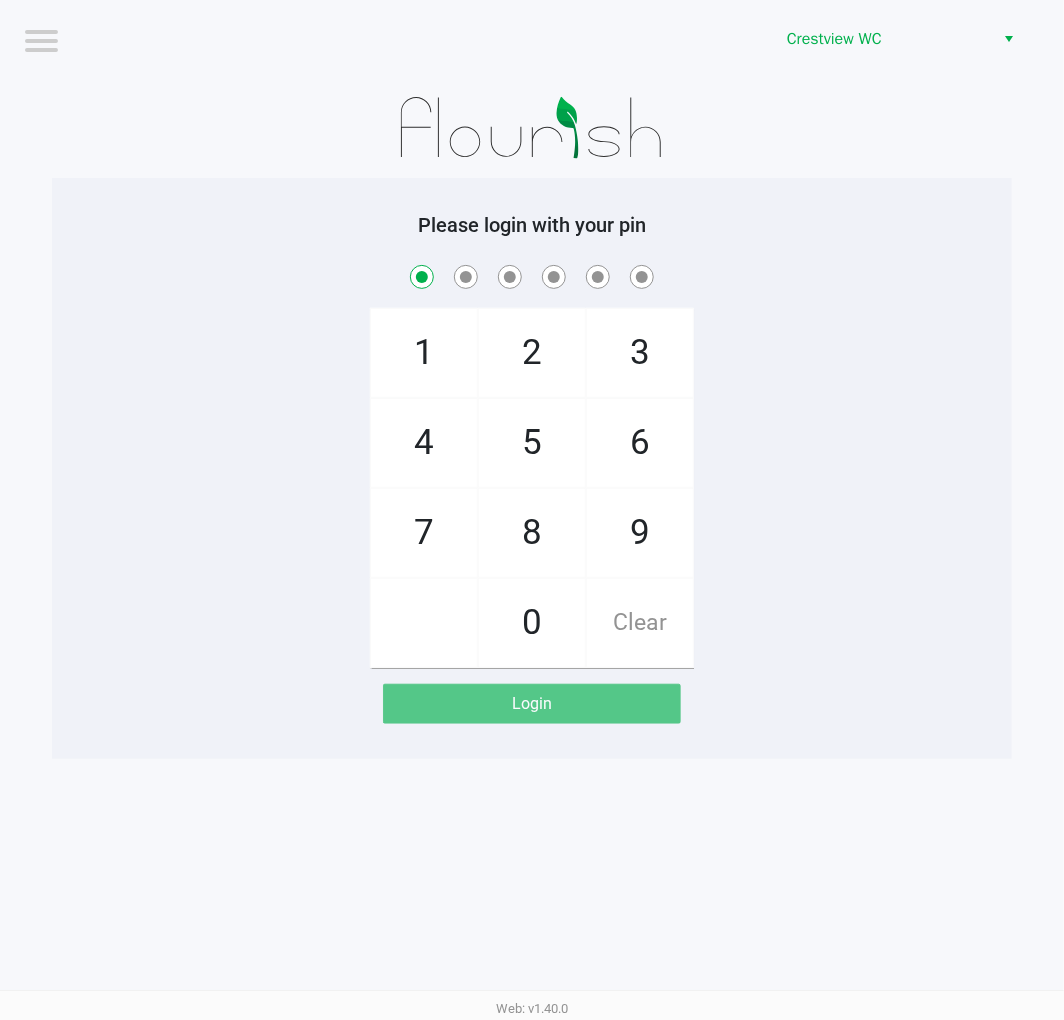 checkbox on "true" 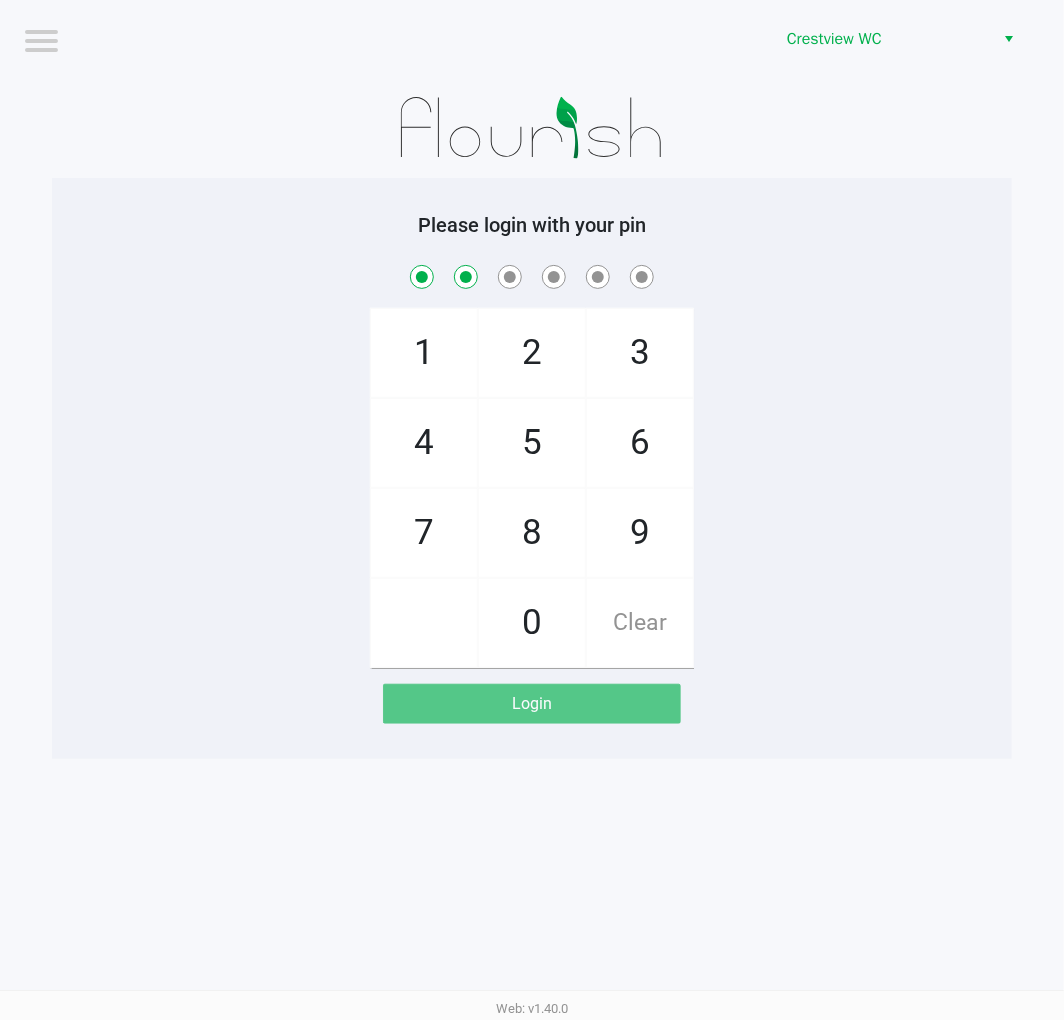 checkbox on "true" 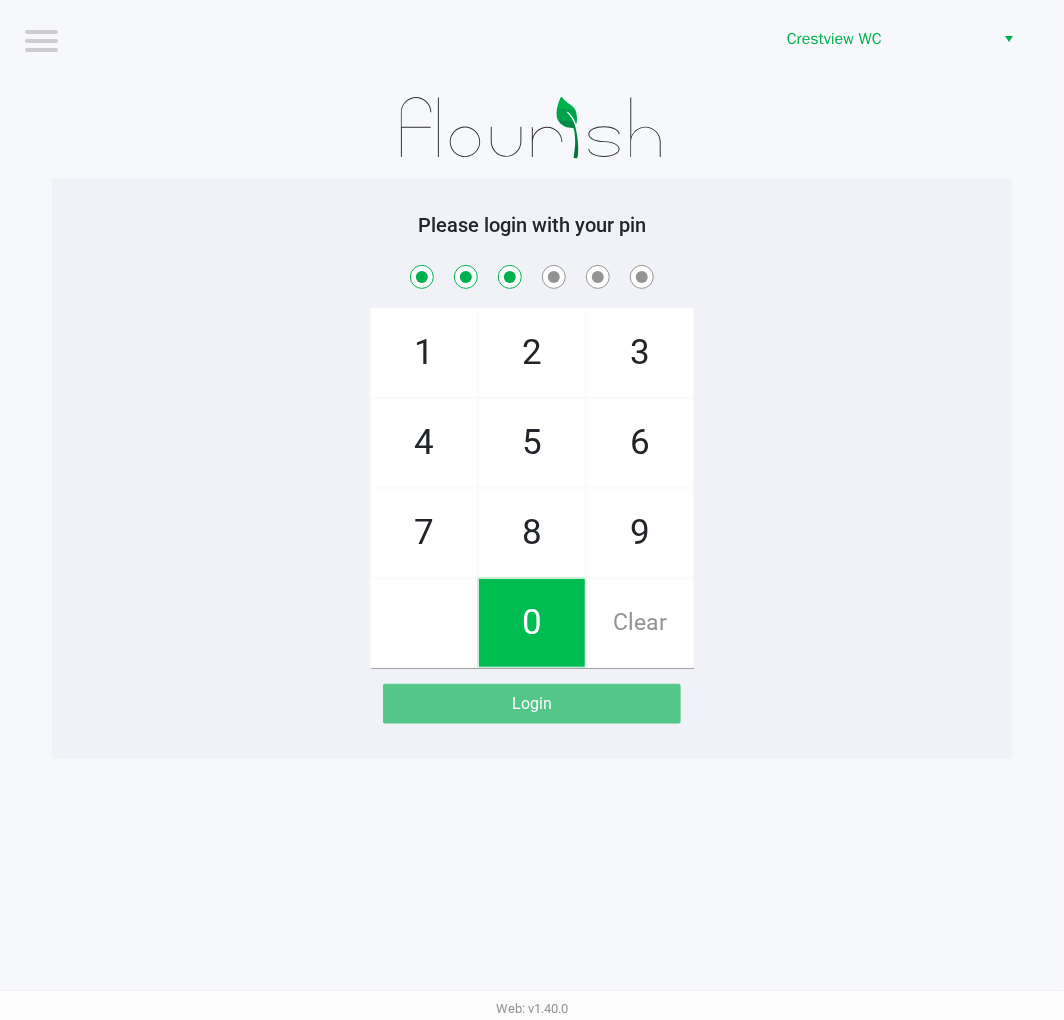 checkbox on "true" 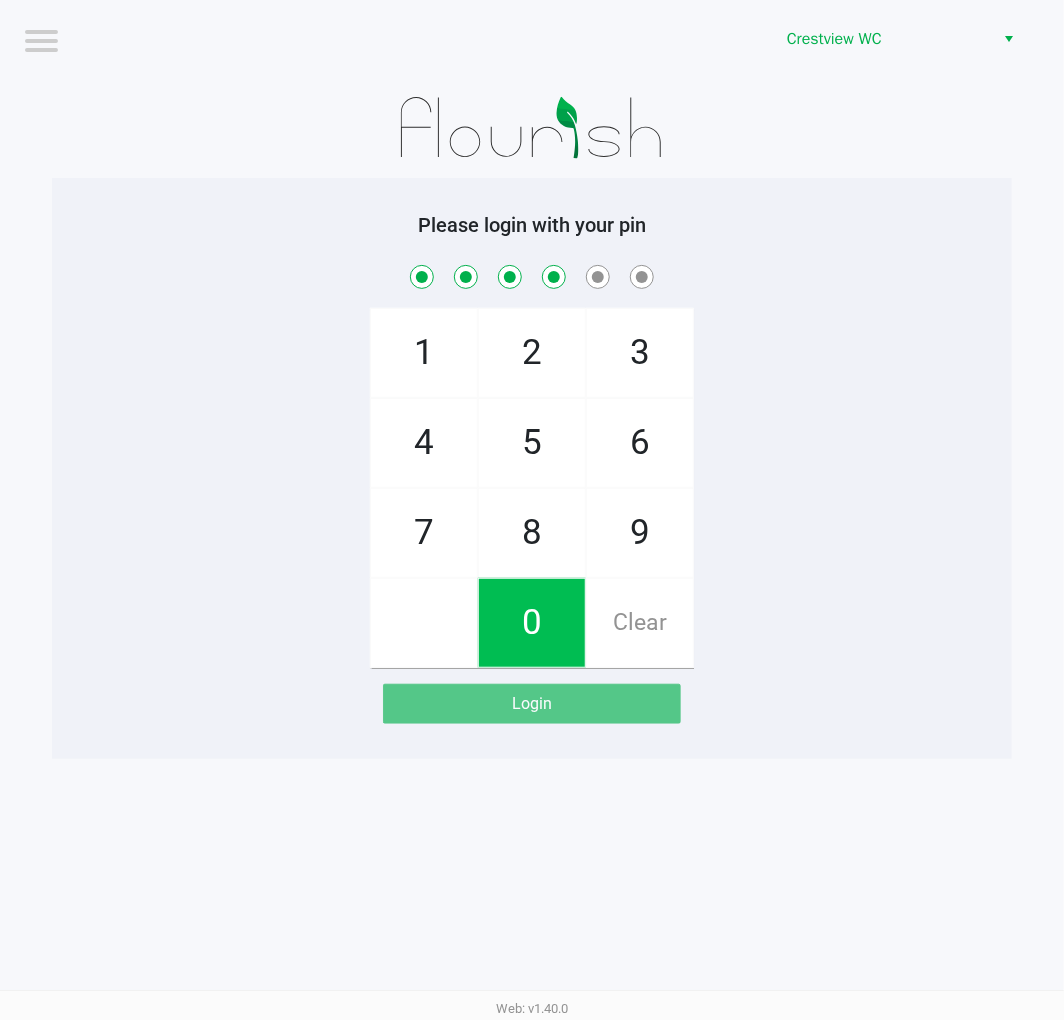 checkbox on "true" 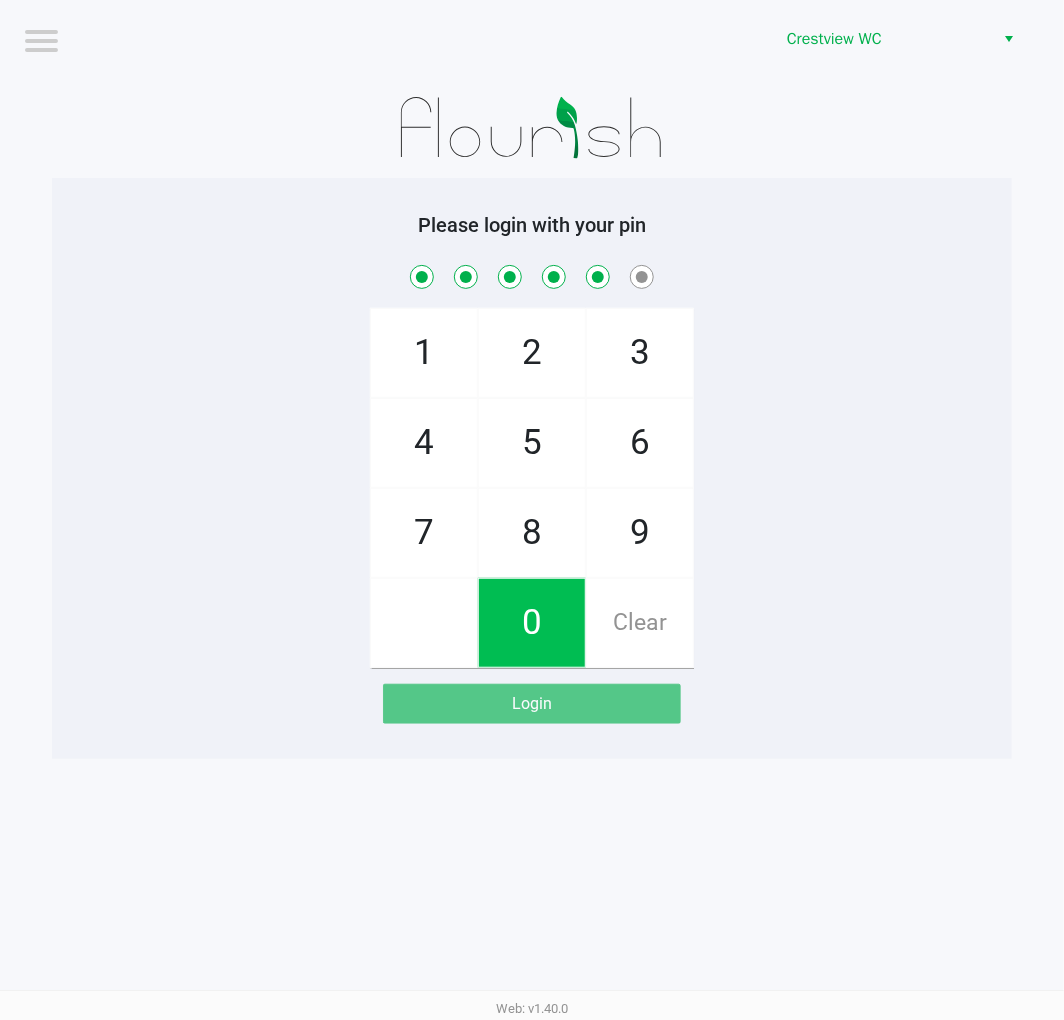 checkbox on "true" 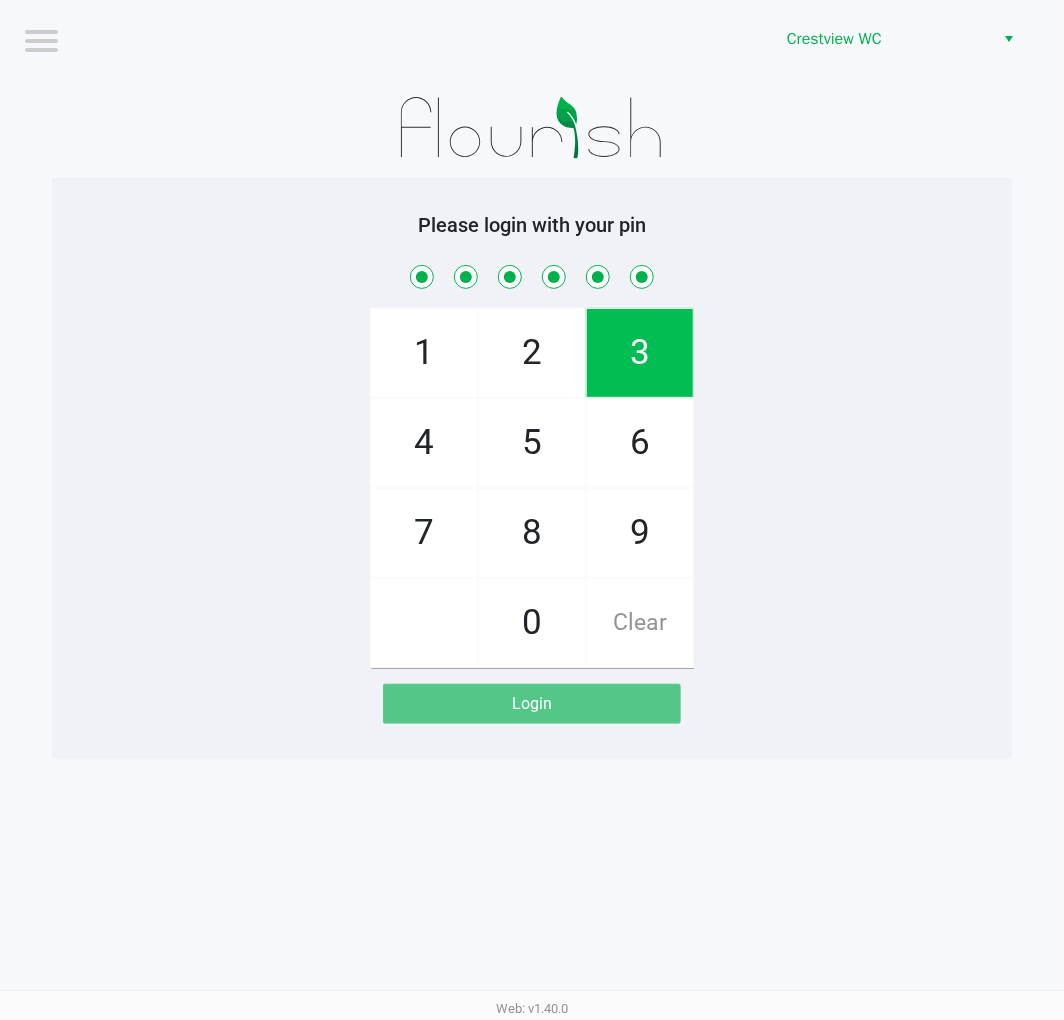 checkbox on "true" 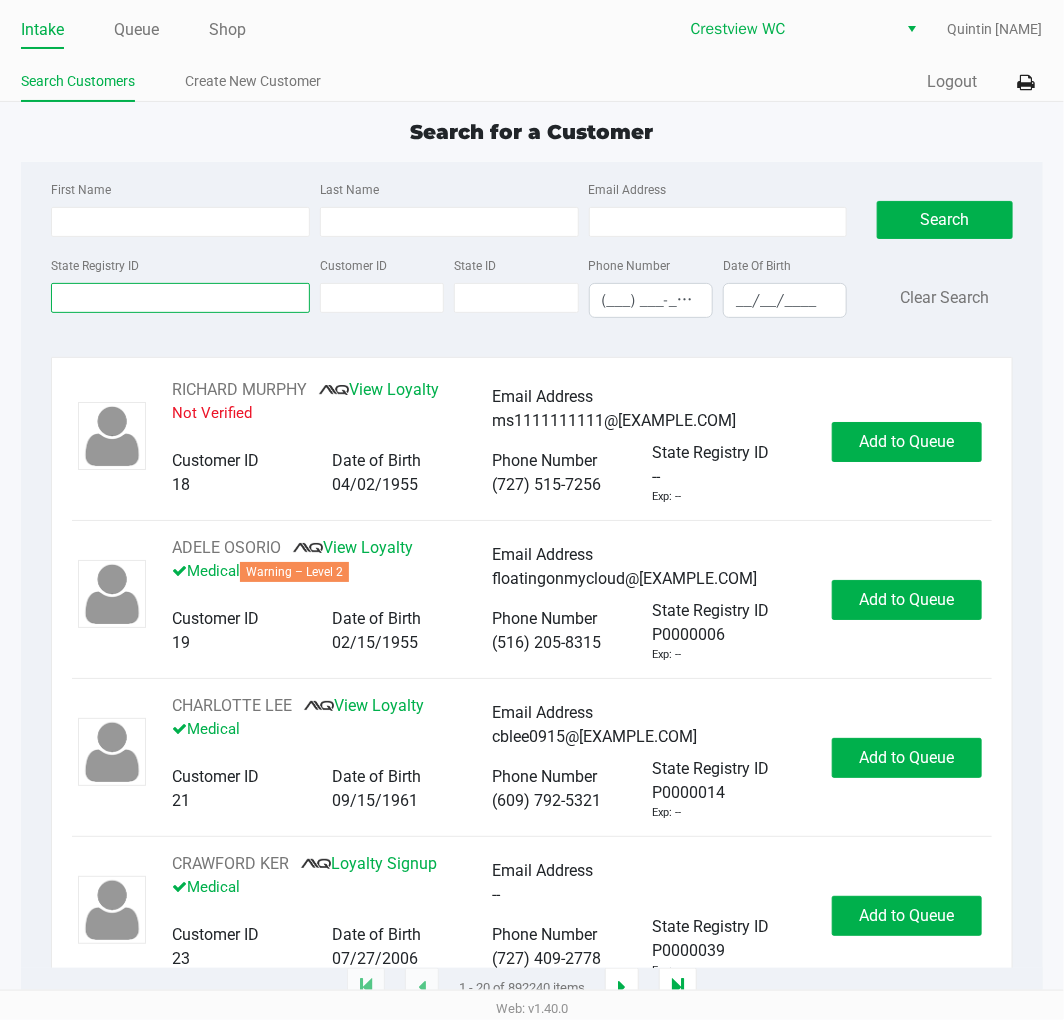 click on "State Registry ID" at bounding box center [180, 298] 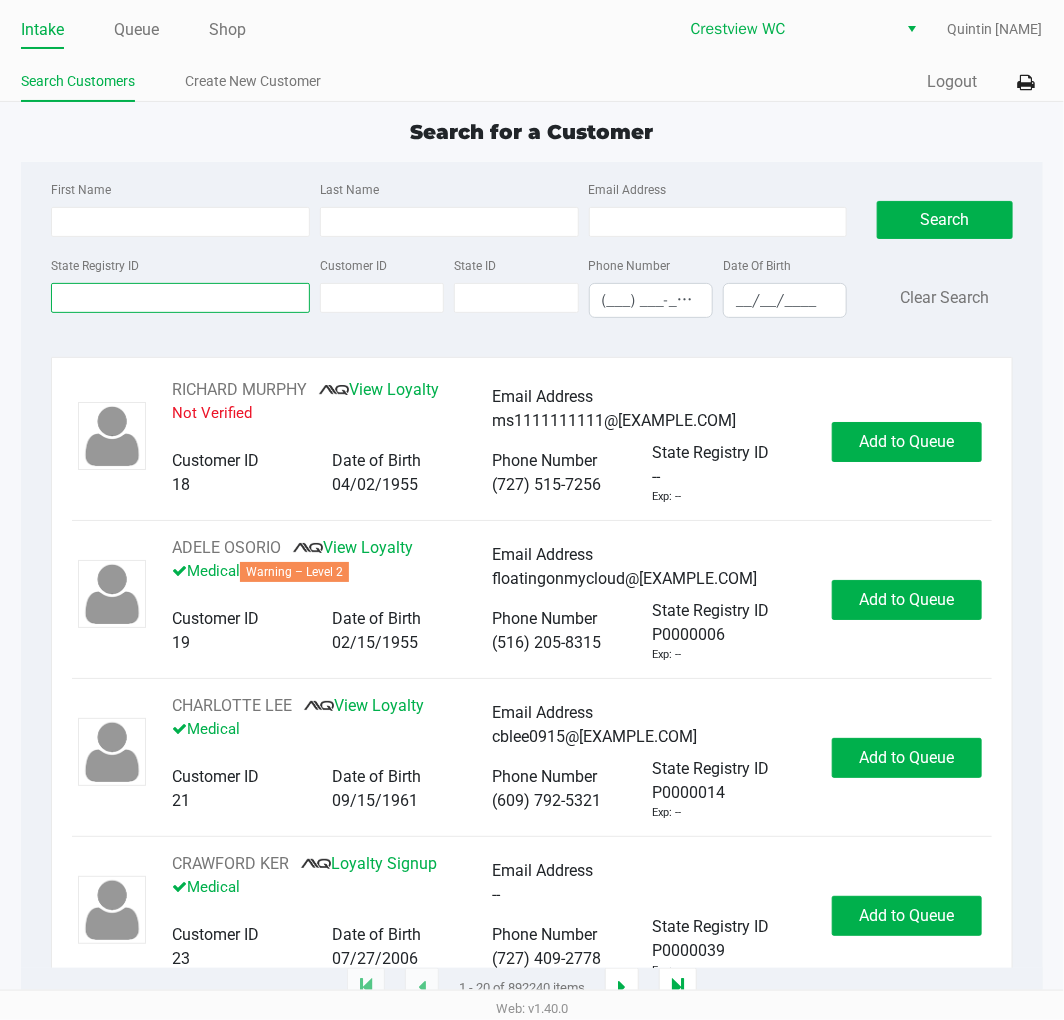 click on "State Registry ID" at bounding box center [180, 298] 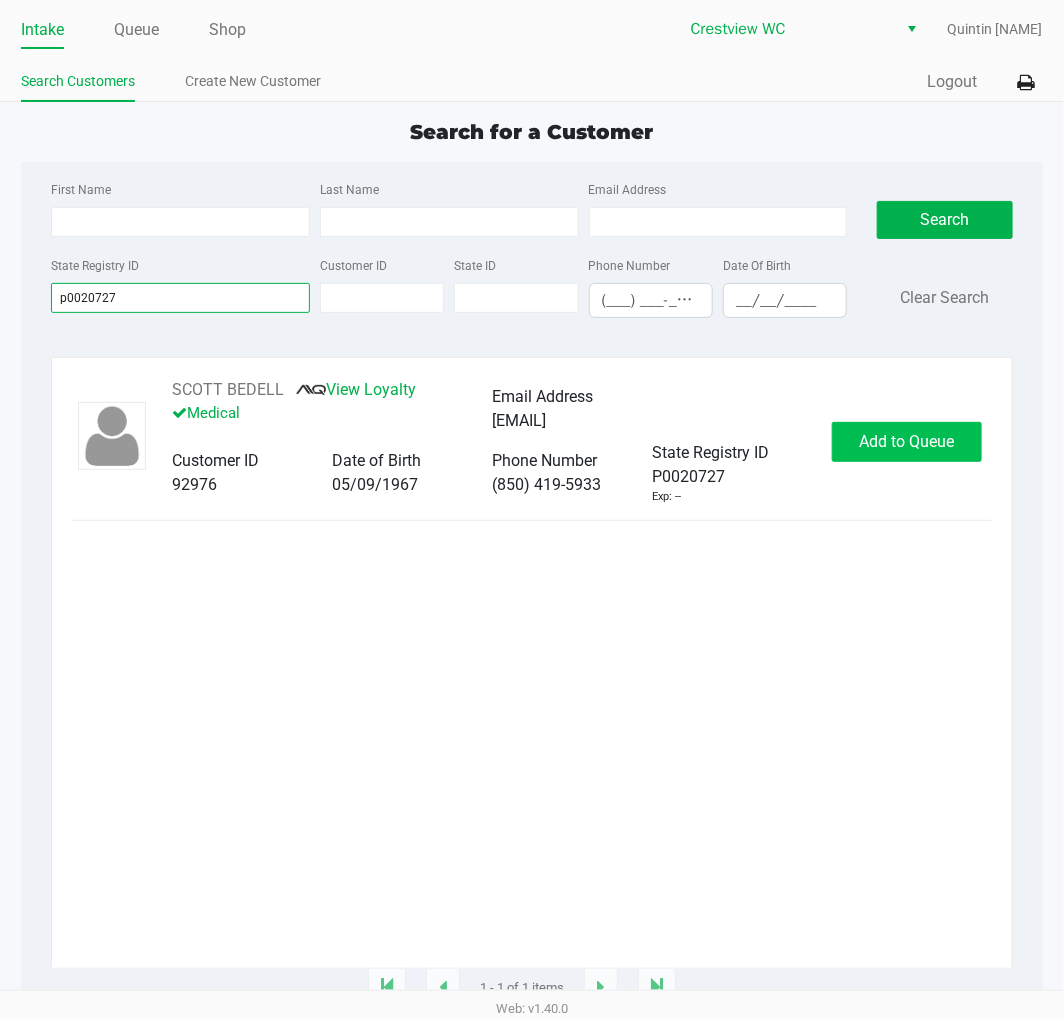 type on "p0020727" 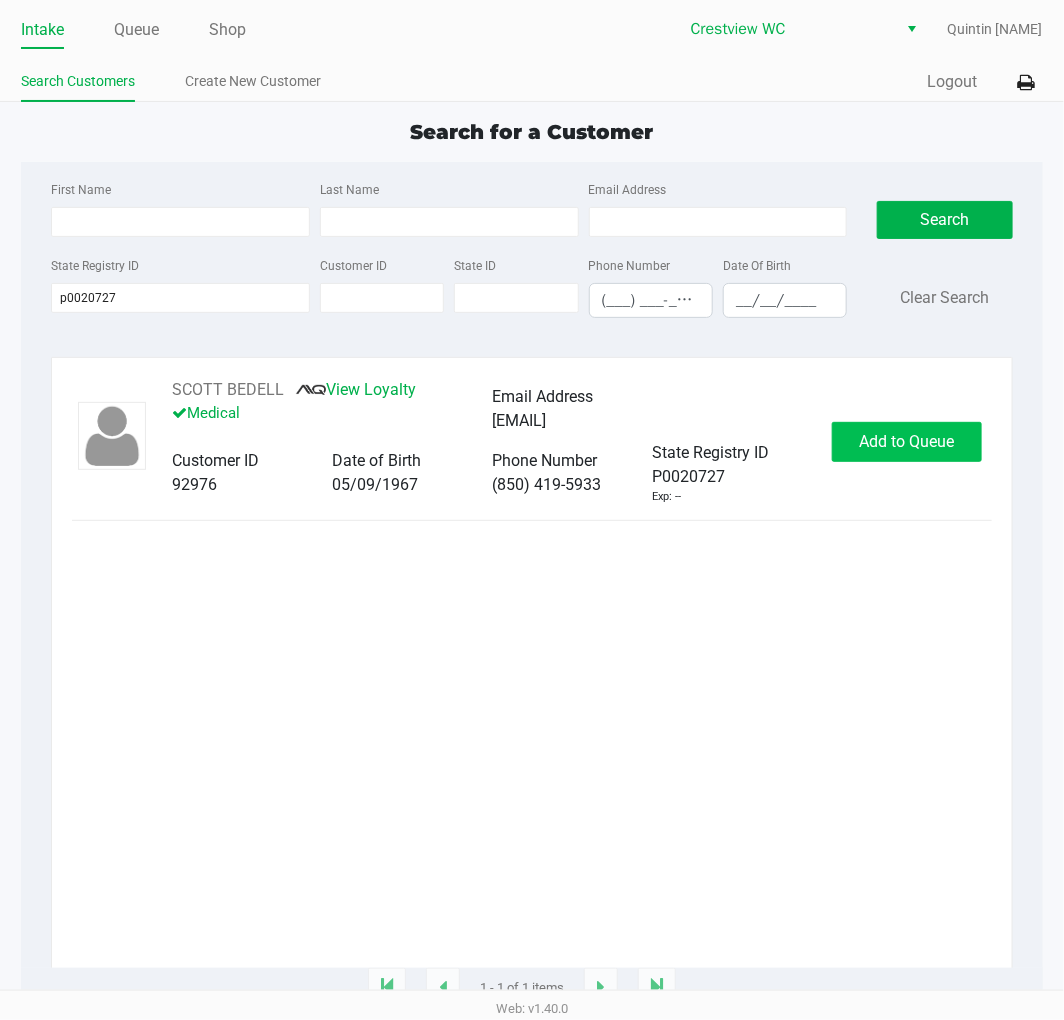 click on "Add to Queue" 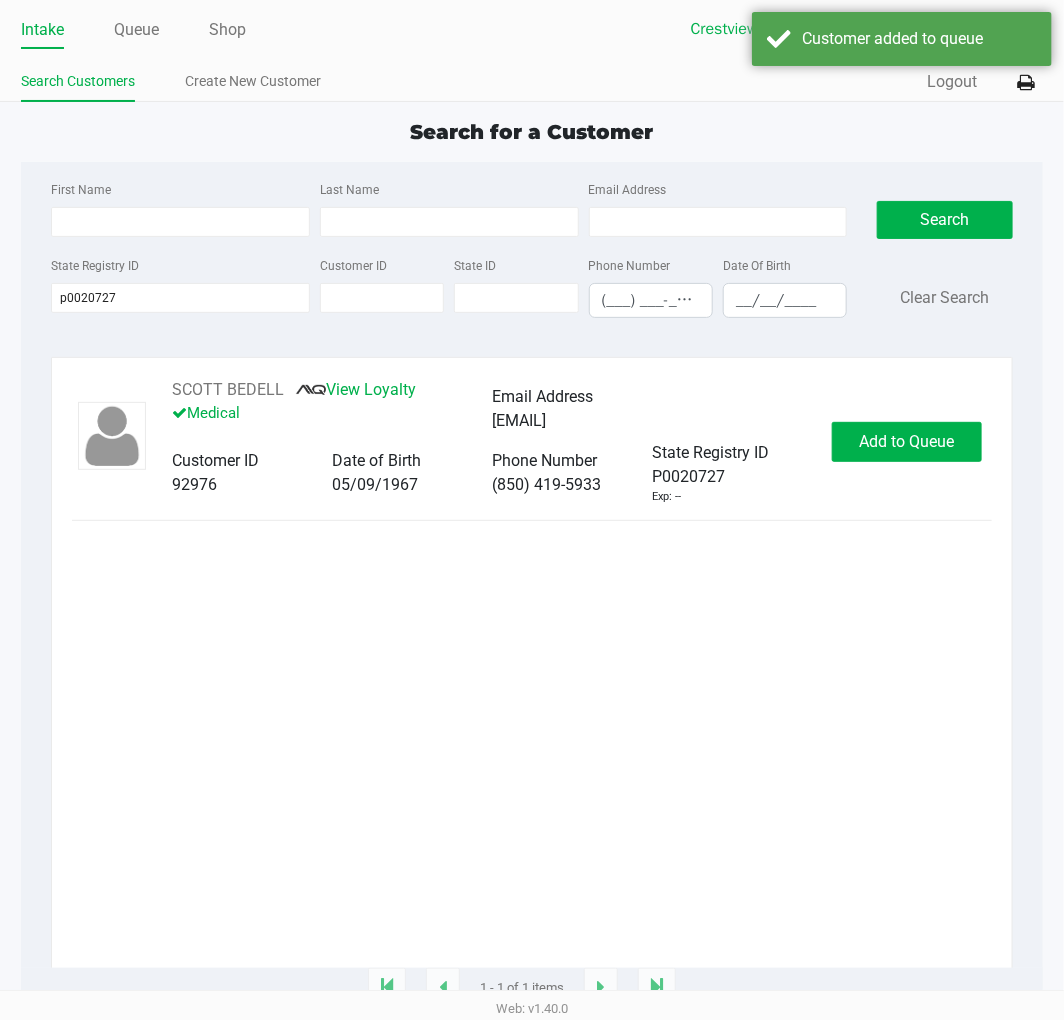 click on "Email Address   [EMAIL]   Customer ID   [ID]   Date of Birth   [DATE]   Phone Number   [PHONE]   State Registry ID   [ID]   Exp: --   Add to Queue" 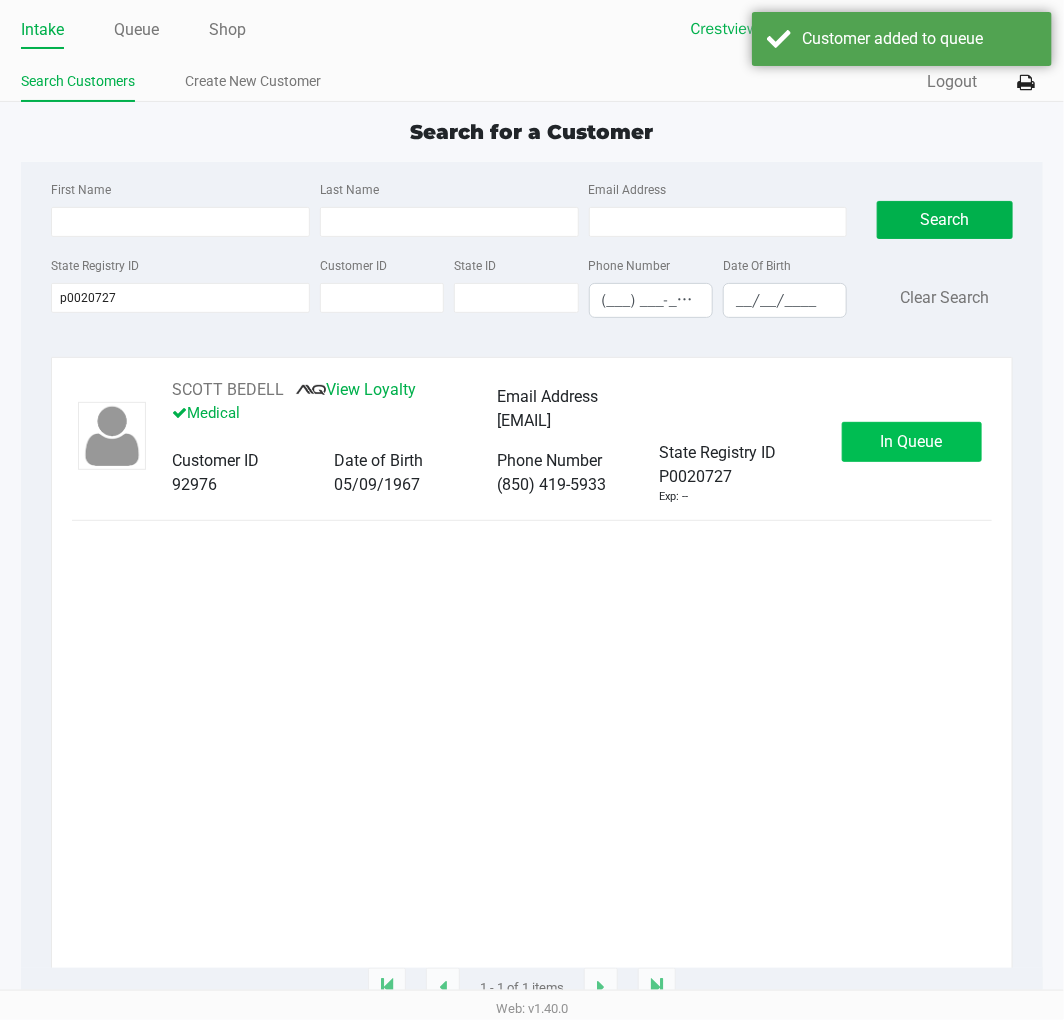 click on "In Queue" 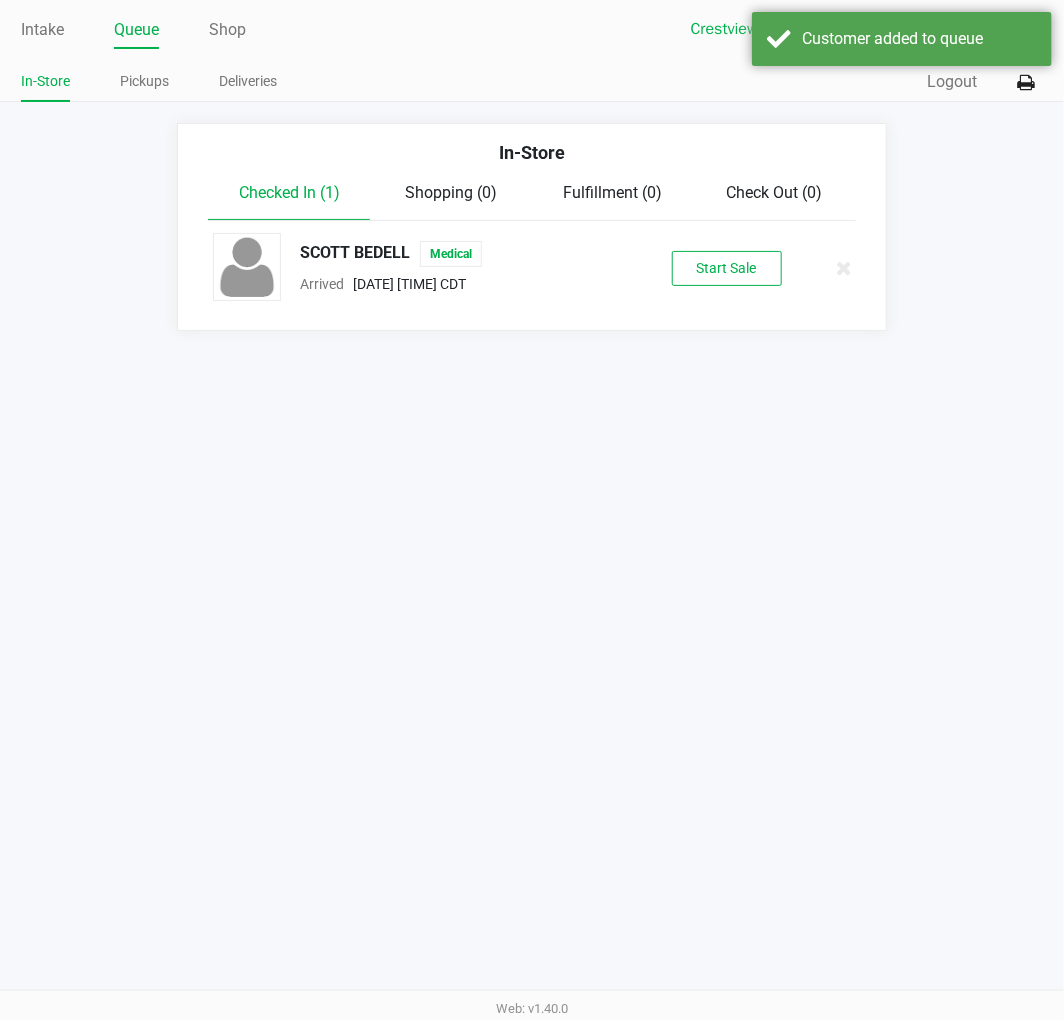 click on "Start Sale" 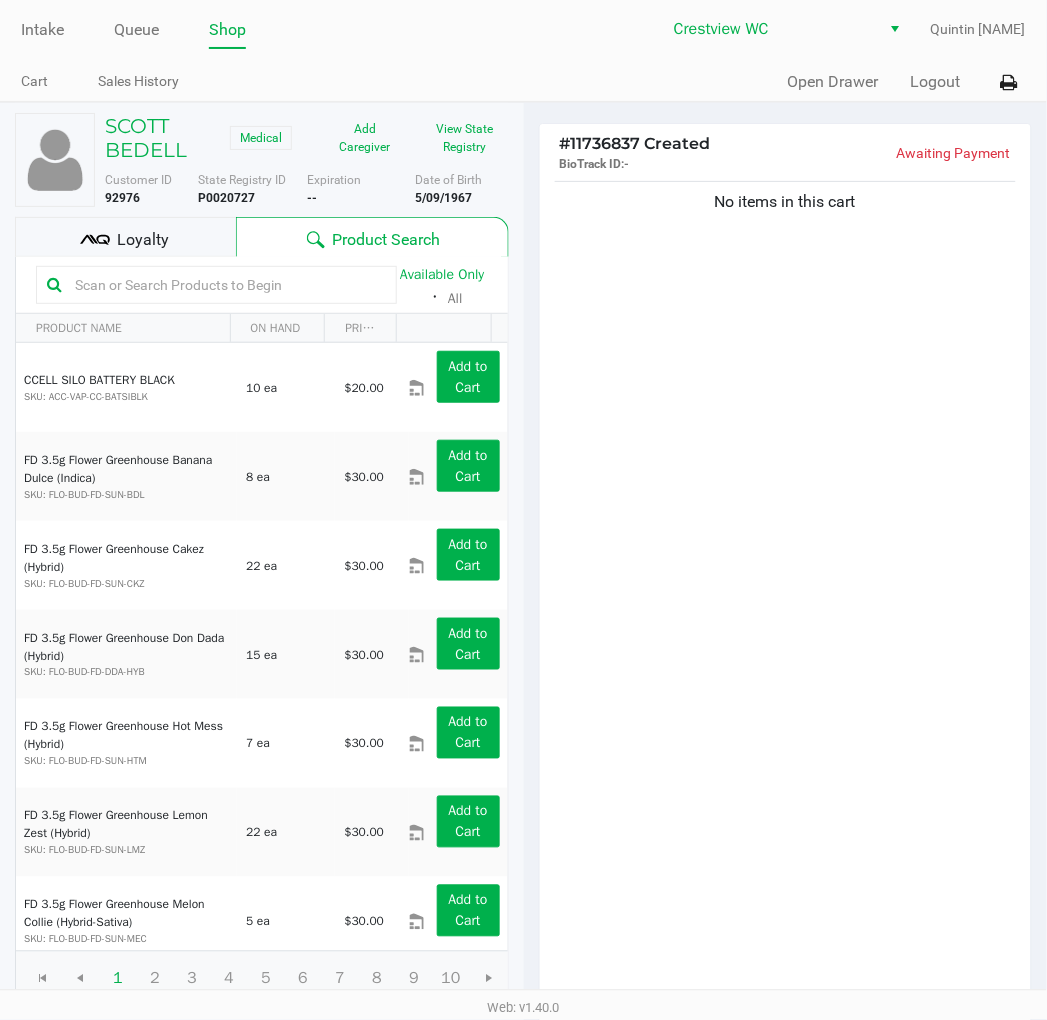 click on "Loyalty" 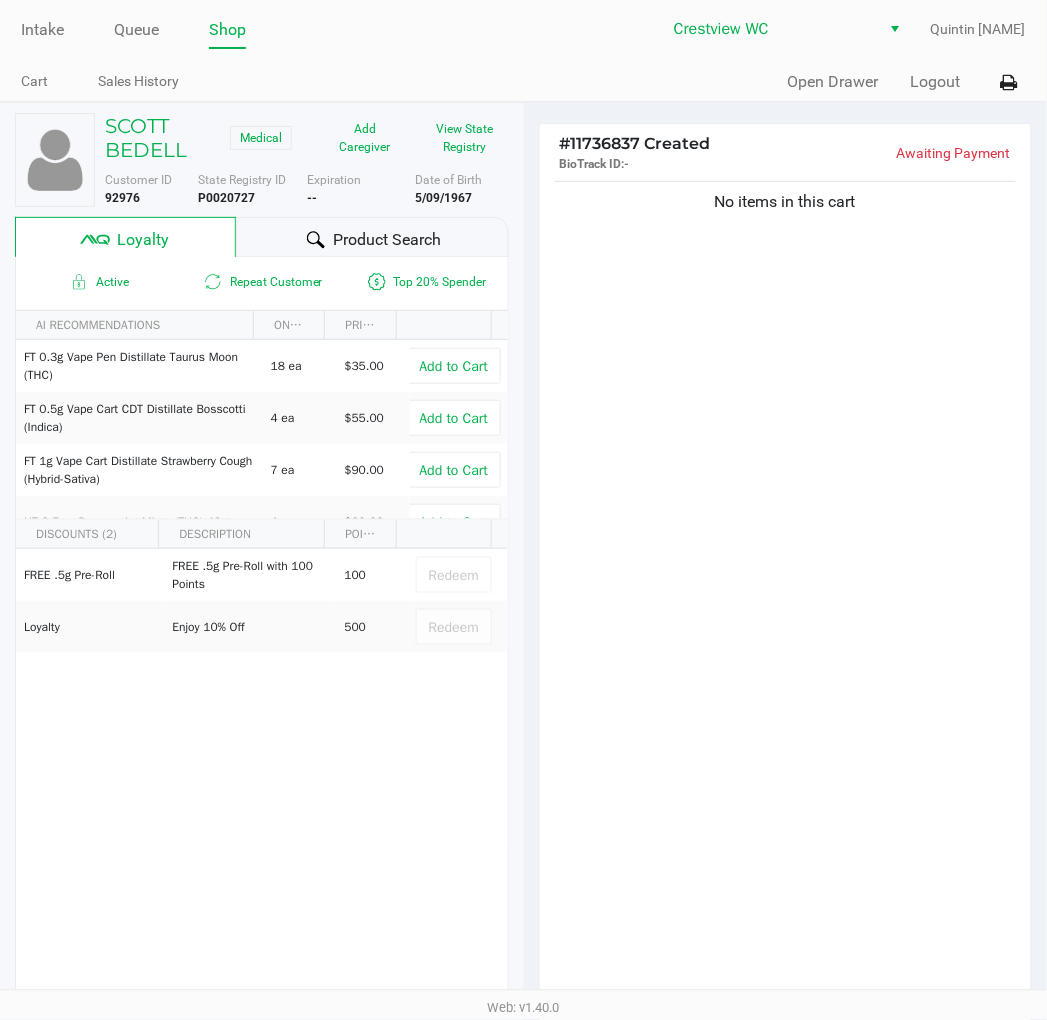 click on "Product Search" 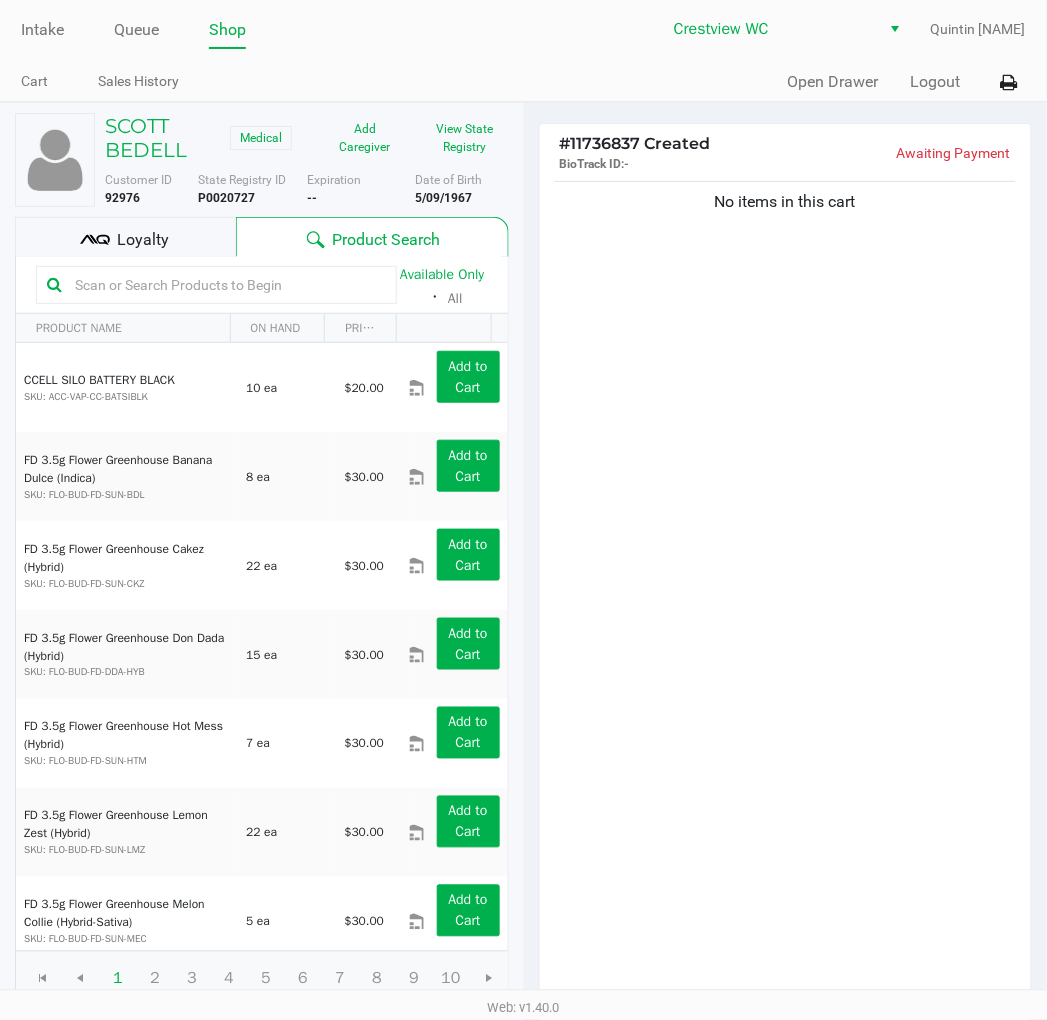 click on "Date of Birth   [DATE]   Phone Number   [PHONE]   State Registry ID   [ID]   Exp: --   Add to Queue
Loyalty
Product Search   Available Only  ᛫  All   PRODUCT NAME  ON HAND PRICE  CCELL SILO BATTERY BLACK  SKU: ACC-VAP-CC-BATSIBLK  10 ea   $20.00  Add to Cart  FD 3.5g Flower Greenhouse Banana Dulce (Indica)  SKU: FLO-BUD-FD-SUN-BDL  8 ea   $30.00  Add to Cart  FD 3.5g Flower Greenhouse Cakez (Hybrid)  SKU: FLO-BUD-FD-SUN-CKZ  22 ea   $30.00  Add to Cart  FD 3.5g Flower Greenhouse Don Dada (Hybrid)  SKU: FLO-BUD-FD-DDA-HYB  15 ea   $30.00  Add to Cart  FD 3.5g Flower Greenhouse Hot Mess (Hybrid)  SKU: FLO-BUD-FD-SUN-HTM  7 ea   $30.00  Add to Cart  FD 3.5g Flower Greenhouse Lemon Zest (Hybrid)  SKU: FLO-BUD-FD-SUN-LMZ  22 ea   $30.00  Add to Cart  FD 3.5g Flower Greenhouse Melon Collie (Hybrid-Sativa)  SKU: FLO-BUD-FD-SUN-MEC  5 ea" 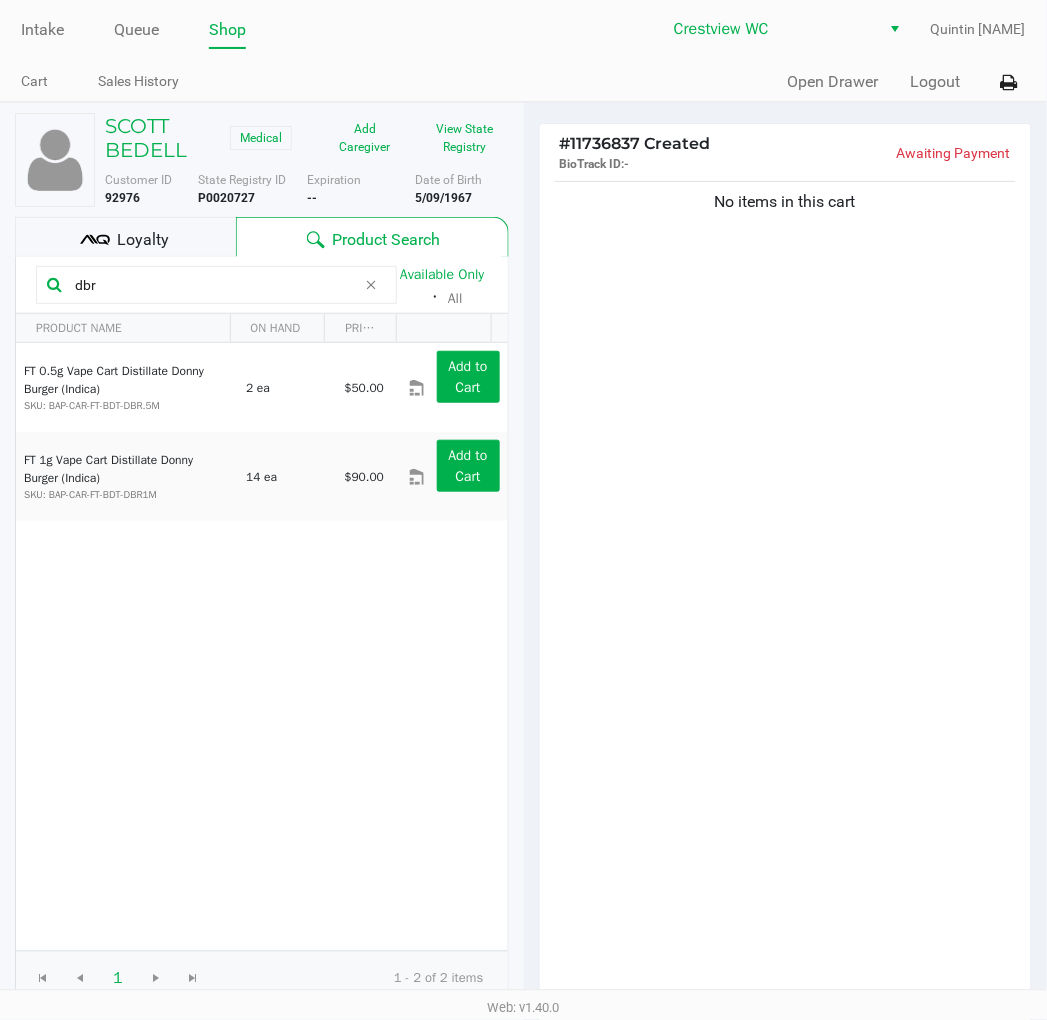 type on "dbr" 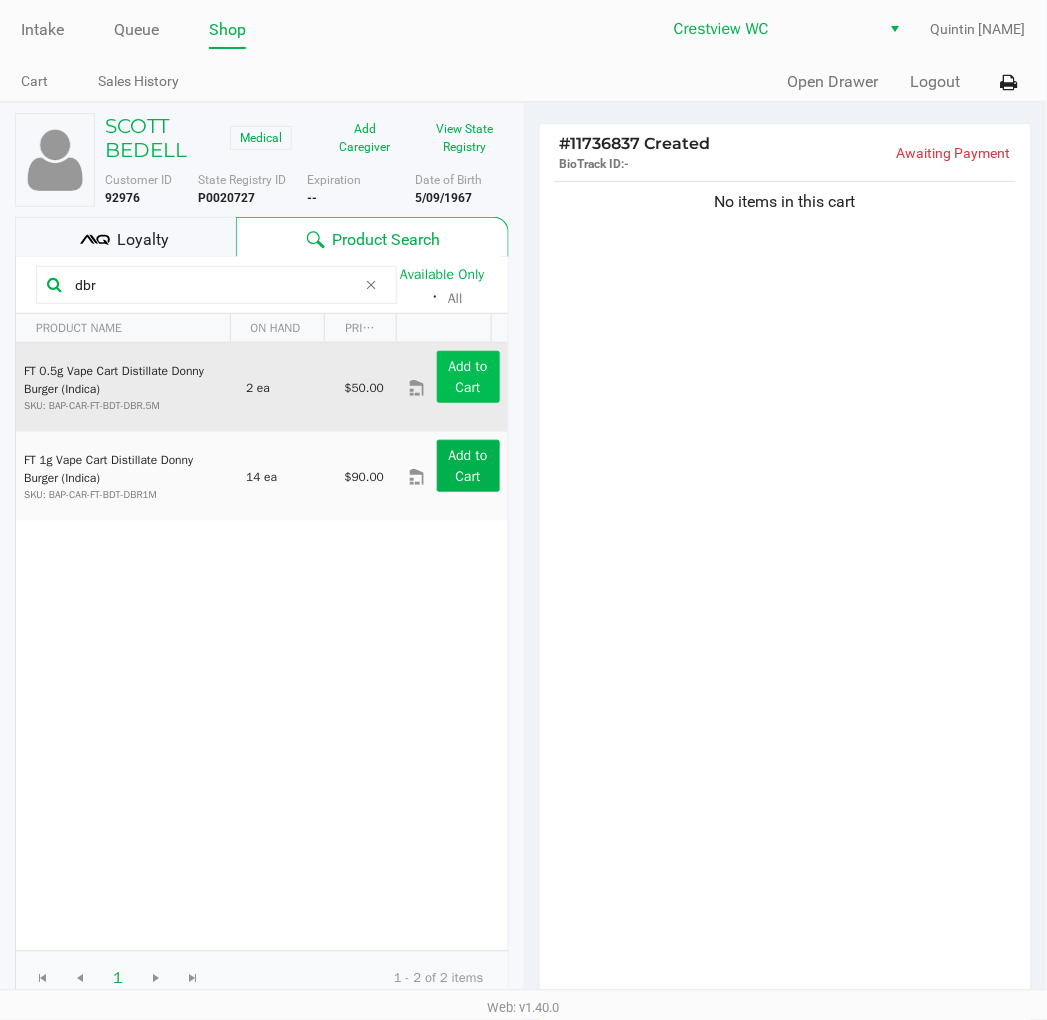 click on "Add to Cart" 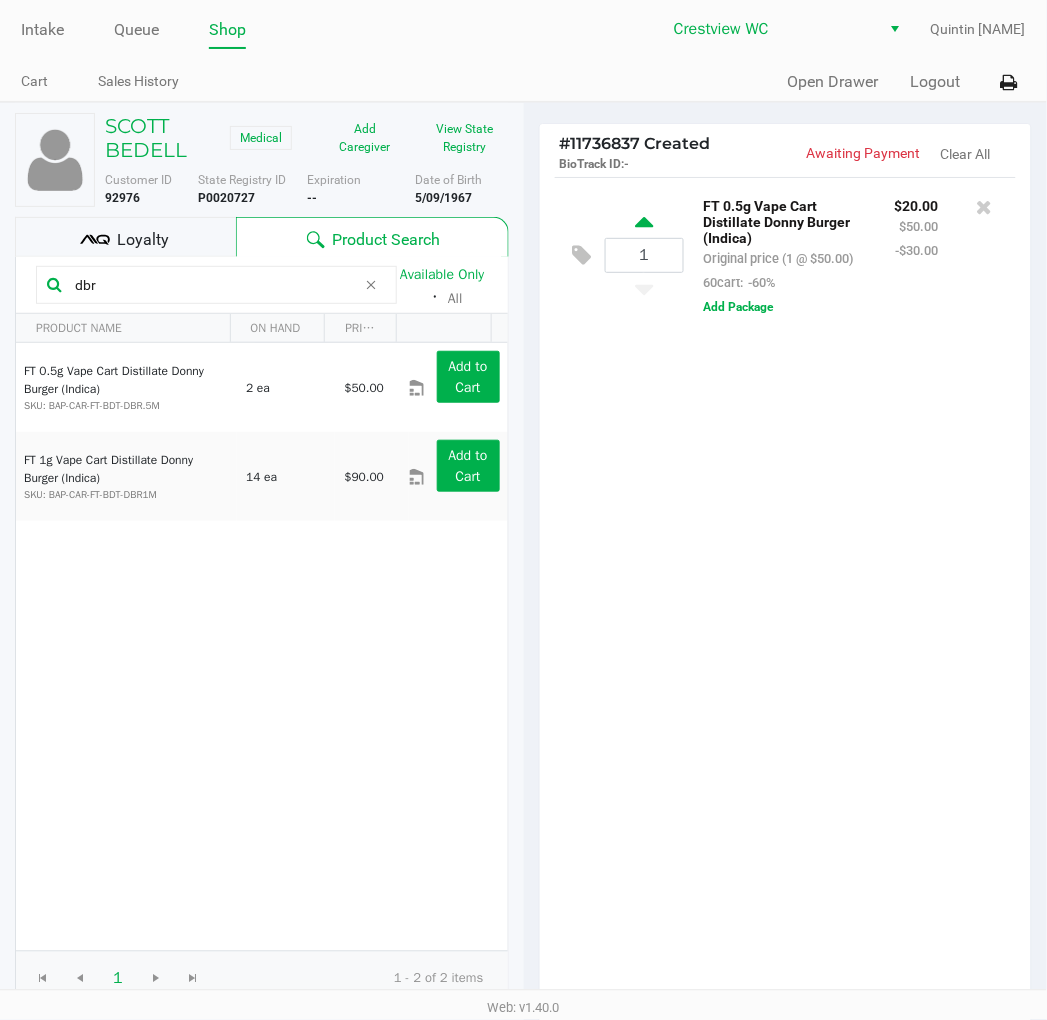 click 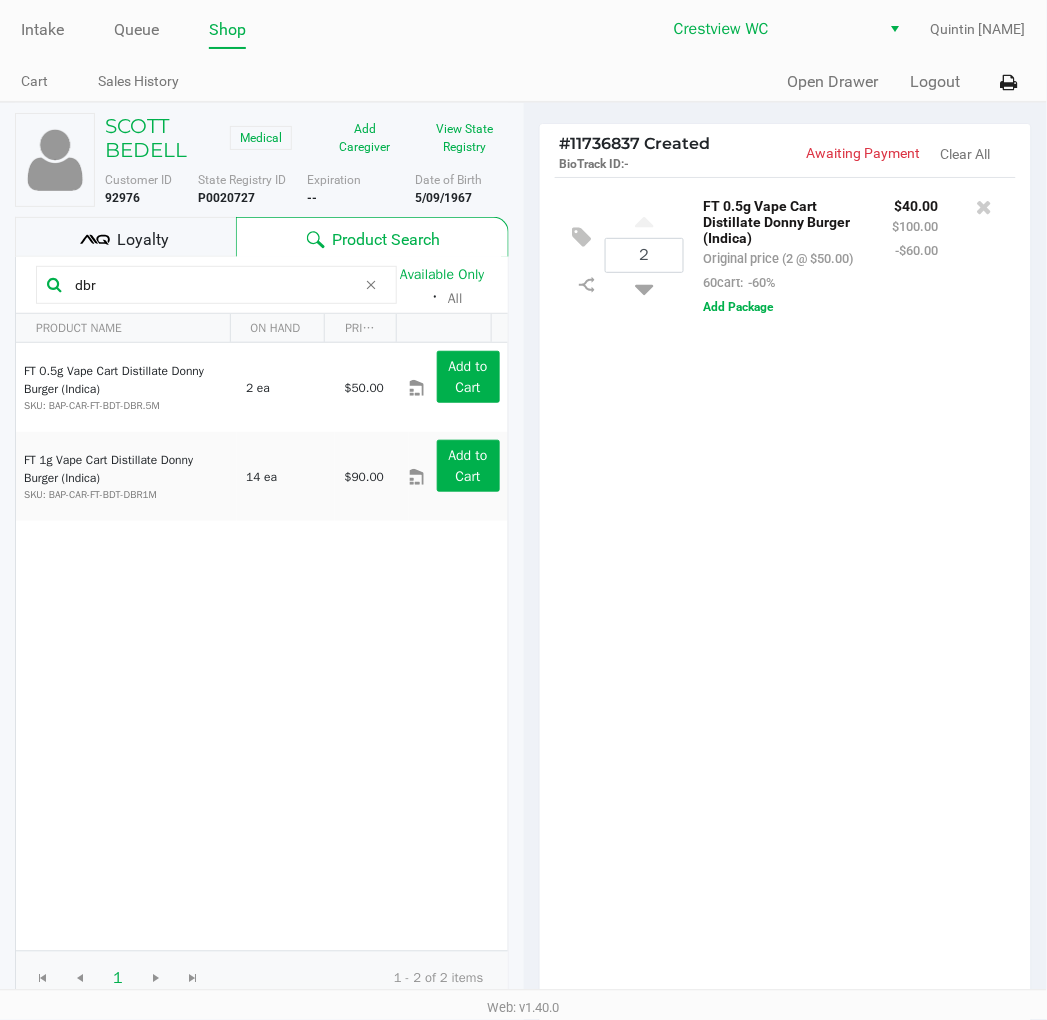click on "dbr" 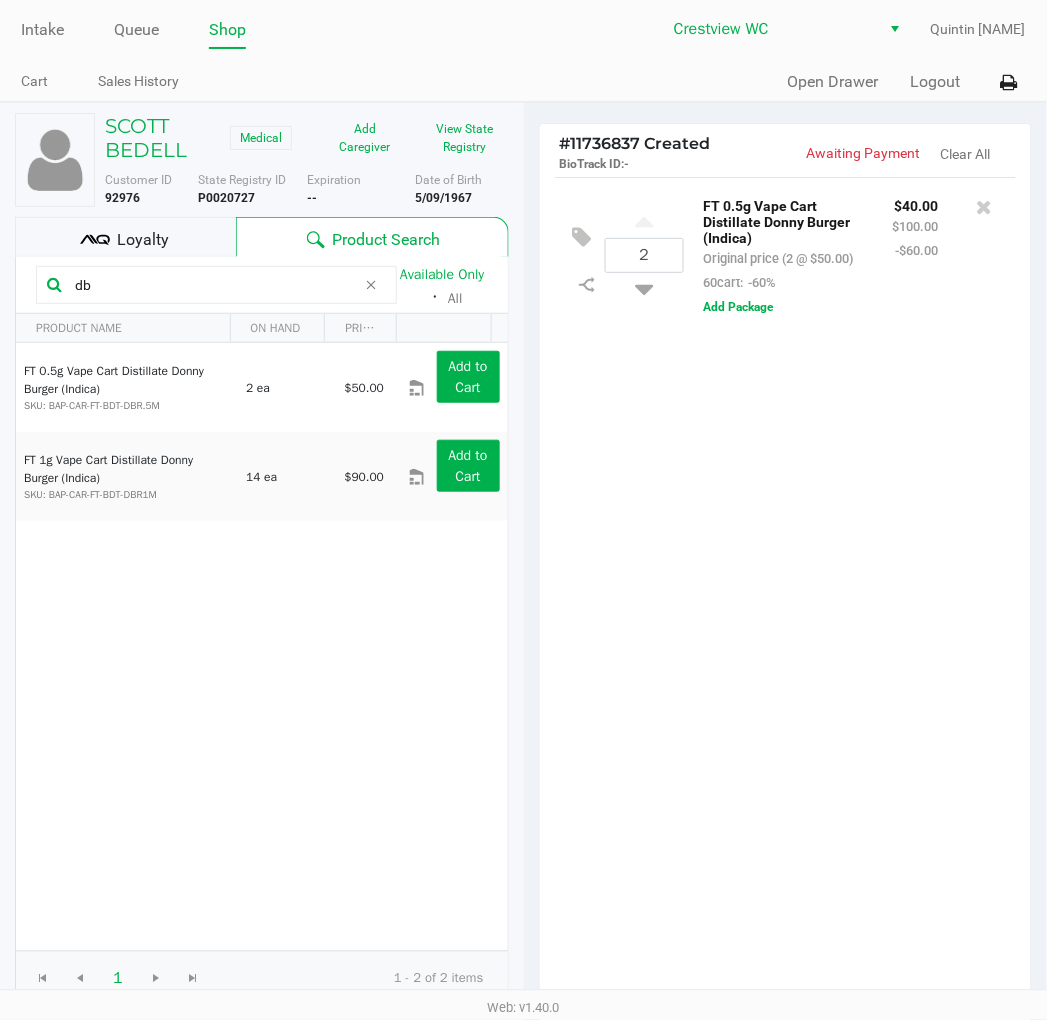 type on "d" 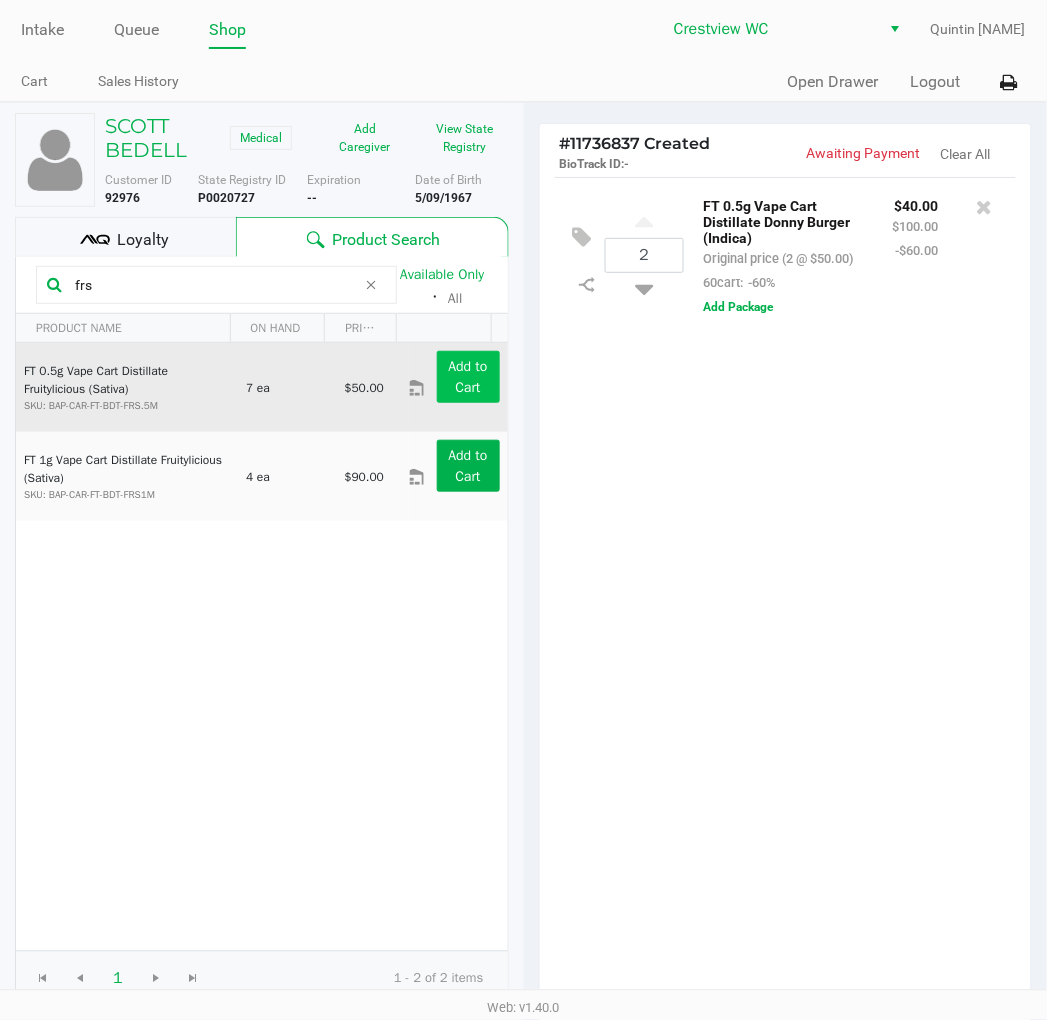 type on "frs" 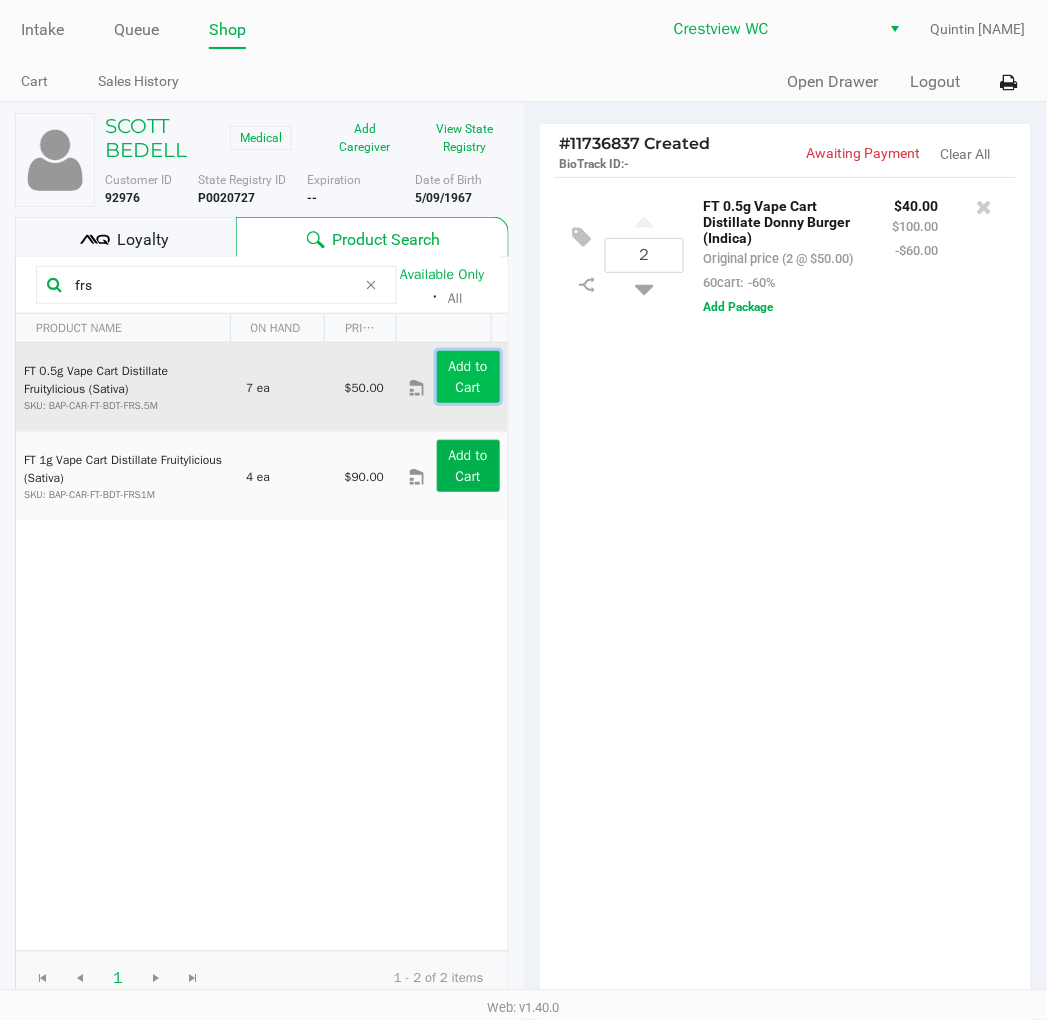 click on "Add to Cart" 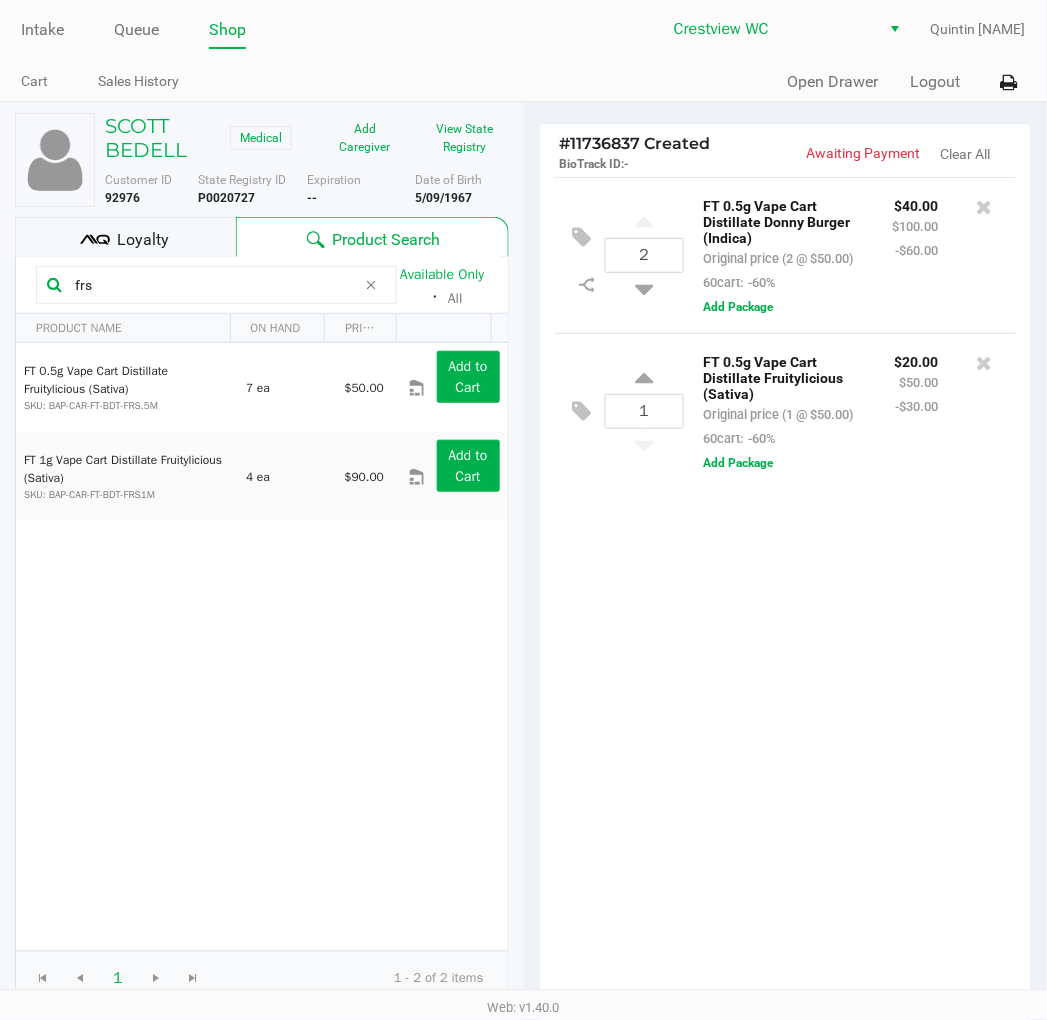 click on "1" 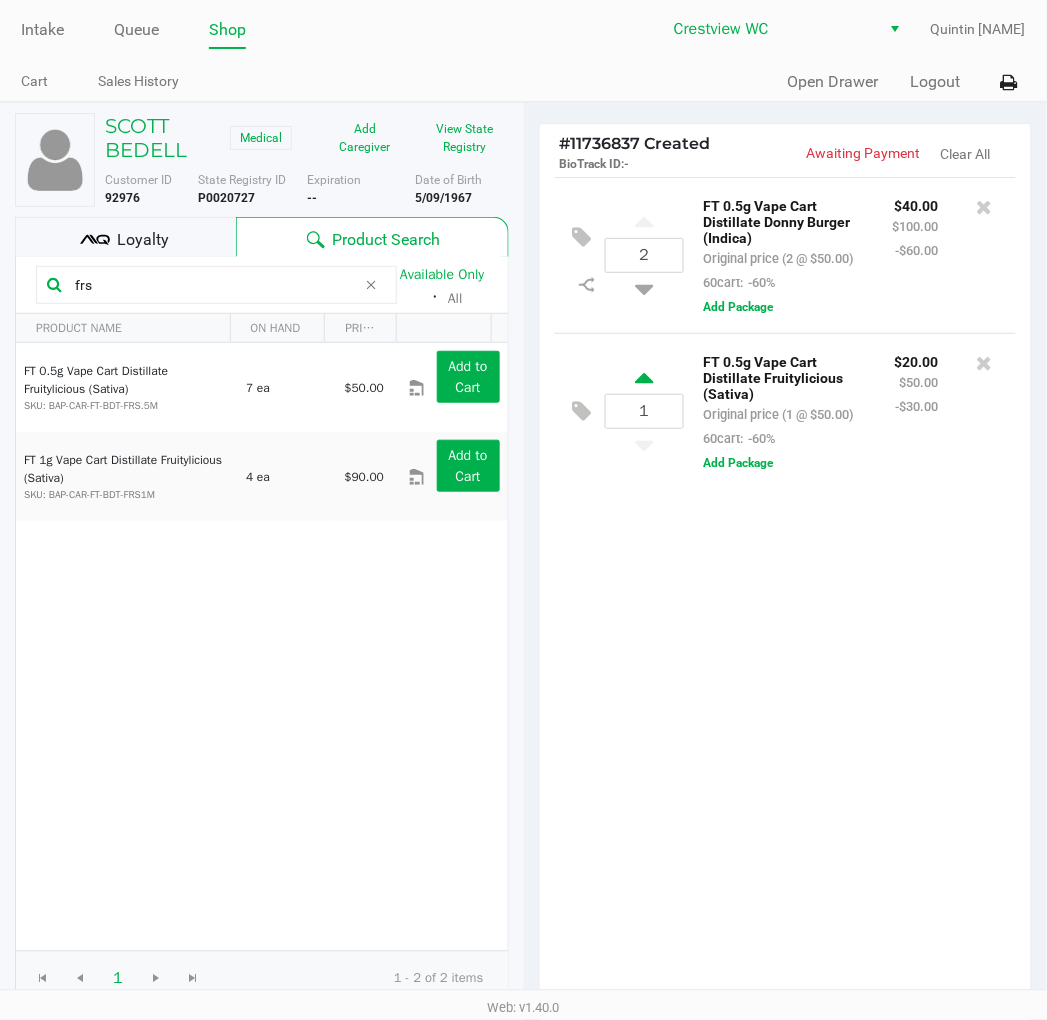 click 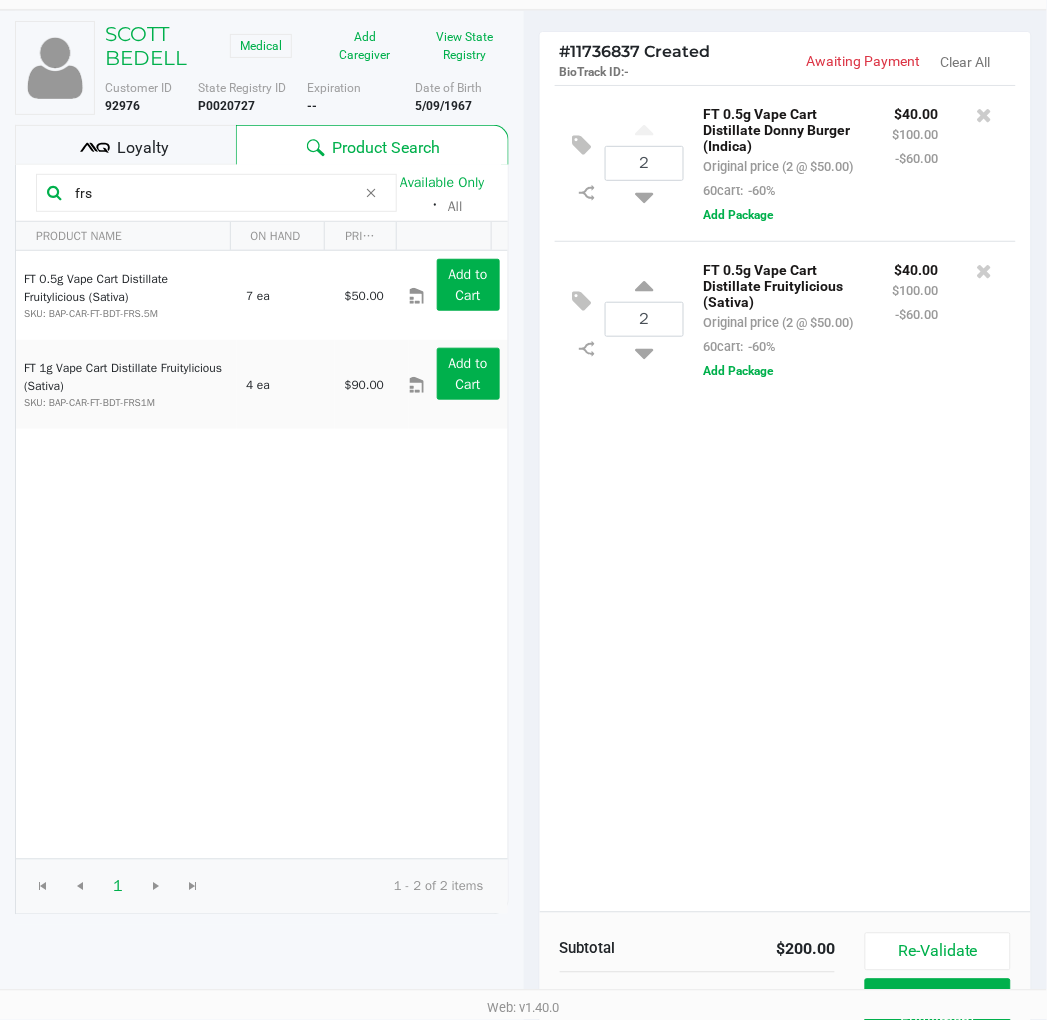 scroll, scrollTop: 135, scrollLeft: 0, axis: vertical 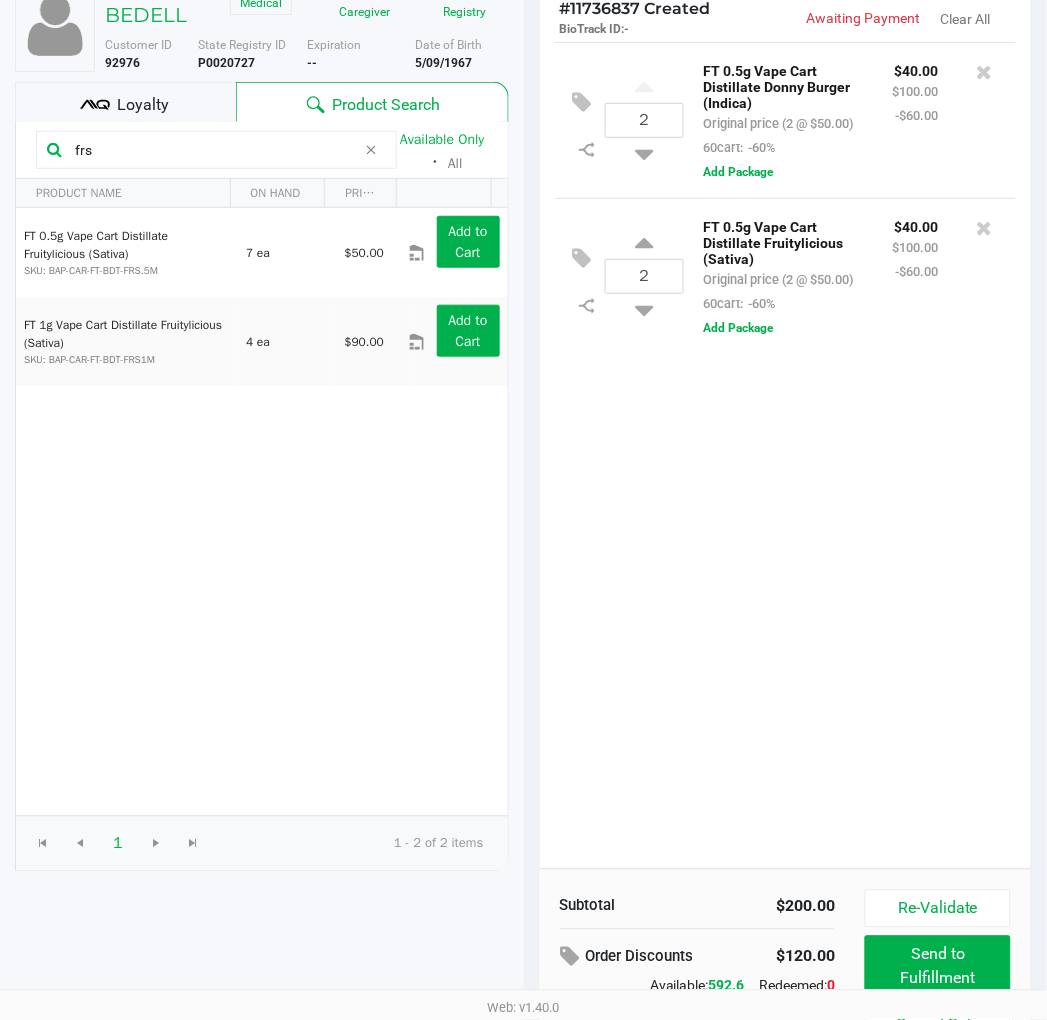 click on "2  FT 0.5g Vape Cart Distillate Donny Burger (Indica)   Original price (2 @ $50.00)  60cart:  -60% $40.00 $100.00 -$60.00  Add Package
2  FT 0.5g Vape Cart Distillate Fruitylicious (Sativa)   Original price (2 @ $50.00)  60cart:  -60% $40.00 $100.00 -$60.00  Add Package" 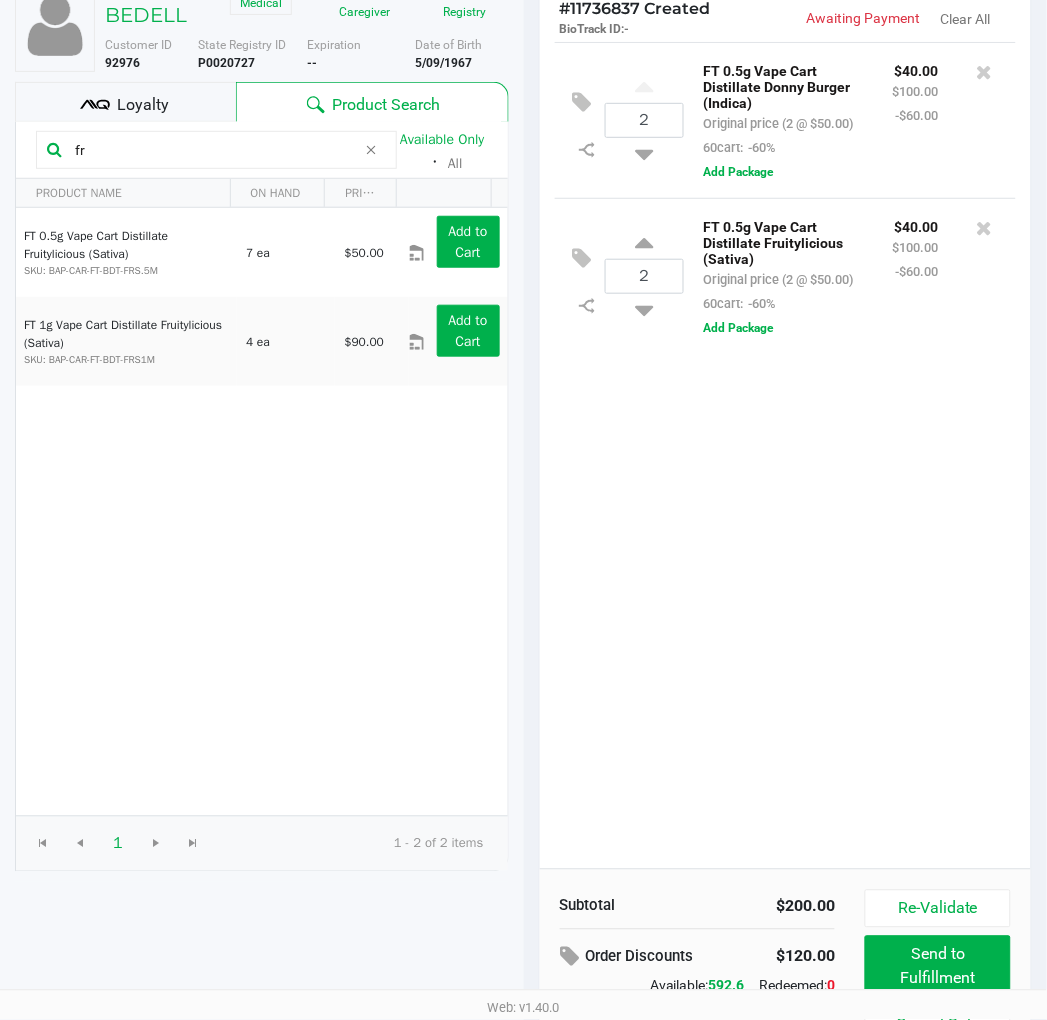 type on "f" 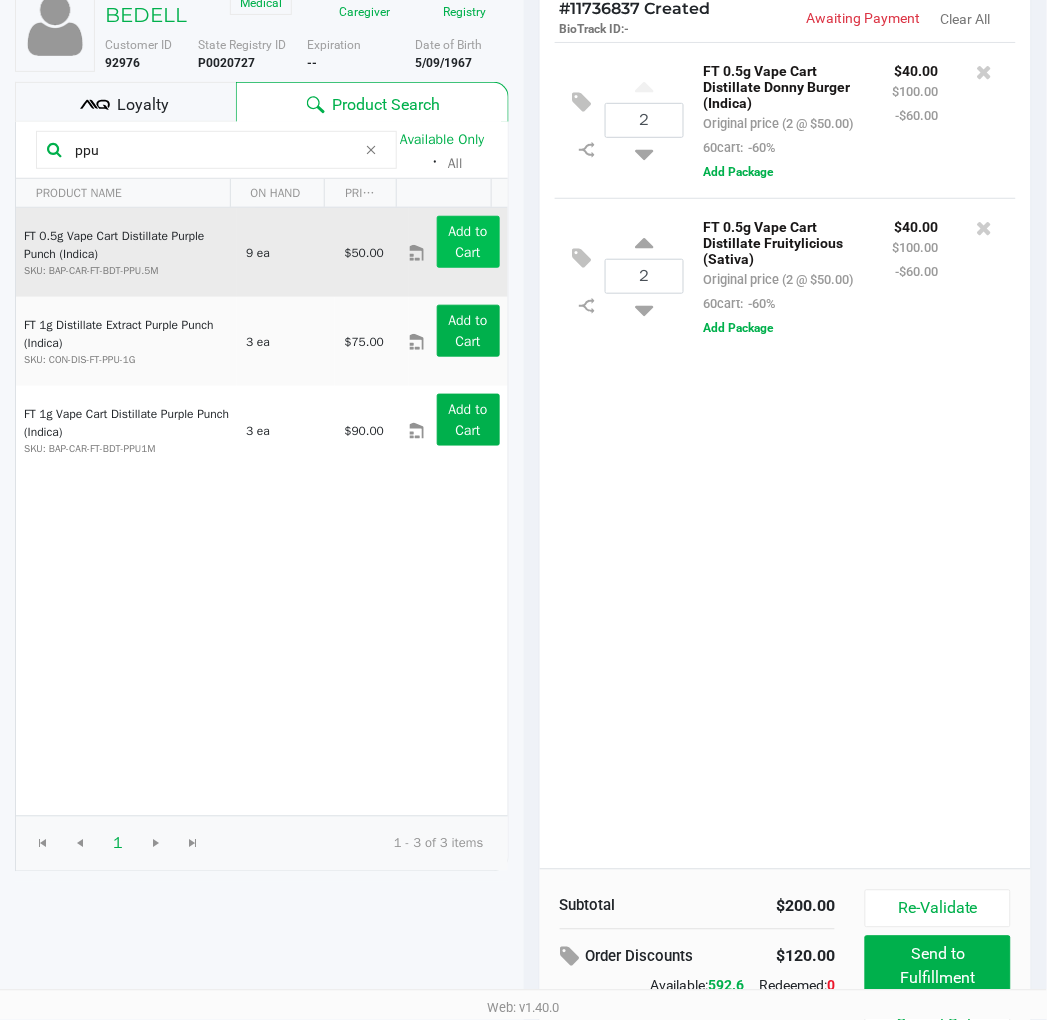 type on "ppu" 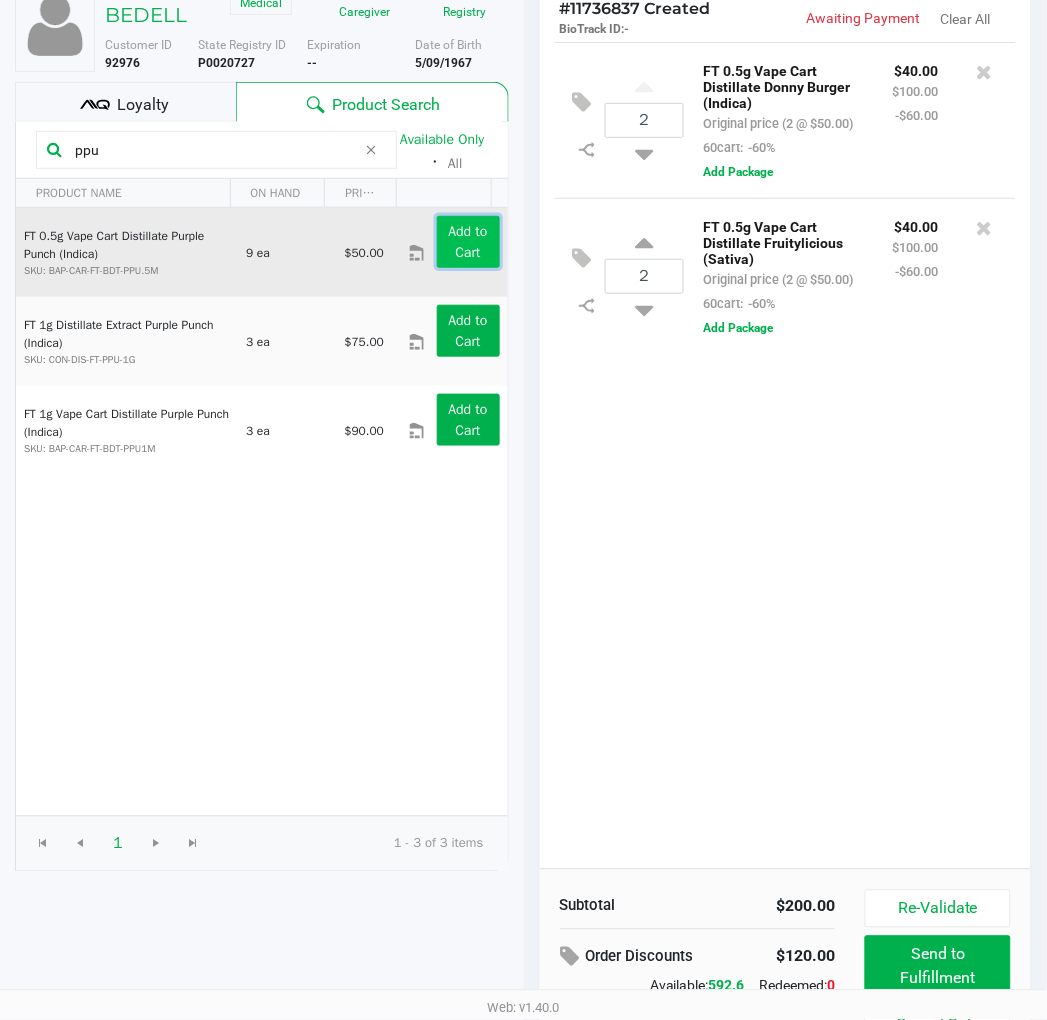 click on "Add to Cart" 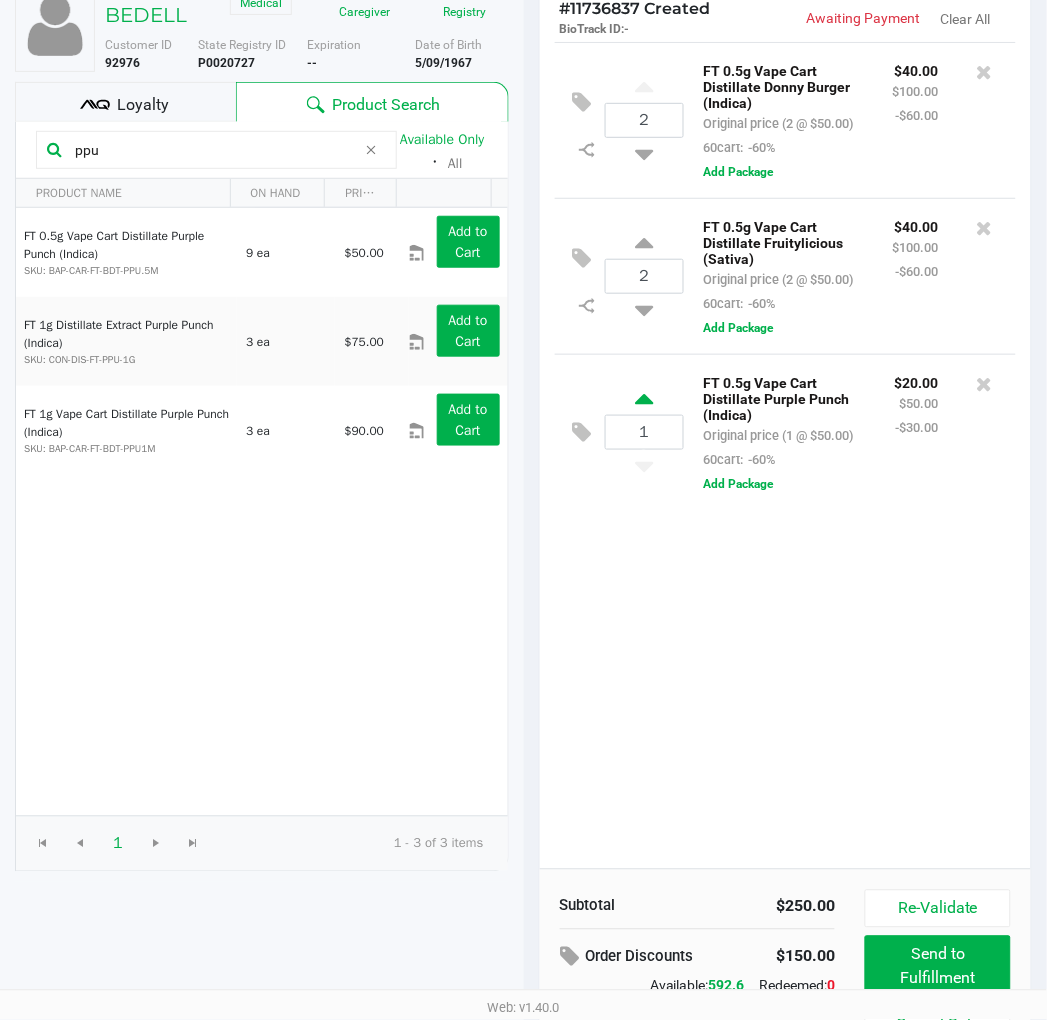 click 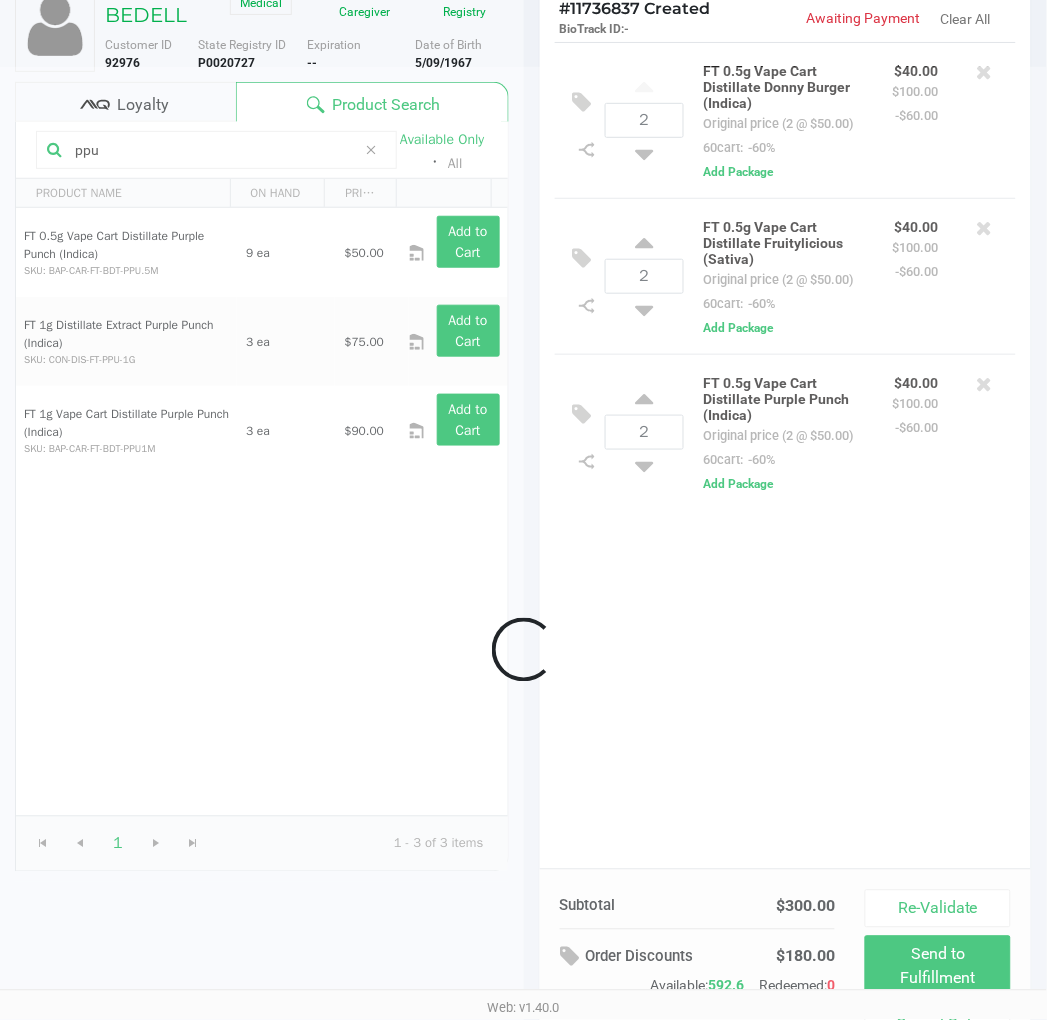click 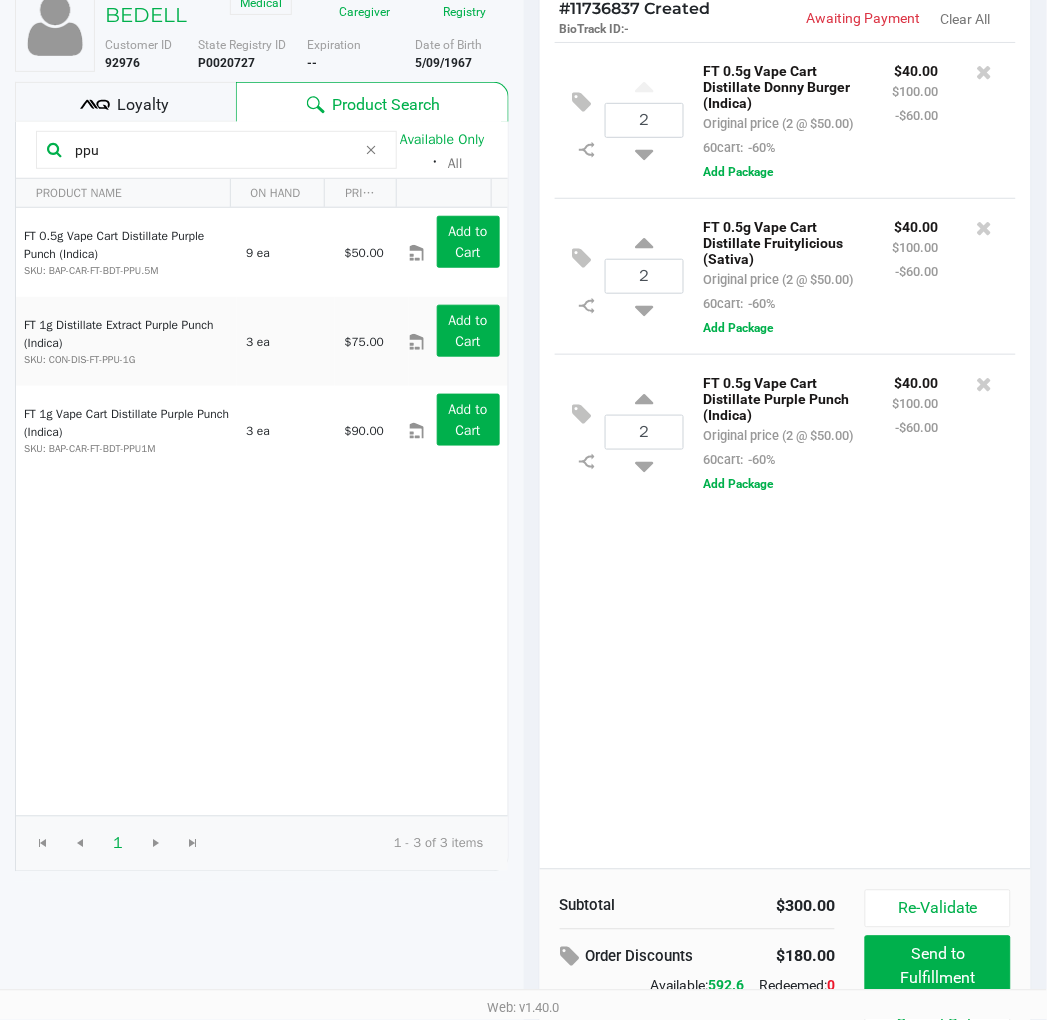 click on "ppu" 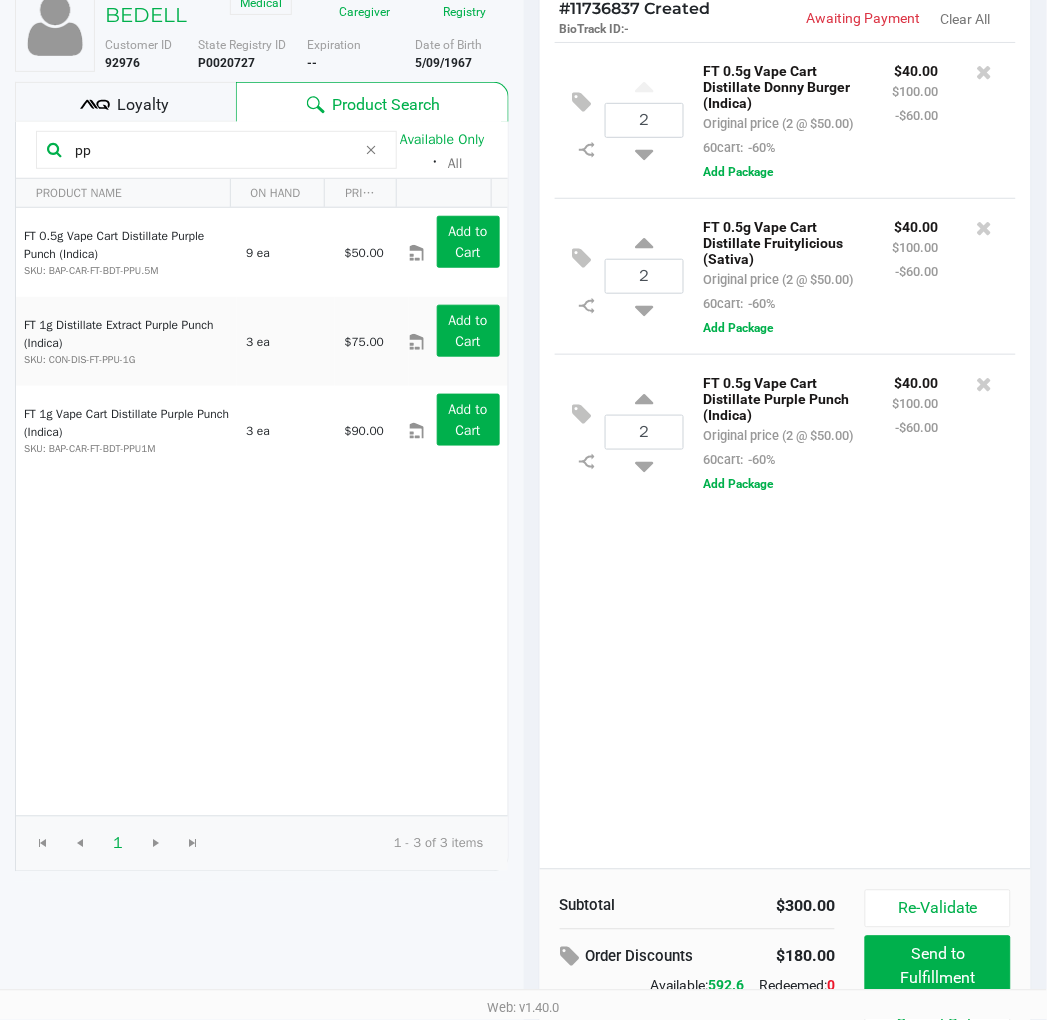 type on "p" 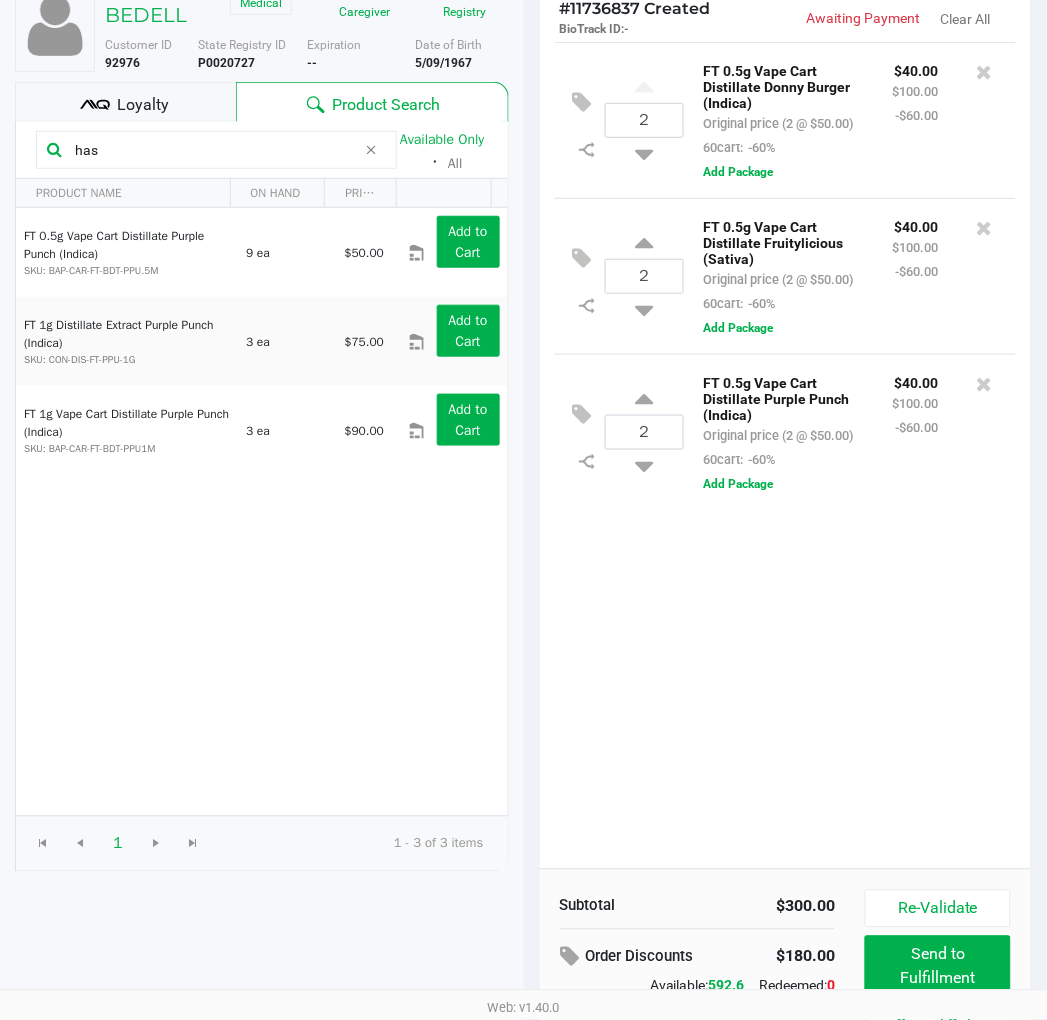 type on "hash" 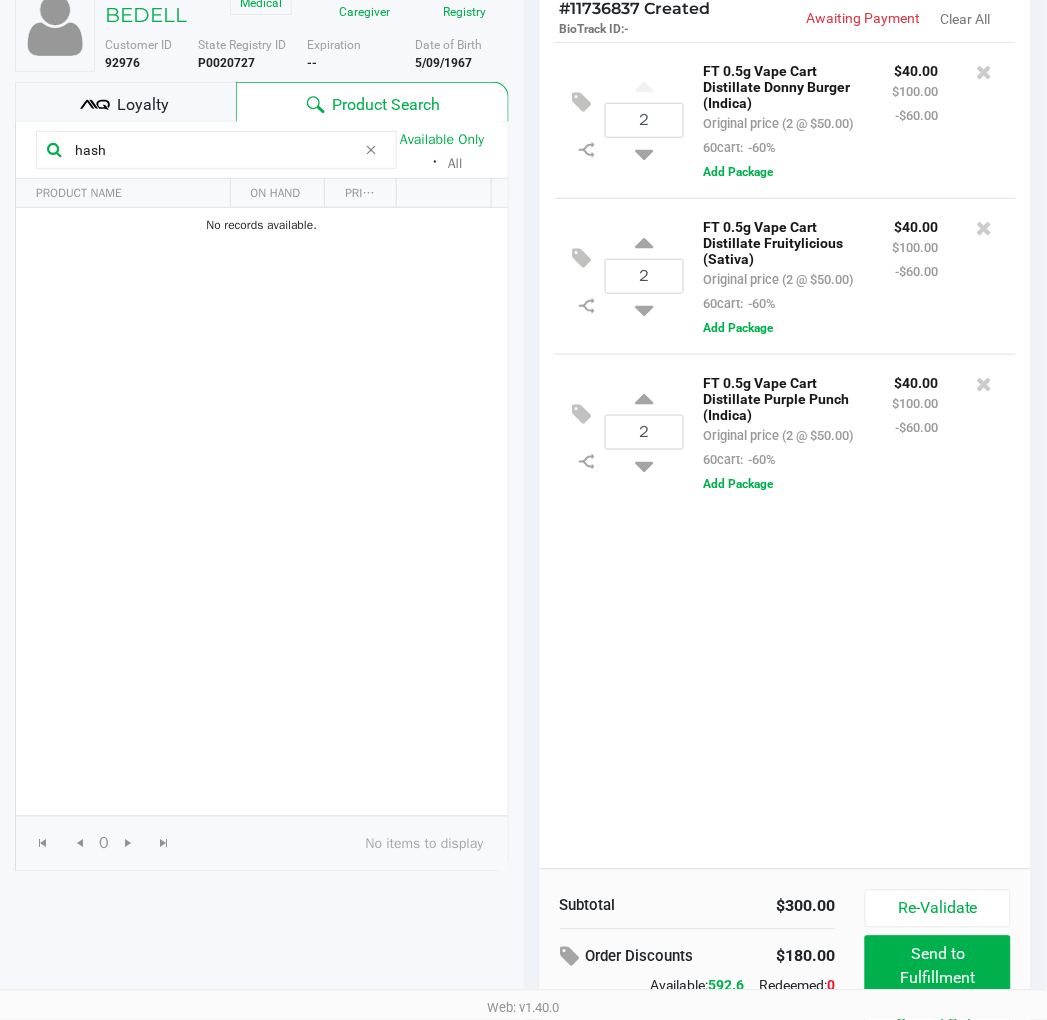 click on "hash" 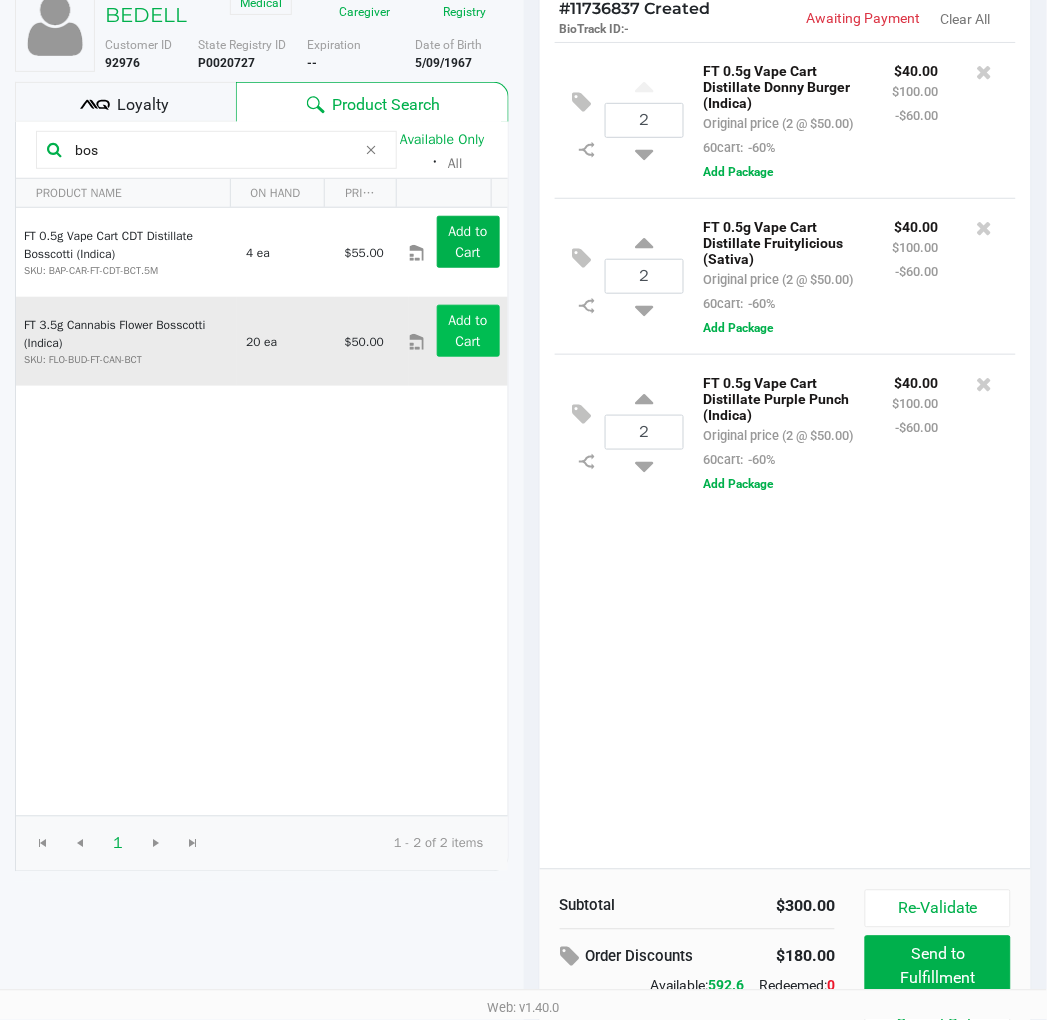 type on "bos" 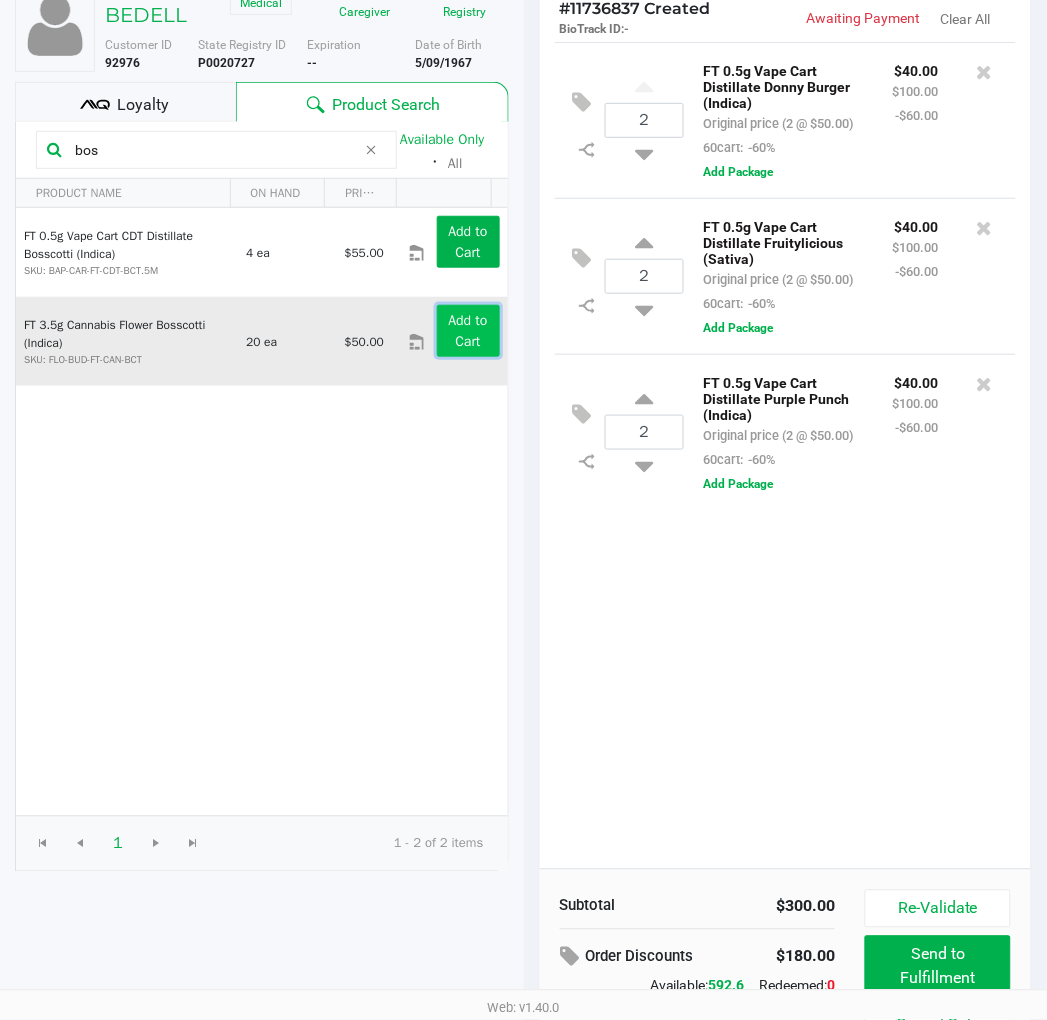 click on "Add to Cart" 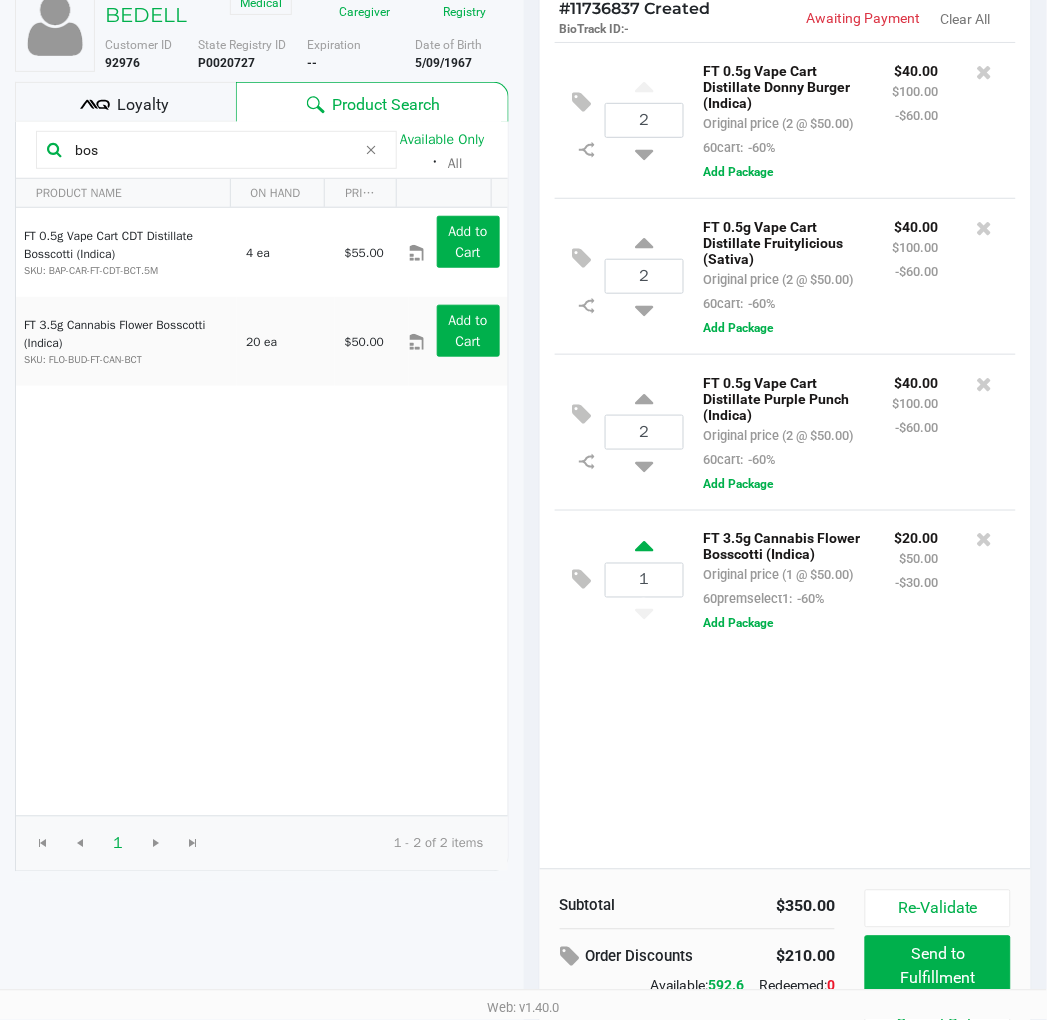 click 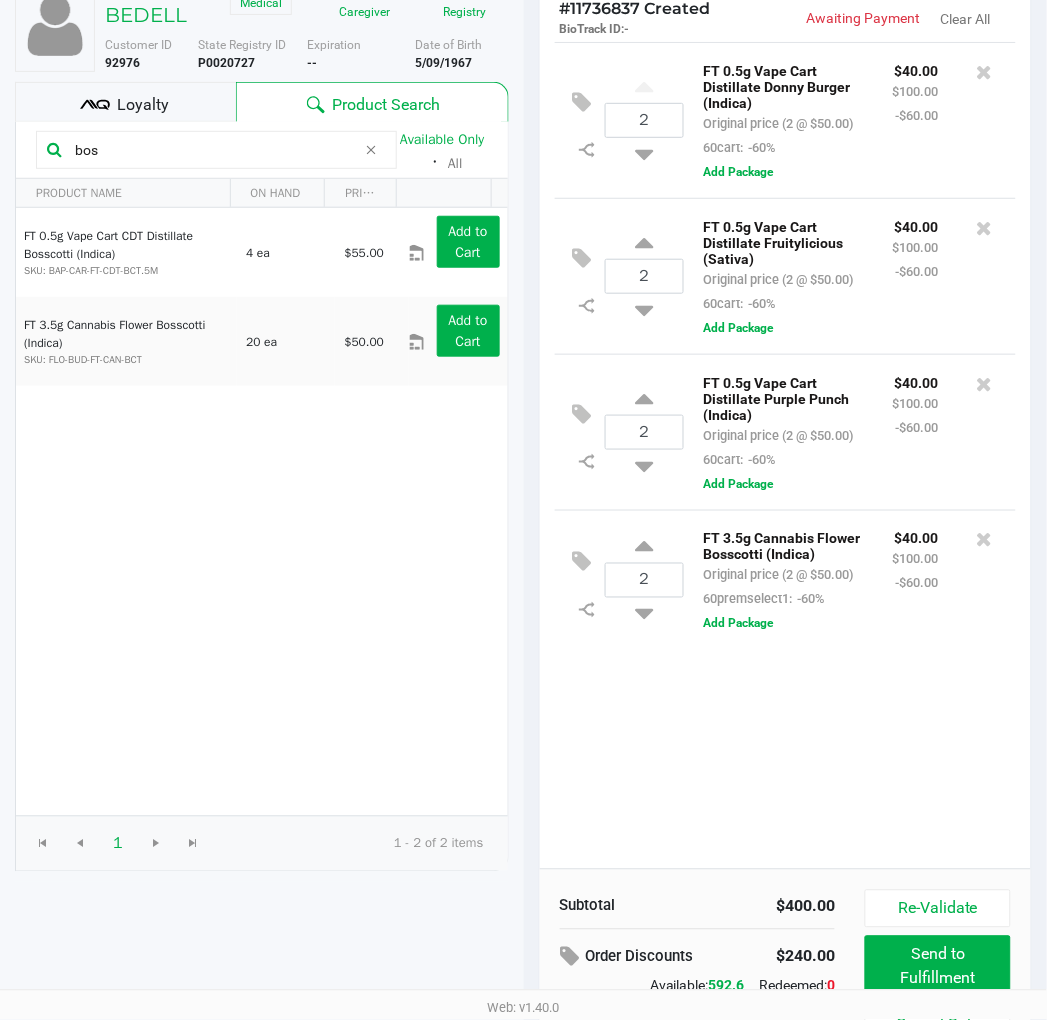 click on "bos" 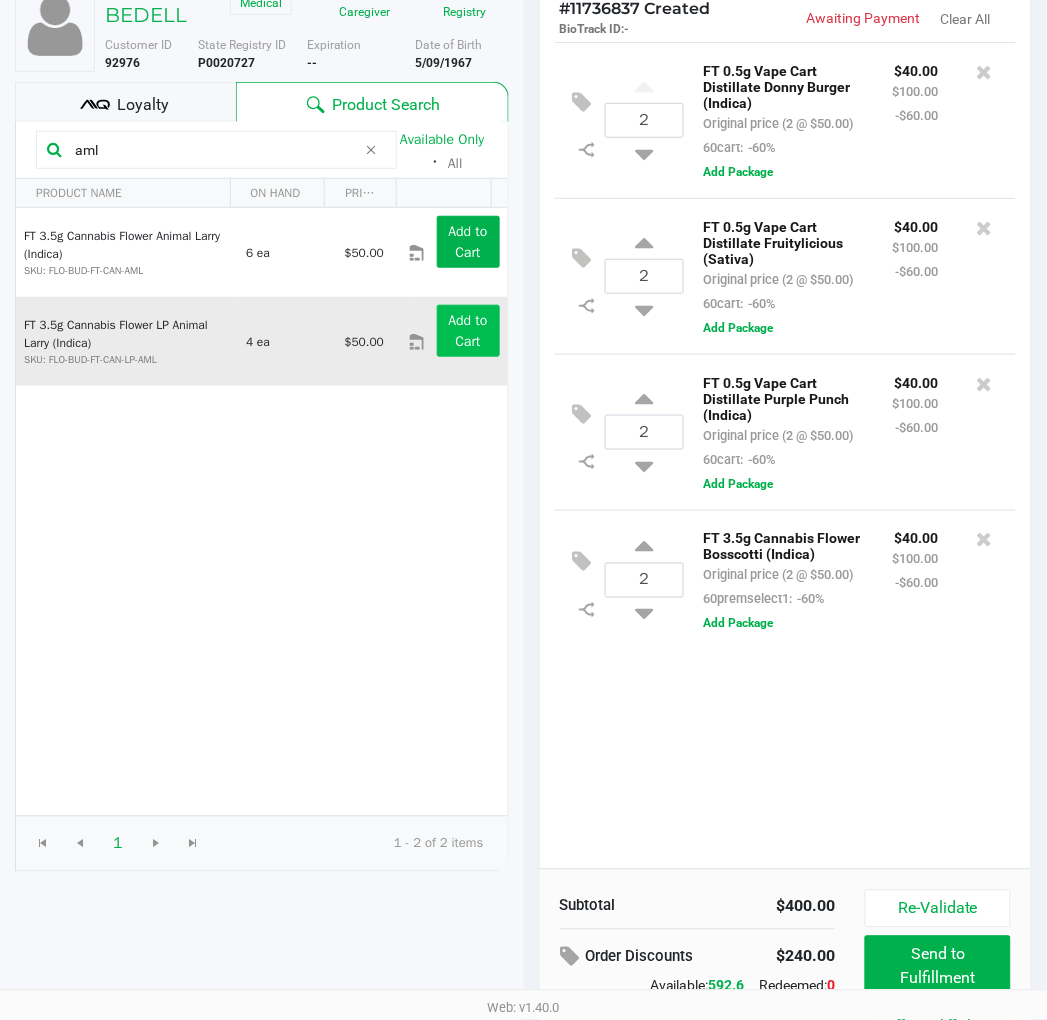 type on "aml" 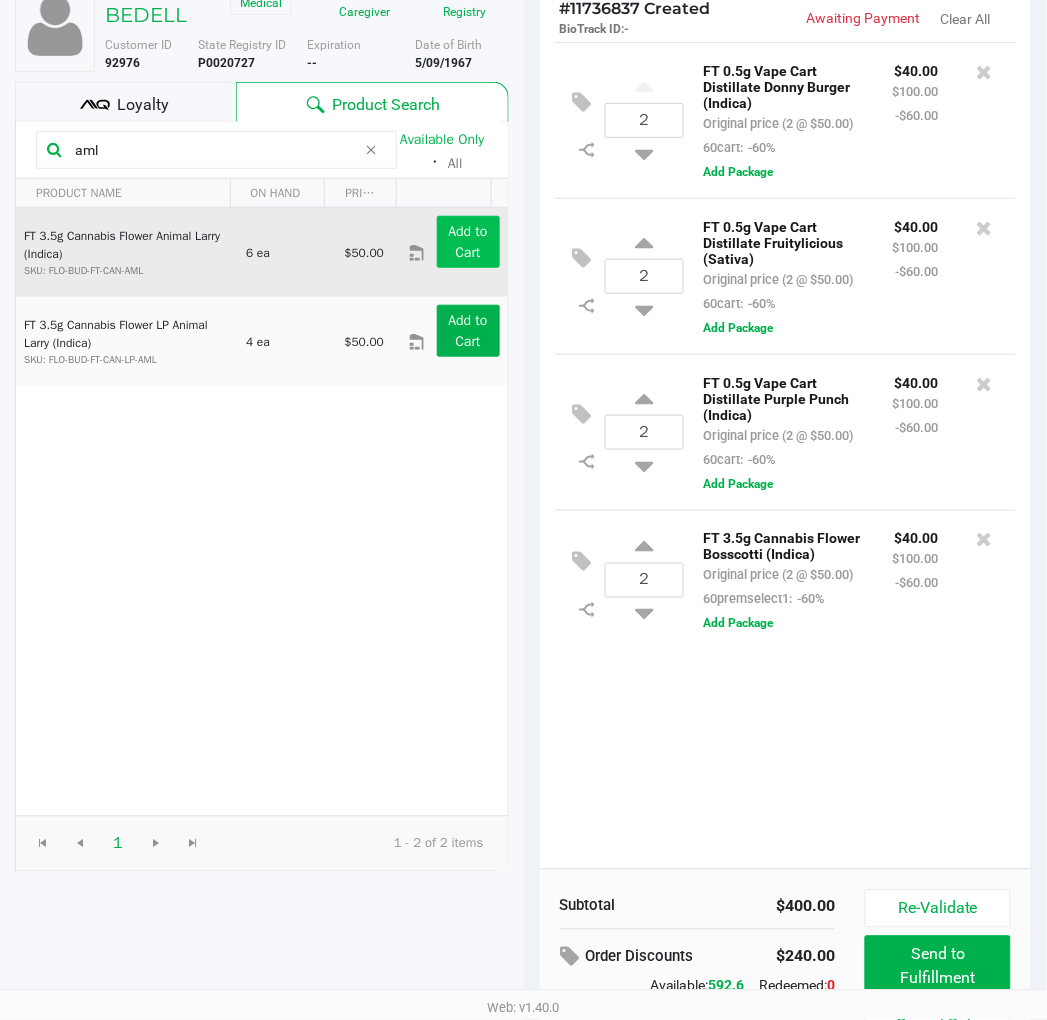 click on "Add to Cart" 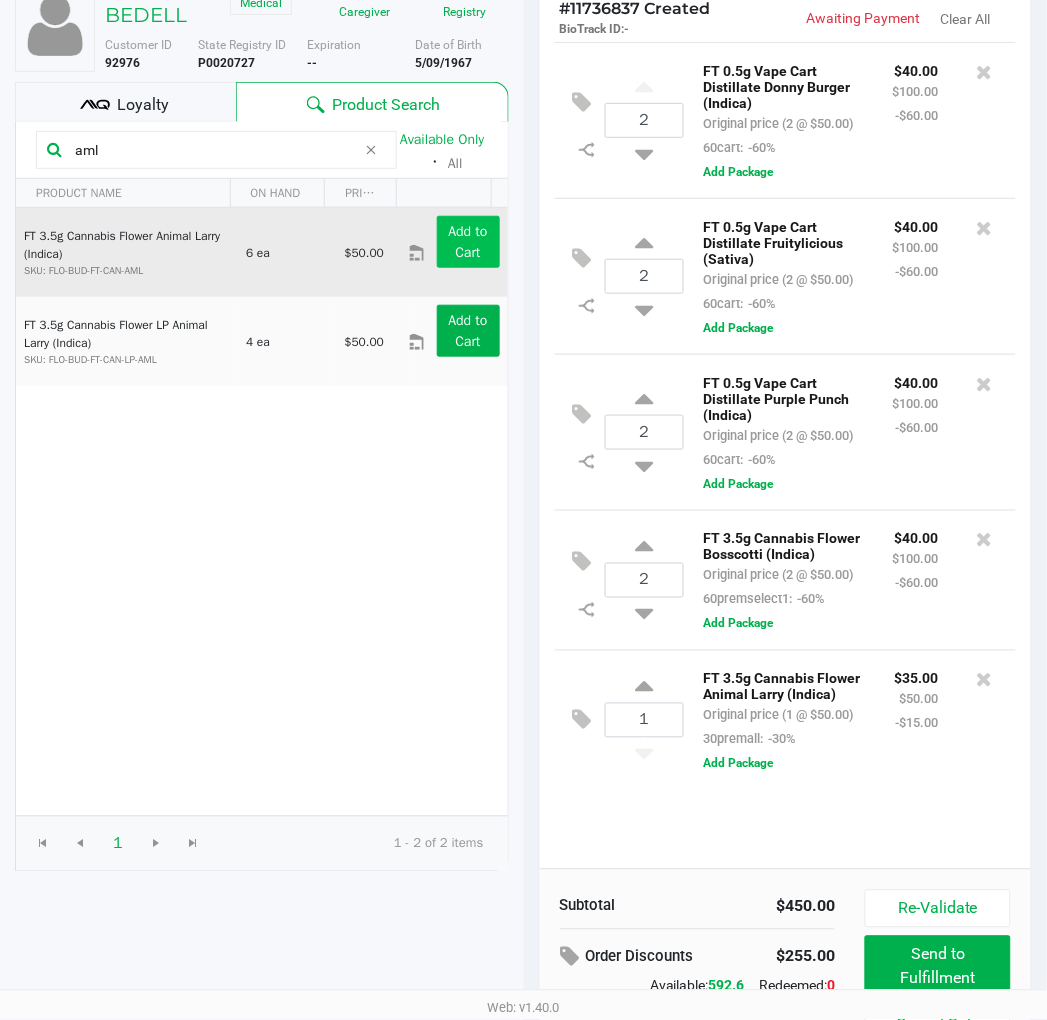 click 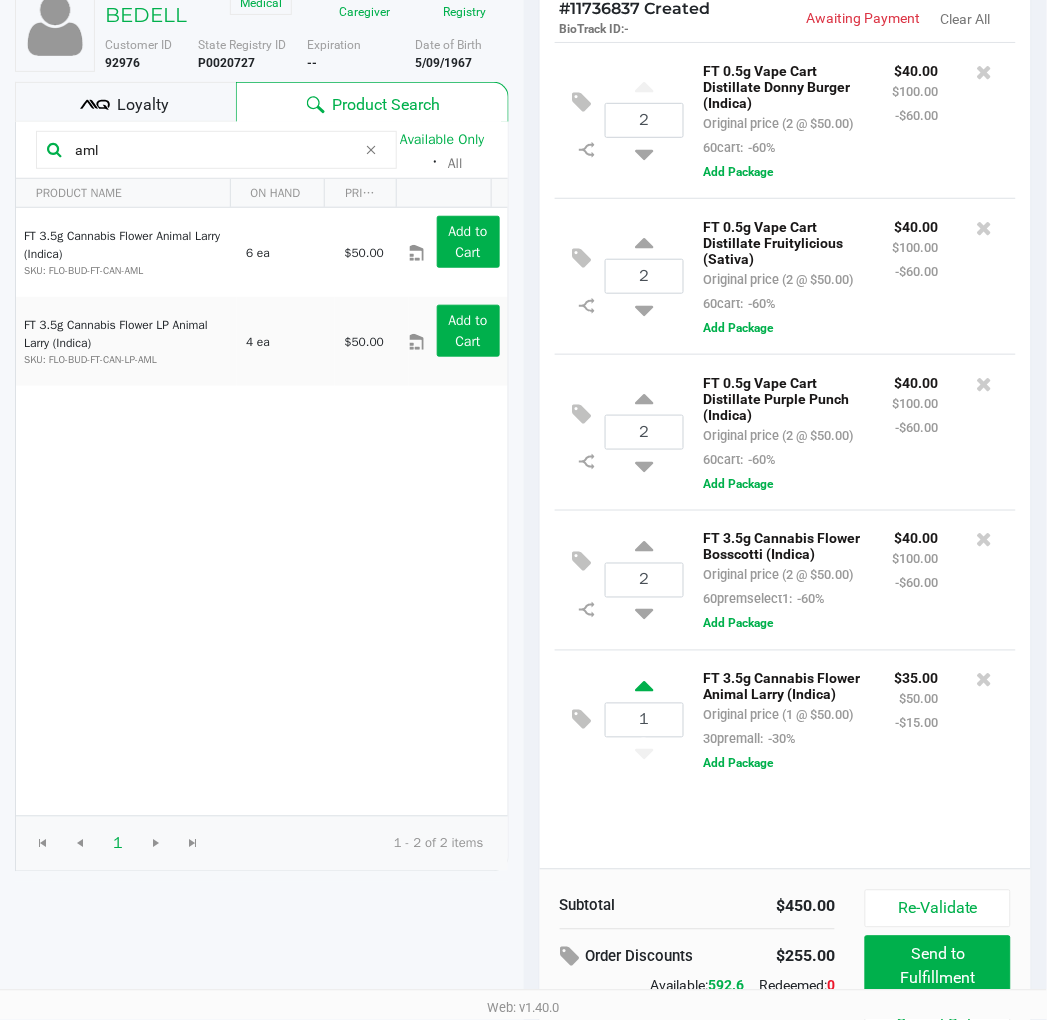 type on "2" 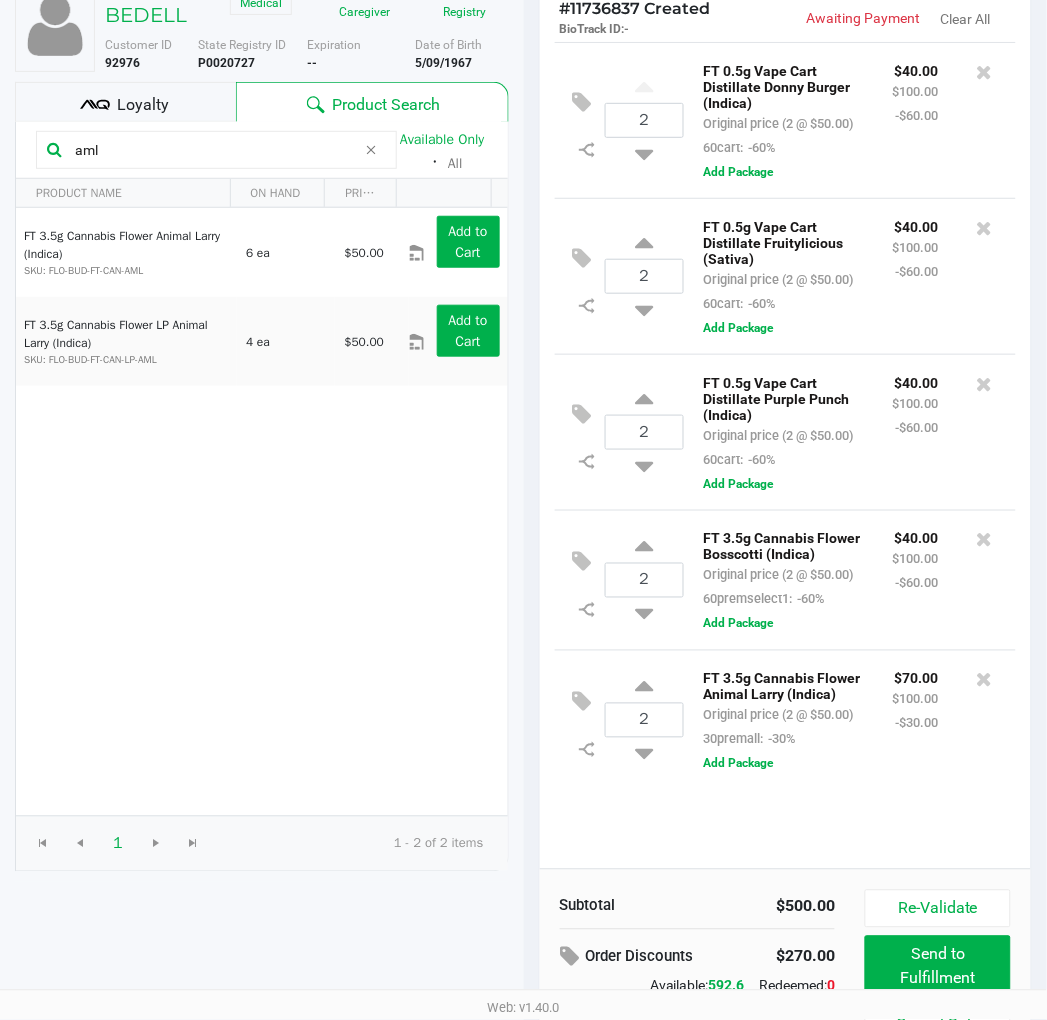 click on "aml" 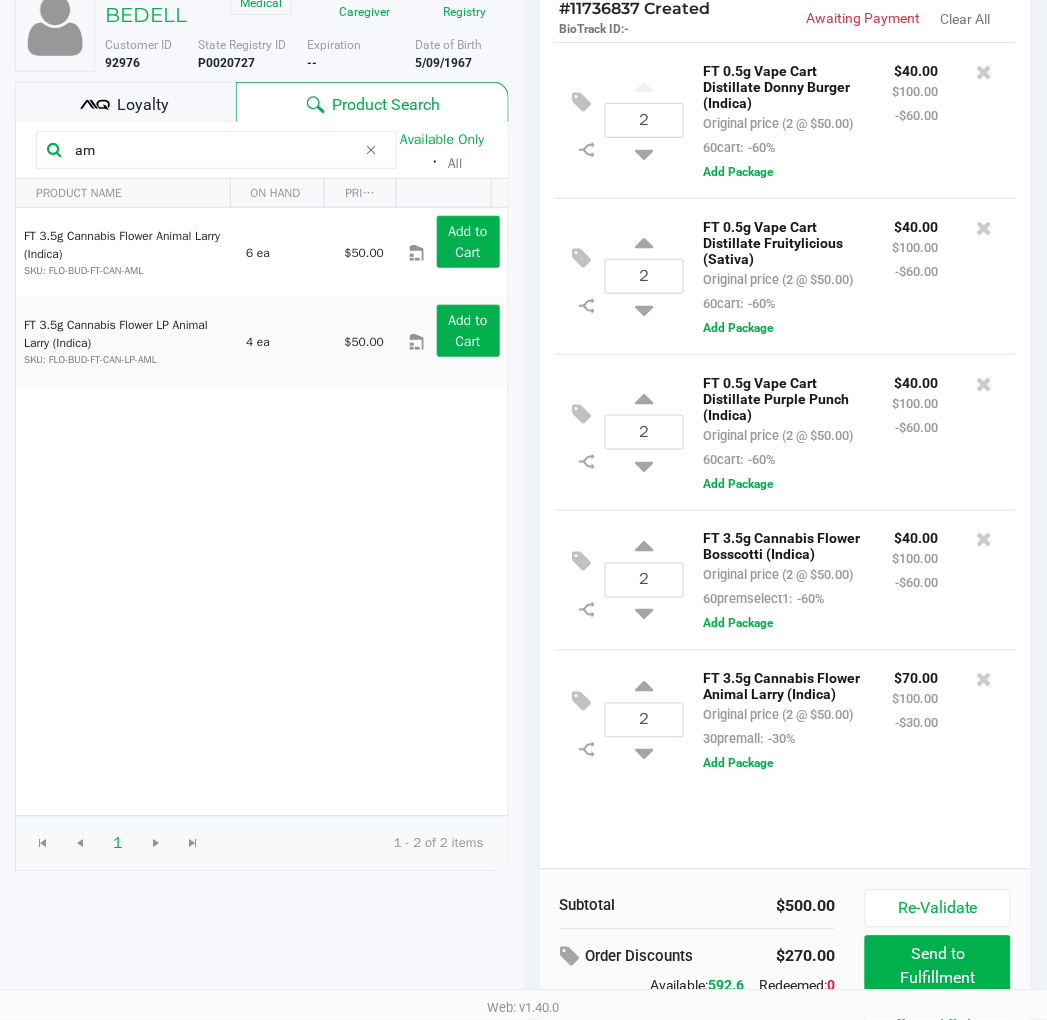 type on "a" 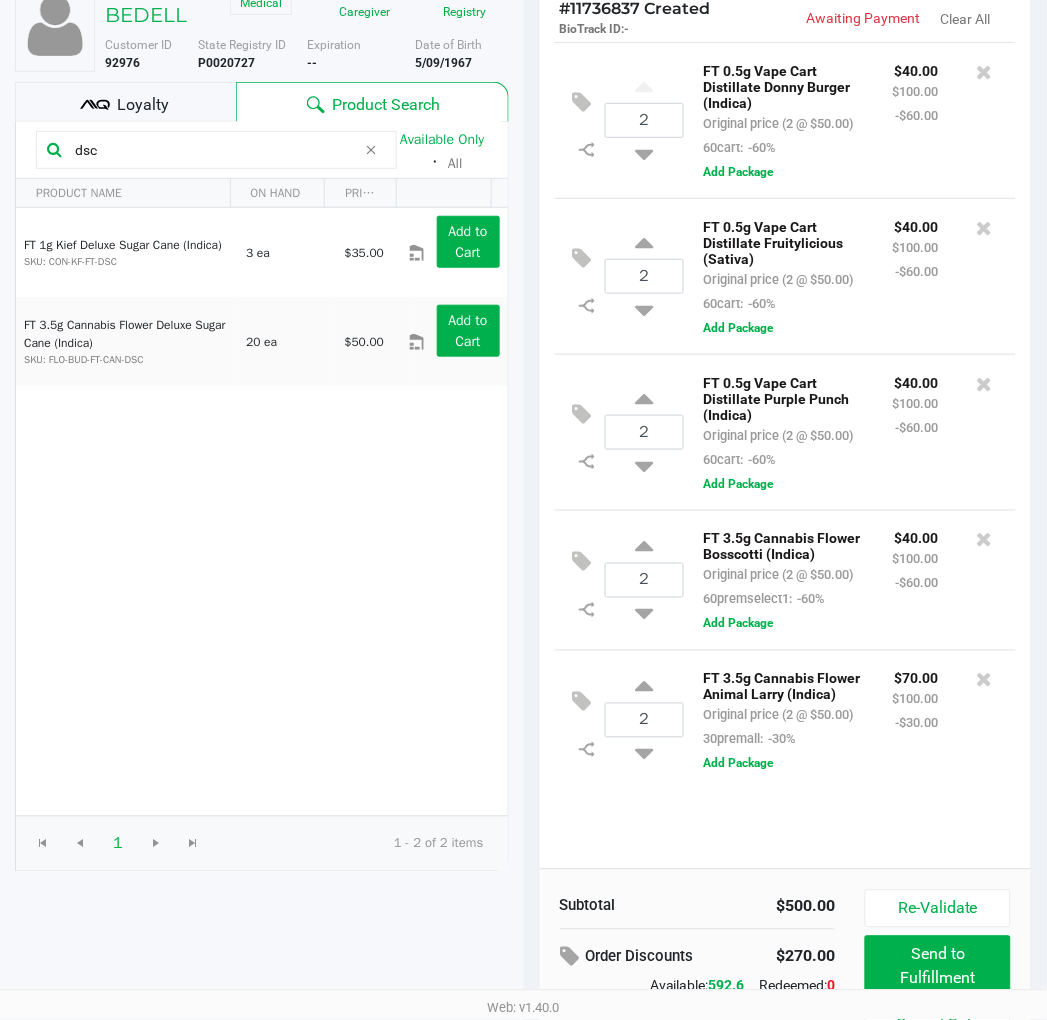 type on "dsc" 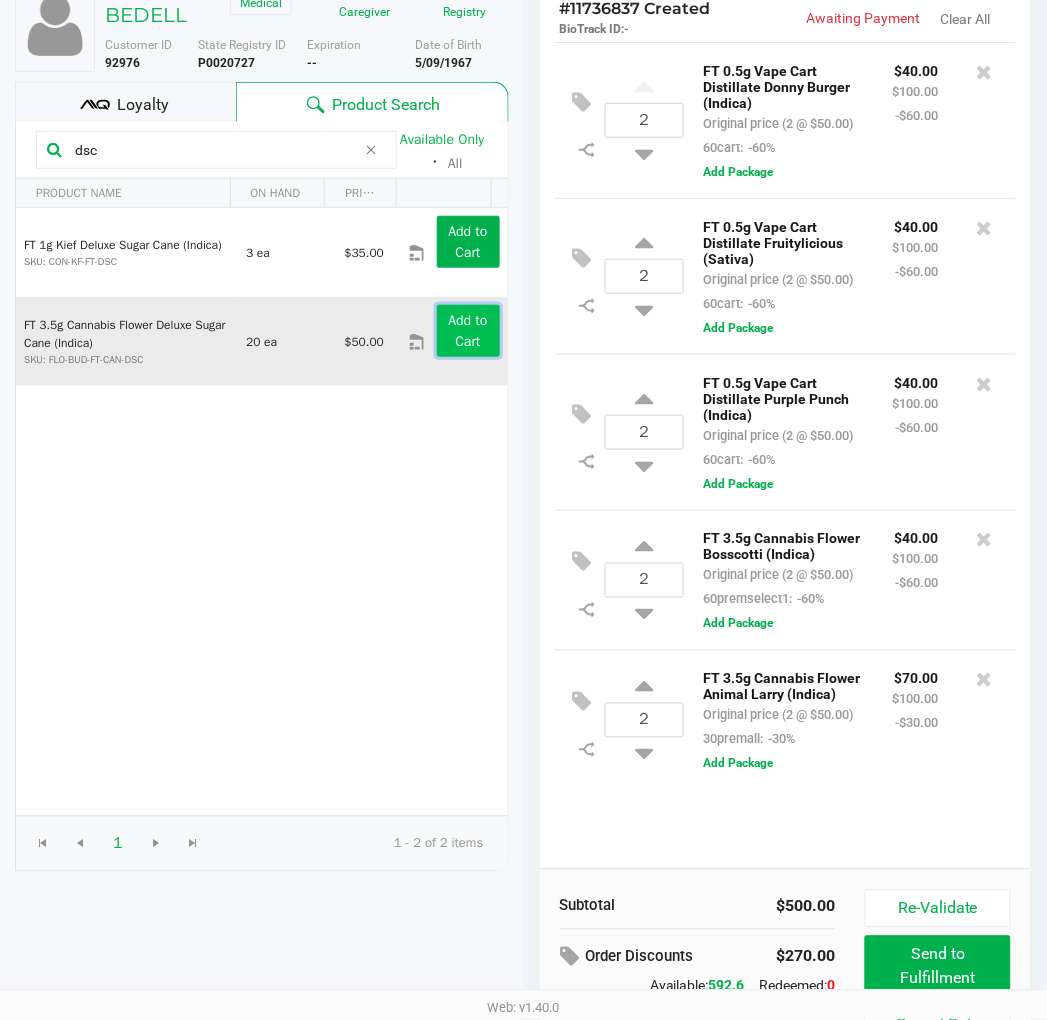 click on "Add to Cart" 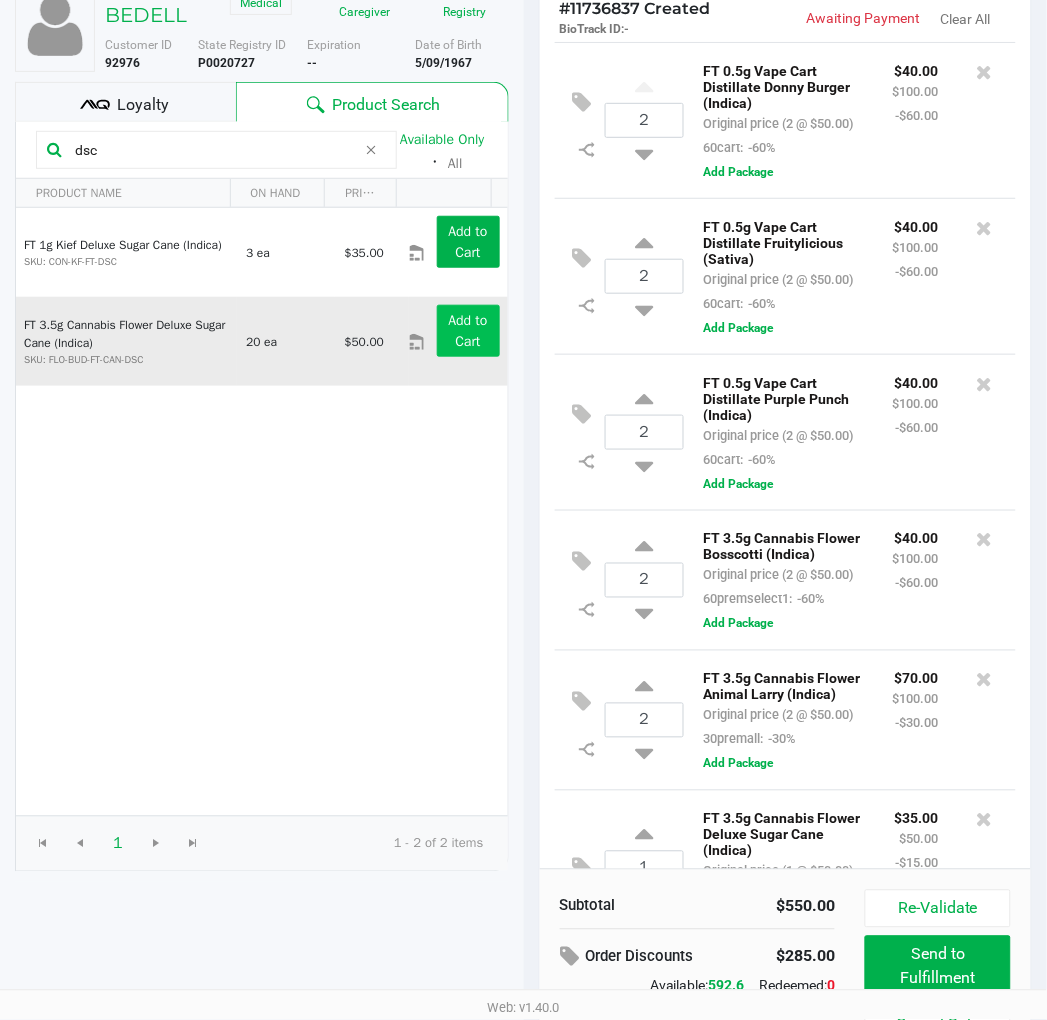 scroll, scrollTop: 266, scrollLeft: 0, axis: vertical 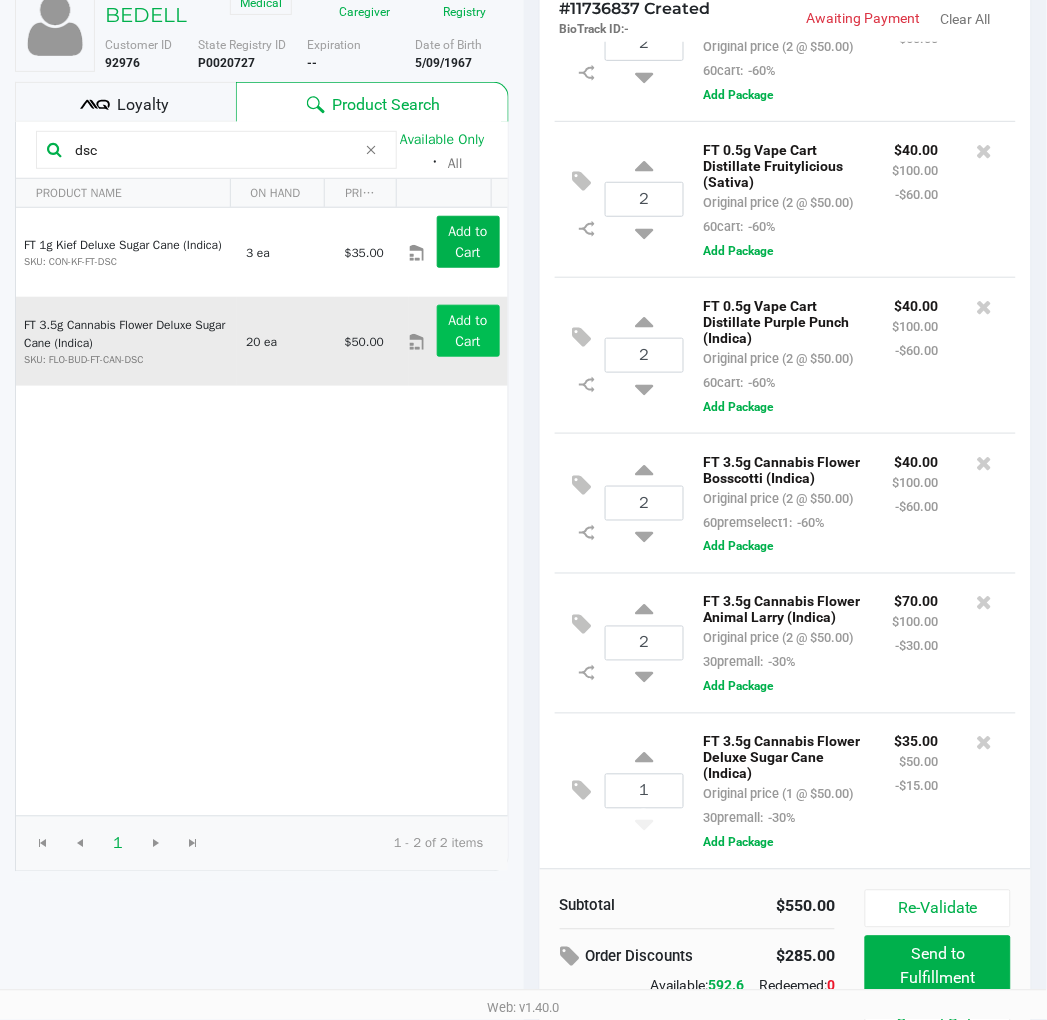 click 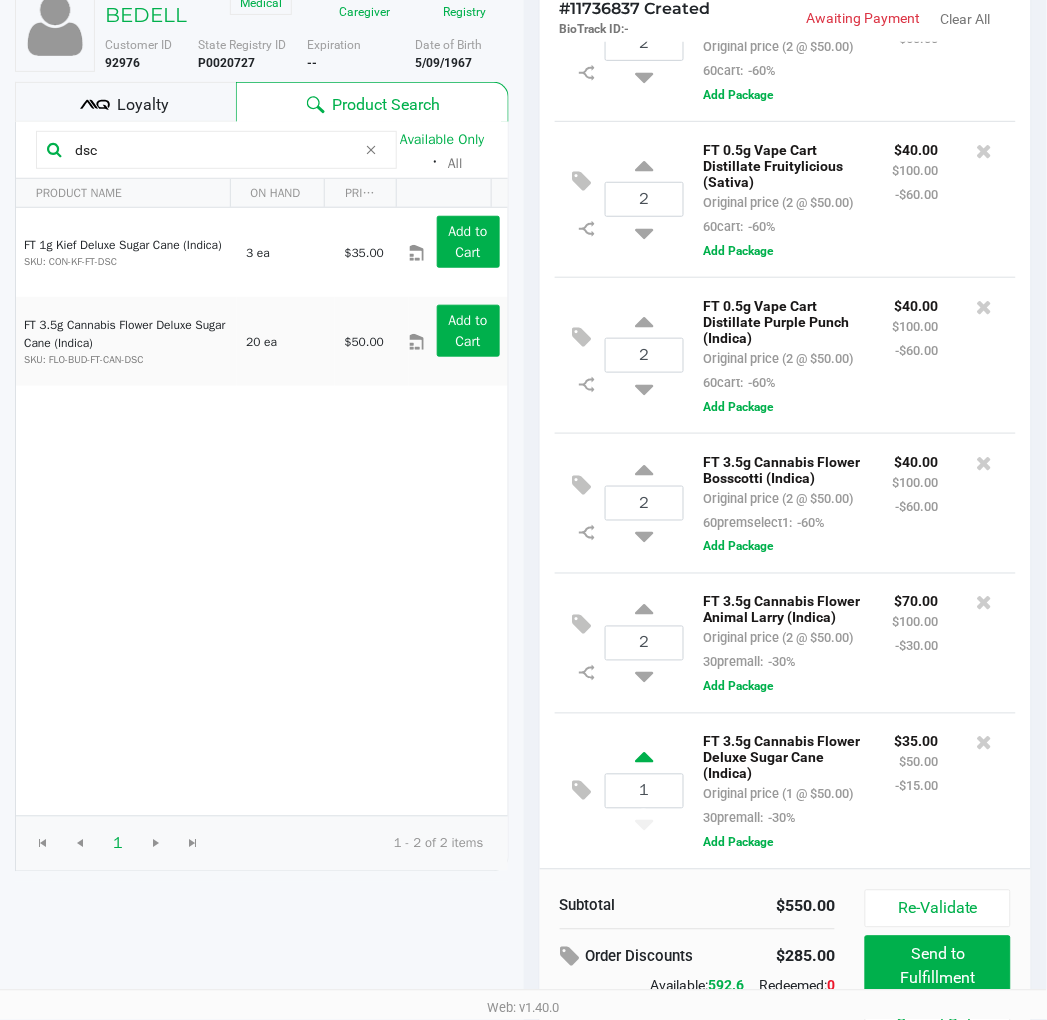 type on "2" 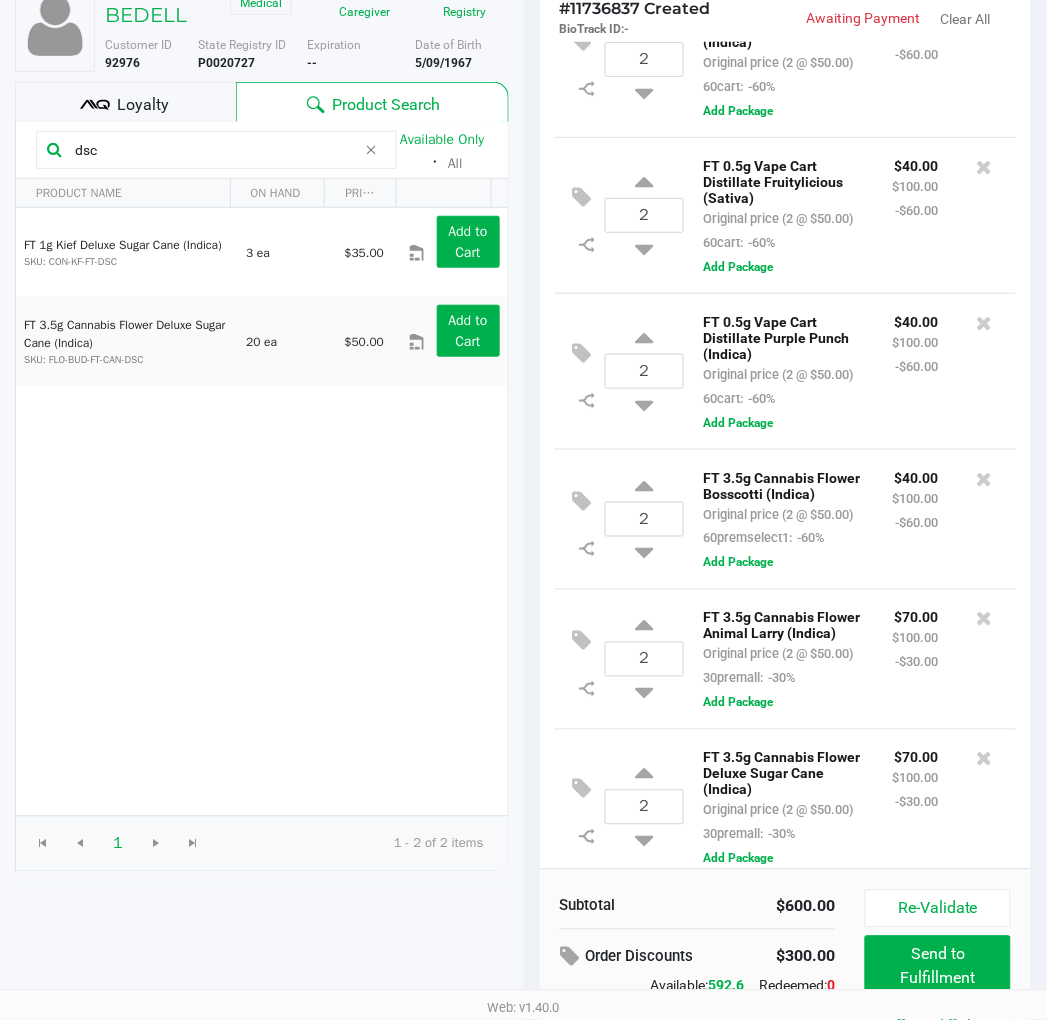 scroll, scrollTop: 0, scrollLeft: 0, axis: both 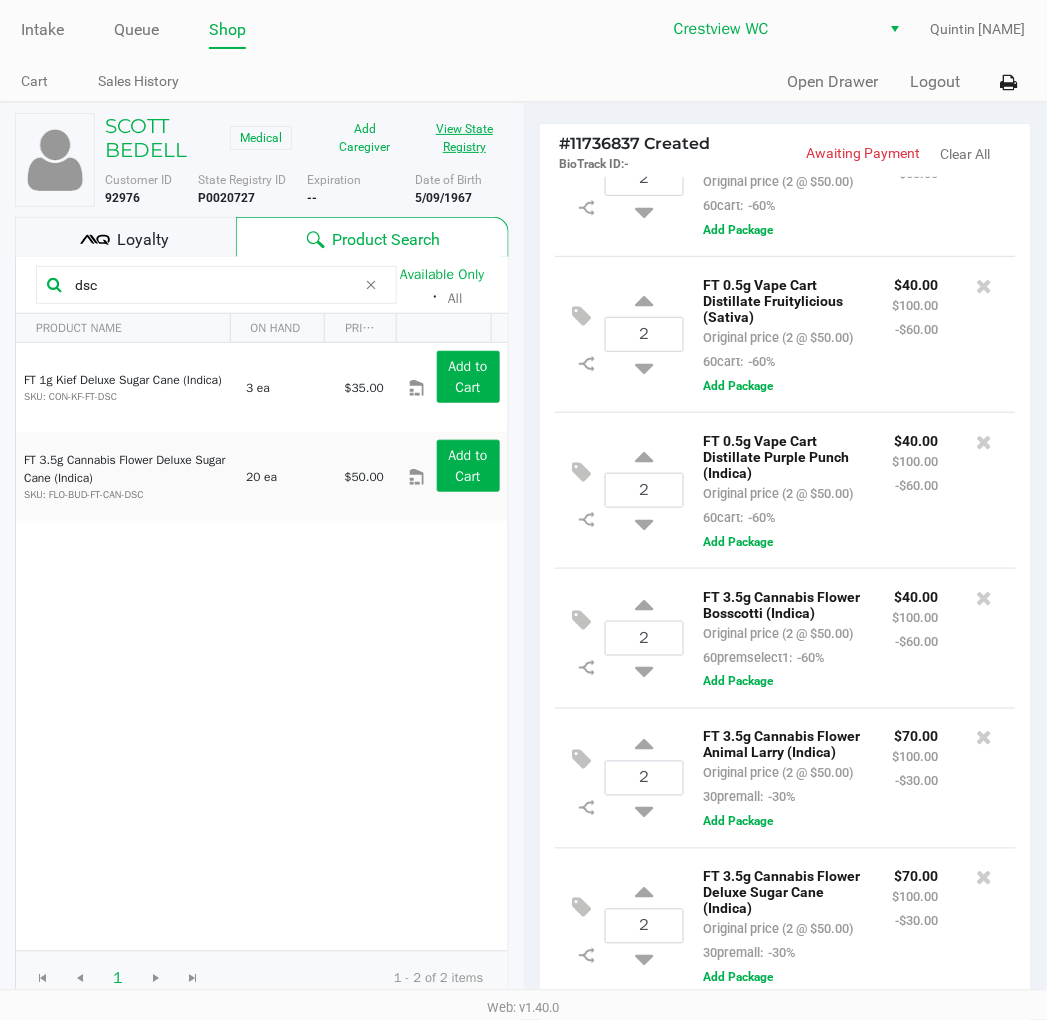 click on "View State Registry" 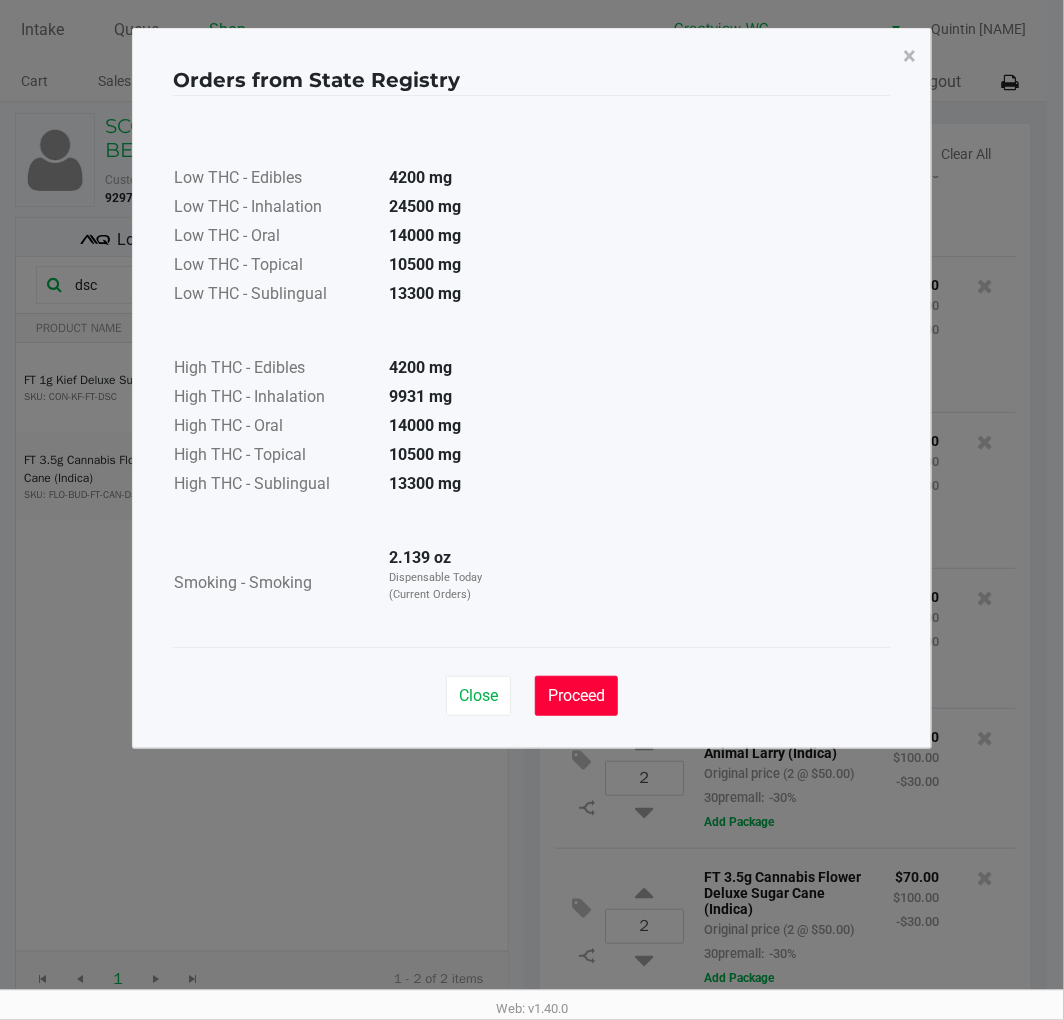 drag, startPoint x: 605, startPoint y: 706, endPoint x: 621, endPoint y: 694, distance: 20 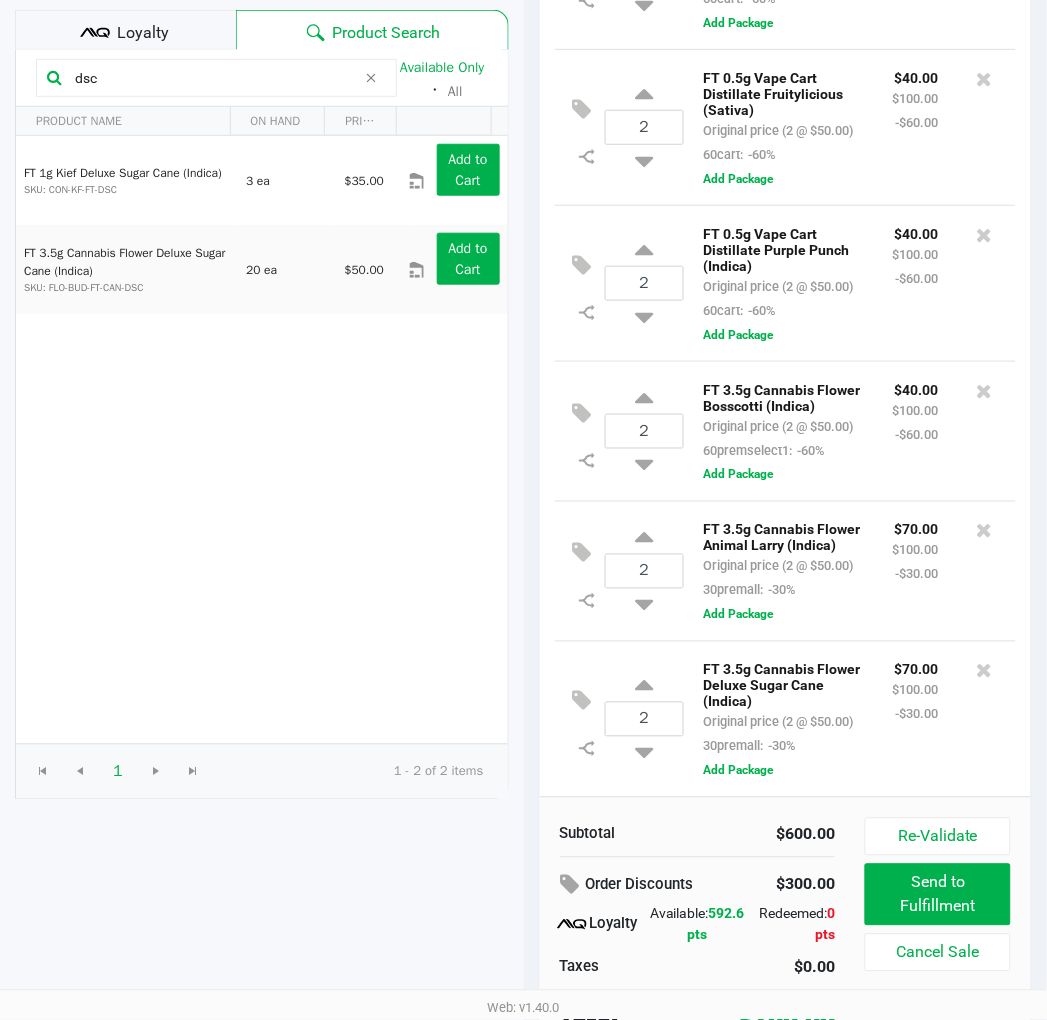 scroll, scrollTop: 248, scrollLeft: 0, axis: vertical 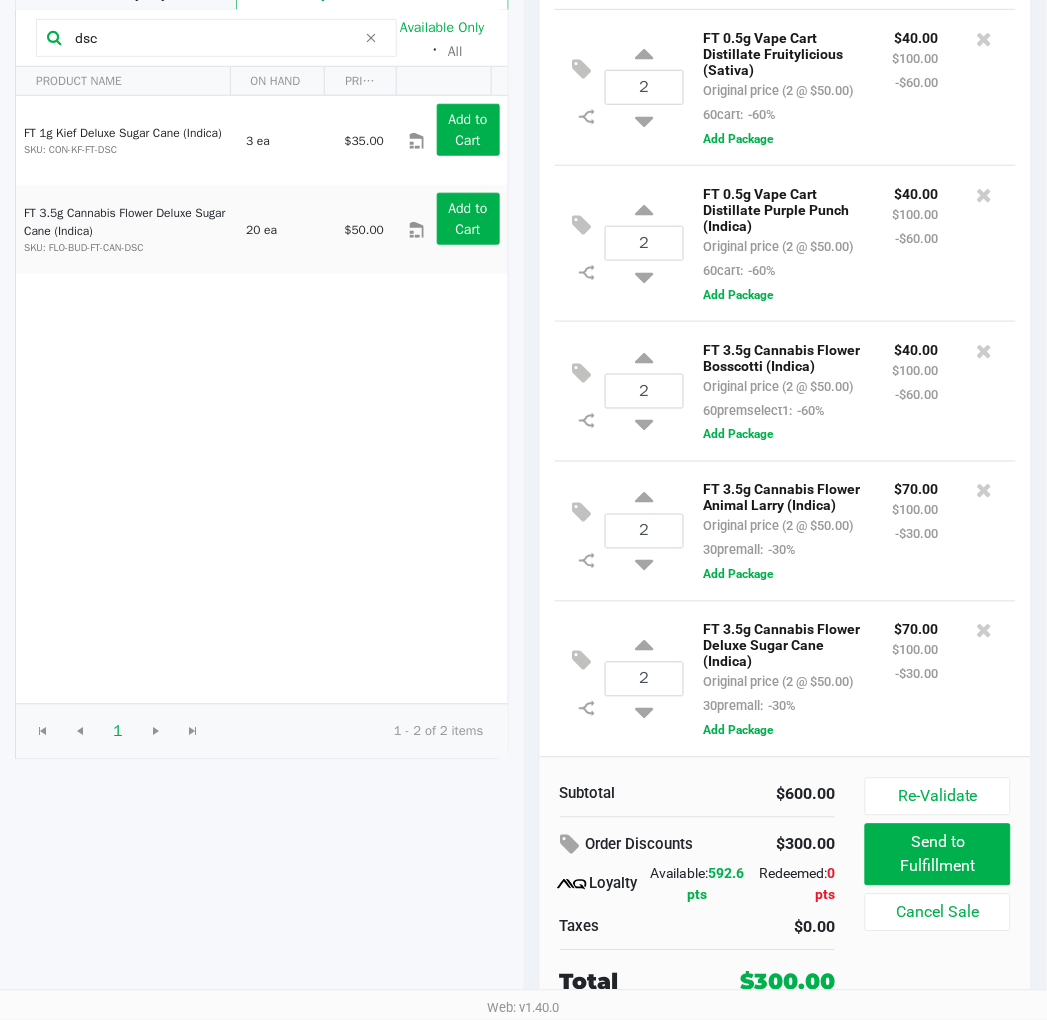 click on "Loyalty" 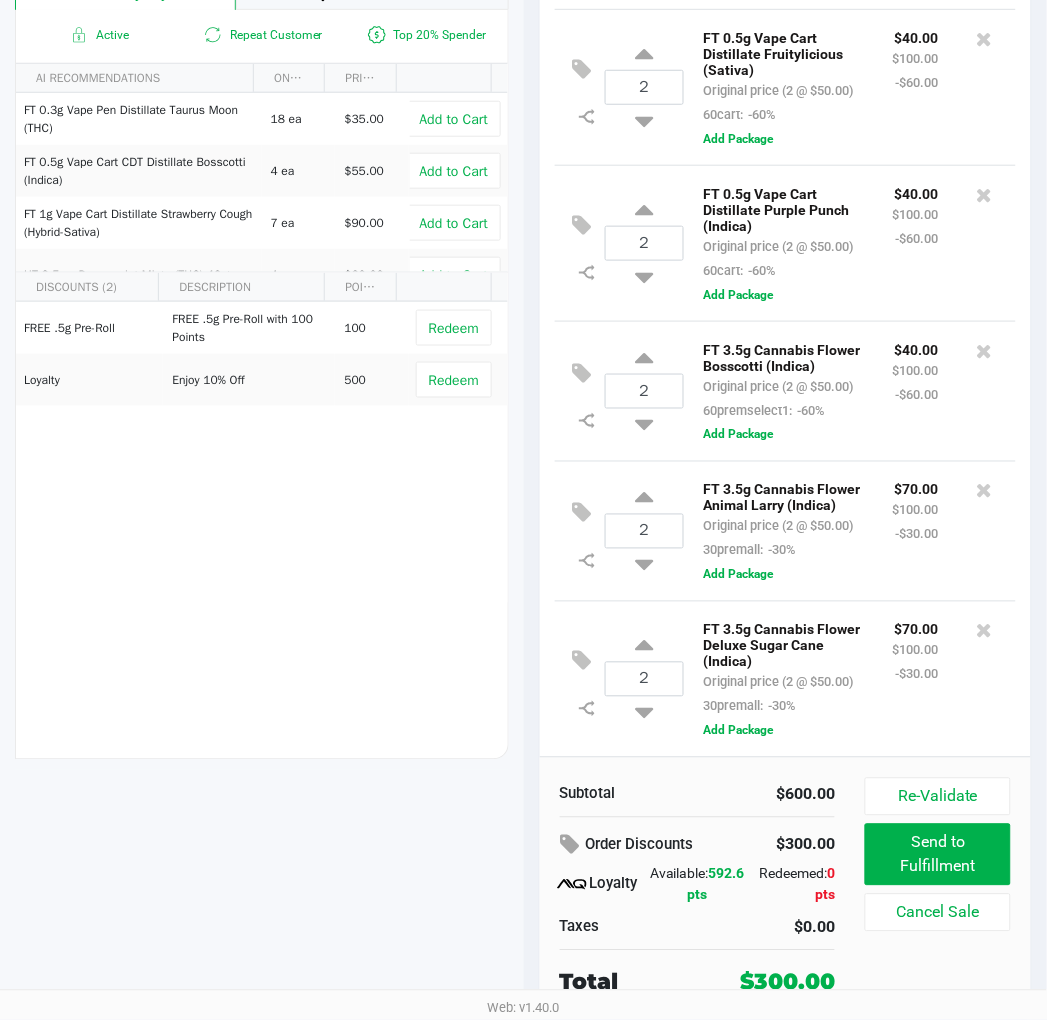 click 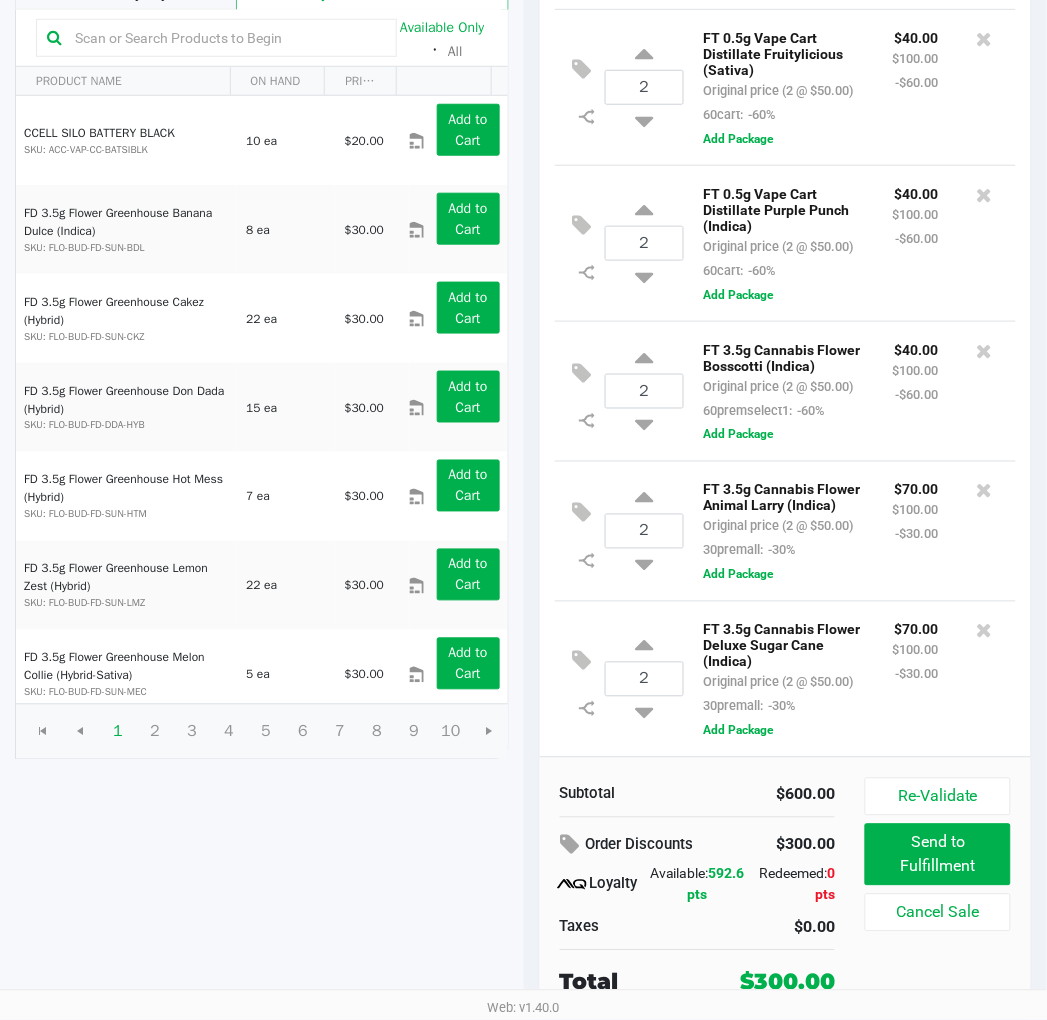 click 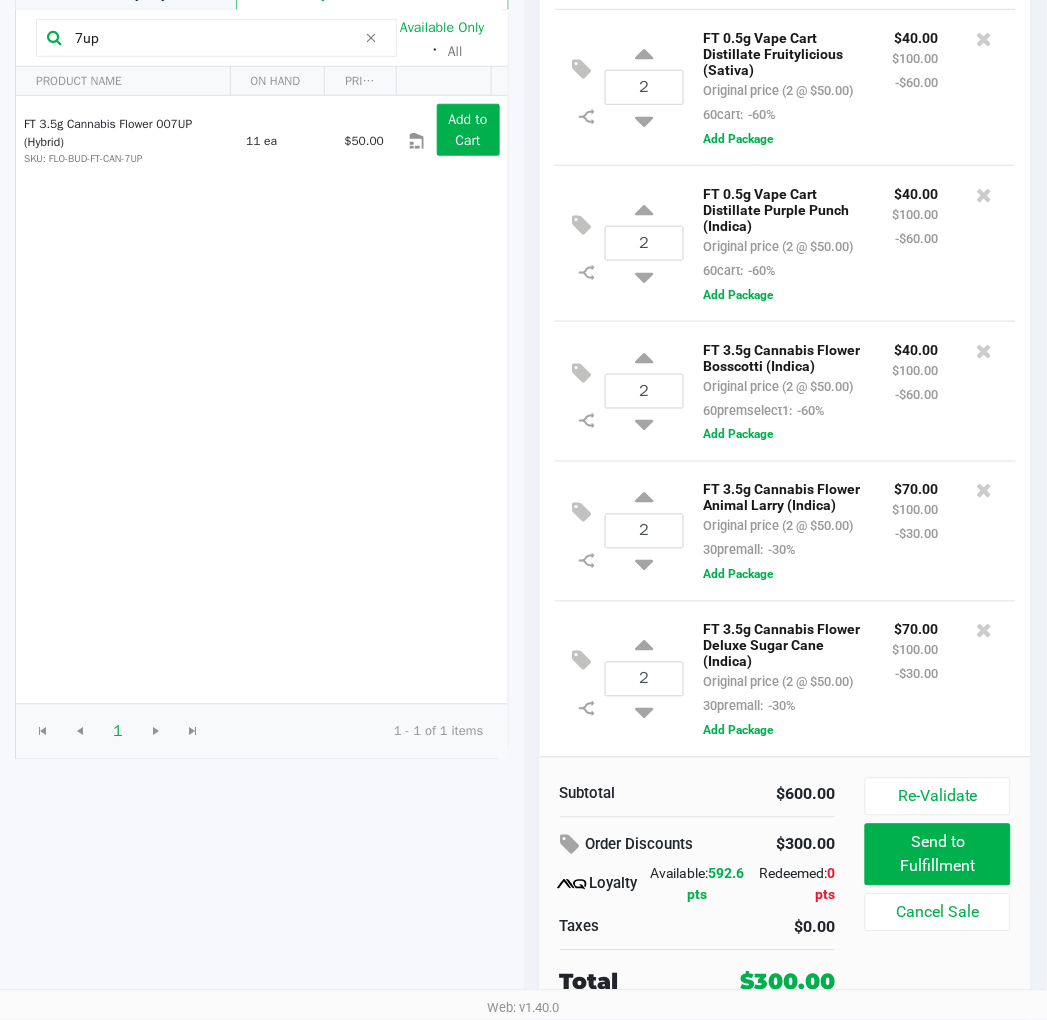 type on "7up" 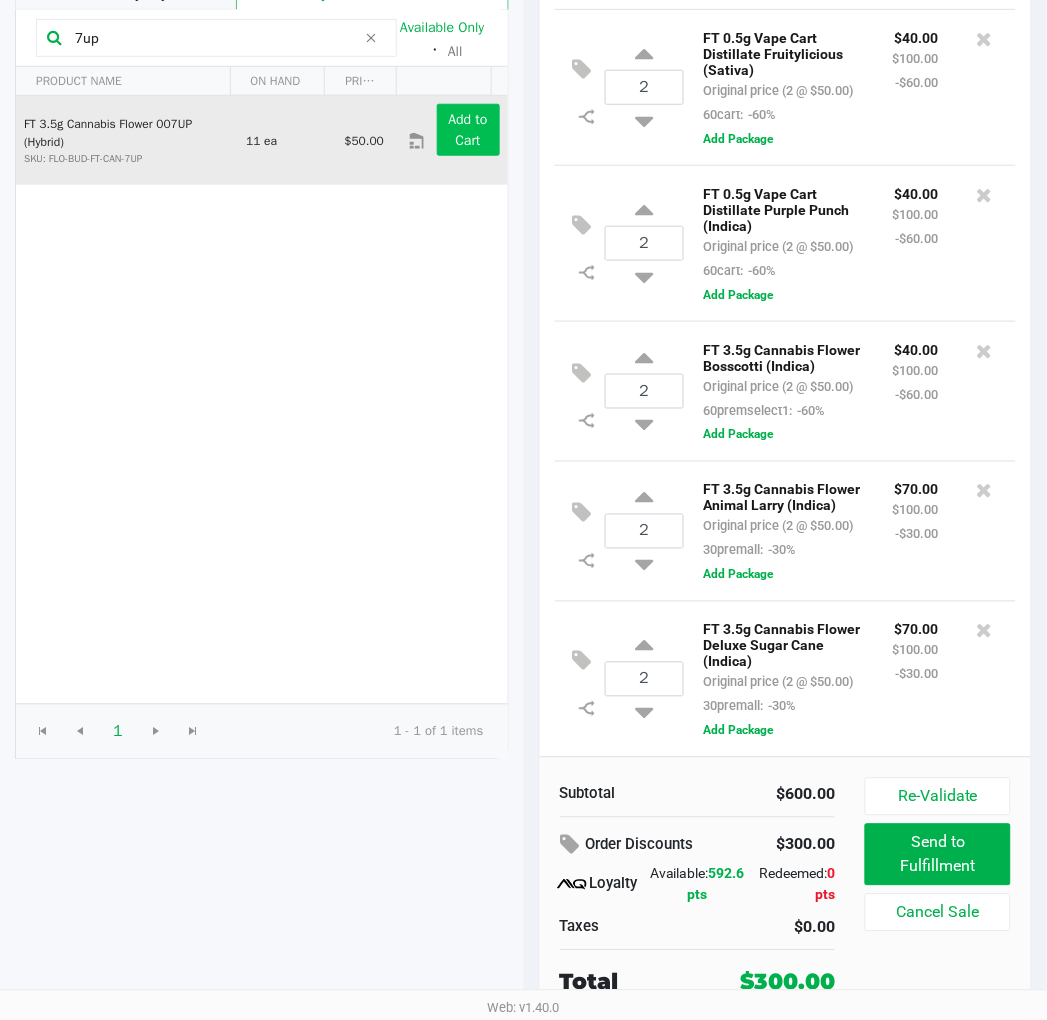 click on "Add to Cart" 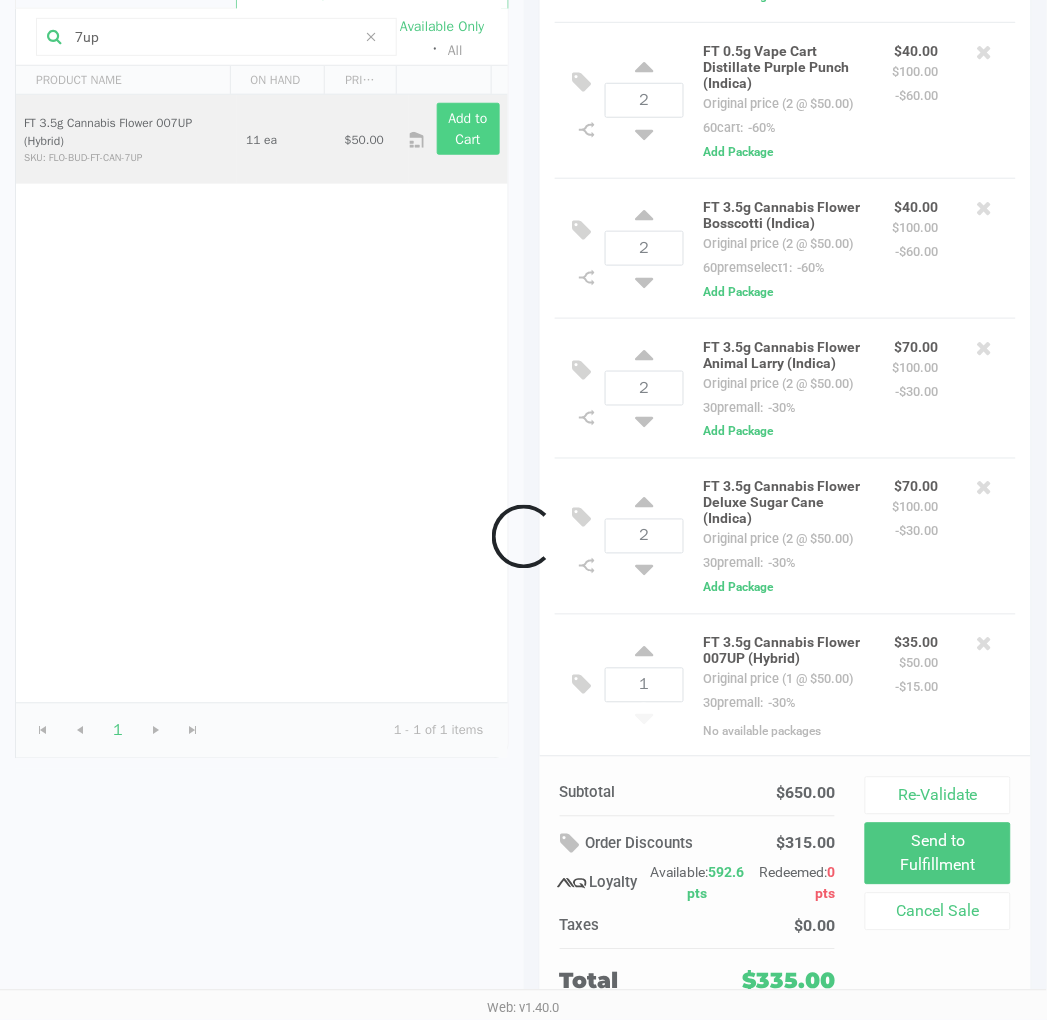 scroll, scrollTop: 432, scrollLeft: 0, axis: vertical 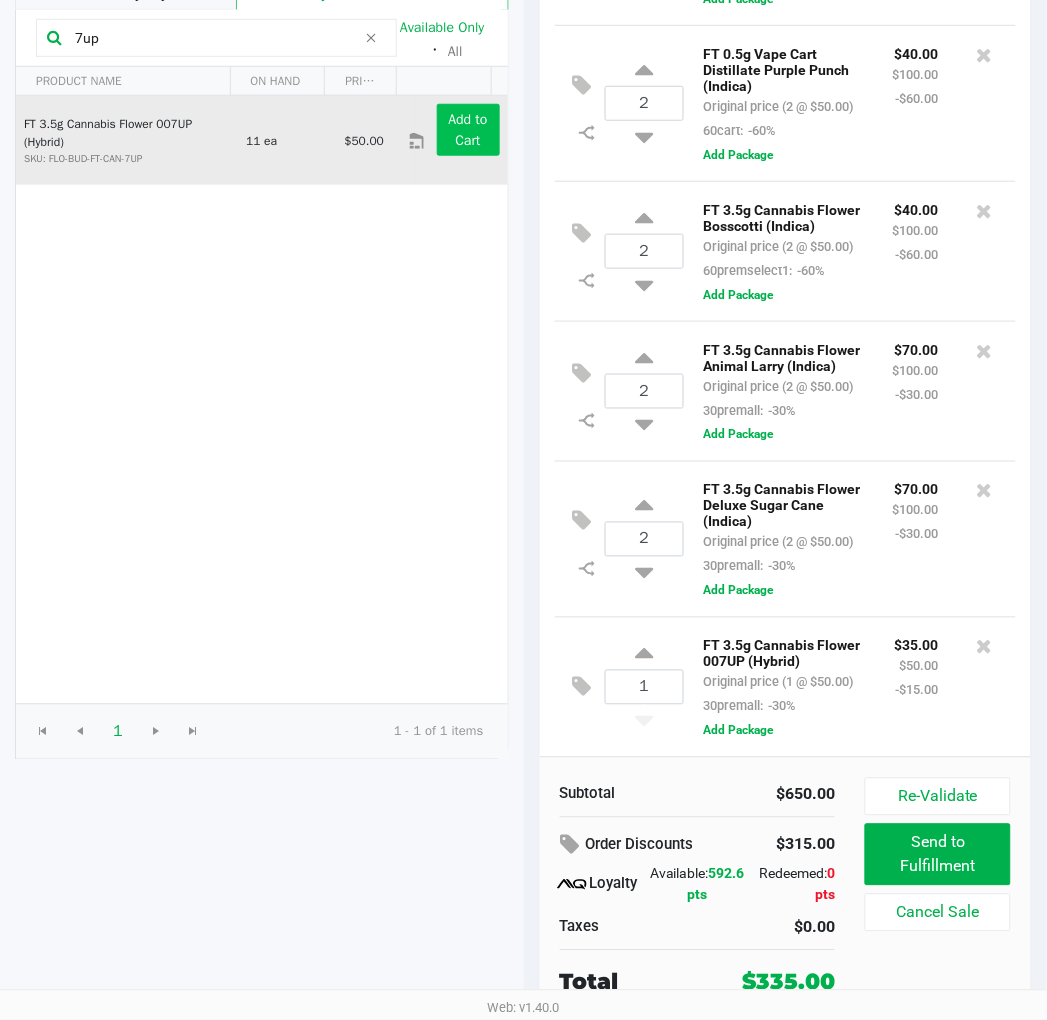 click 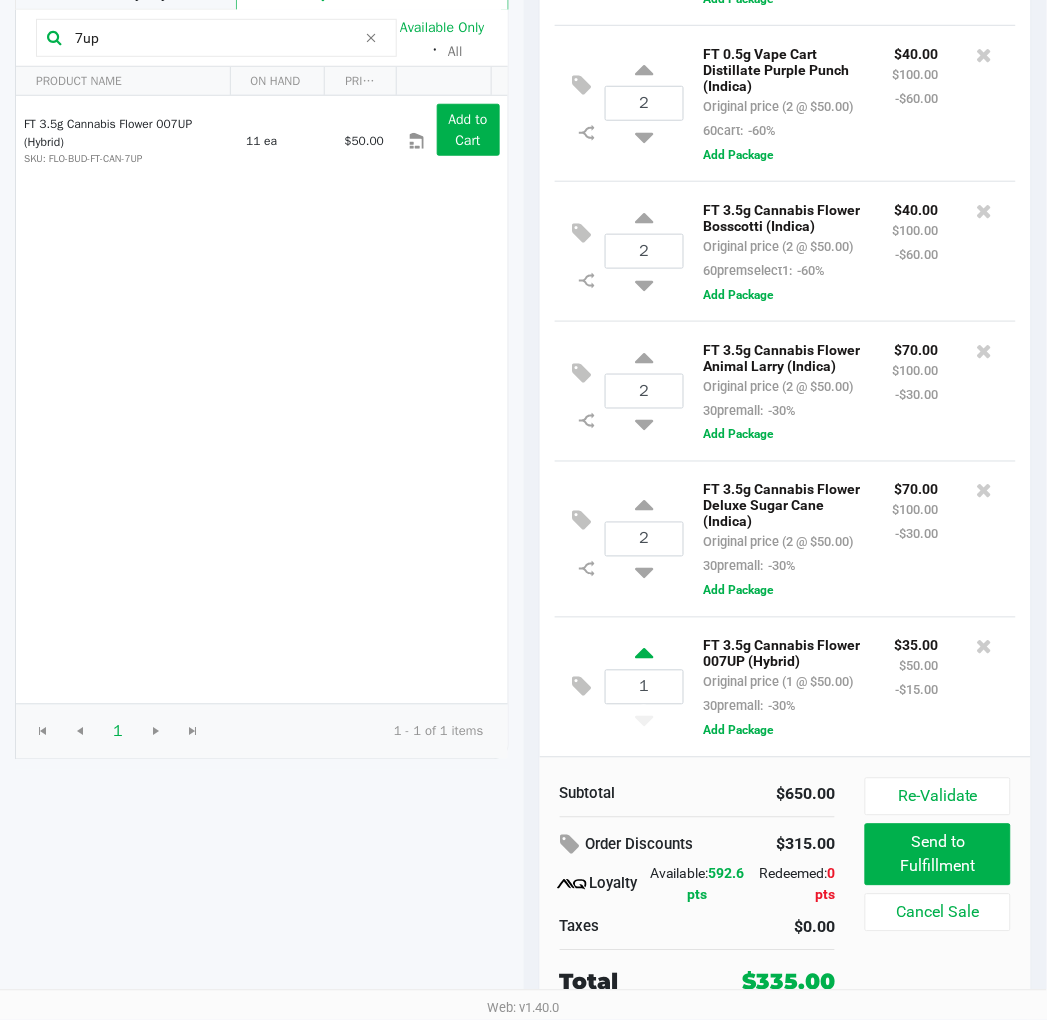 type on "2" 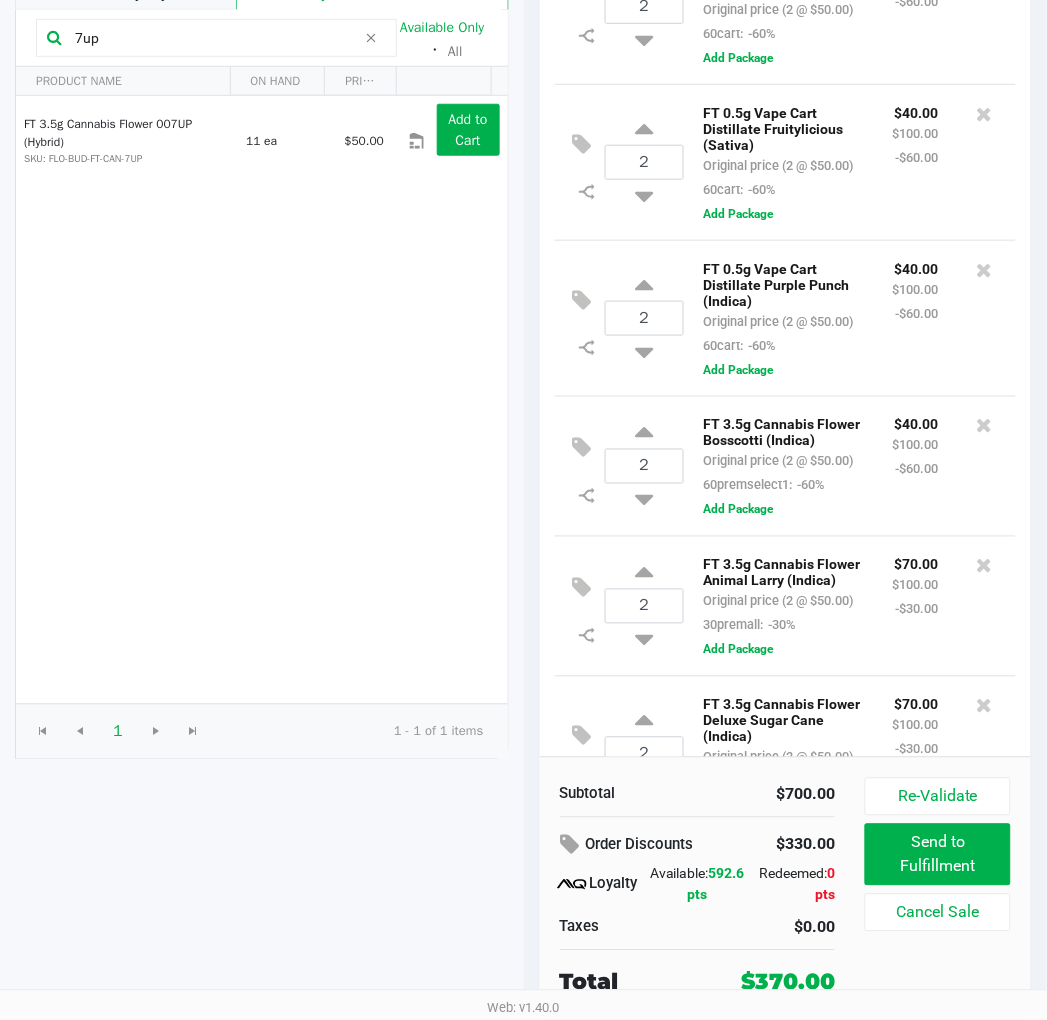 scroll, scrollTop: 0, scrollLeft: 0, axis: both 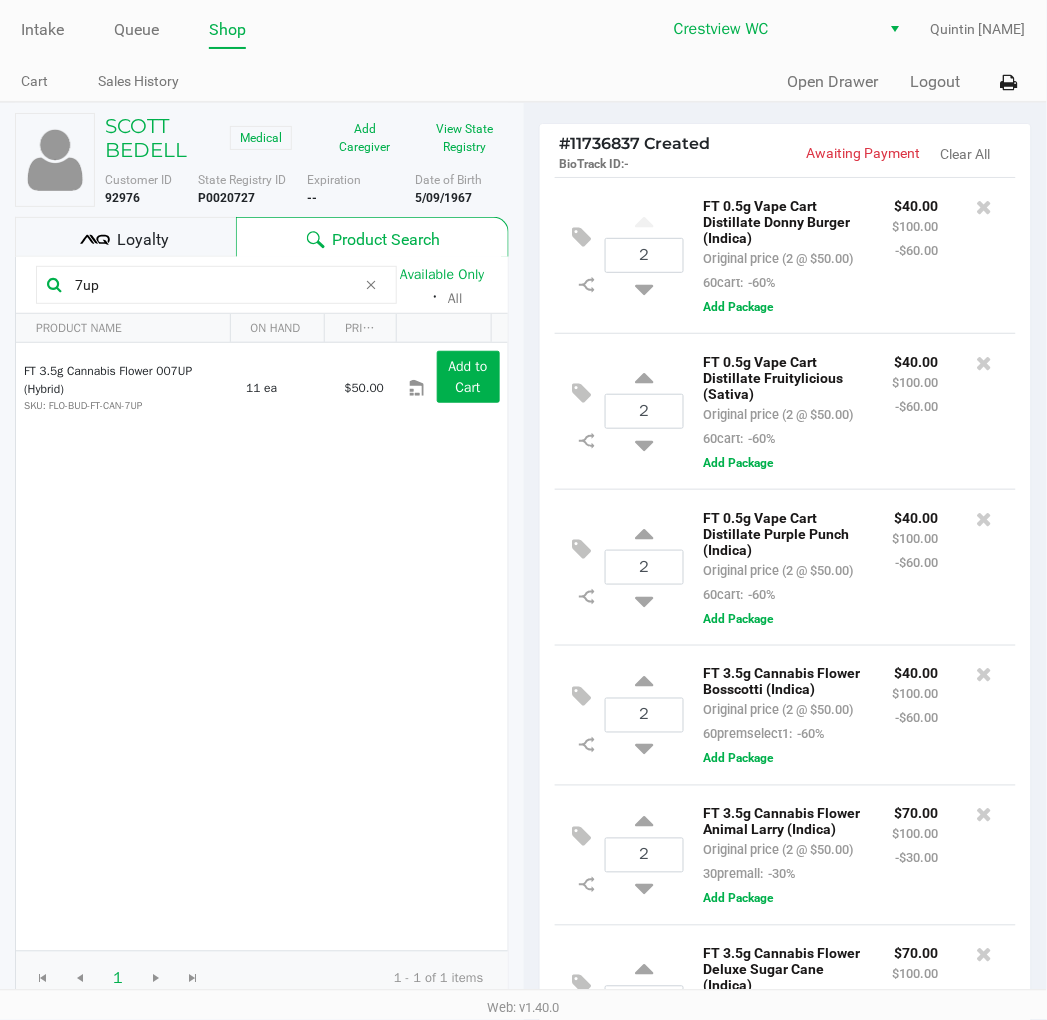 click on "SCOTT BEDELL   Medical   Add Caregiver   View State Registry" 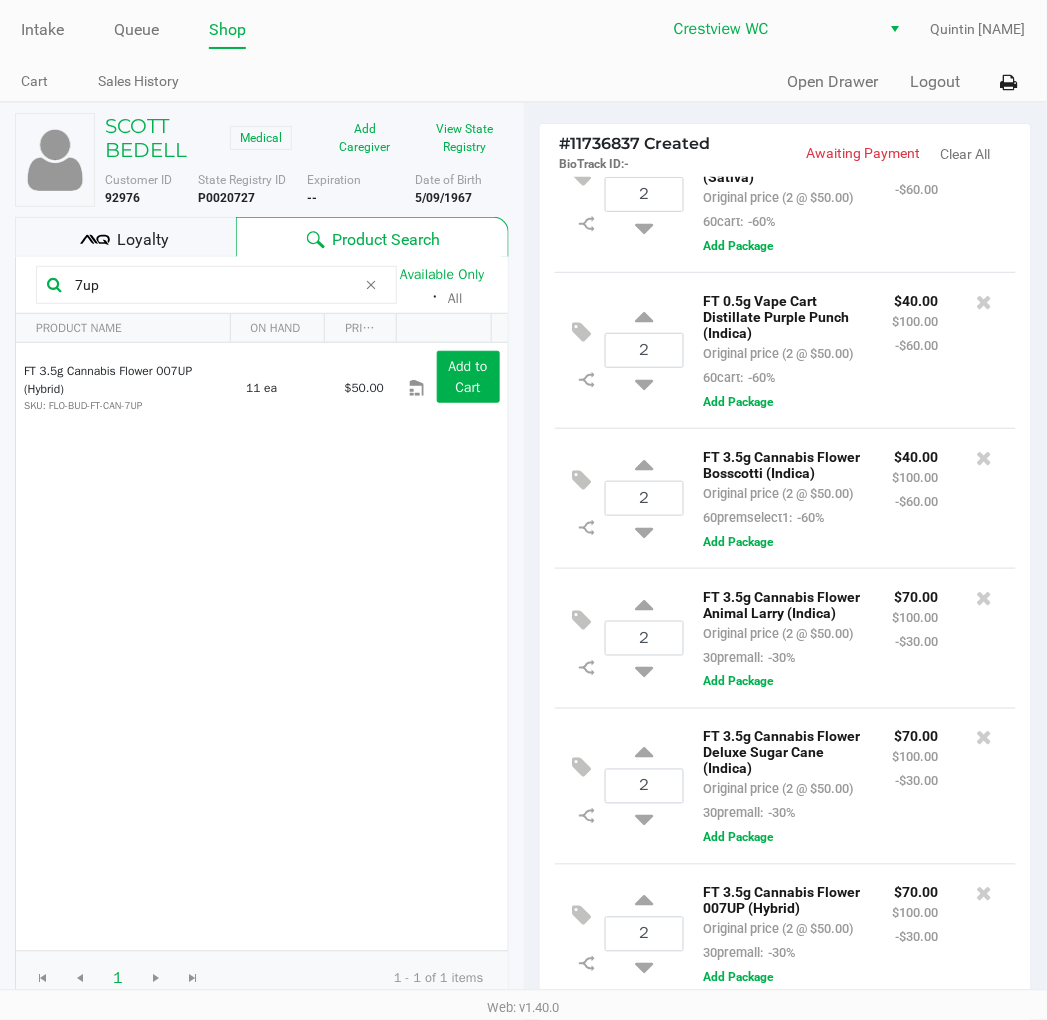 scroll, scrollTop: 448, scrollLeft: 0, axis: vertical 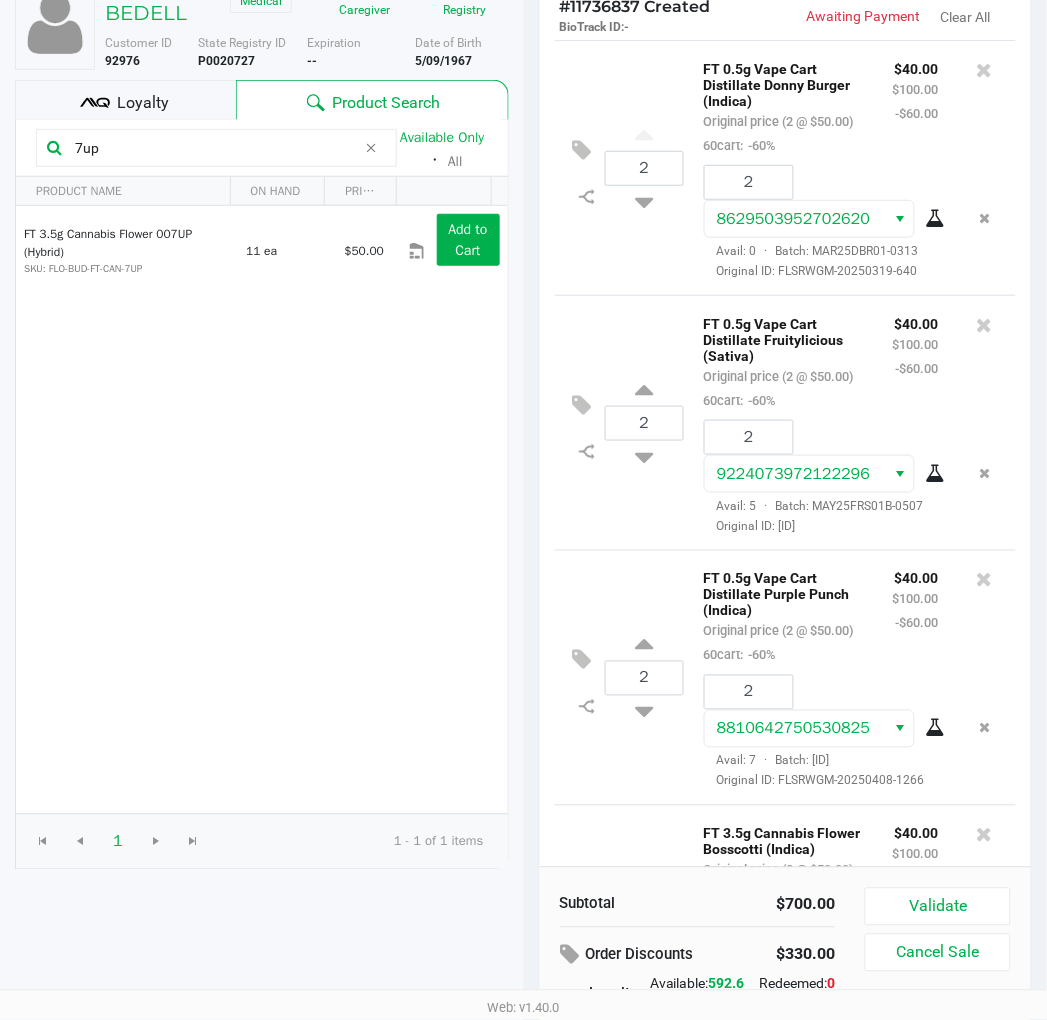 click on "Loyalty" 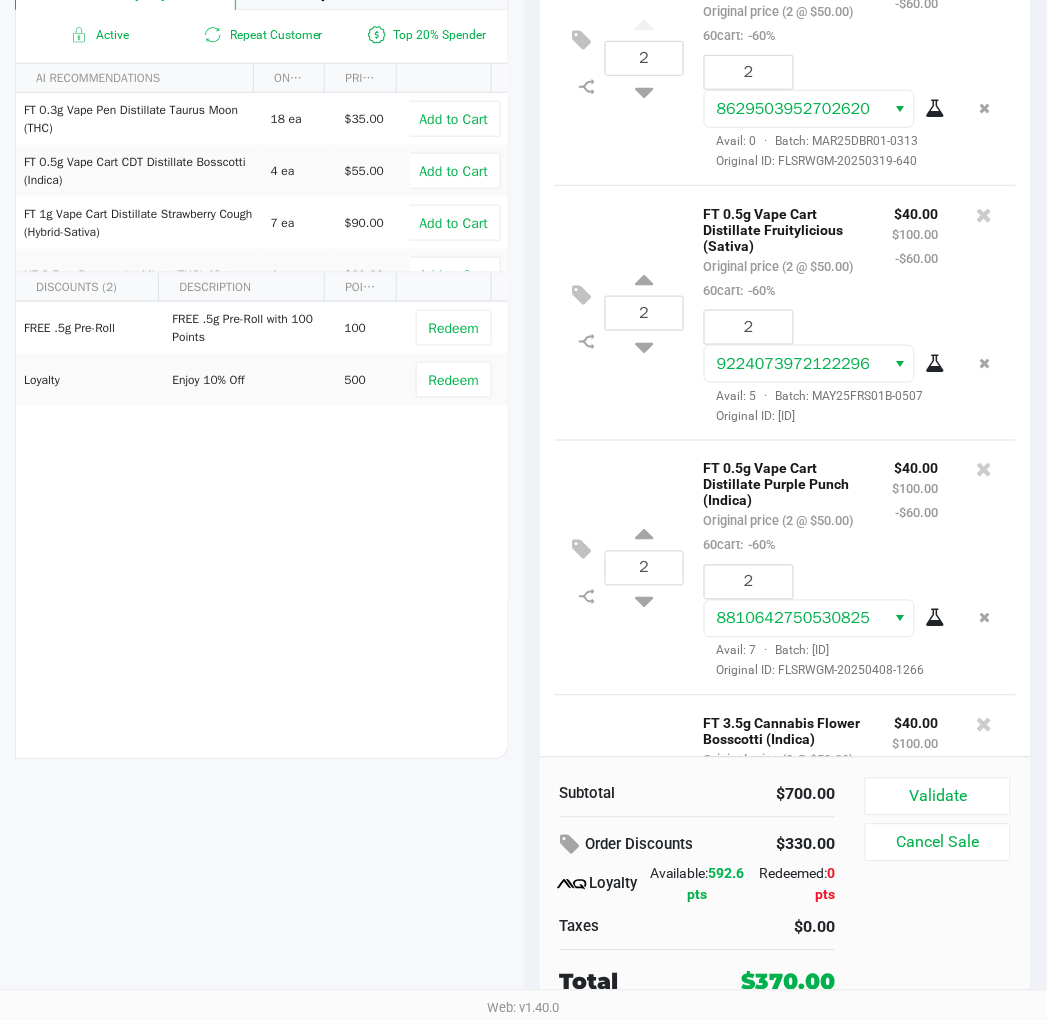 scroll, scrollTop: 248, scrollLeft: 0, axis: vertical 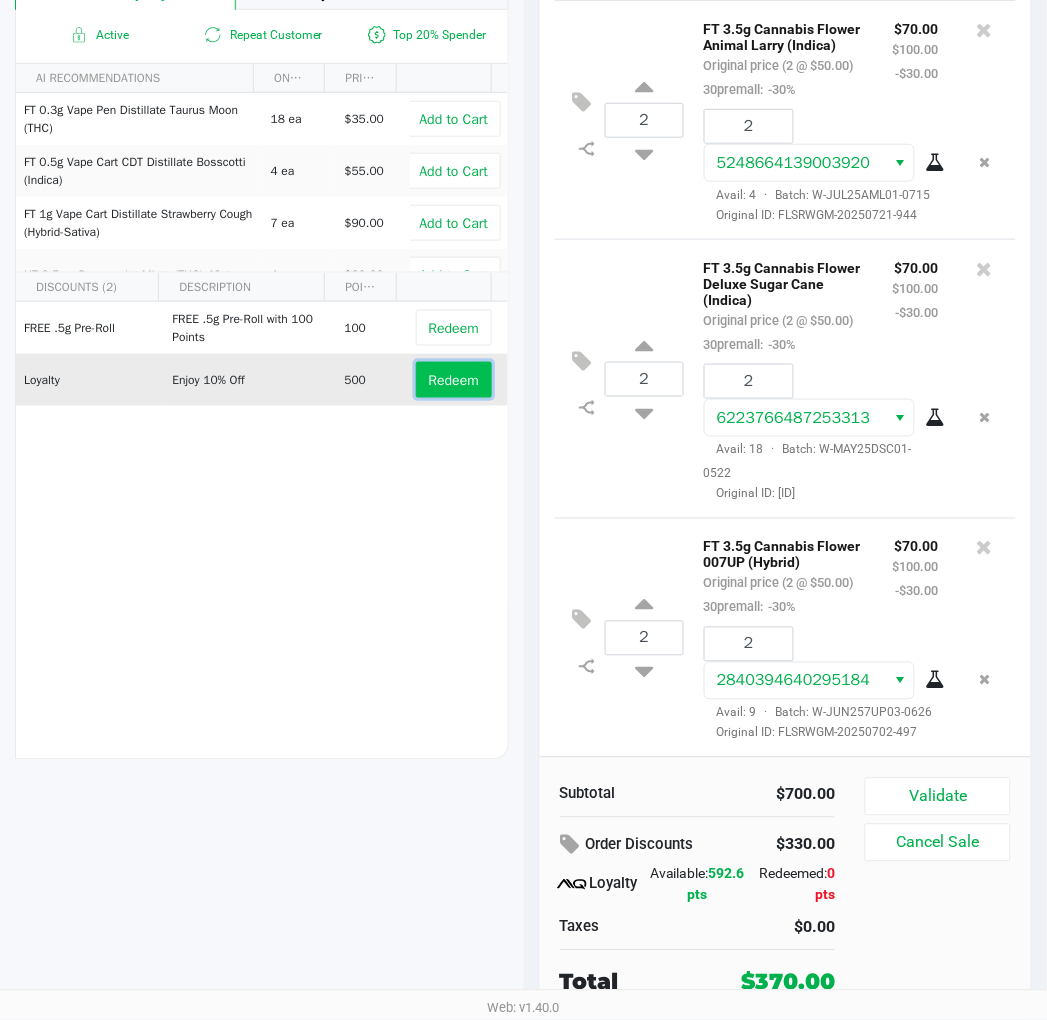 click on "Redeem" 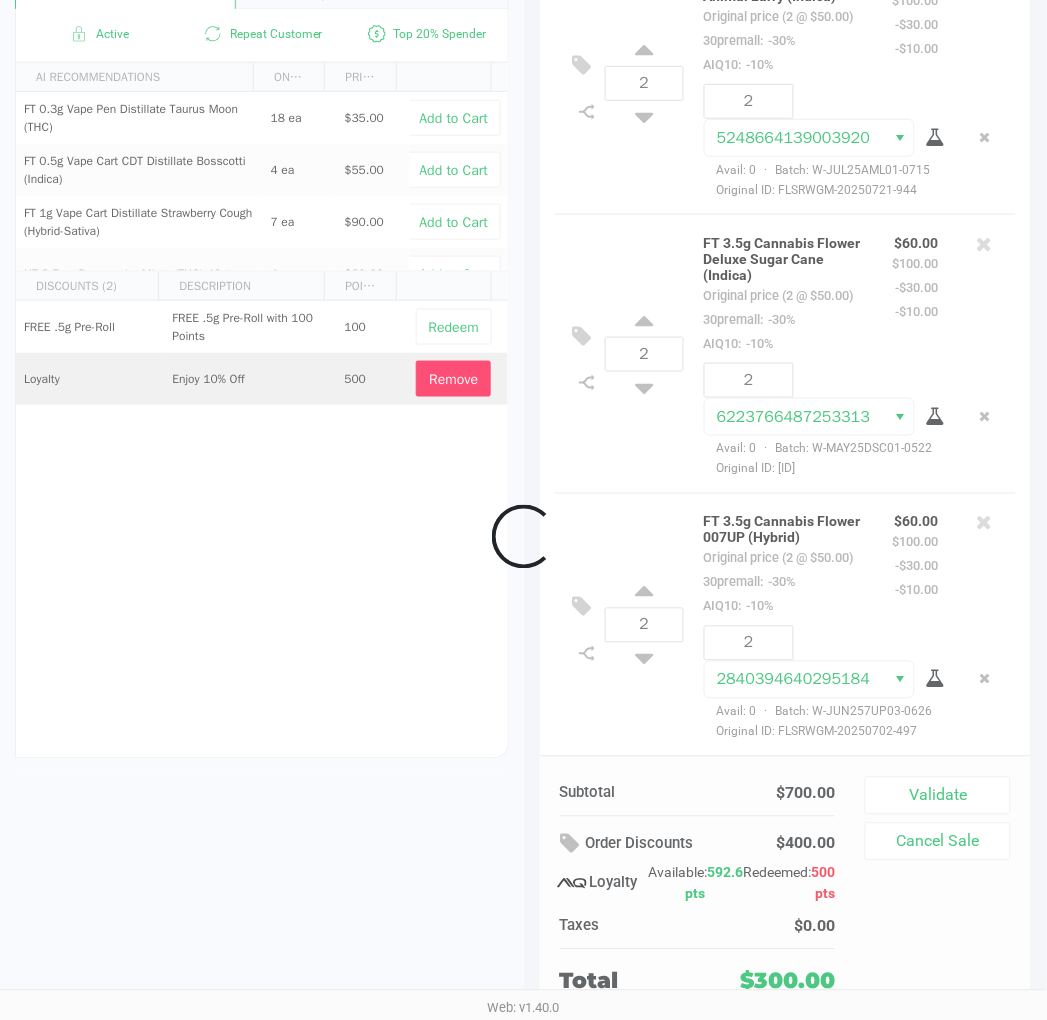 scroll, scrollTop: 1464, scrollLeft: 0, axis: vertical 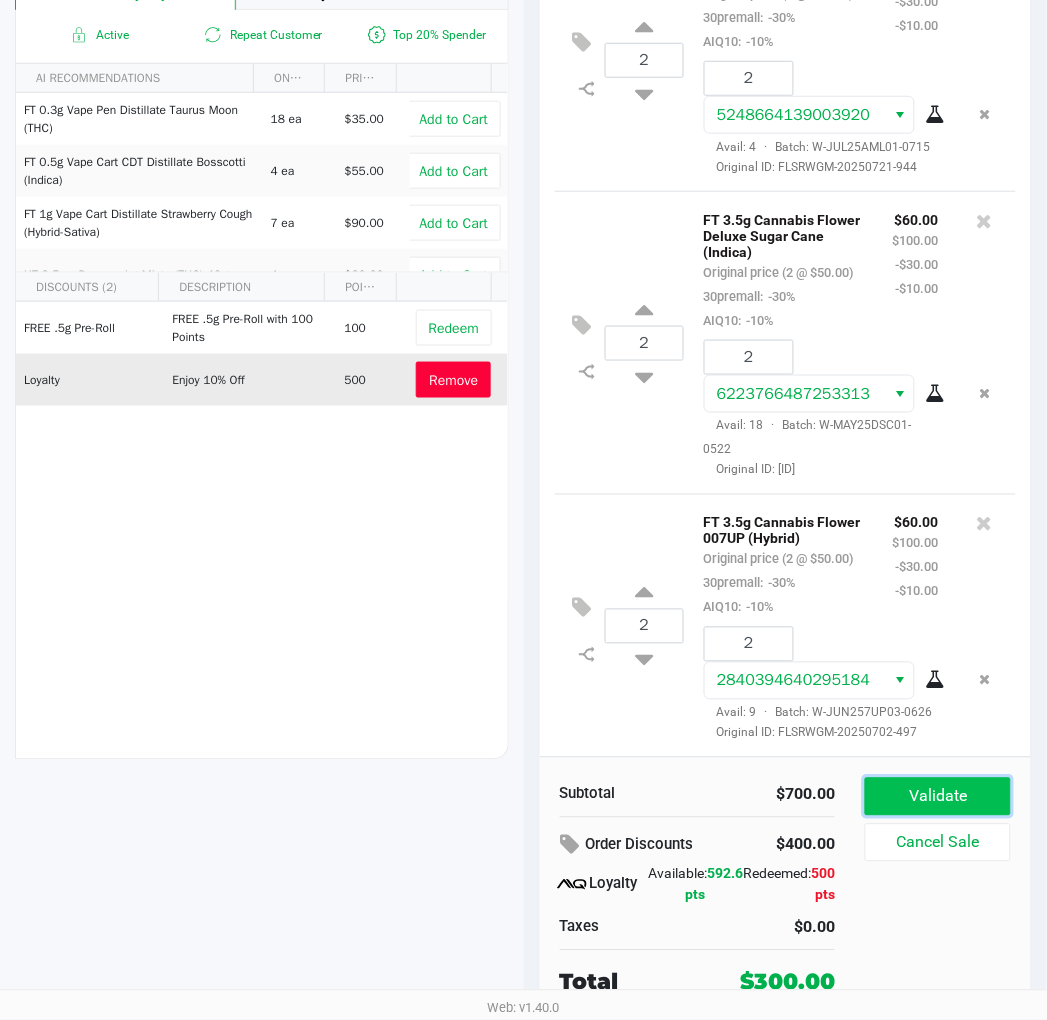 click on "Validate" 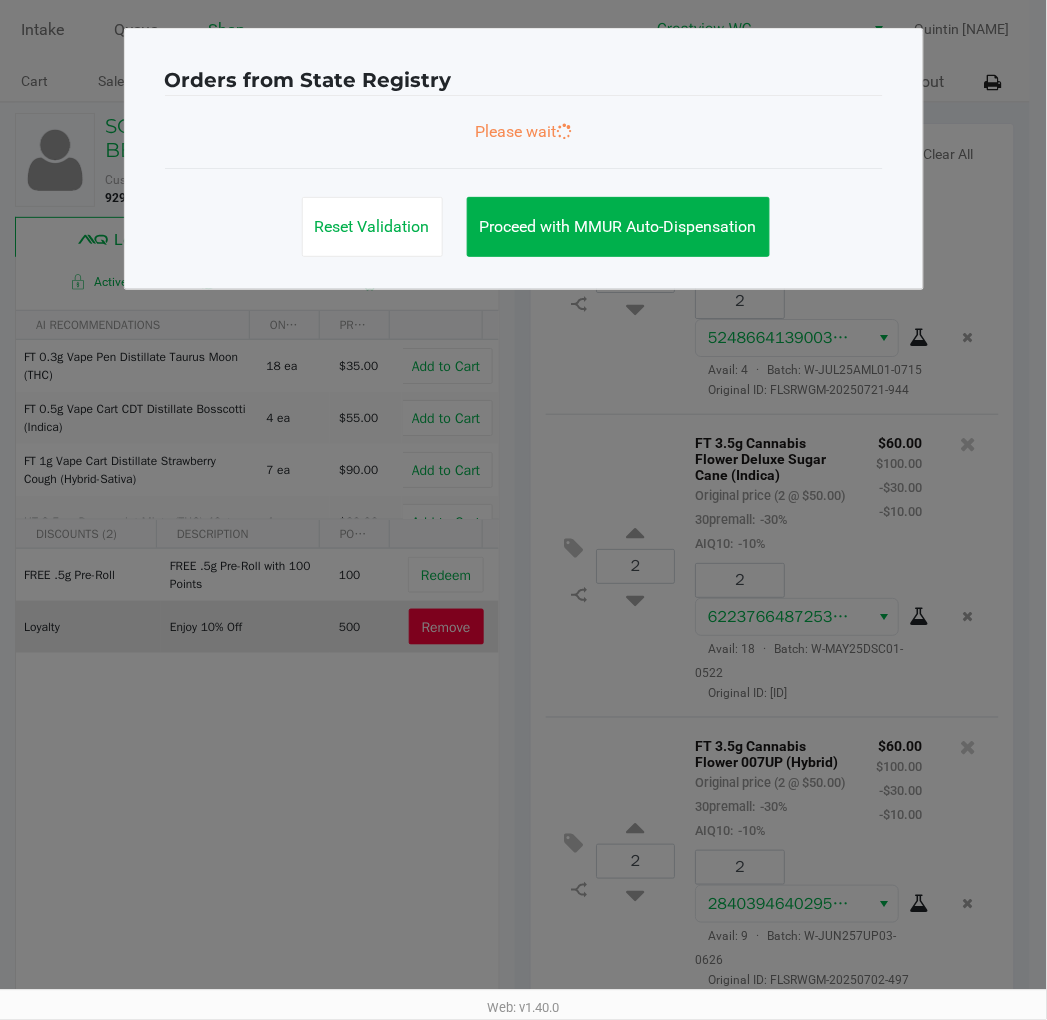 scroll, scrollTop: 0, scrollLeft: 0, axis: both 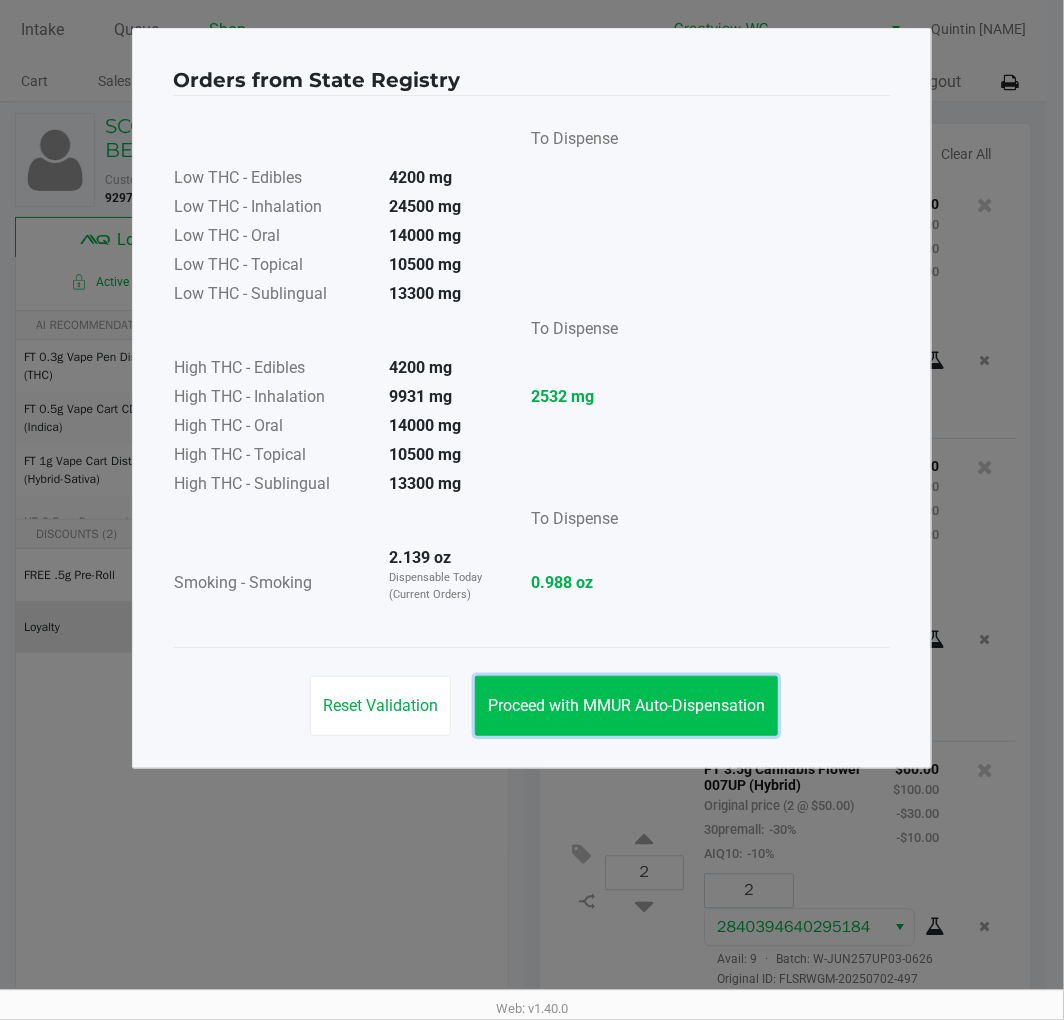 click on "Proceed with MMUR Auto-Dispensation" 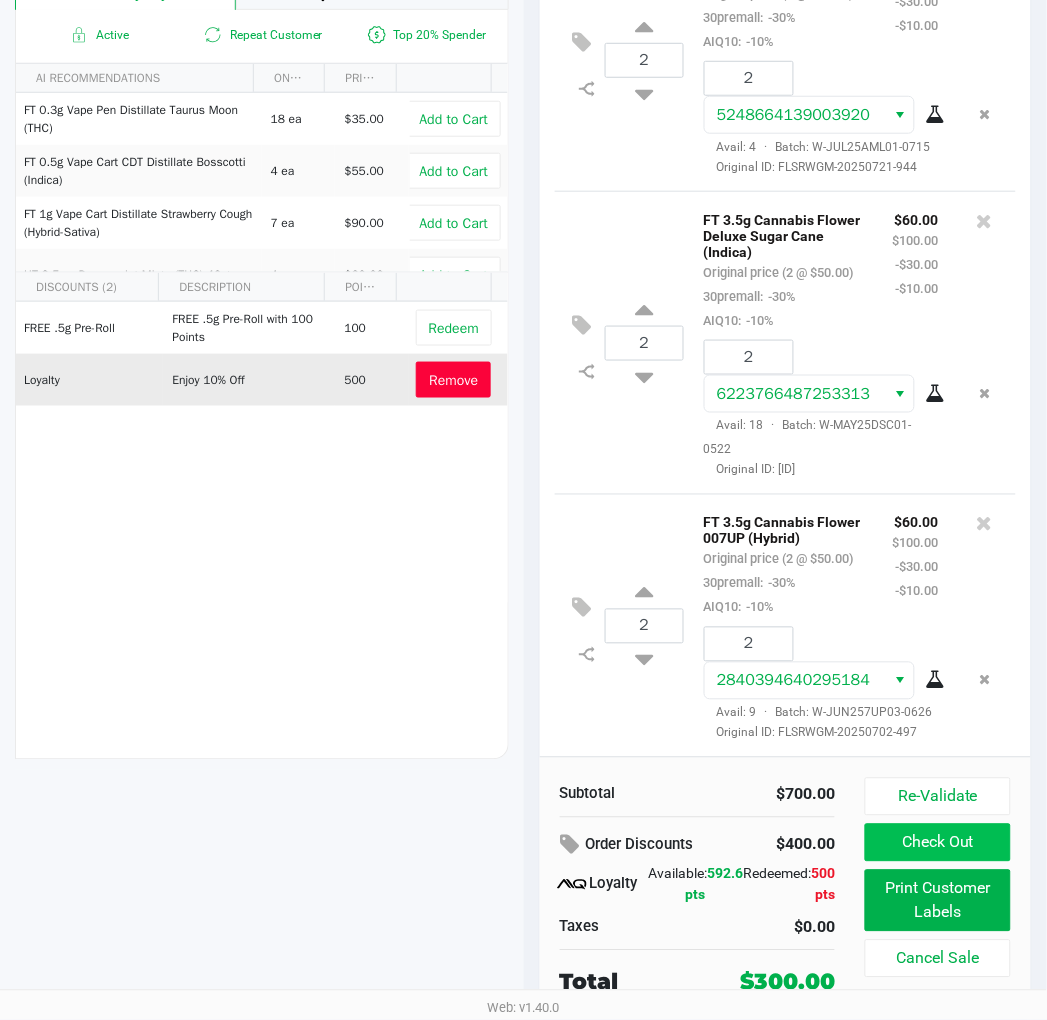 scroll, scrollTop: 248, scrollLeft: 0, axis: vertical 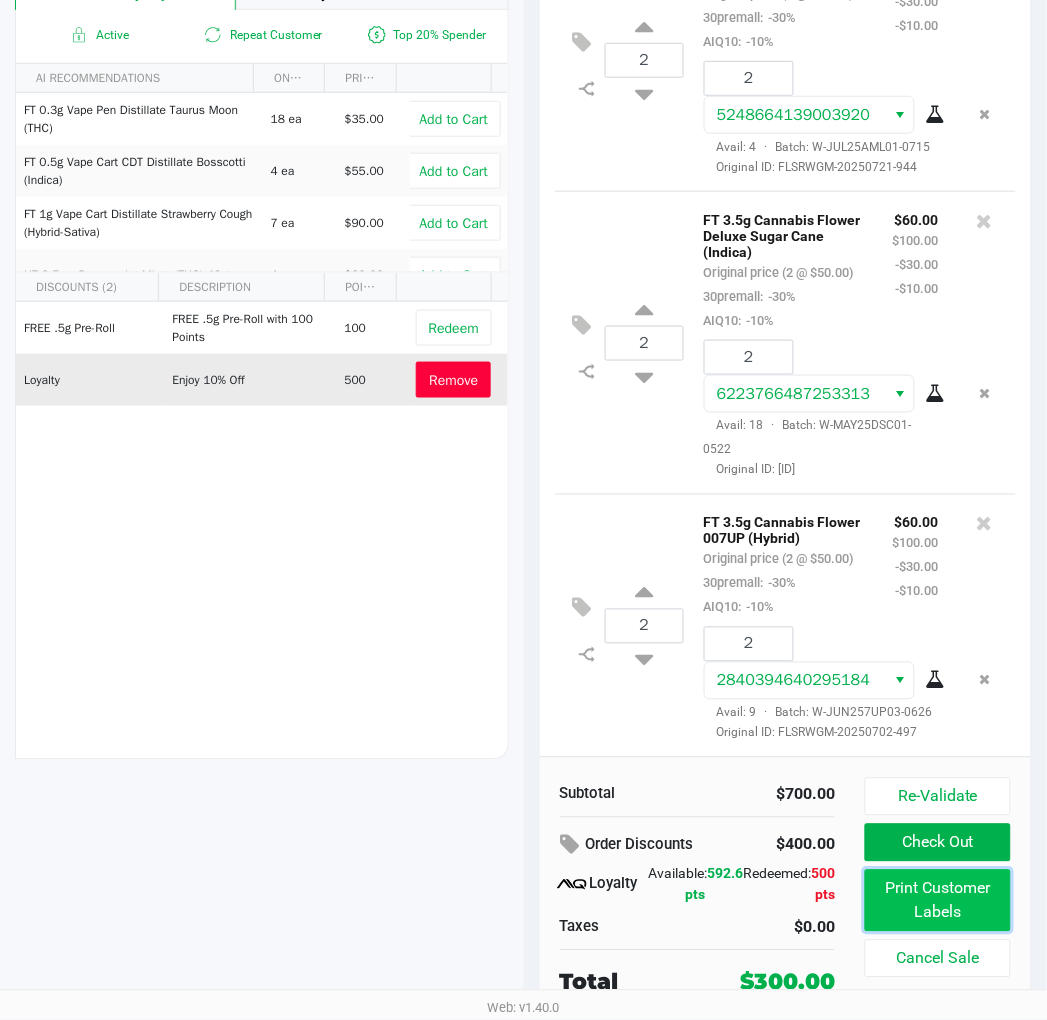 drag, startPoint x: 905, startPoint y: 892, endPoint x: 897, endPoint y: 884, distance: 11.313708 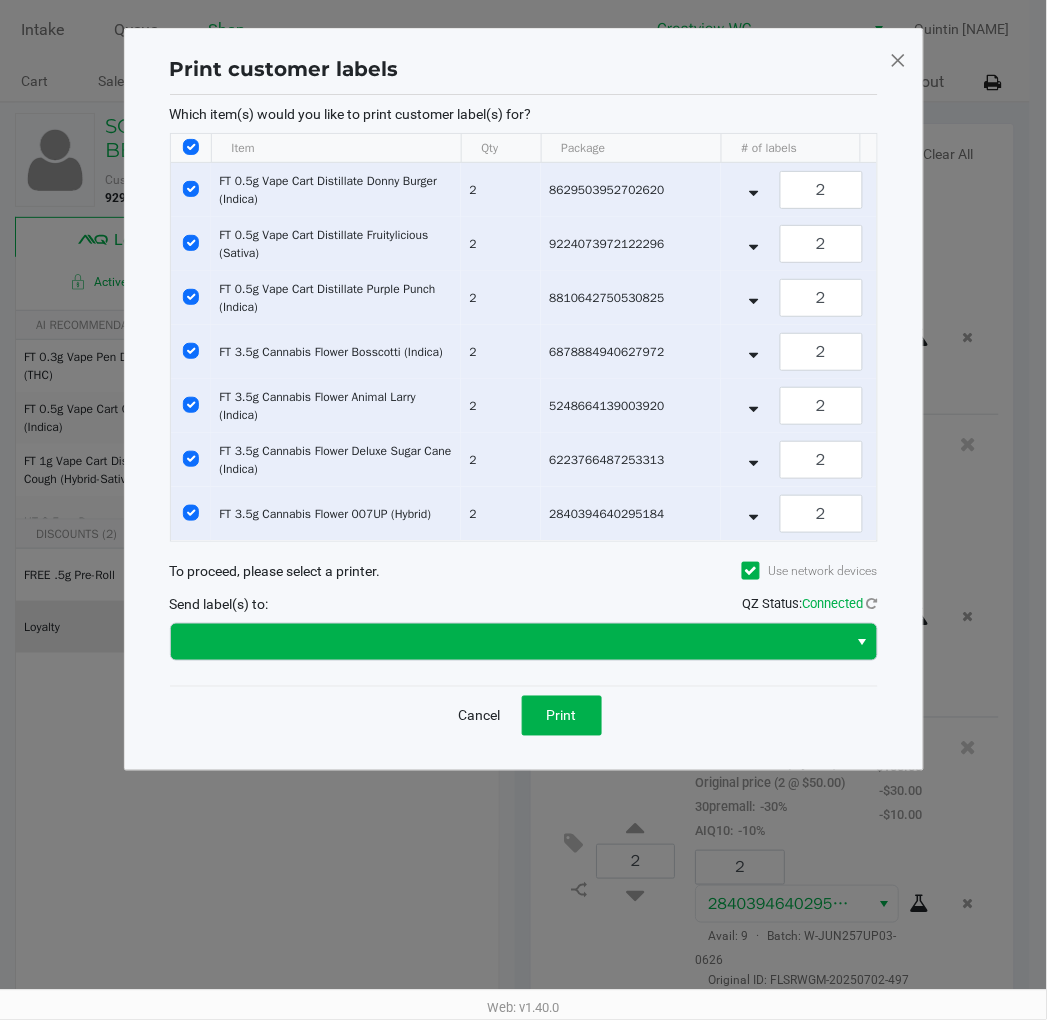 scroll, scrollTop: 0, scrollLeft: 0, axis: both 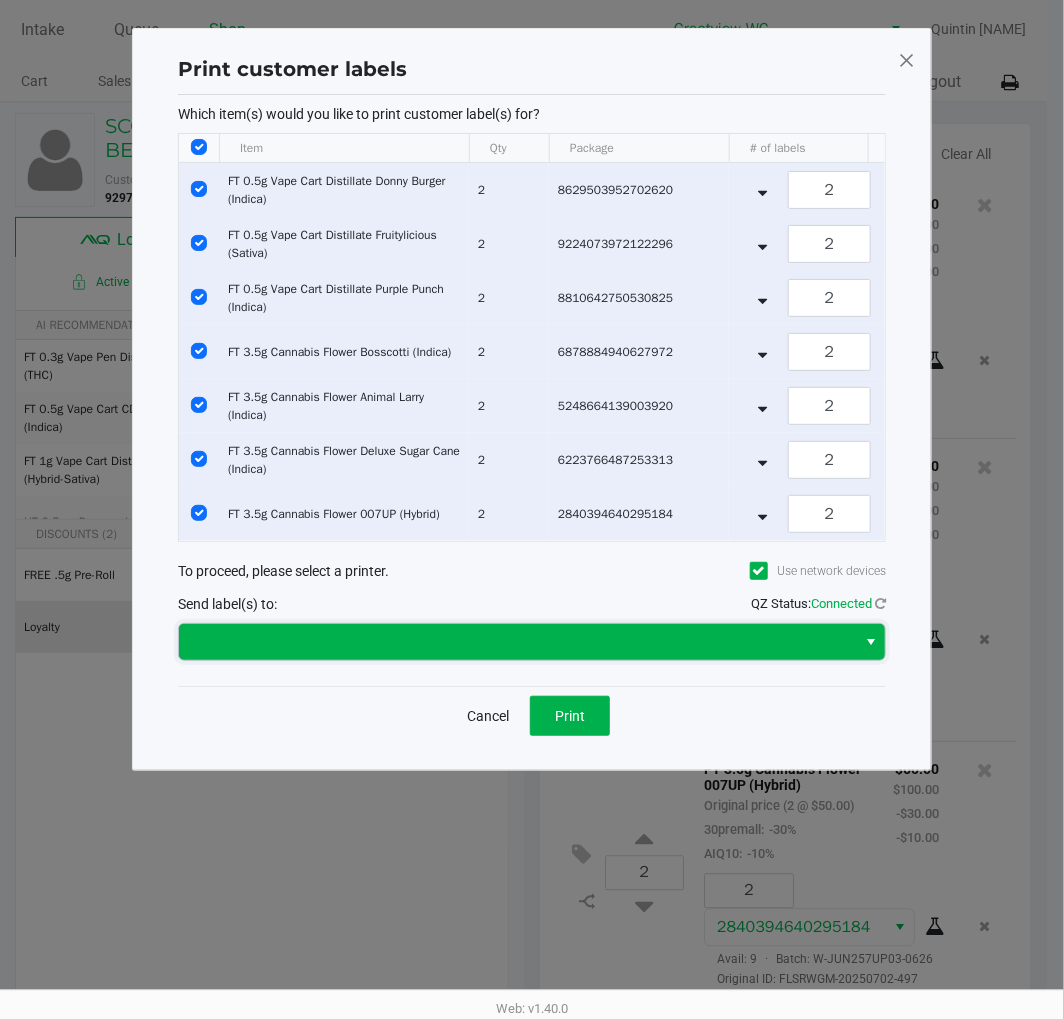 click at bounding box center [517, 642] 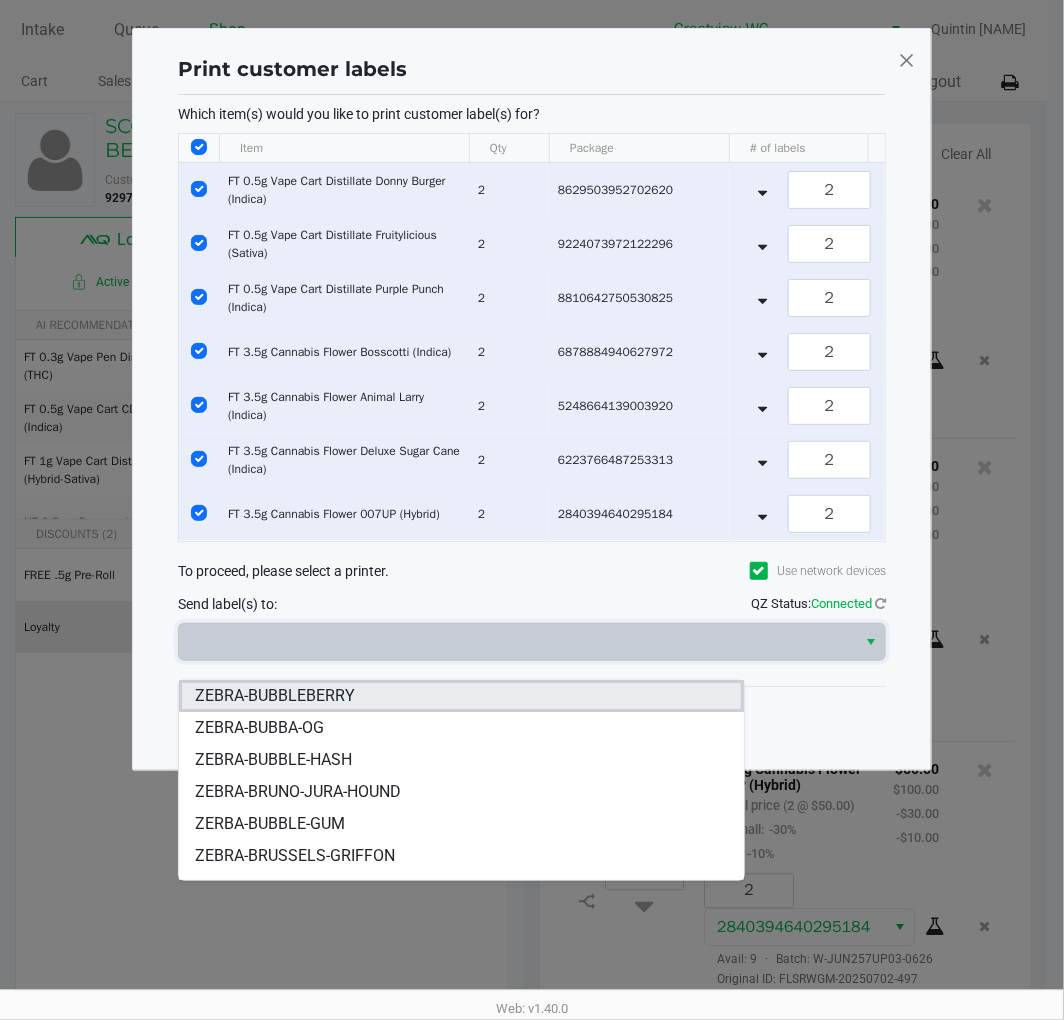 click on "ZEBRA-BUBBLEBERRY" at bounding box center [461, 696] 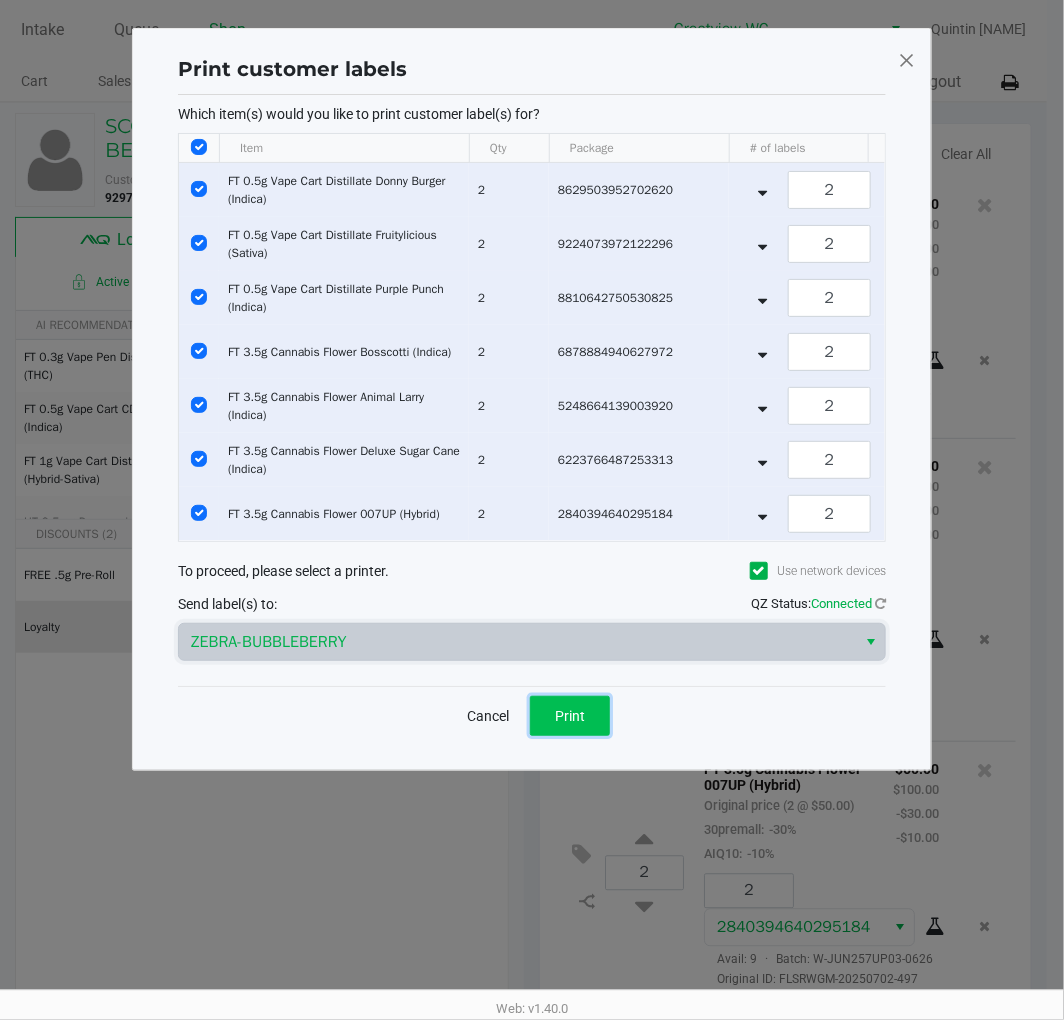 click on "Print" 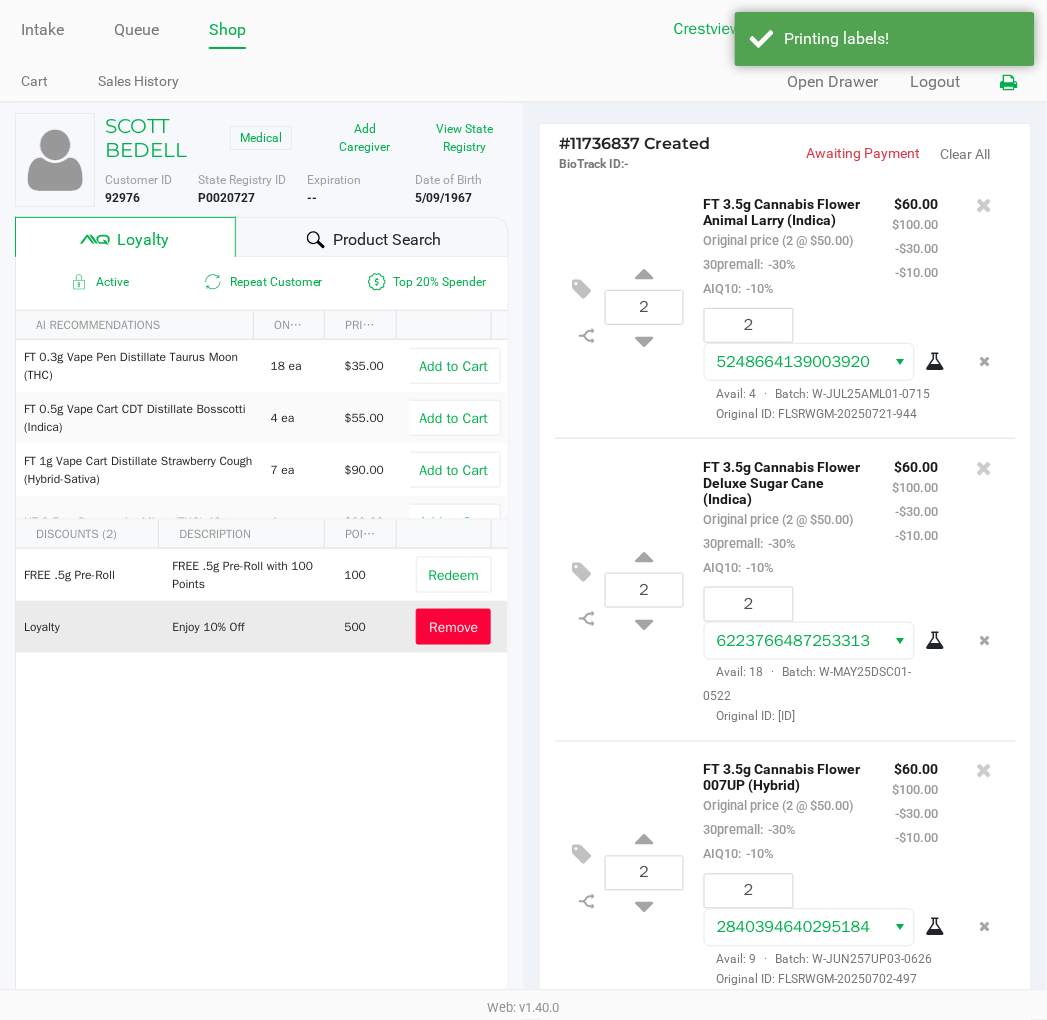 click 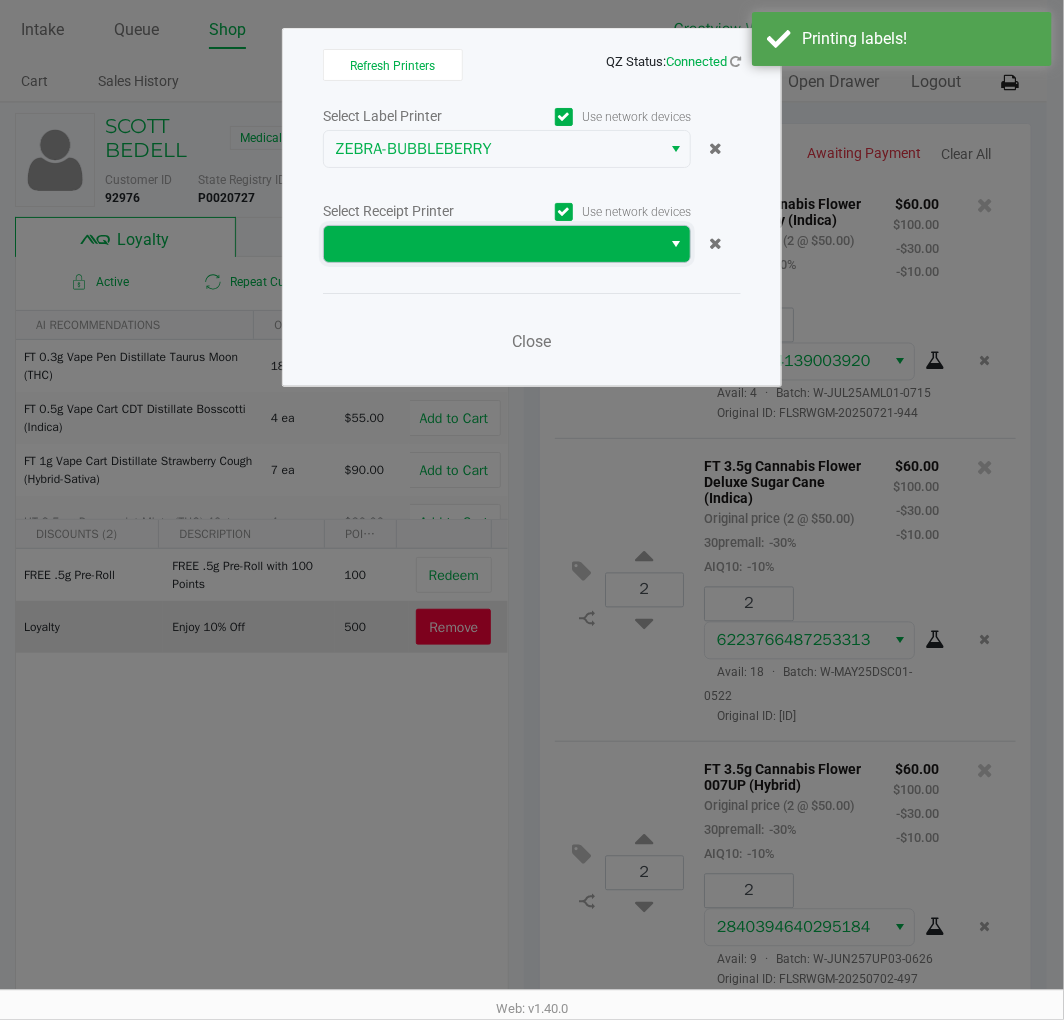 click at bounding box center [492, 244] 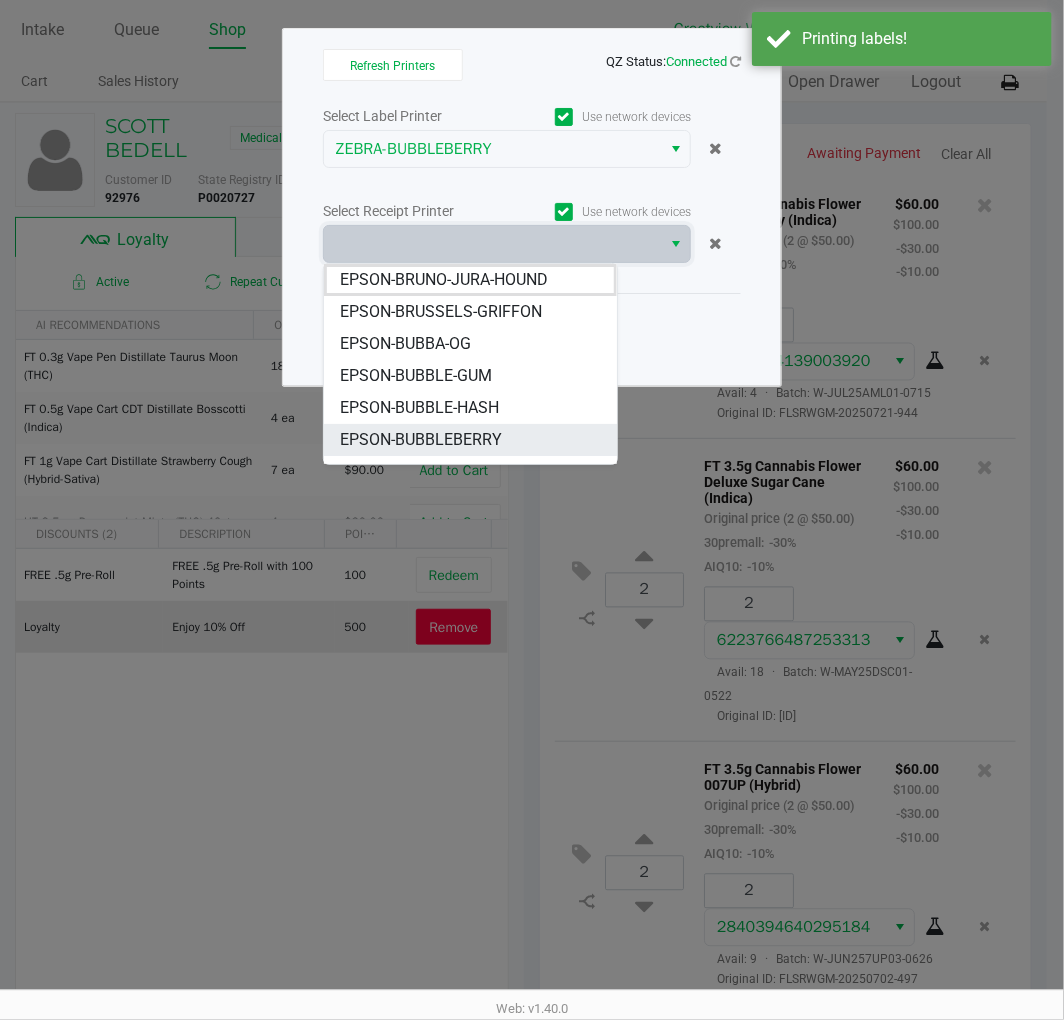 click on "EPSON-BUBBLEBERRY" at bounding box center (421, 440) 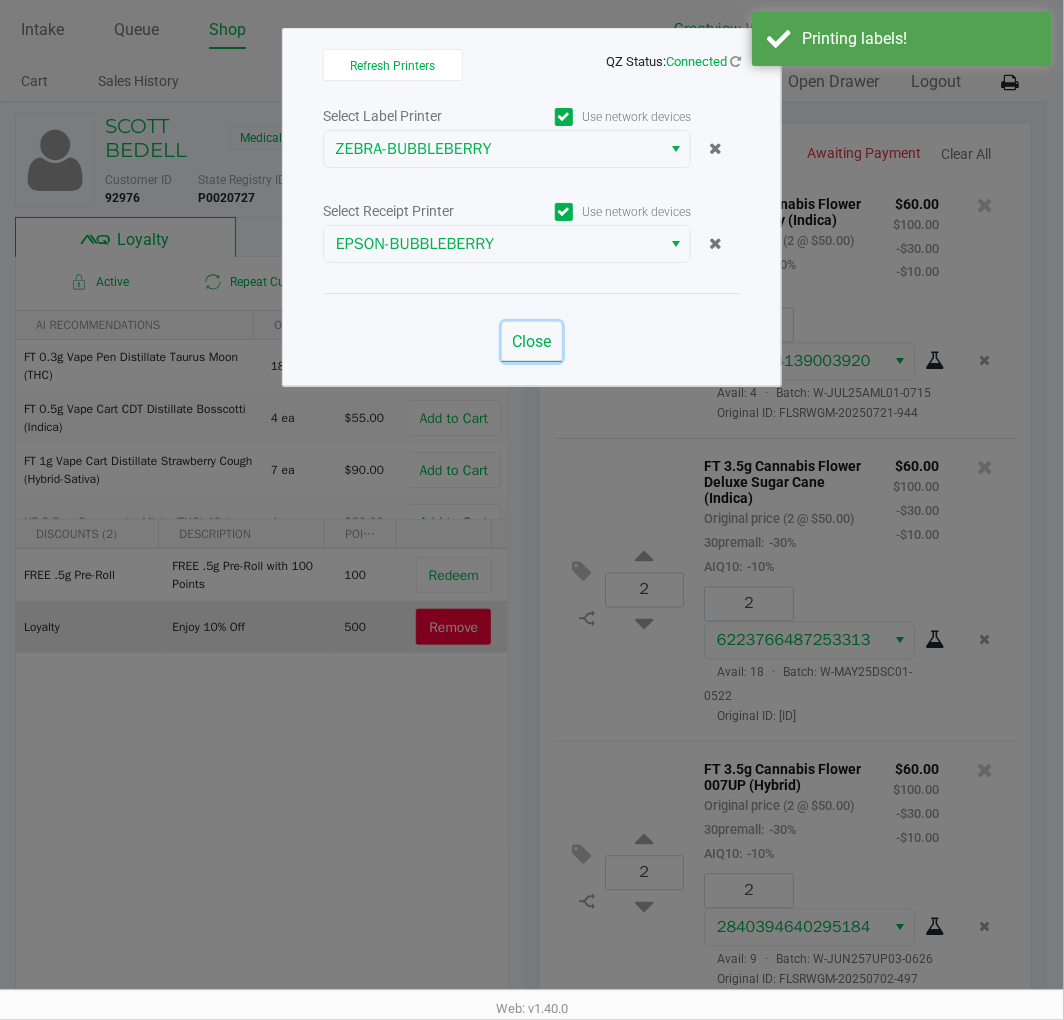 click on "Close" 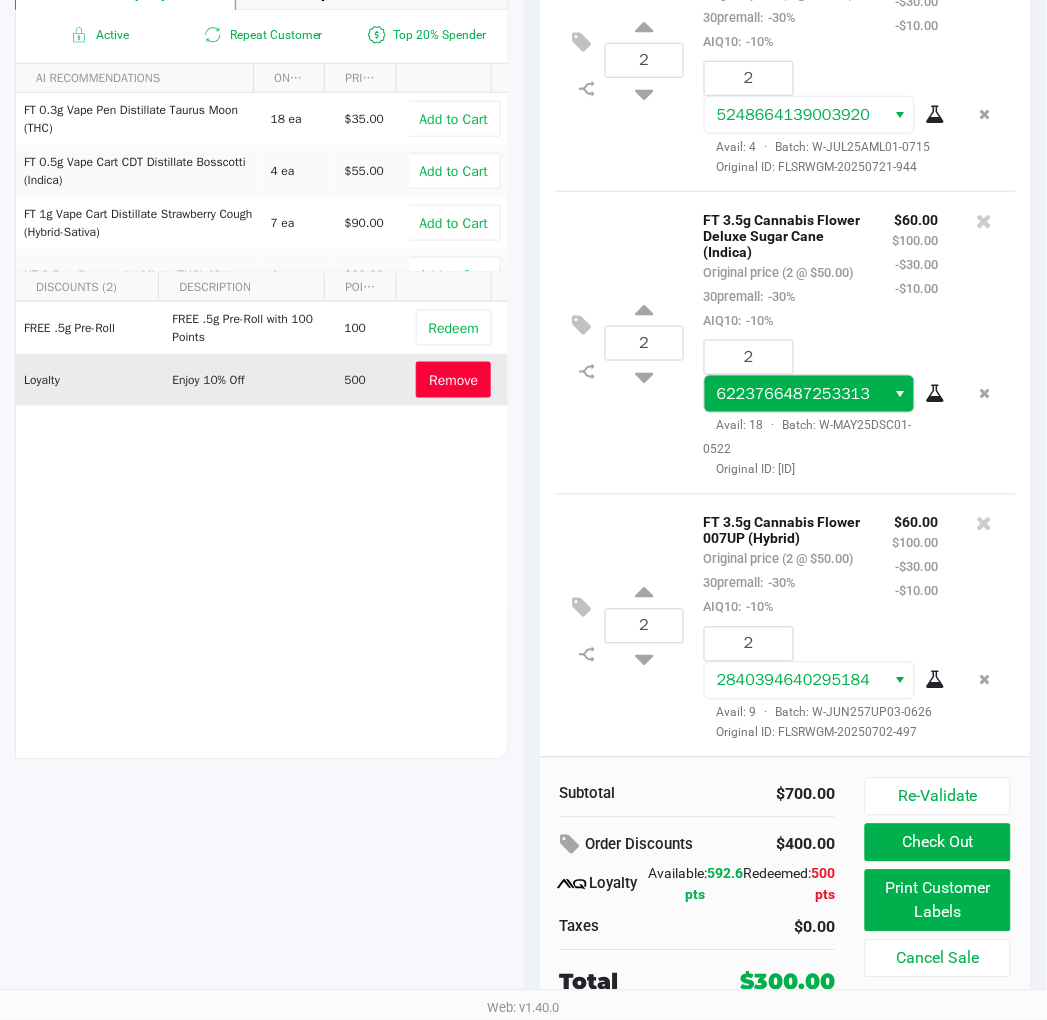 scroll, scrollTop: 0, scrollLeft: 0, axis: both 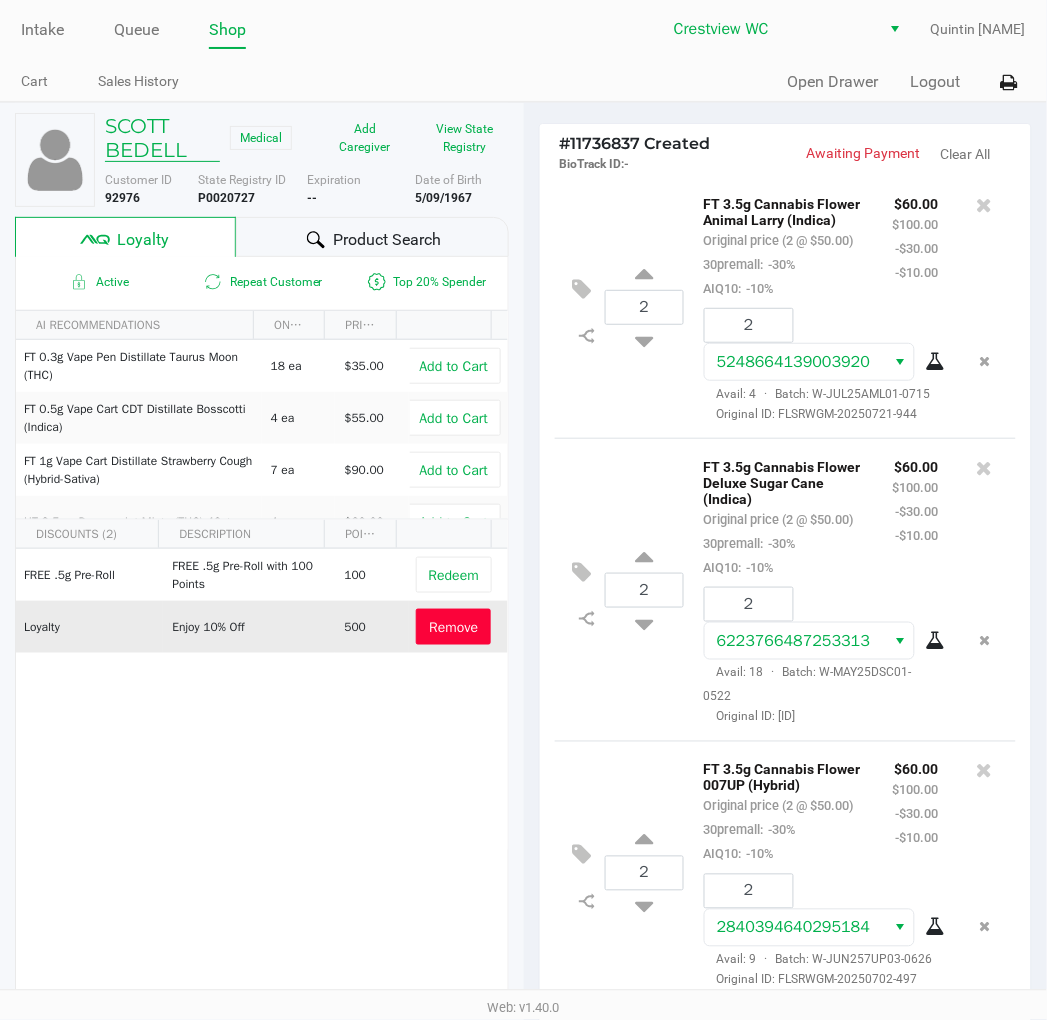 click on "SCOTT BEDELL" 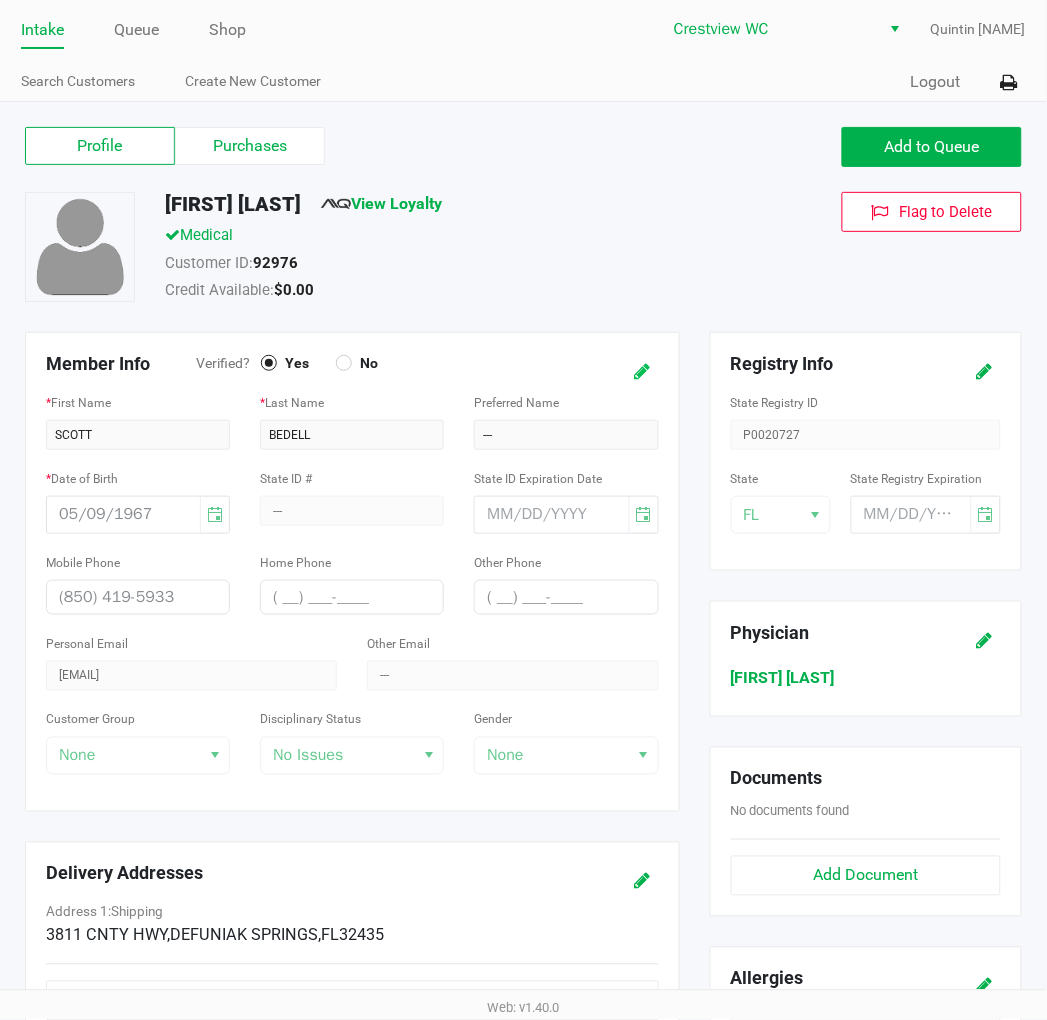 click 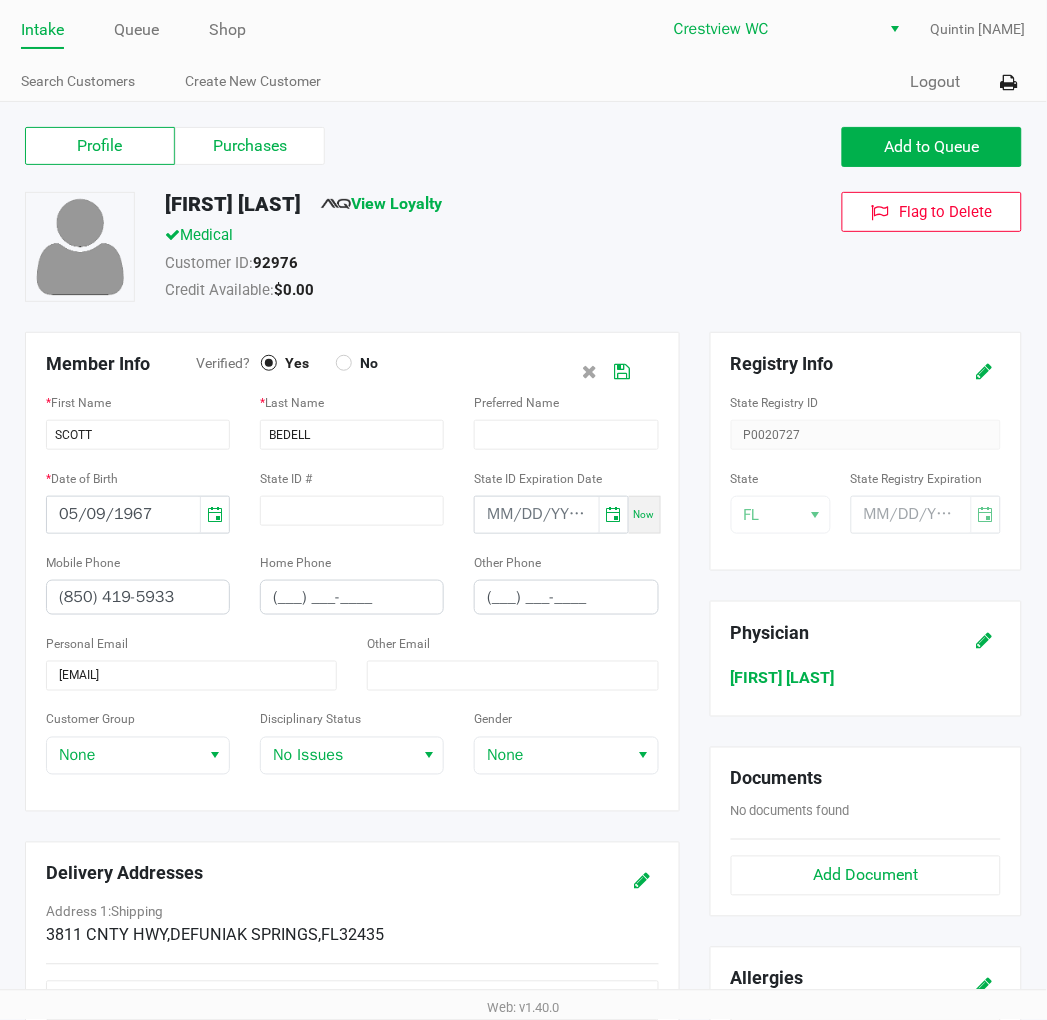click on "Customer Group  None" 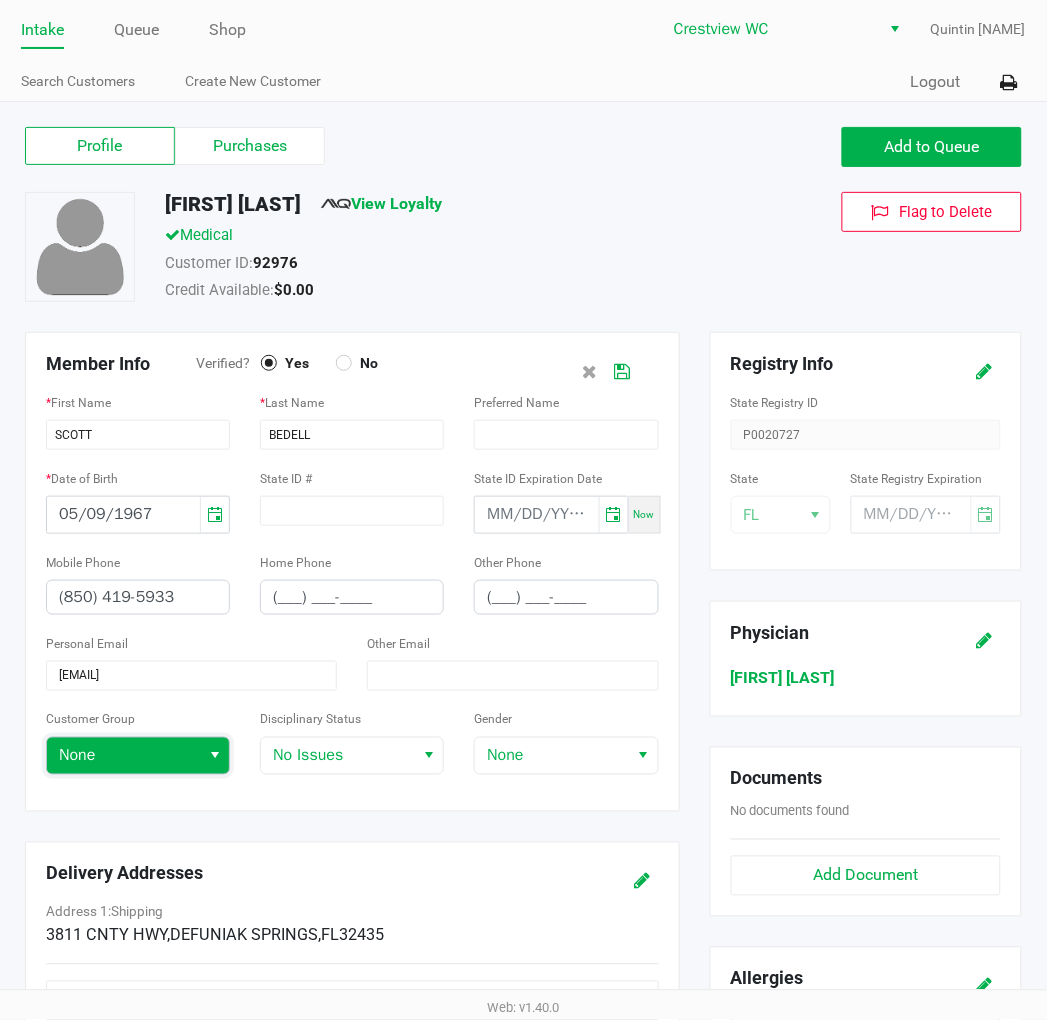 click on "None" at bounding box center [123, 756] 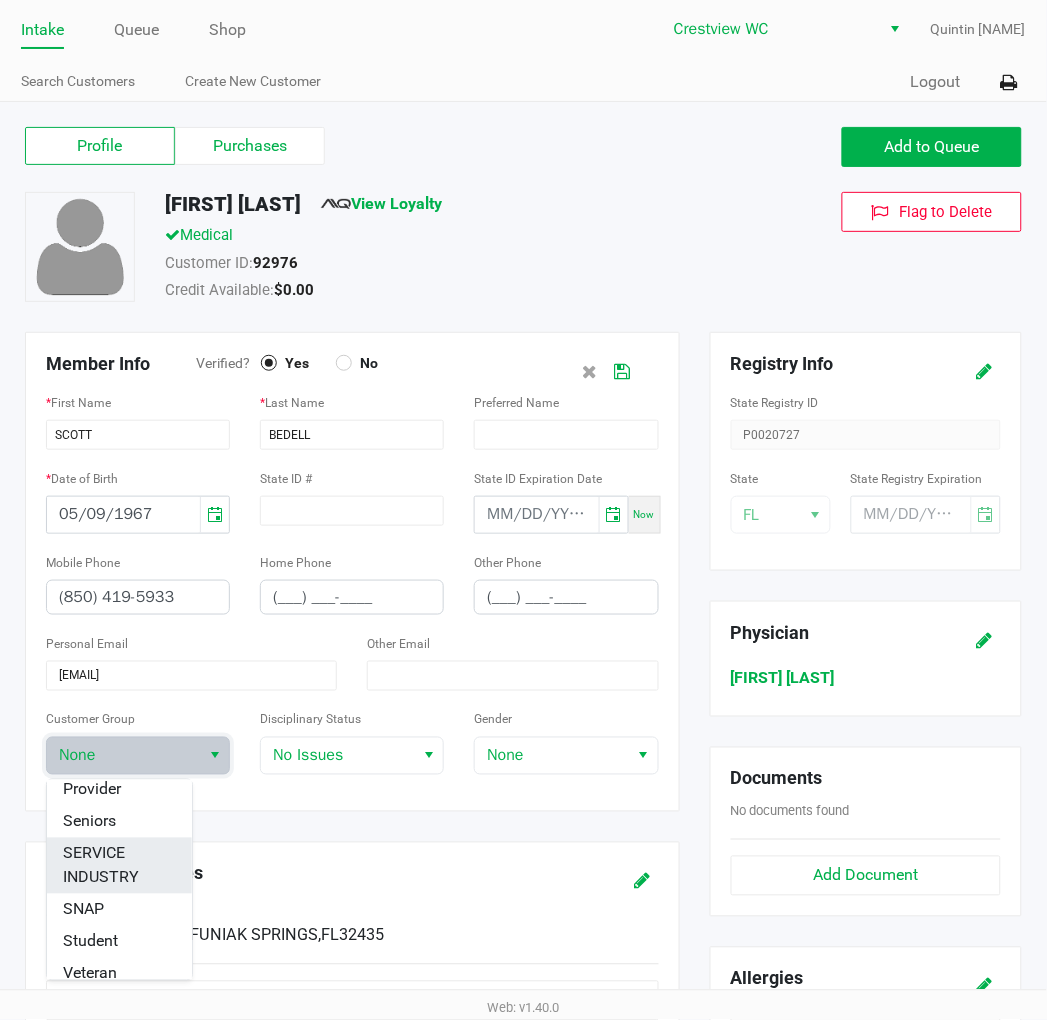scroll, scrollTop: 327, scrollLeft: 0, axis: vertical 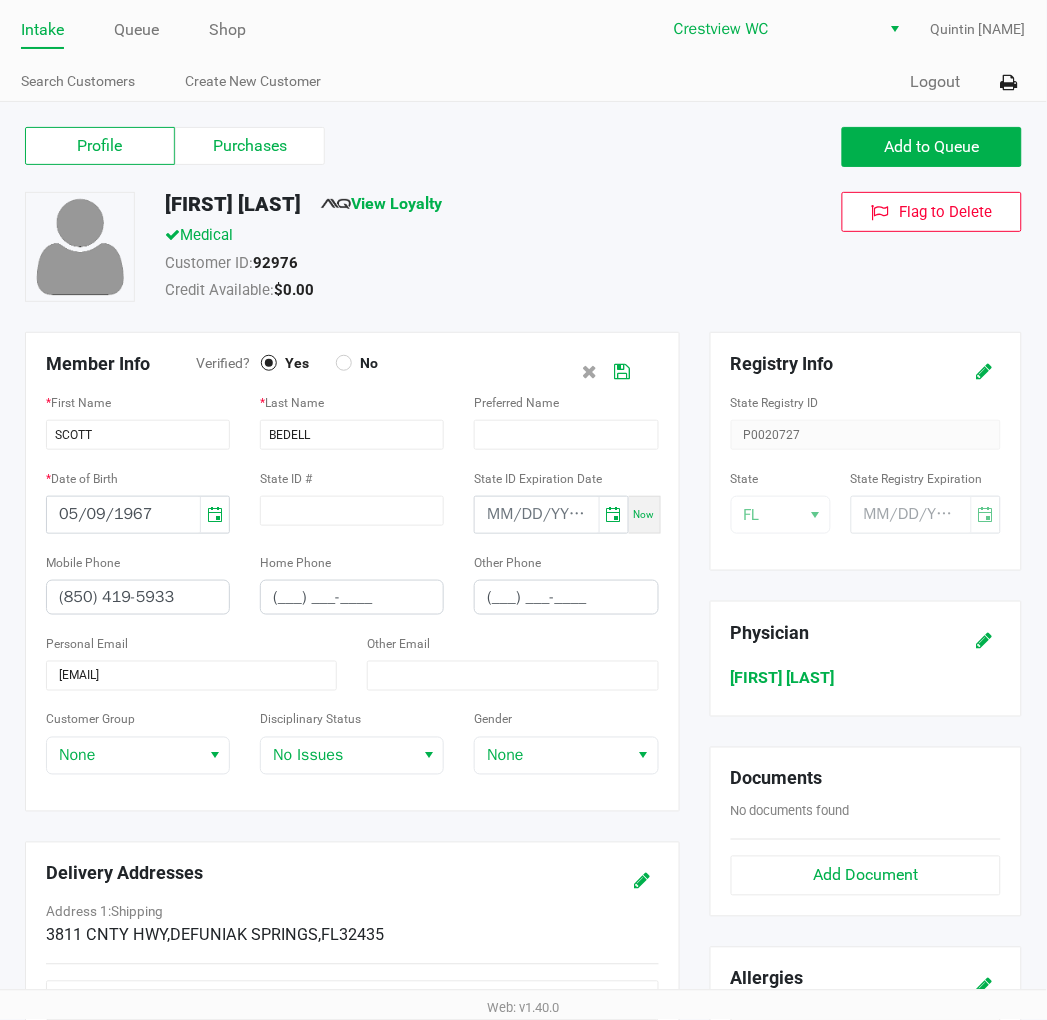 click on "Customer ID:   92976" 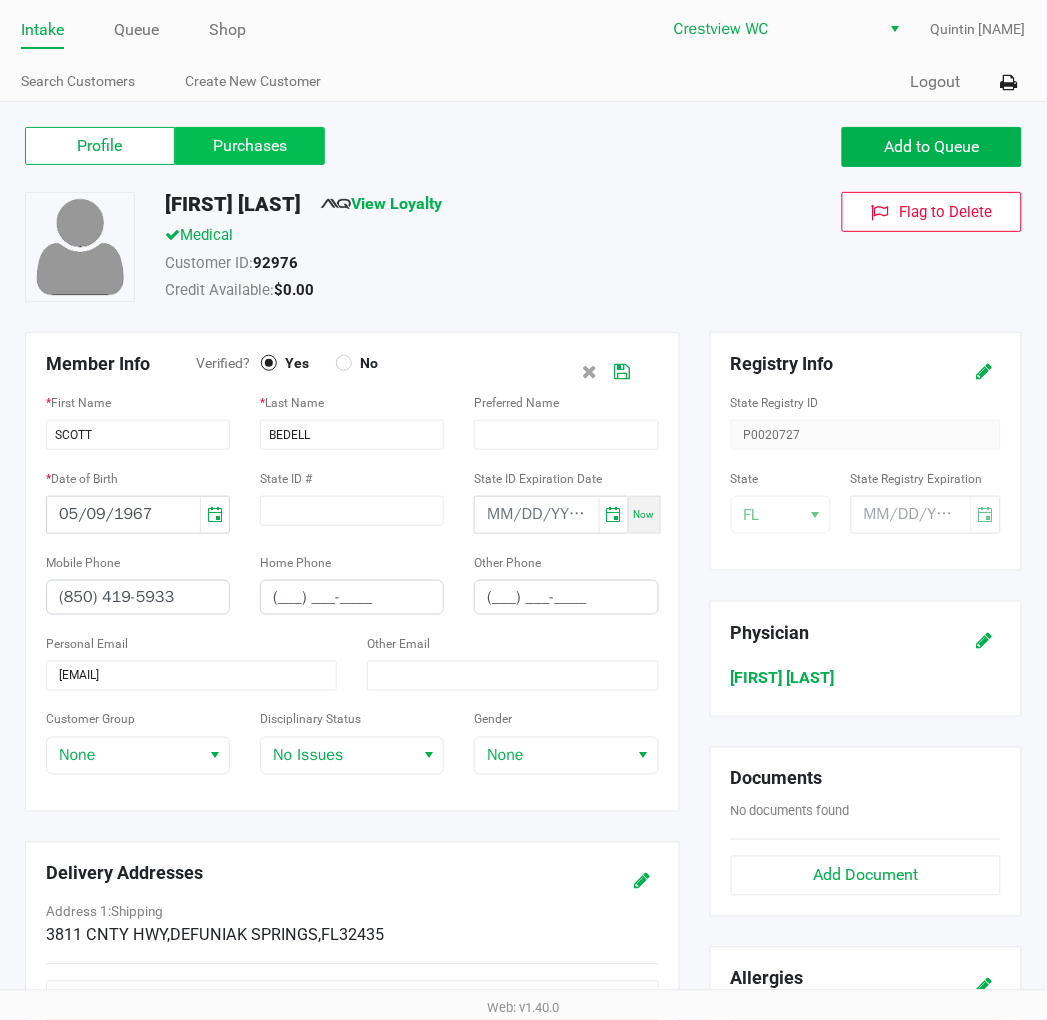 click on "Purchases" 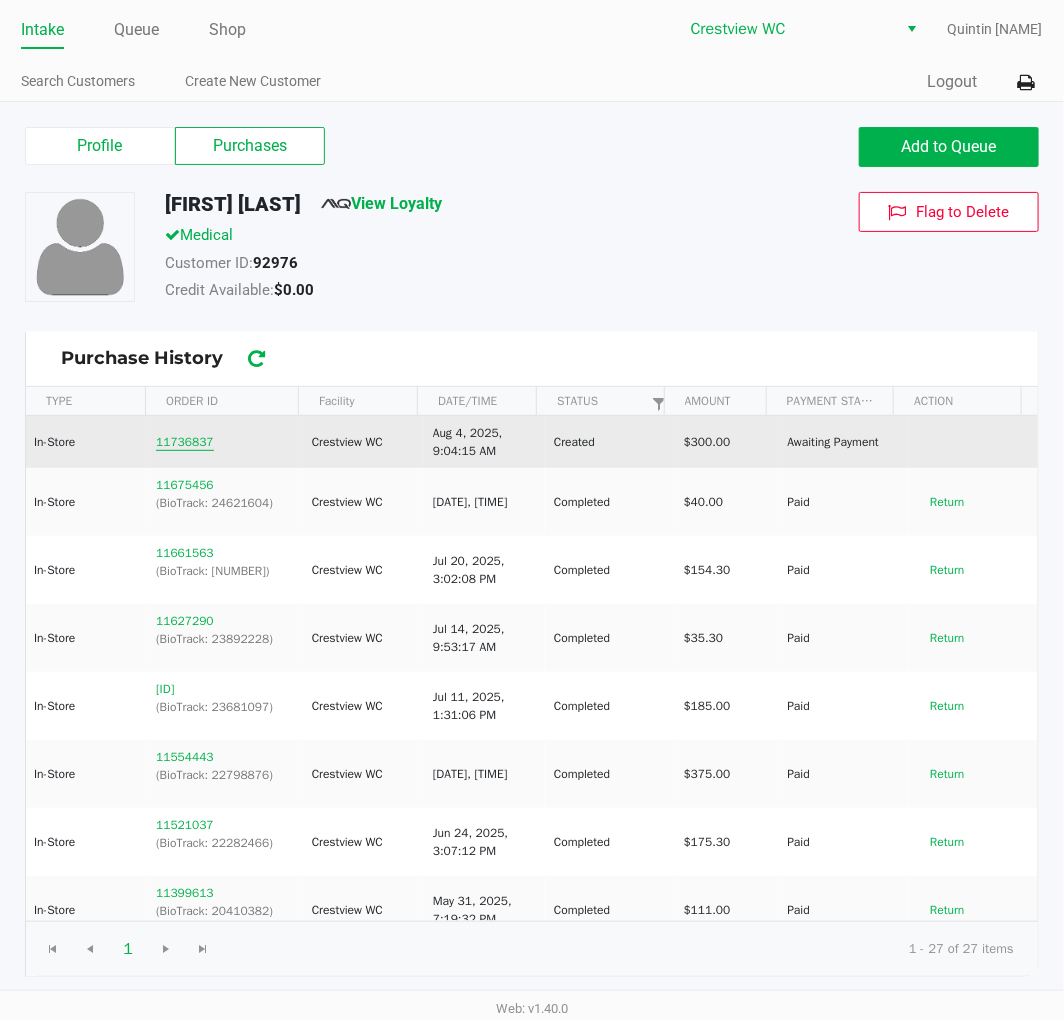 click on "11736837" 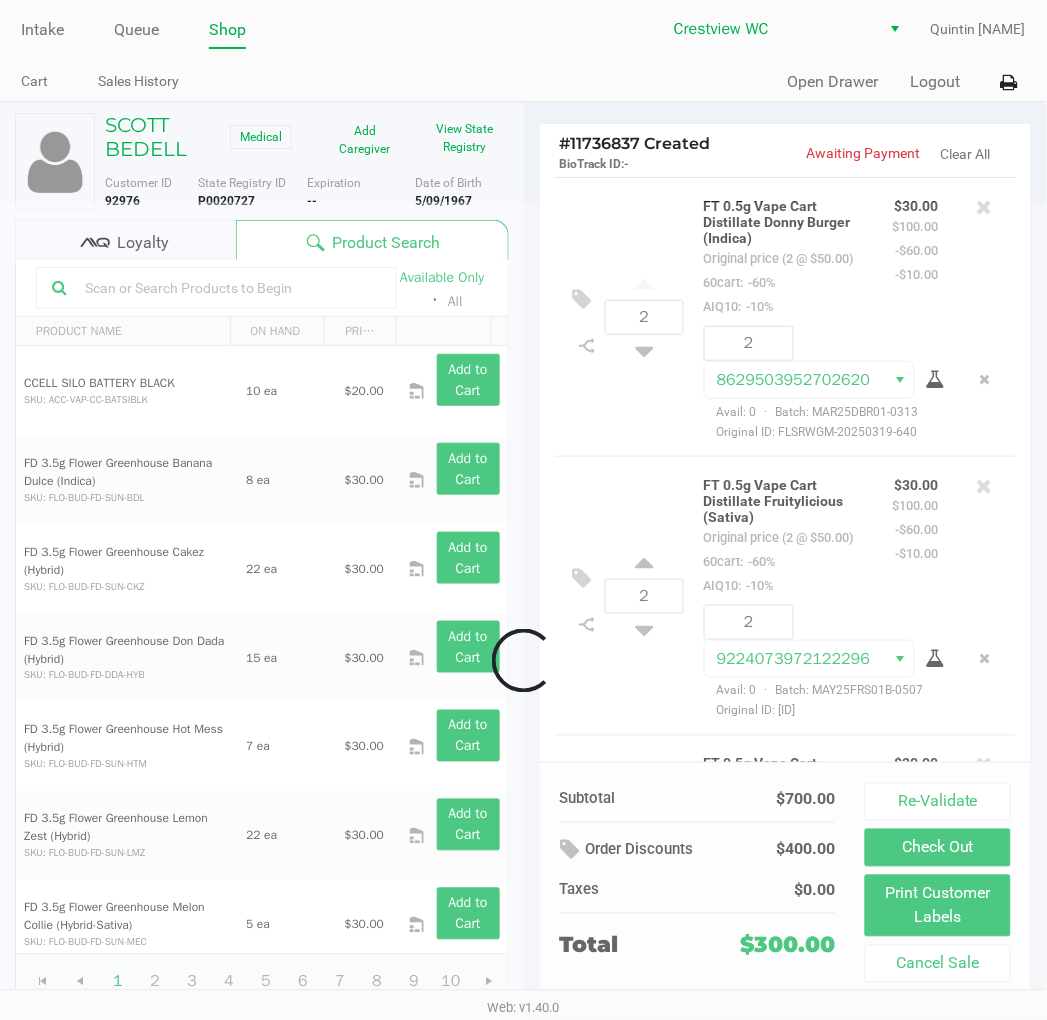 scroll, scrollTop: 1705, scrollLeft: 0, axis: vertical 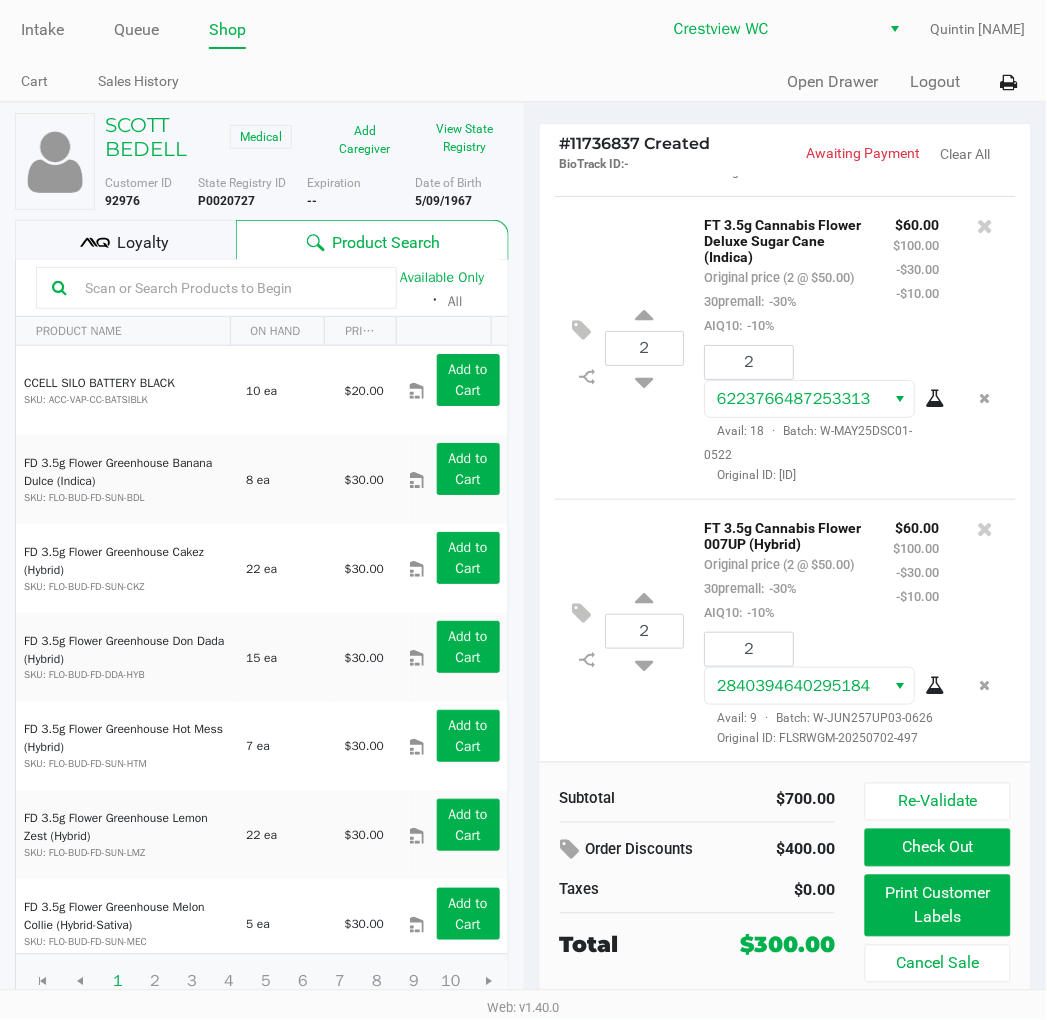 click on "Check Out" 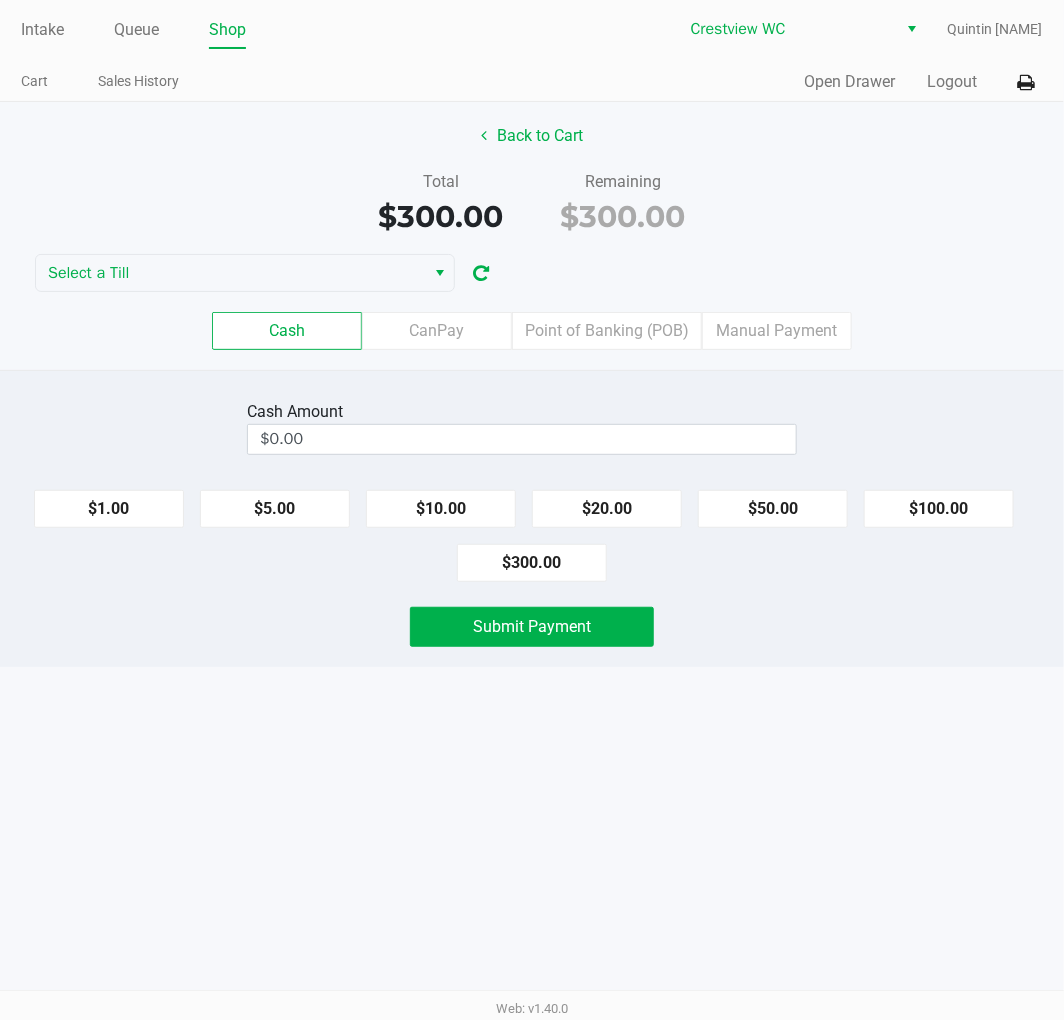 click on "$100.00" 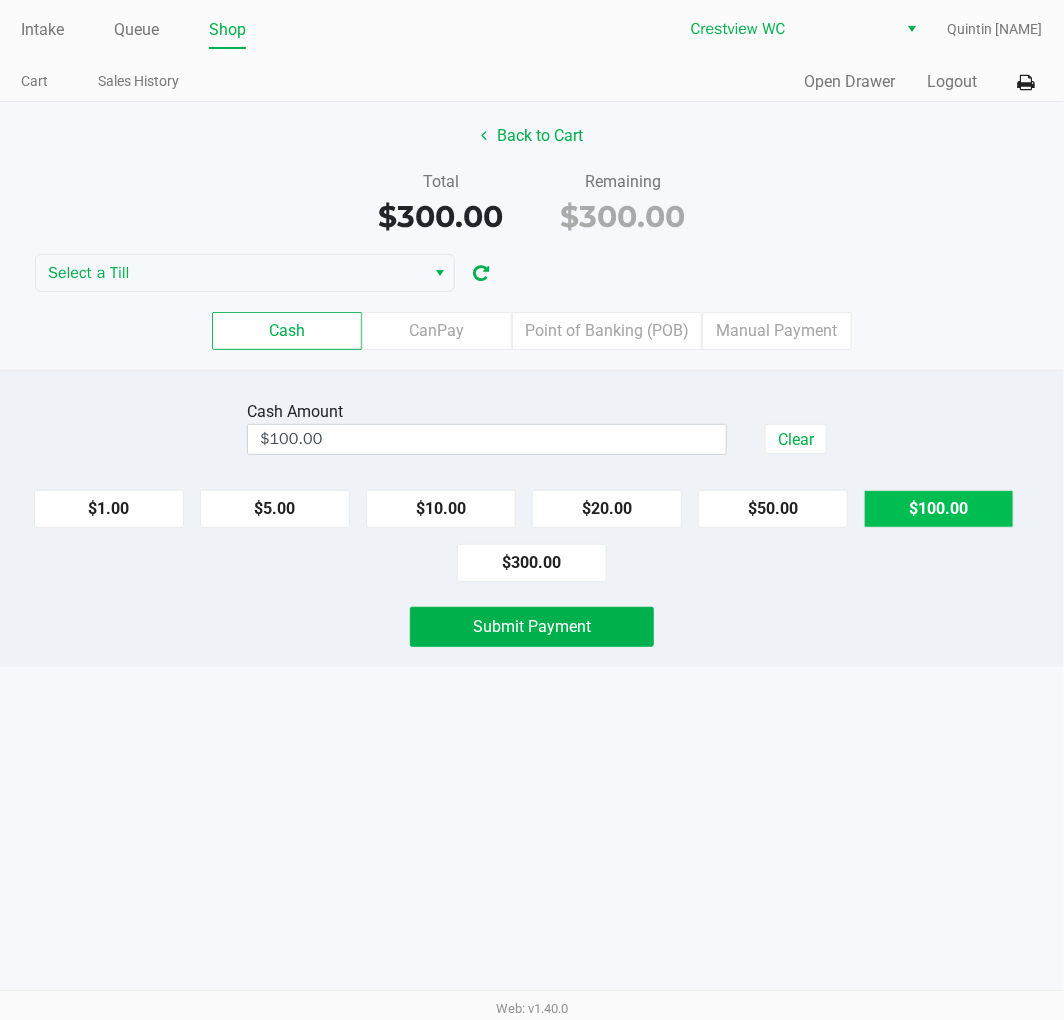 click on "$100.00" 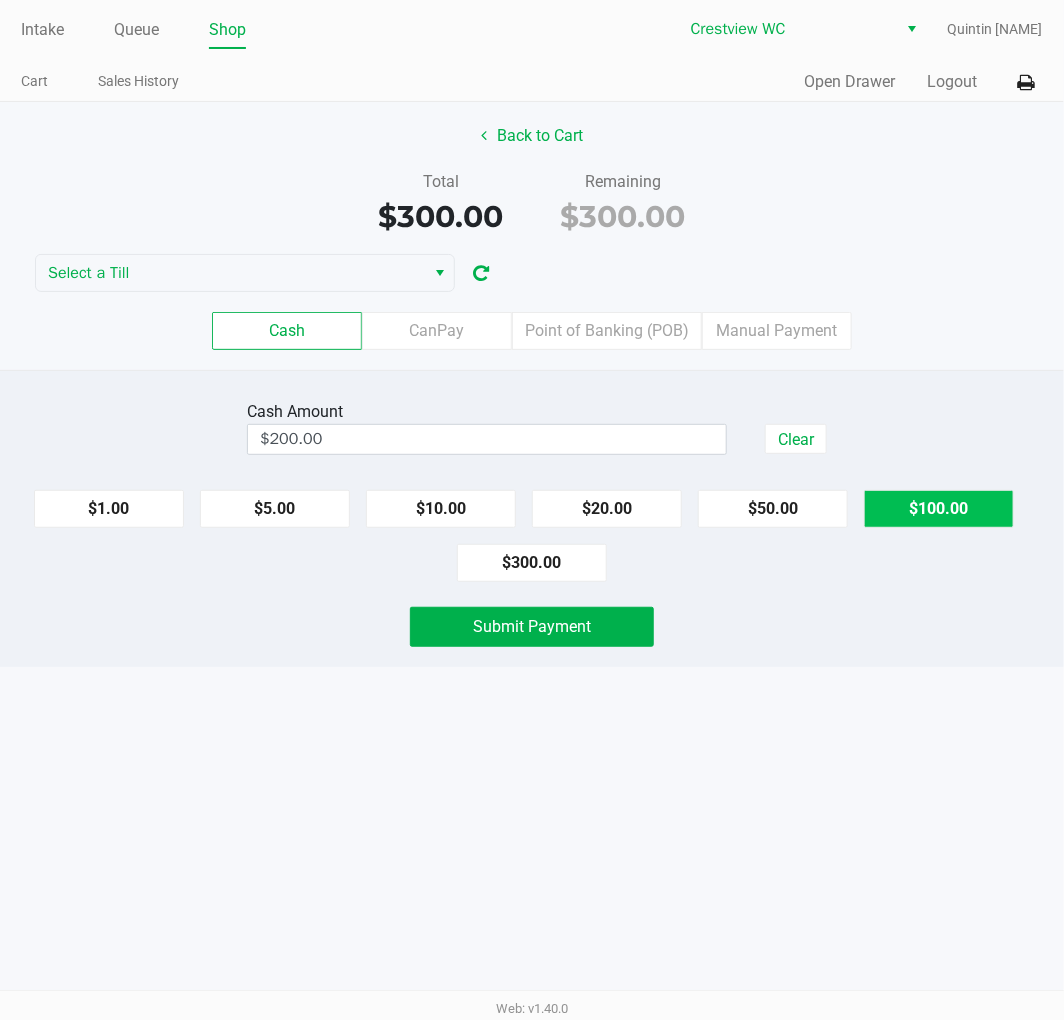 click on "$100.00" 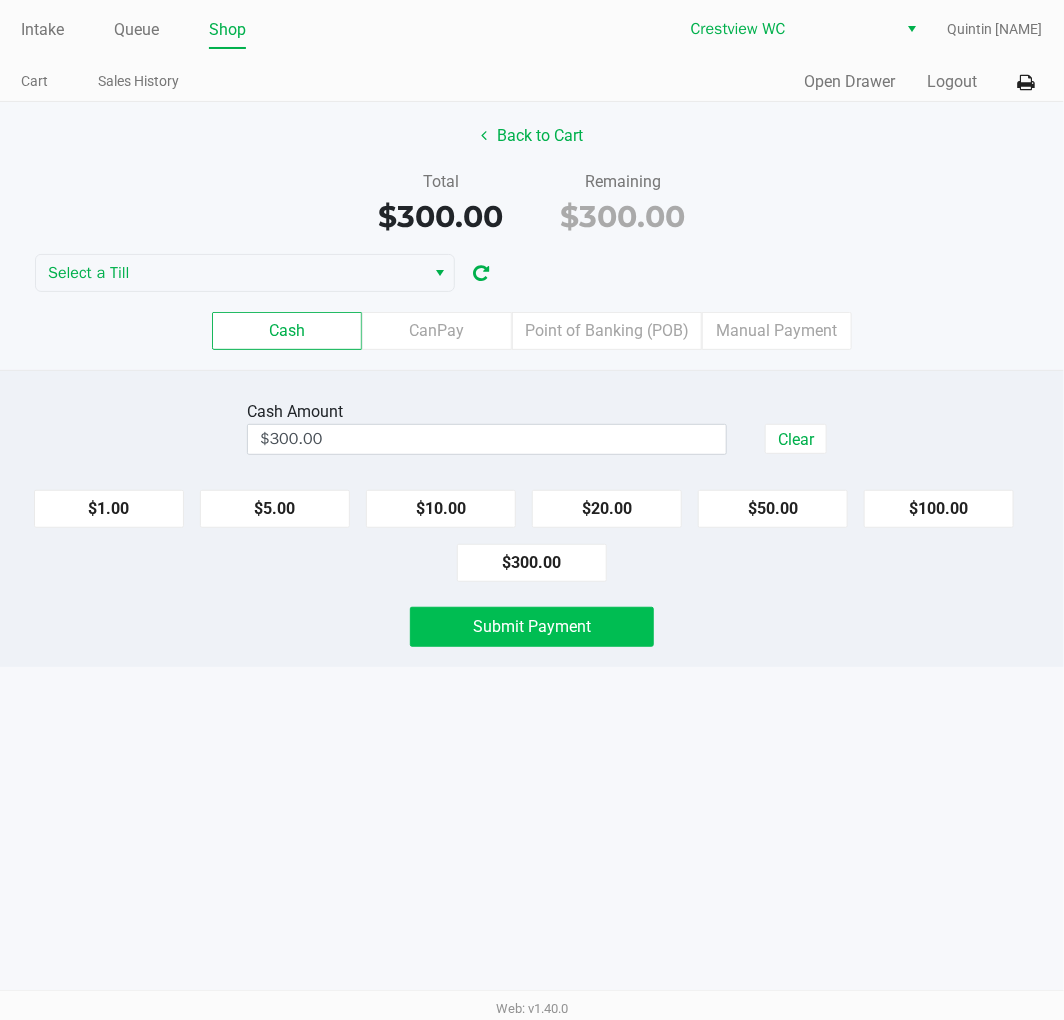 click on "Submit Payment" 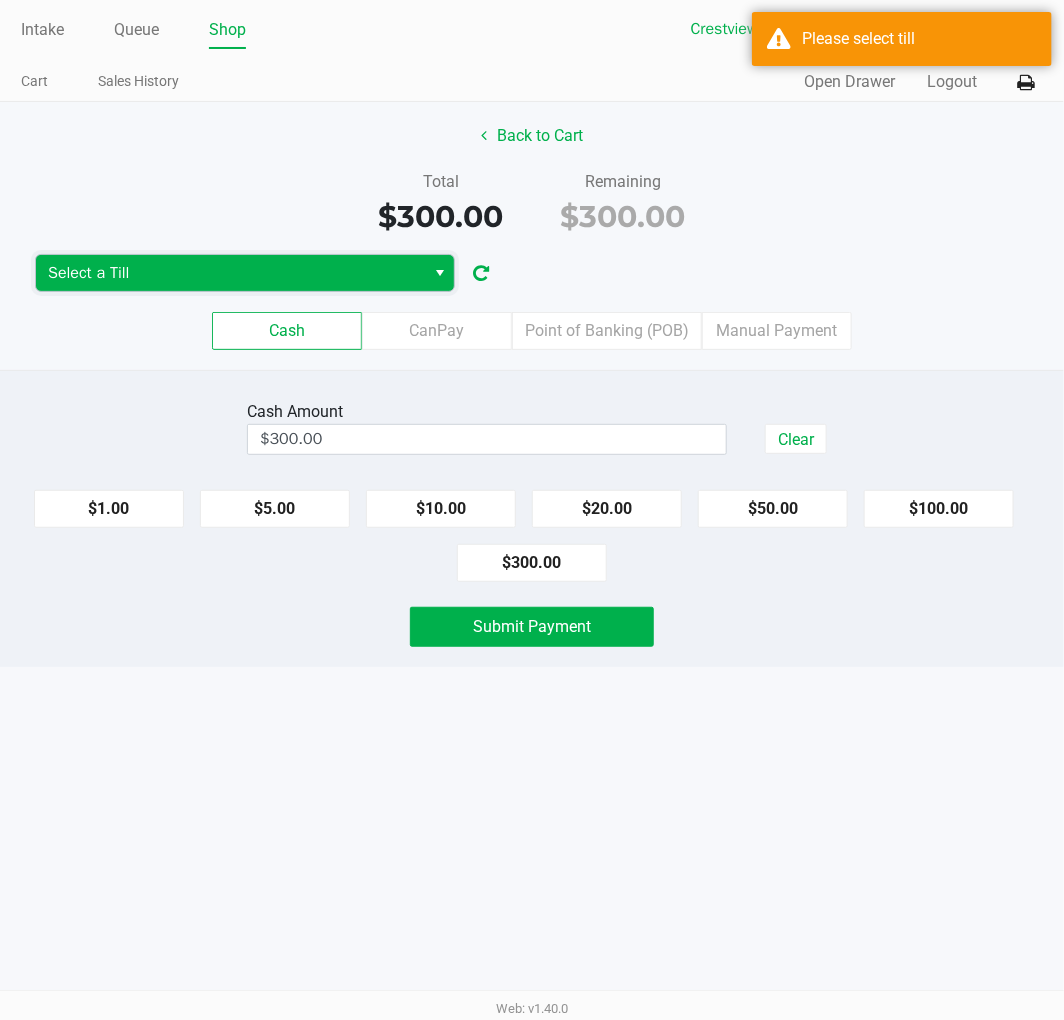 click on "Select a Till" at bounding box center (230, 273) 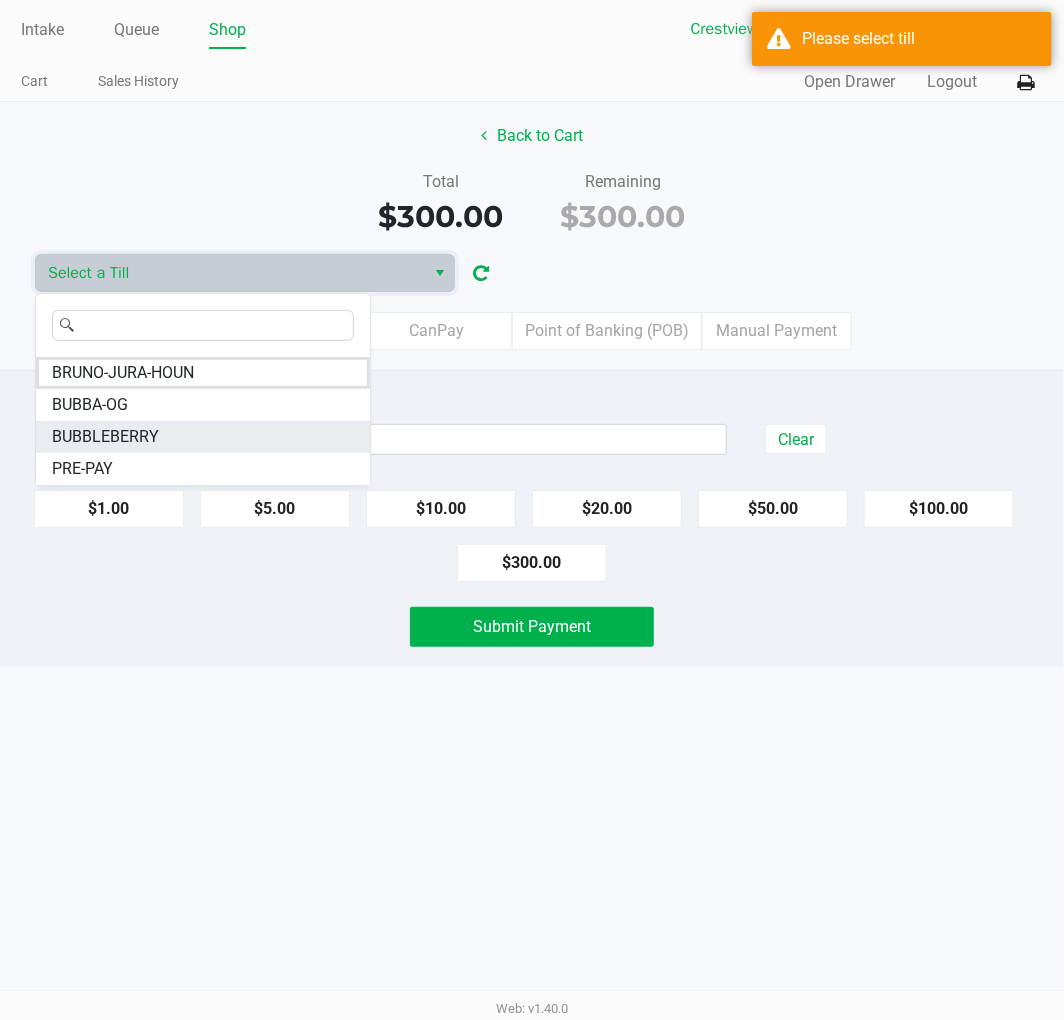 click on "BUBBLEBERRY" at bounding box center [105, 437] 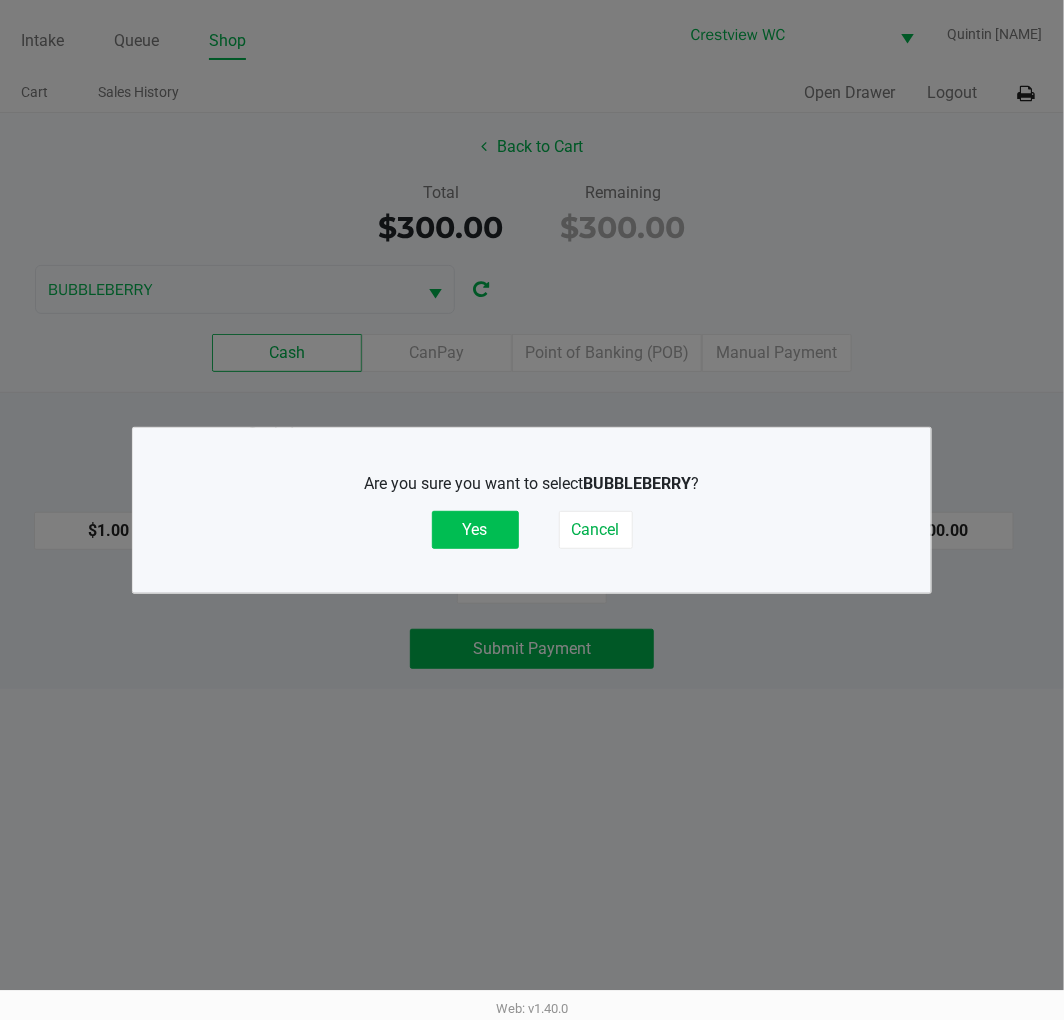 click on "Yes" 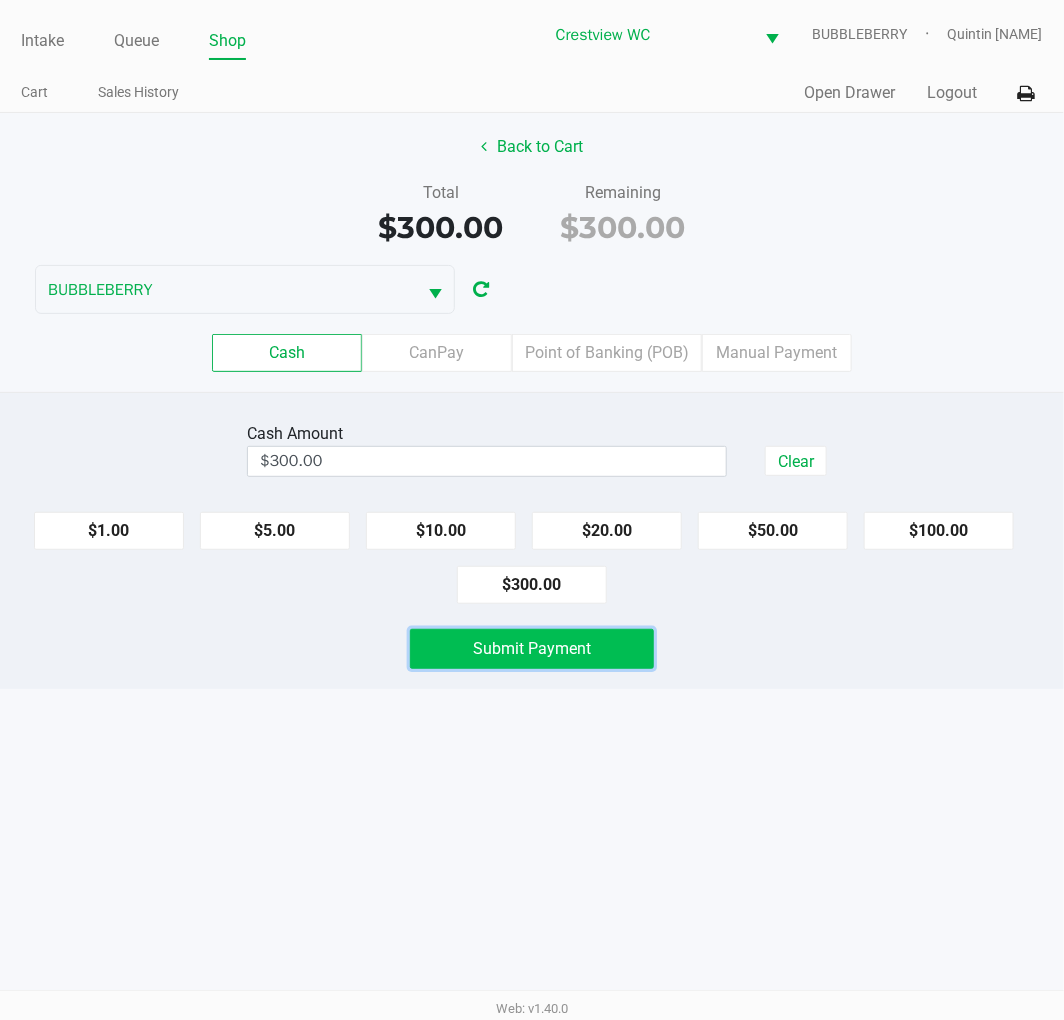 click on "Submit Payment" 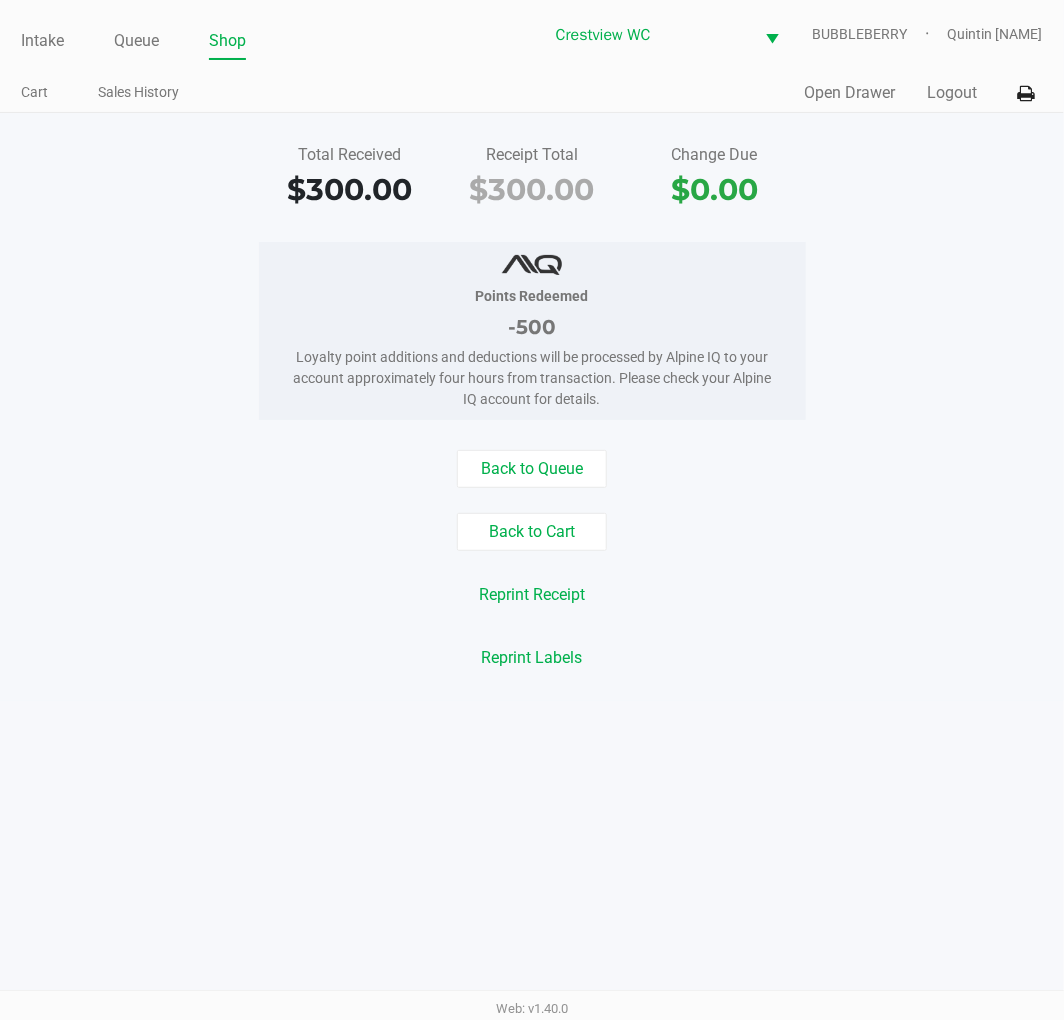 click on "Intake" 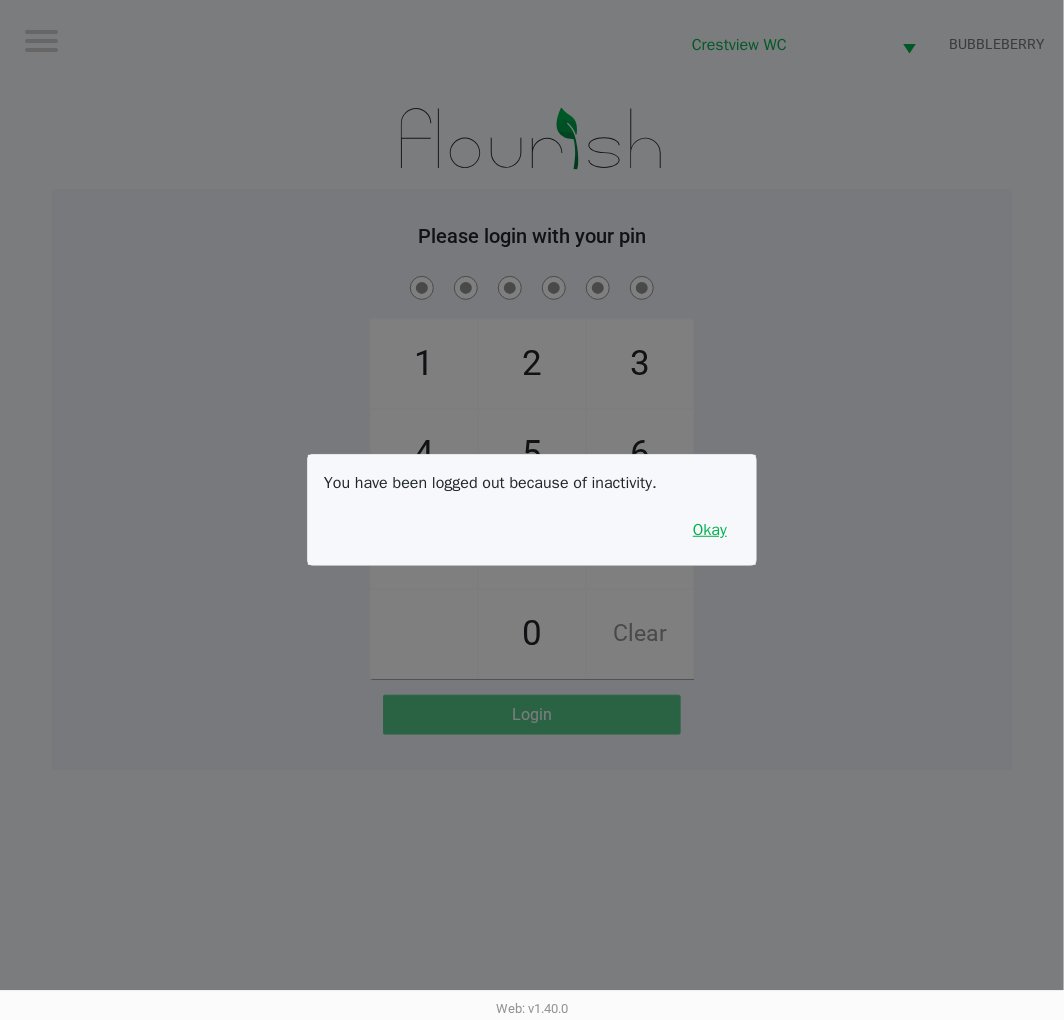 click on "Okay" at bounding box center (710, 530) 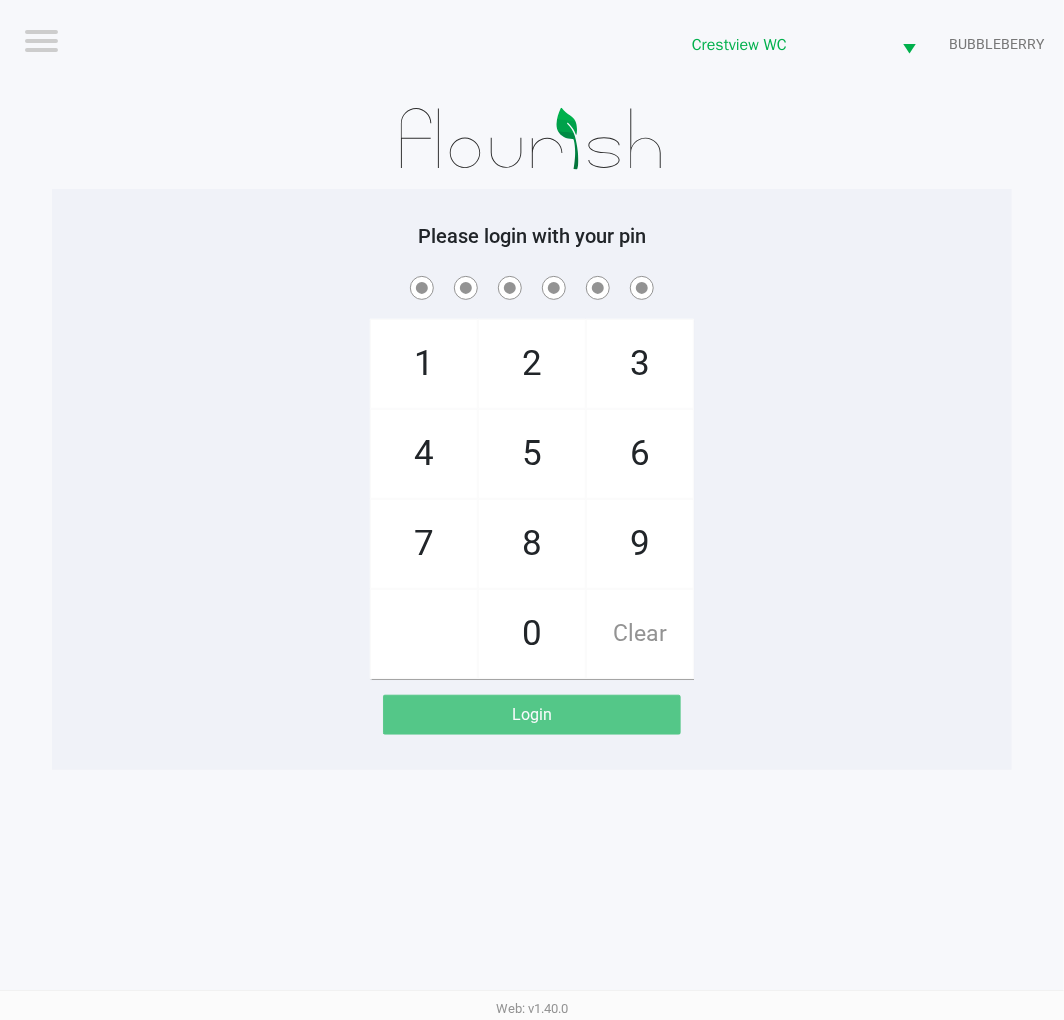 click on "1   4   7       2   5   8   0   3   6   9   Clear" 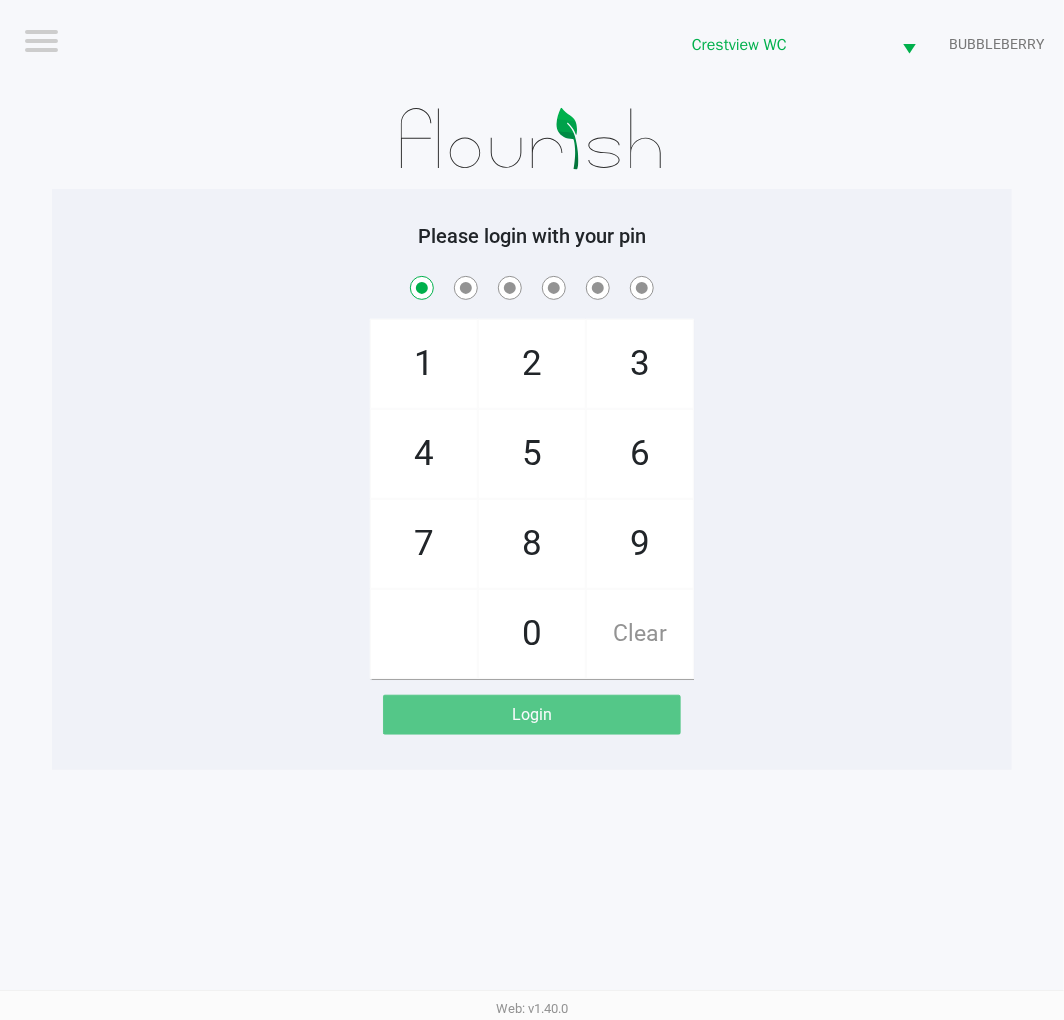 checkbox on "true" 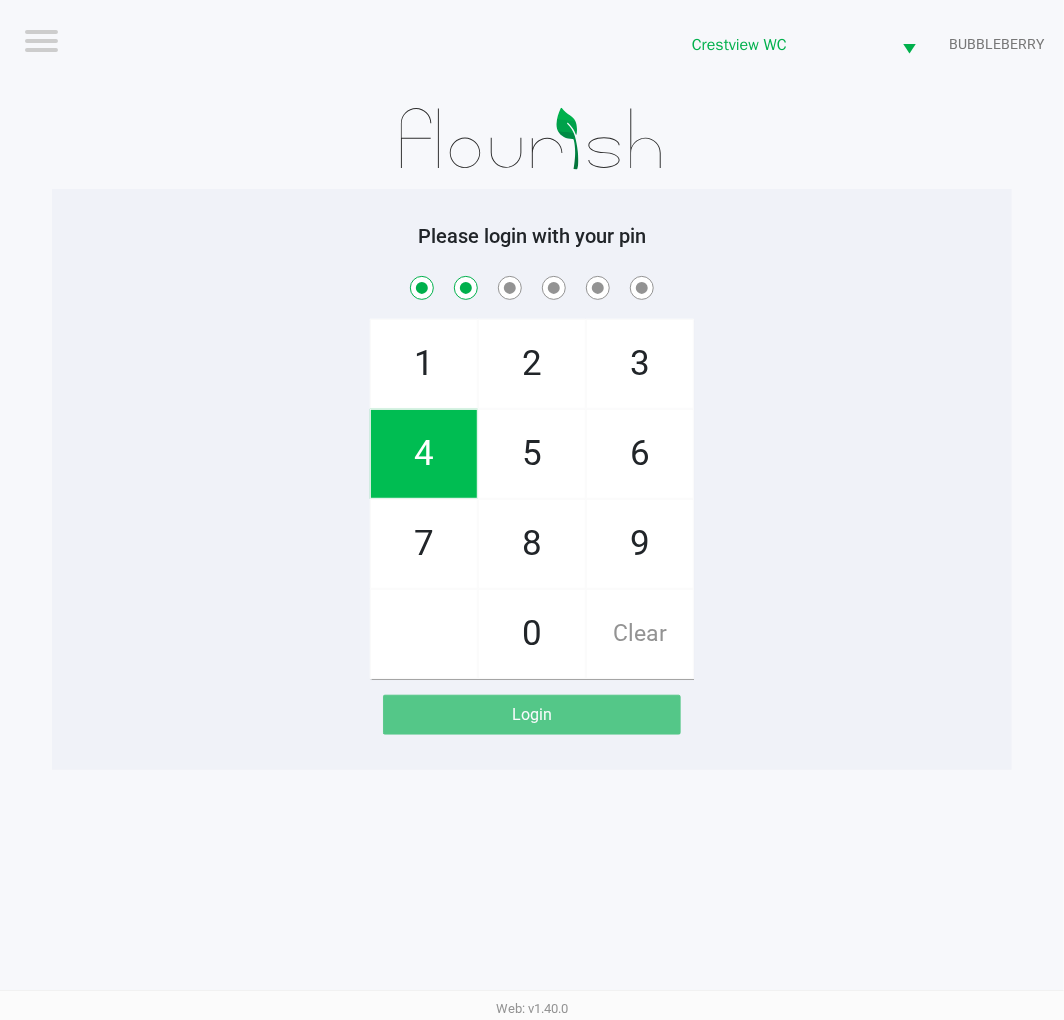 checkbox on "true" 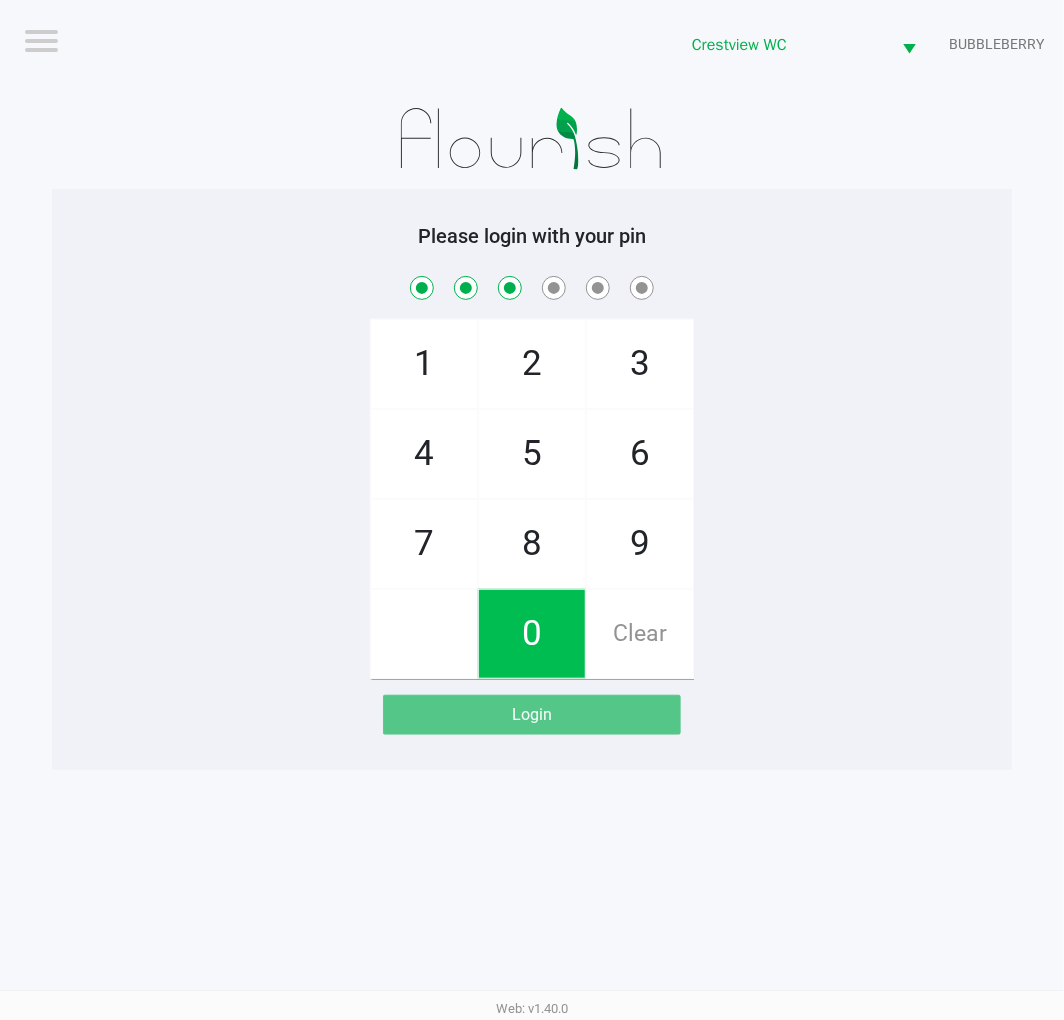 checkbox on "true" 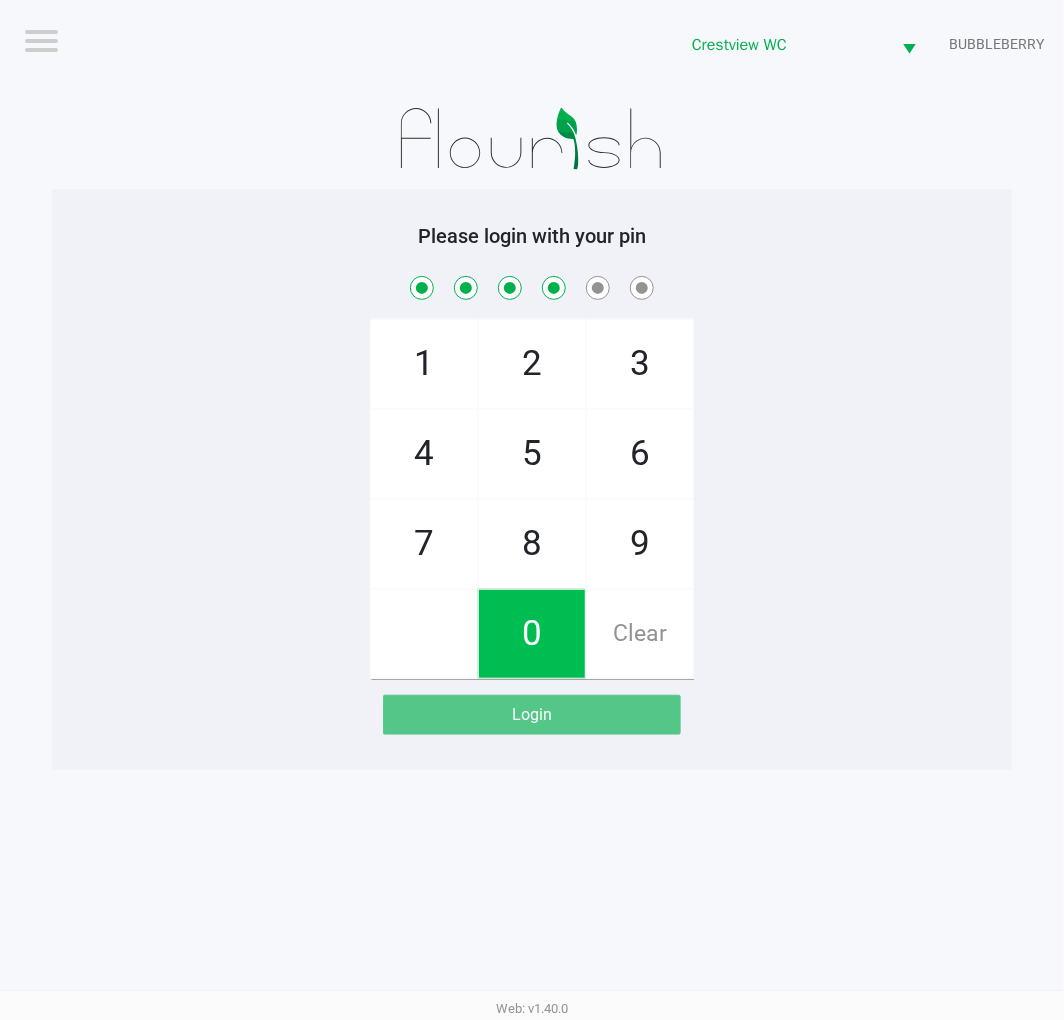 checkbox on "true" 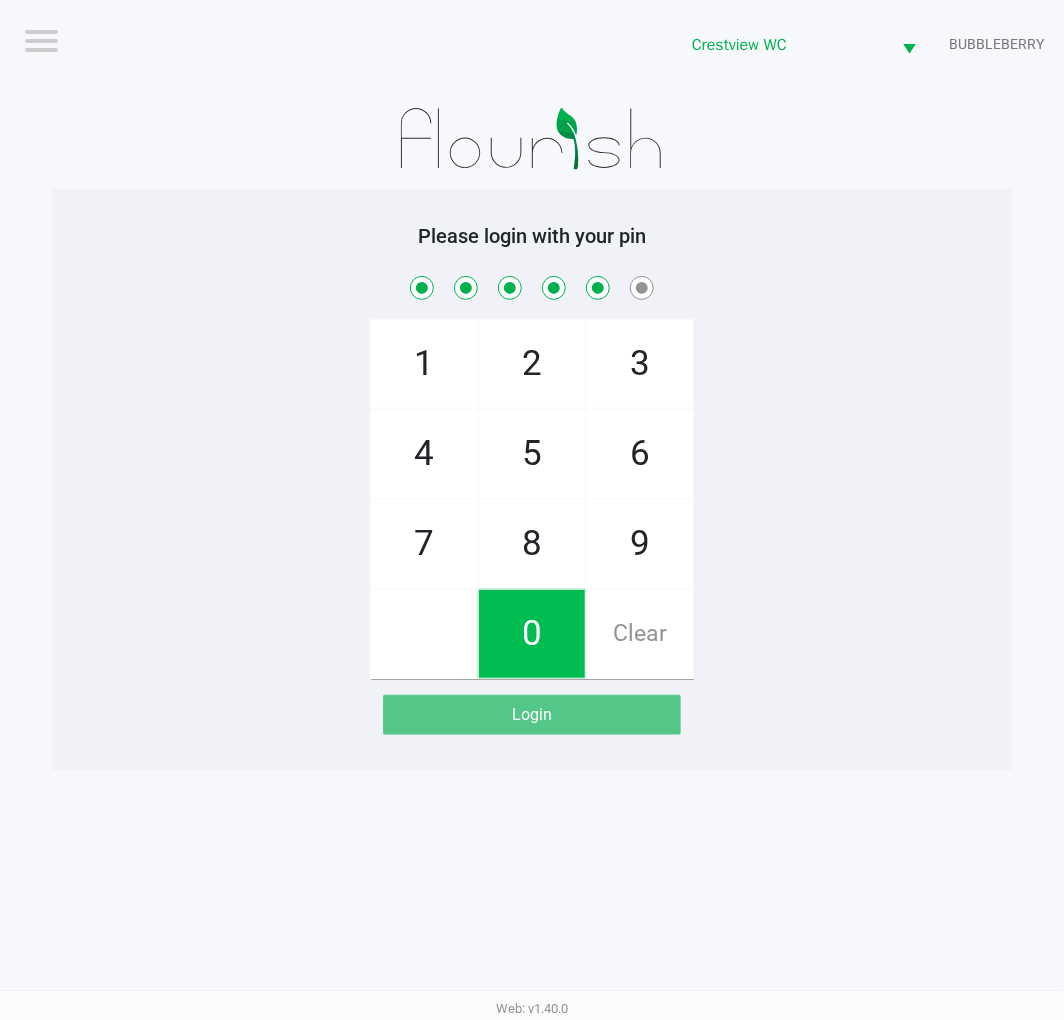 checkbox on "true" 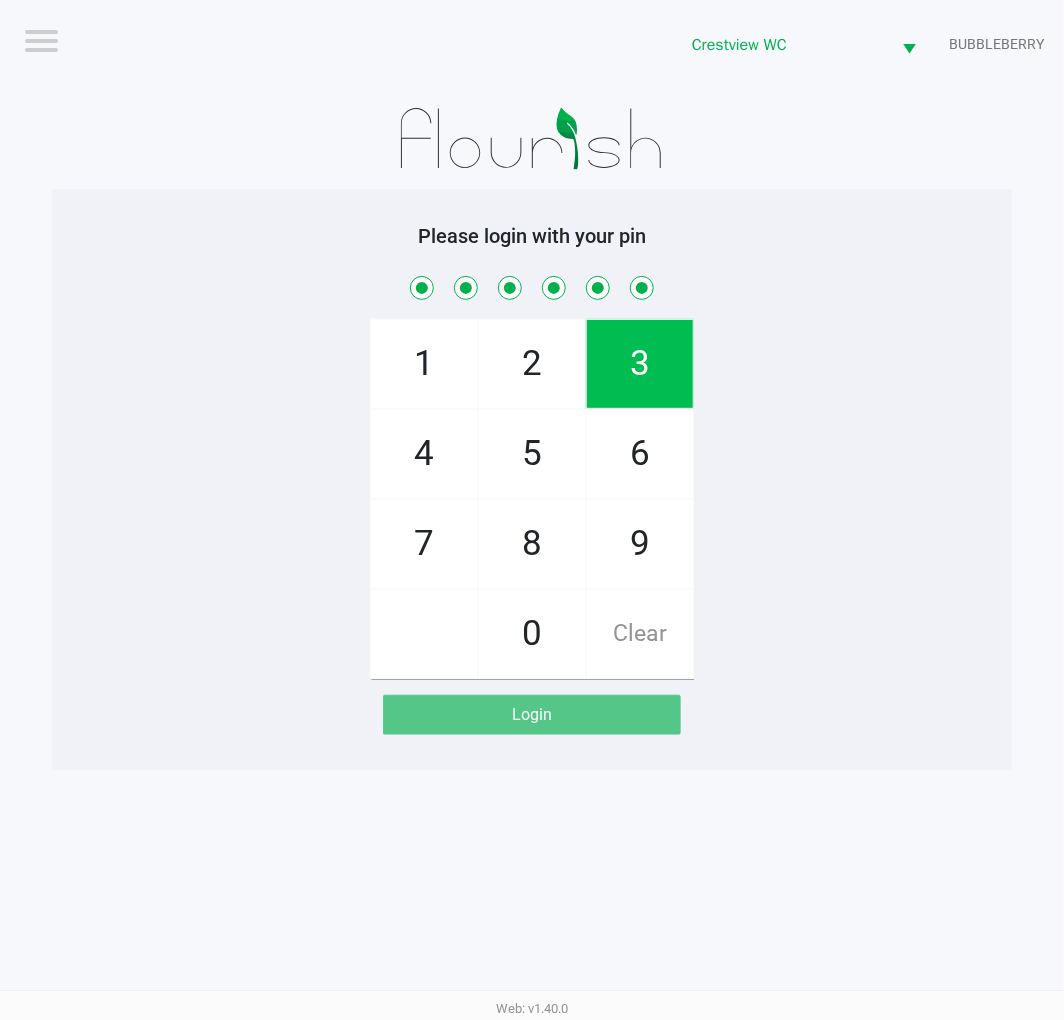 checkbox on "true" 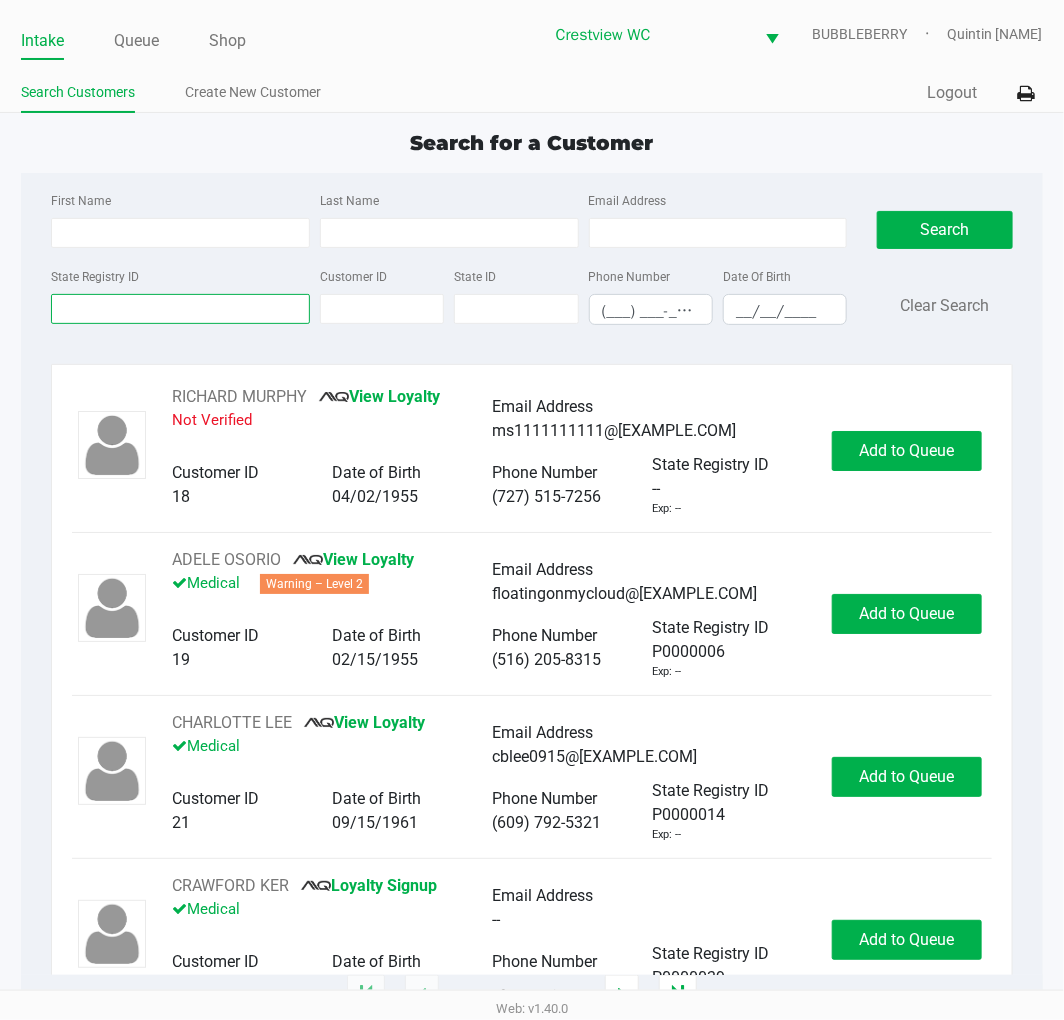 click on "State Registry ID" at bounding box center [180, 309] 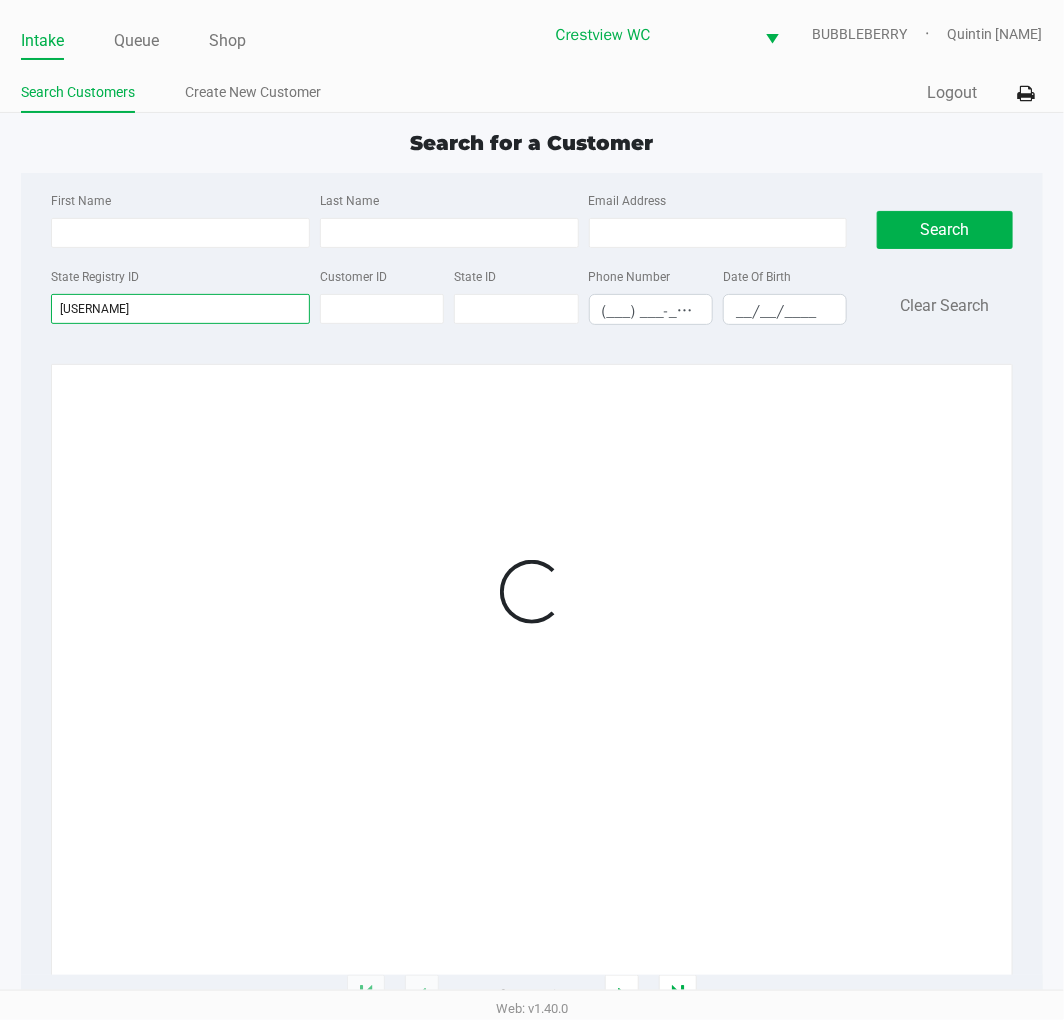 type on "p0tf2957" 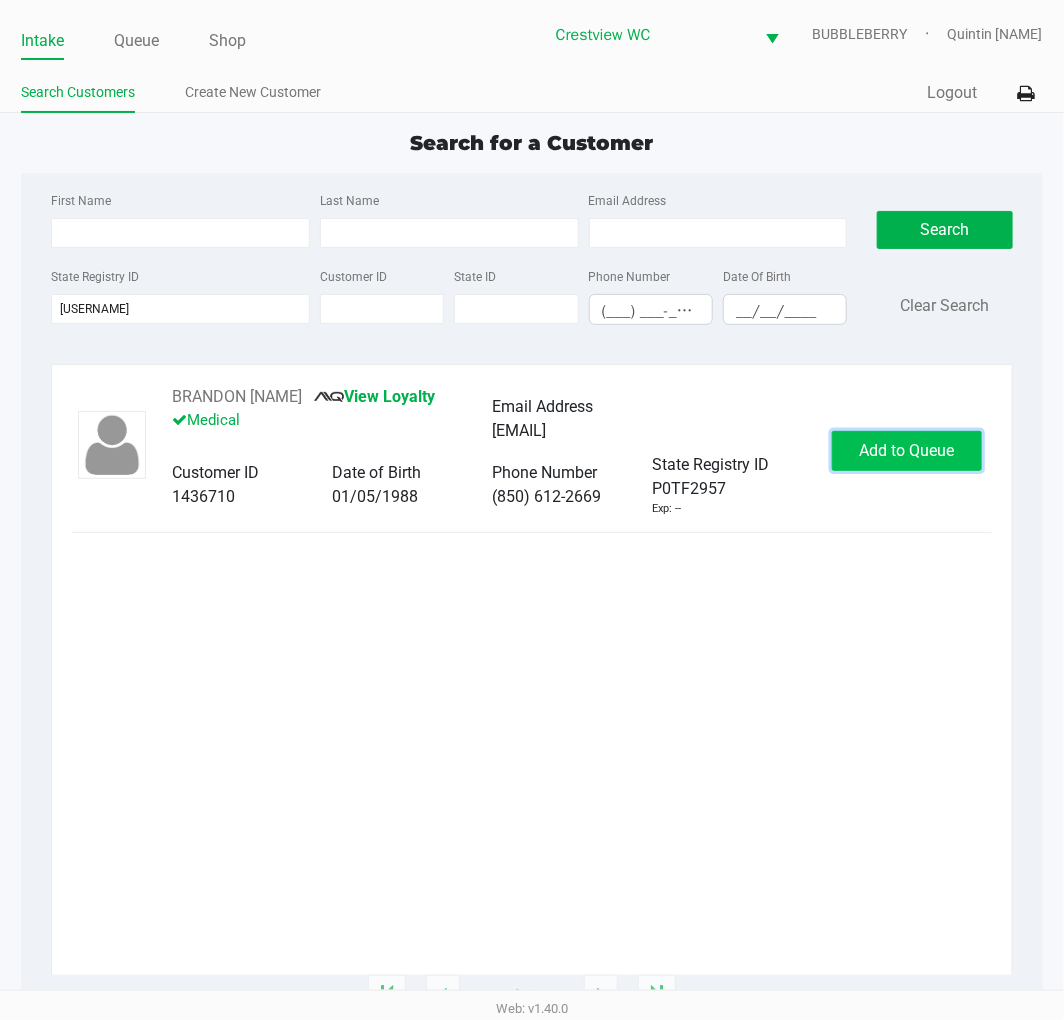 click on "Add to Queue" 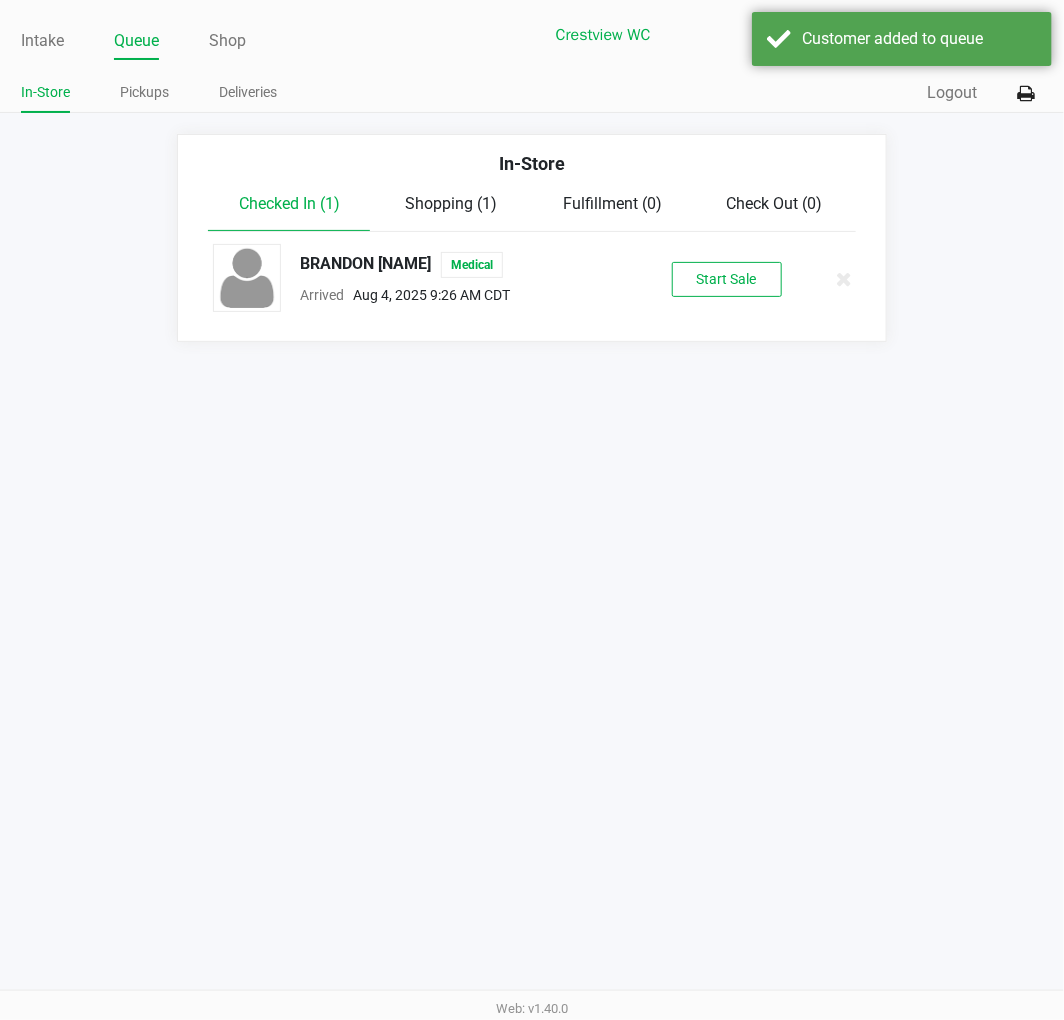 click on "Start Sale" 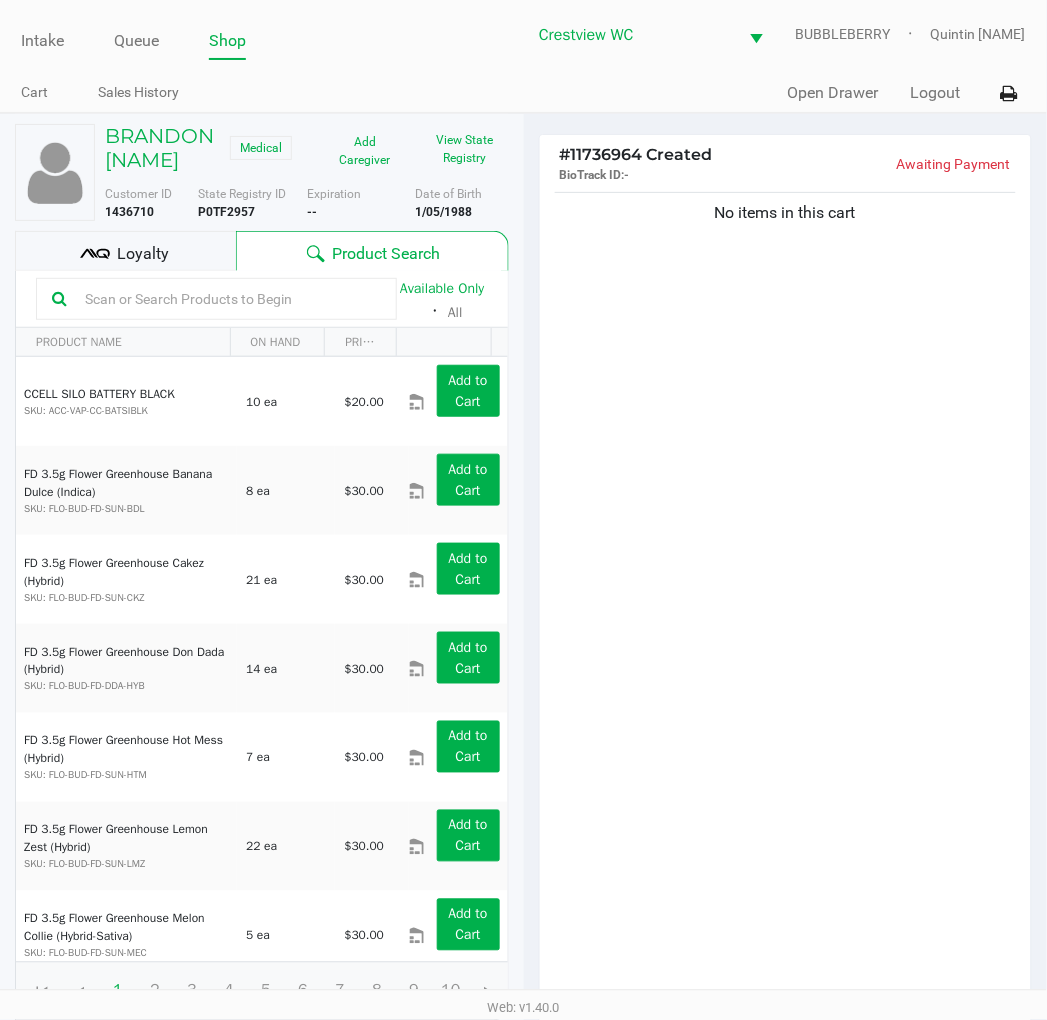 click 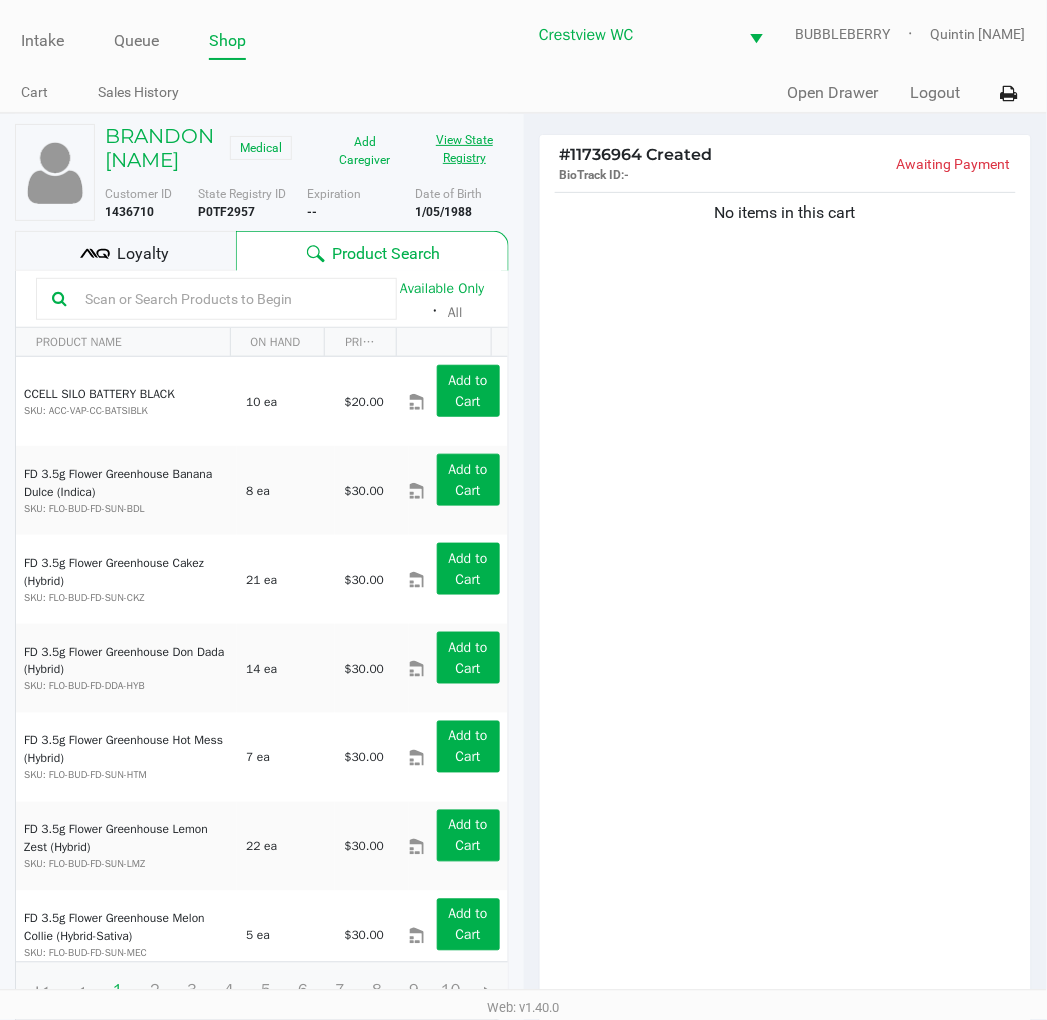 click on "View State Registry" 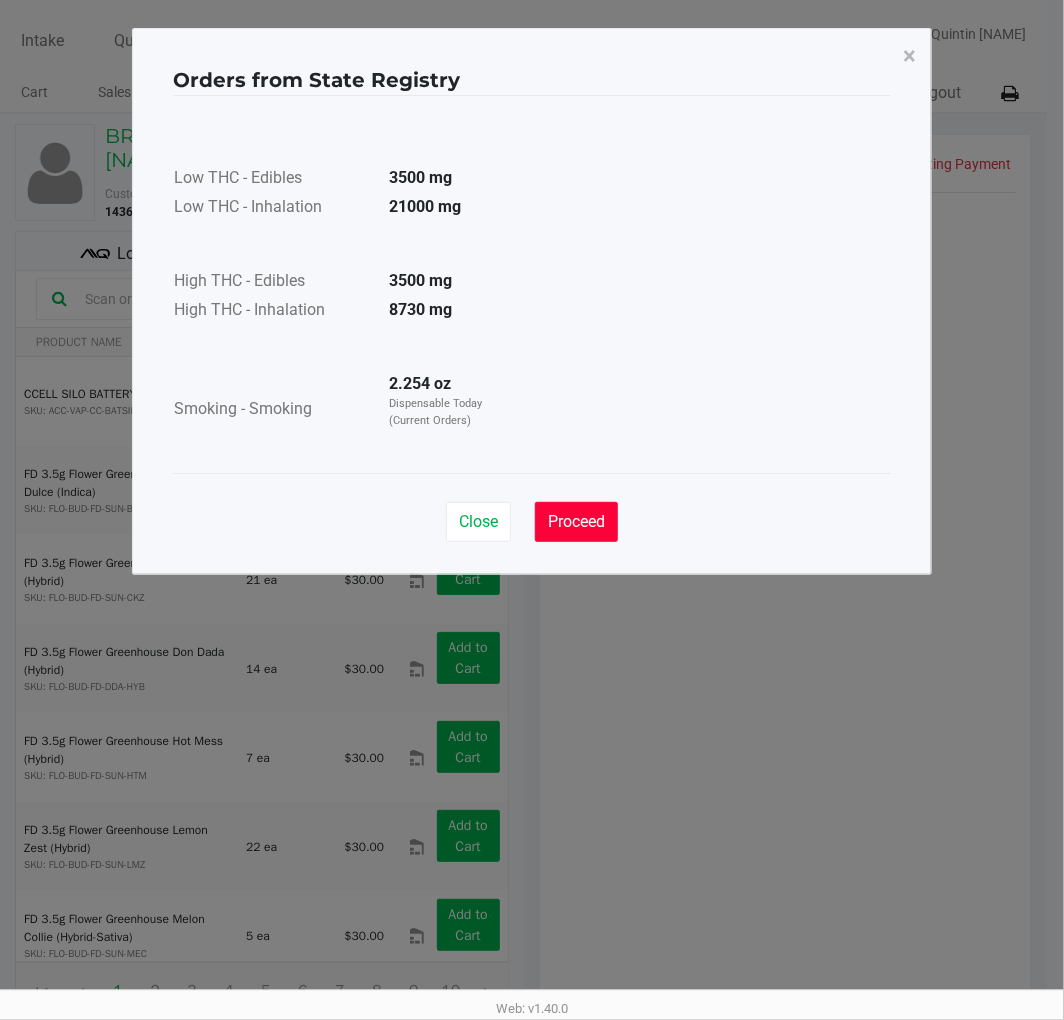click on "Proceed" 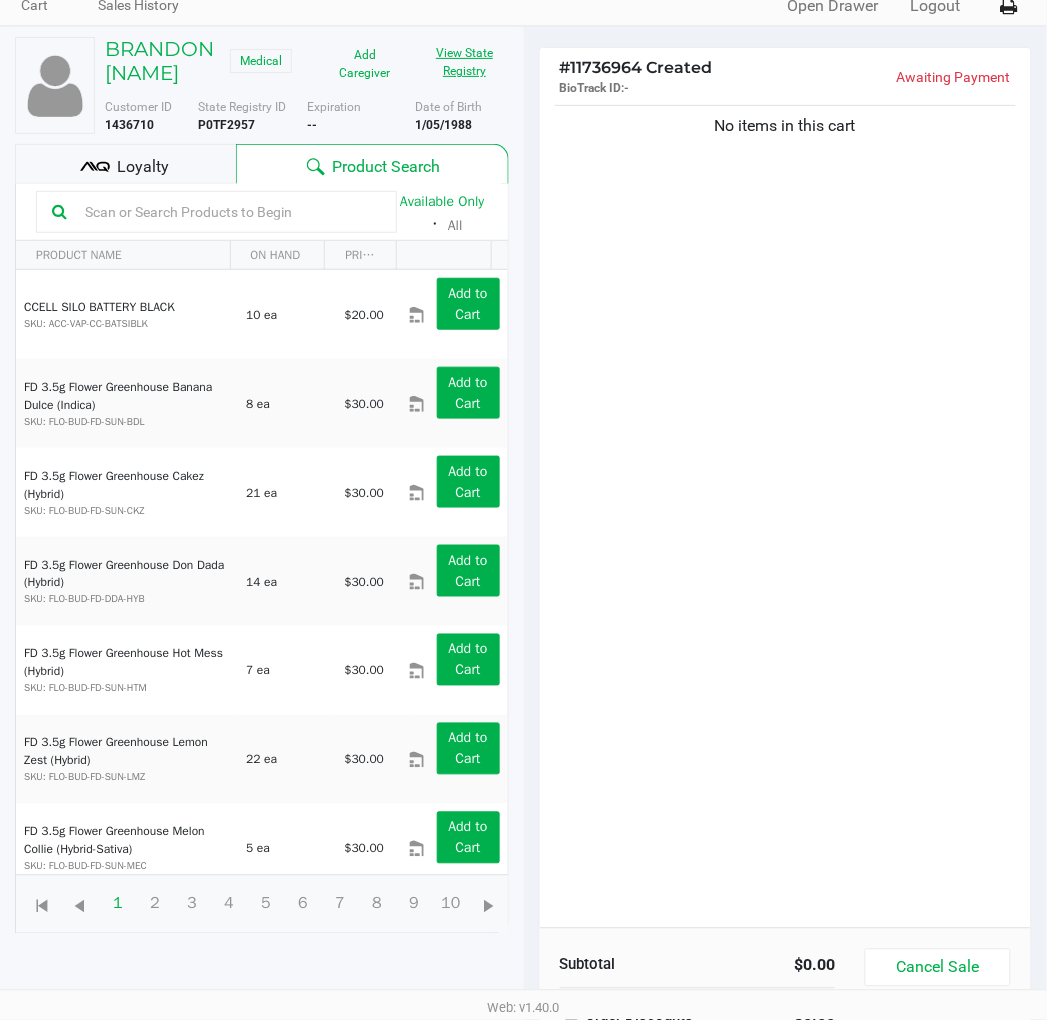 scroll, scrollTop: 217, scrollLeft: 0, axis: vertical 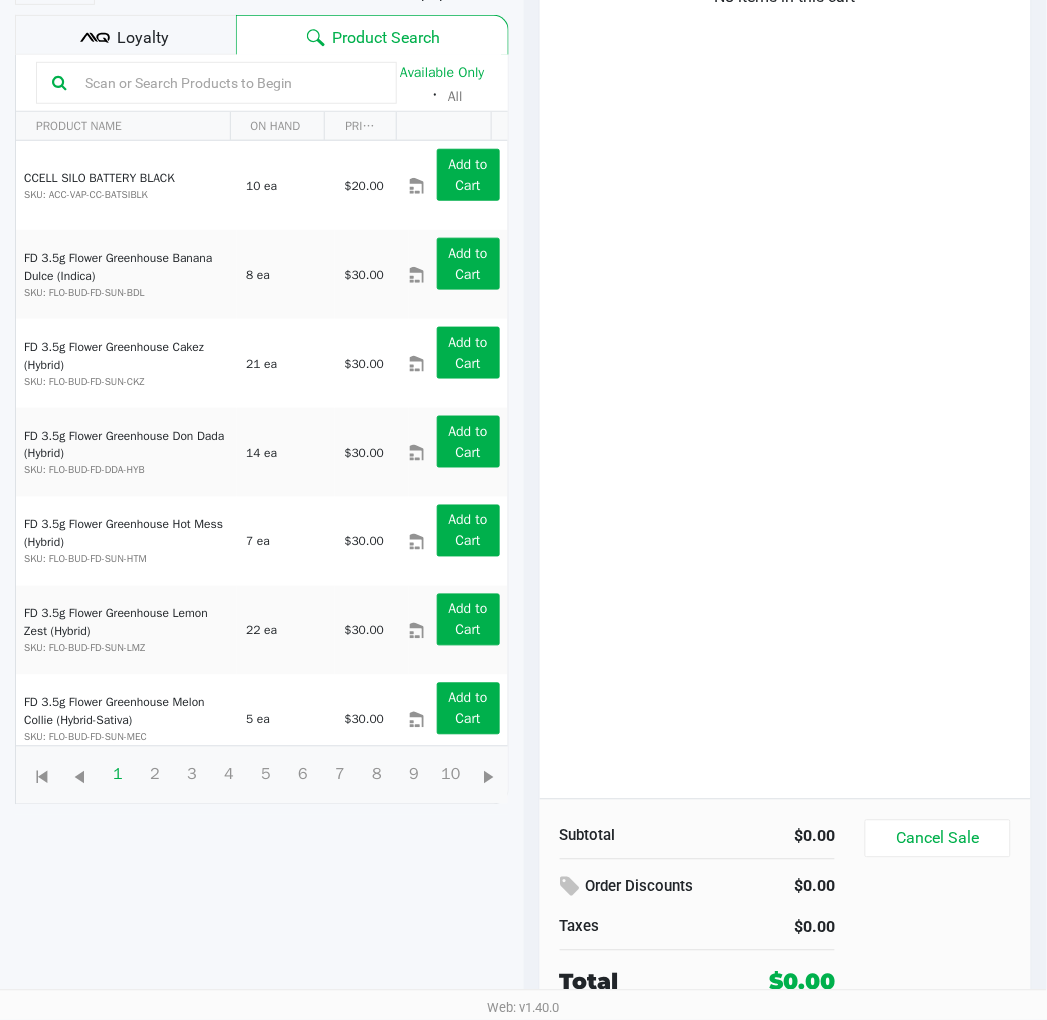 click on "No items in this cart" 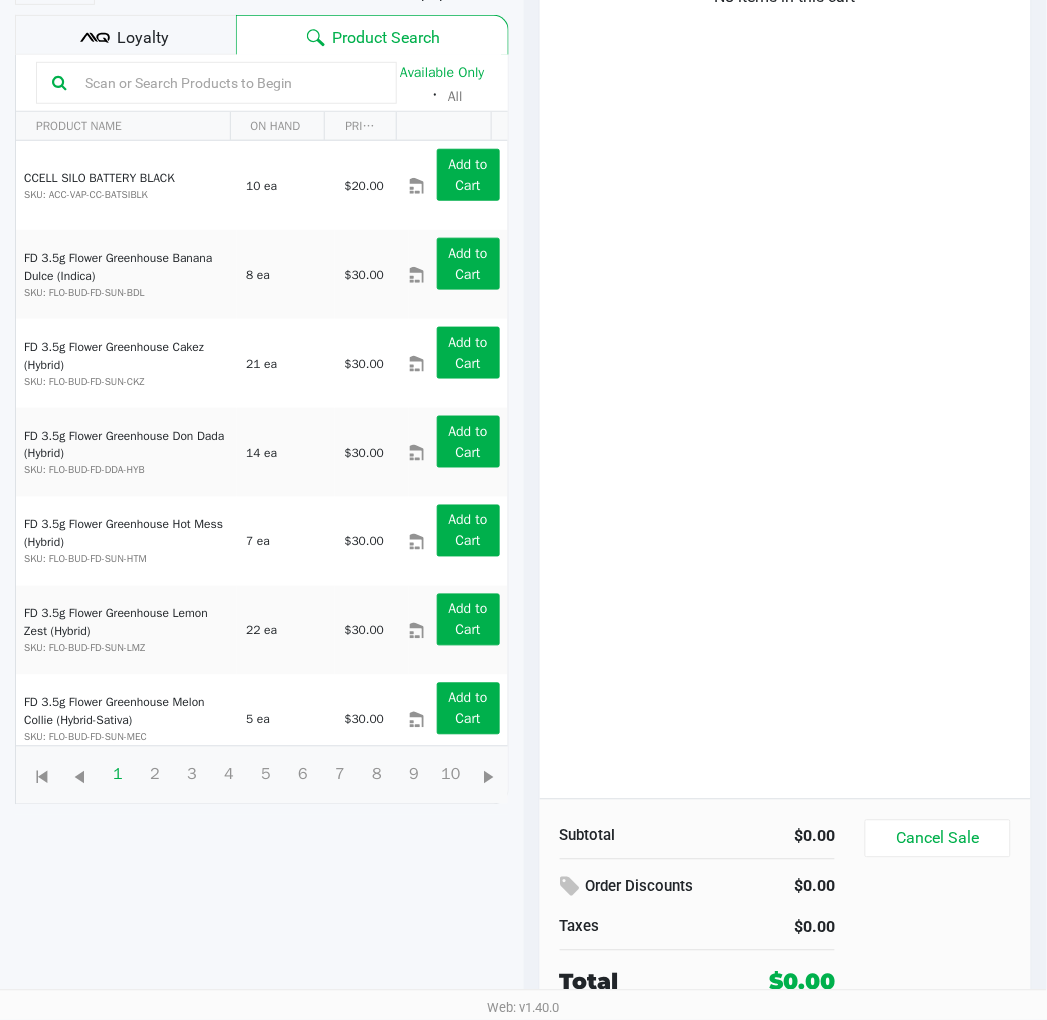 click 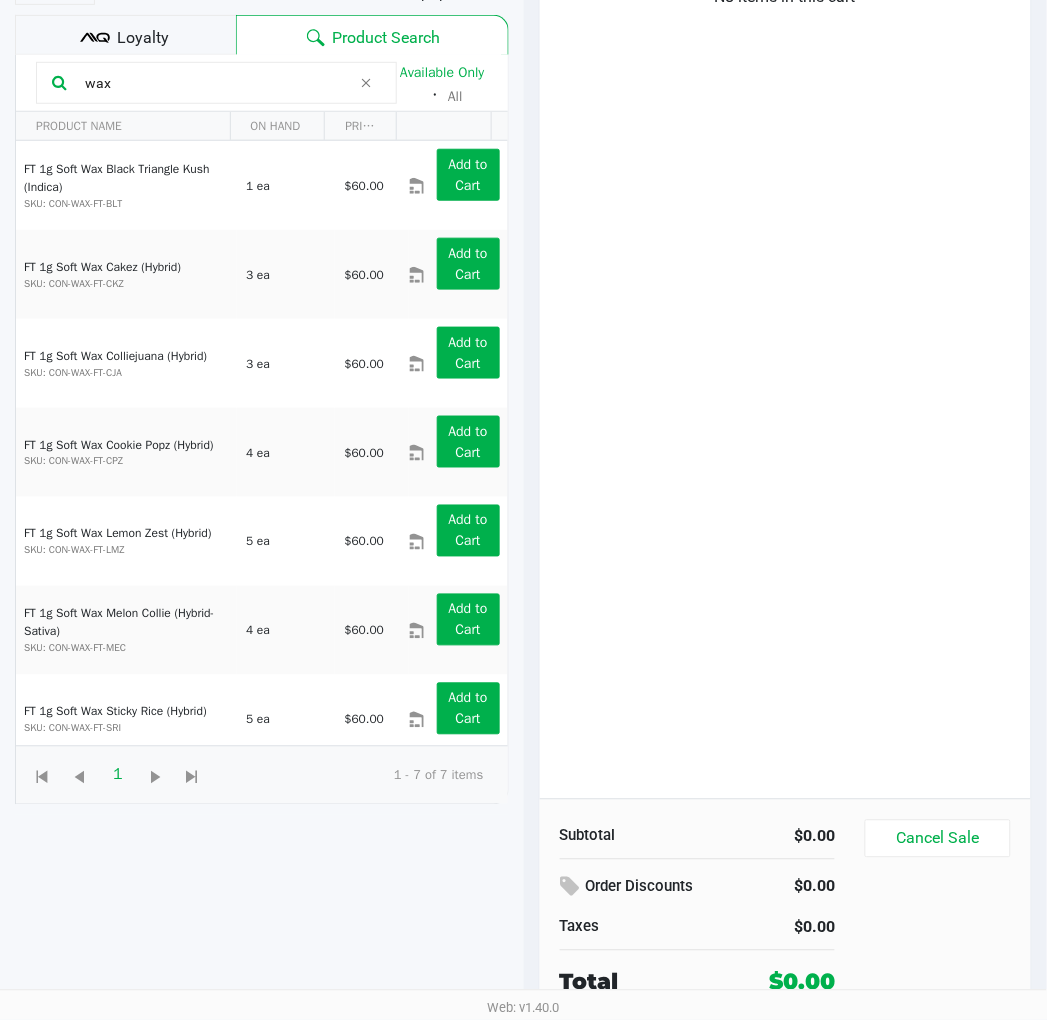 type on "wax" 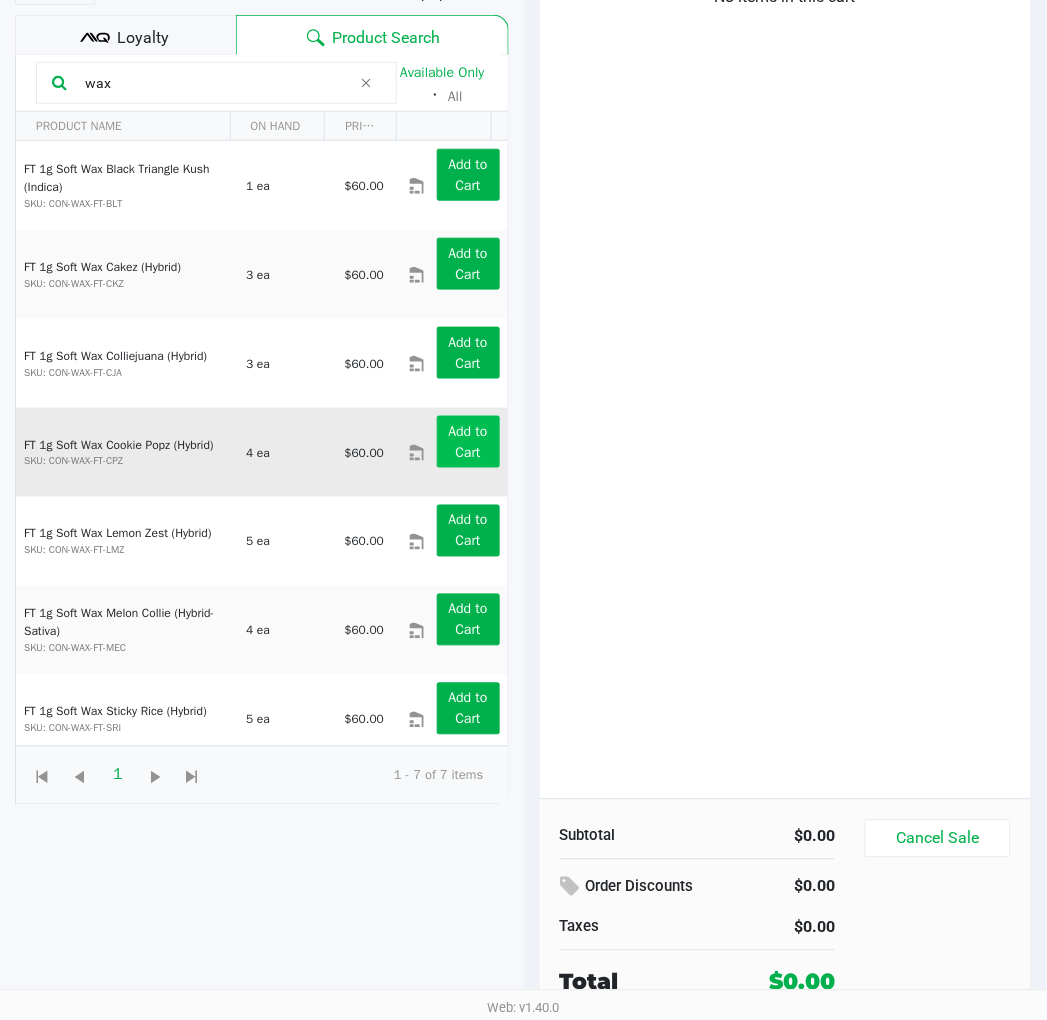 click on "Add to Cart" 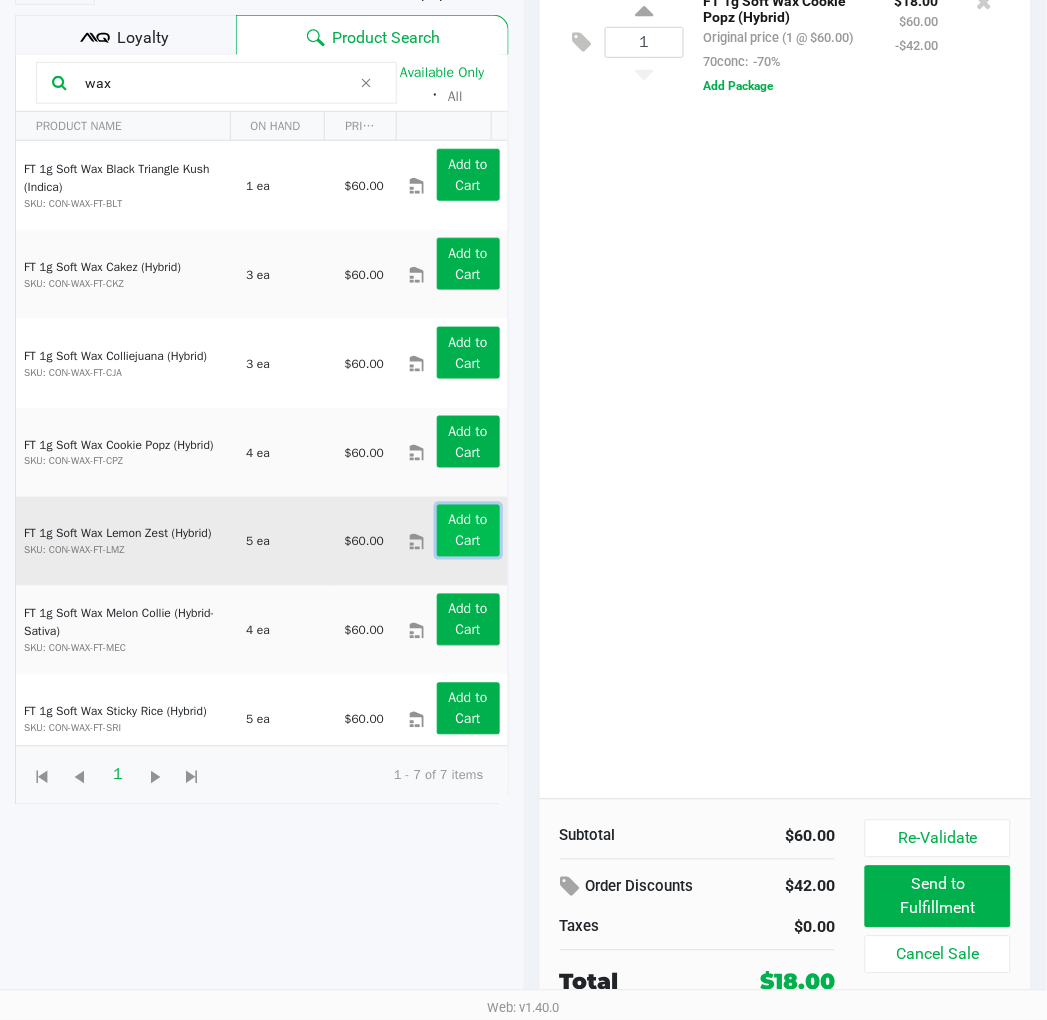 click on "Add to Cart" 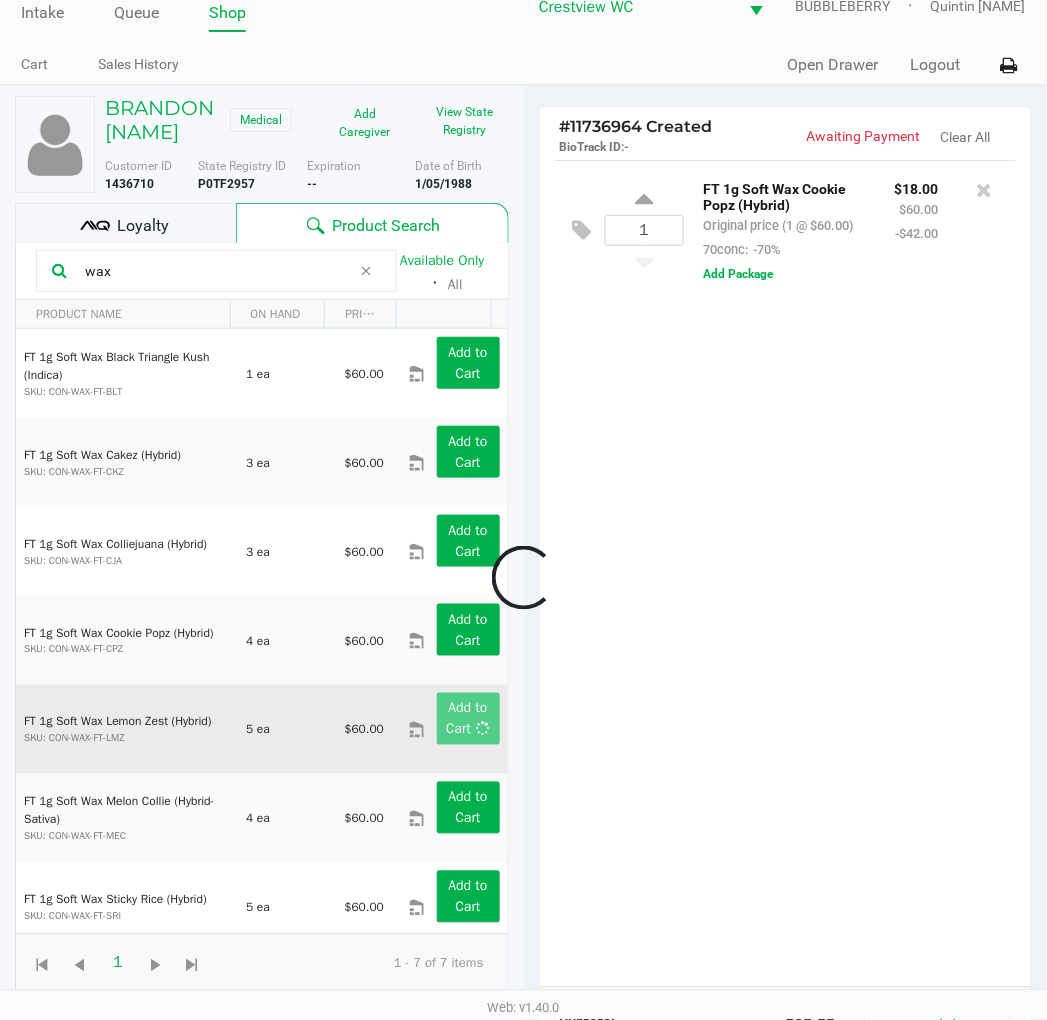 scroll, scrollTop: 0, scrollLeft: 0, axis: both 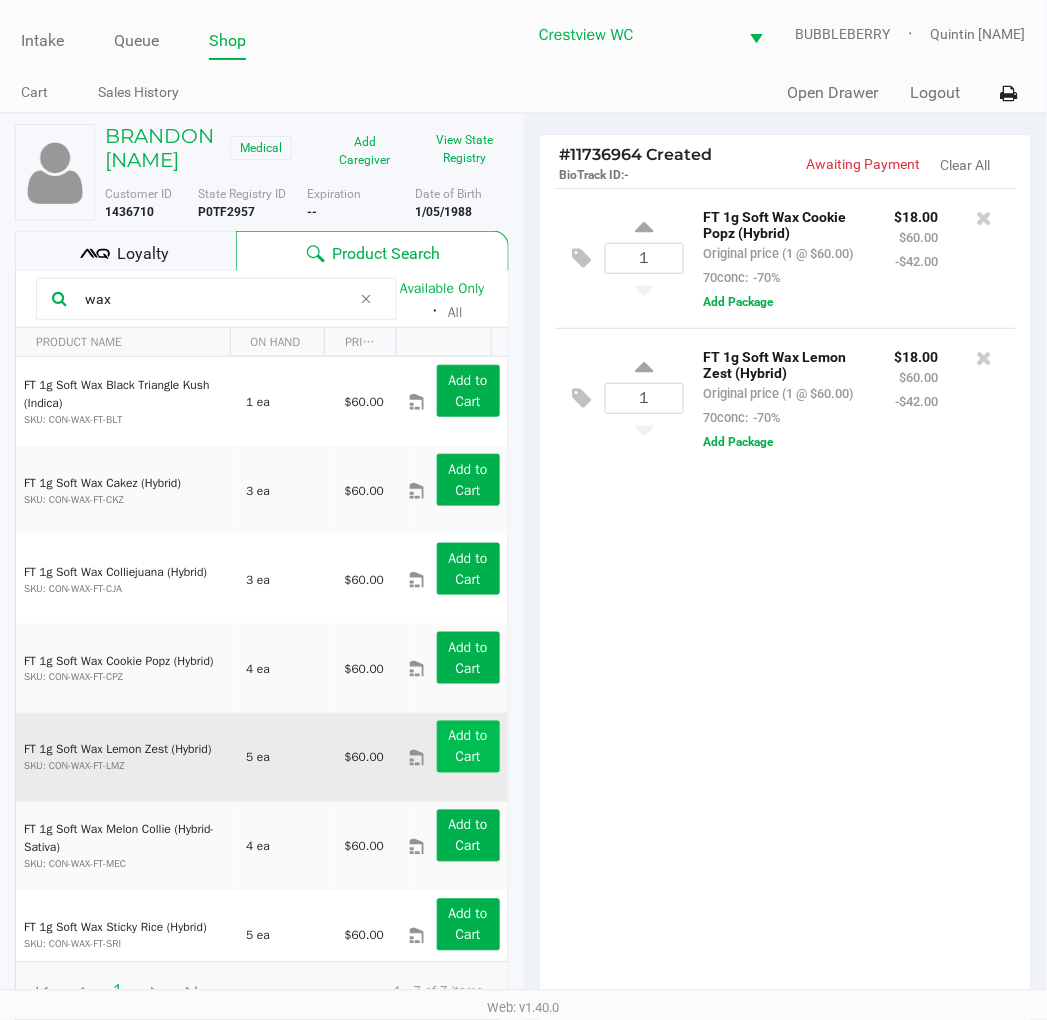 click on "View State Registry" 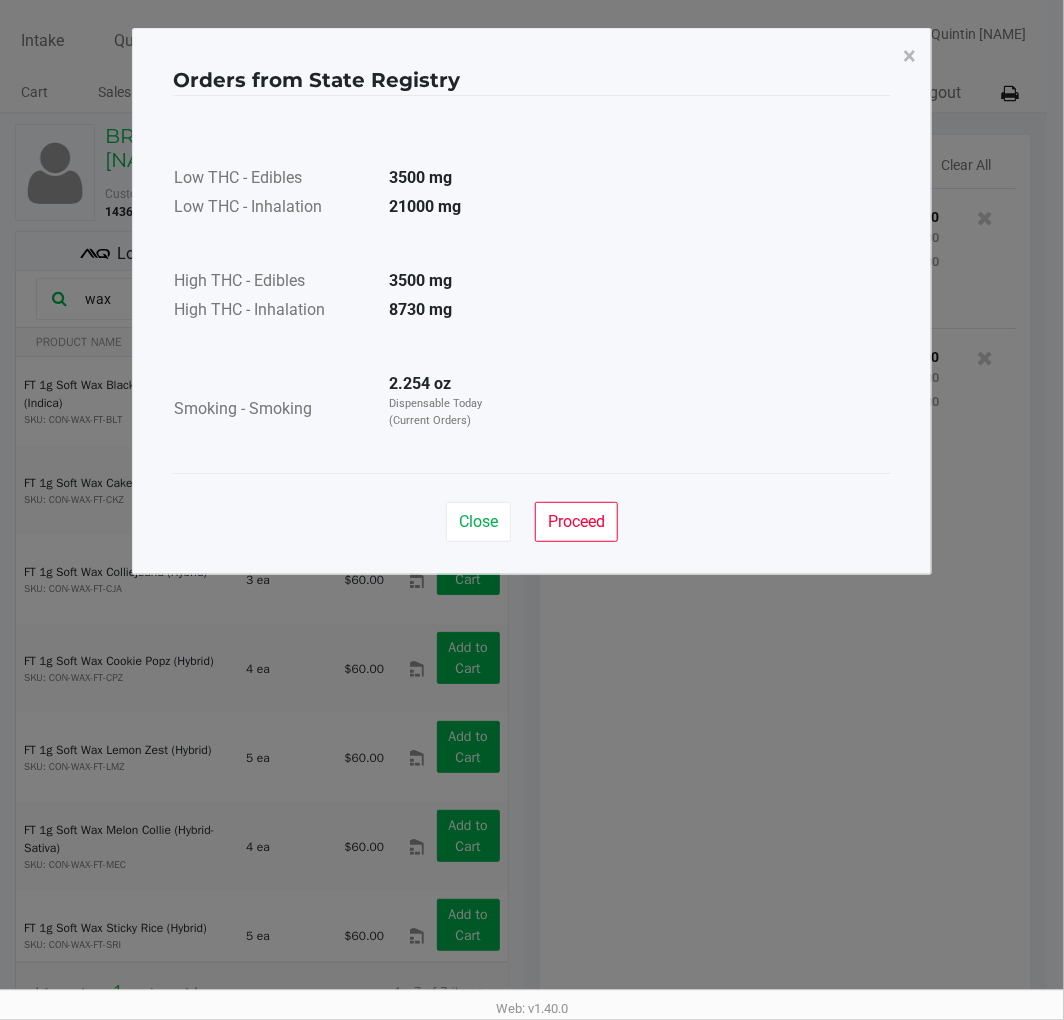 click on "Proceed" 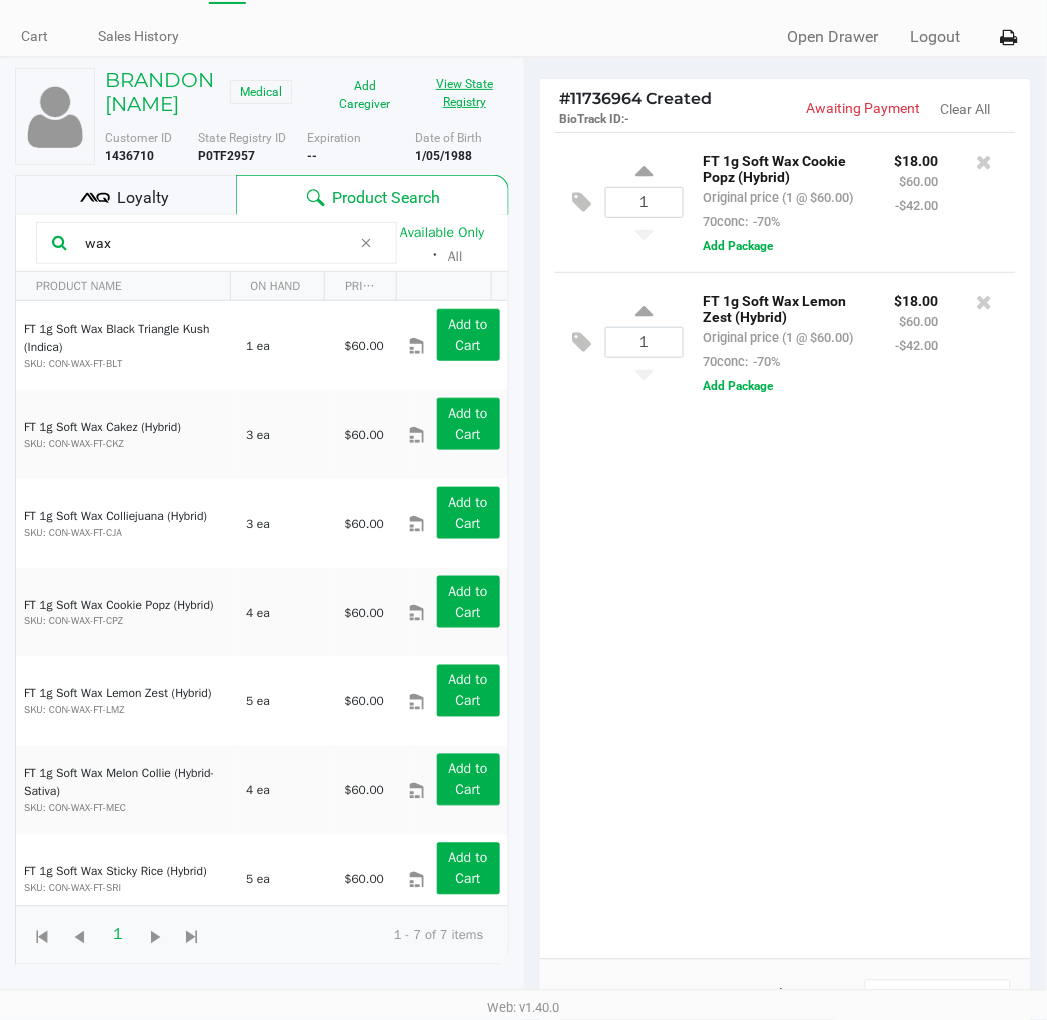 scroll, scrollTop: 90, scrollLeft: 0, axis: vertical 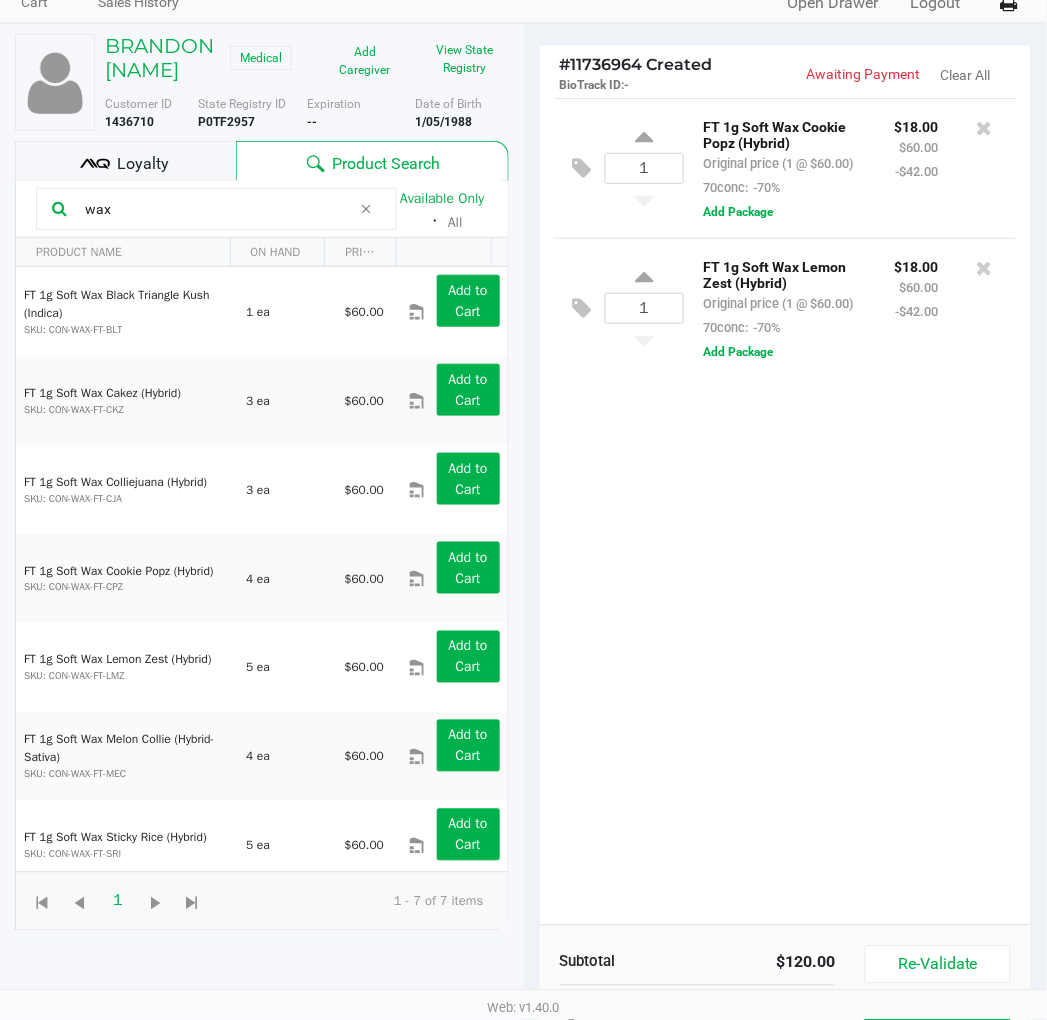 click on "1  FT 1g Soft Wax Cookie Popz (Hybrid)   Original price (1 @ $60.00)  70conc:  -70% $18.00 $60.00 -$42.00  Add Package  1  FT 1g Soft Wax Lemon Zest (Hybrid)   Original price (1 @ $60.00)  70conc:  -70% $18.00 $60.00 -$42.00  Add Package" 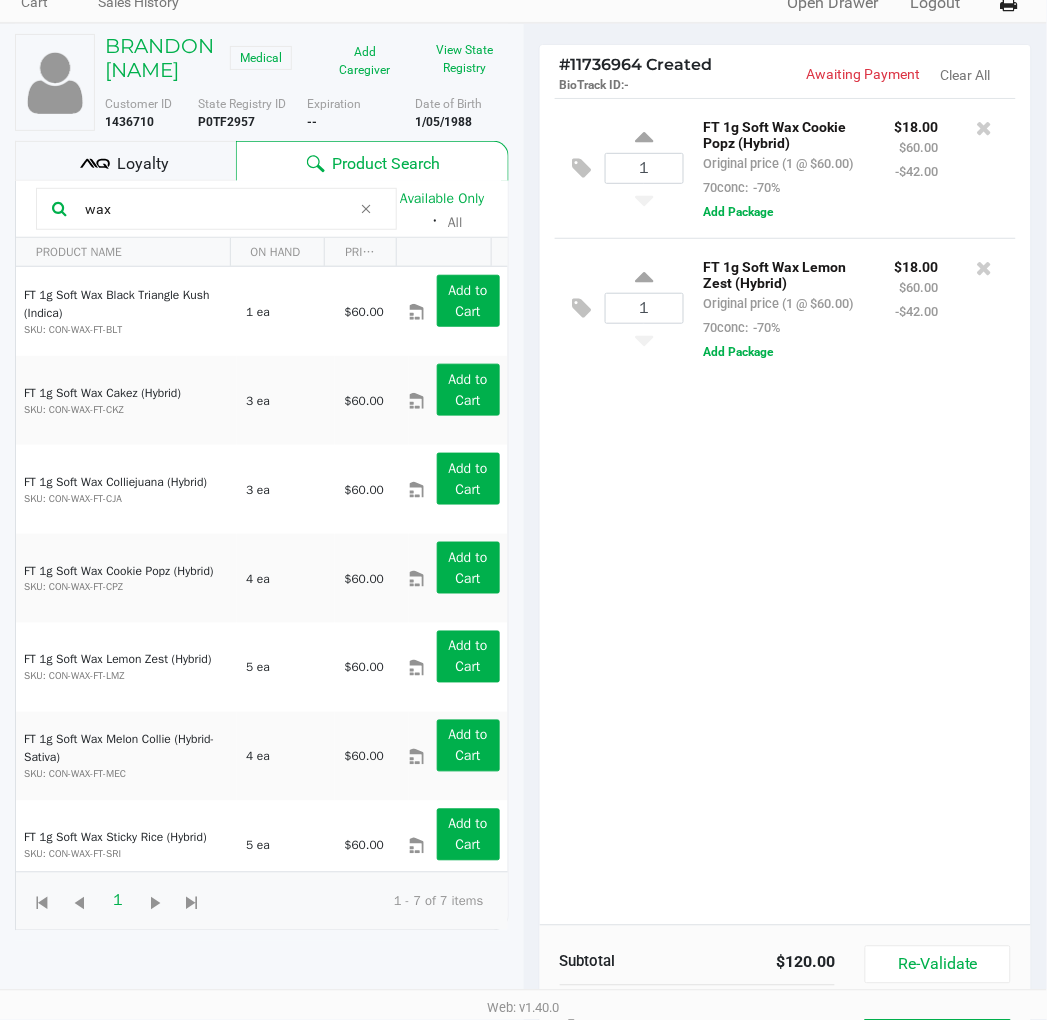 click on "1  FT 1g Soft Wax Cookie Popz (Hybrid)   Original price (1 @ $60.00)  70conc:  -70% $18.00 $60.00 -$42.00  Add Package  1  FT 1g Soft Wax Lemon Zest (Hybrid)   Original price (1 @ $60.00)  70conc:  -70% $18.00 $60.00 -$42.00  Add Package" 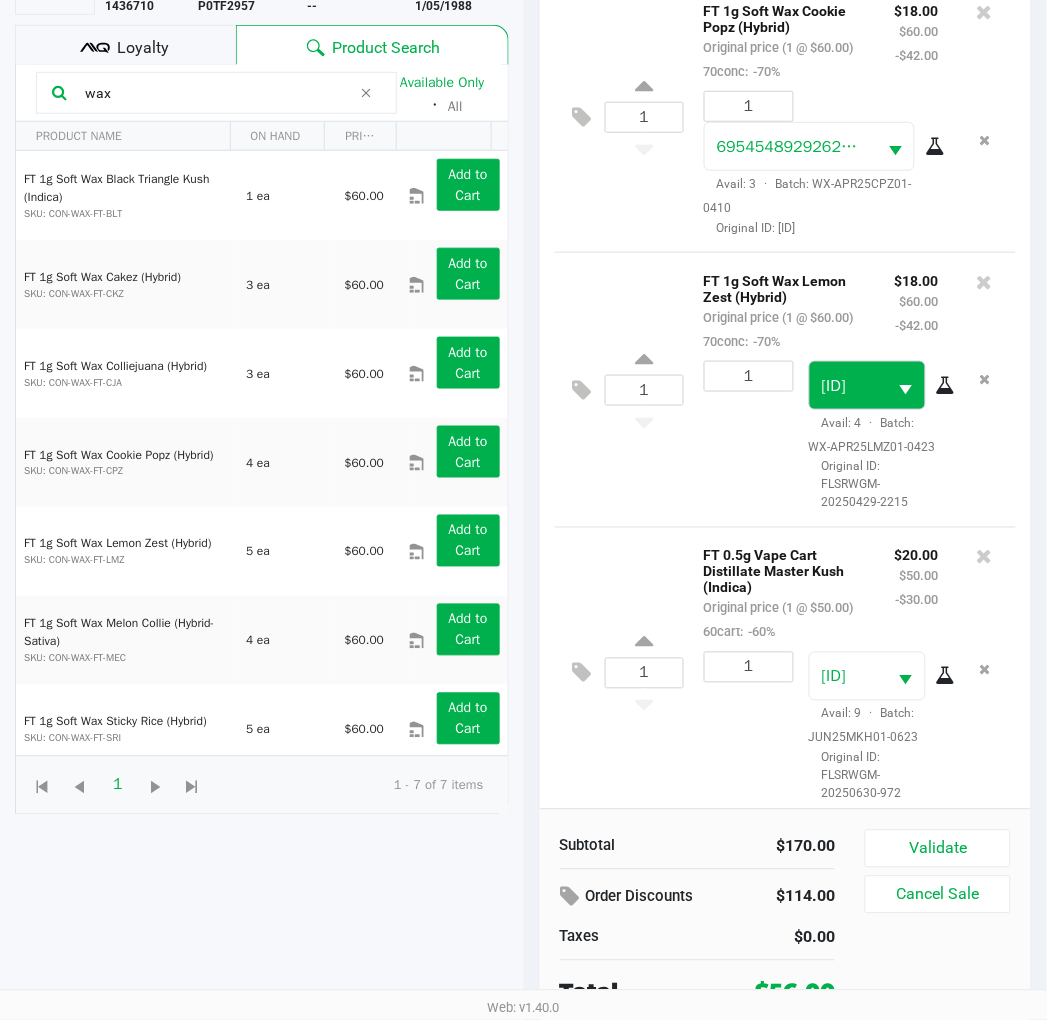 scroll, scrollTop: 217, scrollLeft: 0, axis: vertical 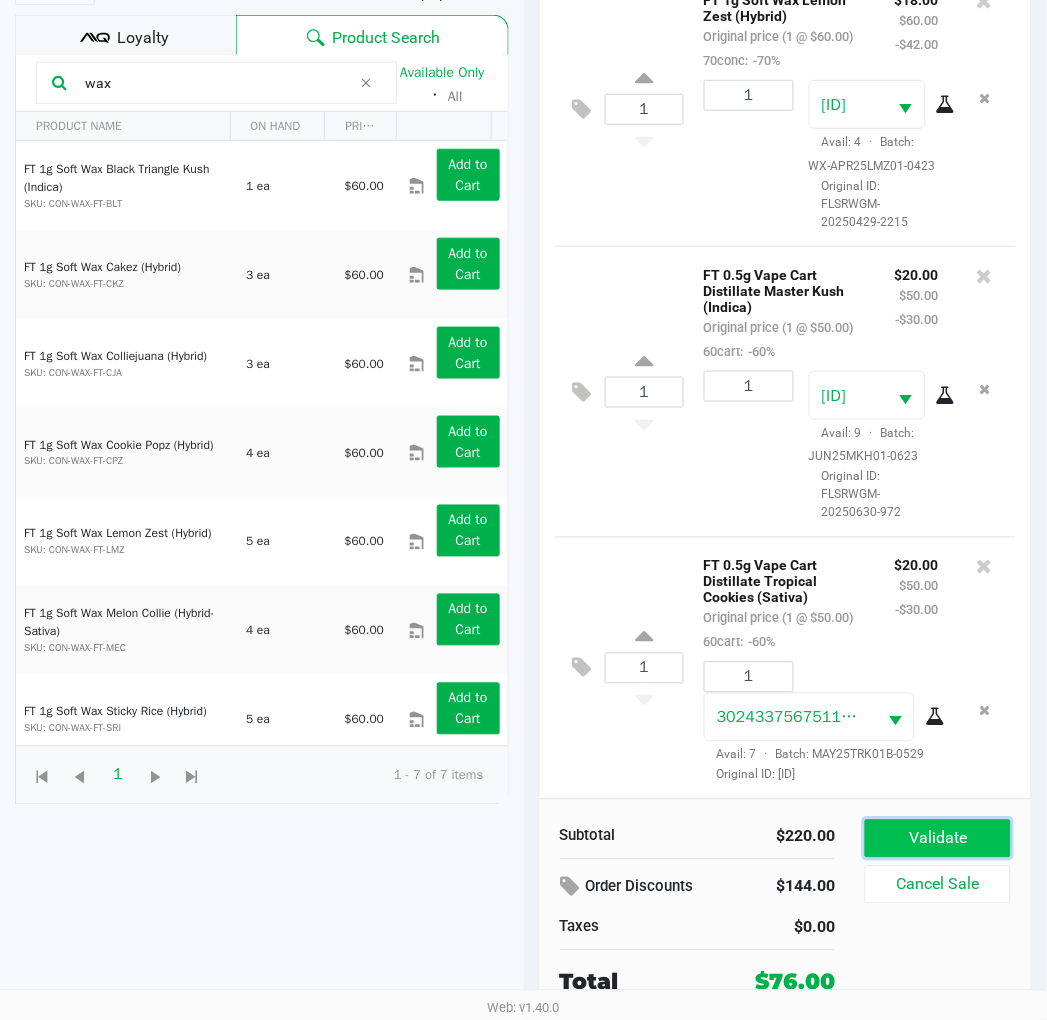 drag, startPoint x: 937, startPoint y: 832, endPoint x: 887, endPoint y: 773, distance: 77.33692 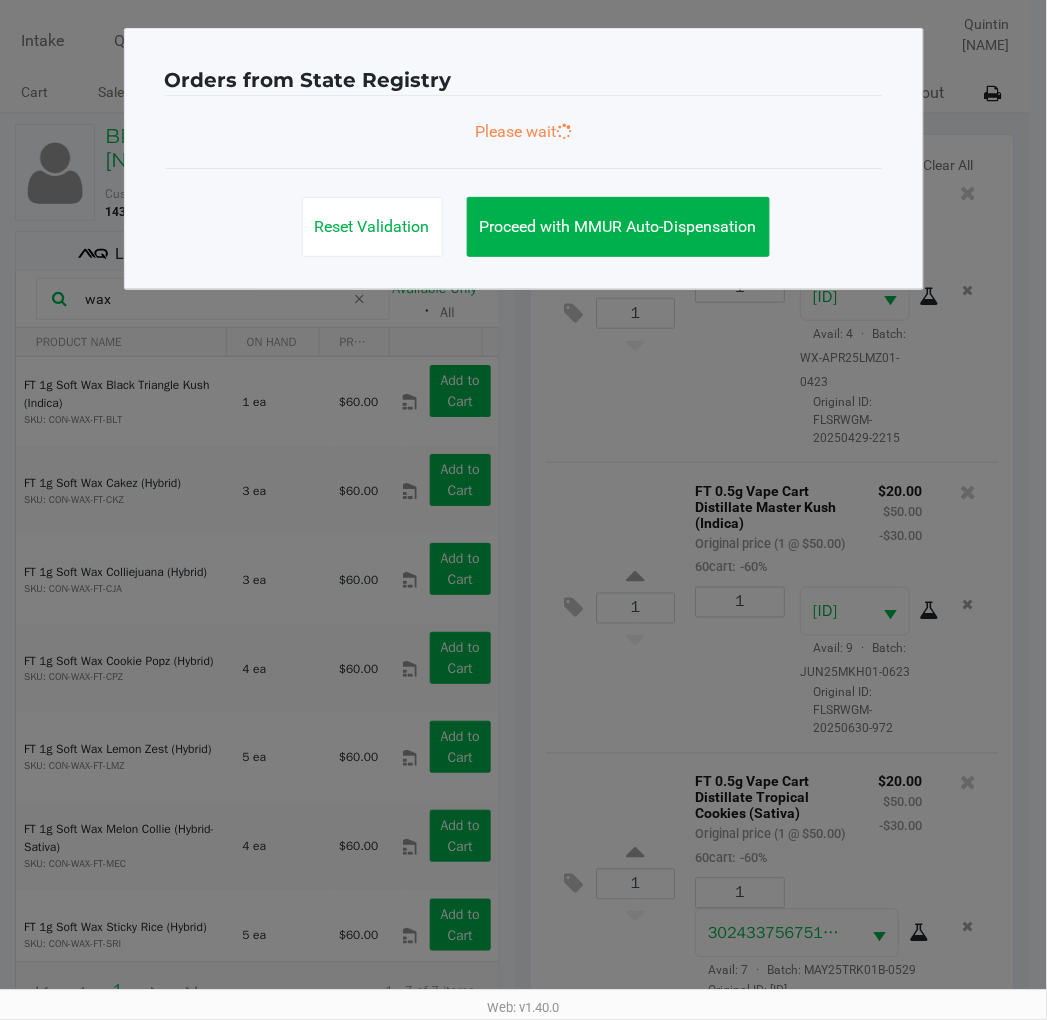 scroll, scrollTop: 0, scrollLeft: 0, axis: both 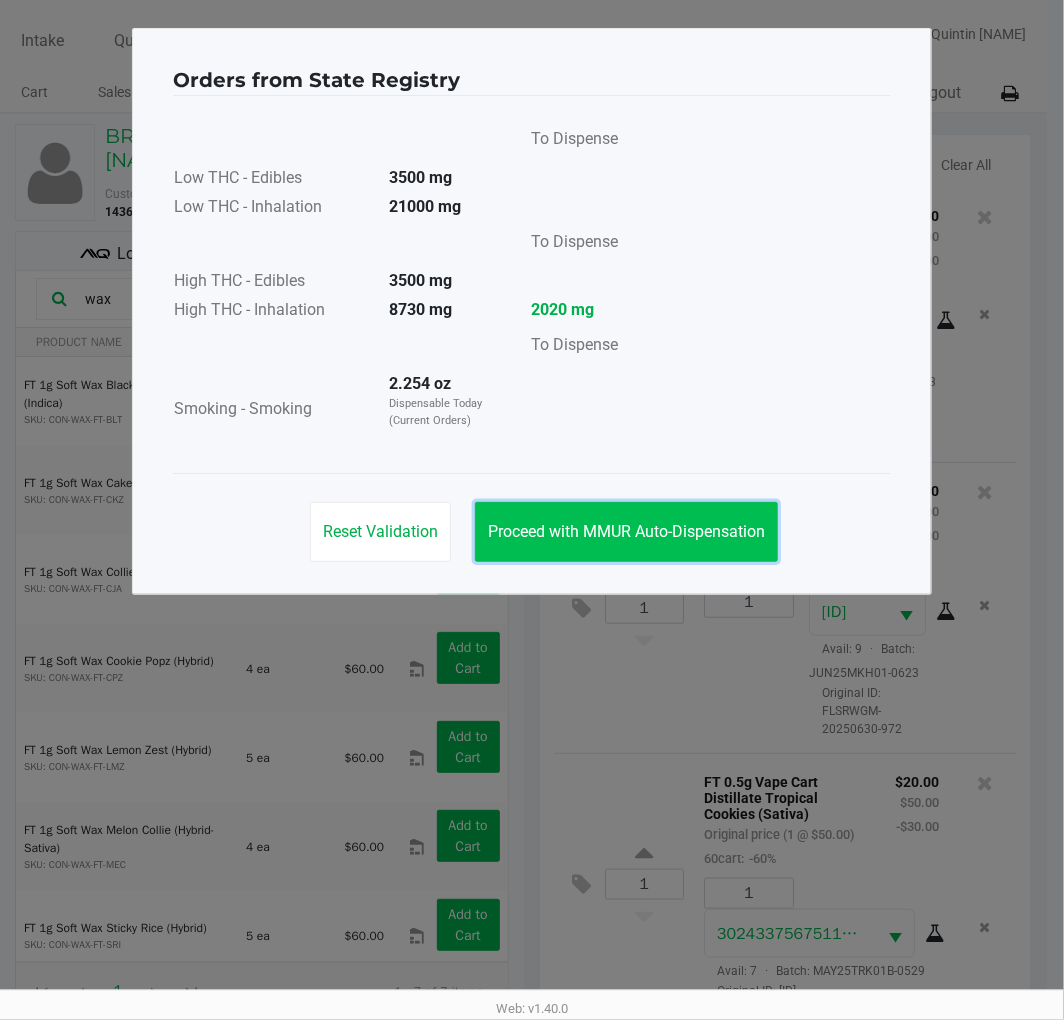 click on "Proceed with MMUR Auto-Dispensation" 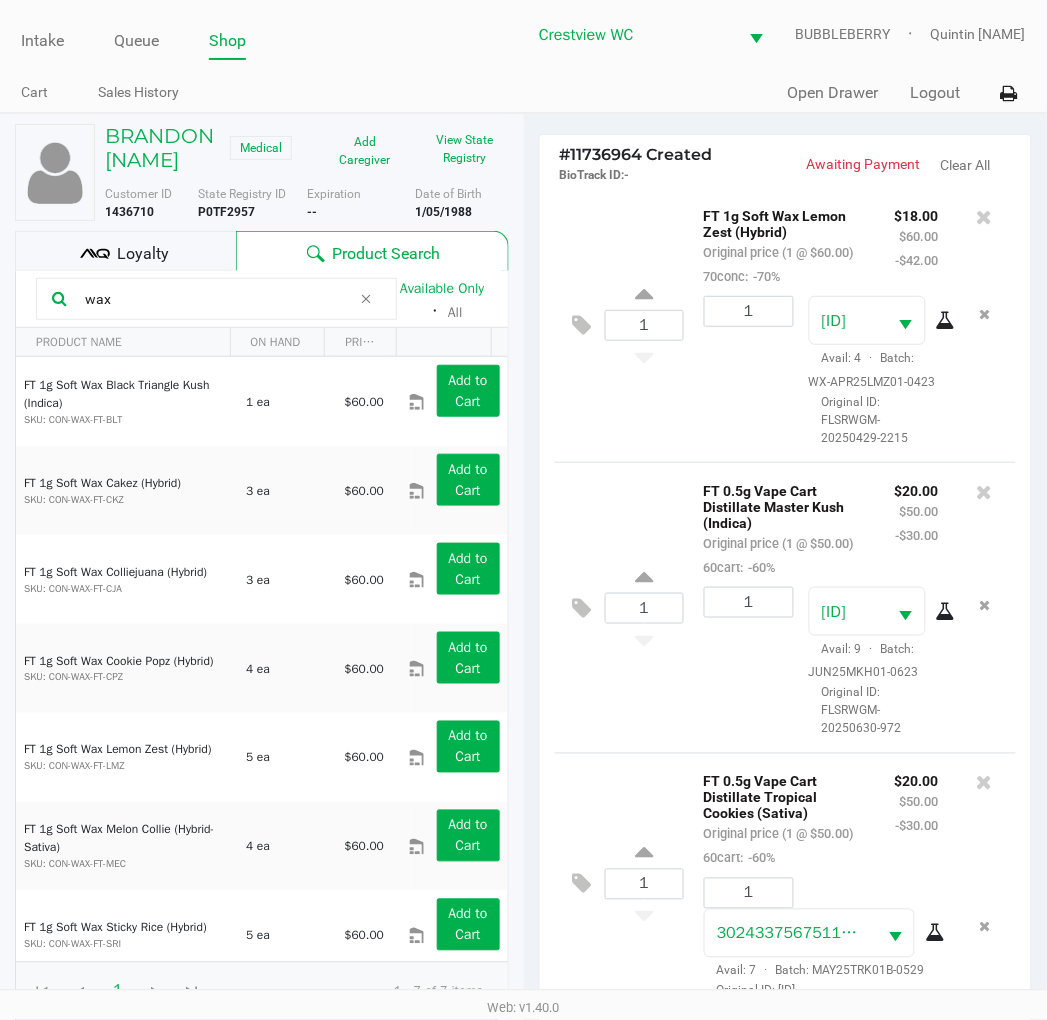 scroll, scrollTop: 388, scrollLeft: 0, axis: vertical 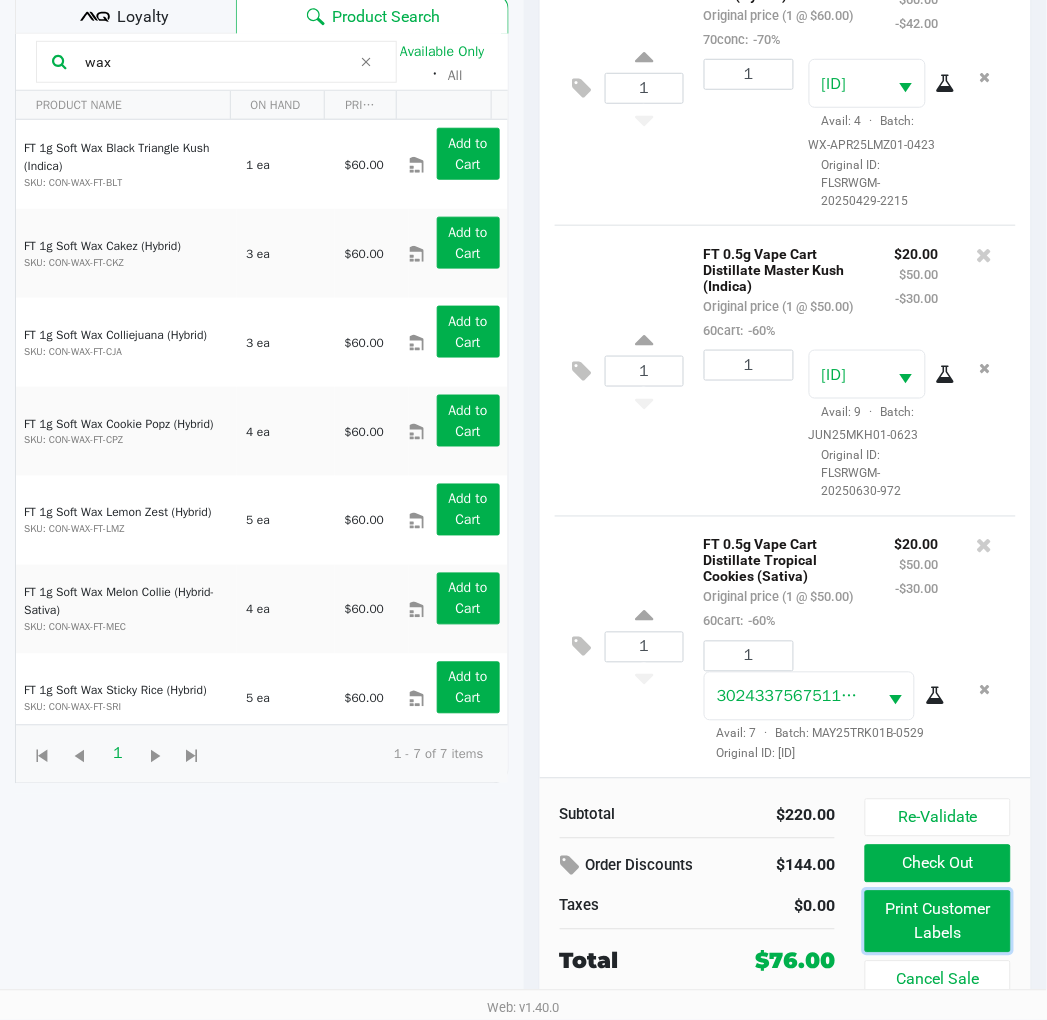 drag, startPoint x: 921, startPoint y: 911, endPoint x: 705, endPoint y: 703, distance: 299.86664 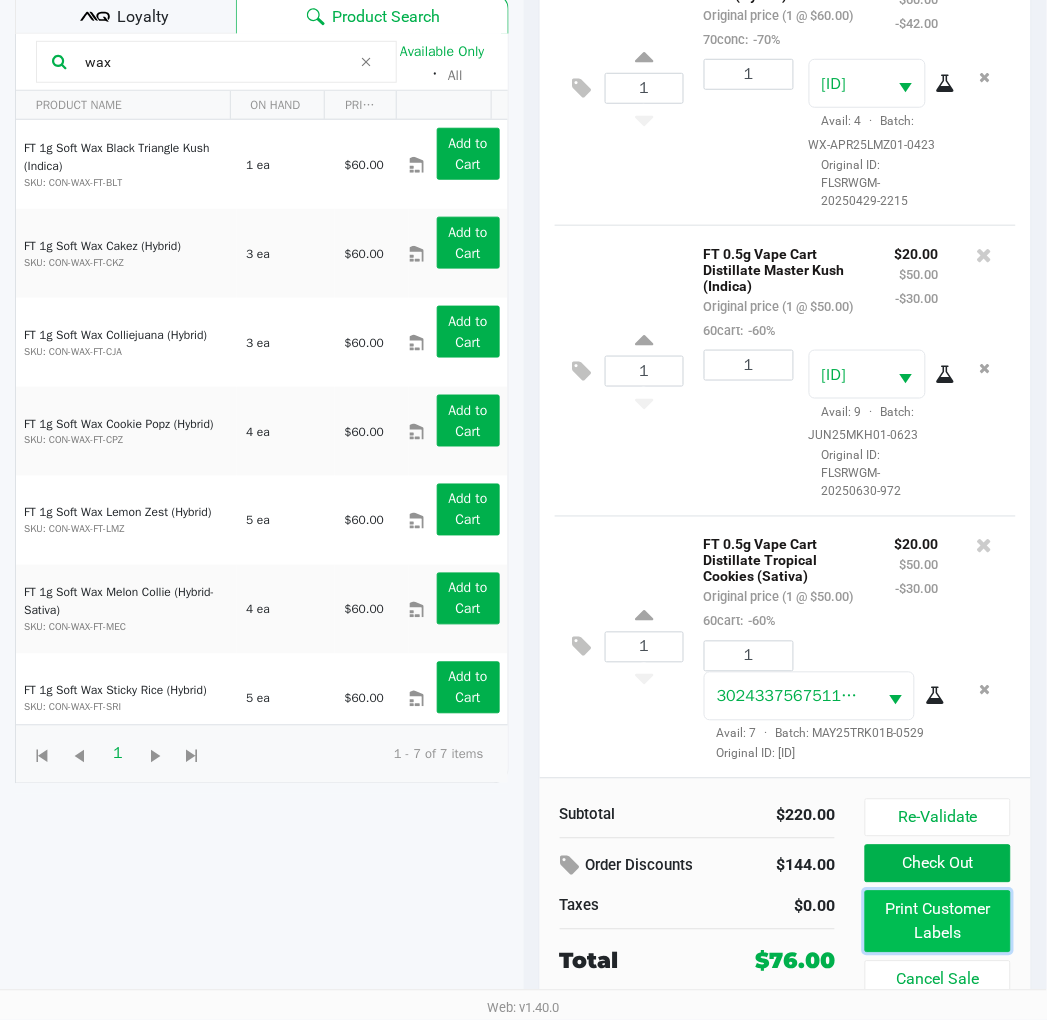 click on "Print Customer Labels" 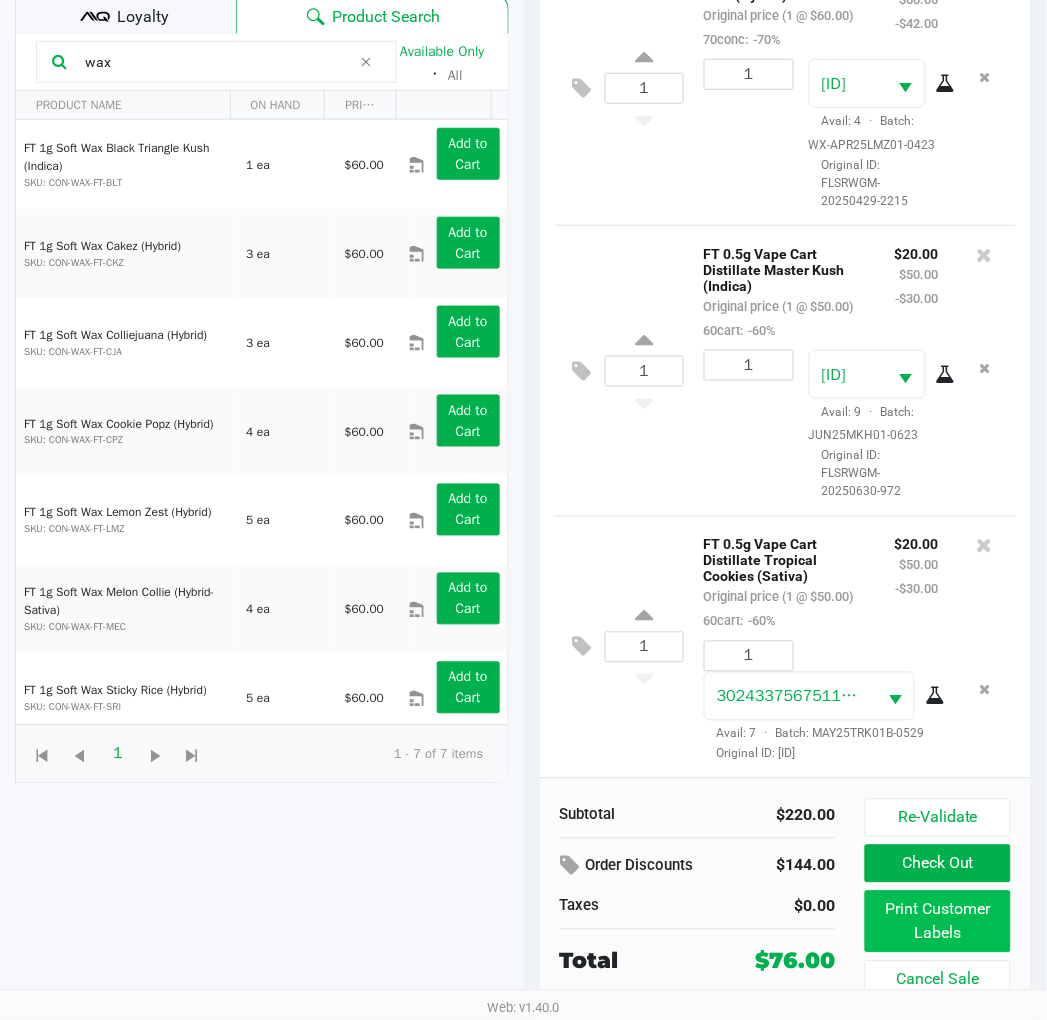 scroll, scrollTop: 0, scrollLeft: 0, axis: both 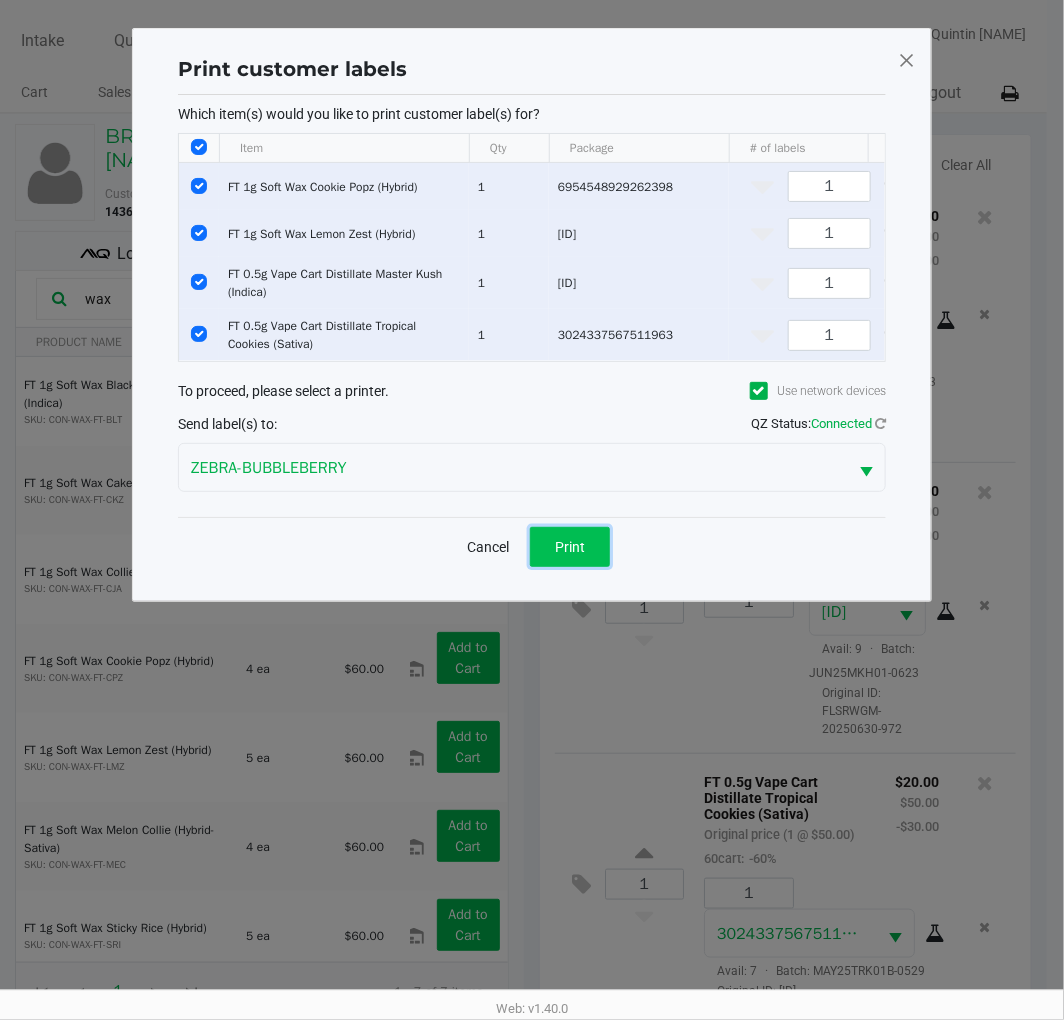 click on "Print" 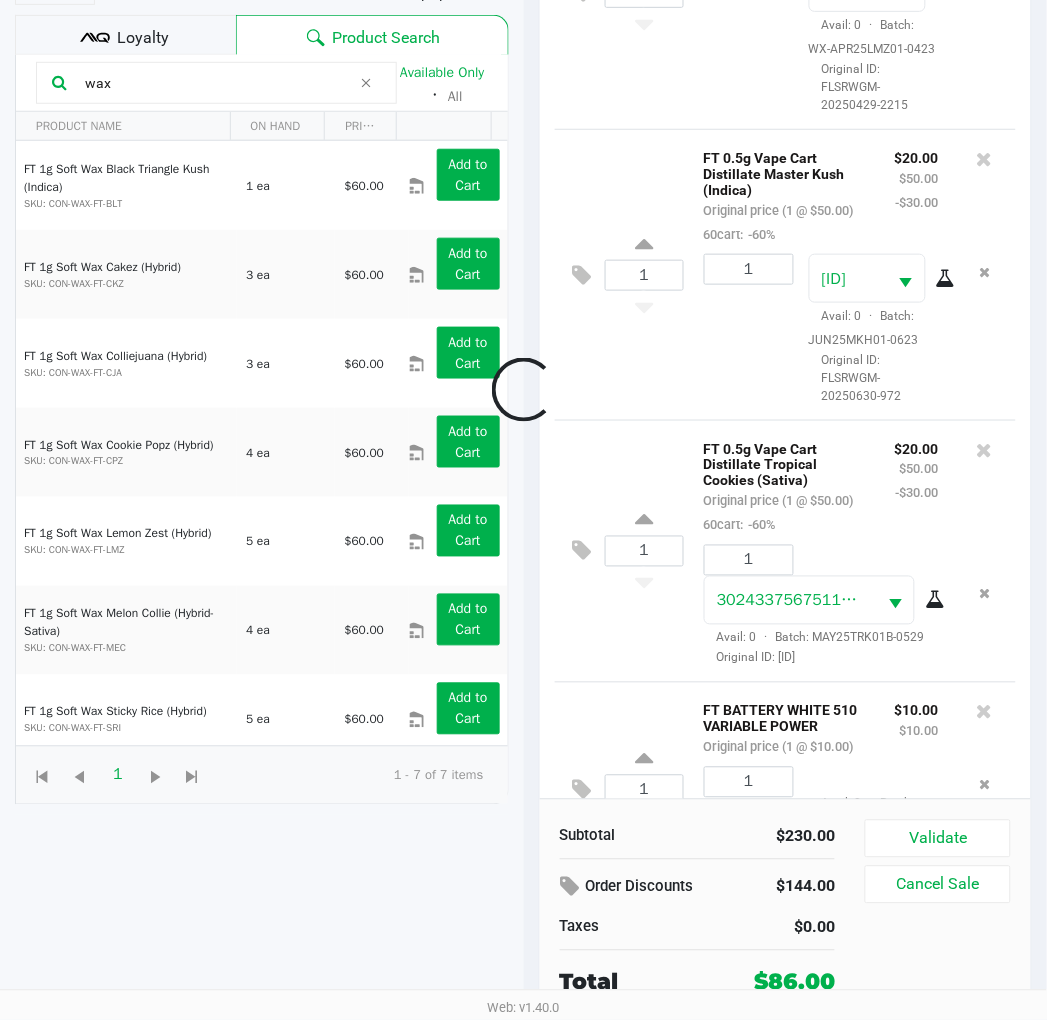 scroll, scrollTop: 217, scrollLeft: 0, axis: vertical 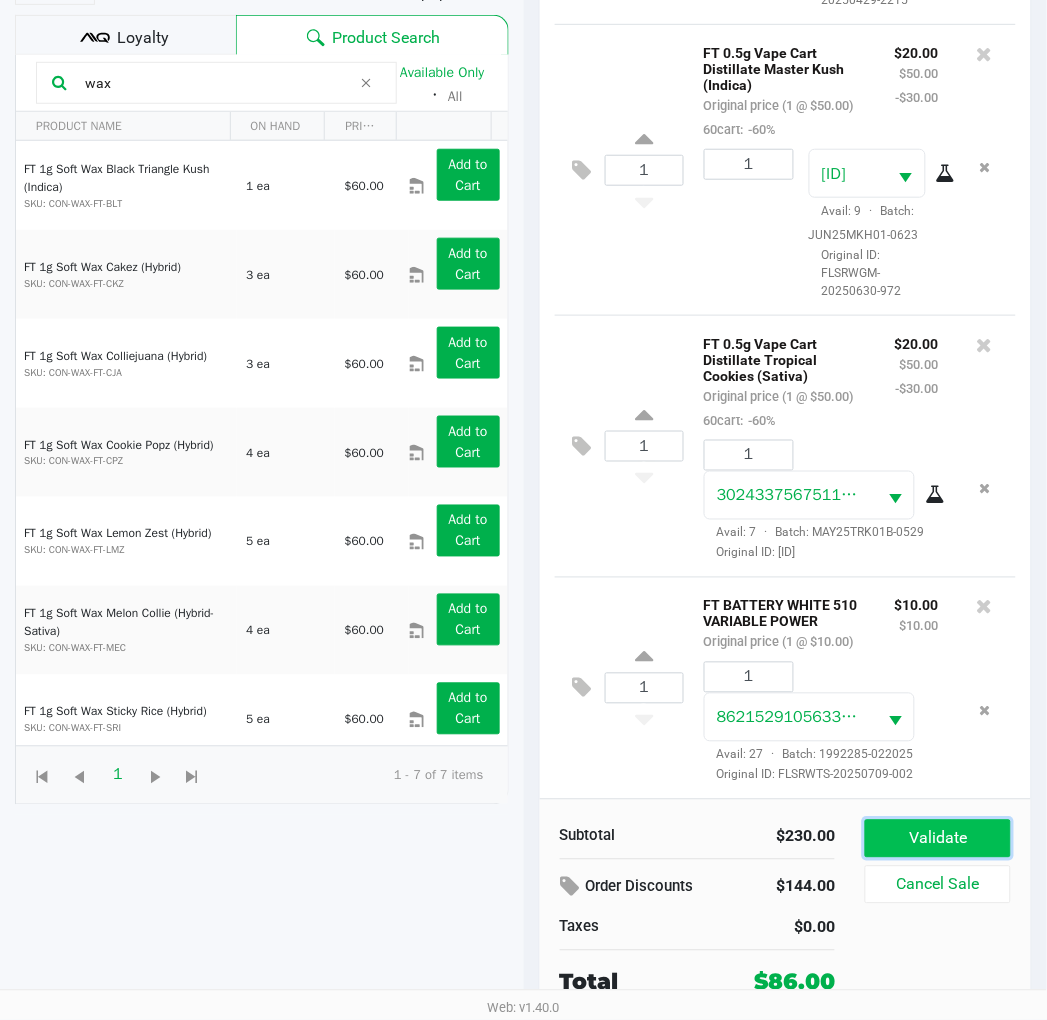click on "Validate" 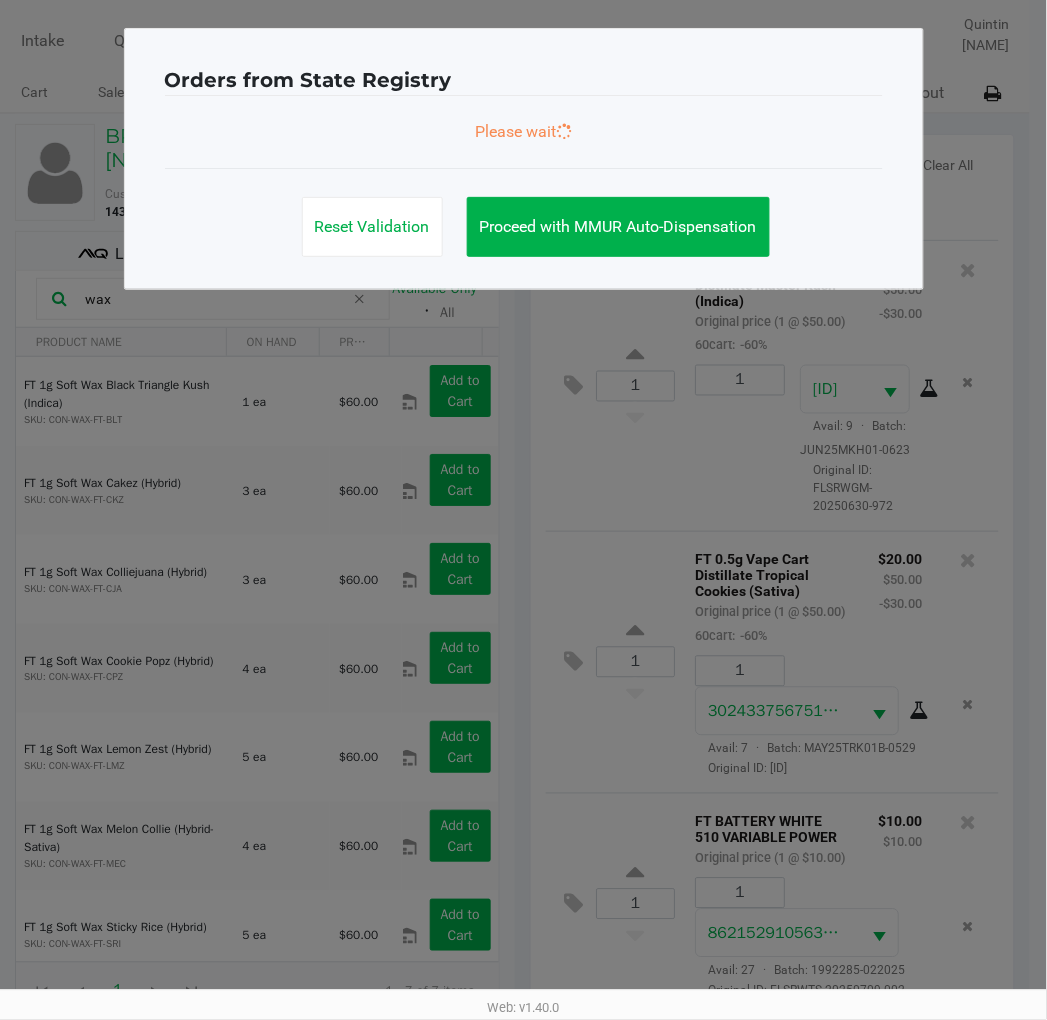 scroll, scrollTop: 0, scrollLeft: 0, axis: both 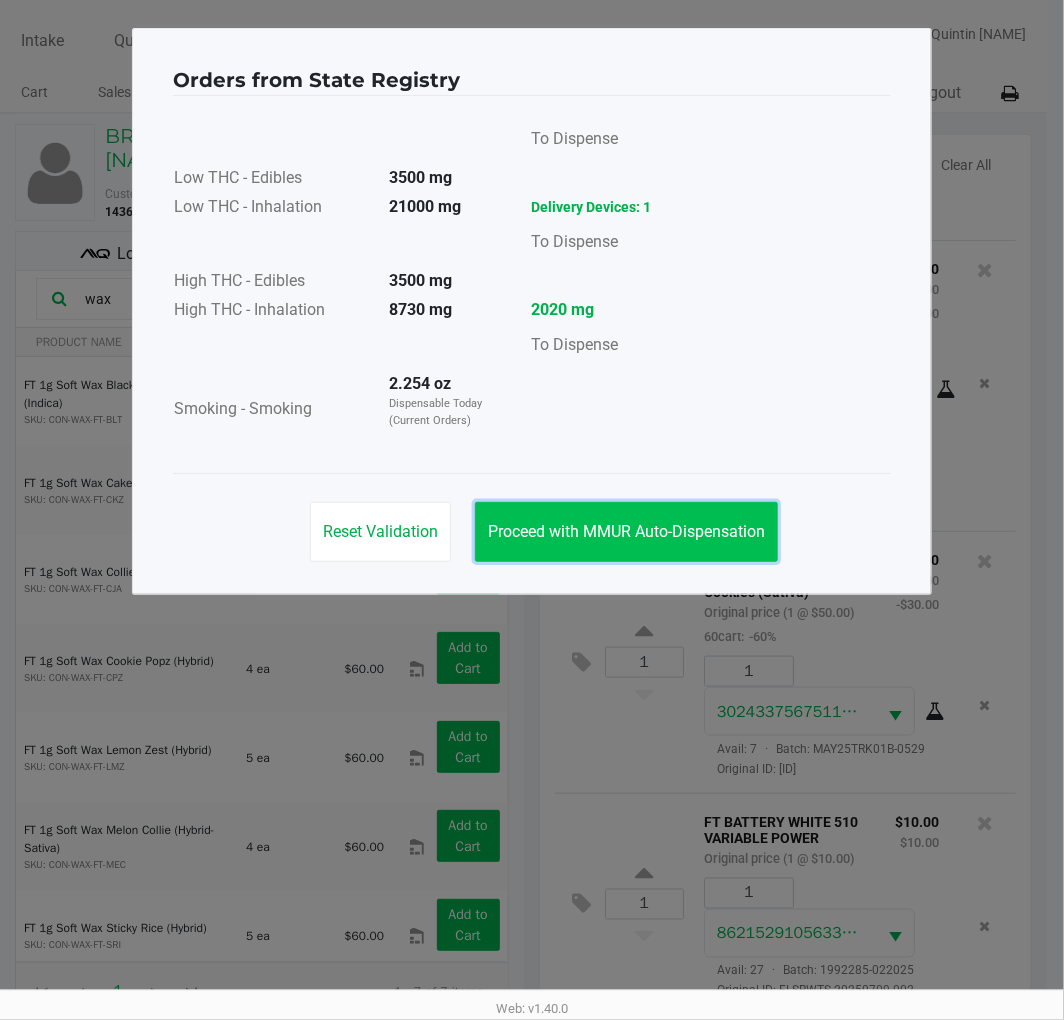 click on "Proceed with MMUR Auto-Dispensation" 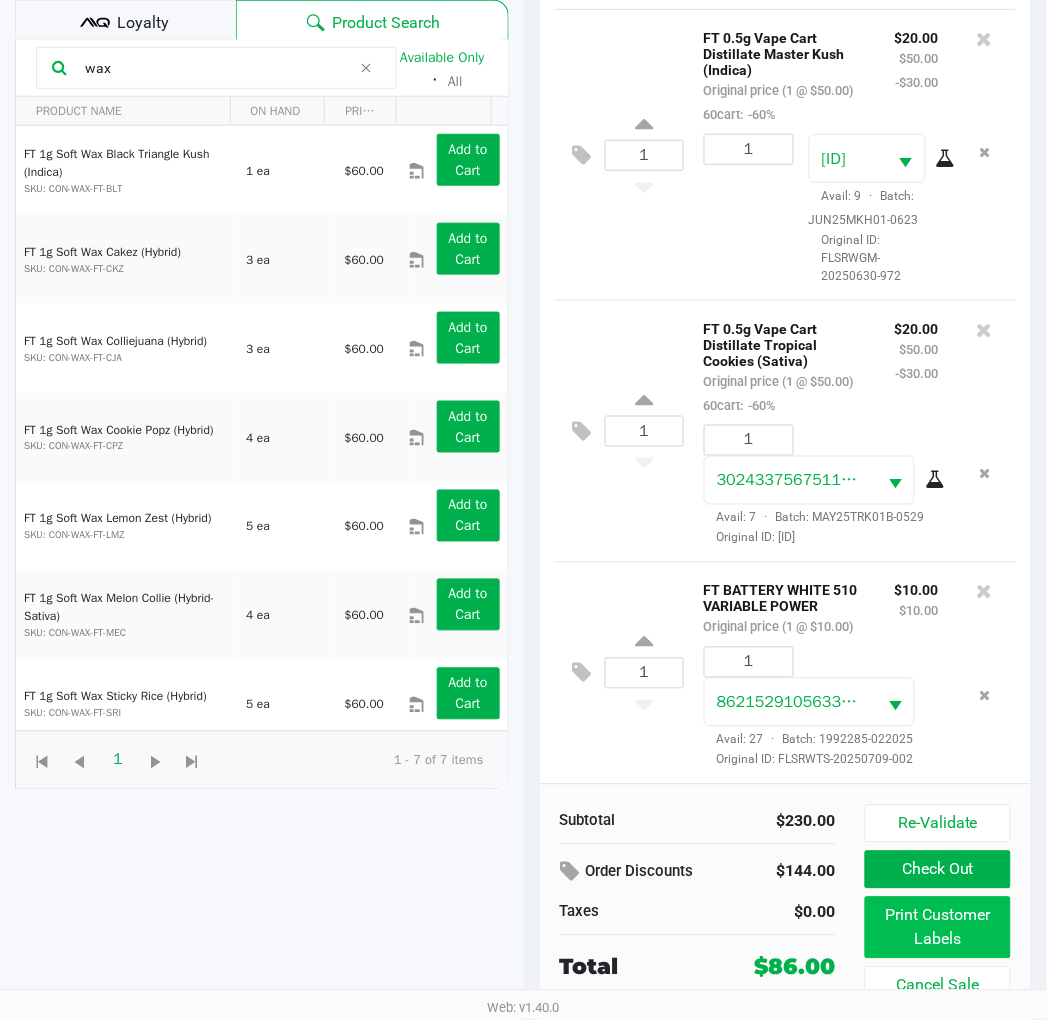 scroll, scrollTop: 238, scrollLeft: 0, axis: vertical 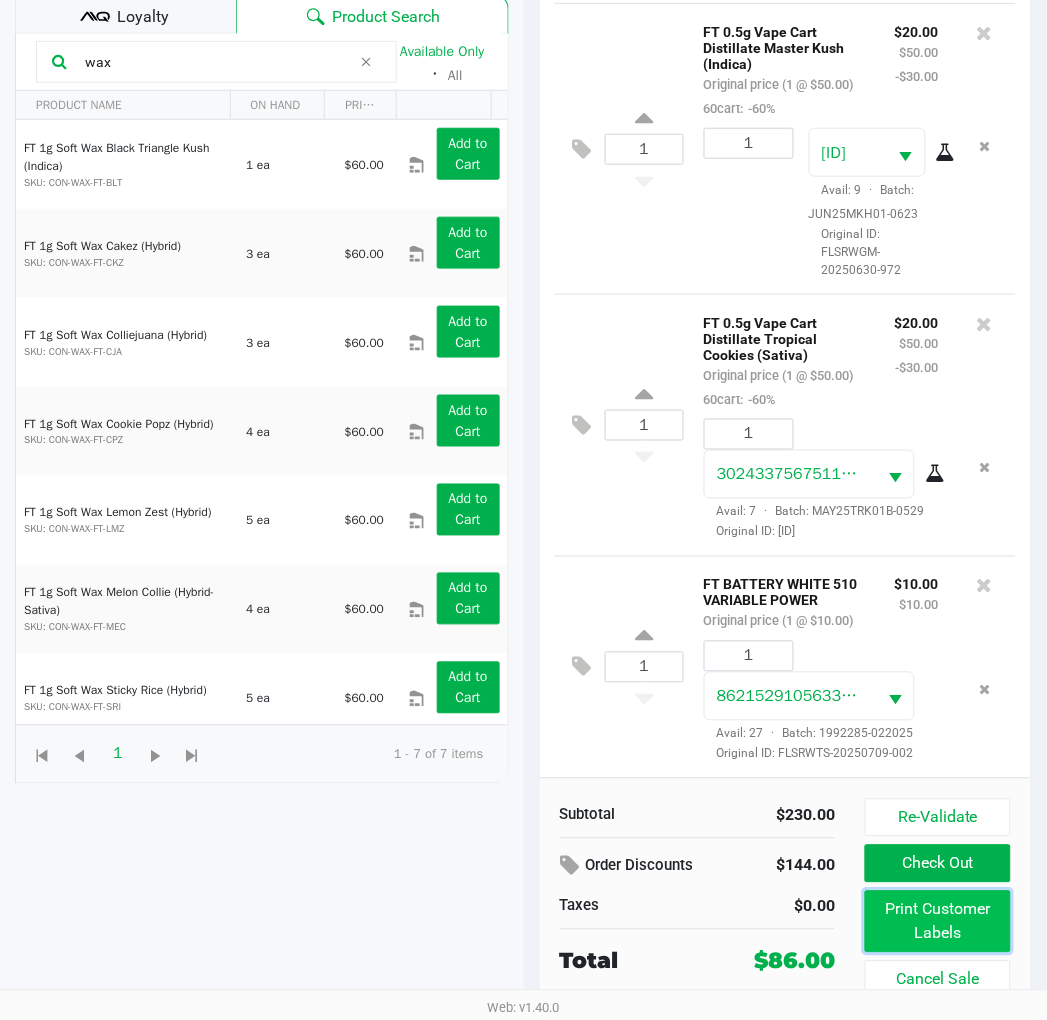 click on "Print Customer Labels" 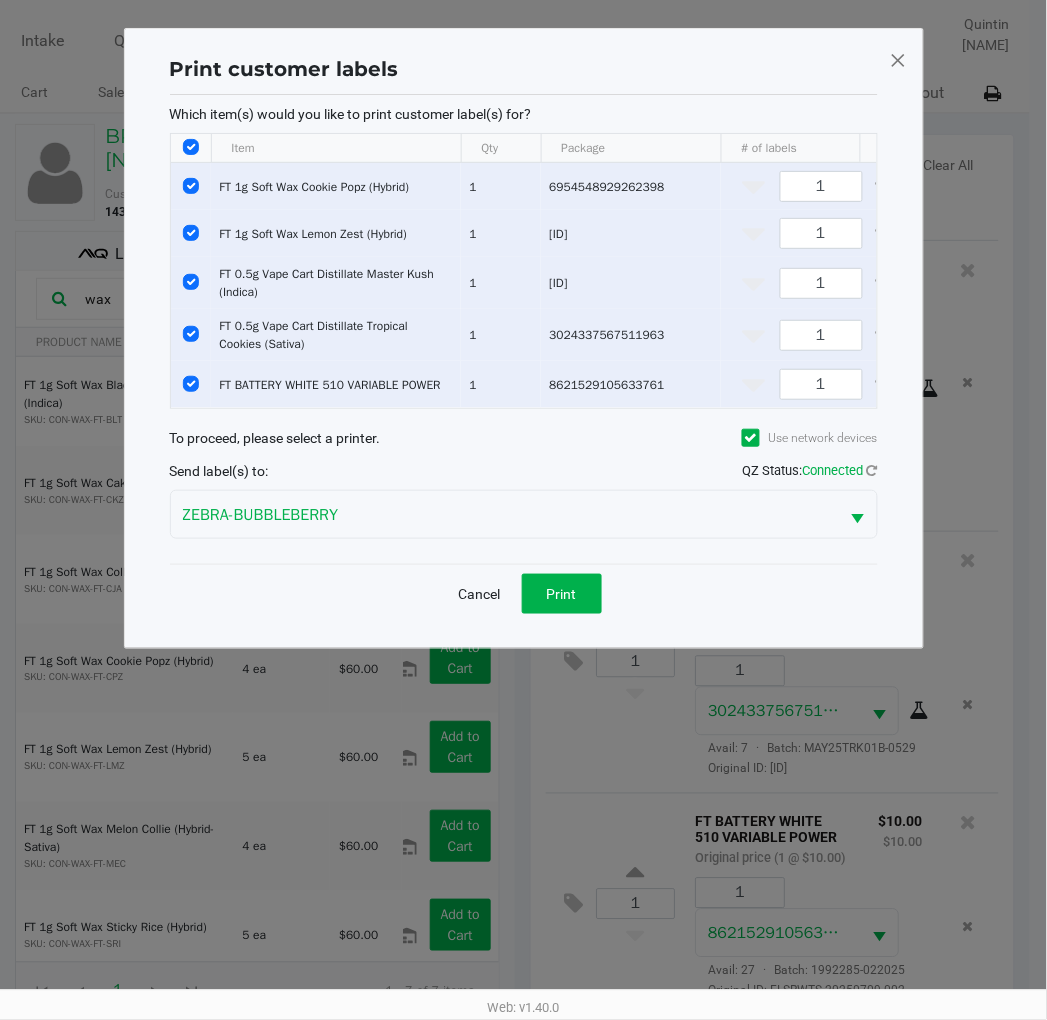 scroll, scrollTop: 0, scrollLeft: 0, axis: both 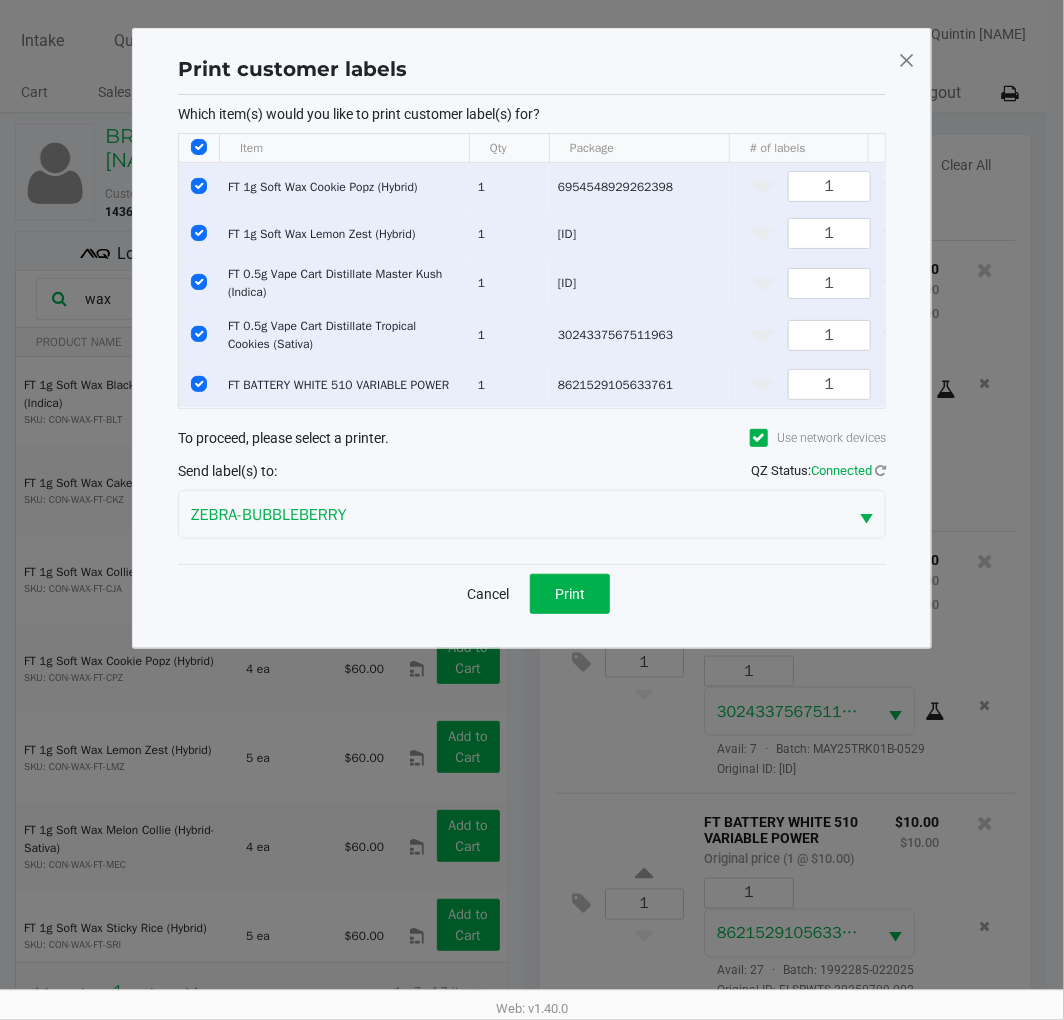 click at bounding box center (199, 334) 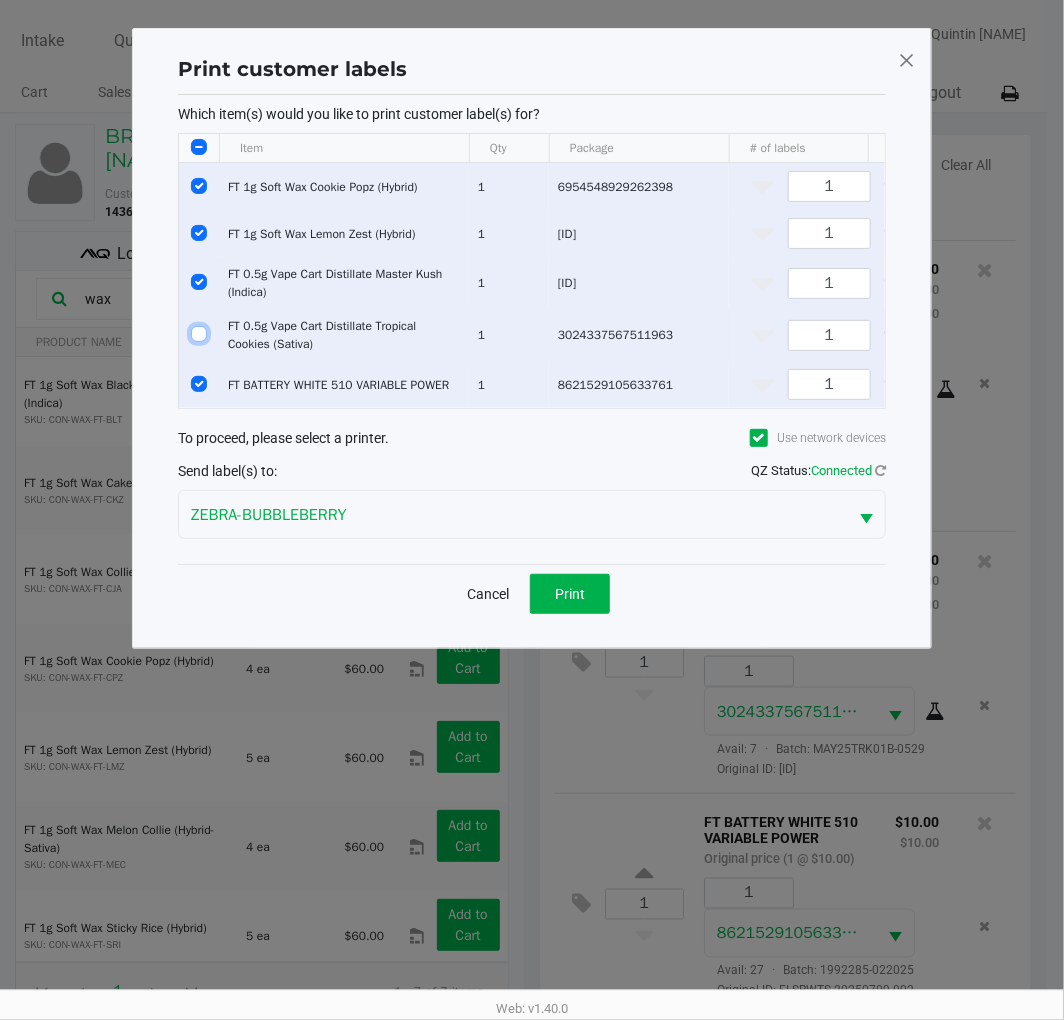 checkbox on "false" 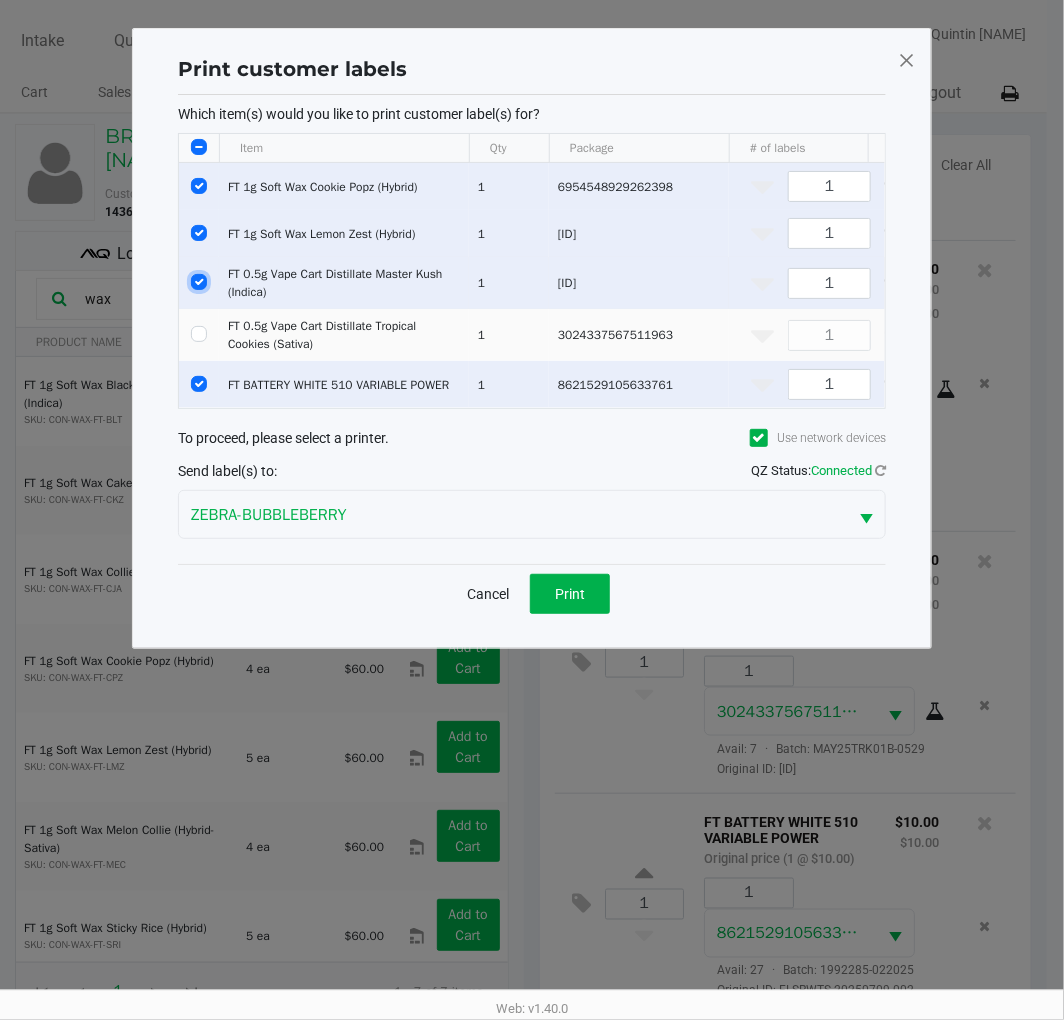 click at bounding box center [199, 282] 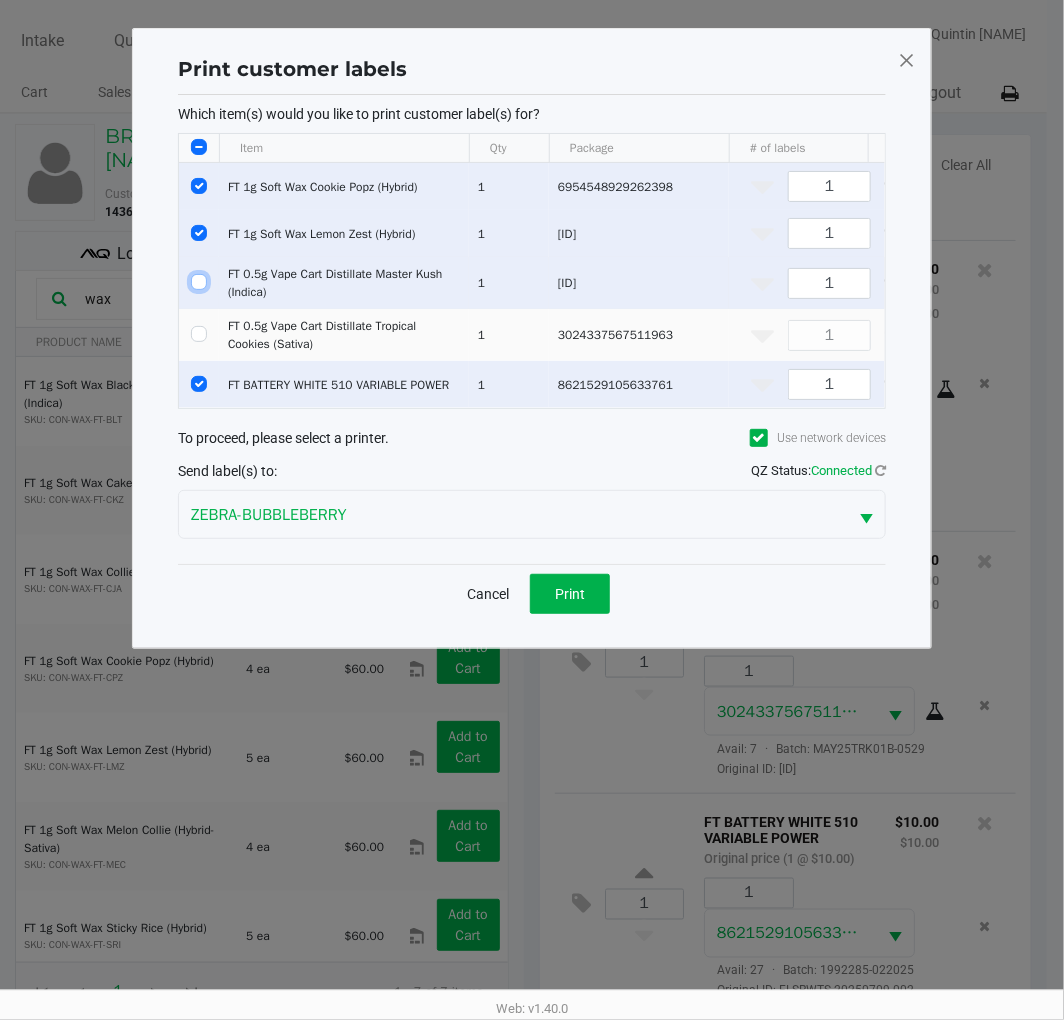 checkbox on "false" 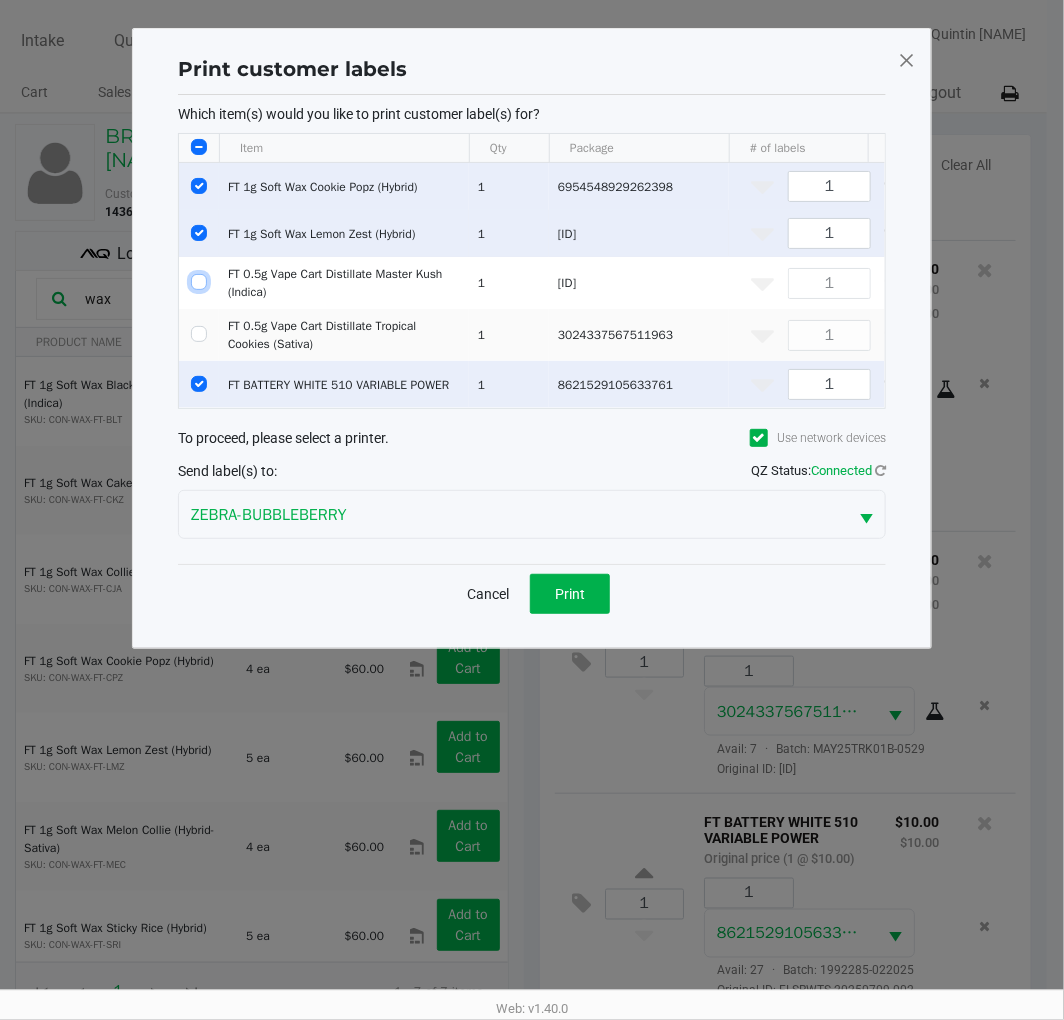 click at bounding box center (199, 233) 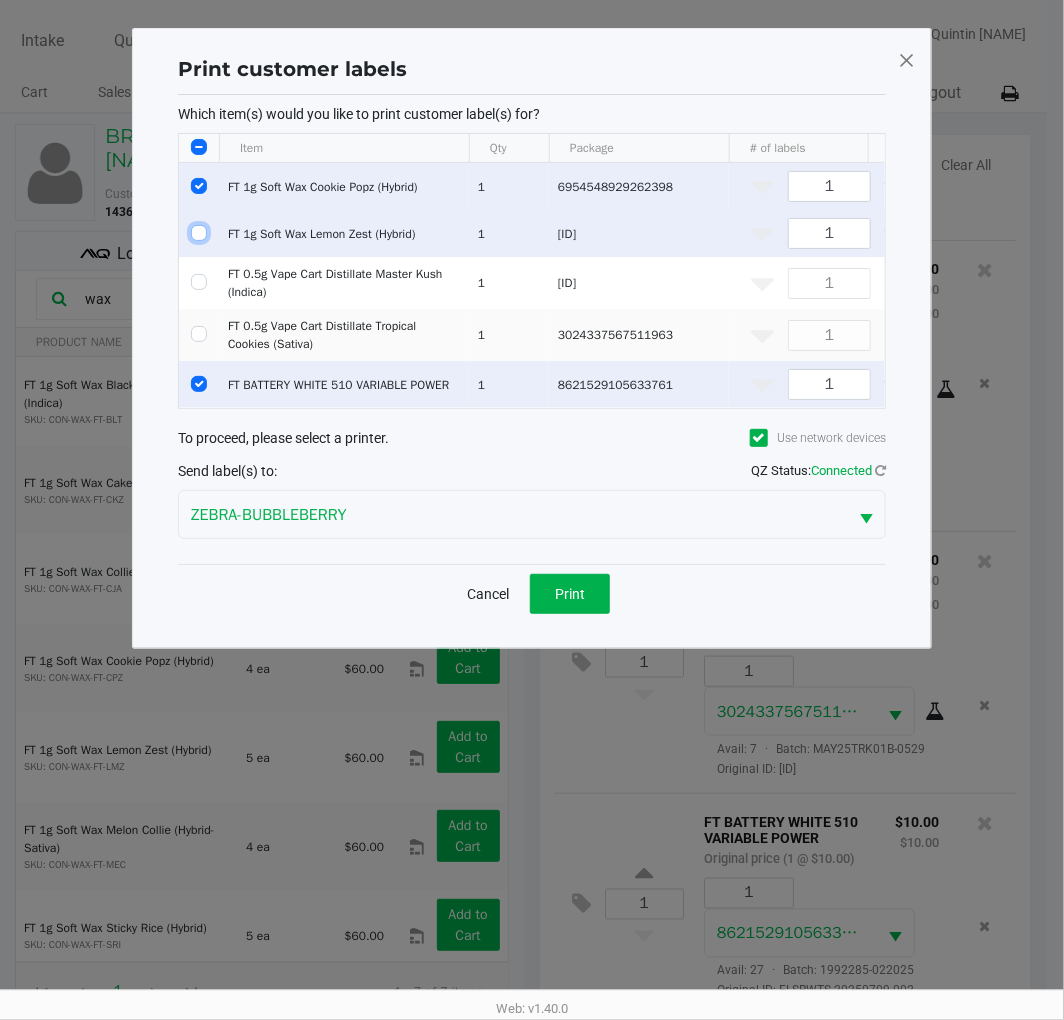checkbox on "false" 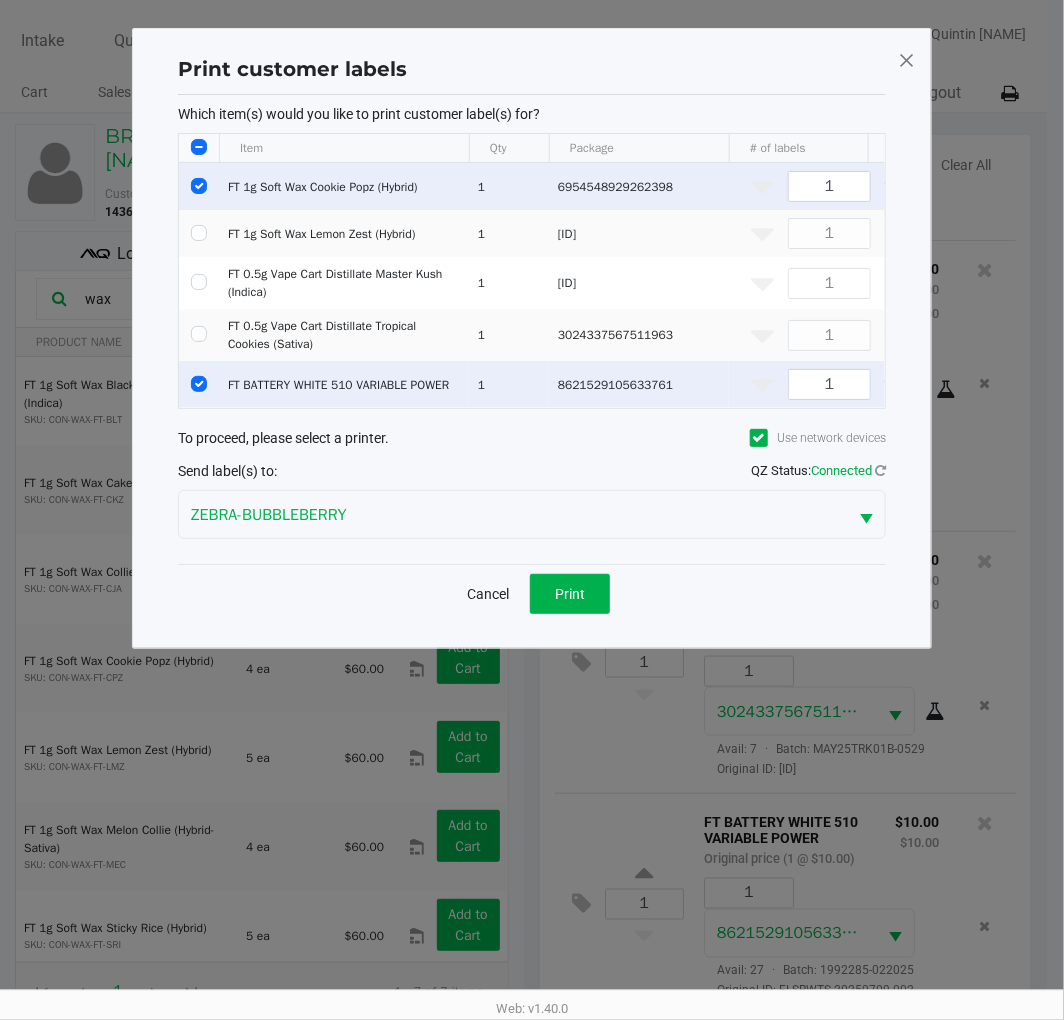 click at bounding box center [199, 186] 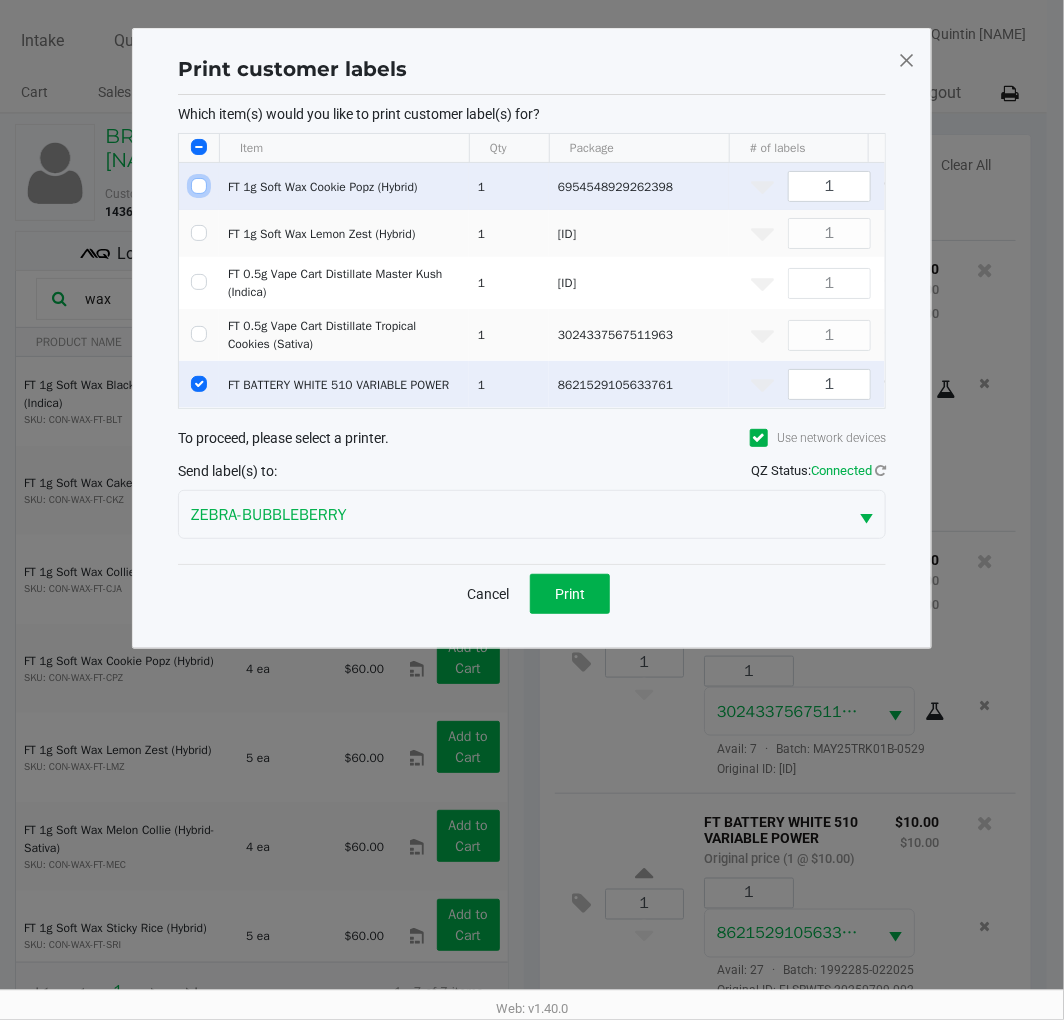 checkbox on "false" 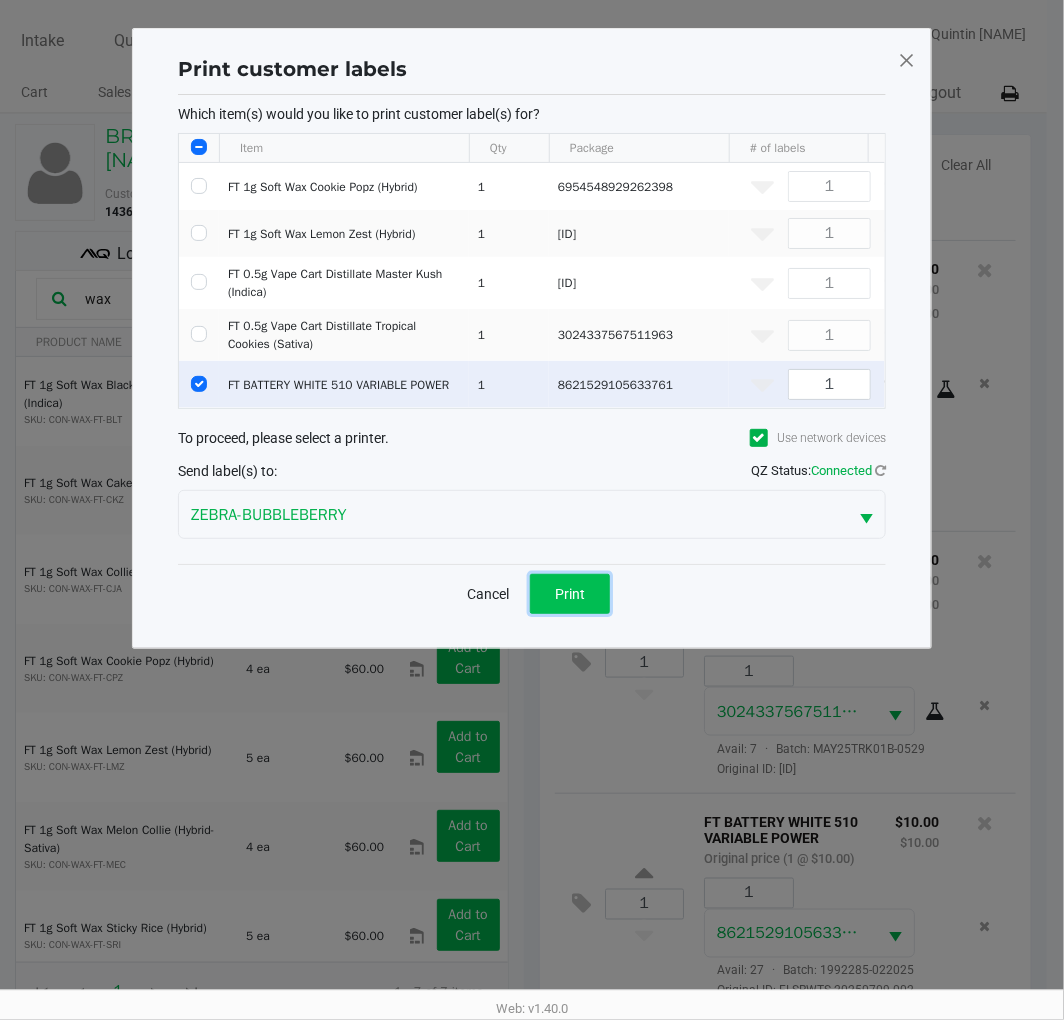 click on "Print" 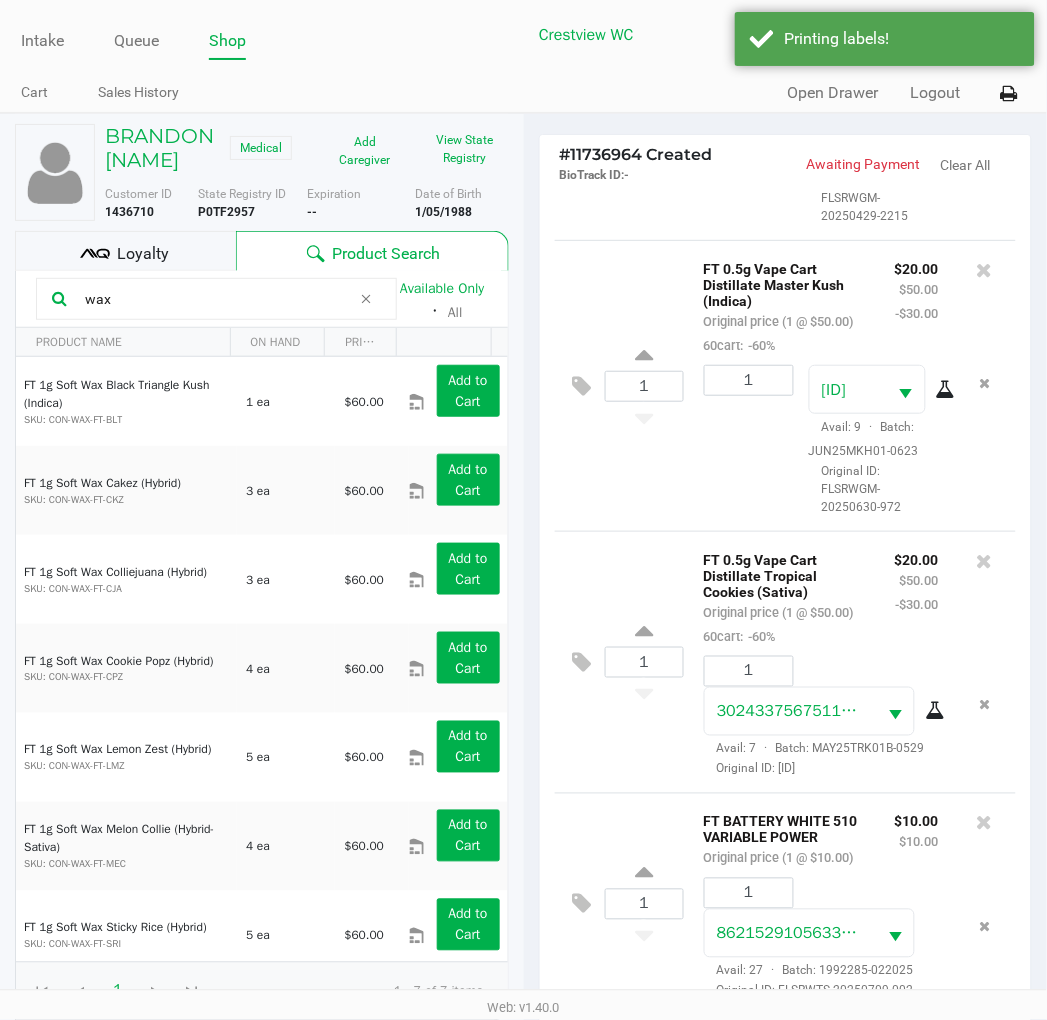 scroll, scrollTop: 238, scrollLeft: 0, axis: vertical 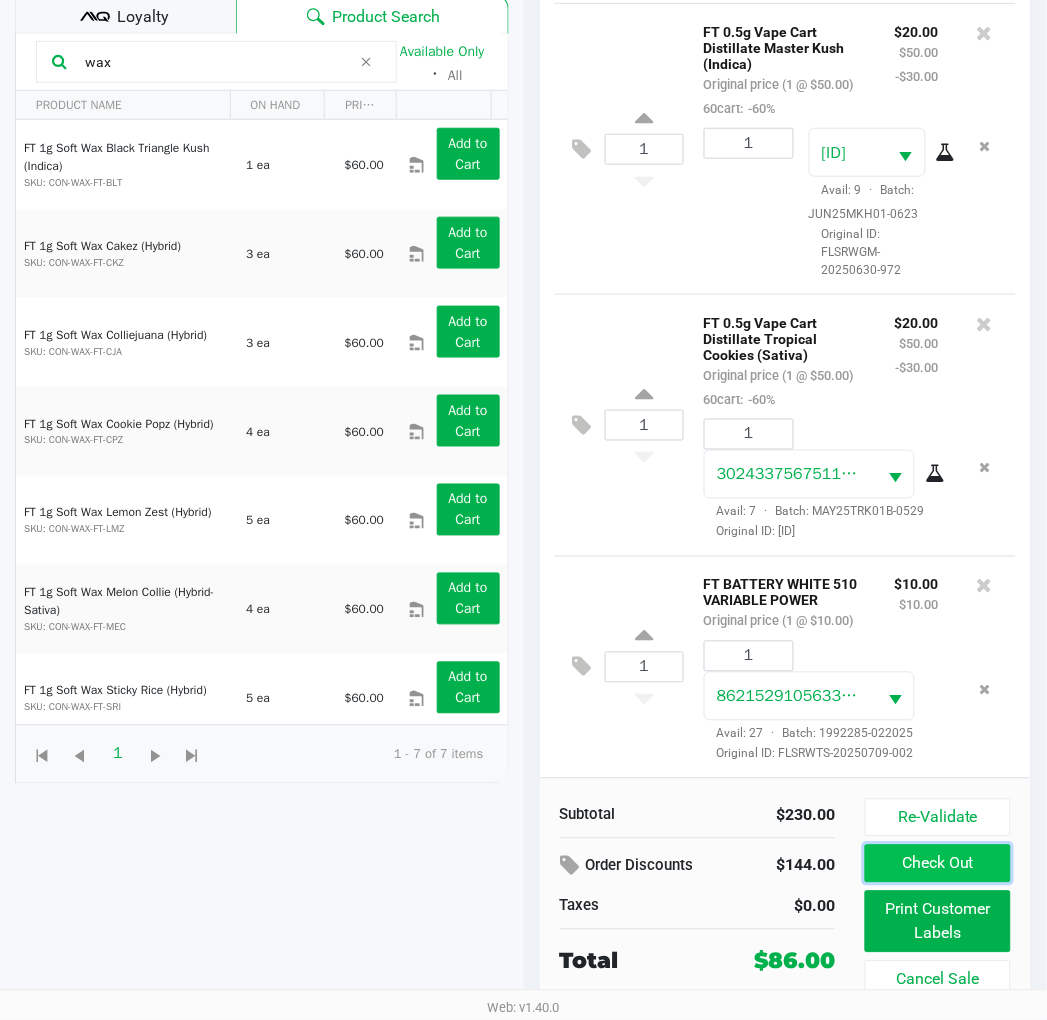 click on "Check Out" 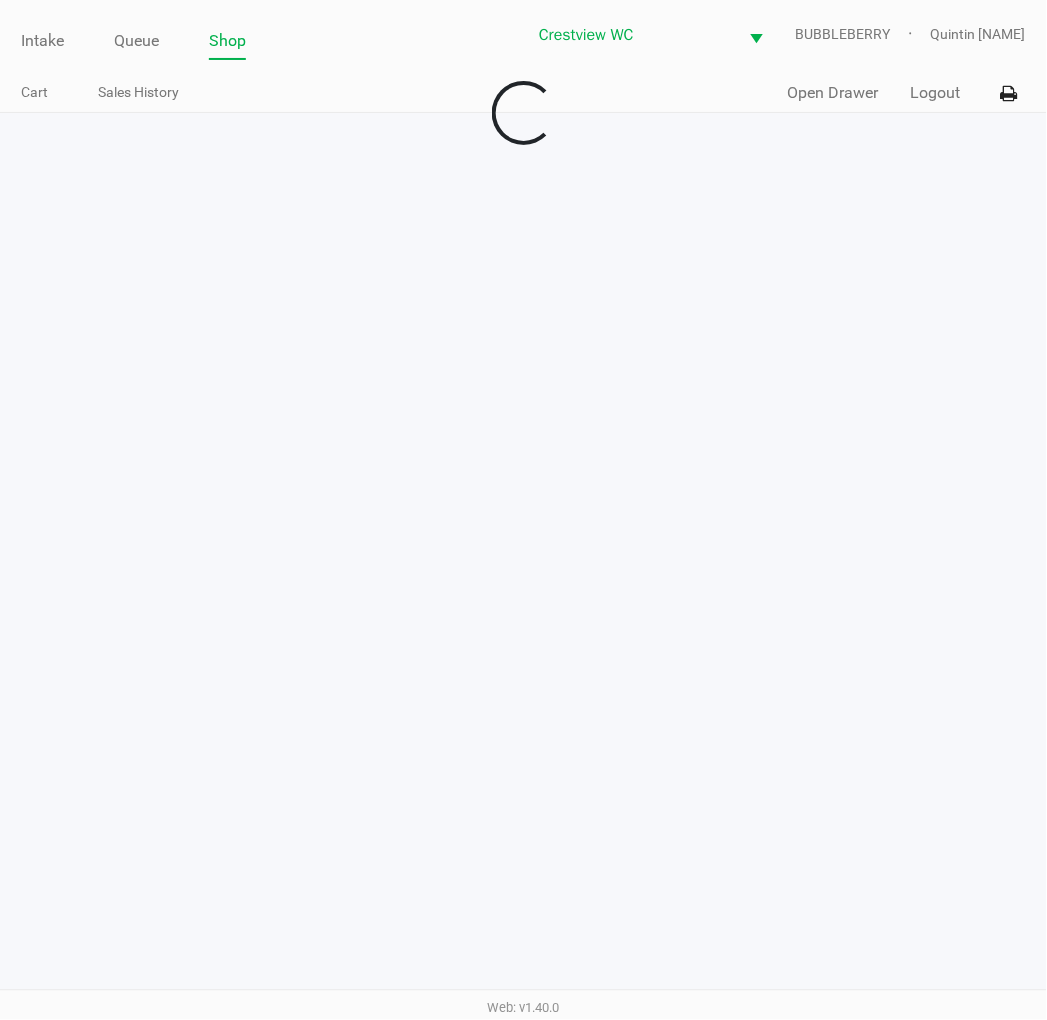 scroll, scrollTop: 0, scrollLeft: 0, axis: both 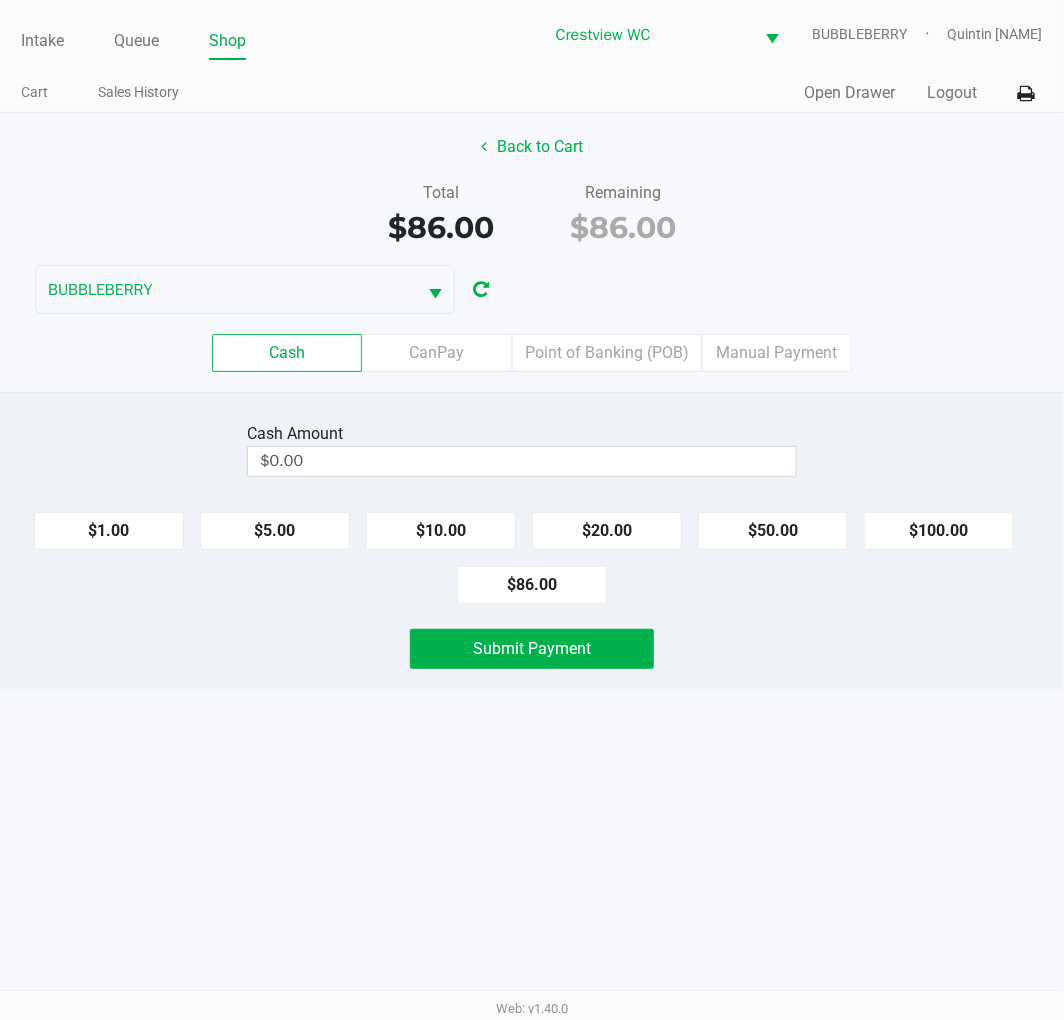 click on "Point of Banking (POB)" 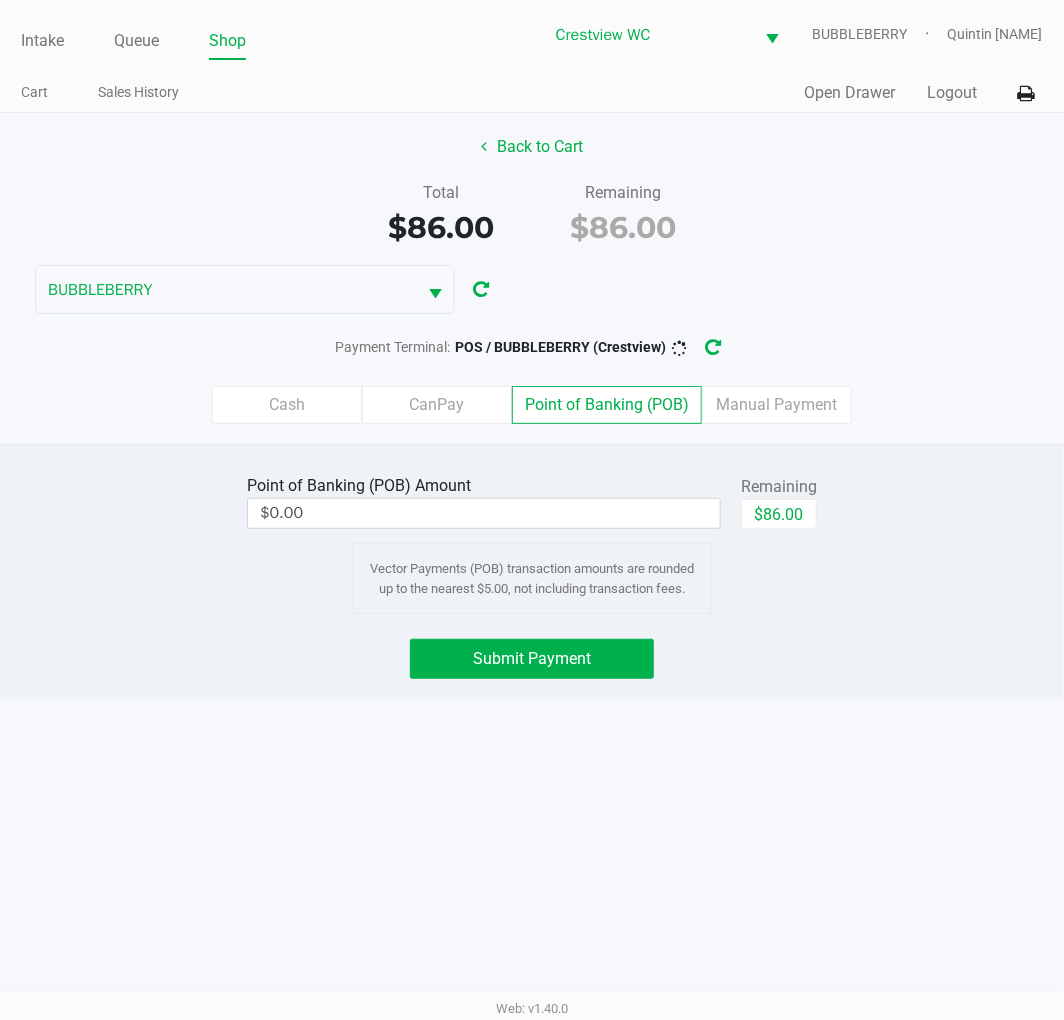 click on "Remaining" 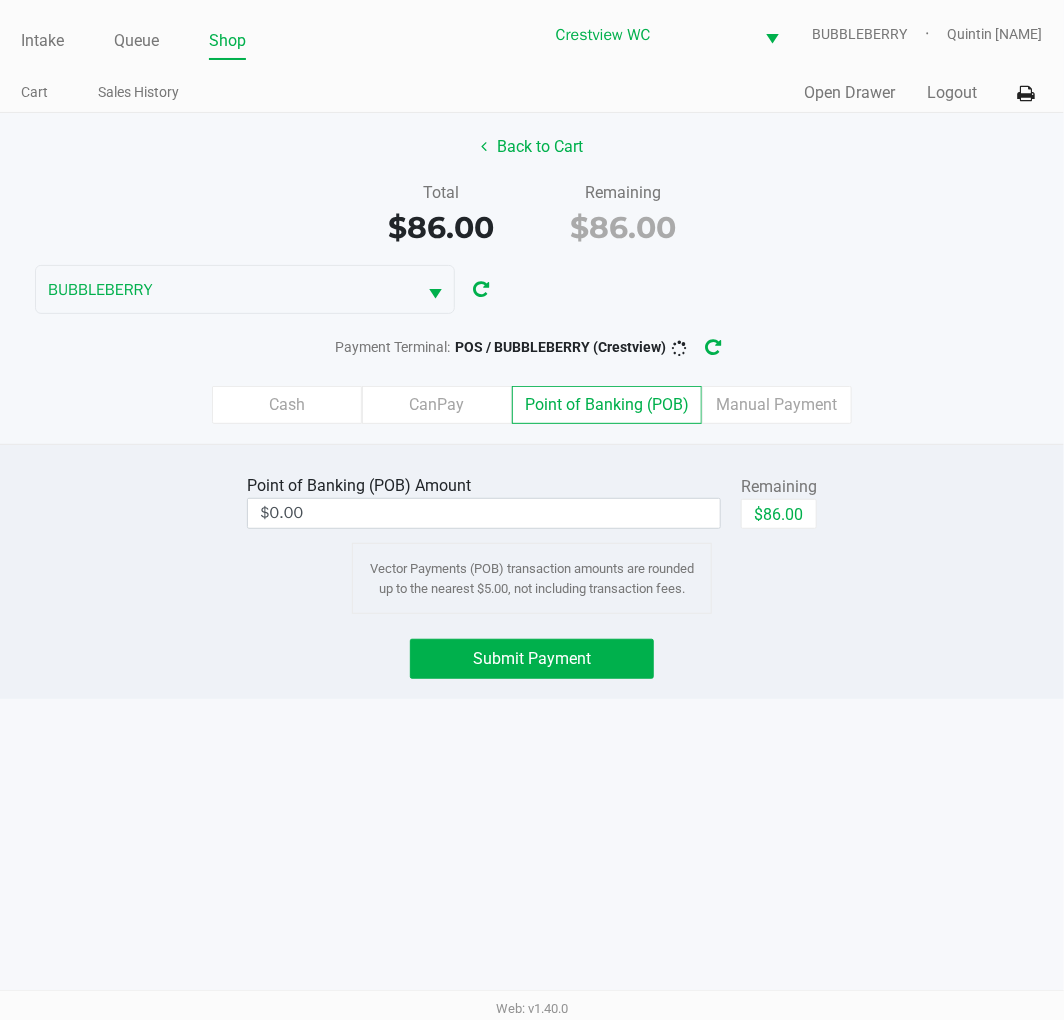 click on "$86.00" 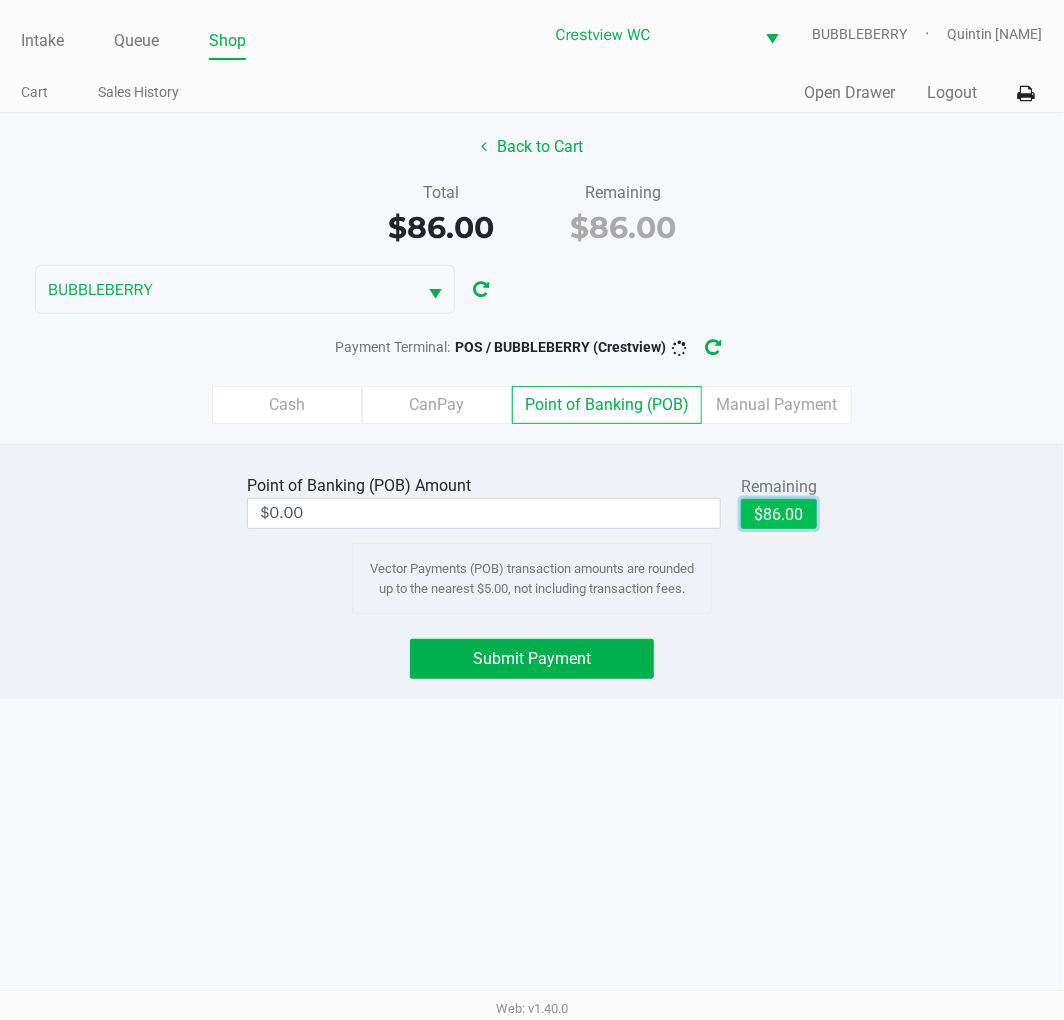 type on "$86.00" 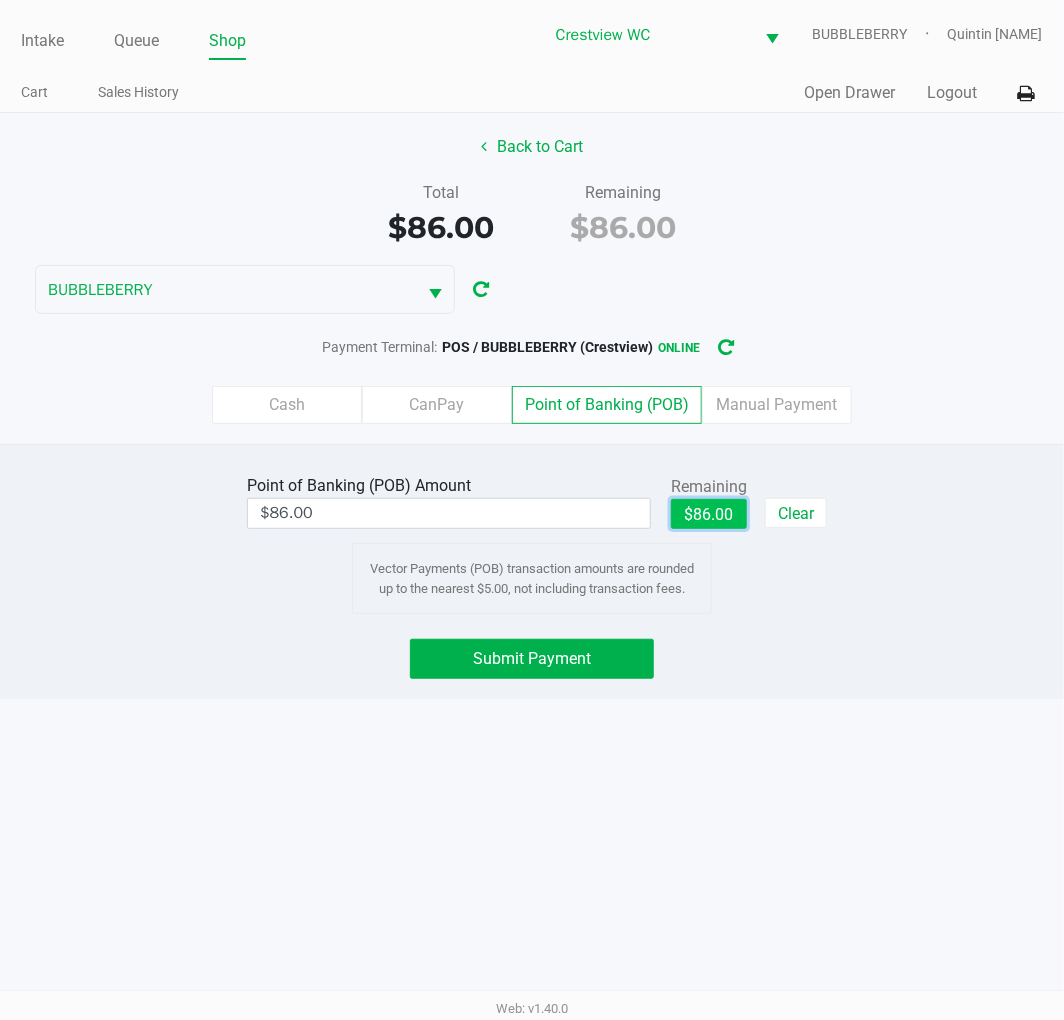 click on "Submit Payment" 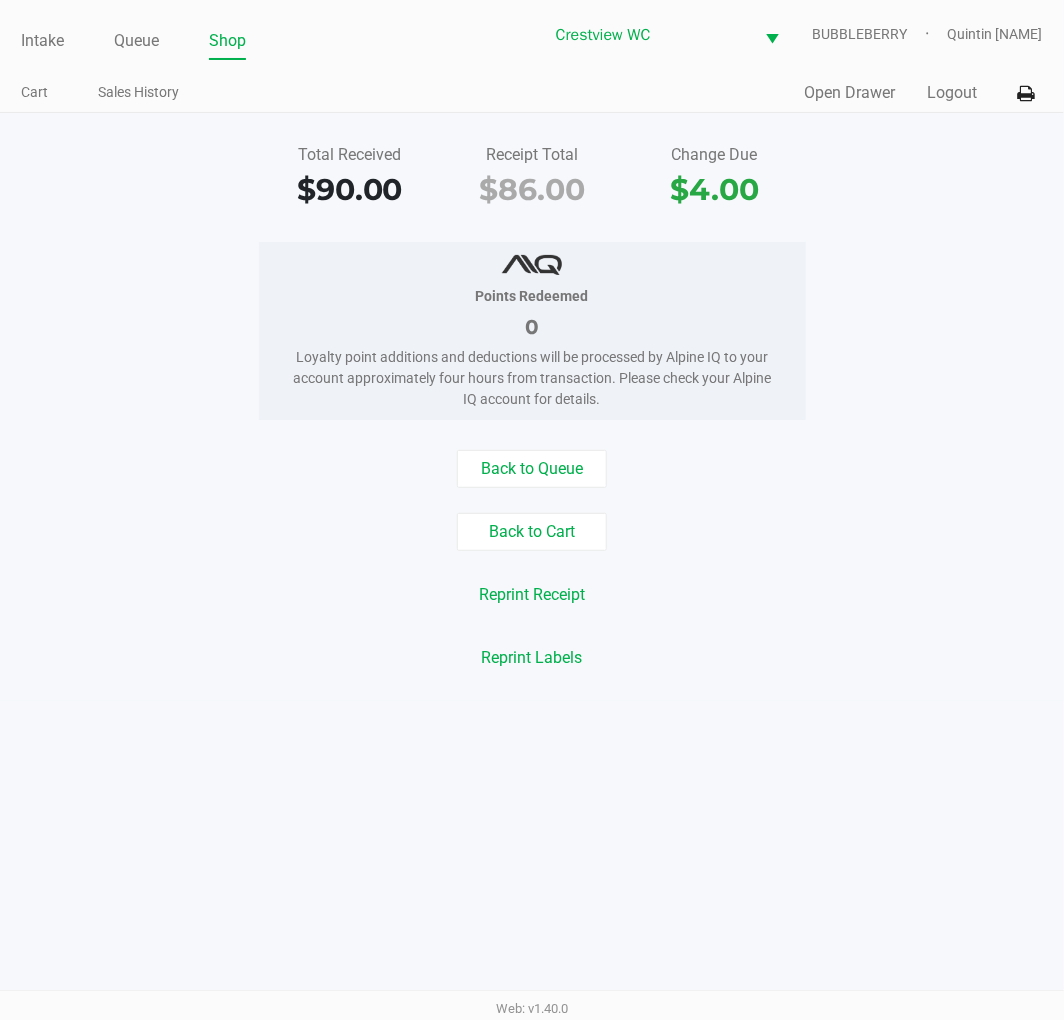 click on "Intake" 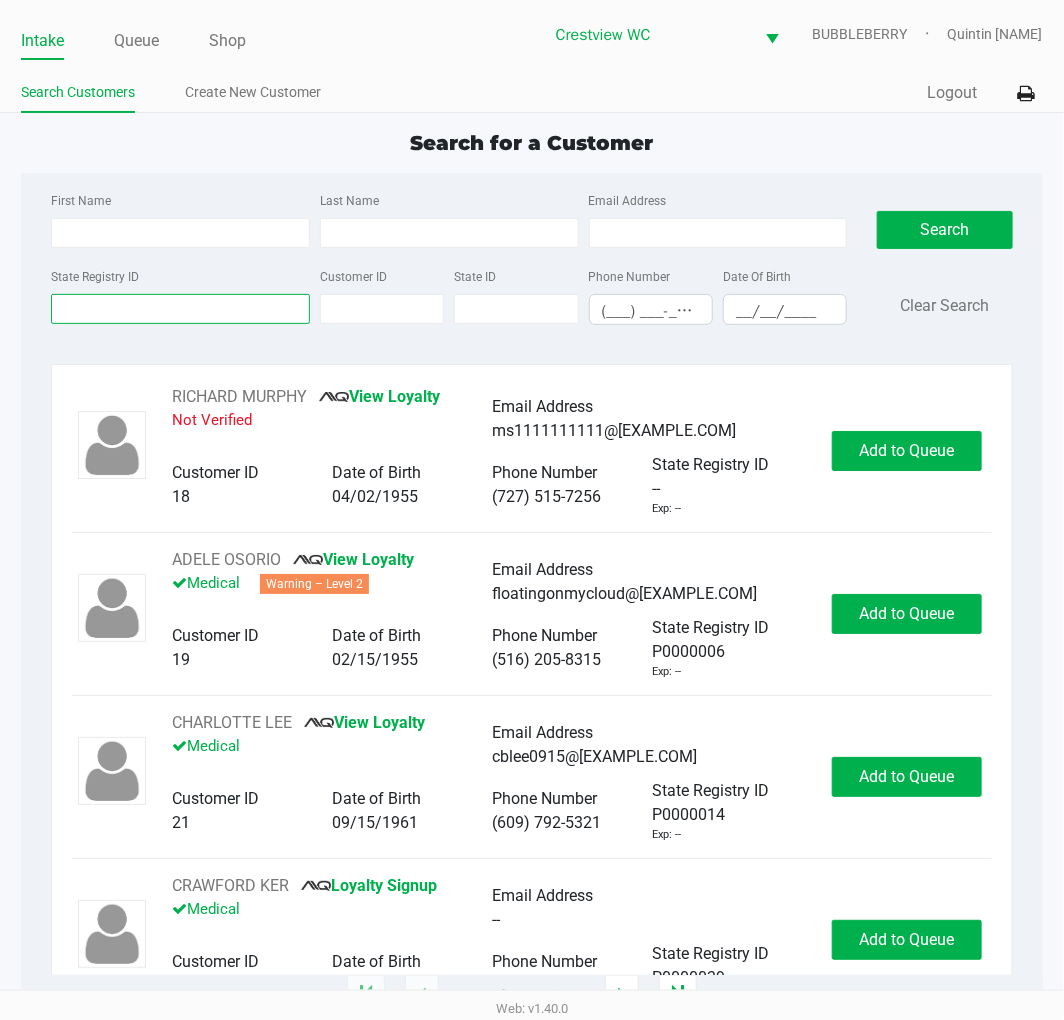 click on "State Registry ID" at bounding box center [180, 309] 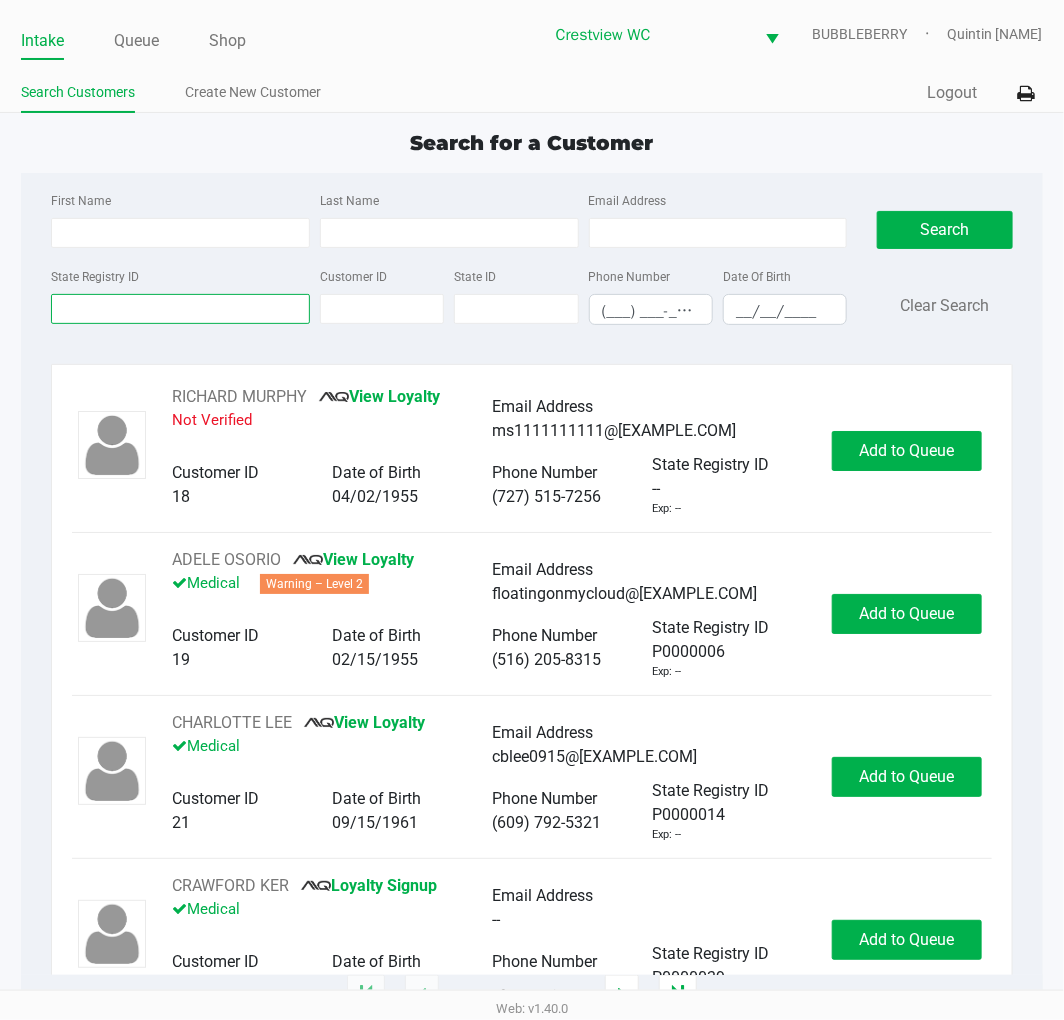 click on "State Registry ID" at bounding box center (180, 309) 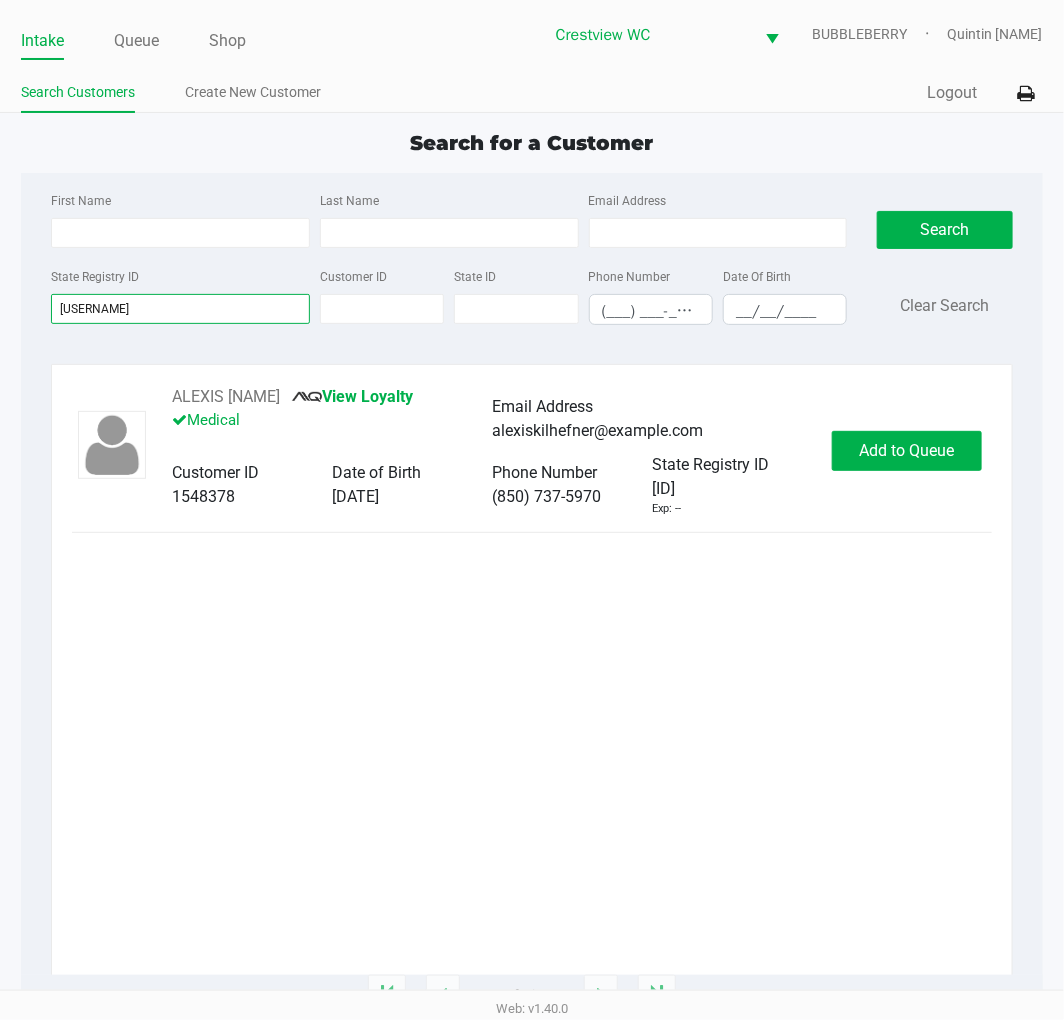 type on "p7th8554" 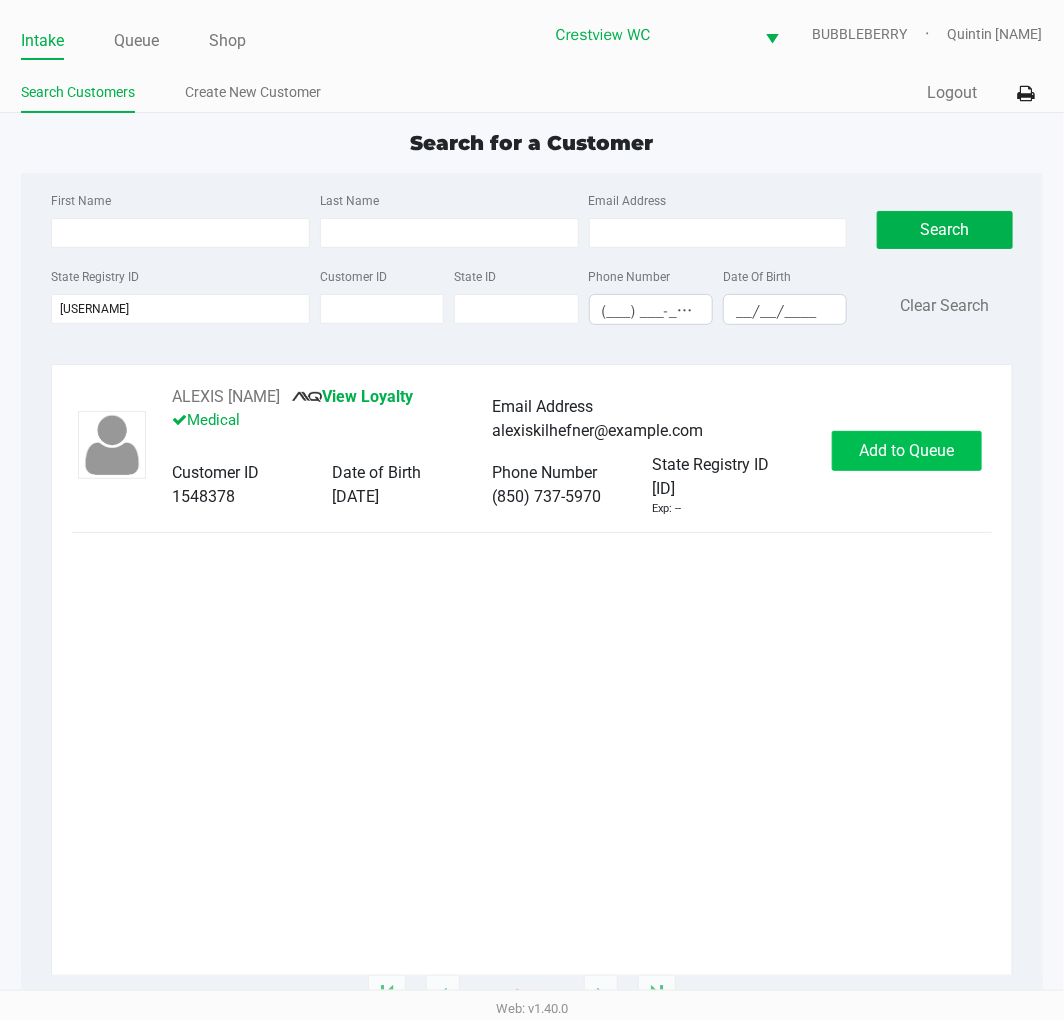 click on "Add to Queue" 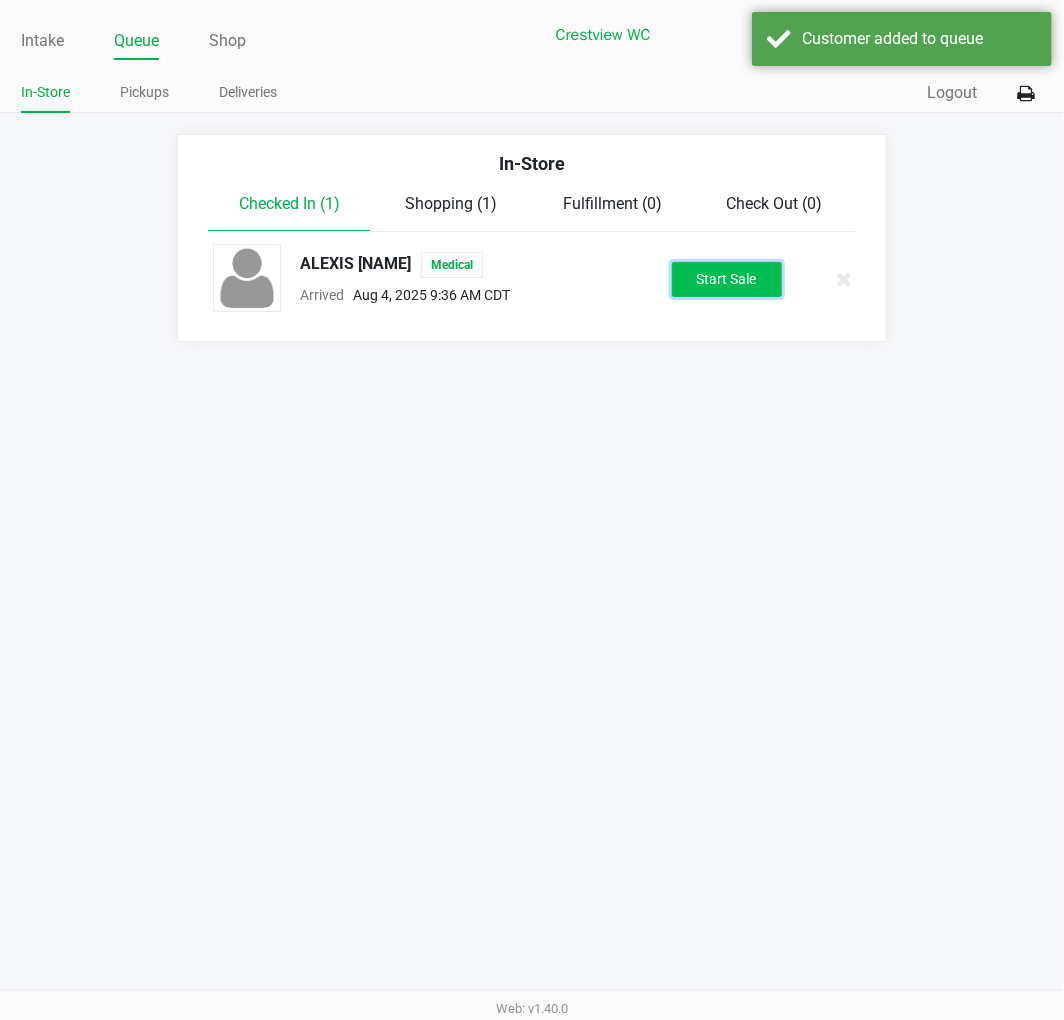 click on "Start Sale" 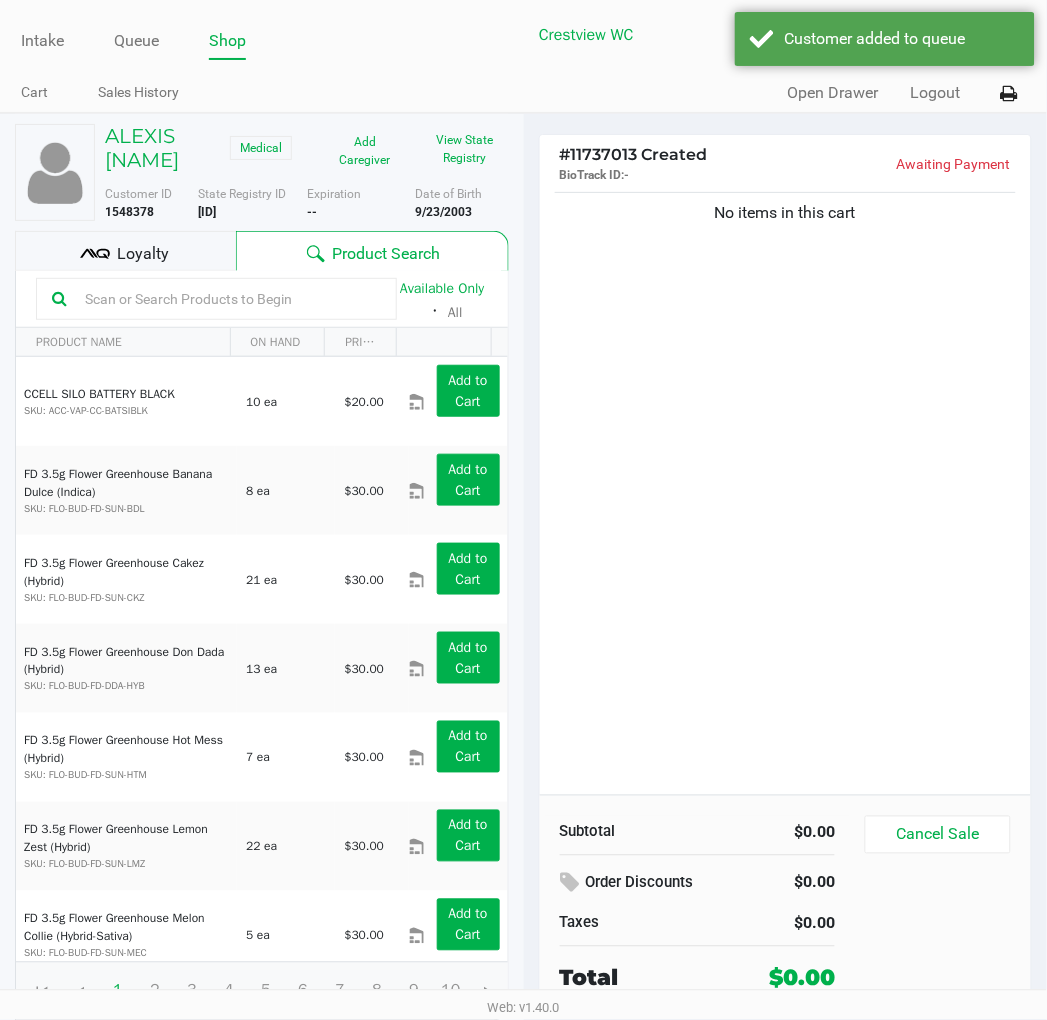 click on "View State Registry" 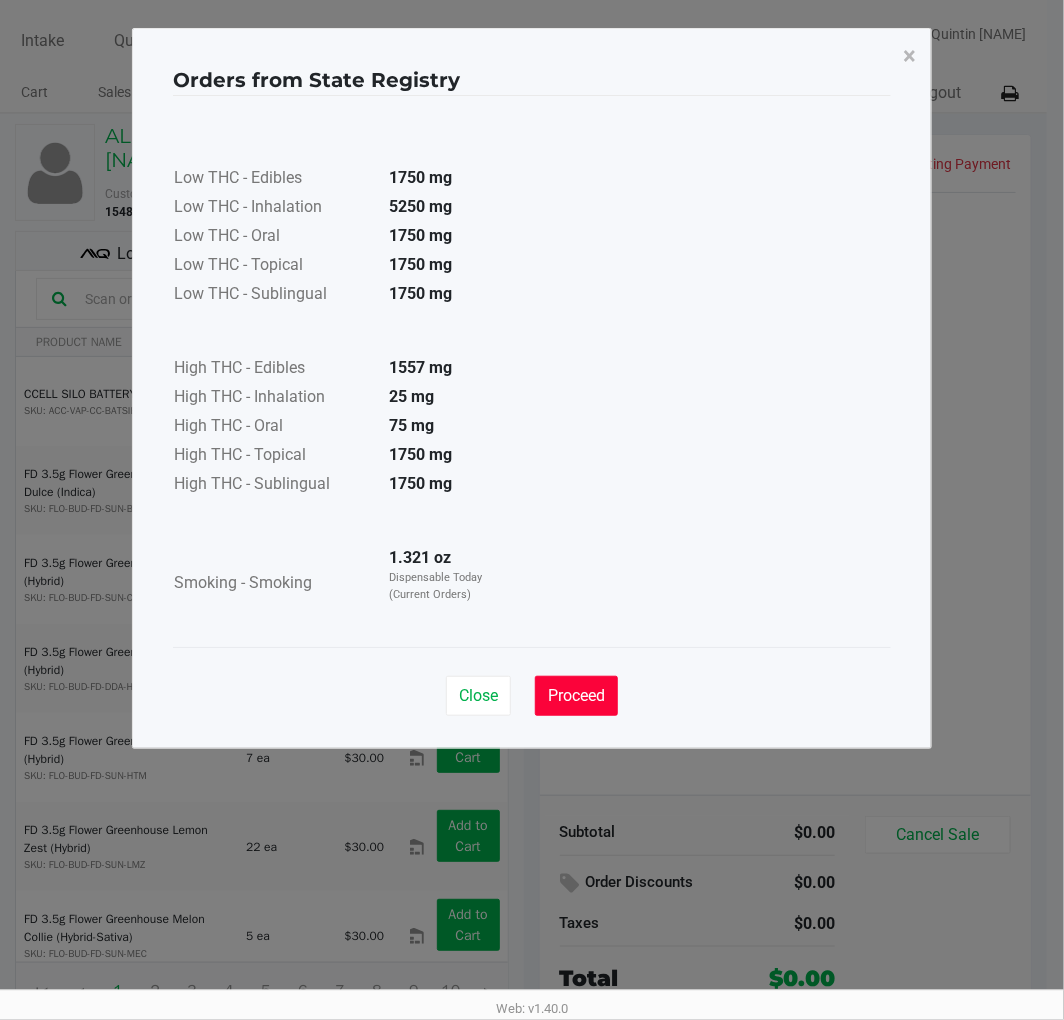 click on "Proceed" 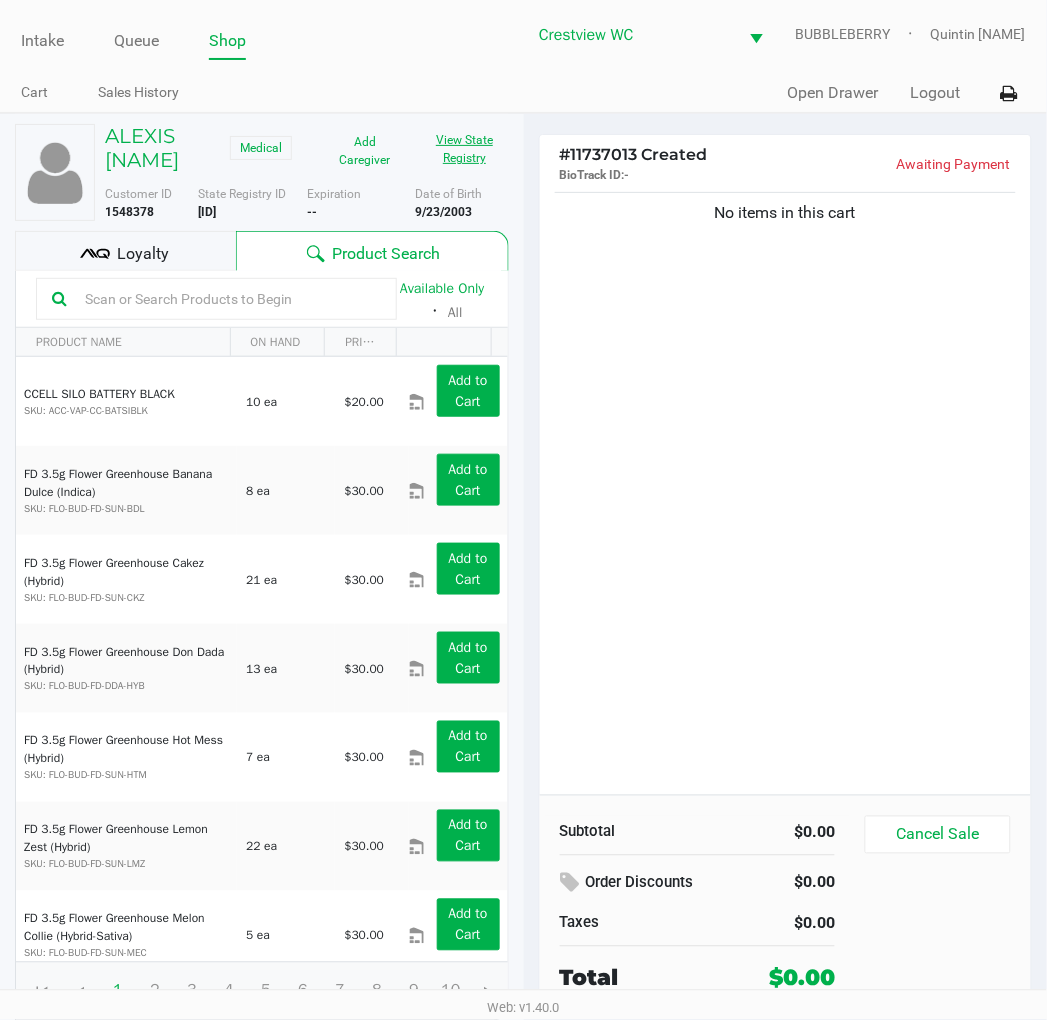 scroll, scrollTop: 37, scrollLeft: 0, axis: vertical 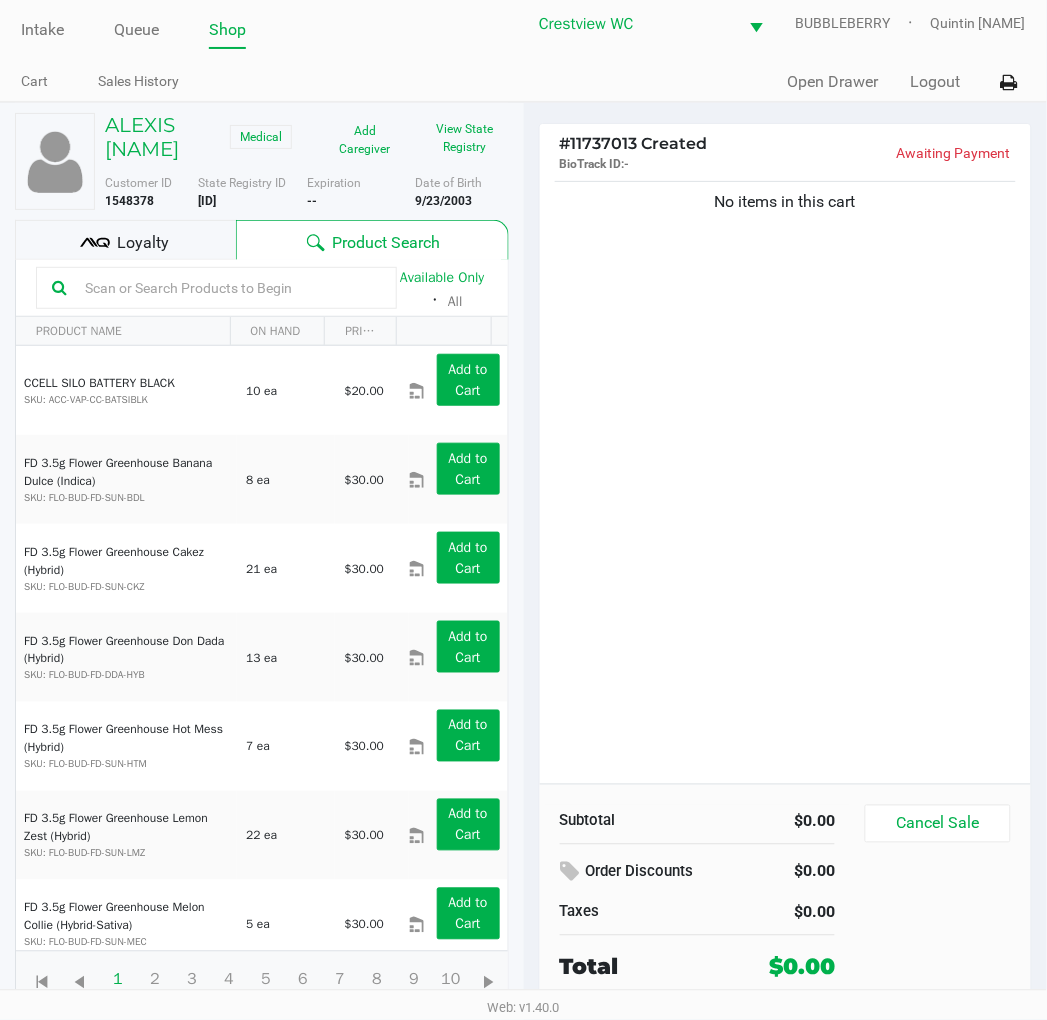 click on "No items in this cart" 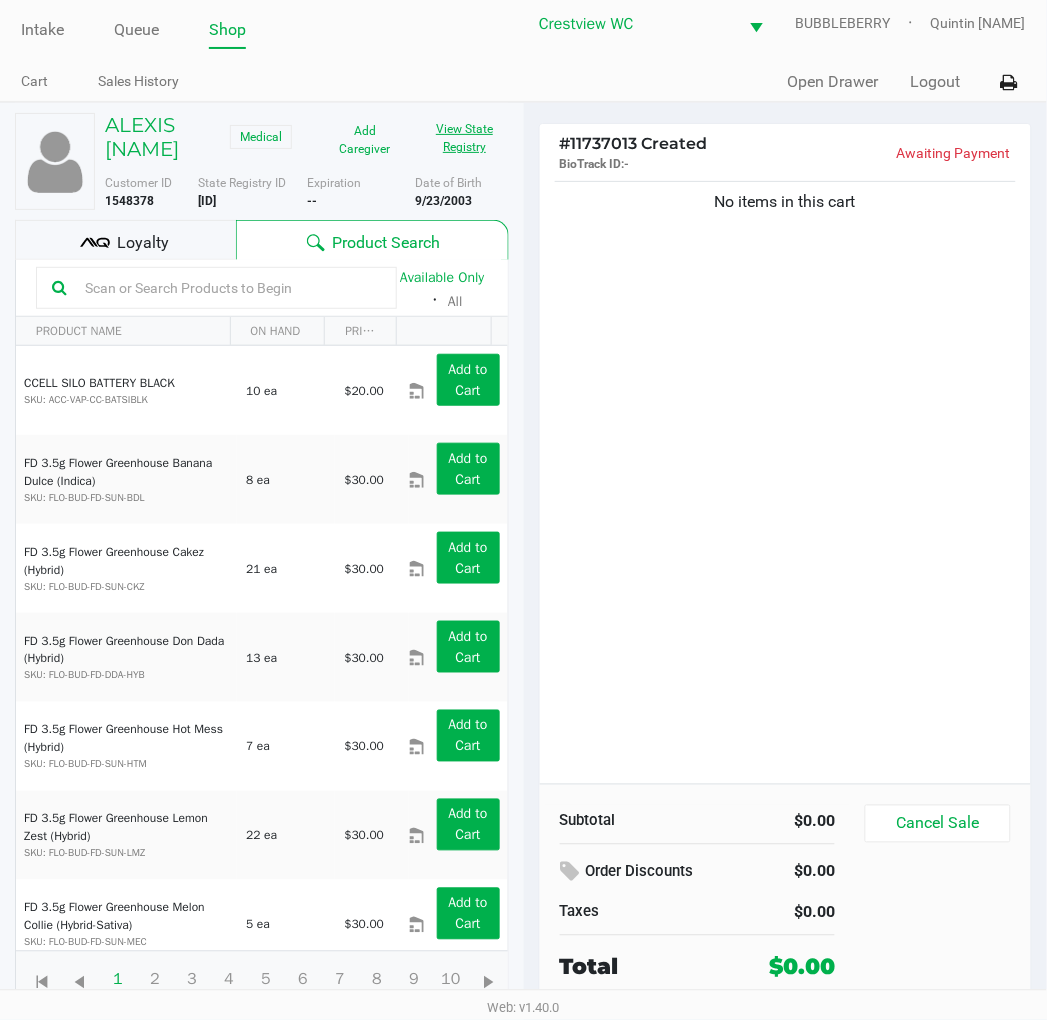 click on "View State Registry" 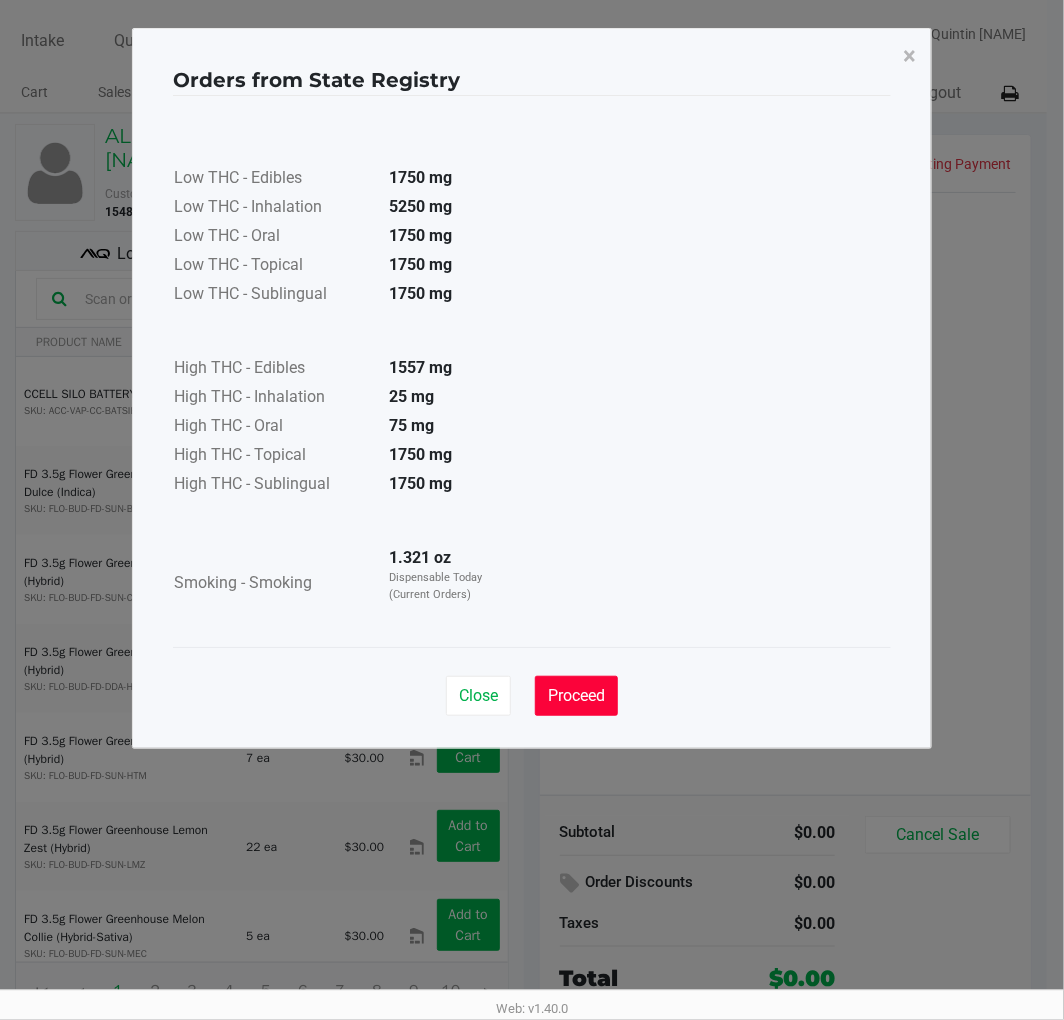 click on "Proceed" 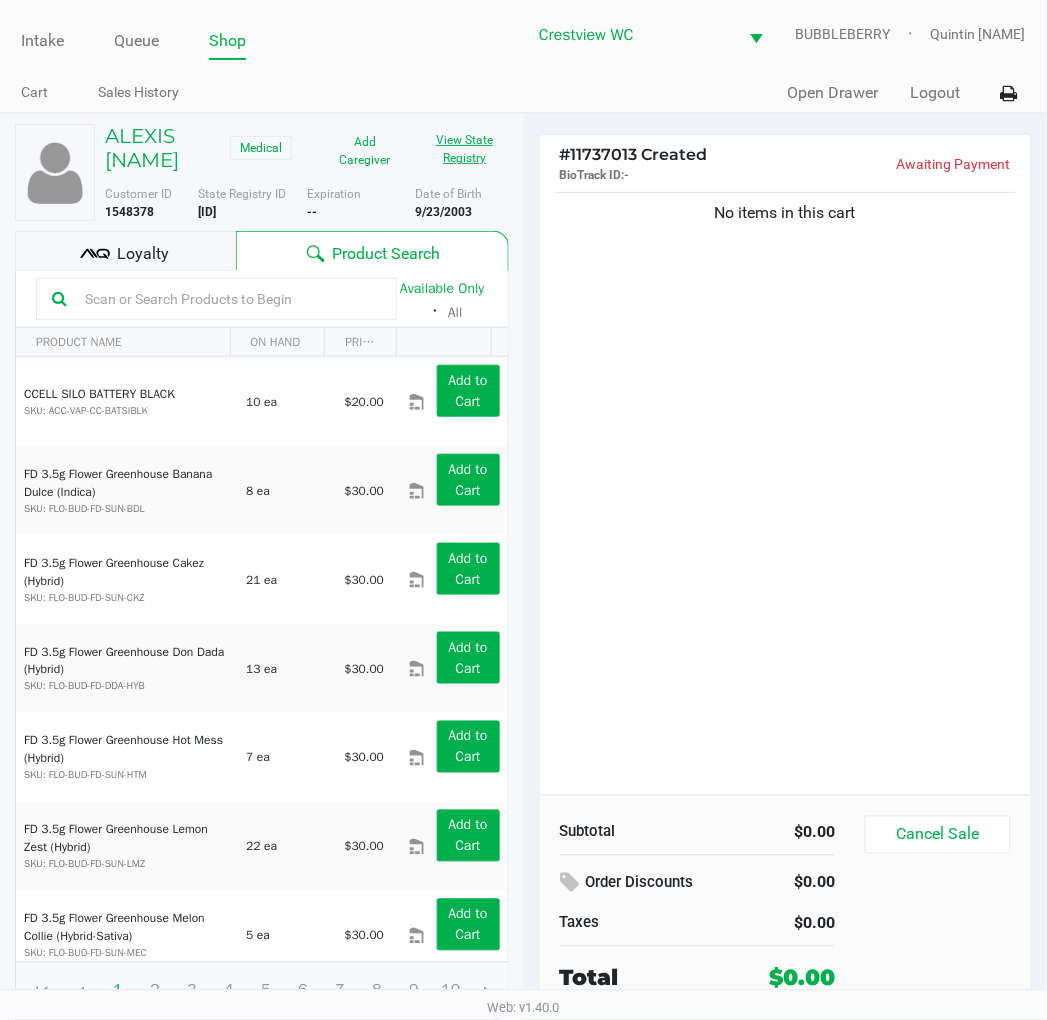 click on "View State Registry" 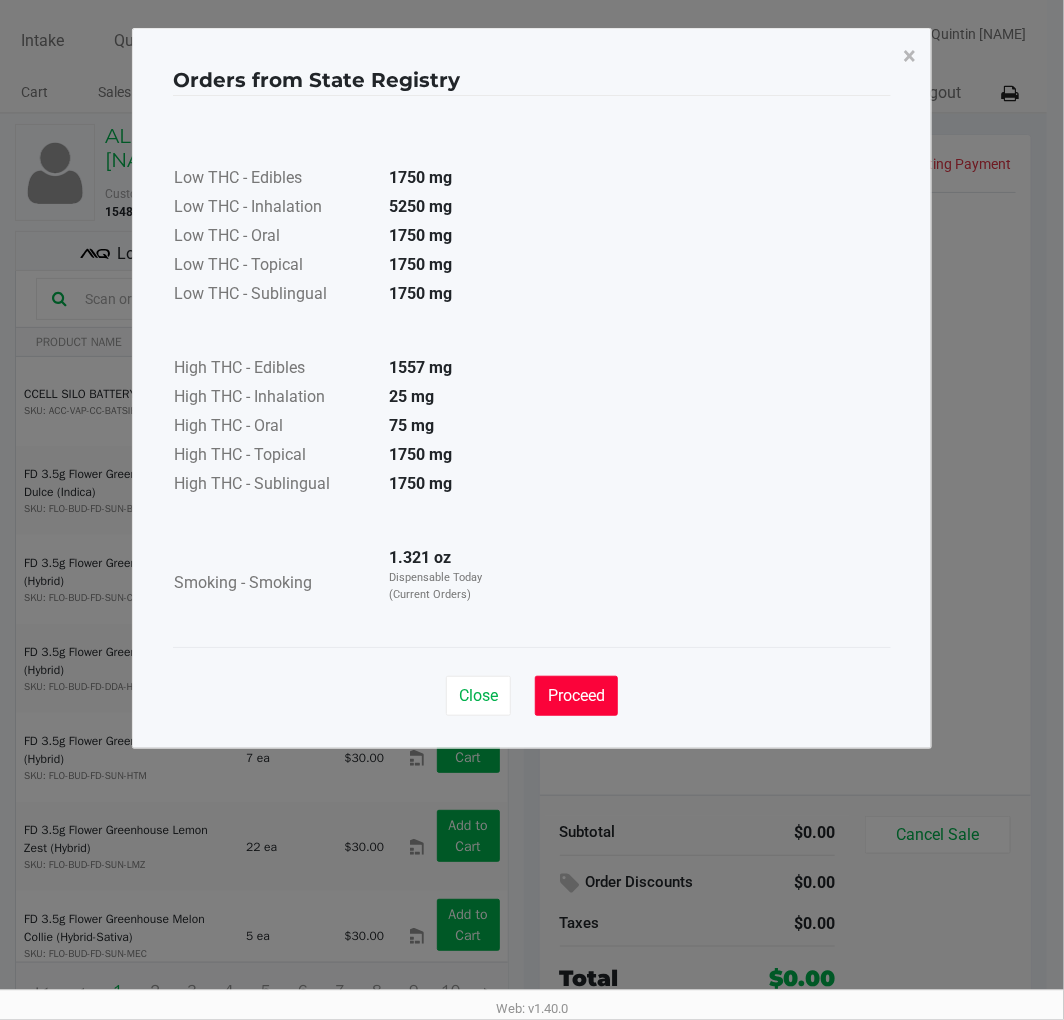 click on "Proceed" 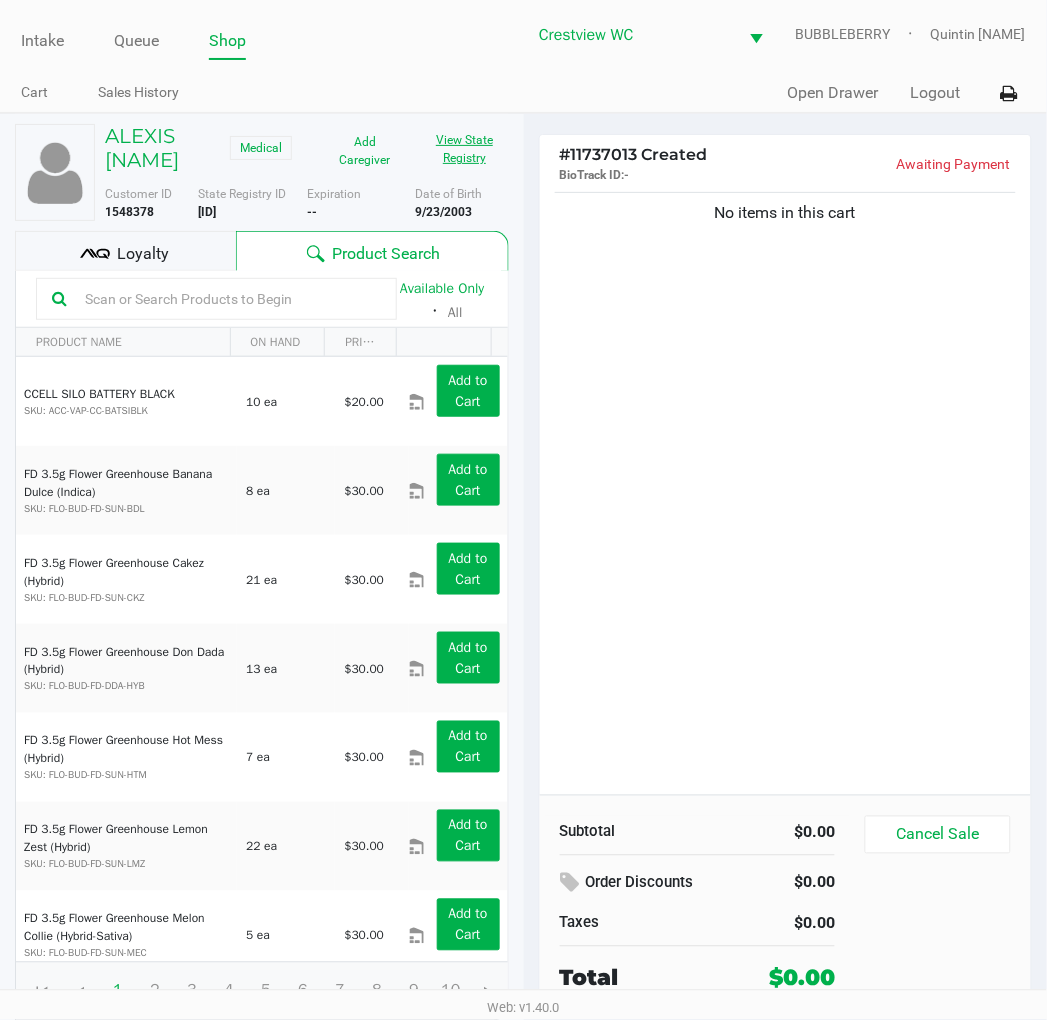 click on "View State Registry" 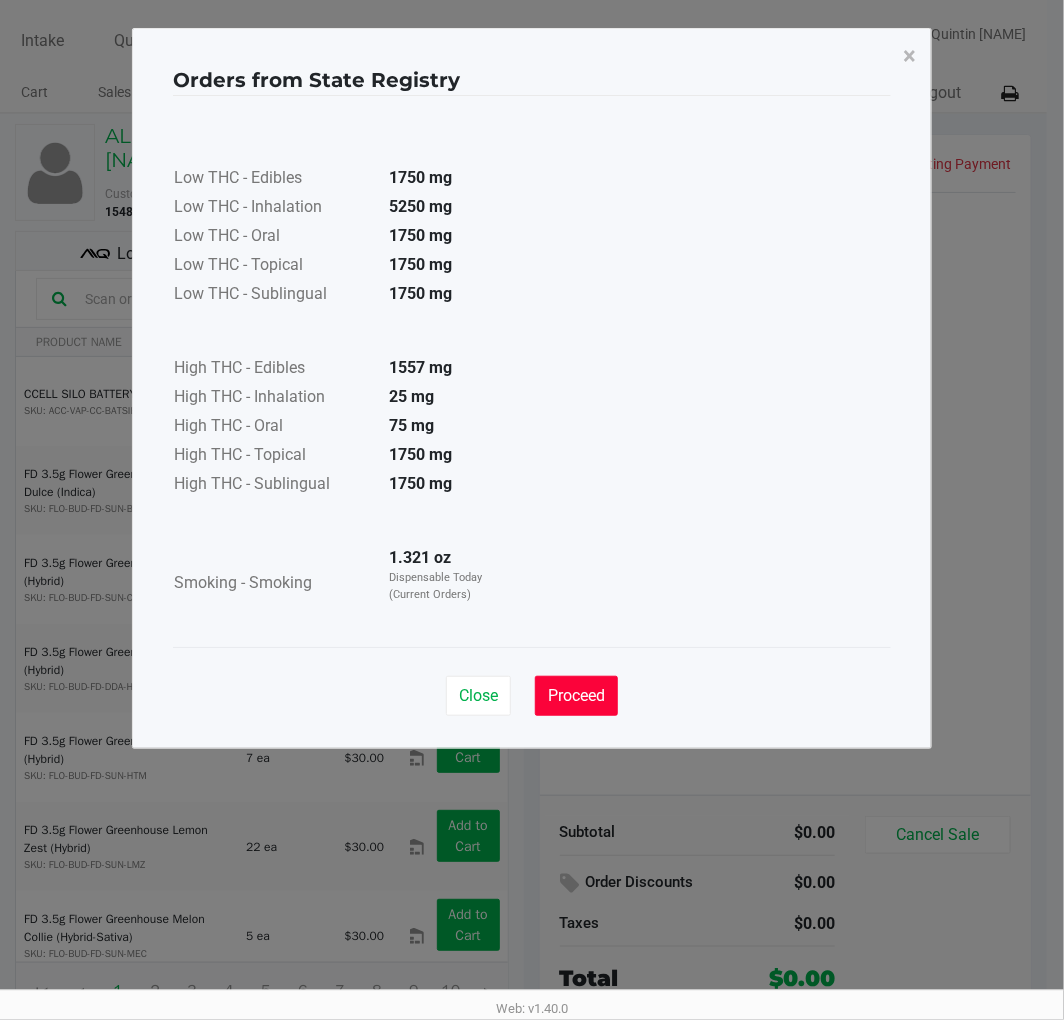 click on "Proceed" 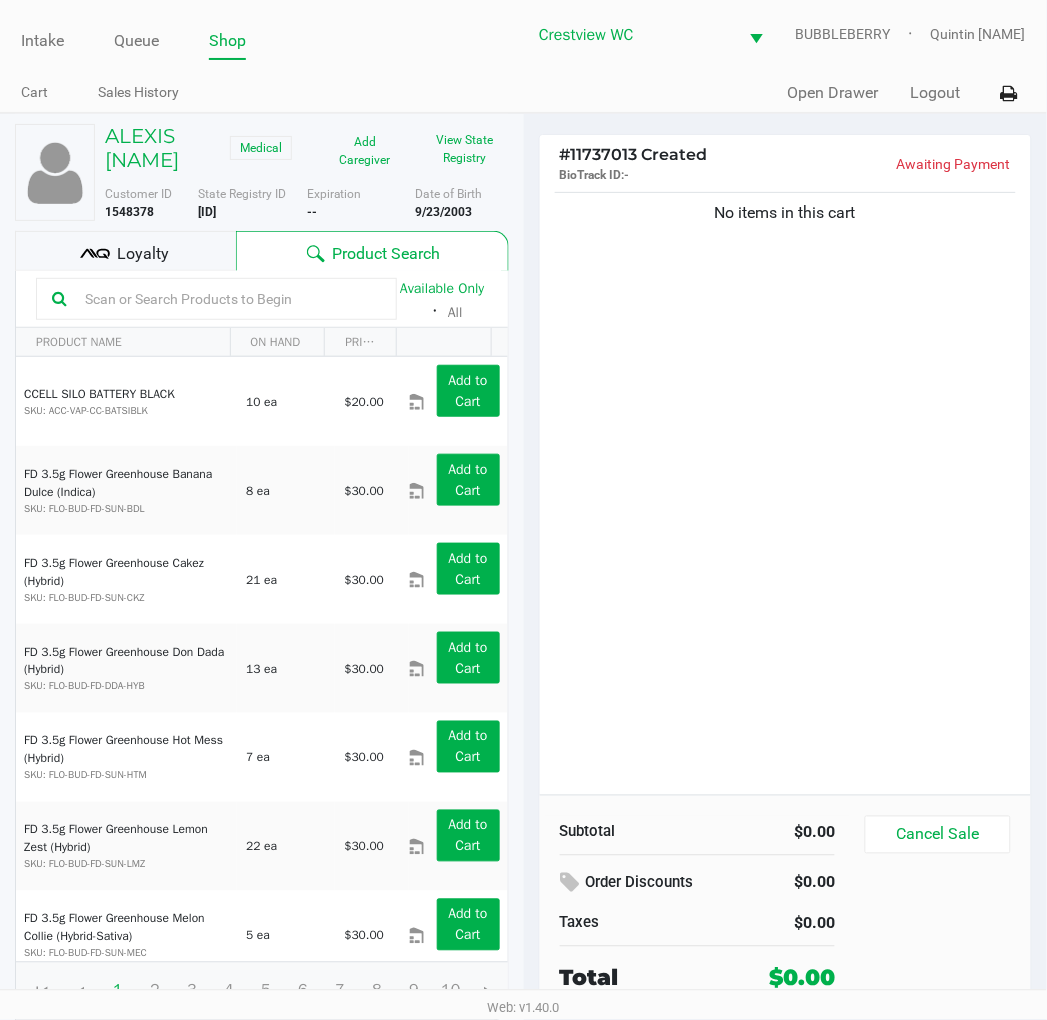 click 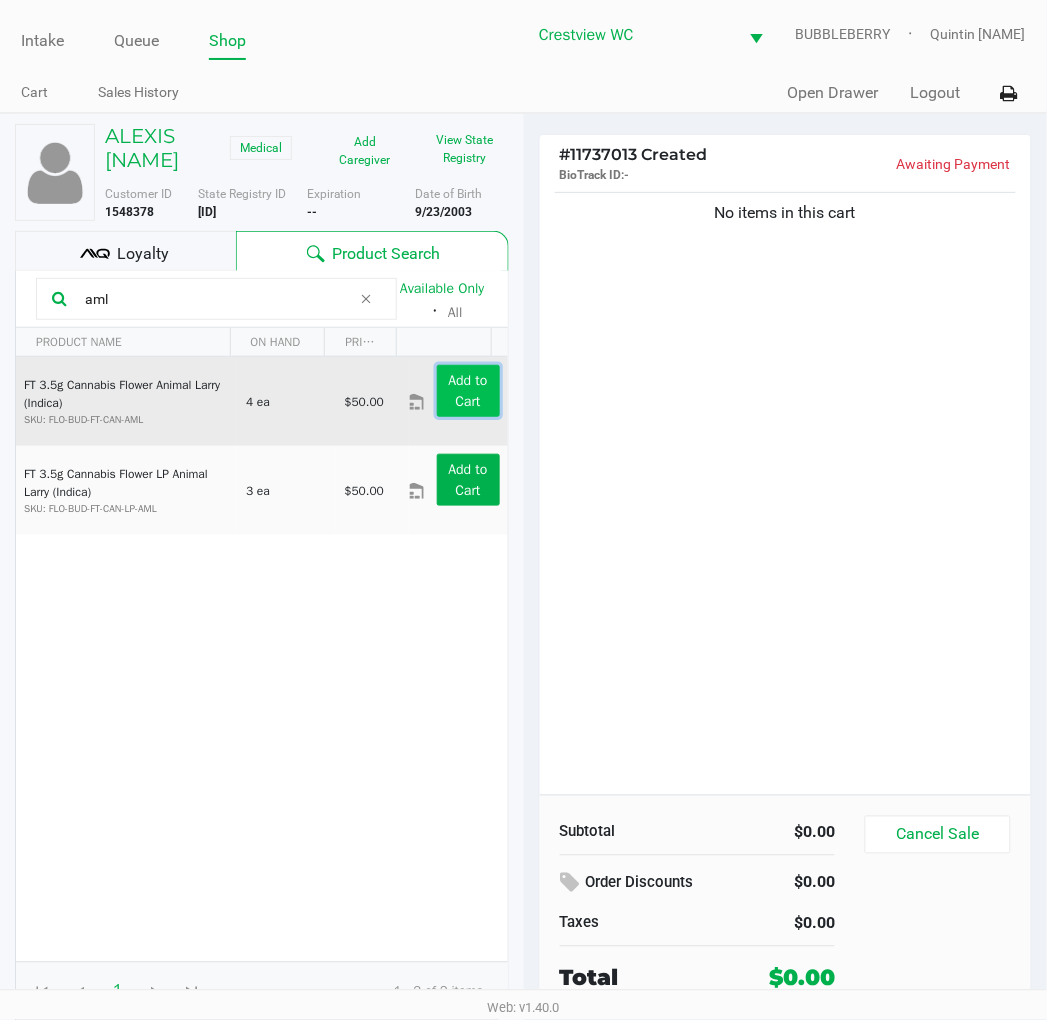 click on "Add to Cart" 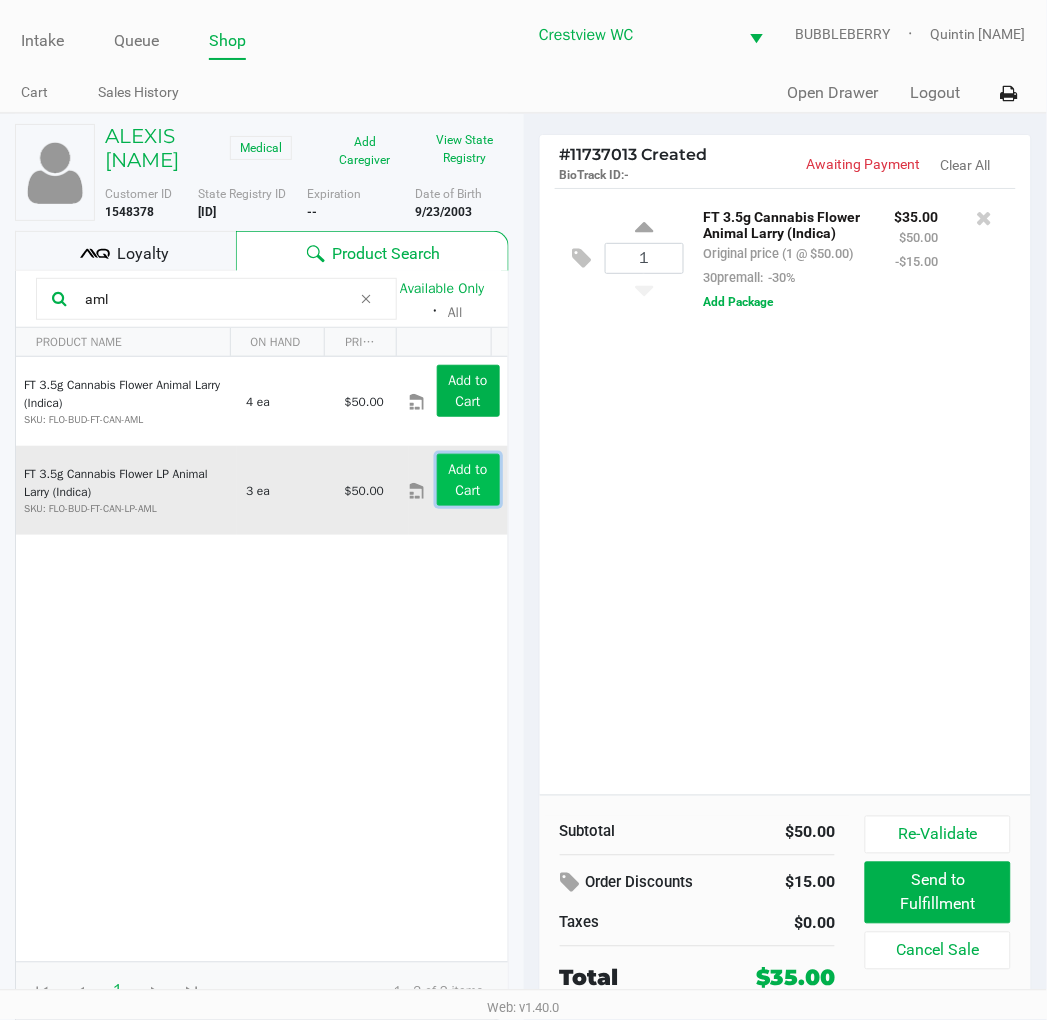 click on "Add to Cart" 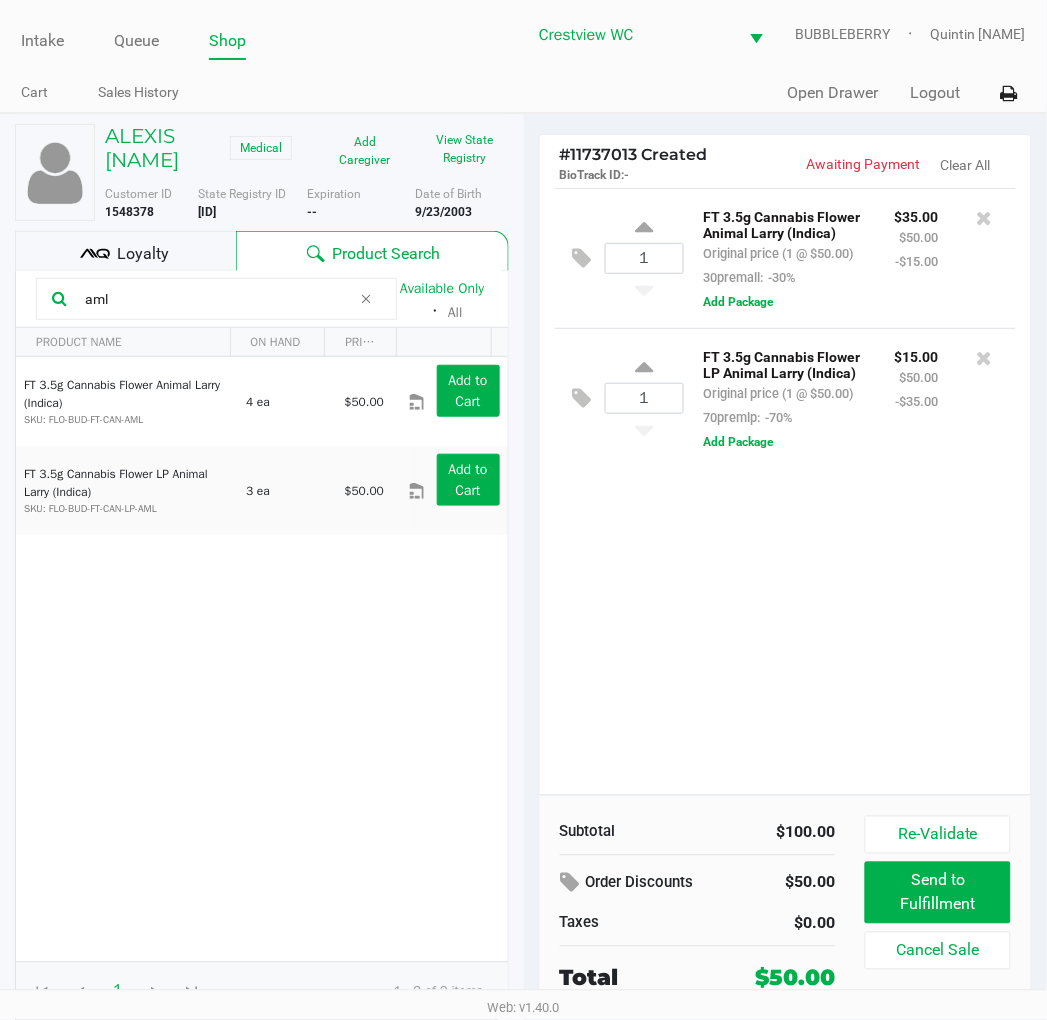 click 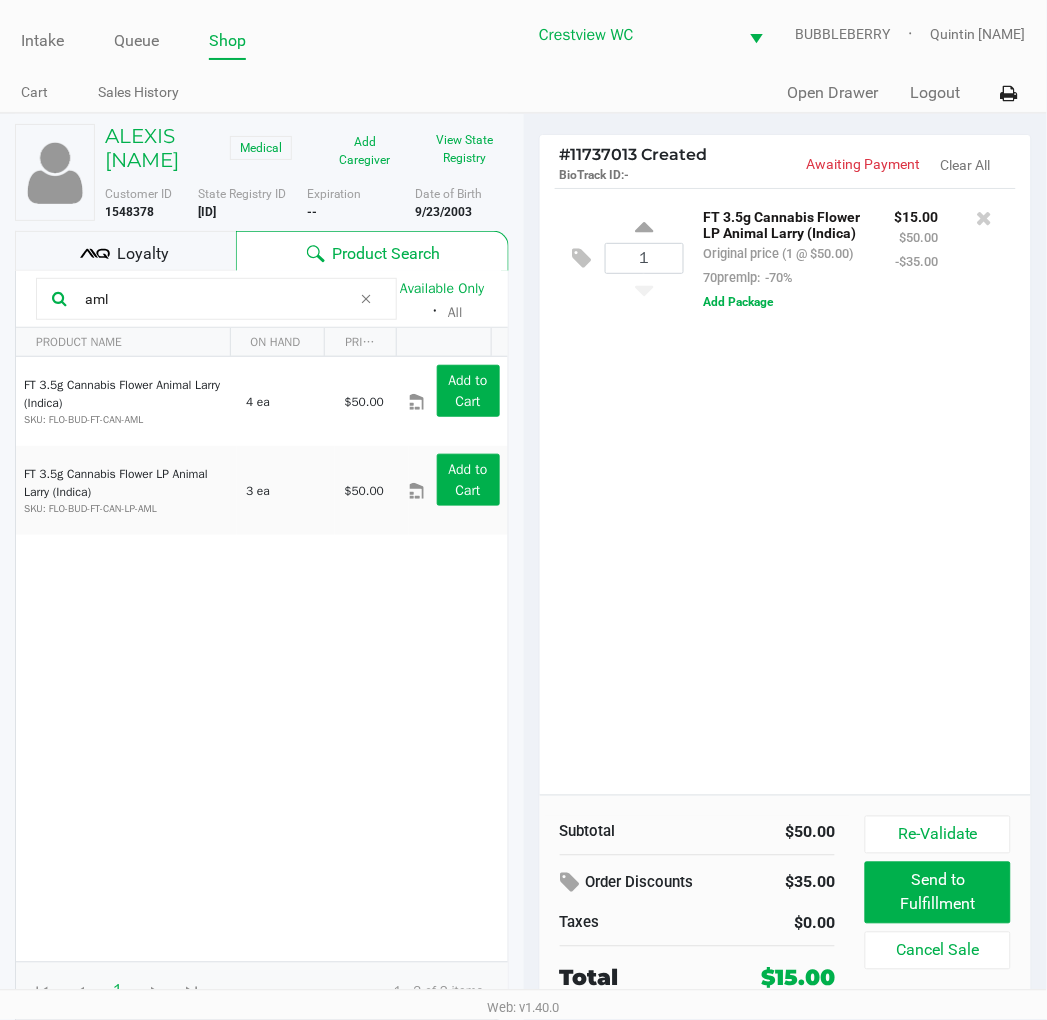 click on "aml" 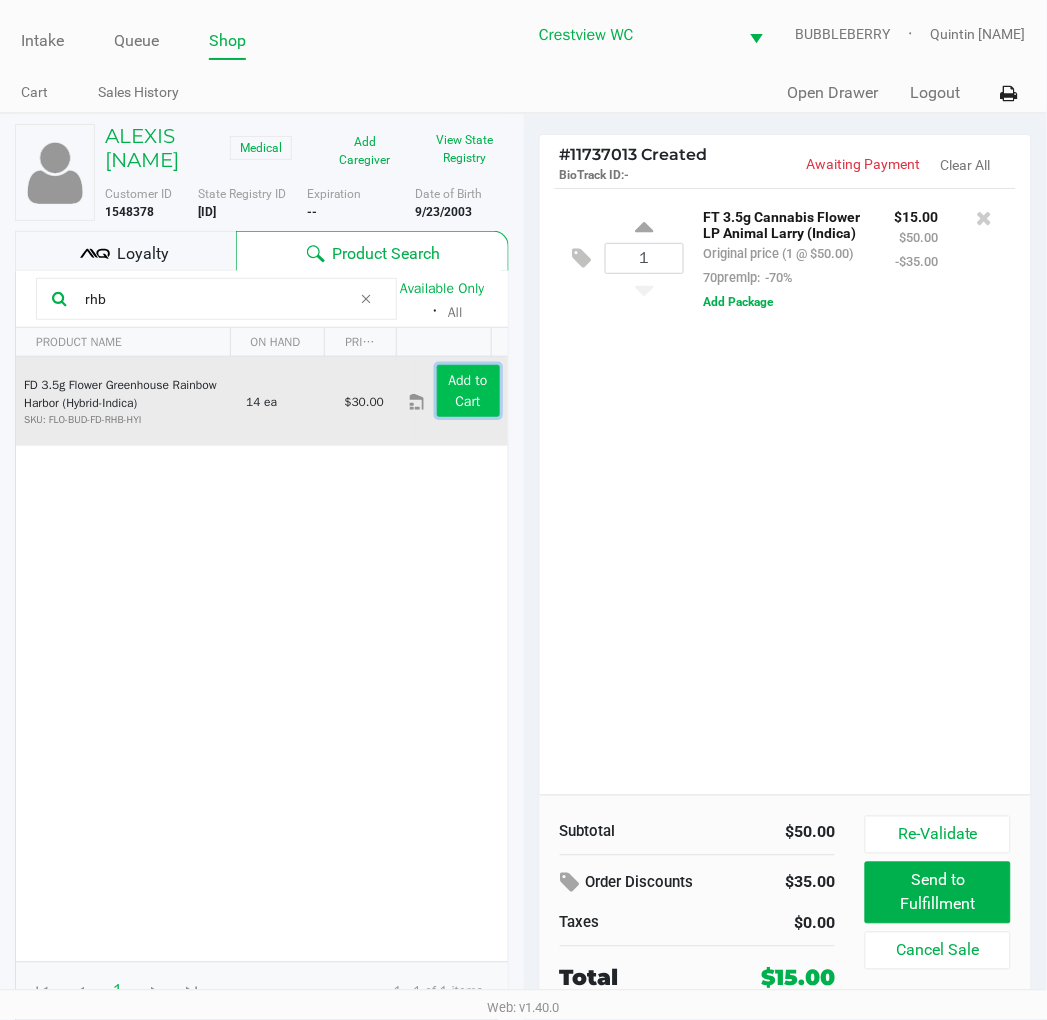 click on "Add to Cart" 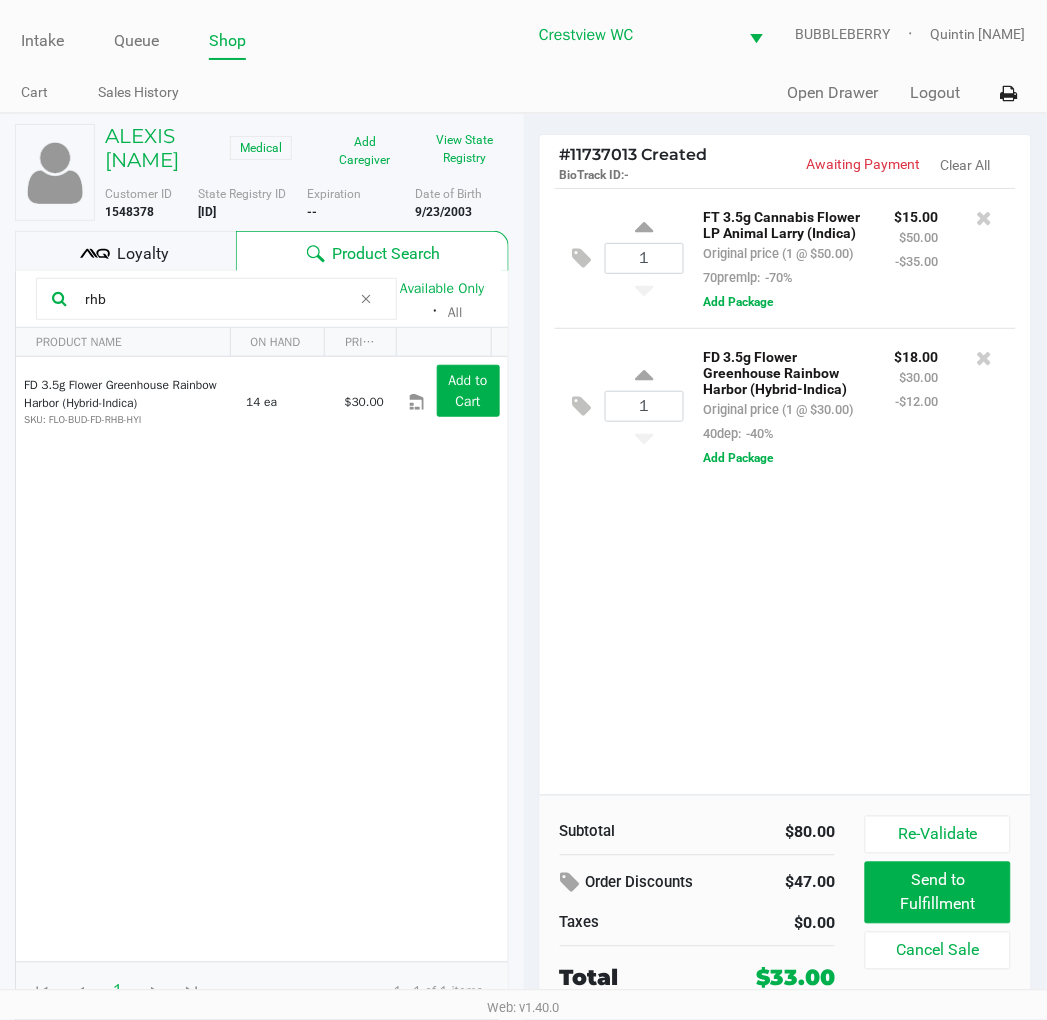 click on "rhb" 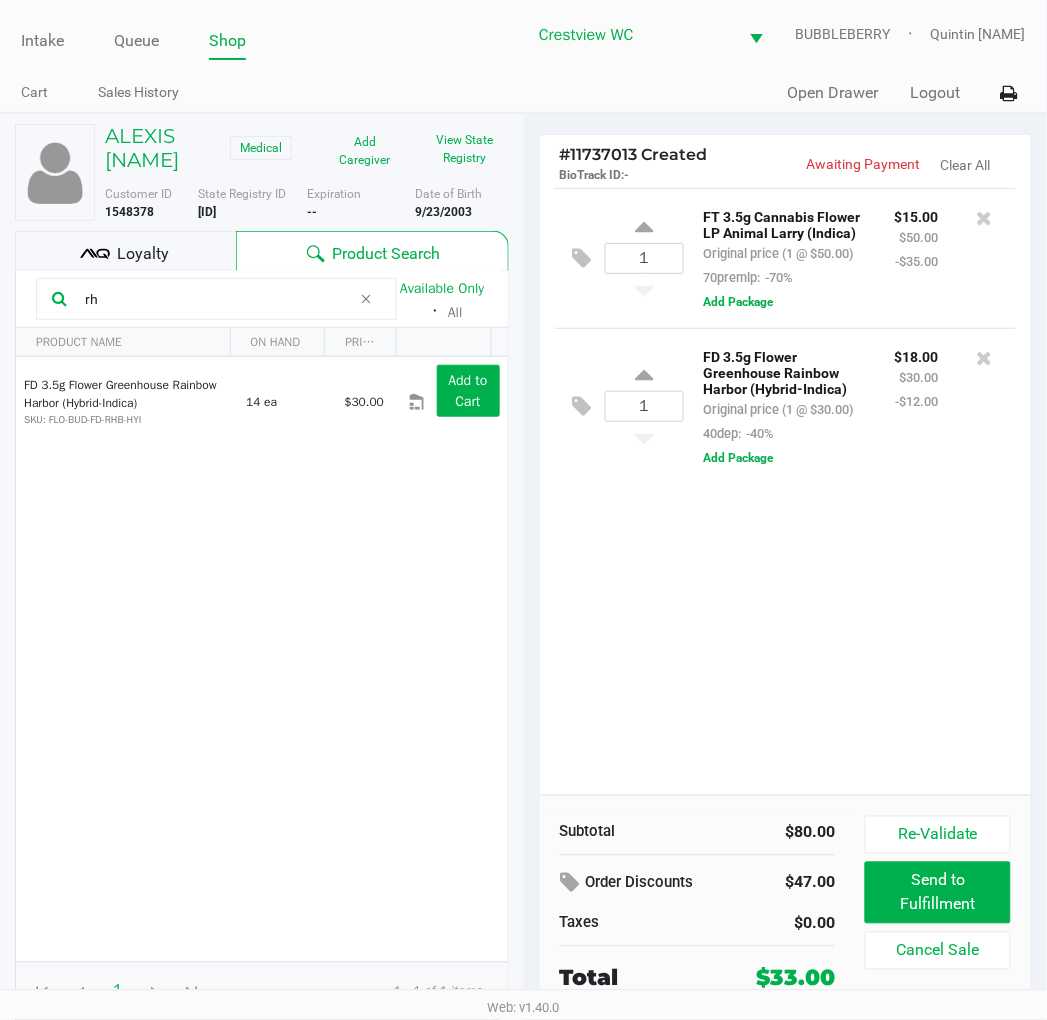 type on "r" 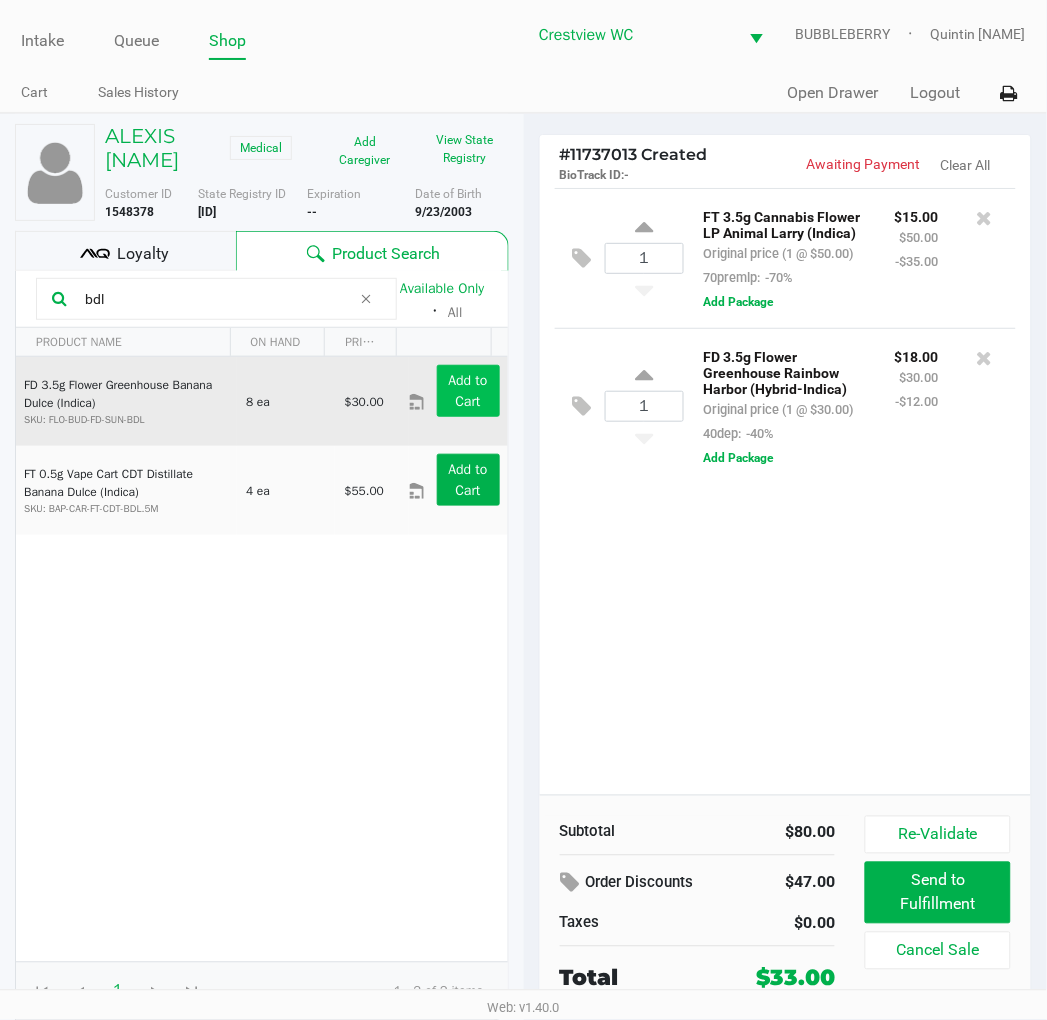 click on "Add to Cart" 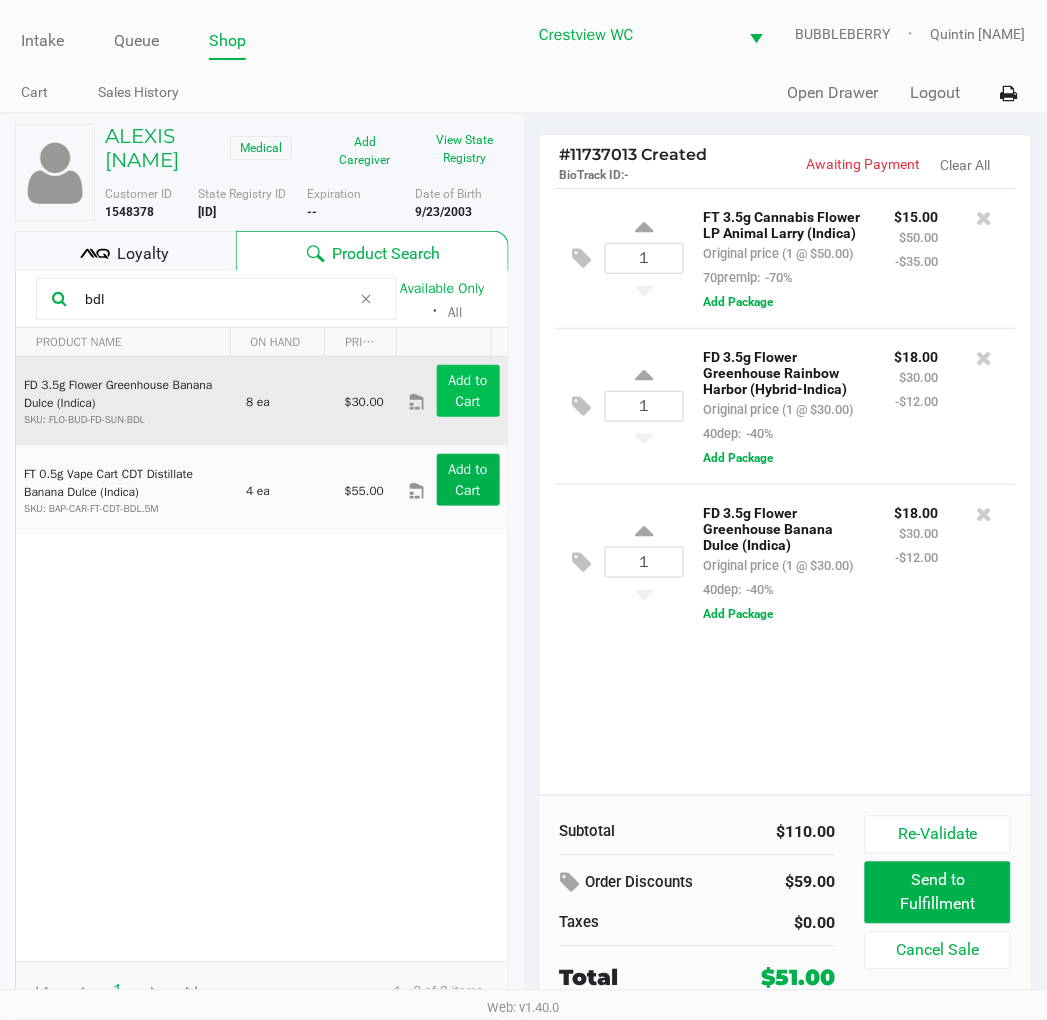 click on "bdl" 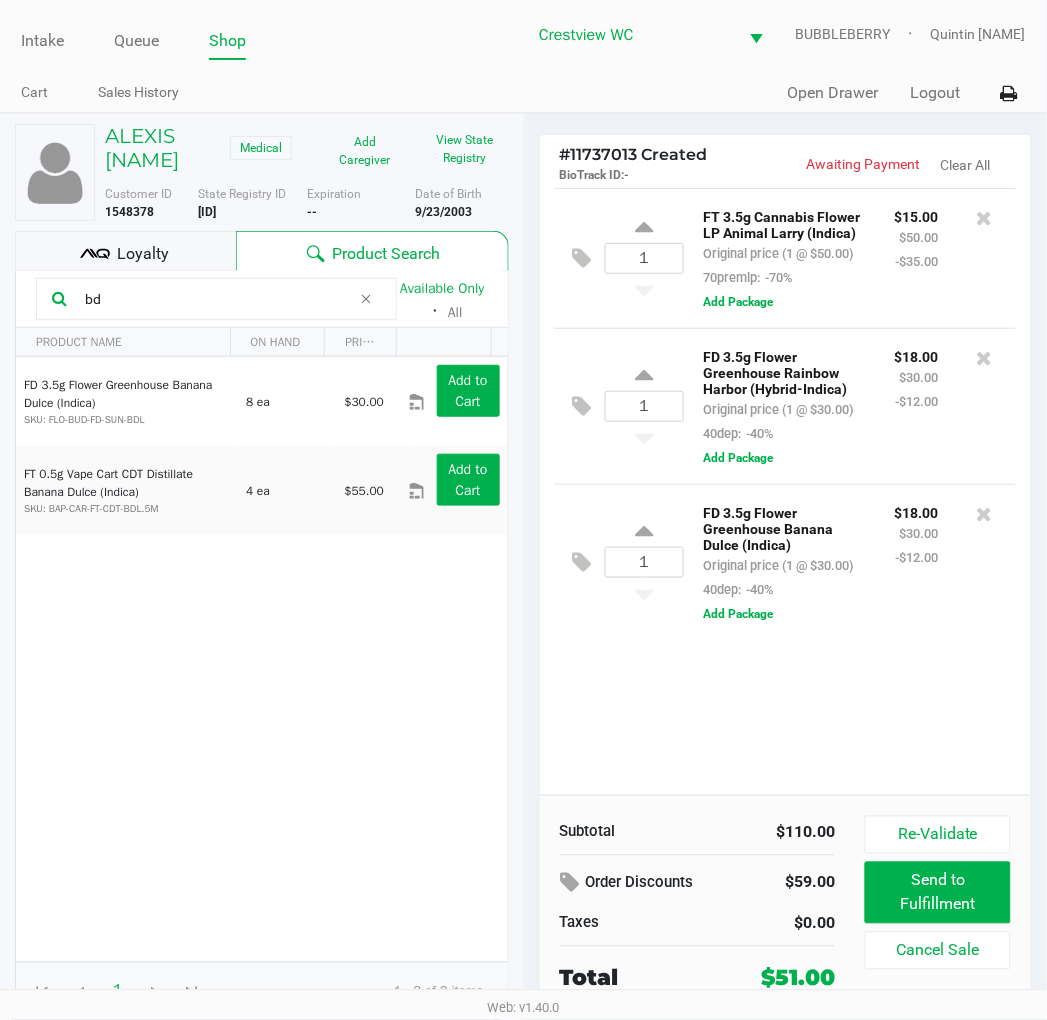 type on "b" 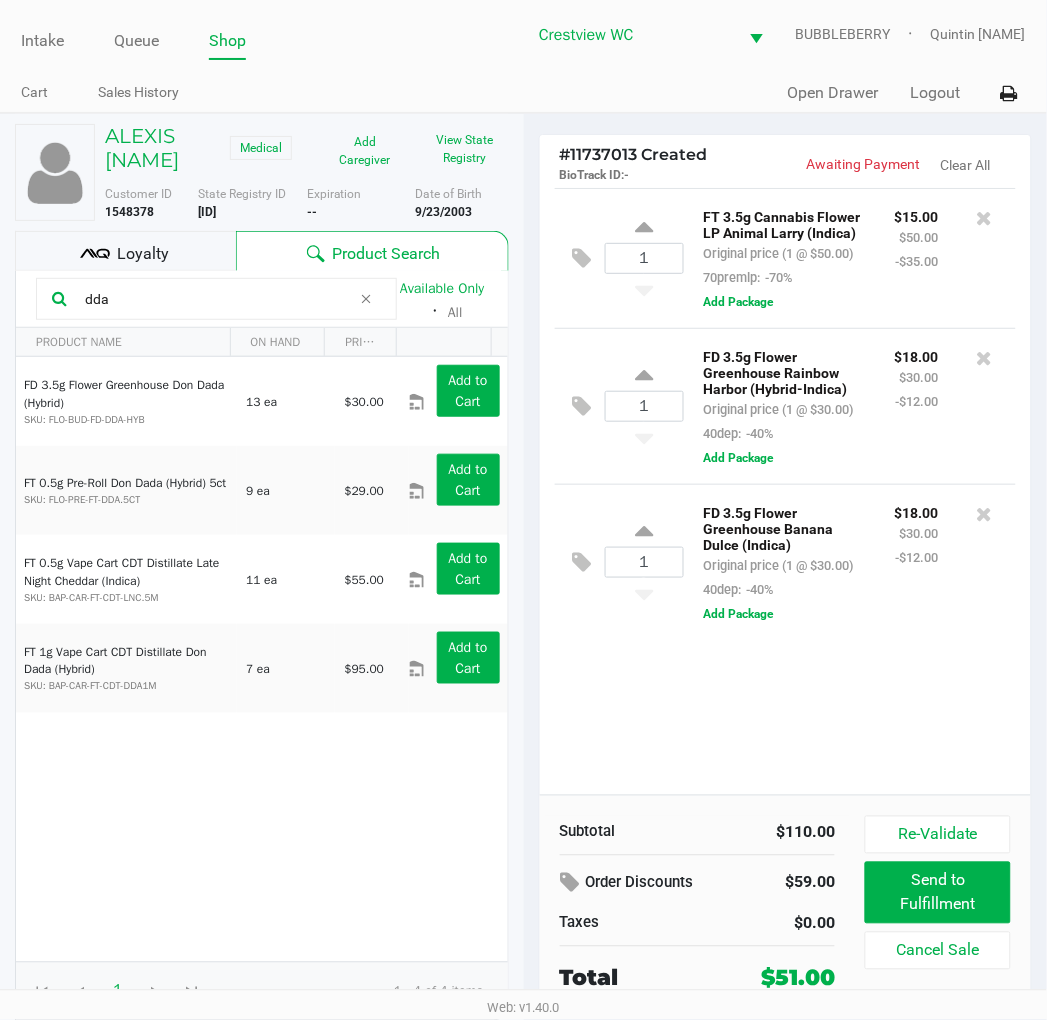 type on "dda" 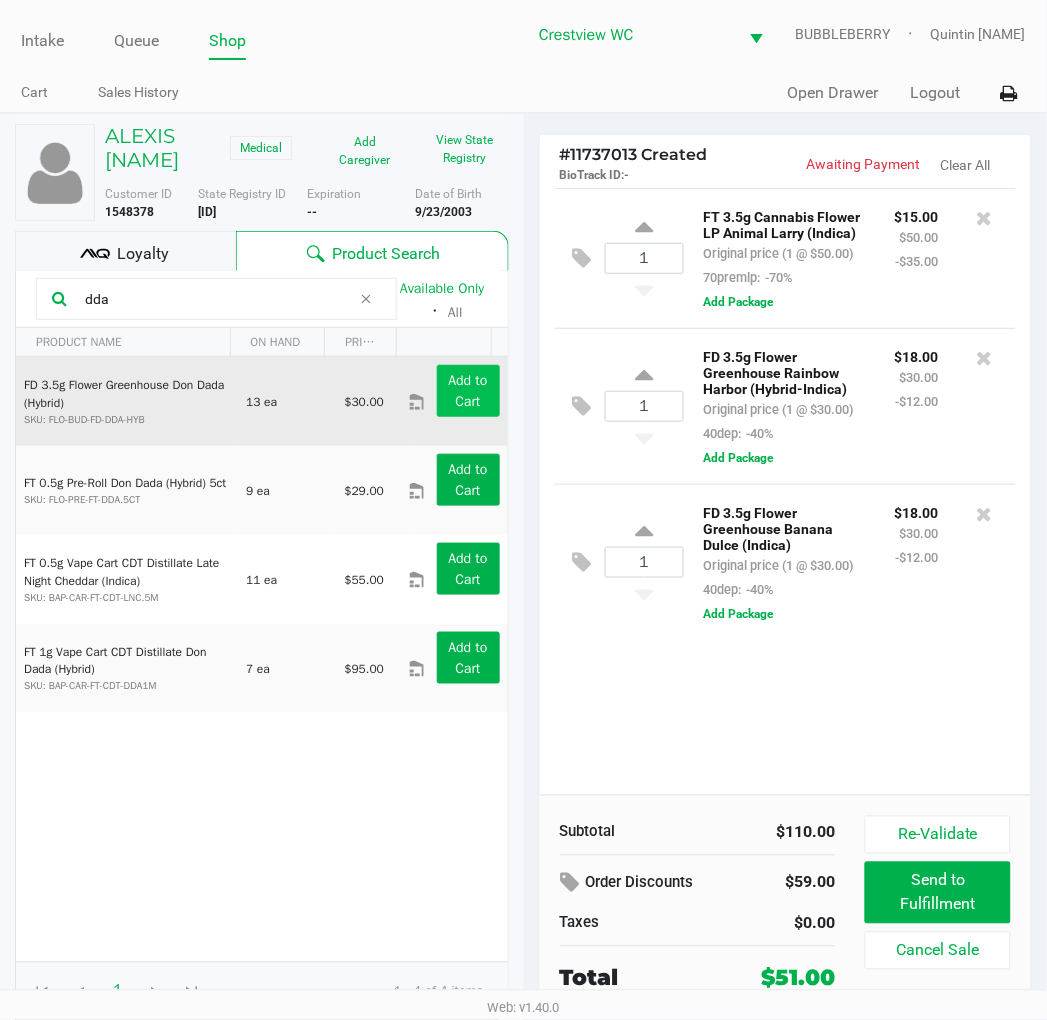 click on "Add to Cart" 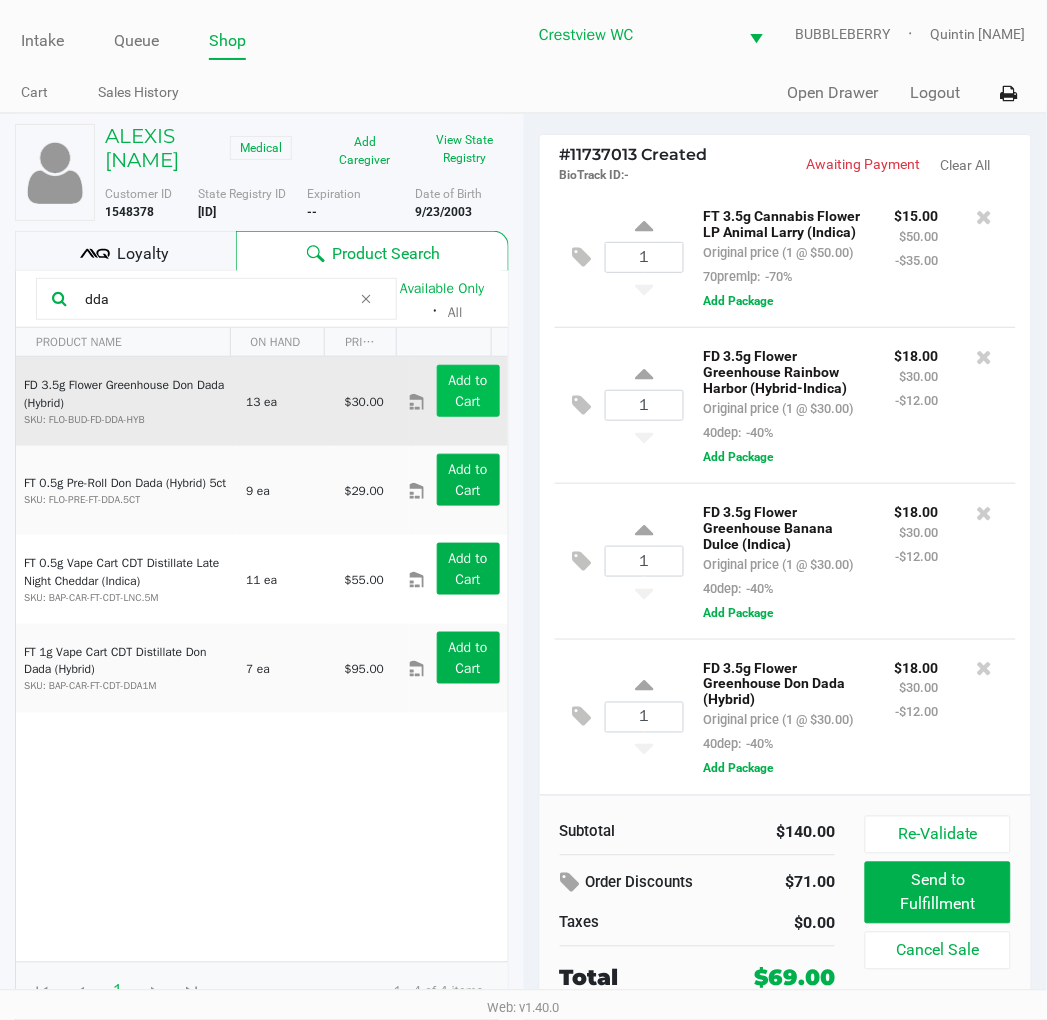 scroll, scrollTop: 0, scrollLeft: 0, axis: both 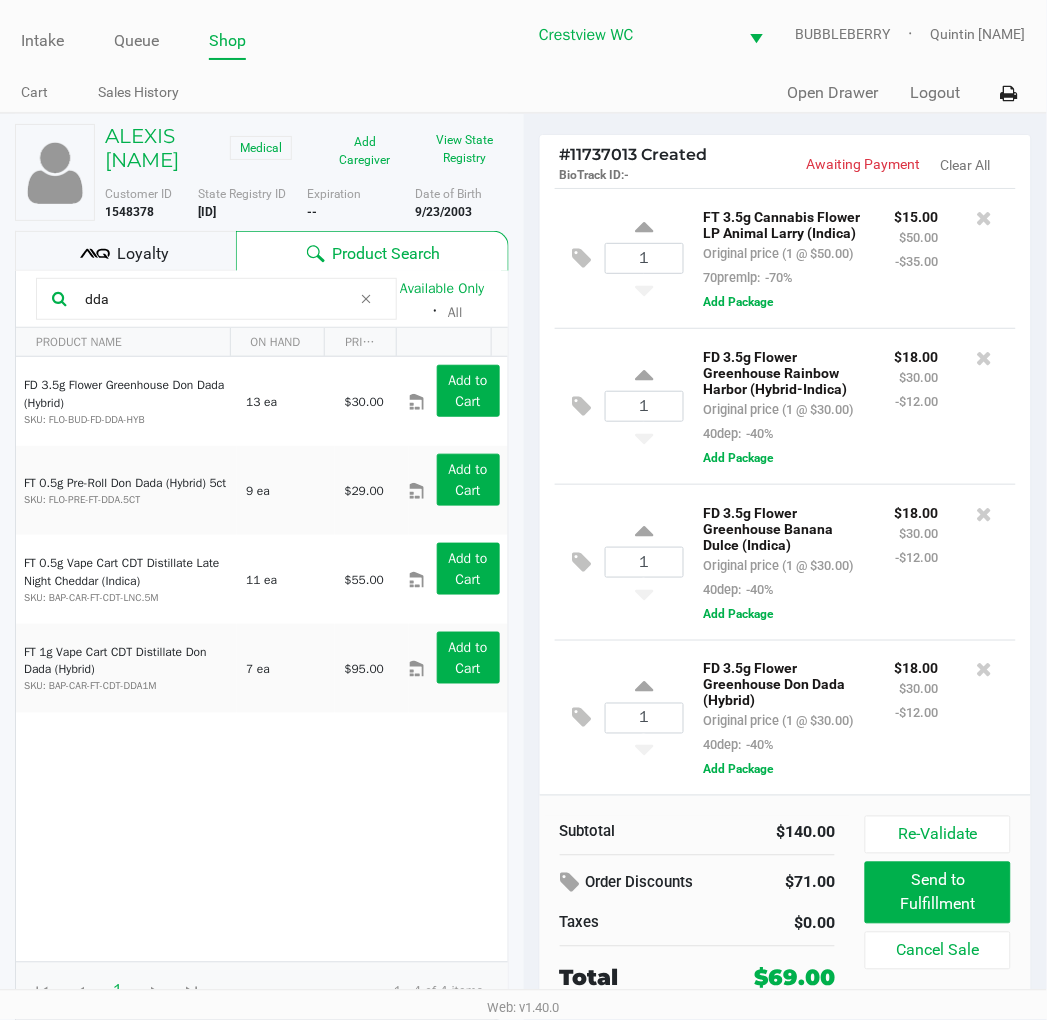 click on "Loyalty" 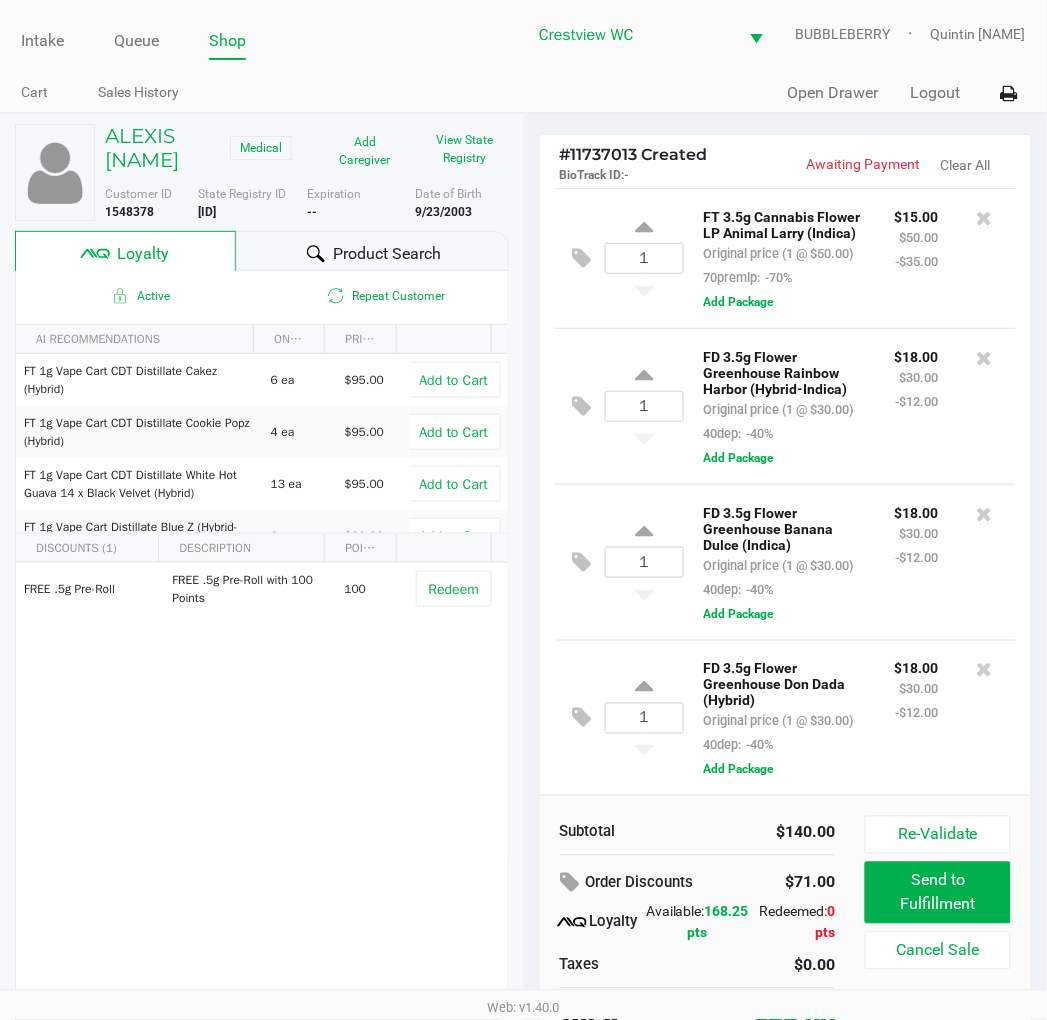 click on "Product Search" 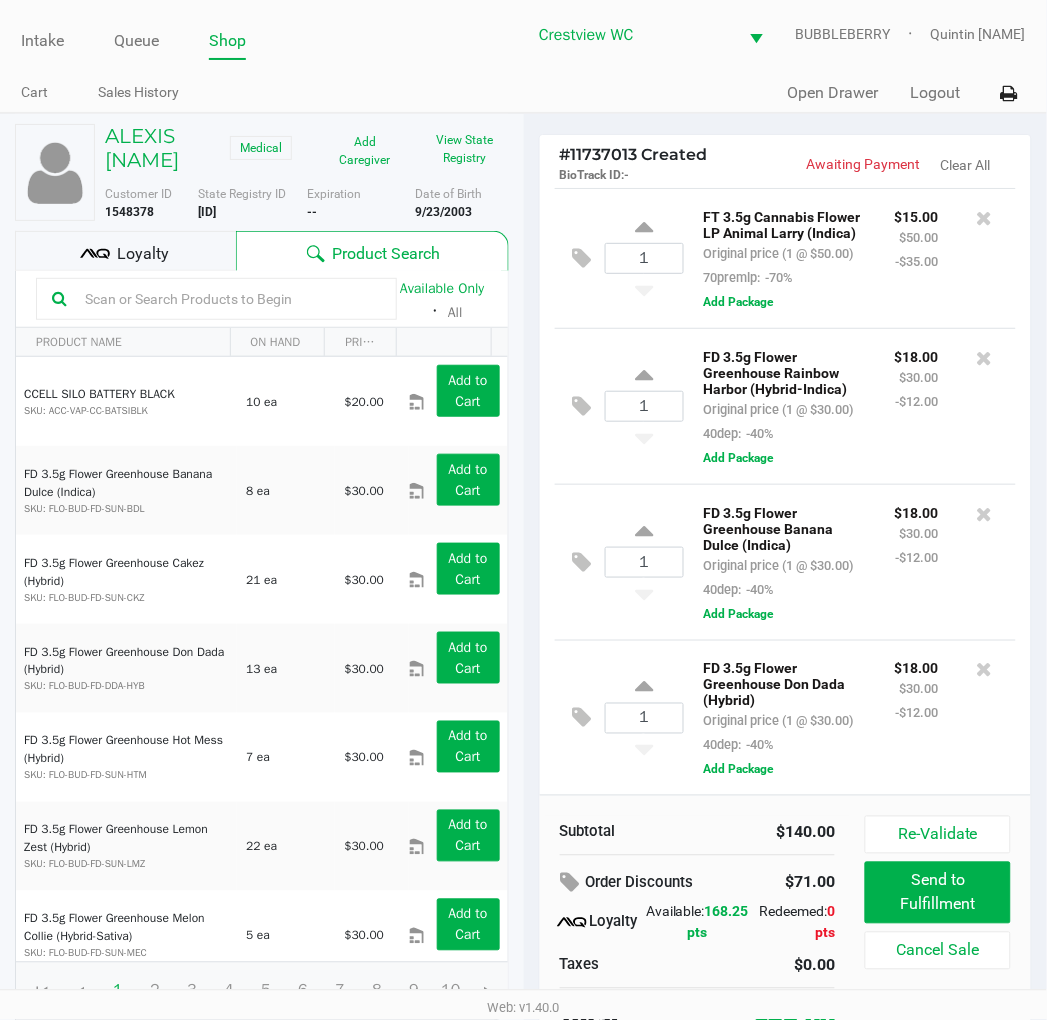 click 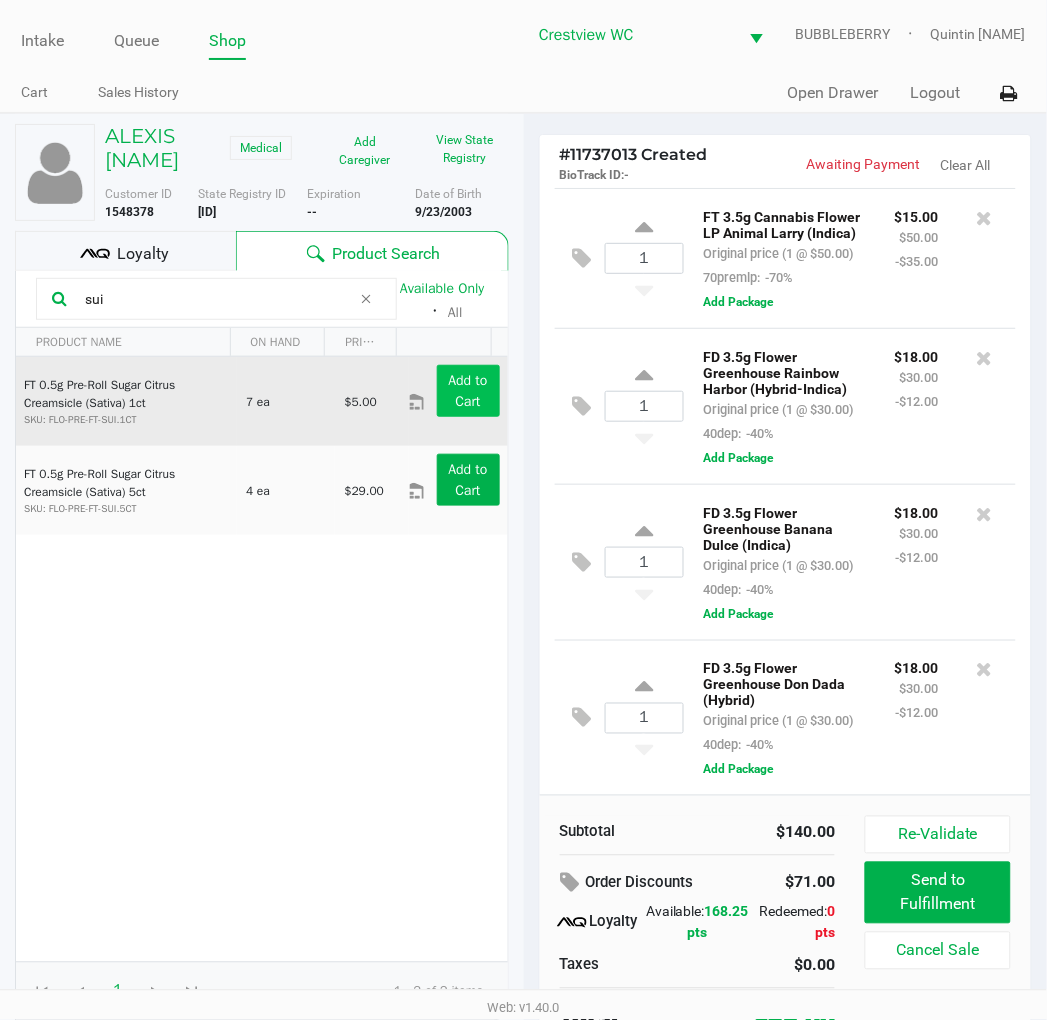 click on "Add to Cart" 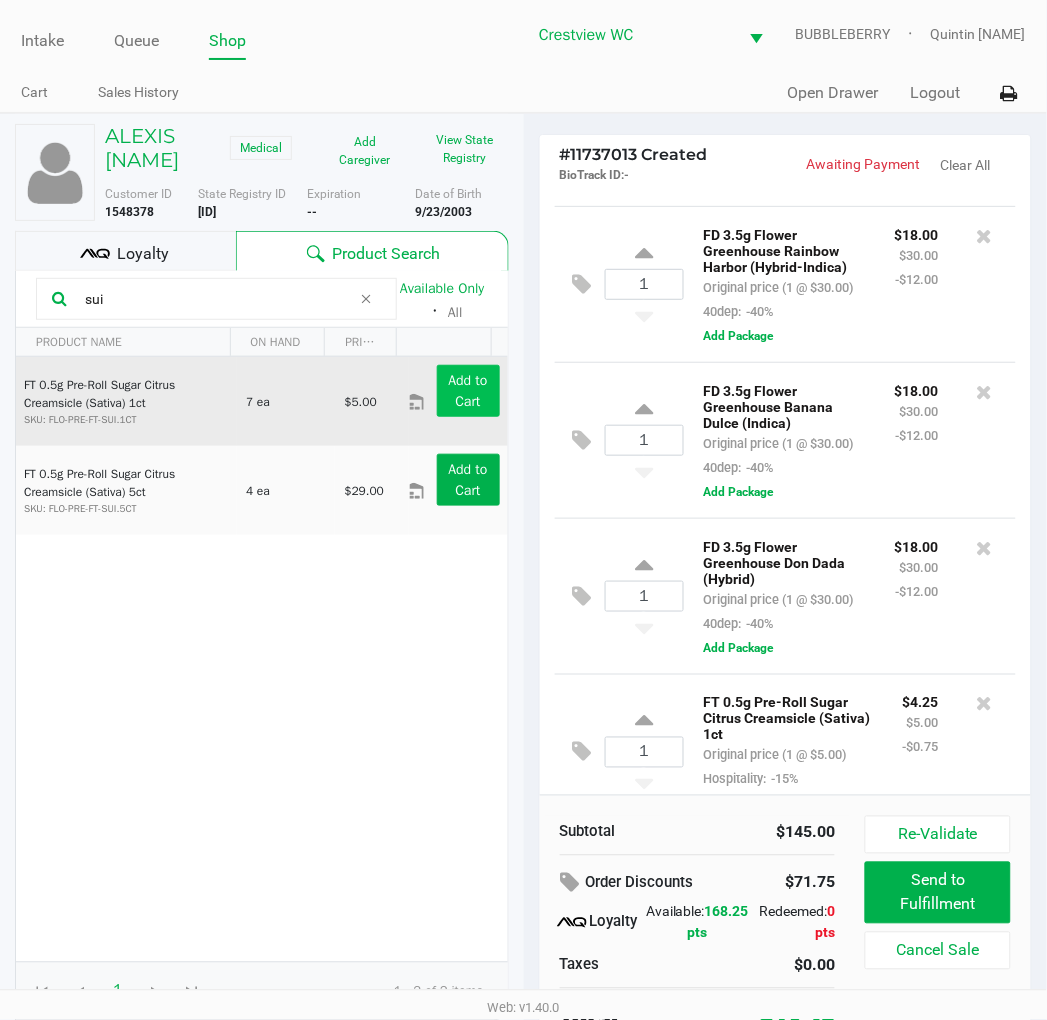 scroll, scrollTop: 280, scrollLeft: 0, axis: vertical 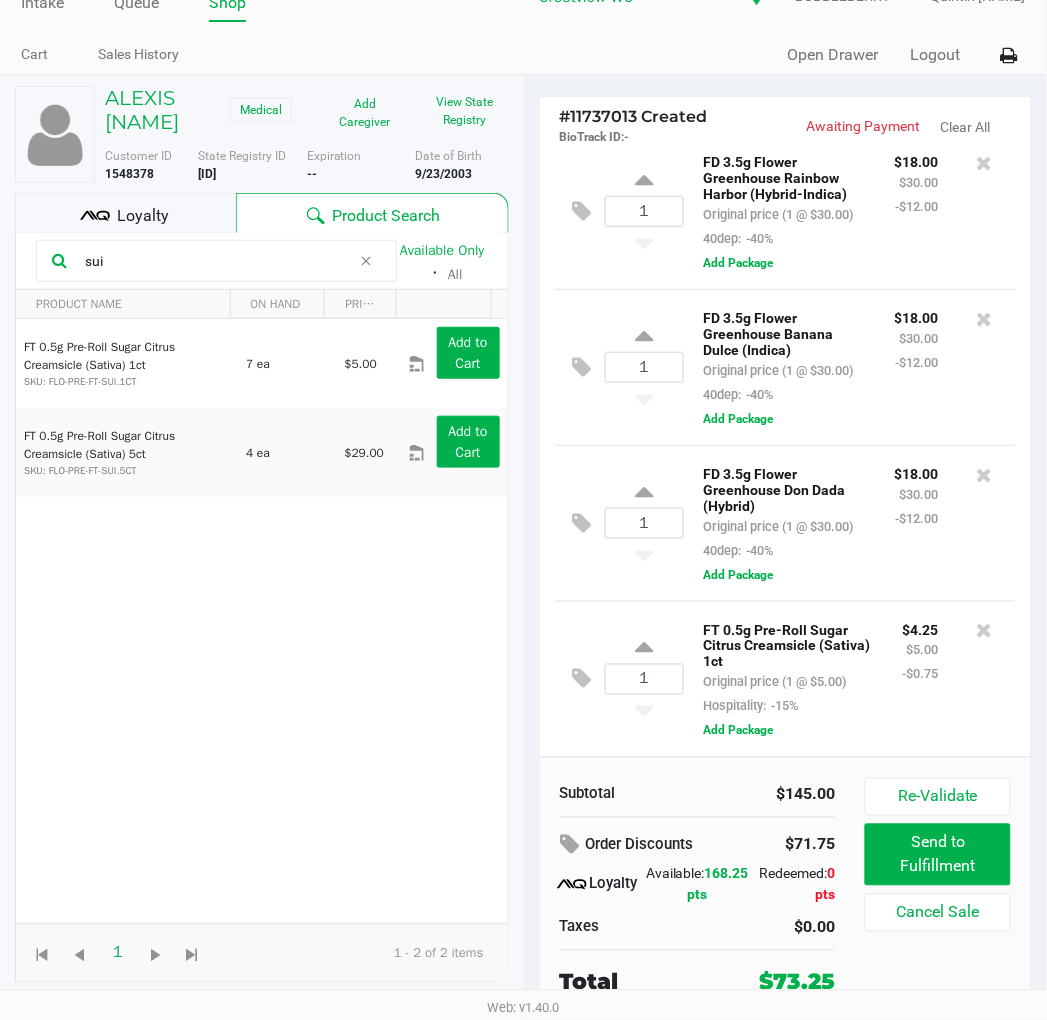click on "FD 3.5g Flower Greenhouse Banana Dulce (Indica)   Original price (1 @ $30.00)  40dep:  -40% $18.00 $30.00 -$12.00  Add Package" 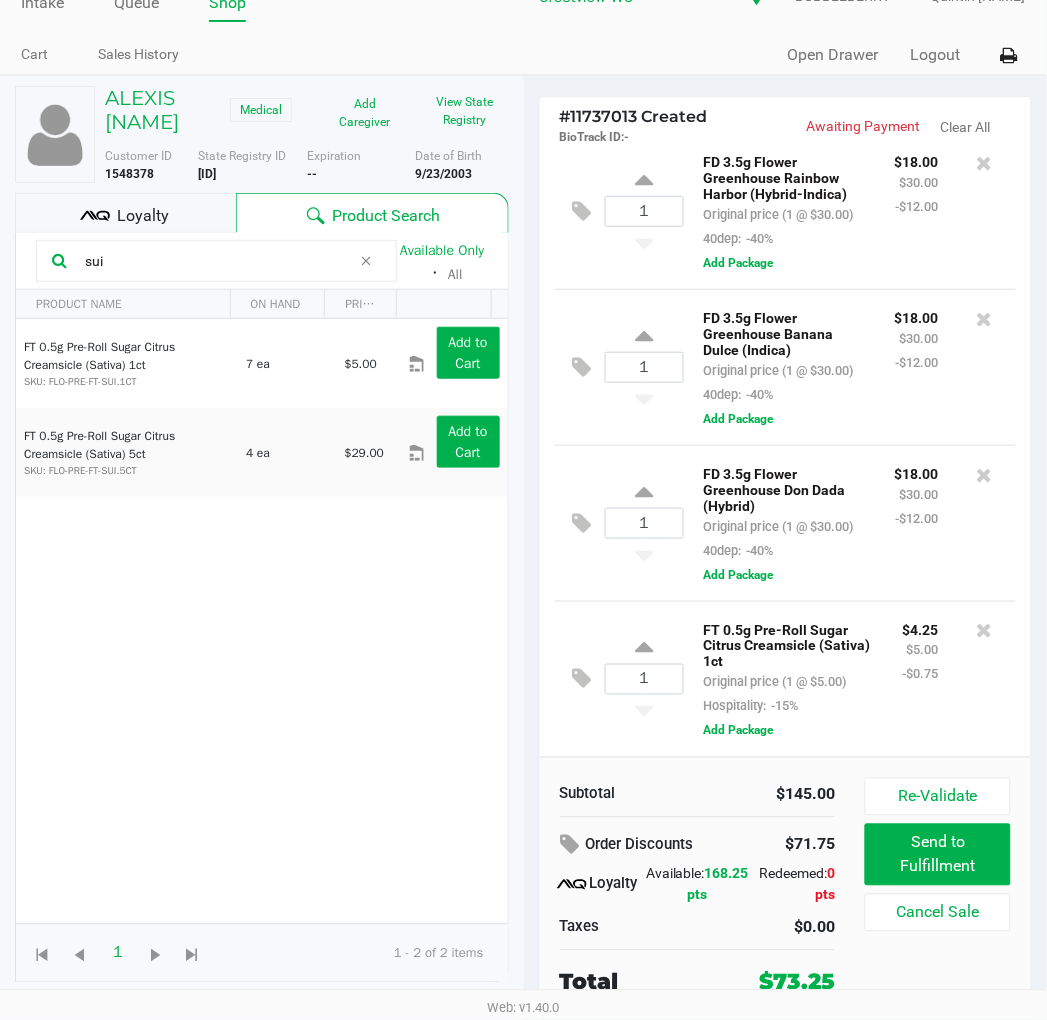 click on "Product Search" 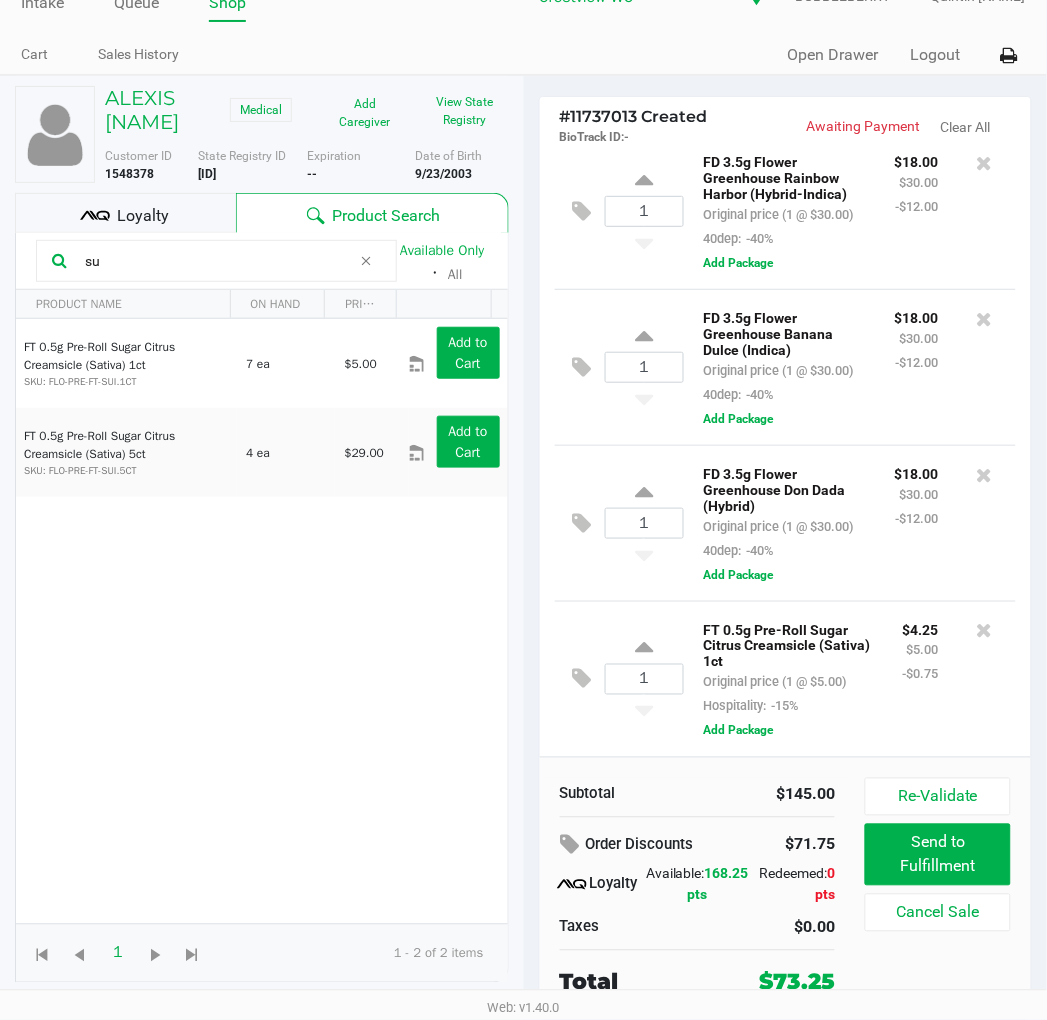 type on "s" 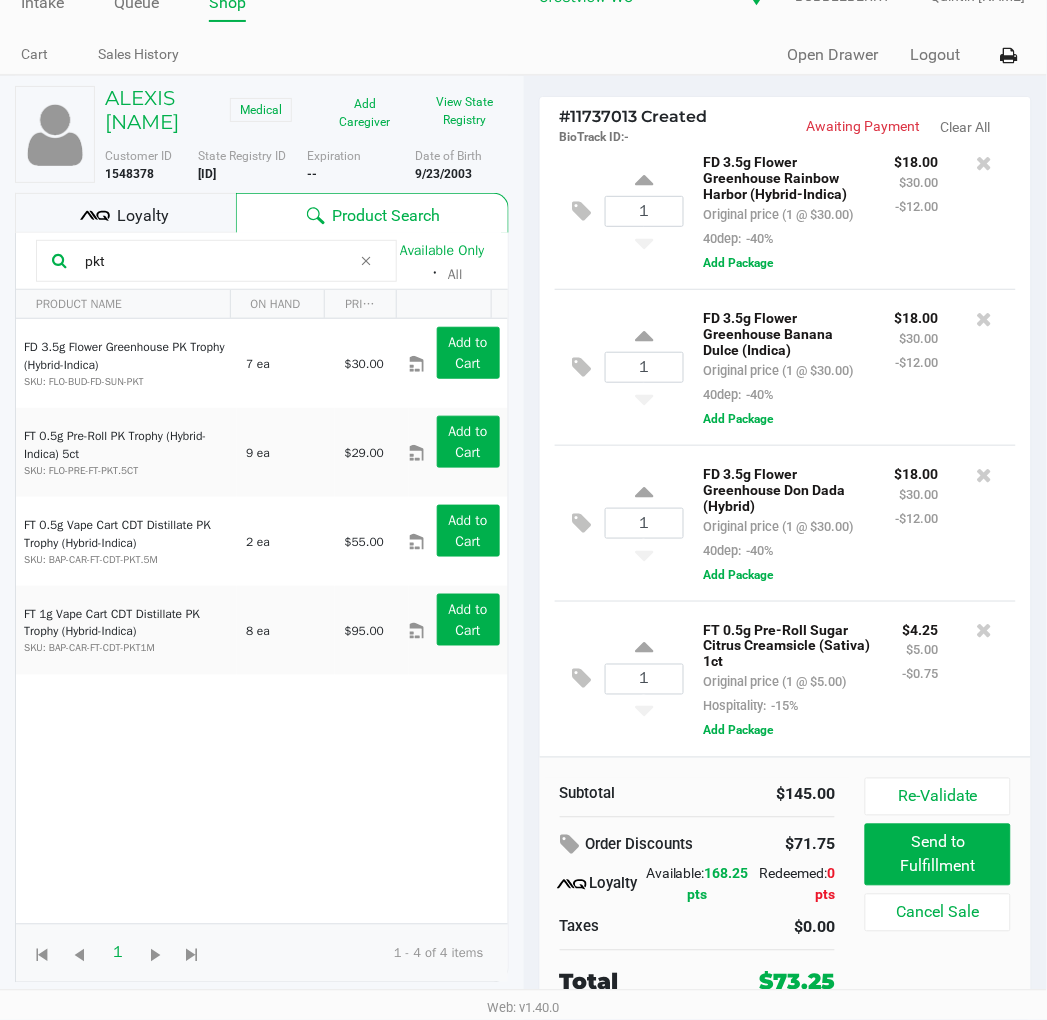type on "pkt" 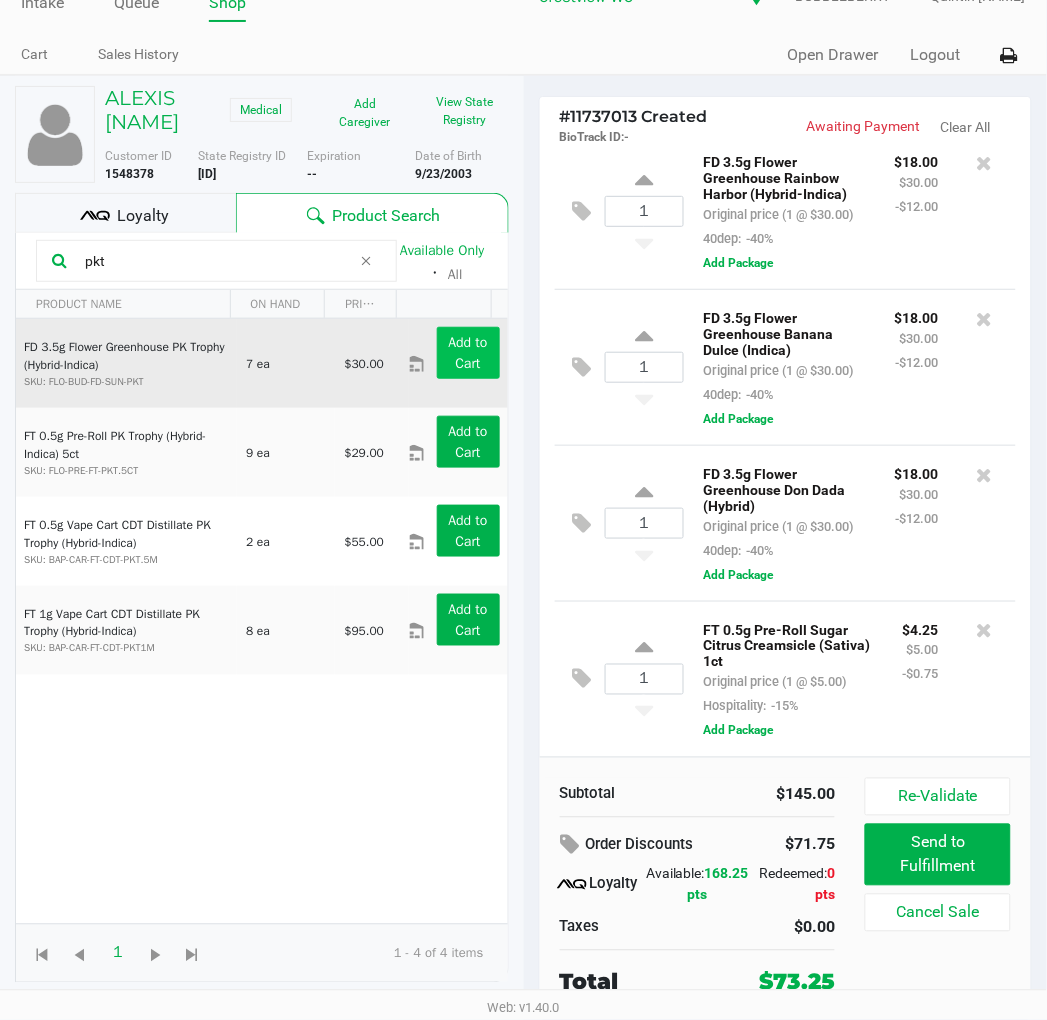 click on "Add to Cart" 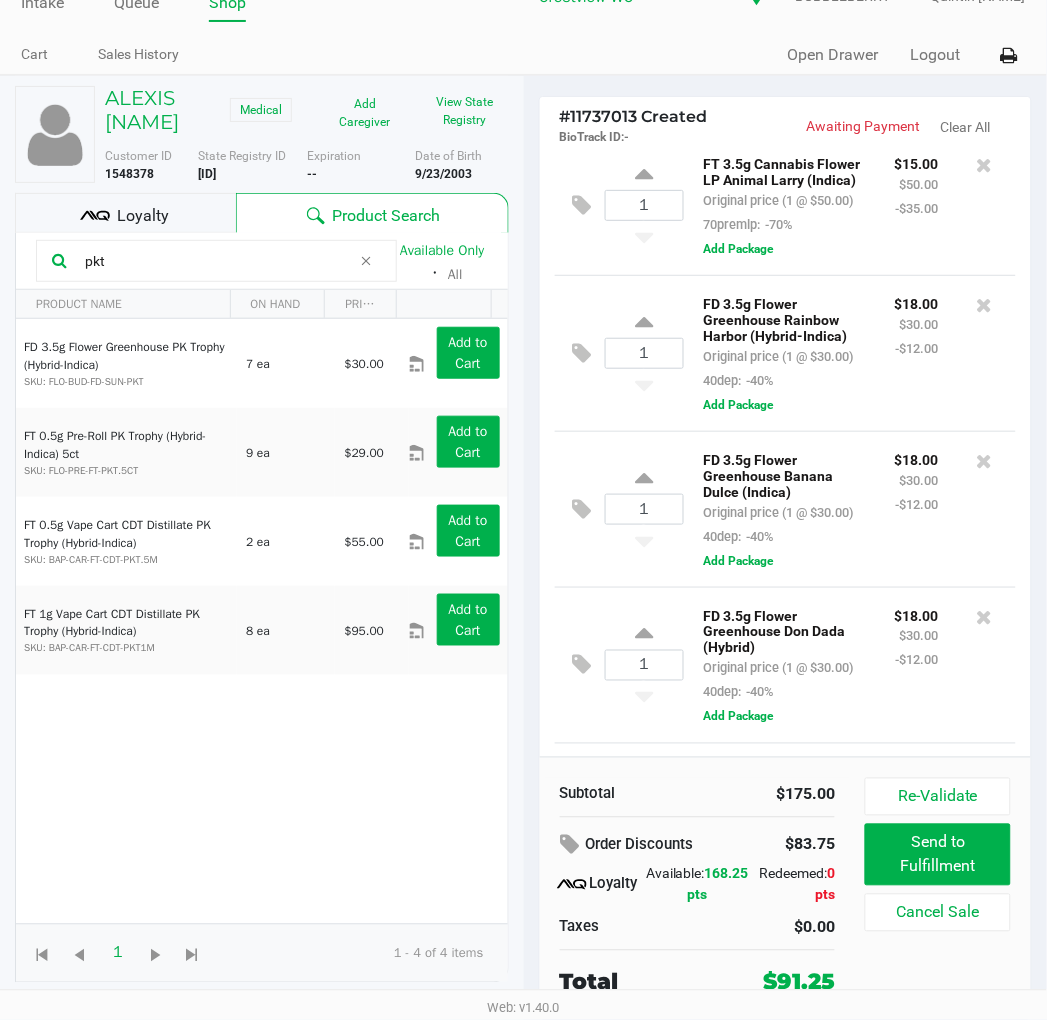 scroll, scrollTop: 0, scrollLeft: 0, axis: both 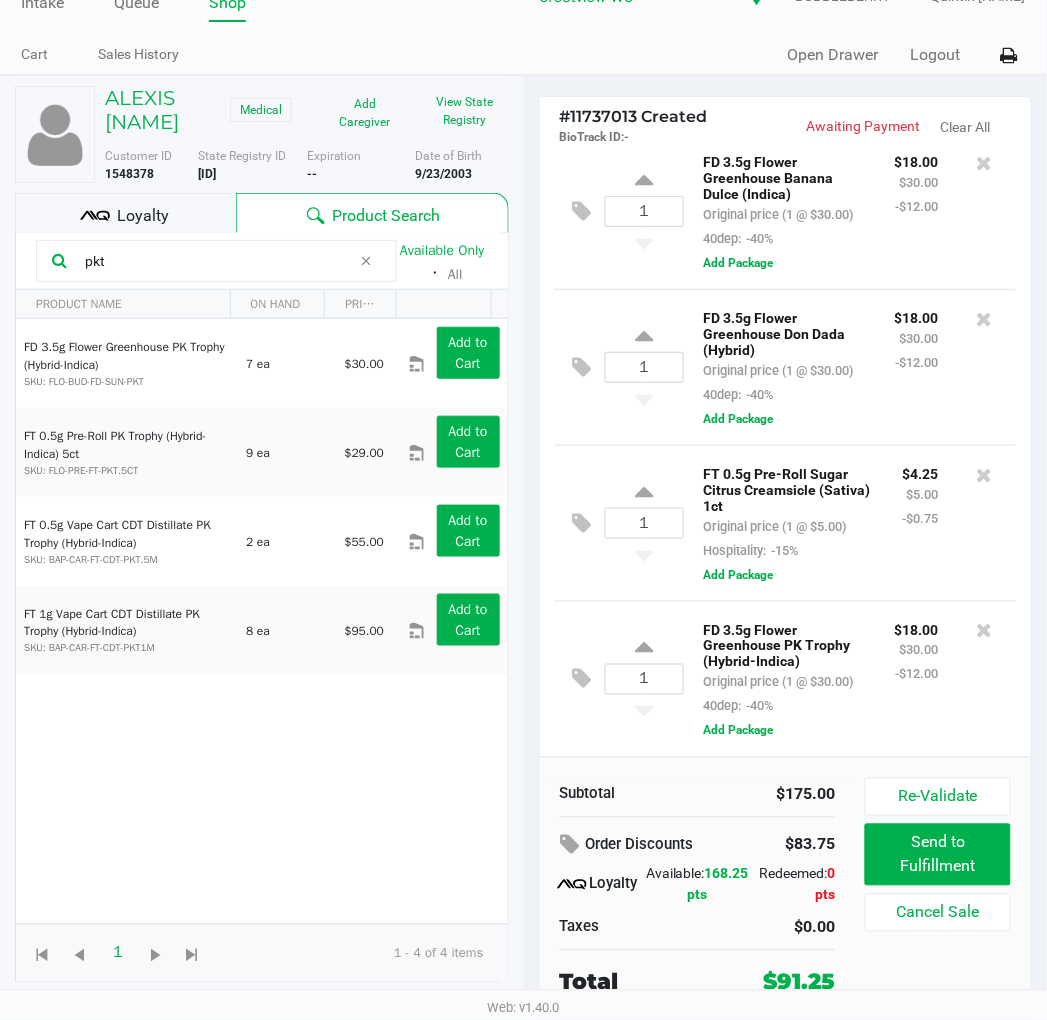 click on "1  FD 3.5g Flower Greenhouse Banana Dulce (Indica)   Original price (1 @ $30.00)  40dep:  -40% $18.00 $30.00 -$12.00  Add Package" 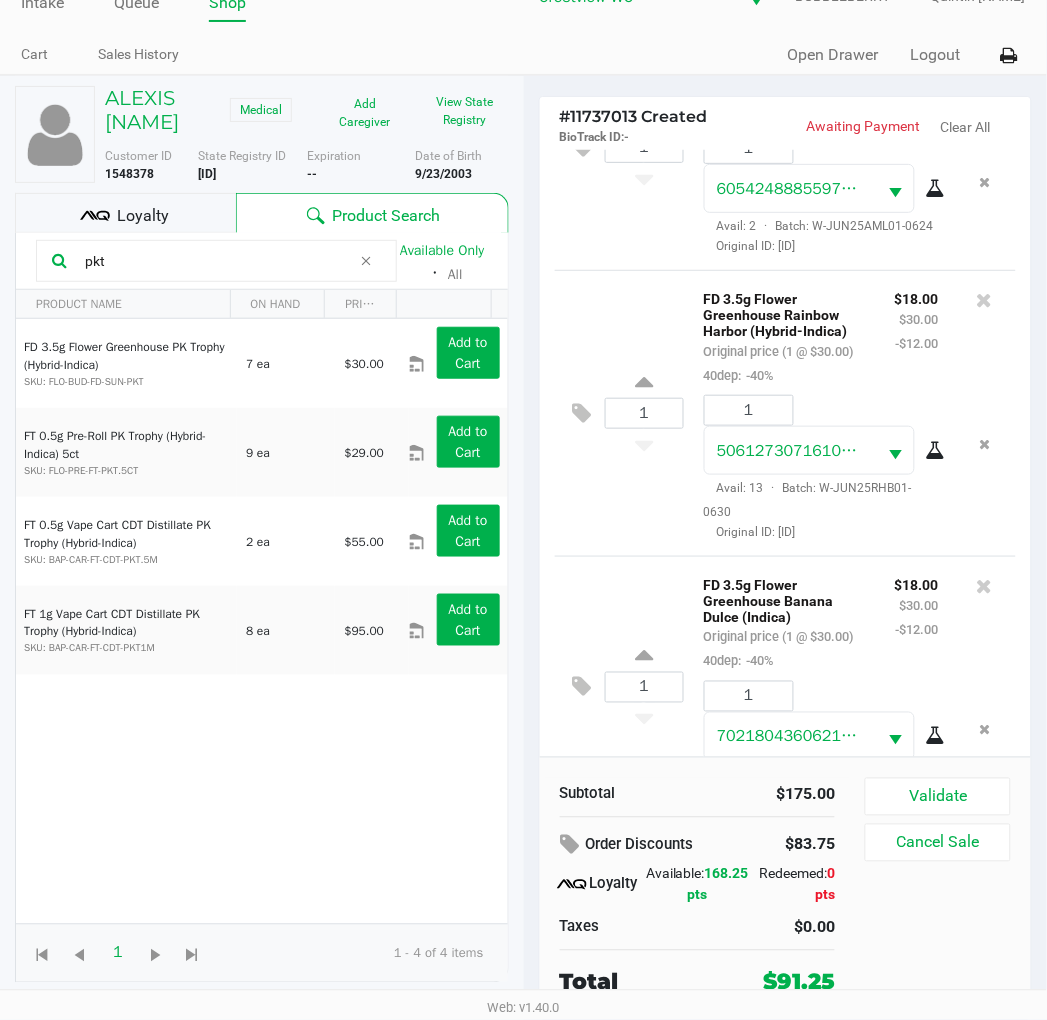 scroll, scrollTop: 0, scrollLeft: 0, axis: both 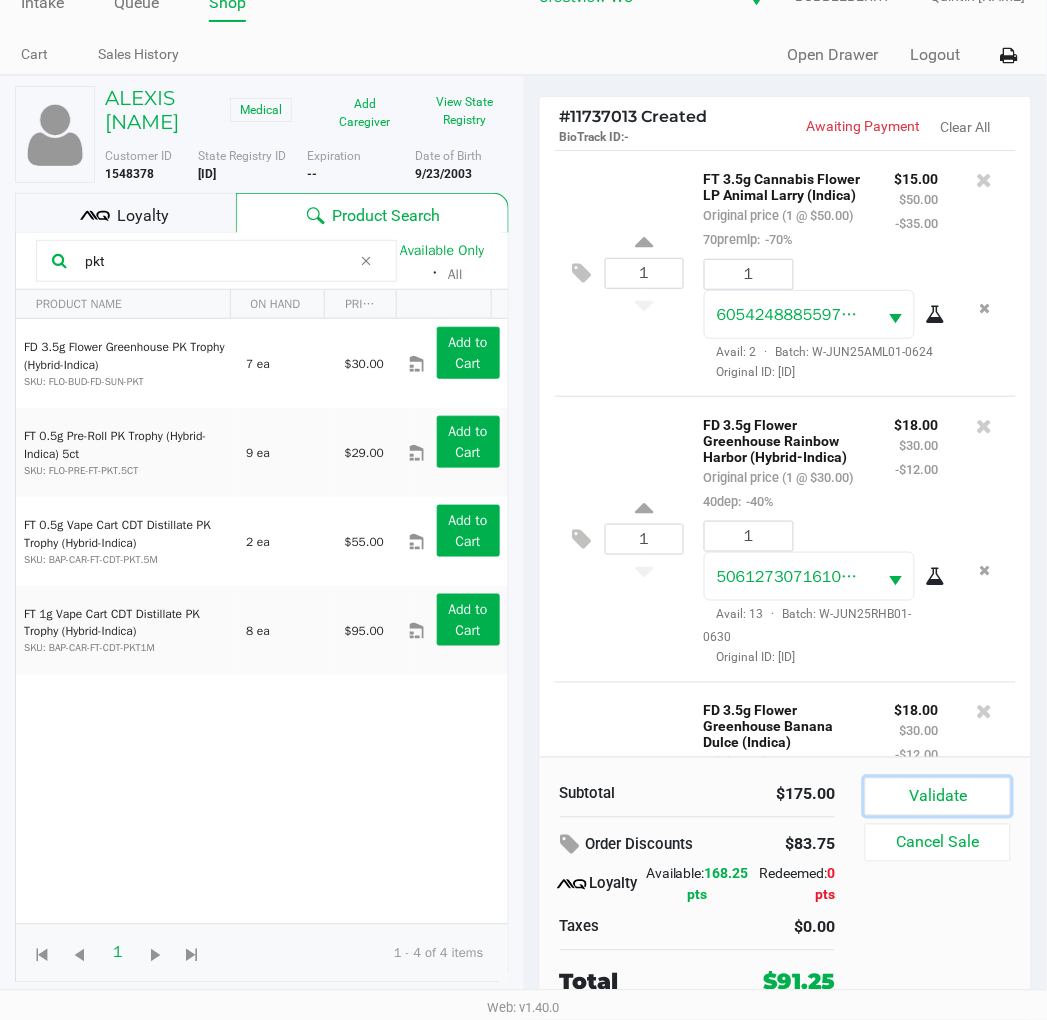 drag, startPoint x: 954, startPoint y: 805, endPoint x: 891, endPoint y: 745, distance: 87 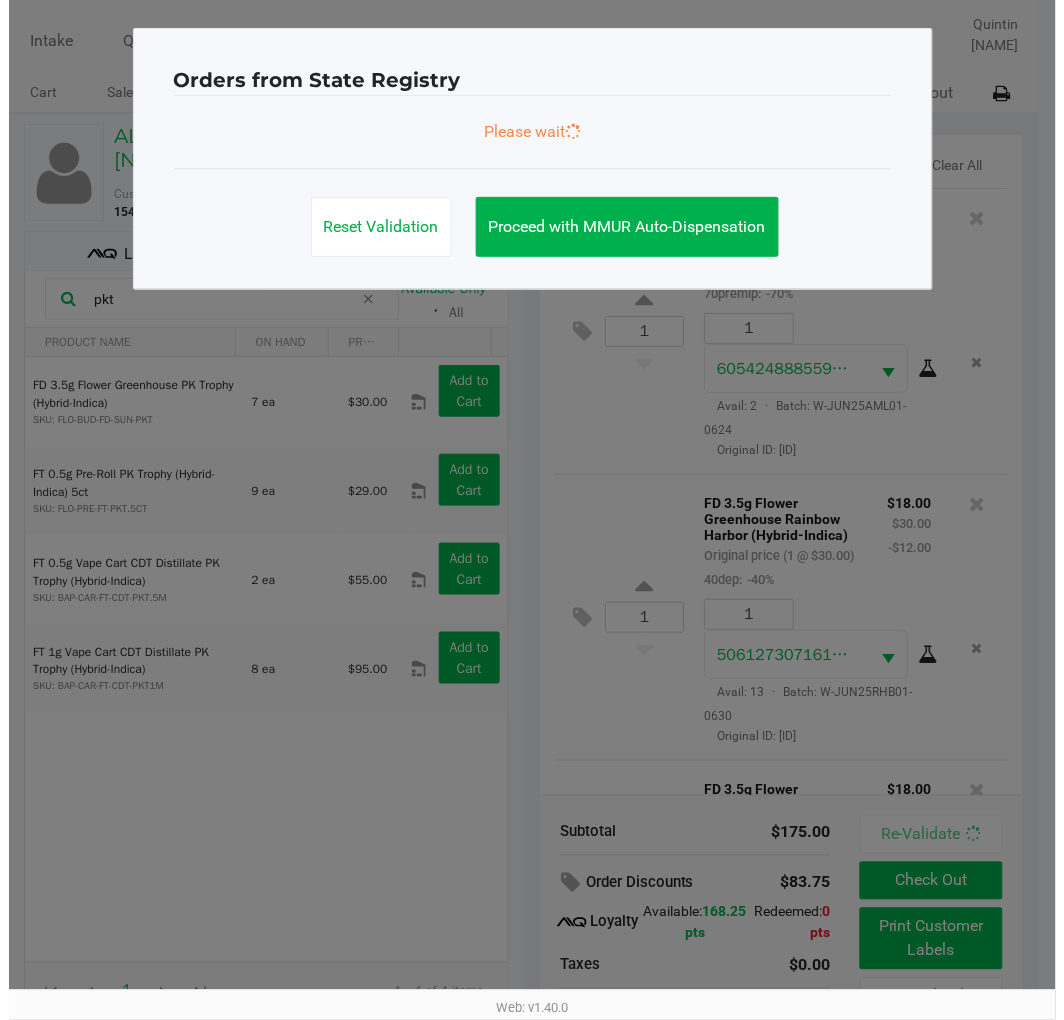 scroll, scrollTop: 0, scrollLeft: 0, axis: both 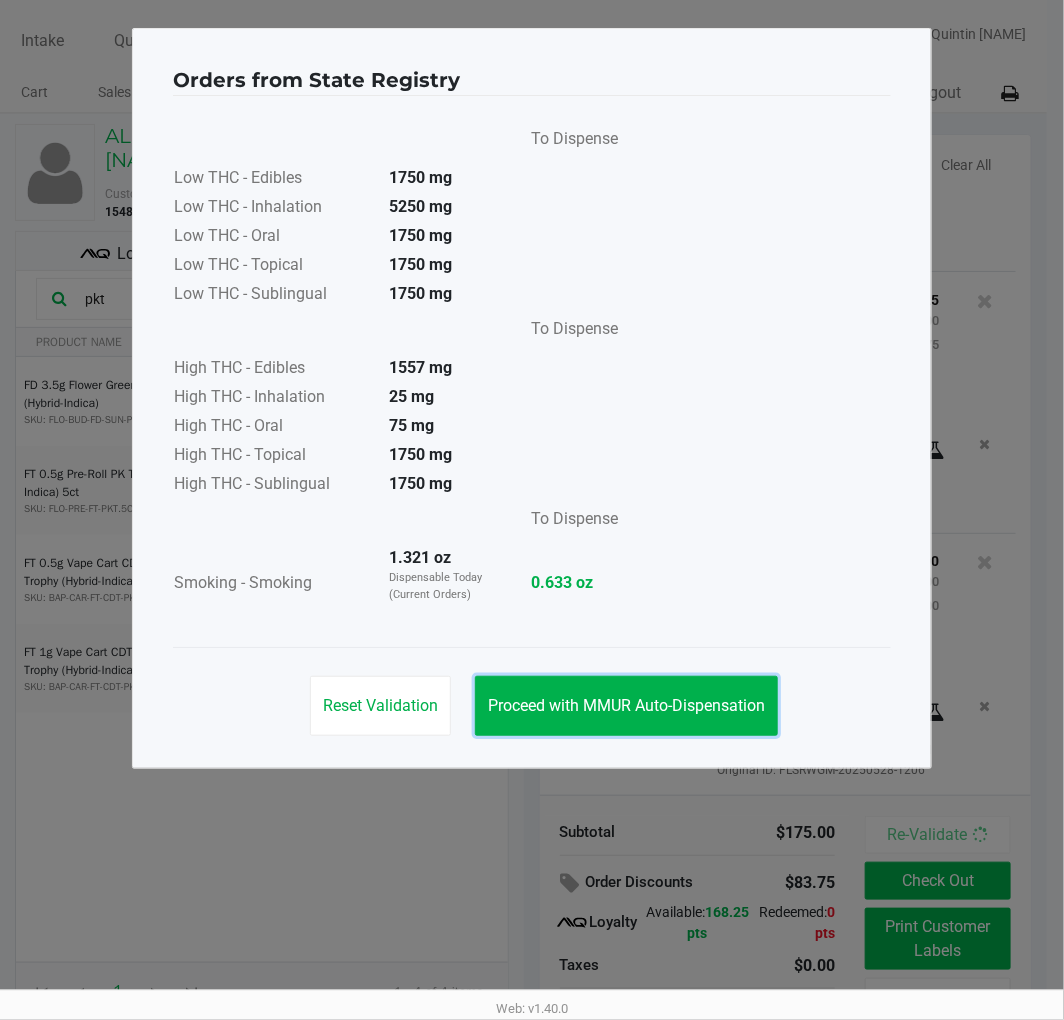 drag, startPoint x: 636, startPoint y: 700, endPoint x: 440, endPoint y: 465, distance: 306.00818 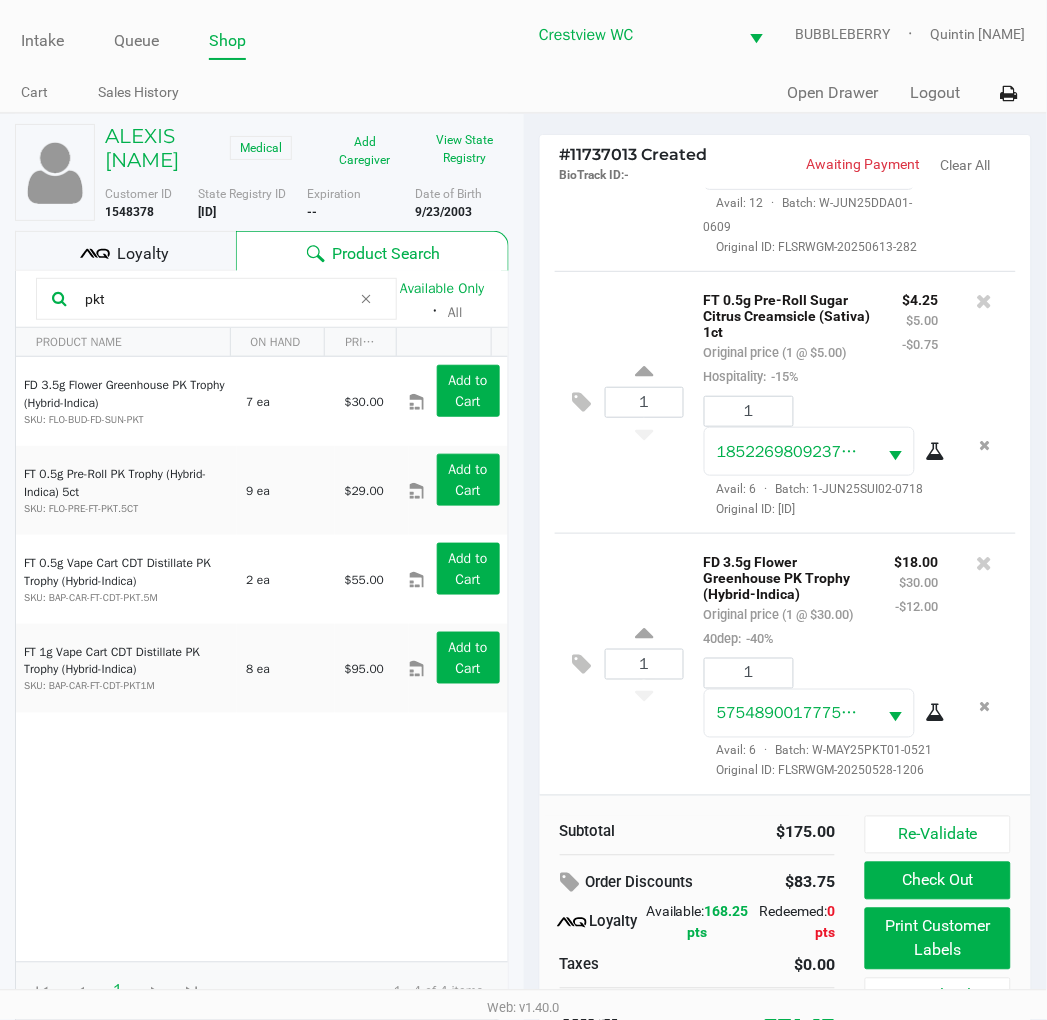 click on "Loyalty" 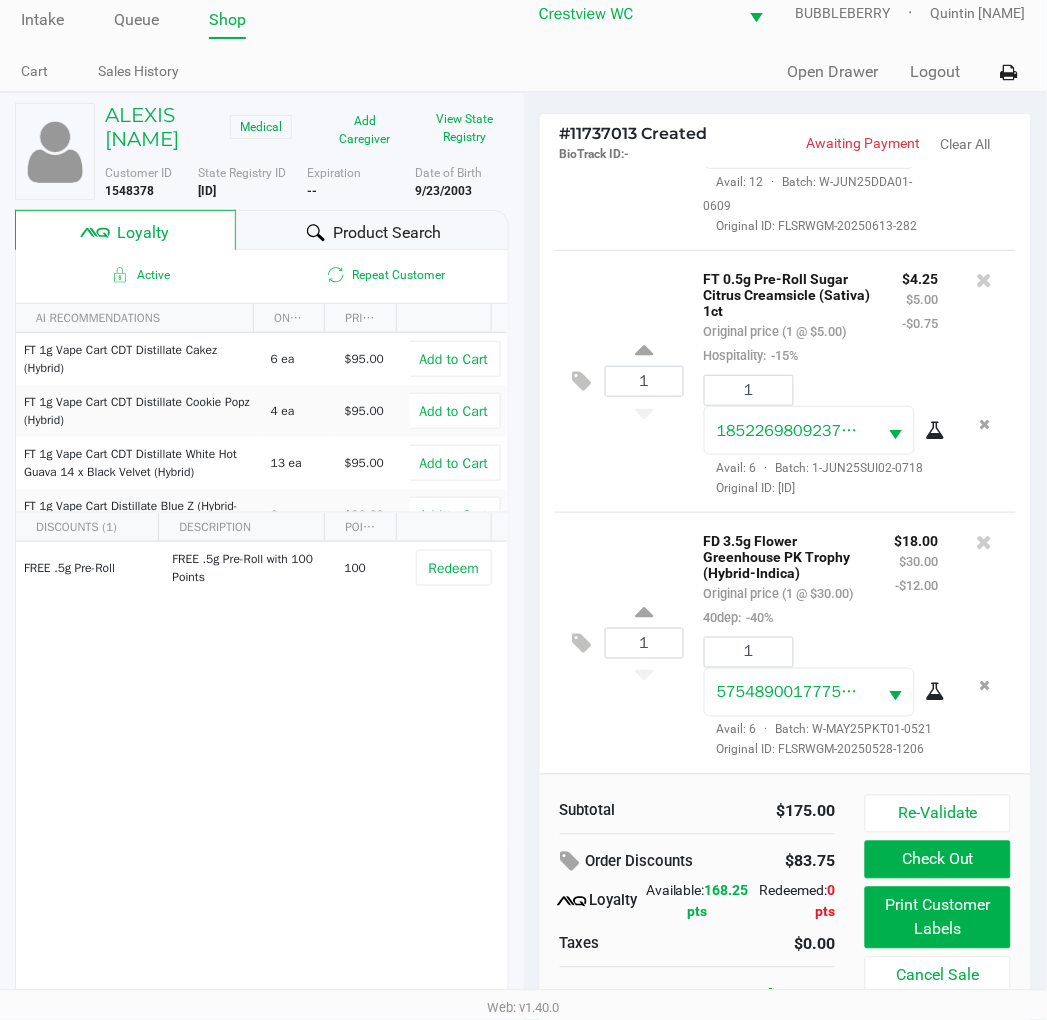 scroll, scrollTop: 38, scrollLeft: 0, axis: vertical 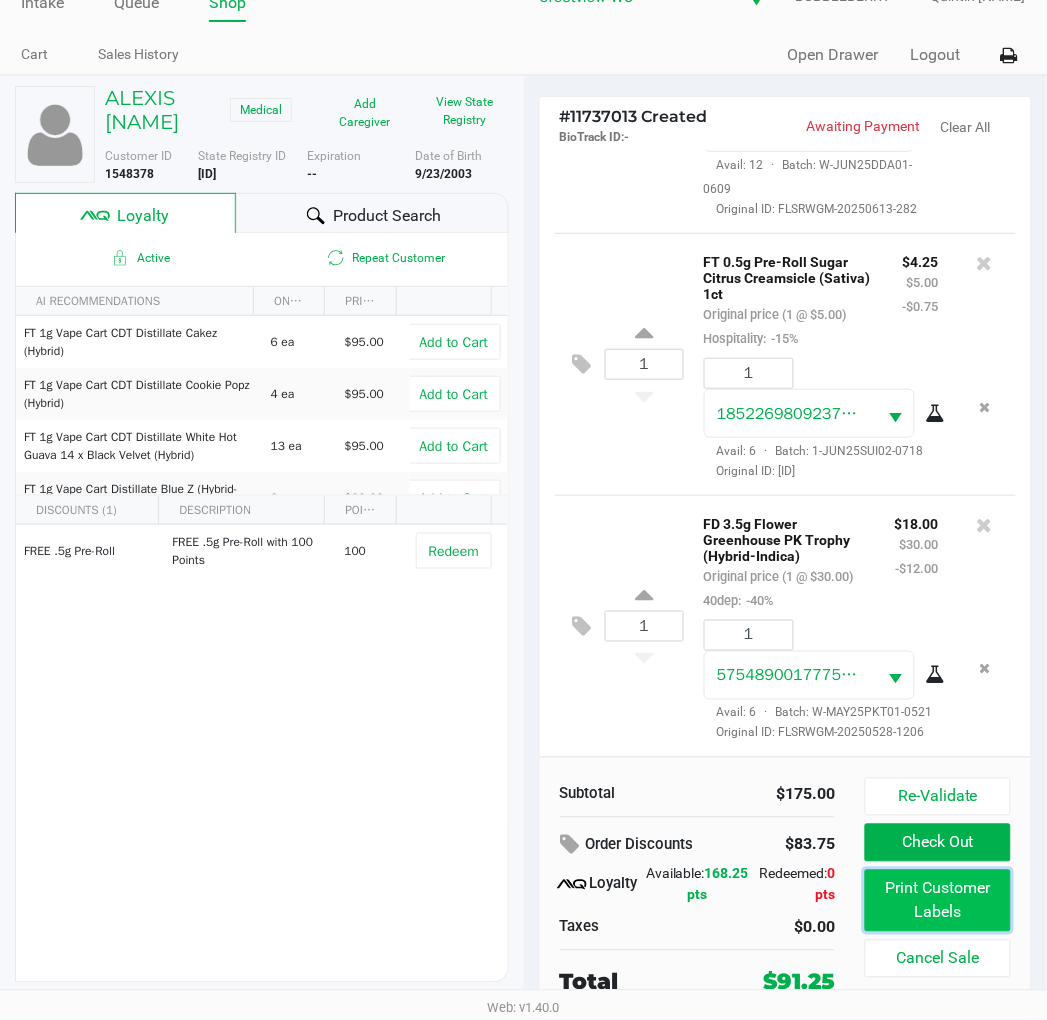 click on "Print Customer Labels" 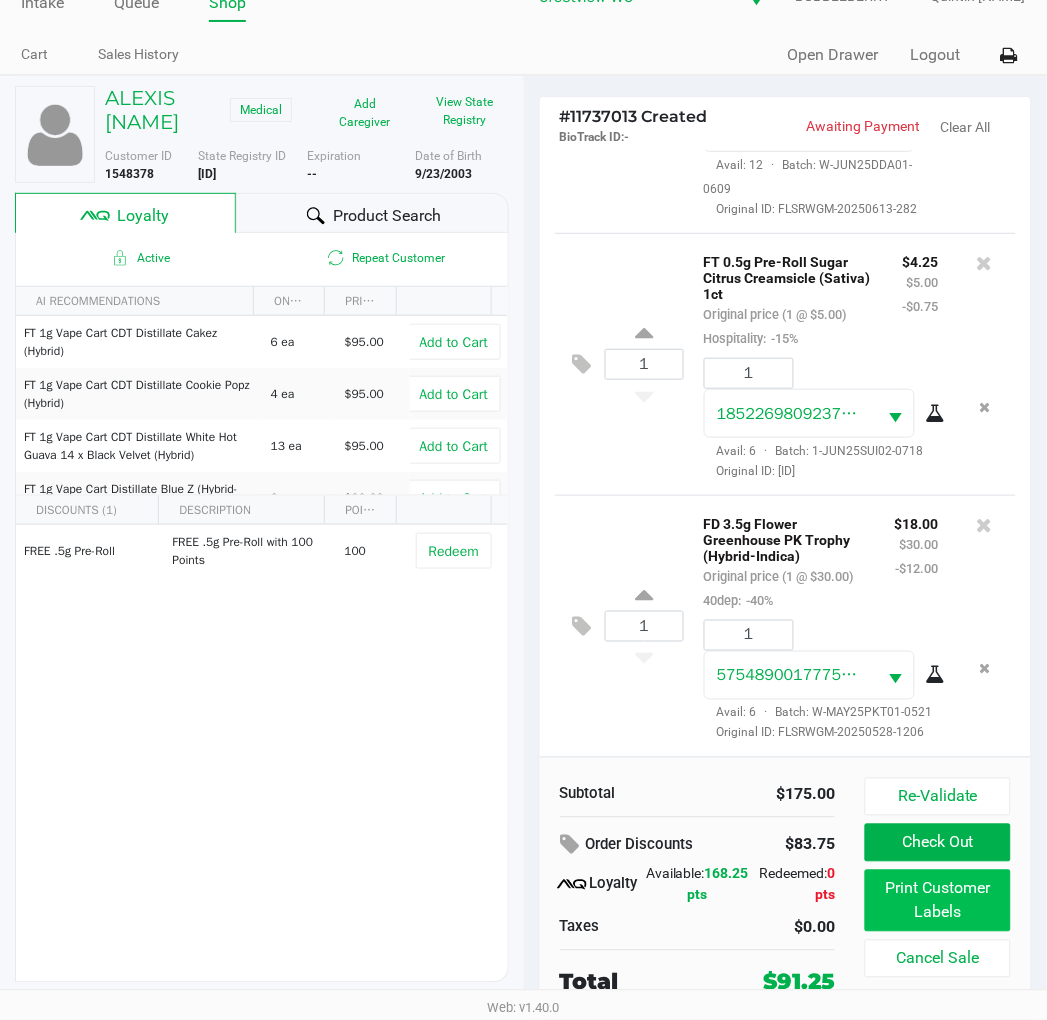 scroll, scrollTop: 0, scrollLeft: 0, axis: both 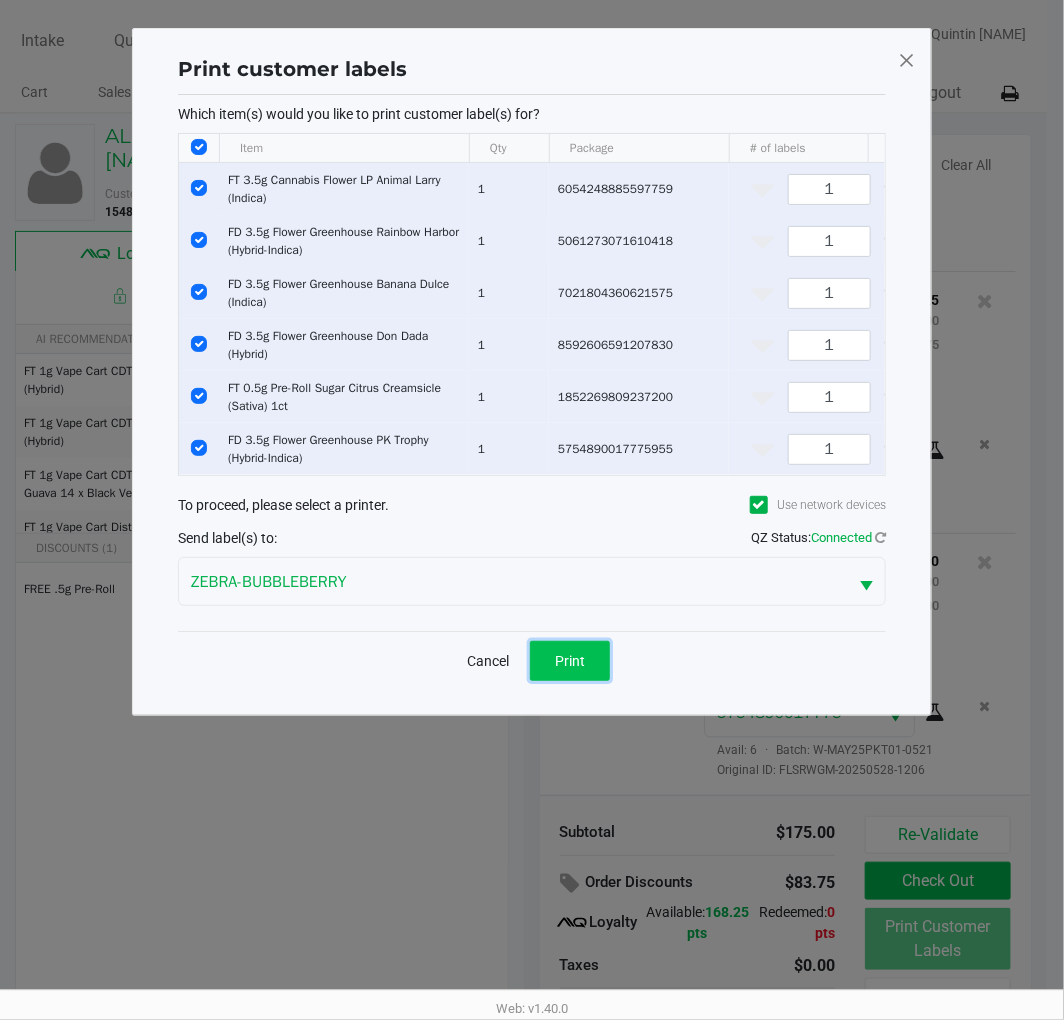 click on "Print" 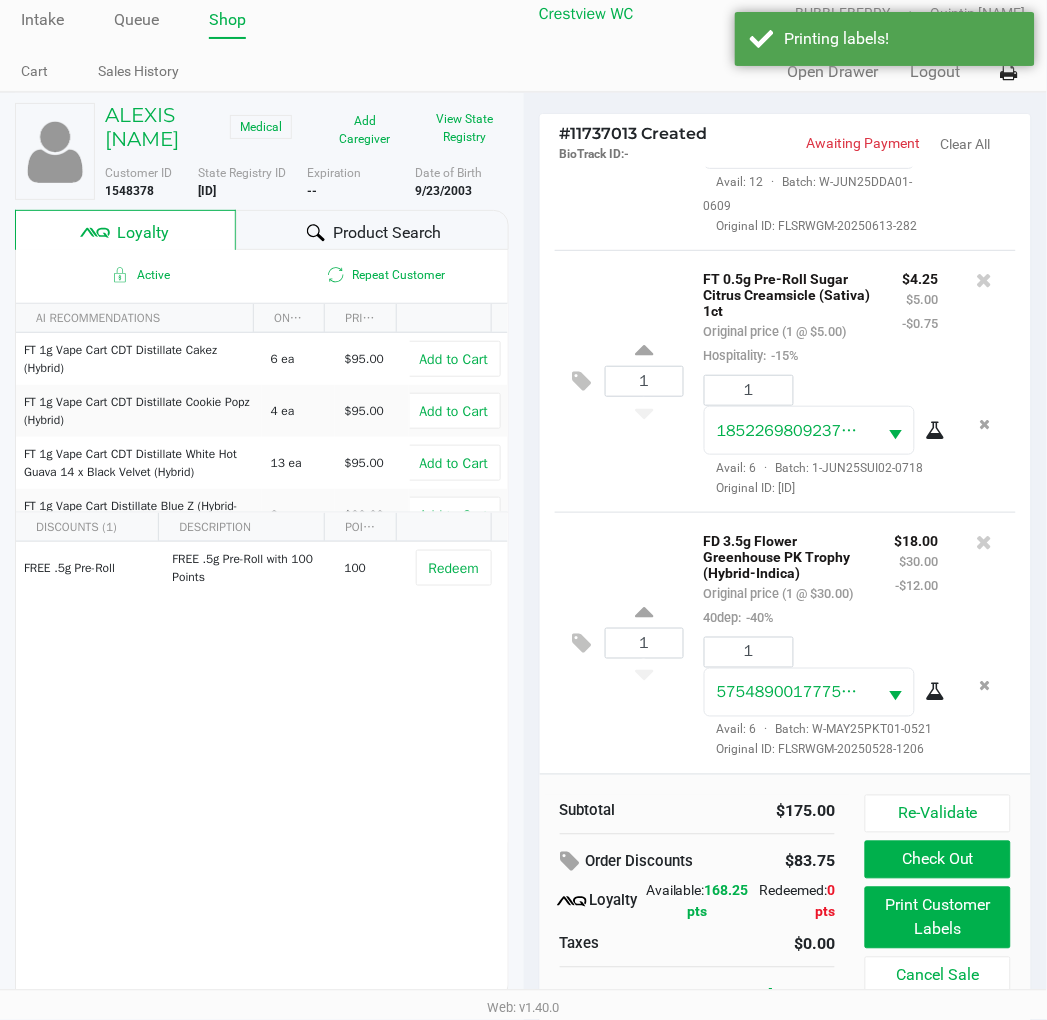 scroll, scrollTop: 38, scrollLeft: 0, axis: vertical 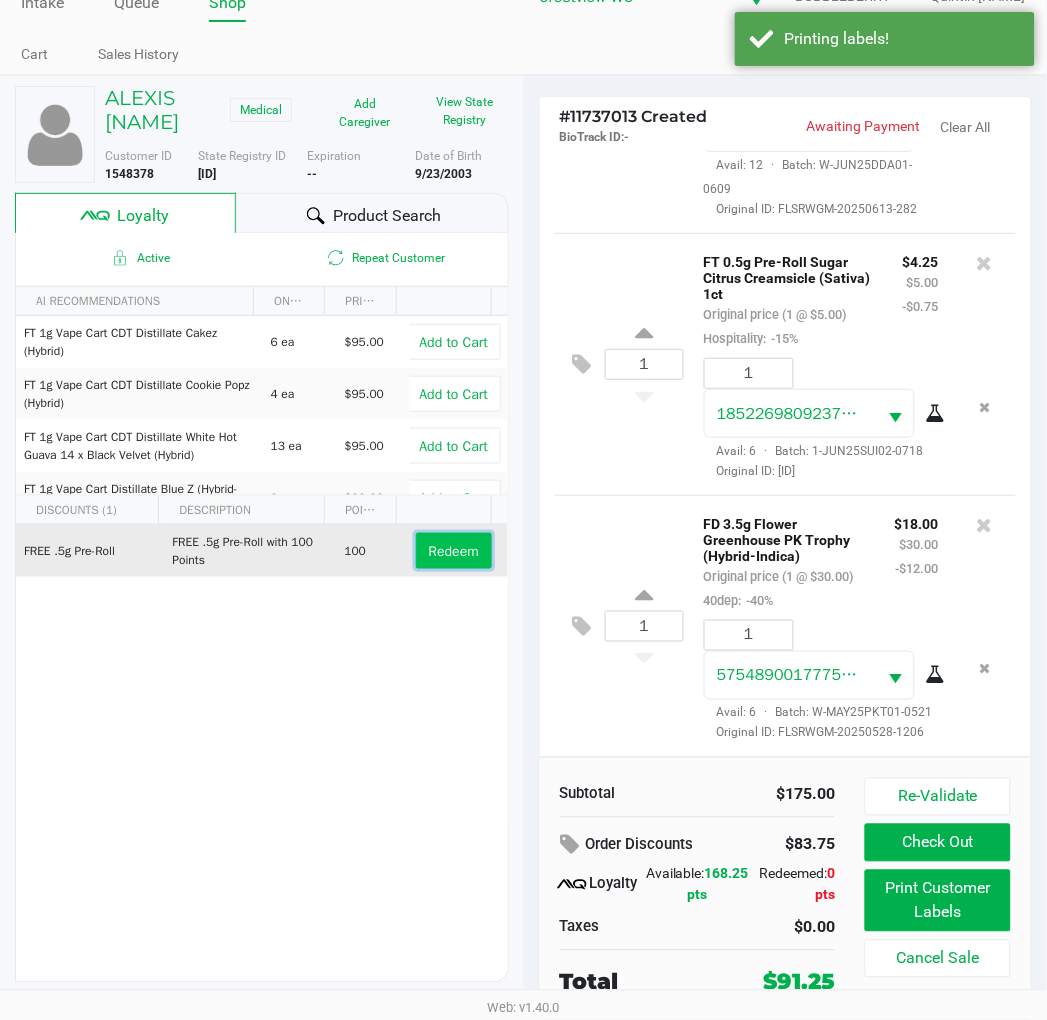 click on "Redeem" 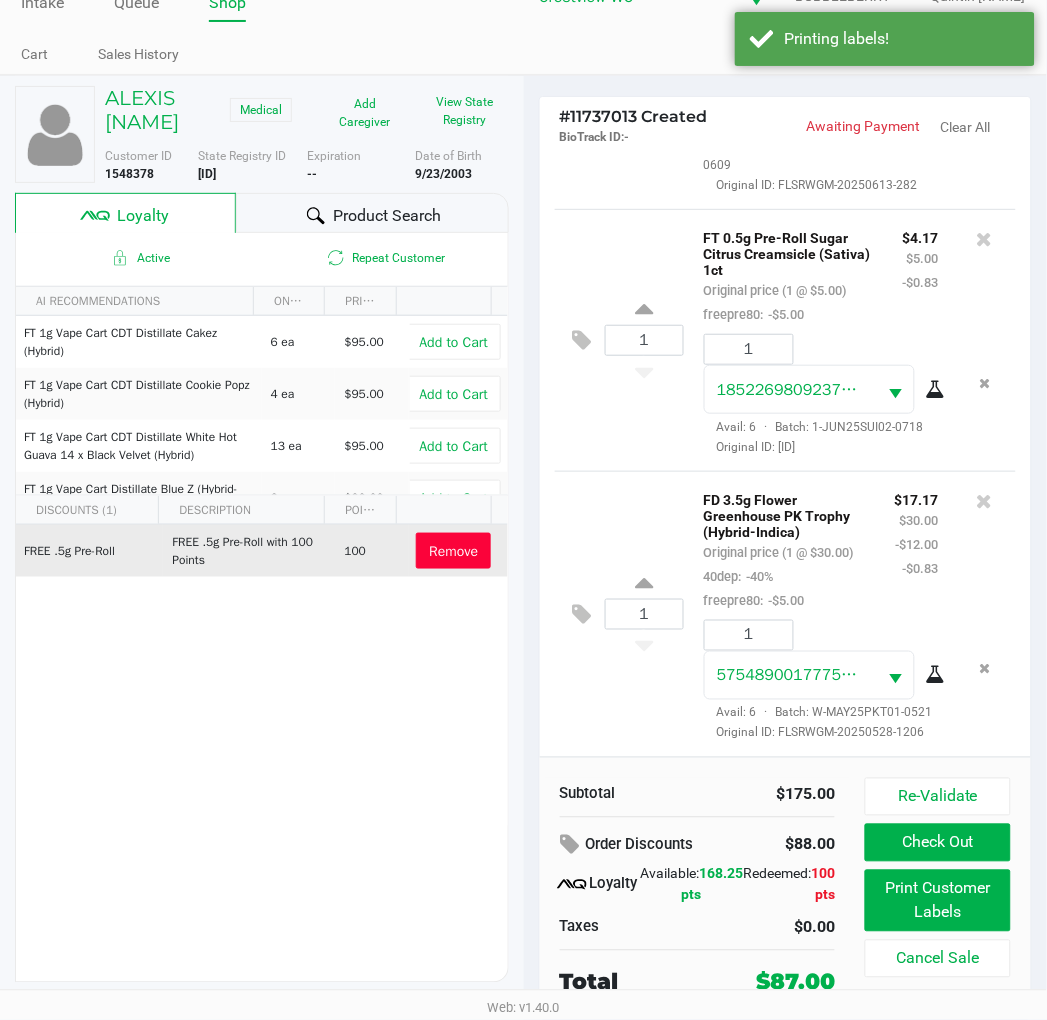 scroll, scrollTop: 1363, scrollLeft: 0, axis: vertical 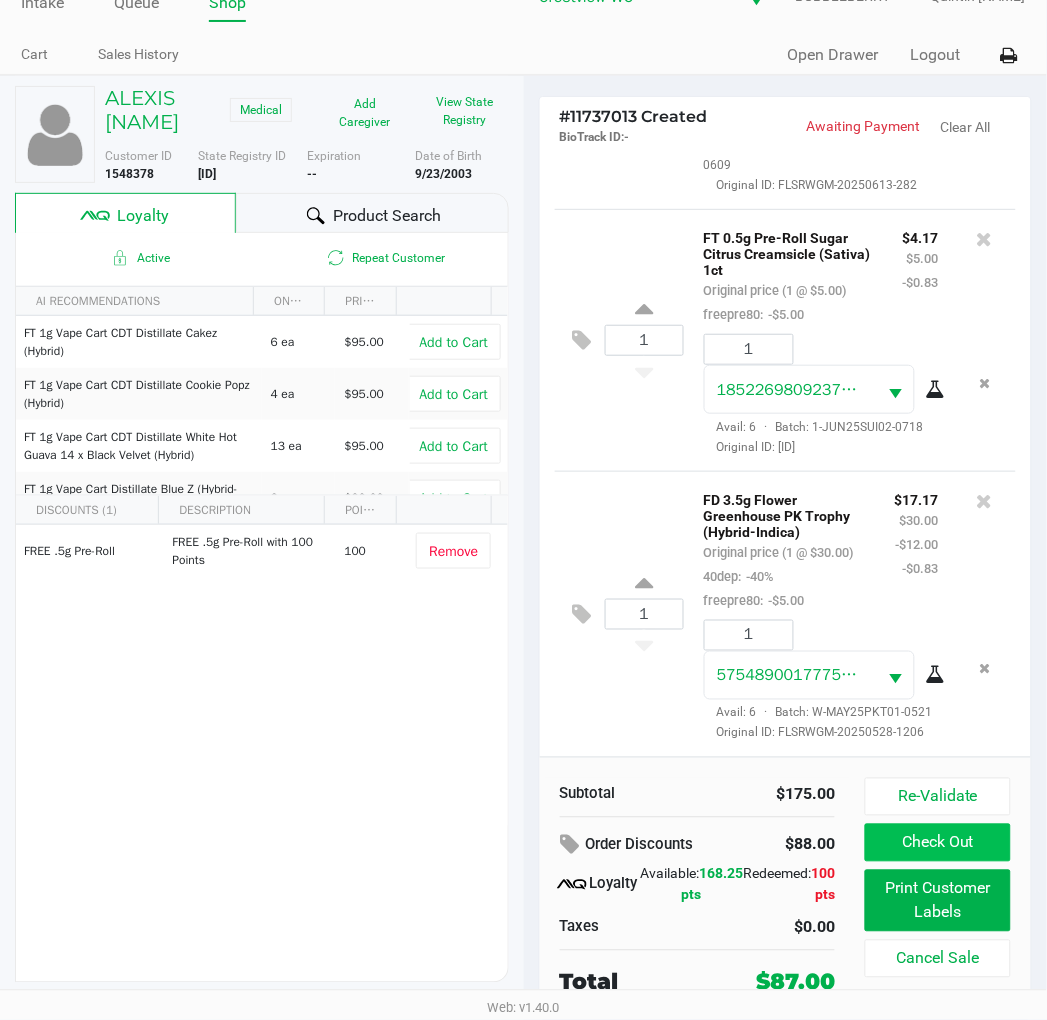 click on "Check Out" 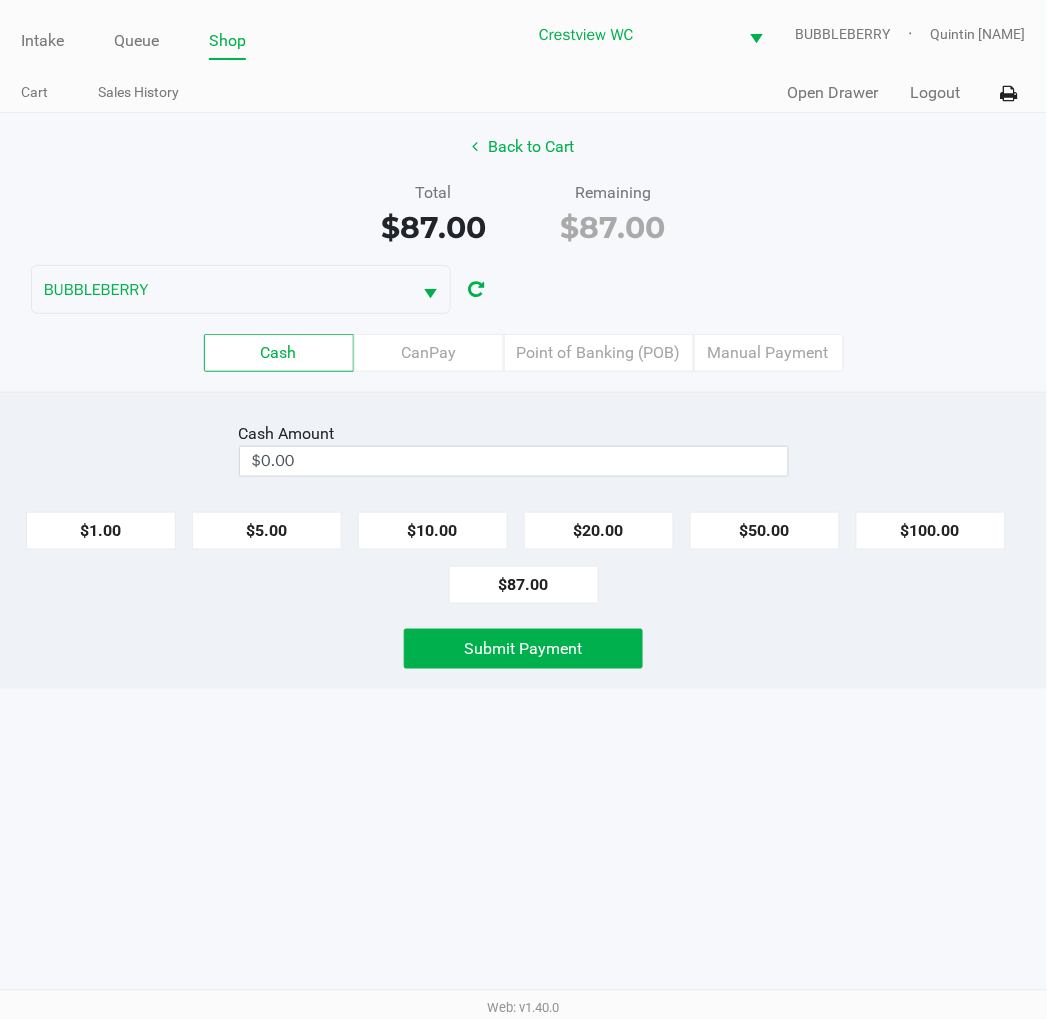 scroll, scrollTop: 0, scrollLeft: 0, axis: both 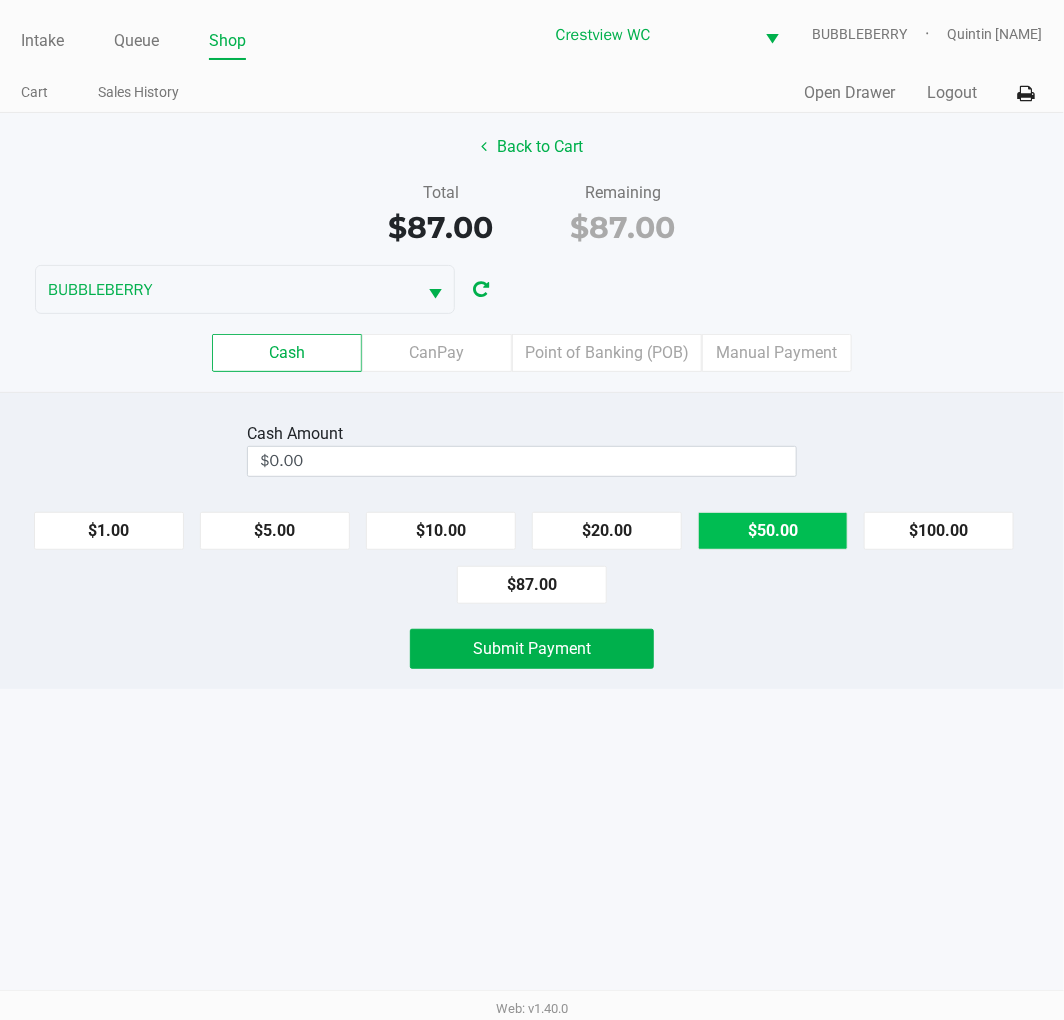 click on "$50.00" 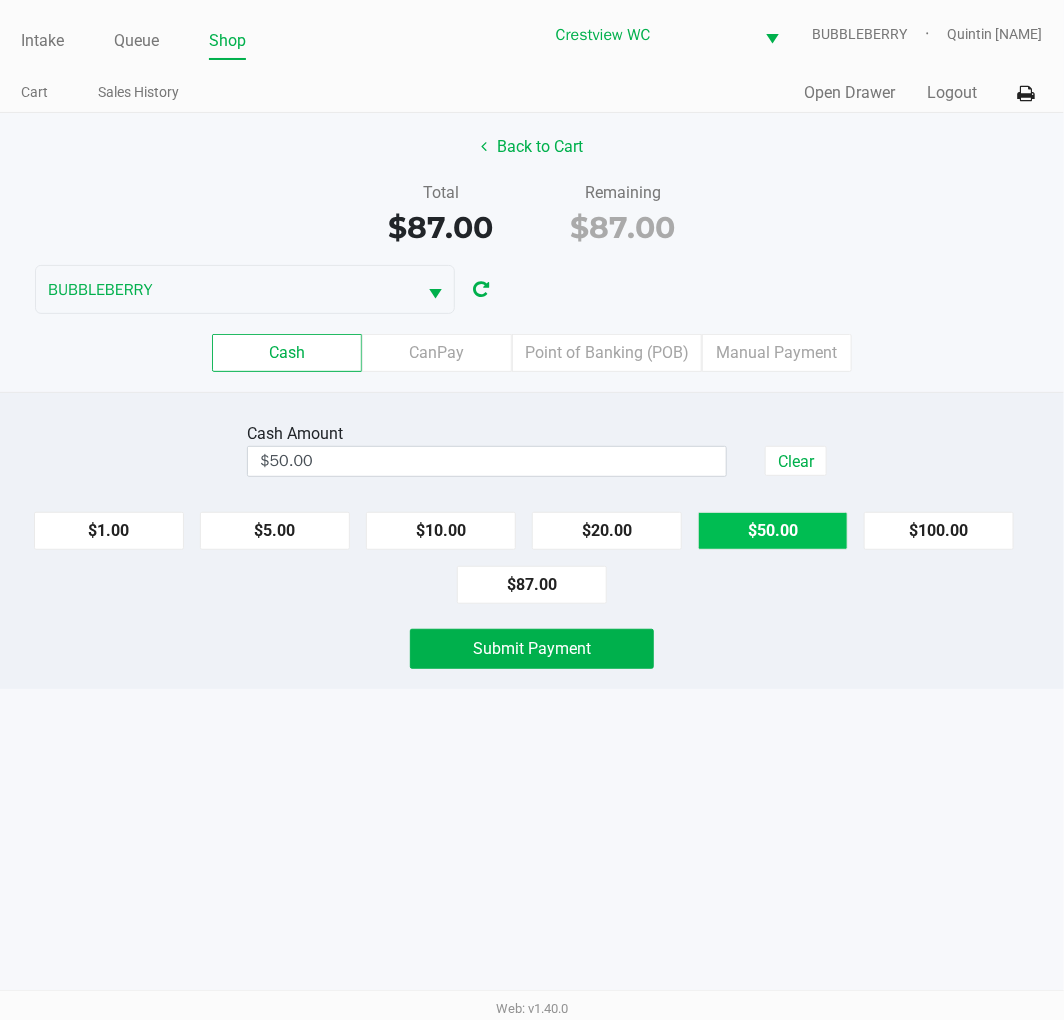 click on "$20.00" 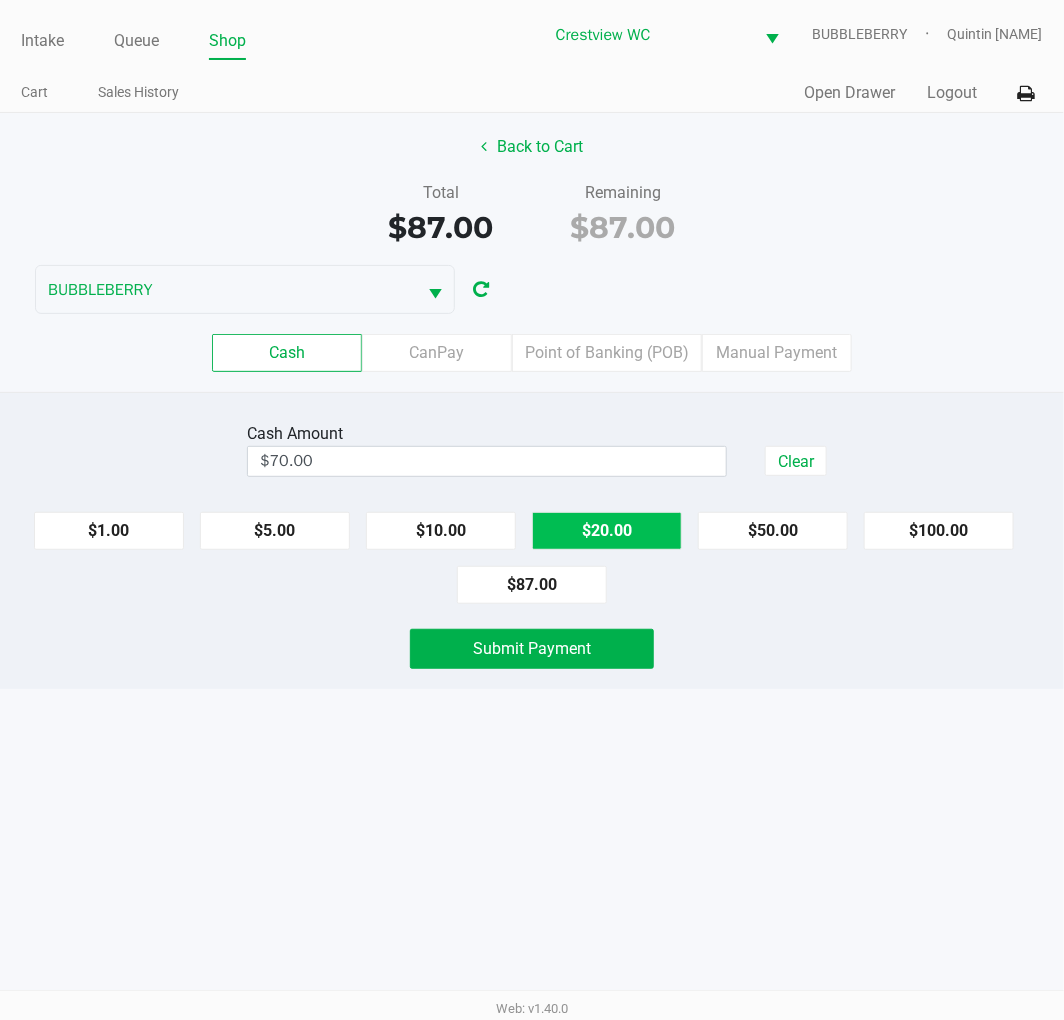 click on "$20.00" 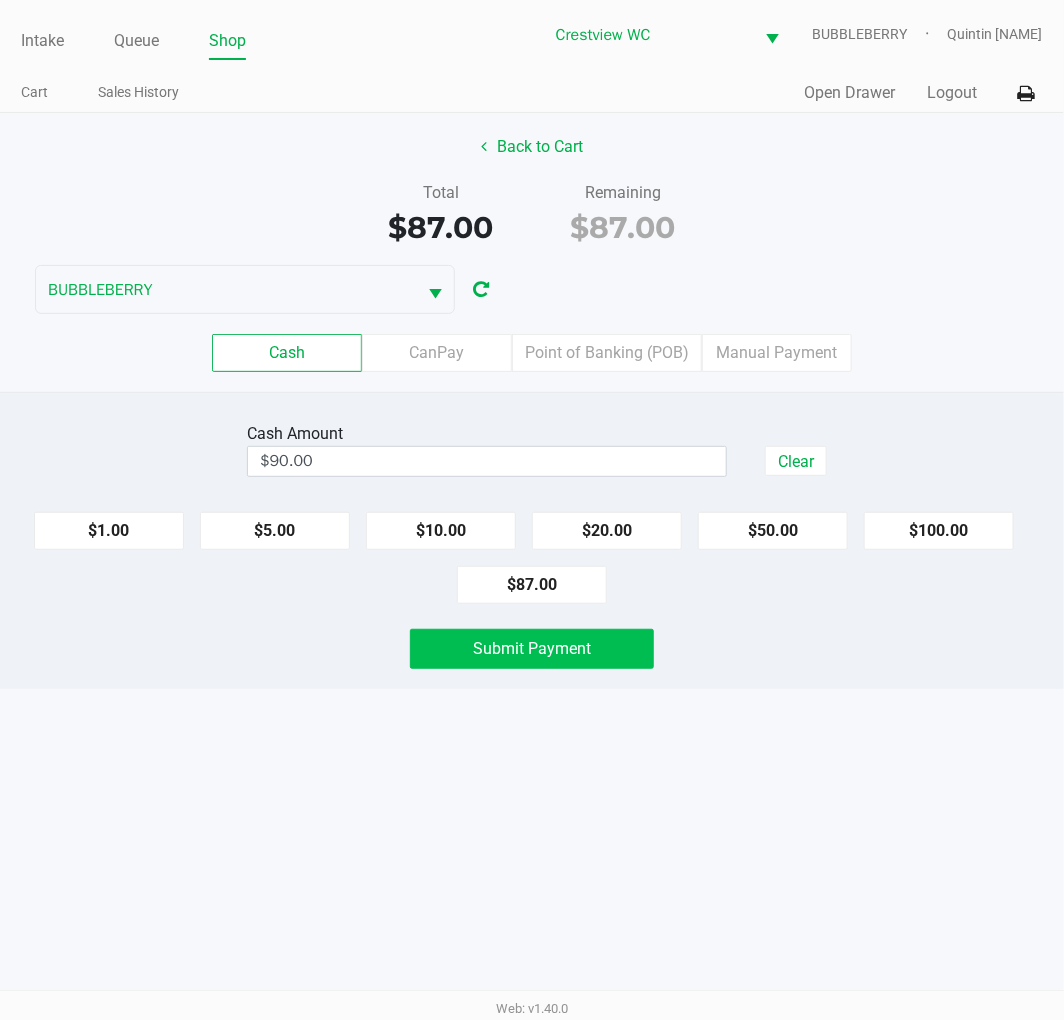 click on "Submit Payment" 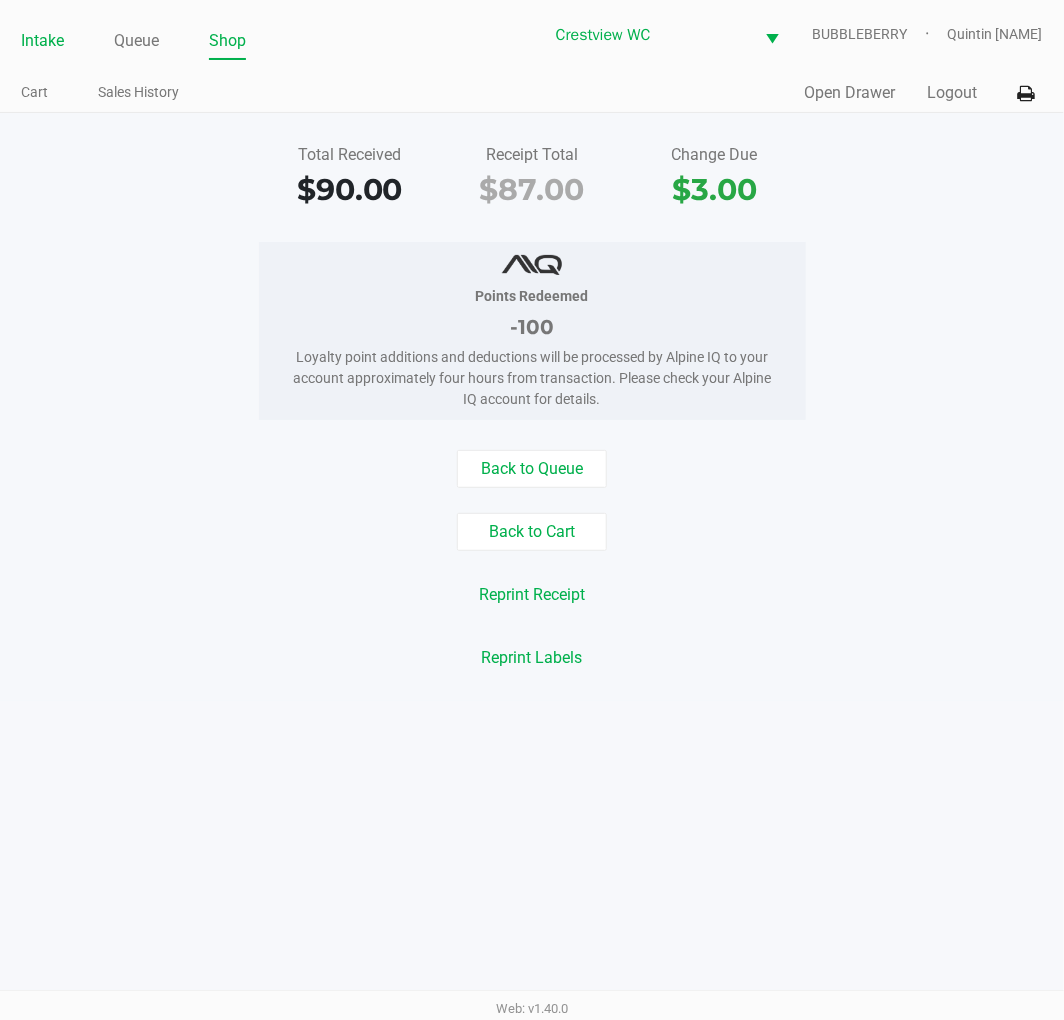 click on "Intake" 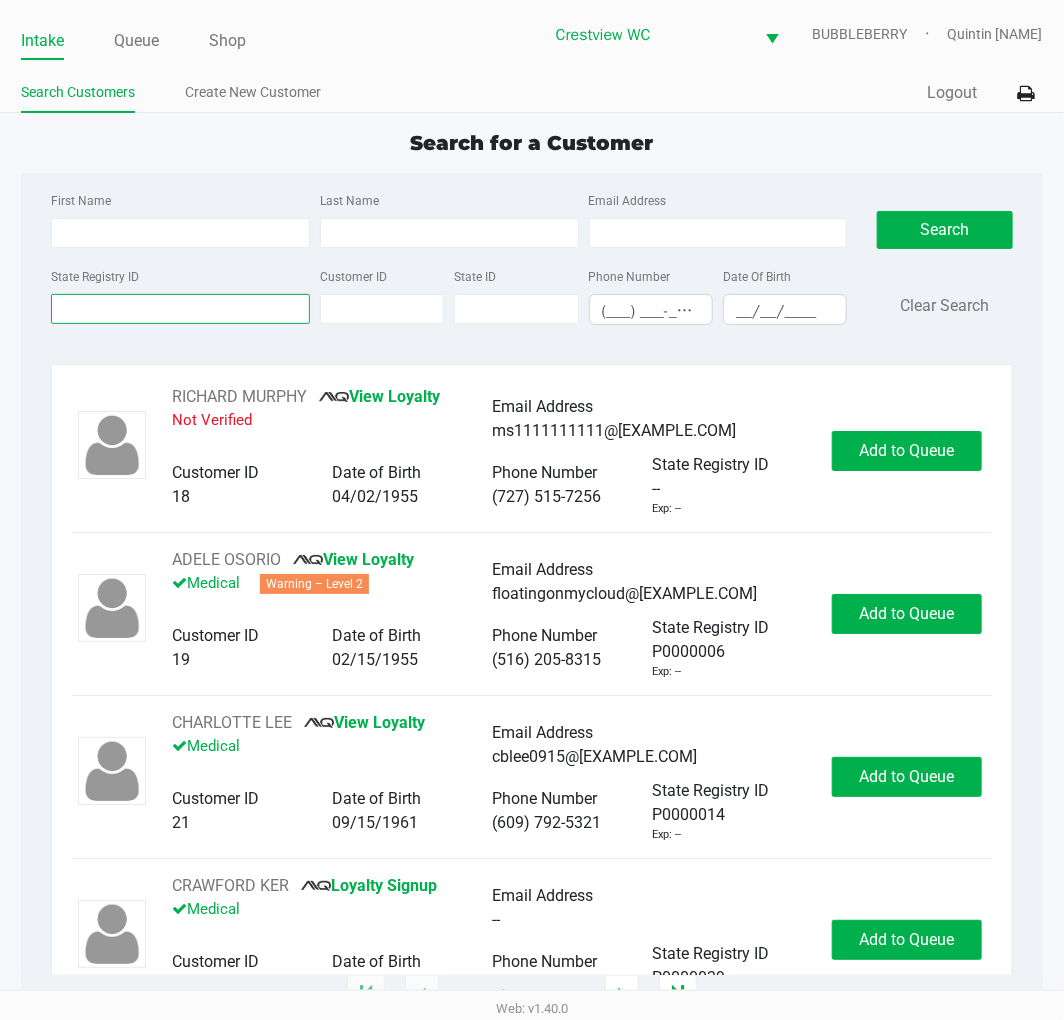 click on "State Registry ID" at bounding box center (180, 309) 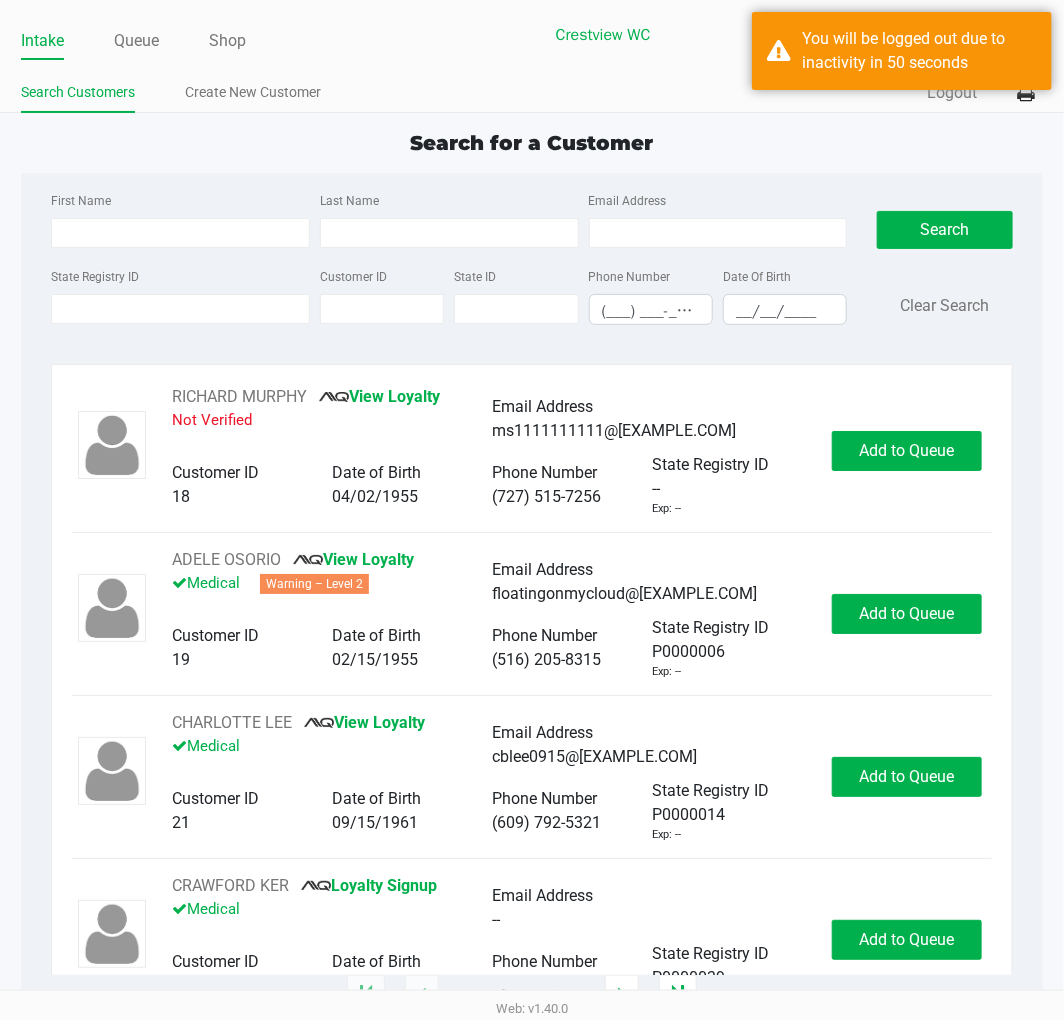 click on "Intake Queue Shop Crestview WC  BUBBLEBERRY   Quintin Davies  Search Customers Create New Customer  Quick Sale   Logout" 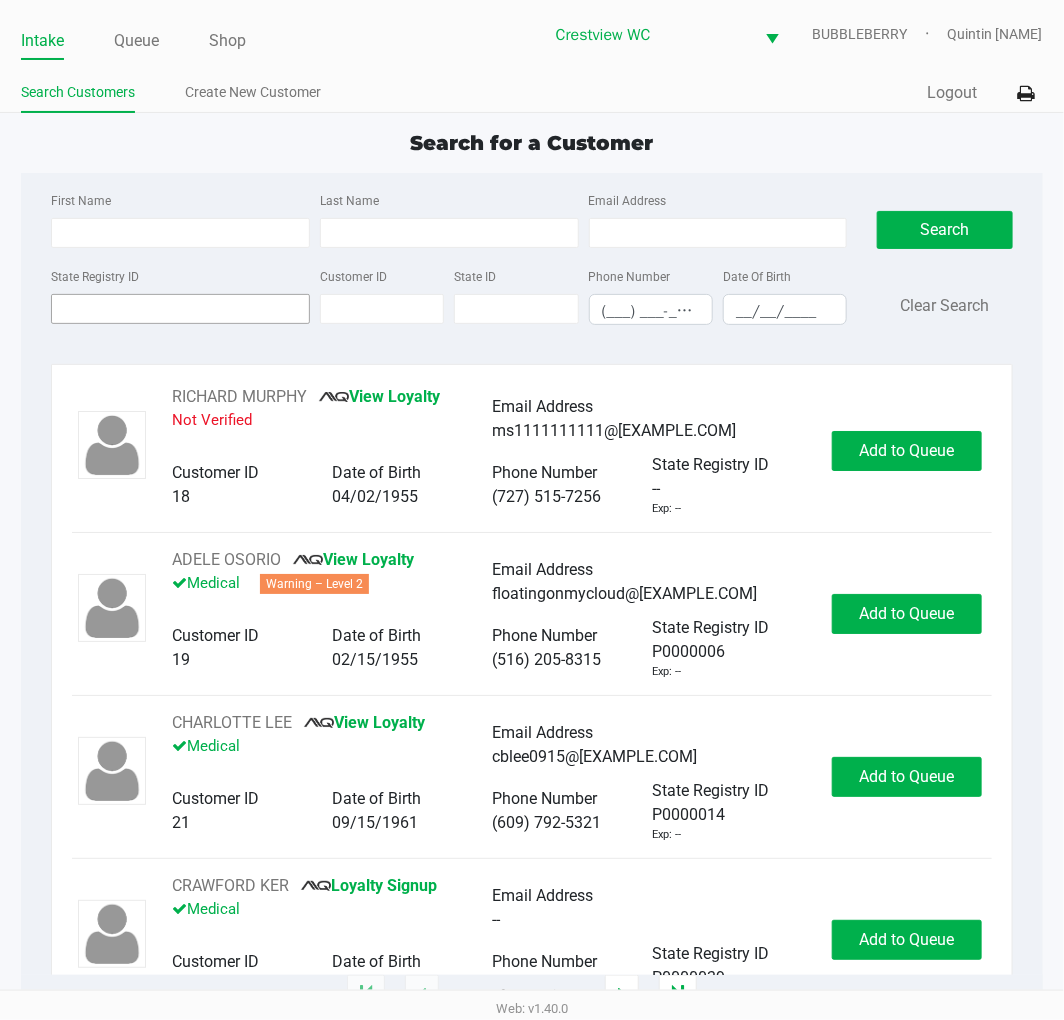 click on "State Registry ID" at bounding box center (180, 309) 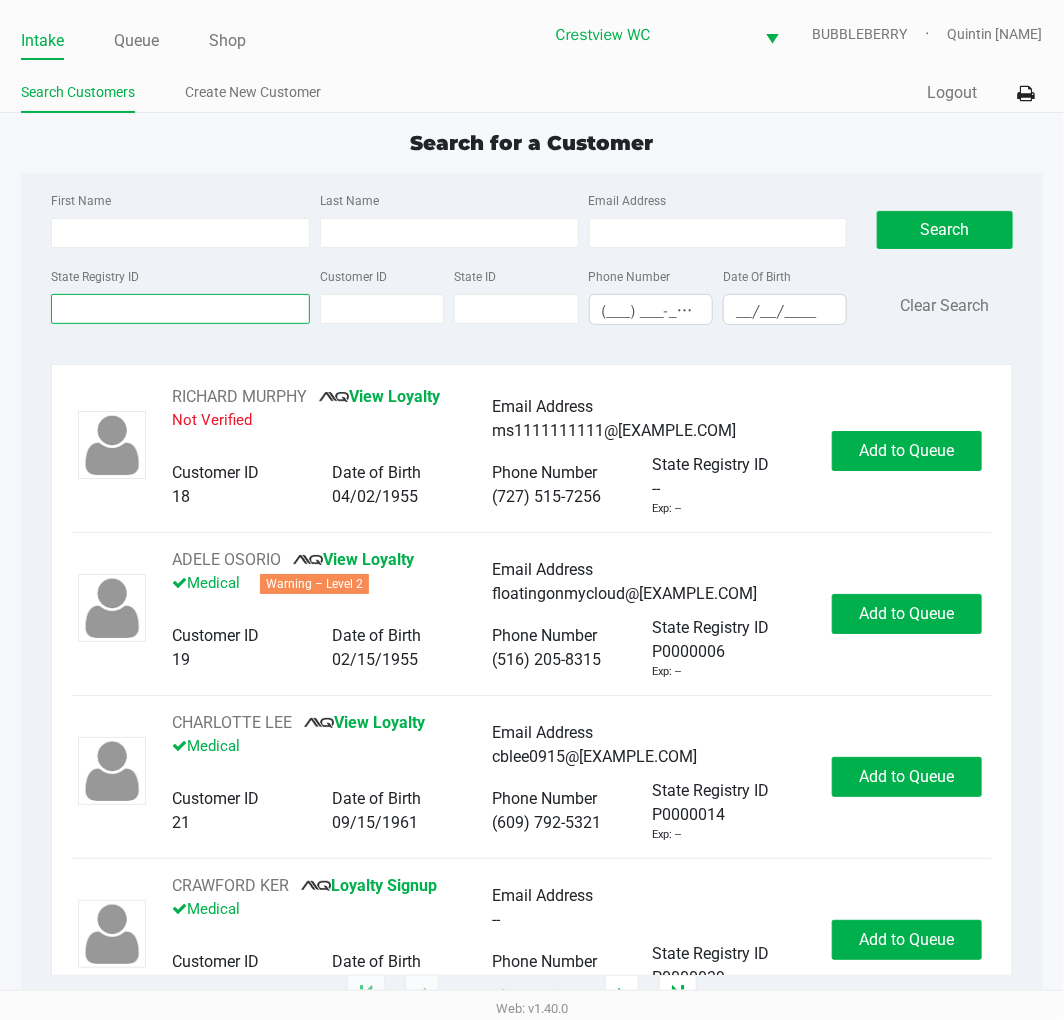click on "State Registry ID" at bounding box center [180, 309] 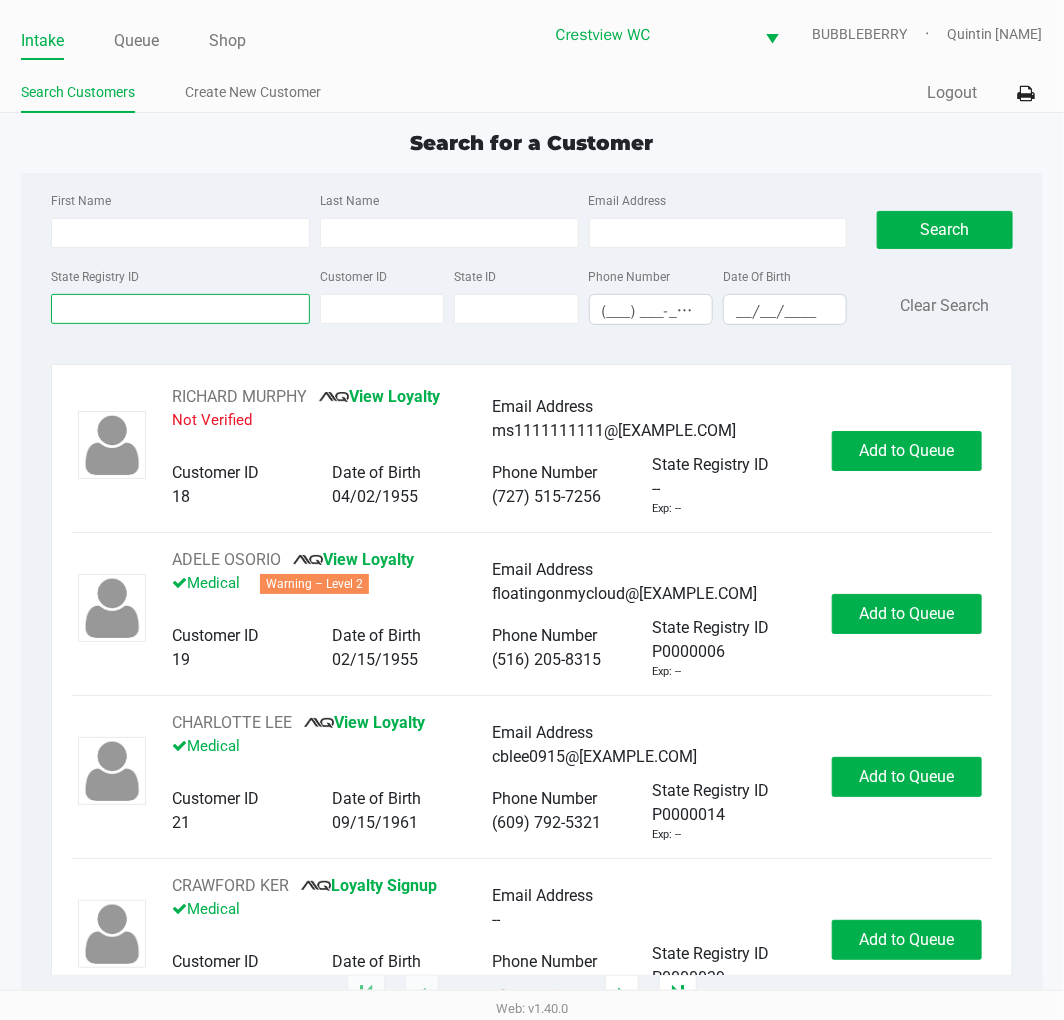 click on "State Registry ID" at bounding box center (180, 309) 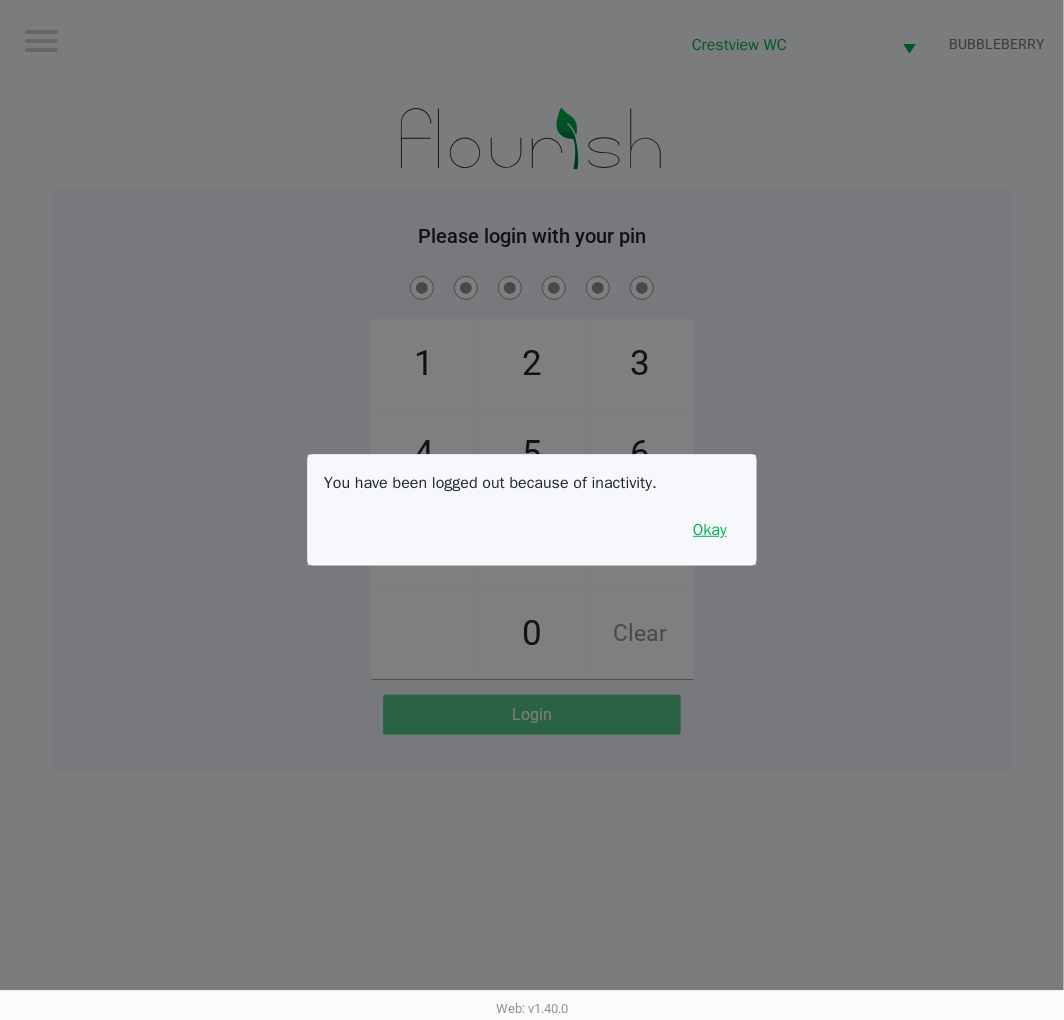 click on "Okay" at bounding box center (710, 530) 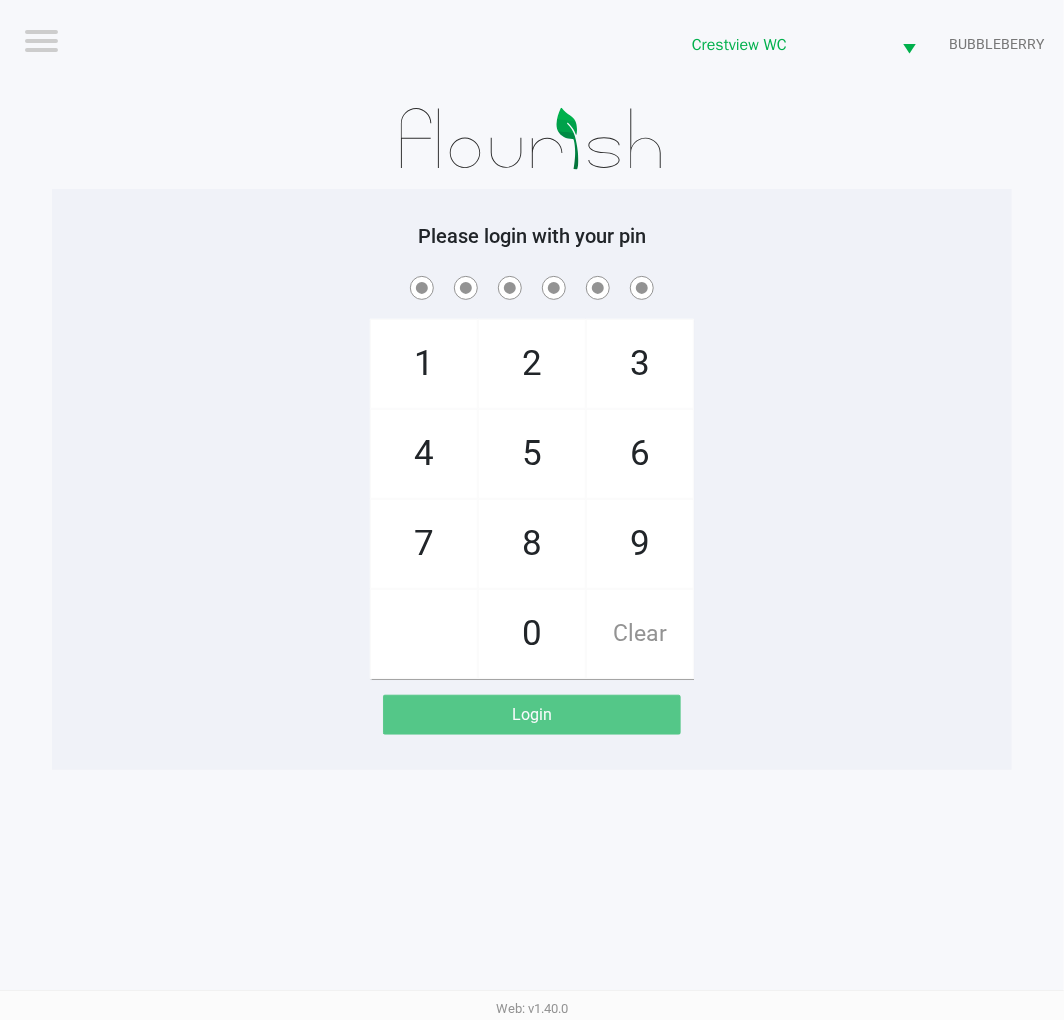 click on "1   4   7       2   5   8   0   3   6   9   Clear" 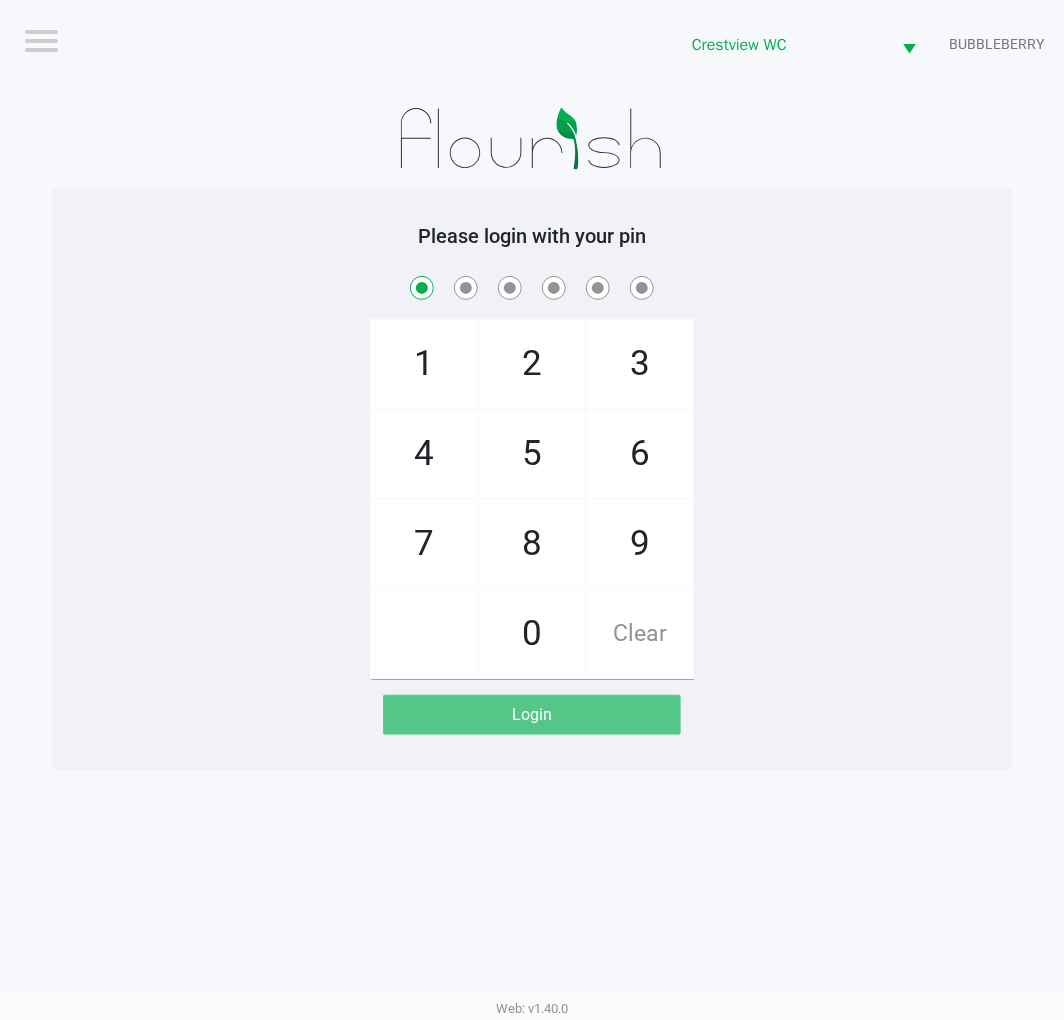 checkbox on "true" 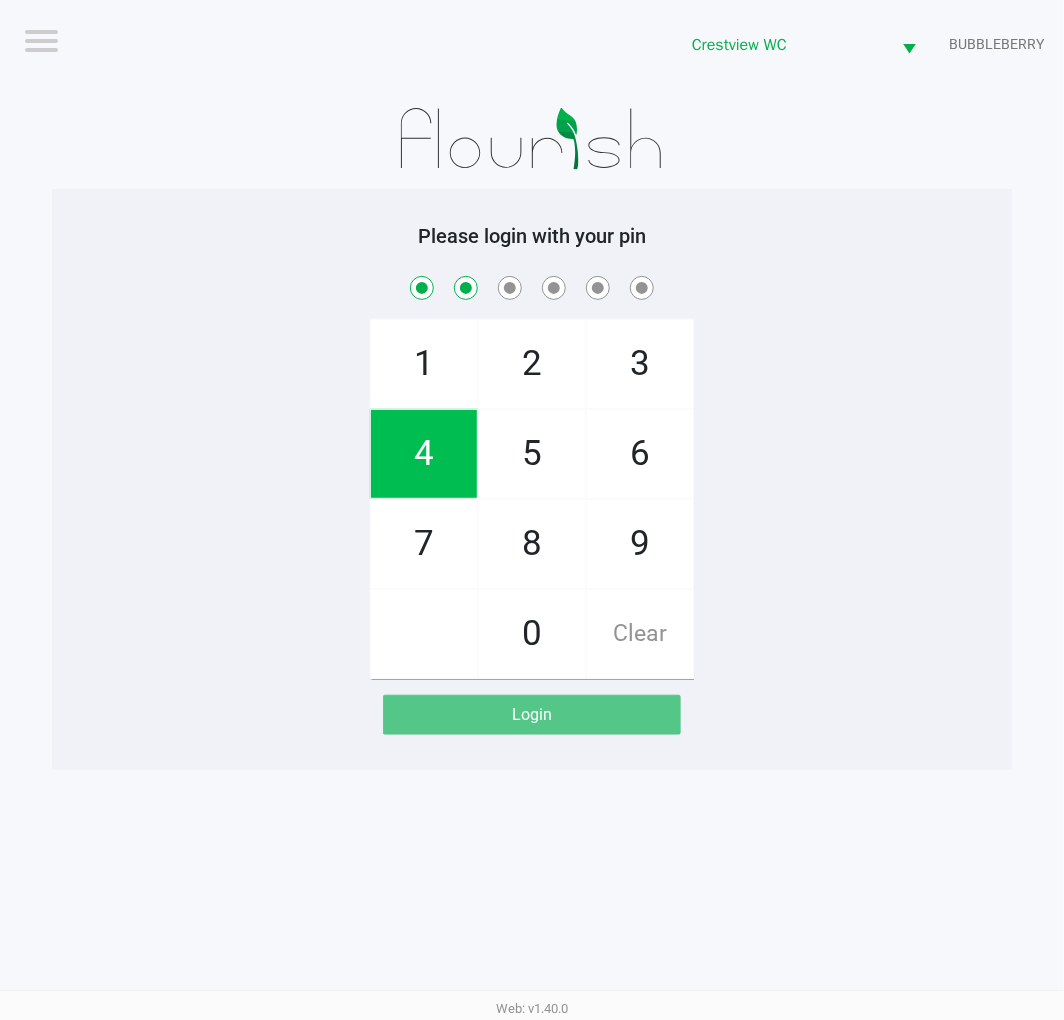 checkbox on "true" 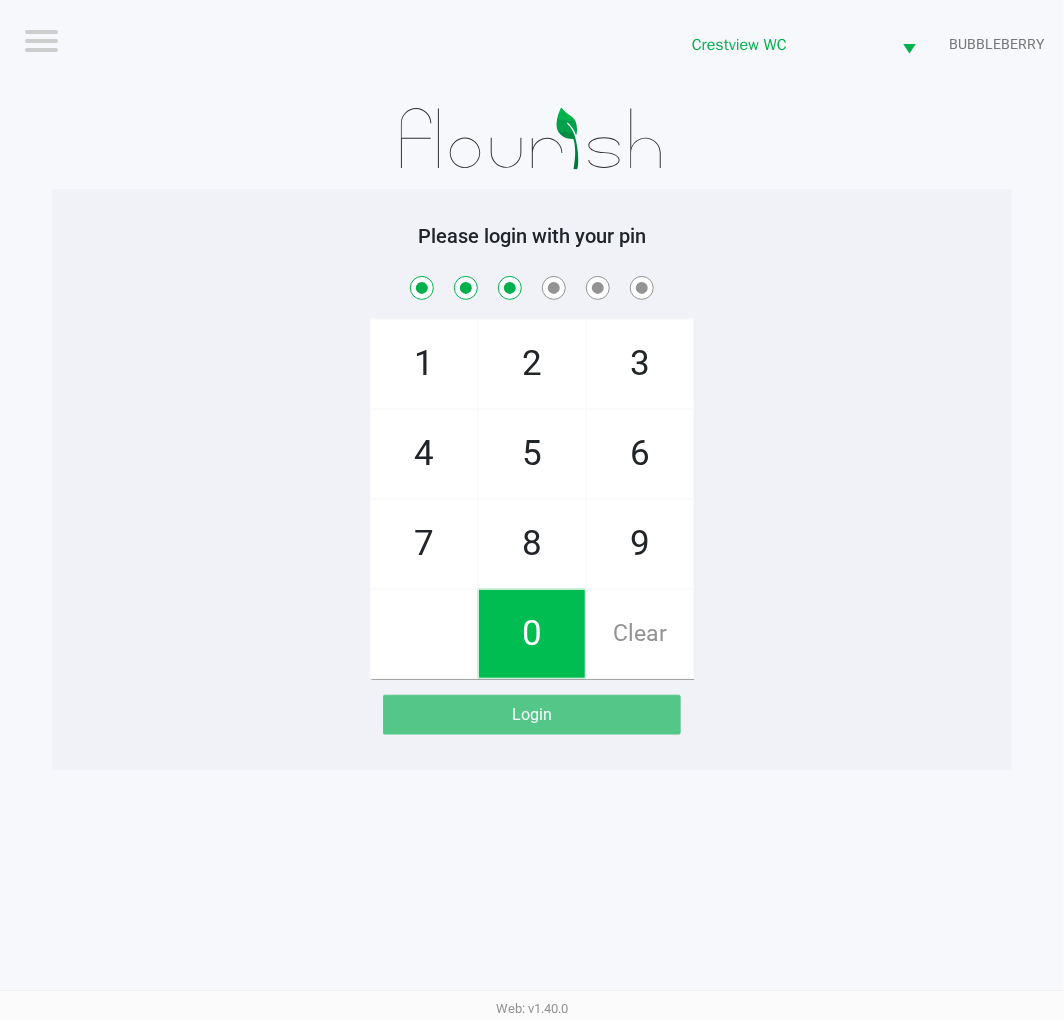 checkbox on "true" 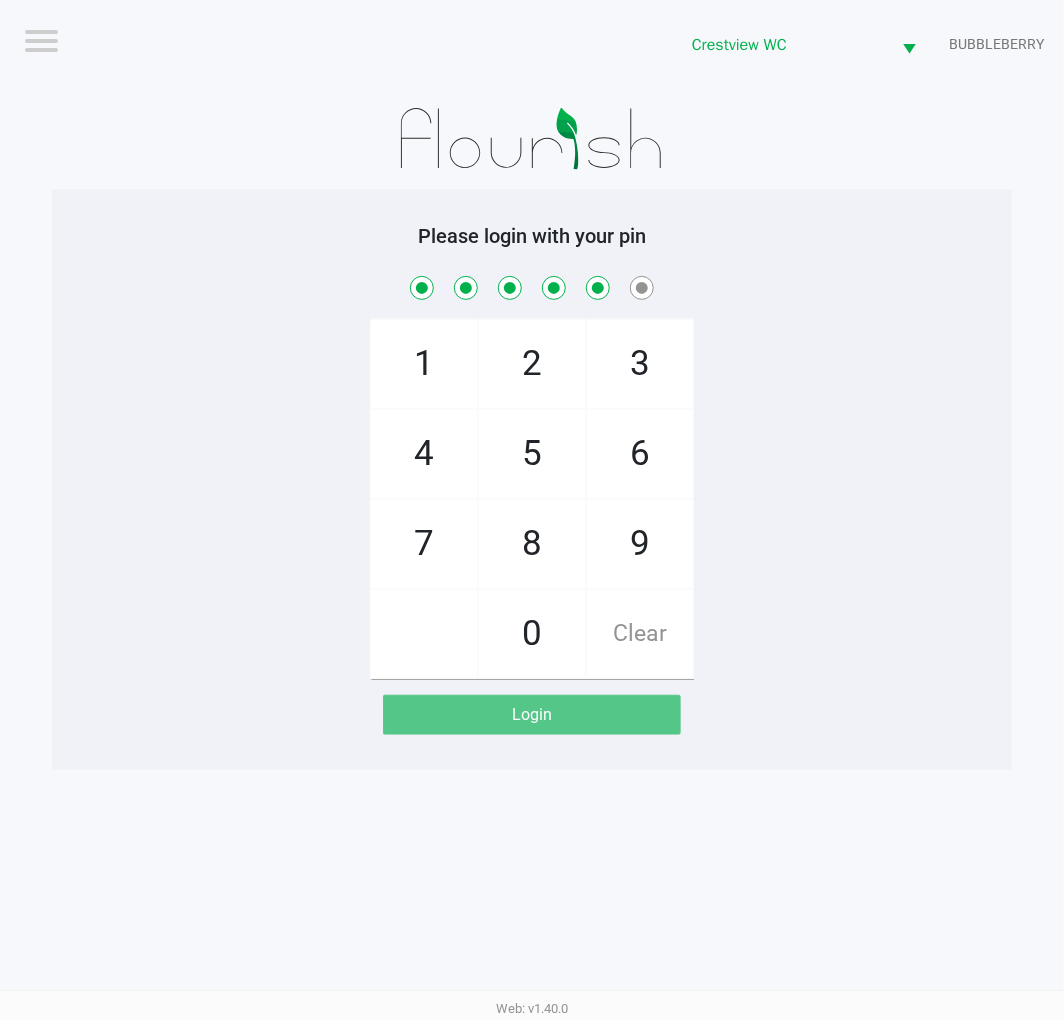 checkbox on "true" 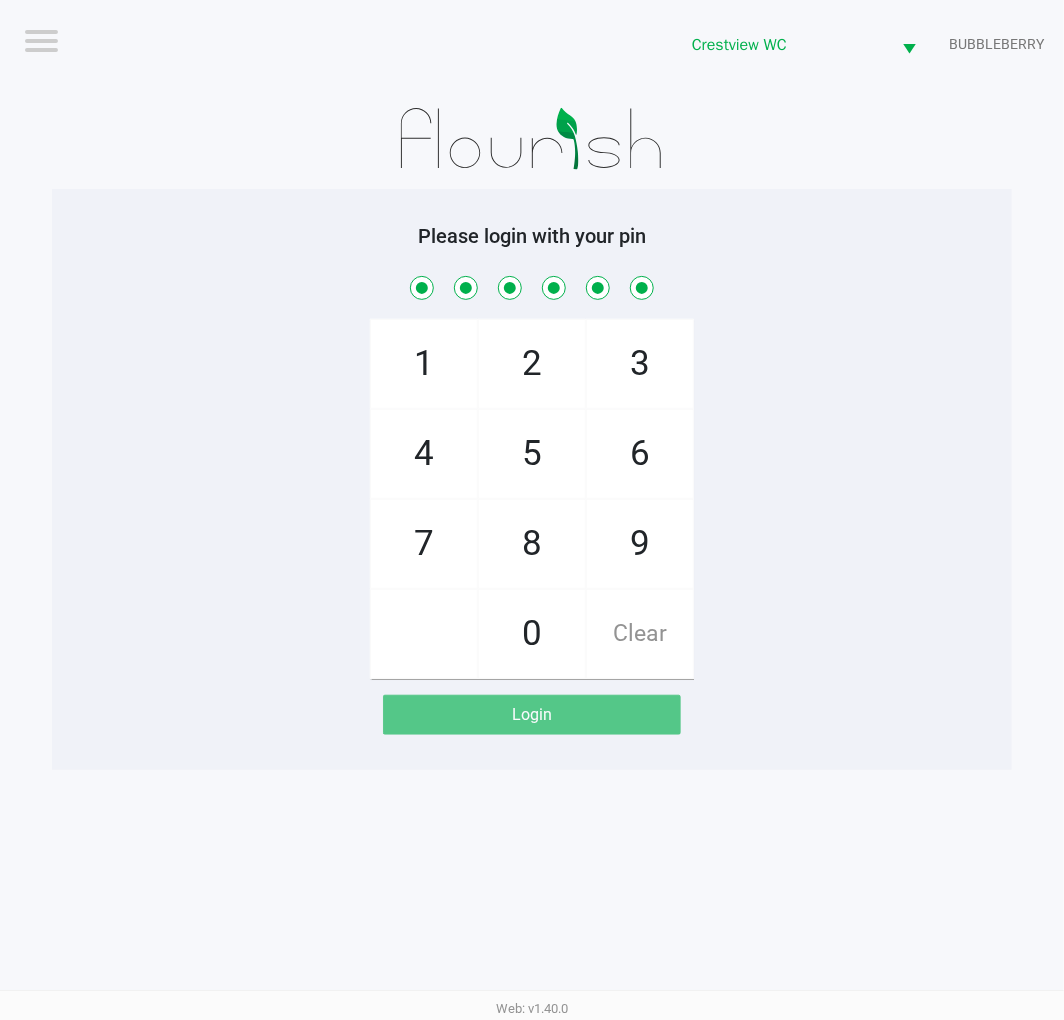 checkbox on "true" 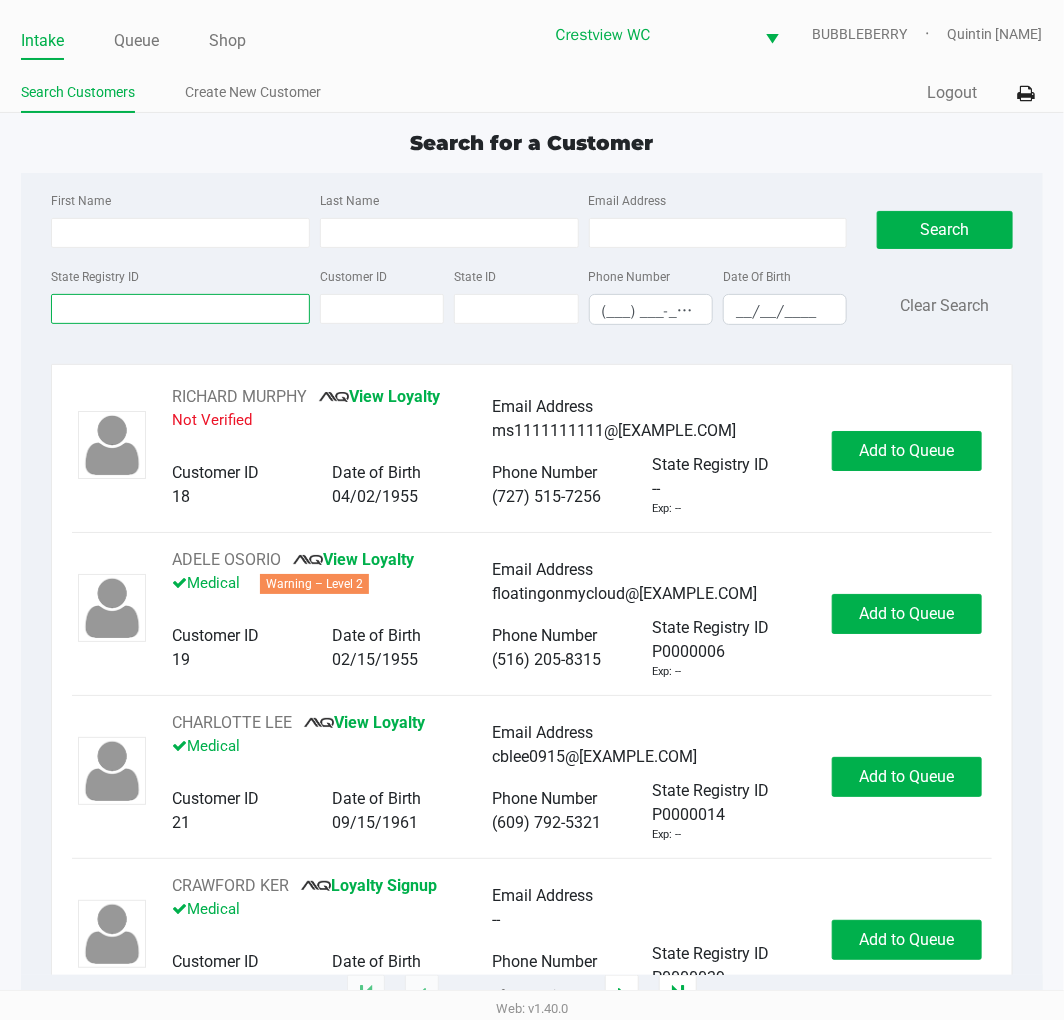 click on "State Registry ID" at bounding box center (180, 309) 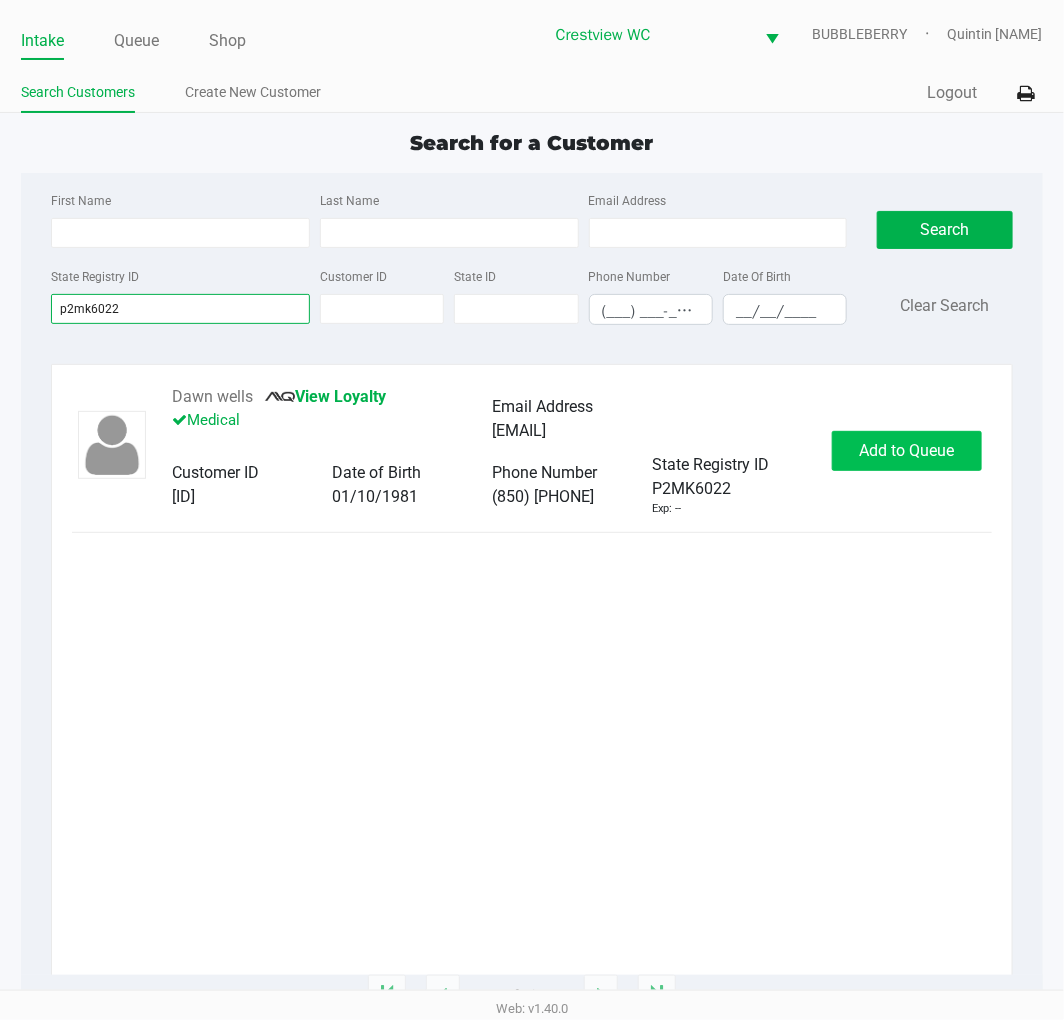 type on "p2mk6022" 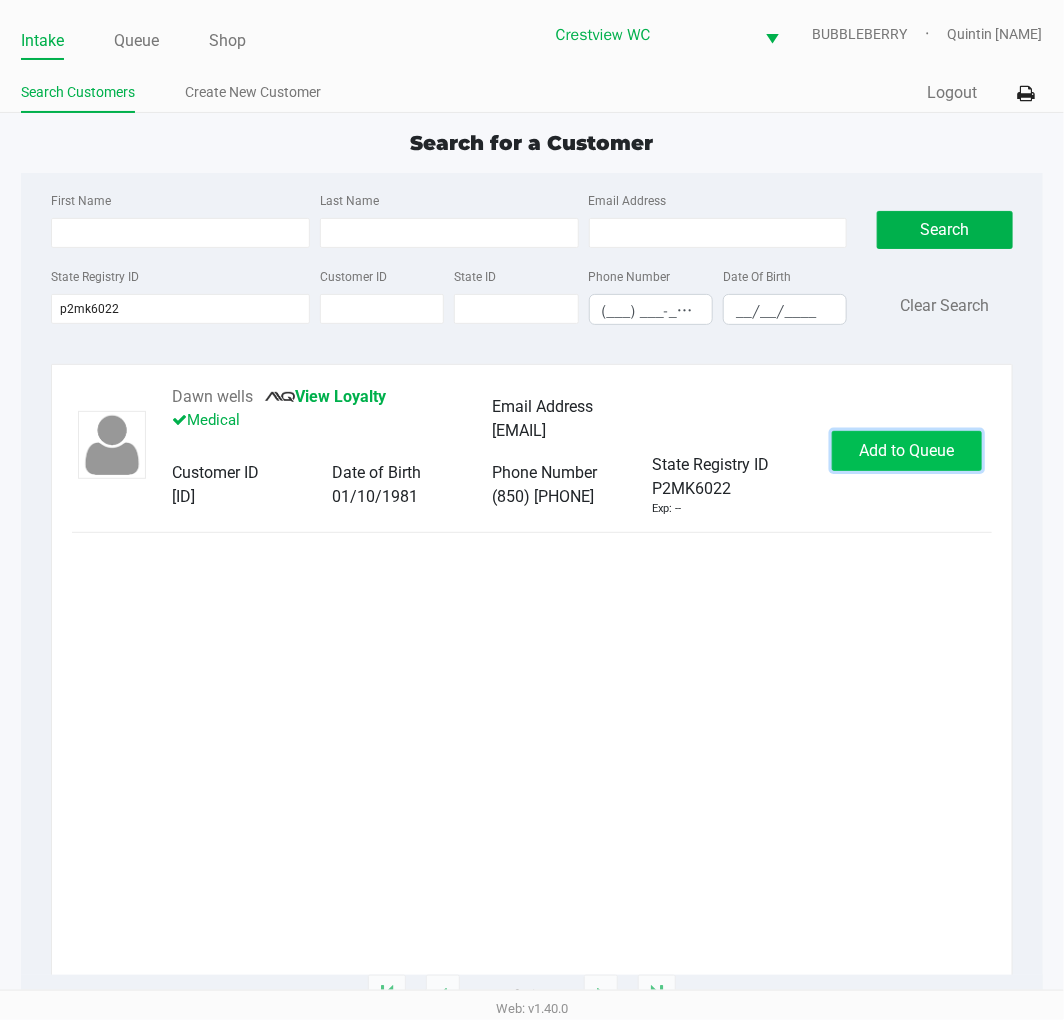 click on "Add to Queue" 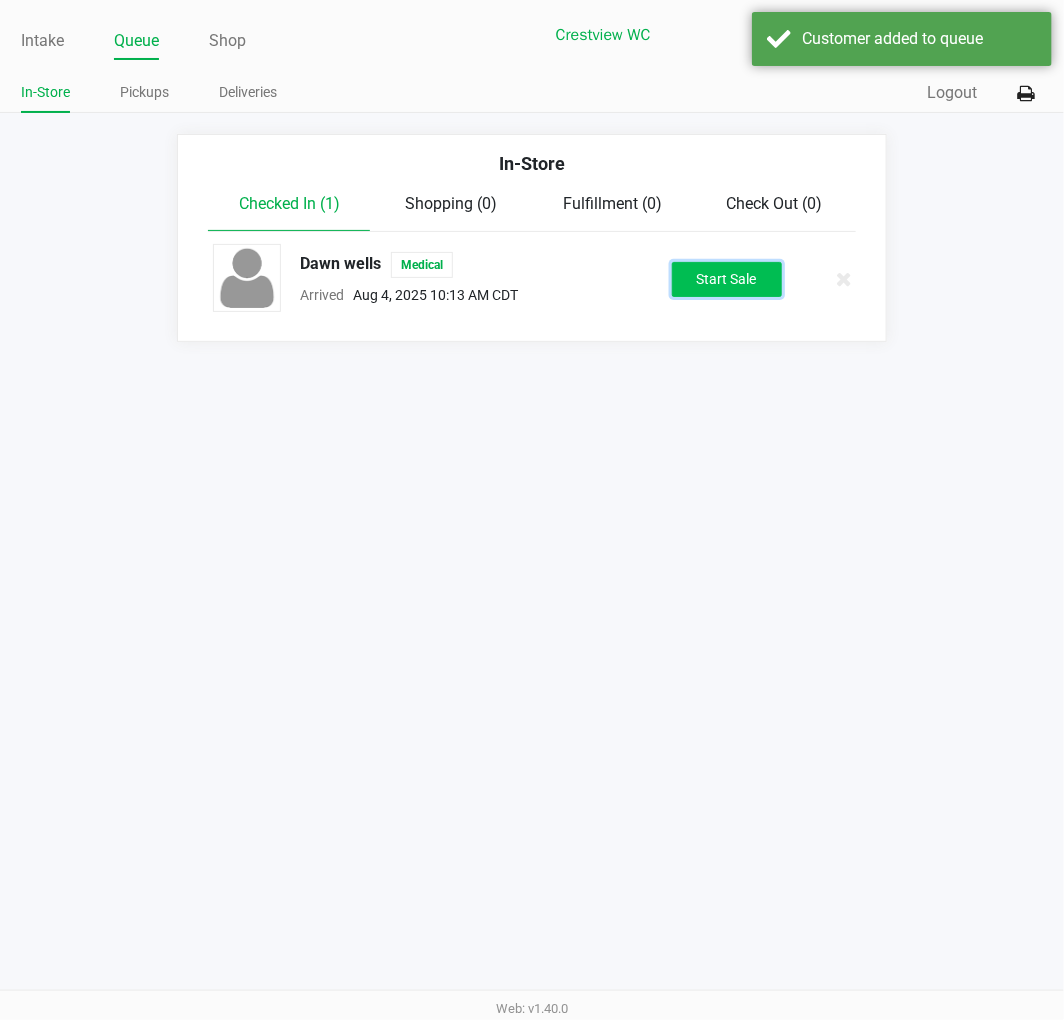 click on "Start Sale" 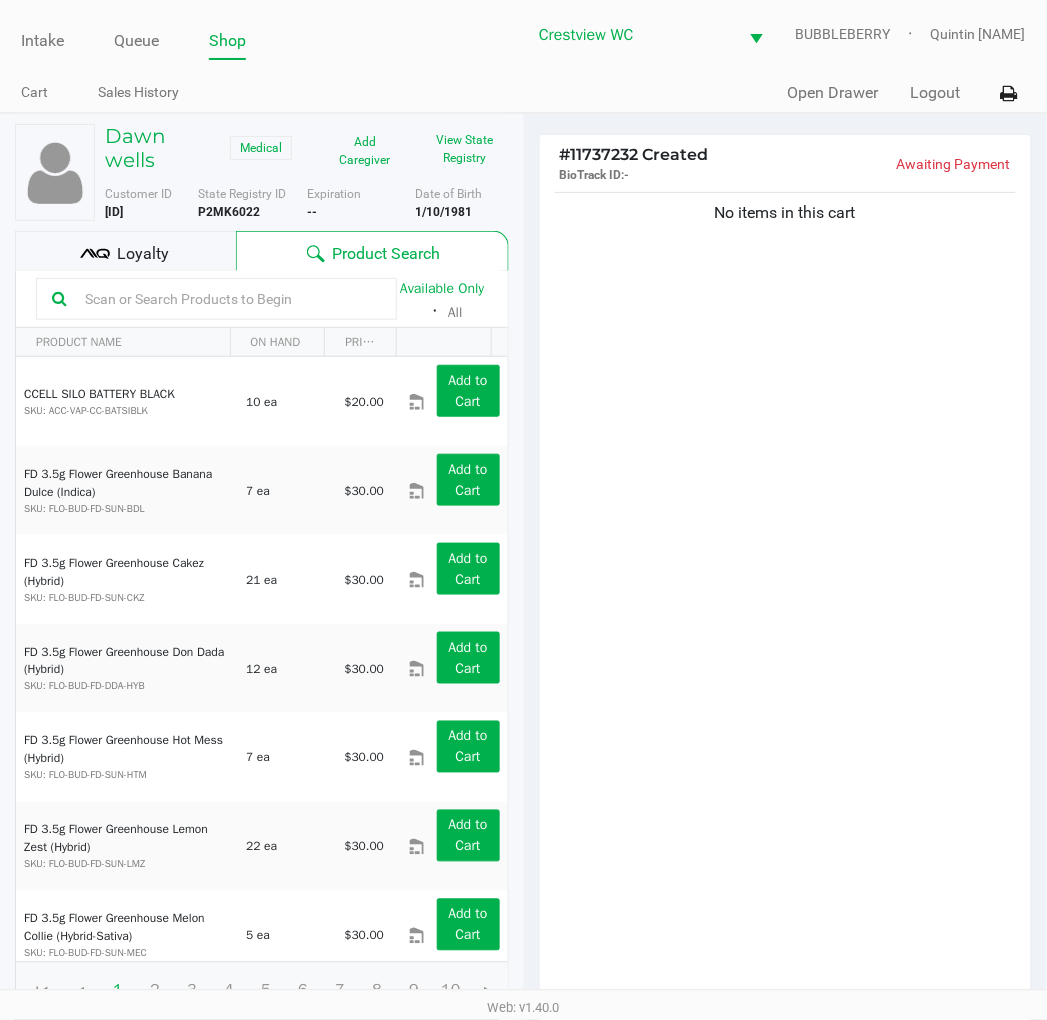 click on "View State Registry" 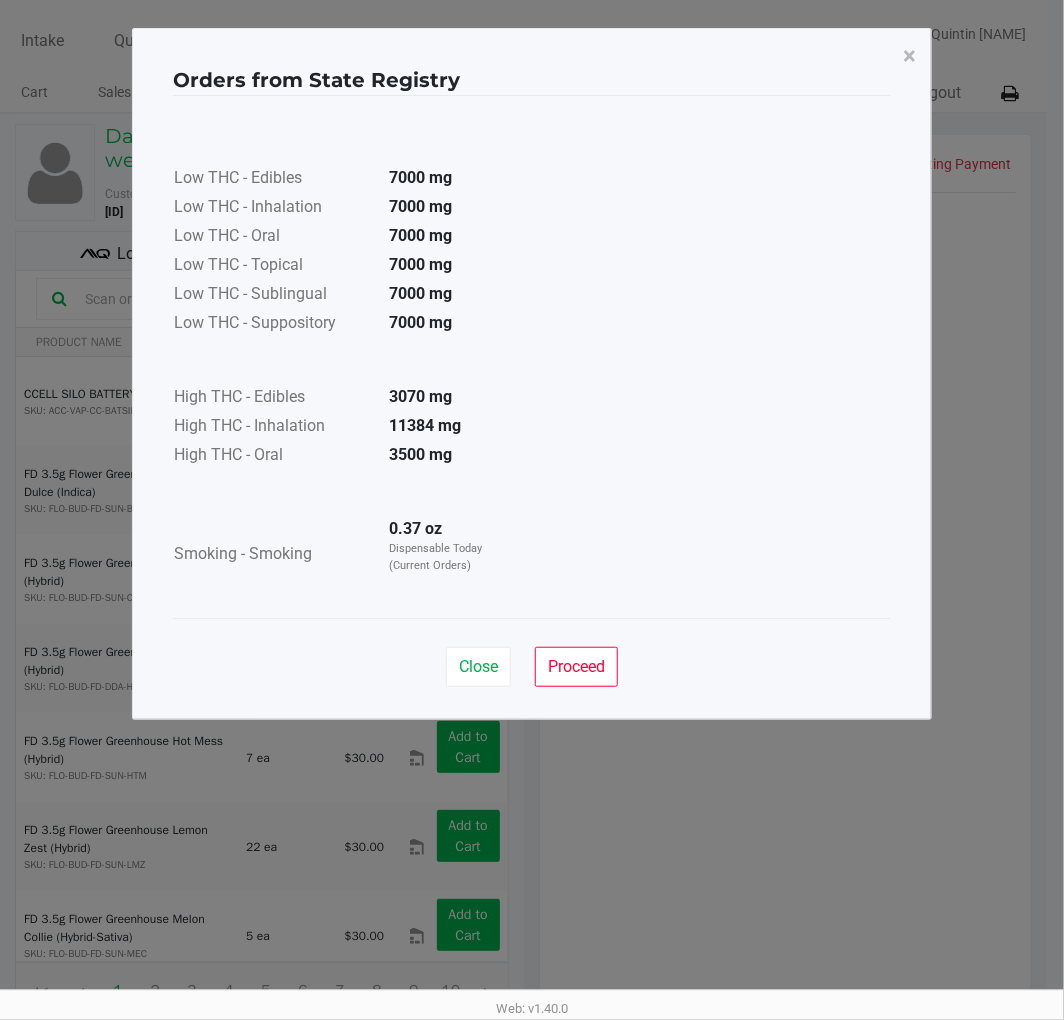 click on "Proceed" 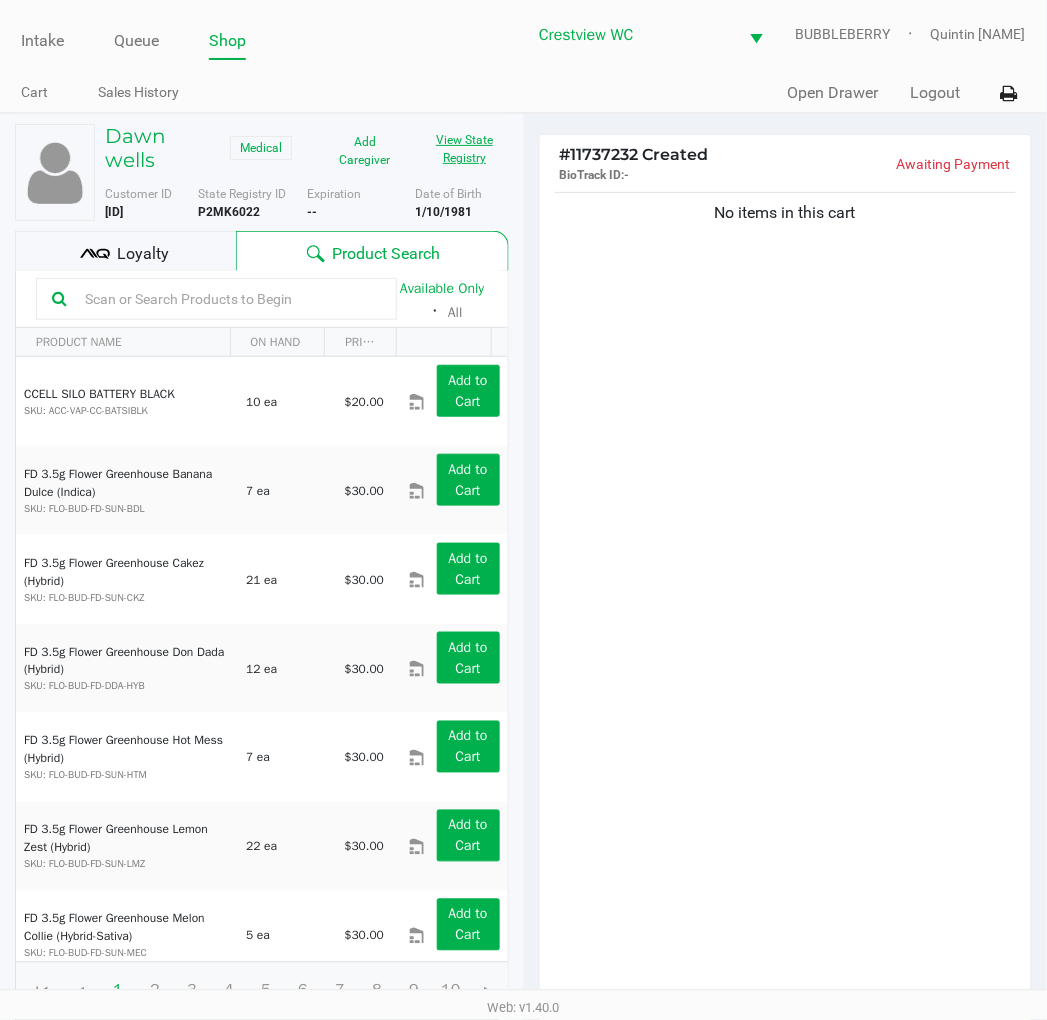 click on "View State Registry" 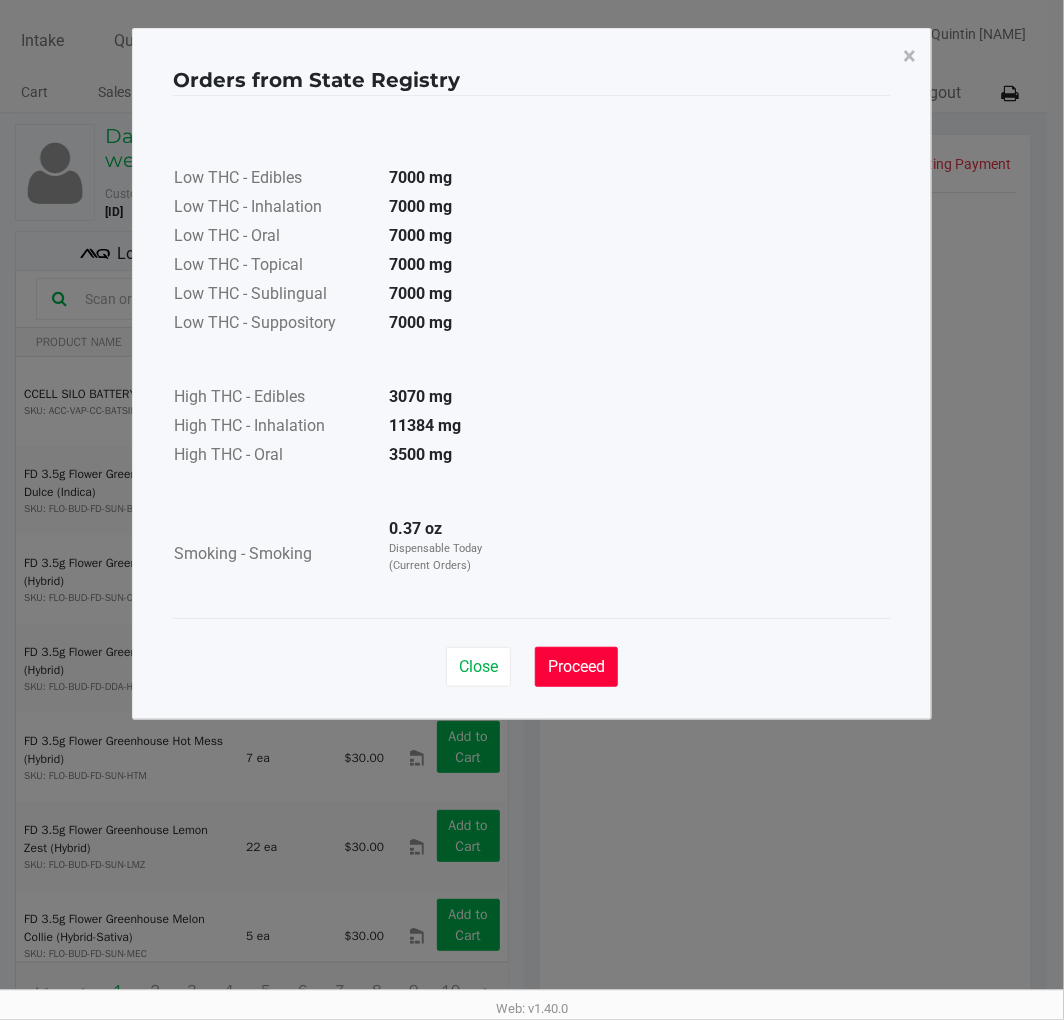 click on "Proceed" 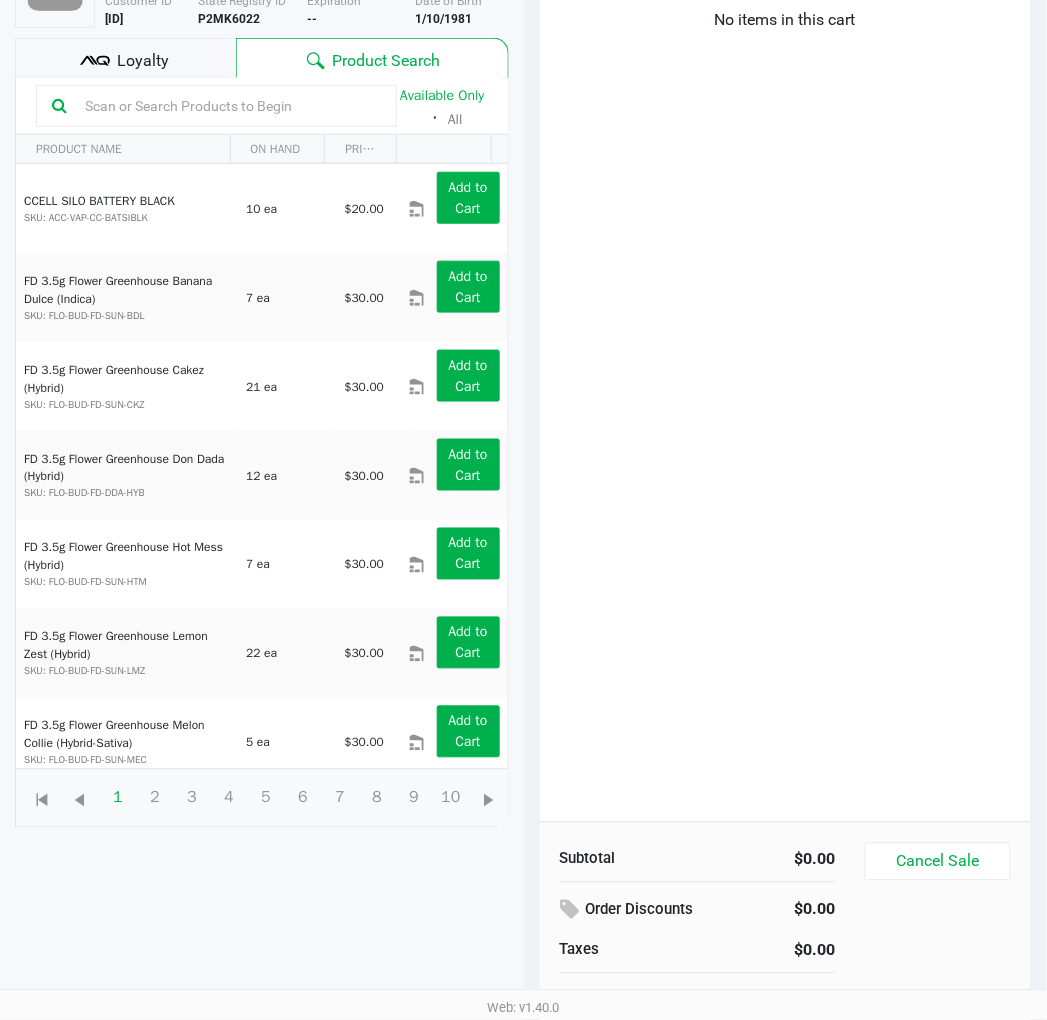 scroll, scrollTop: 200, scrollLeft: 0, axis: vertical 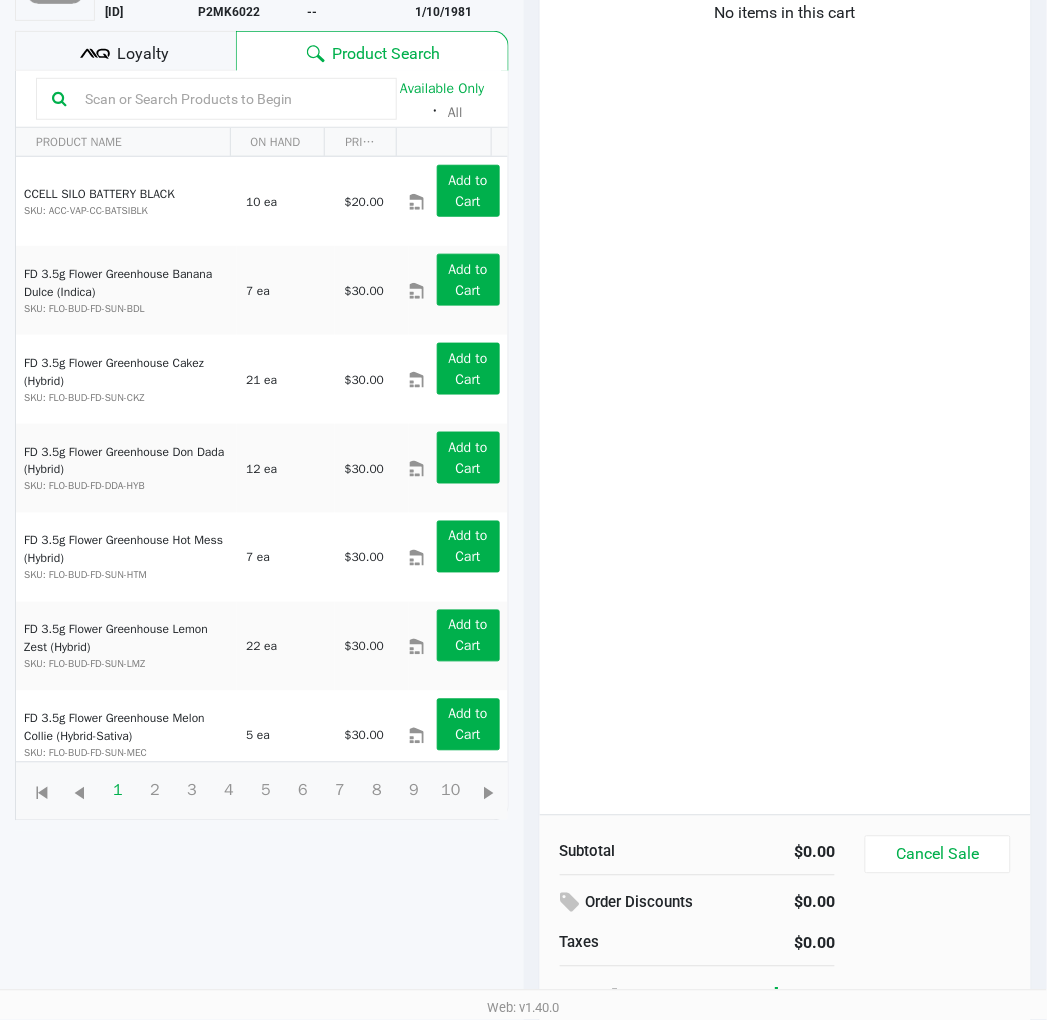 type 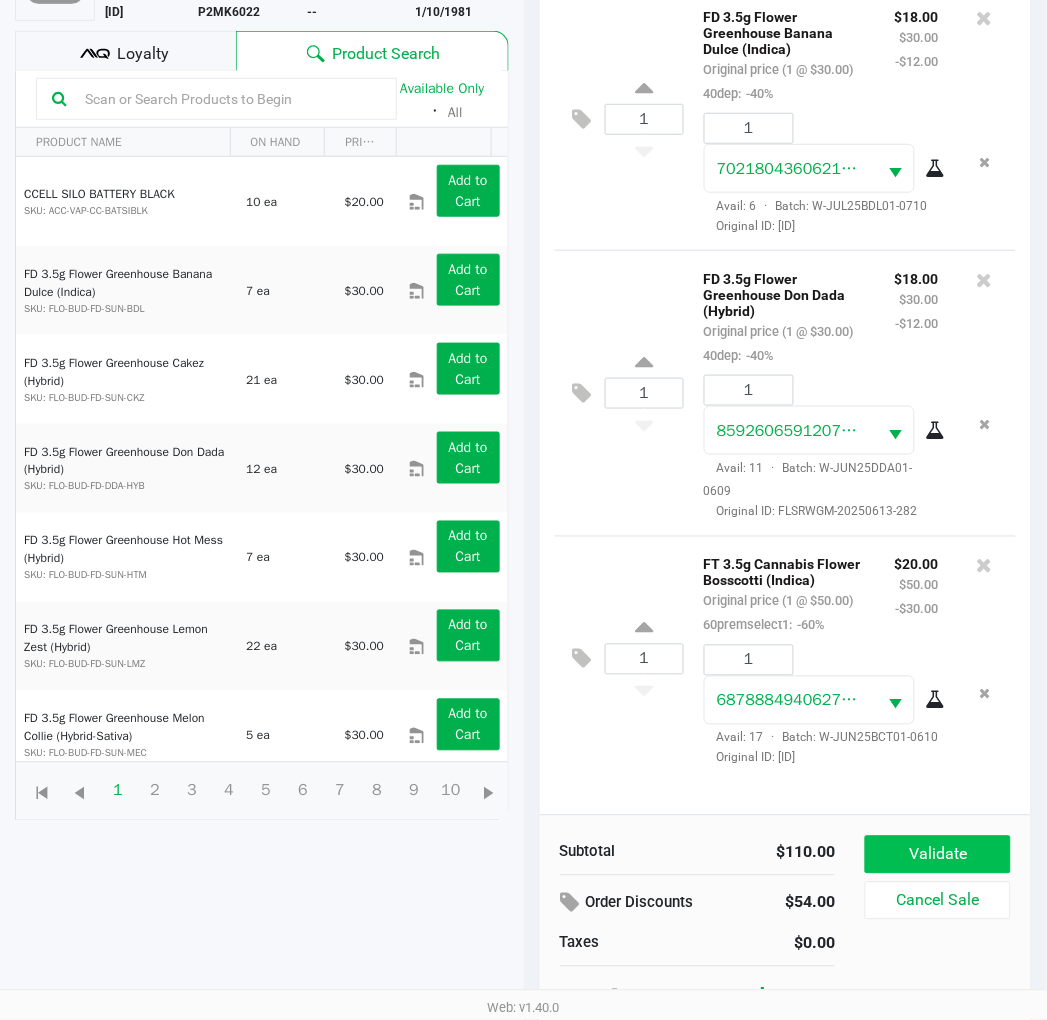 click on "Validate" 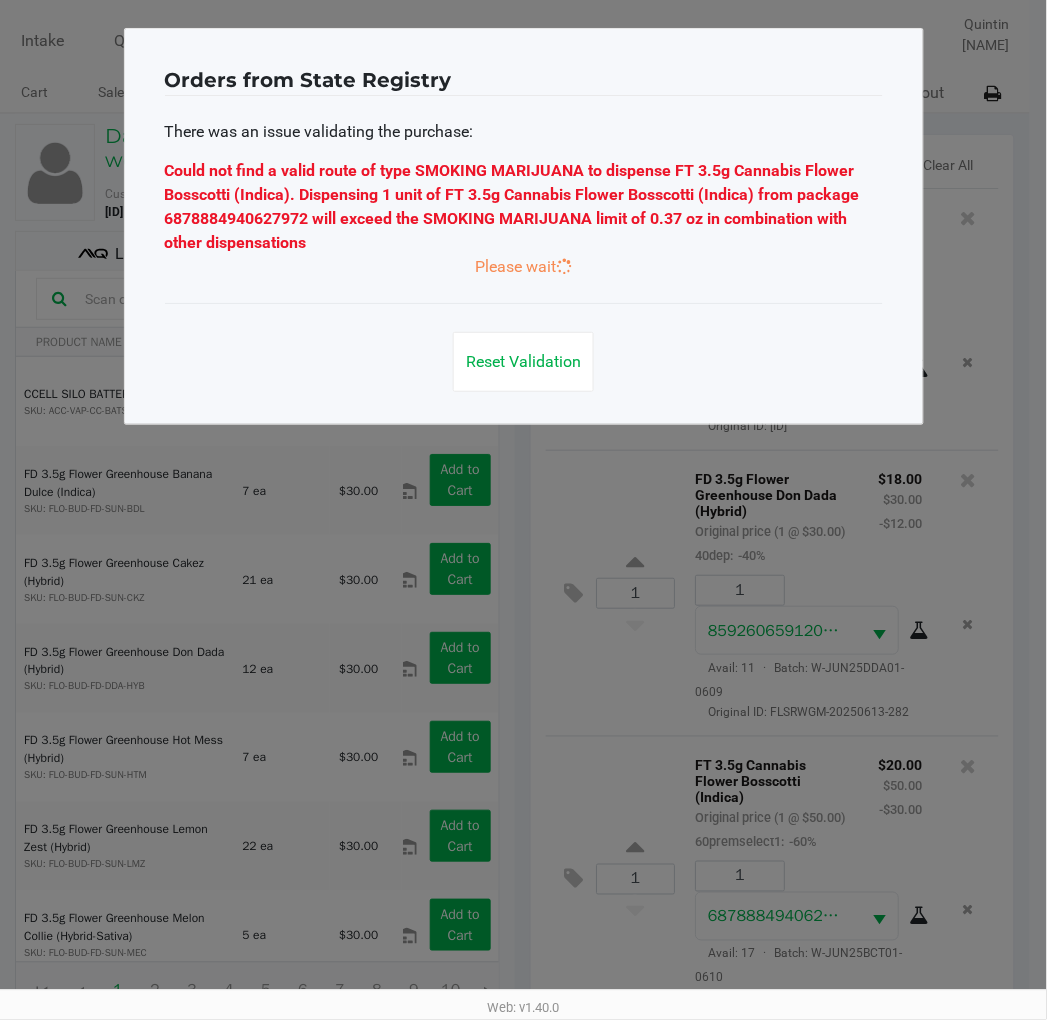 scroll, scrollTop: 0, scrollLeft: 0, axis: both 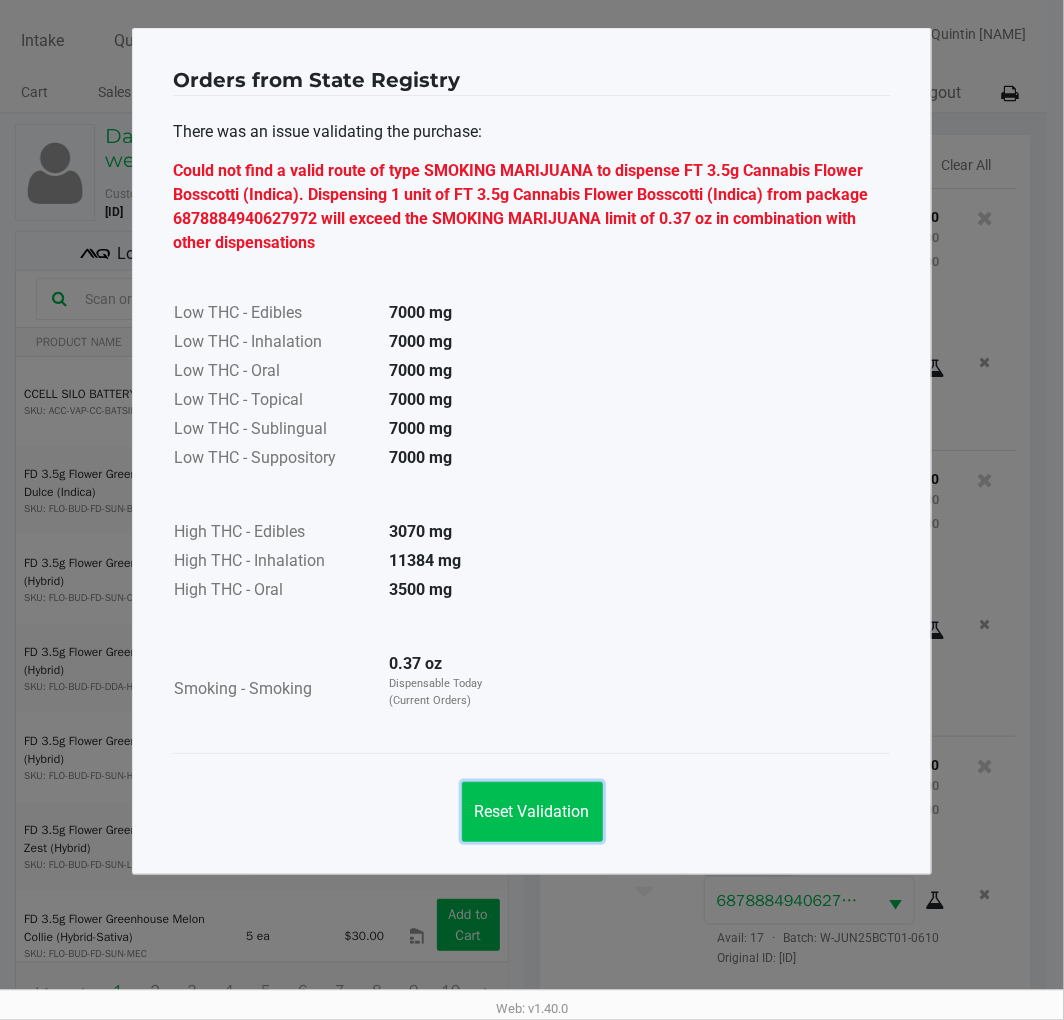 click on "Reset Validation" 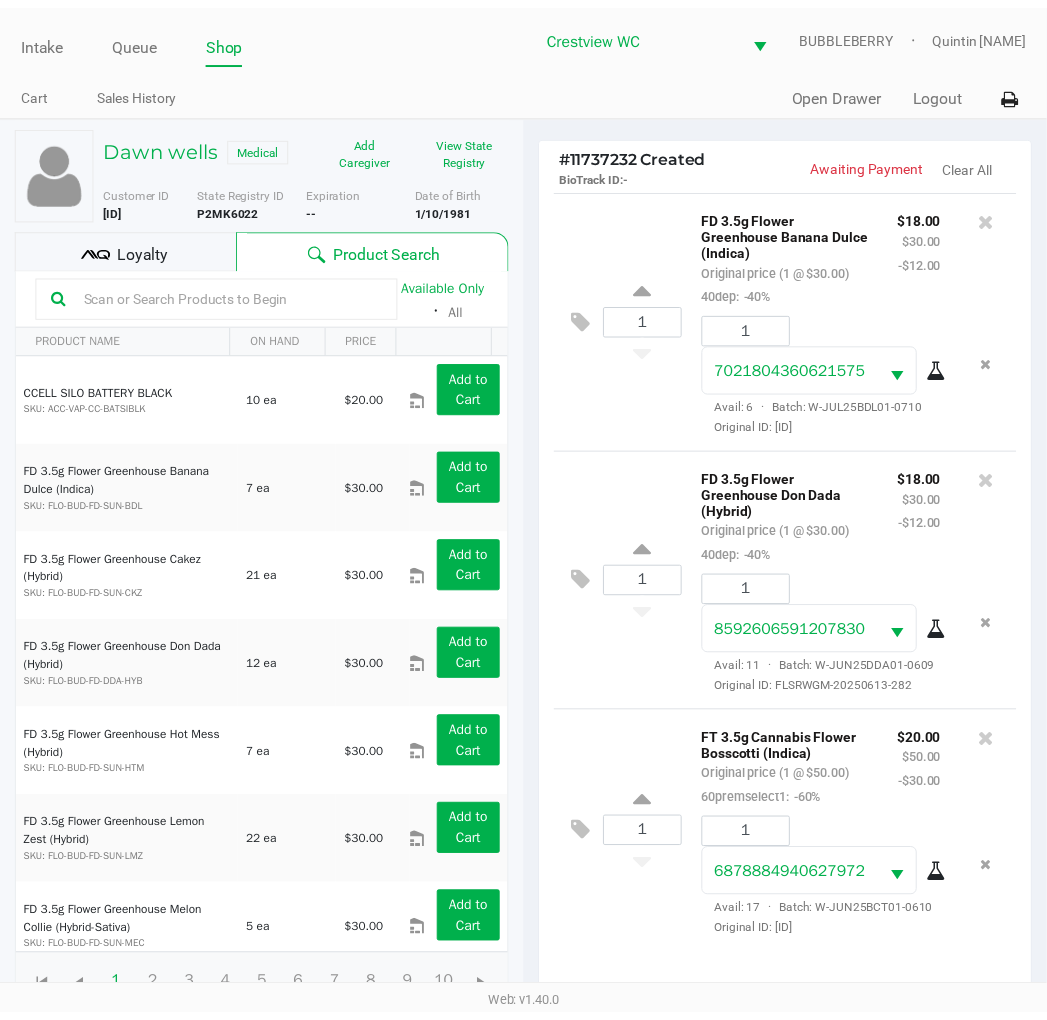 scroll, scrollTop: 110, scrollLeft: 0, axis: vertical 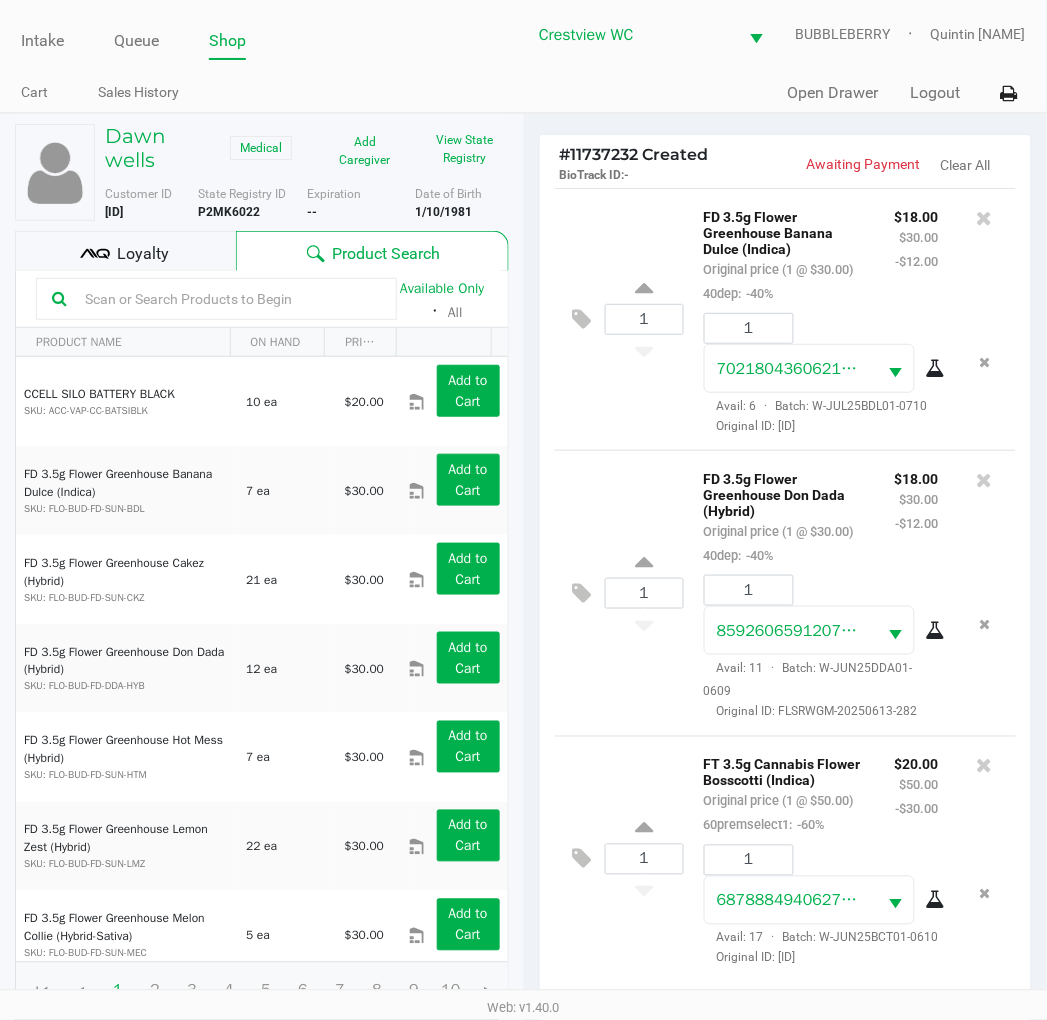 click 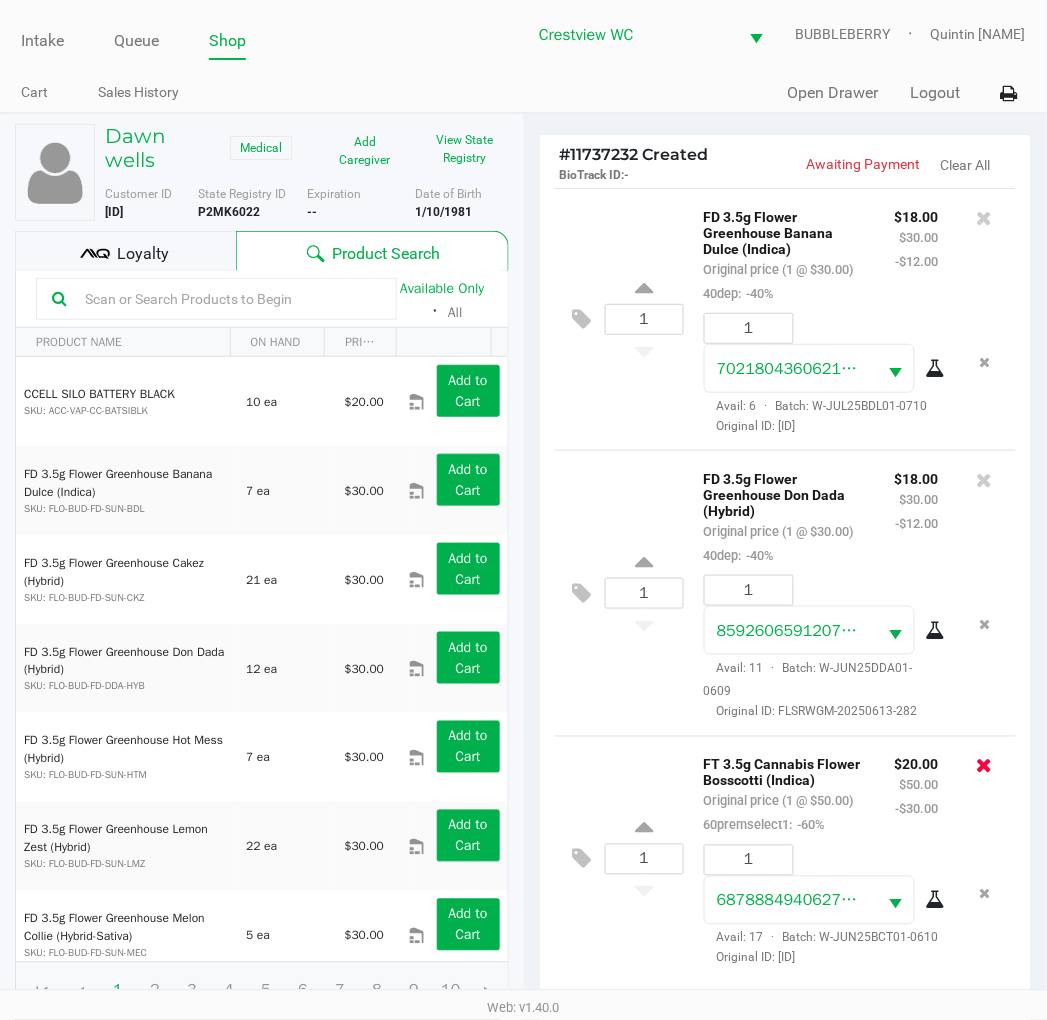click 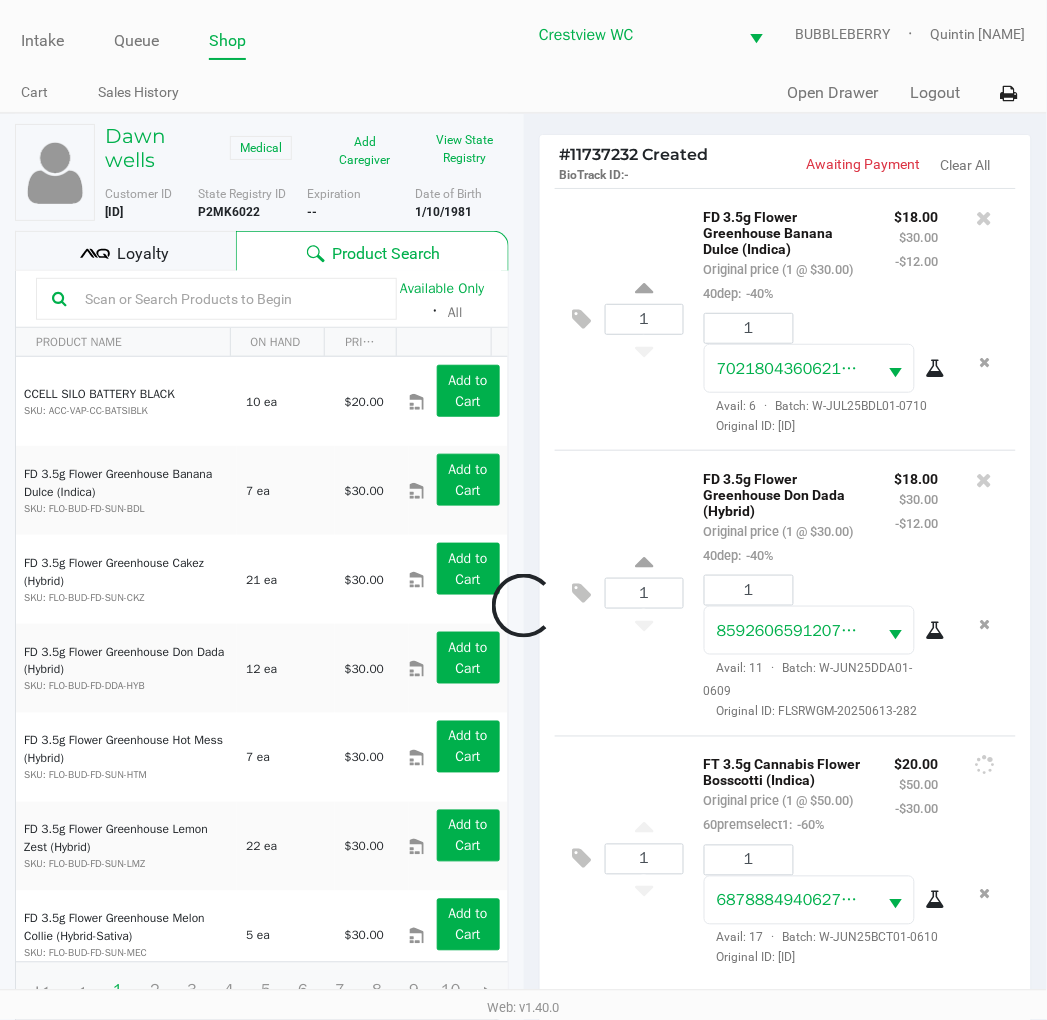 scroll, scrollTop: 217, scrollLeft: 0, axis: vertical 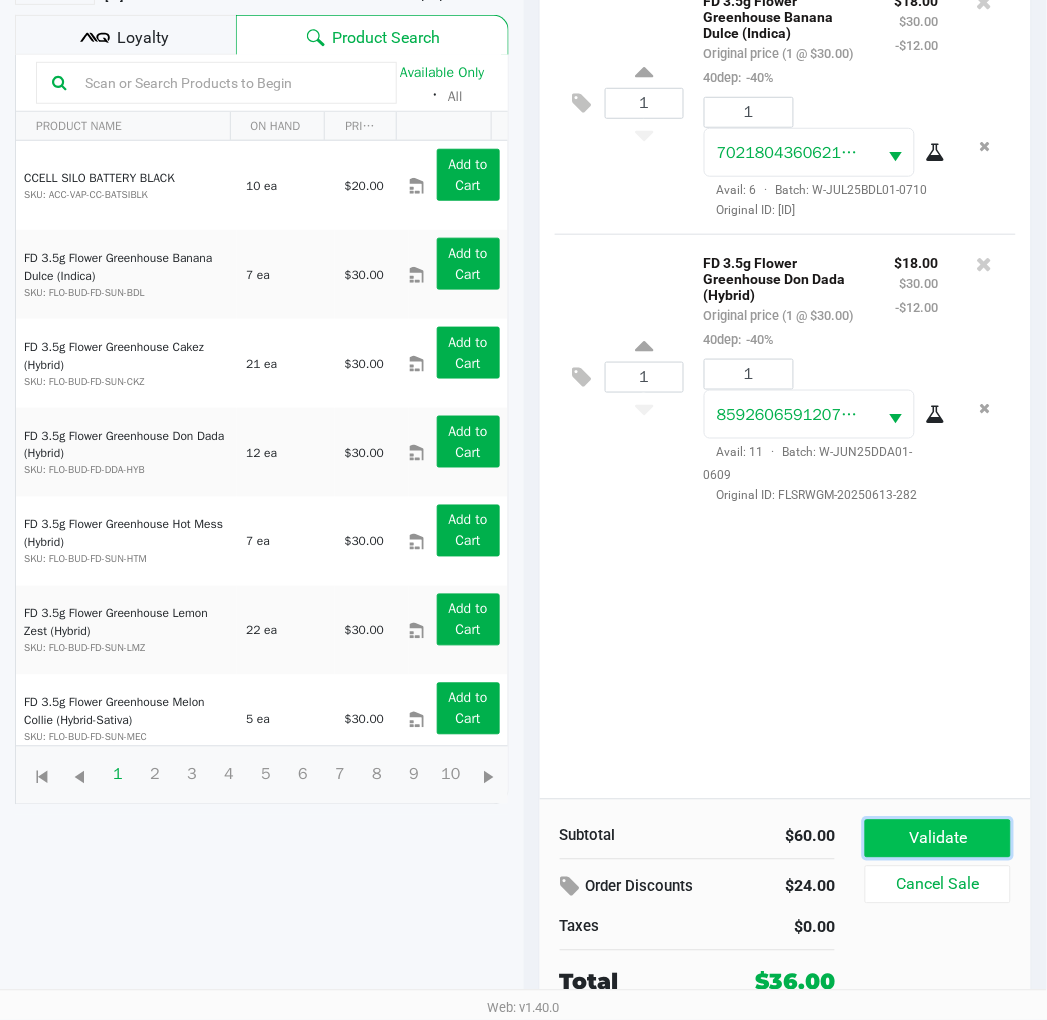 click on "Validate" 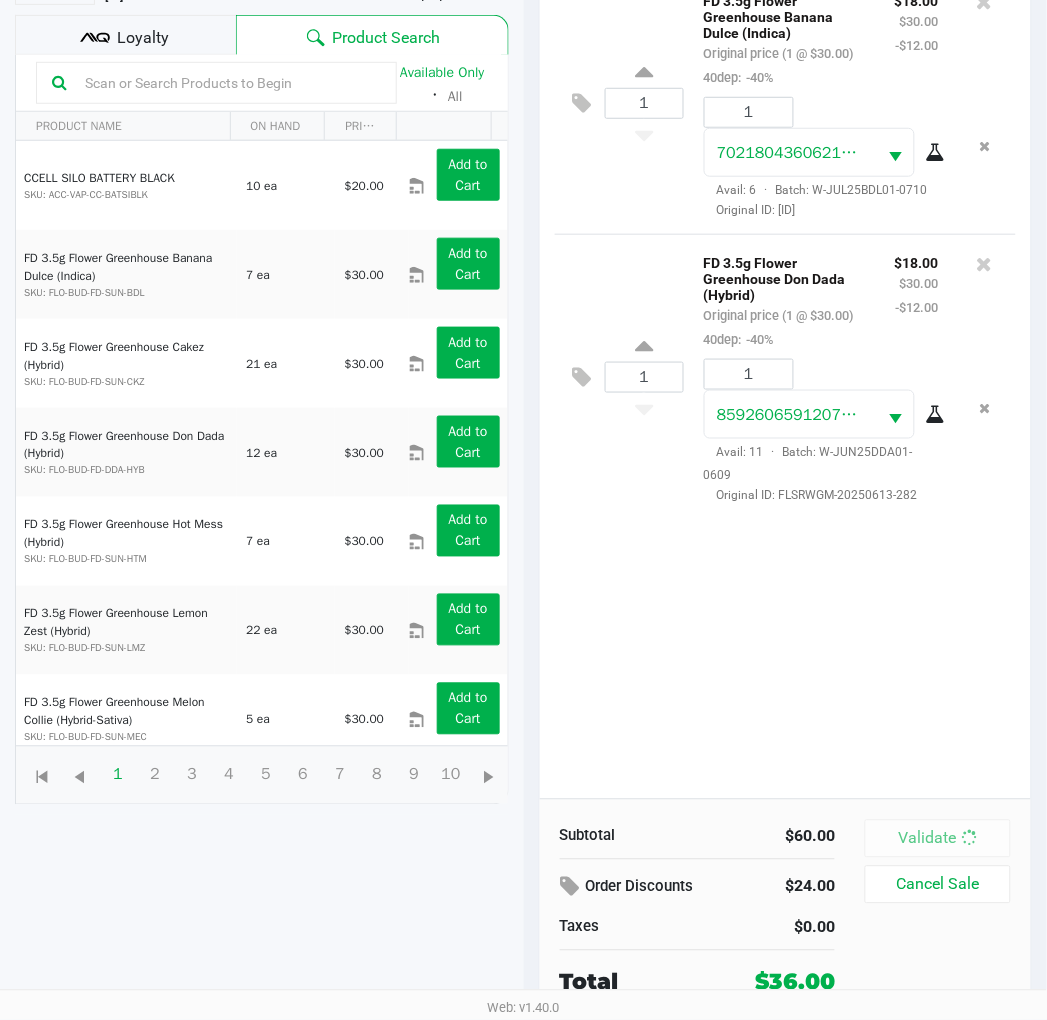 scroll, scrollTop: 0, scrollLeft: 0, axis: both 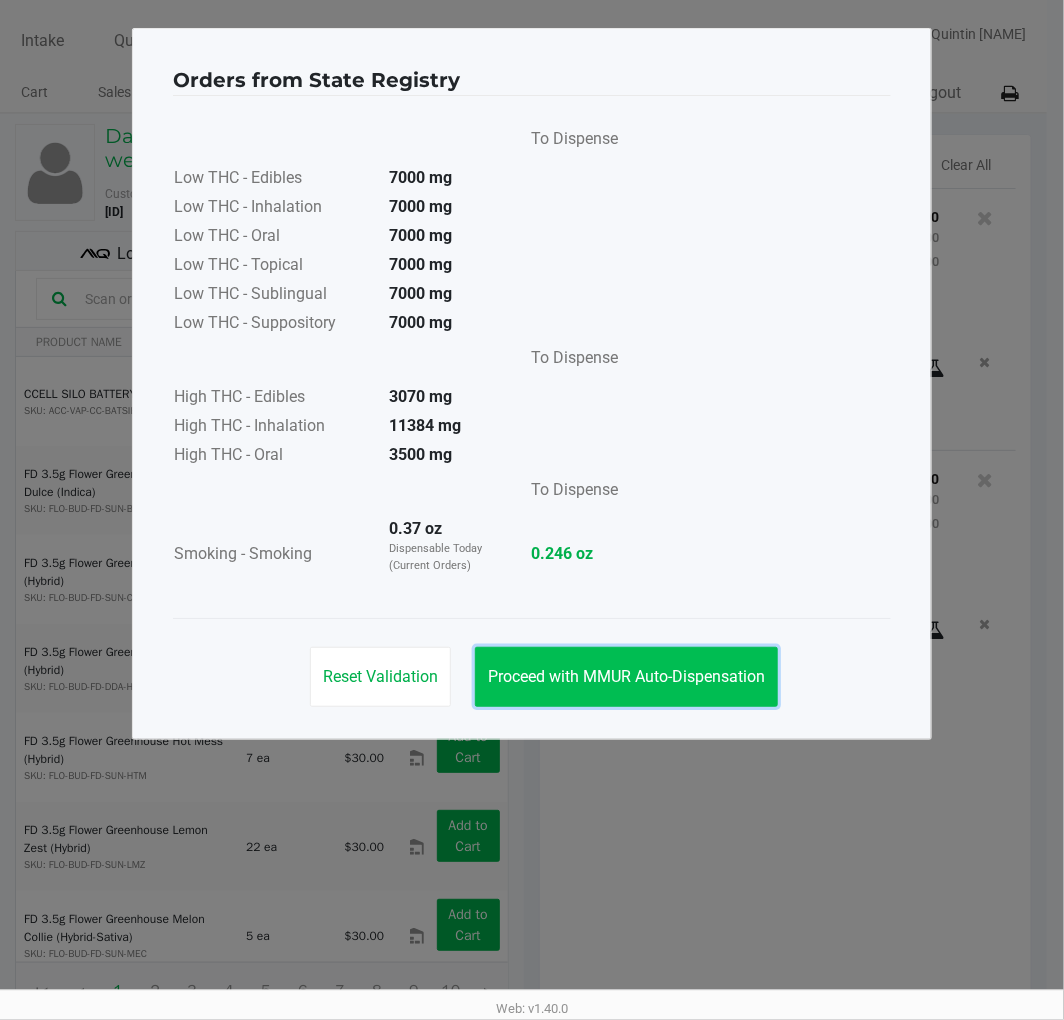 click on "Proceed with MMUR Auto-Dispensation" 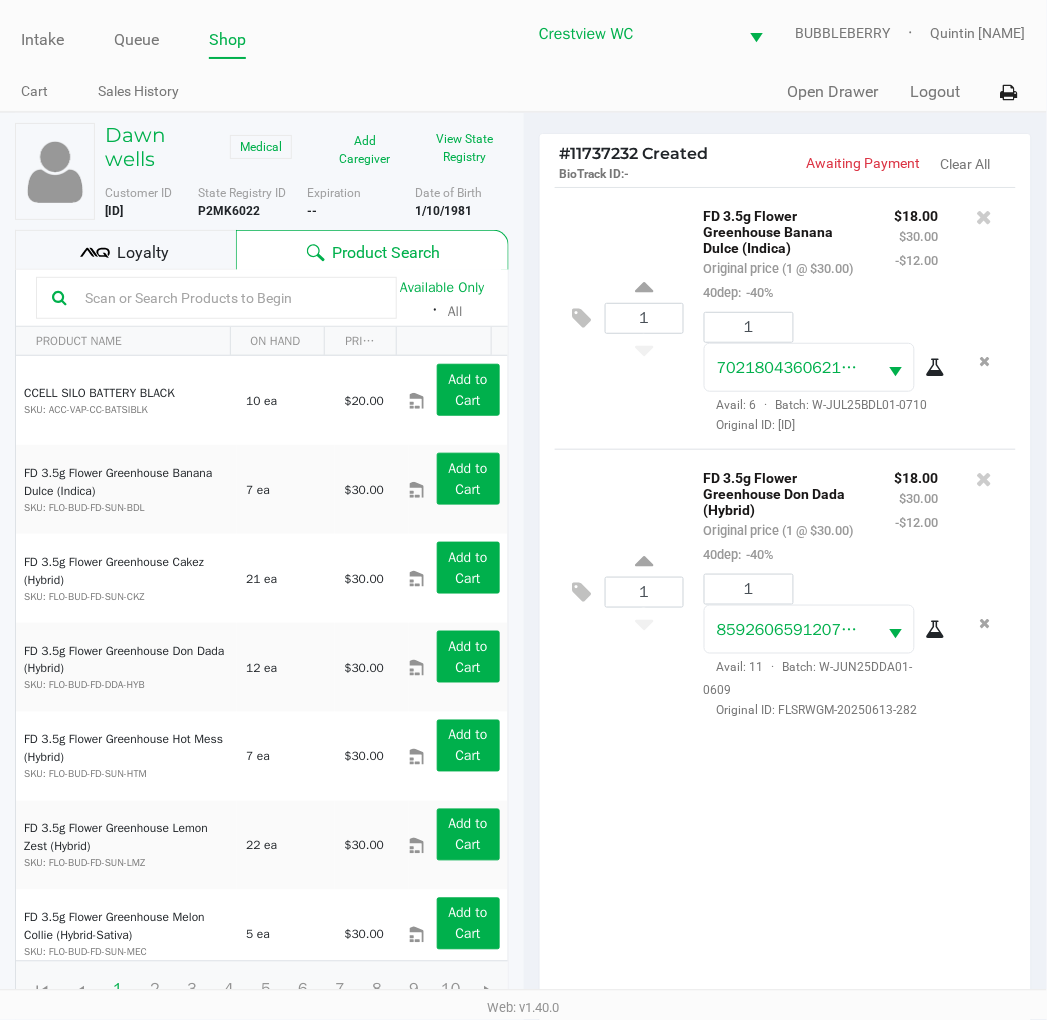 scroll, scrollTop: 0, scrollLeft: 0, axis: both 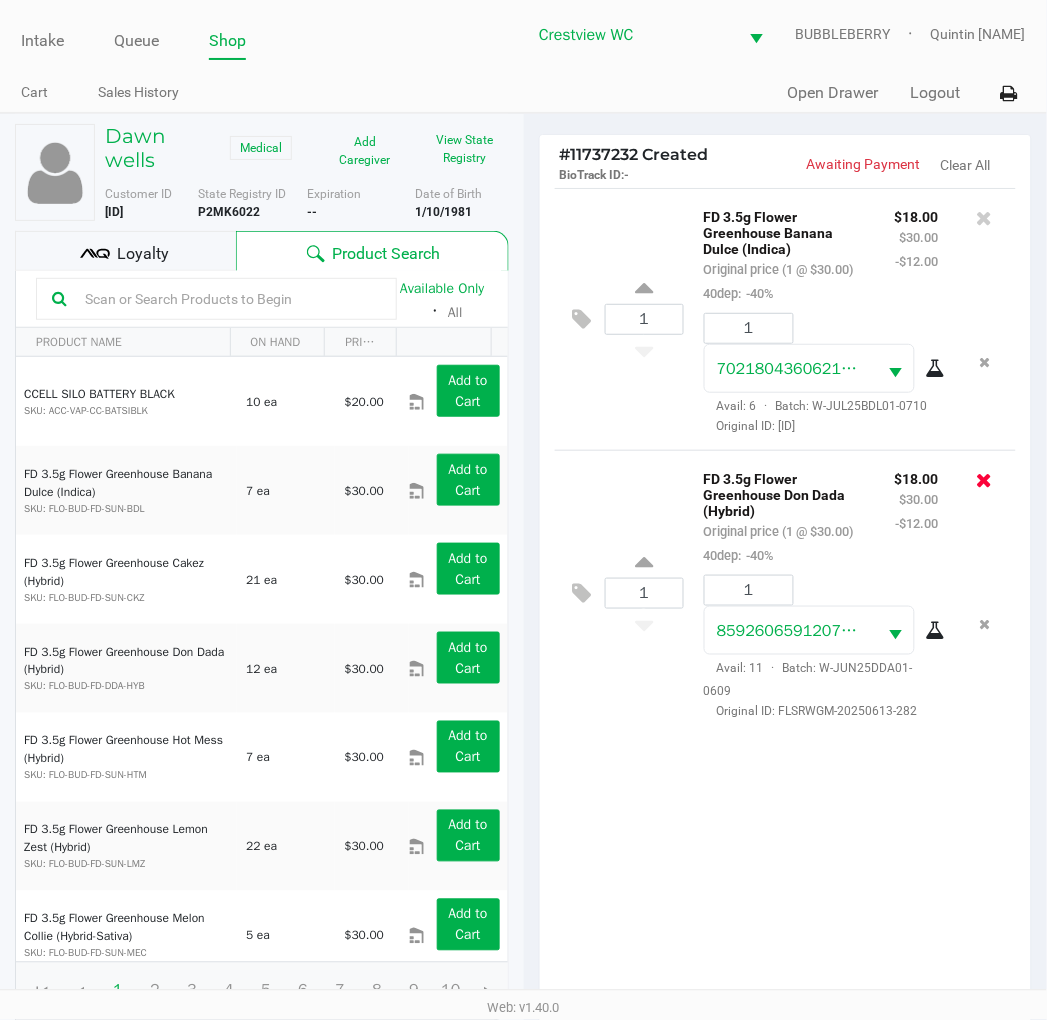 click 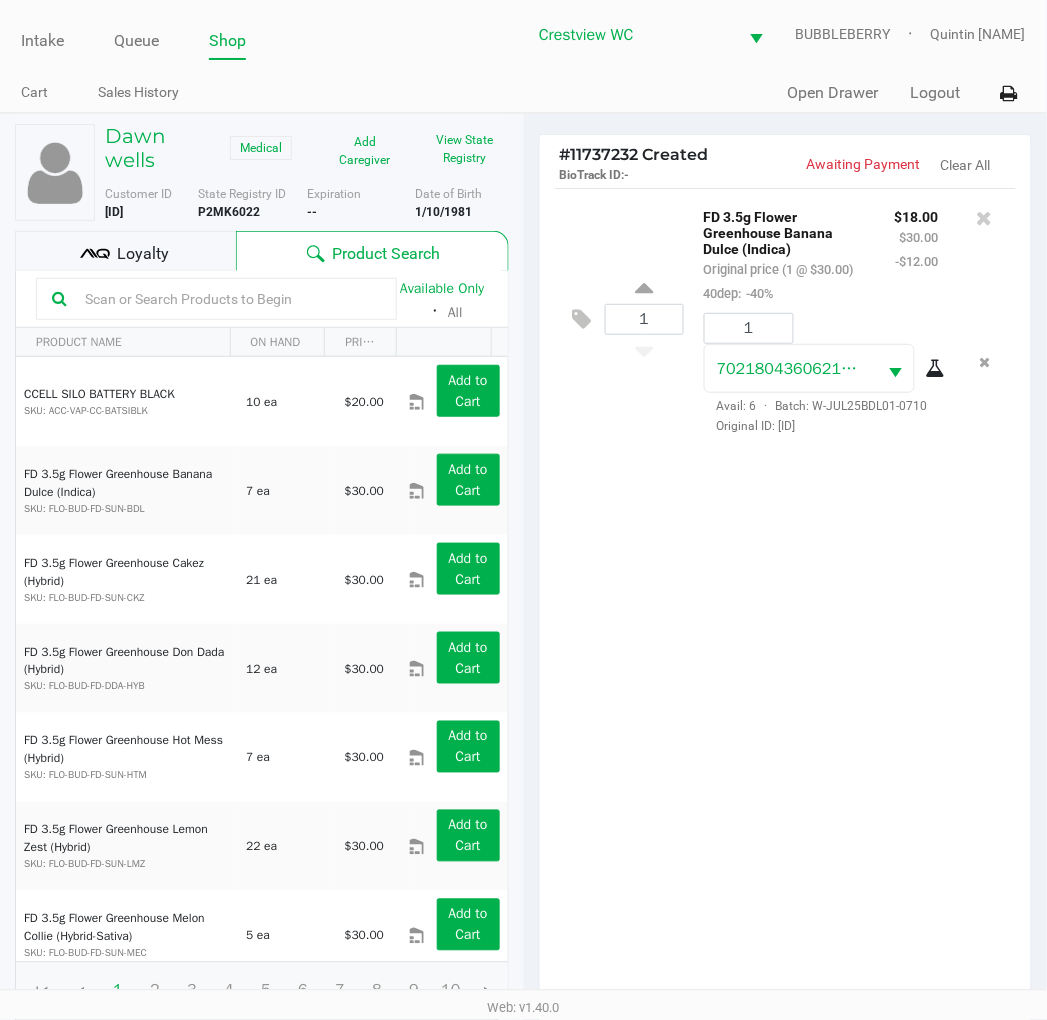 click 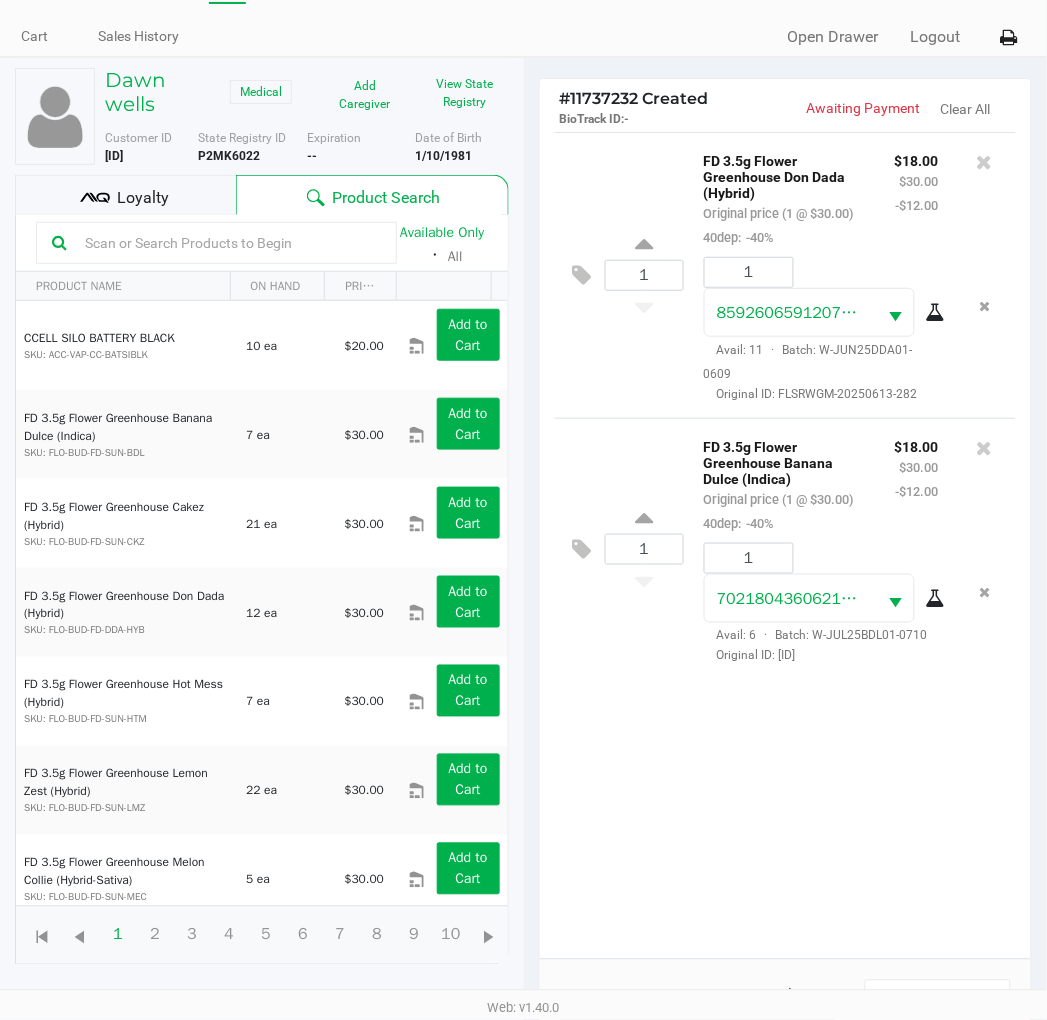 scroll, scrollTop: 55, scrollLeft: 0, axis: vertical 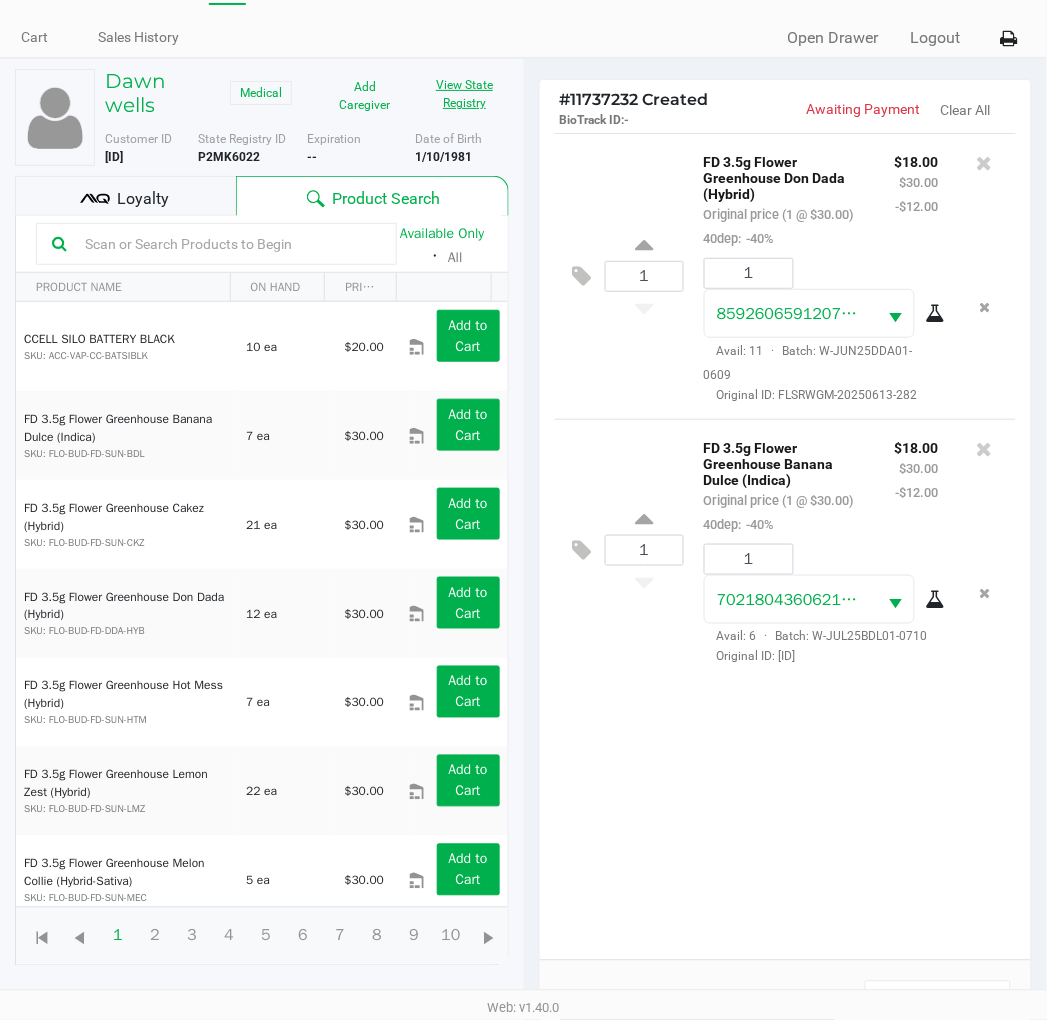 click on "View State Registry" 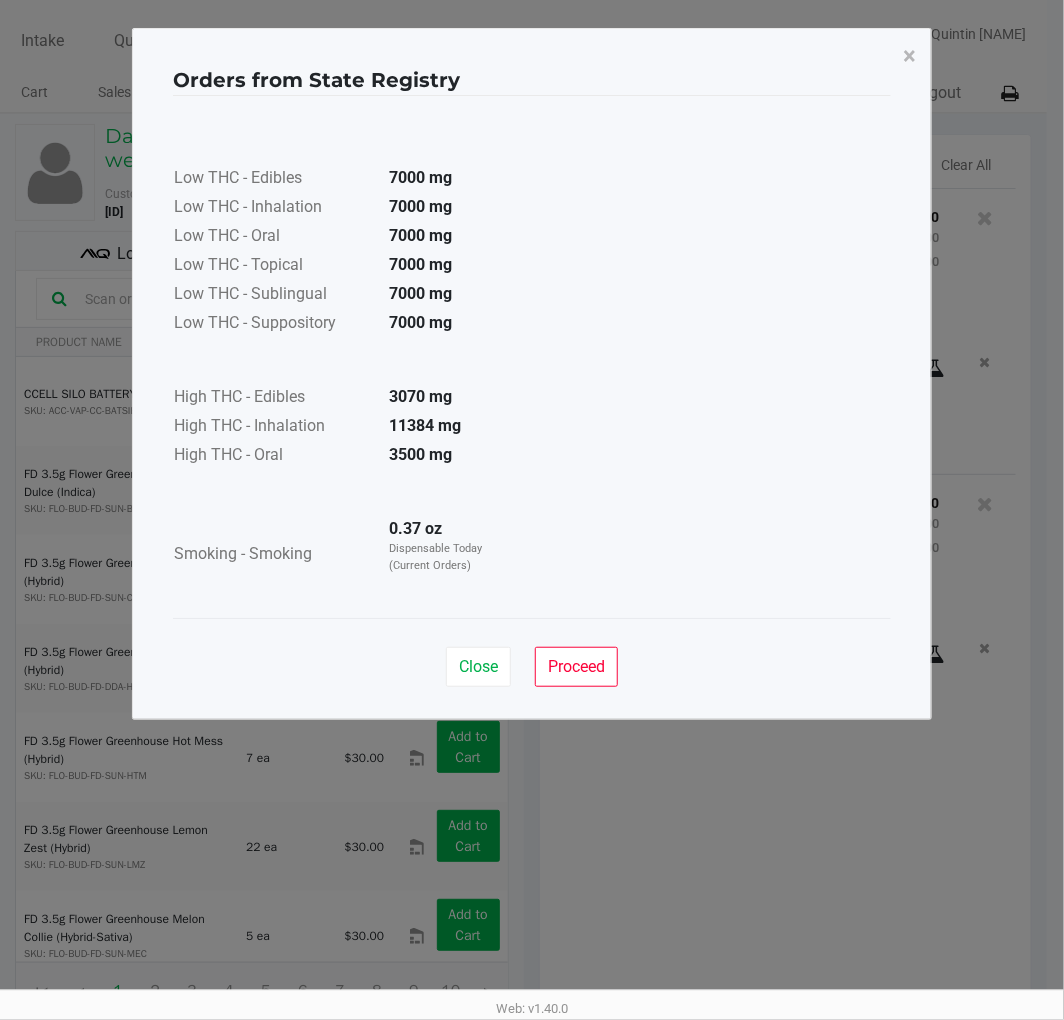 click on "Proceed" 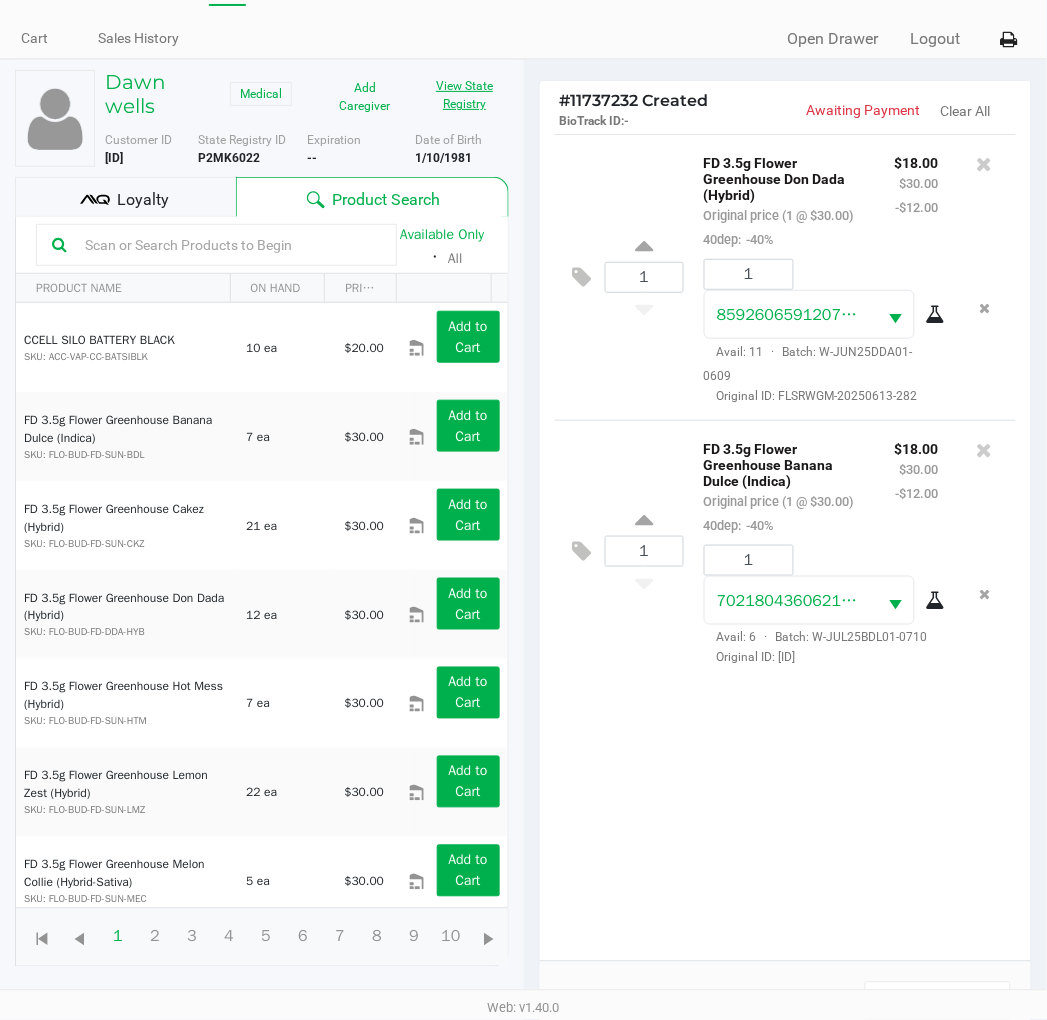 scroll, scrollTop: 62, scrollLeft: 0, axis: vertical 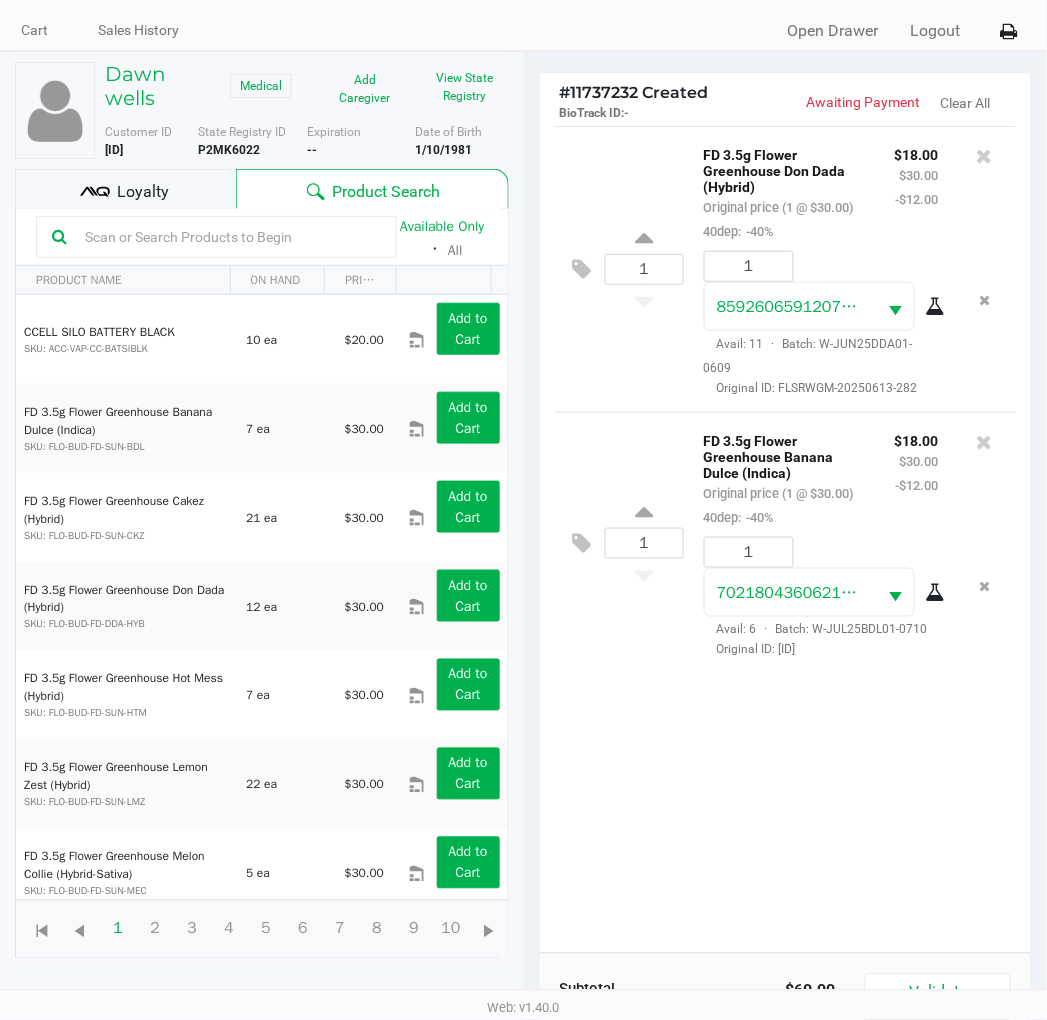 click on "1  FD 3.5g Flower Greenhouse Don Dada (Hybrid)   Original price (1 @ $30.00)  40dep:  -40% $18.00 $30.00 -$12.00 1 8592606591207830  Avail: 11  ·  Batch: W-JUN25DDA01-0609   Original ID: FLSRWGM-20250613-282  1  FD 3.5g Flower Greenhouse Banana Dulce (Indica)   Original price (1 @ $30.00)  40dep:  -40% $18.00 $30.00 -$12.00 1 7021804360621575  Avail: 6  ·  Batch: W-JUL25BDL01-0710   Original ID: FLSRWGM-20250717-672" 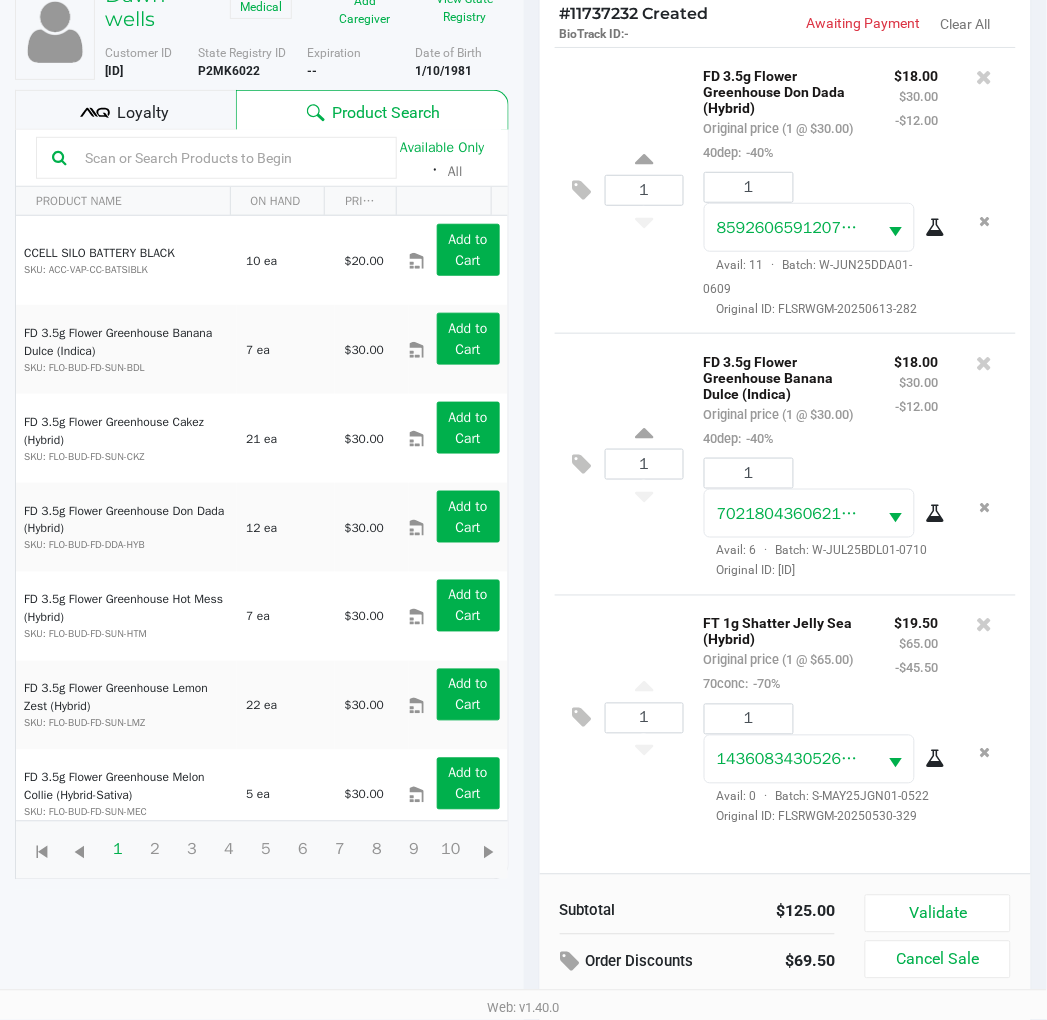 scroll, scrollTop: 217, scrollLeft: 0, axis: vertical 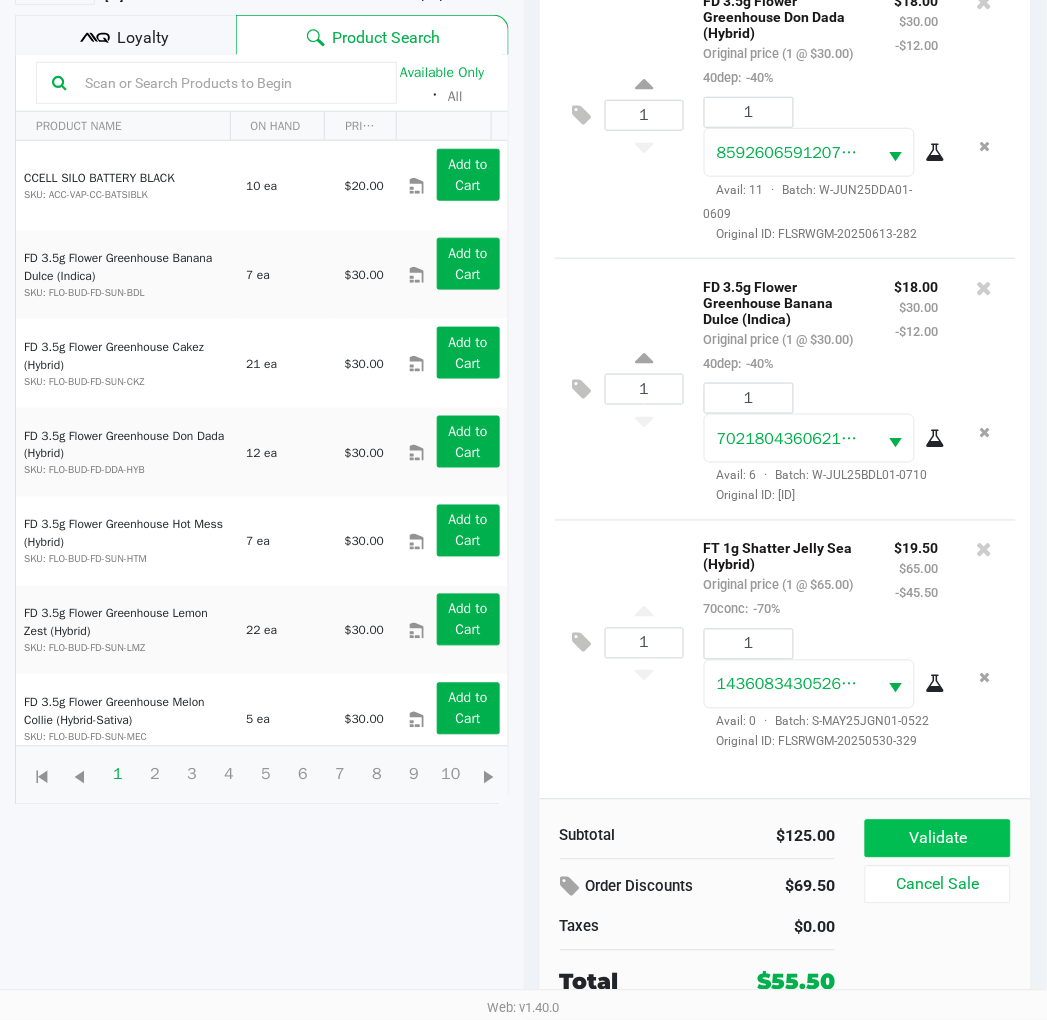 click on "Validate" 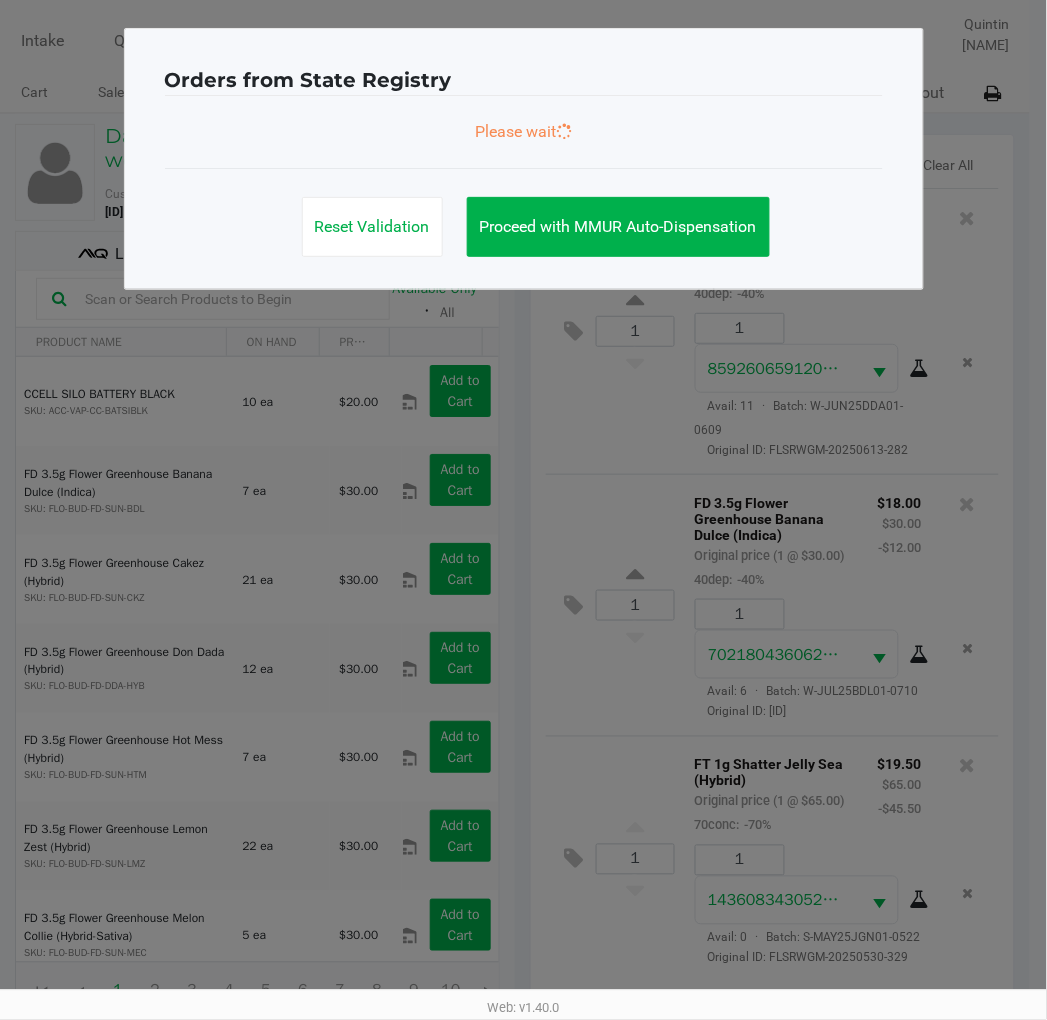 scroll, scrollTop: 0, scrollLeft: 0, axis: both 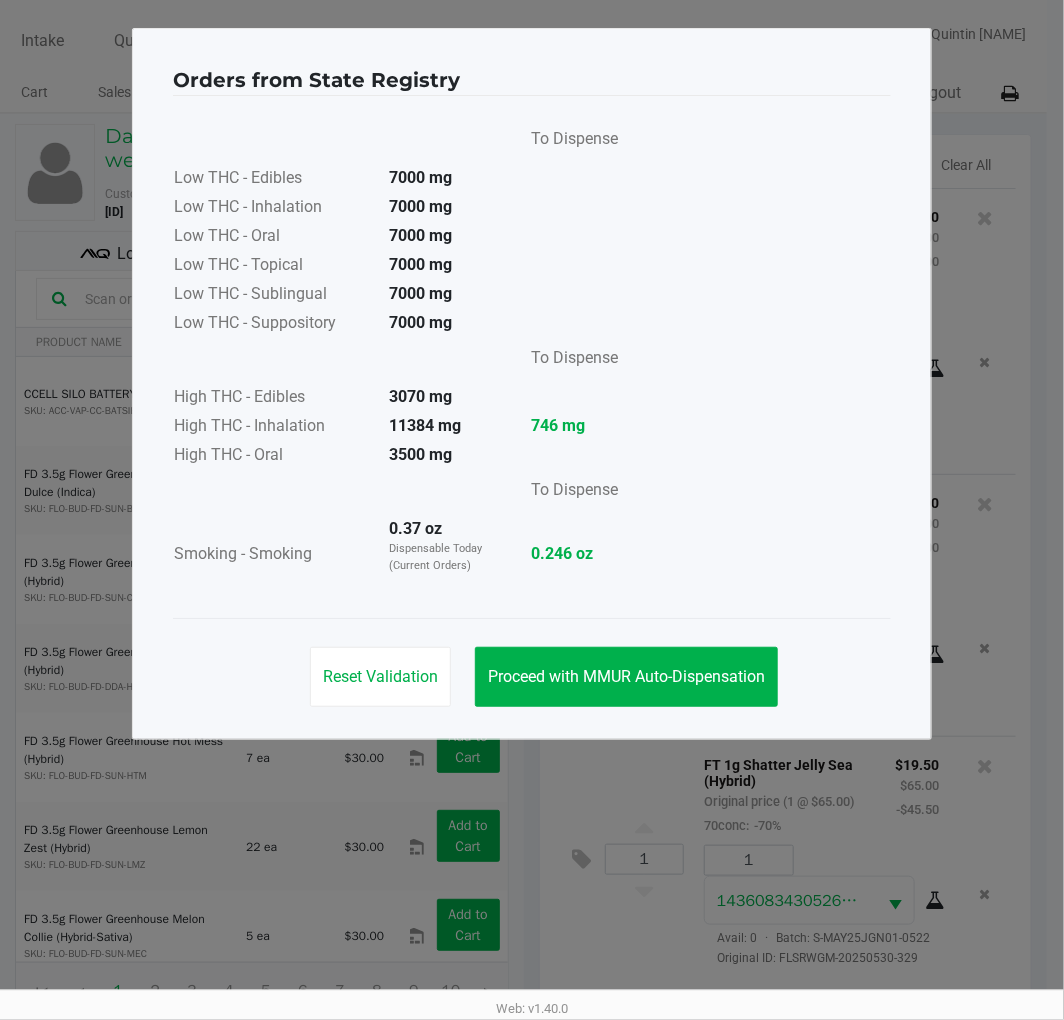 click on "Proceed with MMUR Auto-Dispensation" 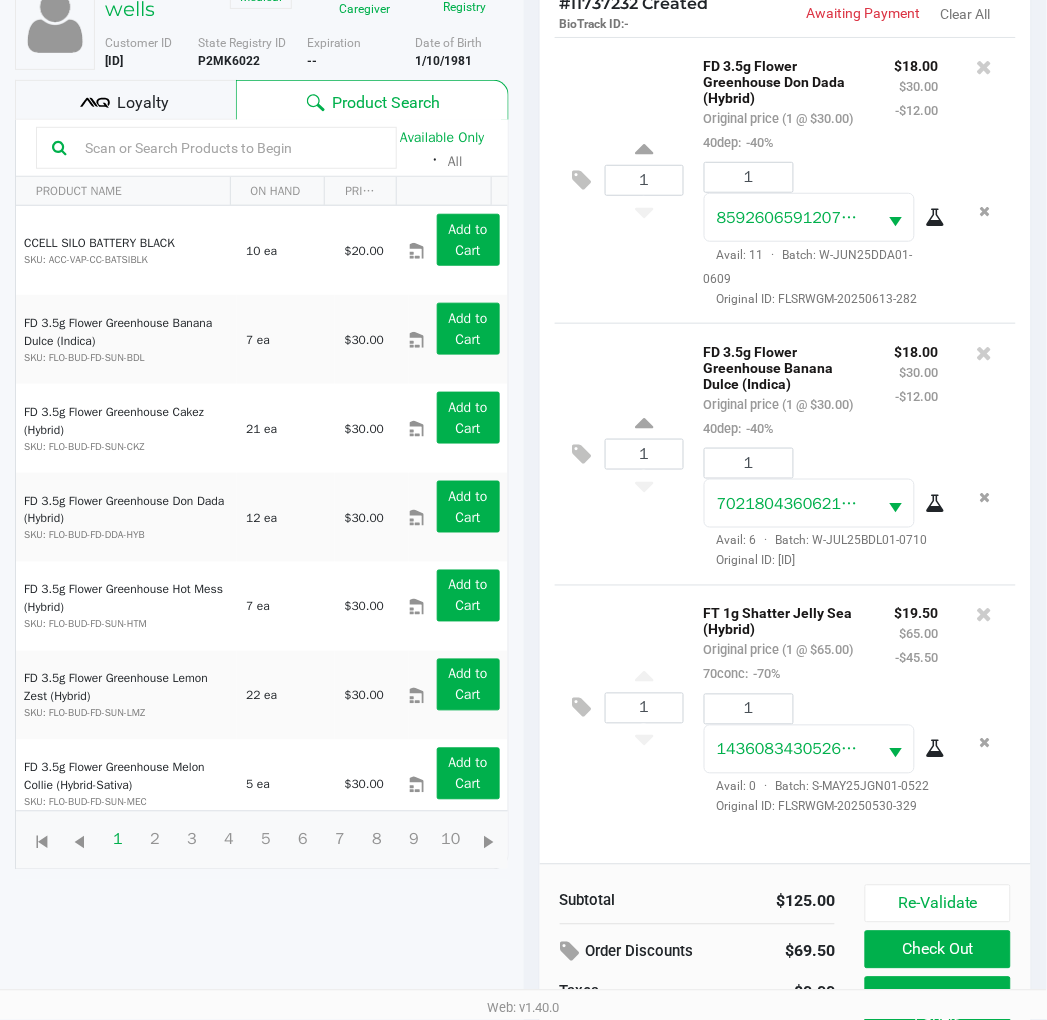 scroll, scrollTop: 238, scrollLeft: 0, axis: vertical 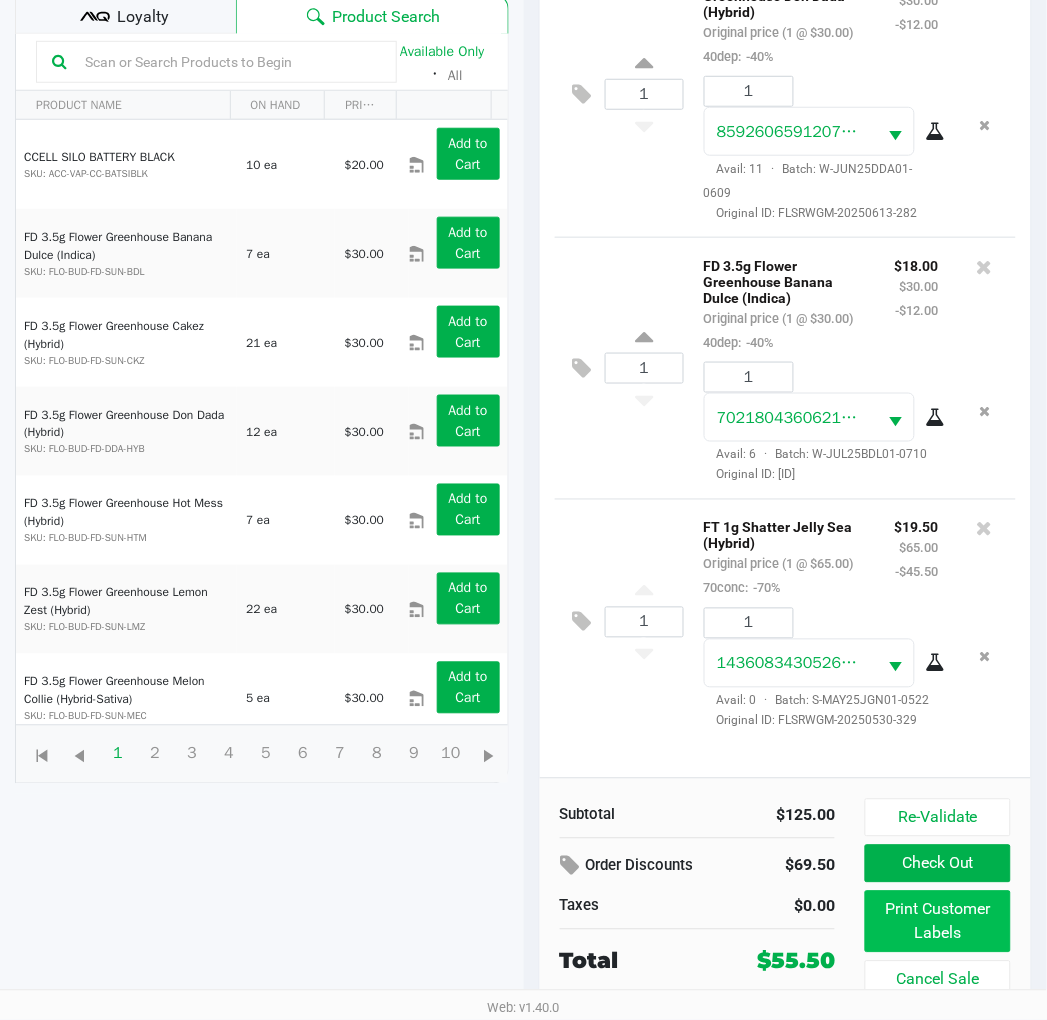 click on "Print Customer Labels" 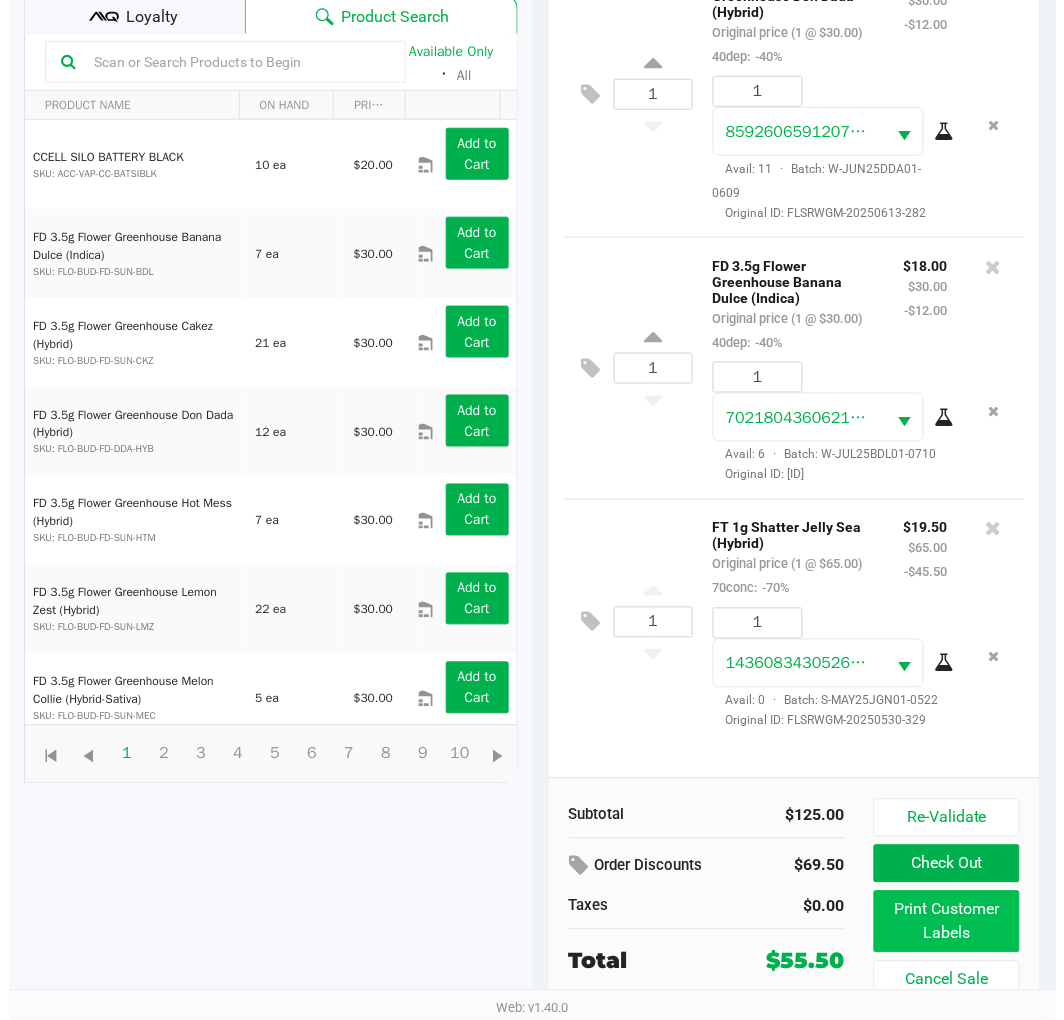 scroll, scrollTop: 0, scrollLeft: 0, axis: both 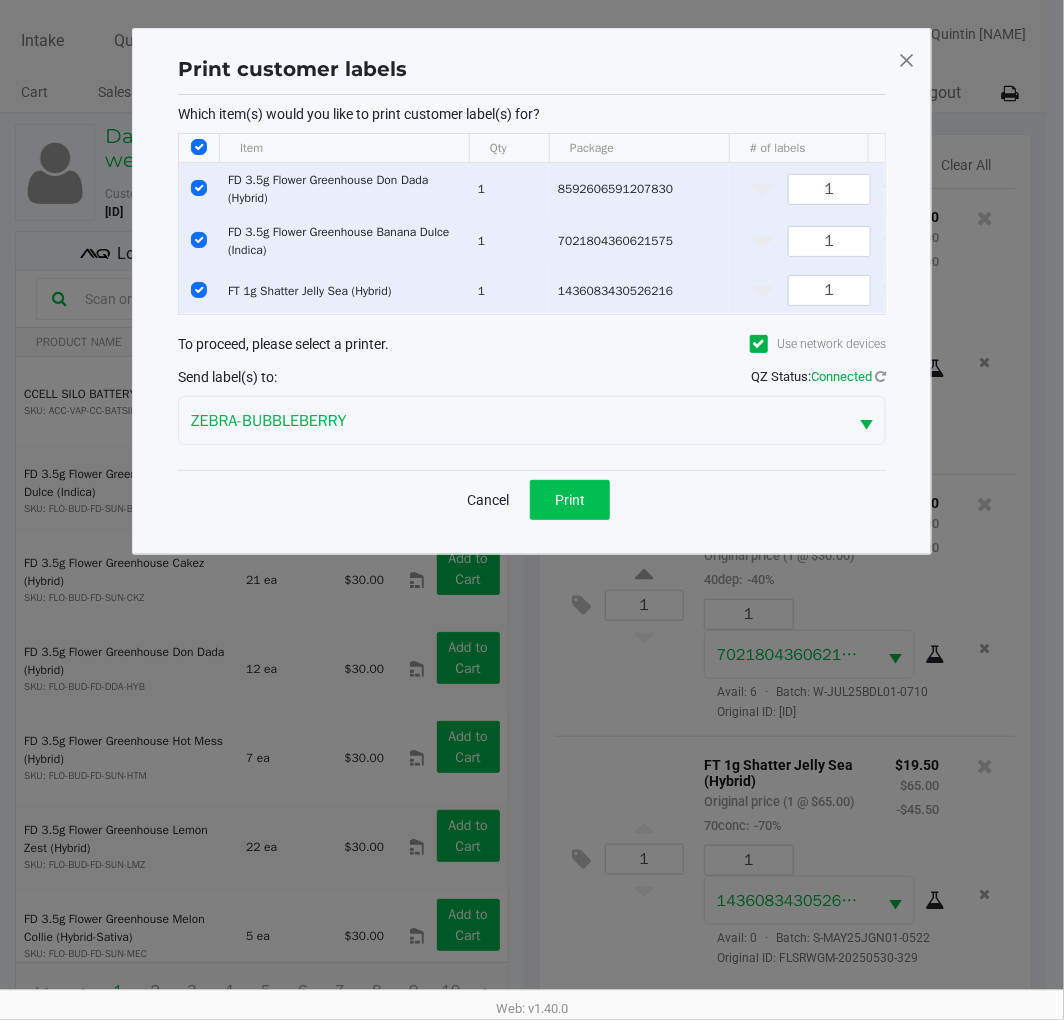 click on "Print" 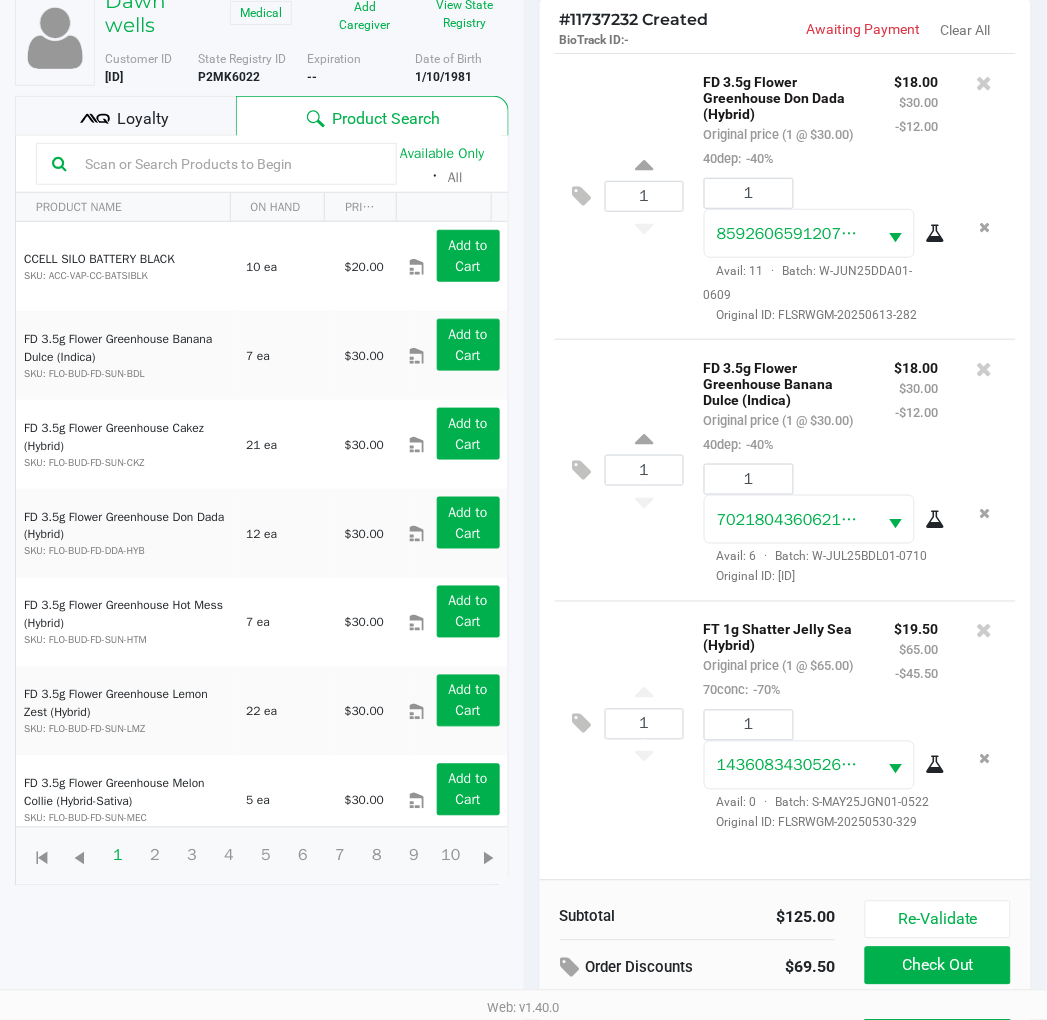 scroll, scrollTop: 0, scrollLeft: 0, axis: both 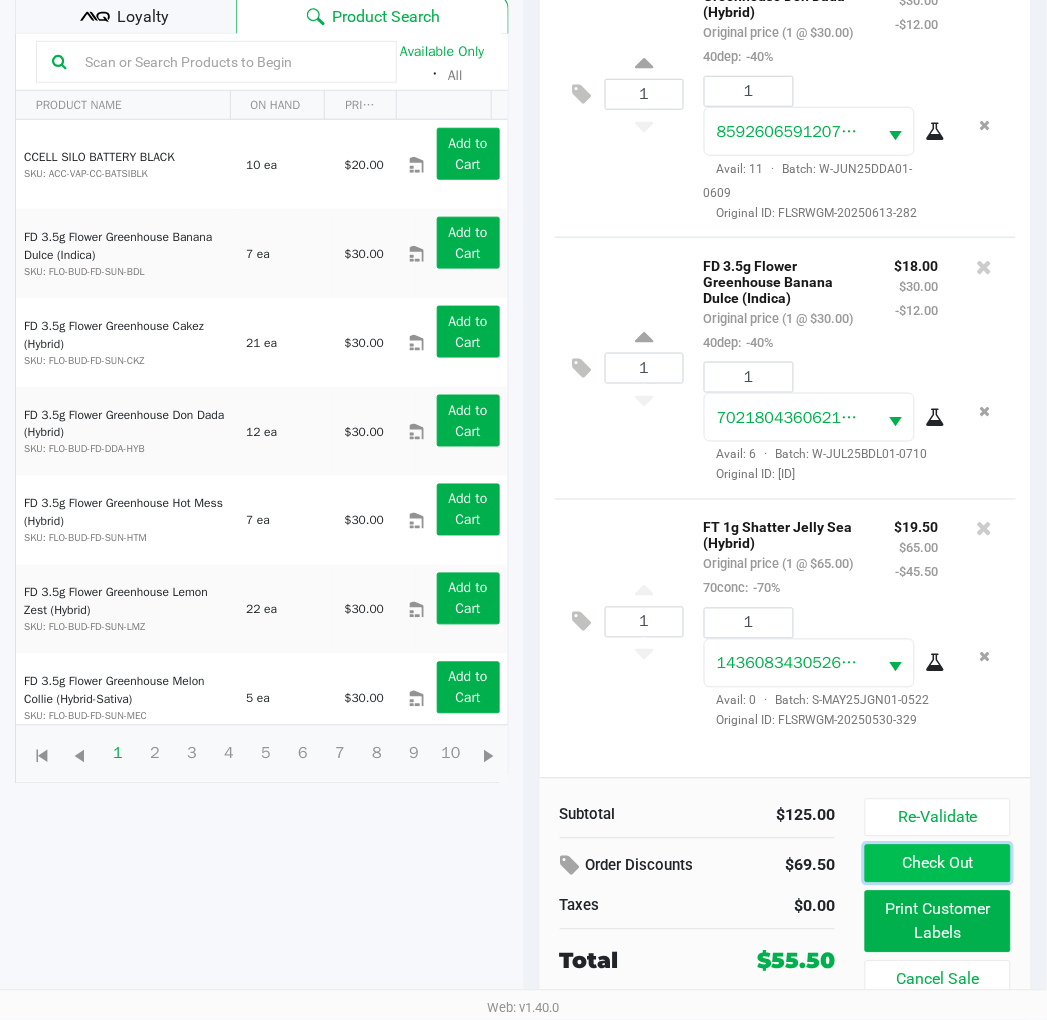 click on "Check Out" 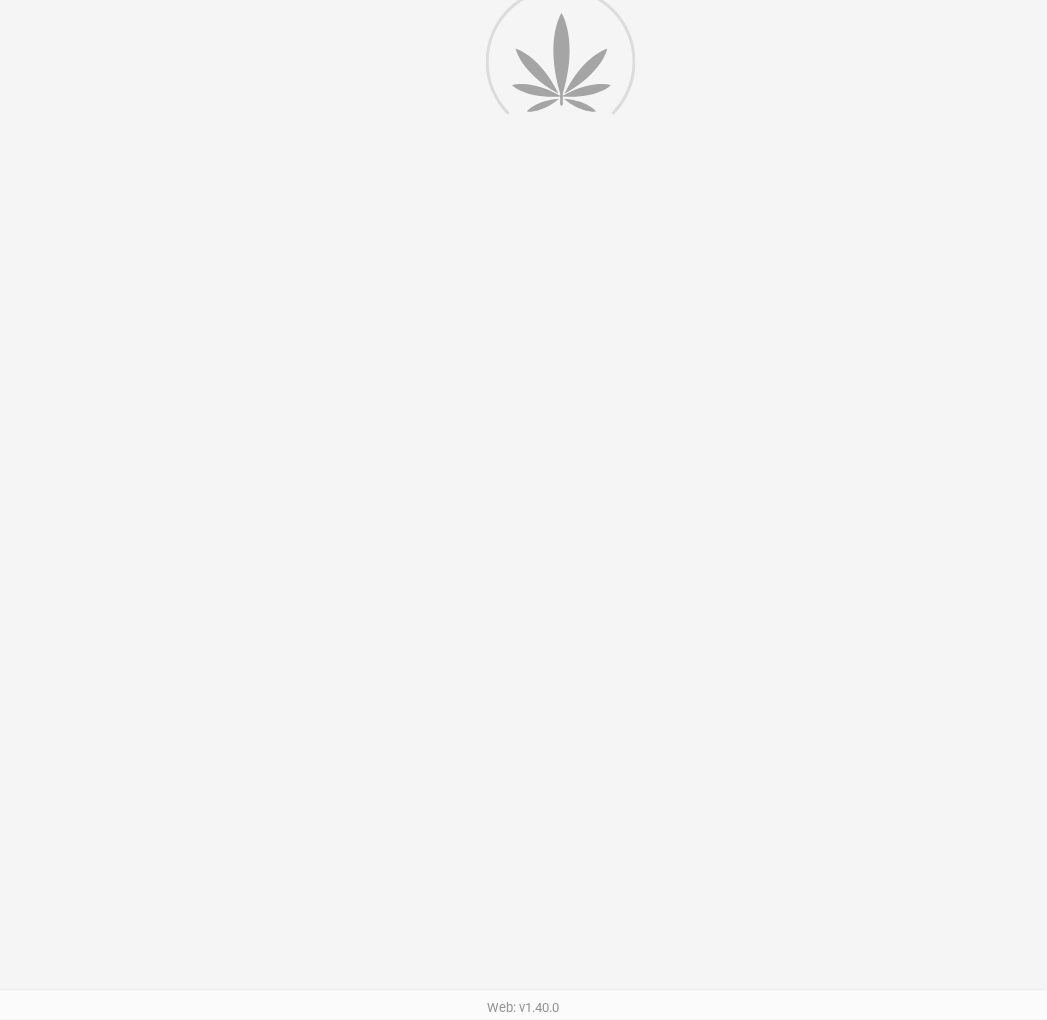 scroll, scrollTop: 0, scrollLeft: 0, axis: both 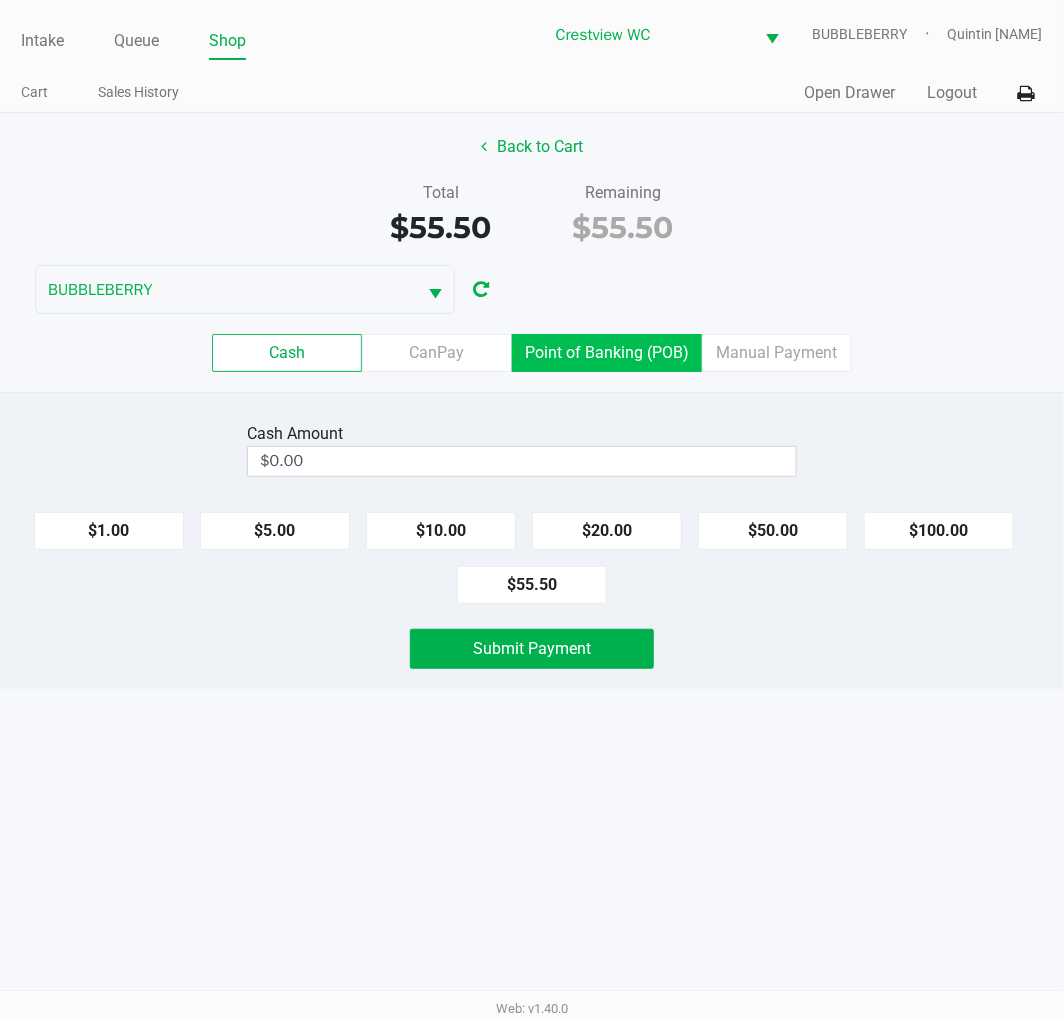 click on "Point of Banking (POB)" 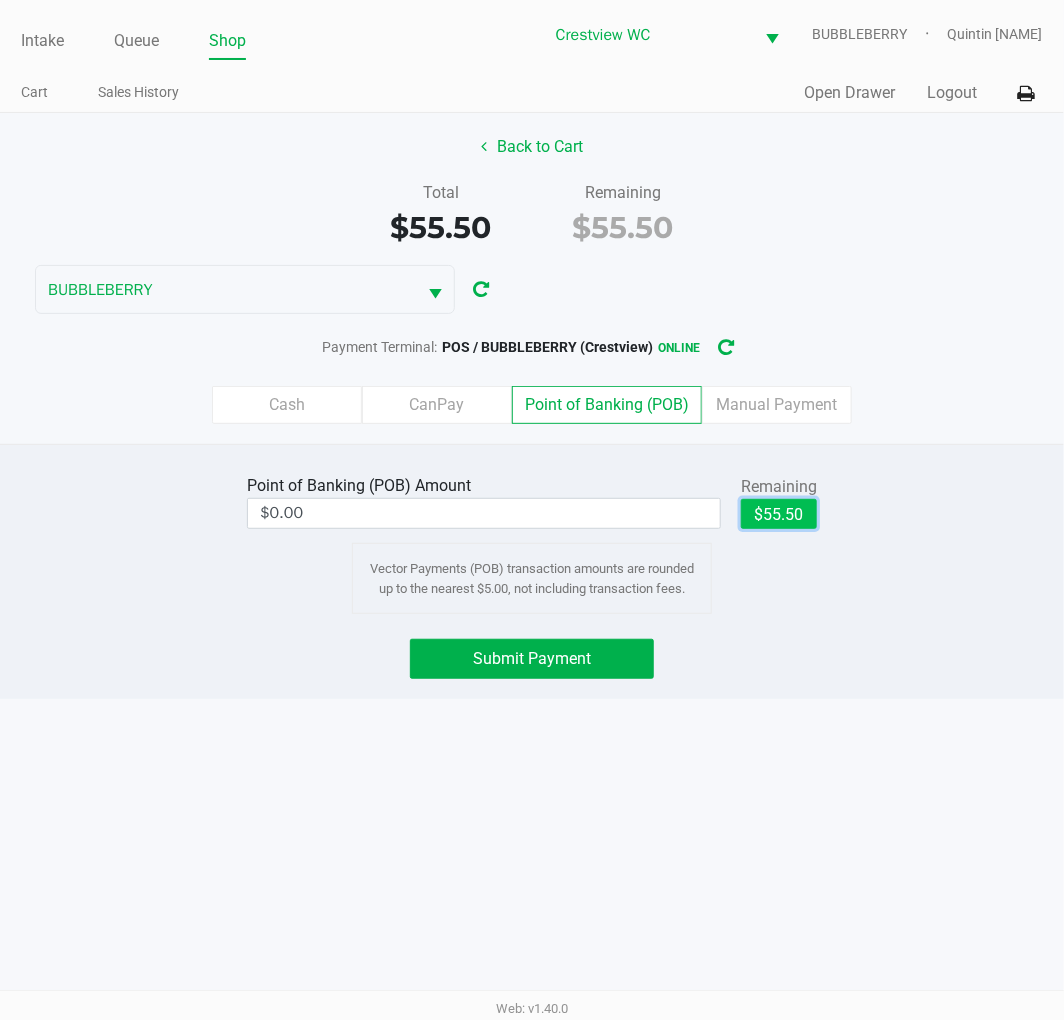 click on "$55.50" 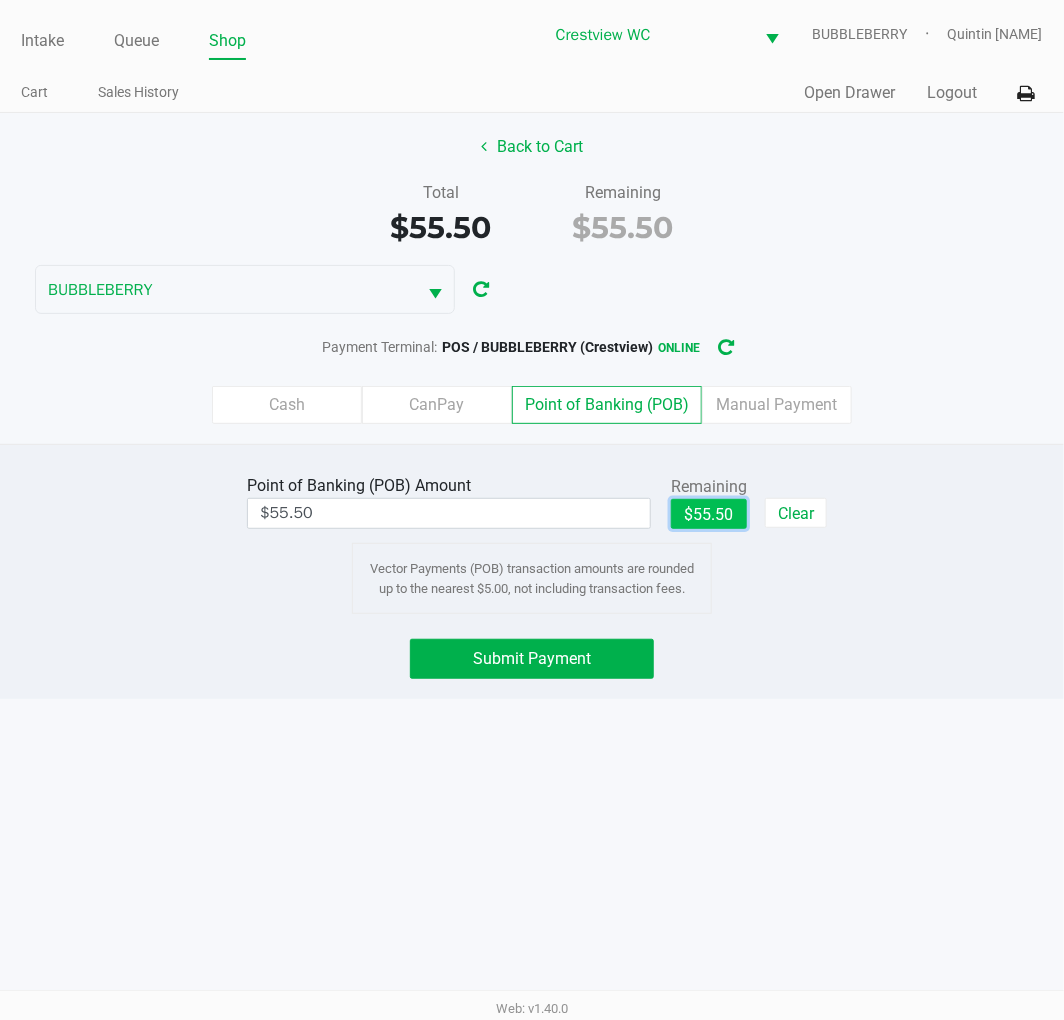 click on "Submit Payment" 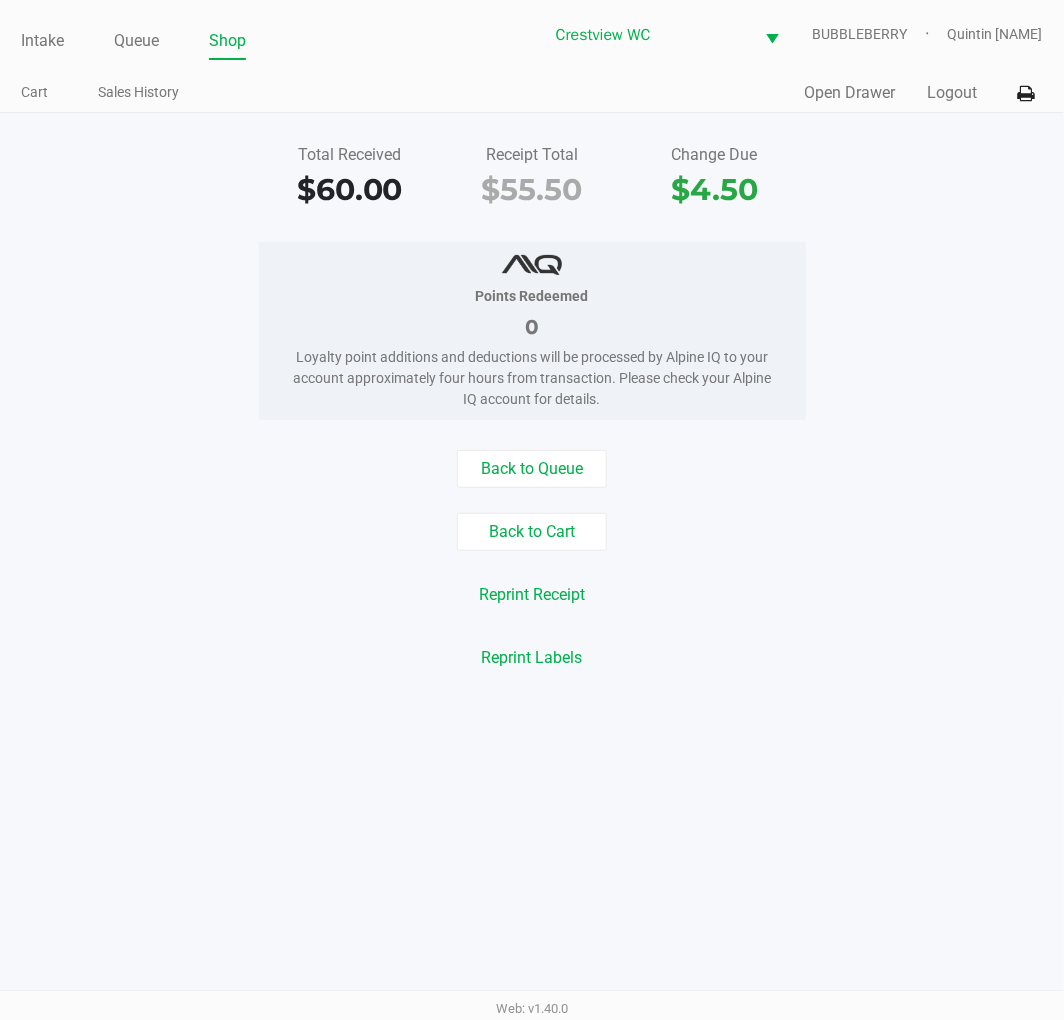 click on "Intake" 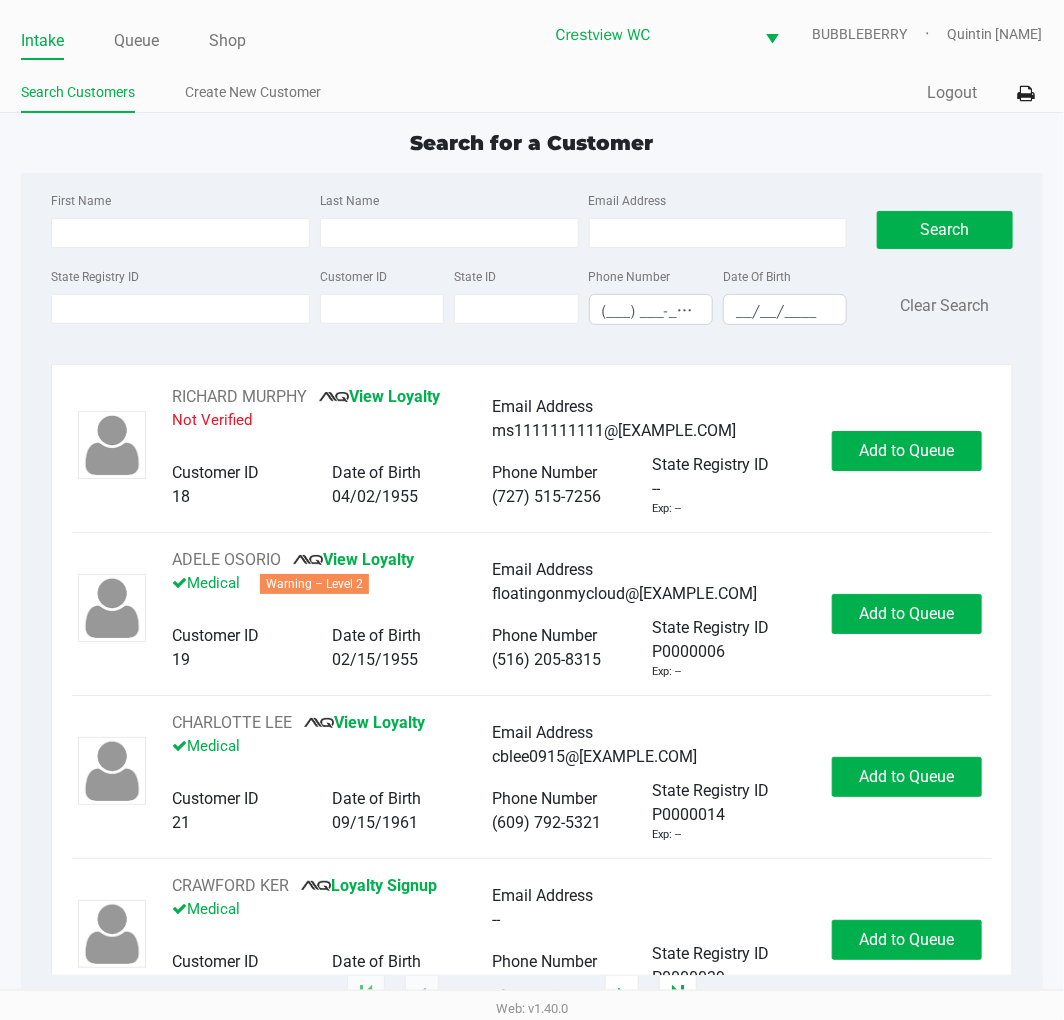 click on "Intake" 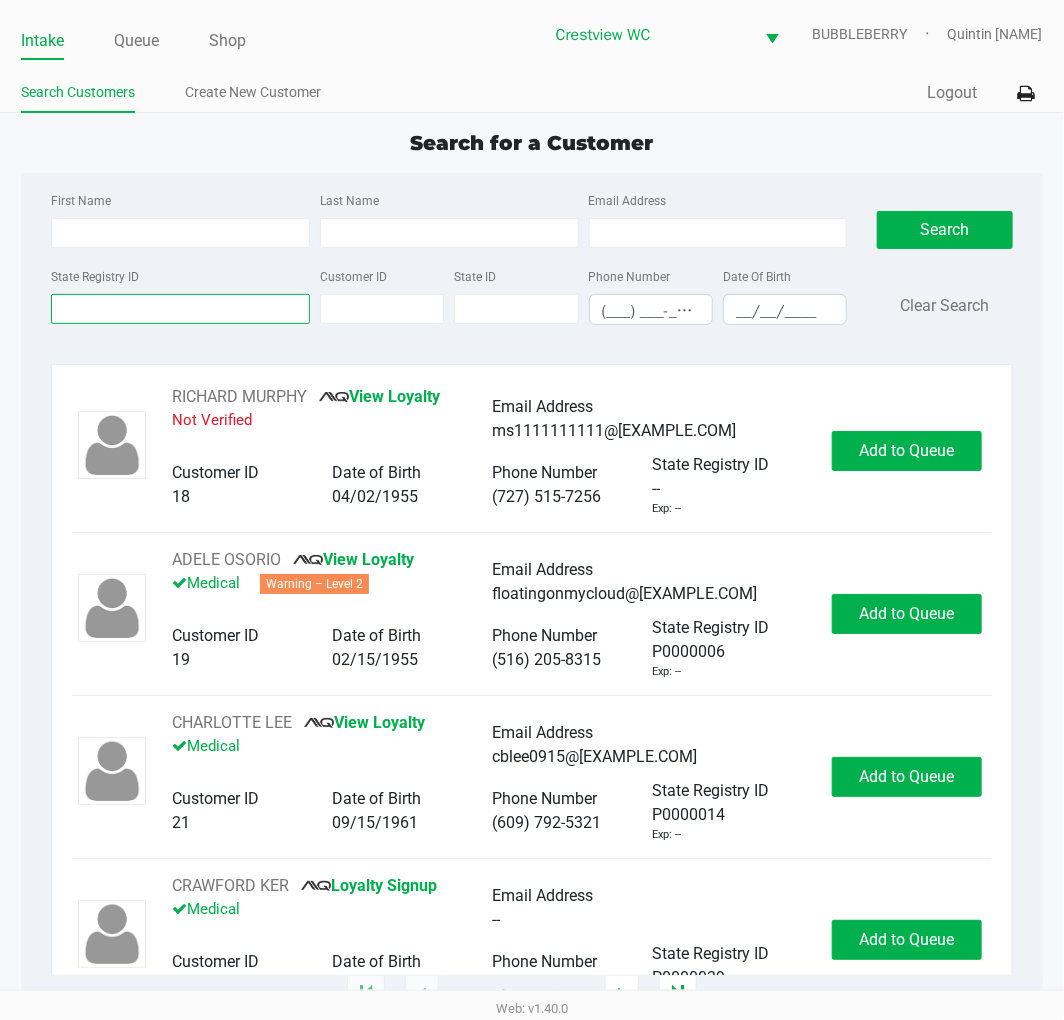 click on "State Registry ID" at bounding box center [180, 309] 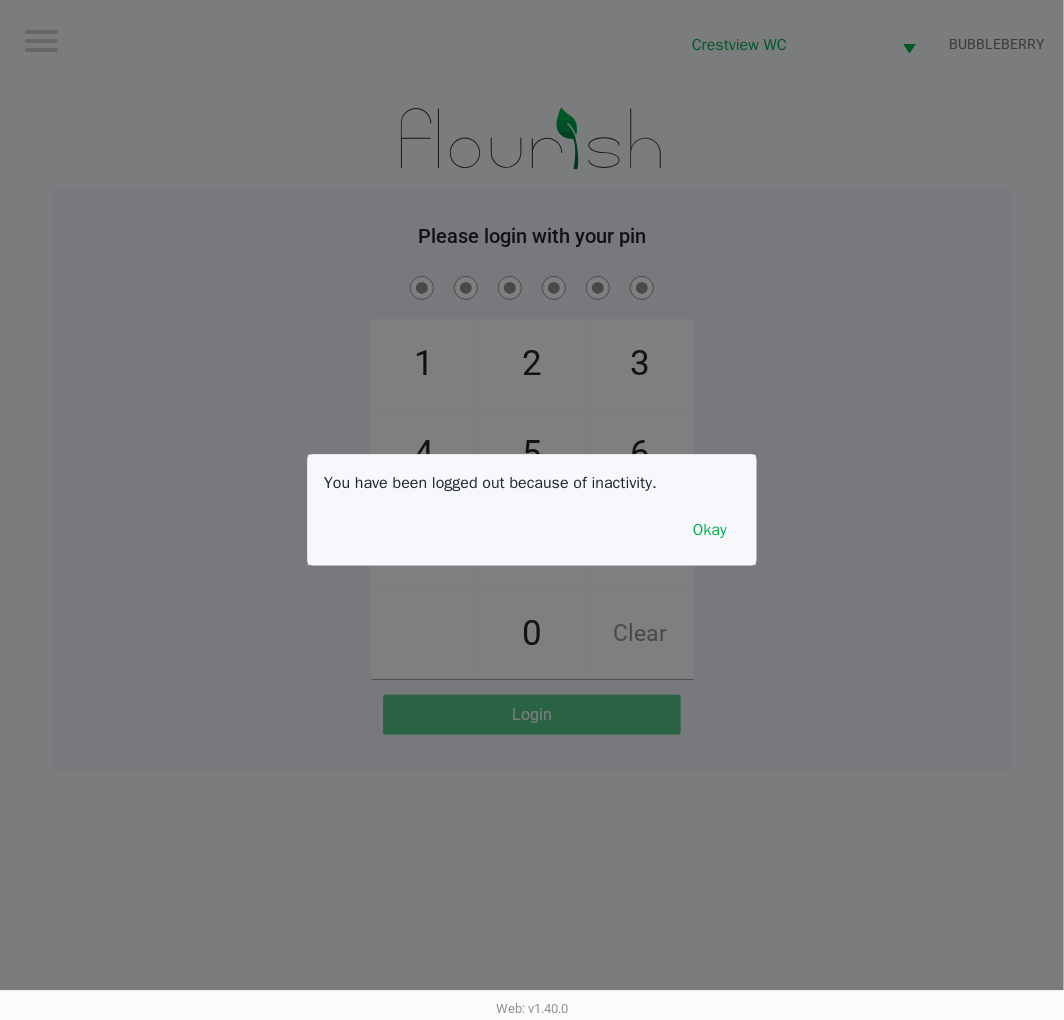 click on "Okay" at bounding box center [710, 530] 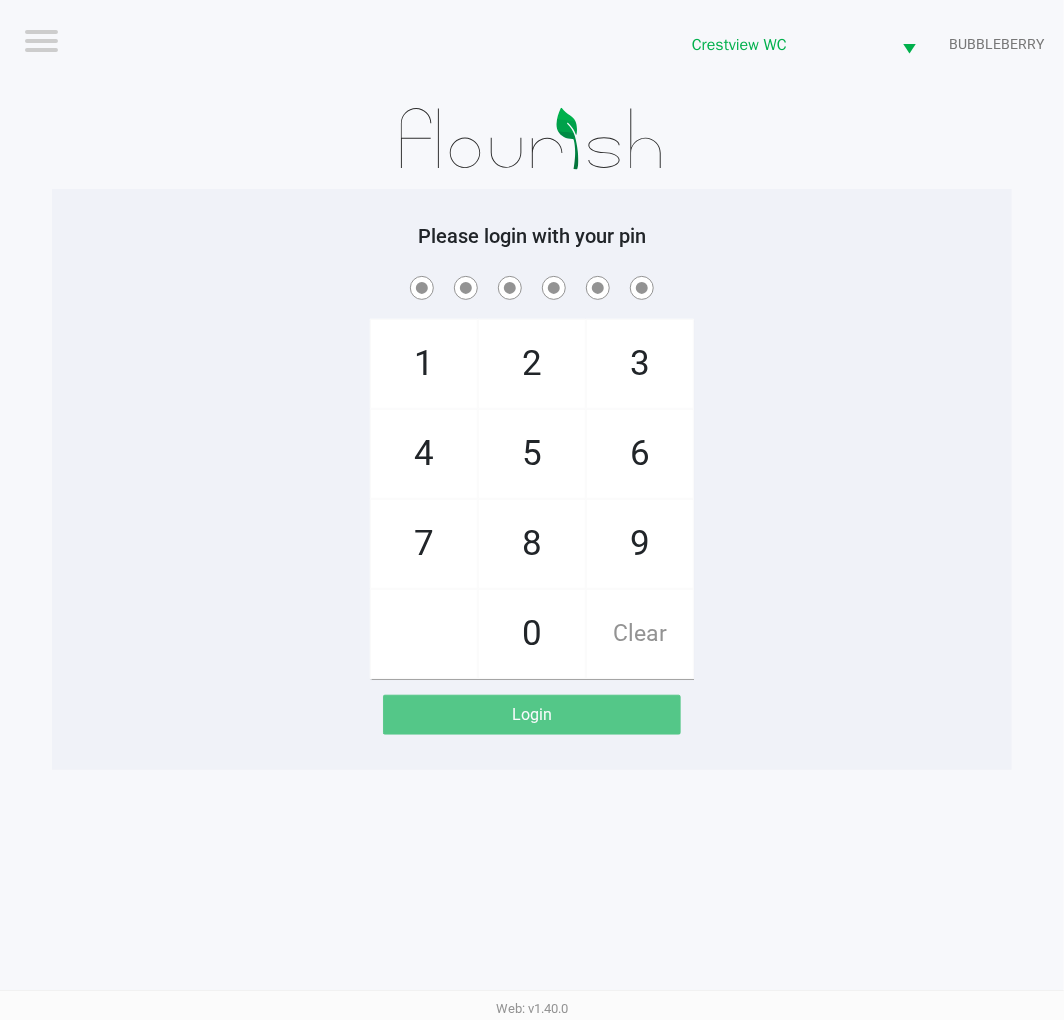 click on "1   4   7       2   5   8   0   3   6   9   Clear" 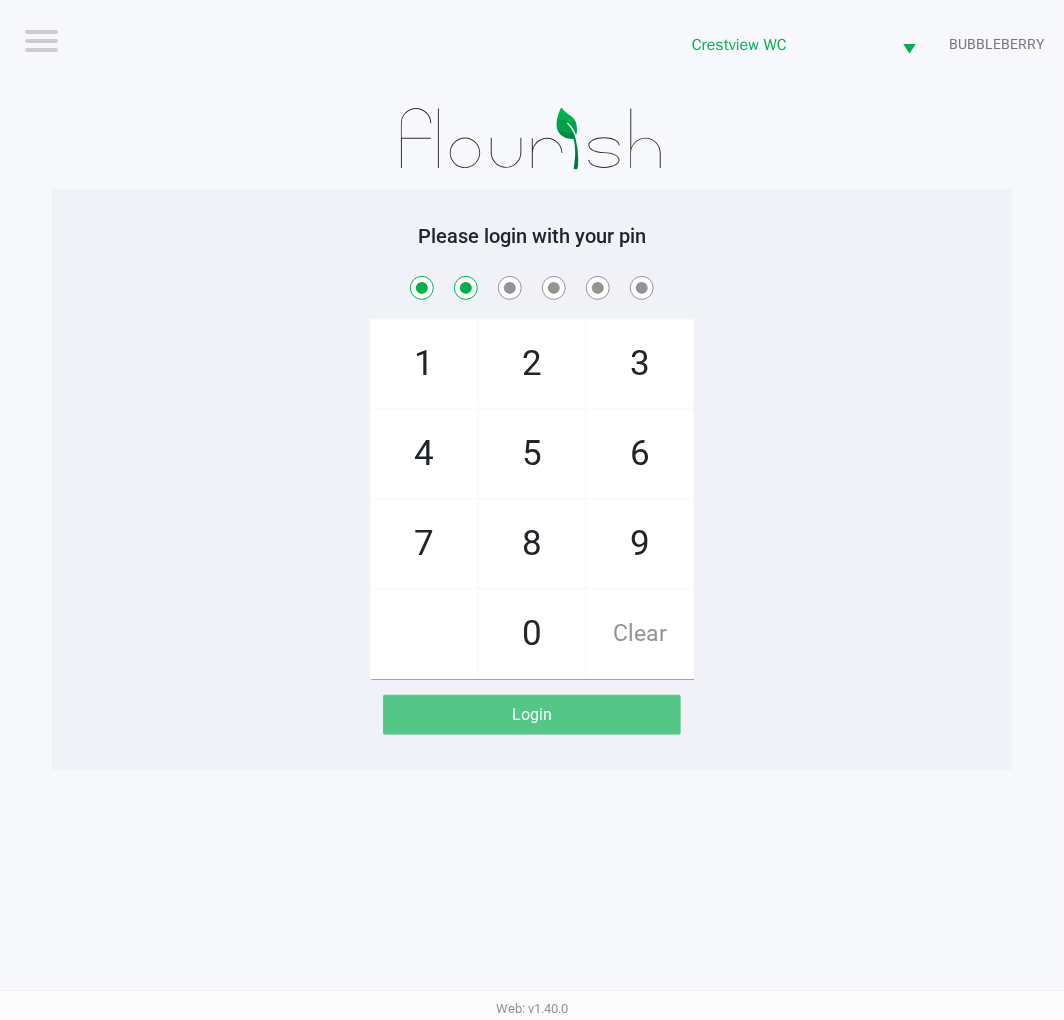 checkbox on "true" 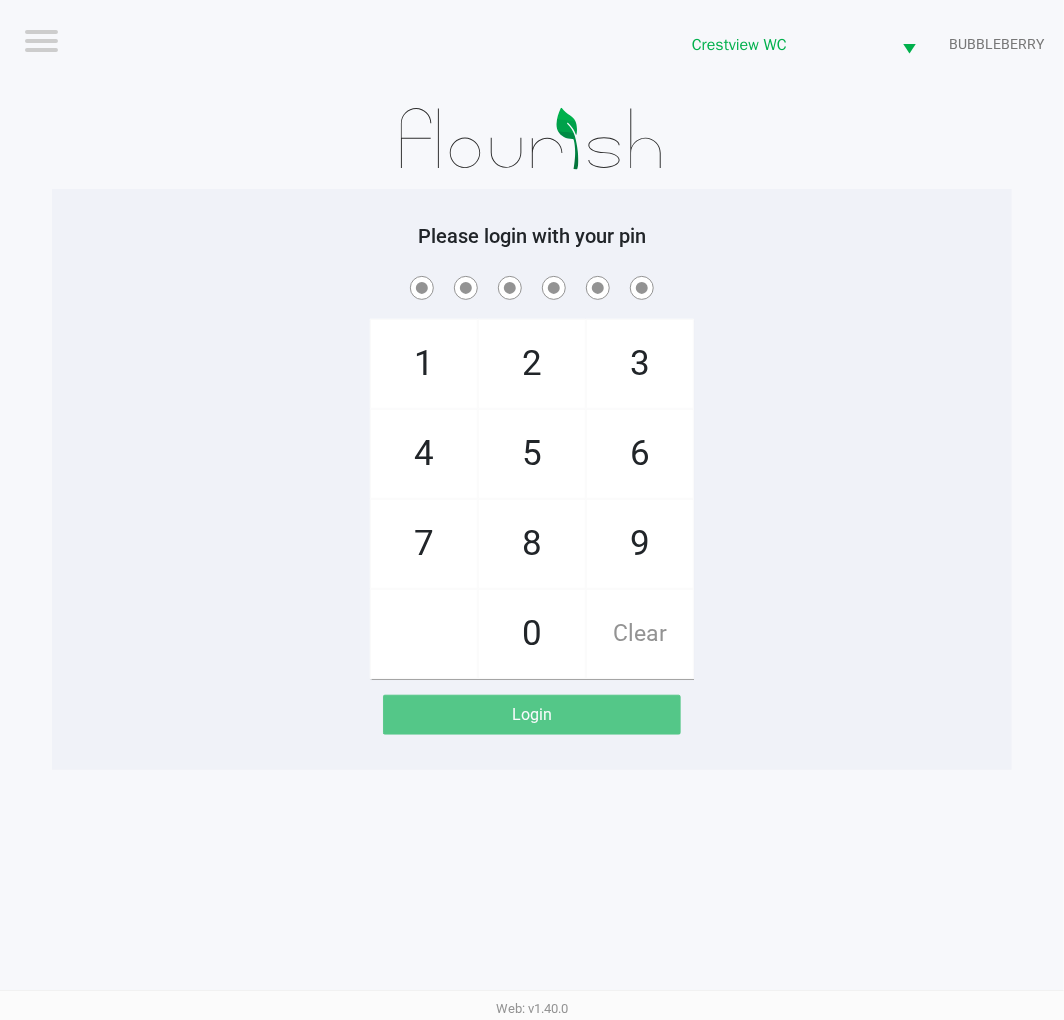 checkbox on "true" 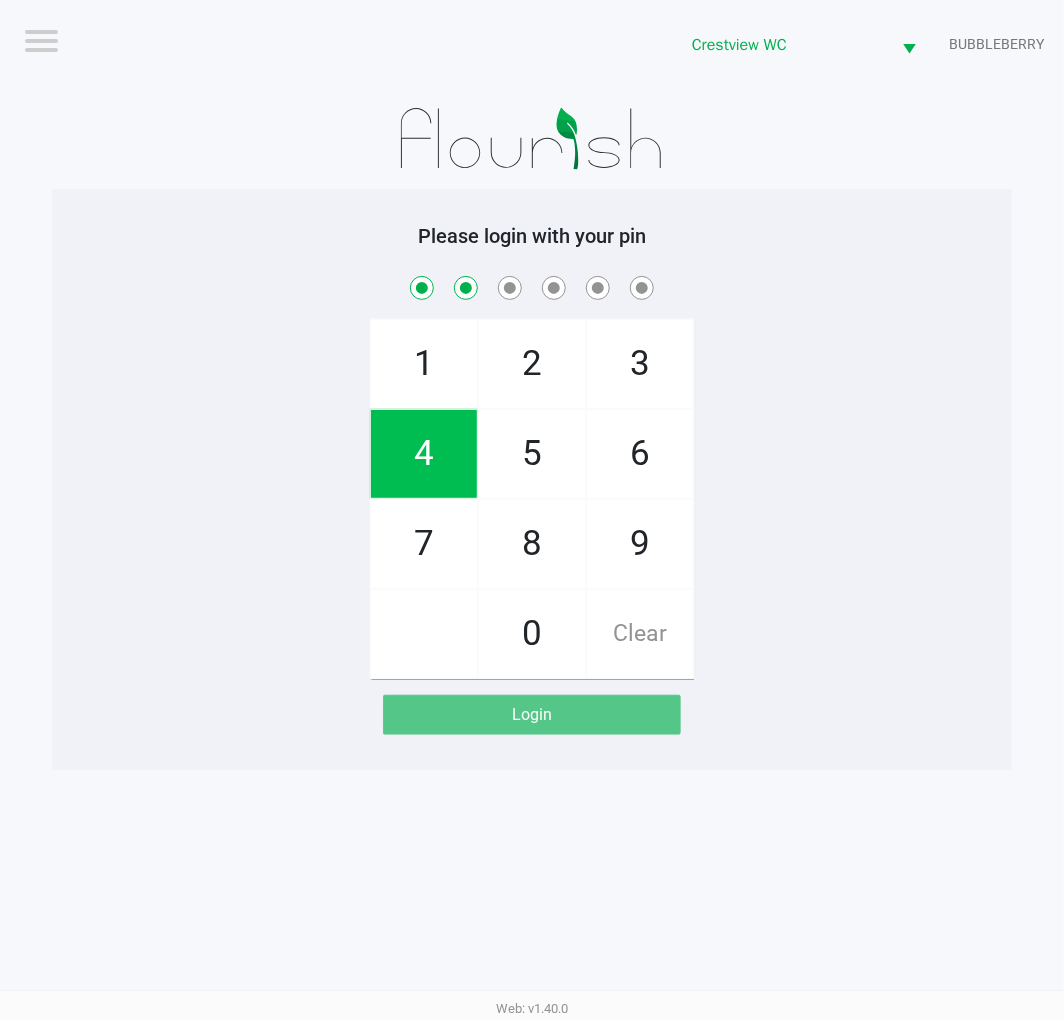 checkbox on "true" 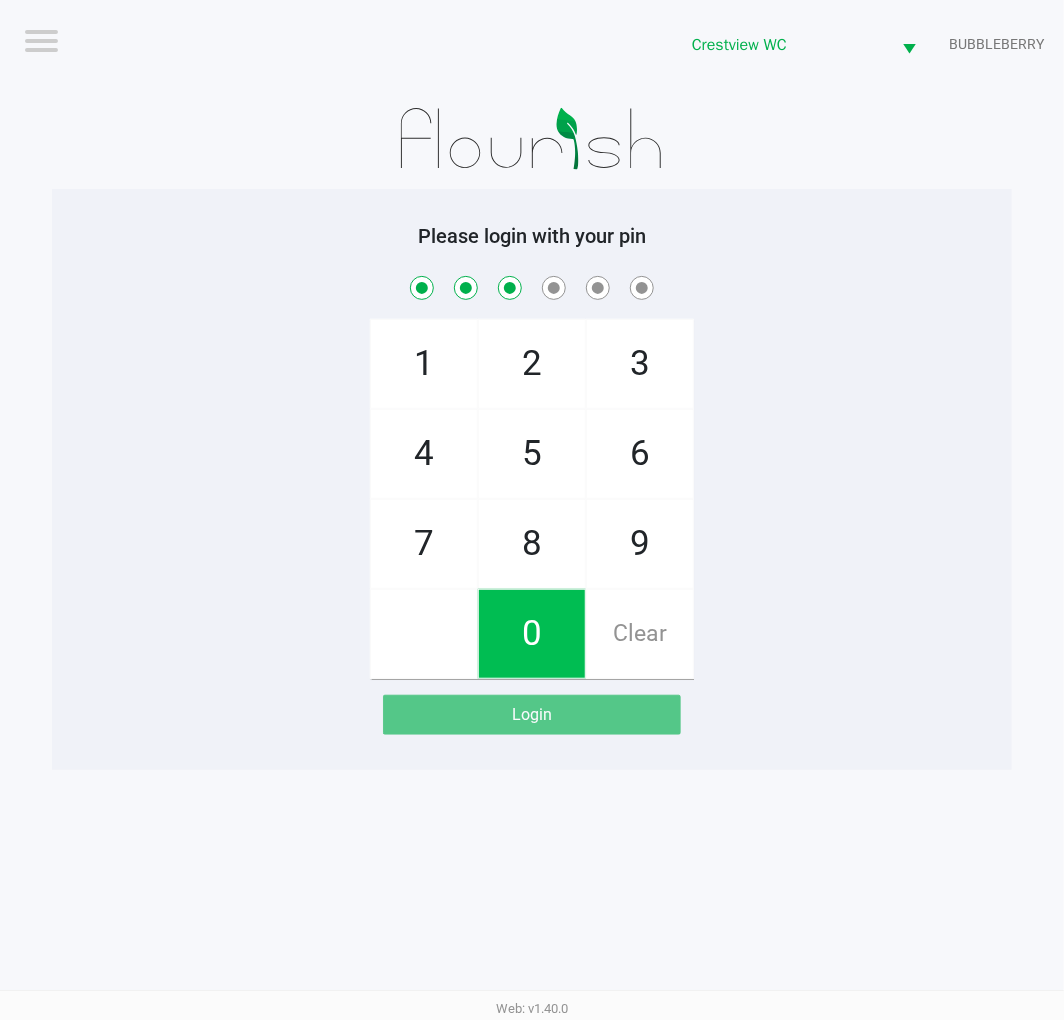 checkbox on "true" 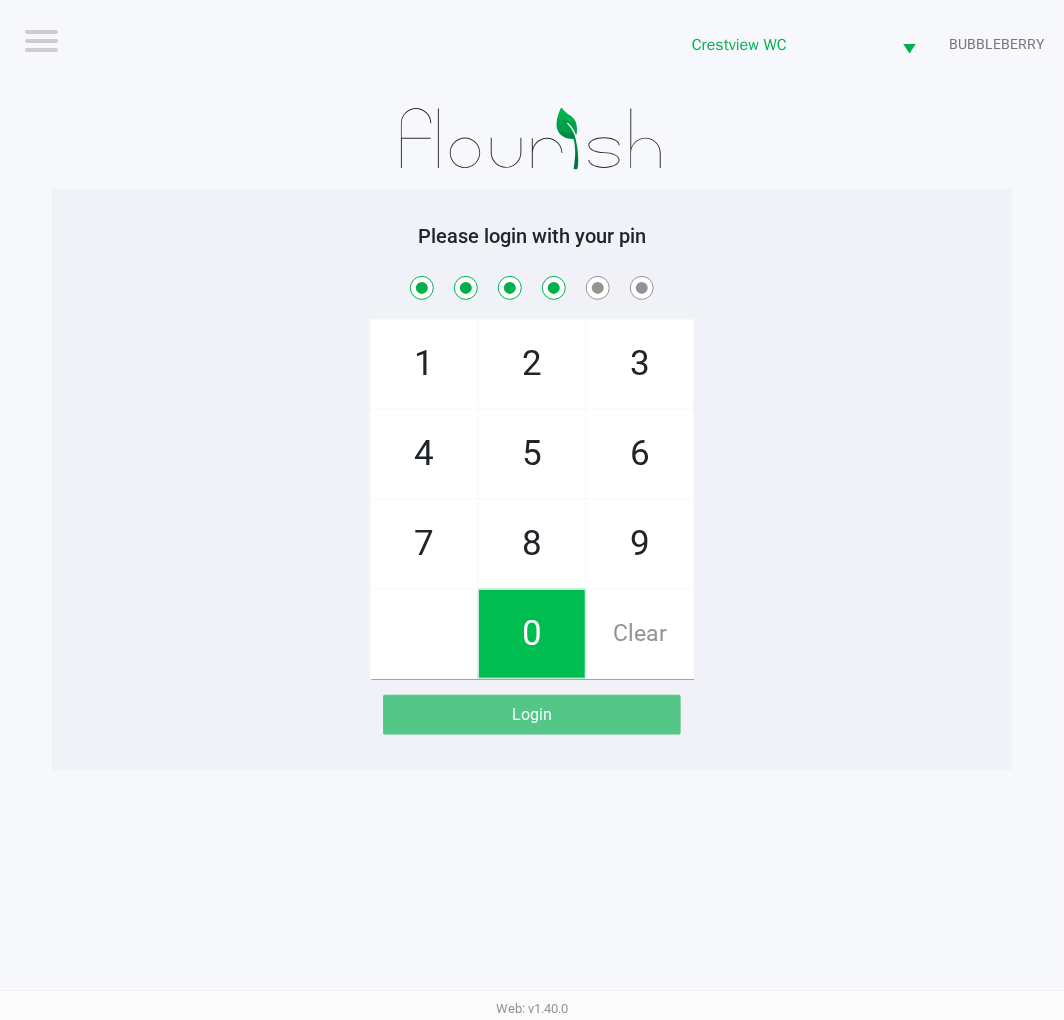 checkbox on "true" 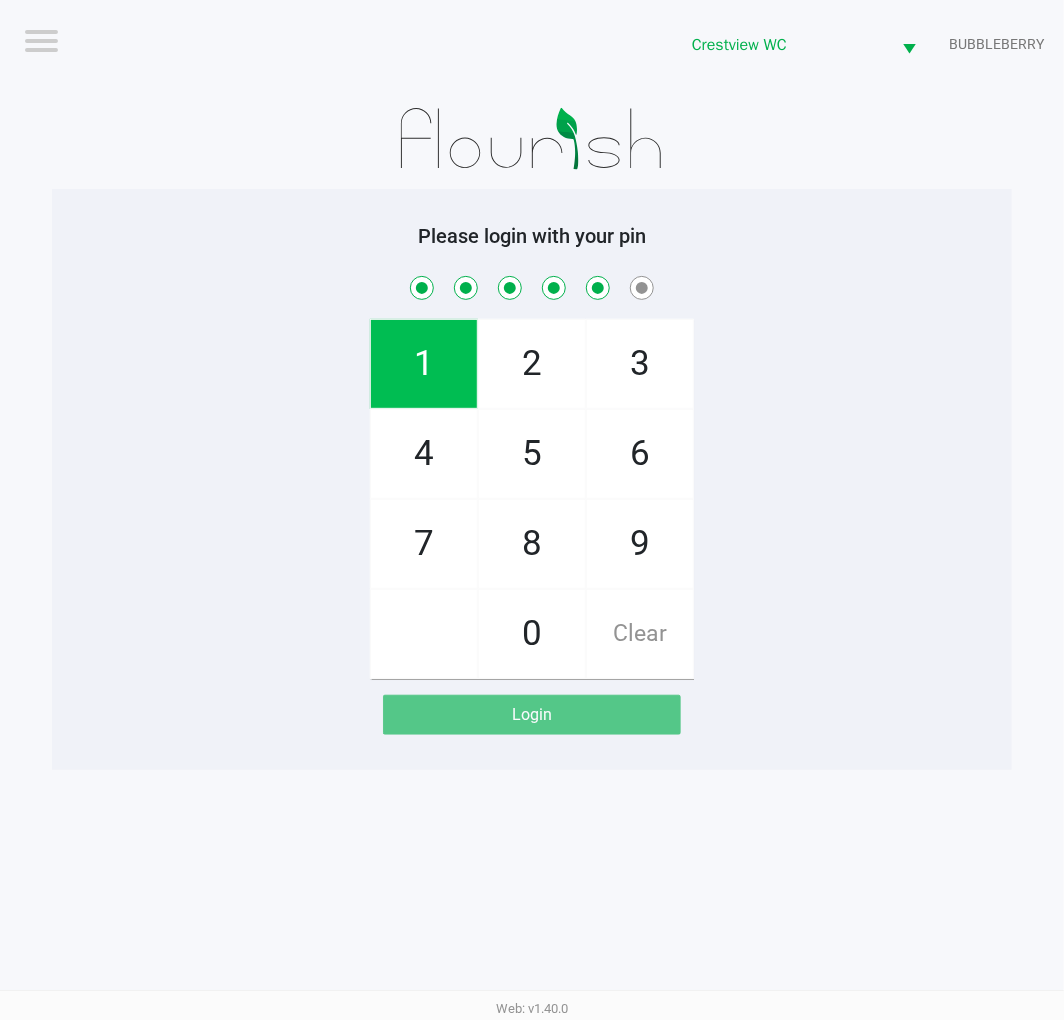 checkbox on "true" 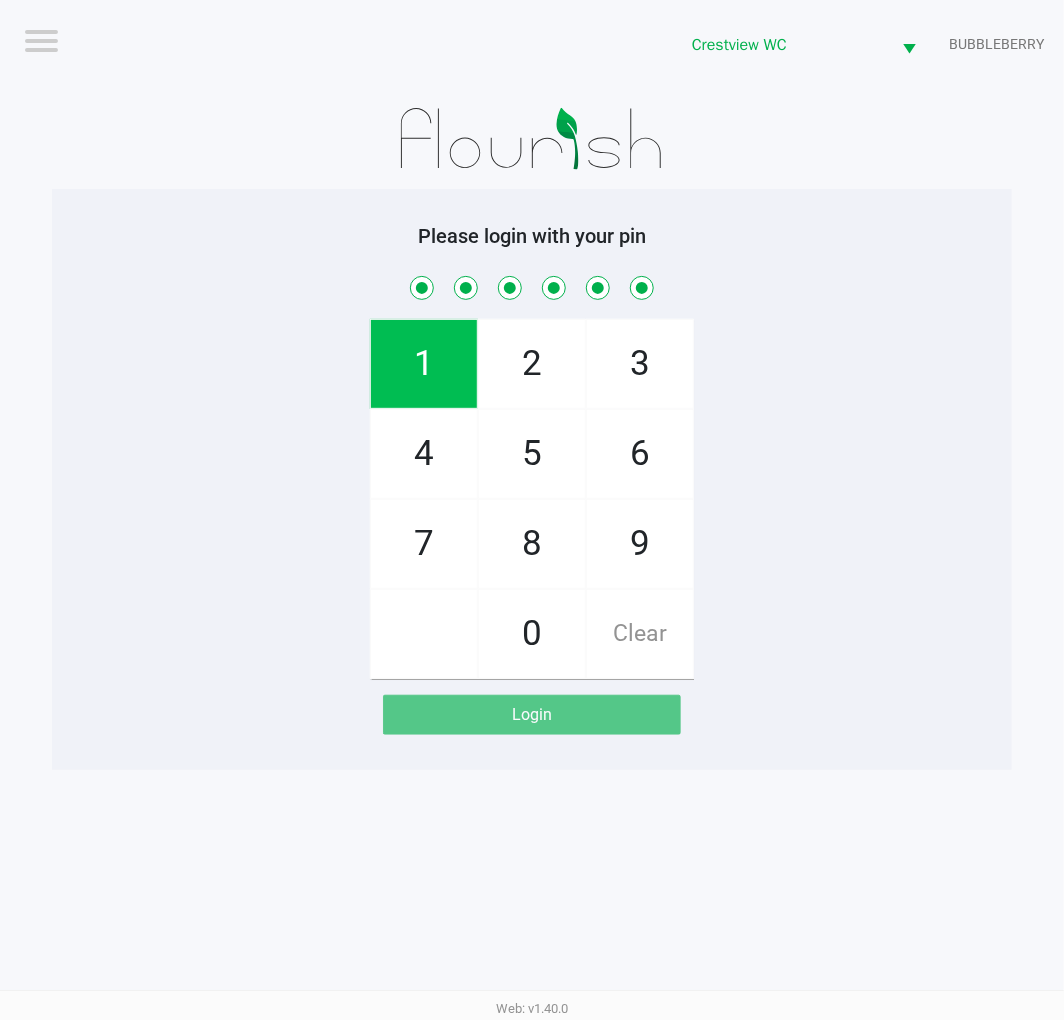 checkbox on "true" 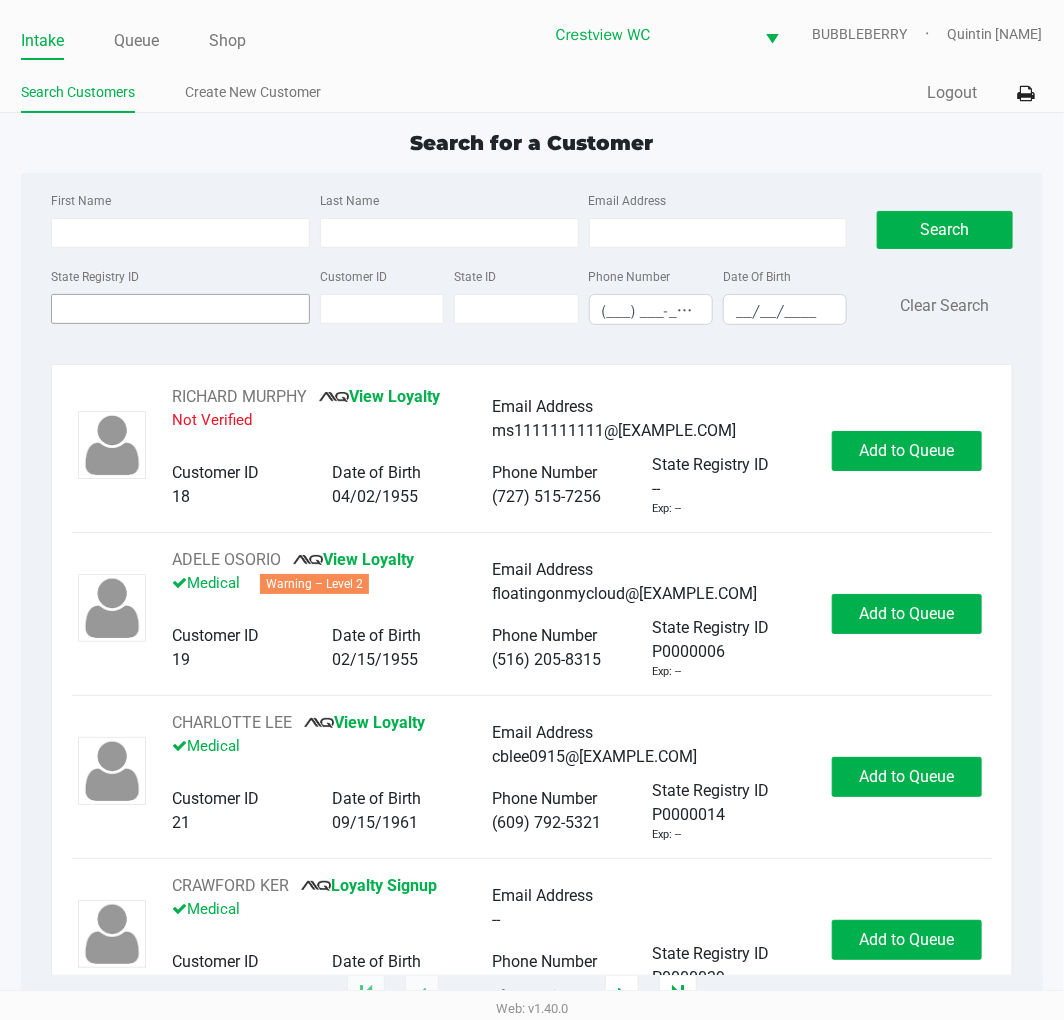 click on "State Registry ID" at bounding box center (180, 309) 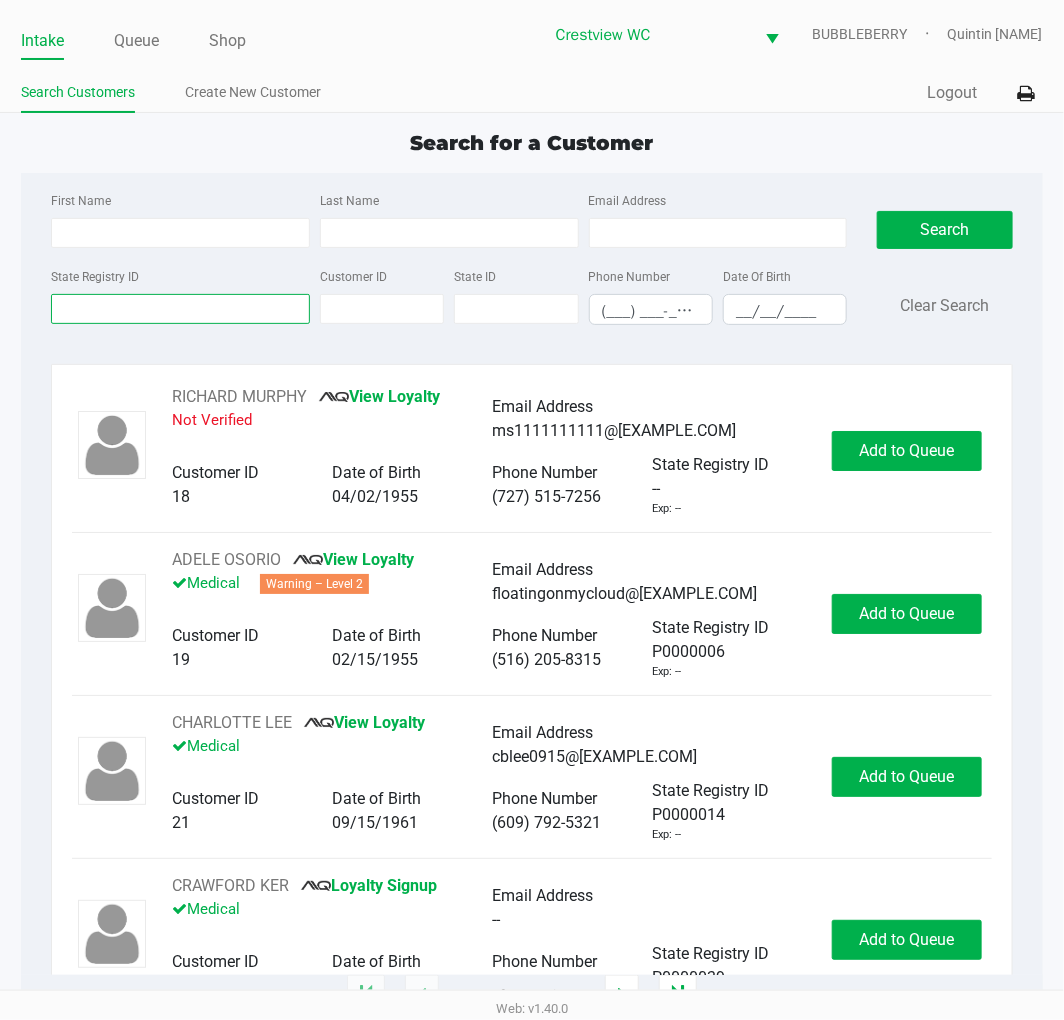 click on "State Registry ID" at bounding box center [180, 309] 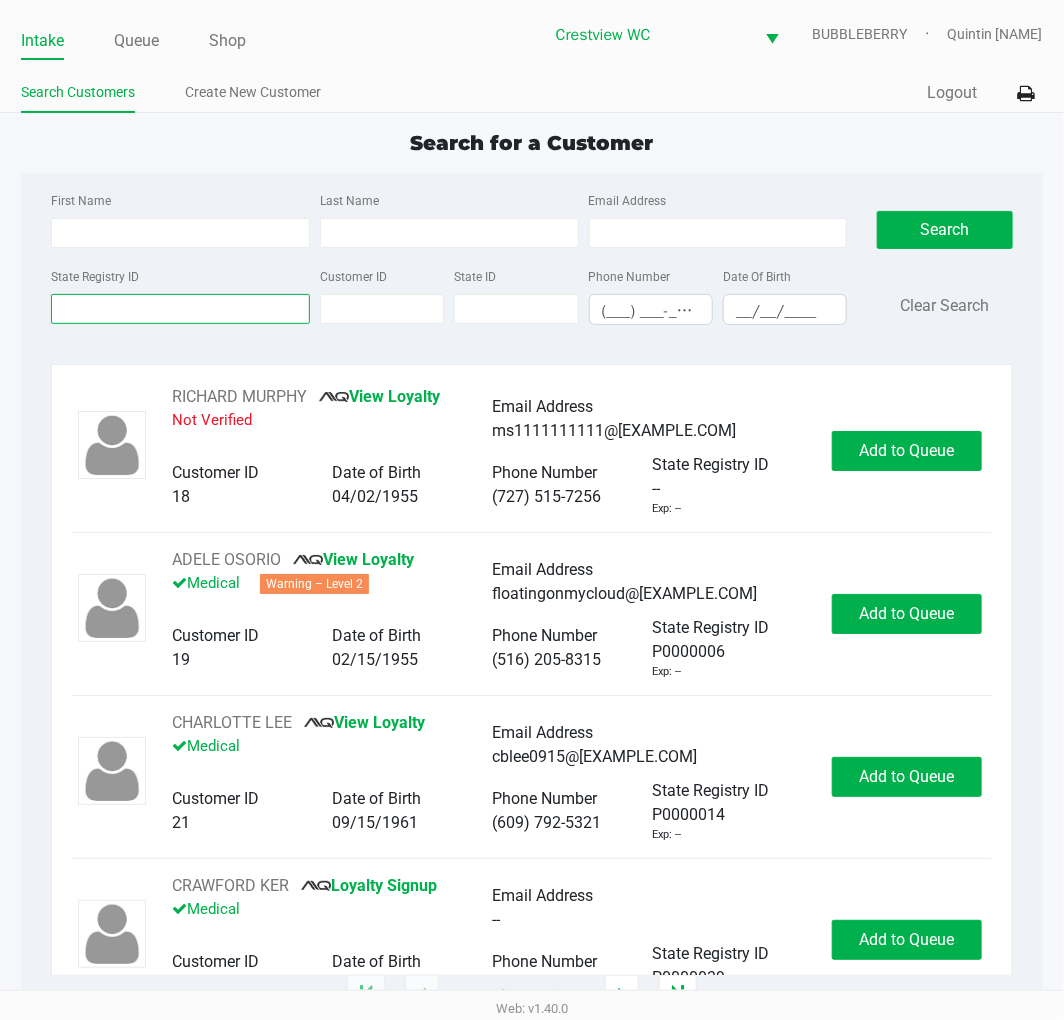 click on "State Registry ID" at bounding box center [180, 309] 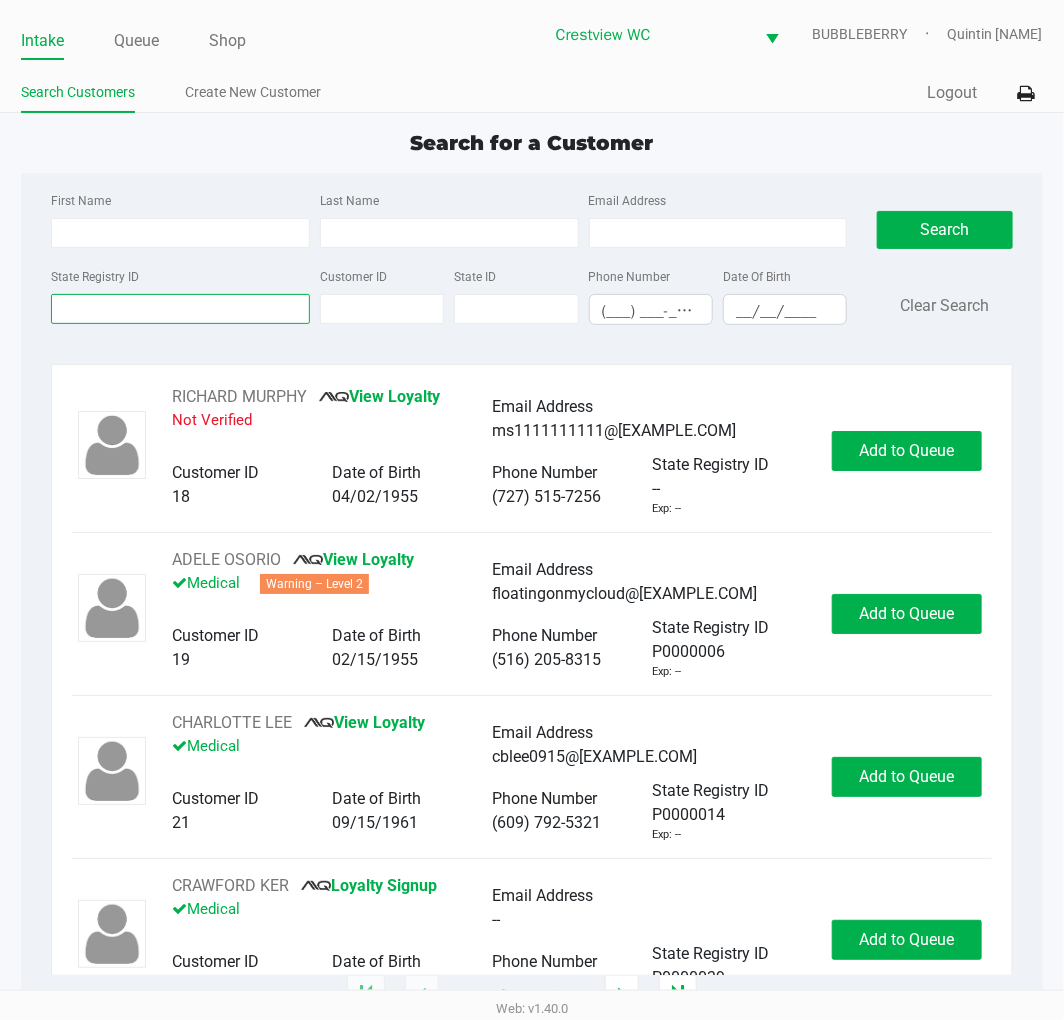 click on "State Registry ID" at bounding box center [180, 309] 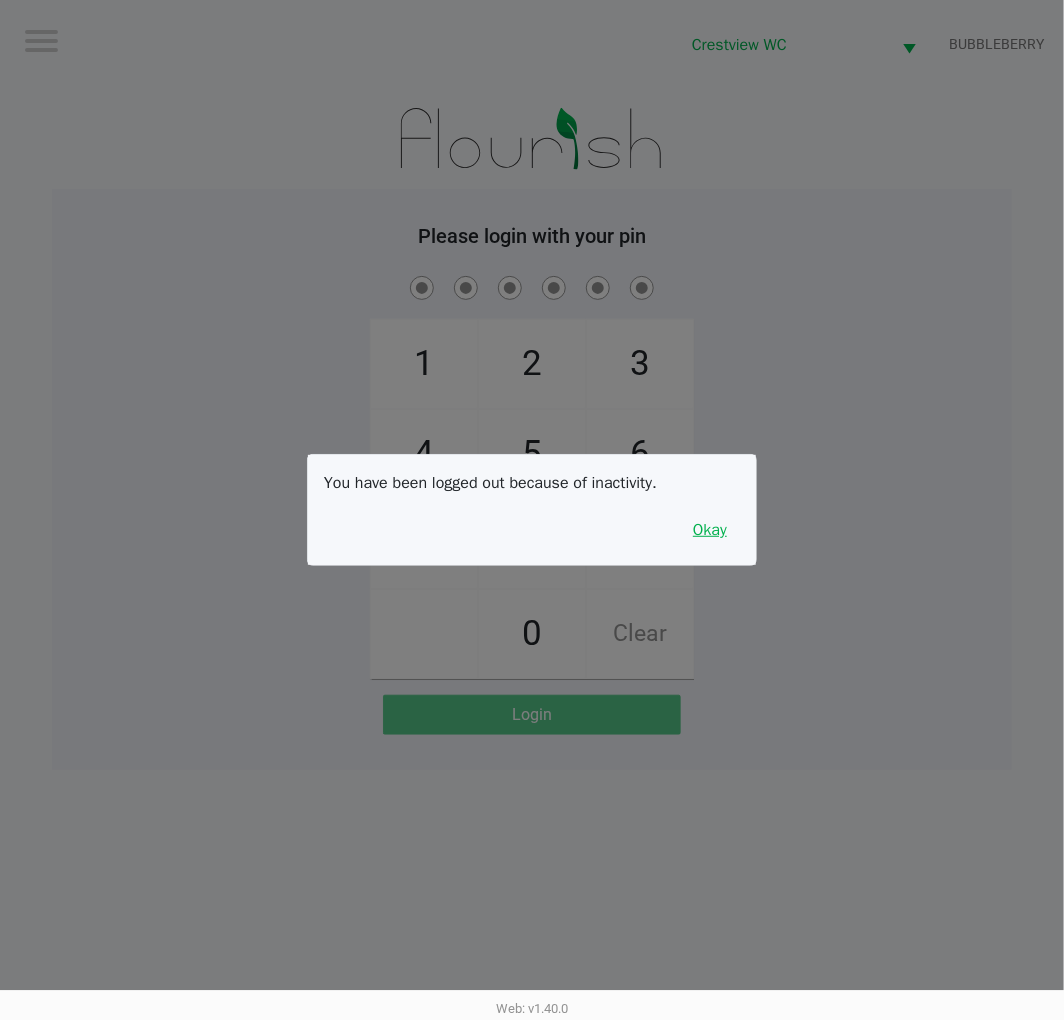 click on "Okay" at bounding box center (710, 530) 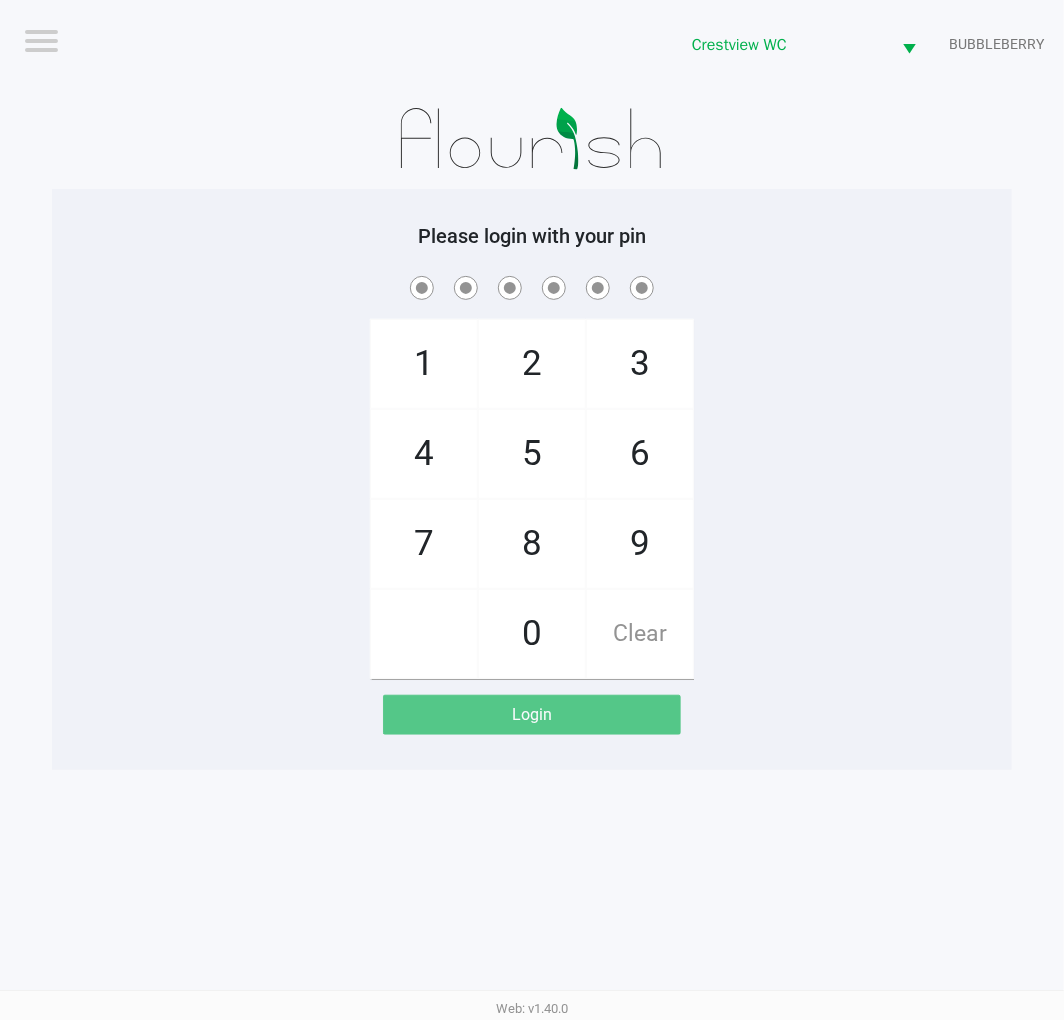 click on "1   4   7       2   5   8   0   3   6   9   Clear" 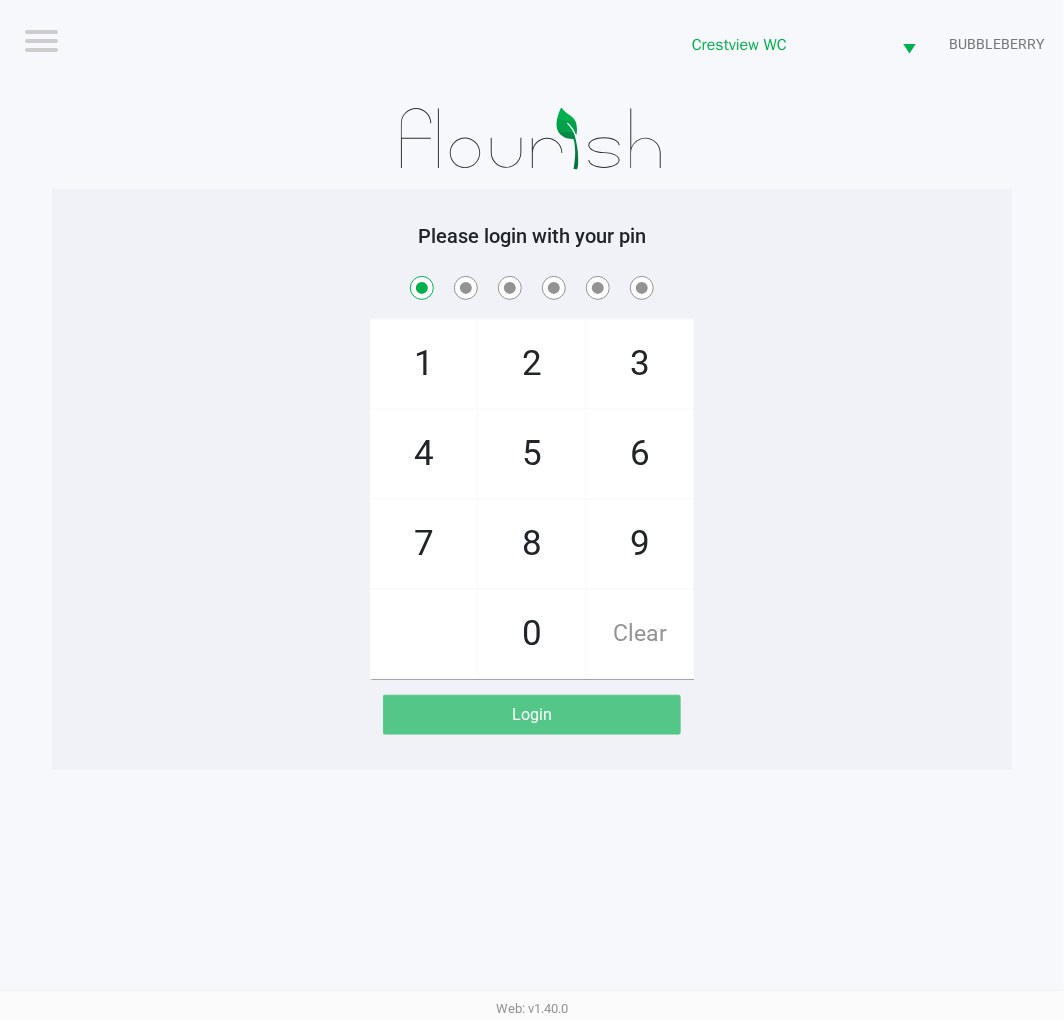 checkbox on "true" 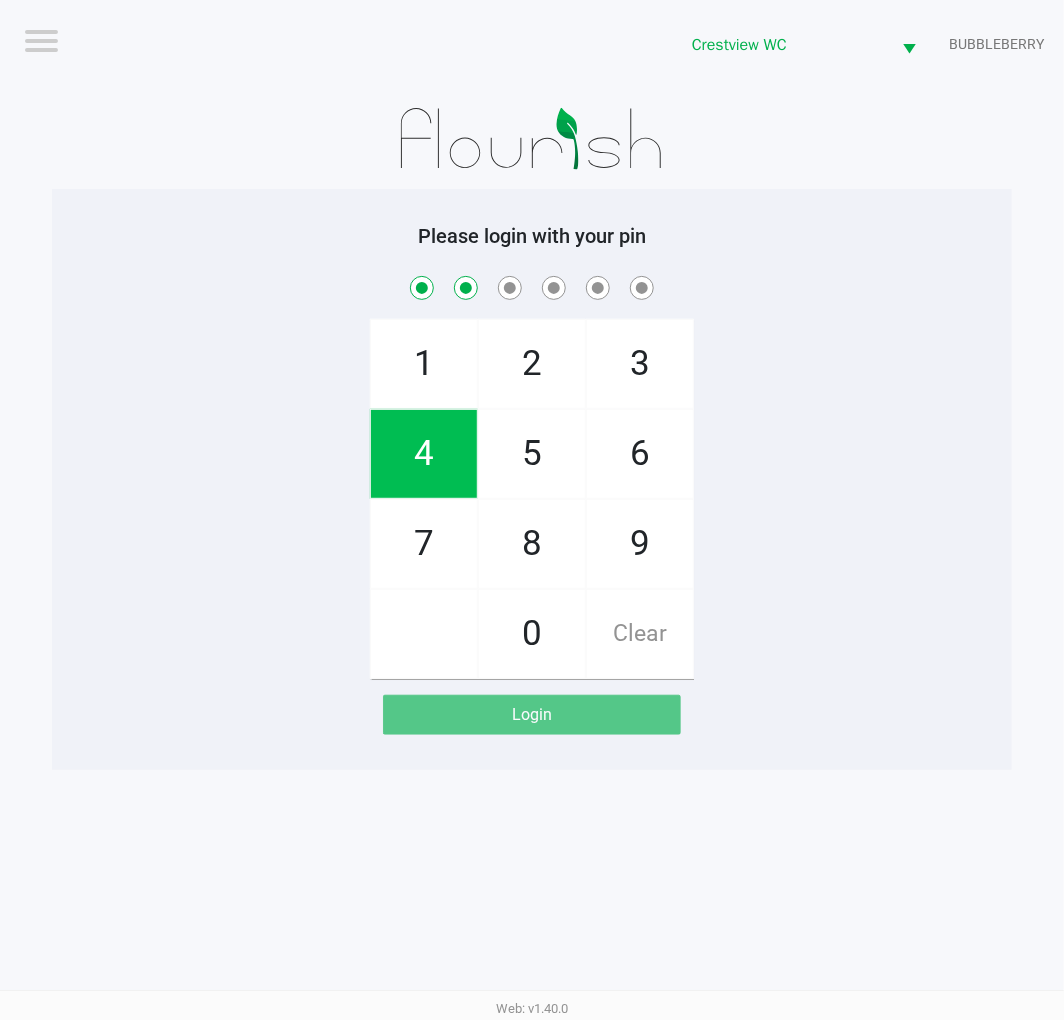 checkbox on "true" 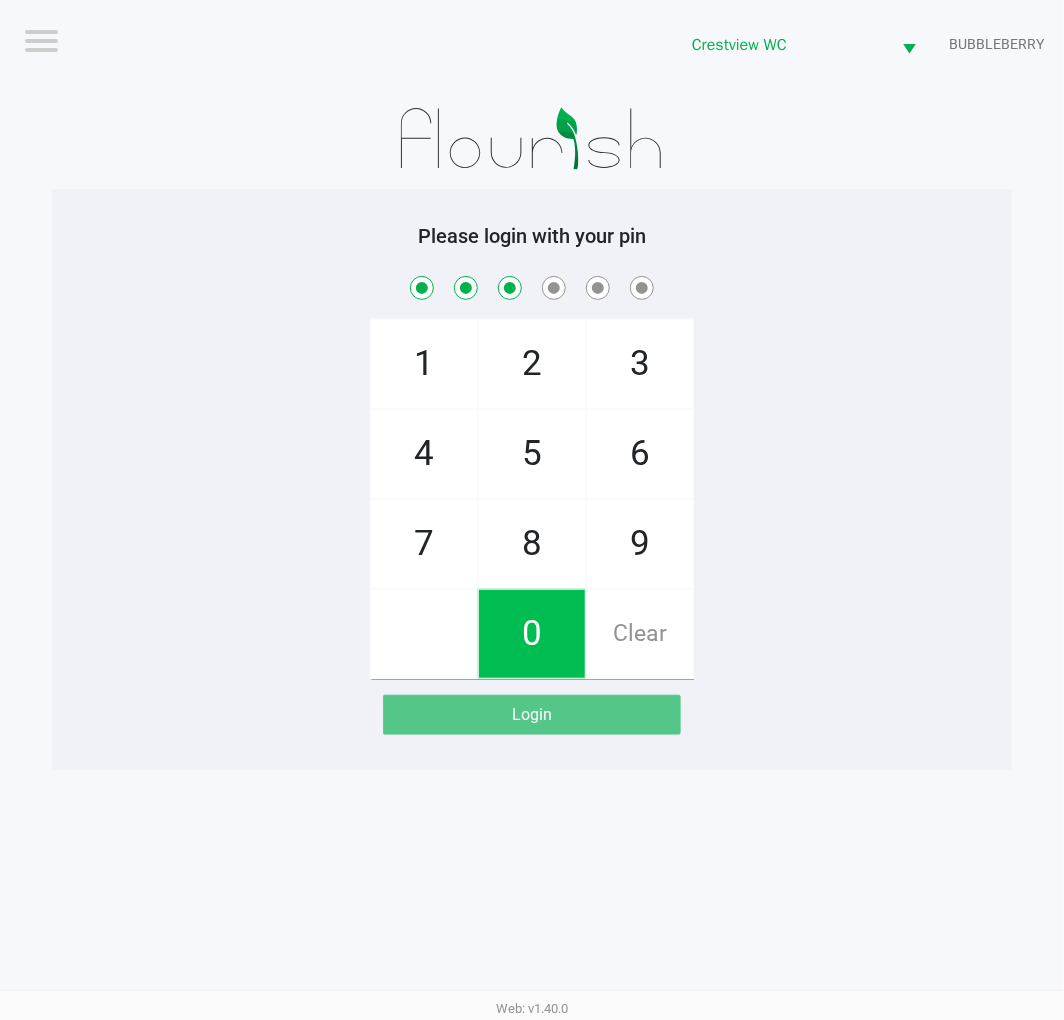 checkbox on "true" 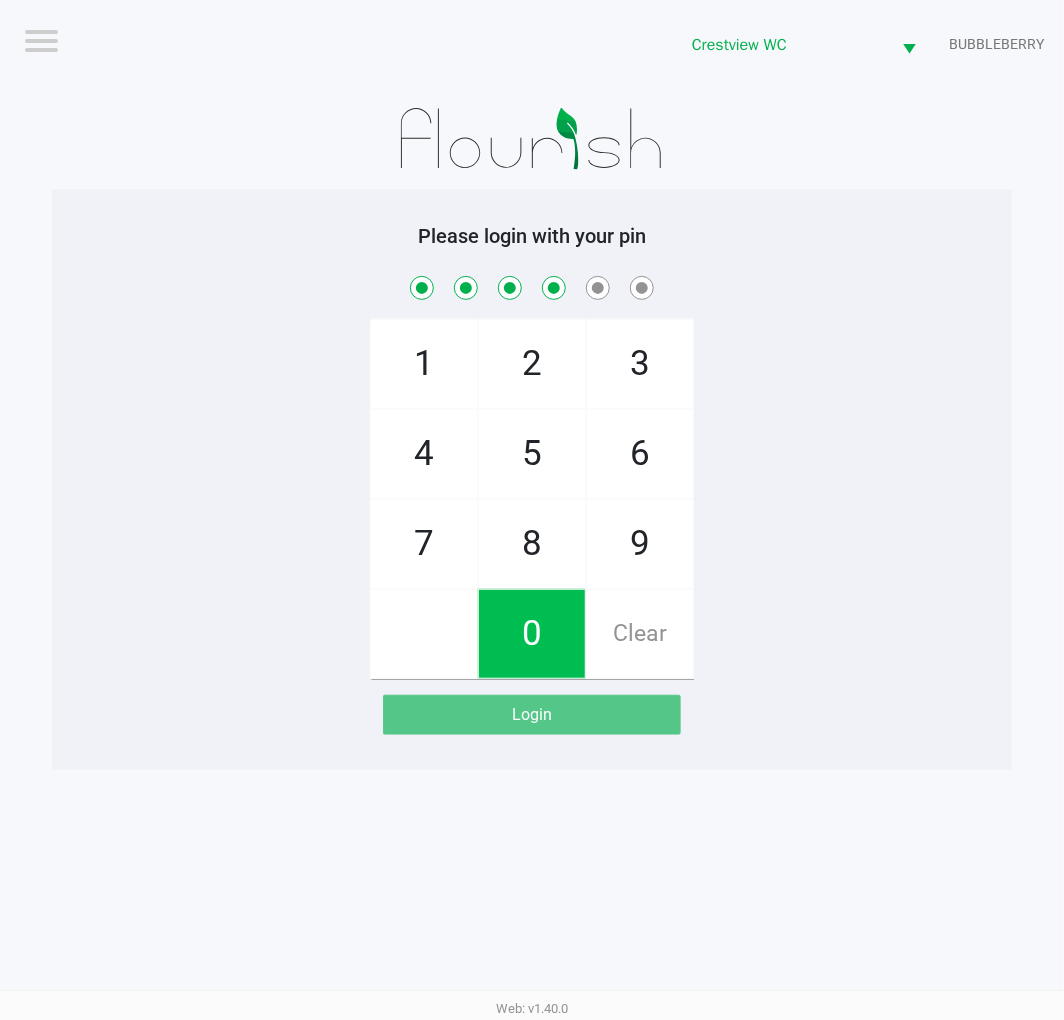 checkbox on "true" 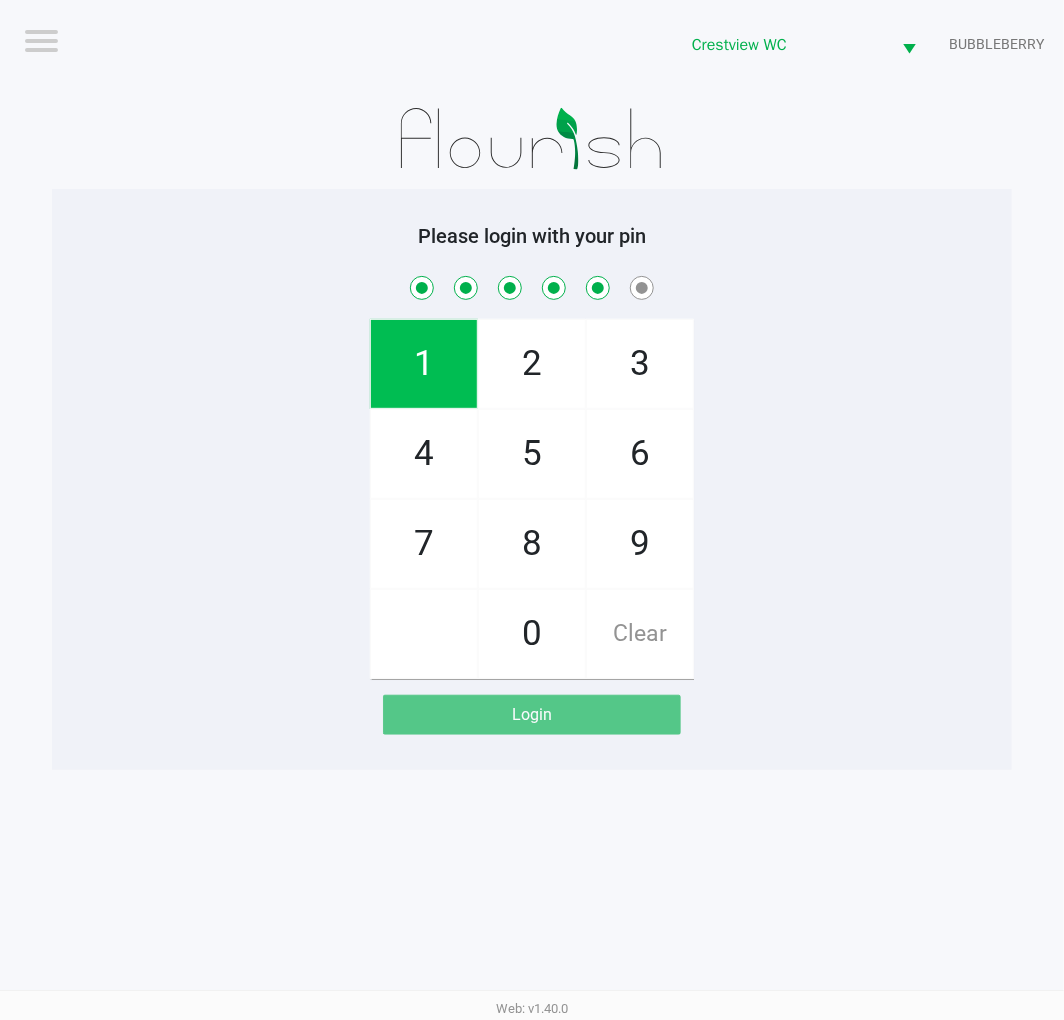 checkbox on "true" 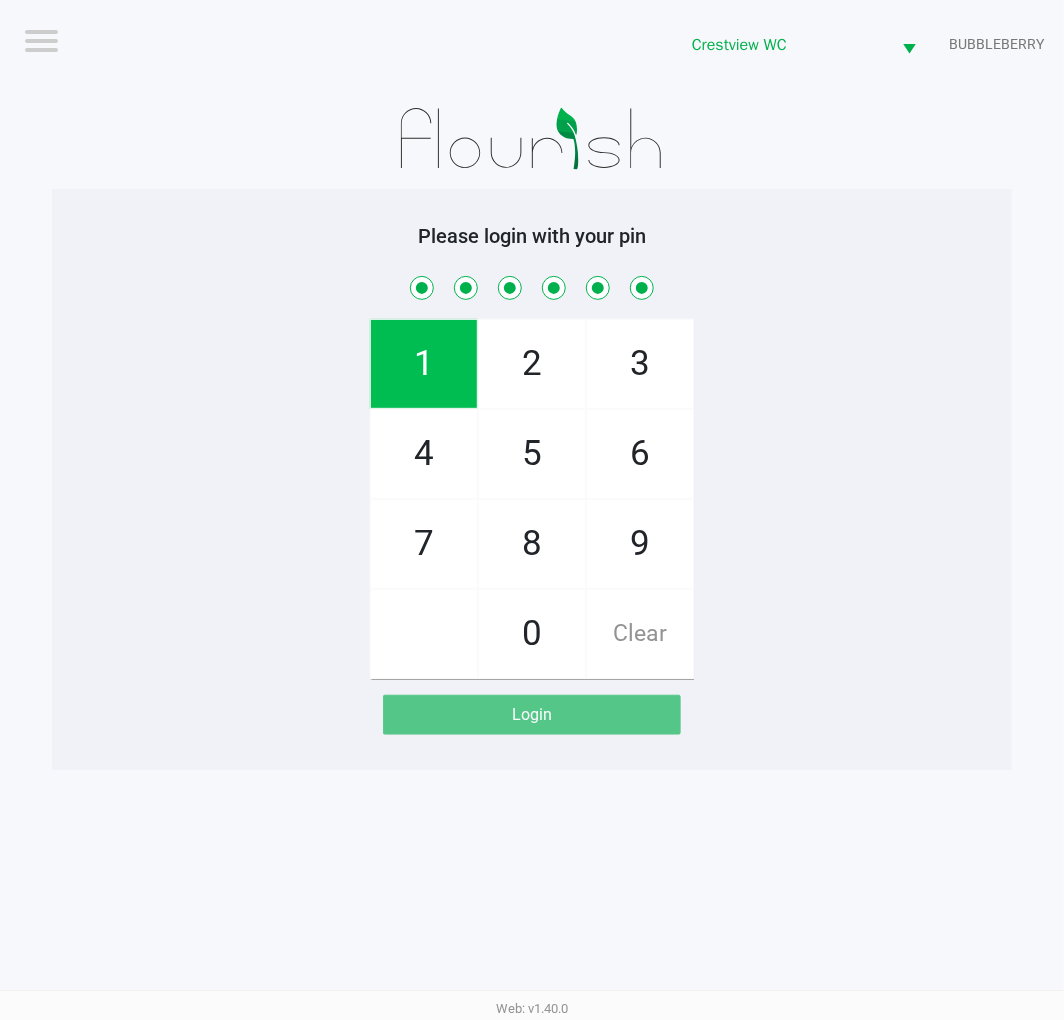 checkbox on "true" 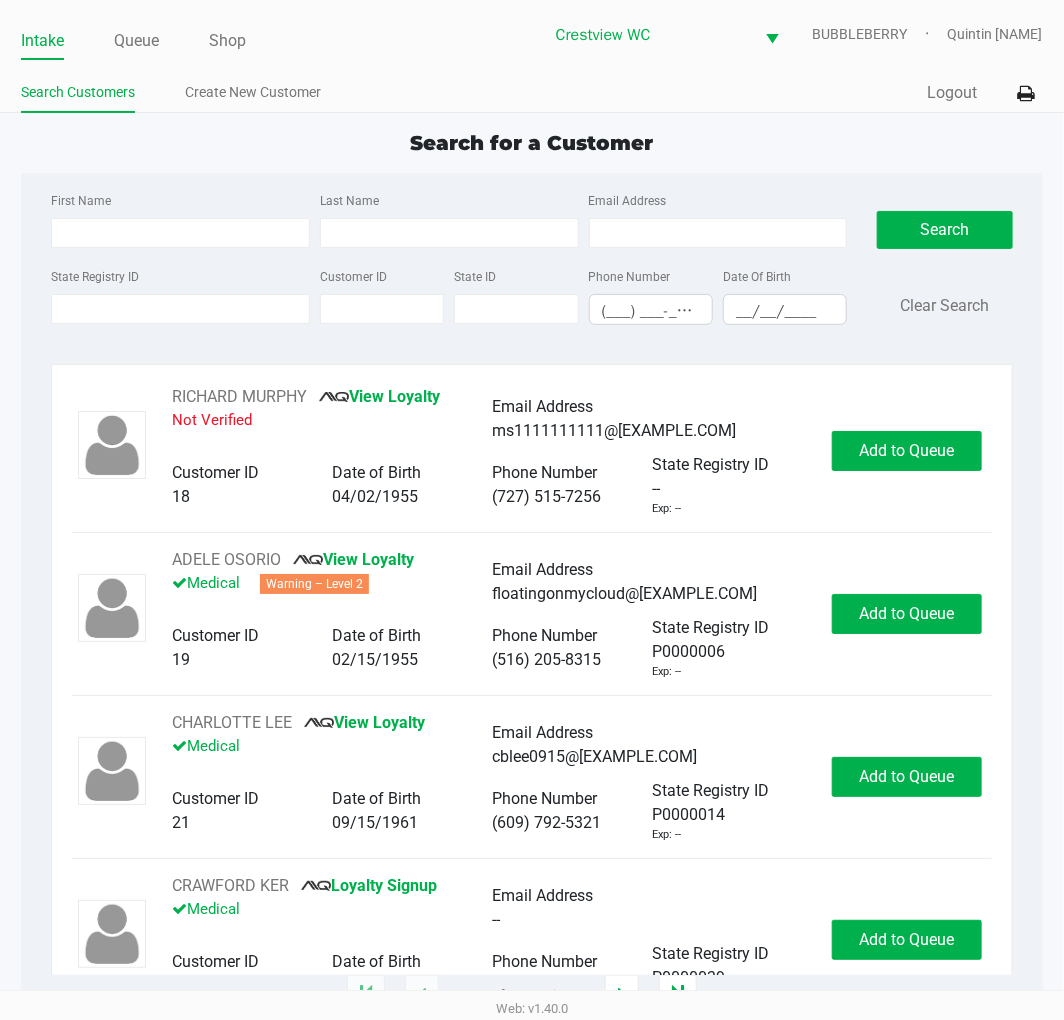 click on "First Name Last Name Email Address State Registry ID Customer ID State ID Phone Number (___) ___-____ Date Of Birth __/__/____  Search   Clear Search" 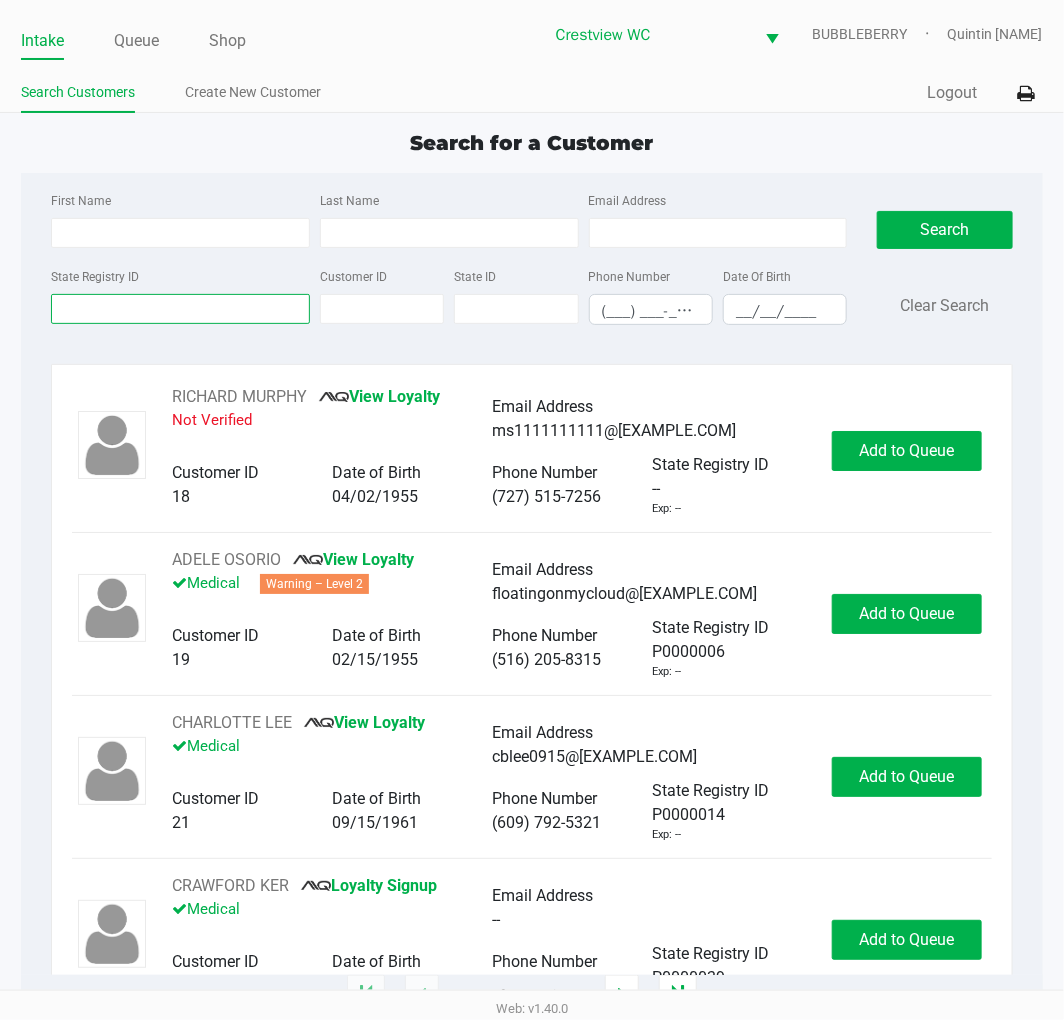 click on "State Registry ID" at bounding box center [180, 309] 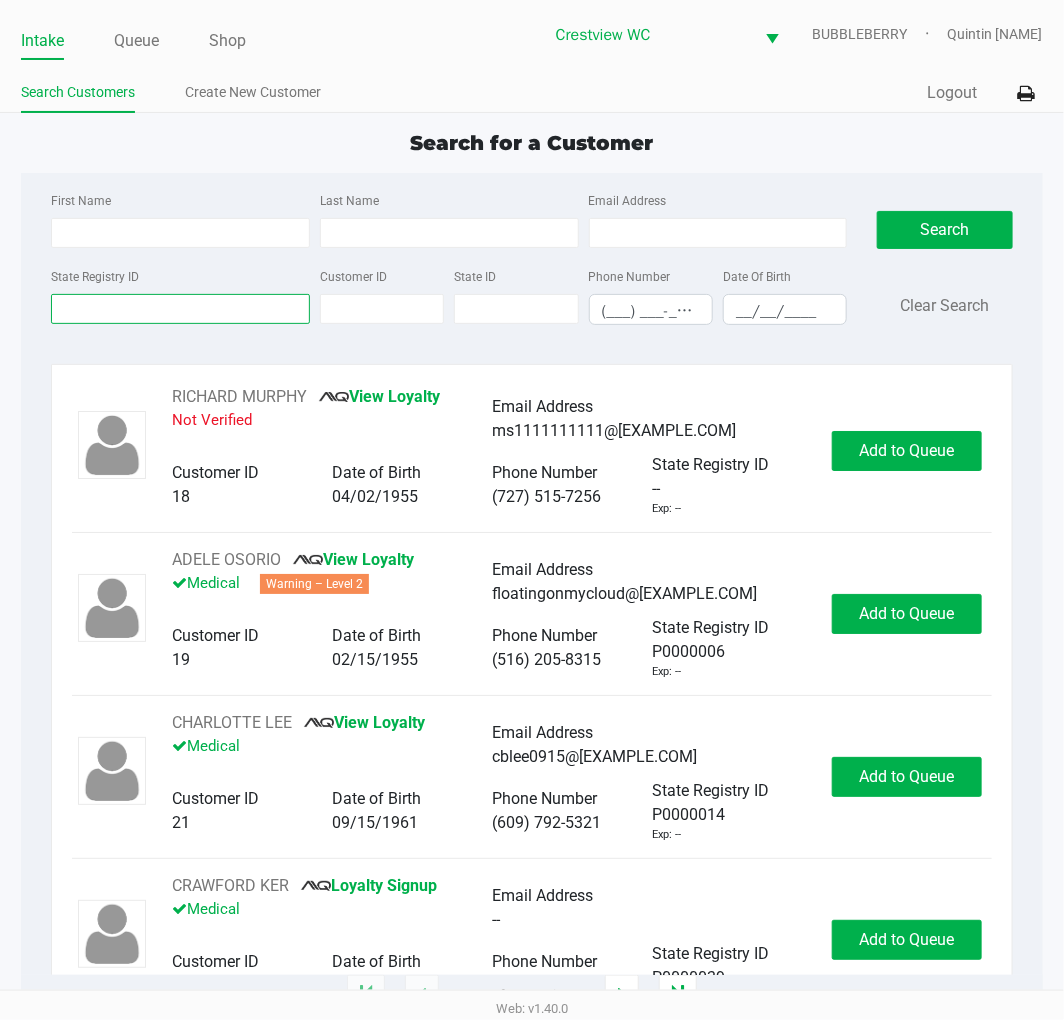 click on "State Registry ID" at bounding box center [180, 309] 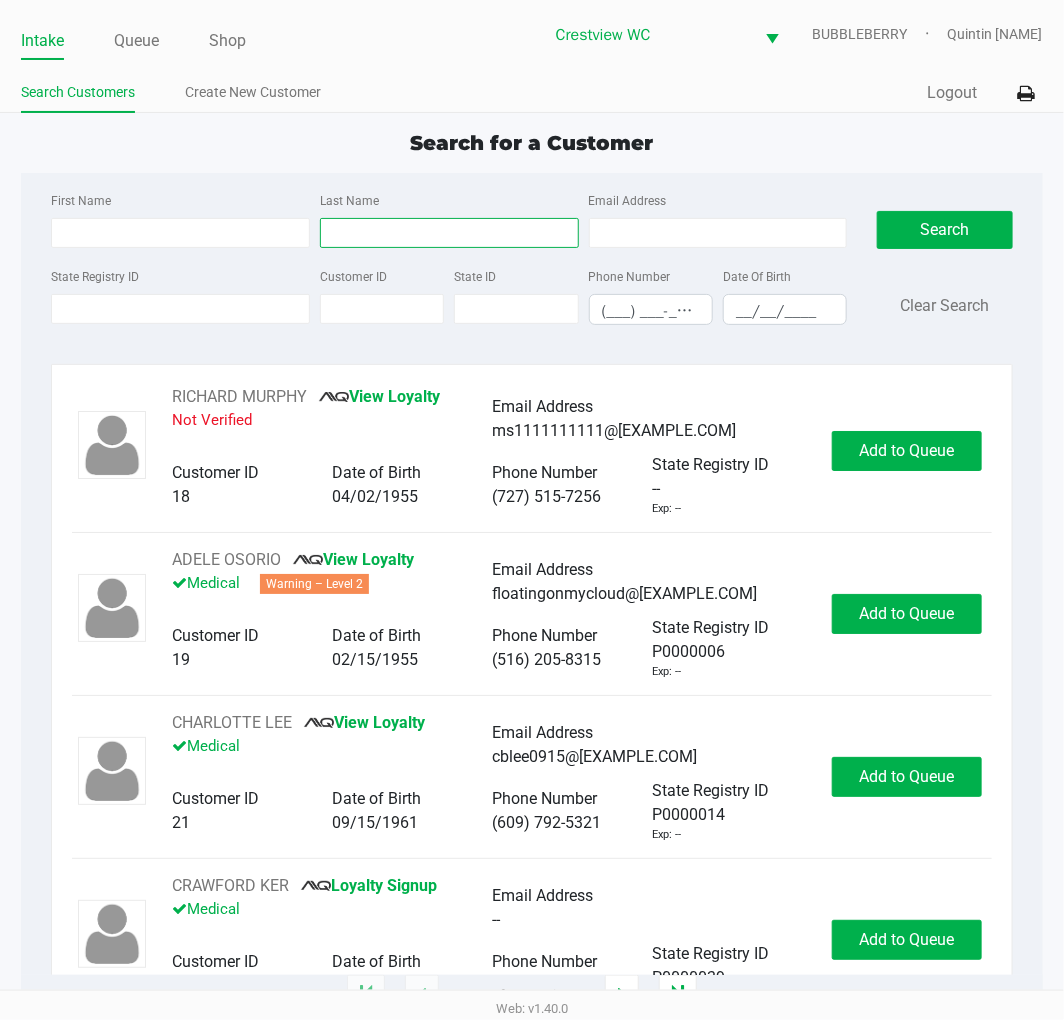 click on "Last Name" at bounding box center [449, 233] 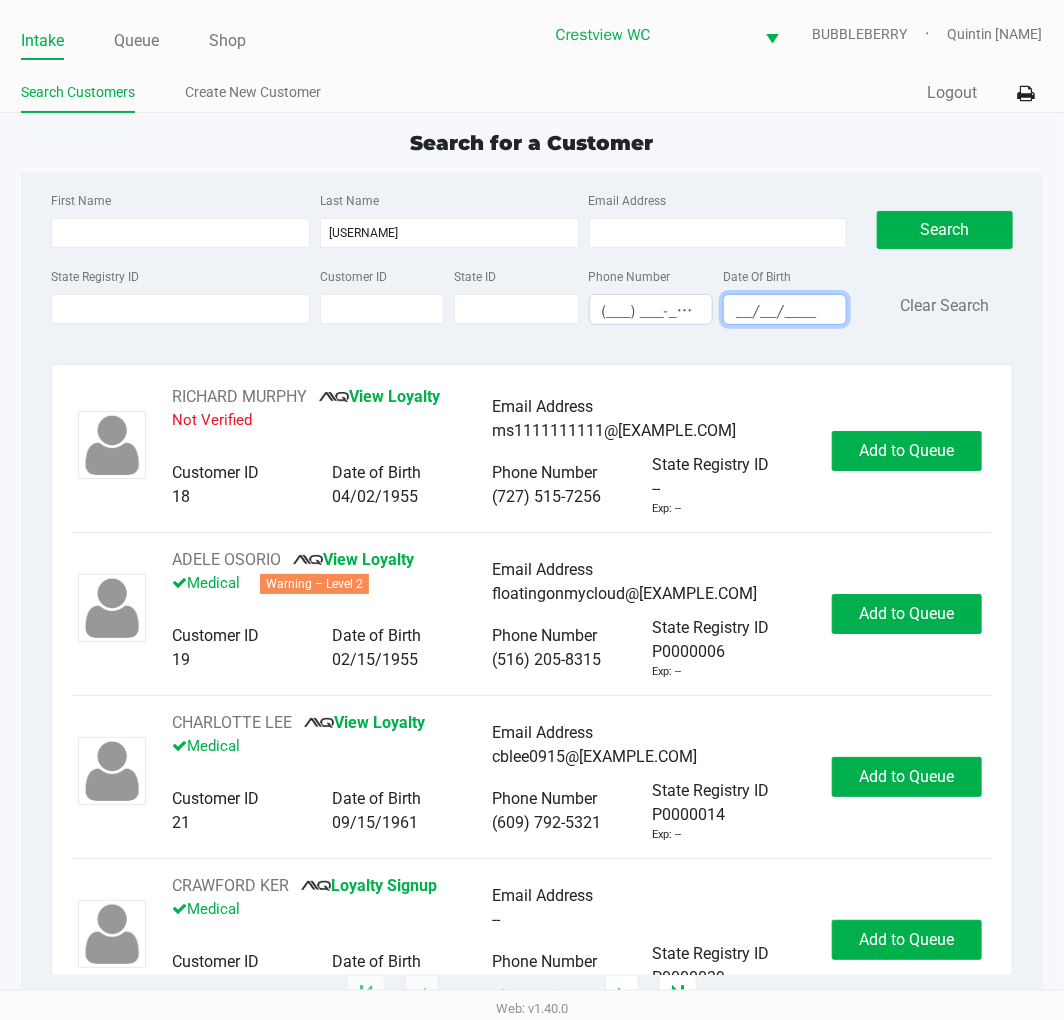 click on "__/__/____" at bounding box center [785, 311] 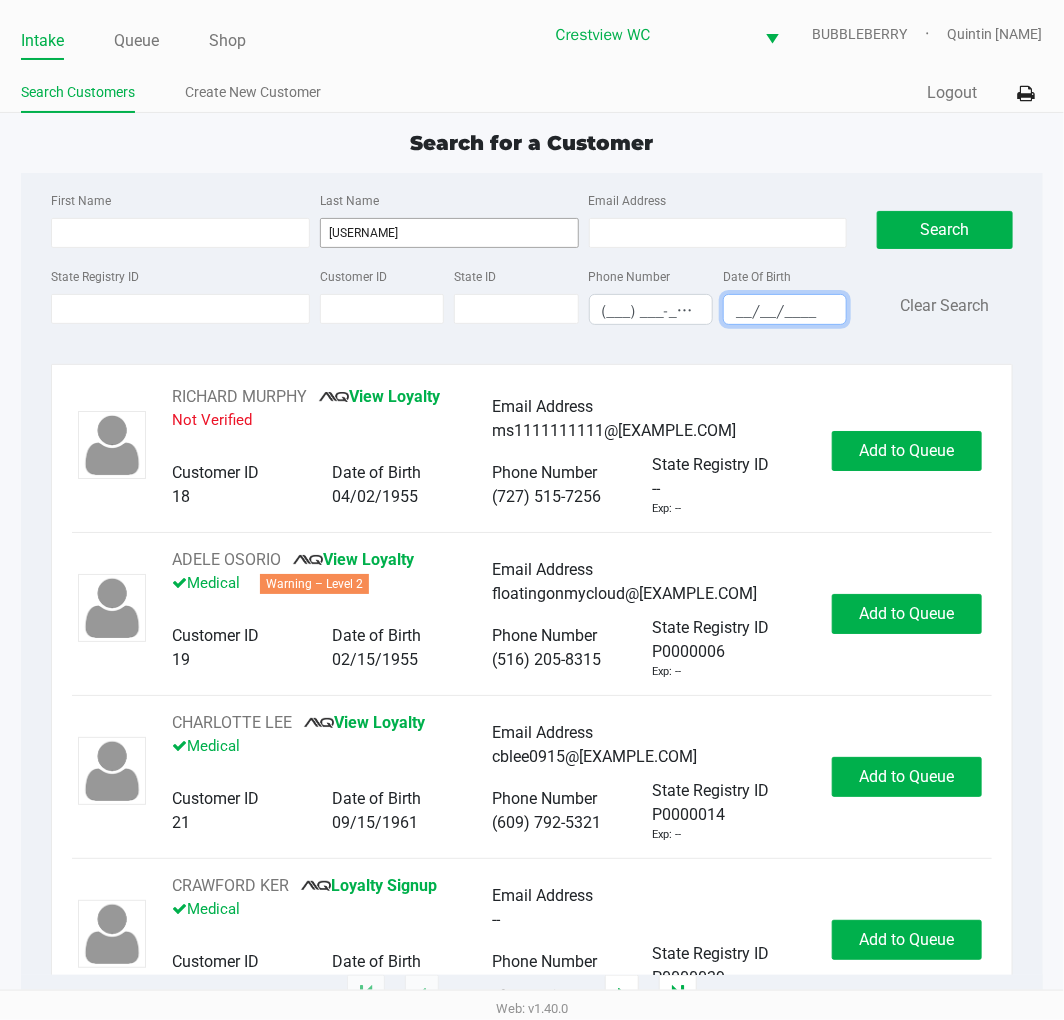 click on "jennessey" at bounding box center (449, 233) 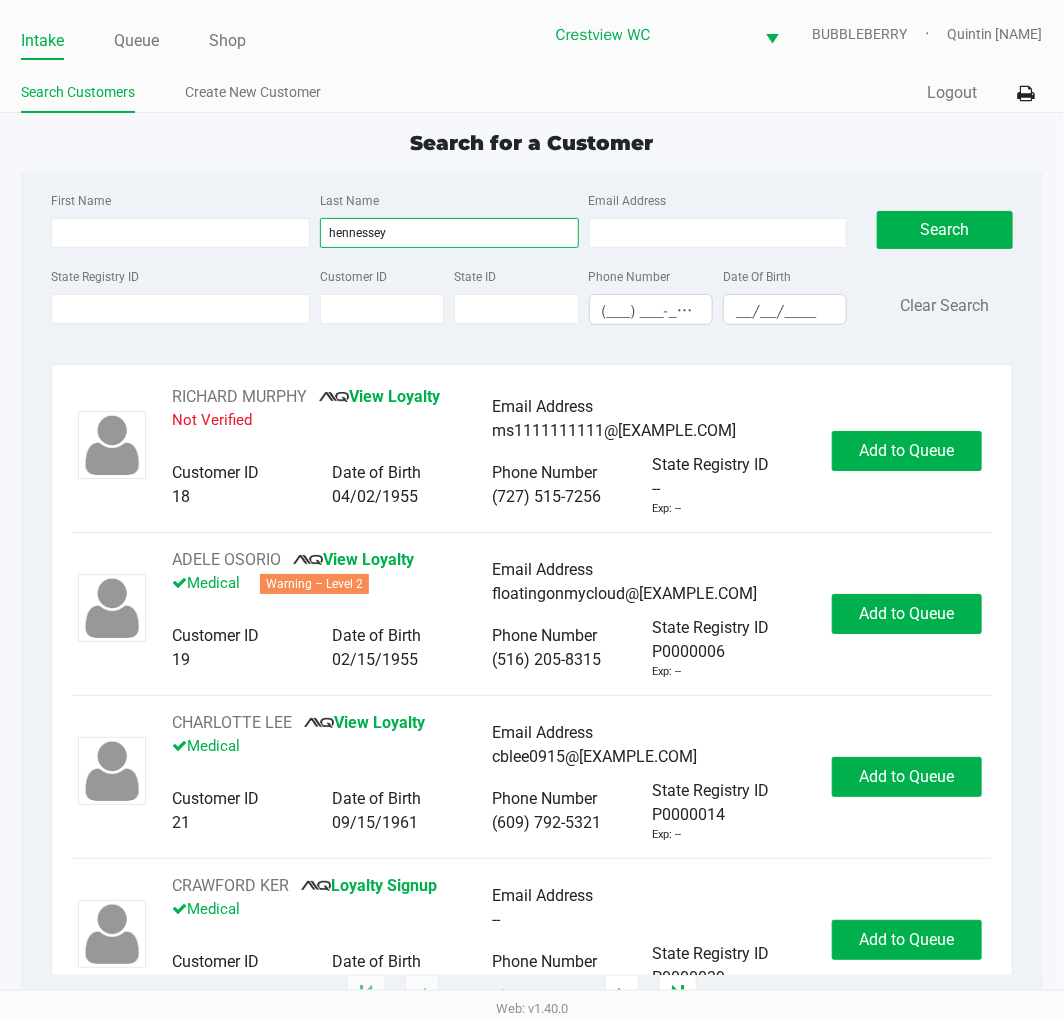 type on "hennessey" 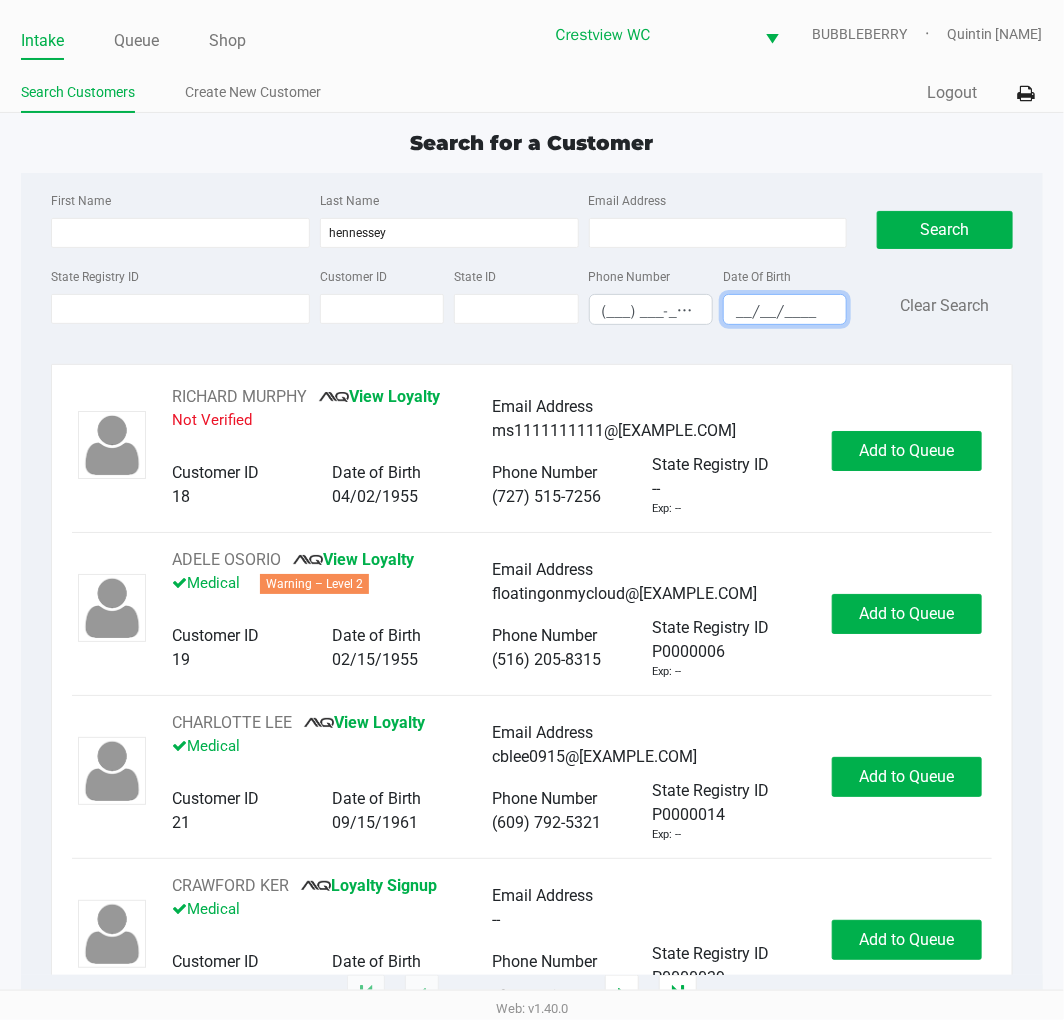 click on "__/__/____" at bounding box center [785, 311] 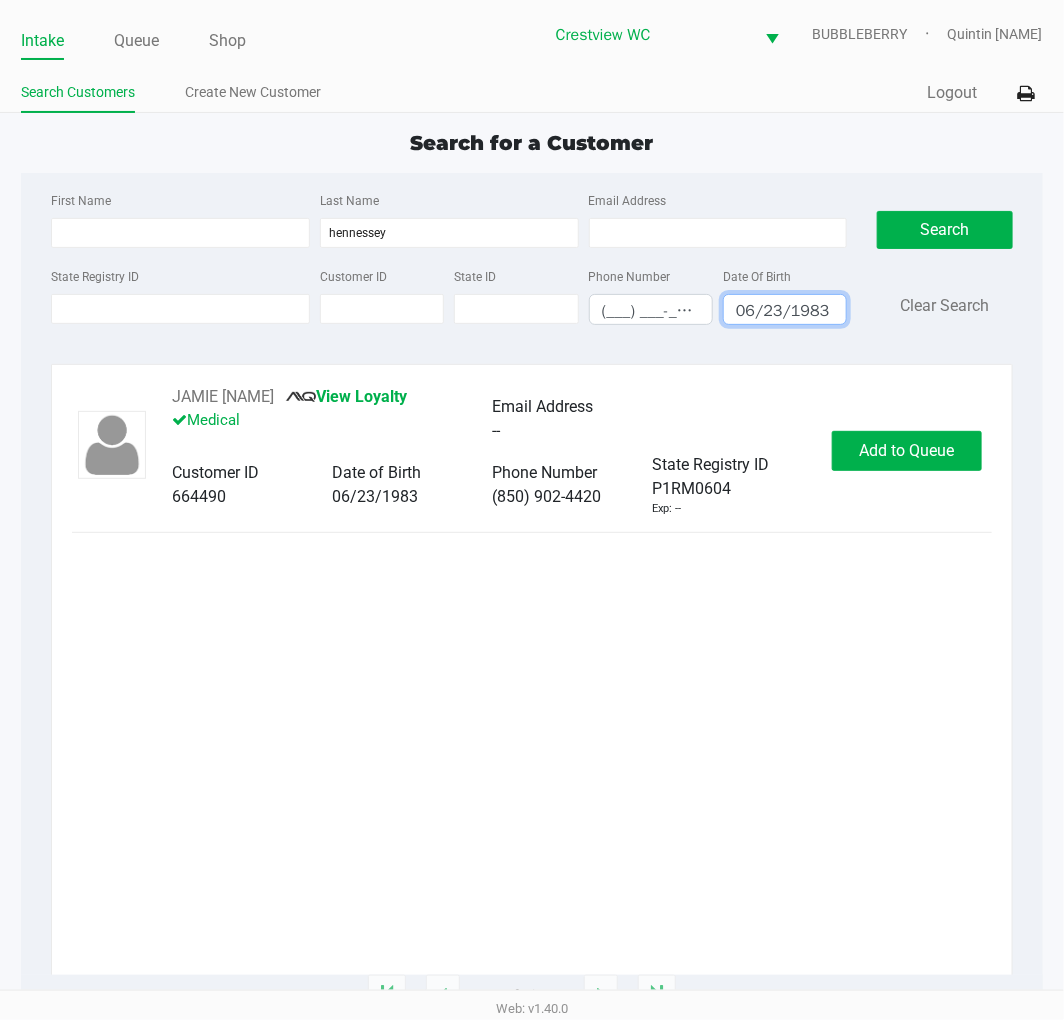type on "06/23/1983" 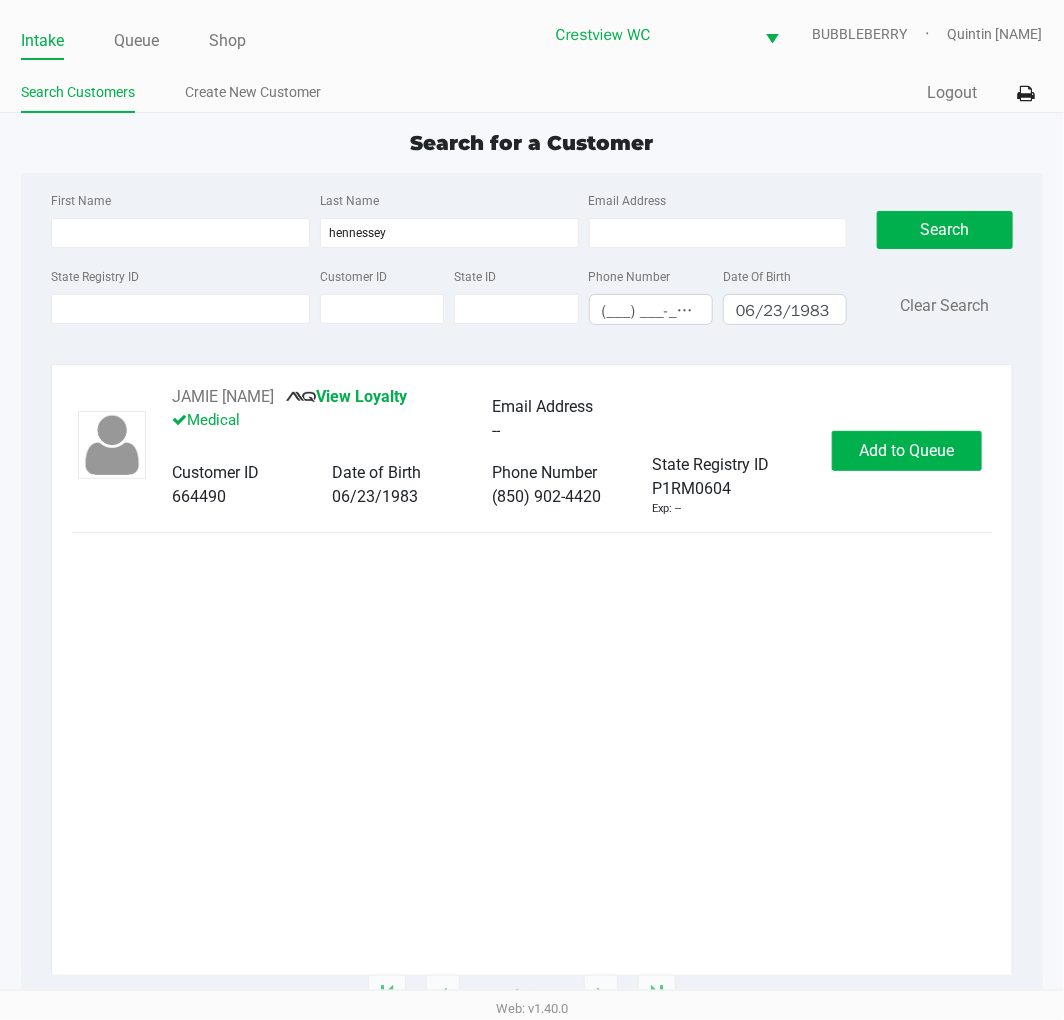 click on "Add to Queue" 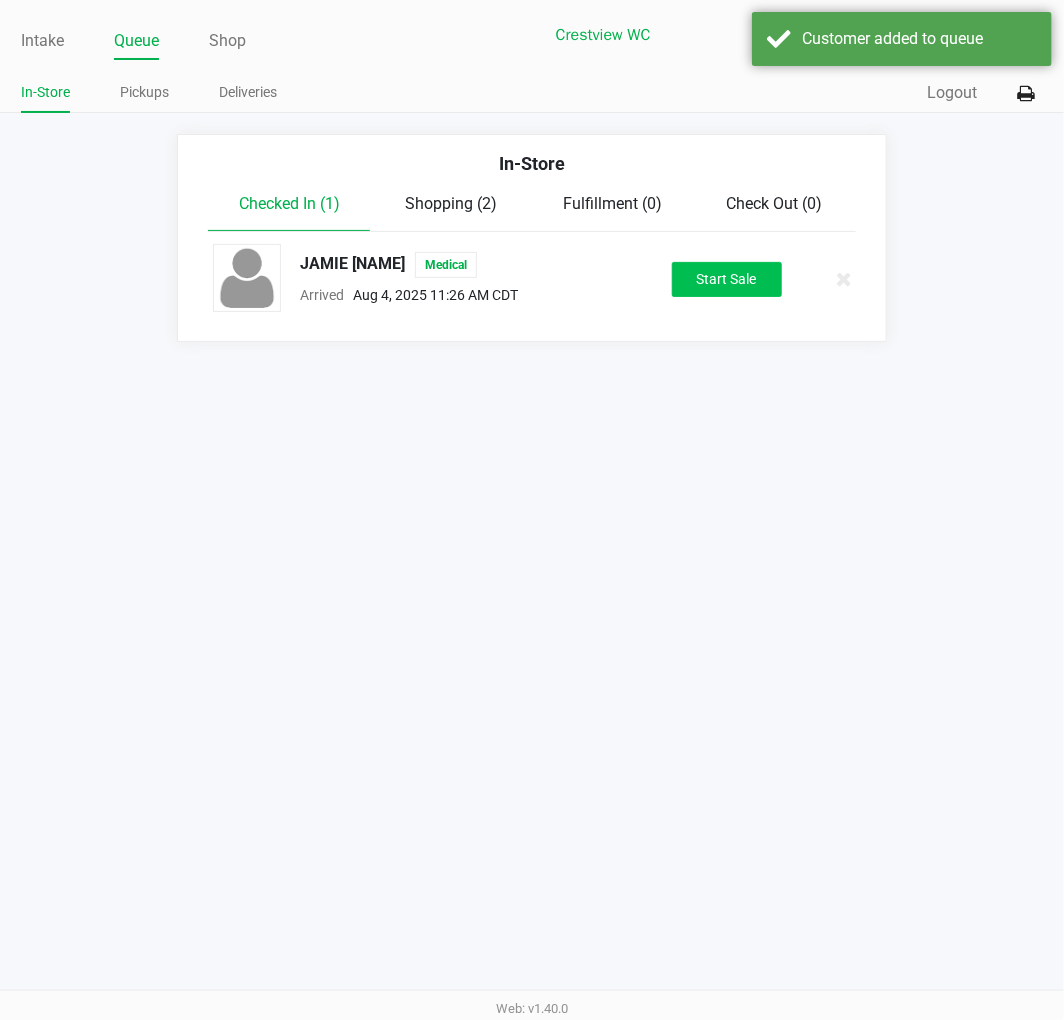 click on "Start Sale" 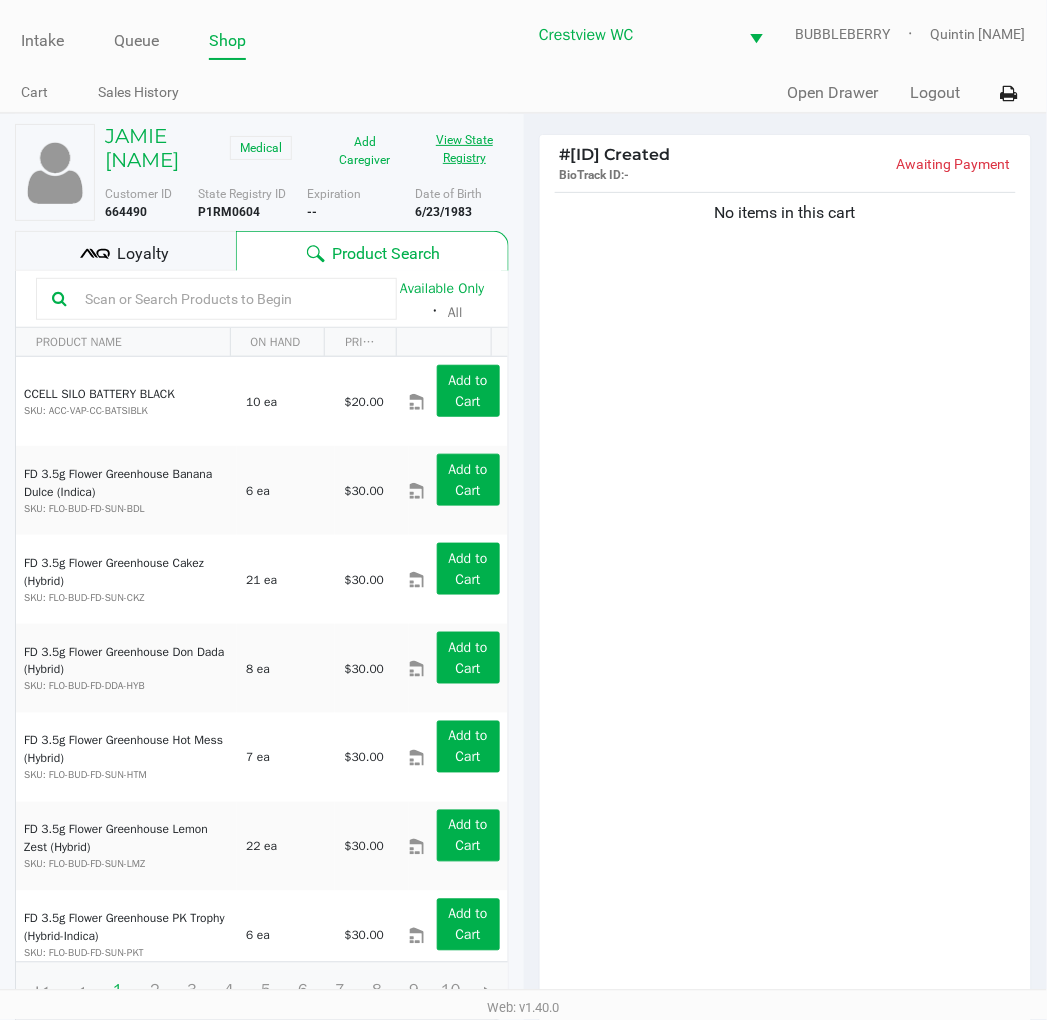 click on "View State Registry" 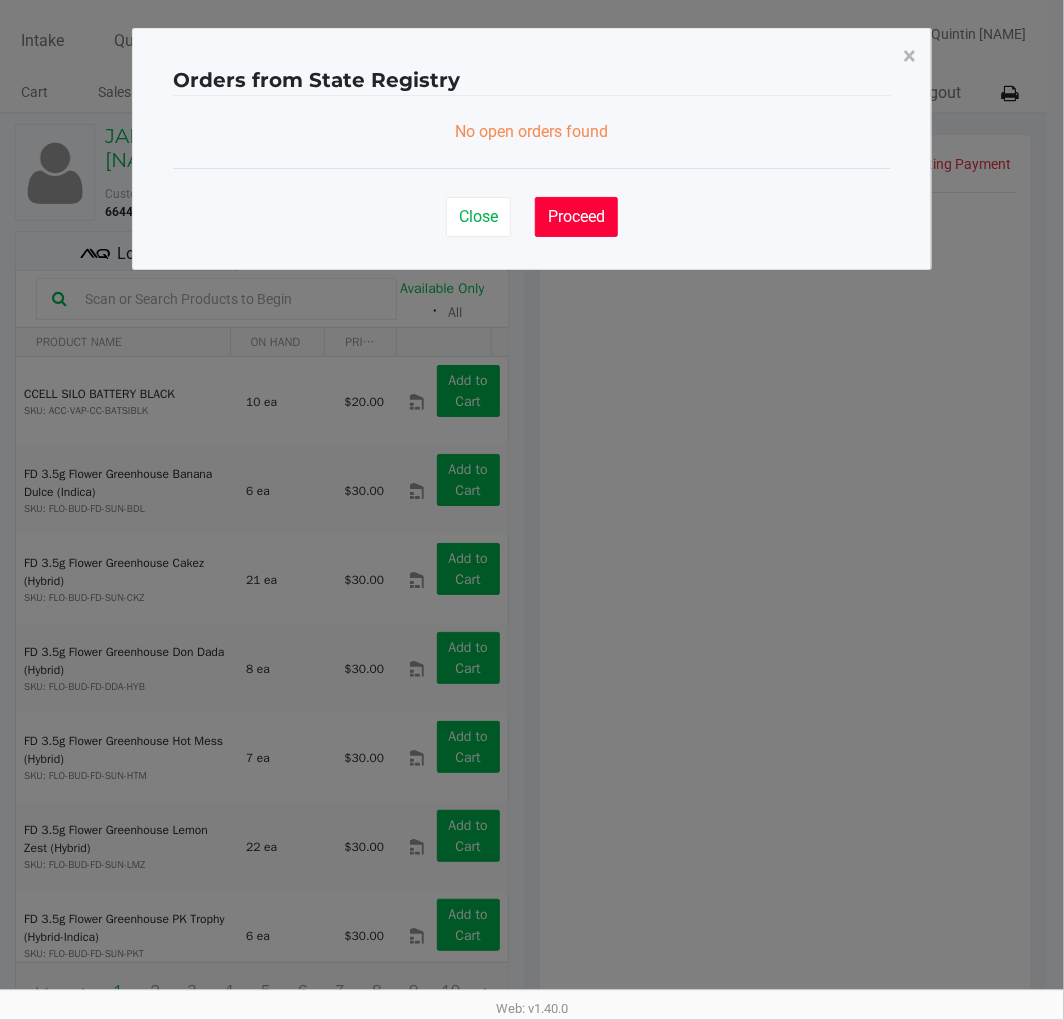 click on "Proceed" 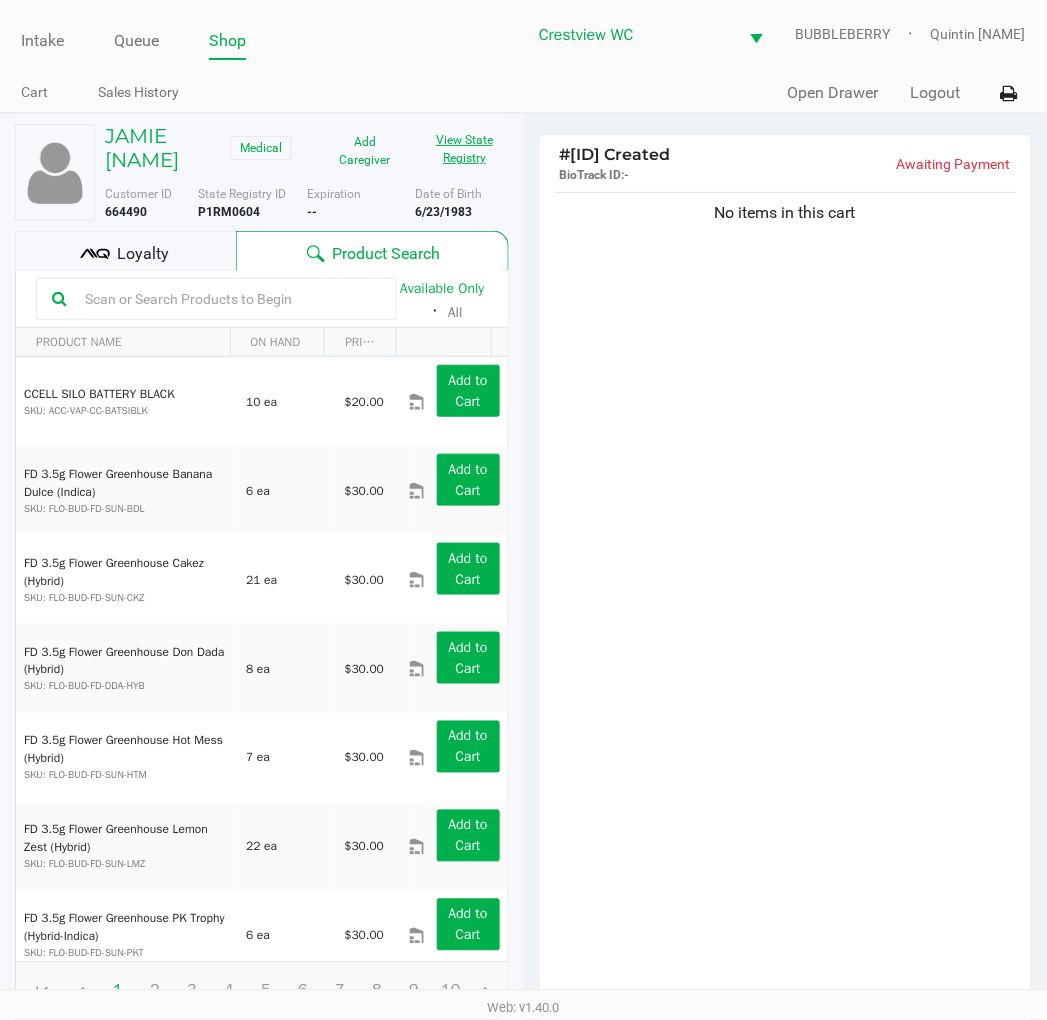 click on "View State Registry" 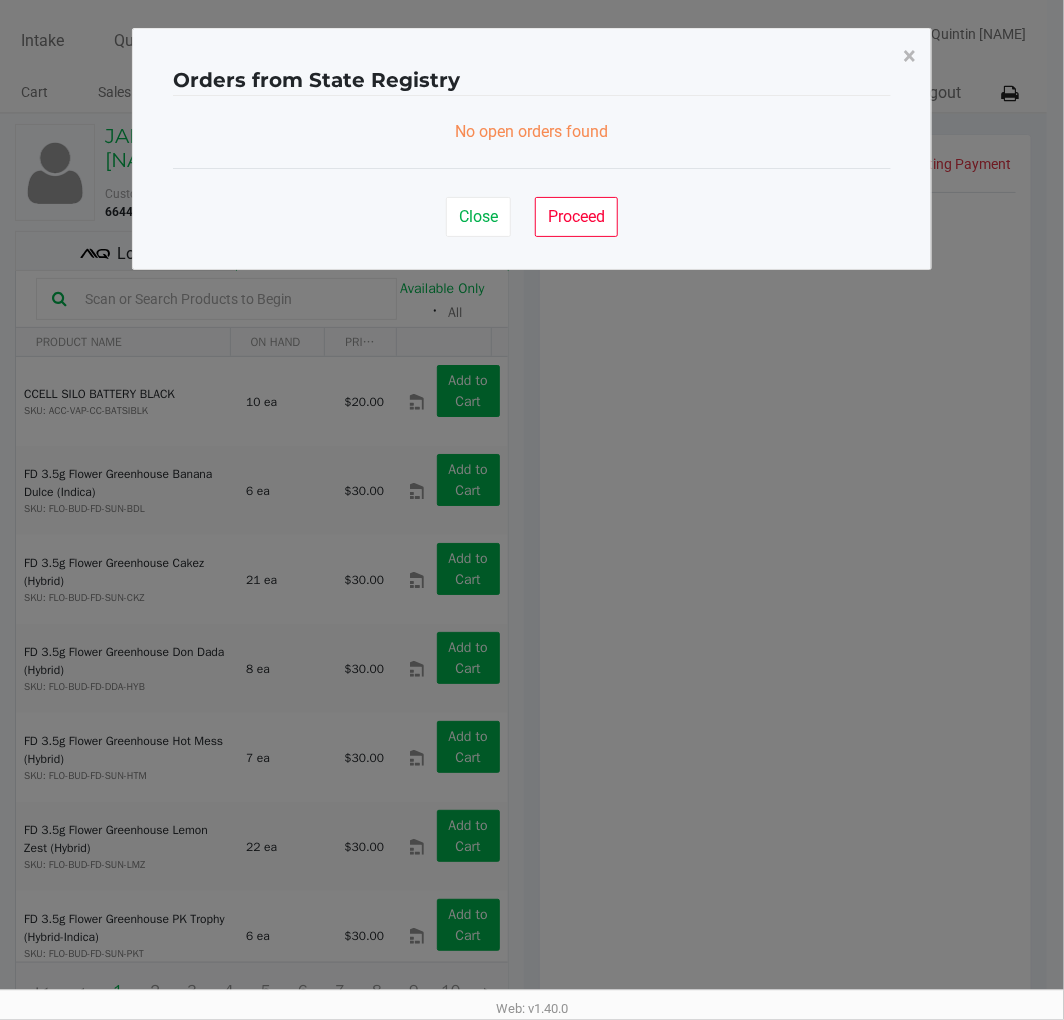 click on "Proceed" 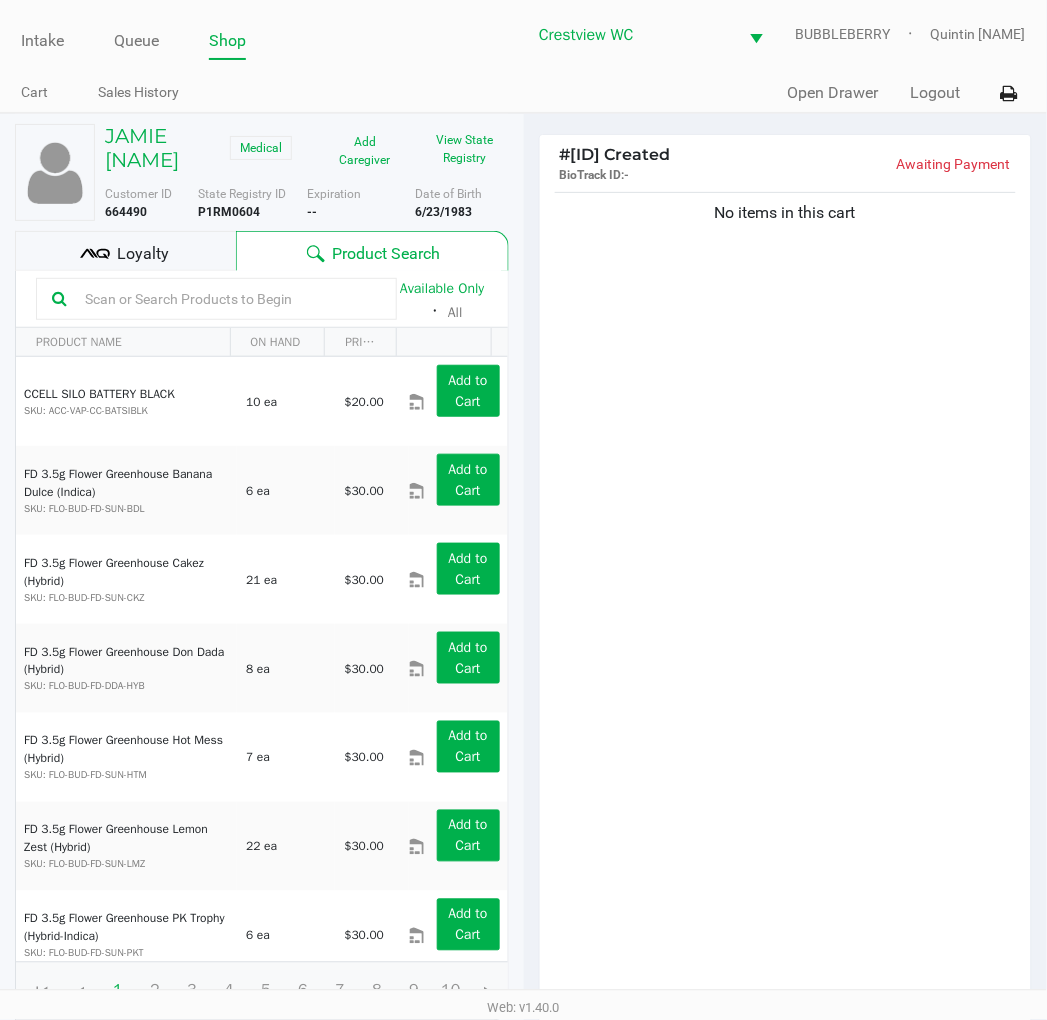 click on "P1RM0604" 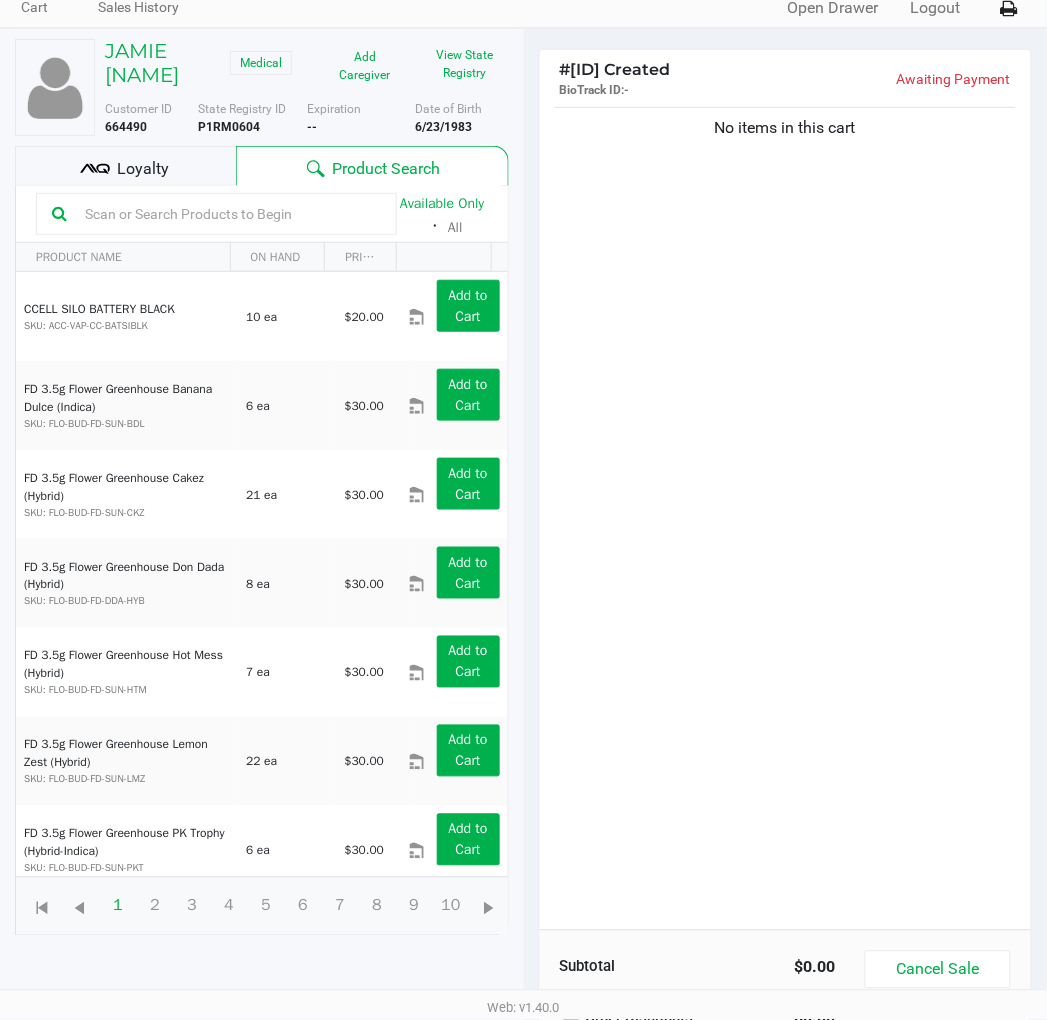 scroll, scrollTop: 217, scrollLeft: 0, axis: vertical 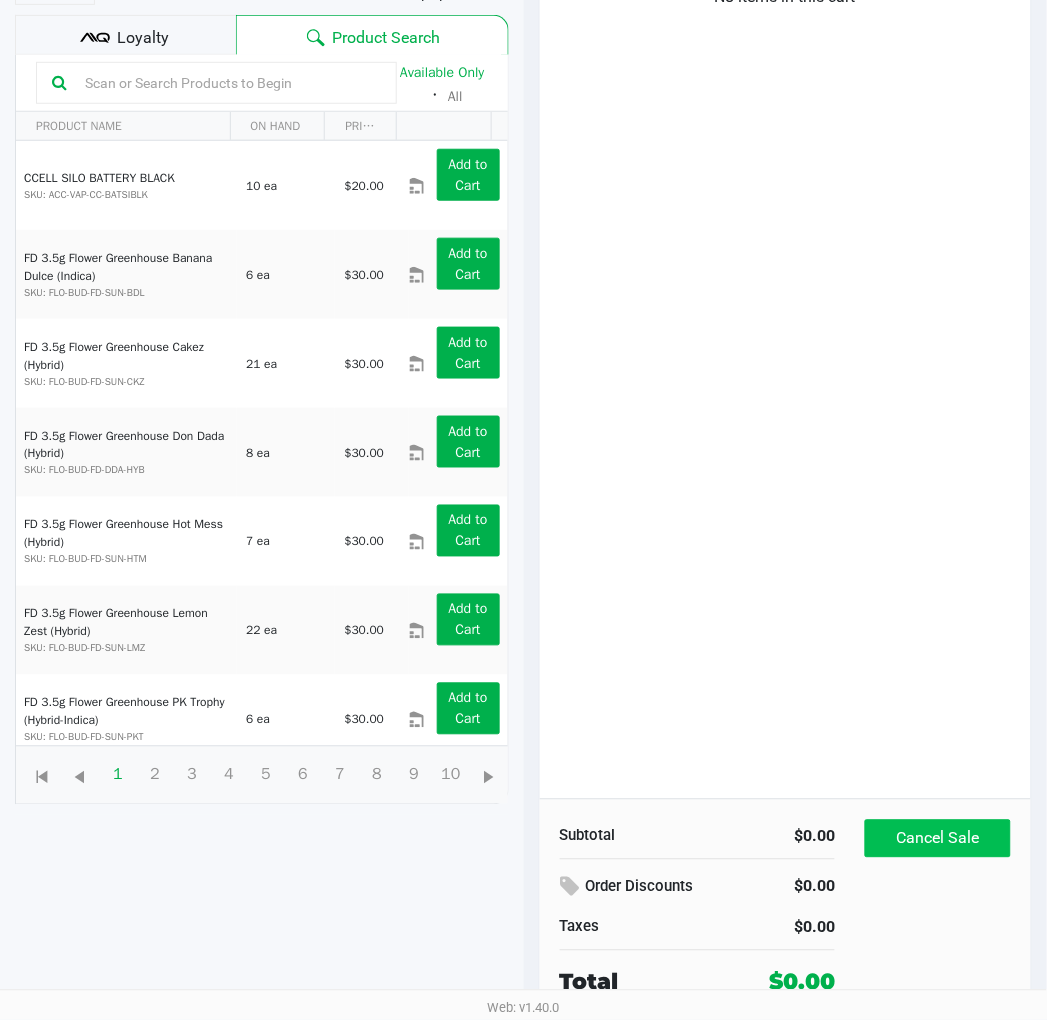 click on "Cancel Sale" 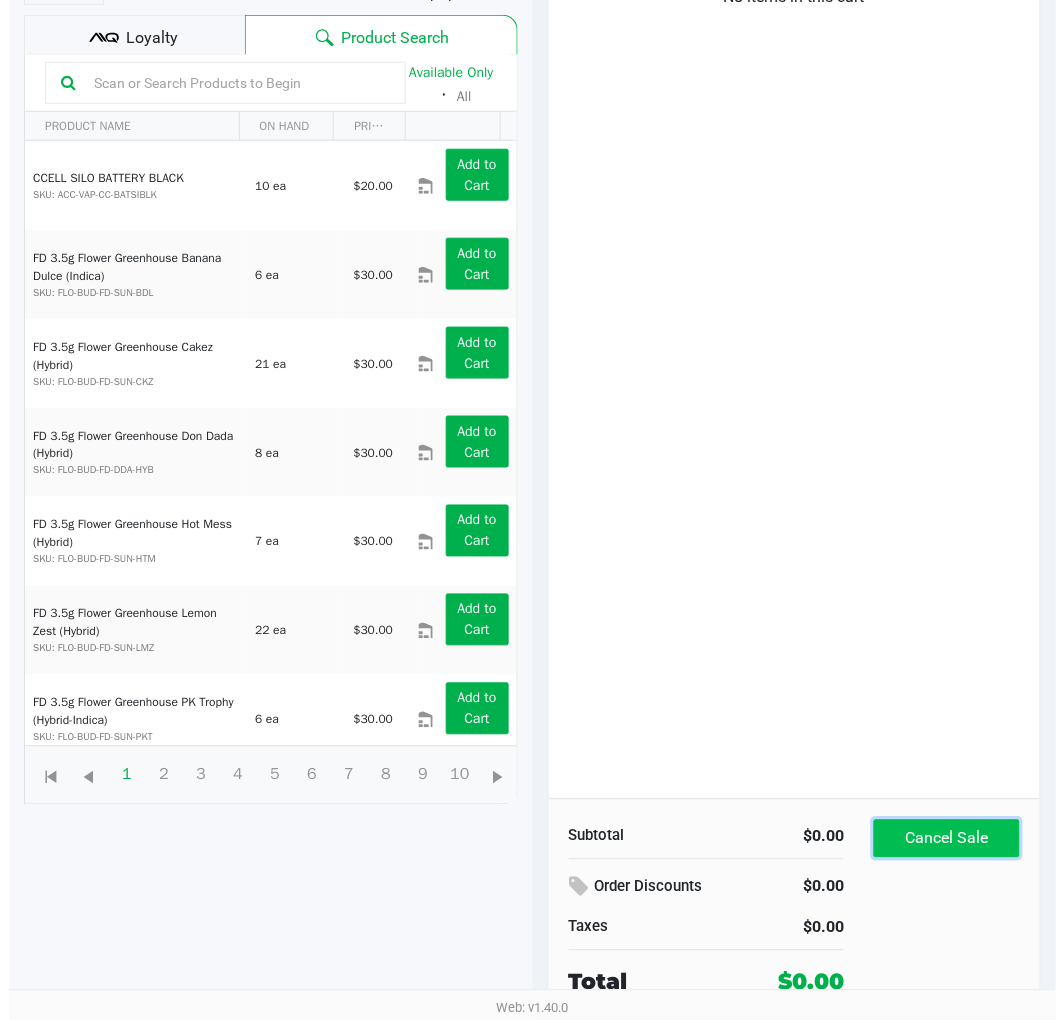 scroll, scrollTop: 0, scrollLeft: 0, axis: both 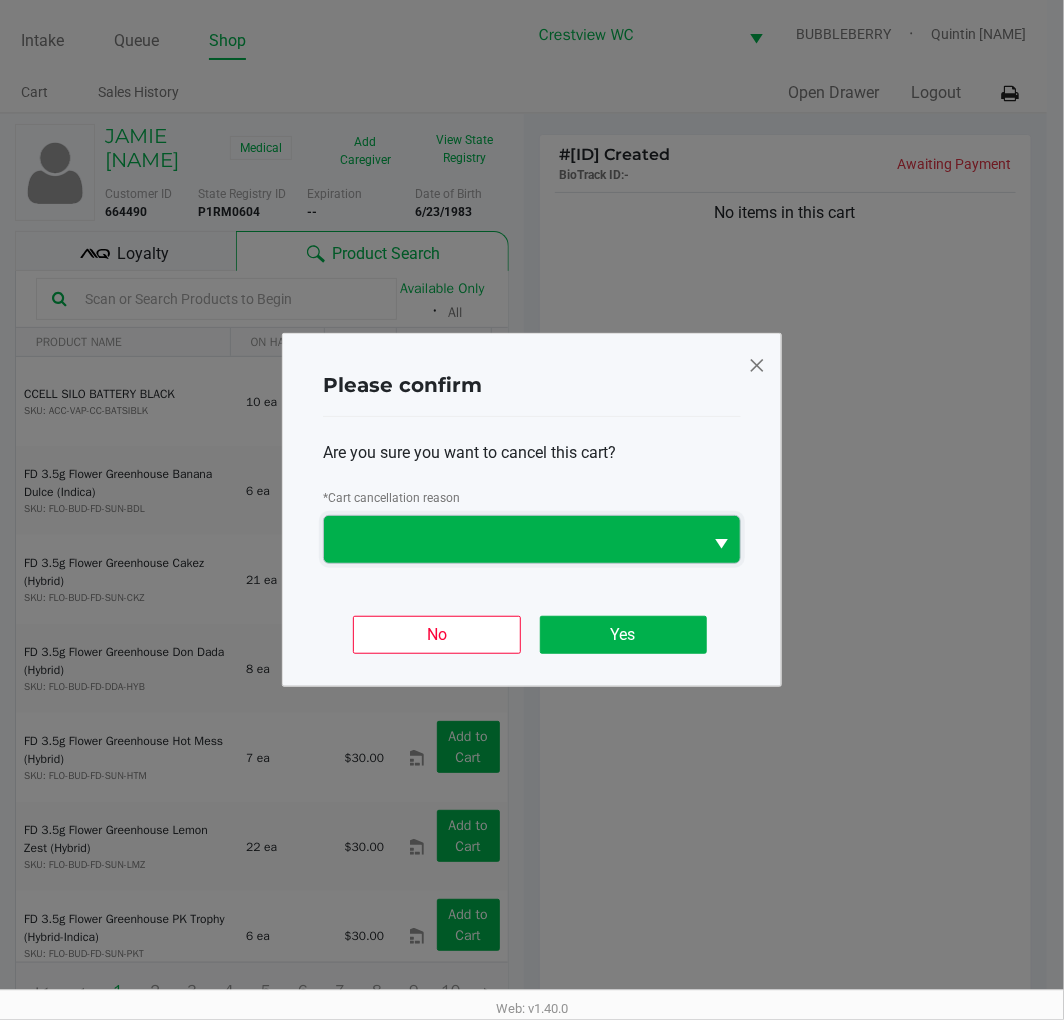 click at bounding box center [513, 540] 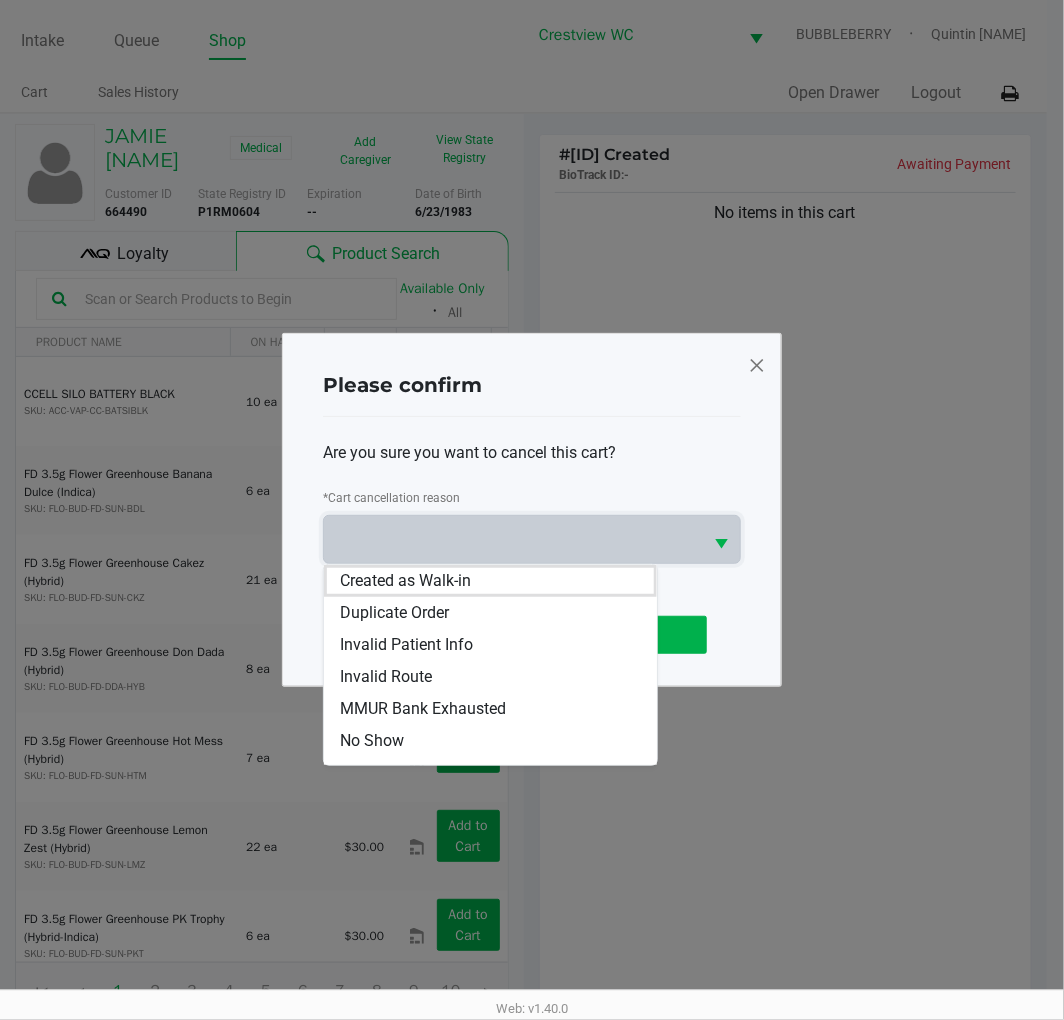 click on "Please confirm  Are you sure you want to cancel this cart?   *   Cart cancellation reason   No   Yes" 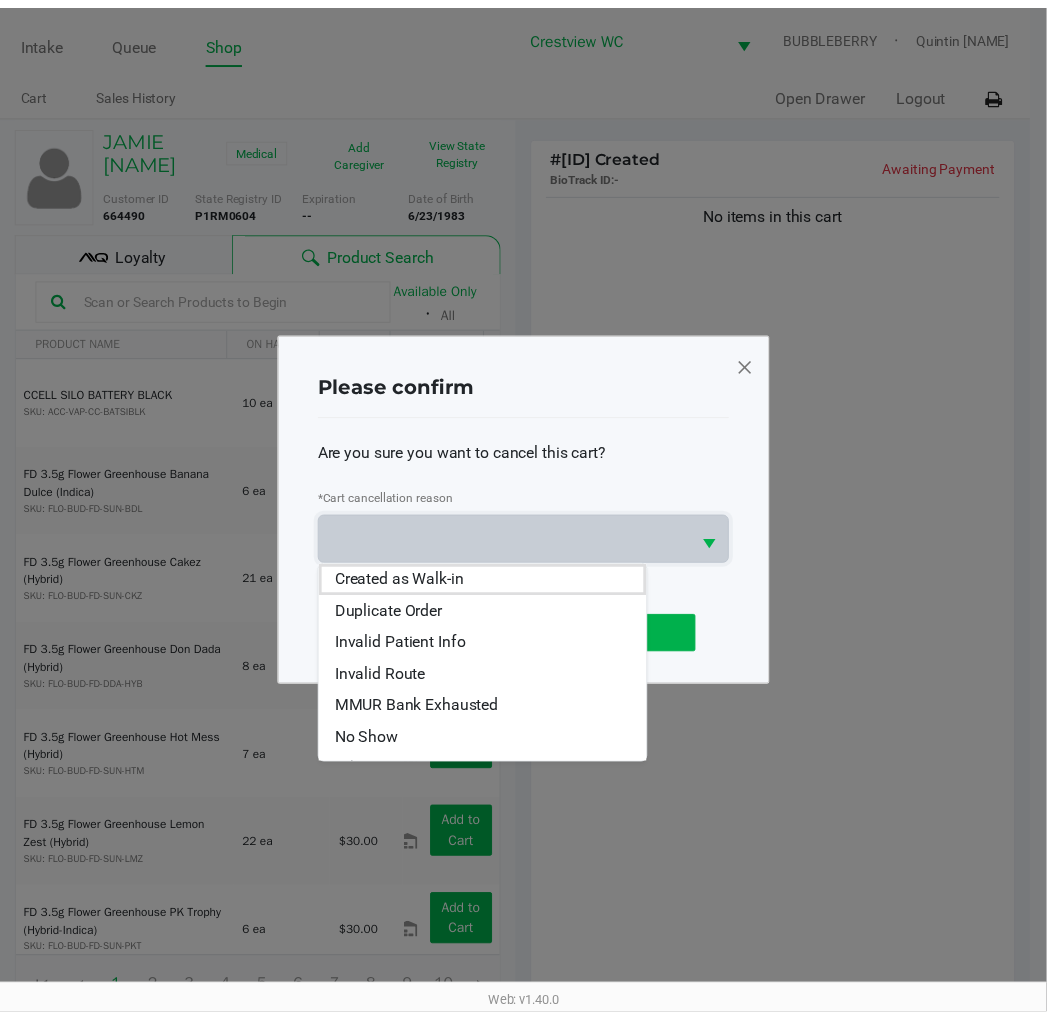 scroll, scrollTop: 217, scrollLeft: 0, axis: vertical 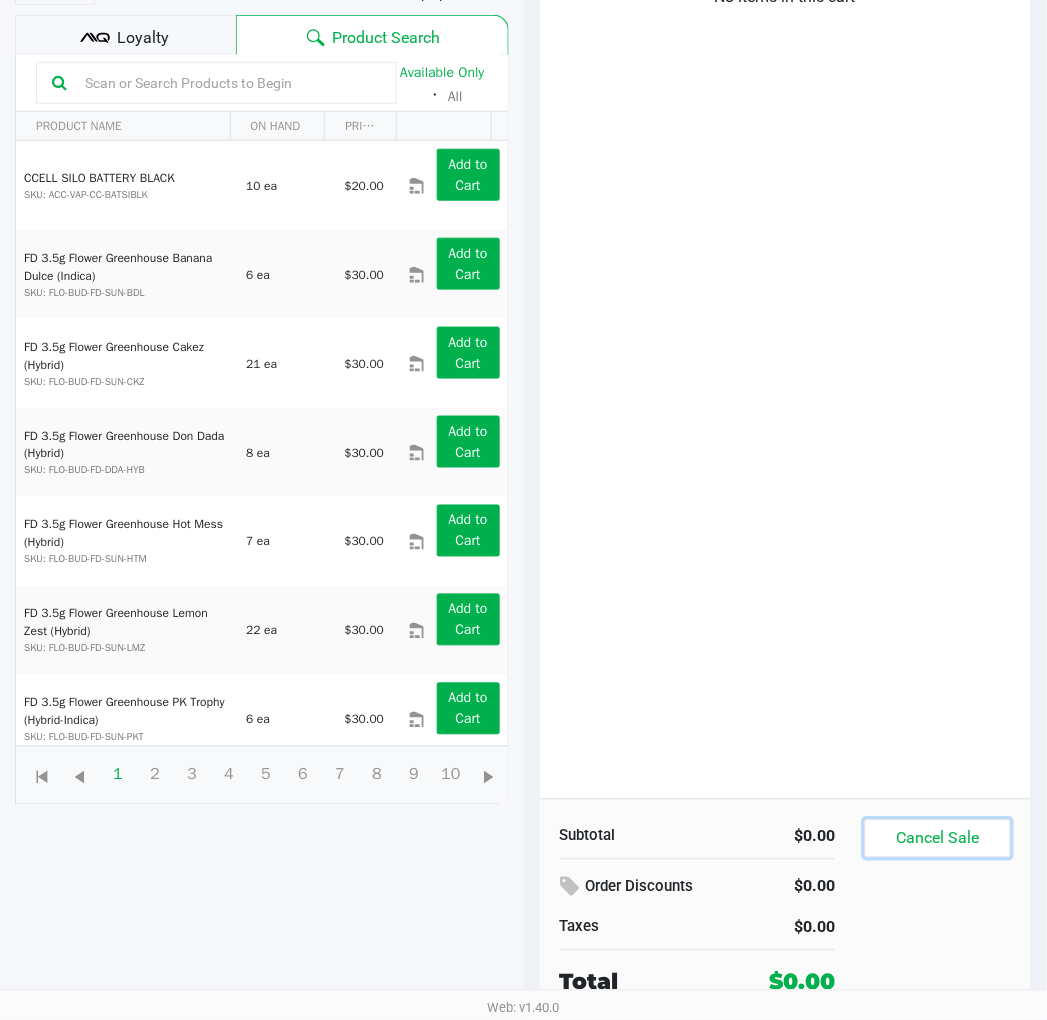 click on "Cancel Sale" 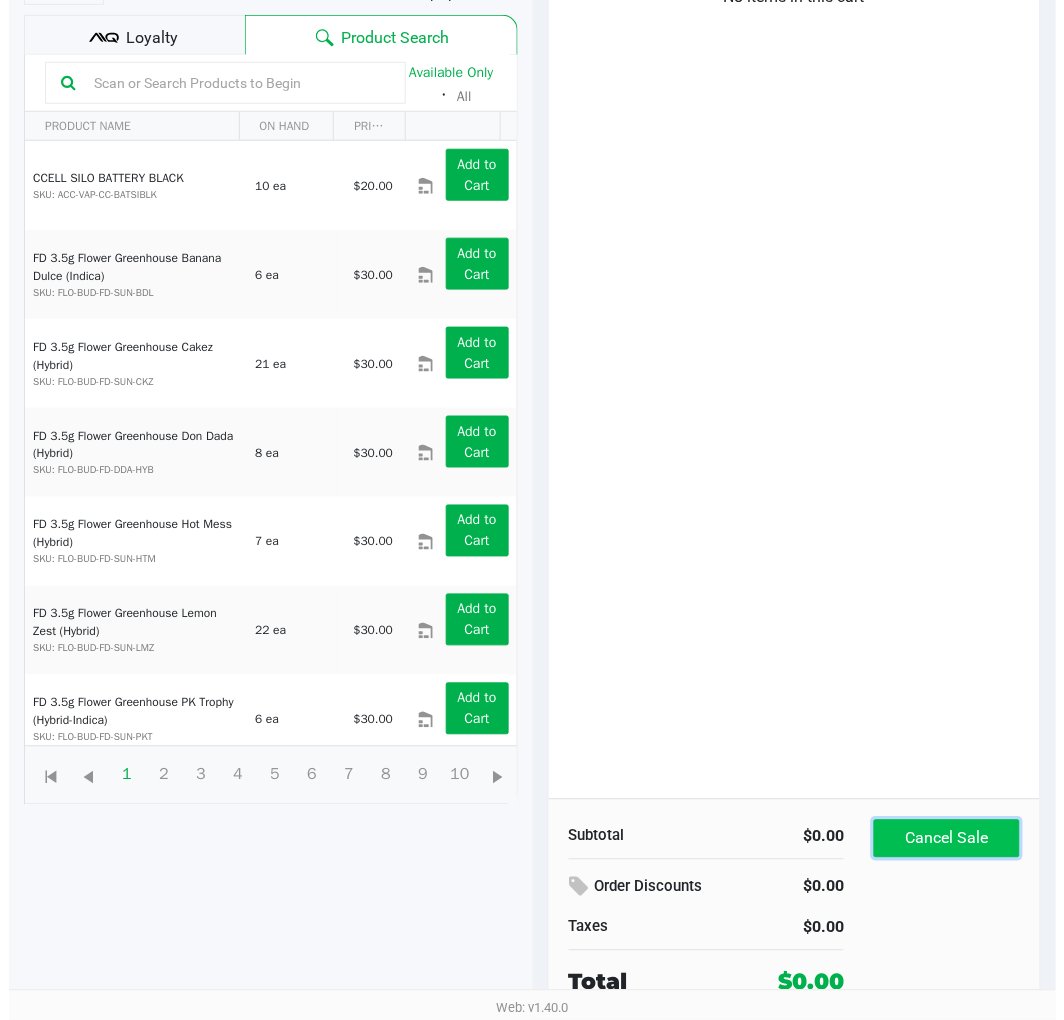 scroll, scrollTop: 0, scrollLeft: 0, axis: both 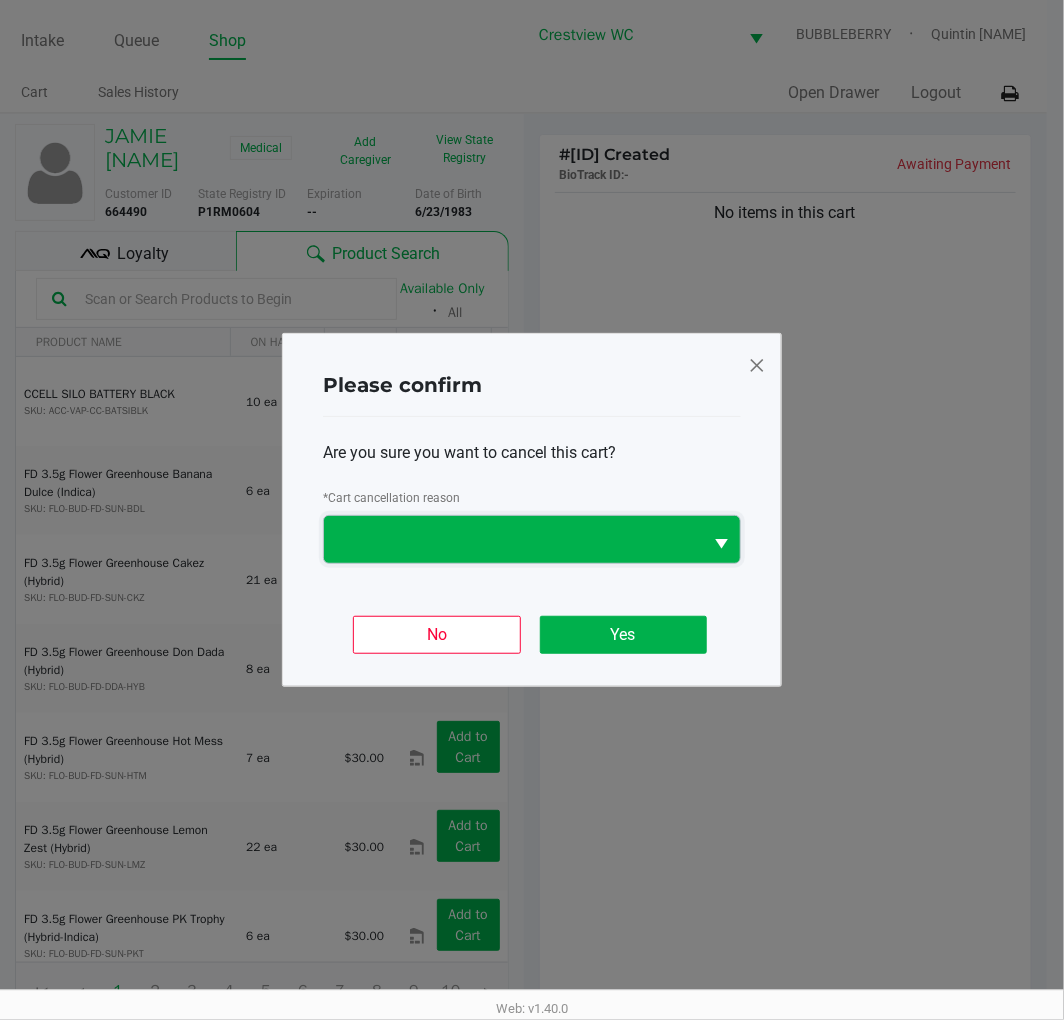 click at bounding box center [513, 539] 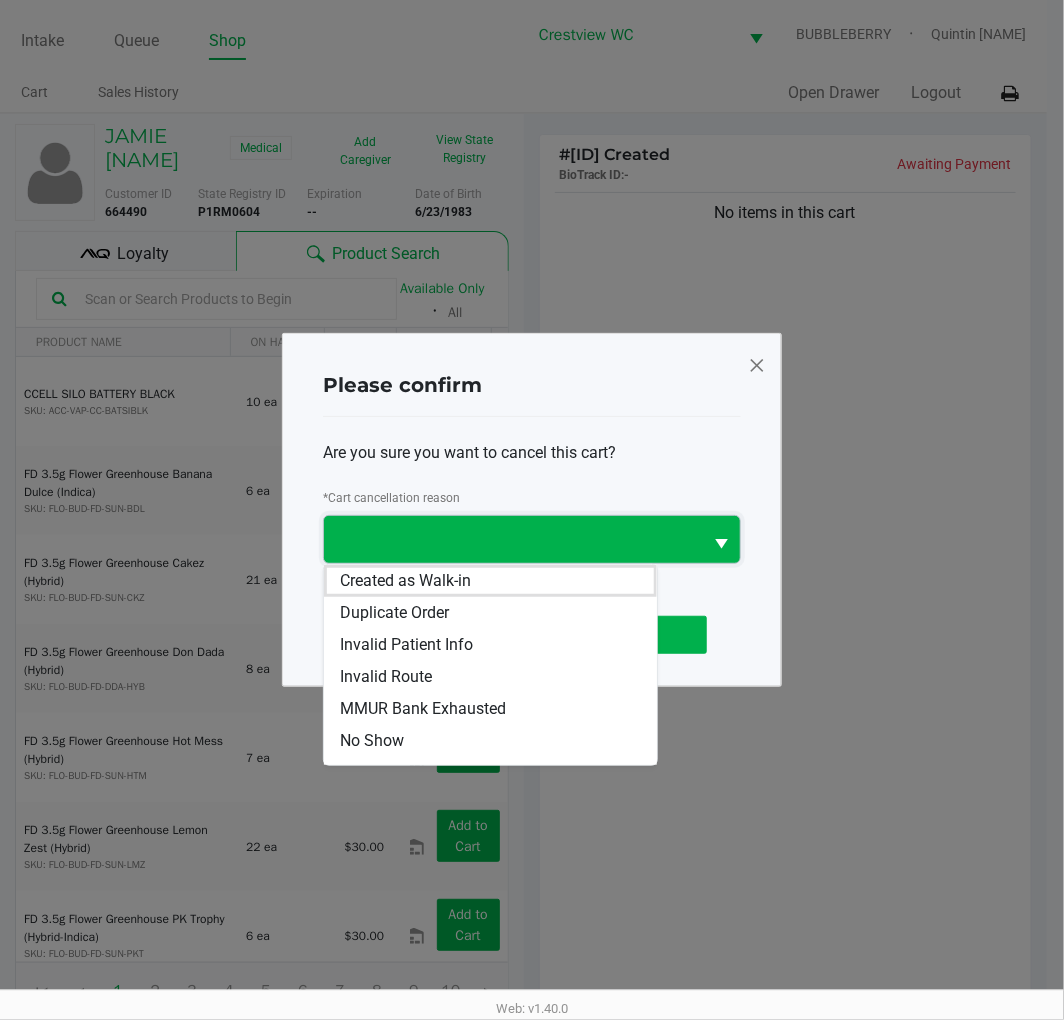 scroll, scrollTop: 87, scrollLeft: 0, axis: vertical 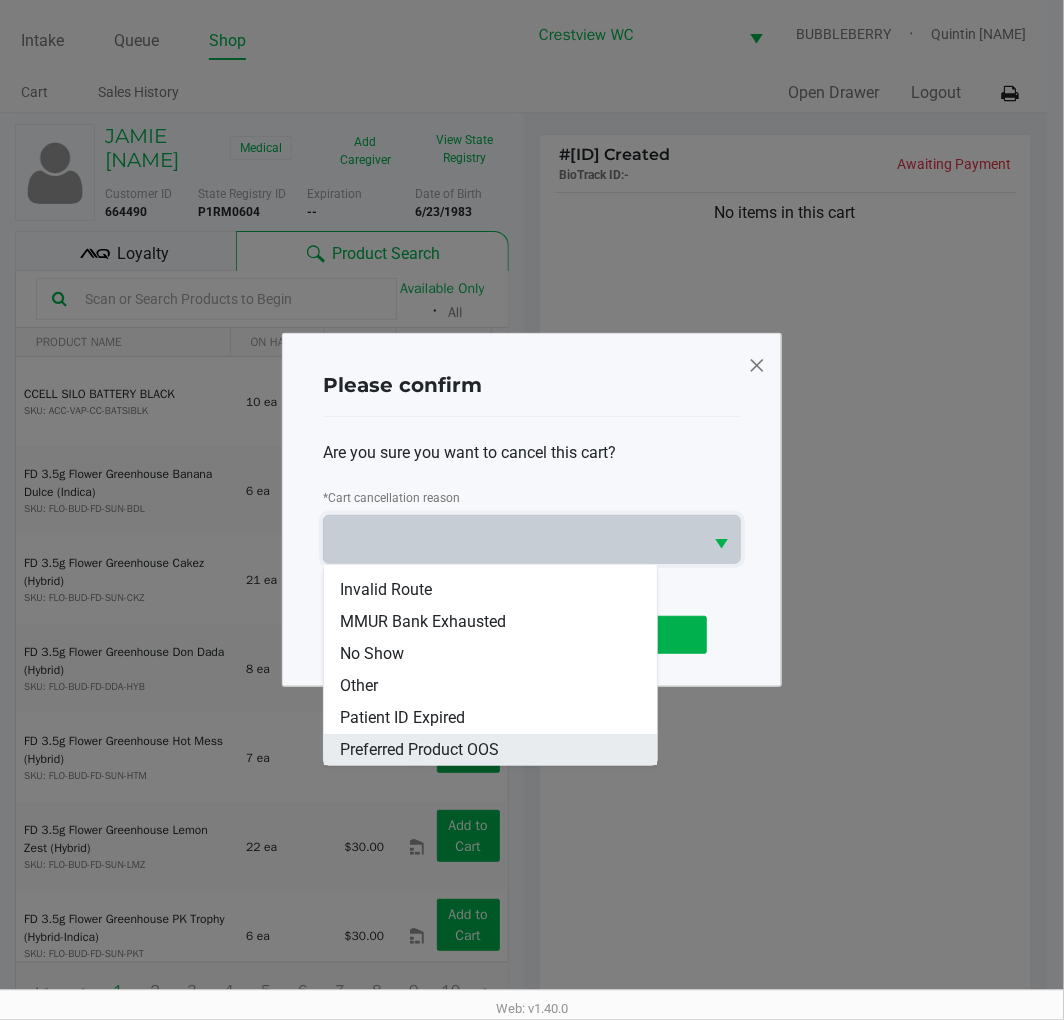 click on "Preferred Product OOS" at bounding box center [490, 750] 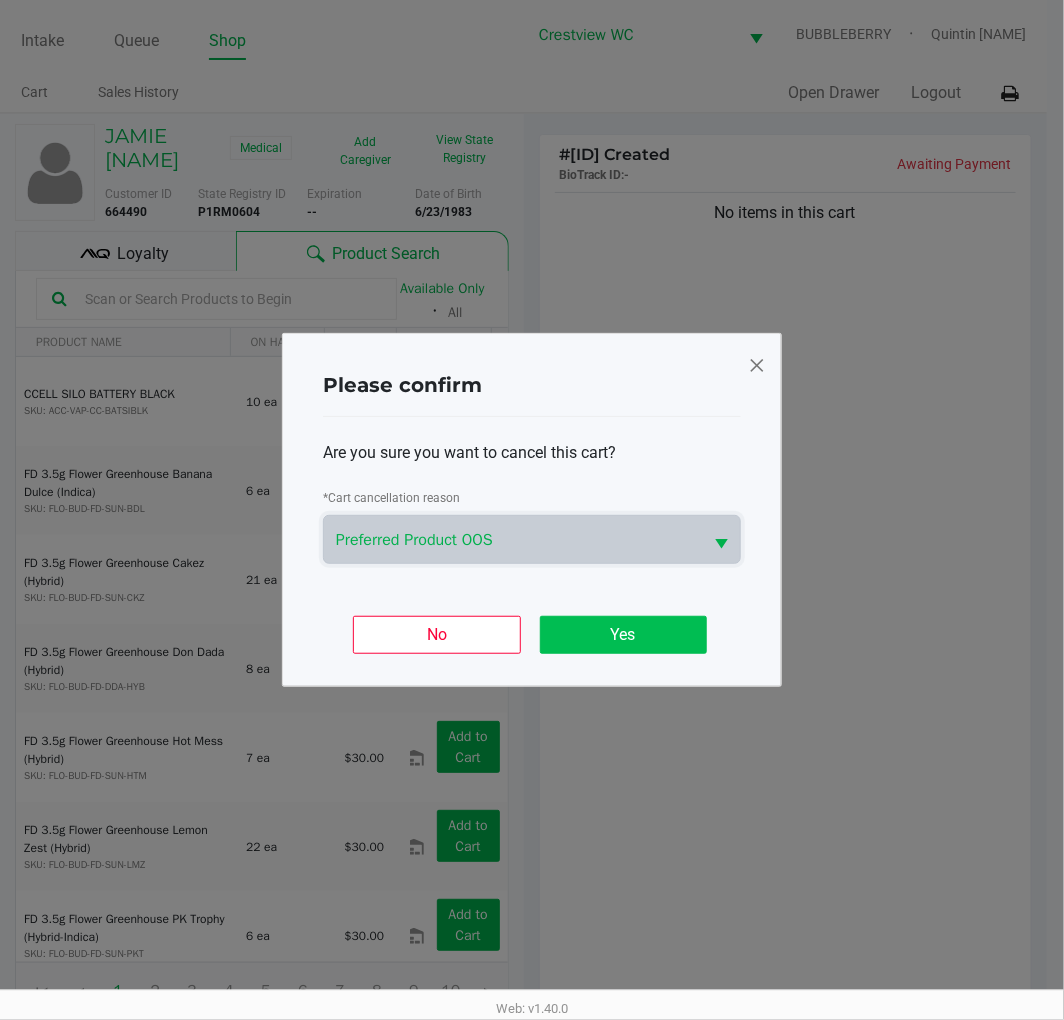 click on "Yes" 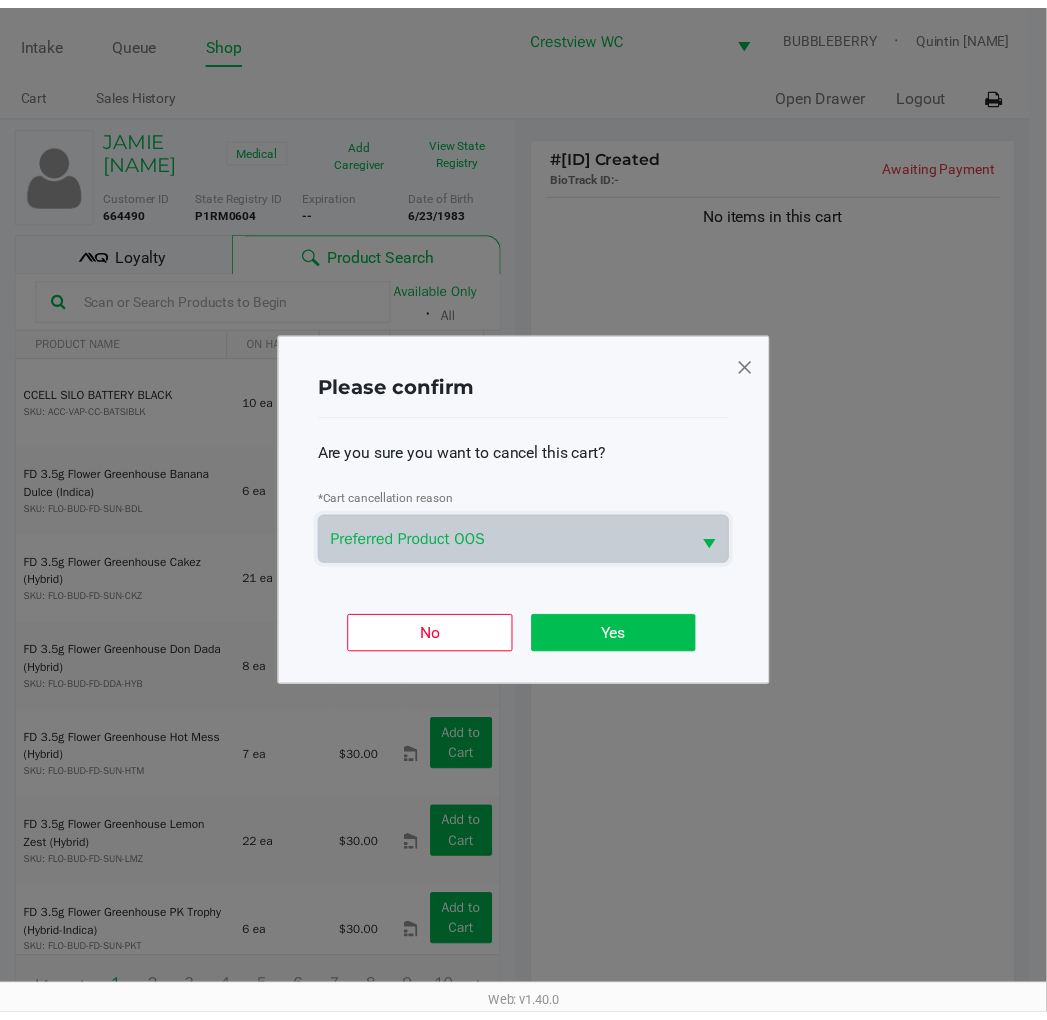 scroll, scrollTop: 217, scrollLeft: 0, axis: vertical 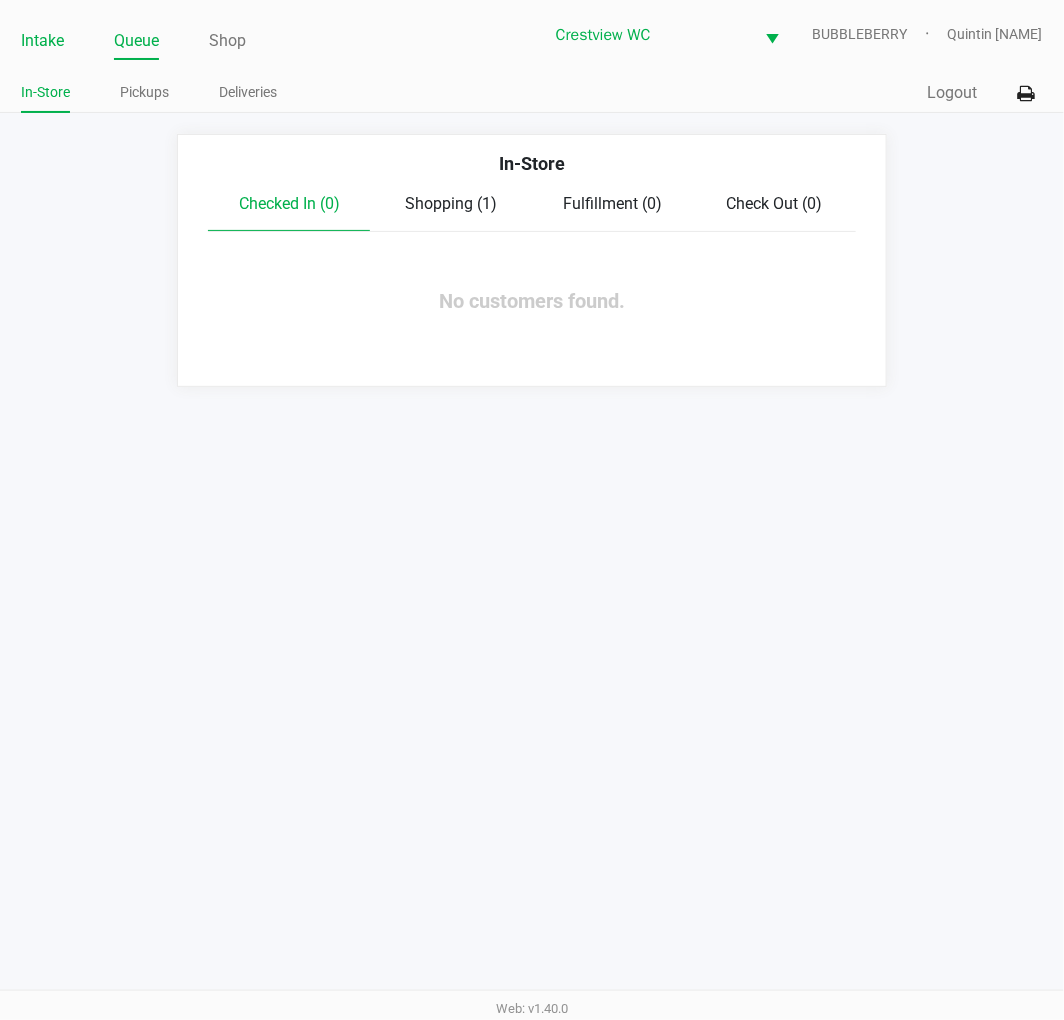 click on "Intake" 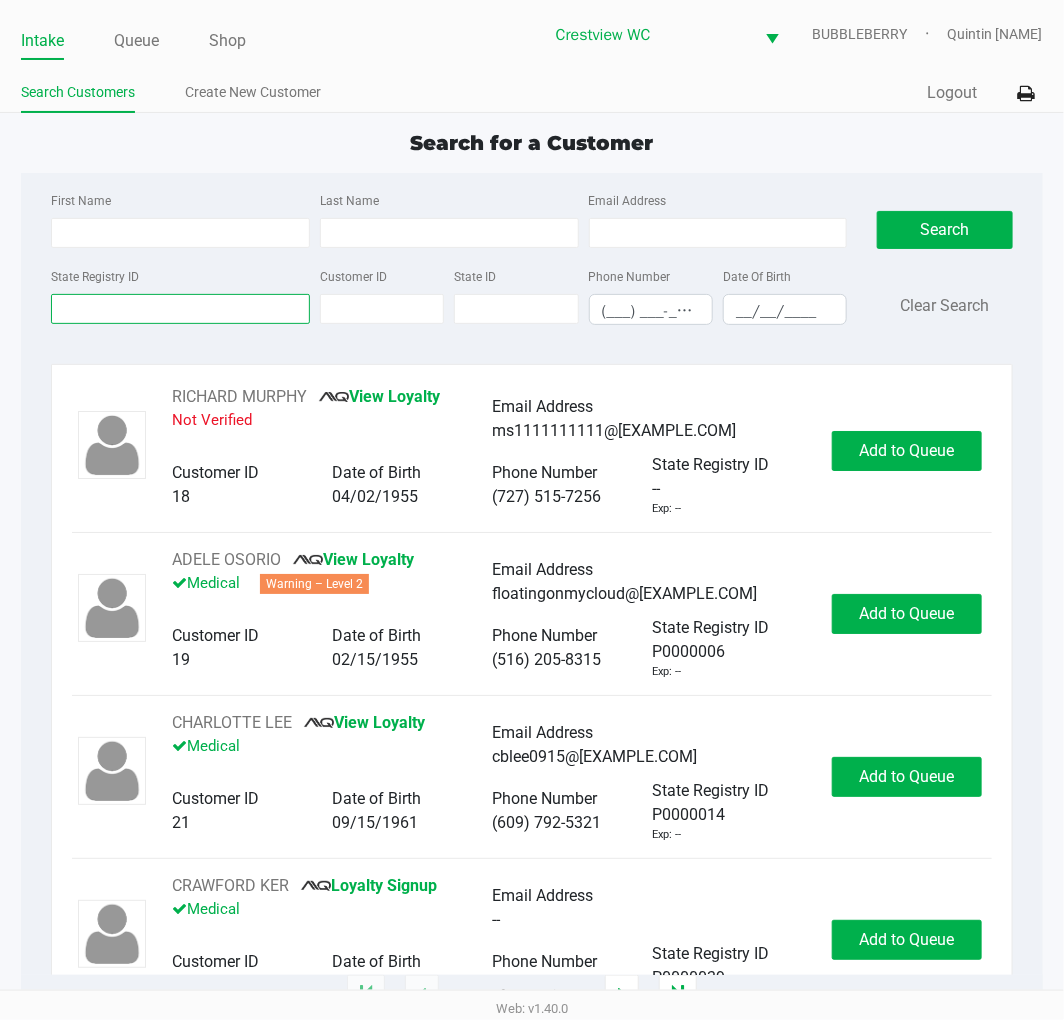 click on "State Registry ID" at bounding box center (180, 309) 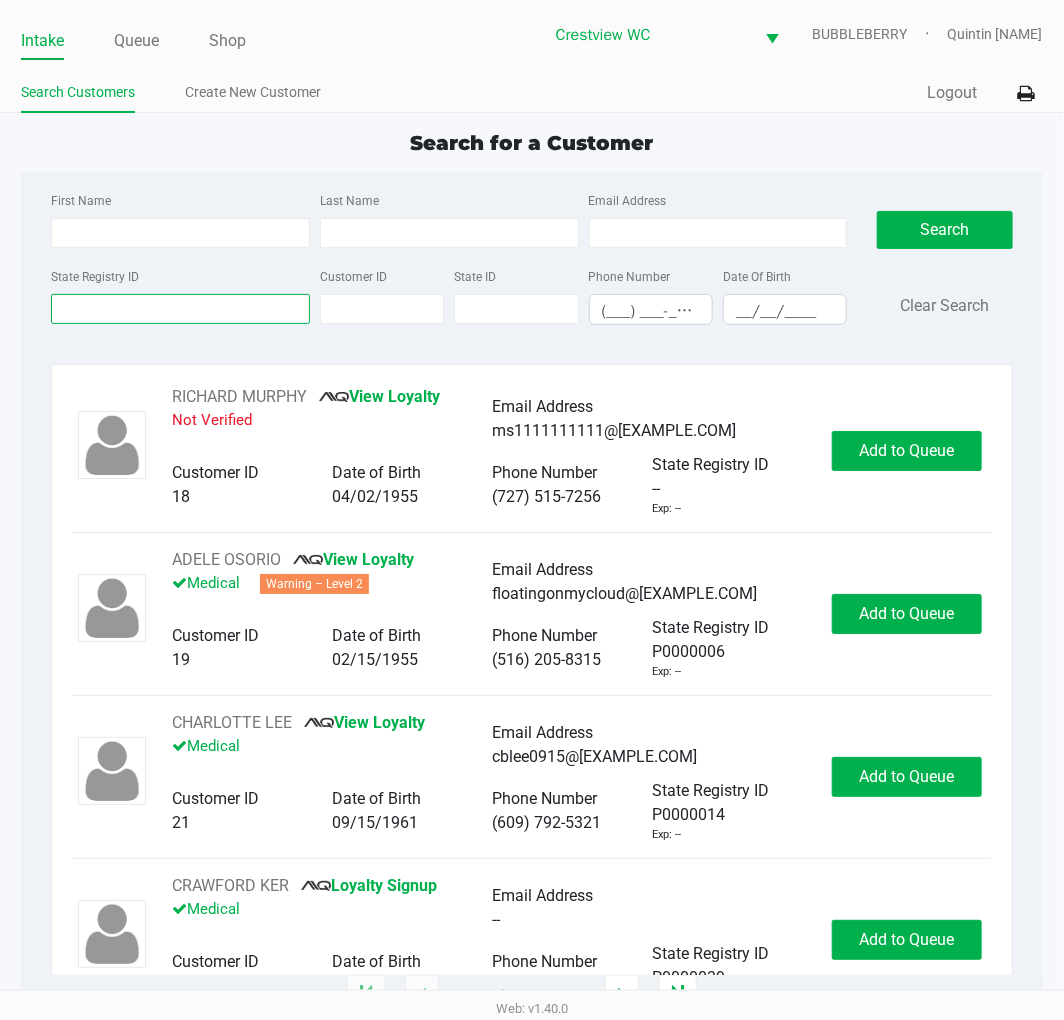 click on "State Registry ID" at bounding box center (180, 309) 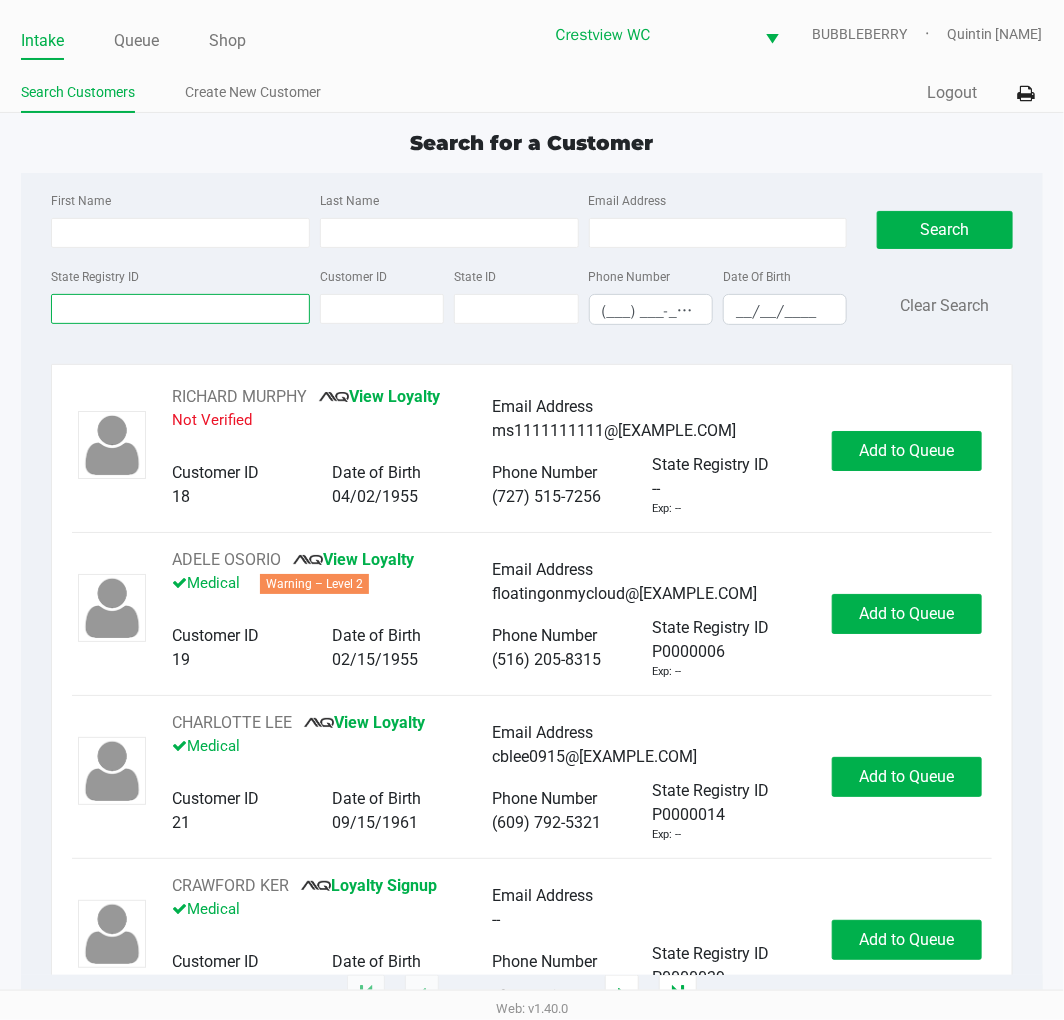 click on "State Registry ID" at bounding box center (180, 309) 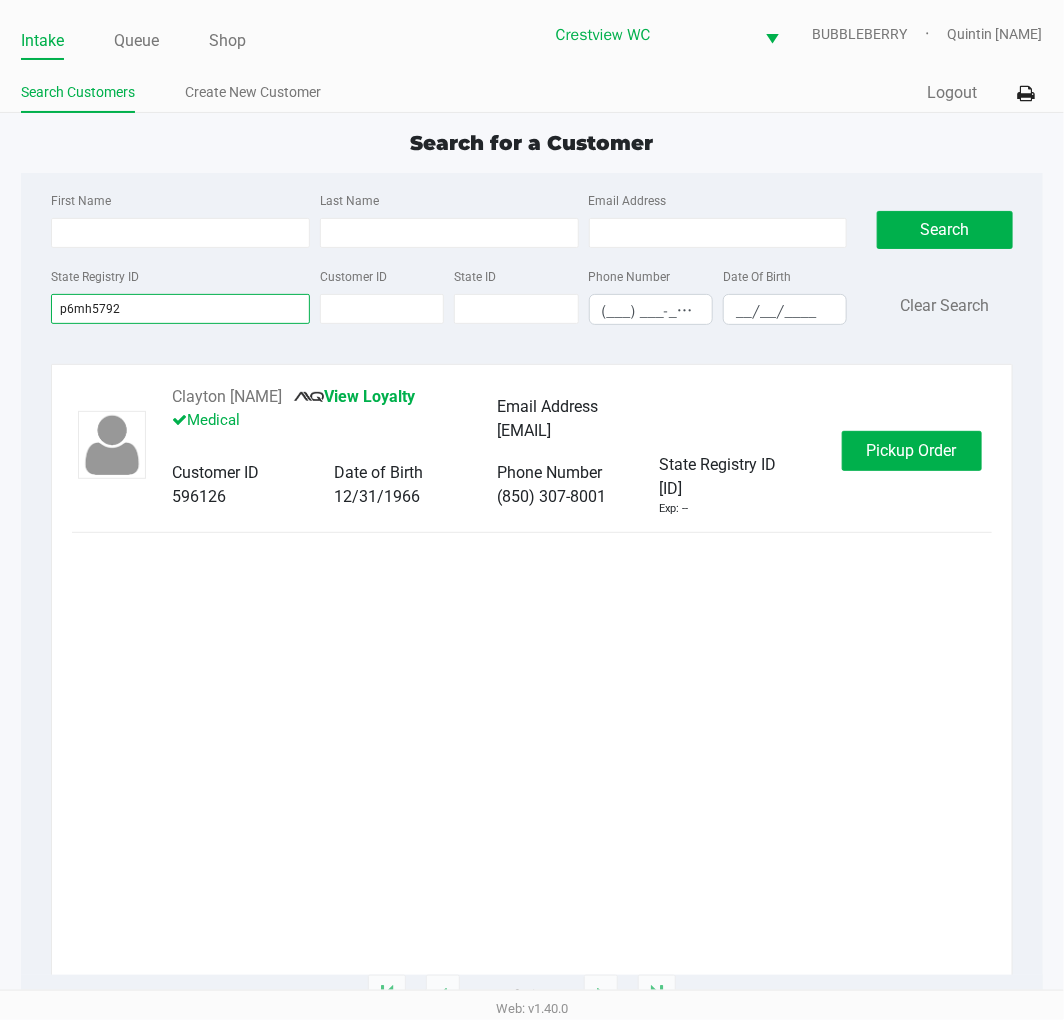 type on "p6mh5792" 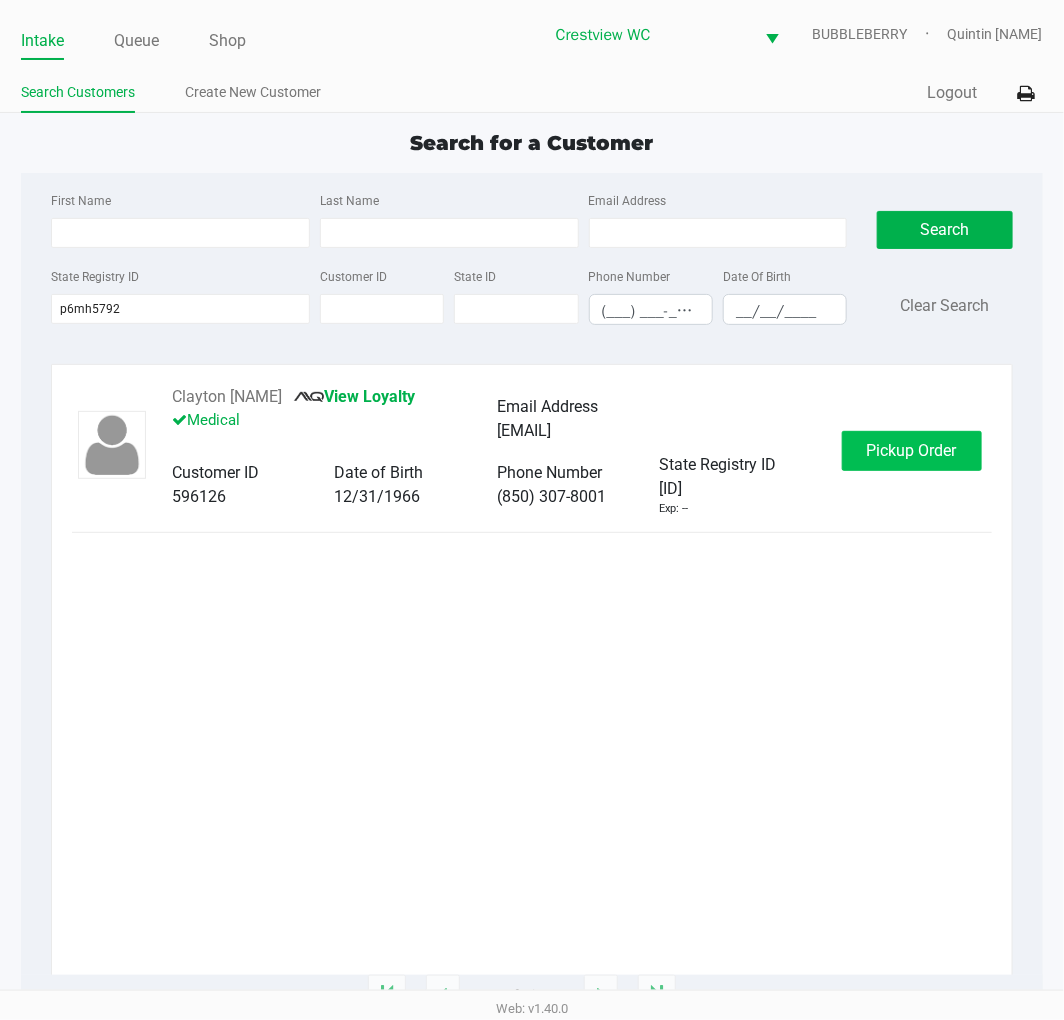 click on "Pickup Order" 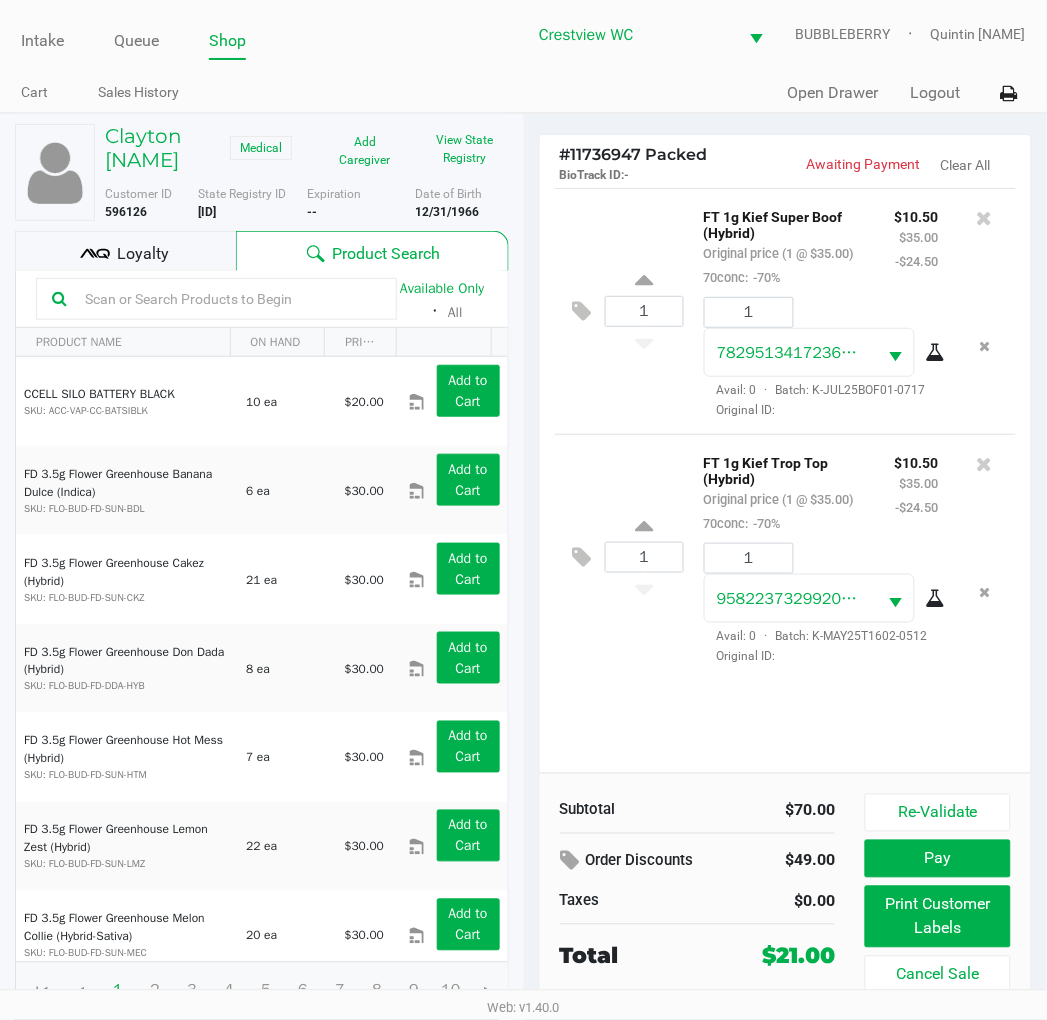 click on "View State Registry" 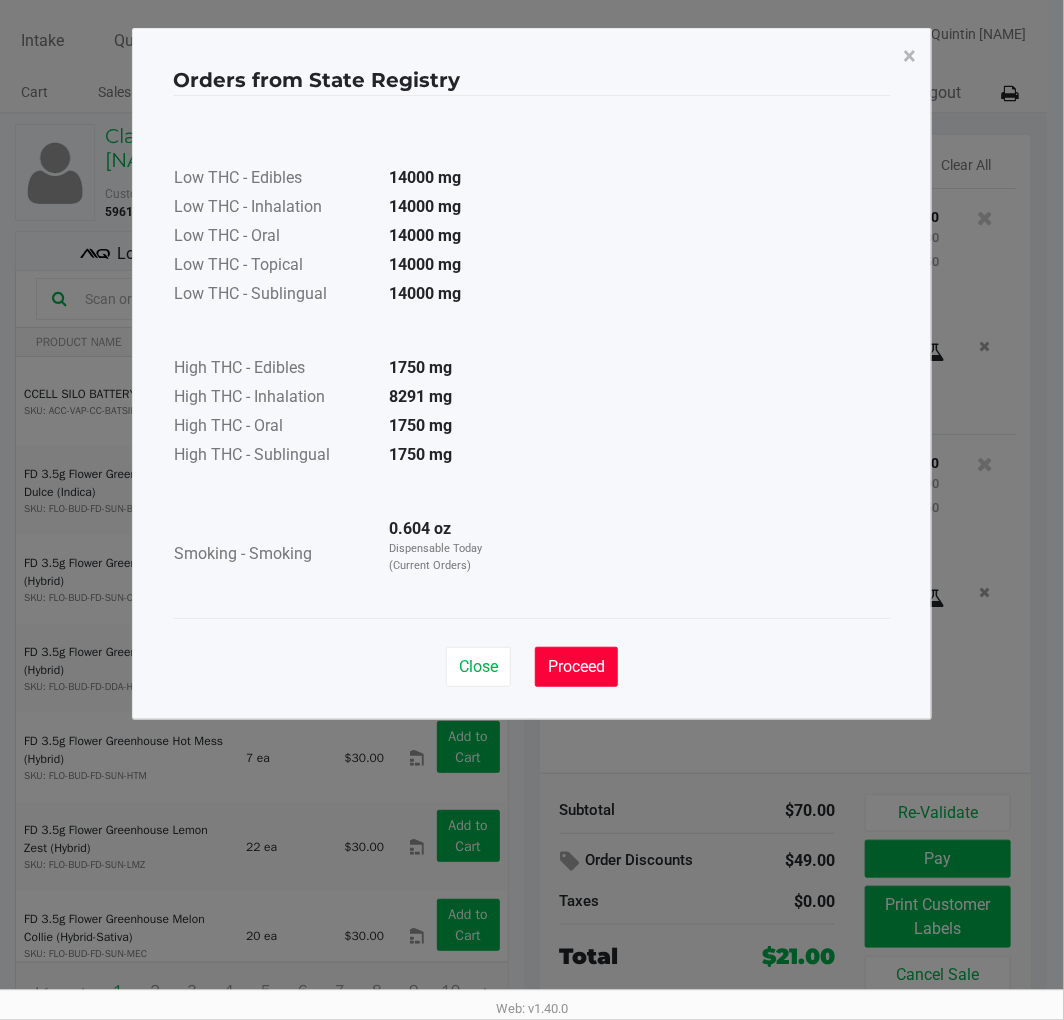 click on "Proceed" 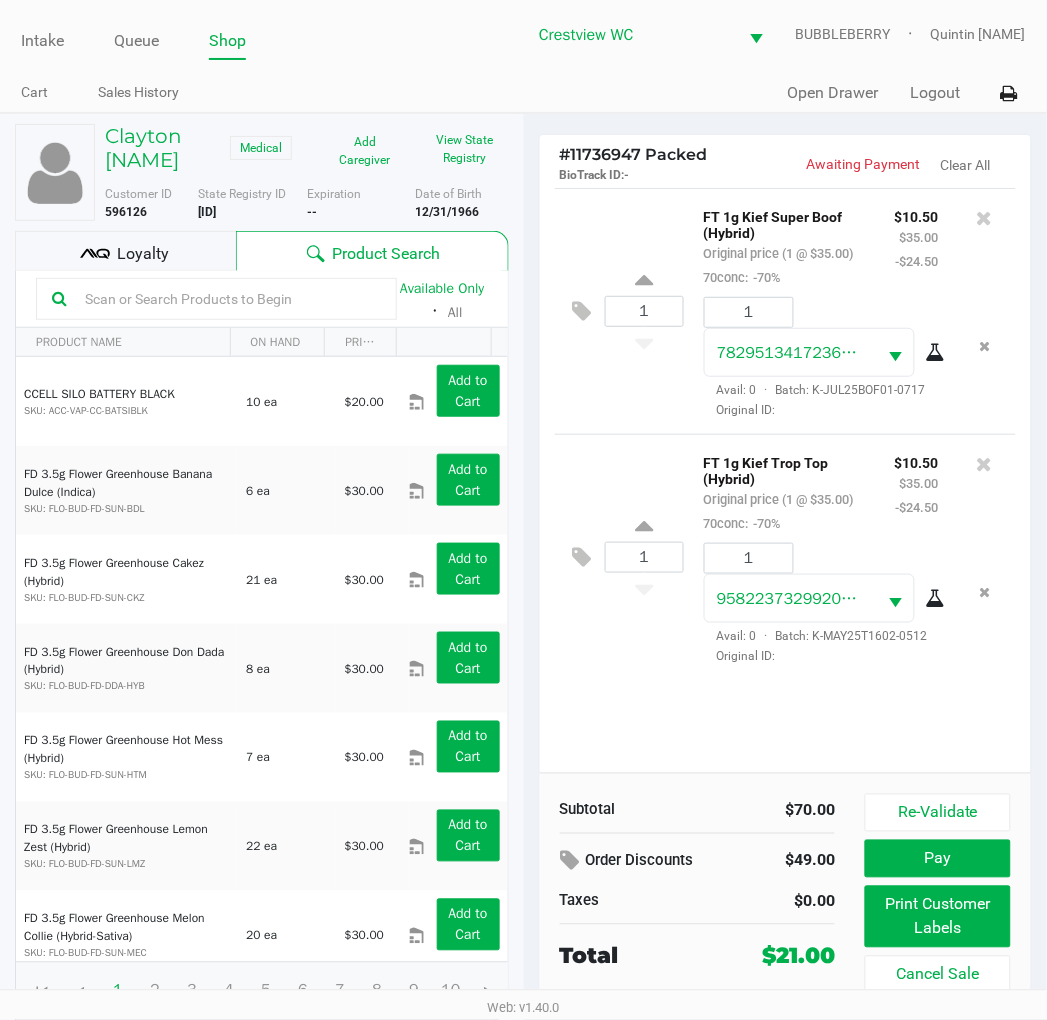 click on "1  FT 1g Kief Trop Top (Hybrid)   Original price (1 @ $35.00)  70conc:  -70% $10.50 $35.00 -$24.50 1 9582237329920582  Avail: 0  ·  Batch: K-MAY25T1602-0512   Original ID:" 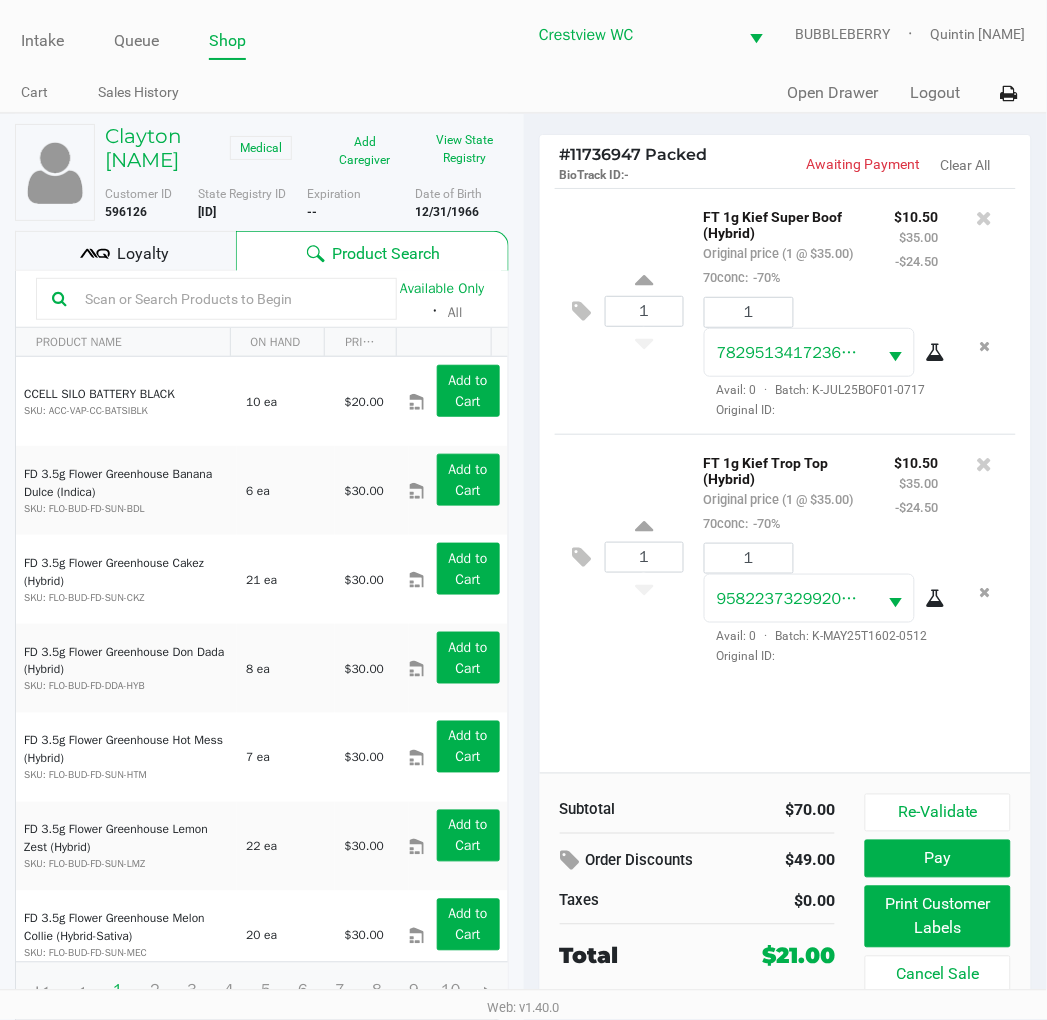 click on "1  FT 1g Kief Super Boof (Hybrid)   Original price (1 @ $35.00)  70conc:  -70% $10.50 $35.00 -$24.50 1 7829513417236454  Avail: 0  ·  Batch: K-JUL25BOF01-0717   Original ID:   1  FT 1g Kief Trop Top (Hybrid)   Original price (1 @ $35.00)  70conc:  -70% $10.50 $35.00 -$24.50 1 9582237329920582  Avail: 0  ·  Batch: K-MAY25T1602-0512   Original ID:" 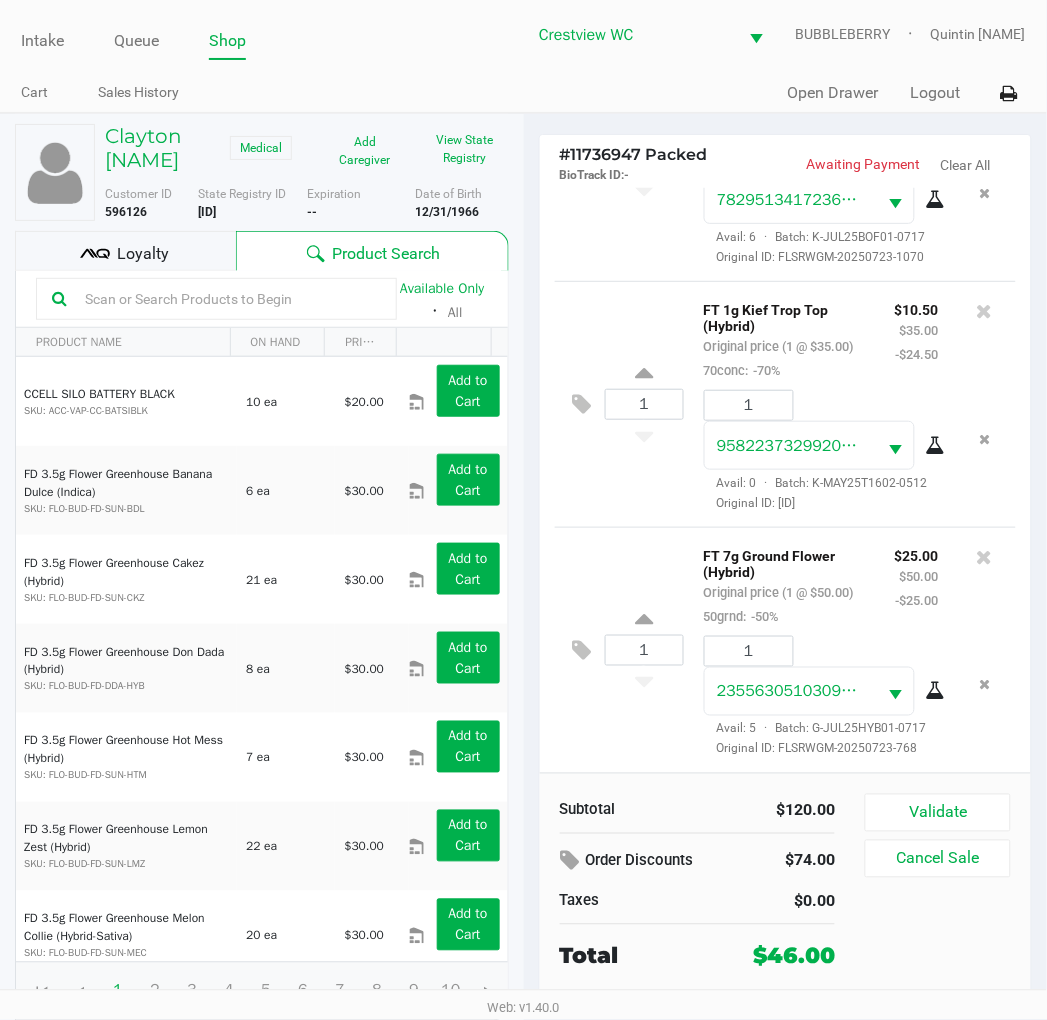 click on "Validate" 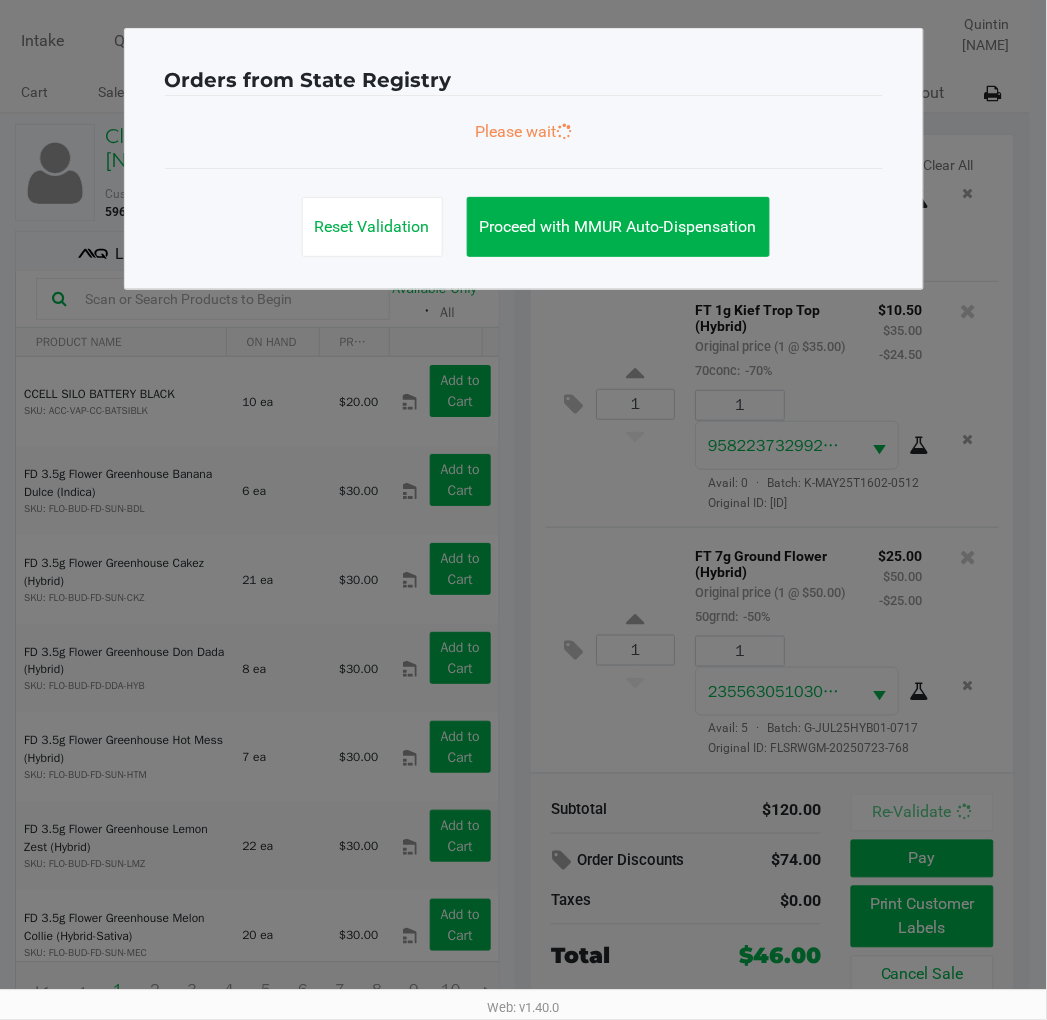 scroll, scrollTop: 301, scrollLeft: 0, axis: vertical 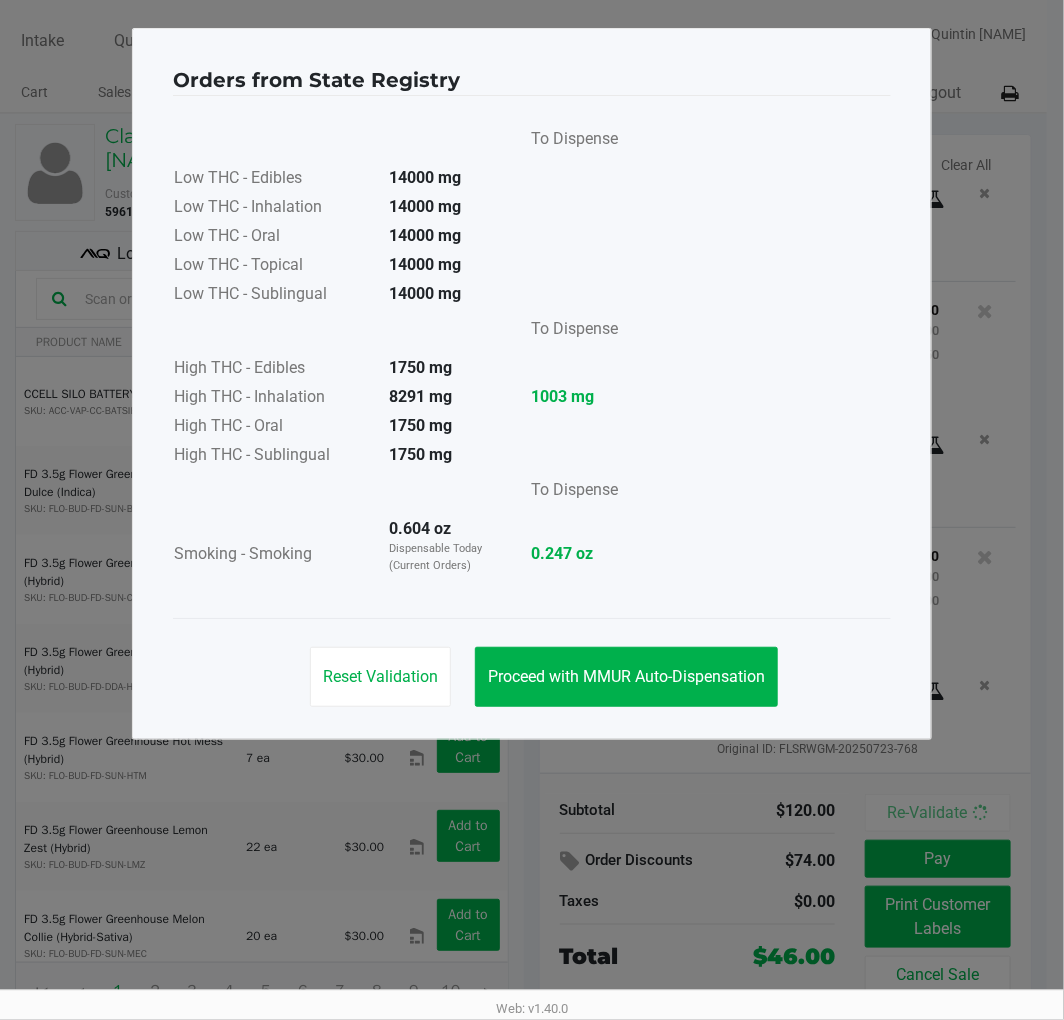 click on "Proceed with MMUR Auto-Dispensation" 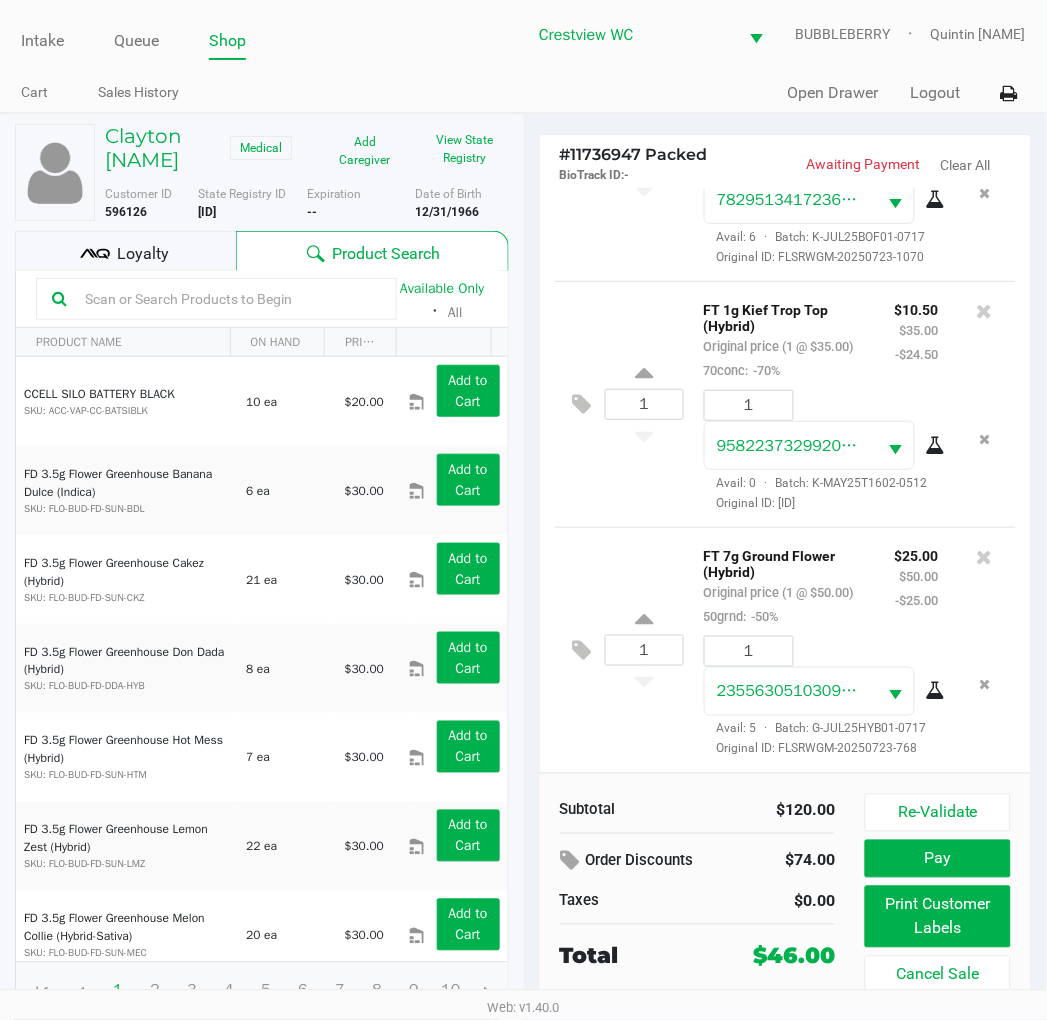 scroll, scrollTop: 37, scrollLeft: 0, axis: vertical 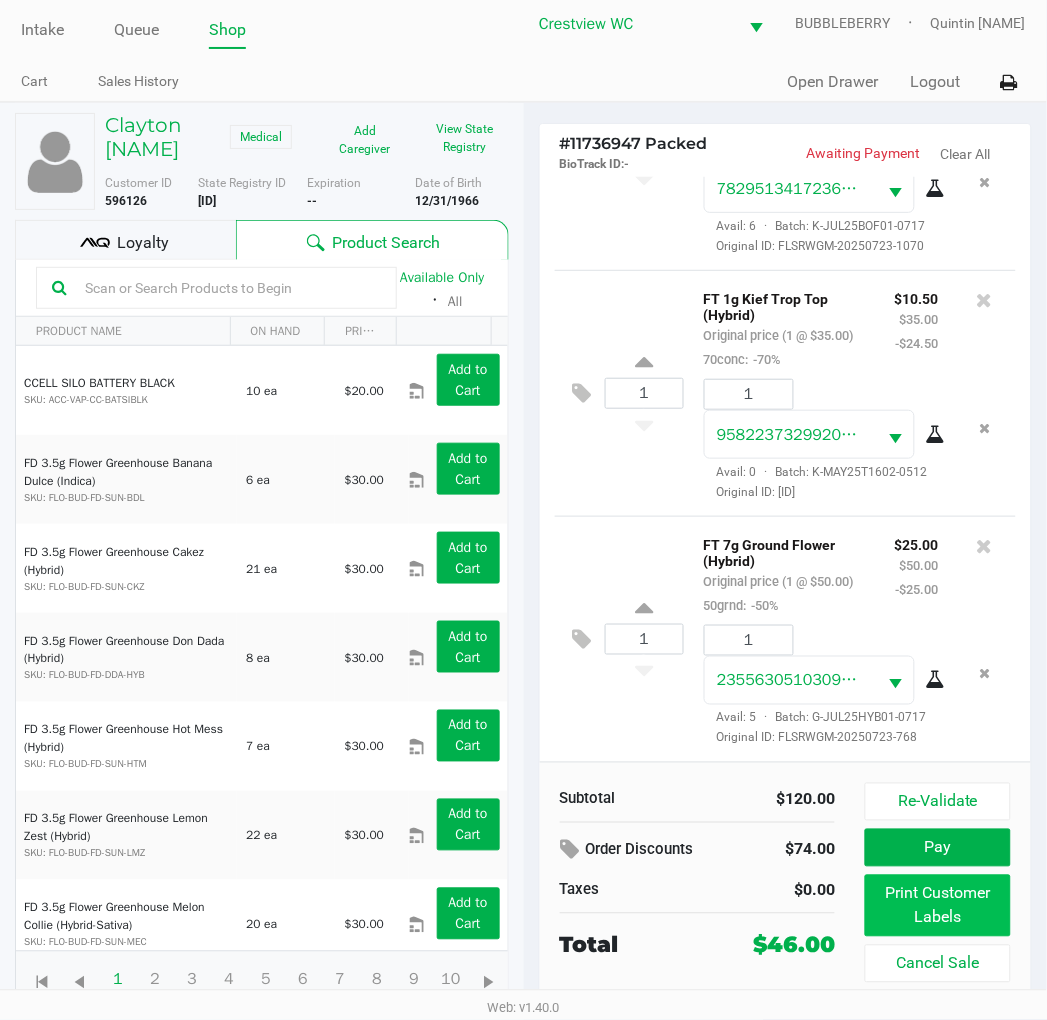 click on "Print Customer Labels" 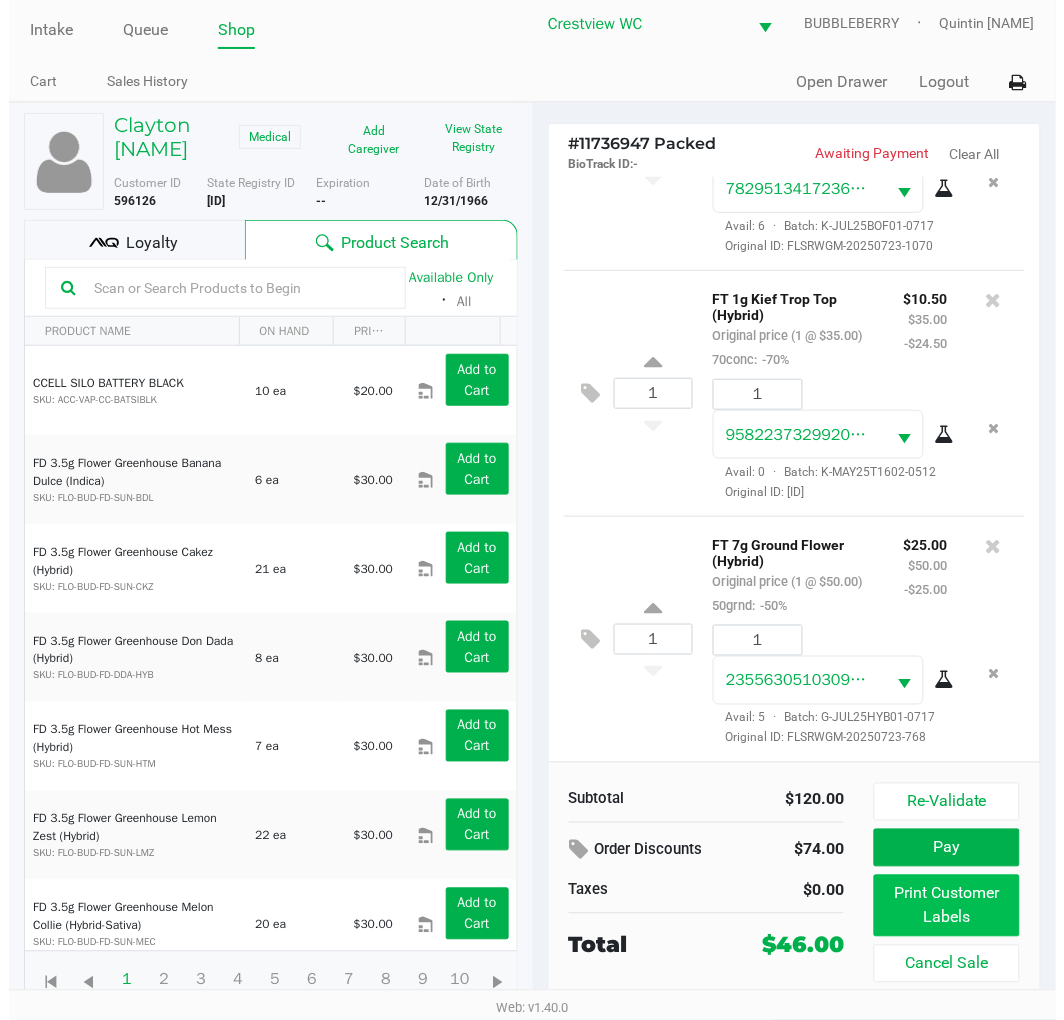 scroll, scrollTop: 0, scrollLeft: 0, axis: both 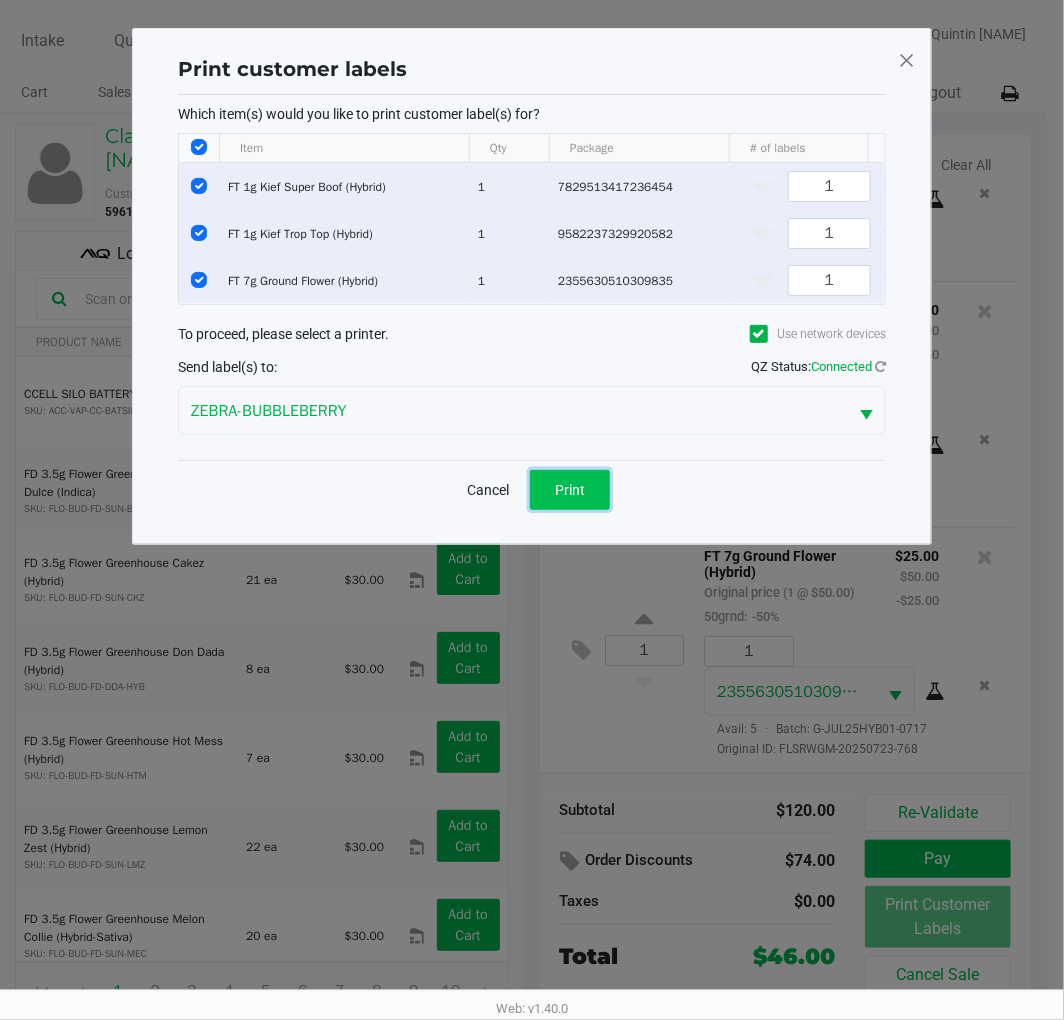 click on "Print" 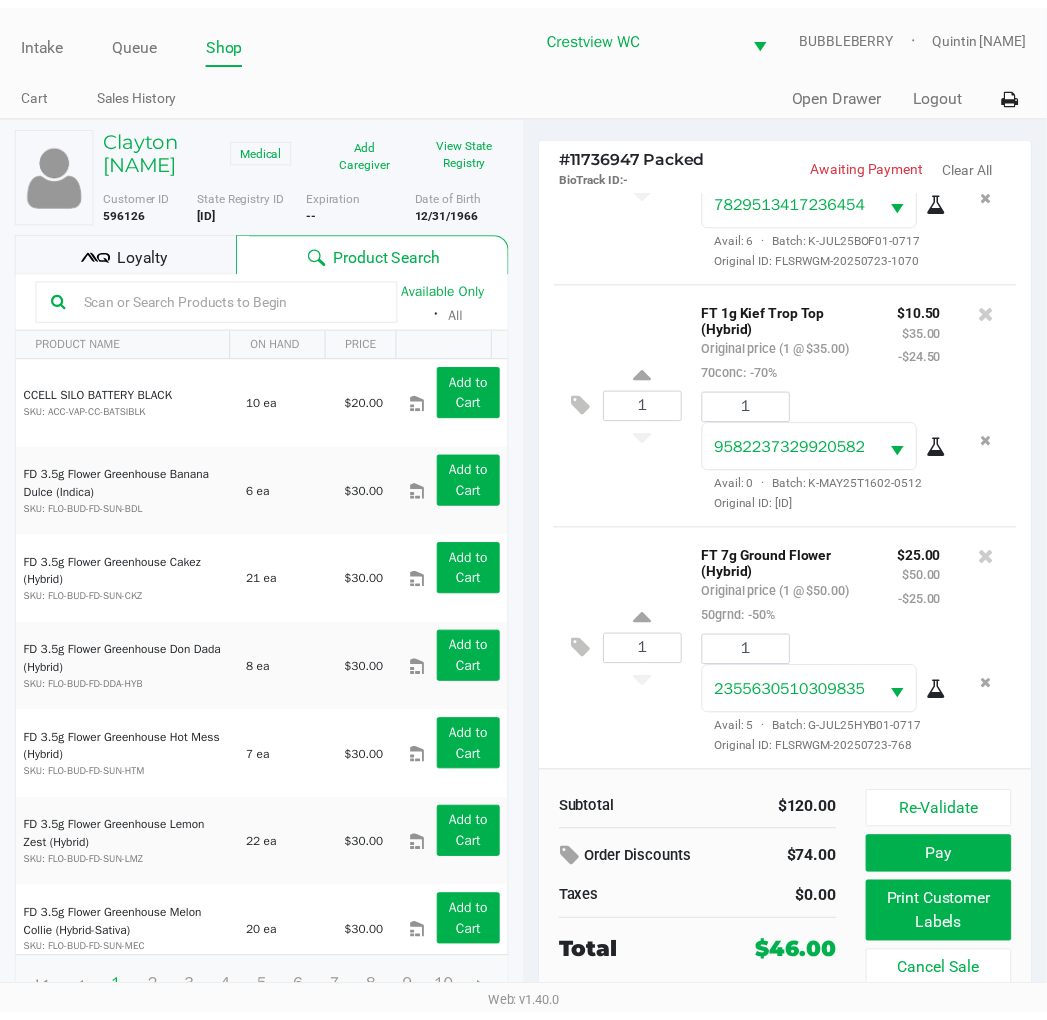 scroll, scrollTop: 37, scrollLeft: 0, axis: vertical 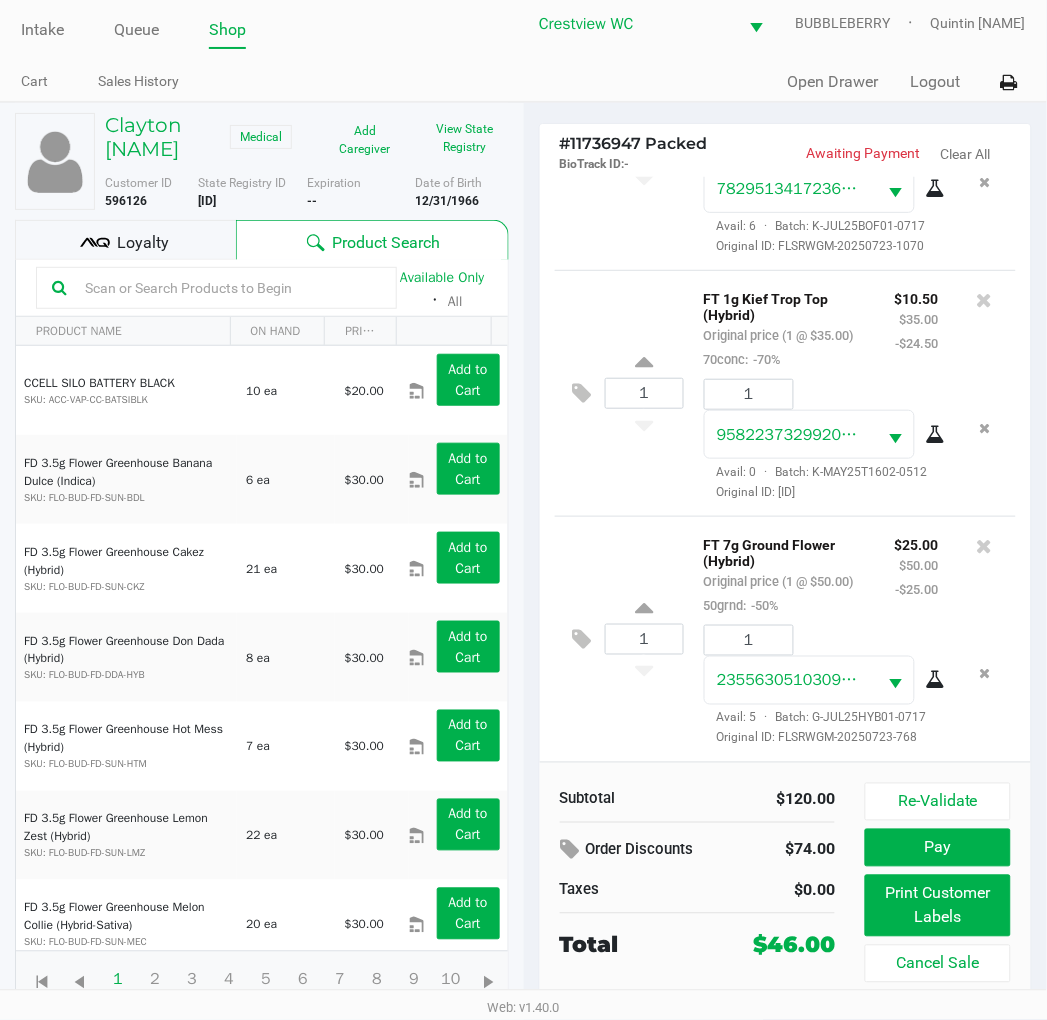 click on "Pay" 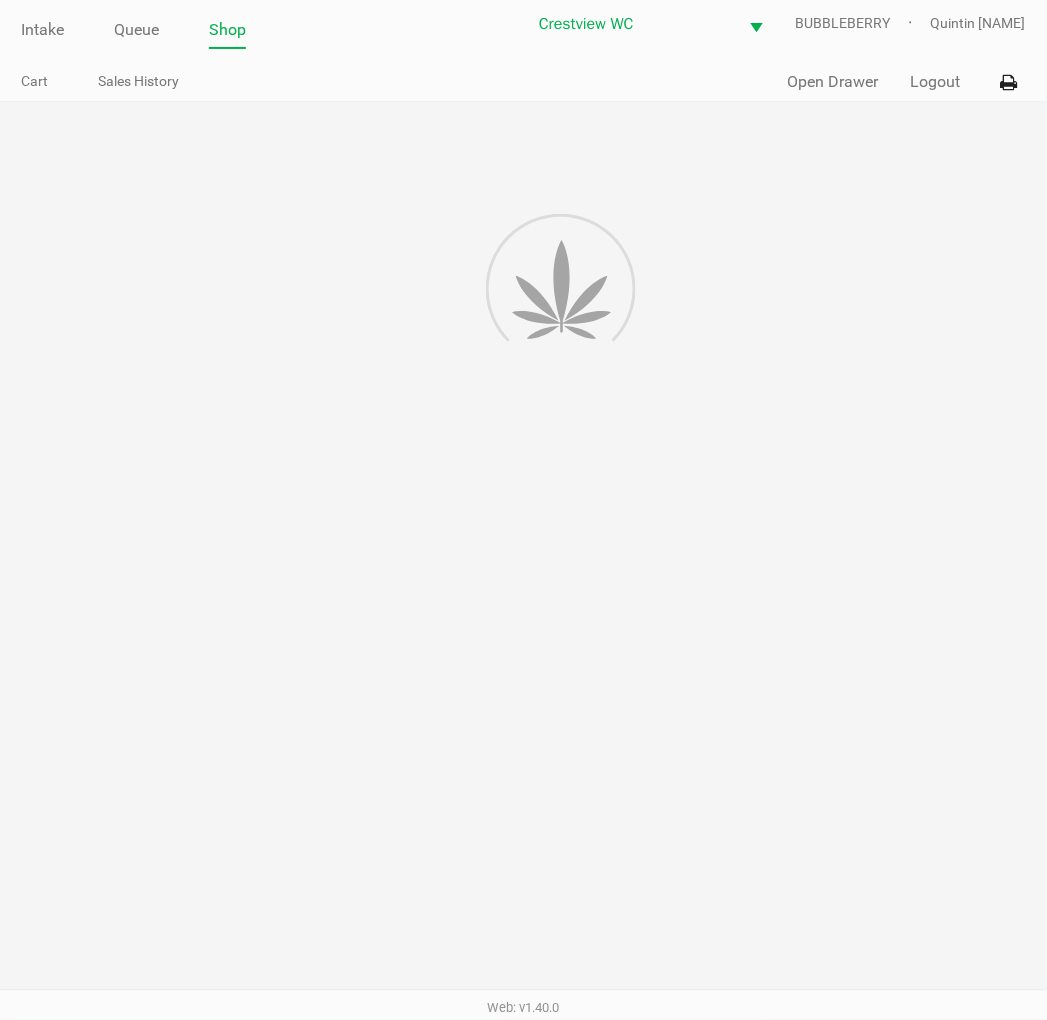 scroll, scrollTop: 0, scrollLeft: 0, axis: both 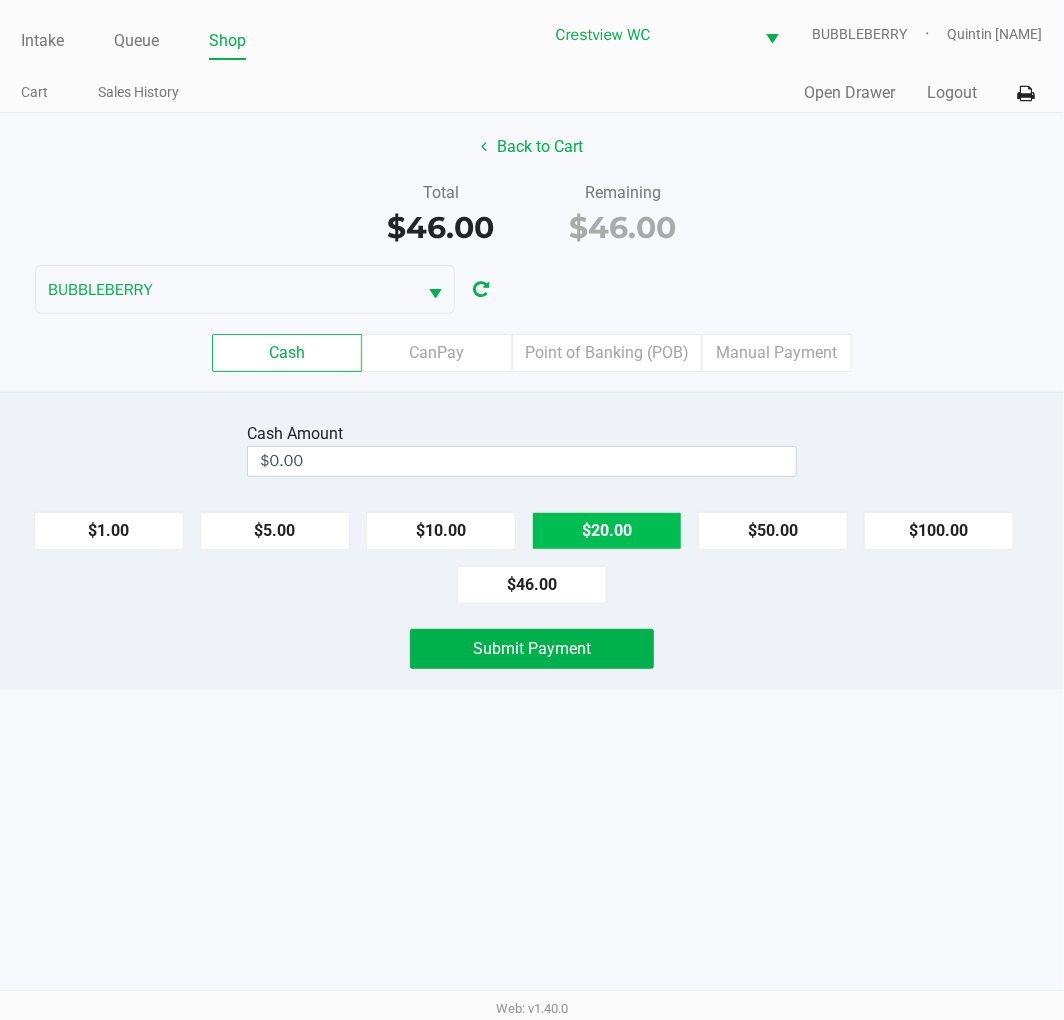 click on "$20.00" 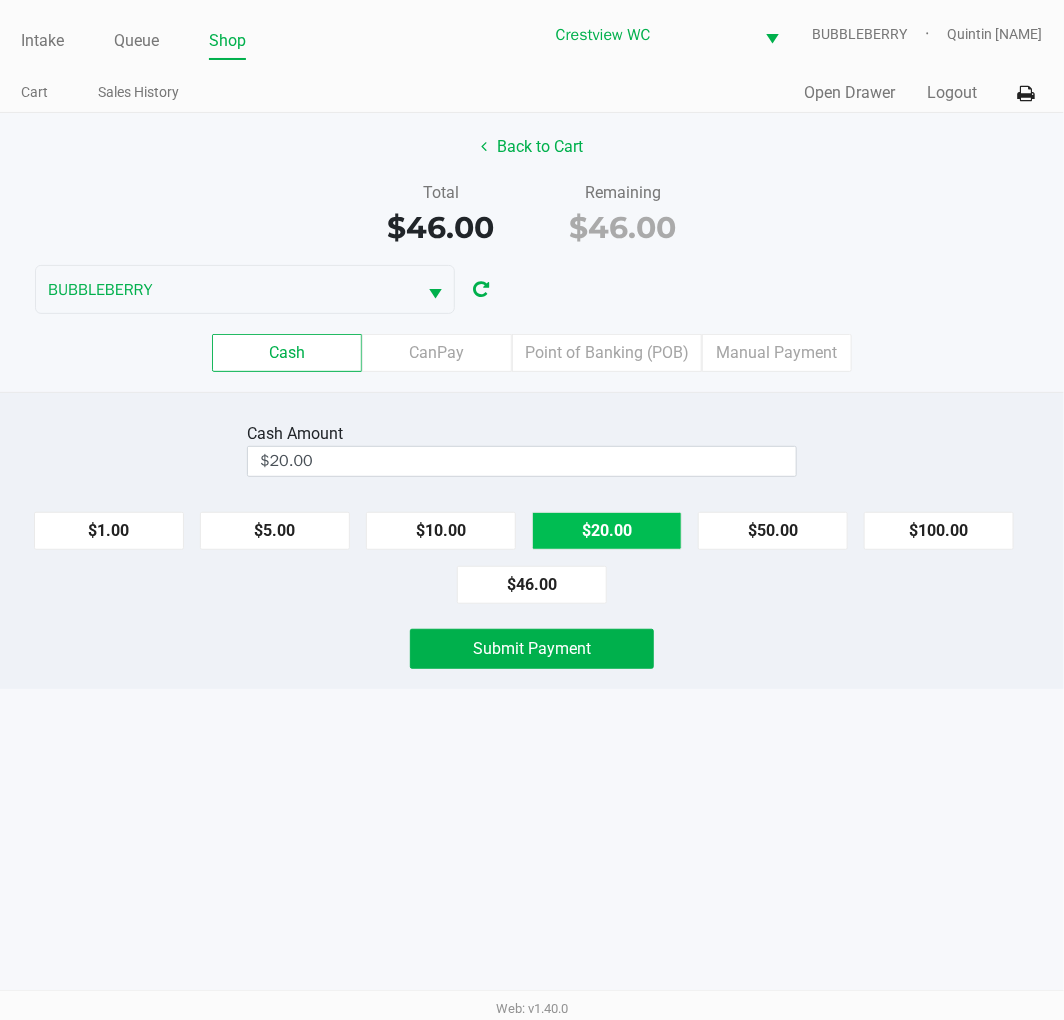 click on "$20.00" 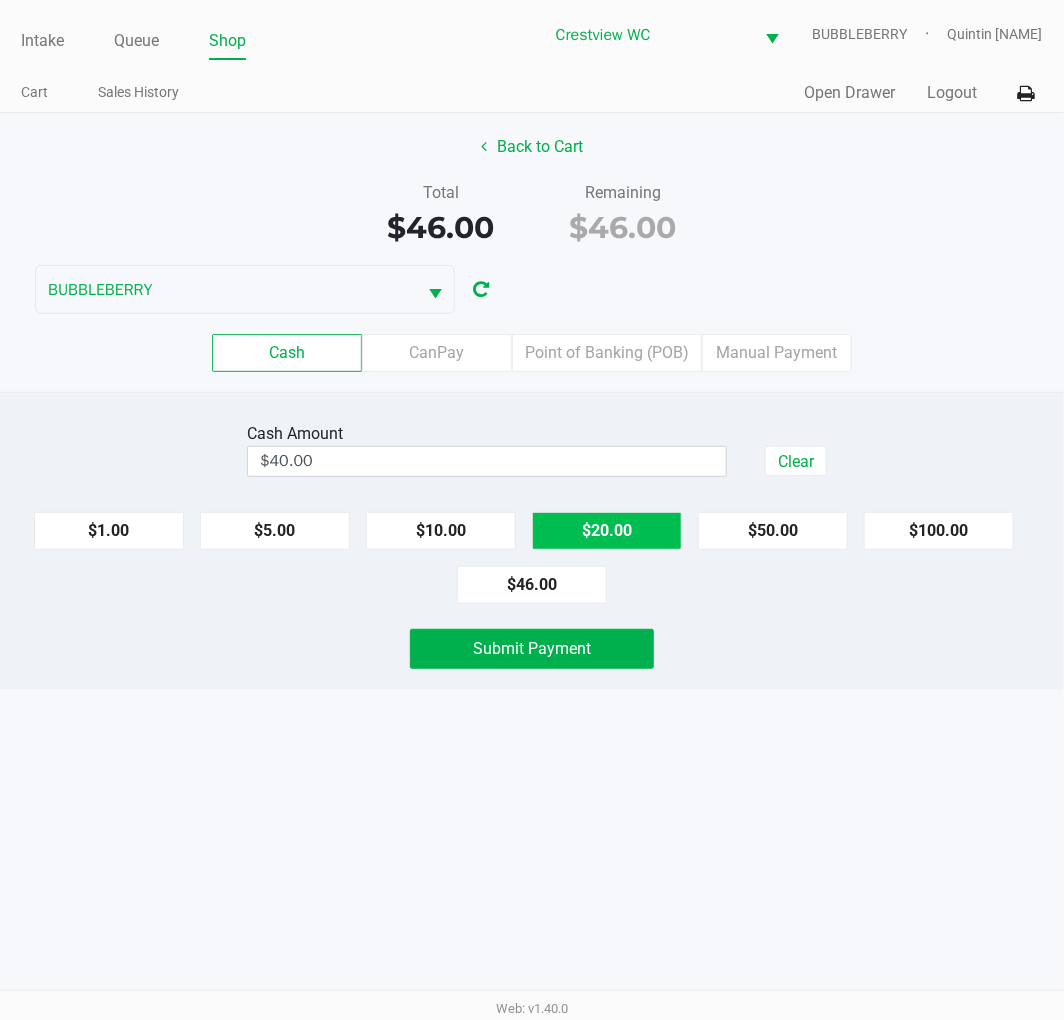 click on "$20.00" 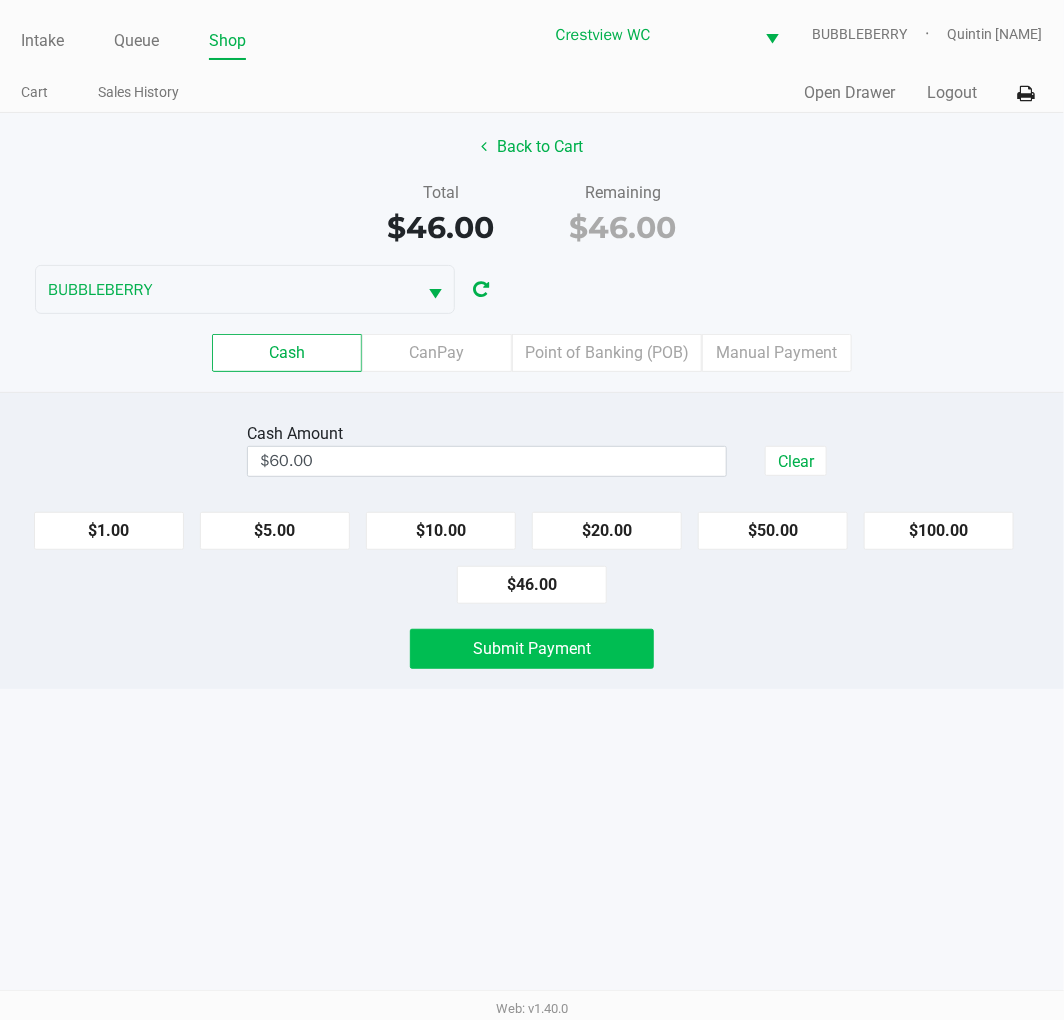 click on "Submit Payment" 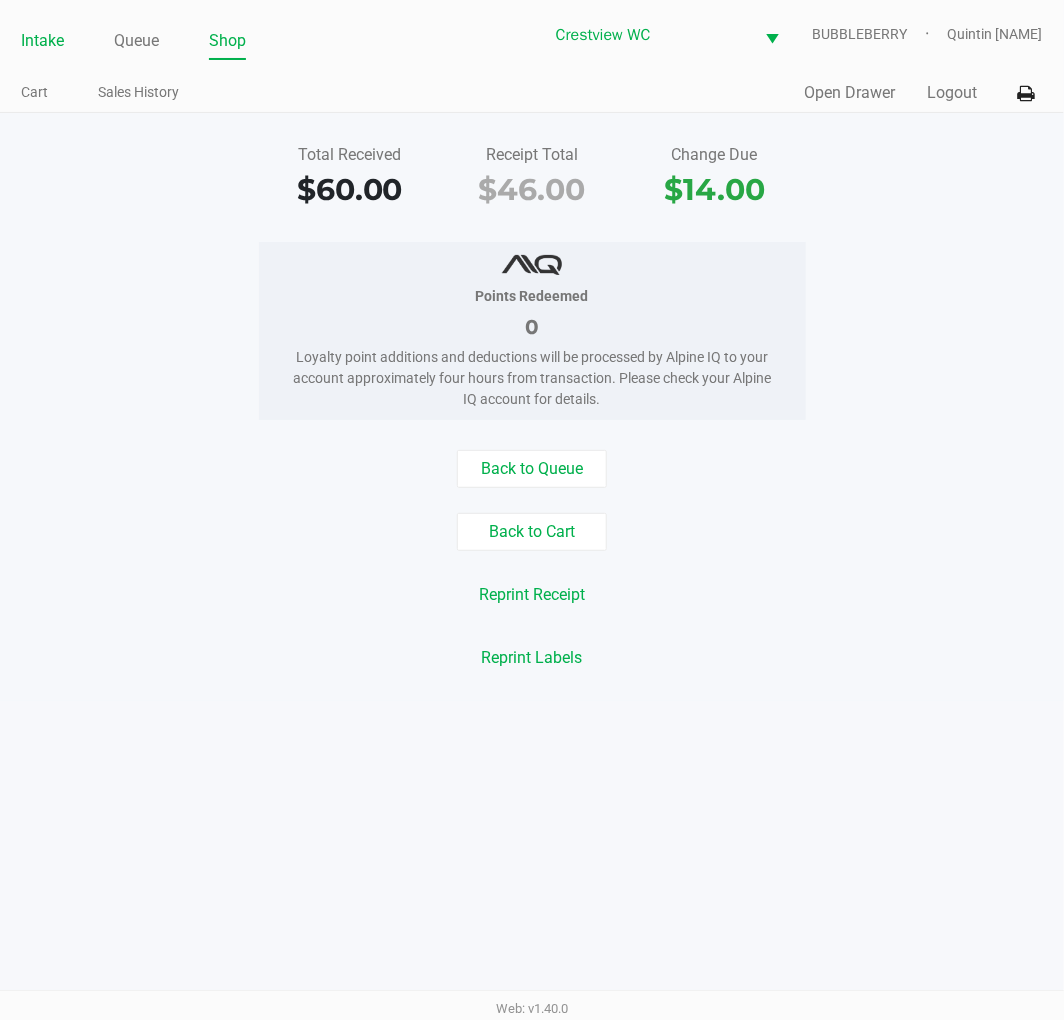 click on "Intake" 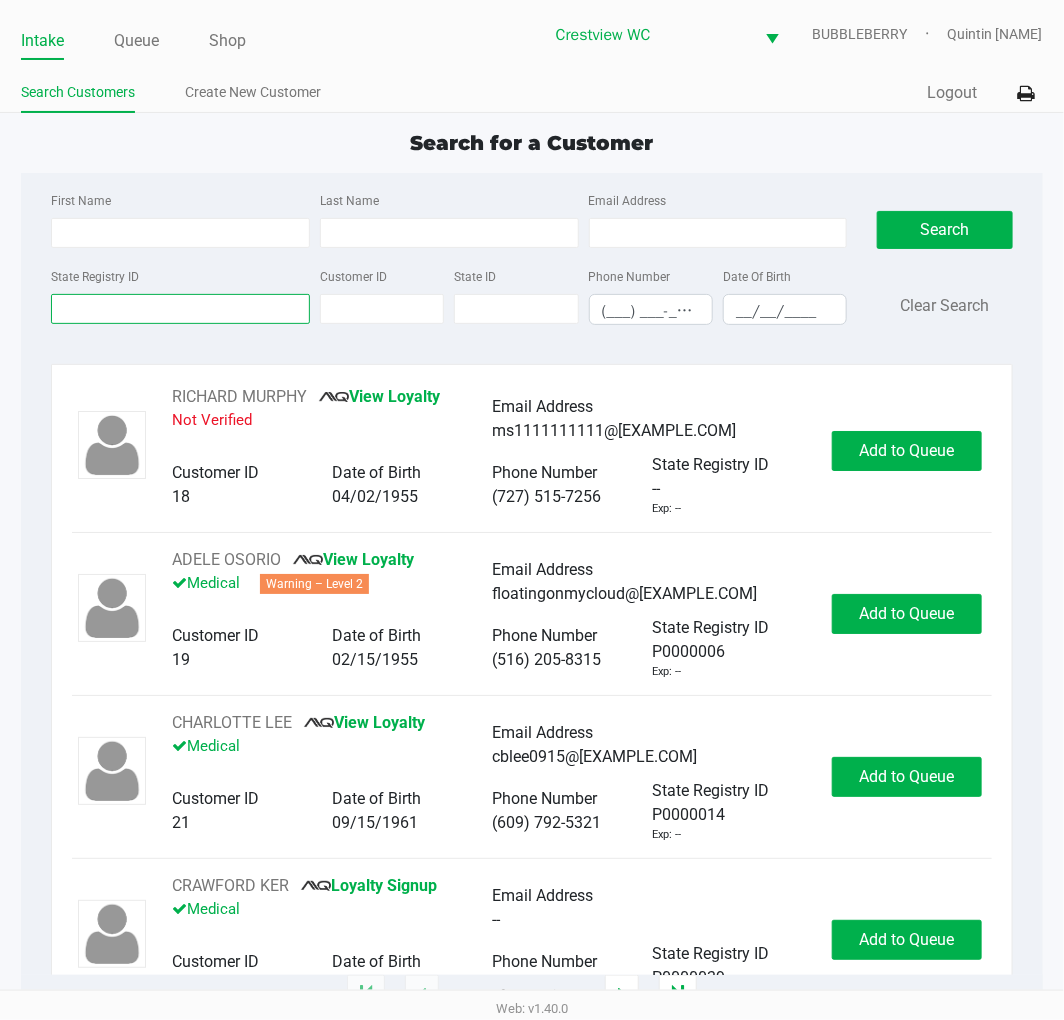 click on "State Registry ID" at bounding box center (180, 309) 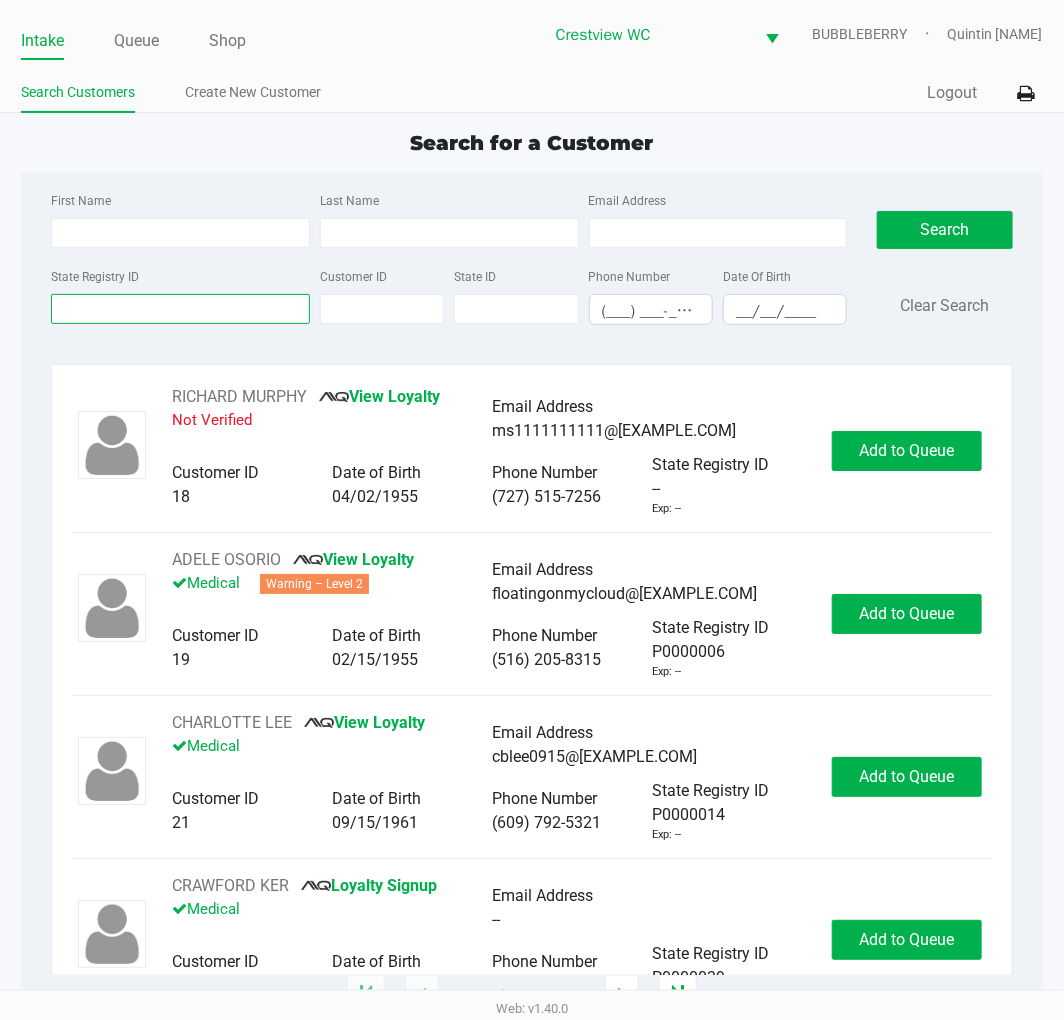 click on "State Registry ID" at bounding box center [180, 309] 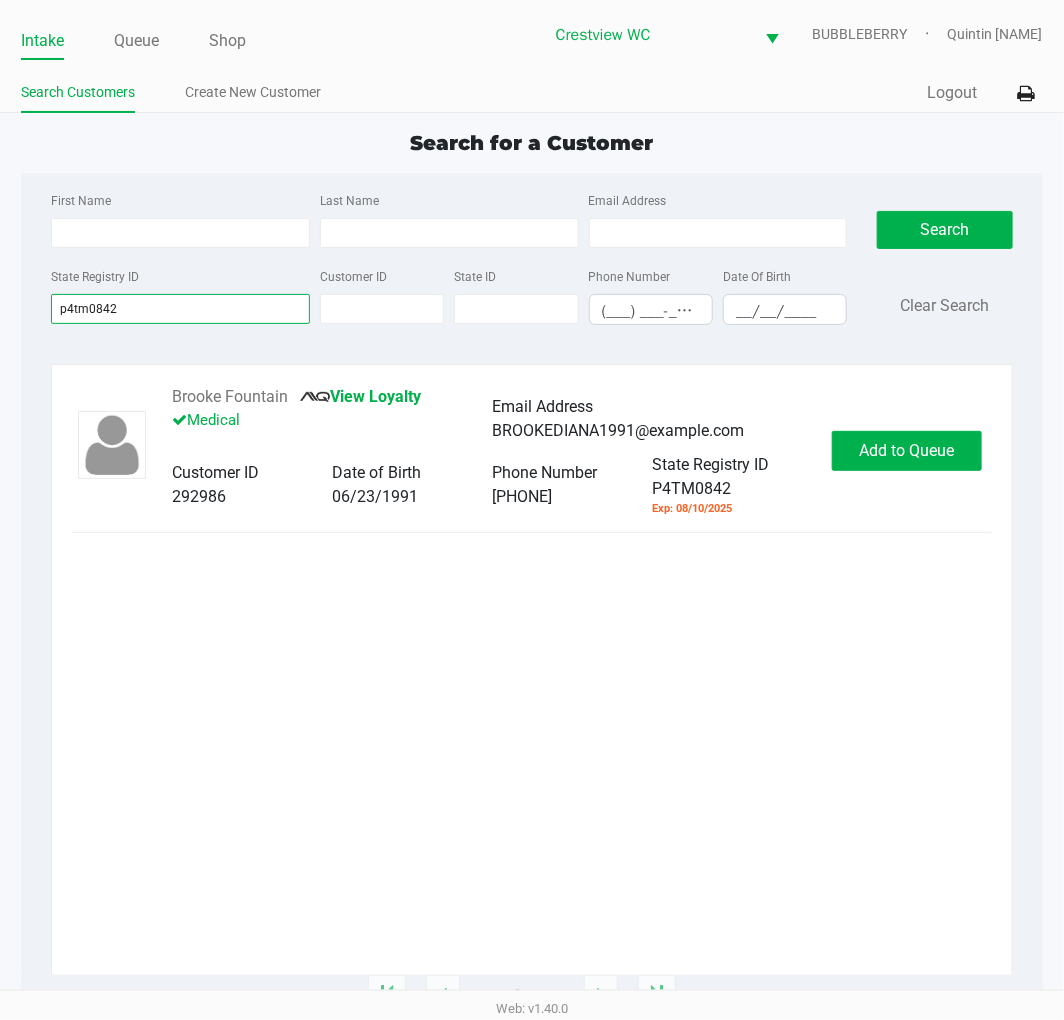 type on "p4tm0842" 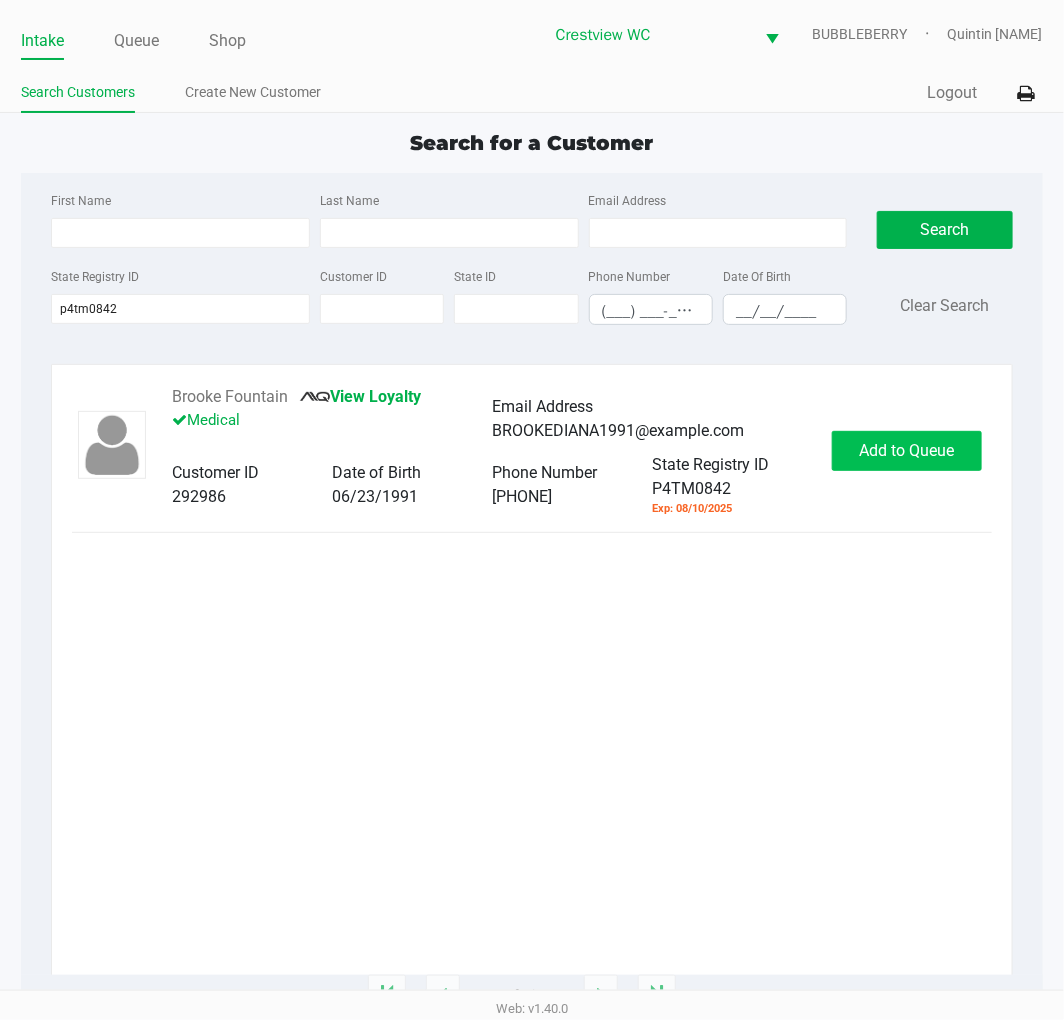 click on "Add to Queue" 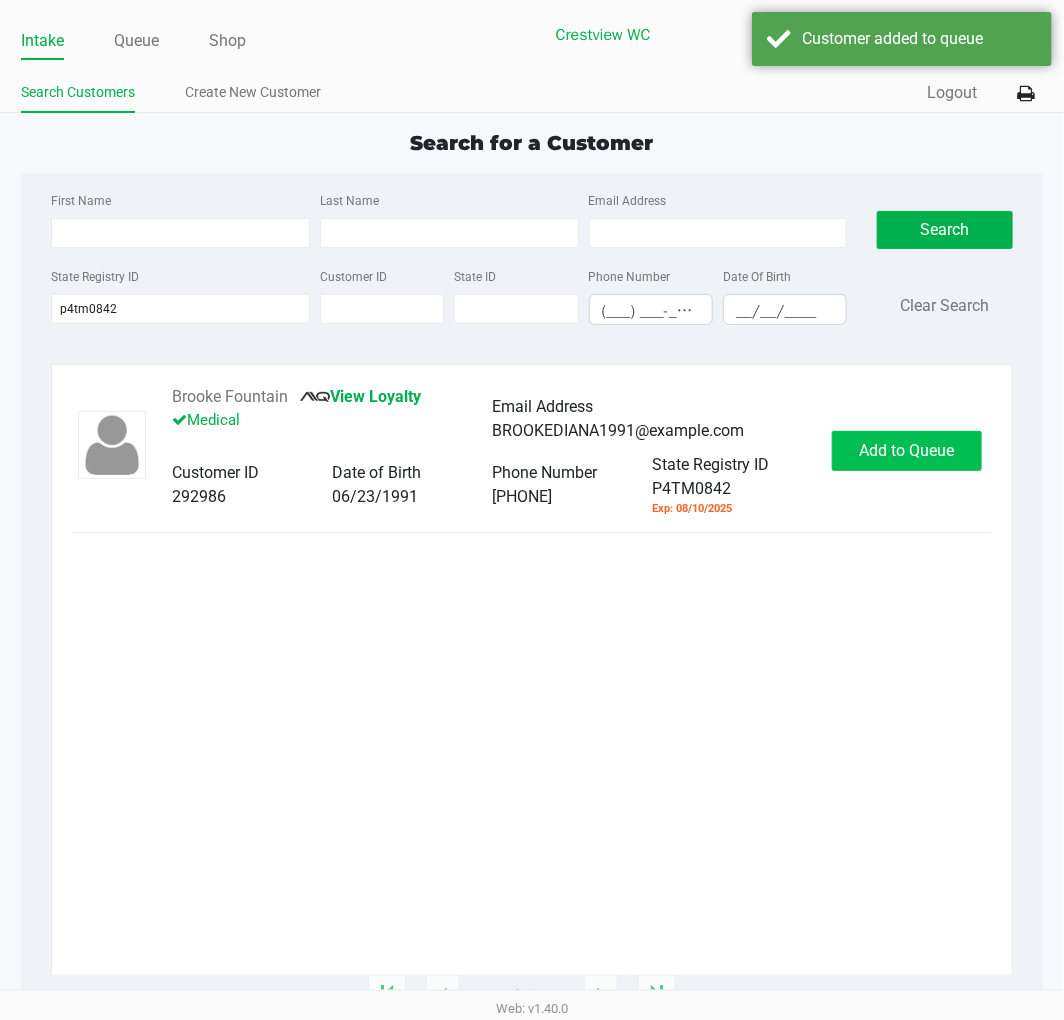 click on "Add to Queue" 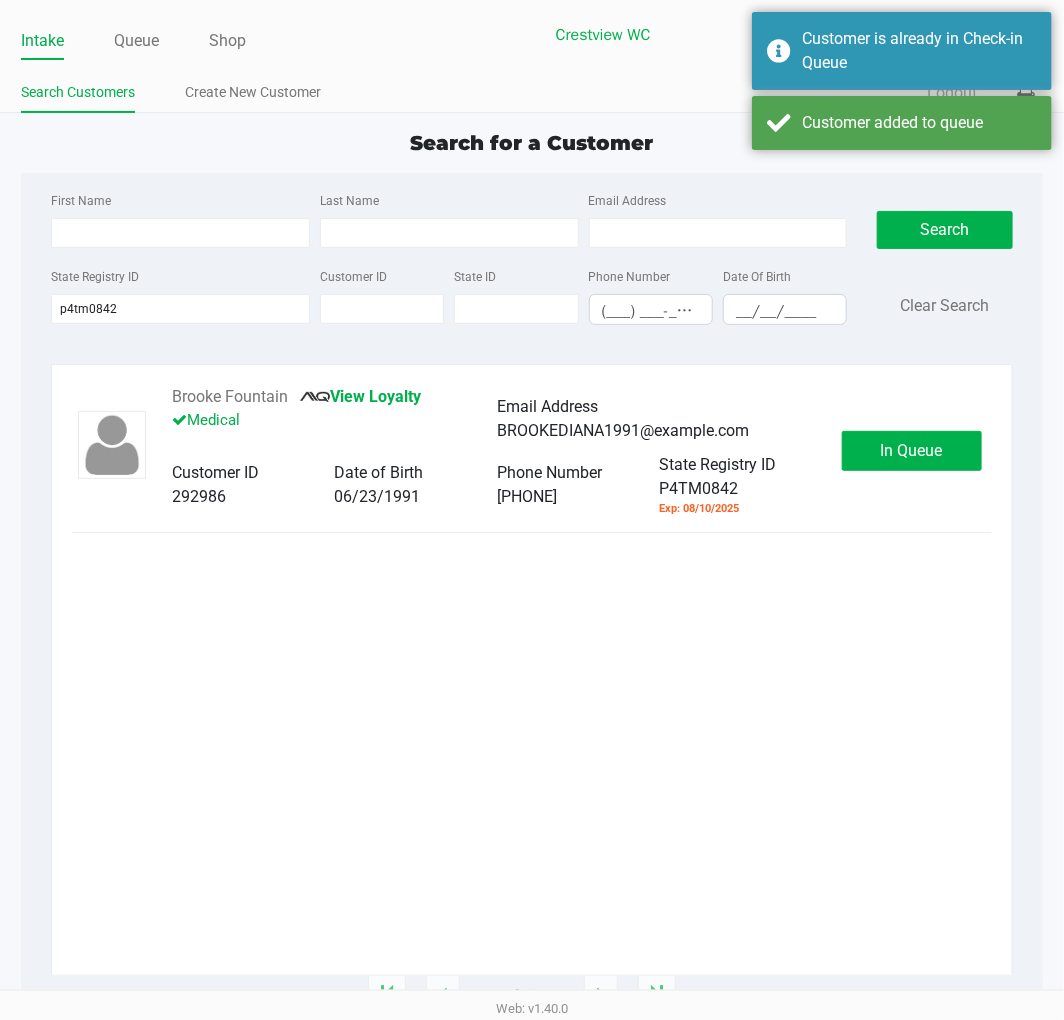 click on "In Queue" 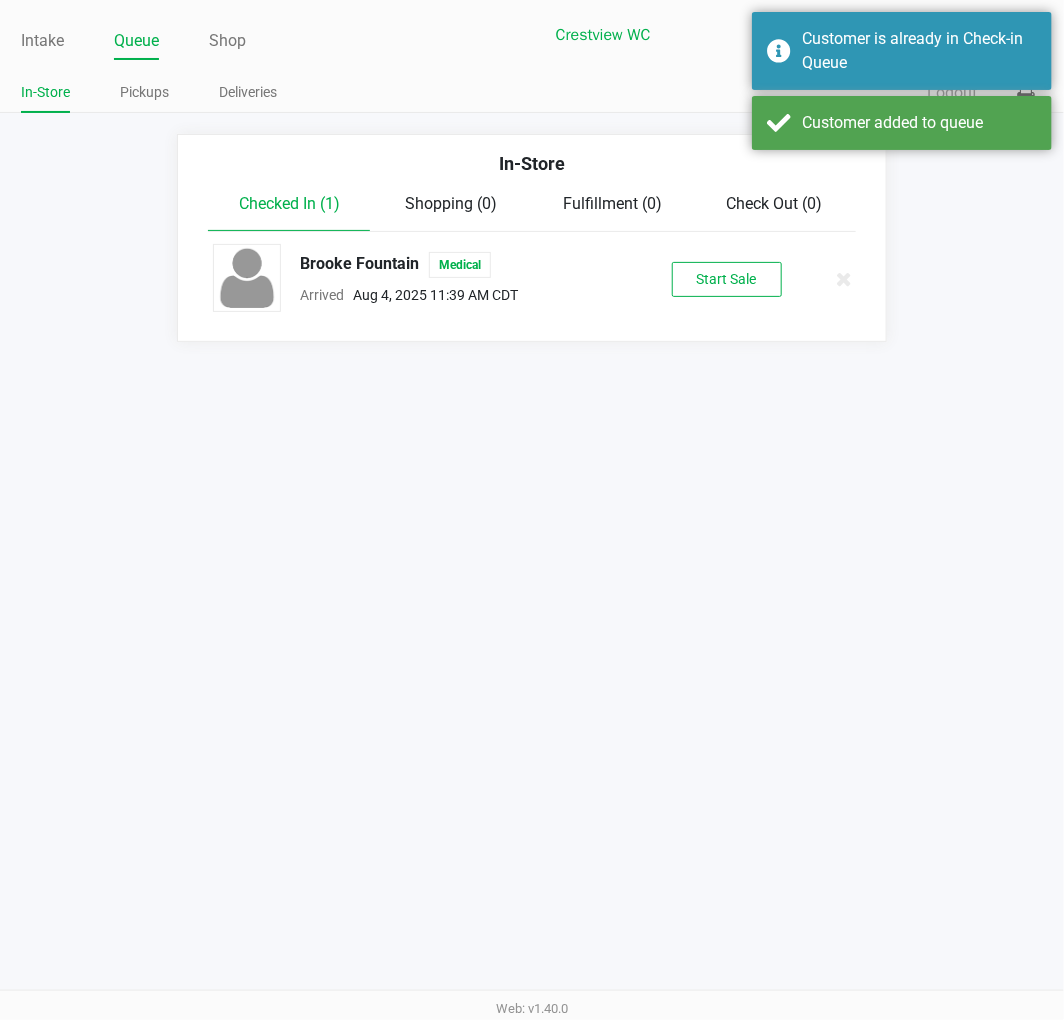 click on "Start Sale" 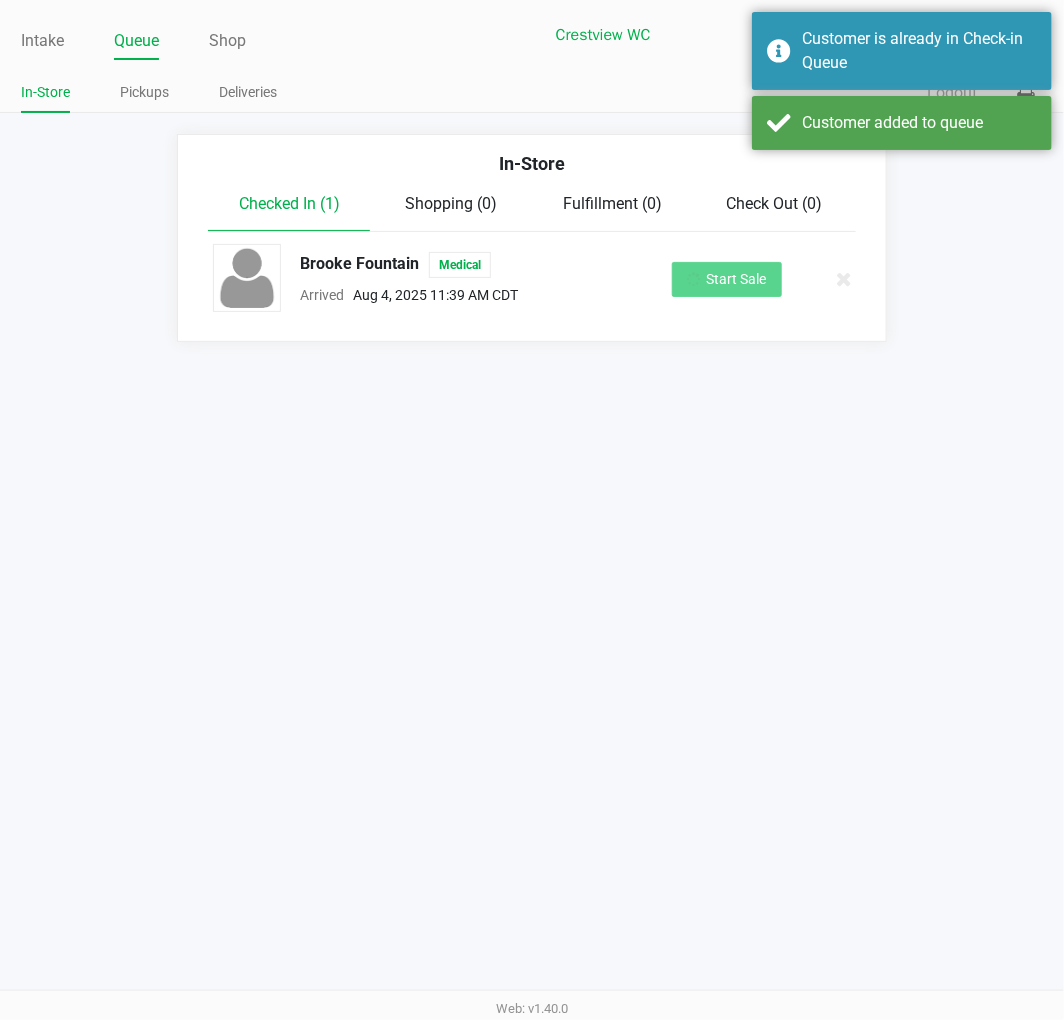 click on "Start Sale" 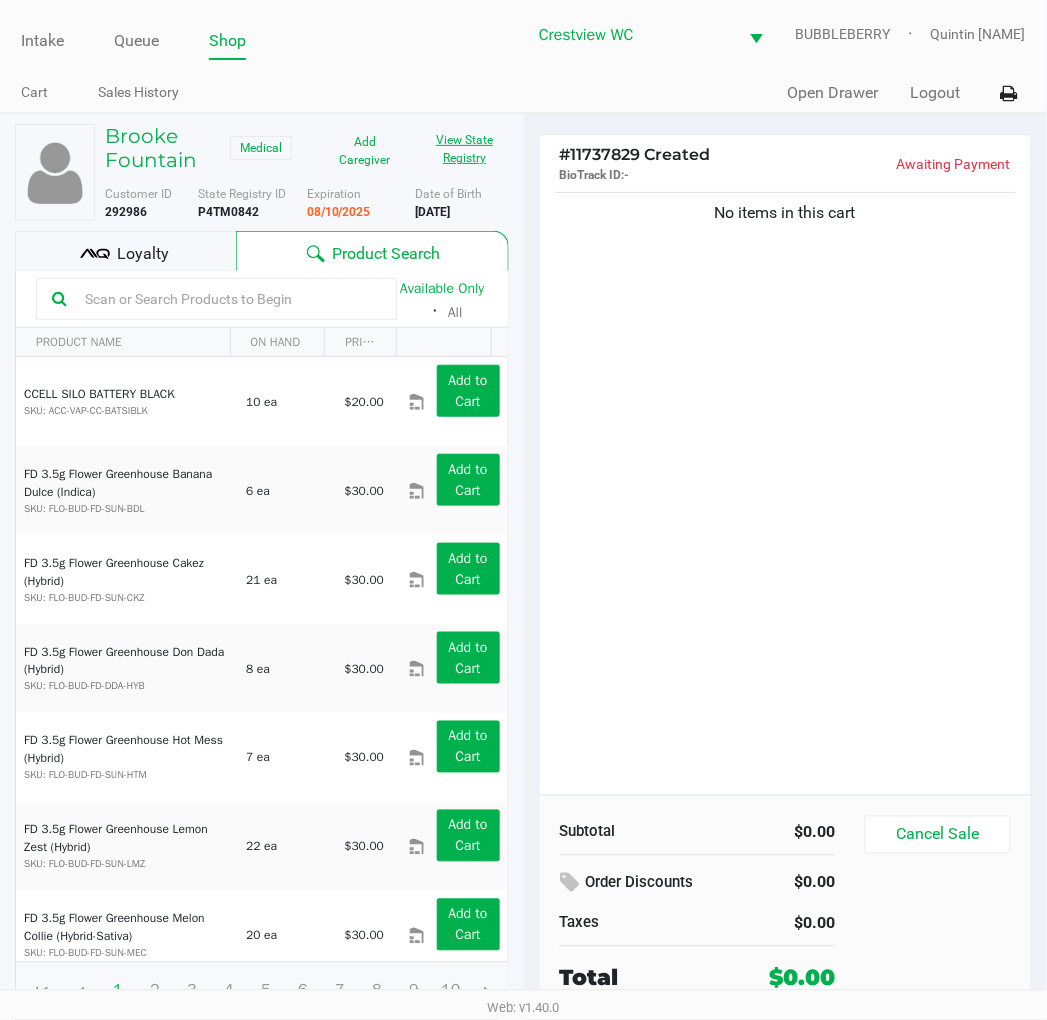 click on "View State Registry" 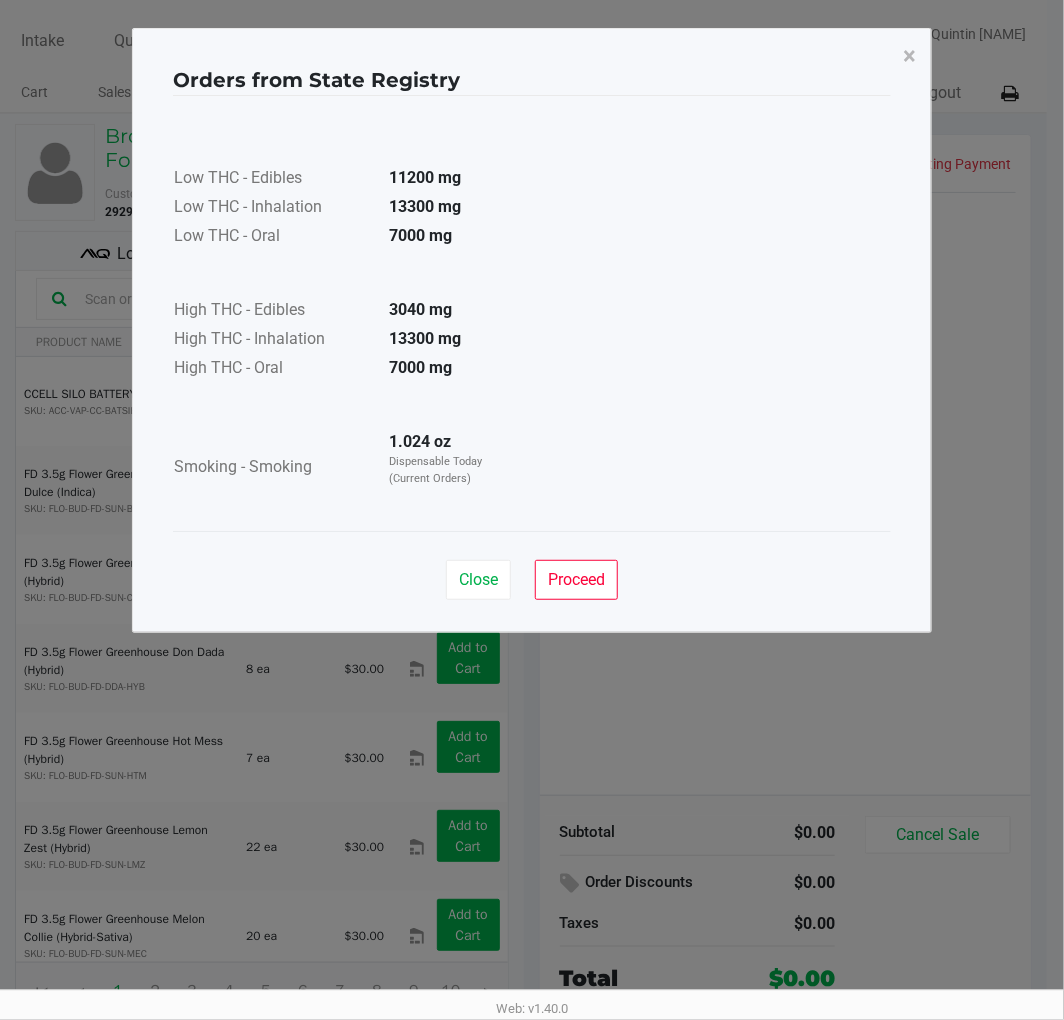 click on "Proceed" 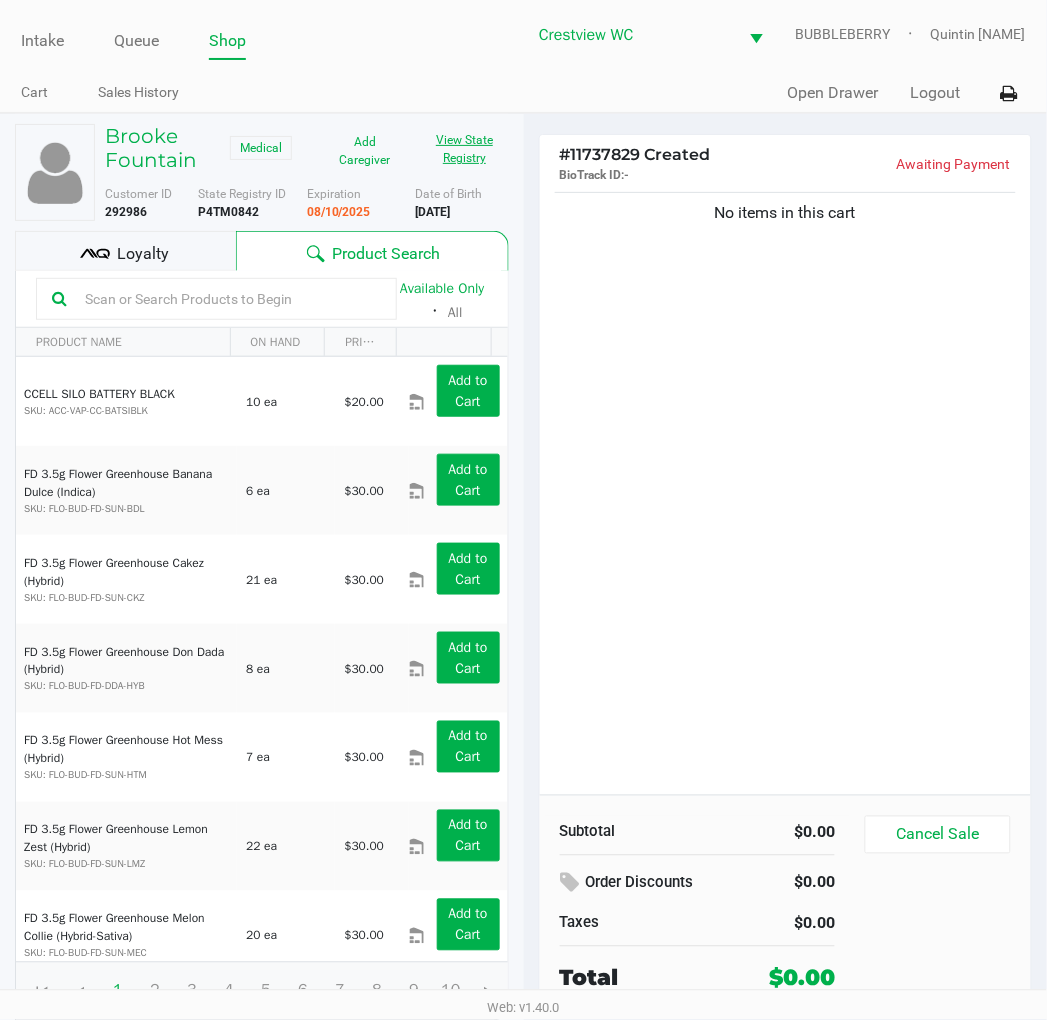 scroll, scrollTop: 37, scrollLeft: 0, axis: vertical 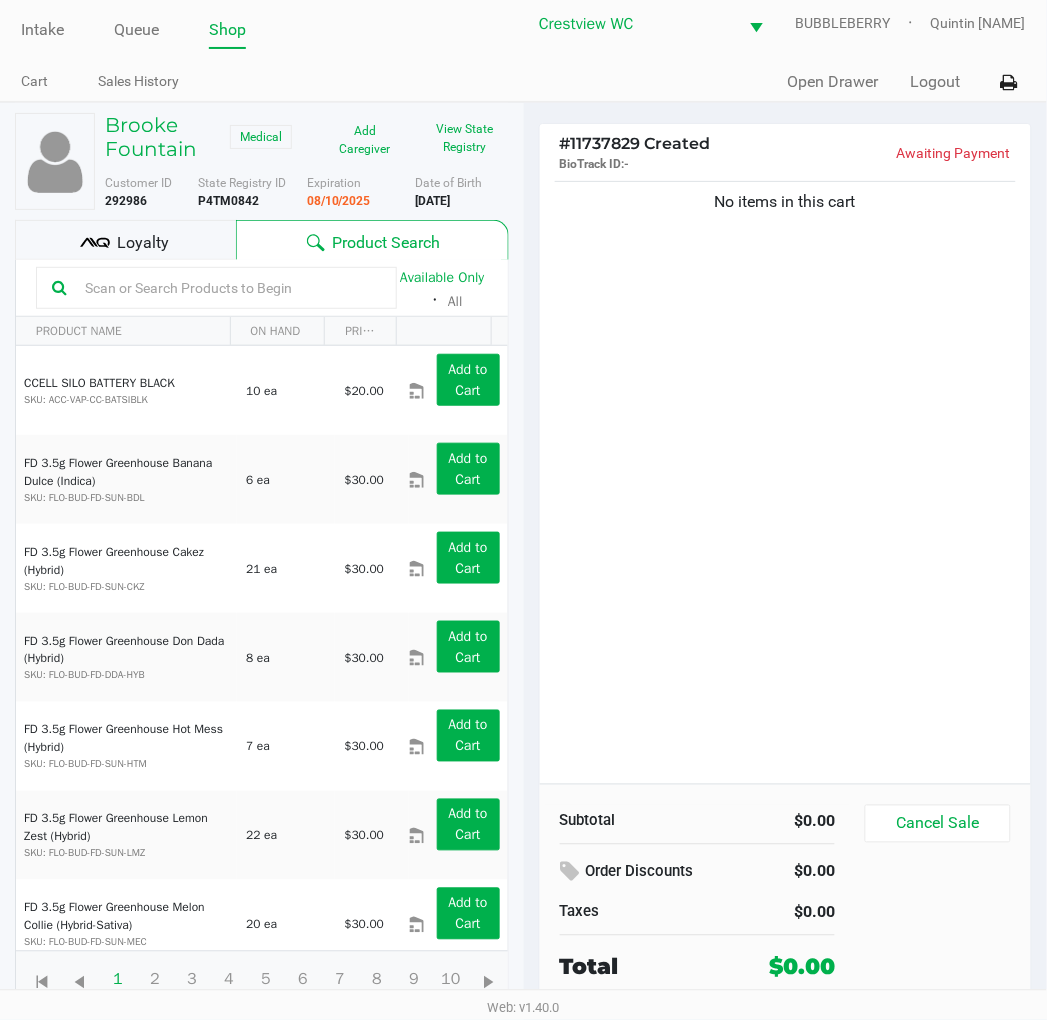click on "No items in this cart" 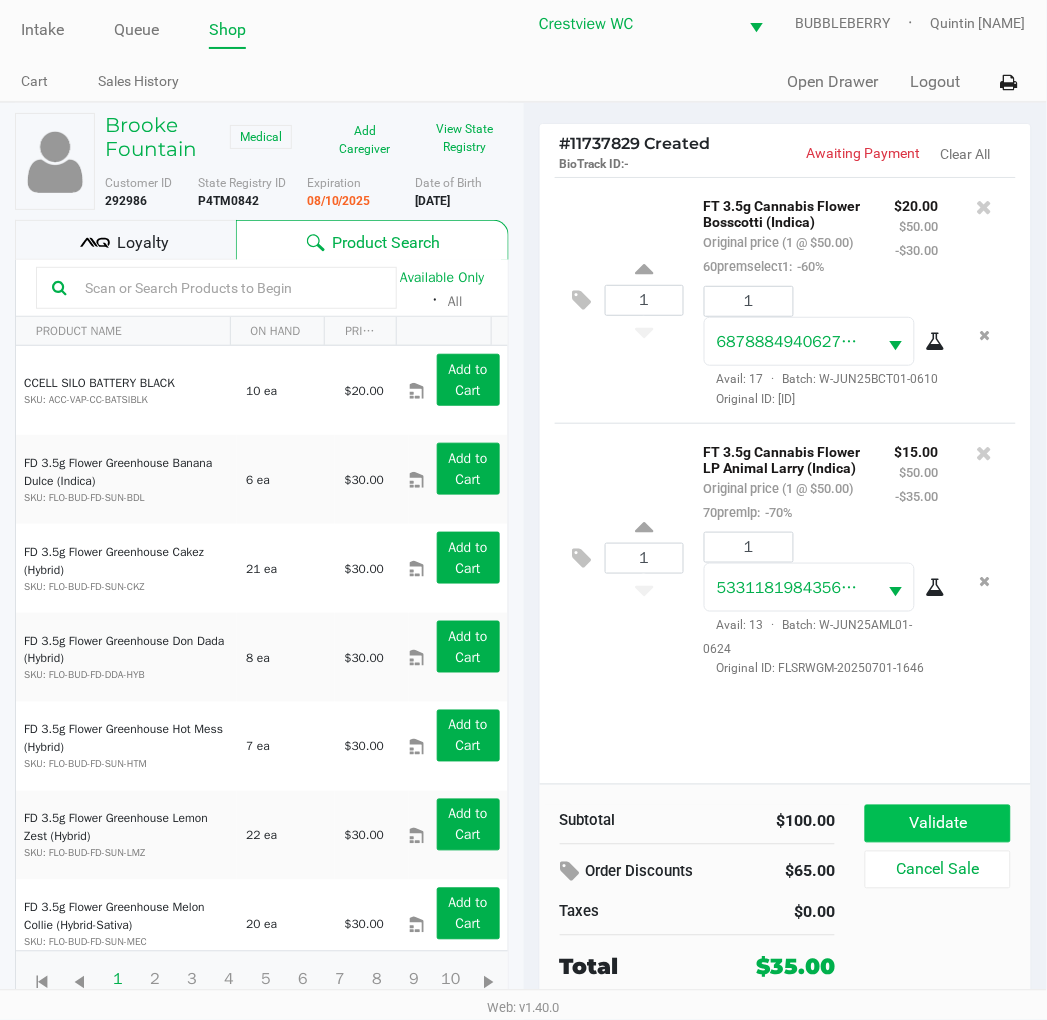 click on "Validate" 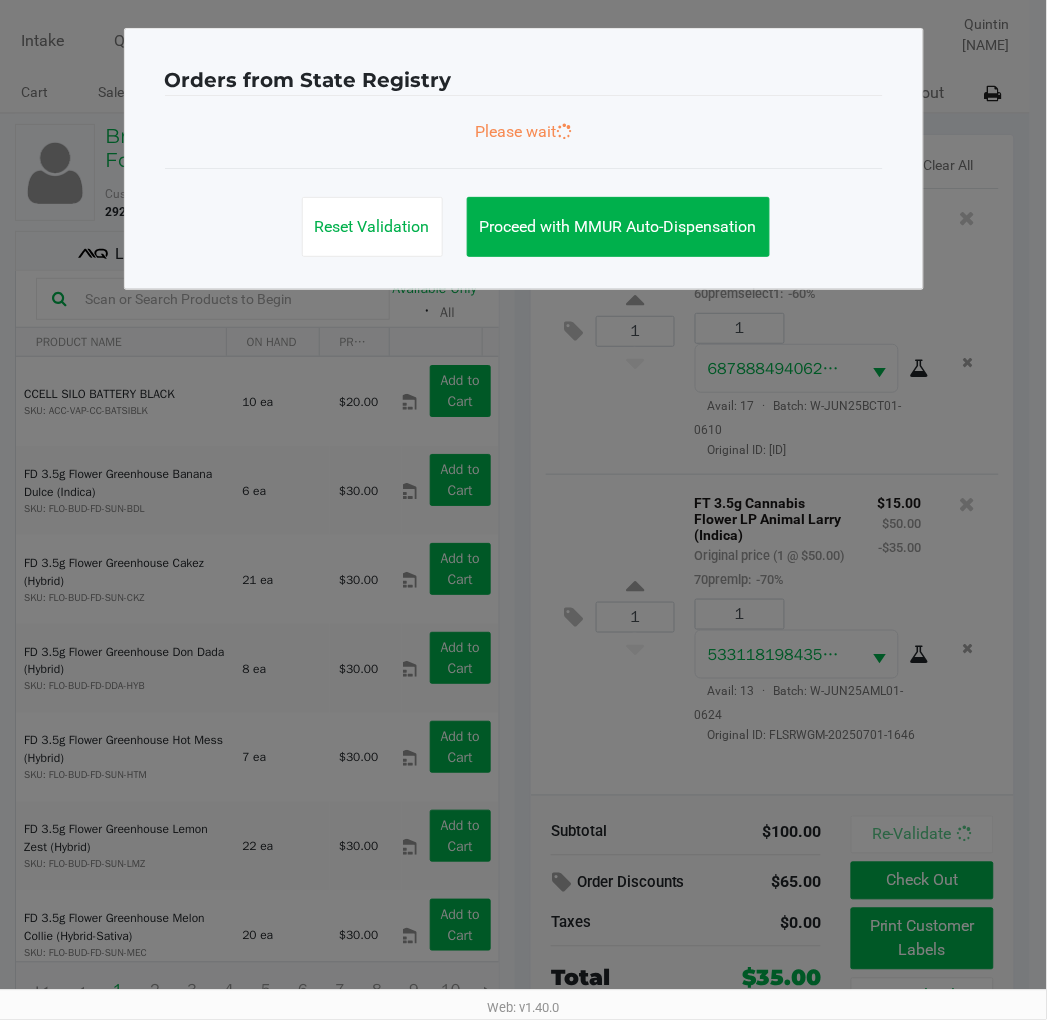 scroll, scrollTop: 0, scrollLeft: 0, axis: both 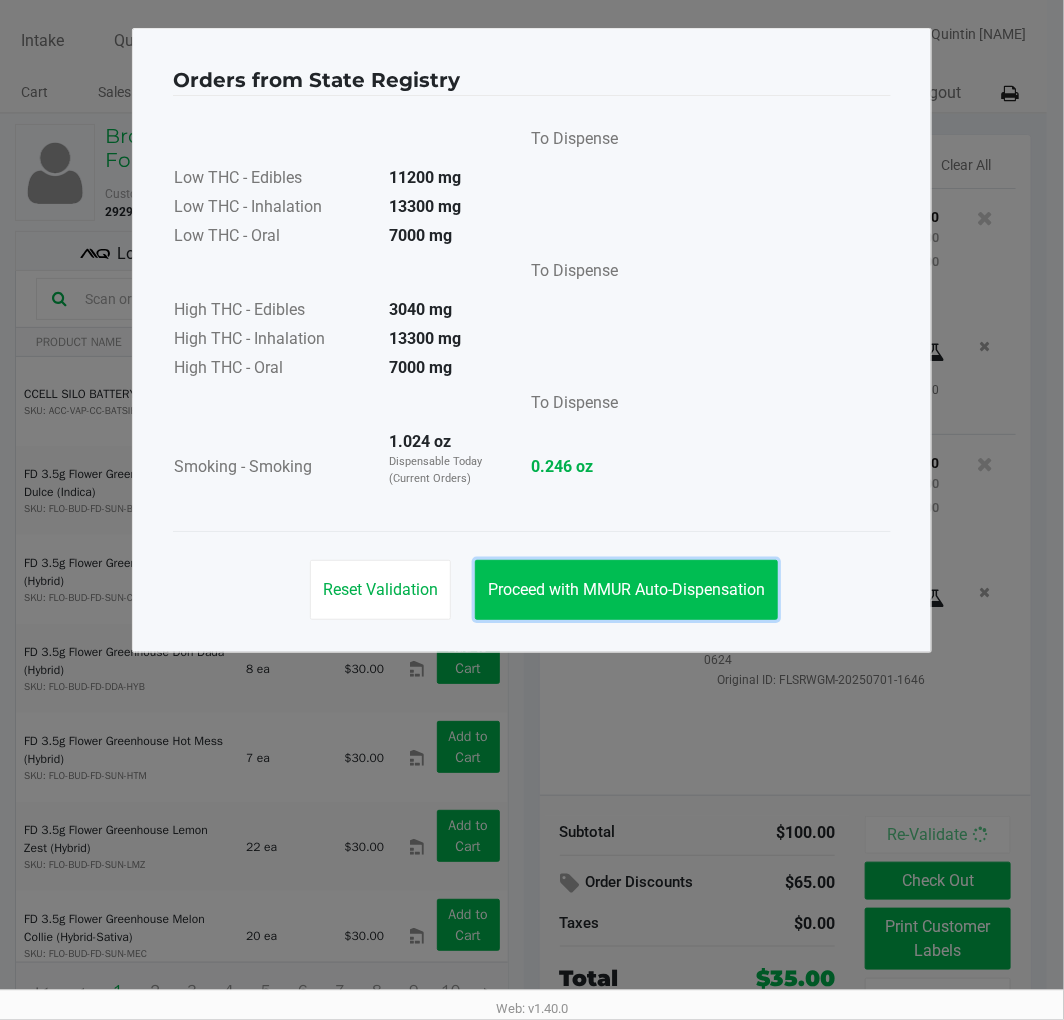 click on "Proceed with MMUR Auto-Dispensation" 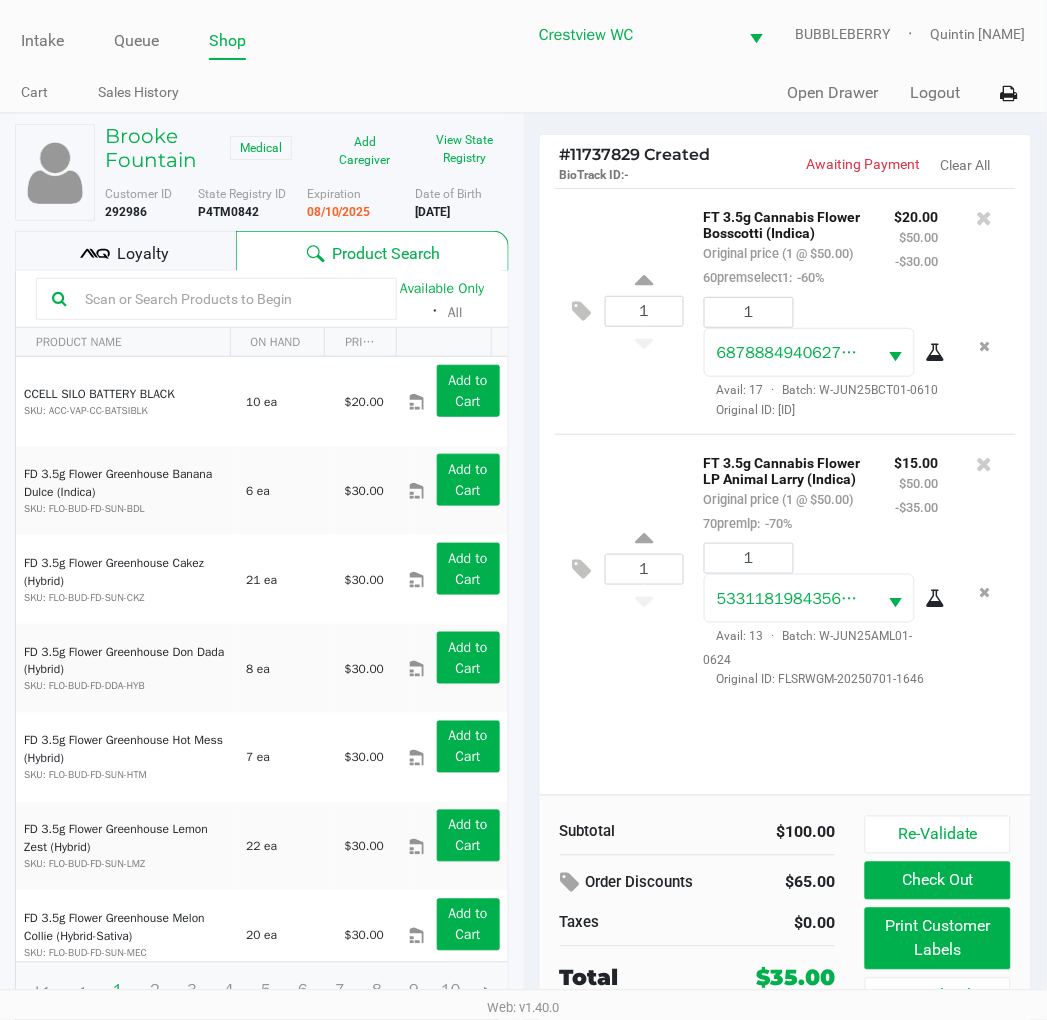 scroll, scrollTop: 37, scrollLeft: 0, axis: vertical 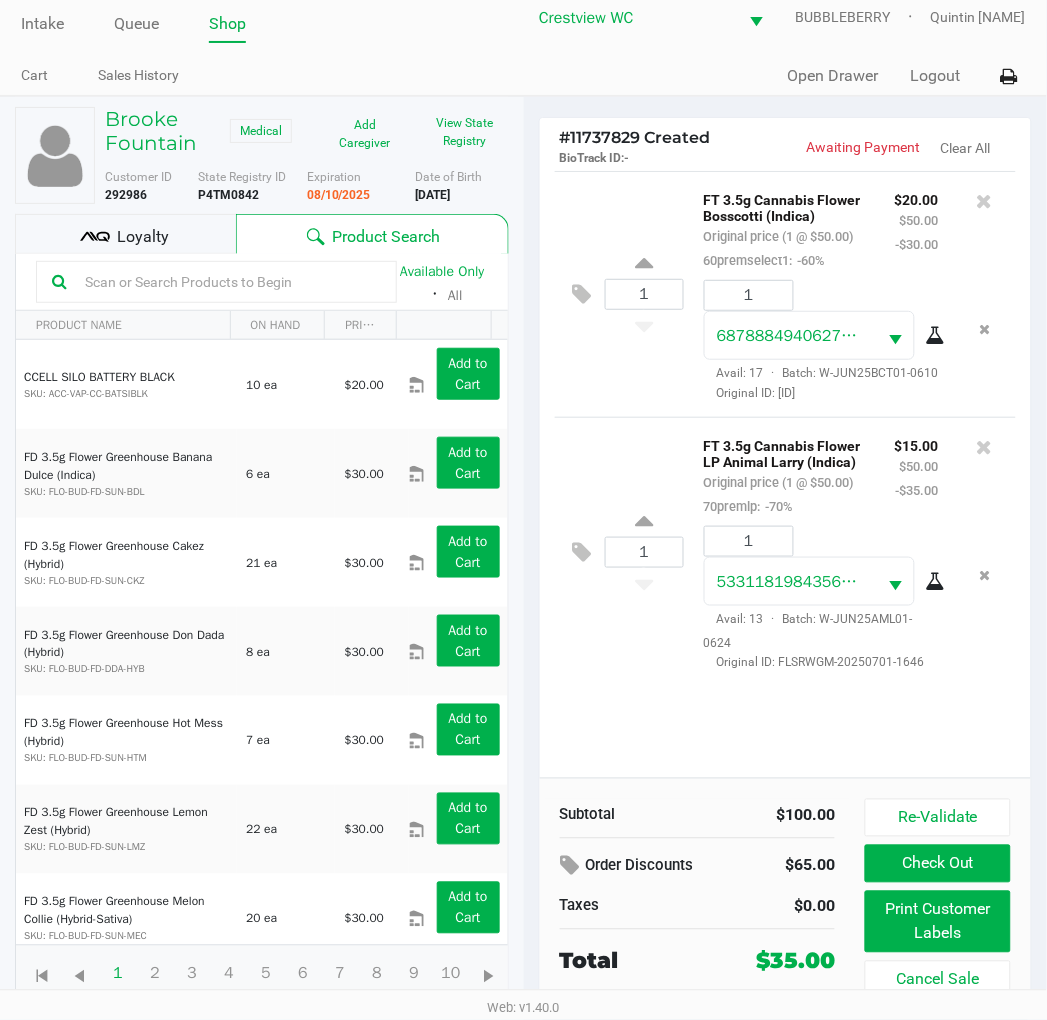 click on "Print Customer Labels" 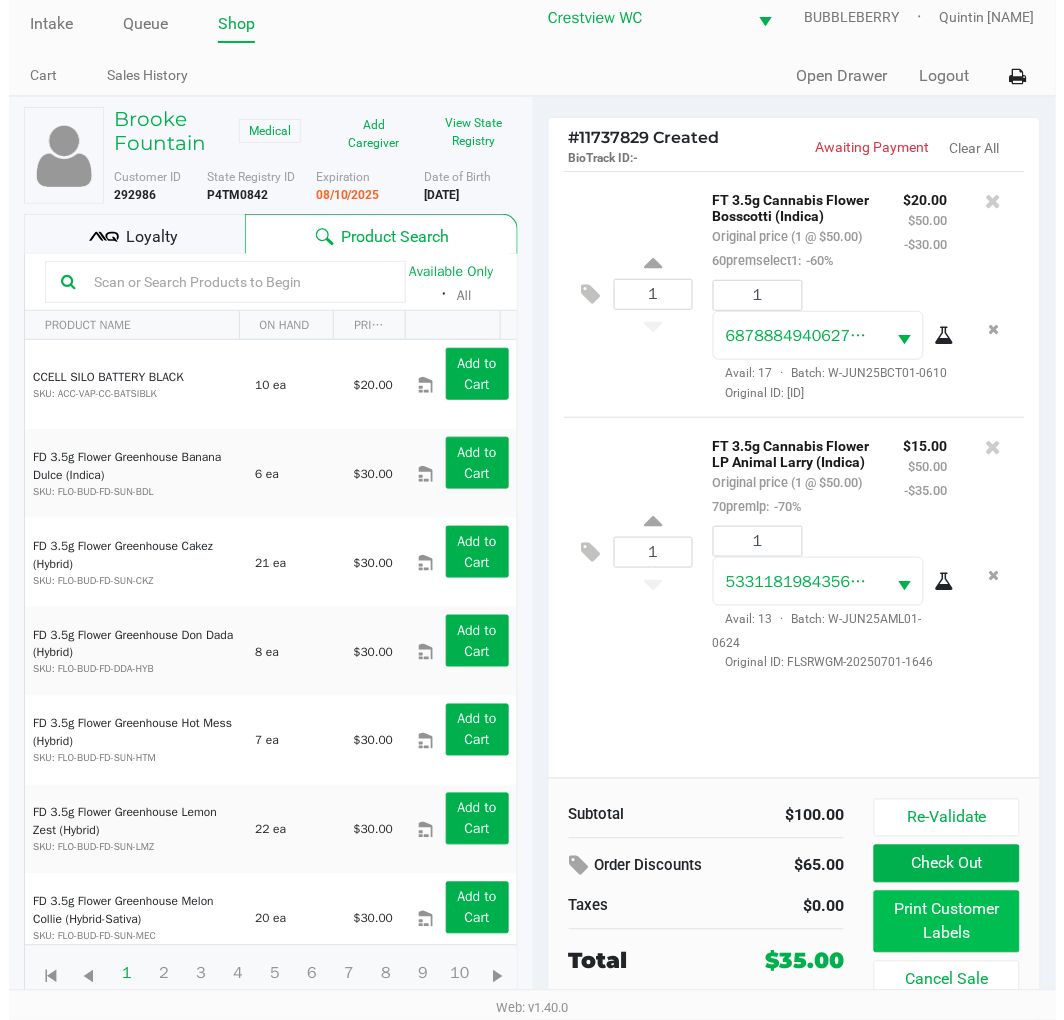 scroll, scrollTop: 0, scrollLeft: 0, axis: both 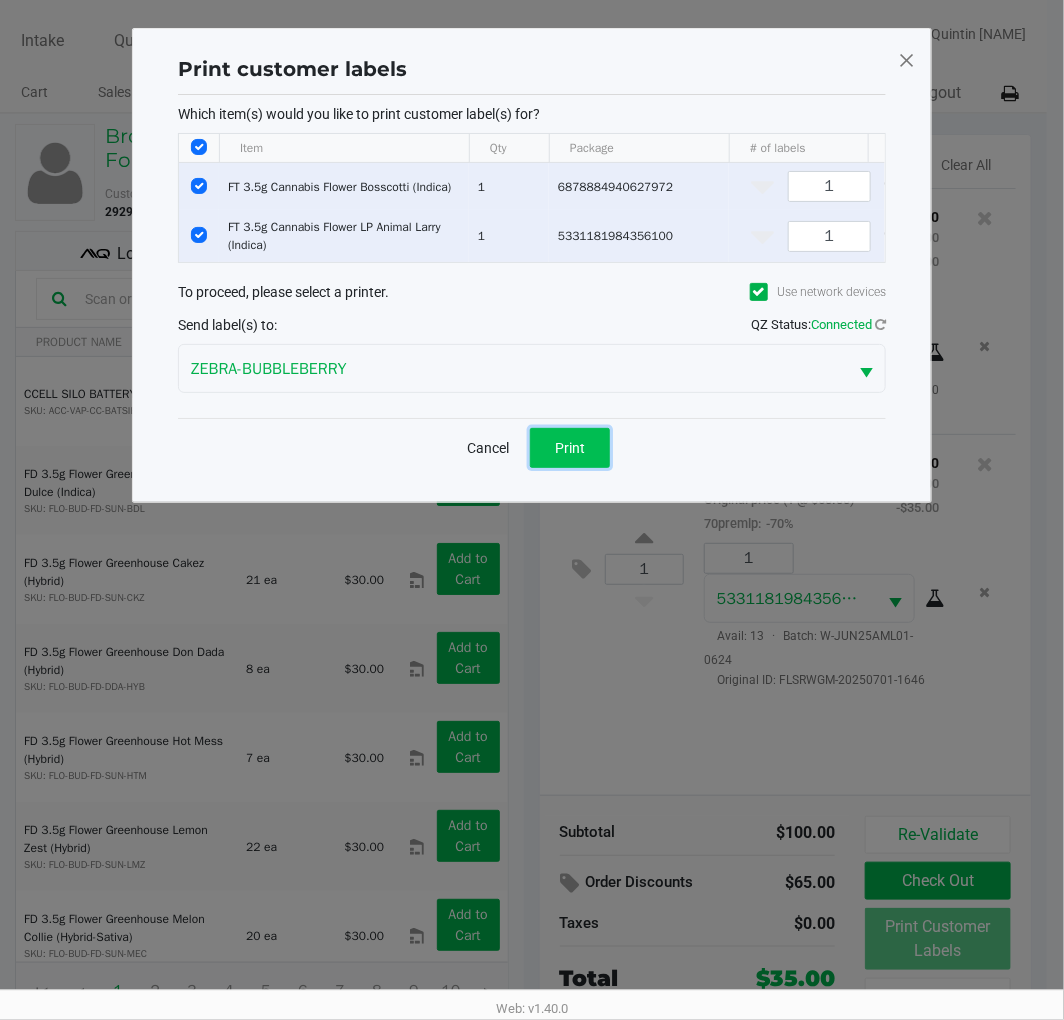 click on "Print" 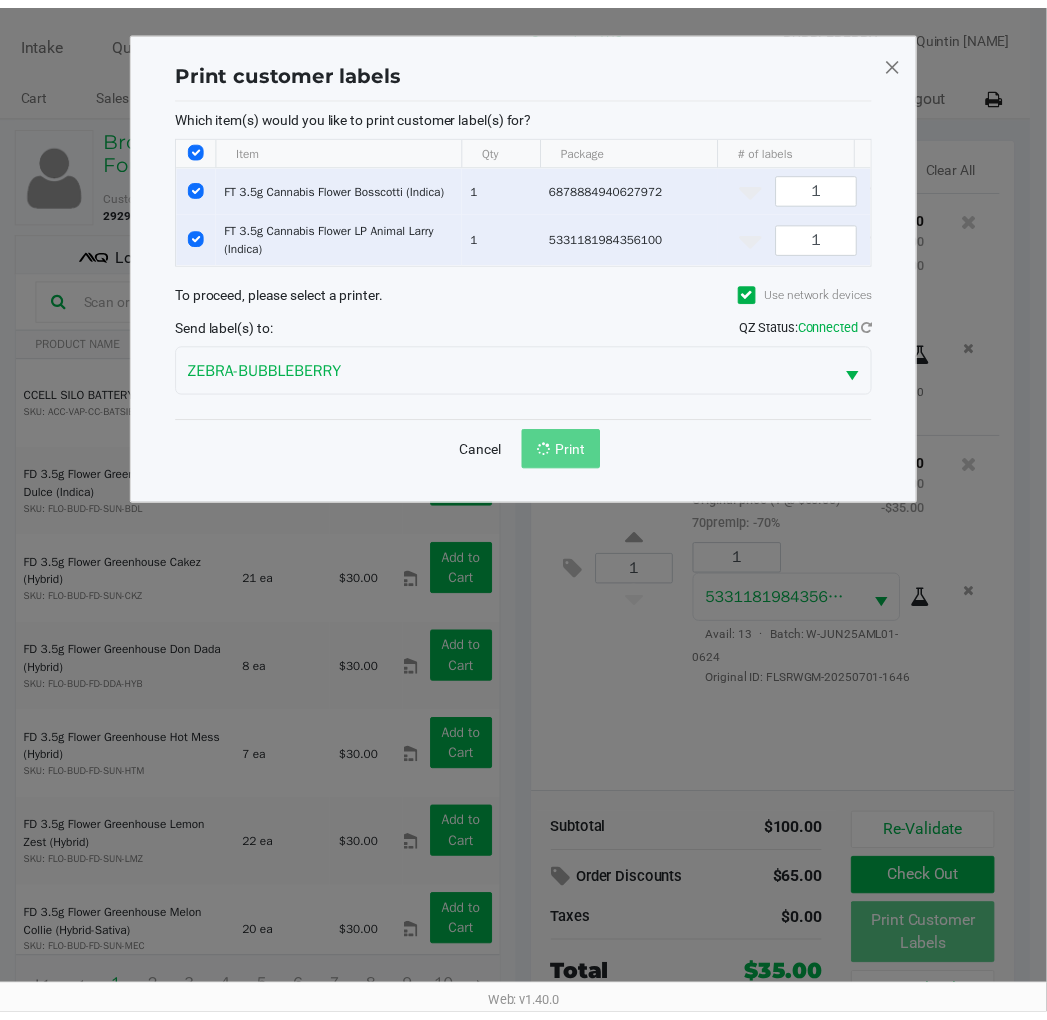scroll, scrollTop: 37, scrollLeft: 0, axis: vertical 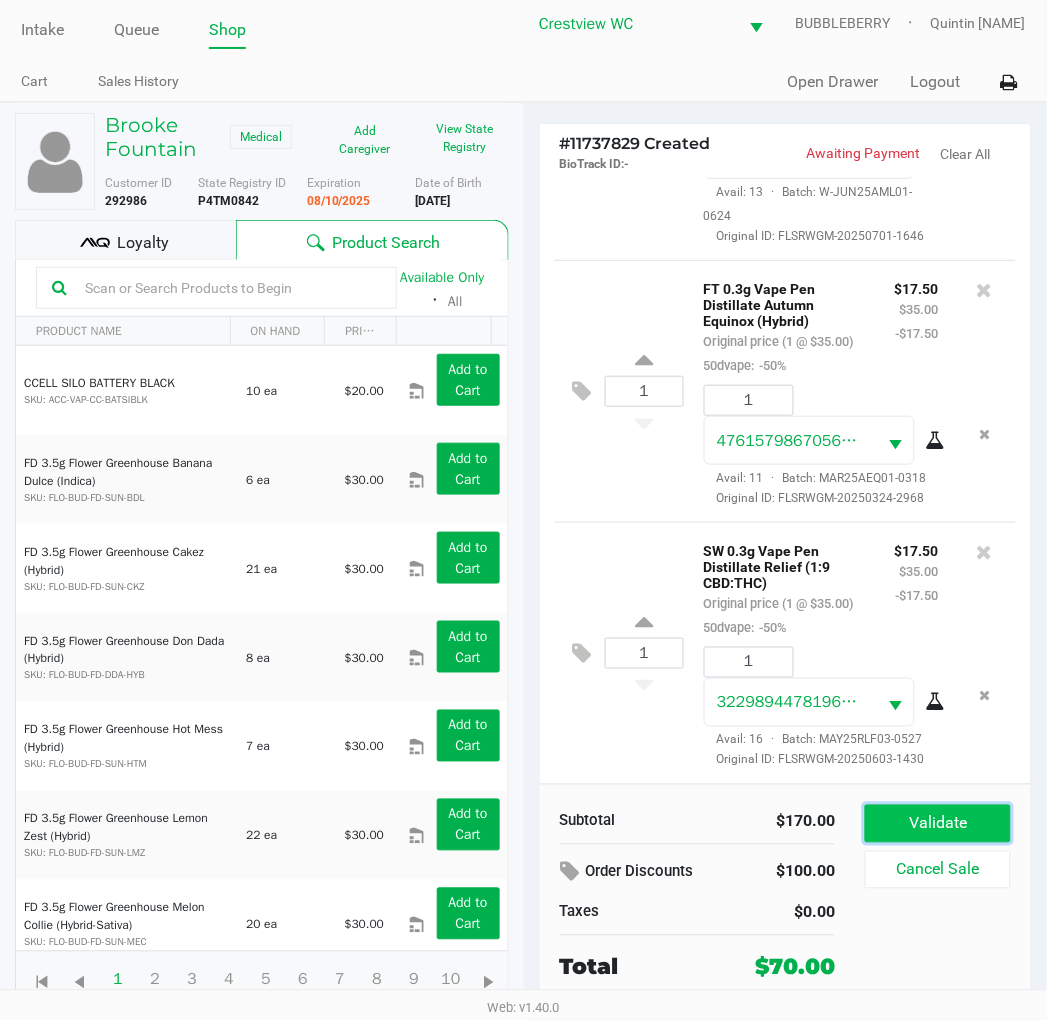 click on "Validate" 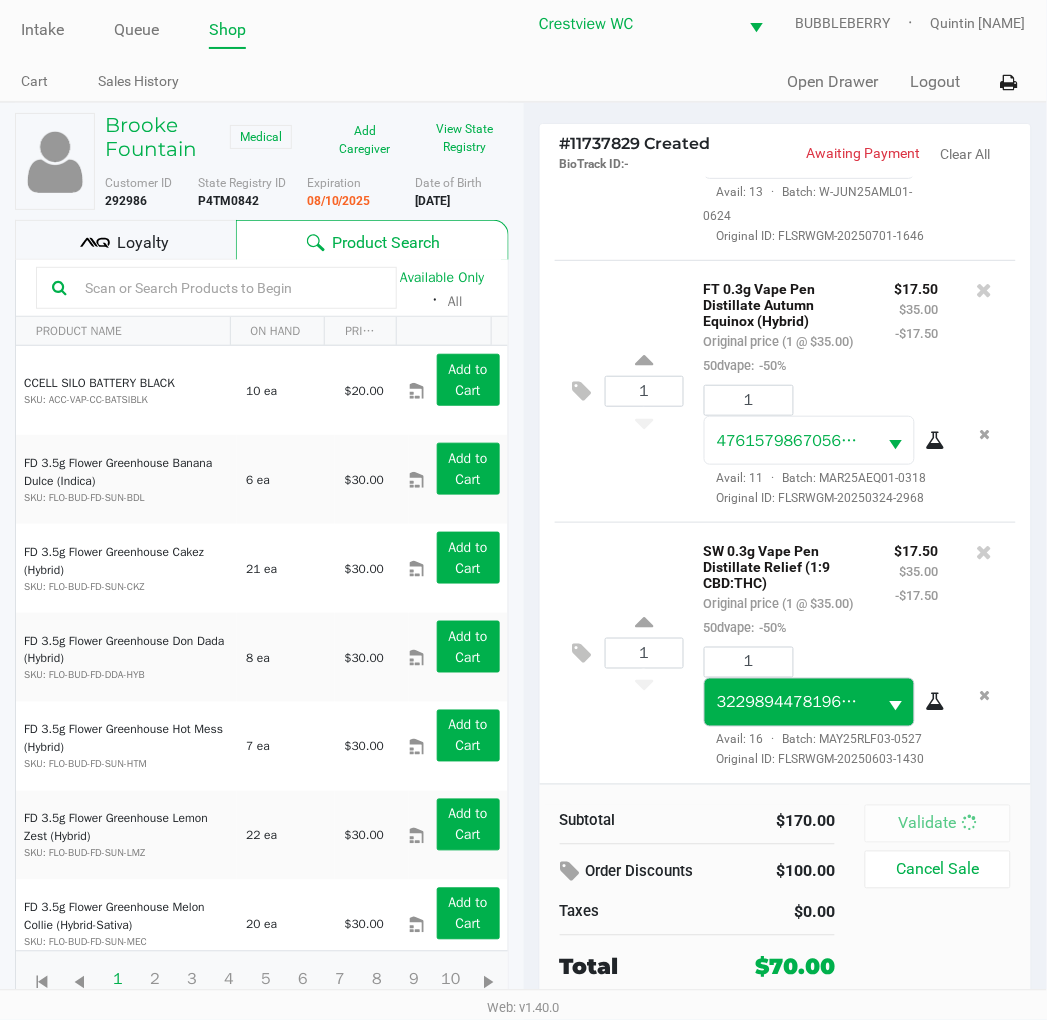 scroll, scrollTop: 0, scrollLeft: 0, axis: both 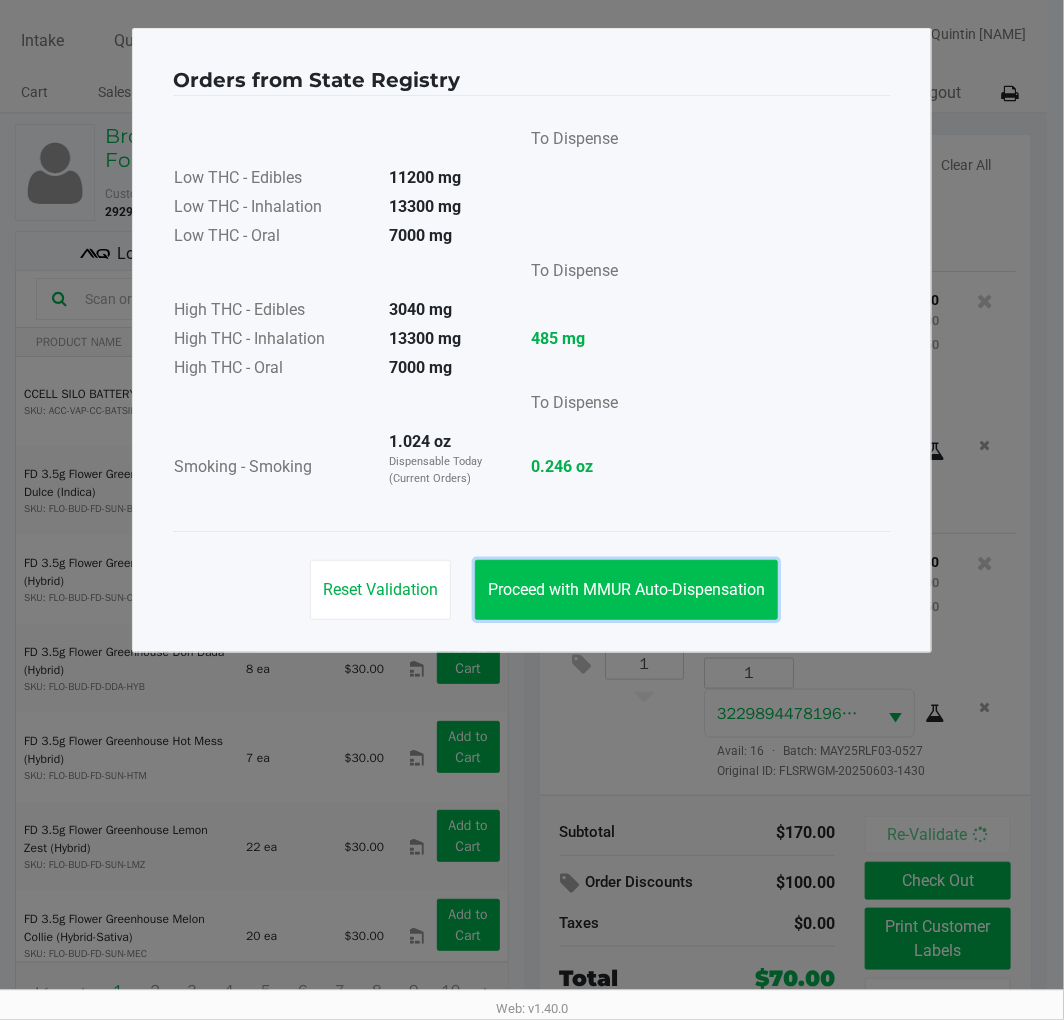 click on "Proceed with MMUR Auto-Dispensation" 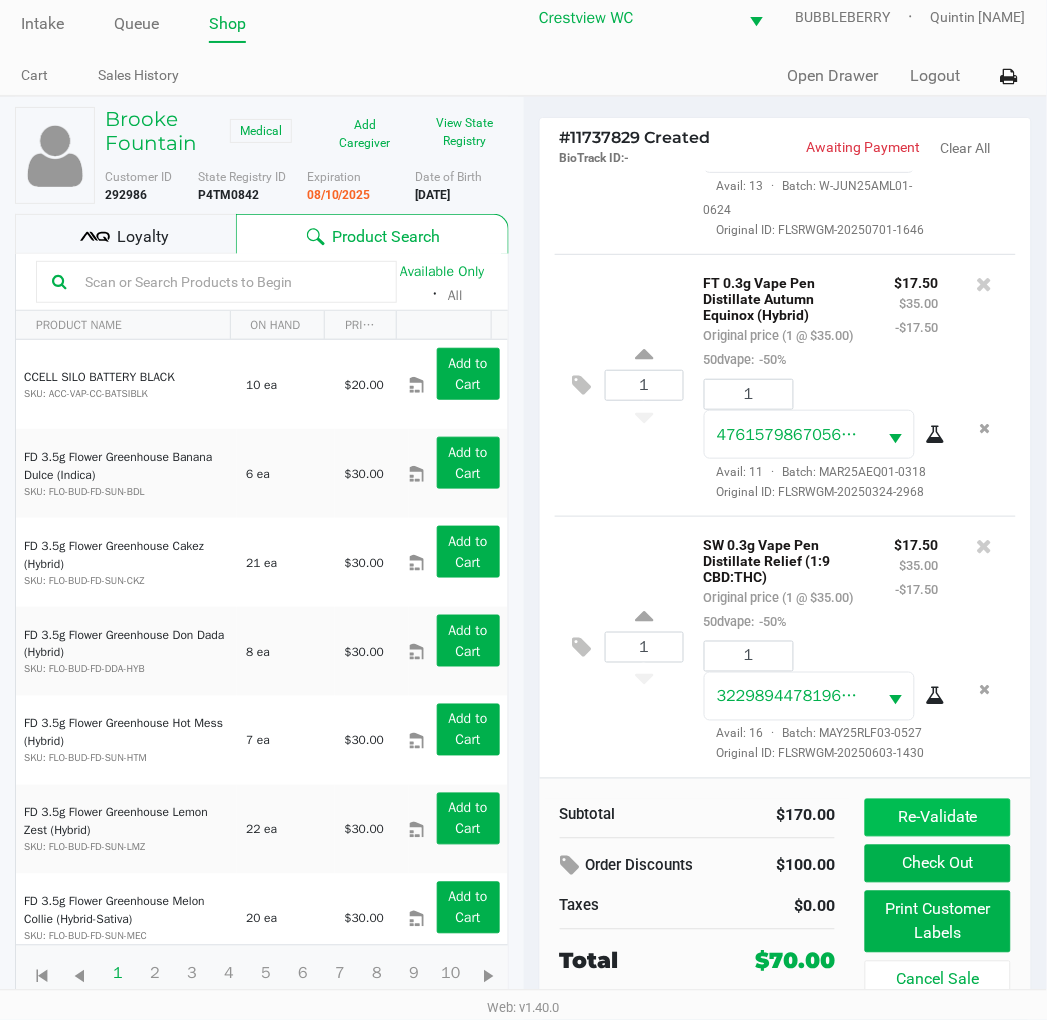 scroll, scrollTop: 37, scrollLeft: 0, axis: vertical 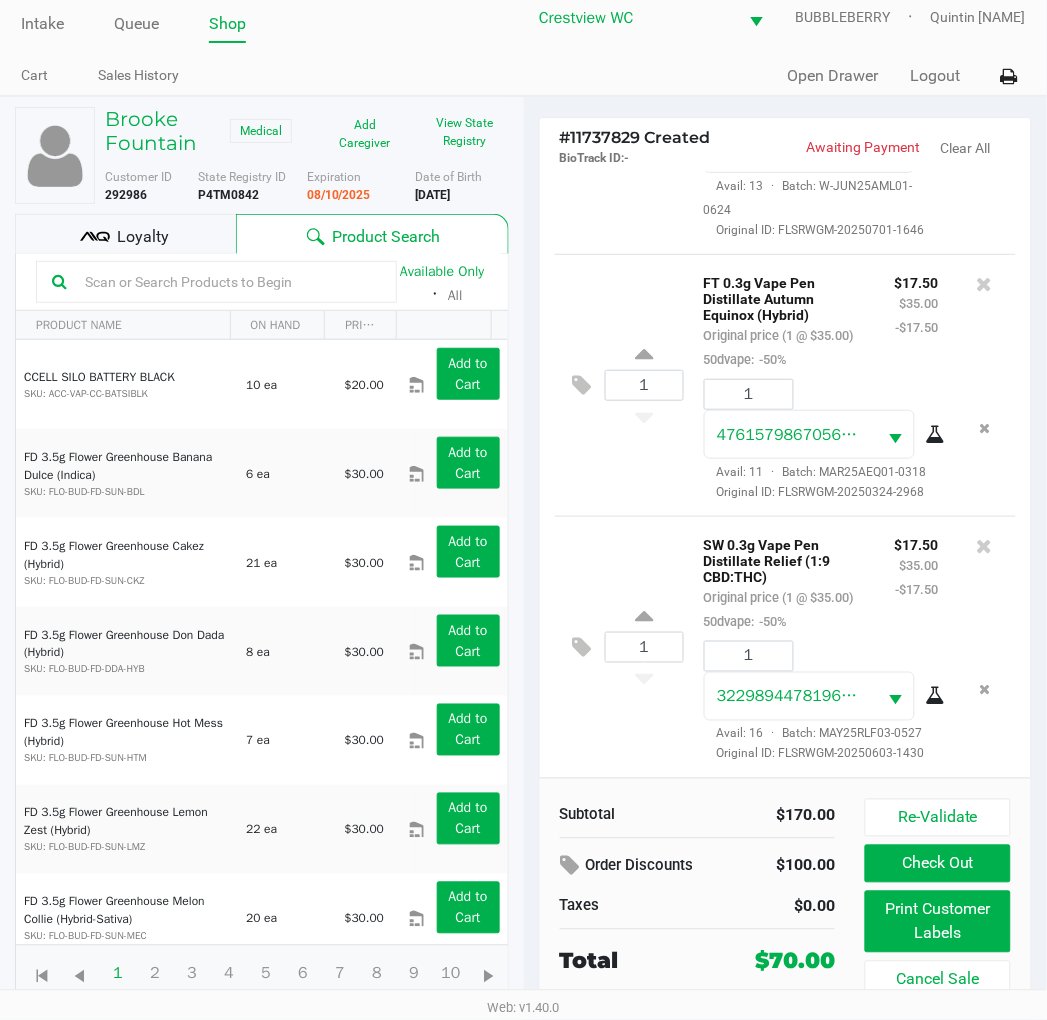 click on "Available Only  ᛫  All" 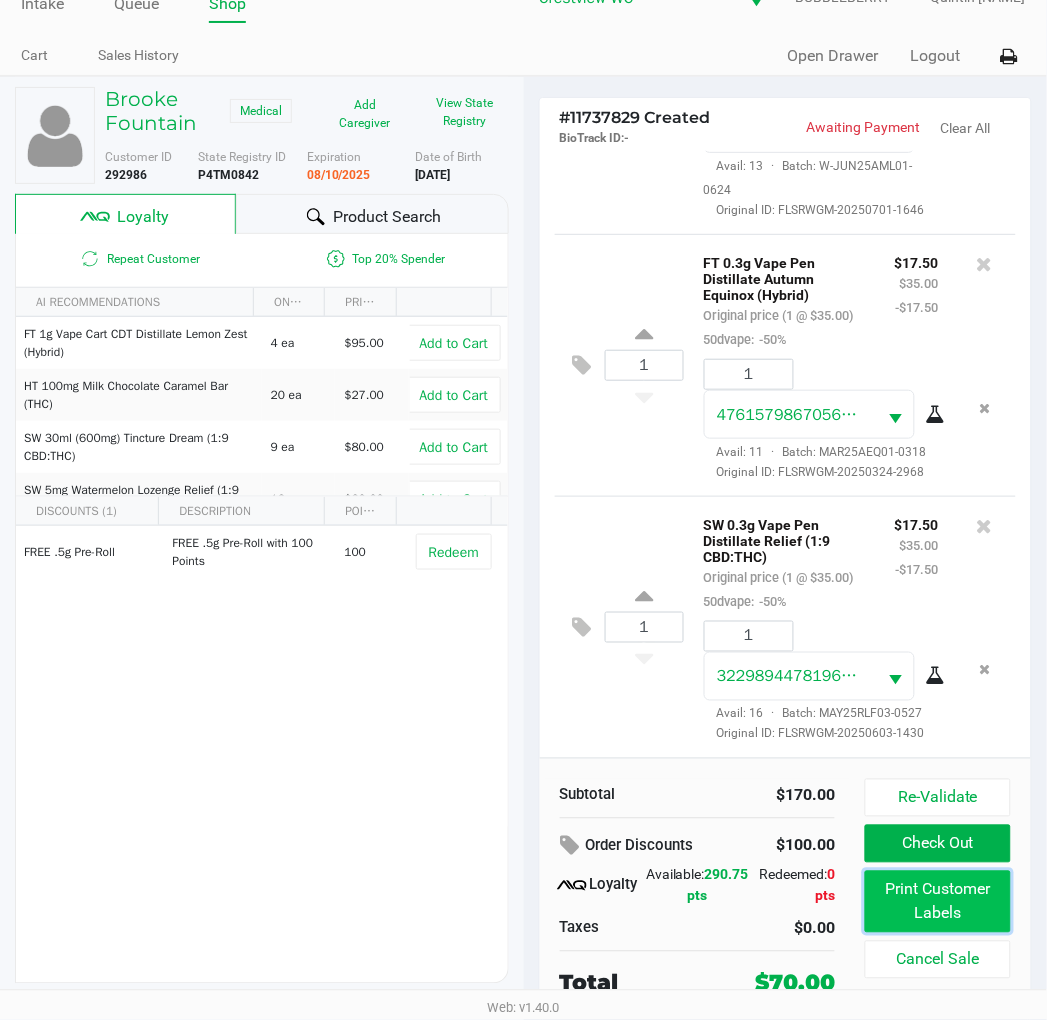click on "Print Customer Labels" 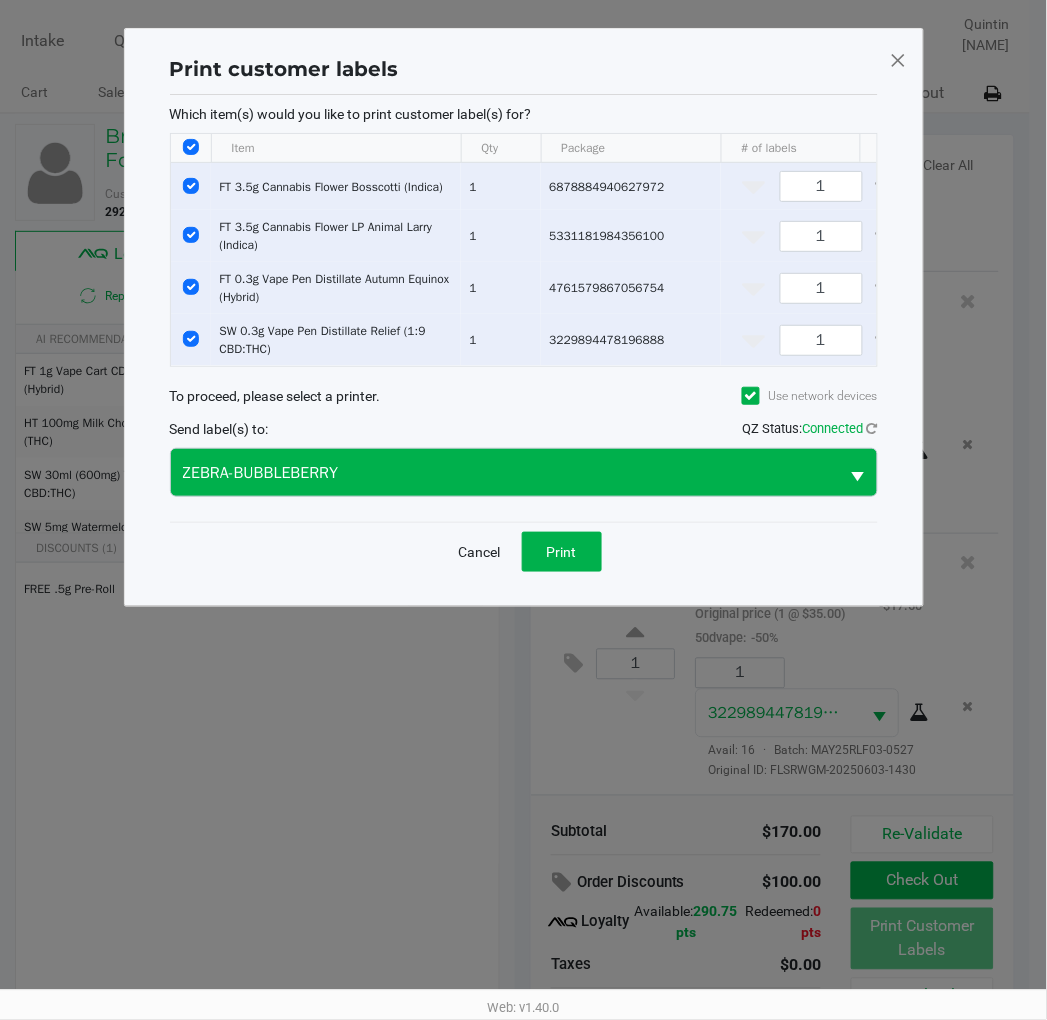 scroll, scrollTop: 0, scrollLeft: 0, axis: both 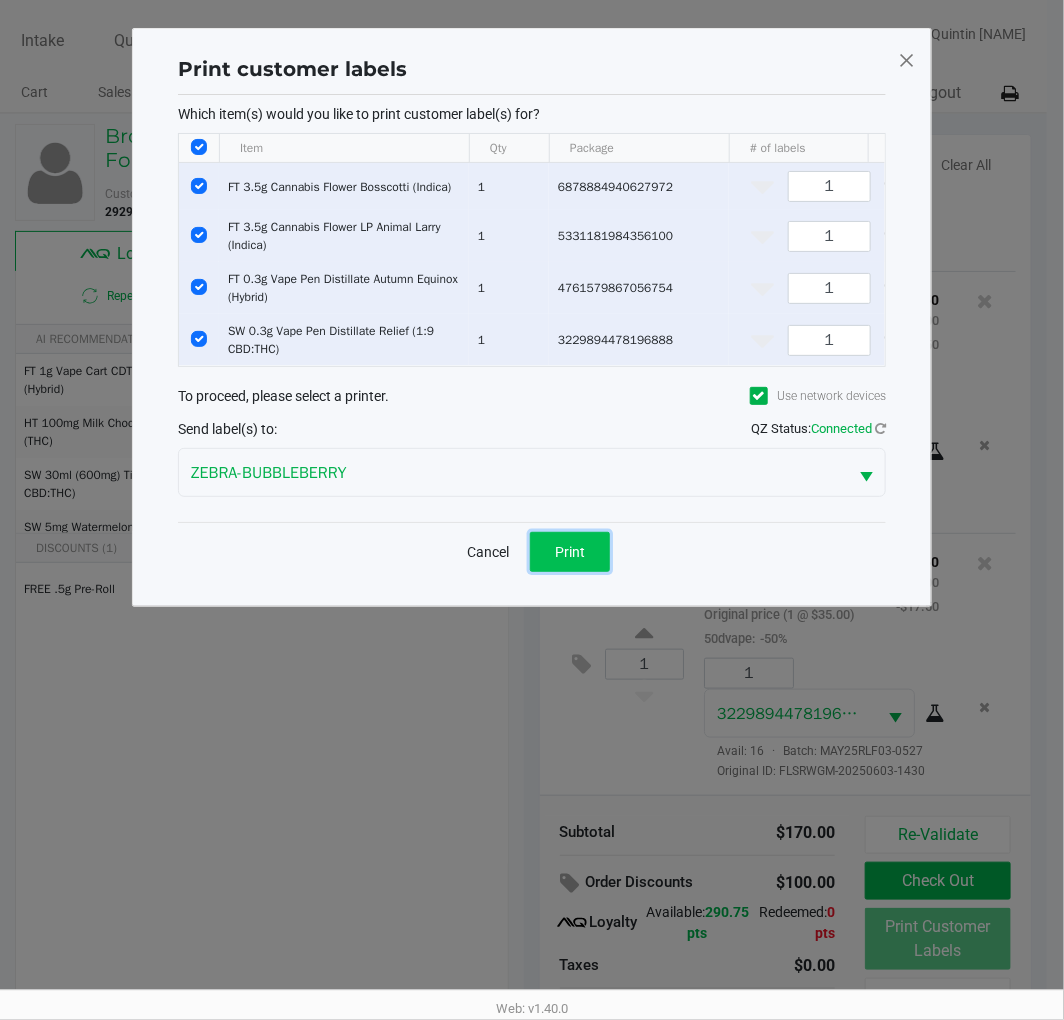 click on "Print" 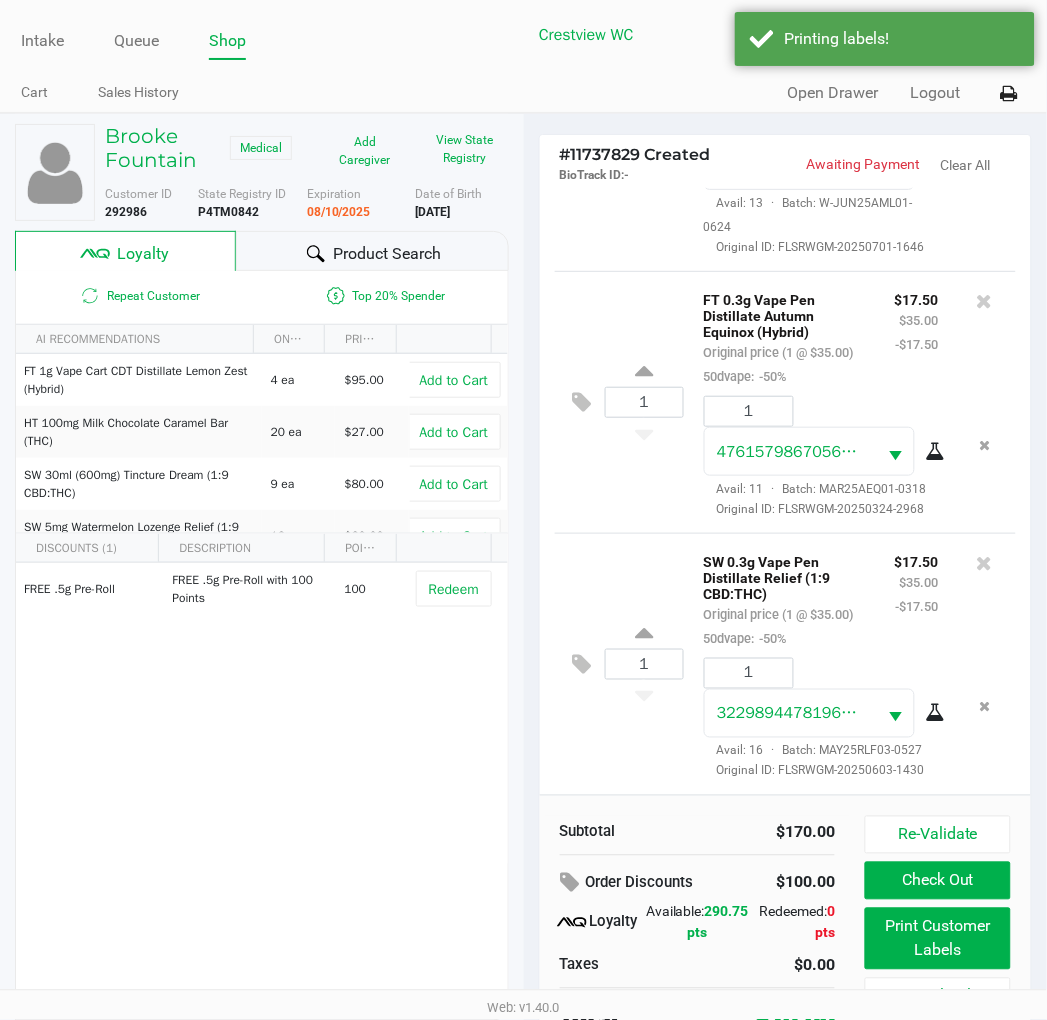 scroll, scrollTop: 38, scrollLeft: 0, axis: vertical 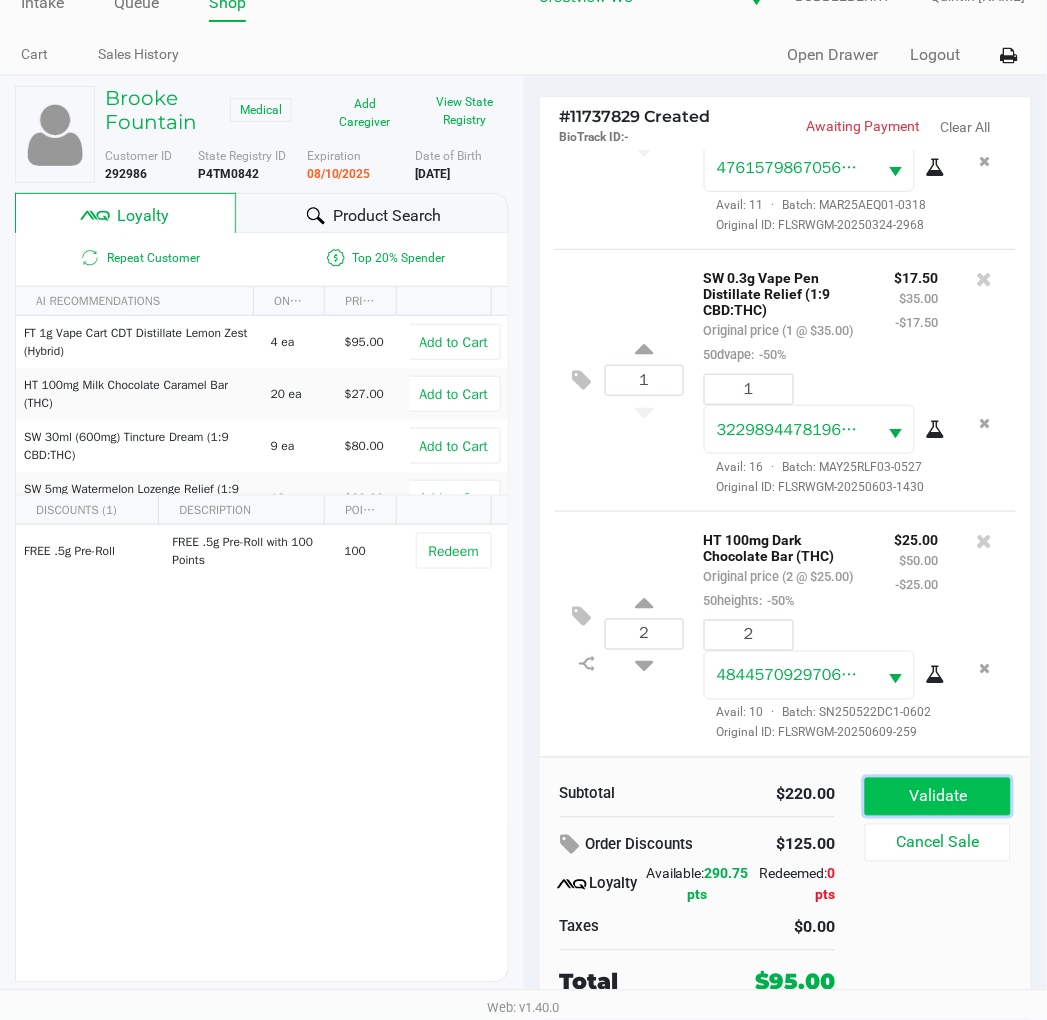 click on "Validate" 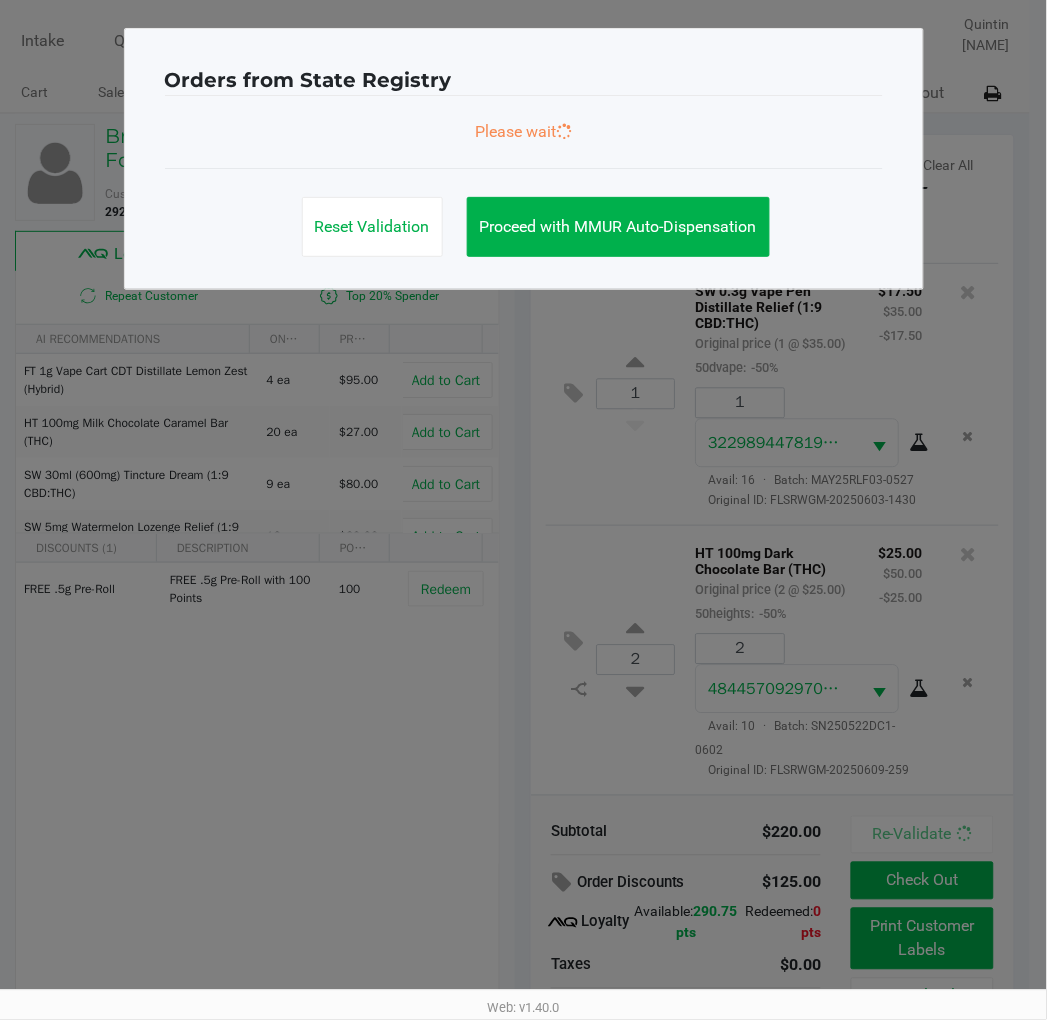scroll, scrollTop: 0, scrollLeft: 0, axis: both 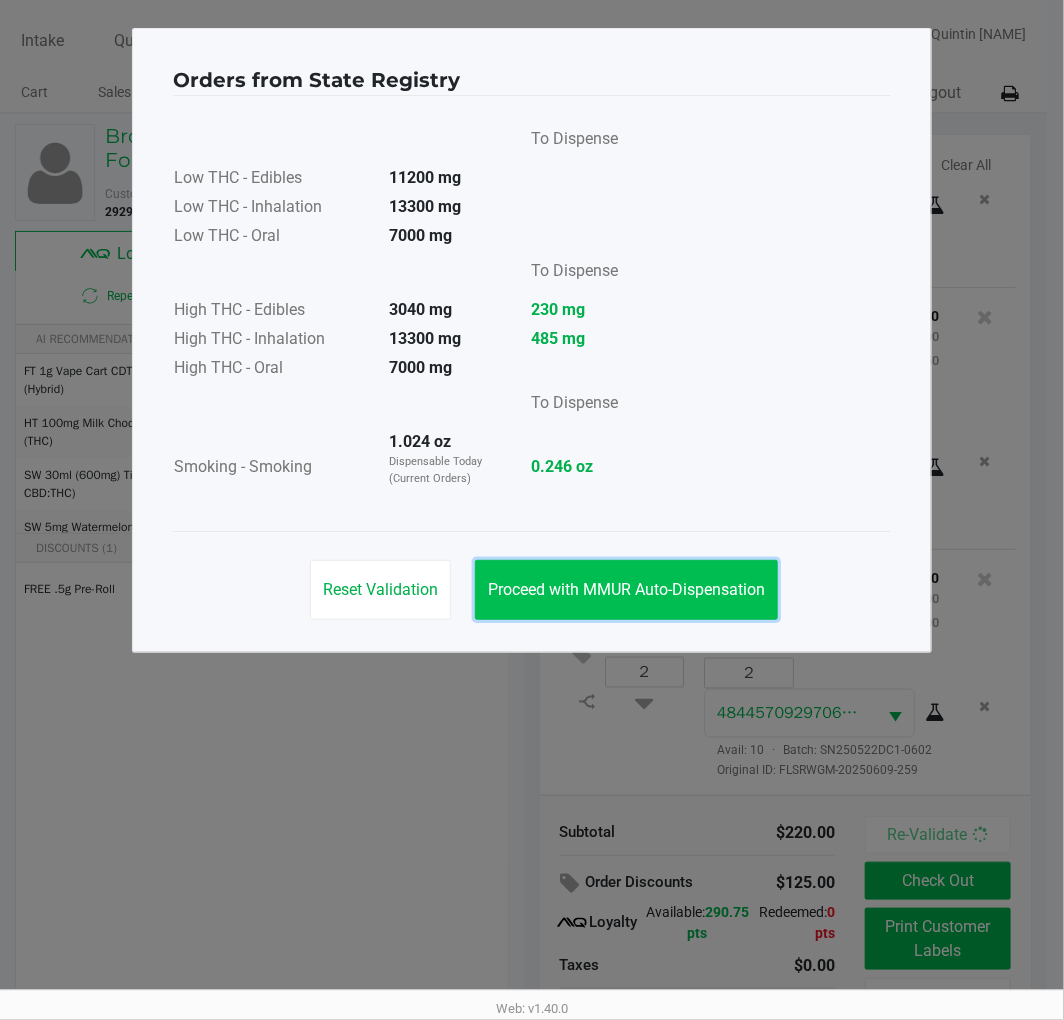 click on "Proceed with MMUR Auto-Dispensation" 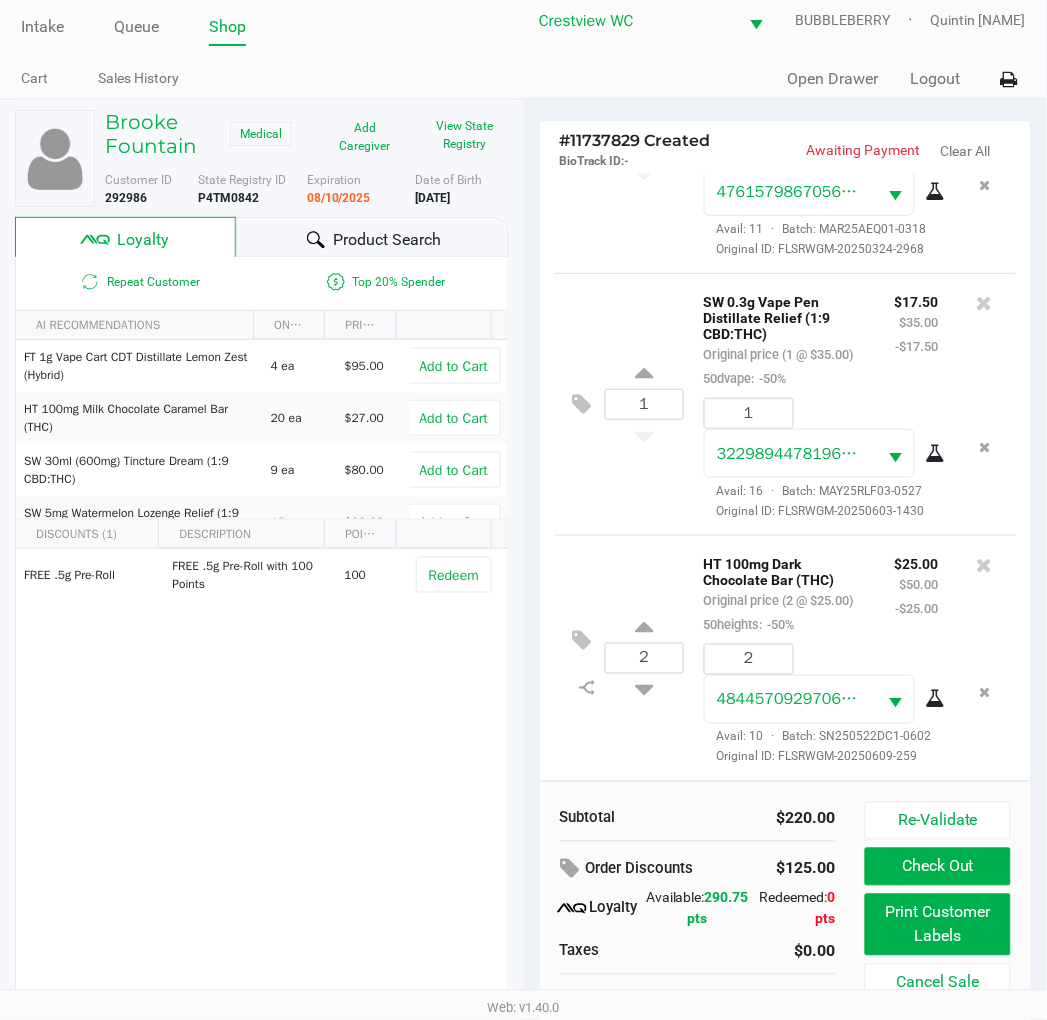 scroll, scrollTop: 38, scrollLeft: 0, axis: vertical 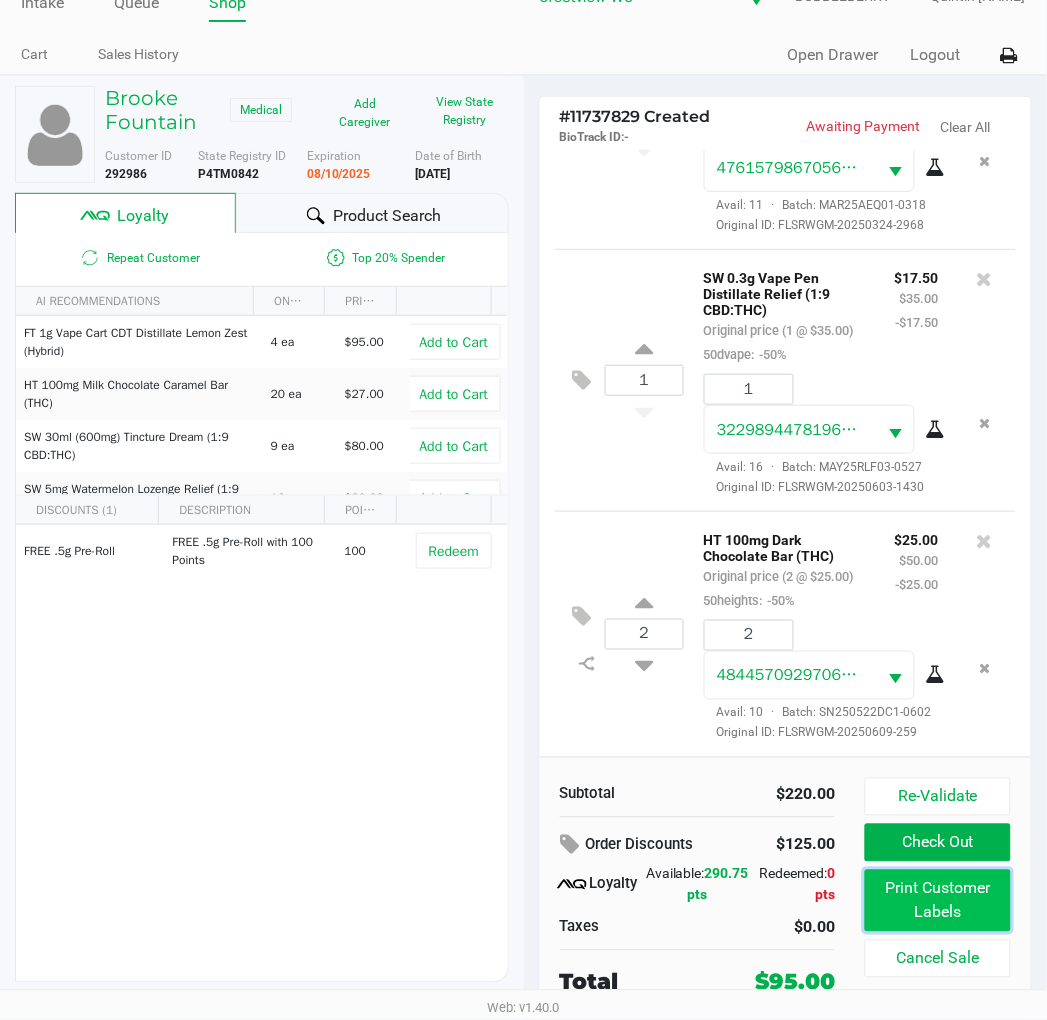 click on "Print Customer Labels" 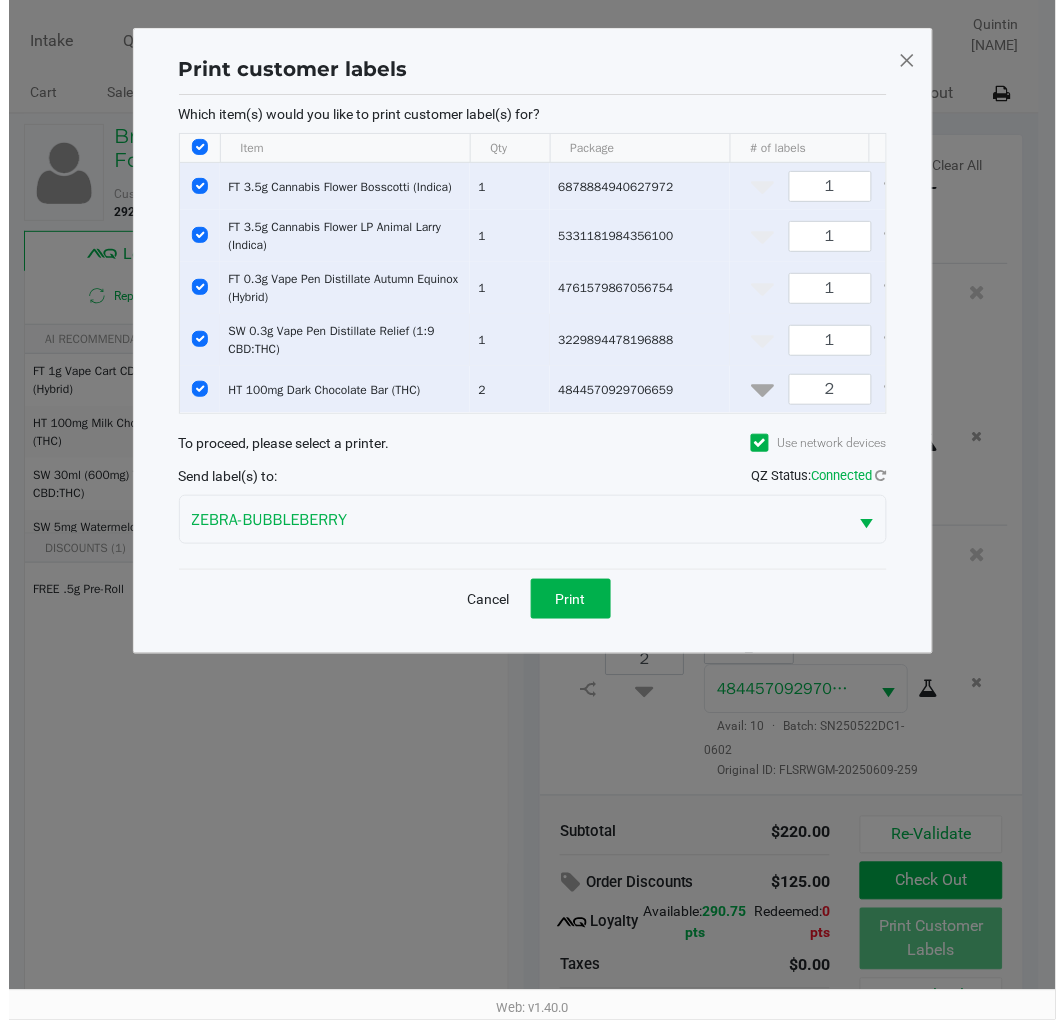 scroll, scrollTop: 0, scrollLeft: 0, axis: both 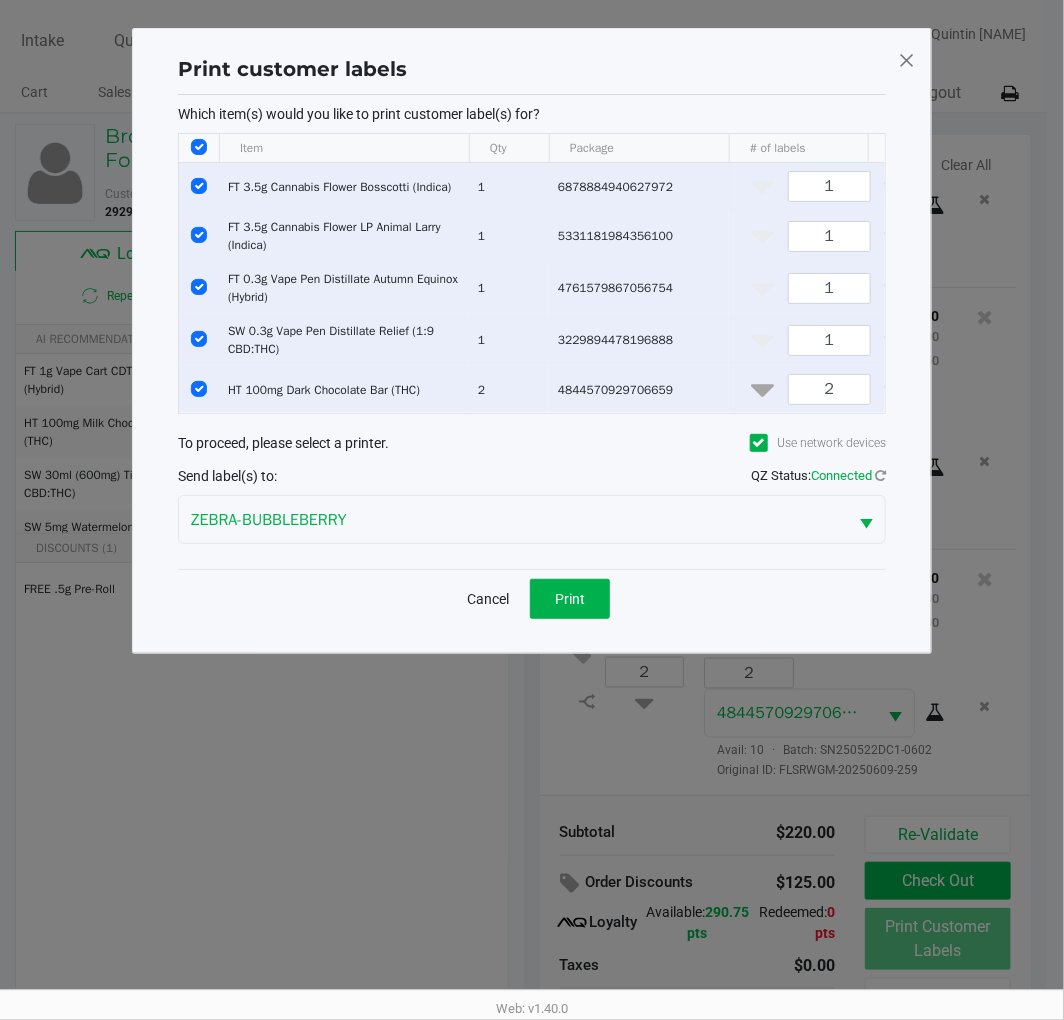 click 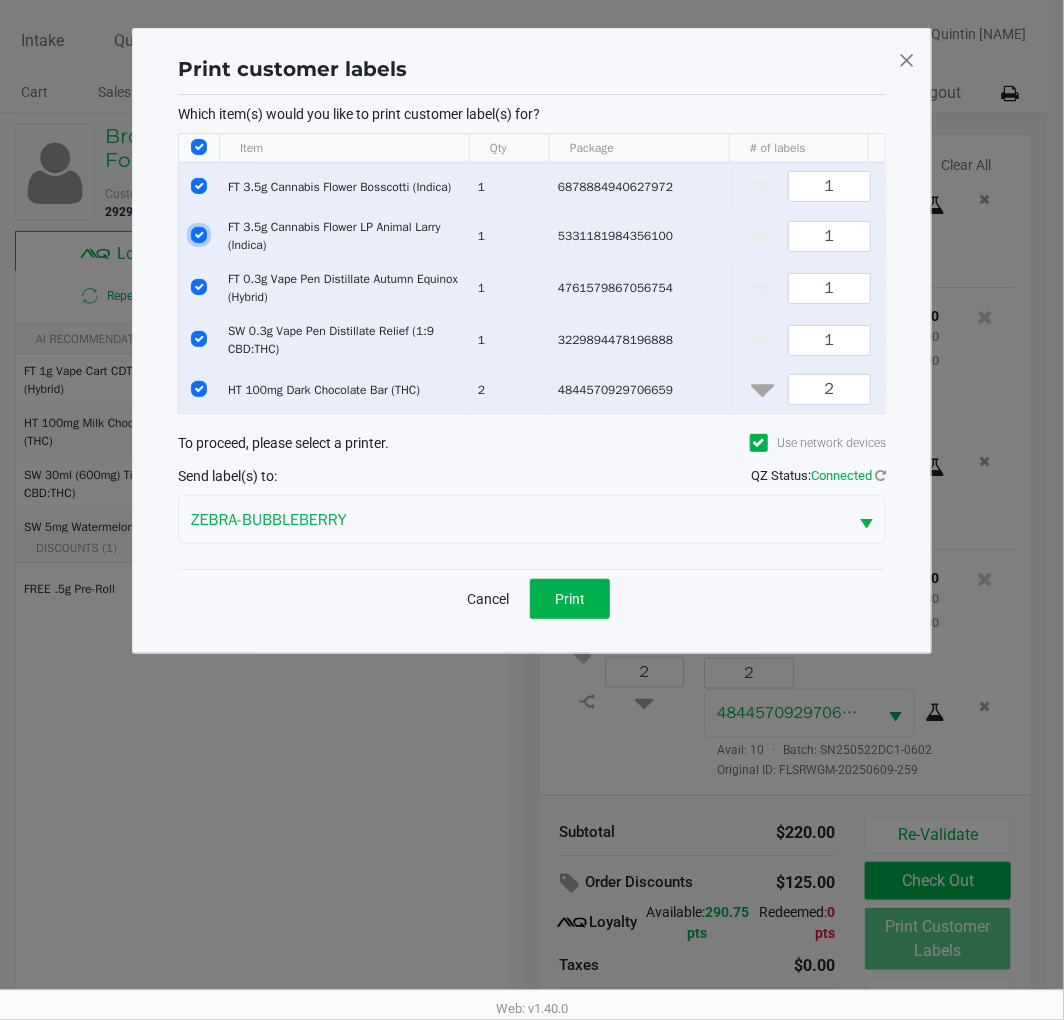 click at bounding box center (199, 235) 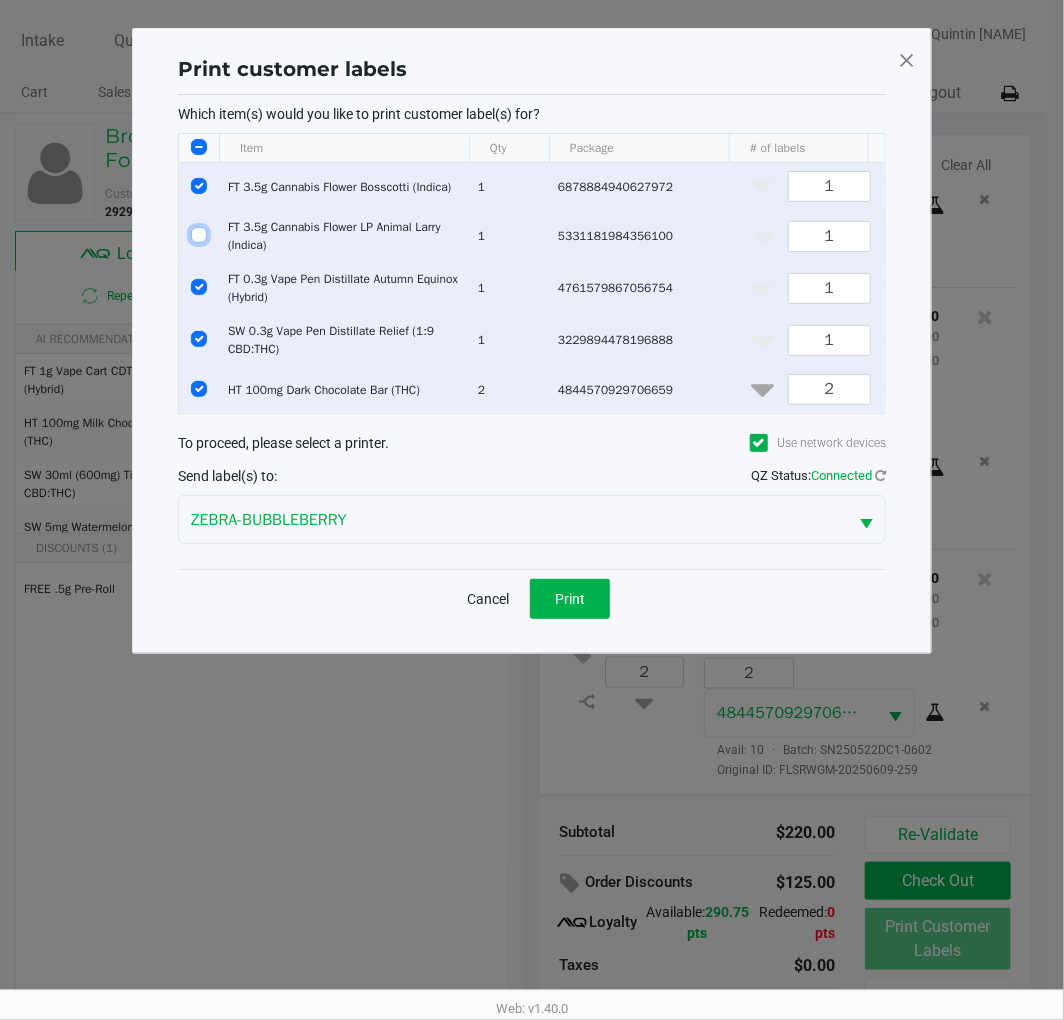 checkbox on "false" 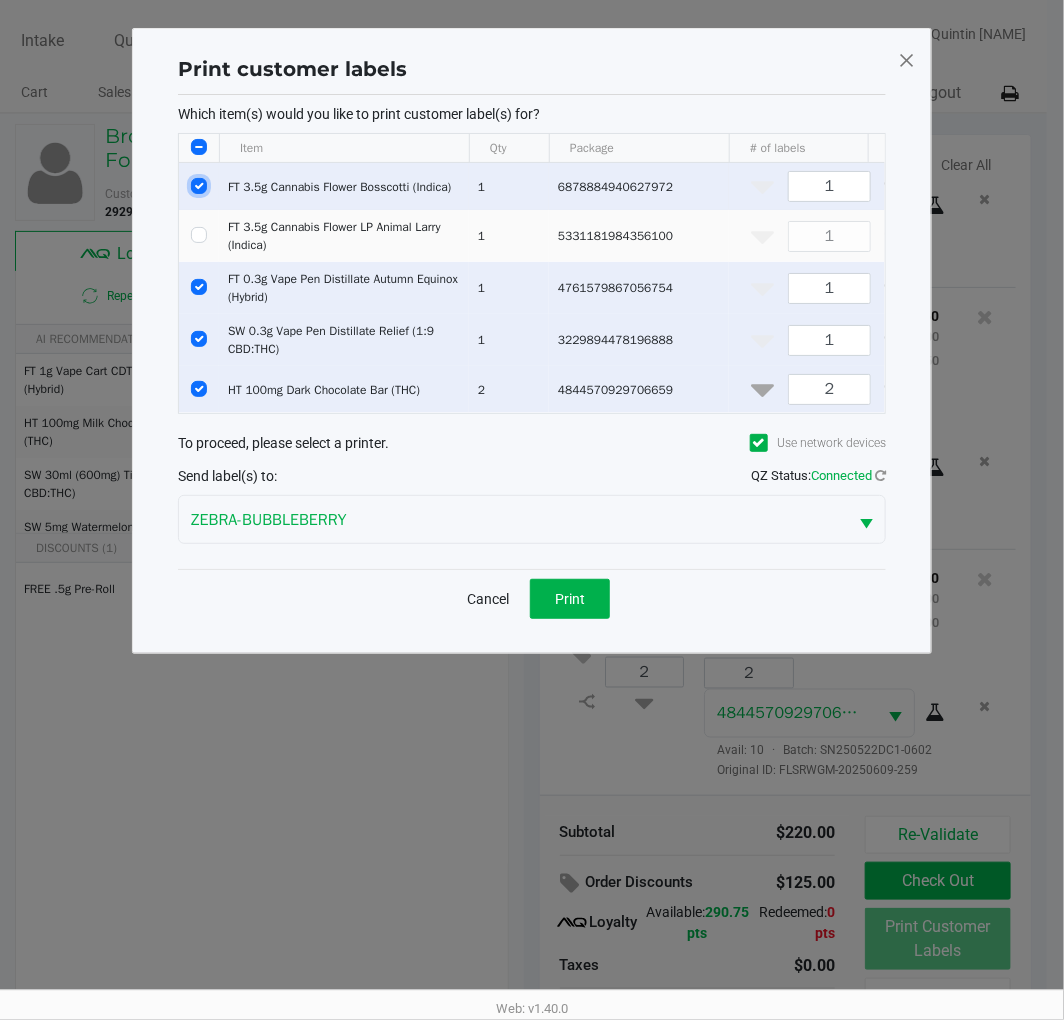 click at bounding box center (199, 186) 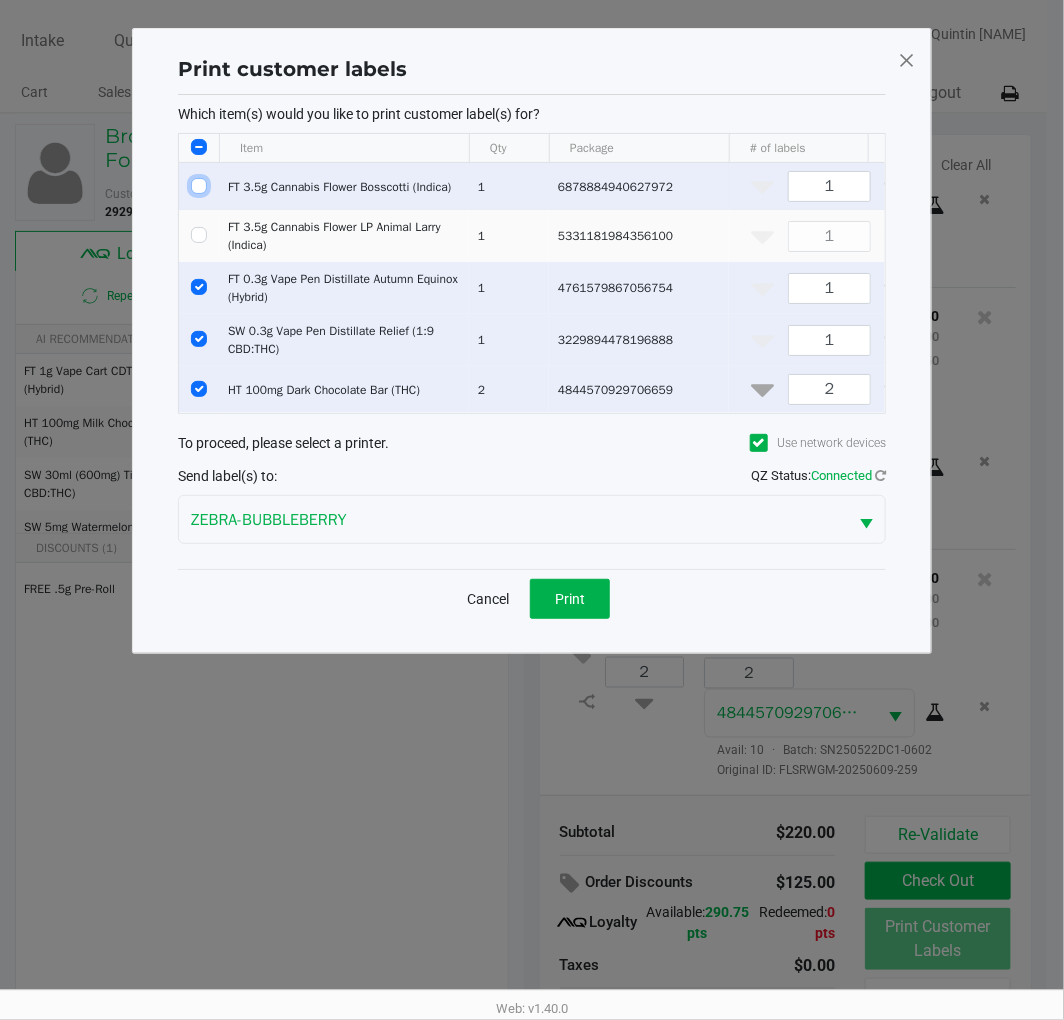 checkbox on "false" 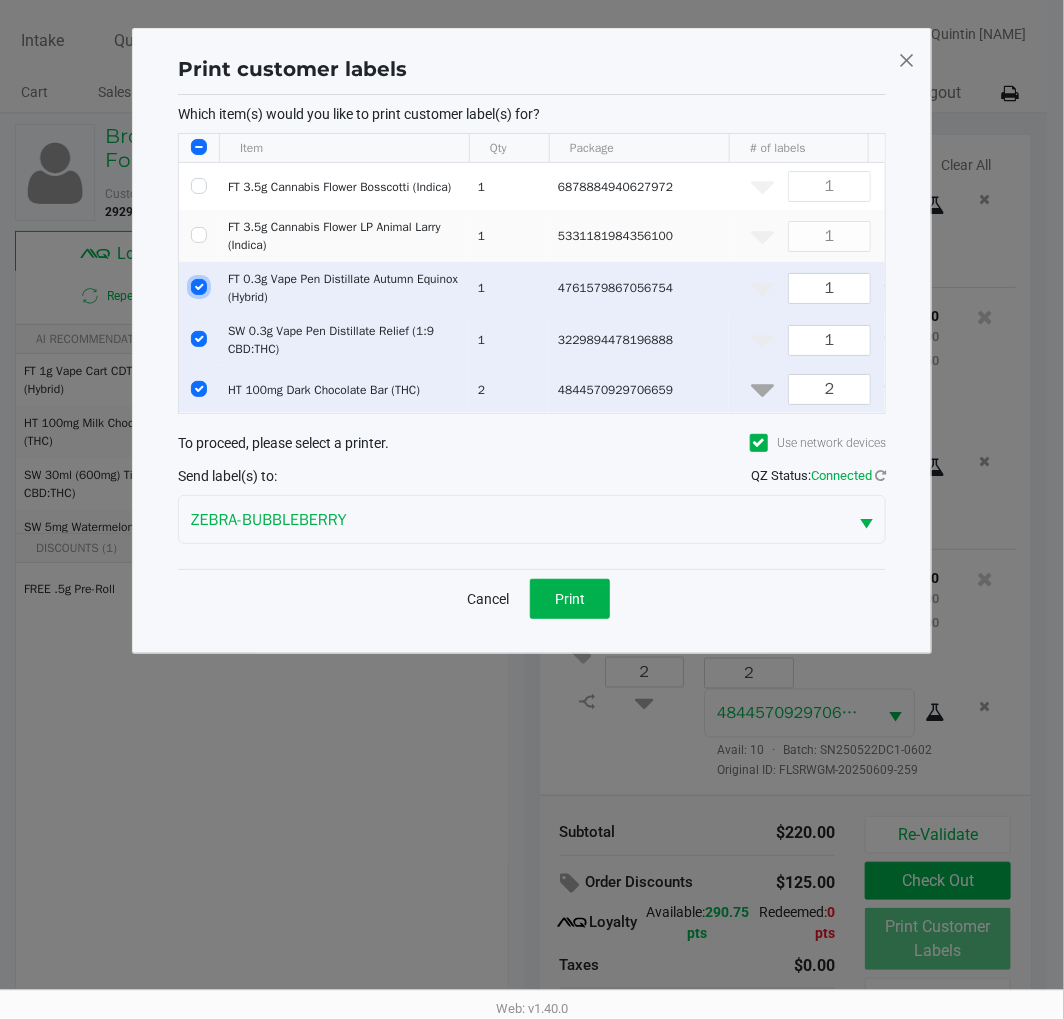 click at bounding box center [199, 287] 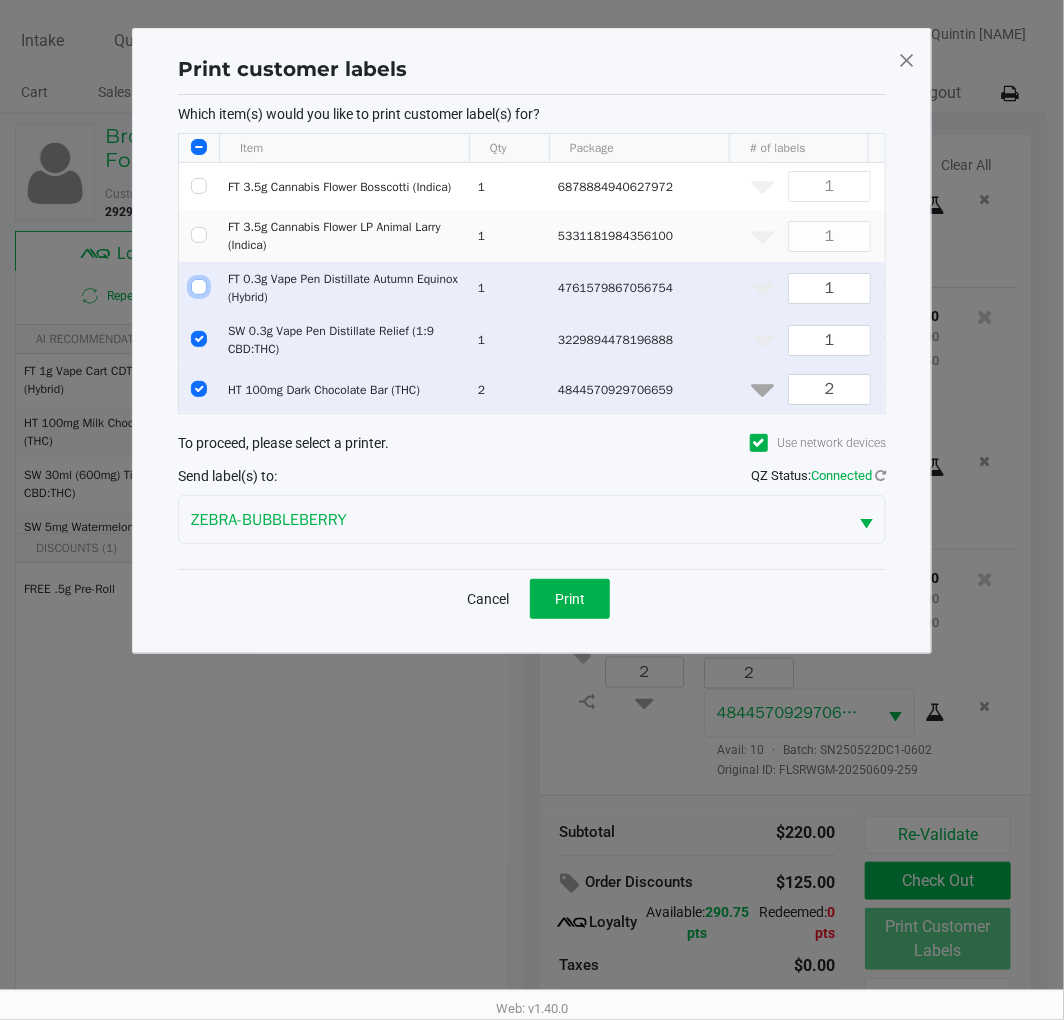 checkbox on "false" 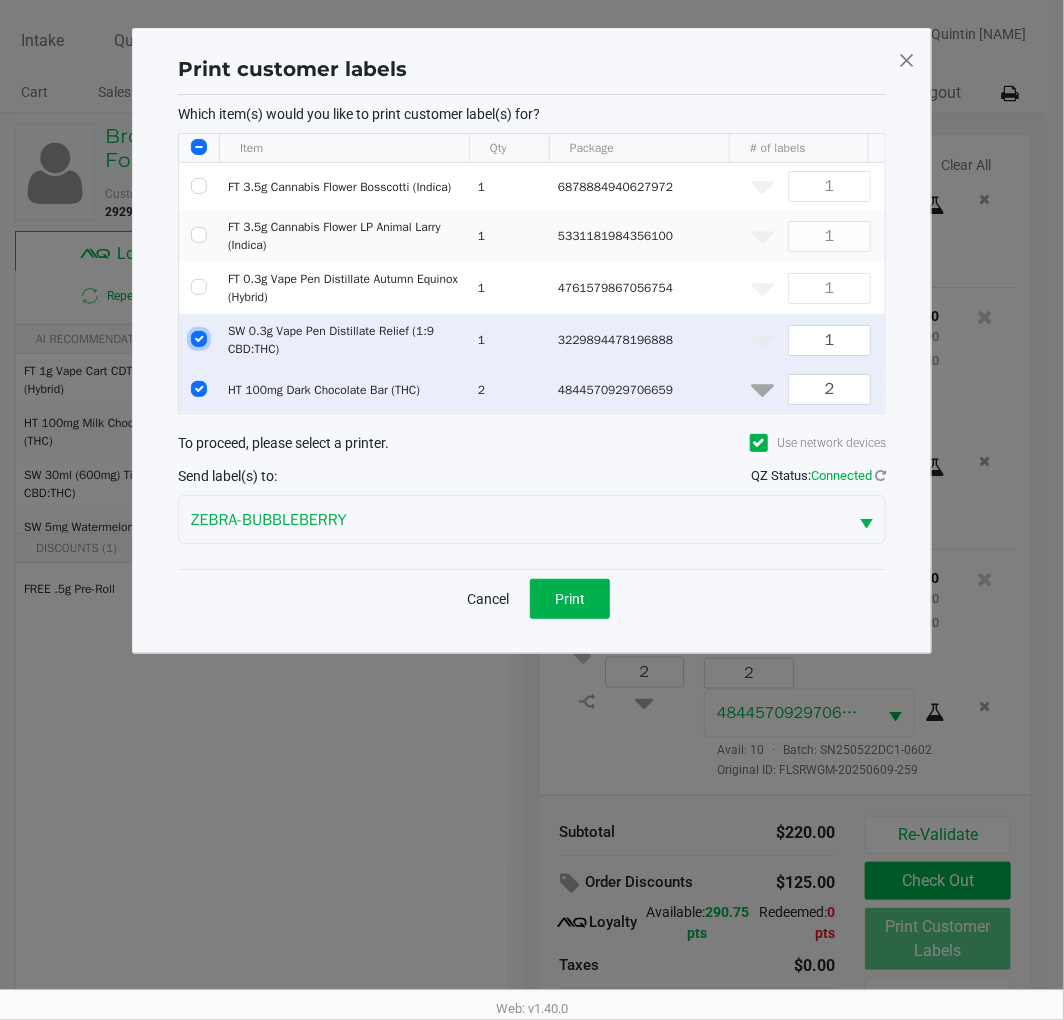 click at bounding box center (199, 339) 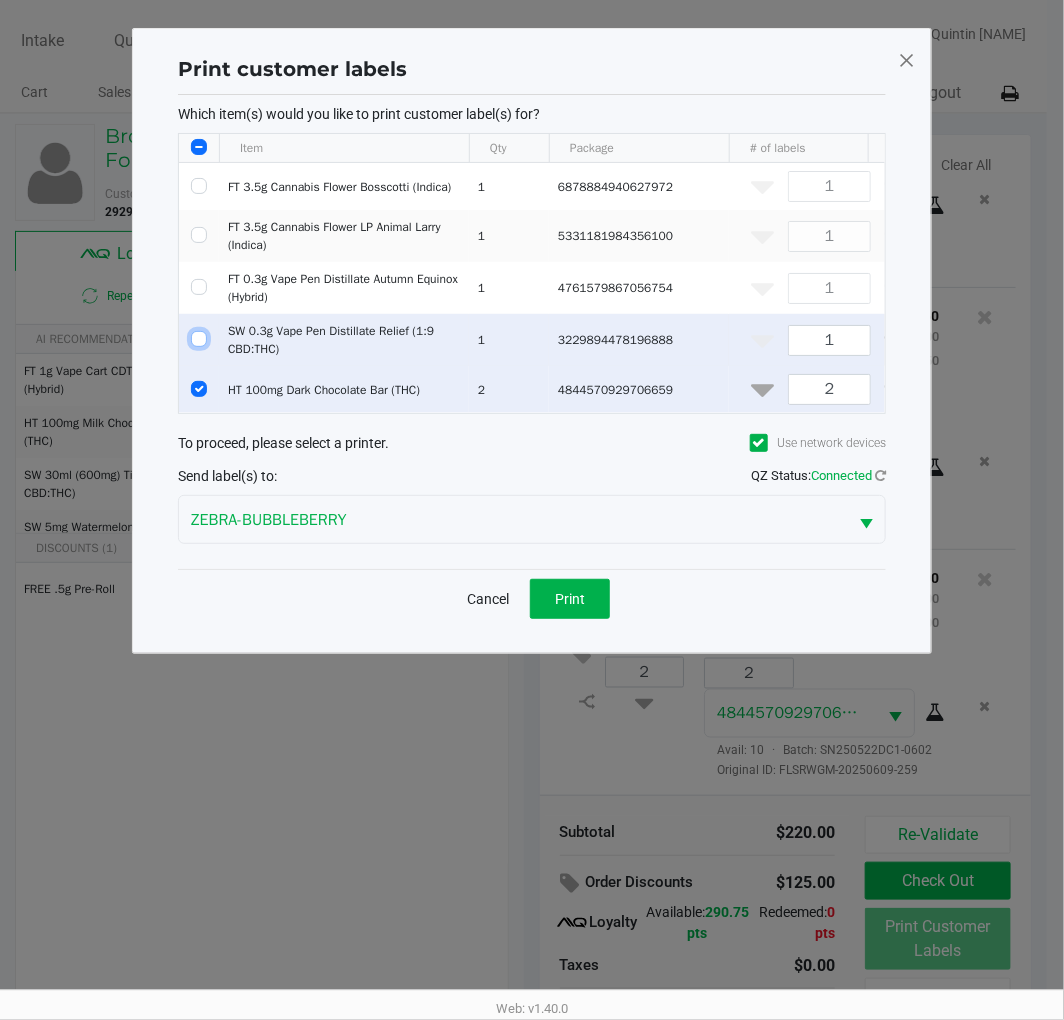 checkbox on "false" 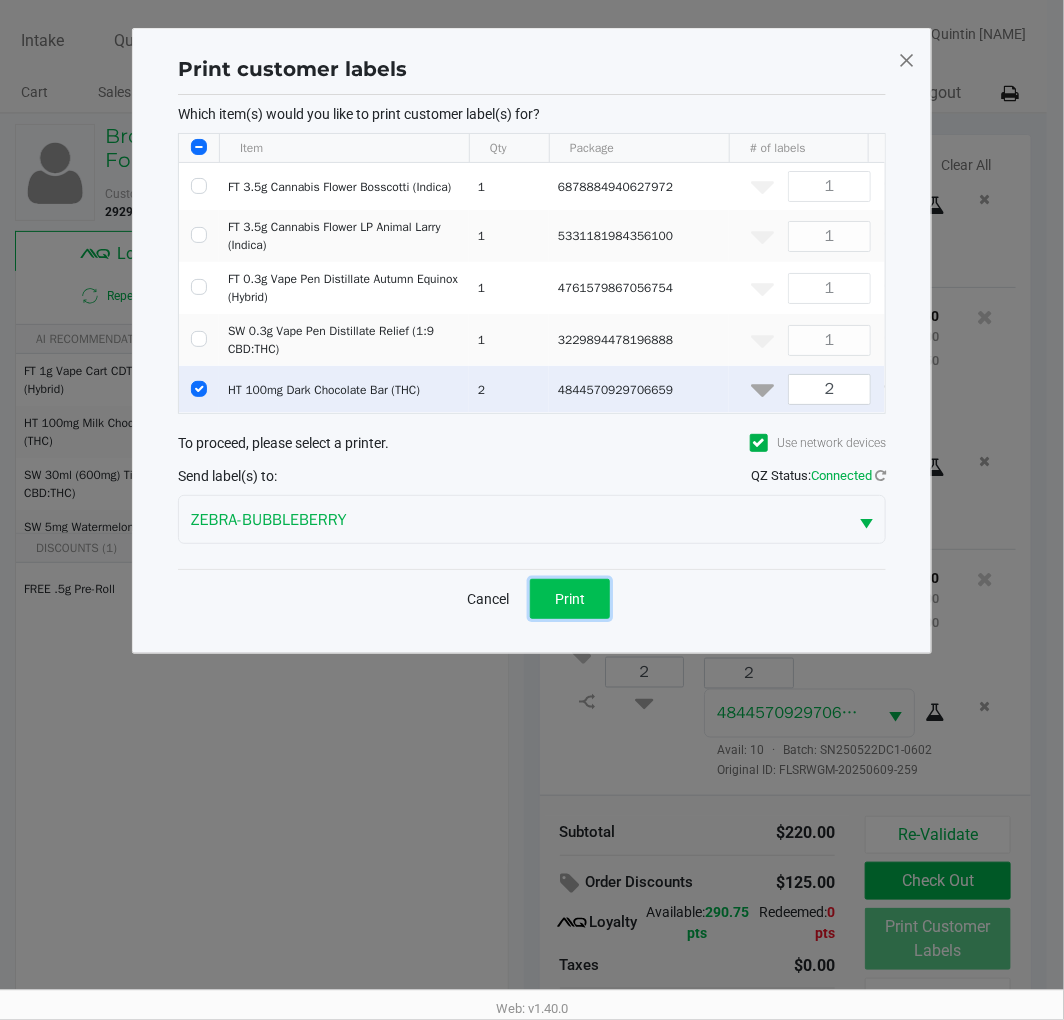 click on "Print" 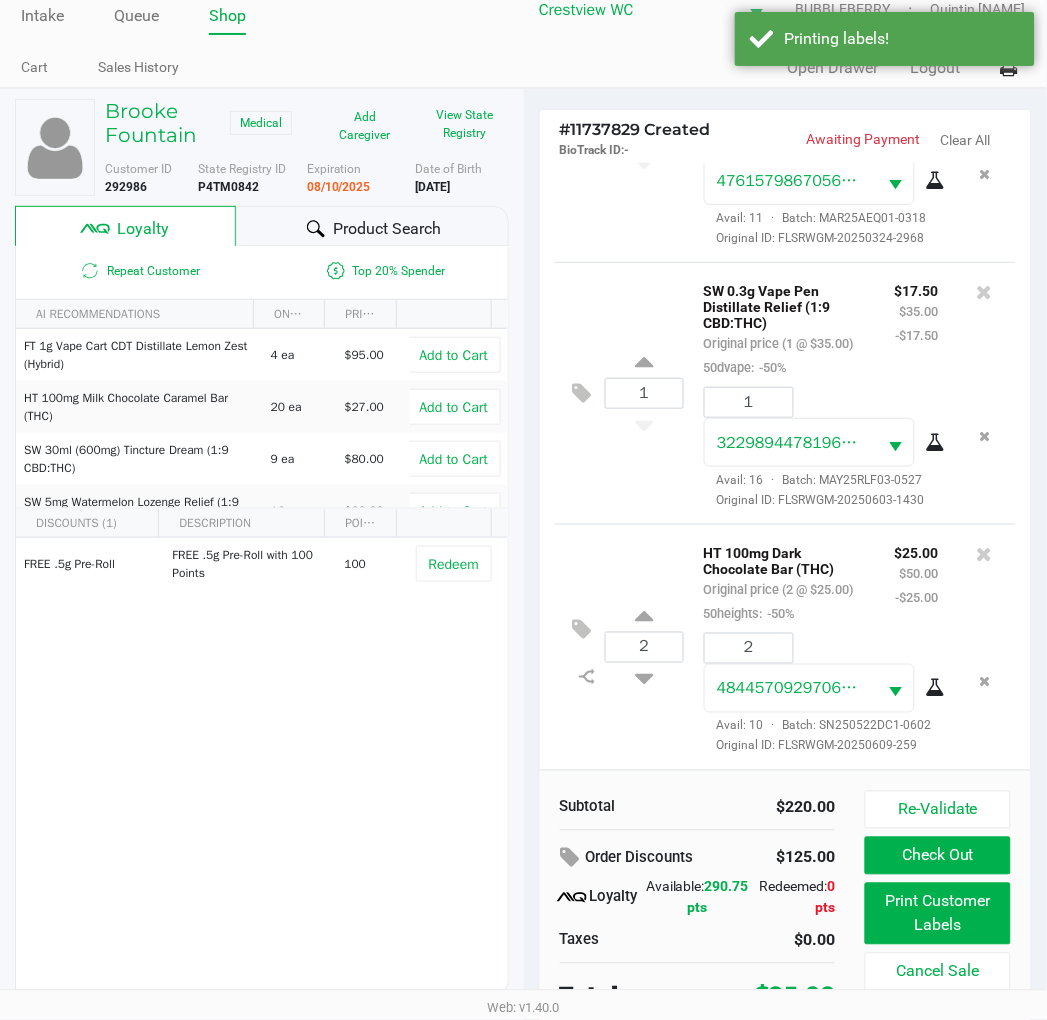 scroll, scrollTop: 38, scrollLeft: 0, axis: vertical 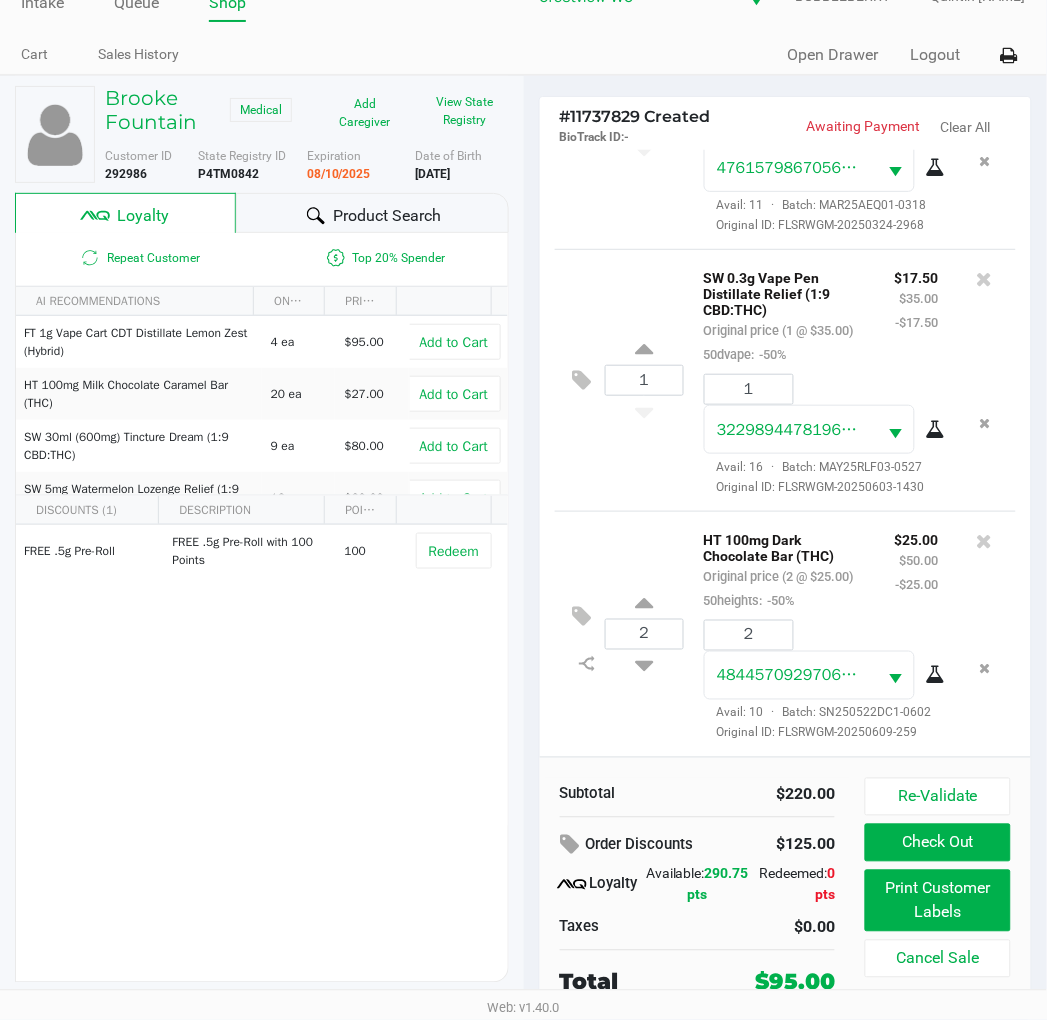click on "1  SW 0.3g Vape Pen Distillate Relief (1:9 CBD:THC)   Original price (1 @ $35.00)  50dvape:  -50% $17.50 $35.00 -$17.50 1 3229894478196888  Avail: 16  ·  Batch: MAY25RLF03-0527   Original ID: FLSRWGM-20250603-1430" 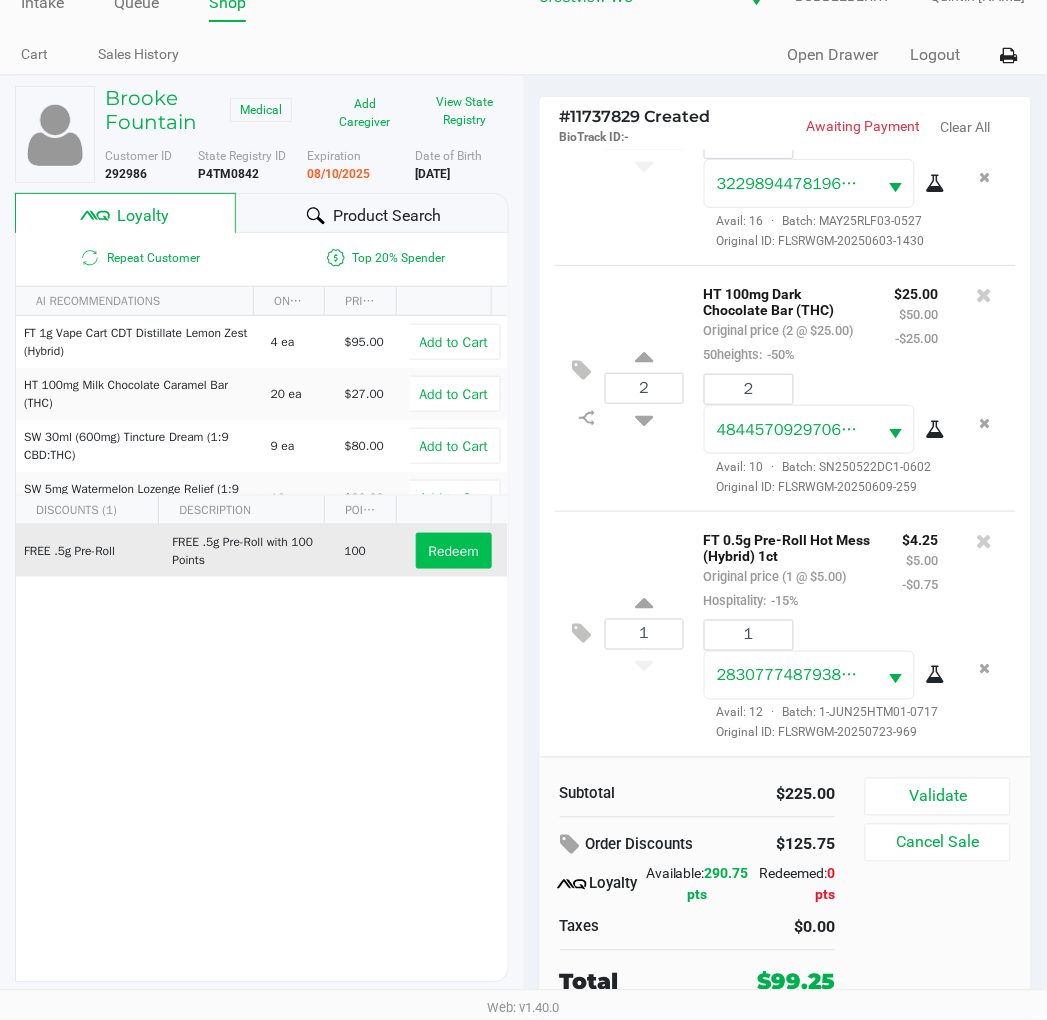 scroll, scrollTop: 1155, scrollLeft: 0, axis: vertical 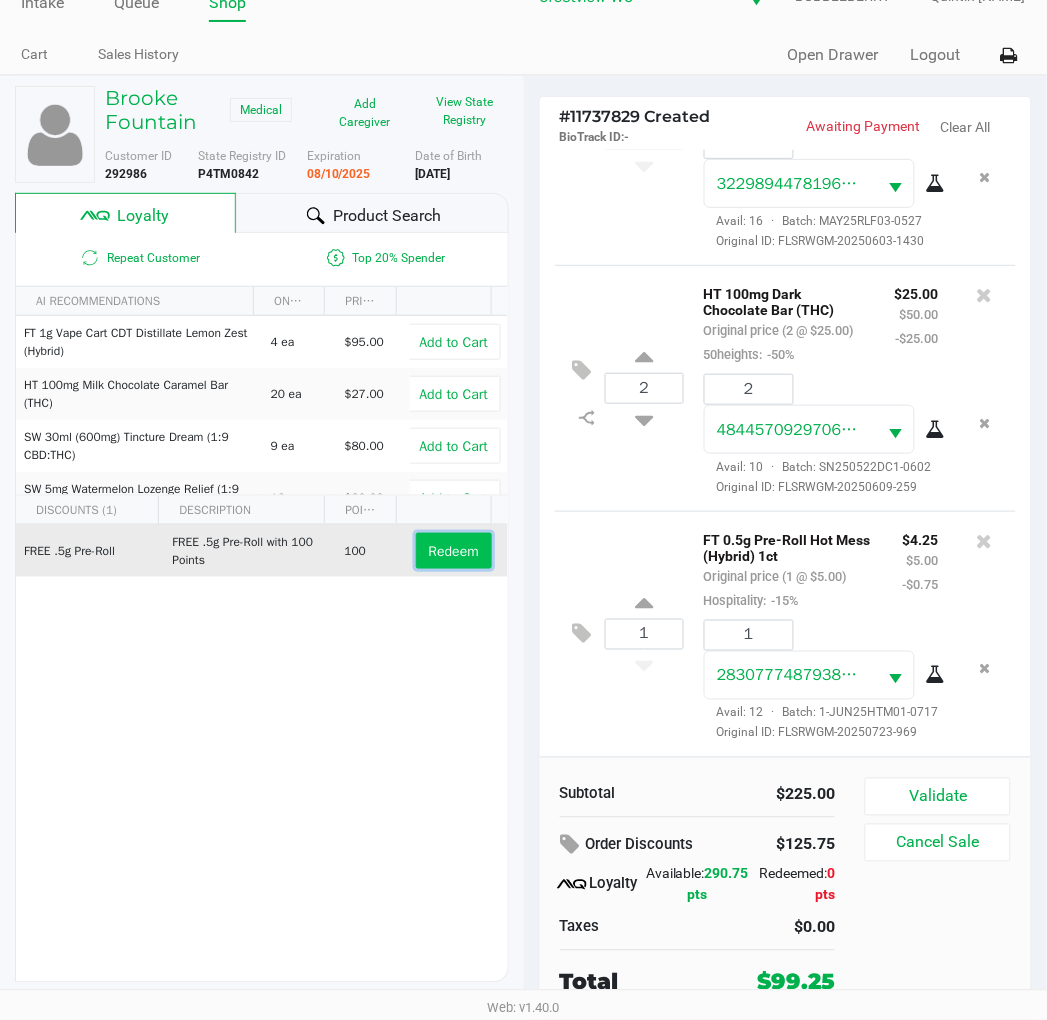 click on "Redeem" 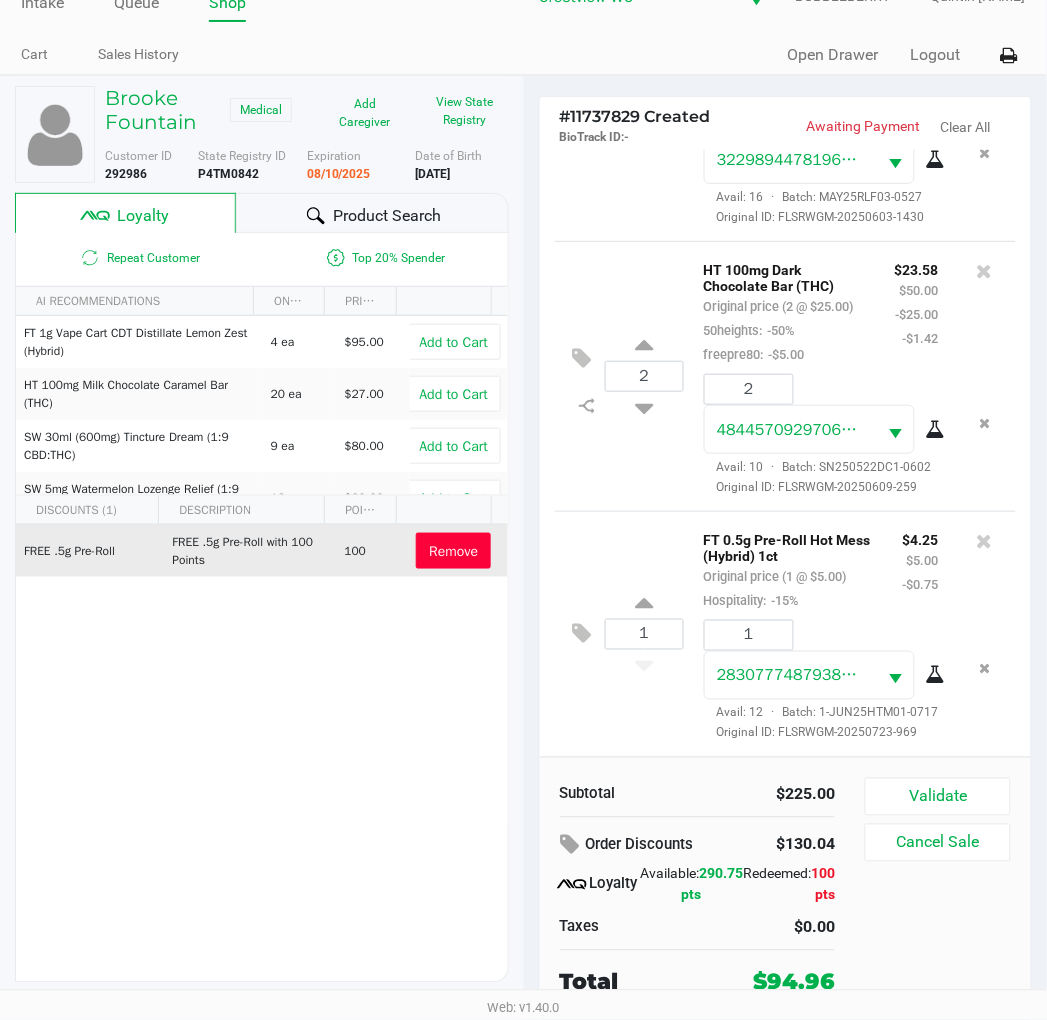 scroll, scrollTop: 1282, scrollLeft: 0, axis: vertical 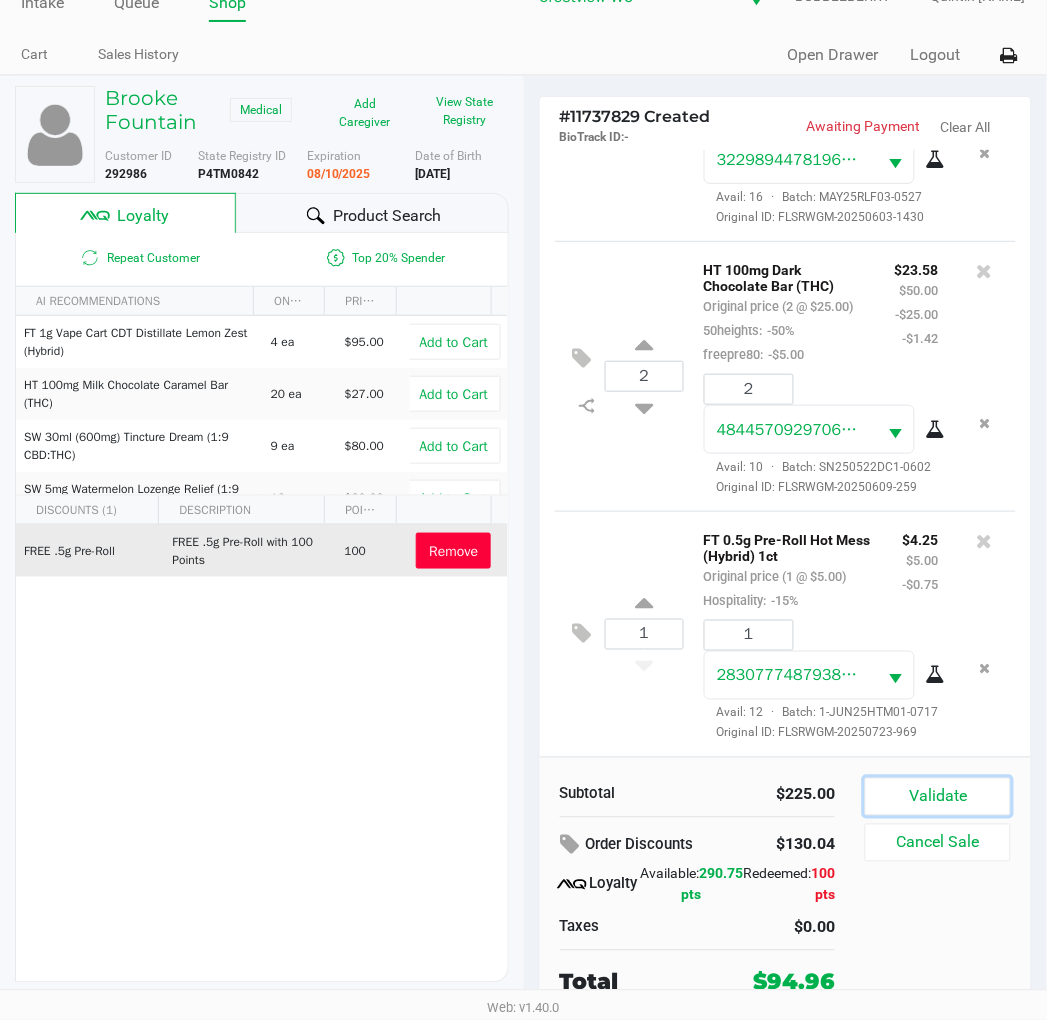 click on "Validate" 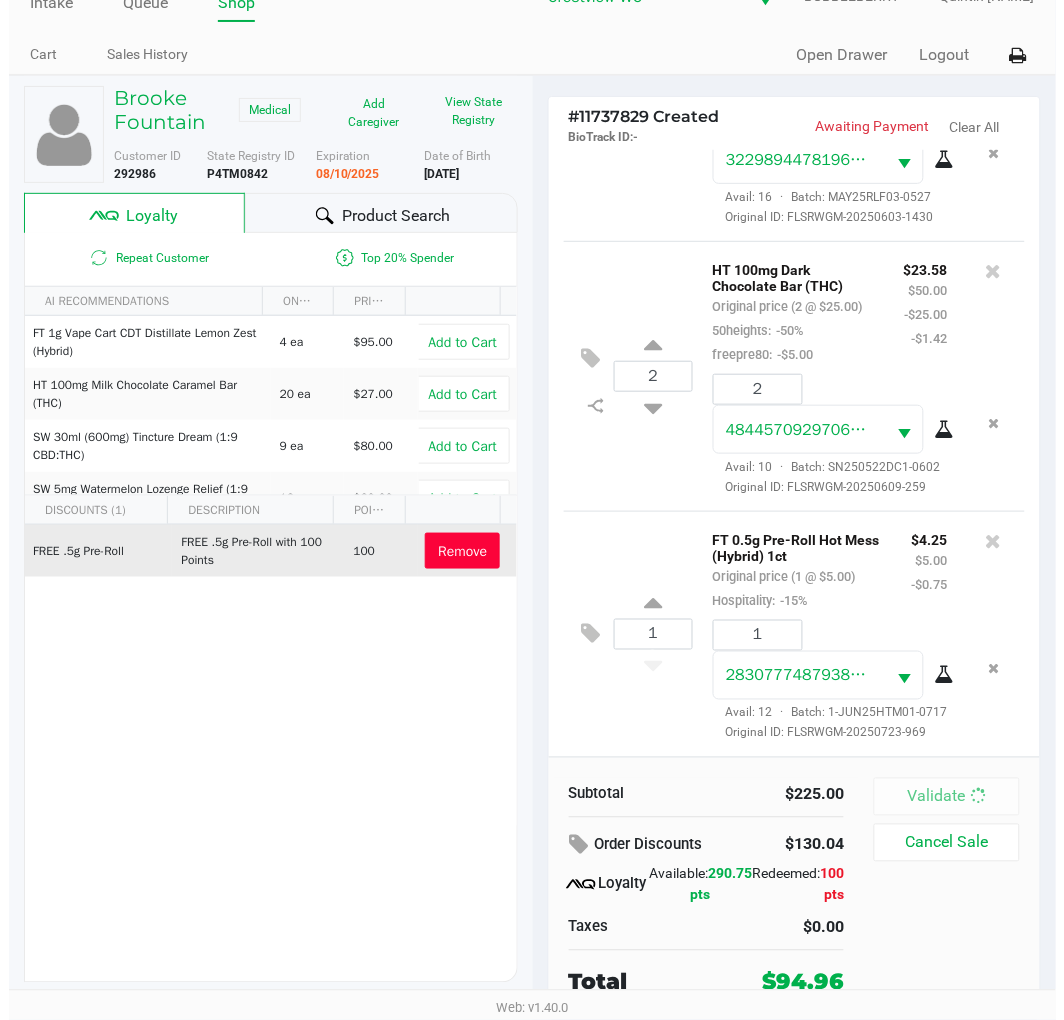 scroll, scrollTop: 0, scrollLeft: 0, axis: both 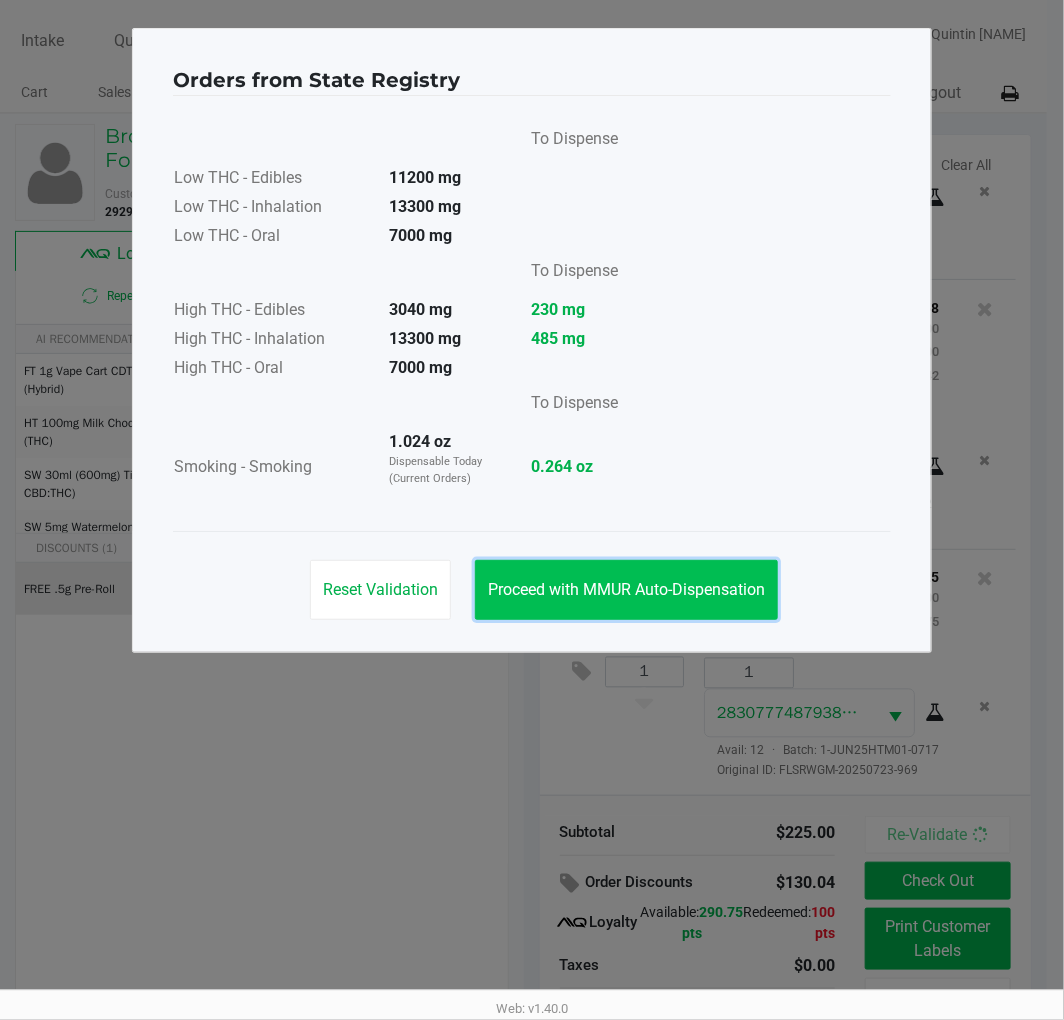 click on "Proceed with MMUR Auto-Dispensation" 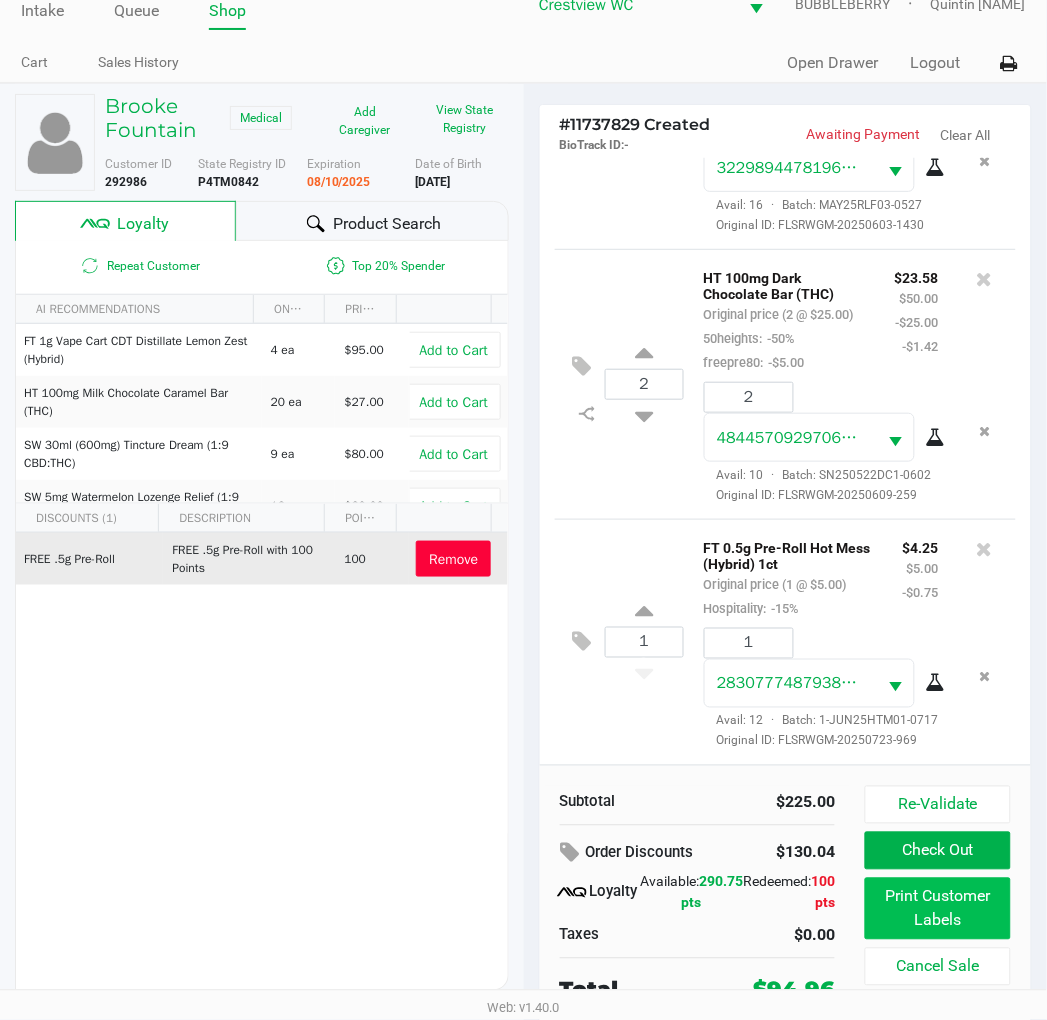 scroll, scrollTop: 38, scrollLeft: 0, axis: vertical 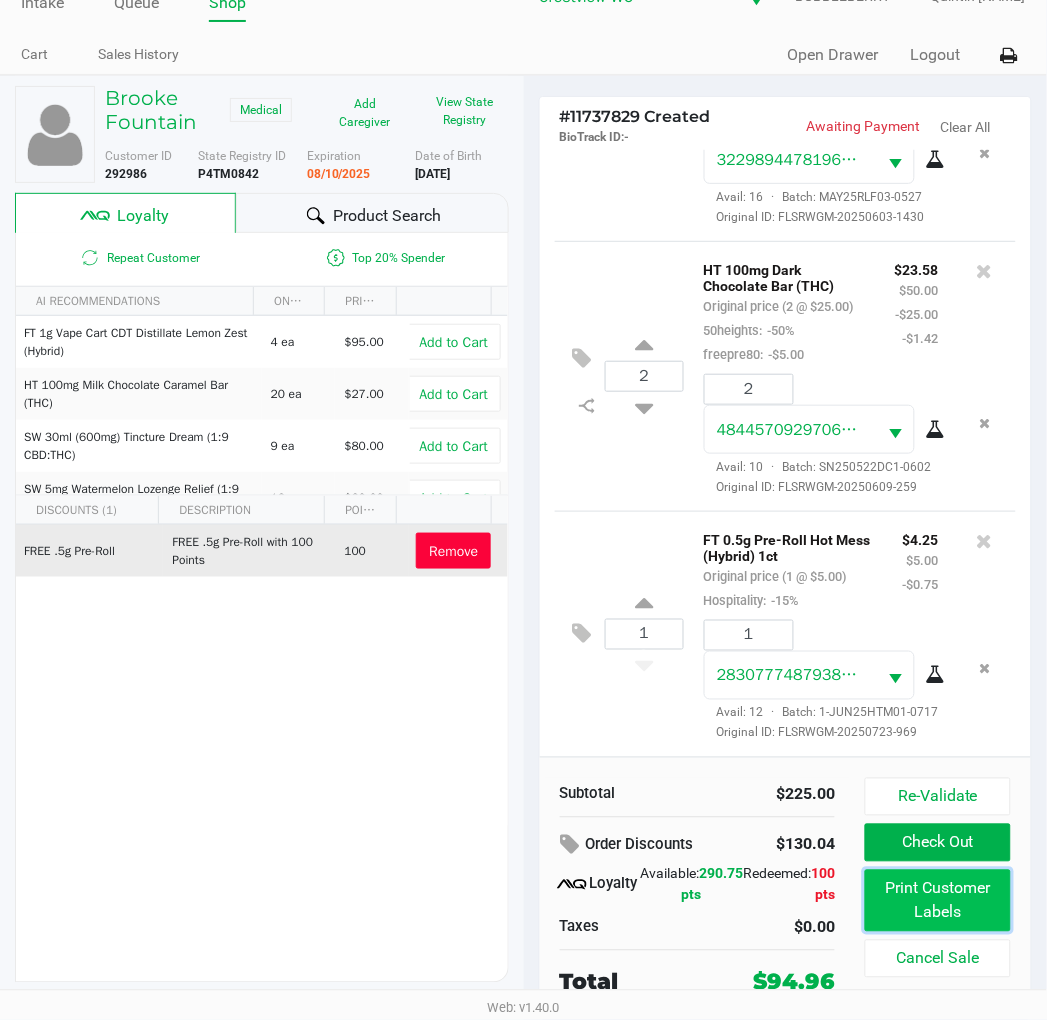 click on "Print Customer Labels" 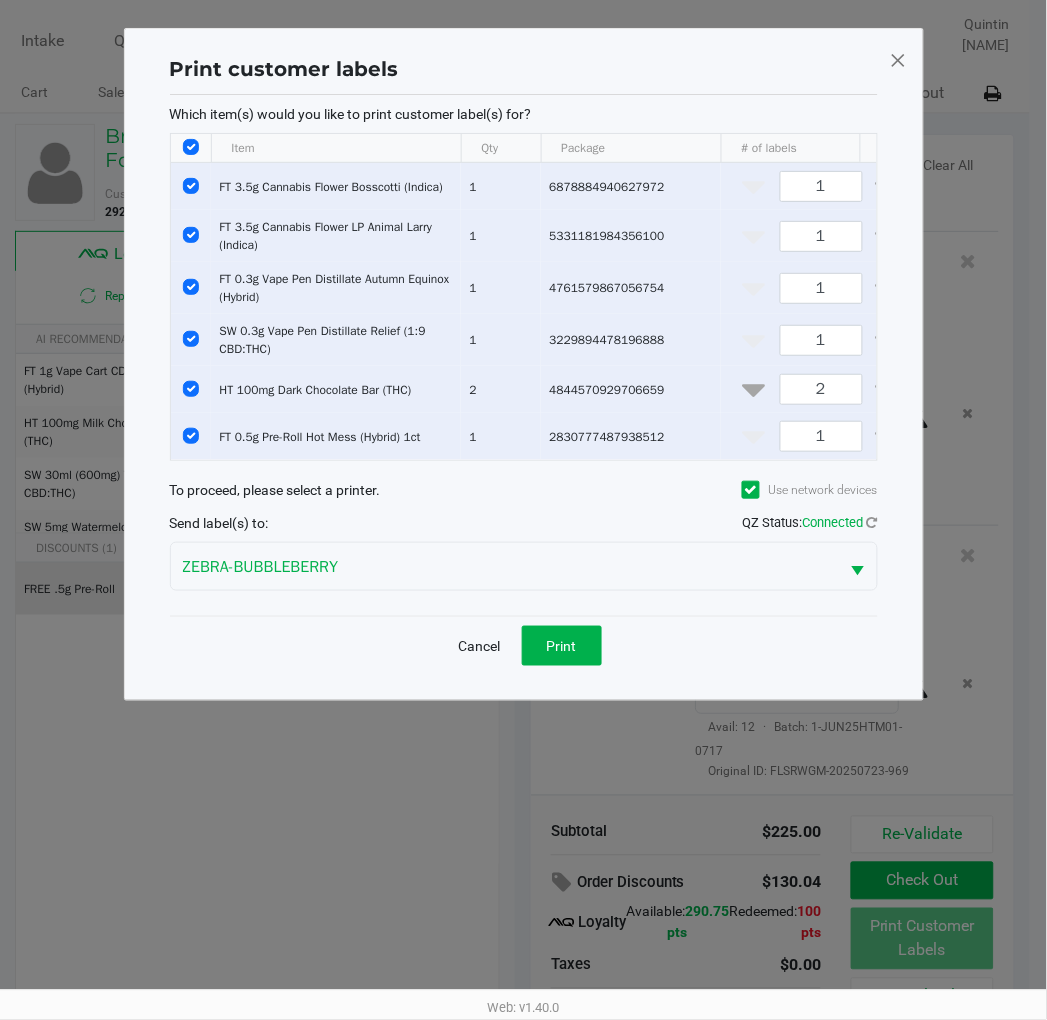 scroll, scrollTop: 0, scrollLeft: 0, axis: both 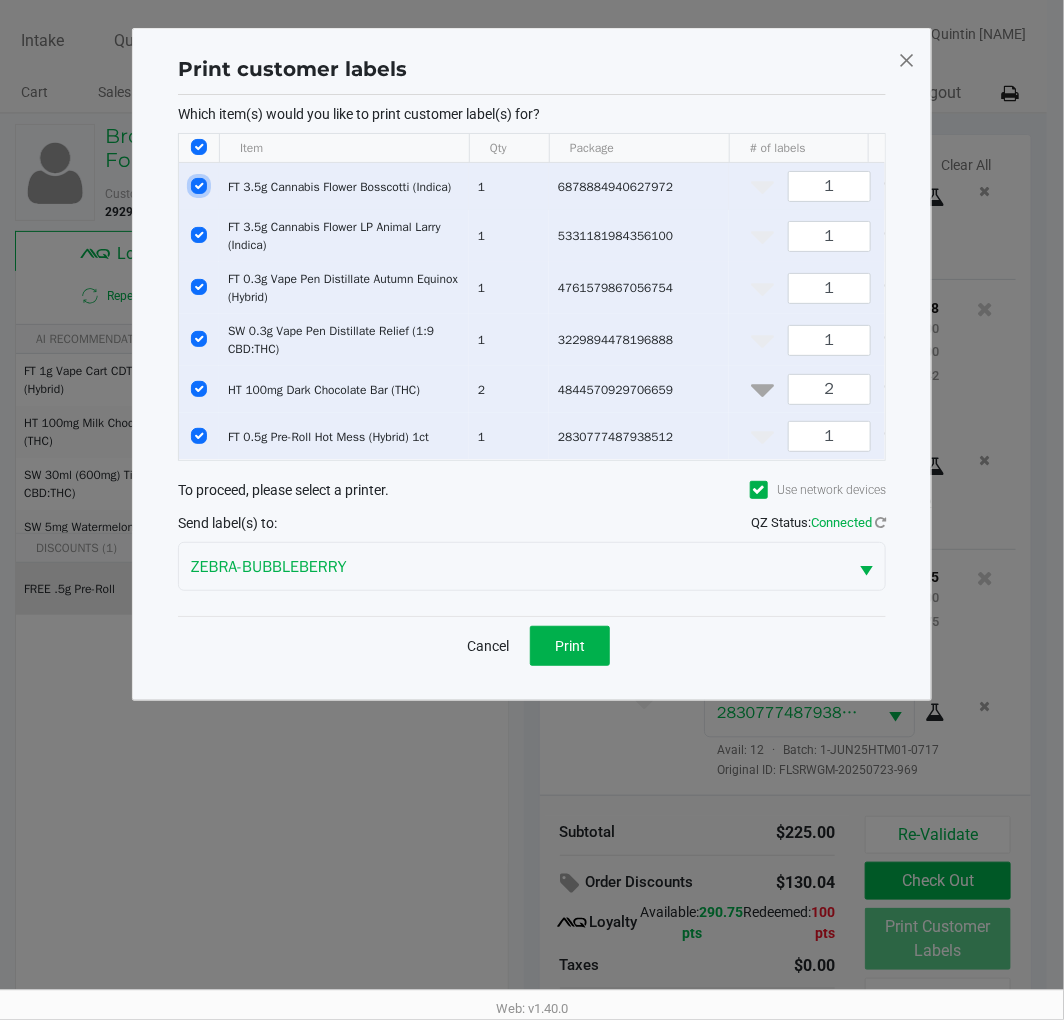click at bounding box center (199, 186) 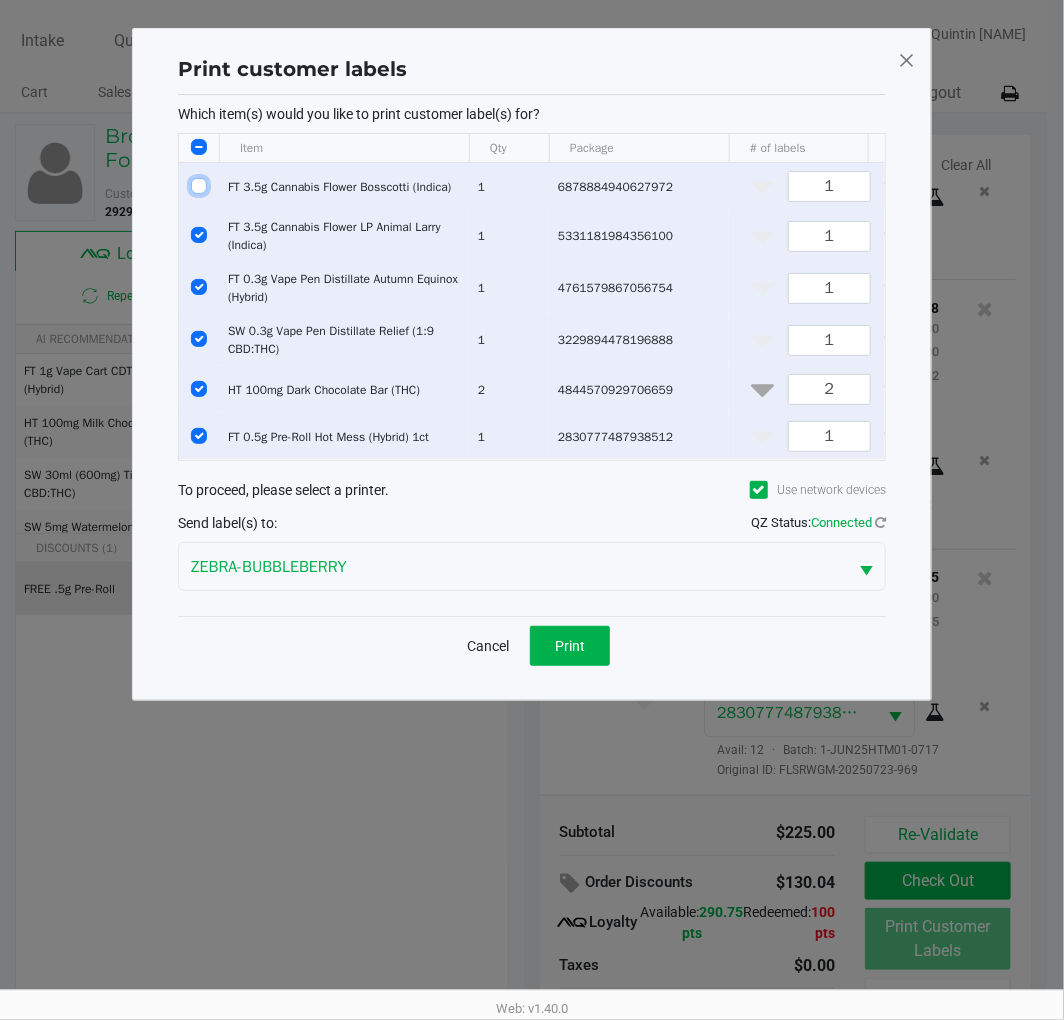 checkbox on "false" 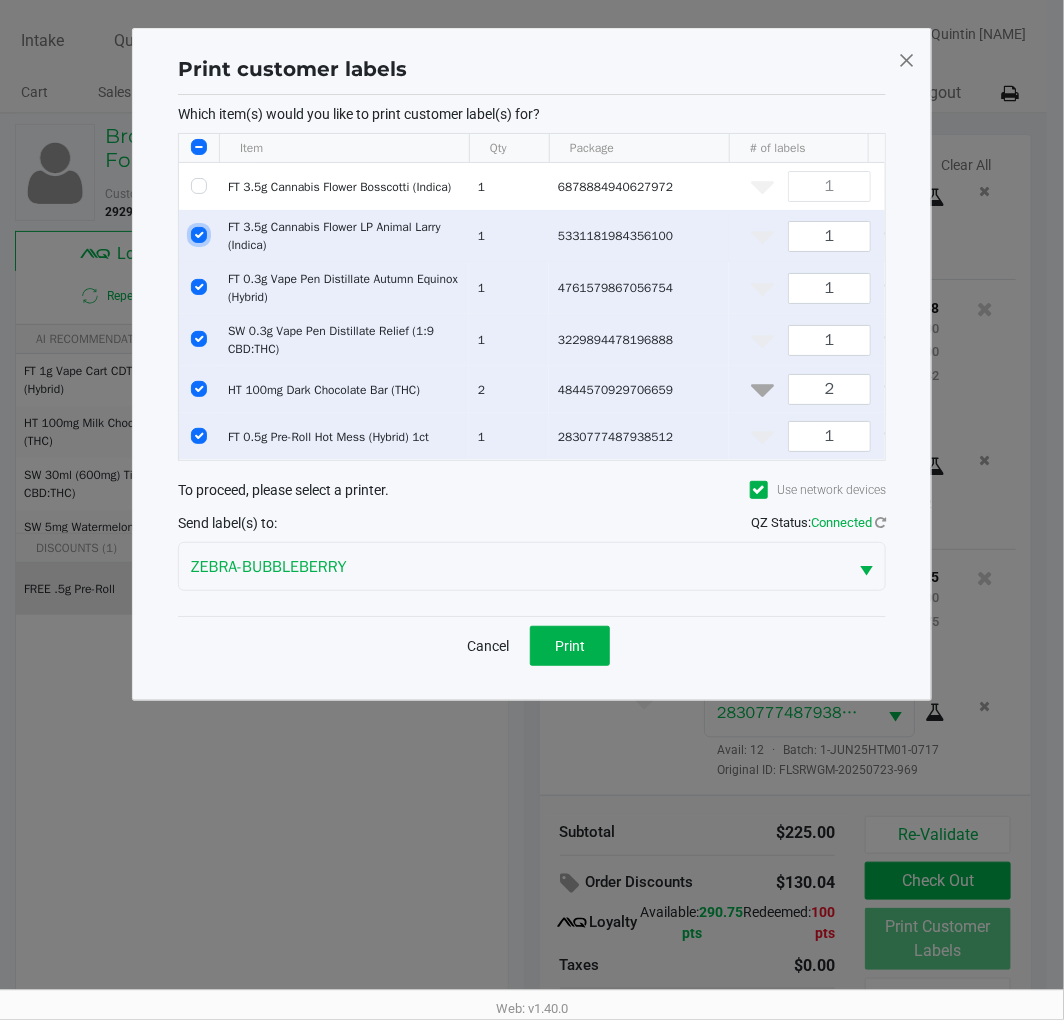 click at bounding box center [199, 235] 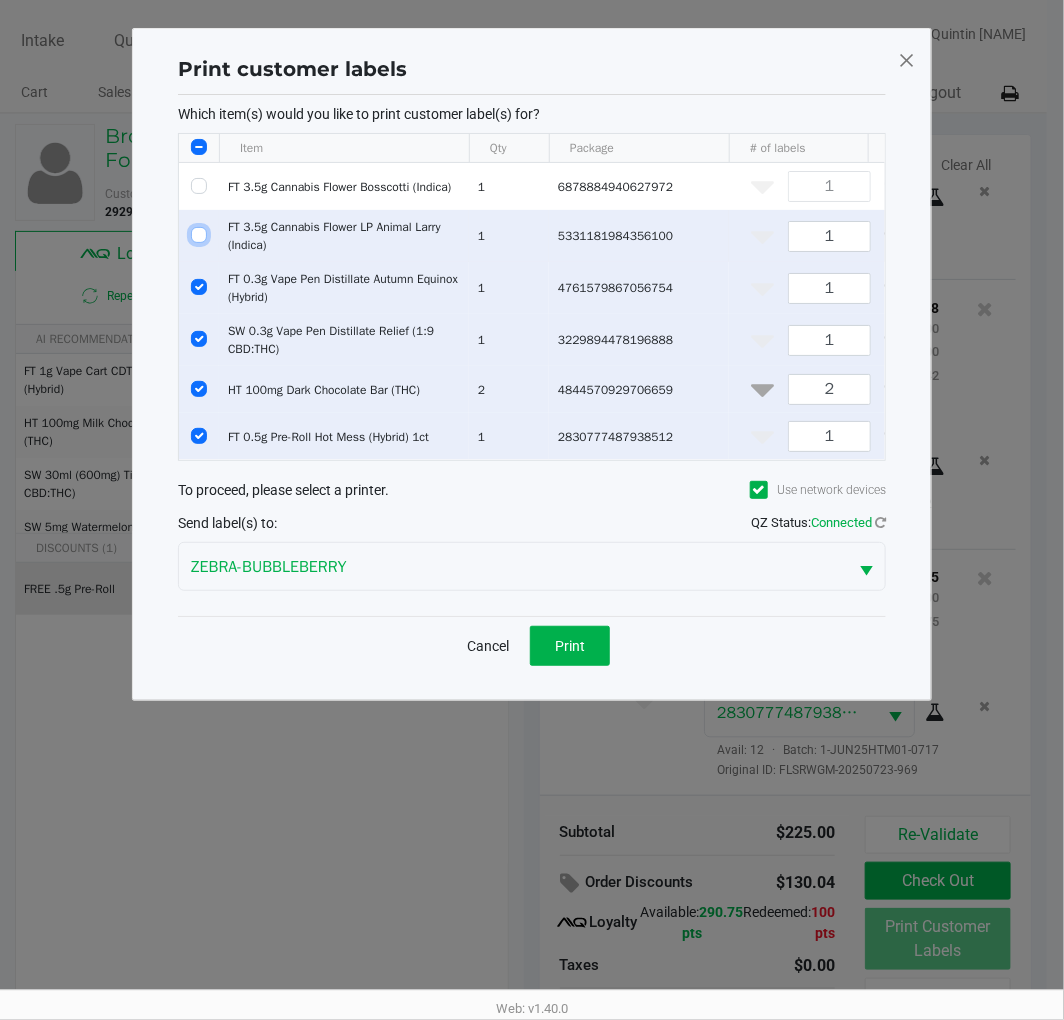 checkbox on "false" 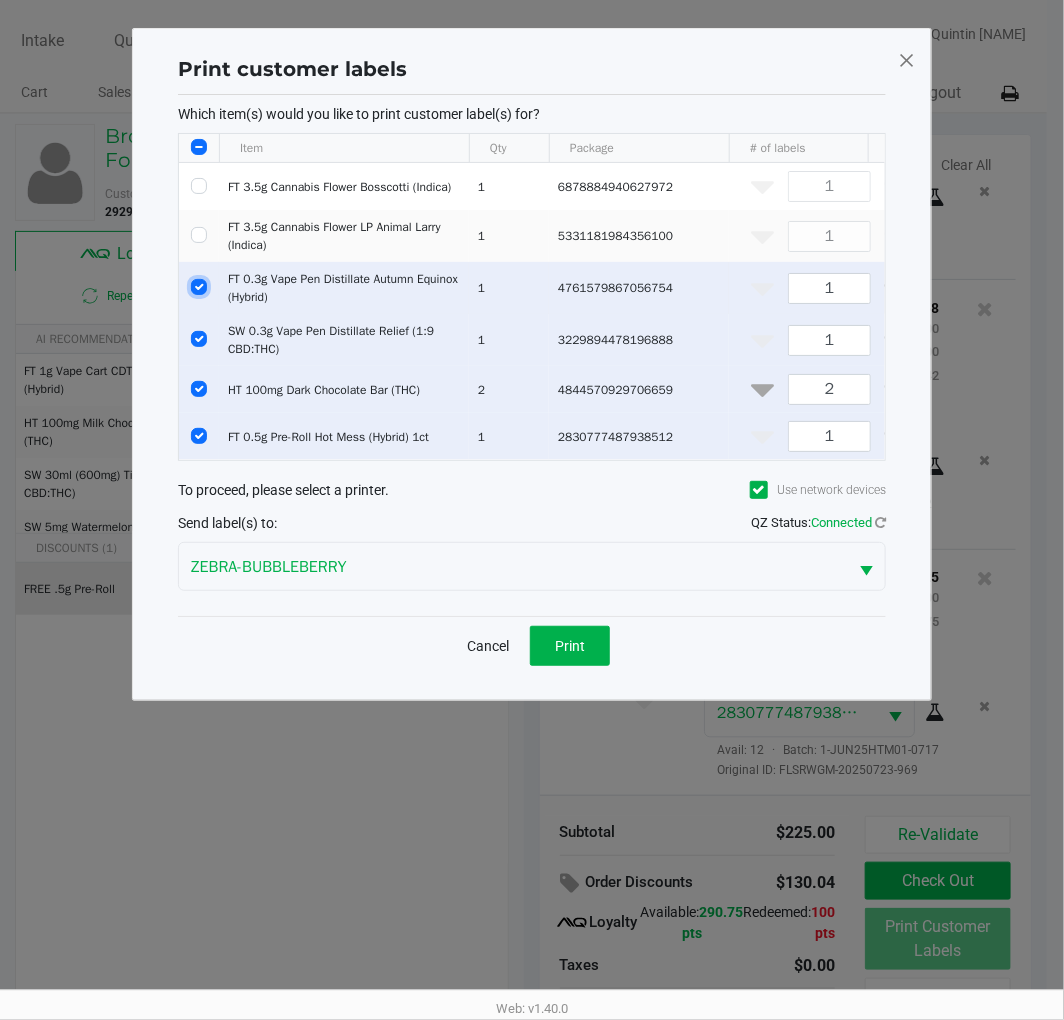 click at bounding box center [199, 287] 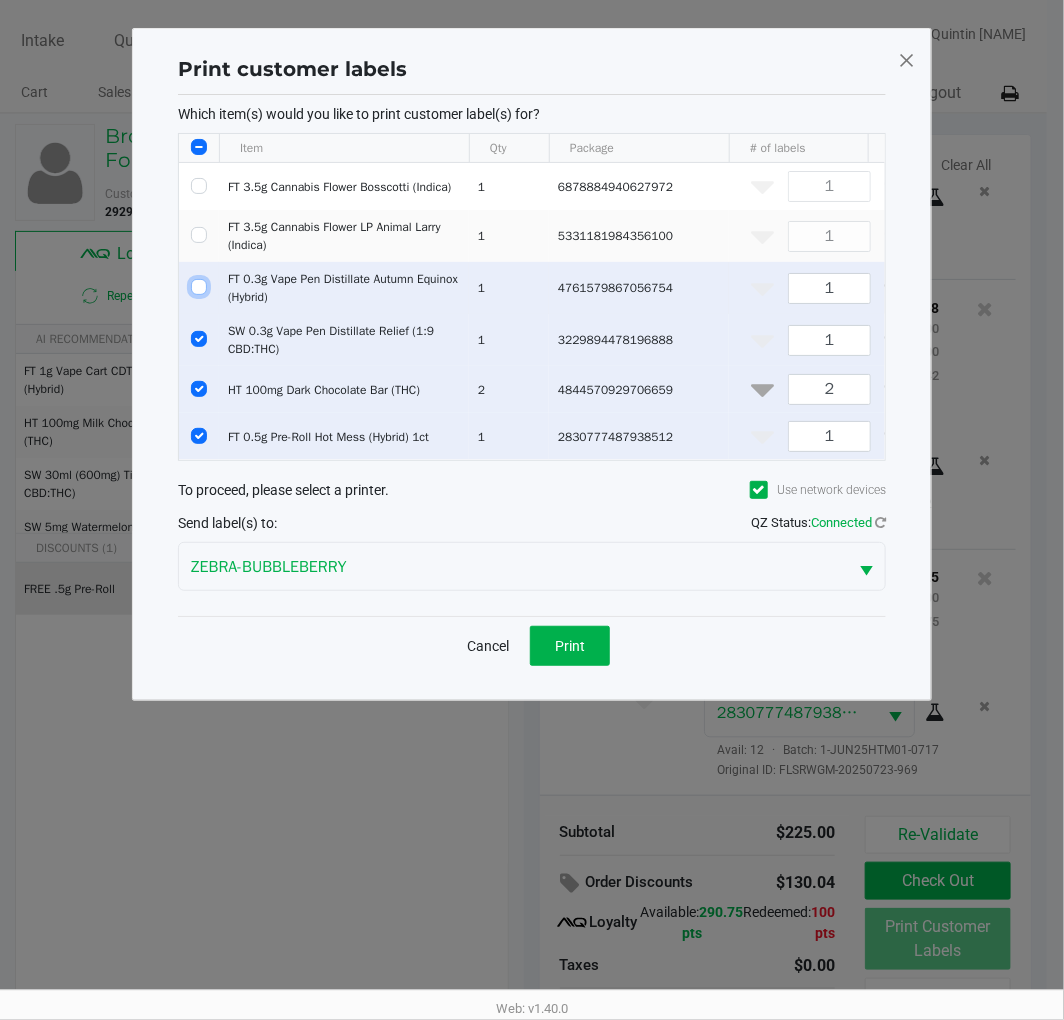 checkbox on "false" 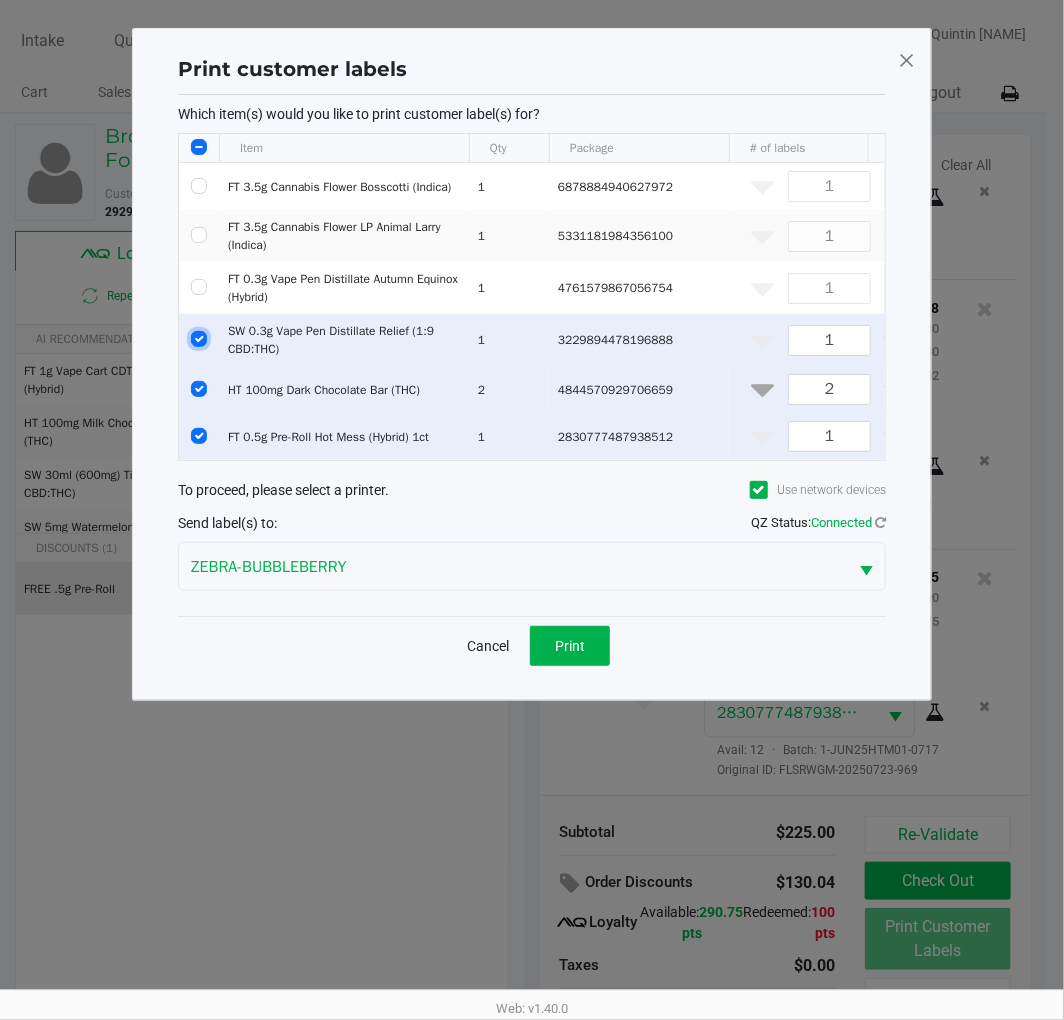 click at bounding box center [199, 339] 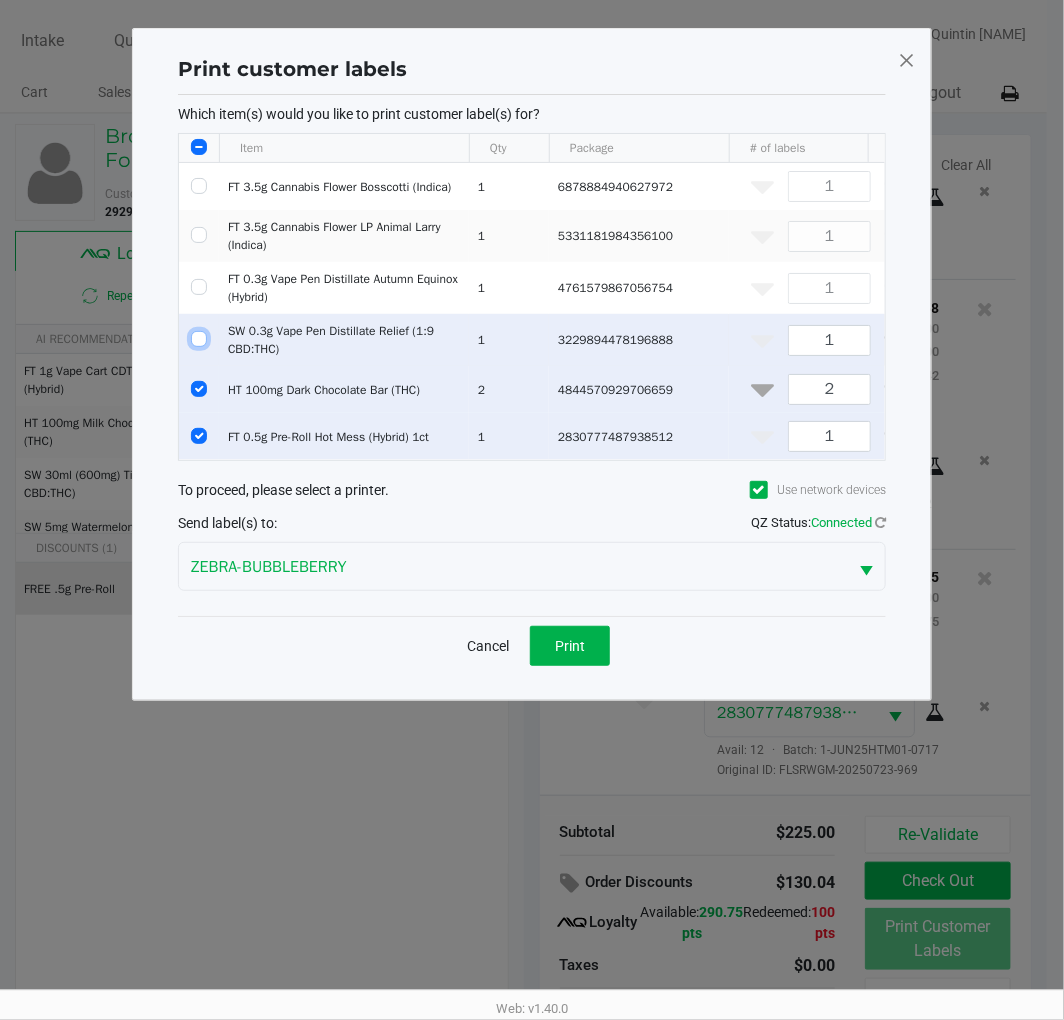 checkbox on "false" 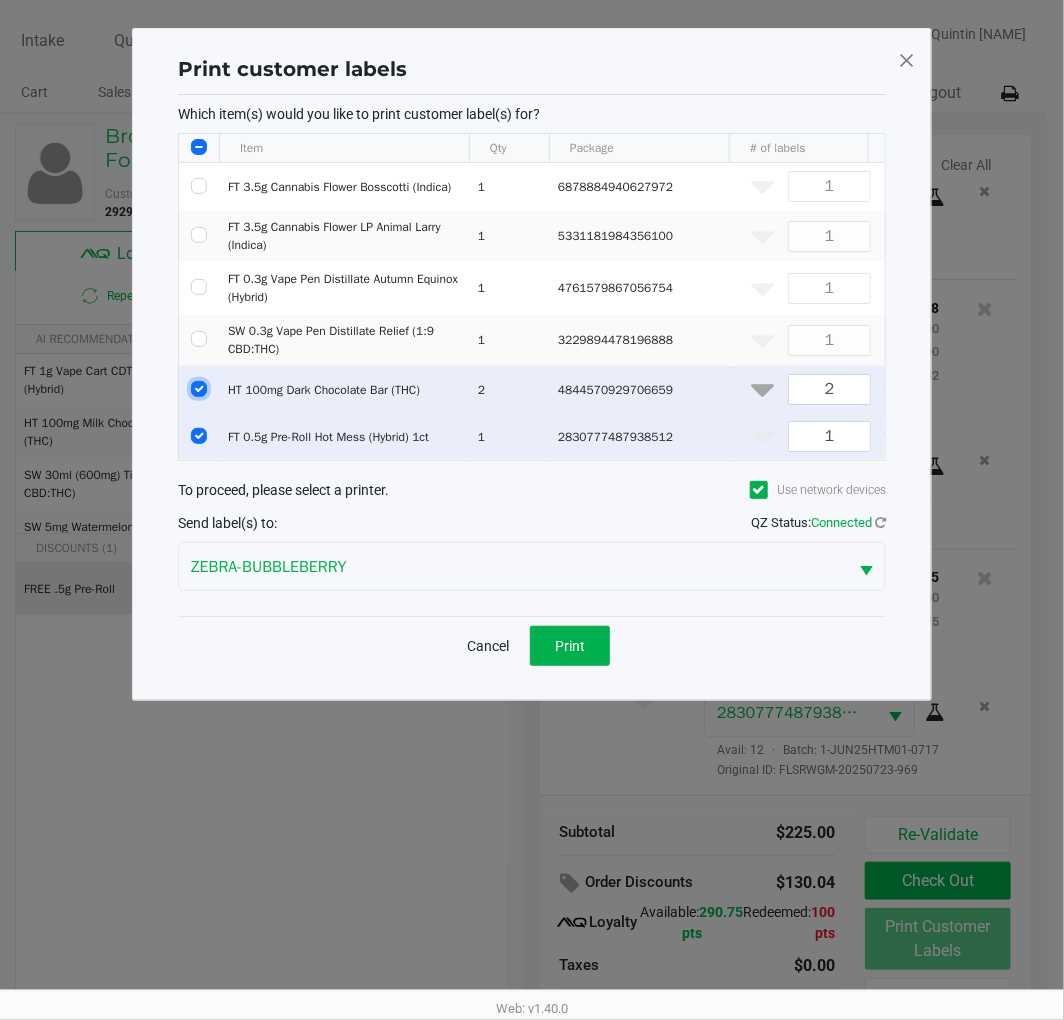 click at bounding box center [199, 389] 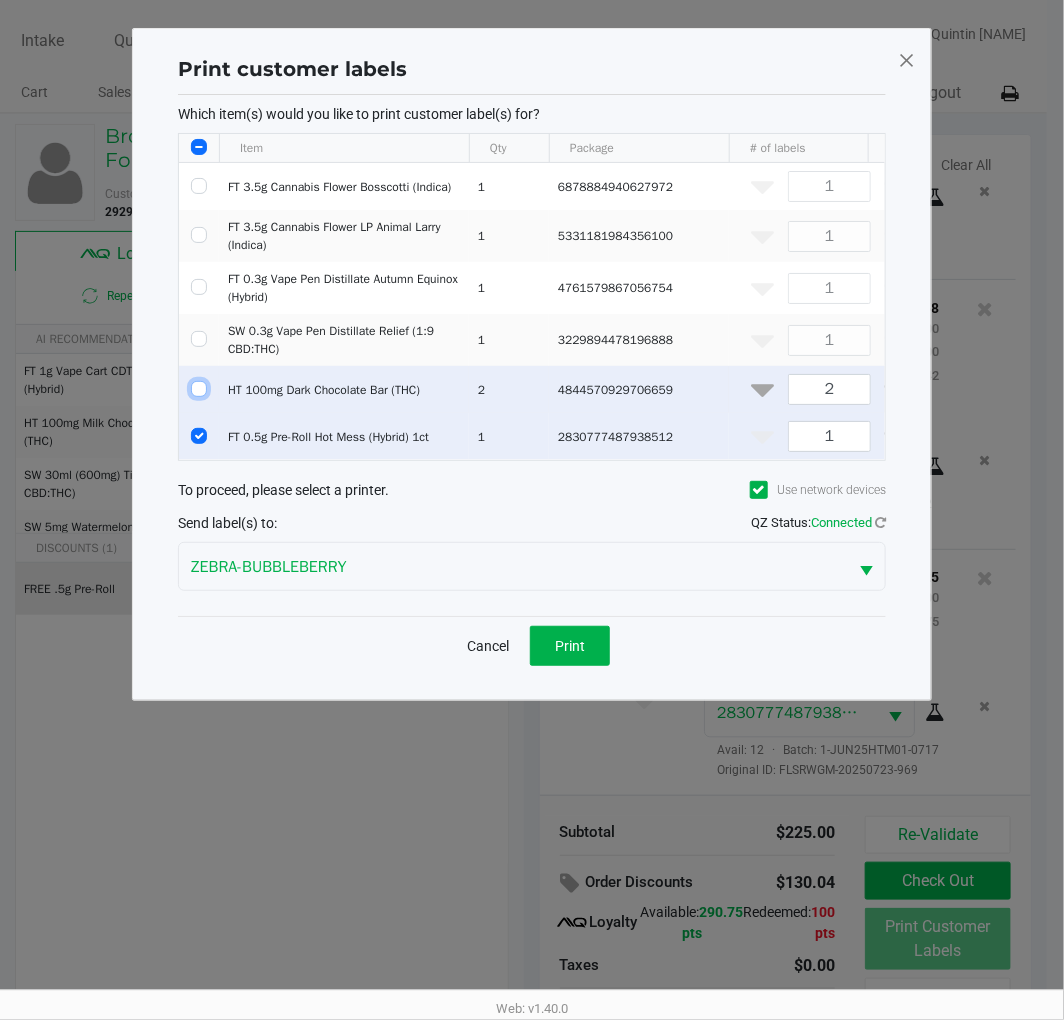 checkbox on "false" 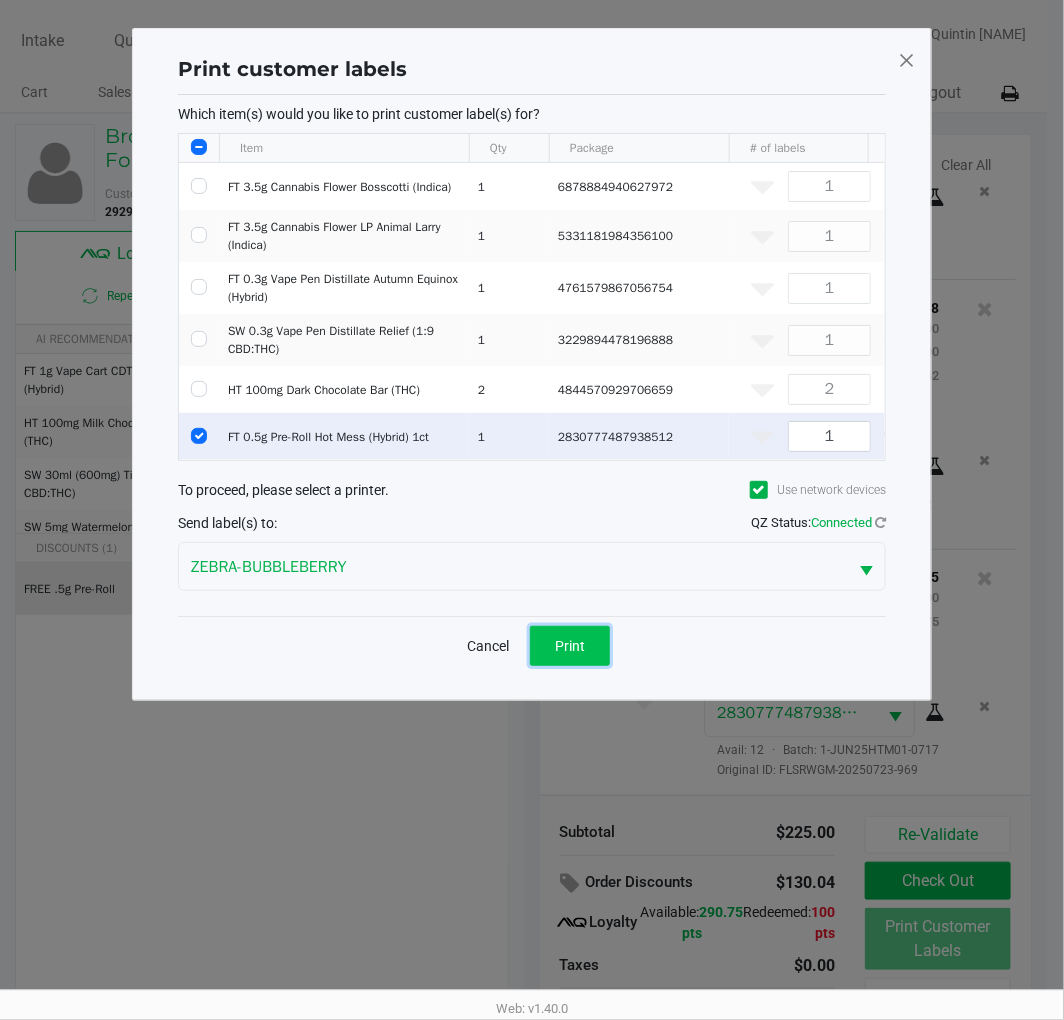 click on "Print" 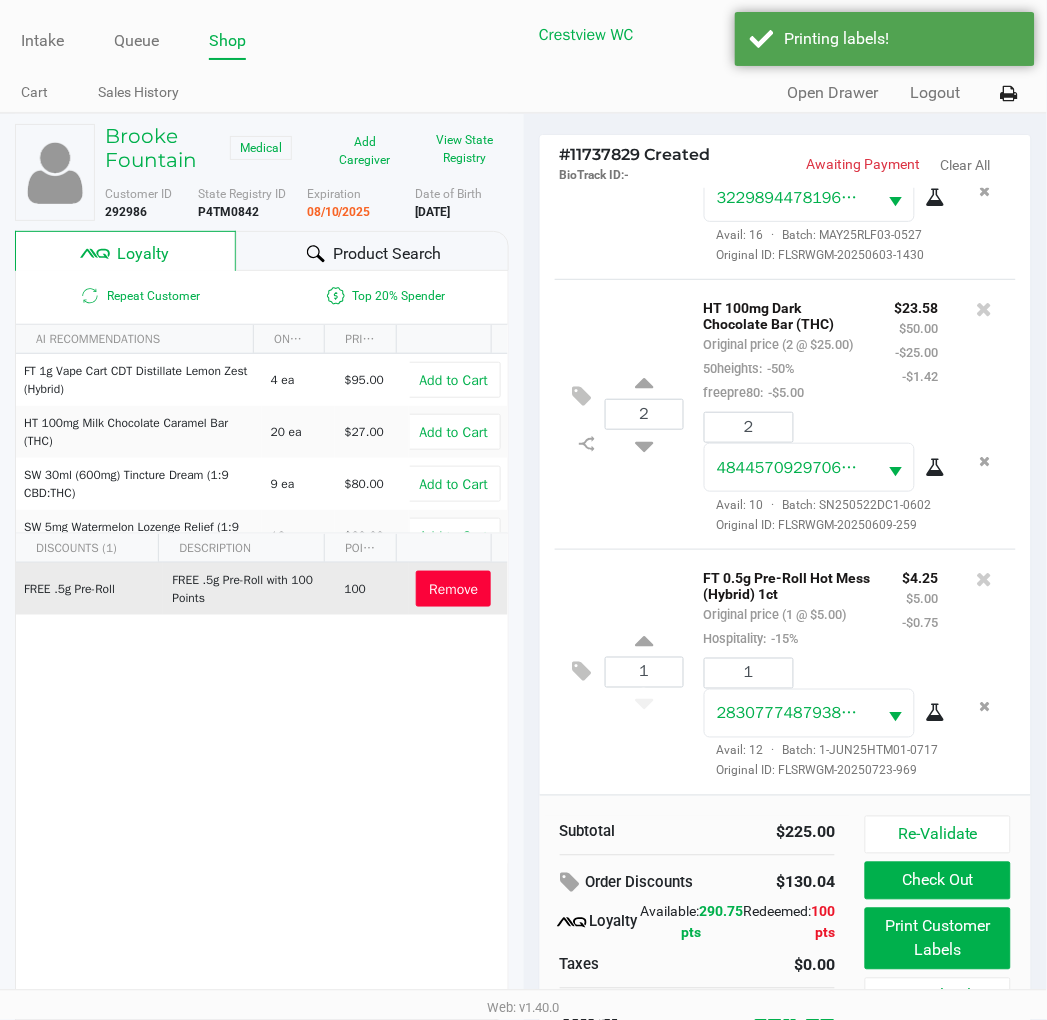 scroll, scrollTop: 38, scrollLeft: 0, axis: vertical 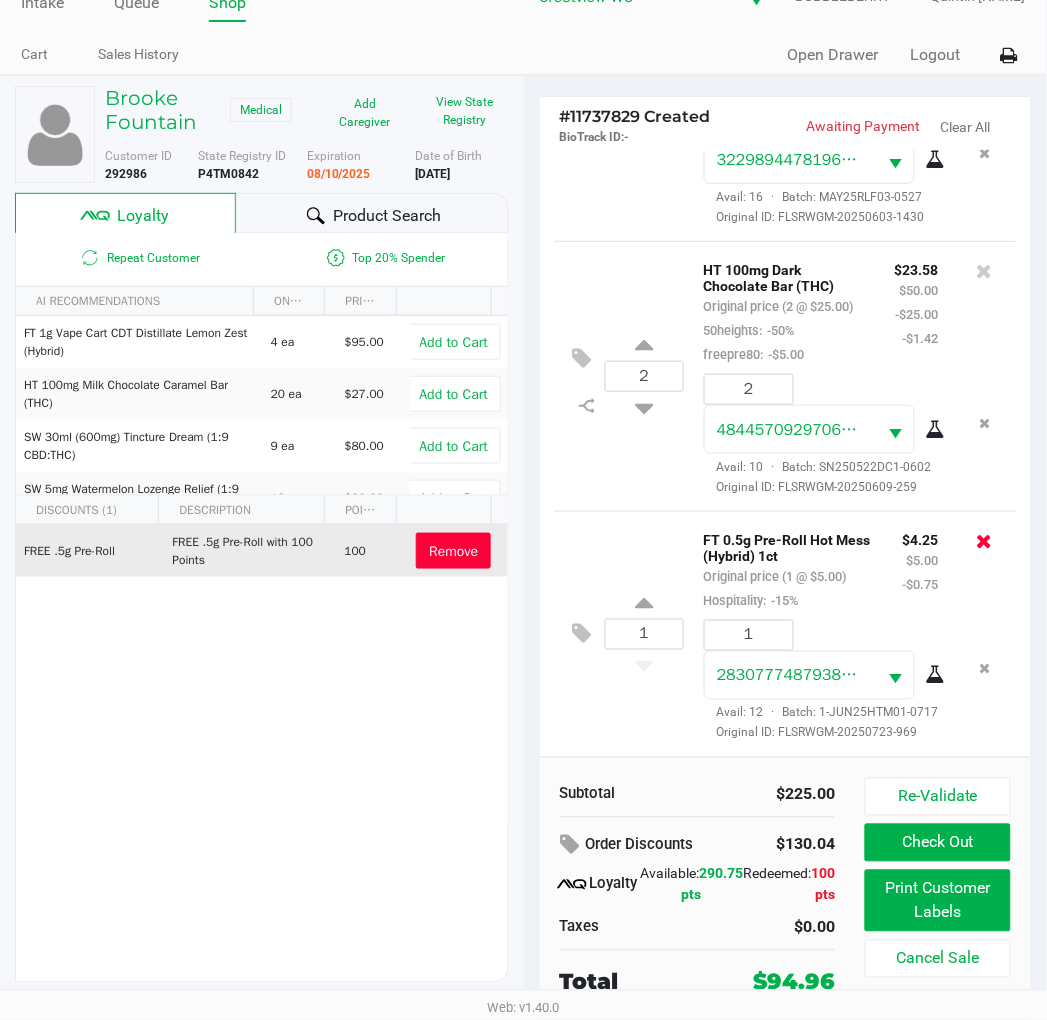 click 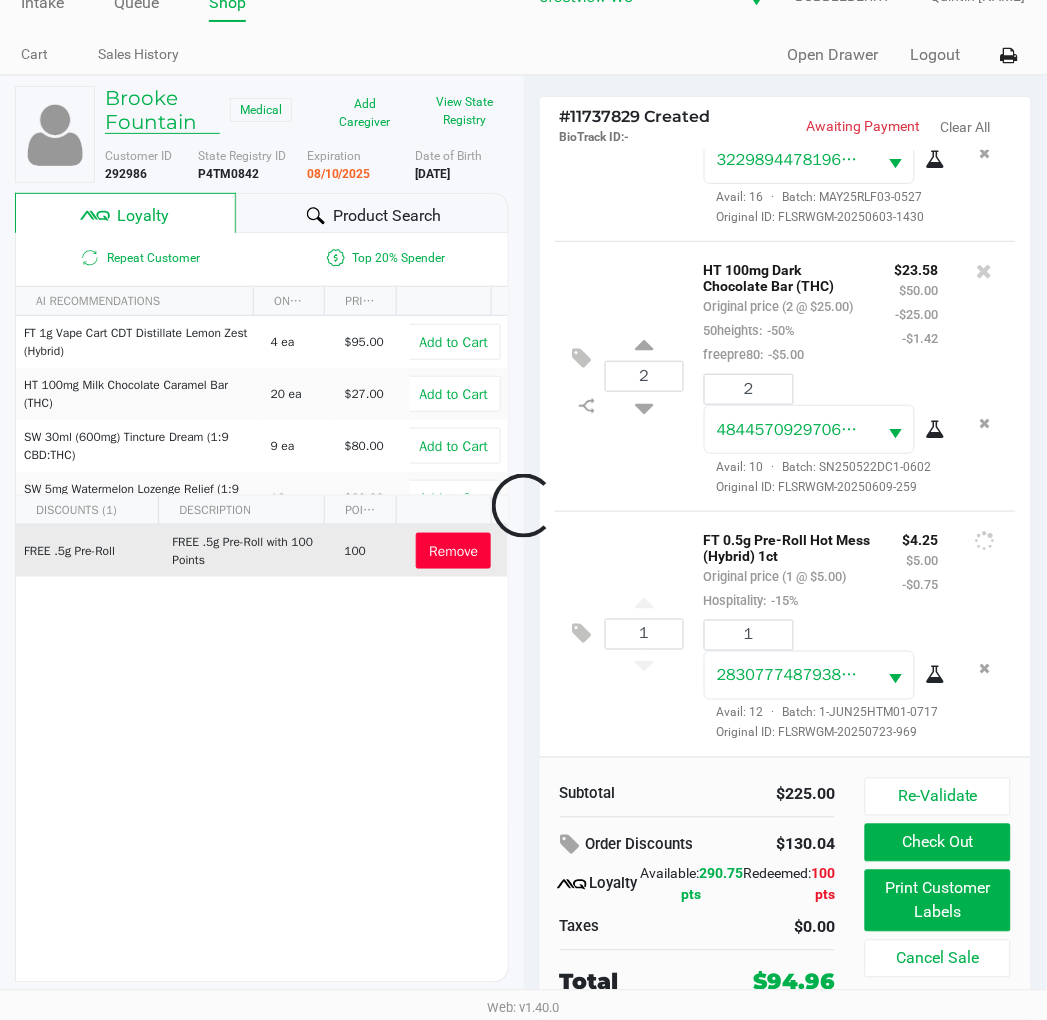 scroll, scrollTop: 1010, scrollLeft: 0, axis: vertical 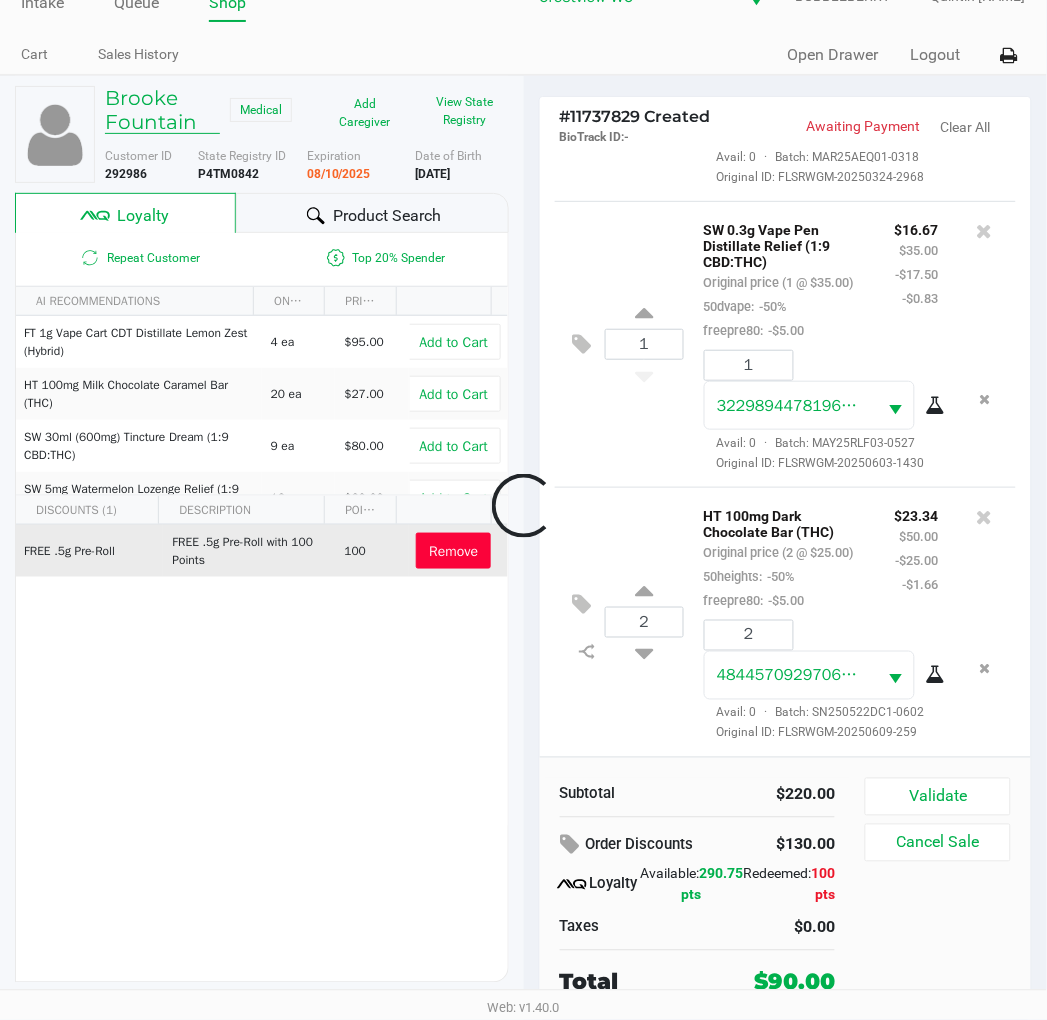 click on "Brooke Fountain" 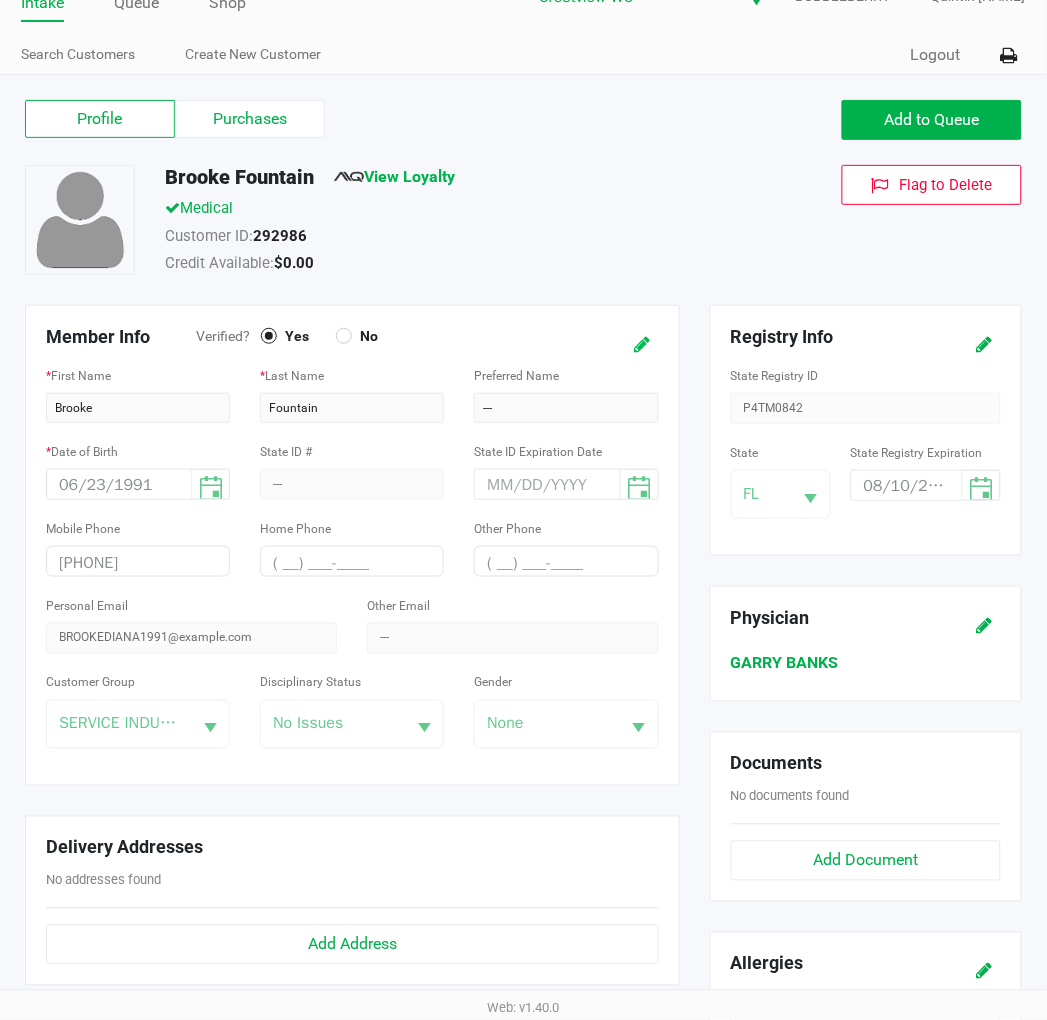 click 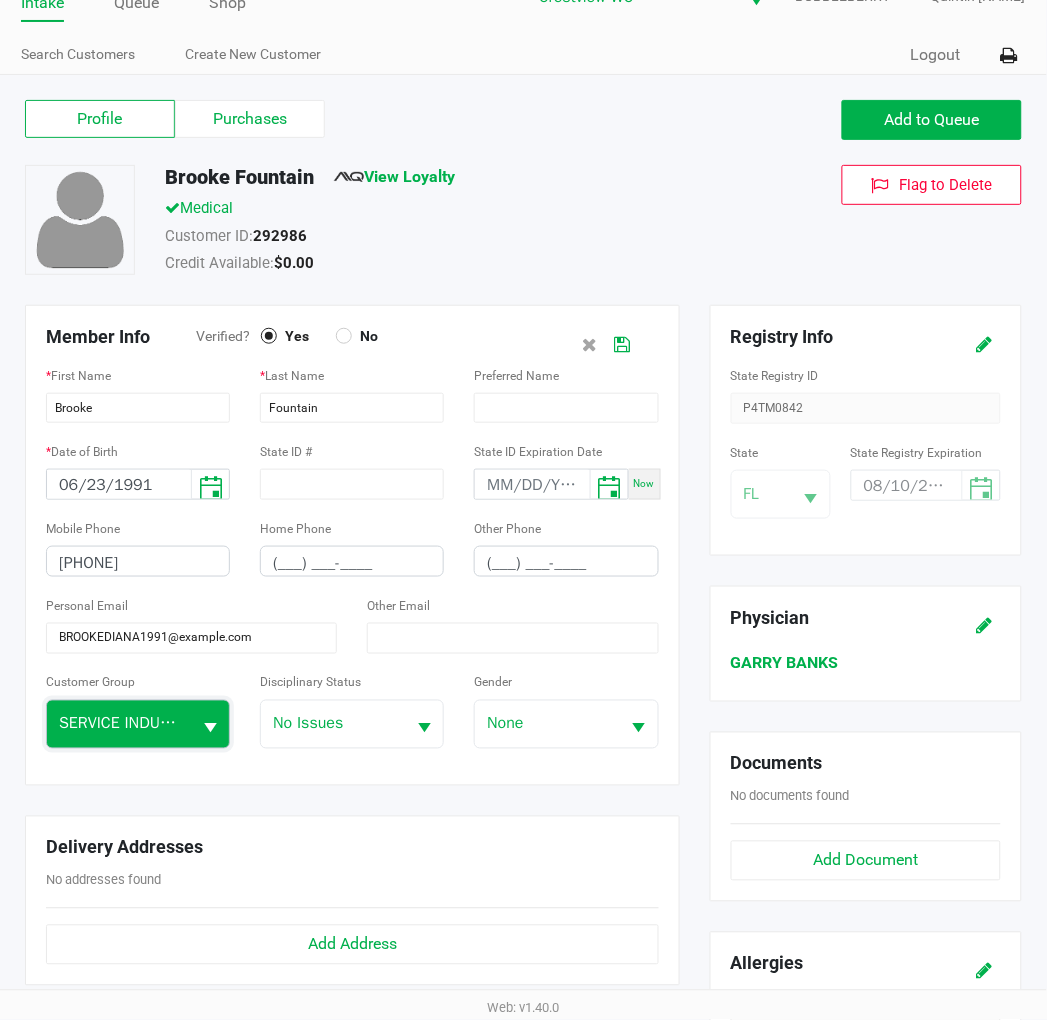 click on "SERVICE INDUSTRY" at bounding box center [119, 724] 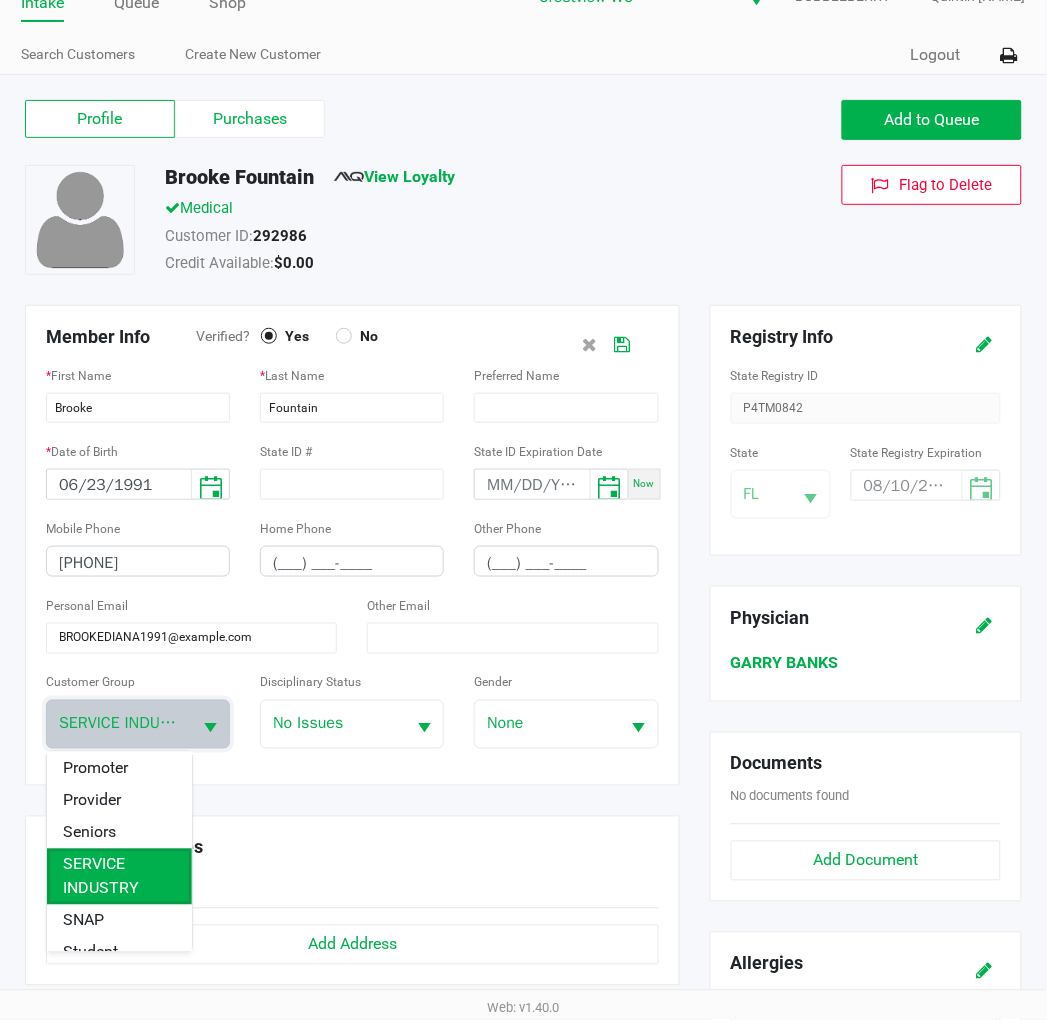 scroll, scrollTop: 0, scrollLeft: 0, axis: both 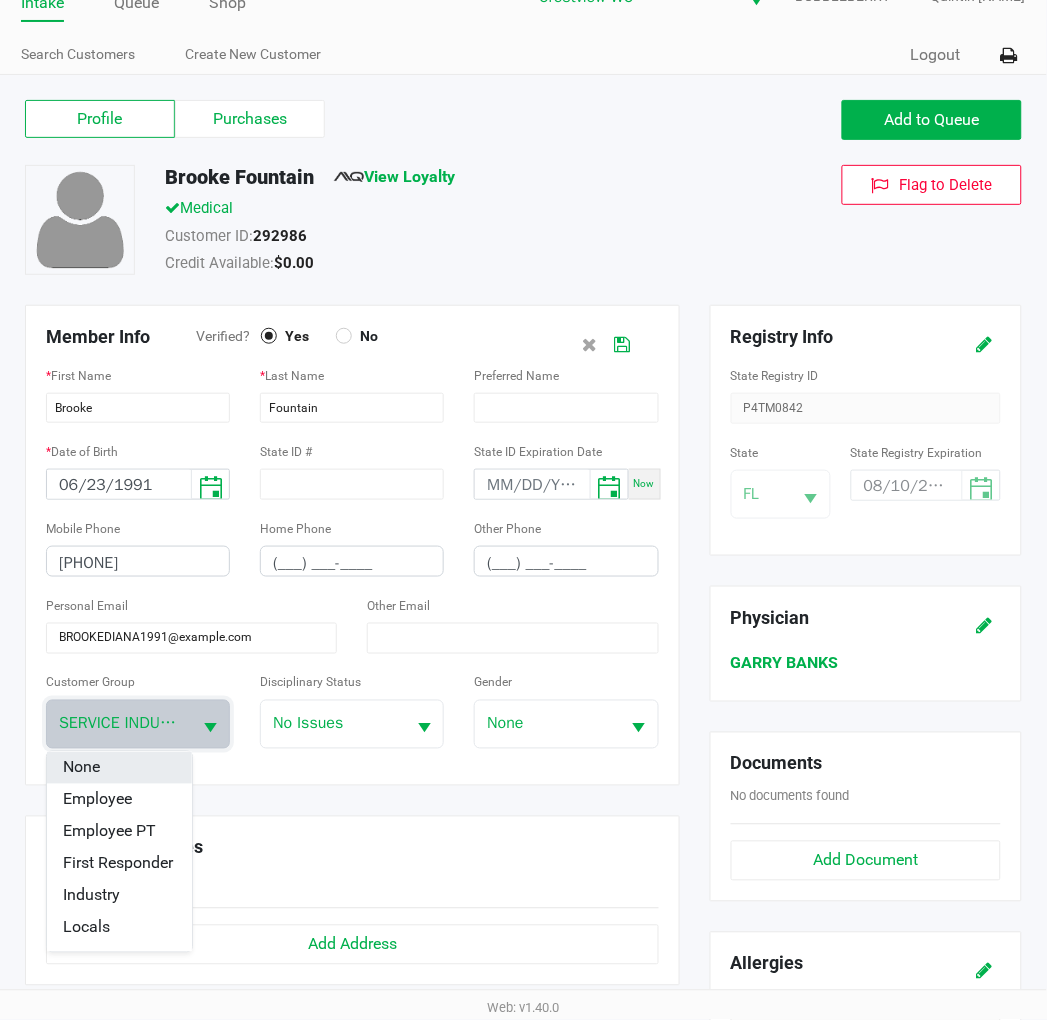 click on "None" at bounding box center [119, 768] 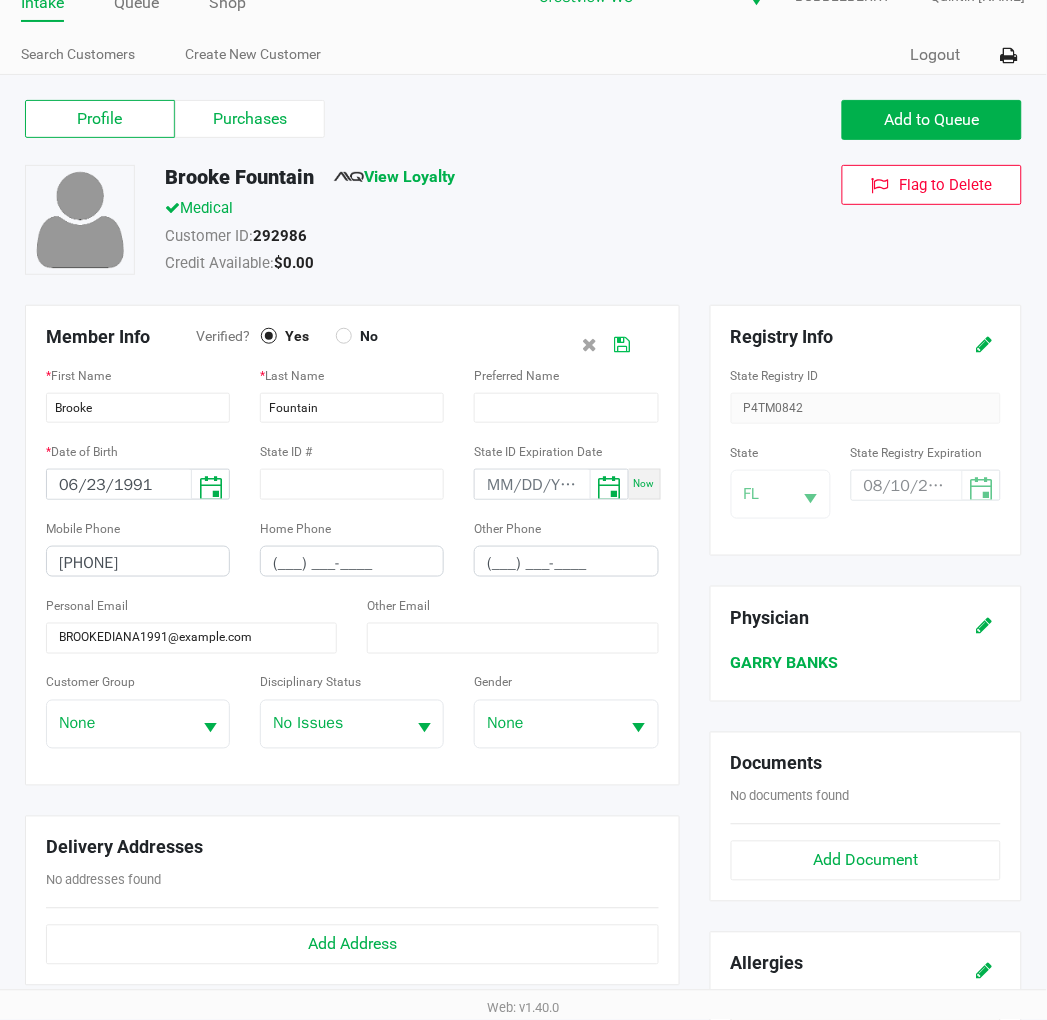 click 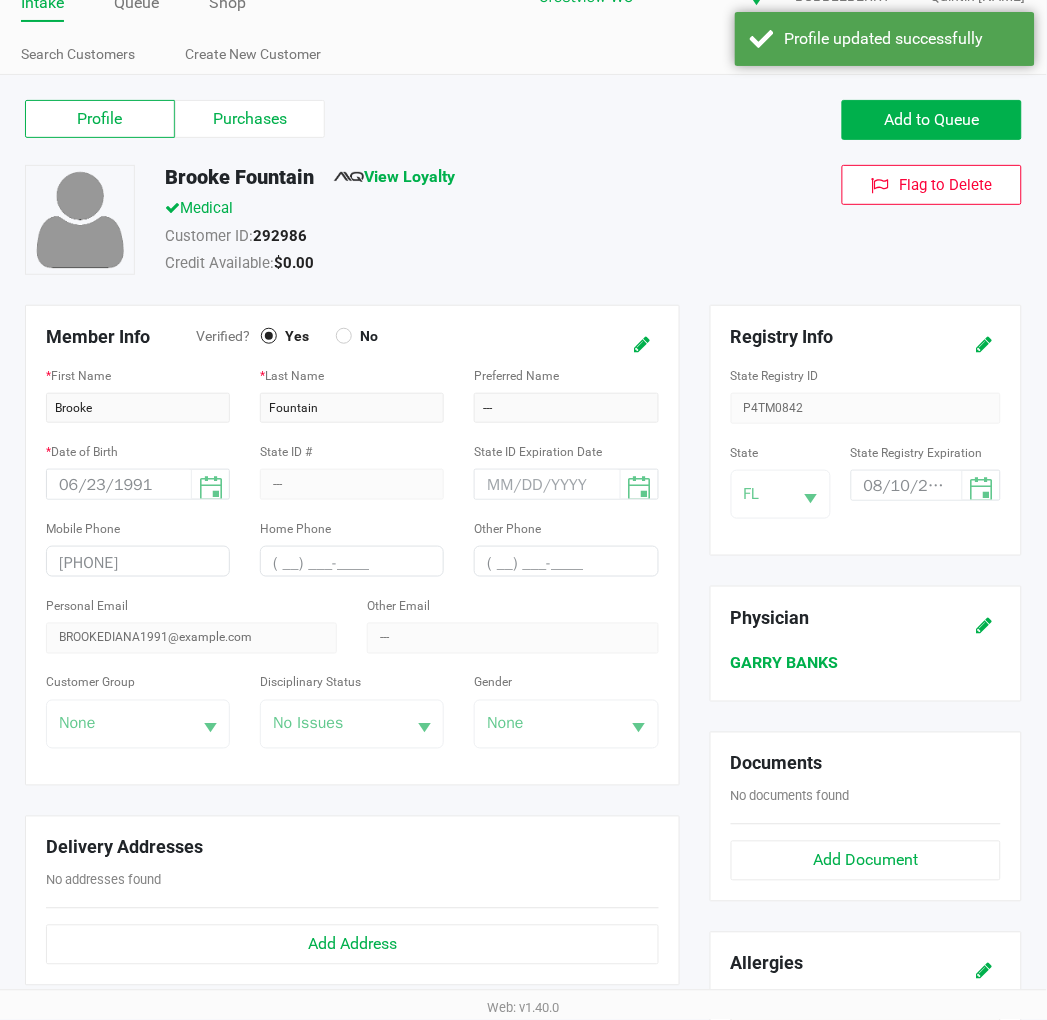 click on "Purchases" 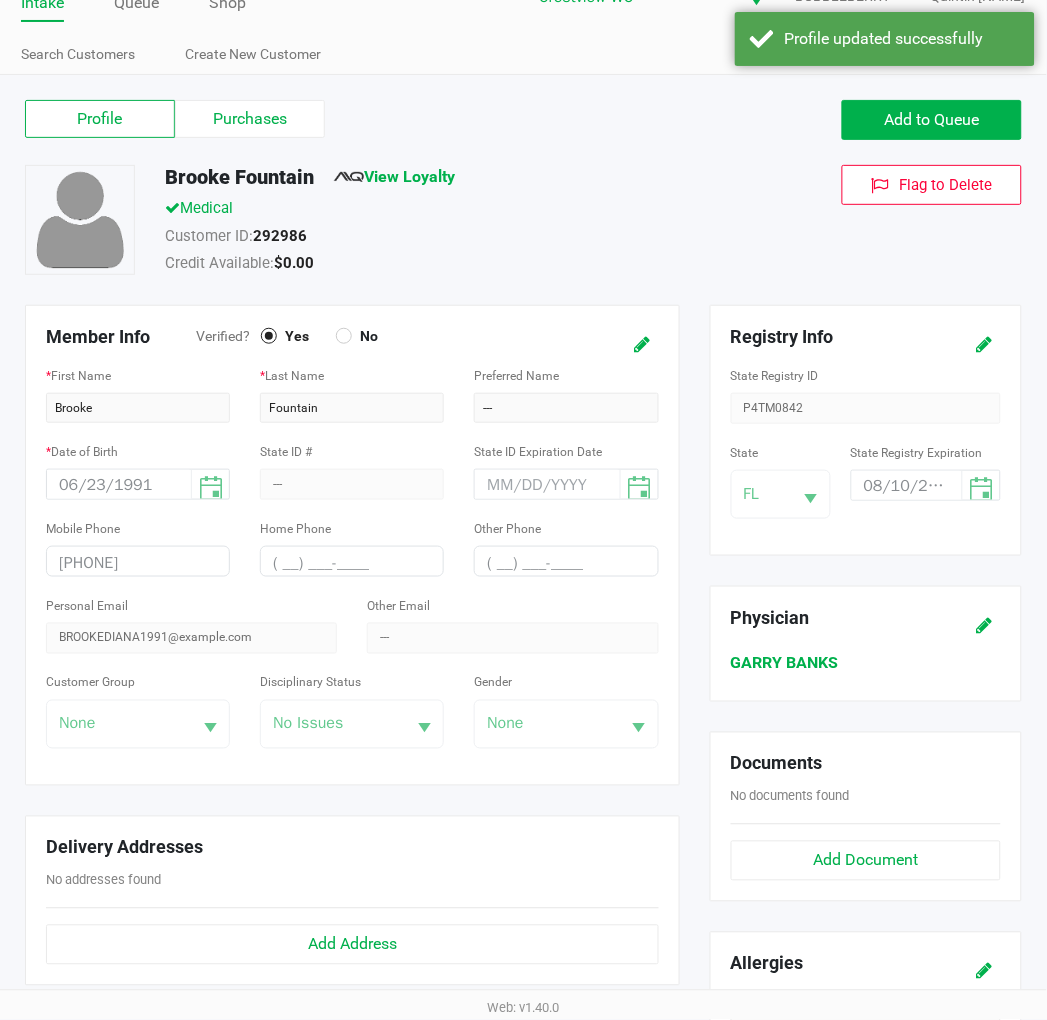 click on "Purchases" at bounding box center (0, 0) 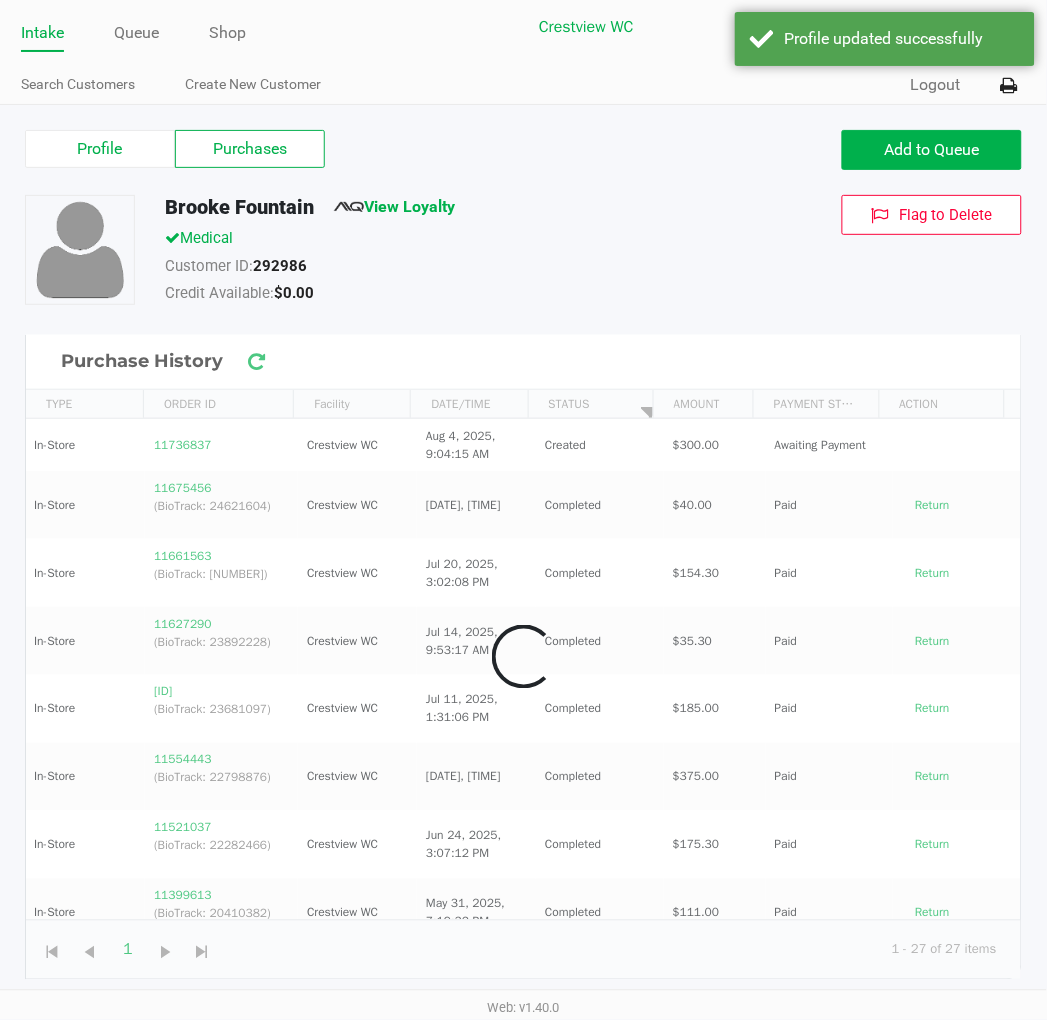scroll, scrollTop: 7, scrollLeft: 0, axis: vertical 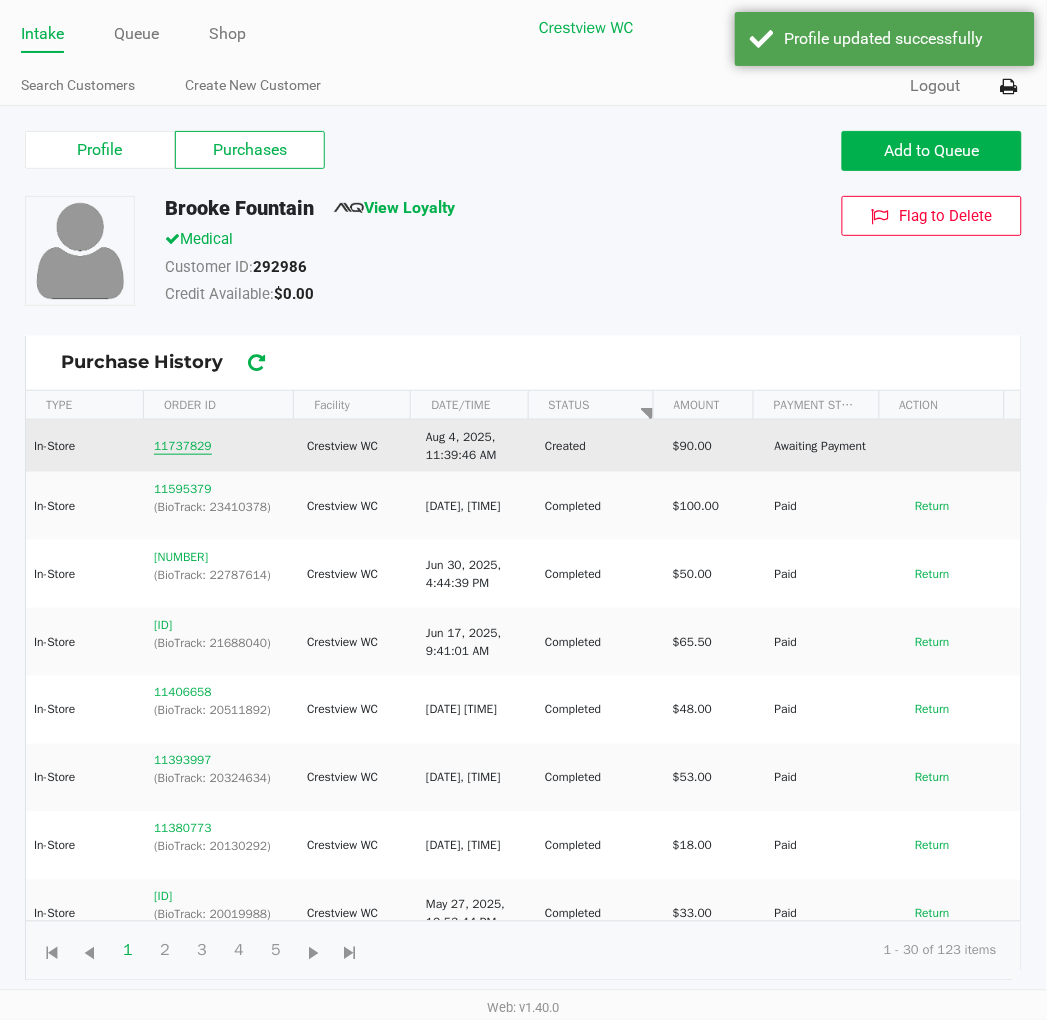 click on "11737829" 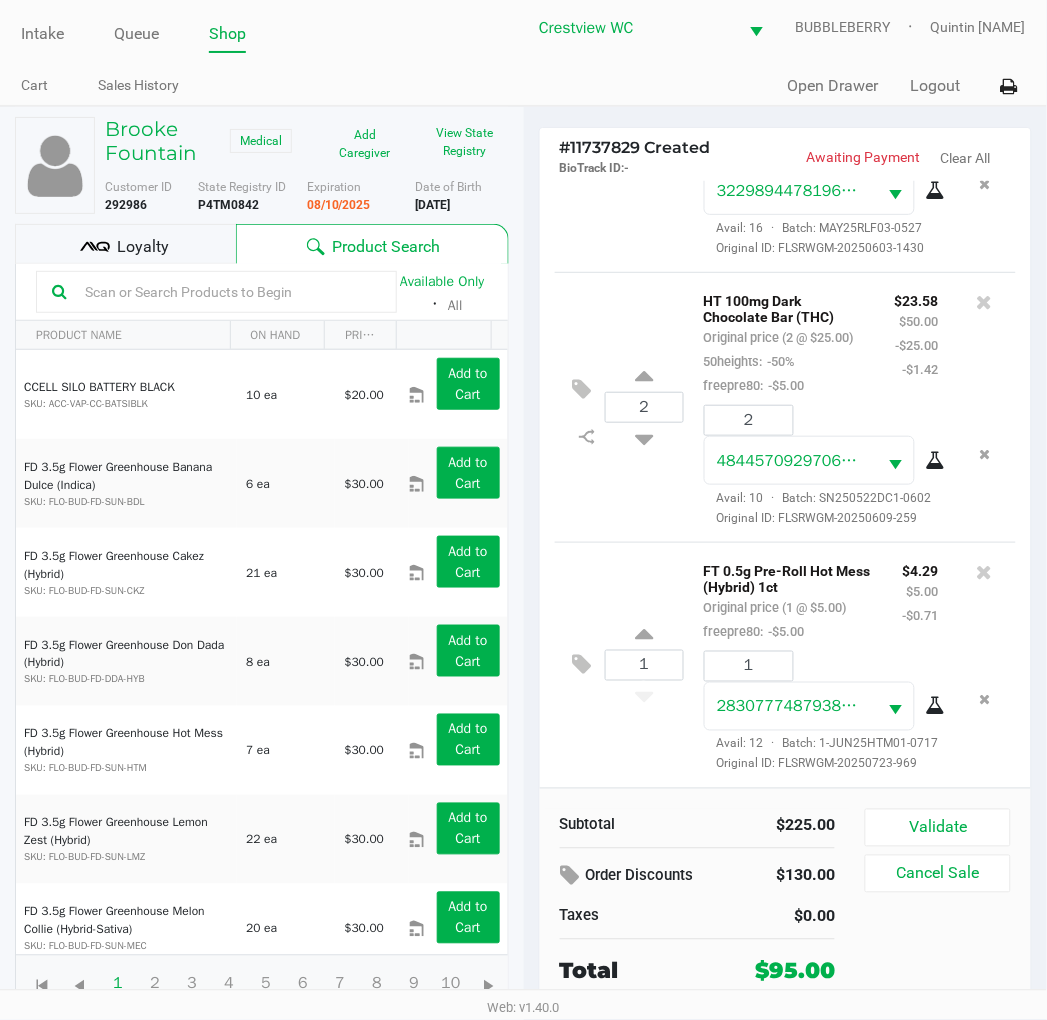 scroll, scrollTop: 1330, scrollLeft: 0, axis: vertical 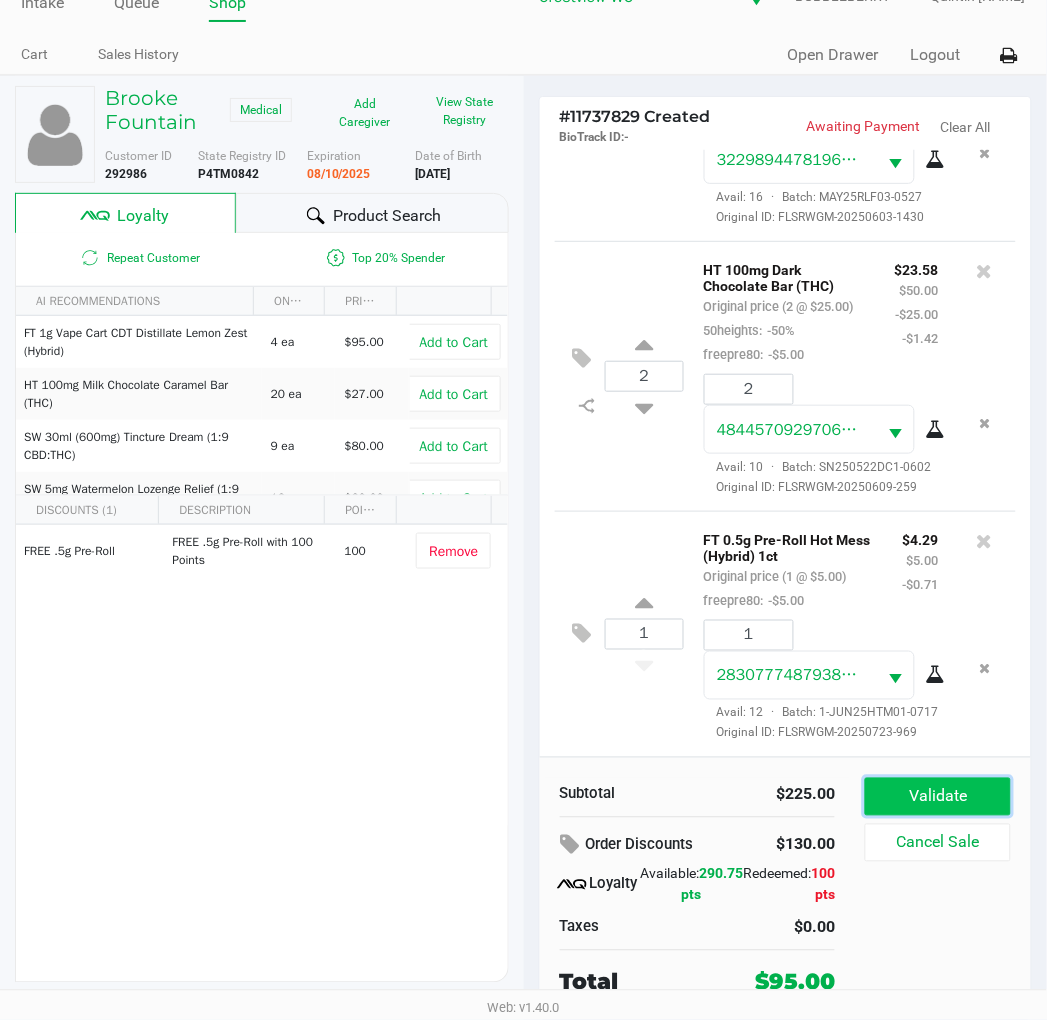 click on "Validate" 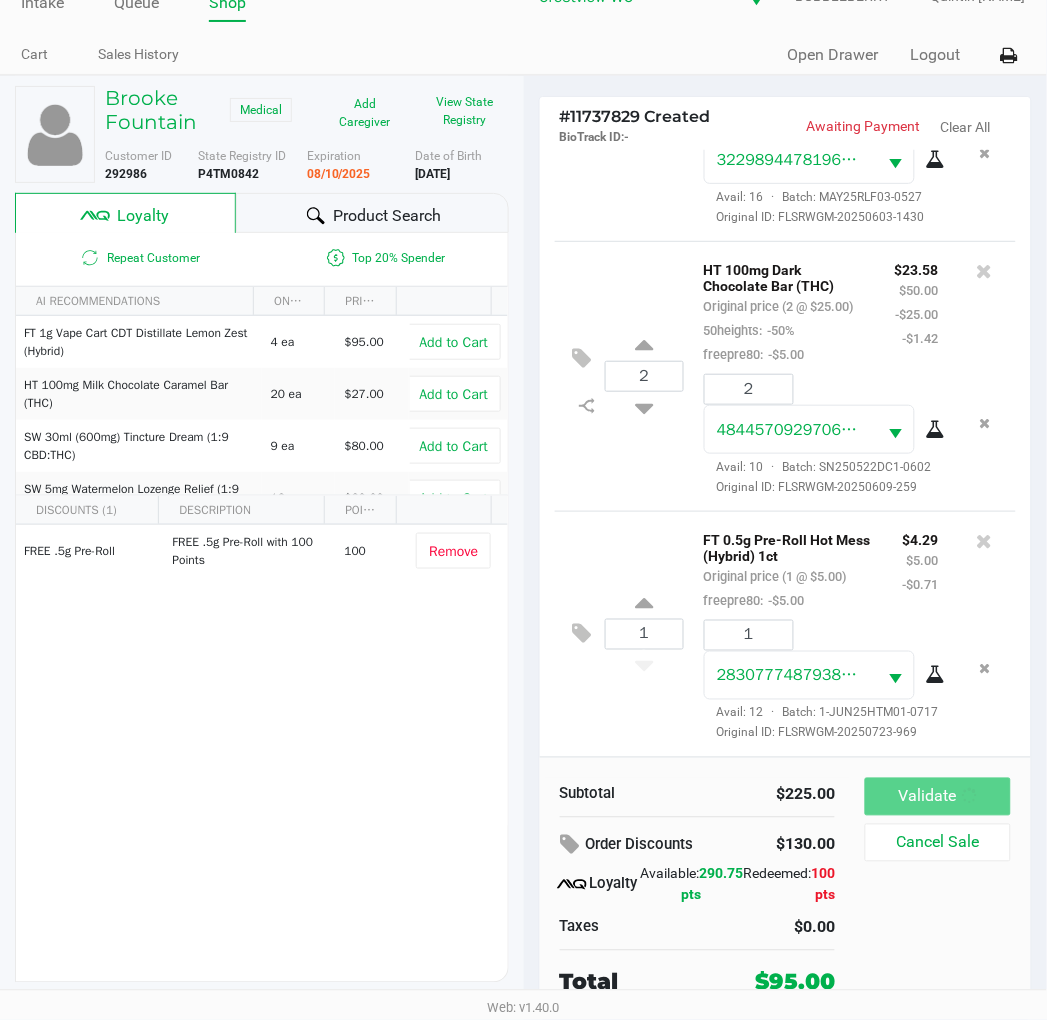 scroll, scrollTop: 0, scrollLeft: 0, axis: both 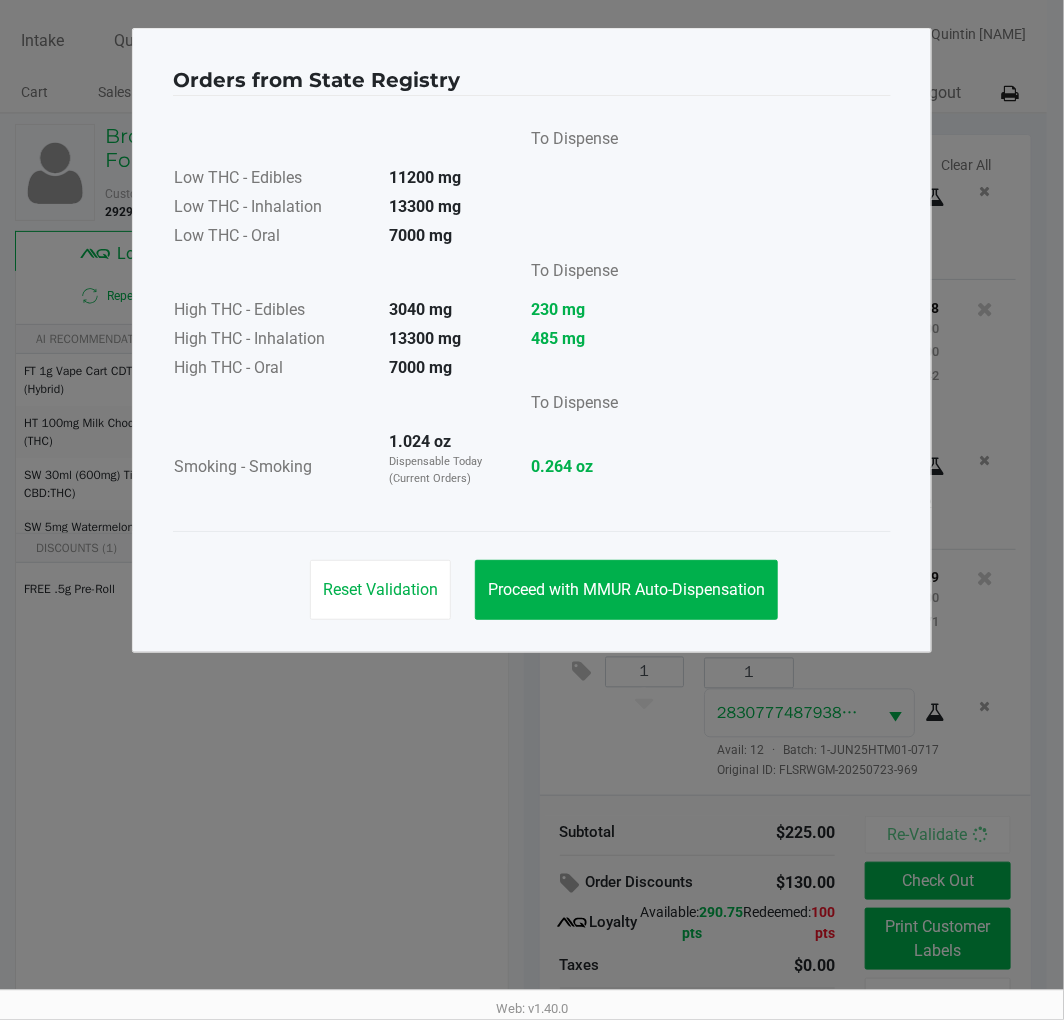 click on "Proceed with MMUR Auto-Dispensation" 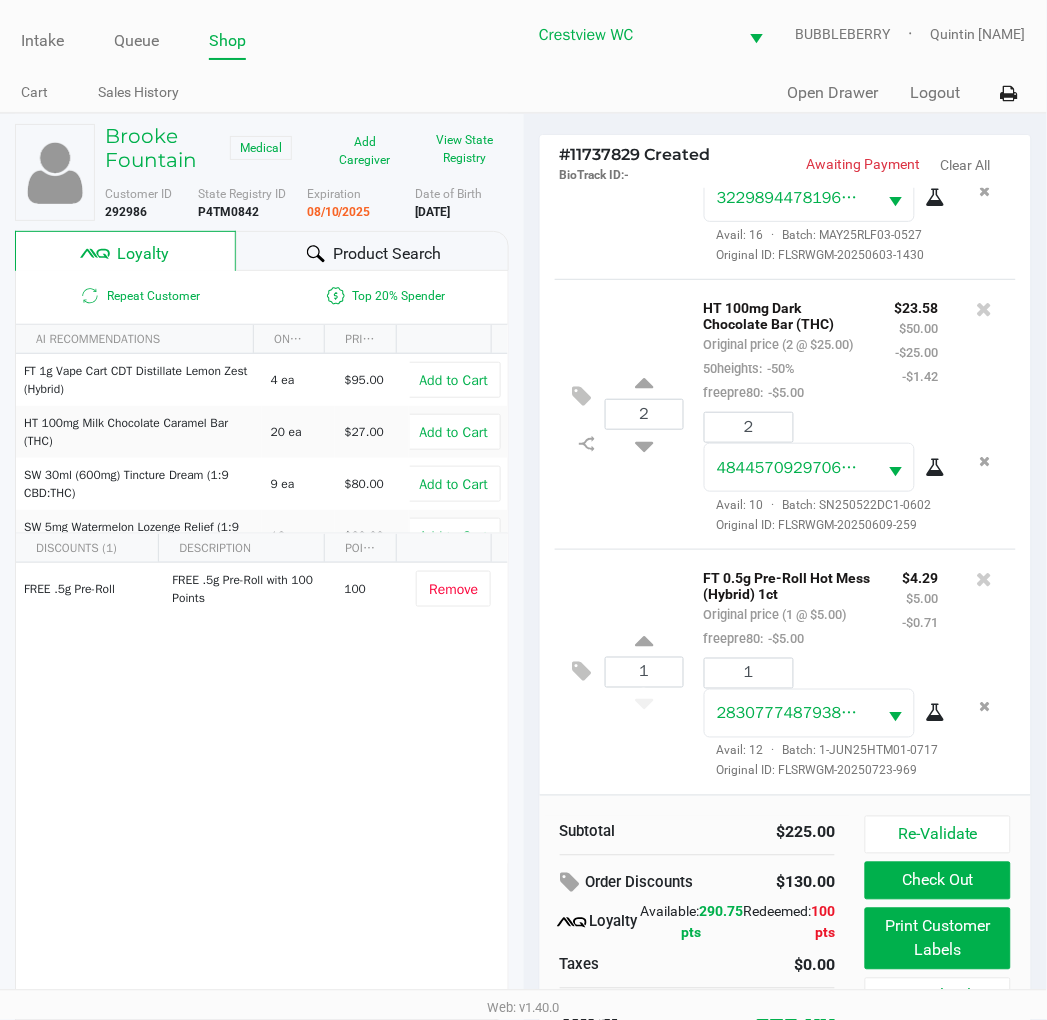 scroll, scrollTop: 38, scrollLeft: 0, axis: vertical 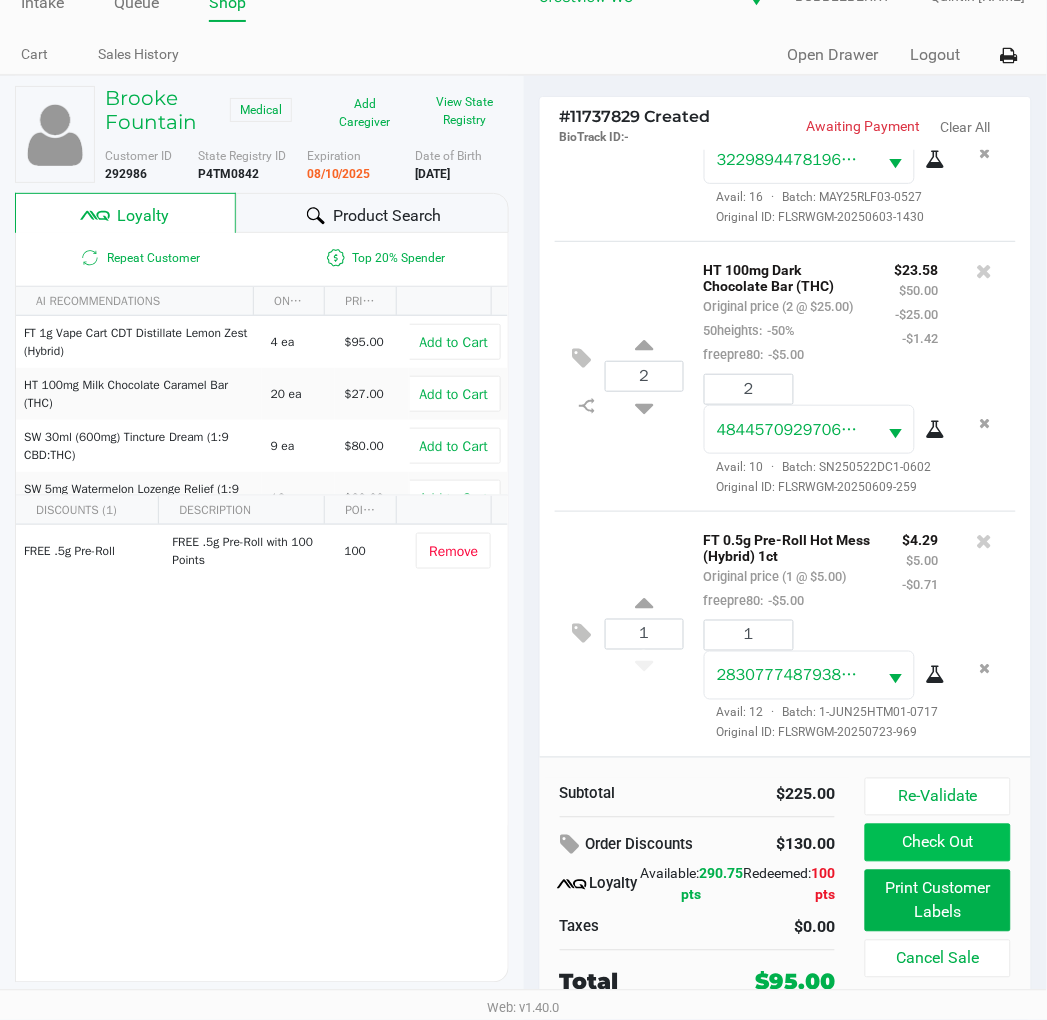 click on "Check Out" 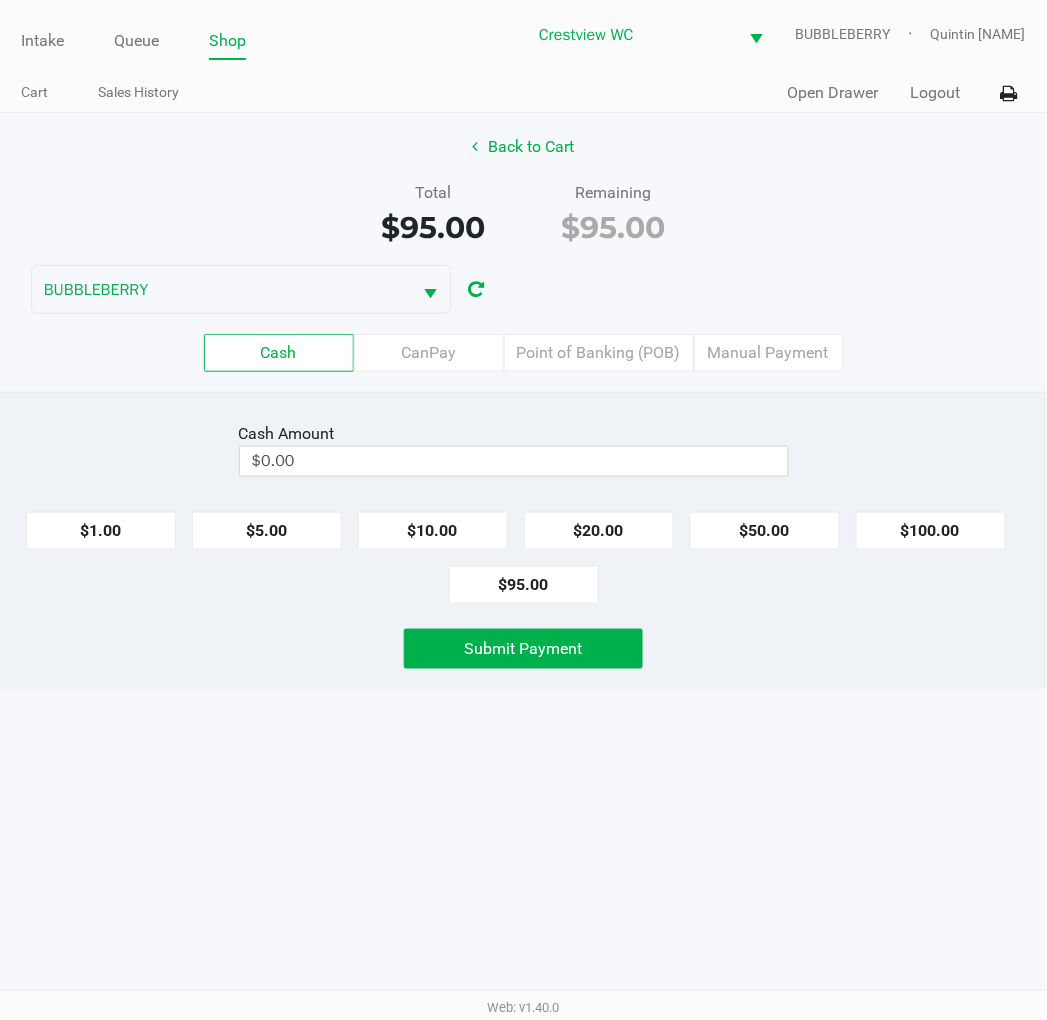 scroll, scrollTop: 0, scrollLeft: 0, axis: both 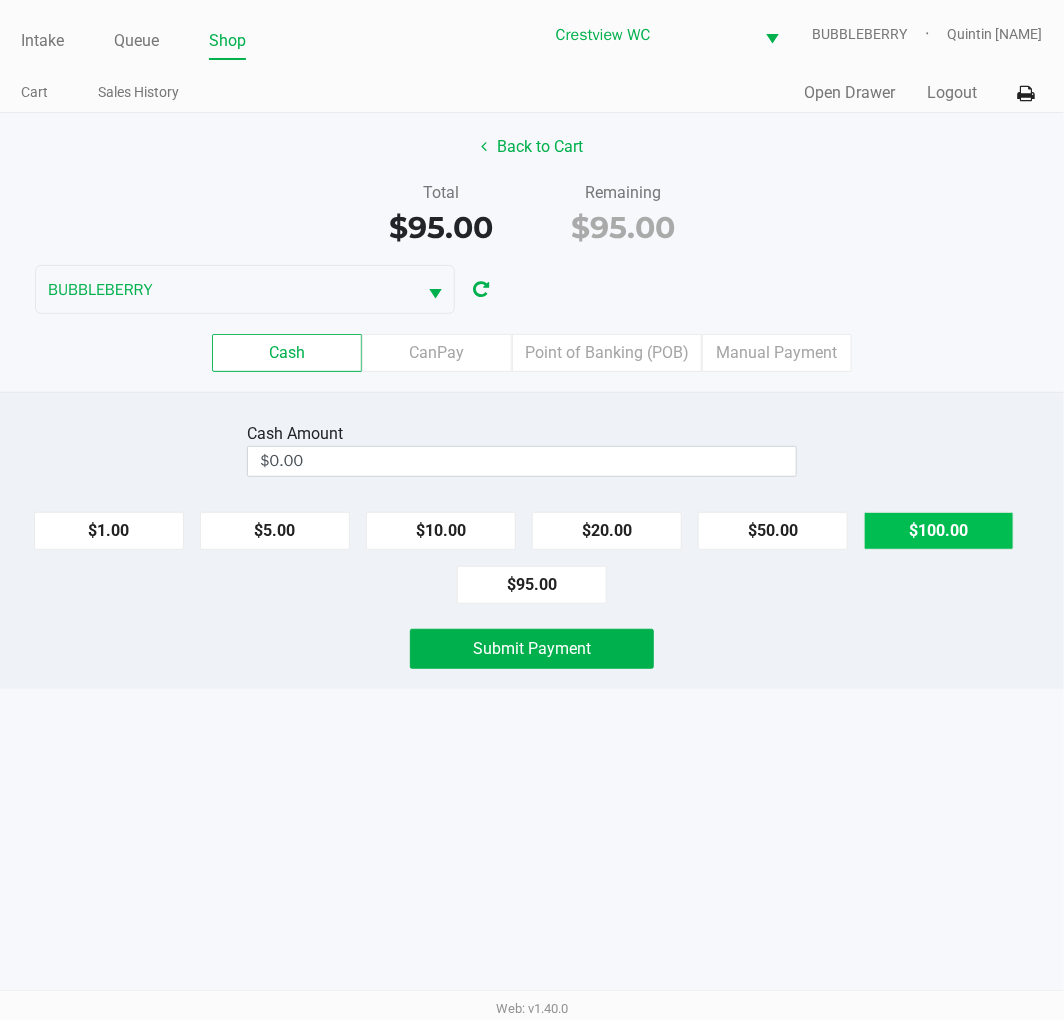 click on "$100.00" 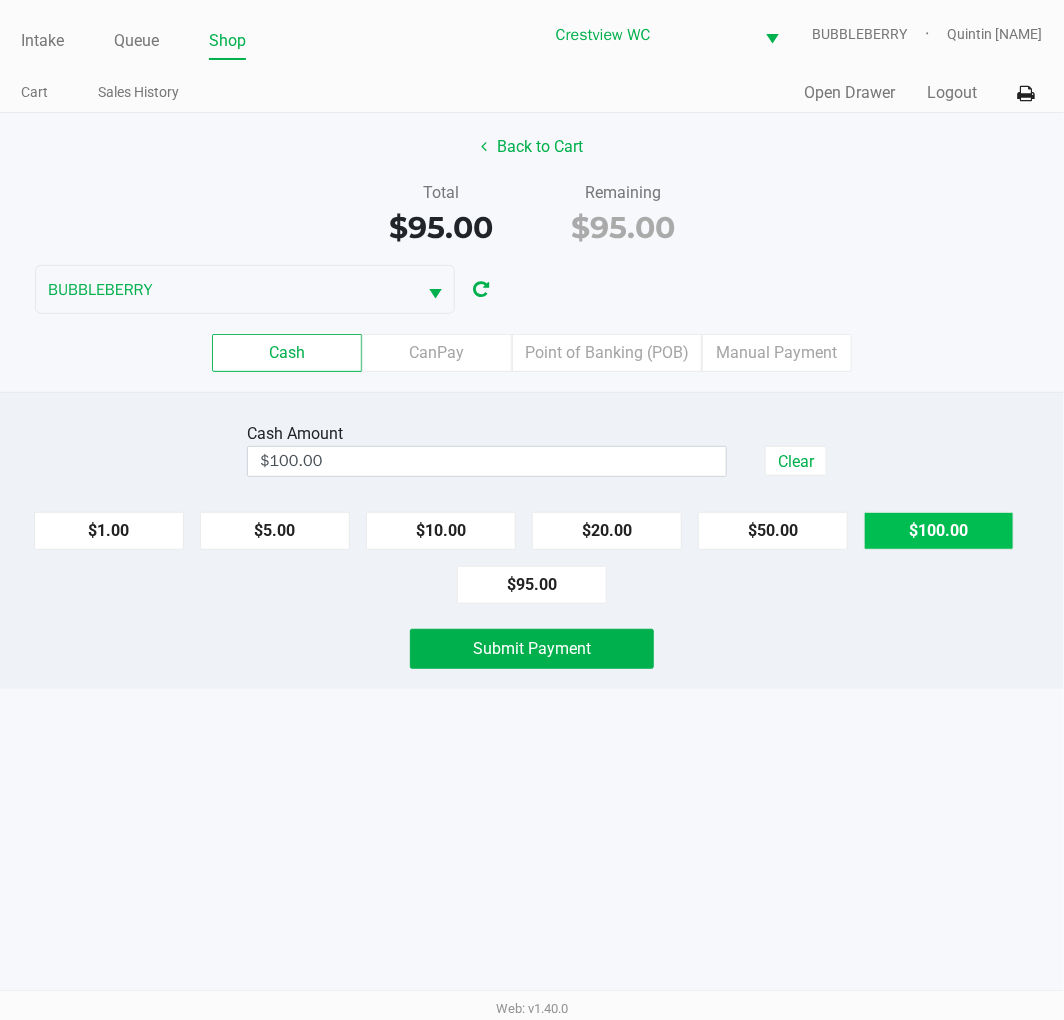 click on "Submit Payment" 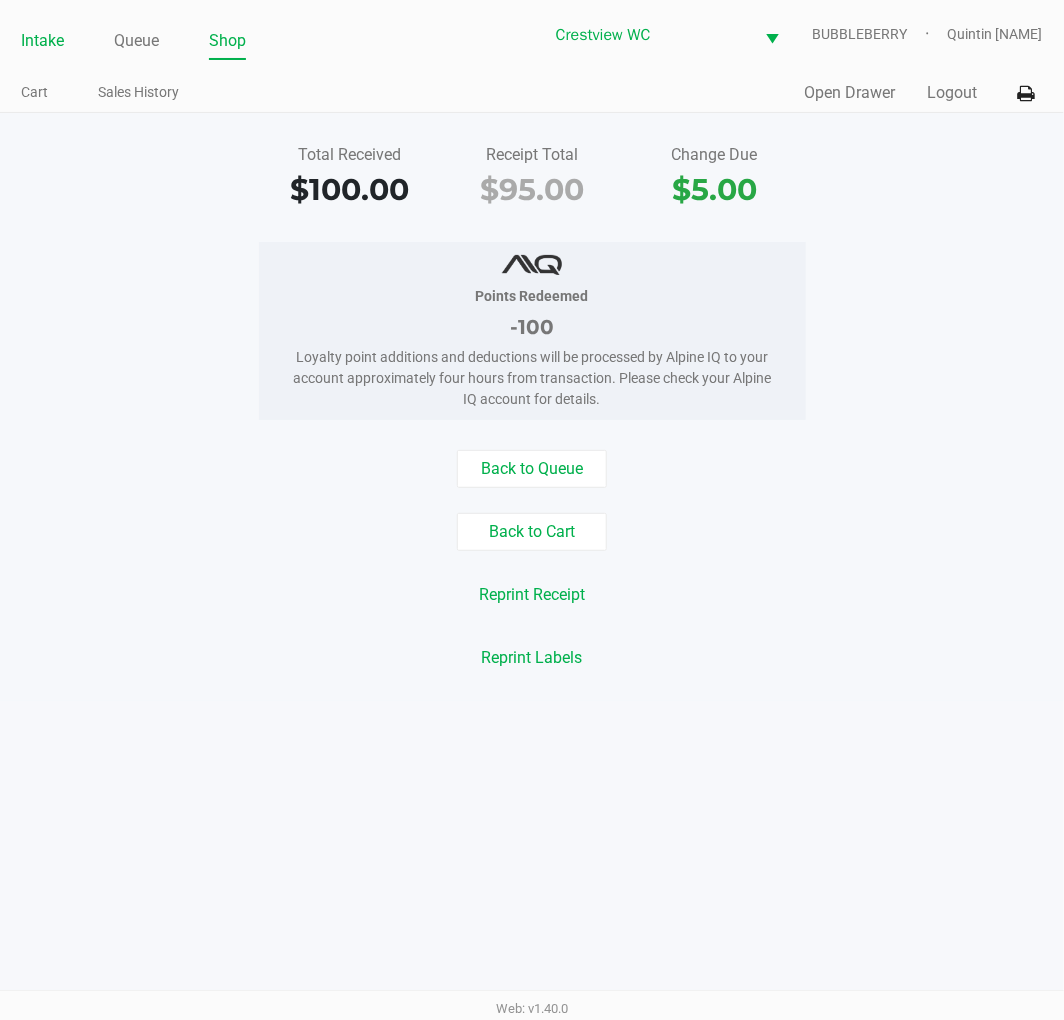 click on "Intake" 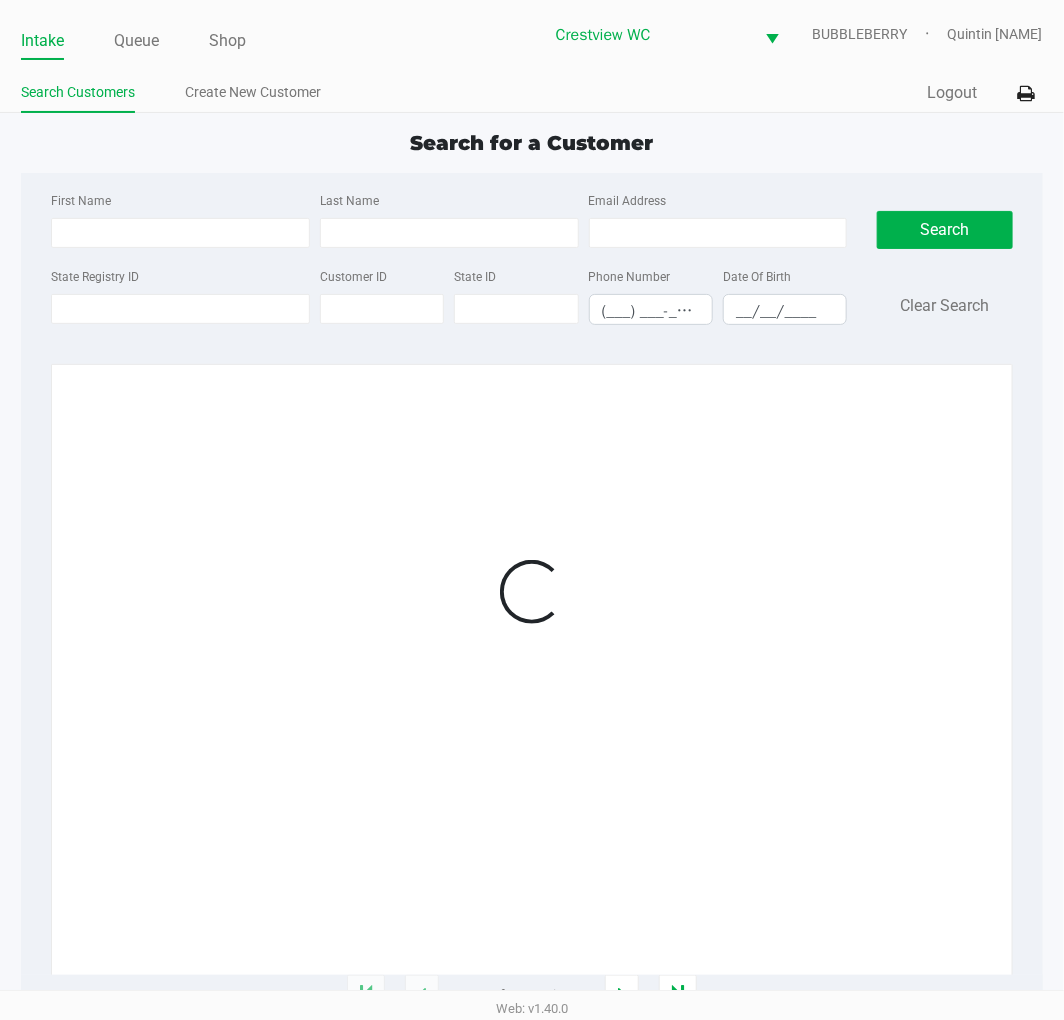 click on "State Registry ID" 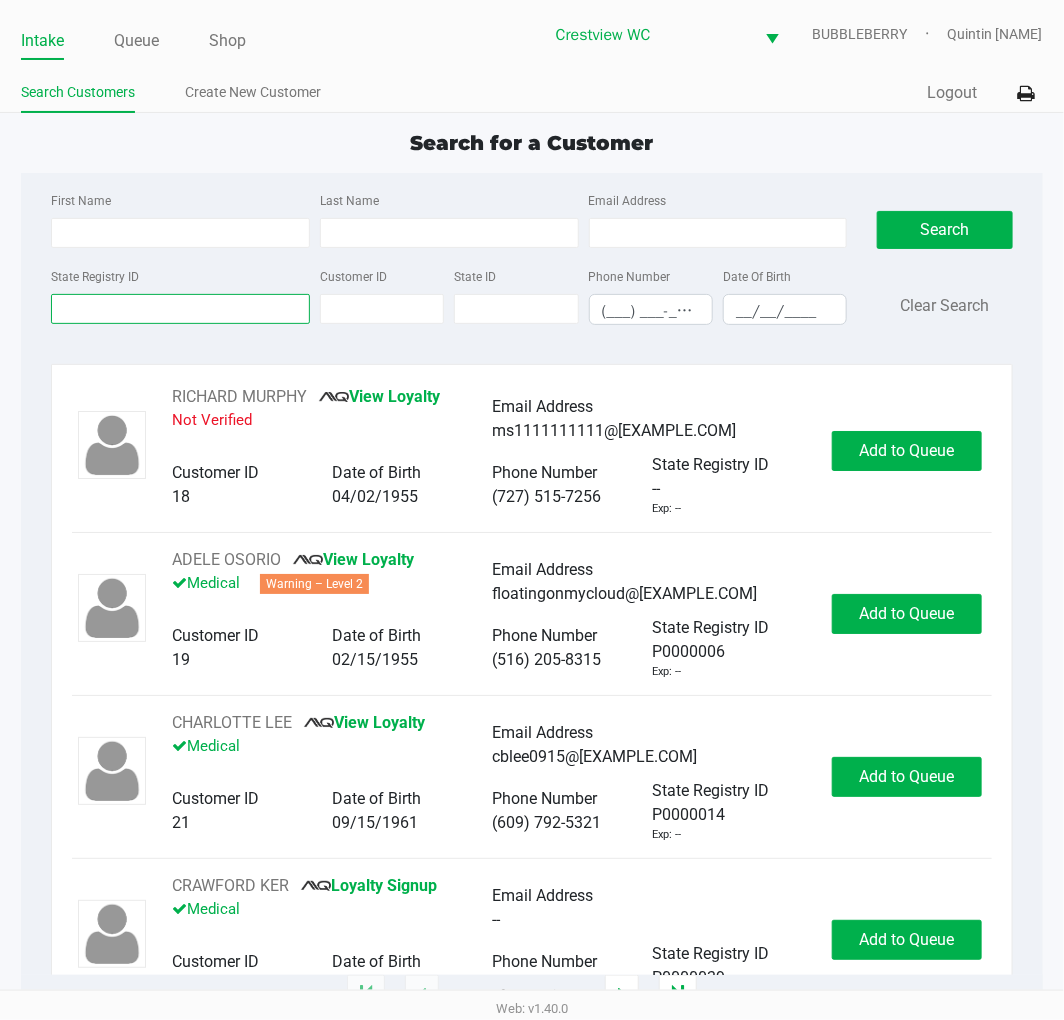 click on "State Registry ID" at bounding box center [180, 309] 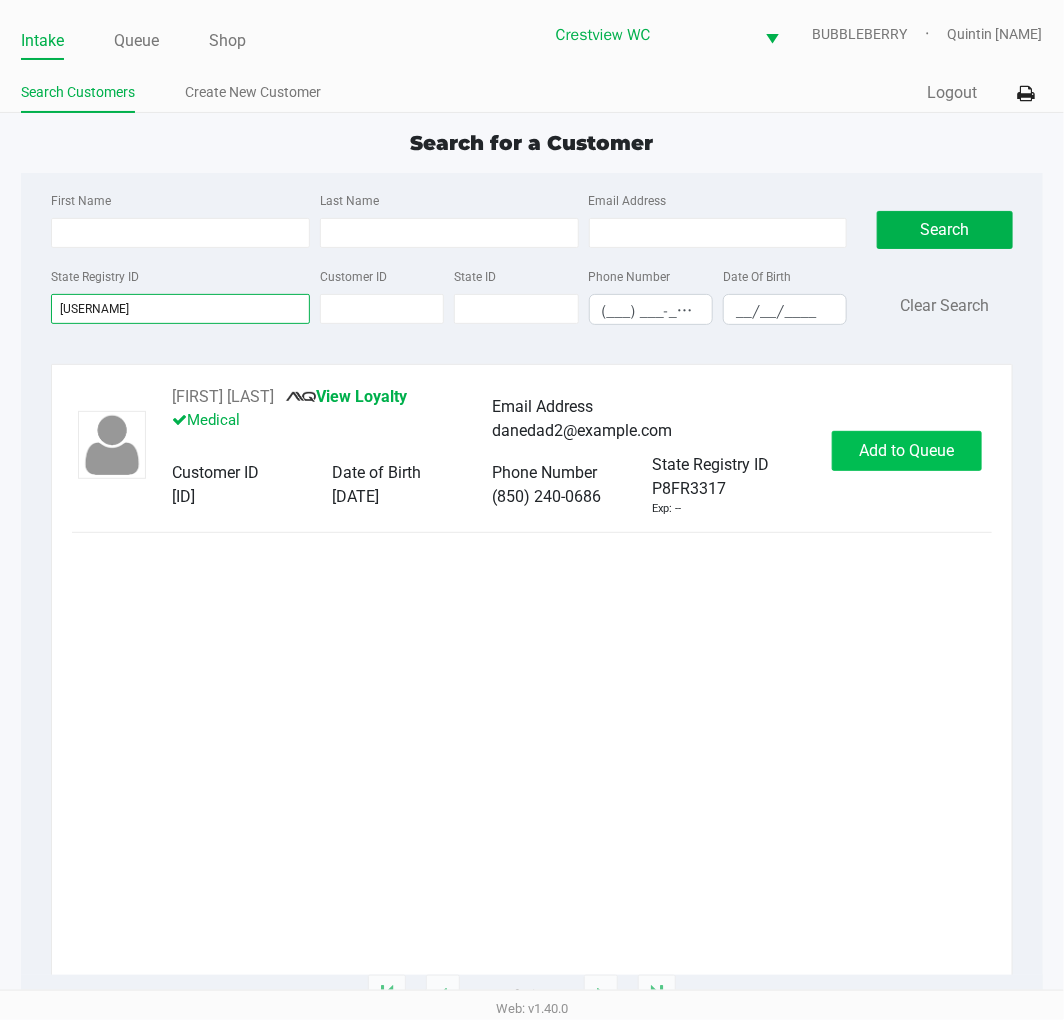 type on "p8fr3317" 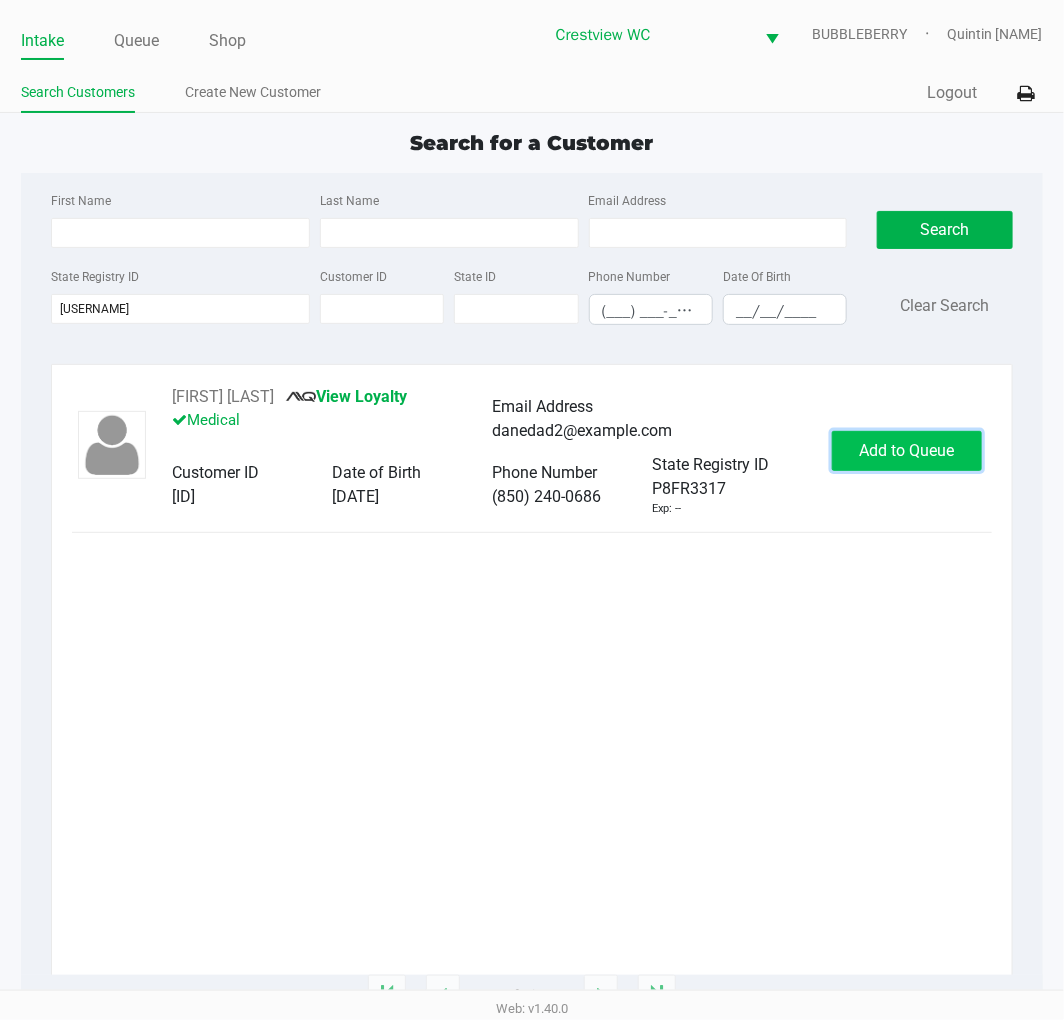 click on "Add to Queue" 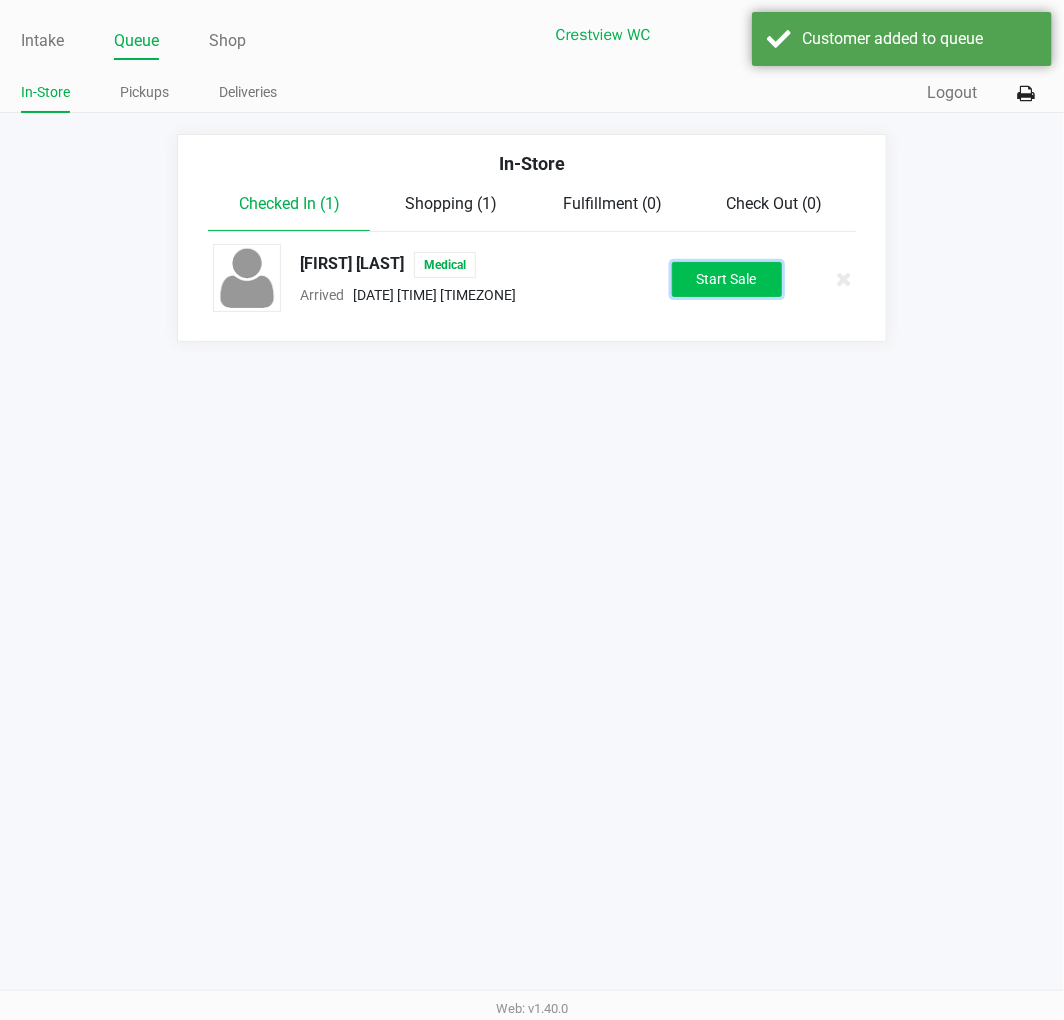 click on "Start Sale" 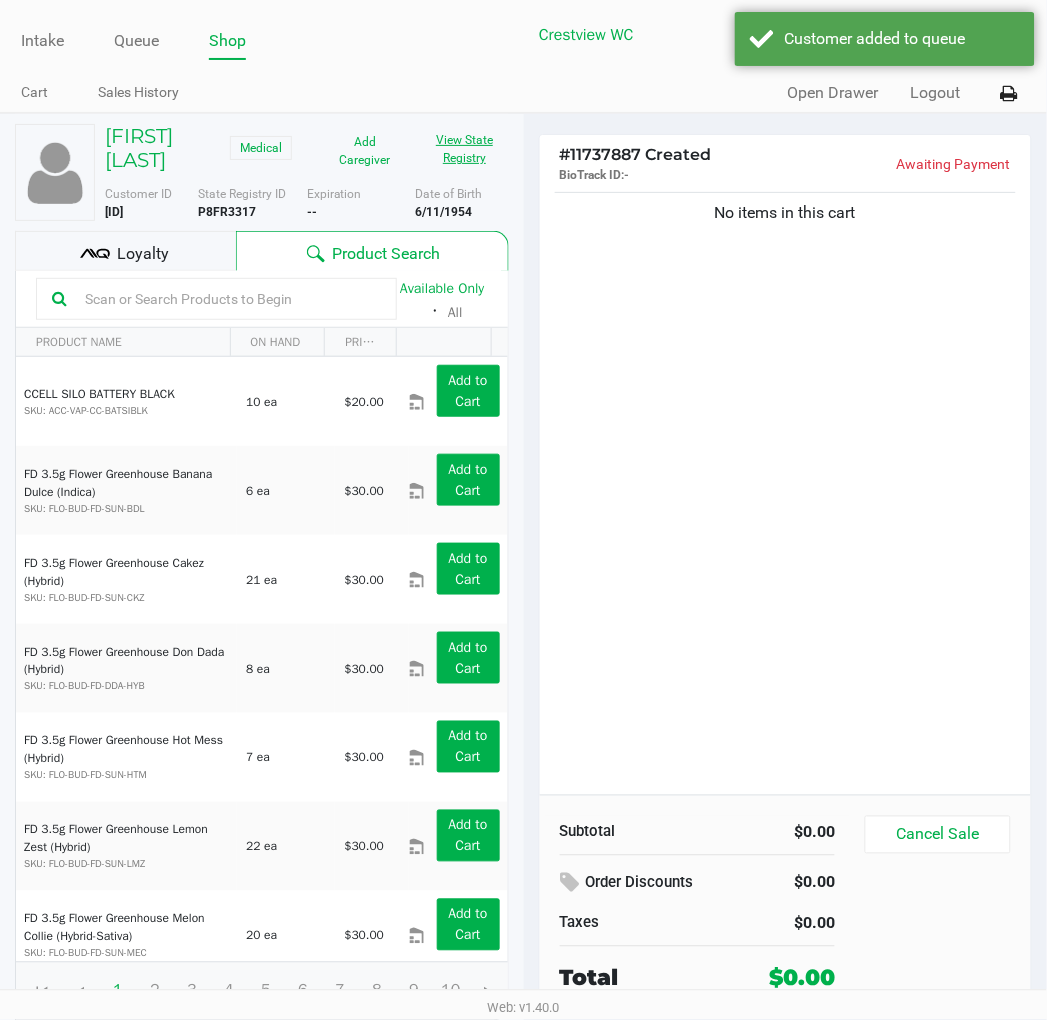 click on "View State Registry" 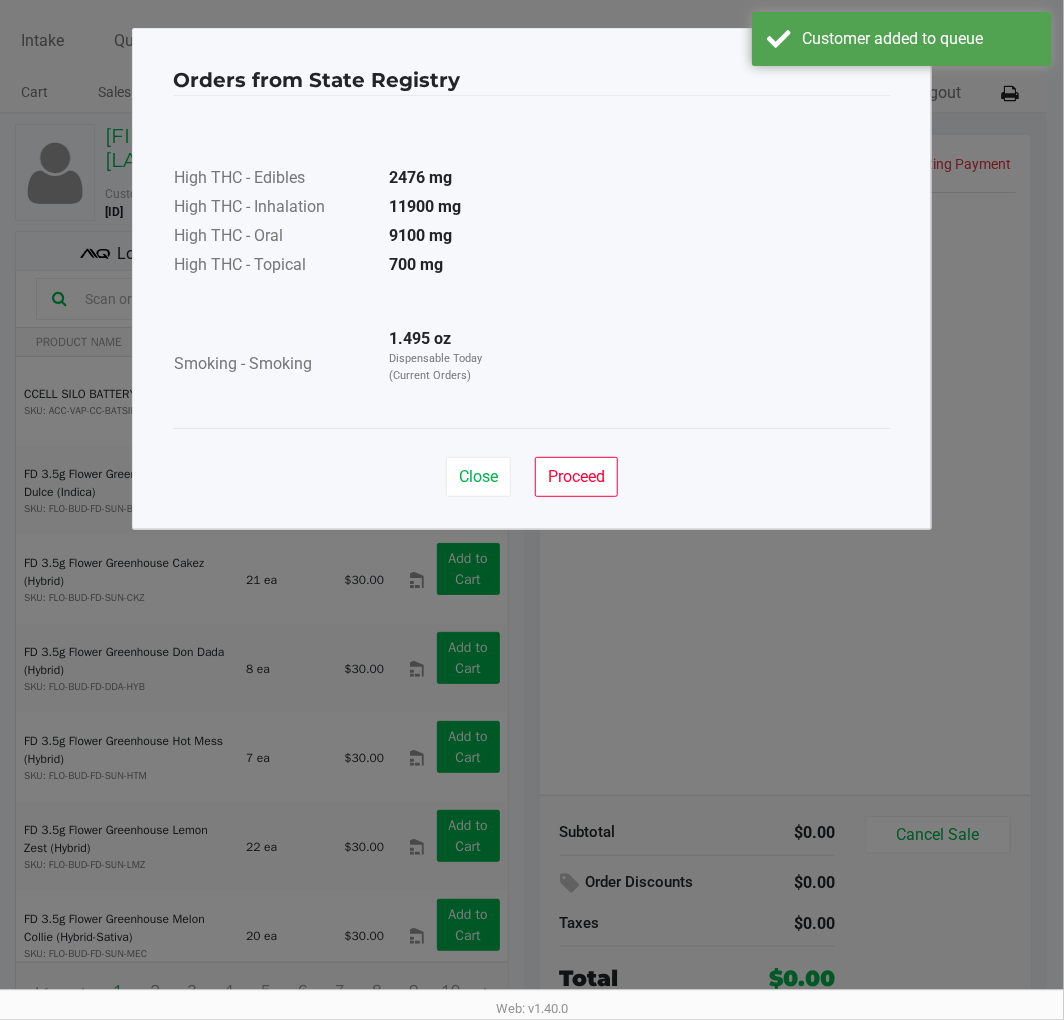 click on "Close   Proceed" 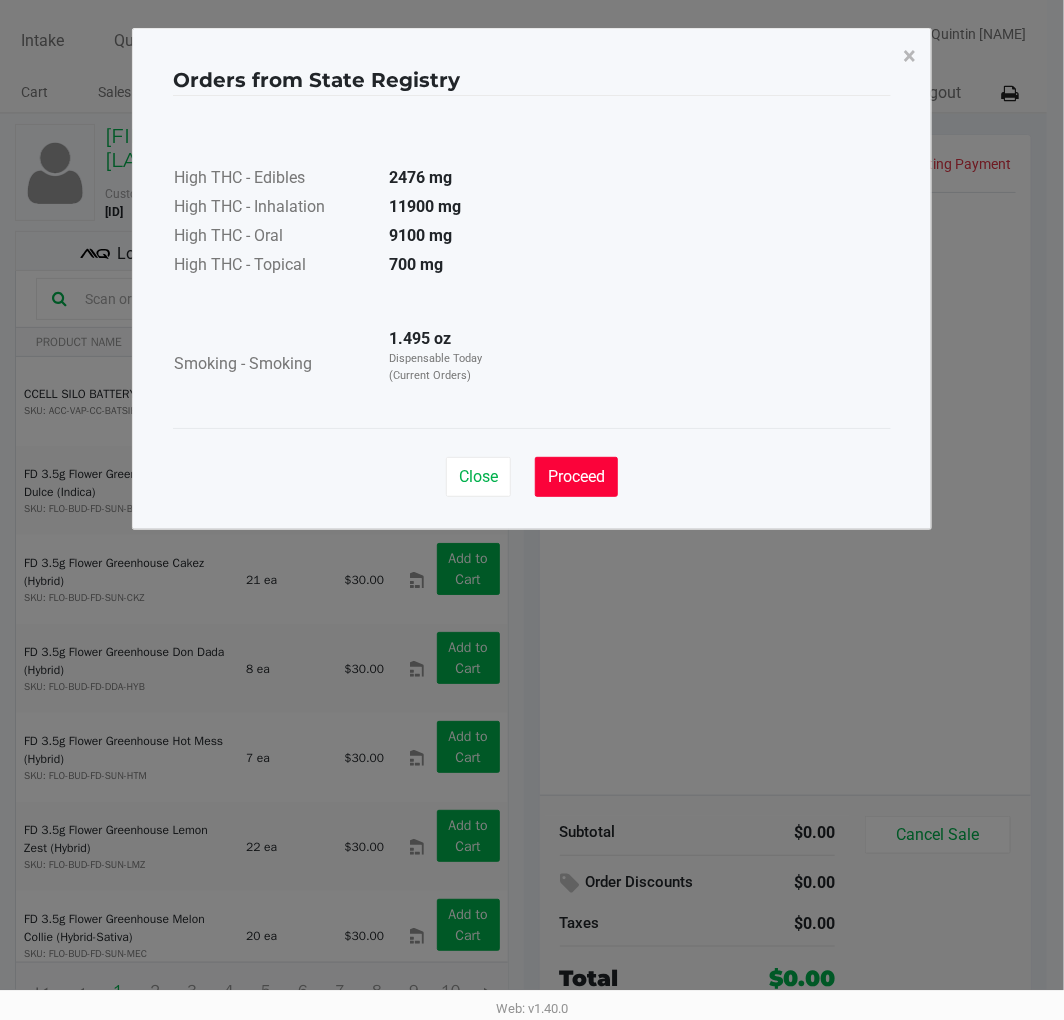click on "Proceed" 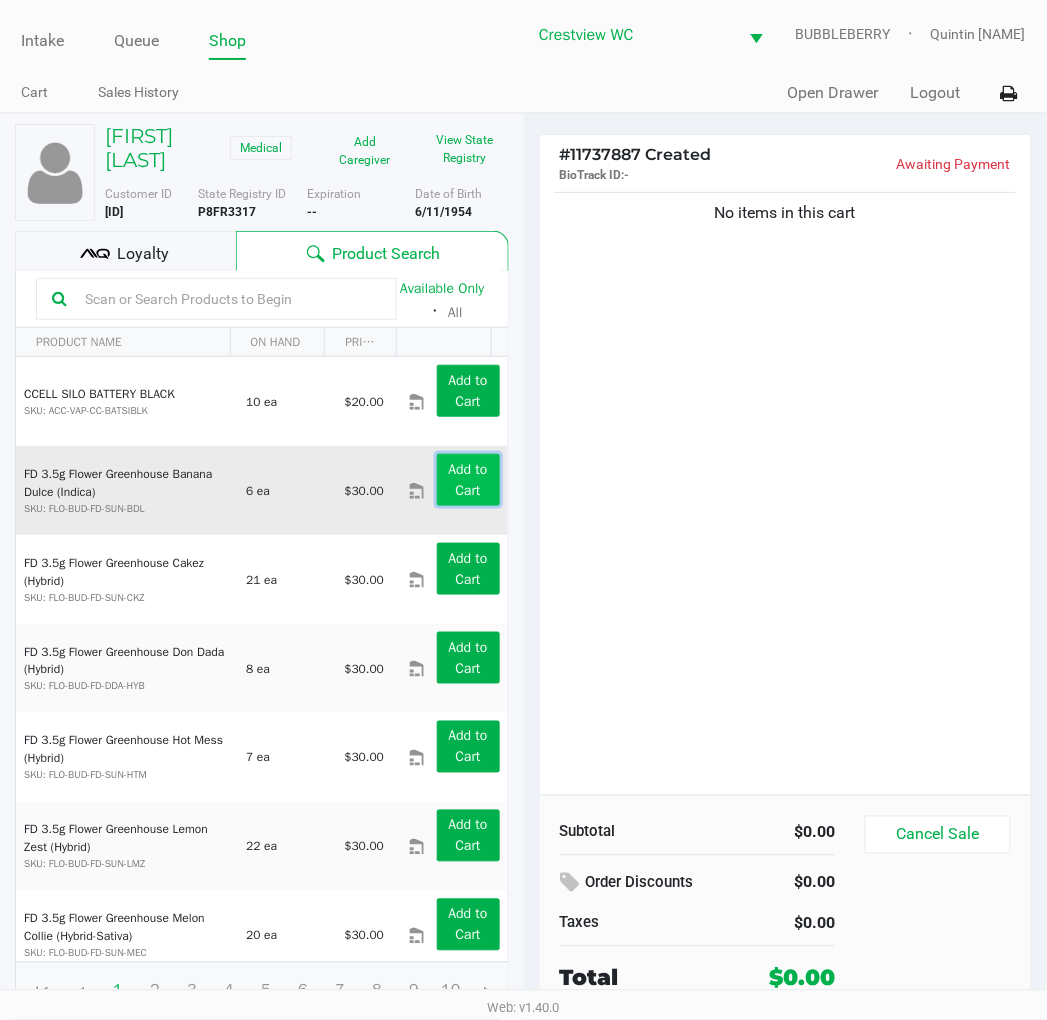 click on "Add to Cart" 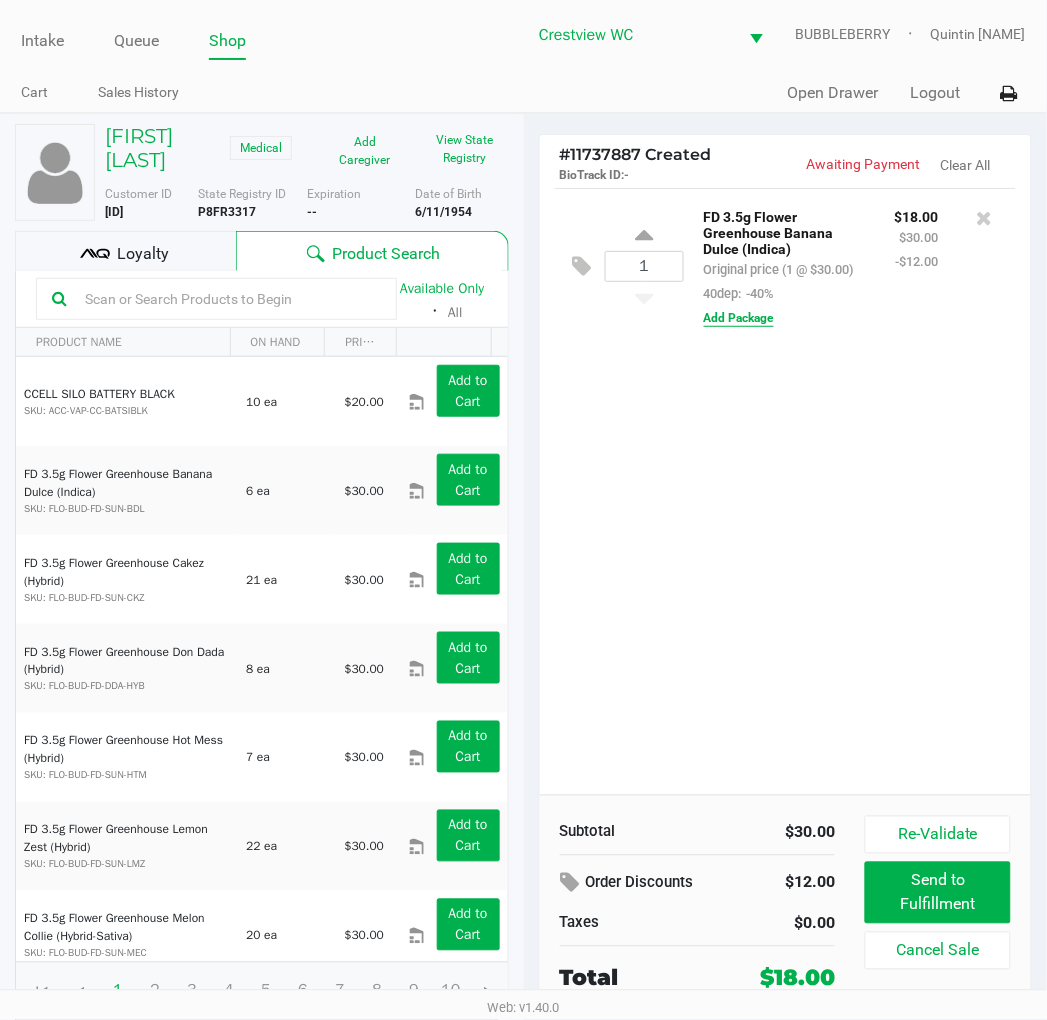 click on "Add Package" 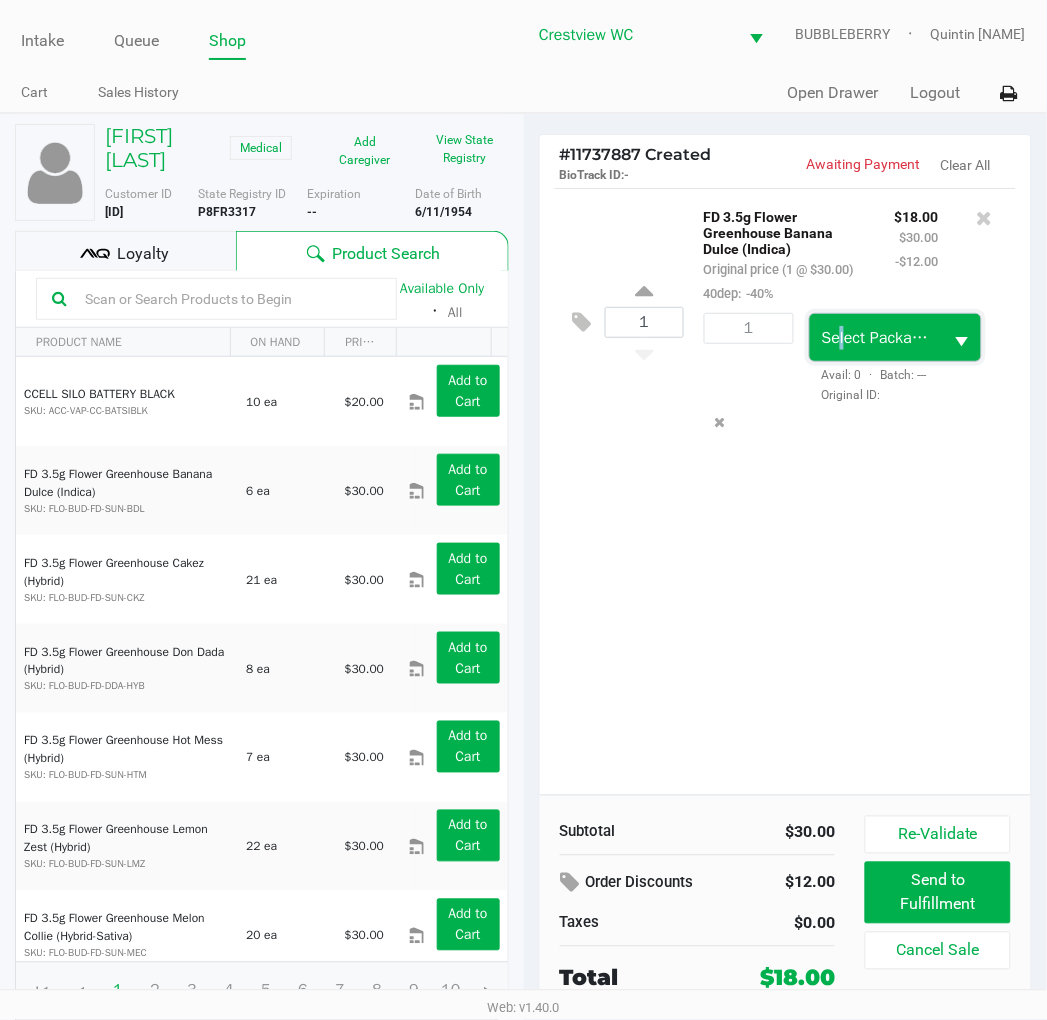 click on "Select Package ID" at bounding box center (885, 338) 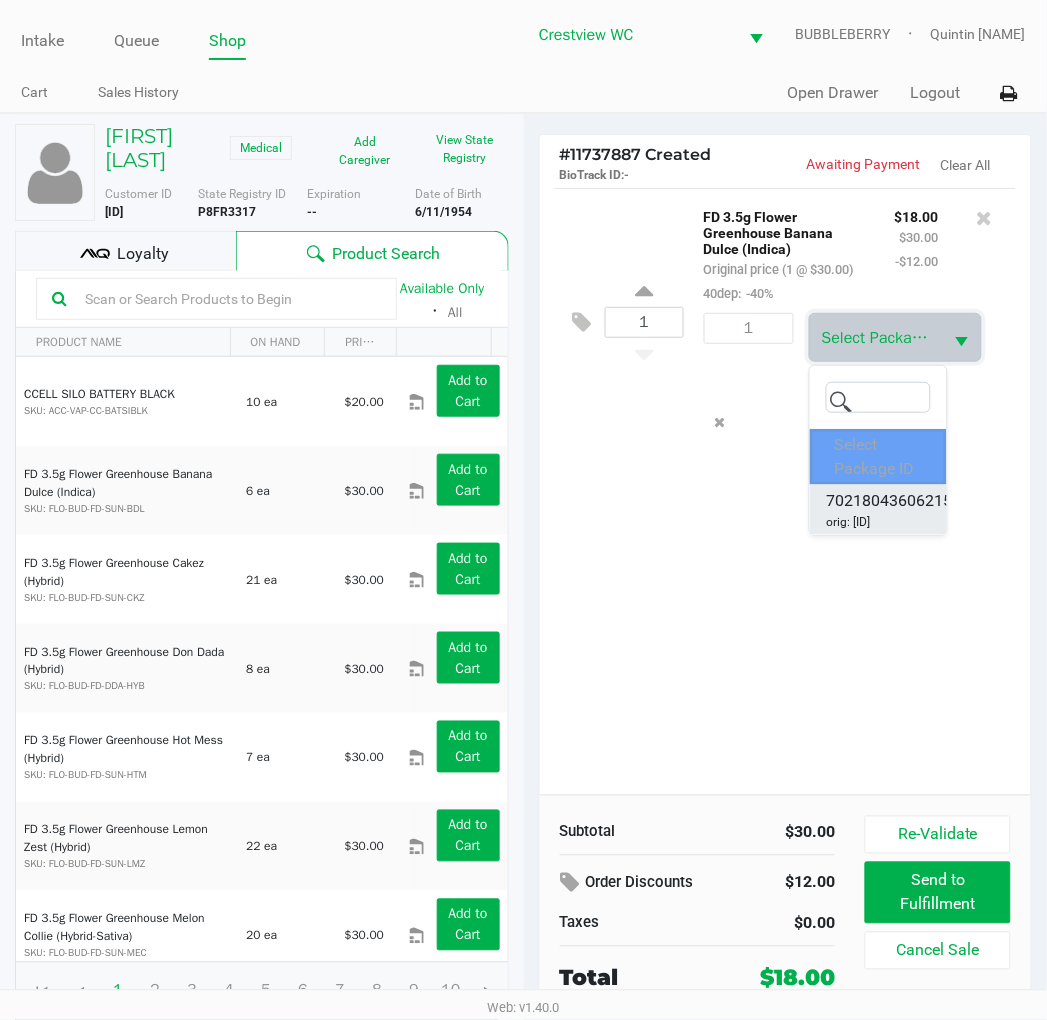 click on "7021804360621575" at bounding box center (898, 501) 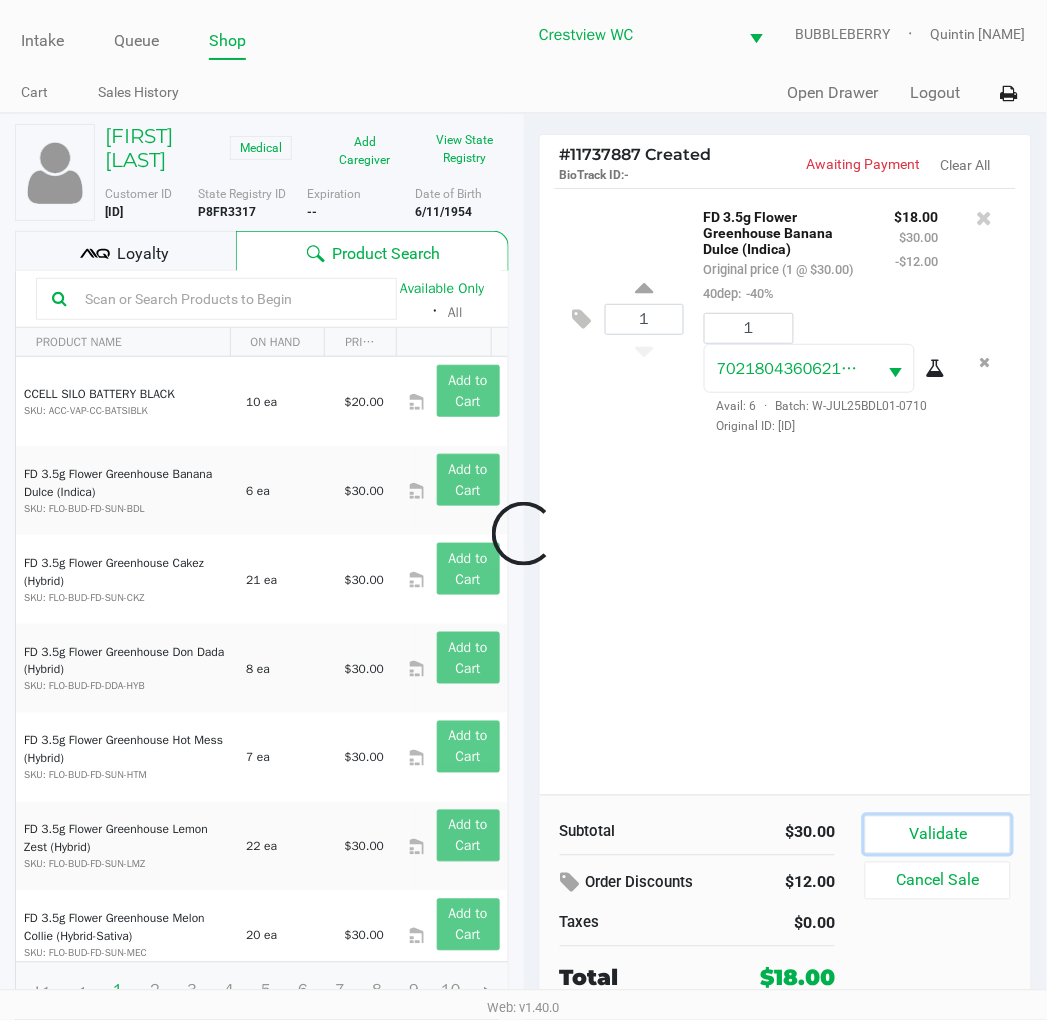 click on "Validate" 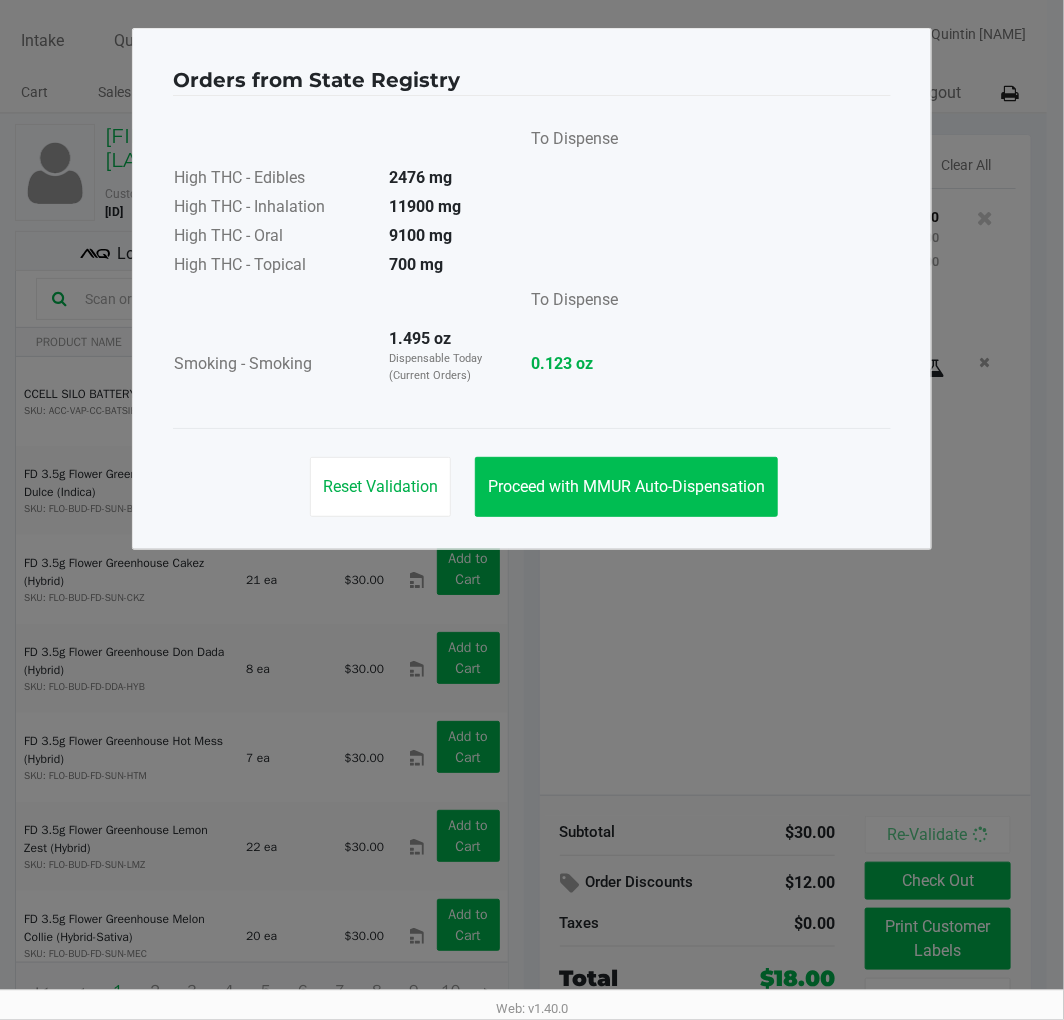 drag, startPoint x: 720, startPoint y: 522, endPoint x: 754, endPoint y: 475, distance: 58.00862 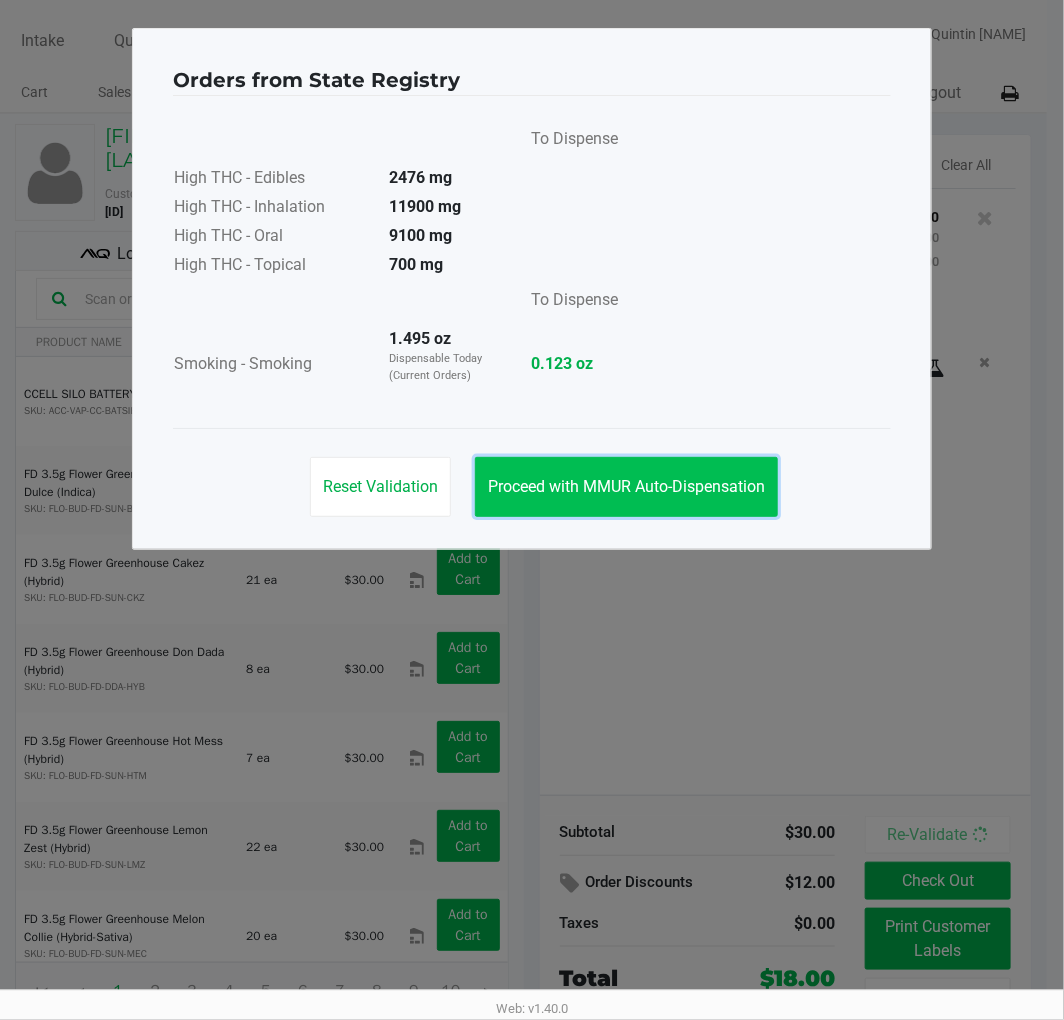click on "Proceed with MMUR Auto-Dispensation" 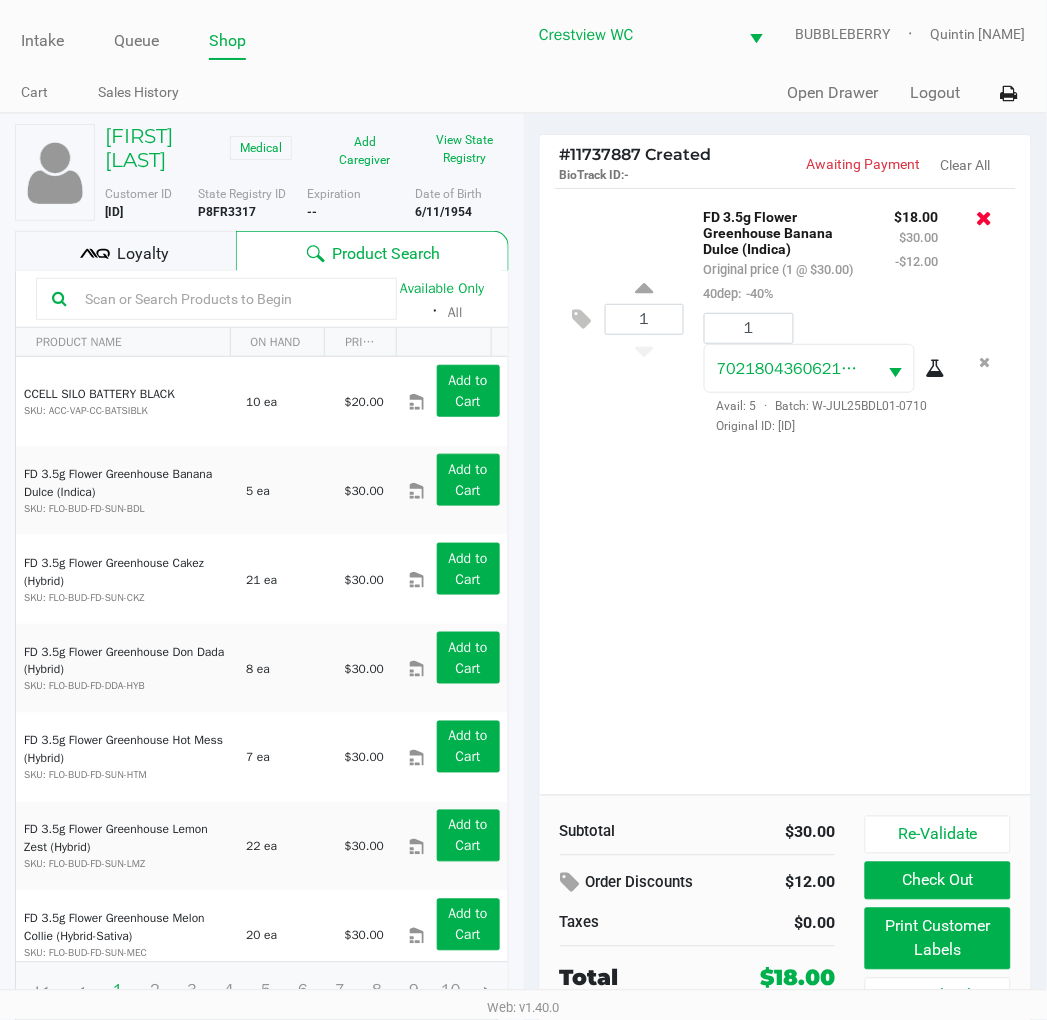 click 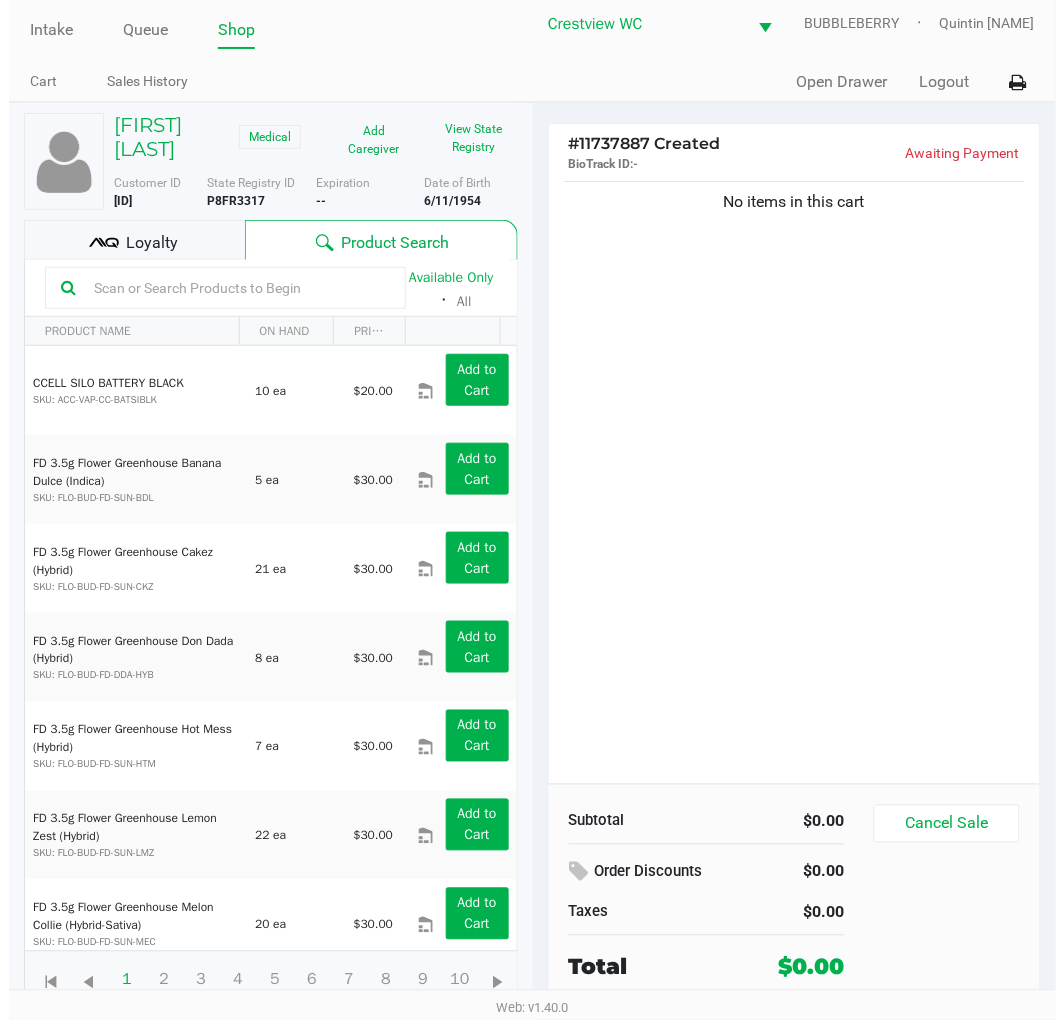 scroll, scrollTop: 0, scrollLeft: 0, axis: both 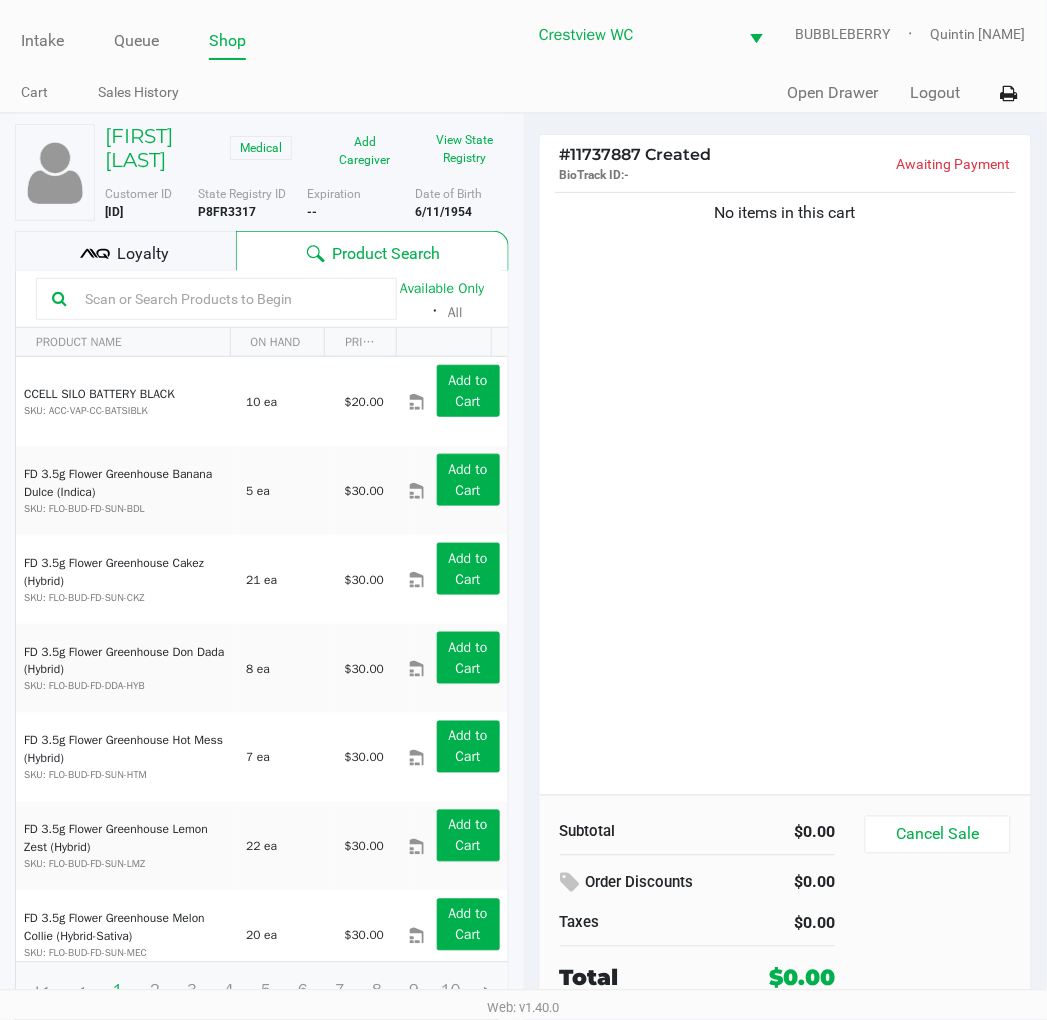 click on "Cancel Sale" 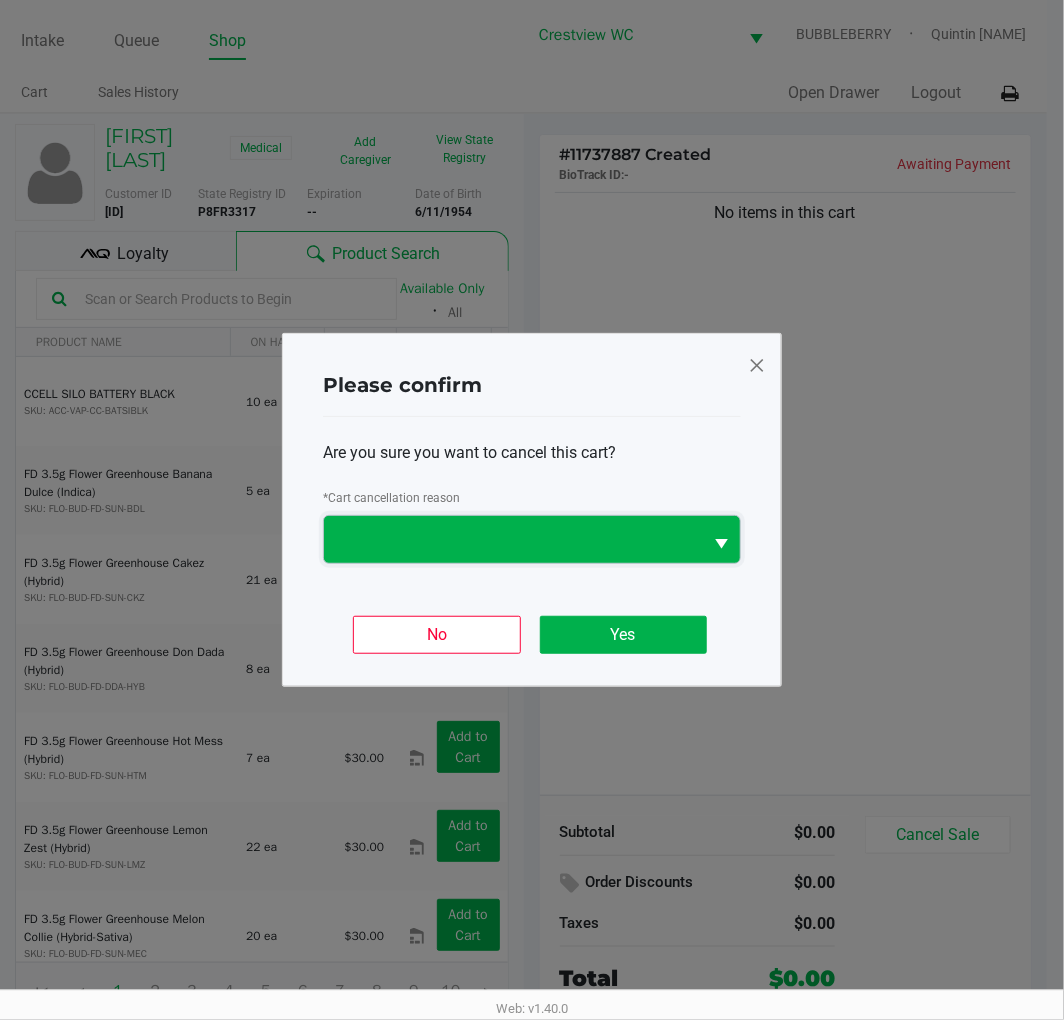 click at bounding box center [513, 540] 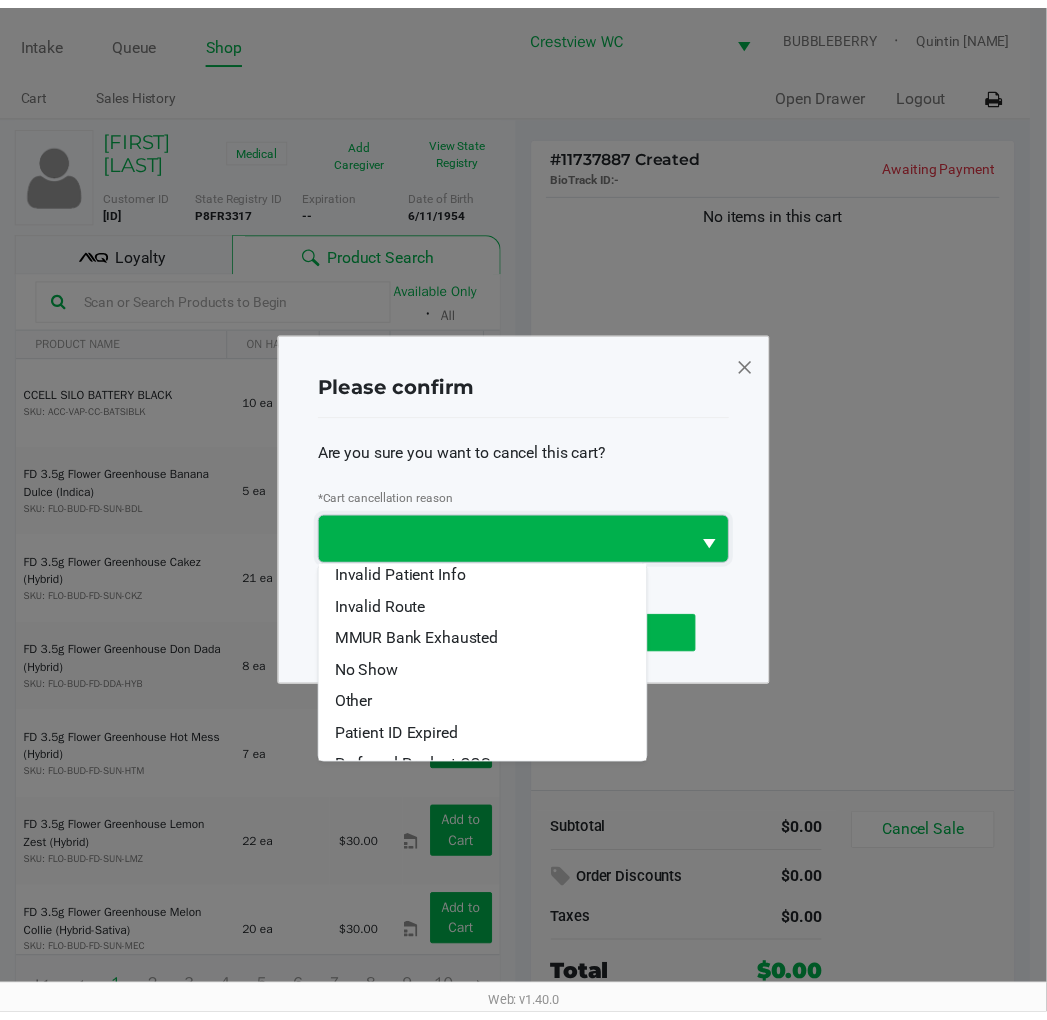 scroll, scrollTop: 87, scrollLeft: 0, axis: vertical 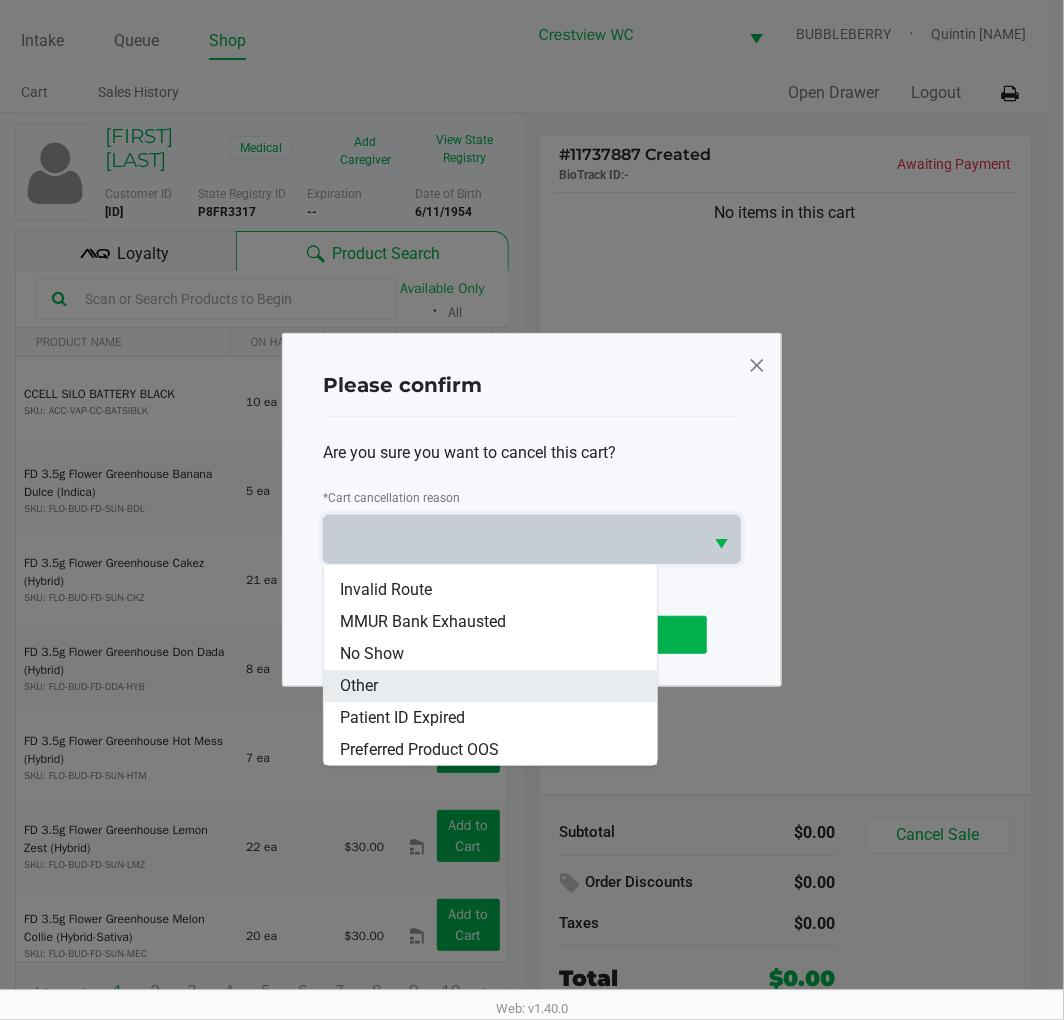 click on "Other" at bounding box center (490, 686) 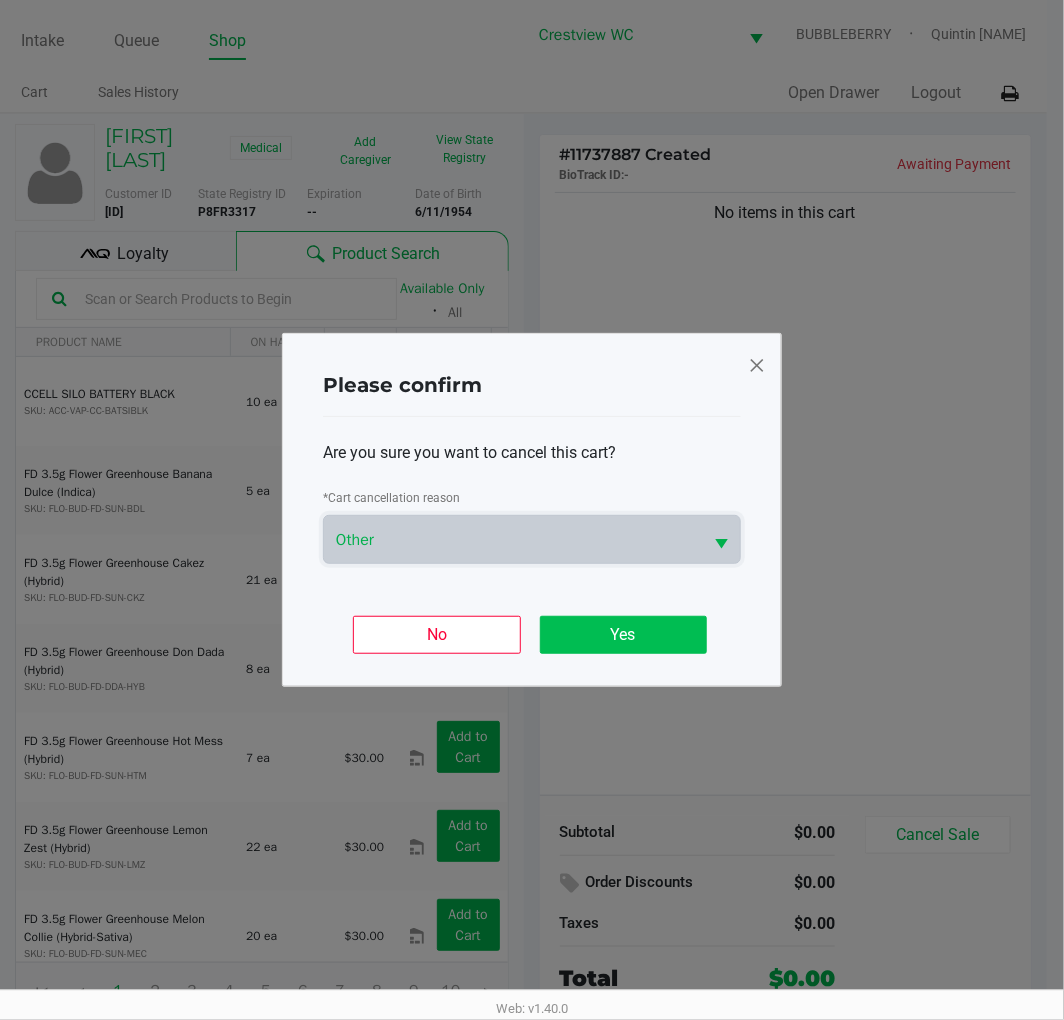 click on "Yes" 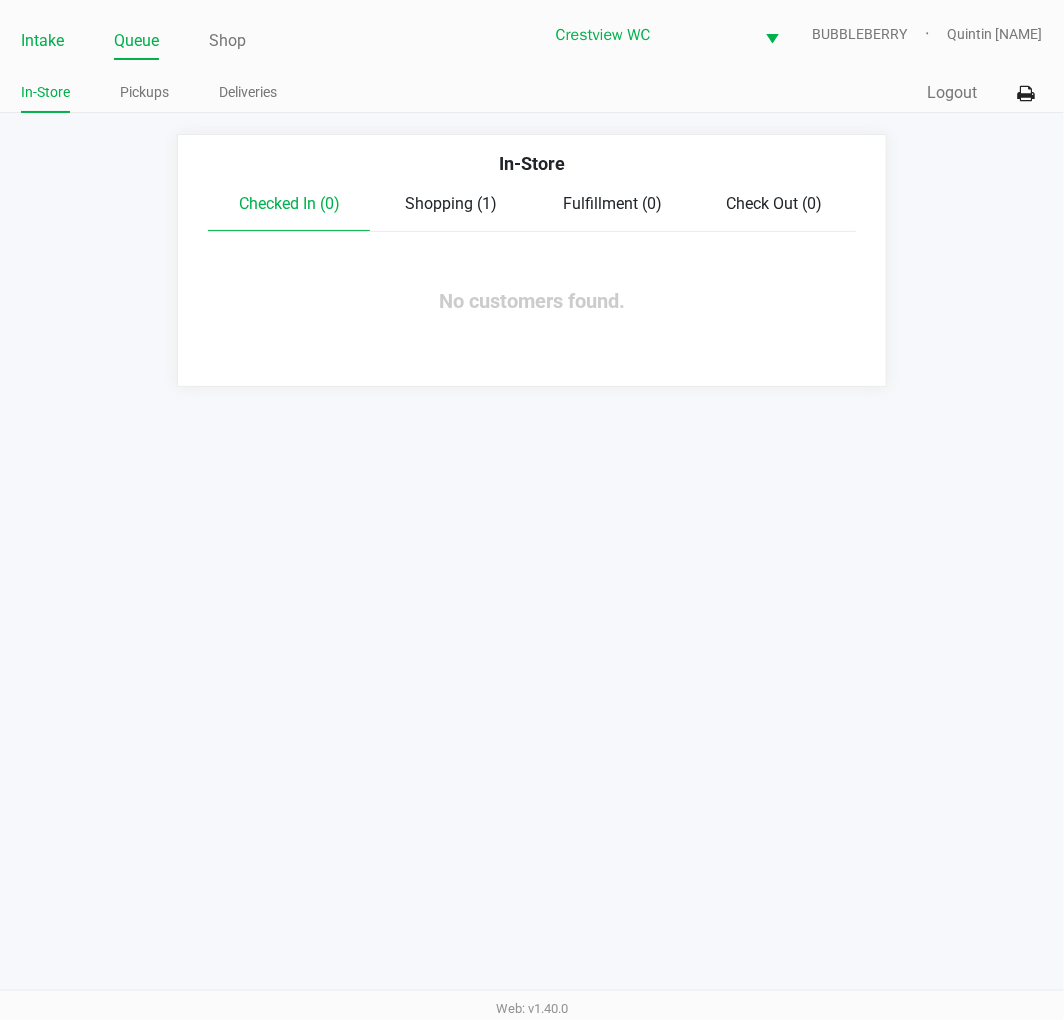 click on "Intake" 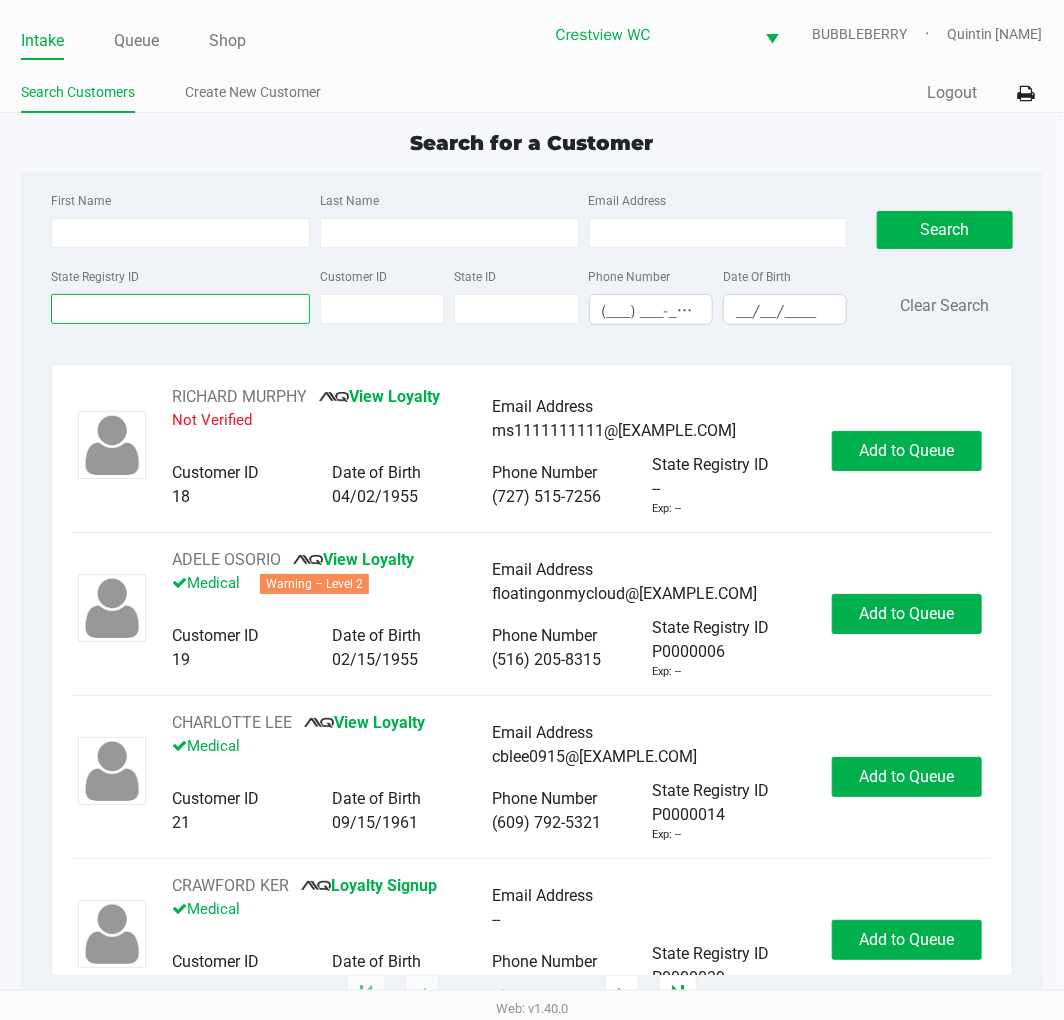 click on "State Registry ID" at bounding box center (180, 309) 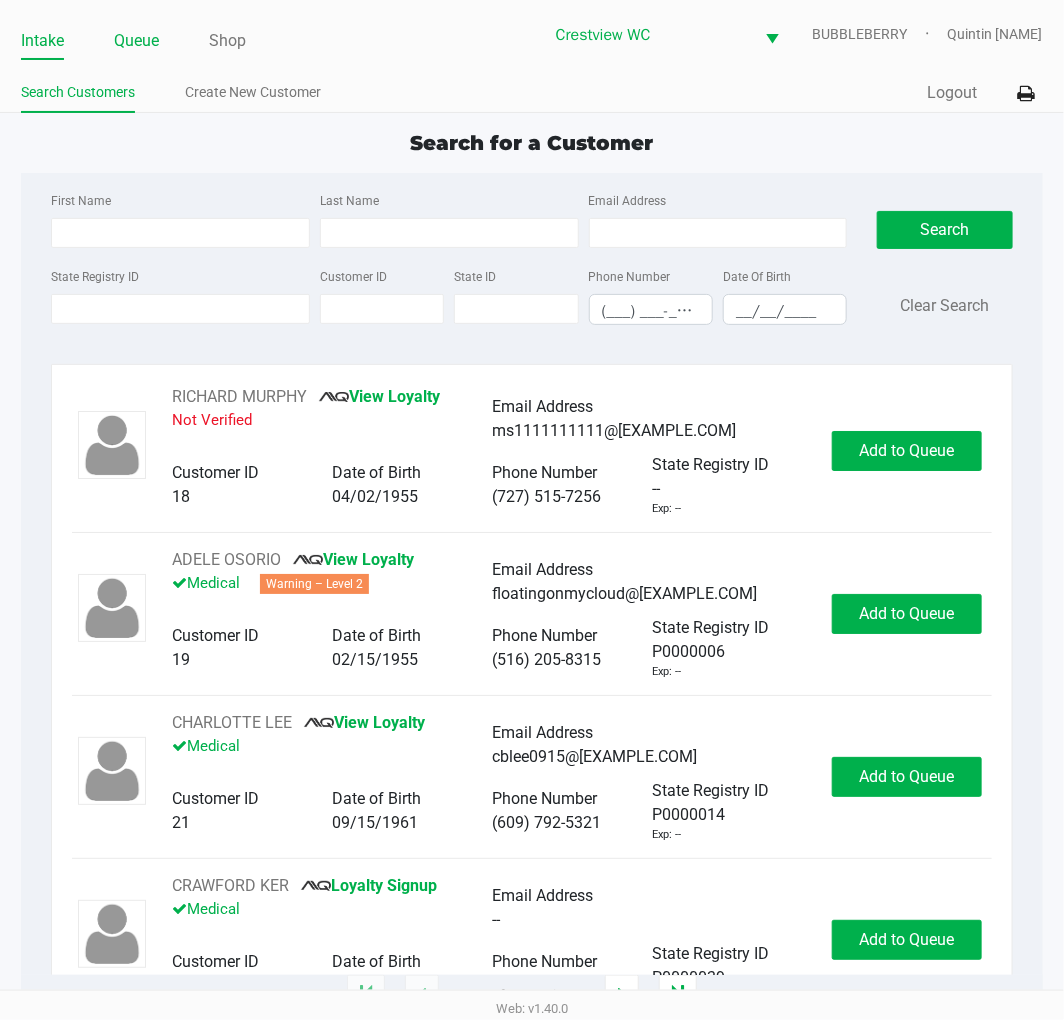 click on "Queue" 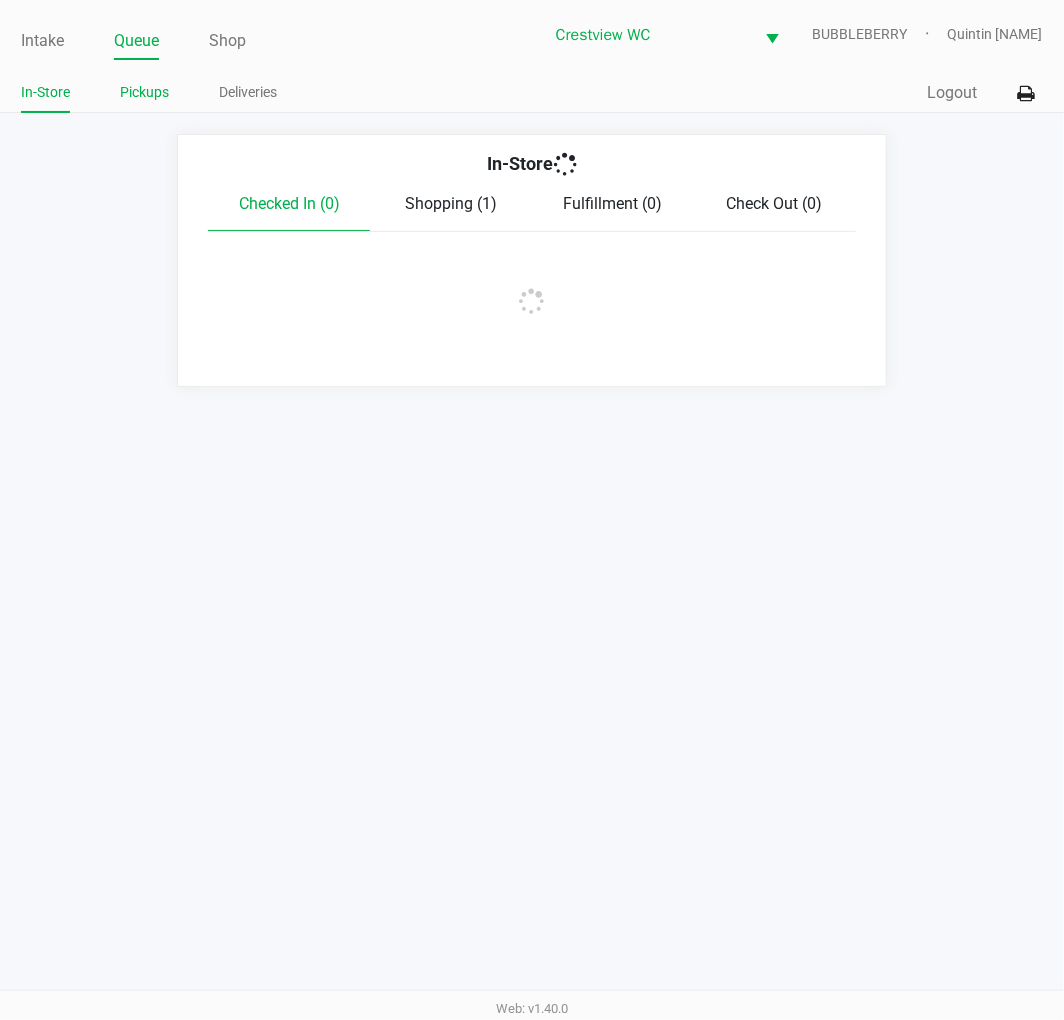 click on "Pickups" 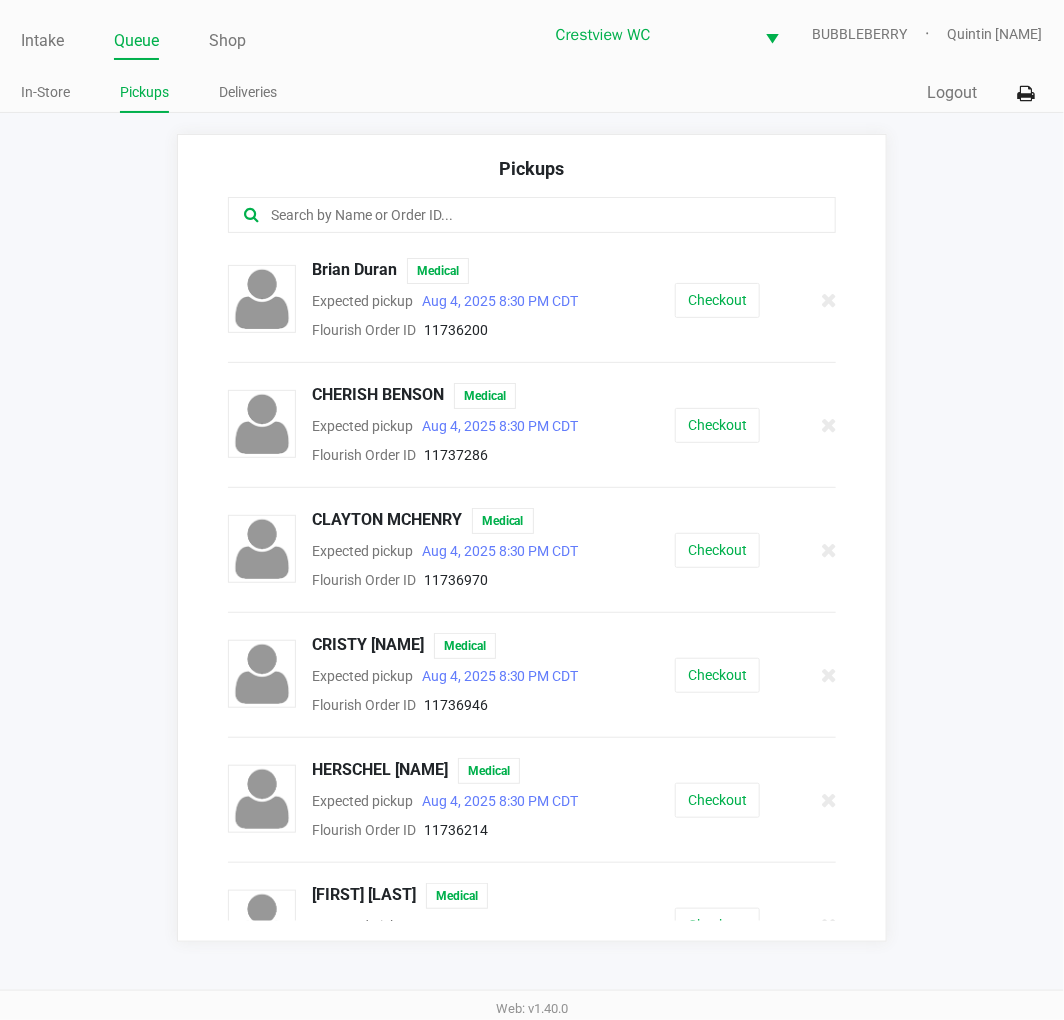 click 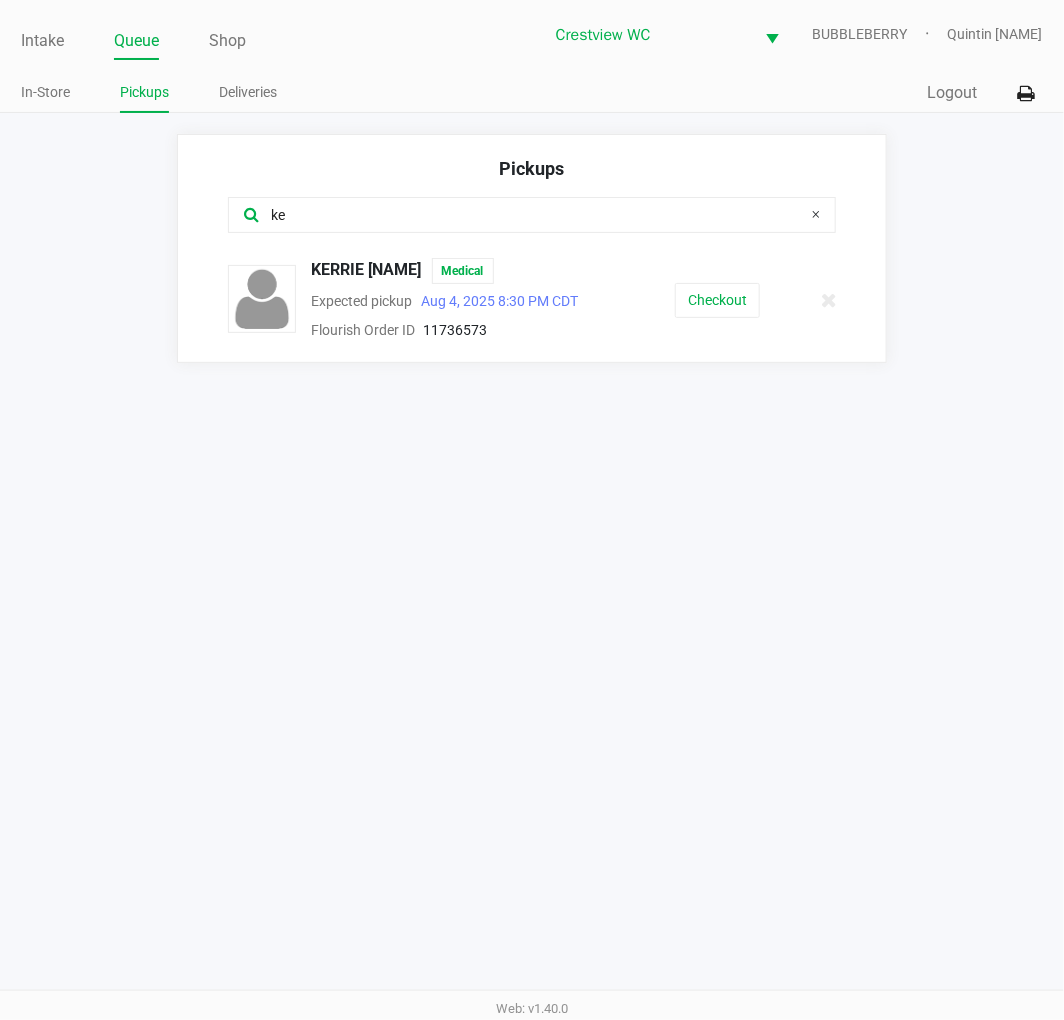 type on "ke" 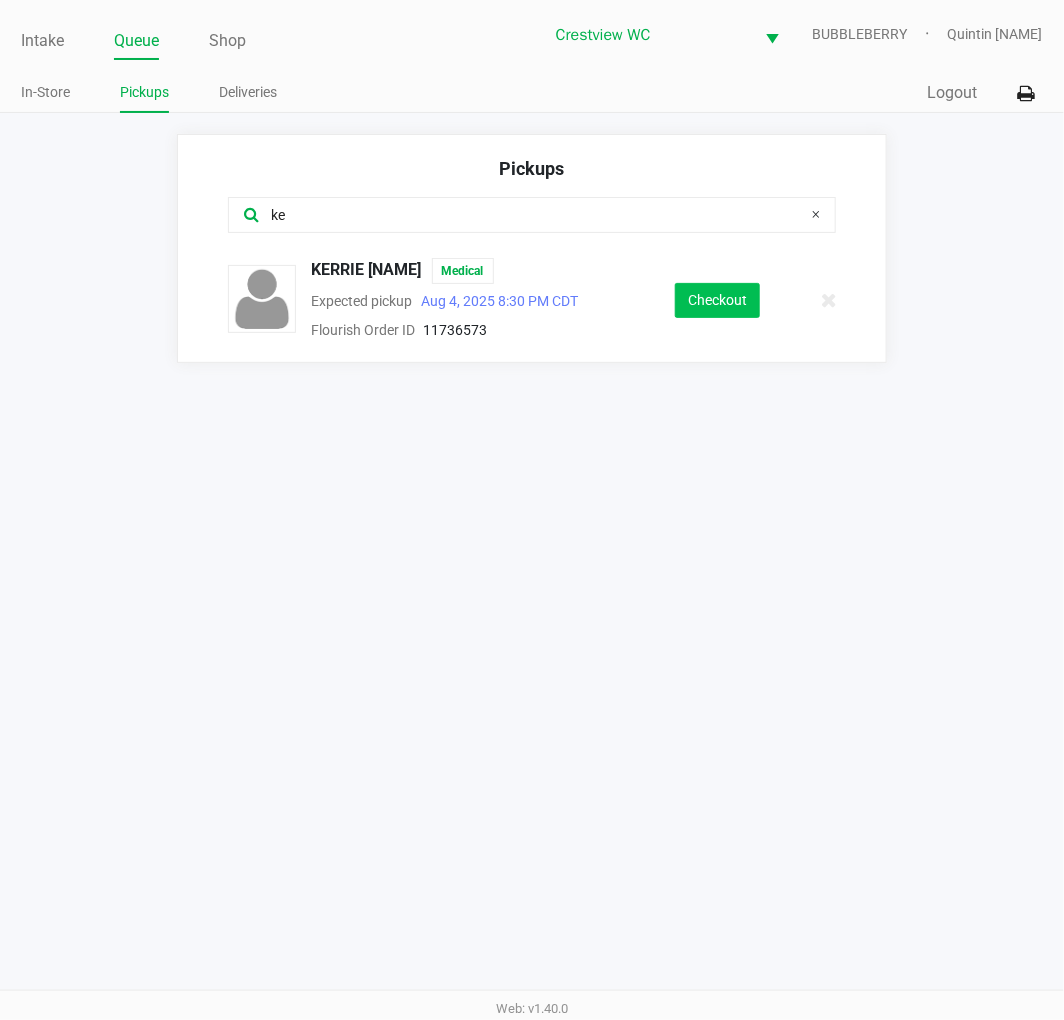 click on "Checkout" 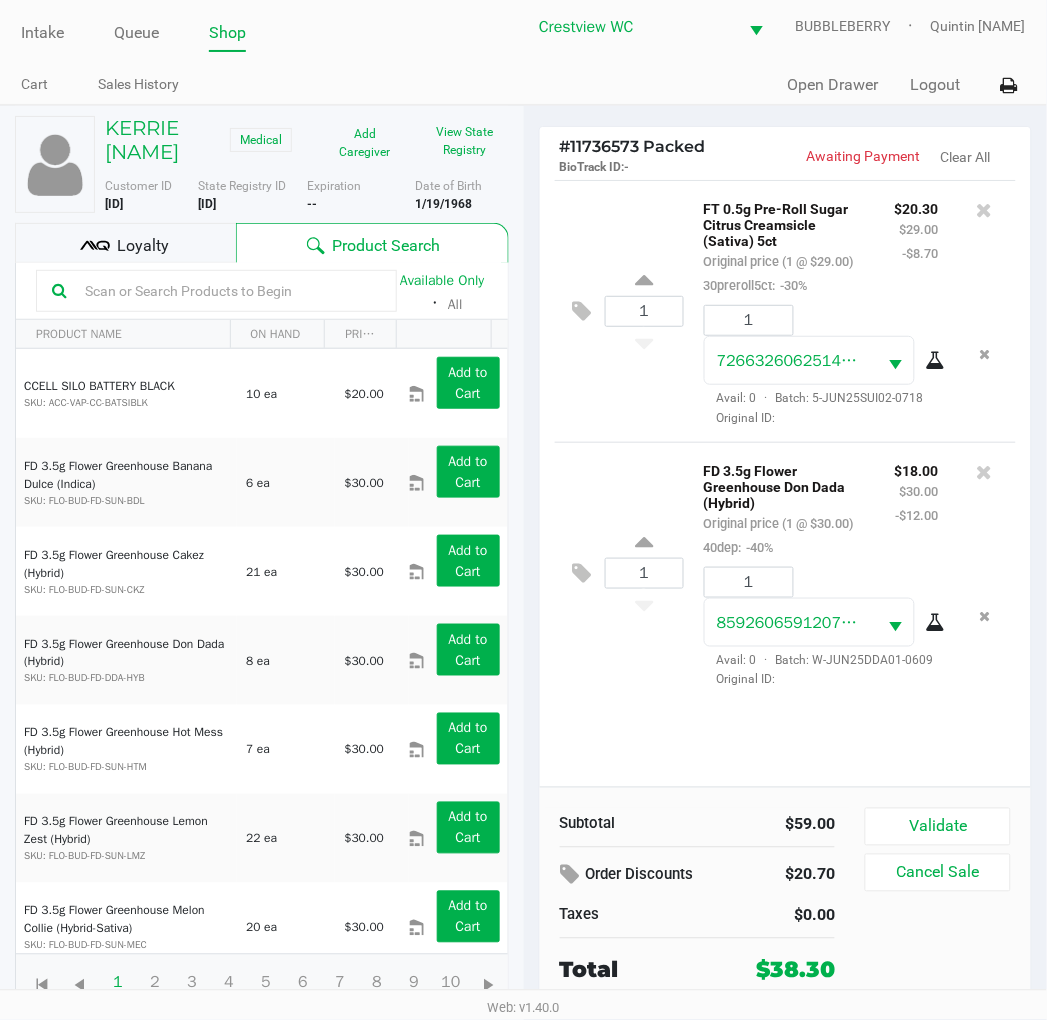 scroll, scrollTop: 0, scrollLeft: 0, axis: both 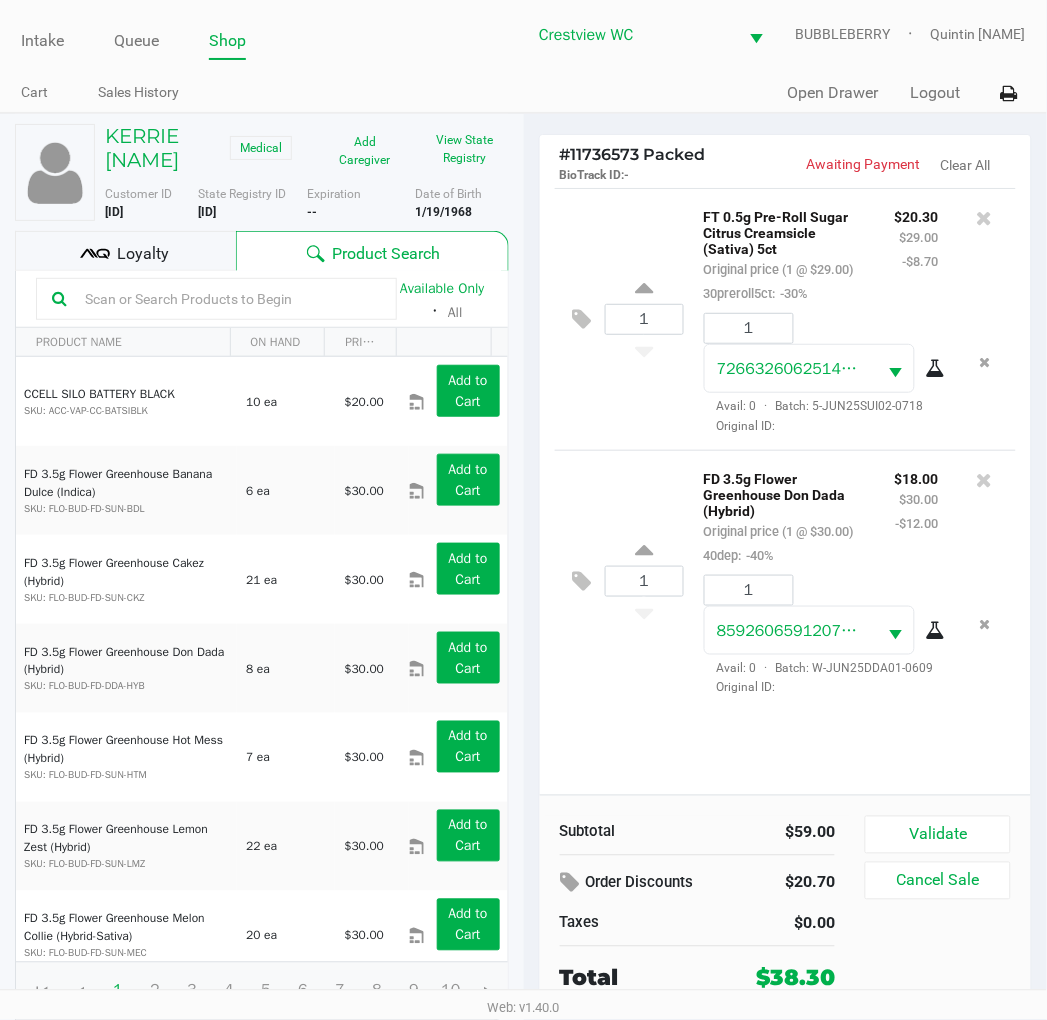 click on "KERRIE STILLMAN   Medical" 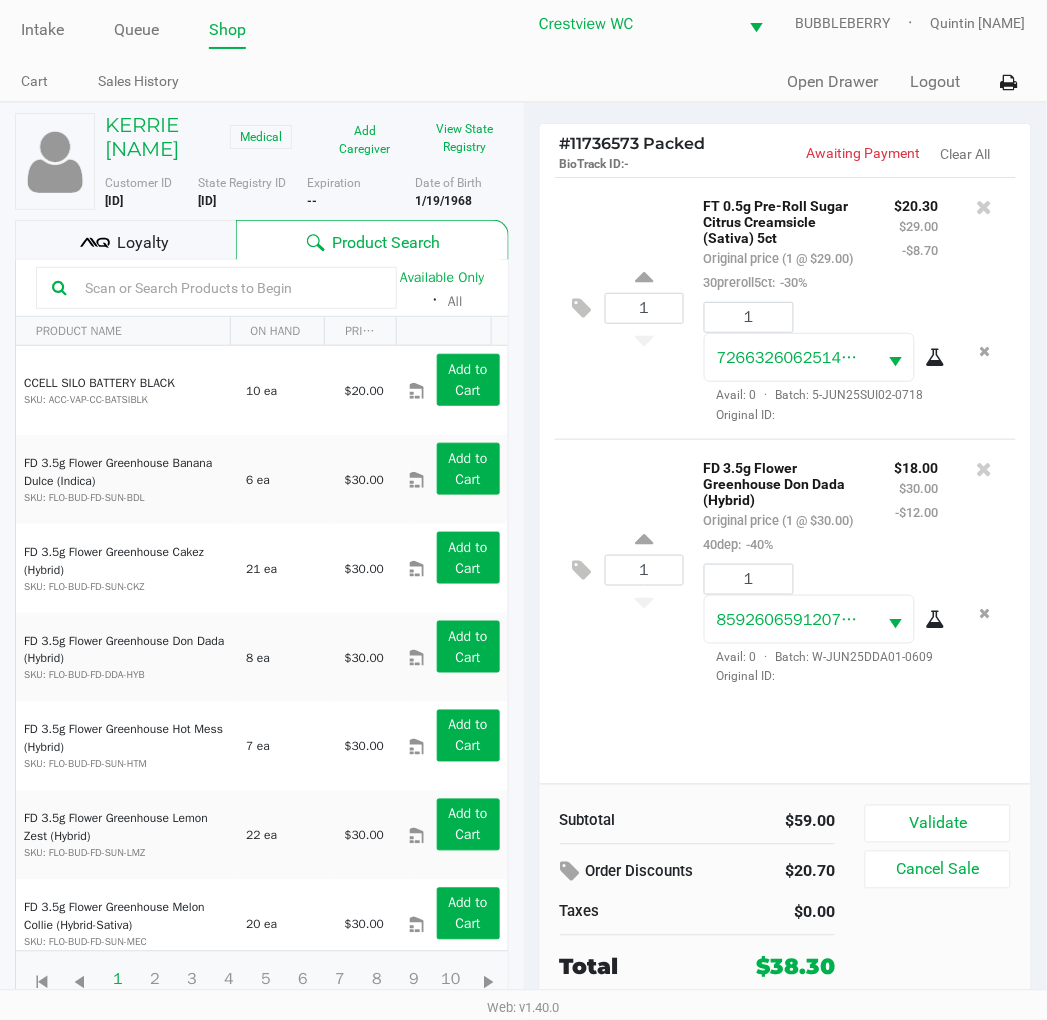 scroll, scrollTop: 37, scrollLeft: 0, axis: vertical 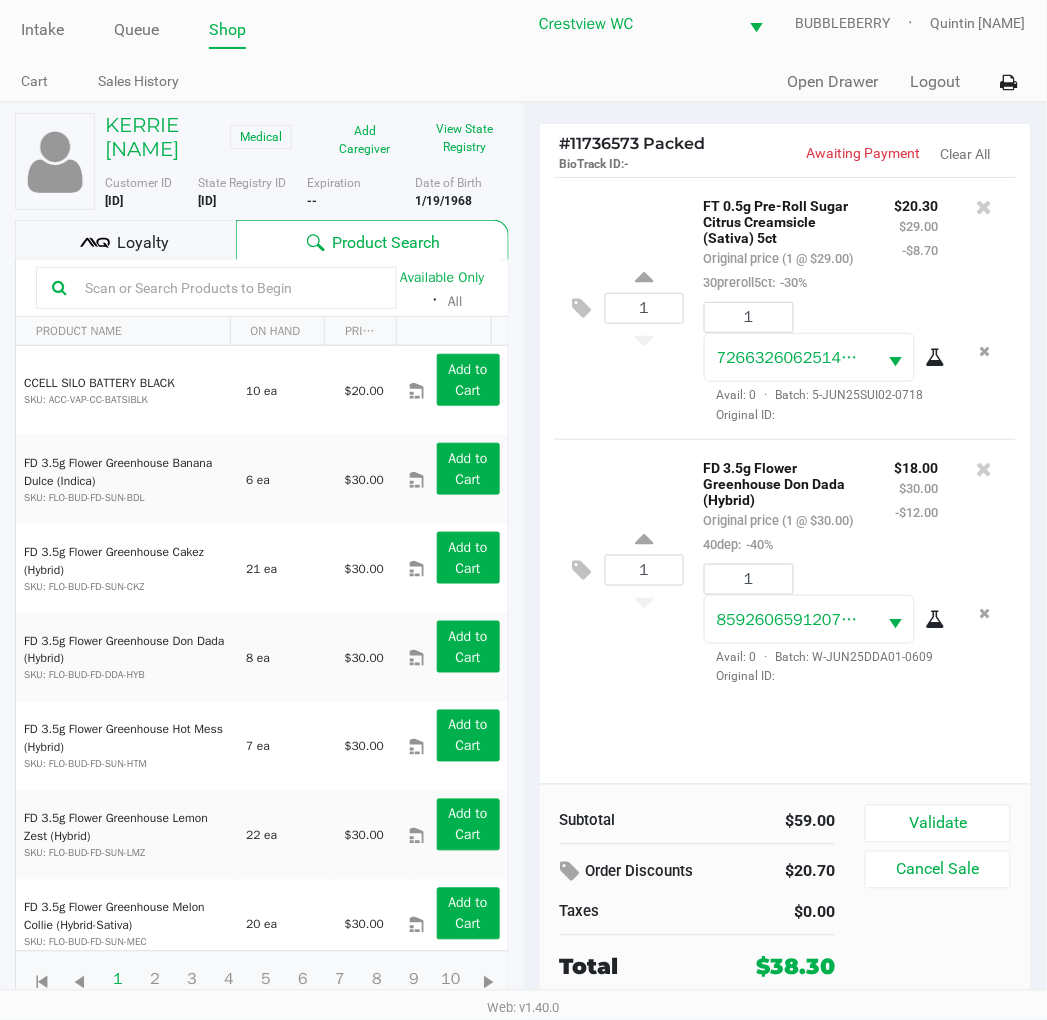 click on "KERRIE STILLMAN   Medical   Add Caregiver   View State Registry" 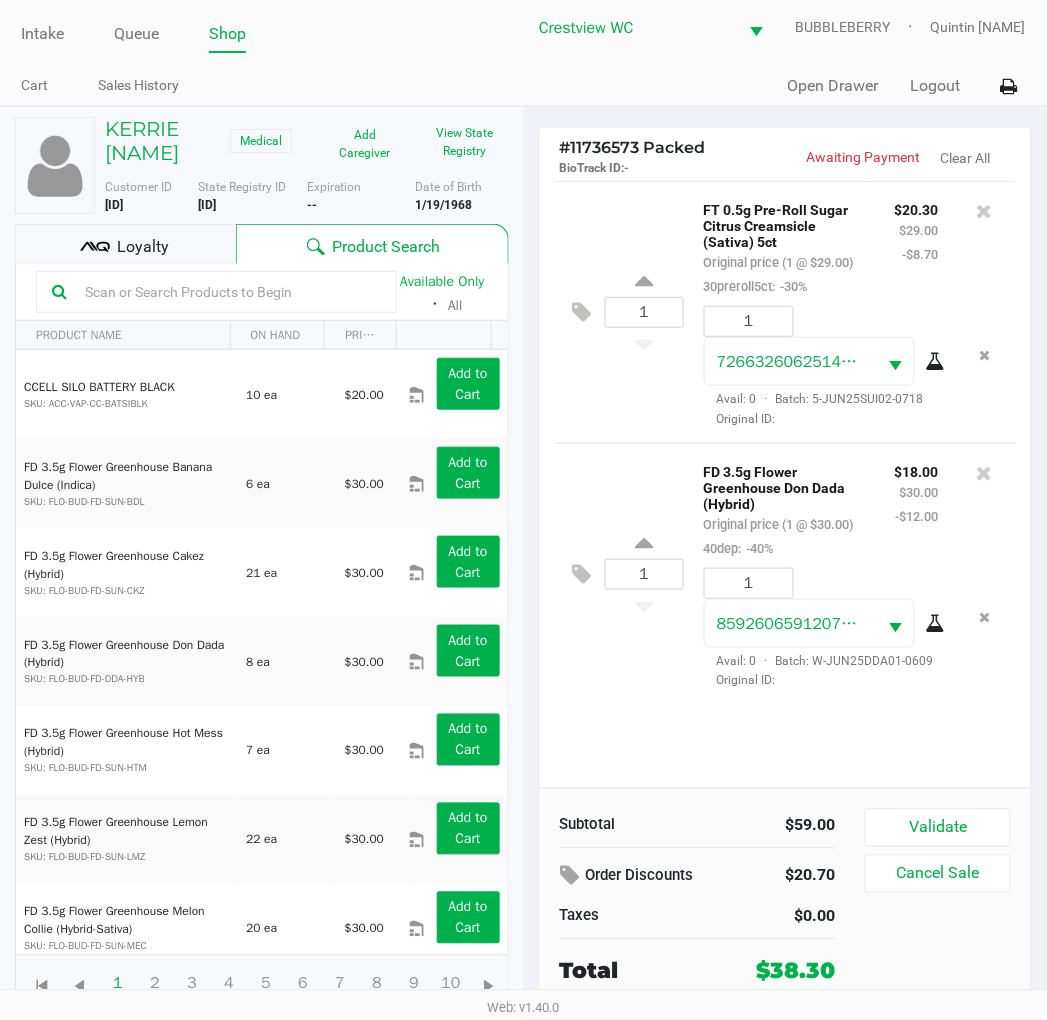 scroll, scrollTop: 0, scrollLeft: 0, axis: both 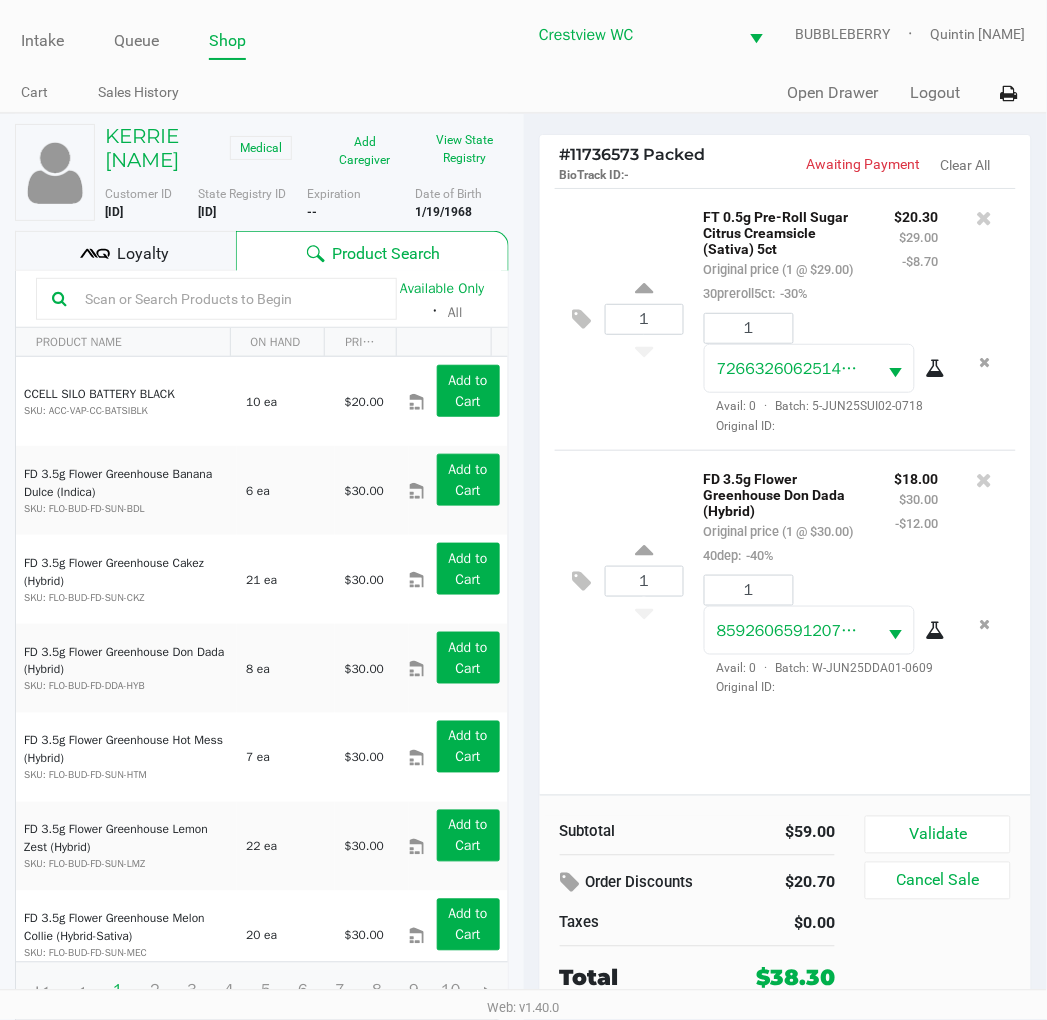 click on "Loyalty" 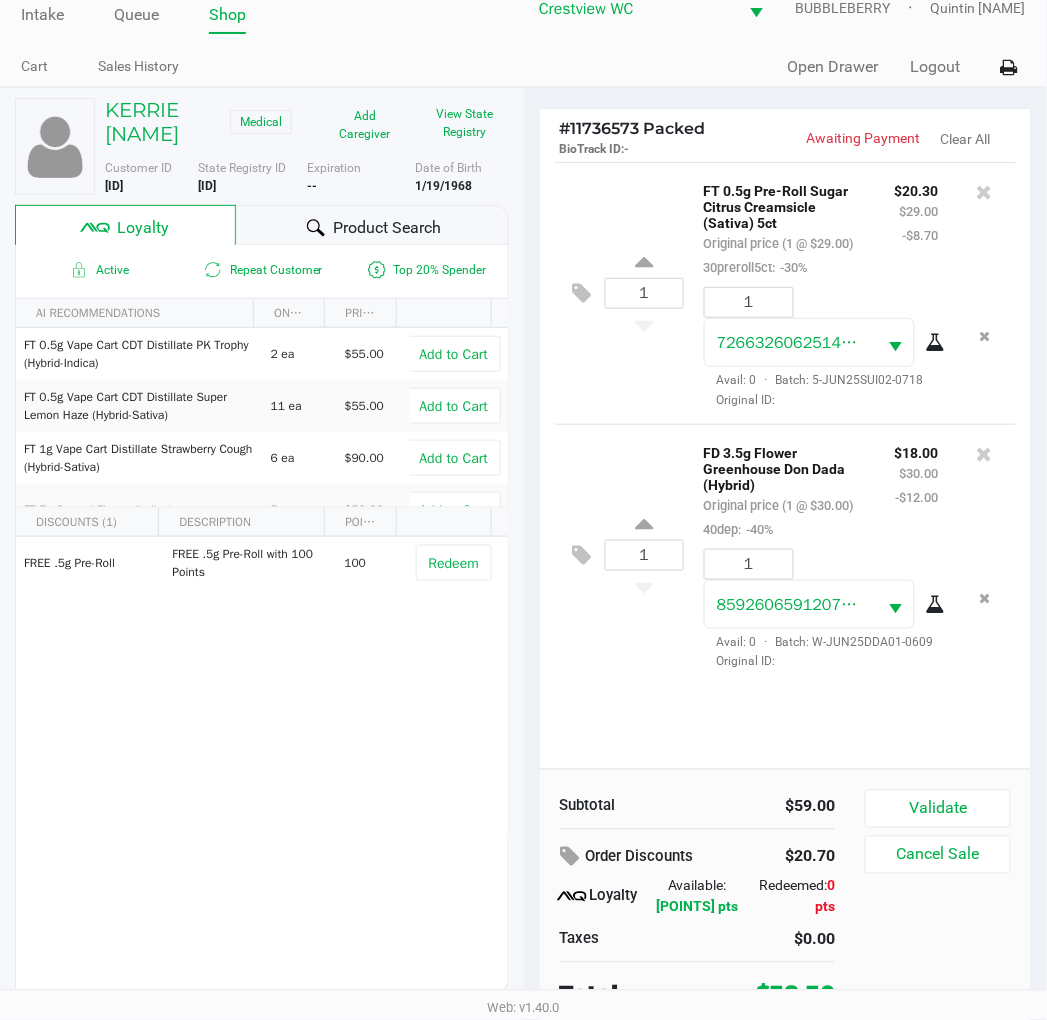 scroll, scrollTop: 38, scrollLeft: 0, axis: vertical 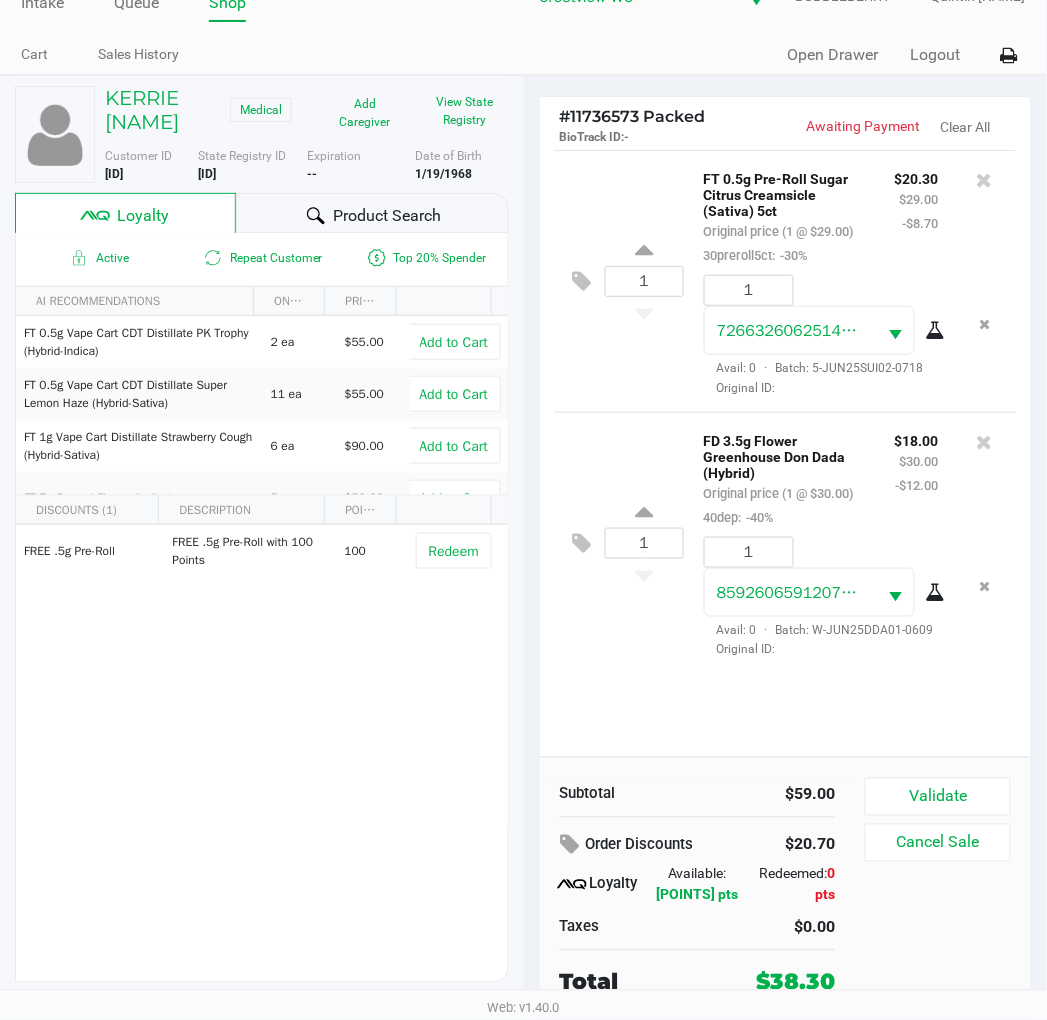 click on "1  FT 0.5g Pre-Roll Sugar Citrus Creamsicle (Sativa) 5ct   Original price (1 @ $29.00)  30preroll5ct:  -30% $20.30 $29.00 -$8.70 1 7266326062514171  Avail: 0  ·  Batch: 5-JUN25SUI02-0718   Original ID:   1  FD 3.5g Flower Greenhouse Don Dada (Hybrid)   Original price (1 @ $30.00)  40dep:  -40% $18.00 $30.00 -$12.00 1 8592606591207830  Avail: 0  ·  Batch: W-JUN25DDA01-0609   Original ID:" 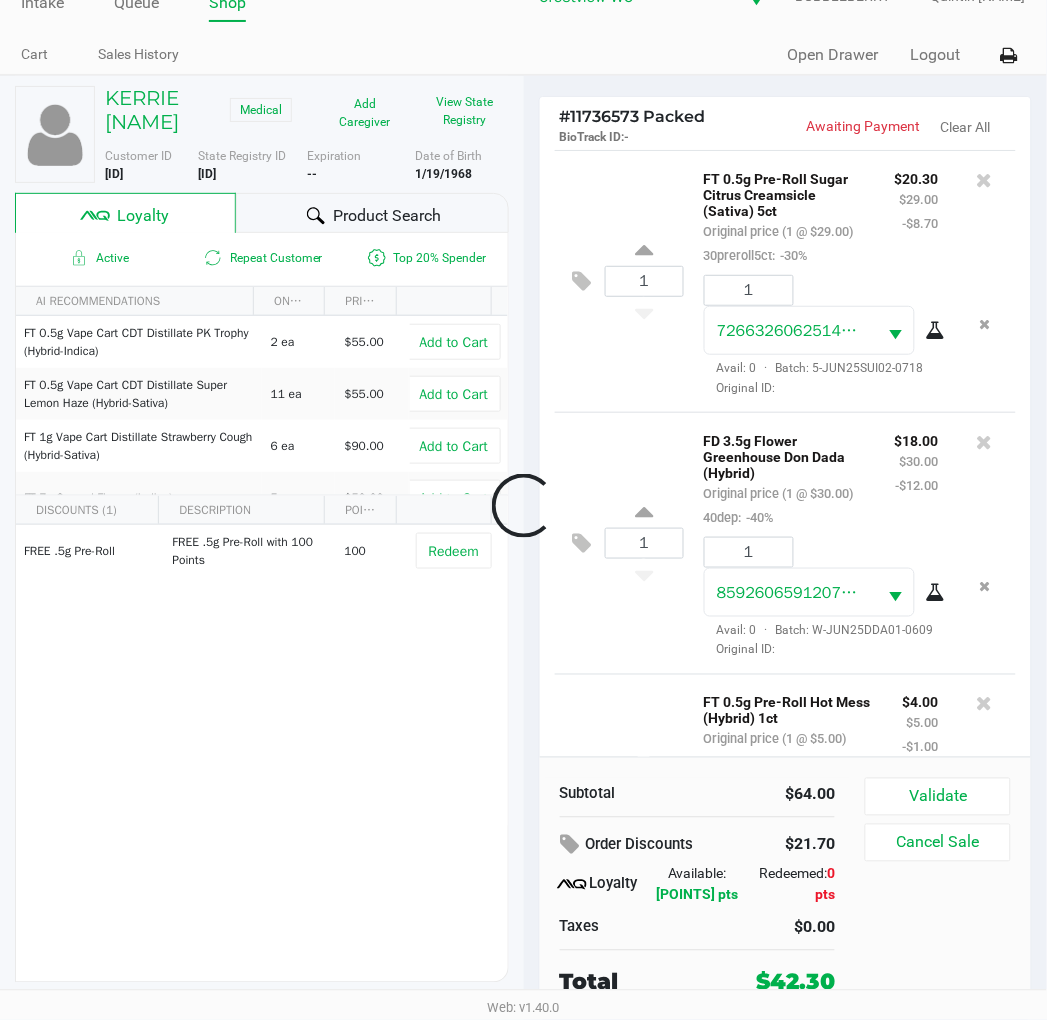 scroll, scrollTop: 283, scrollLeft: 0, axis: vertical 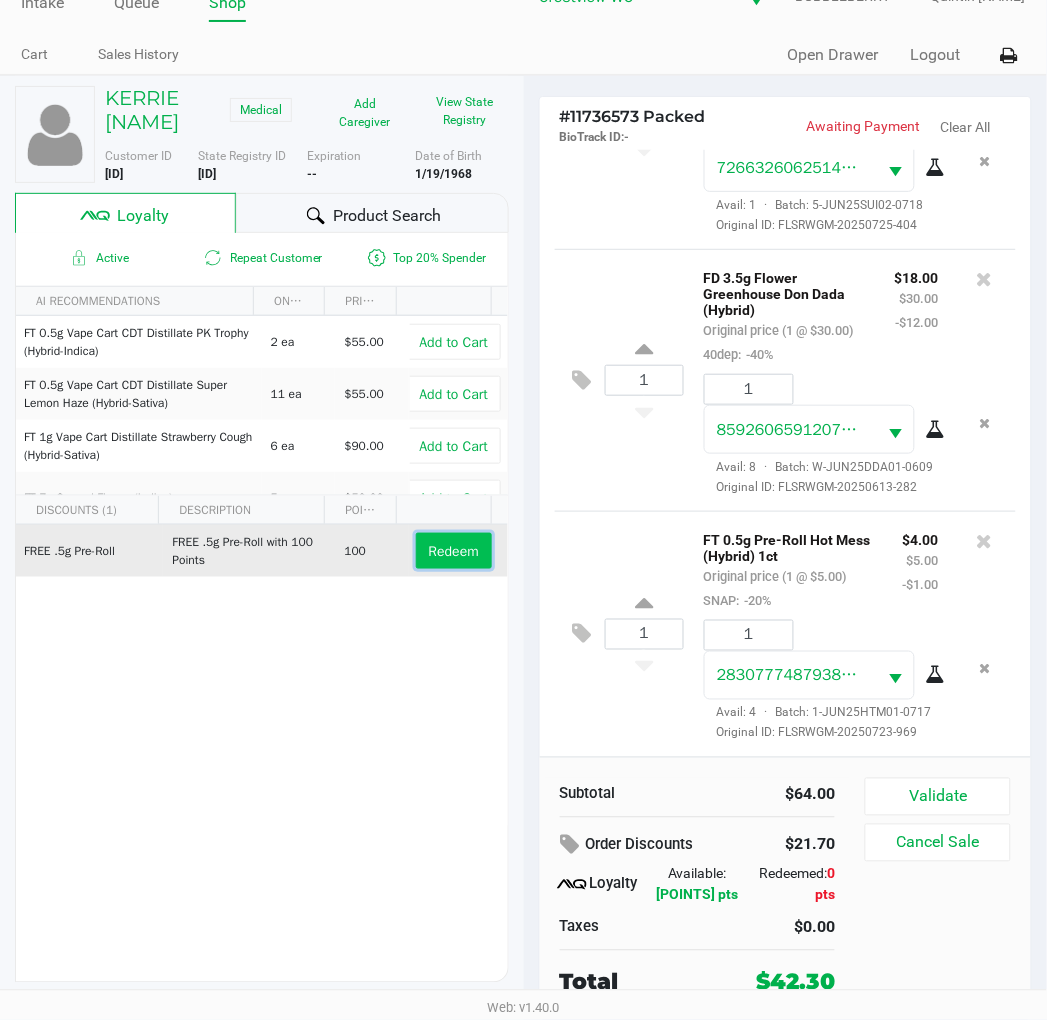 click on "Redeem" 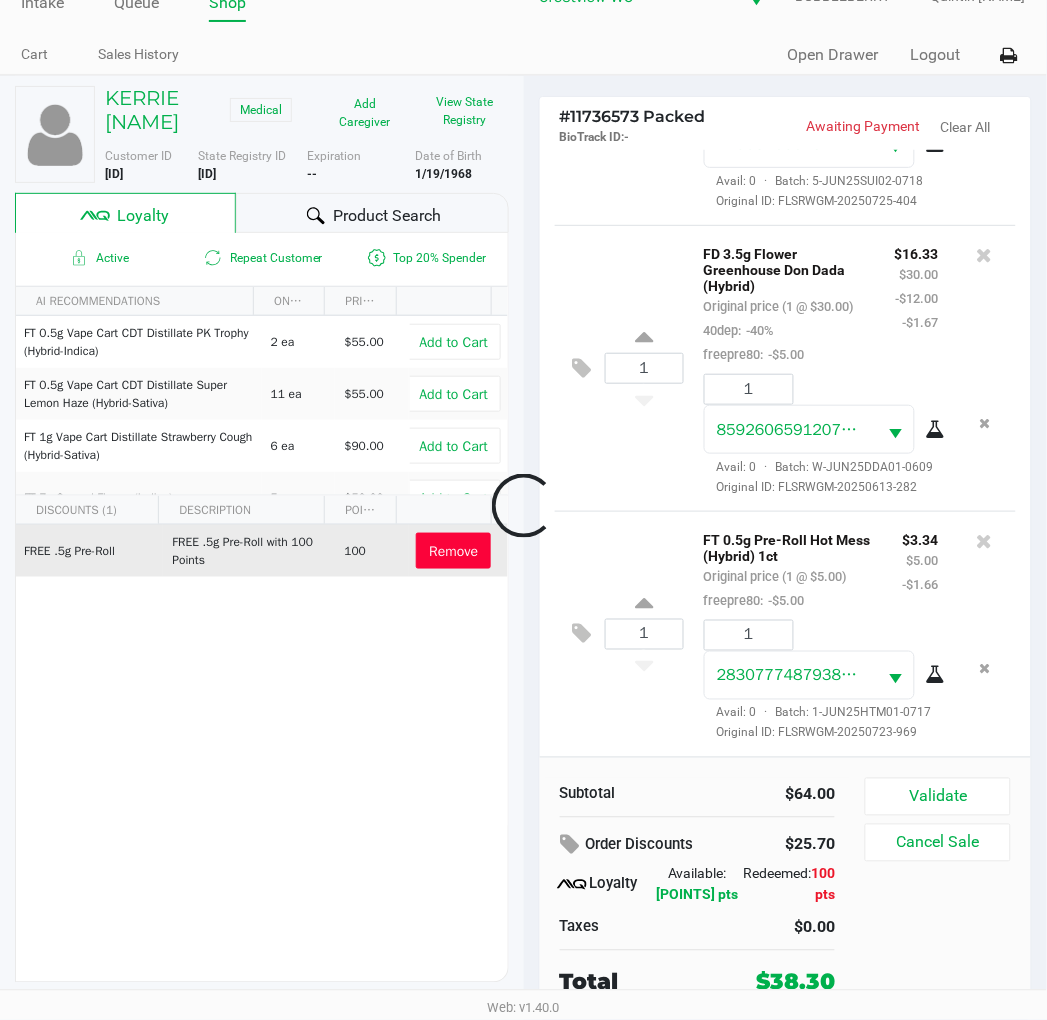 scroll, scrollTop: 337, scrollLeft: 0, axis: vertical 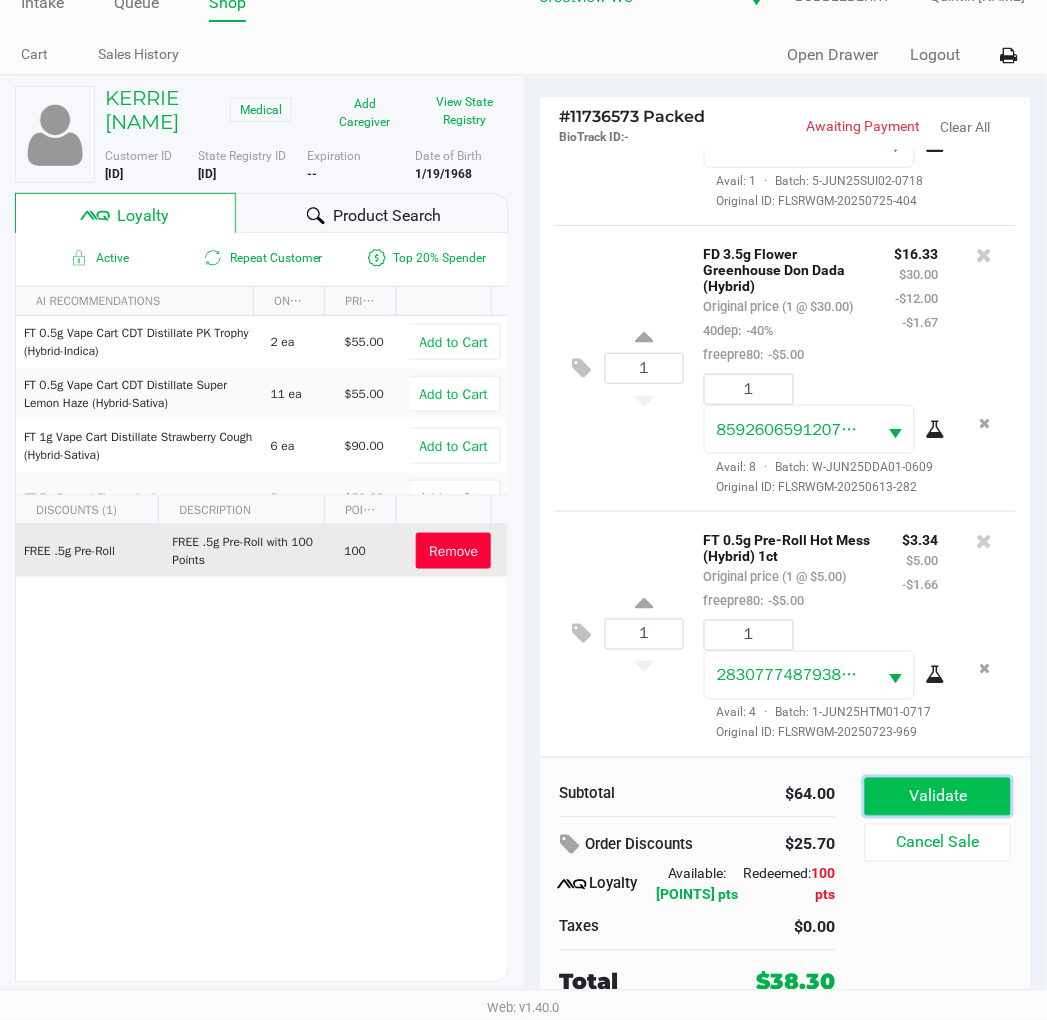 click on "Validate" 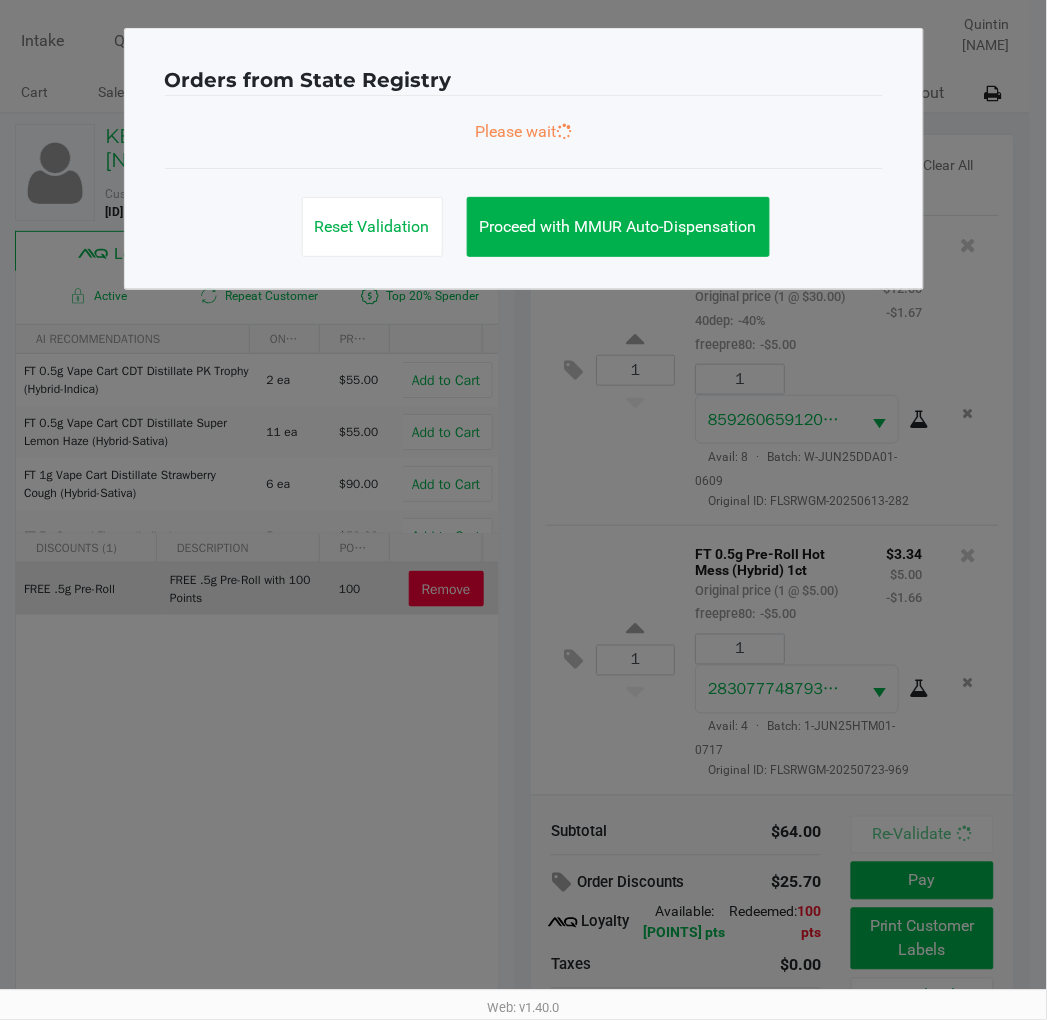 scroll, scrollTop: 0, scrollLeft: 0, axis: both 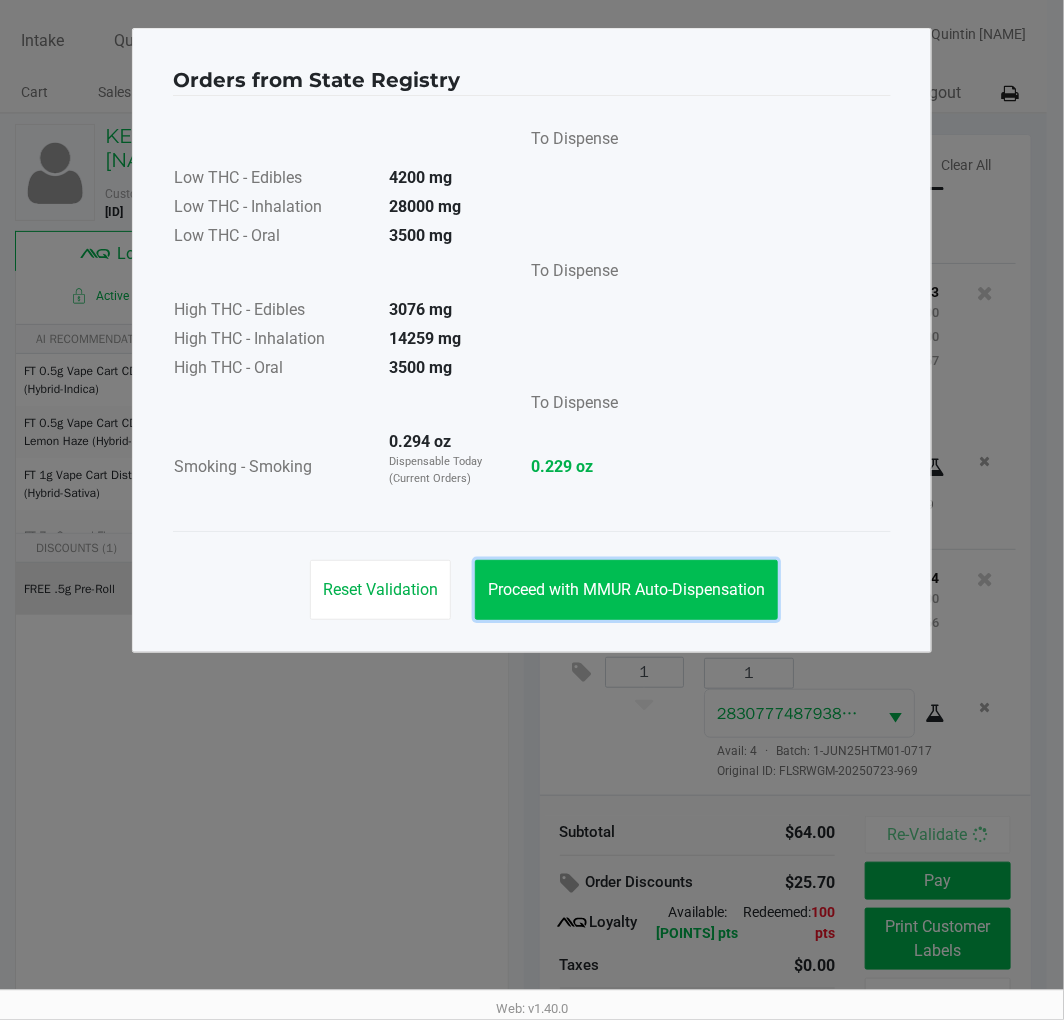 click on "Proceed with MMUR Auto-Dispensation" 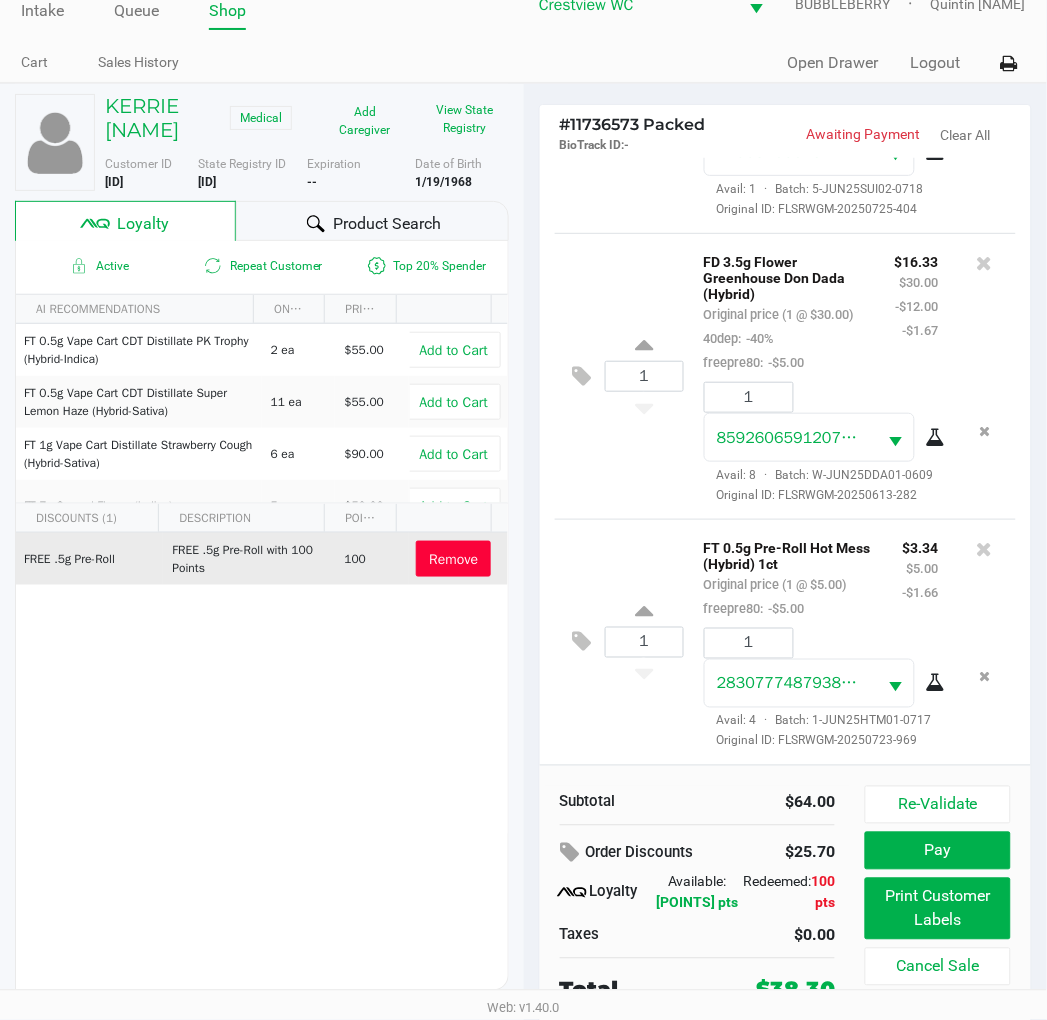 scroll, scrollTop: 38, scrollLeft: 0, axis: vertical 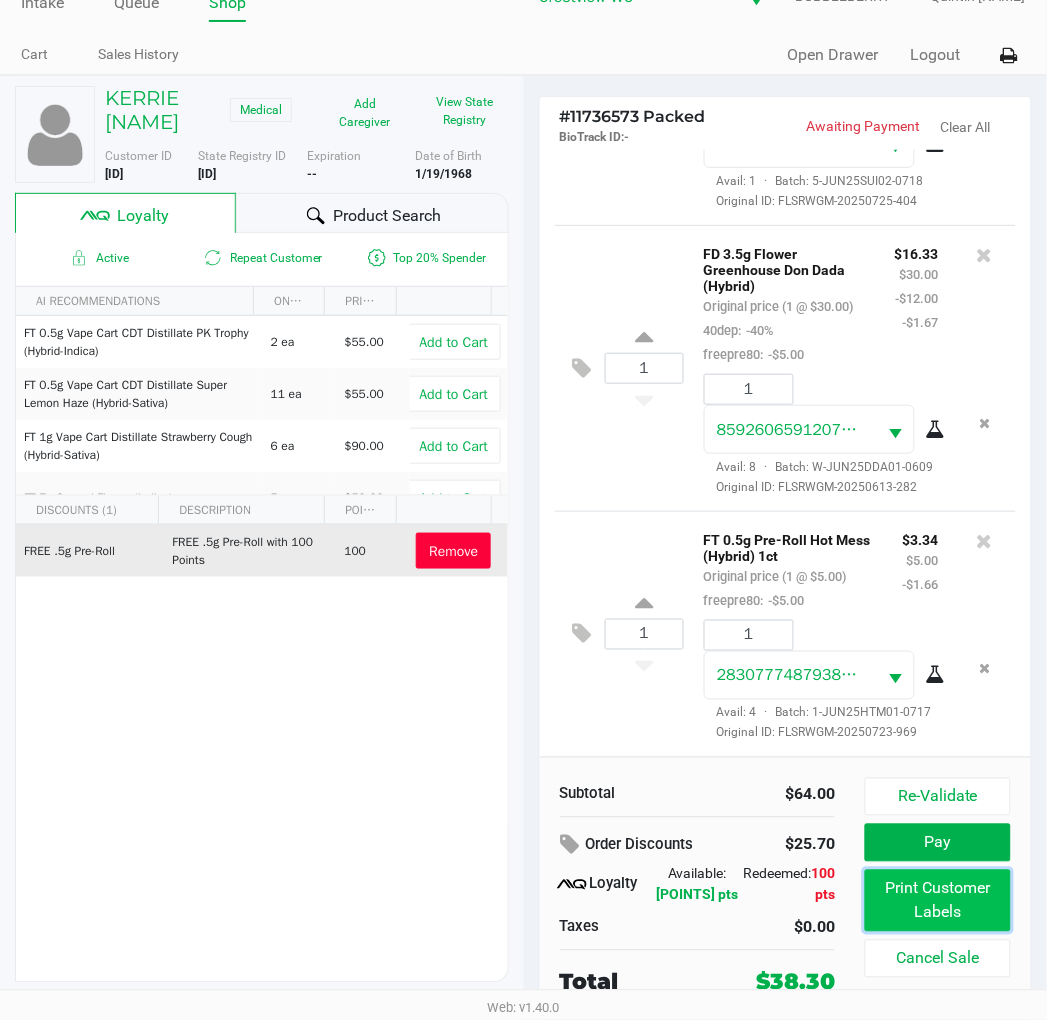 drag, startPoint x: 892, startPoint y: 897, endPoint x: 885, endPoint y: 888, distance: 11.401754 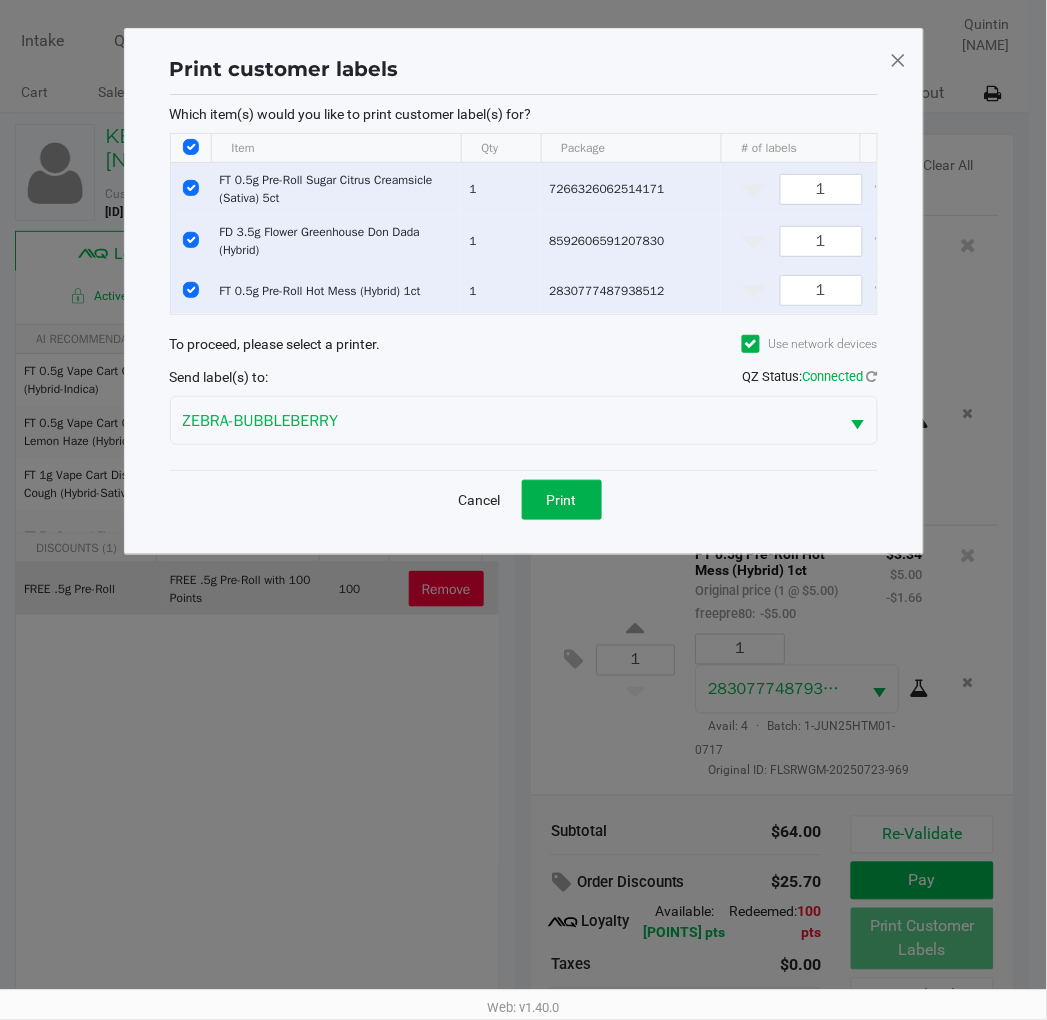 scroll, scrollTop: 0, scrollLeft: 0, axis: both 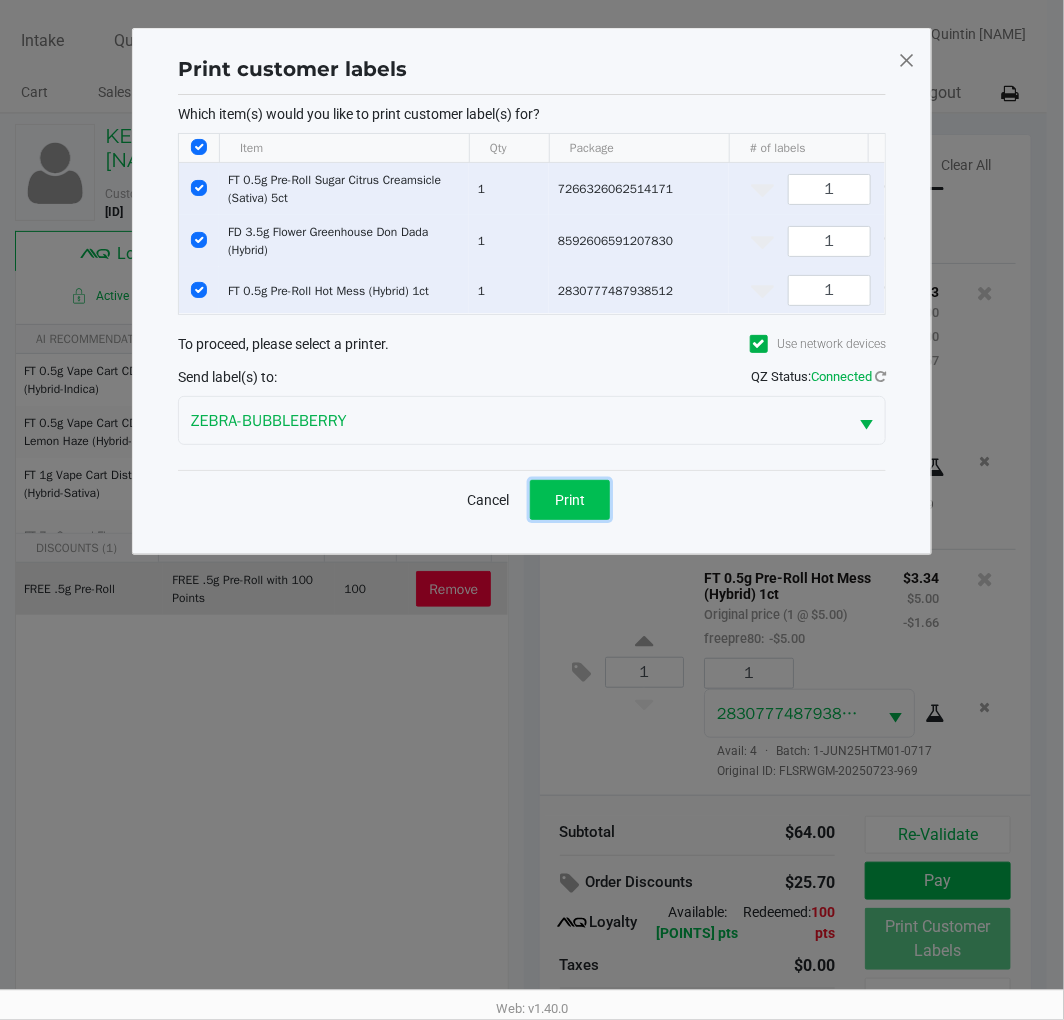 click on "Print" 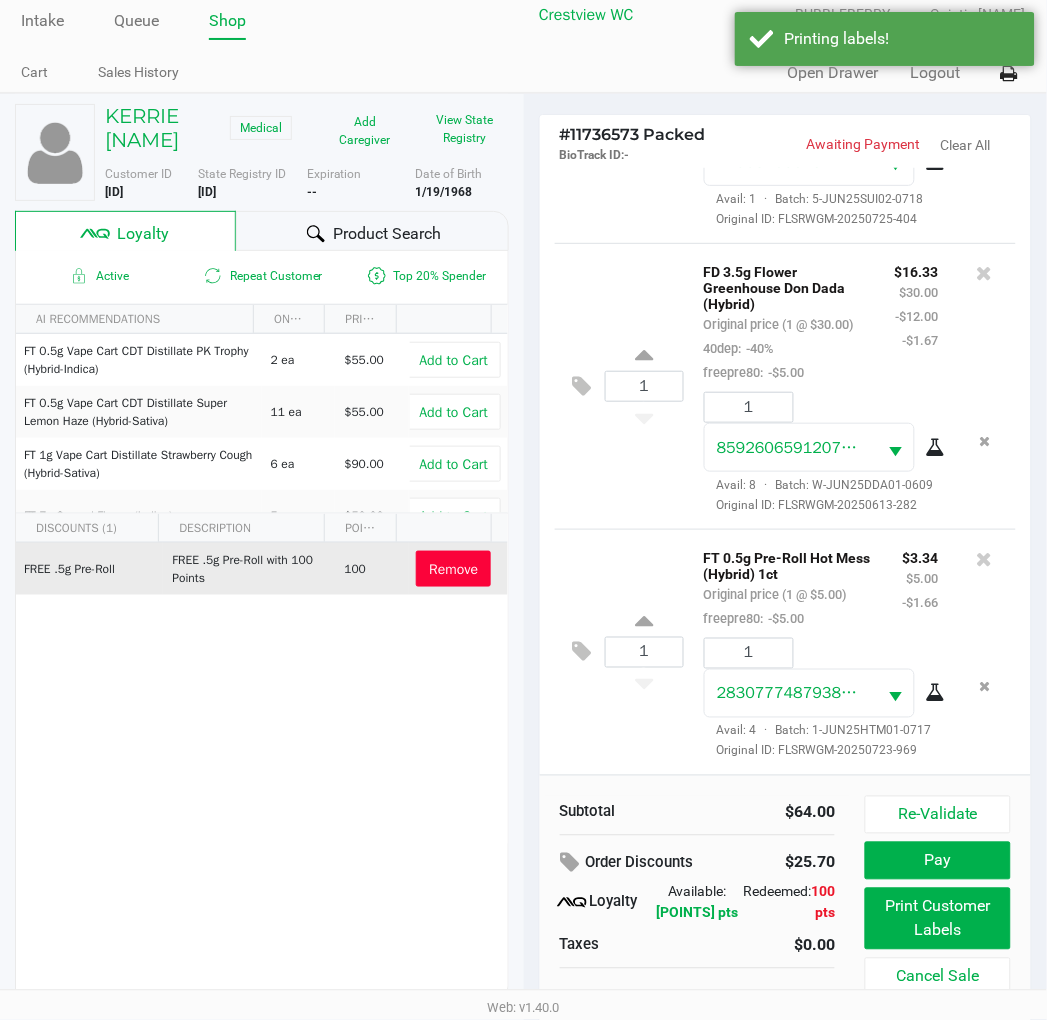 scroll, scrollTop: 38, scrollLeft: 0, axis: vertical 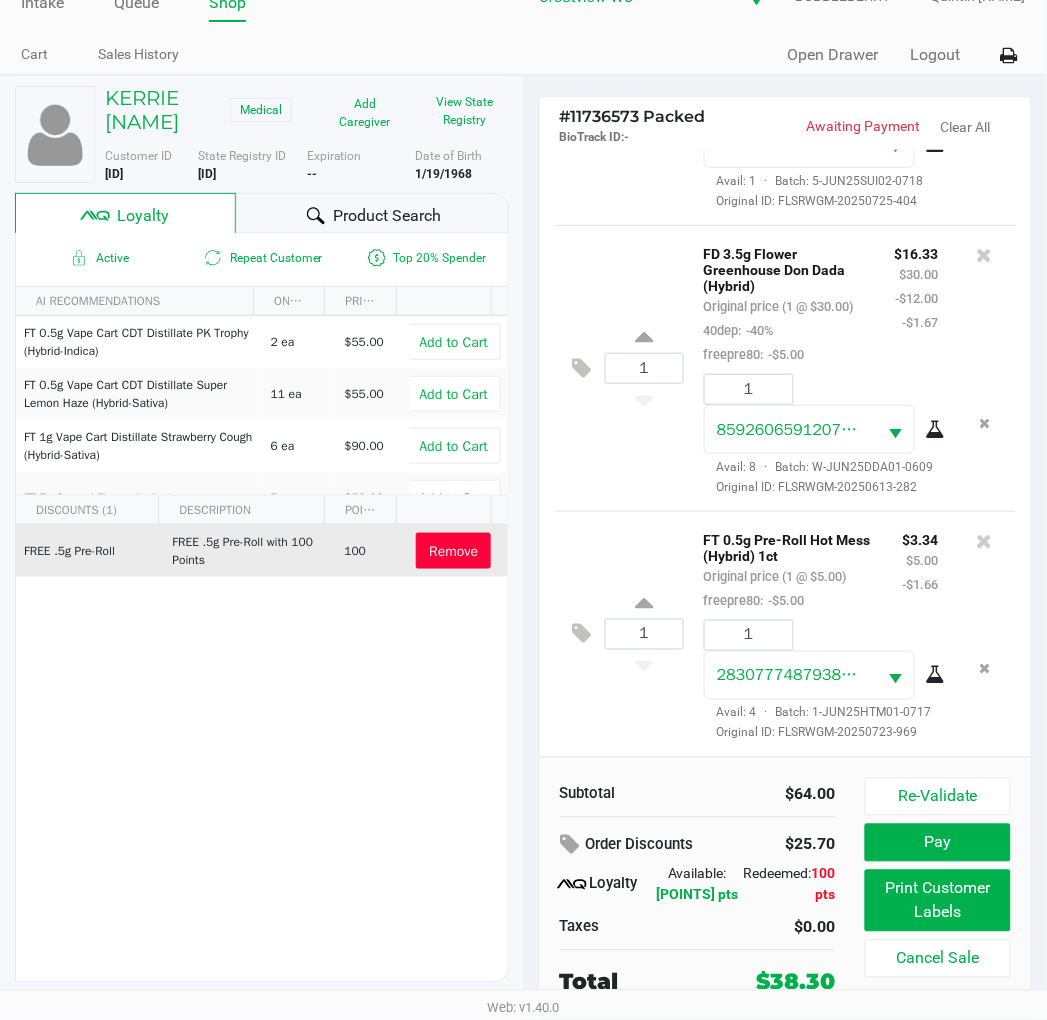 click on "Pay" 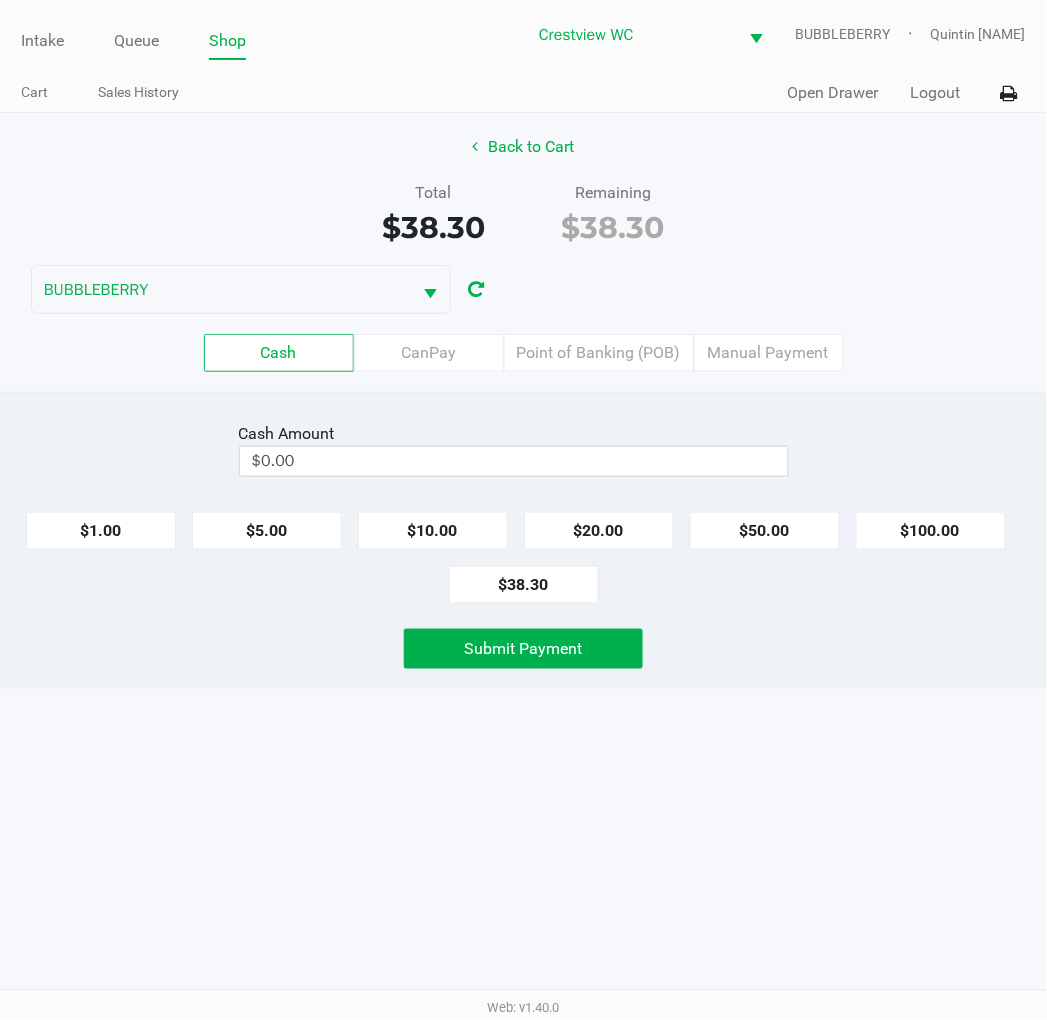 scroll, scrollTop: 0, scrollLeft: 0, axis: both 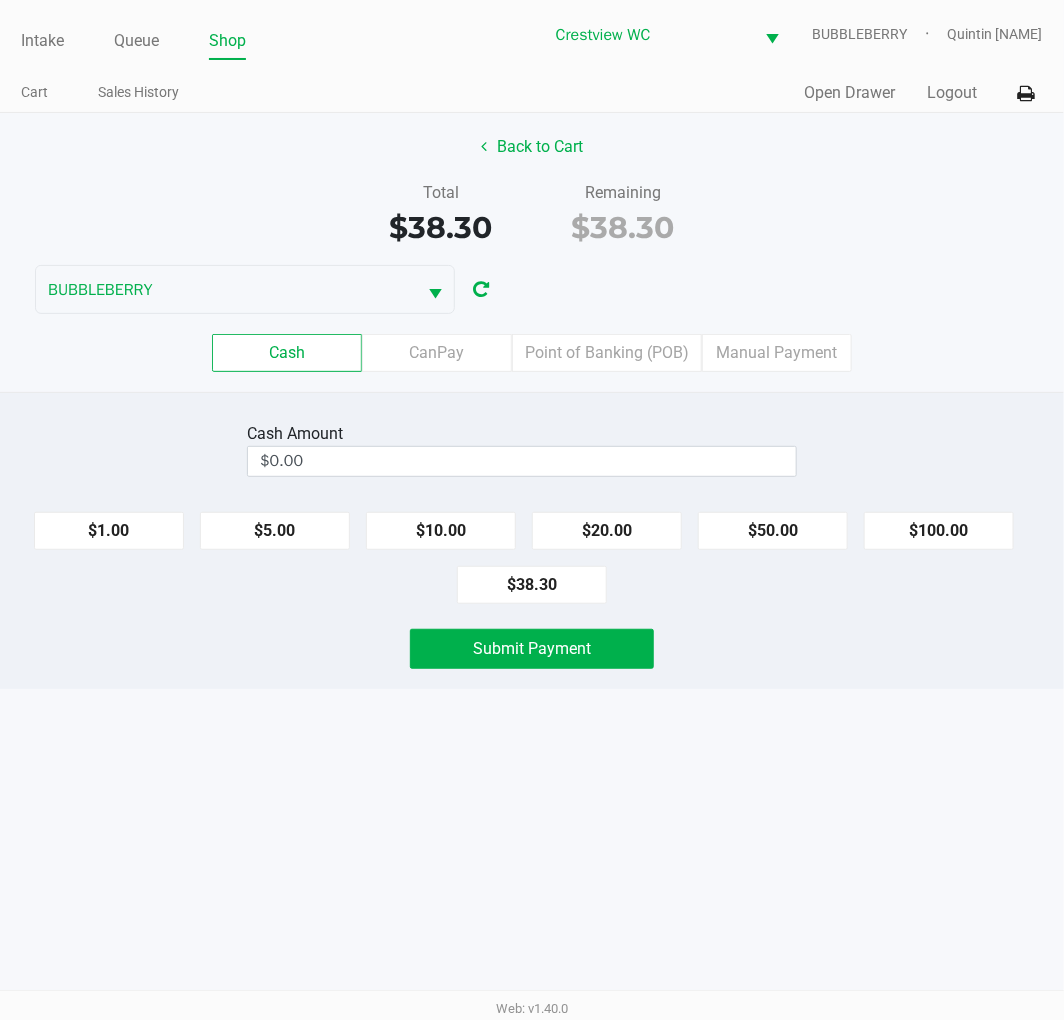 click on "$100.00" 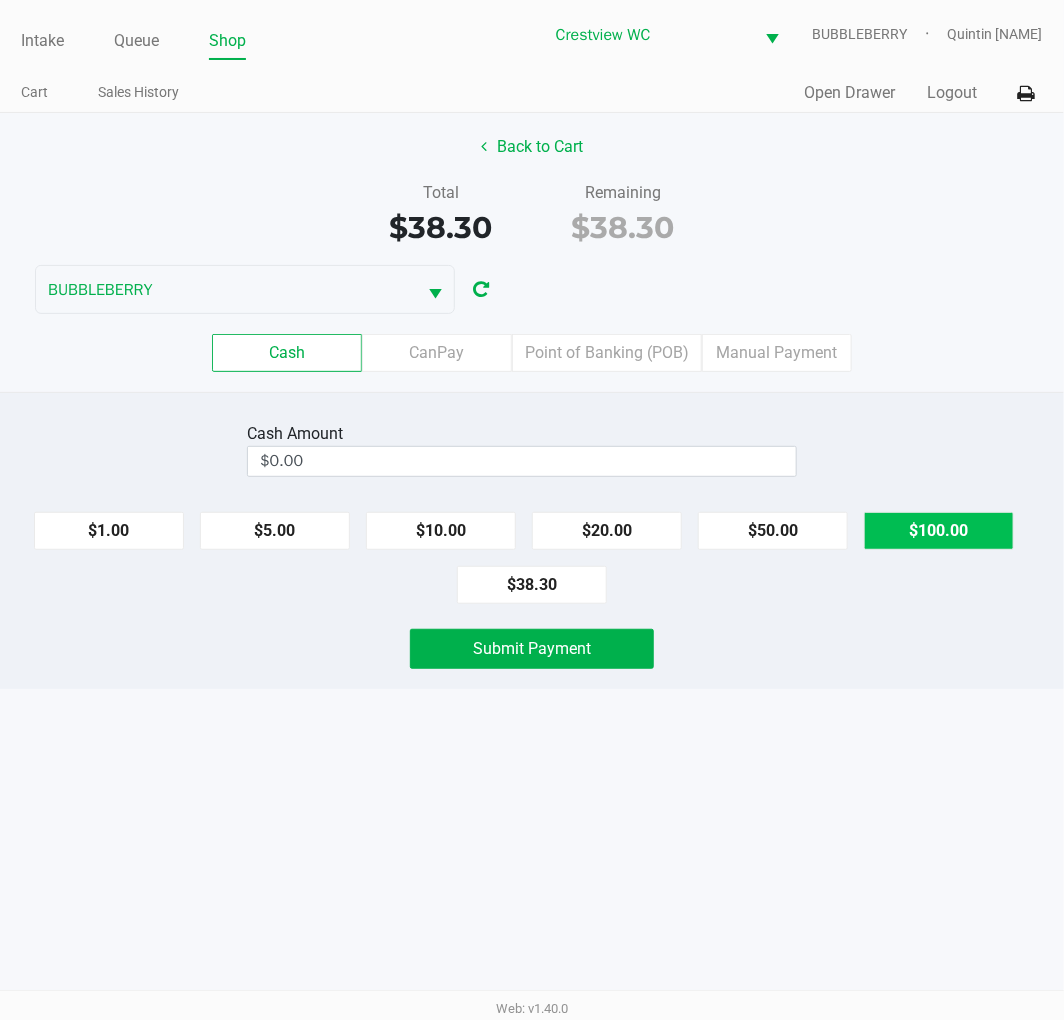 type on "$100.00" 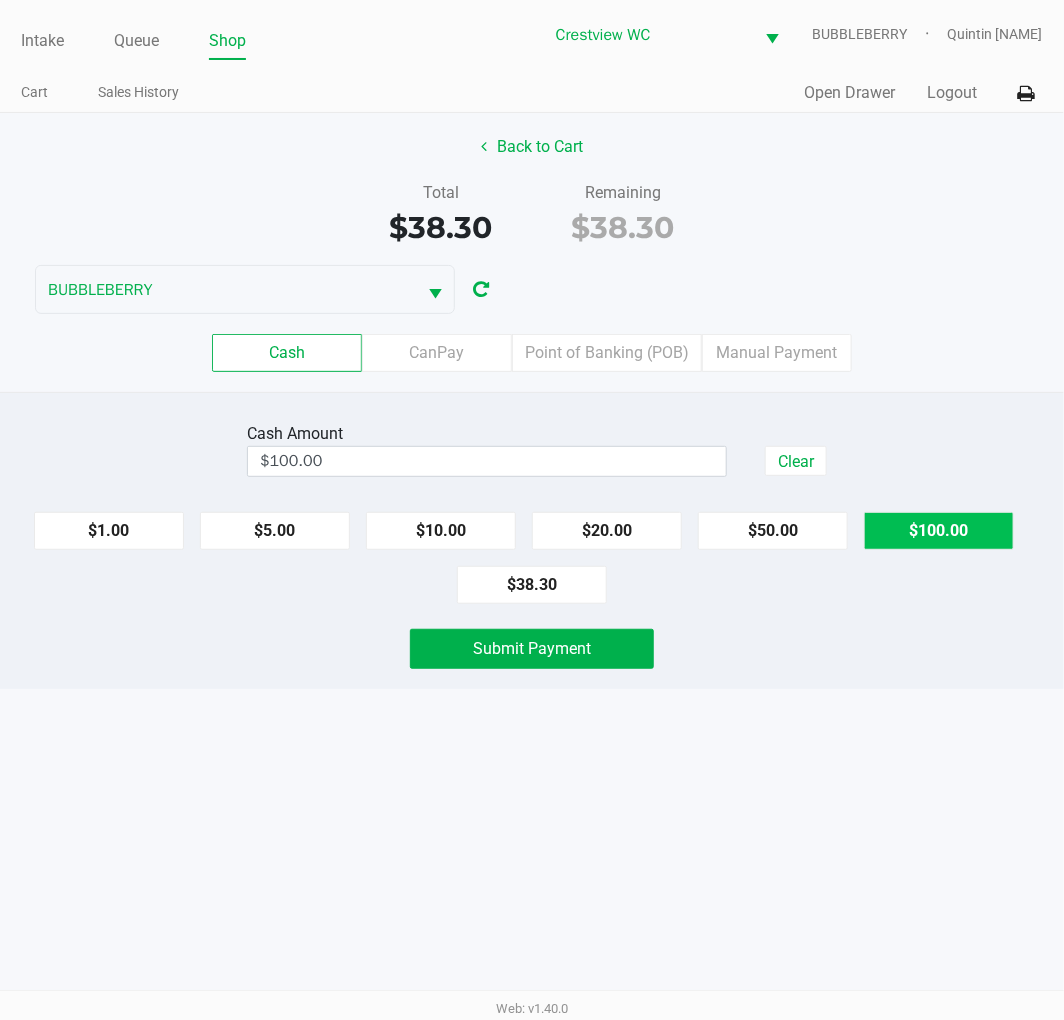 click on "Submit Payment" 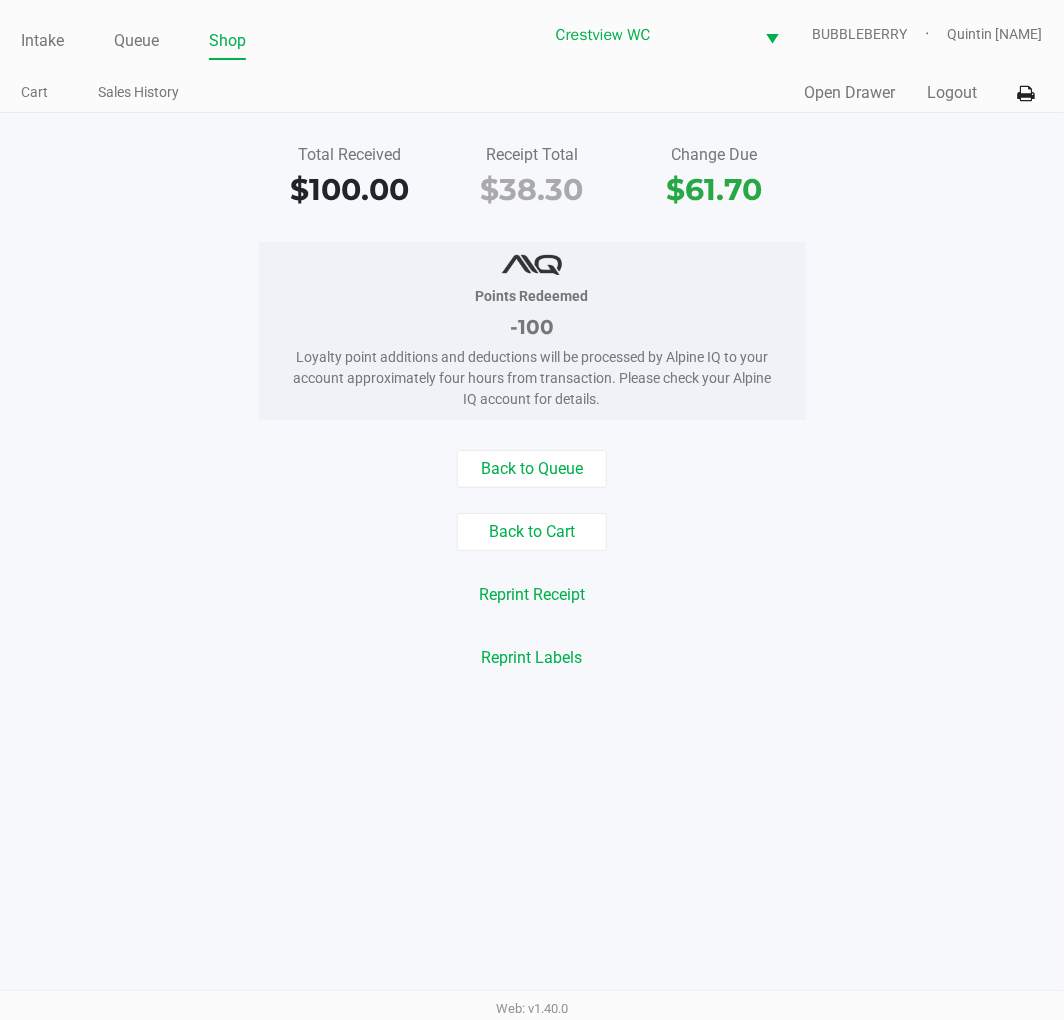 click on "Intake" 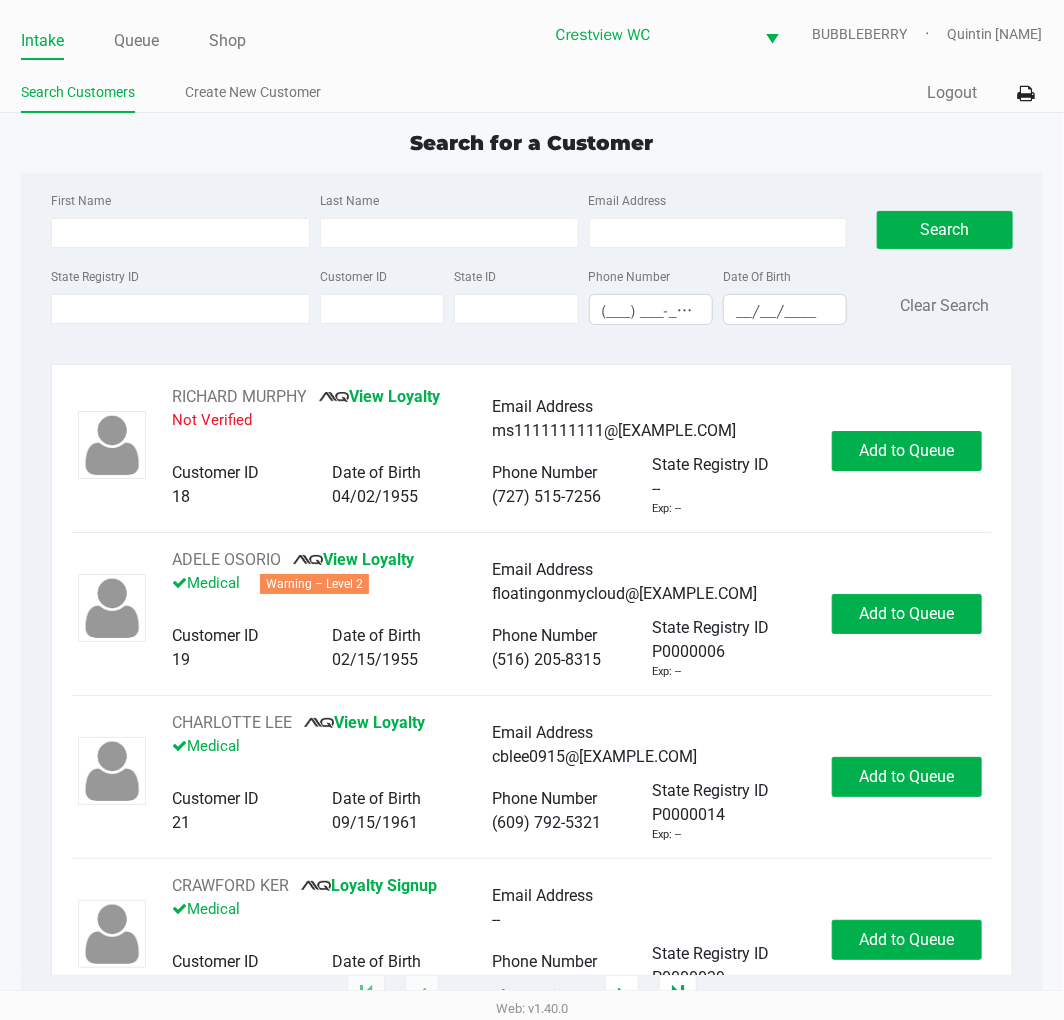 click on "First Name Last Name Email Address State Registry ID Customer ID State ID Phone Number (___) ___-____ Date Of Birth __/__/____  Search   Clear Search" 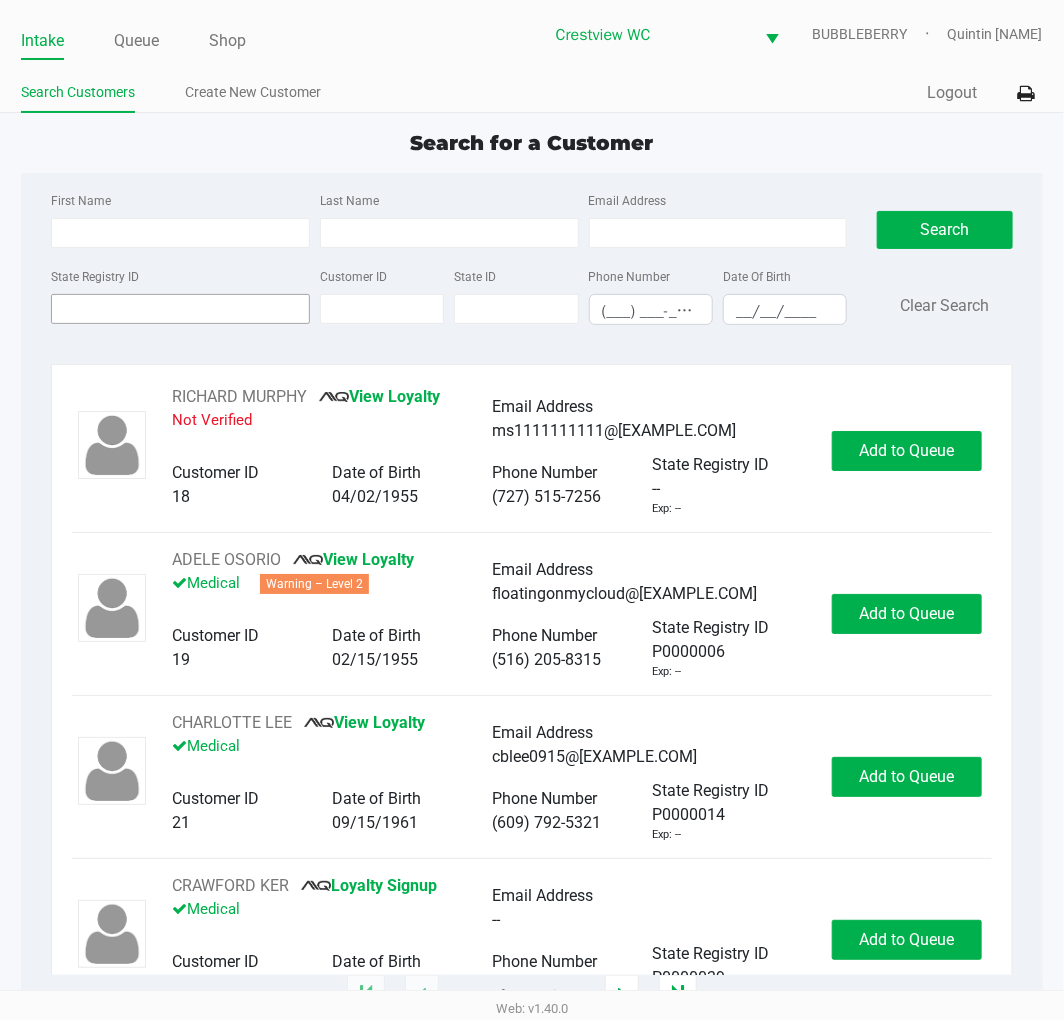 click on "State Registry ID" at bounding box center [180, 309] 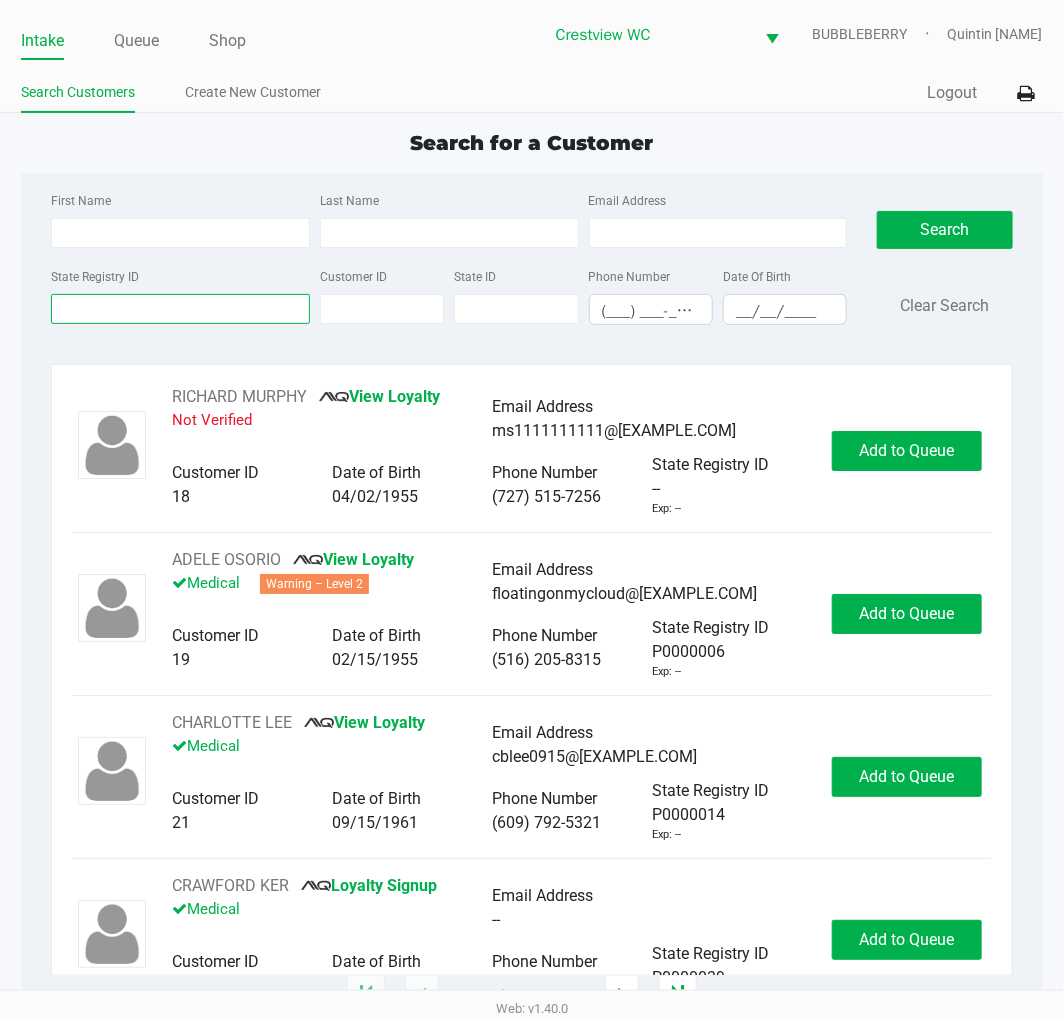 click on "State Registry ID" at bounding box center (180, 309) 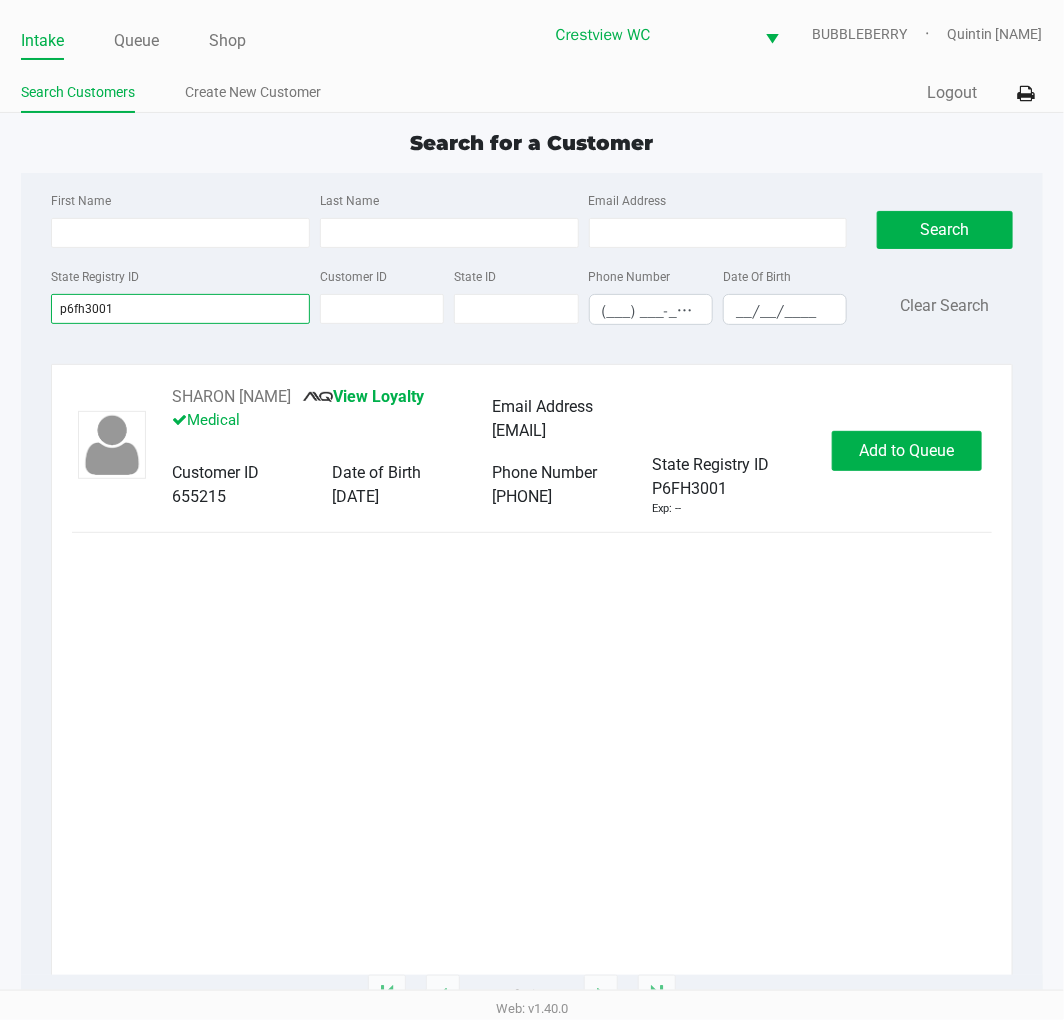 type on "p6fh3001" 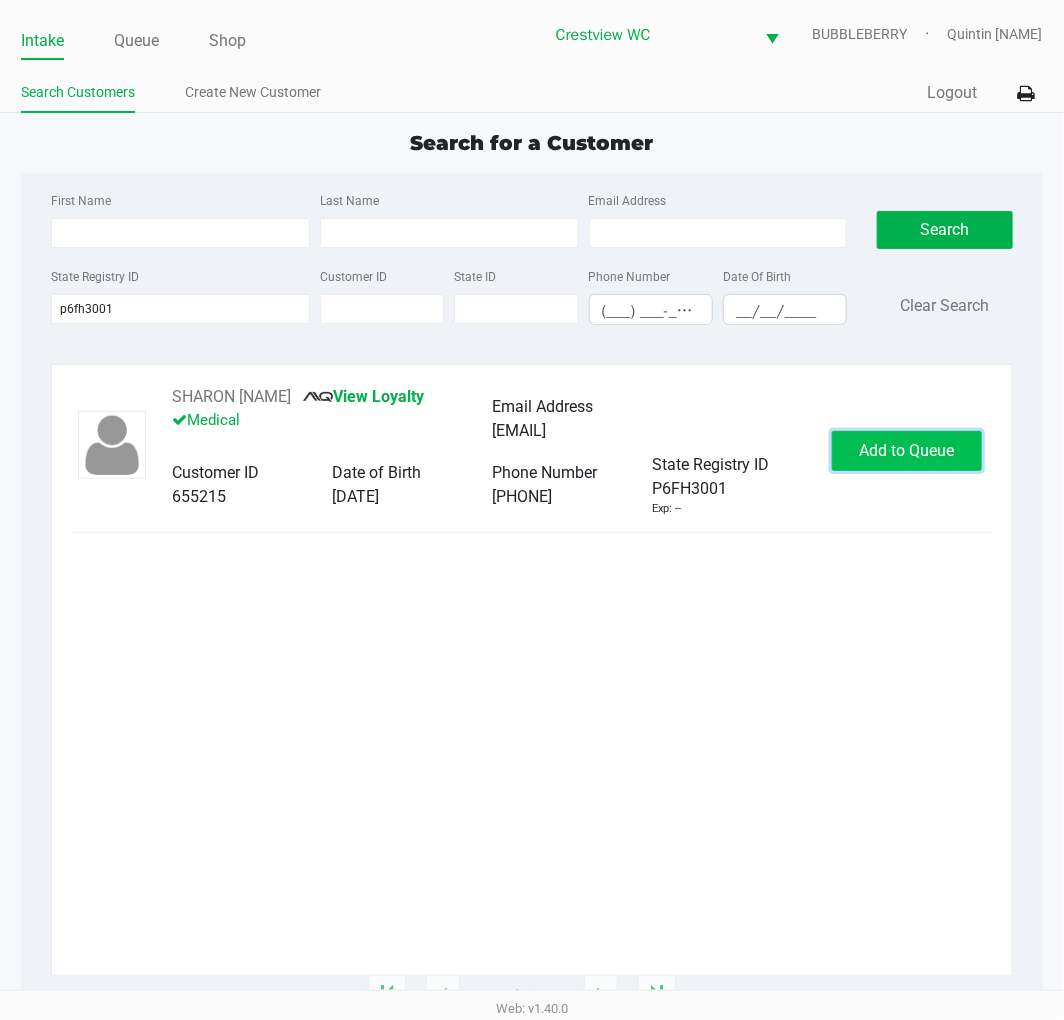 click on "Add to Queue" 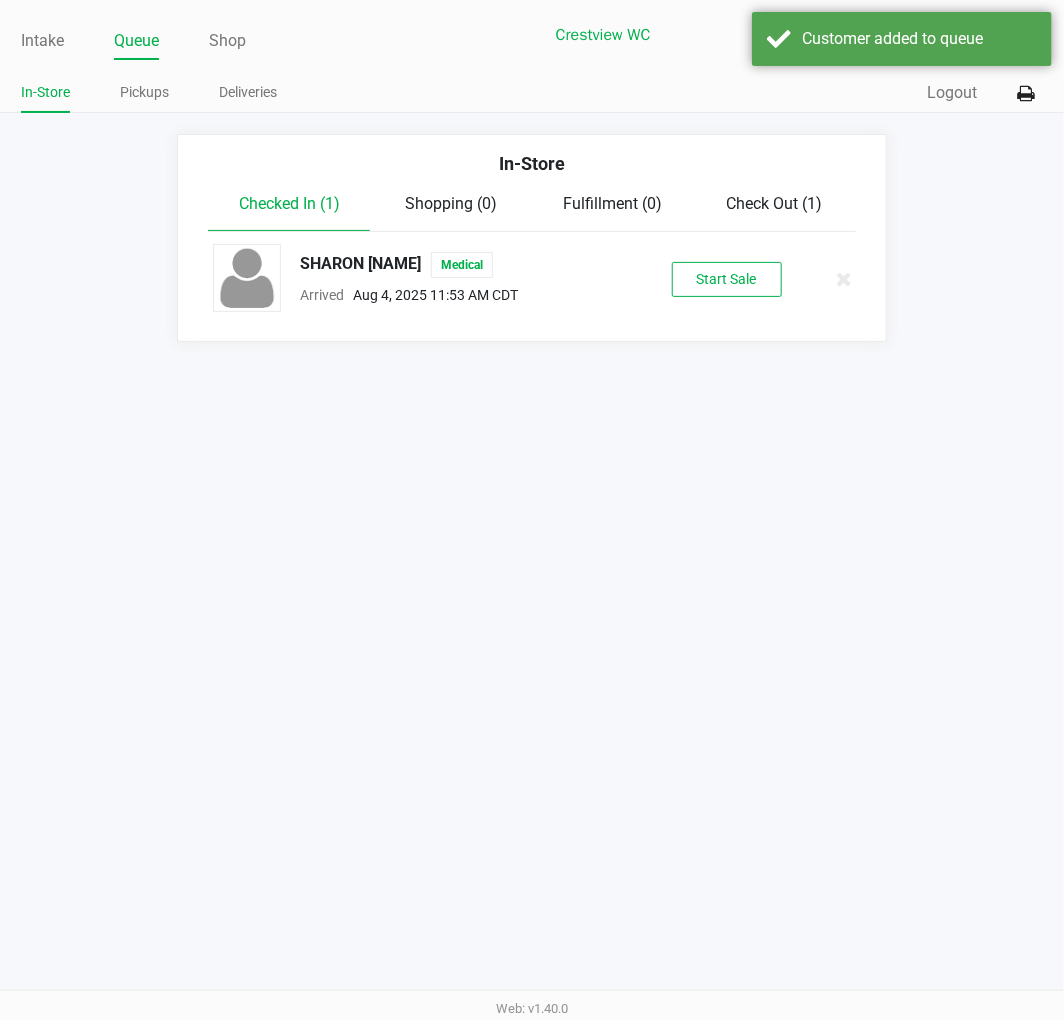 click on "Start Sale" 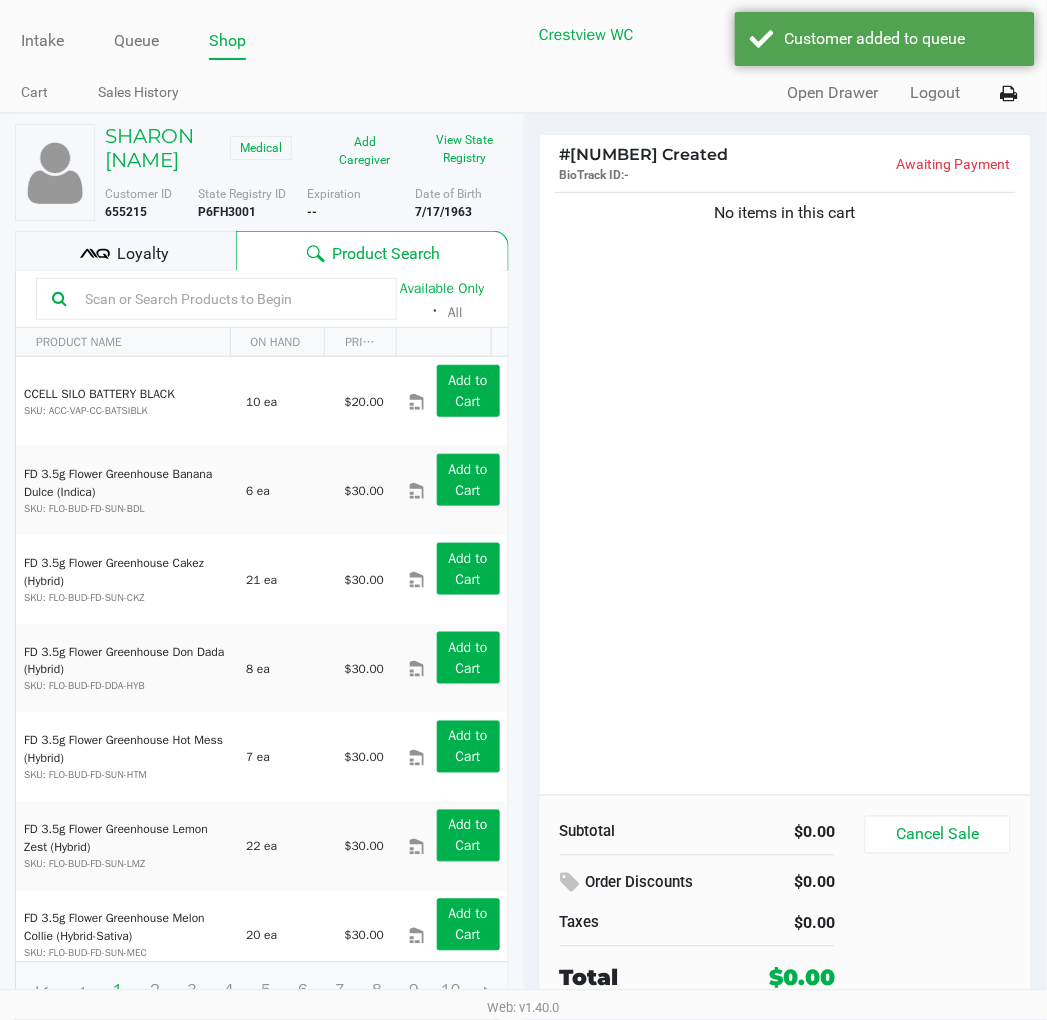 click on "View State Registry" 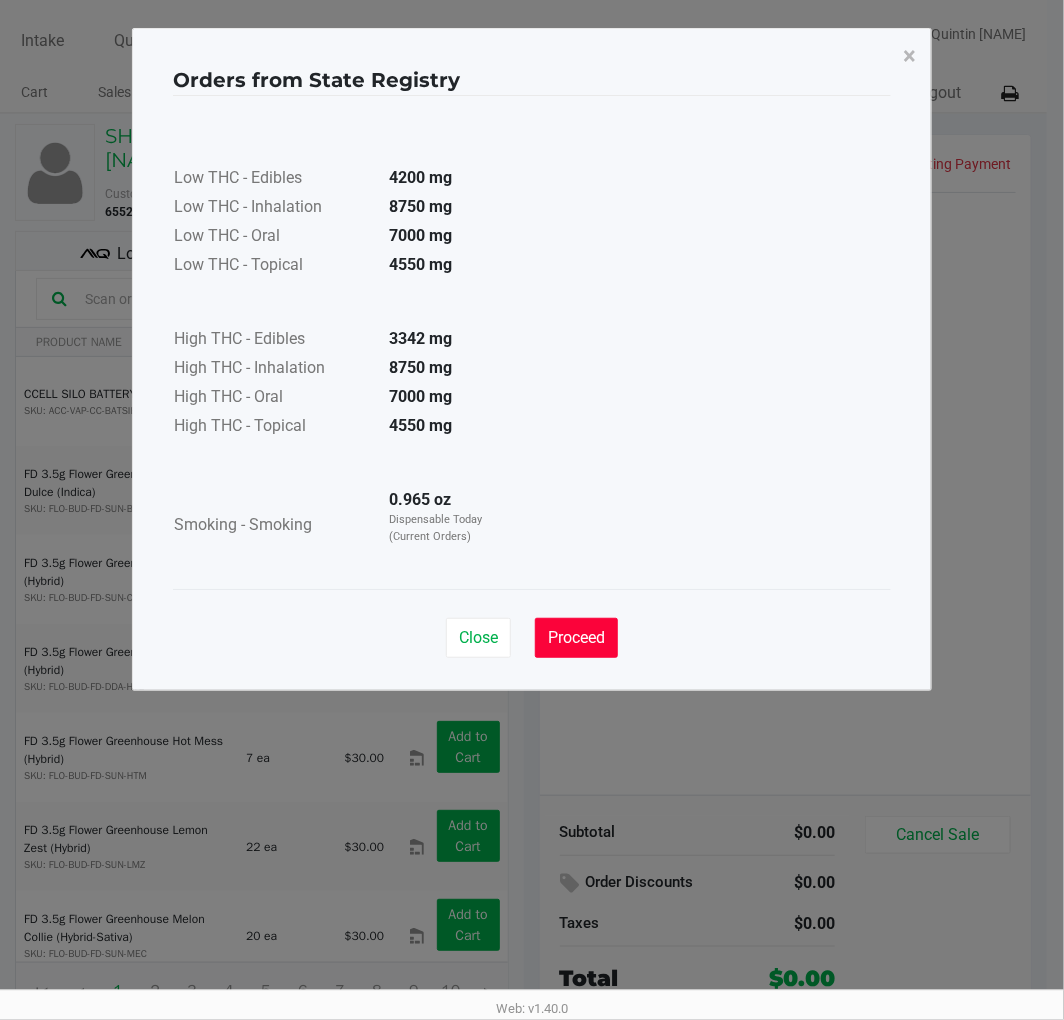 click on "Proceed" 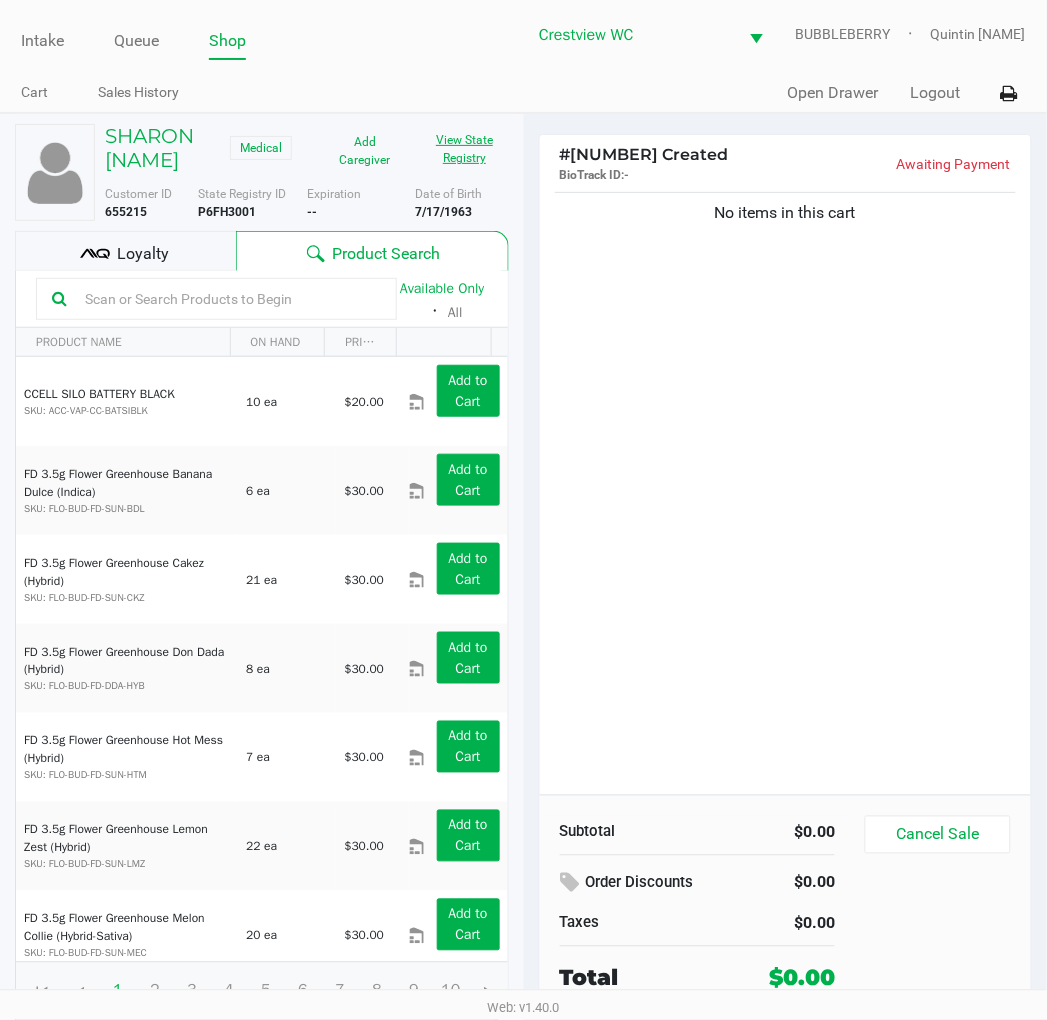 click on "View State Registry" 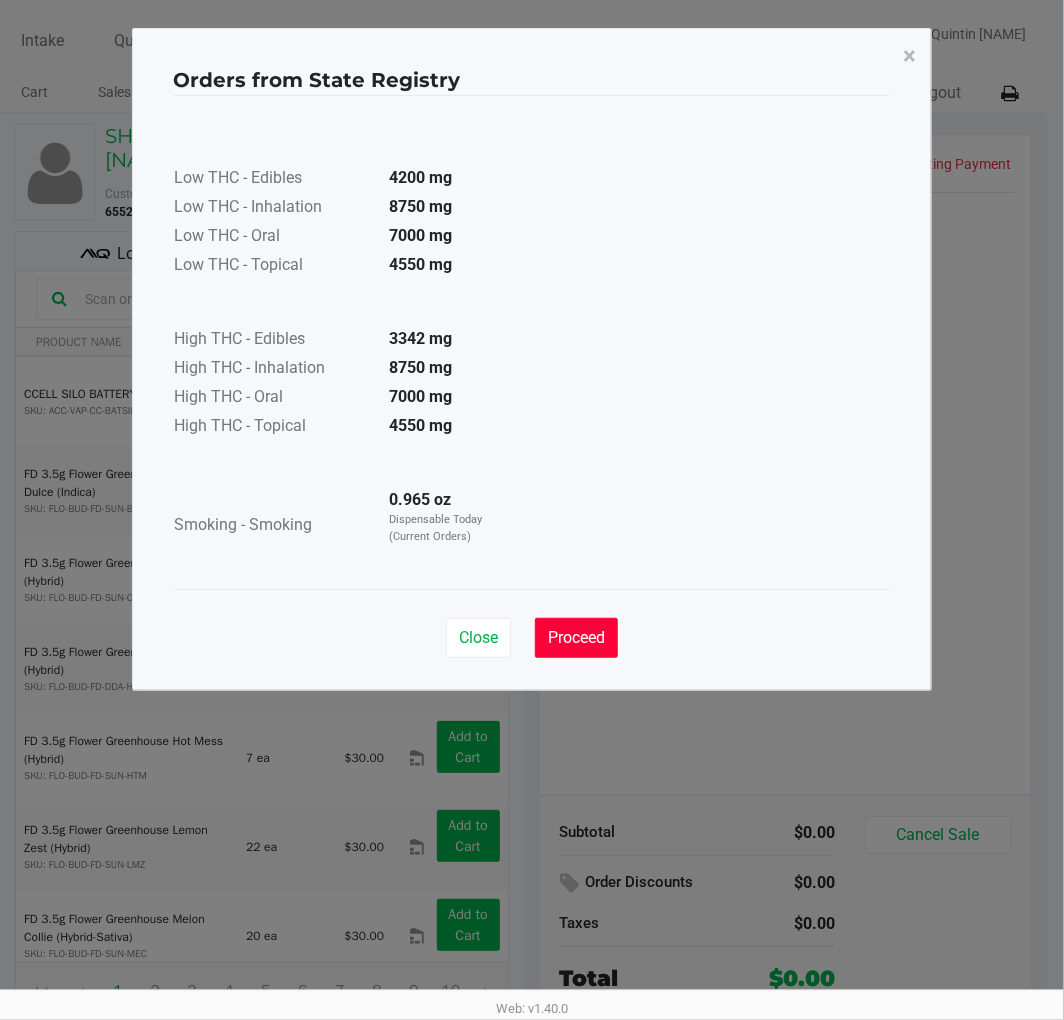 click on "Proceed" 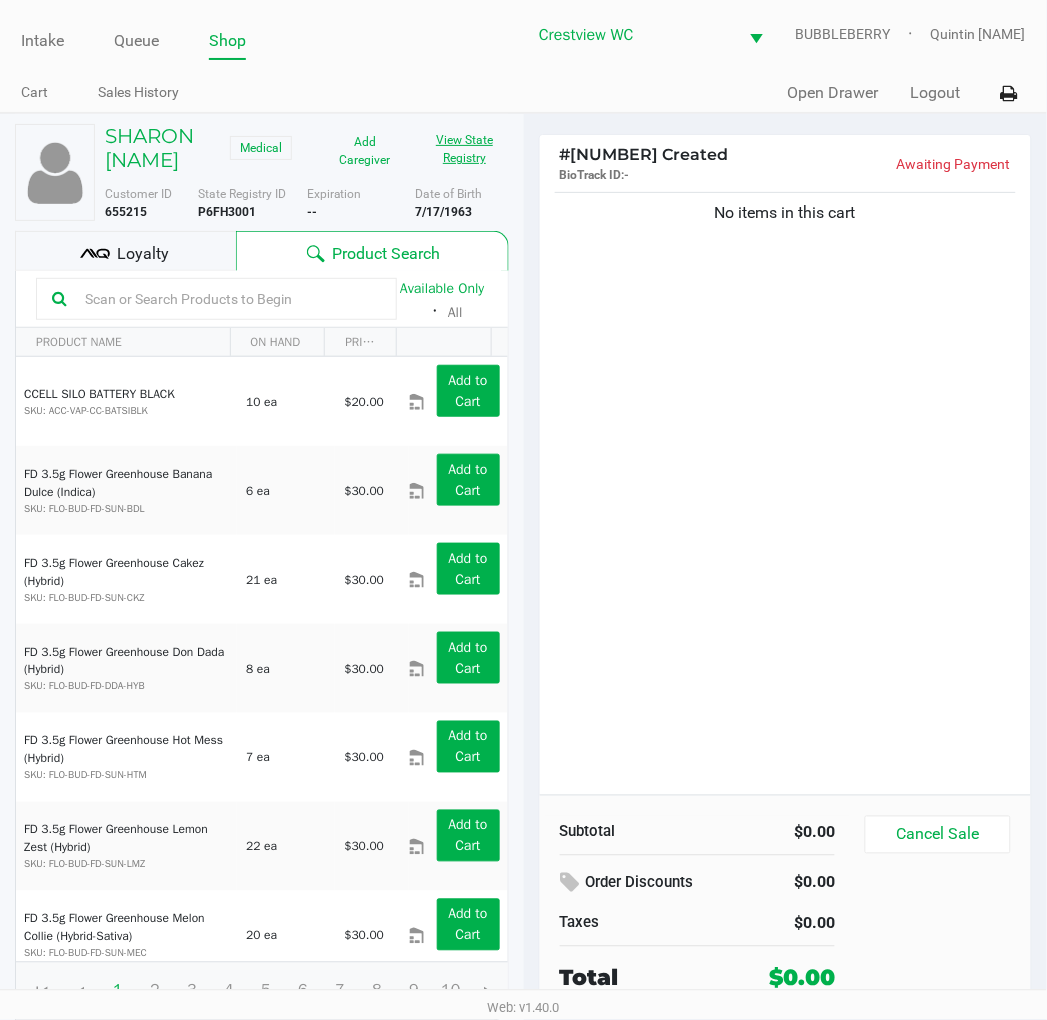 scroll, scrollTop: 37, scrollLeft: 0, axis: vertical 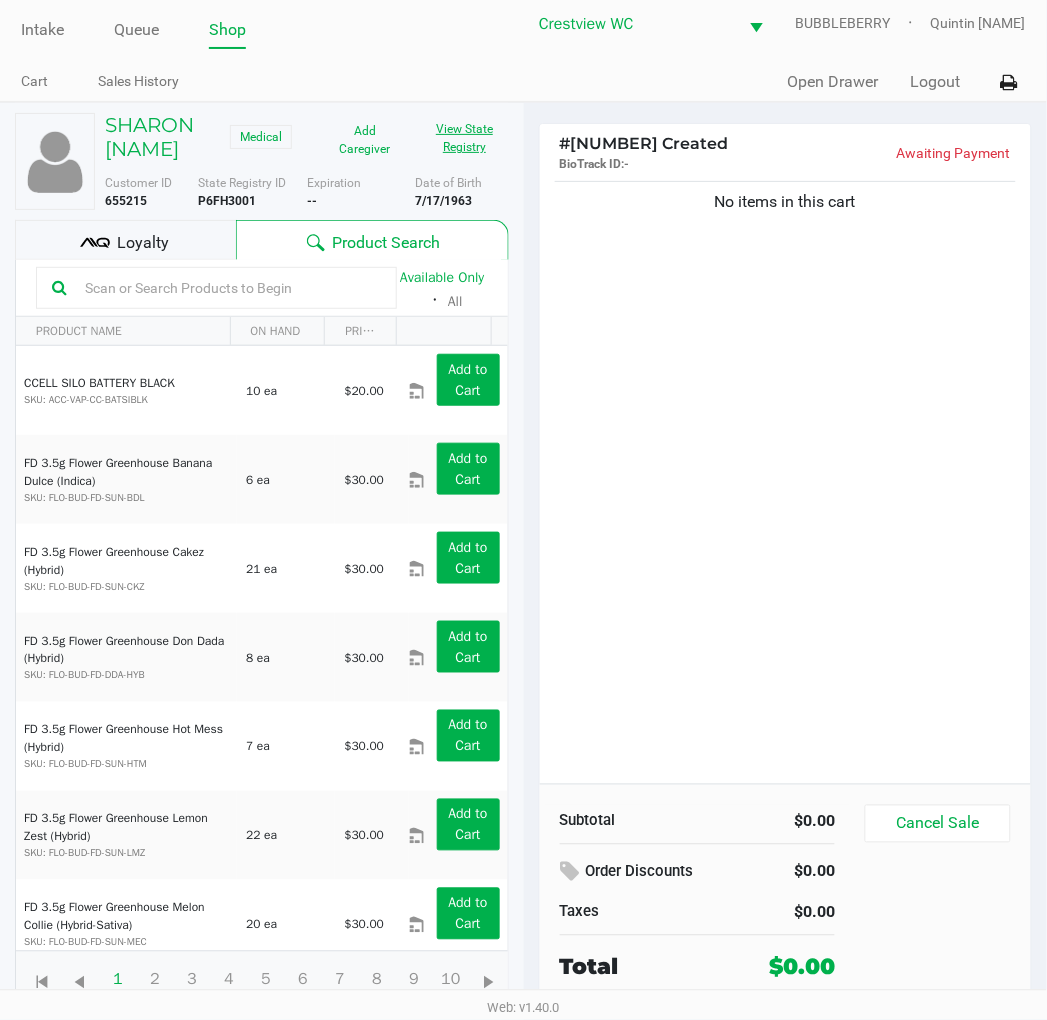 click on "View State Registry" 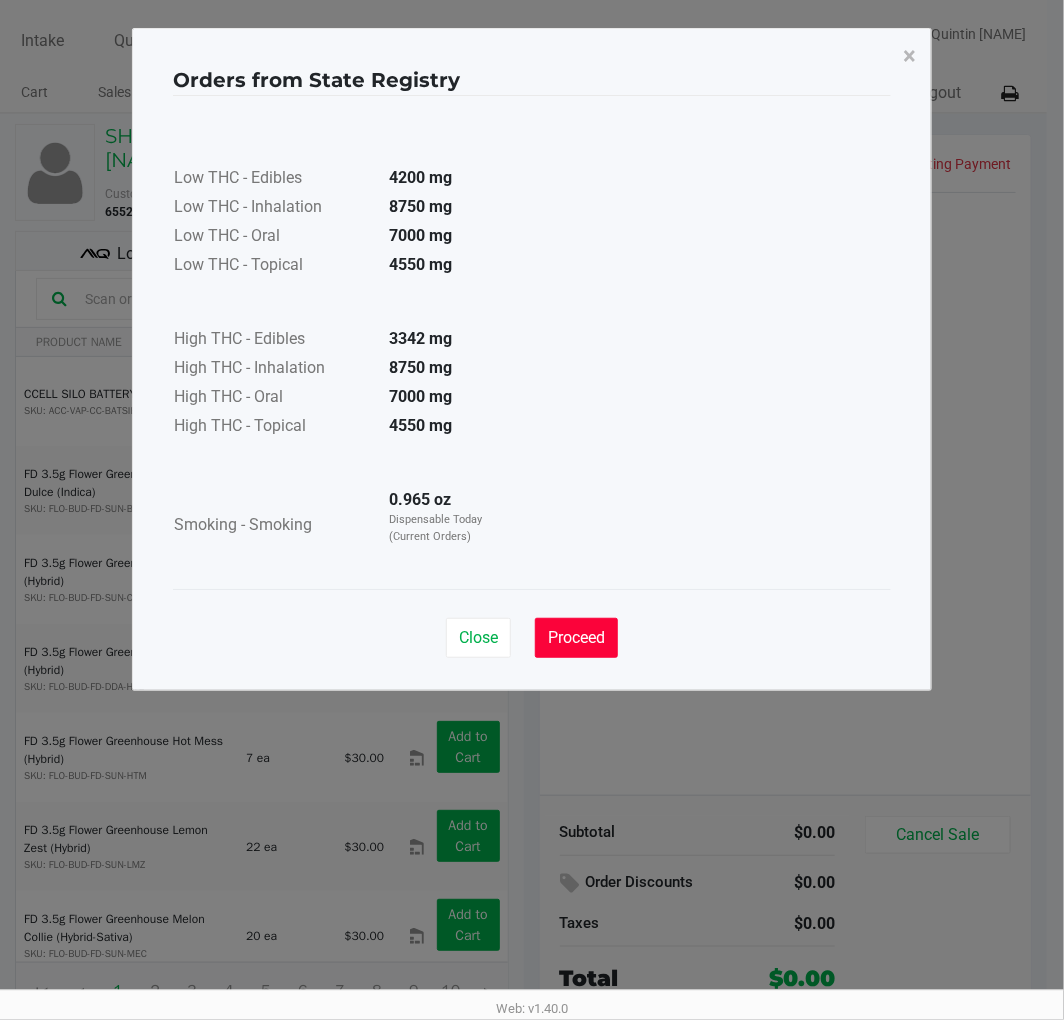 click on "Proceed" 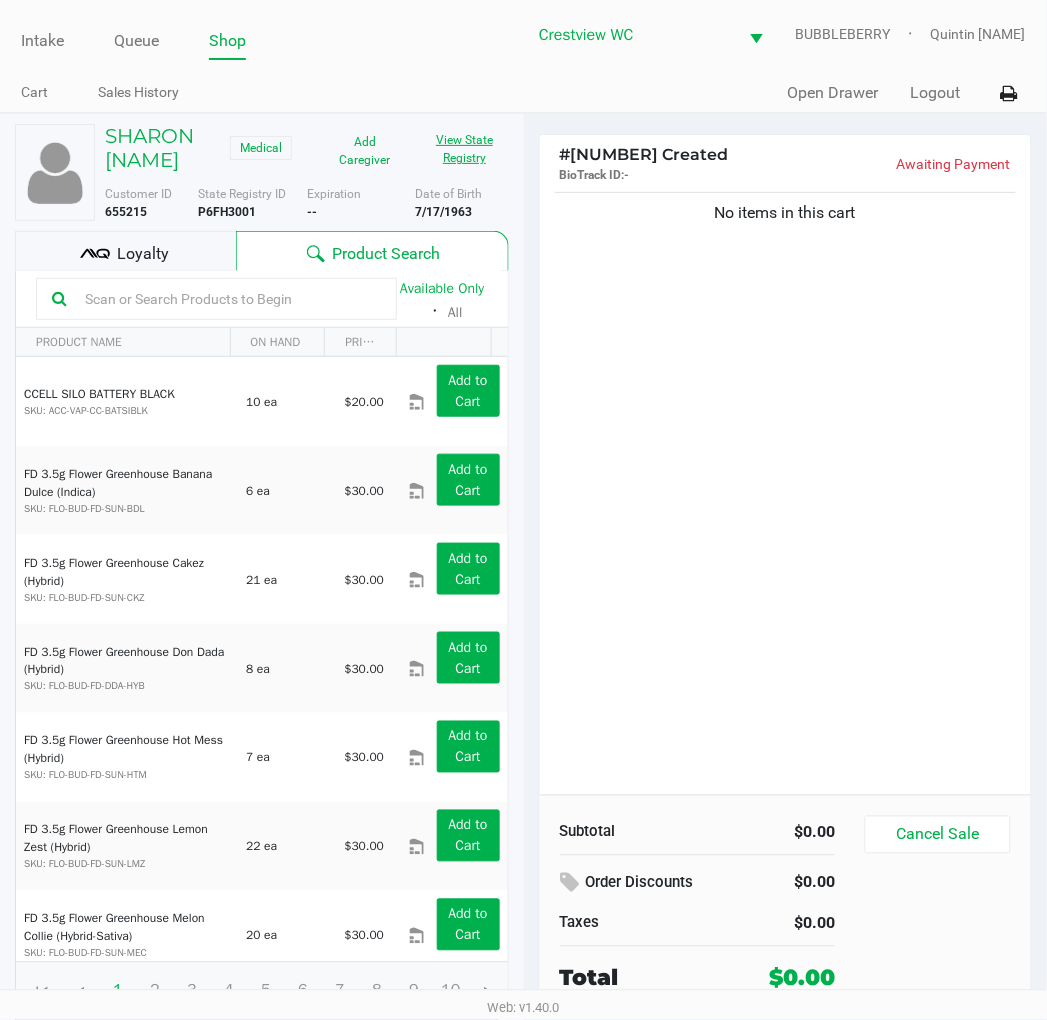 scroll, scrollTop: 37, scrollLeft: 0, axis: vertical 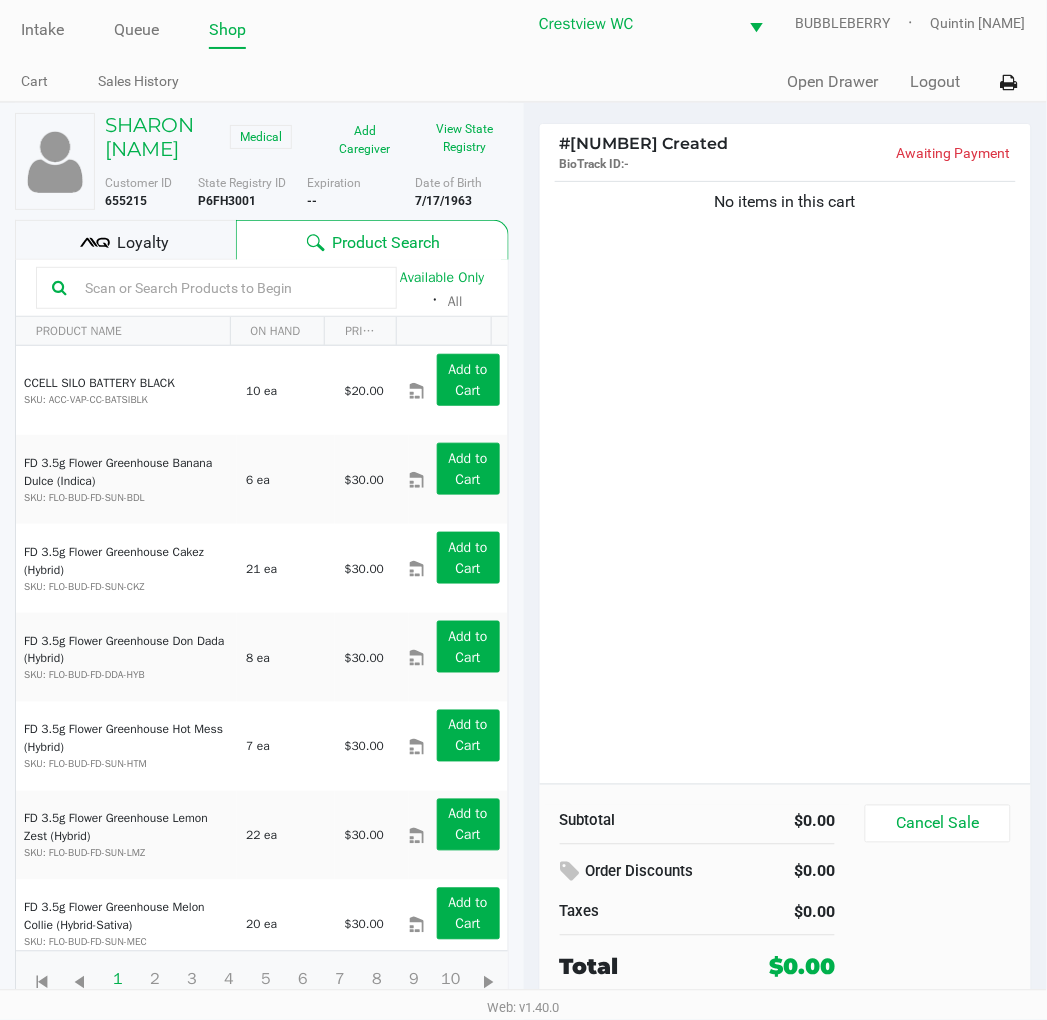 click on "No items in this cart" 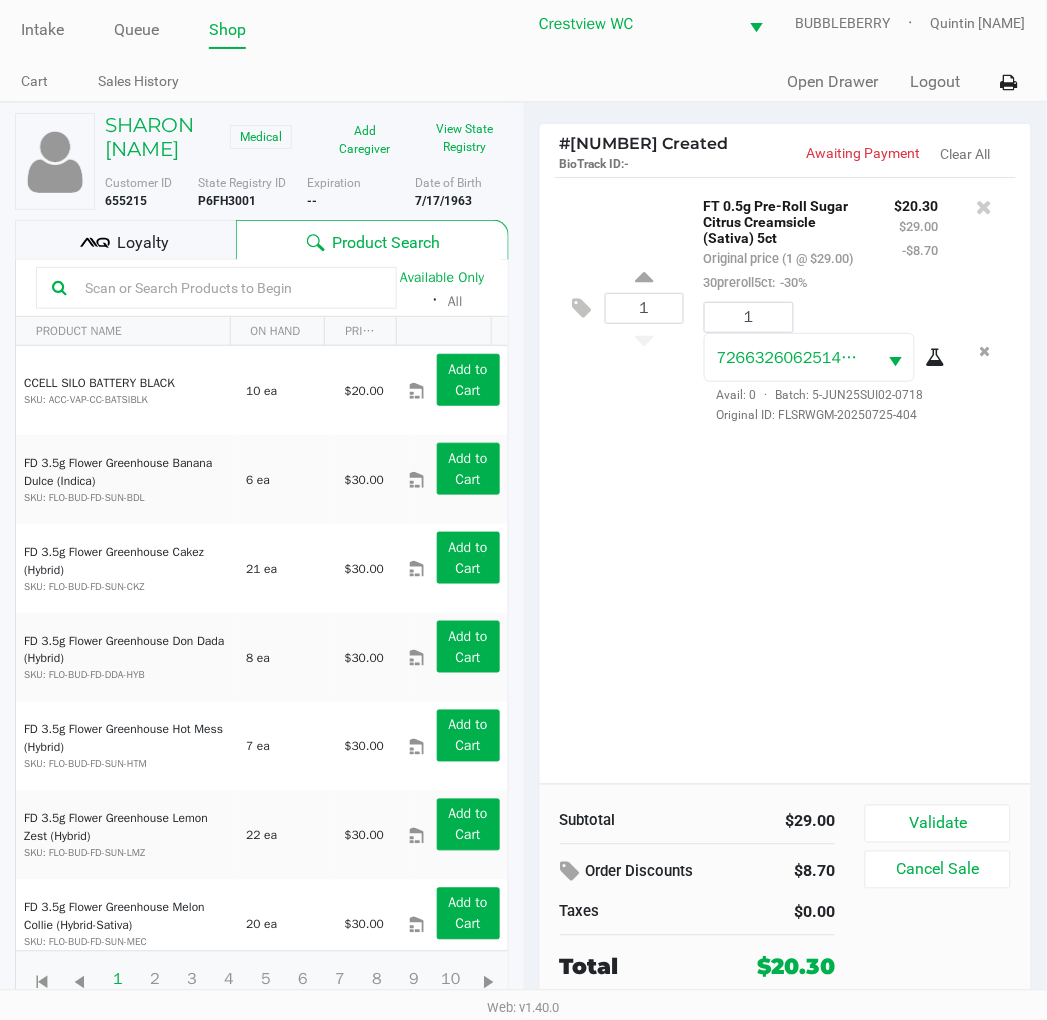 click 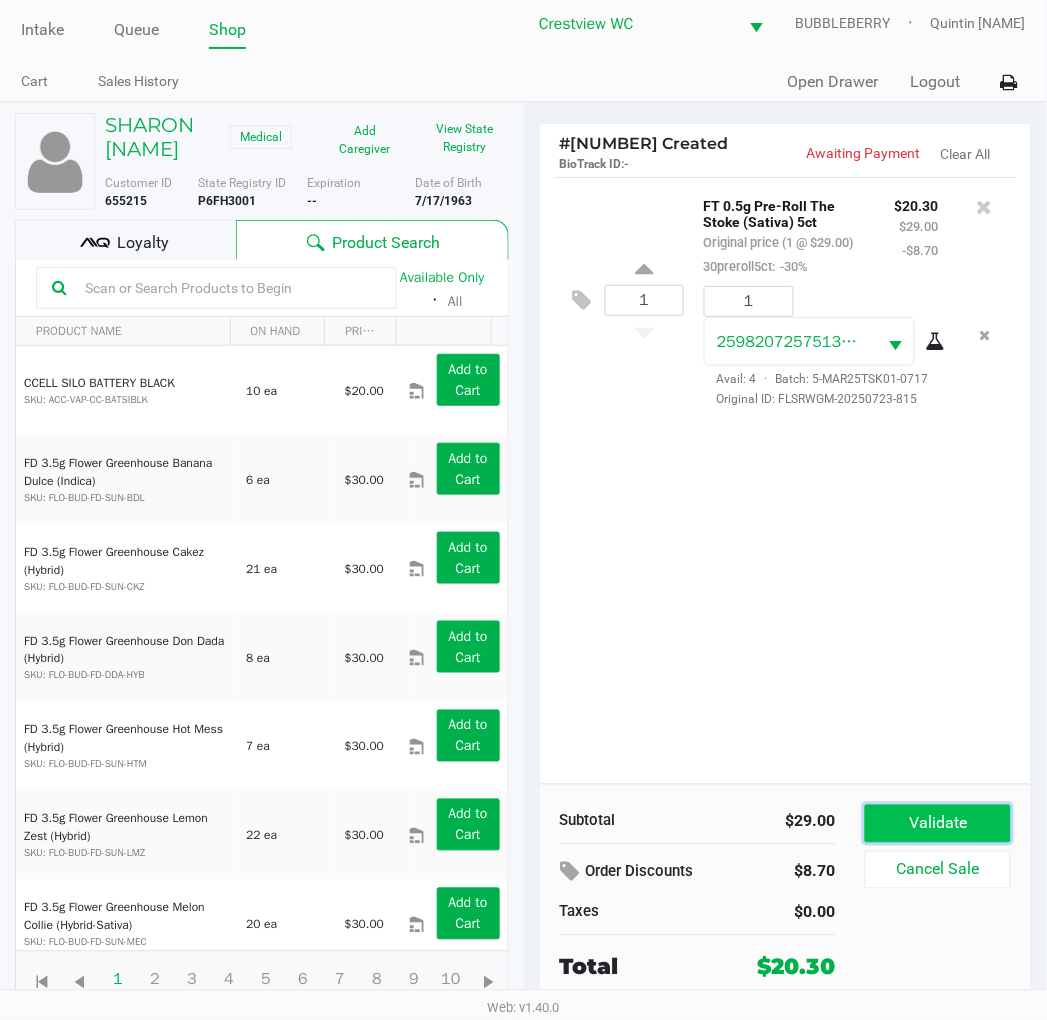 click on "Validate" 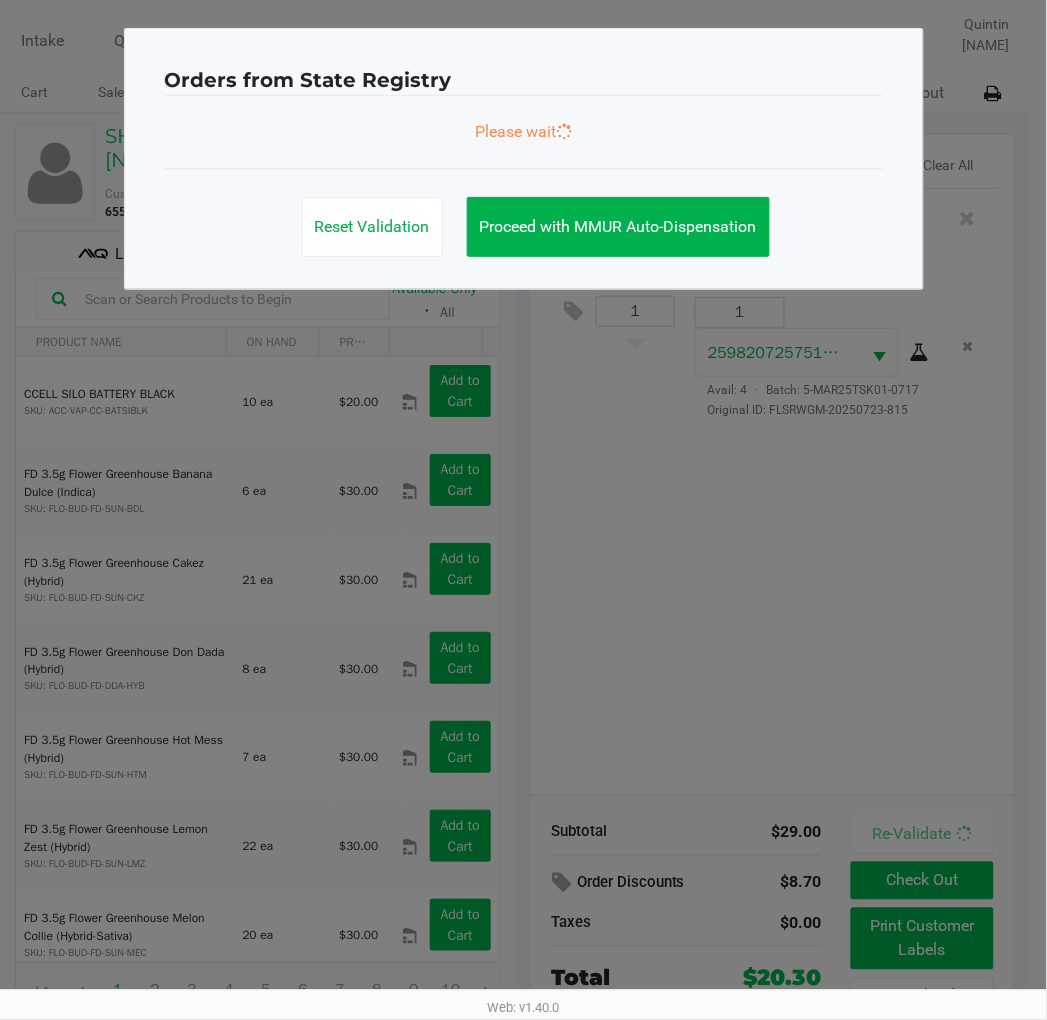 scroll, scrollTop: 0, scrollLeft: 0, axis: both 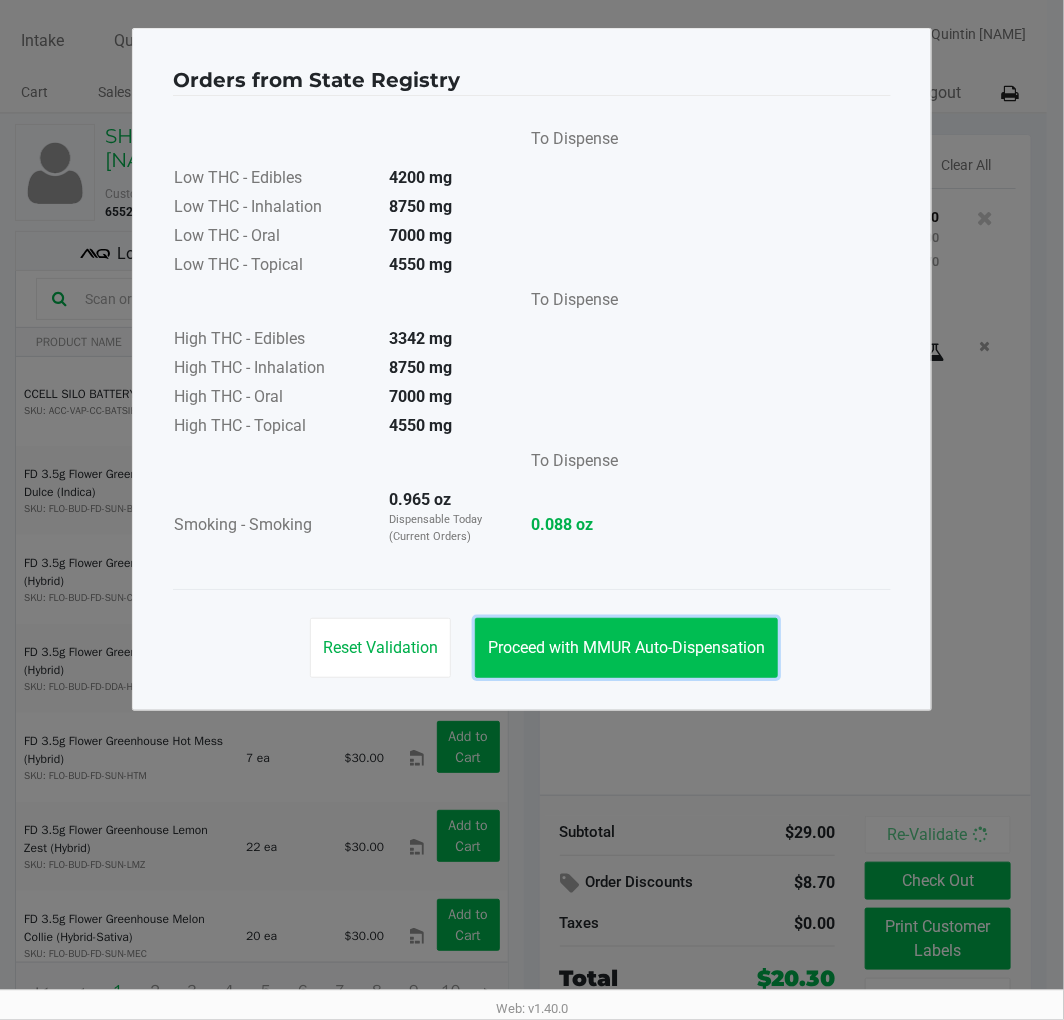 click on "Proceed with MMUR Auto-Dispensation" 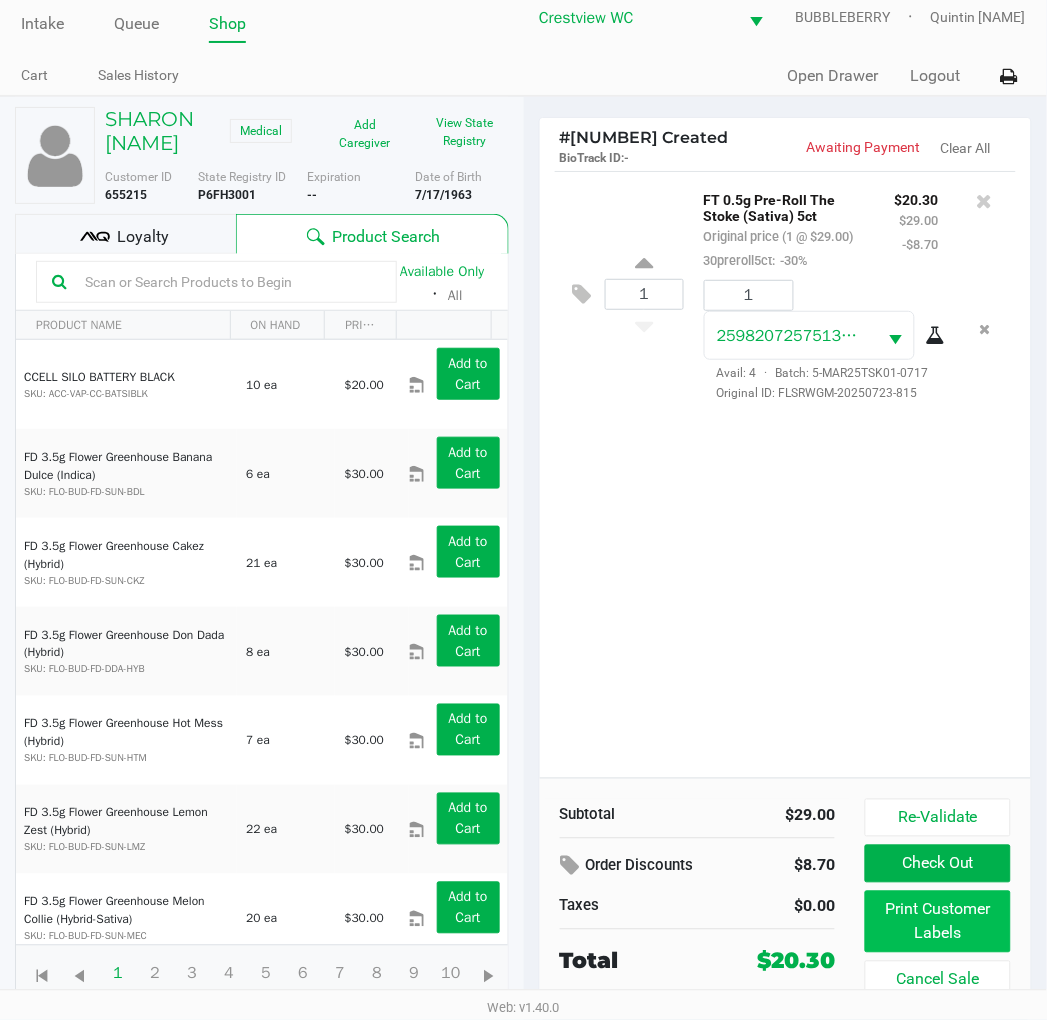 scroll, scrollTop: 37, scrollLeft: 0, axis: vertical 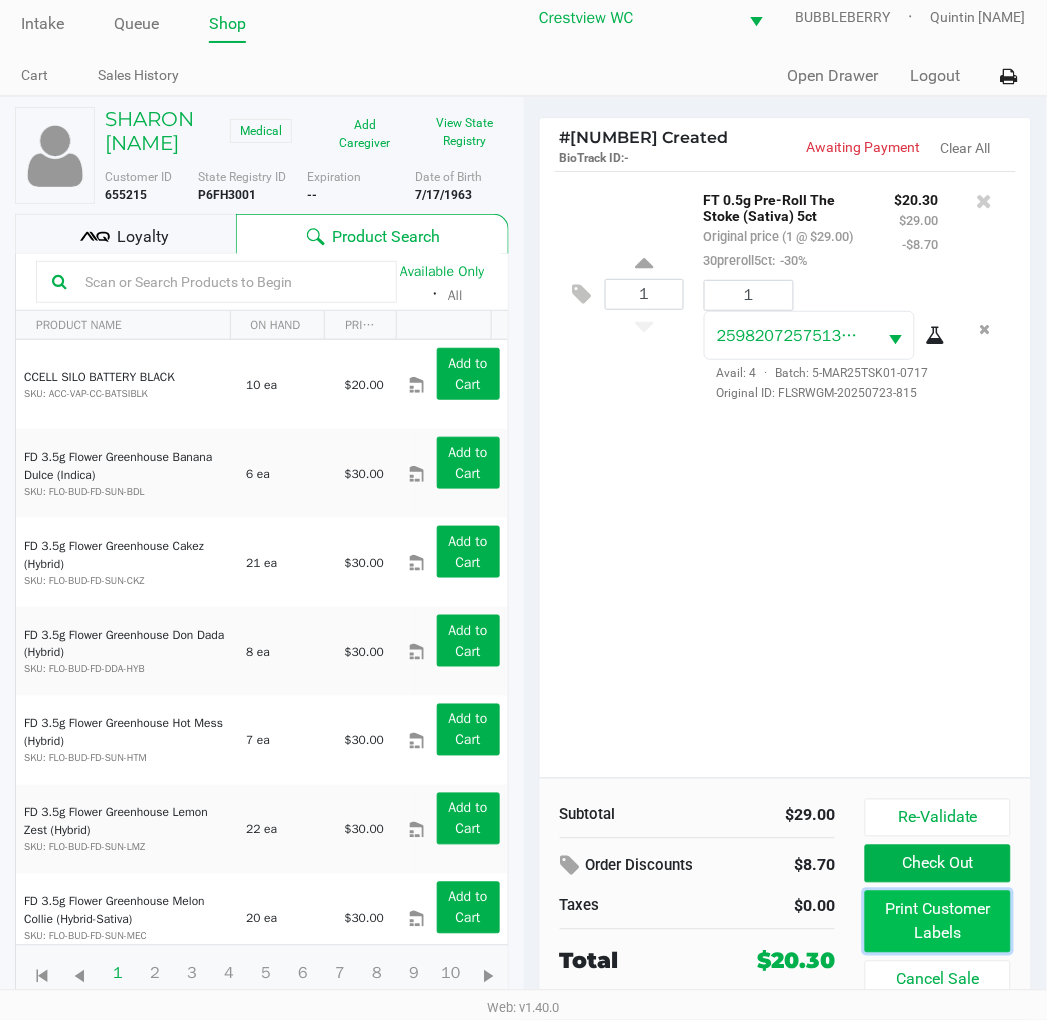 click on "Print Customer Labels" 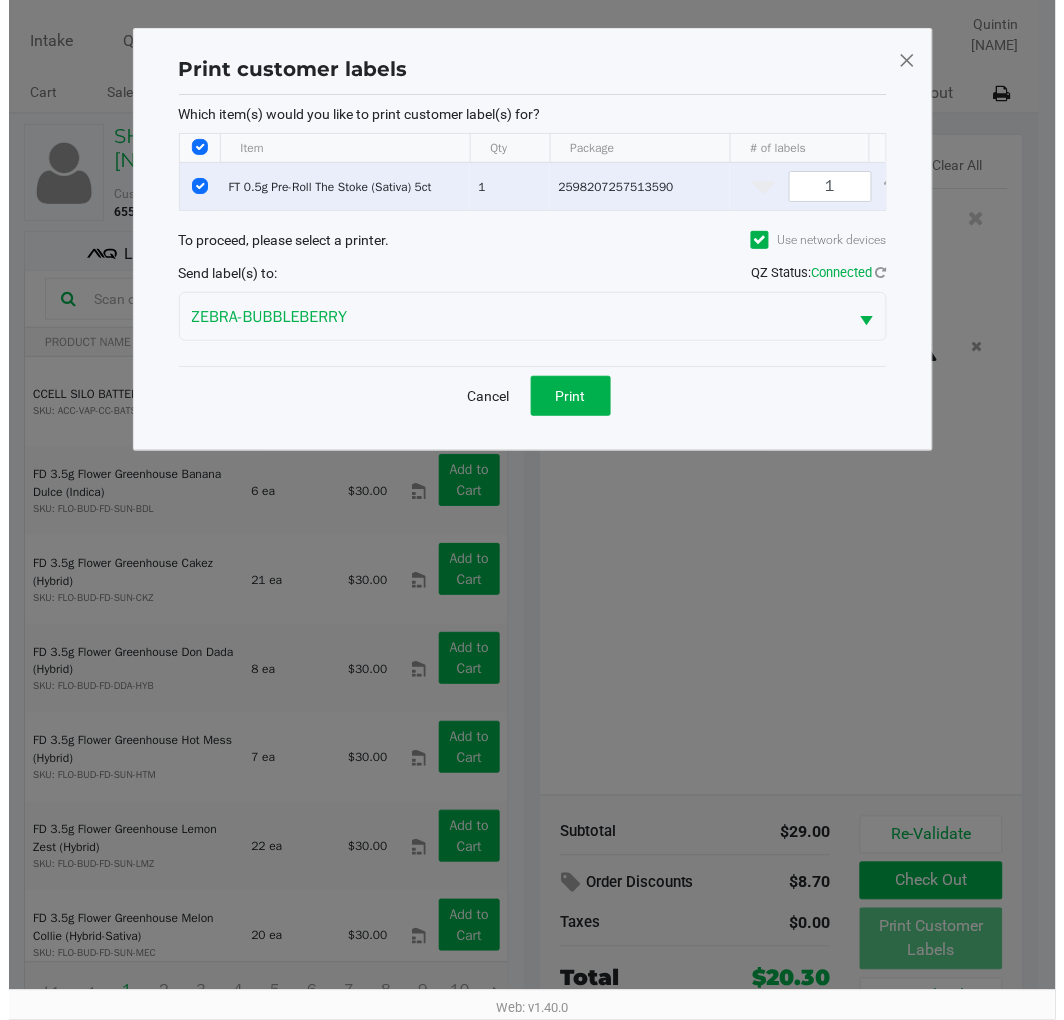 scroll, scrollTop: 0, scrollLeft: 0, axis: both 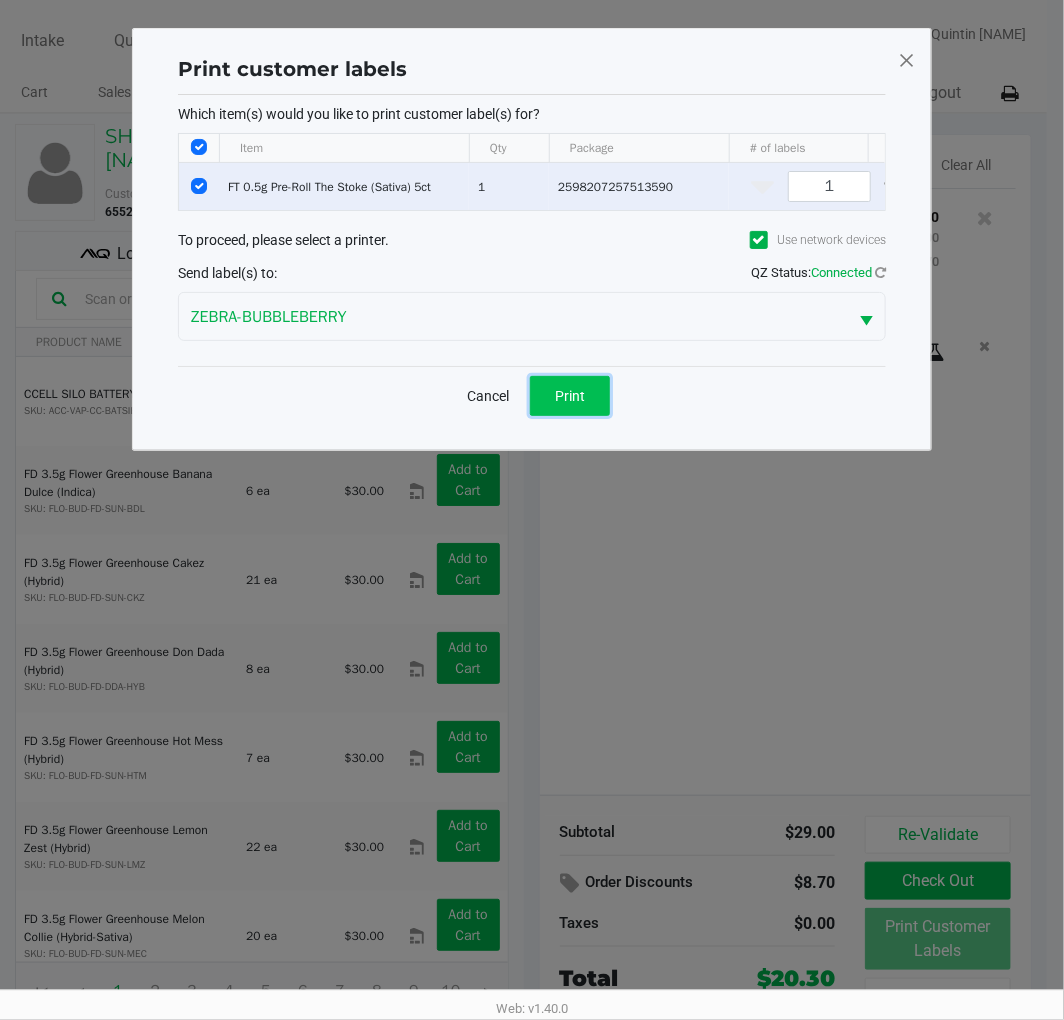 click on "Print" 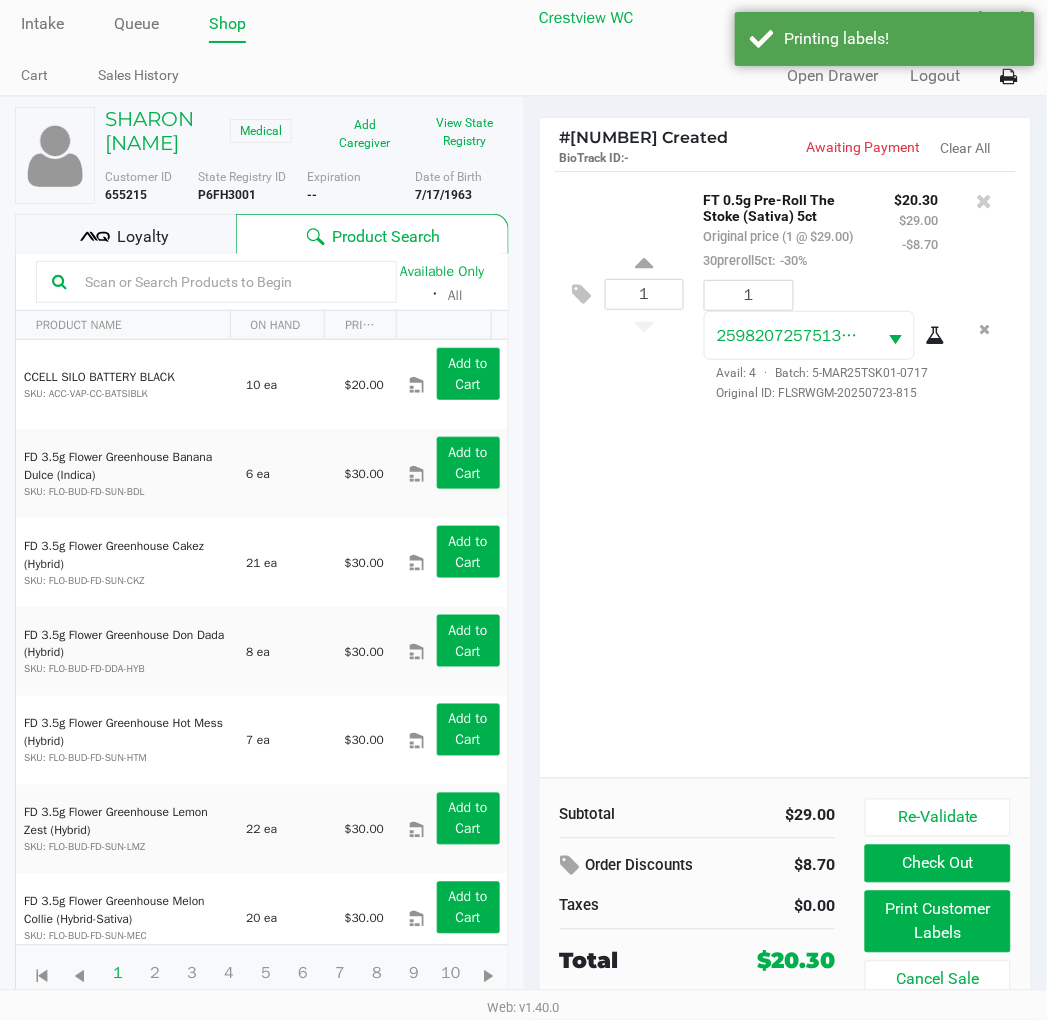 scroll, scrollTop: 37, scrollLeft: 0, axis: vertical 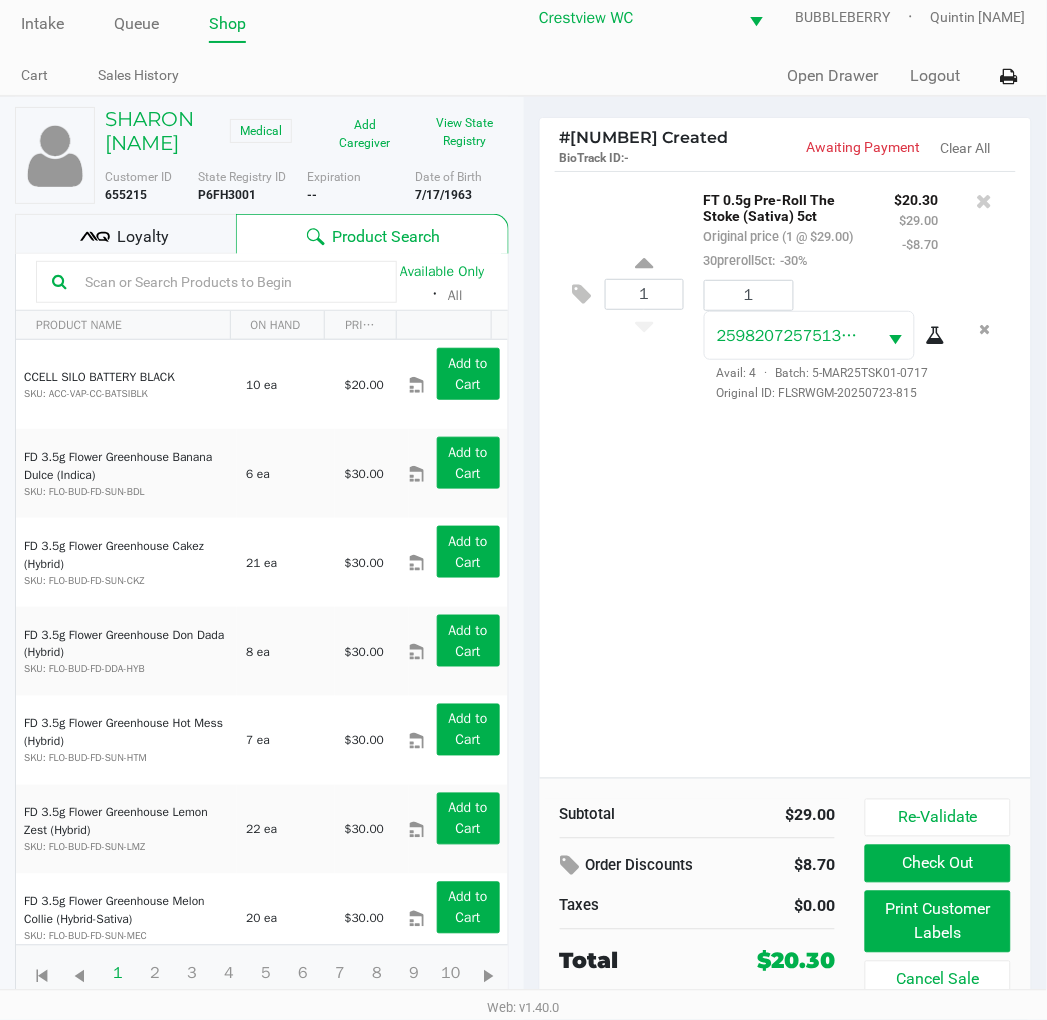 click on "Check Out" 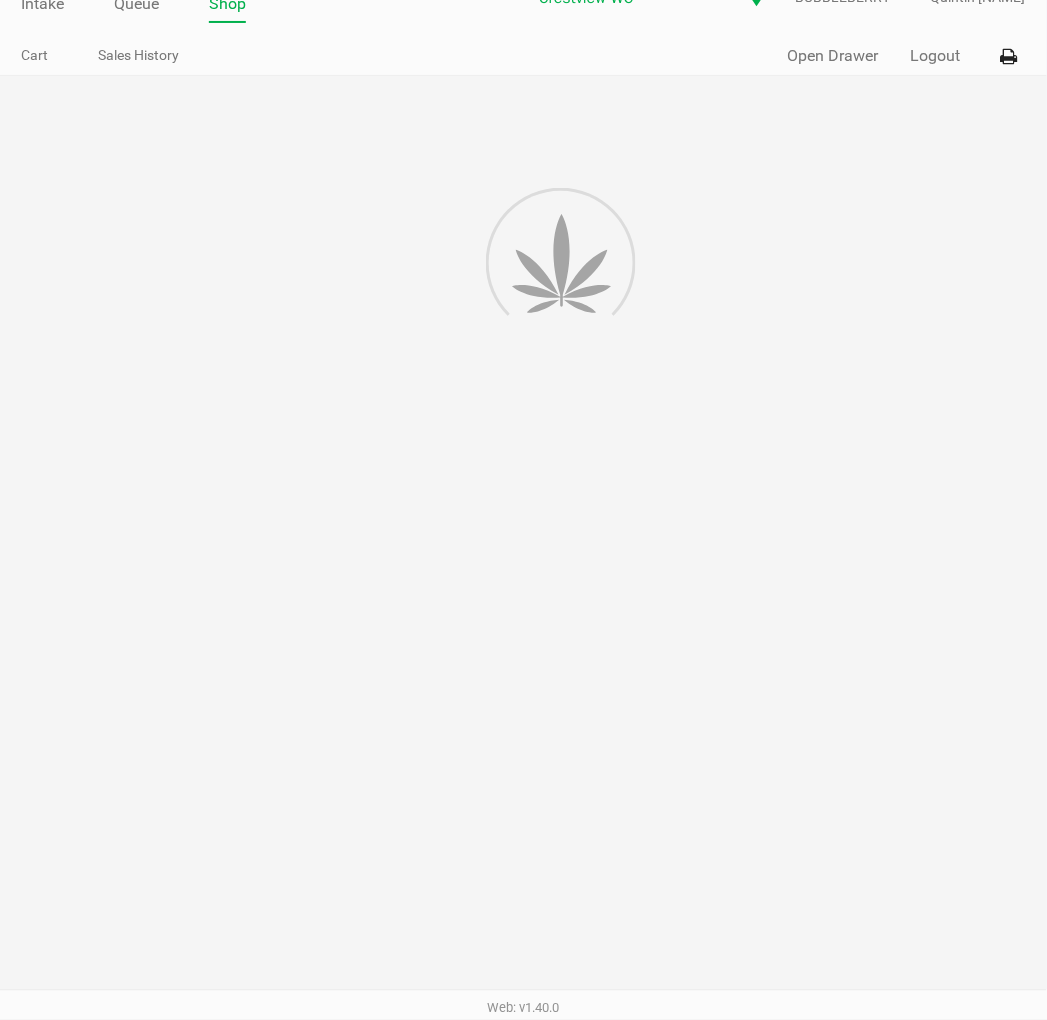 scroll, scrollTop: 0, scrollLeft: 0, axis: both 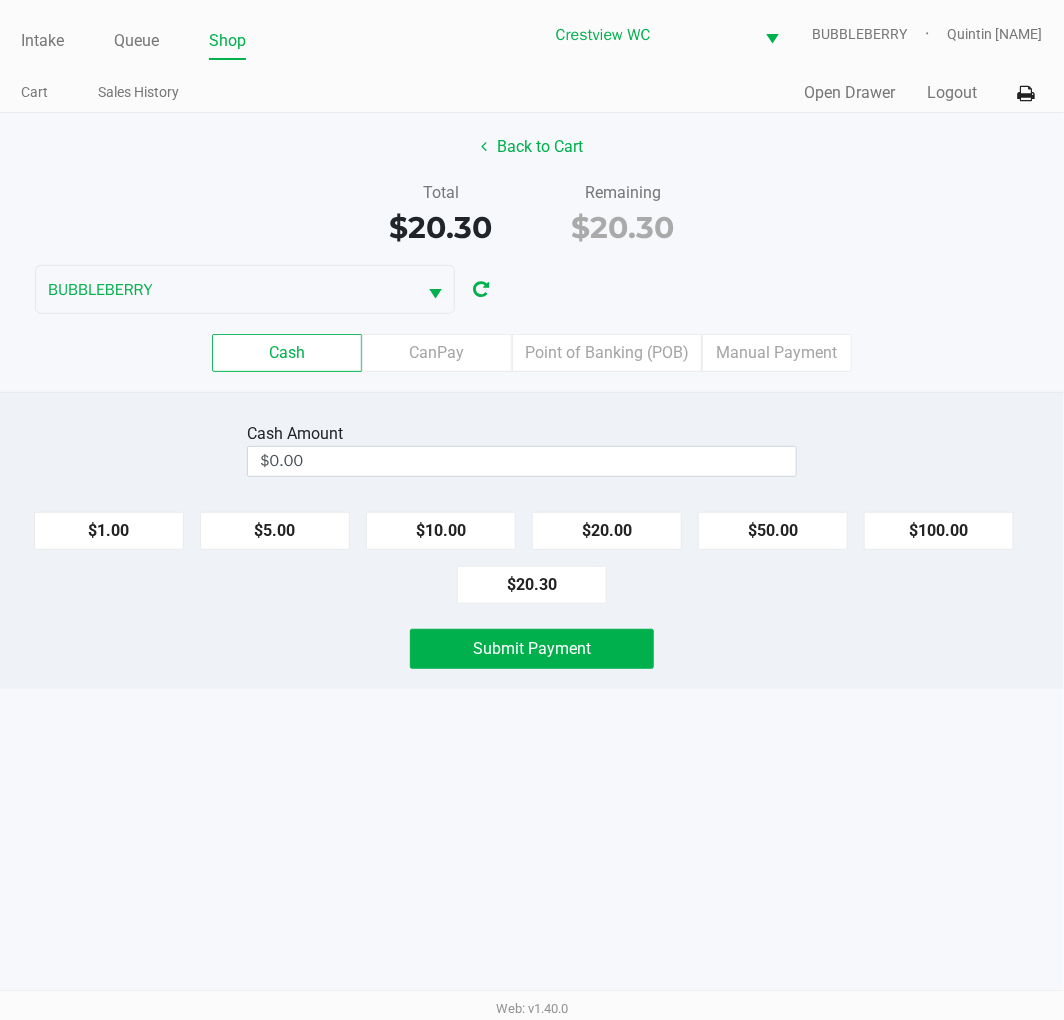 click on "$20.30" 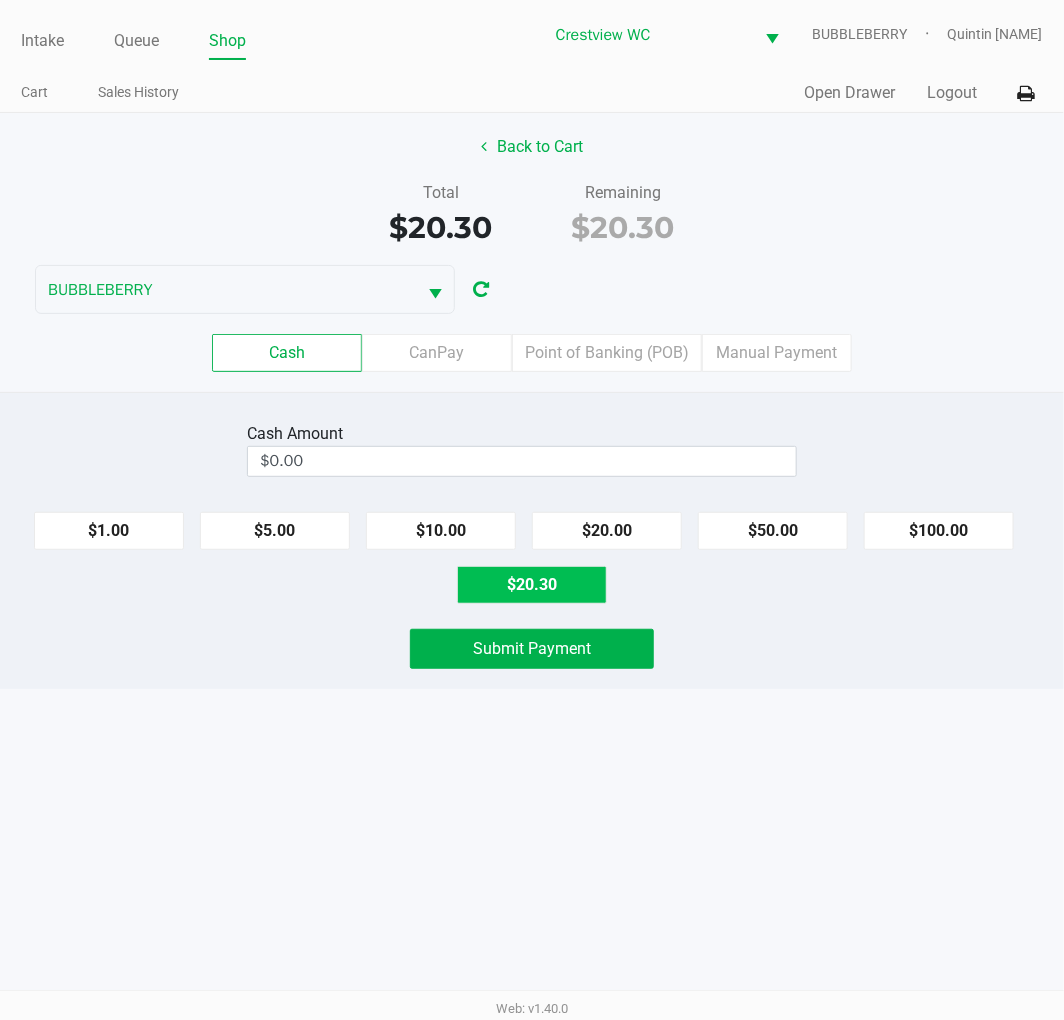 type on "$20.30" 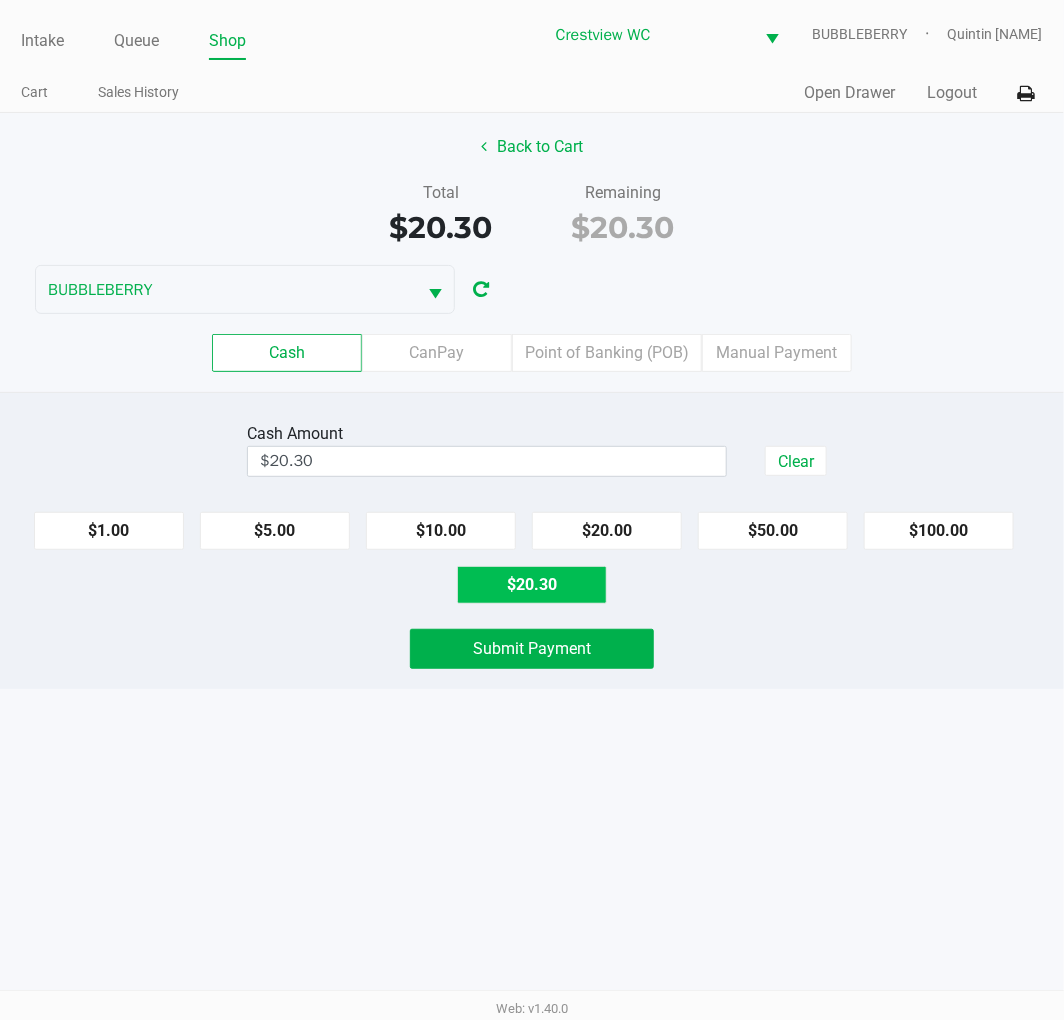click on "Submit Payment" 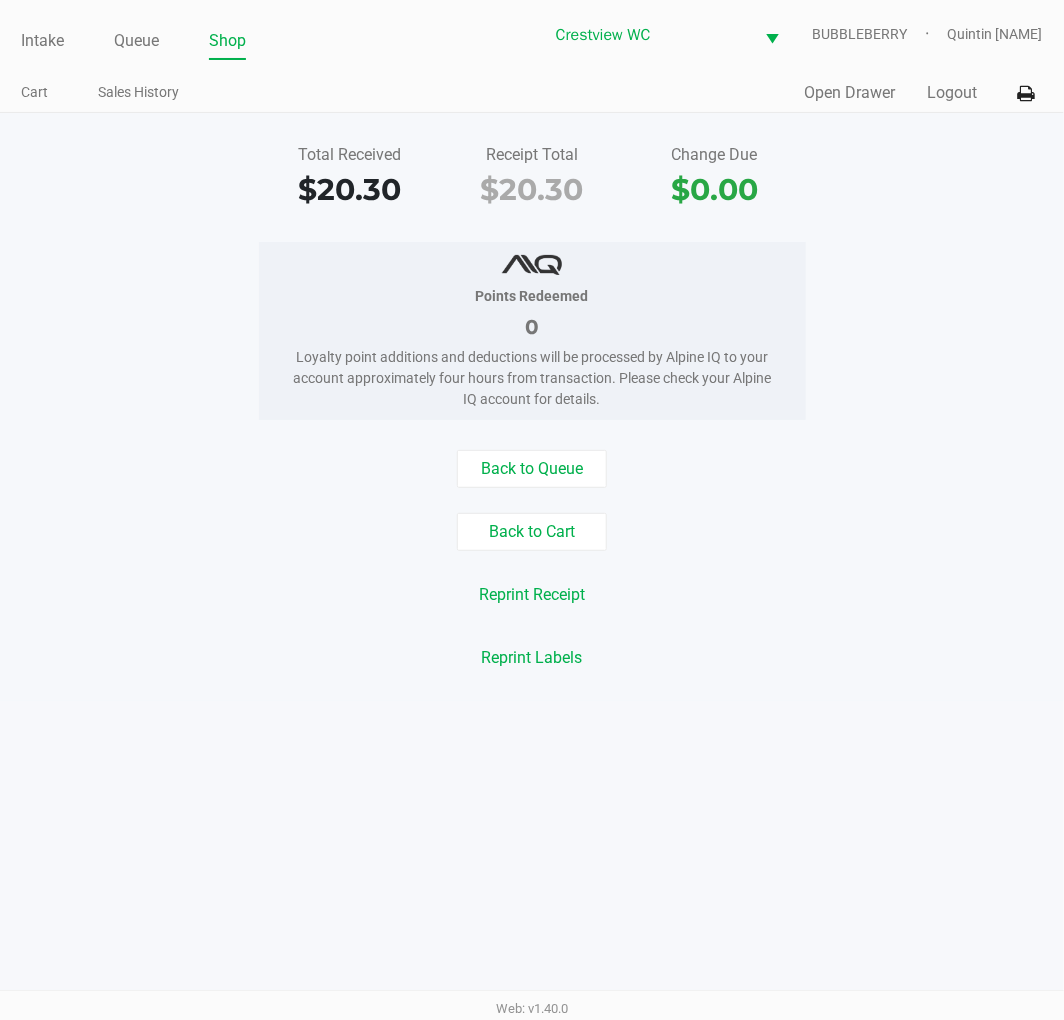 click on "Intake" 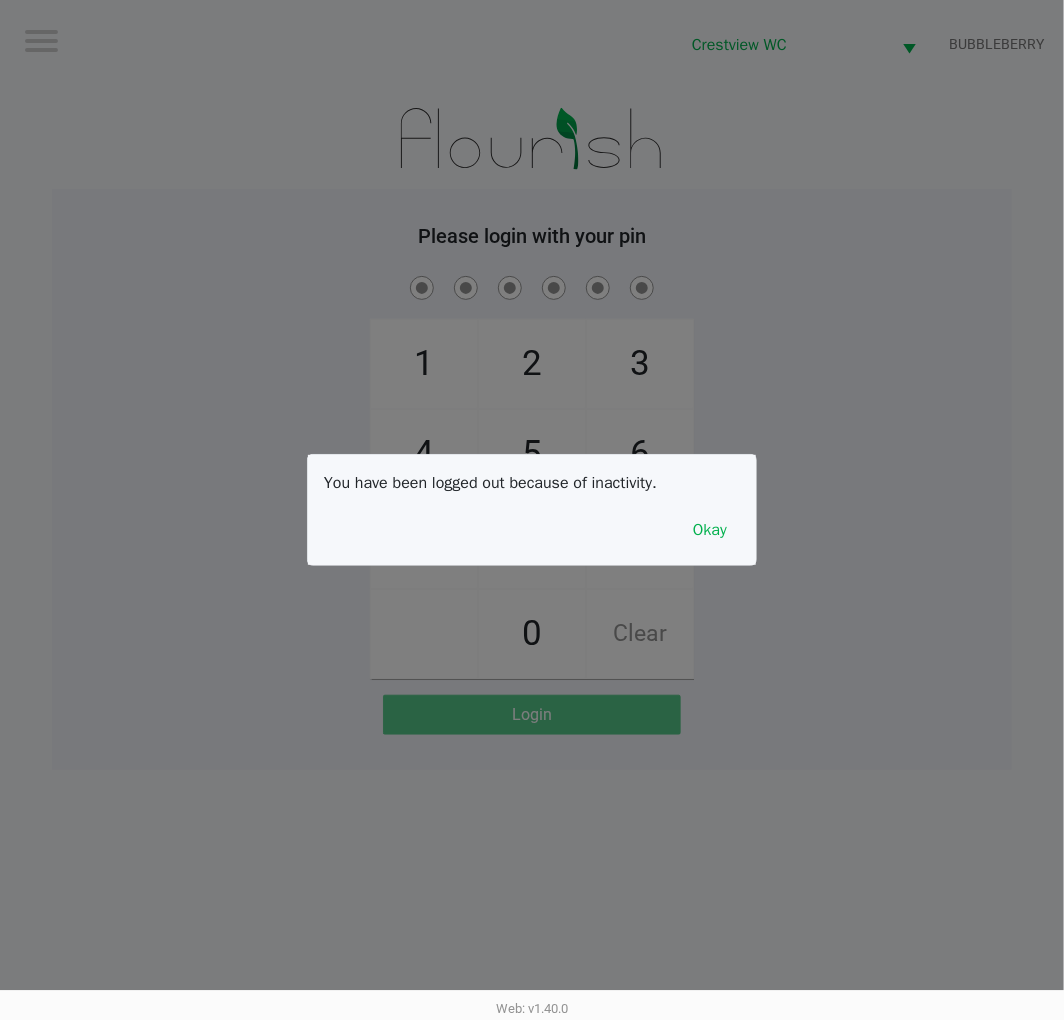 click on "Okay" at bounding box center (710, 530) 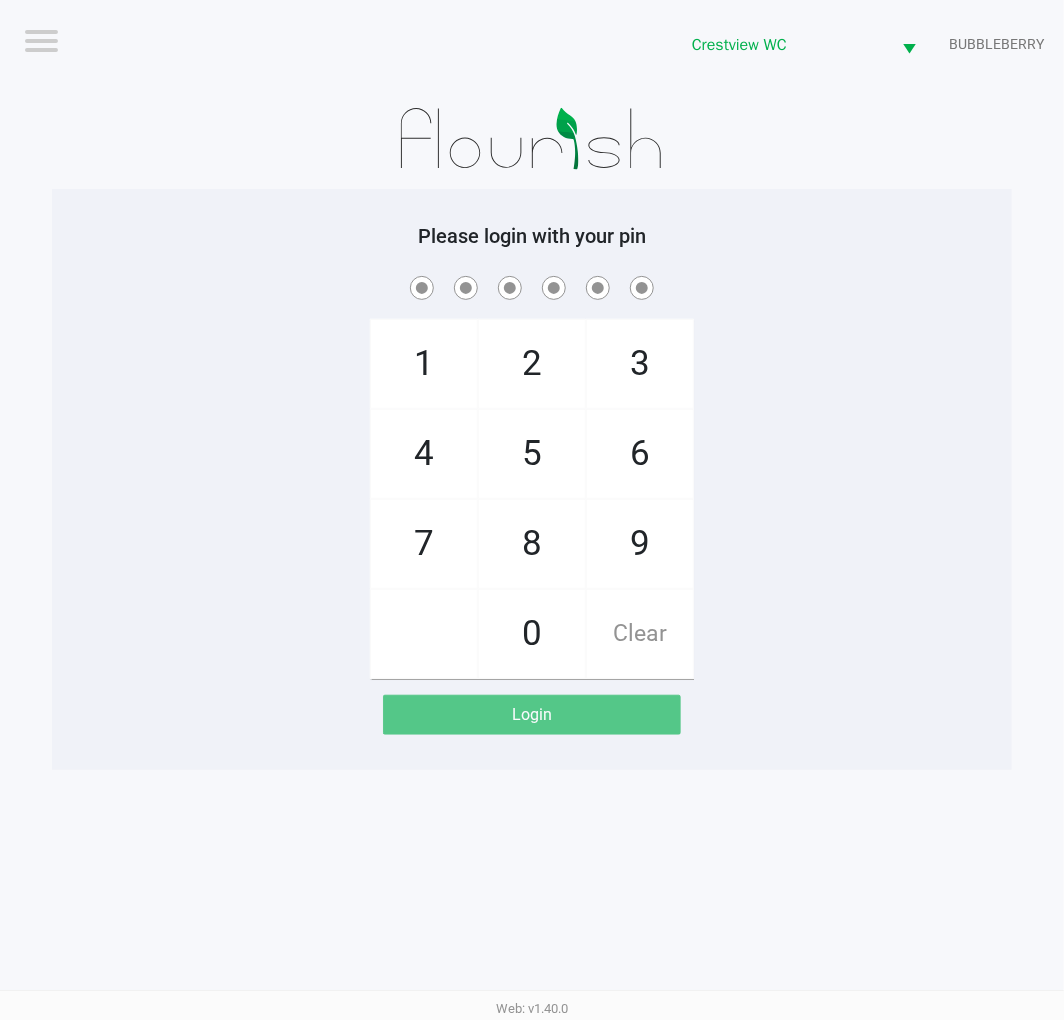 click on "1   4   7       2   5   8   0   3   6   9   Clear" 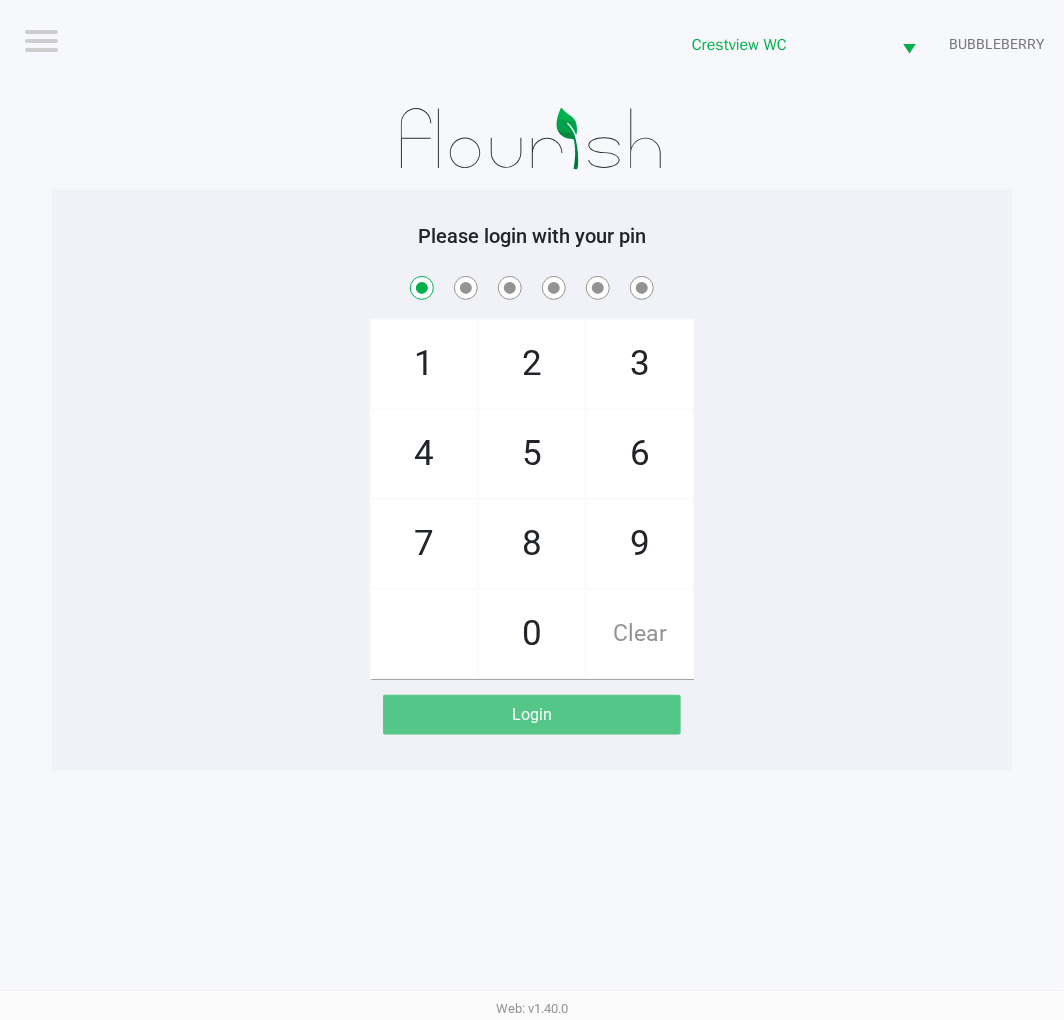 checkbox on "true" 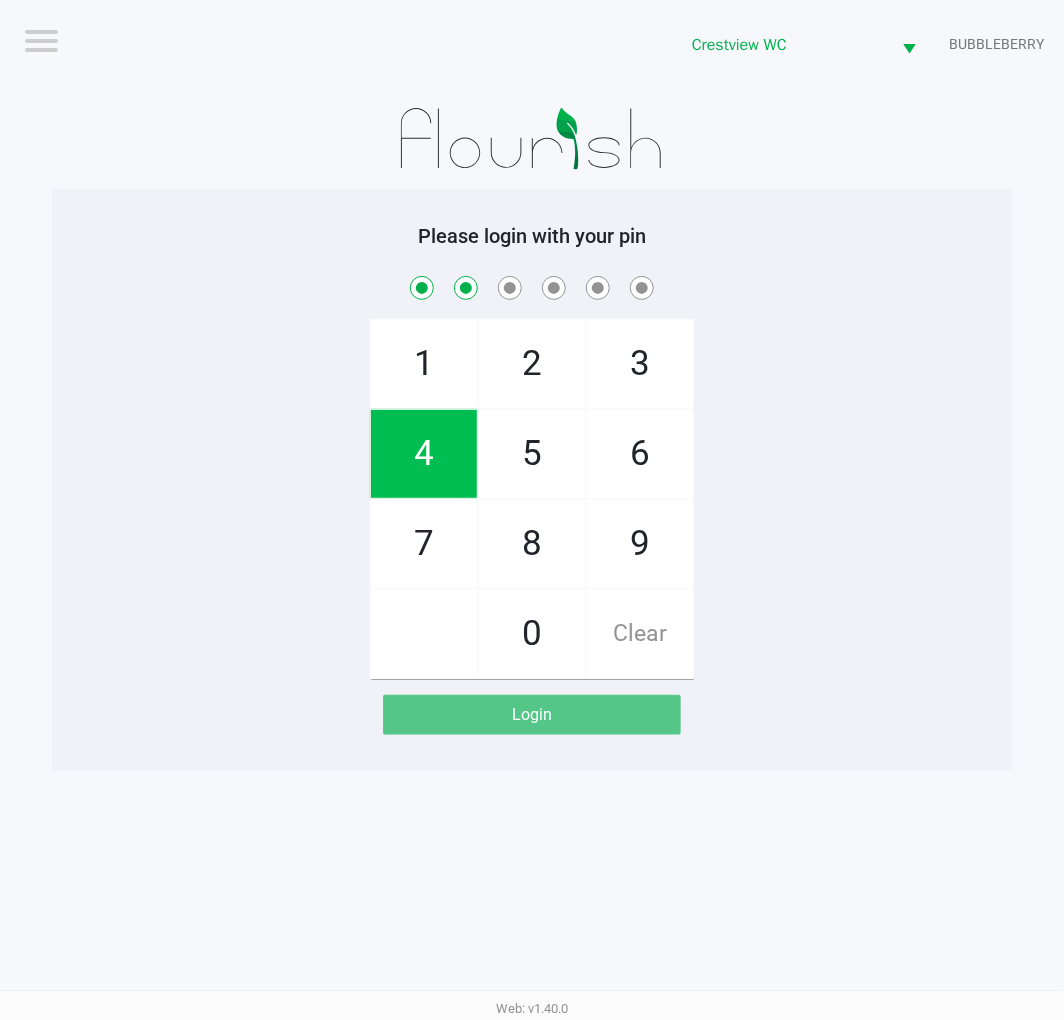 checkbox on "true" 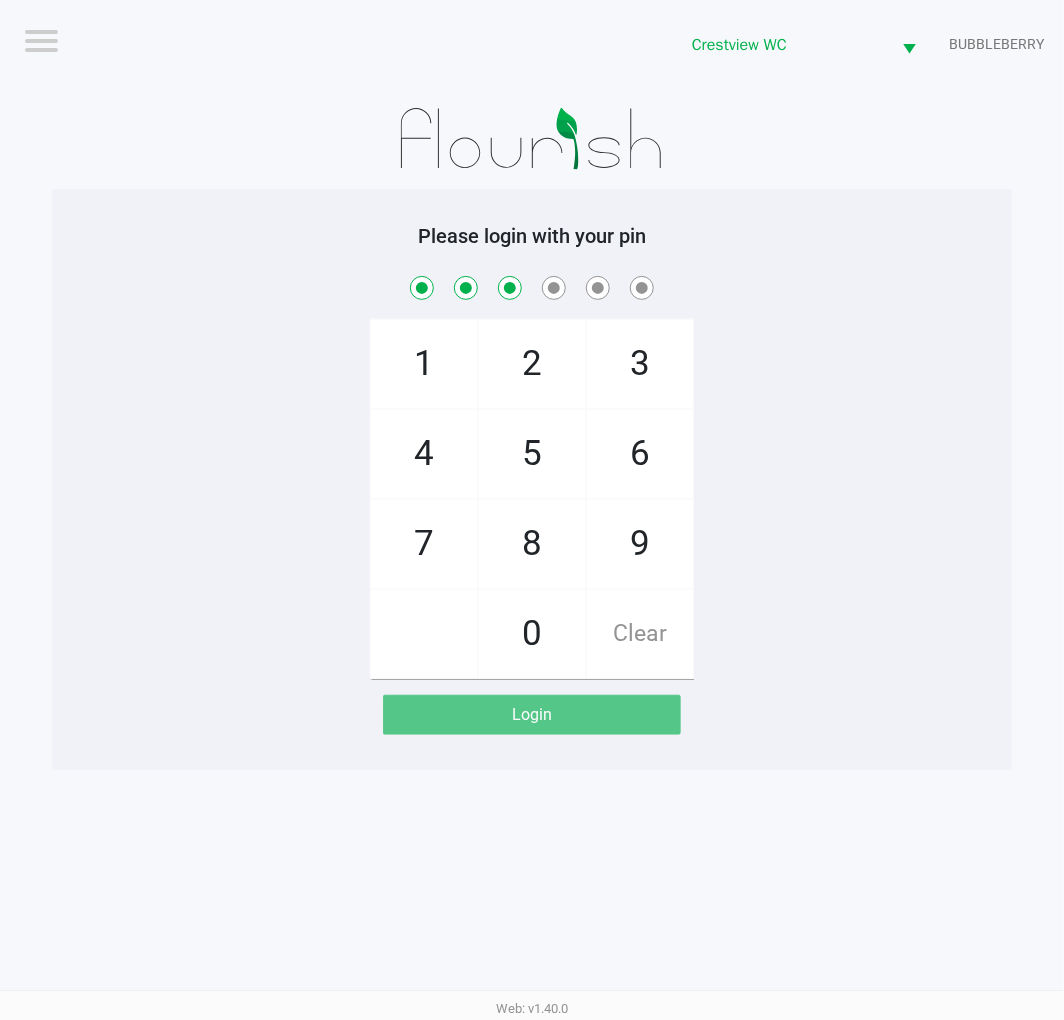 checkbox on "true" 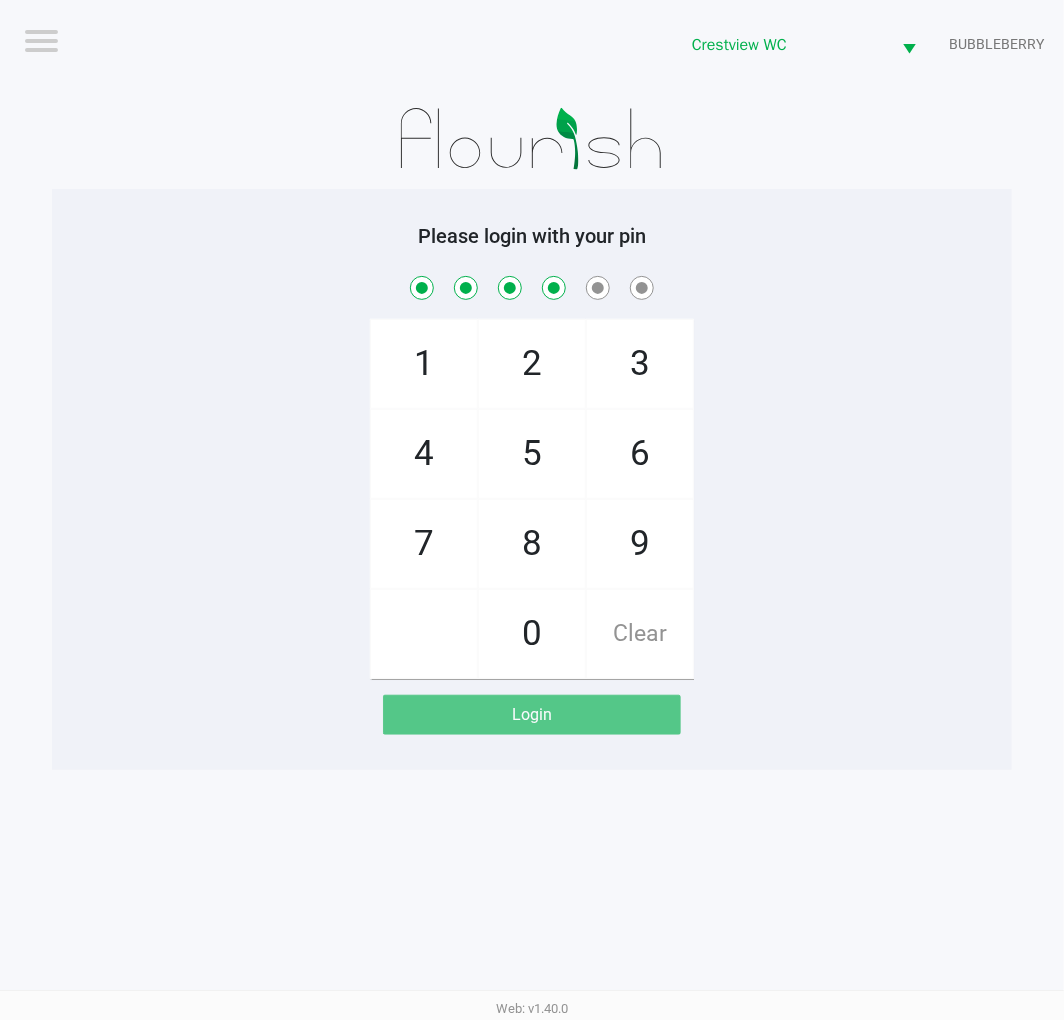 checkbox on "true" 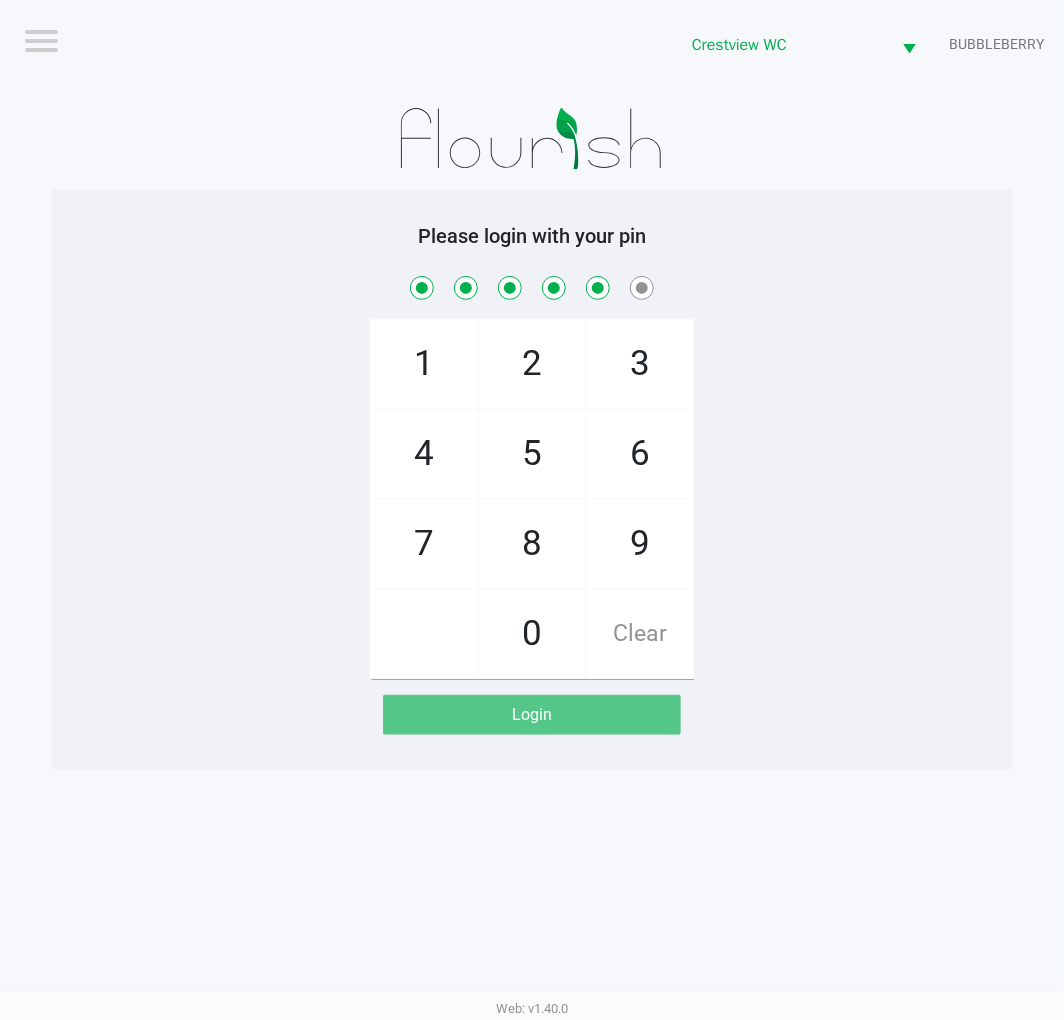 checkbox on "true" 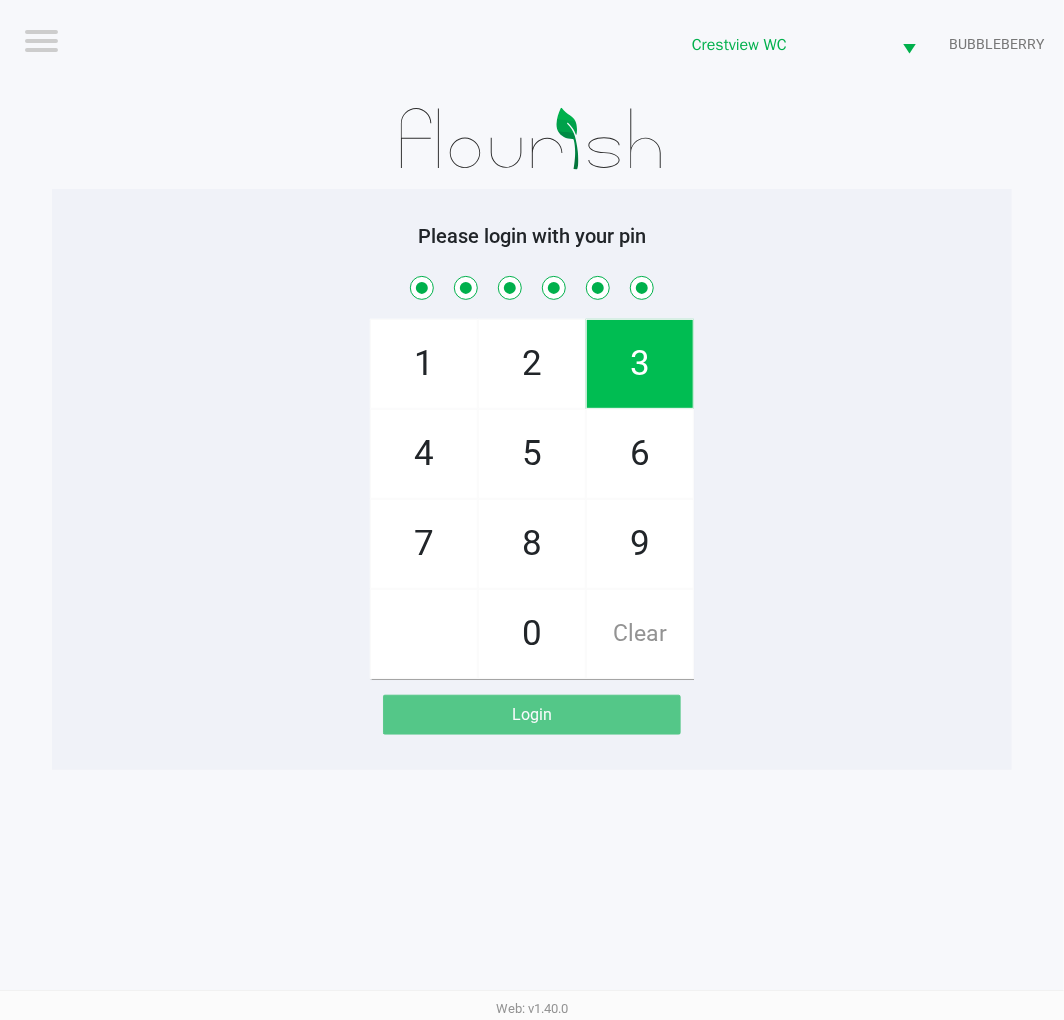 checkbox on "true" 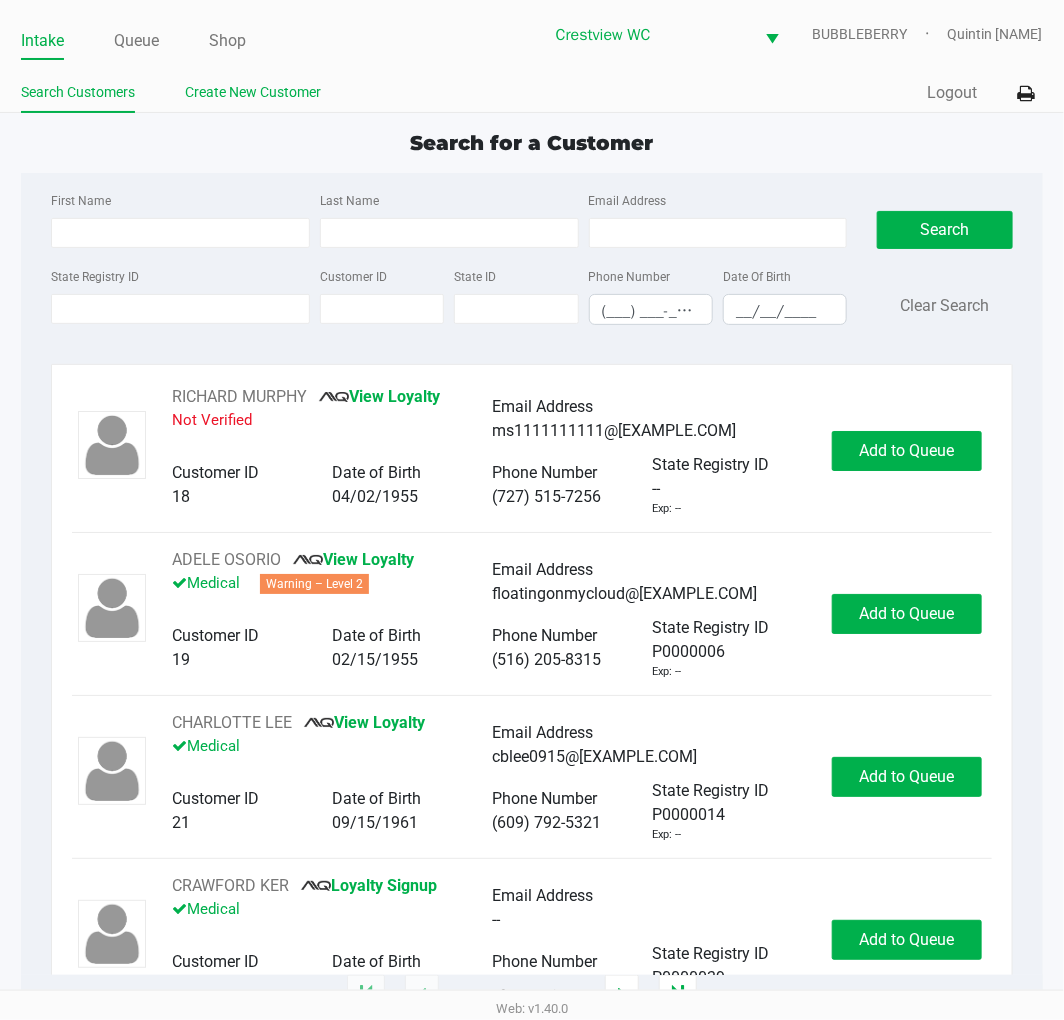 click on "Create New Customer" 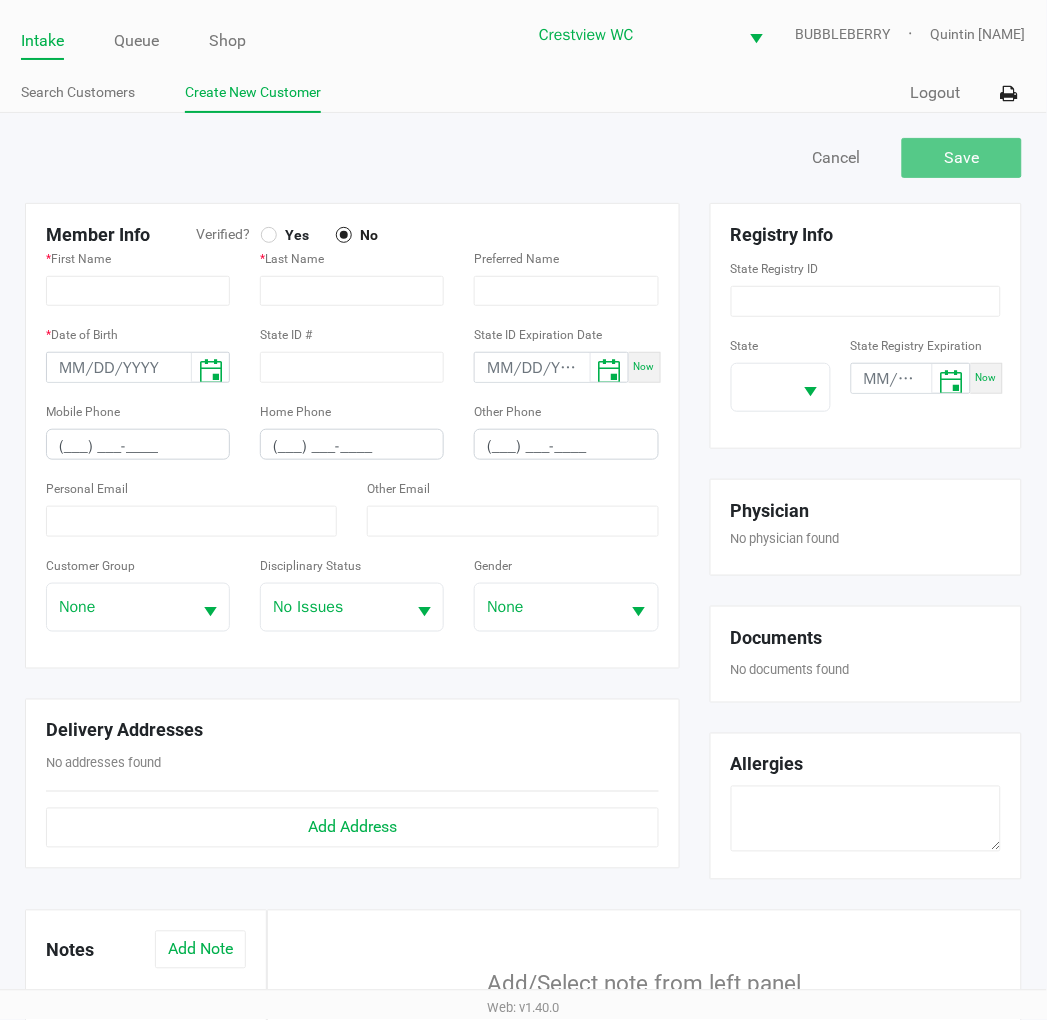 click 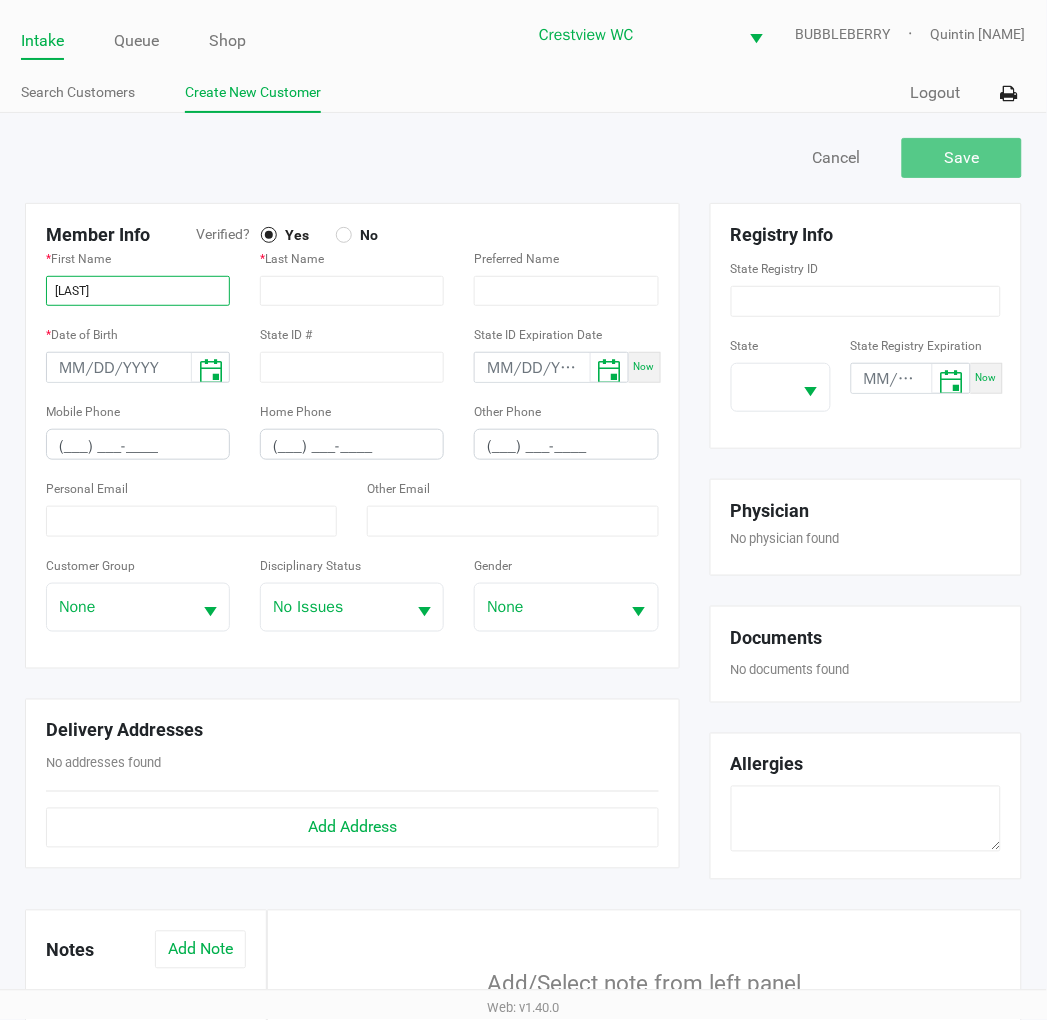 type on "SERENA" 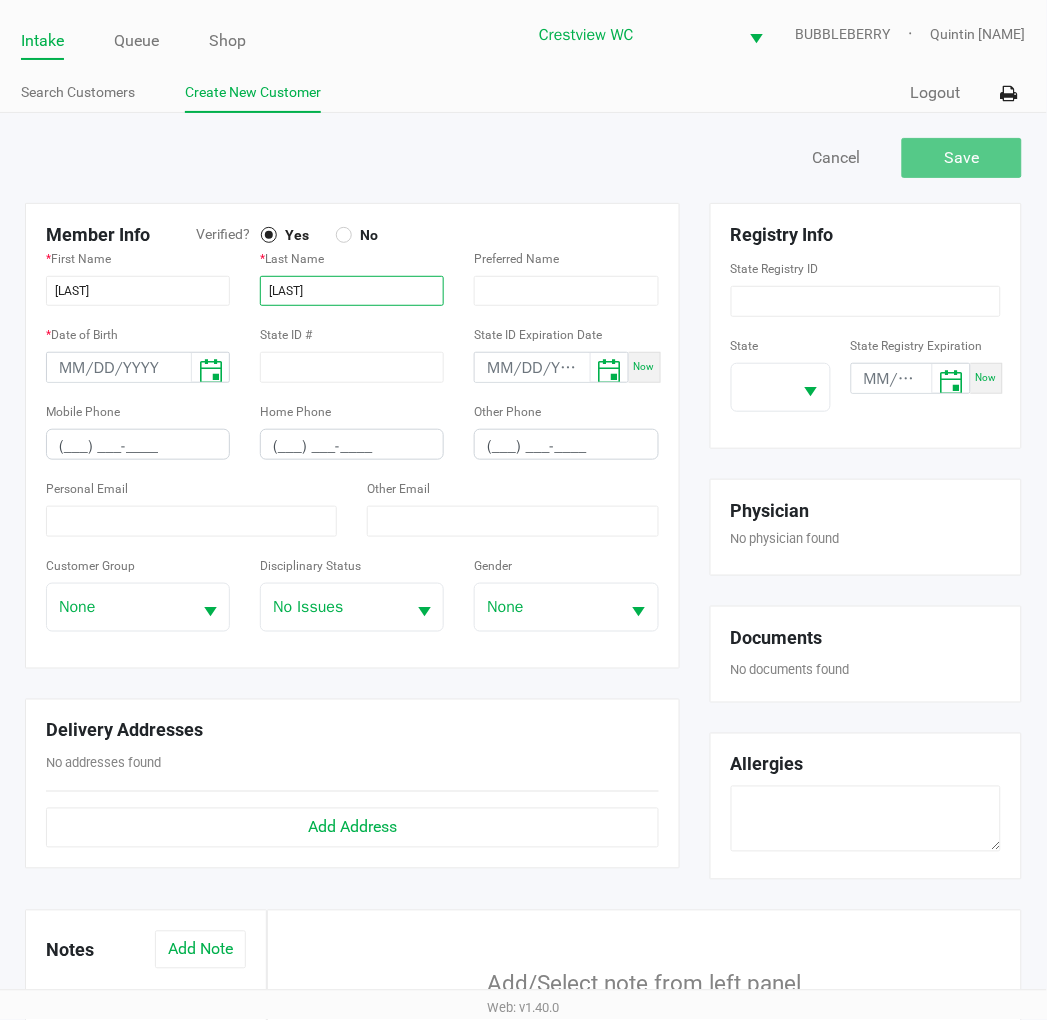 type on "SCHULTZ" 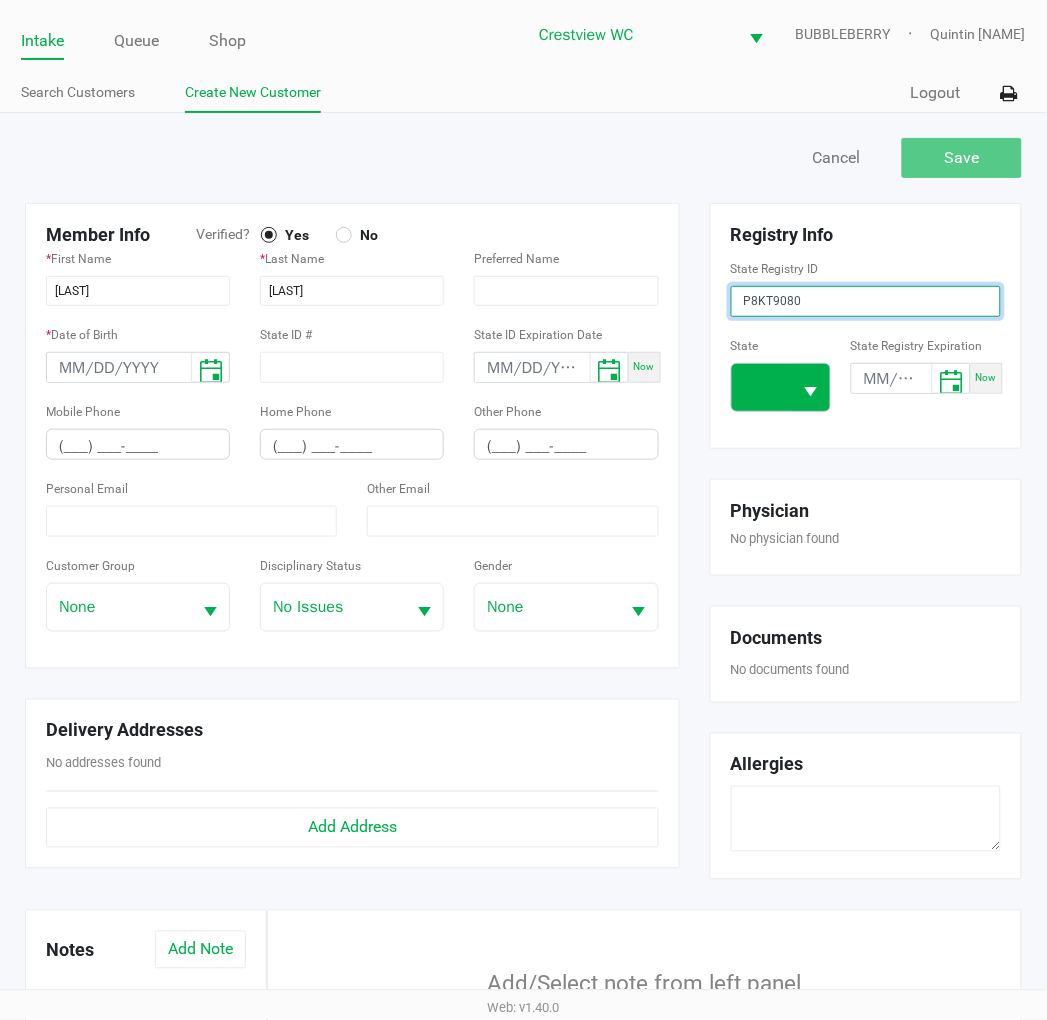 click at bounding box center (811, 392) 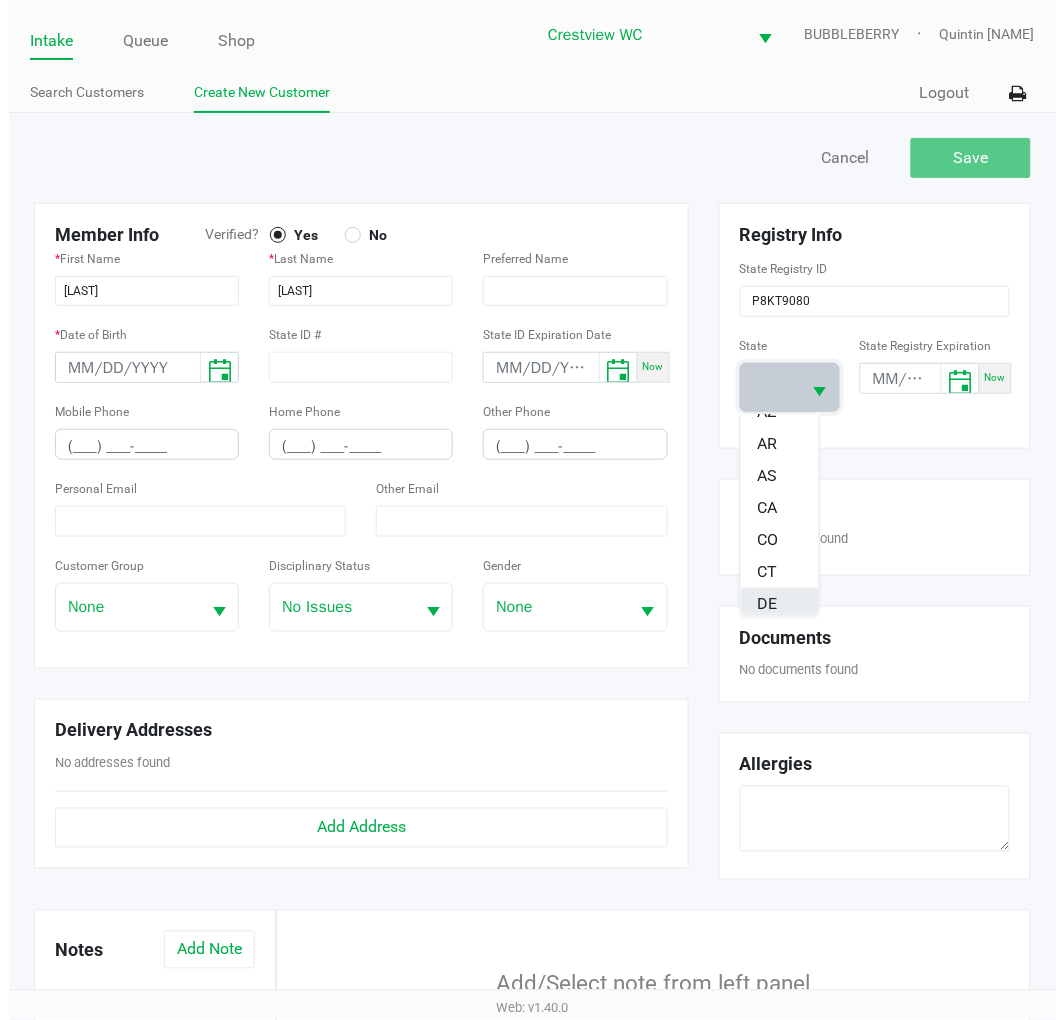 scroll, scrollTop: 222, scrollLeft: 0, axis: vertical 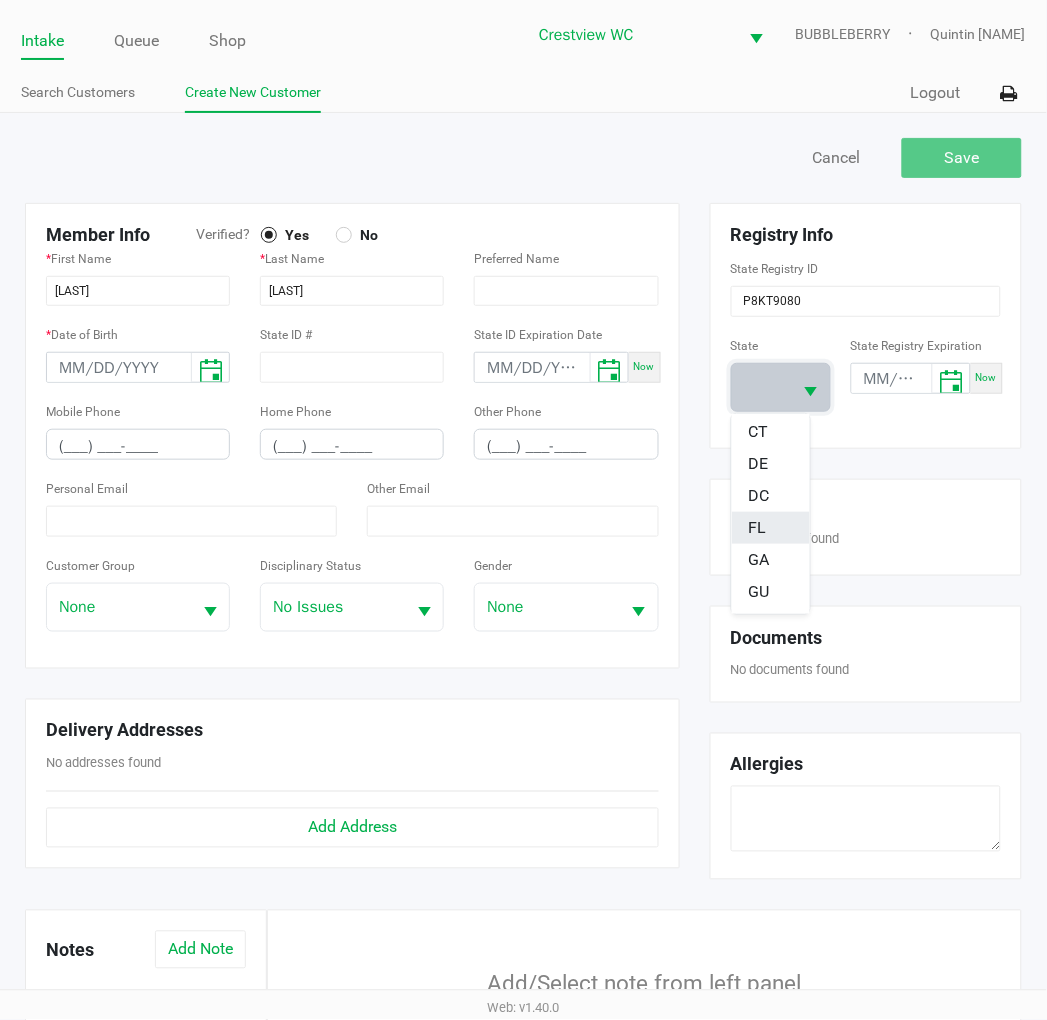 click on "FL" at bounding box center [771, 528] 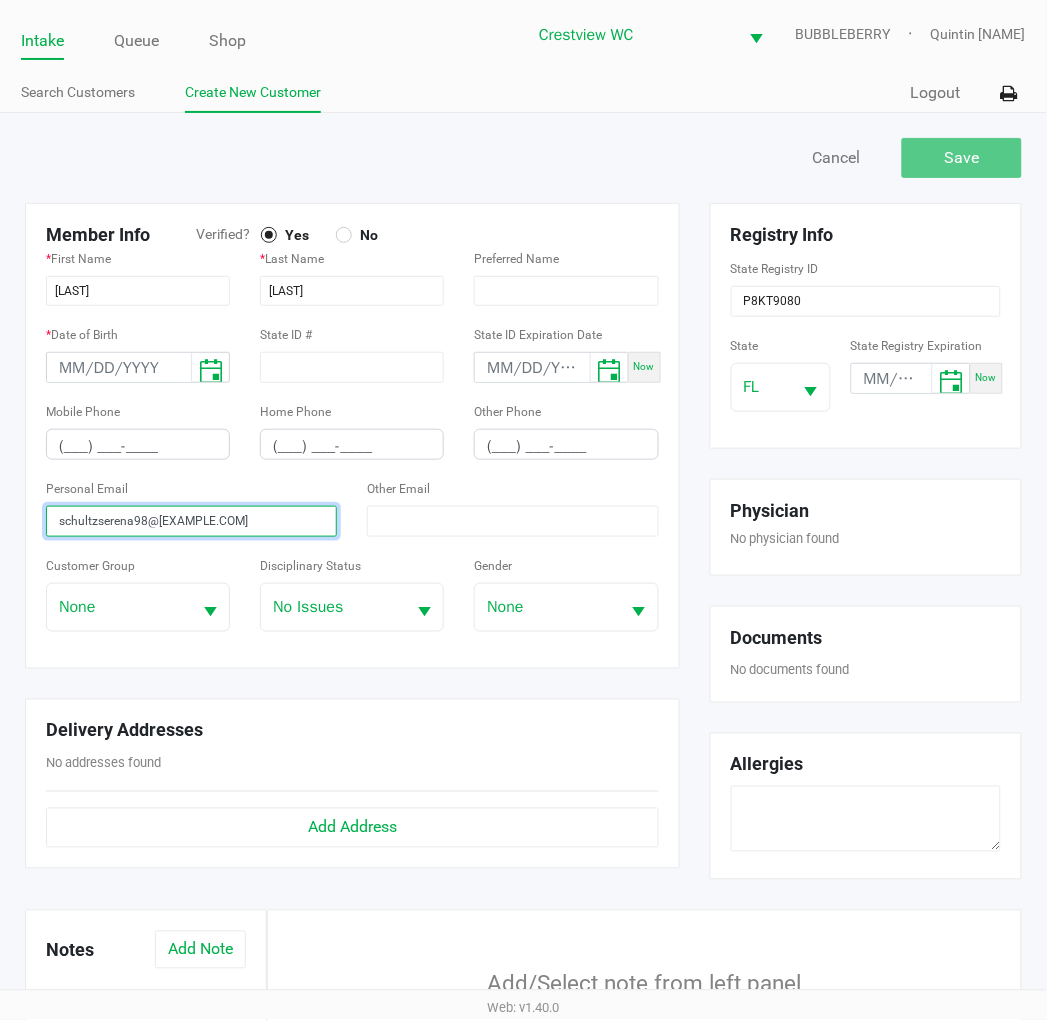 click on "schultzserena98@gmail.com" 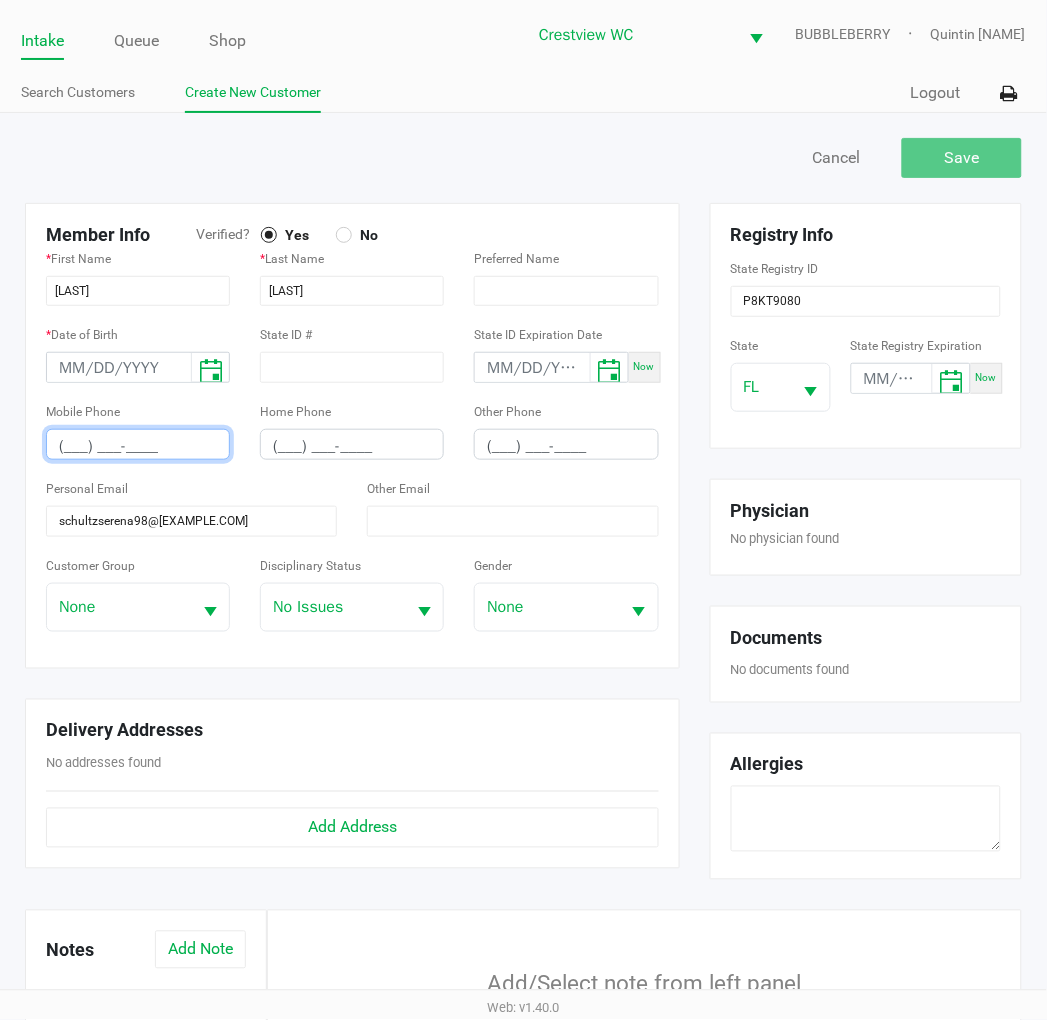 click on "(___) ___-____" at bounding box center (138, 446) 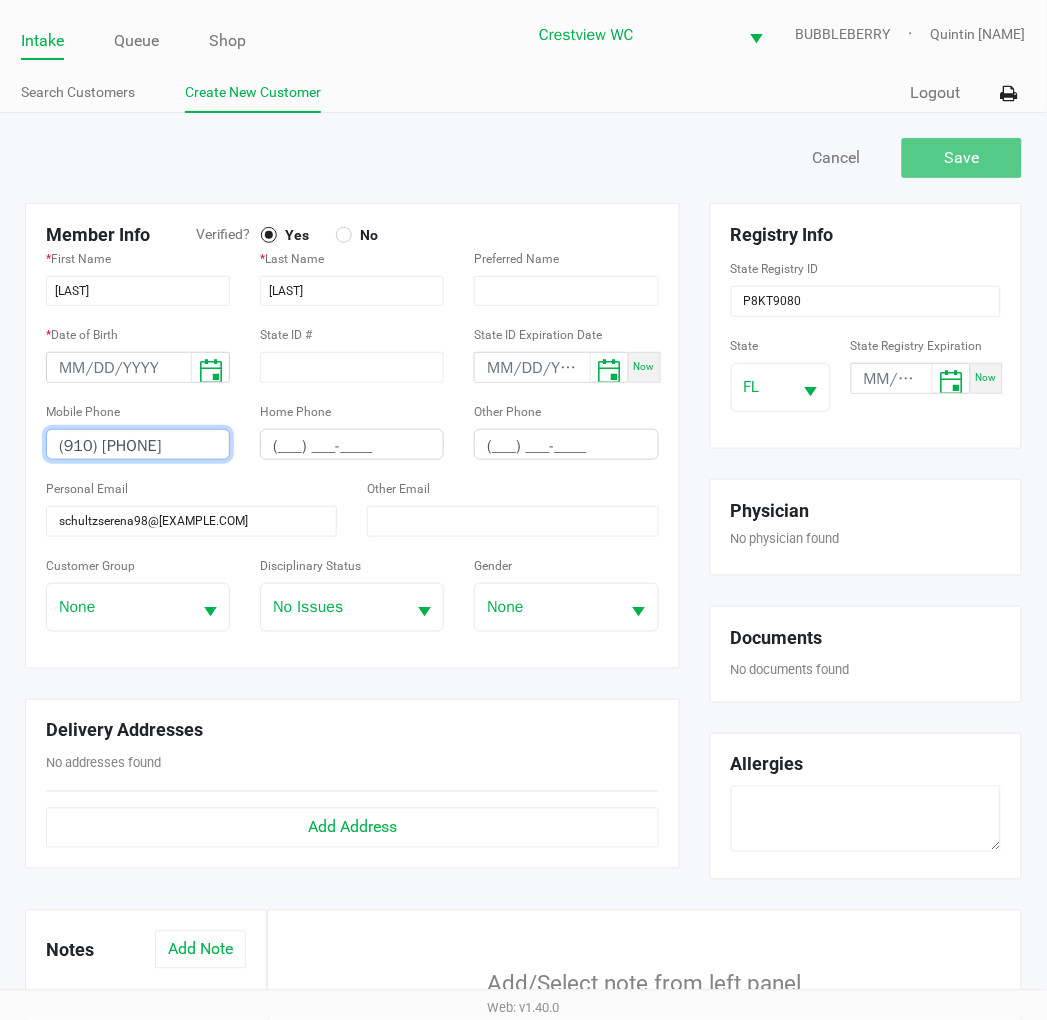 type on "(910) 998-3017" 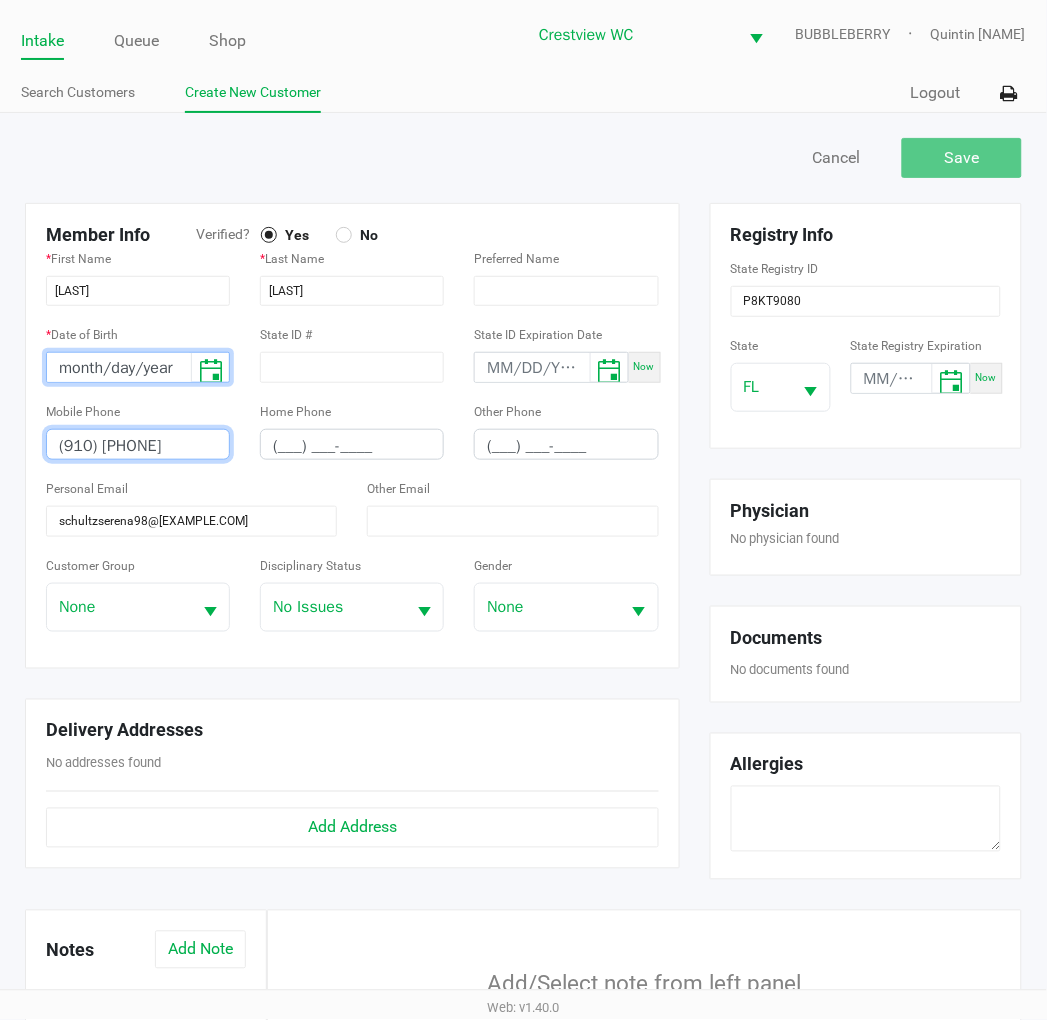 click on "month/day/year" at bounding box center (119, 368) 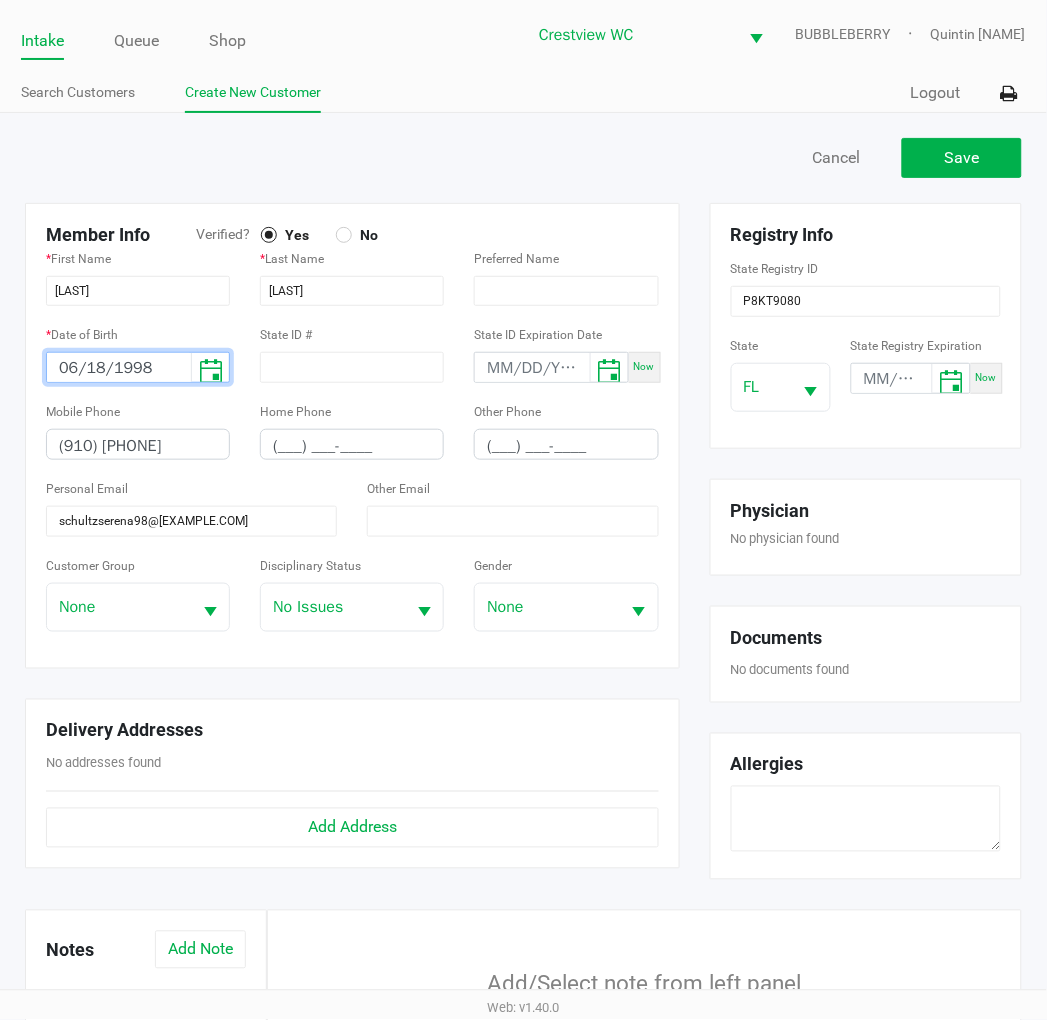 type on "06/18/1998" 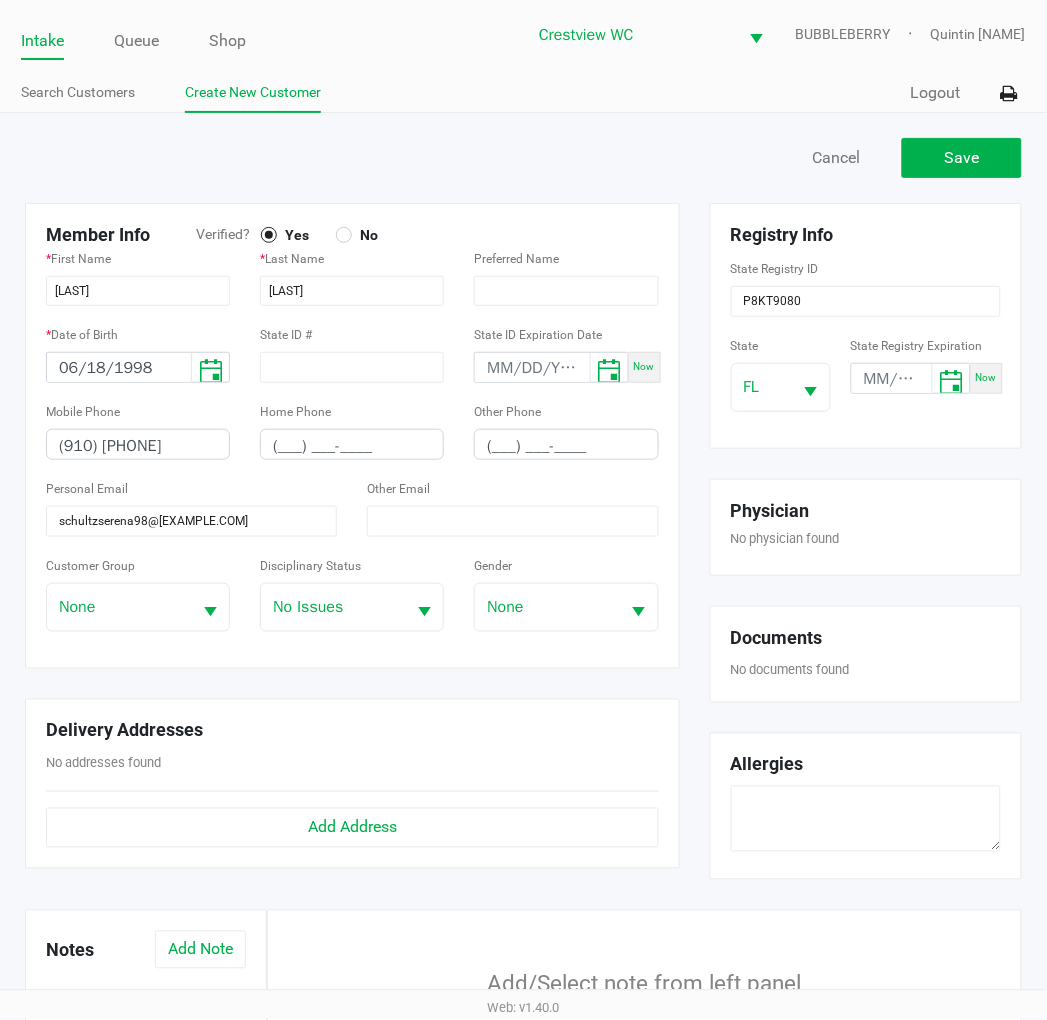 click on "Intake Queue Shop Crestview WC  BUBBLEBERRY   Quintin Davies  Search Customers Create New Customer  Quick Sale   Logout" 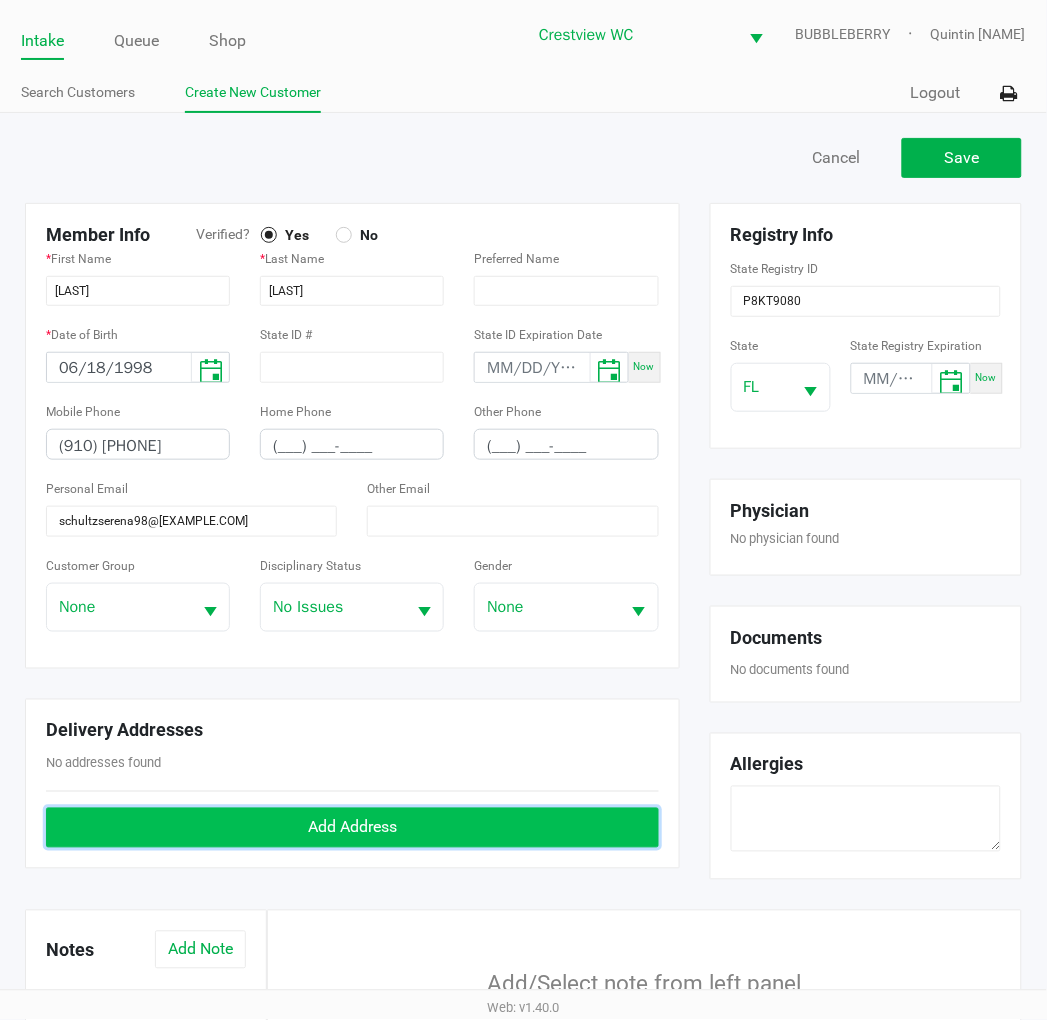 click on "Add Address" 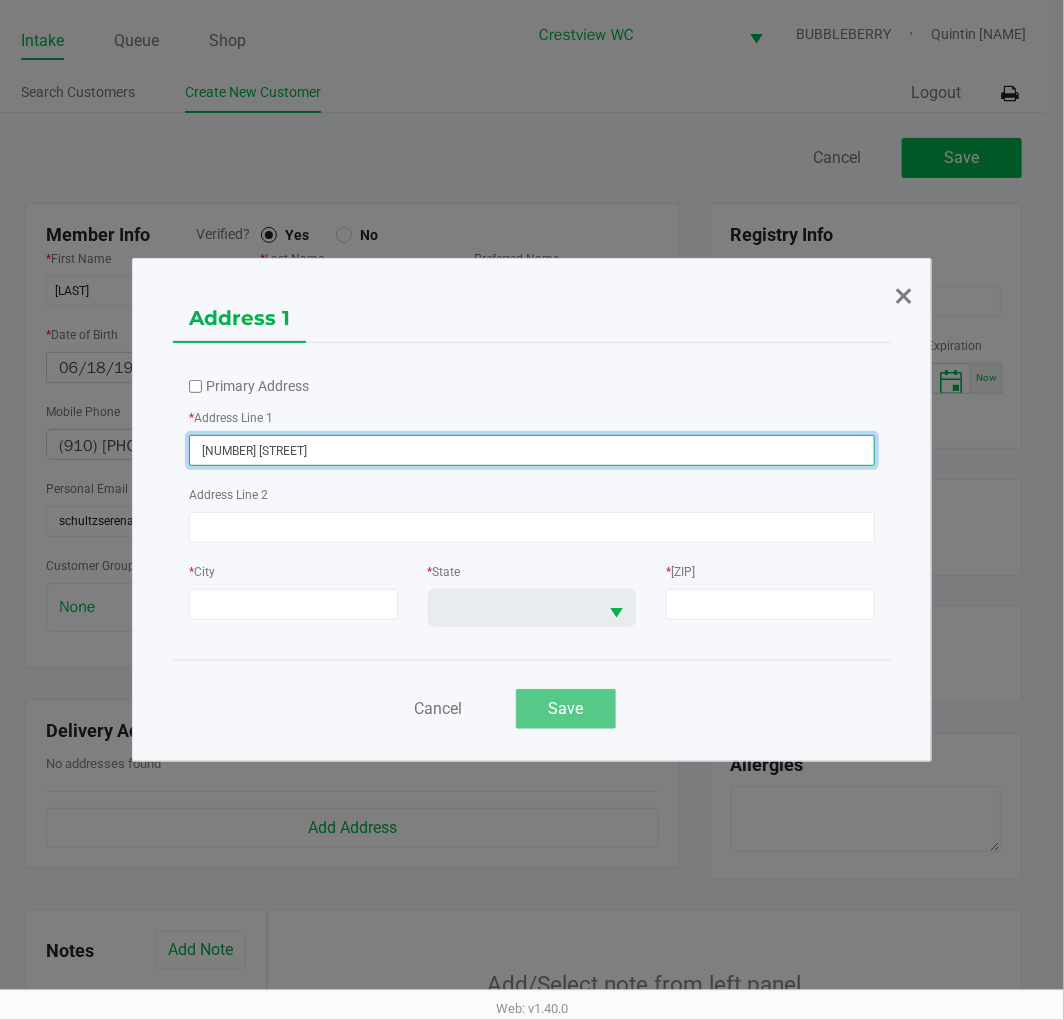 type on "227 LIMESTONE CIR" 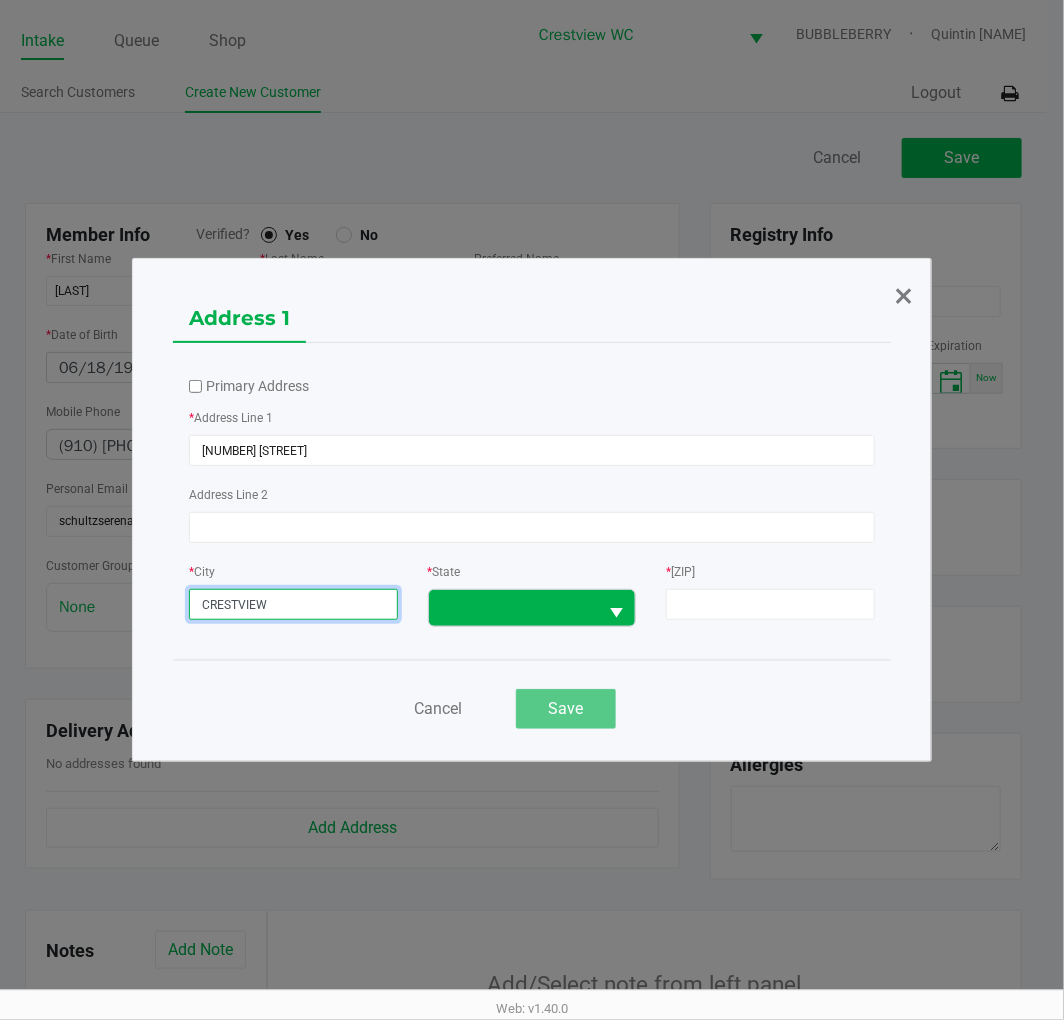 type on "CRESTVIEW" 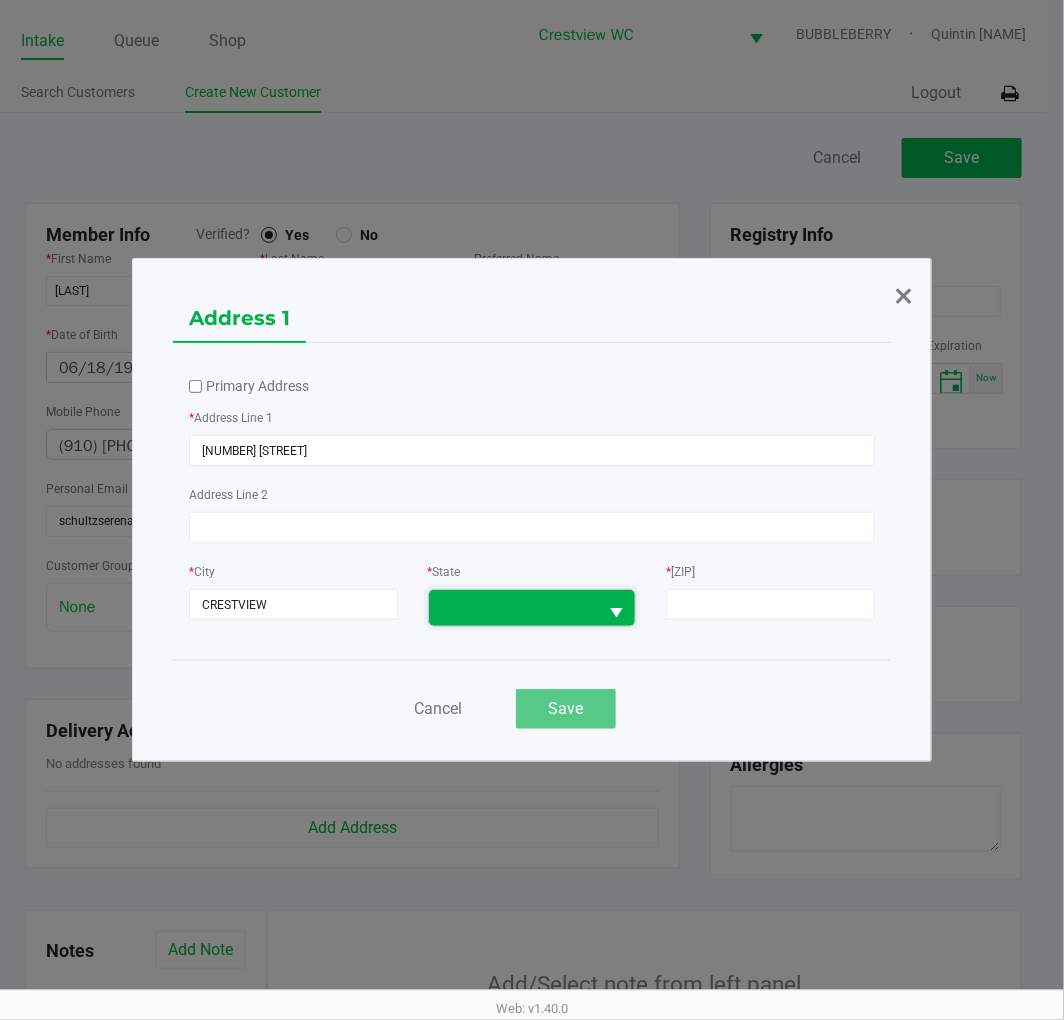 click at bounding box center (513, 608) 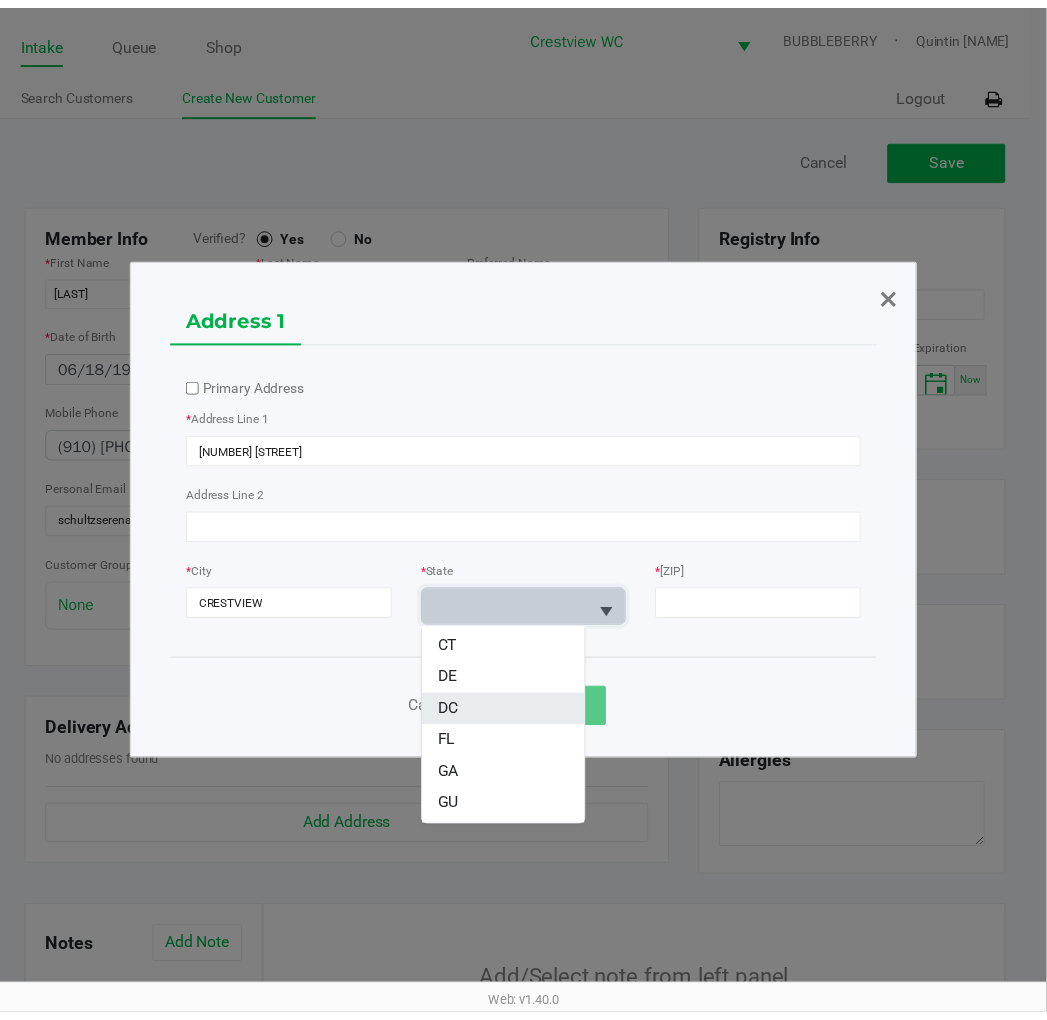 scroll, scrollTop: 222, scrollLeft: 0, axis: vertical 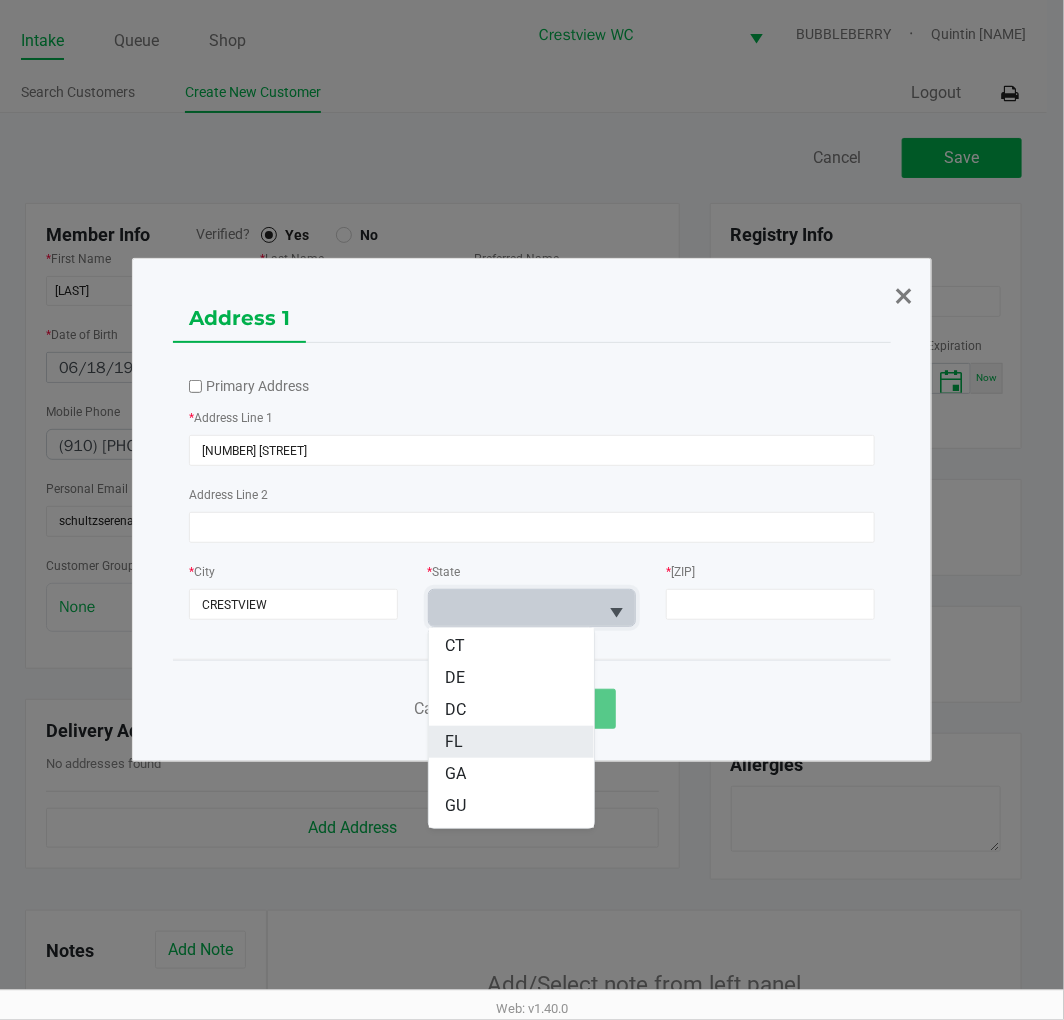 click on "FL" at bounding box center (511, 742) 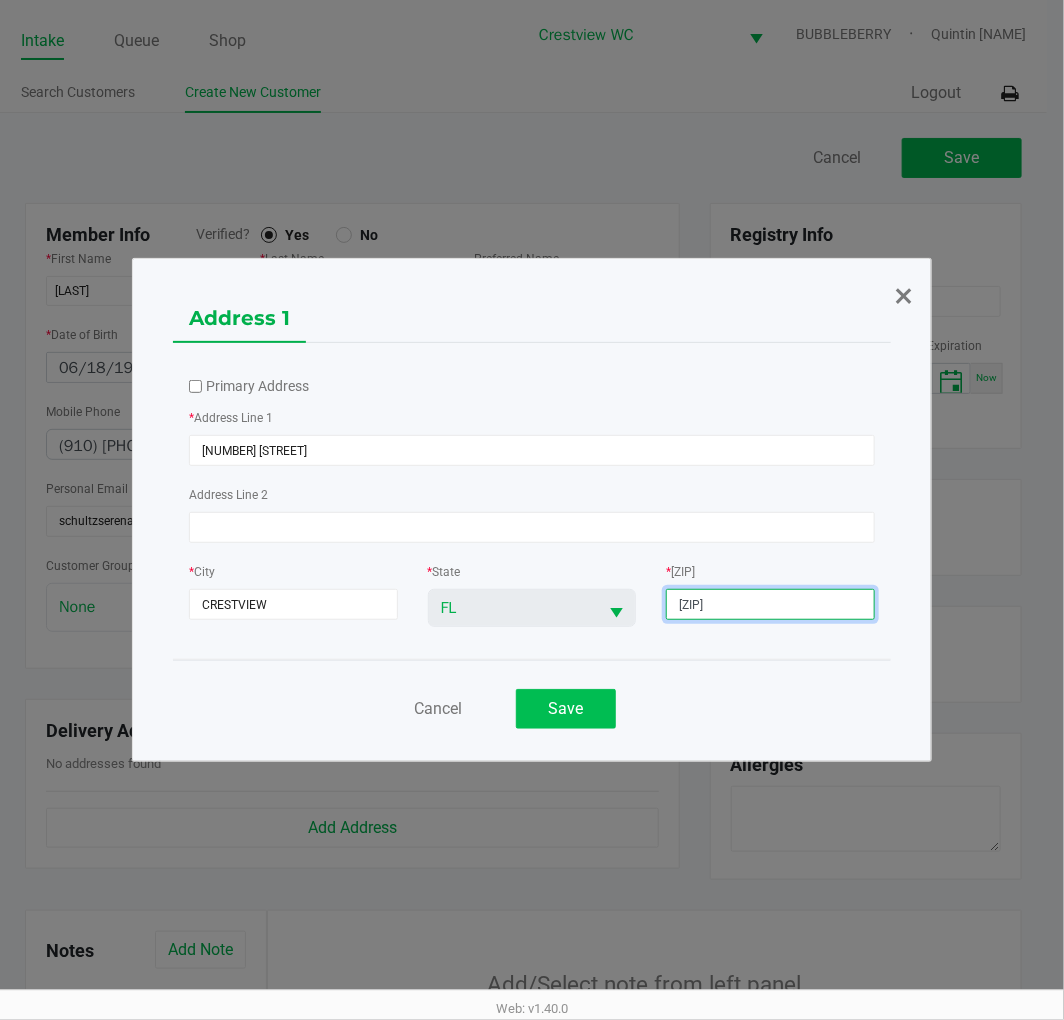 type on "32539" 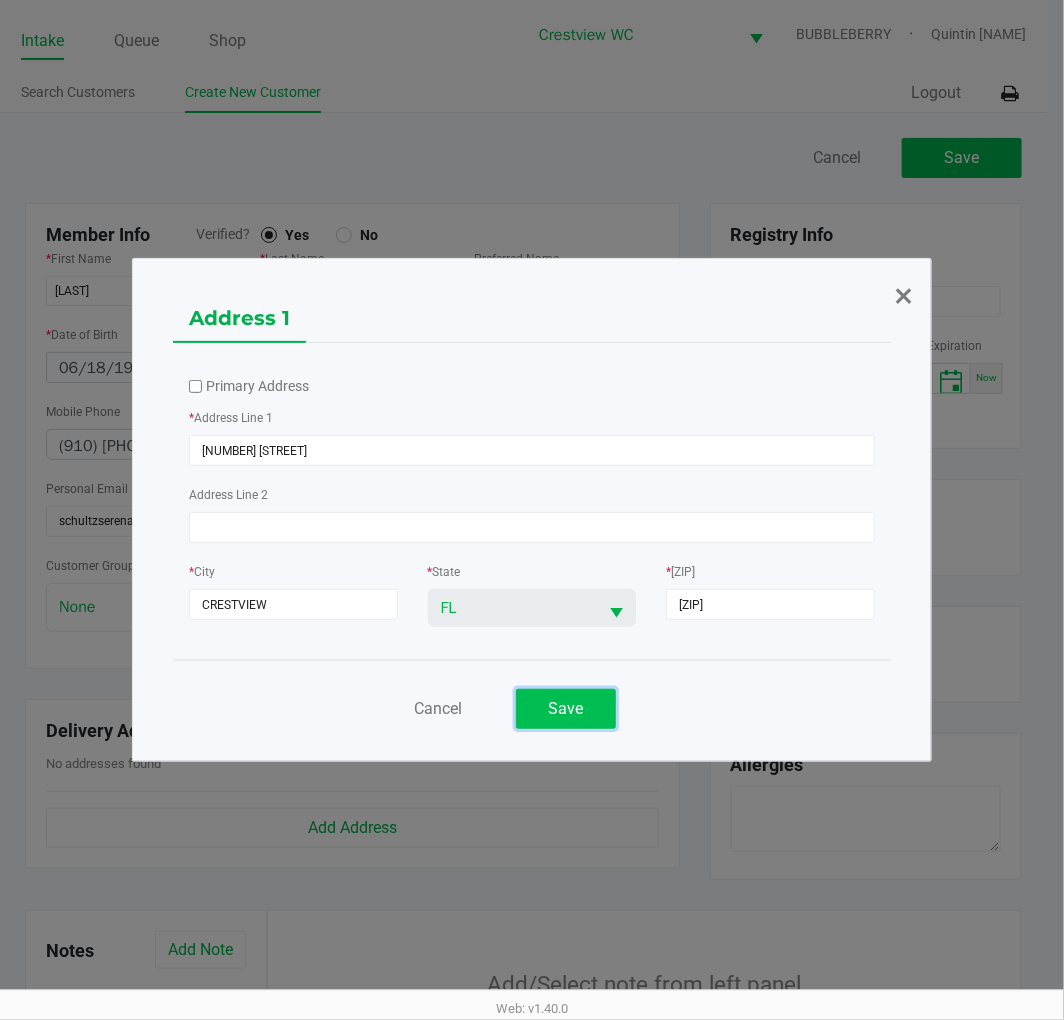 drag, startPoint x: 527, startPoint y: 708, endPoint x: 571, endPoint y: 685, distance: 49.648766 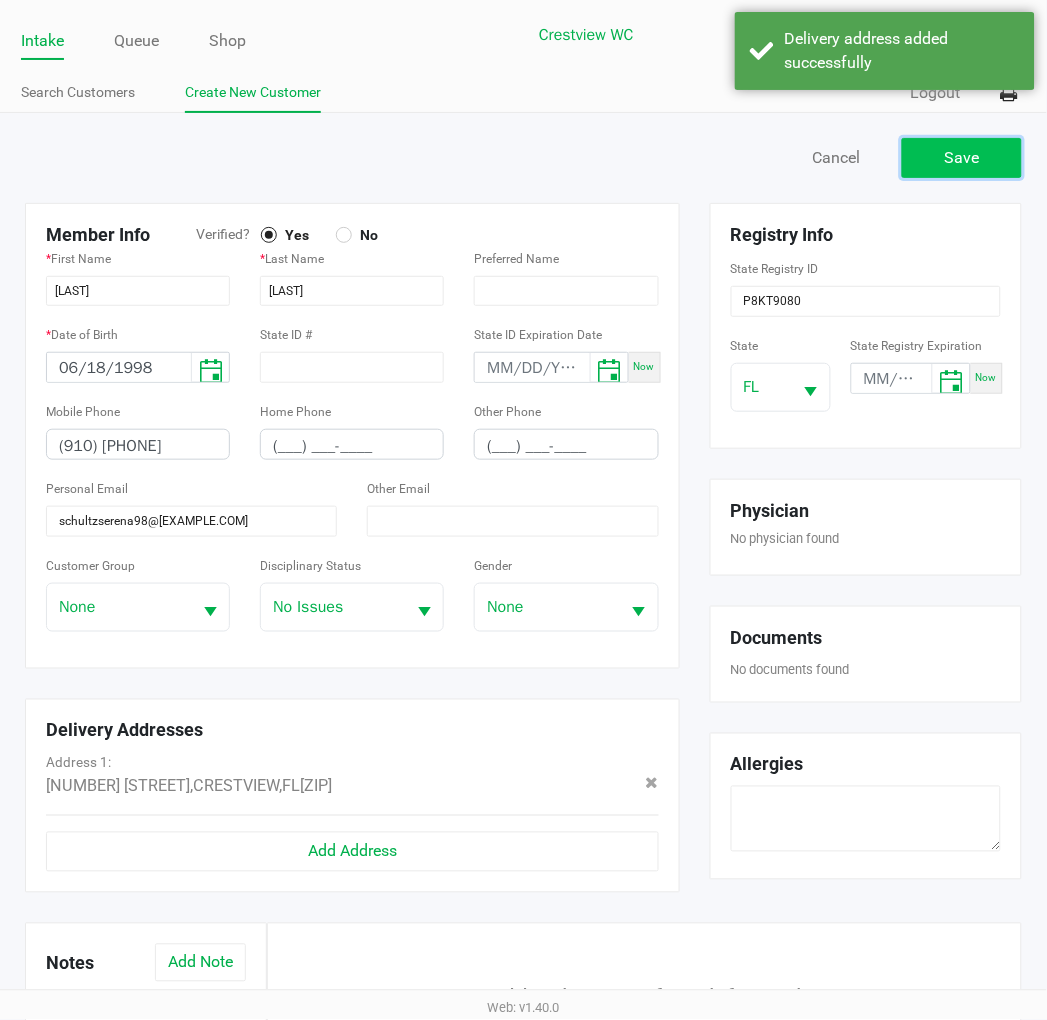 click on "Save" 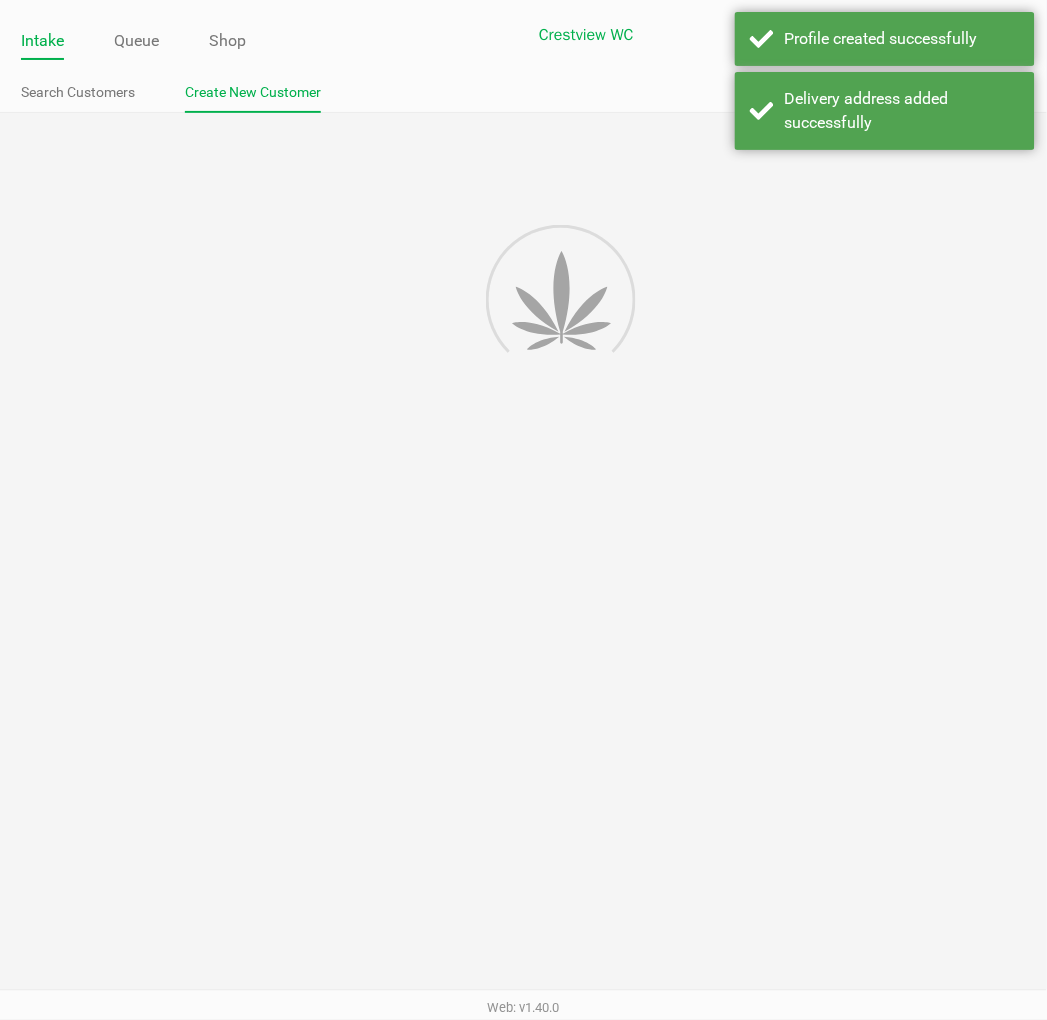 type on "---" 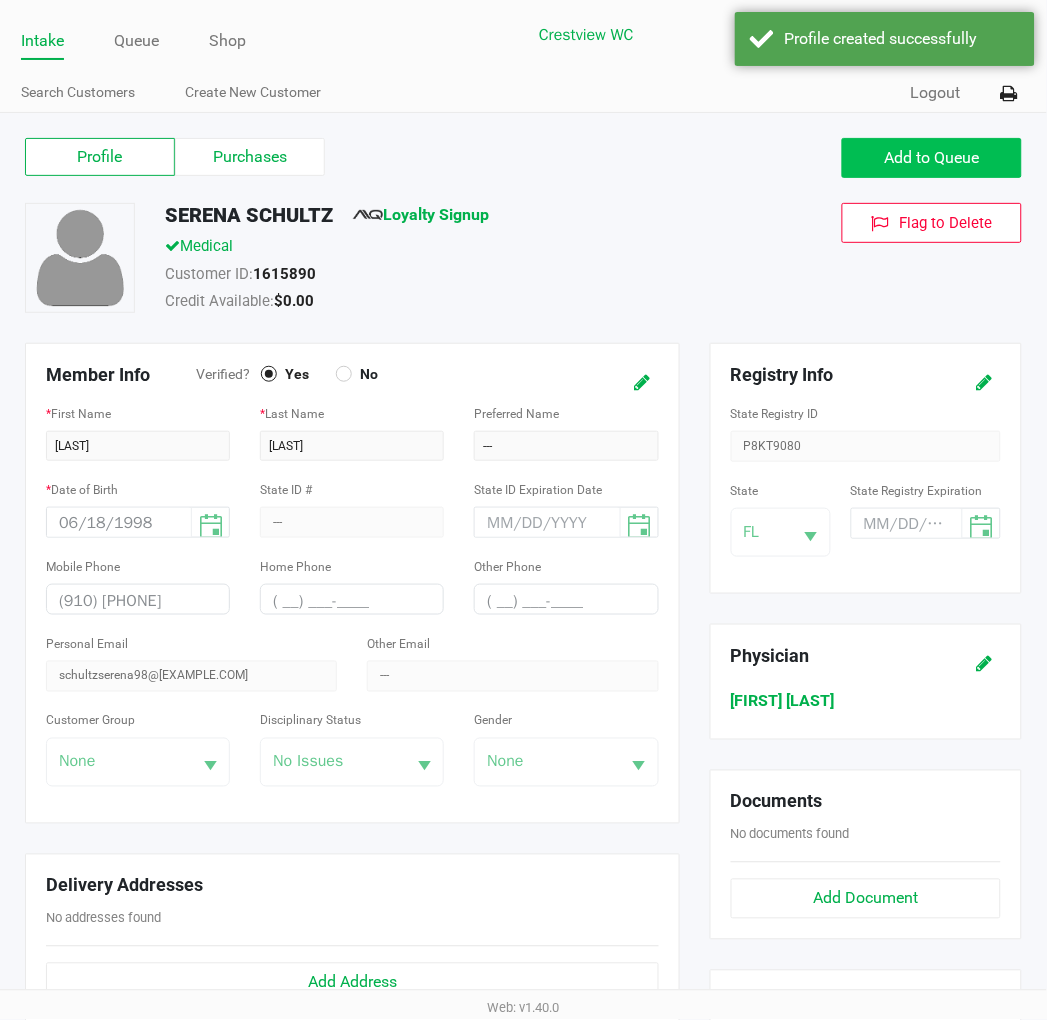 click on "Add to Queue" 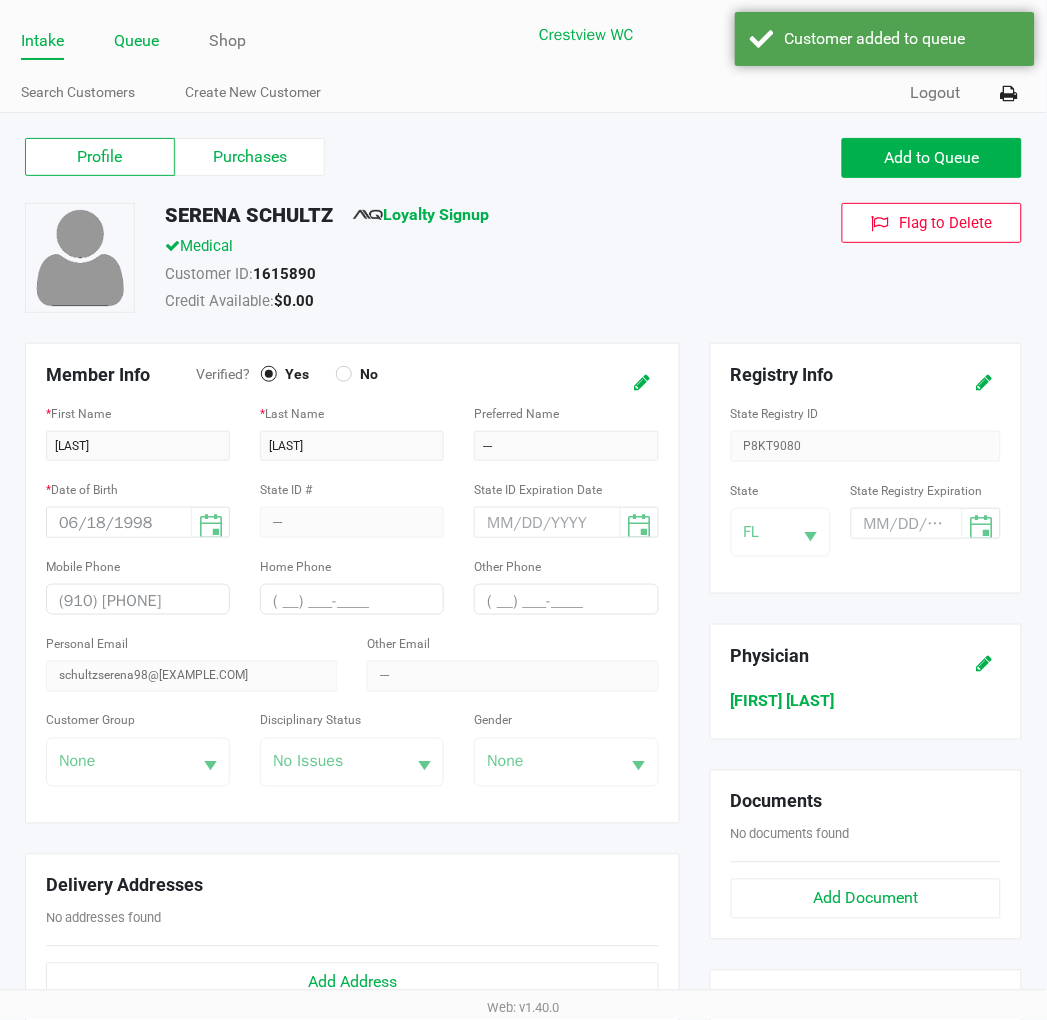 click on "Queue" 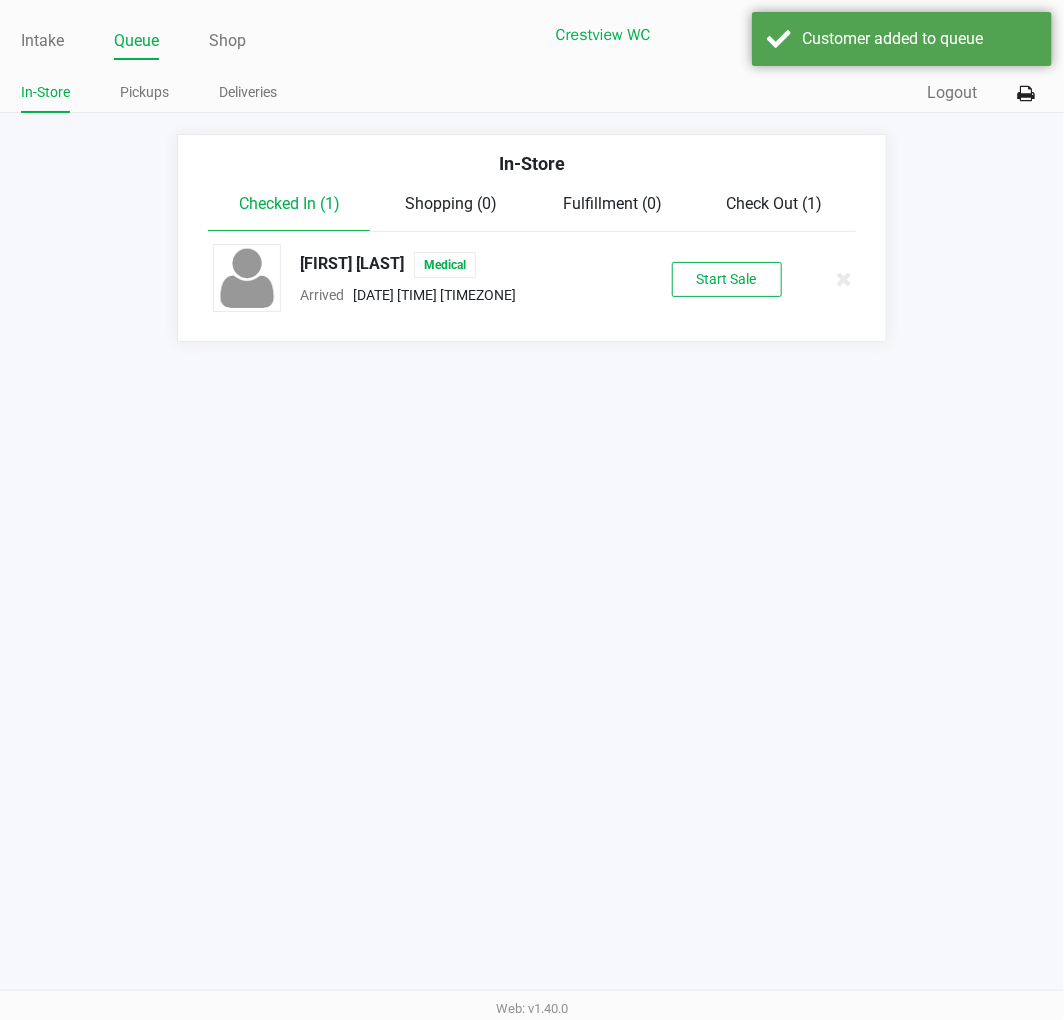 click on "Start Sale" 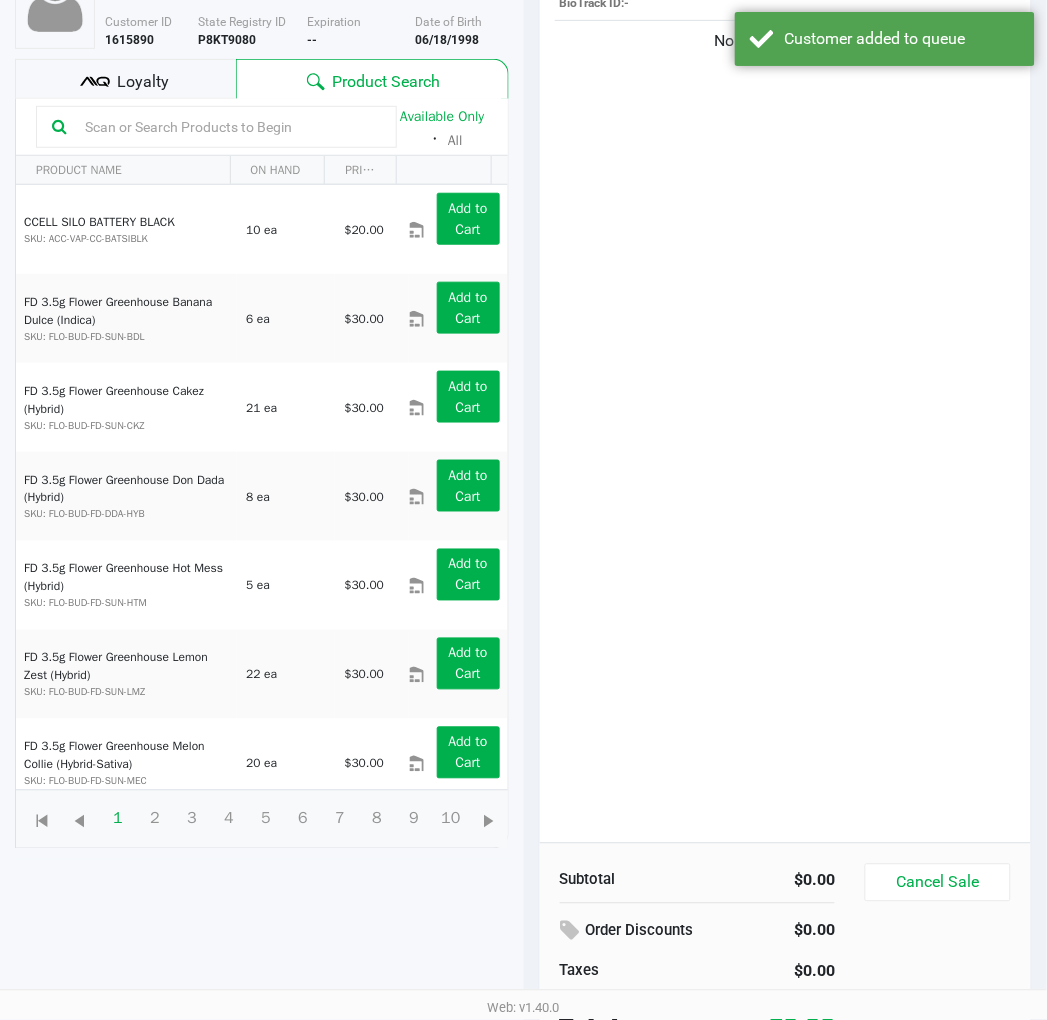 scroll, scrollTop: 0, scrollLeft: 0, axis: both 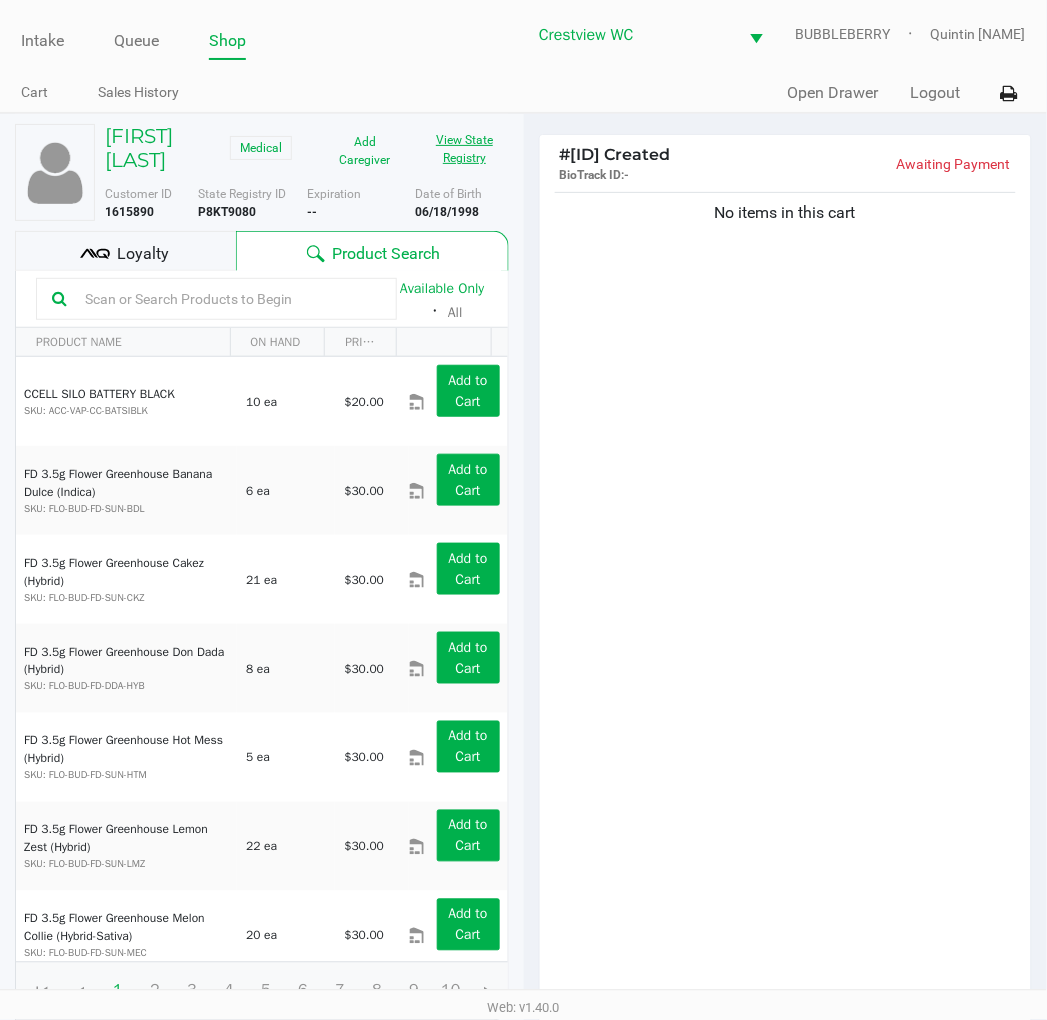 click on "View State Registry" 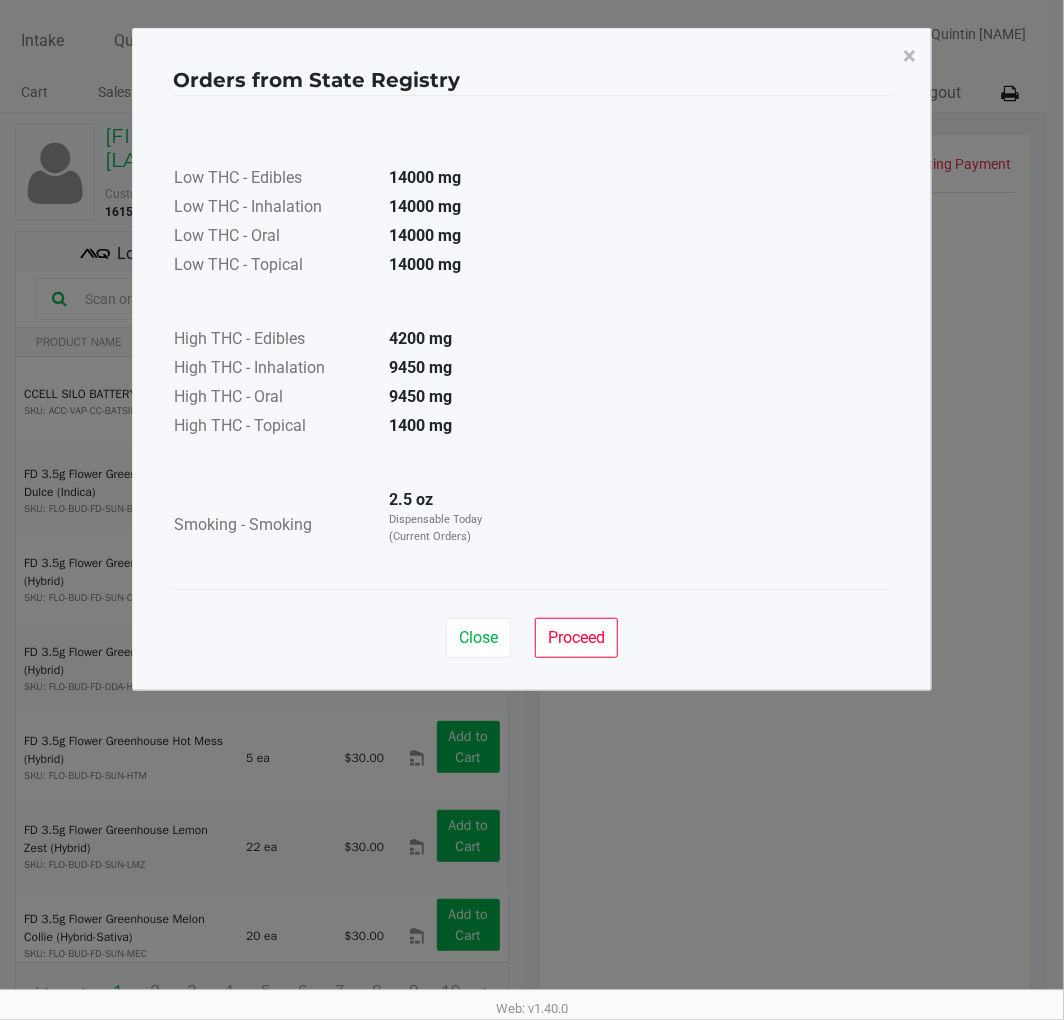 click on "Proceed" 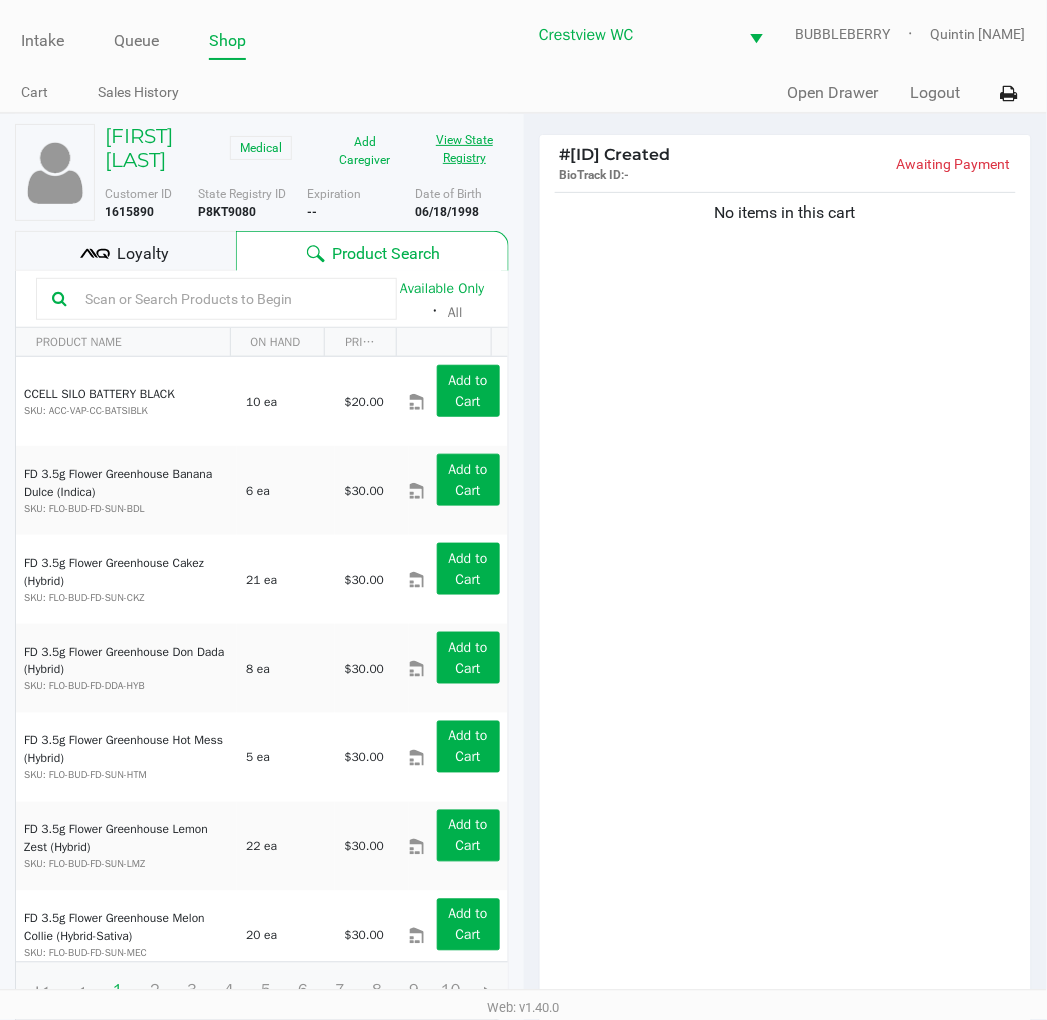 click on "View State Registry" 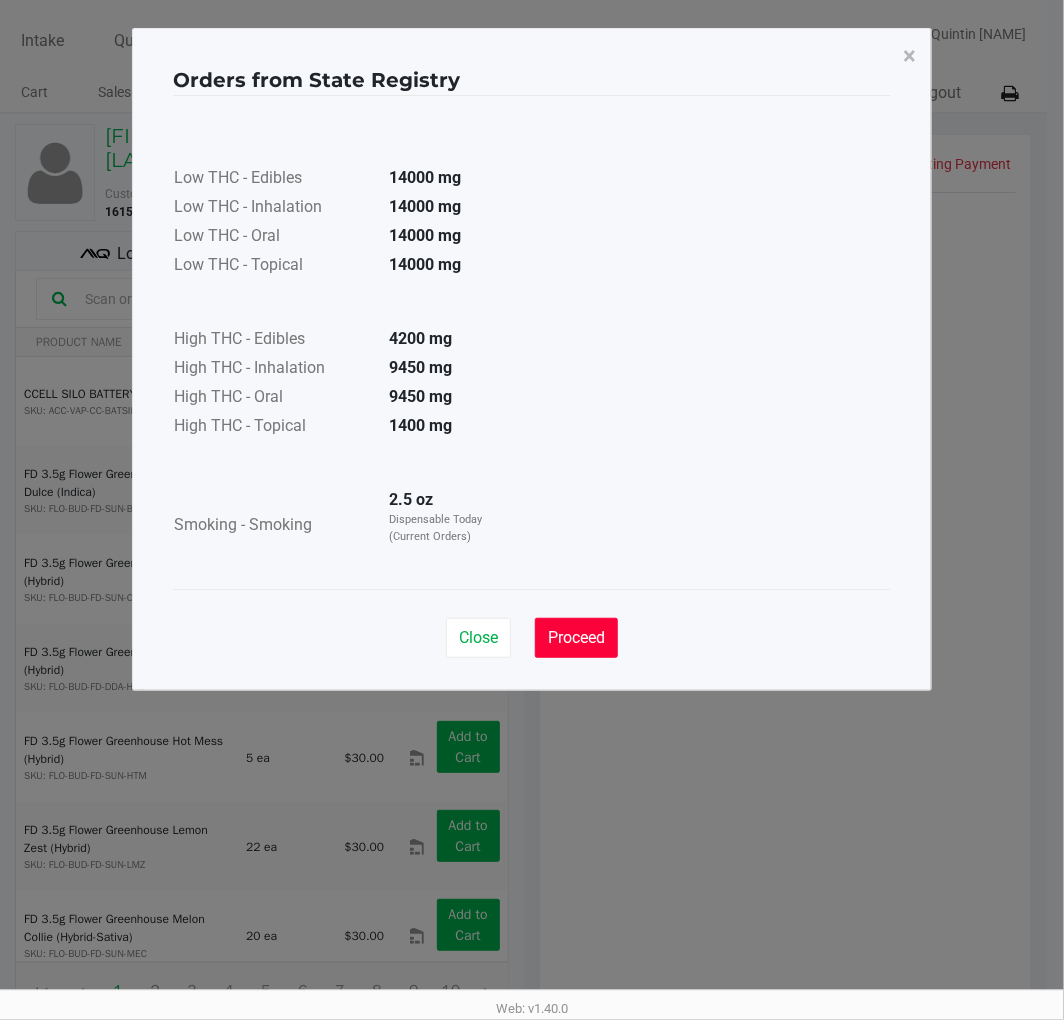 click on "Proceed" 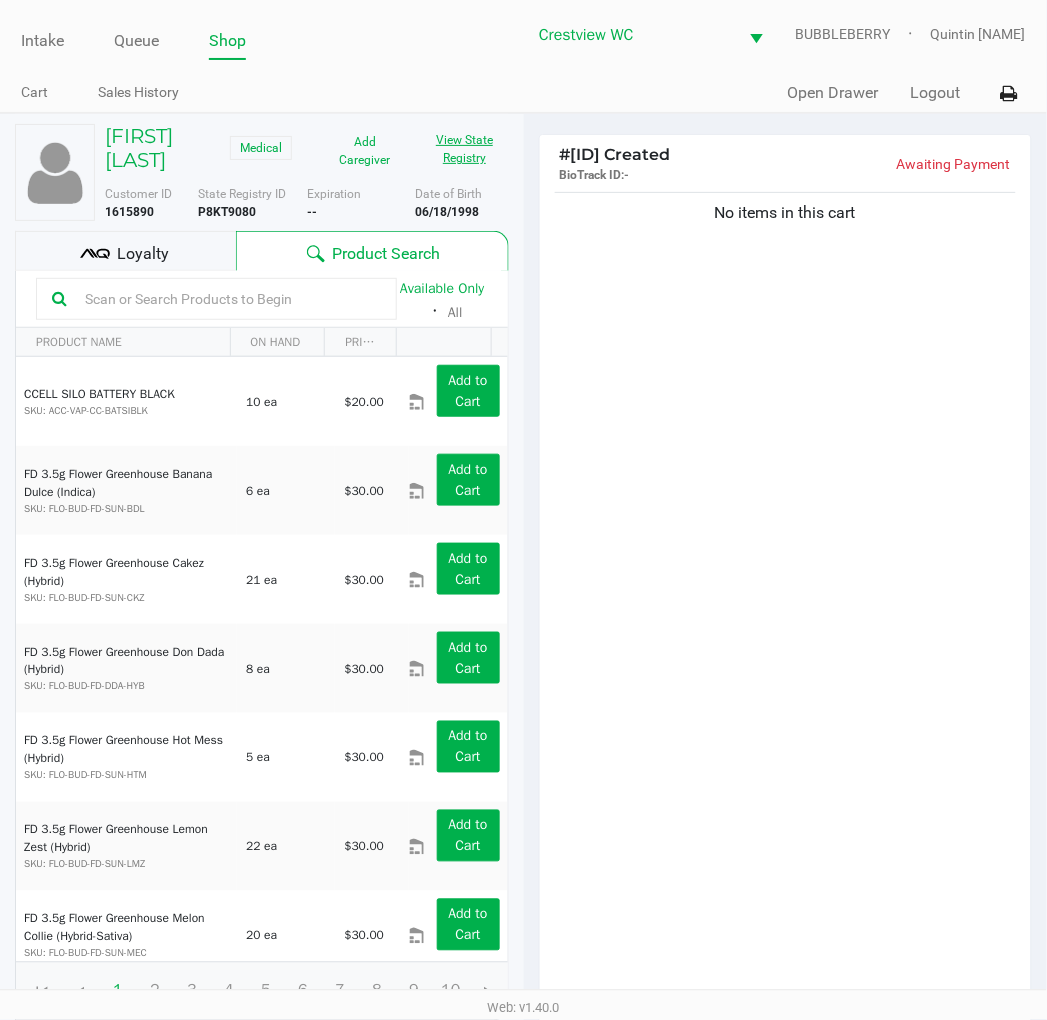 click 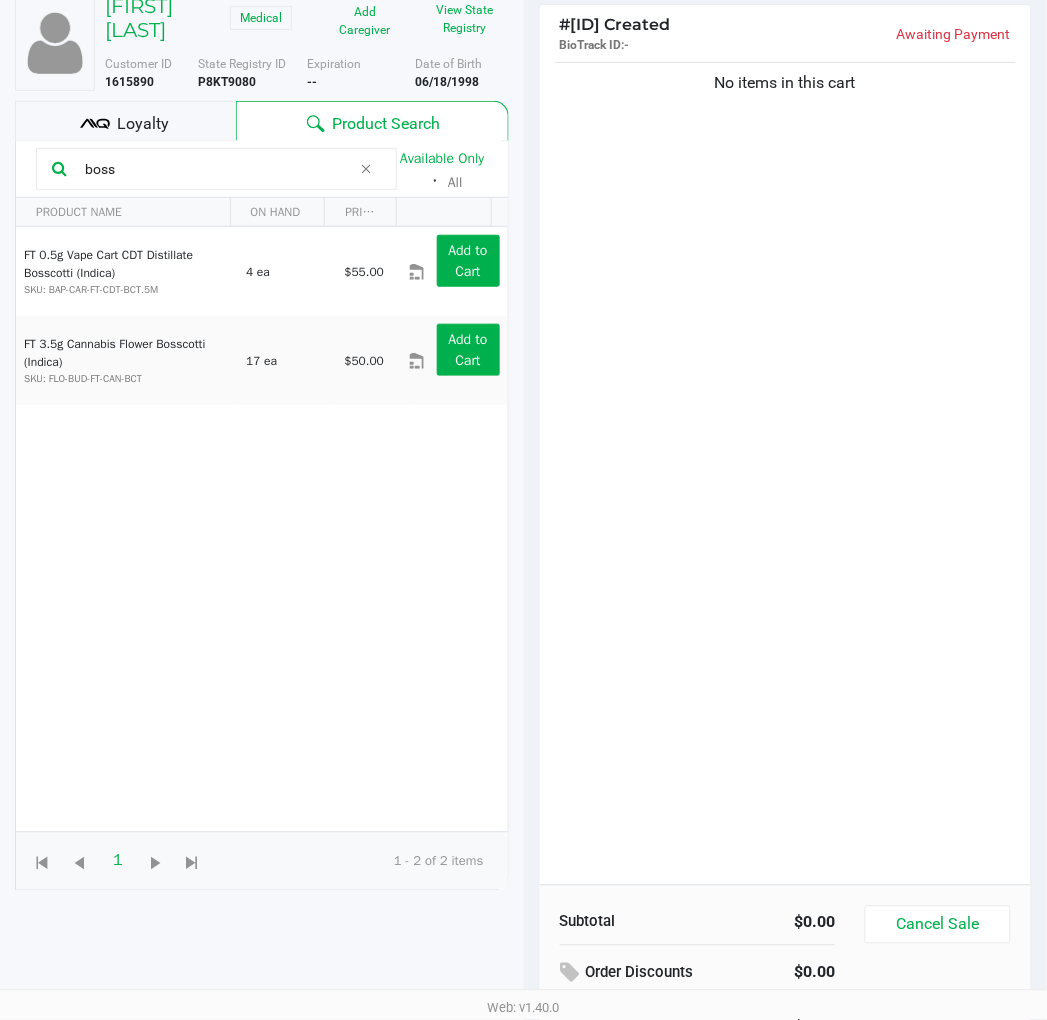 scroll, scrollTop: 217, scrollLeft: 0, axis: vertical 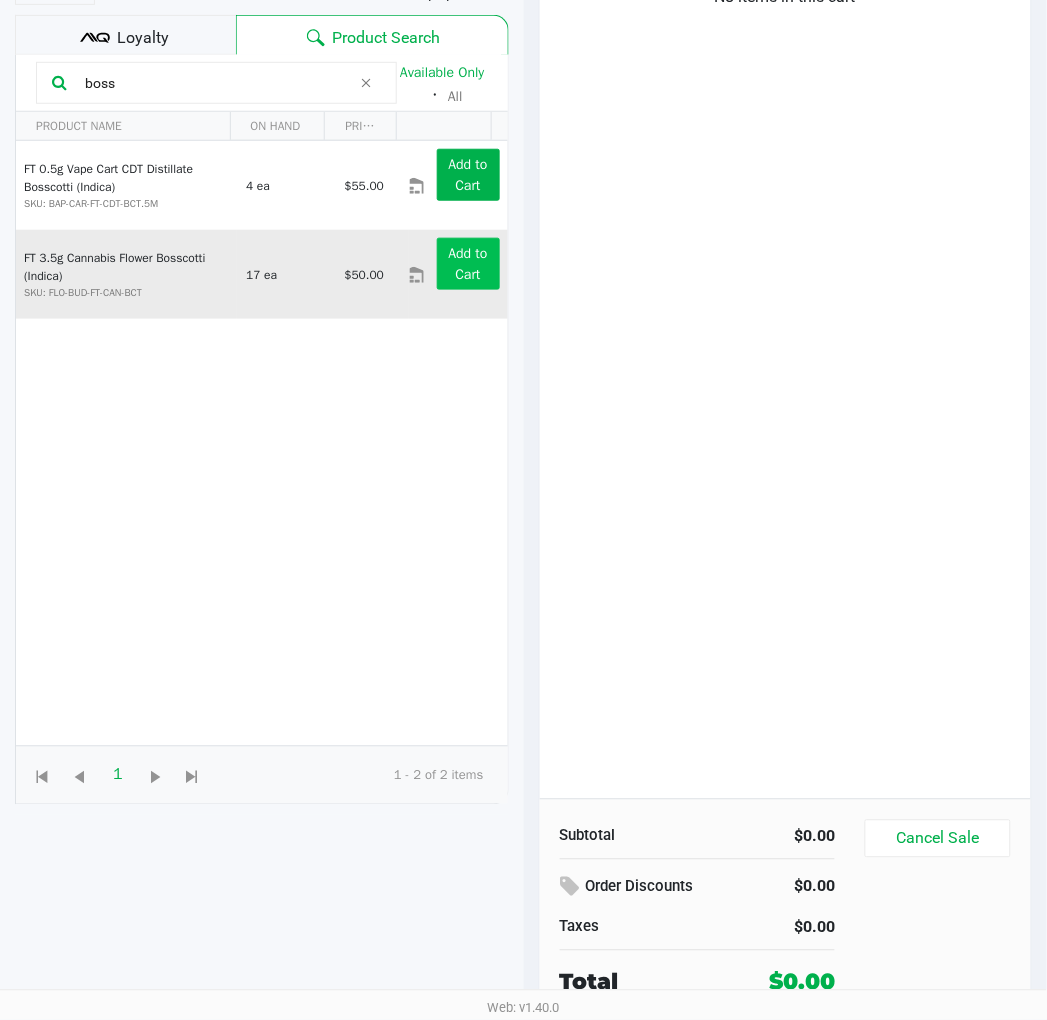 click on "Add to Cart" 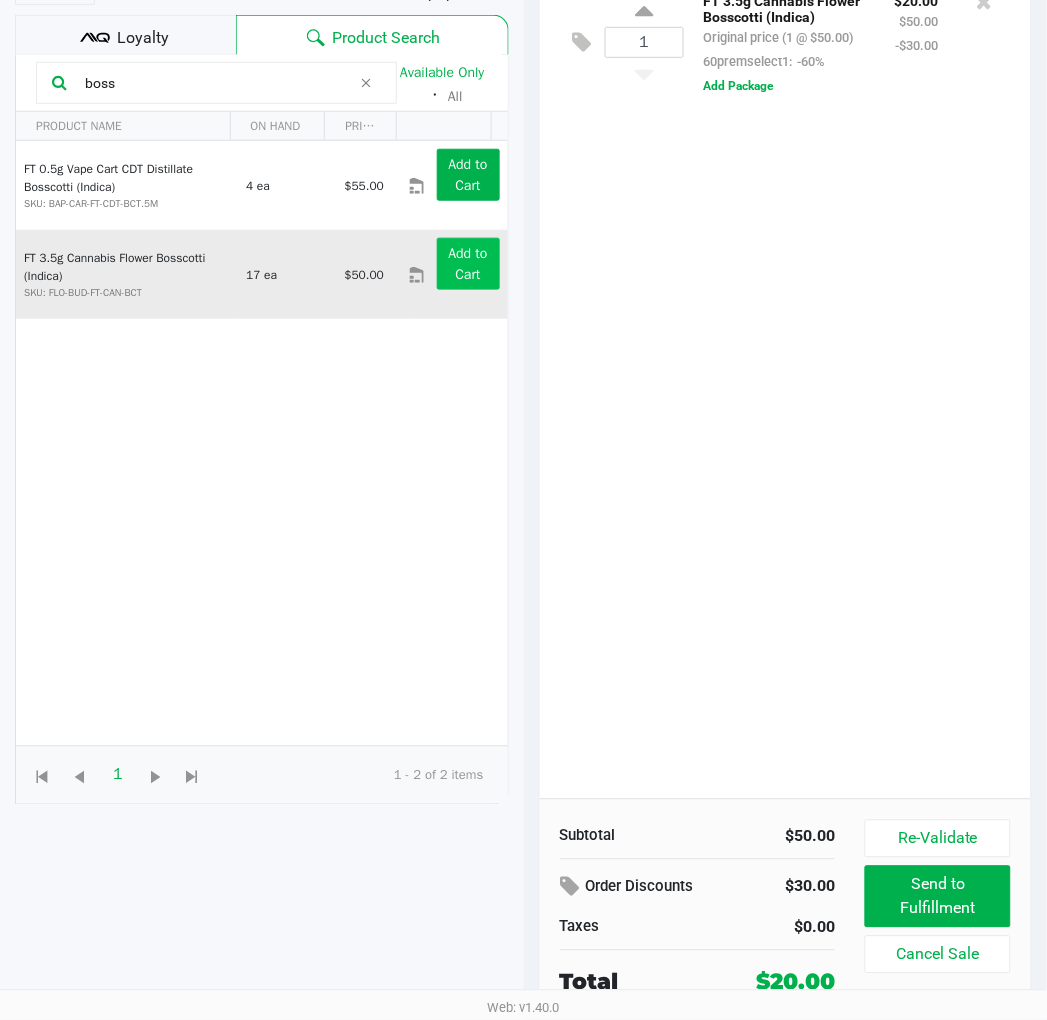 click on "boss" 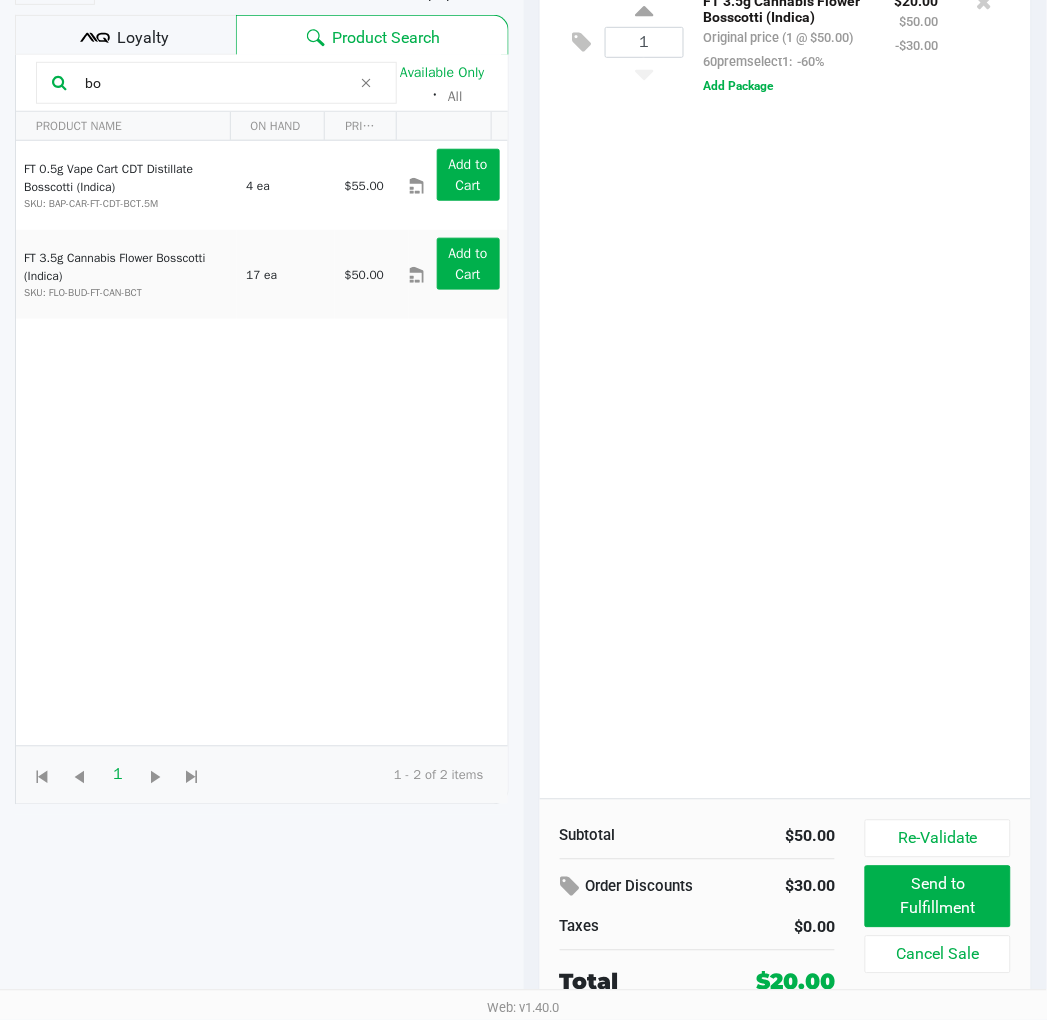 type on "b" 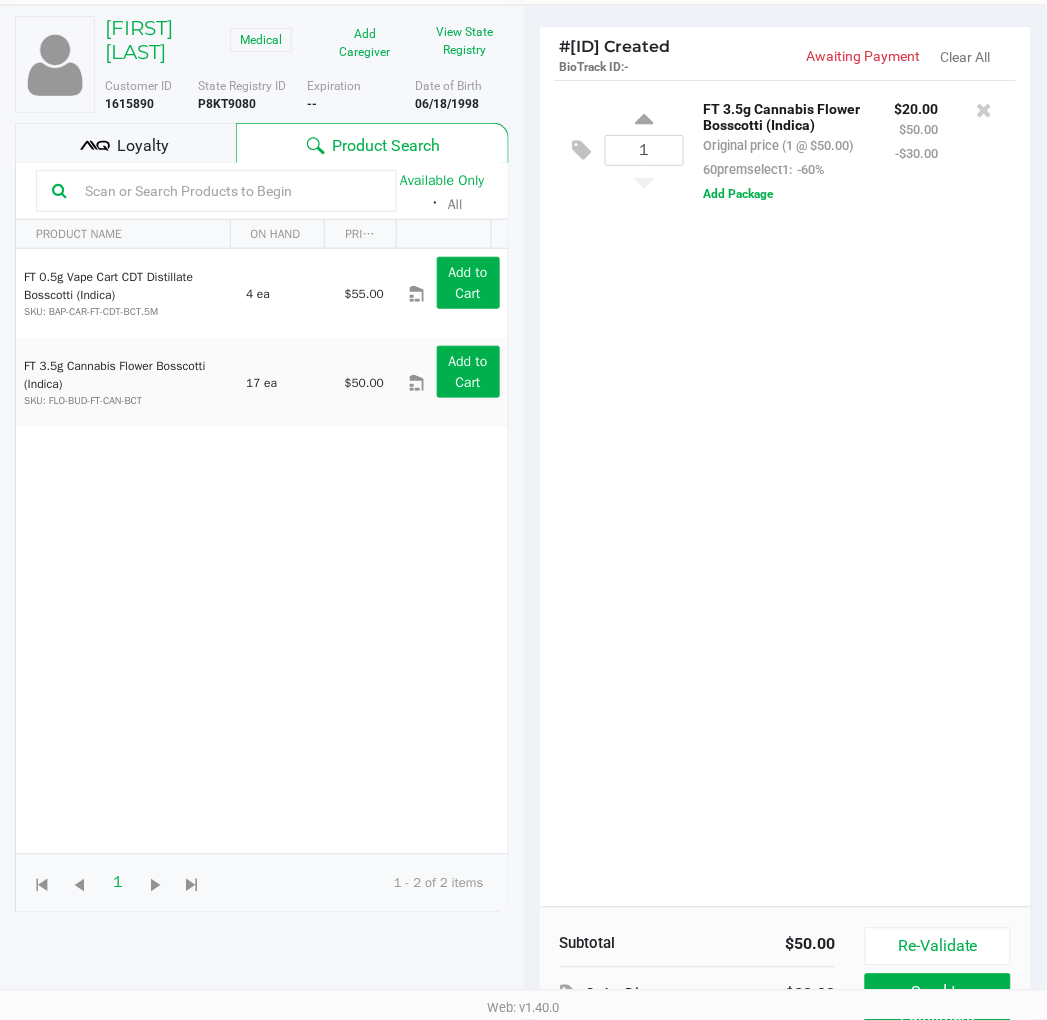 scroll, scrollTop: 0, scrollLeft: 0, axis: both 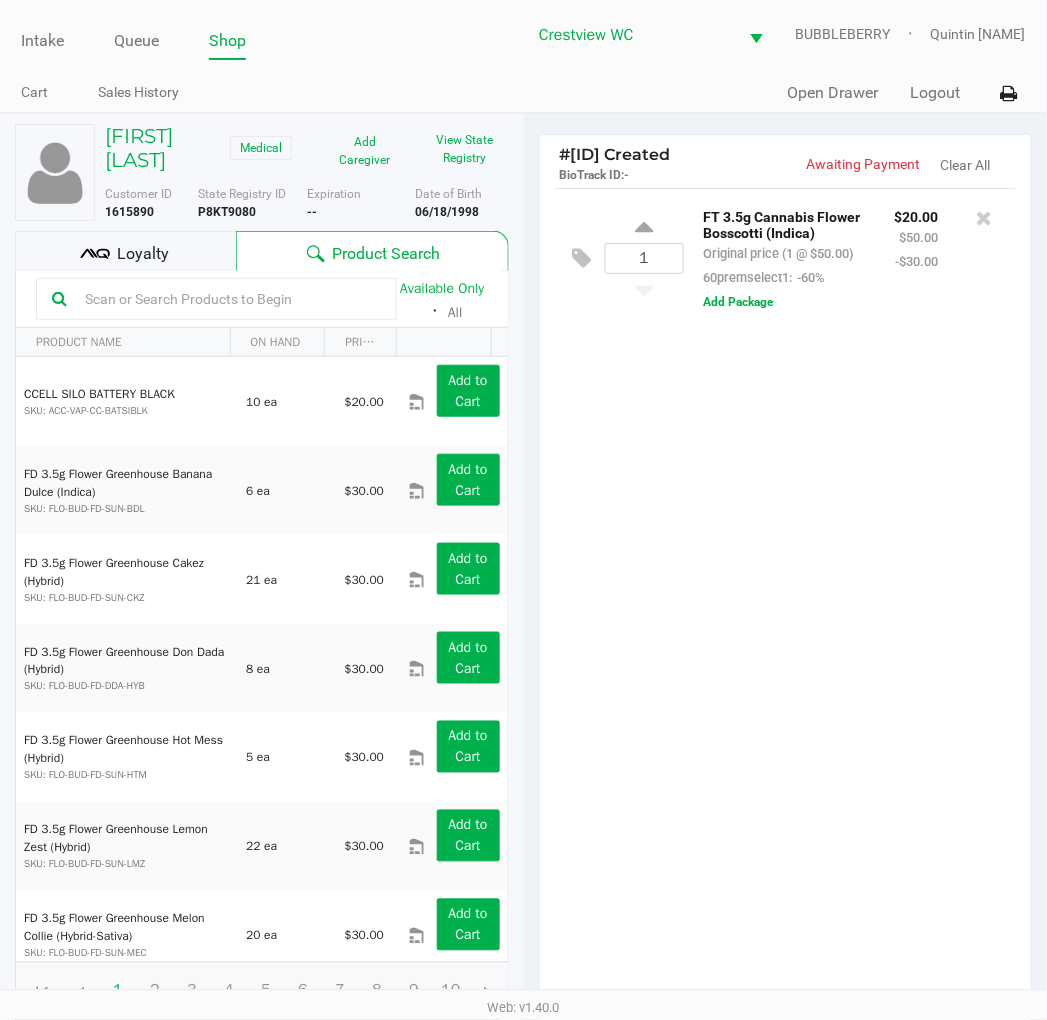 click 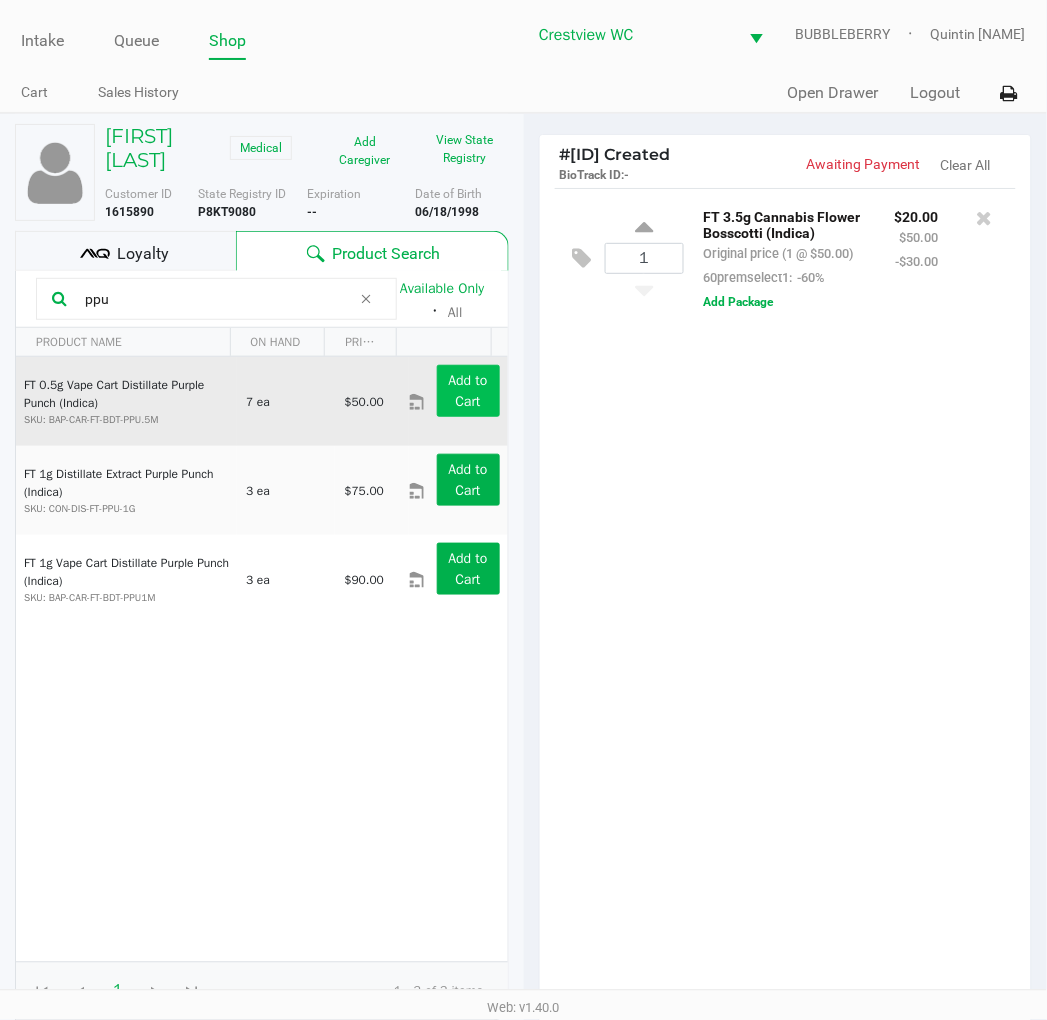 click on "Add to Cart" 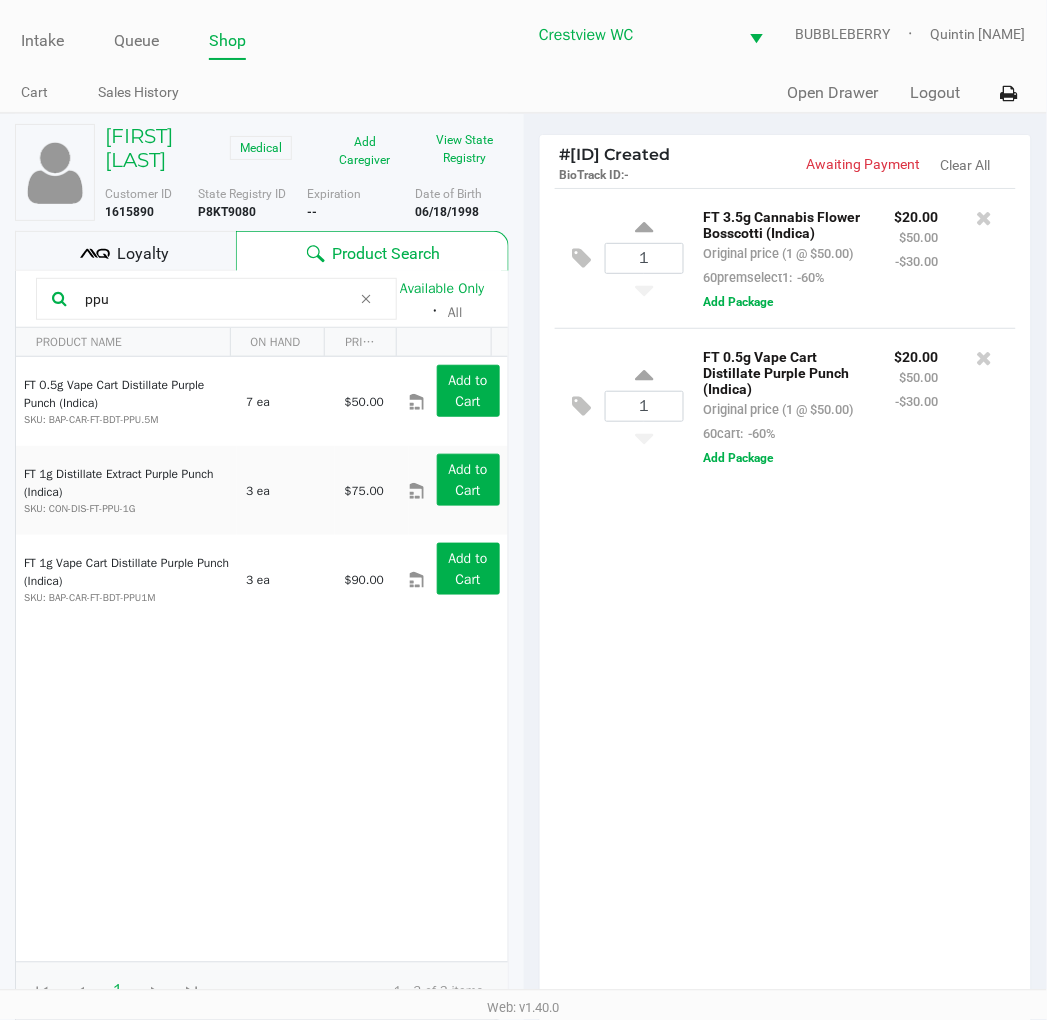 click on "ppu" 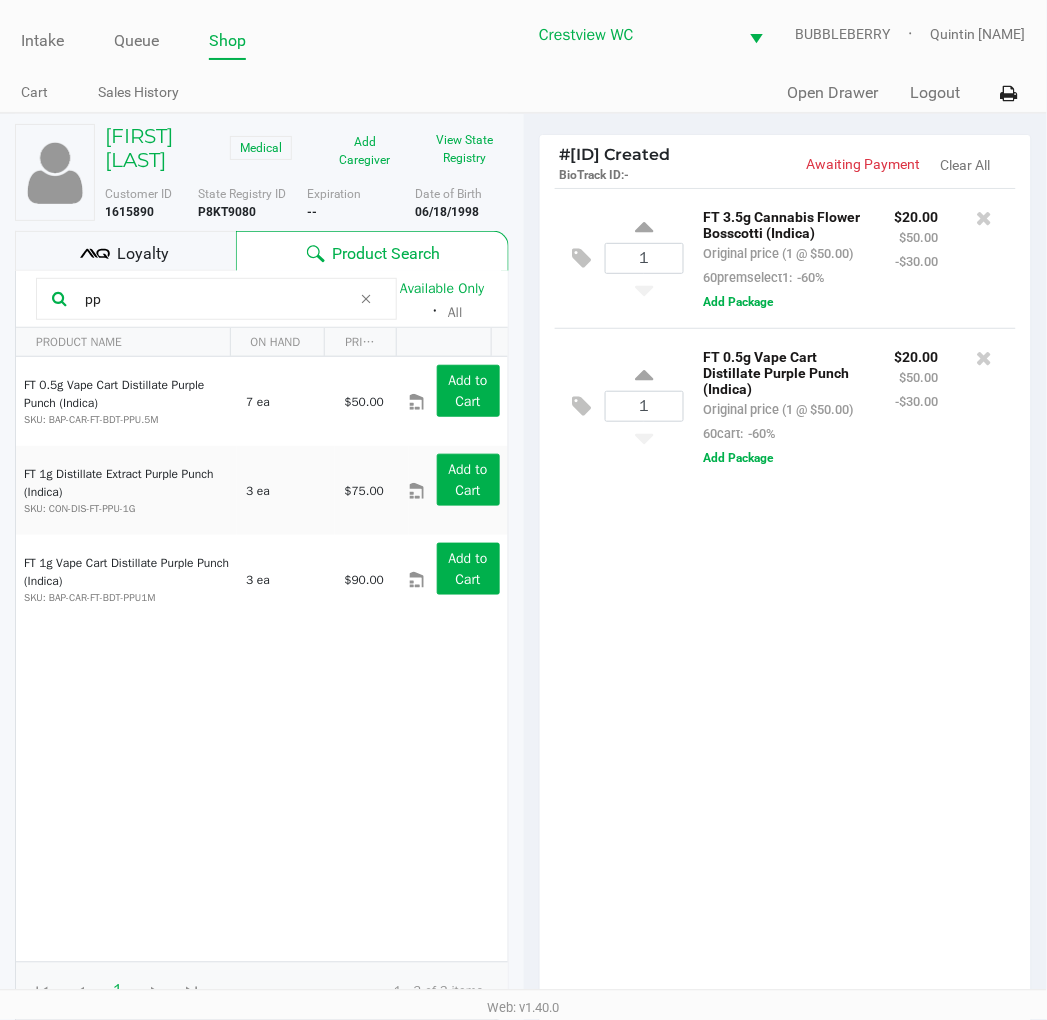 type on "p" 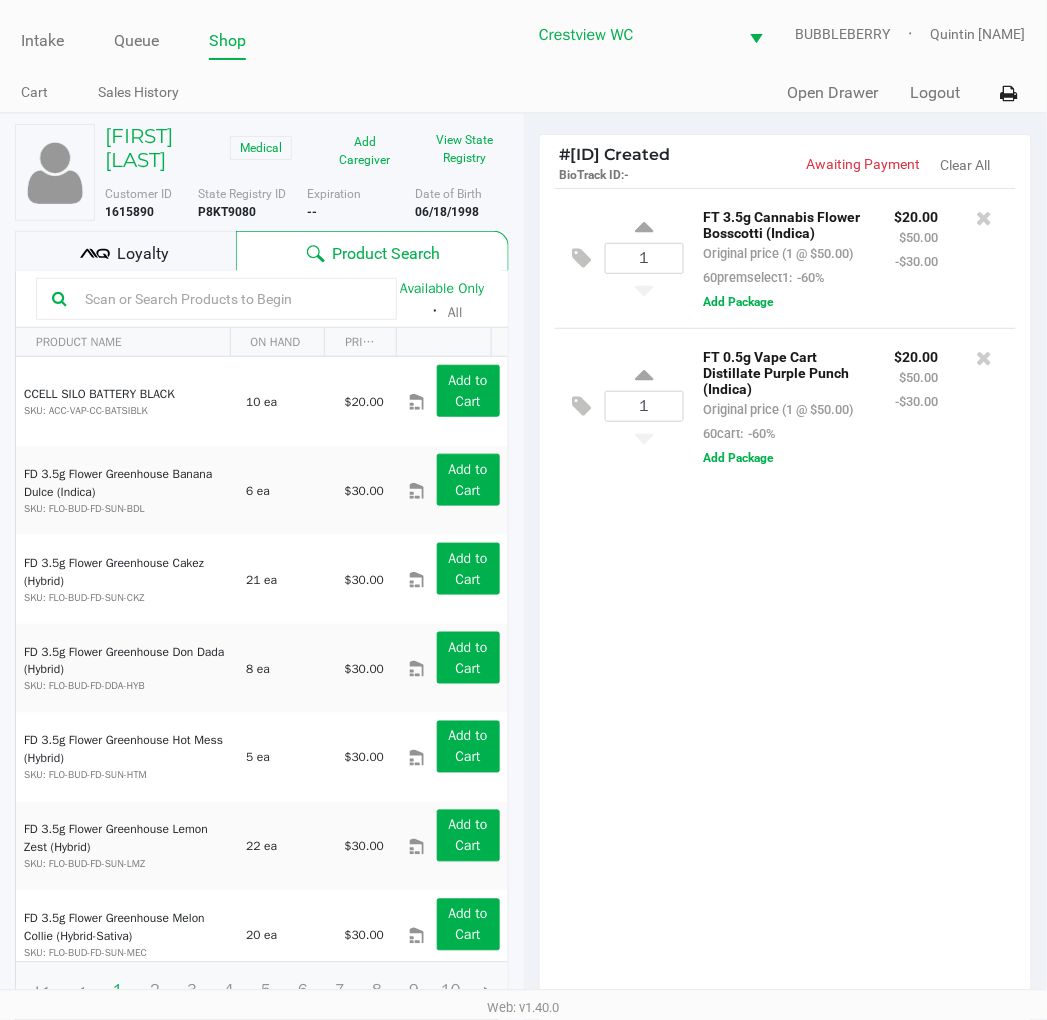 type 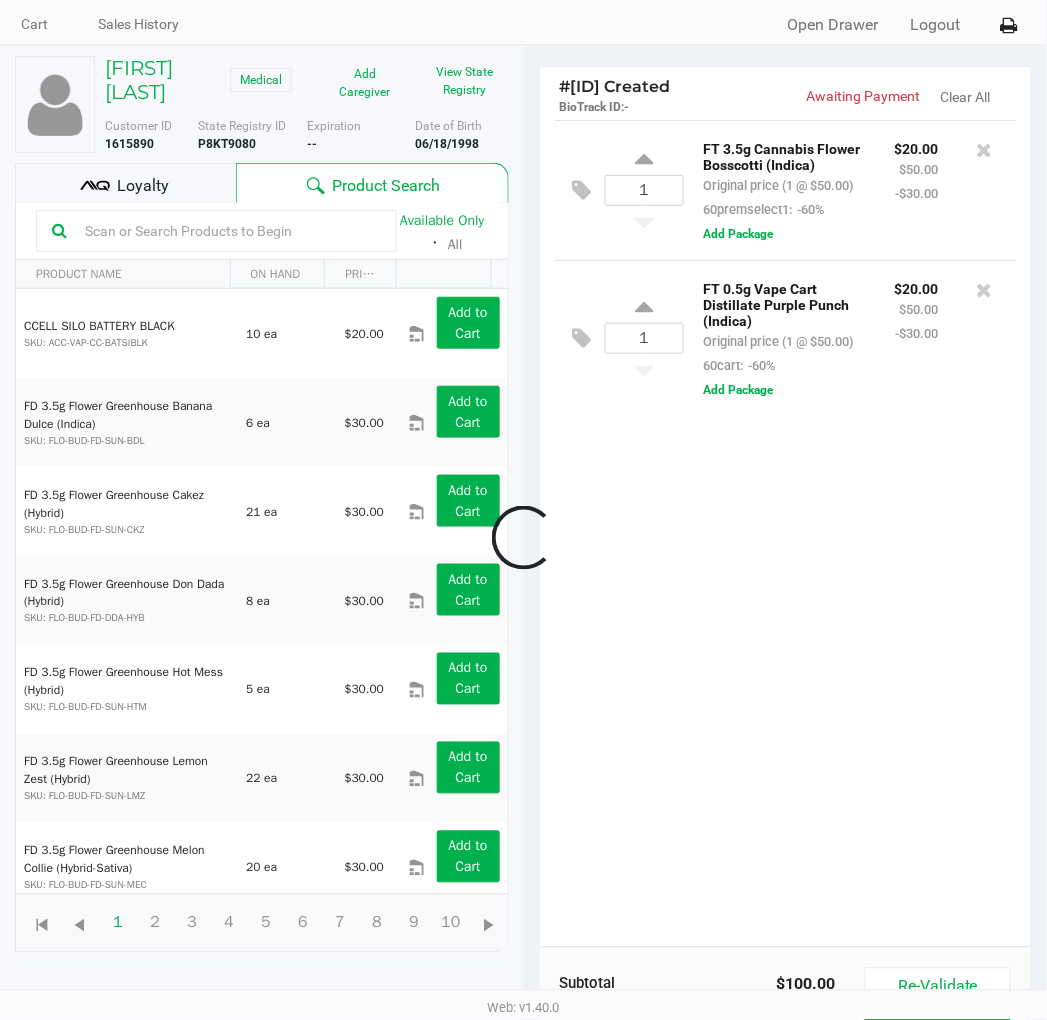 scroll, scrollTop: 217, scrollLeft: 0, axis: vertical 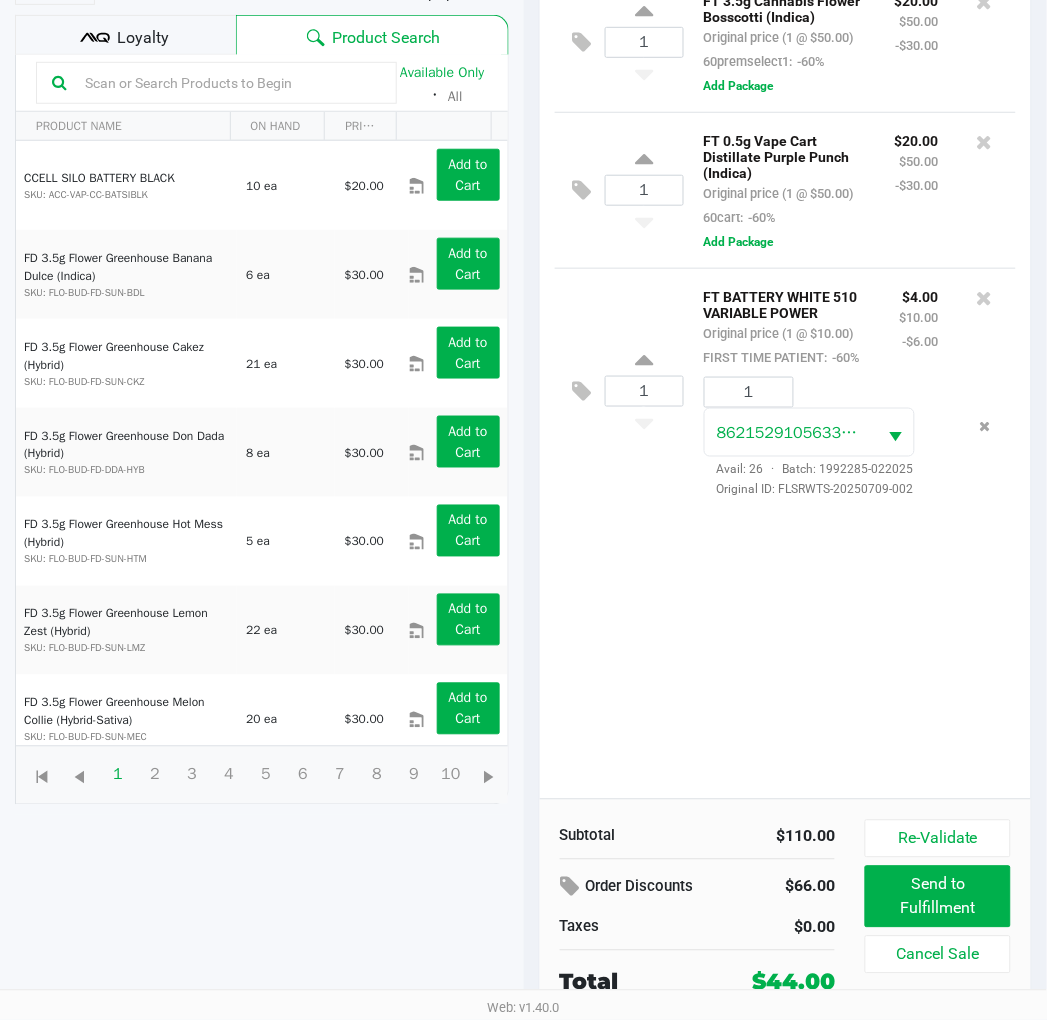 click 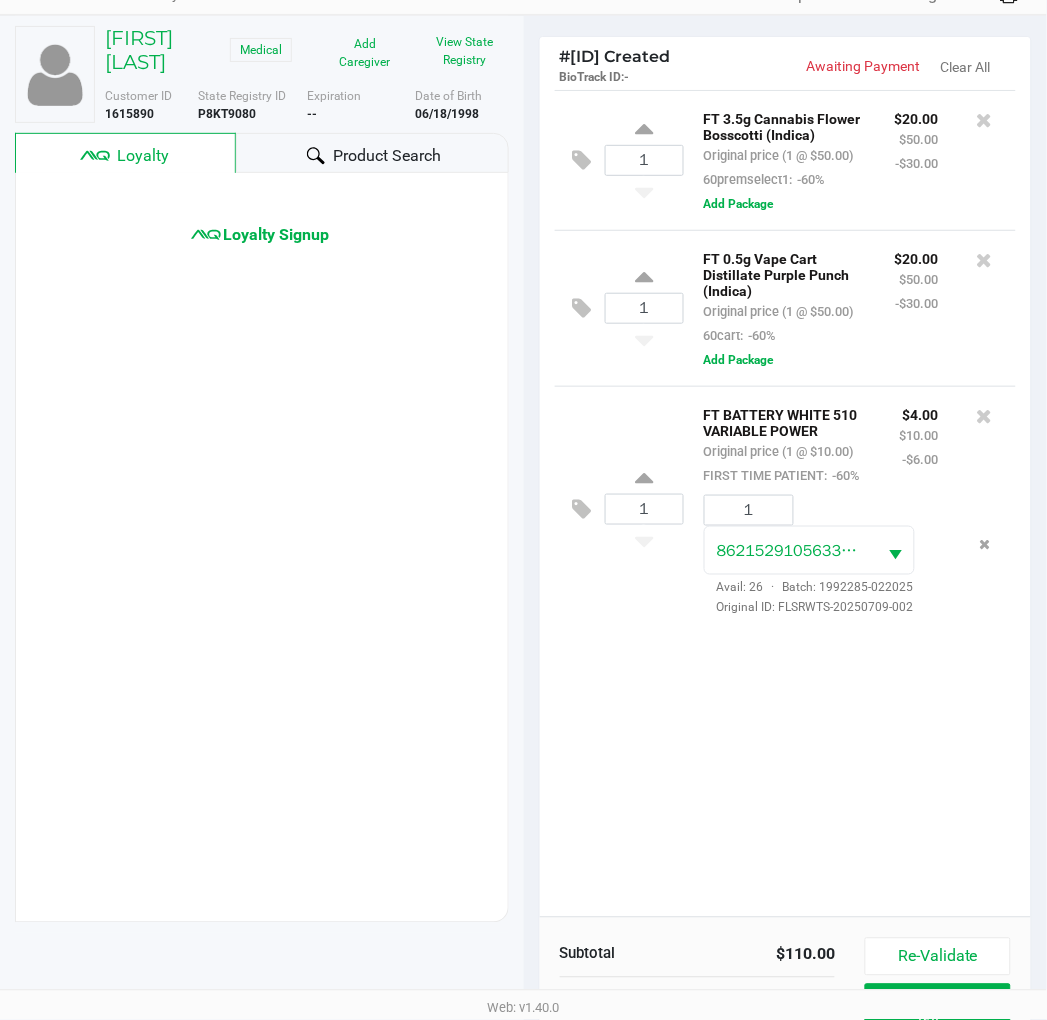scroll, scrollTop: 0, scrollLeft: 0, axis: both 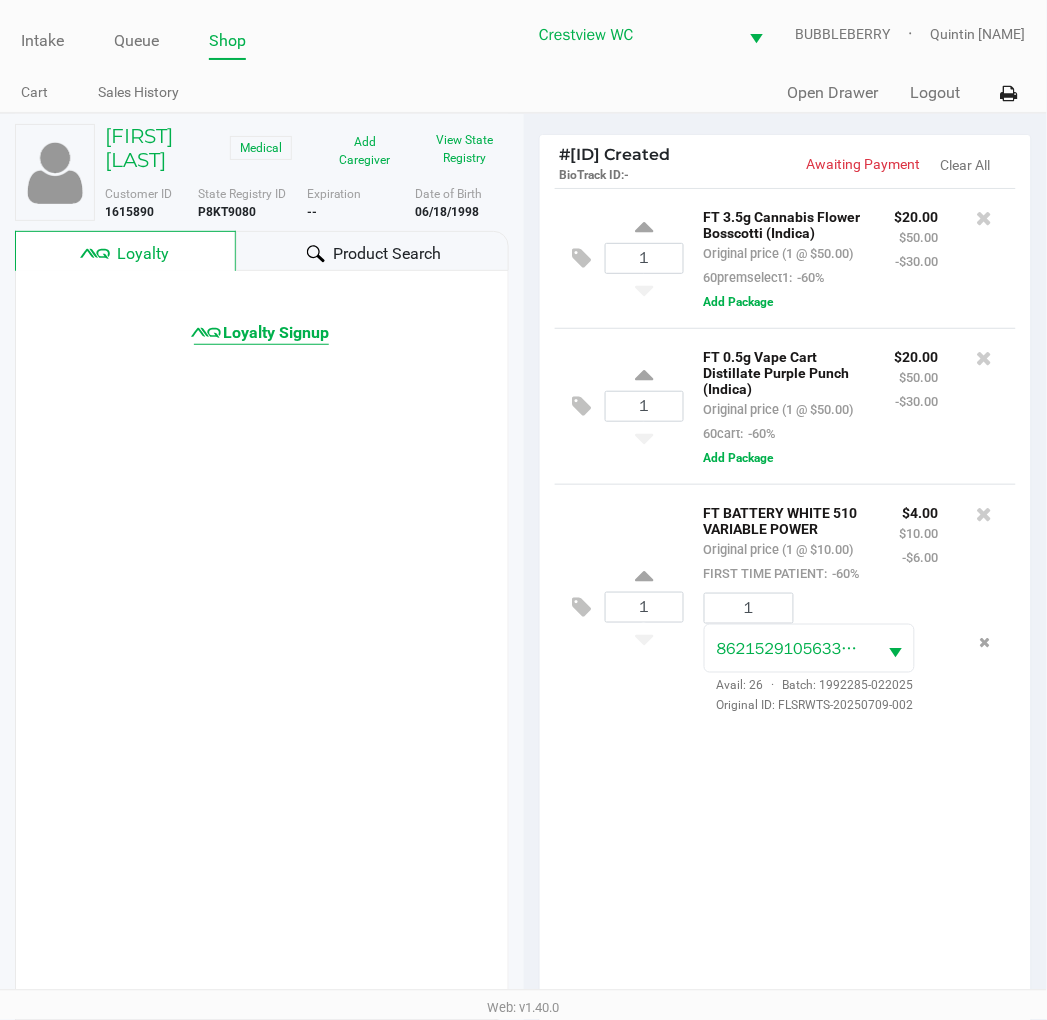click on "Loyalty Signup" 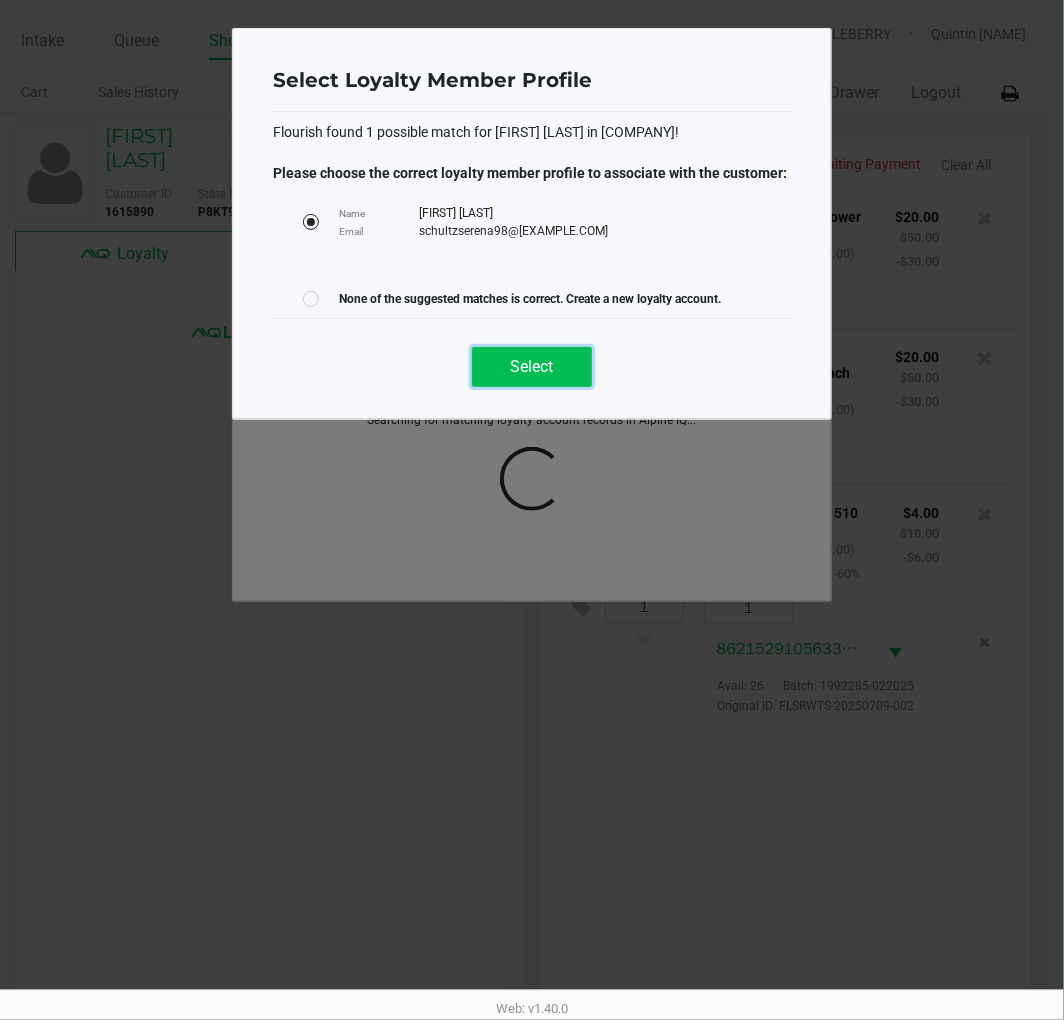 click on "Select" 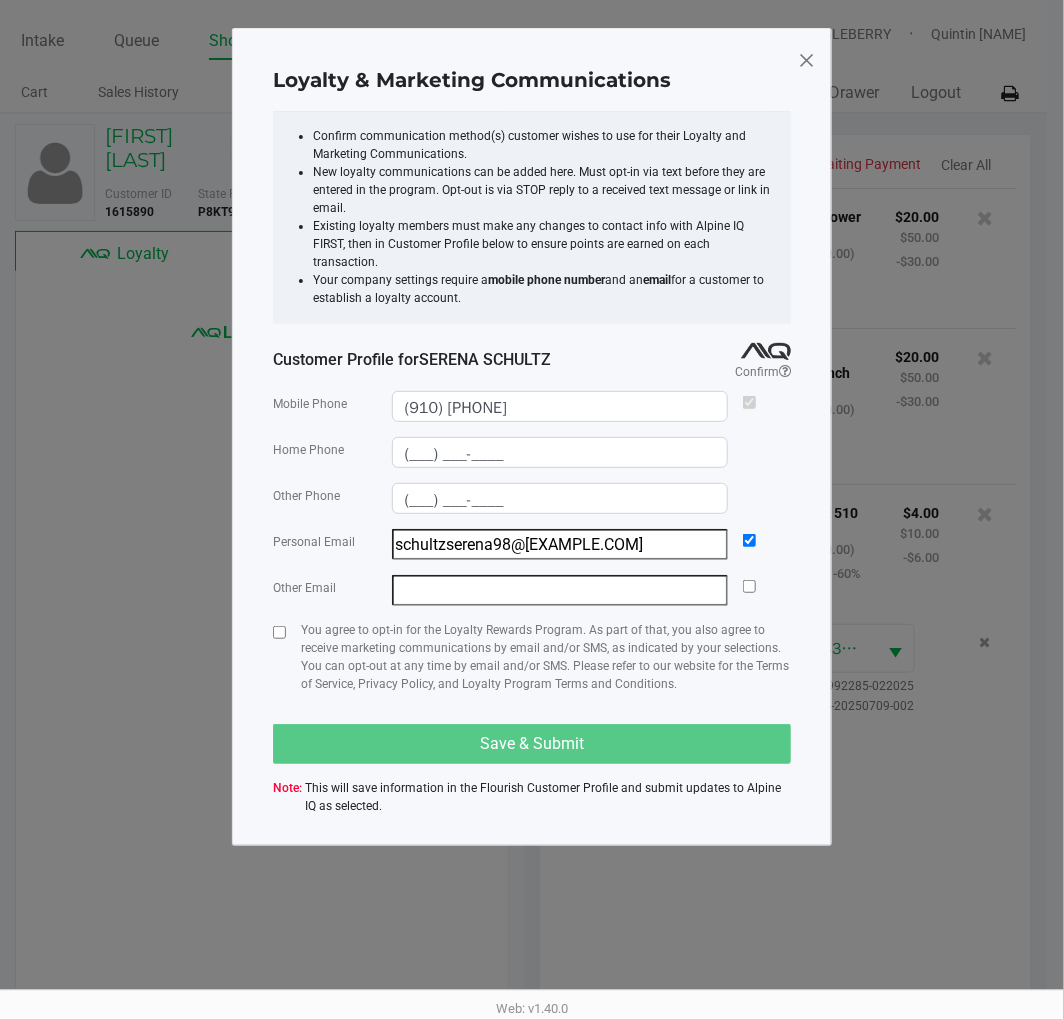 click 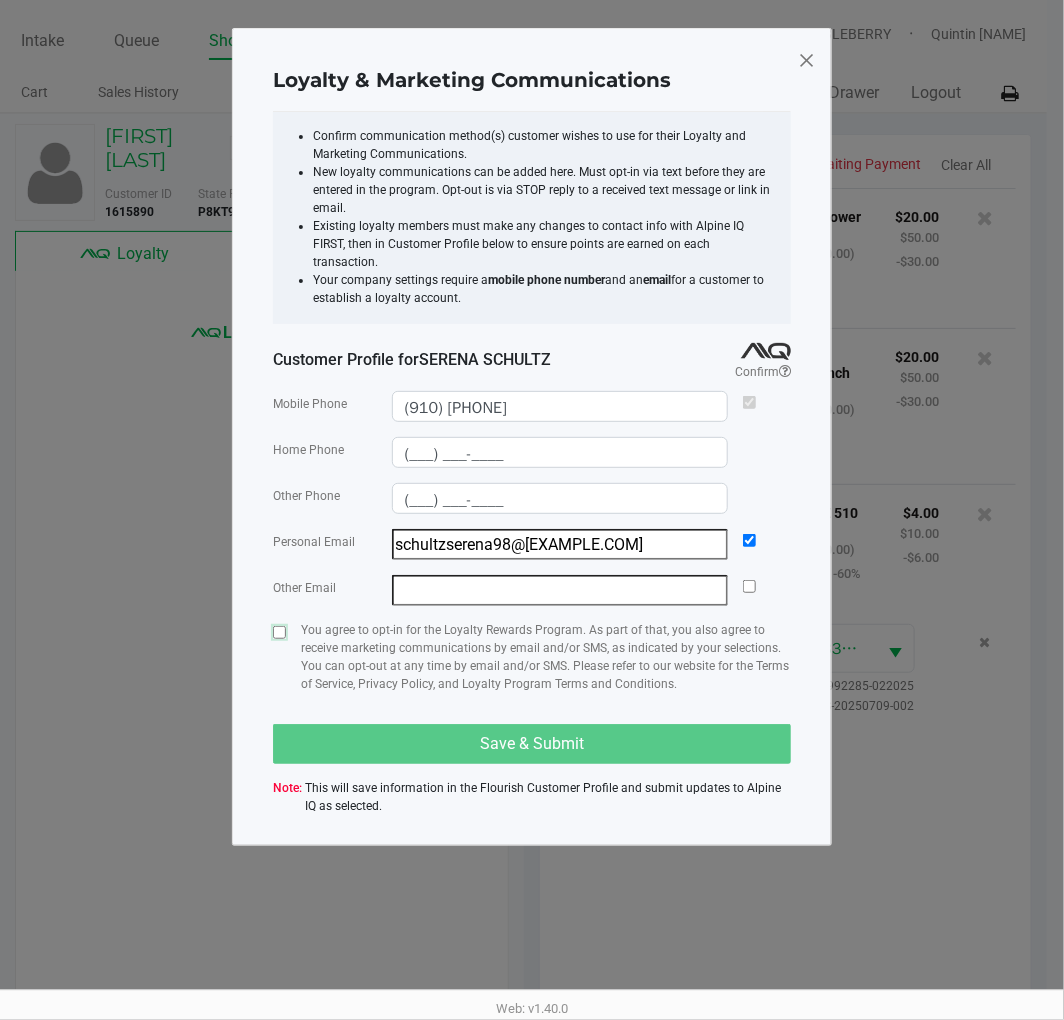 click 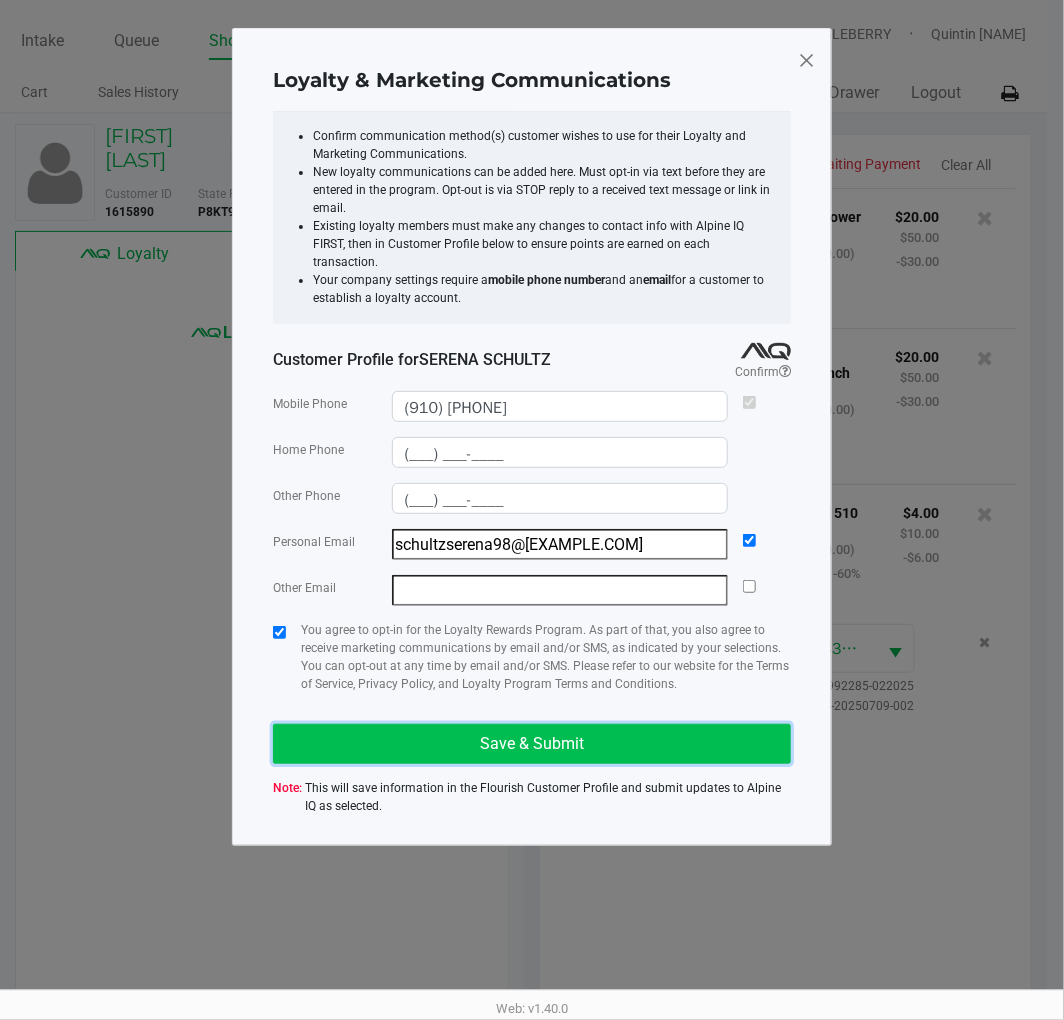 click on "Save & Submit" 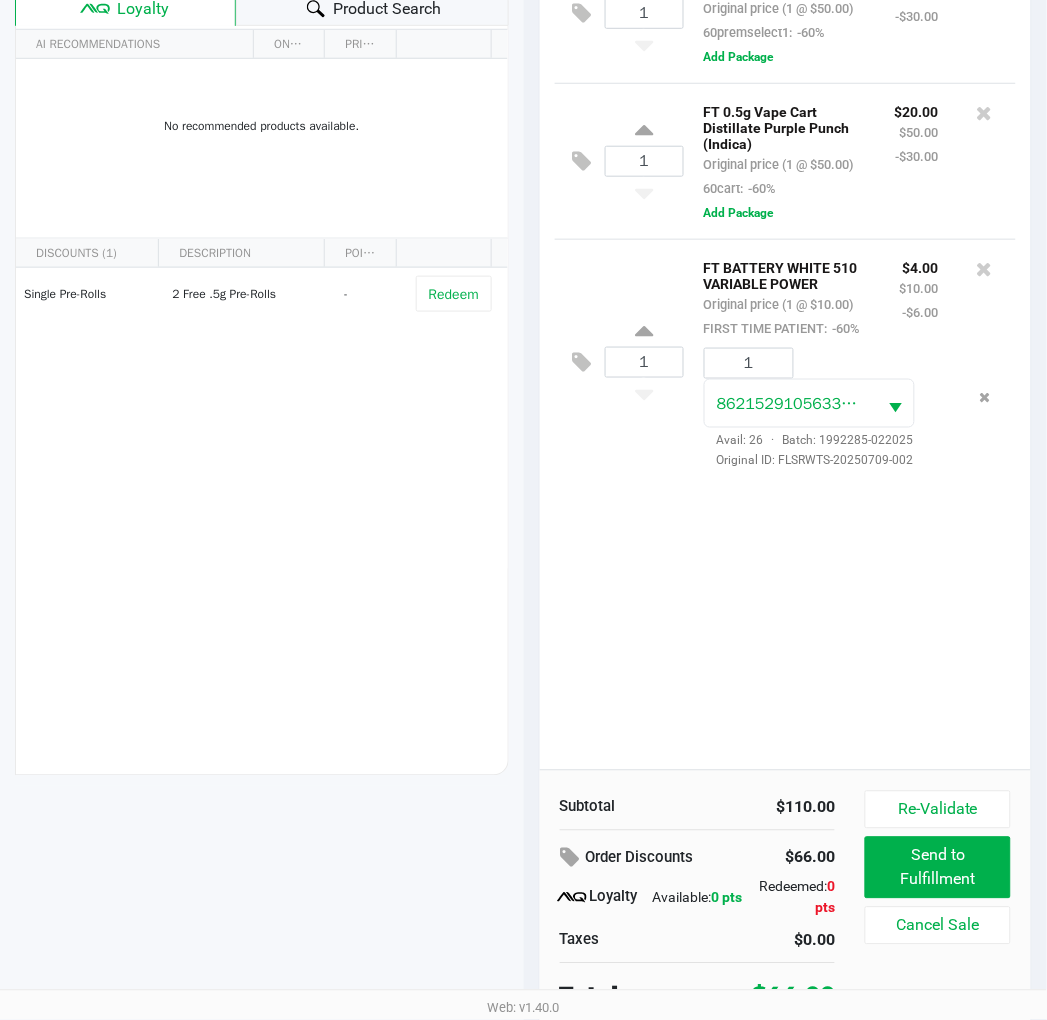 scroll, scrollTop: 253, scrollLeft: 0, axis: vertical 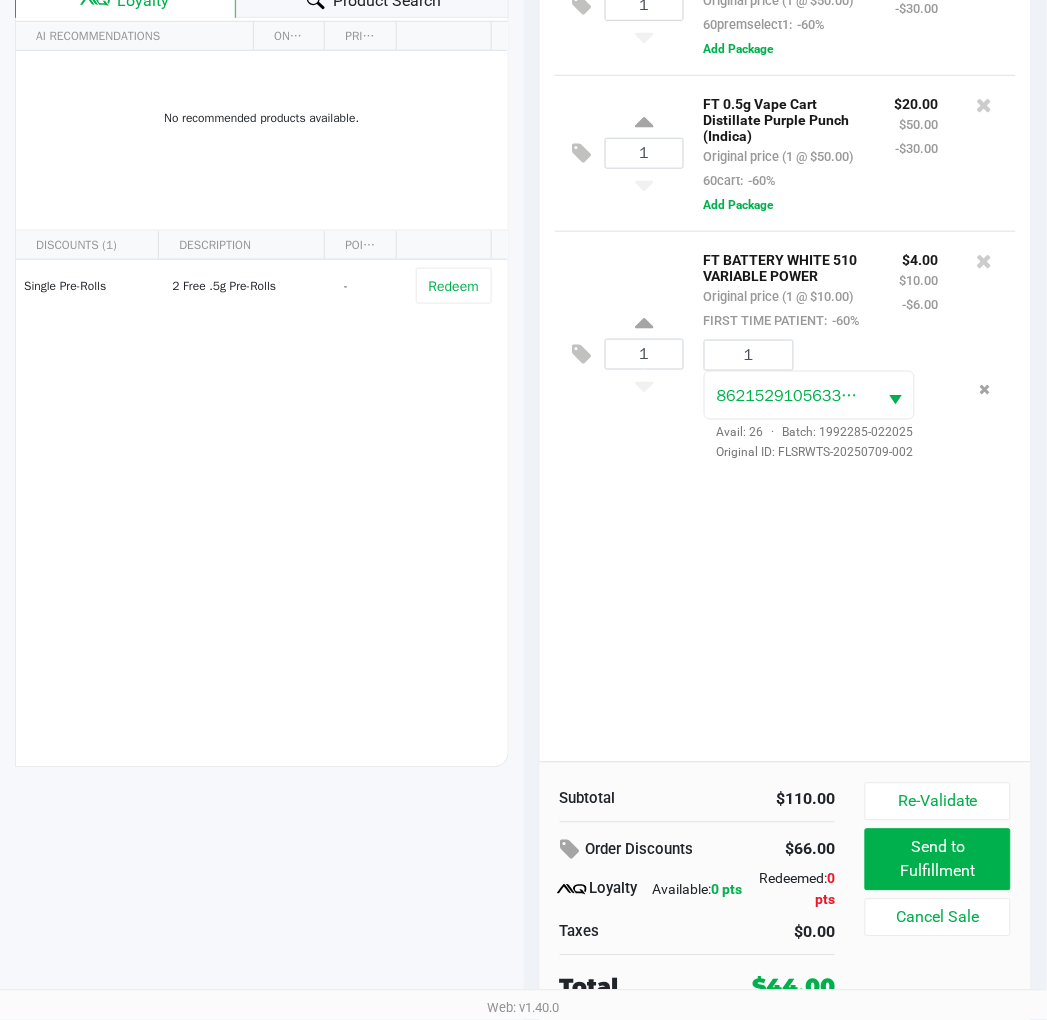 click on "1  FT 3.5g Cannabis Flower Bosscotti (Indica)   Original price (1 @ $50.00)  60premselect1:  -60% $20.00 $50.00 -$30.00  Add Package  1  FT 0.5g Vape Cart Distillate Purple Punch (Indica)   Original price (1 @ $50.00)  60cart:  -60% $20.00 $50.00 -$30.00  Add Package  1  FT BATTERY WHITE 510 VARIABLE POWER   Original price (1 @ $10.00)  FIRST TIME PATIENT:  -60% $4.00 $10.00 -$6.00 1 8621529105633761  Avail: 26  ·  Batch: 1992285-022025   Original ID: FLSRWTS-20250709-002" 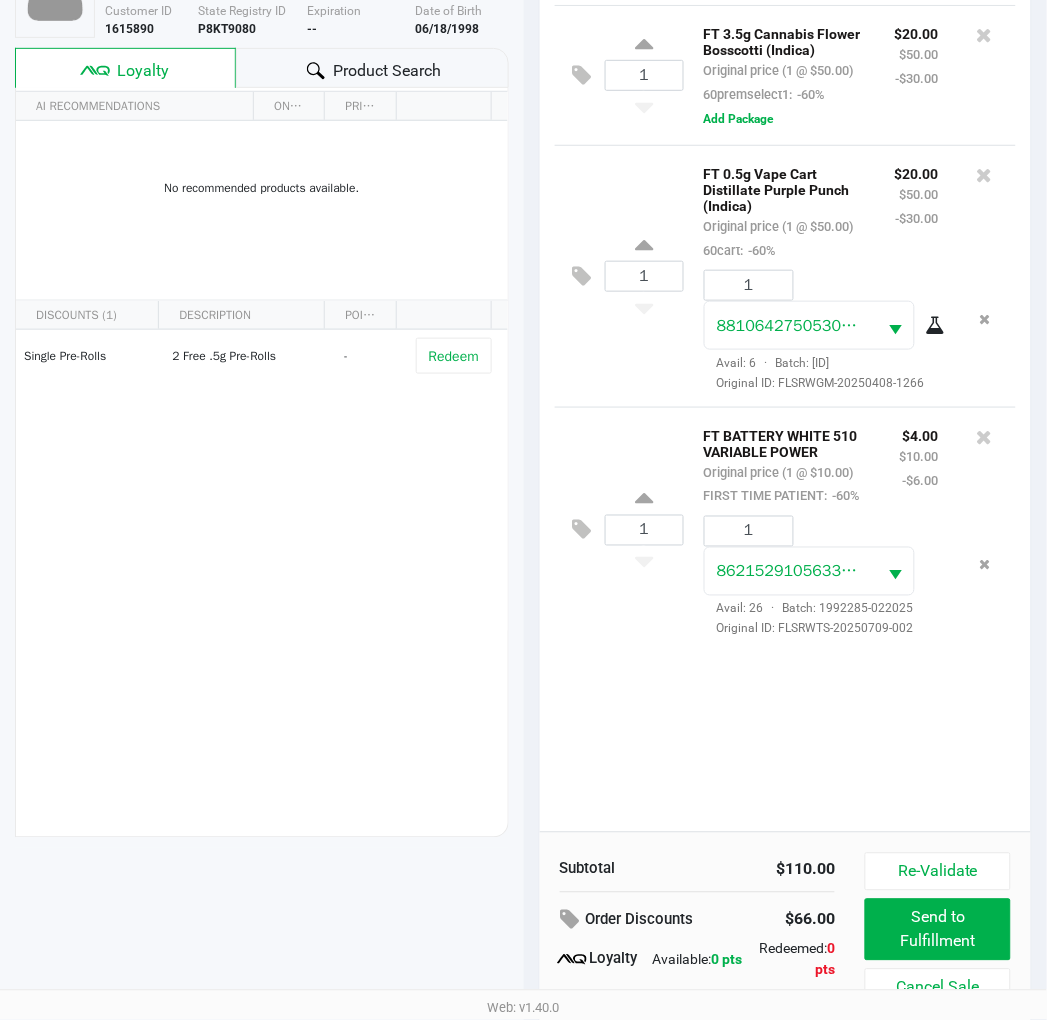 scroll, scrollTop: 177, scrollLeft: 0, axis: vertical 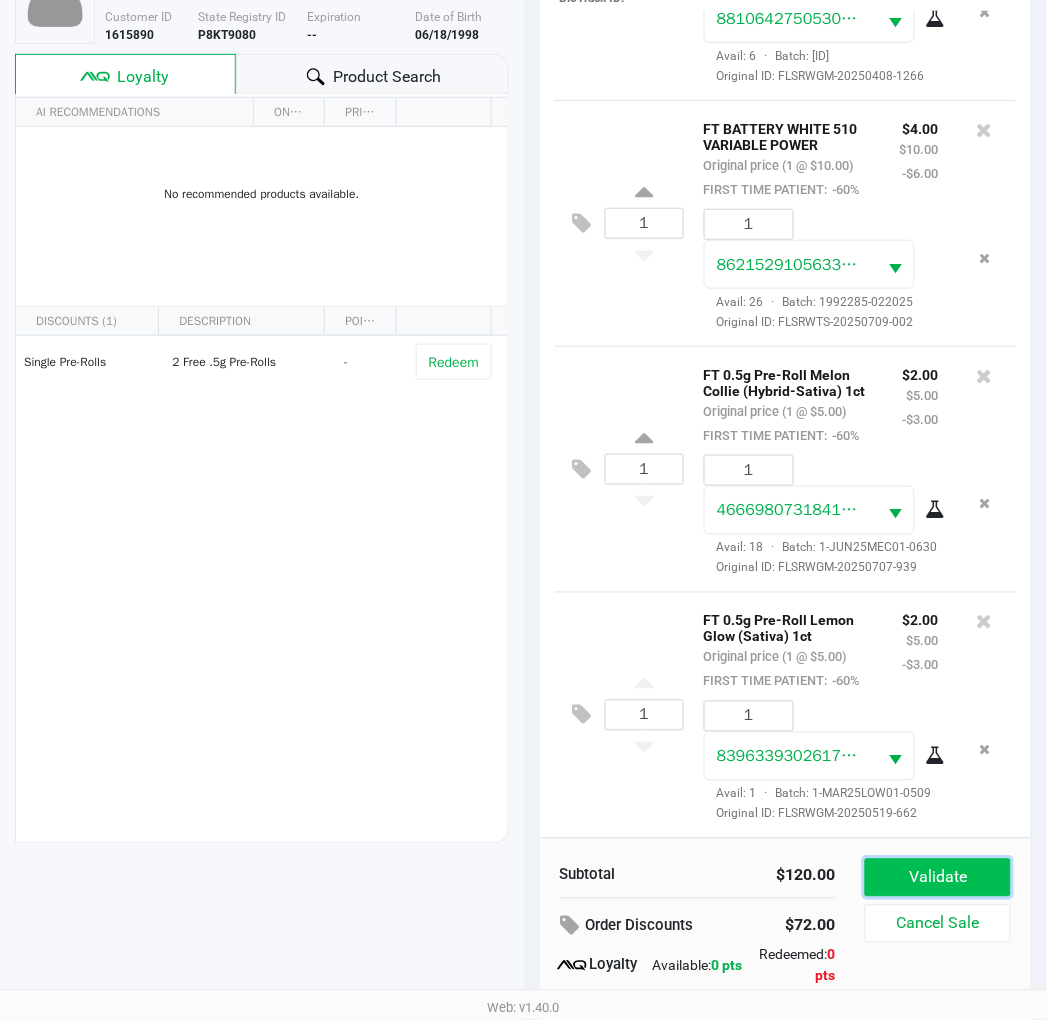 click on "Validate" 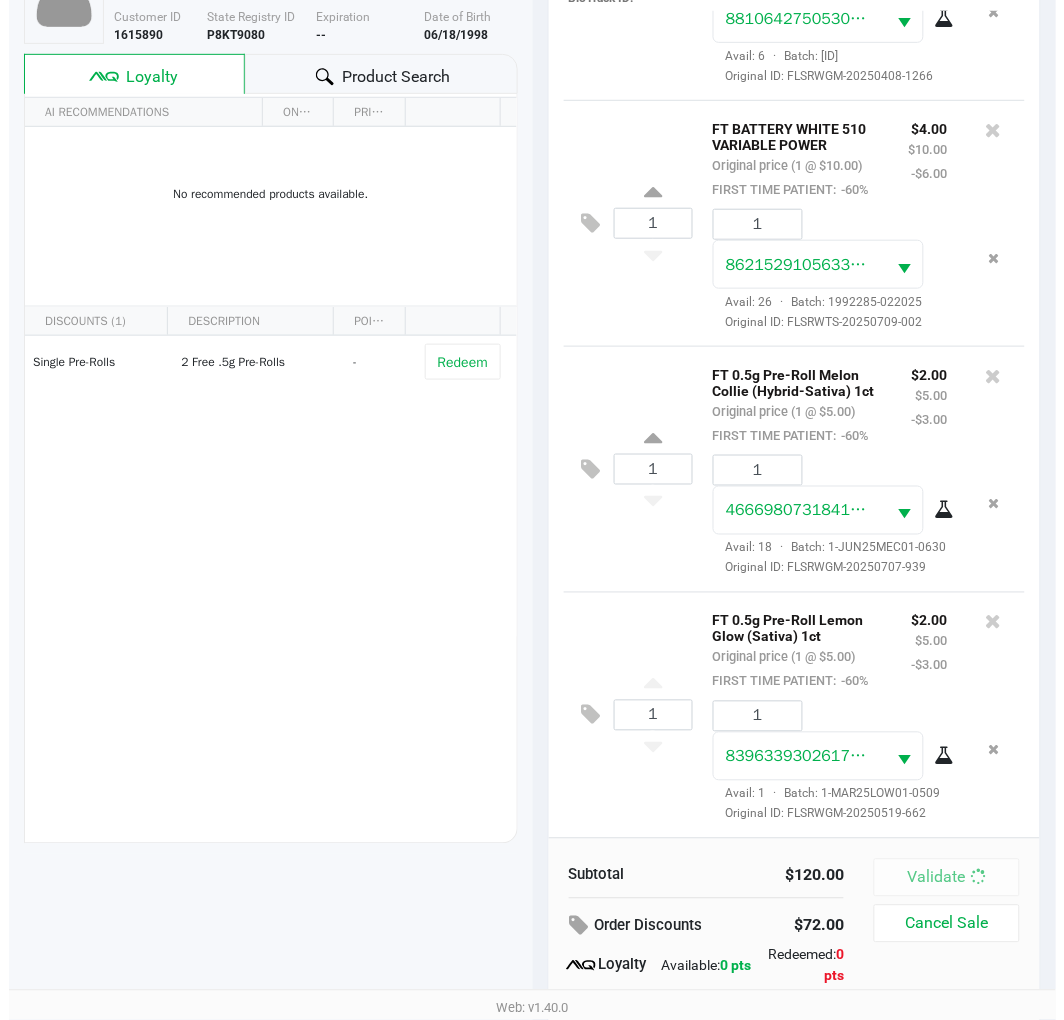 scroll, scrollTop: 0, scrollLeft: 0, axis: both 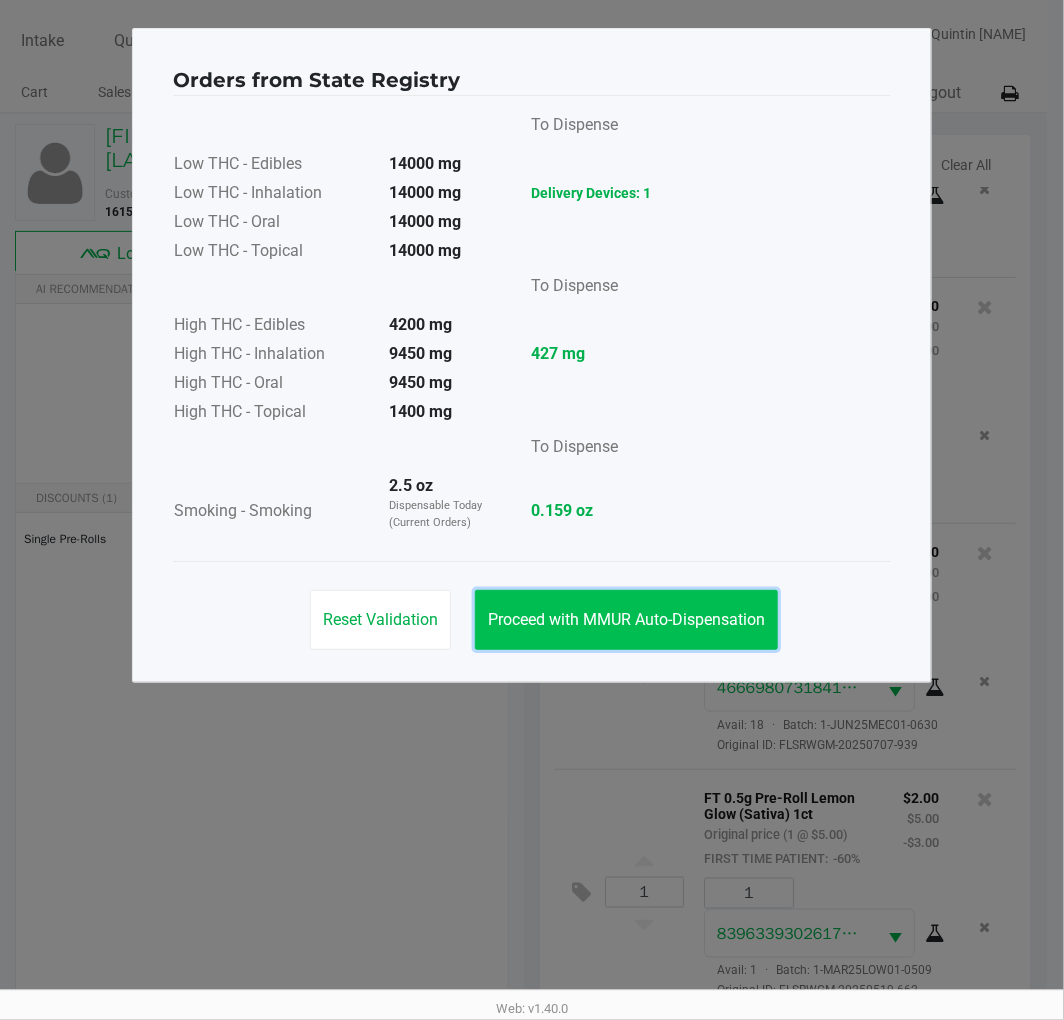 click on "Proceed with MMUR Auto-Dispensation" 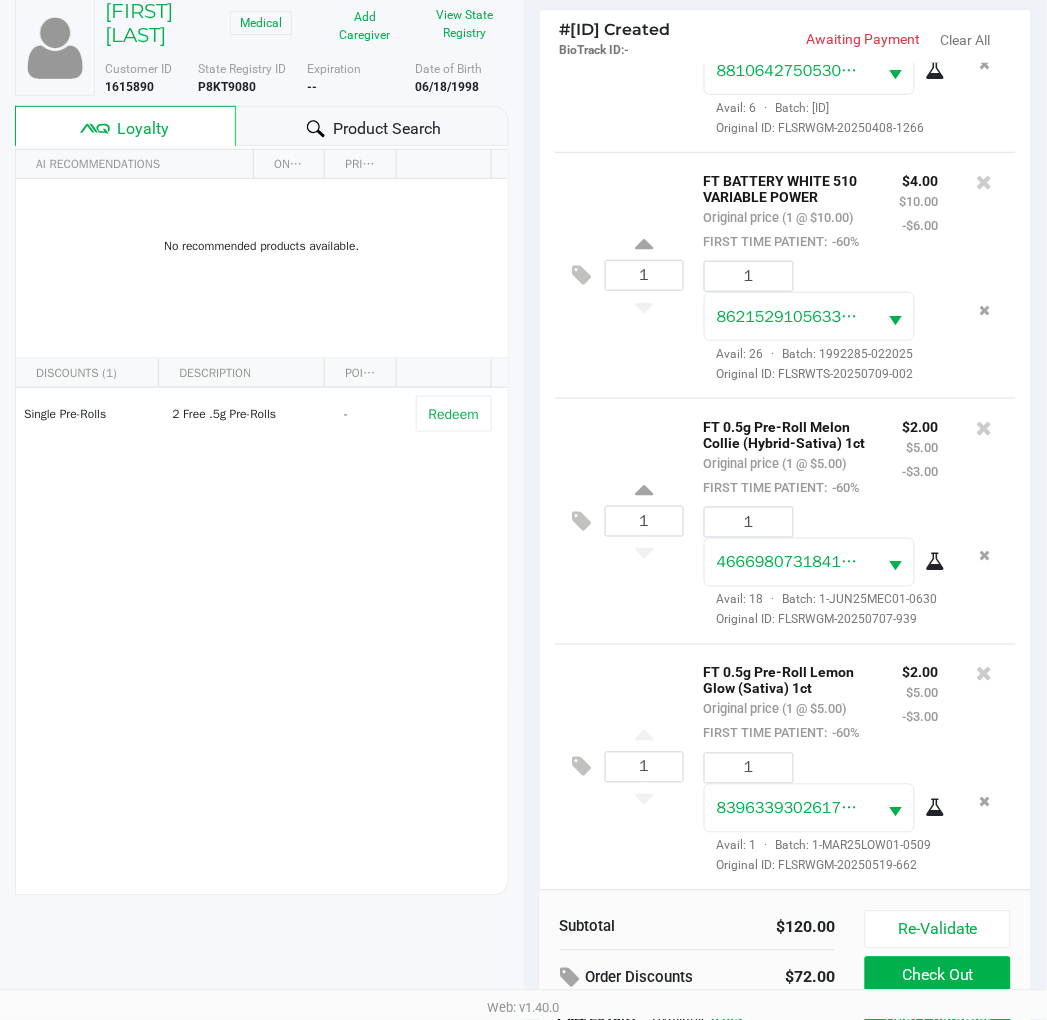 scroll, scrollTop: 258, scrollLeft: 0, axis: vertical 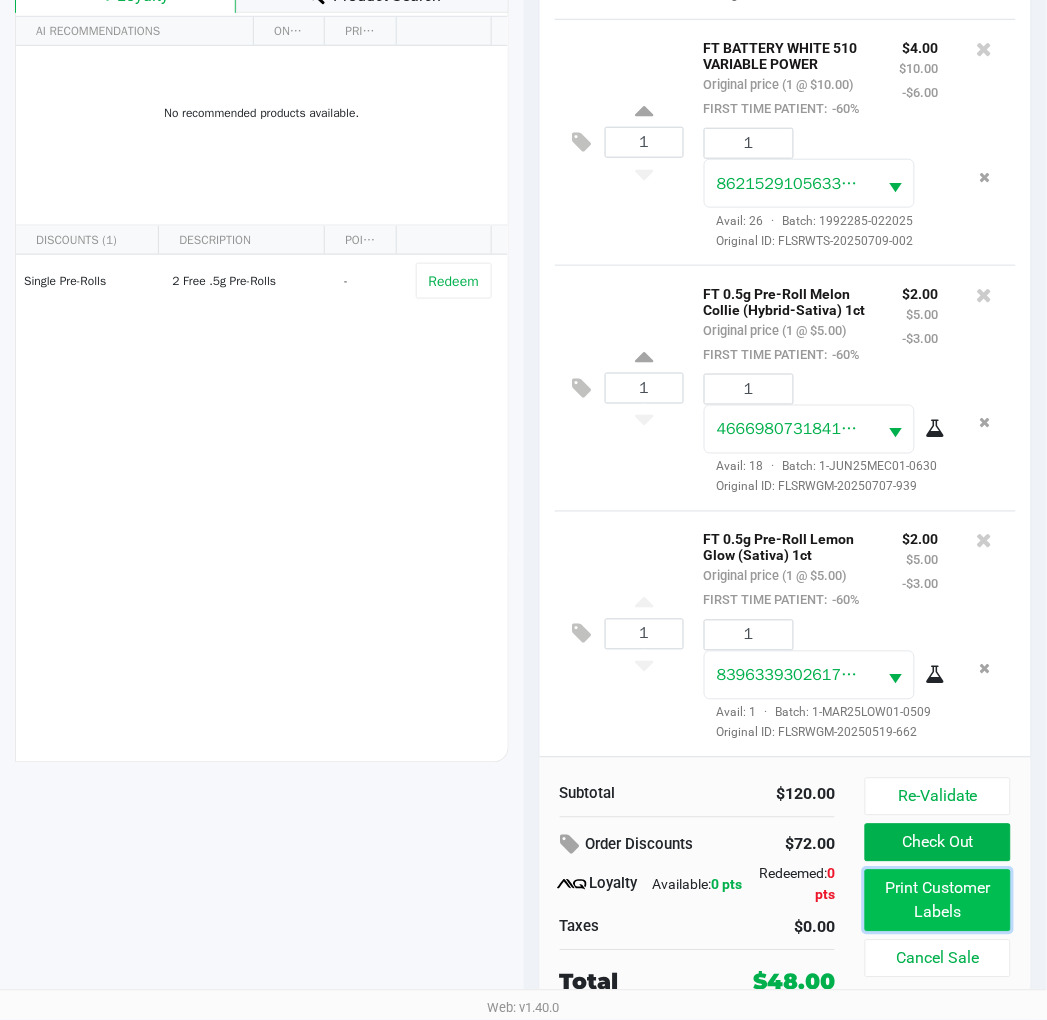 click on "Print Customer Labels" 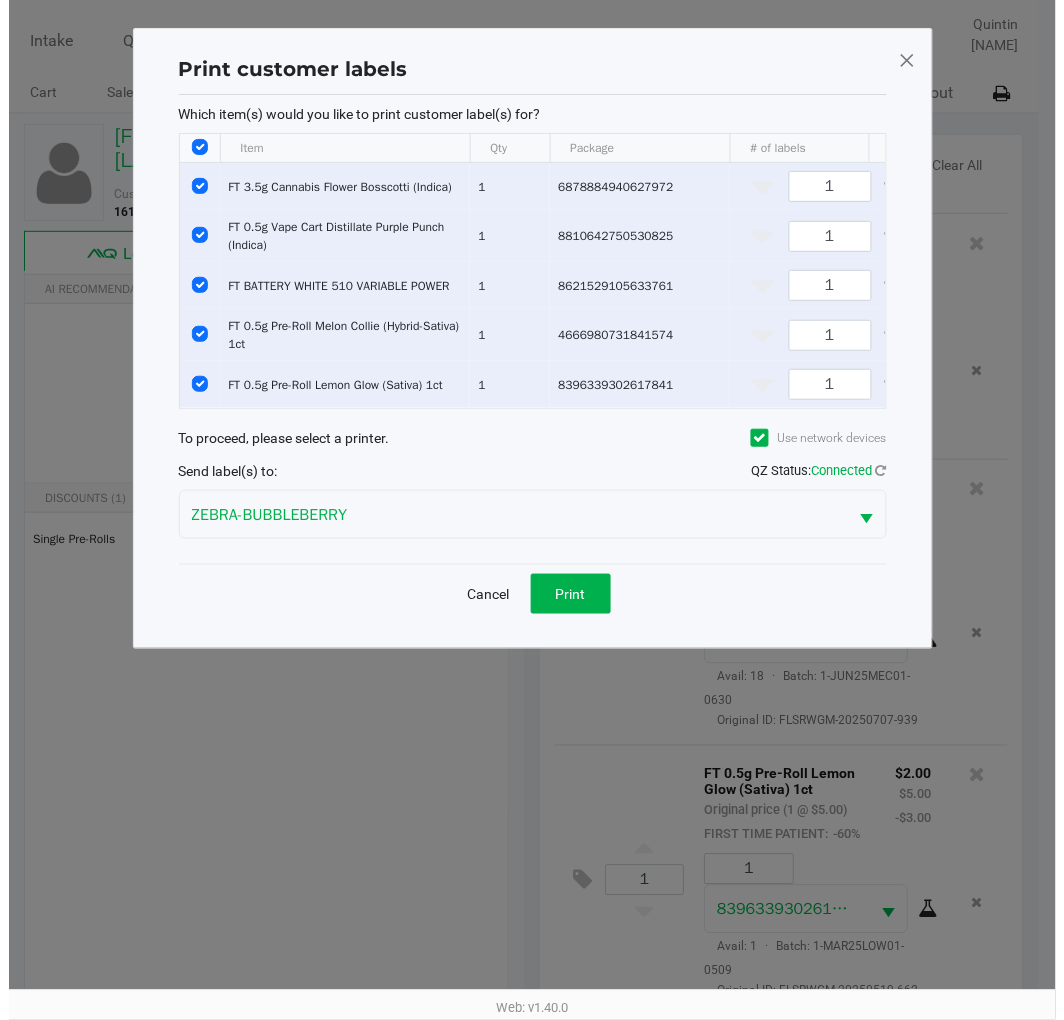 scroll, scrollTop: 0, scrollLeft: 0, axis: both 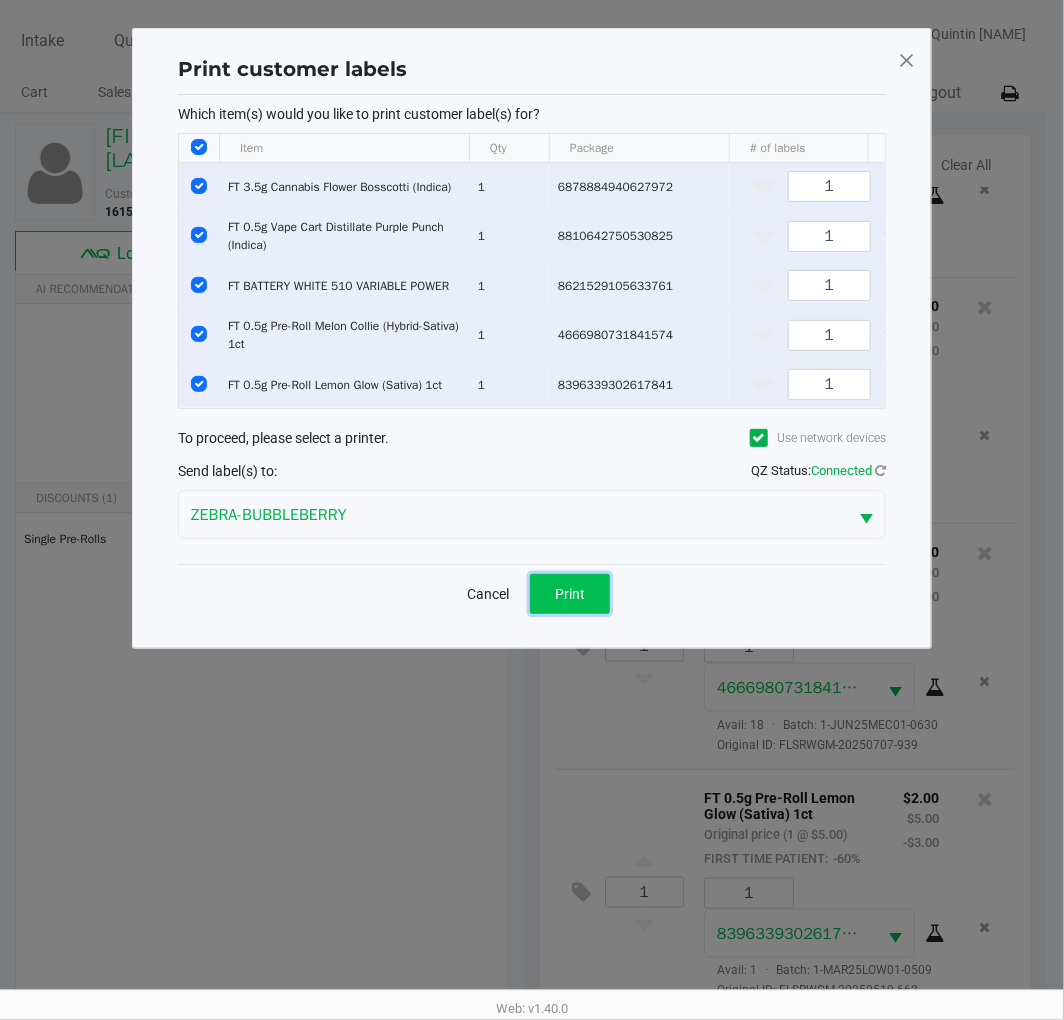 click on "Print" 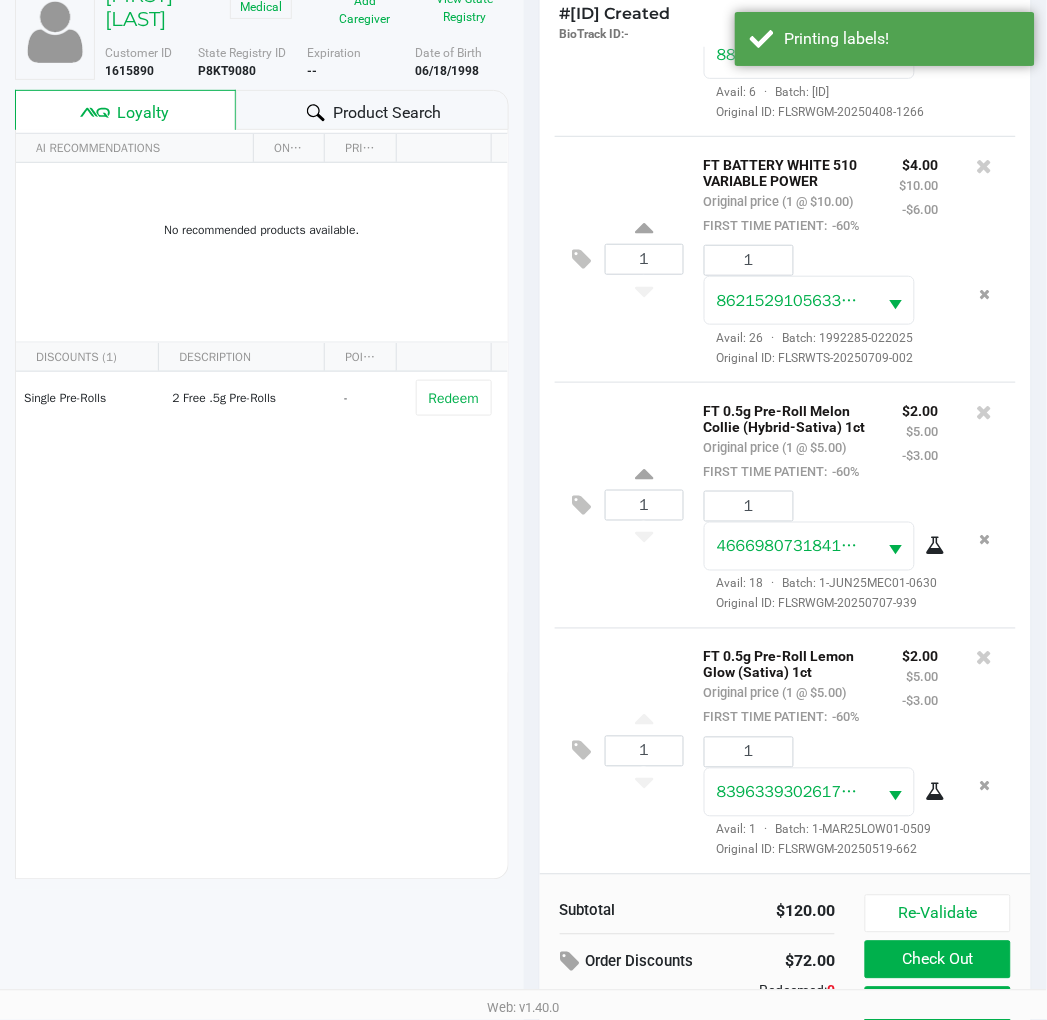 scroll, scrollTop: 258, scrollLeft: 0, axis: vertical 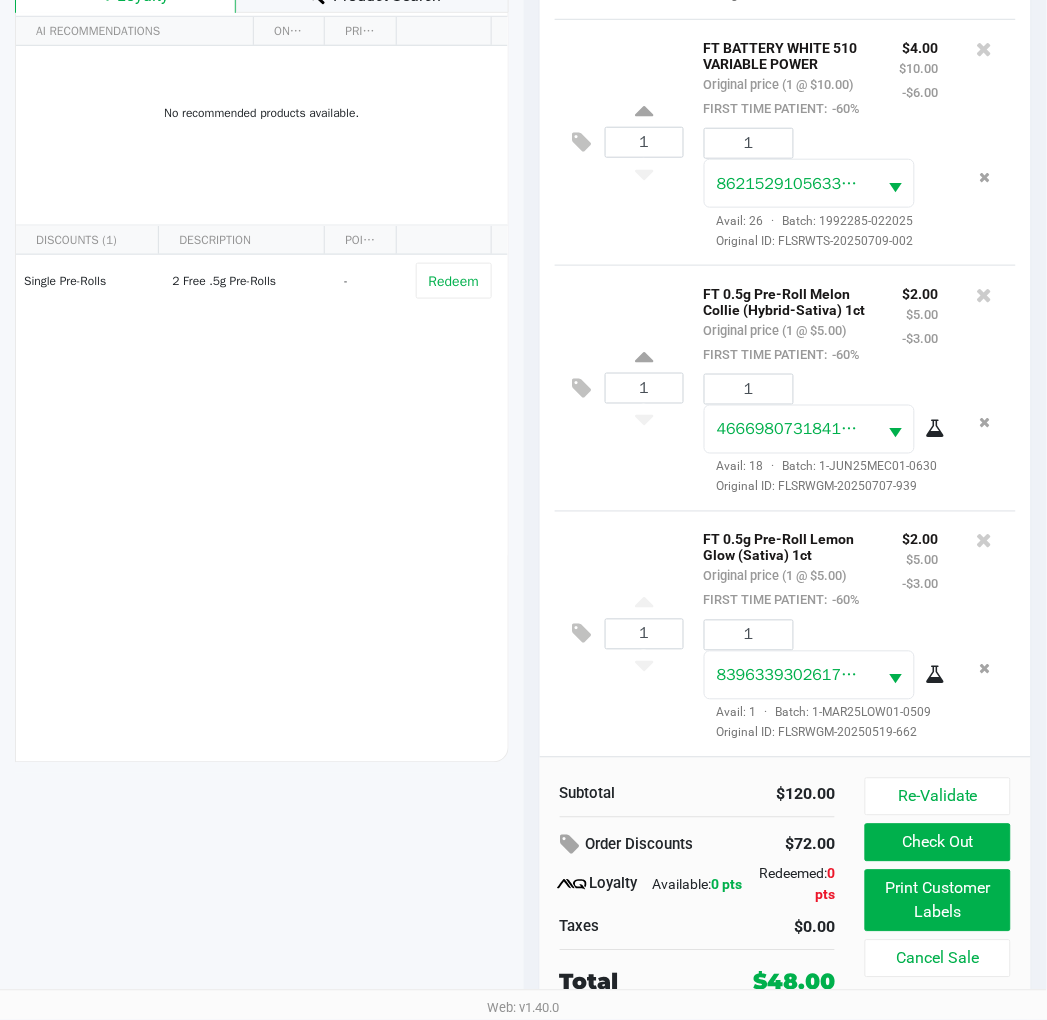 click on "Redeem" 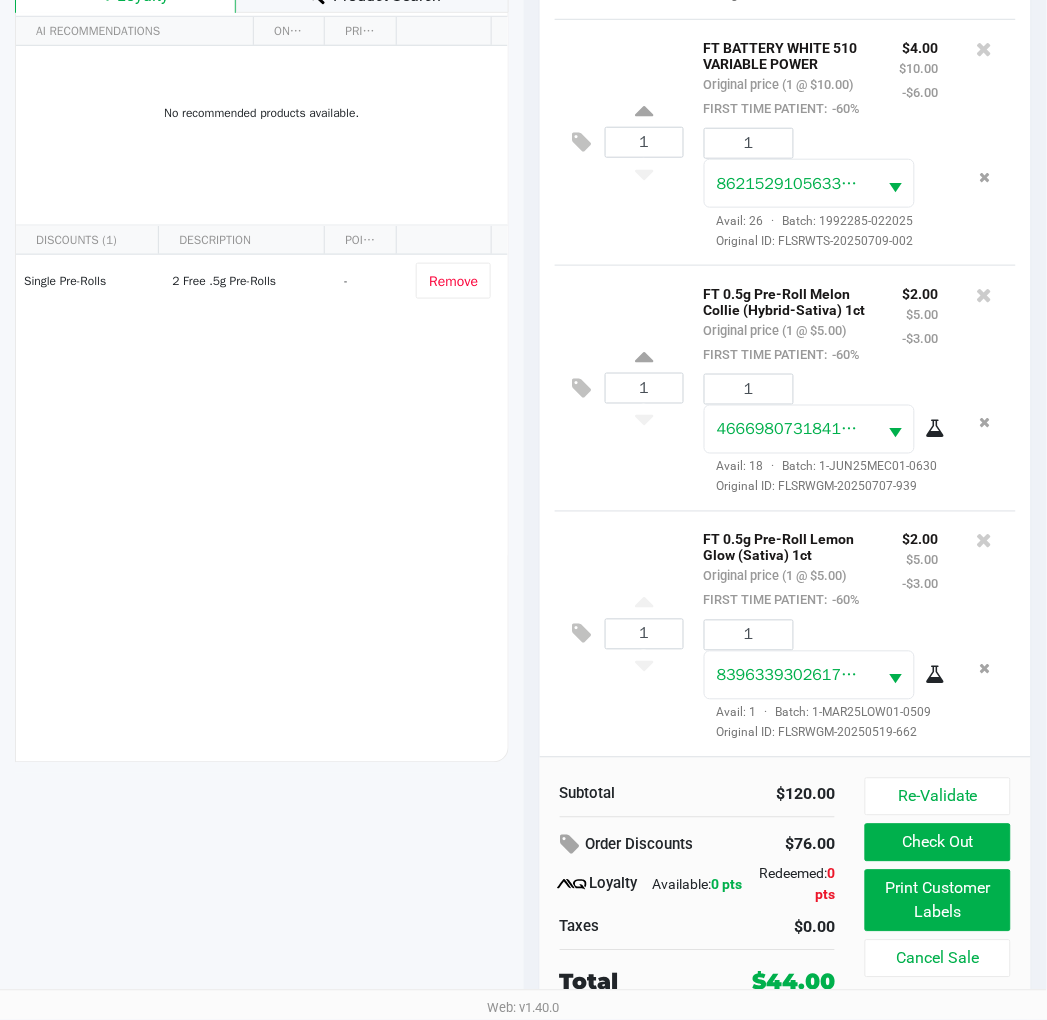 scroll, scrollTop: 750, scrollLeft: 0, axis: vertical 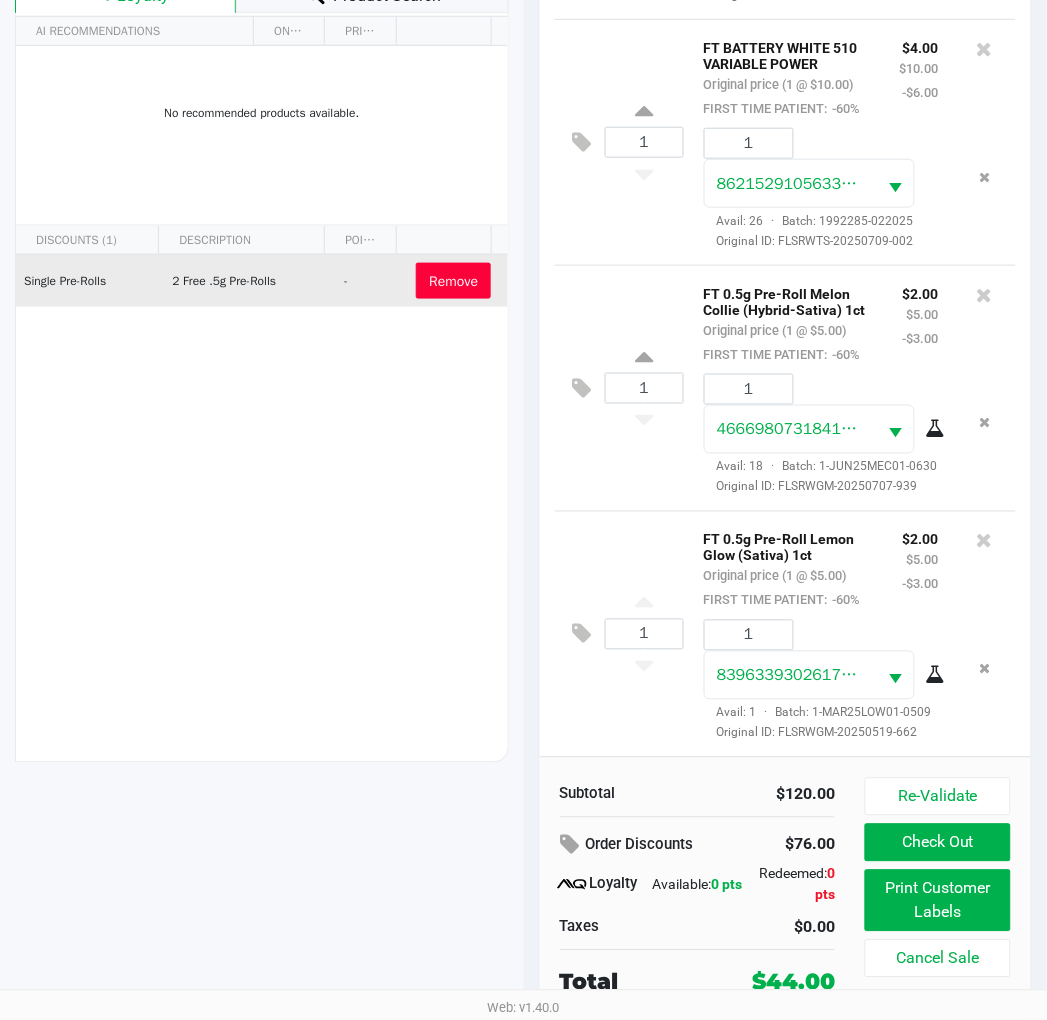 click on "Remove" 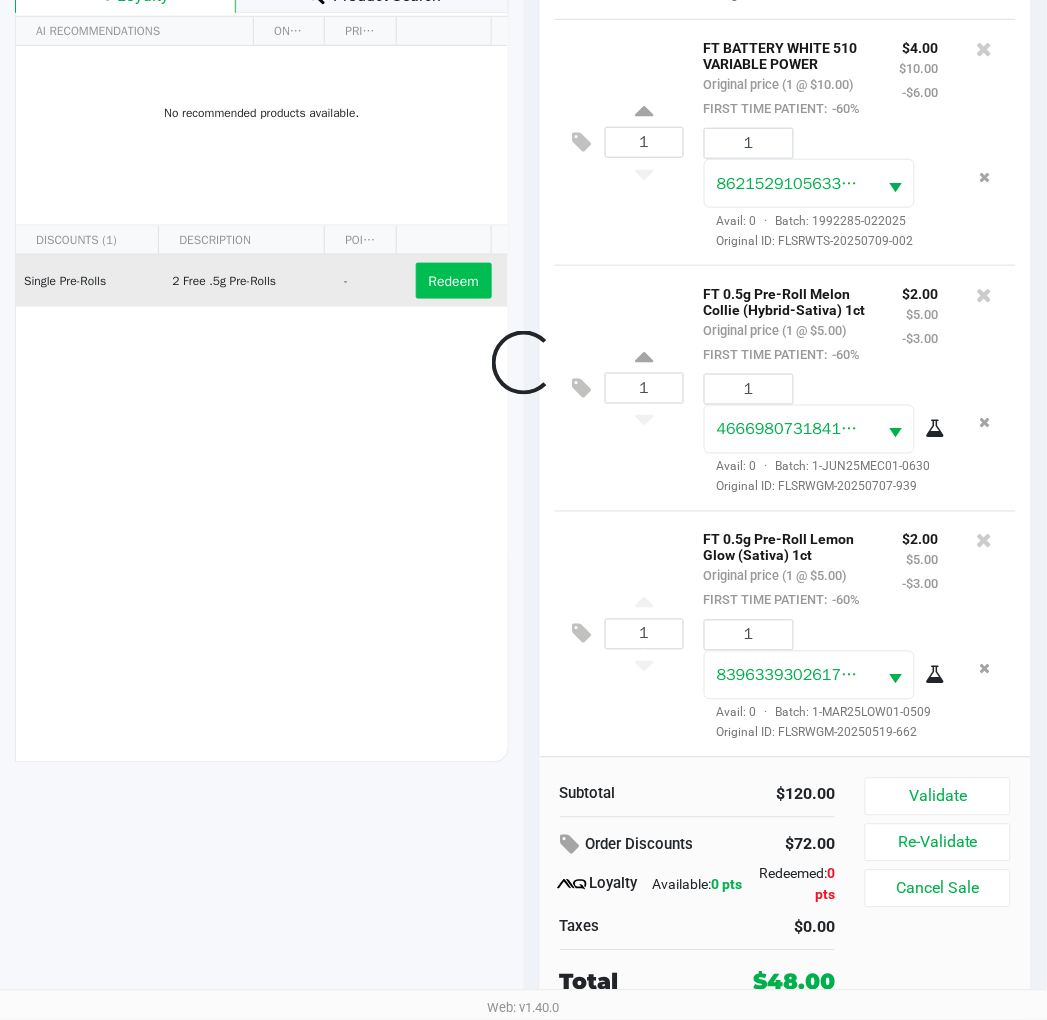 scroll, scrollTop: 701, scrollLeft: 0, axis: vertical 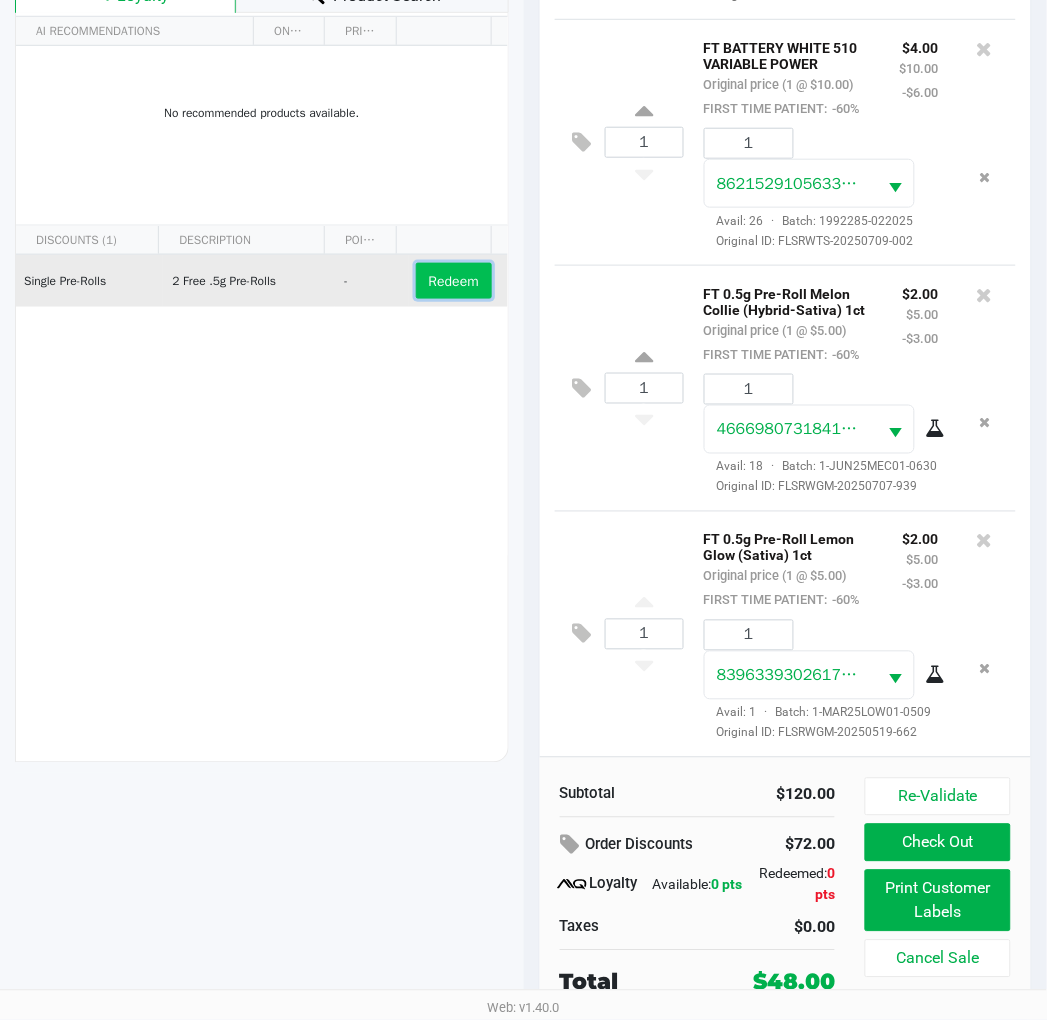 click on "Redeem" 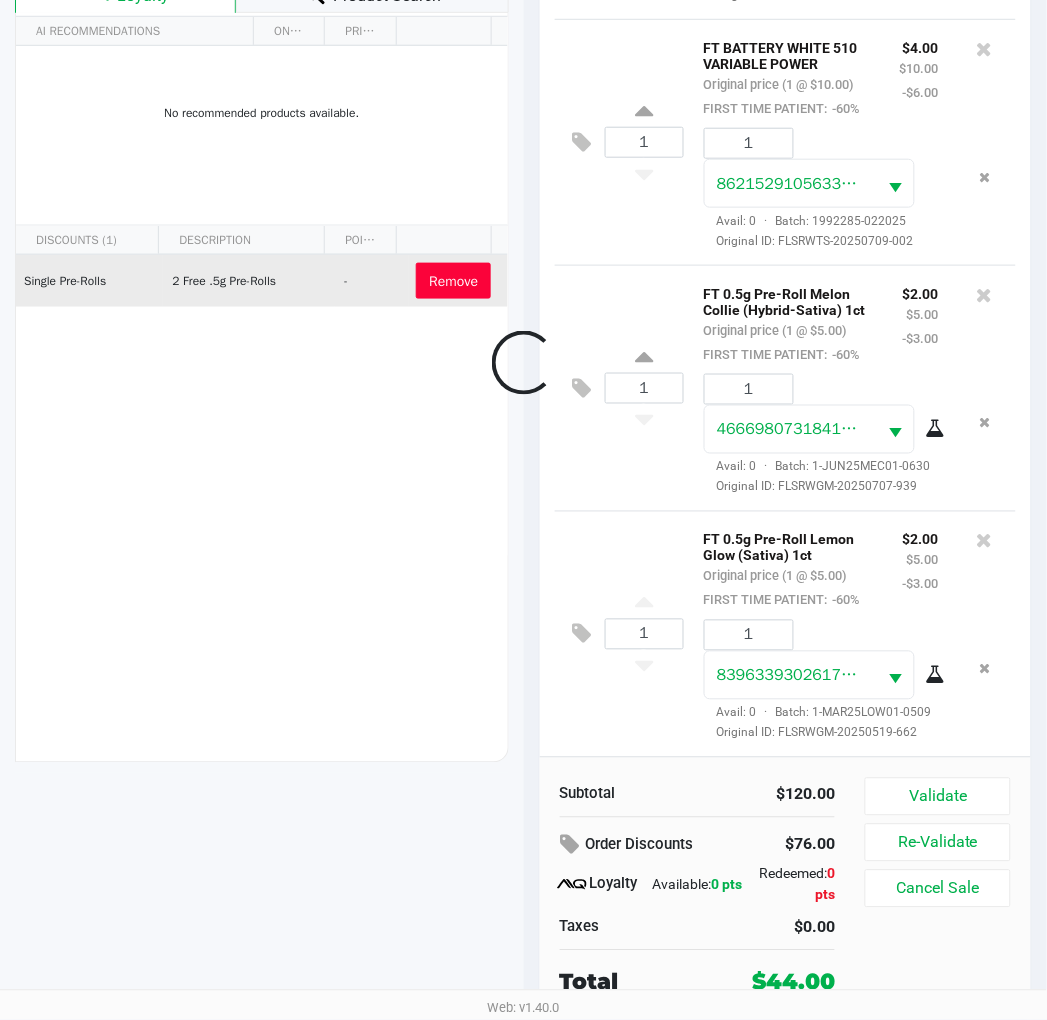 scroll, scrollTop: 750, scrollLeft: 0, axis: vertical 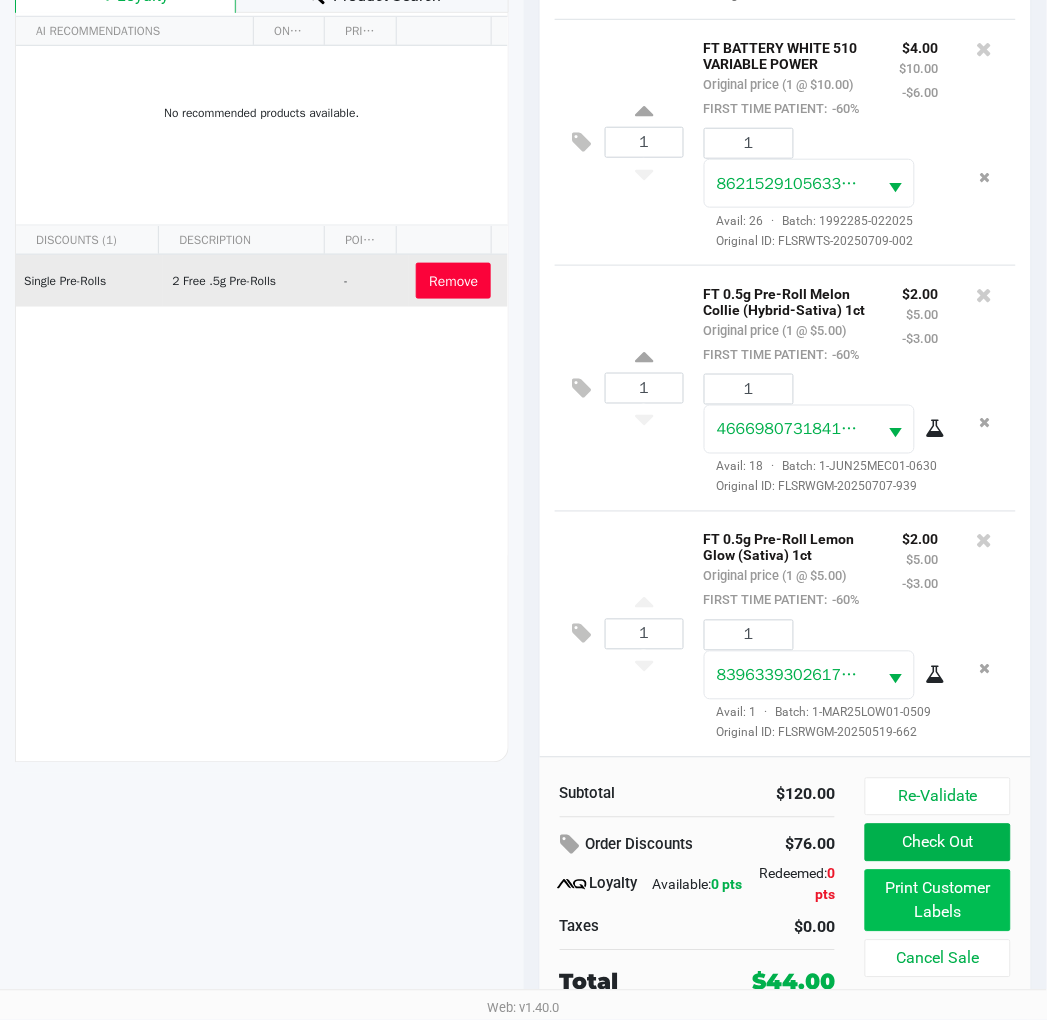 click on "Print Customer Labels" 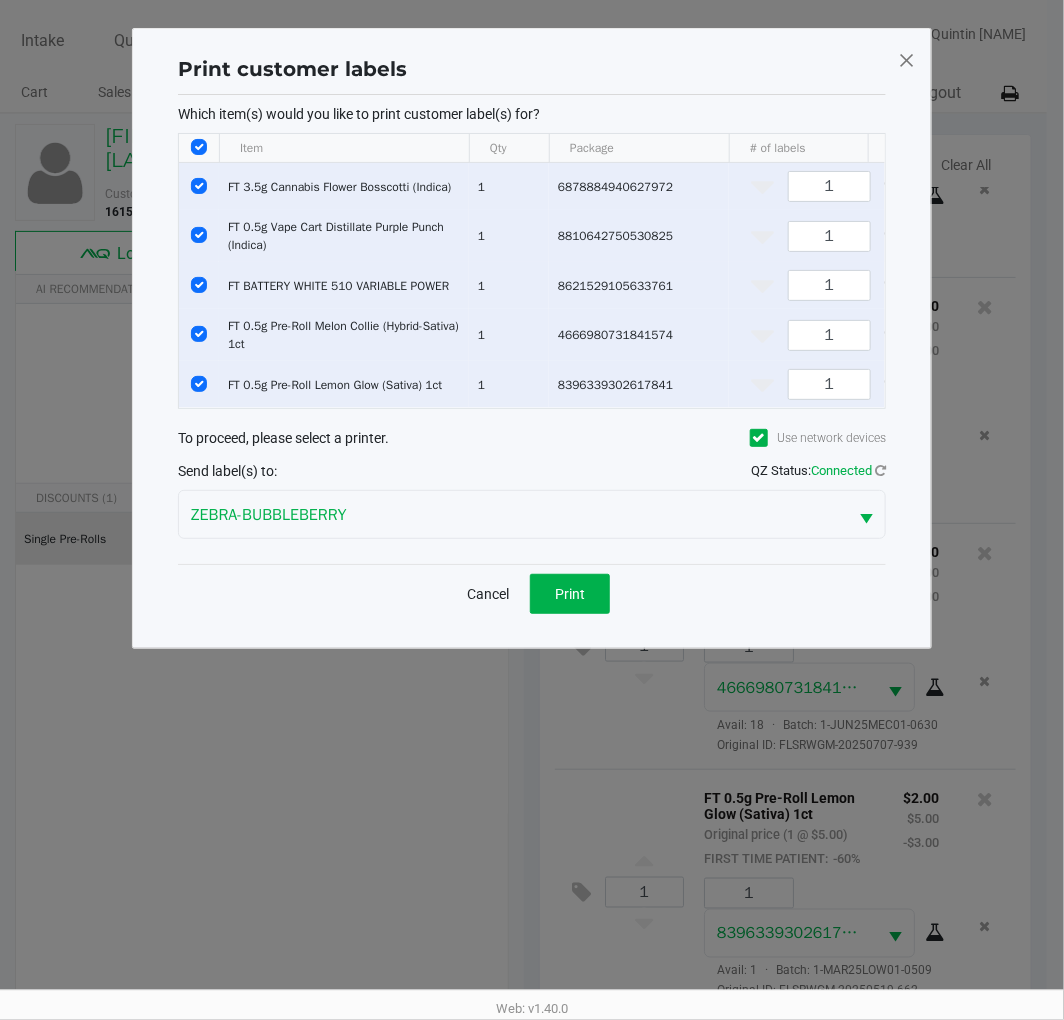 click on "Cancel" 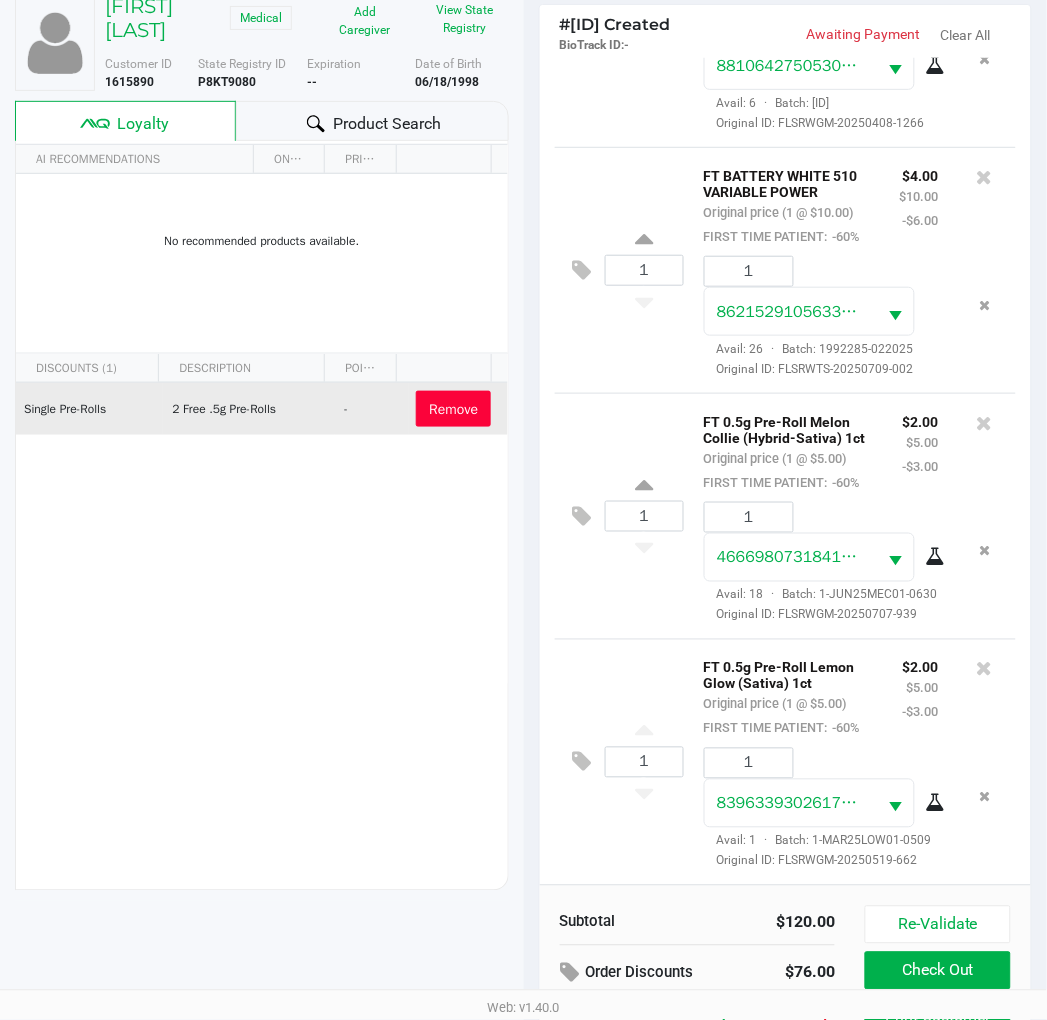 scroll, scrollTop: 258, scrollLeft: 0, axis: vertical 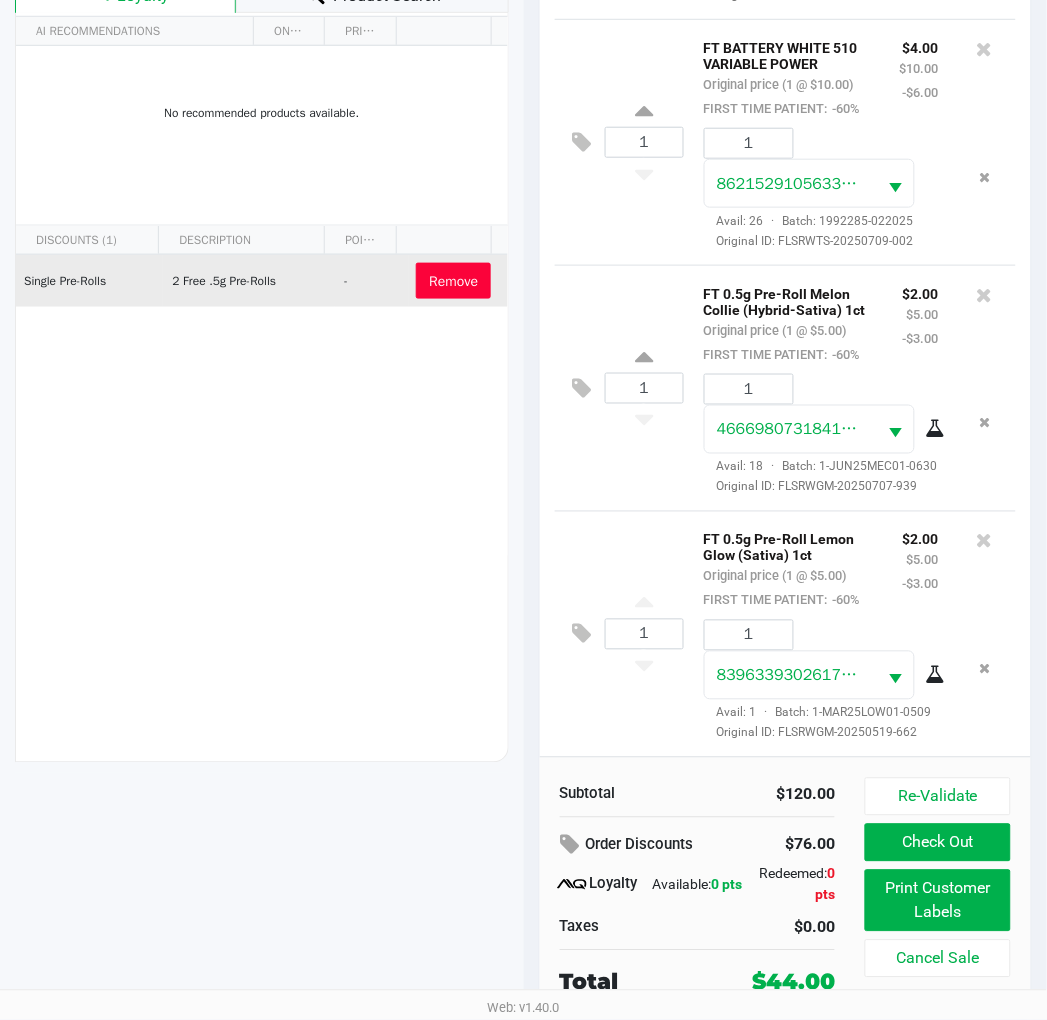 click on "Check Out" 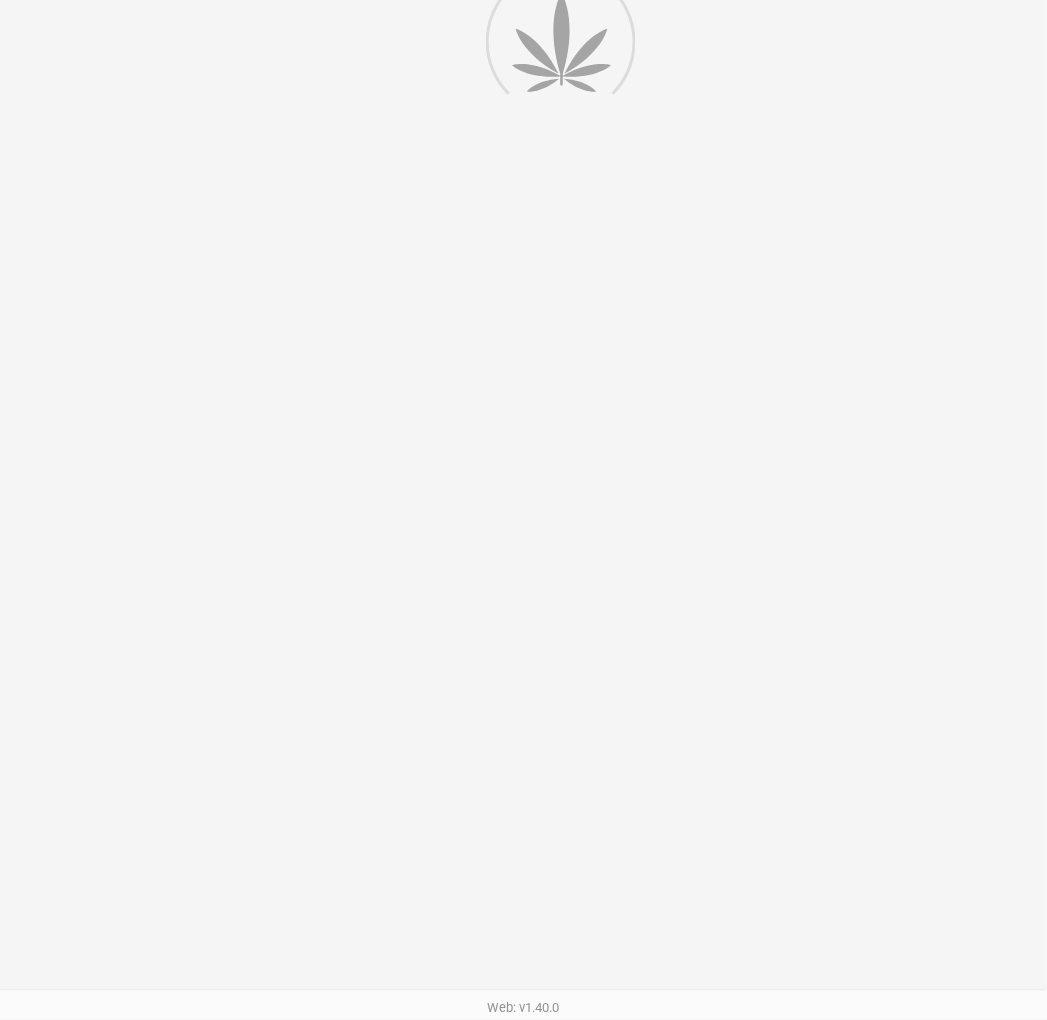 scroll, scrollTop: 0, scrollLeft: 0, axis: both 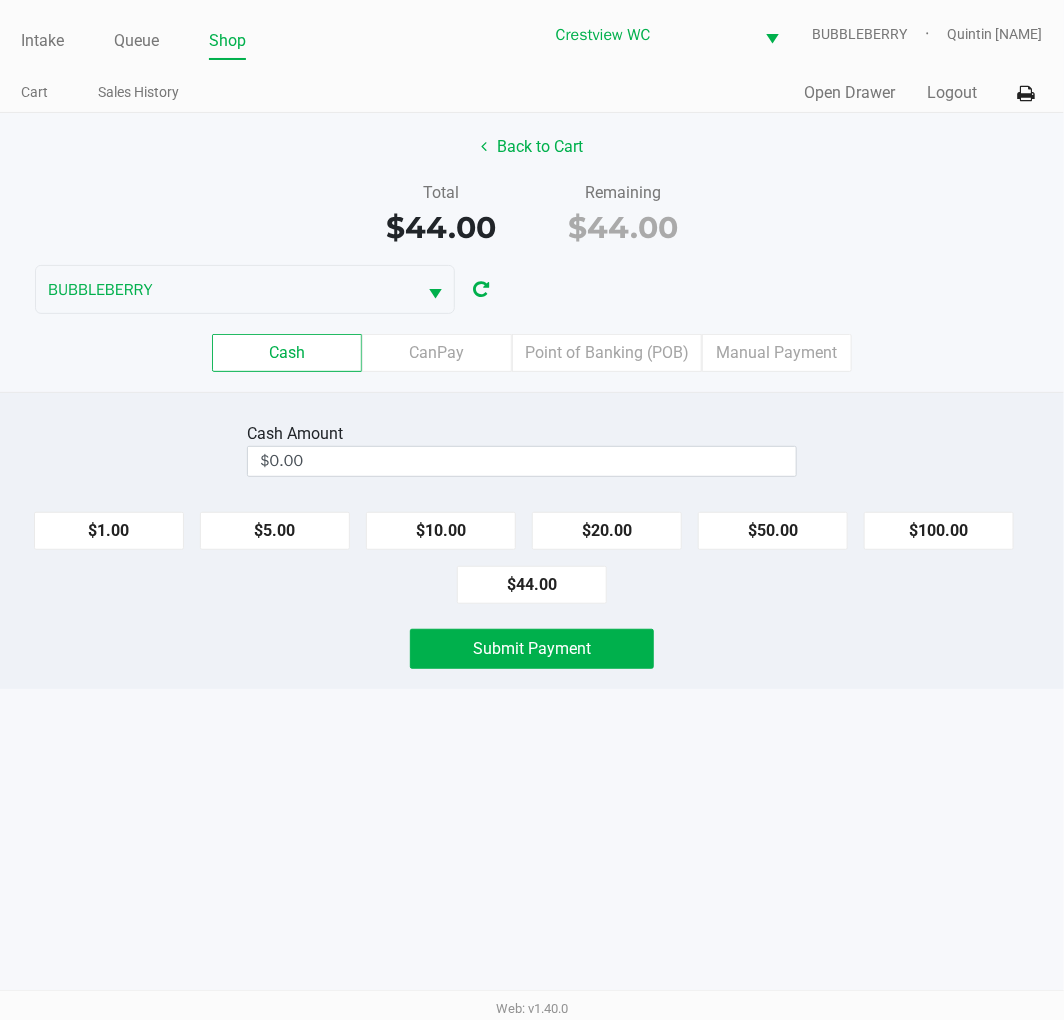 click on "Point of Banking (POB)" 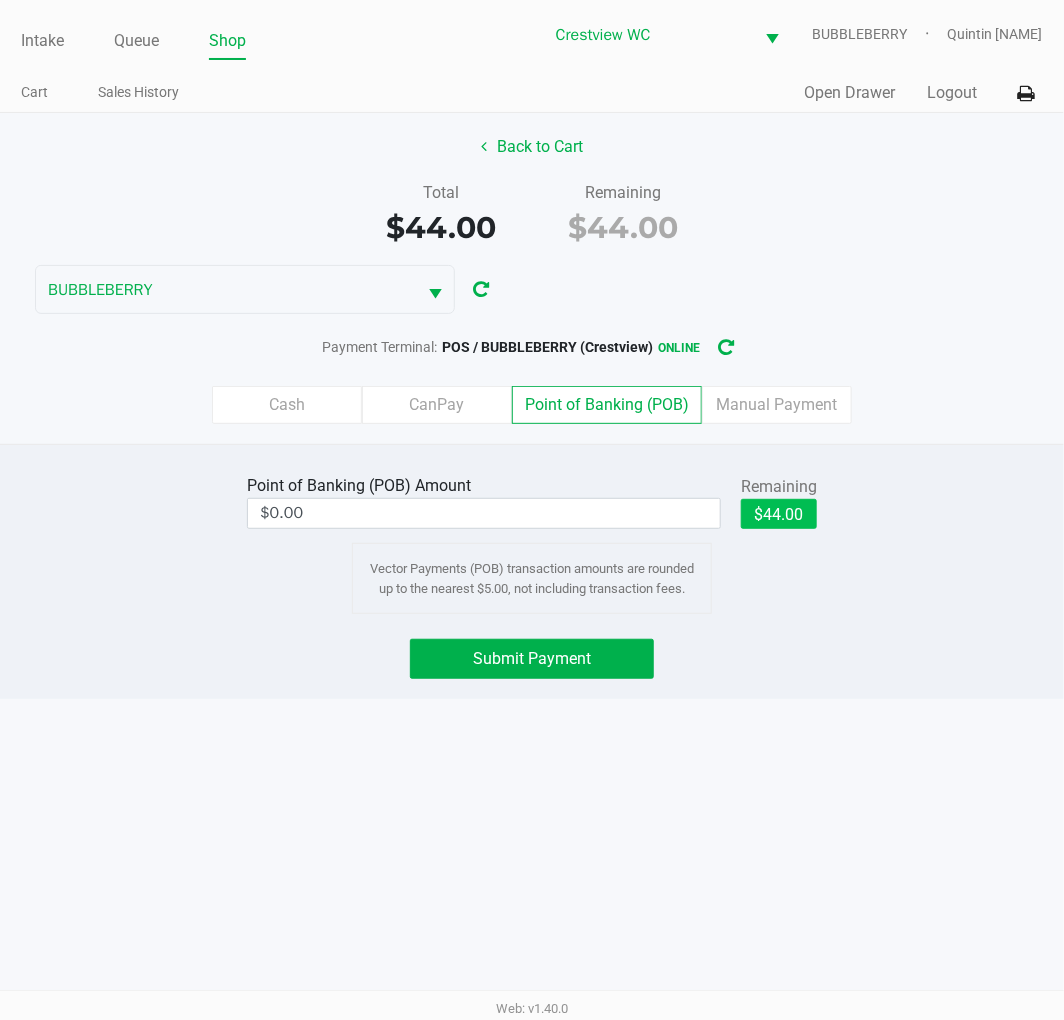 click on "$44.00" 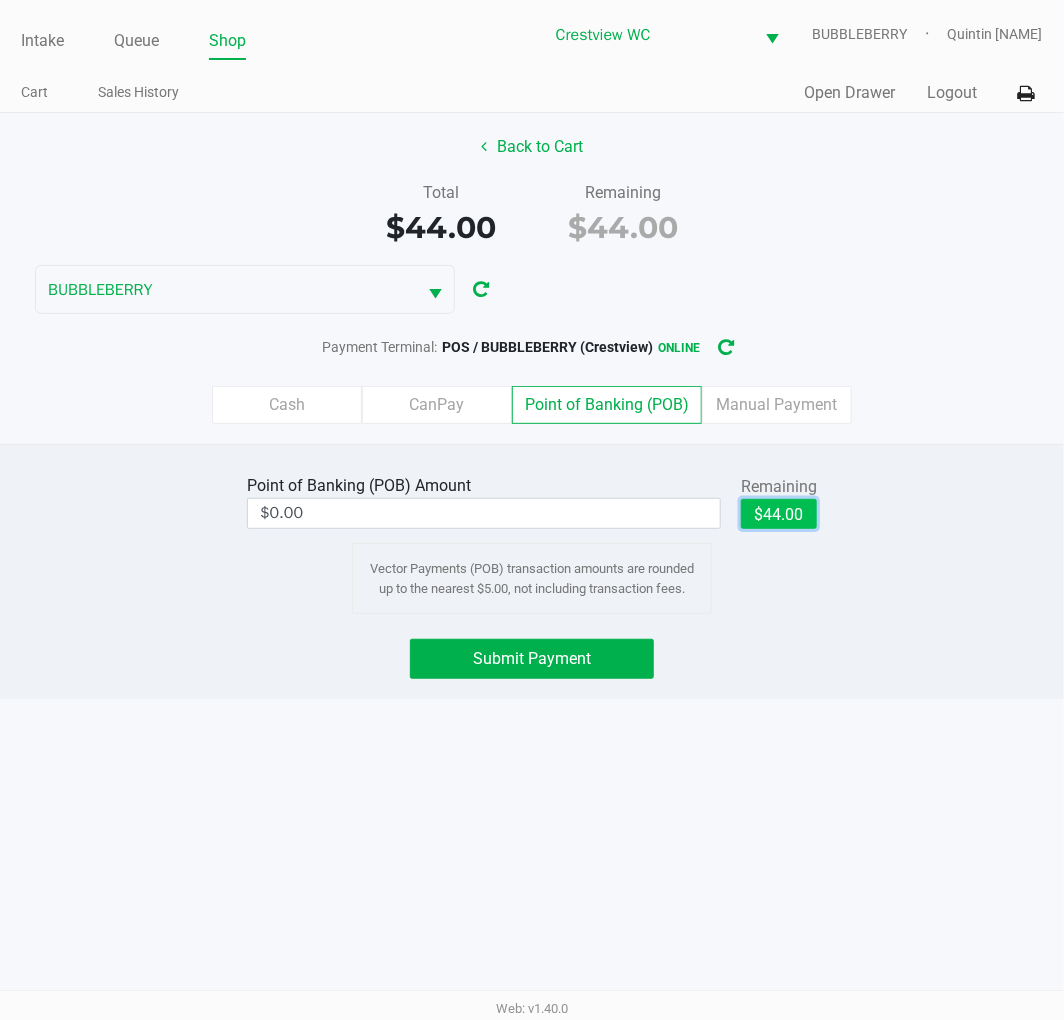 type on "$44.00" 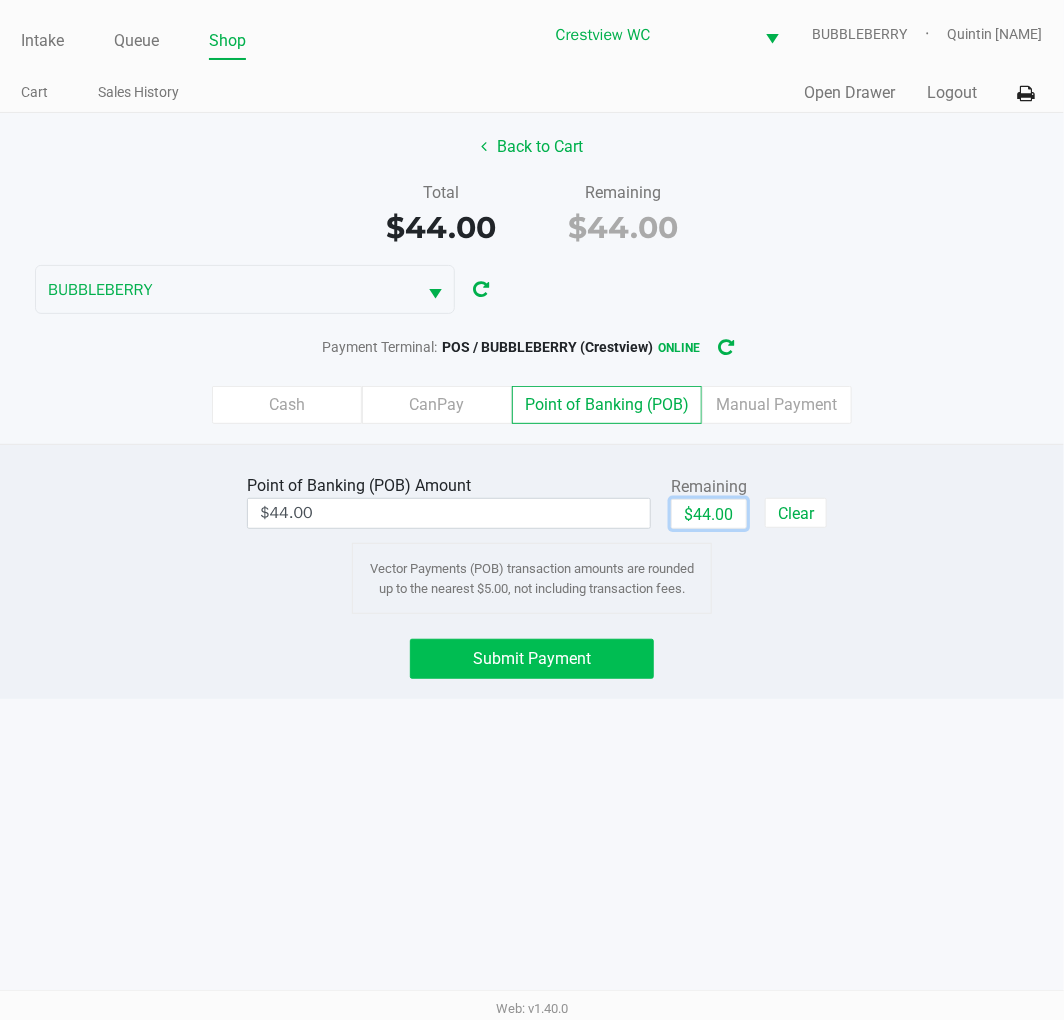 click on "Submit Payment" 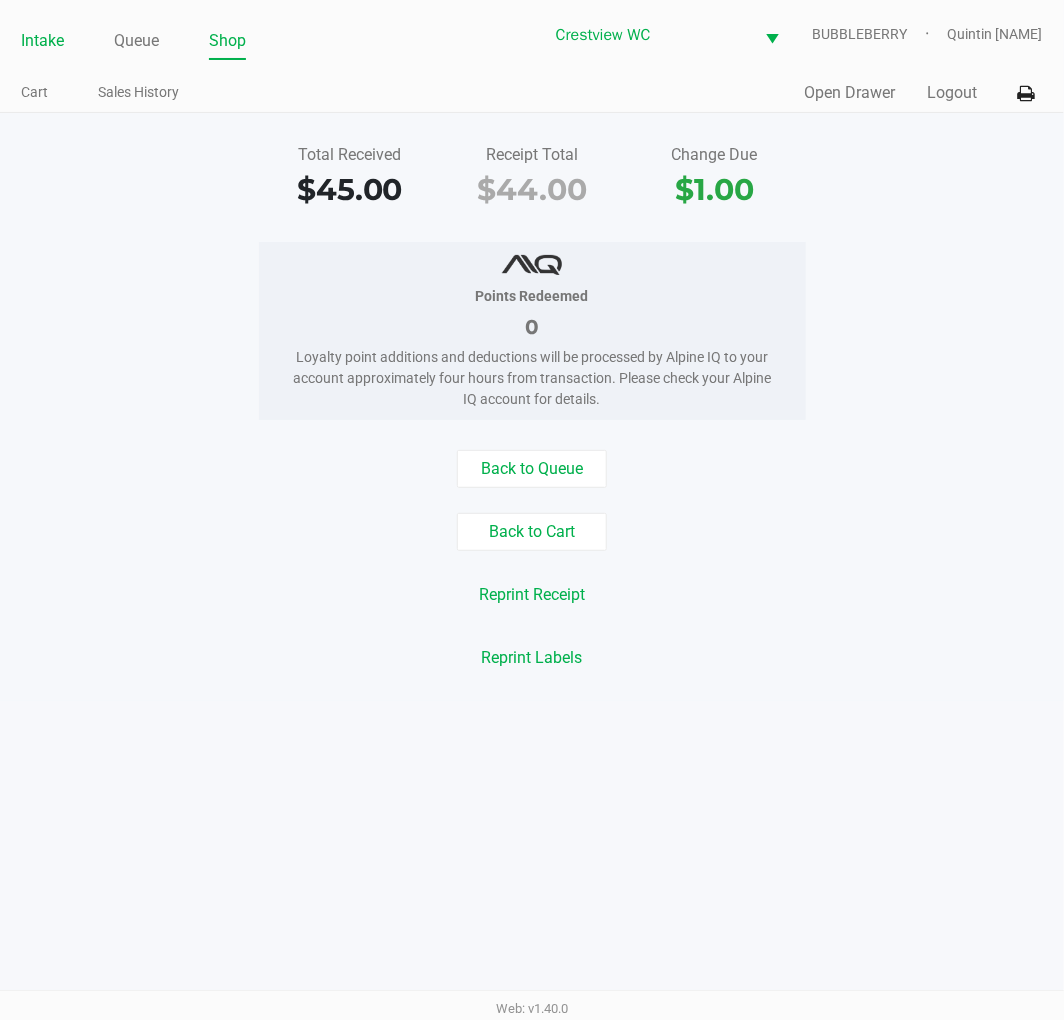 click on "Intake" 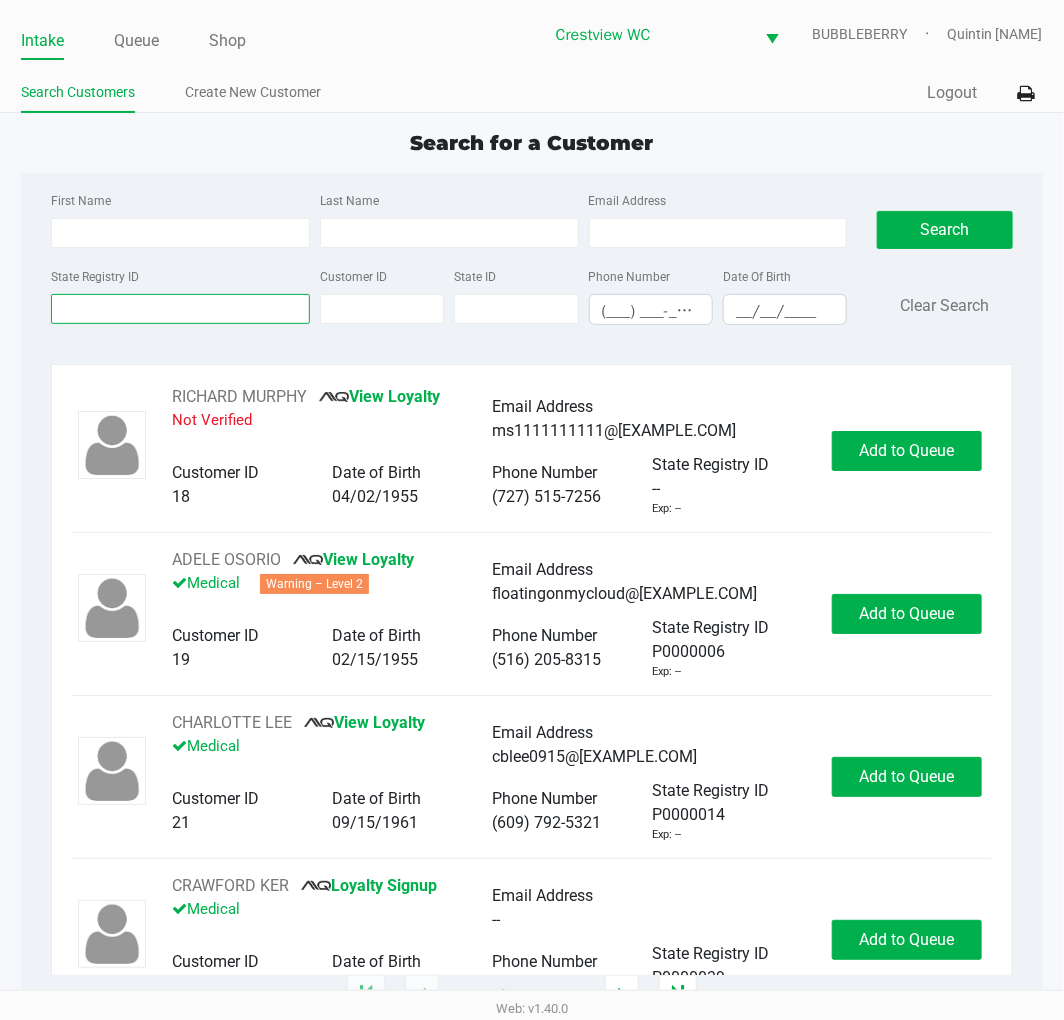 click on "State Registry ID" at bounding box center (180, 309) 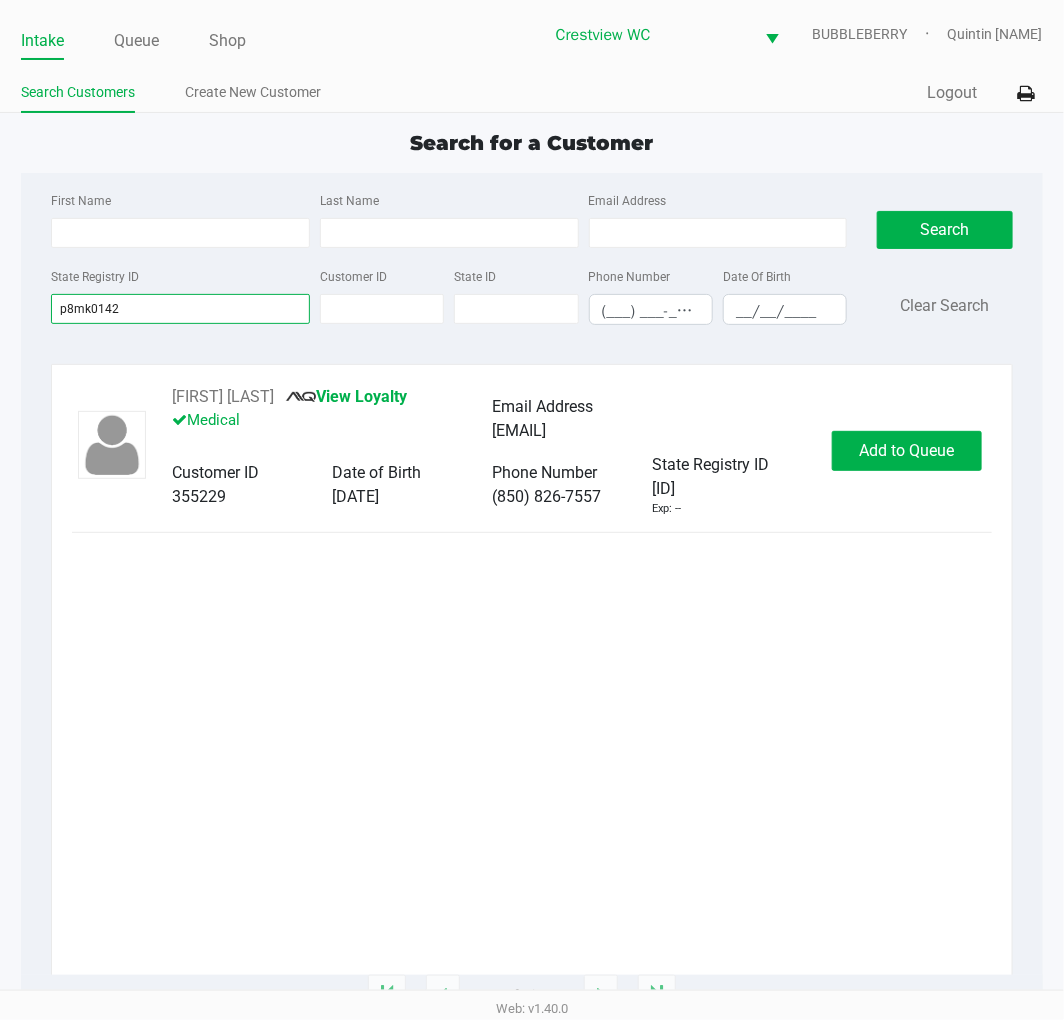 type on "p8mk0142" 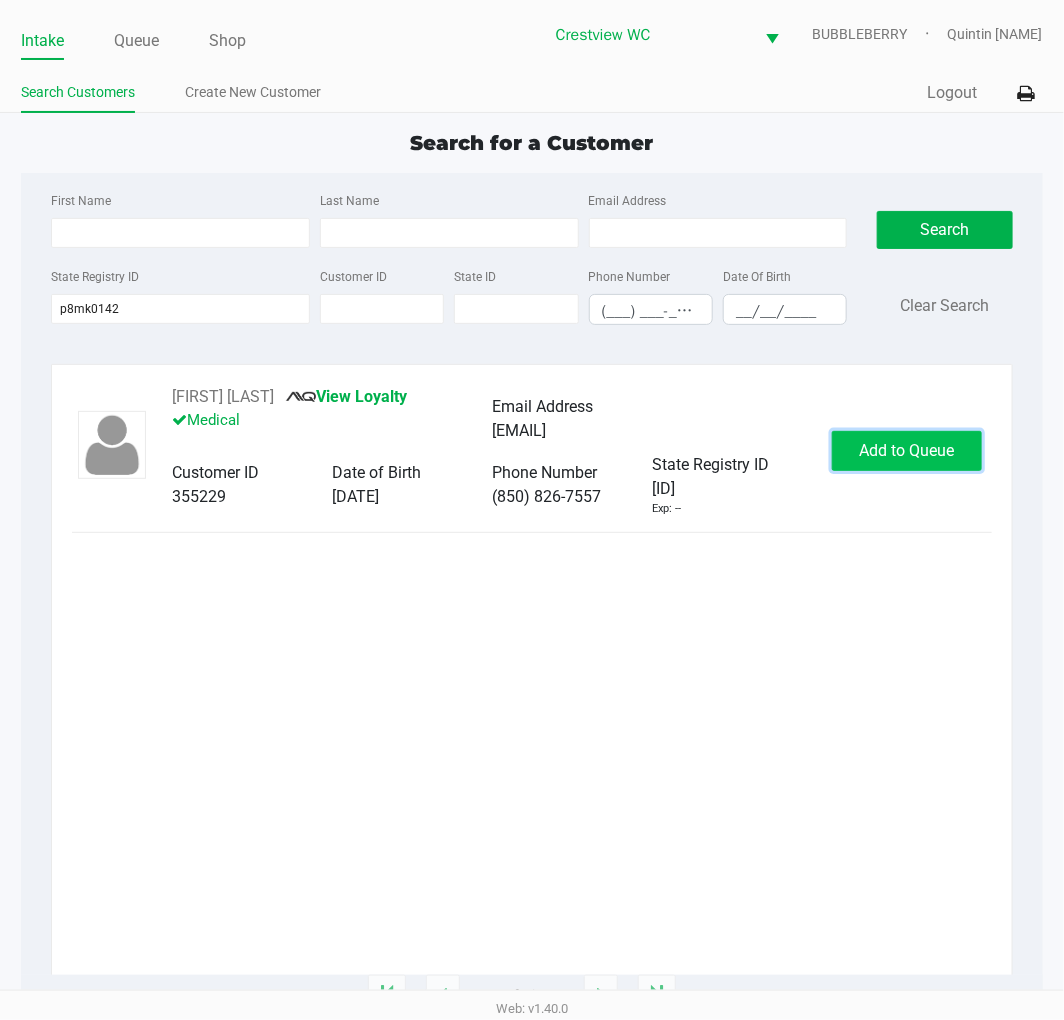 click on "Add to Queue" 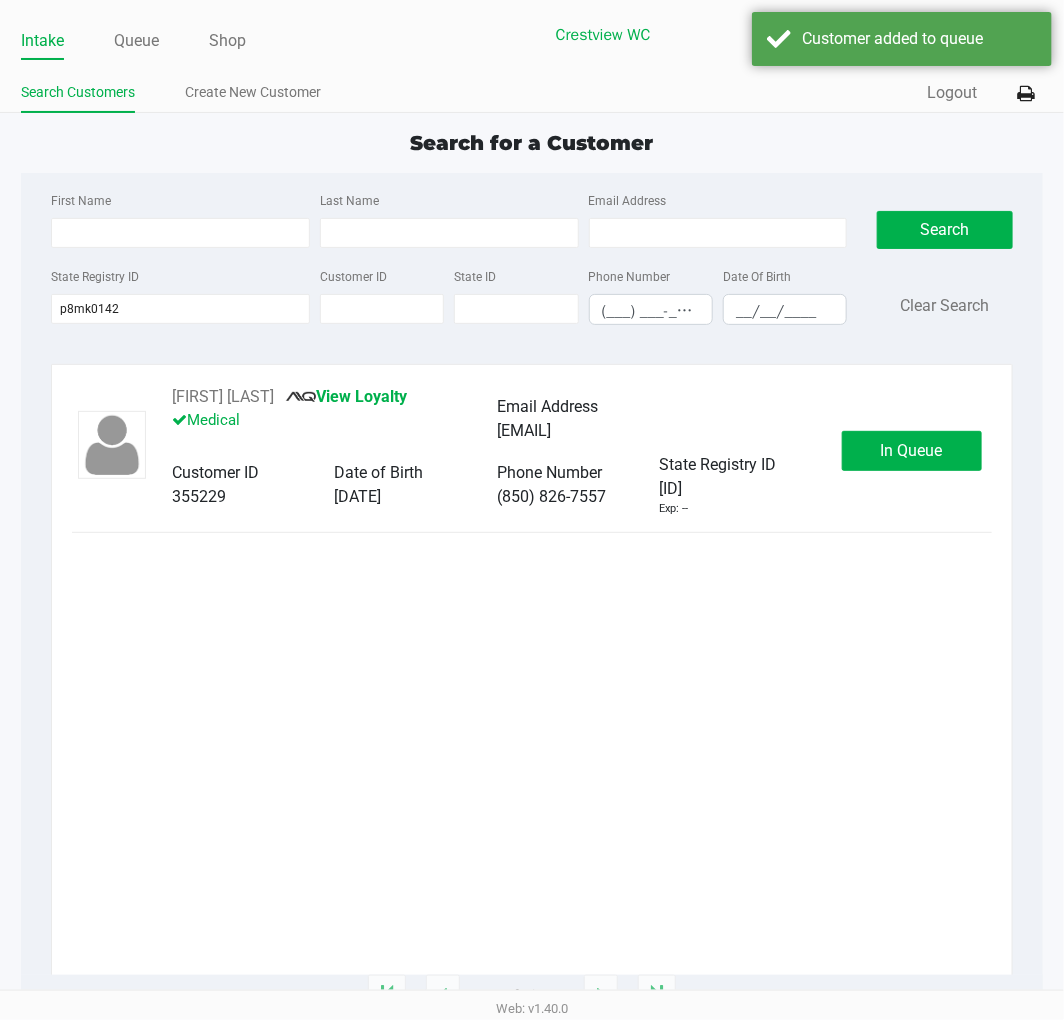 click on "In Queue" 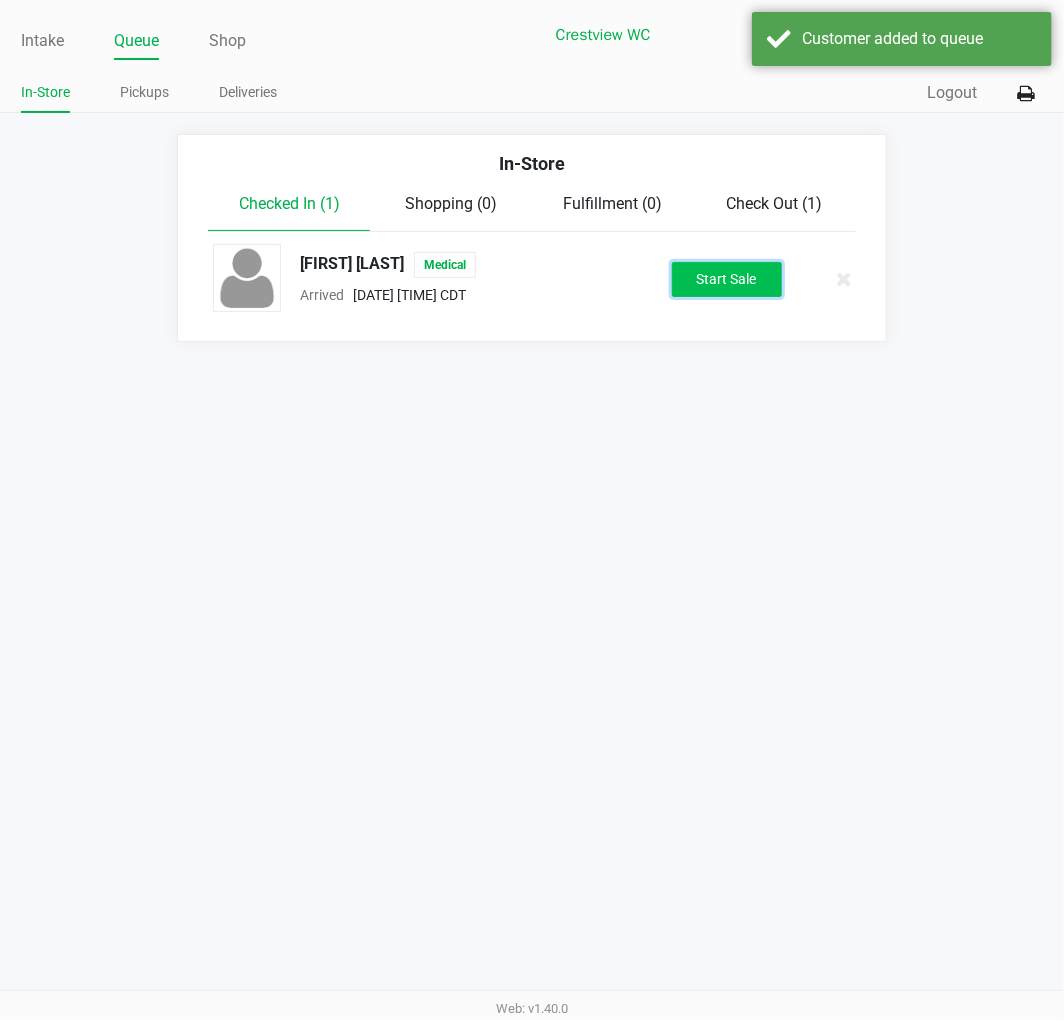click on "Start Sale" 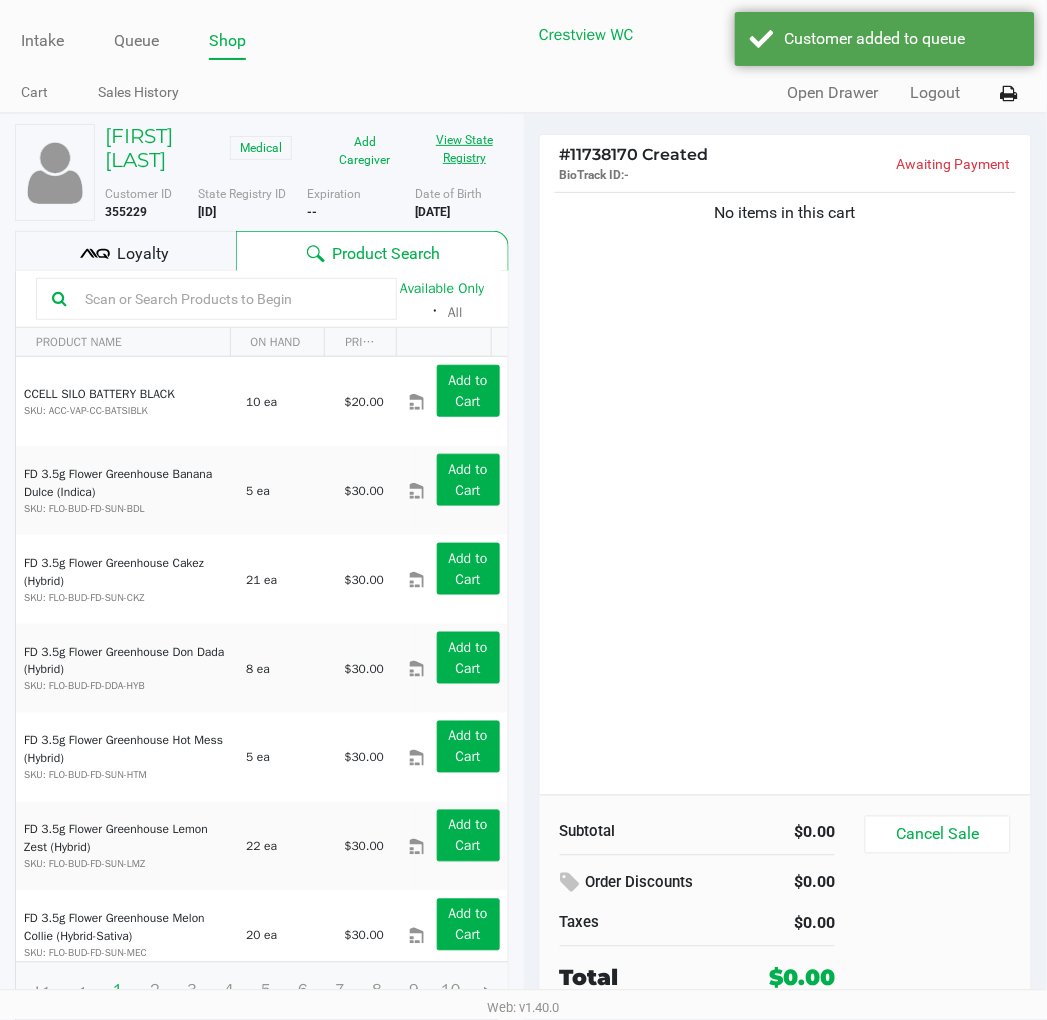 click on "View State Registry" 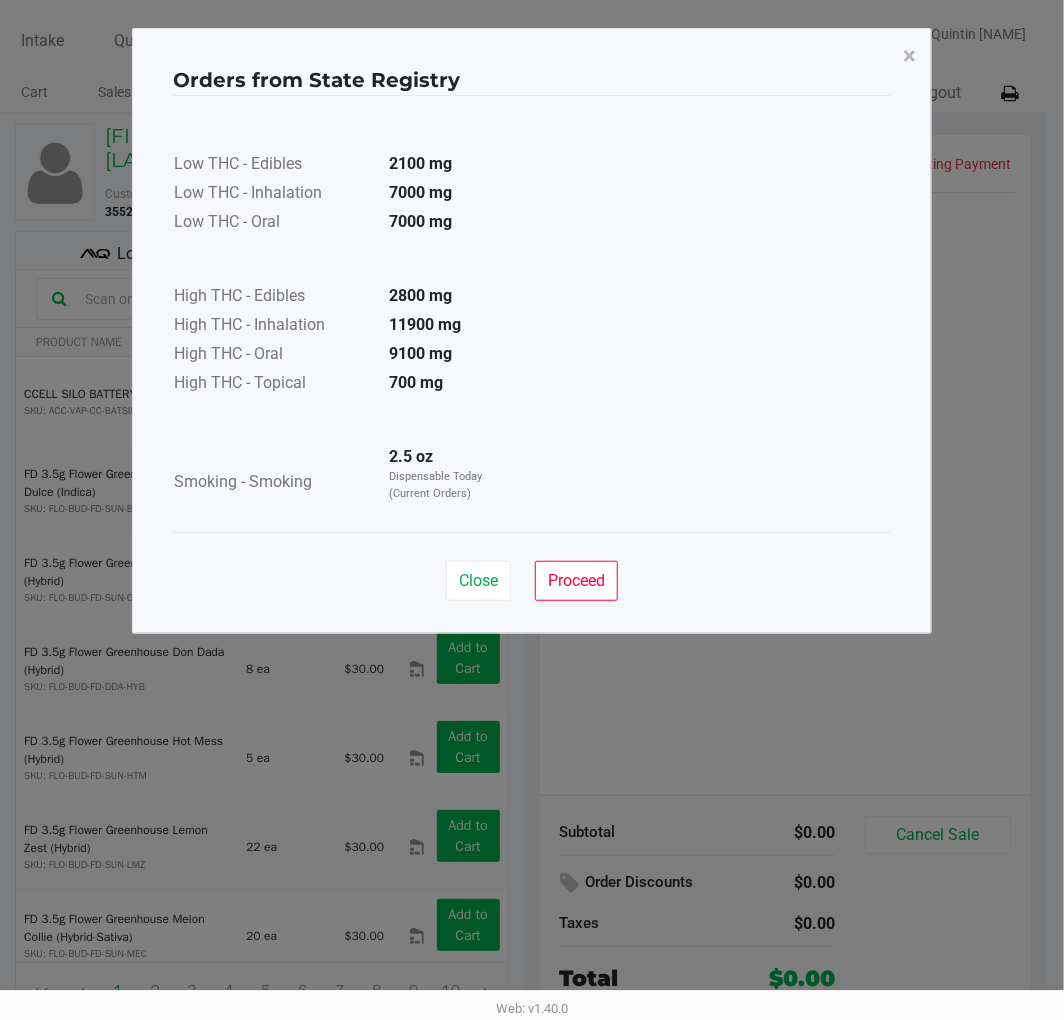 click on "Proceed" 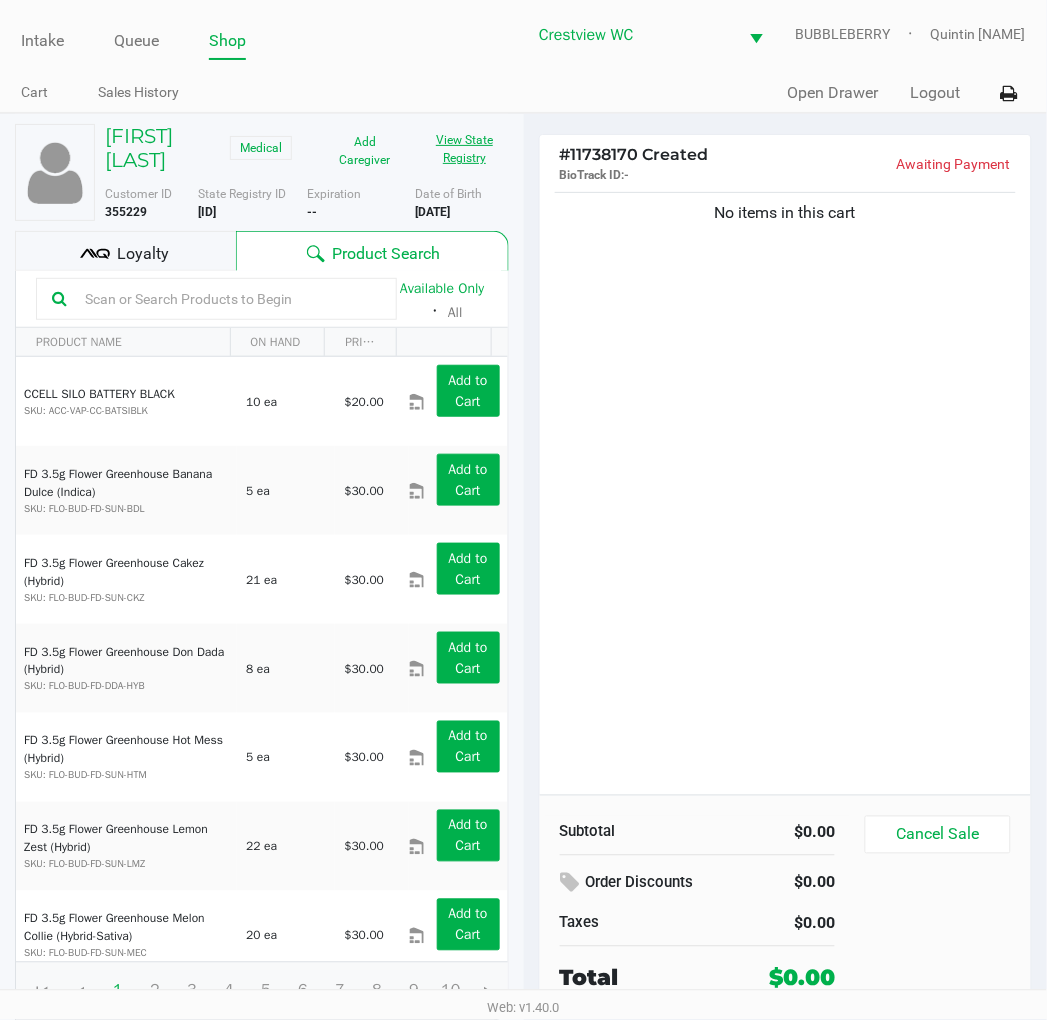 click 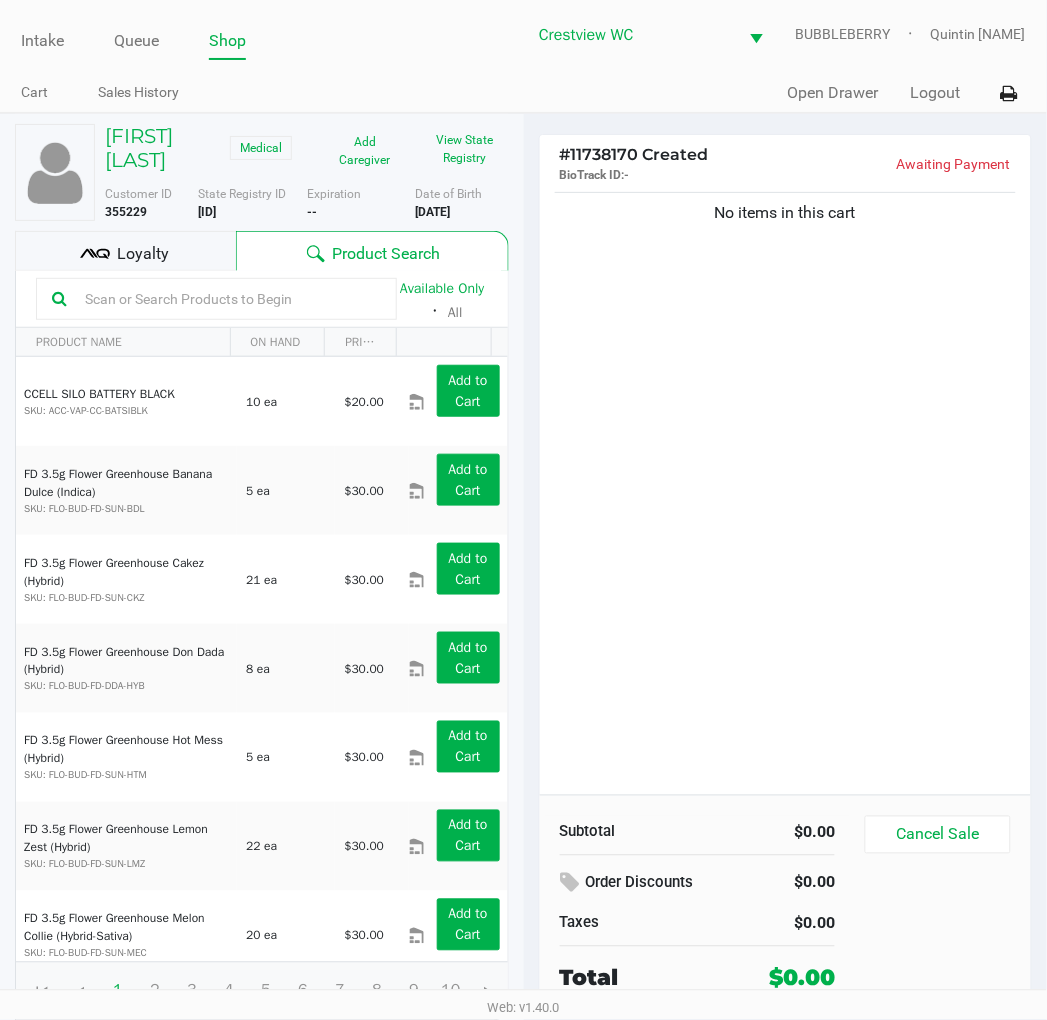 scroll, scrollTop: 37, scrollLeft: 0, axis: vertical 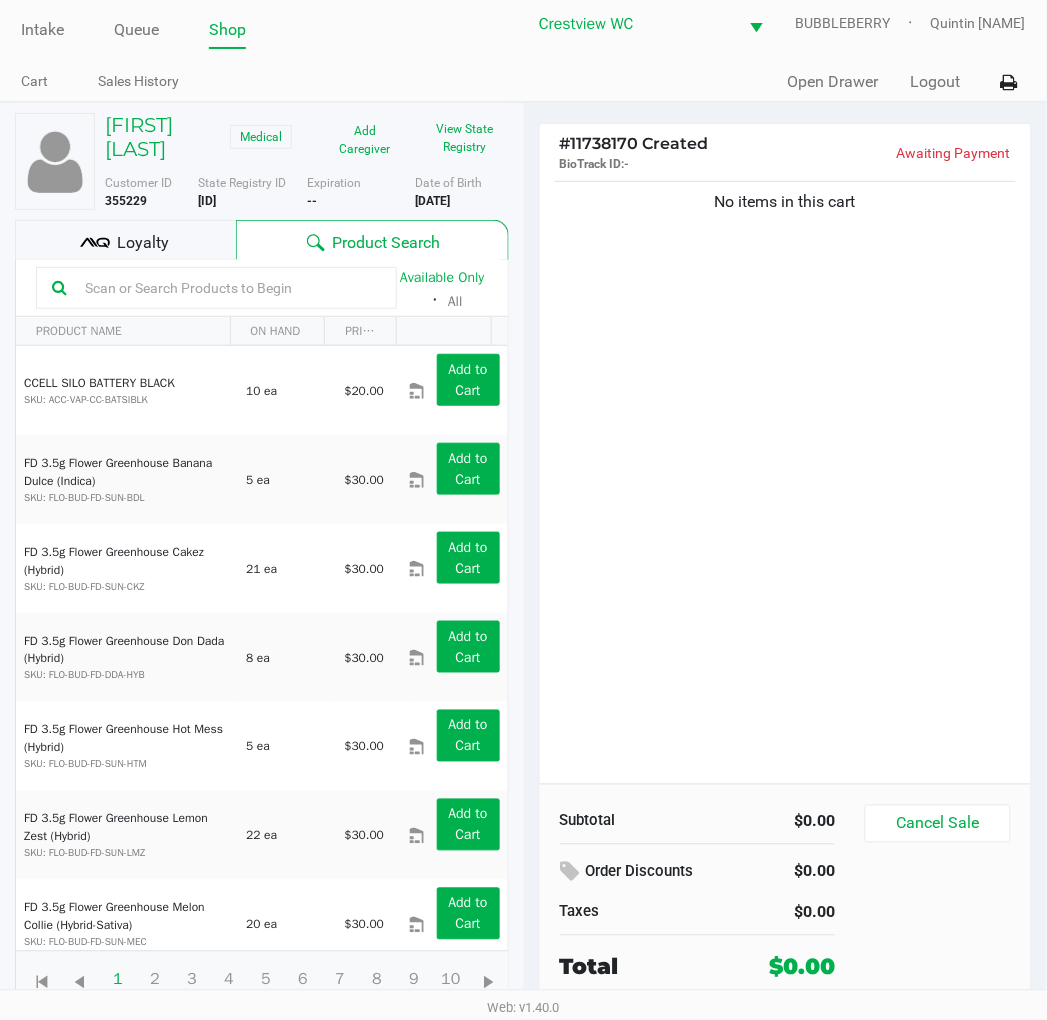 click on "No items in this cart" 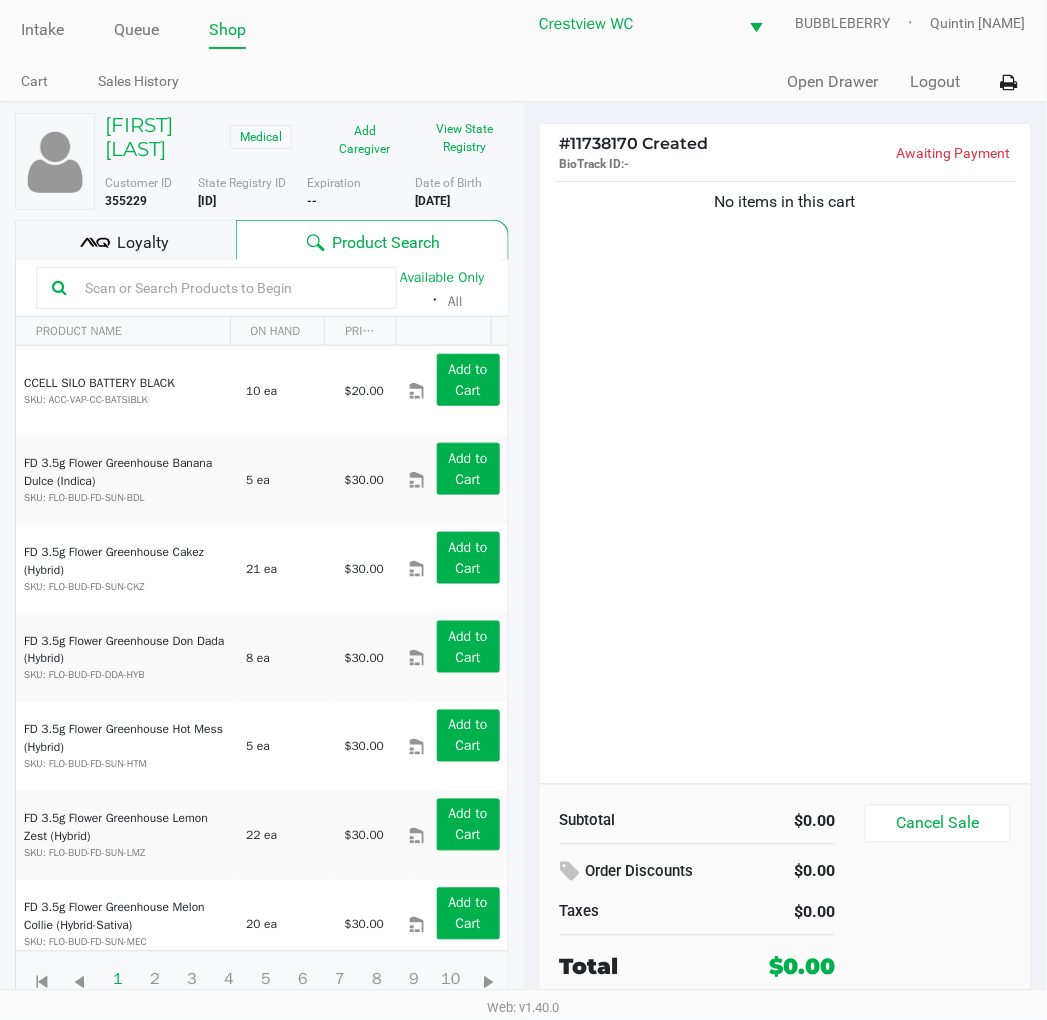 scroll, scrollTop: 0, scrollLeft: 0, axis: both 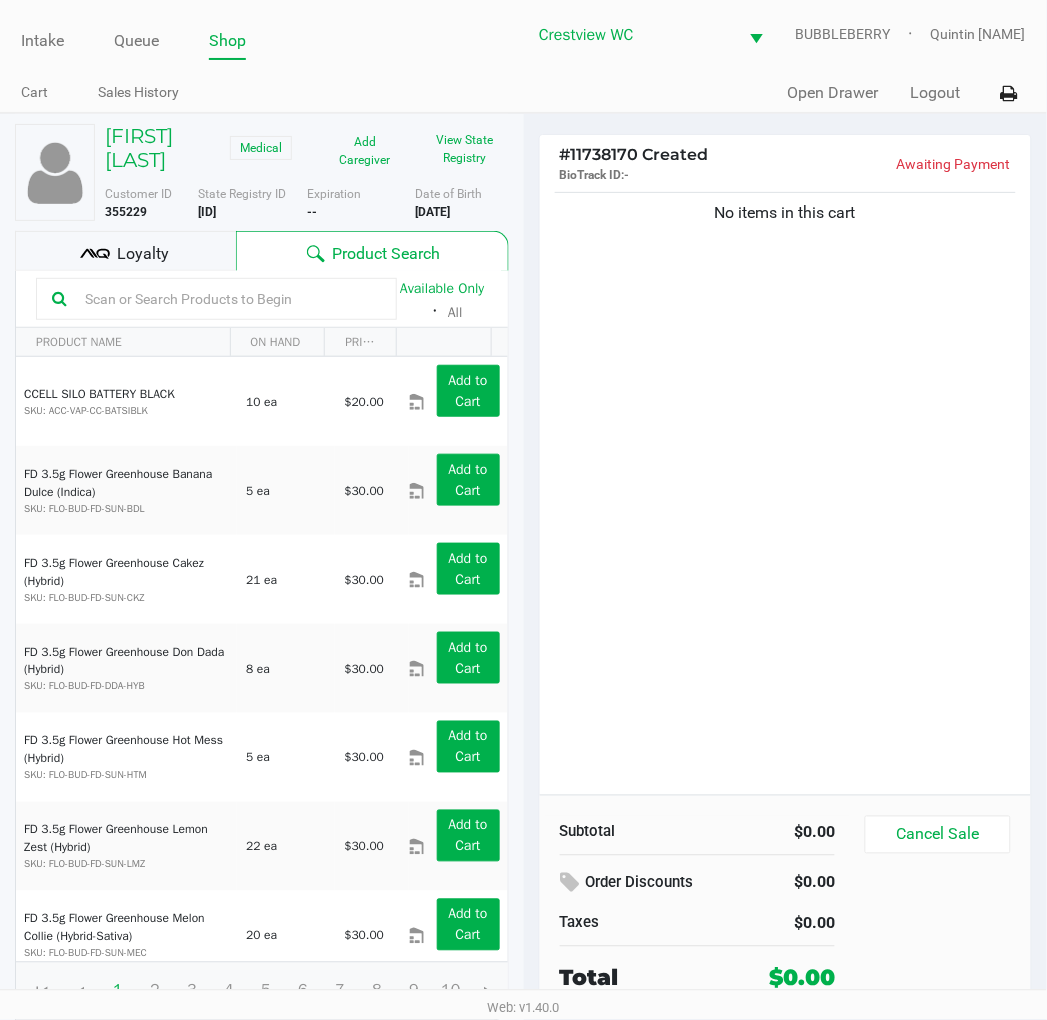 click on "No items in this cart" 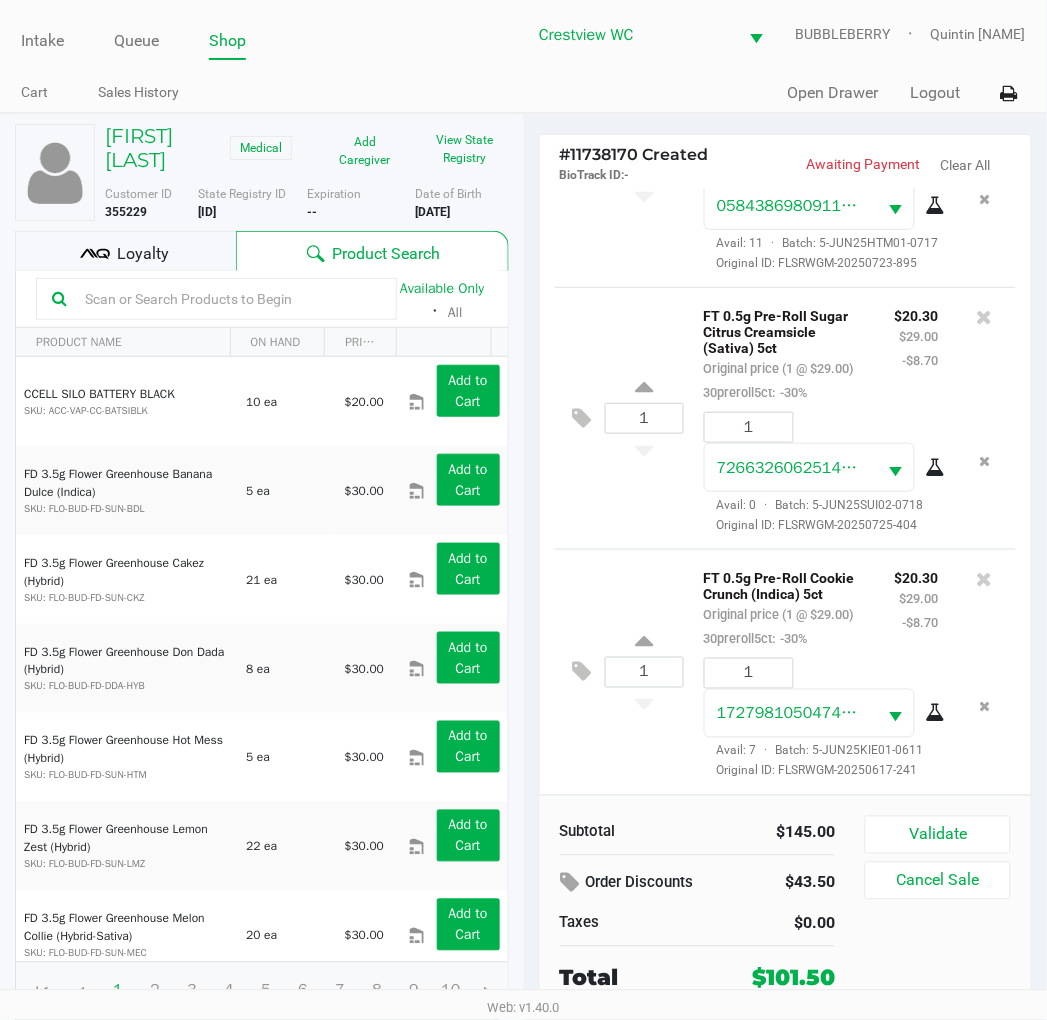 scroll, scrollTop: 937, scrollLeft: 0, axis: vertical 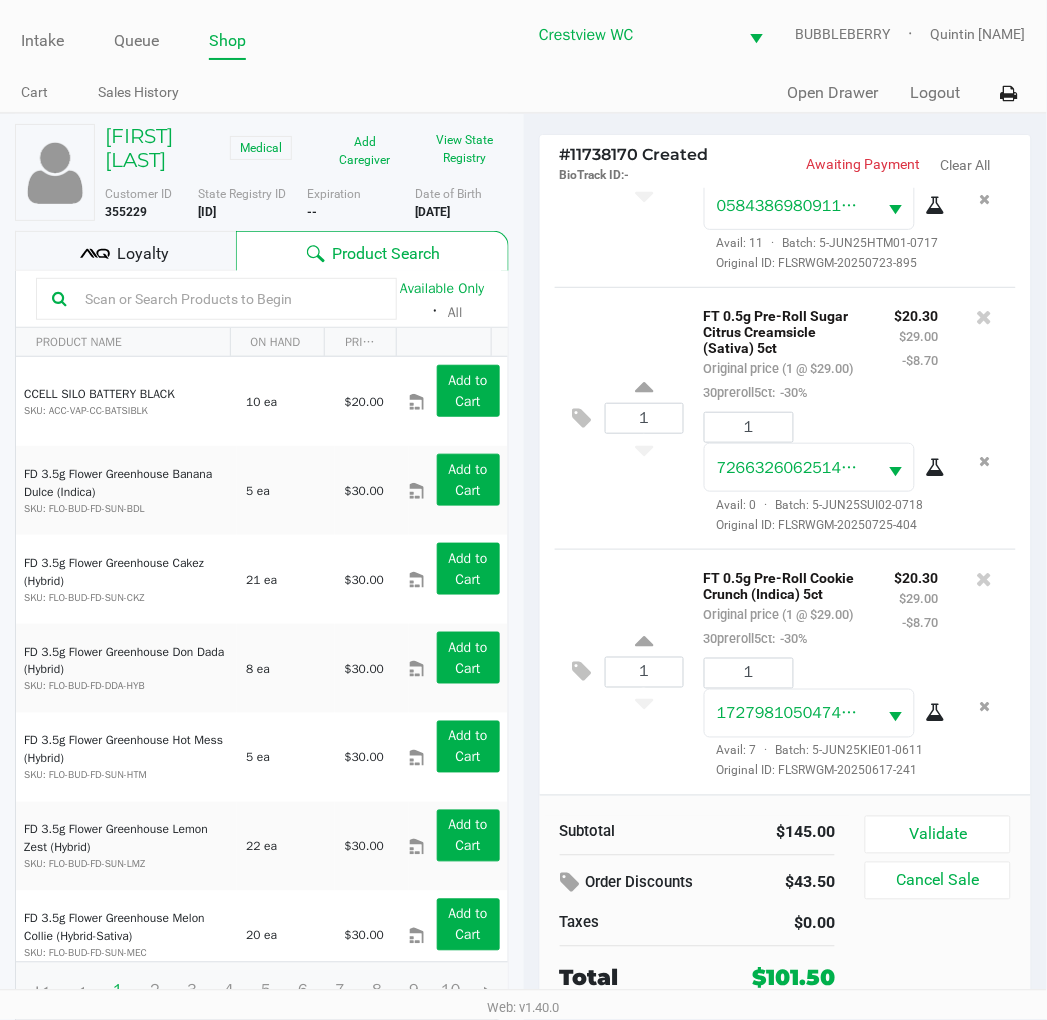 click on "Loyalty" 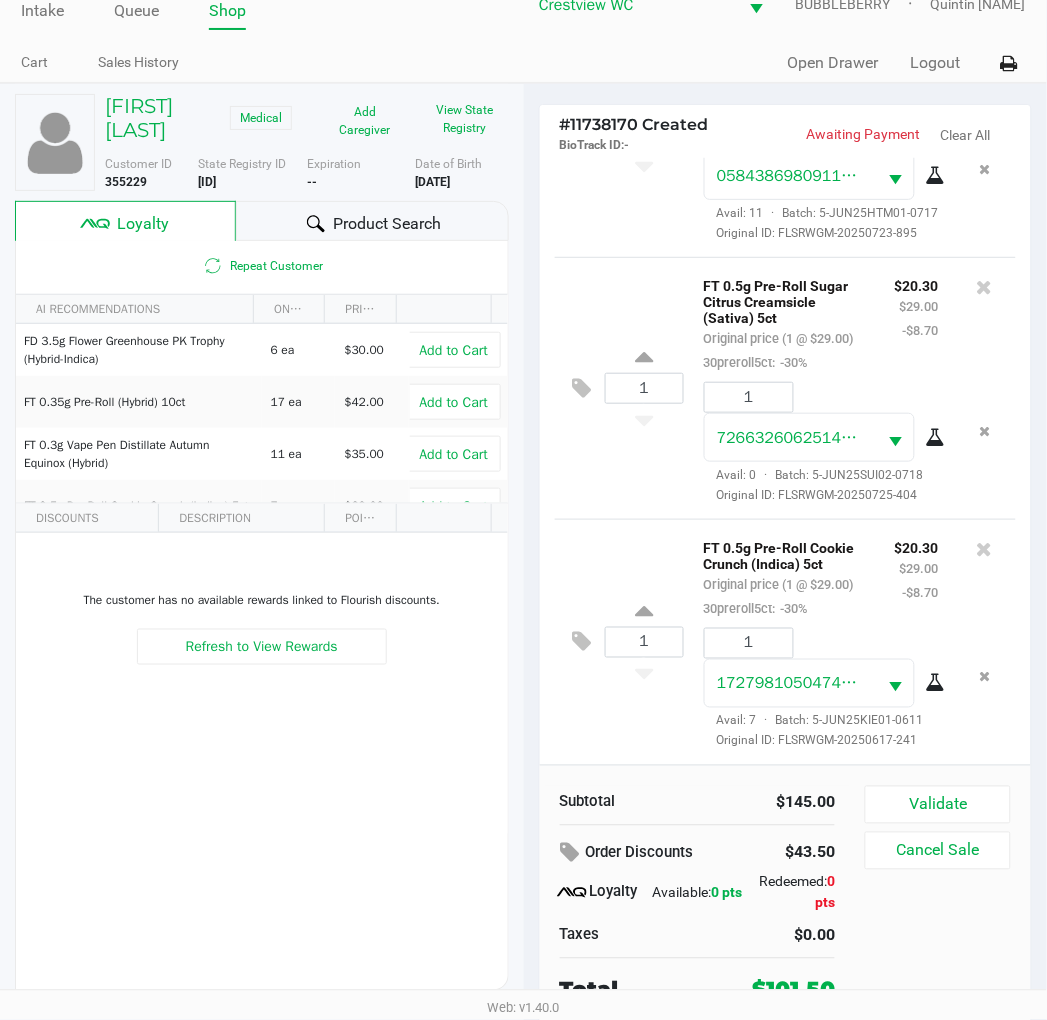 scroll, scrollTop: 38, scrollLeft: 0, axis: vertical 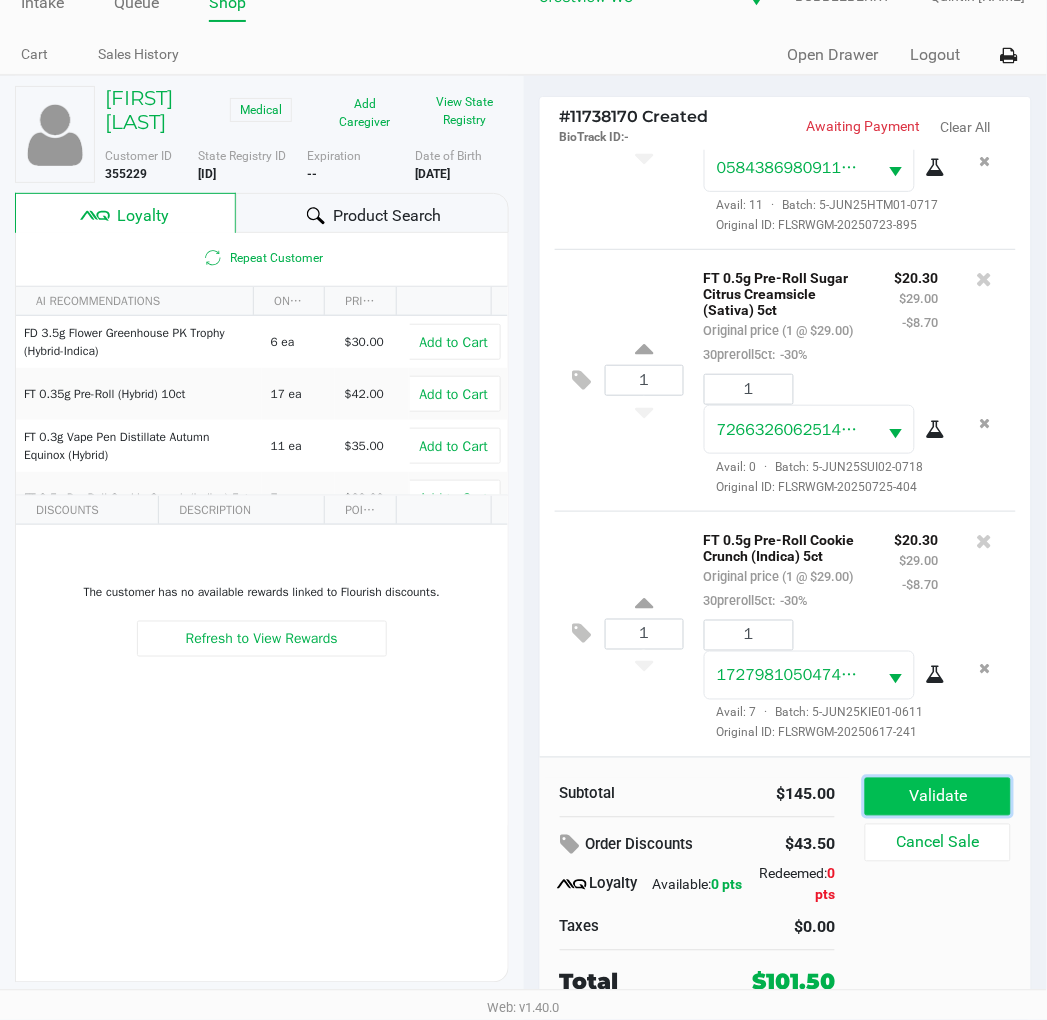 click on "Validate" 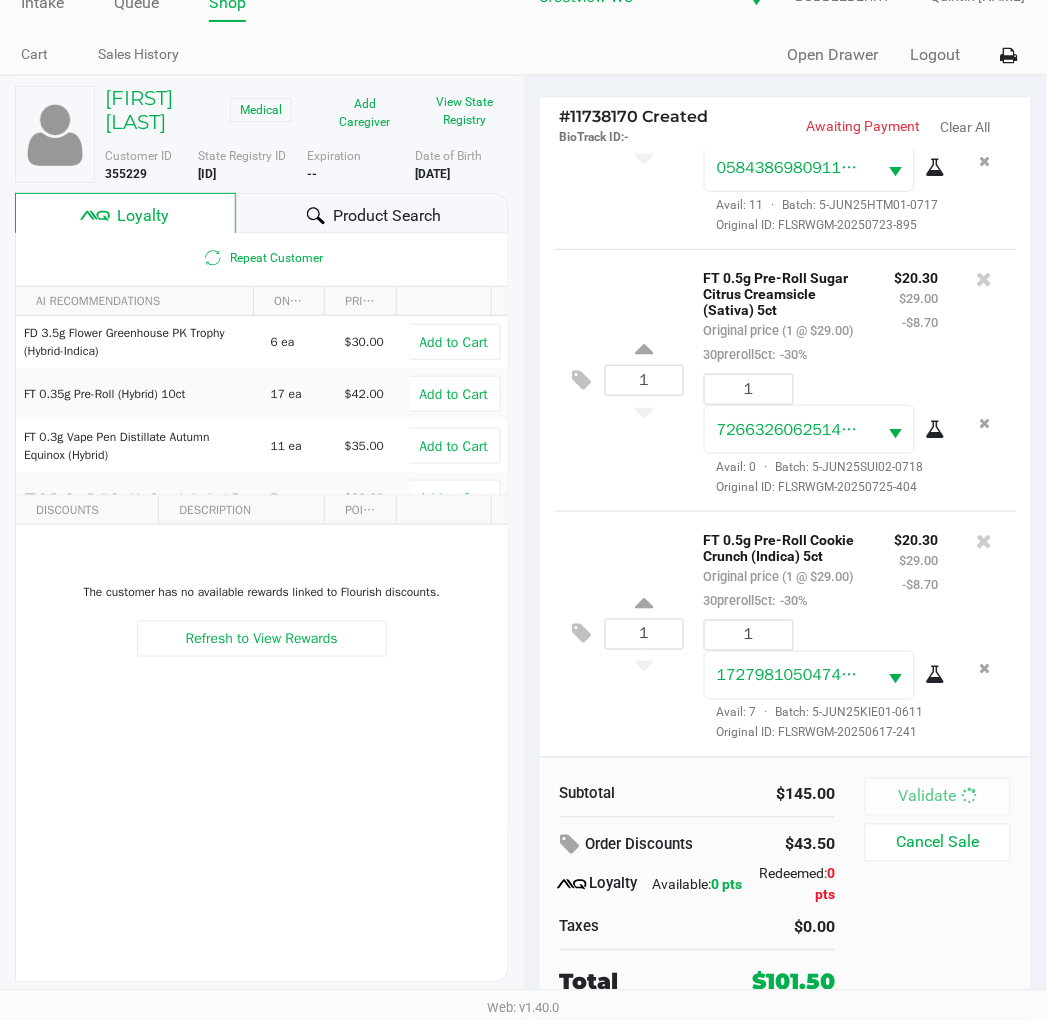 scroll, scrollTop: 0, scrollLeft: 0, axis: both 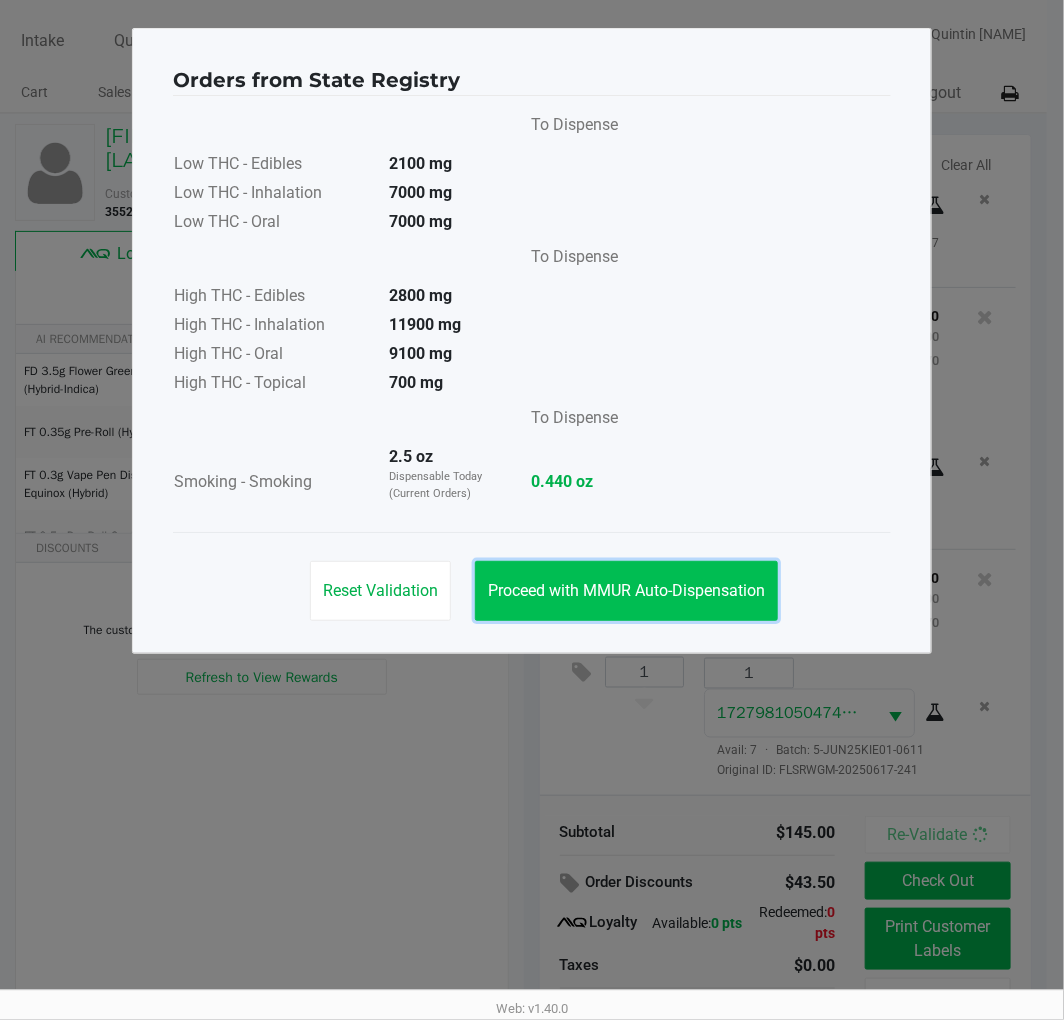 drag, startPoint x: 753, startPoint y: 574, endPoint x: 761, endPoint y: 555, distance: 20.615528 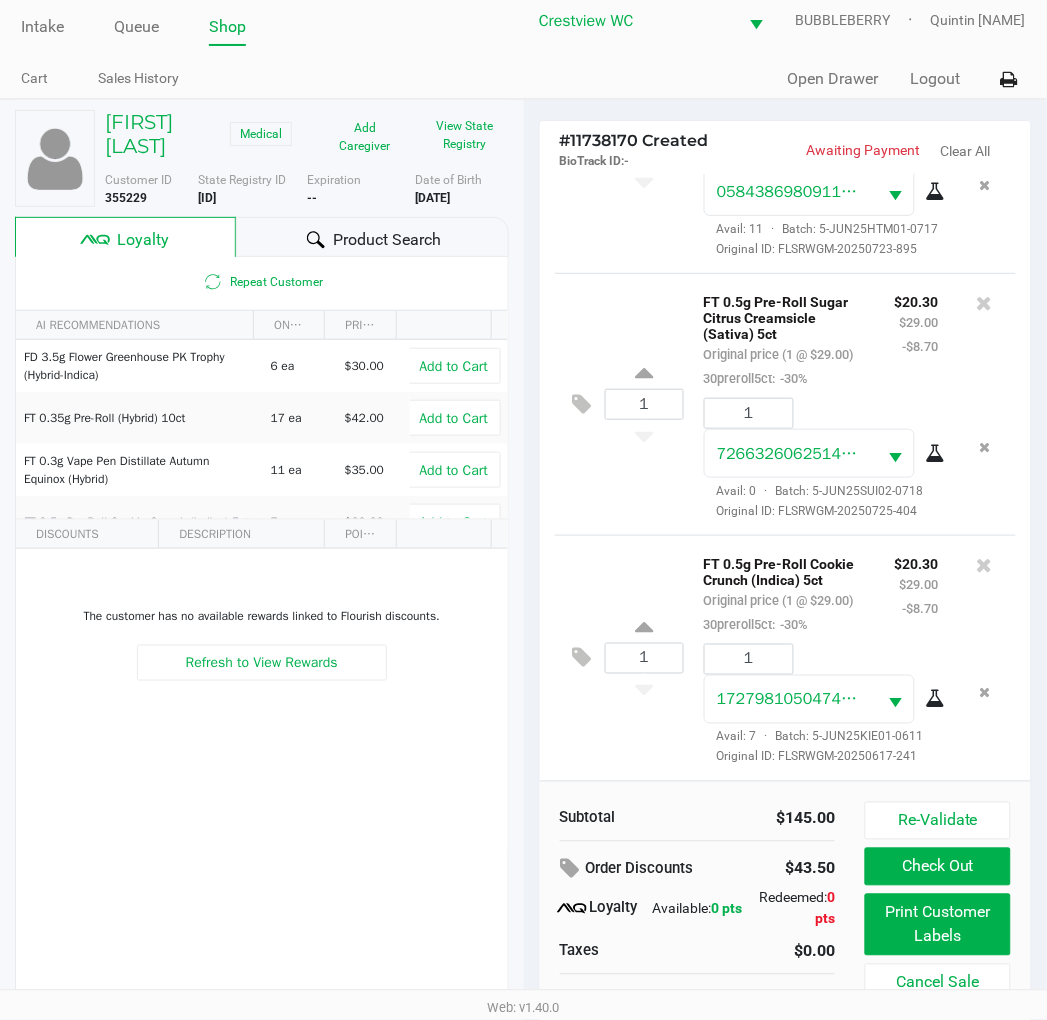 scroll, scrollTop: 38, scrollLeft: 0, axis: vertical 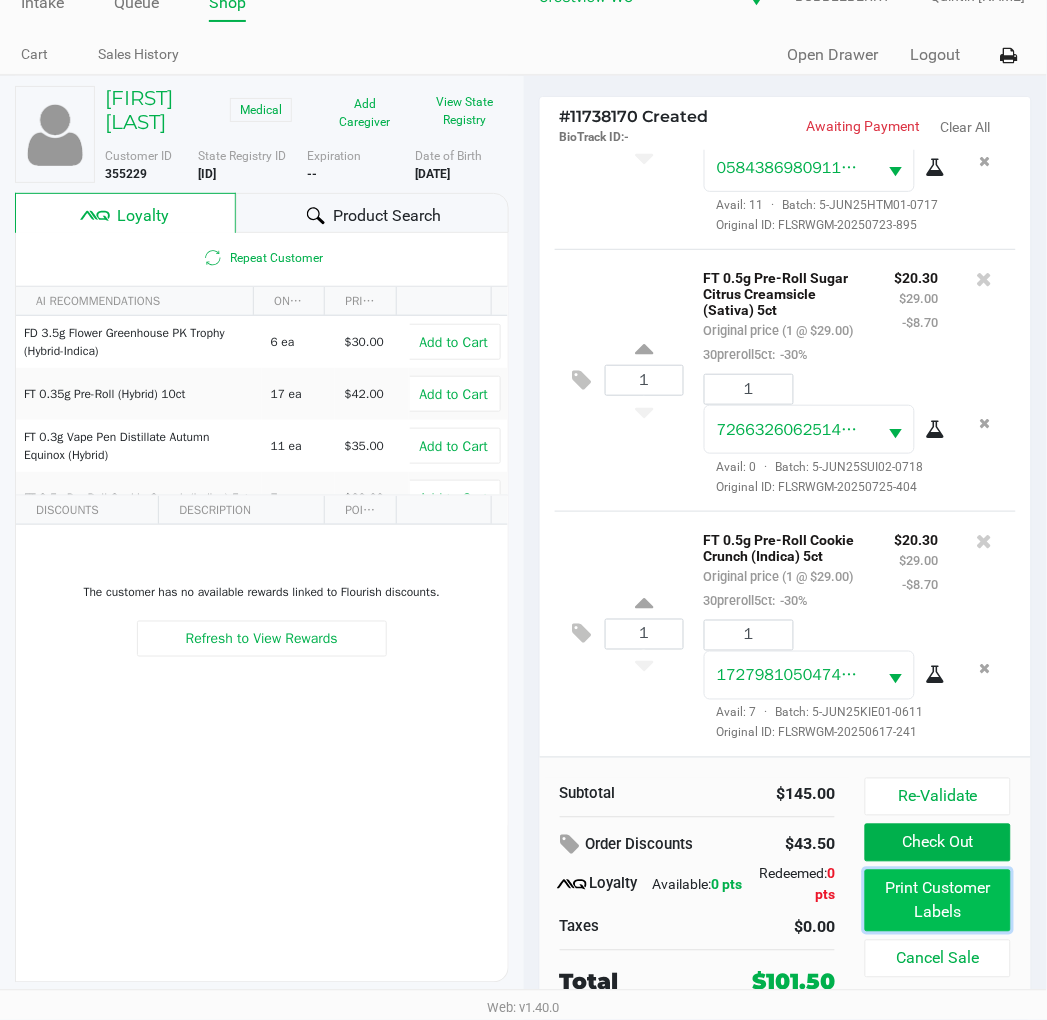 click on "Print Customer Labels" 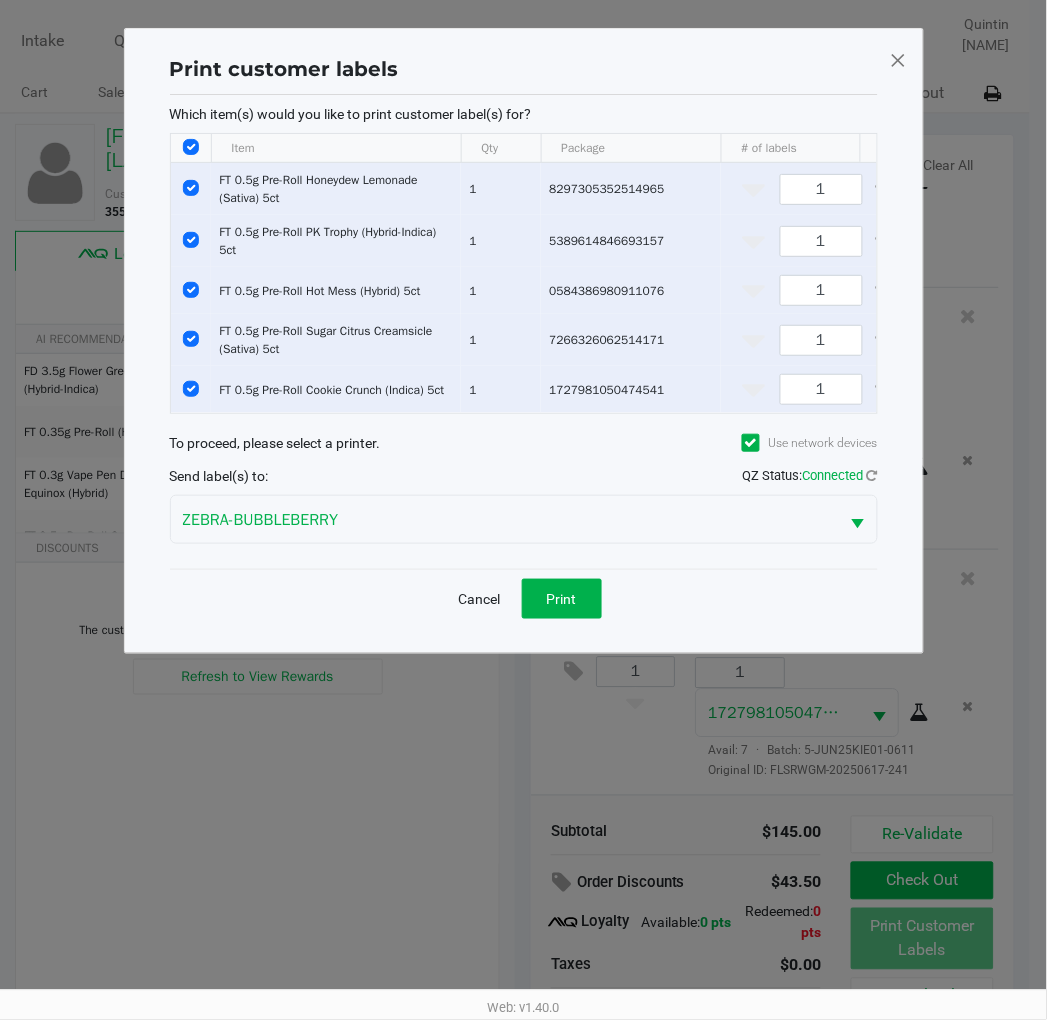 scroll, scrollTop: 0, scrollLeft: 0, axis: both 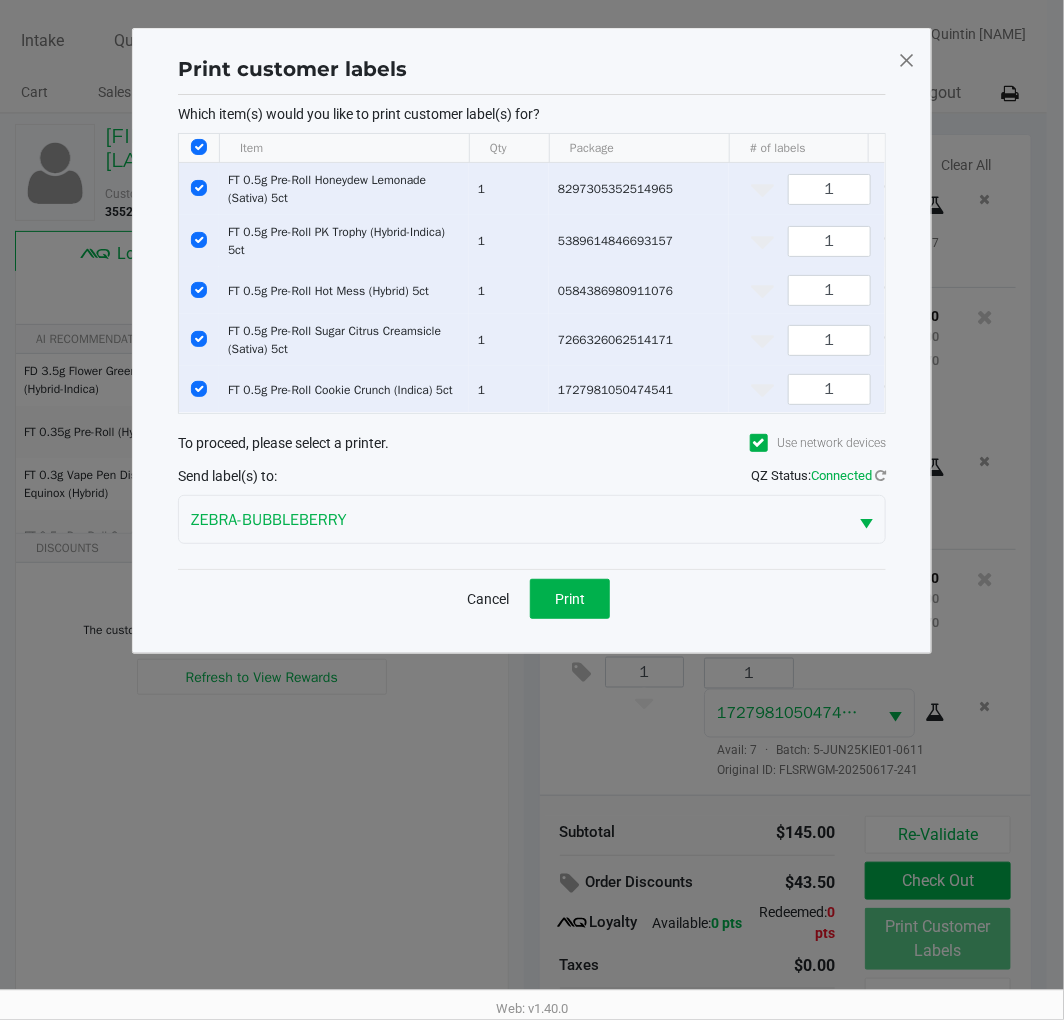 click on "Cancel   Print" 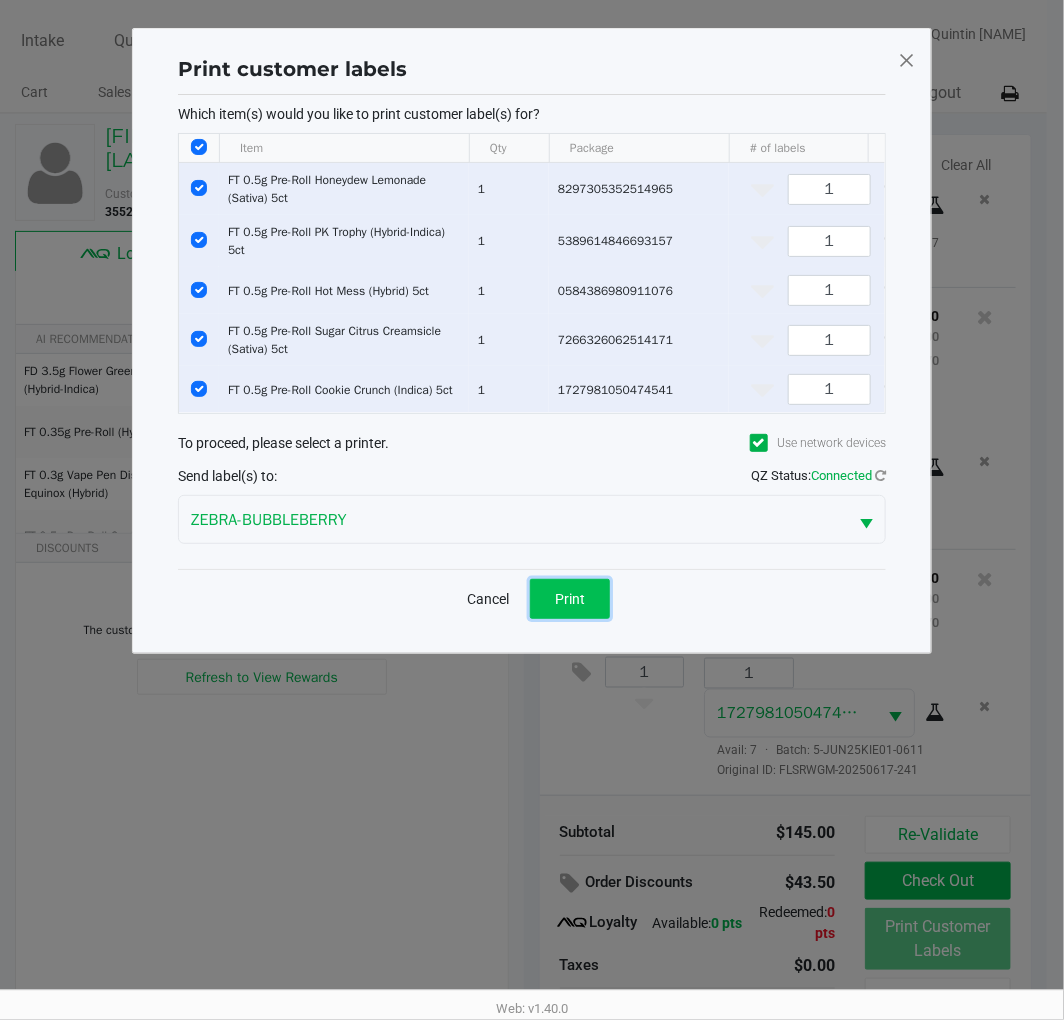 click on "Print" 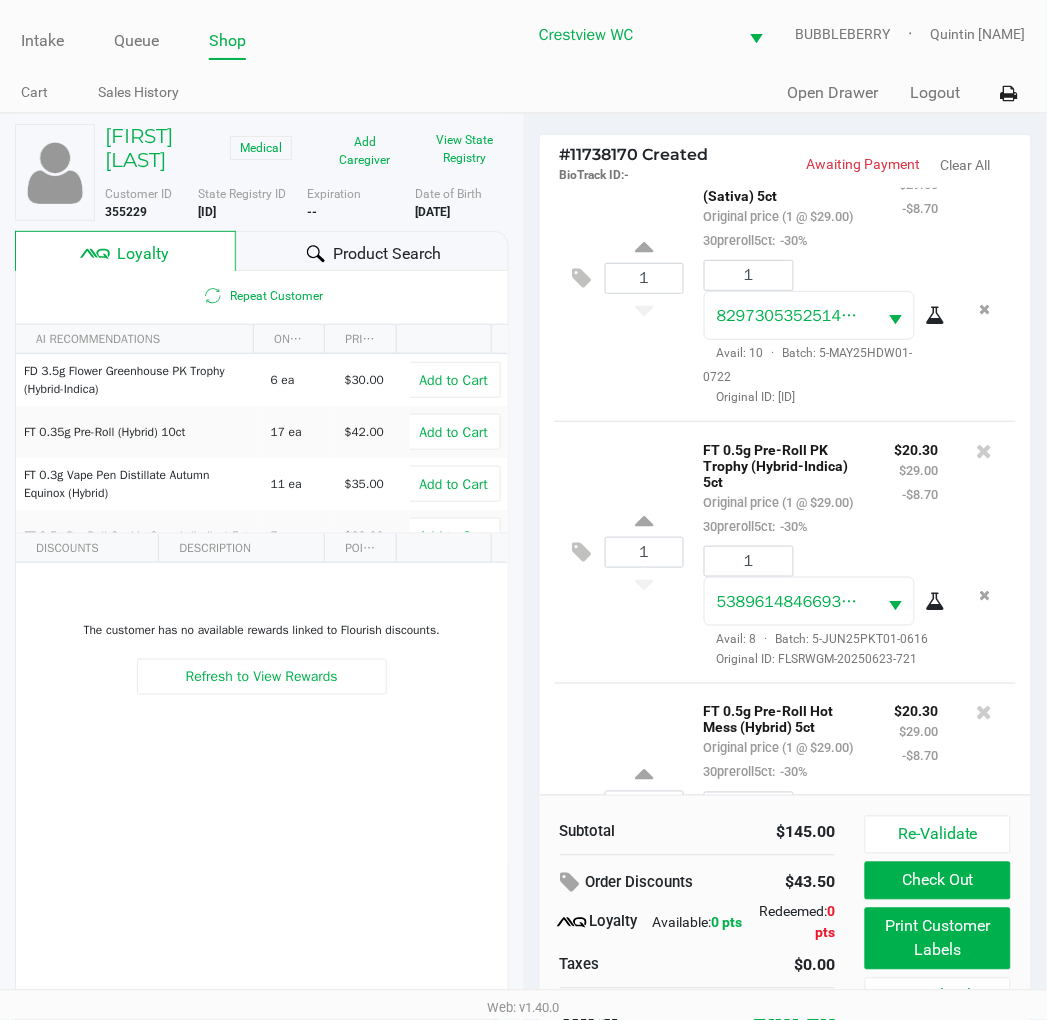 scroll, scrollTop: 0, scrollLeft: 0, axis: both 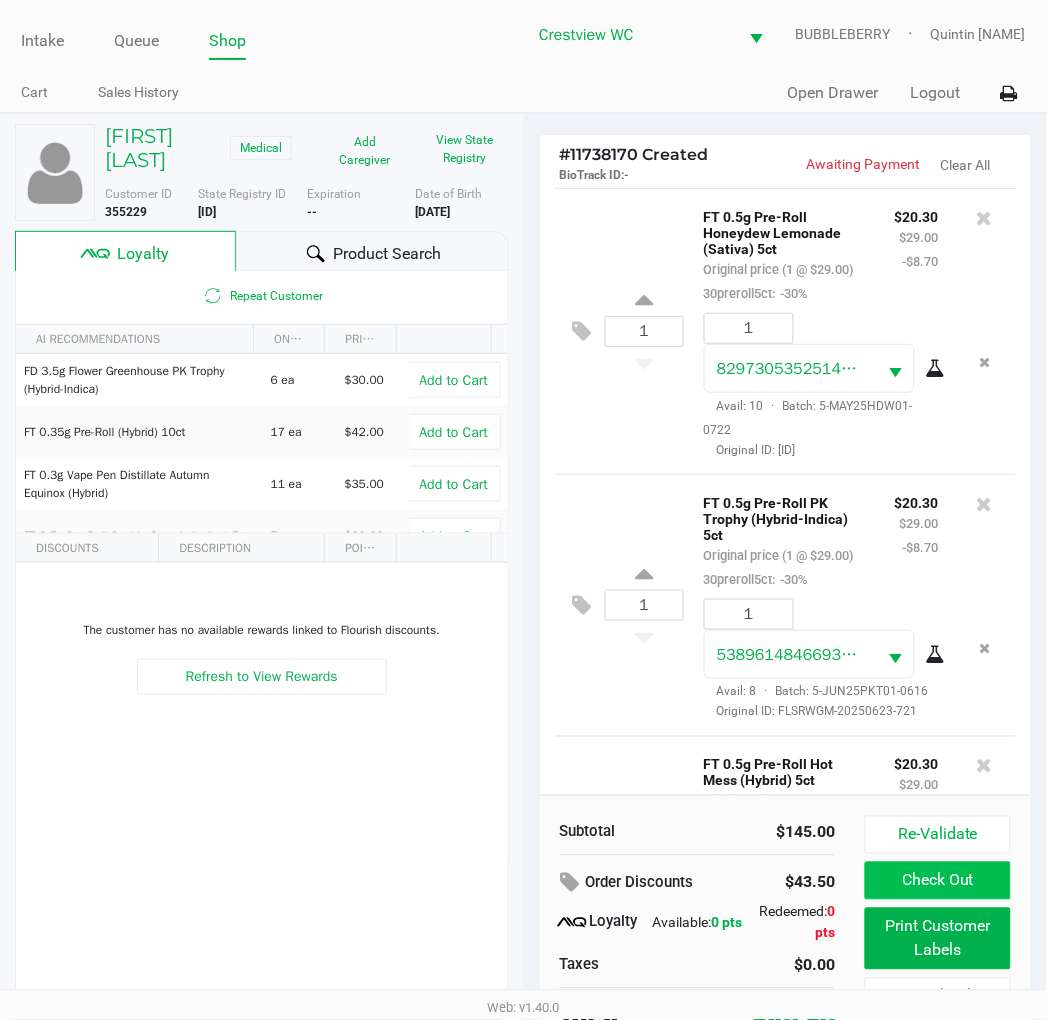 click on "Check Out" 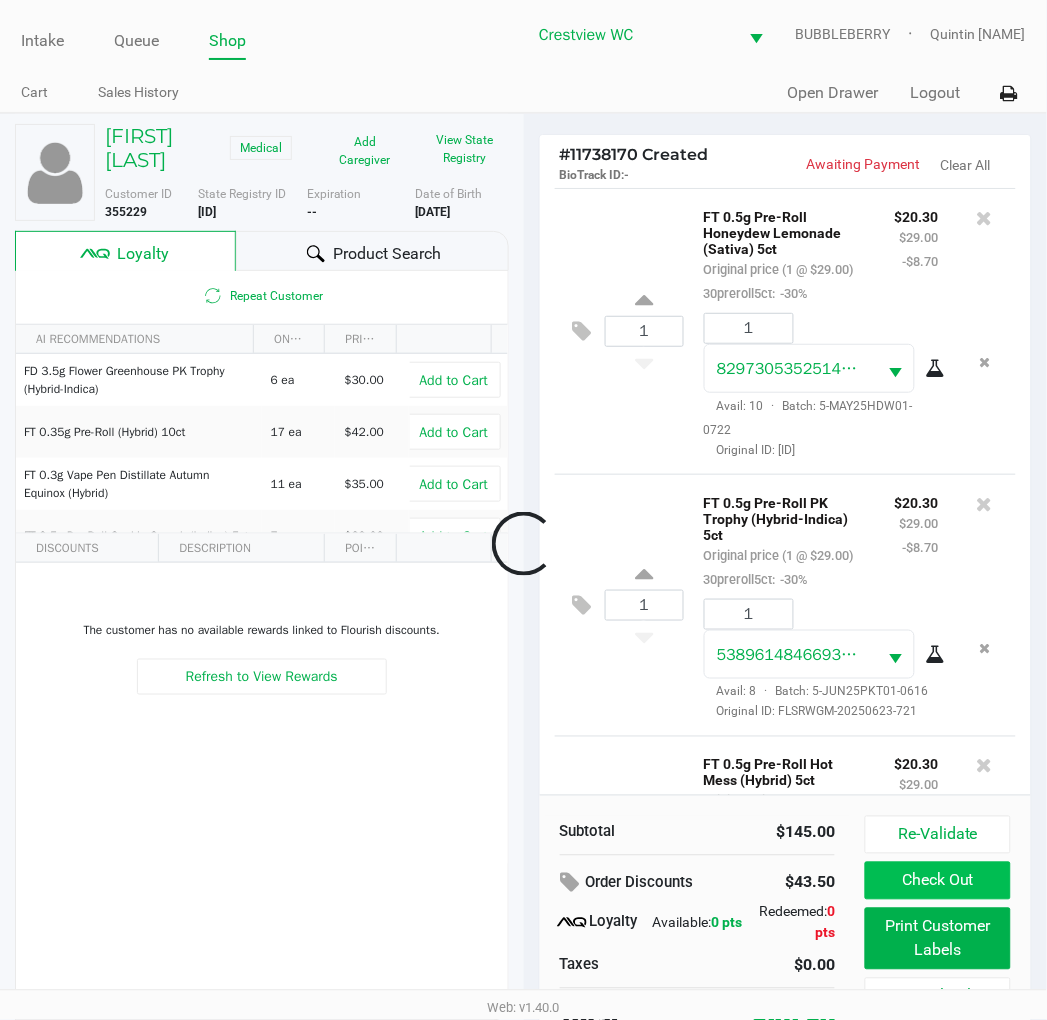 scroll, scrollTop: 937, scrollLeft: 0, axis: vertical 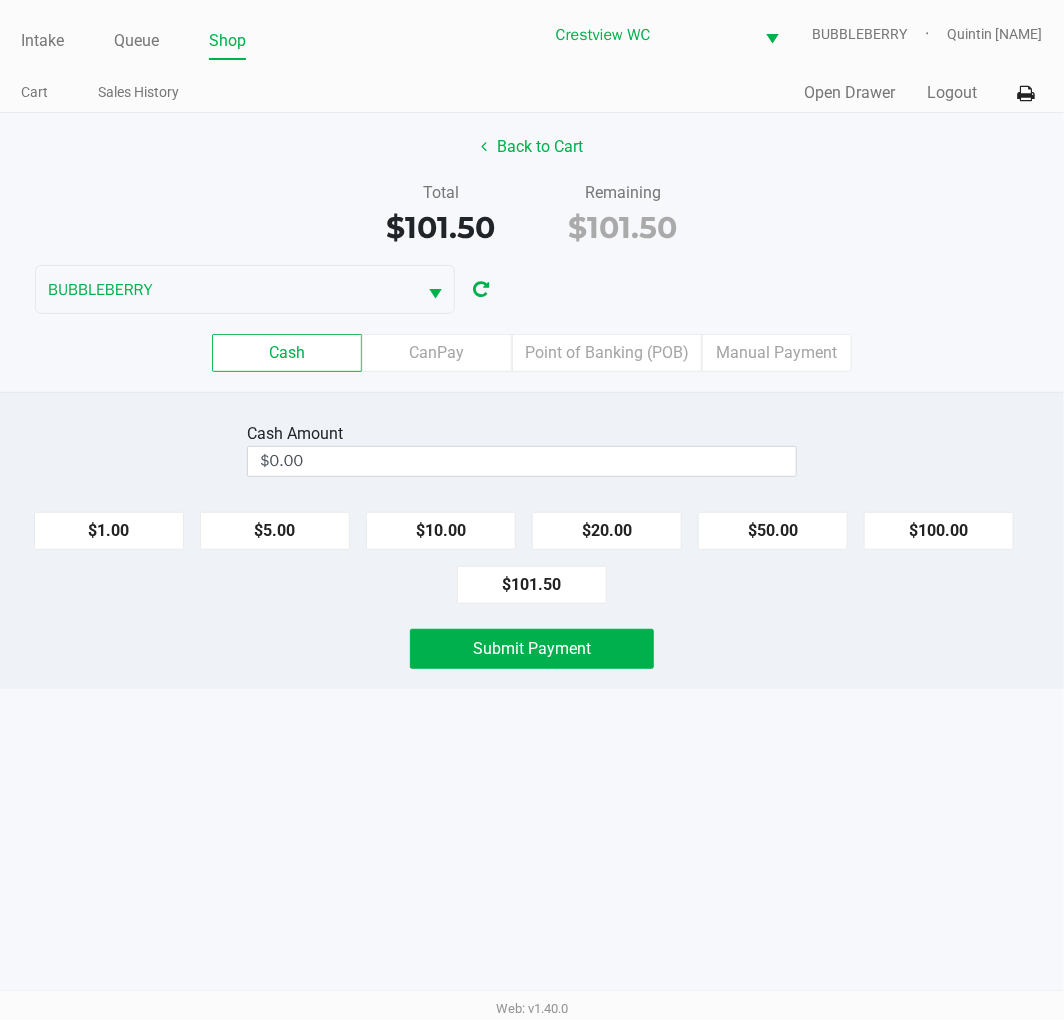 click on "$100.00" 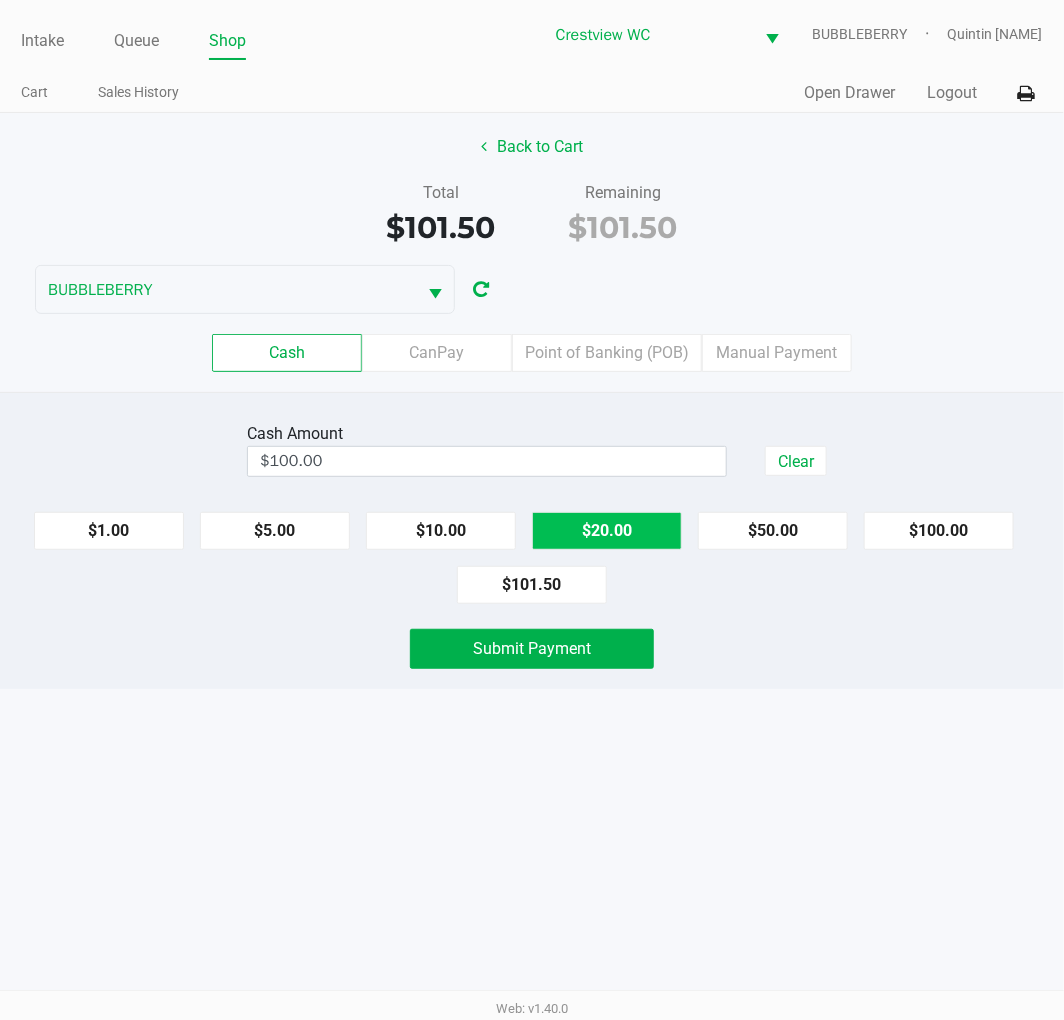 click on "$20.00" 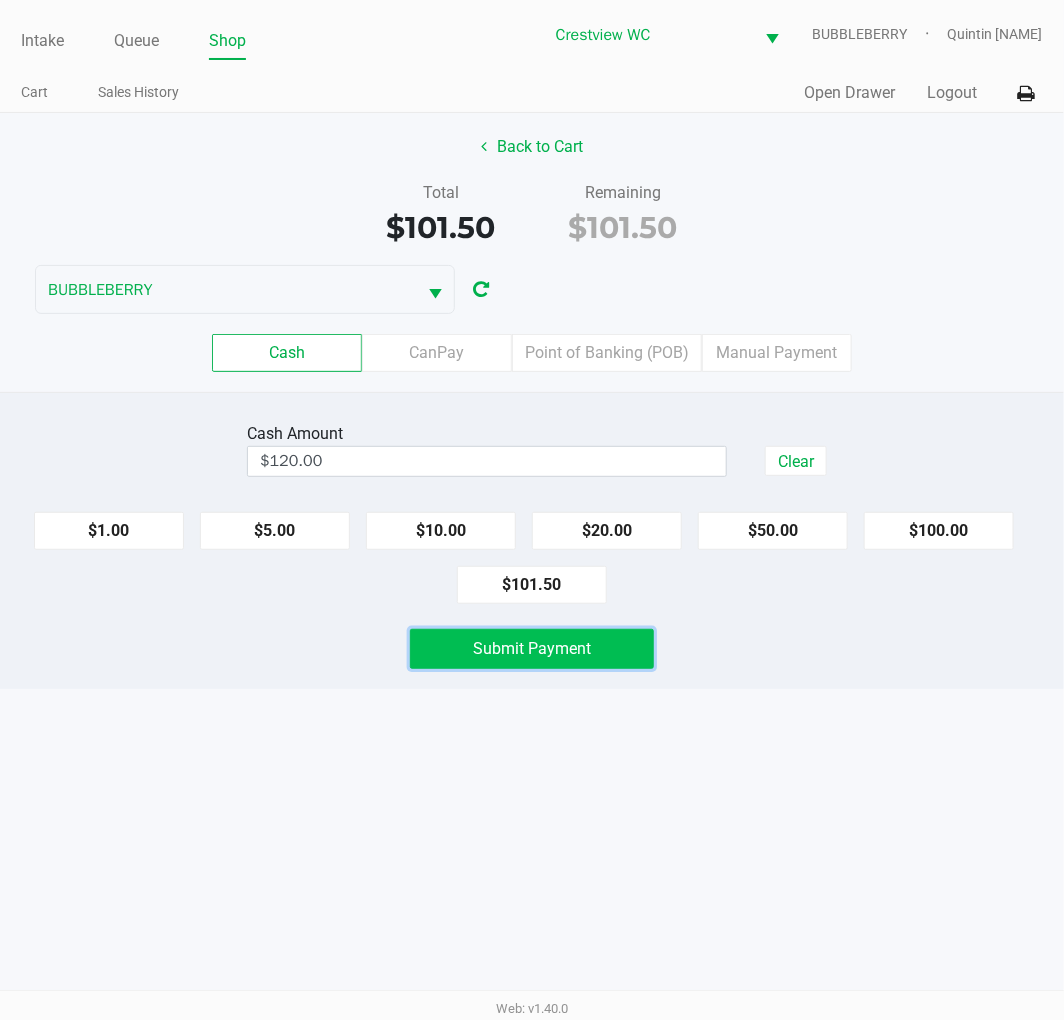 click on "Submit Payment" 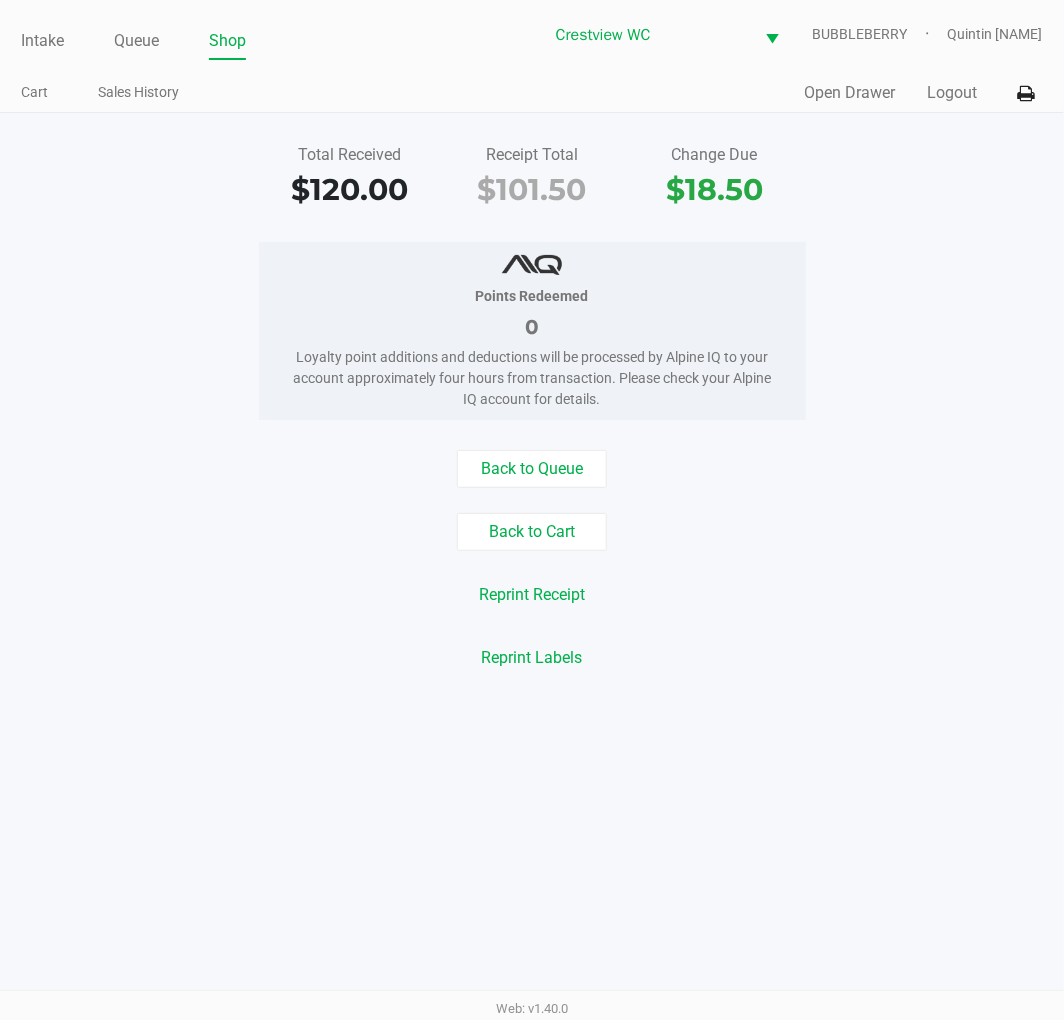 click on "Intake" 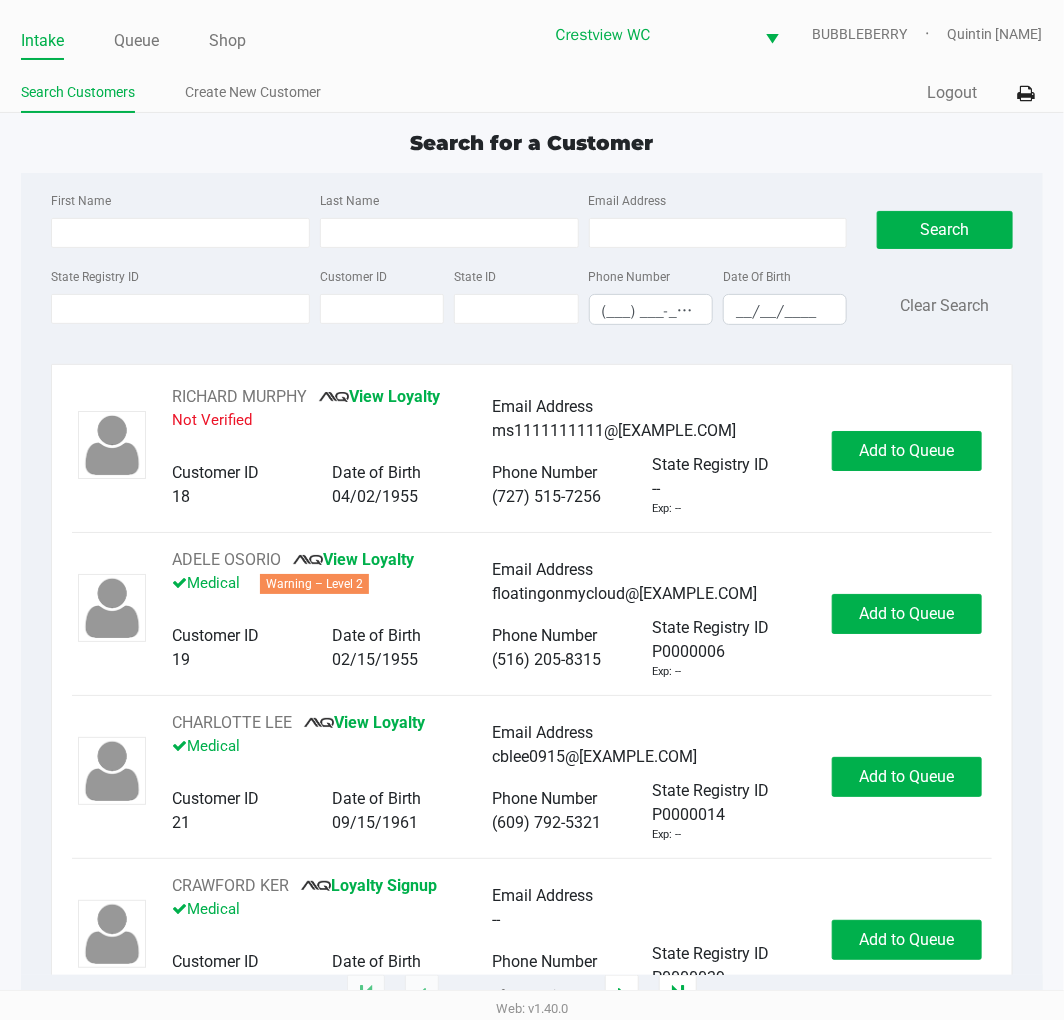 click on "State Registry ID" at bounding box center (180, 309) 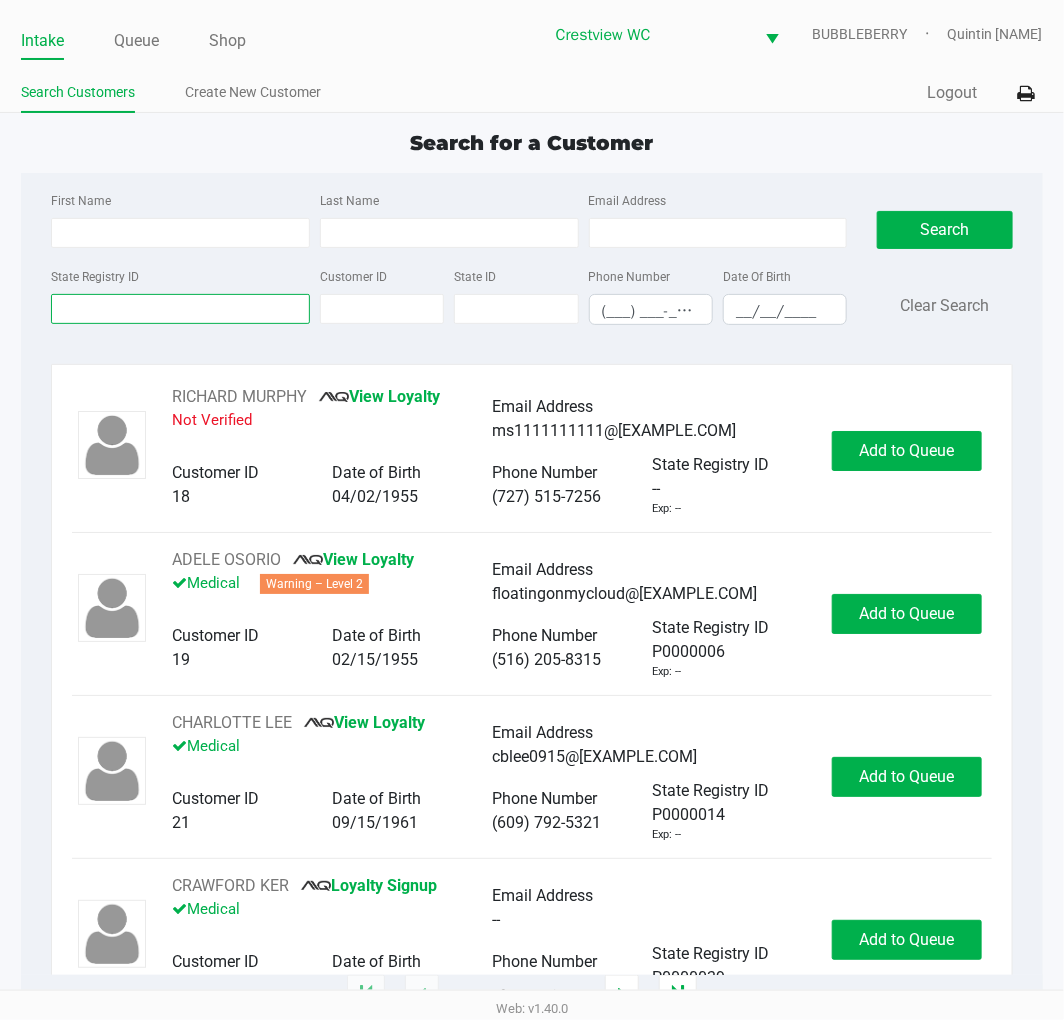 click on "State Registry ID" at bounding box center (180, 309) 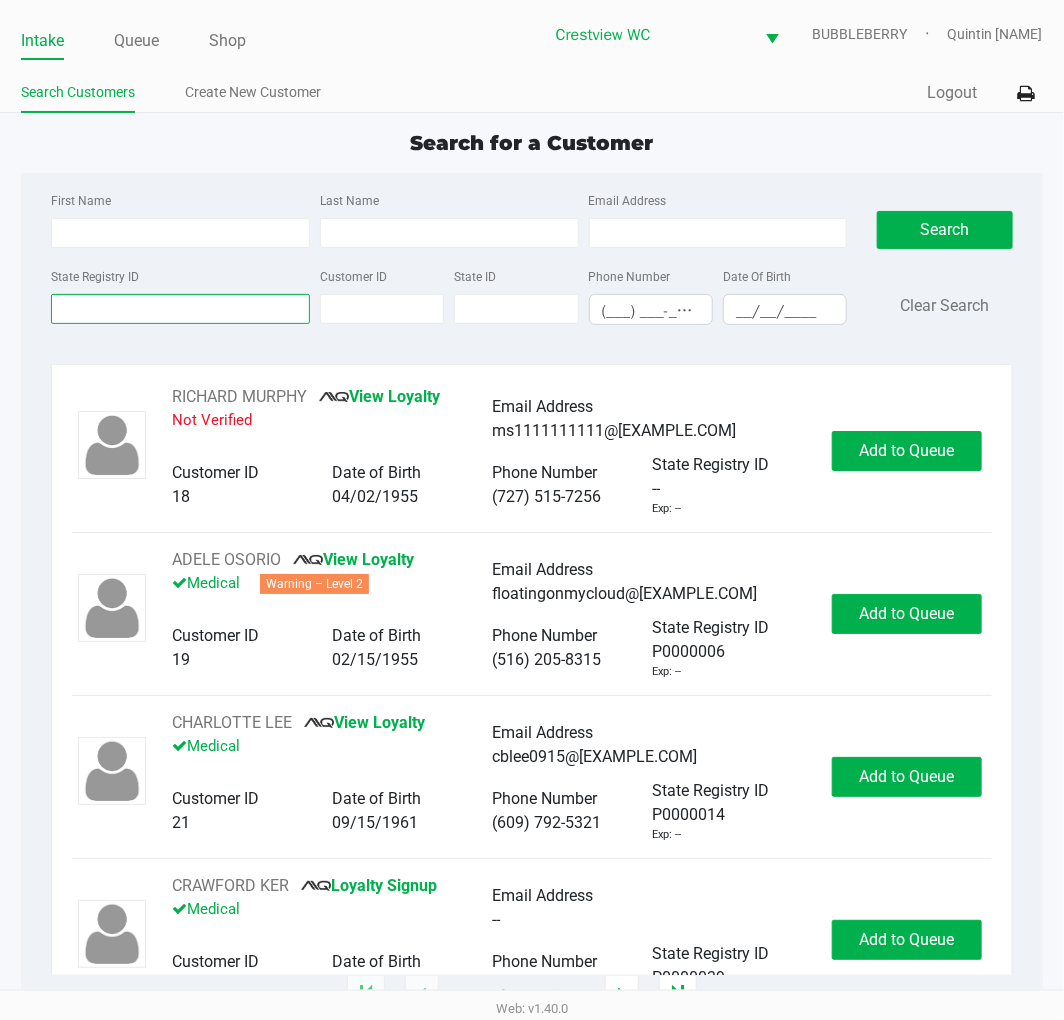 click on "State Registry ID" at bounding box center (180, 309) 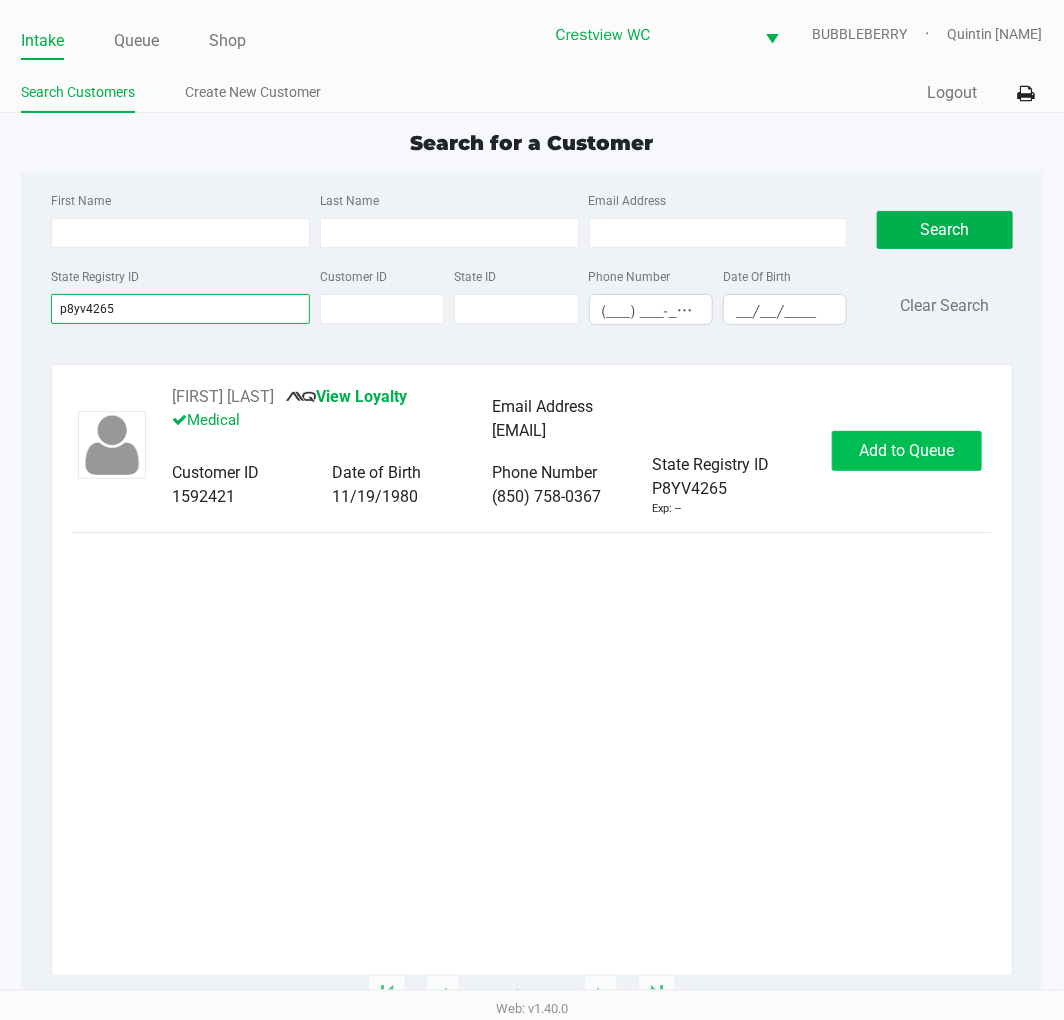 type on "p8yv4265" 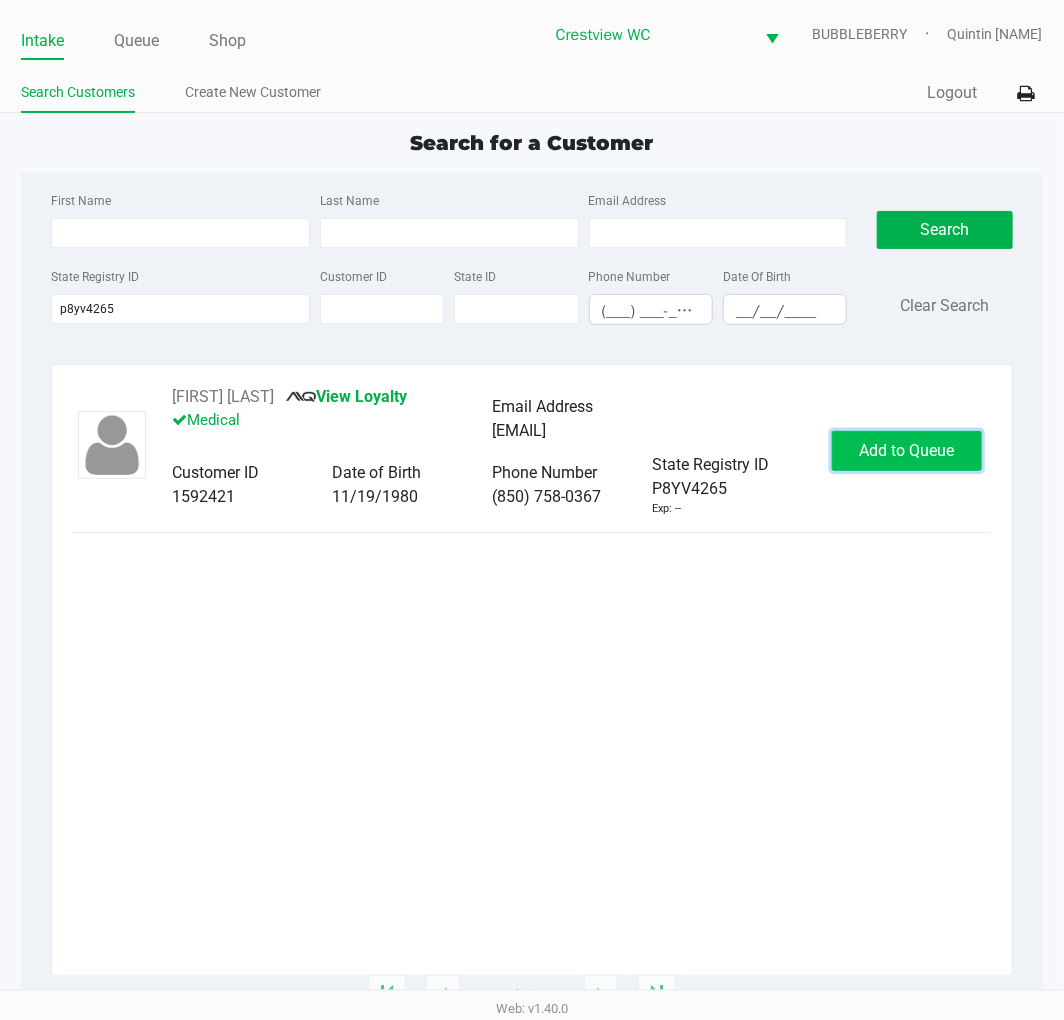 click on "Add to Queue" 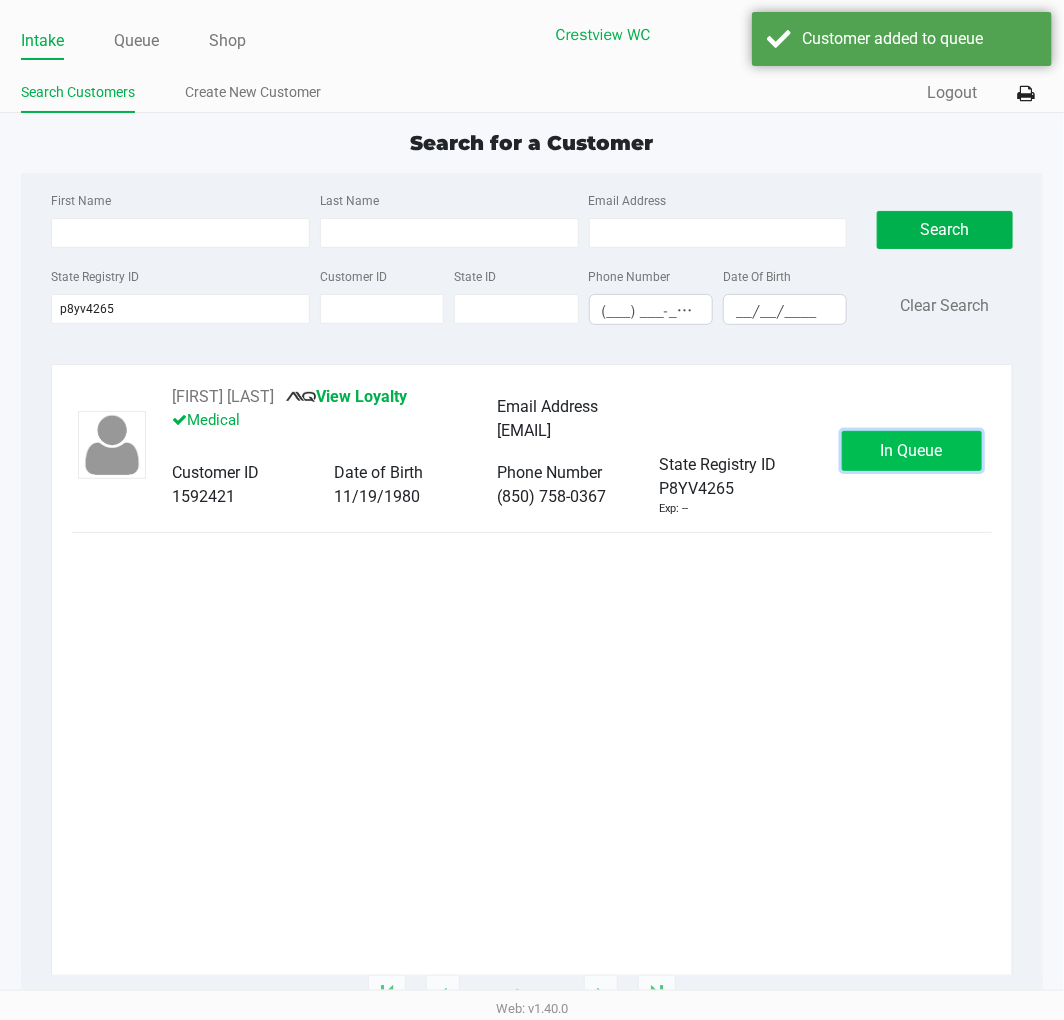 click on "In Queue" 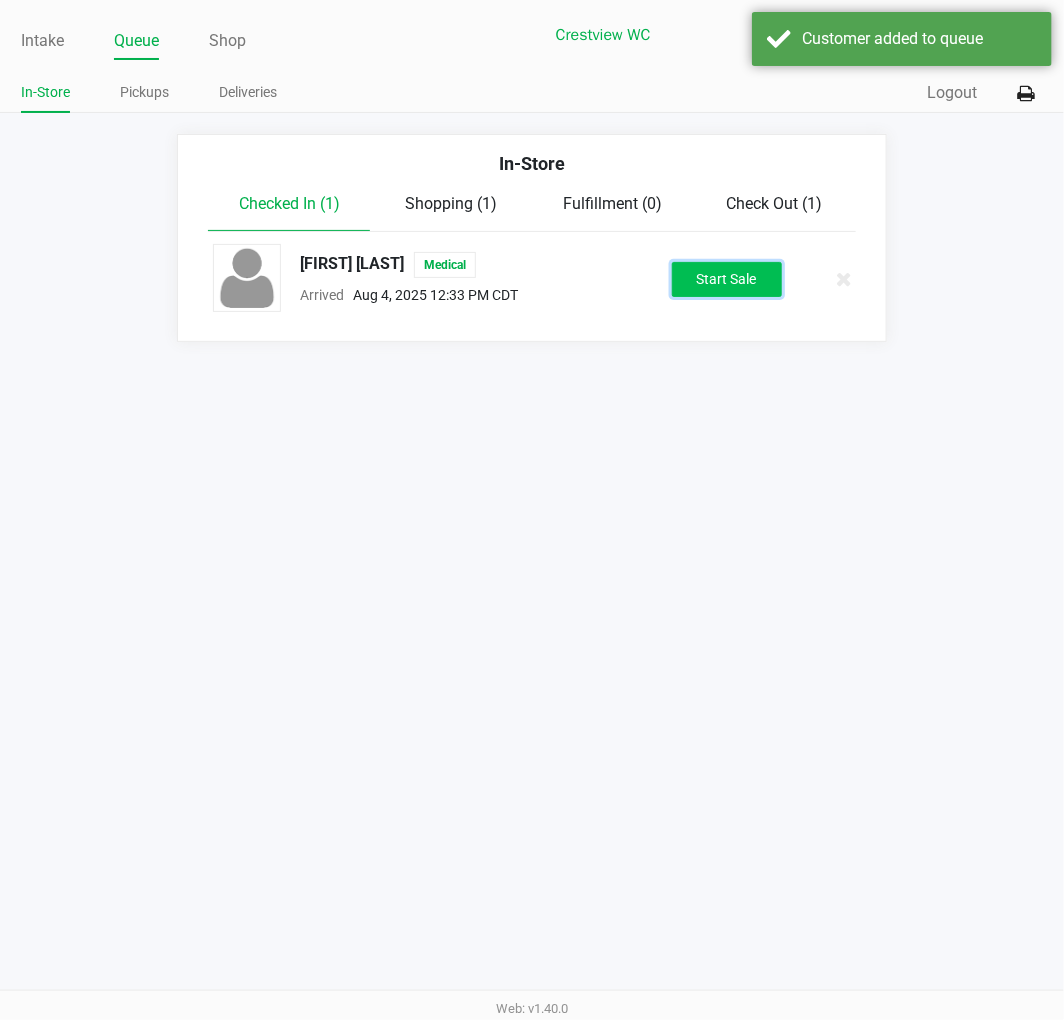 click on "Start Sale" 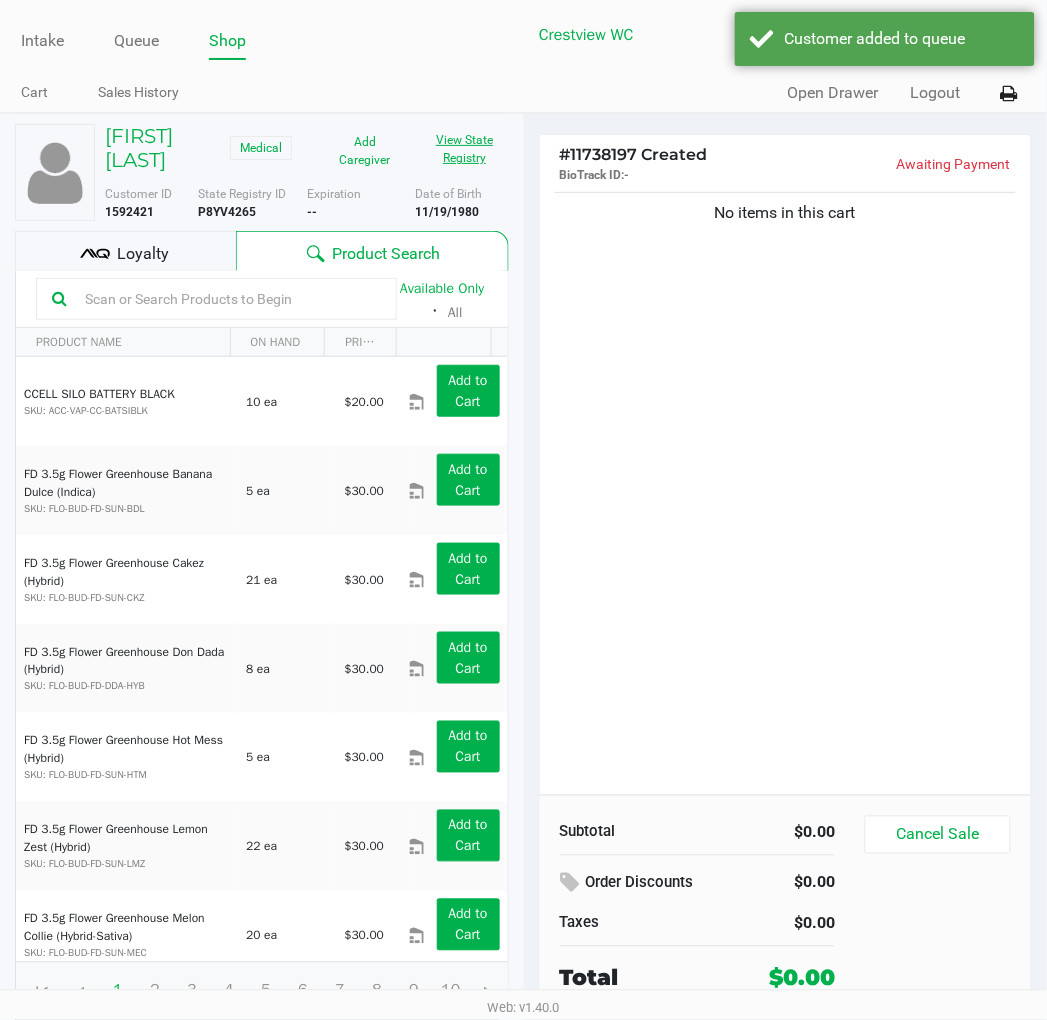 click on "View State Registry" 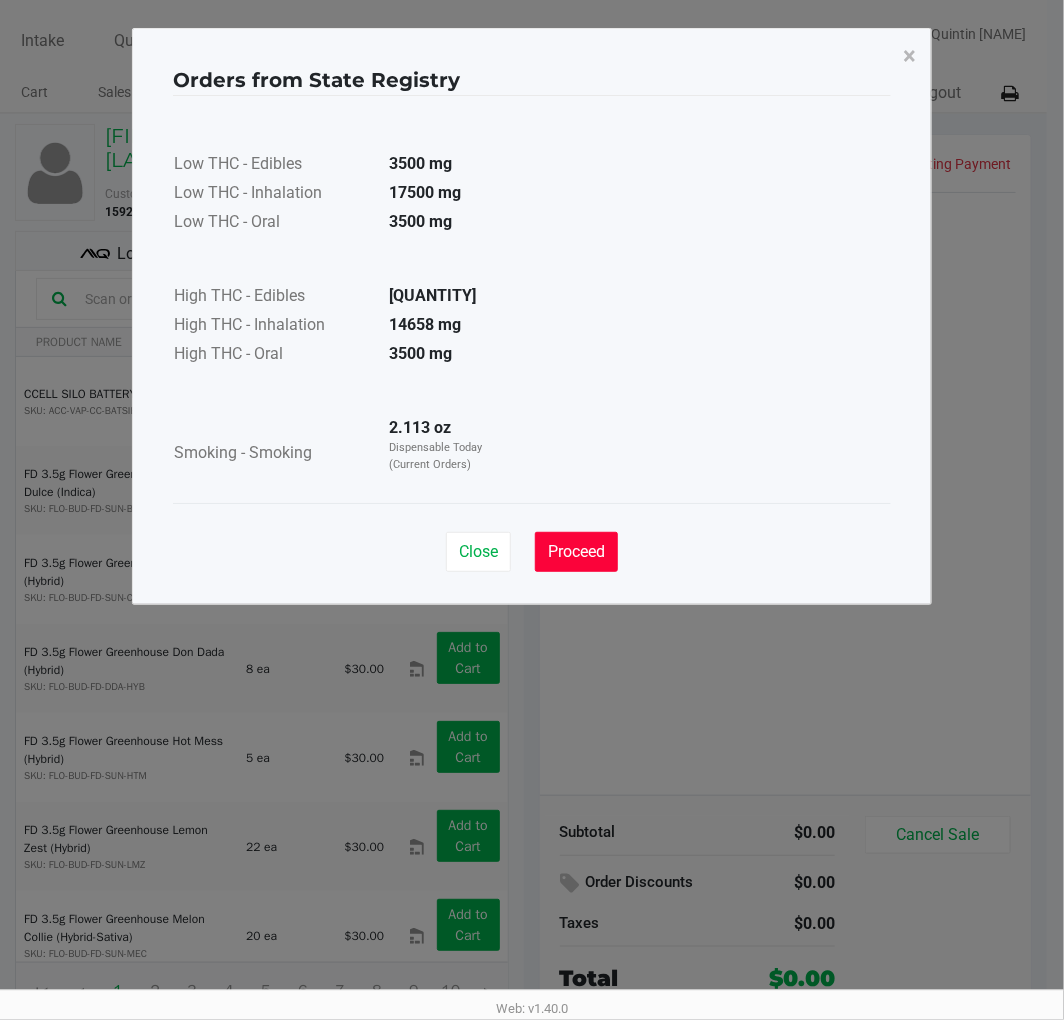 click on "Proceed" 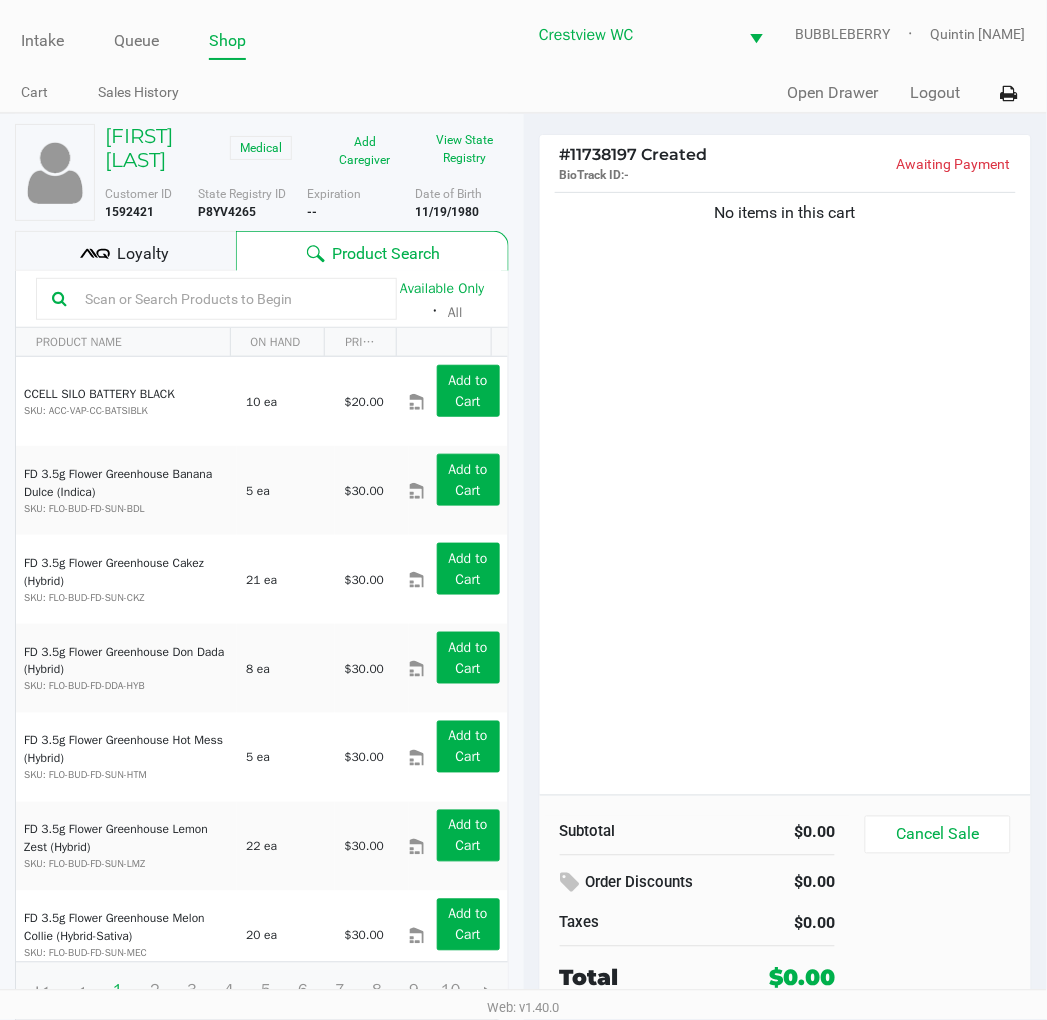 click on "No items in this cart" 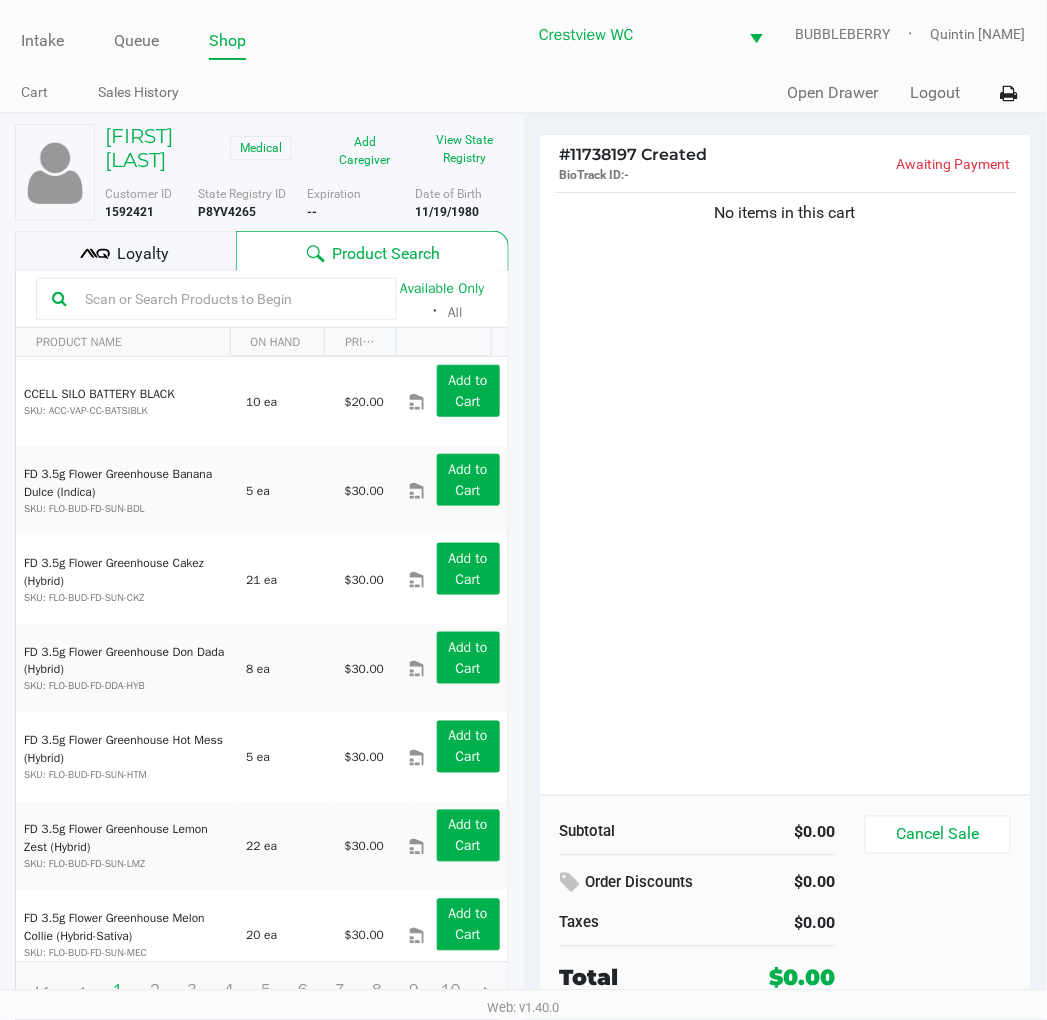 click 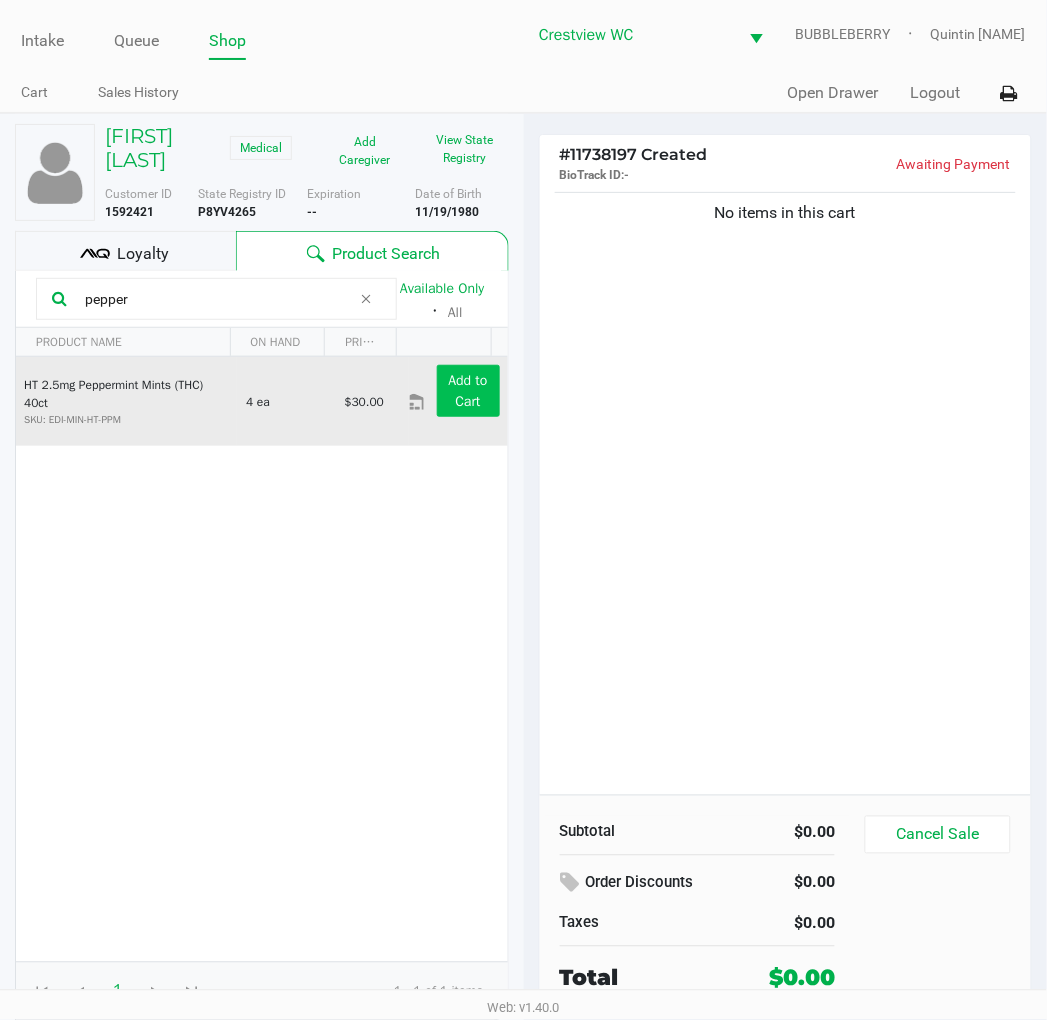 type on "pepper" 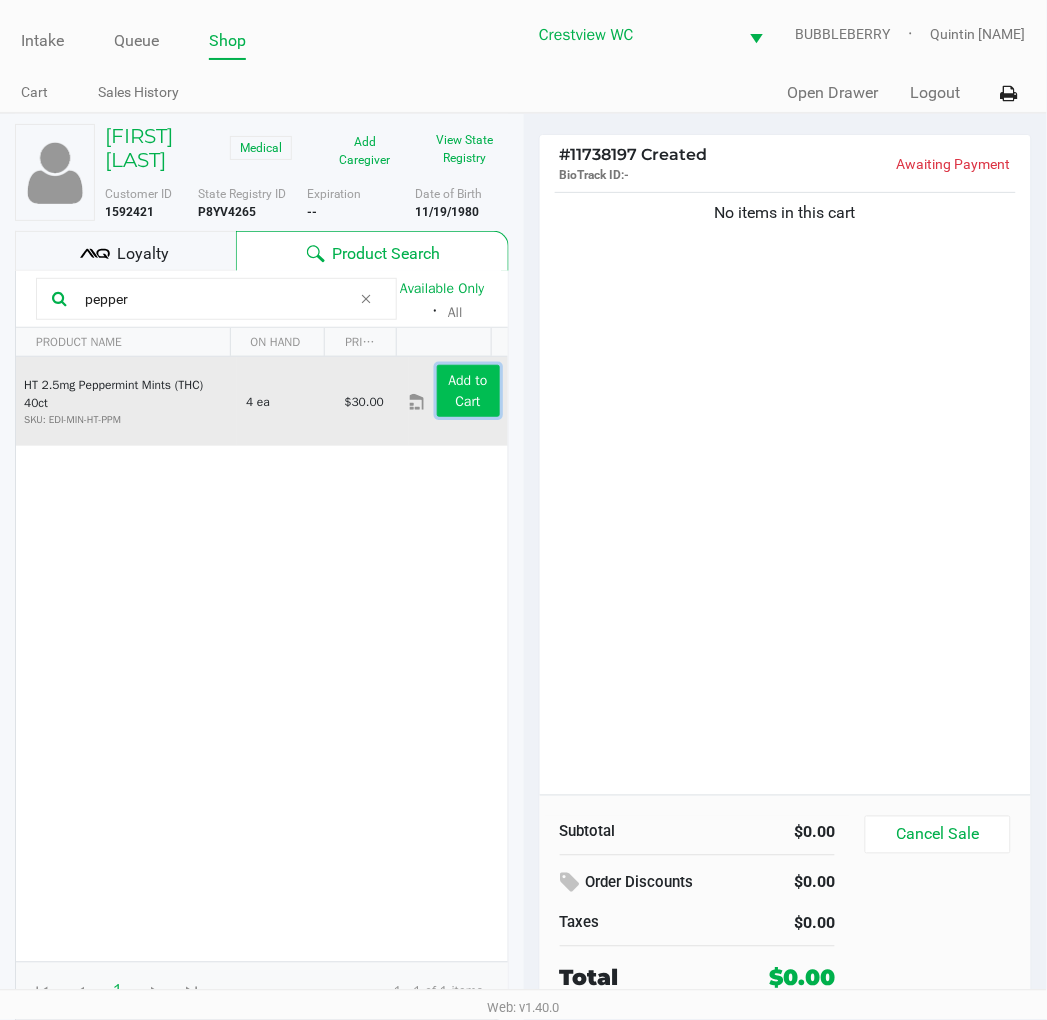 click on "Add to Cart" 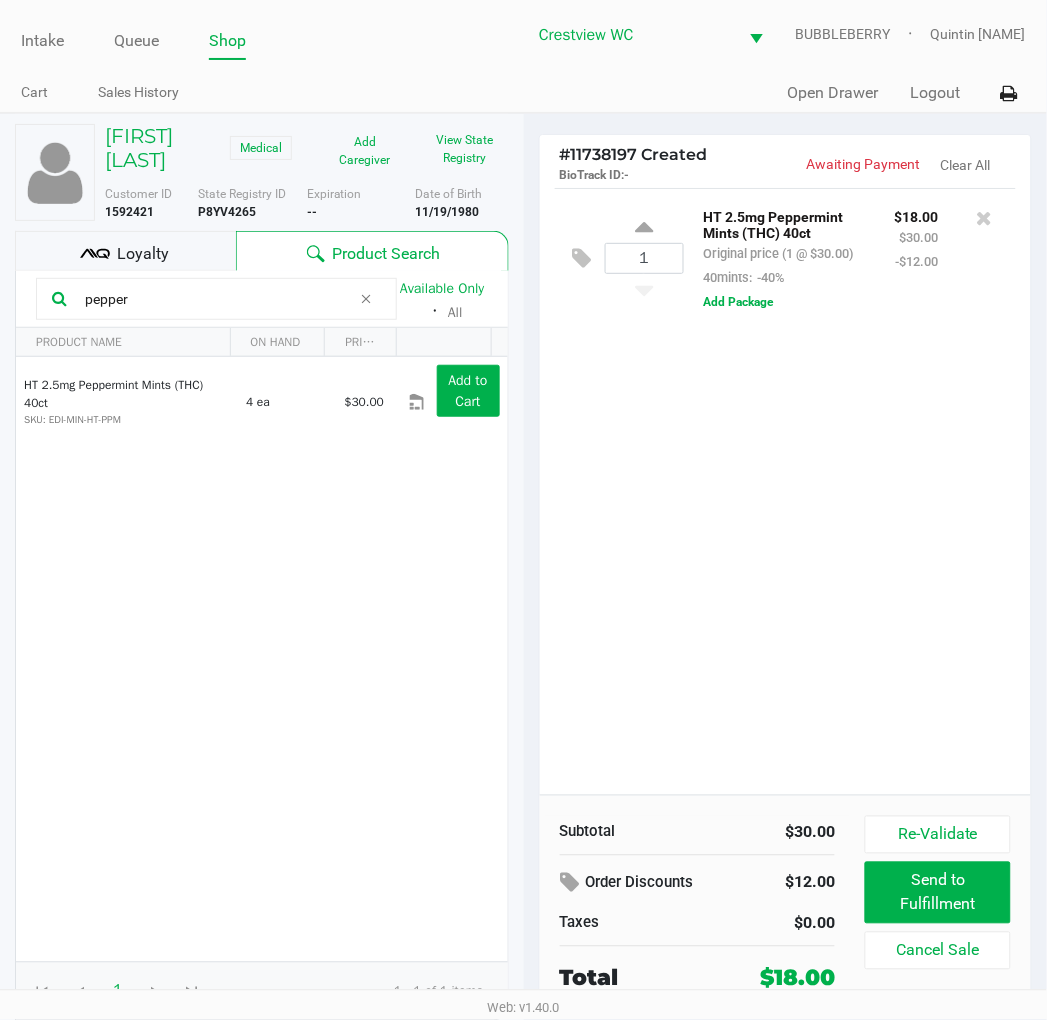 click on "pepper" 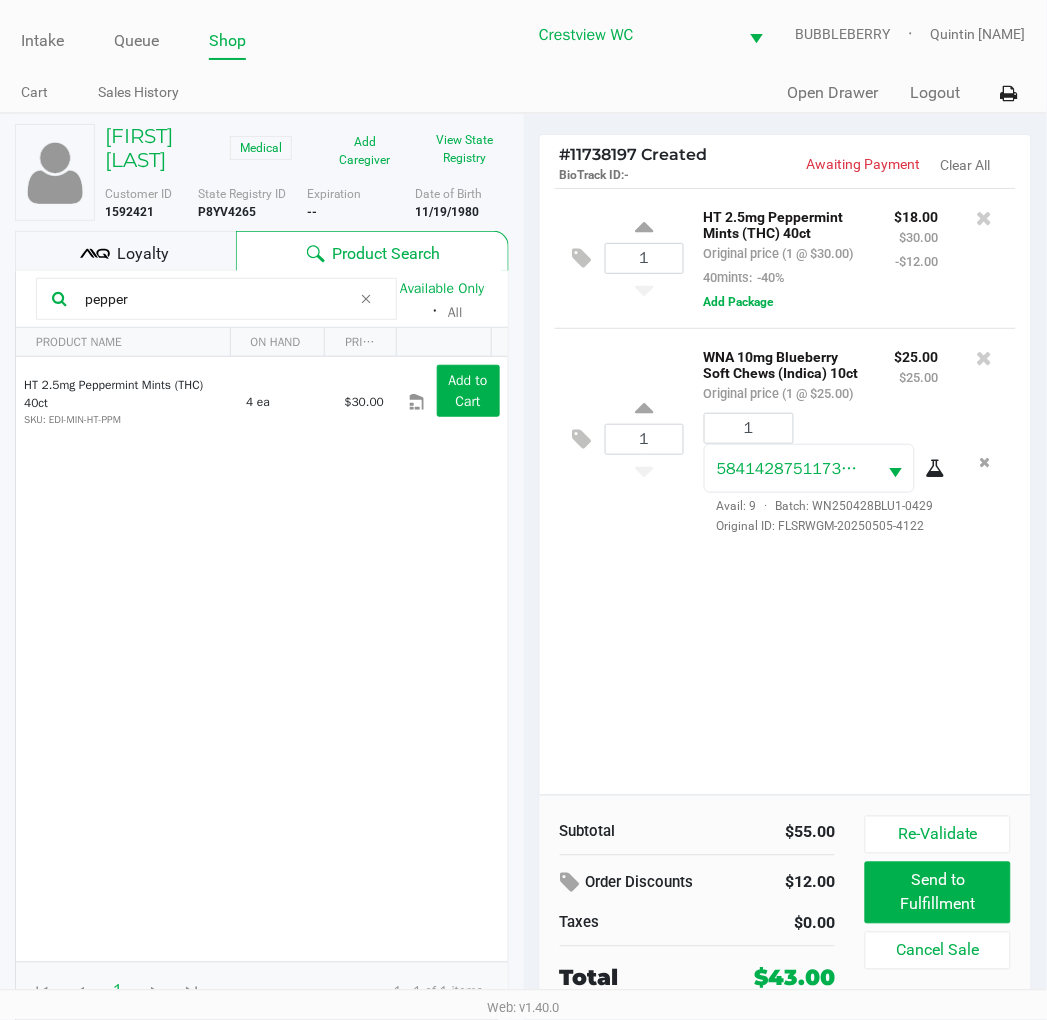 click on "Loyalty" 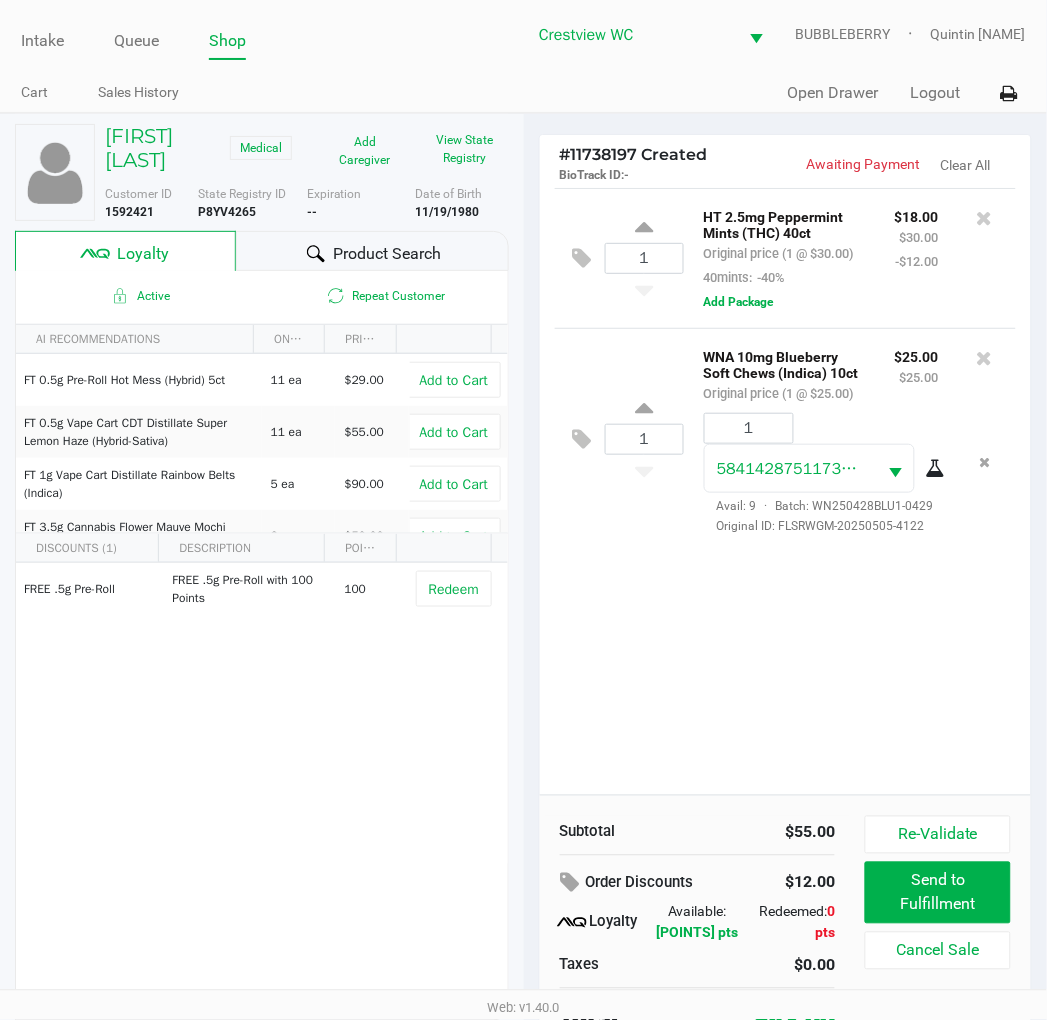 click on "1  HT 2.5mg Peppermint Mints (THC) 40ct   Original price (1 @ $30.00)  40mints:  -40% $18.00 $30.00 -$12.00  Add Package  1  WNA 10mg Blueberry Soft Chews (Indica) 10ct   Original price (1 @ $25.00) $25.00 $25.00 1 5841428751173499  Avail: 9  ·  Batch: WN250428BLU1-0429   Original ID: FLSRWGM-20250505-4122" 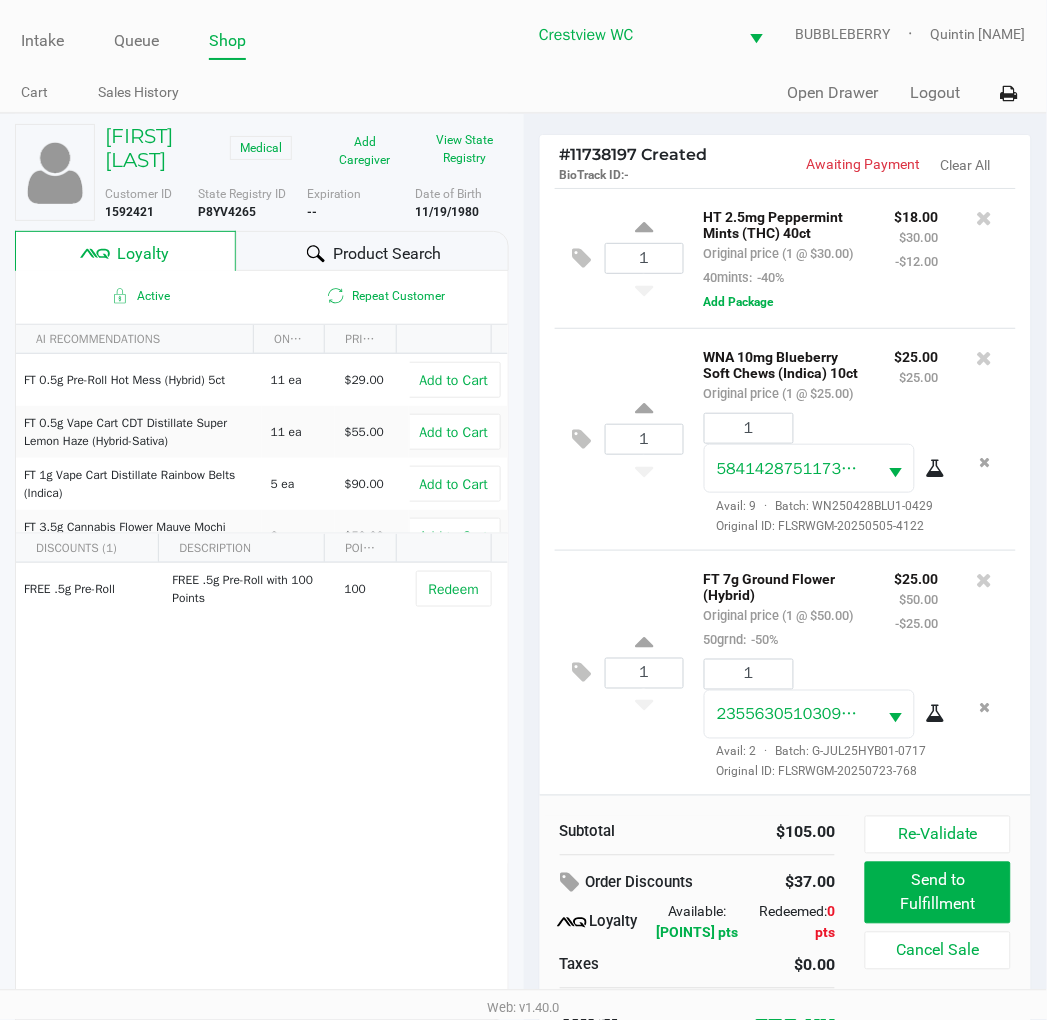 scroll, scrollTop: 143, scrollLeft: 0, axis: vertical 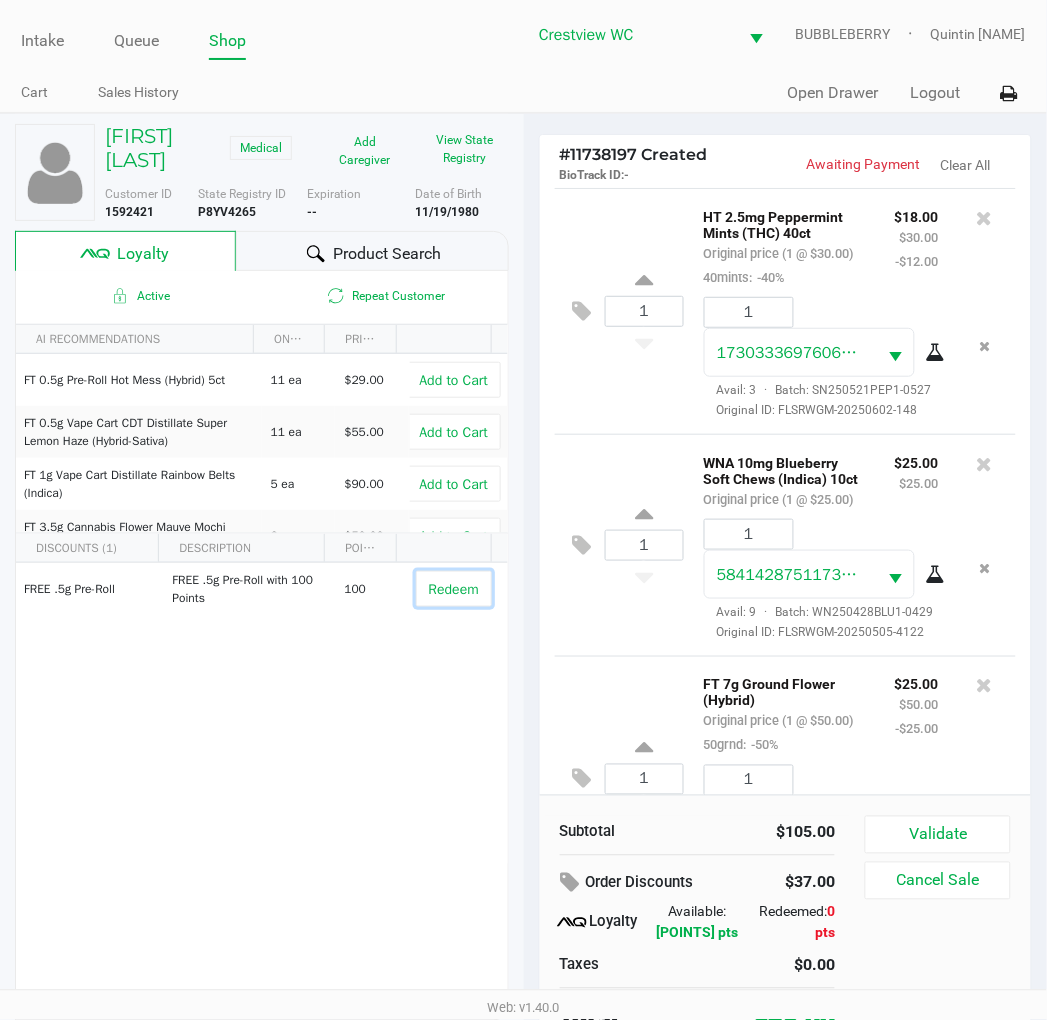 drag, startPoint x: 455, startPoint y: 623, endPoint x: 885, endPoint y: 524, distance: 441.24936 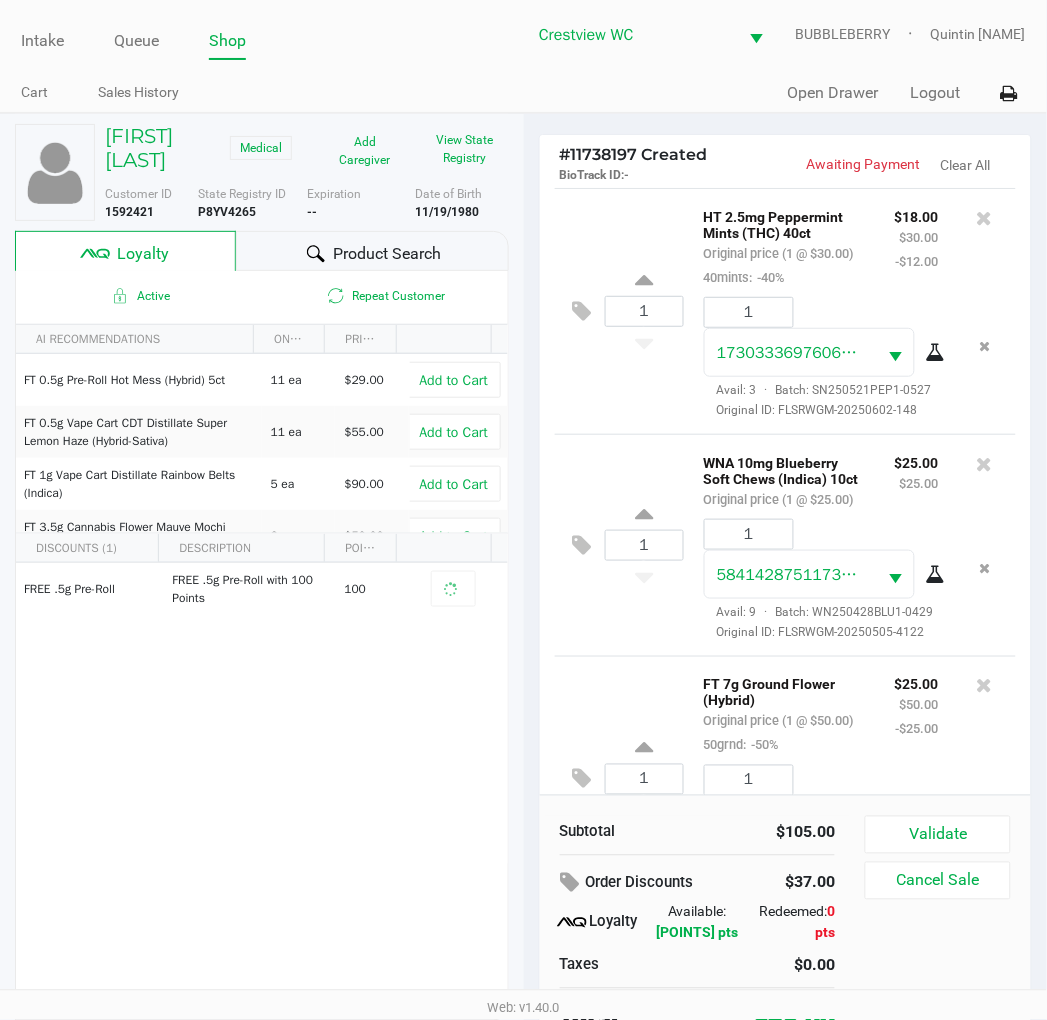 scroll, scrollTop: 273, scrollLeft: 0, axis: vertical 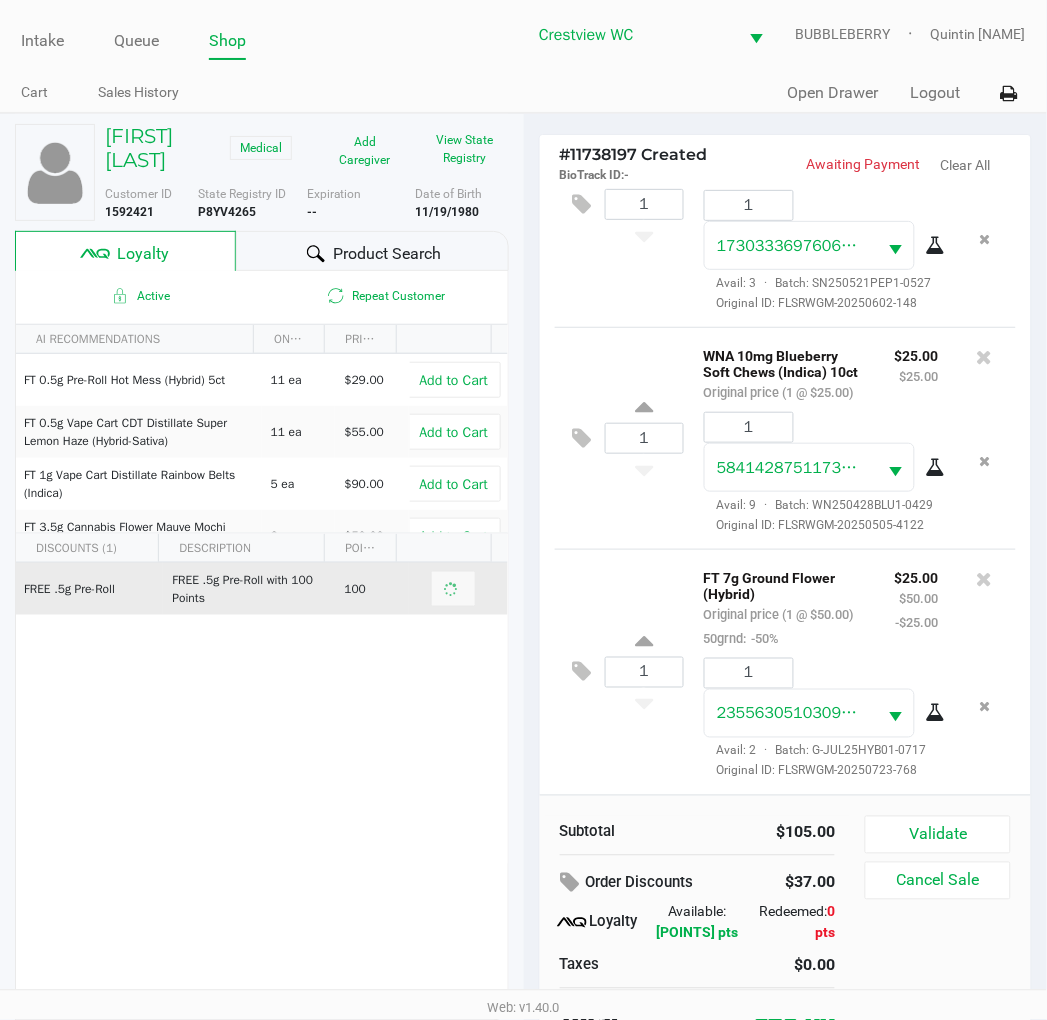 click 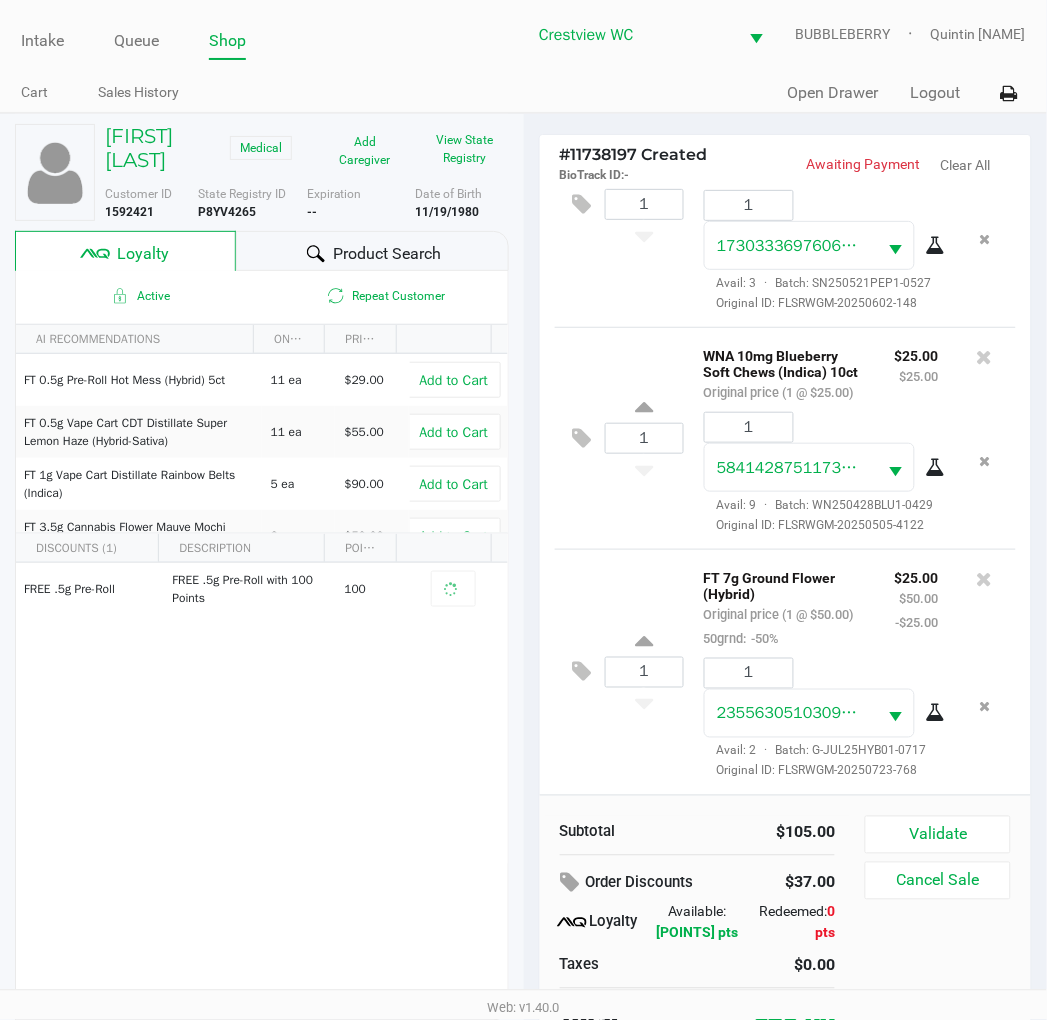 scroll, scrollTop: 0, scrollLeft: 0, axis: both 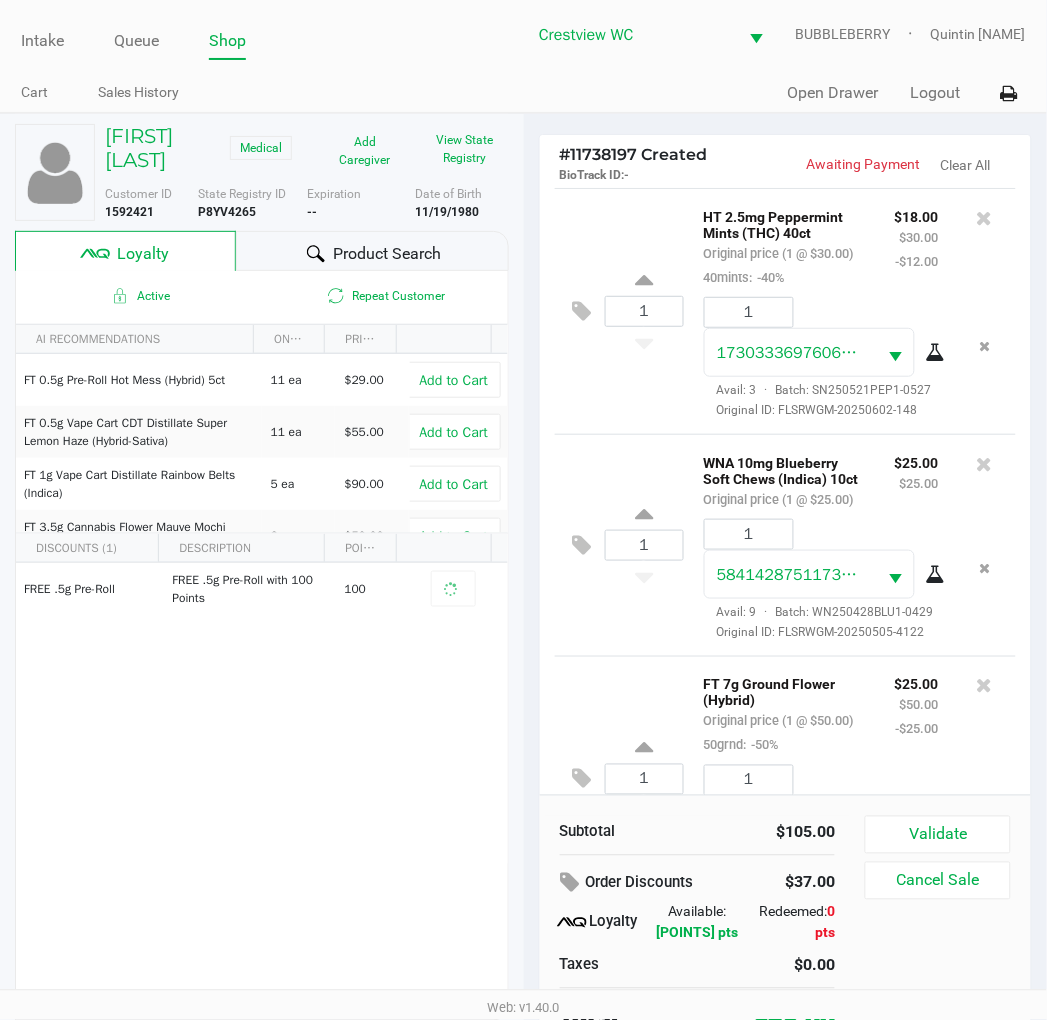 click on "Intake Queue Shop Crestview WC  BUBBLEBERRY   Quintin Davies  Cart Sales History  Quick Sale   Open Drawer   Logout" 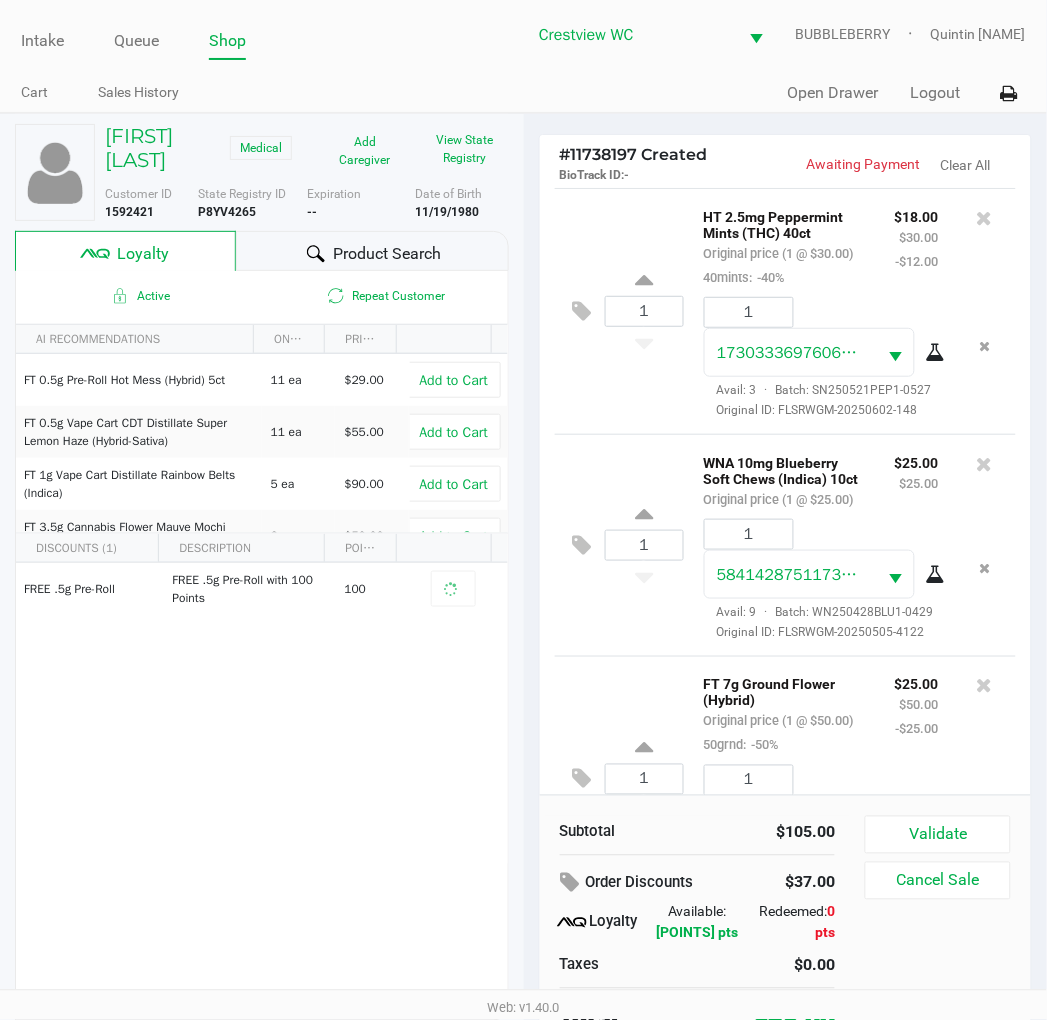 scroll, scrollTop: 273, scrollLeft: 0, axis: vertical 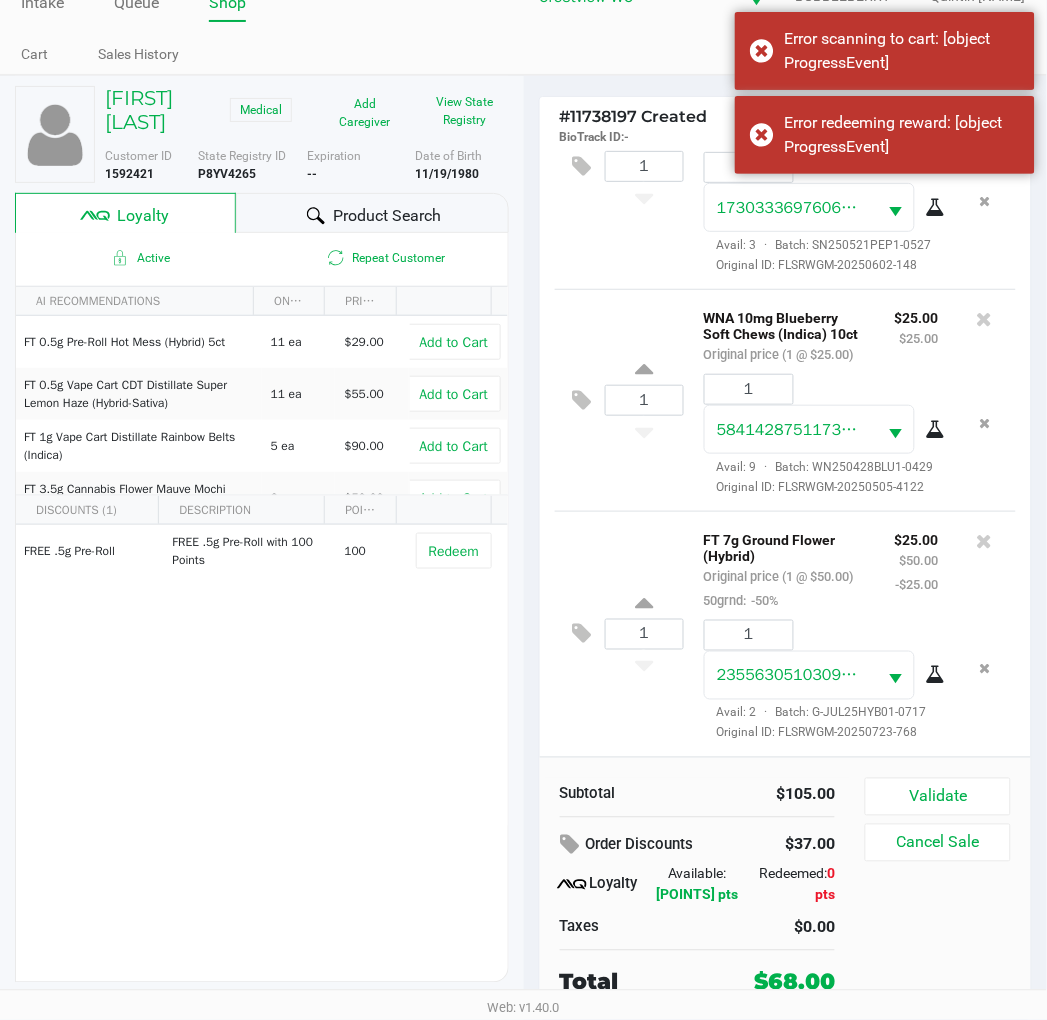 click on "1  WNA 10mg Blueberry Soft Chews (Indica) 10ct   Original price (1 @ $25.00) $25.00 $25.00 1 5841428751173499  Avail: 9  ·  Batch: WN250428BLU1-0429   Original ID: FLSRWGM-20250505-4122" 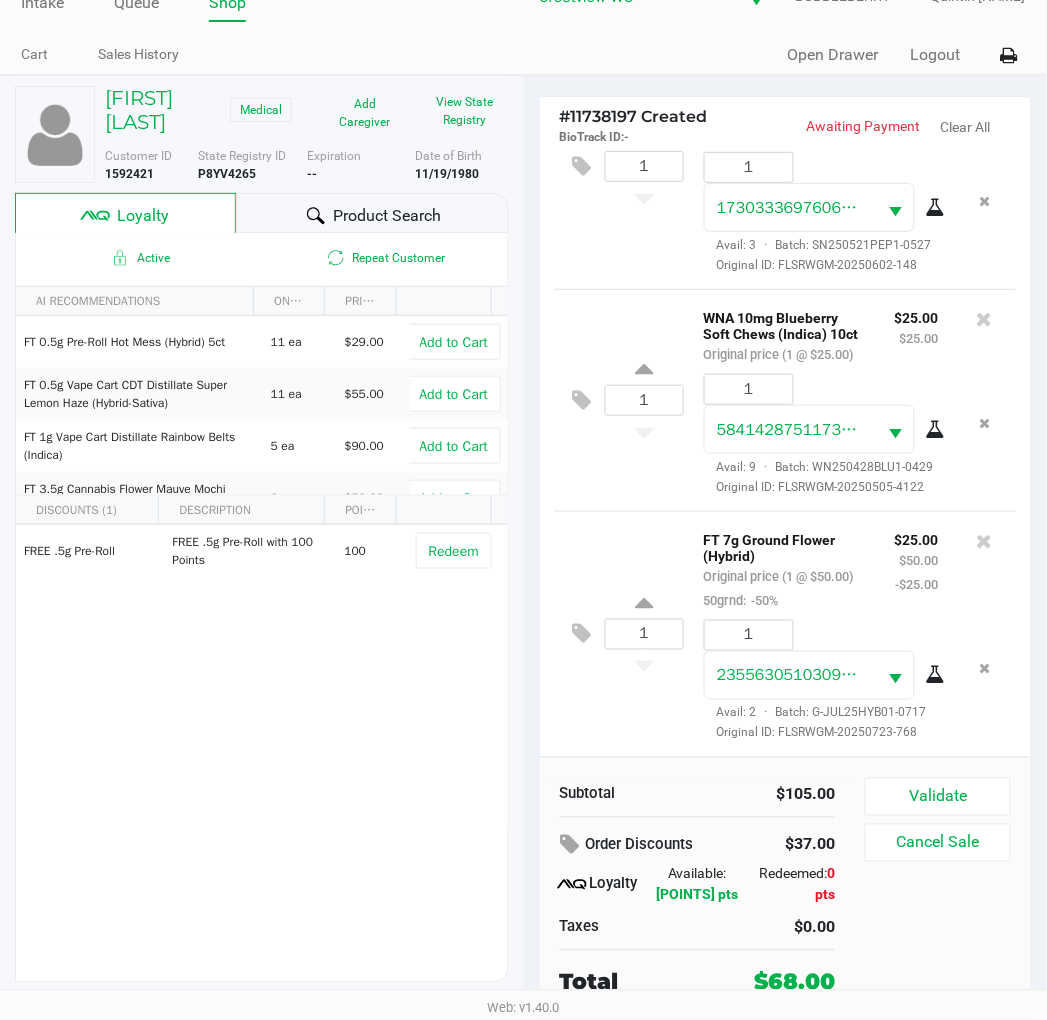 click on "1  WNA 10mg Blueberry Soft Chews (Indica) 10ct   Original price (1 @ $25.00) $25.00 $25.00 1 5841428751173499  Avail: 9  ·  Batch: WN250428BLU1-0429   Original ID: FLSRWGM-20250505-4122" 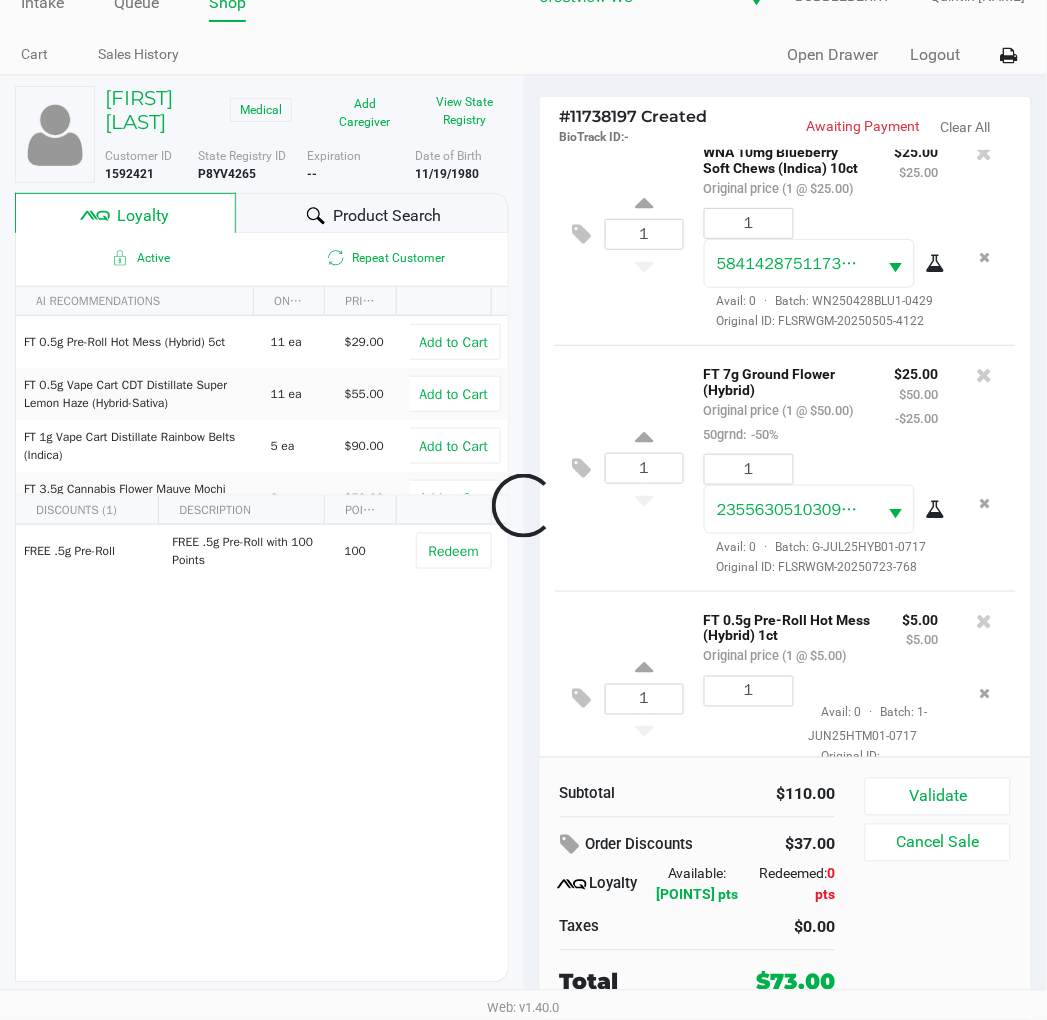 scroll, scrollTop: 514, scrollLeft: 0, axis: vertical 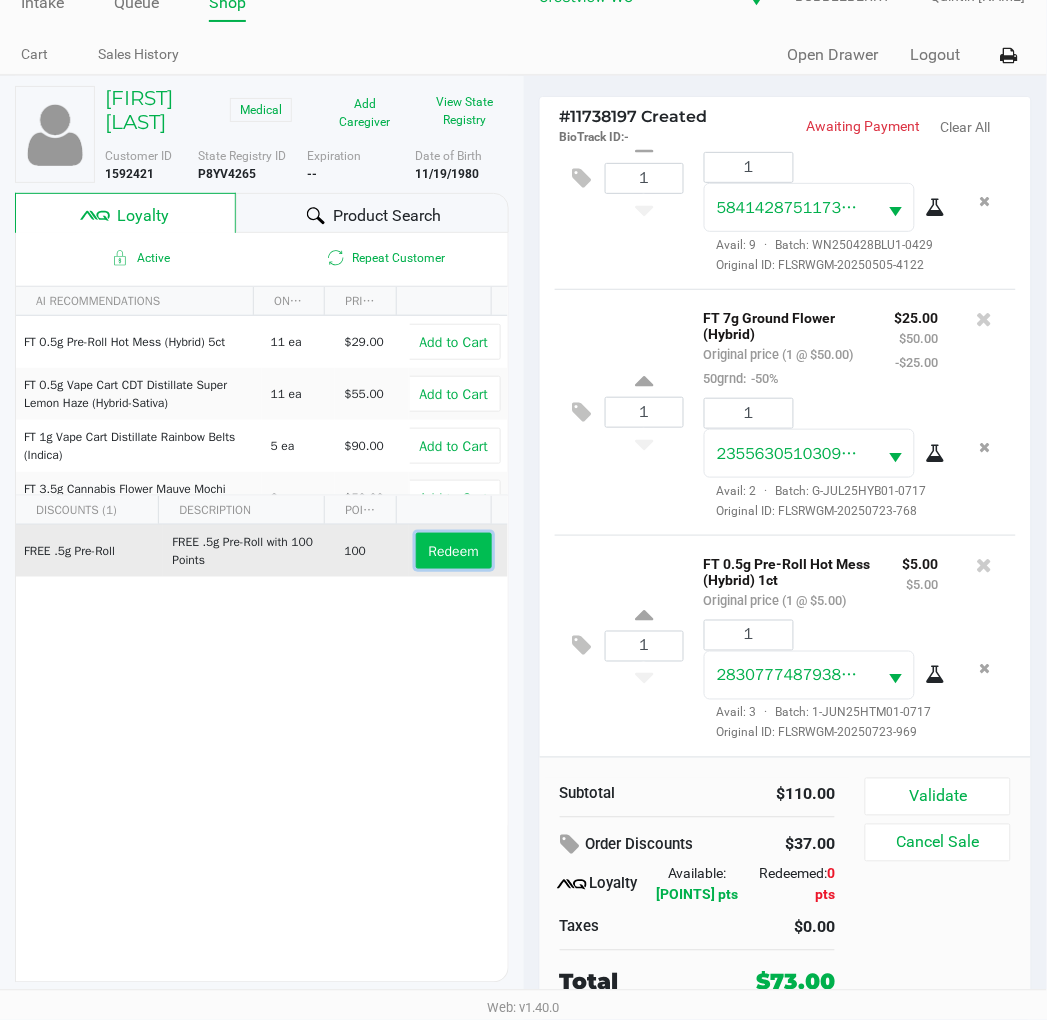 click on "Redeem" 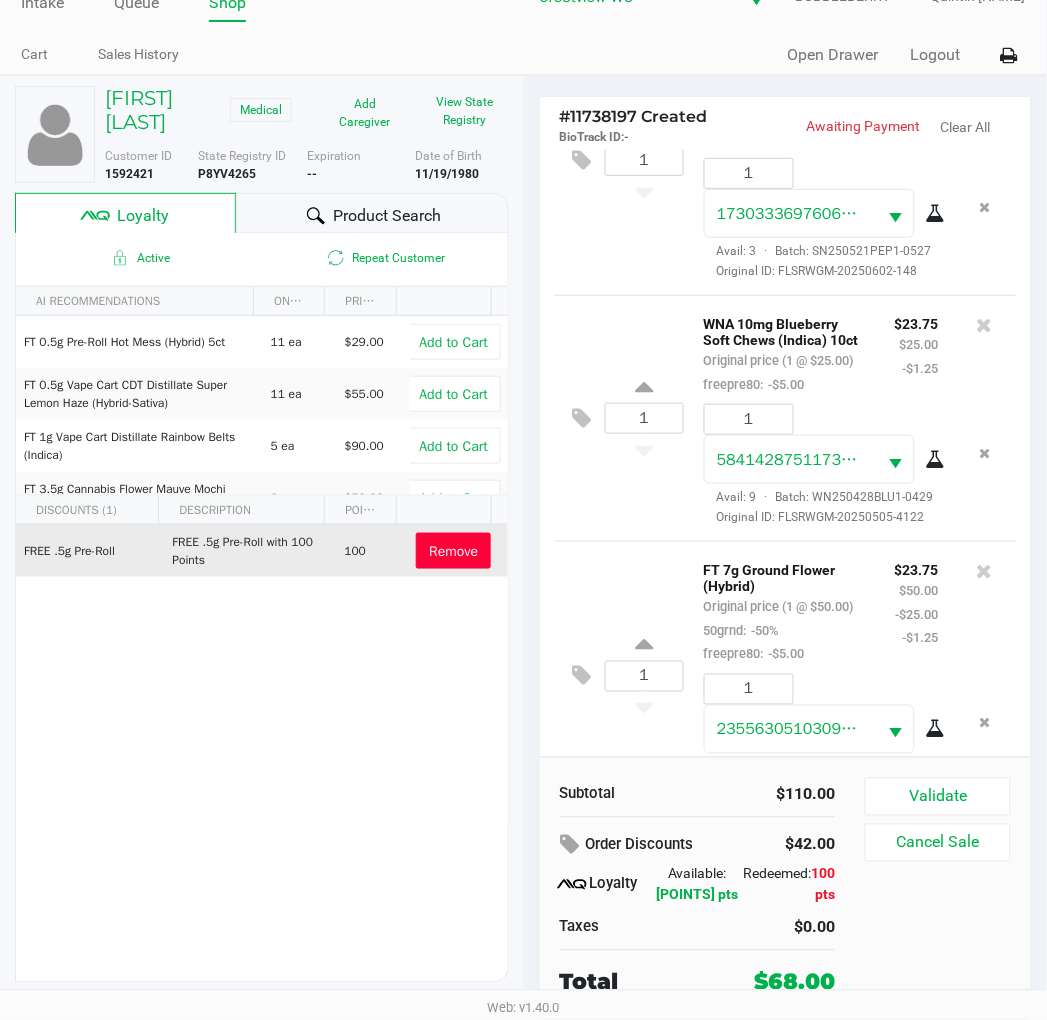 scroll, scrollTop: 0, scrollLeft: 0, axis: both 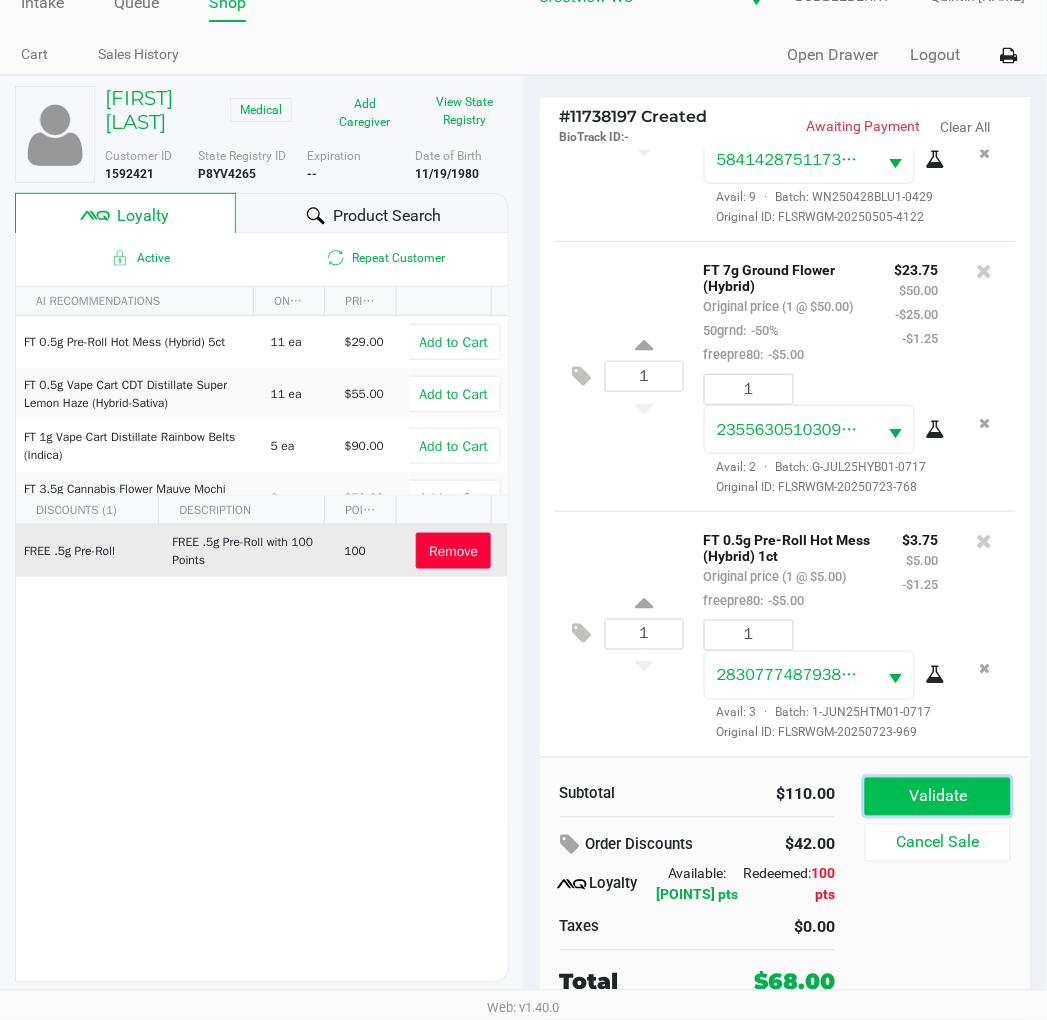 click on "Validate" 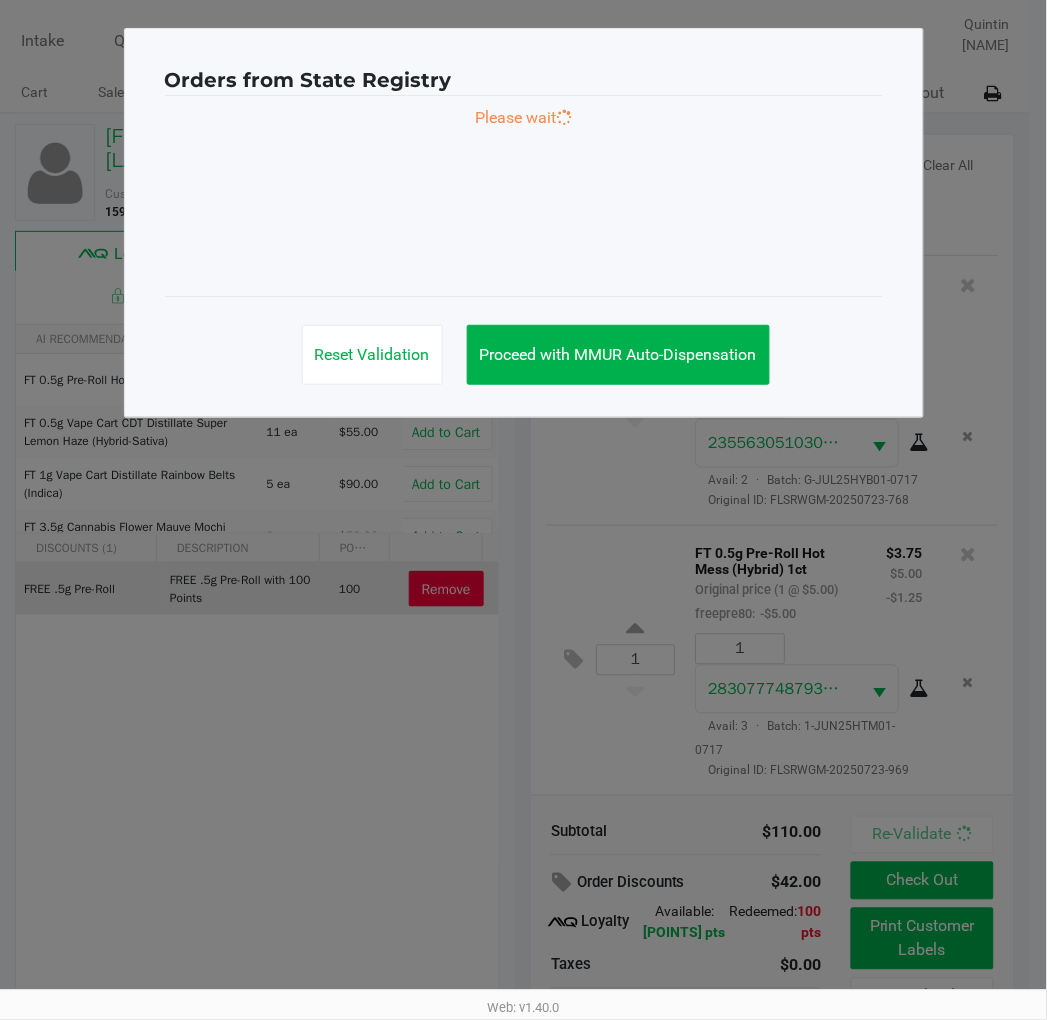 scroll, scrollTop: 0, scrollLeft: 0, axis: both 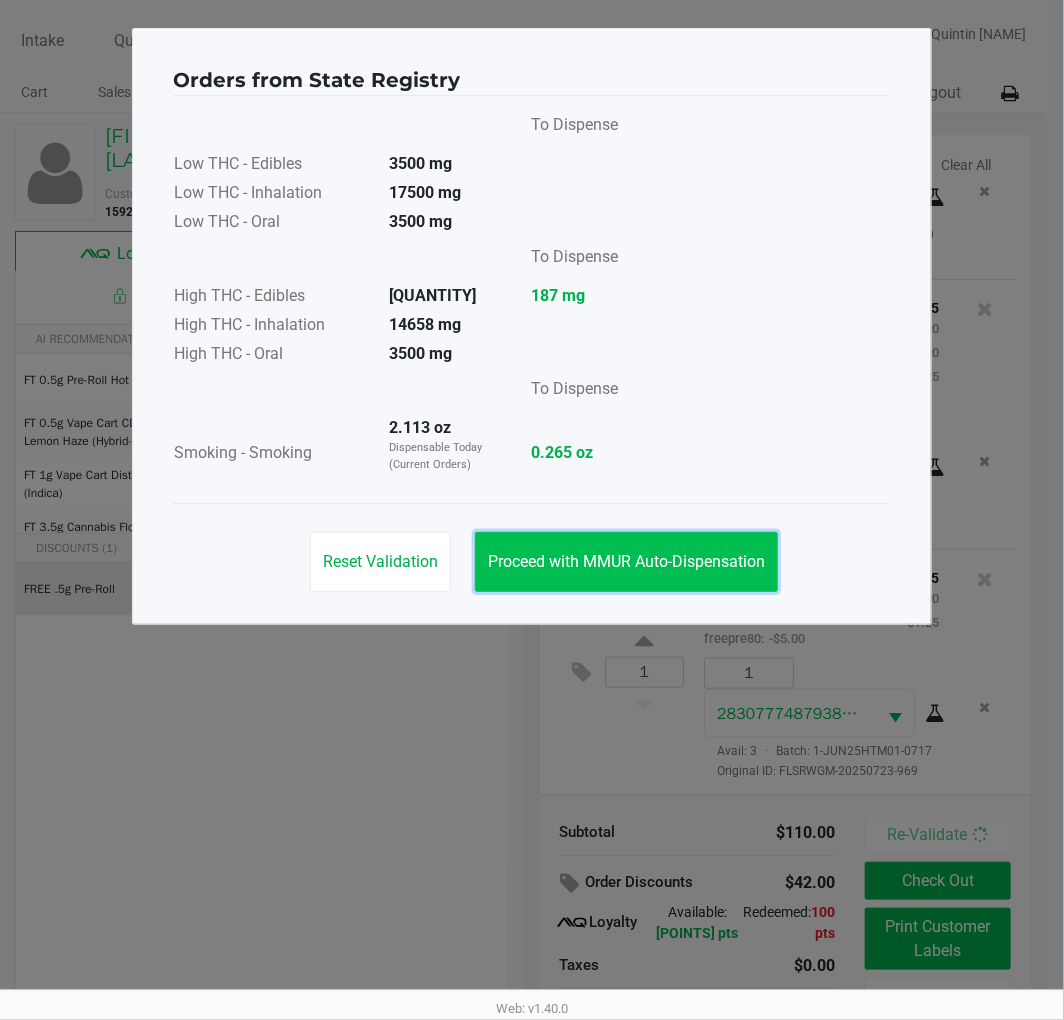 click on "Proceed with MMUR Auto-Dispensation" 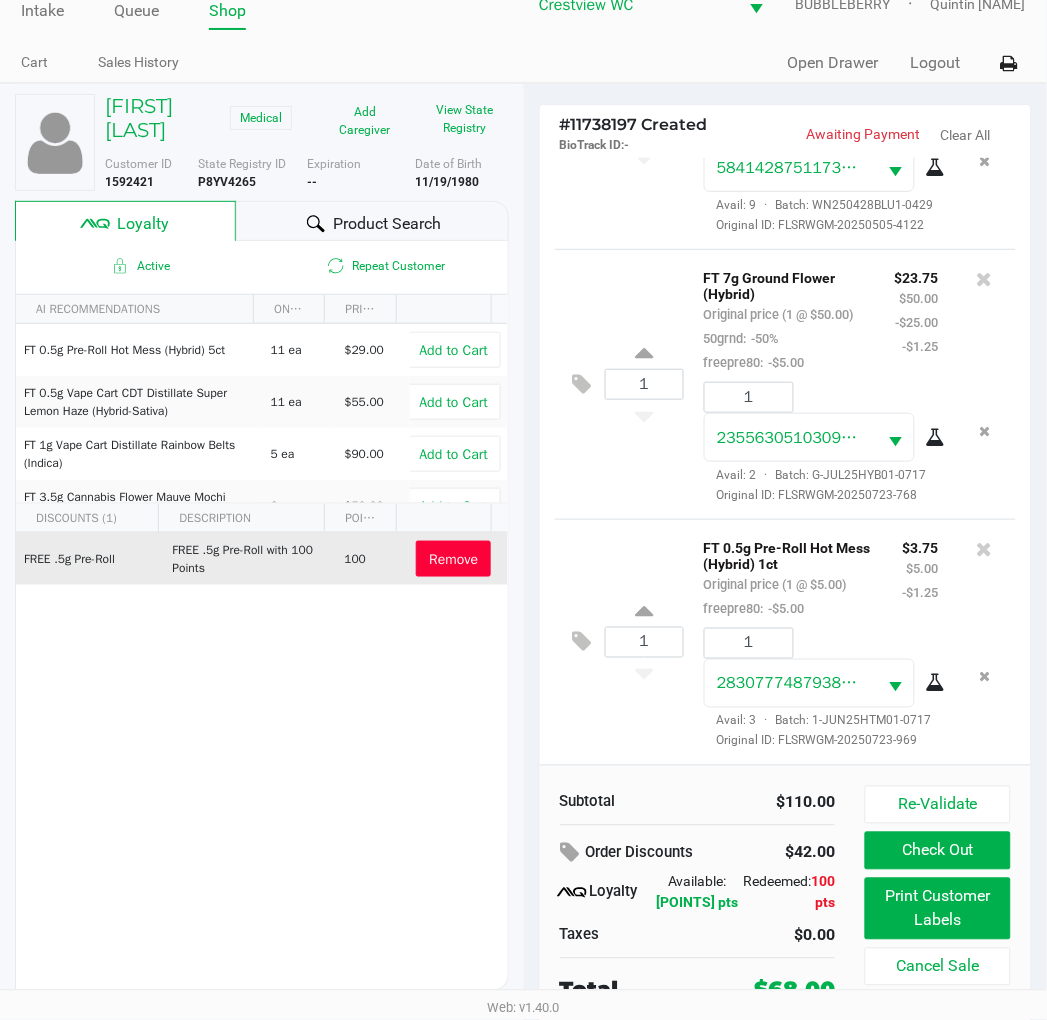 scroll, scrollTop: 38, scrollLeft: 0, axis: vertical 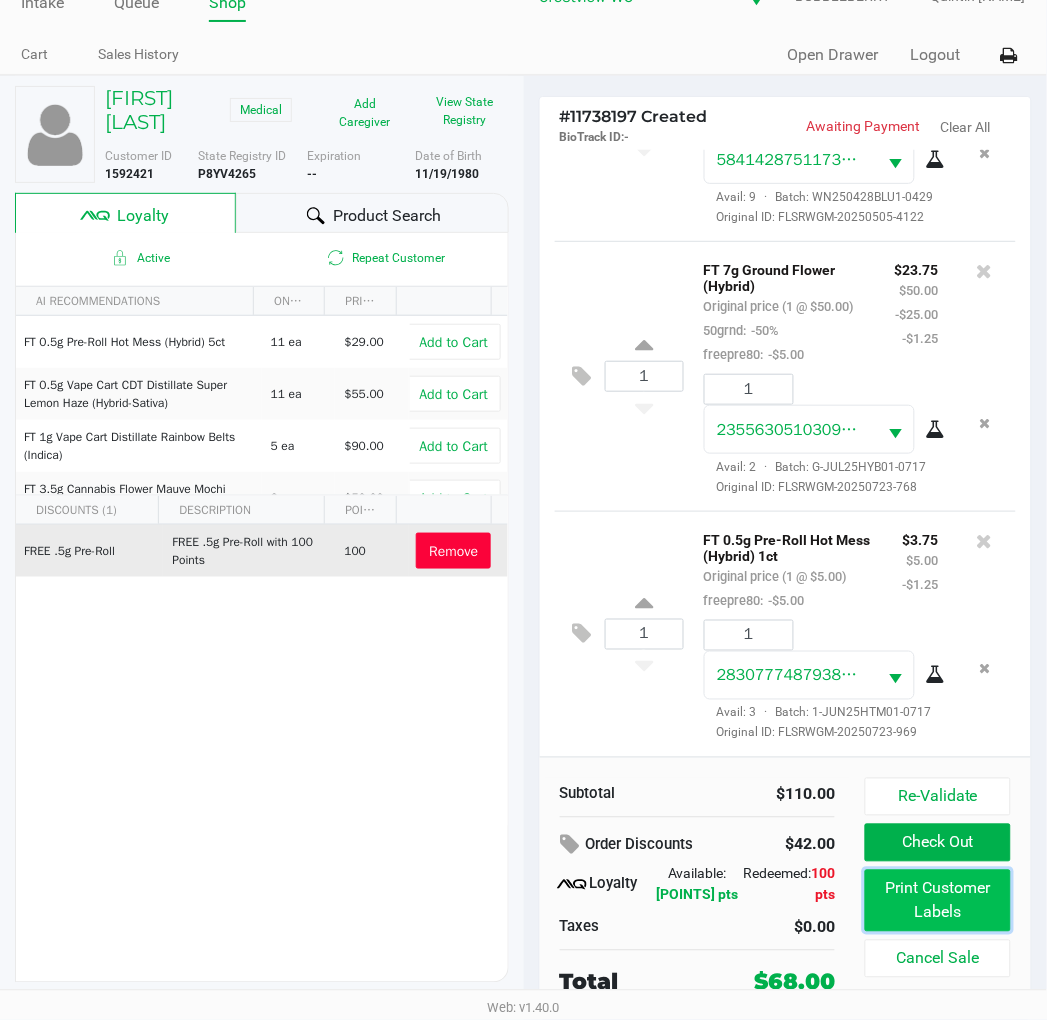 click on "Print Customer Labels" 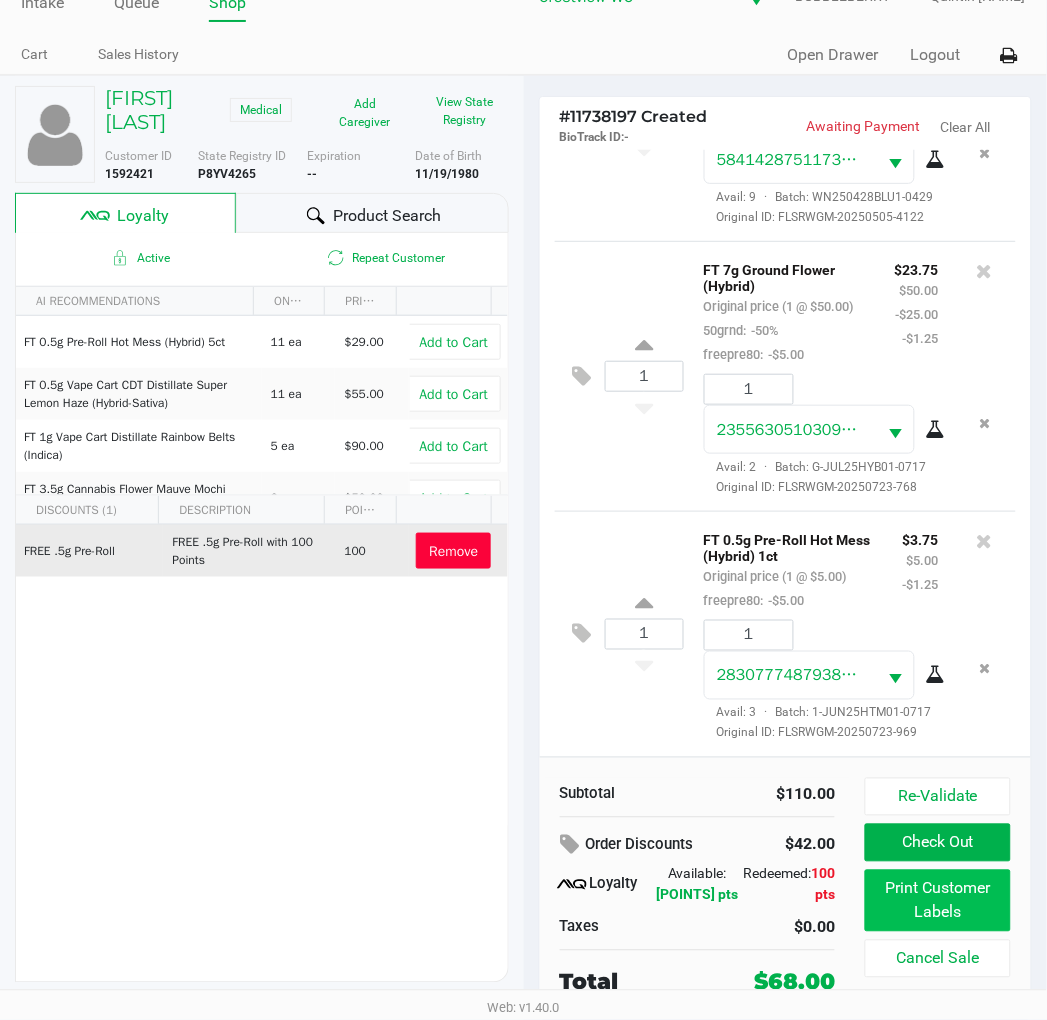 scroll, scrollTop: 0, scrollLeft: 0, axis: both 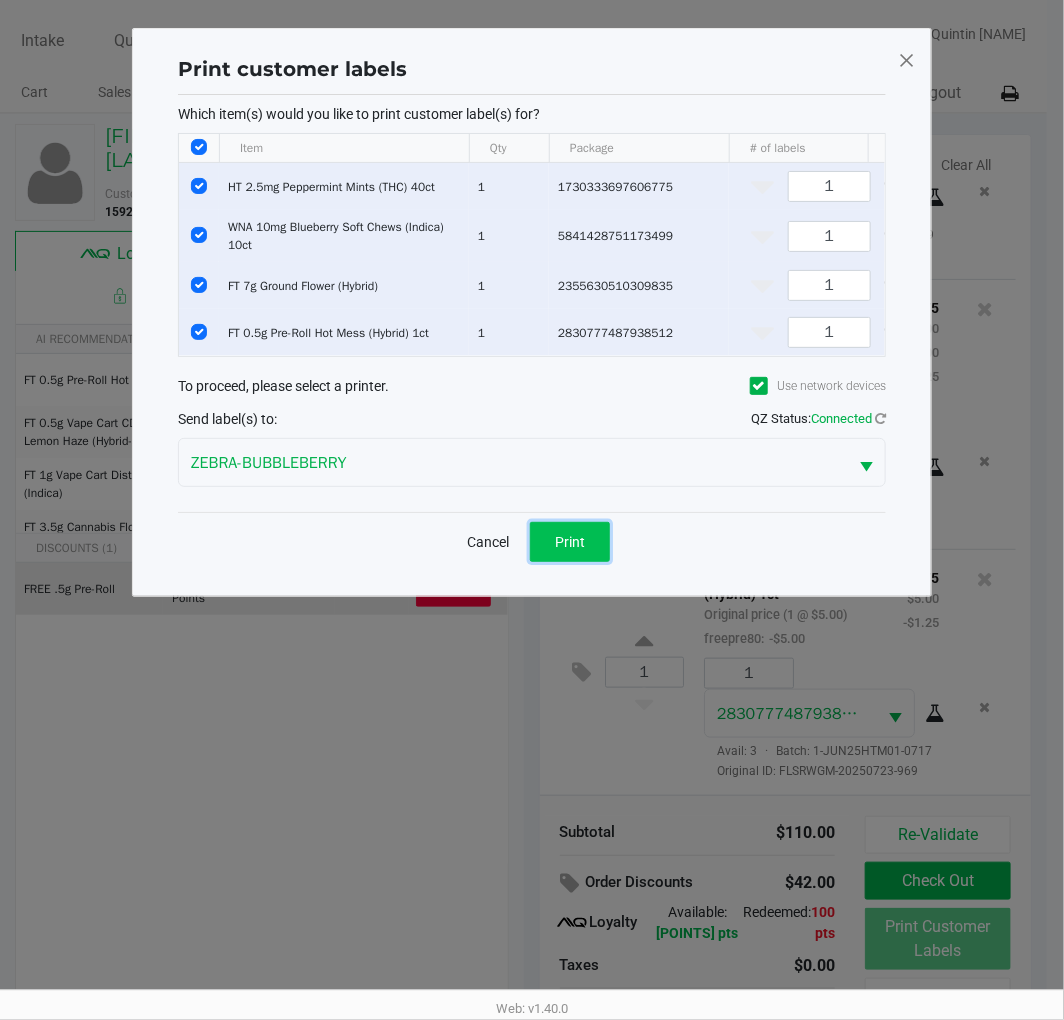 click on "Print" 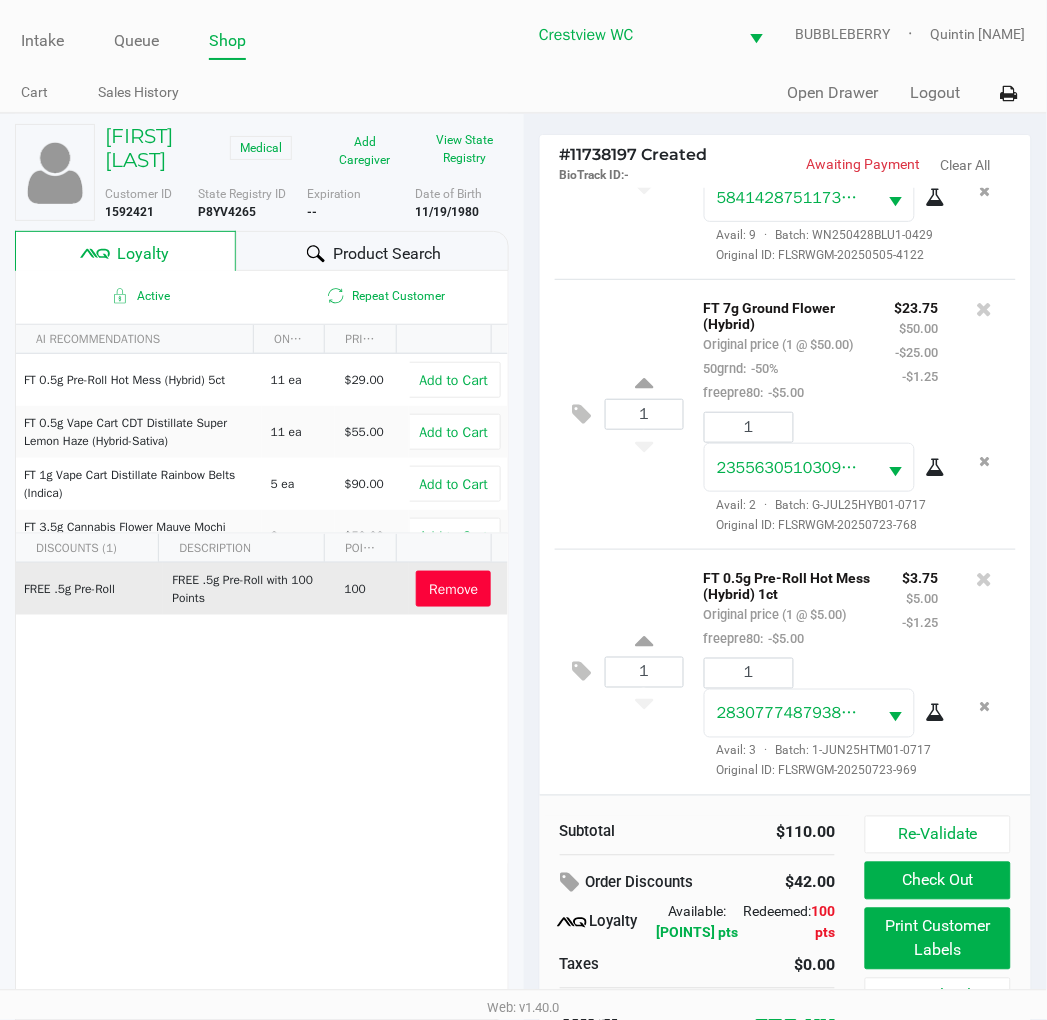scroll, scrollTop: 38, scrollLeft: 0, axis: vertical 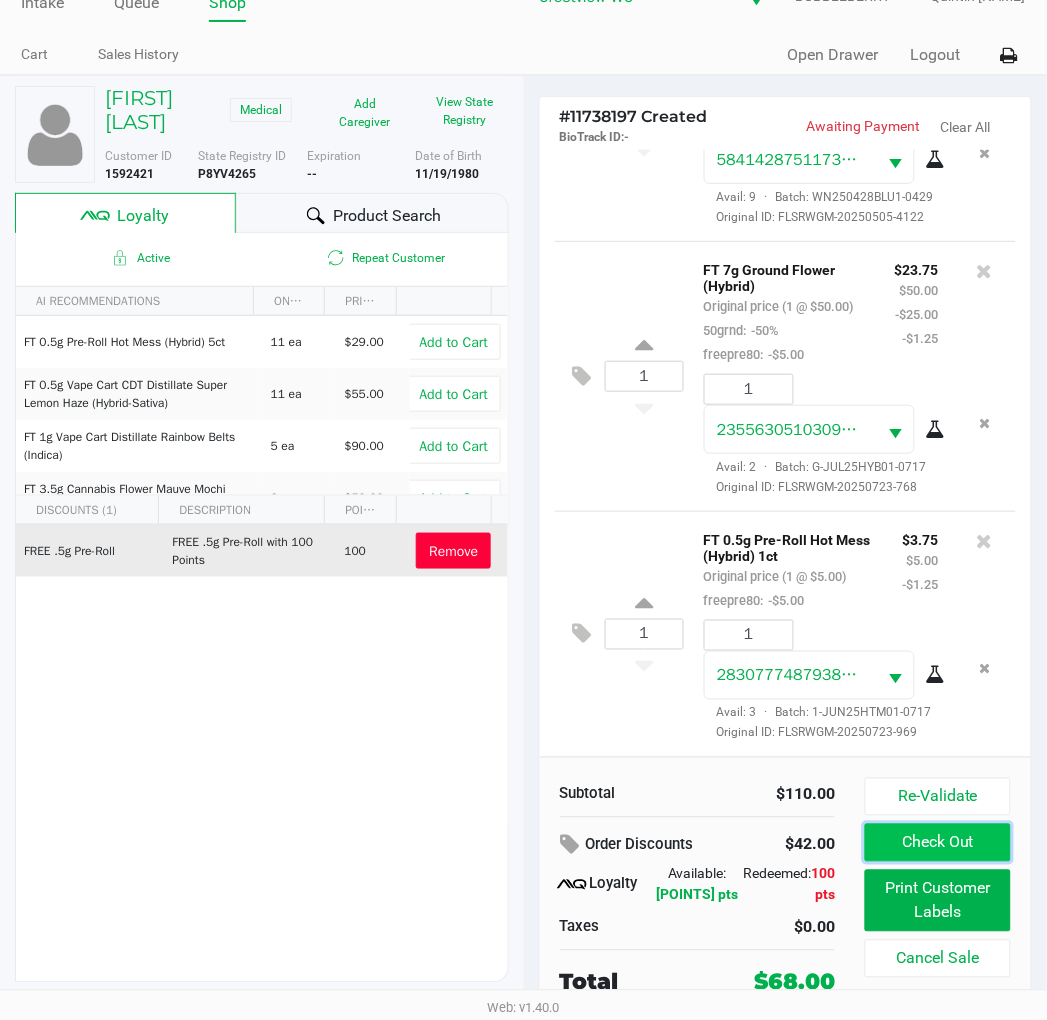 click on "Check Out" 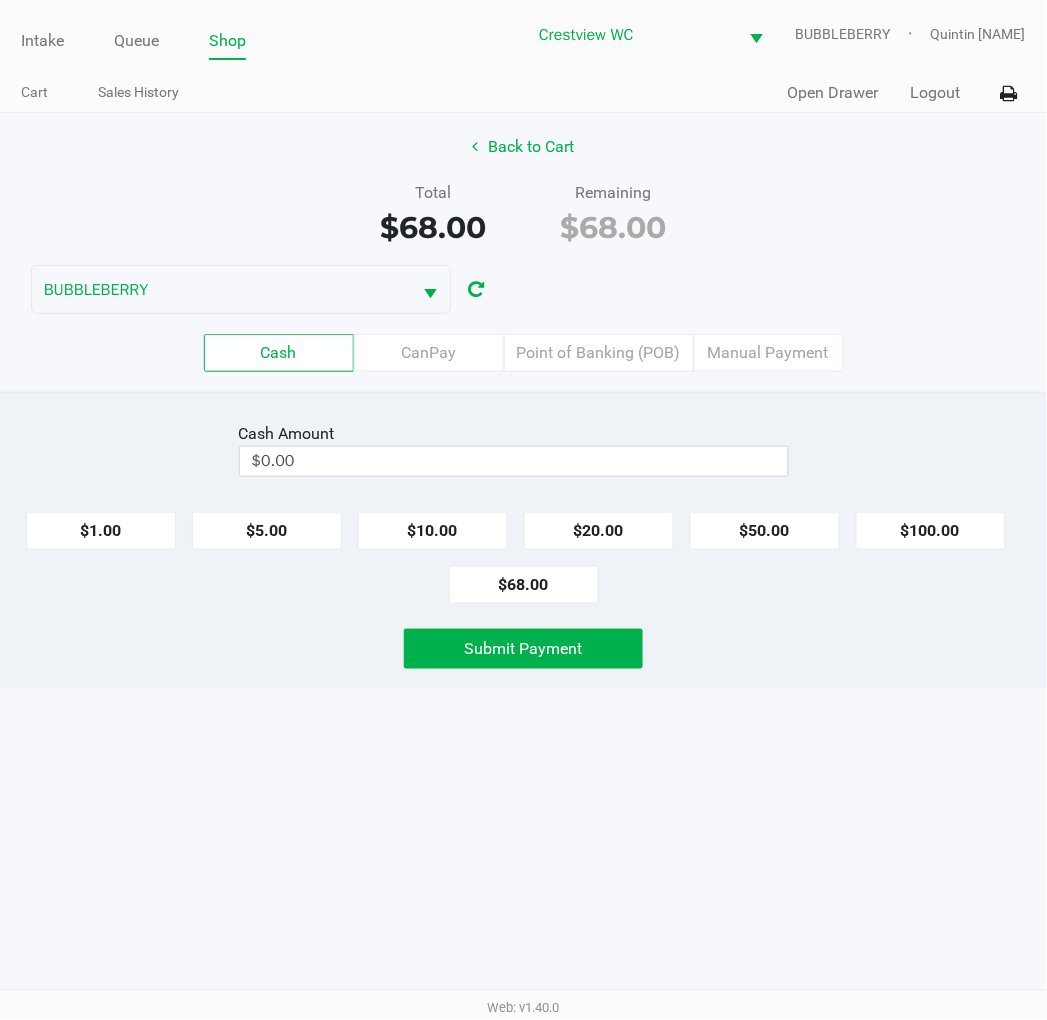 scroll, scrollTop: 0, scrollLeft: 0, axis: both 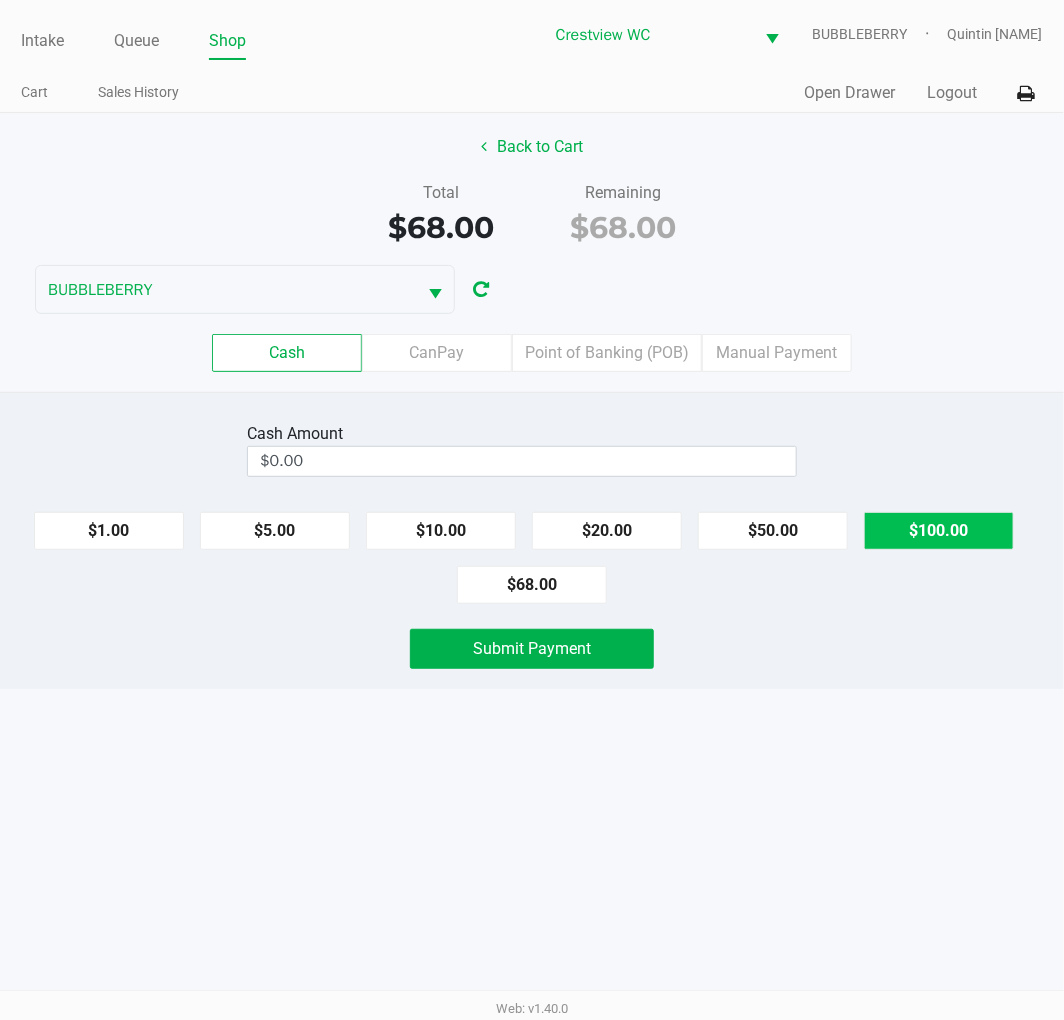 click on "$100.00" 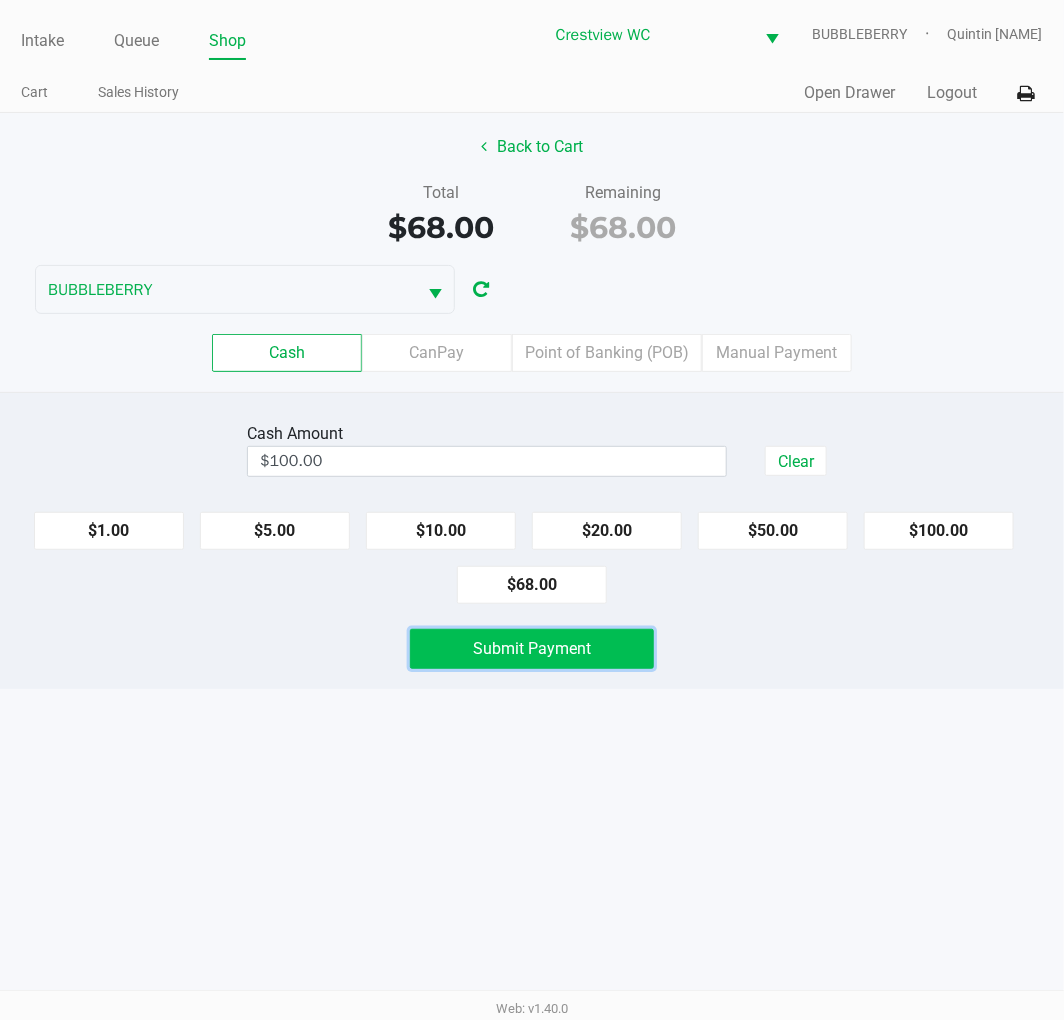 click on "Submit Payment" 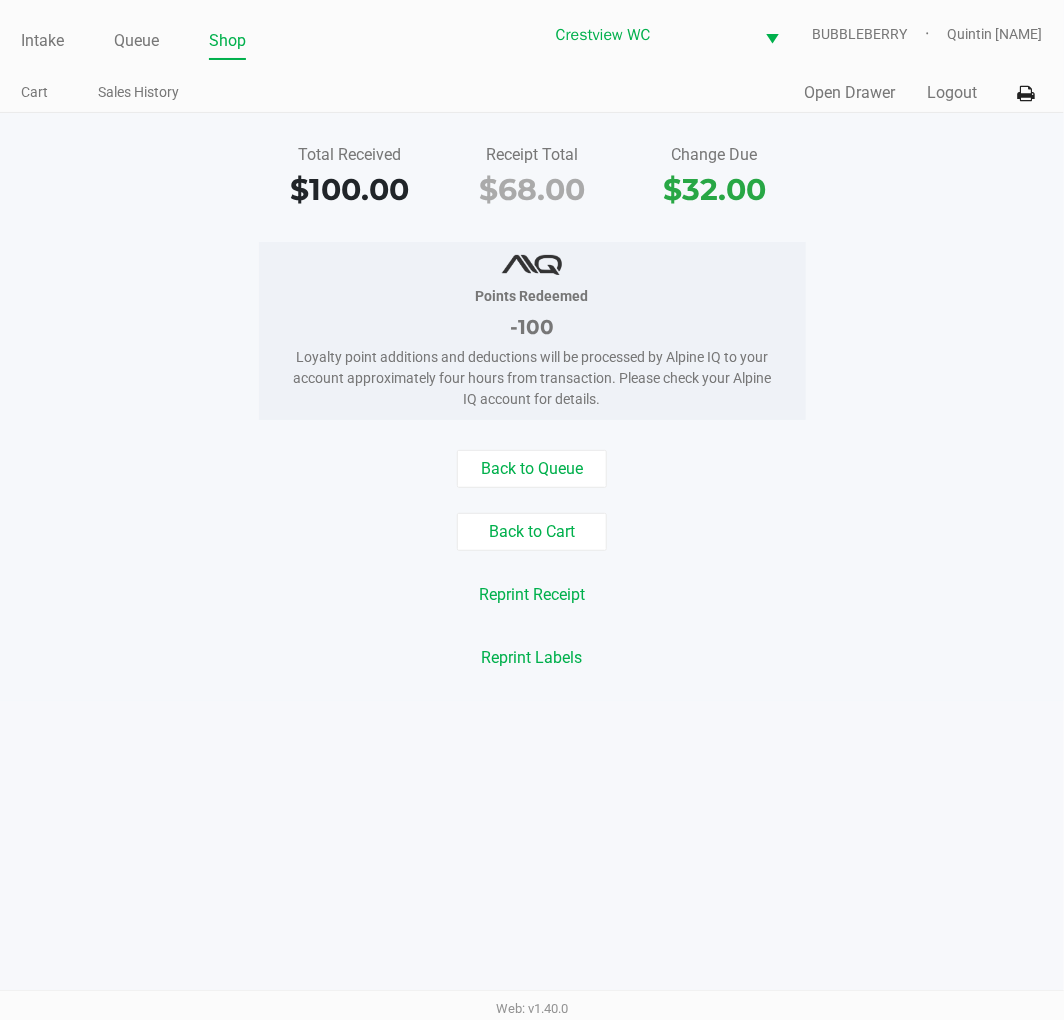 click on "Intake" 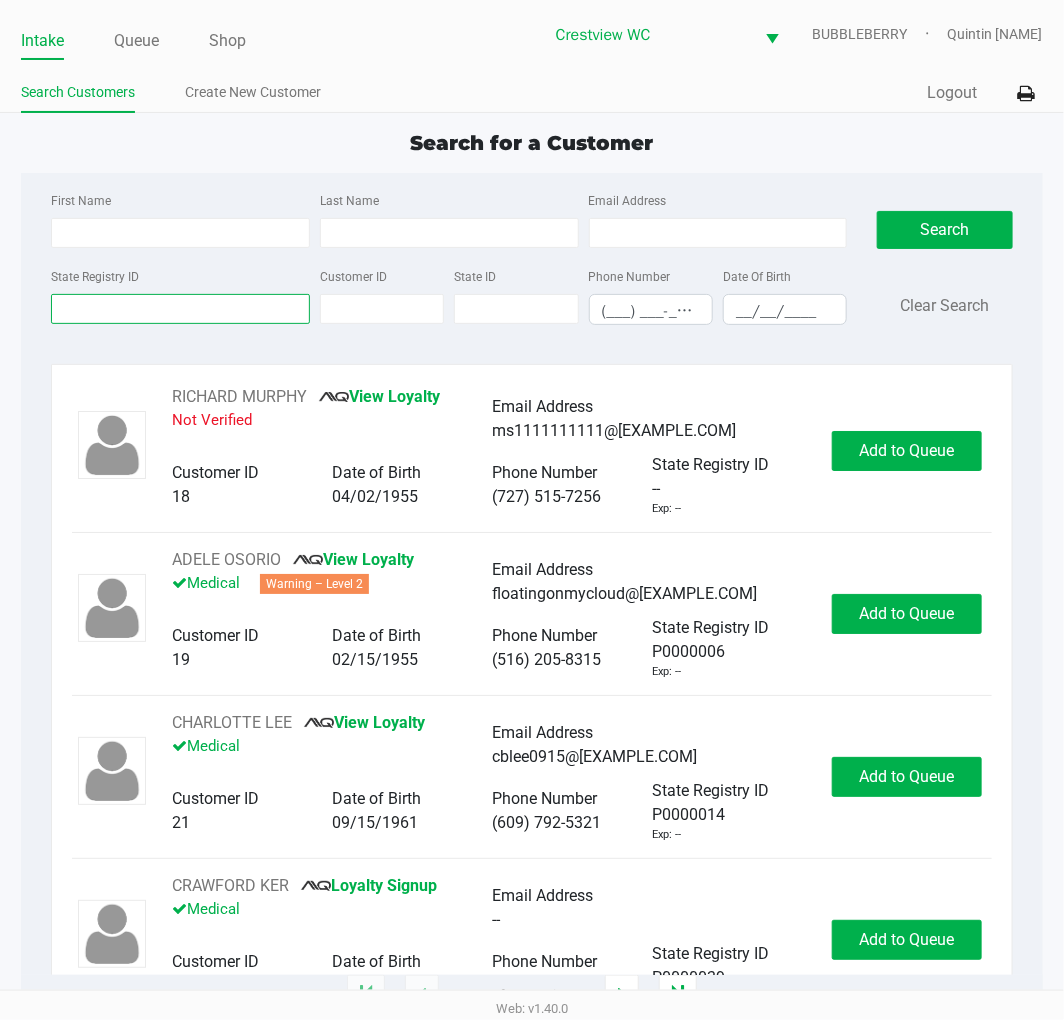 click on "State Registry ID" at bounding box center (180, 309) 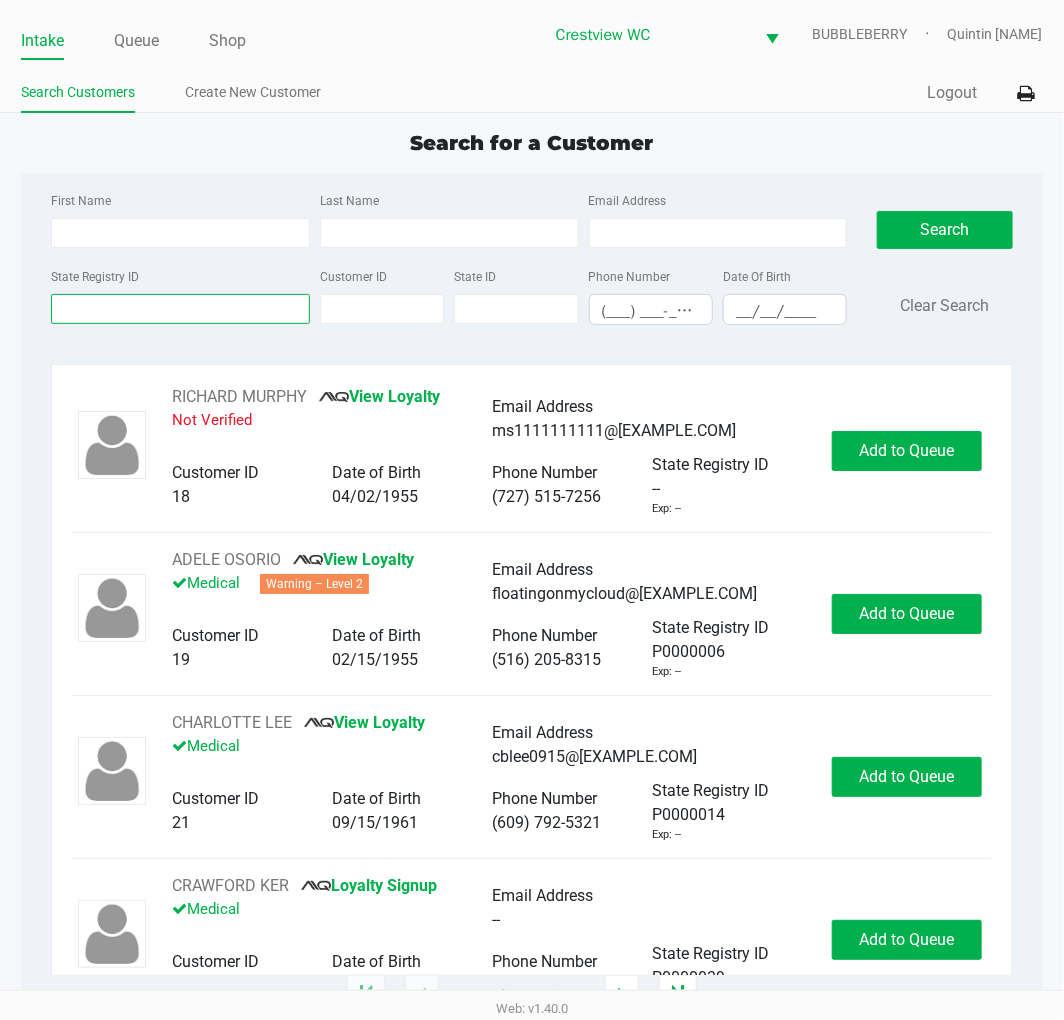 click on "State Registry ID" at bounding box center (180, 309) 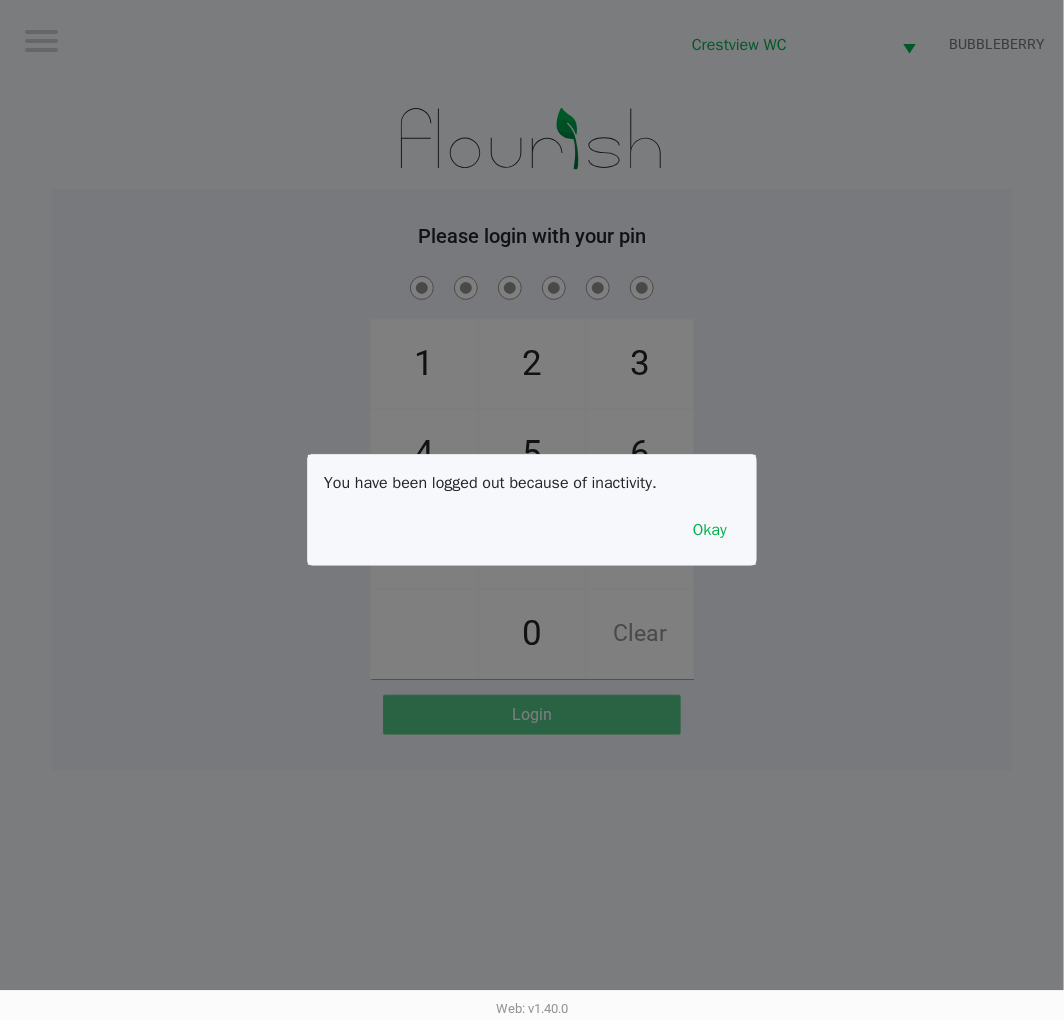 click on "Okay" at bounding box center (710, 530) 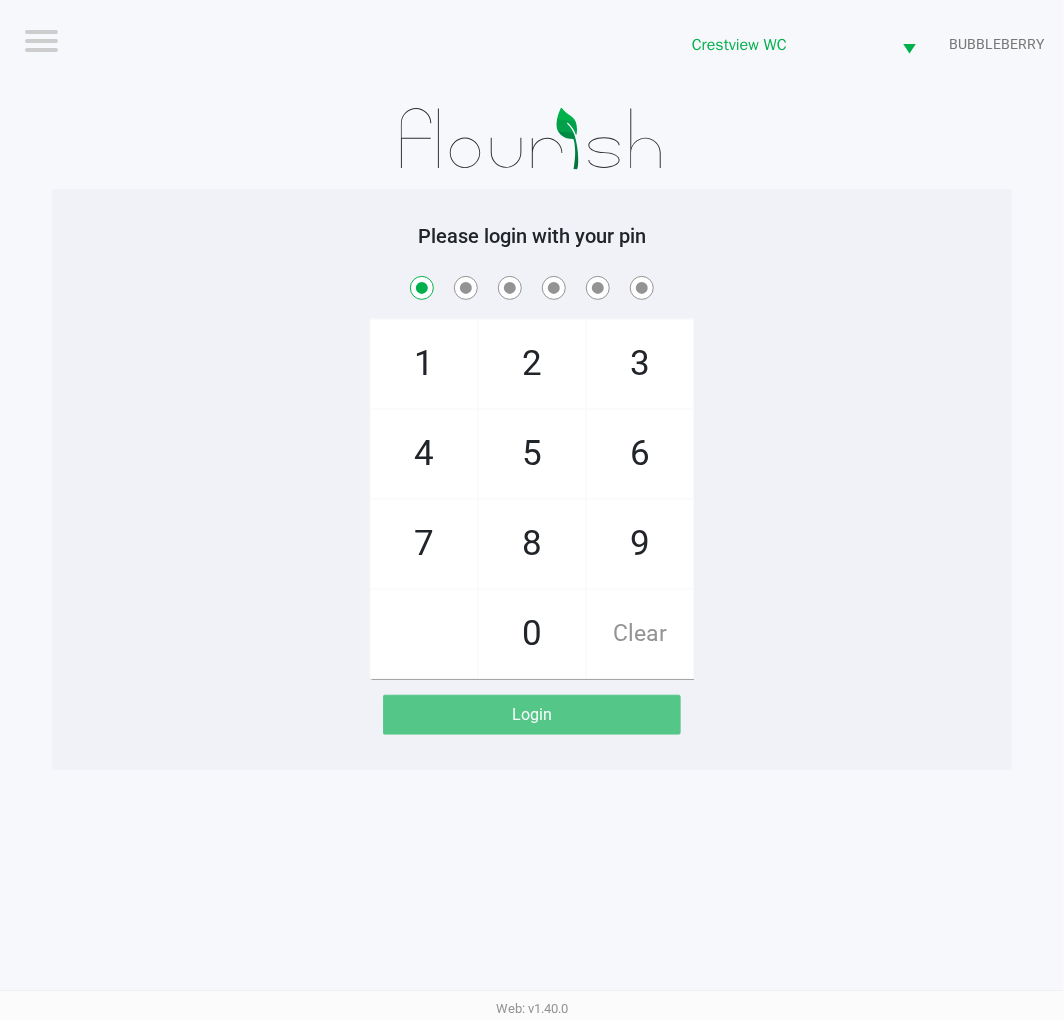 checkbox on "true" 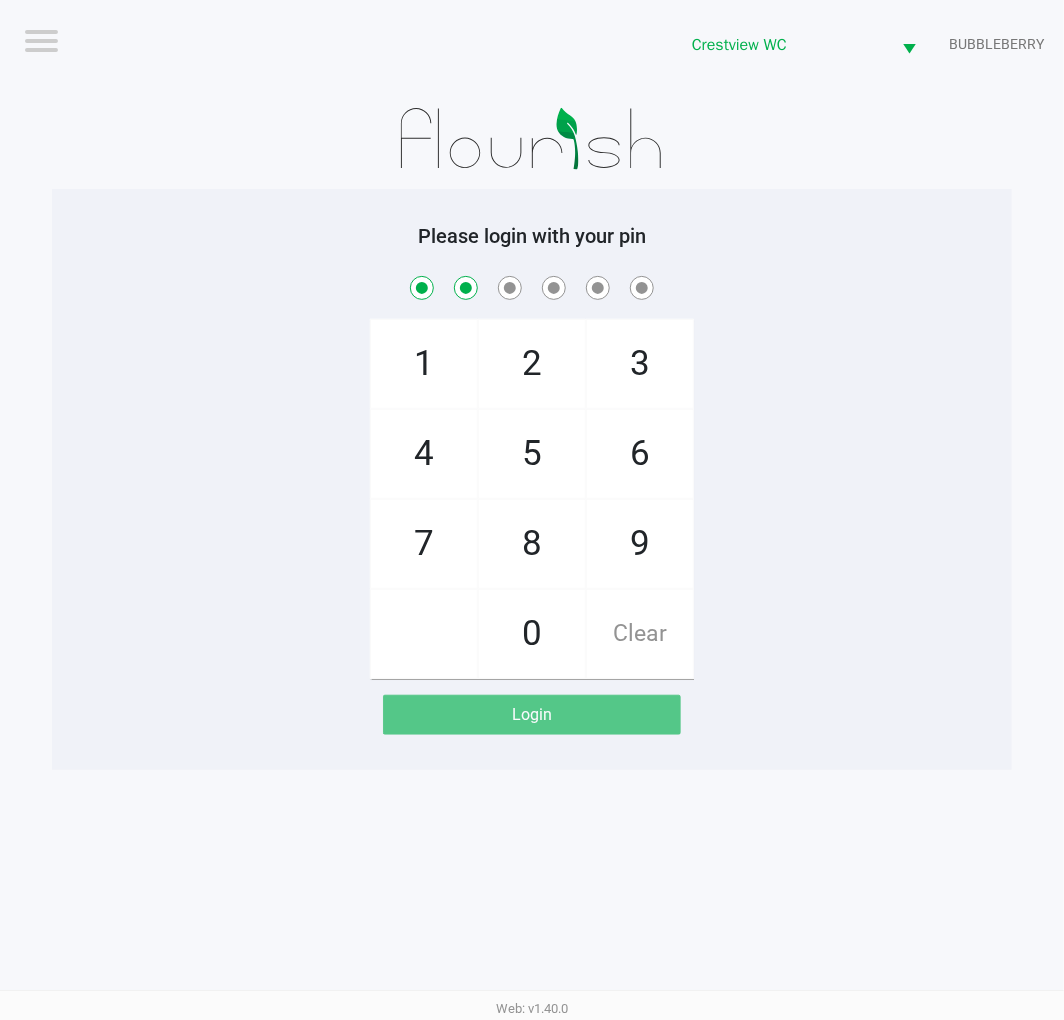 checkbox on "true" 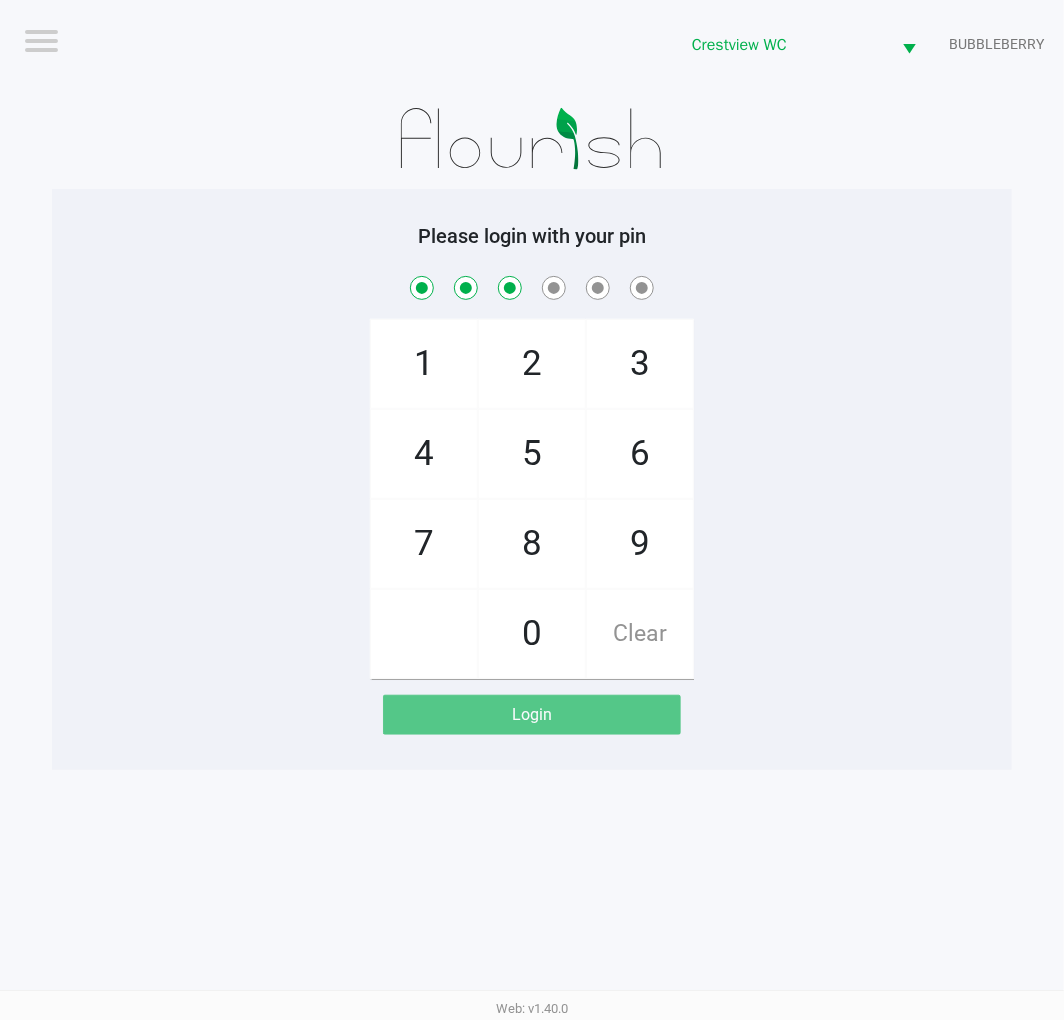 checkbox on "true" 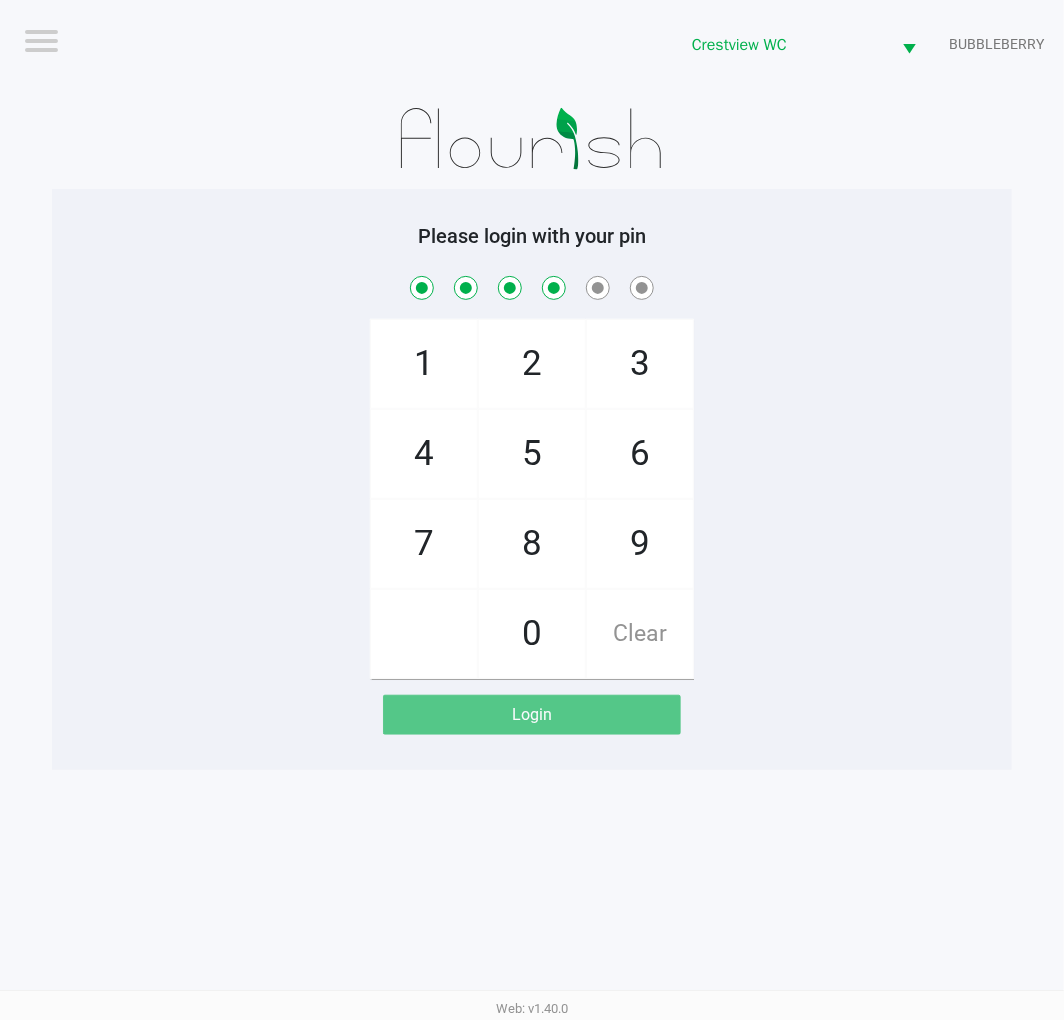 checkbox on "true" 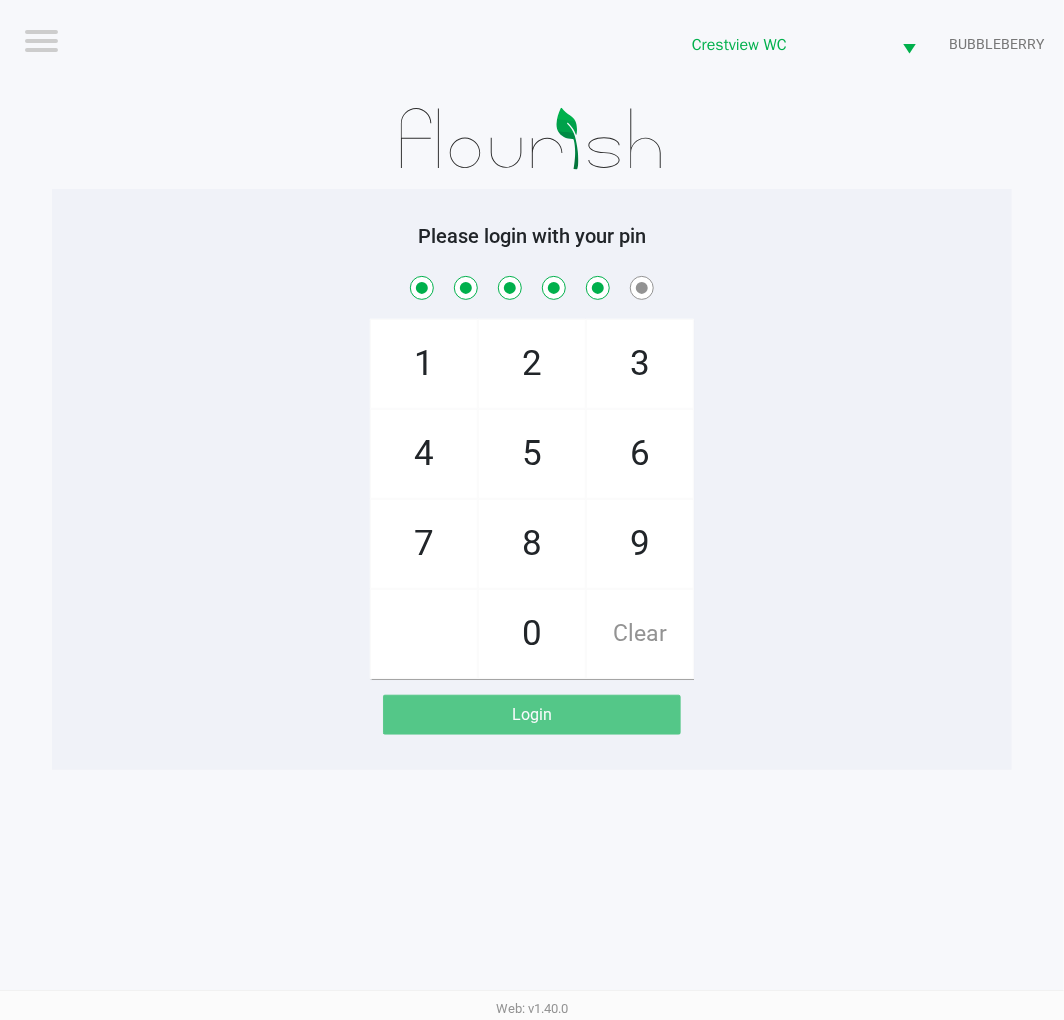 checkbox on "true" 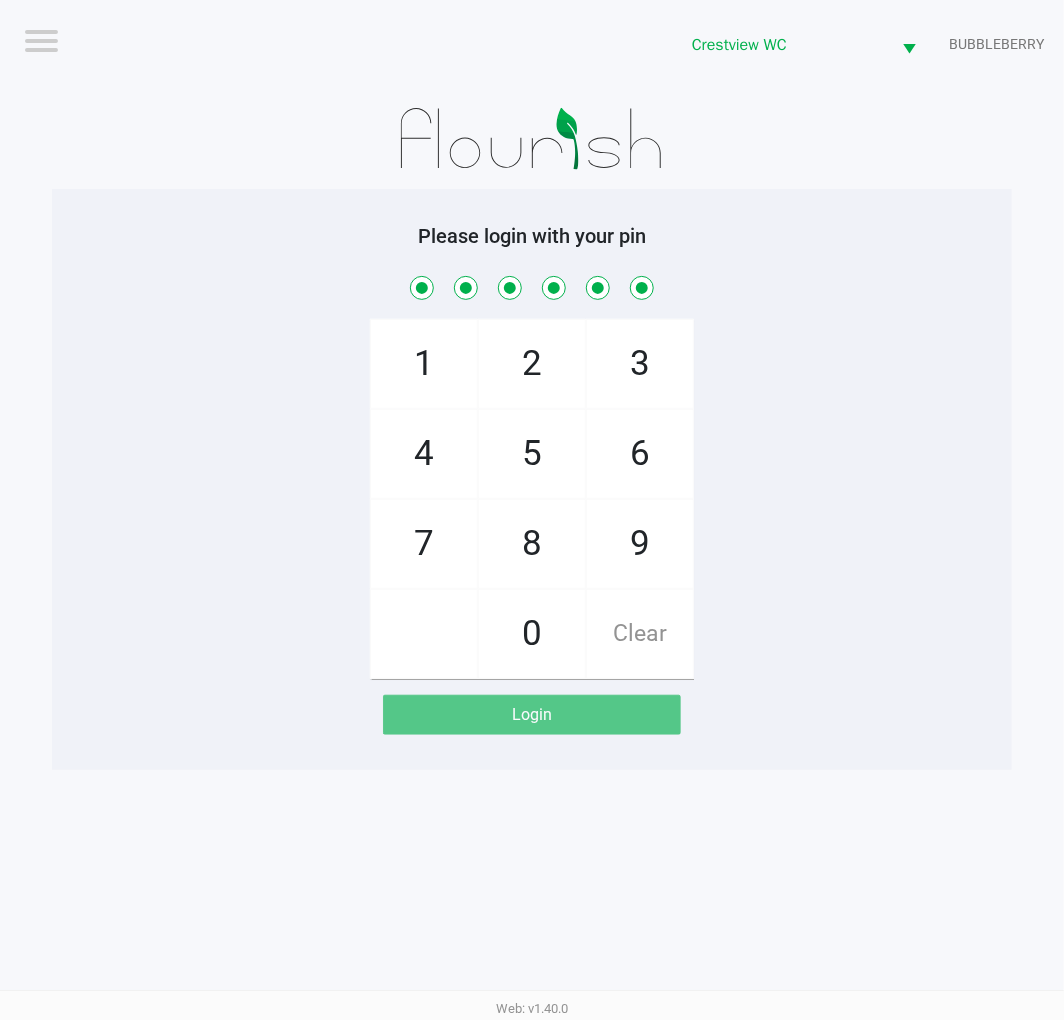 checkbox on "true" 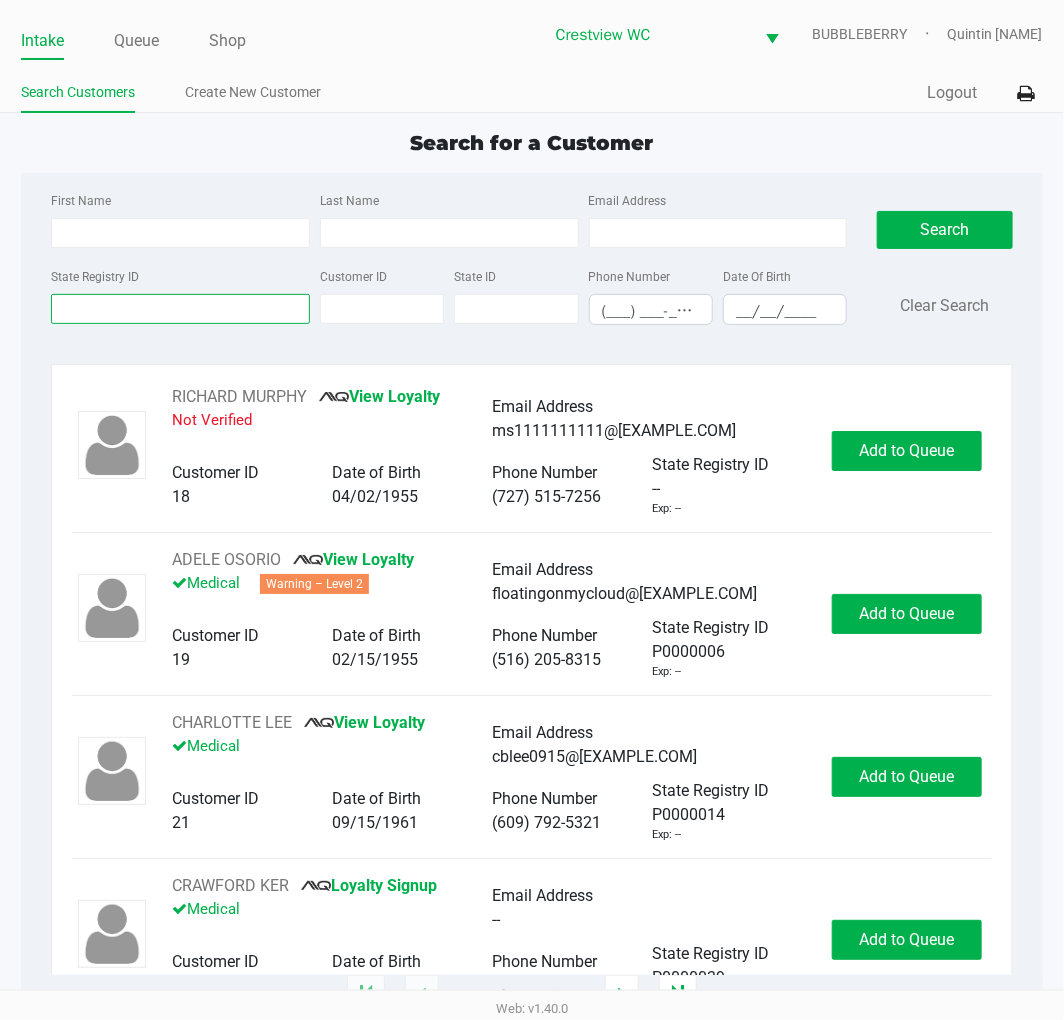 click on "State Registry ID" at bounding box center (180, 309) 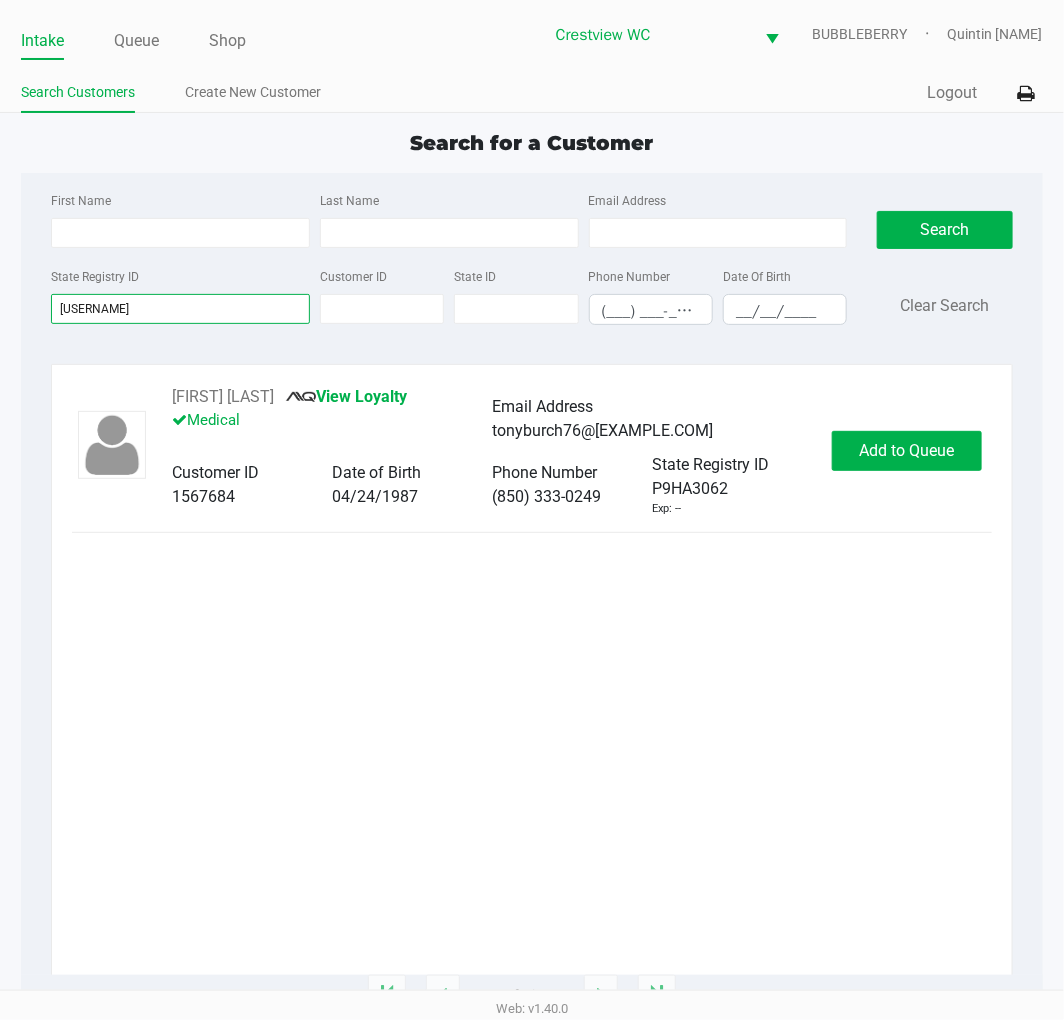 type on "p9ha3062" 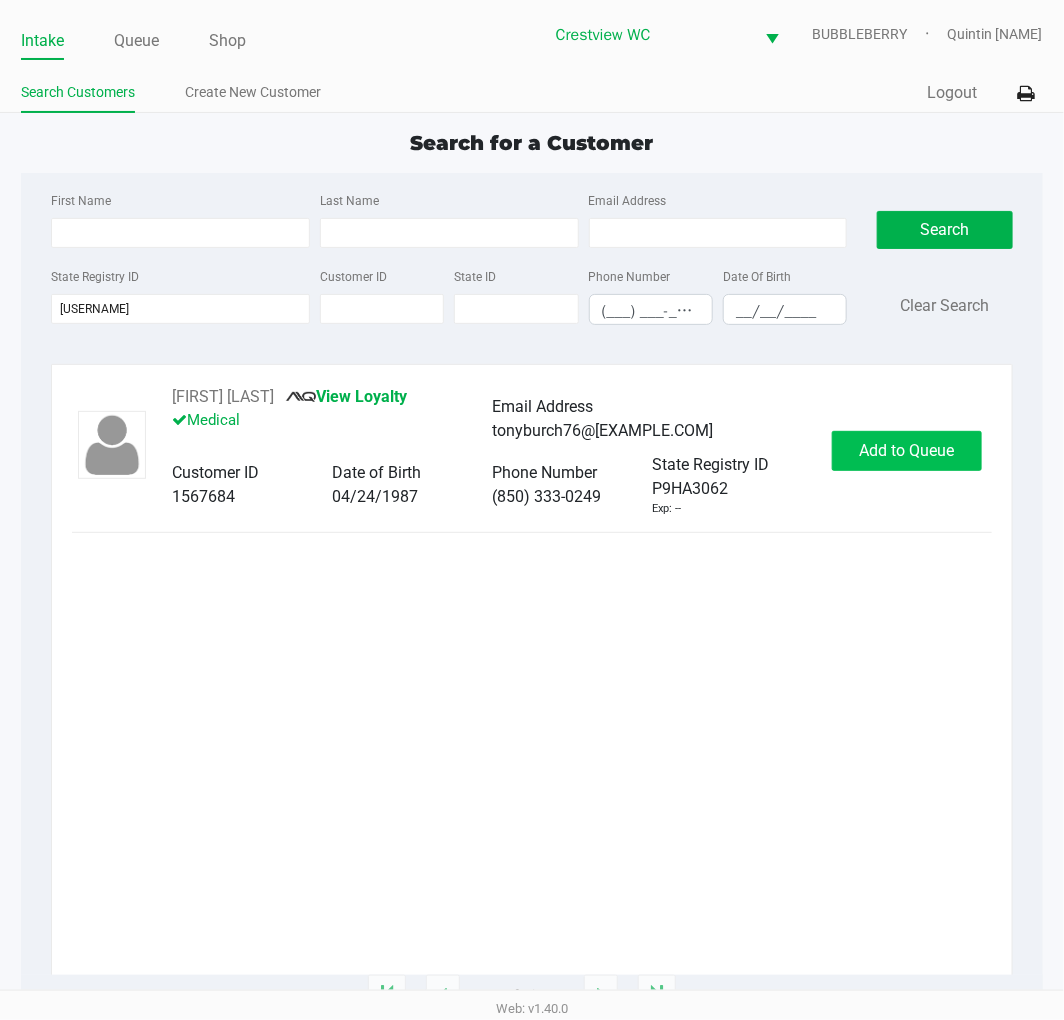 click on "Add to Queue" 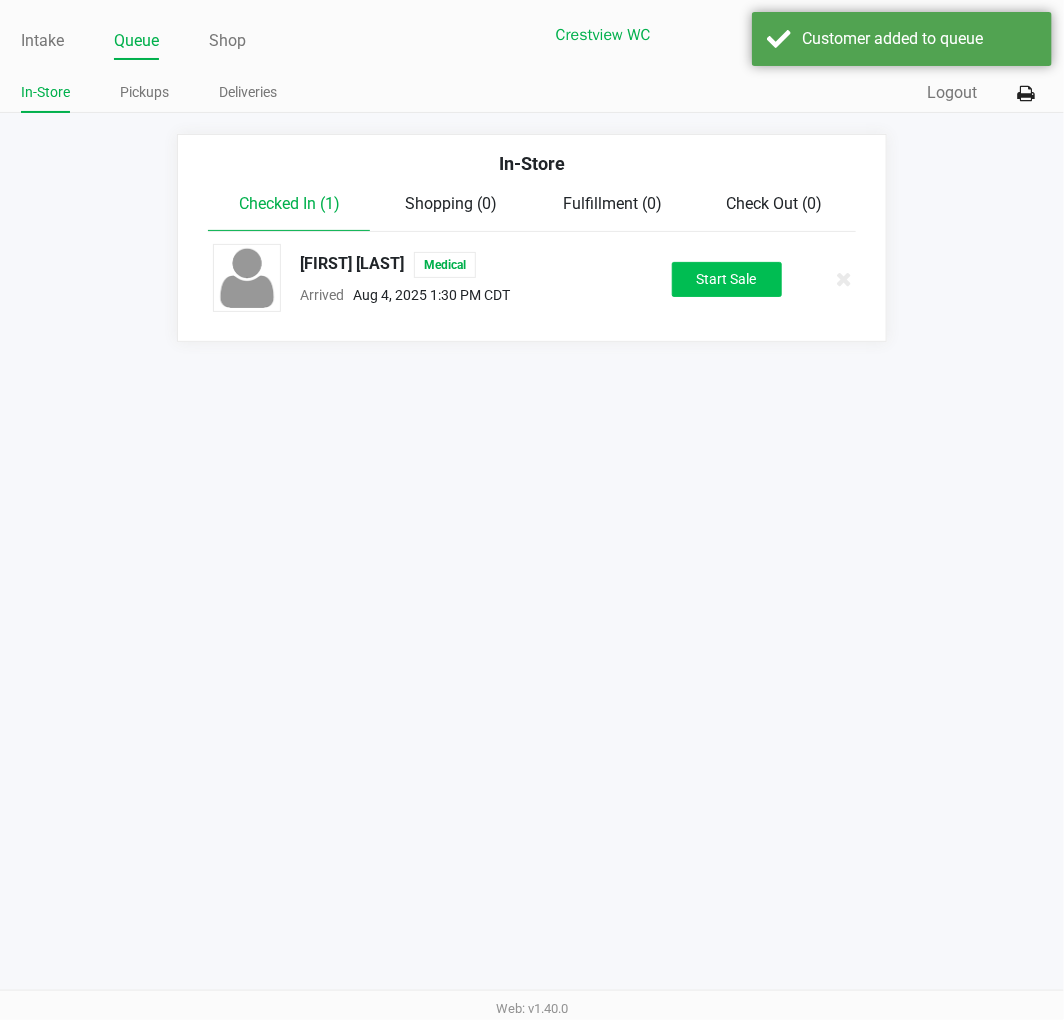 click on "Start Sale" 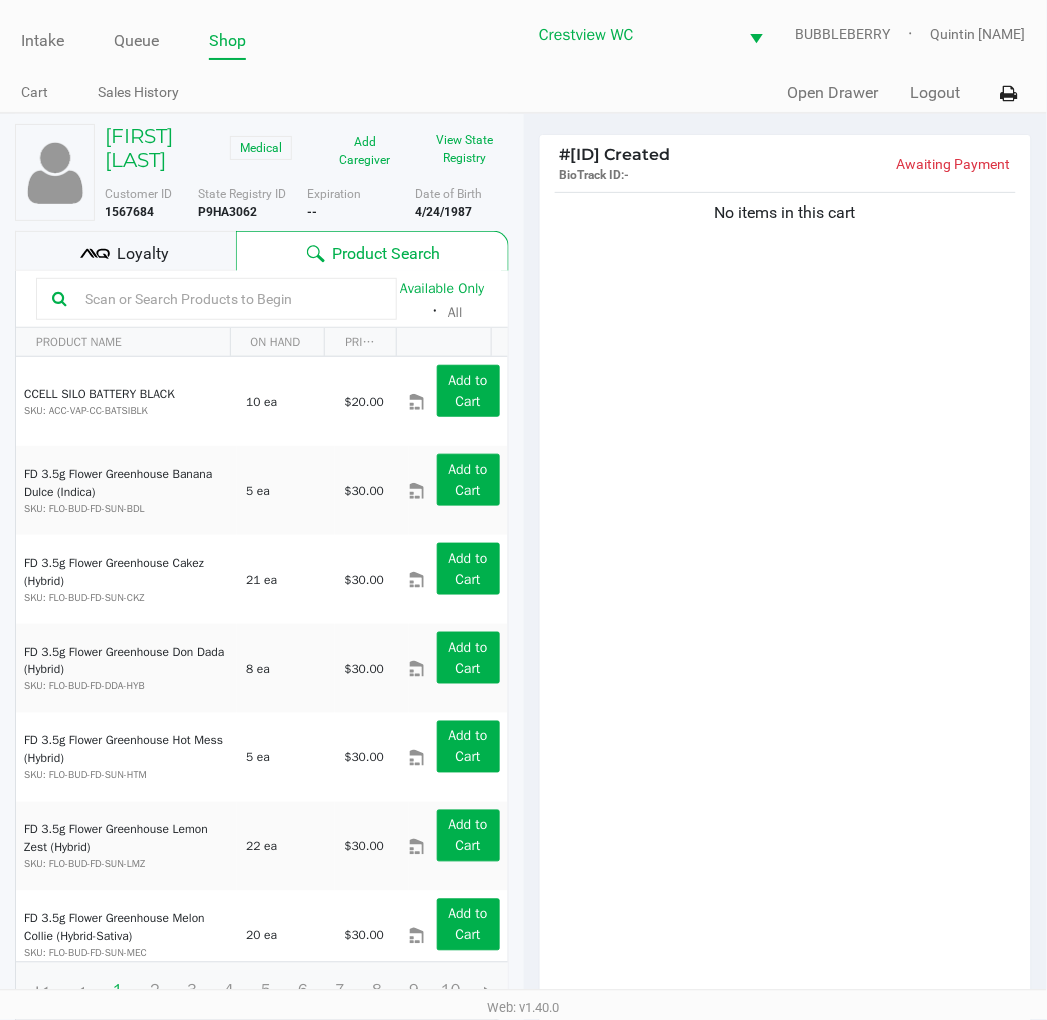 click on "View State Registry" 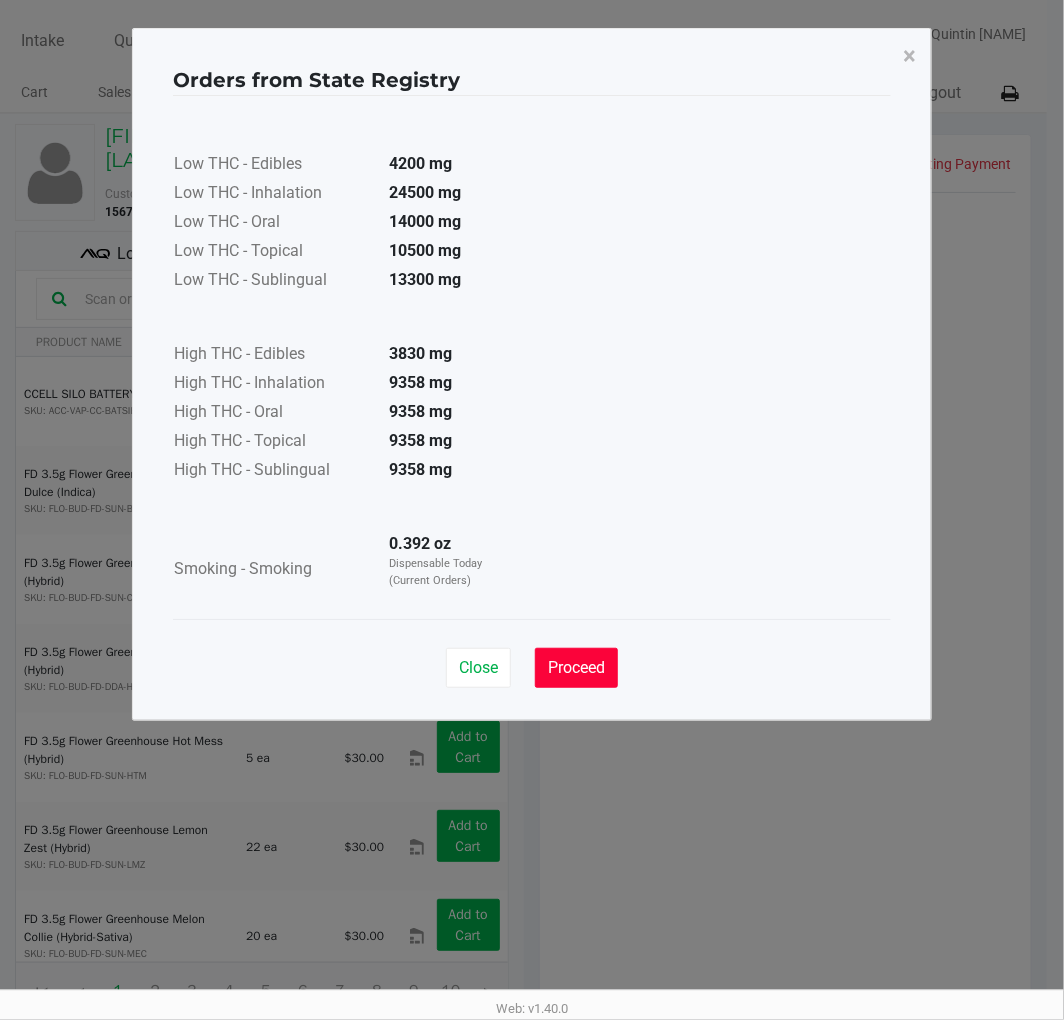 click on "Proceed" 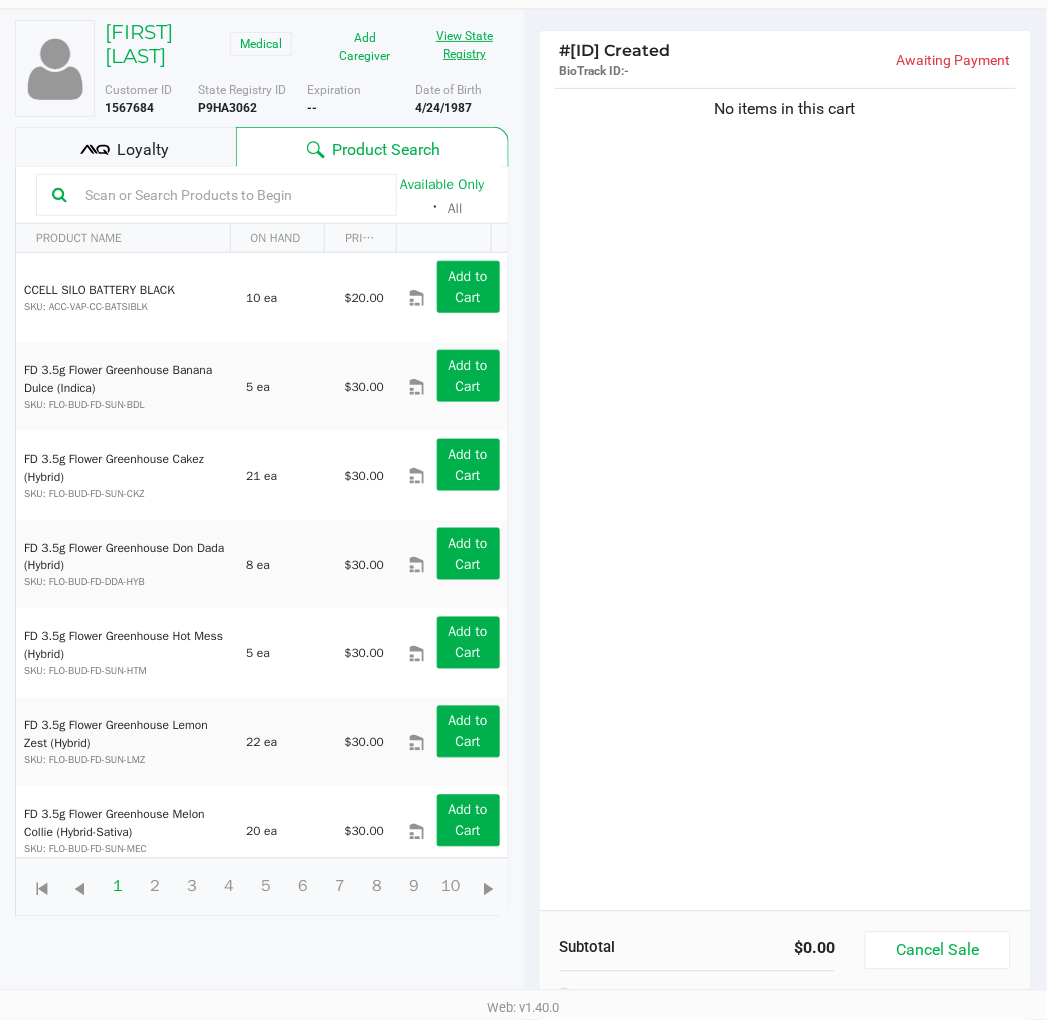 scroll, scrollTop: 217, scrollLeft: 0, axis: vertical 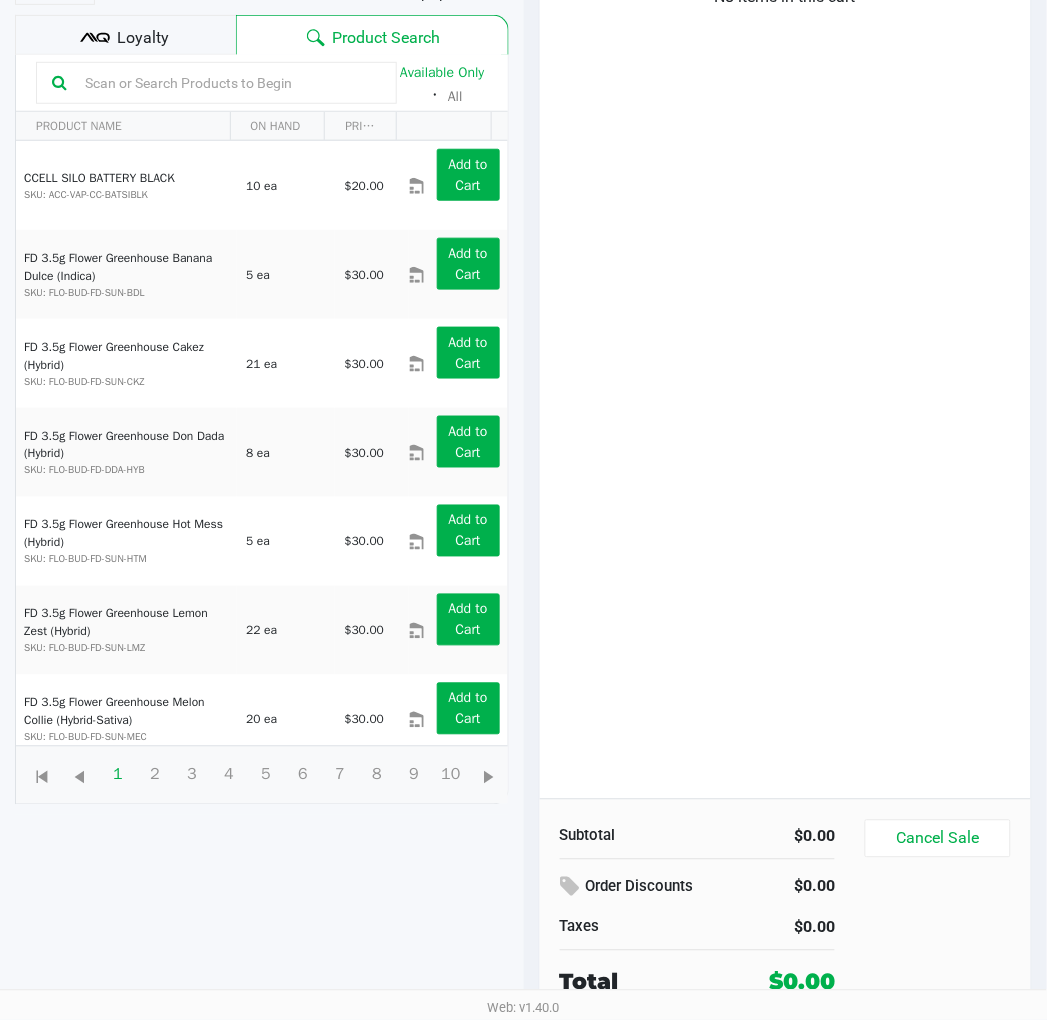 click on "No items in this cart" 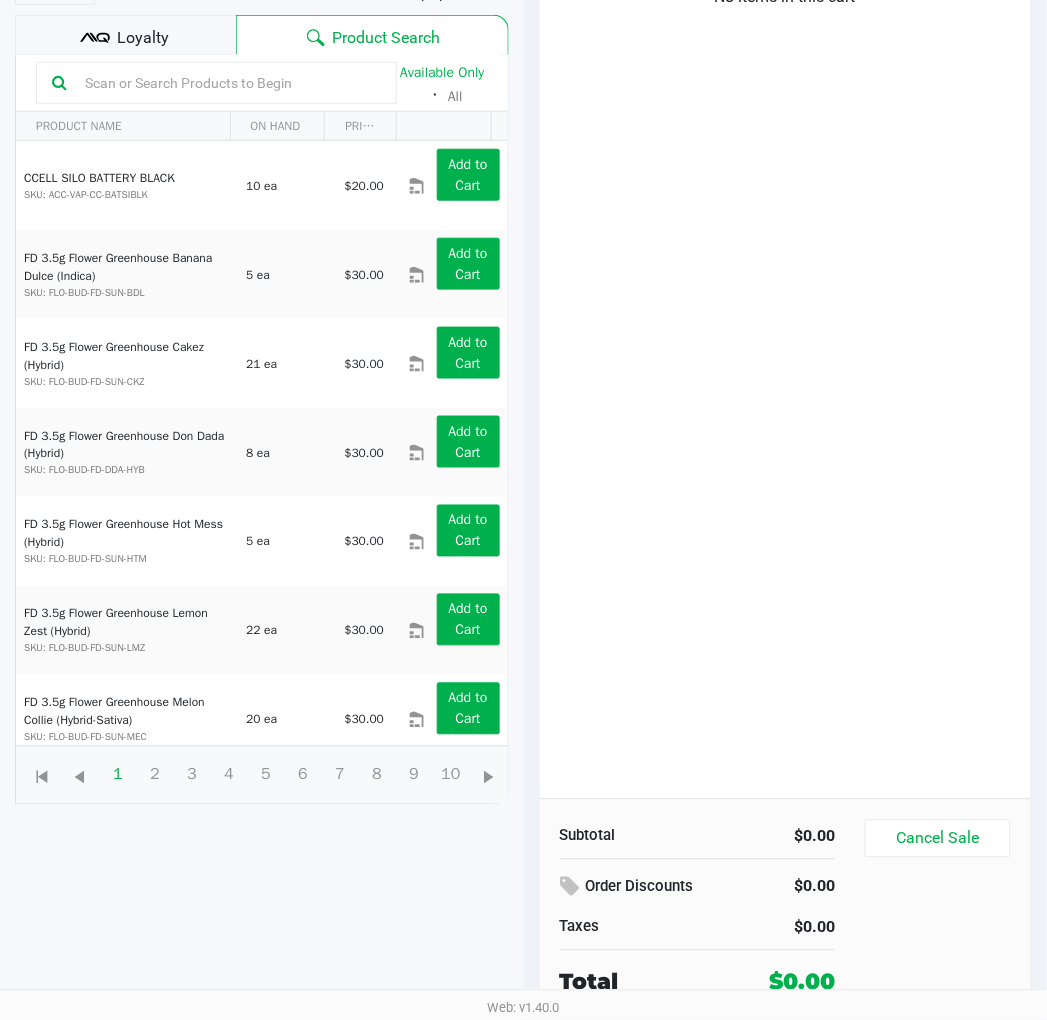 click on "No items in this cart" 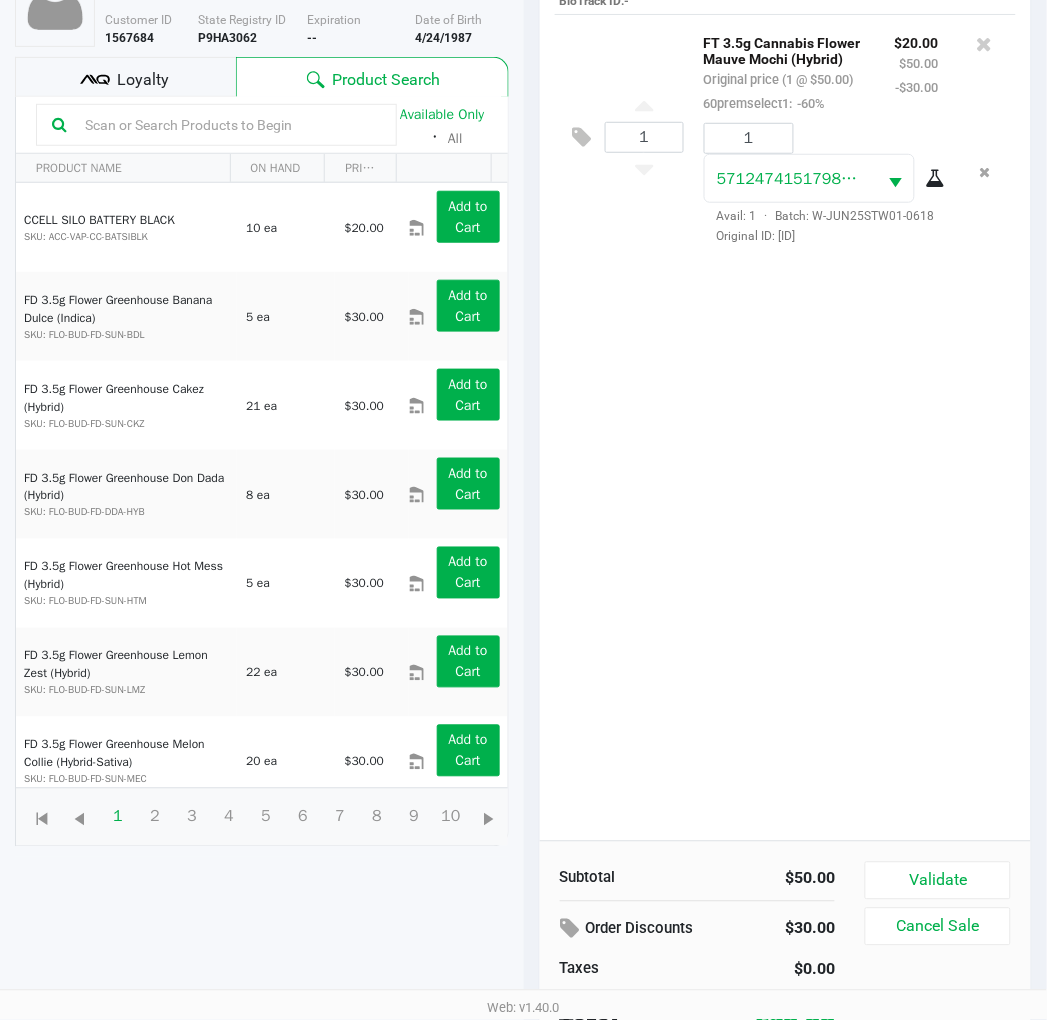 scroll, scrollTop: 147, scrollLeft: 0, axis: vertical 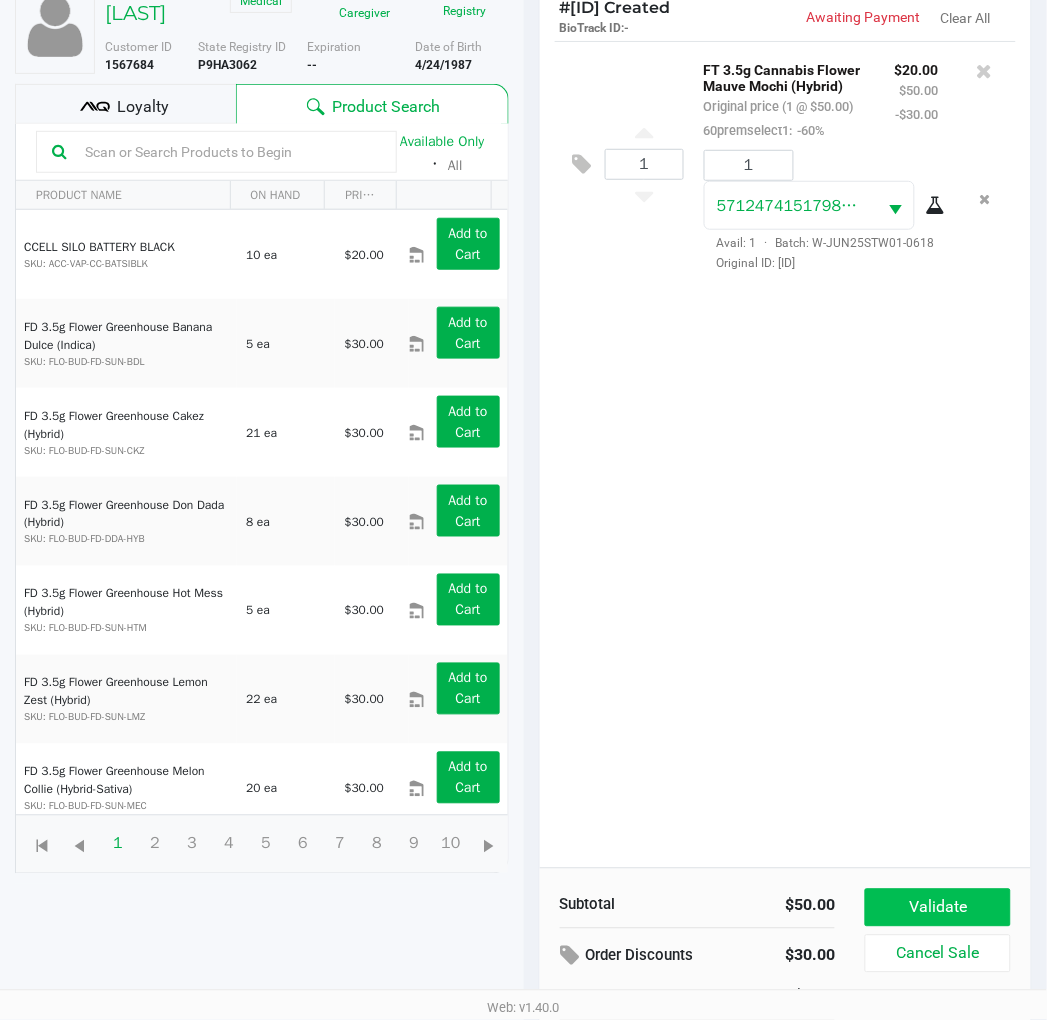 click on "Validate" 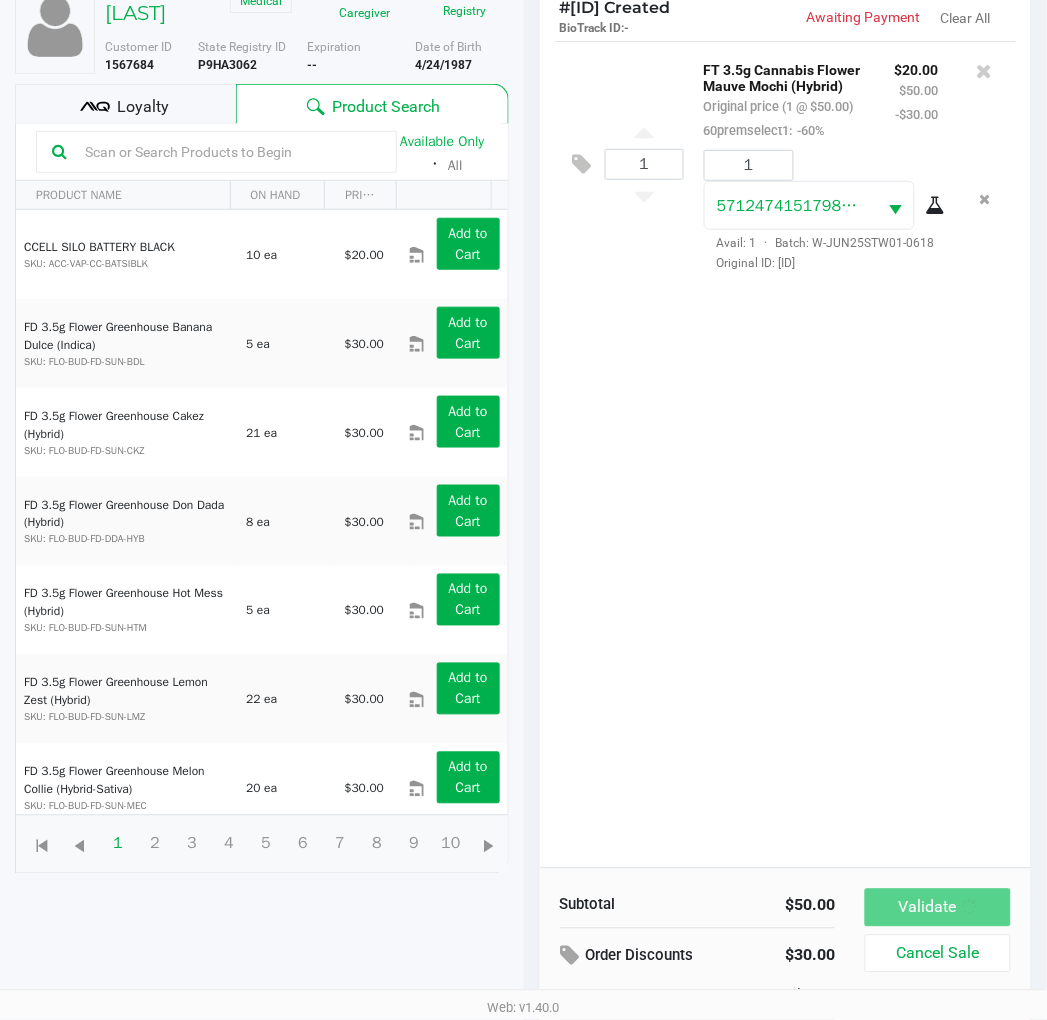 scroll, scrollTop: 0, scrollLeft: 0, axis: both 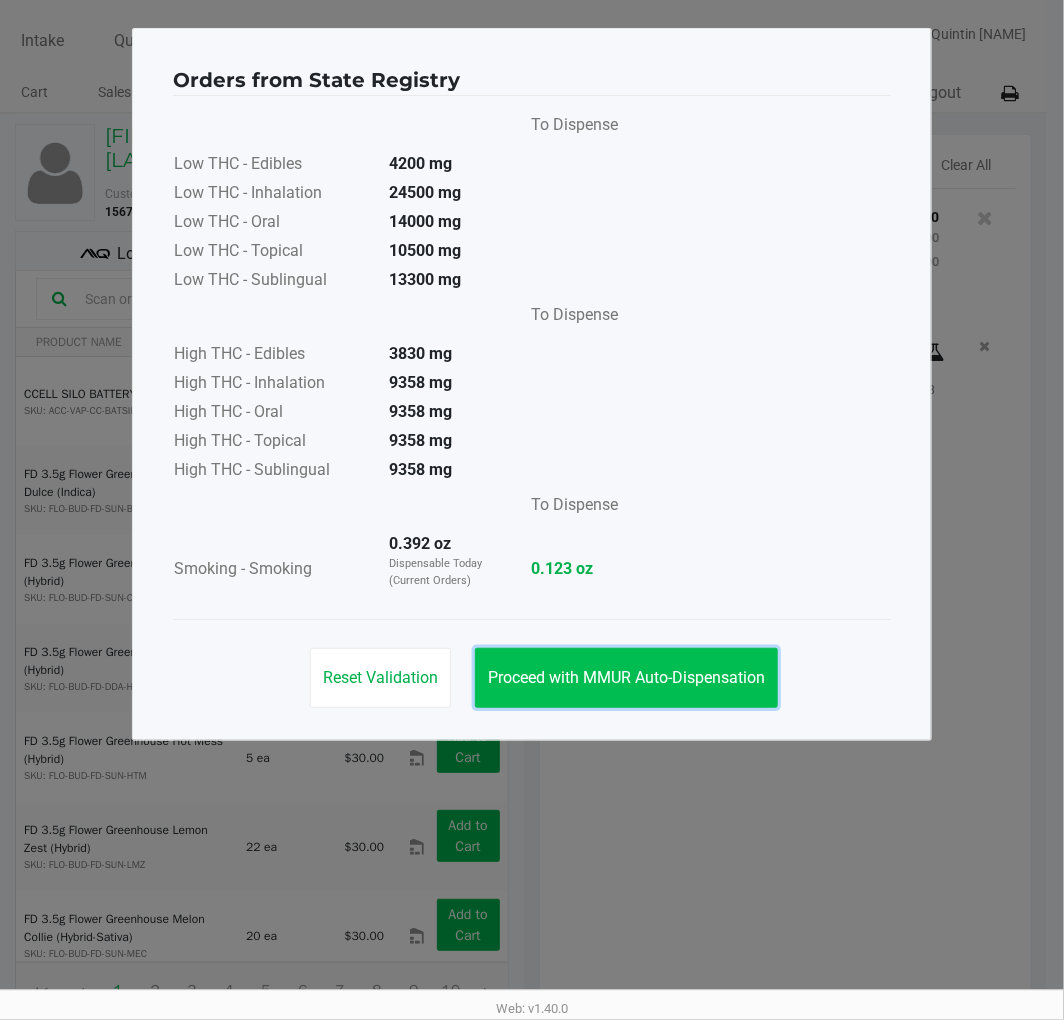 click on "Proceed with MMUR Auto-Dispensation" 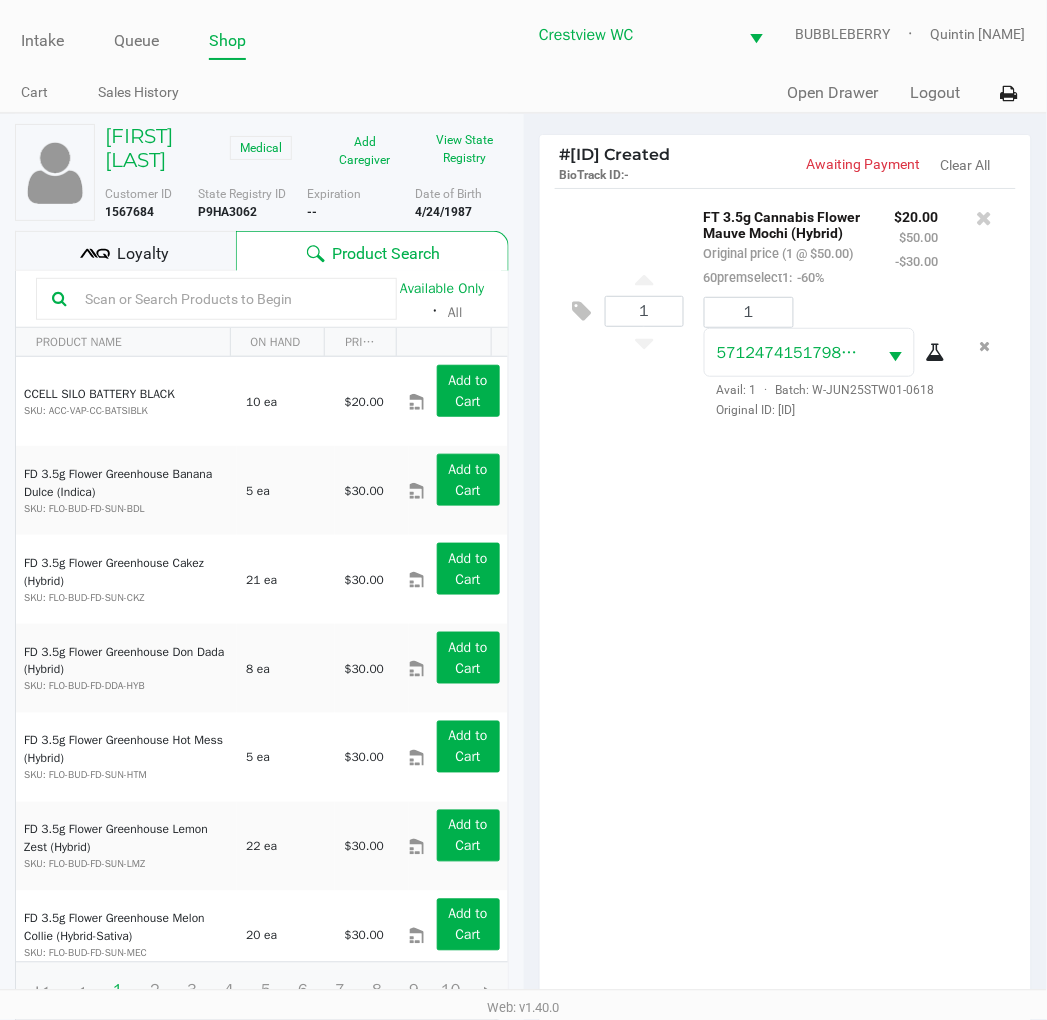 scroll, scrollTop: 238, scrollLeft: 0, axis: vertical 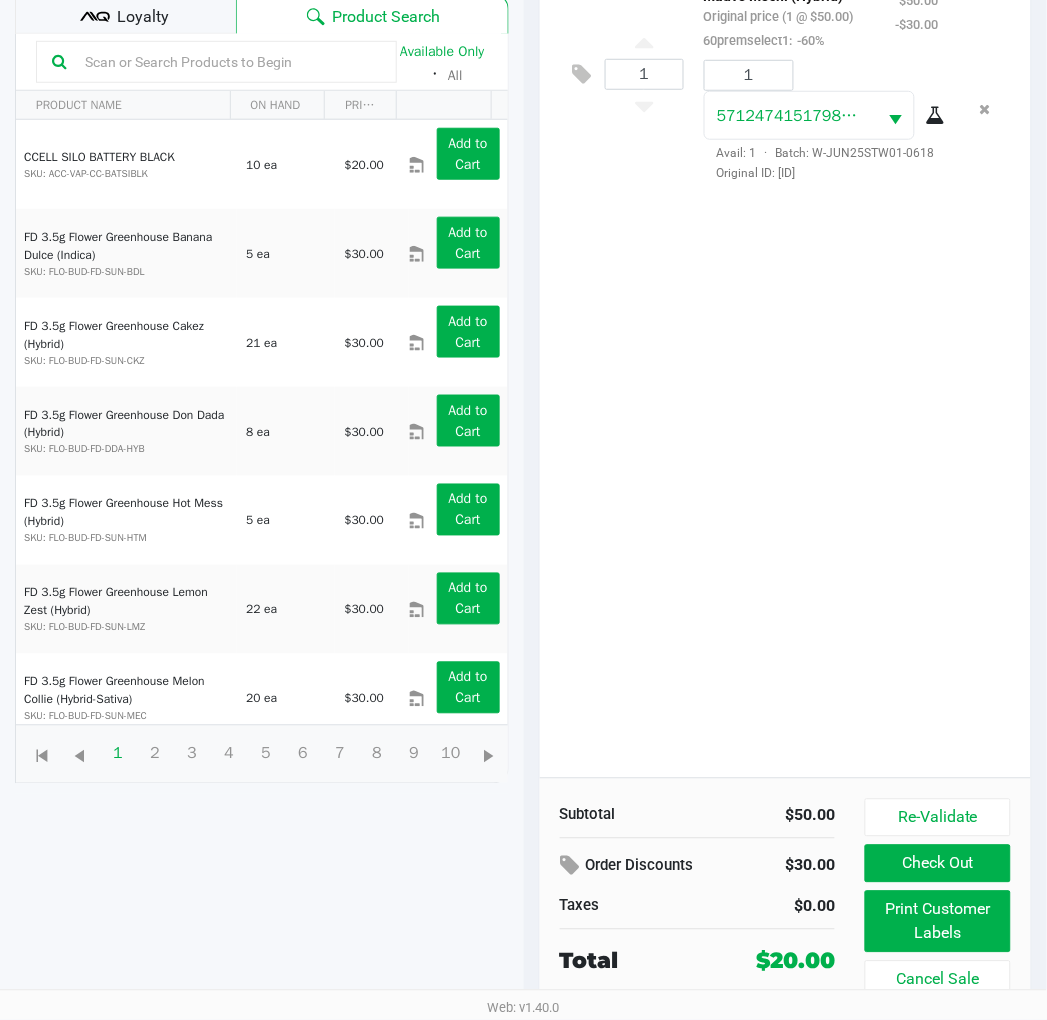 click on "Print Customer Labels" 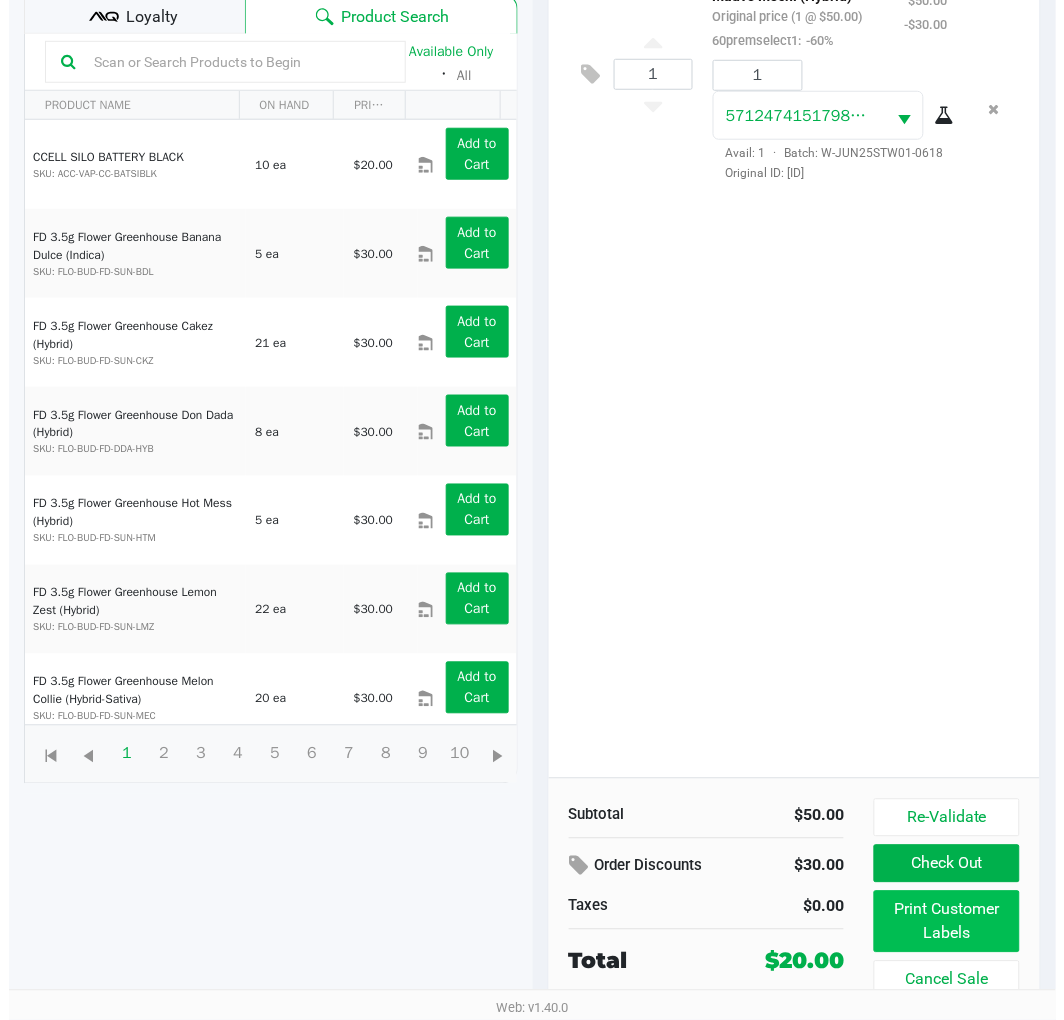 scroll, scrollTop: 0, scrollLeft: 0, axis: both 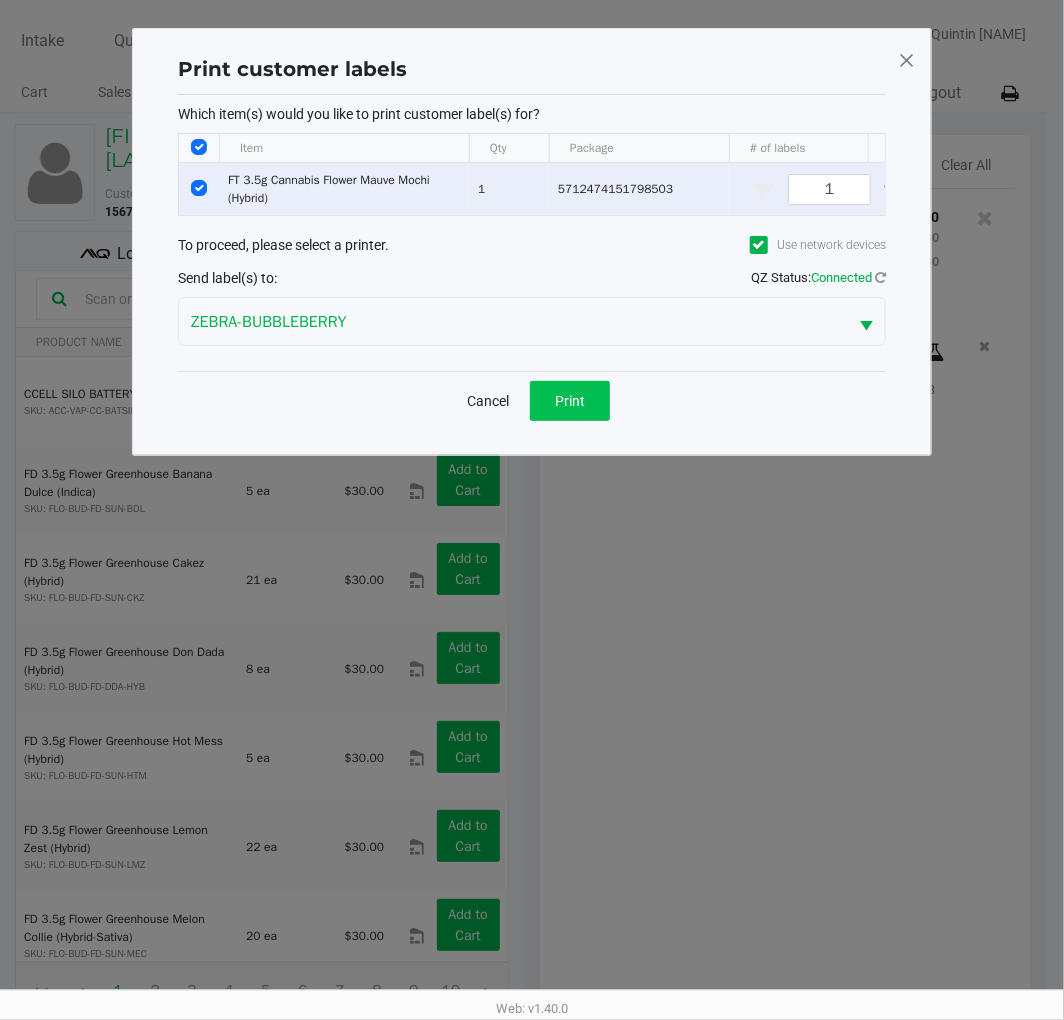 click on "Print" 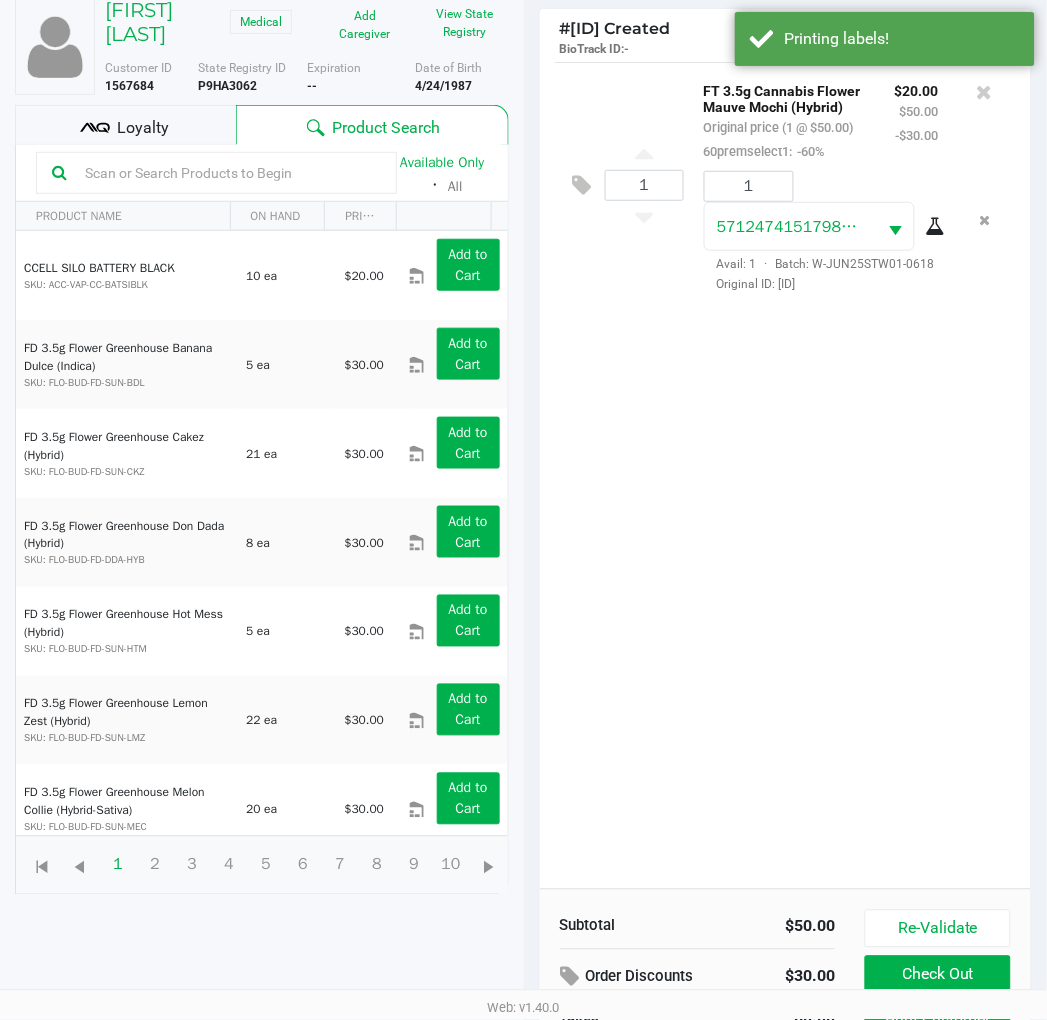 scroll, scrollTop: 238, scrollLeft: 0, axis: vertical 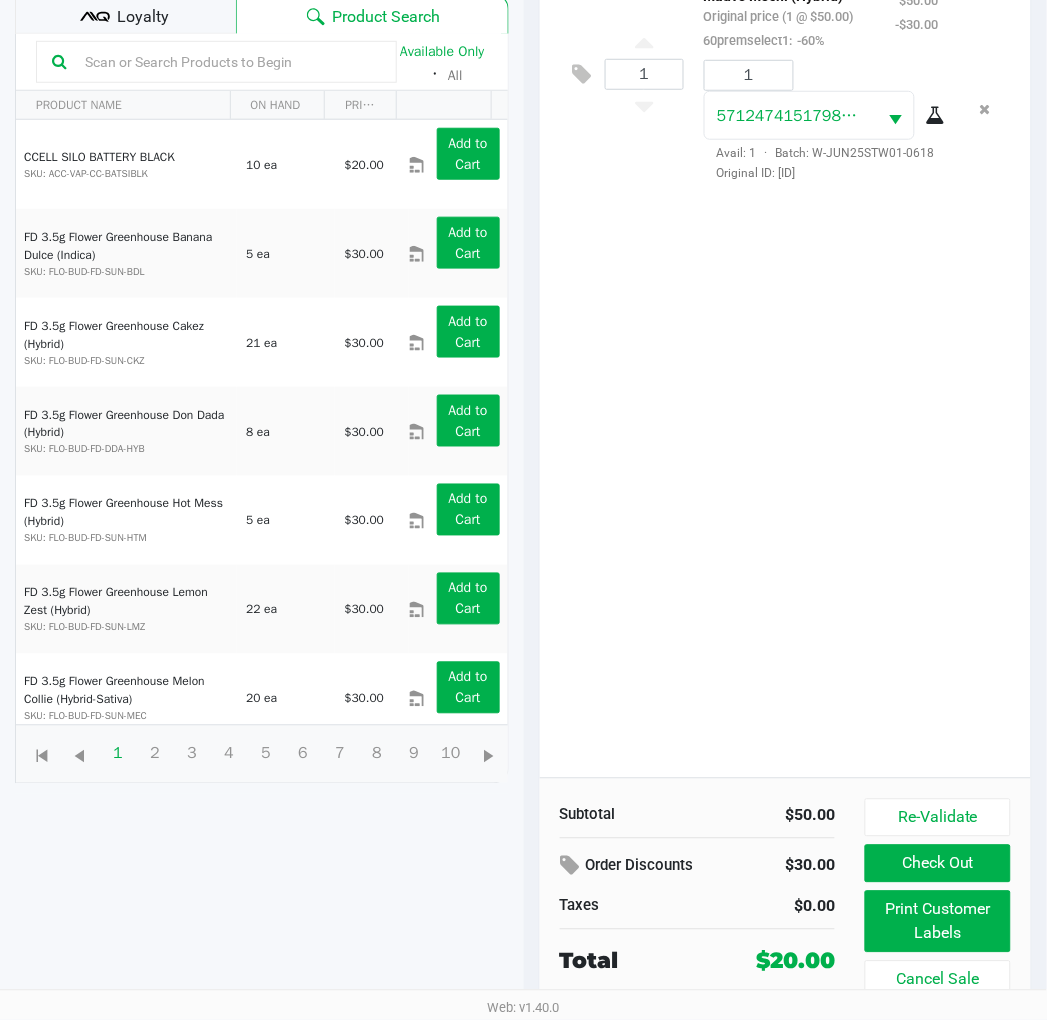 click 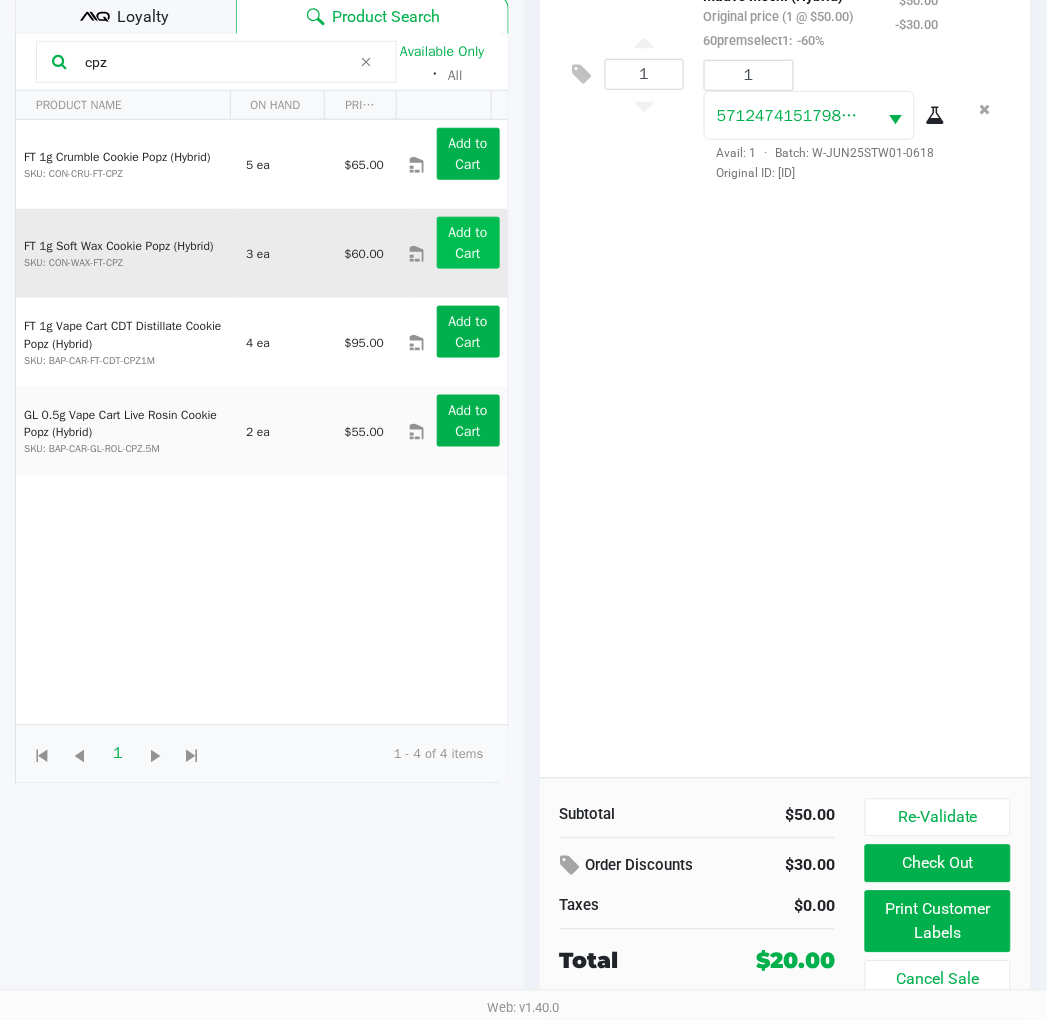 type on "cpz" 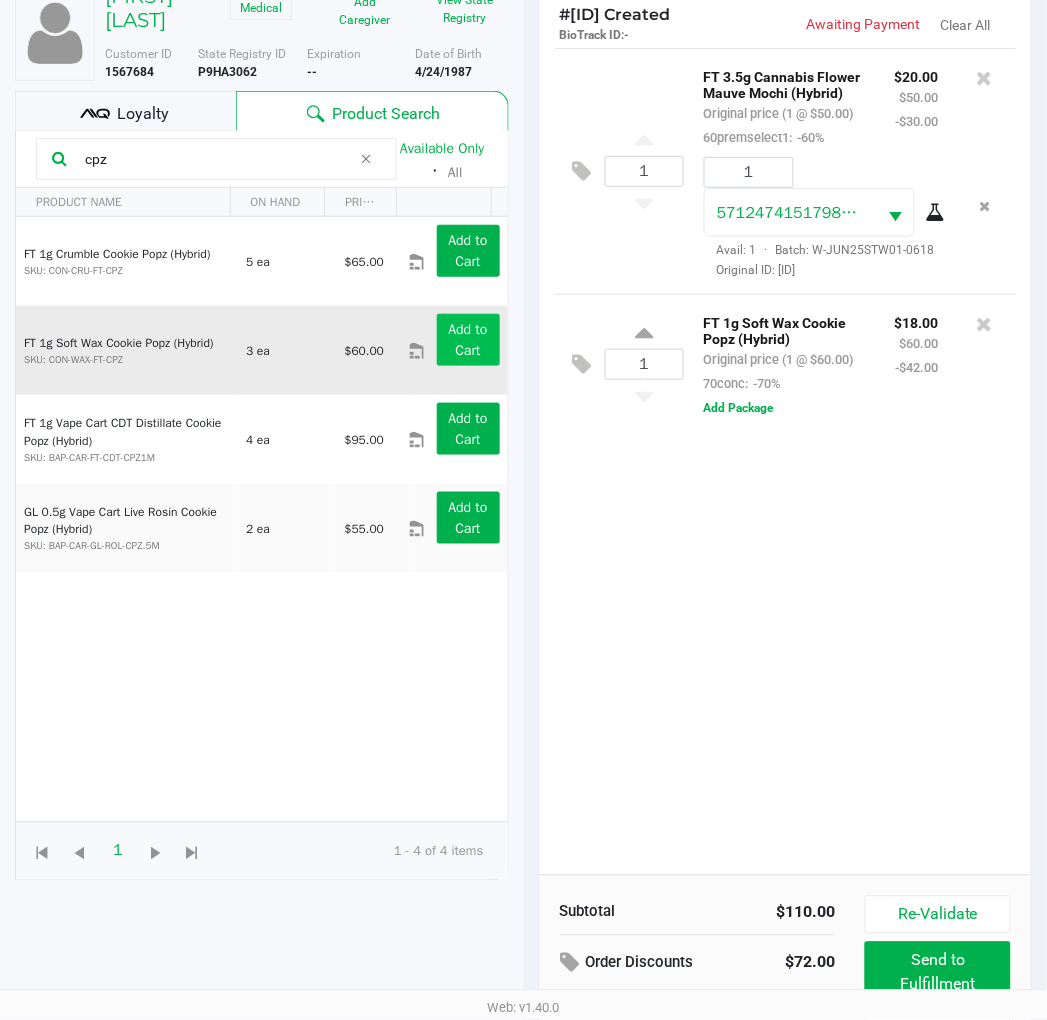 scroll, scrollTop: 217, scrollLeft: 0, axis: vertical 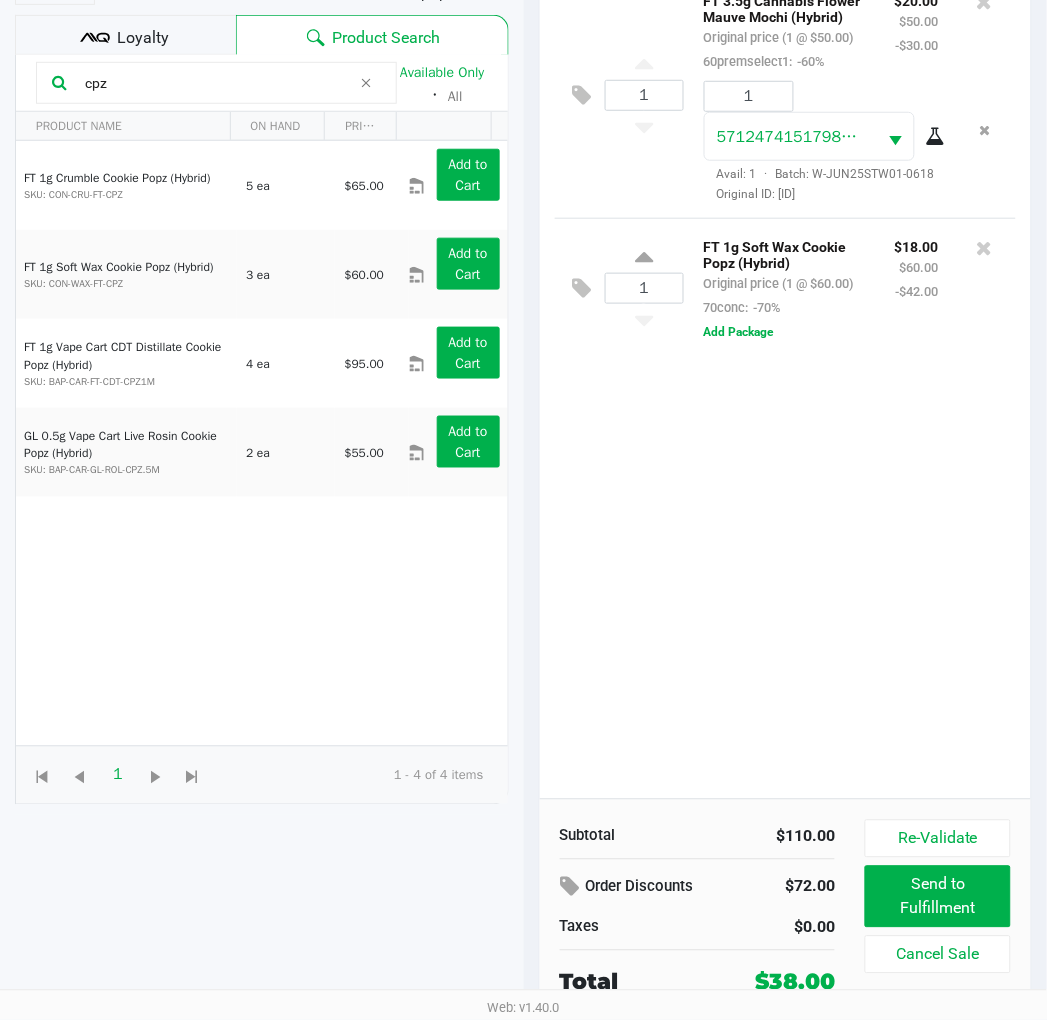 click on "1  FT 3.5g Cannabis Flower Mauve Mochi (Hybrid)   Original price (1 @ $50.00)  60premselect1:  -60% $20.00 $50.00 -$30.00 1 5712474151798503  Avail: 1  ·  Batch: W-JUN25STW01-0618   Original ID: FLSRWGM-20250625-263  1  FT 1g Soft Wax Cookie Popz (Hybrid)   Original price (1 @ $60.00)  70conc:  -70% $18.00 $60.00 -$42.00  Add Package" 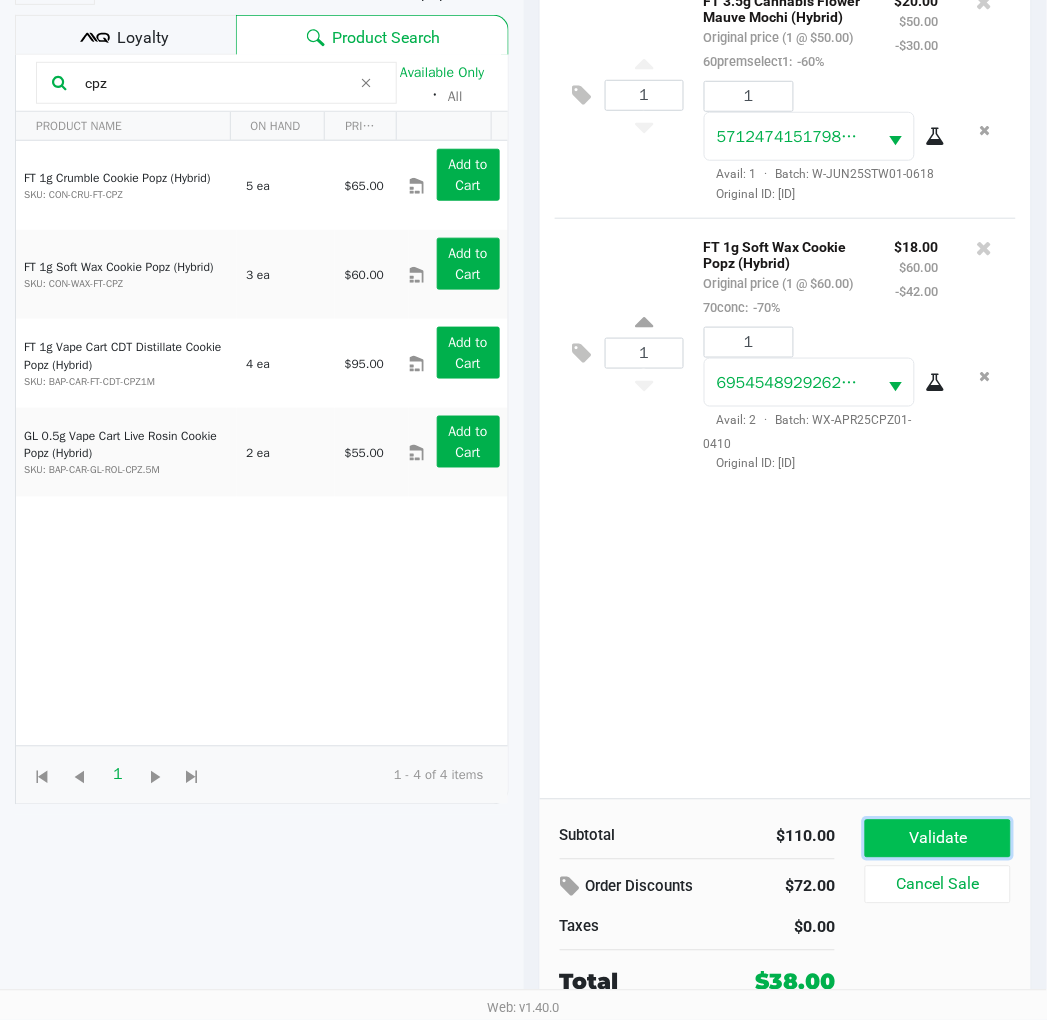 click on "Validate" 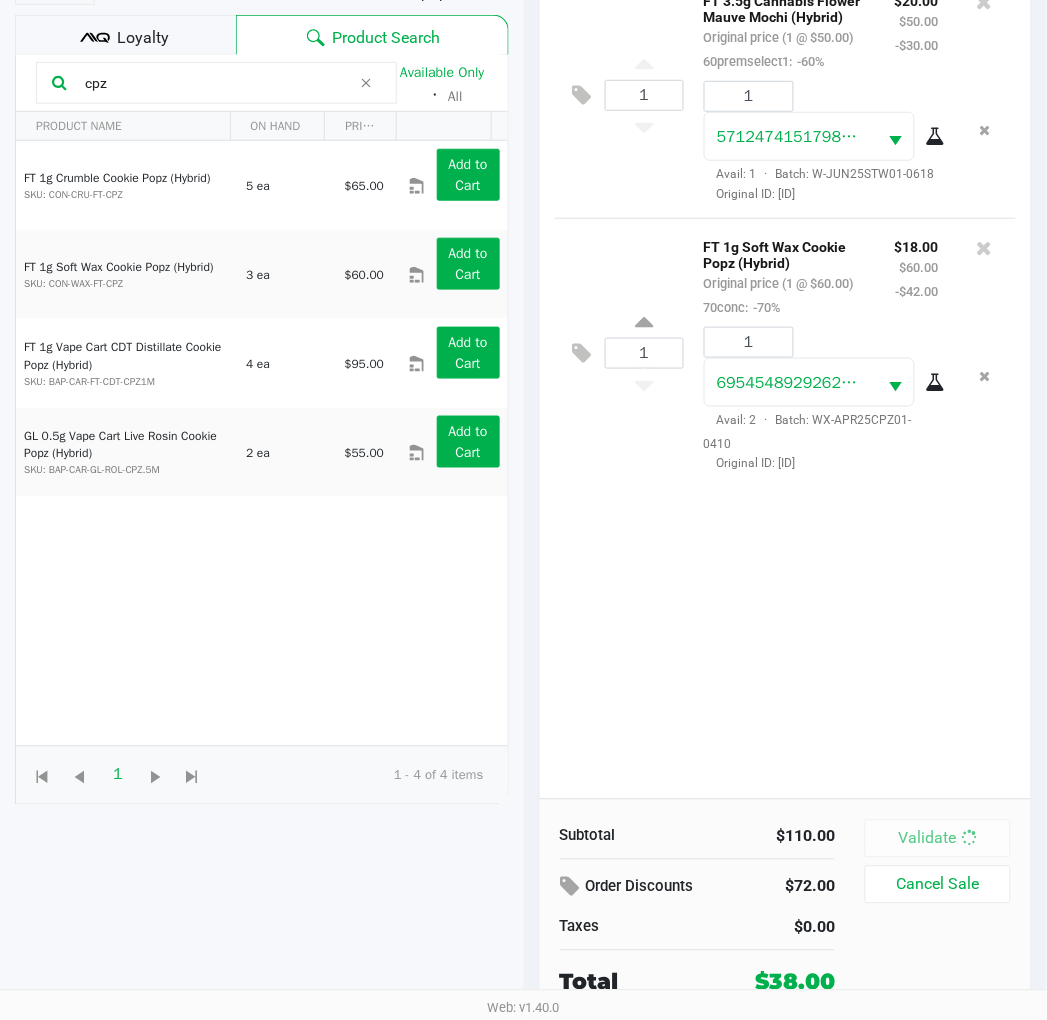 scroll, scrollTop: 0, scrollLeft: 0, axis: both 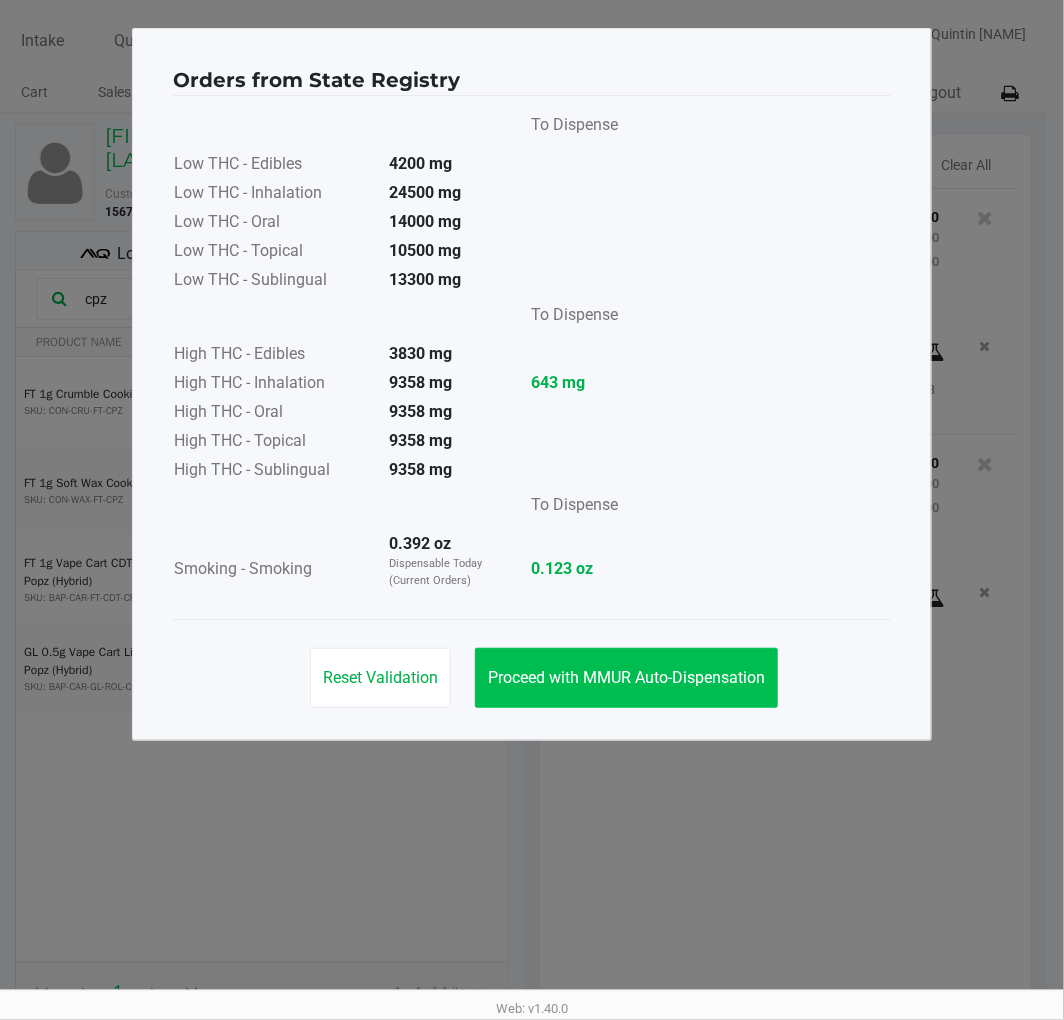 drag, startPoint x: 726, startPoint y: 634, endPoint x: 726, endPoint y: 660, distance: 26 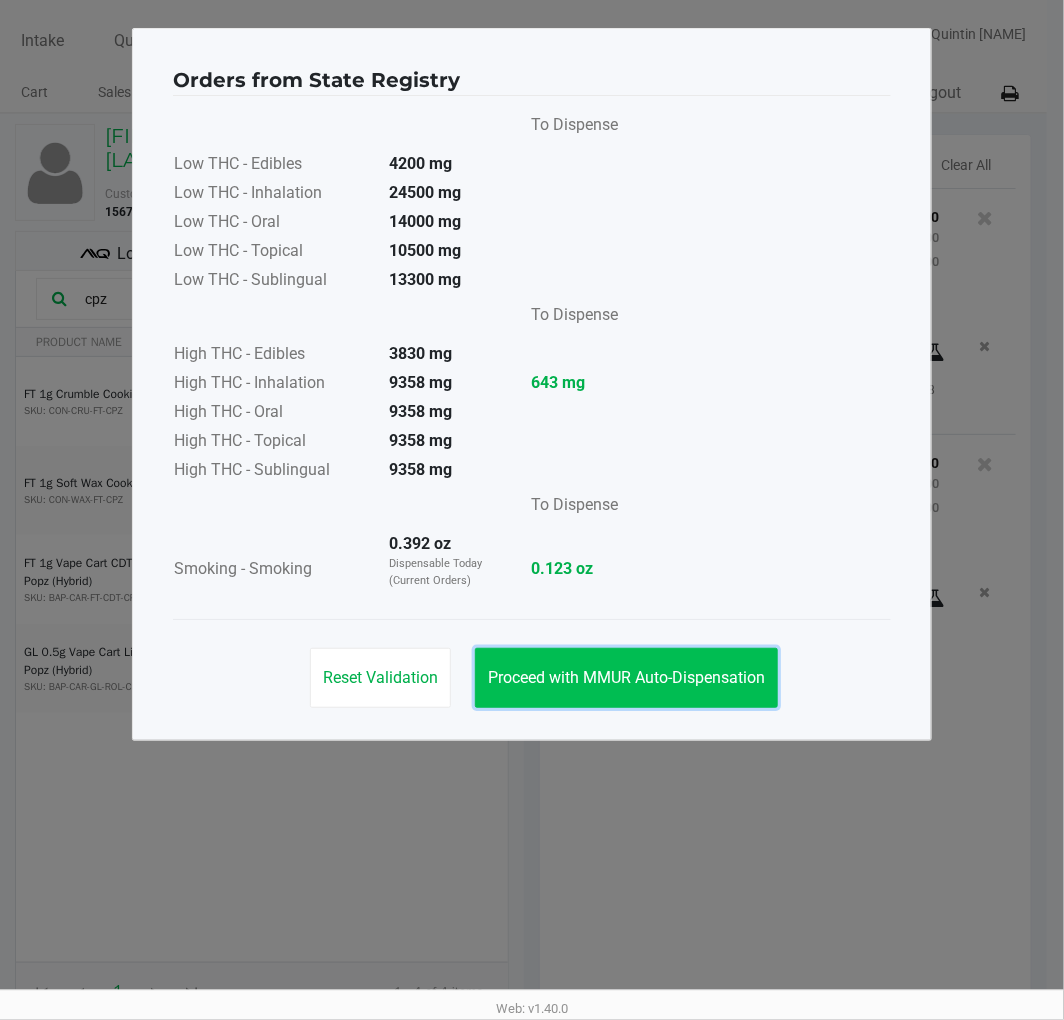 click on "Proceed with MMUR Auto-Dispensation" 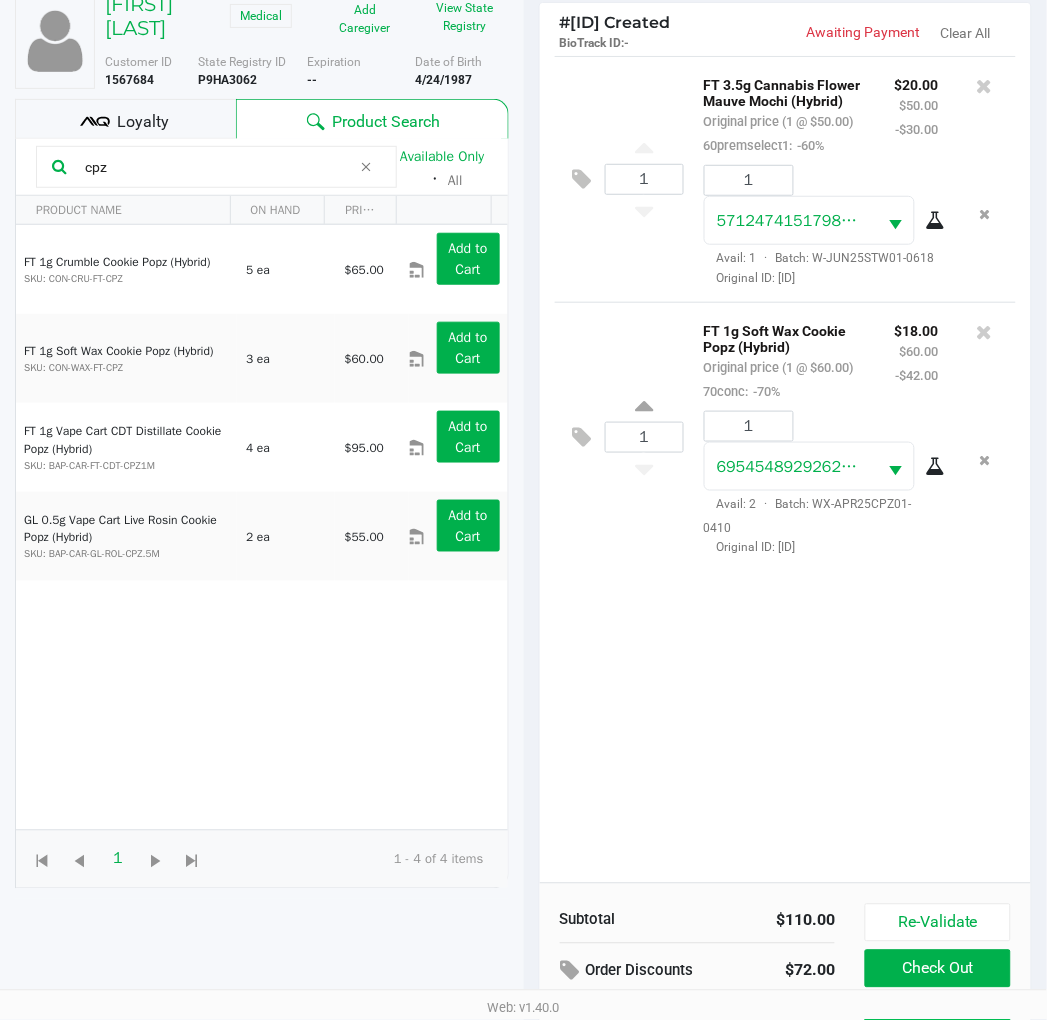scroll, scrollTop: 238, scrollLeft: 0, axis: vertical 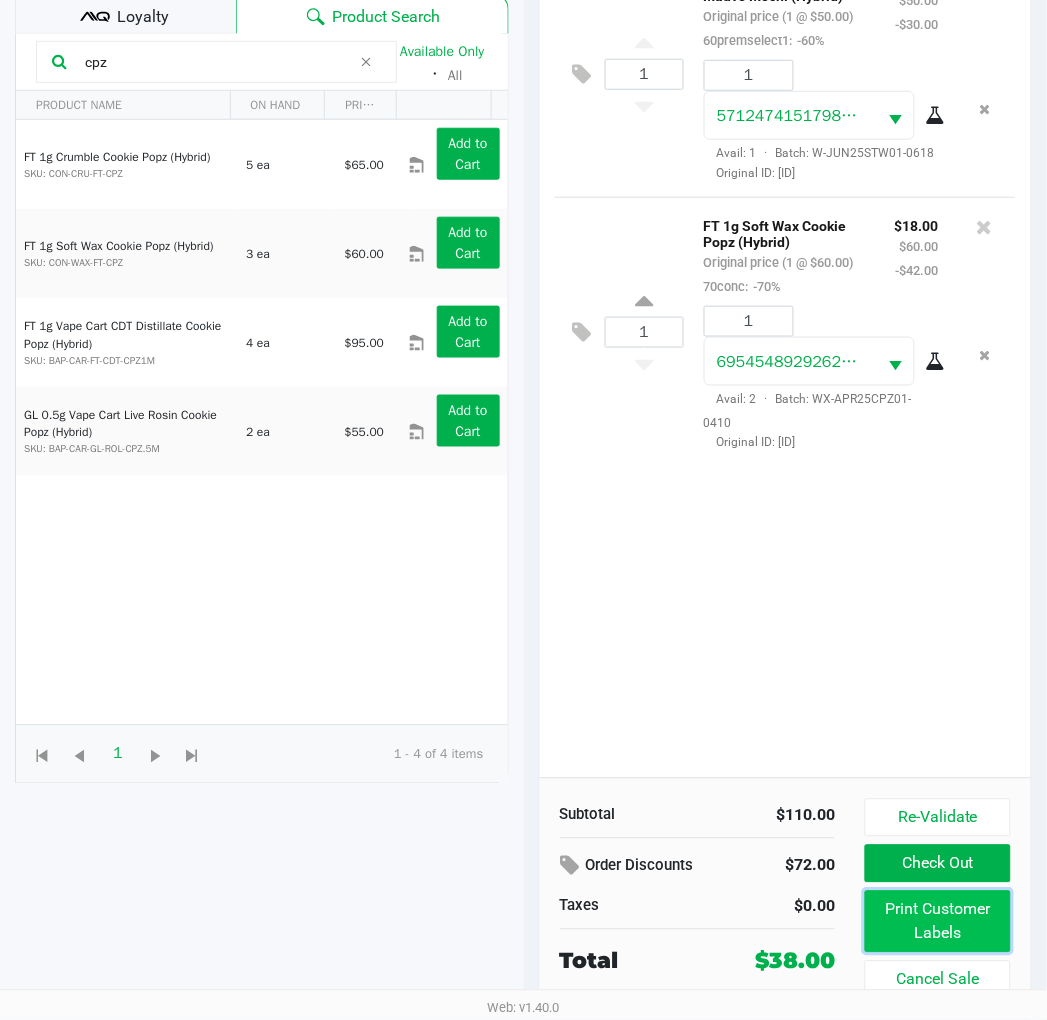 click on "Print Customer Labels" 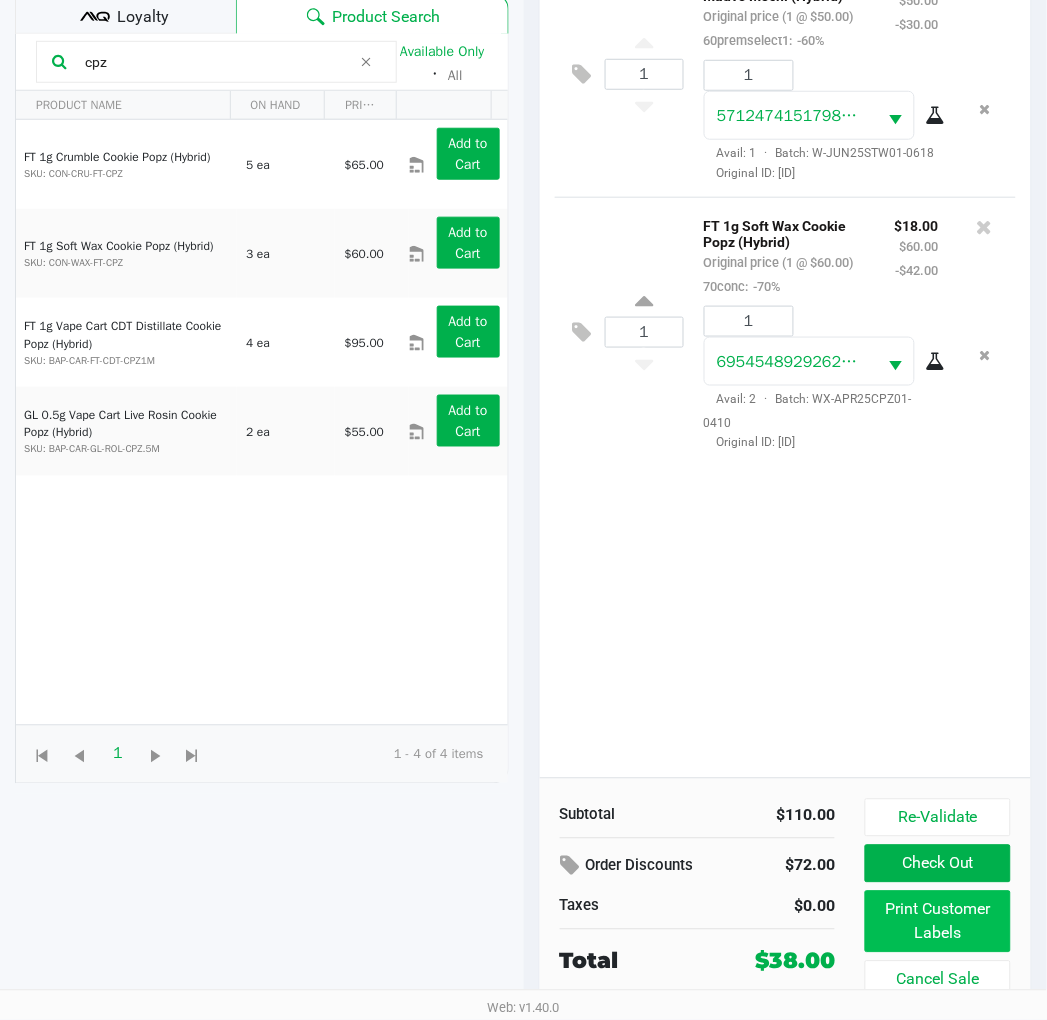 scroll, scrollTop: 0, scrollLeft: 0, axis: both 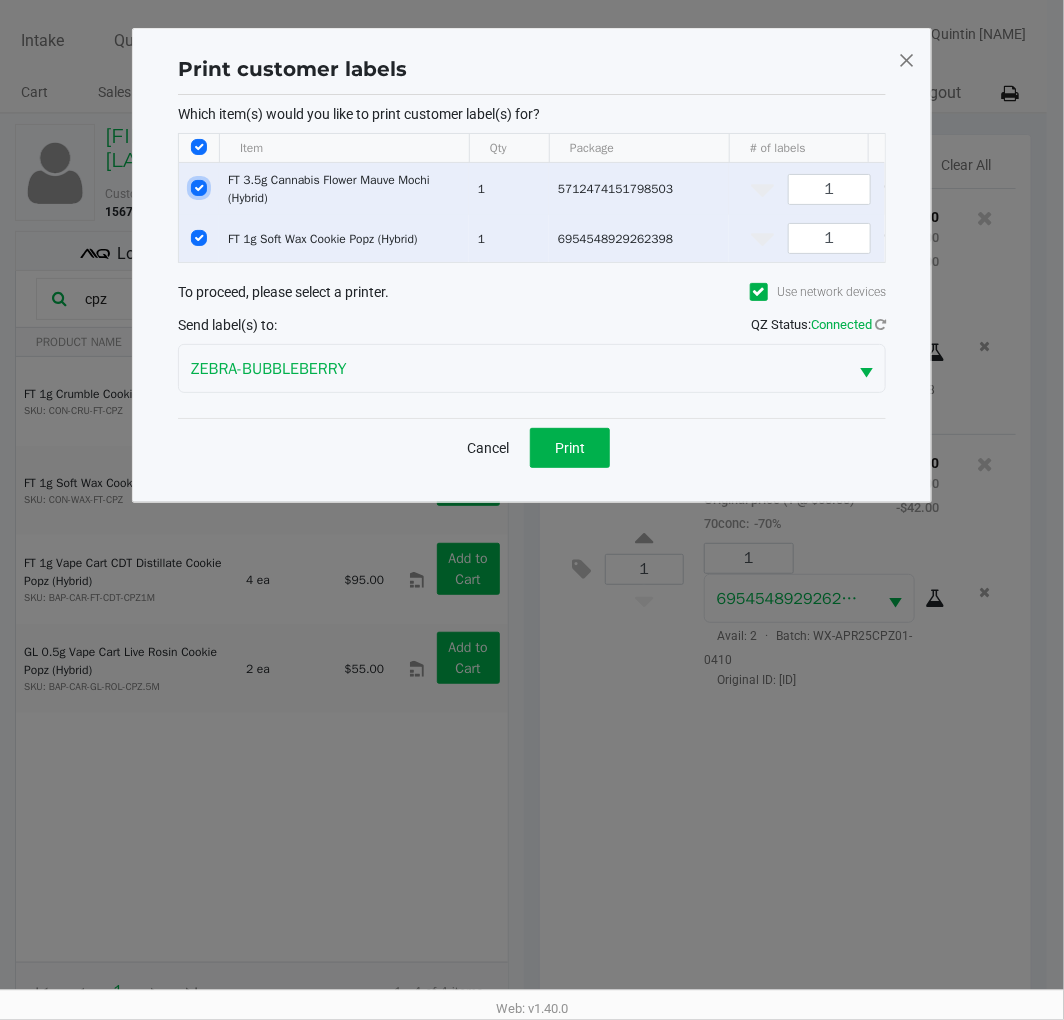 click at bounding box center (199, 188) 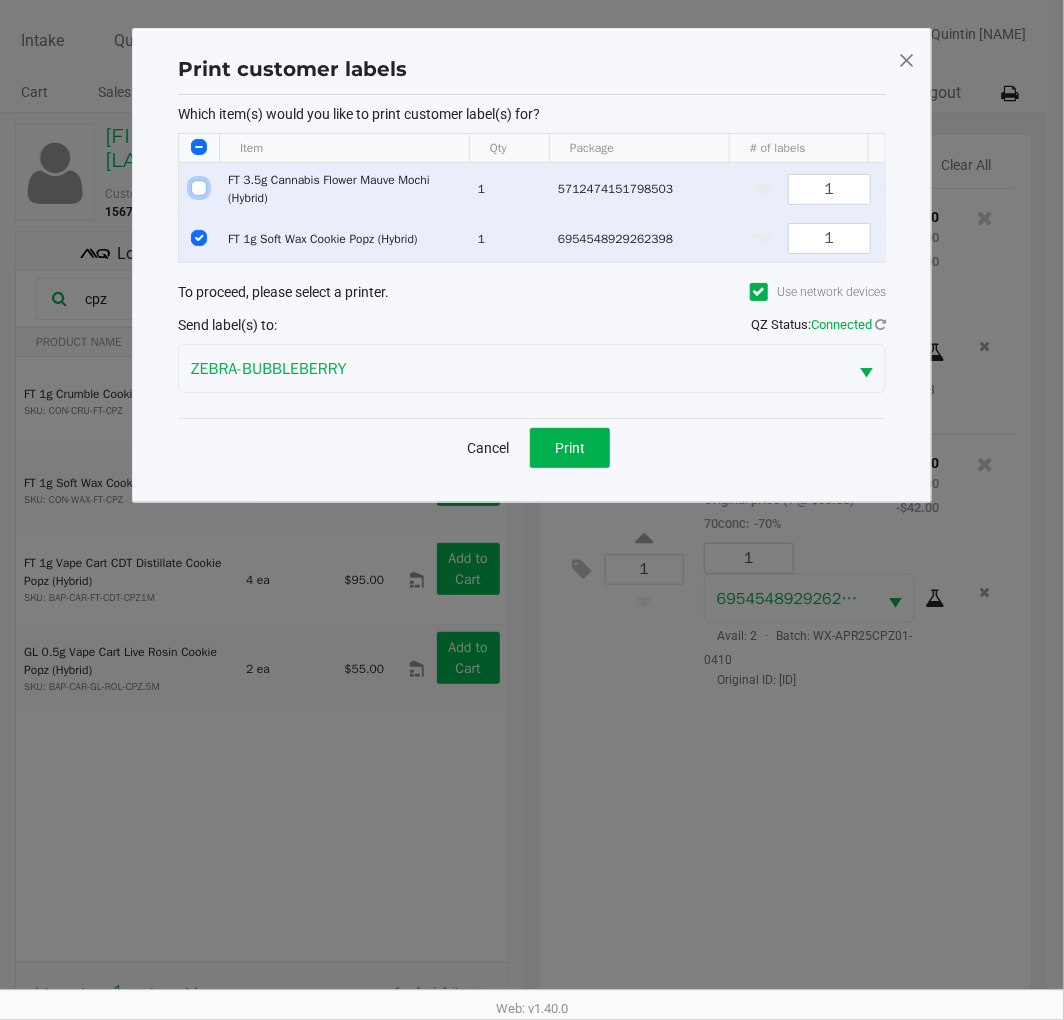 checkbox on "false" 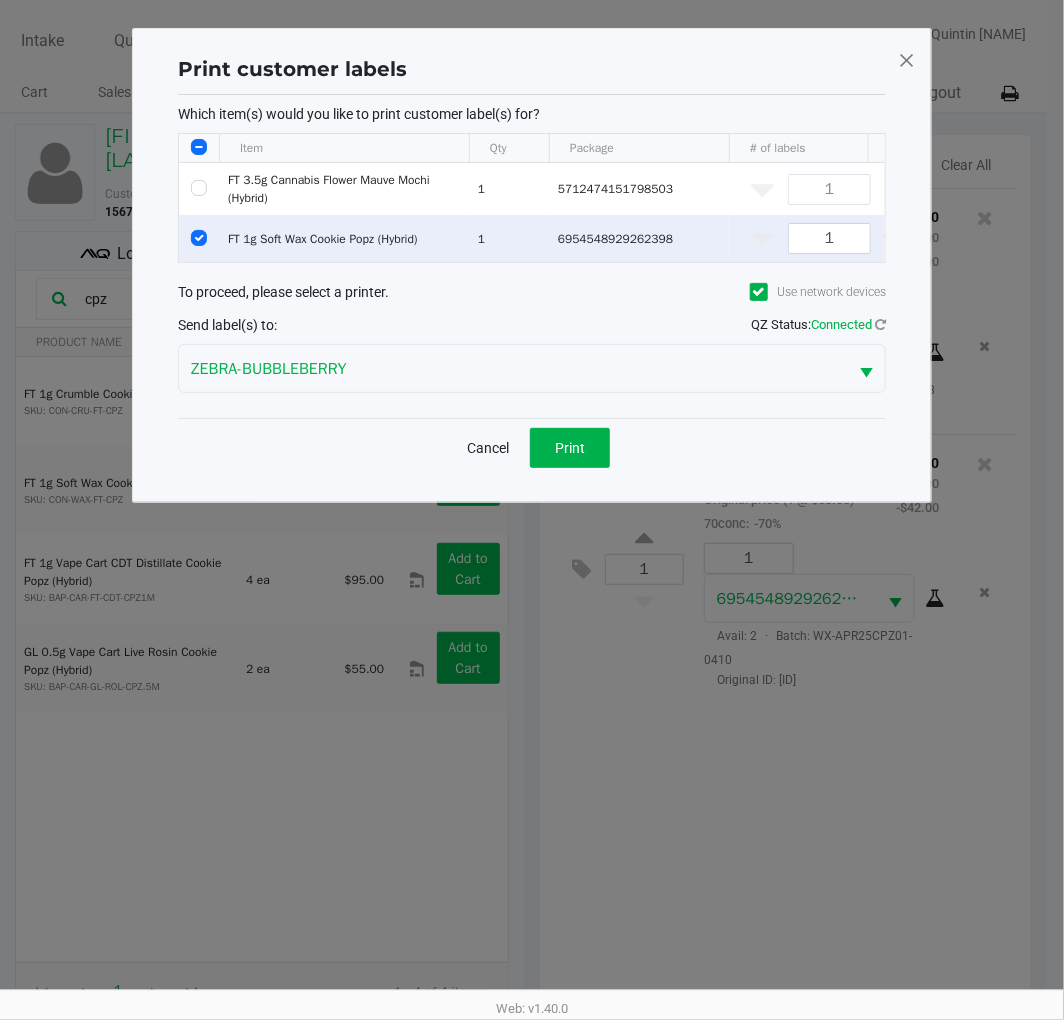 click on "Cancel   Print" 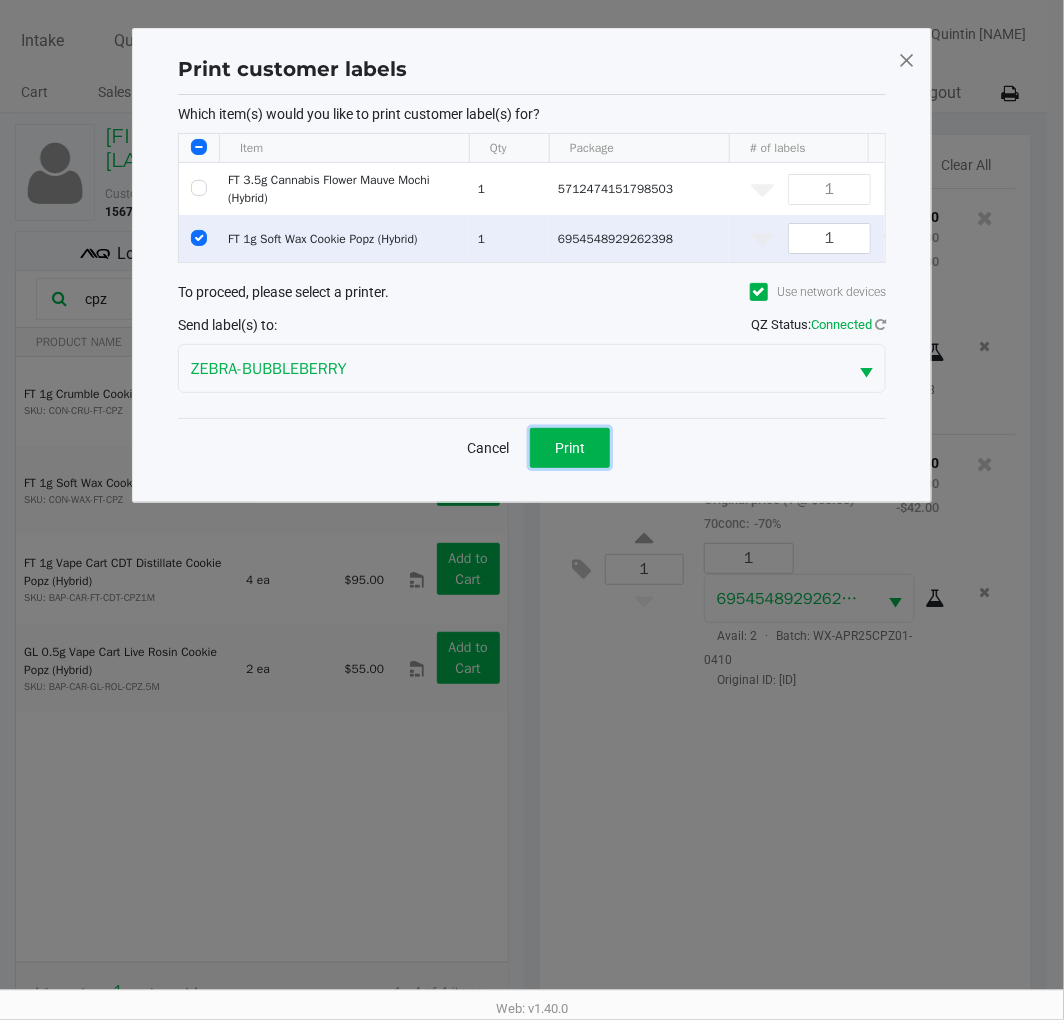 click on "Print" 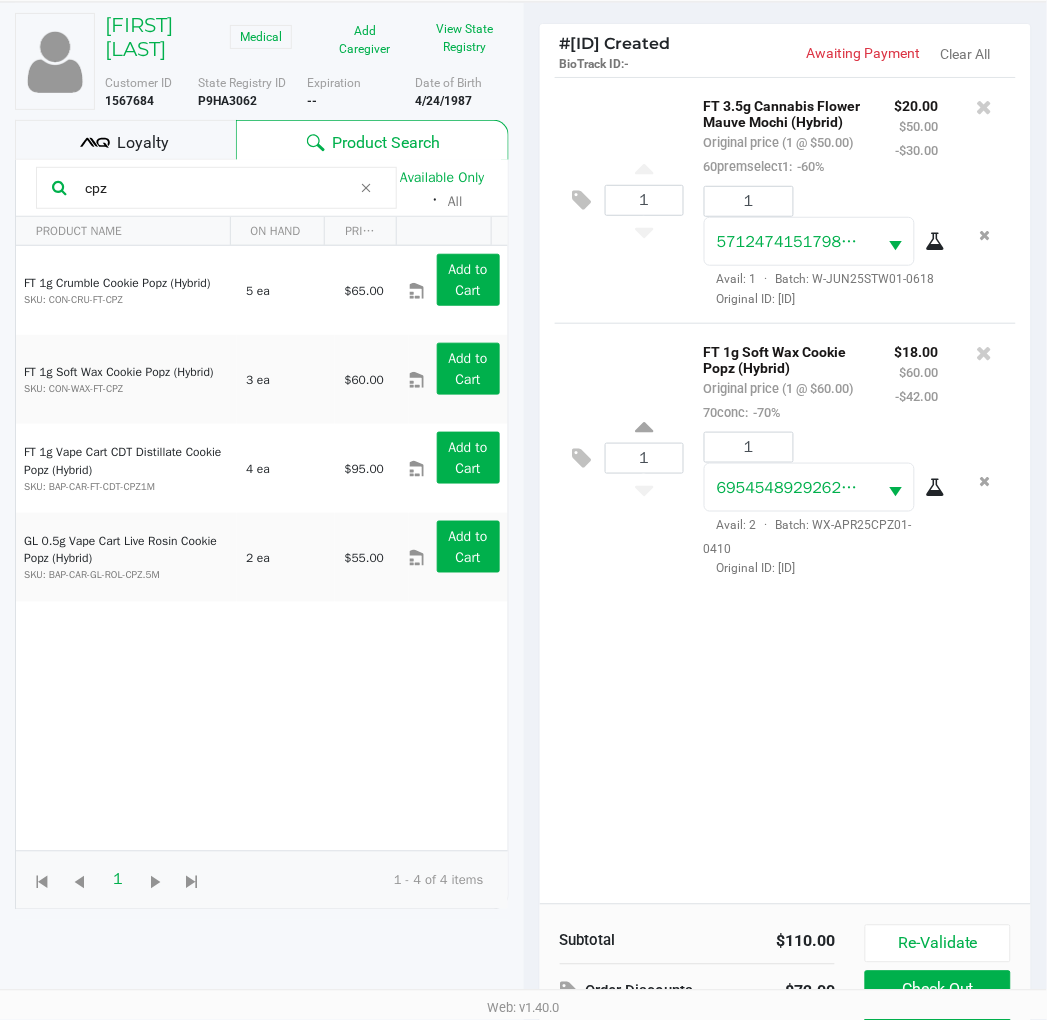 scroll, scrollTop: 238, scrollLeft: 0, axis: vertical 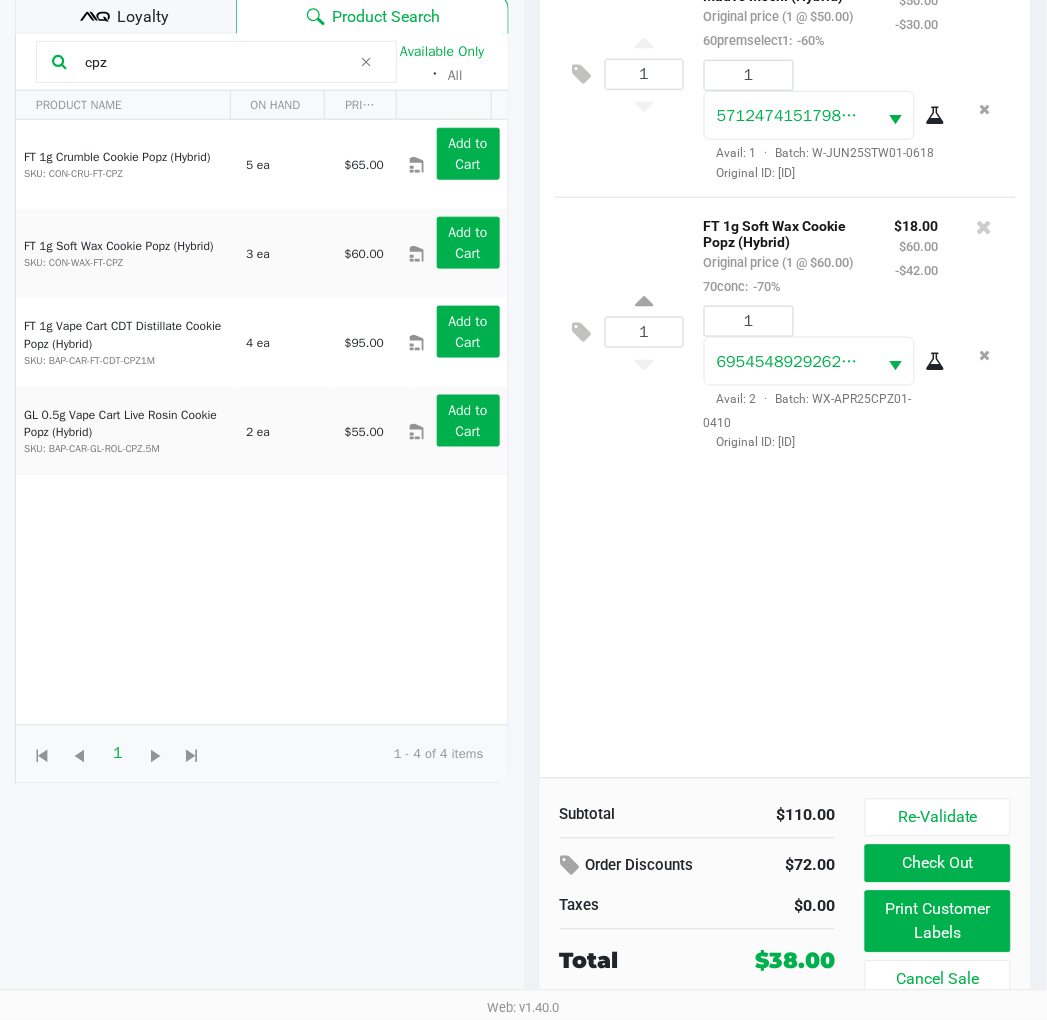 click on "Check Out" 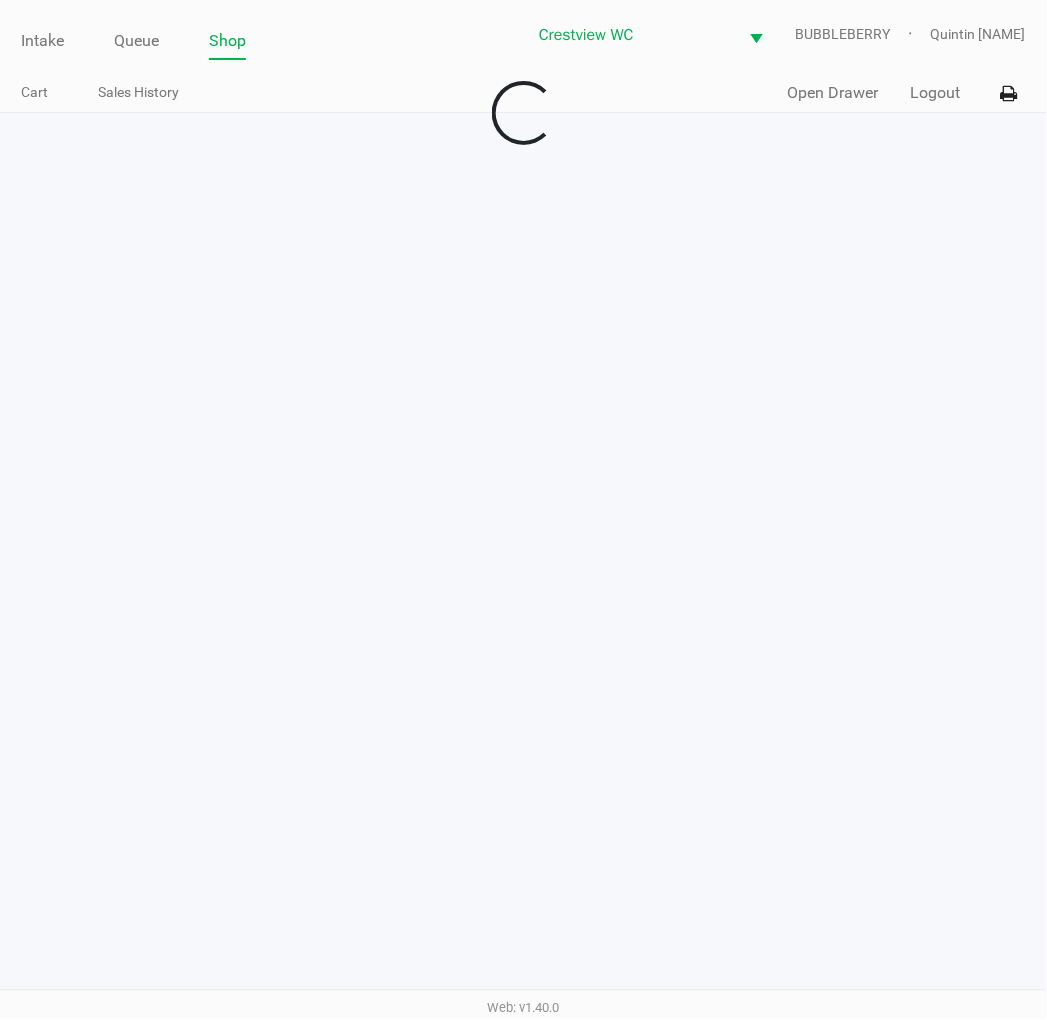 scroll, scrollTop: 0, scrollLeft: 0, axis: both 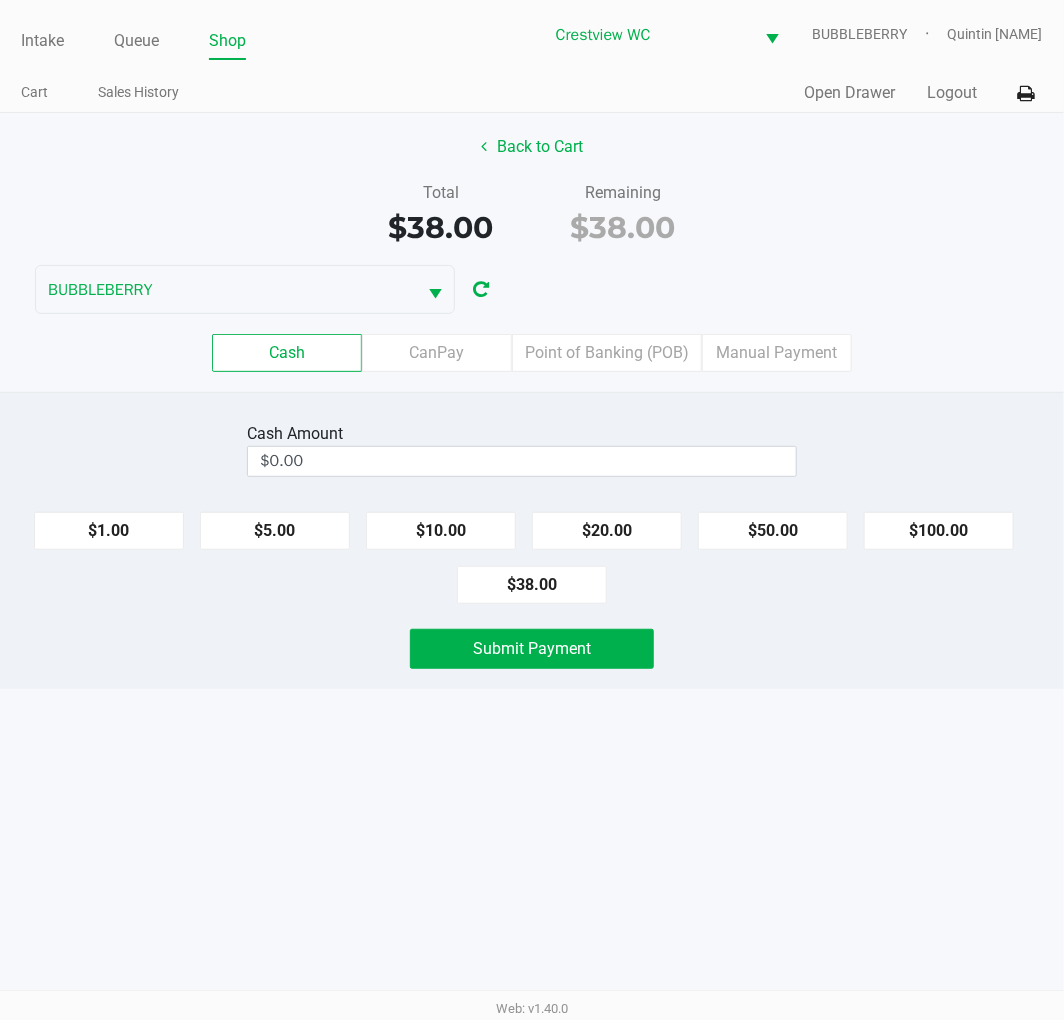 click on "Point of Banking (POB)" 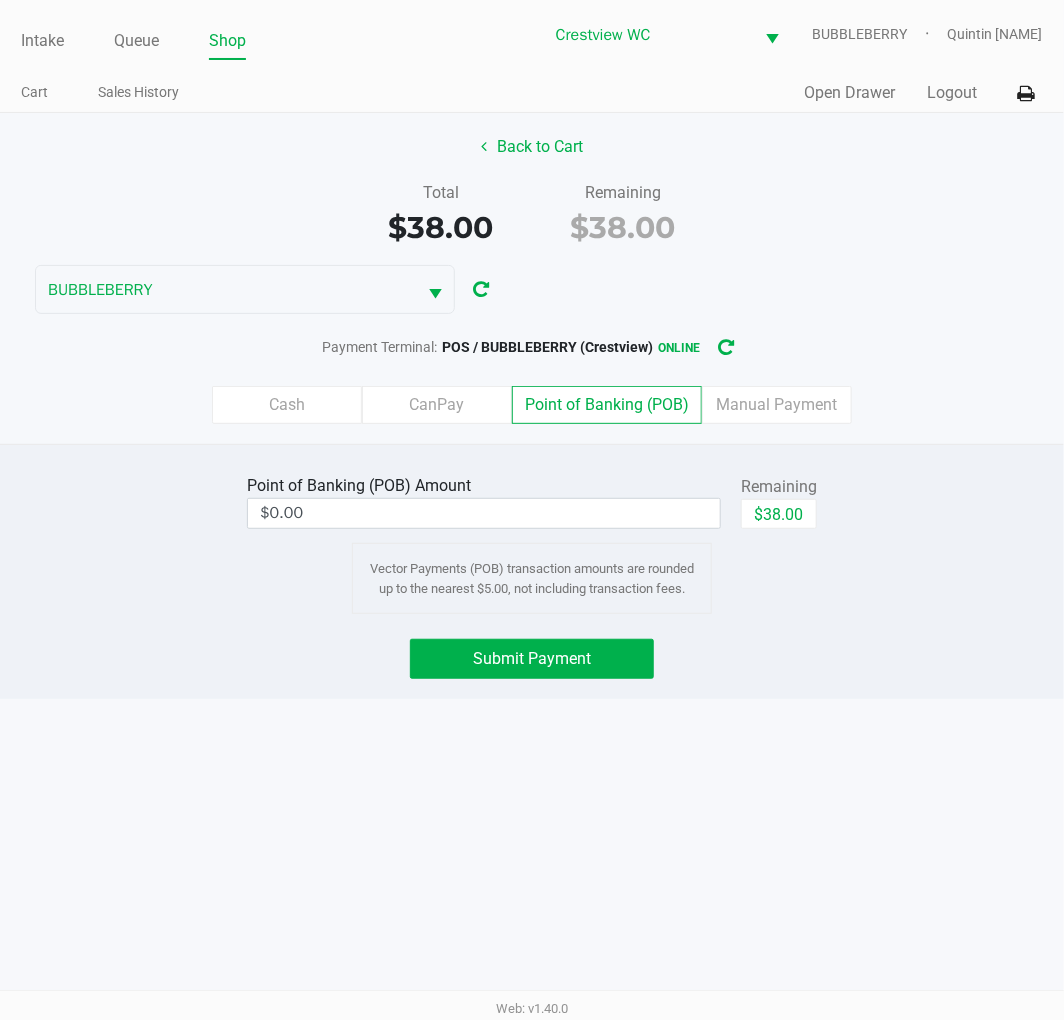 click on "$38.00" 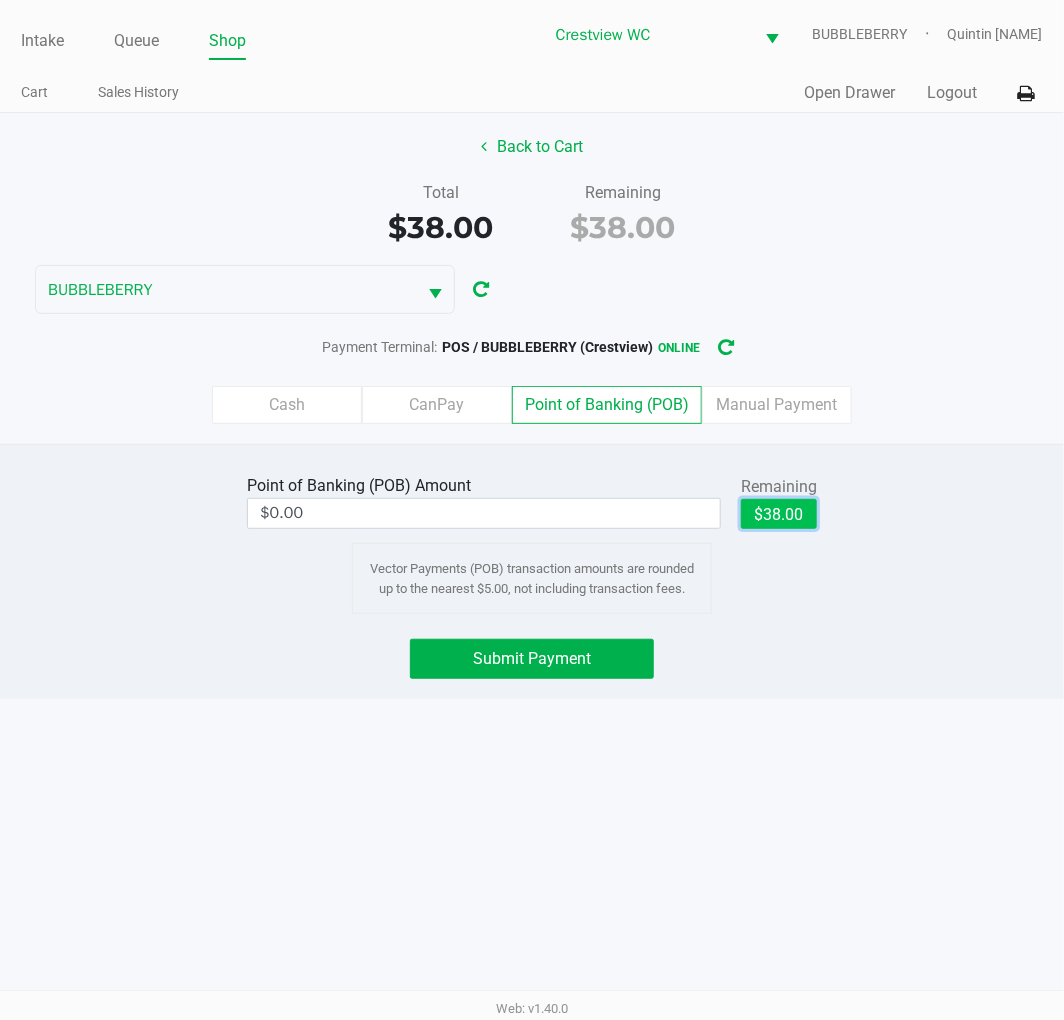 type on "$38.00" 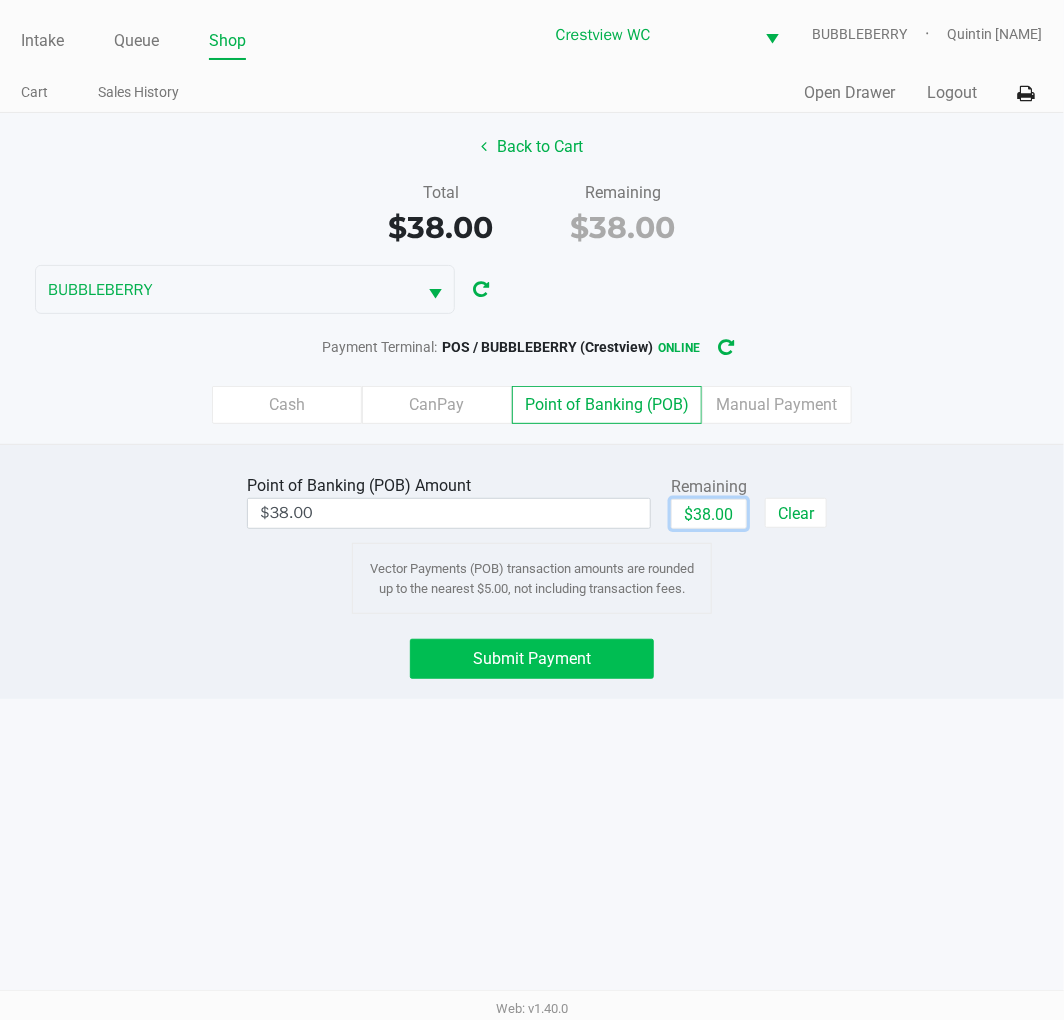 click on "Submit Payment" 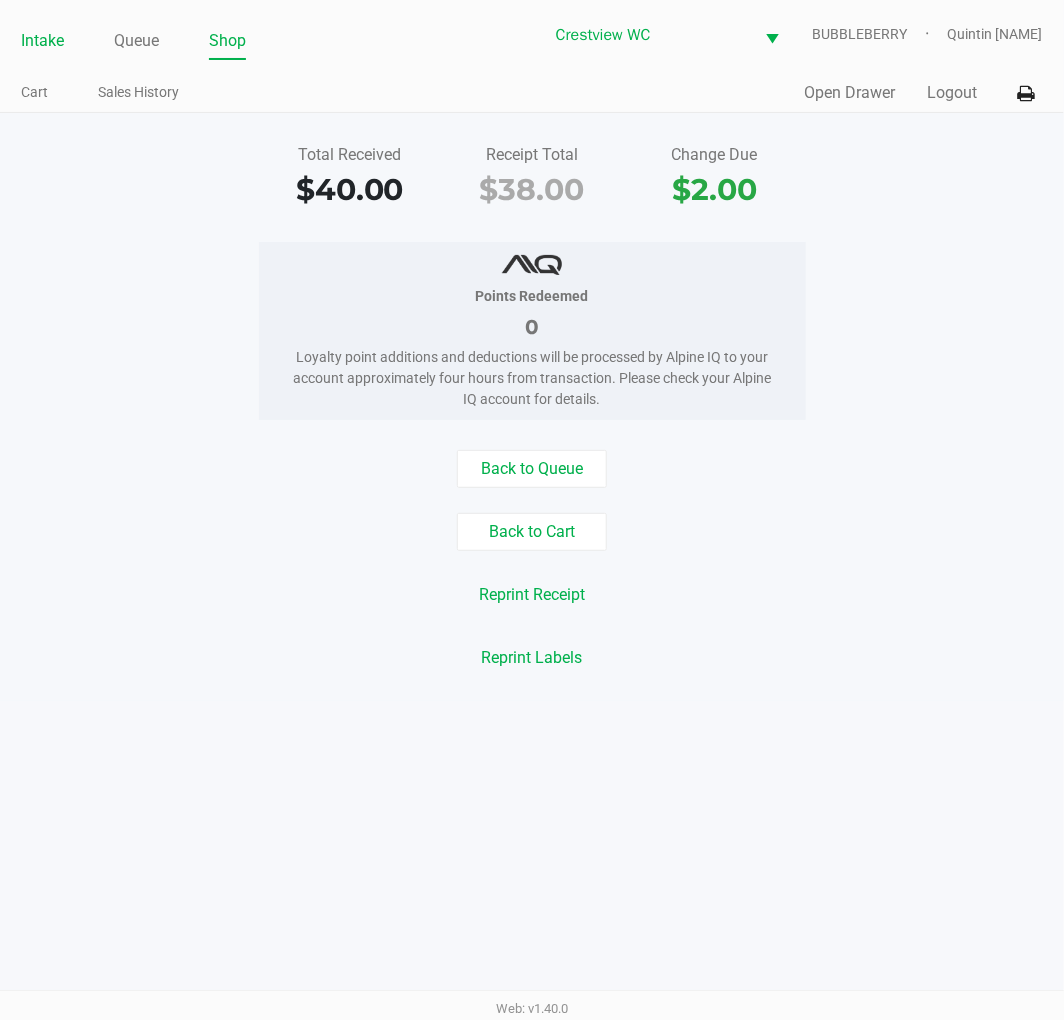 click on "Intake" 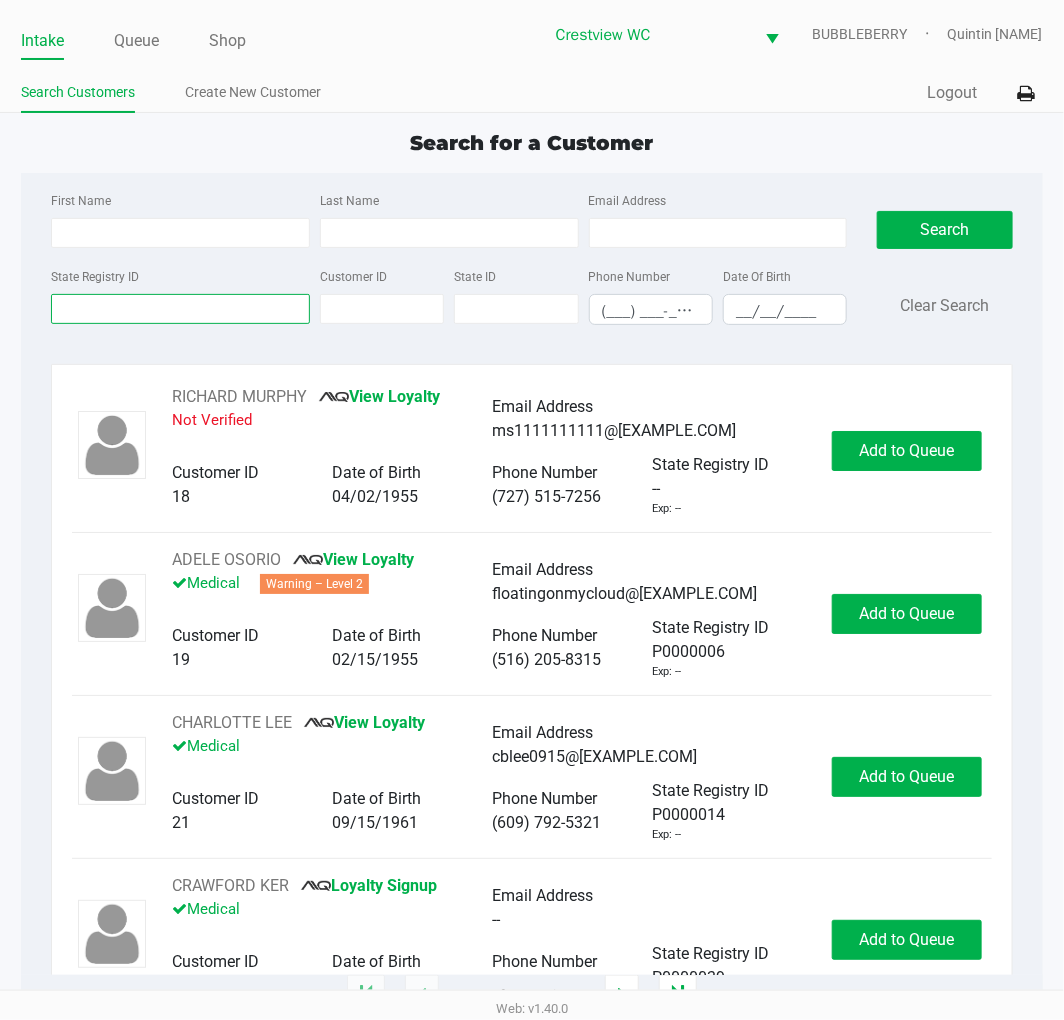 click on "State Registry ID" at bounding box center [180, 309] 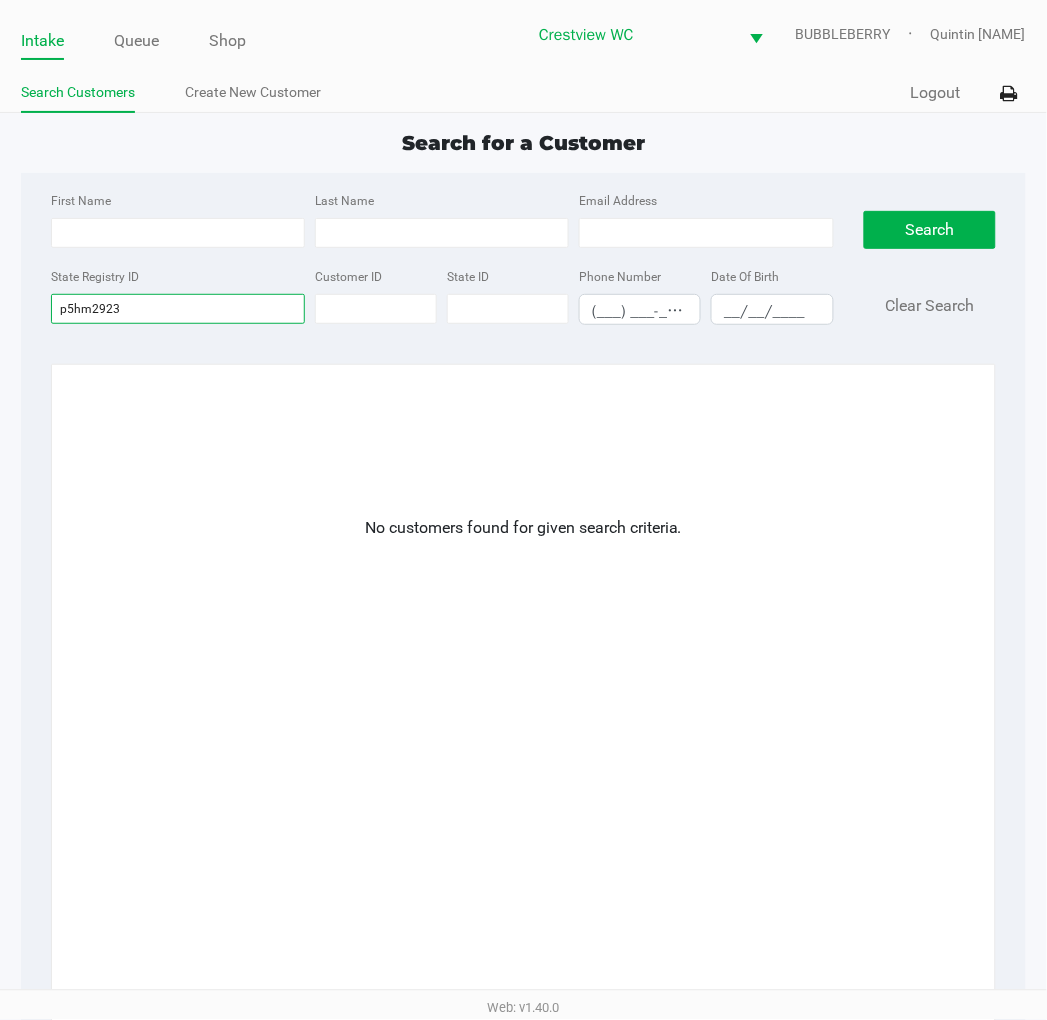 click on "p5hm2923" at bounding box center (178, 309) 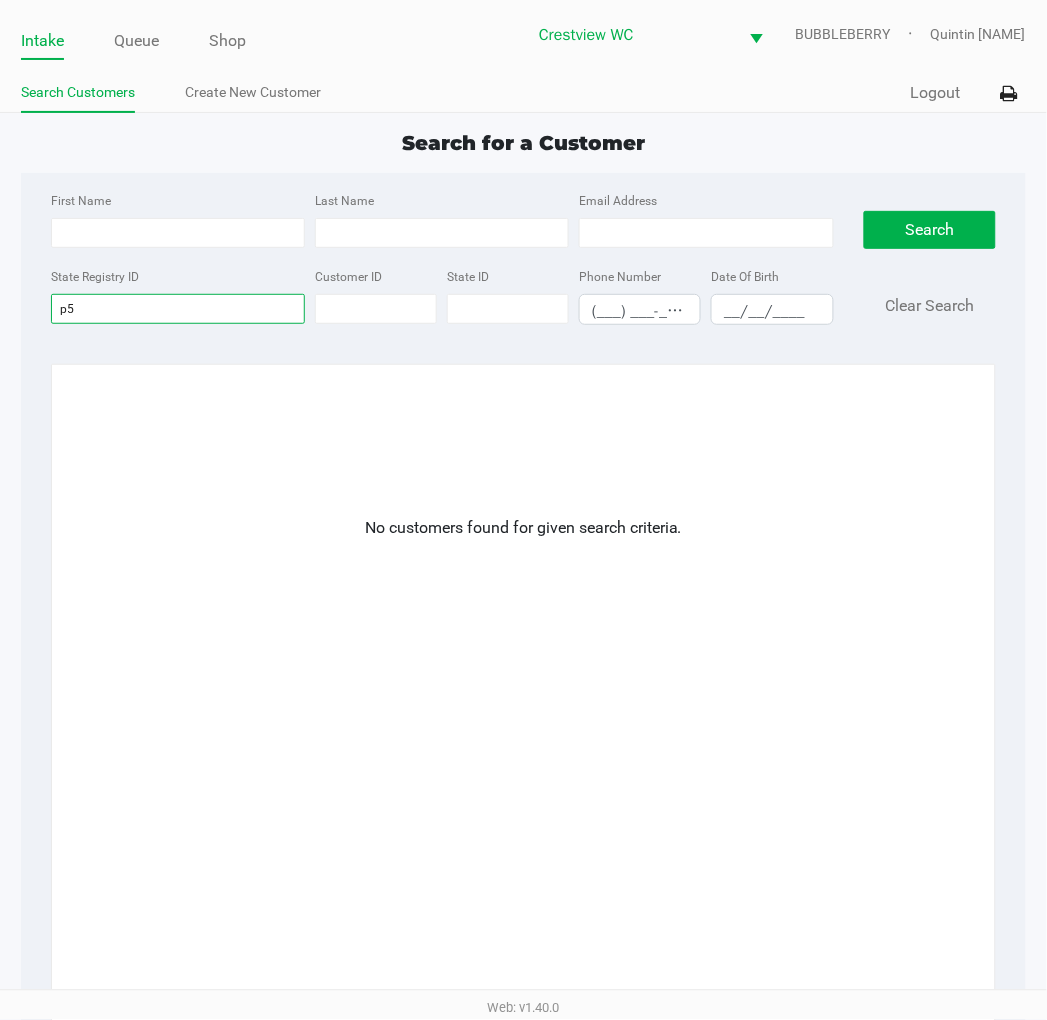 type on "p" 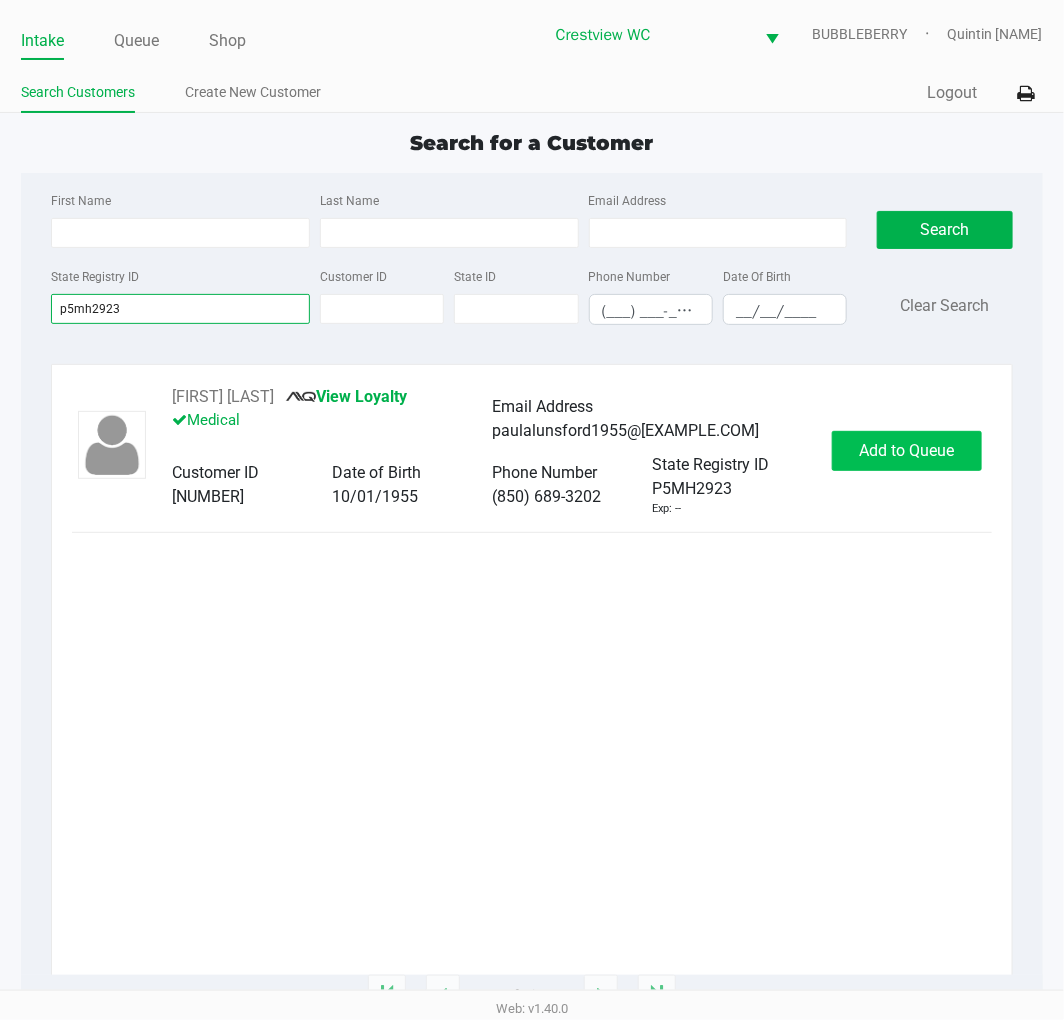 type on "p5mh2923" 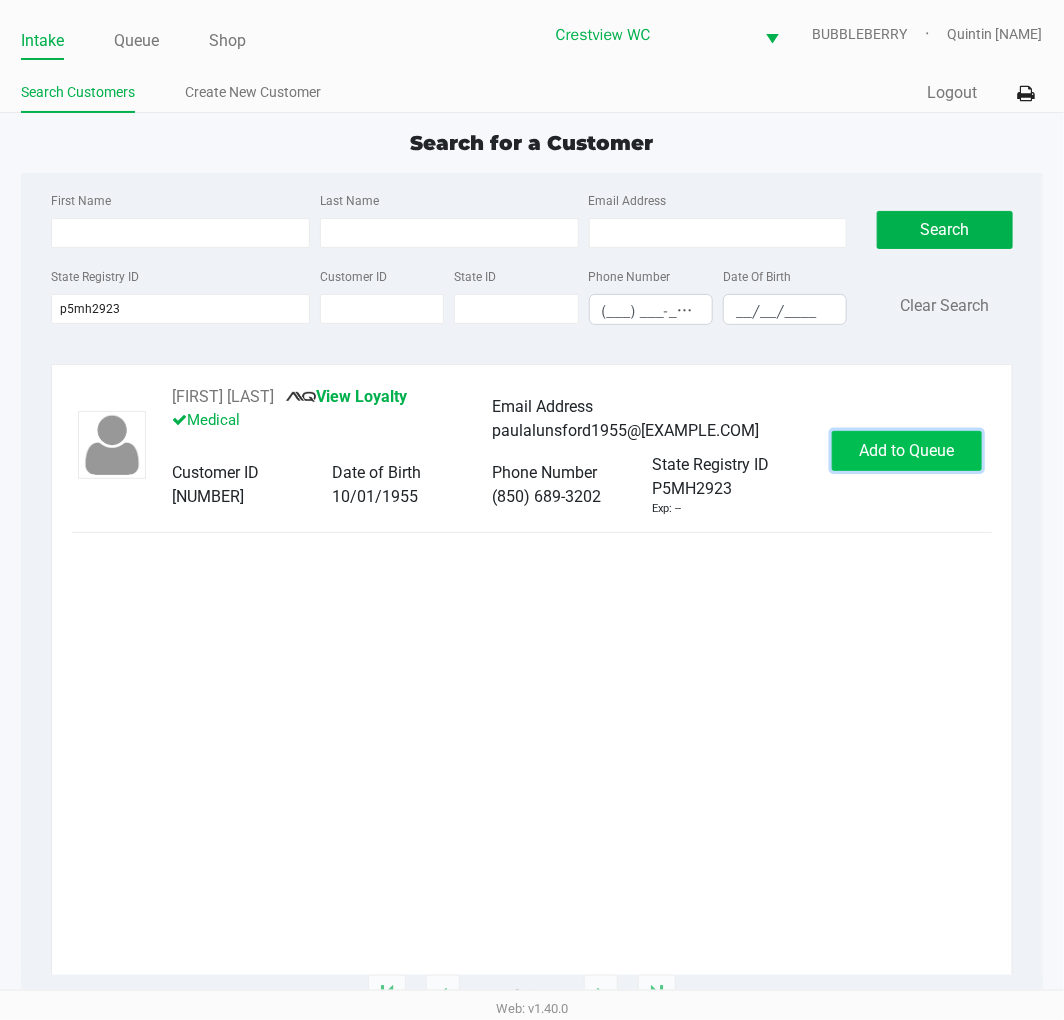 click on "Add to Queue" 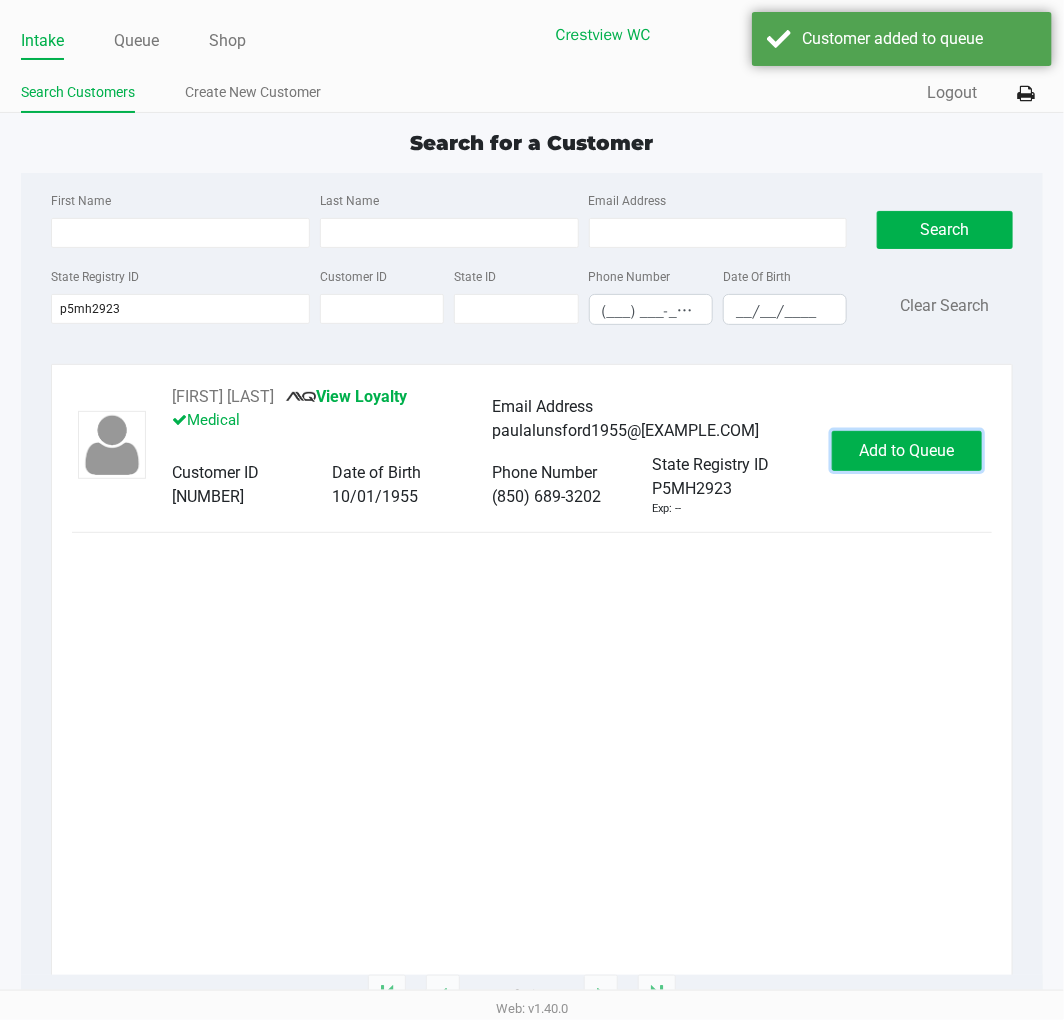 click on "Add to Queue" 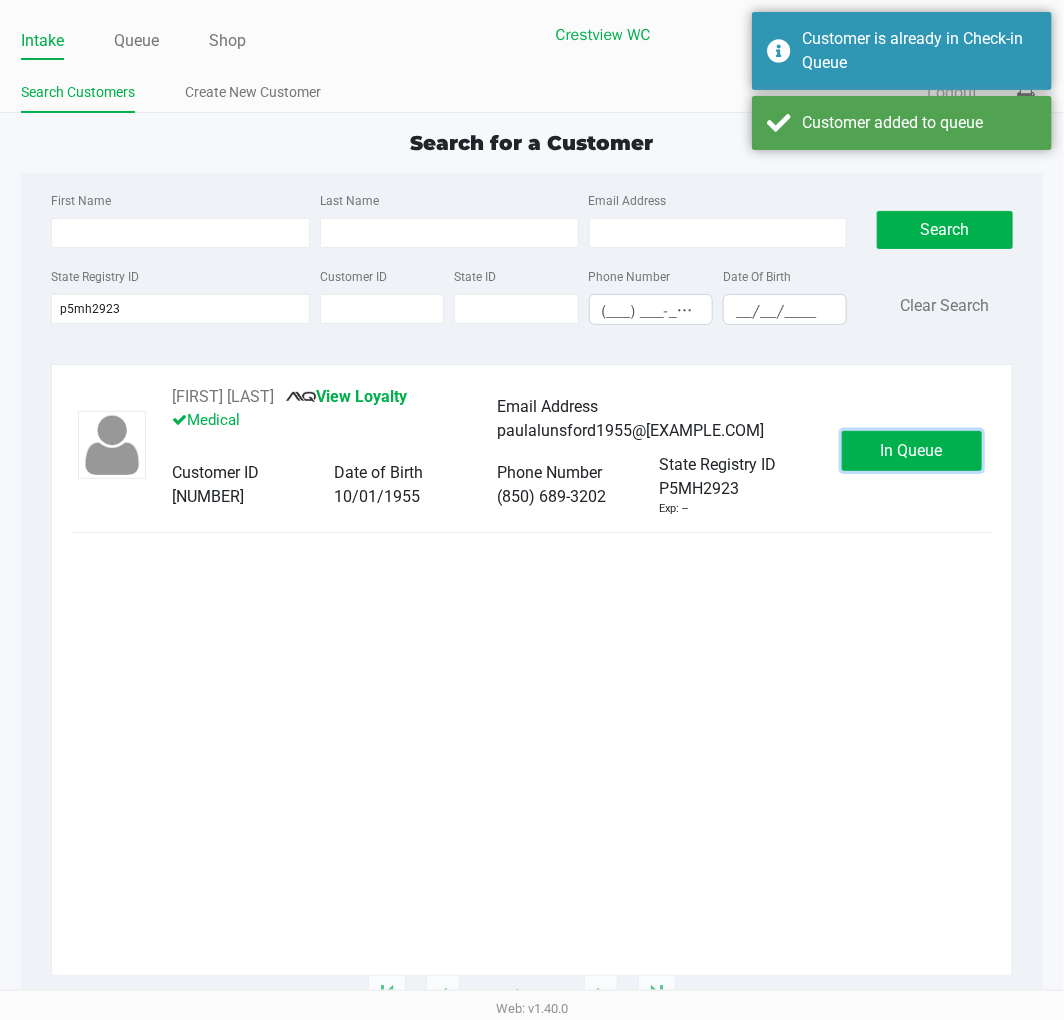 click on "In Queue" 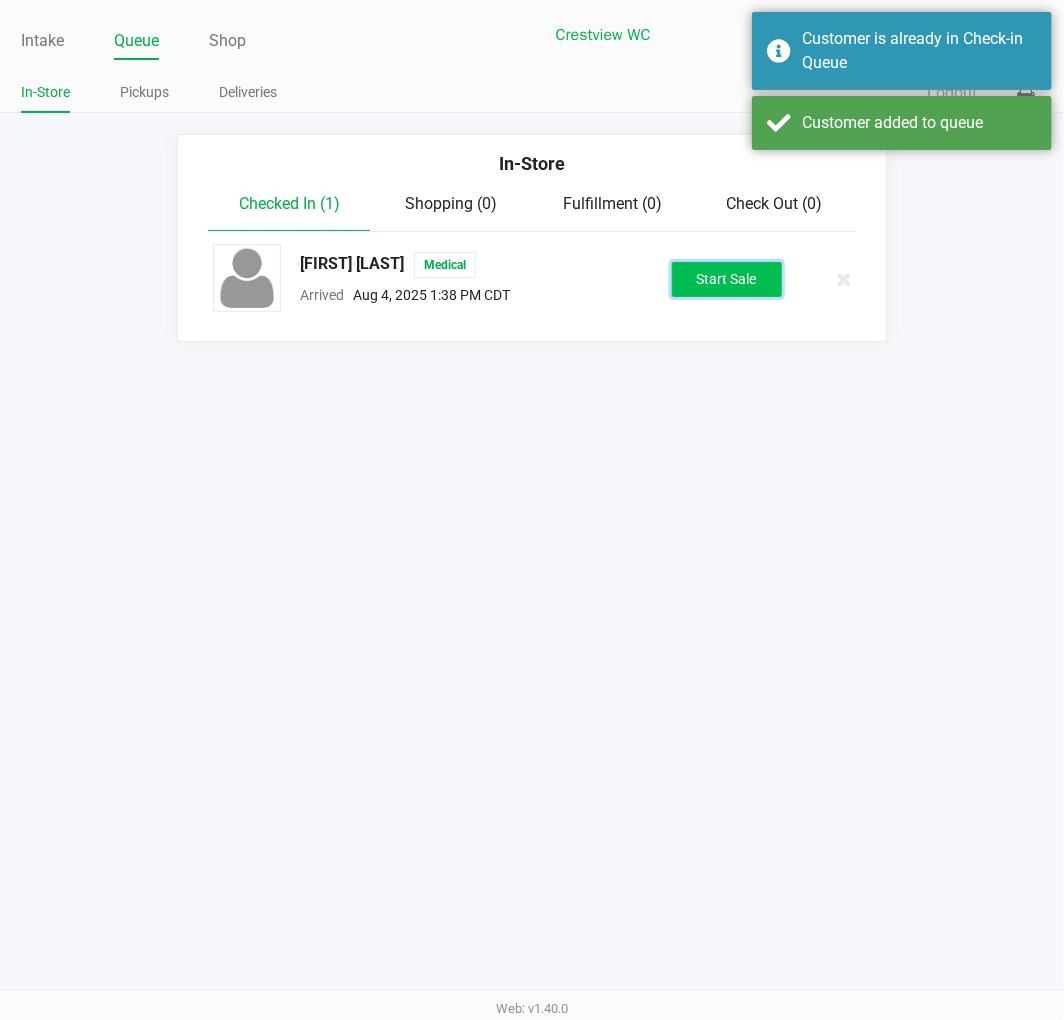 click on "Start Sale" 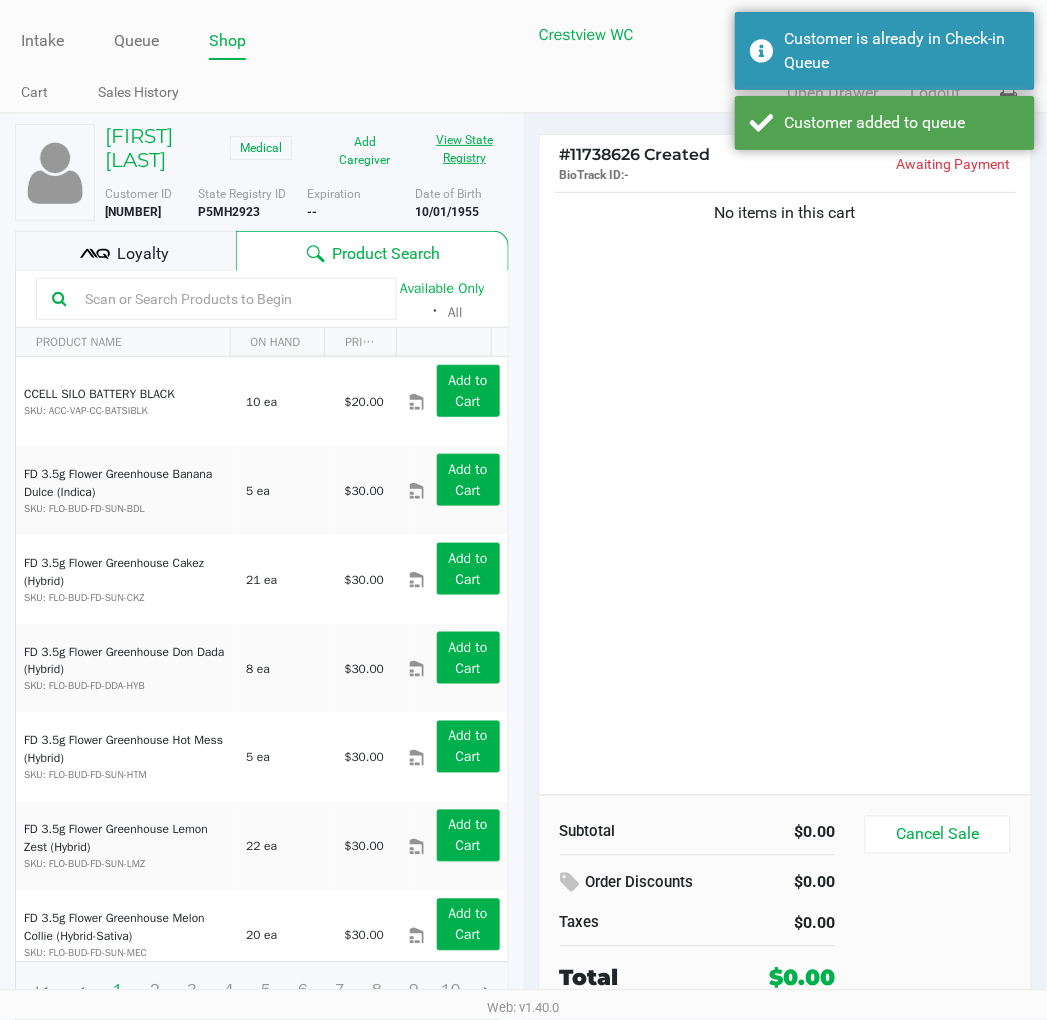 click on "View State Registry" 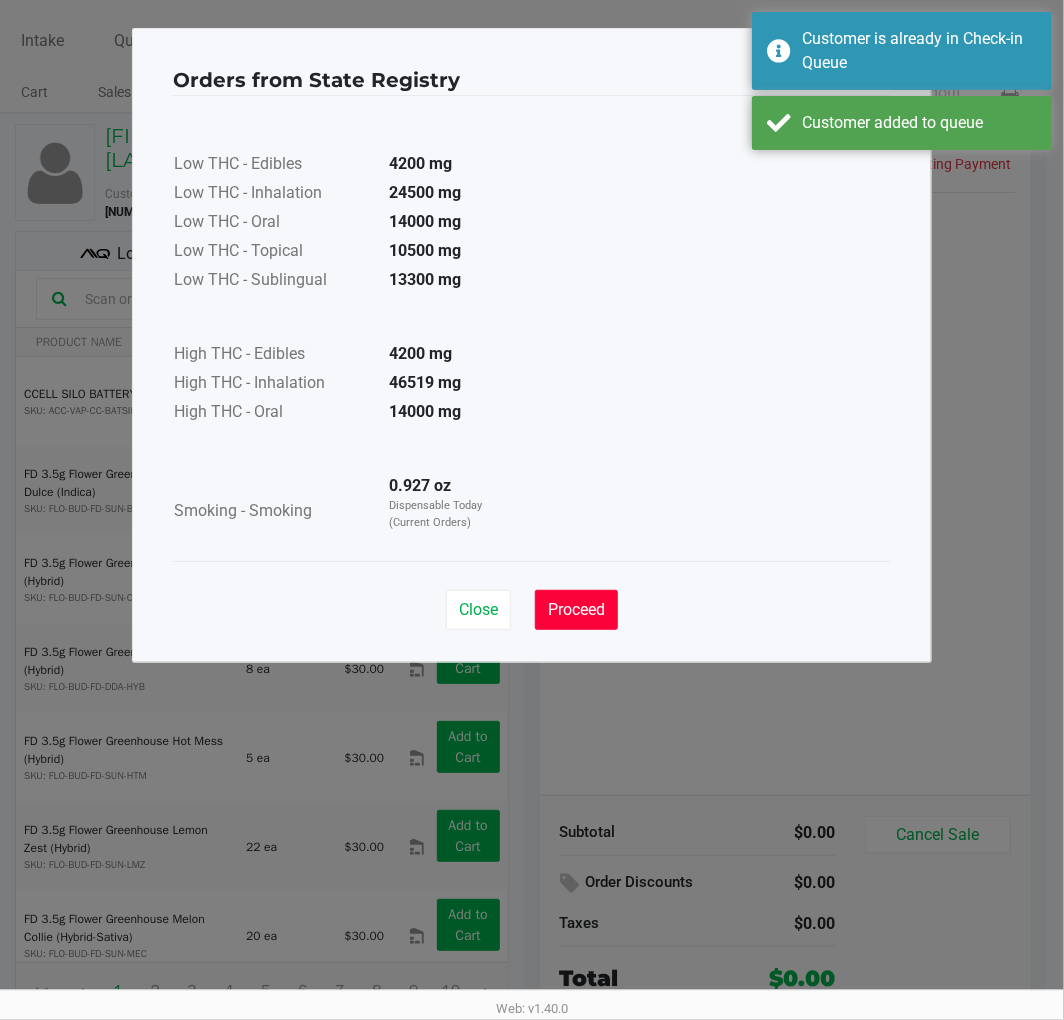 click on "Proceed" 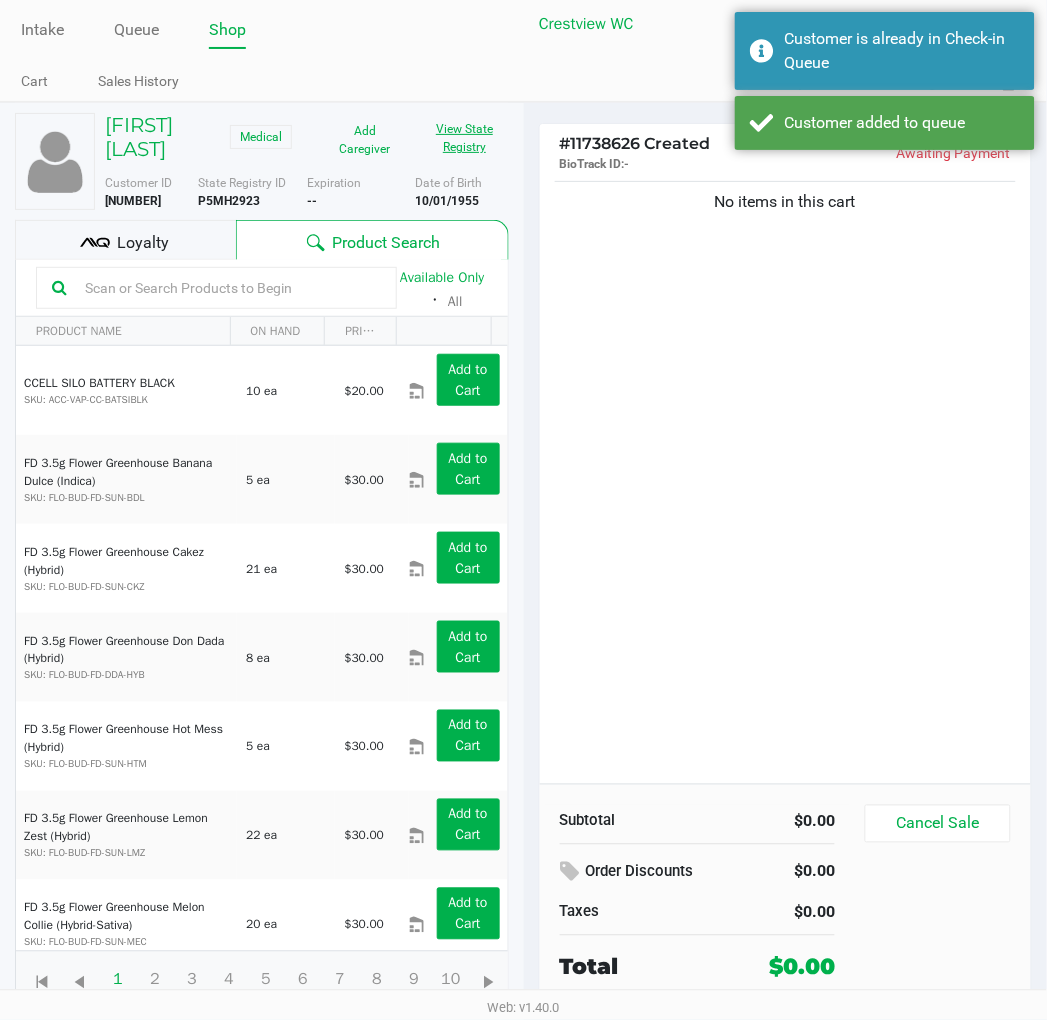 scroll, scrollTop: 37, scrollLeft: 0, axis: vertical 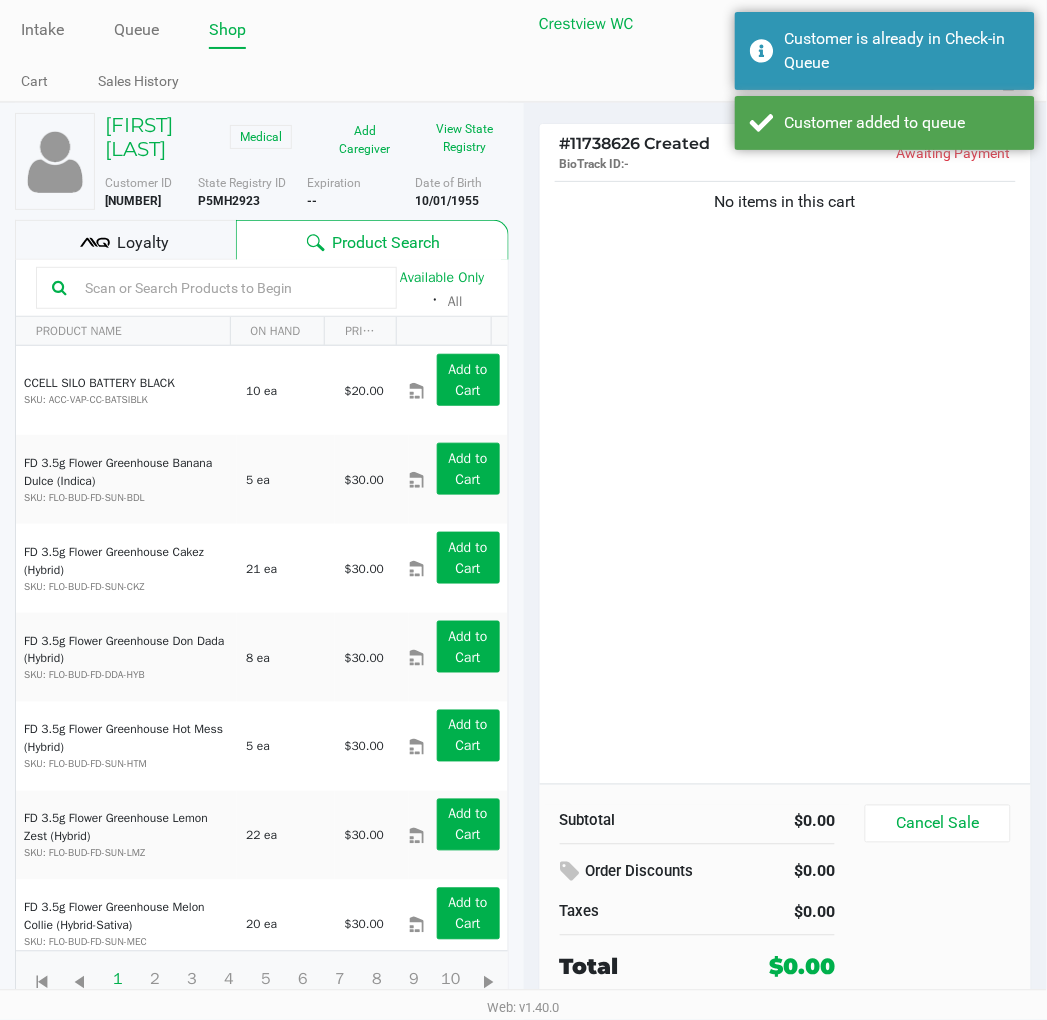 click on "No items in this cart" 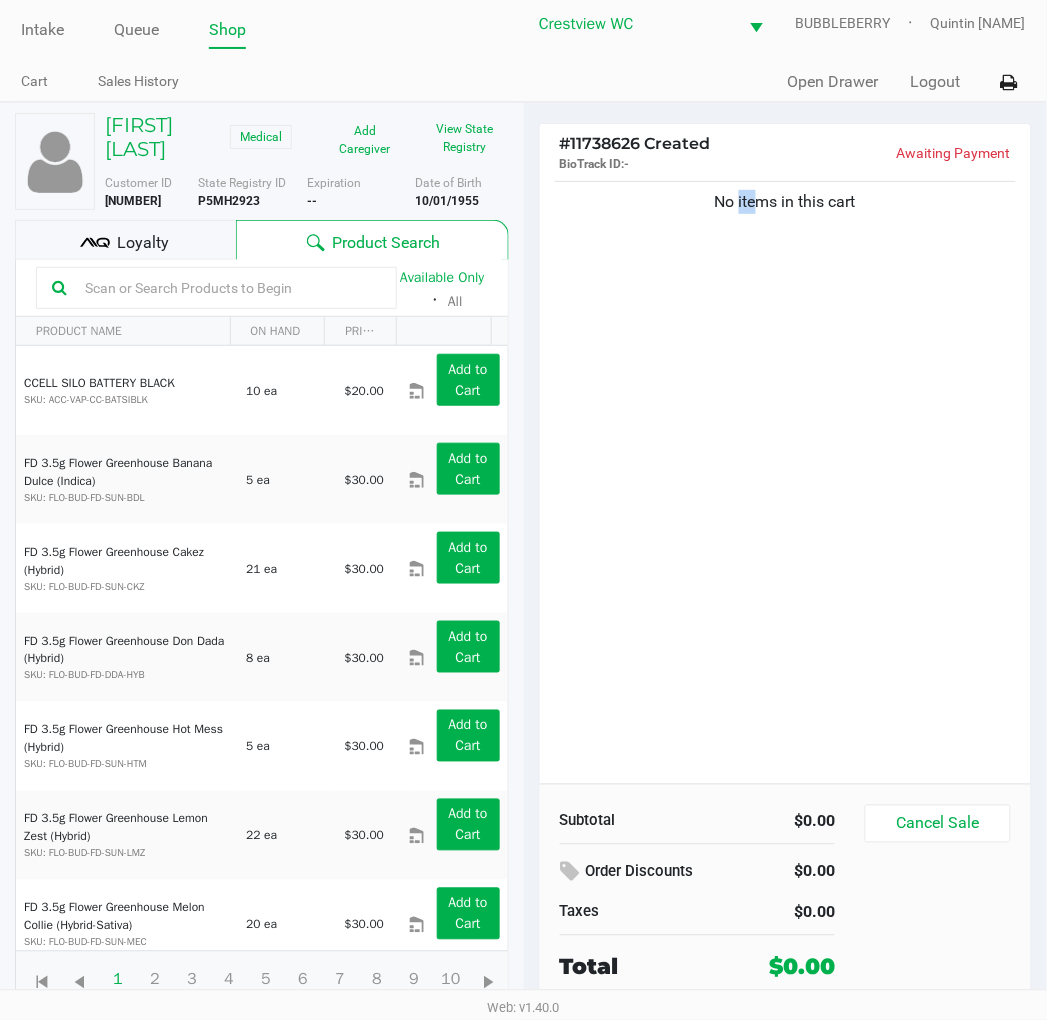 click on "No items in this cart" 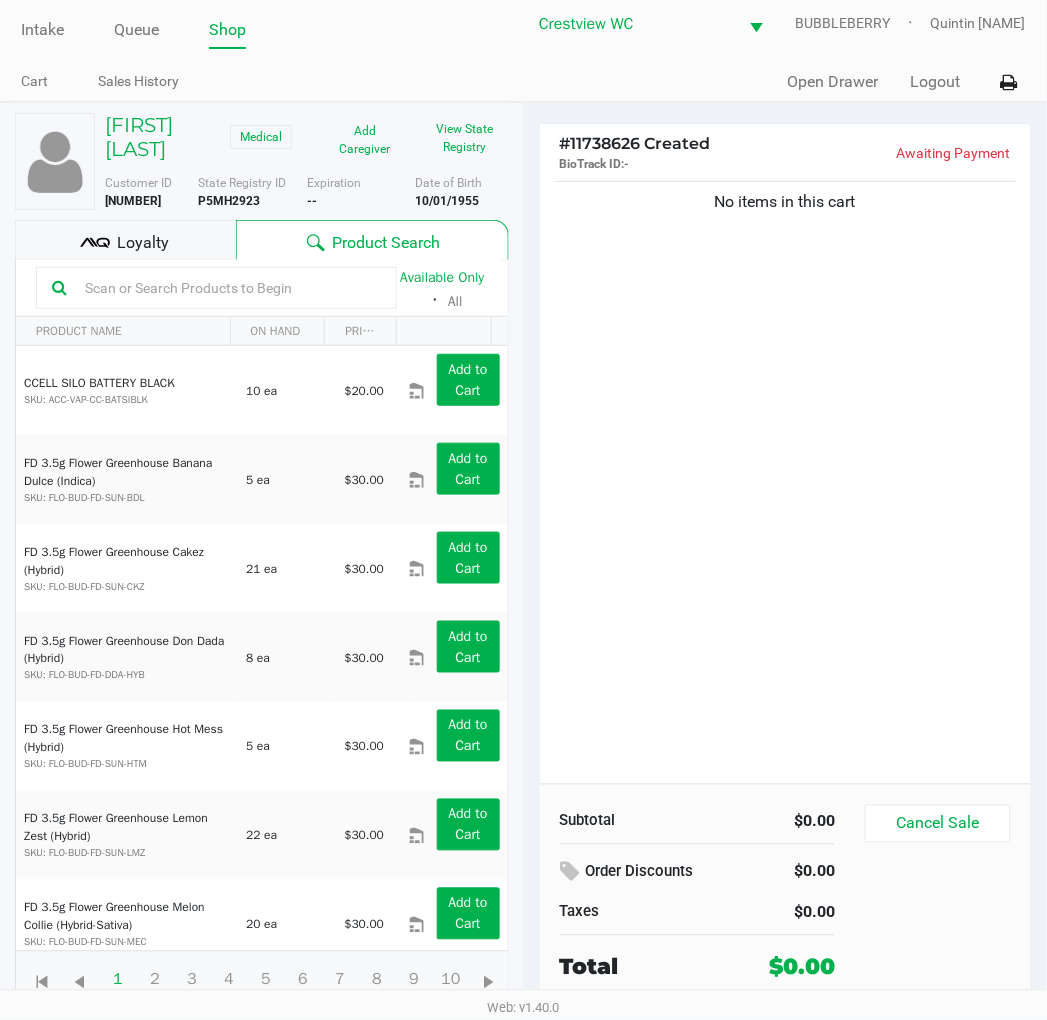 click on "No items in this cart" 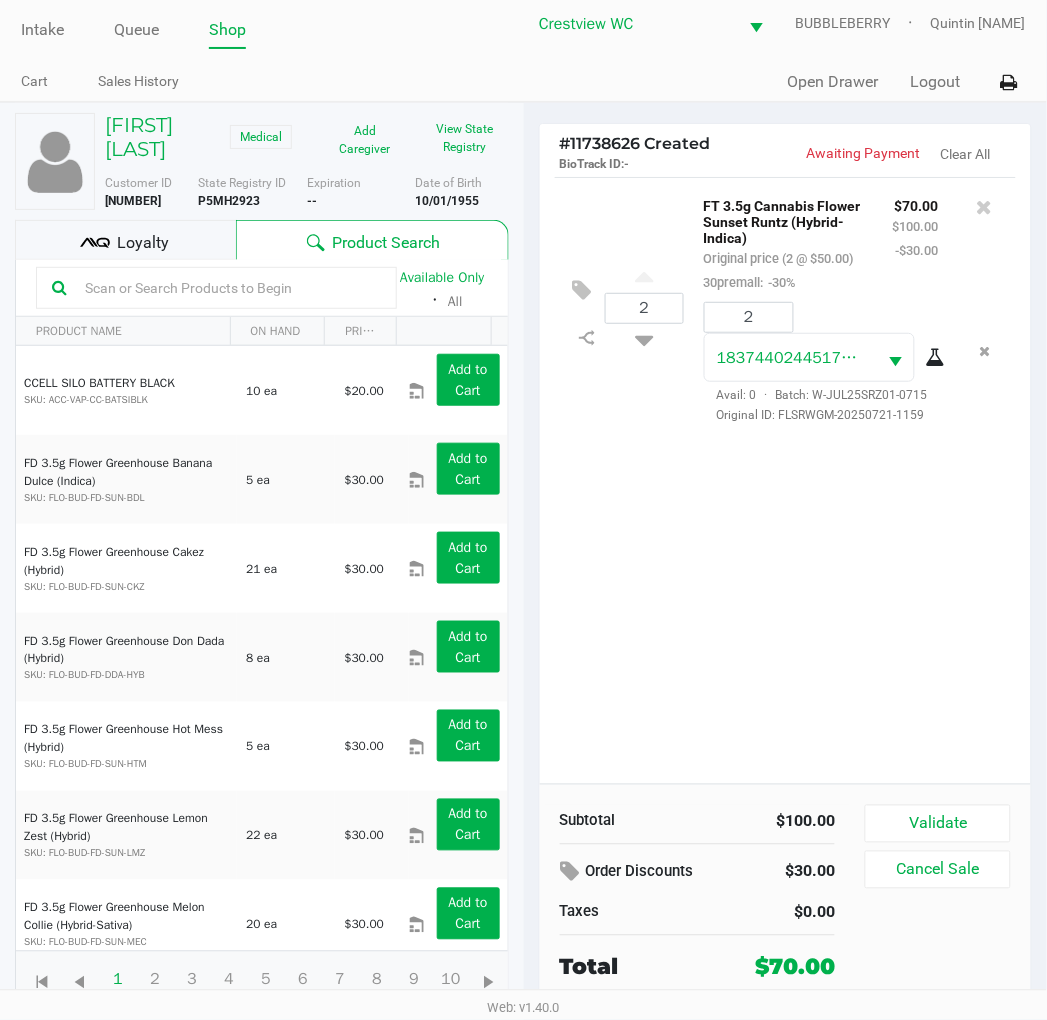 click on "2  FT 3.5g Cannabis Flower Sunset Runtz (Hybrid-Indica)   Original price (2 @ $50.00)  30premall:  -30% $70.00 $100.00 -$30.00 2 1837440244517037  Avail: 0  ·  Batch: W-JUL25SRZ01-0715   Original ID: FLSRWGM-20250721-1159" 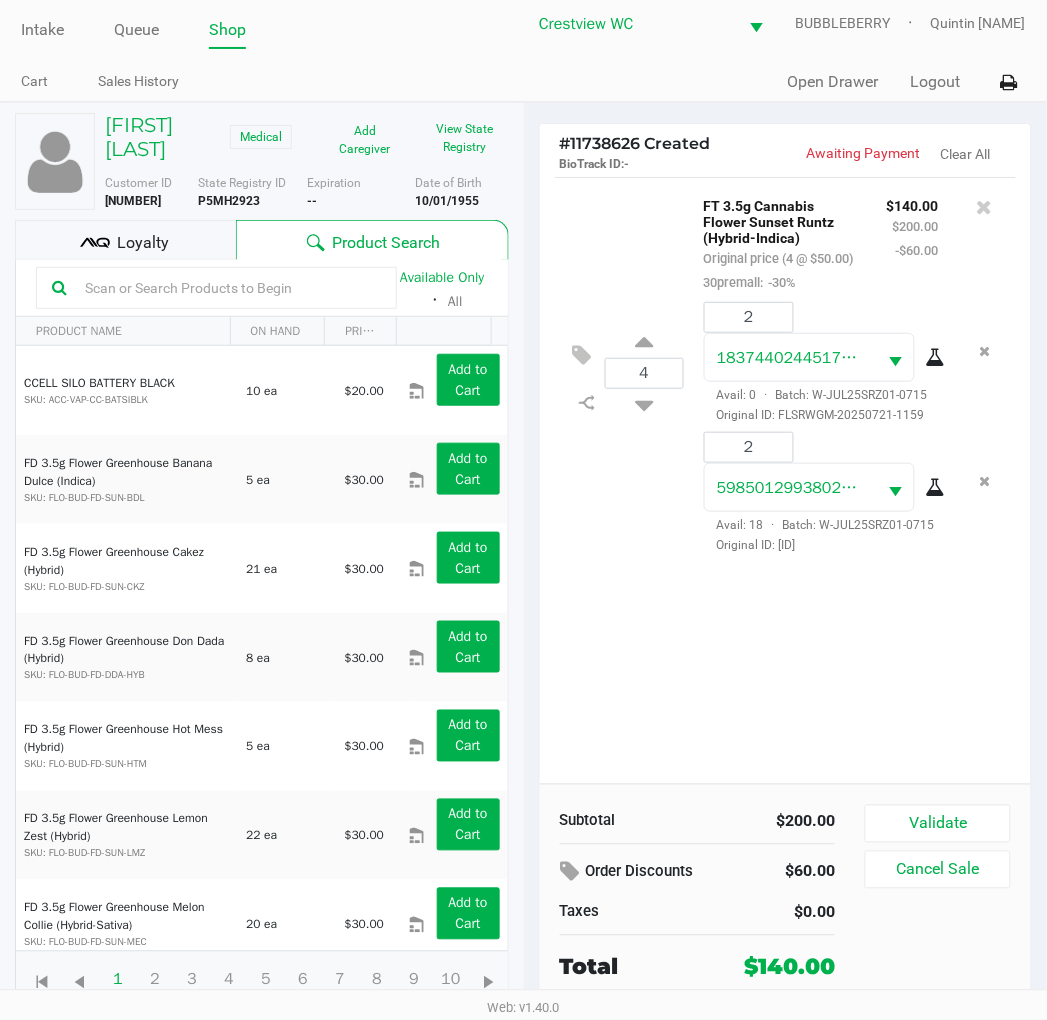 click on "4  FT 3.5g Cannabis Flower Sunset Runtz (Hybrid-Indica)   Original price (4 @ $50.00)  30premall:  -30% $140.00 $200.00 -$60.00 2 1837440244517037  Avail: 0  ·  Batch: W-JUL25SRZ01-0715   Original ID: FLSRWGM-20250721-1159  2 5985012993802568  Avail: 18  ·  Batch: W-JUL25SRZ01-0715   Original ID: FLSRWGM-20250721-1085" 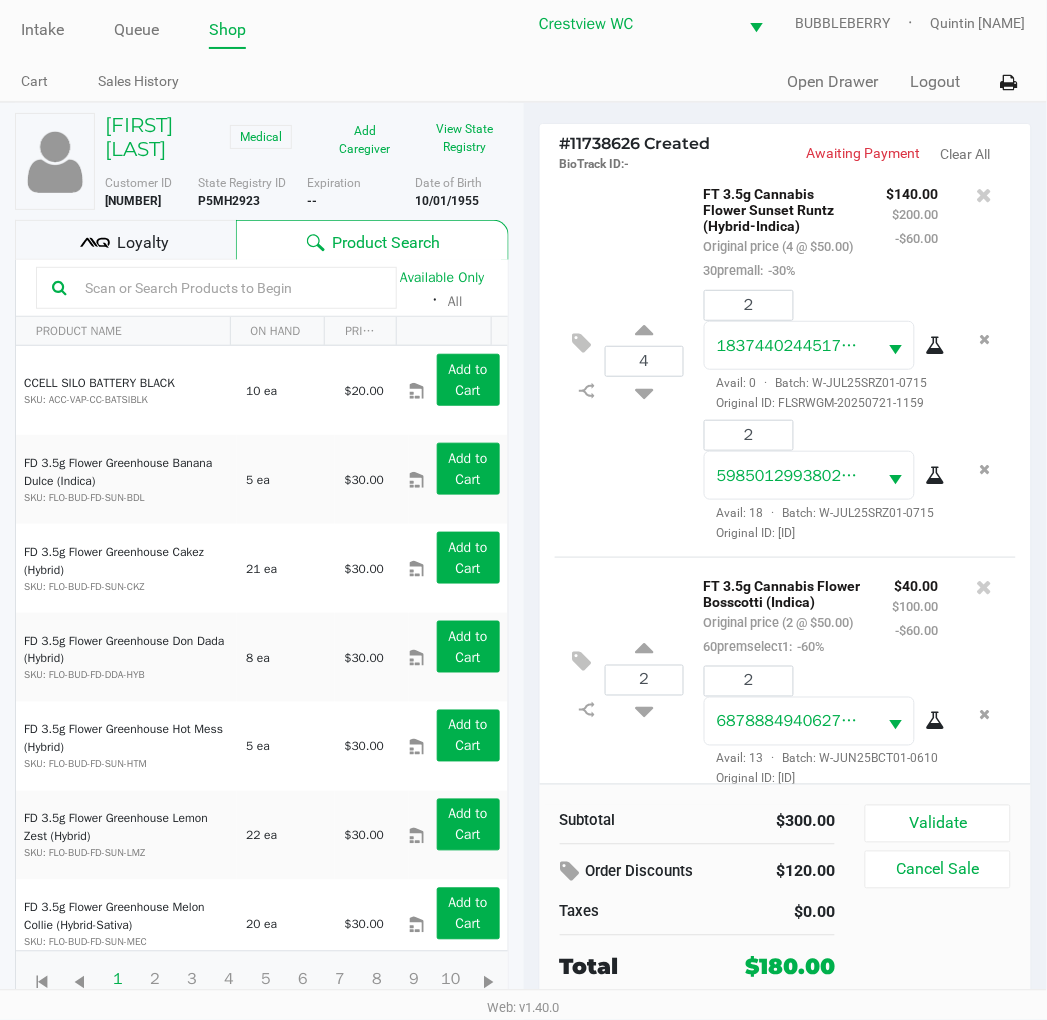 scroll, scrollTop: 0, scrollLeft: 0, axis: both 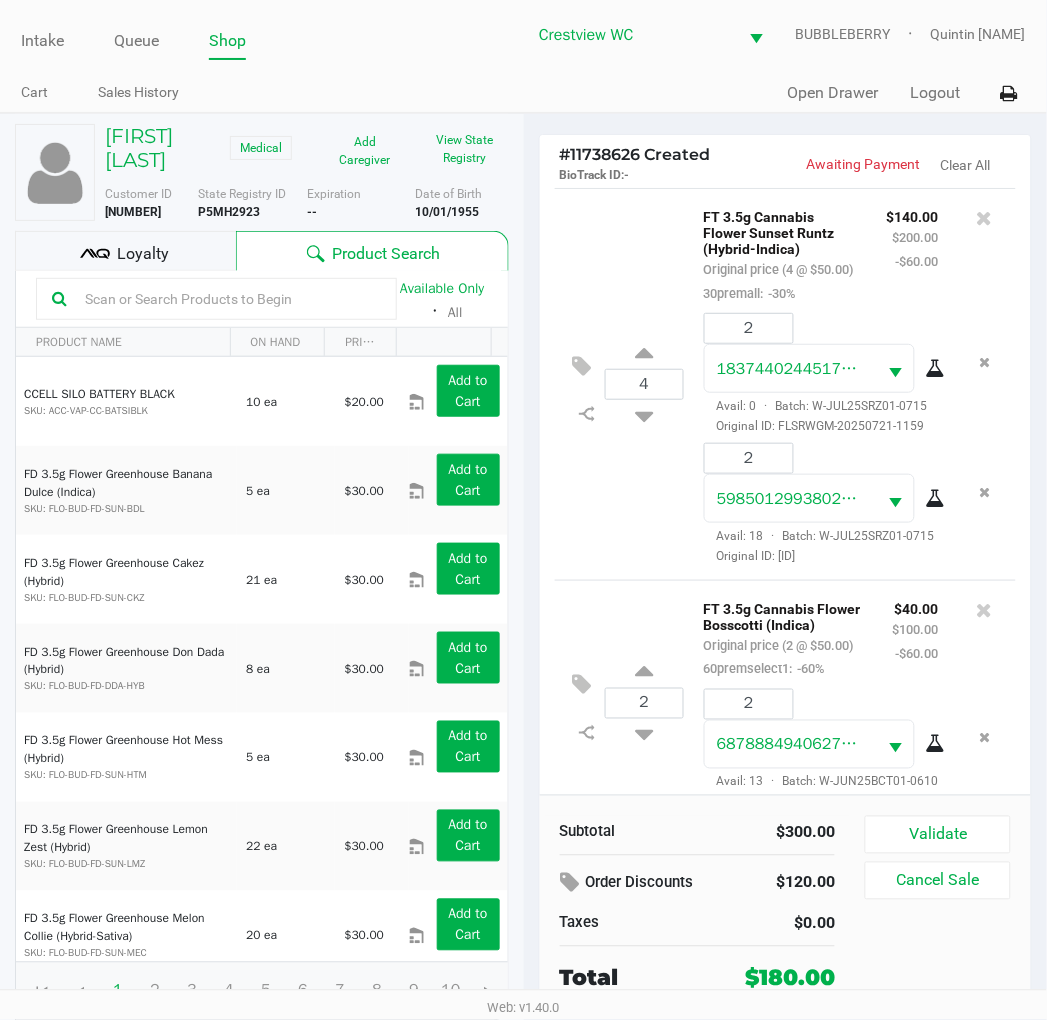 click on "Loyalty" 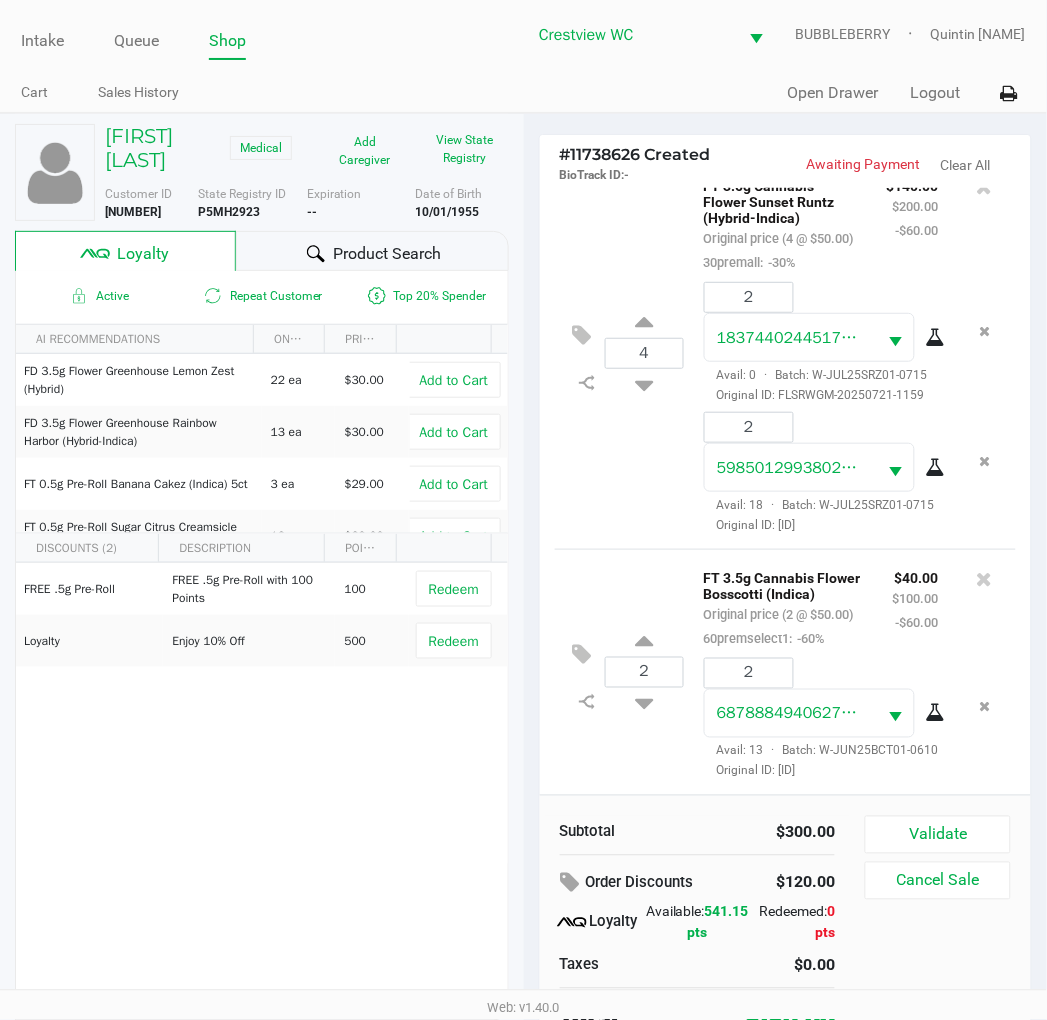 scroll, scrollTop: 172, scrollLeft: 0, axis: vertical 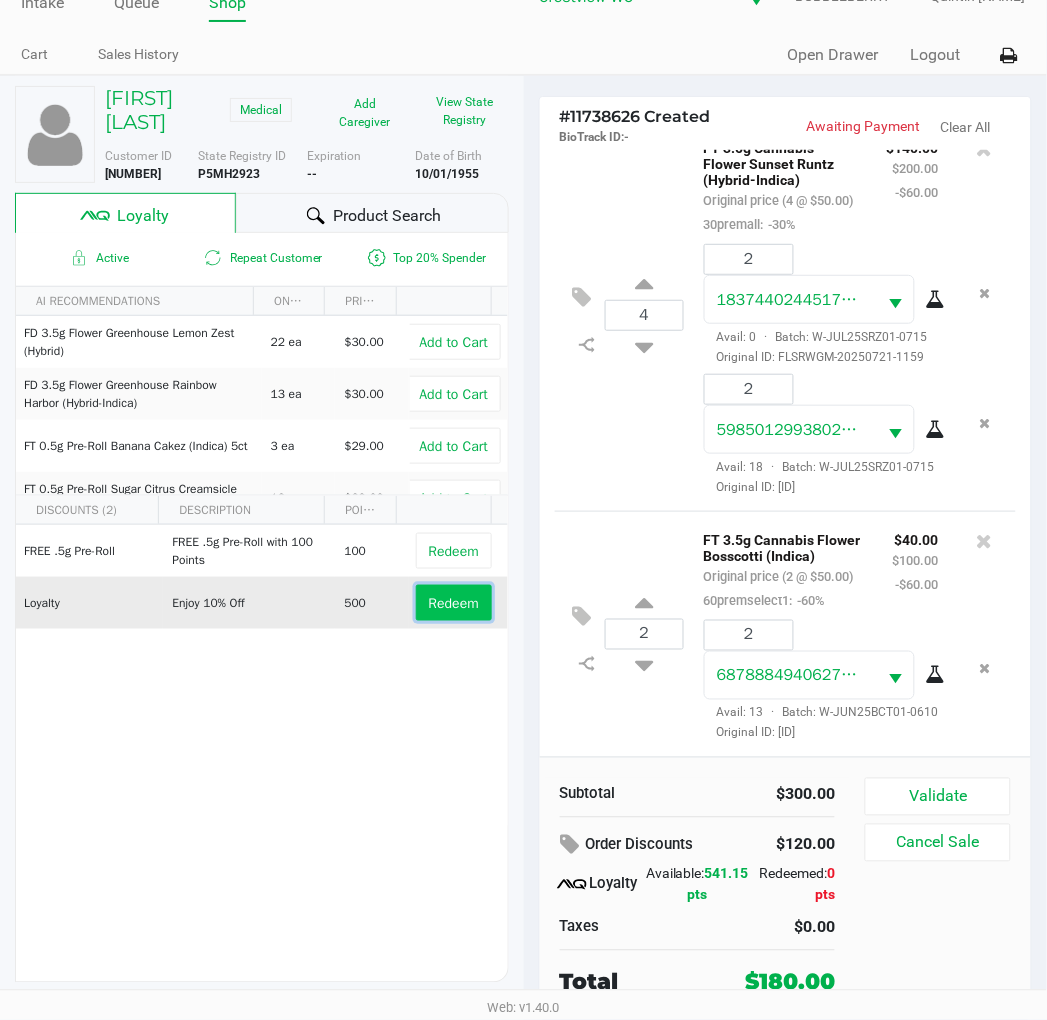 click on "Redeem" 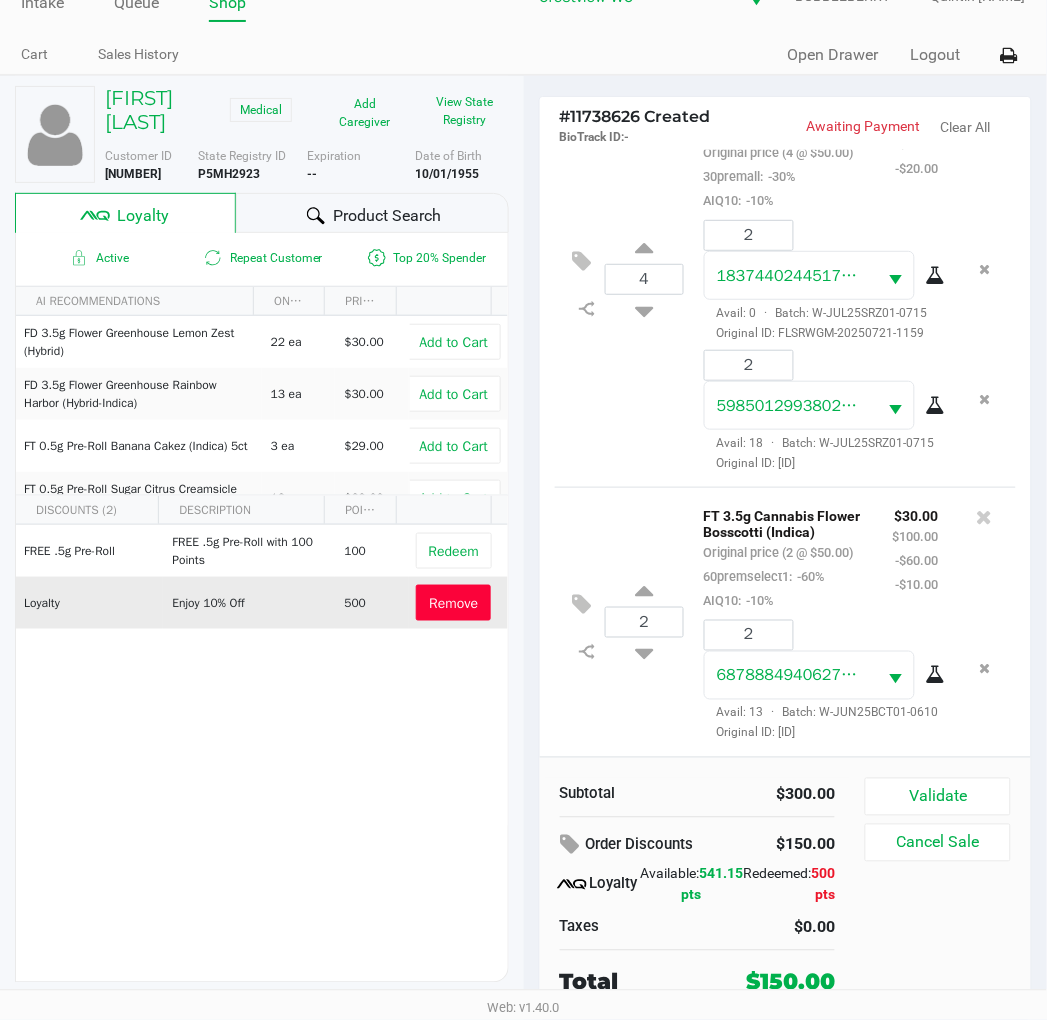 scroll, scrollTop: 220, scrollLeft: 0, axis: vertical 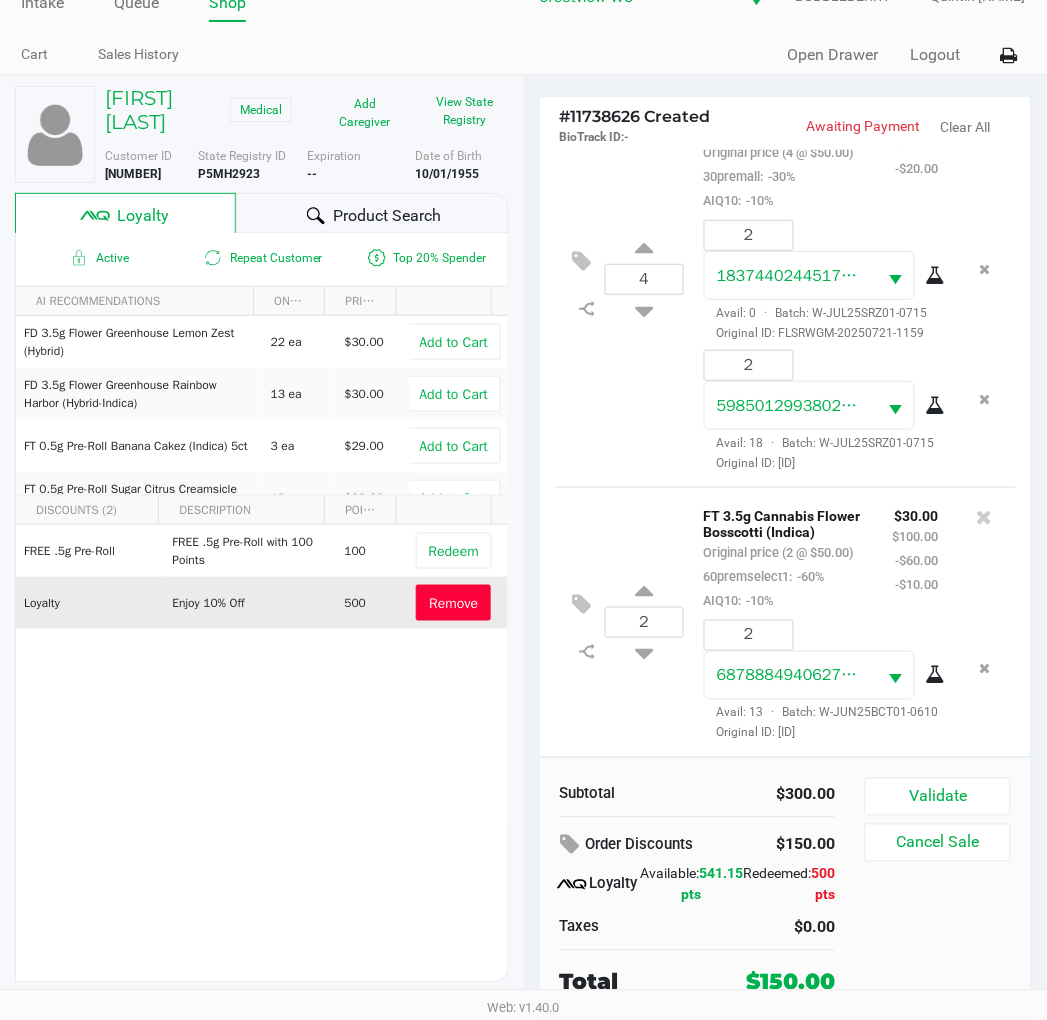 click on "Validate   Cancel Sale" 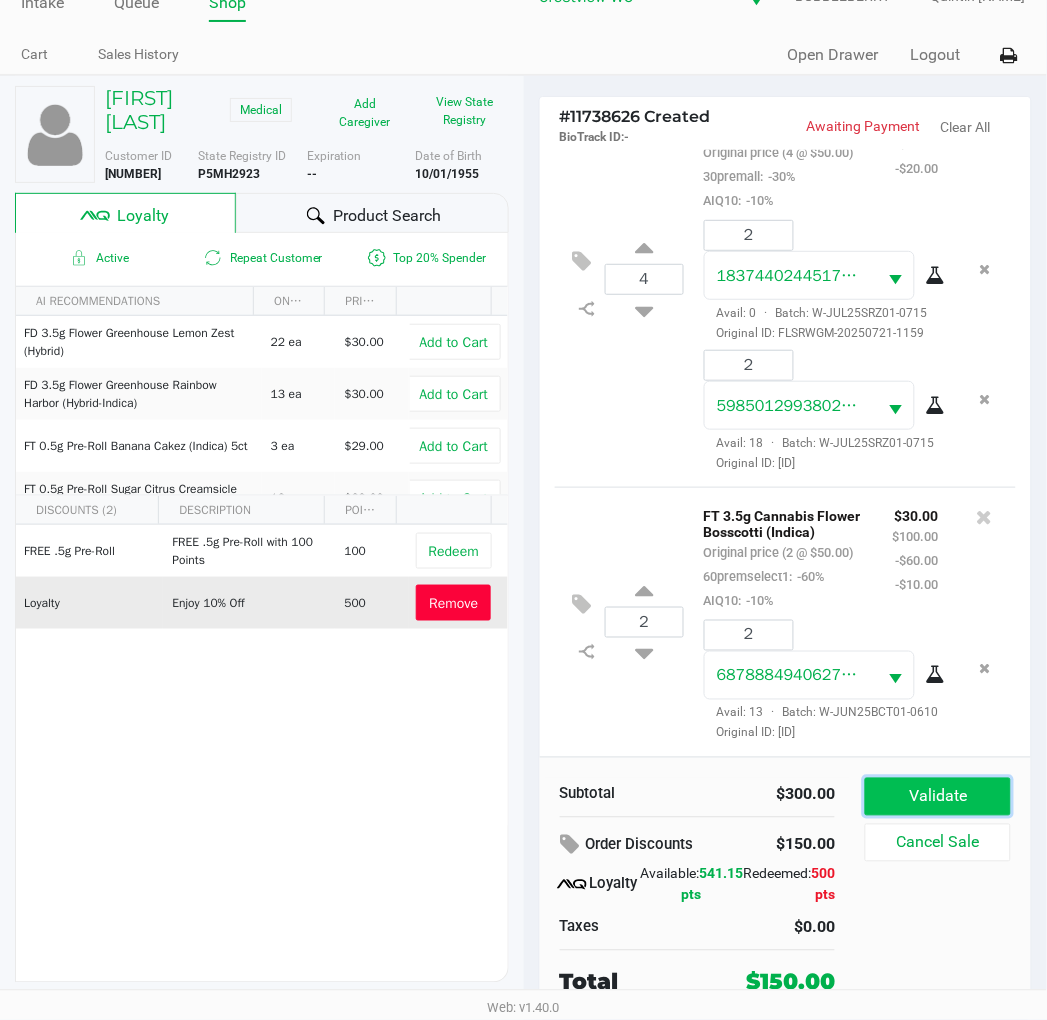 click on "Validate" 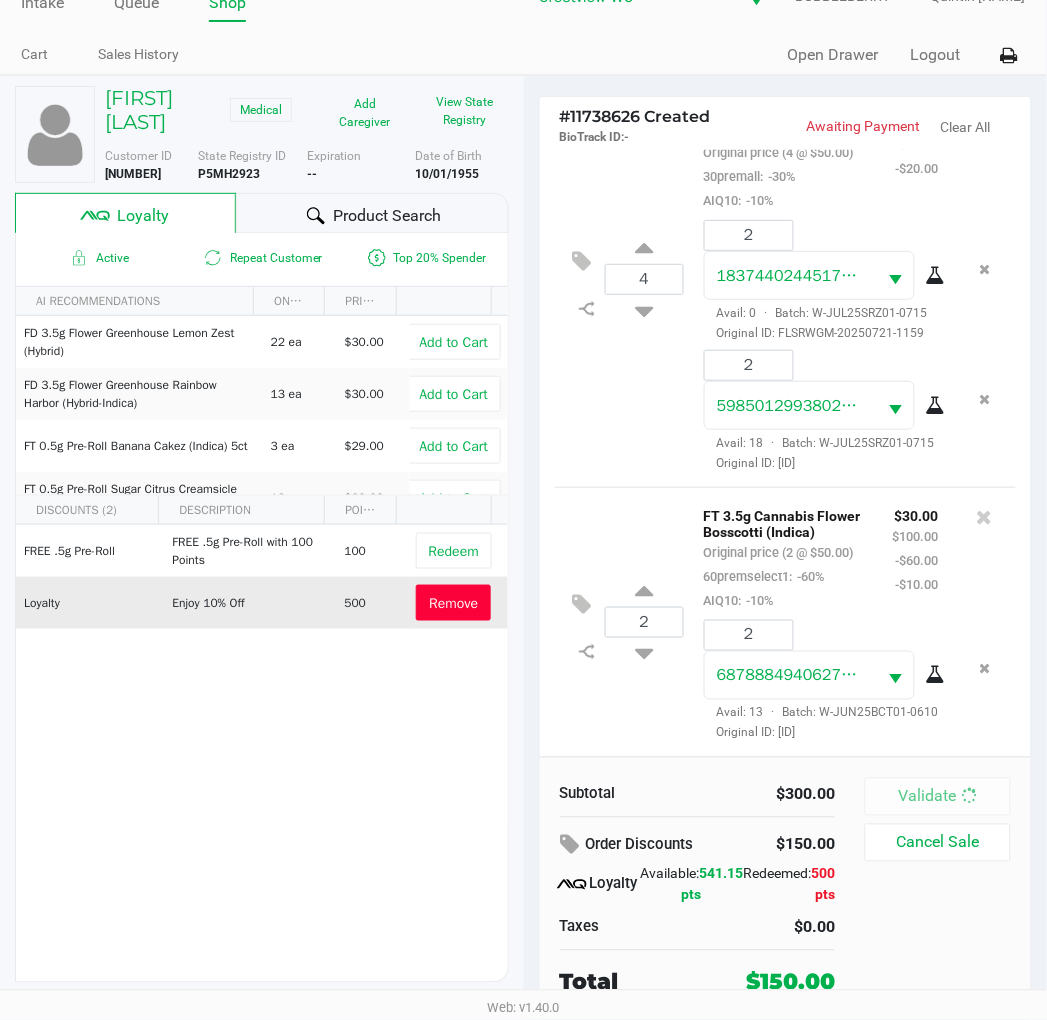 scroll, scrollTop: 0, scrollLeft: 0, axis: both 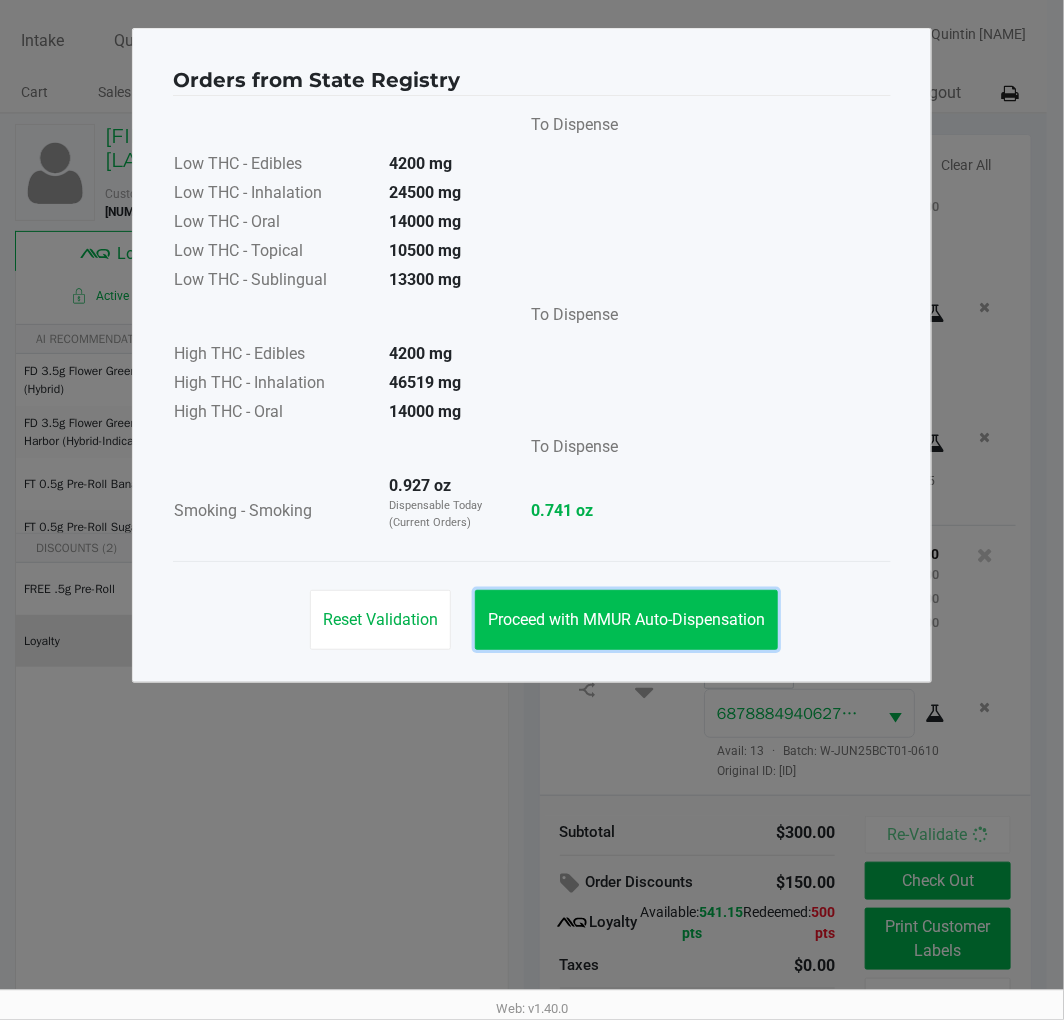click on "Proceed with MMUR Auto-Dispensation" 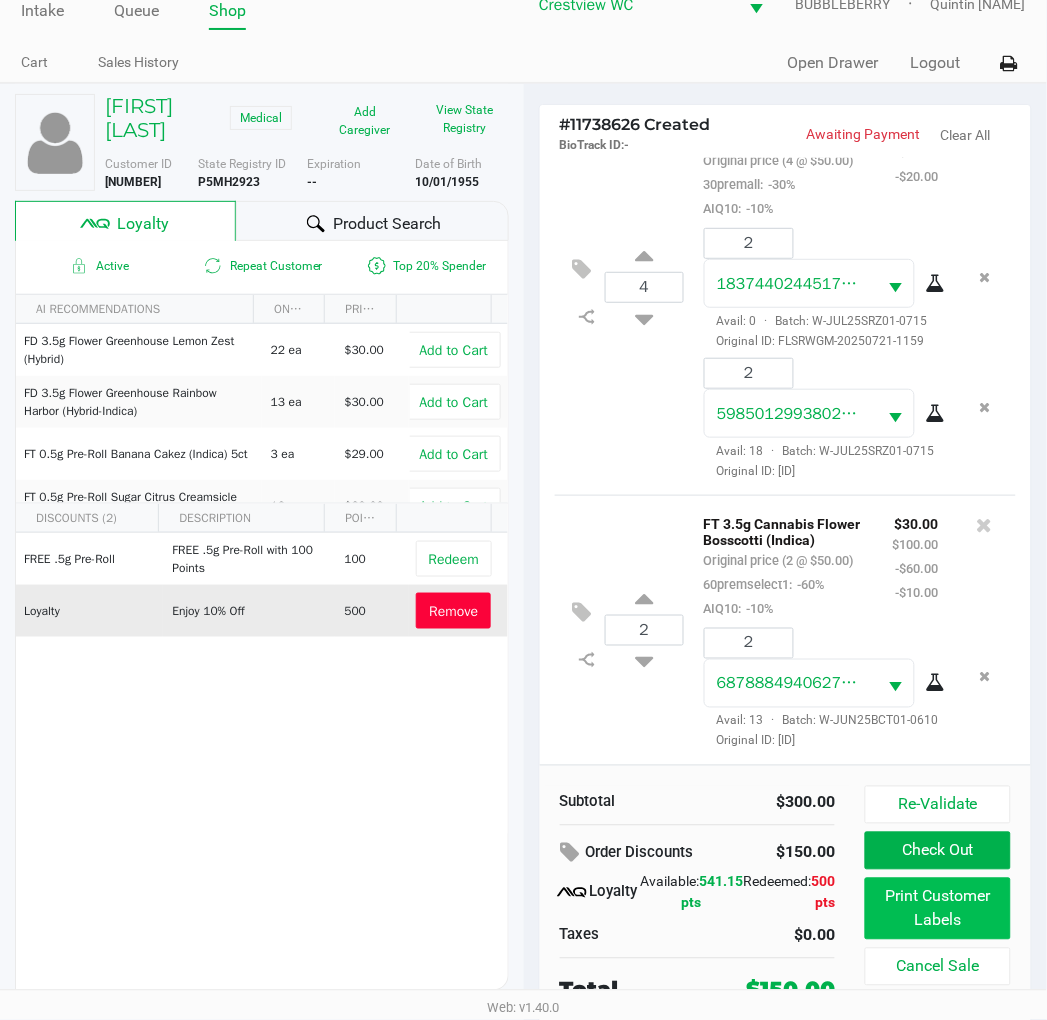 scroll, scrollTop: 38, scrollLeft: 0, axis: vertical 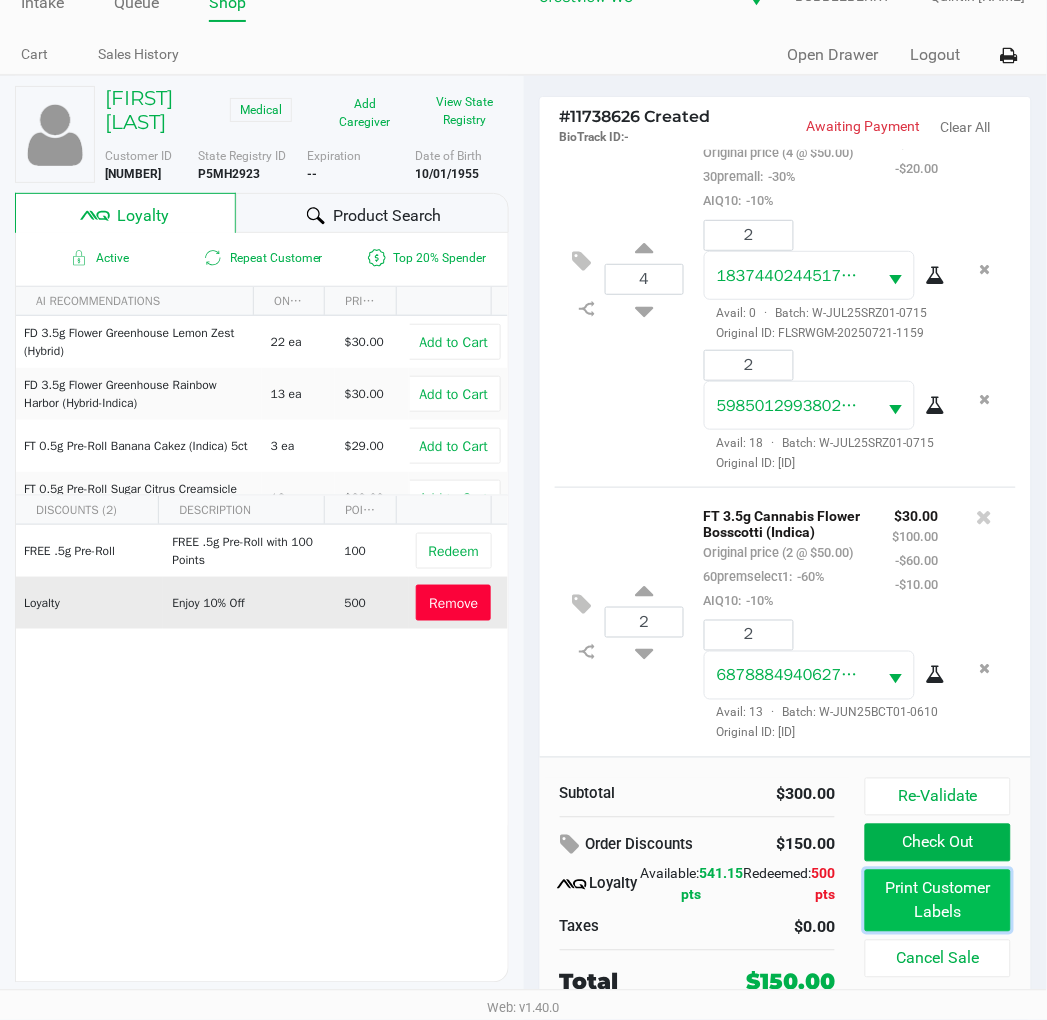 click on "Print Customer Labels" 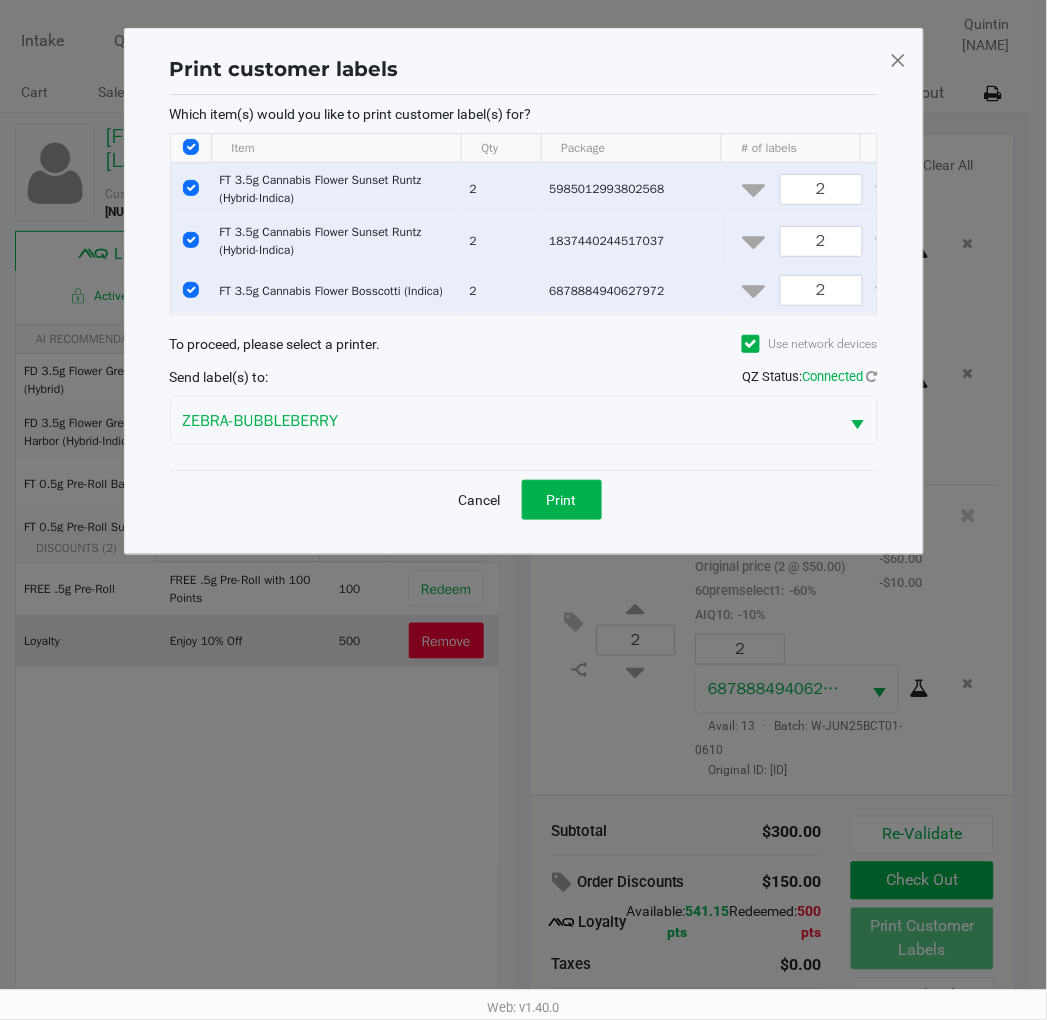 scroll, scrollTop: 0, scrollLeft: 0, axis: both 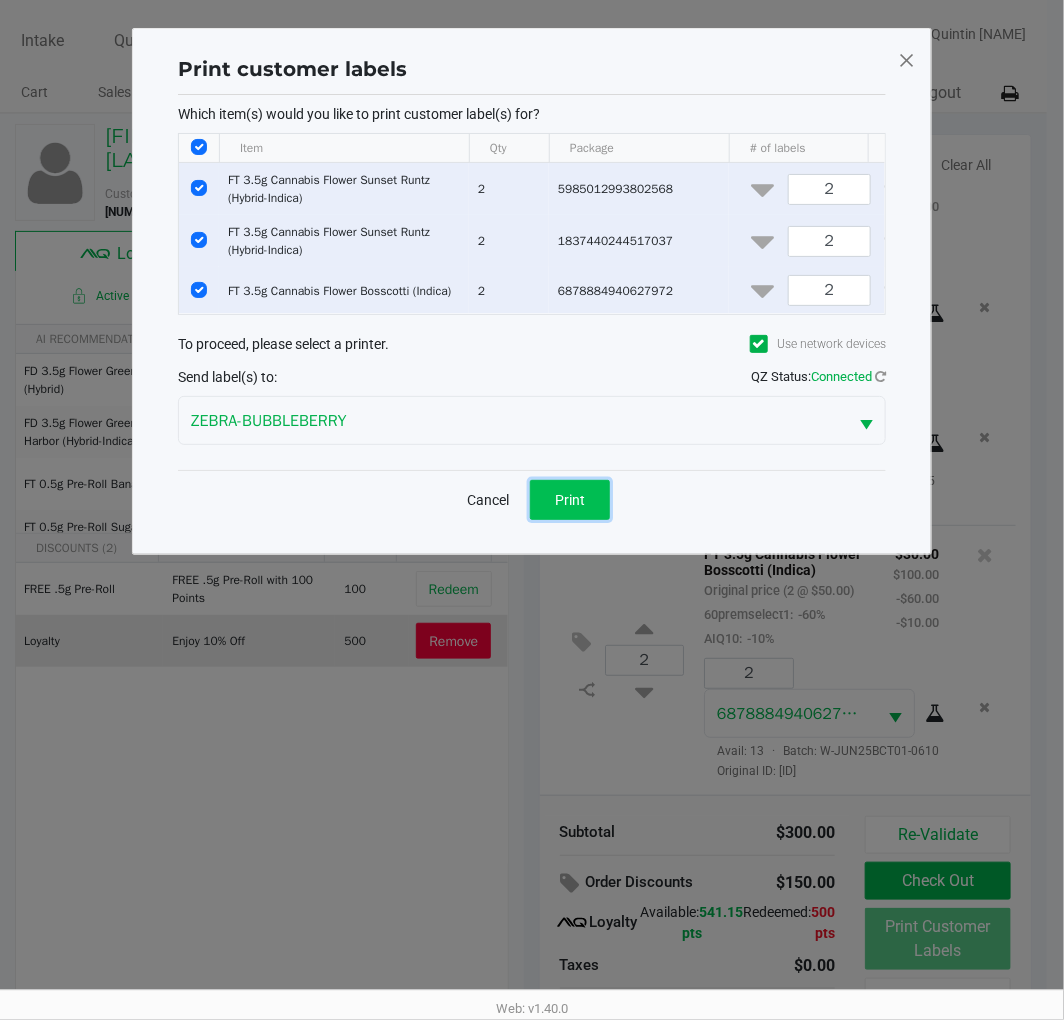 click on "Print" 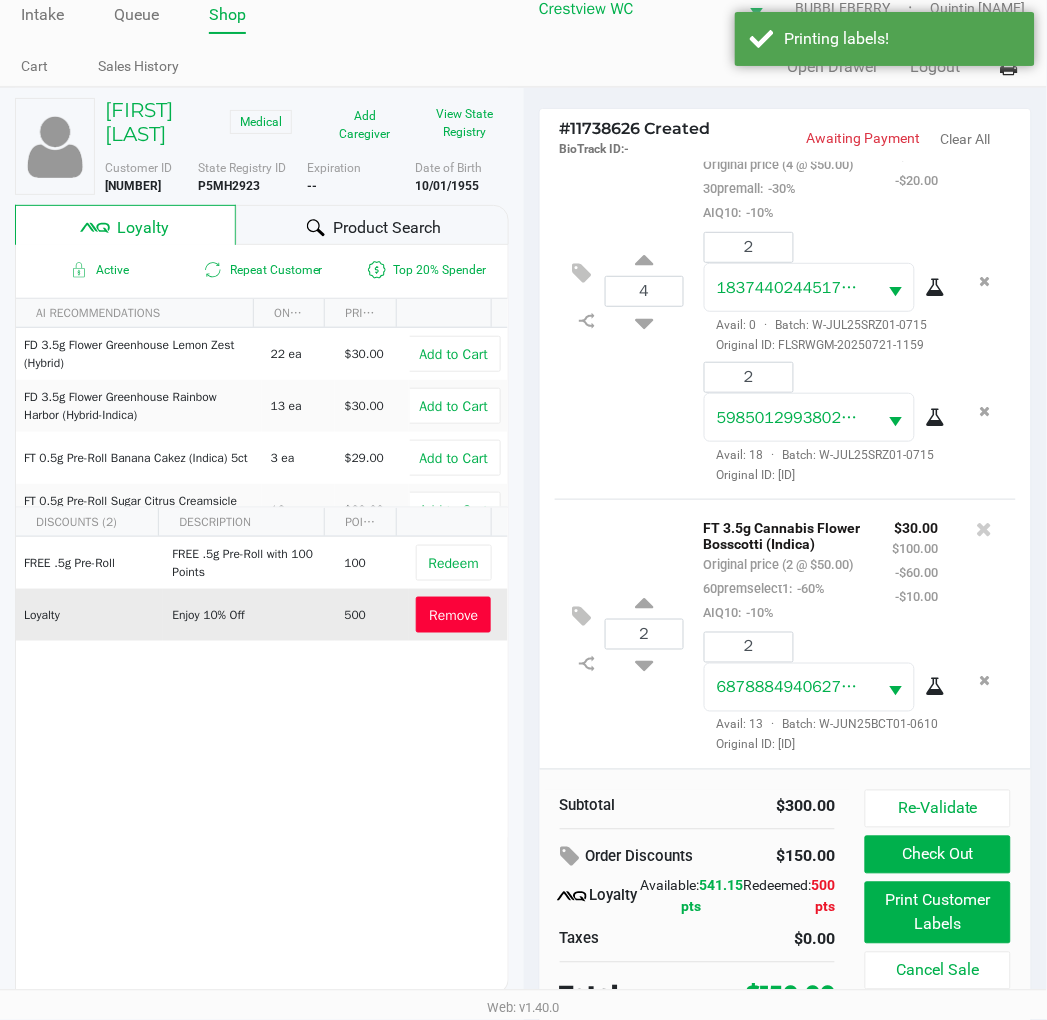 scroll, scrollTop: 38, scrollLeft: 0, axis: vertical 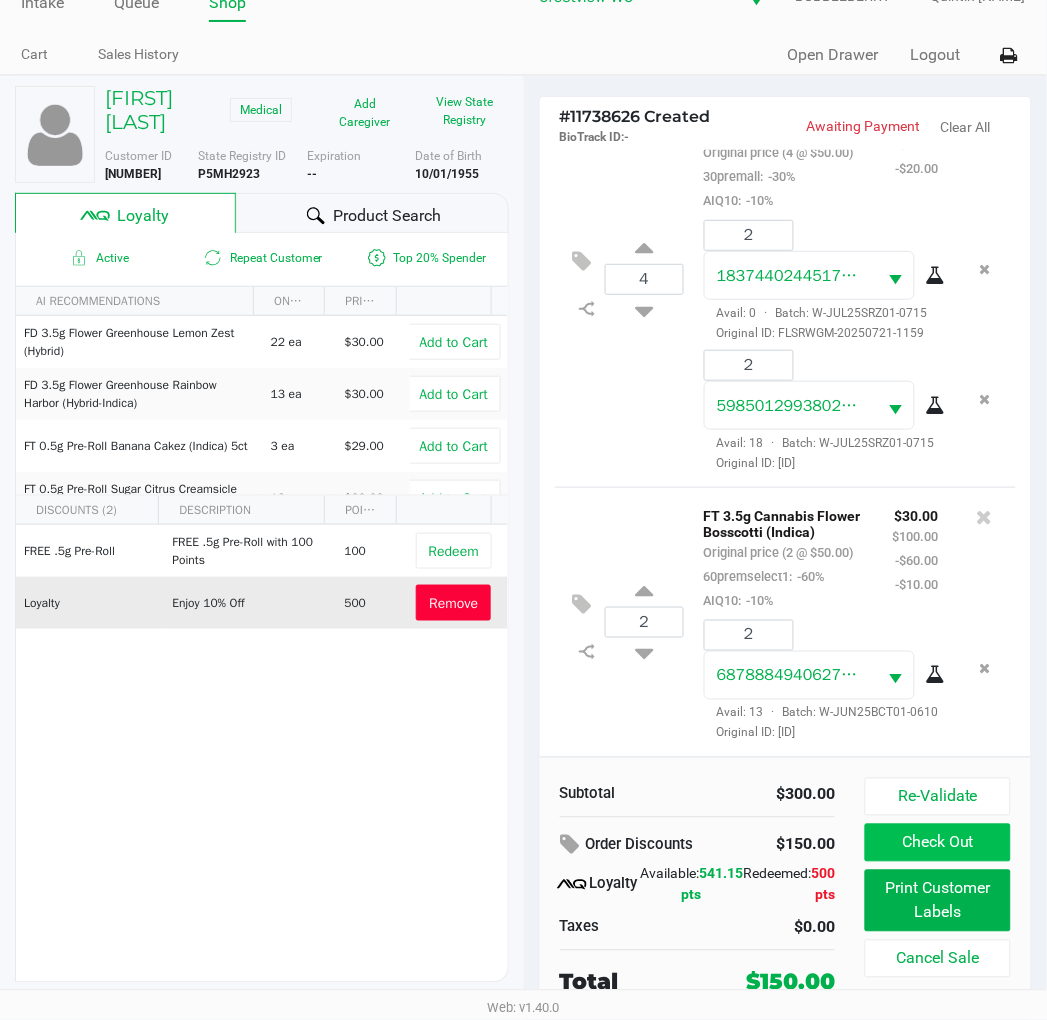 click on "Check Out" 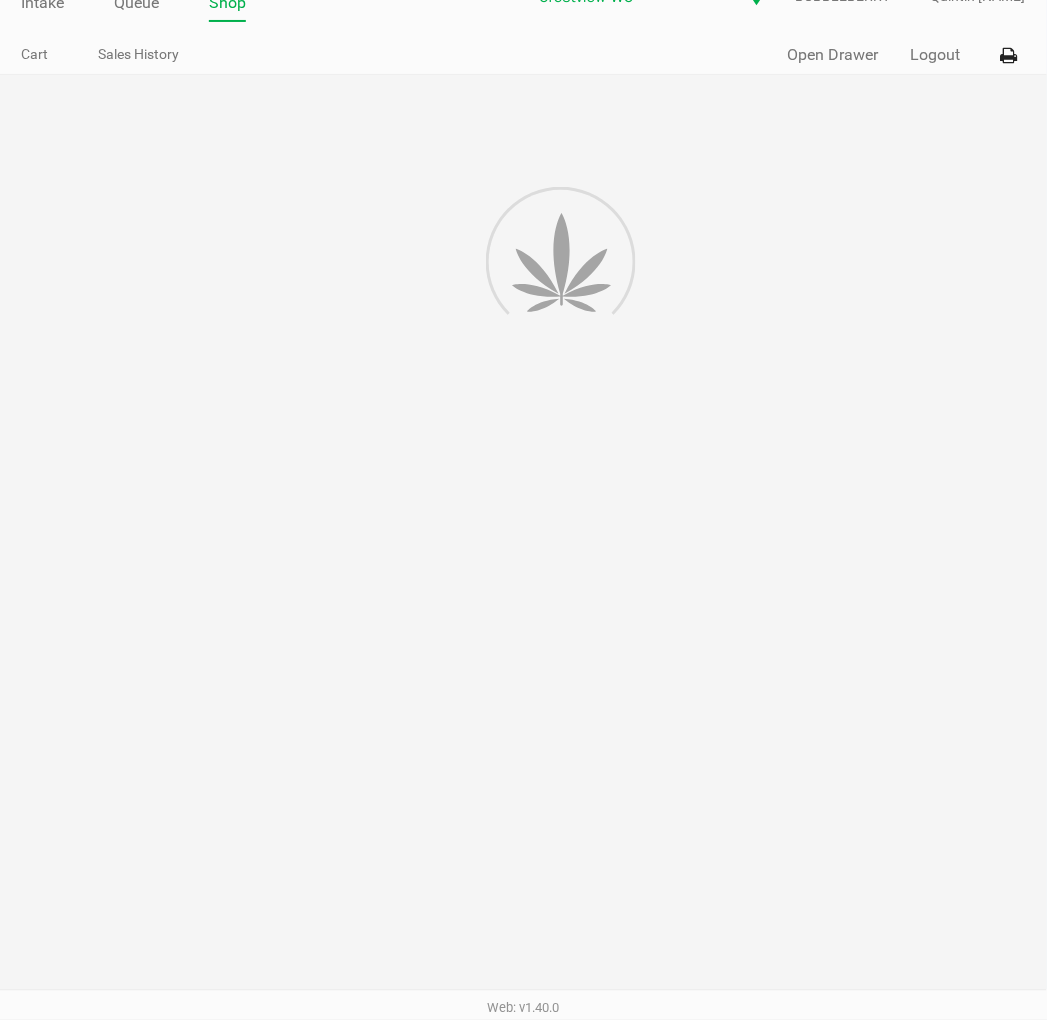 scroll, scrollTop: 0, scrollLeft: 0, axis: both 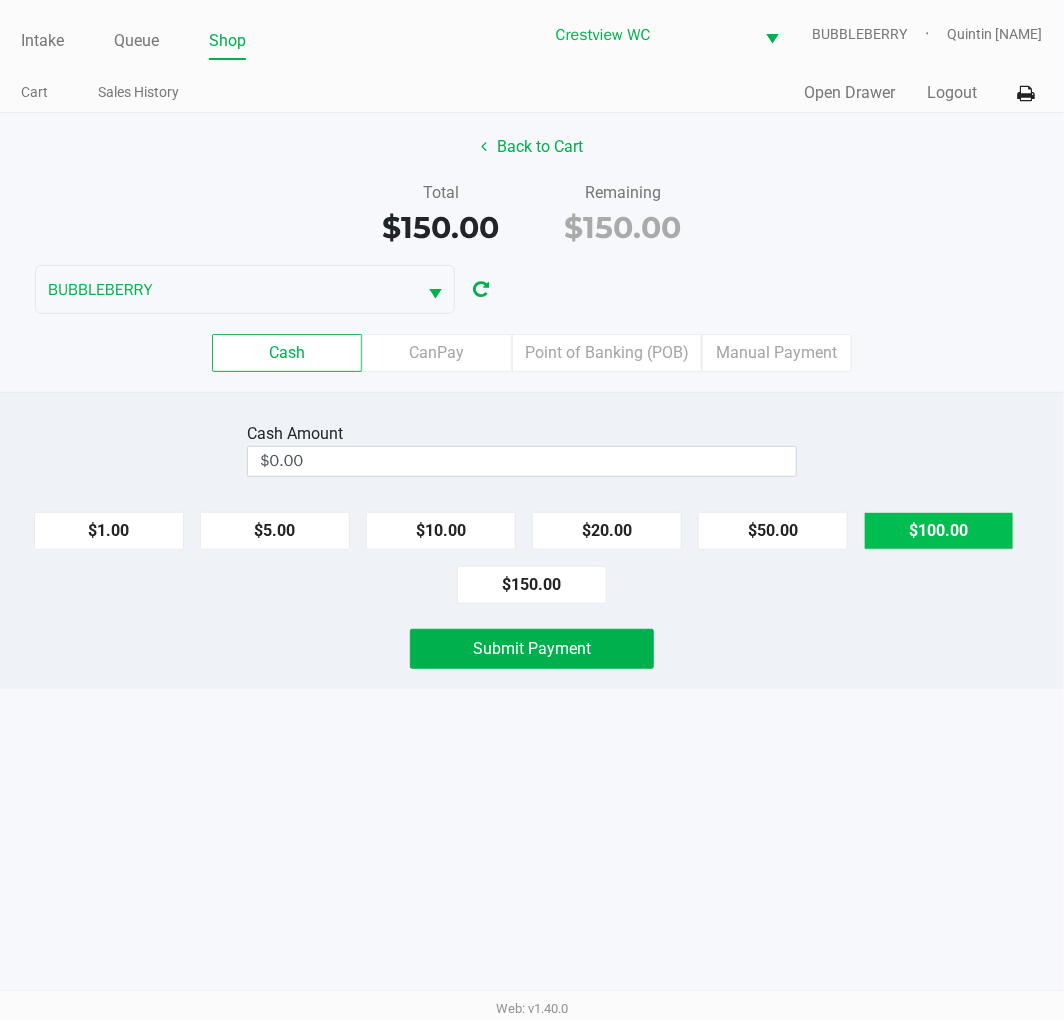 click on "$100.00" 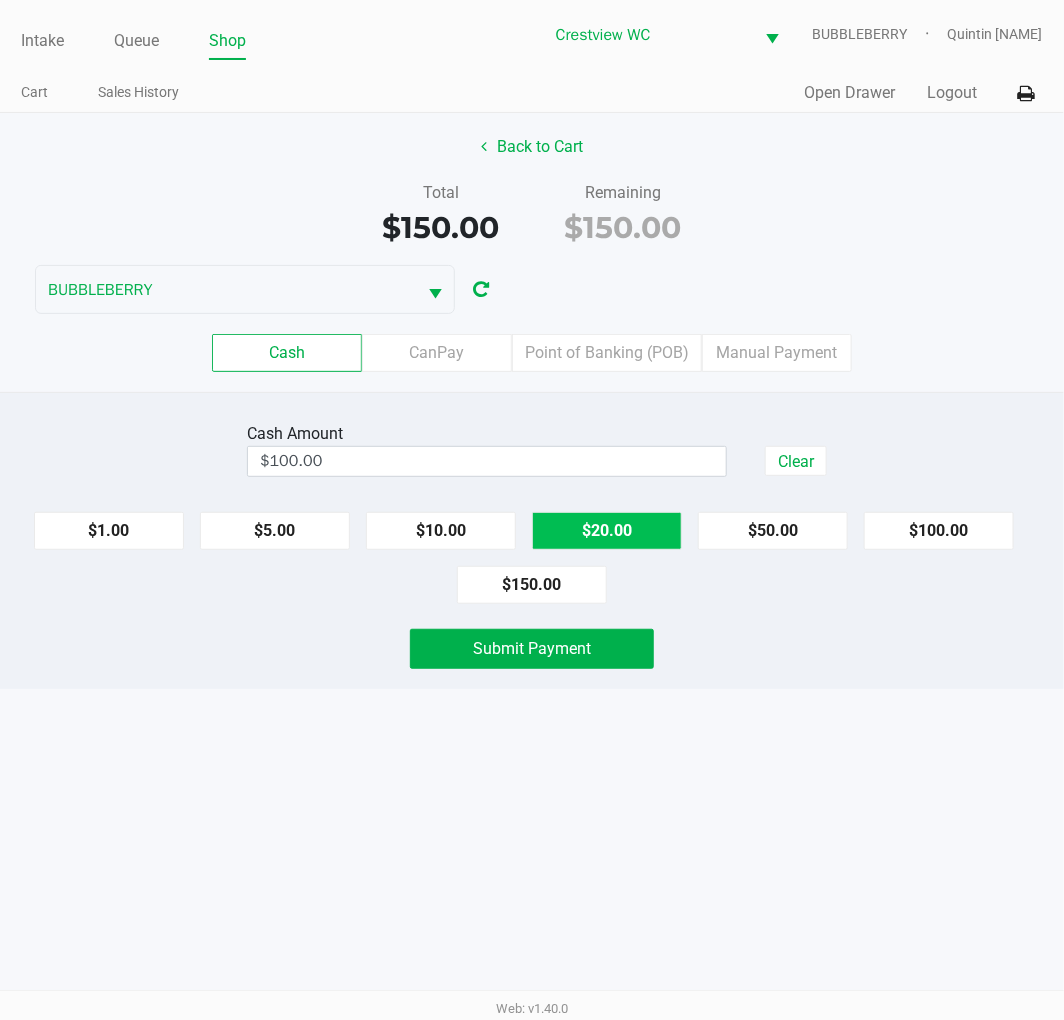 click on "$20.00" 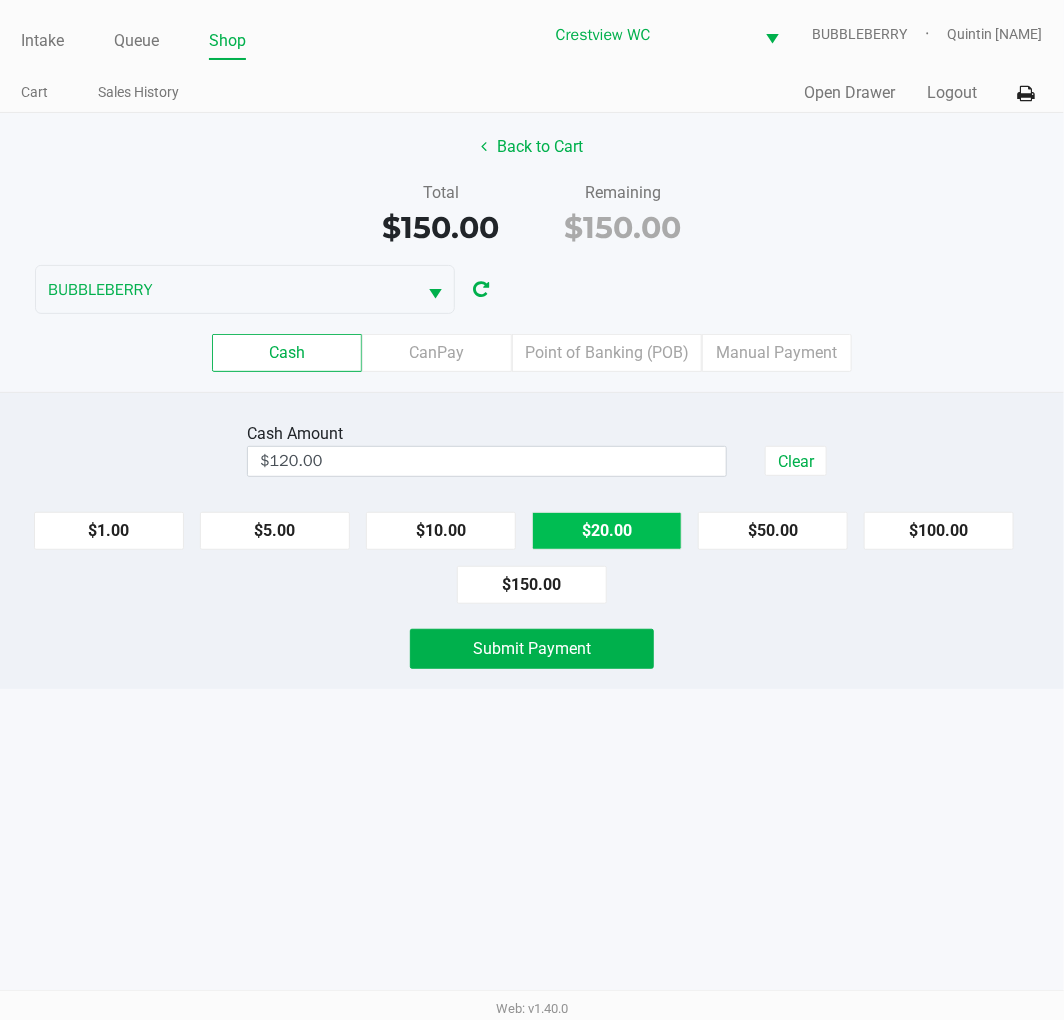 click on "$20.00" 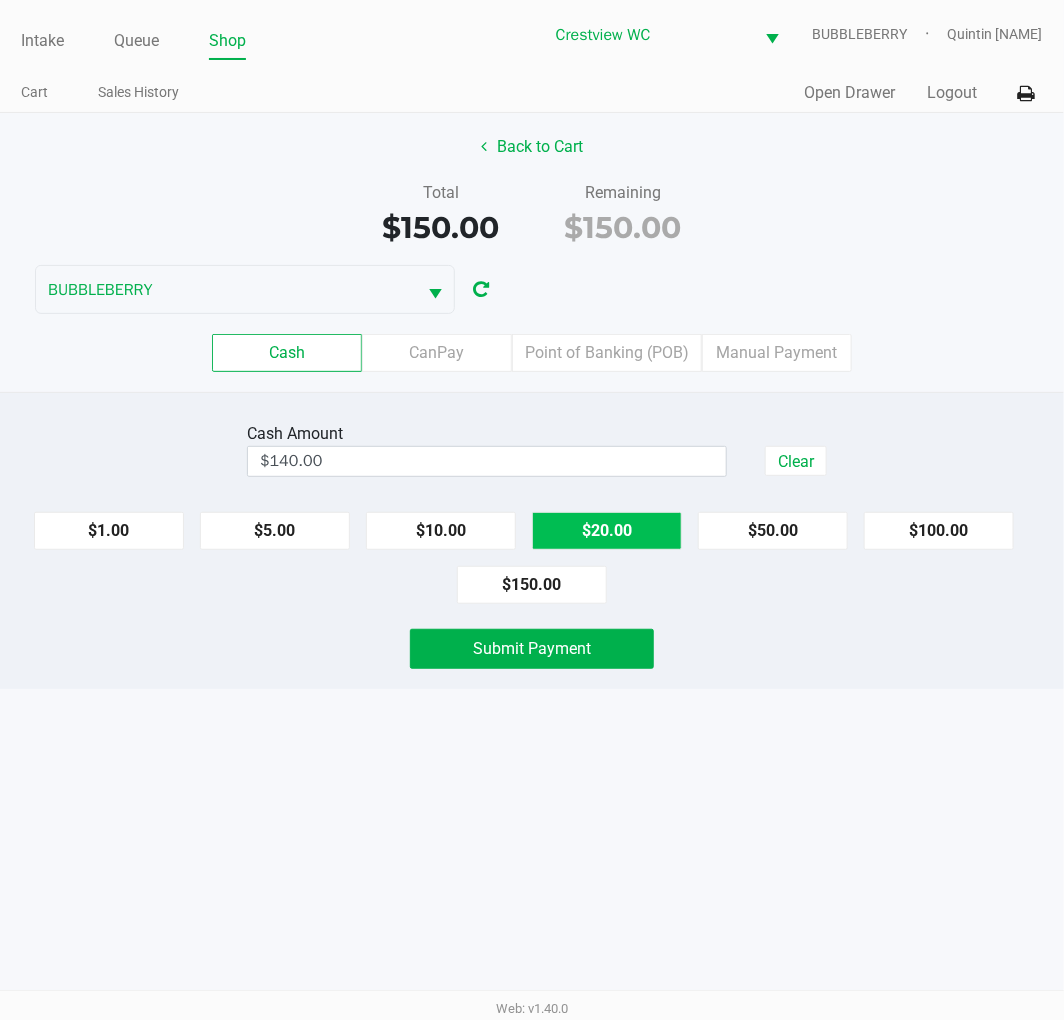 click on "$20.00" 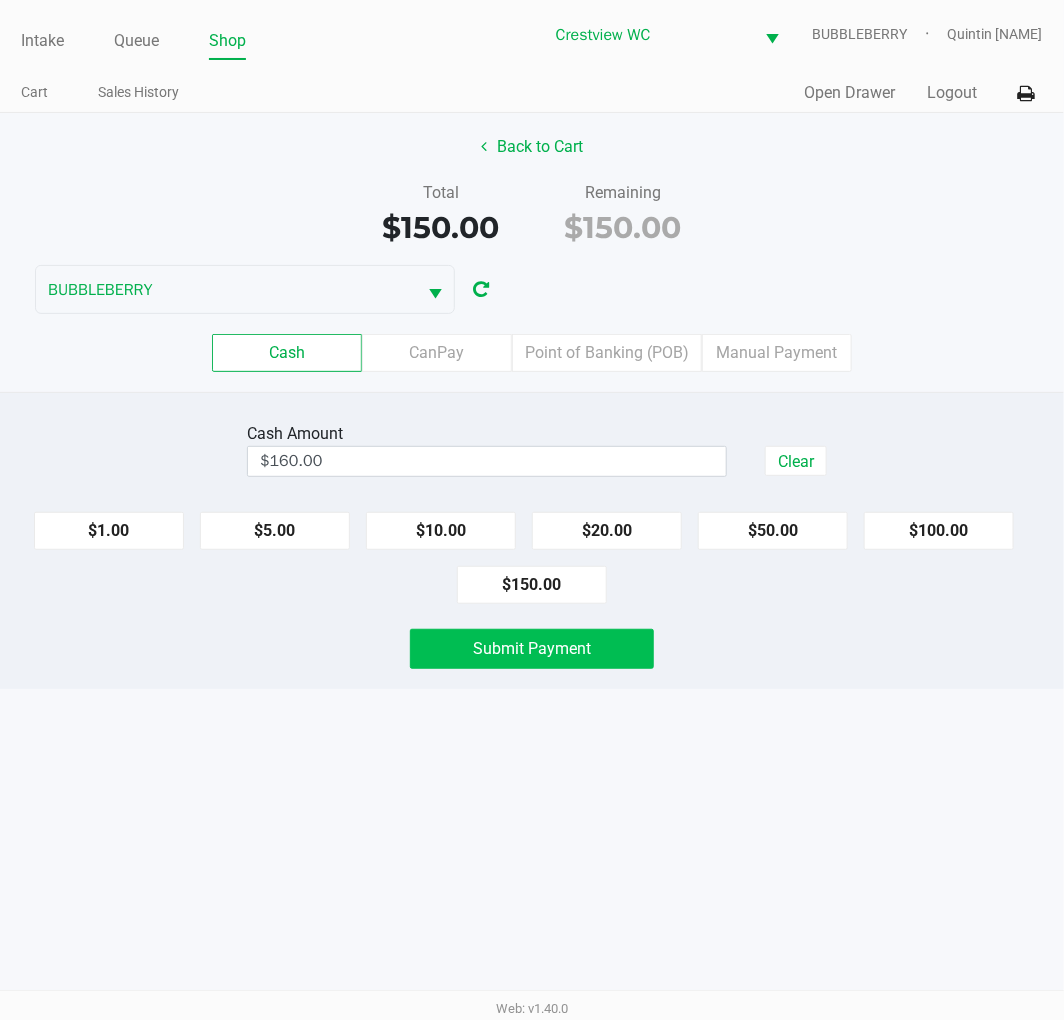 click on "Submit Payment" 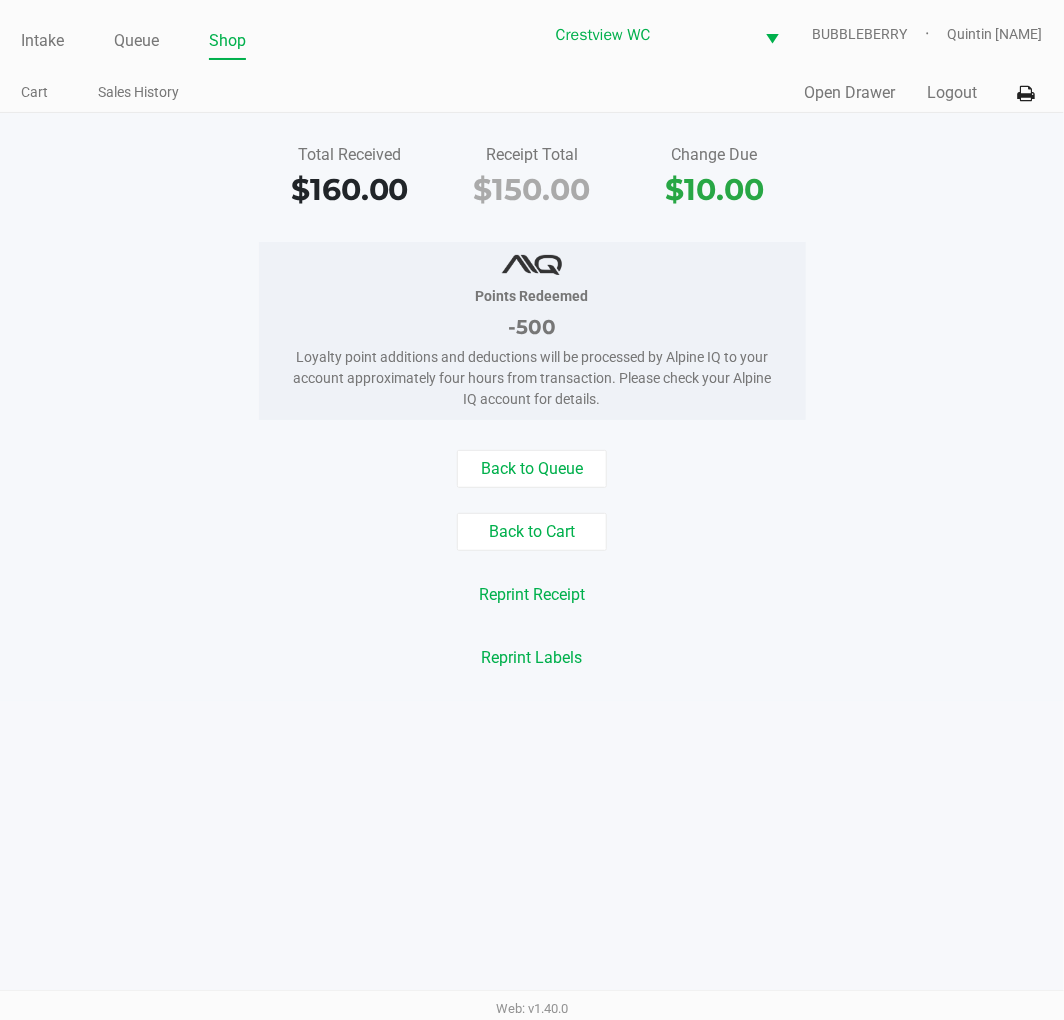 click on "Intake" 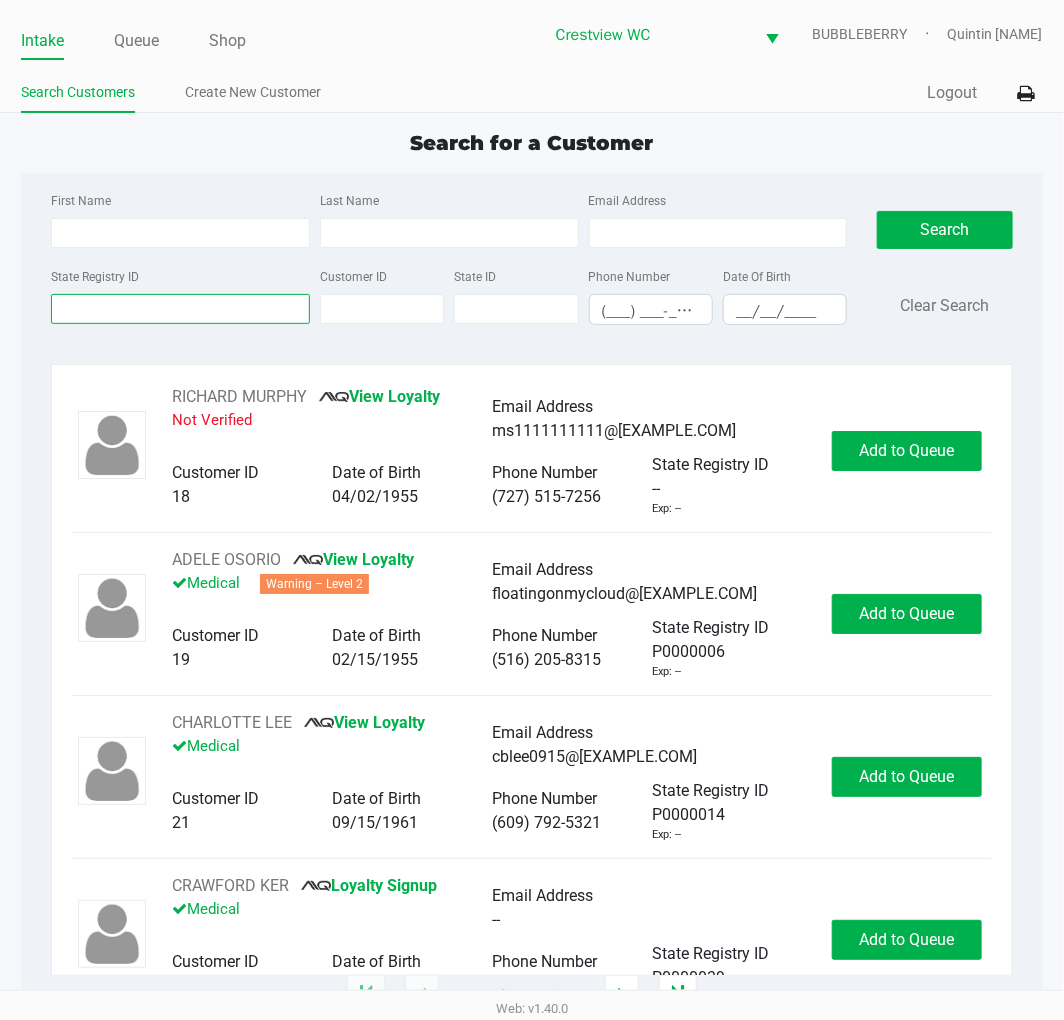 click on "State Registry ID" at bounding box center [180, 309] 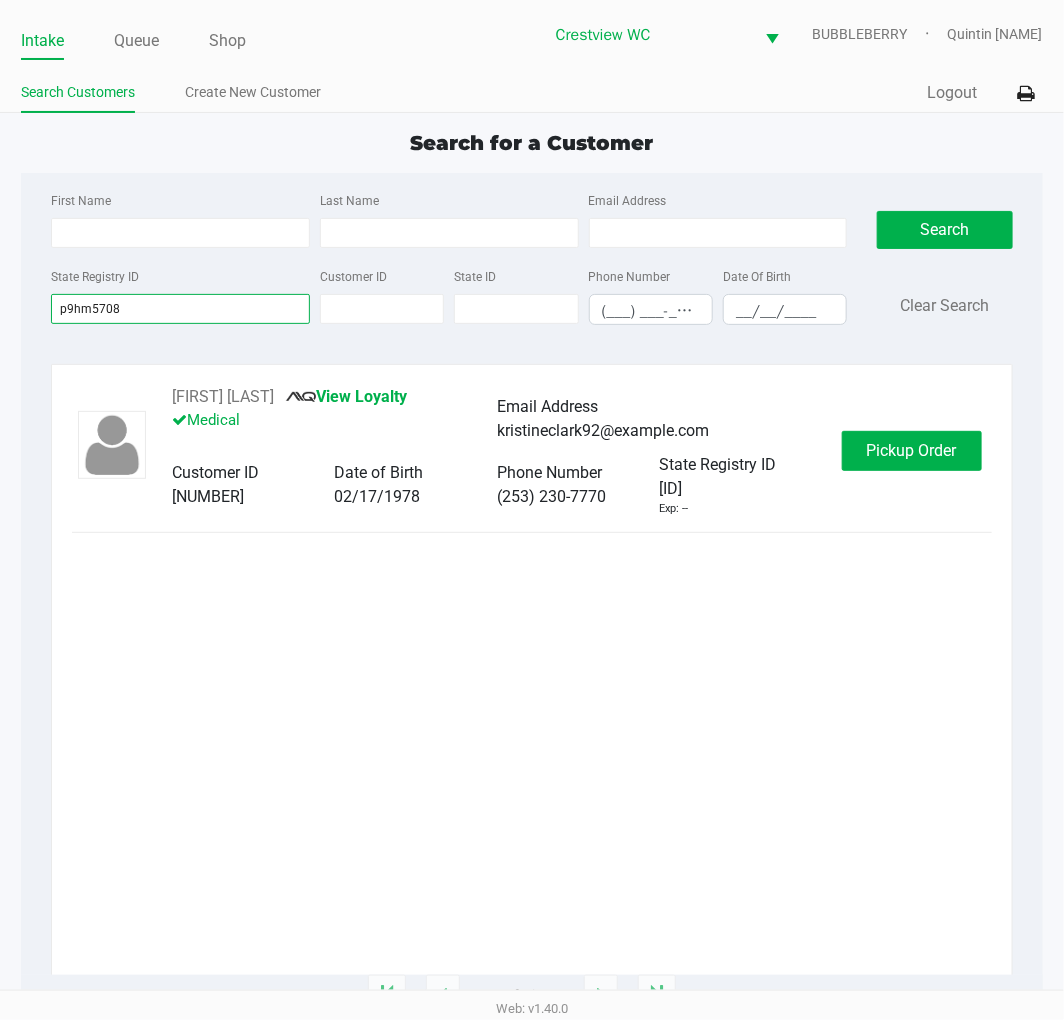 type on "p9hm5708" 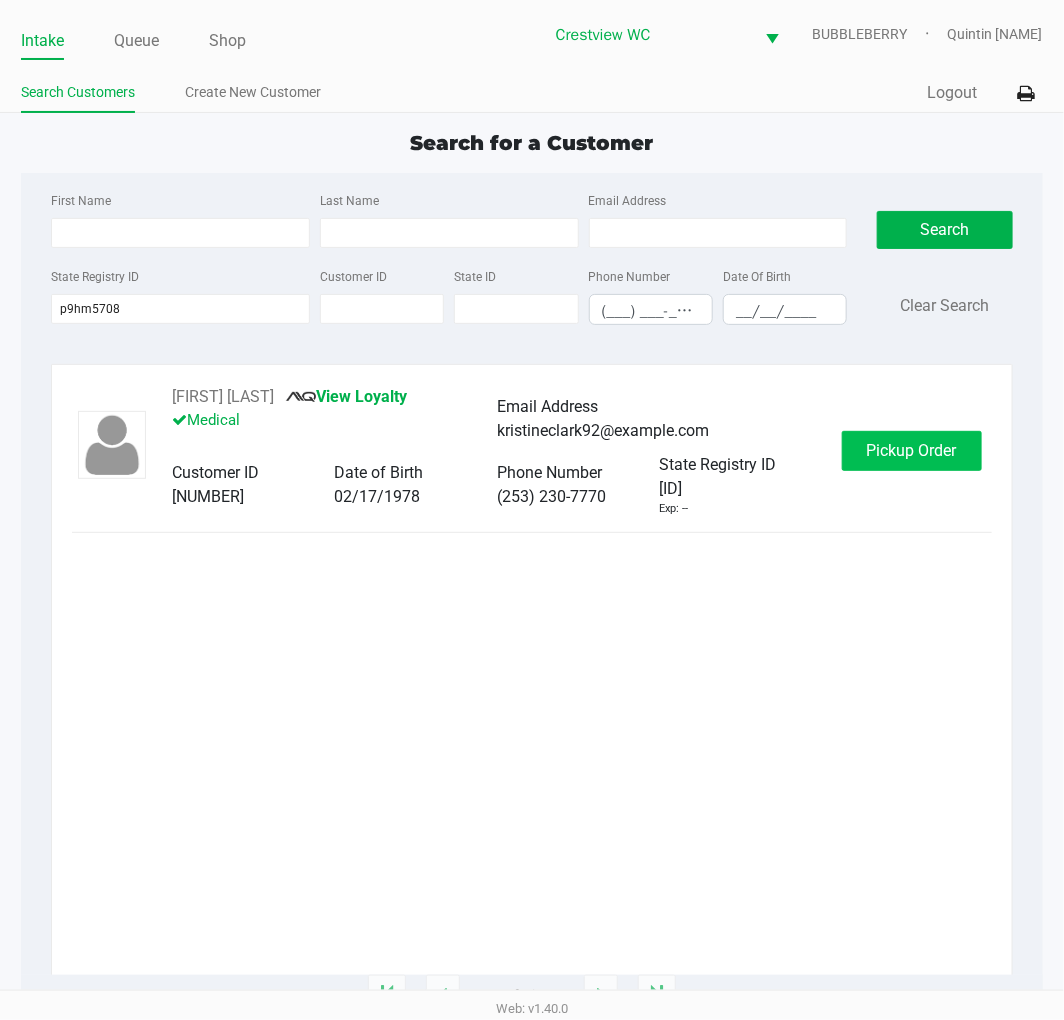 click on "Pickup Order" 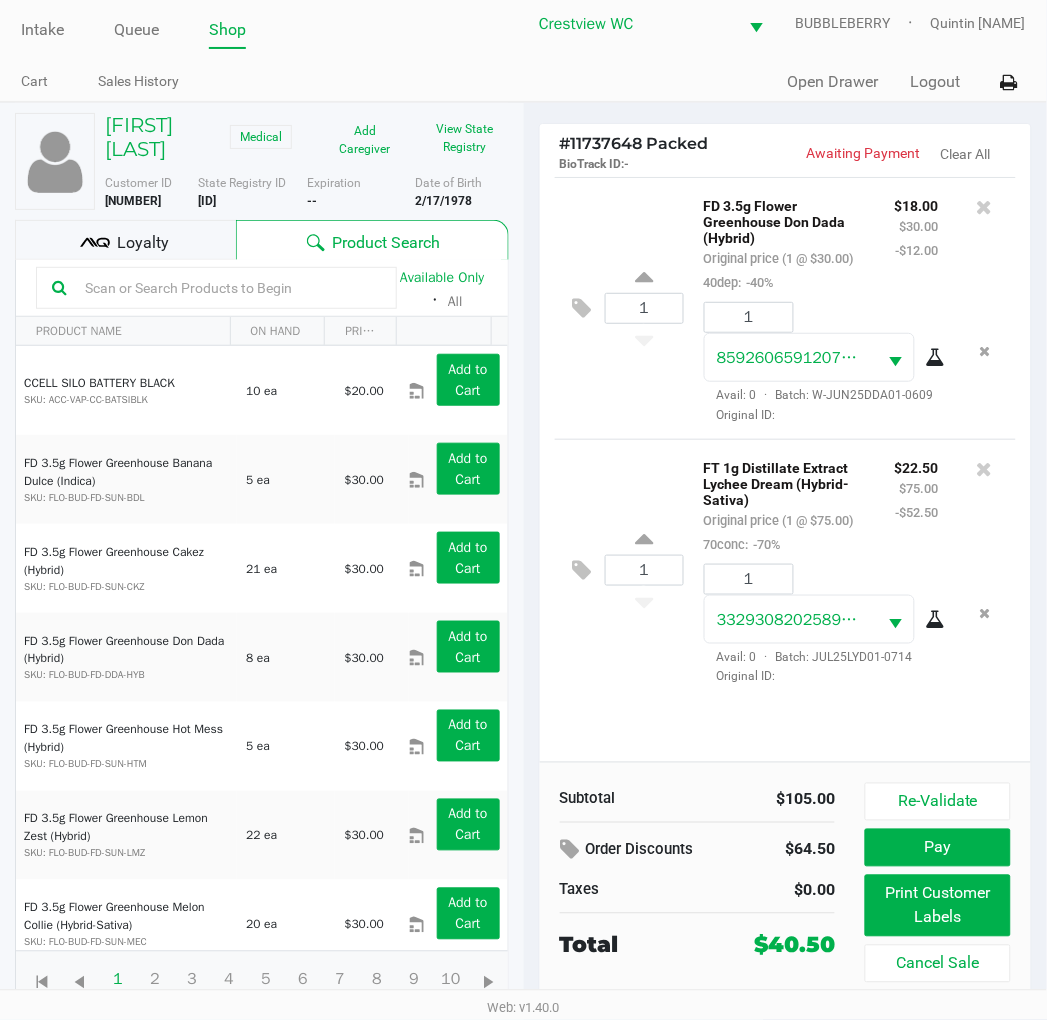 scroll, scrollTop: 37, scrollLeft: 0, axis: vertical 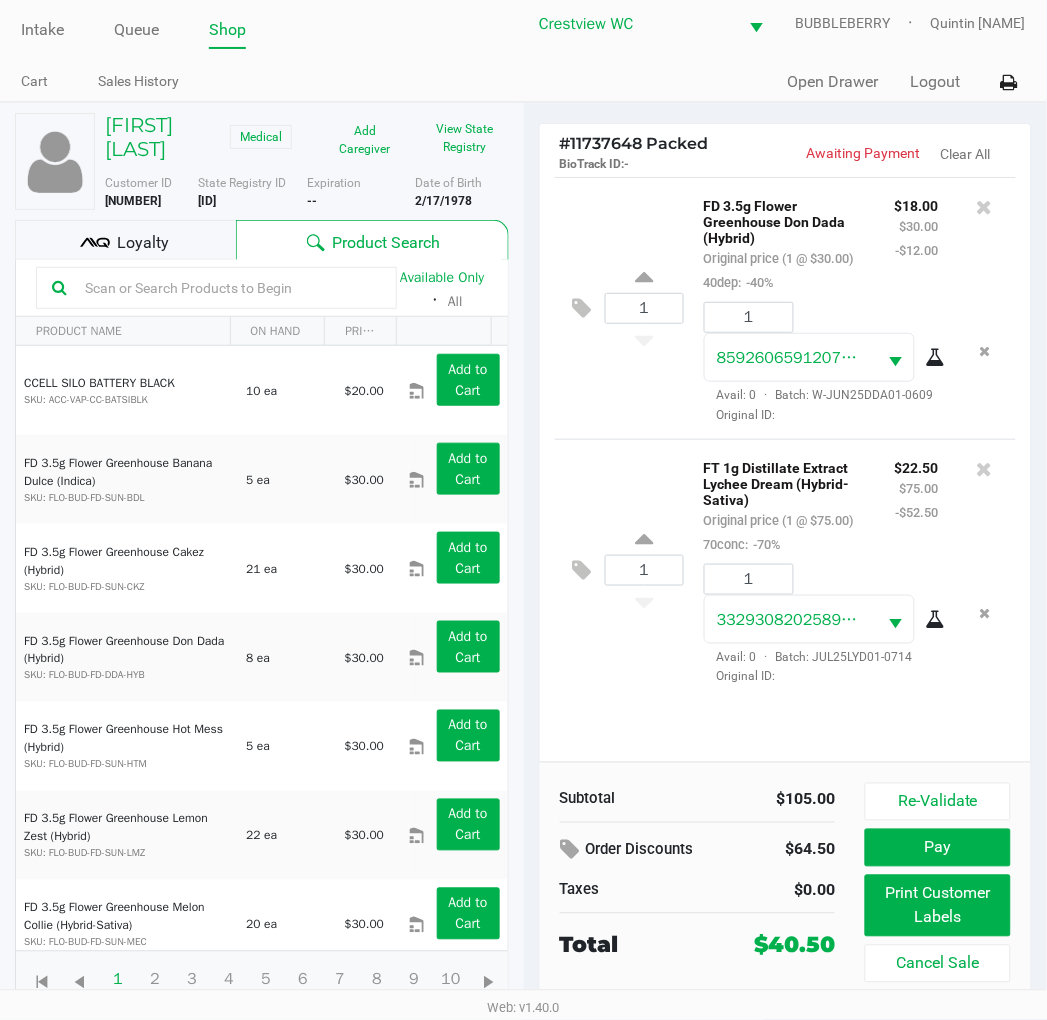 click on "Print Customer Labels" 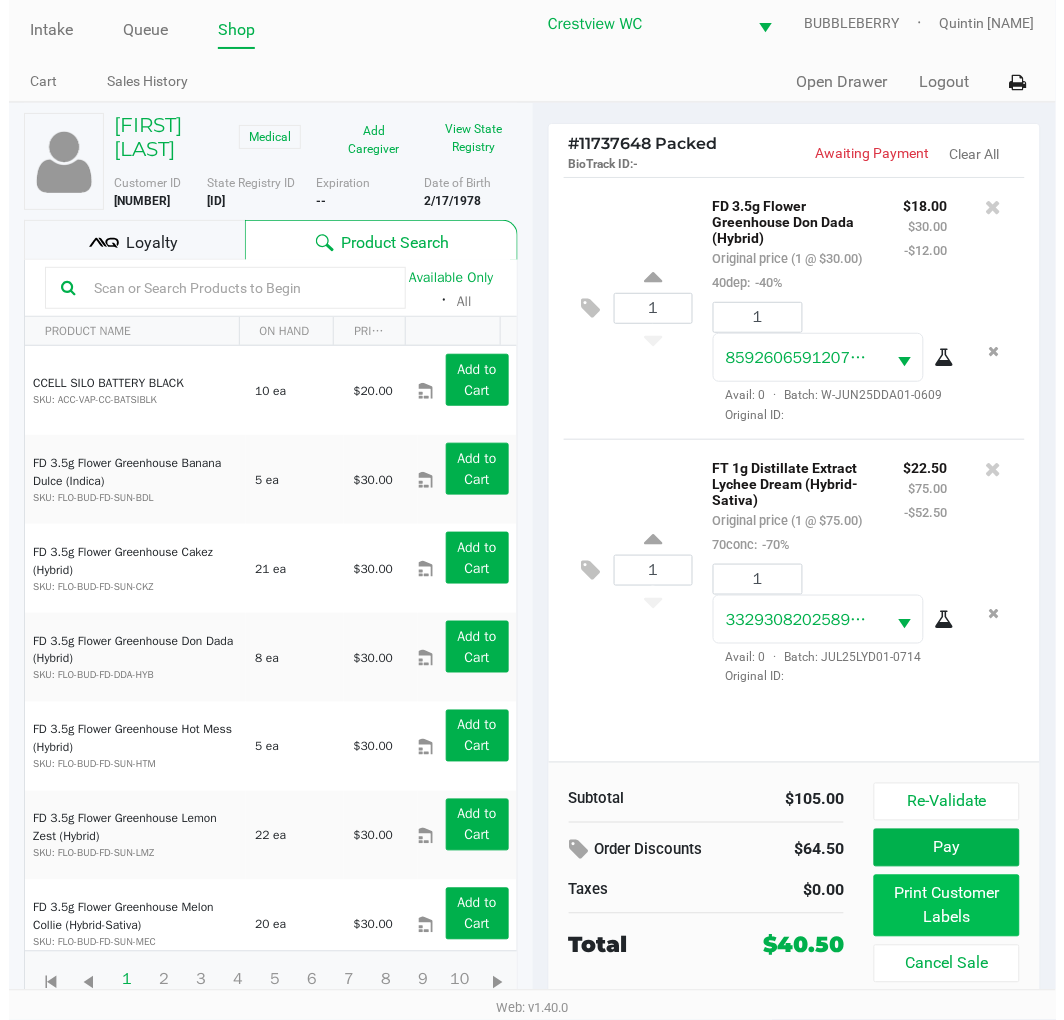 scroll, scrollTop: 0, scrollLeft: 0, axis: both 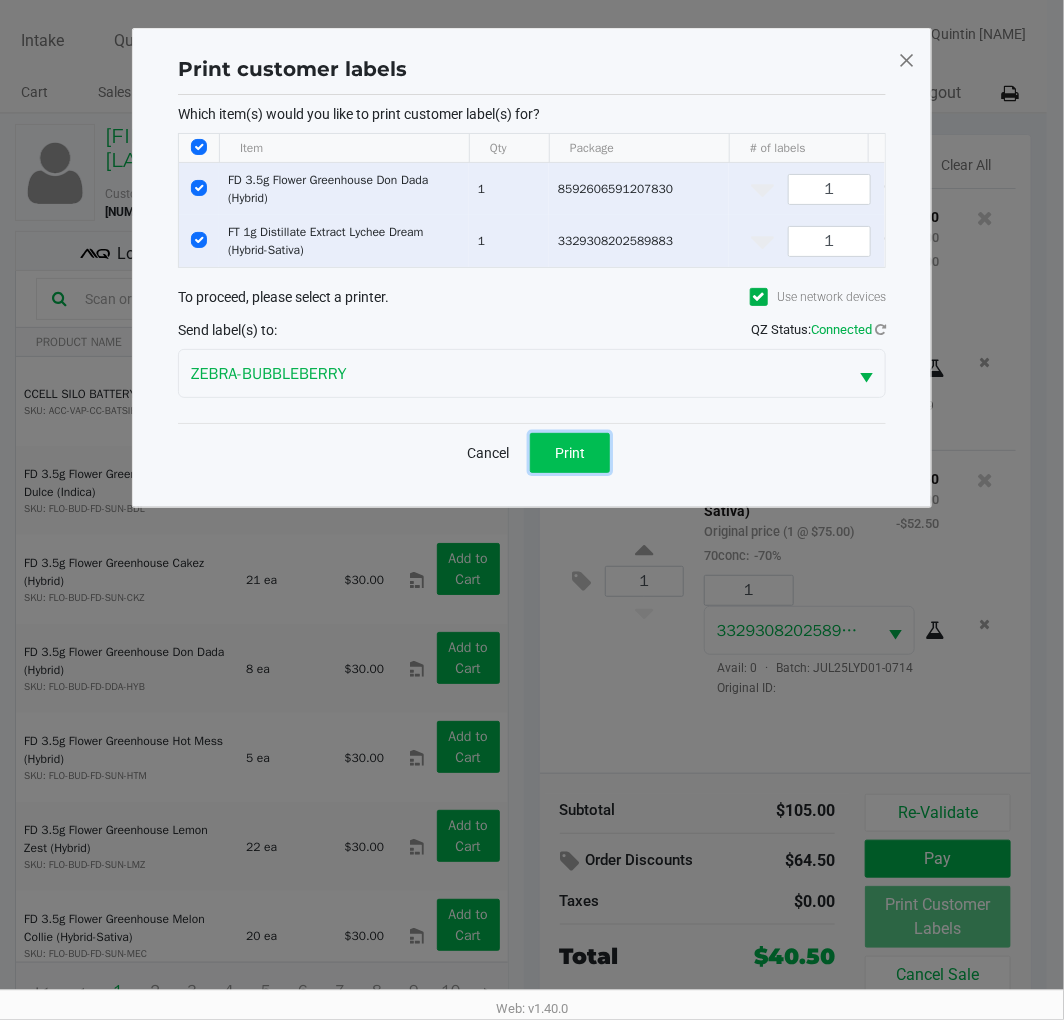 click on "Print" 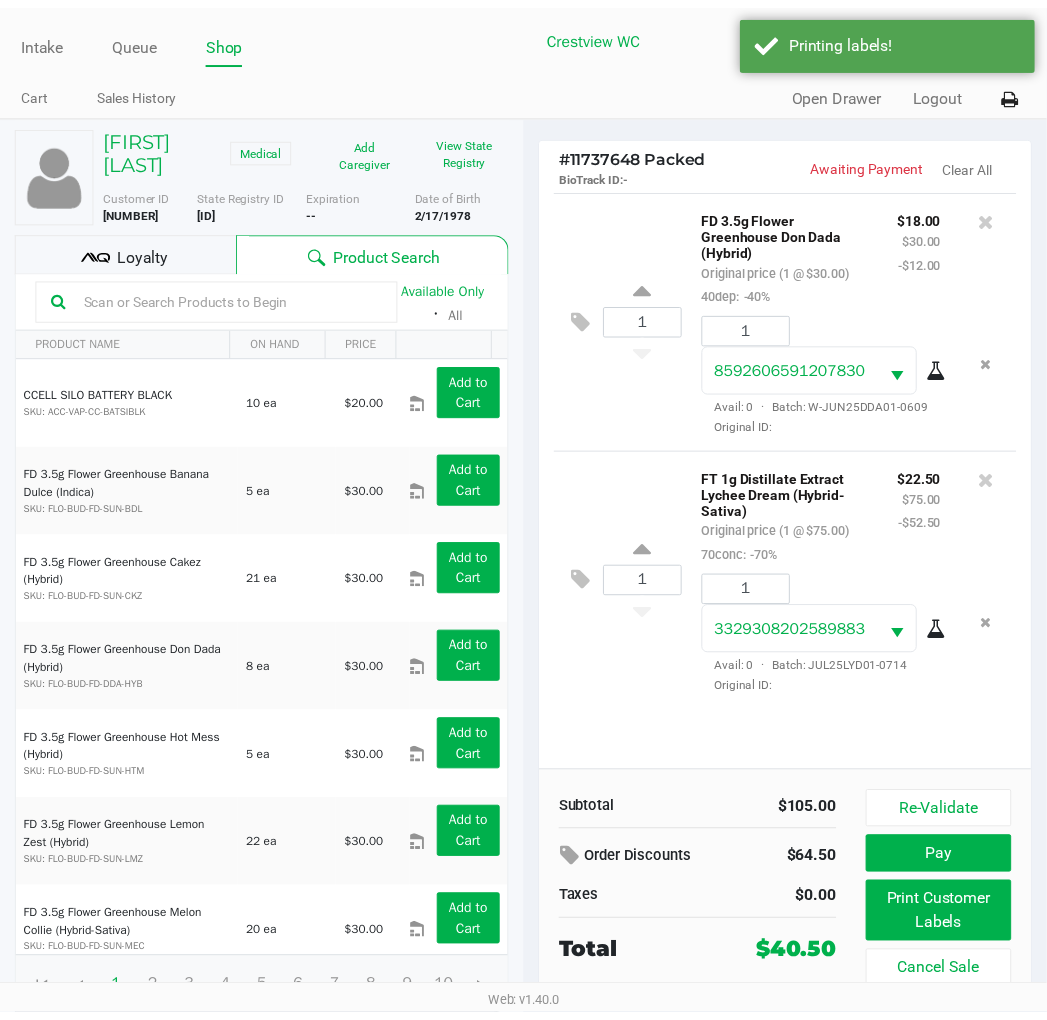 scroll, scrollTop: 37, scrollLeft: 0, axis: vertical 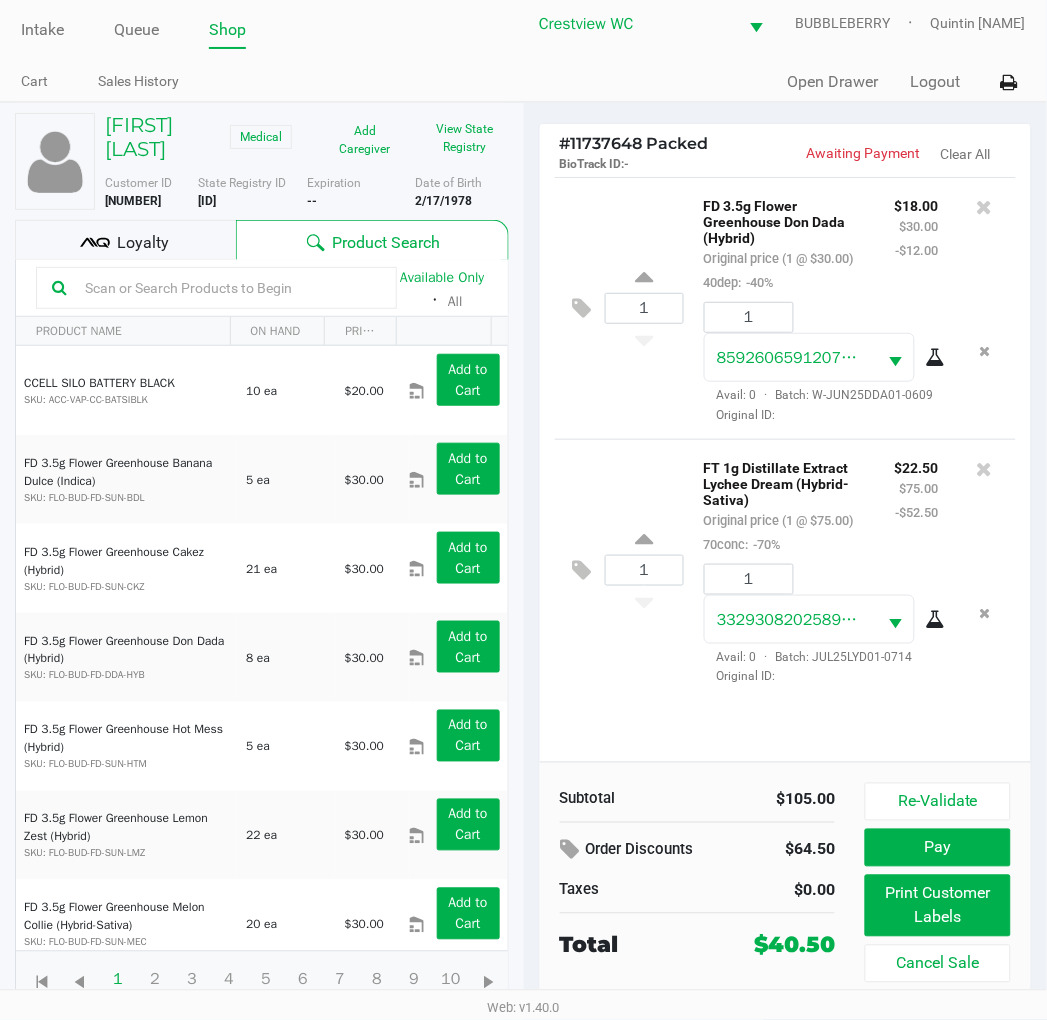 click on "State Registry ID  P9HM5708" 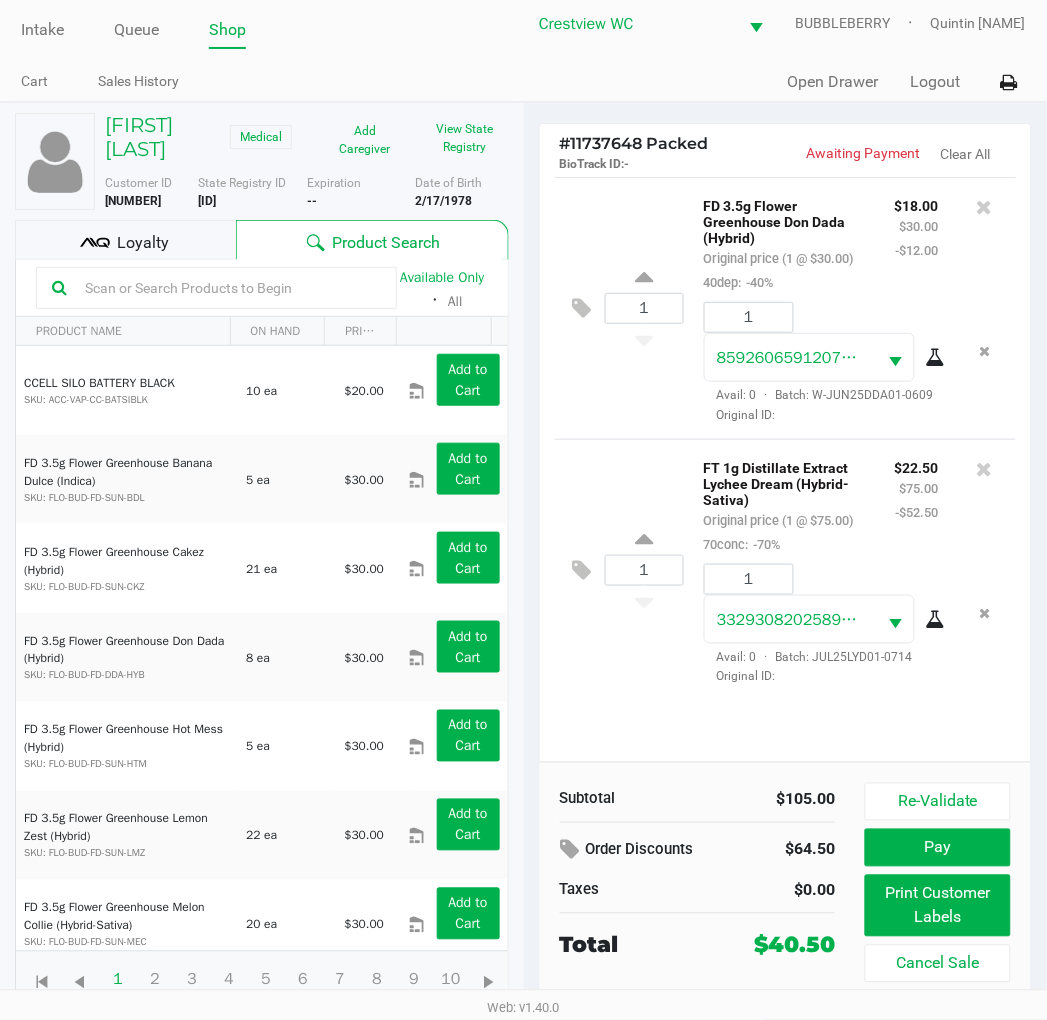 scroll, scrollTop: 15, scrollLeft: 0, axis: vertical 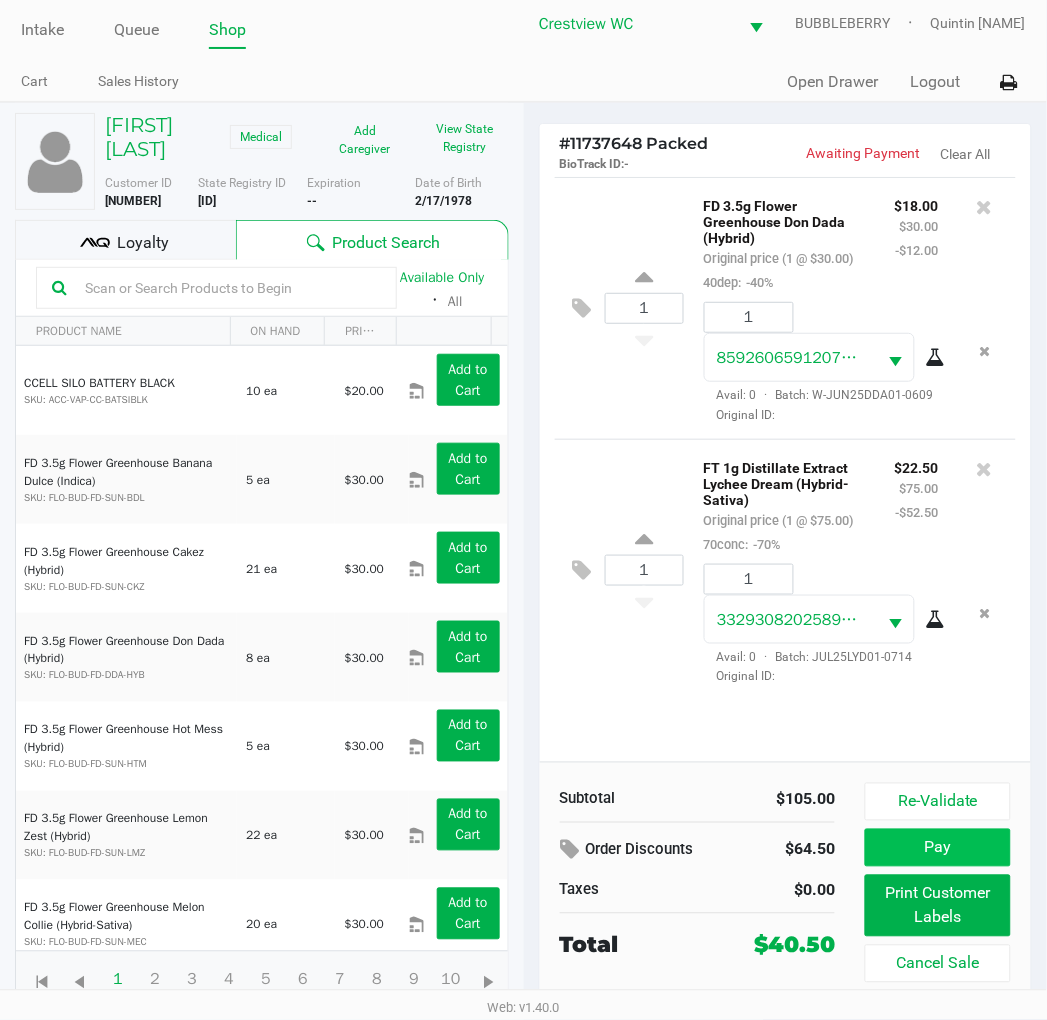 click on "Pay" 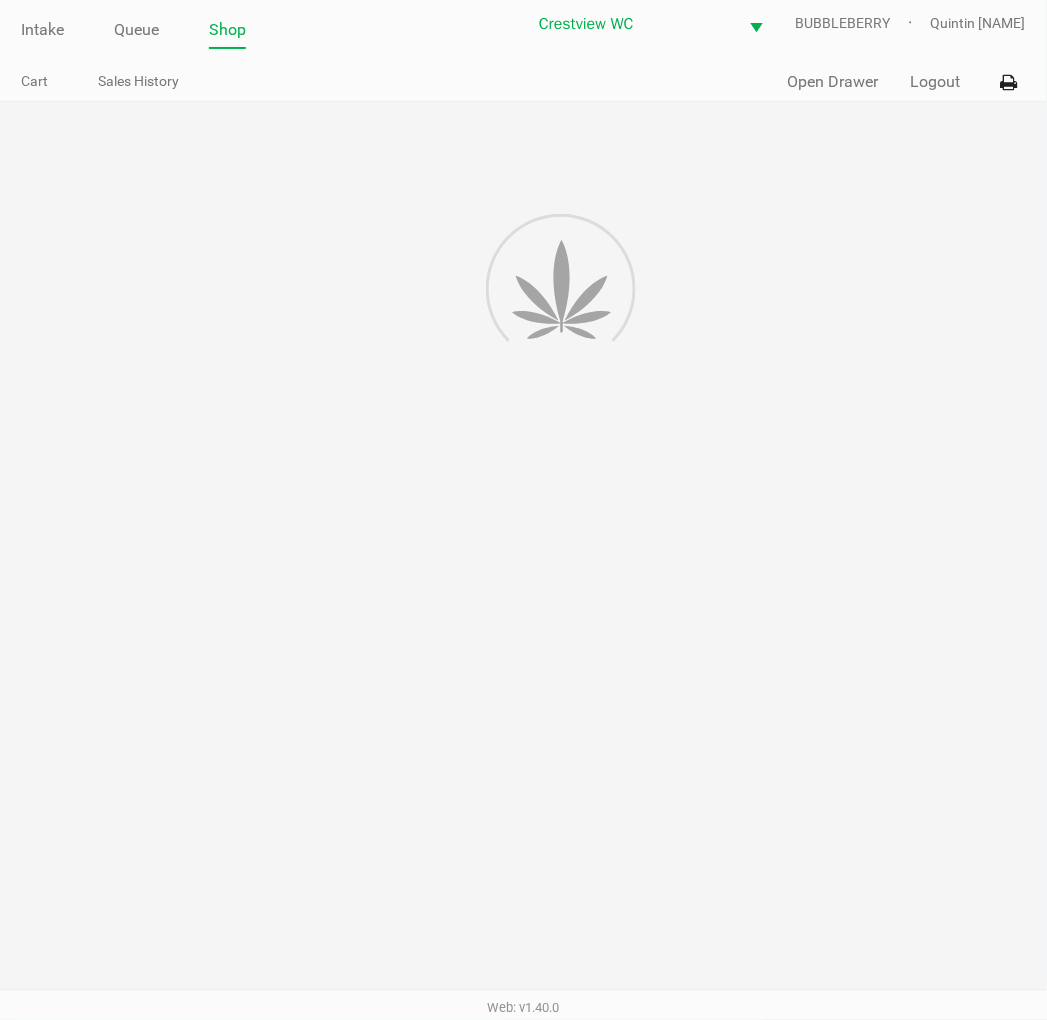 scroll, scrollTop: 0, scrollLeft: 0, axis: both 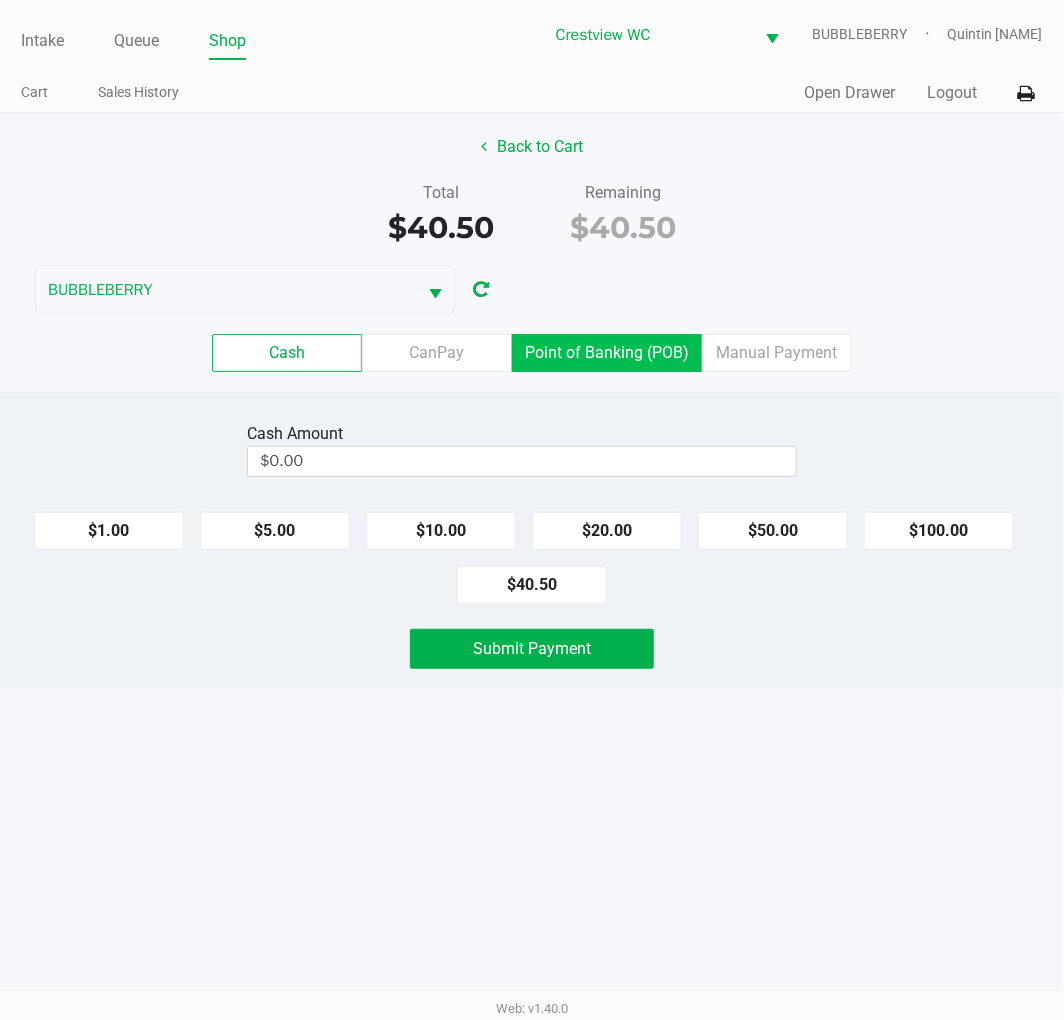 click on "Point of Banking (POB)" 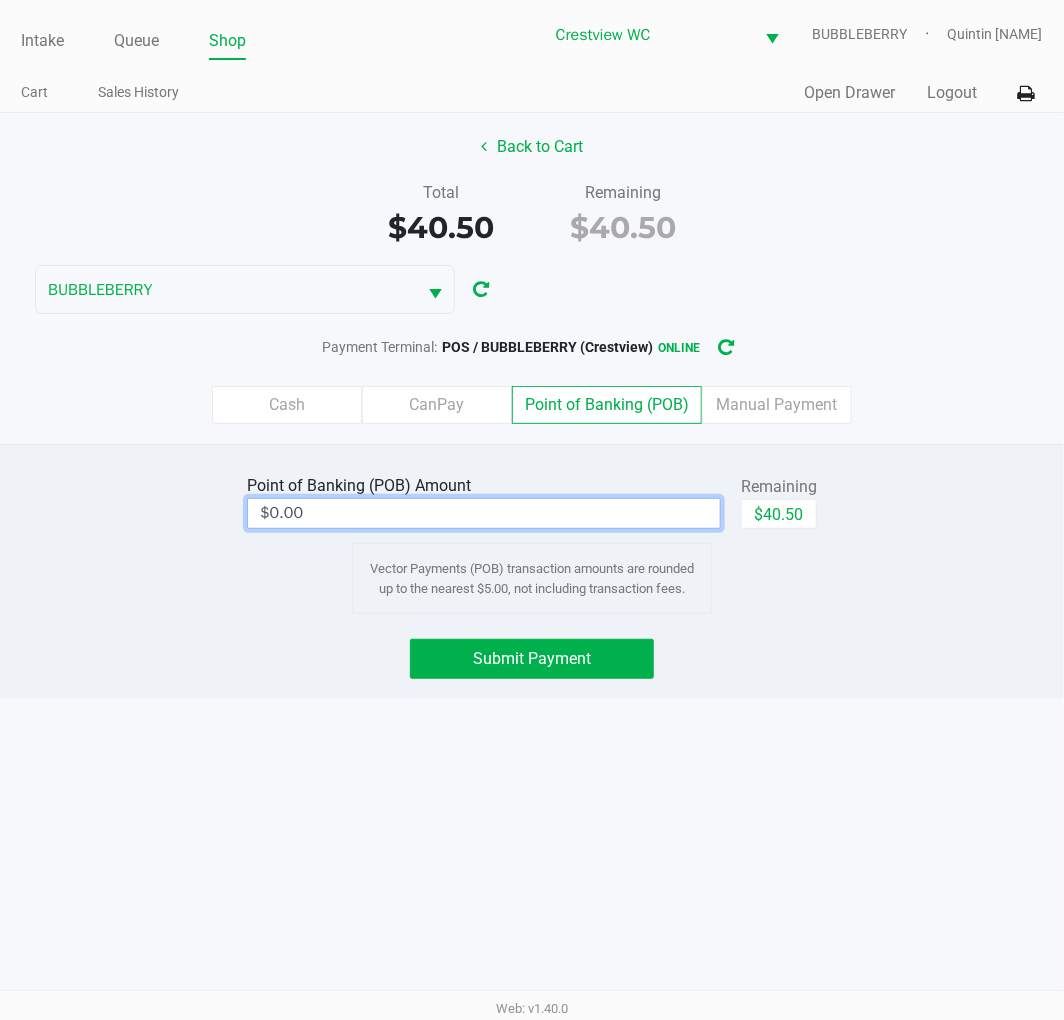 click on "$0.00" at bounding box center [484, 513] 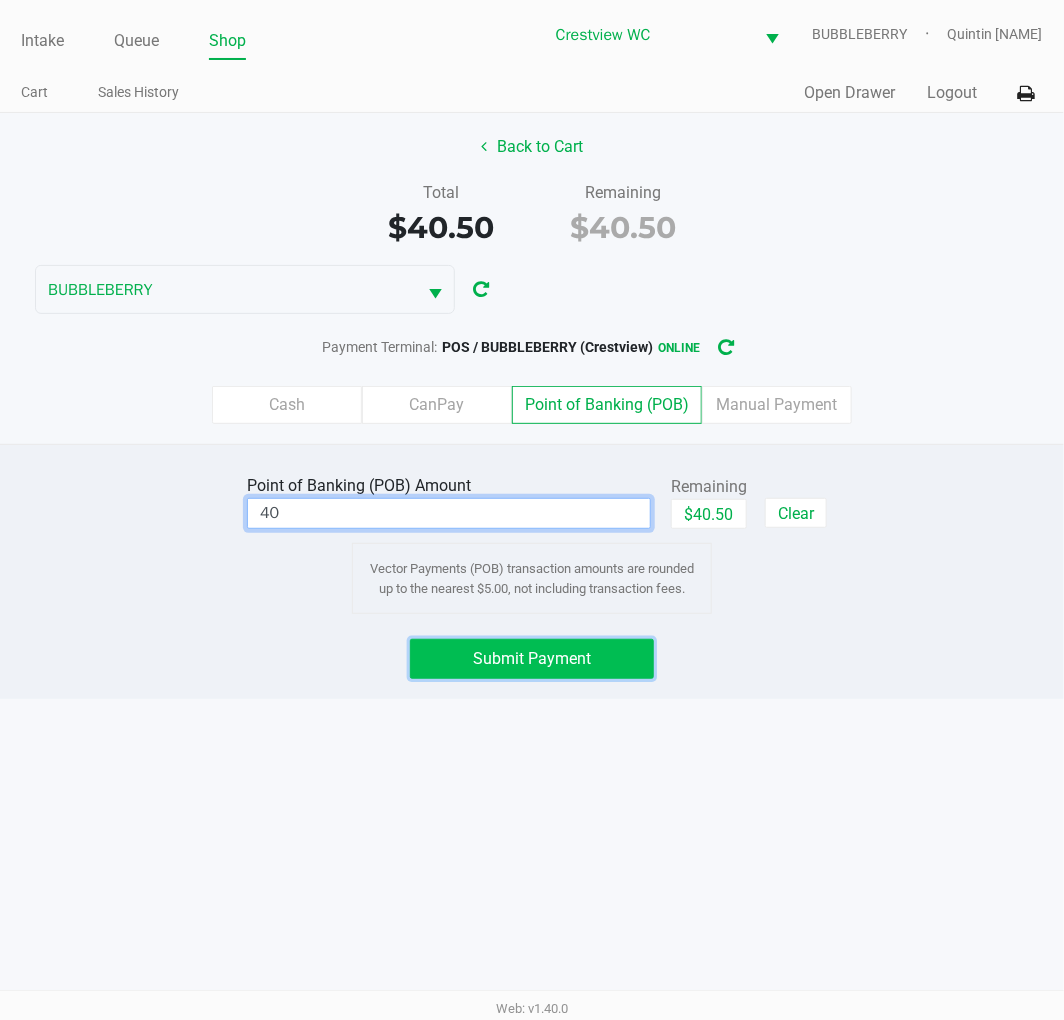 click on "Submit Payment" 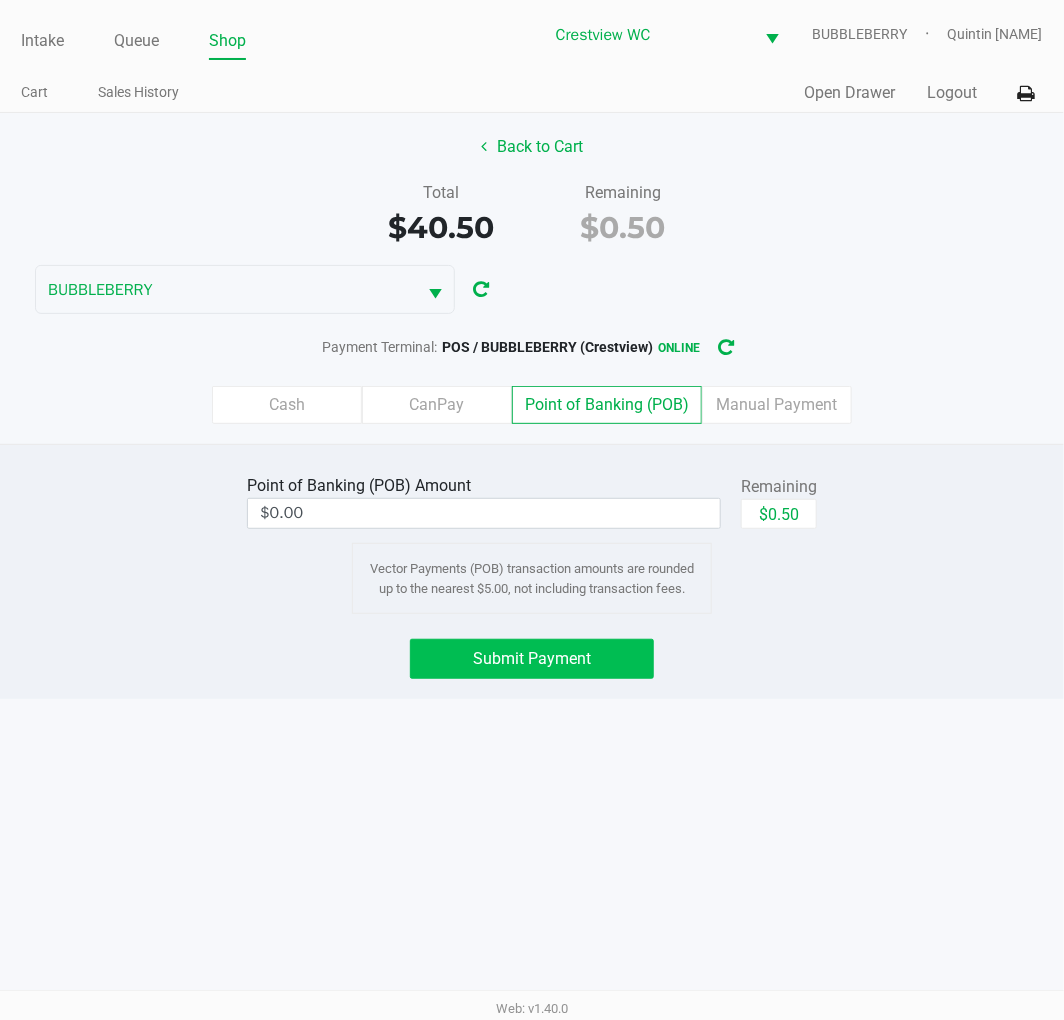 click on "Cash" 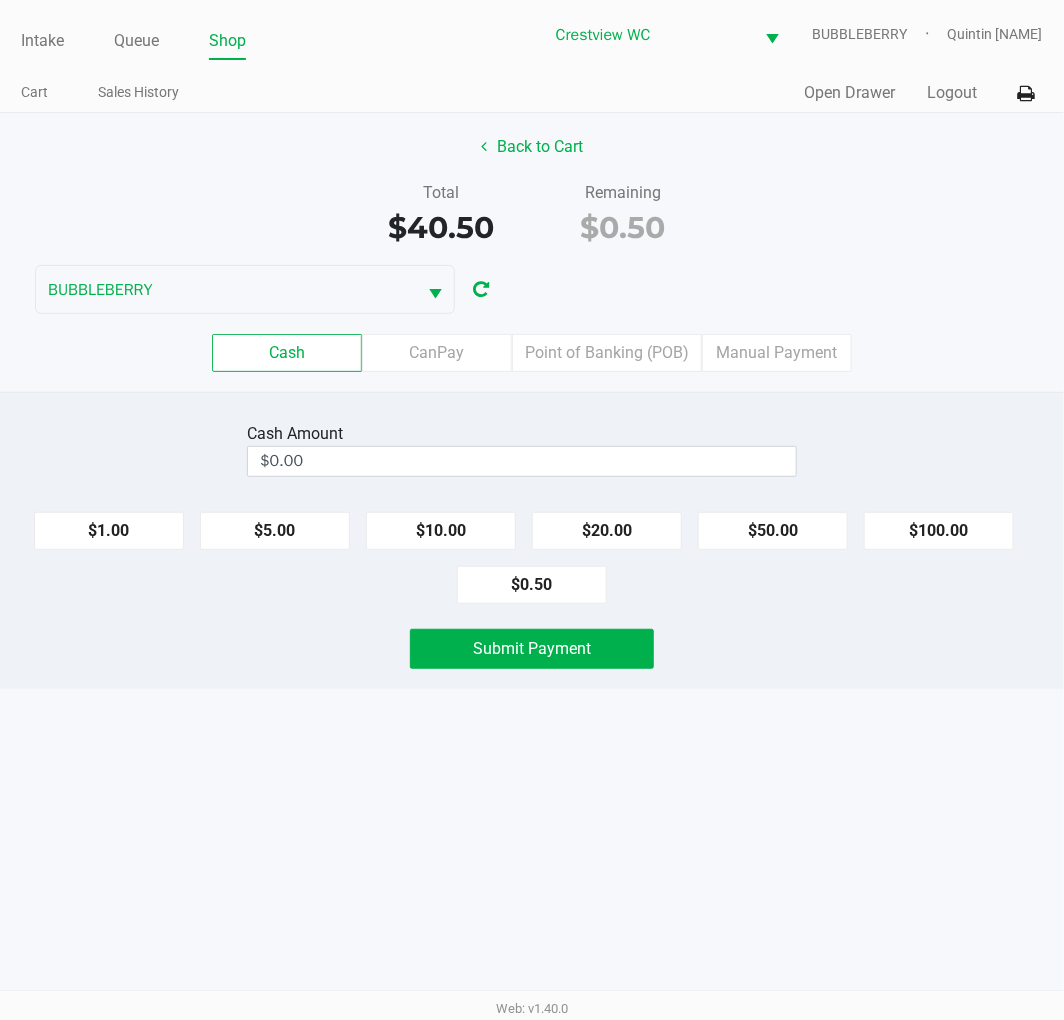 click on "$0.50" 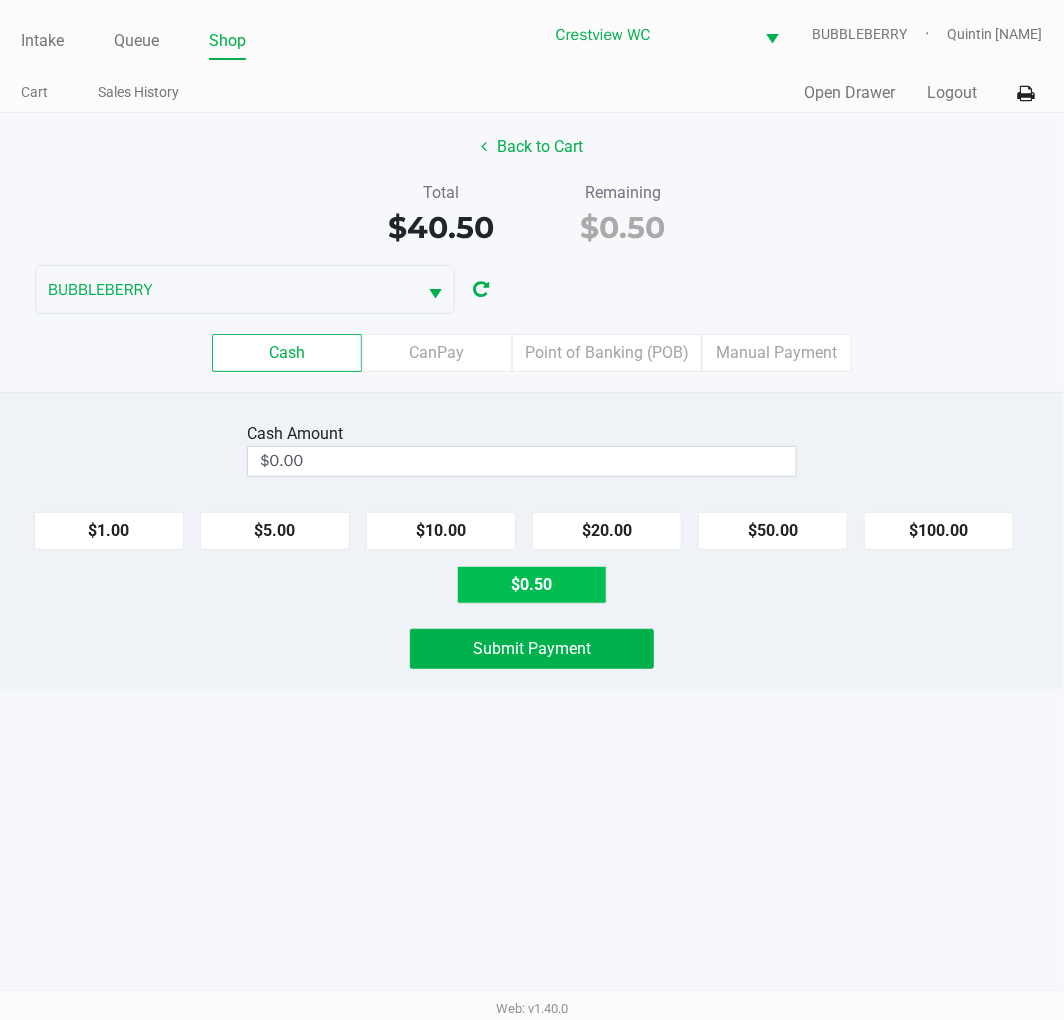 type on "$0.50" 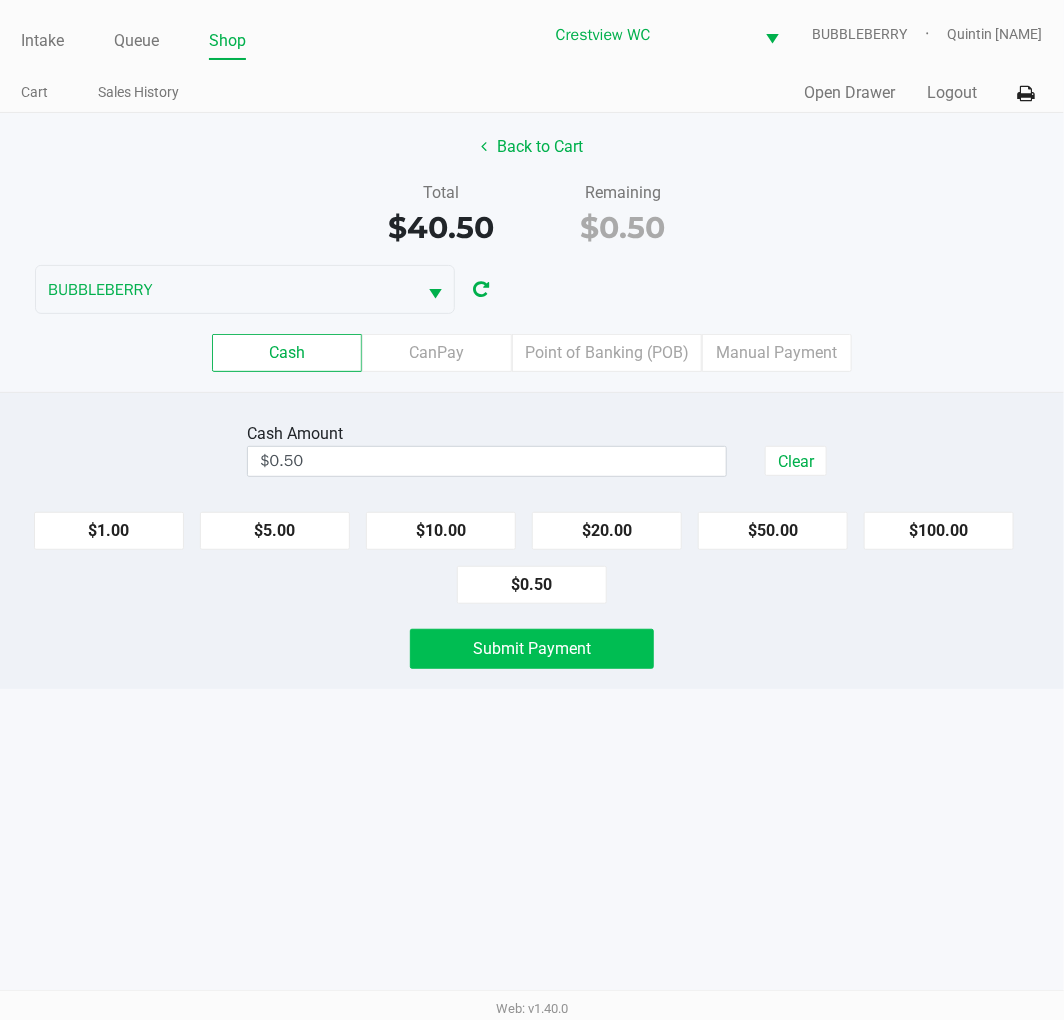 click on "Submit Payment" 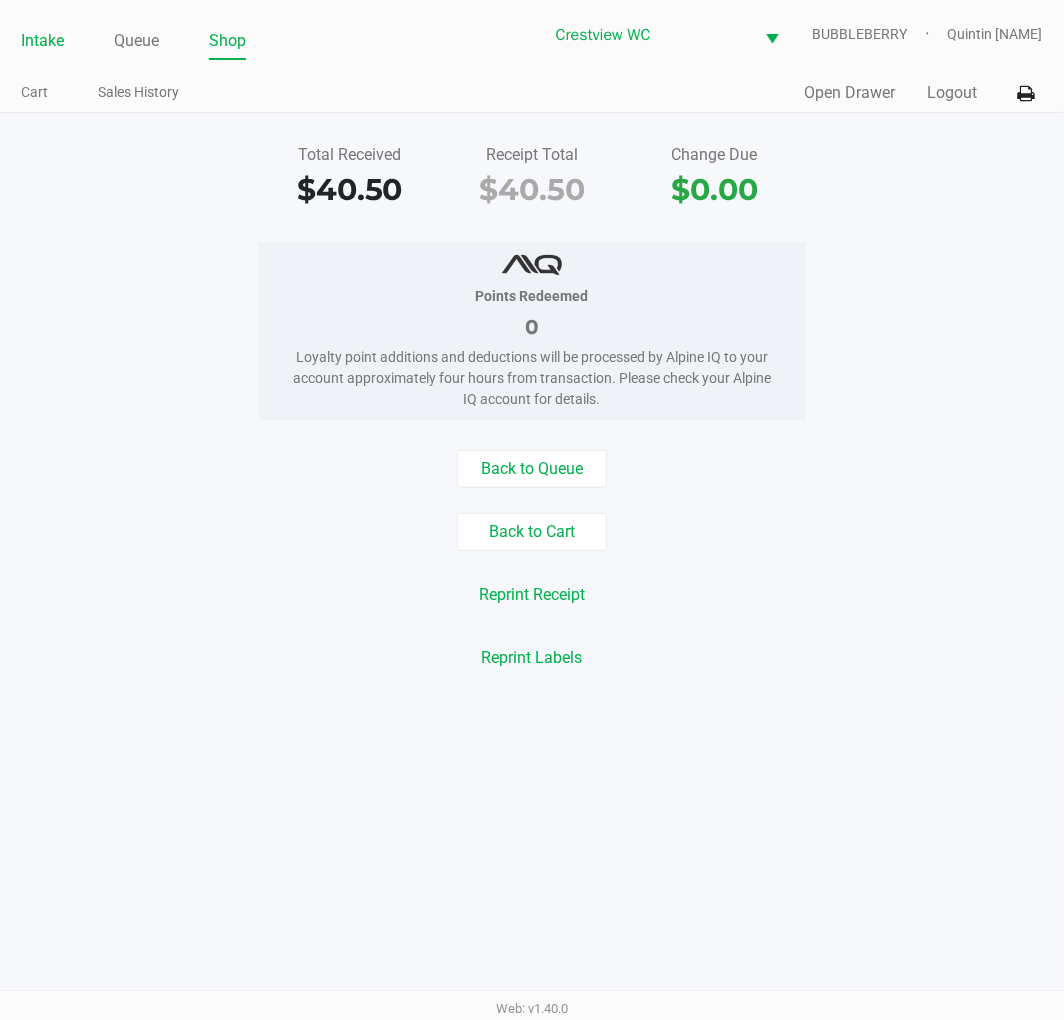 click on "Intake" 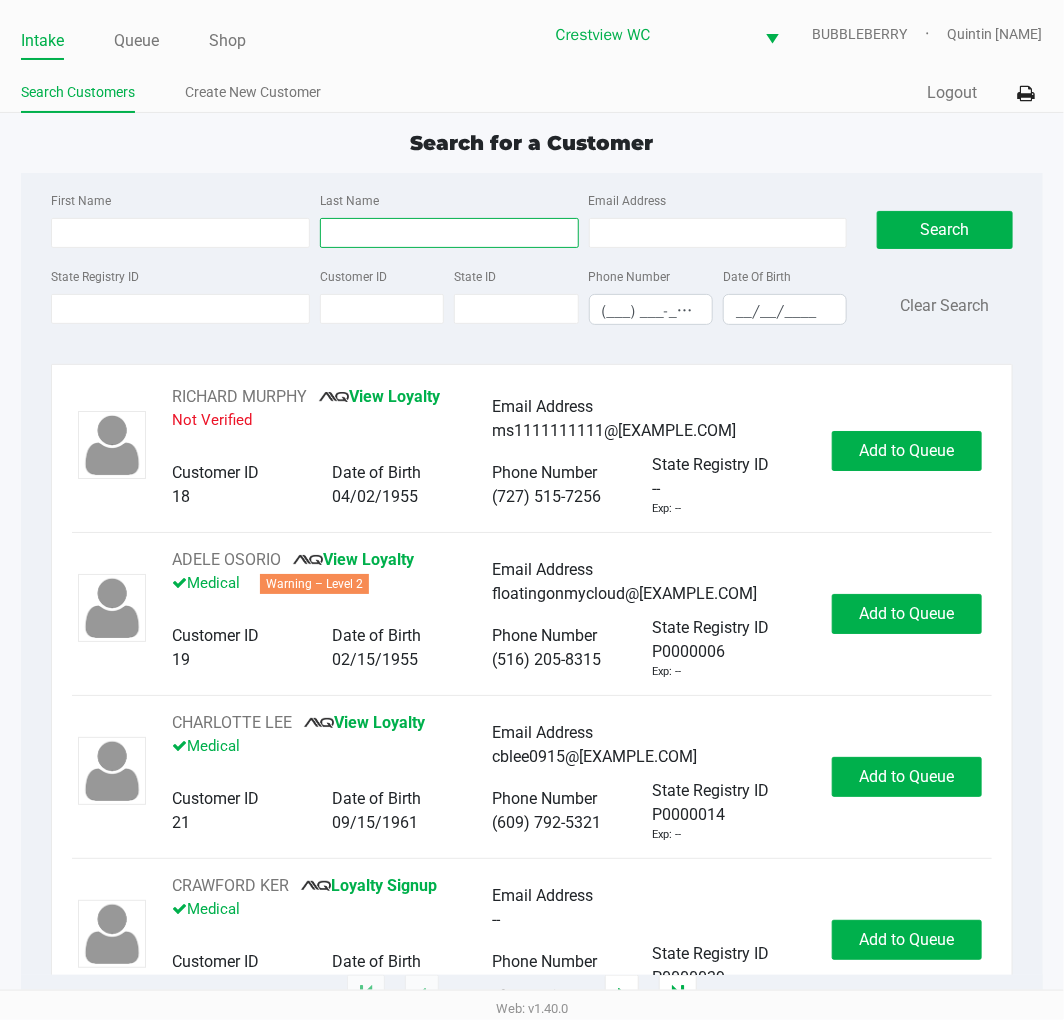 click on "Last Name" at bounding box center [449, 233] 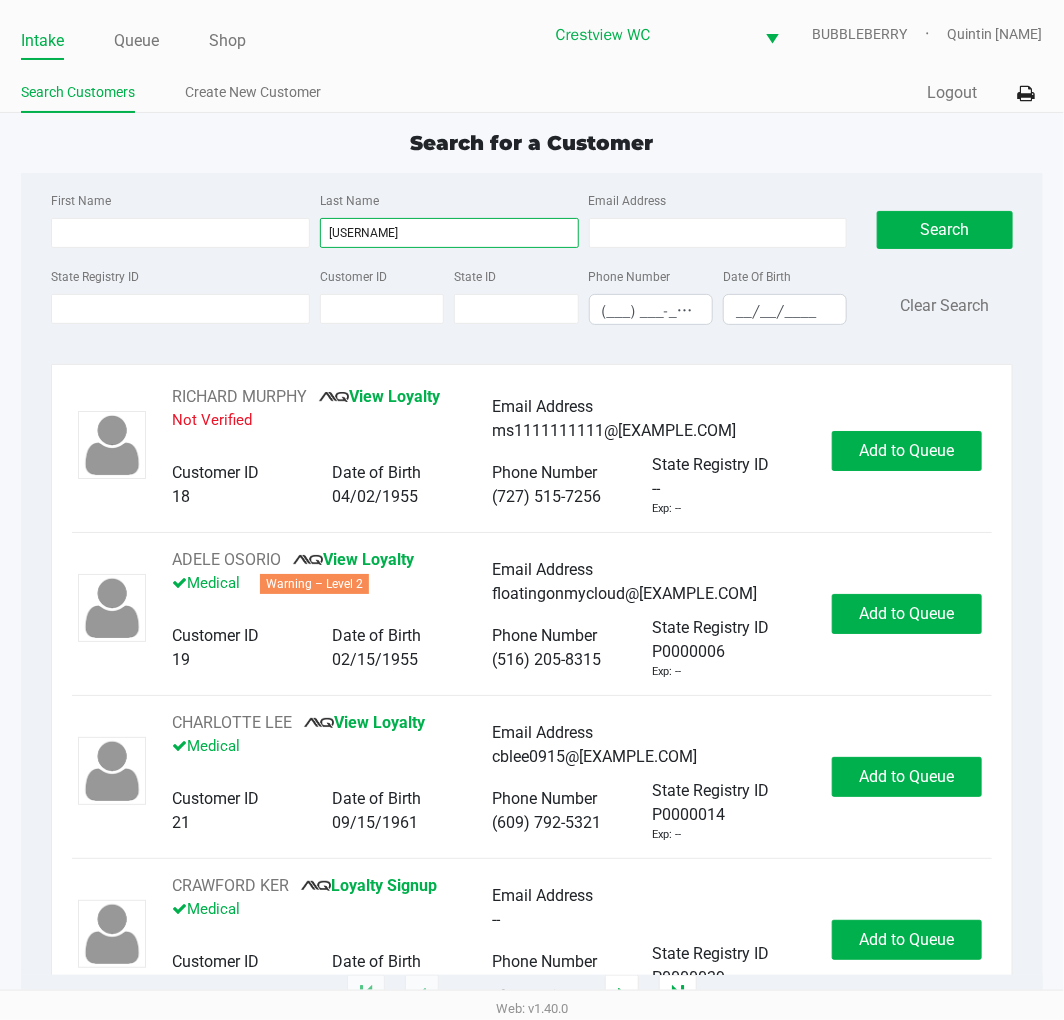 type on "mayberry" 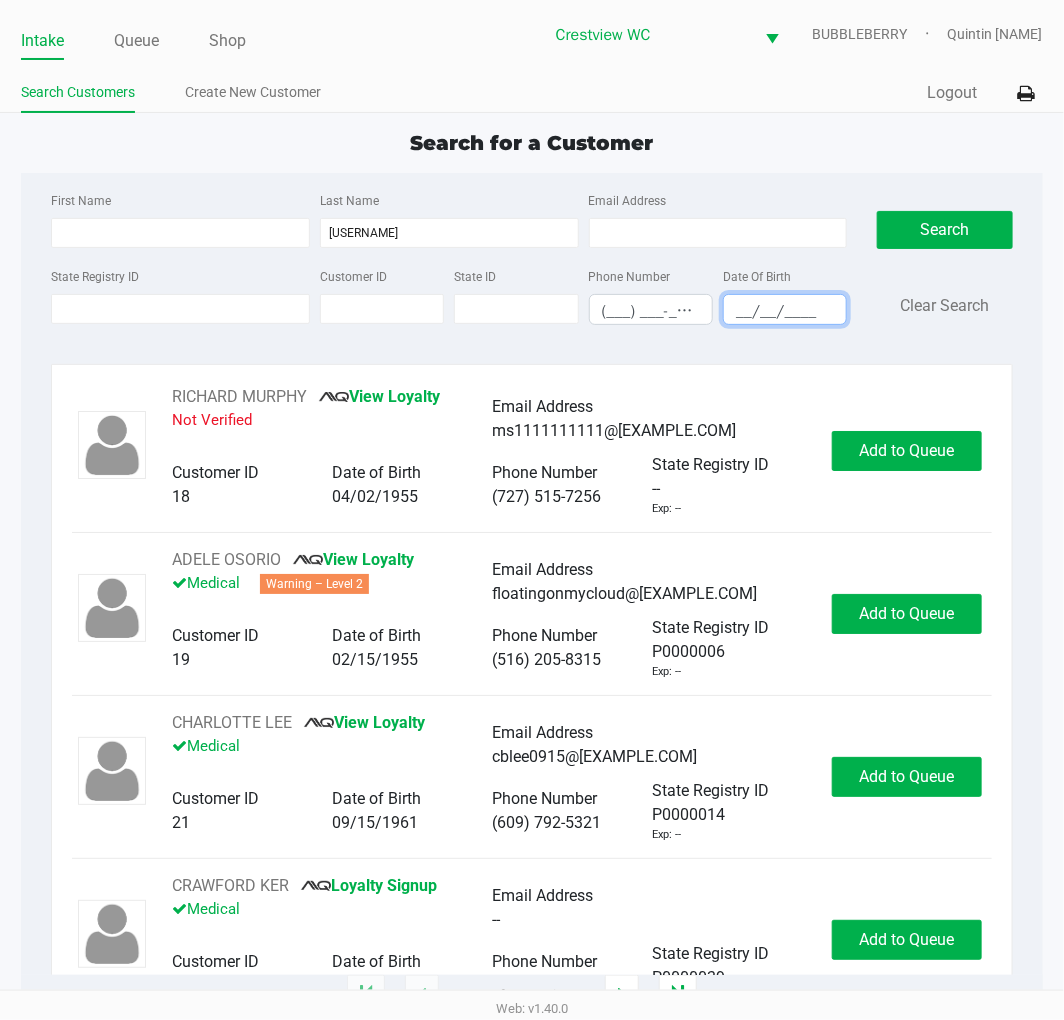 click on "__/__/____" at bounding box center (785, 311) 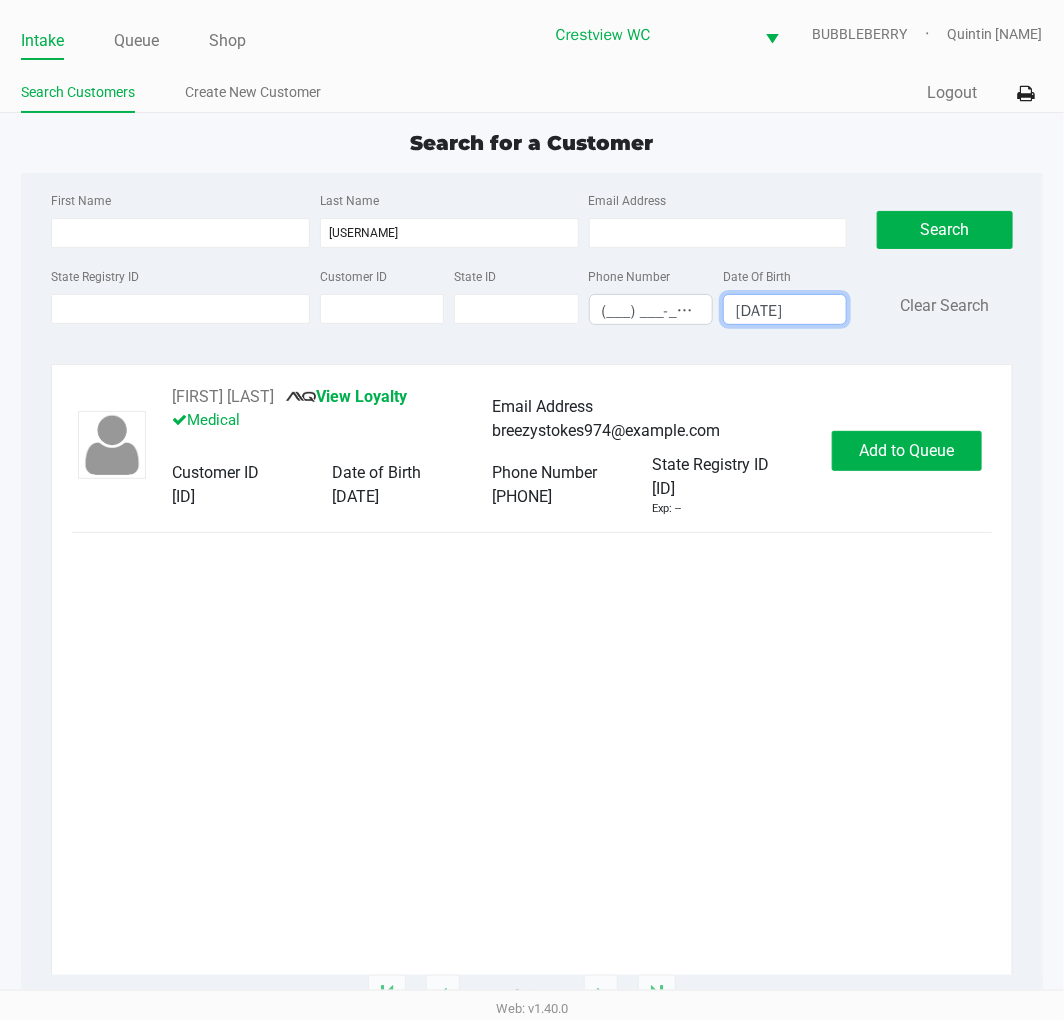 type on "02/08/2000" 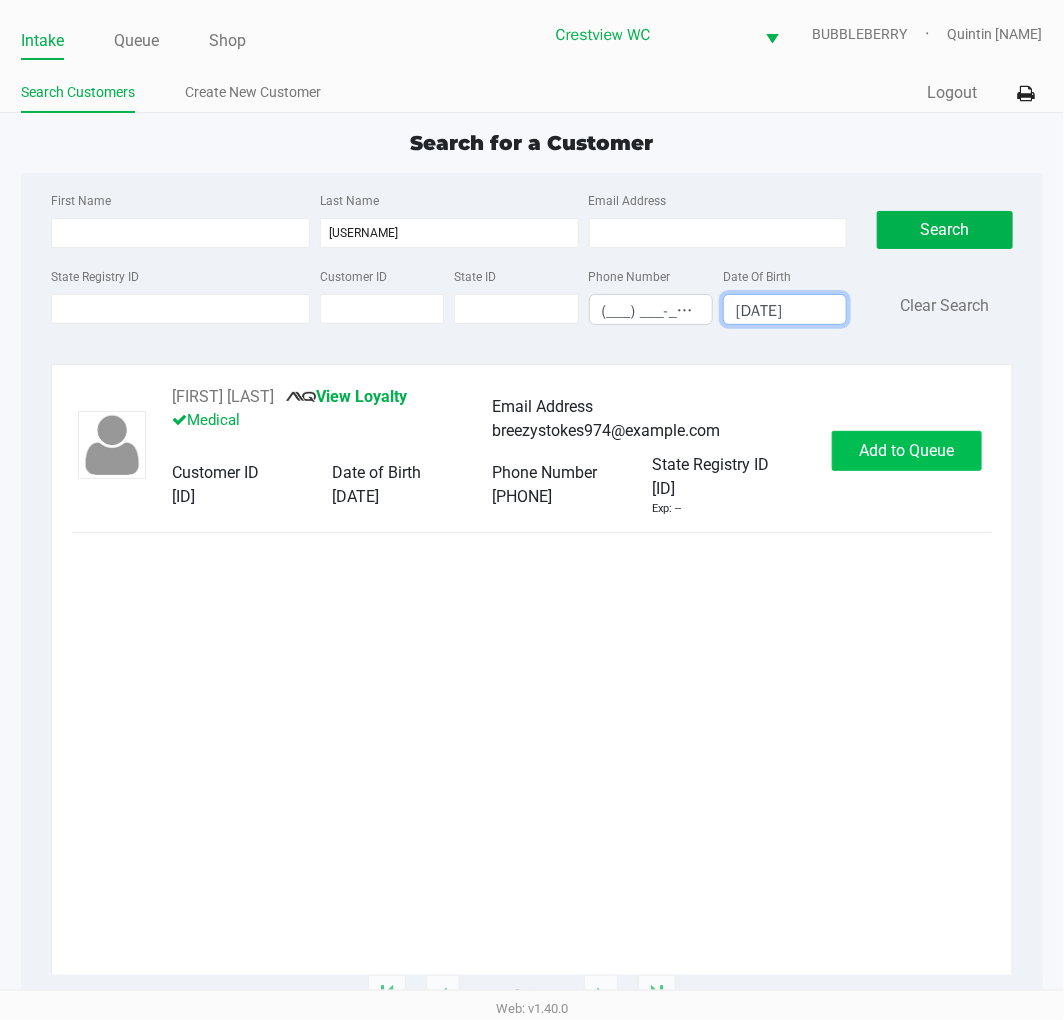 click on "Add to Queue" 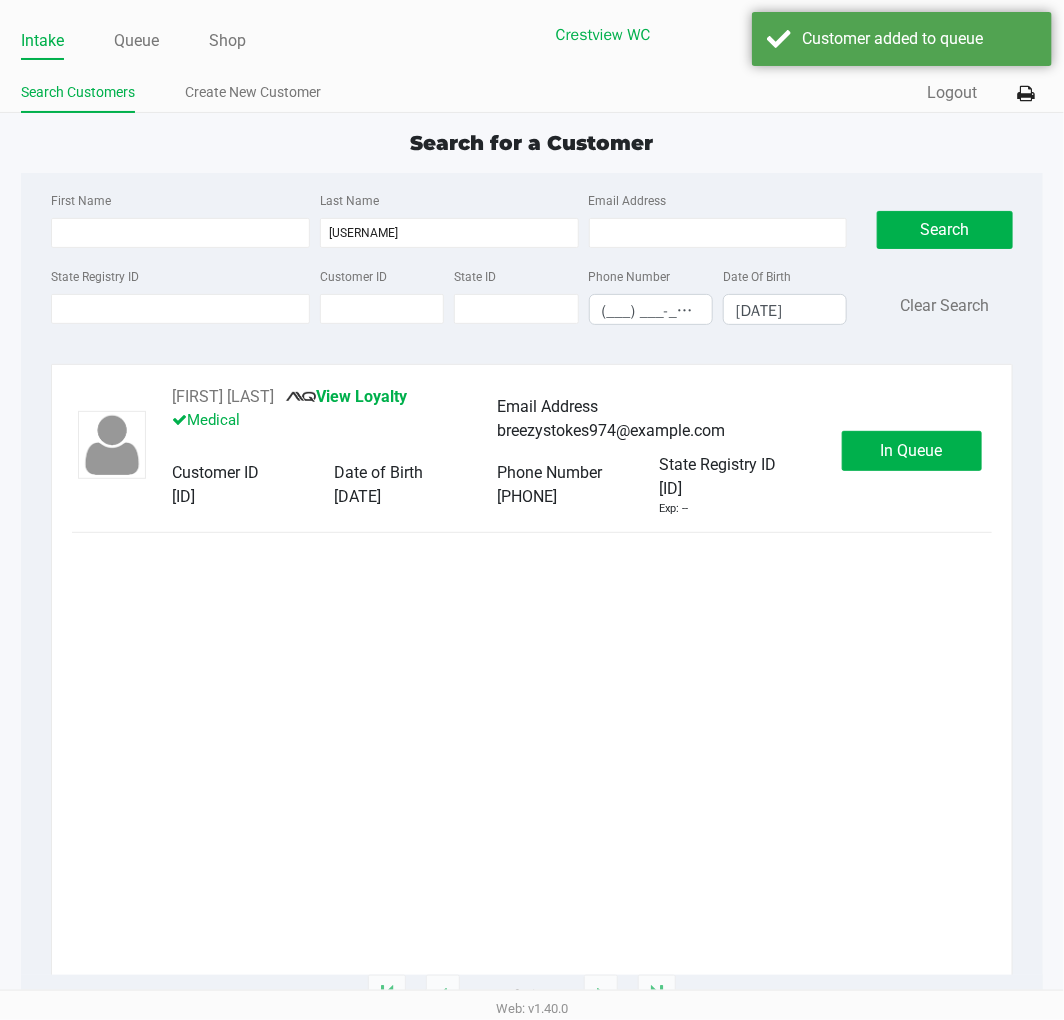 click on "Breanna Mayberry       View Loyalty   Medical   Email Address   breezystokes974@icloud.com   Customer ID   1400635   Date of Birth   02/08/2000   Phone Number   (850) 603-4493   State Registry ID   P2XT2238   Exp: --   In Queue" 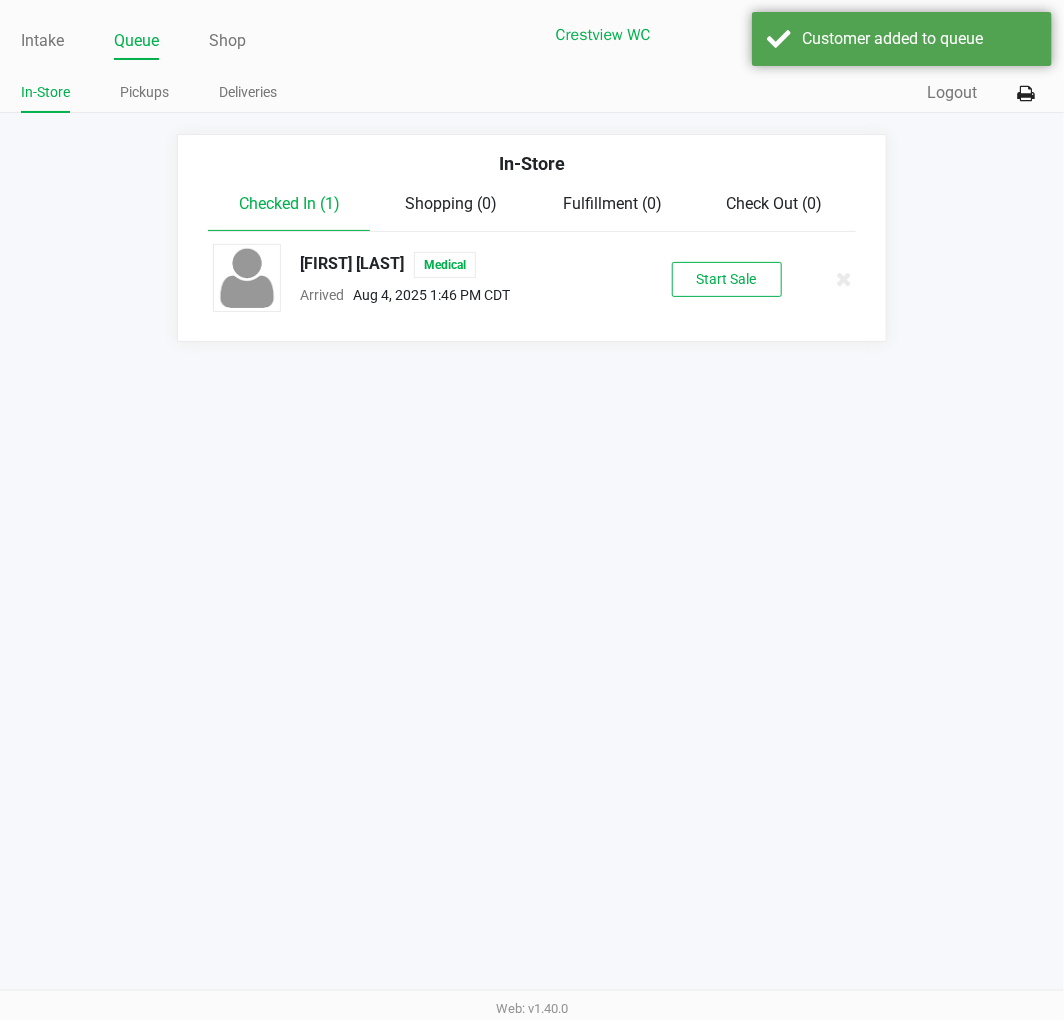 click on "Start Sale" 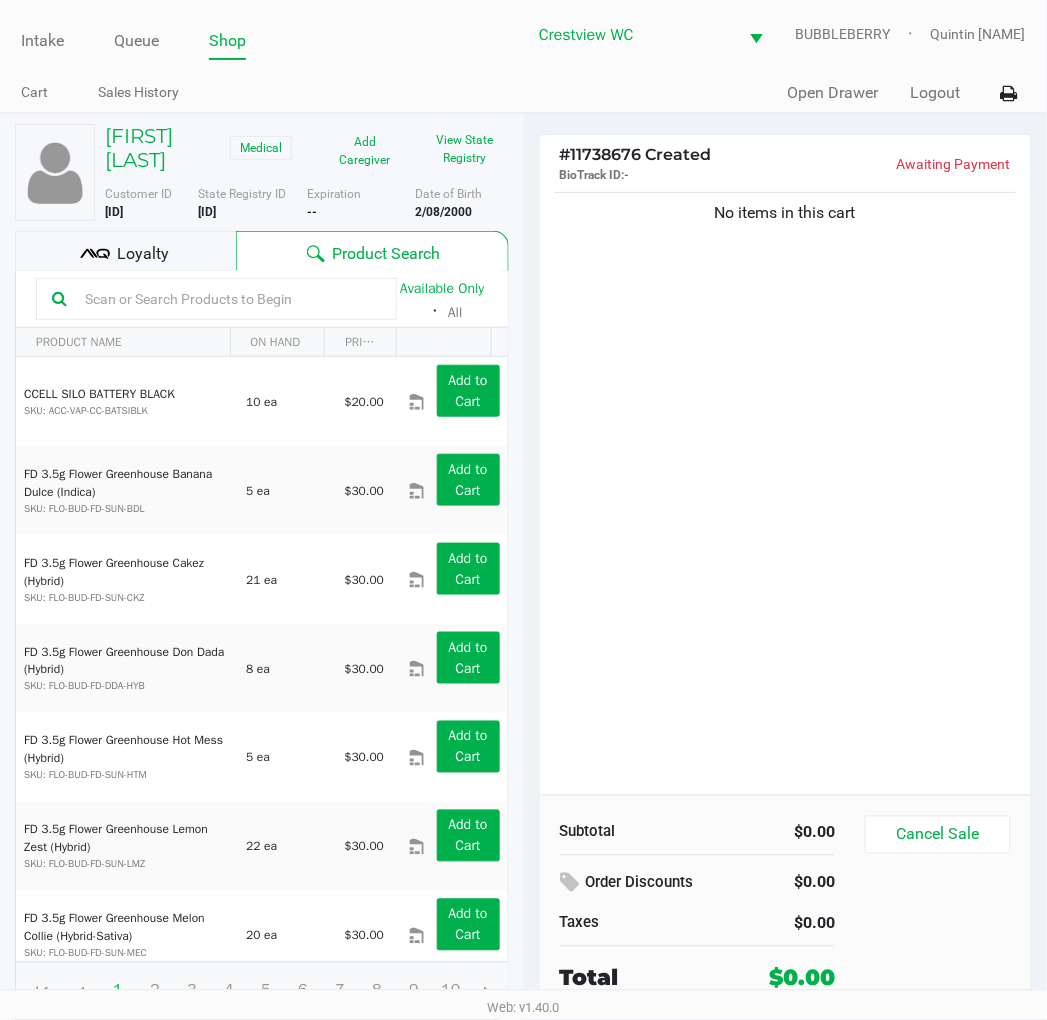 click on "No items in this cart" 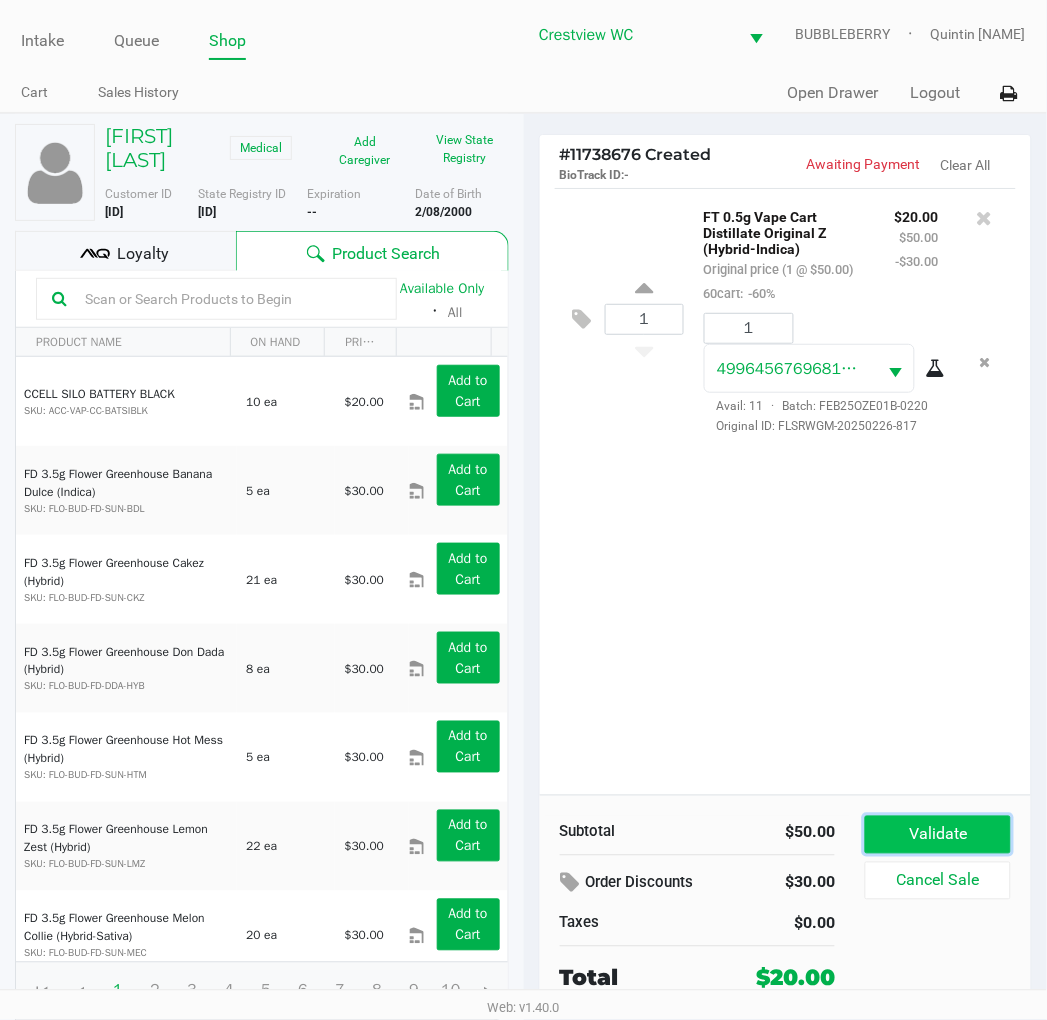 click on "Validate" 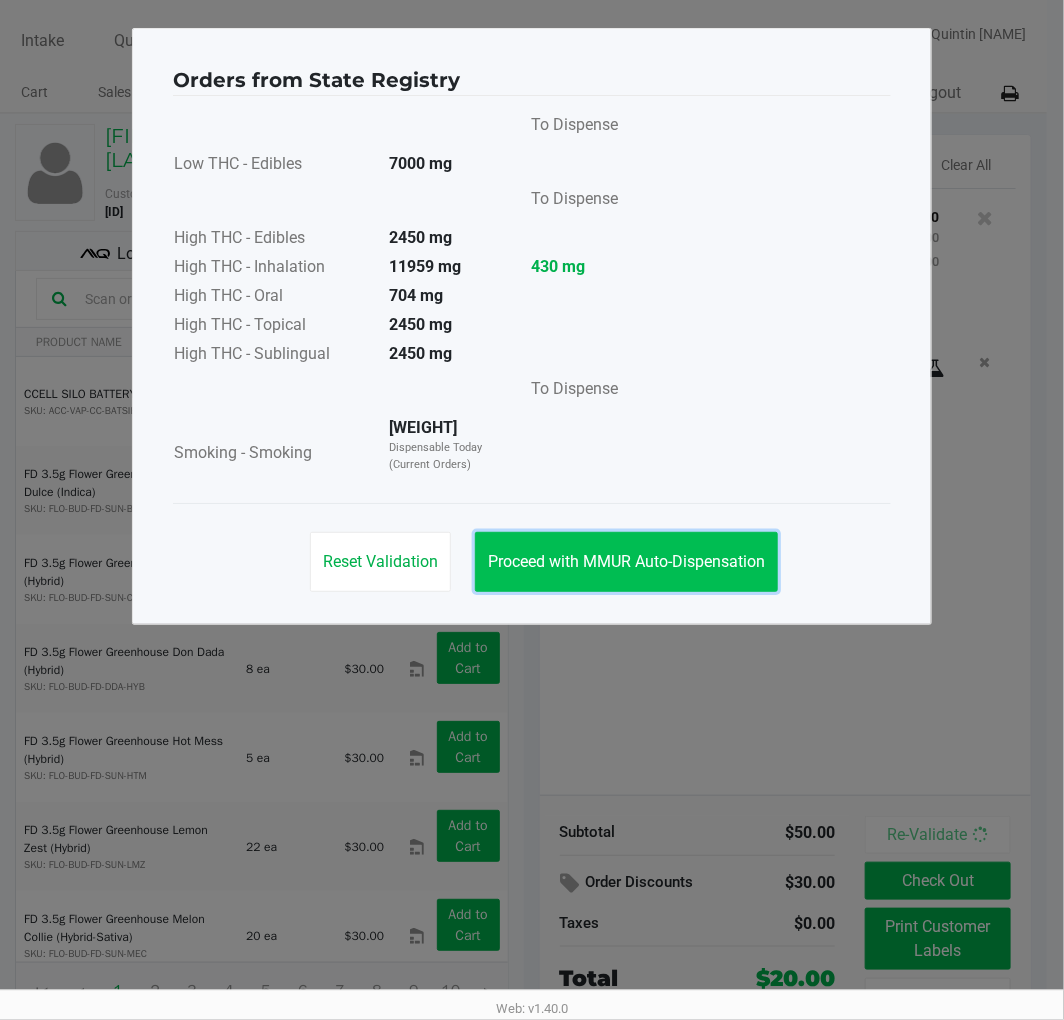 click on "Proceed with MMUR Auto-Dispensation" 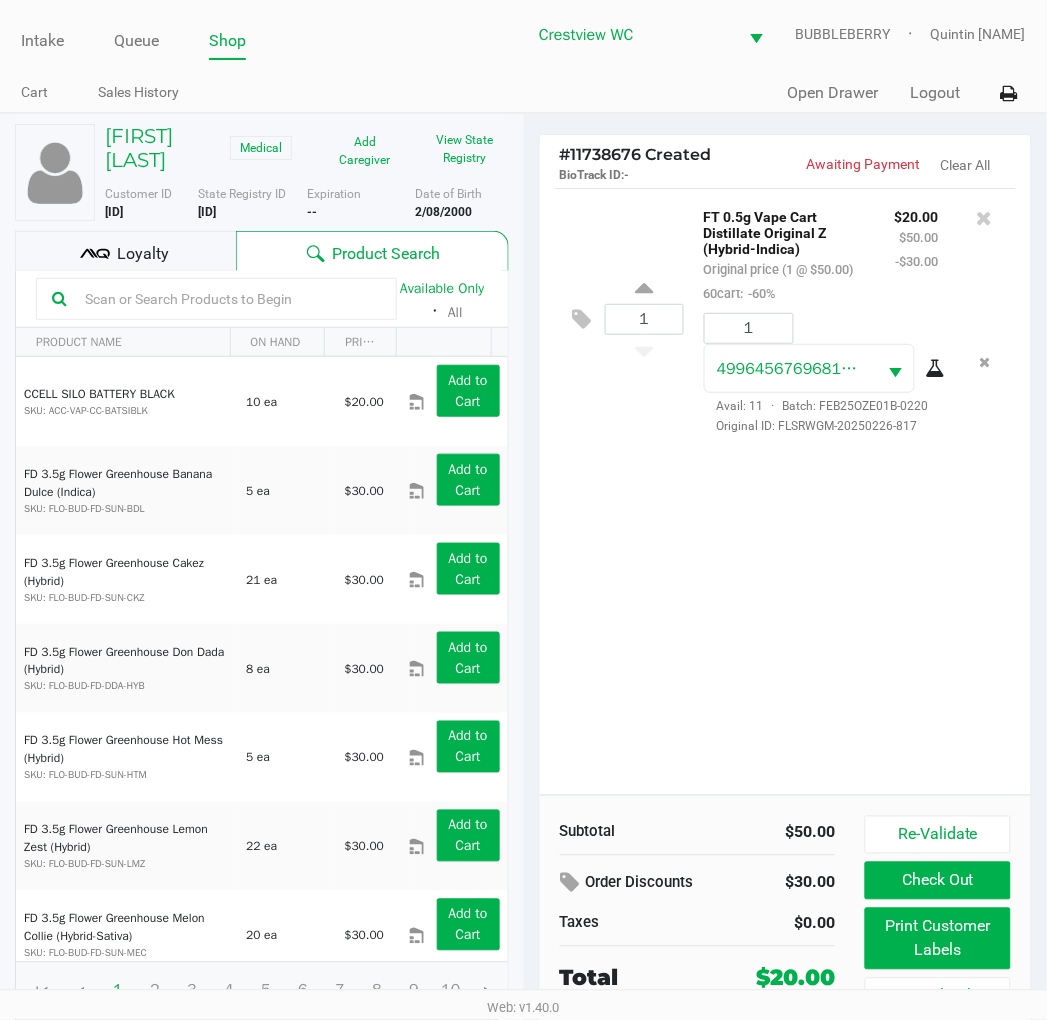 scroll, scrollTop: 37, scrollLeft: 0, axis: vertical 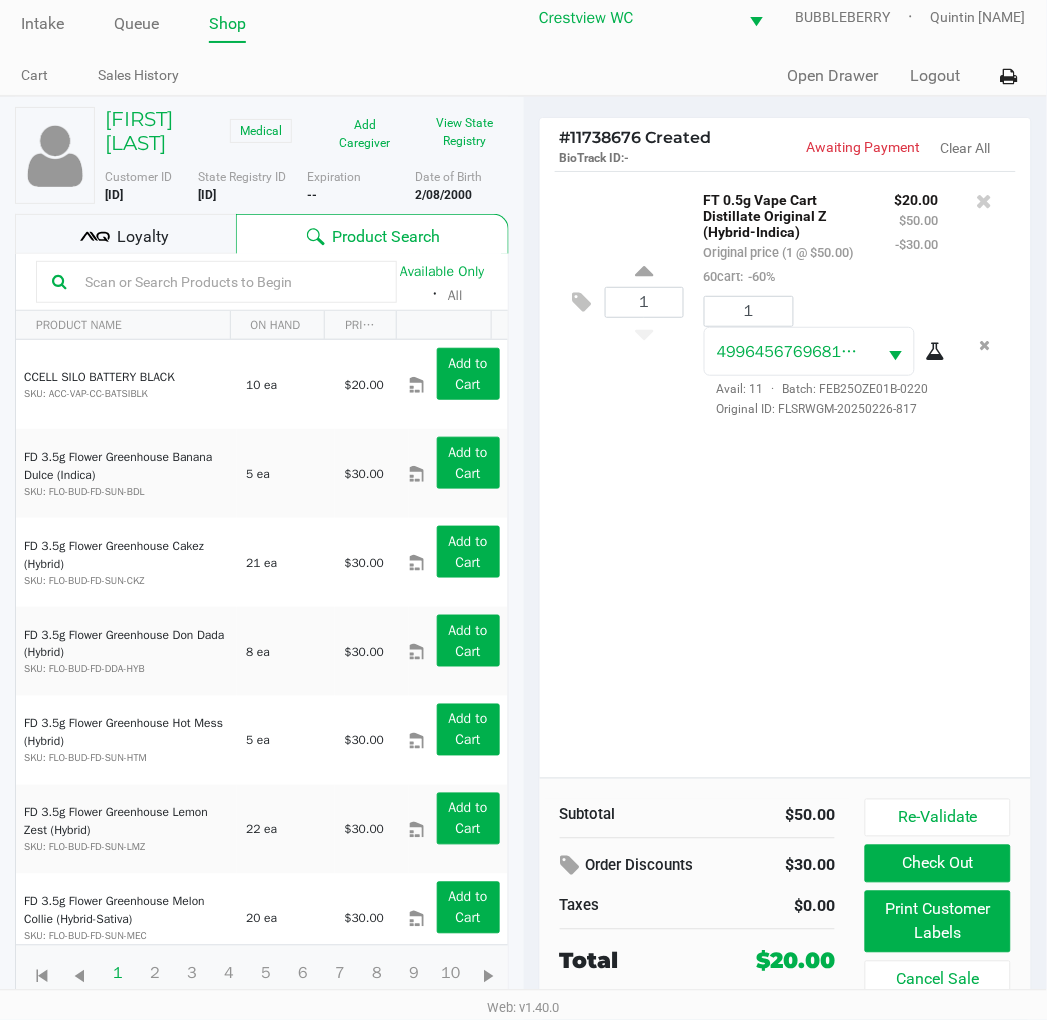 click on "Print Customer Labels" 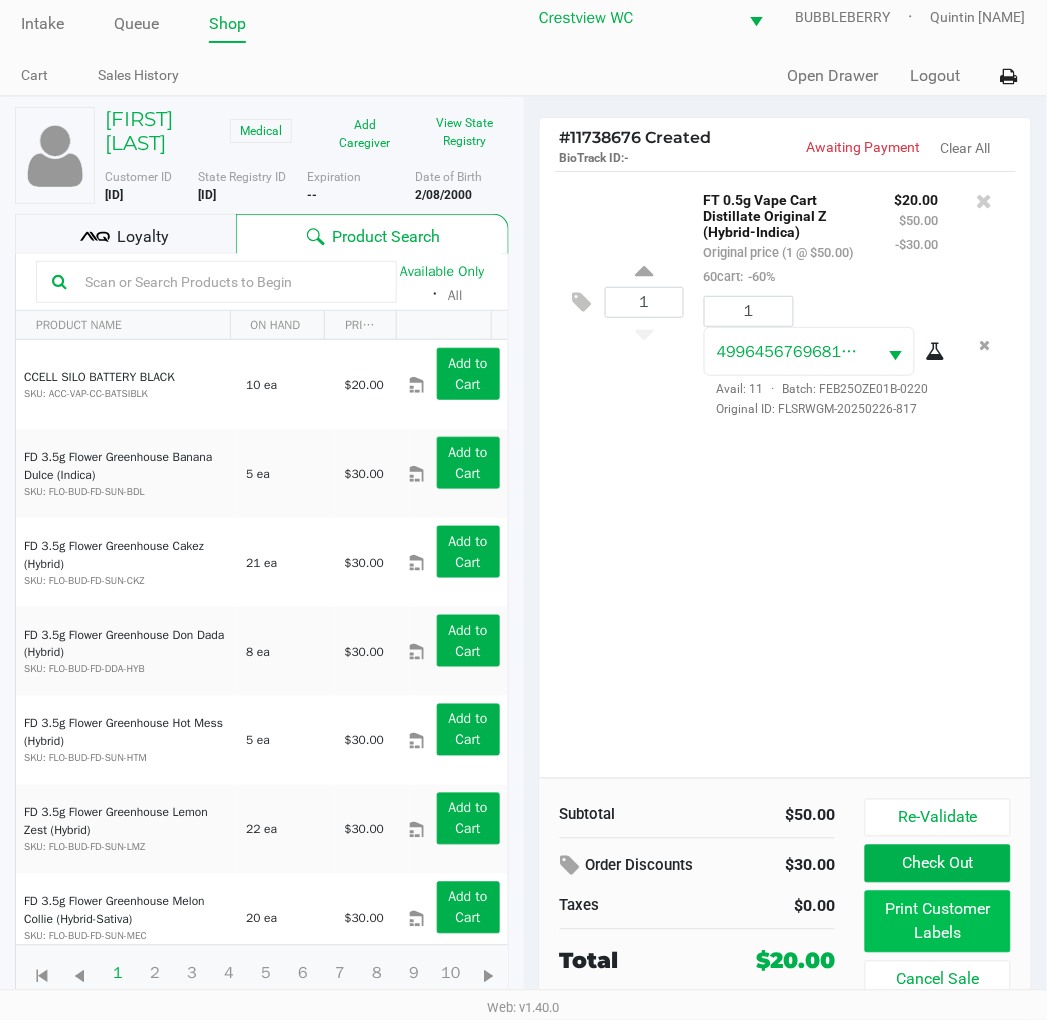 scroll, scrollTop: 0, scrollLeft: 0, axis: both 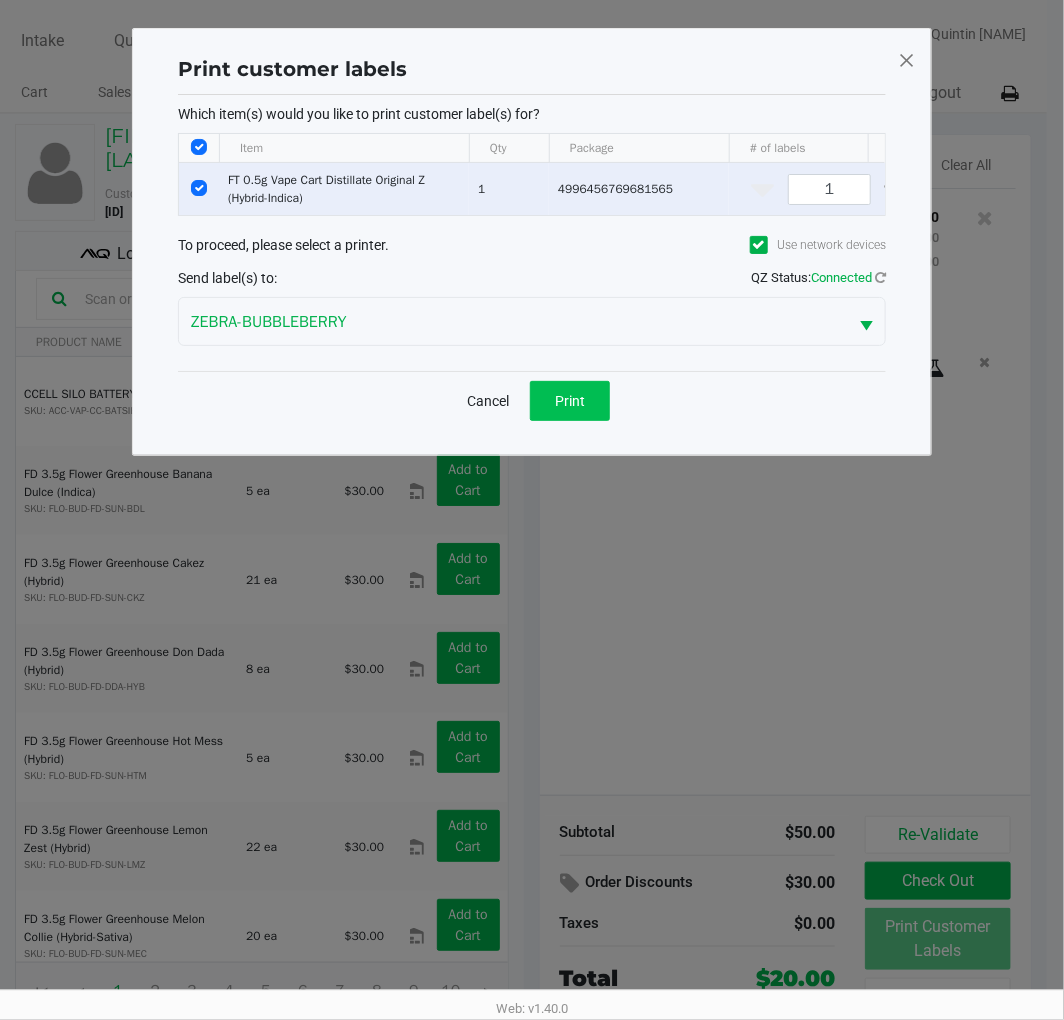 click on "Print" 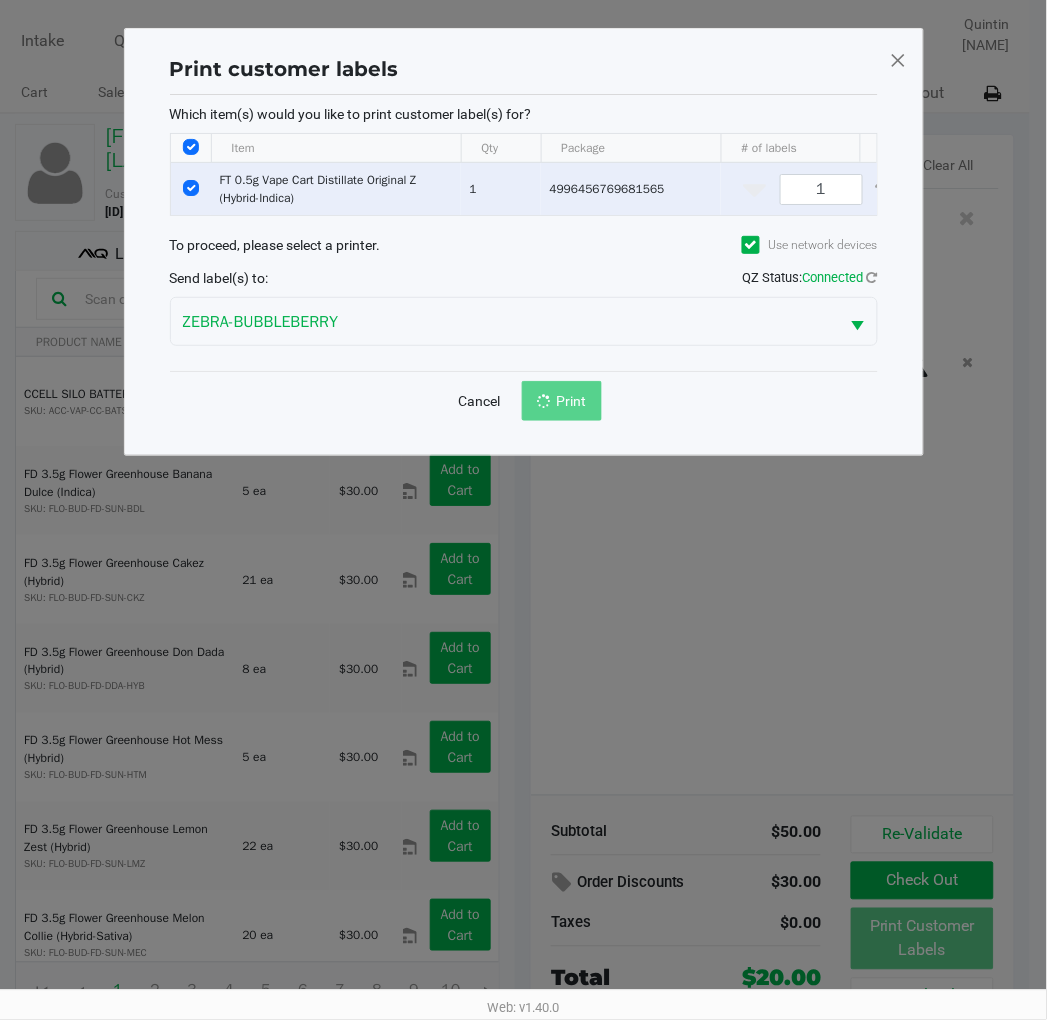 scroll, scrollTop: 37, scrollLeft: 0, axis: vertical 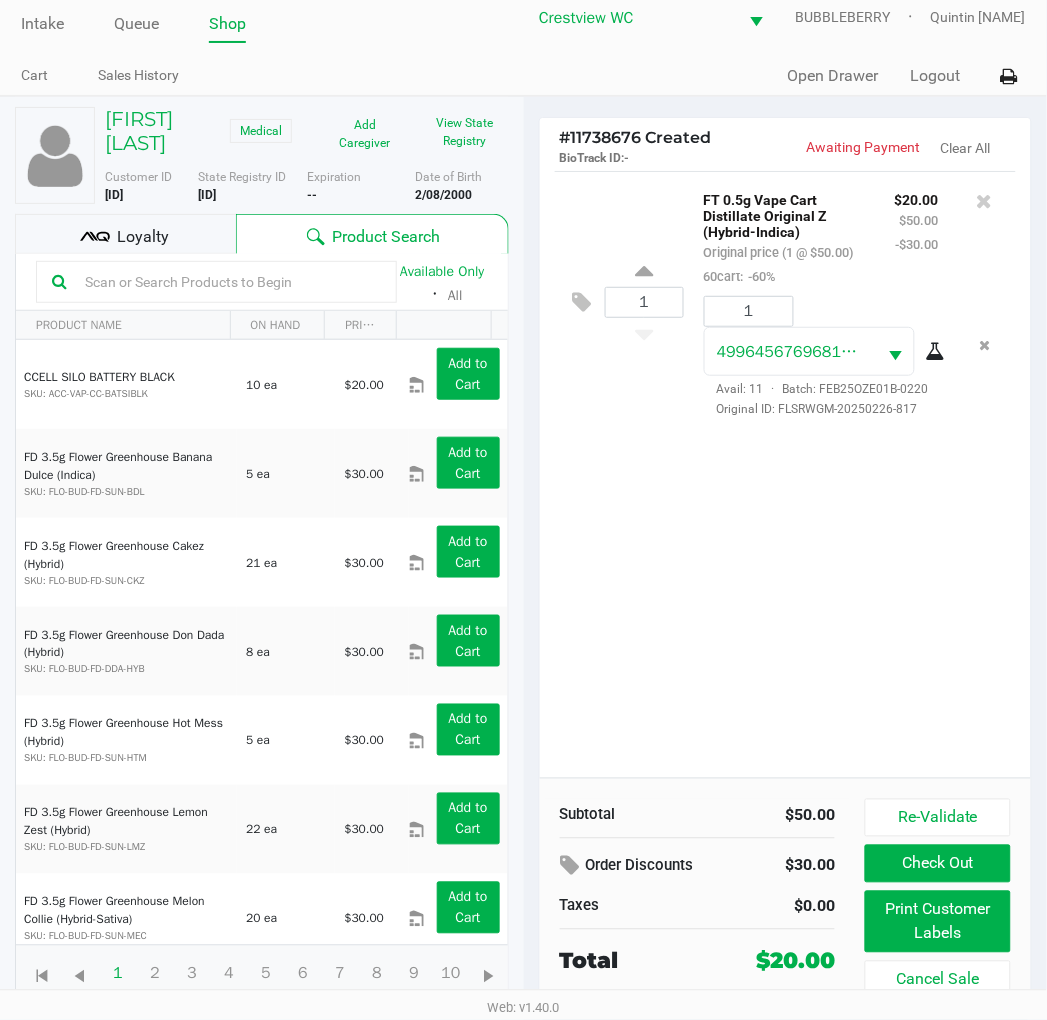 click on "Check Out" 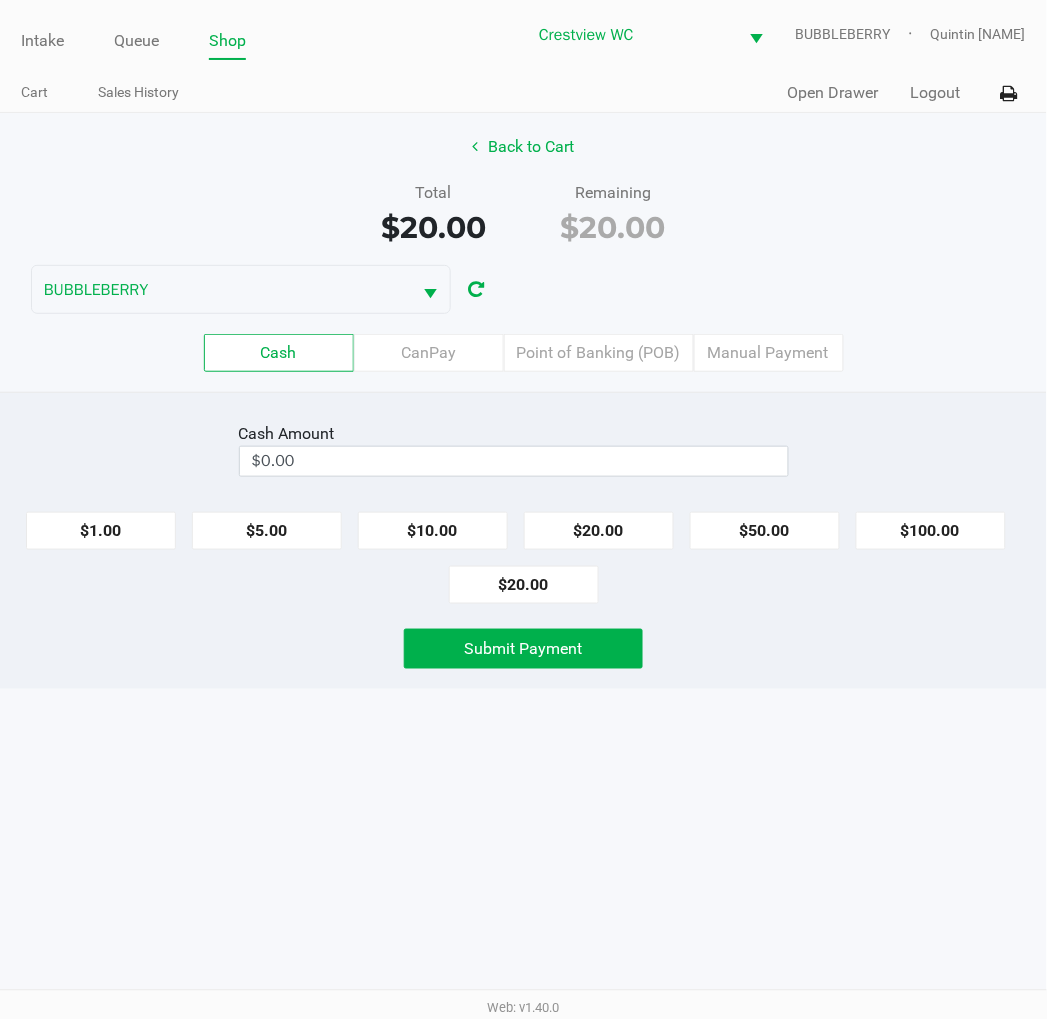 scroll, scrollTop: 0, scrollLeft: 0, axis: both 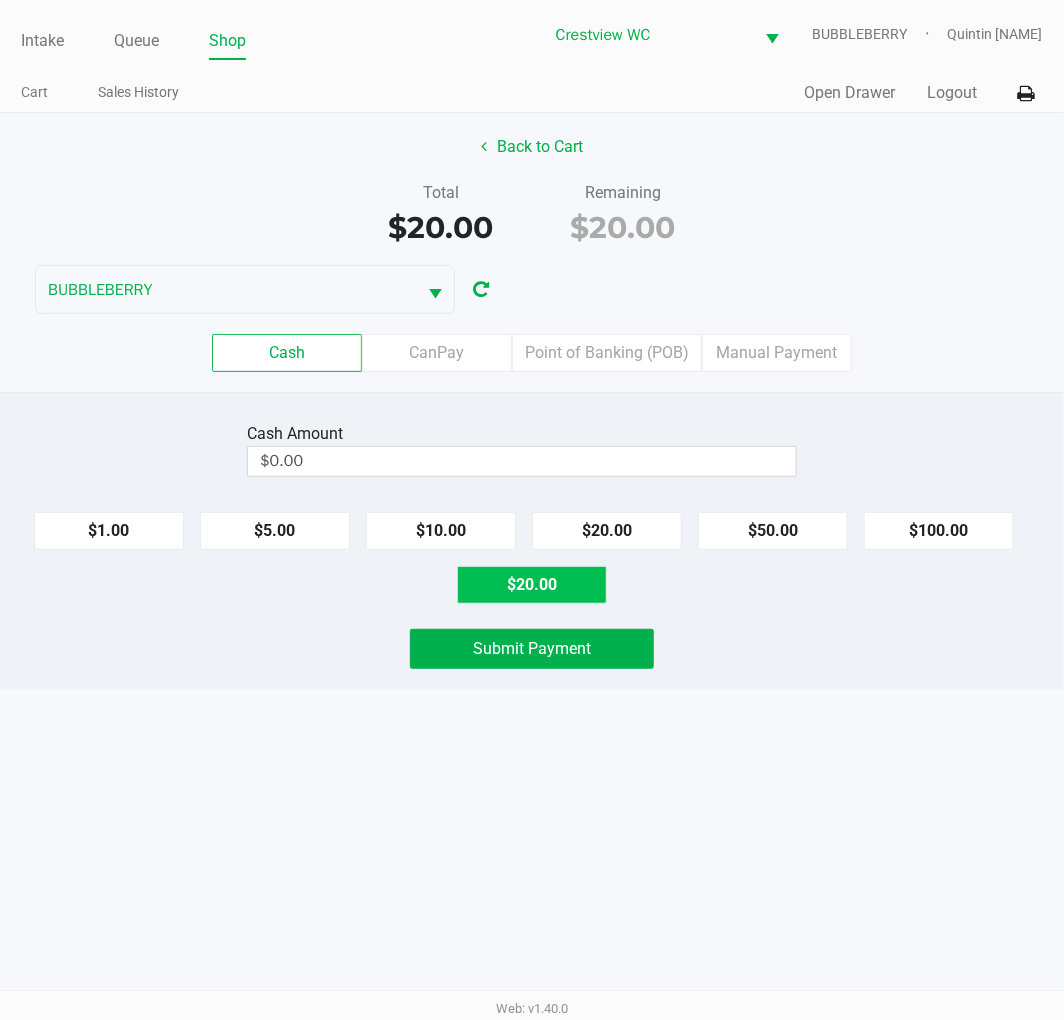 click on "$20.00" 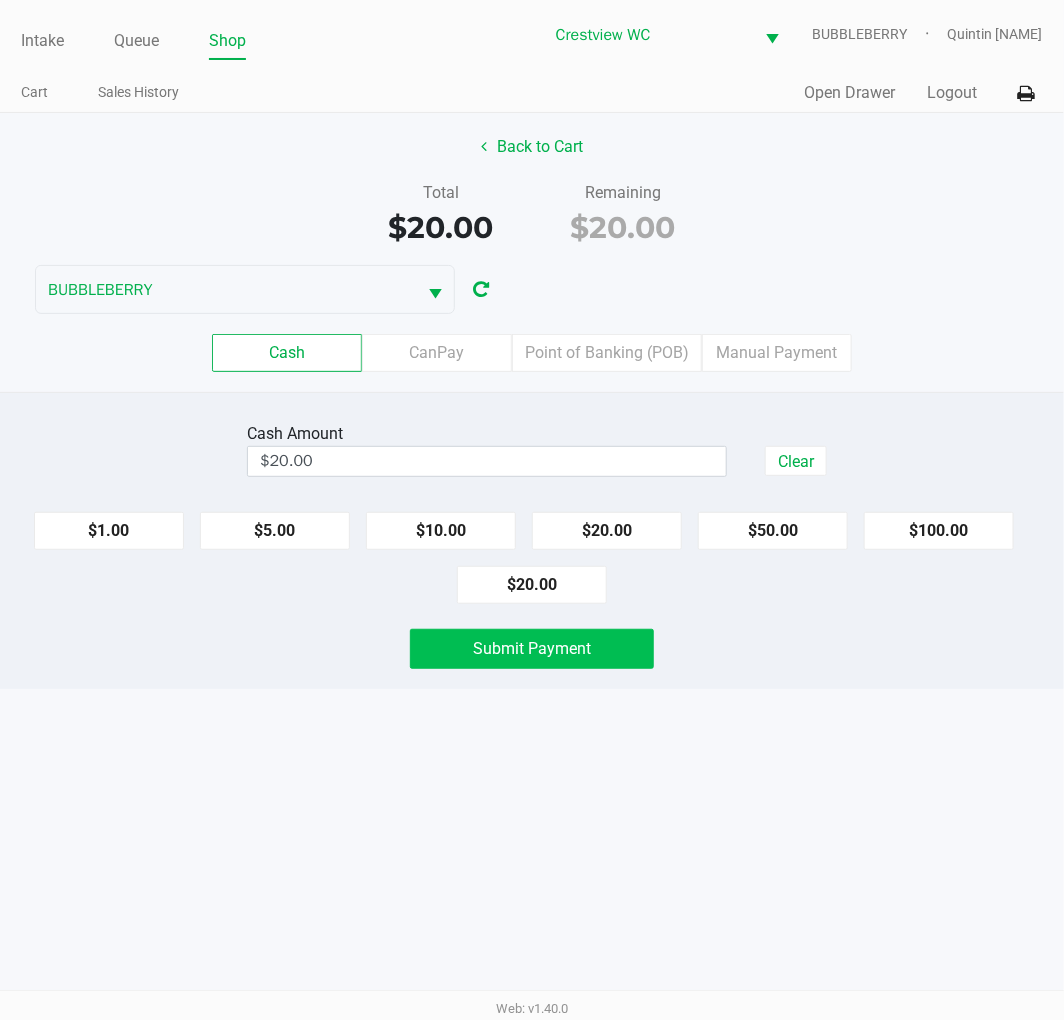 click on "Submit Payment" 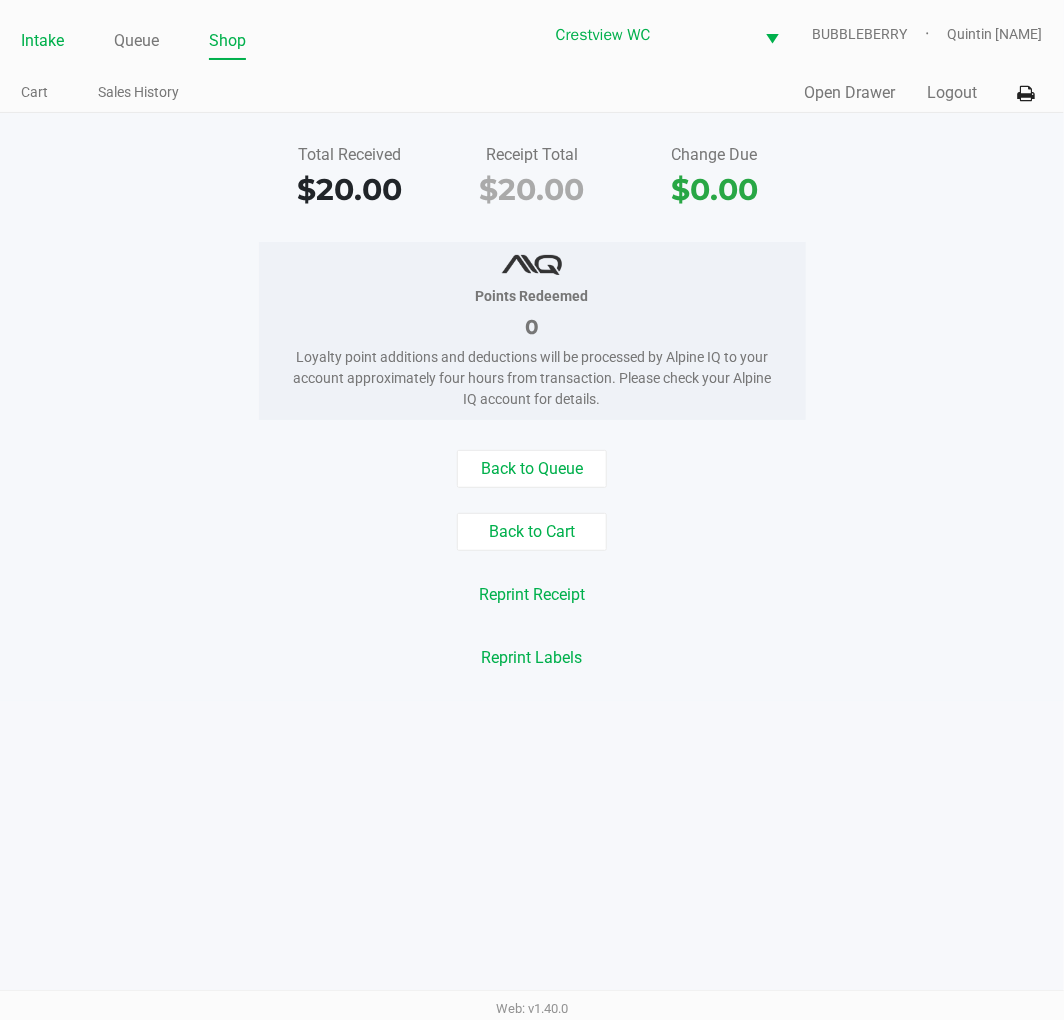 click on "Intake" 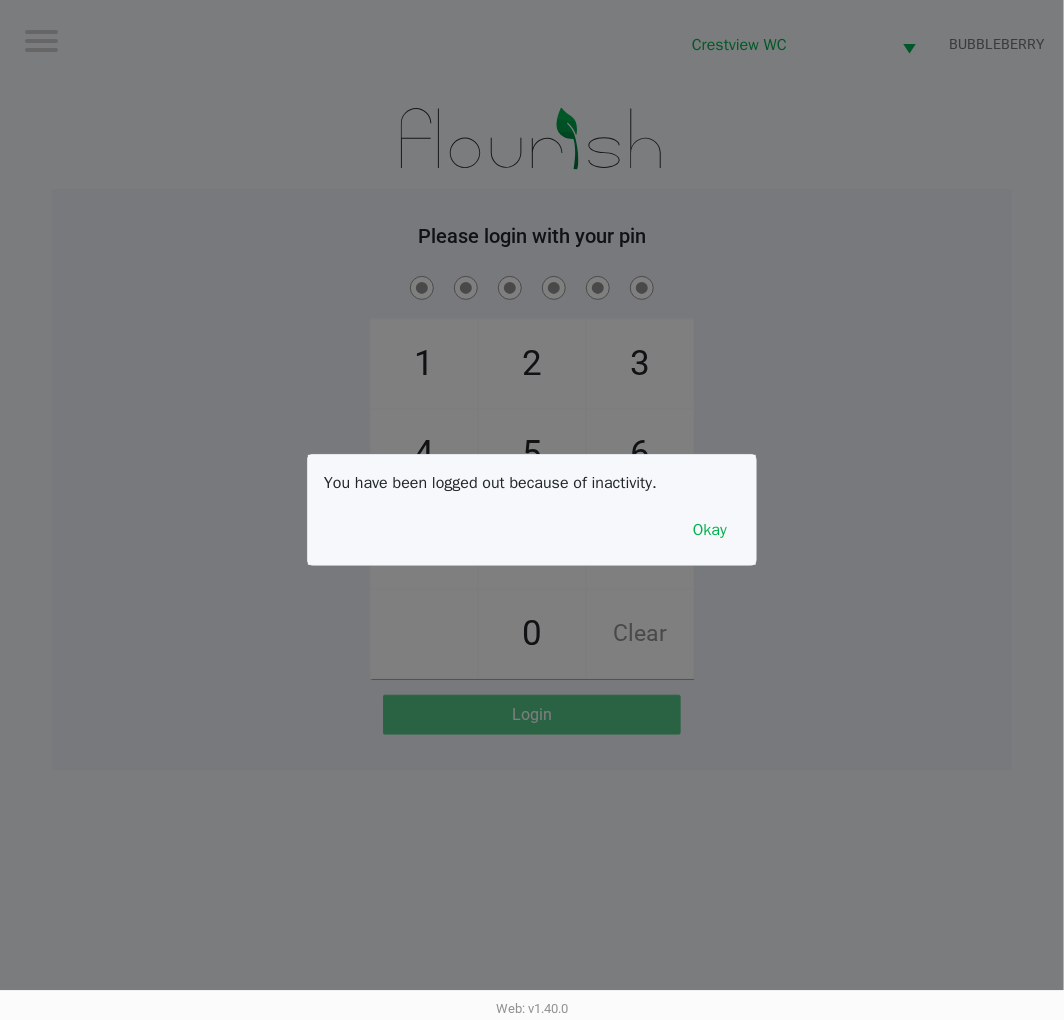 click on "Okay" at bounding box center (710, 530) 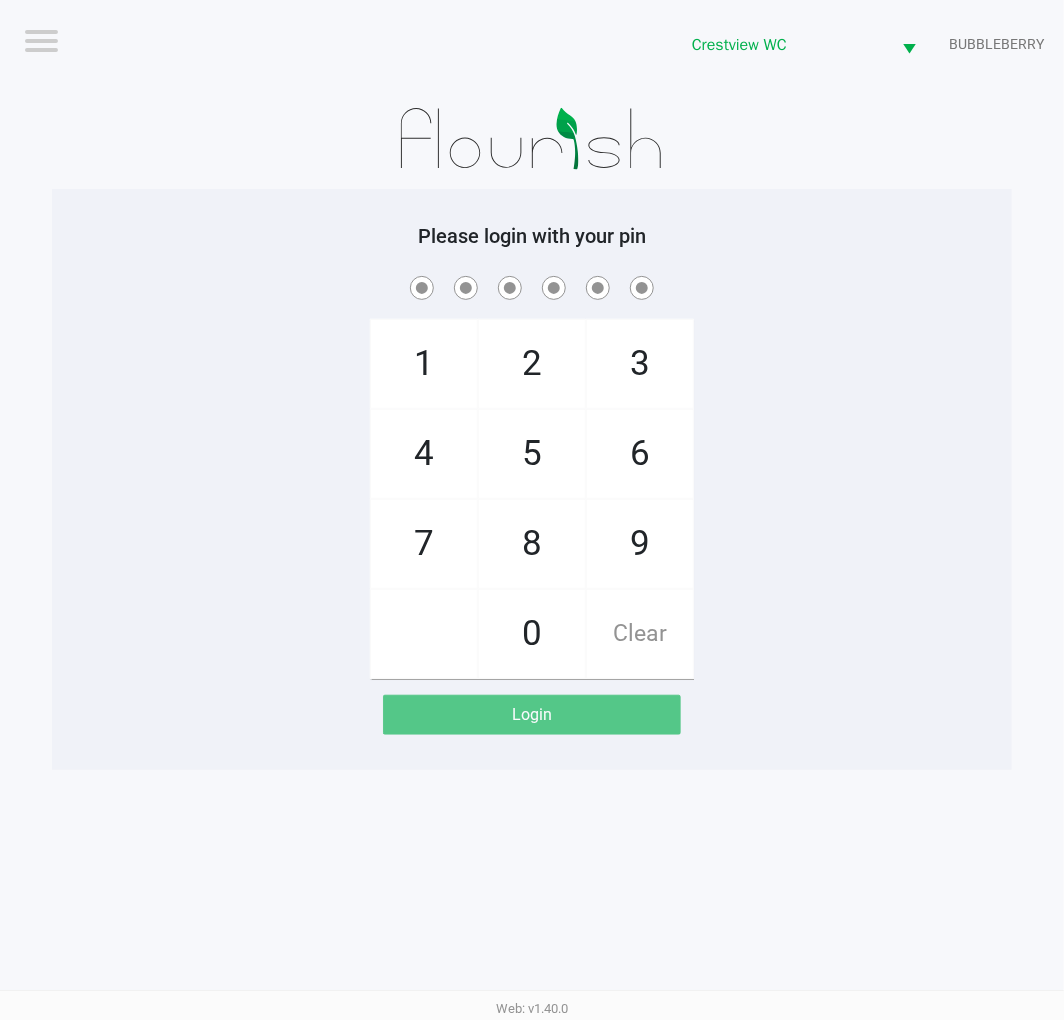 click on "1   4   7       2   5   8   0   3   6   9   Clear" 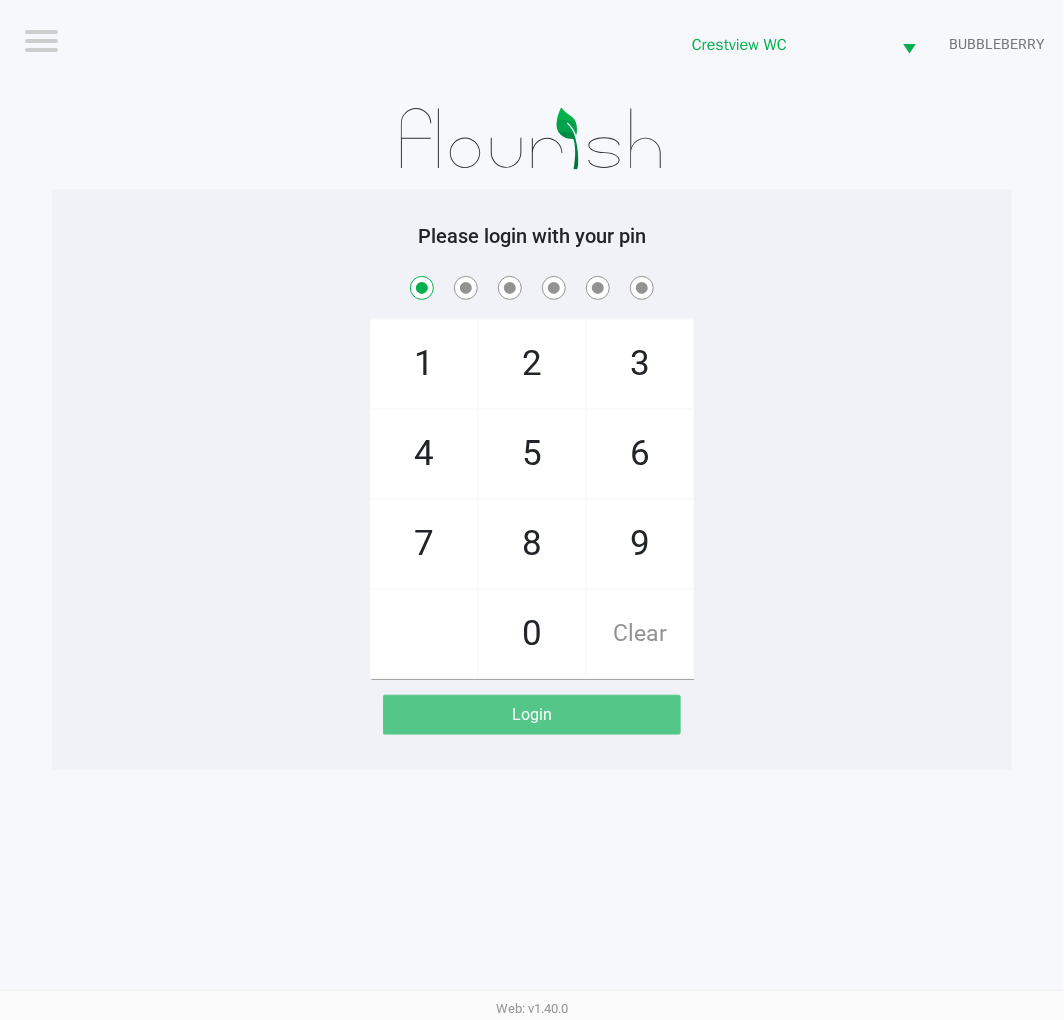 checkbox on "true" 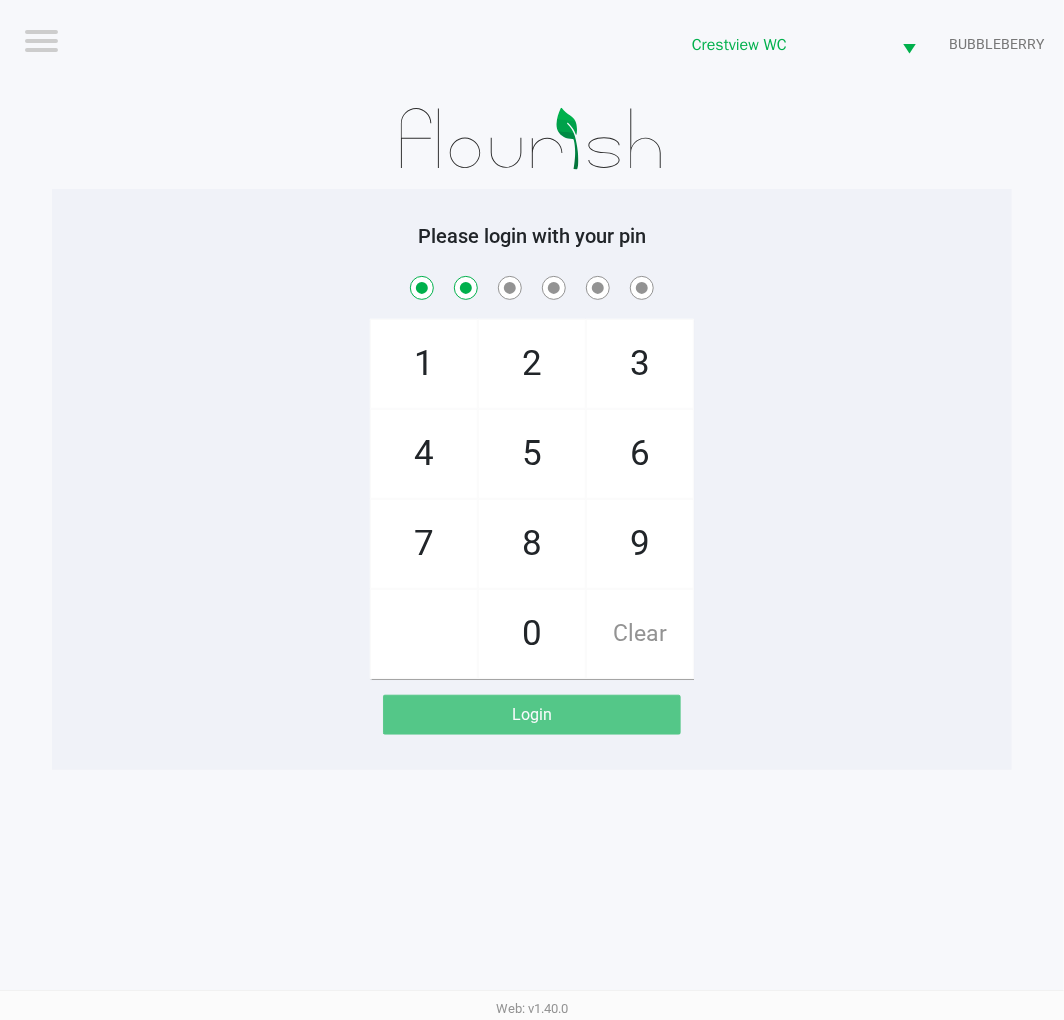 checkbox on "true" 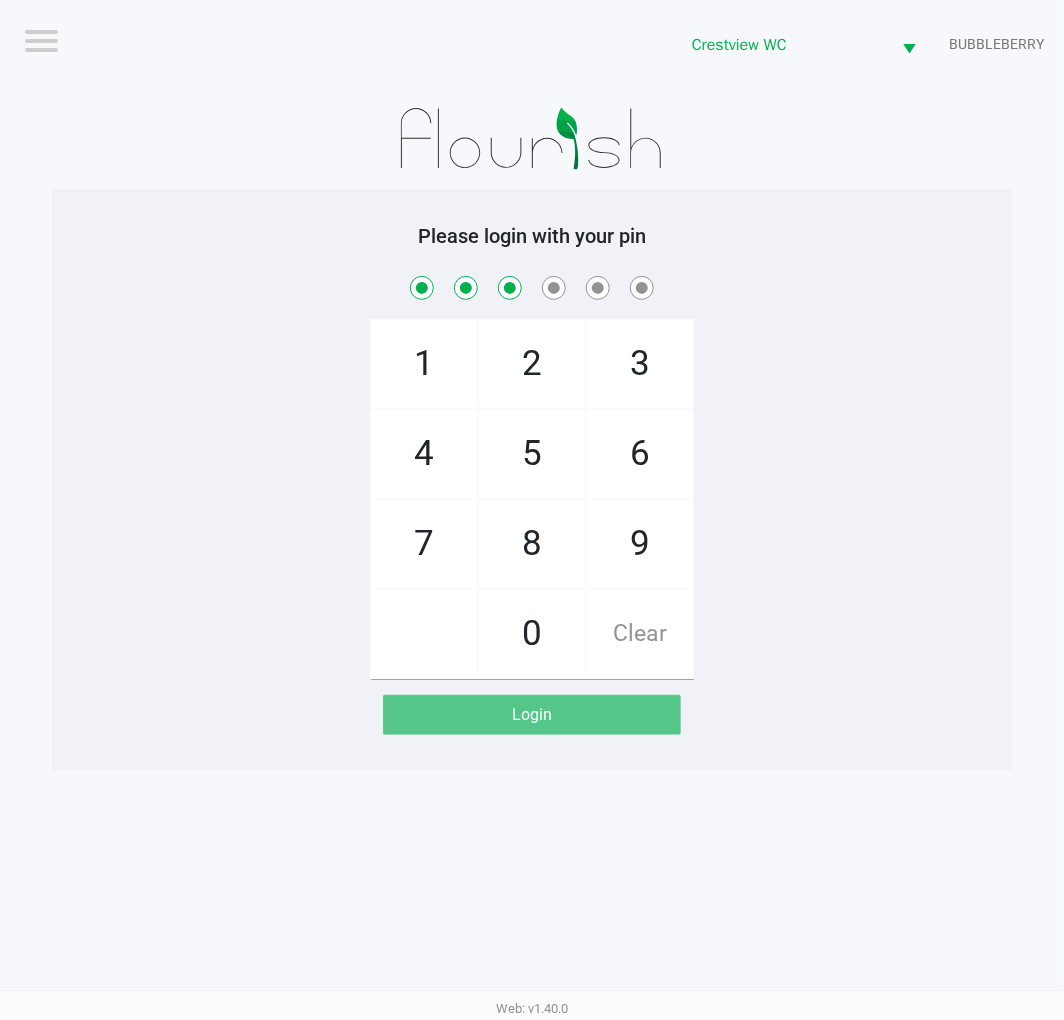 checkbox on "true" 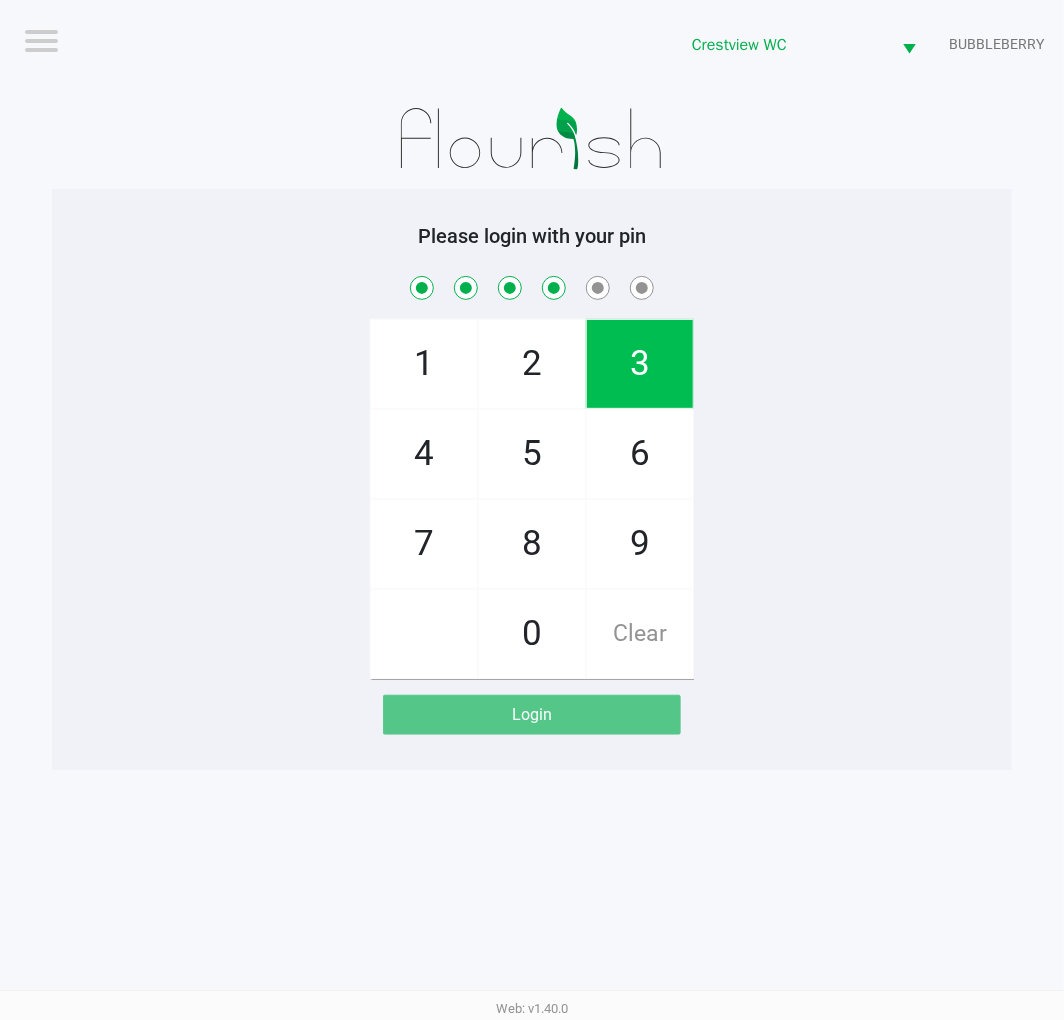 checkbox on "true" 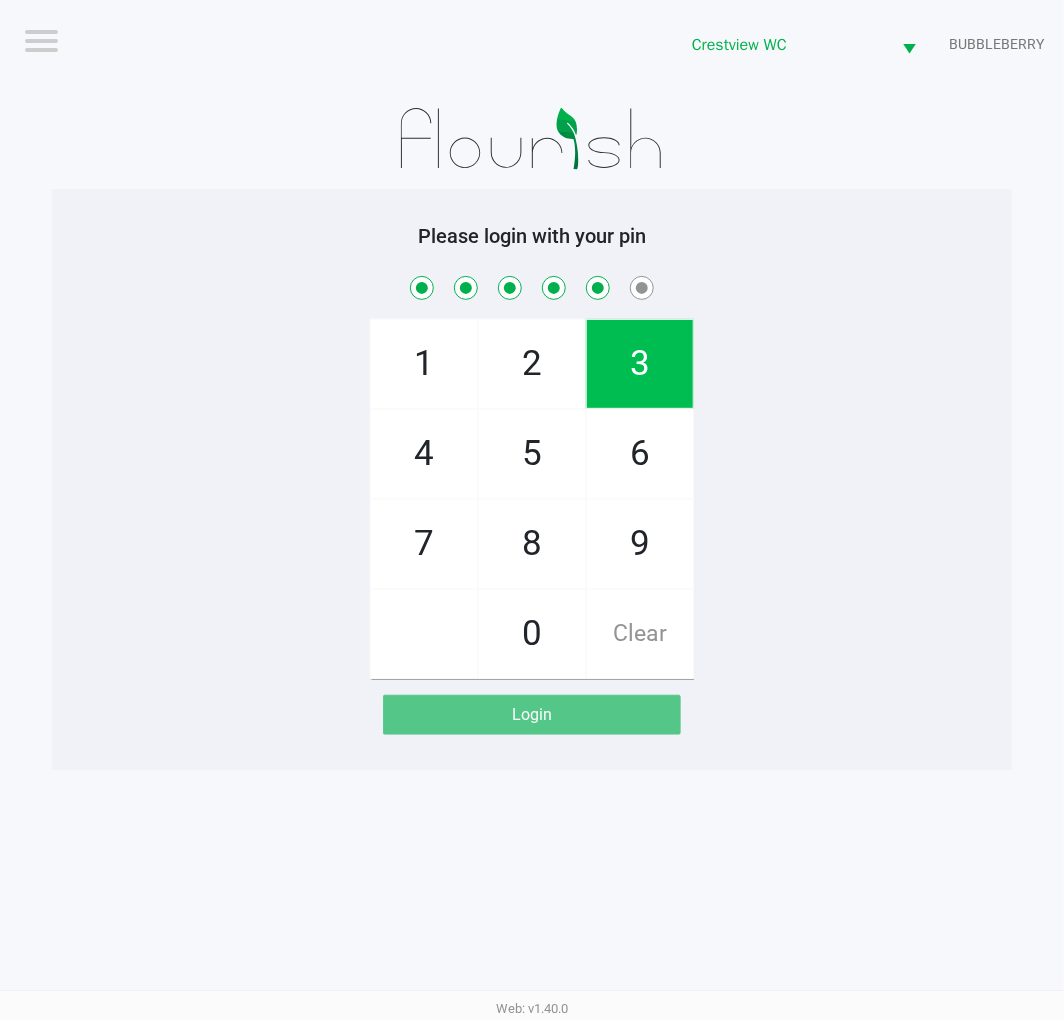 checkbox on "true" 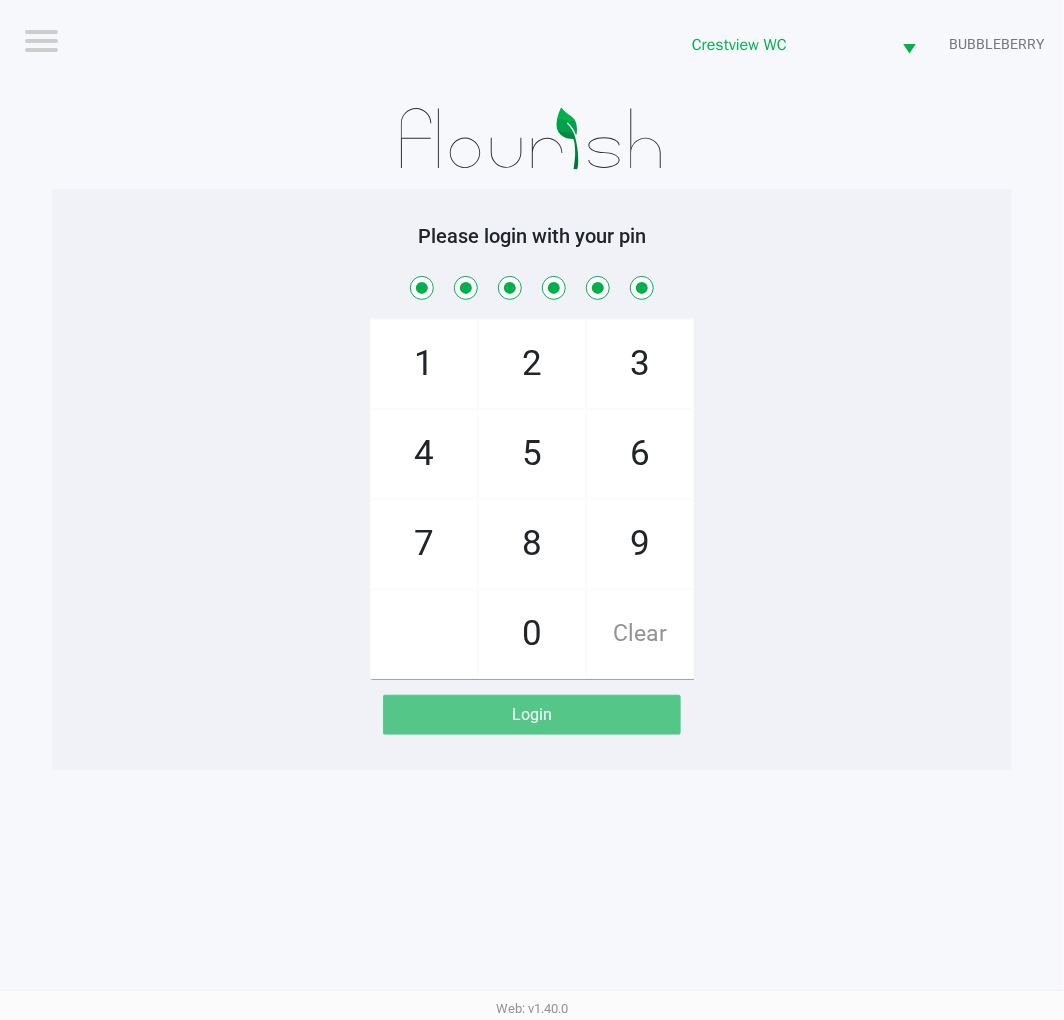 checkbox on "true" 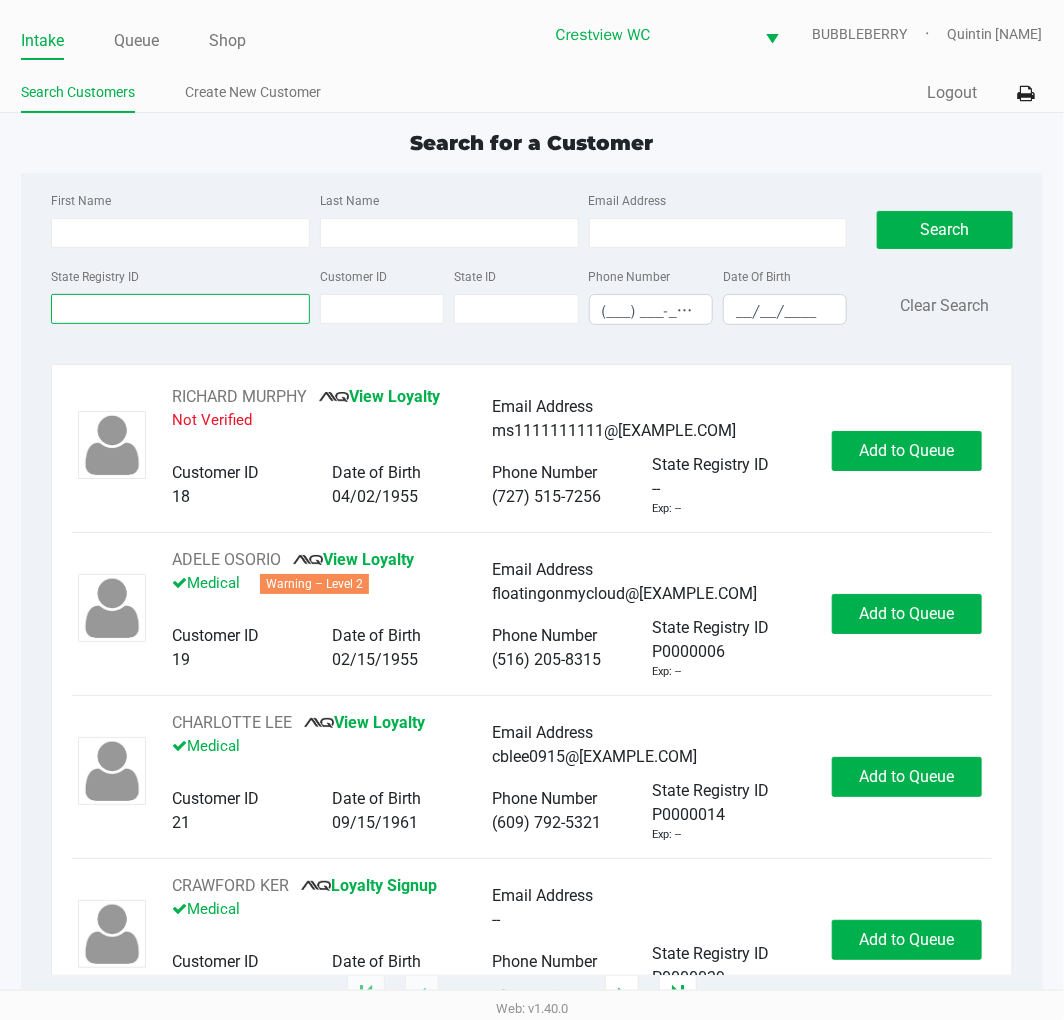 click on "State Registry ID" at bounding box center [180, 309] 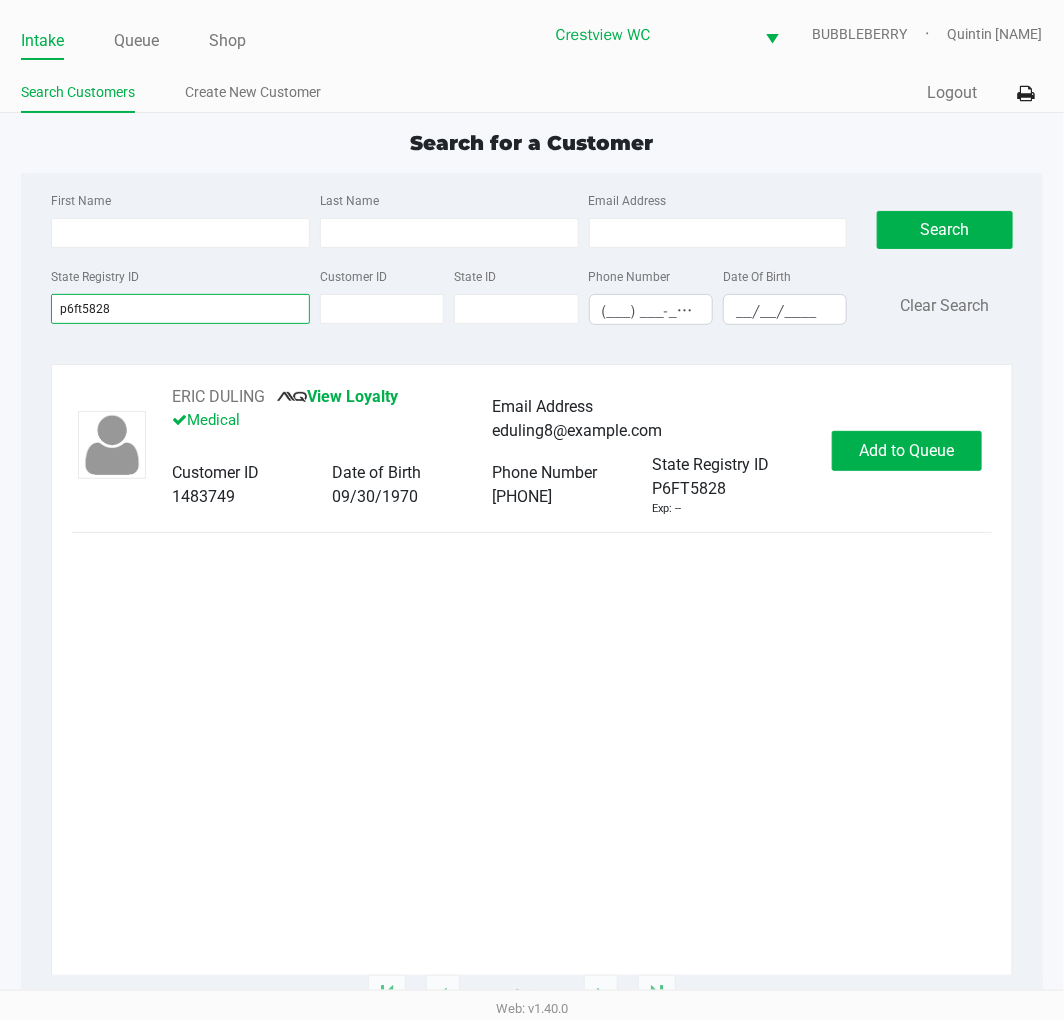 type on "p6ft5828" 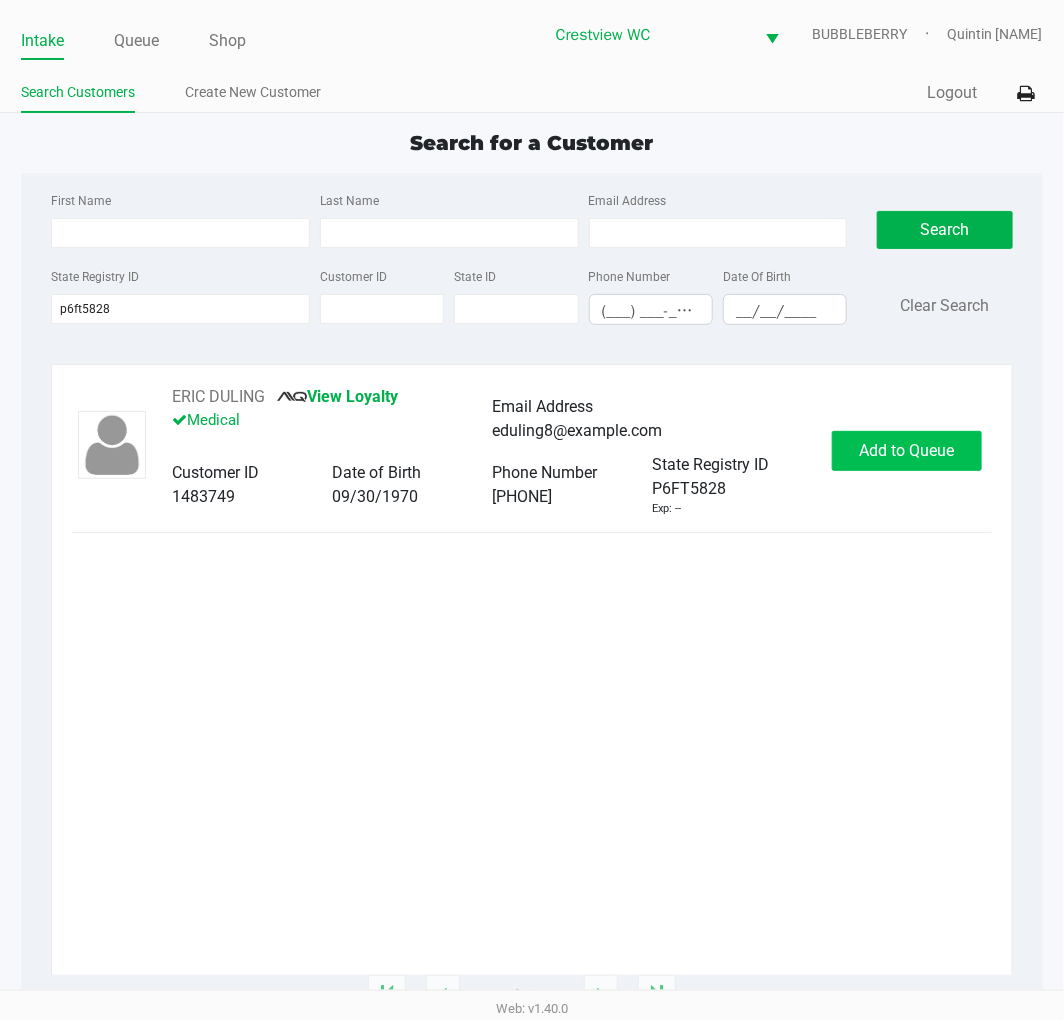 click on "Add to Queue" 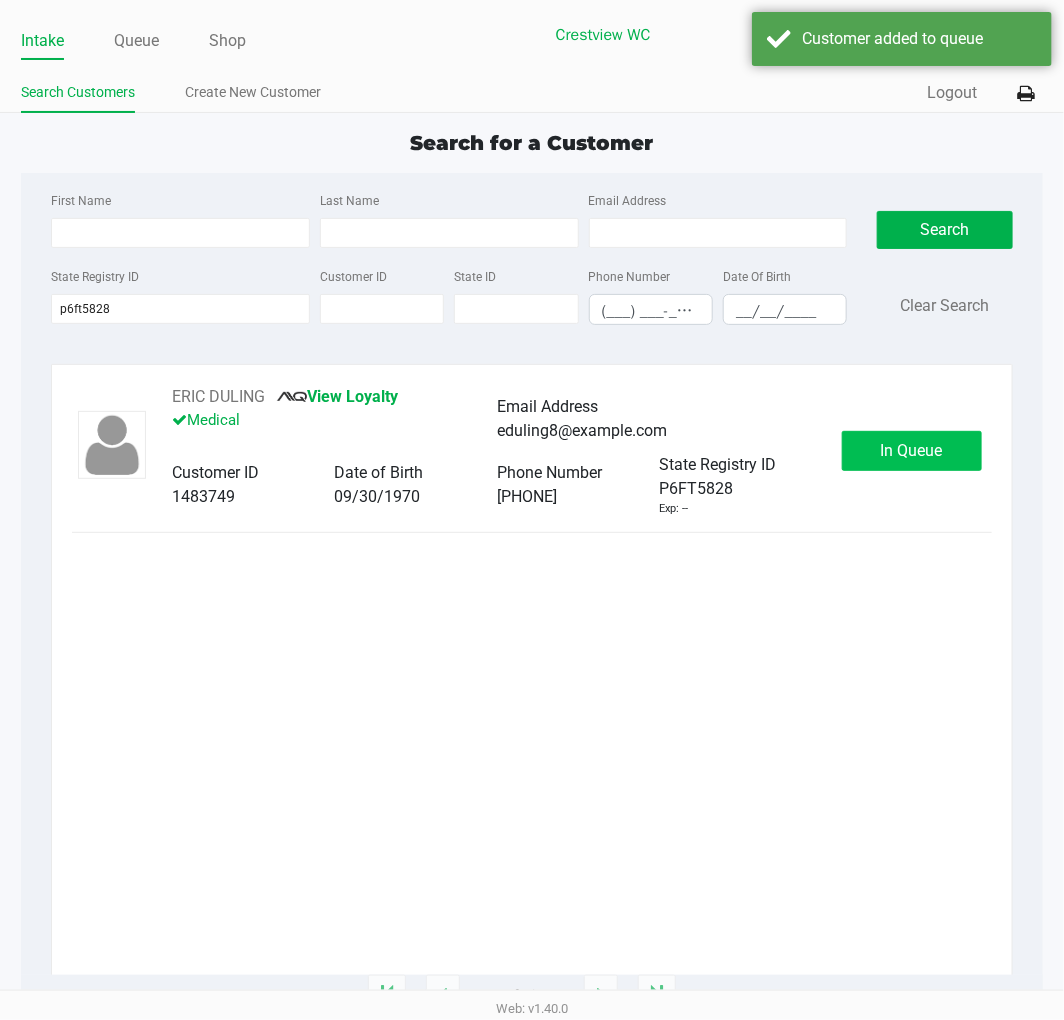 click on "In Queue" 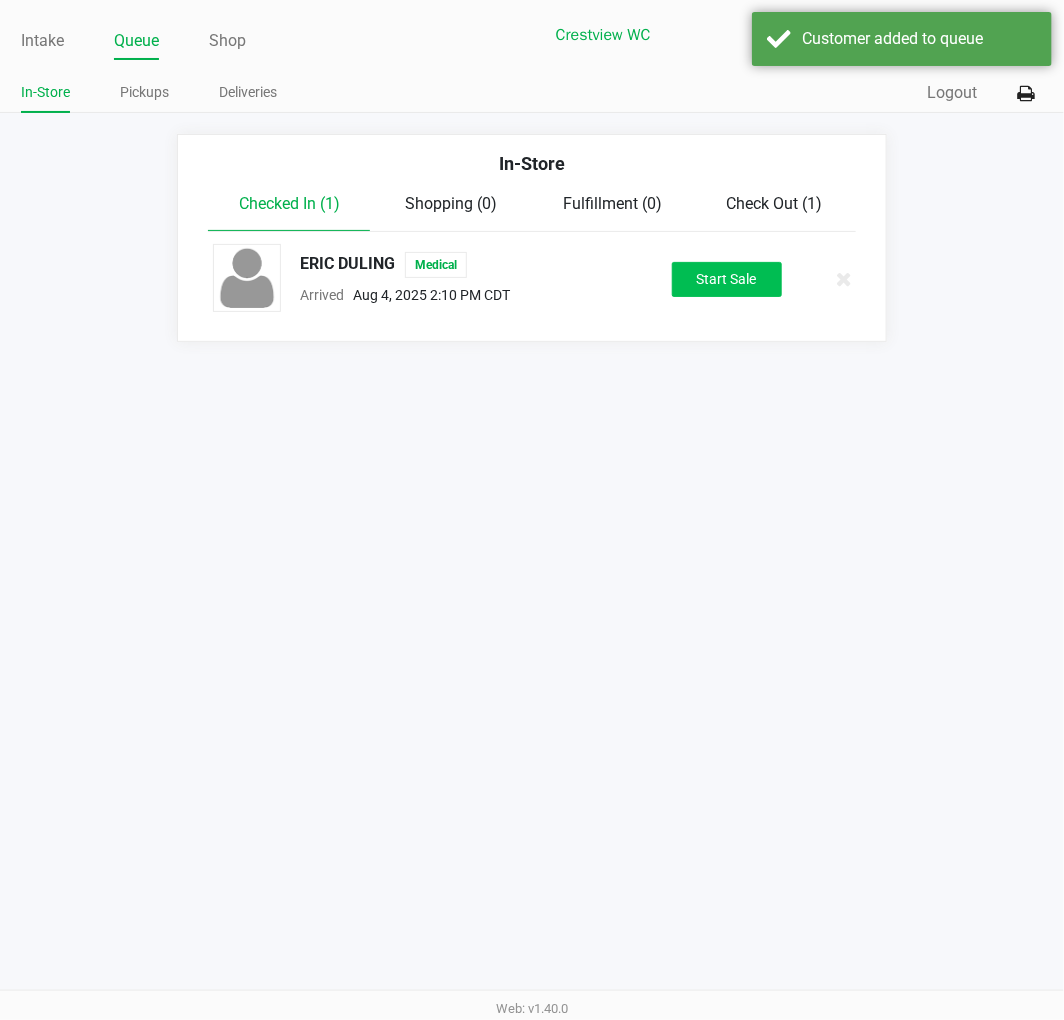 click on "Start Sale" 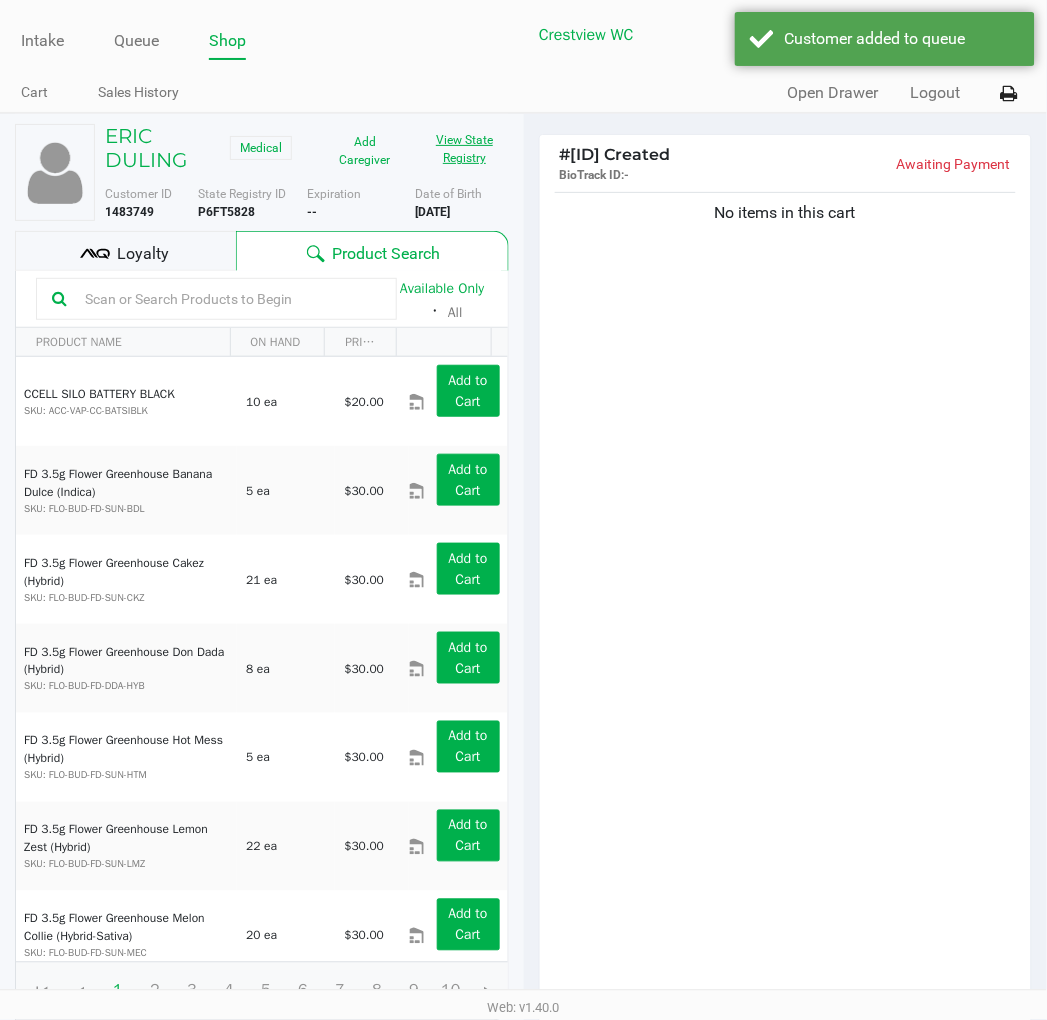 click on "View State Registry" 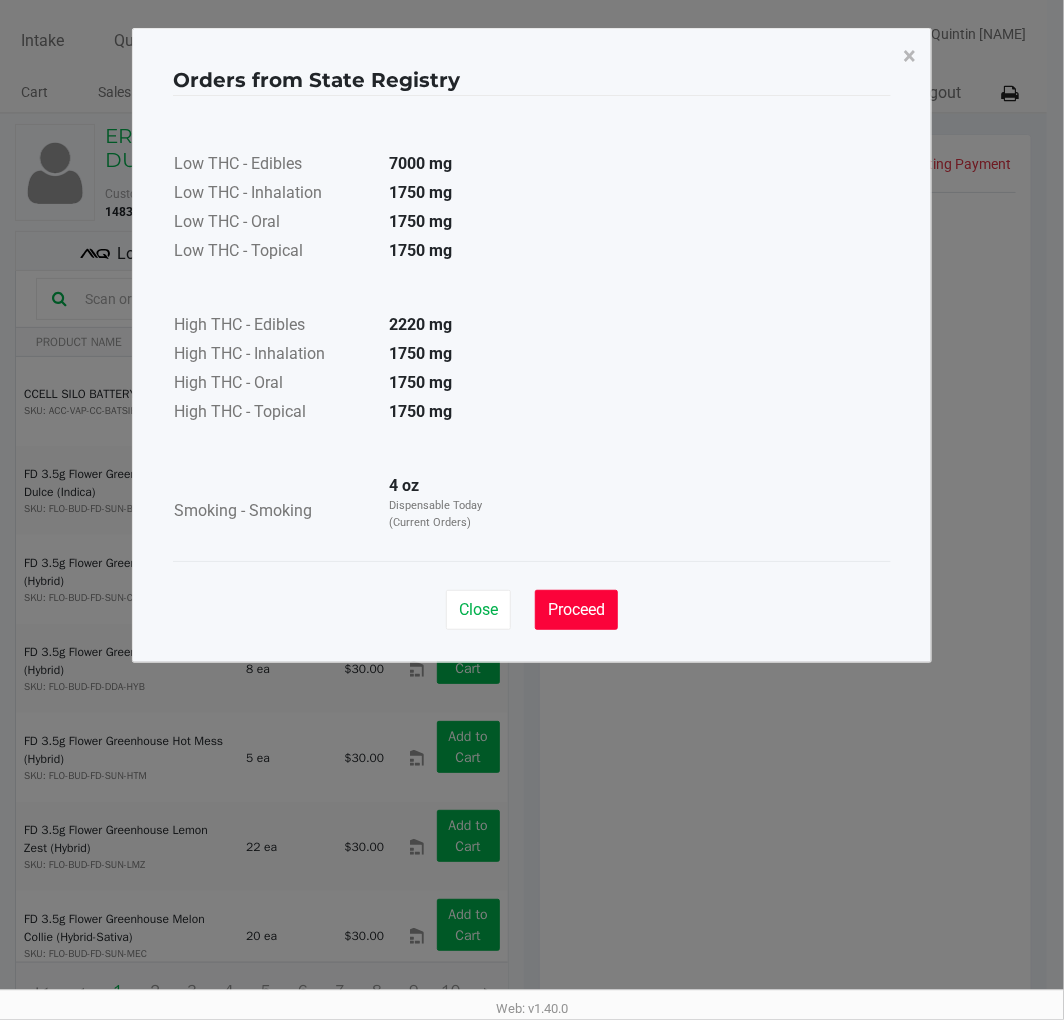 click on "Proceed" 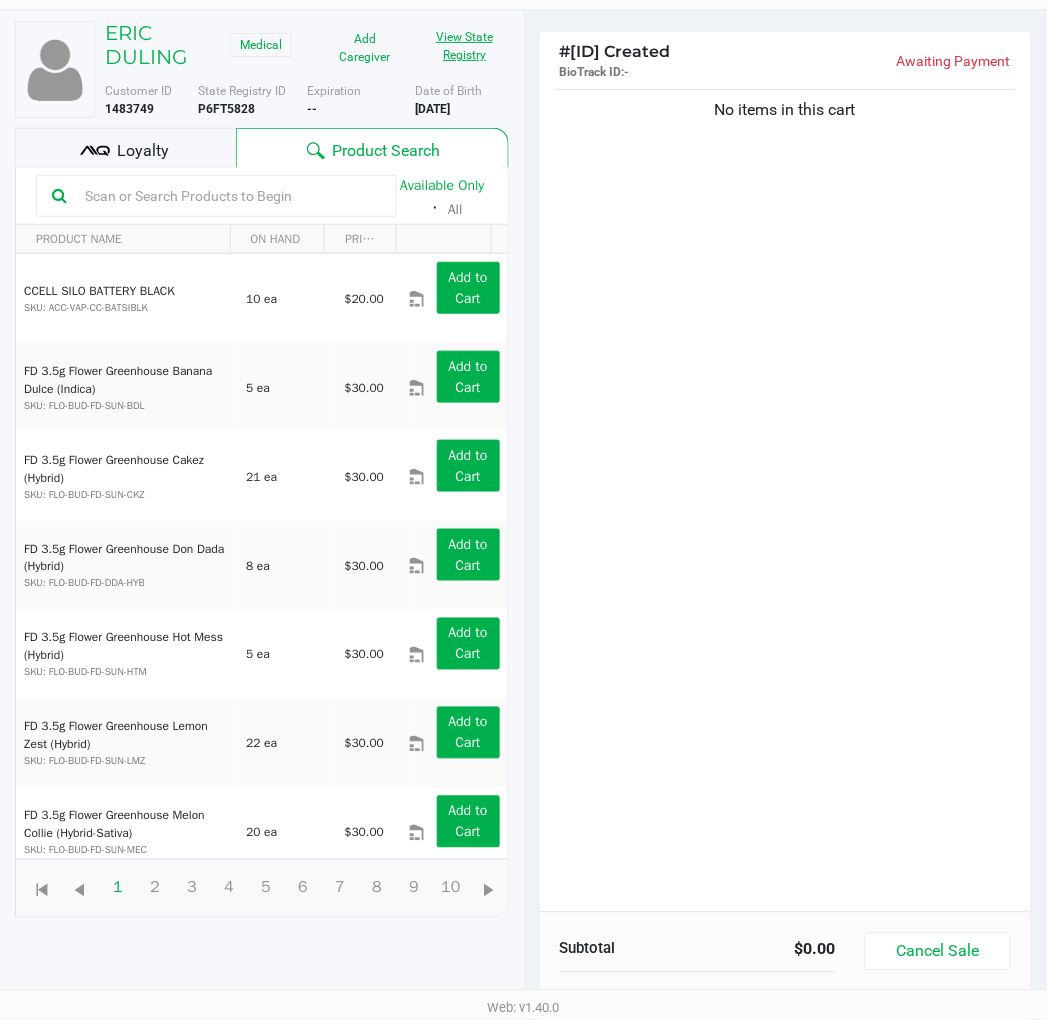 scroll, scrollTop: 0, scrollLeft: 0, axis: both 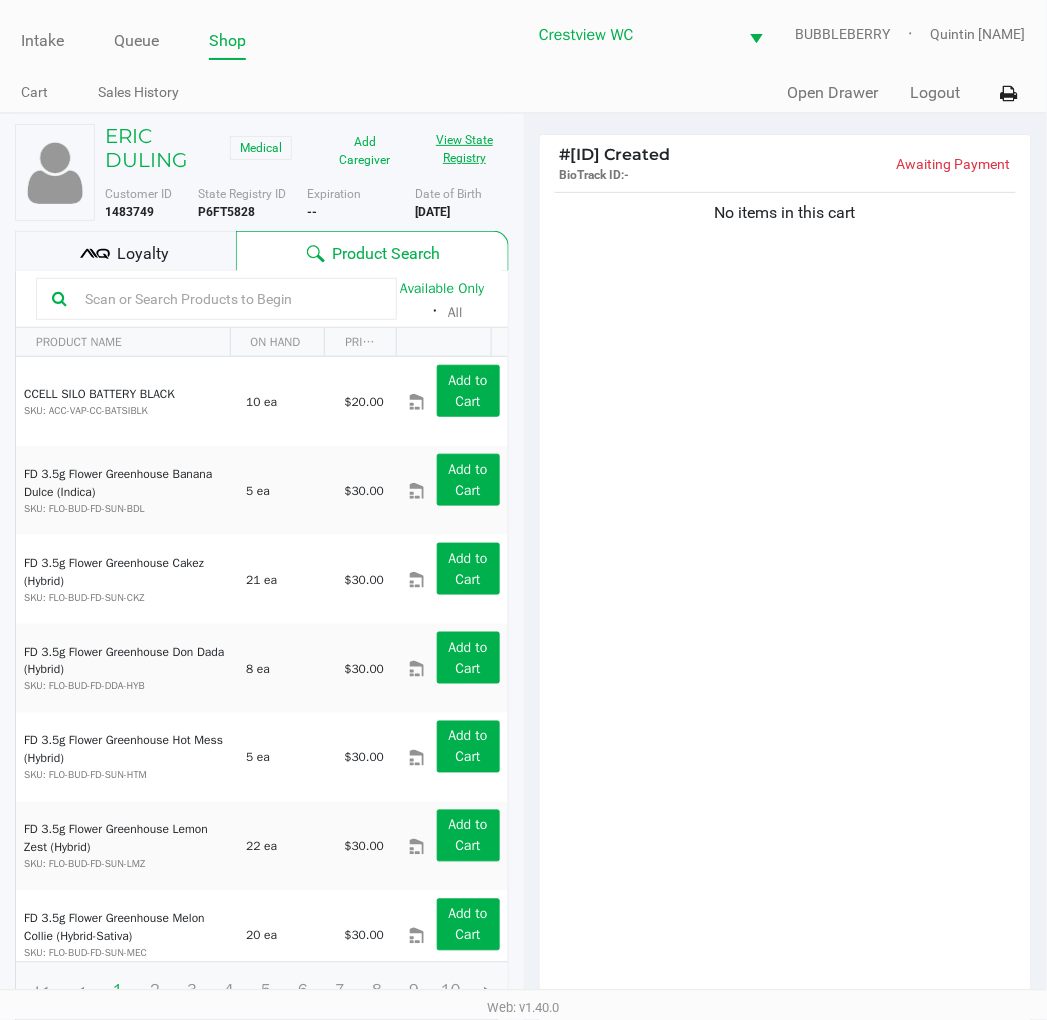 click on "View State Registry" 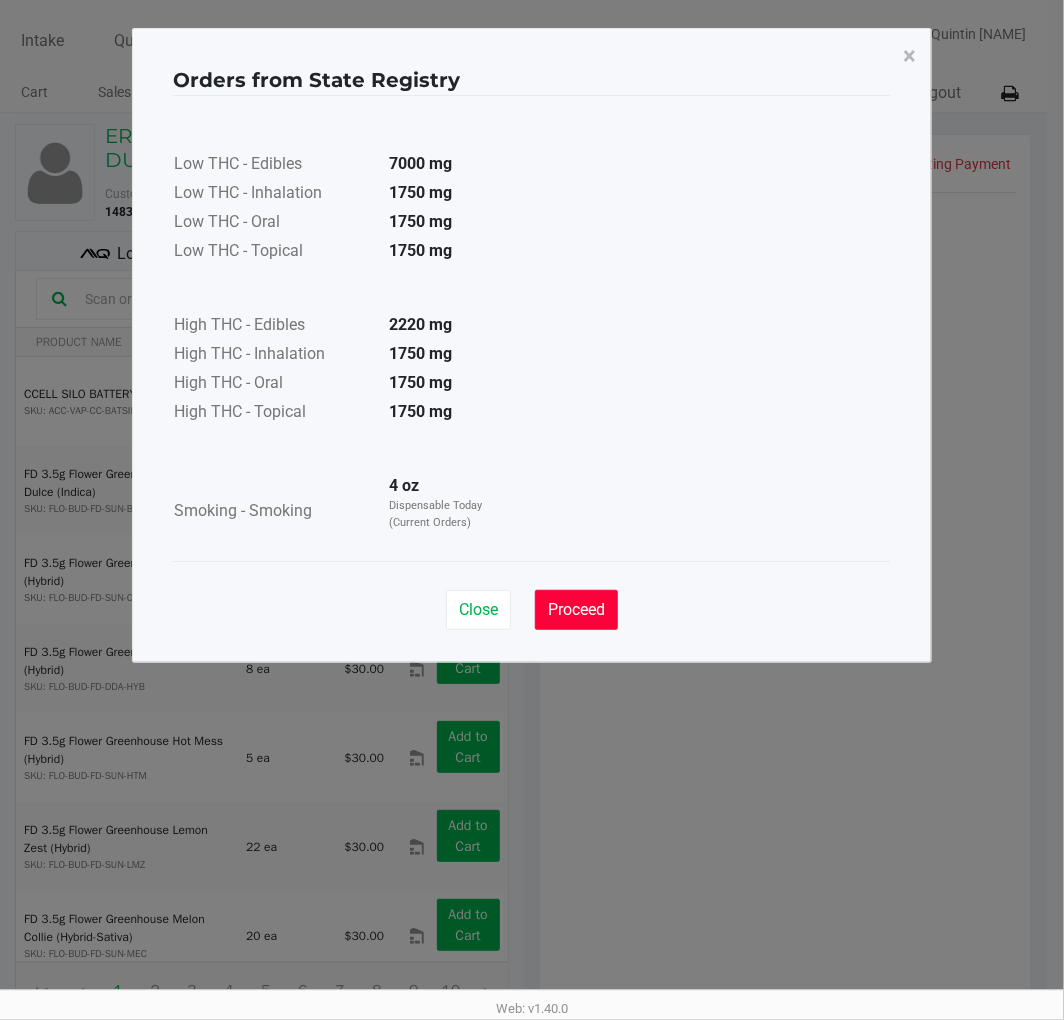 click on "Proceed" 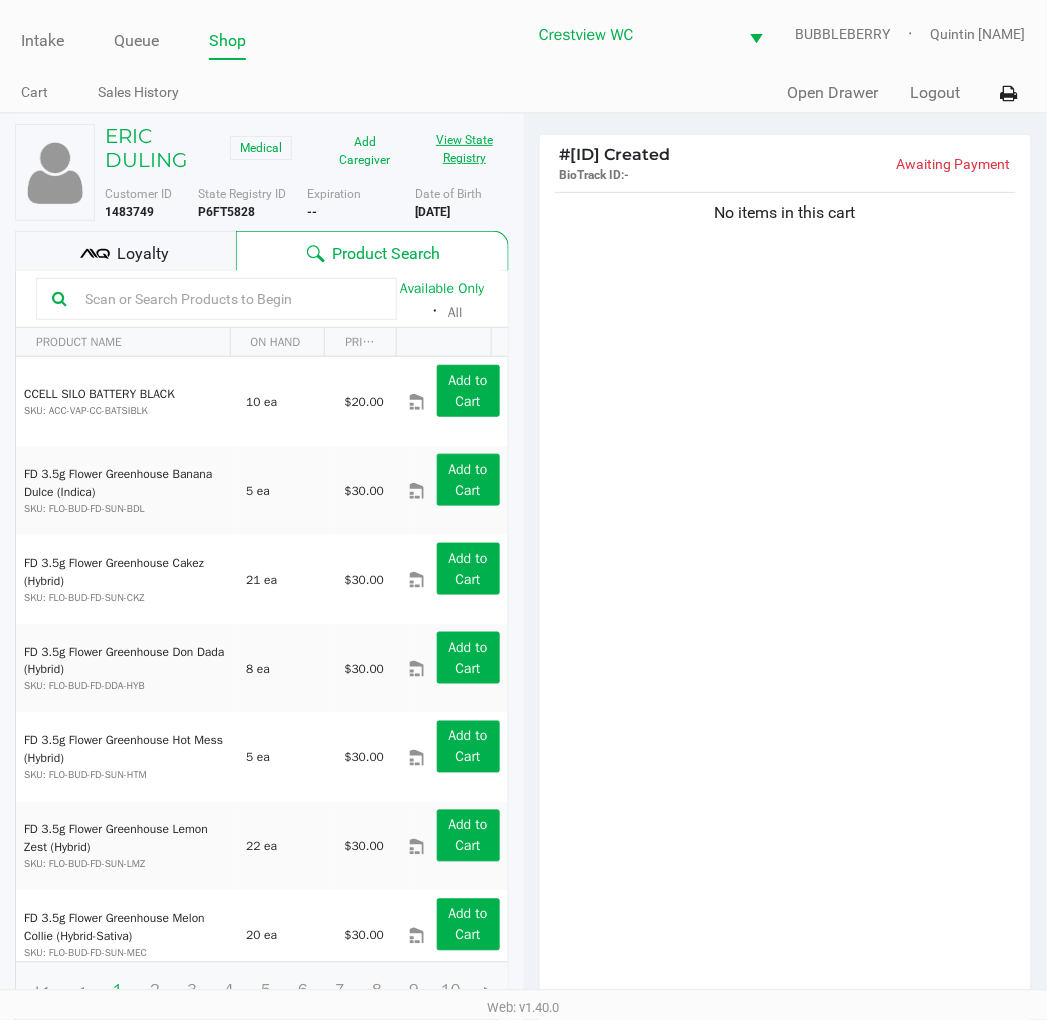 click on "View State Registry" 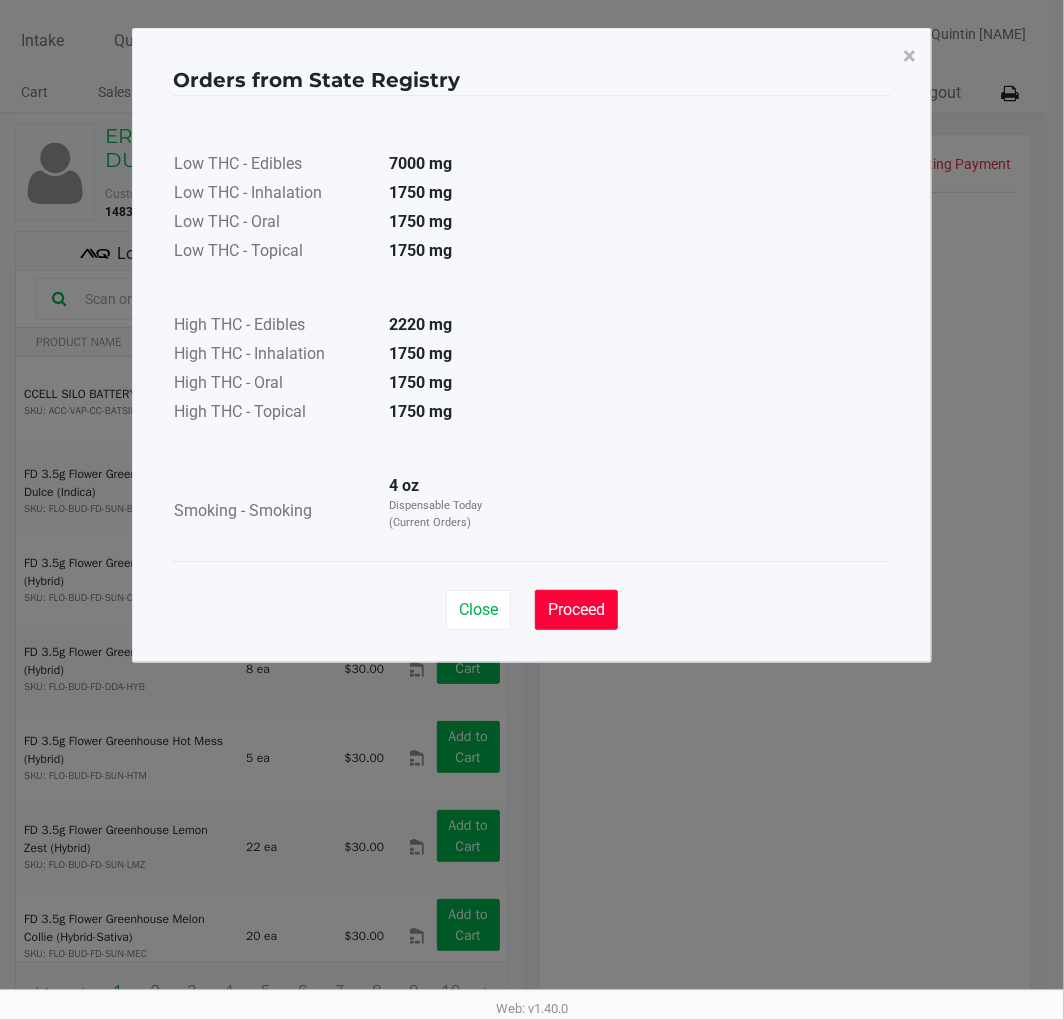 click on "Proceed" 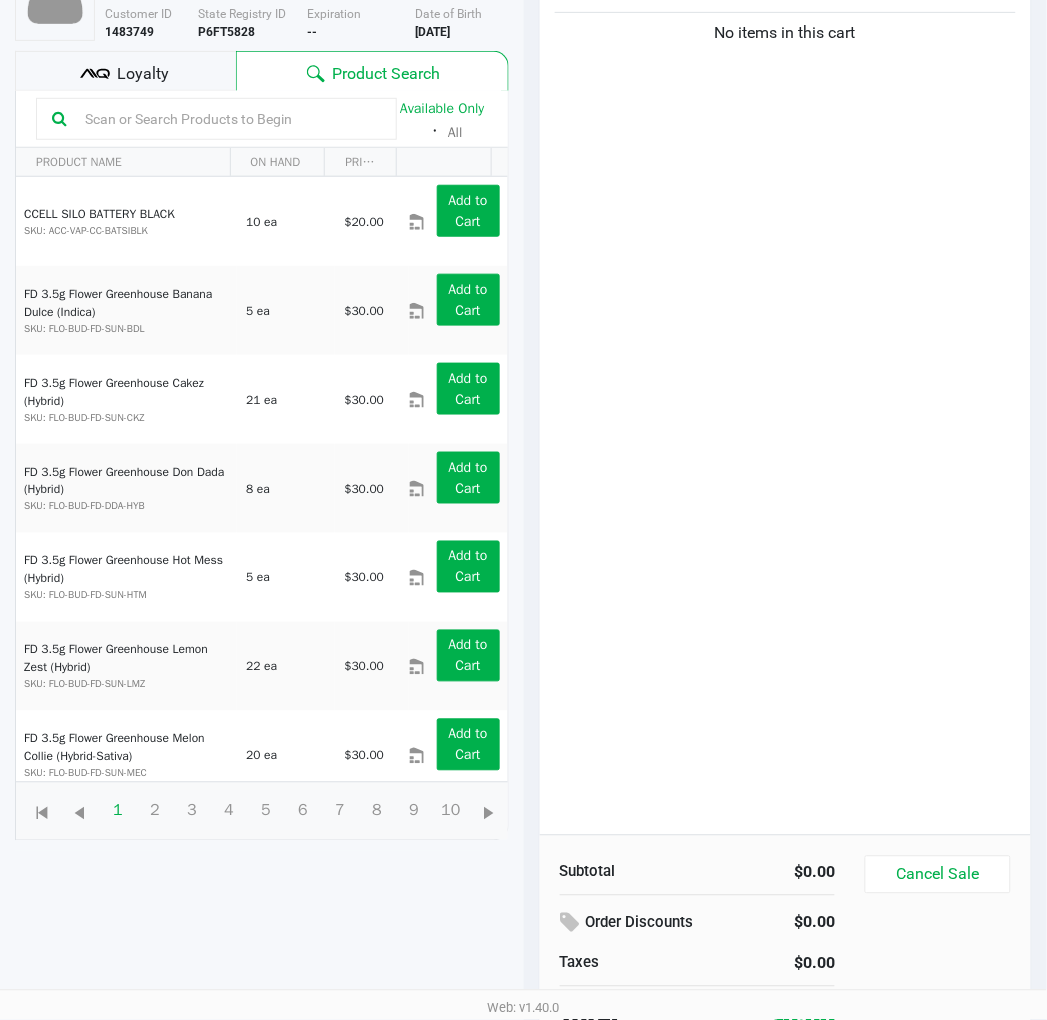 scroll, scrollTop: 217, scrollLeft: 0, axis: vertical 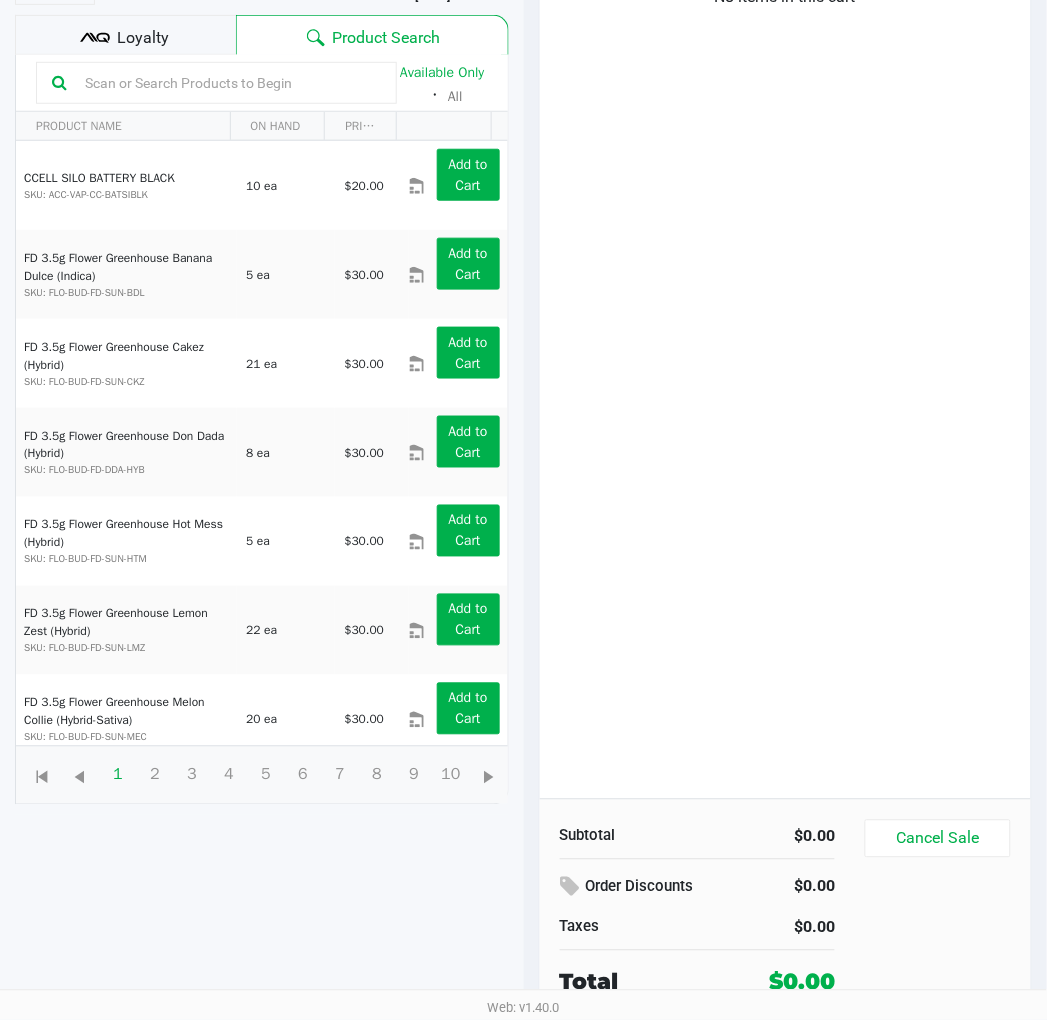 click on "No items in this cart" 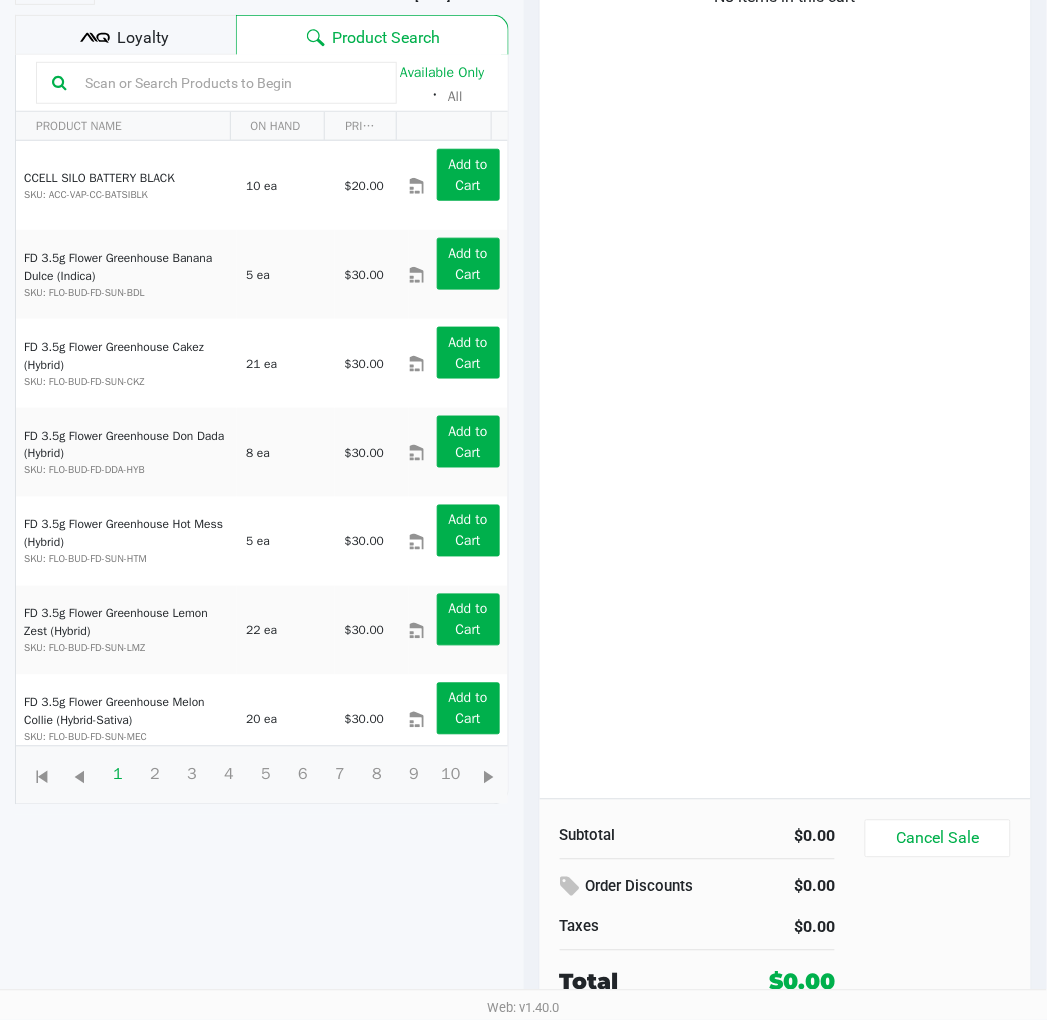 click on "No items in this cart" 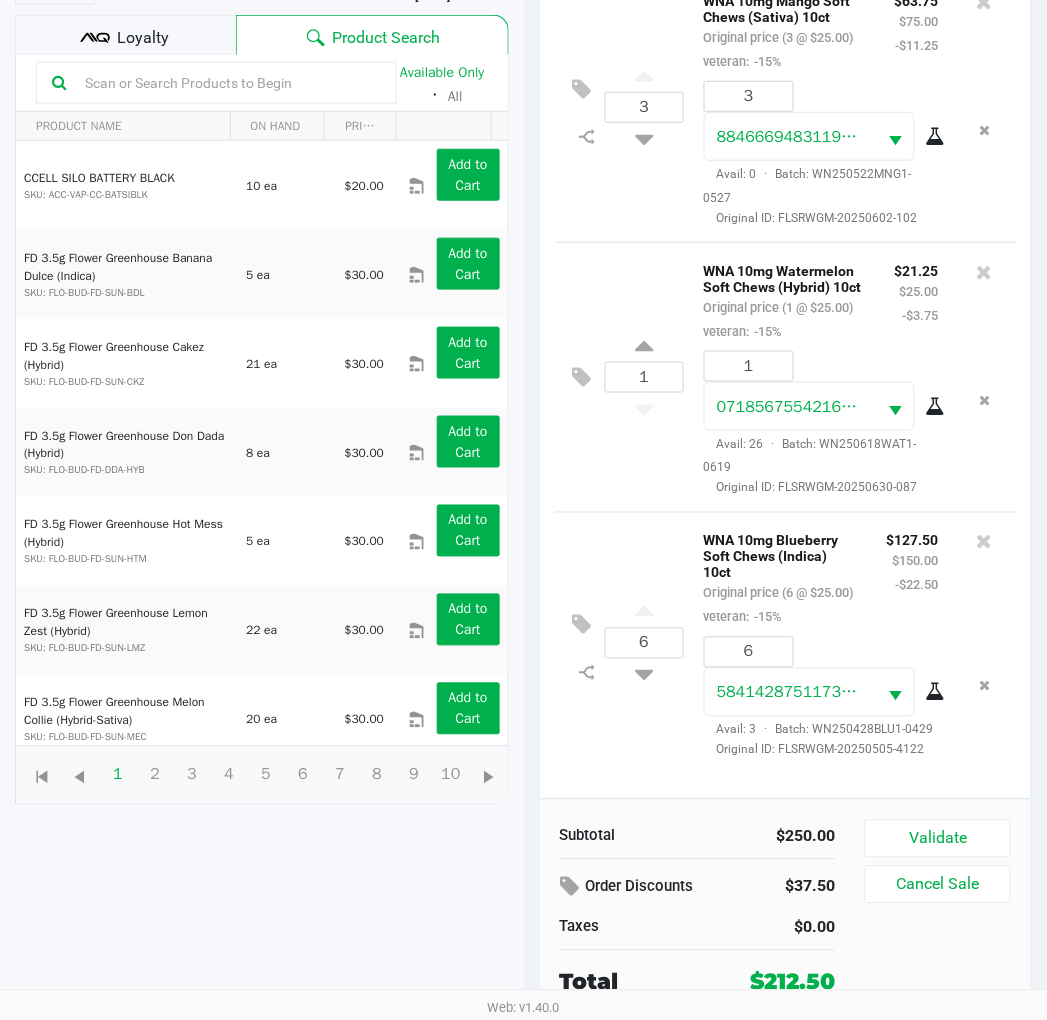 scroll, scrollTop: 0, scrollLeft: 0, axis: both 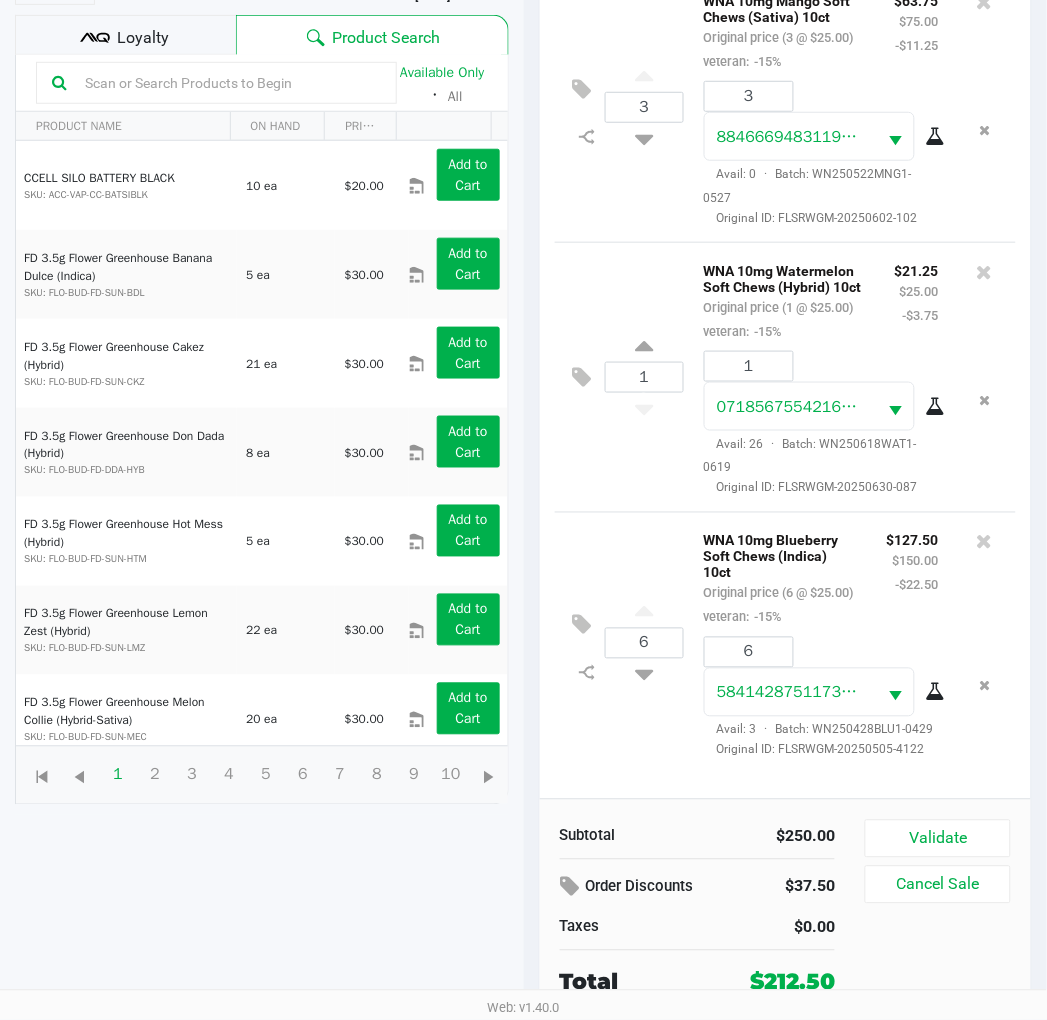 click on "3  WNA 10mg Mango Soft Chews (Sativa) 10ct   Original price (3 @ $25.00)  veteran:  -15% $63.75 $75.00 -$11.25 3 8846669483119637  Avail: 0  ·  Batch: WN250522MNG1-0527   Original ID: FLSRWGM-20250602-102" 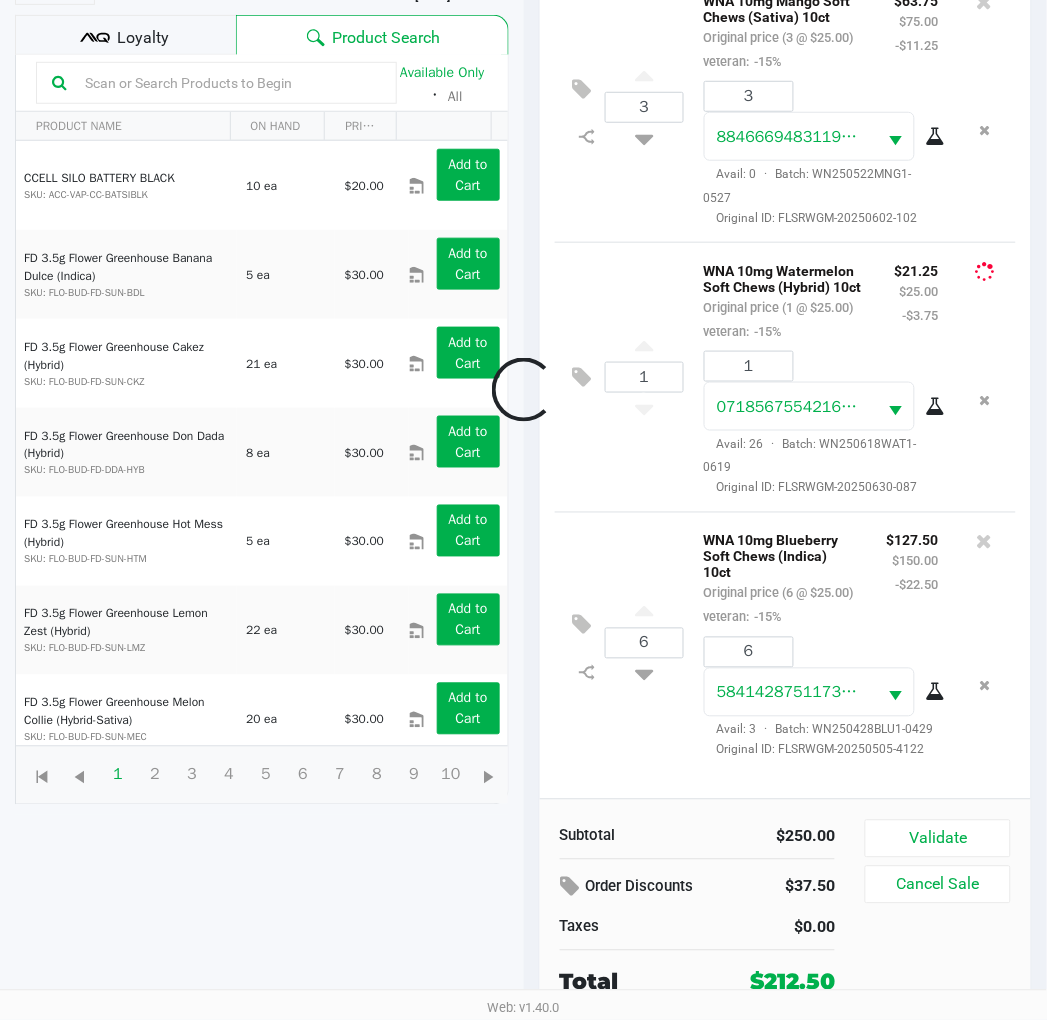 scroll, scrollTop: 0, scrollLeft: 0, axis: both 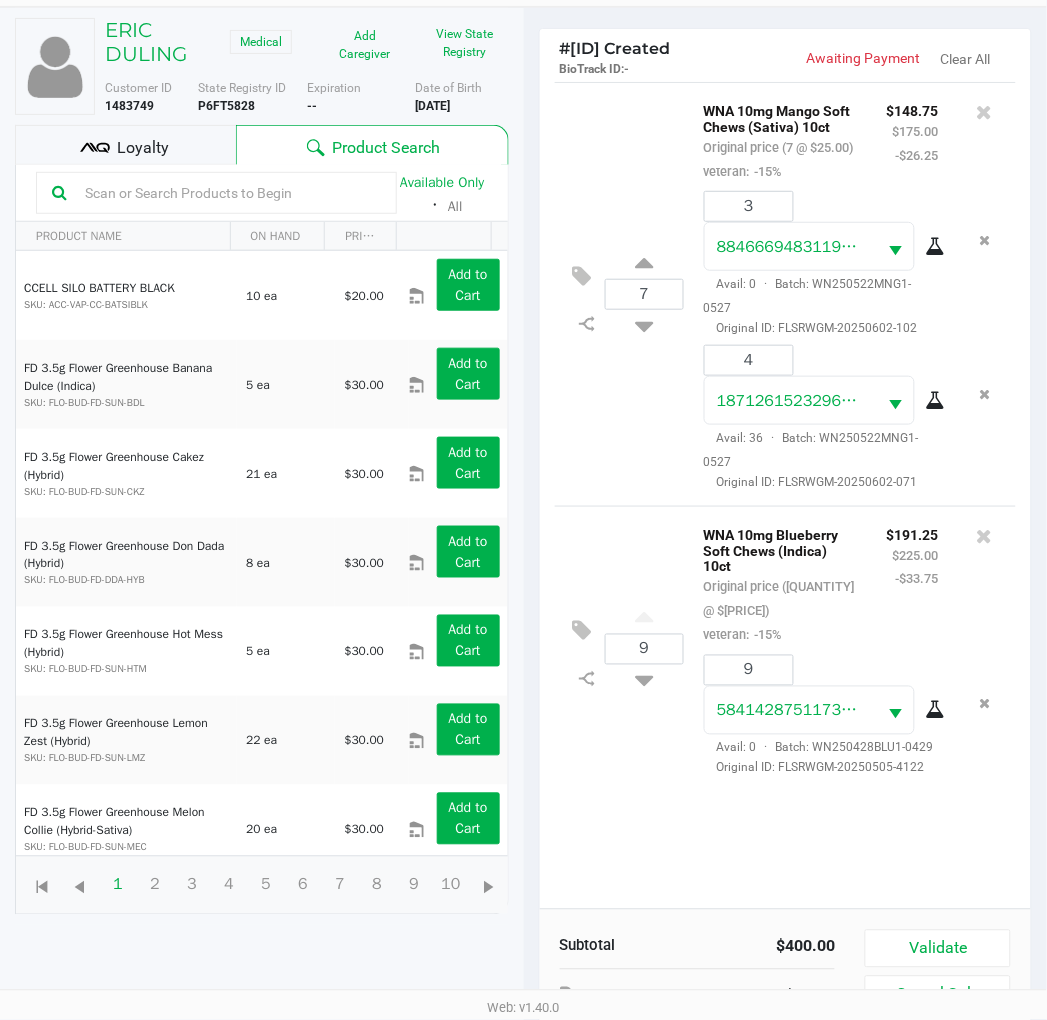 click on "7  WNA 10mg Mango Soft Chews (Sativa) 10ct   Original price (7 @ $25.00)  veteran:  -15% $148.75 $175.00 -$26.25 3 8846669483119637  Avail: 0  ·  Batch: WN250522MNG1-0527   Original ID: FLSRWGM-20250602-102  4 1871261523296430  Avail: 36  ·  Batch: WN250522MNG1-0527   Original ID: FLSRWGM-20250602-071" 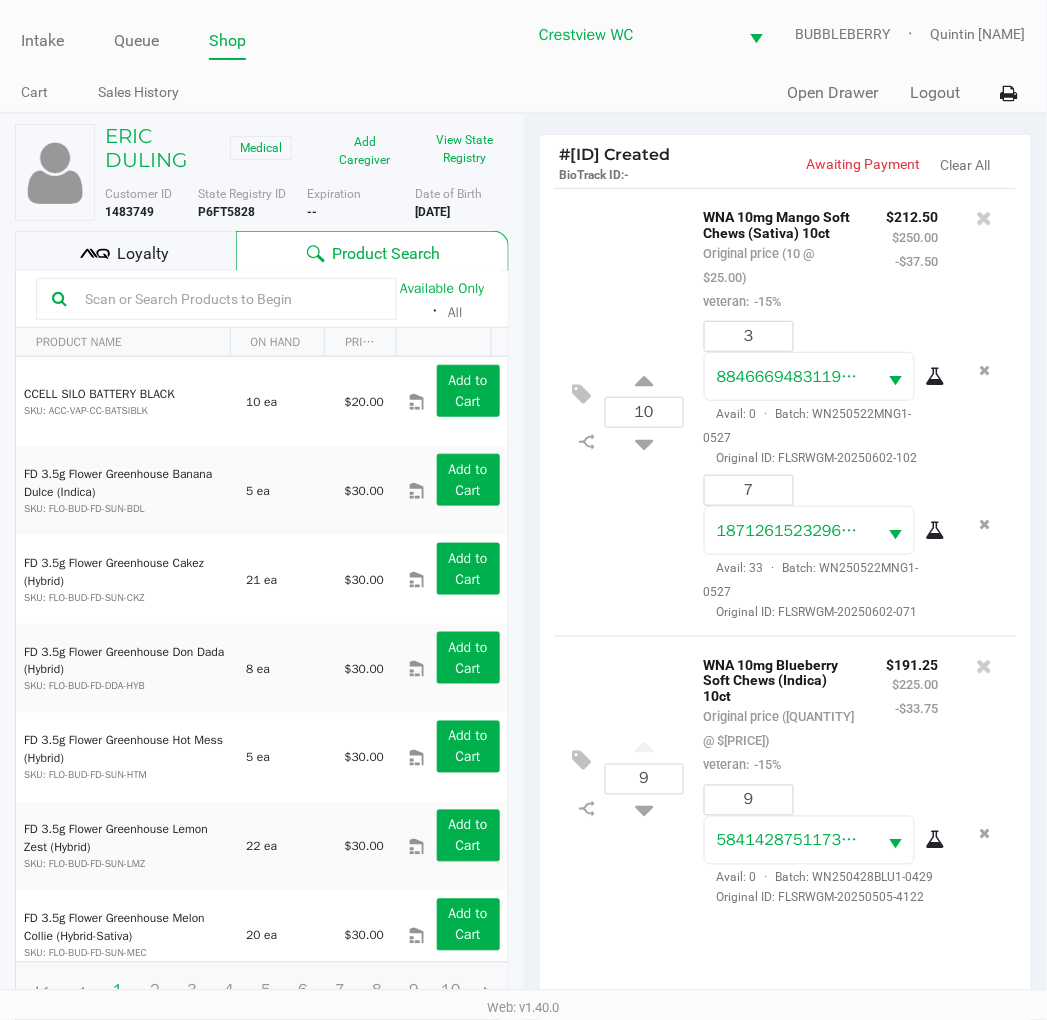click on "10  WNA 10mg Mango Soft Chews (Sativa) 10ct   Original price (10 @ $25.00)  veteran:  -15% $212.50 $250.00 -$37.50 3 8846669483119637  Avail: 0  ·  Batch: WN250522MNG1-0527   Original ID: FLSRWGM-20250602-102  7 1871261523296430  Avail: 33  ·  Batch: WN250522MNG1-0527   Original ID: FLSRWGM-20250602-071" 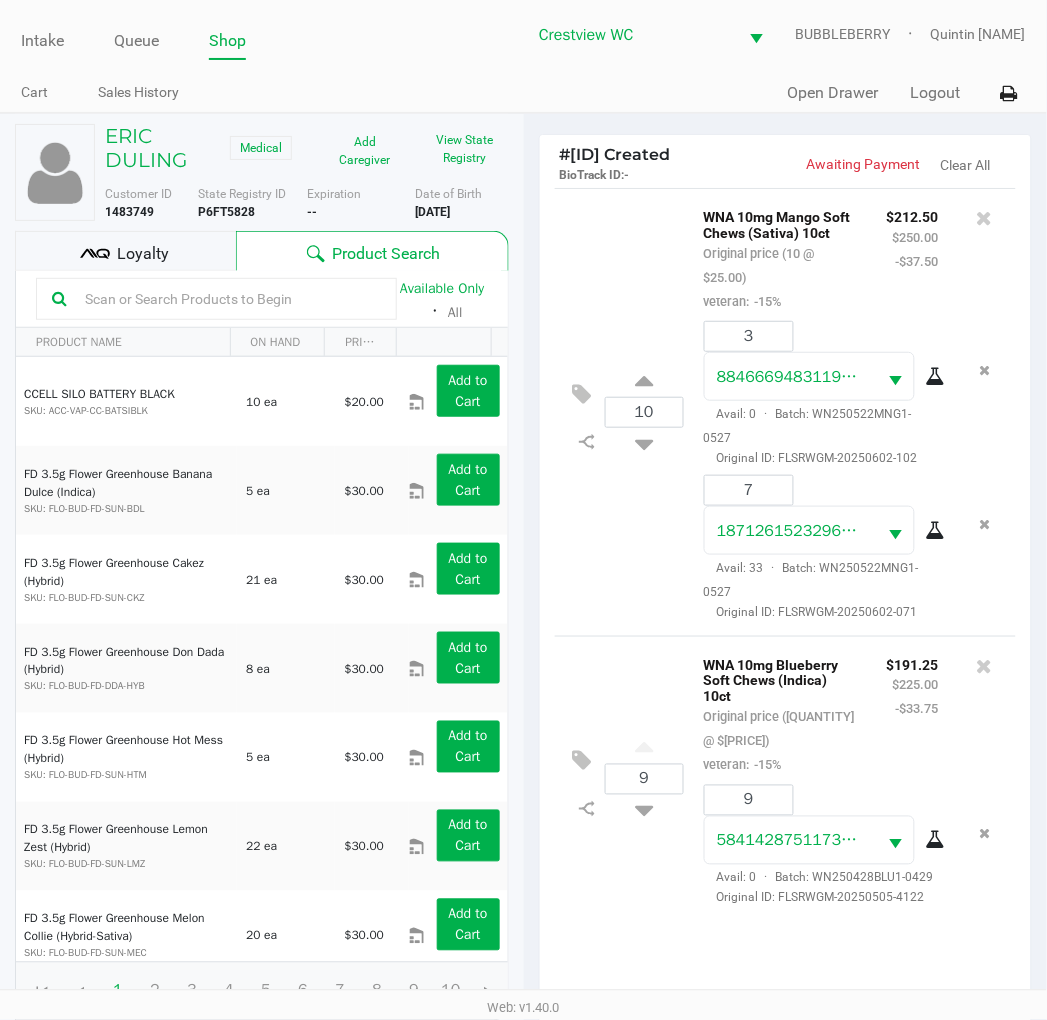 scroll, scrollTop: 217, scrollLeft: 0, axis: vertical 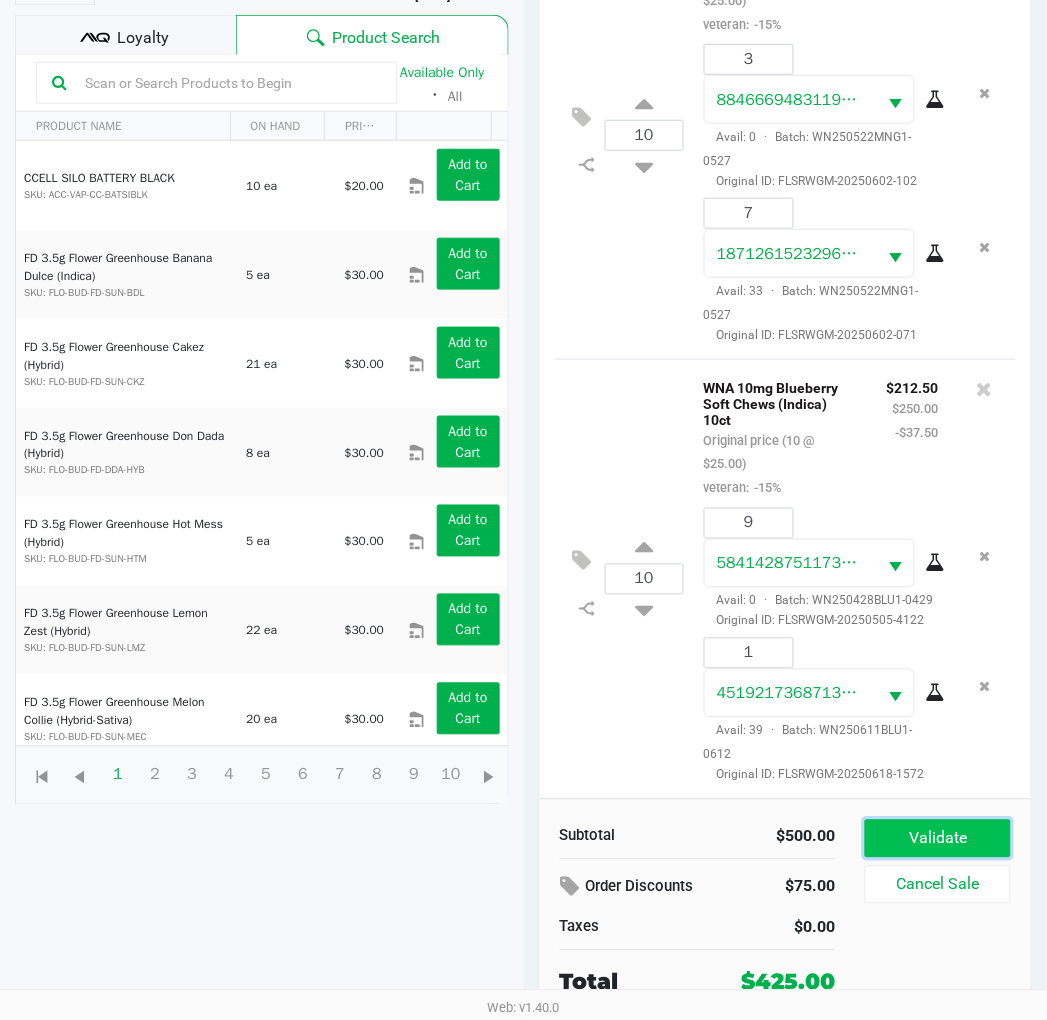 click on "Validate" 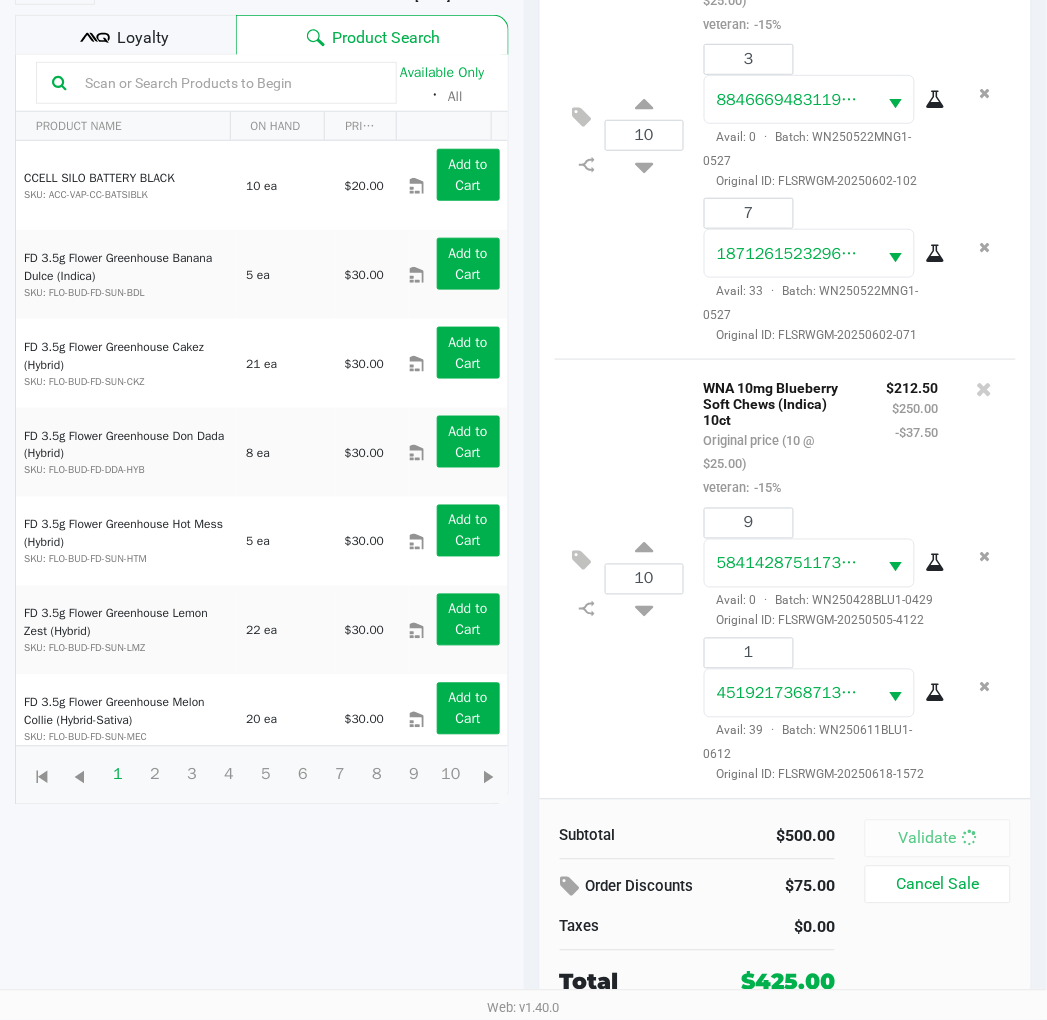 scroll, scrollTop: 0, scrollLeft: 0, axis: both 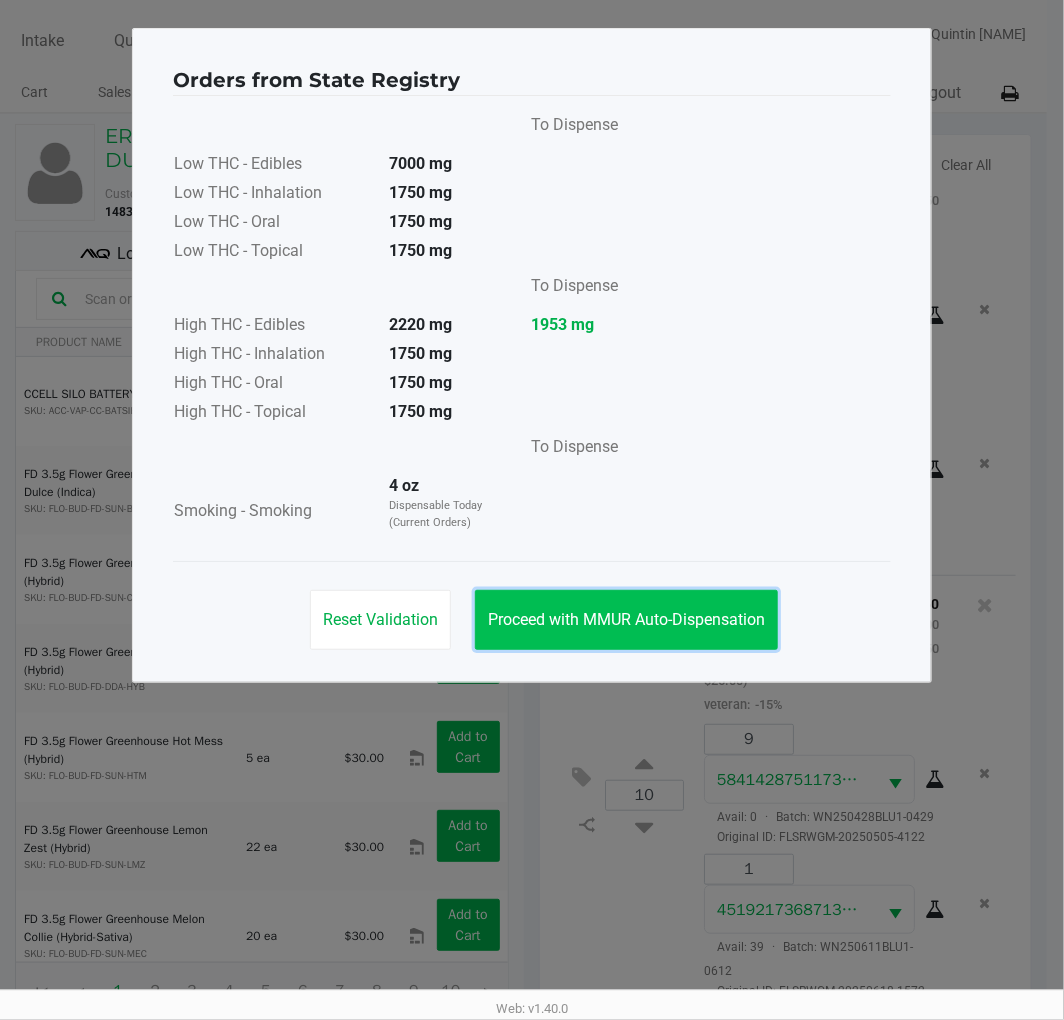 click on "Proceed with MMUR Auto-Dispensation" 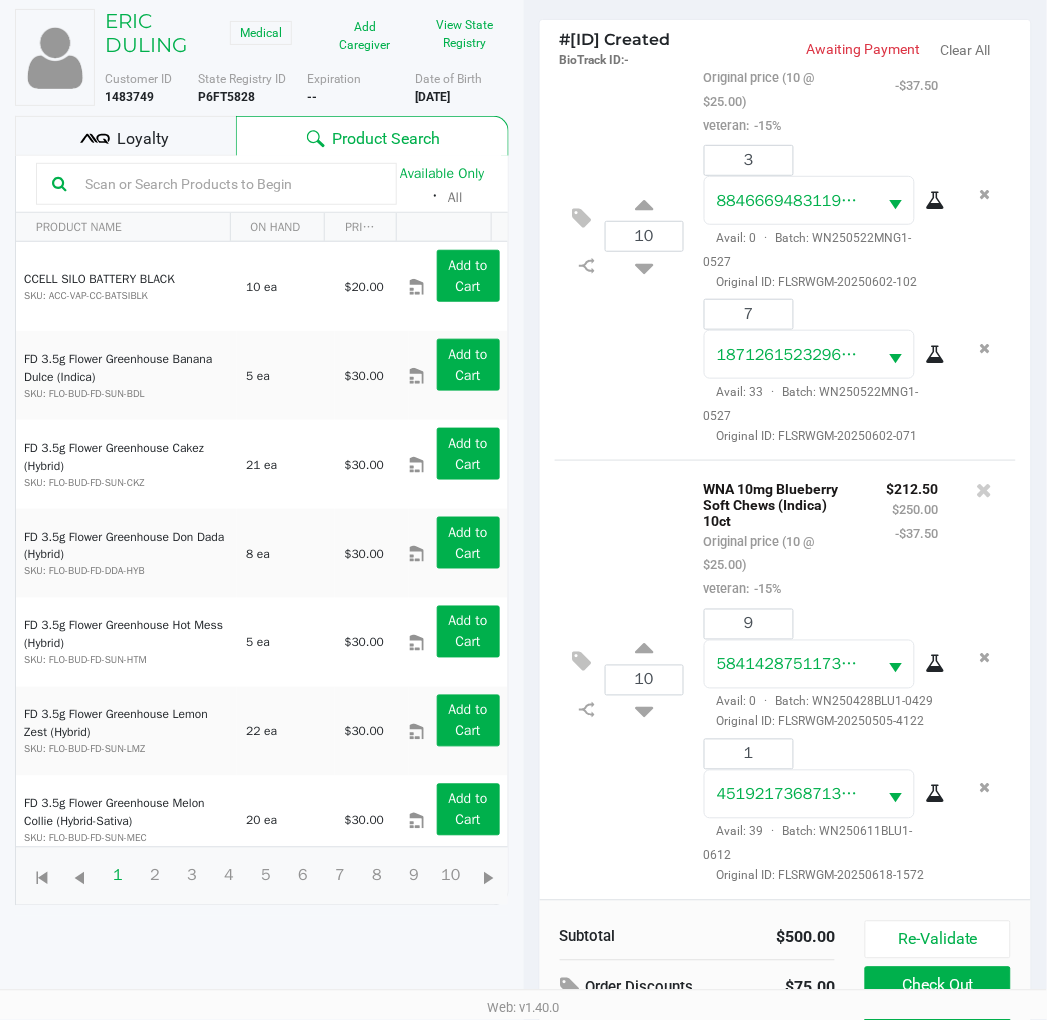scroll, scrollTop: 238, scrollLeft: 0, axis: vertical 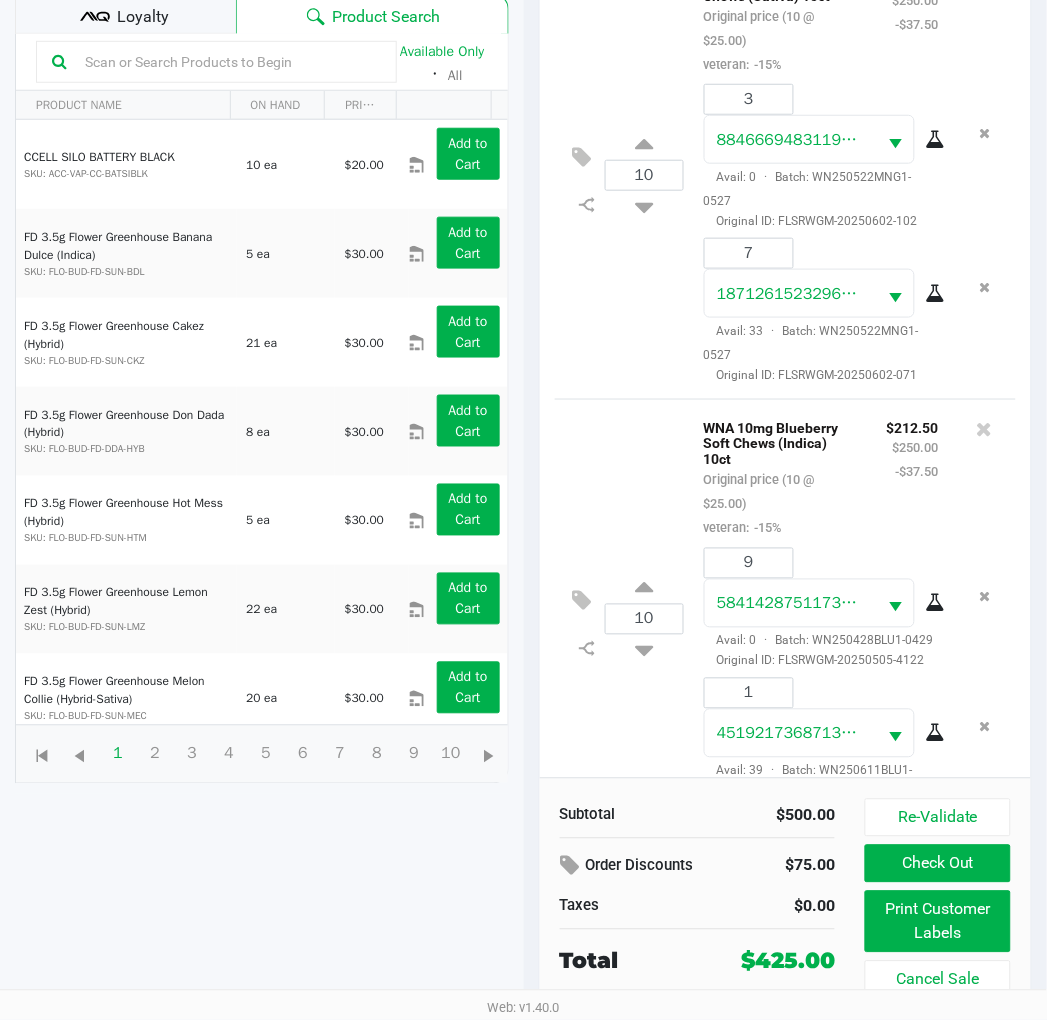 click on "Loyalty" 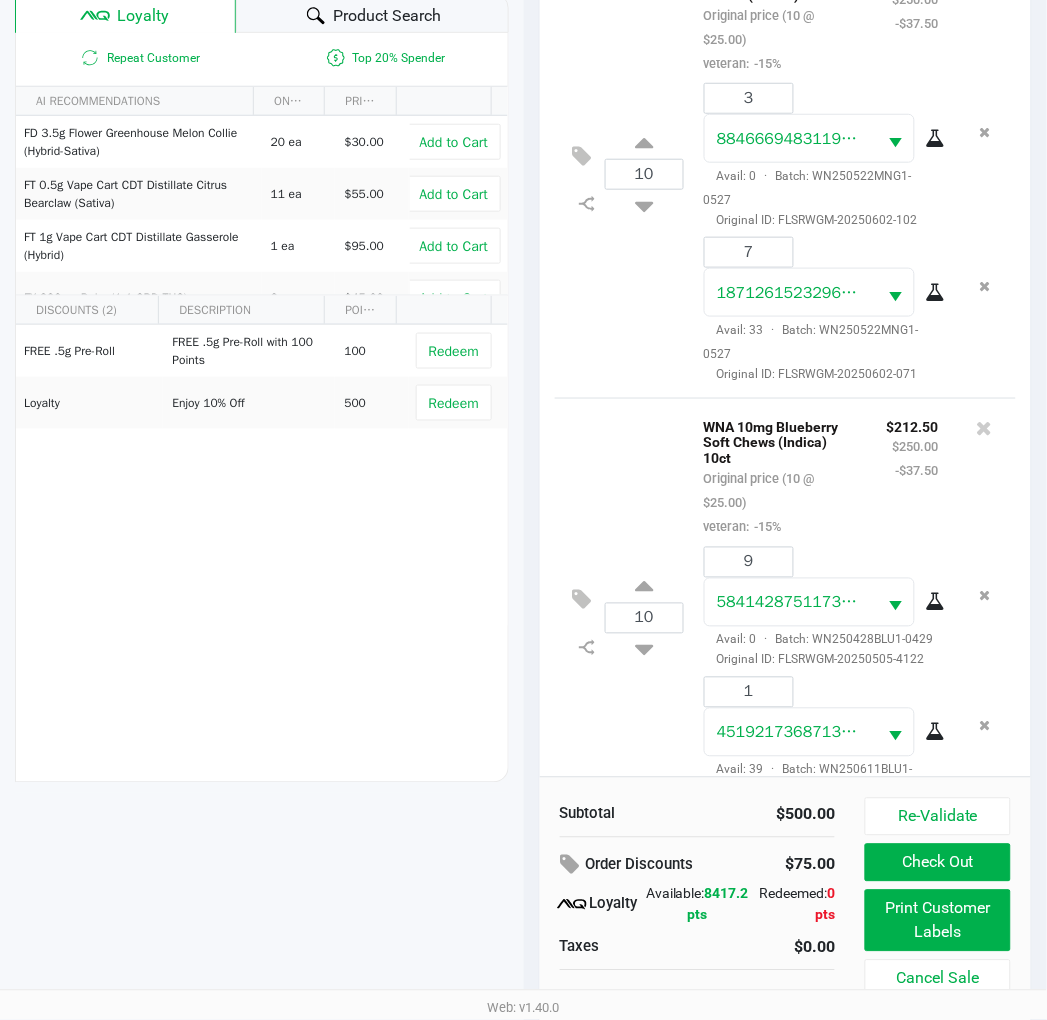 scroll, scrollTop: 106, scrollLeft: 0, axis: vertical 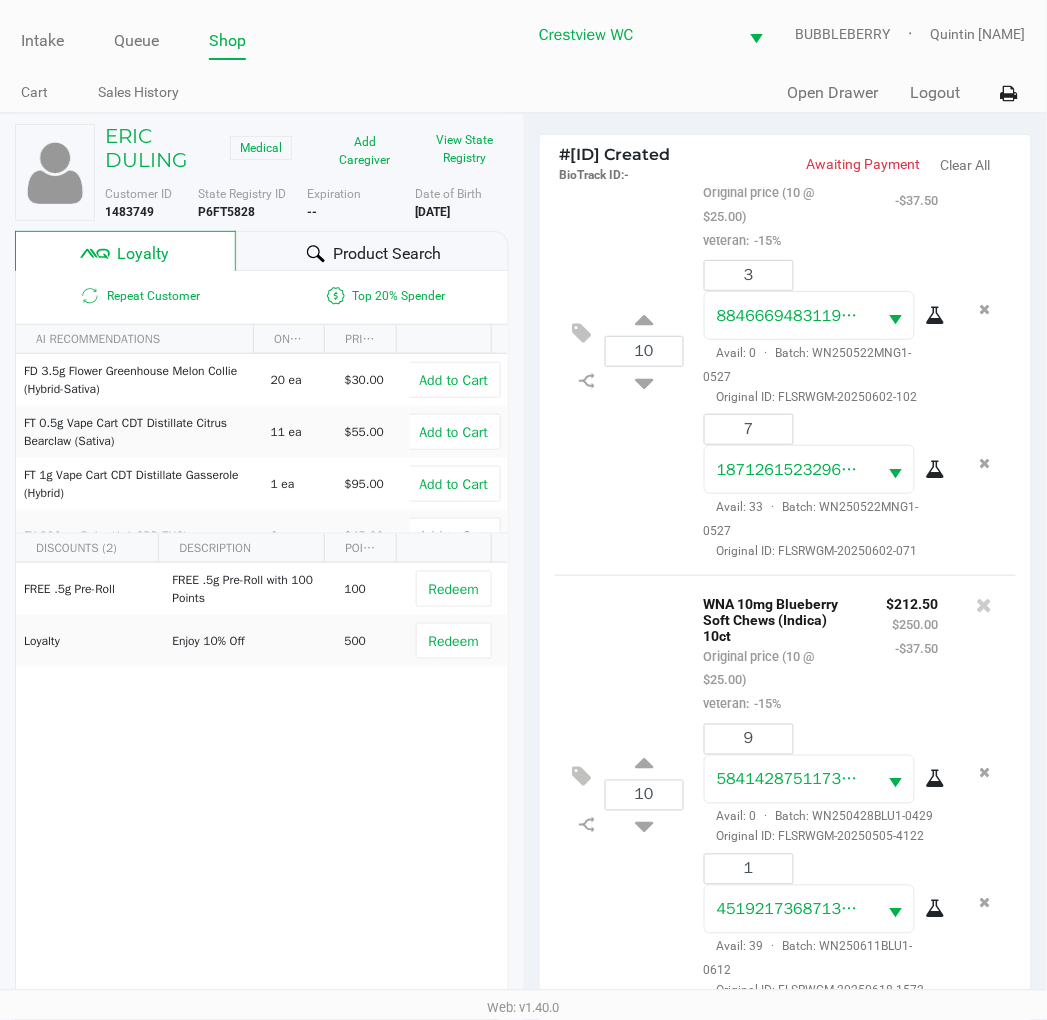 click on "State Registry ID  P6FT5828" 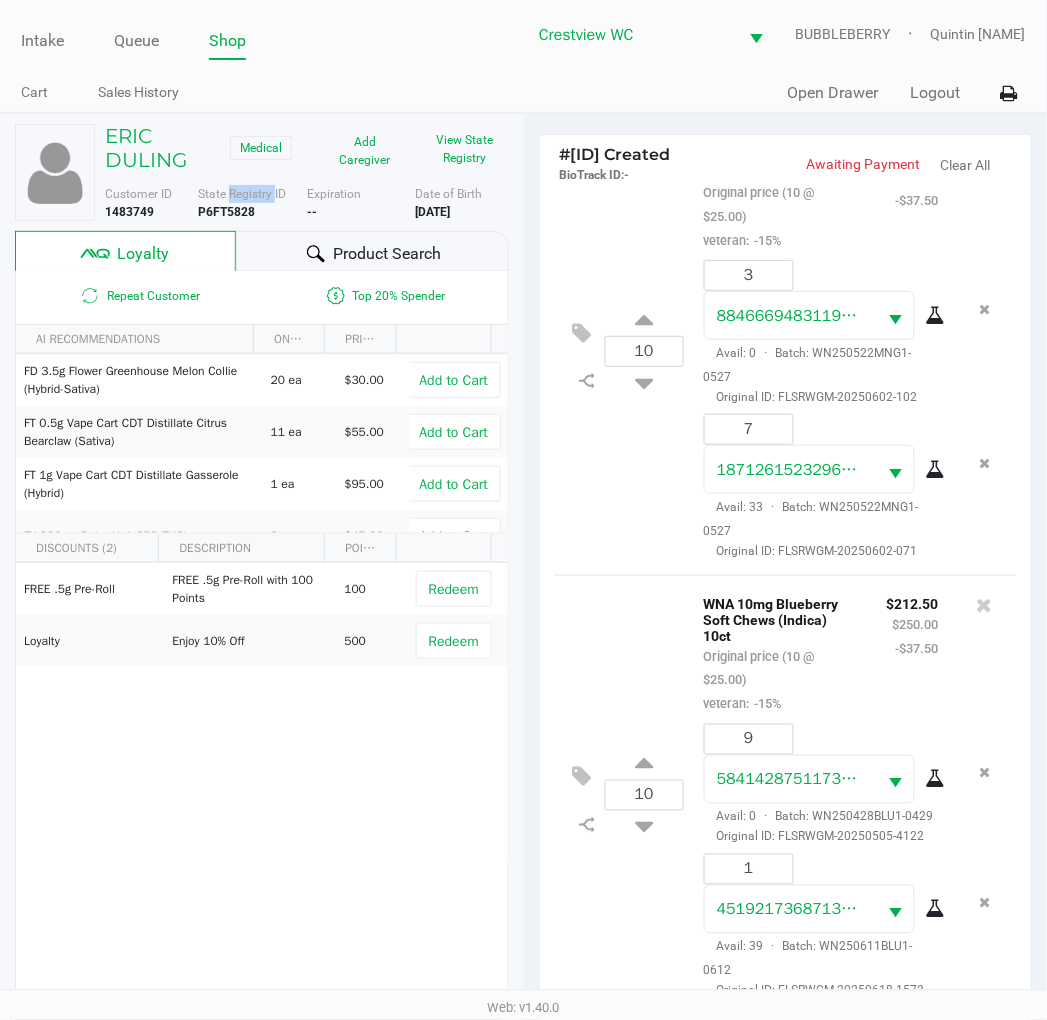 click on "State Registry ID  P6FT5828" 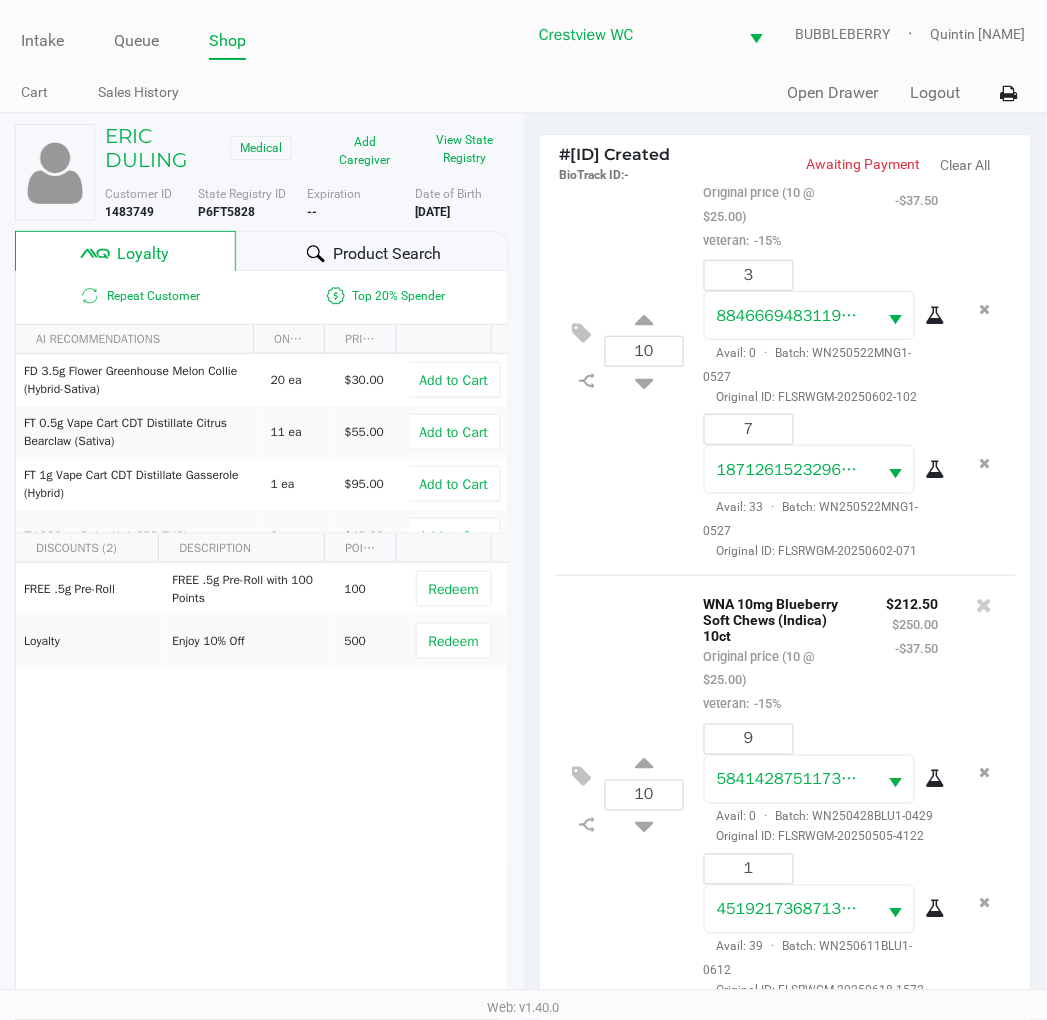 click on "P6FT5828" 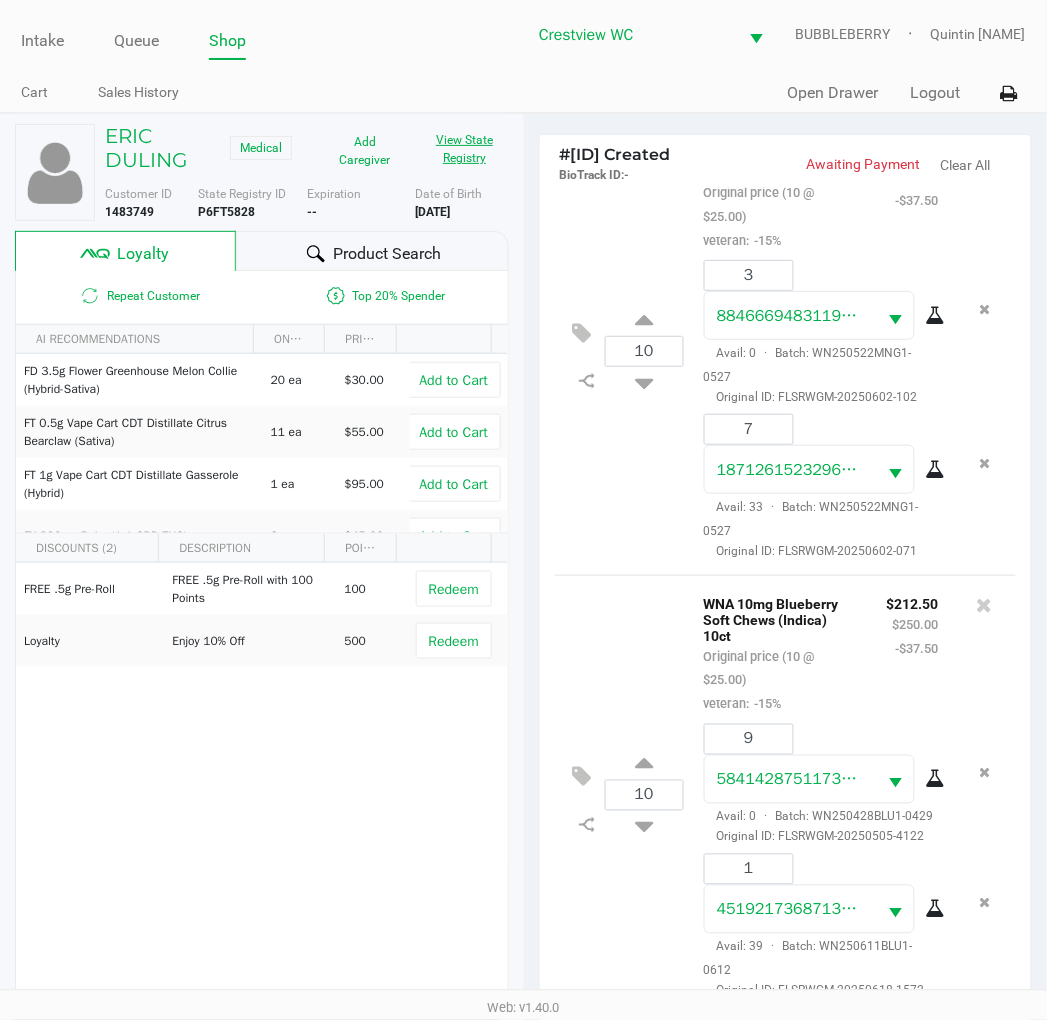 click on "View State Registry" 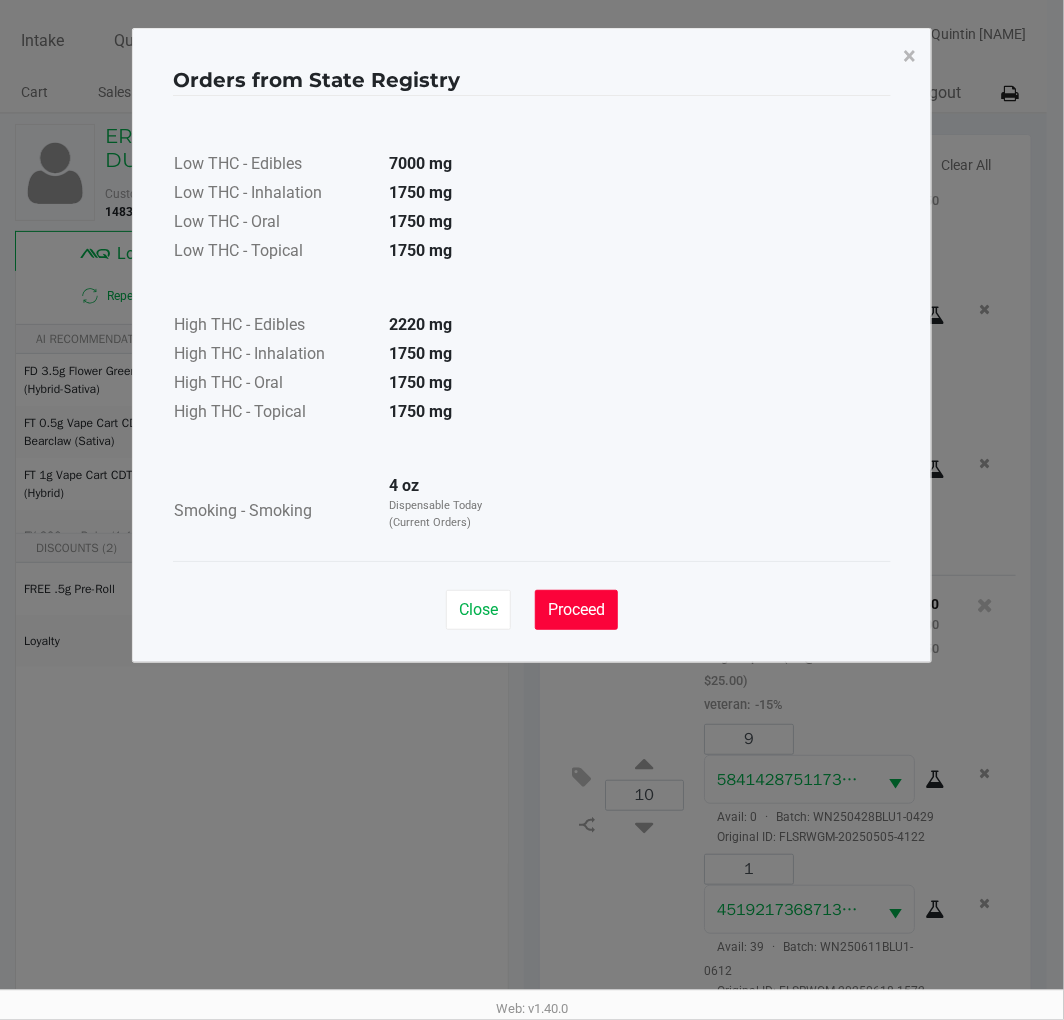 click on "Proceed" 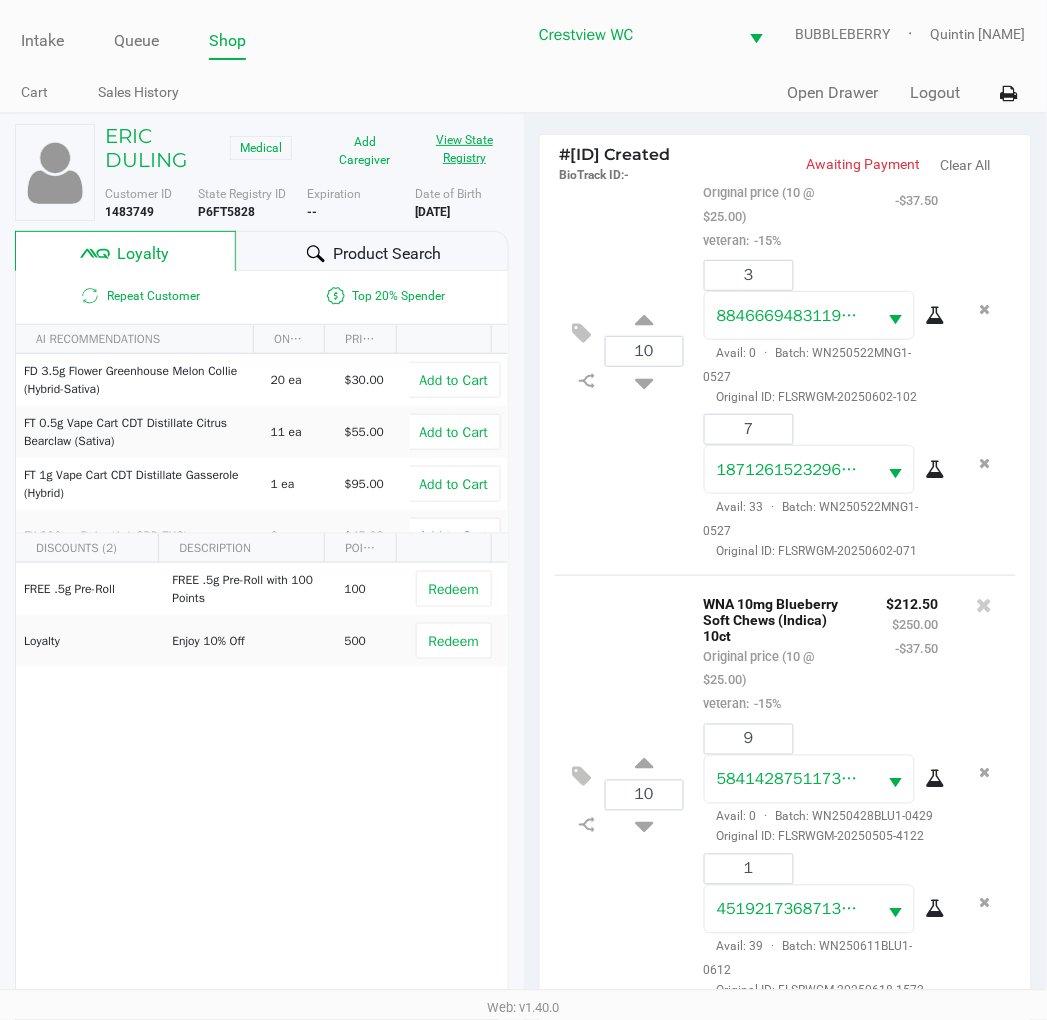 scroll, scrollTop: 258, scrollLeft: 0, axis: vertical 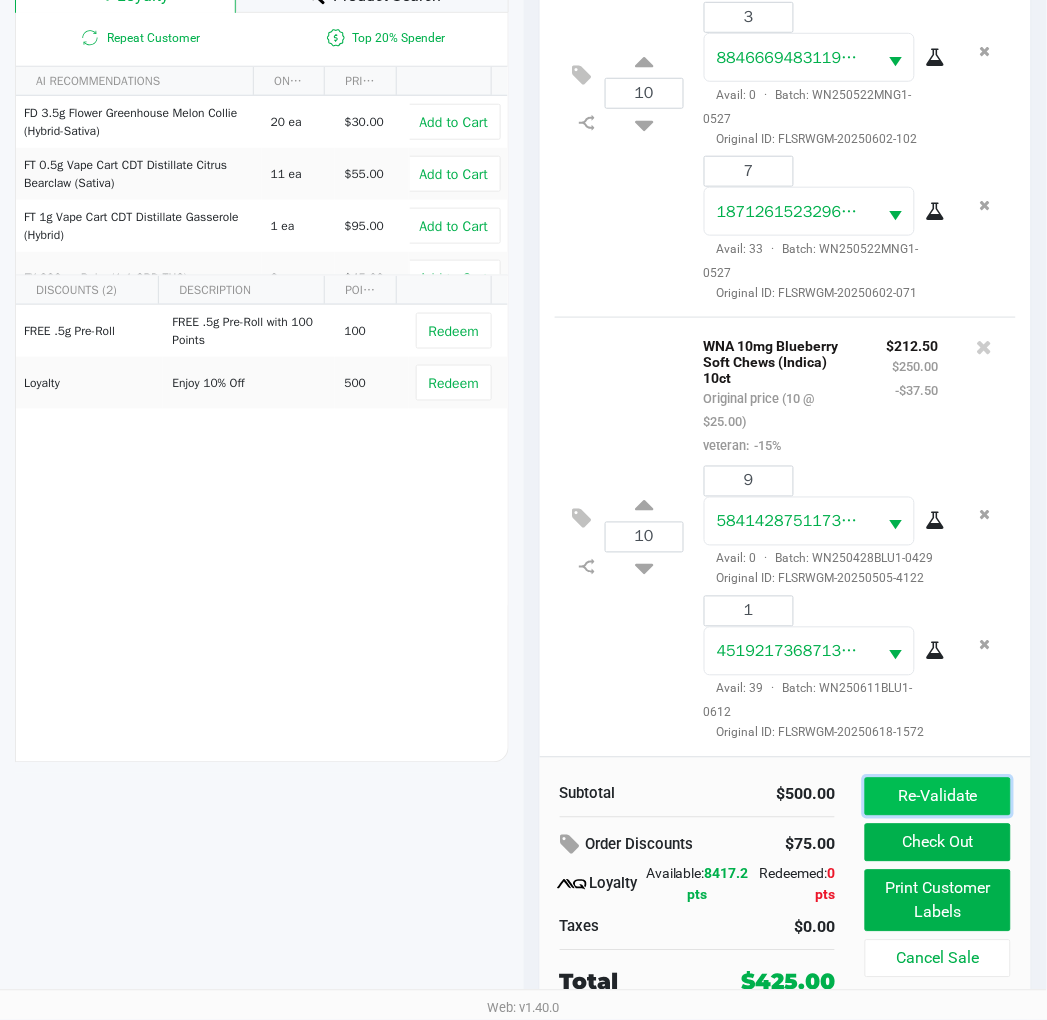 click on "Re-Validate" 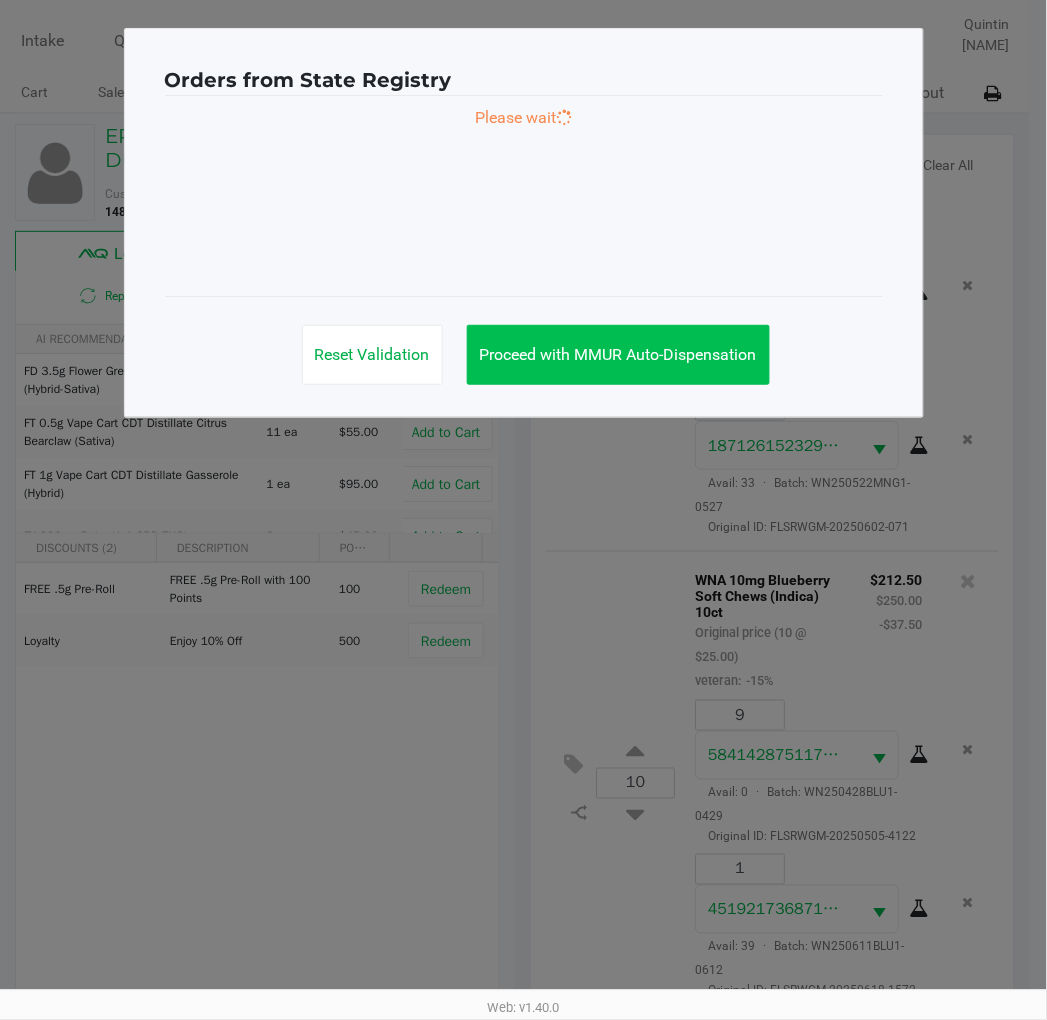 scroll, scrollTop: 0, scrollLeft: 0, axis: both 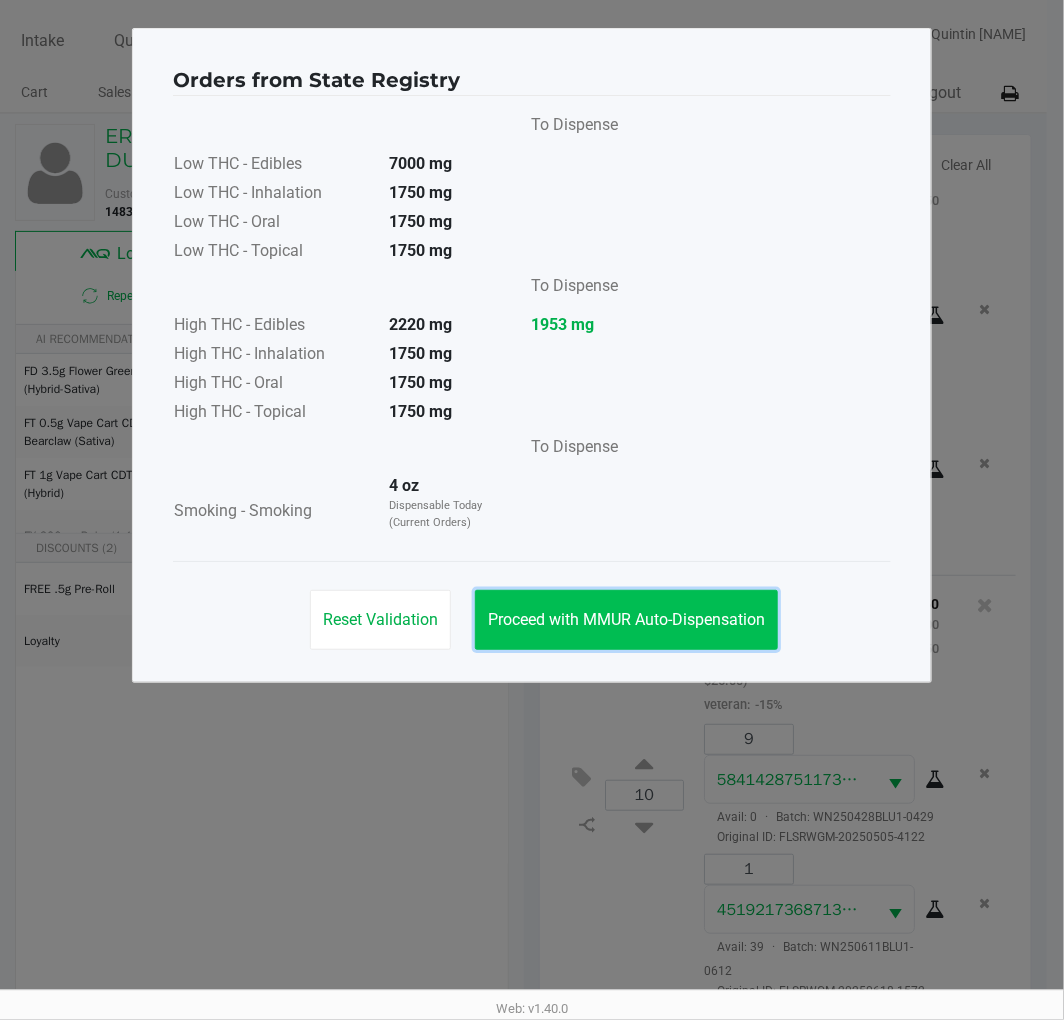 click on "Proceed with MMUR Auto-Dispensation" 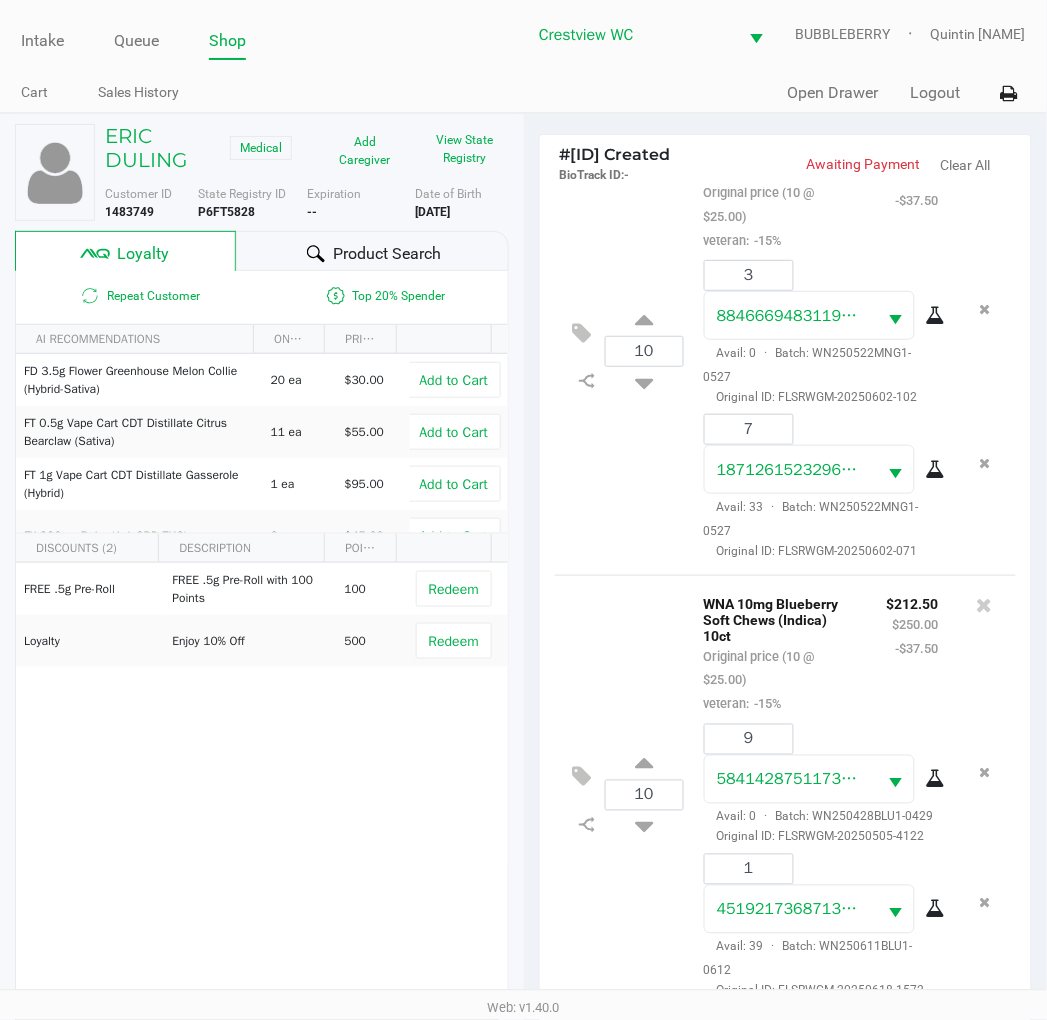 click on "ERIC DULING   Medical   Add Caregiver   View State Registry" 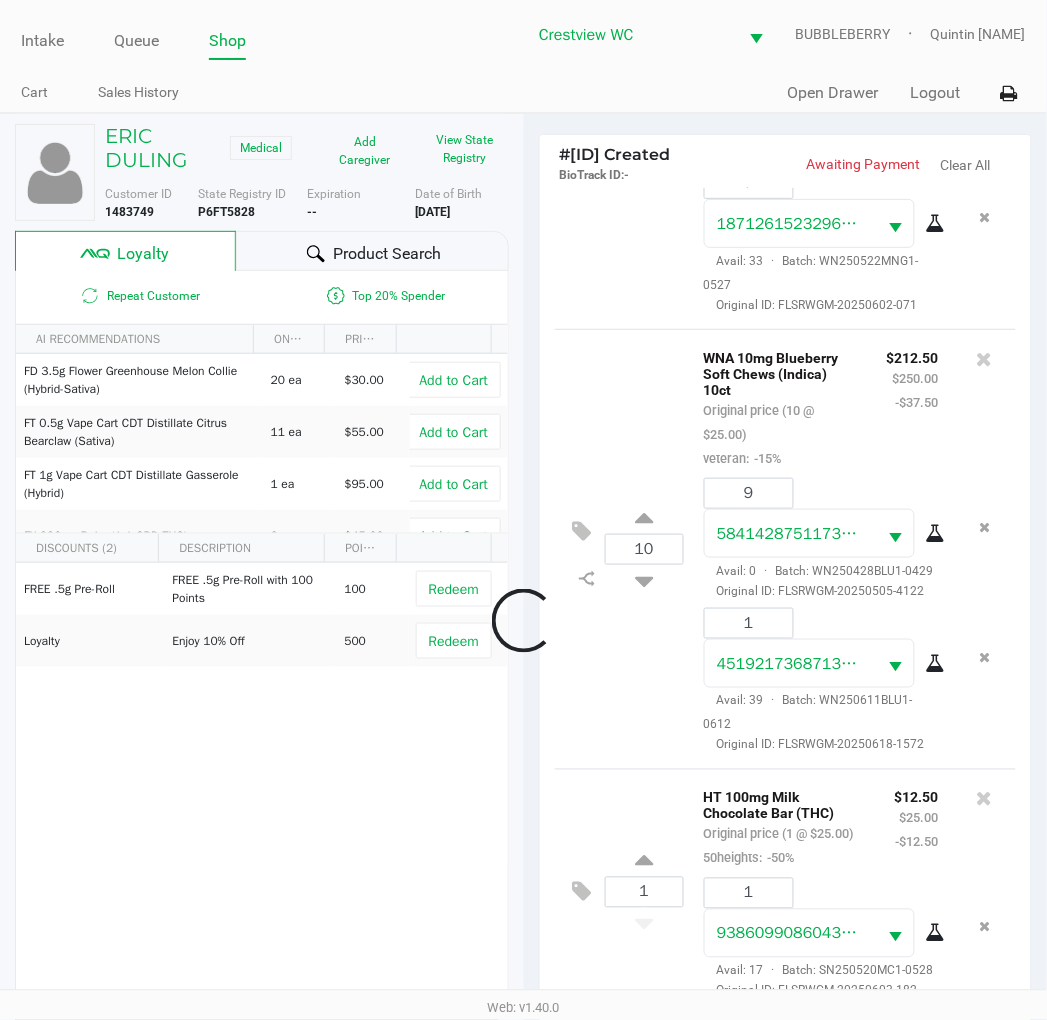 scroll, scrollTop: 402, scrollLeft: 0, axis: vertical 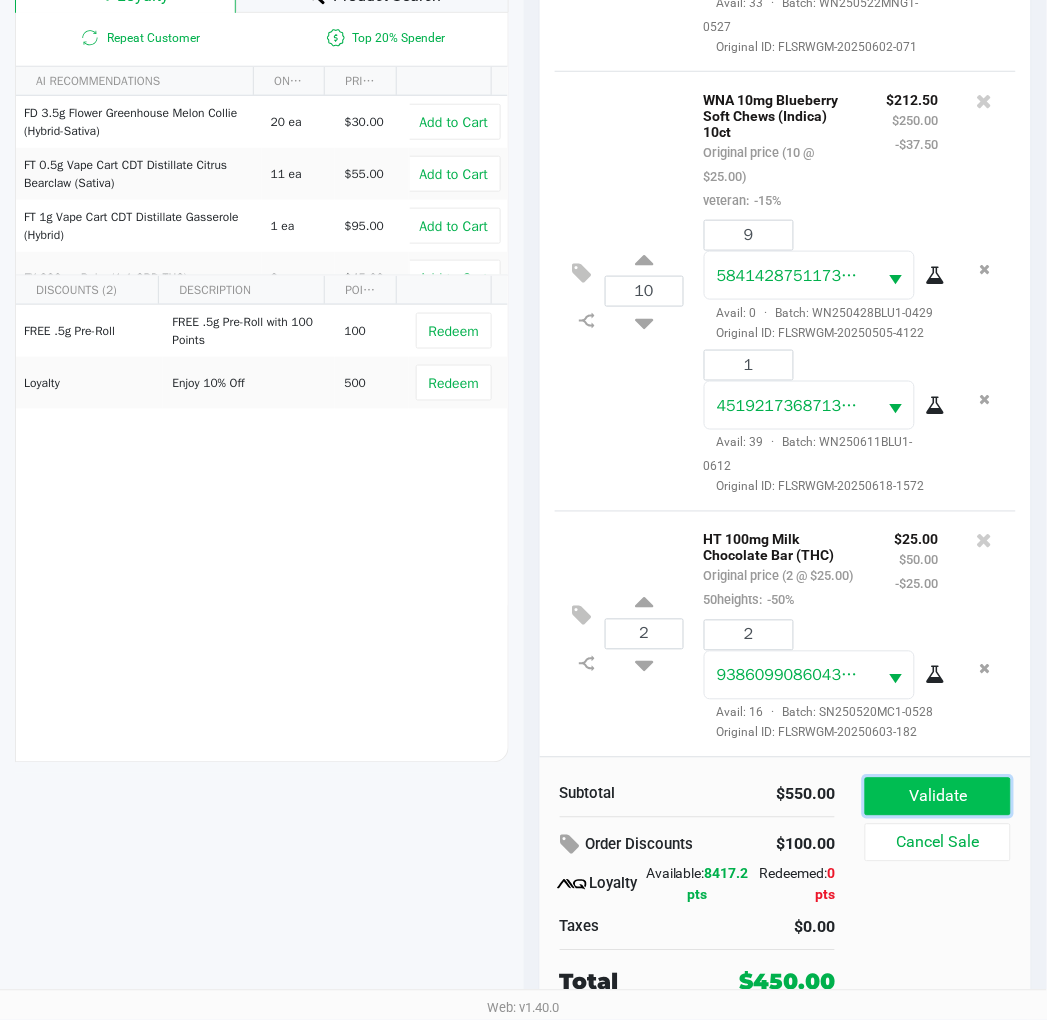 click on "Validate" 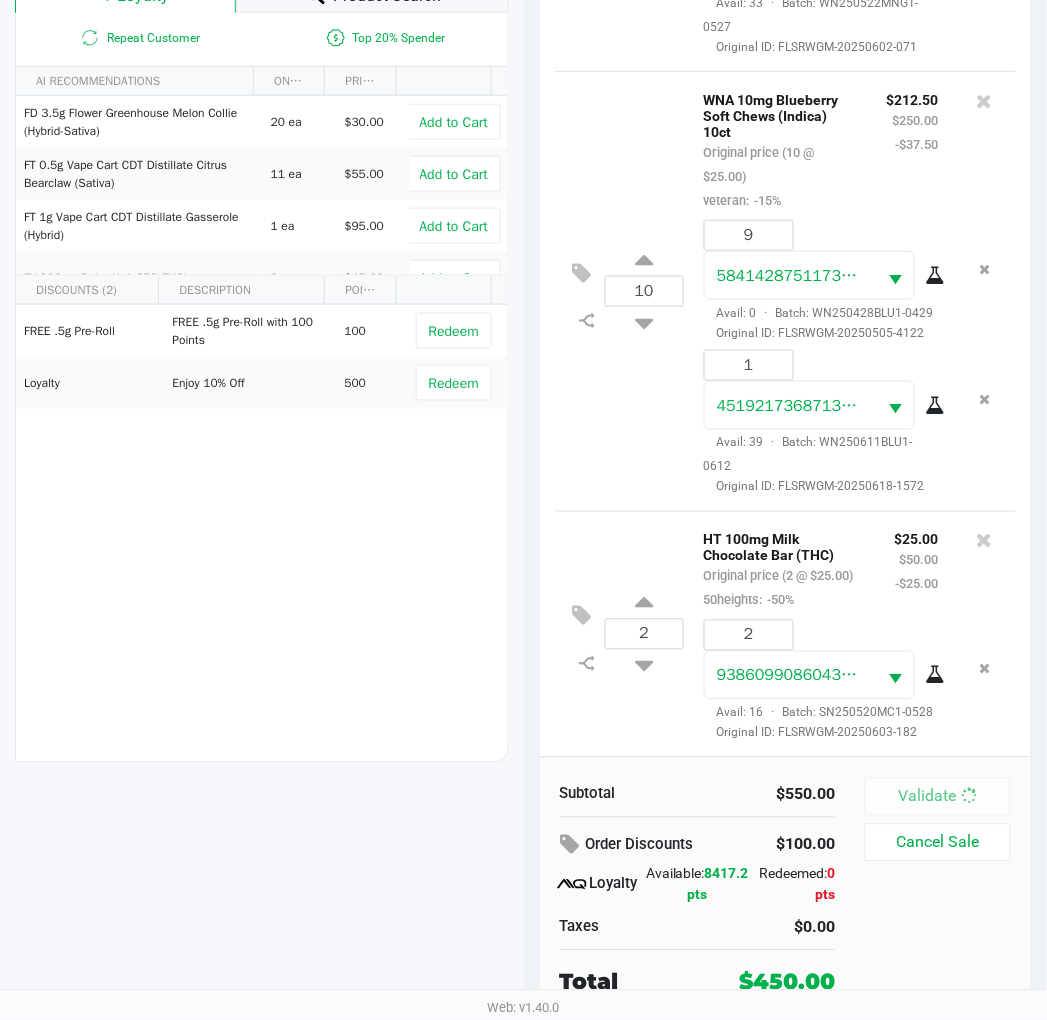 scroll, scrollTop: 0, scrollLeft: 0, axis: both 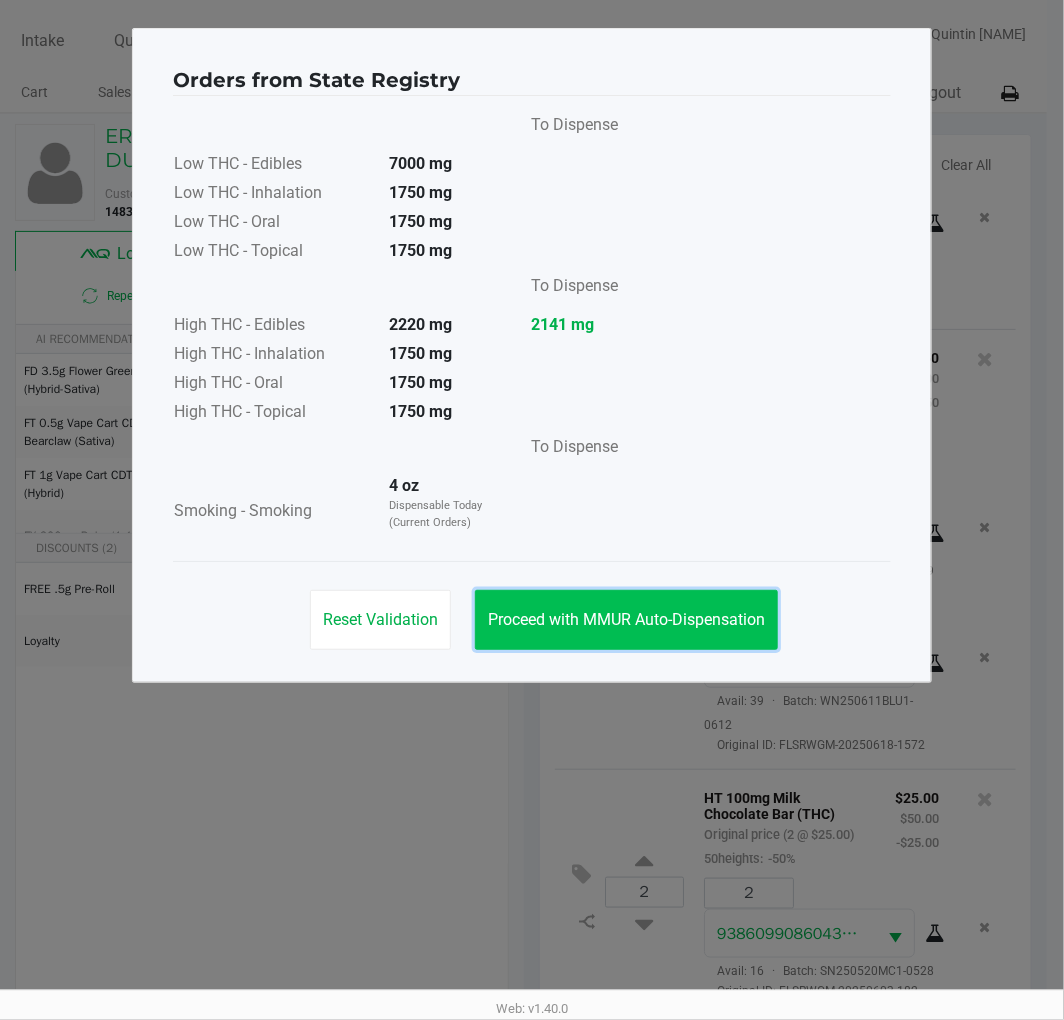 click on "Proceed with MMUR Auto-Dispensation" 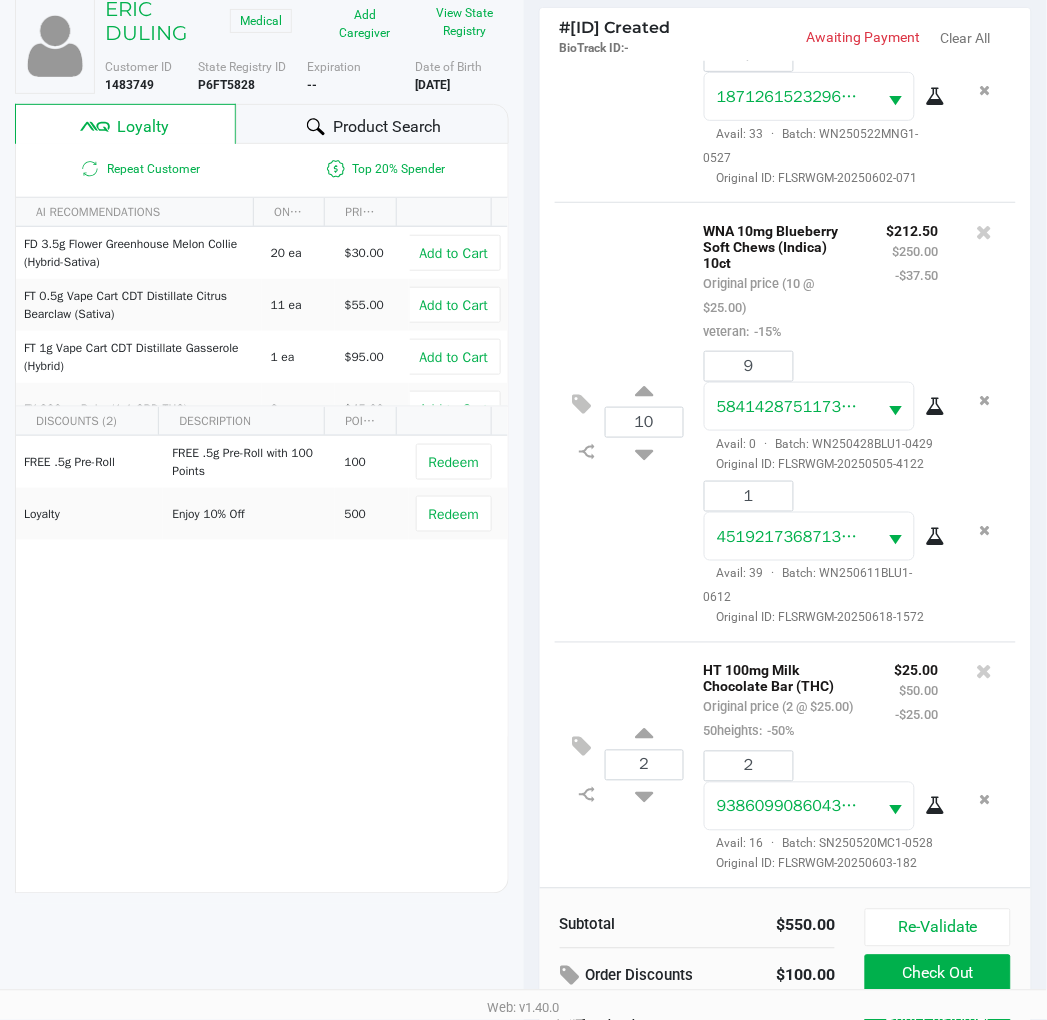 scroll, scrollTop: 258, scrollLeft: 0, axis: vertical 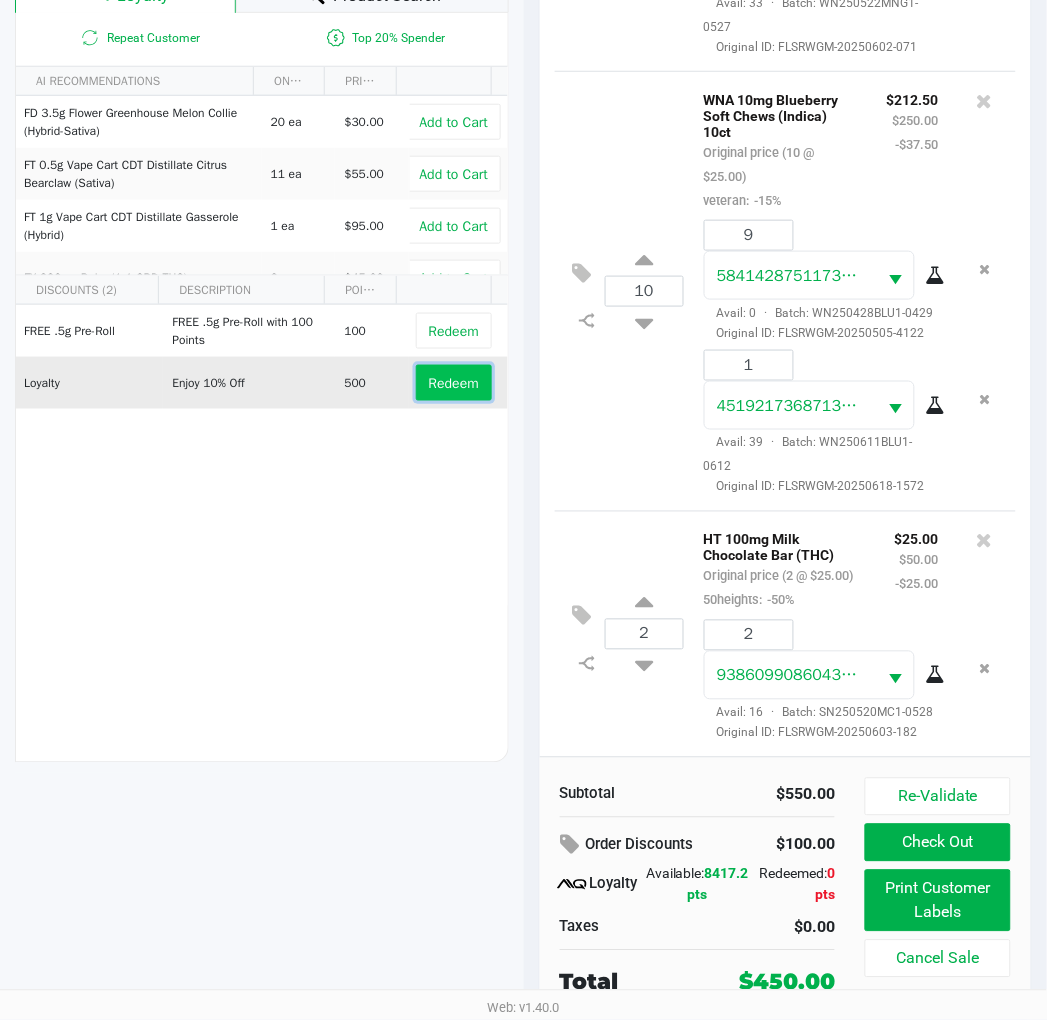 click on "Redeem" 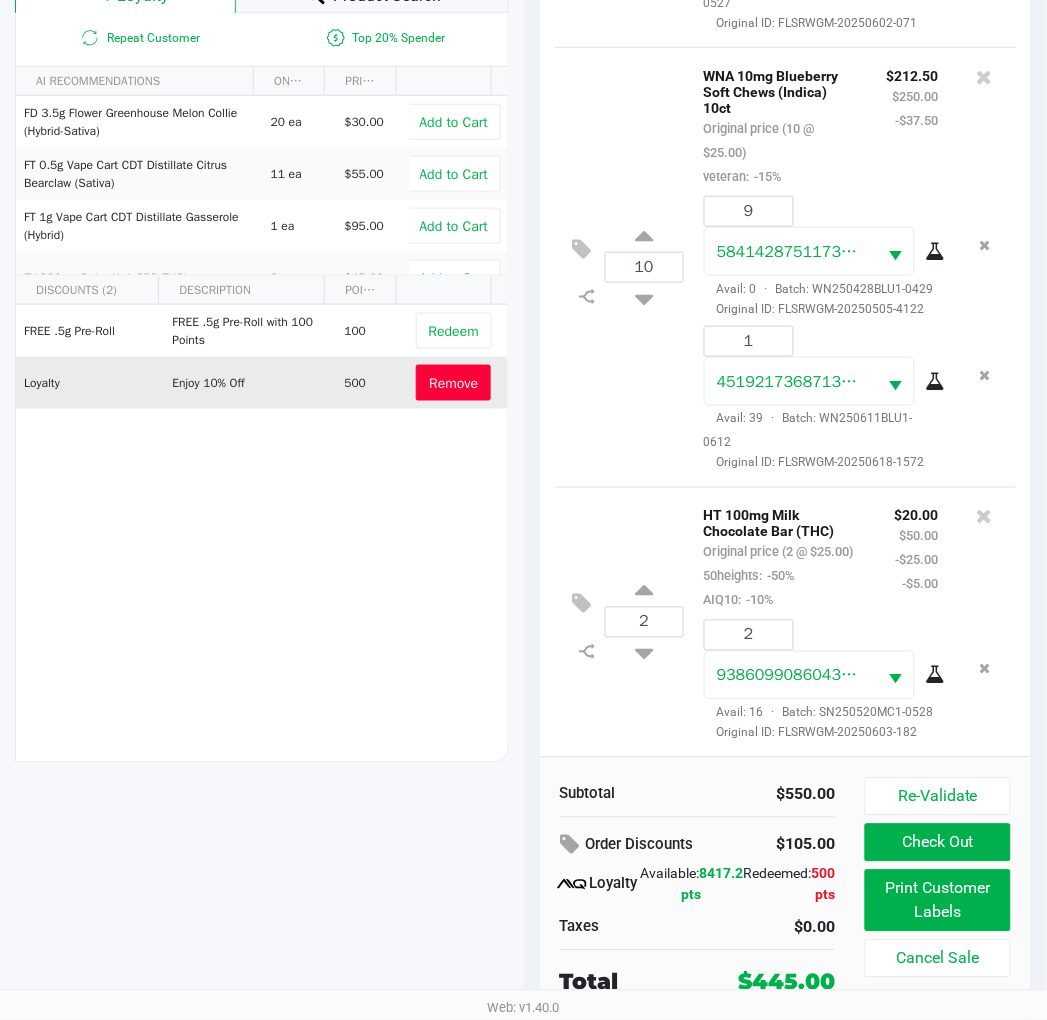 scroll, scrollTop: 425, scrollLeft: 0, axis: vertical 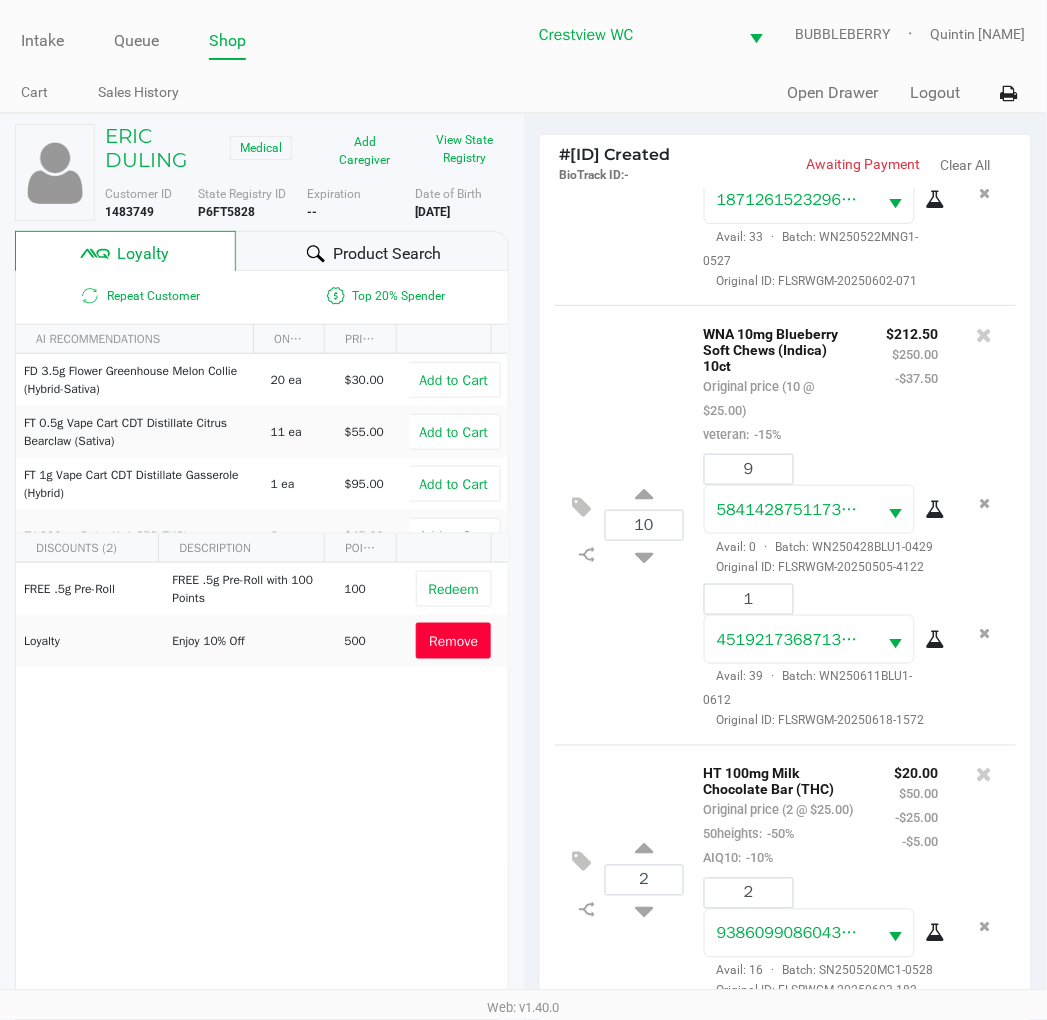 click on "Remove" 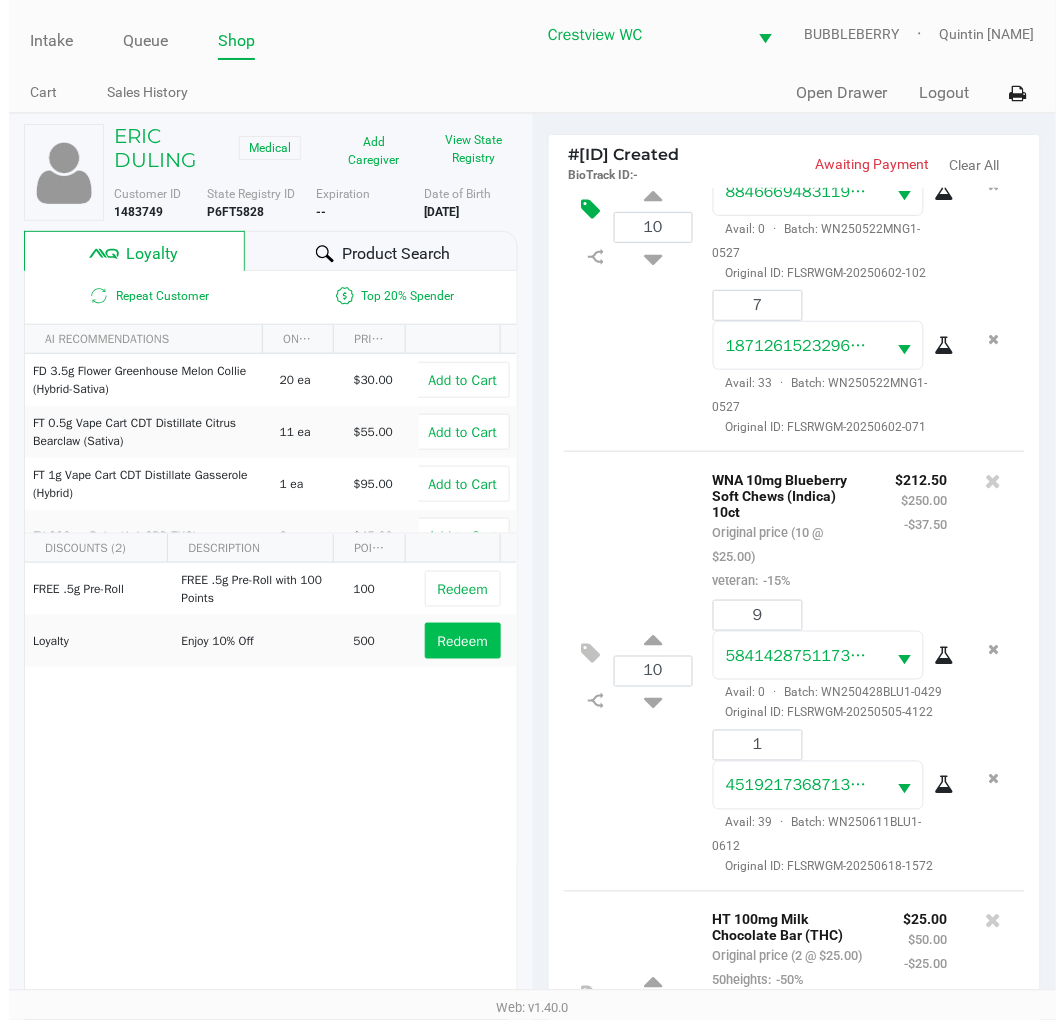 scroll, scrollTop: 0, scrollLeft: 0, axis: both 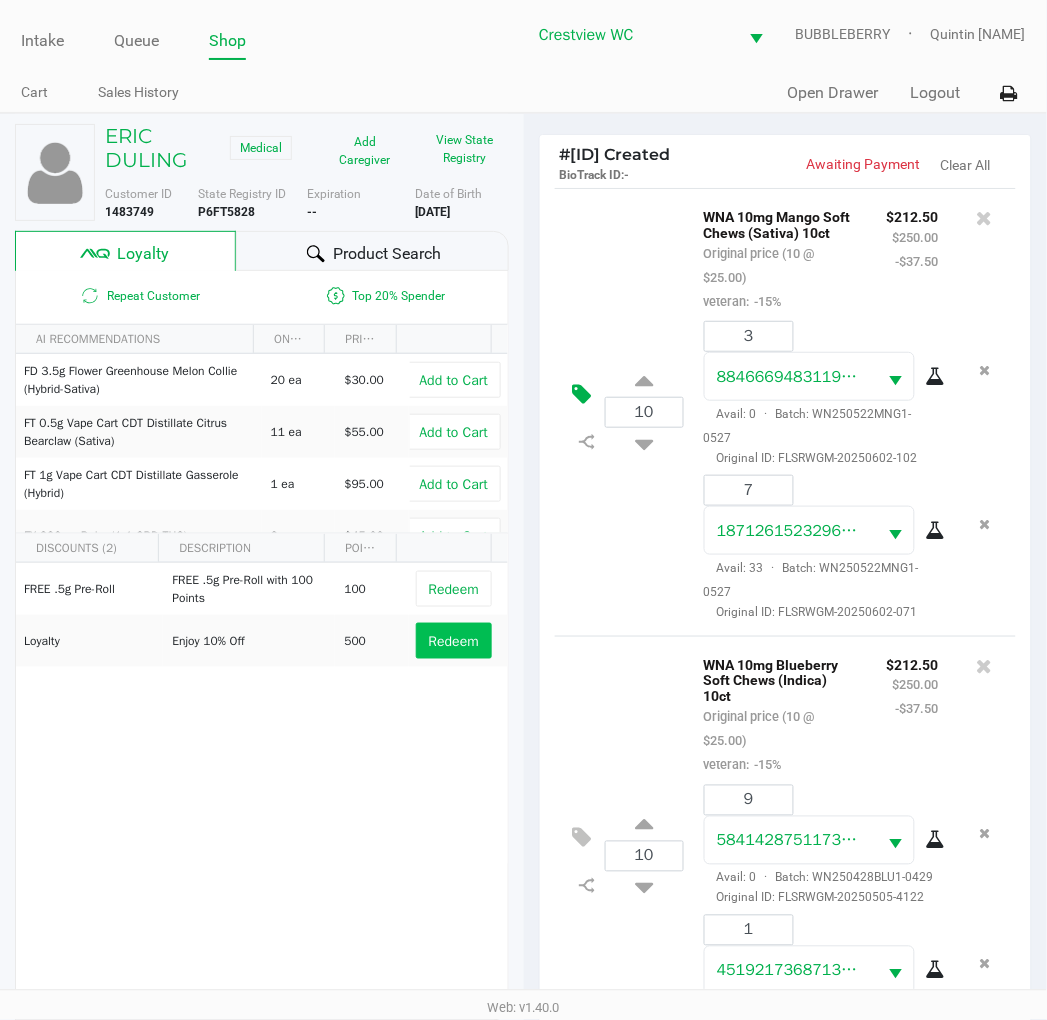 click 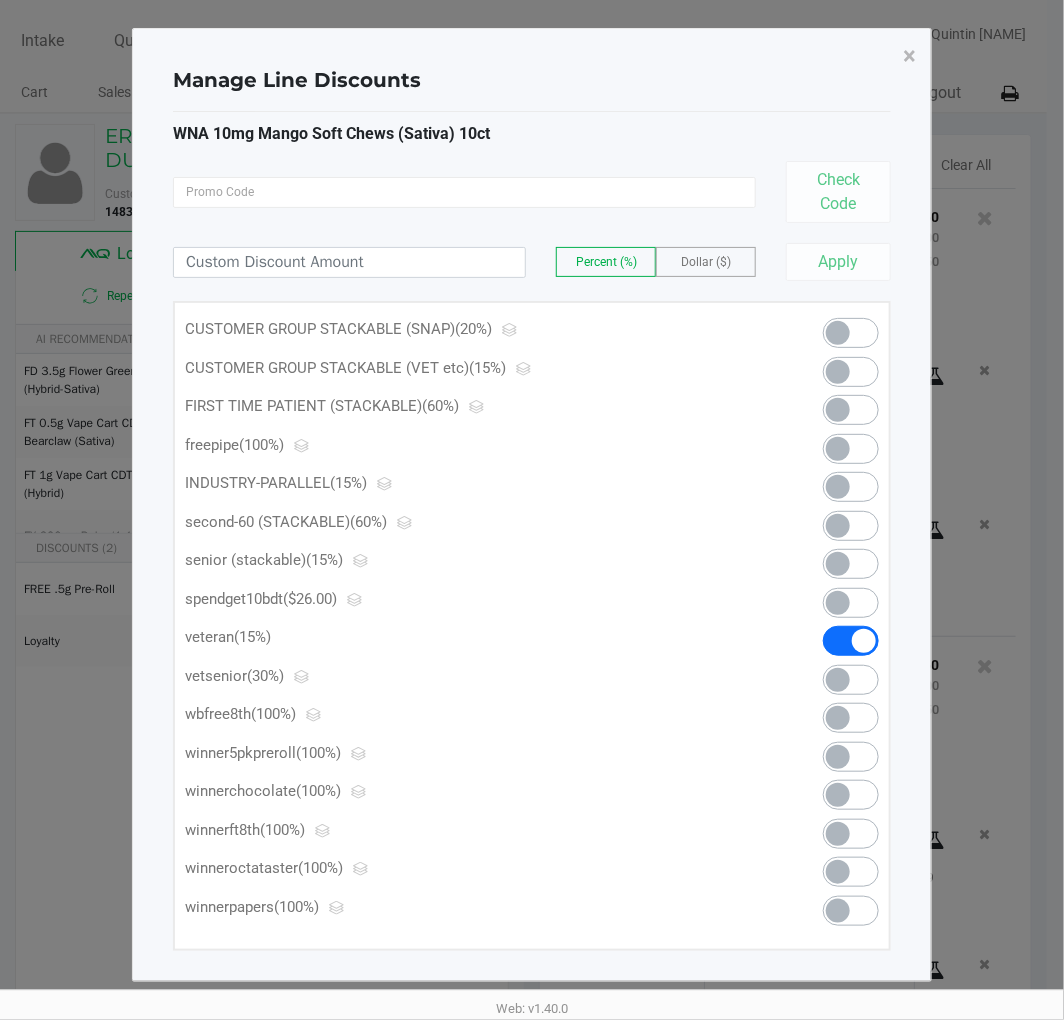 click at bounding box center [851, 603] 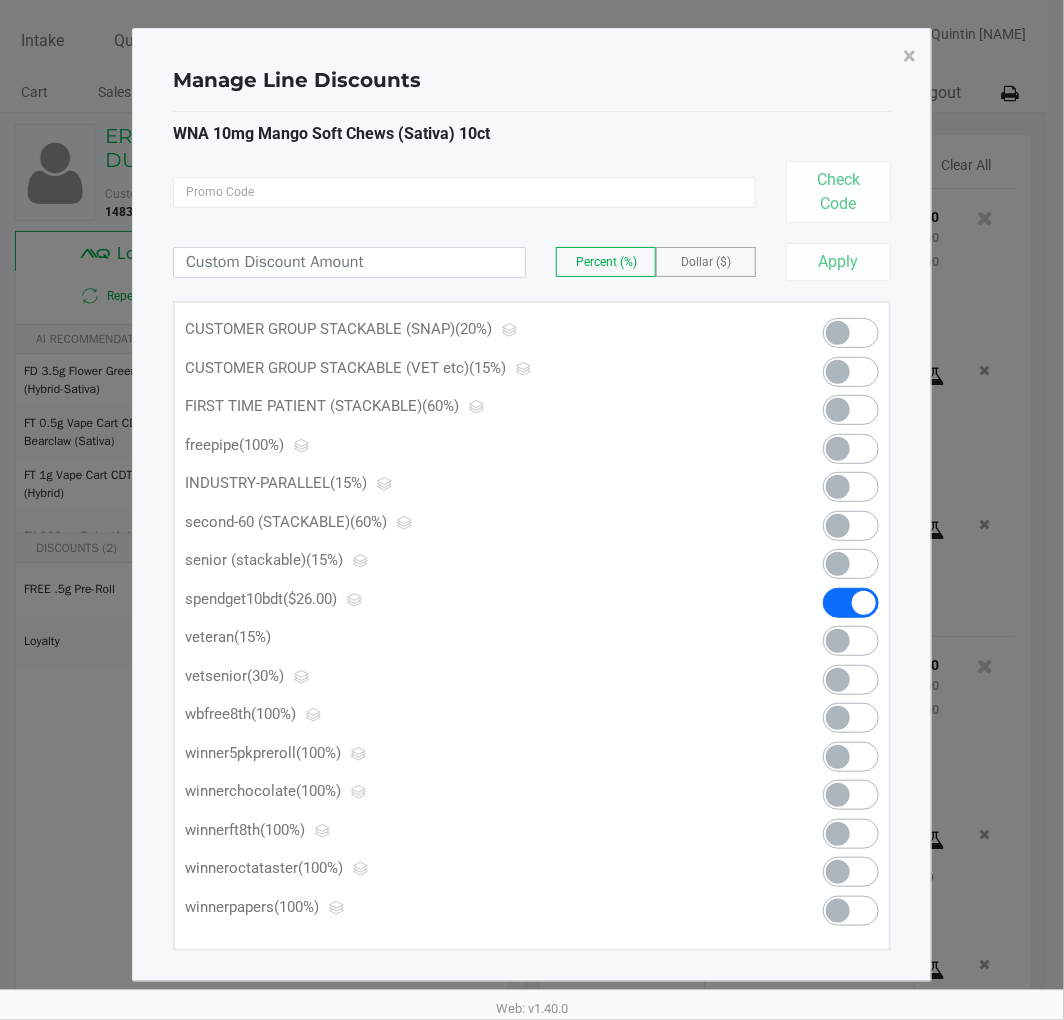 scroll, scrollTop: 402, scrollLeft: 0, axis: vertical 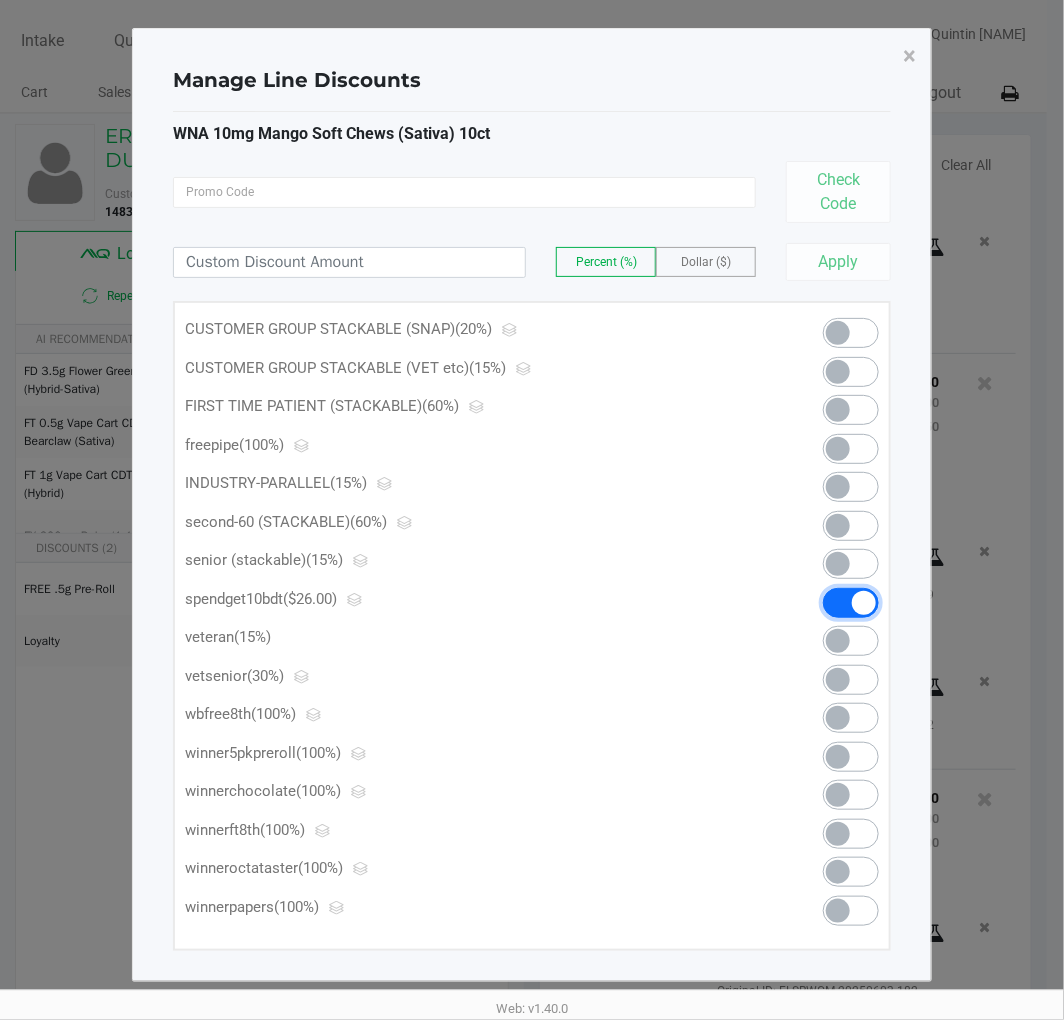 click at bounding box center (851, 603) 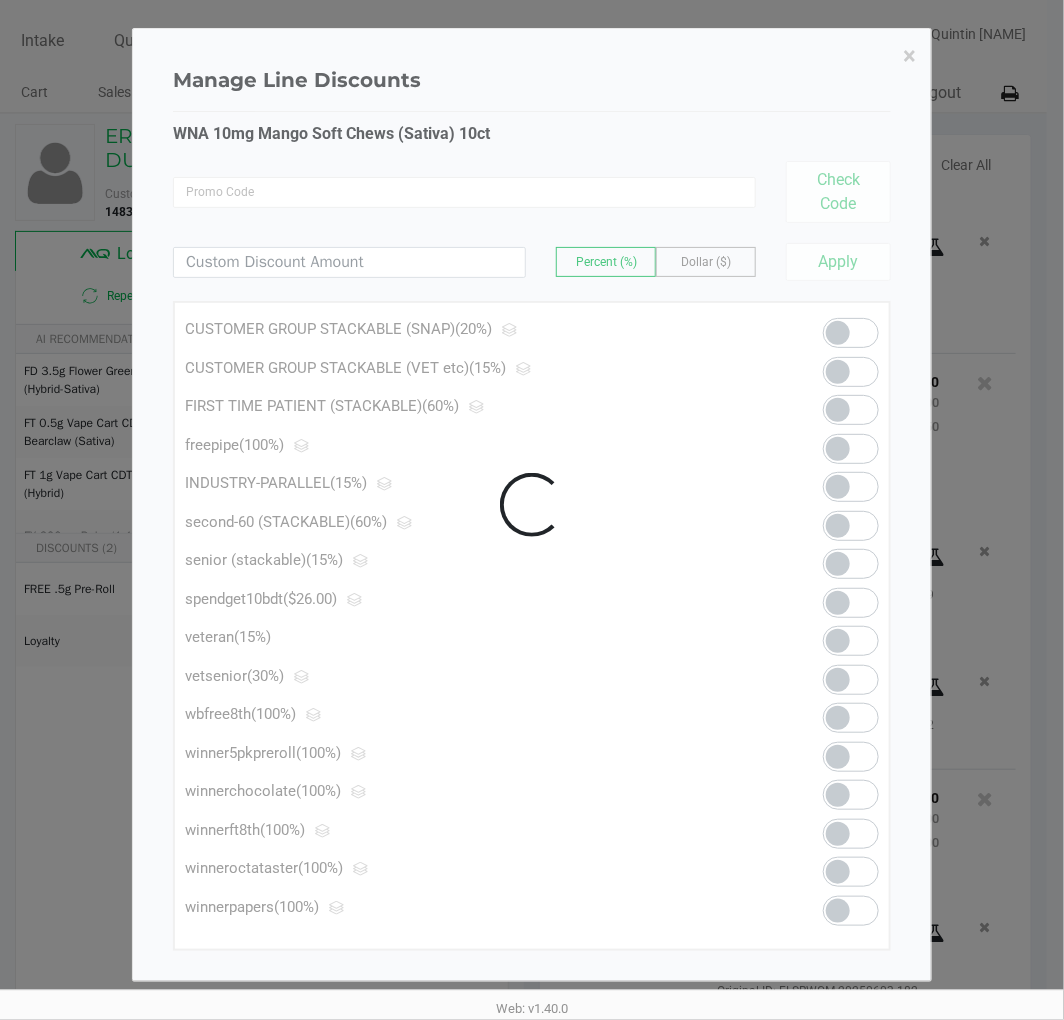click 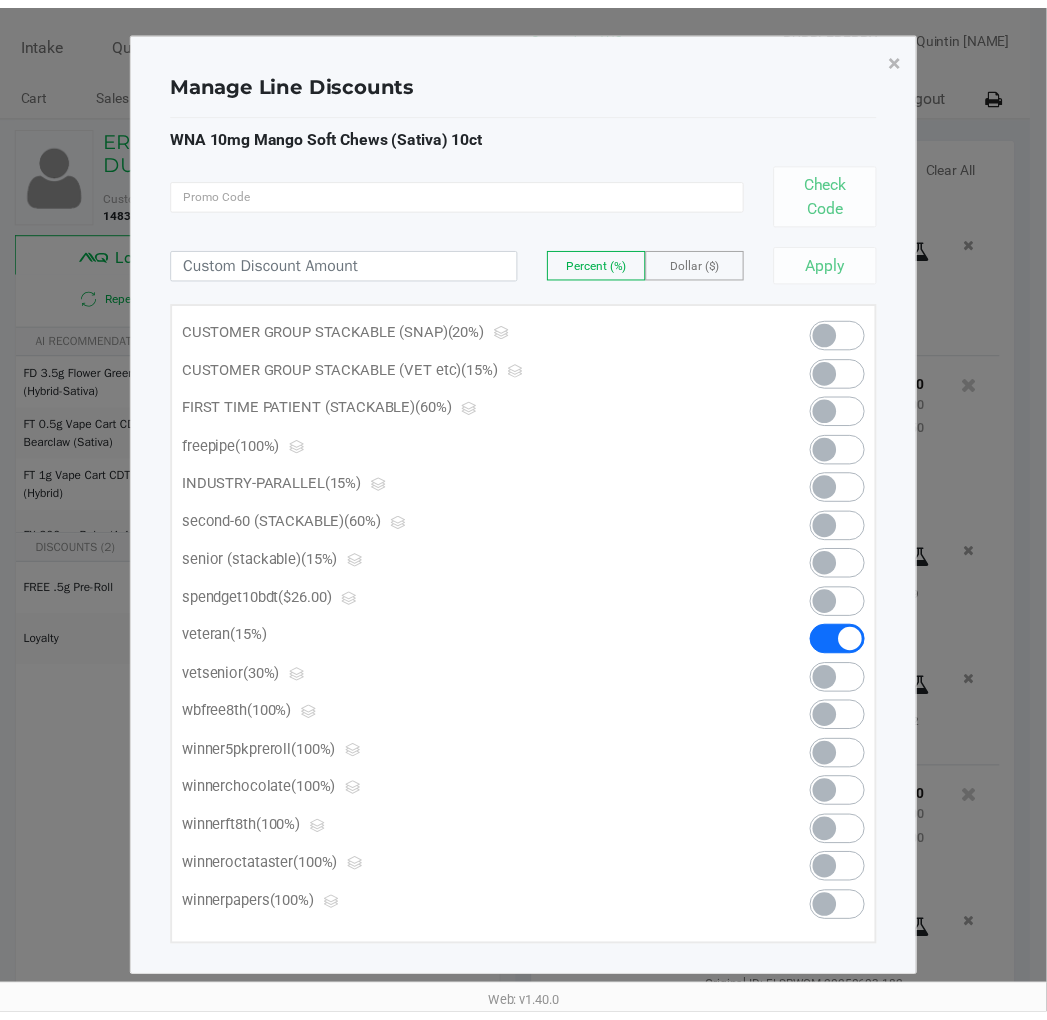 scroll, scrollTop: 402, scrollLeft: 0, axis: vertical 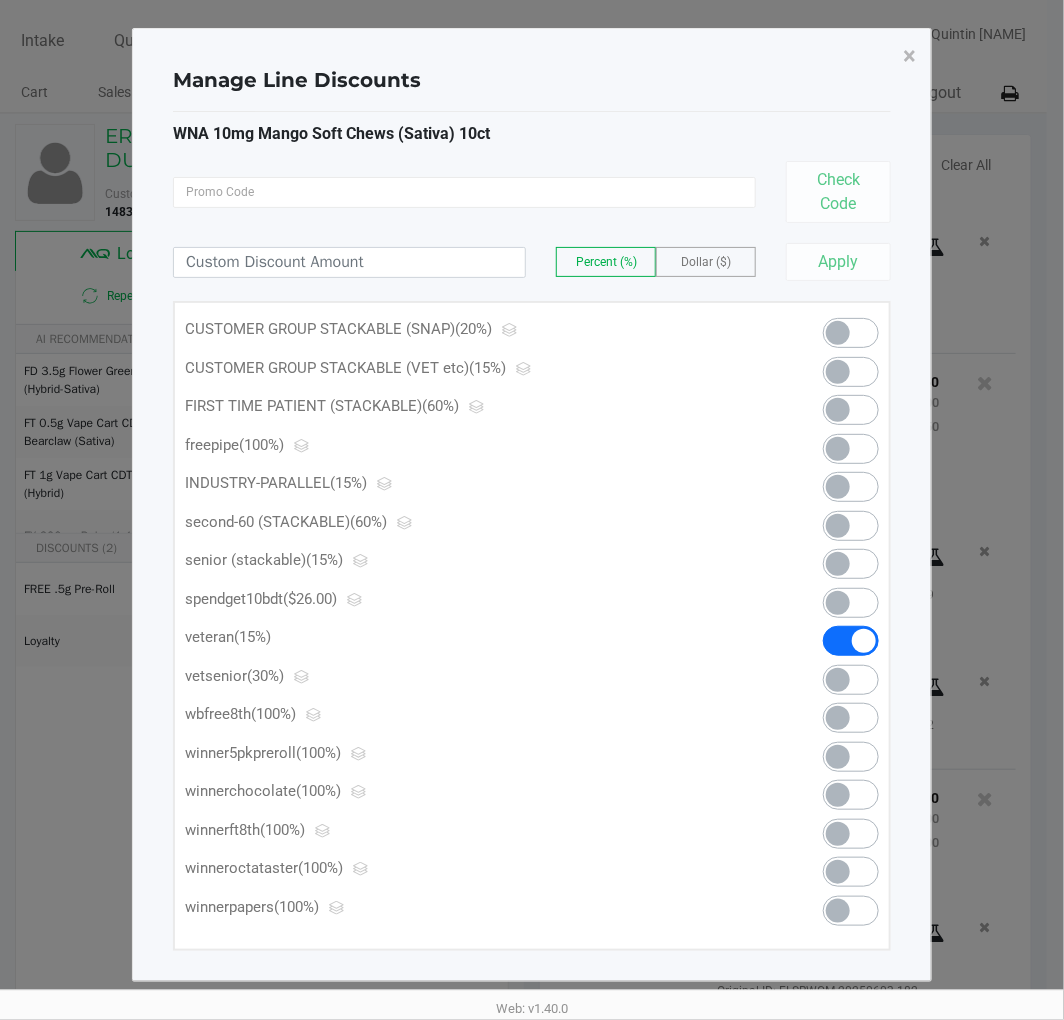 click 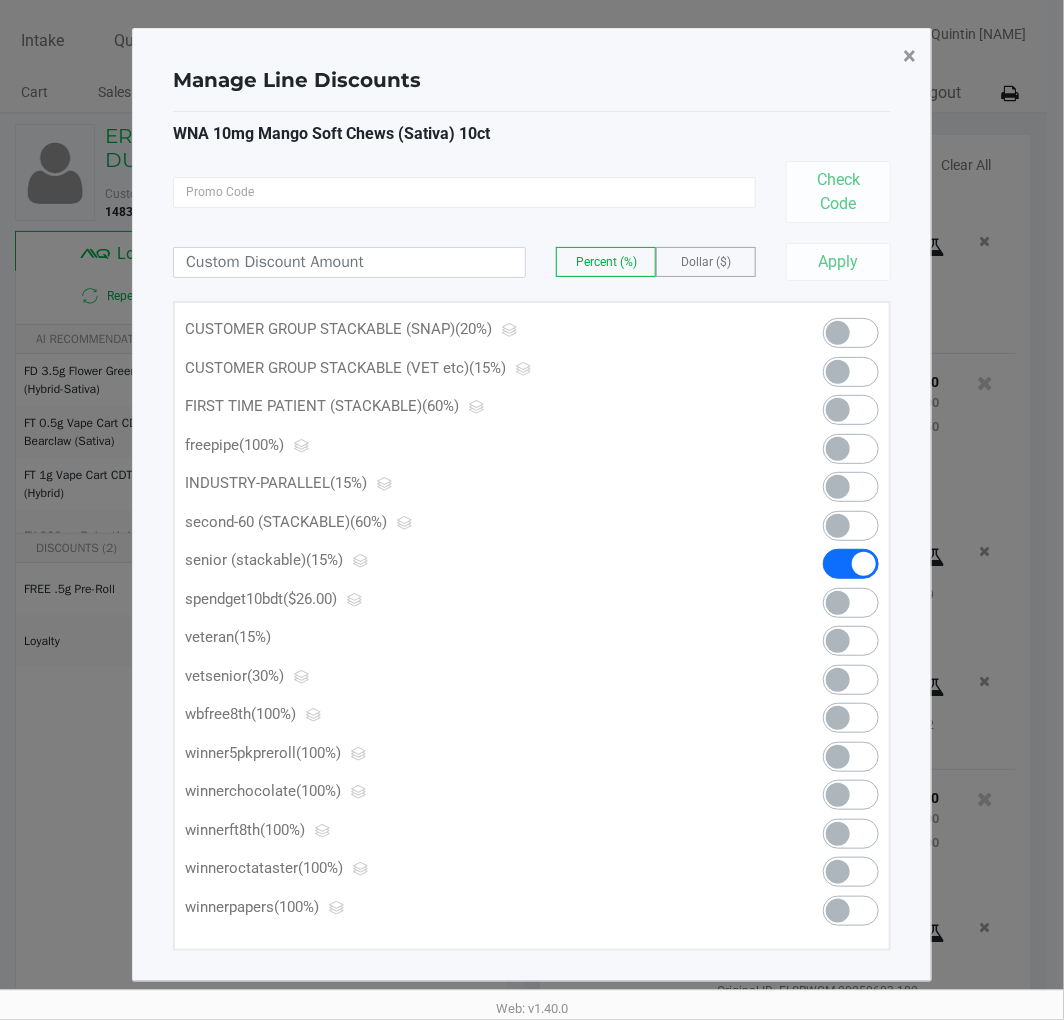 click on "×" 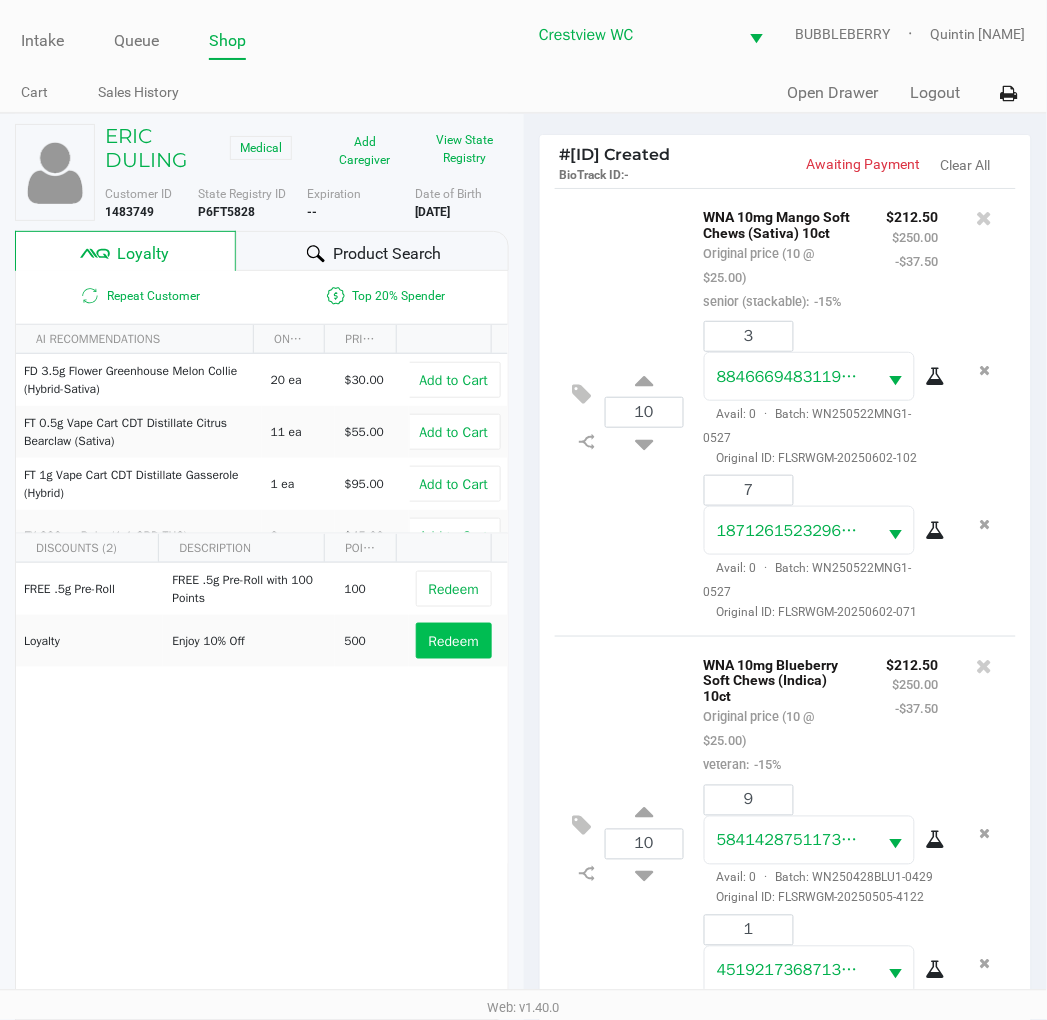 scroll, scrollTop: 425, scrollLeft: 0, axis: vertical 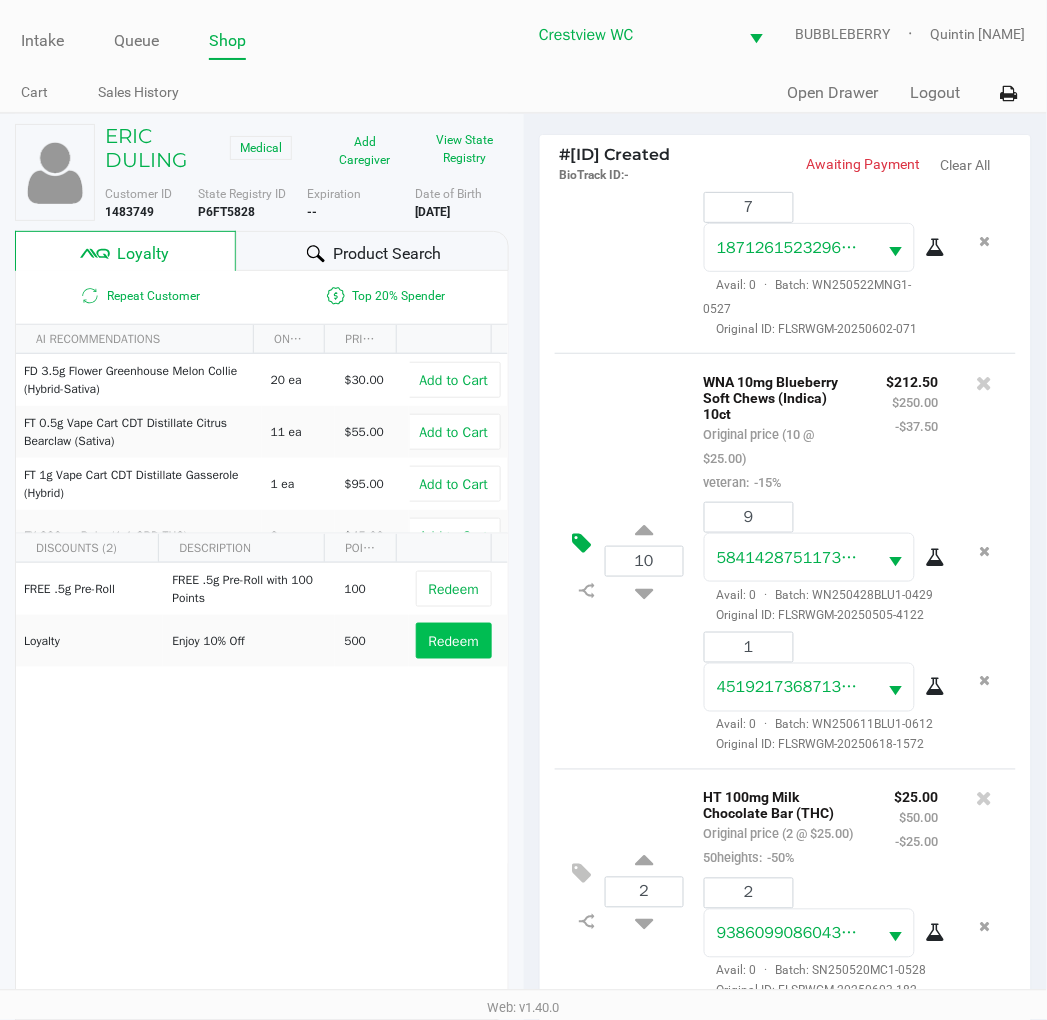 click 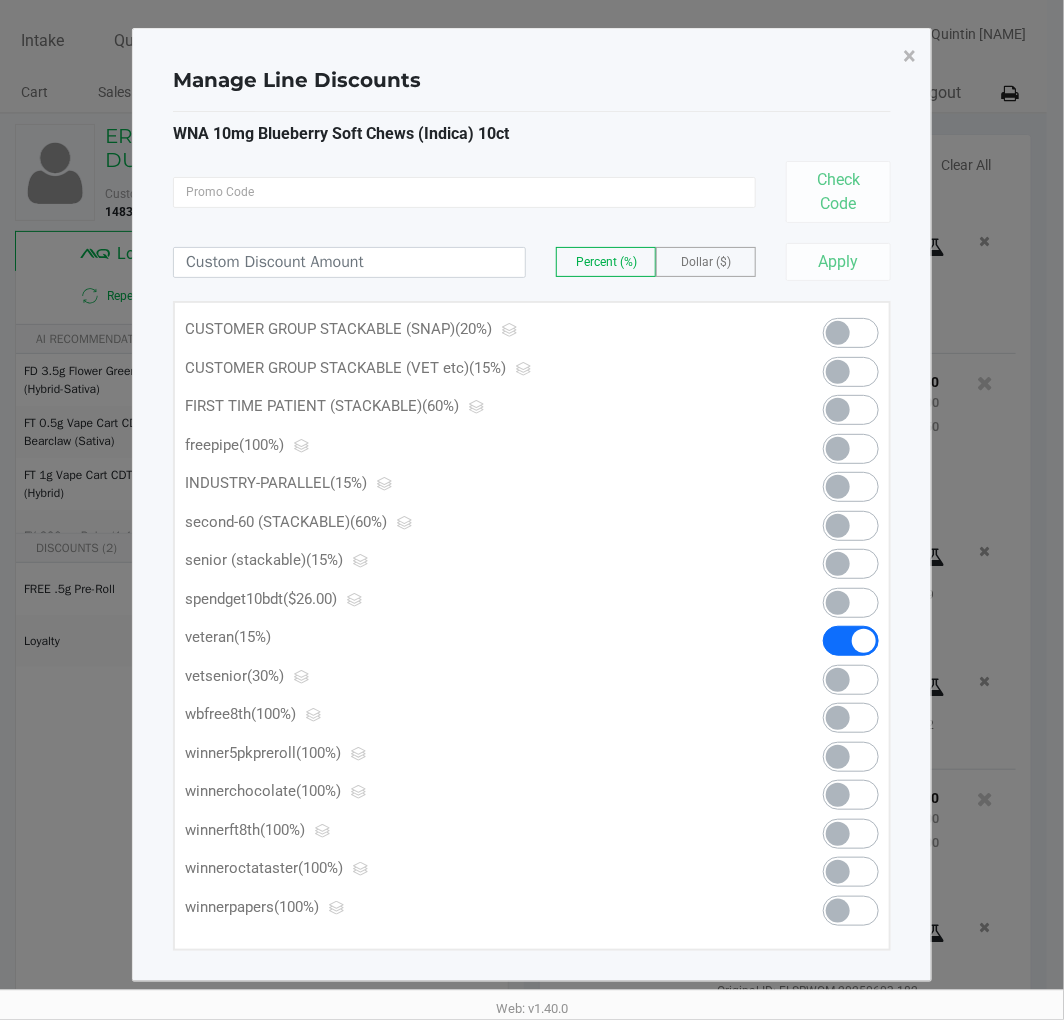 click 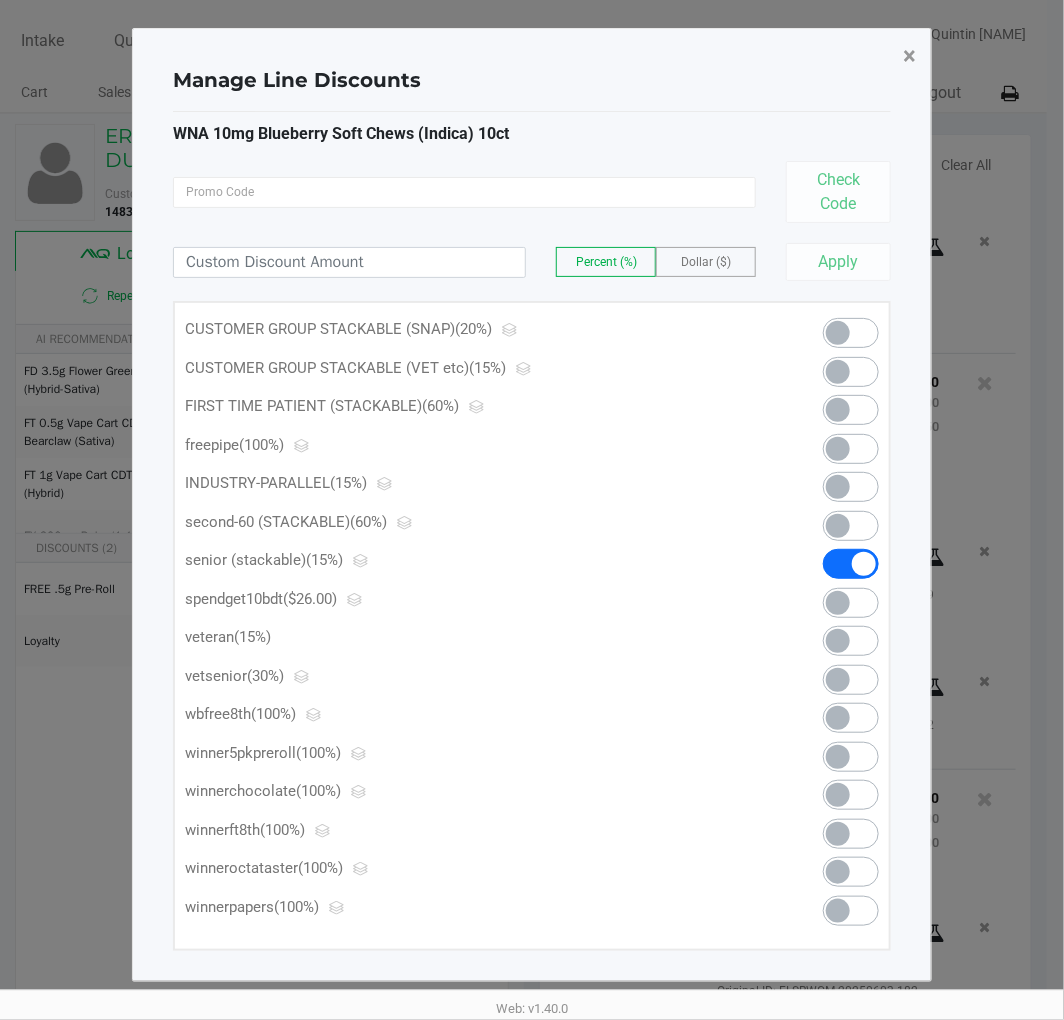 click on "×" 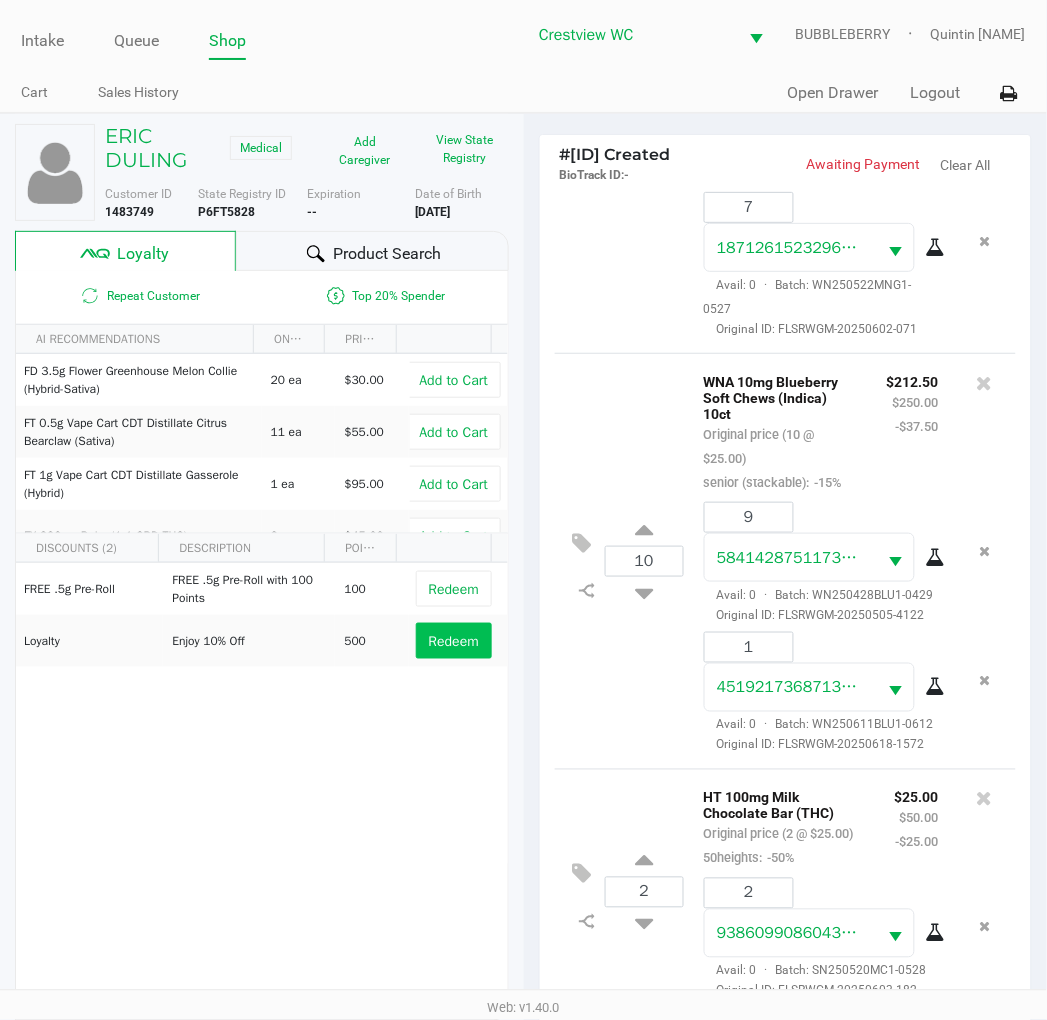 scroll, scrollTop: 450, scrollLeft: 0, axis: vertical 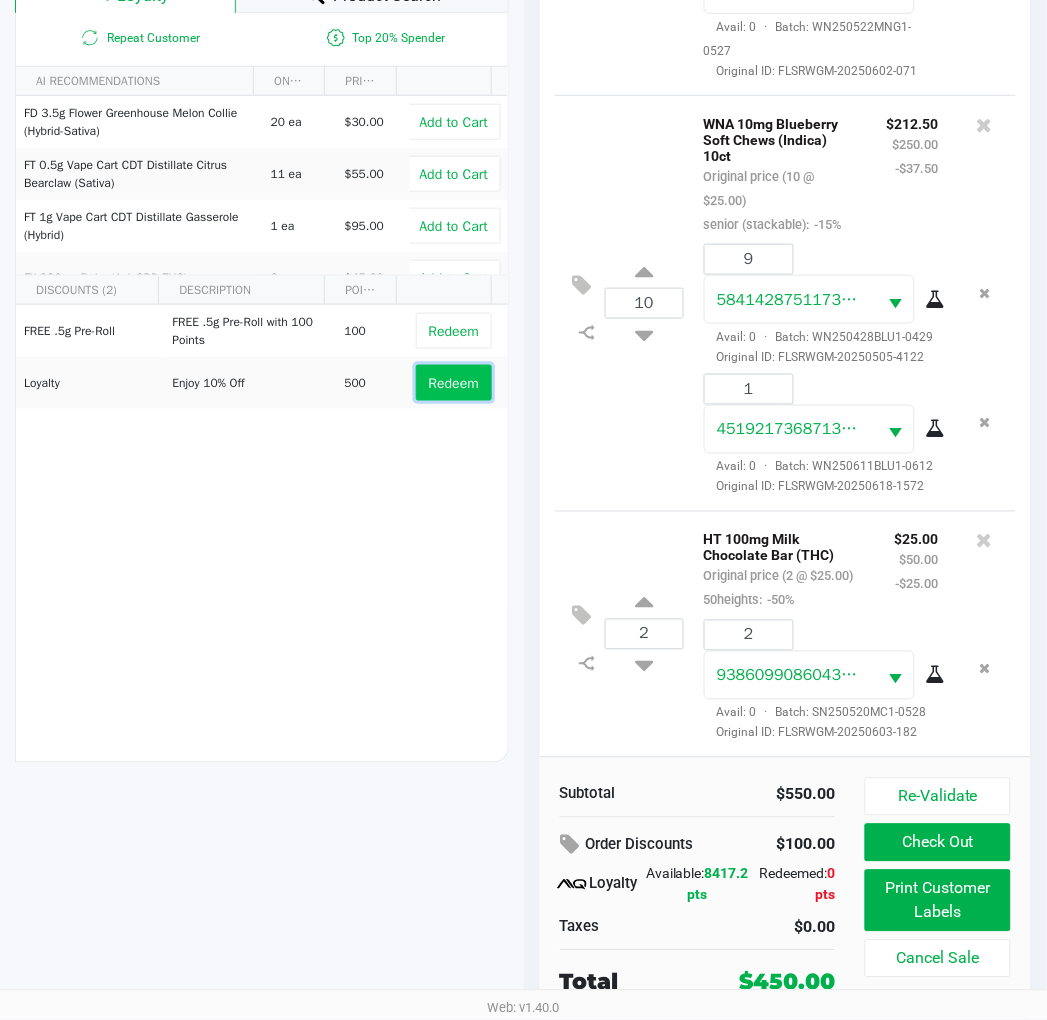click on "Redeem" 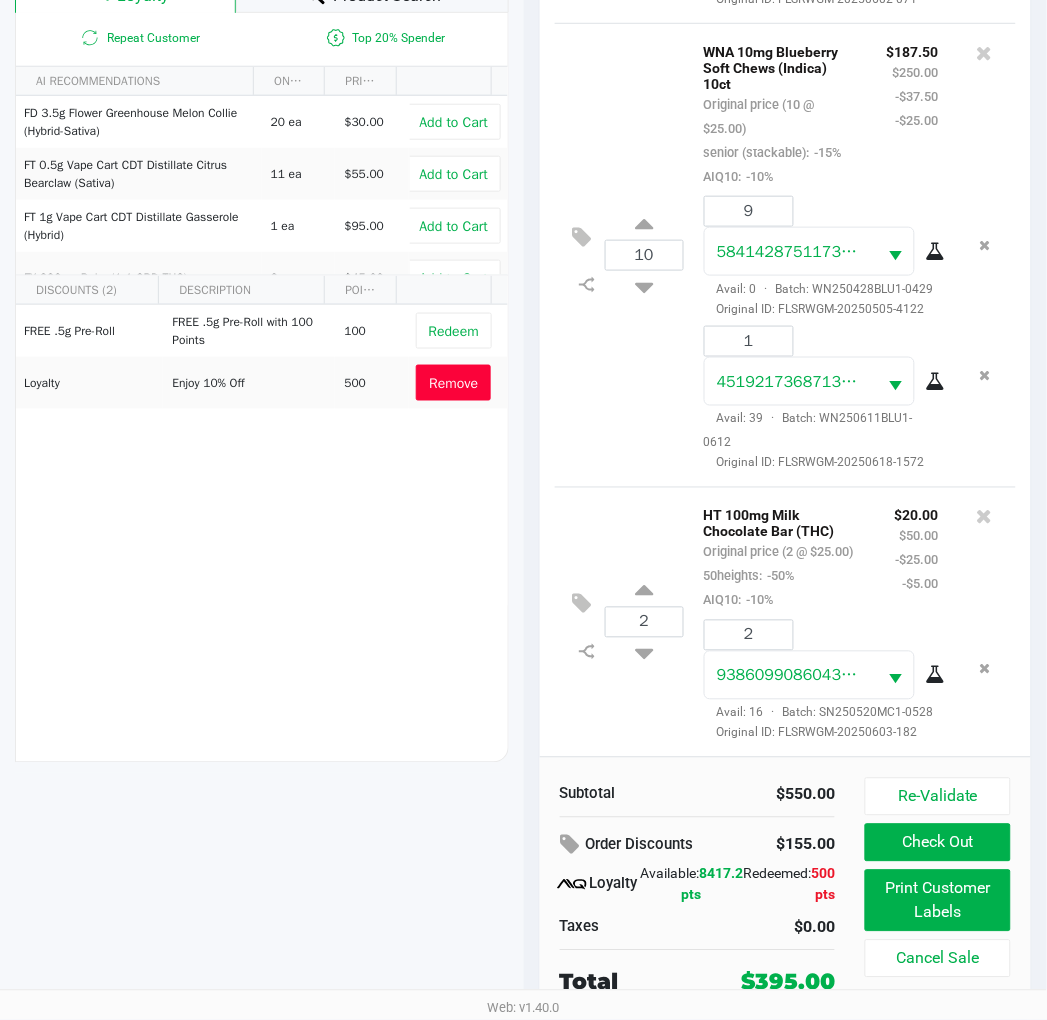 scroll, scrollTop: 522, scrollLeft: 0, axis: vertical 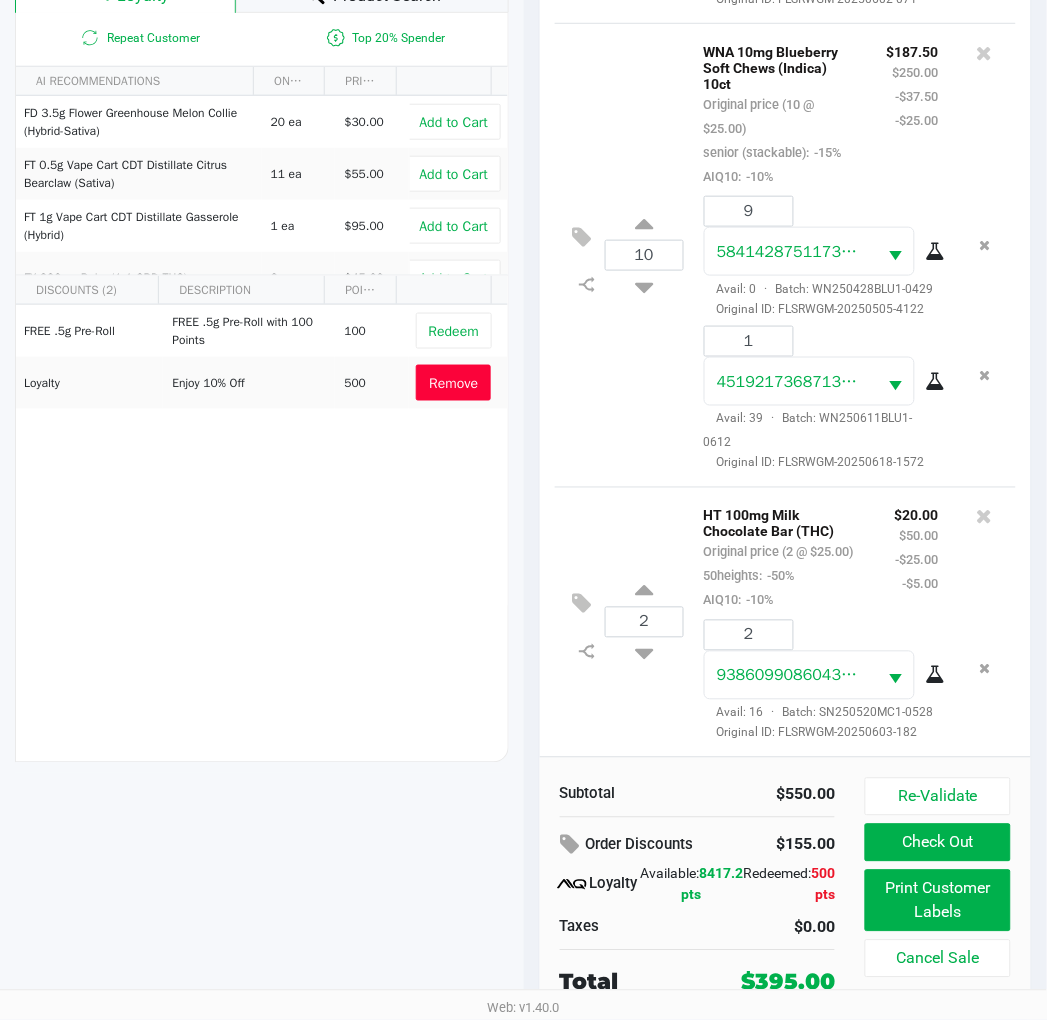 click on "Remove" 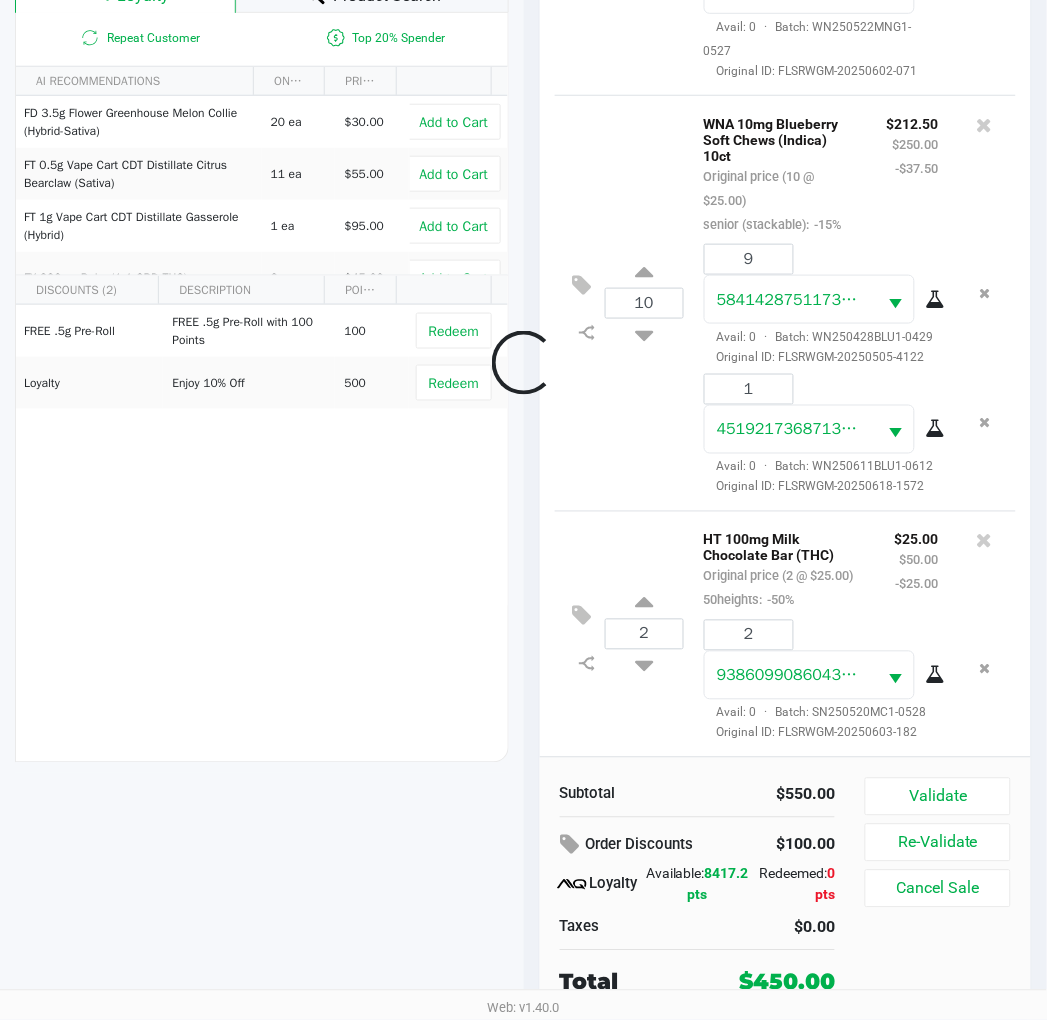 scroll, scrollTop: 450, scrollLeft: 0, axis: vertical 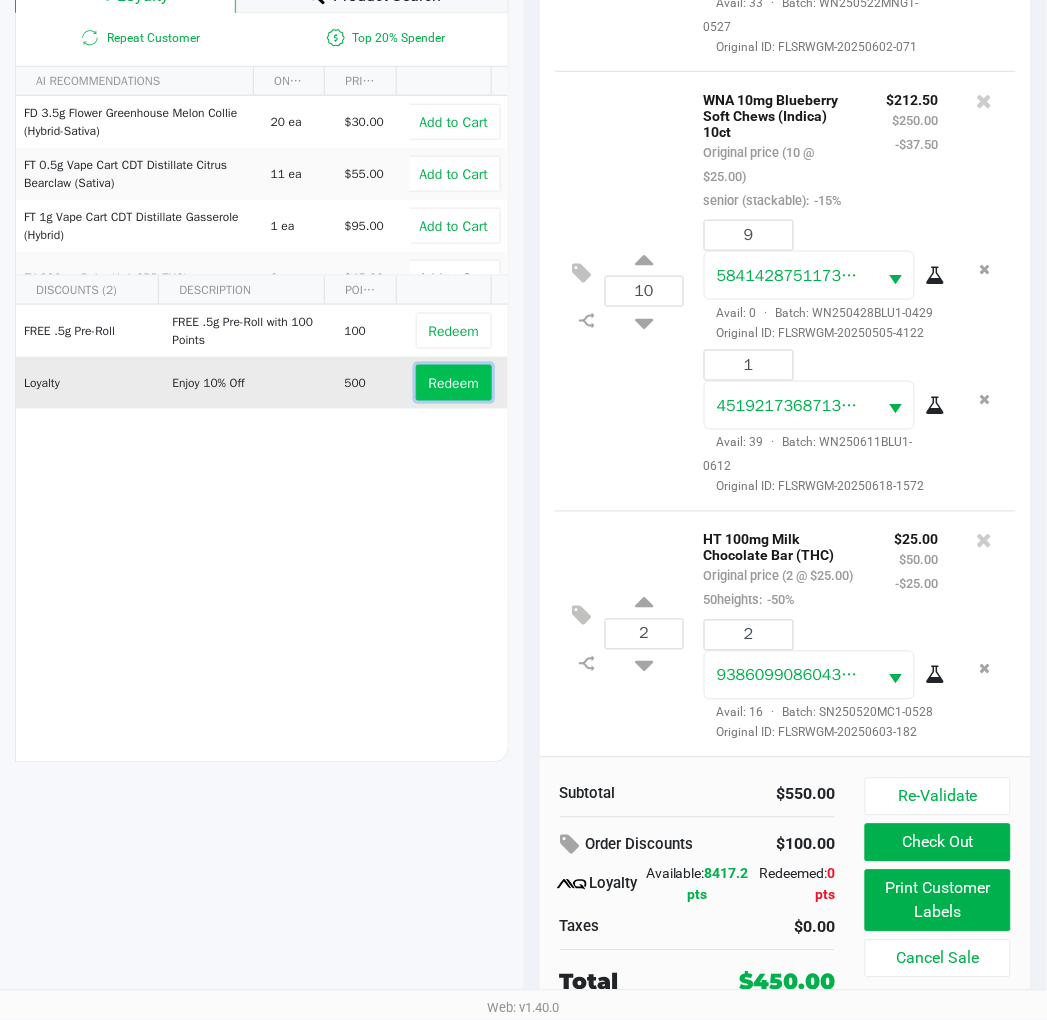 click on "Redeem" 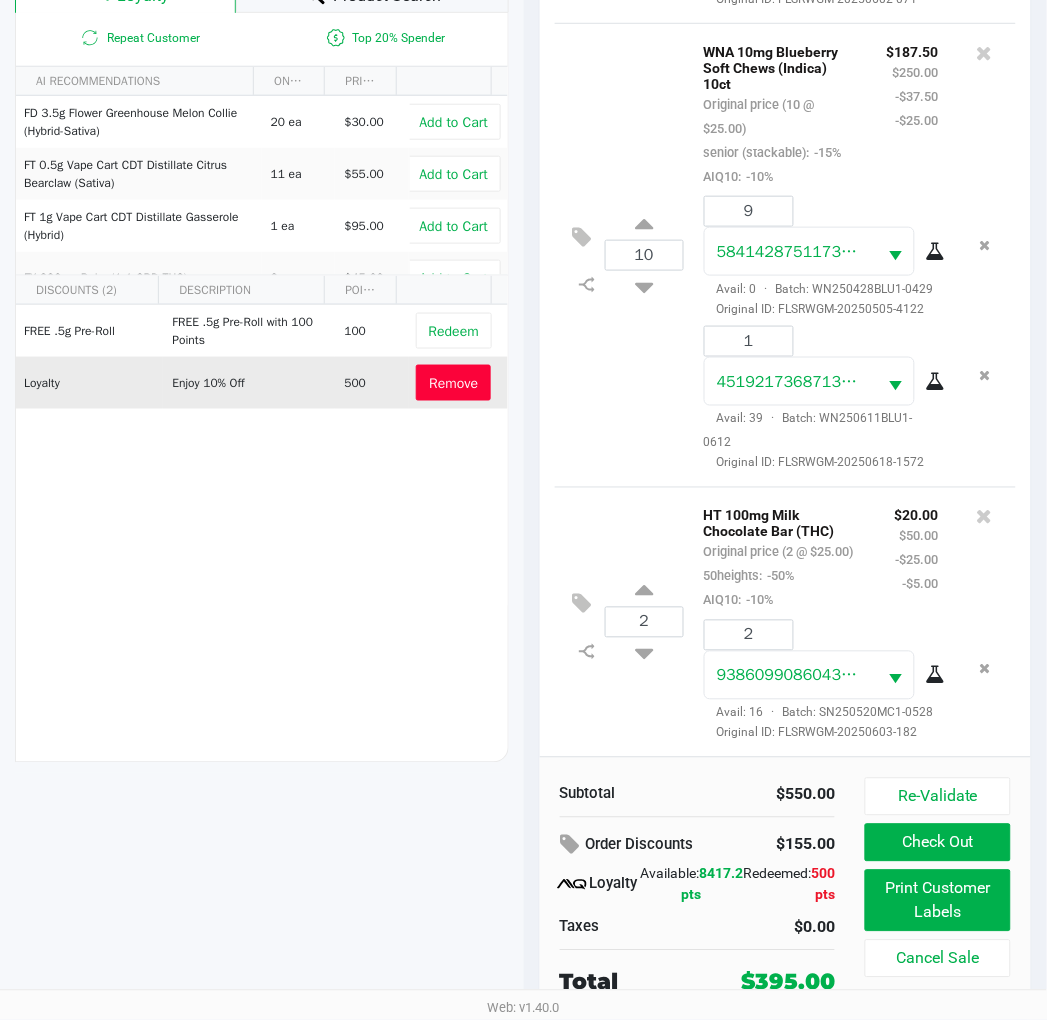 scroll, scrollTop: 522, scrollLeft: 0, axis: vertical 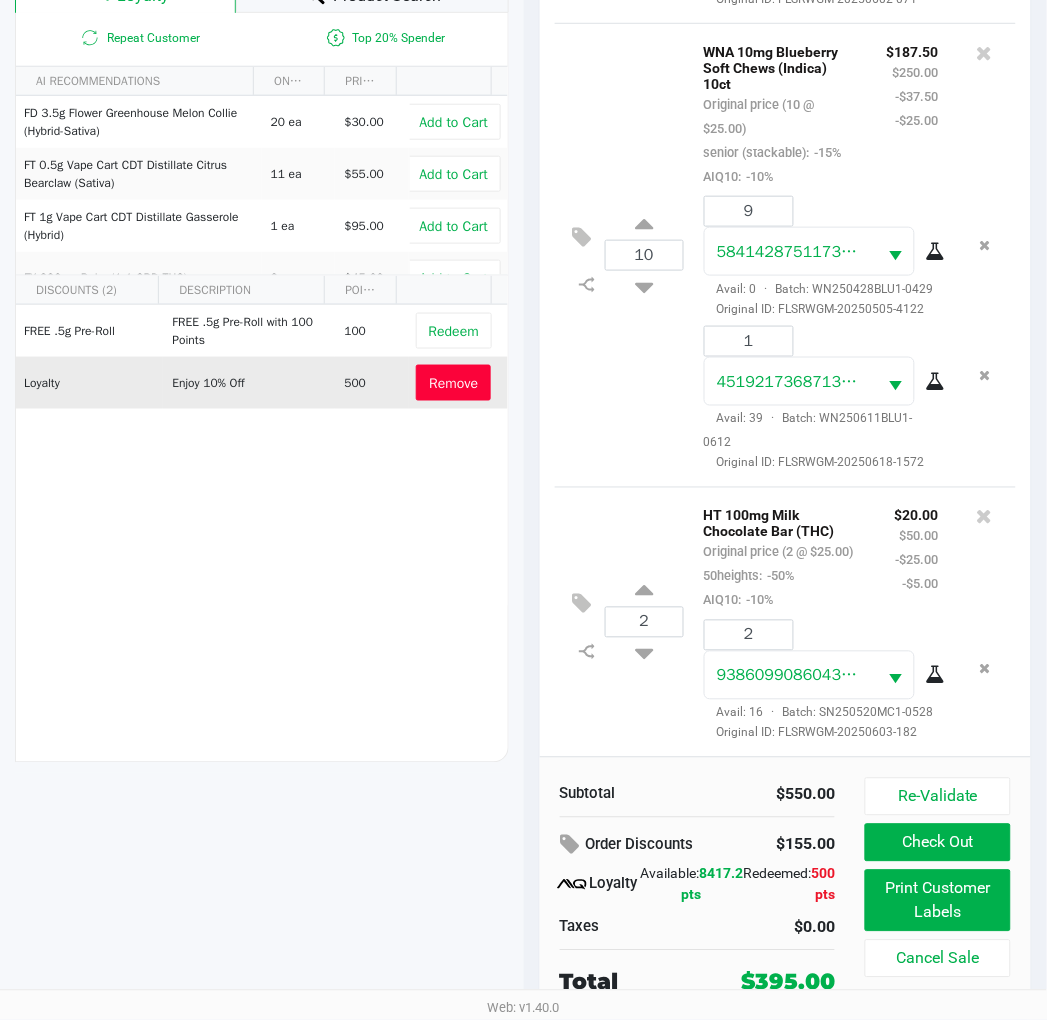 click on "Print Customer Labels" 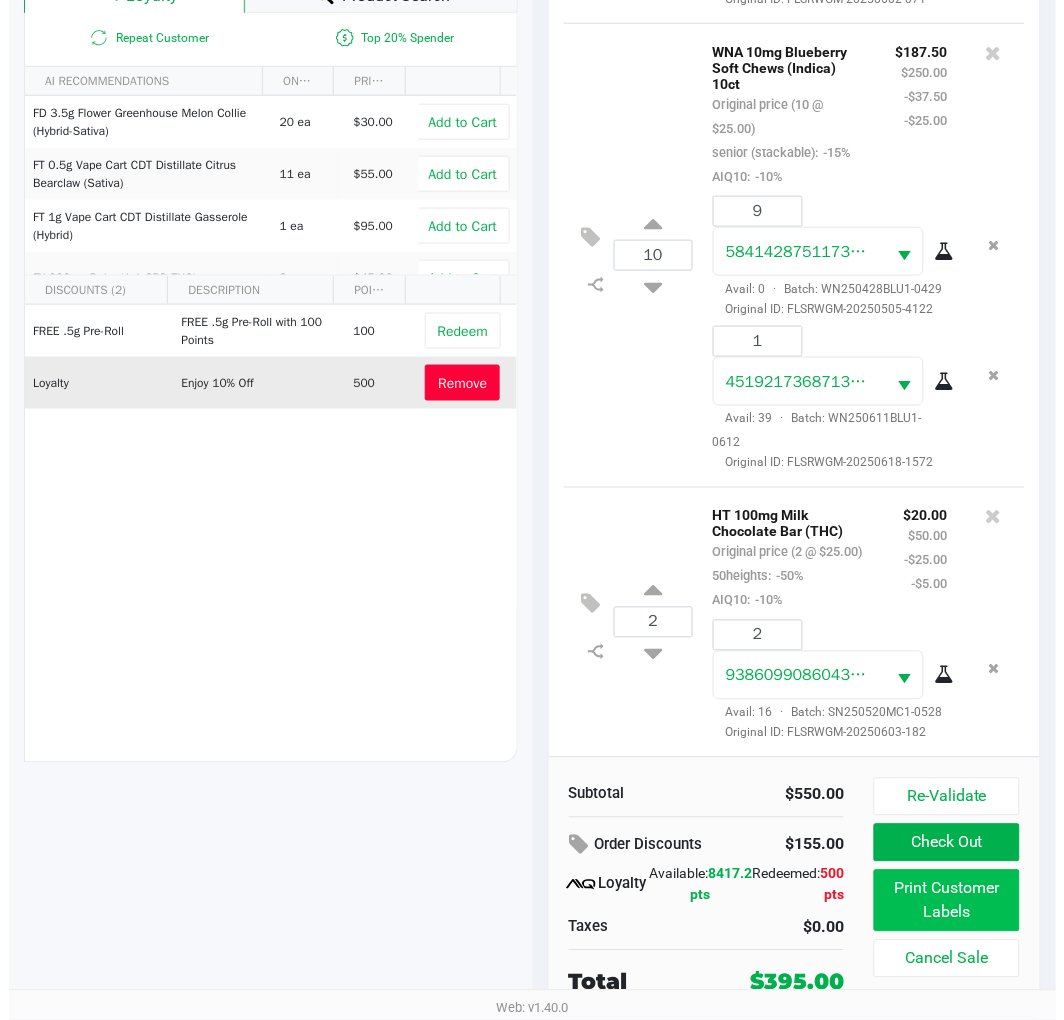 scroll, scrollTop: 0, scrollLeft: 0, axis: both 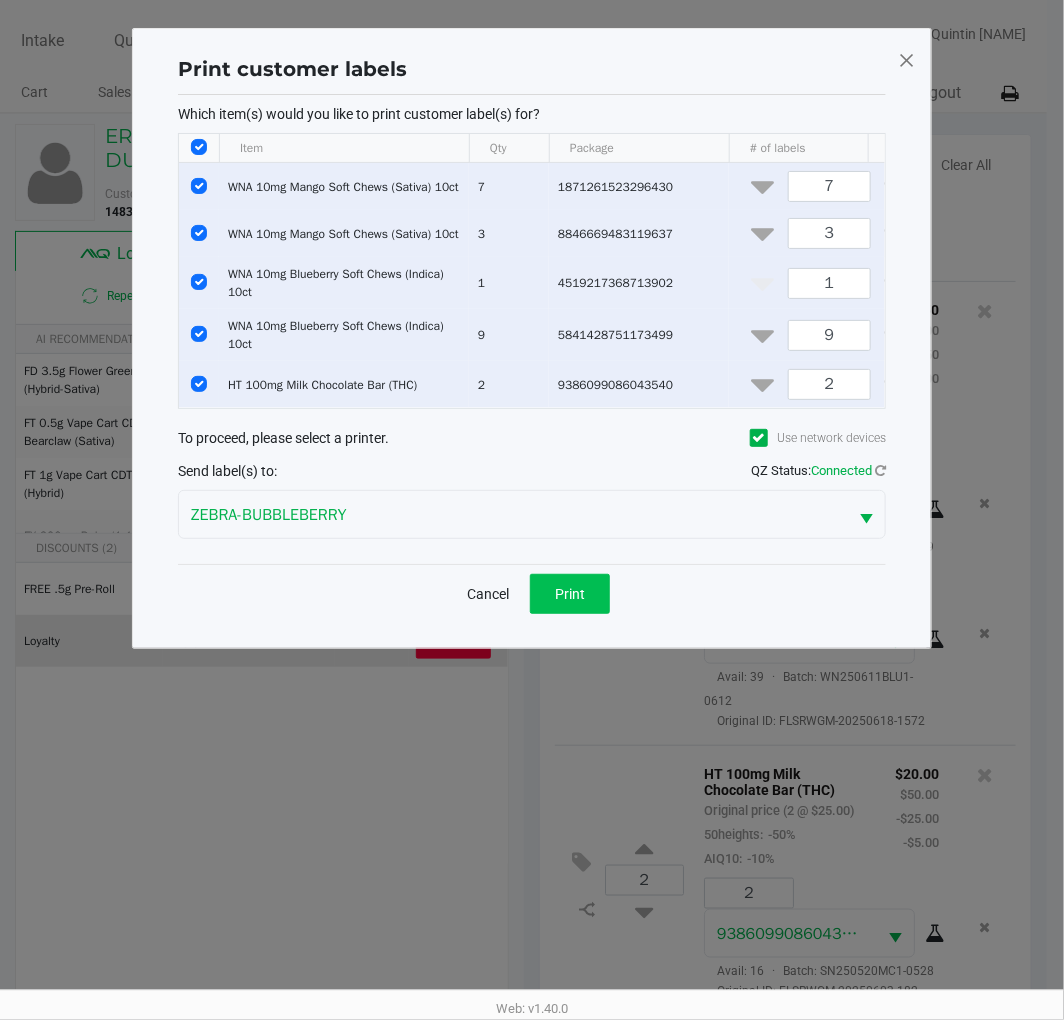click on "Print" 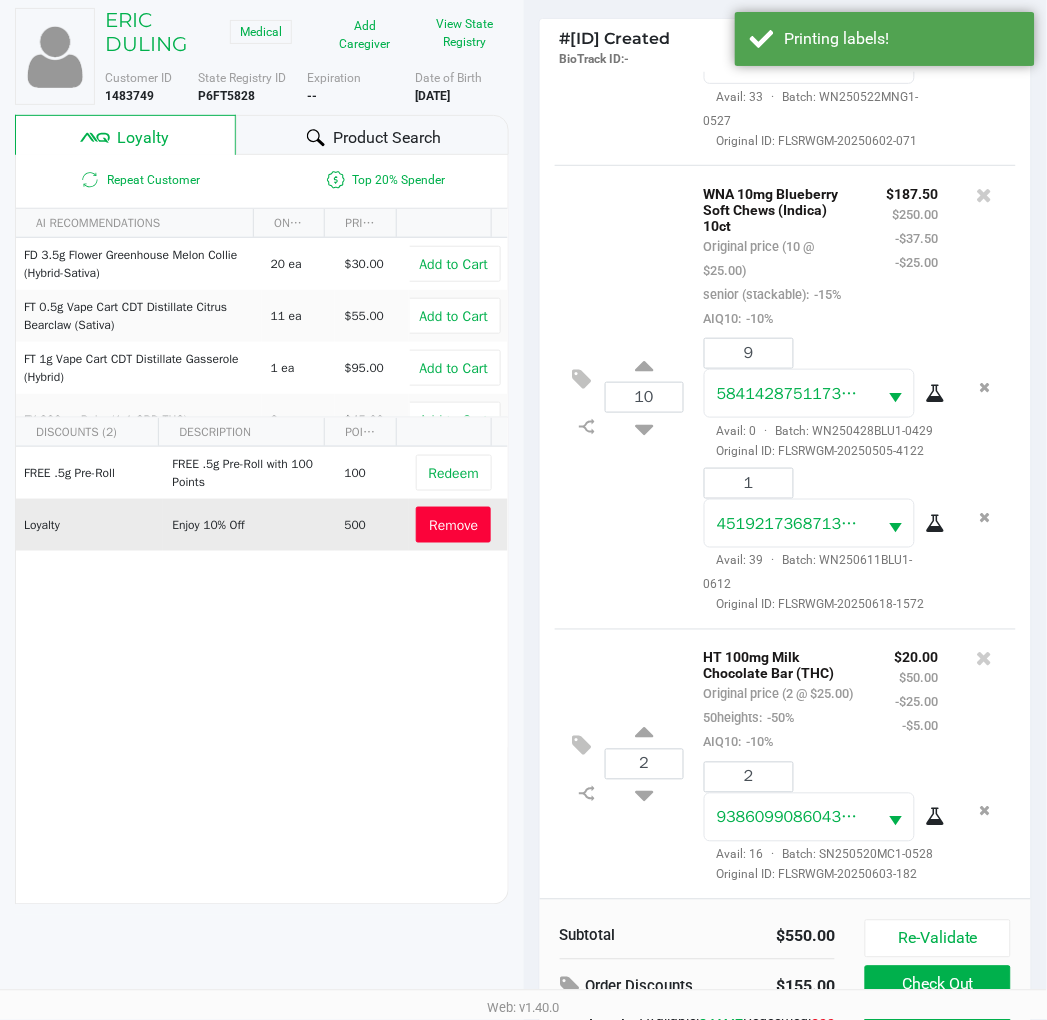 scroll, scrollTop: 258, scrollLeft: 0, axis: vertical 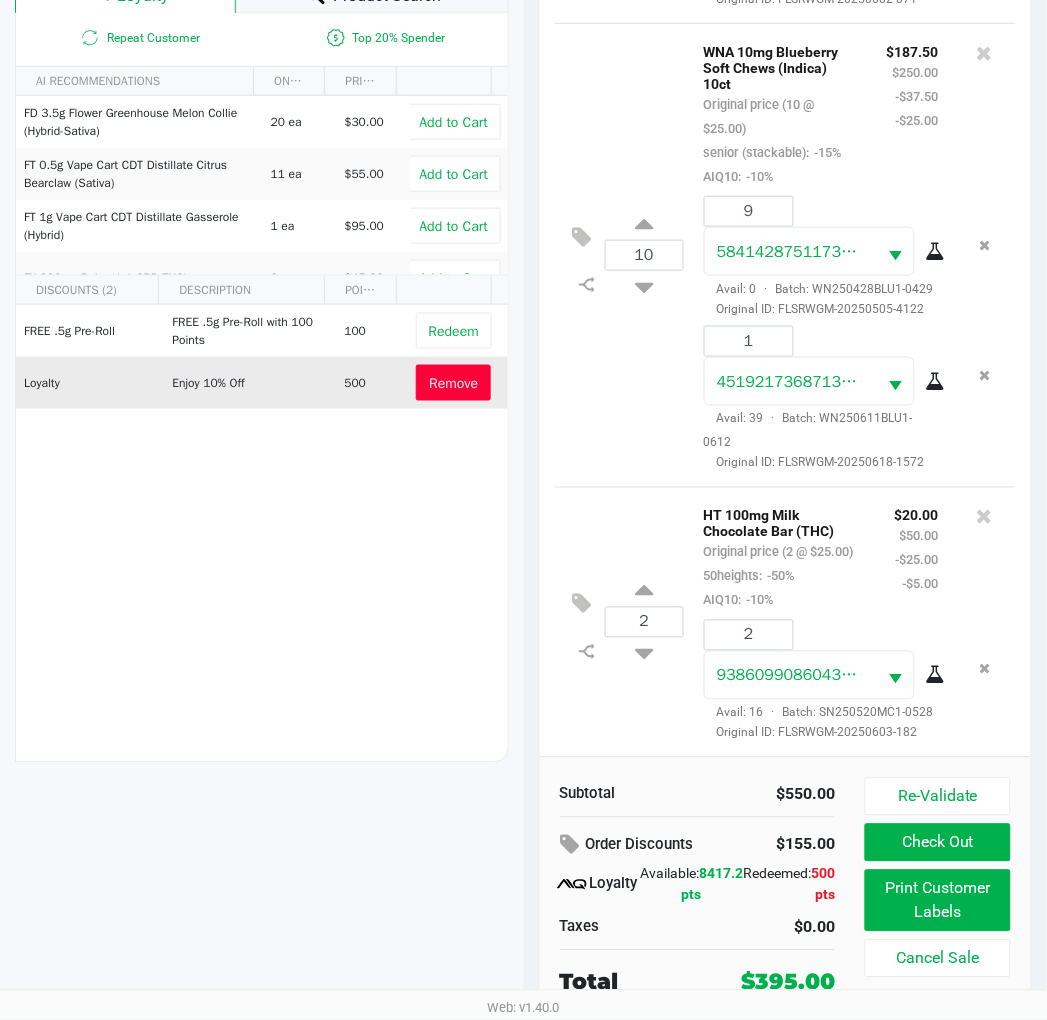 click on "Check Out" 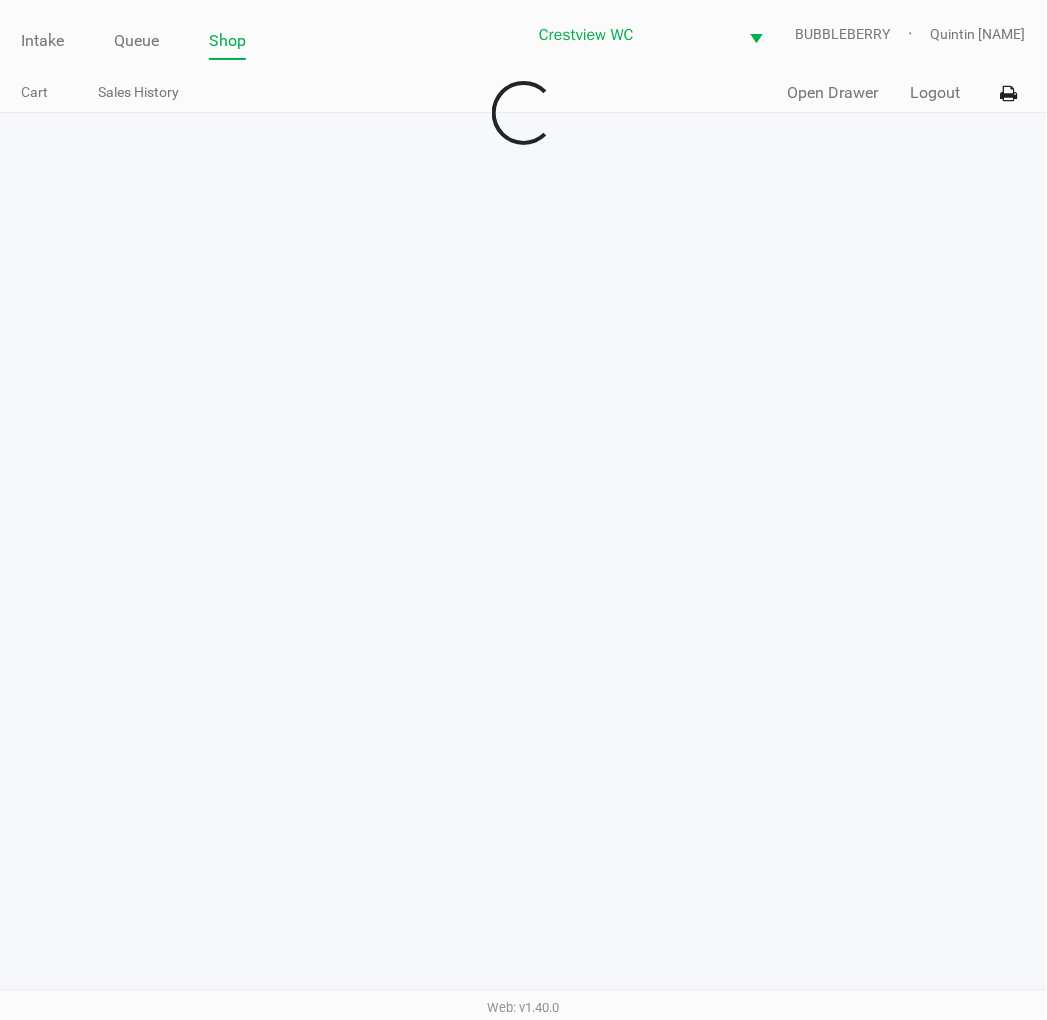 scroll, scrollTop: 0, scrollLeft: 0, axis: both 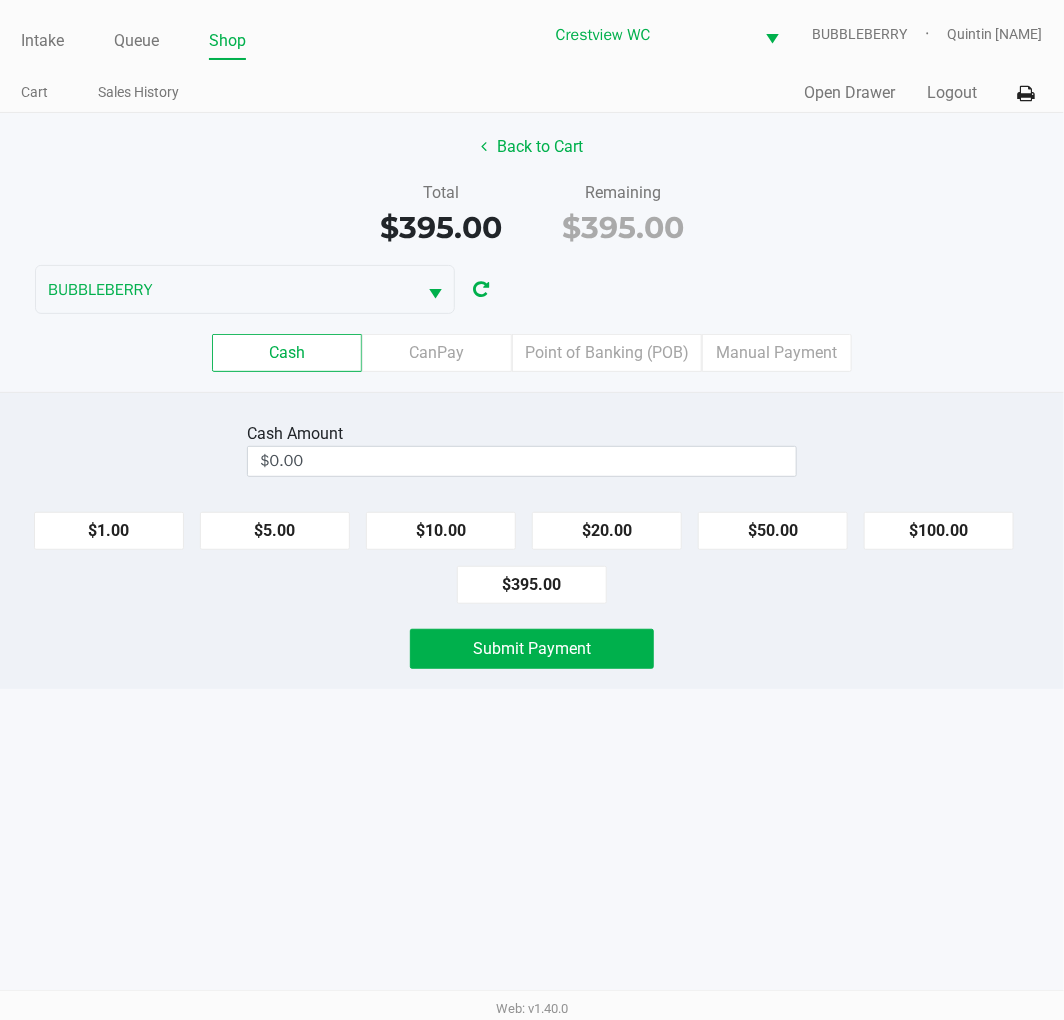 click on "Point of Banking (POB)" 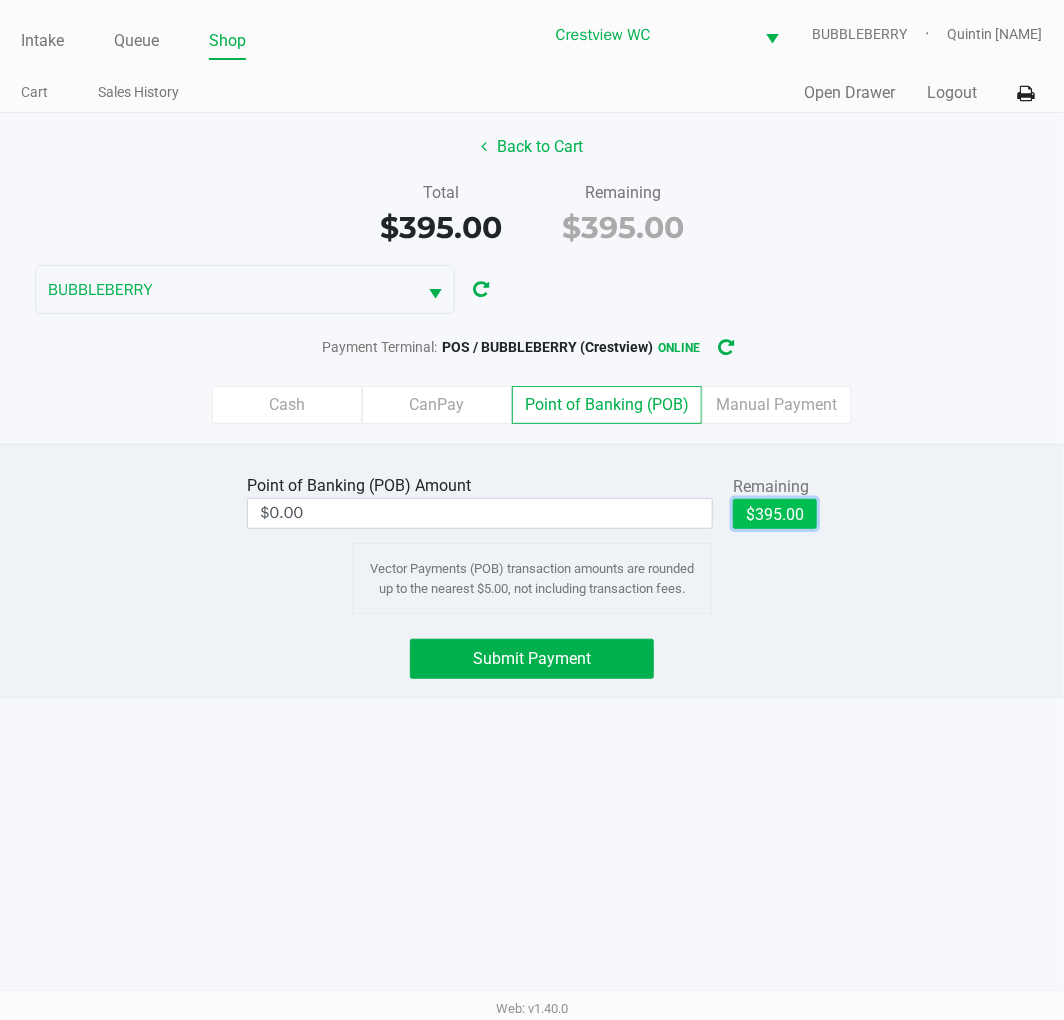 click on "$395.00" 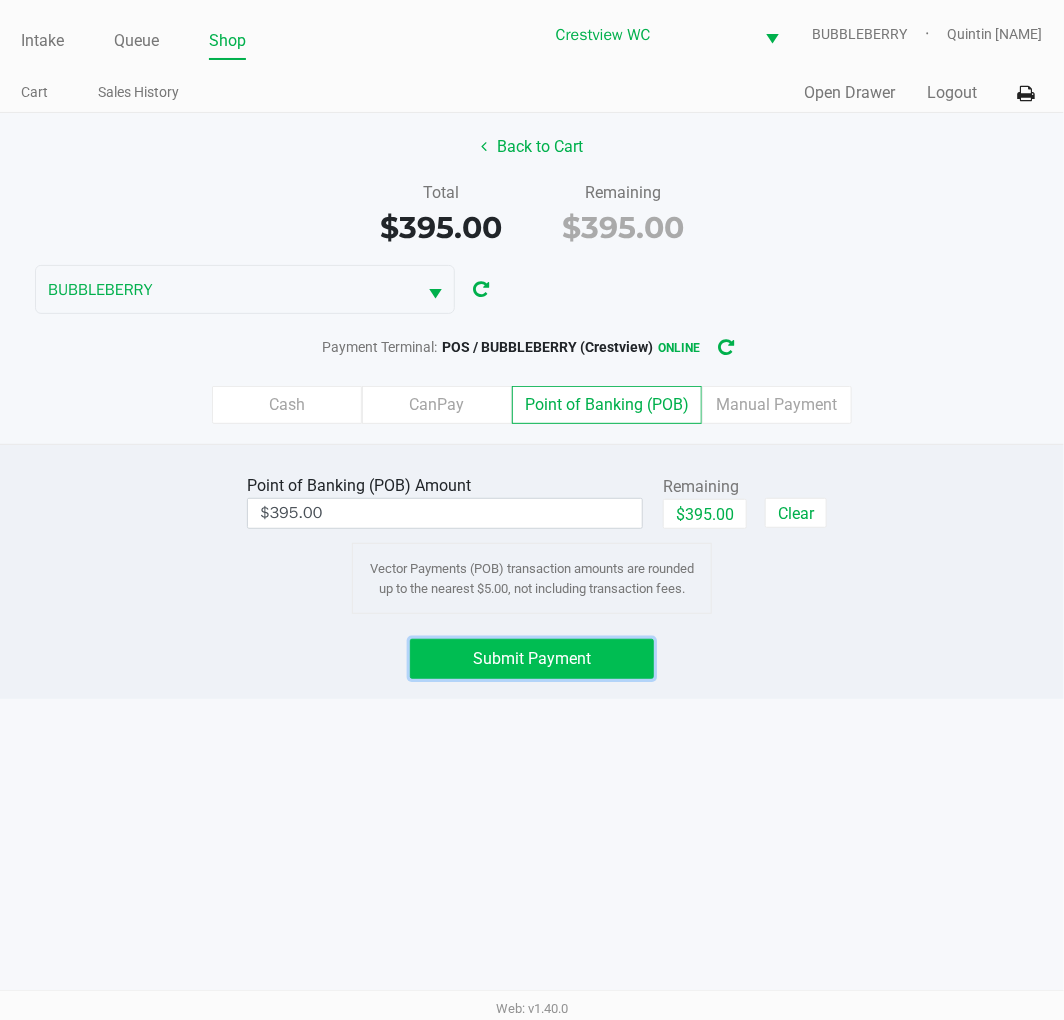 click on "Submit Payment" 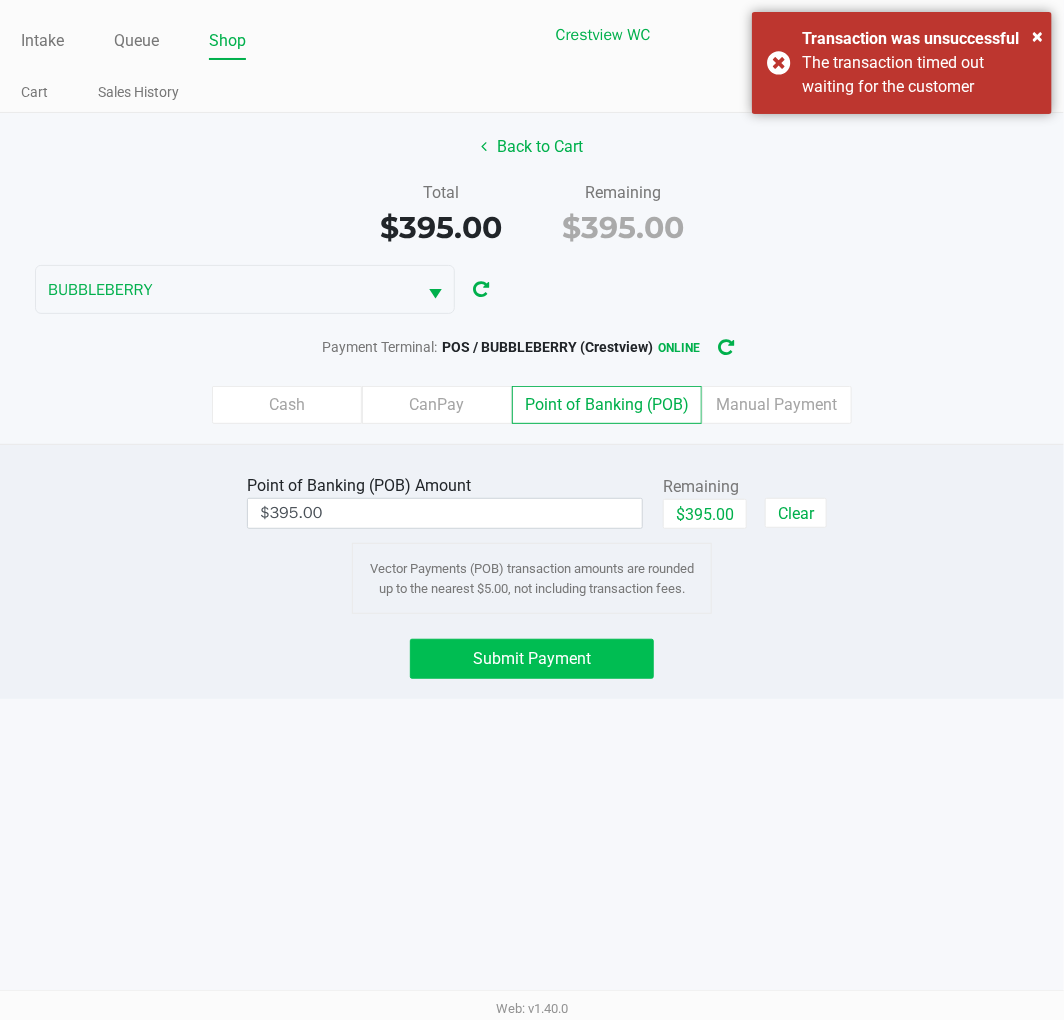 click on "The transaction timed out waiting for the customer" at bounding box center [919, 75] 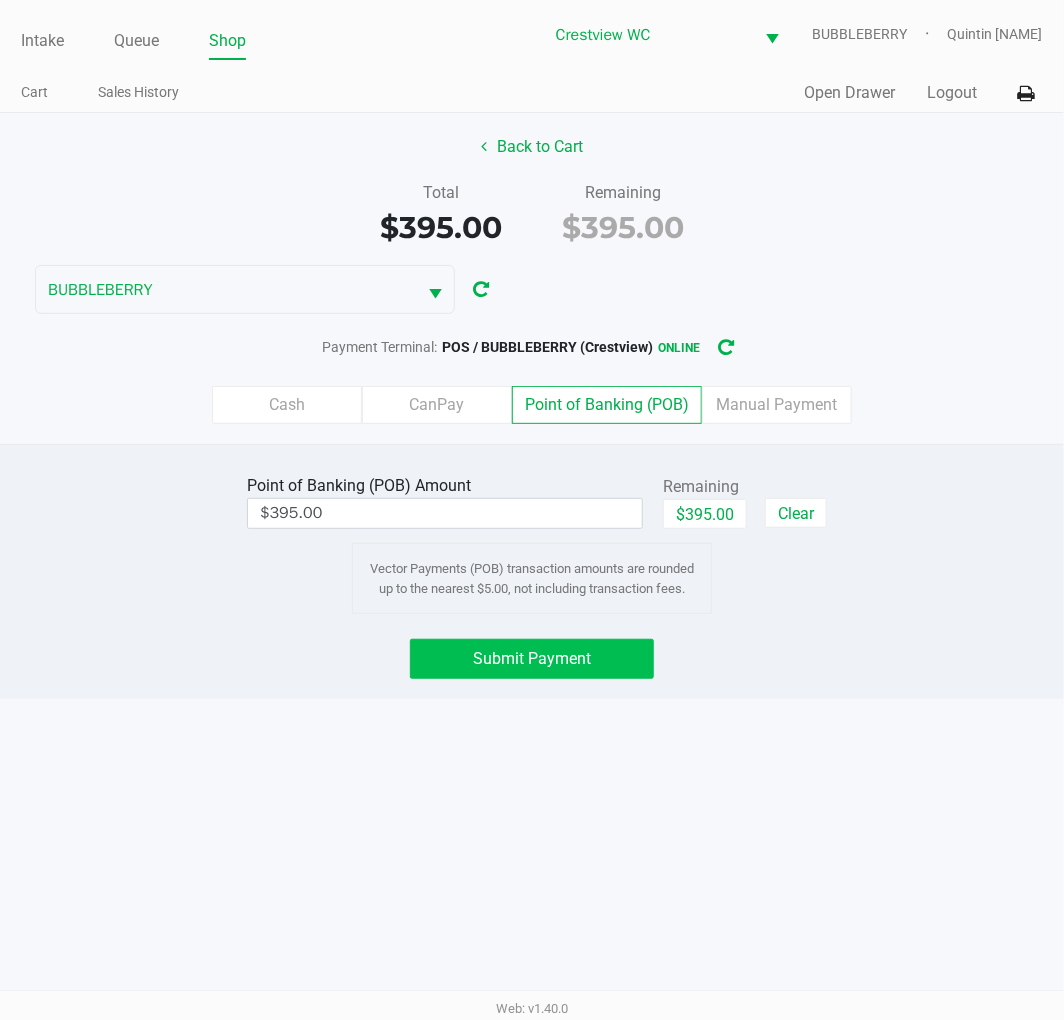 click on "Submit Payment" 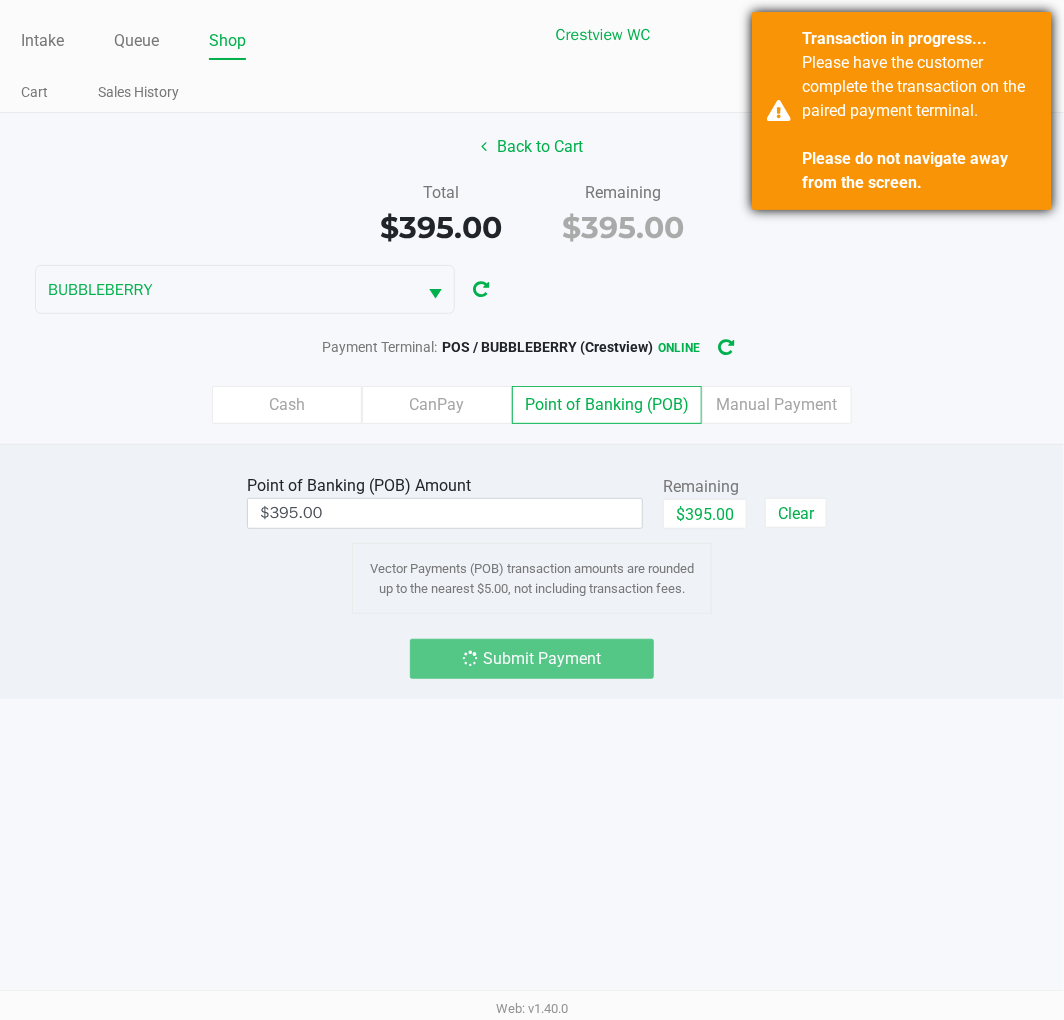 click on "Please have the customer complete the transaction on the paired payment terminal. Please do not navigate away from the screen." at bounding box center [919, 123] 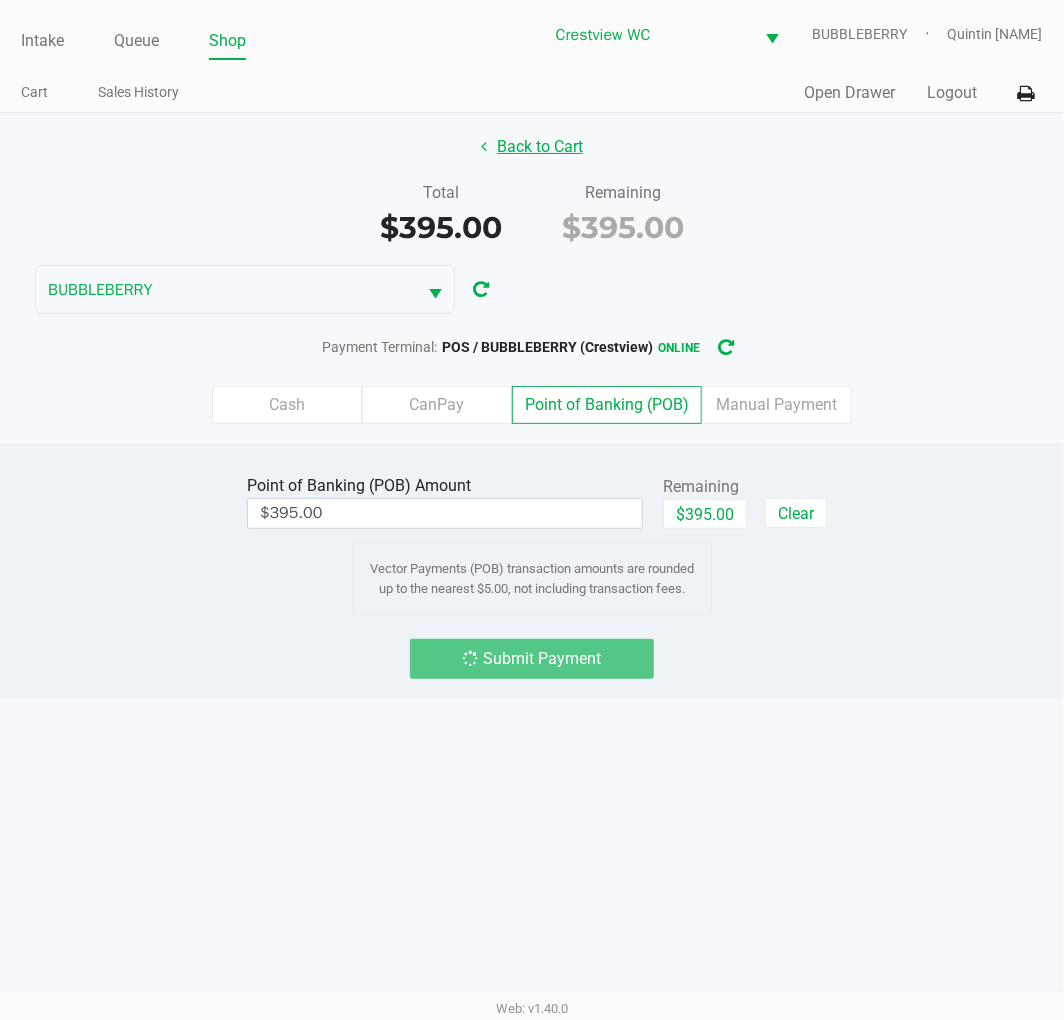 click on "Back to Cart" 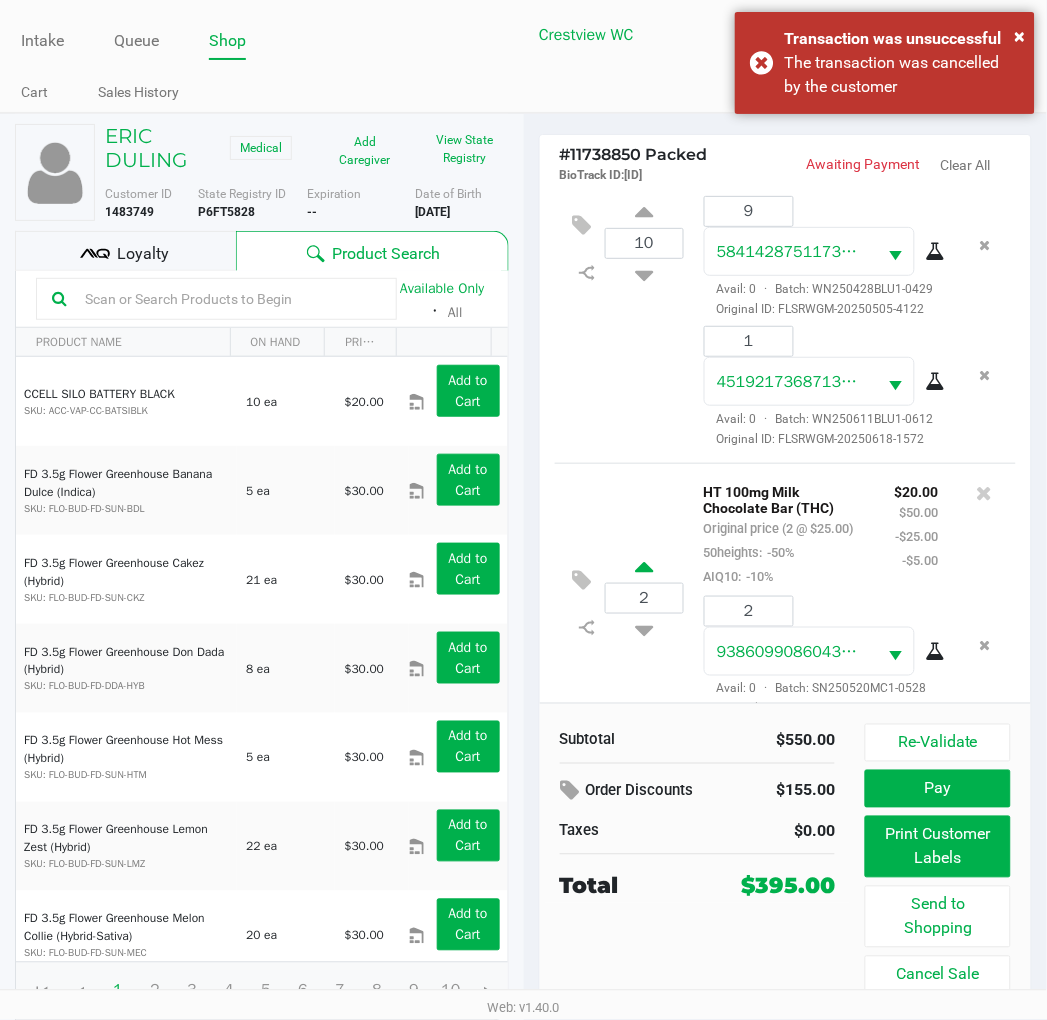 scroll, scrollTop: 833, scrollLeft: 0, axis: vertical 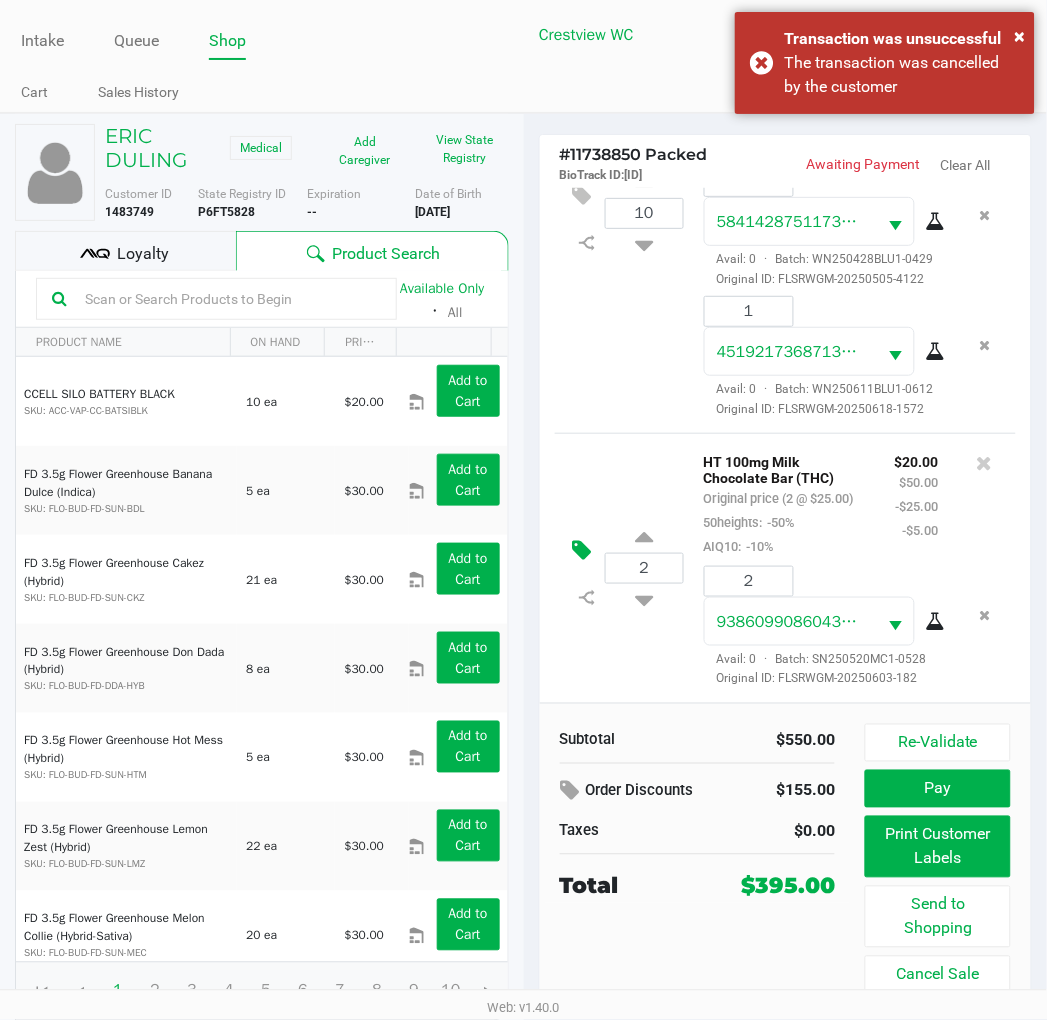 click 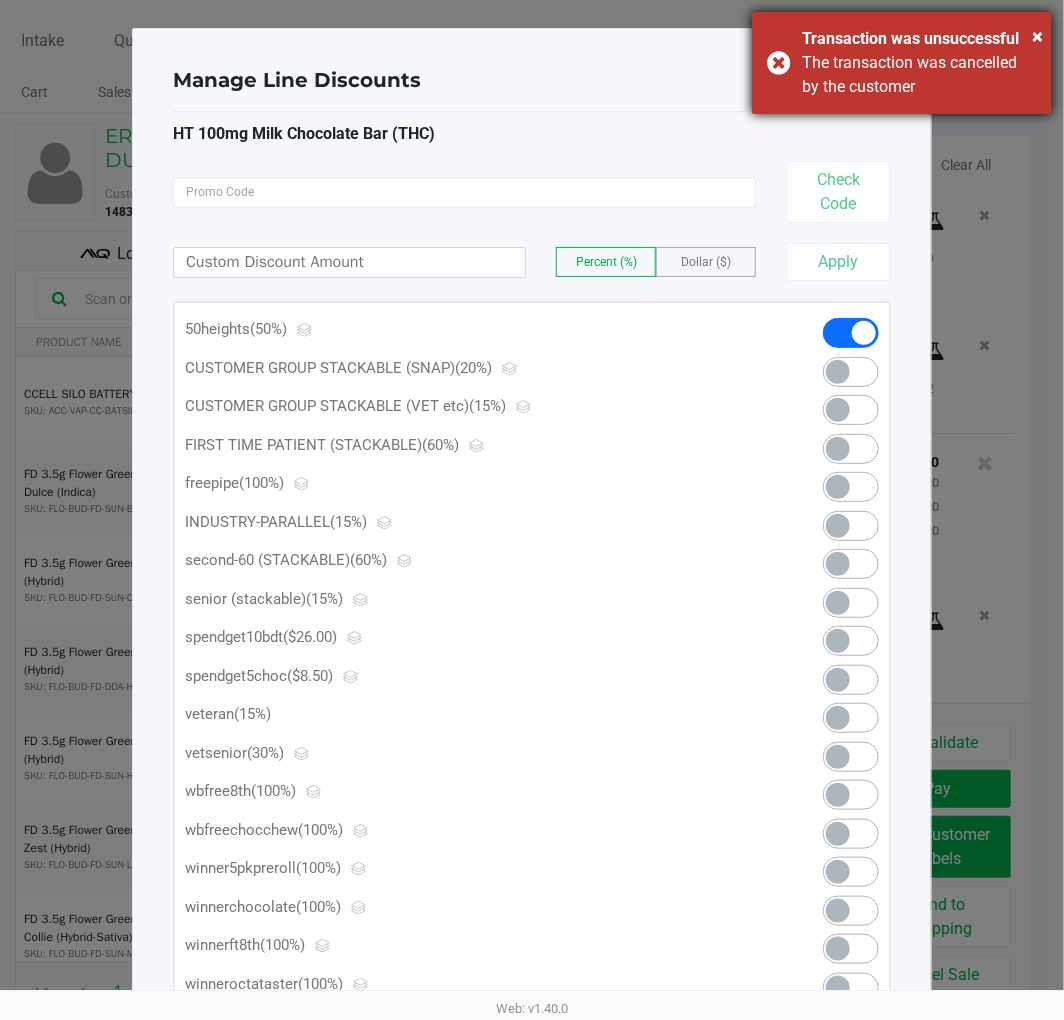 drag, startPoint x: 913, startPoint y: 76, endPoint x: 933, endPoint y: 98, distance: 29.732138 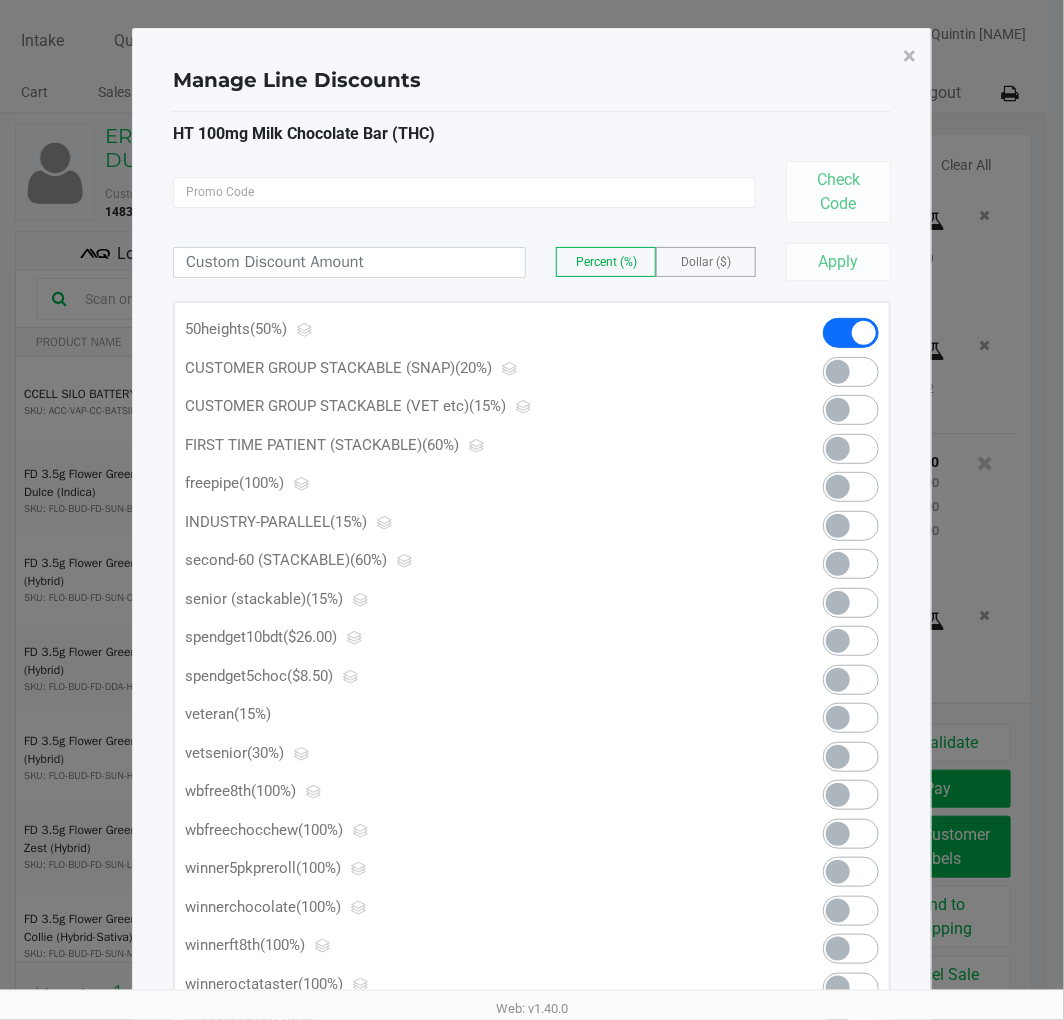 click 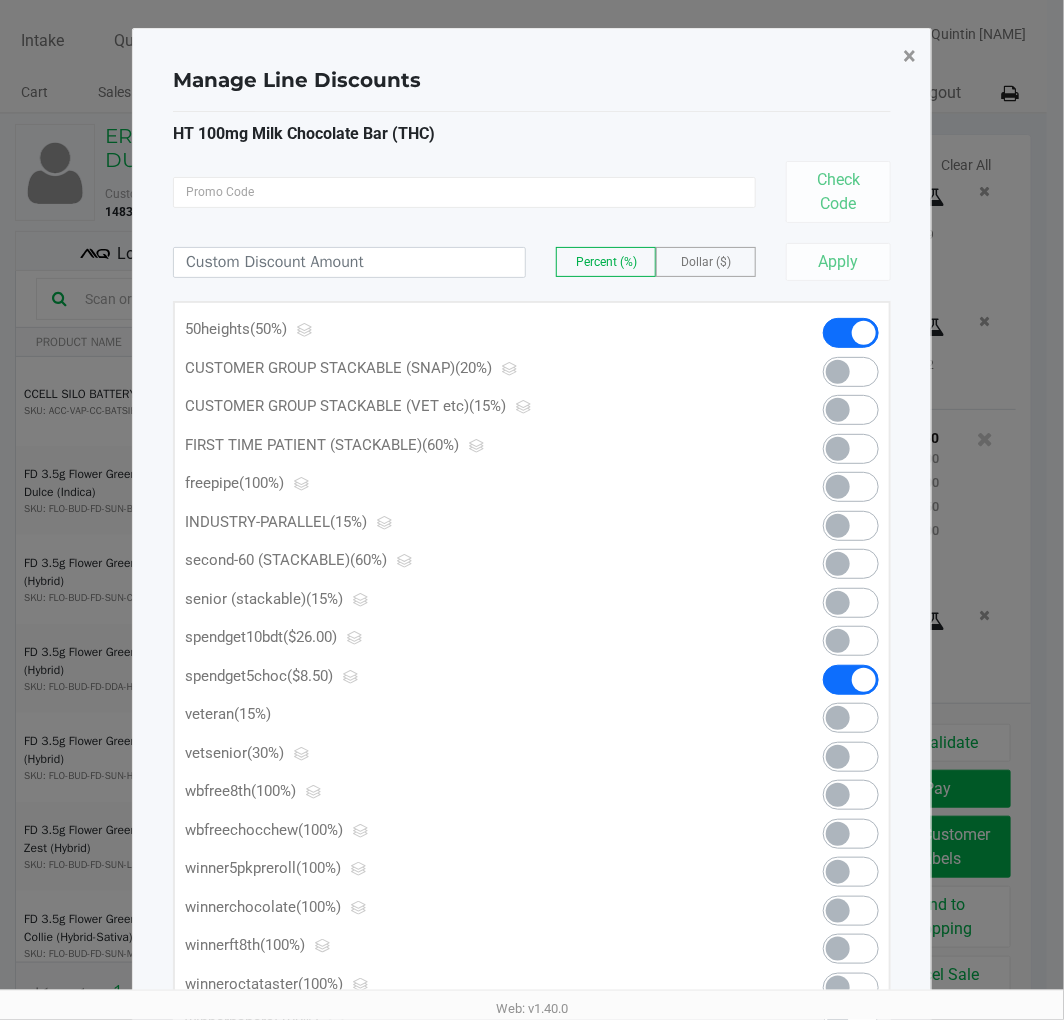 click on "×" 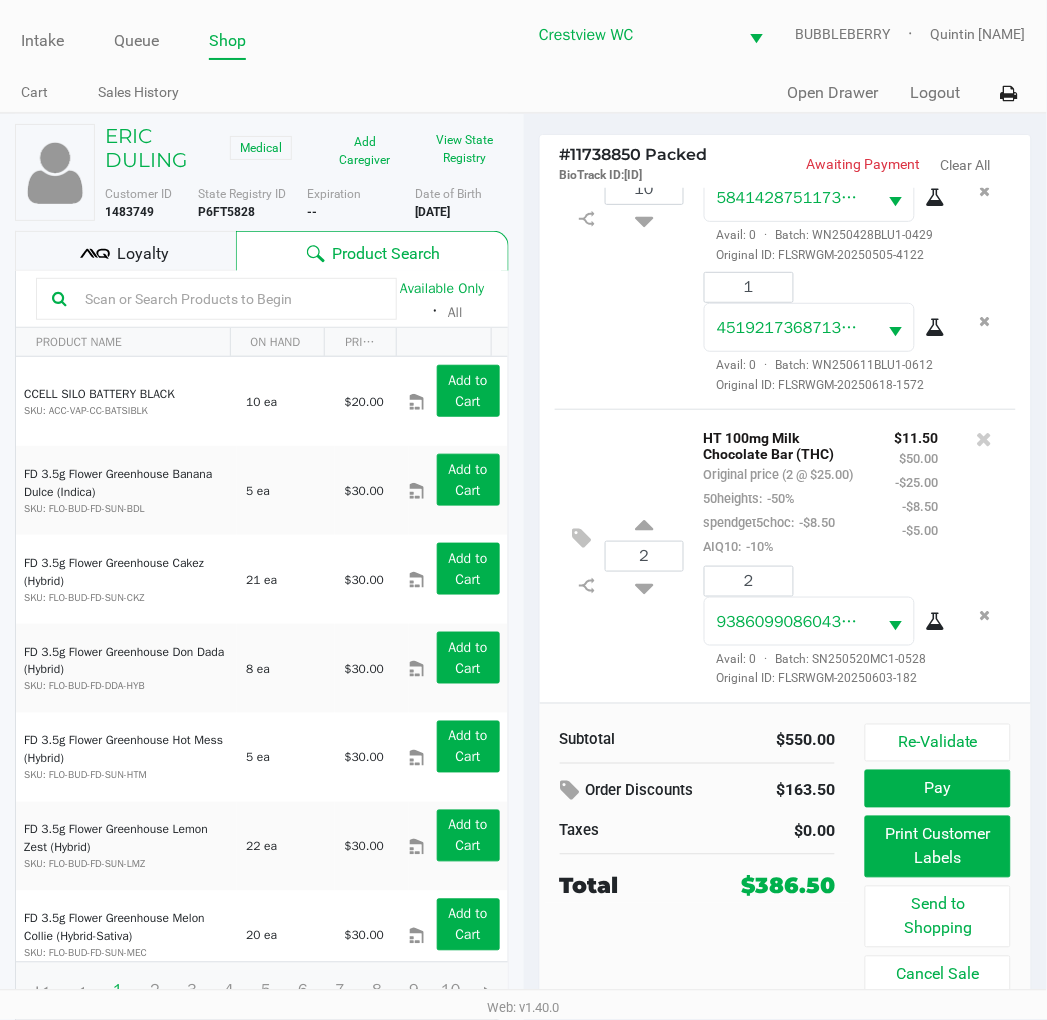 scroll, scrollTop: 856, scrollLeft: 0, axis: vertical 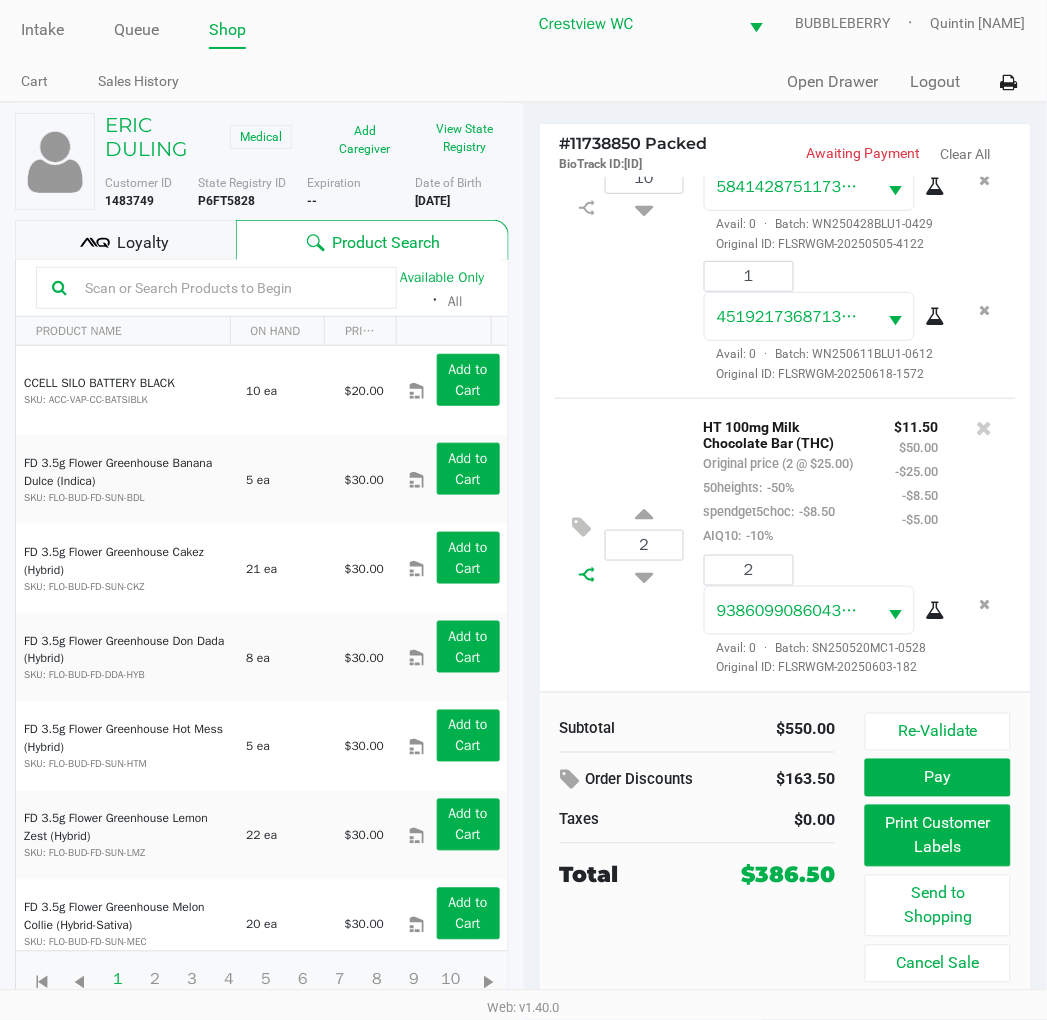 click 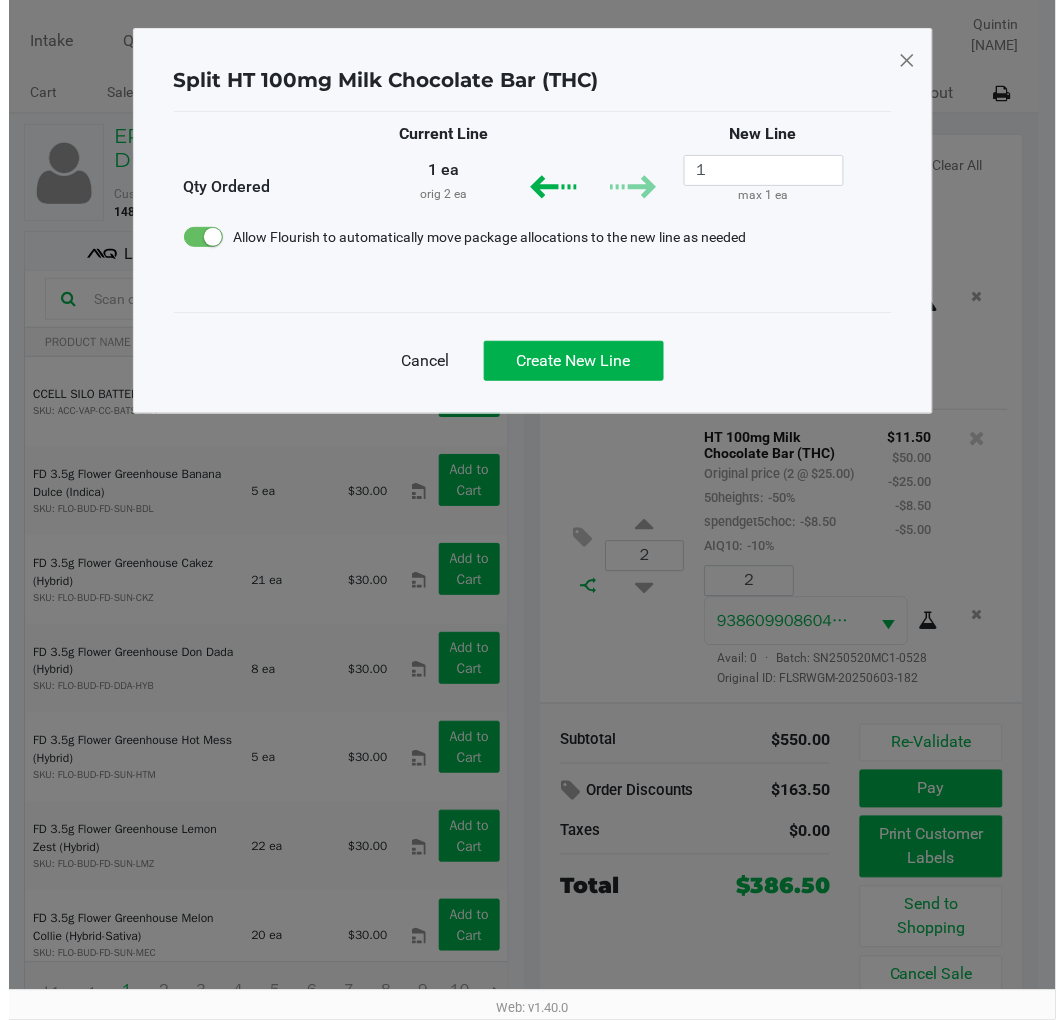 scroll, scrollTop: 0, scrollLeft: 0, axis: both 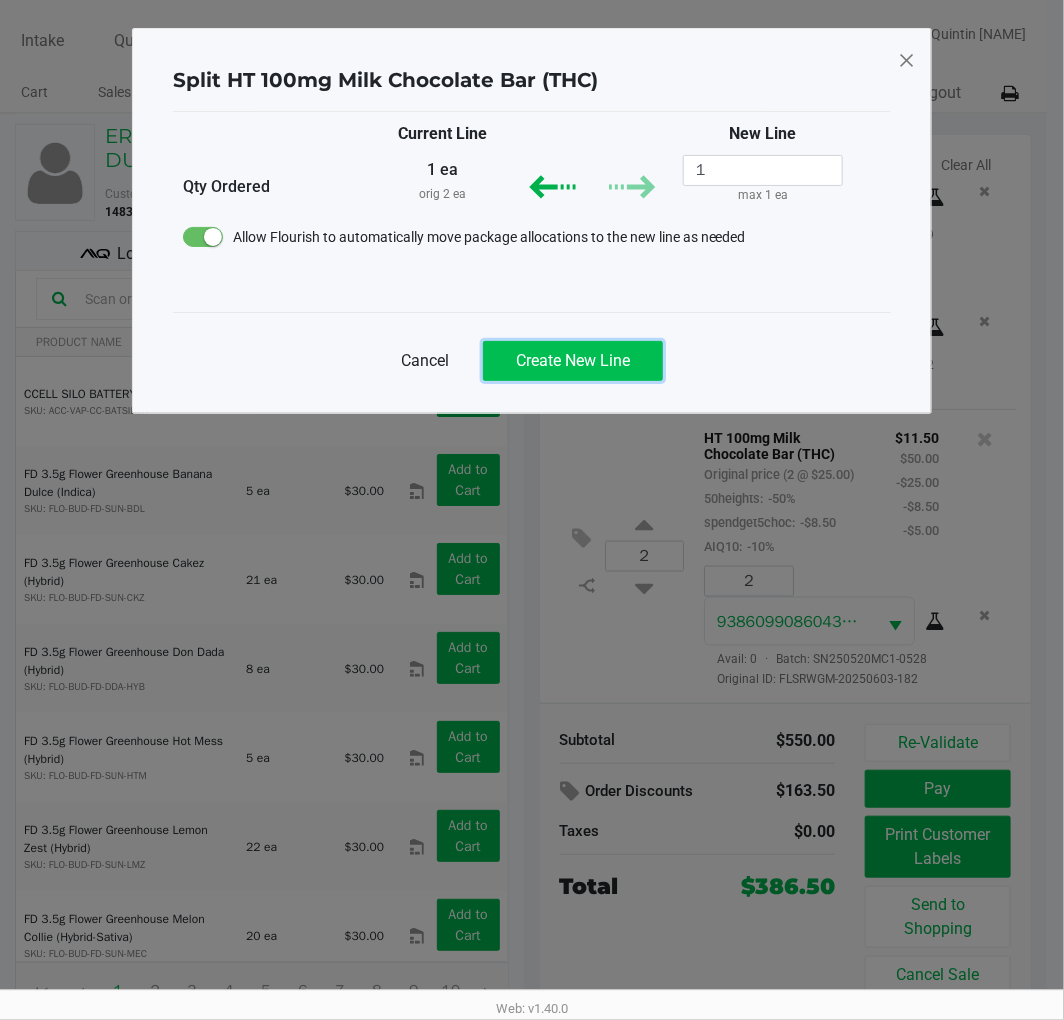 click on "Create New Line" 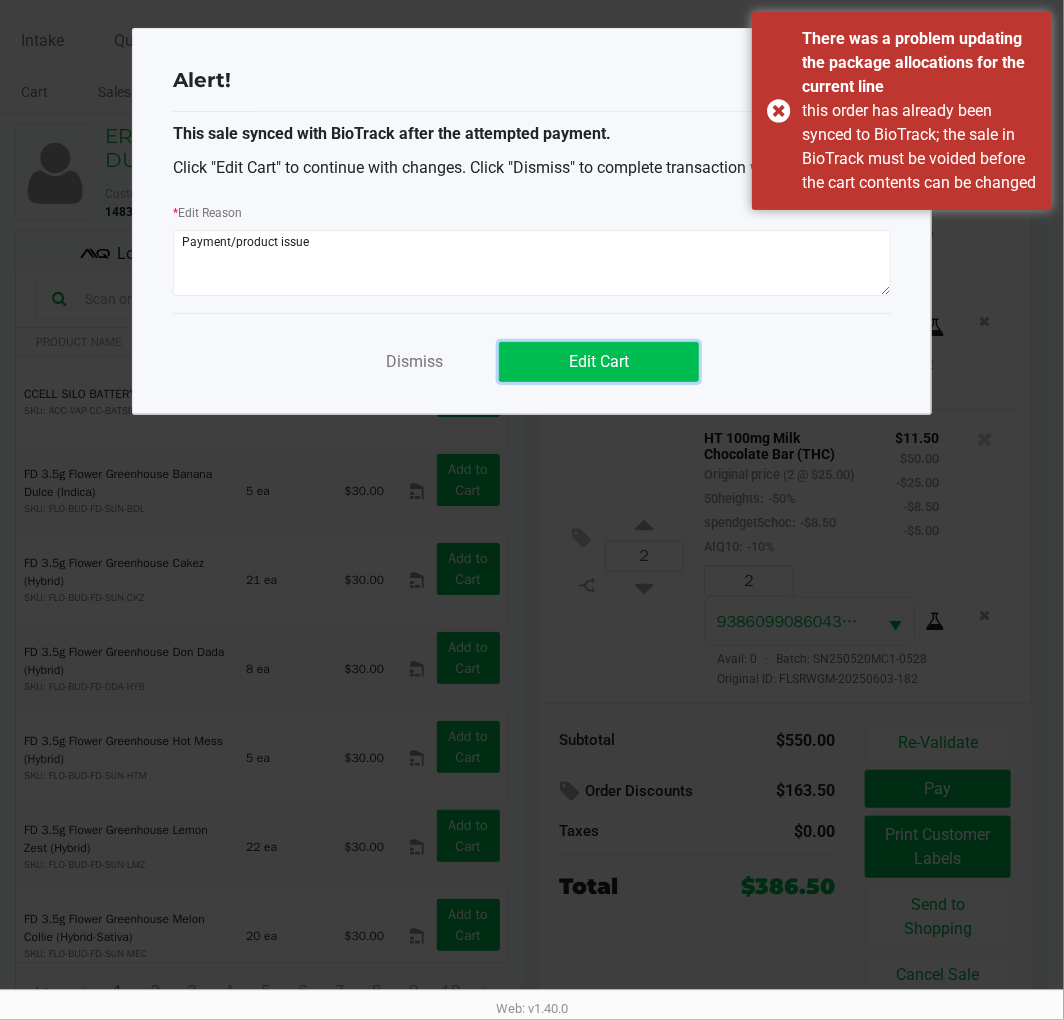 click on "Edit Cart" 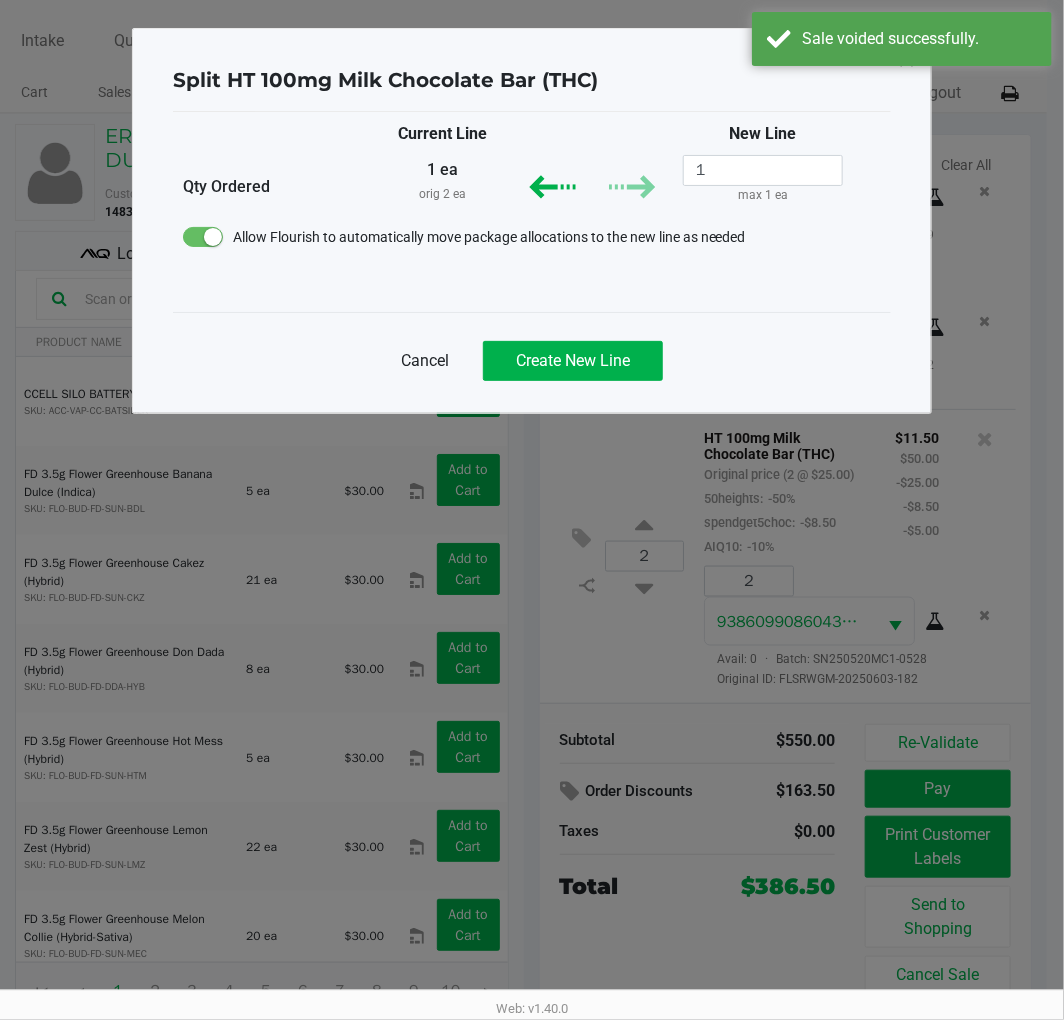 click on "Cancel" 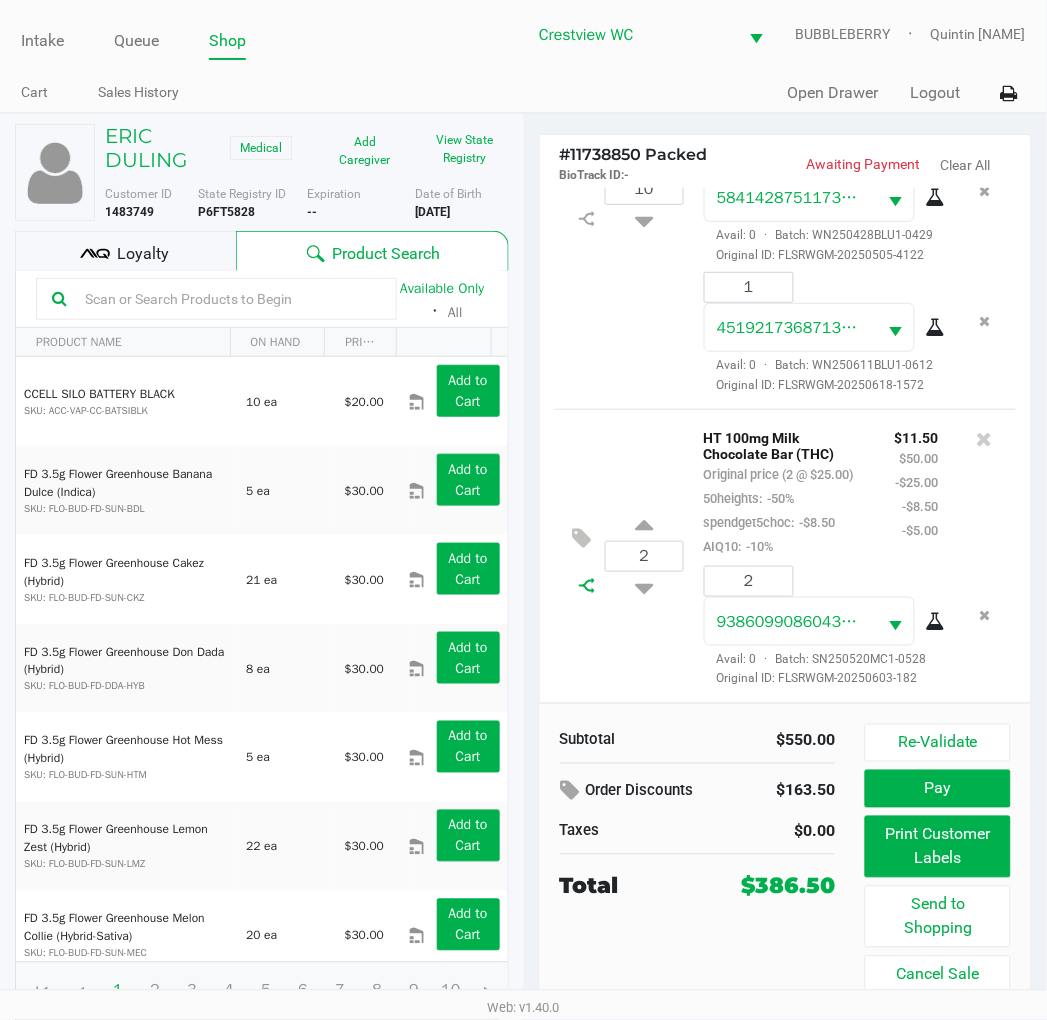 click 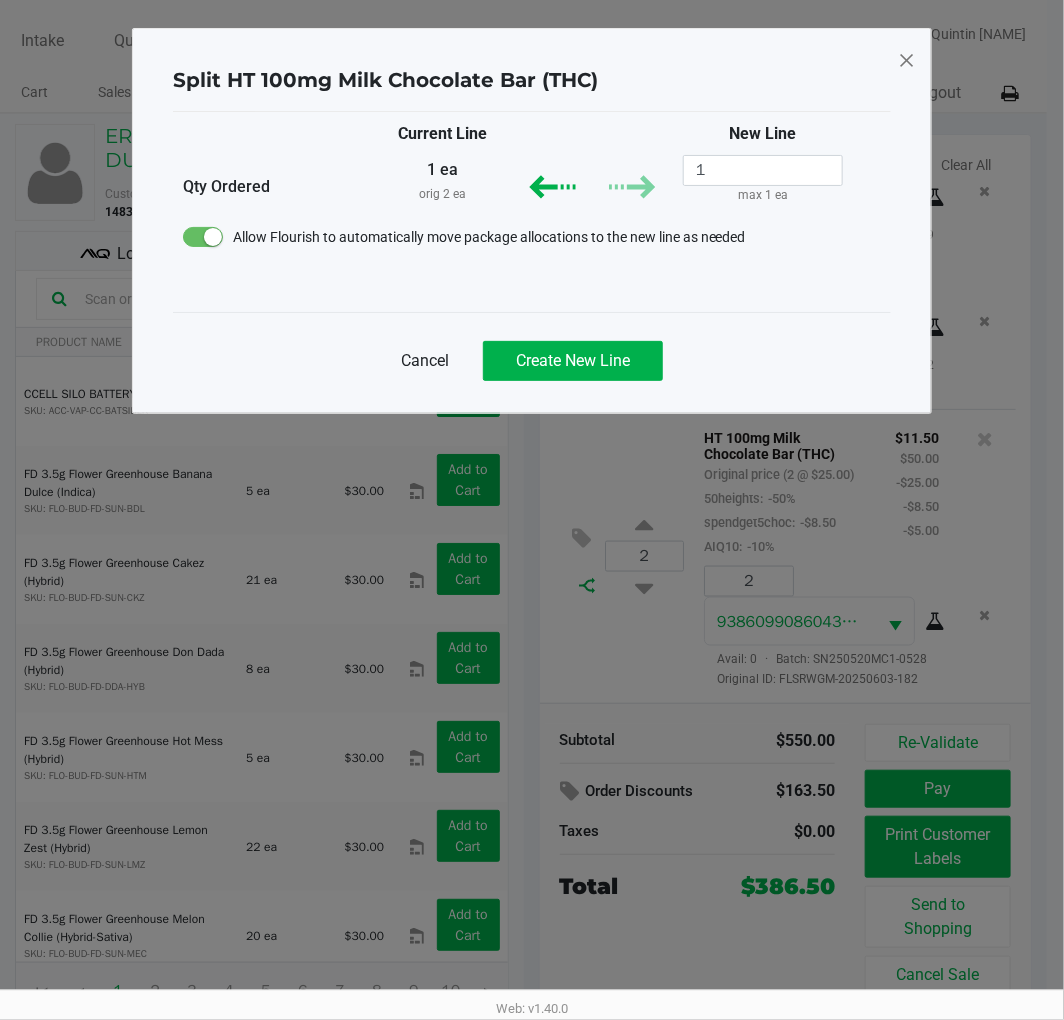 click on "Create New Line" 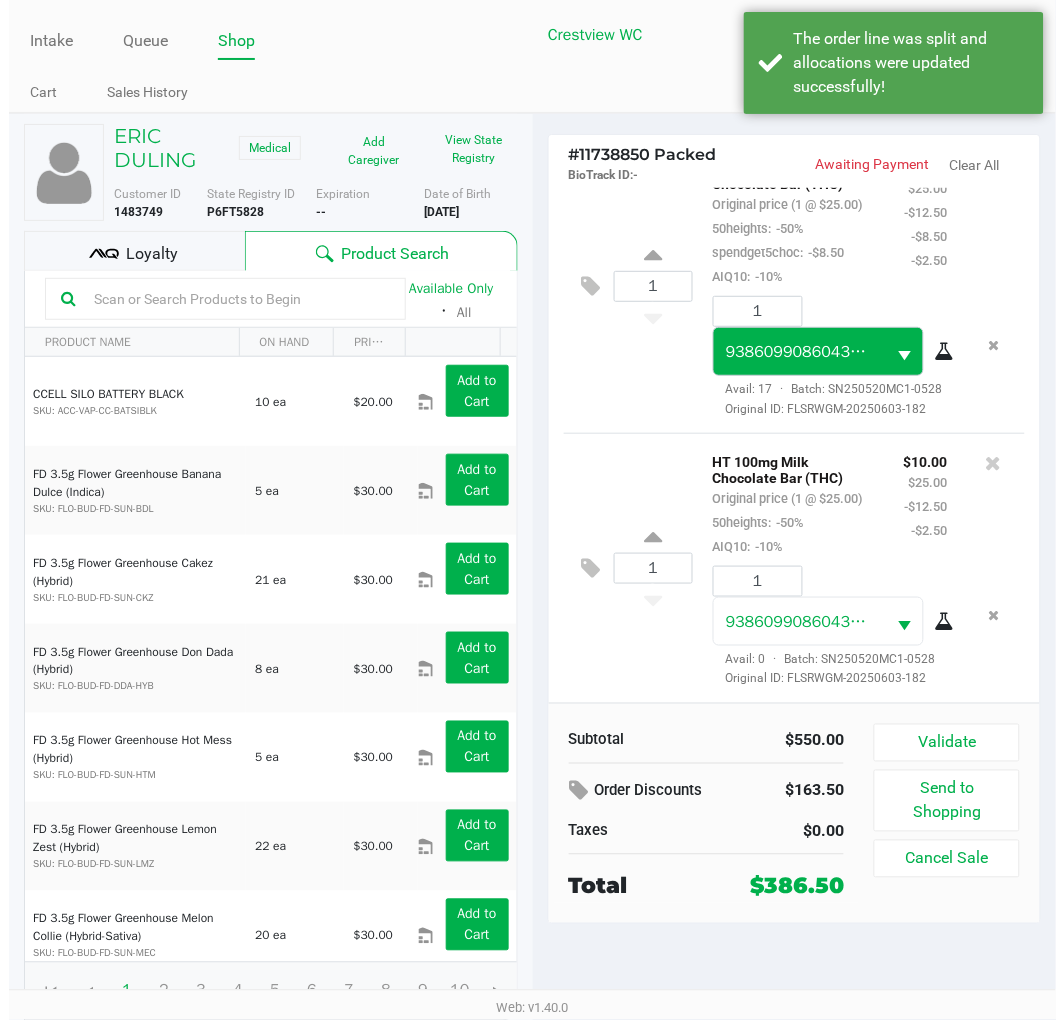 scroll, scrollTop: 1065, scrollLeft: 0, axis: vertical 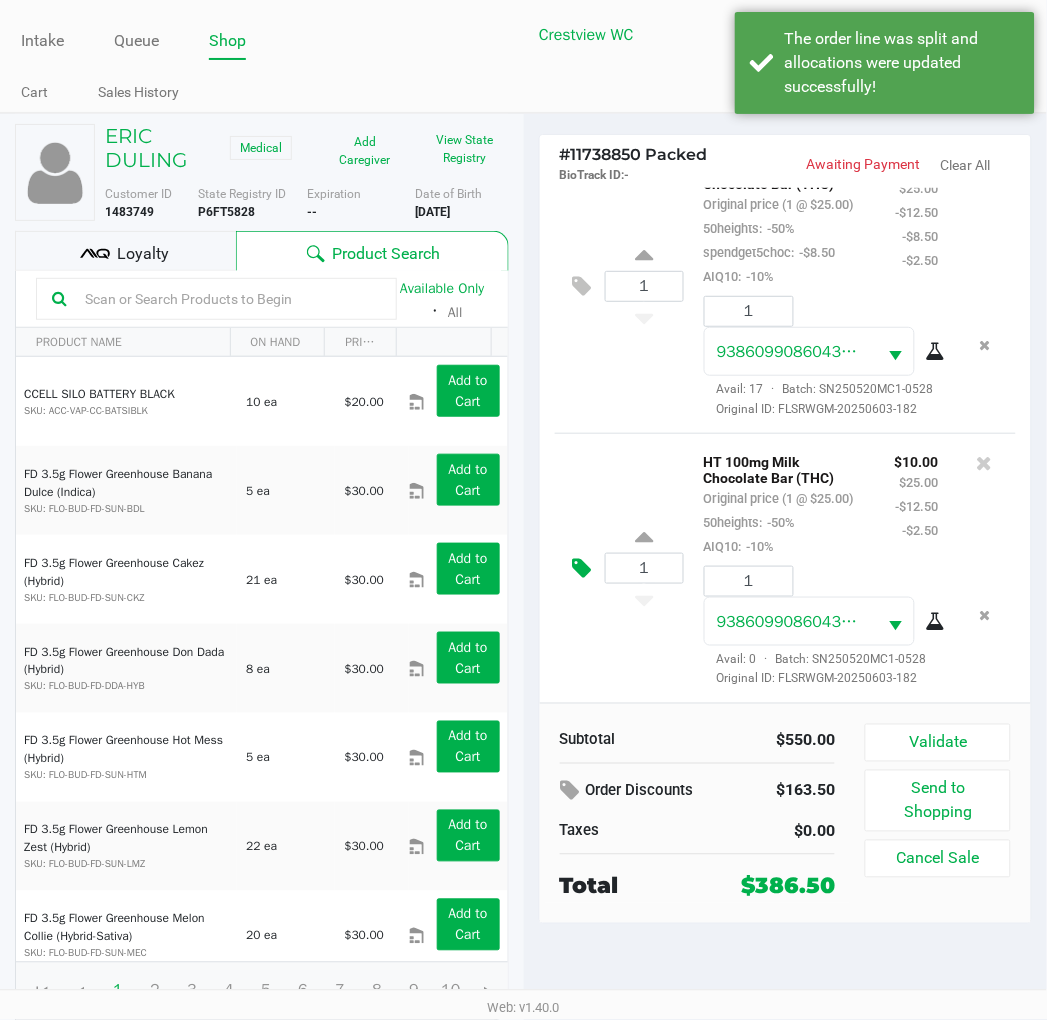 click 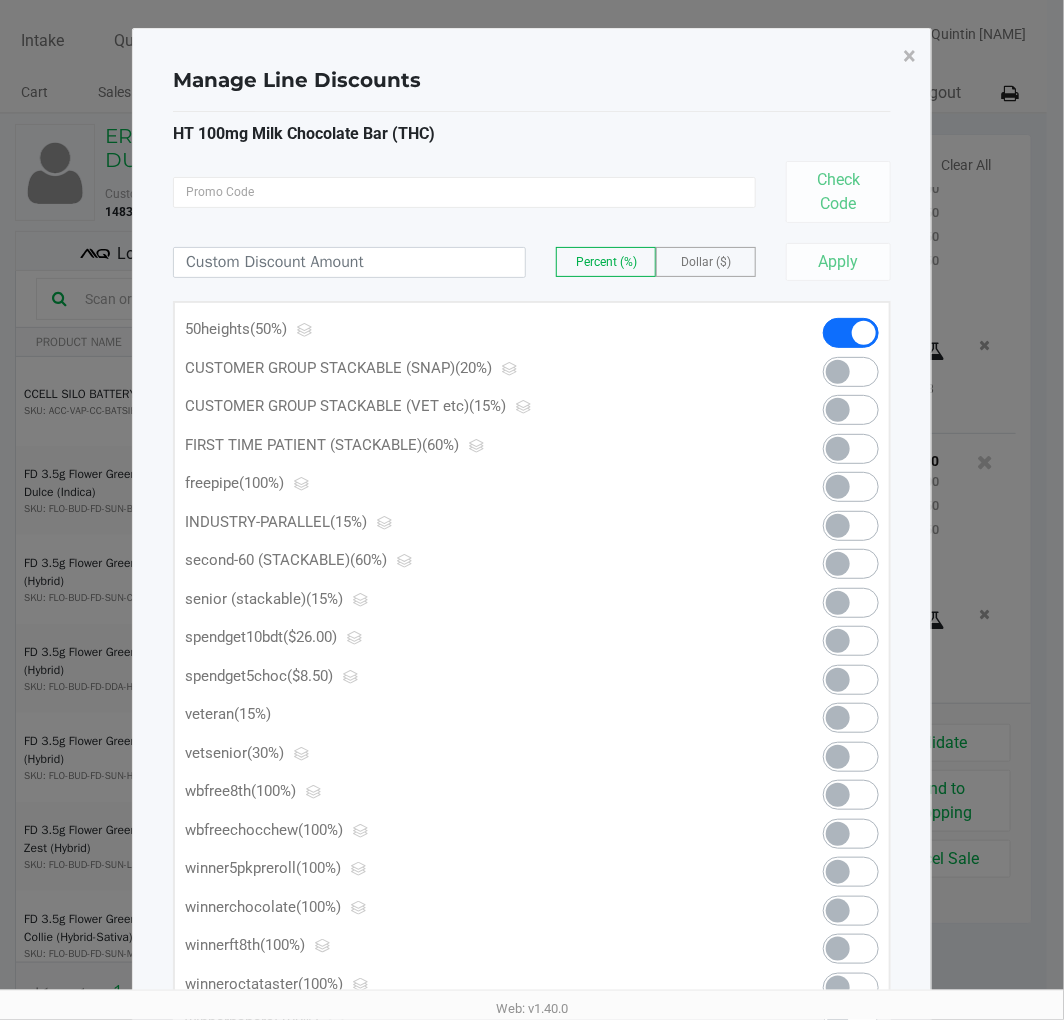 click 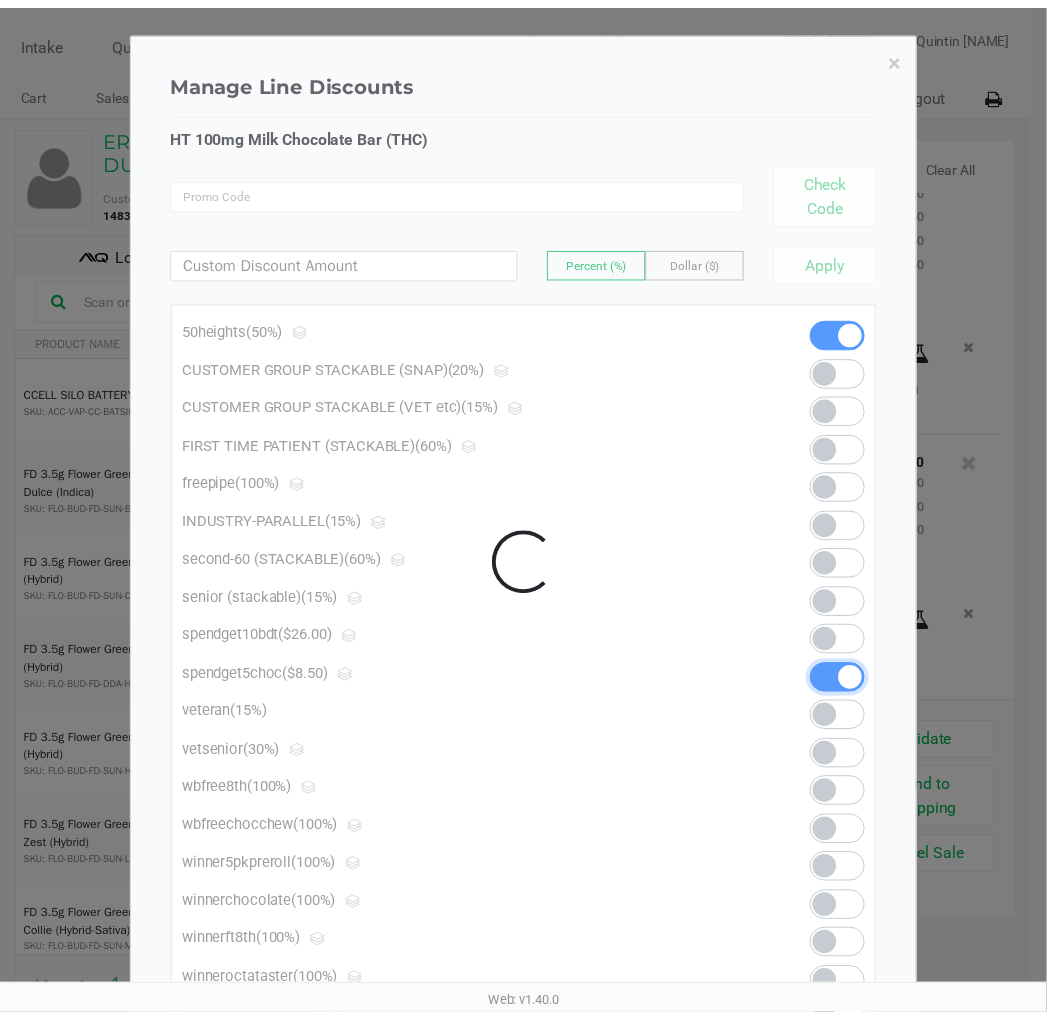 scroll, scrollTop: 1176, scrollLeft: 0, axis: vertical 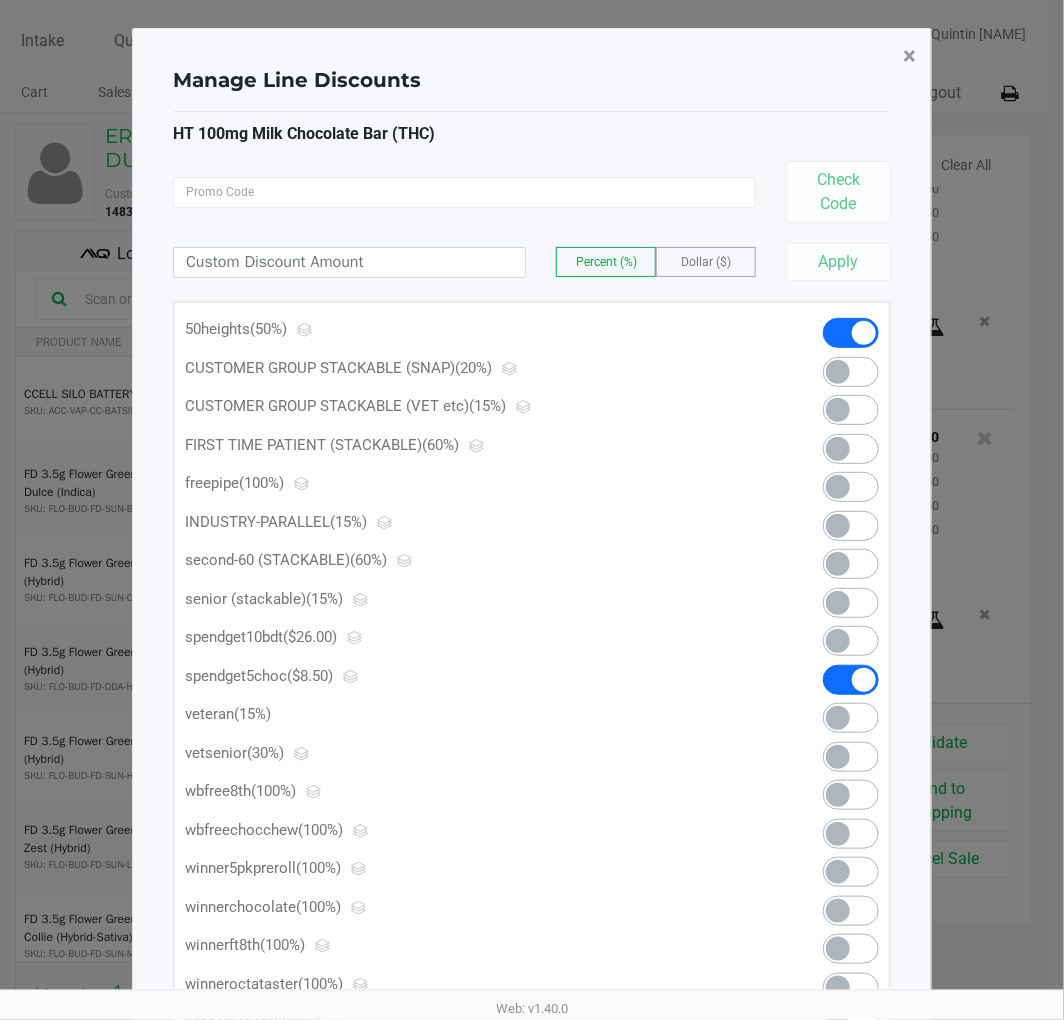 click on "×" 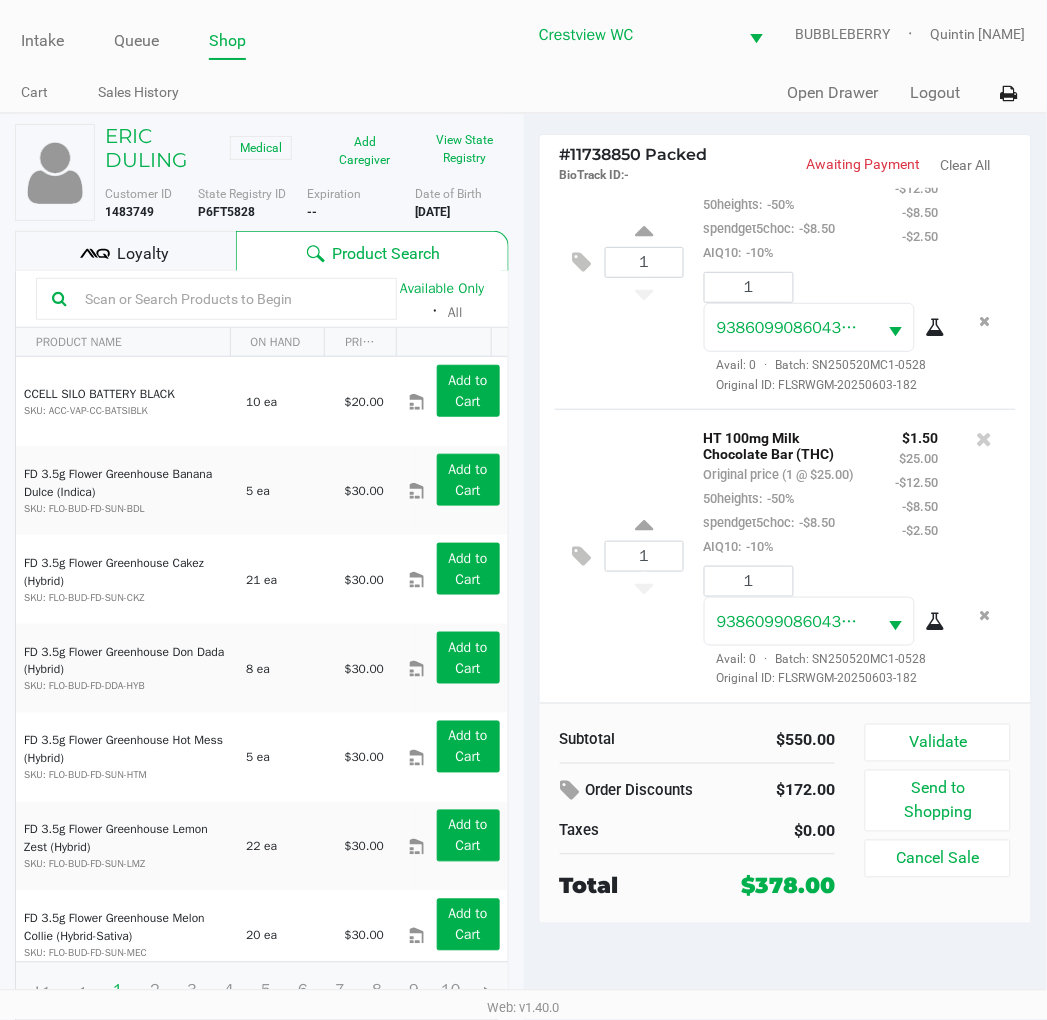 scroll, scrollTop: 1201, scrollLeft: 0, axis: vertical 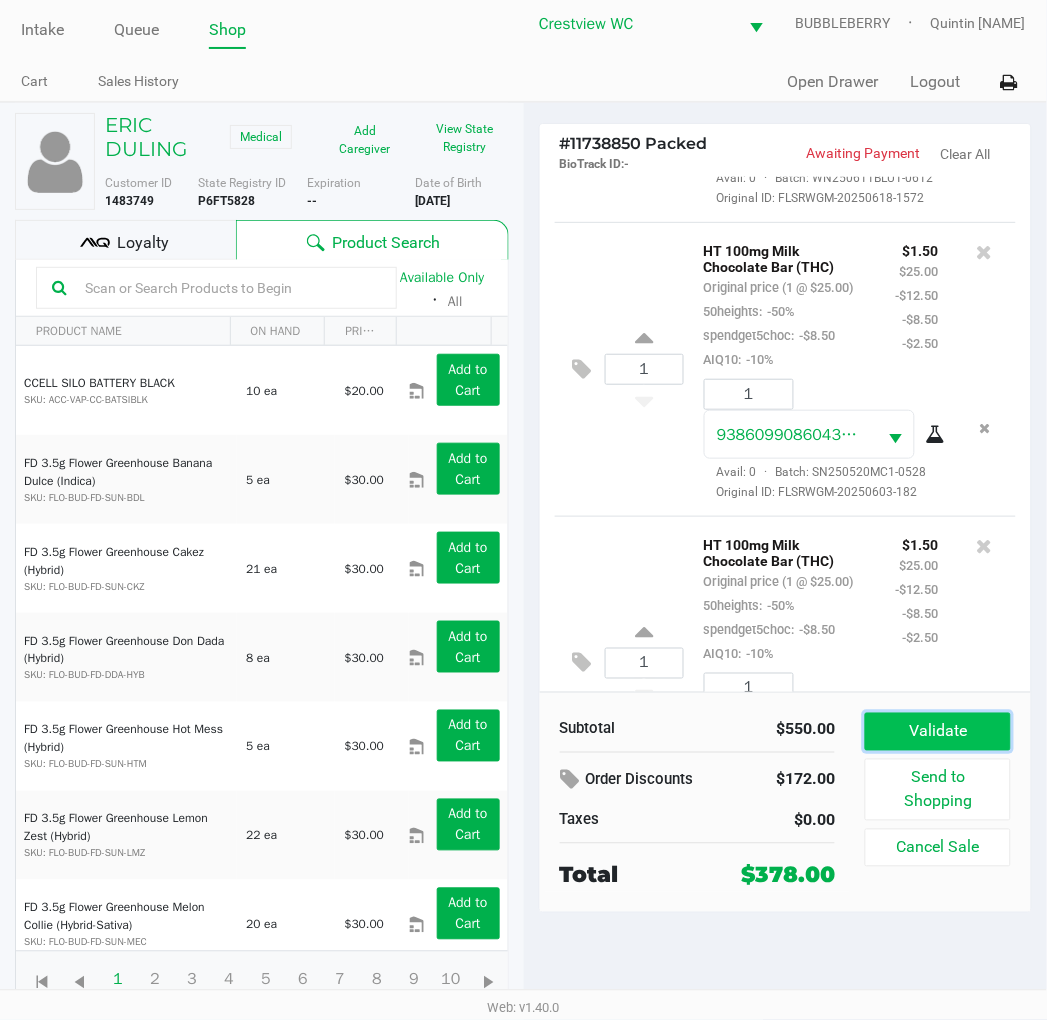 click on "Validate" 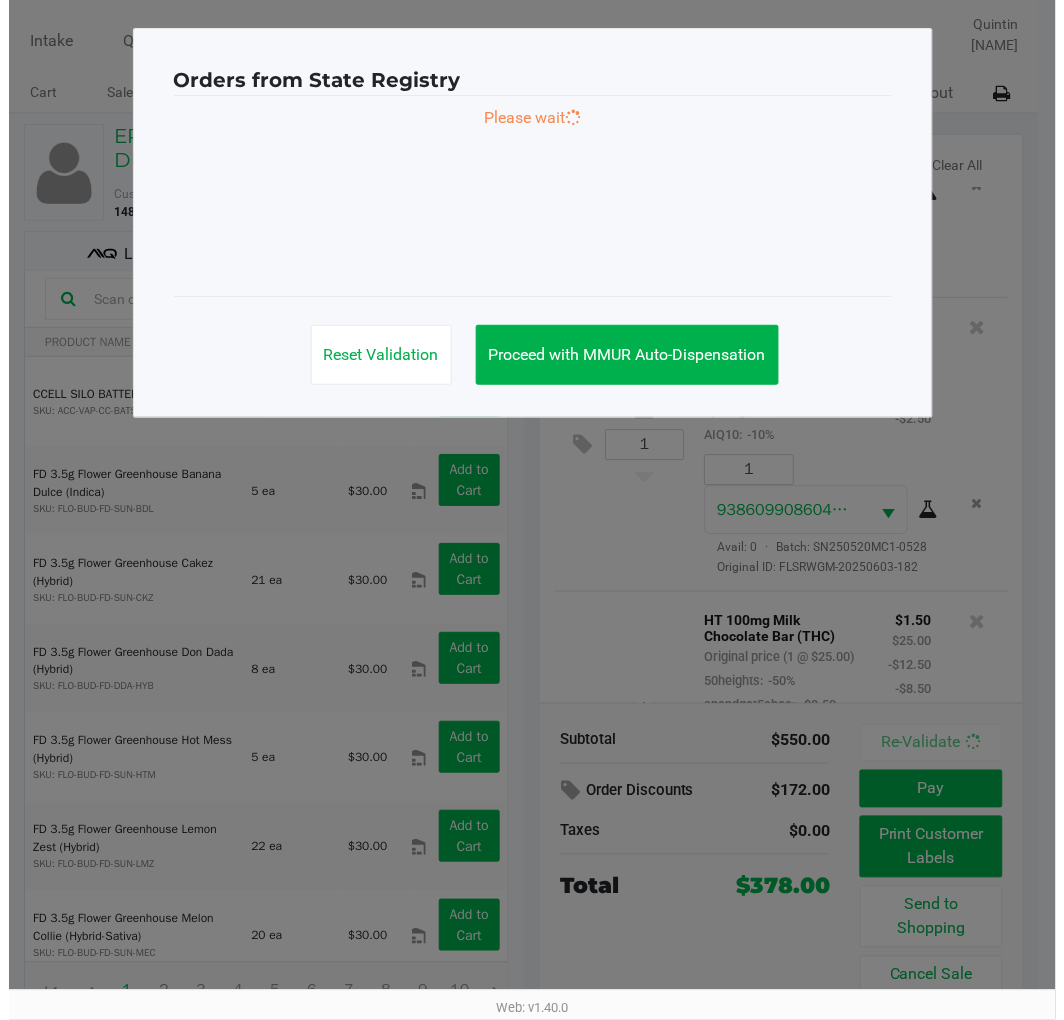 scroll, scrollTop: 0, scrollLeft: 0, axis: both 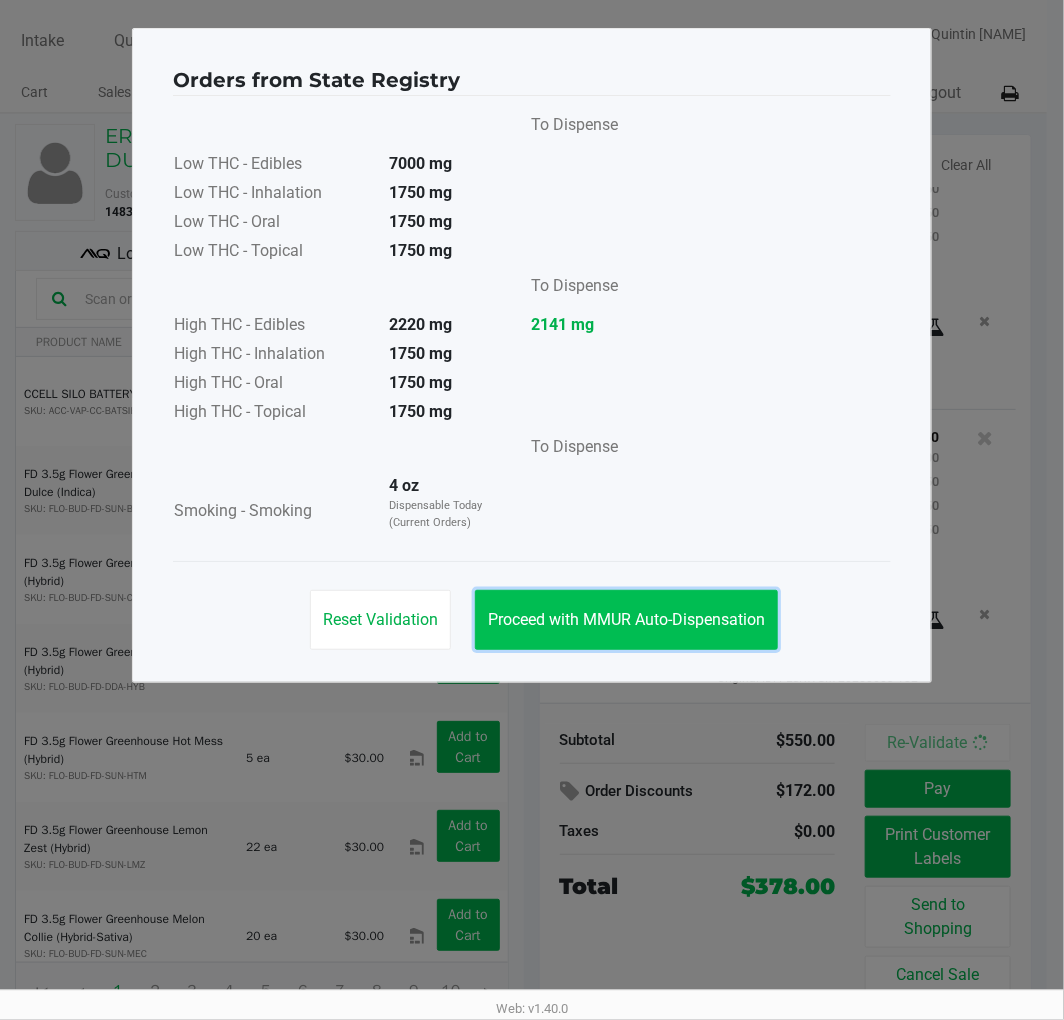 click on "Proceed with MMUR Auto-Dispensation" 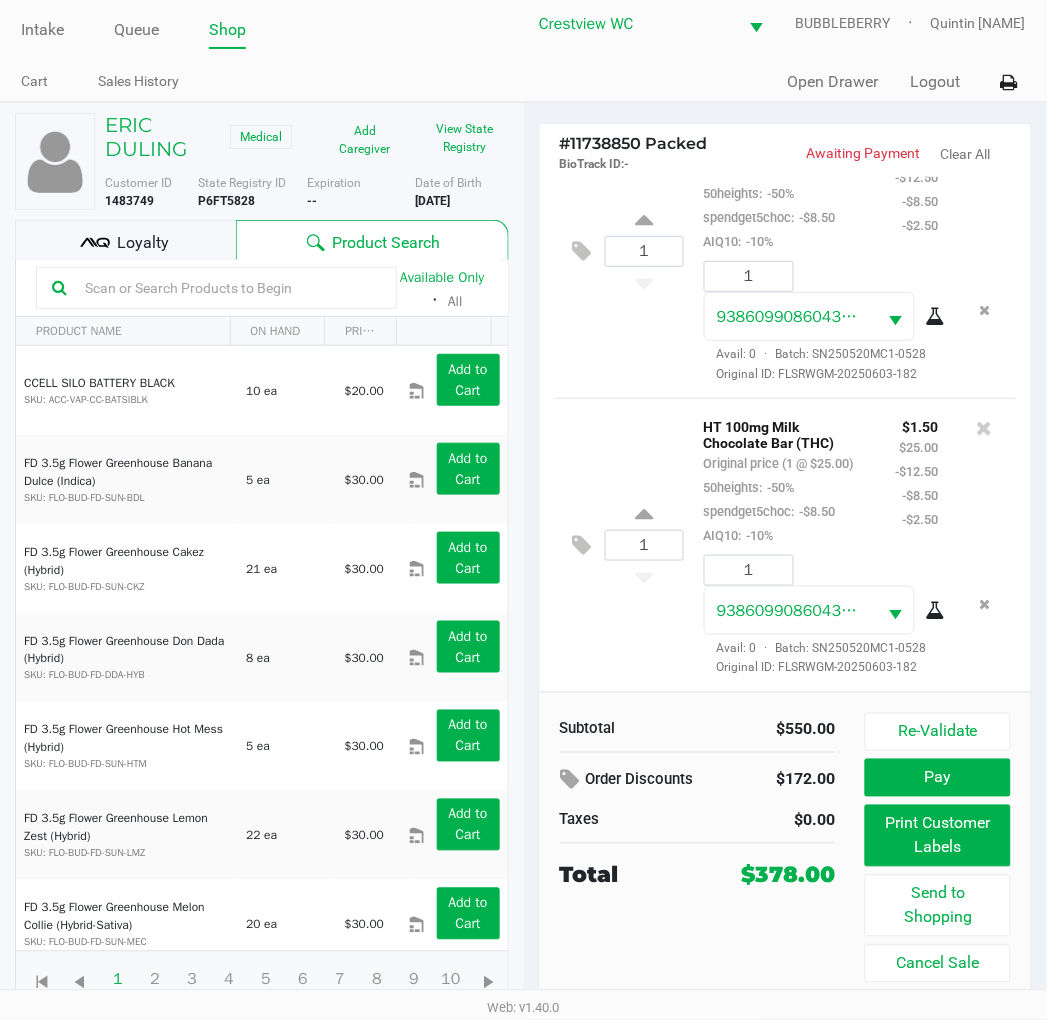 scroll, scrollTop: 37, scrollLeft: 0, axis: vertical 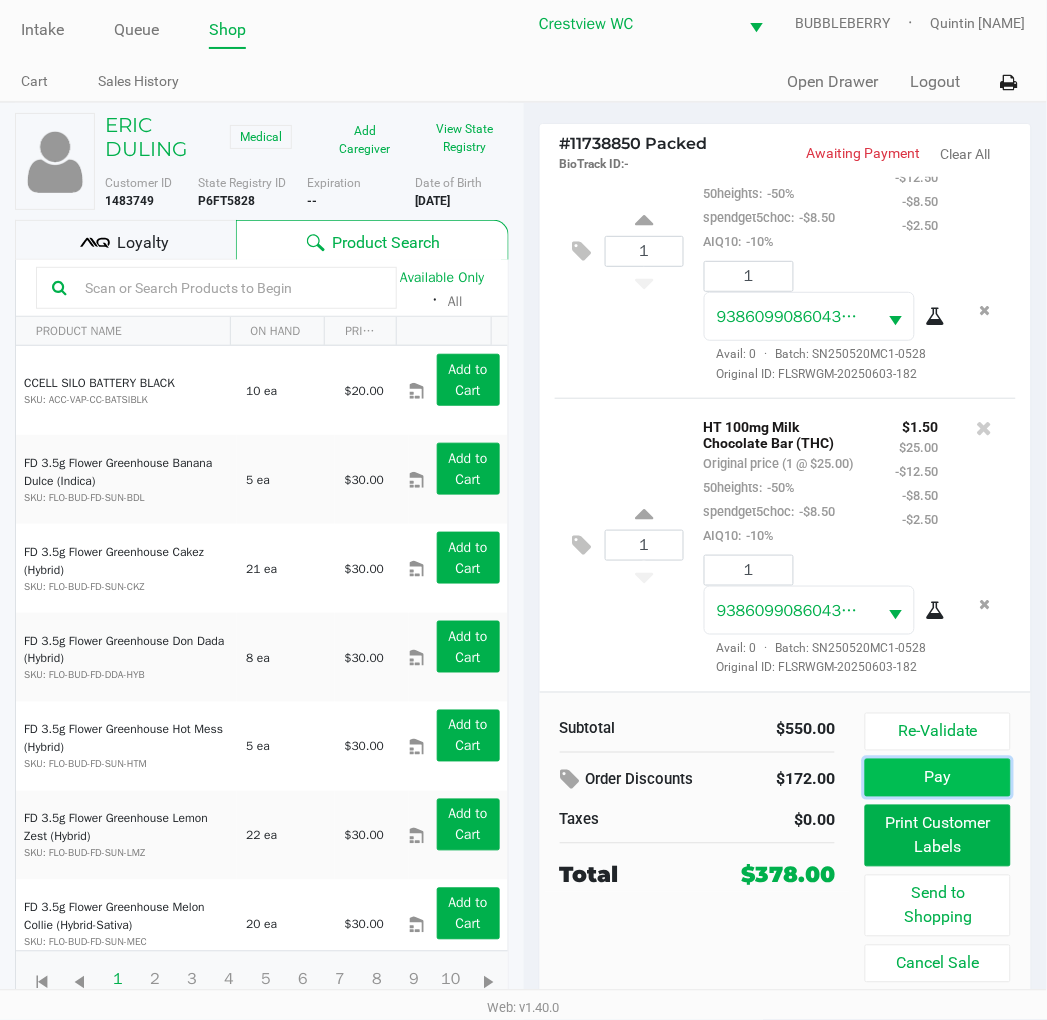 click on "Pay" 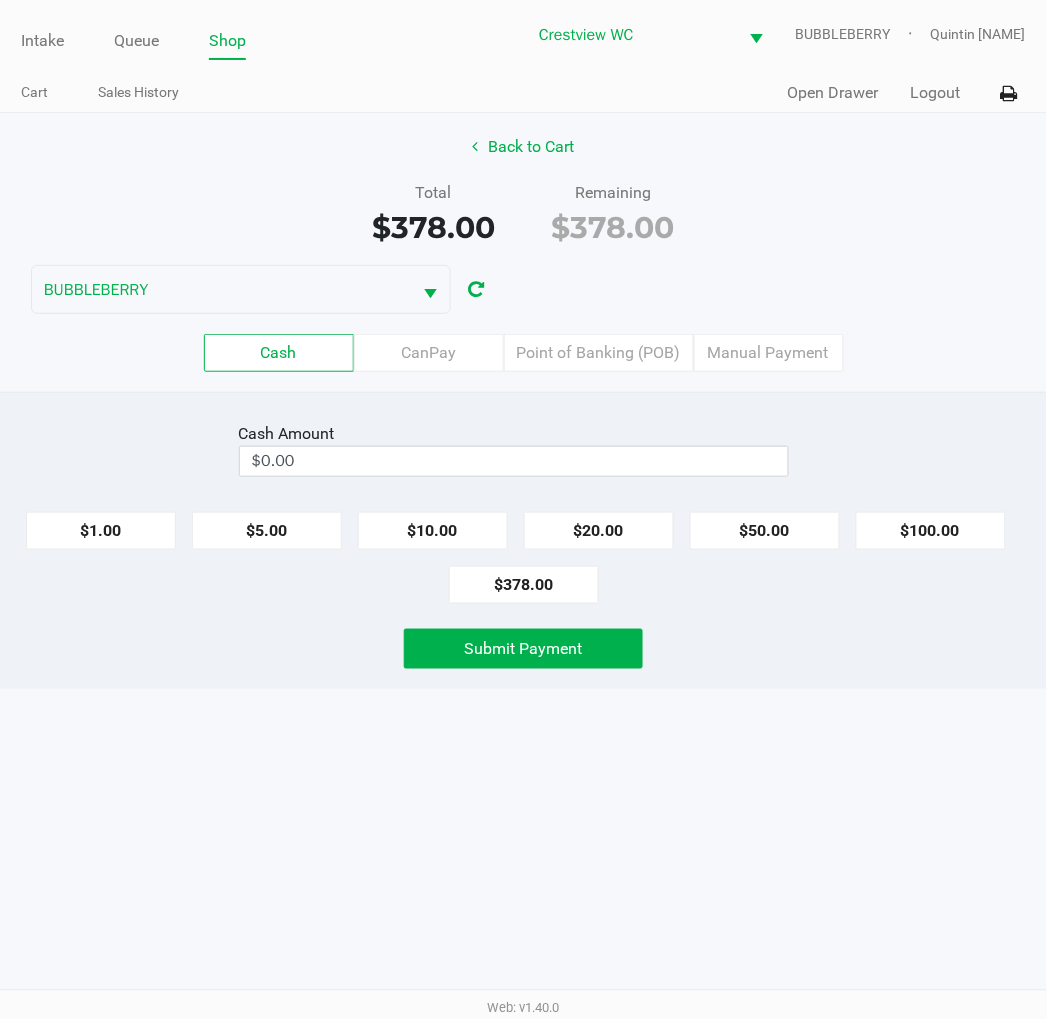 scroll, scrollTop: 0, scrollLeft: 0, axis: both 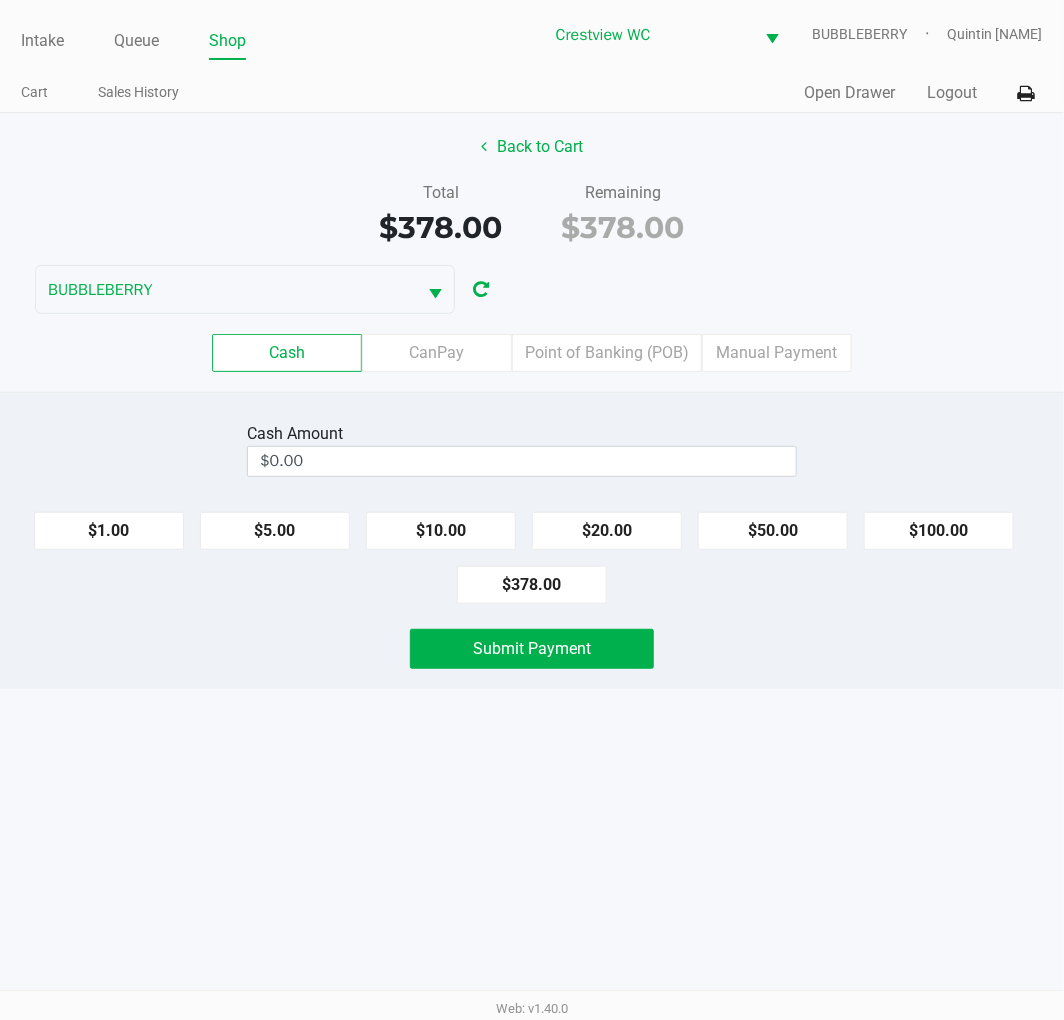 click on "Point of Banking (POB)" 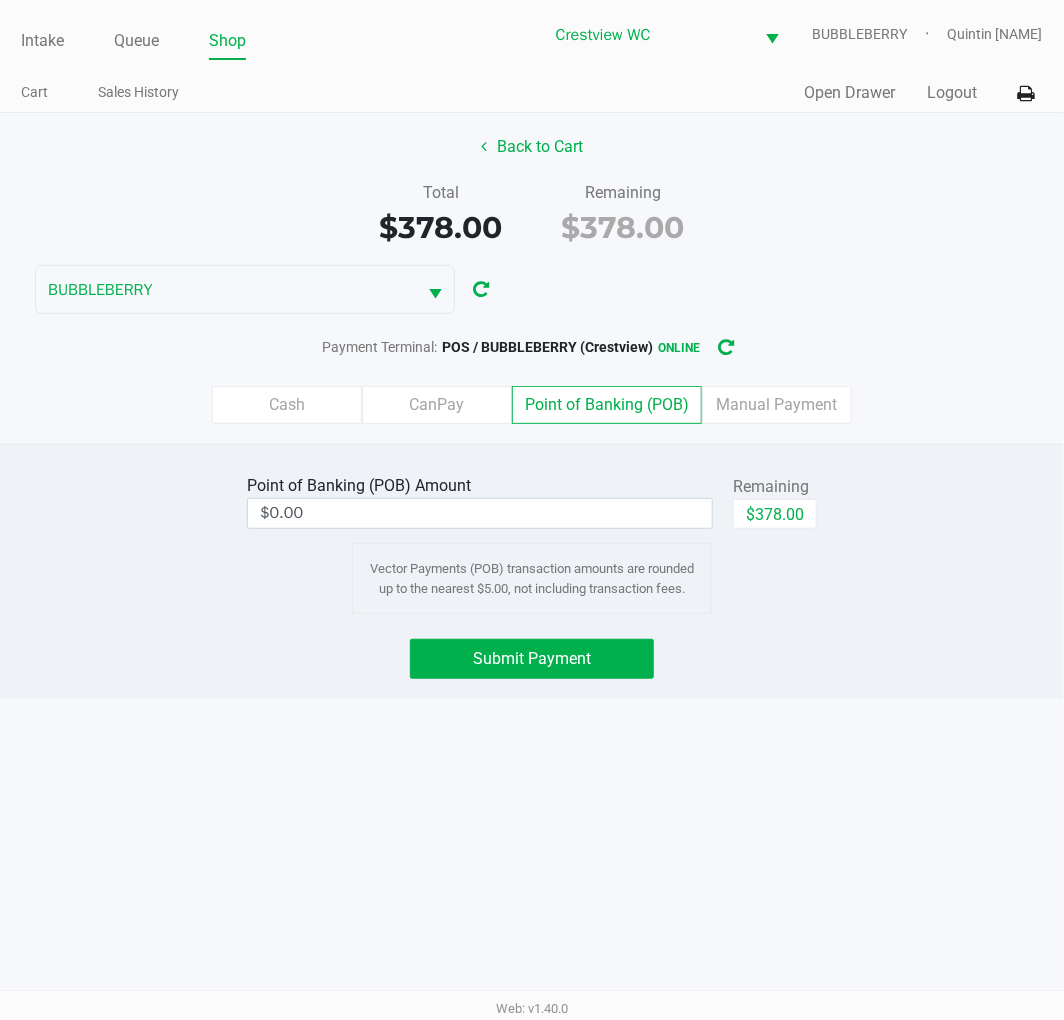 click on "$378.00" 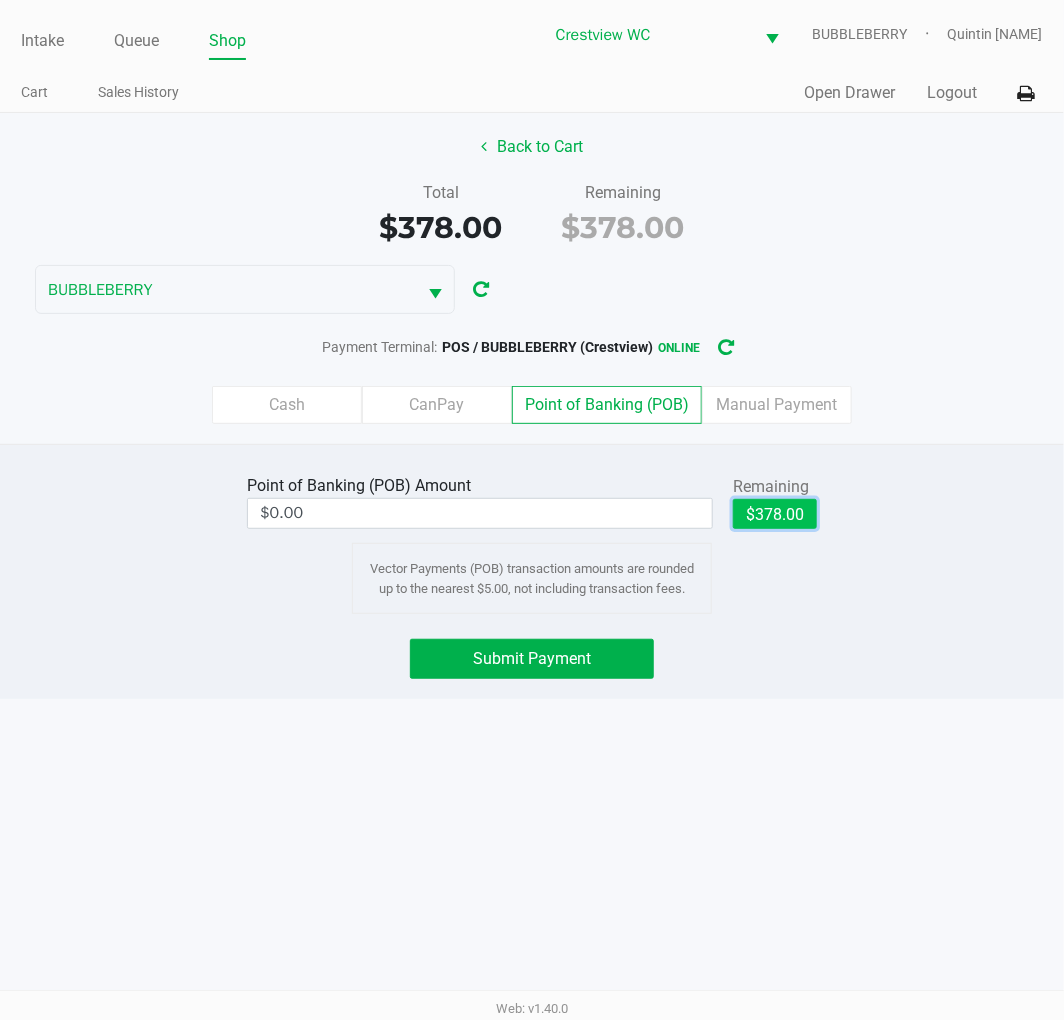 type on "$378.00" 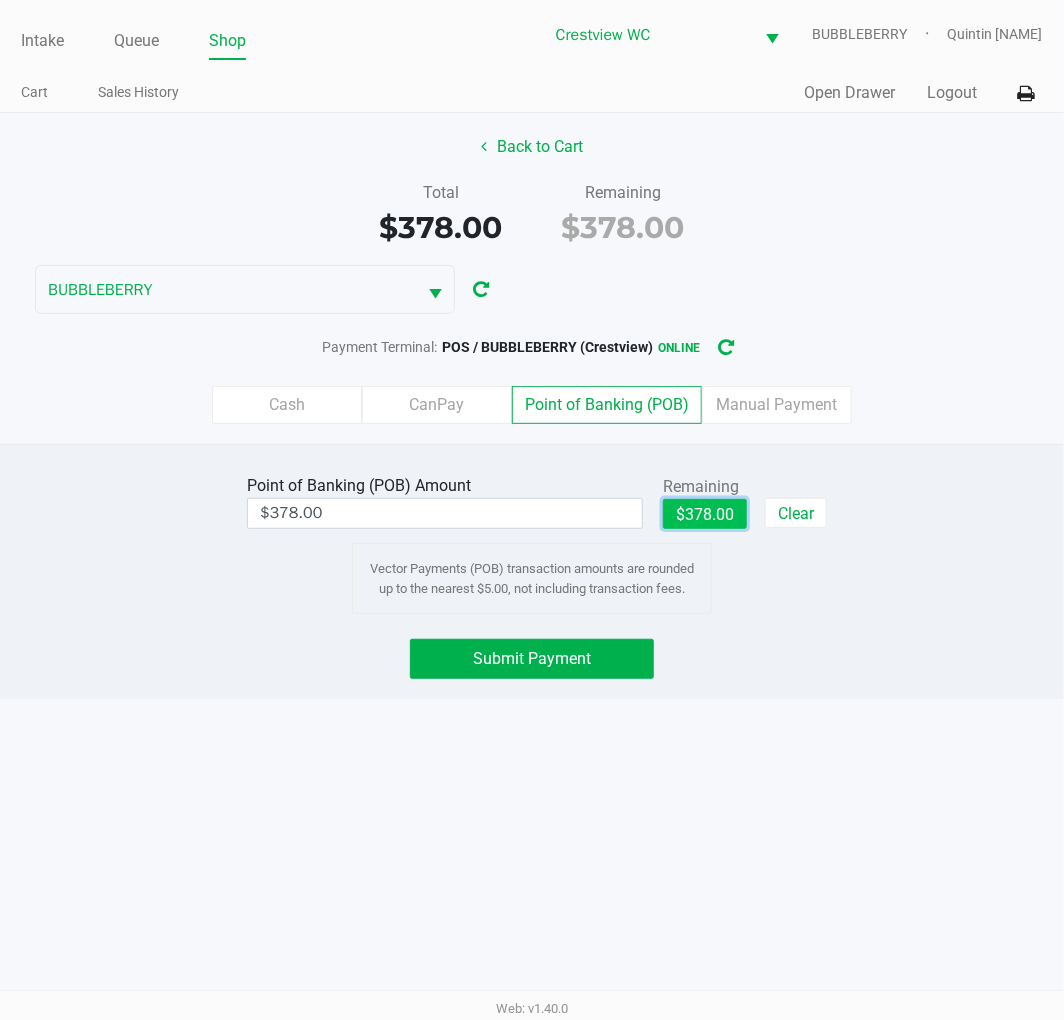 click on "Submit Payment" 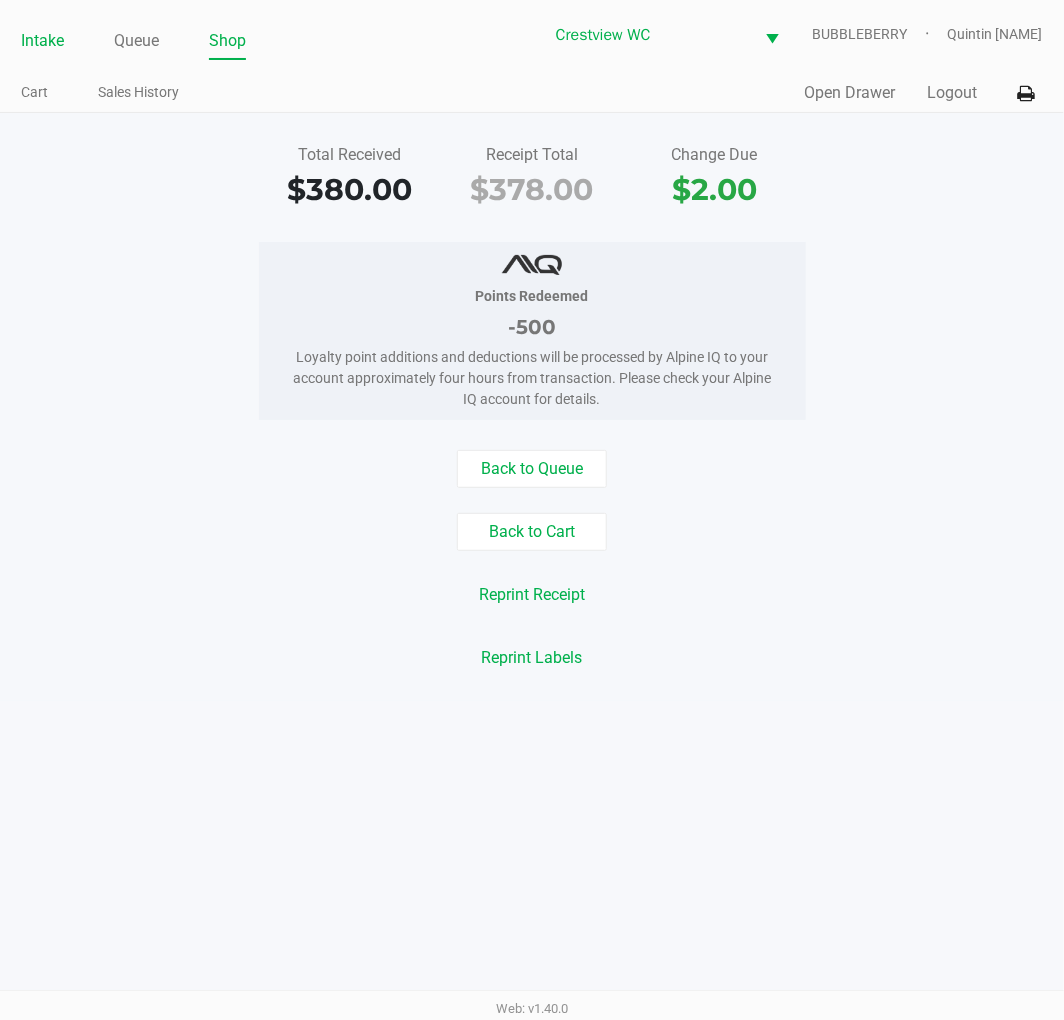 click on "Intake" 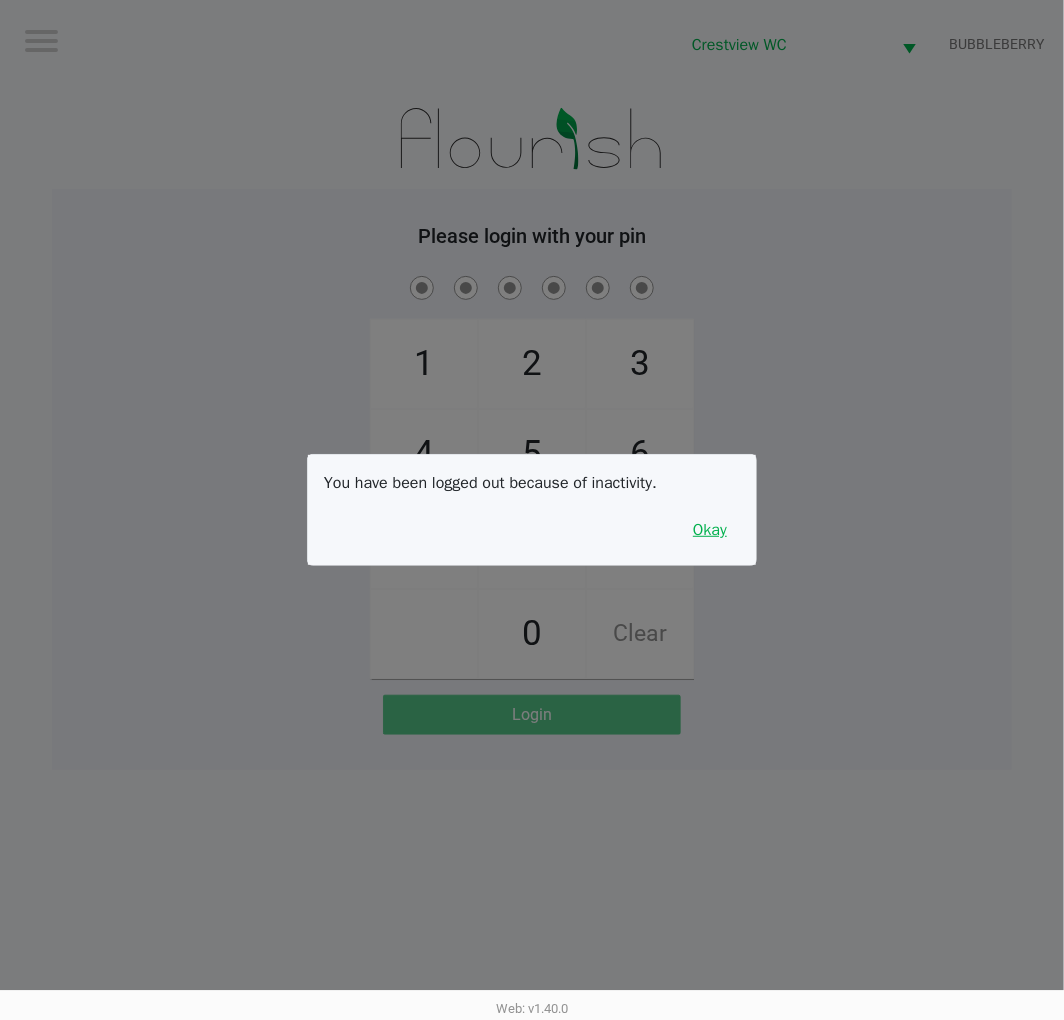 click on "Okay" at bounding box center (710, 530) 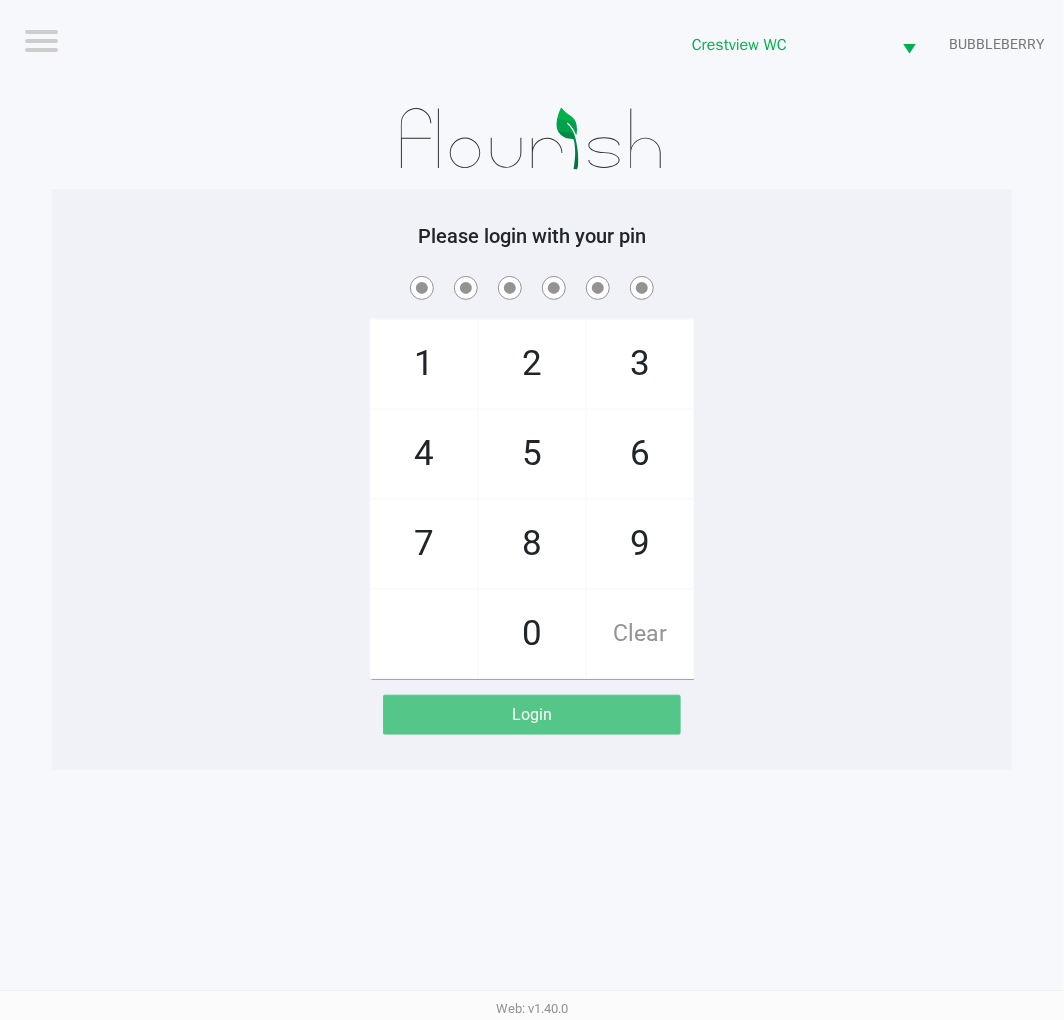 click on "1   4   7       2   5   8   0   3   6   9   Clear" 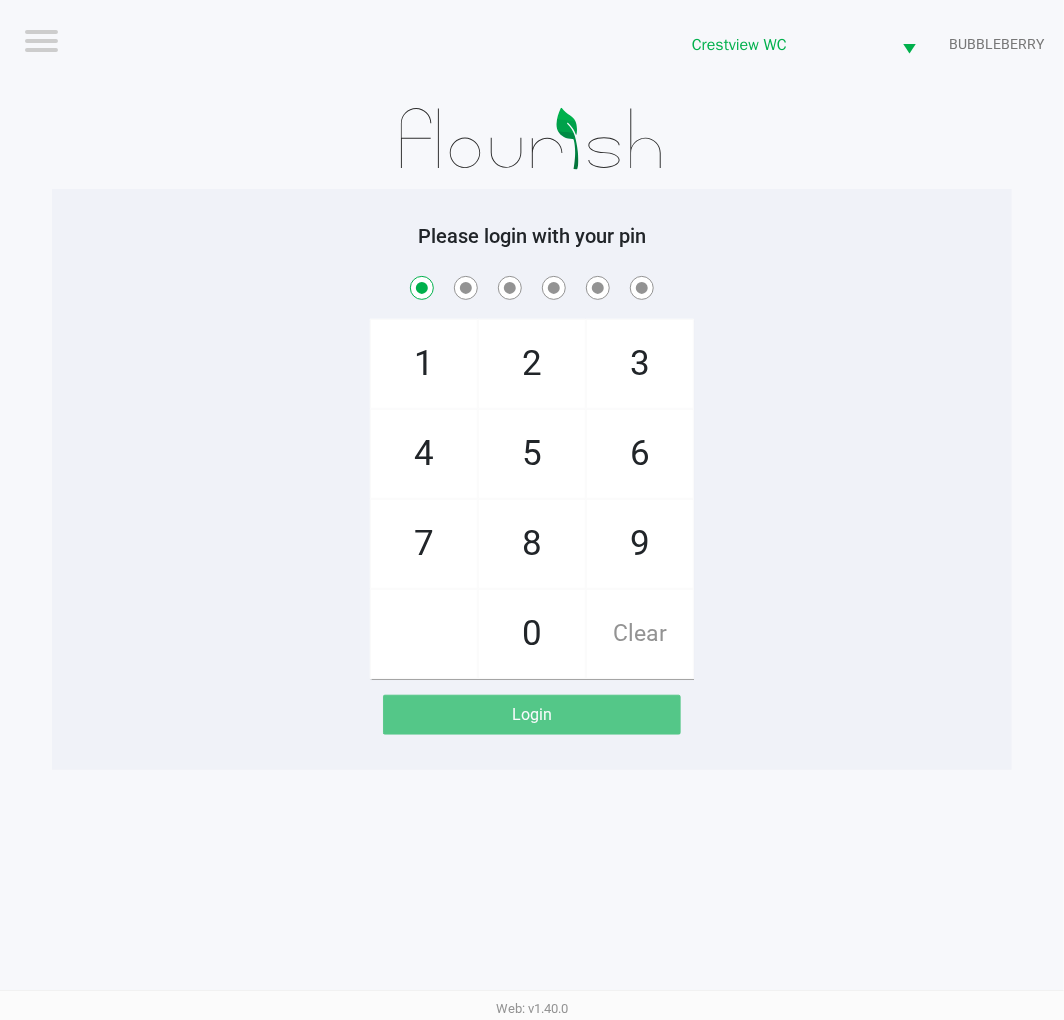 checkbox on "true" 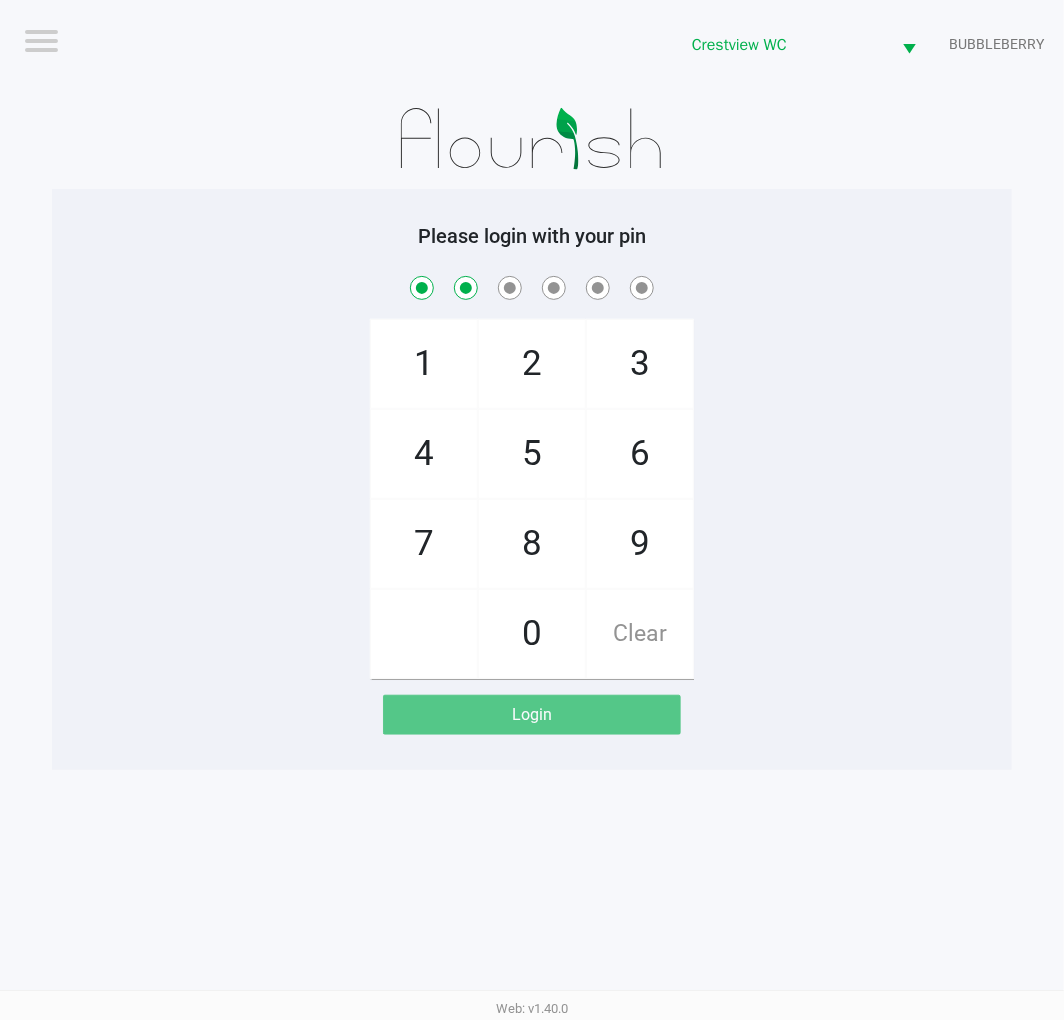 checkbox on "true" 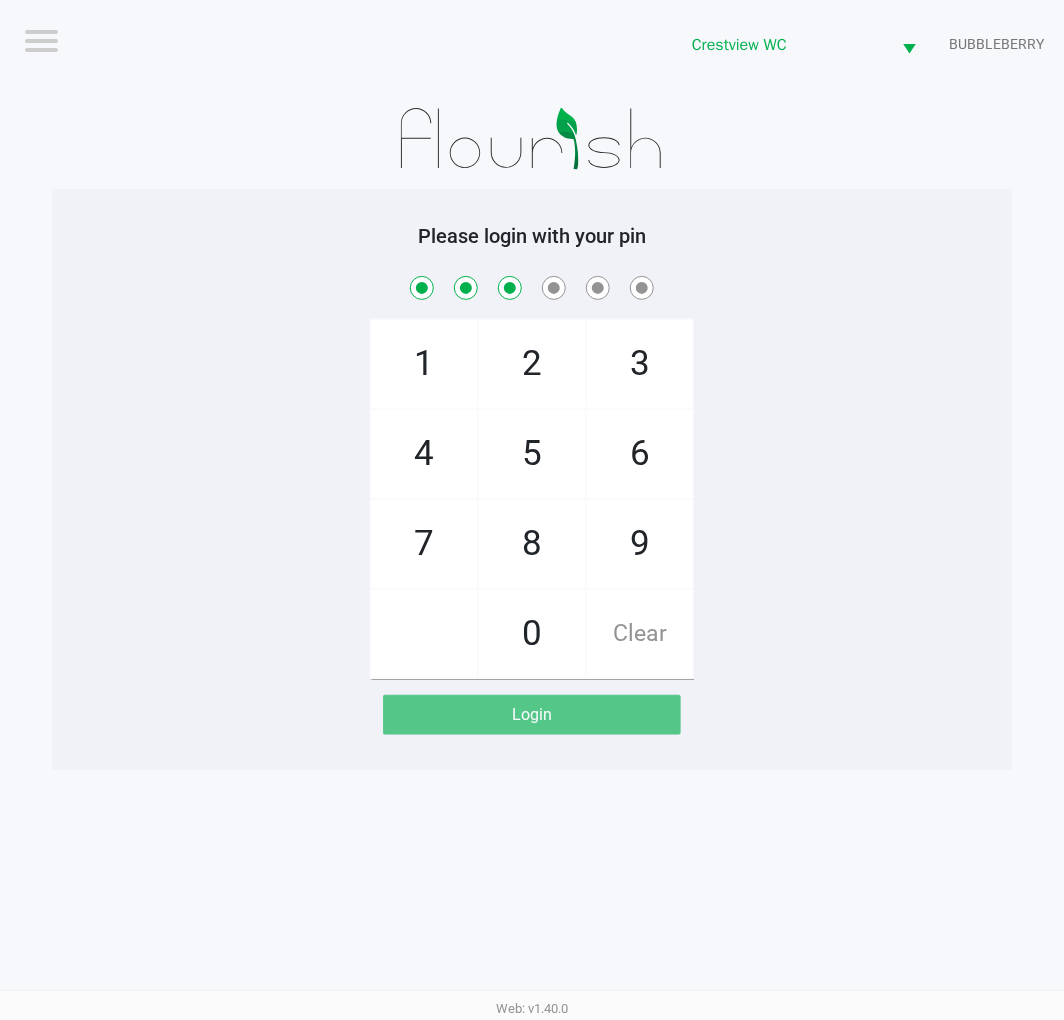 checkbox on "true" 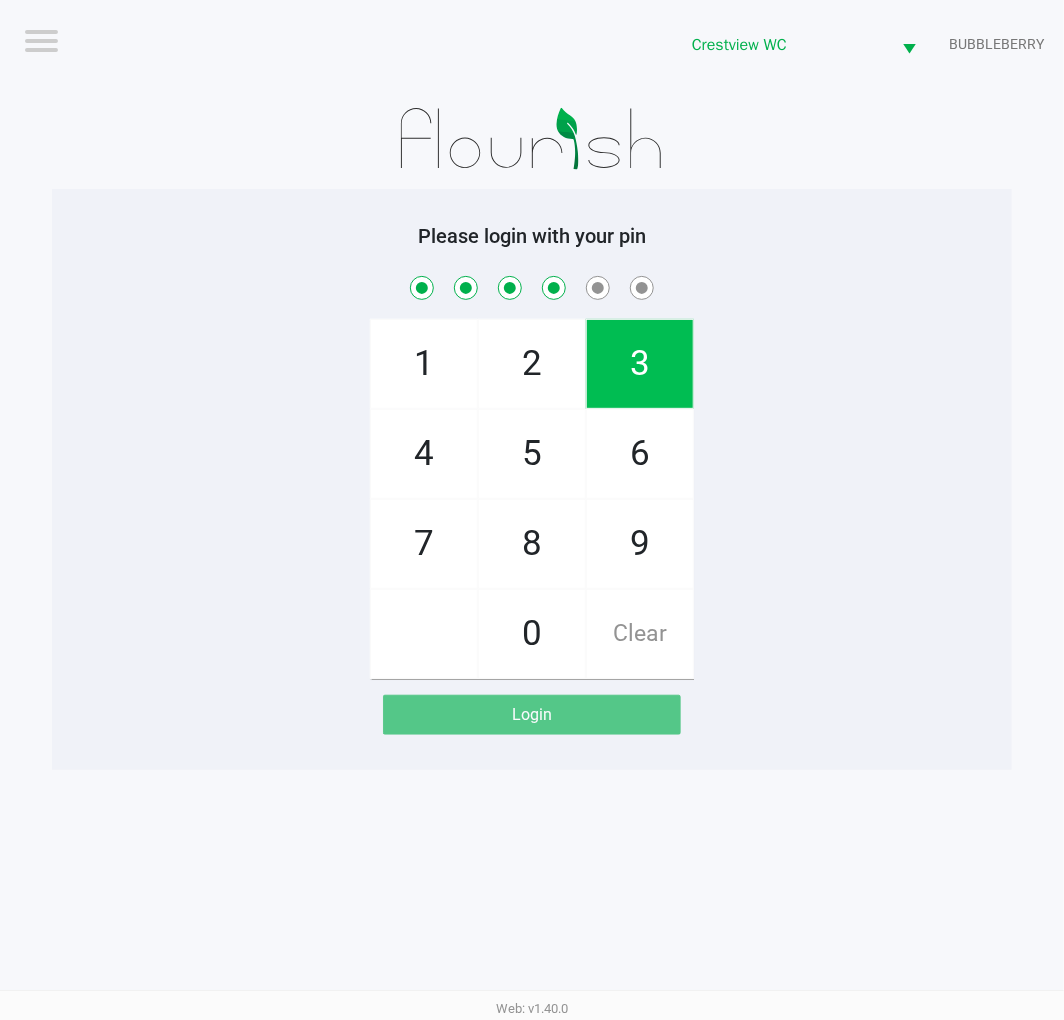 checkbox on "true" 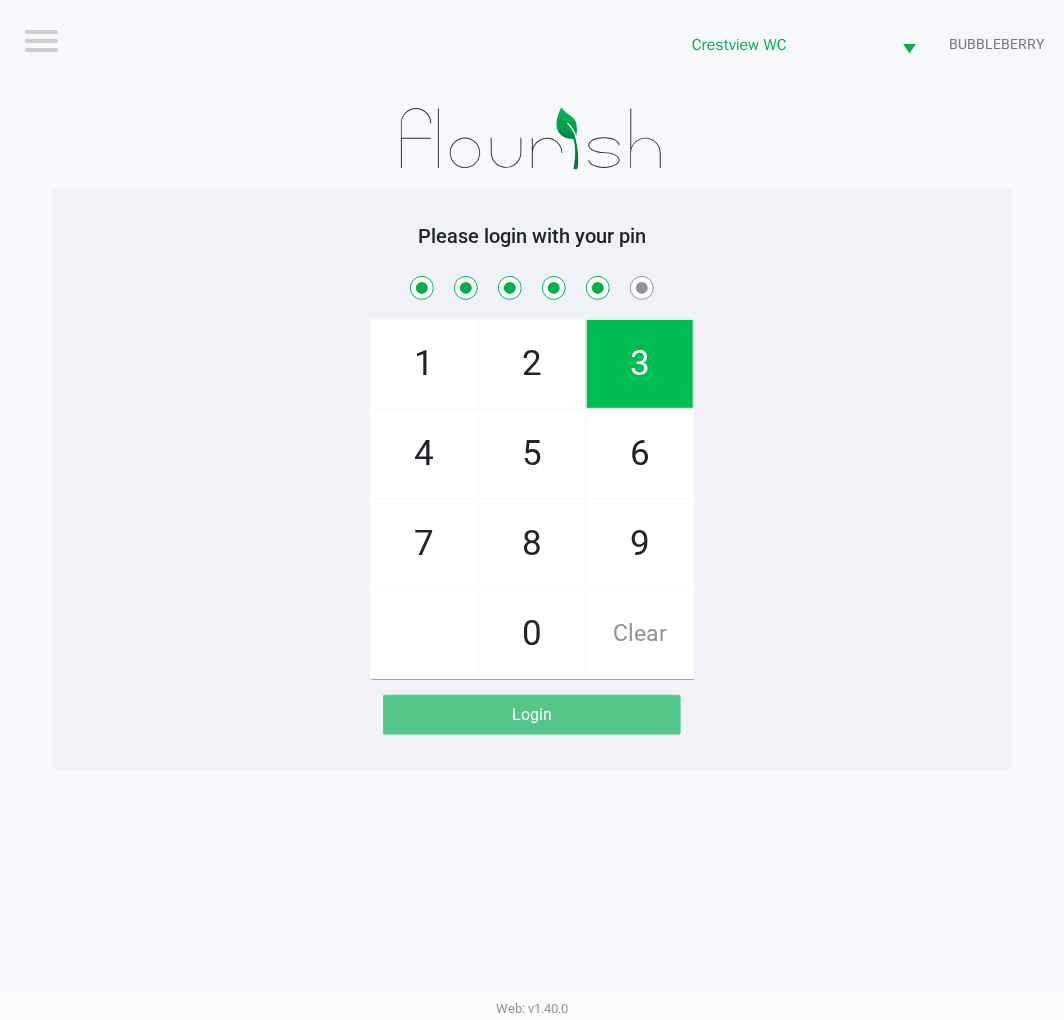 checkbox on "true" 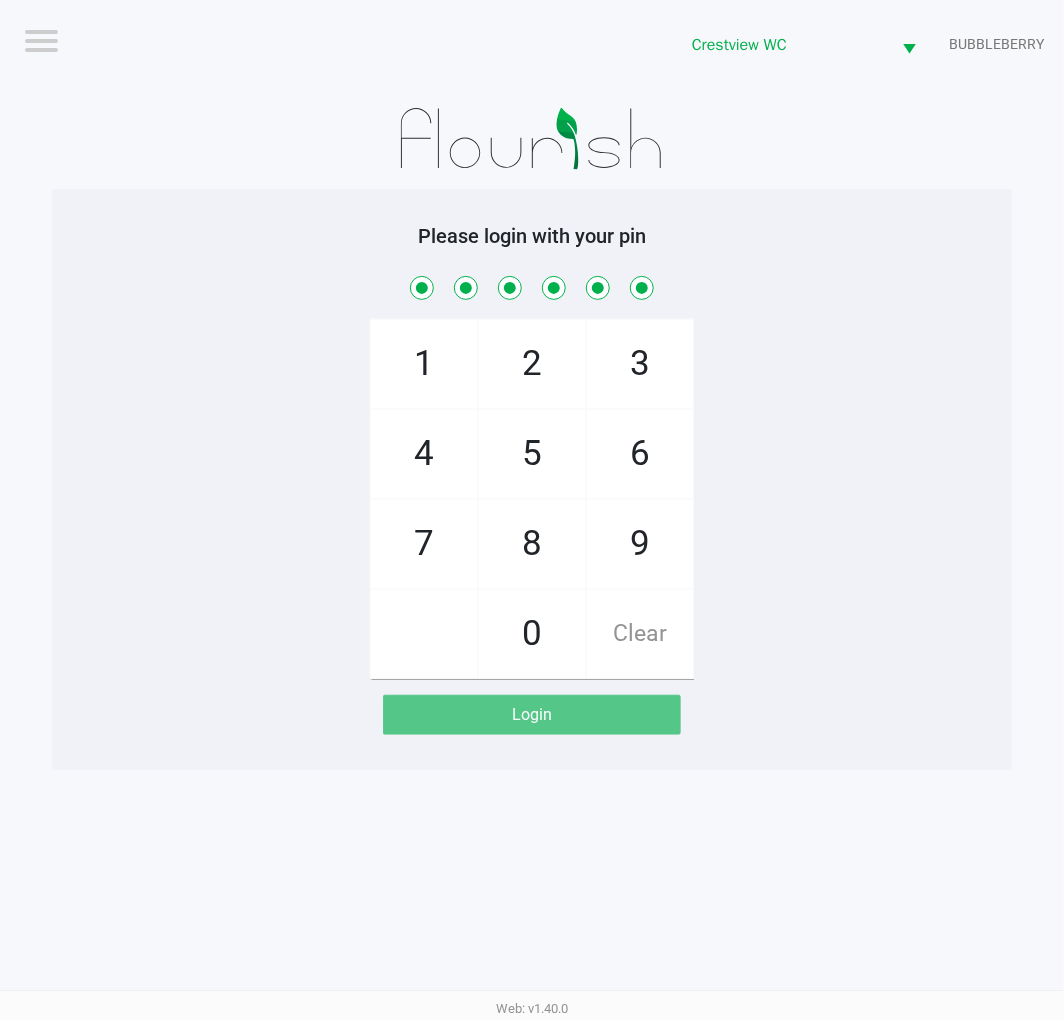 checkbox on "true" 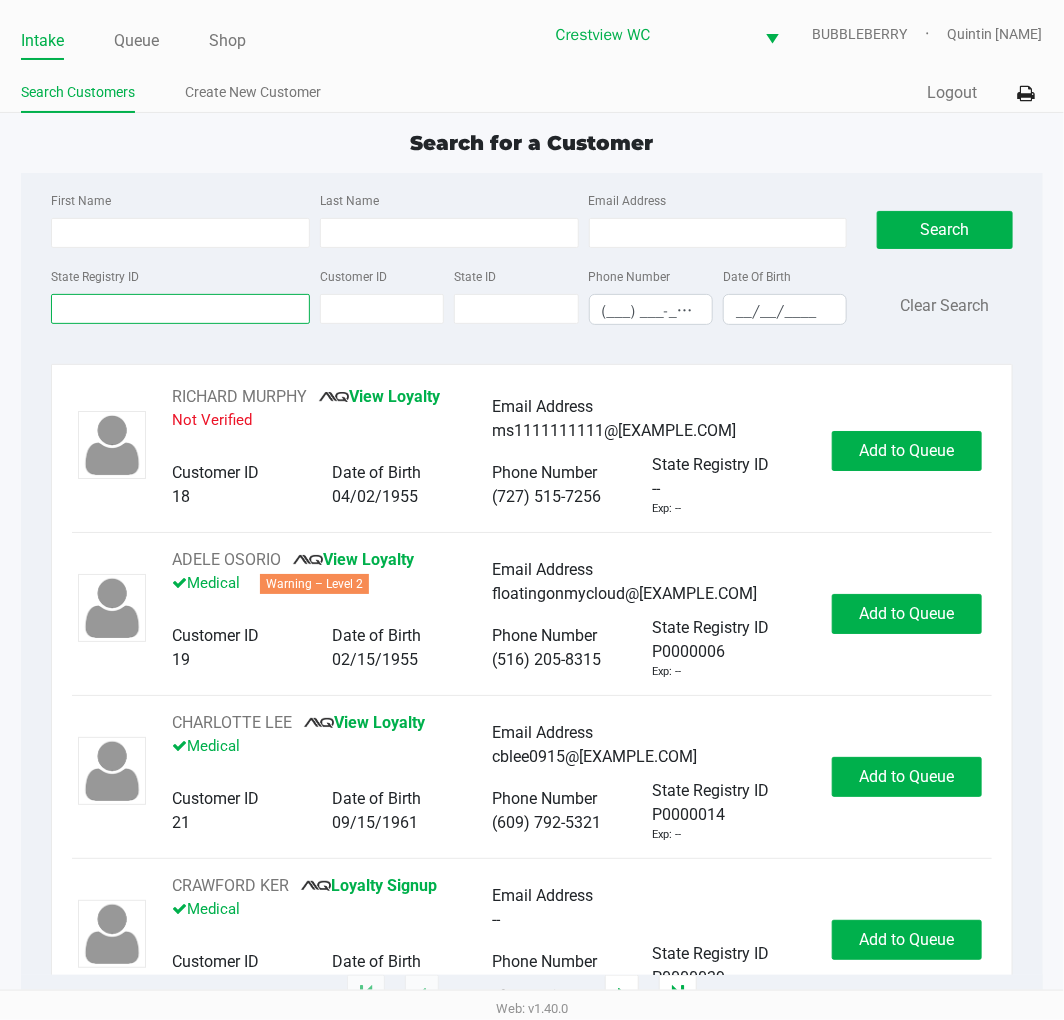 click on "State Registry ID" at bounding box center [180, 309] 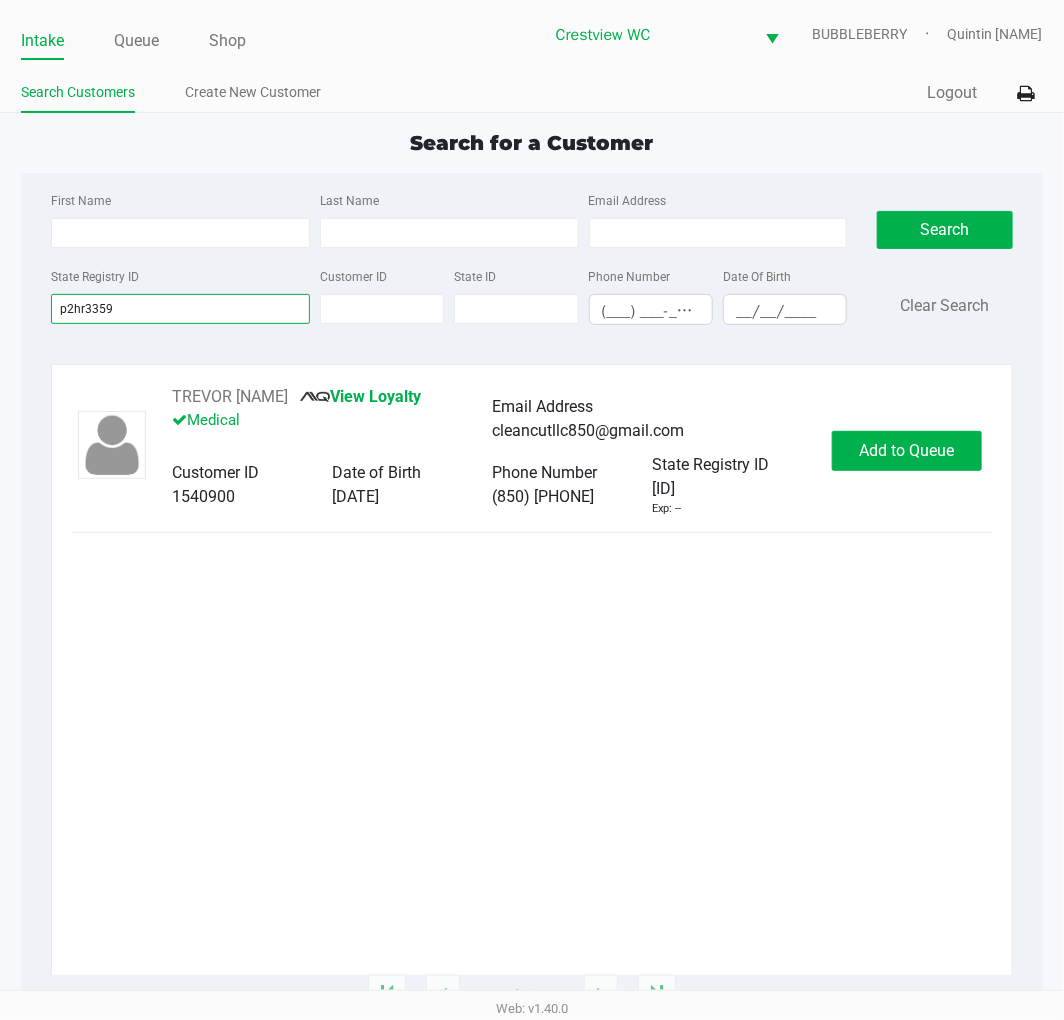 type on "p2hr3359" 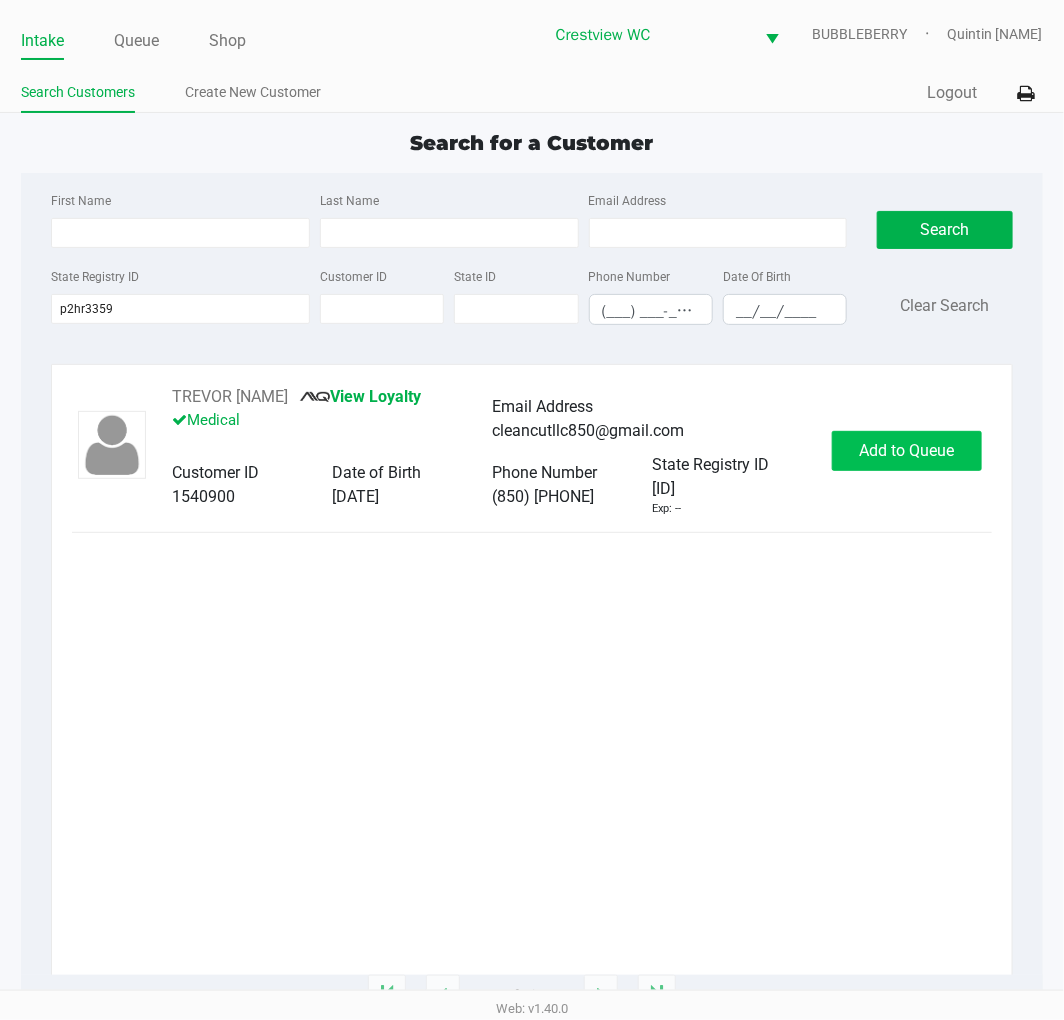 click on "Add to Queue" 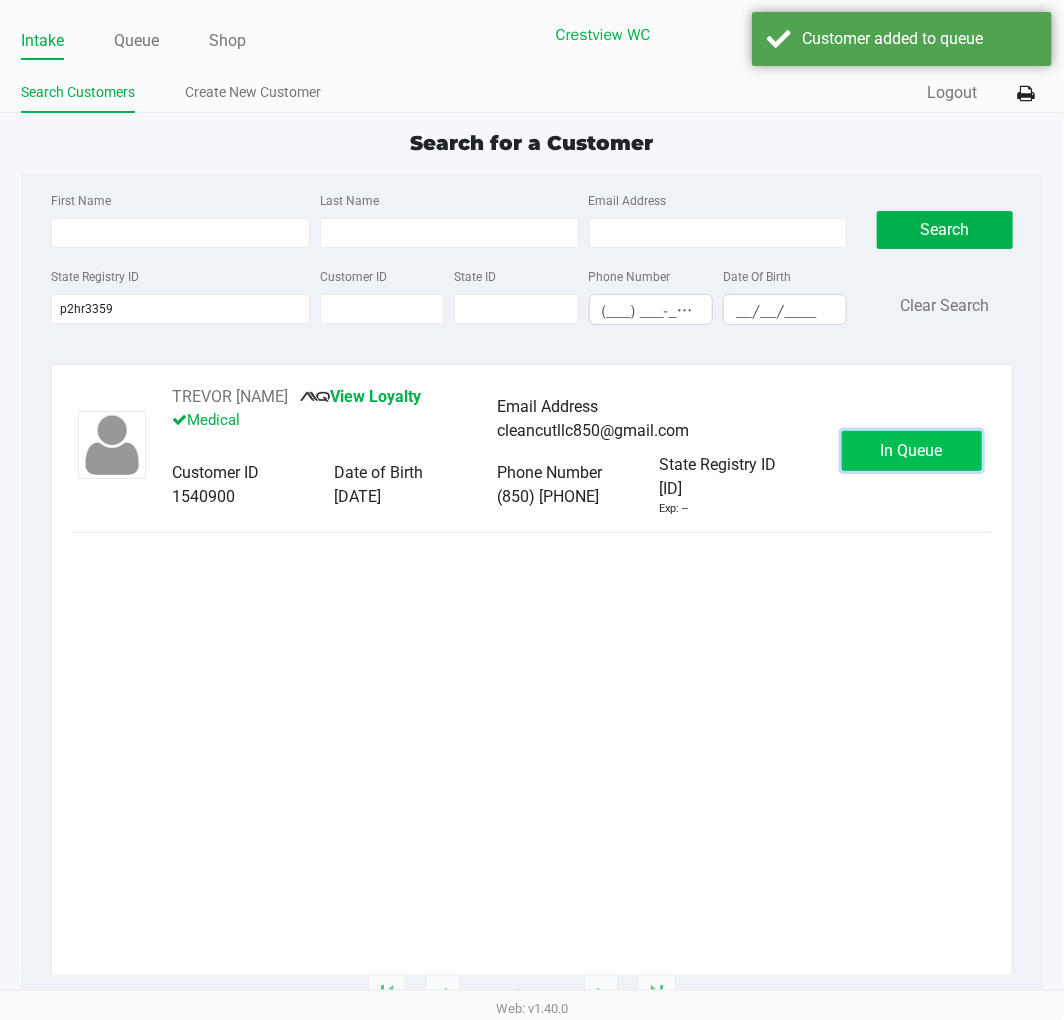 click on "In Queue" 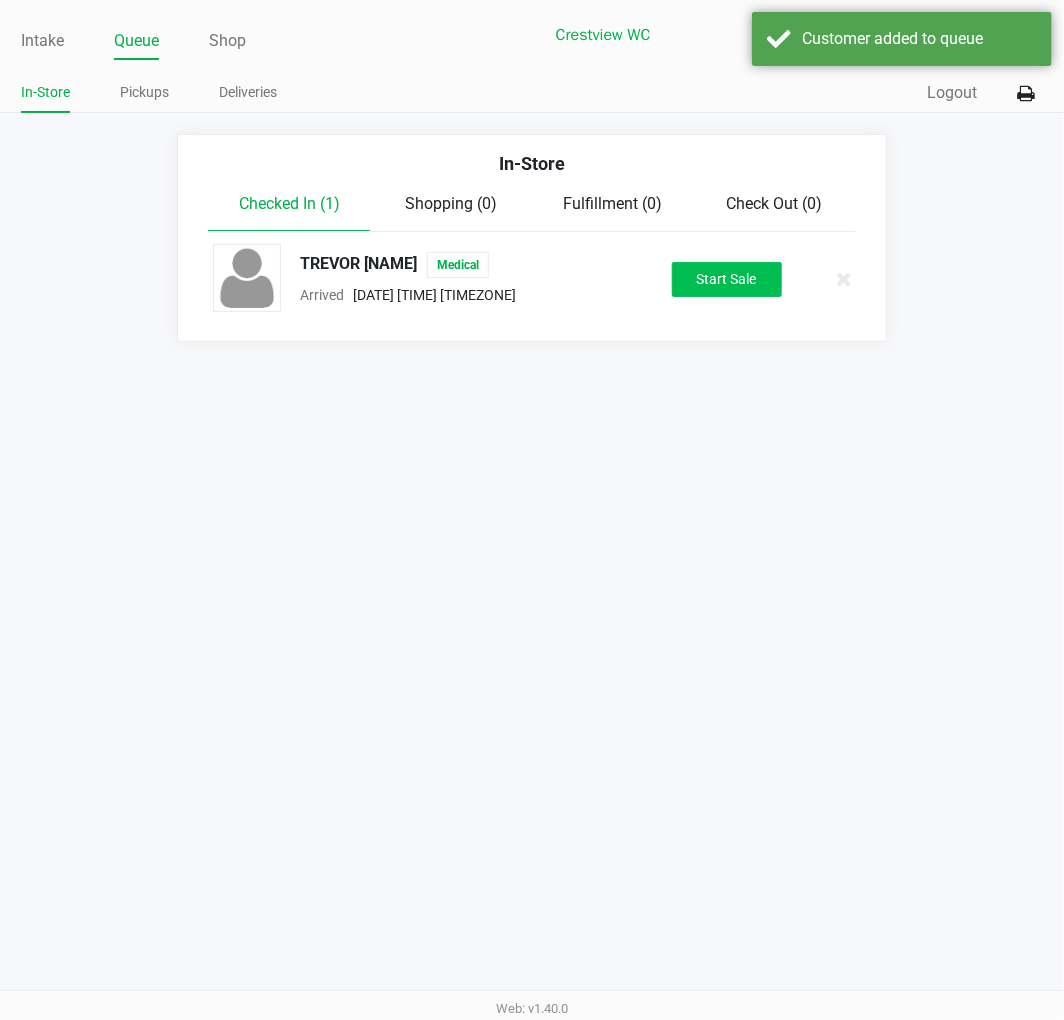 click on "Start Sale" 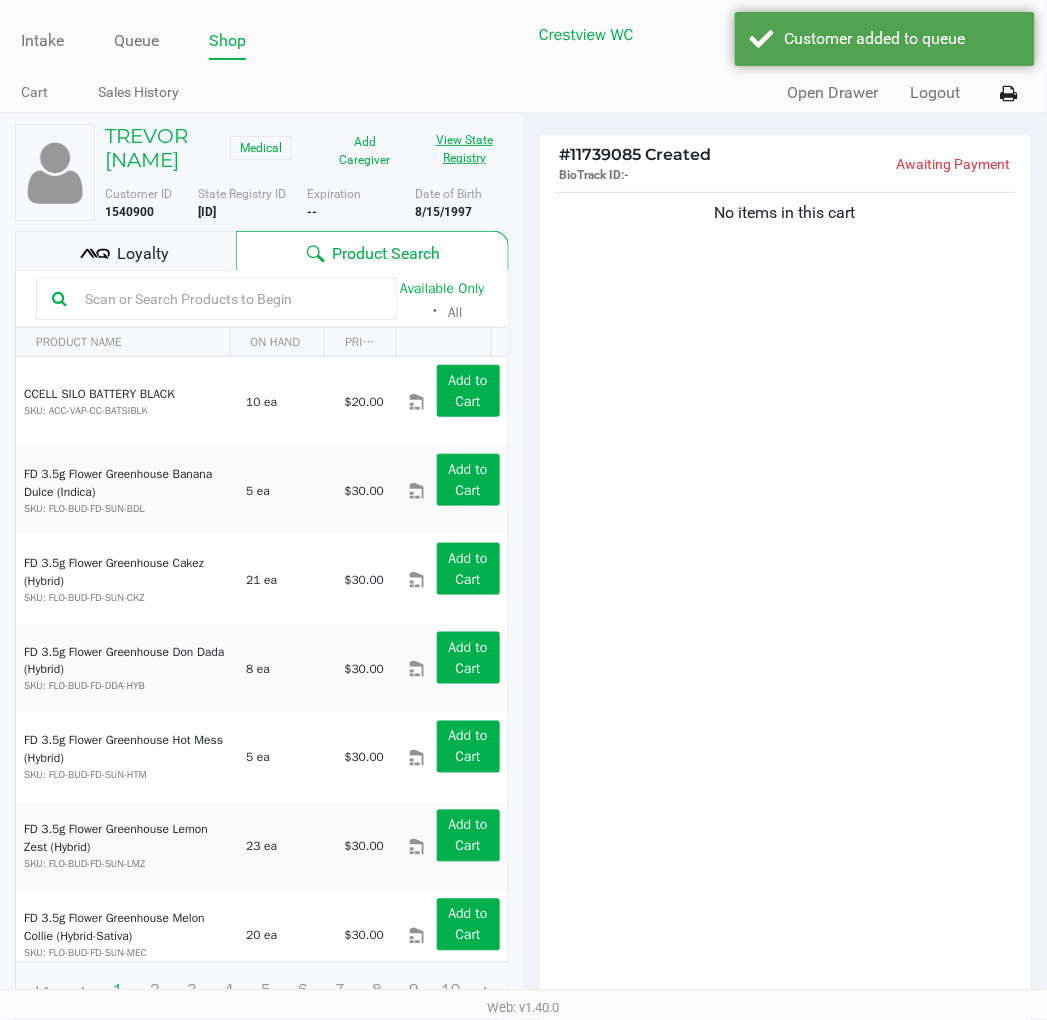 click on "View State Registry" 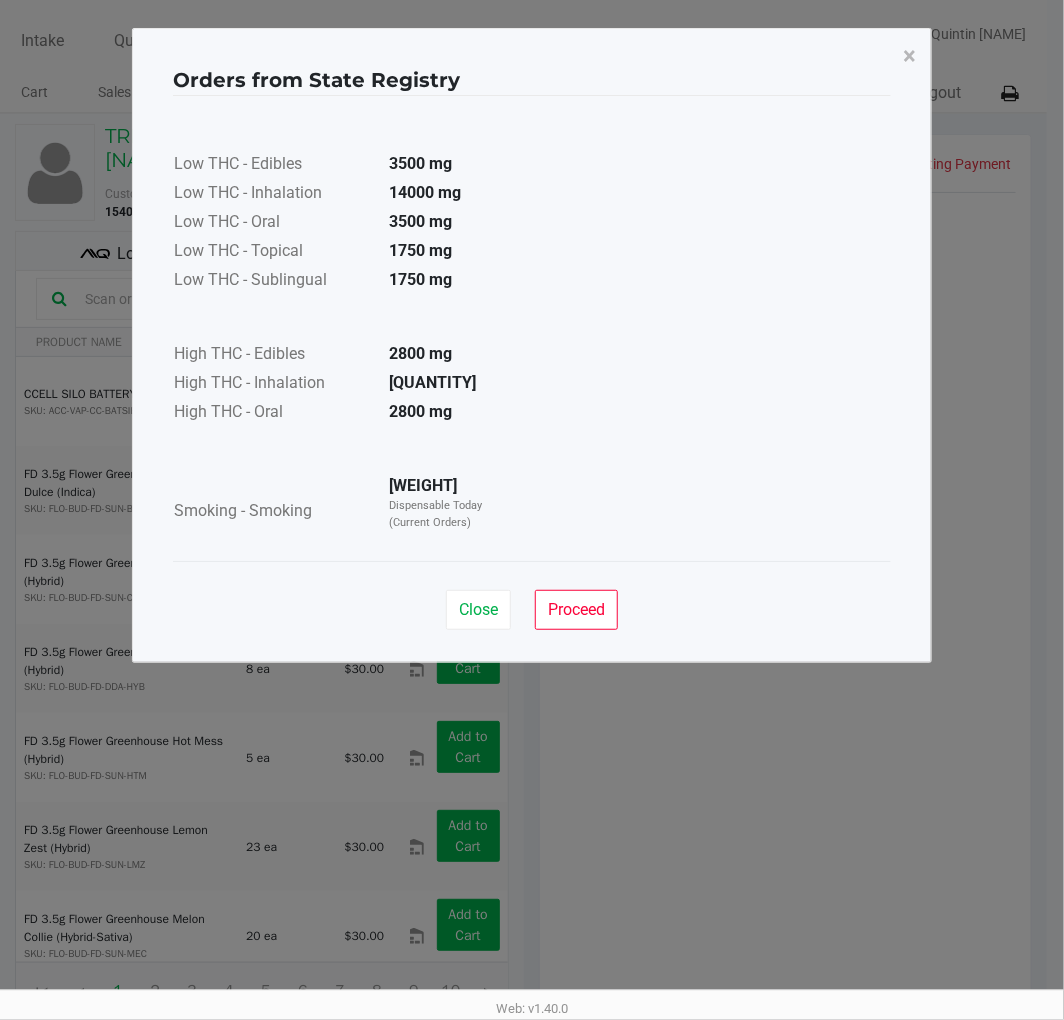 click on "Proceed" 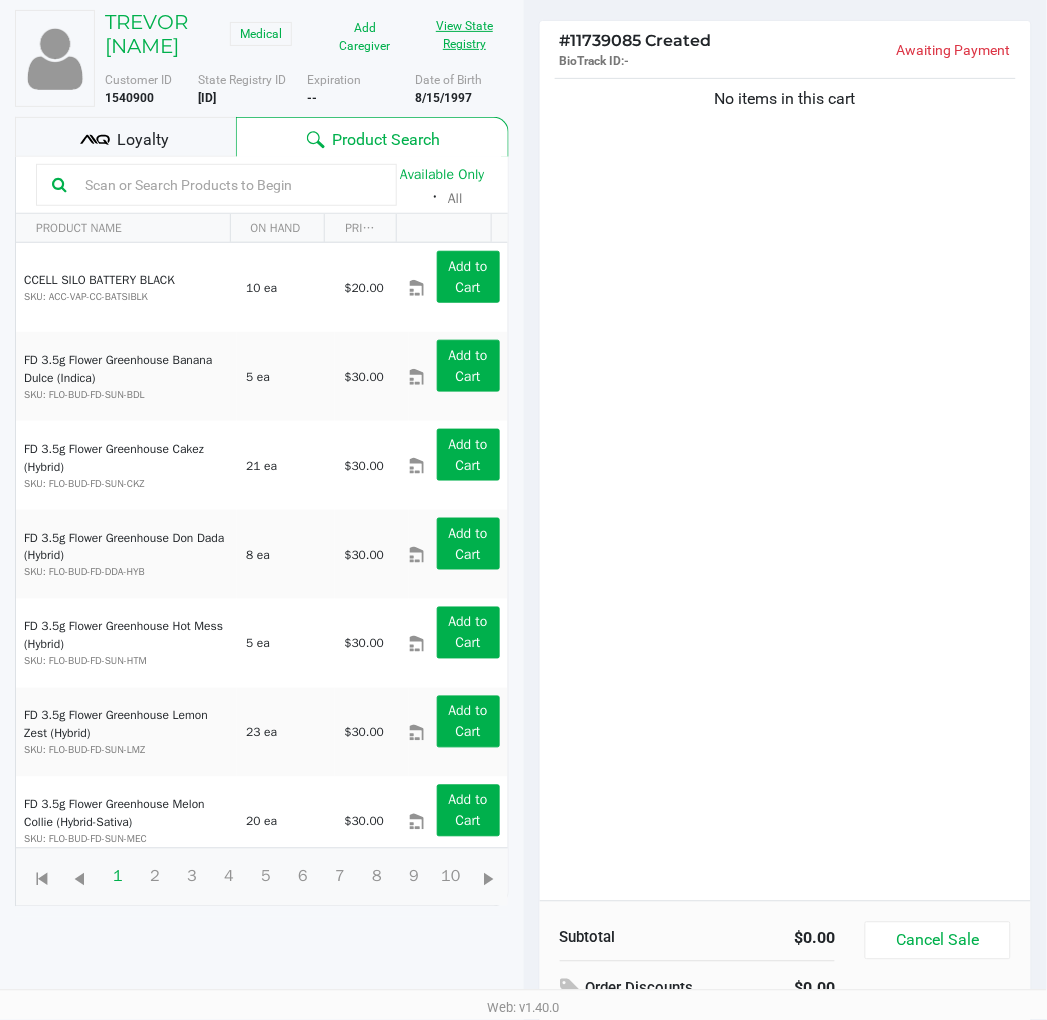 scroll, scrollTop: 217, scrollLeft: 0, axis: vertical 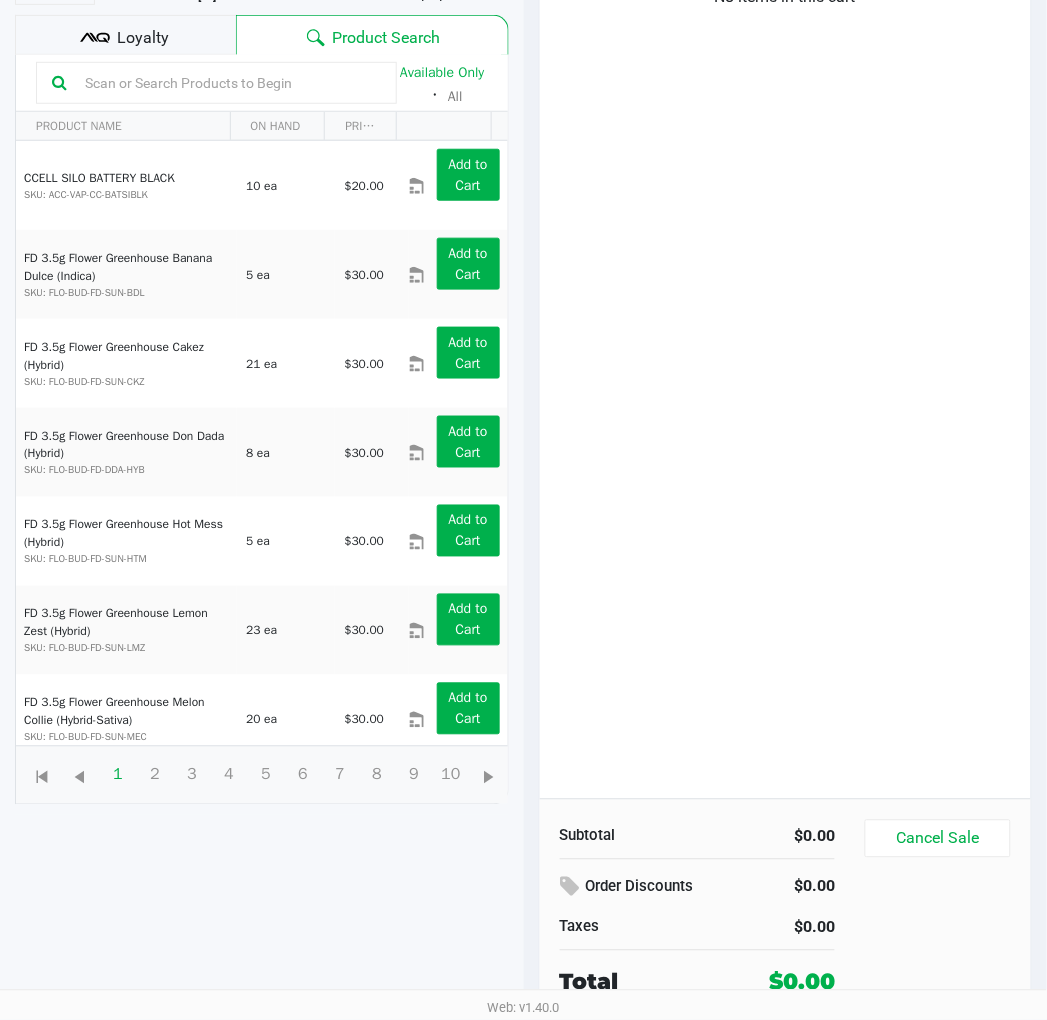click on "No items in this cart" 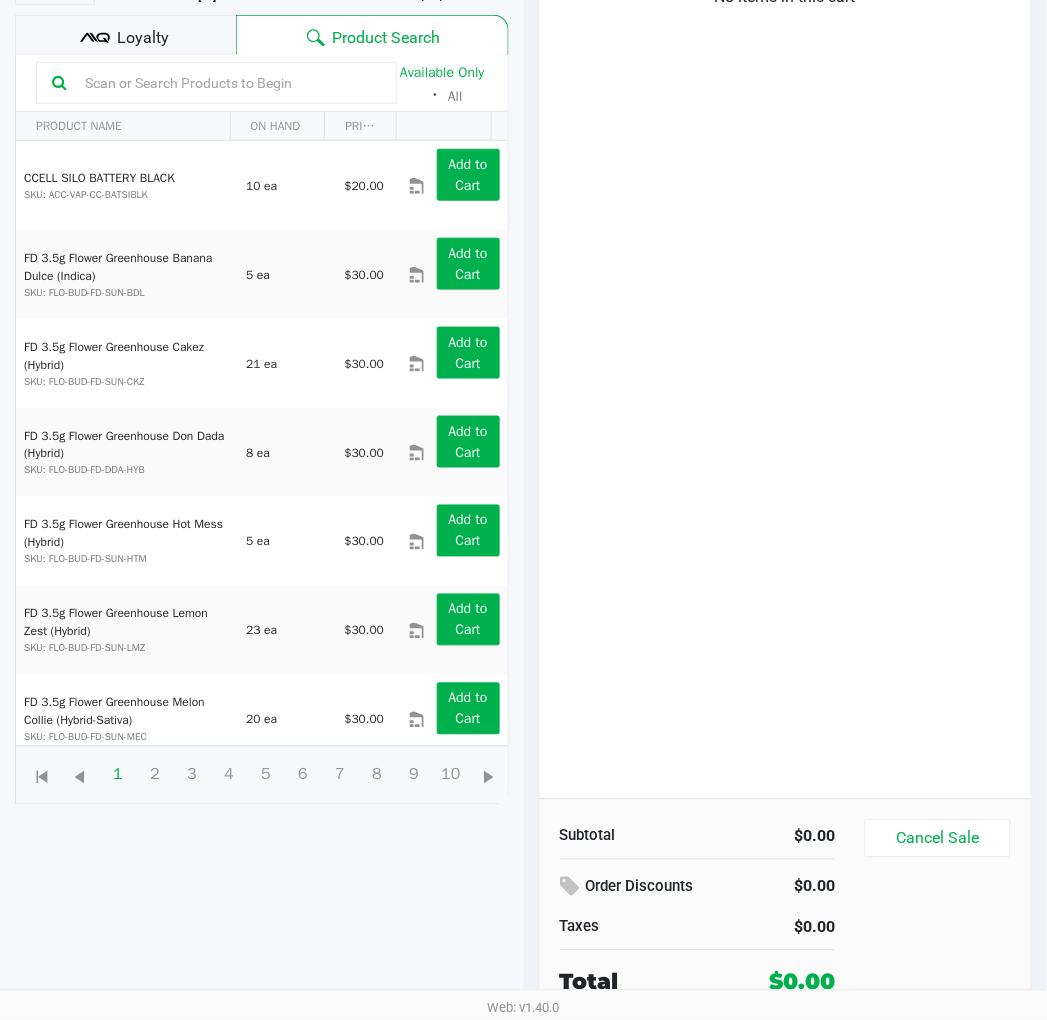click on "No items in this cart" 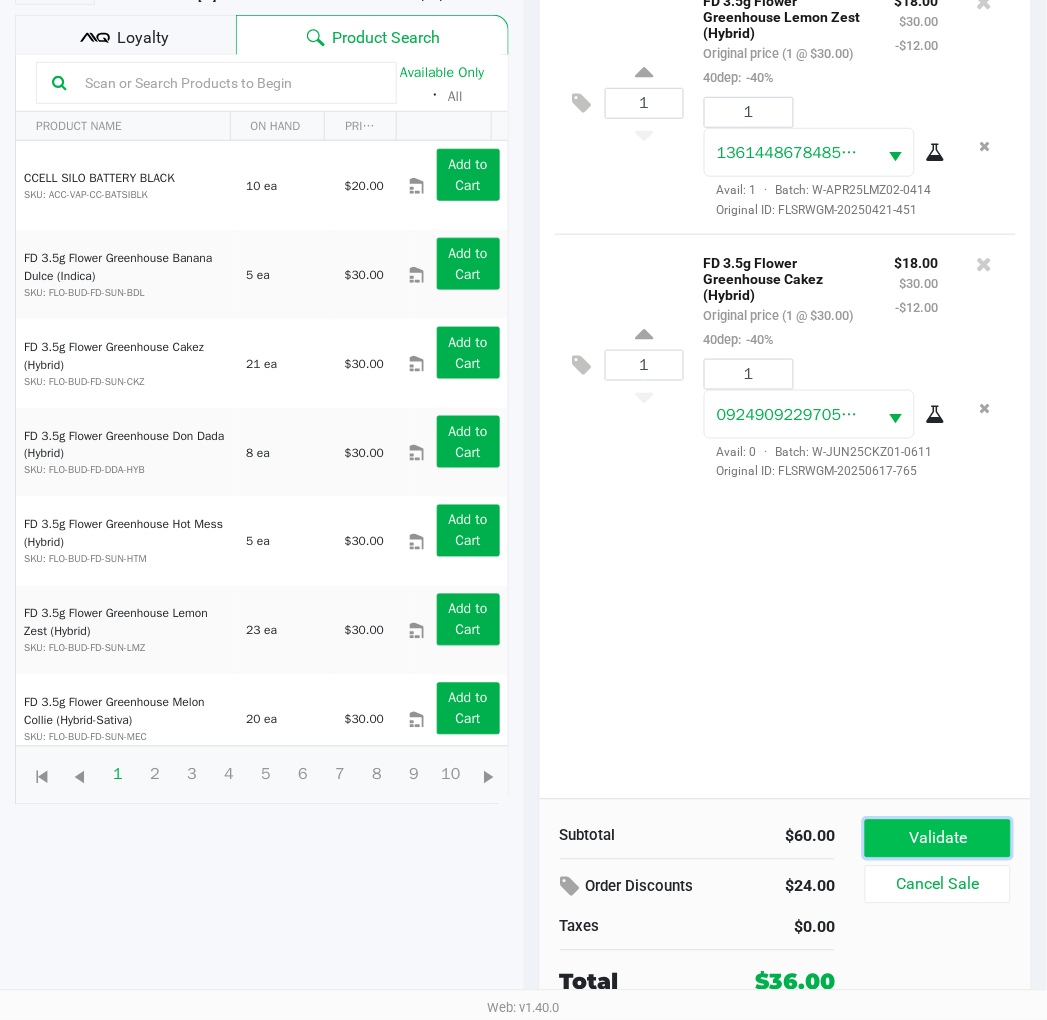 click on "Validate" 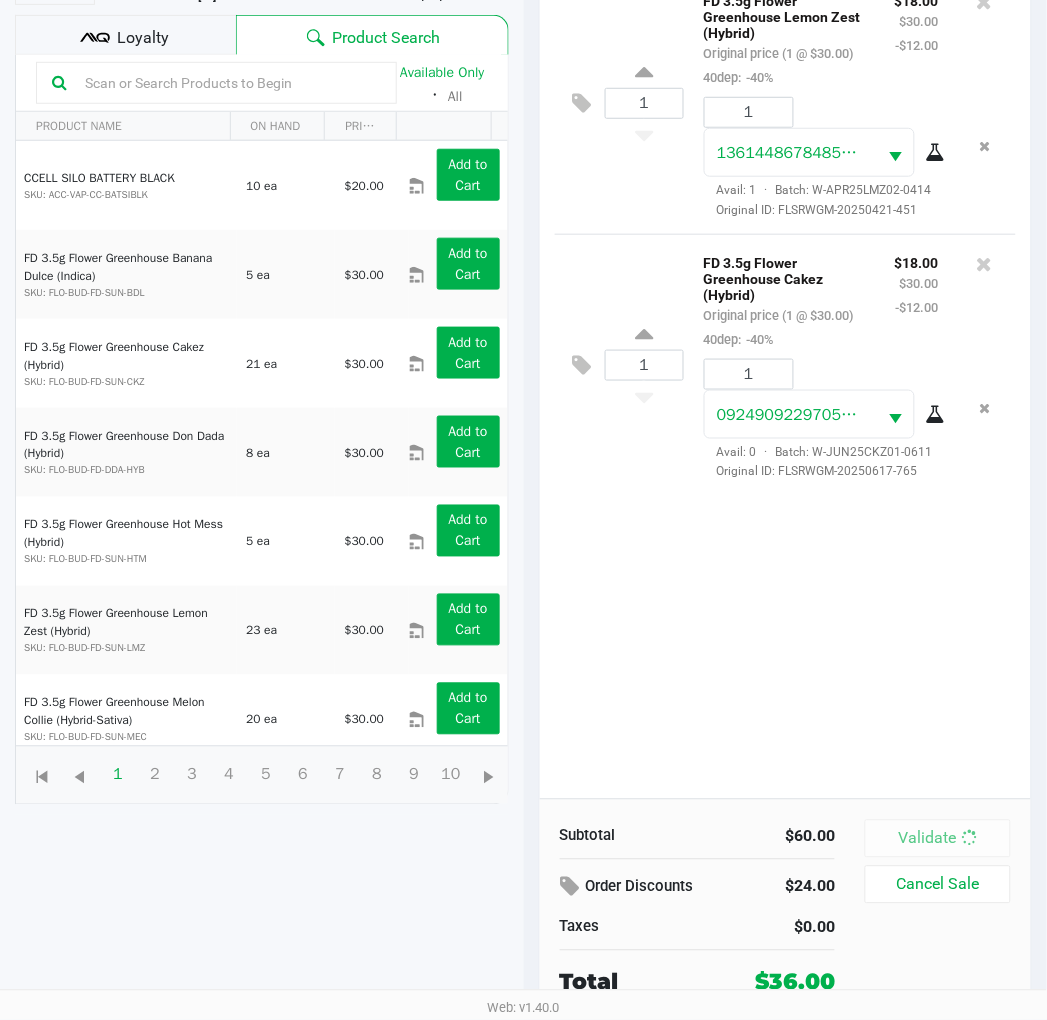scroll, scrollTop: 0, scrollLeft: 0, axis: both 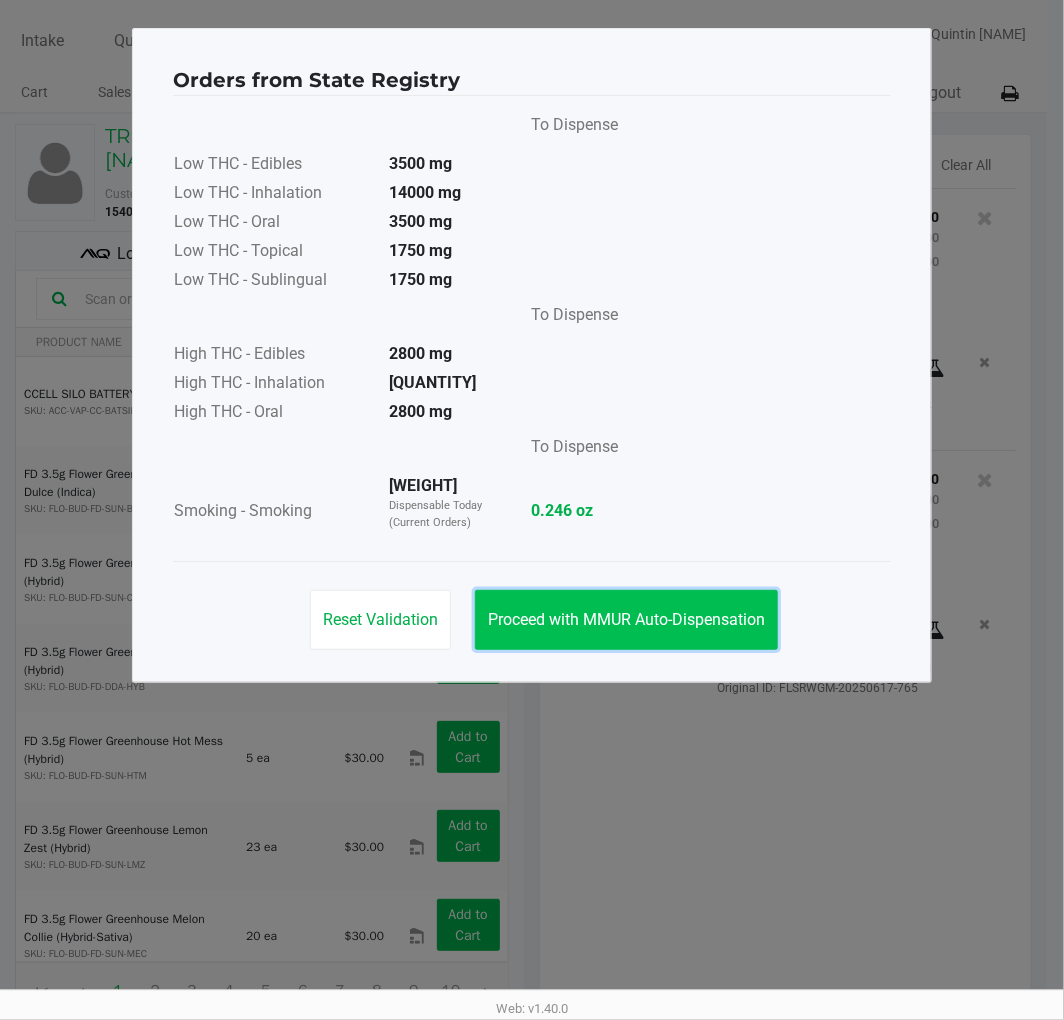 click on "Proceed with MMUR Auto-Dispensation" 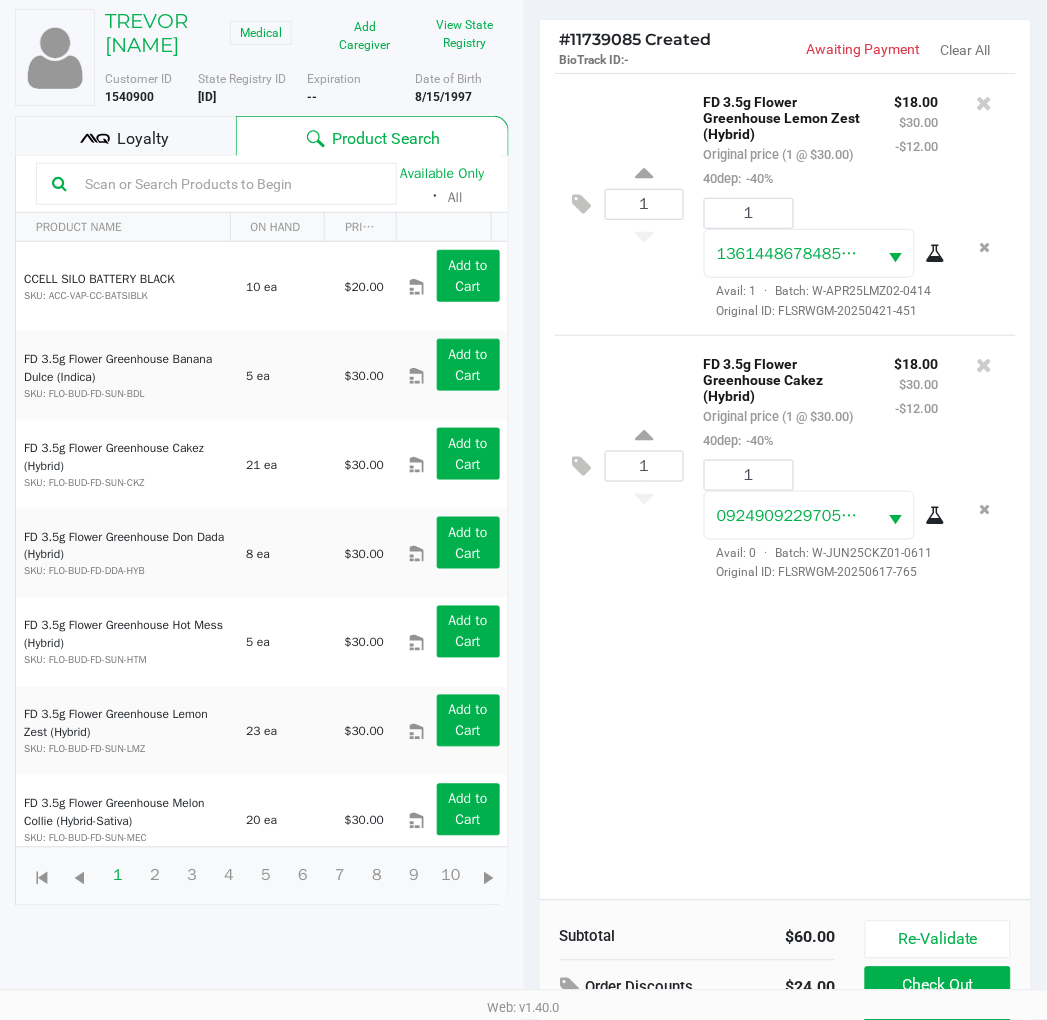 scroll, scrollTop: 238, scrollLeft: 0, axis: vertical 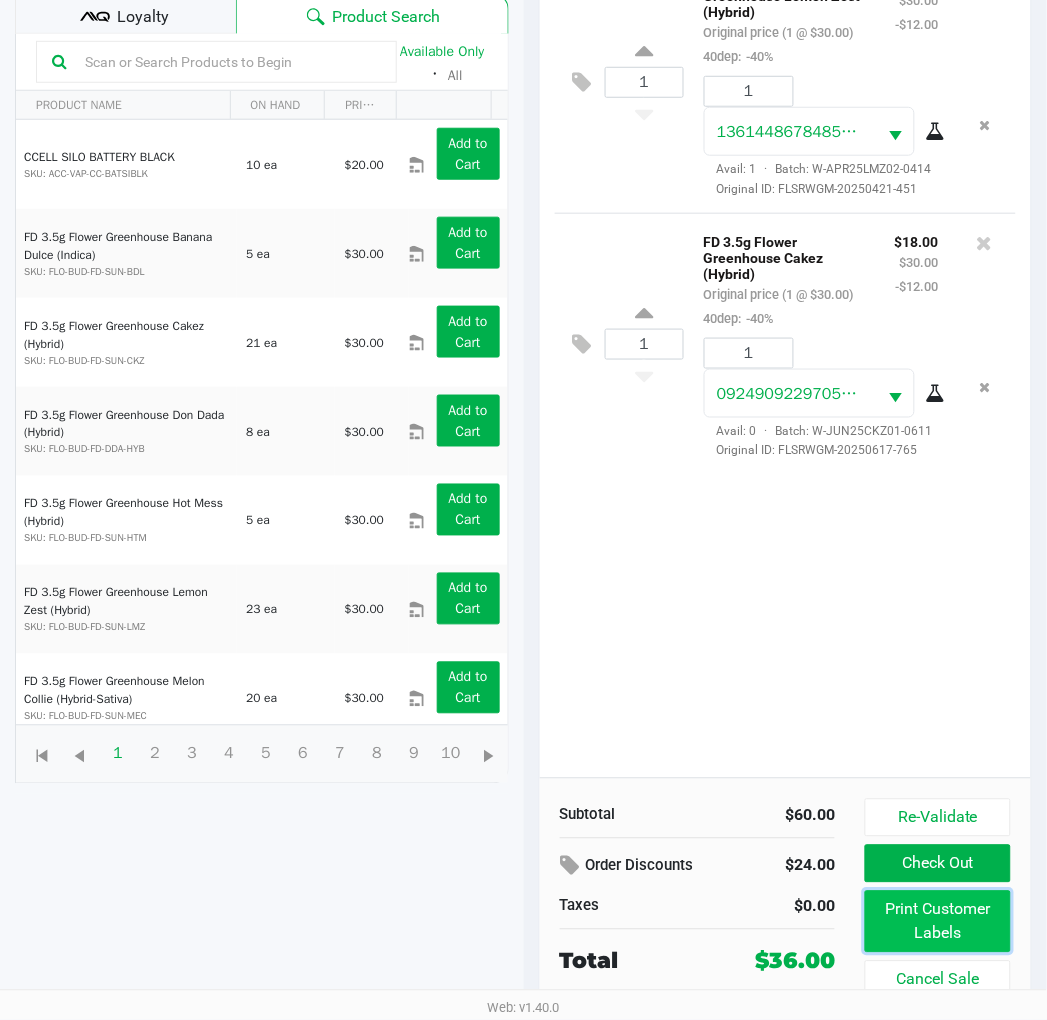 click on "Print Customer Labels" 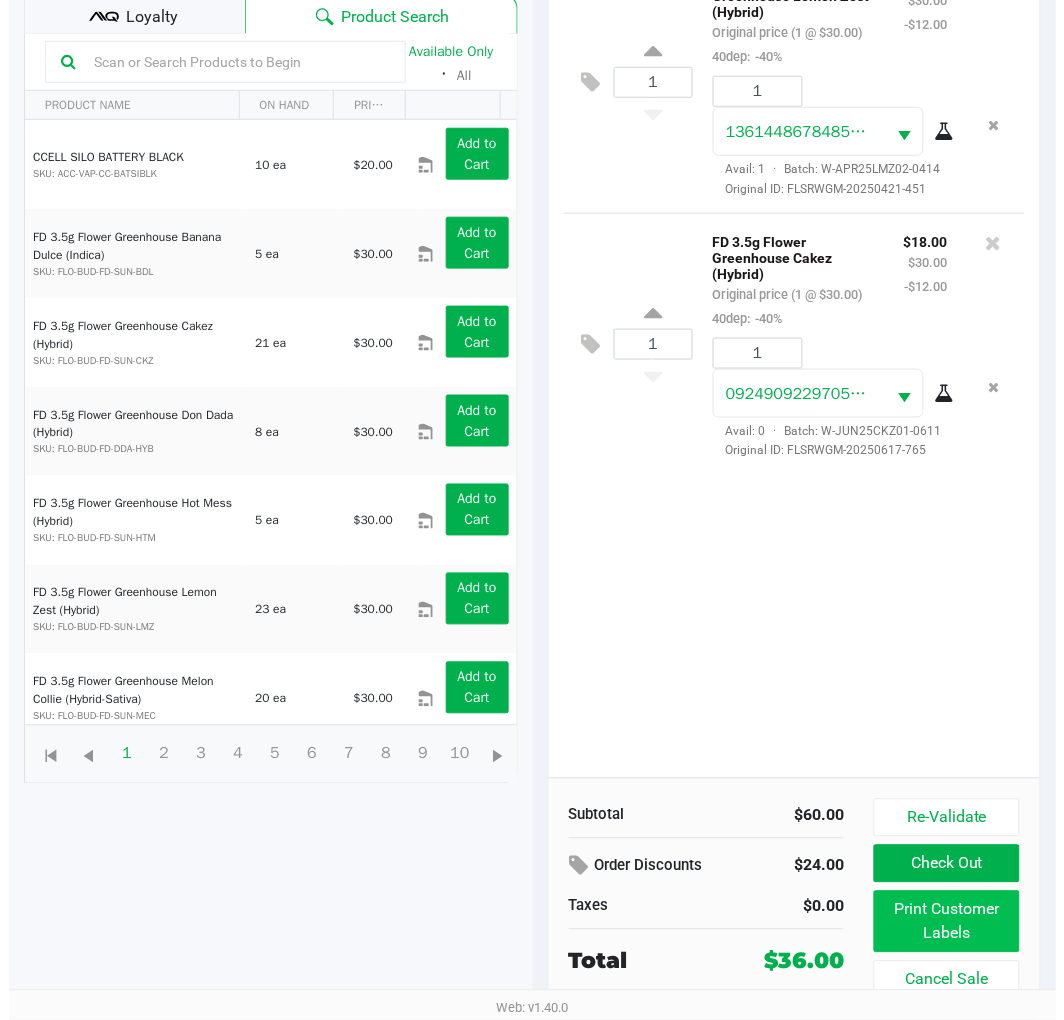 scroll, scrollTop: 0, scrollLeft: 0, axis: both 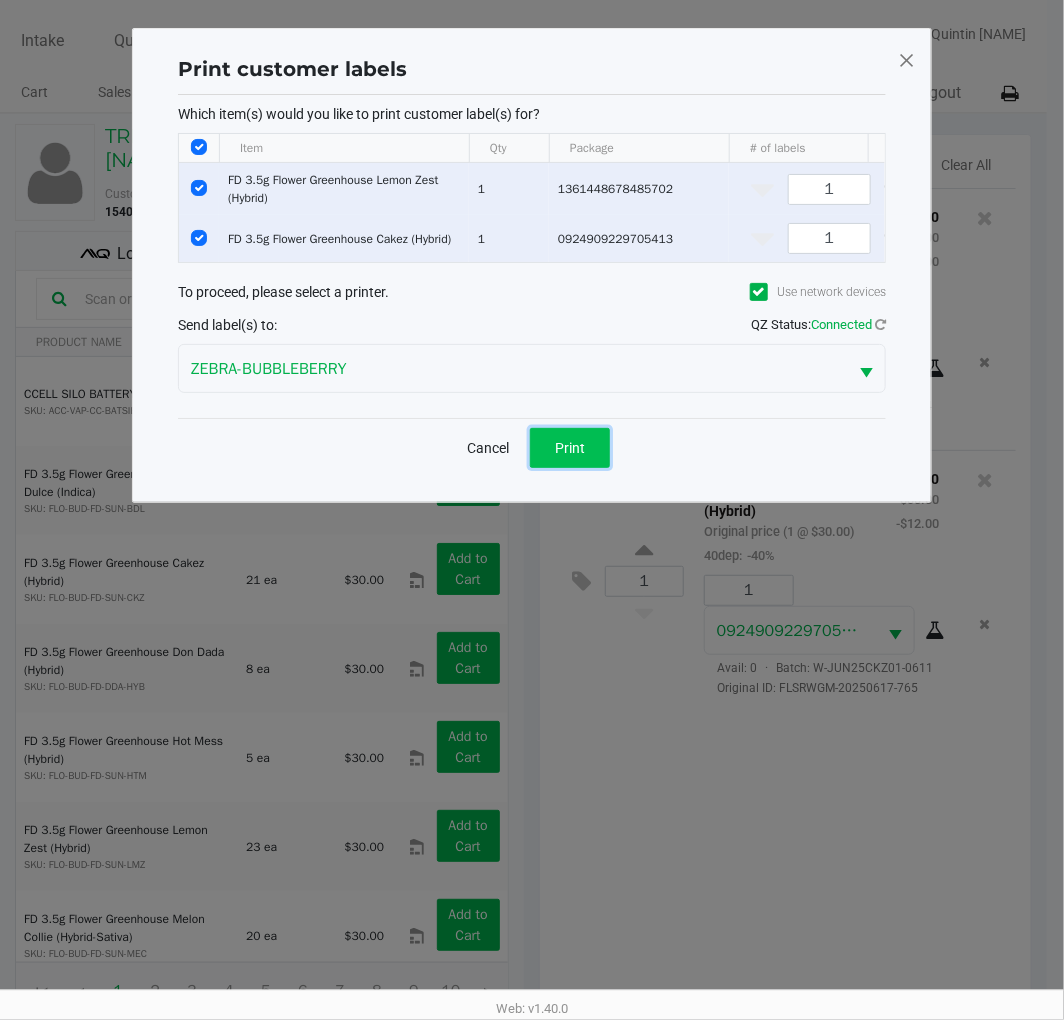 click on "Print" 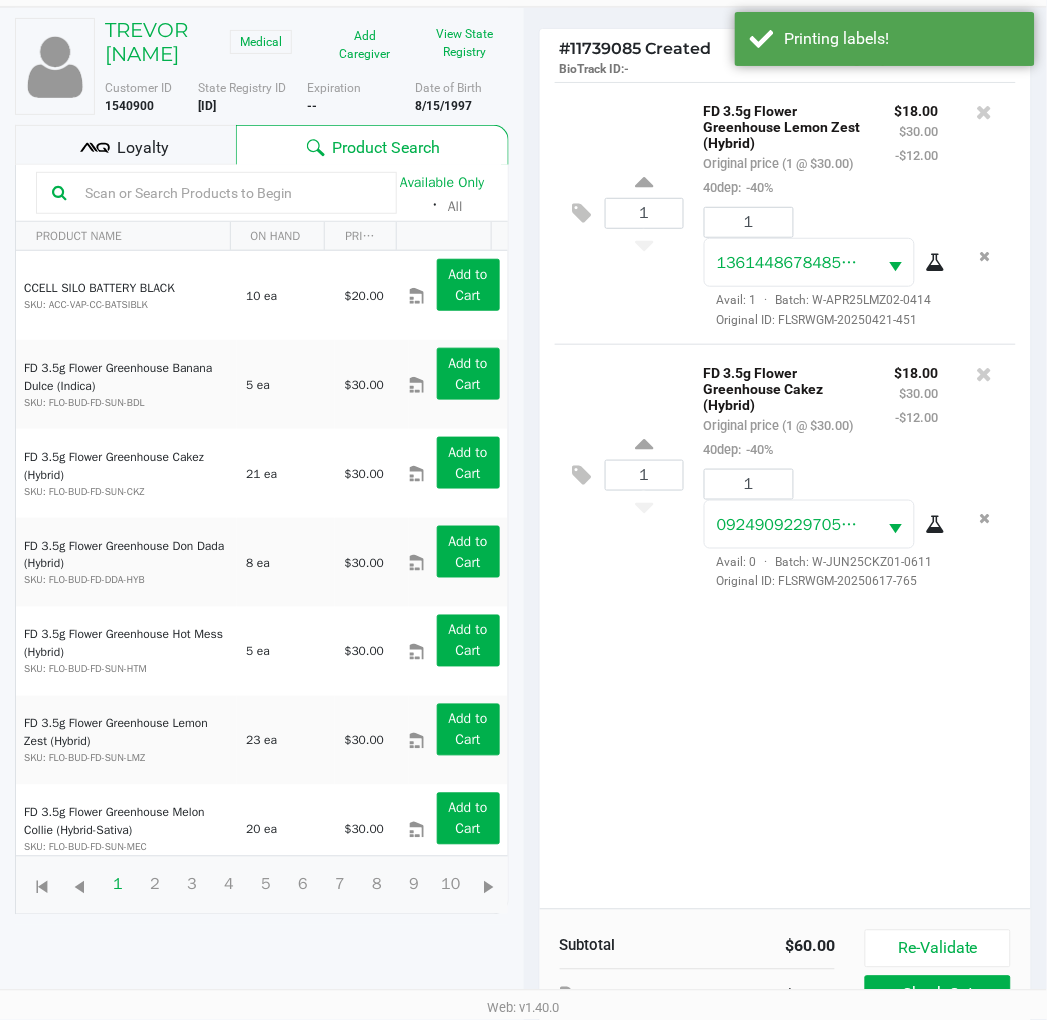 scroll, scrollTop: 238, scrollLeft: 0, axis: vertical 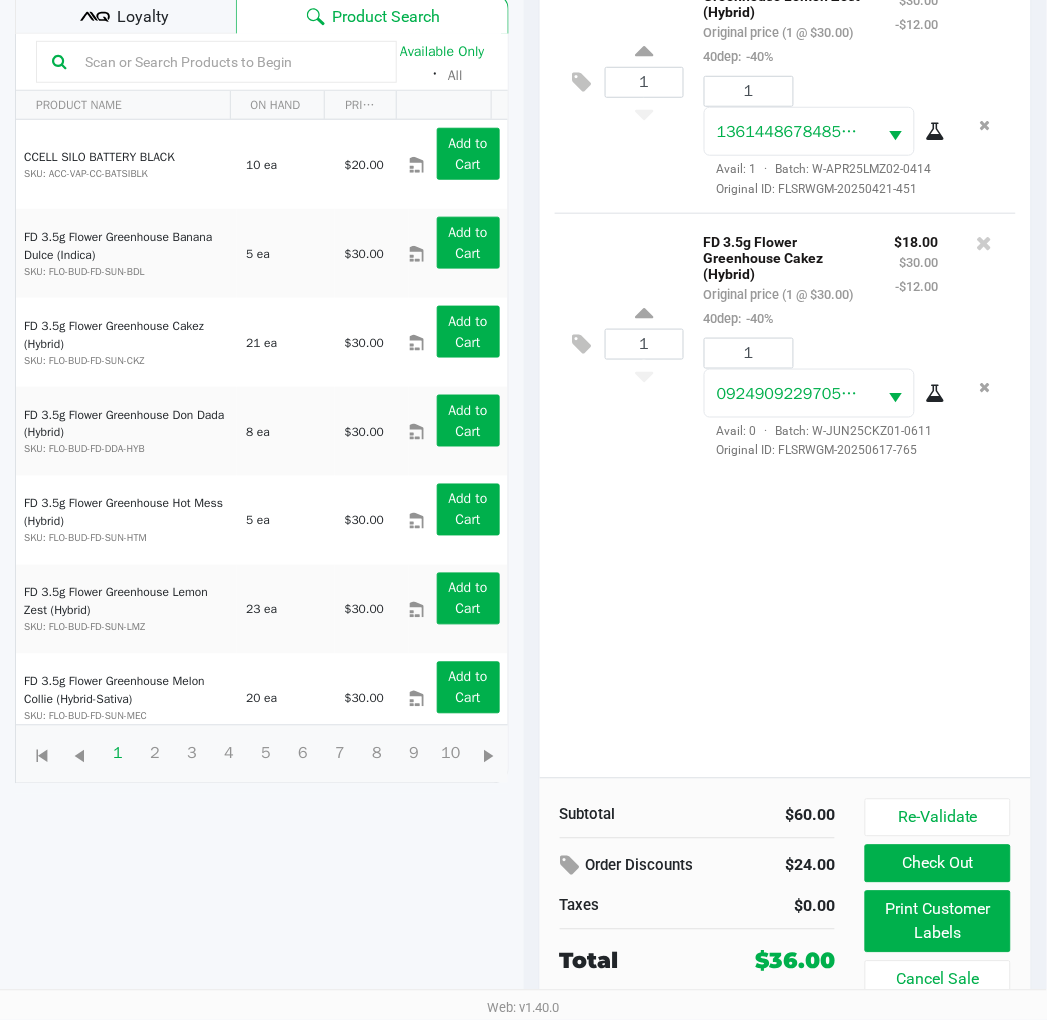 click on "Loyalty" 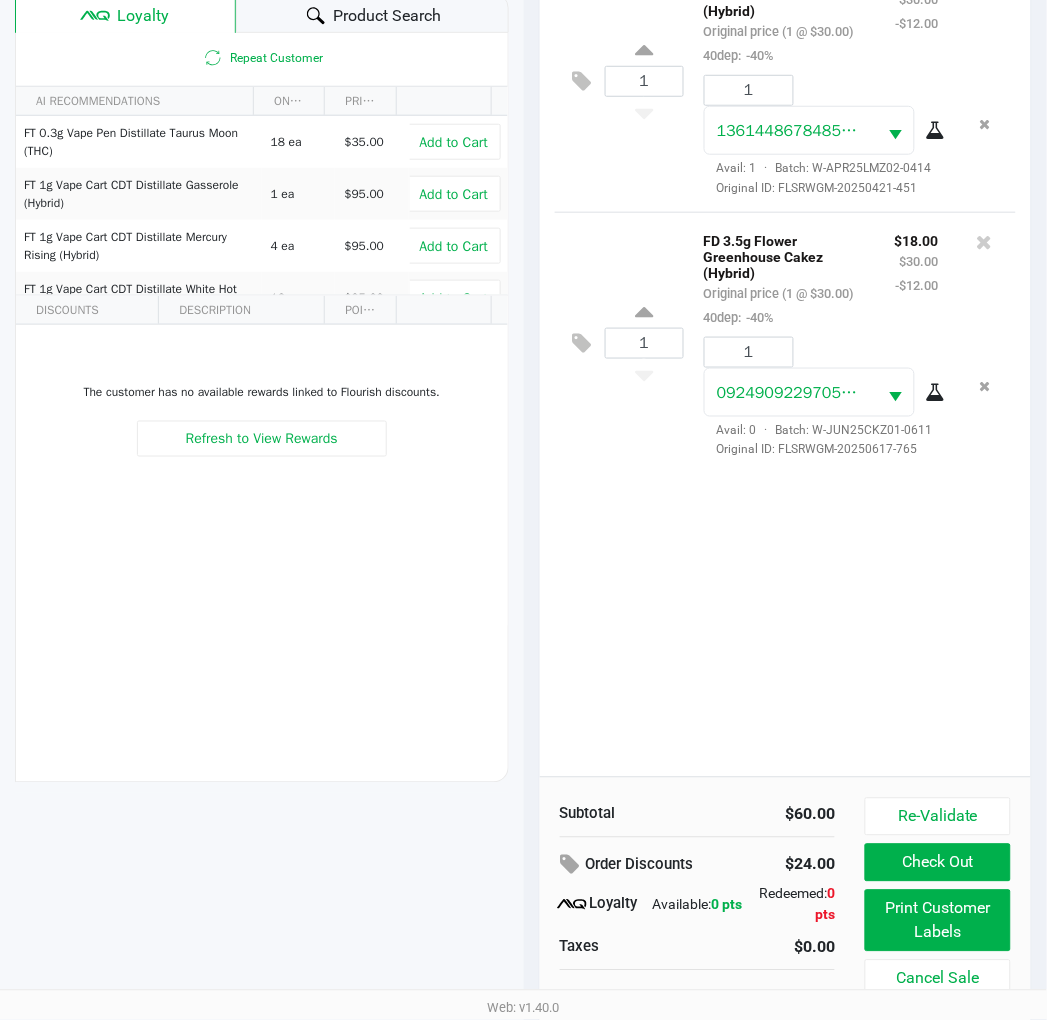 click on "Check Out" 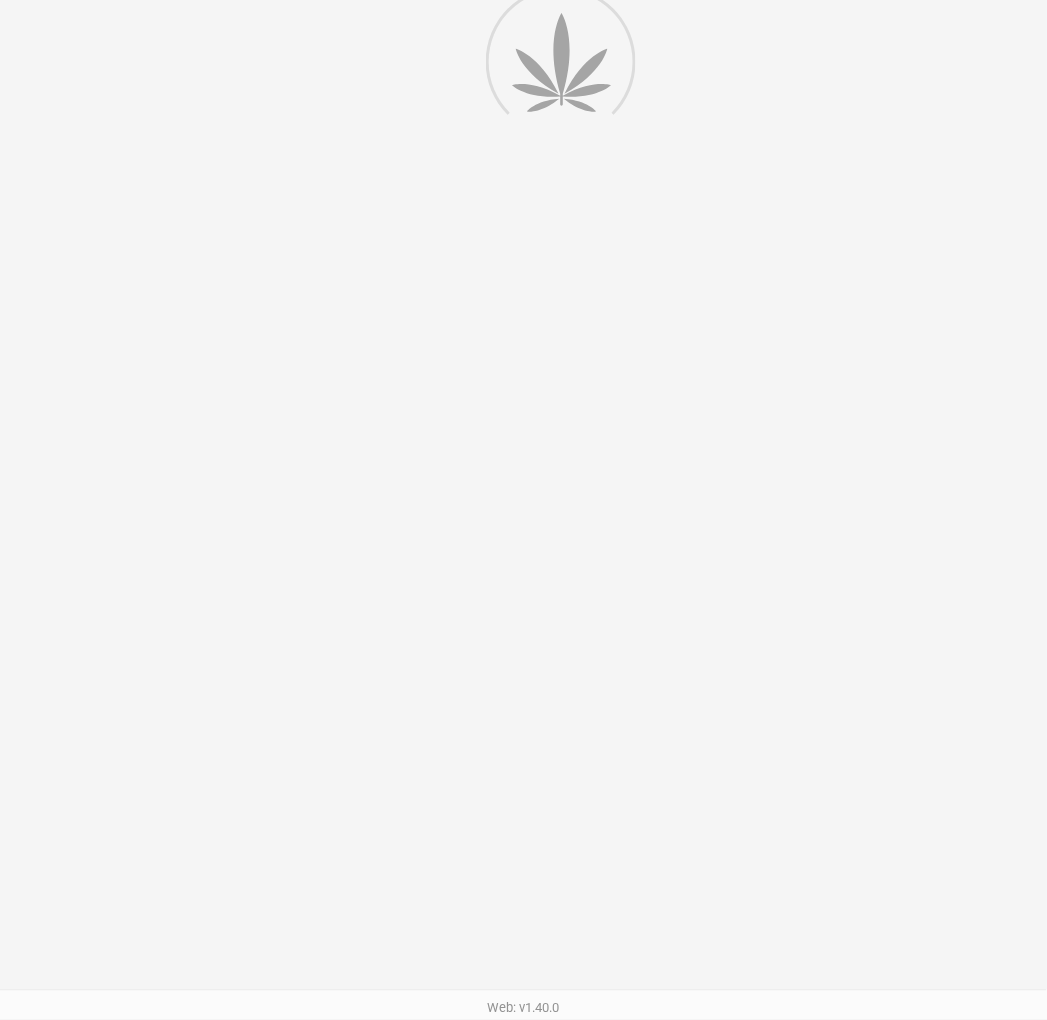scroll, scrollTop: 0, scrollLeft: 0, axis: both 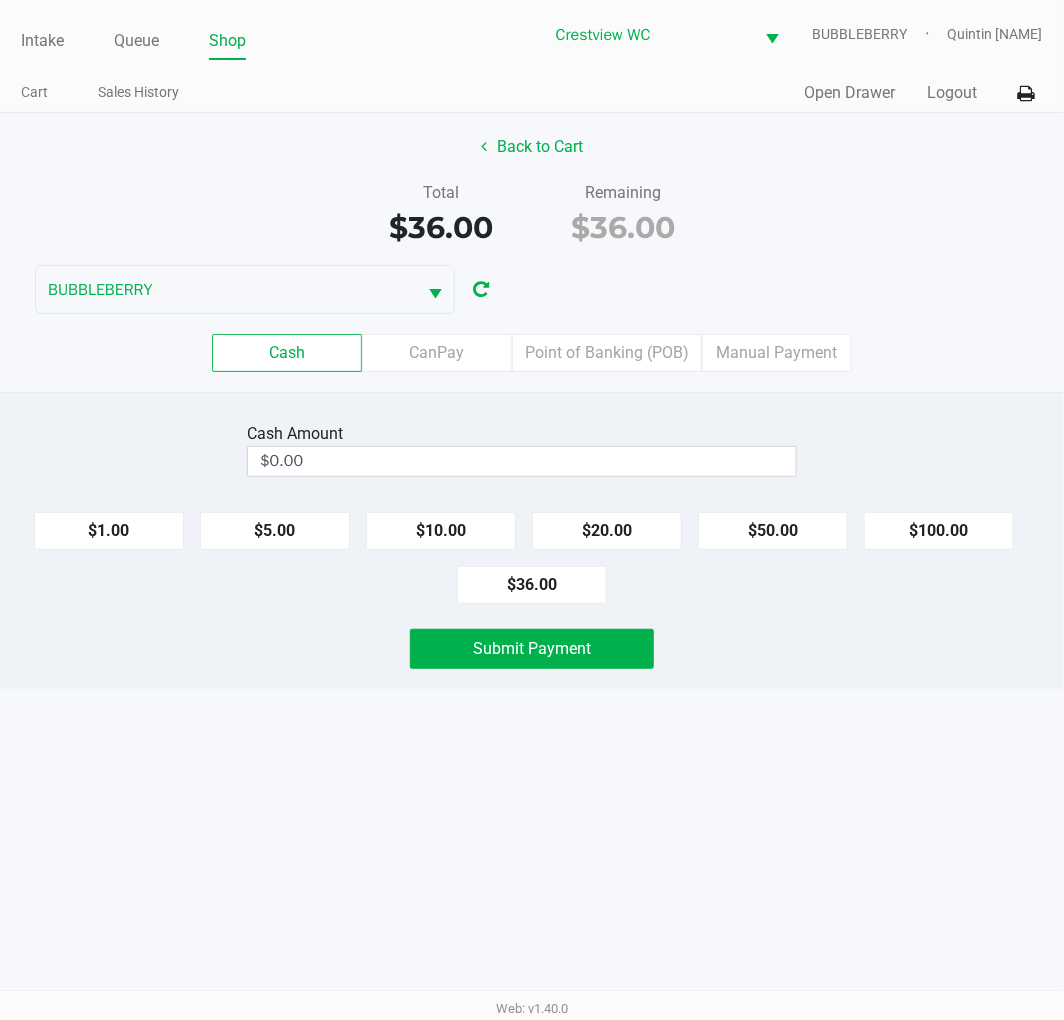 click on "Point of Banking (POB)" 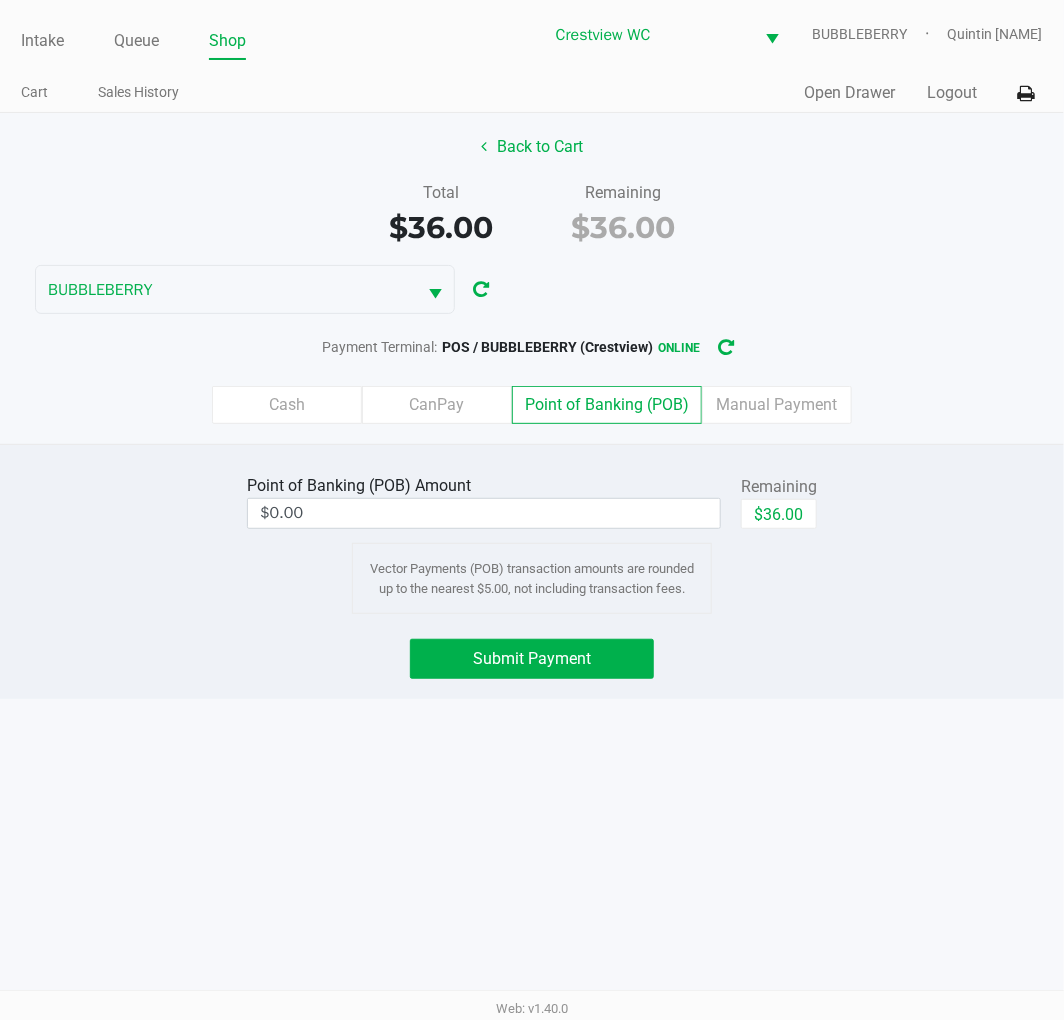 click on "$36.00" 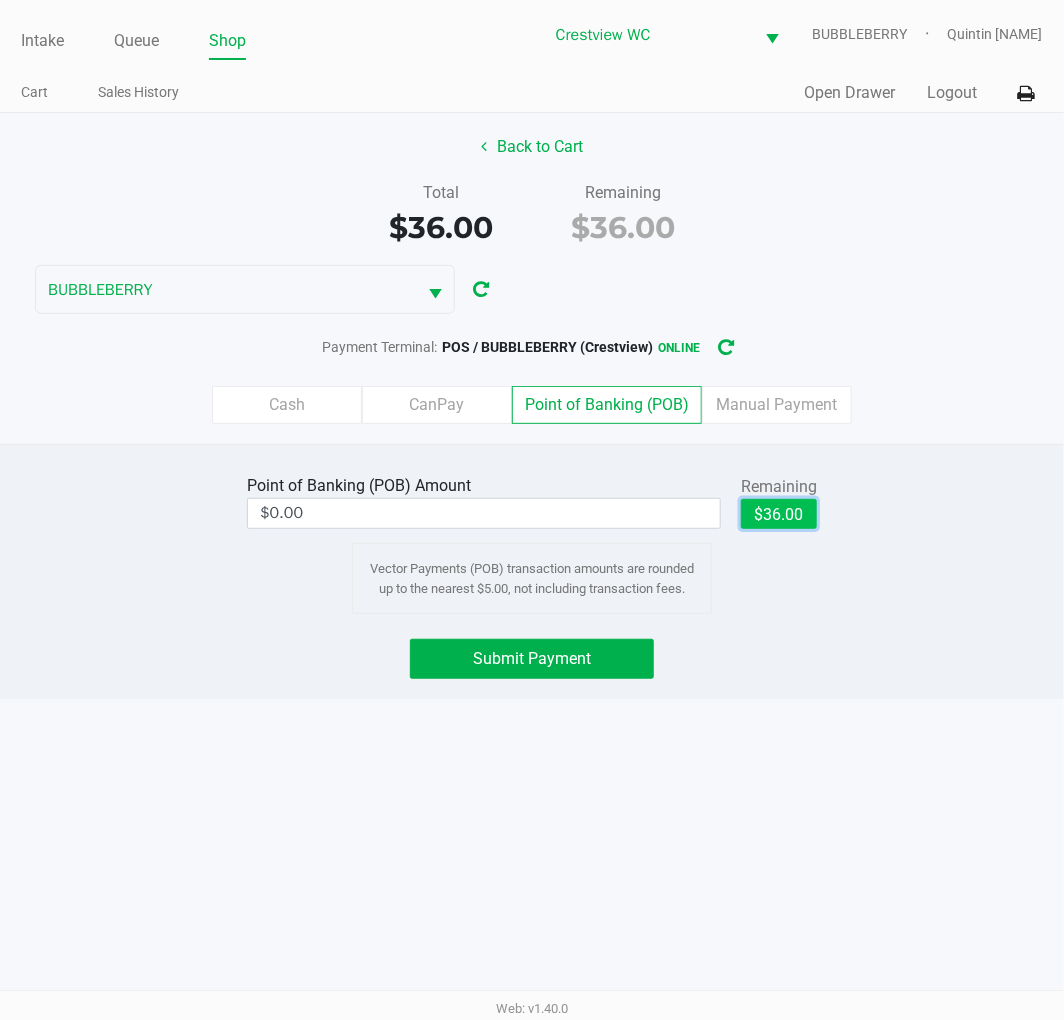 type on "$36.00" 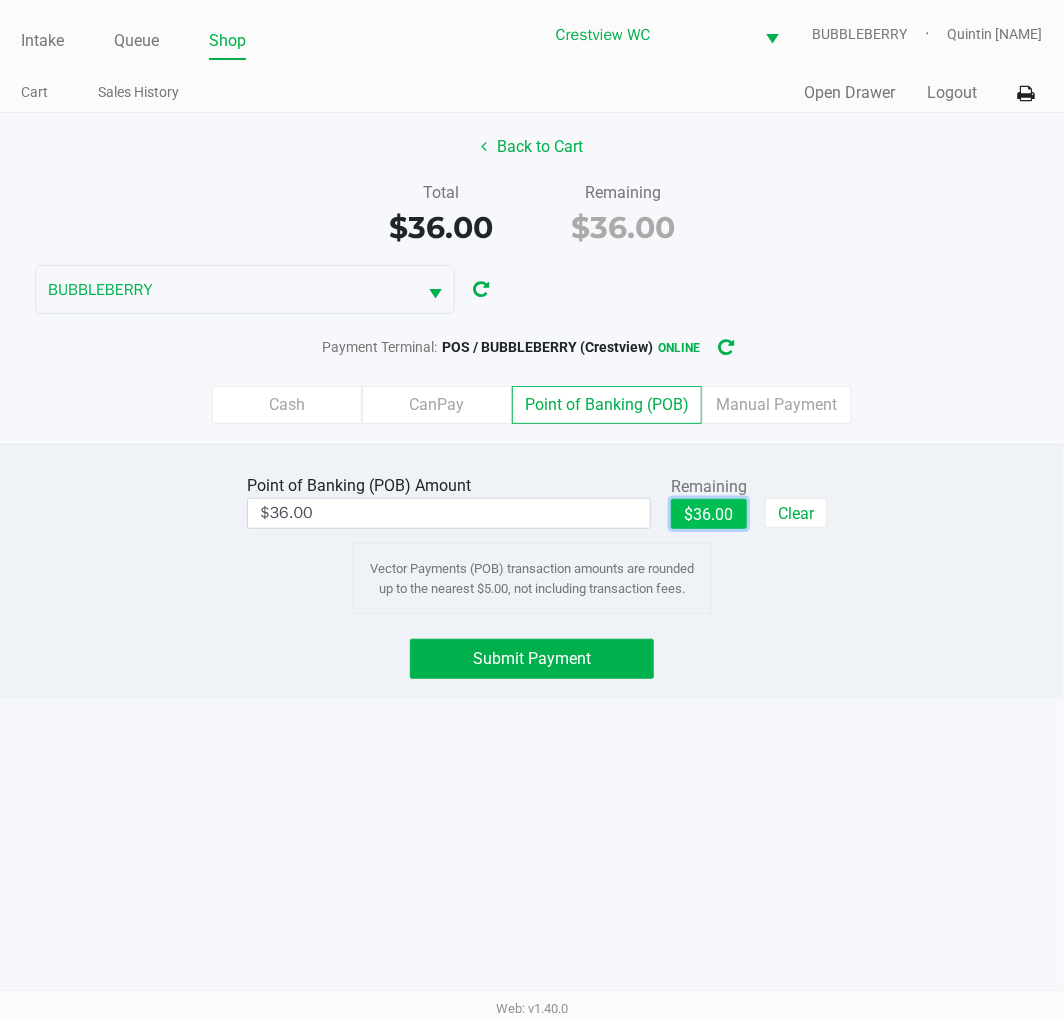 click on "Submit Payment" 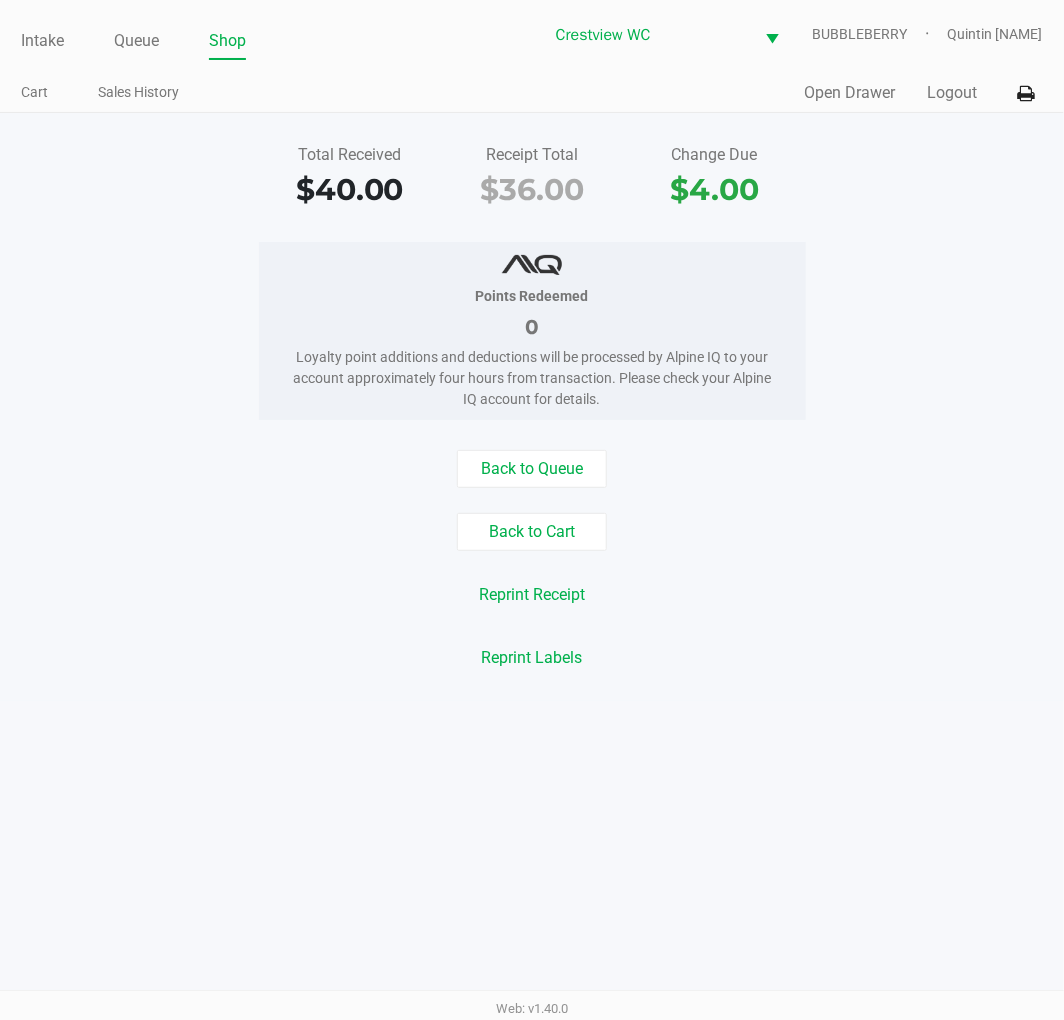 click on "Intake" 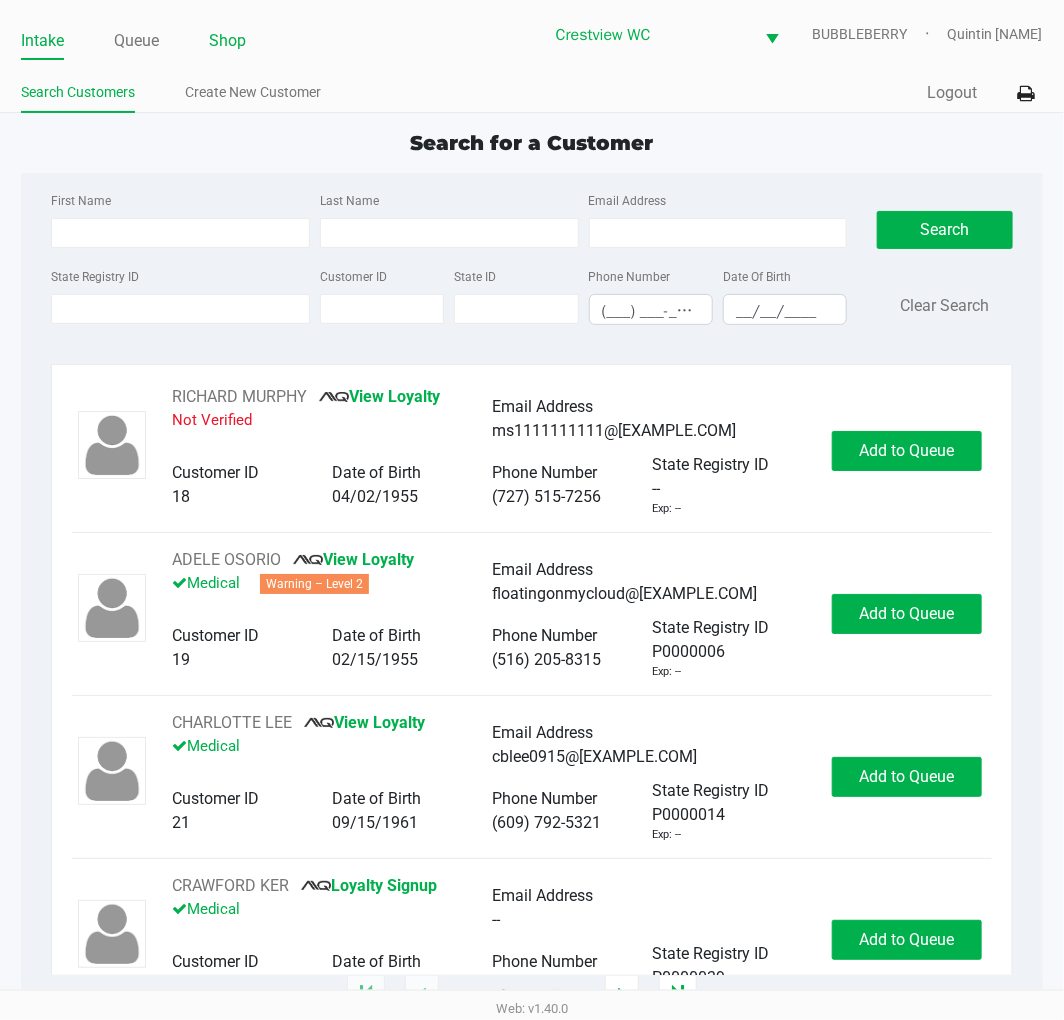 click on "Shop" 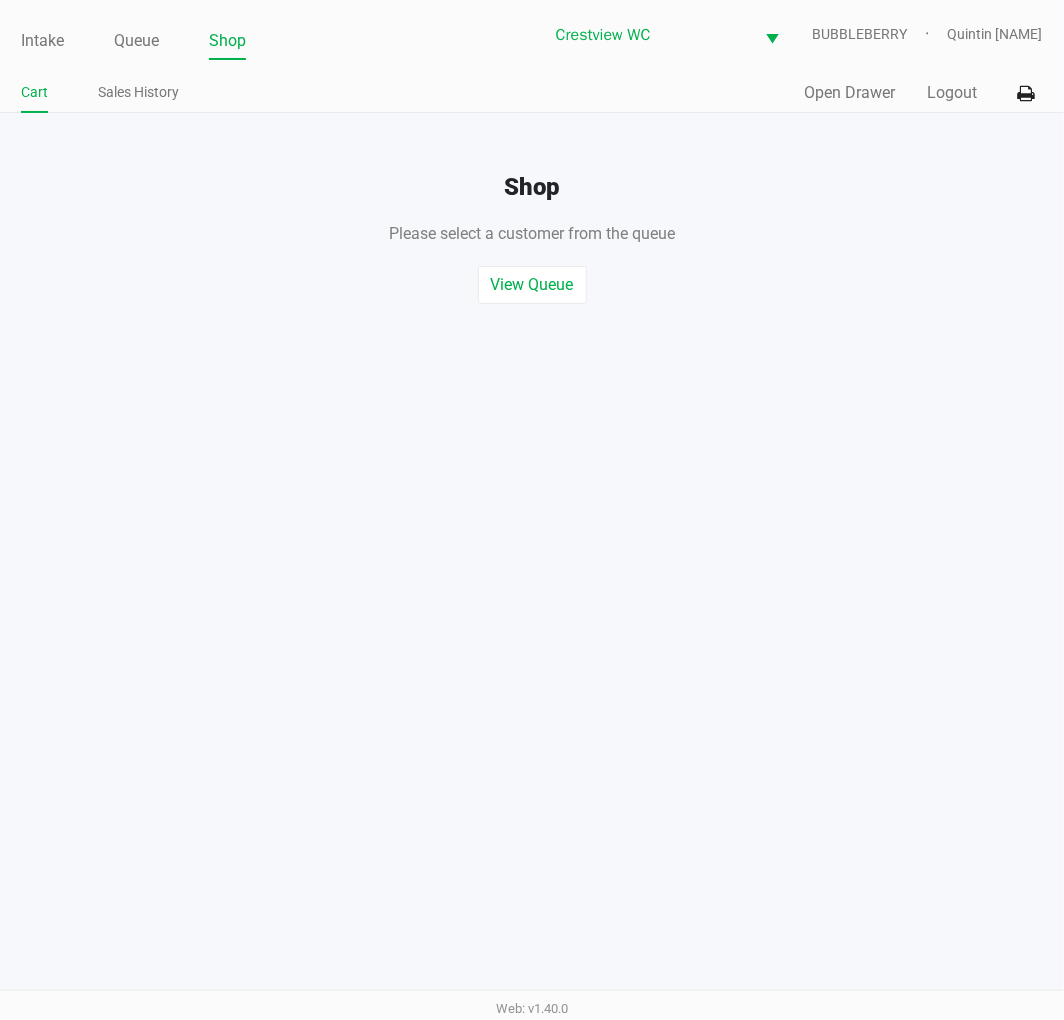 click on "Open Drawer" 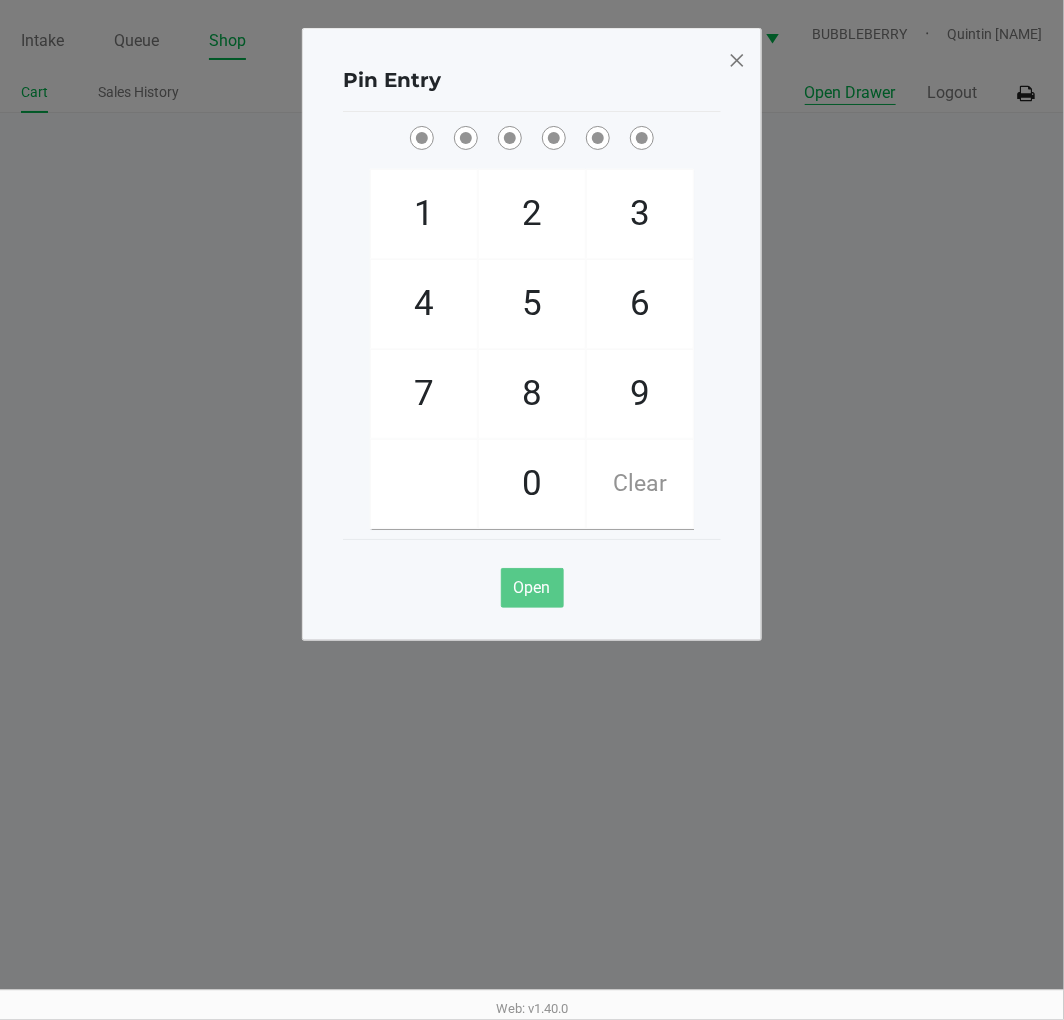 type 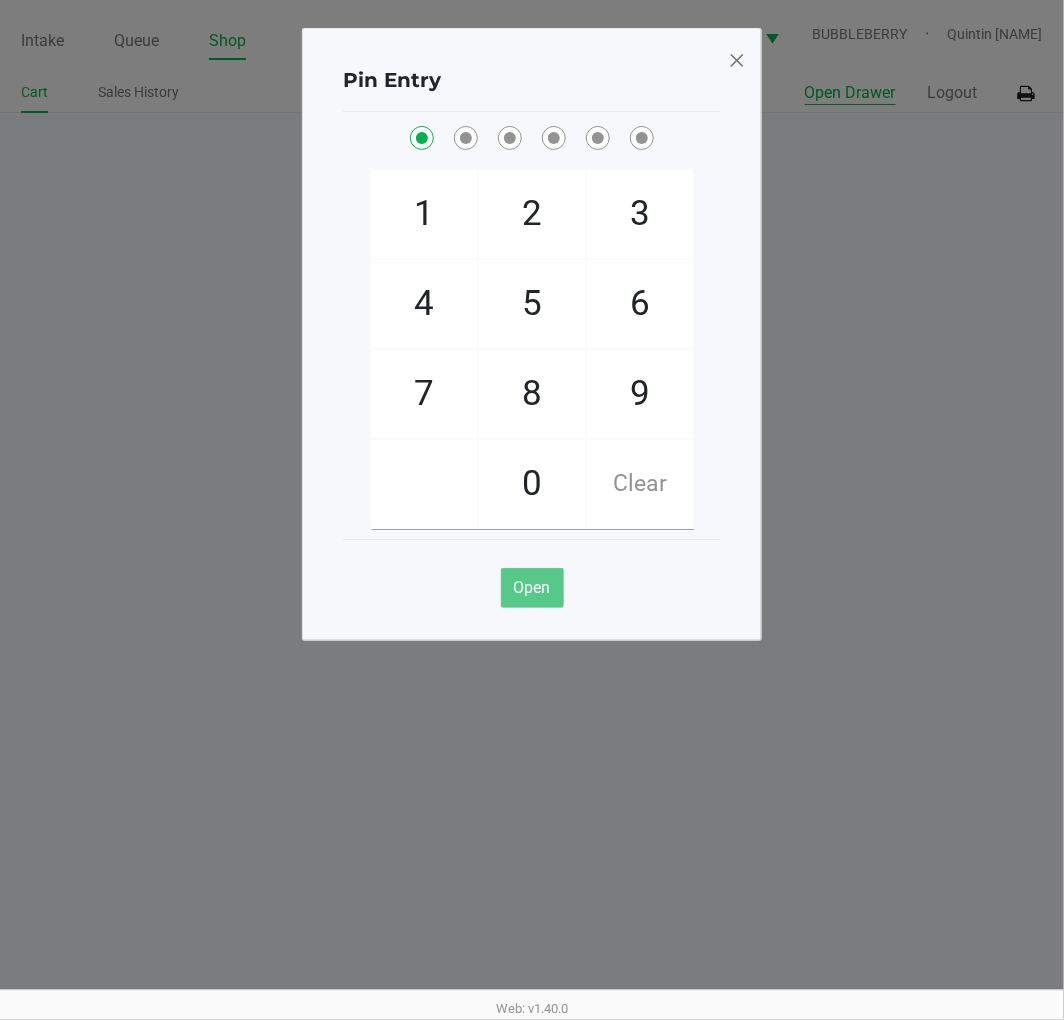 checkbox on "true" 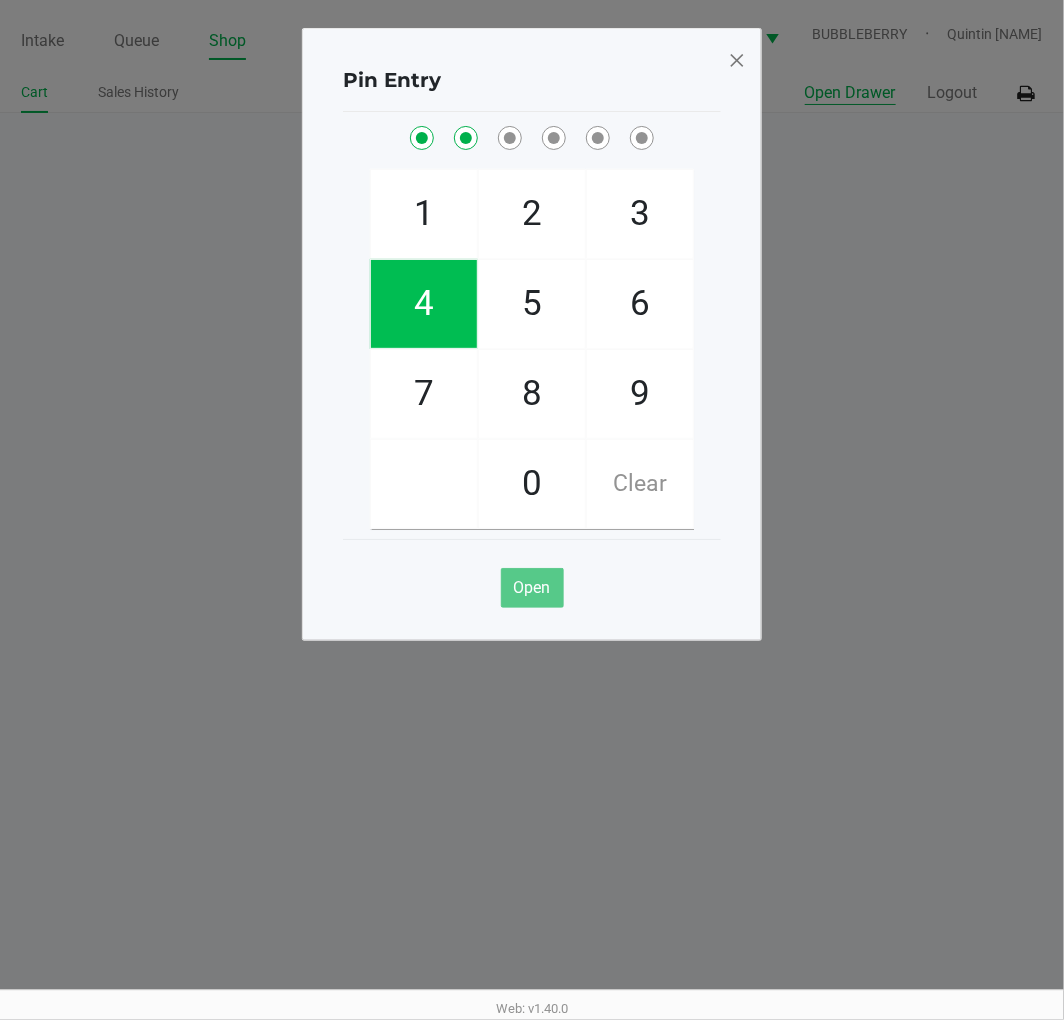 checkbox on "true" 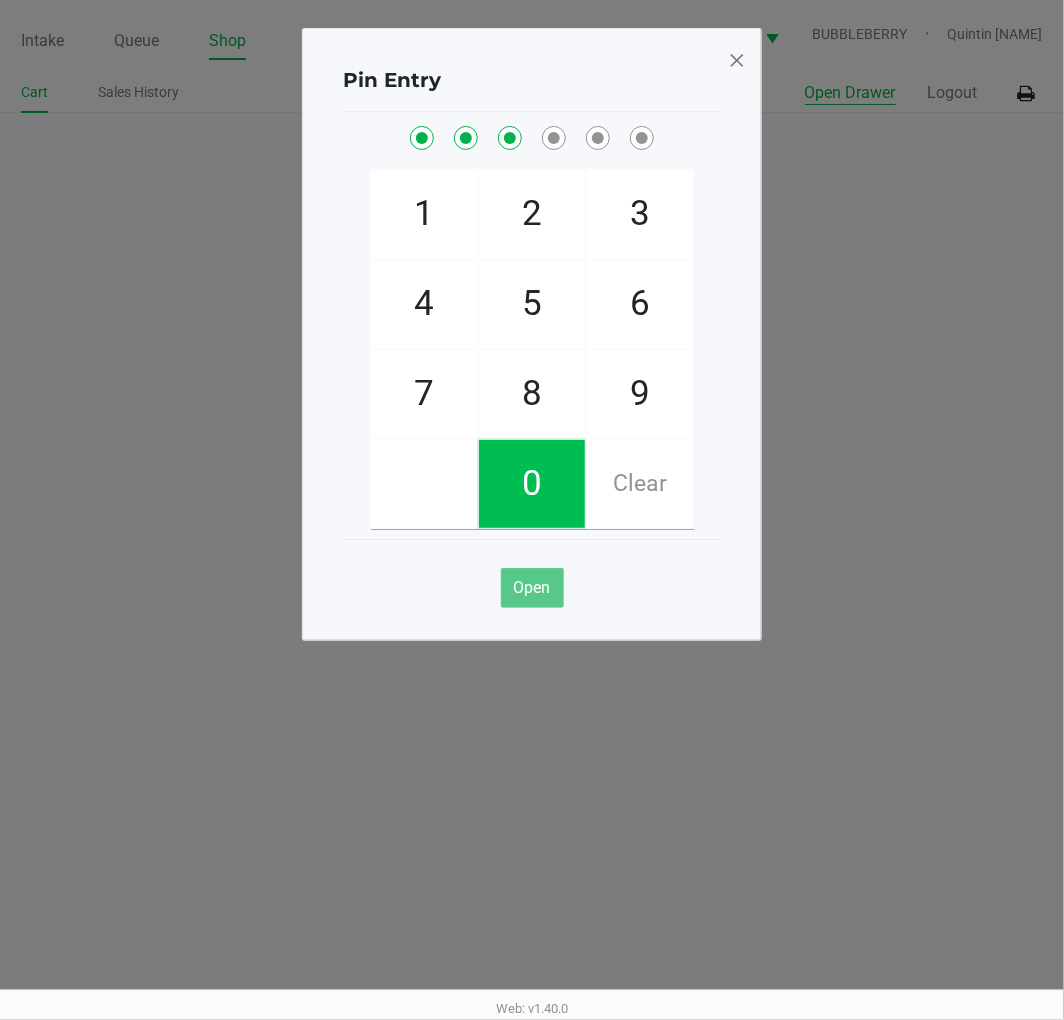 checkbox on "true" 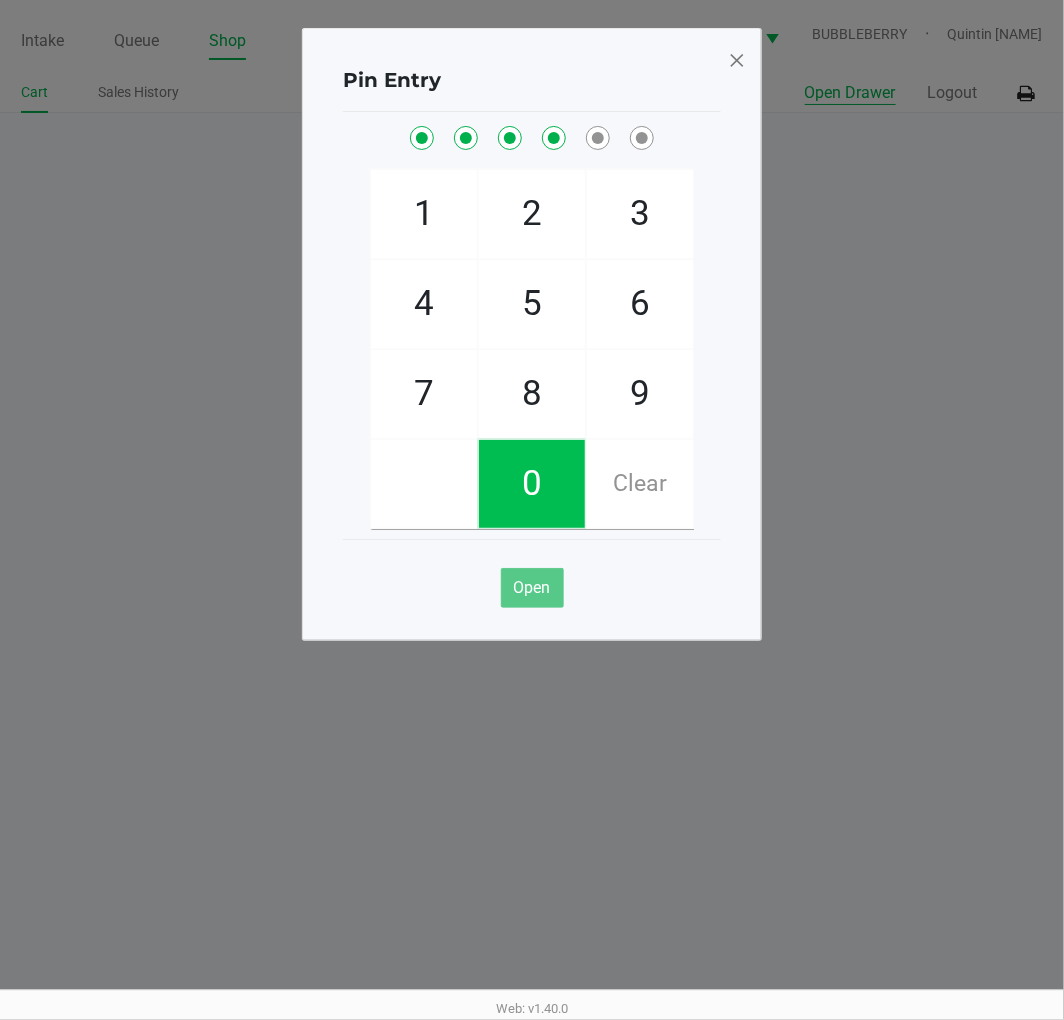 checkbox on "true" 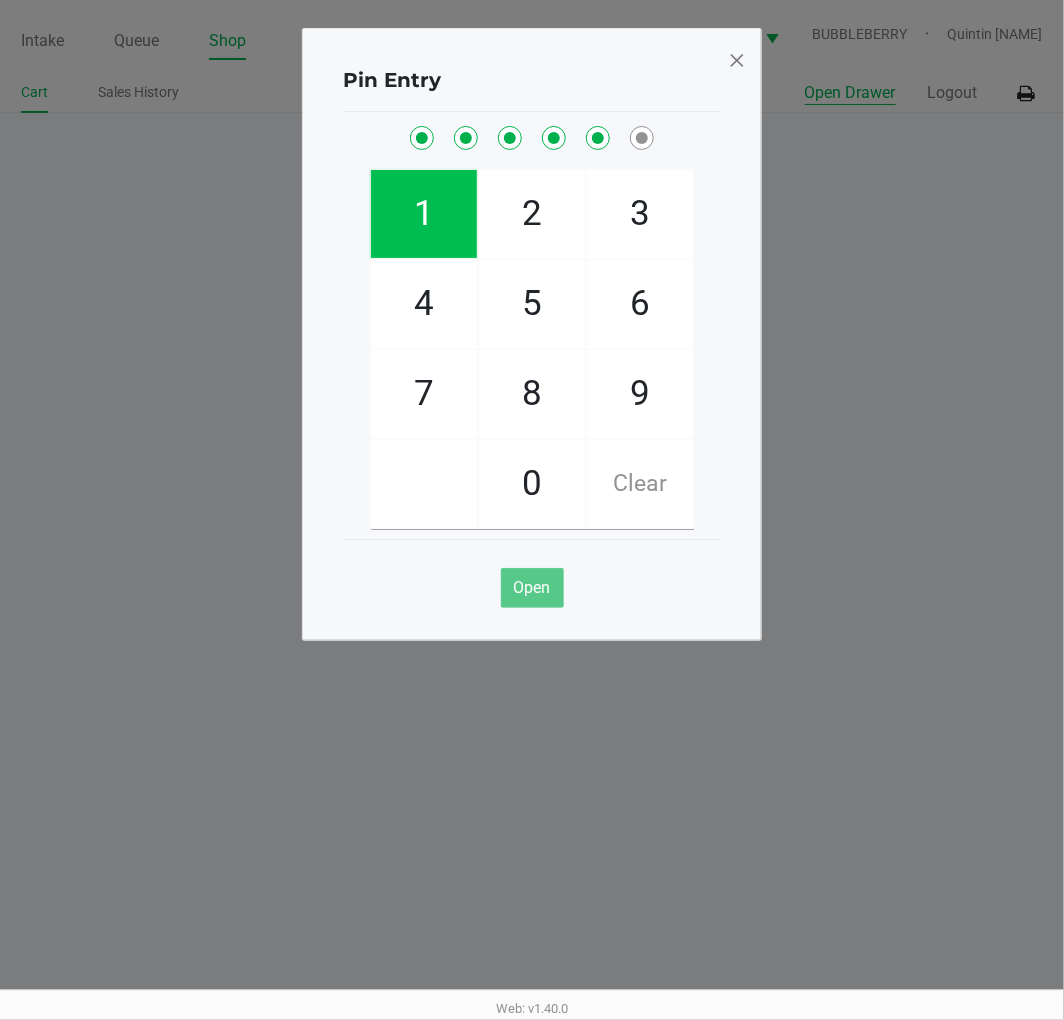 checkbox on "true" 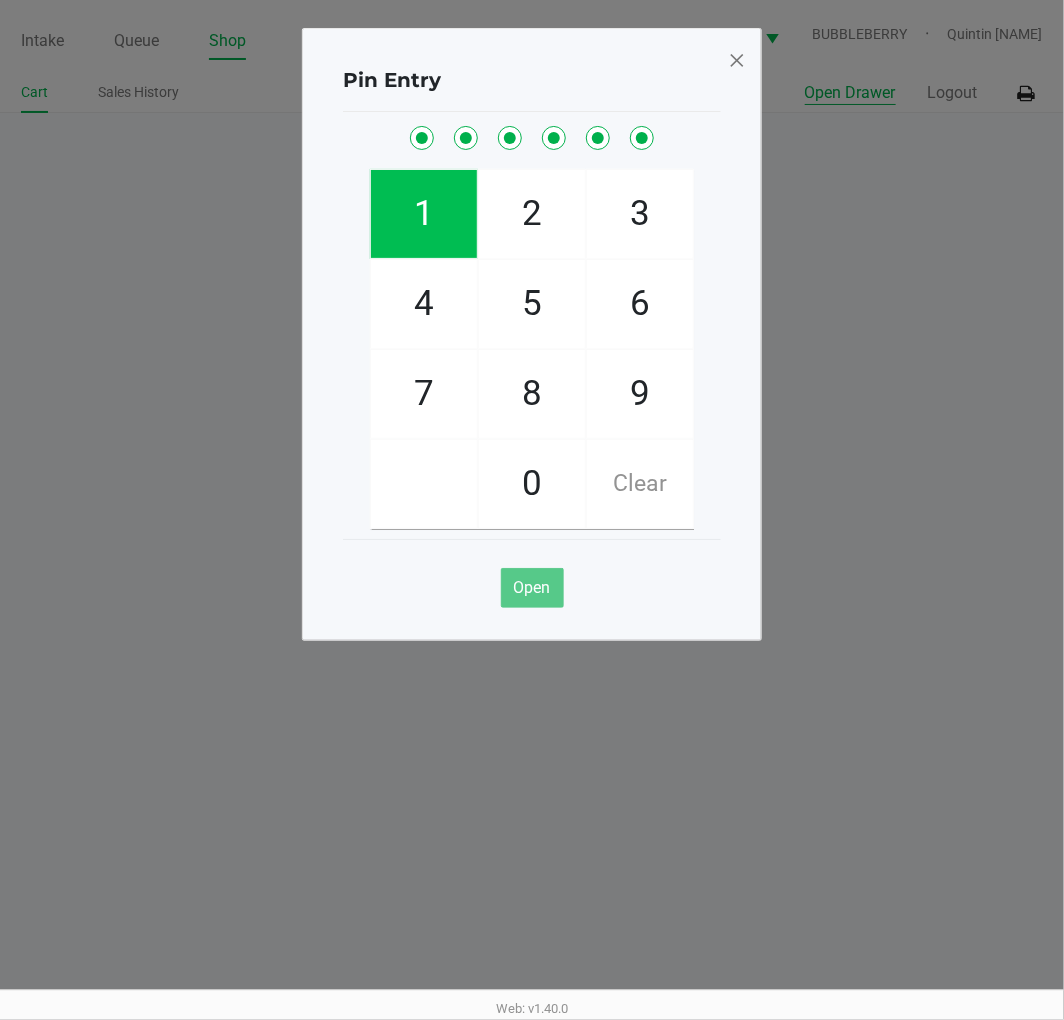 checkbox on "true" 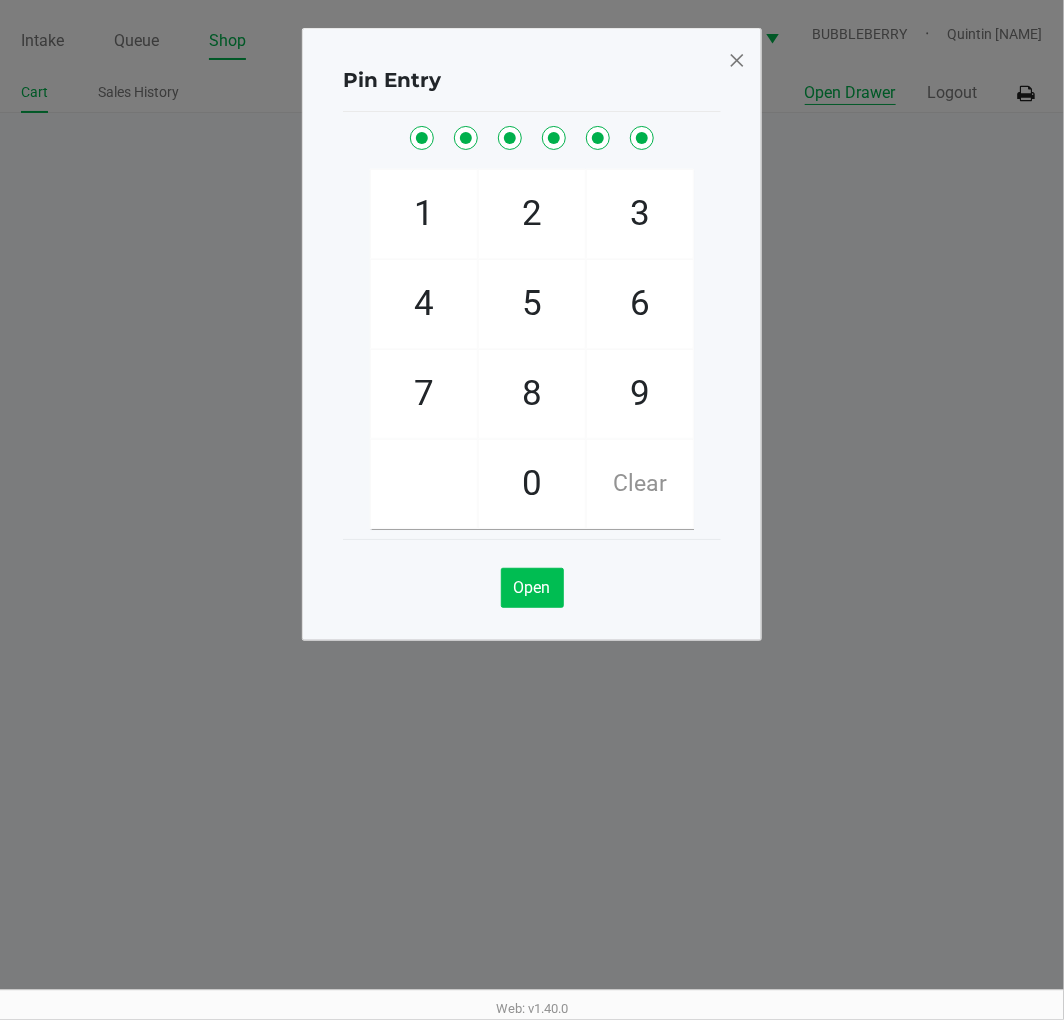 click on "Open" 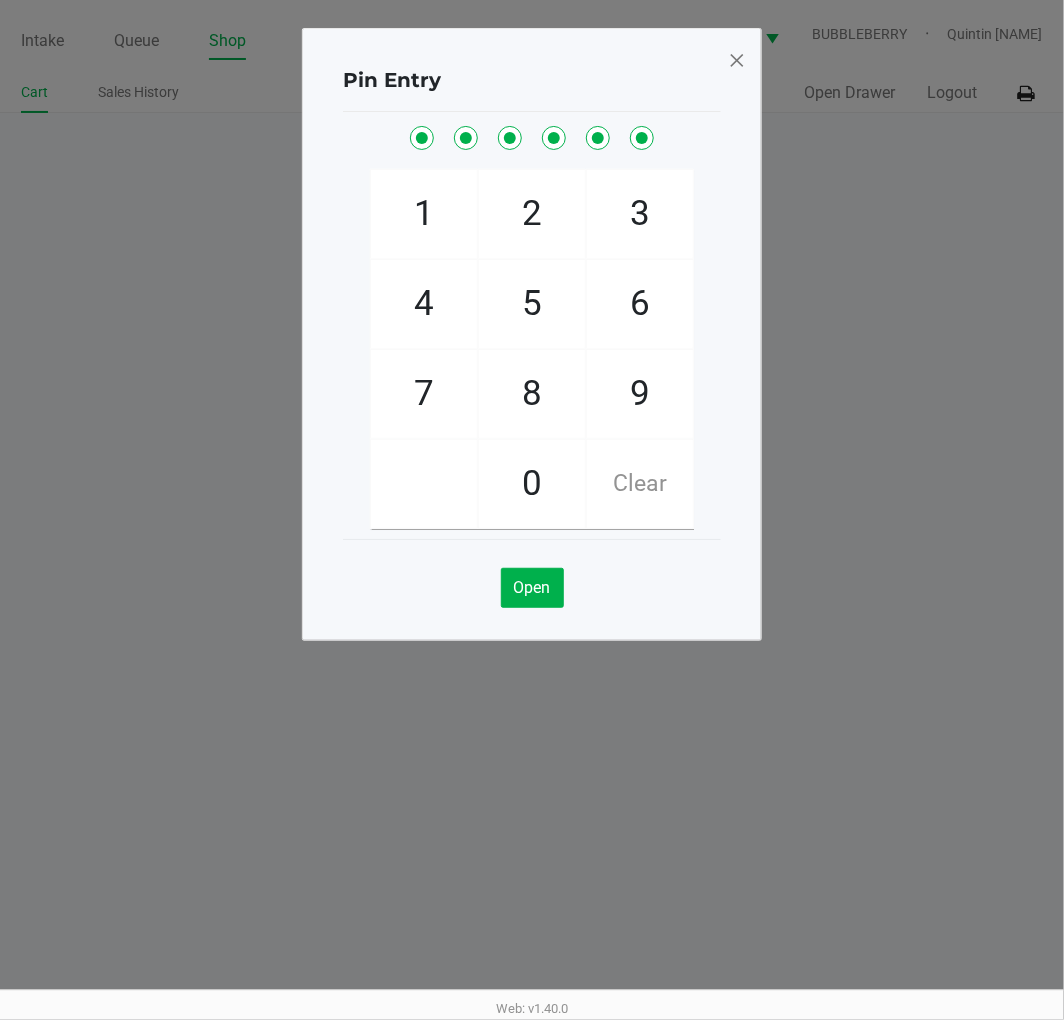 click 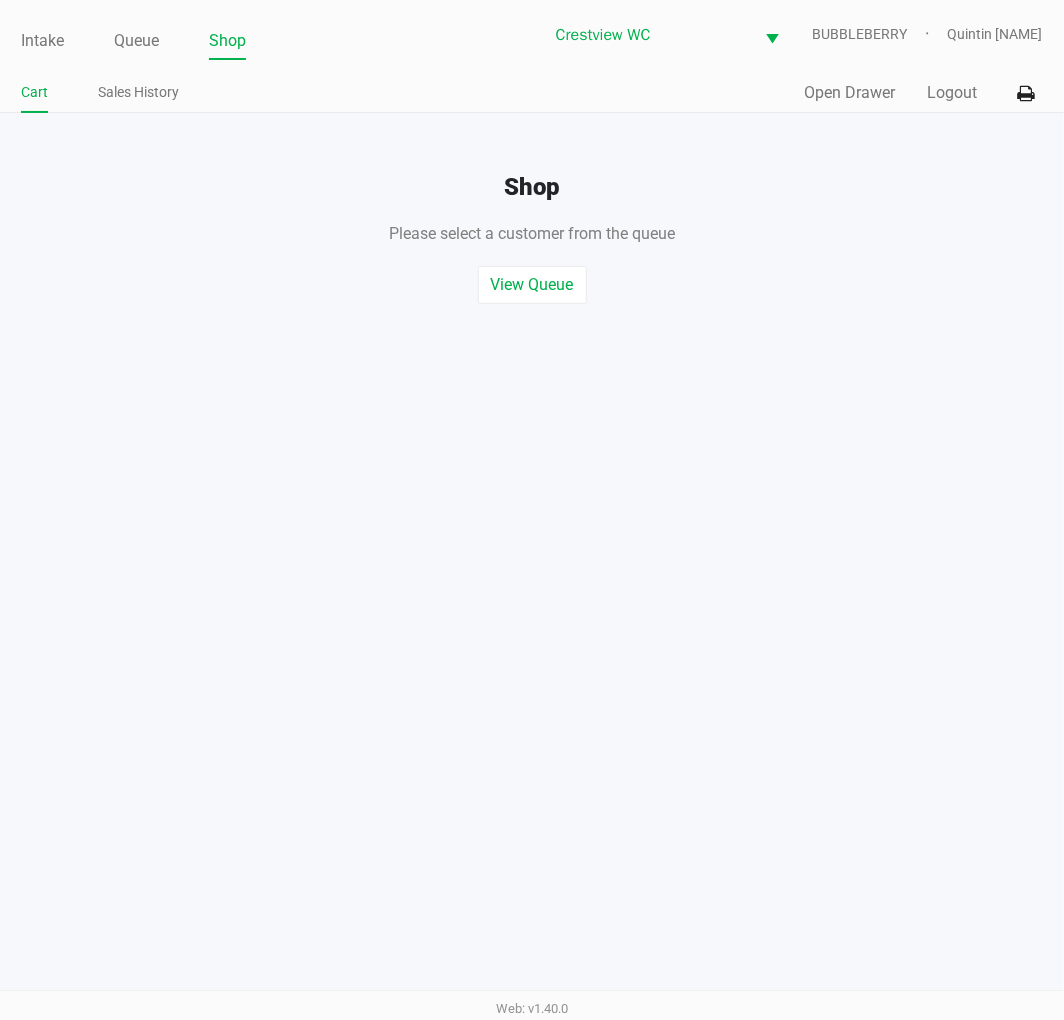 click on "Cart" 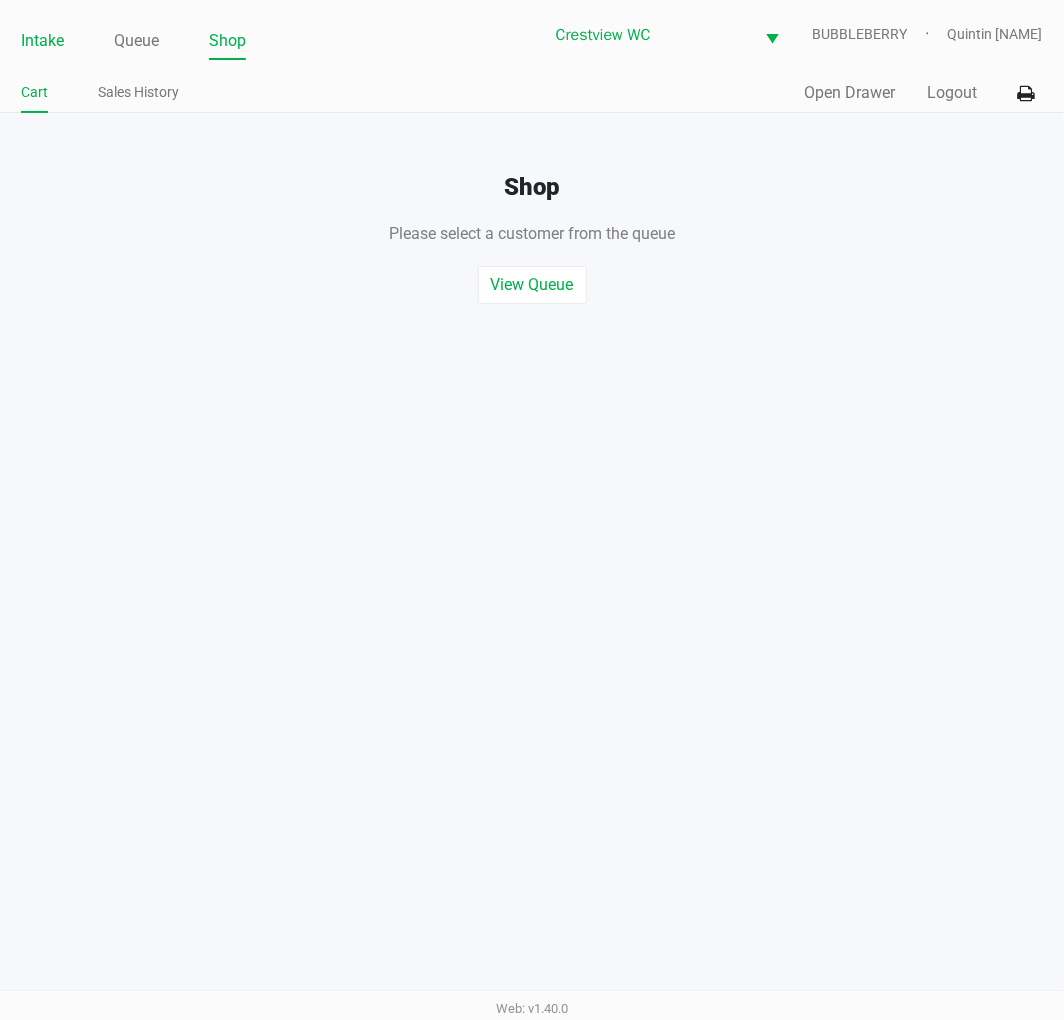 click on "Intake" 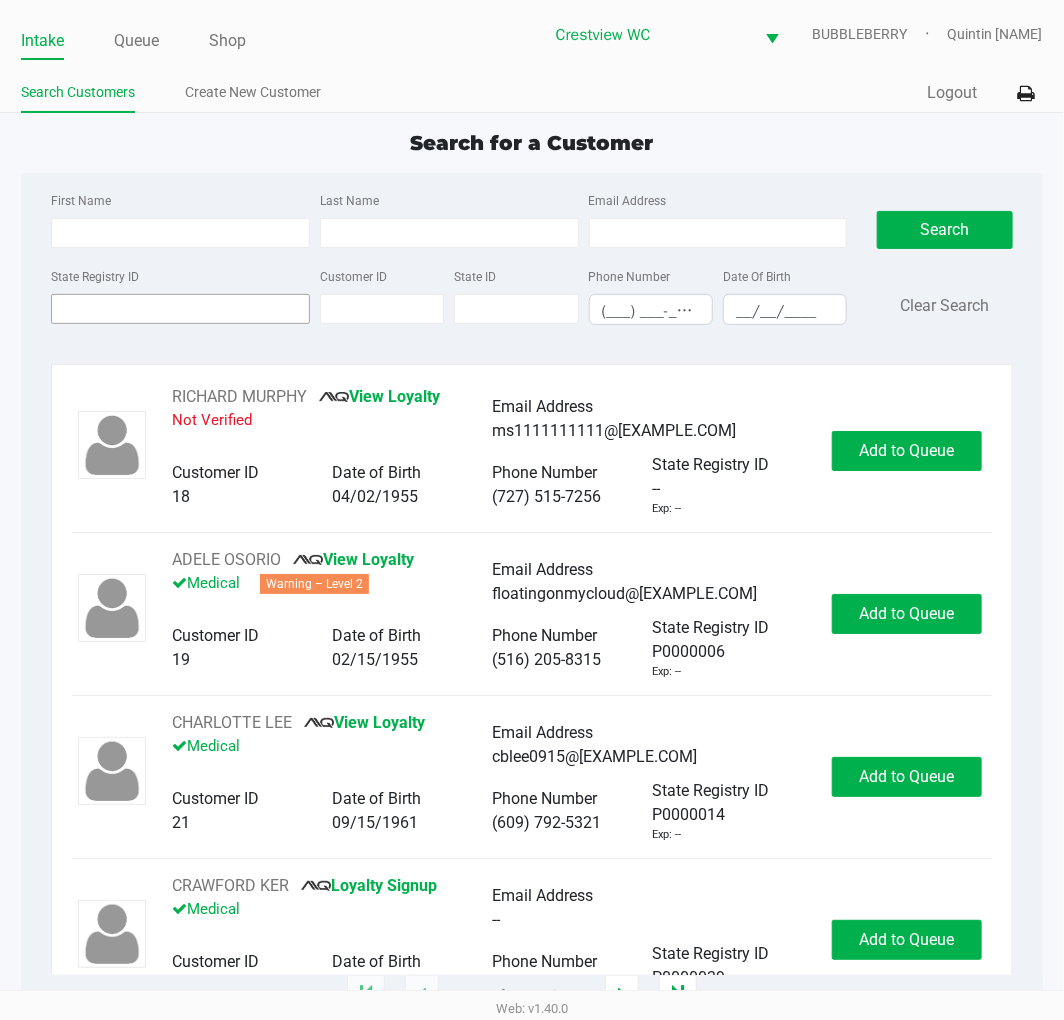 click on "State Registry ID" at bounding box center (180, 309) 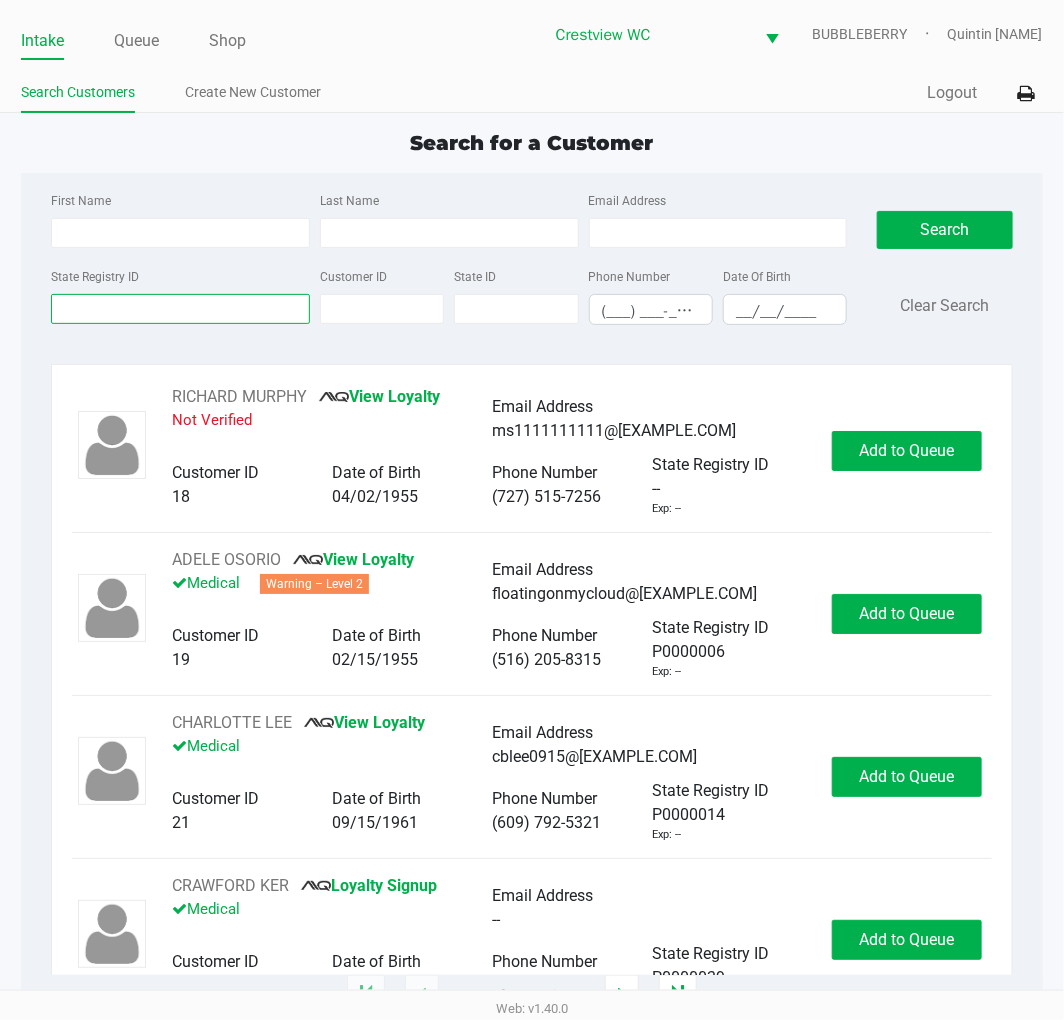 click on "State Registry ID" at bounding box center [180, 309] 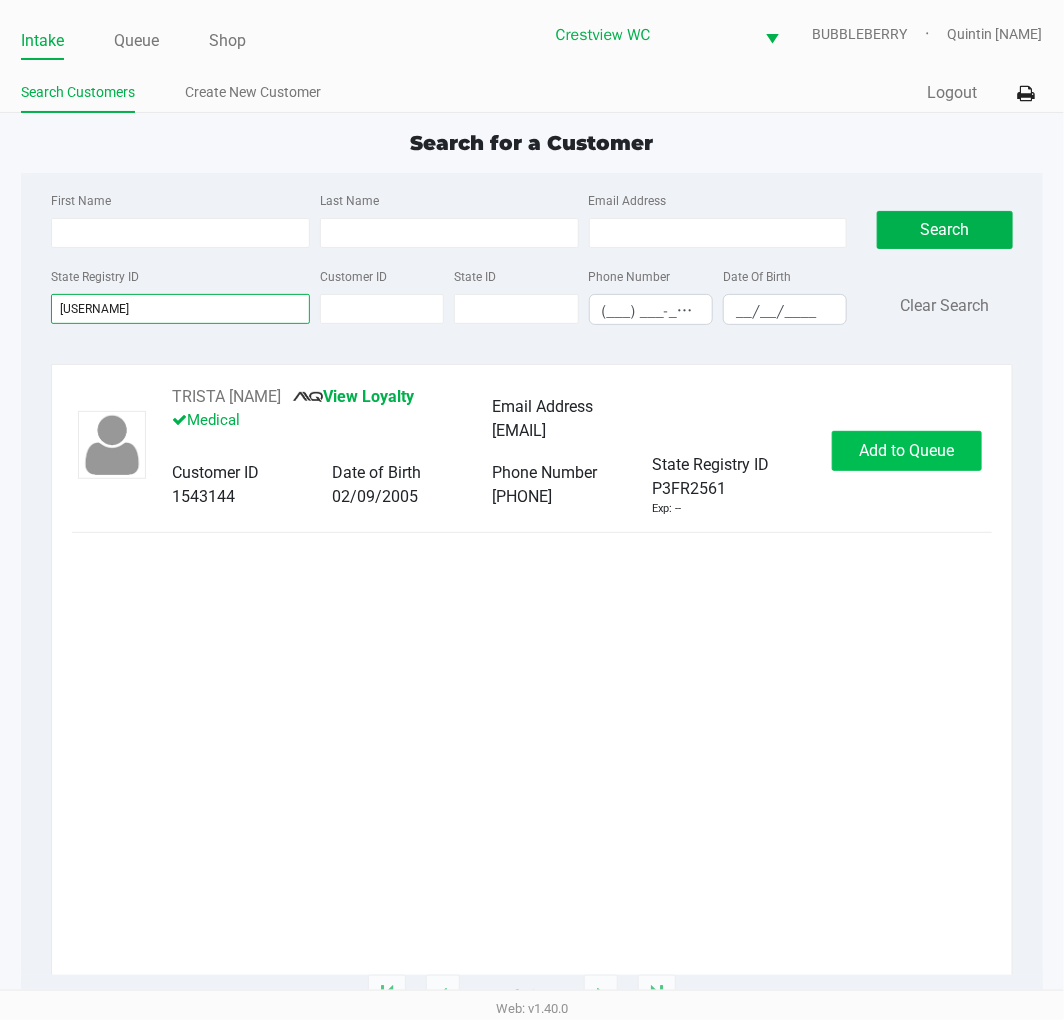 type on "p3fr2561" 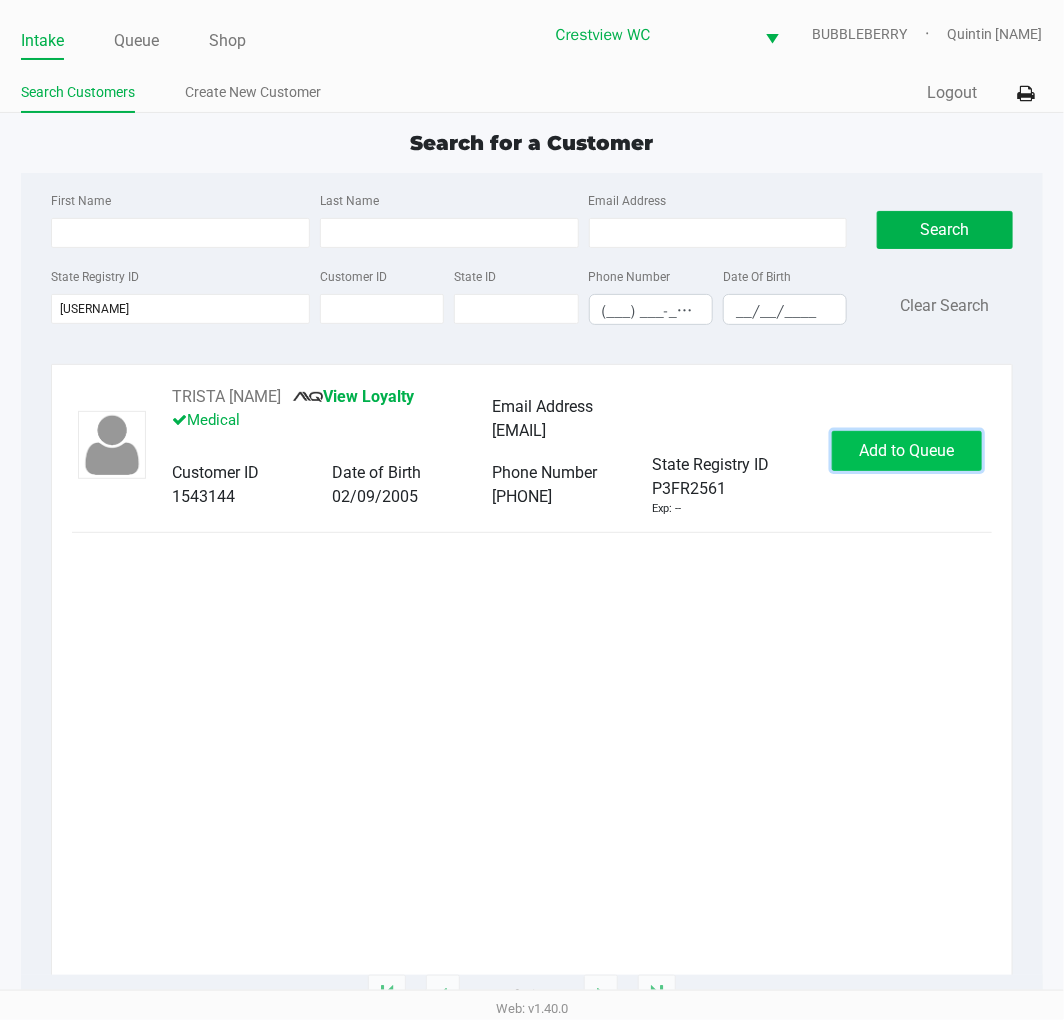 click on "Add to Queue" 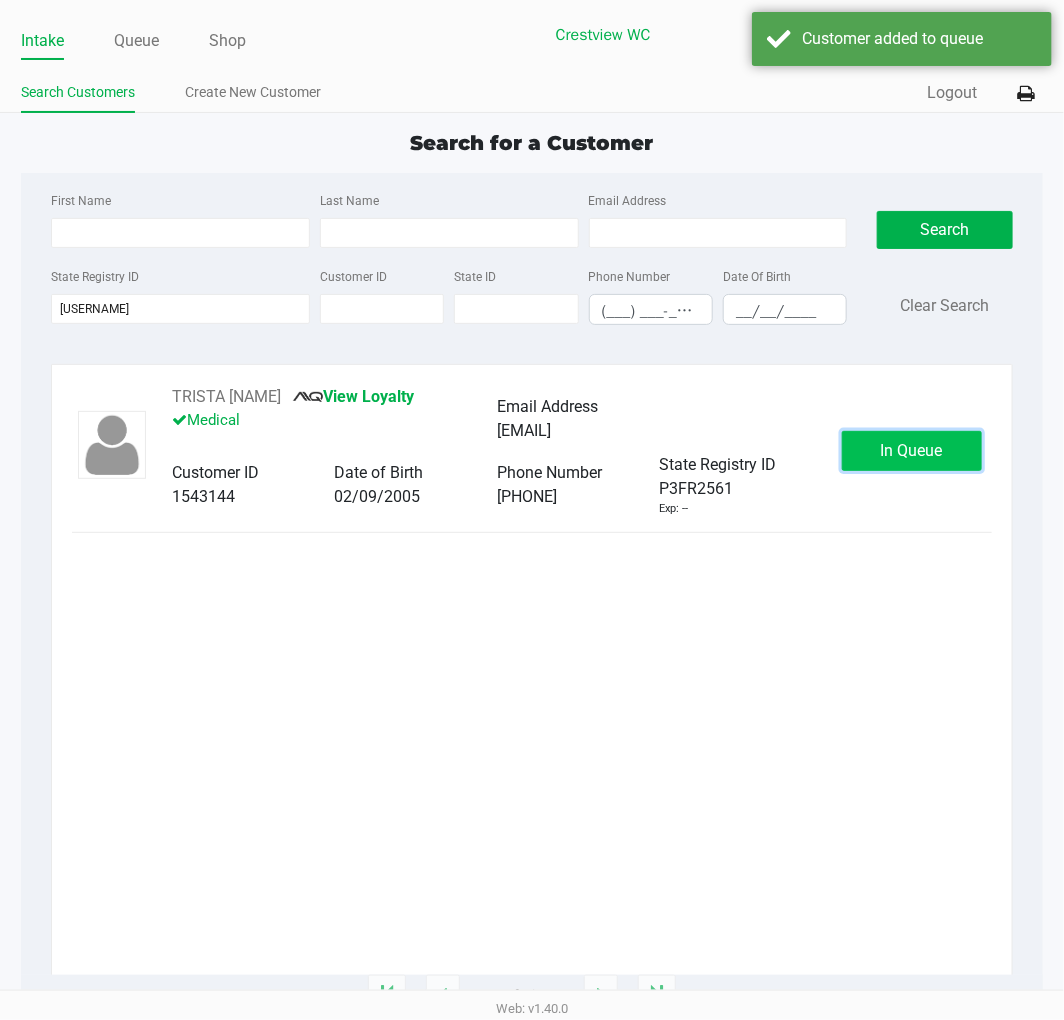click on "In Queue" 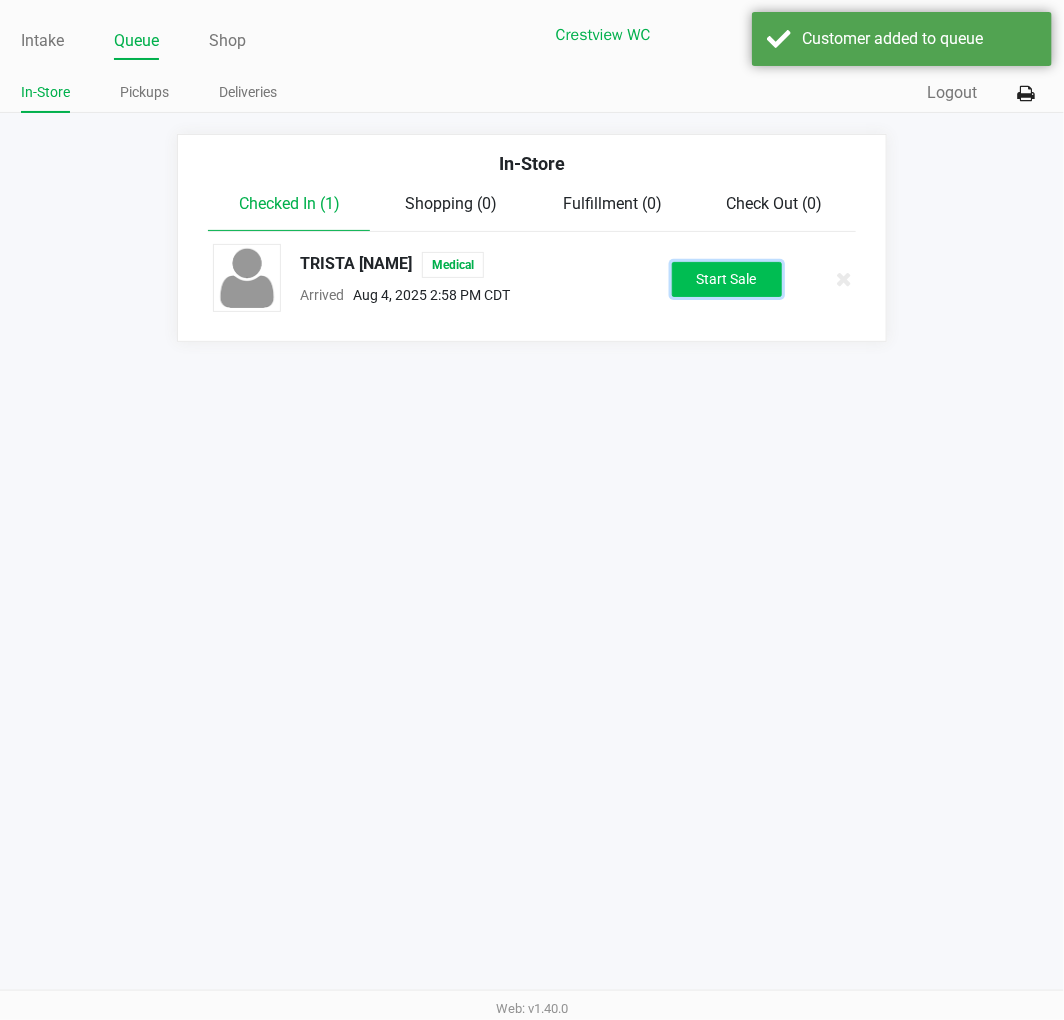 click on "Start Sale" 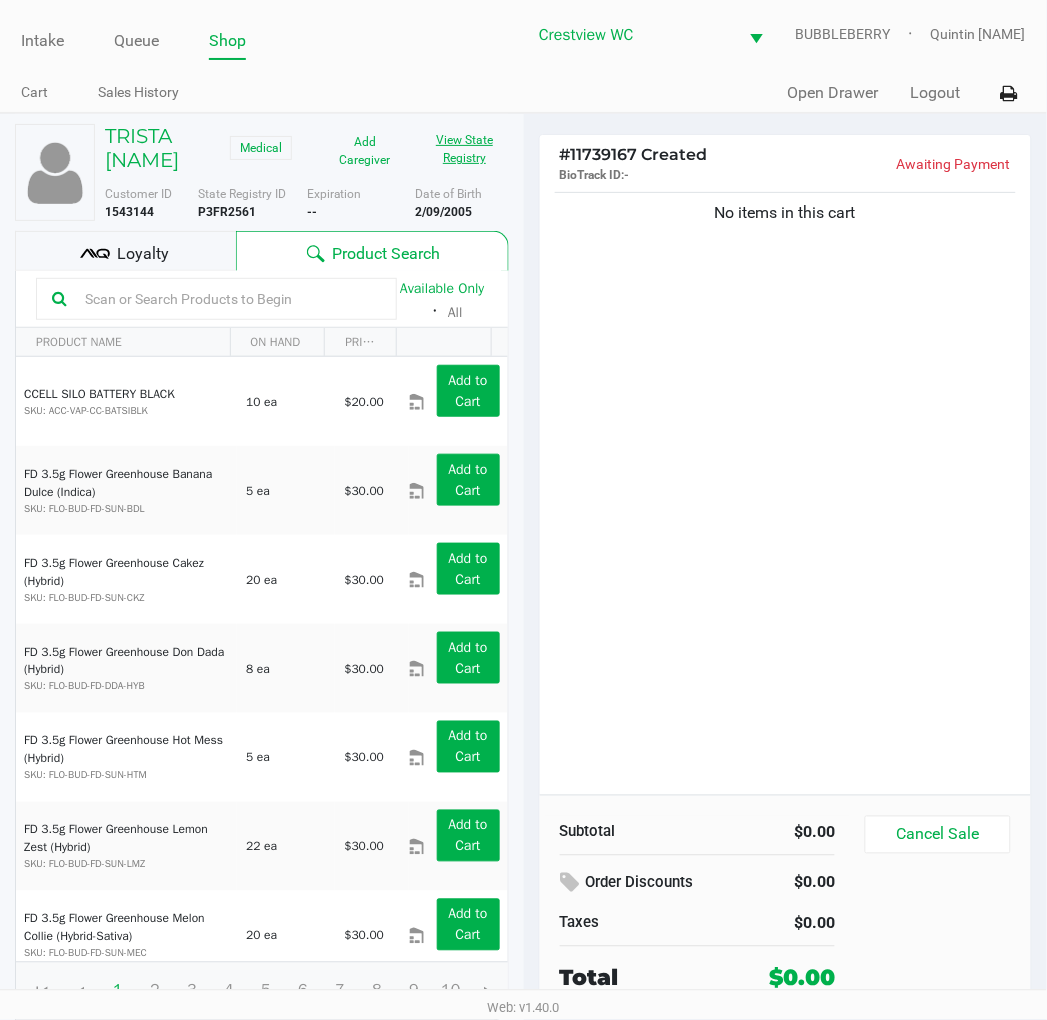 click on "View State Registry" 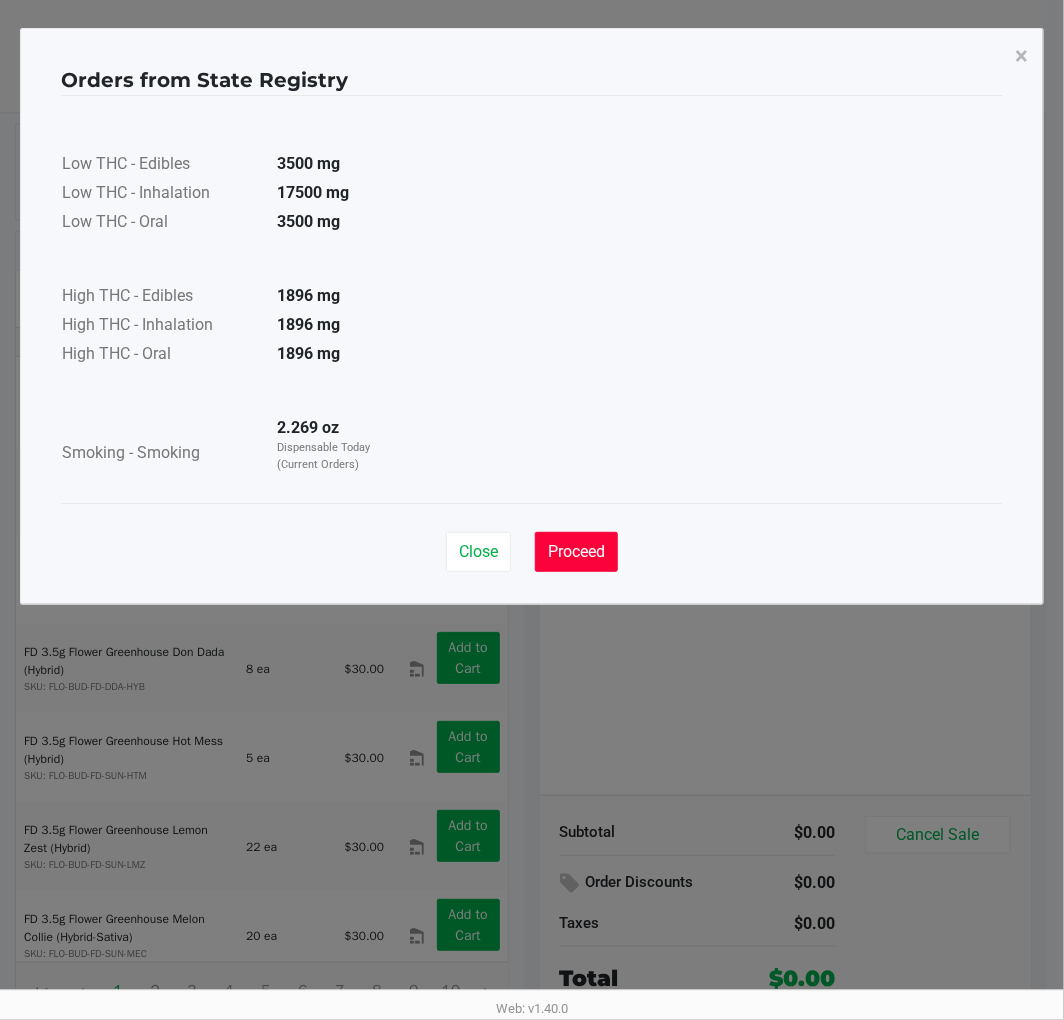 click on "Proceed" 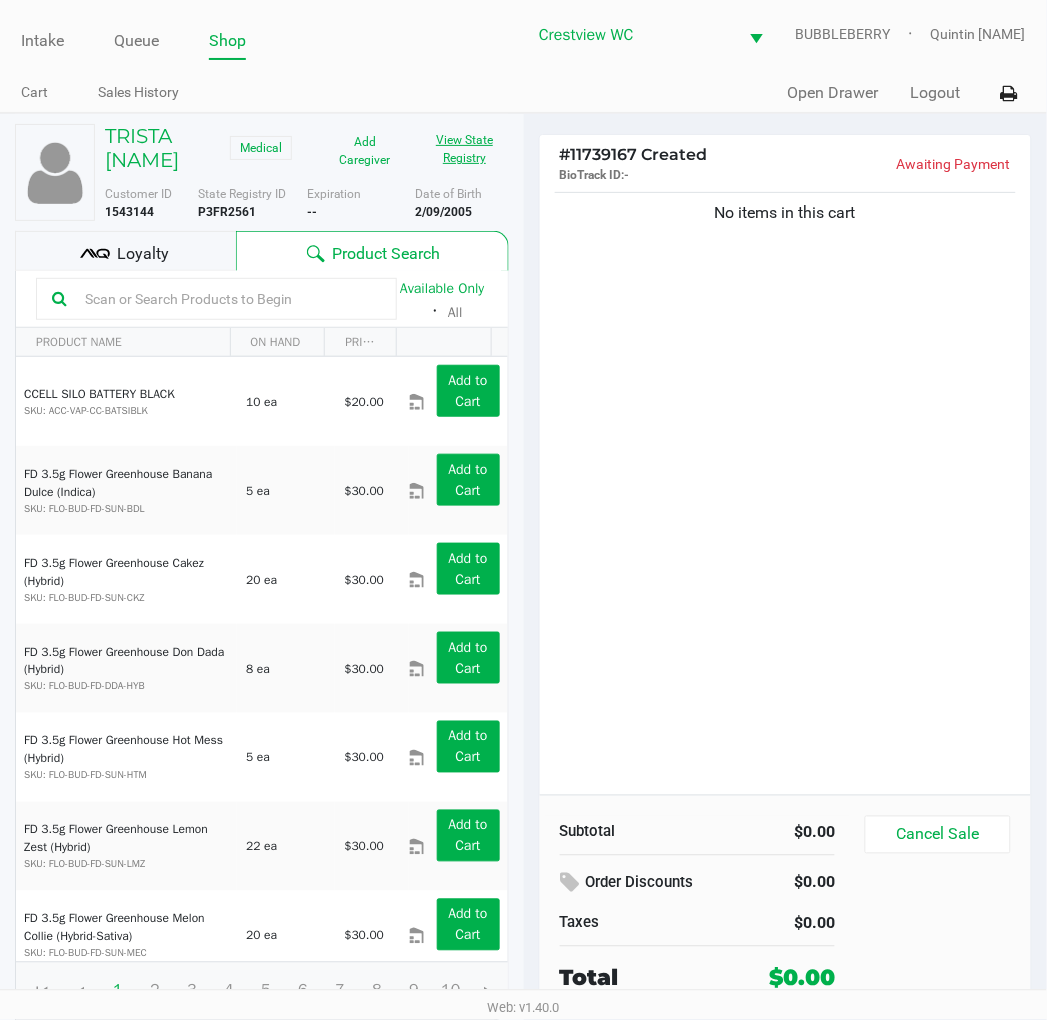 scroll, scrollTop: 37, scrollLeft: 0, axis: vertical 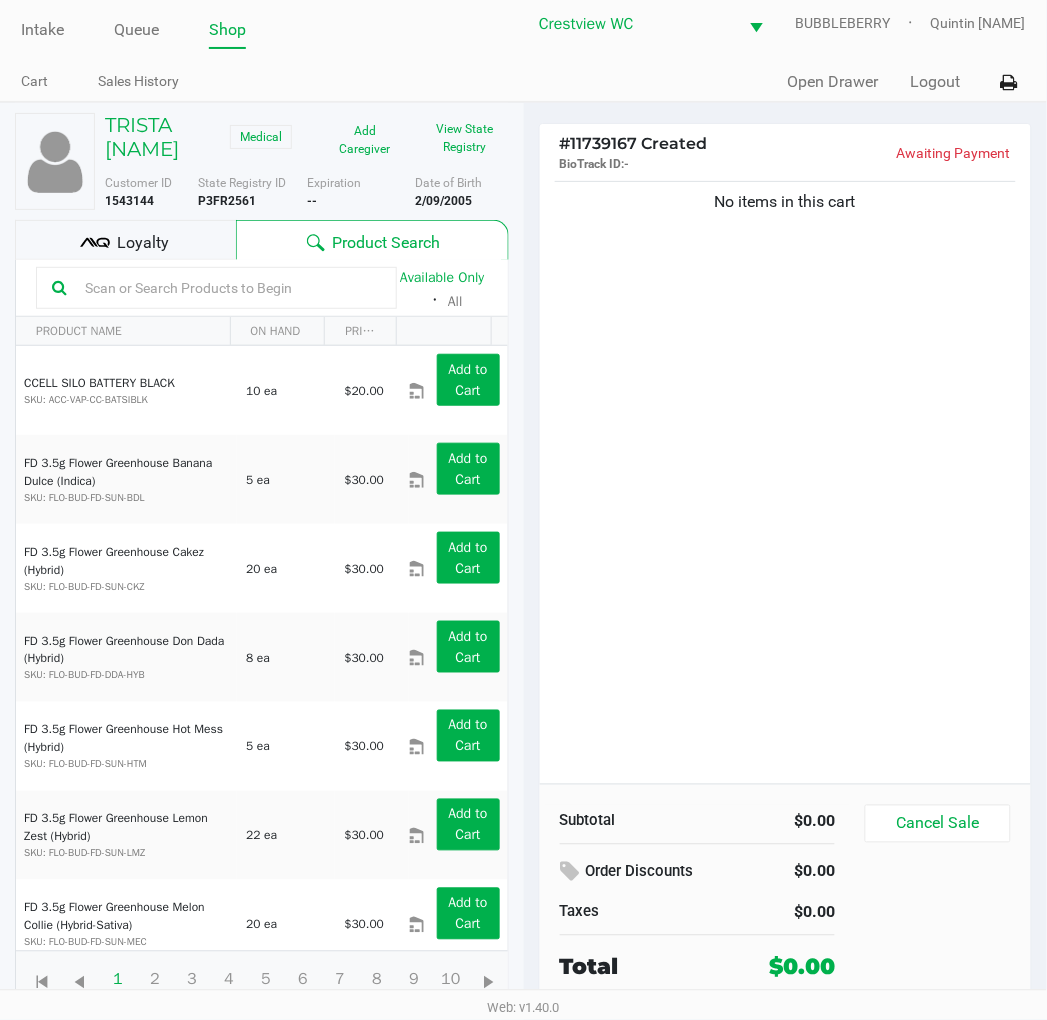 click on "No items in this cart" 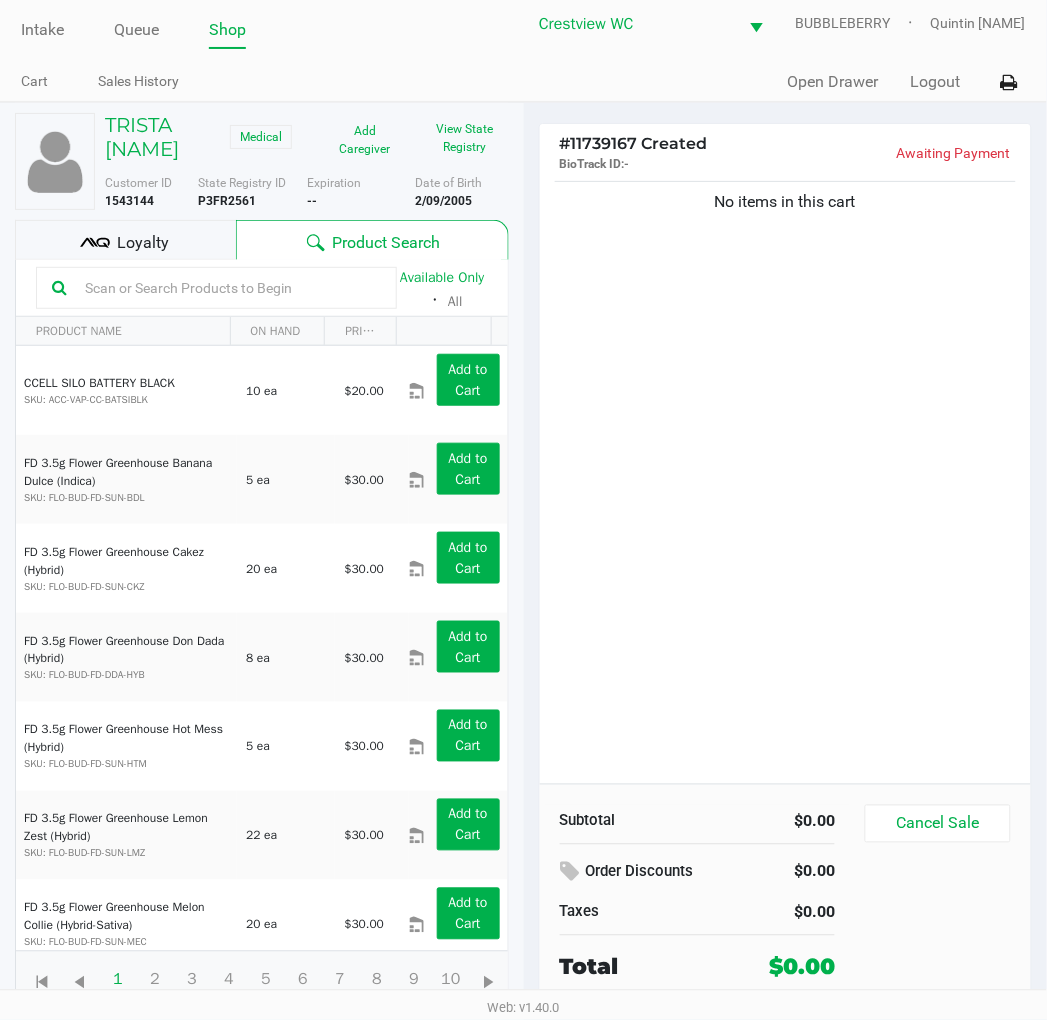 click on "No items in this cart" 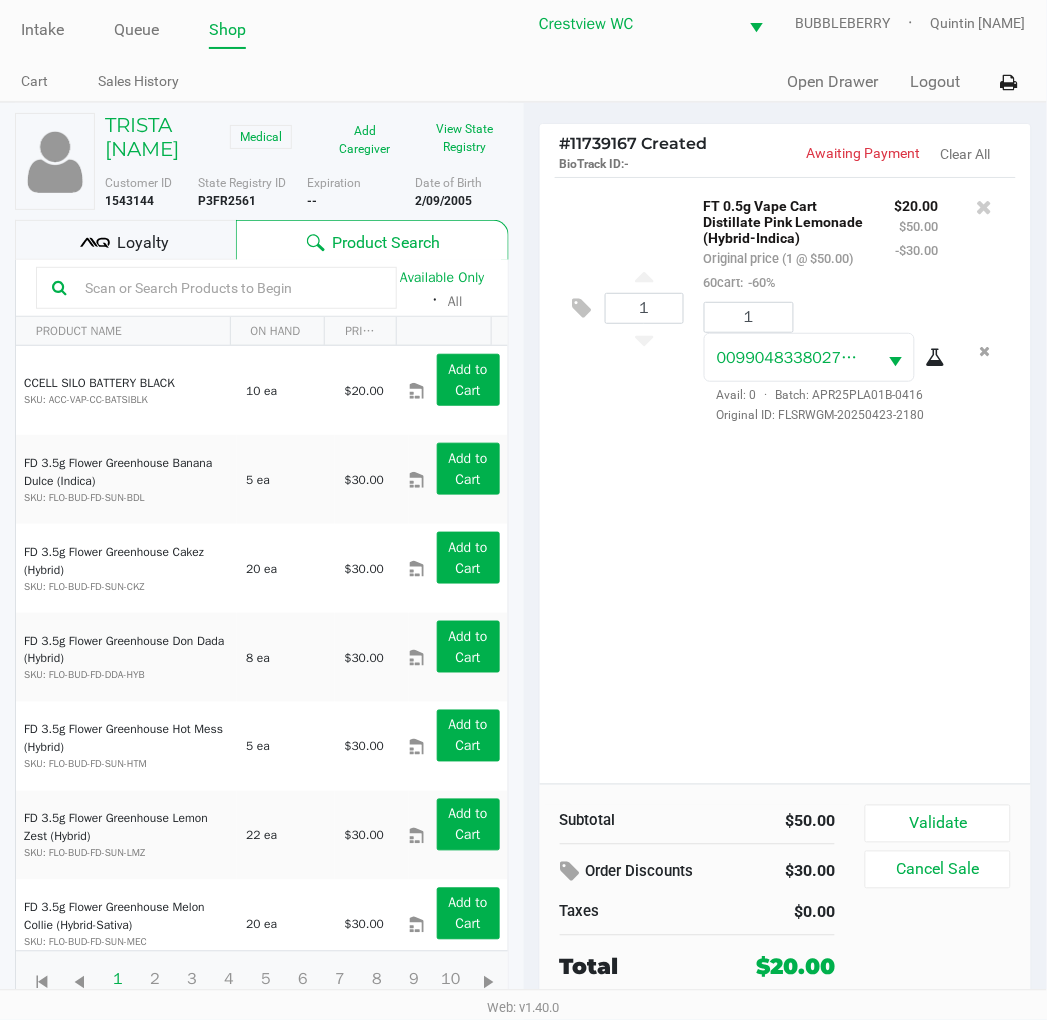 click on "1  FT 0.5g Vape Cart Distillate Pink Lemonade (Hybrid-Indica)   Original price (1 @ $50.00)  60cart:  -60% $20.00 $50.00 -$30.00 1 0099048338027122  Avail: 0  ·  Batch: APR25PLA01B-0416   Original ID: FLSRWGM-20250423-2180" 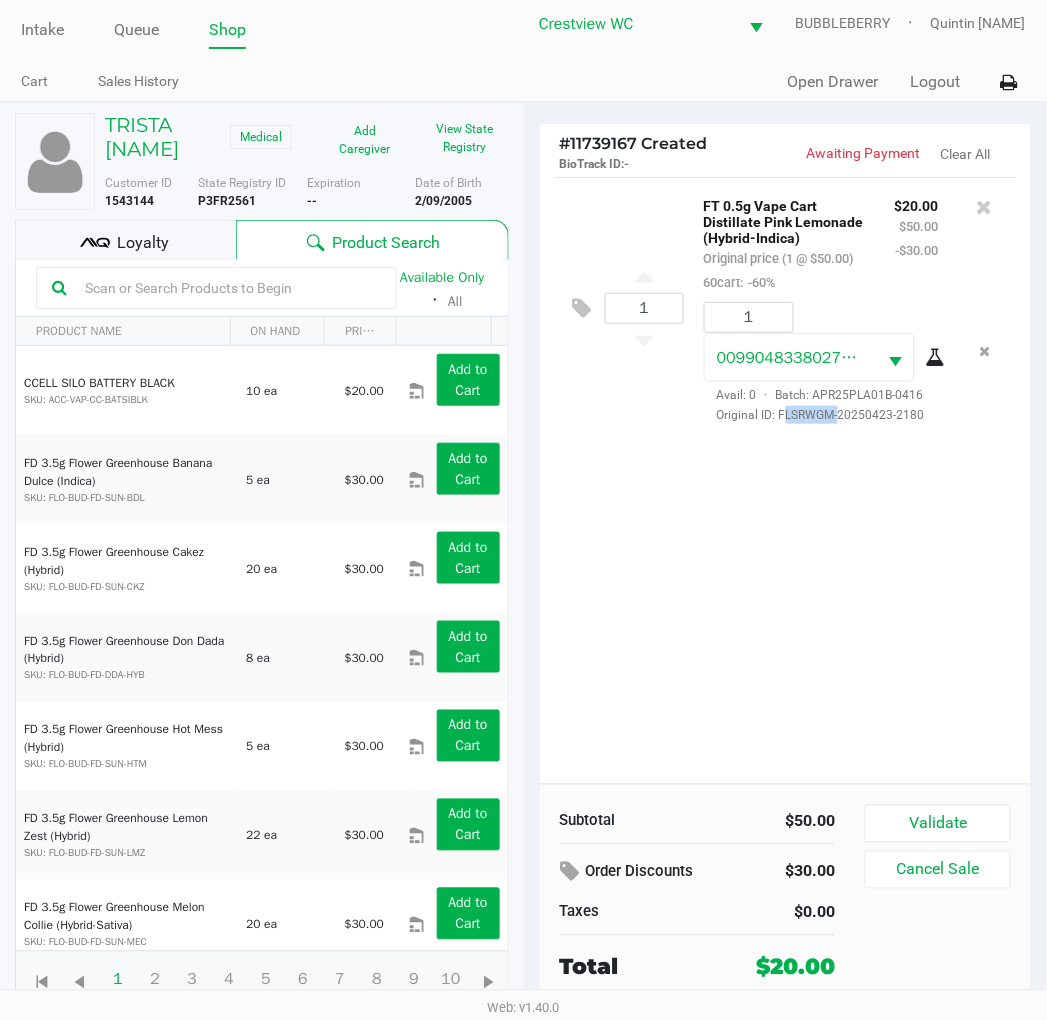 click on "1  FT 0.5g Vape Cart Distillate Pink Lemonade (Hybrid-Indica)   Original price (1 @ $50.00)  60cart:  -60% $20.00 $50.00 -$30.00 1 0099048338027122  Avail: 0  ·  Batch: APR25PLA01B-0416   Original ID: FLSRWGM-20250423-2180" 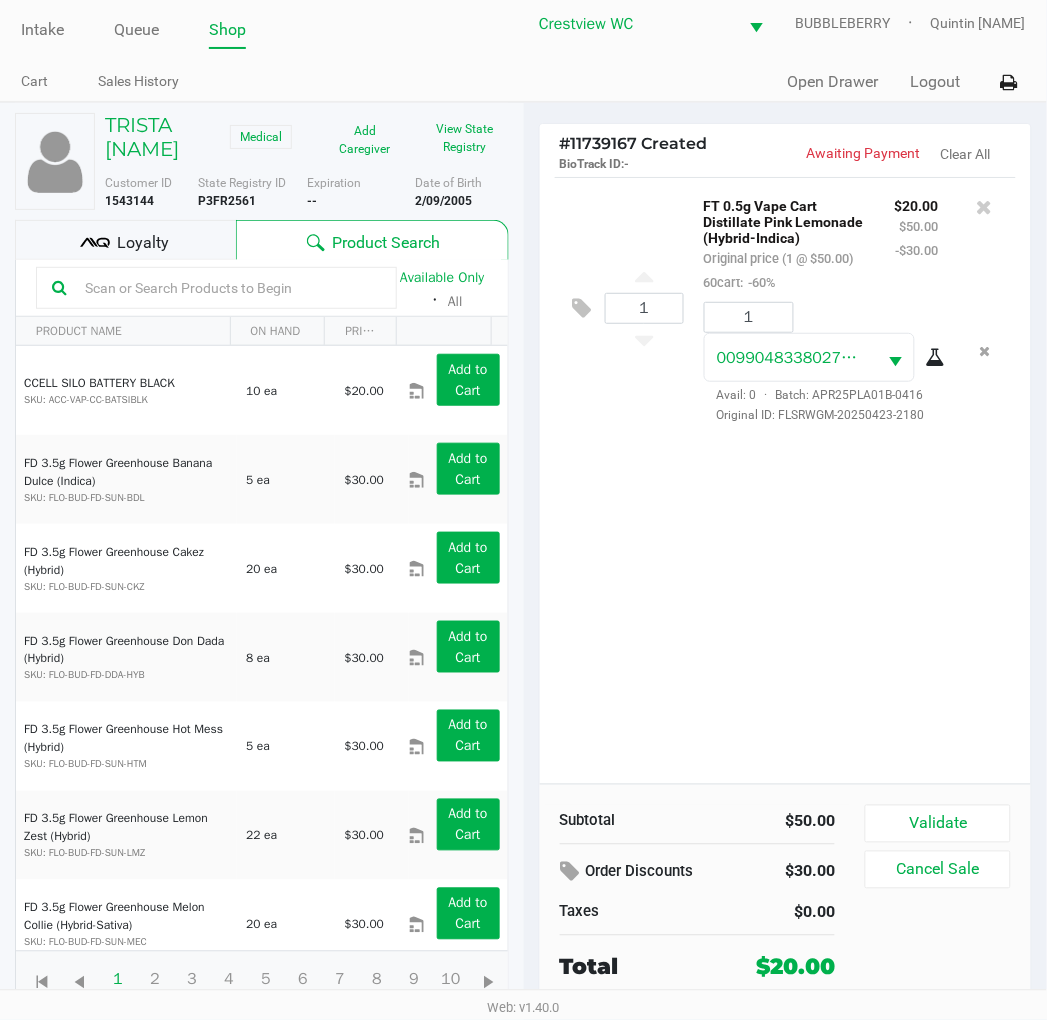 click on "1  FT 0.5g Vape Cart Distillate Pink Lemonade (Hybrid-Indica)   Original price (1 @ $50.00)  60cart:  -60% $20.00 $50.00 -$30.00 1 0099048338027122  Avail: 0  ·  Batch: APR25PLA01B-0416   Original ID: FLSRWGM-20250423-2180" 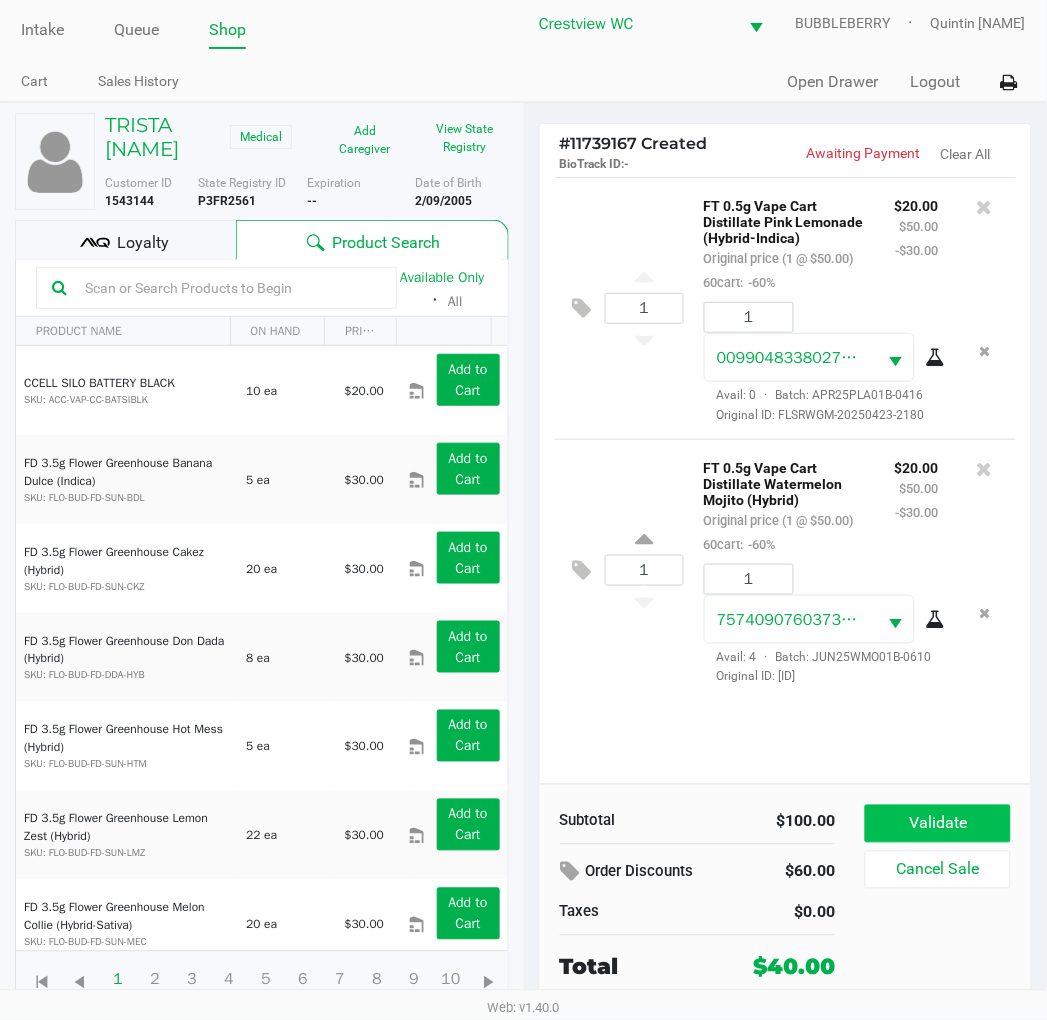click on "Validate" 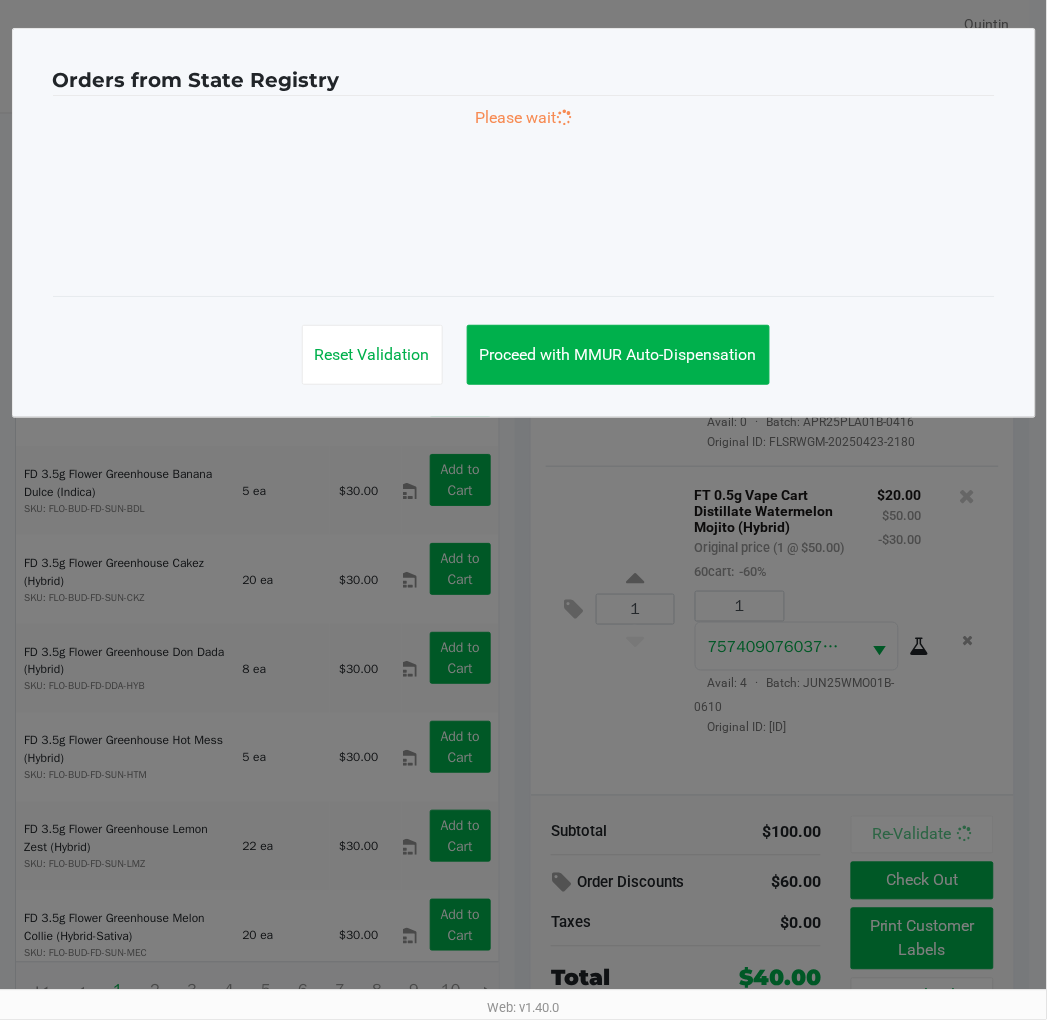 scroll, scrollTop: 0, scrollLeft: 0, axis: both 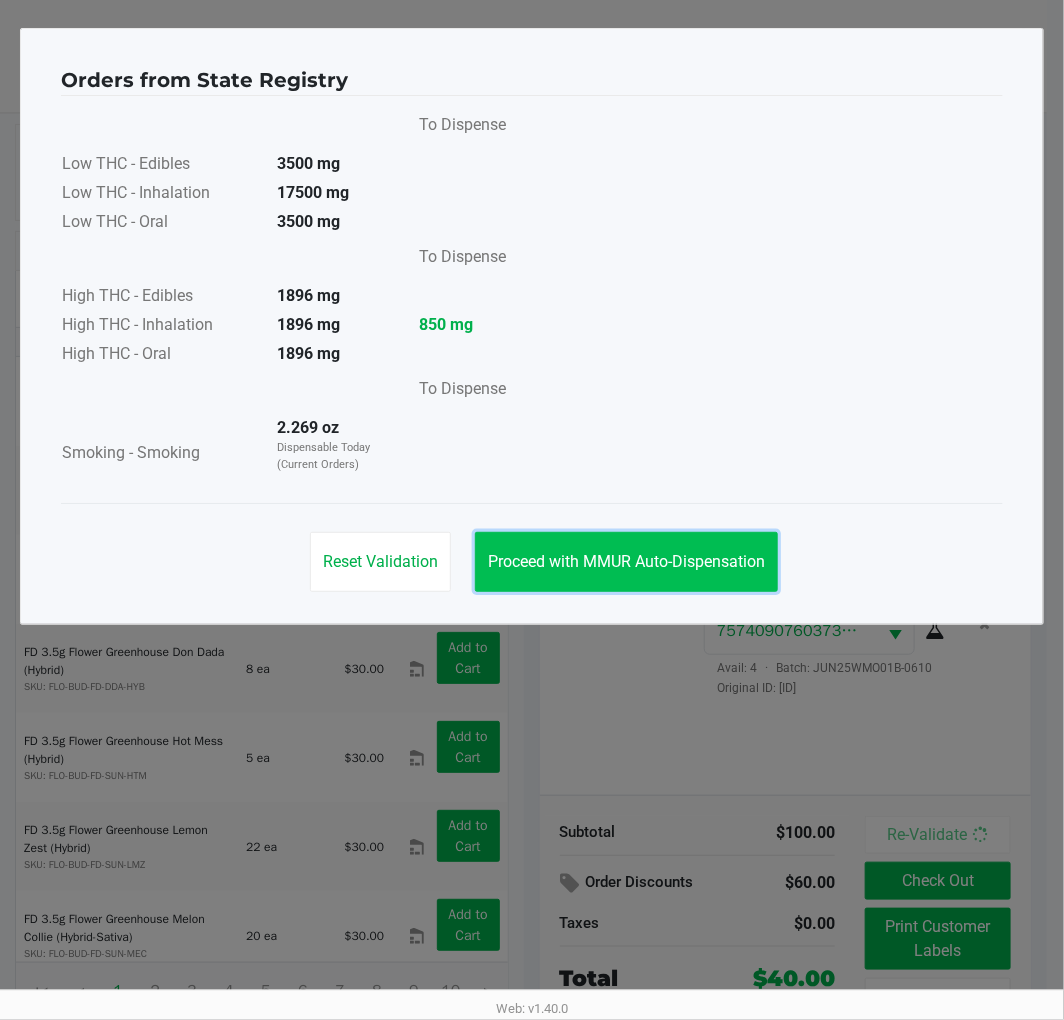 click on "Proceed with MMUR Auto-Dispensation" 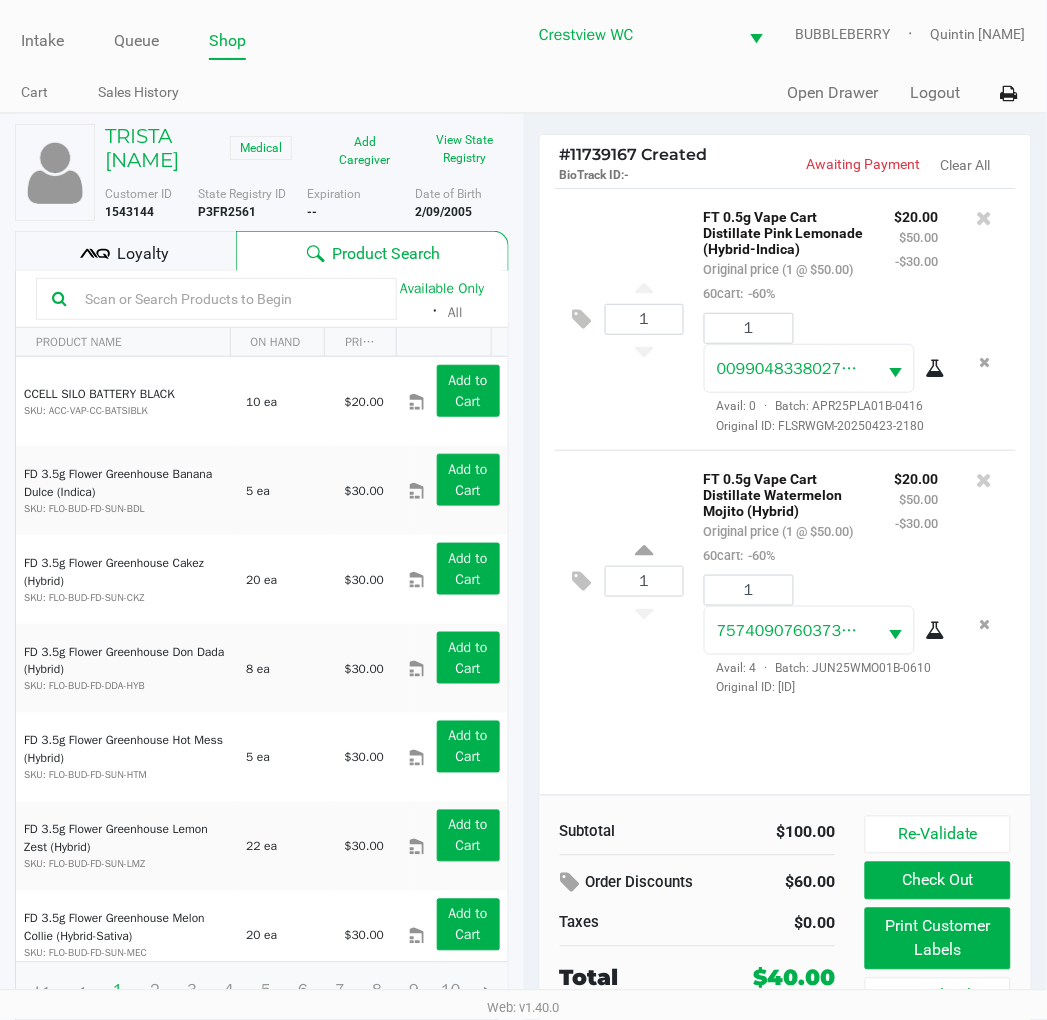 click on "Loyalty" 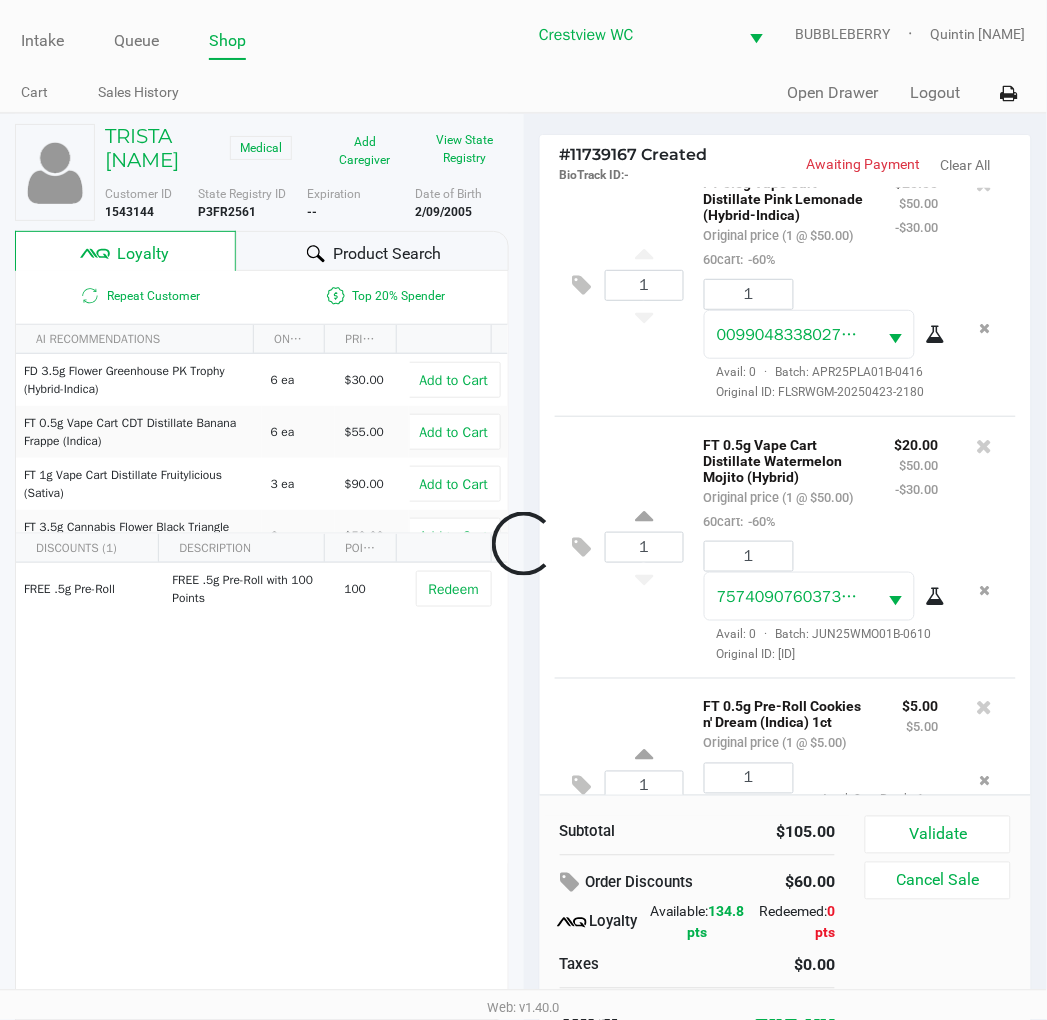 scroll, scrollTop: 268, scrollLeft: 0, axis: vertical 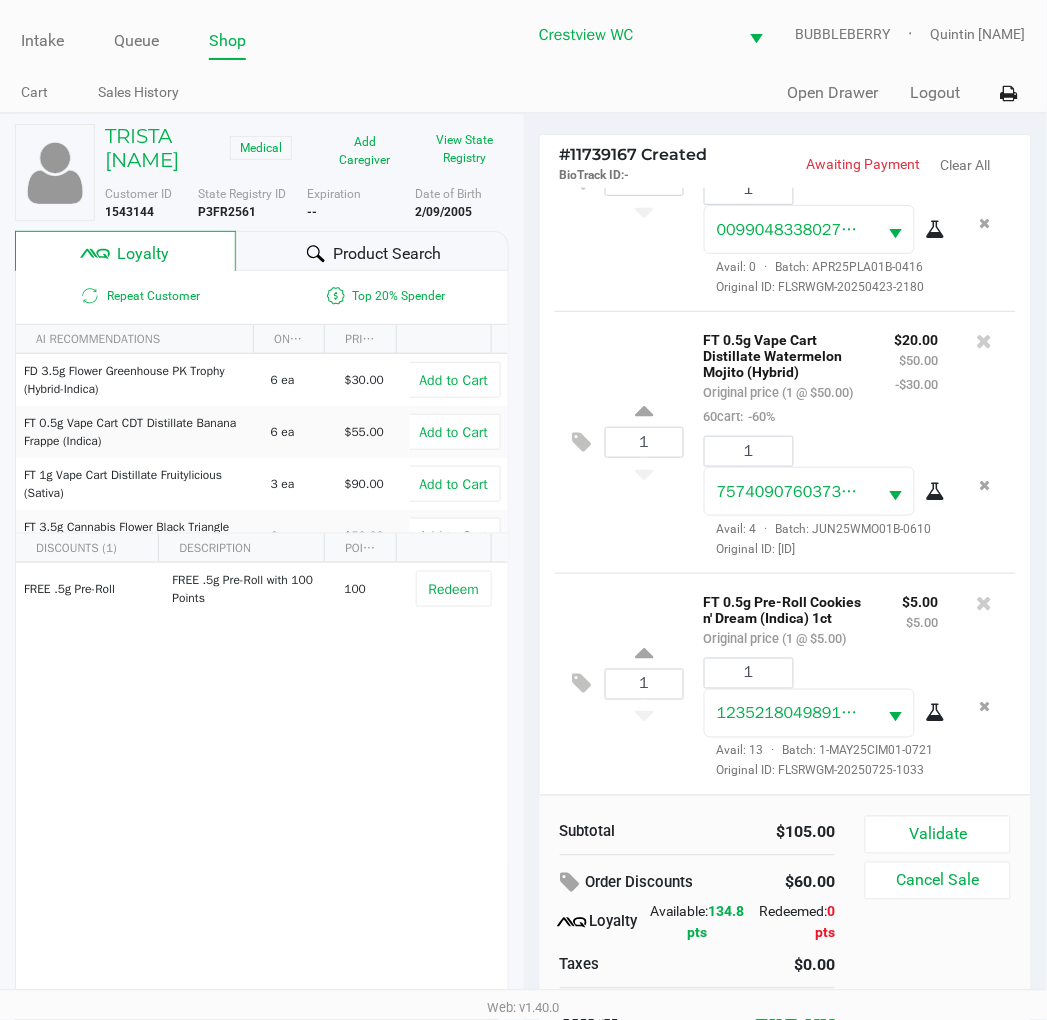 click on "1  FT 0.5g Vape Cart Distillate Watermelon Mojito (Hybrid)   Original price (1 @ $50.00)  60cart:  -60% $20.00 $50.00 -$30.00 1 7574090760373561  Avail: 4  ·  Batch: JUN25WMO01B-0610   Original ID: FLSRWGM-20250616-1840" 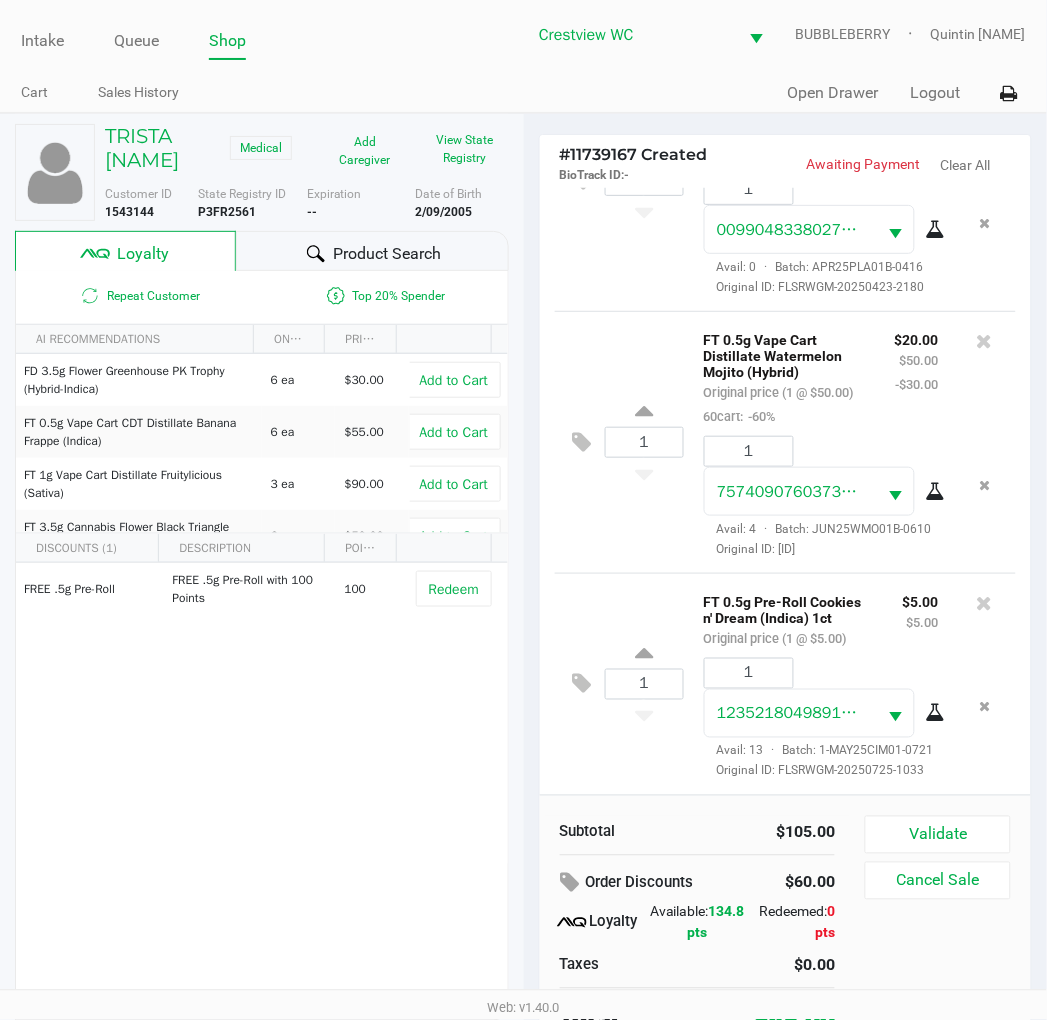 scroll, scrollTop: 298, scrollLeft: 0, axis: vertical 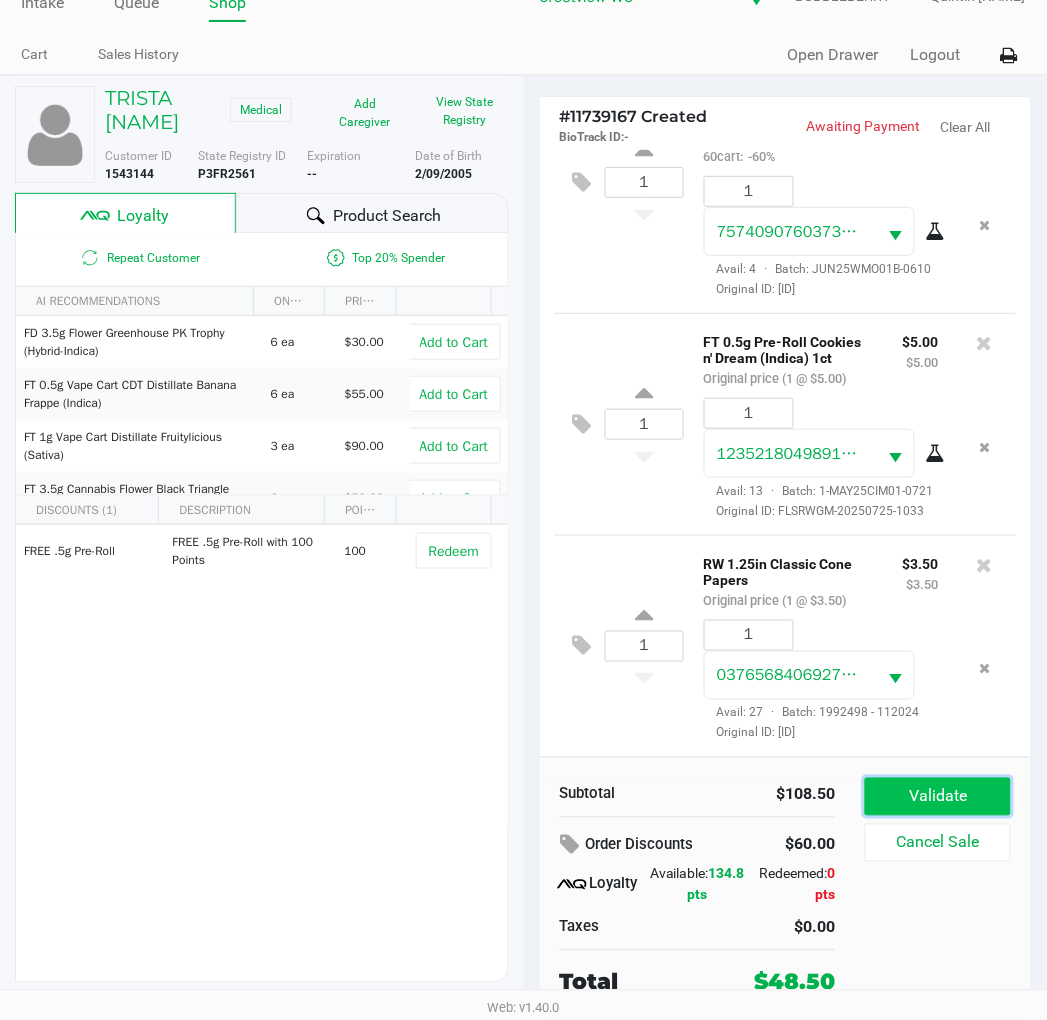click on "Validate" 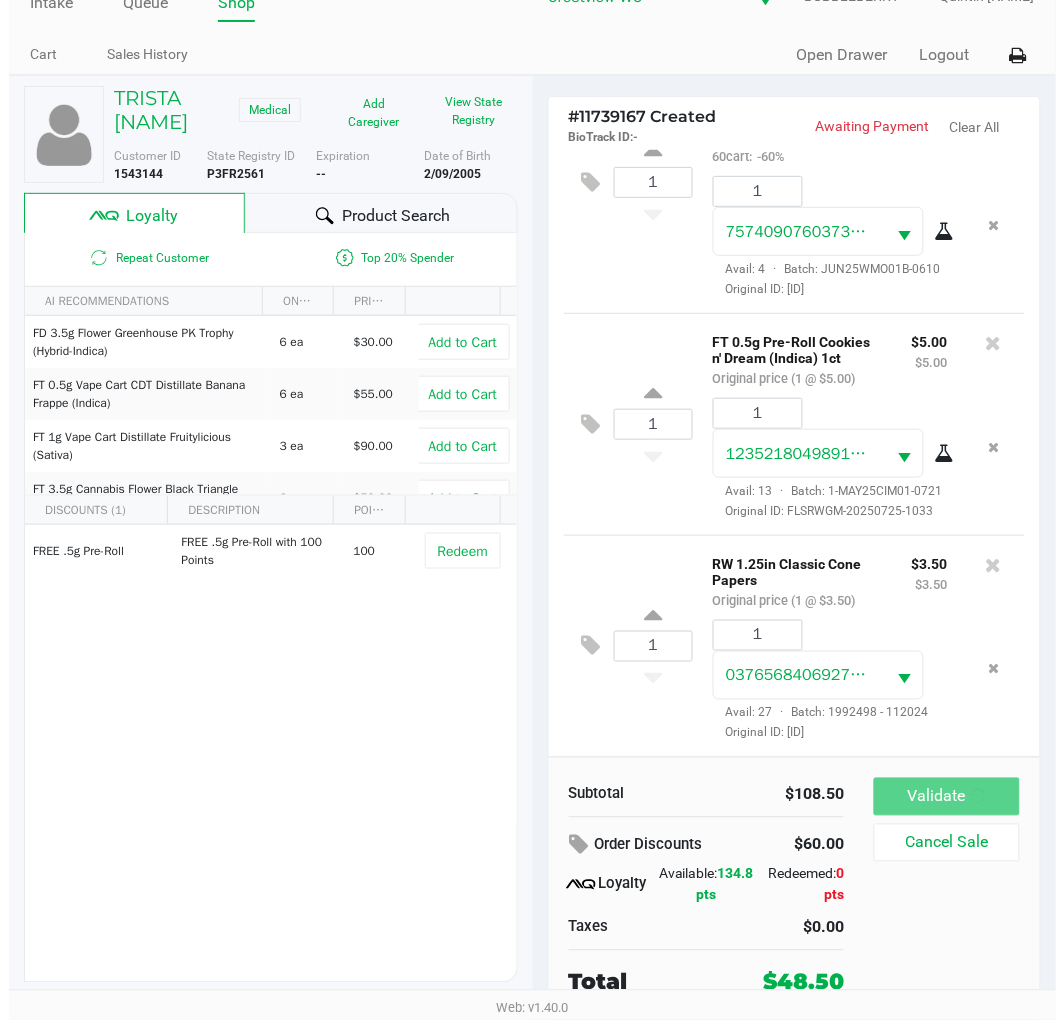 scroll, scrollTop: 0, scrollLeft: 0, axis: both 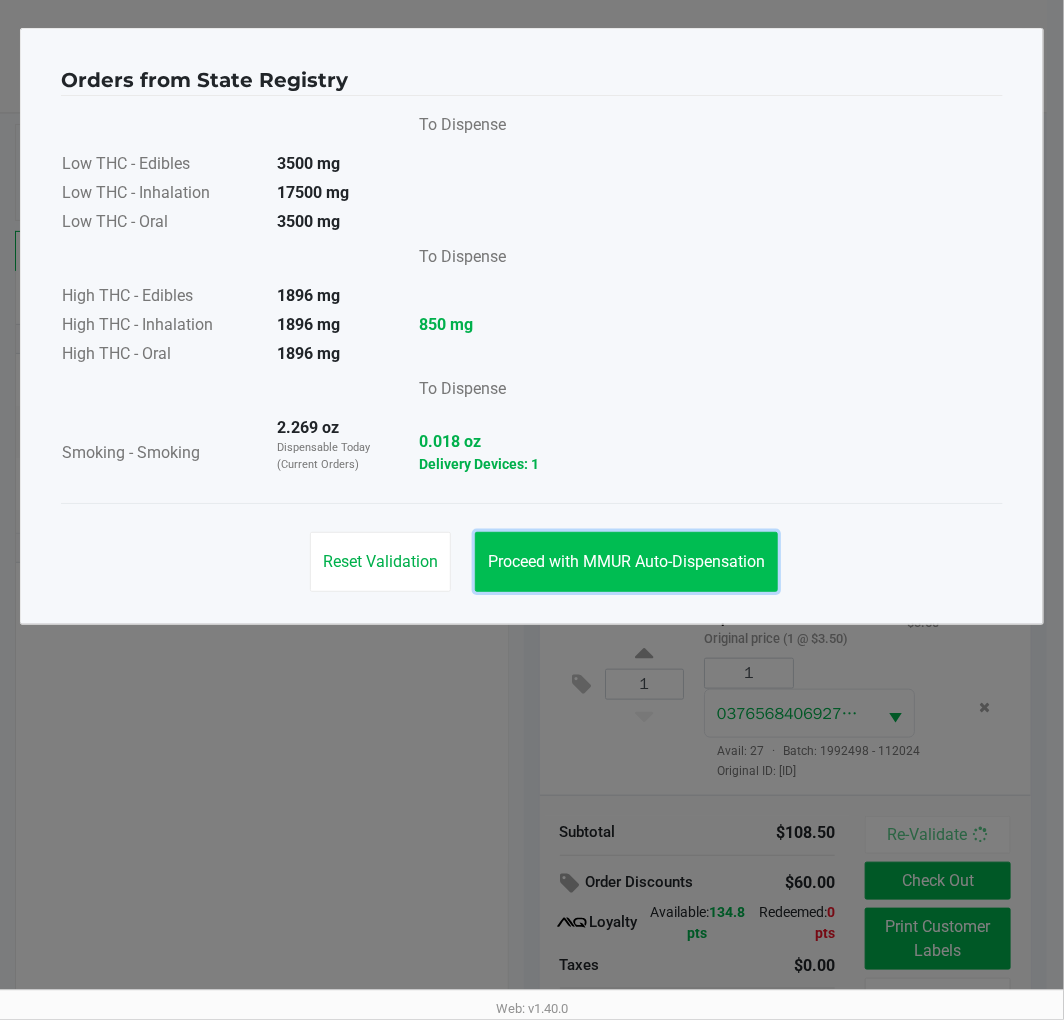 click on "Proceed with MMUR Auto-Dispensation" 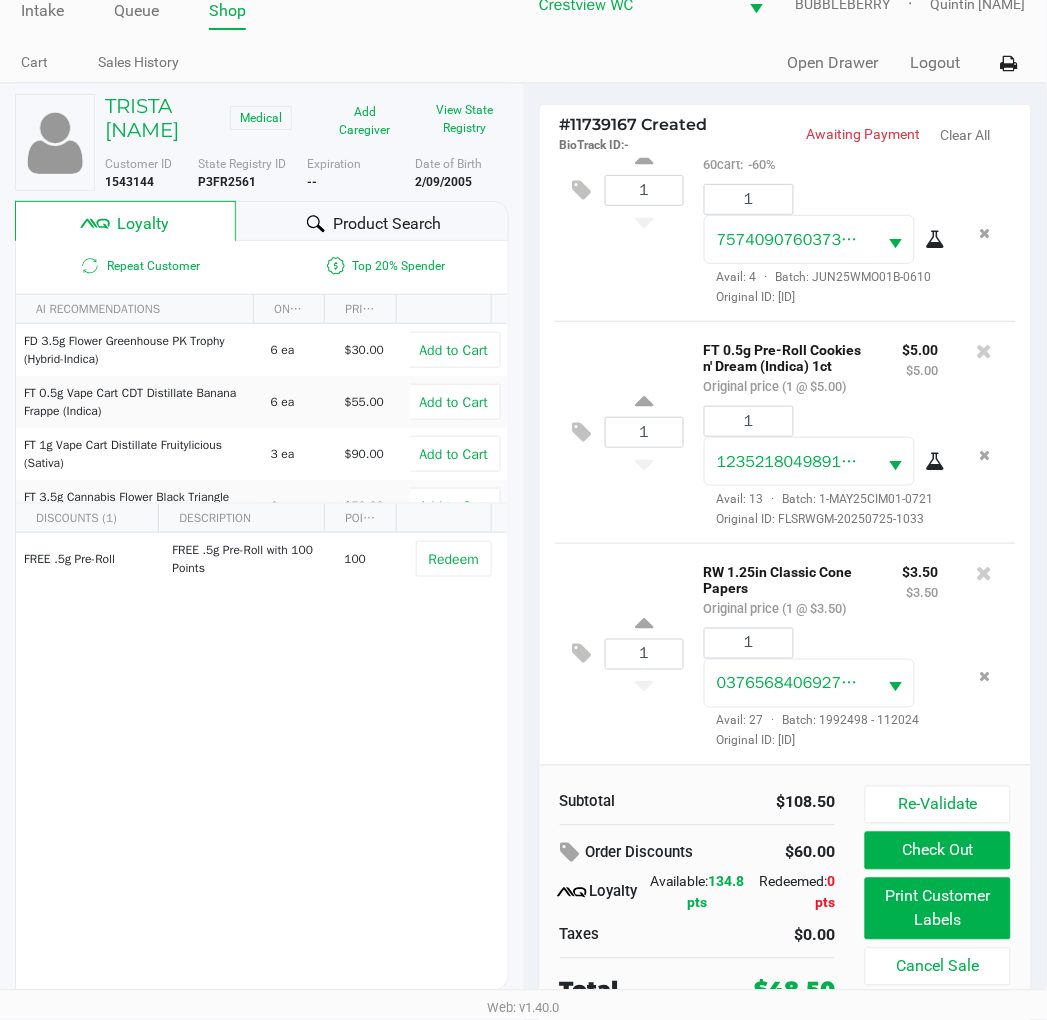 scroll, scrollTop: 38, scrollLeft: 0, axis: vertical 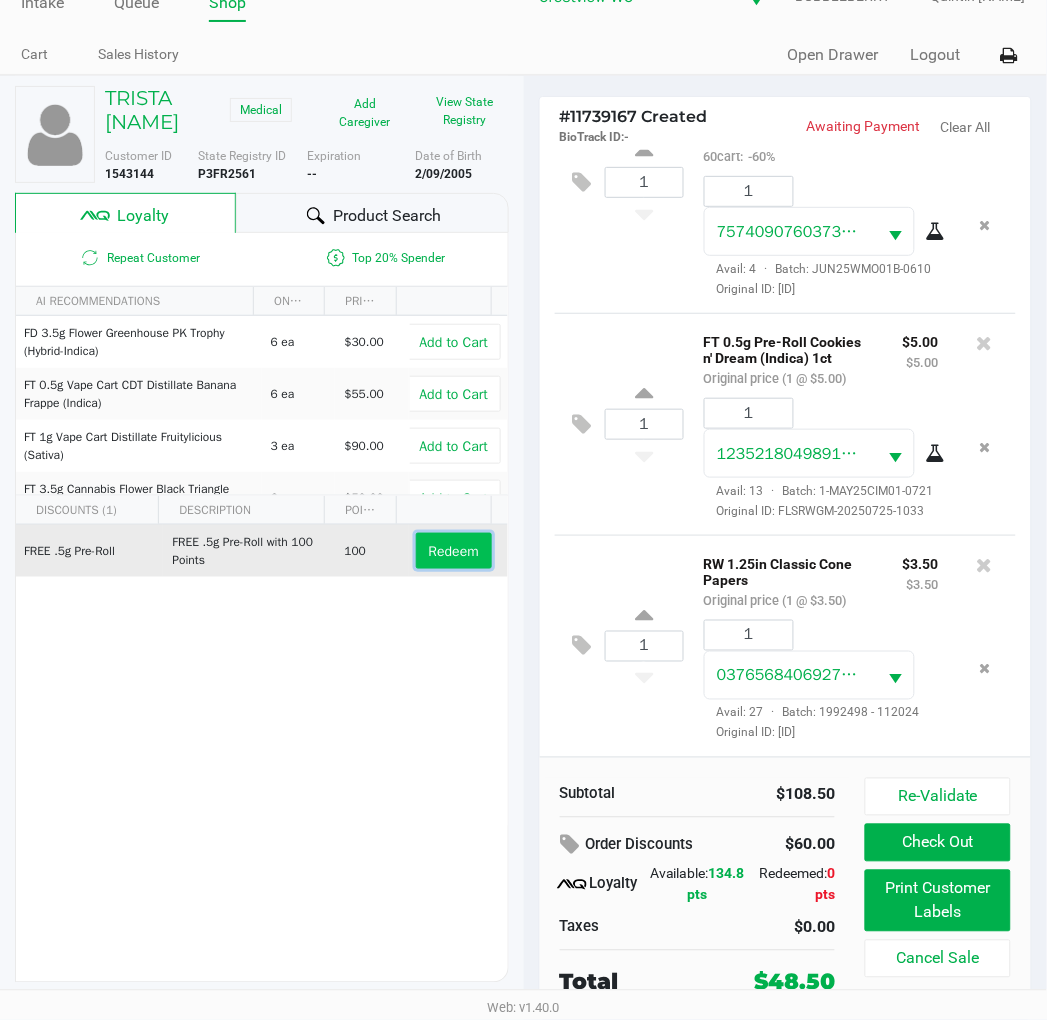 click on "Redeem" 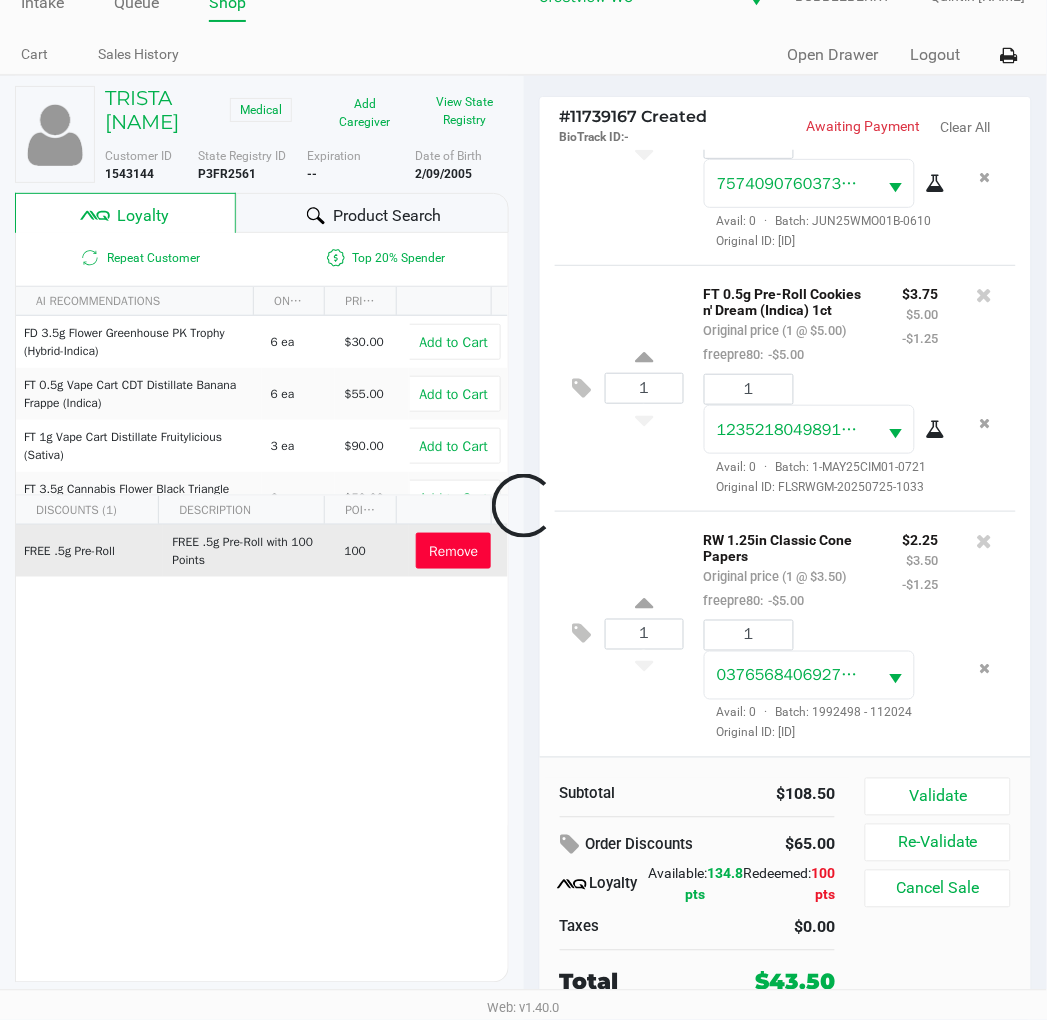 scroll, scrollTop: 618, scrollLeft: 0, axis: vertical 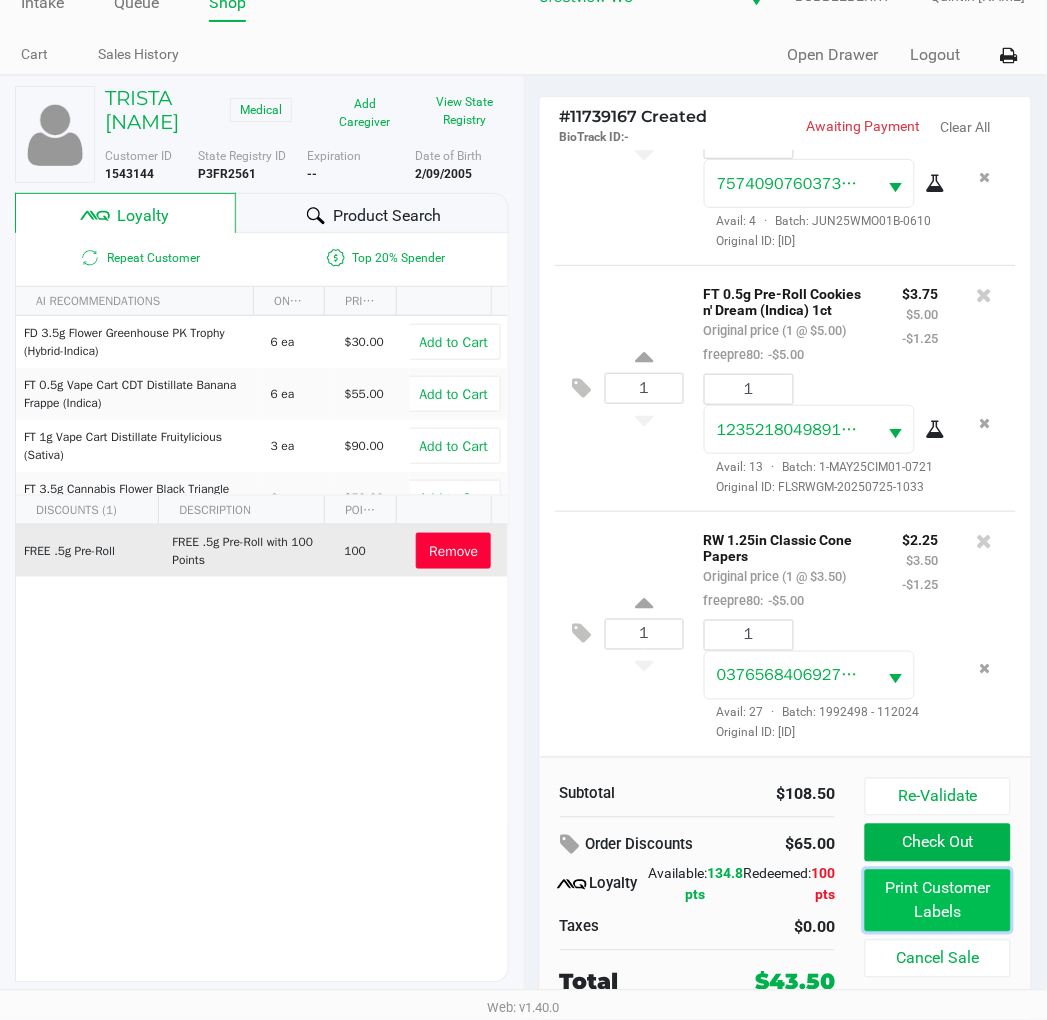 click on "Print Customer Labels" 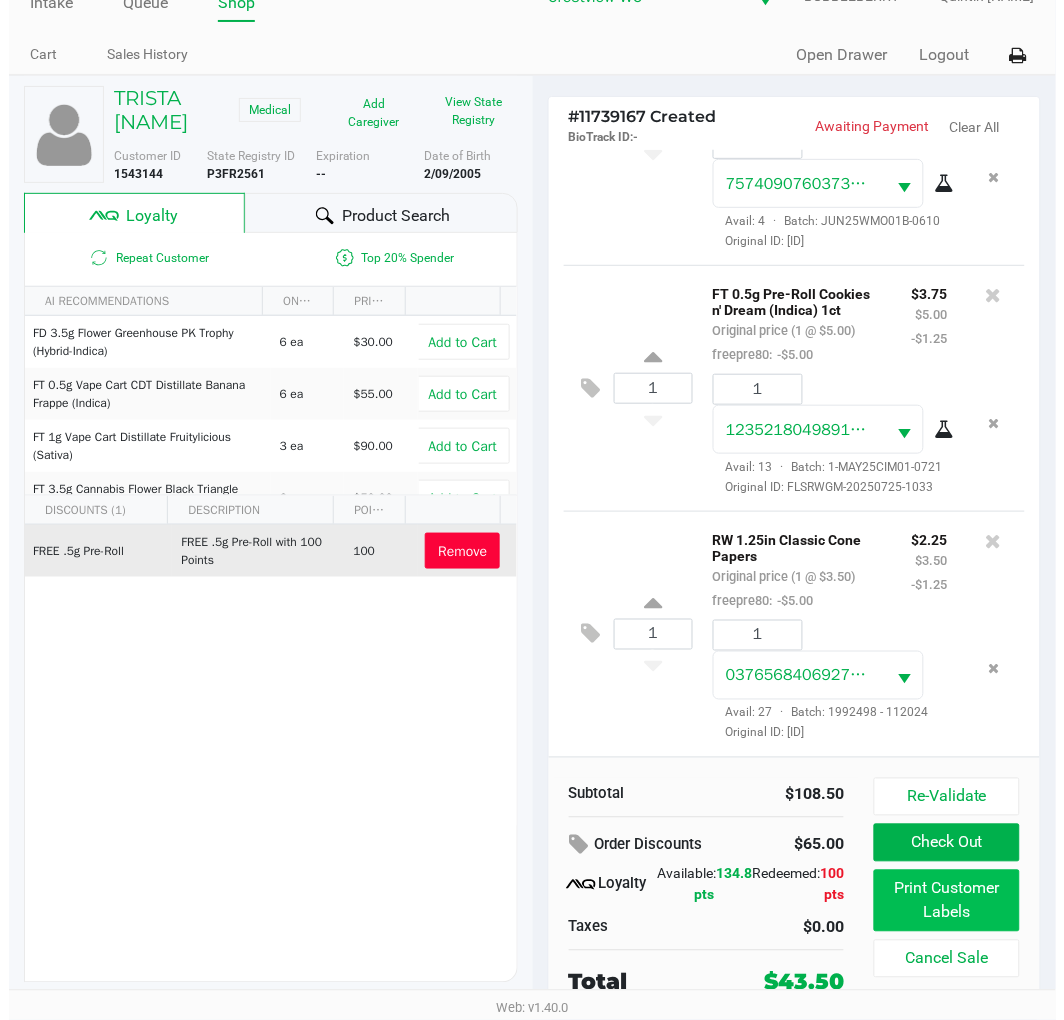scroll, scrollTop: 0, scrollLeft: 0, axis: both 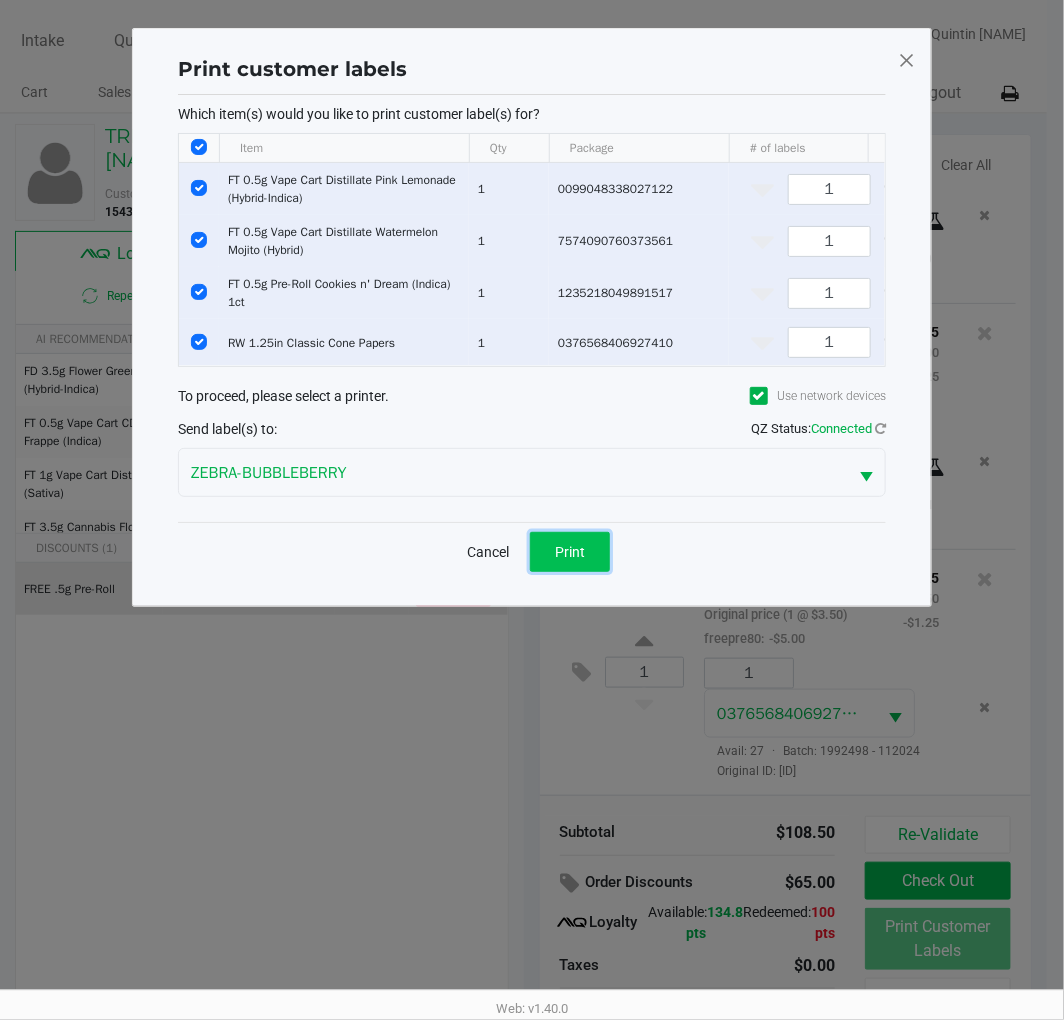 click on "Print" 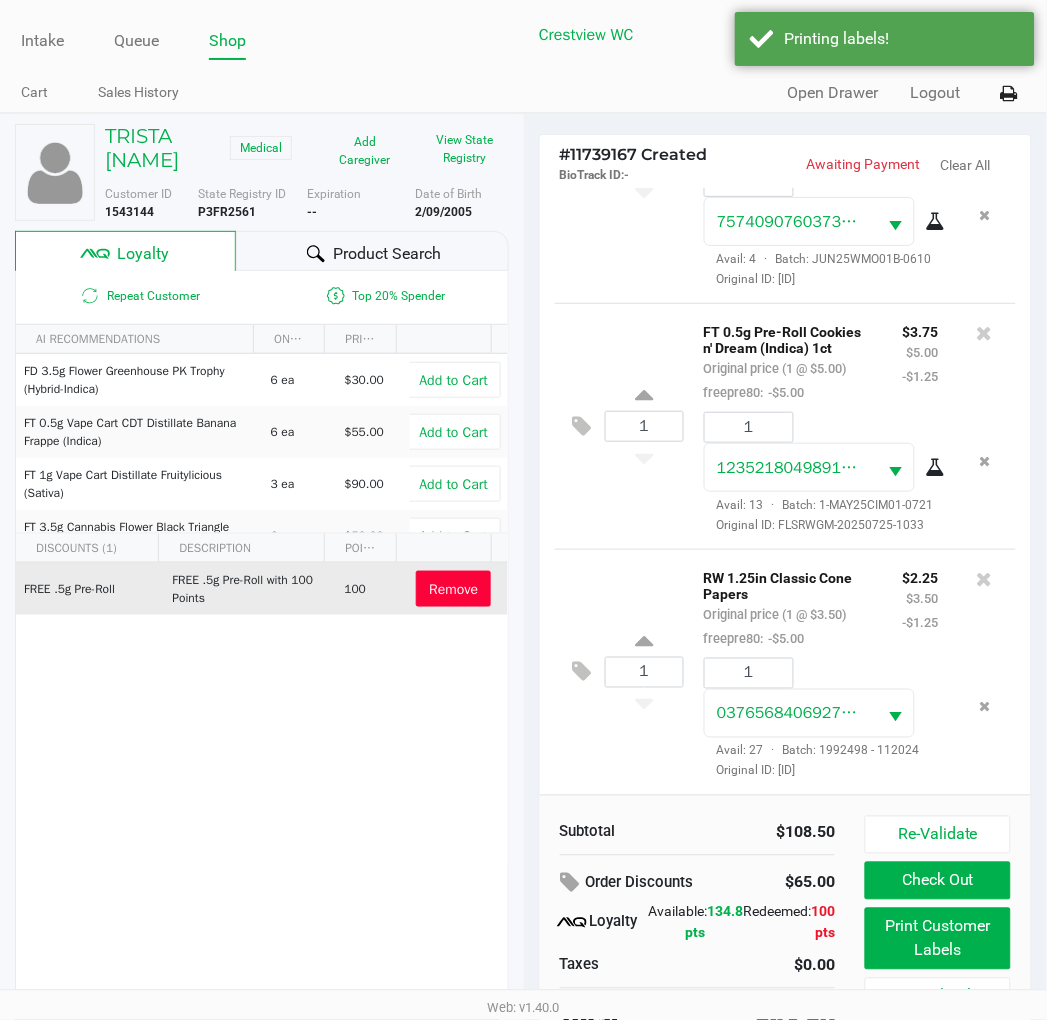 click on "TRISTA HUNTER   Medical   Add Caregiver   View State Registry   Customer ID   1543144  State Registry ID  P3FR2561   Expiration  -- More  Date of Birth   2/09/2005
Loyalty
Product Search
Repeat Customer
Top 20% Spender   AI RECOMMENDATIONS  ON HAND PRICE  FD 3.5g Flower Greenhouse PK Trophy (Hybrid-Indica)   6 ea   $30.00   Add to Cart   FT 0.5g Vape Cart CDT Distillate Banana Frappe (Indica)   6 ea   $55.00   Add to Cart   FT 1g Vape Cart Distillate Fruitylicious (Sativa)   3 ea   $90.00   Add to Cart   FT 3.5g Cannabis Flower Black Triangle Kush (Indica)   6 ea   $50.00   Add to Cart   FT 3.5g Cannabis Flower Deluxe Sugar Cane (Indica)   7 ea   $50.00   Add to Cart   FT 3.5g Cannabis Flower Mauve Mochi (Hybrid)   21 ea   $50.00   Add to Cart" 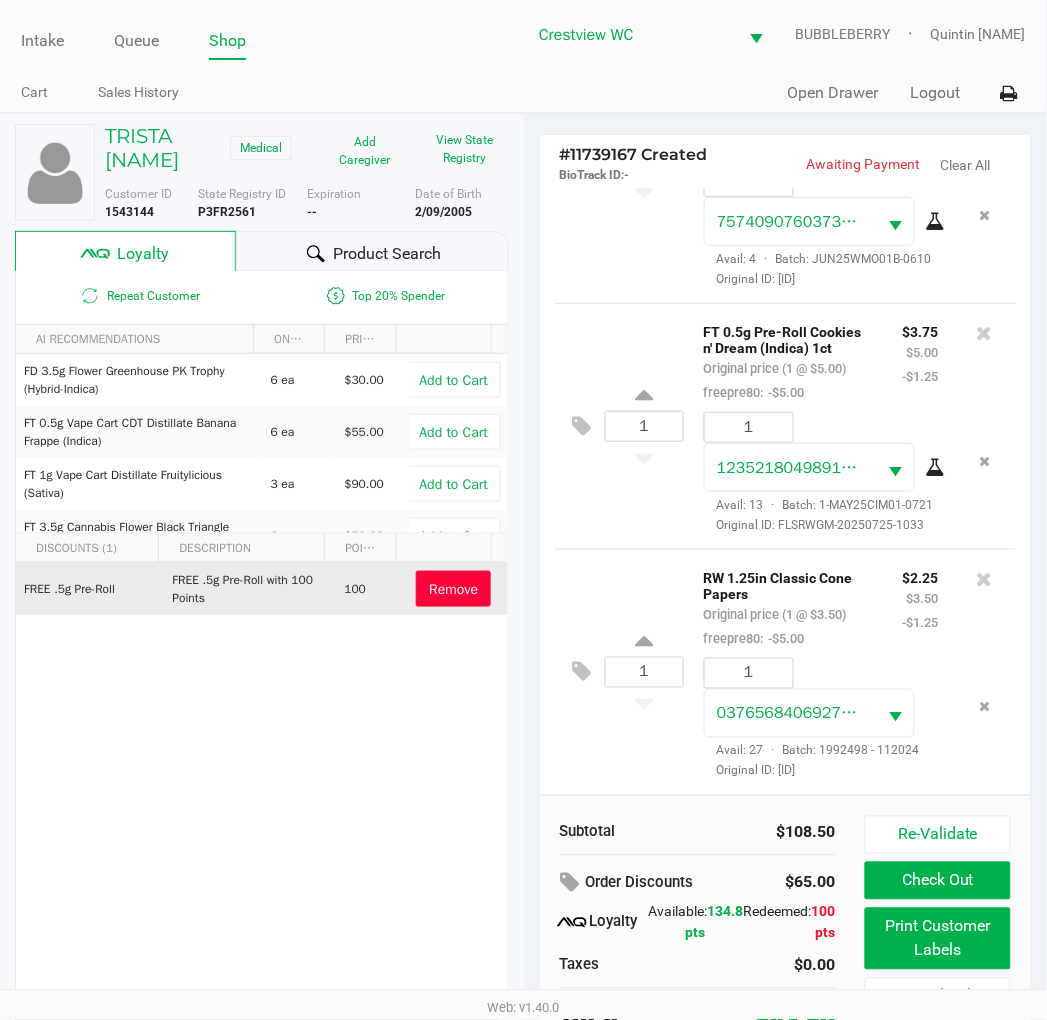 click on "Check Out" 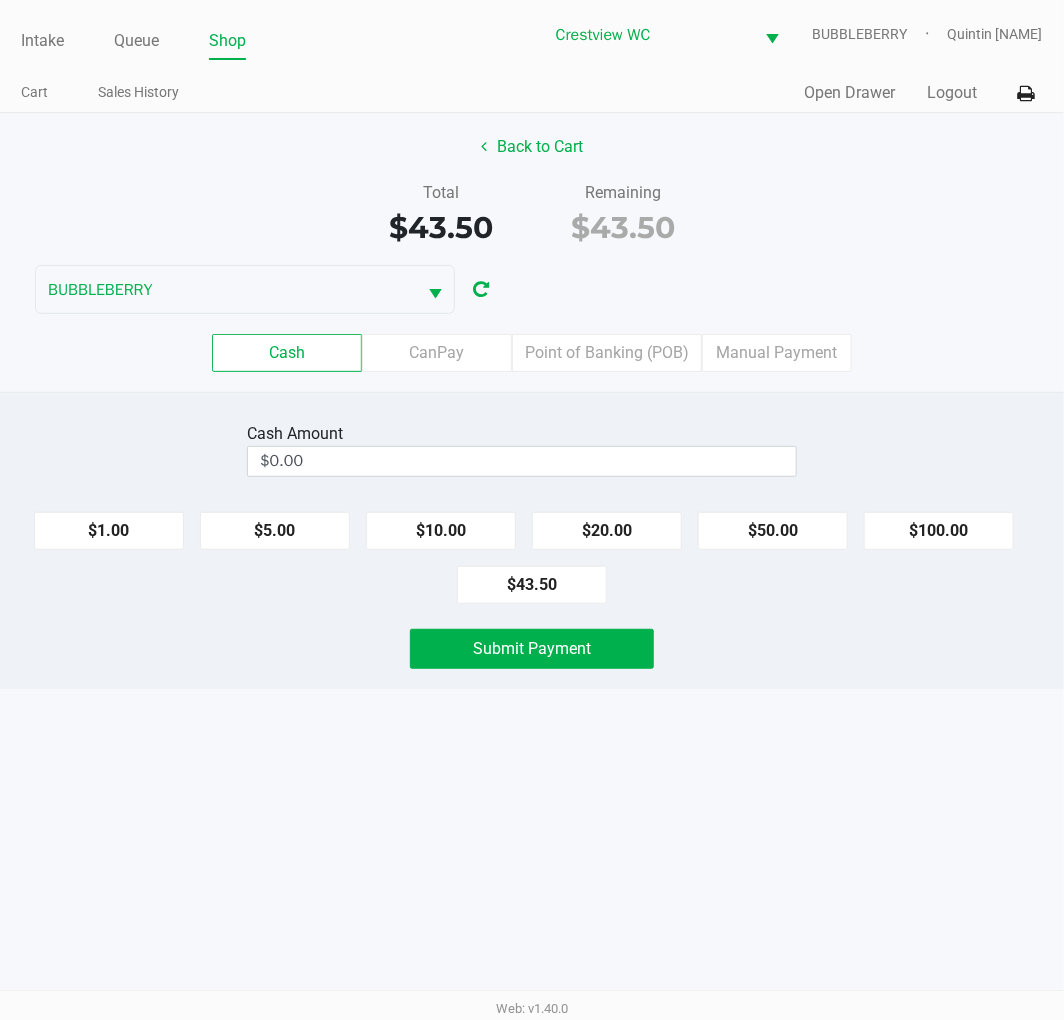 click on "Total   $43.50   Remaining   $43.50" 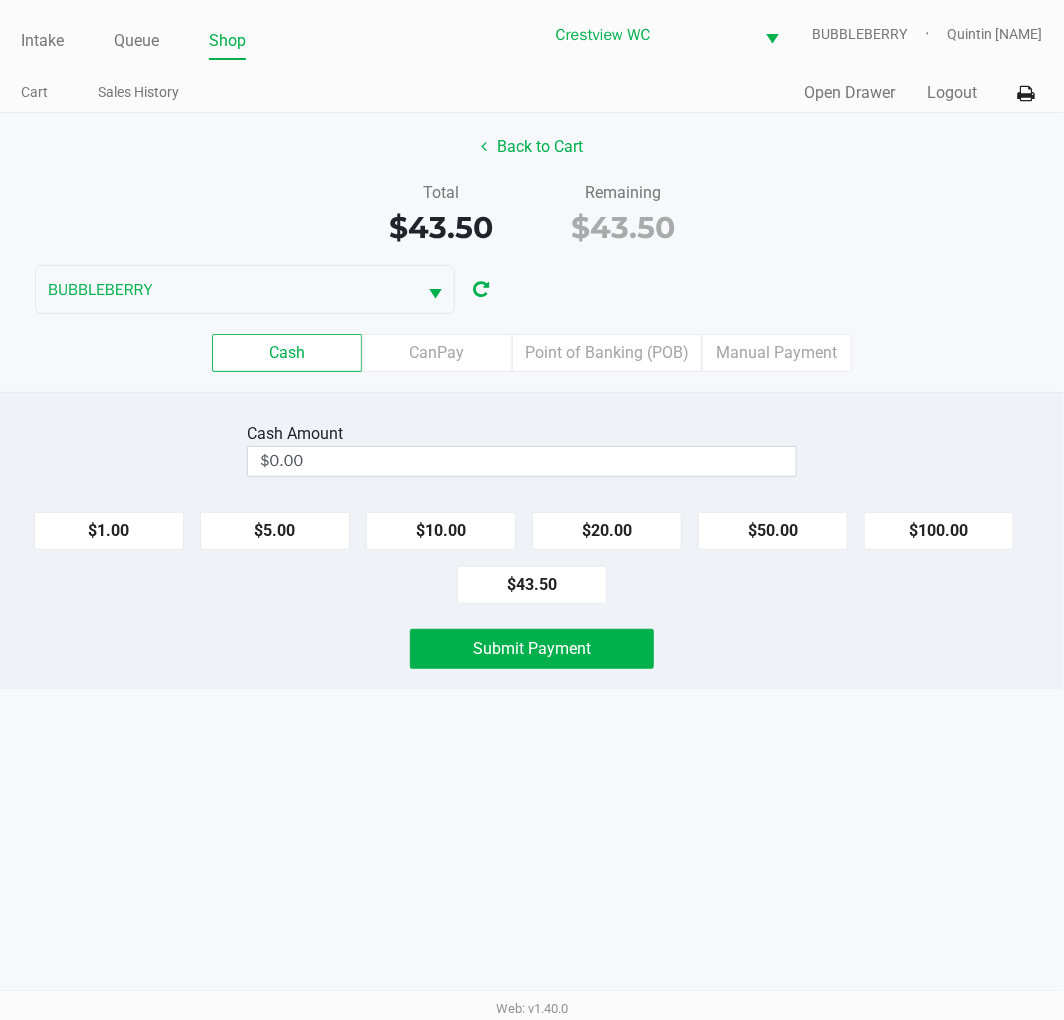 click on "Point of Banking (POB)" 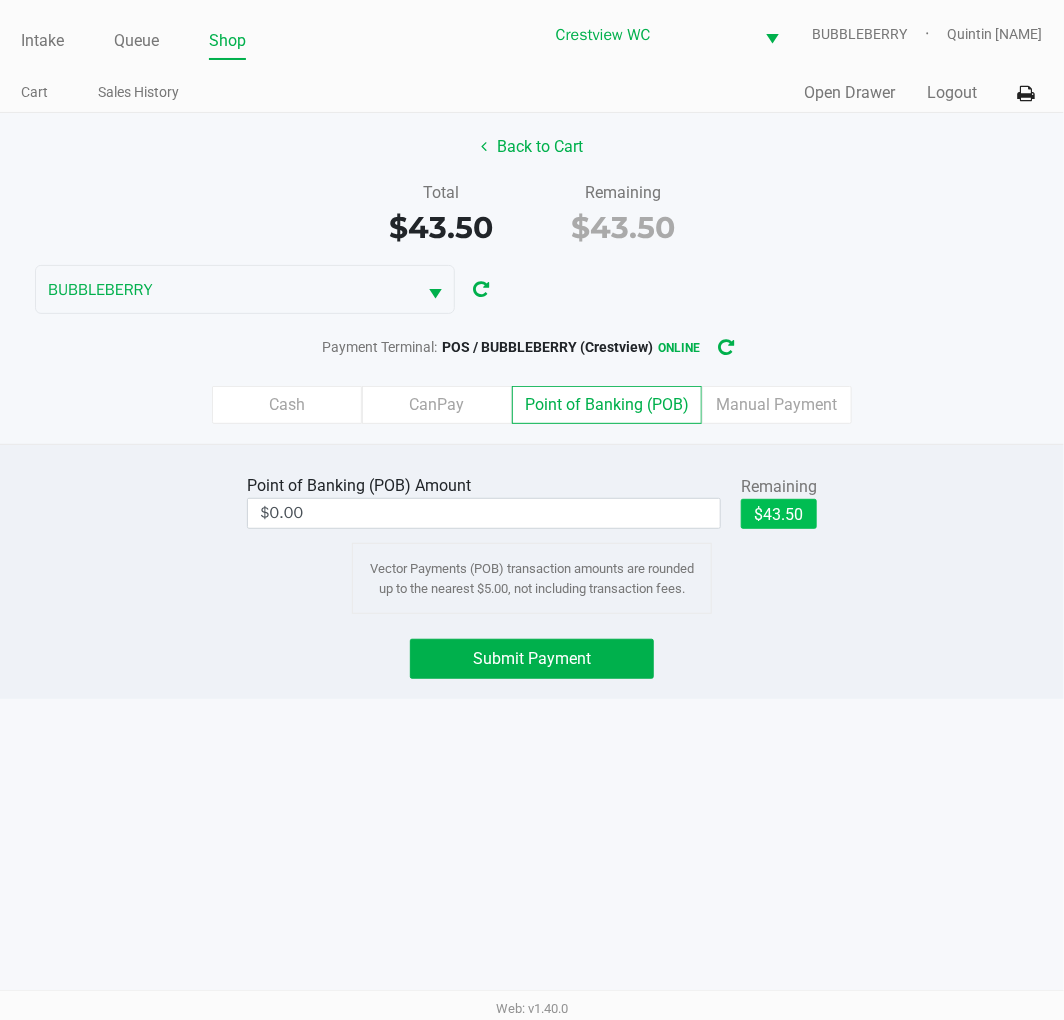 click on "$43.50" 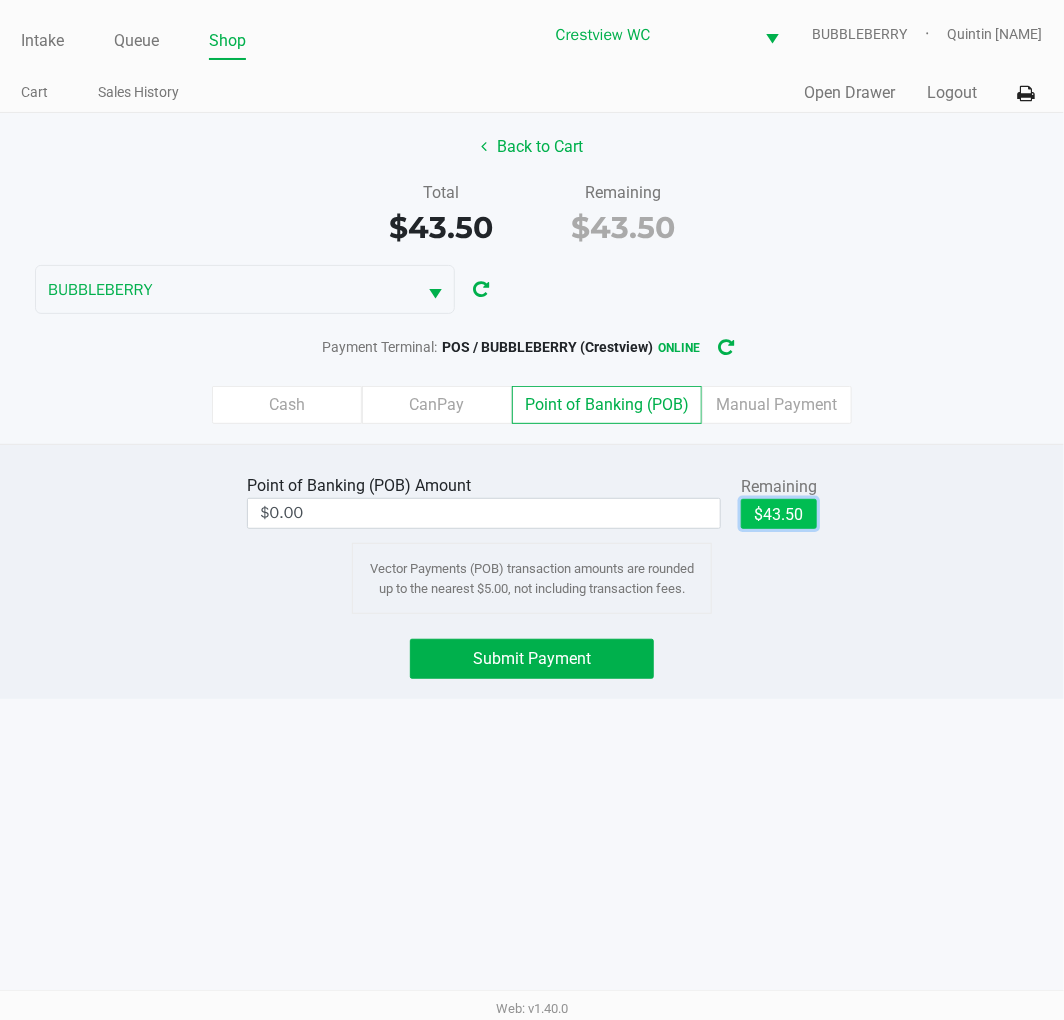 type on "$43.50" 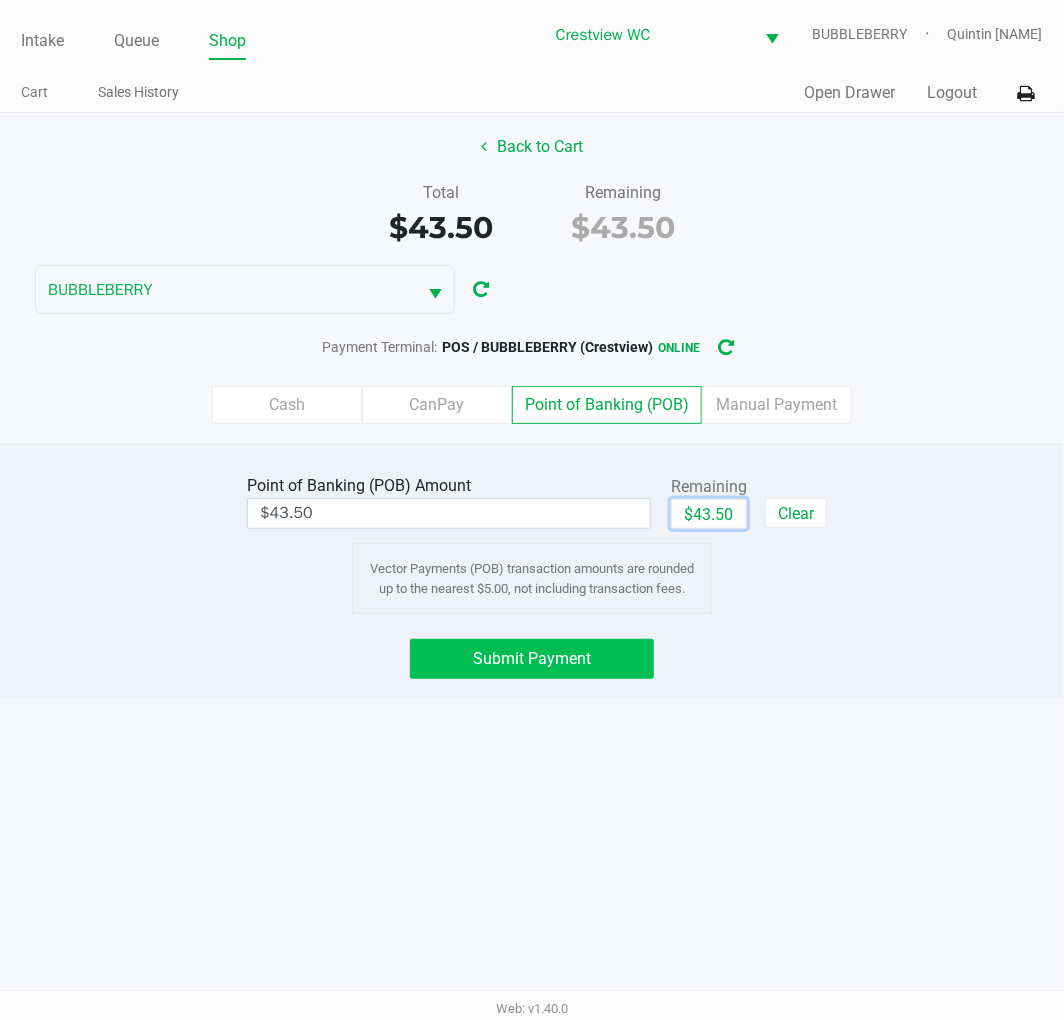 click on "Submit Payment" 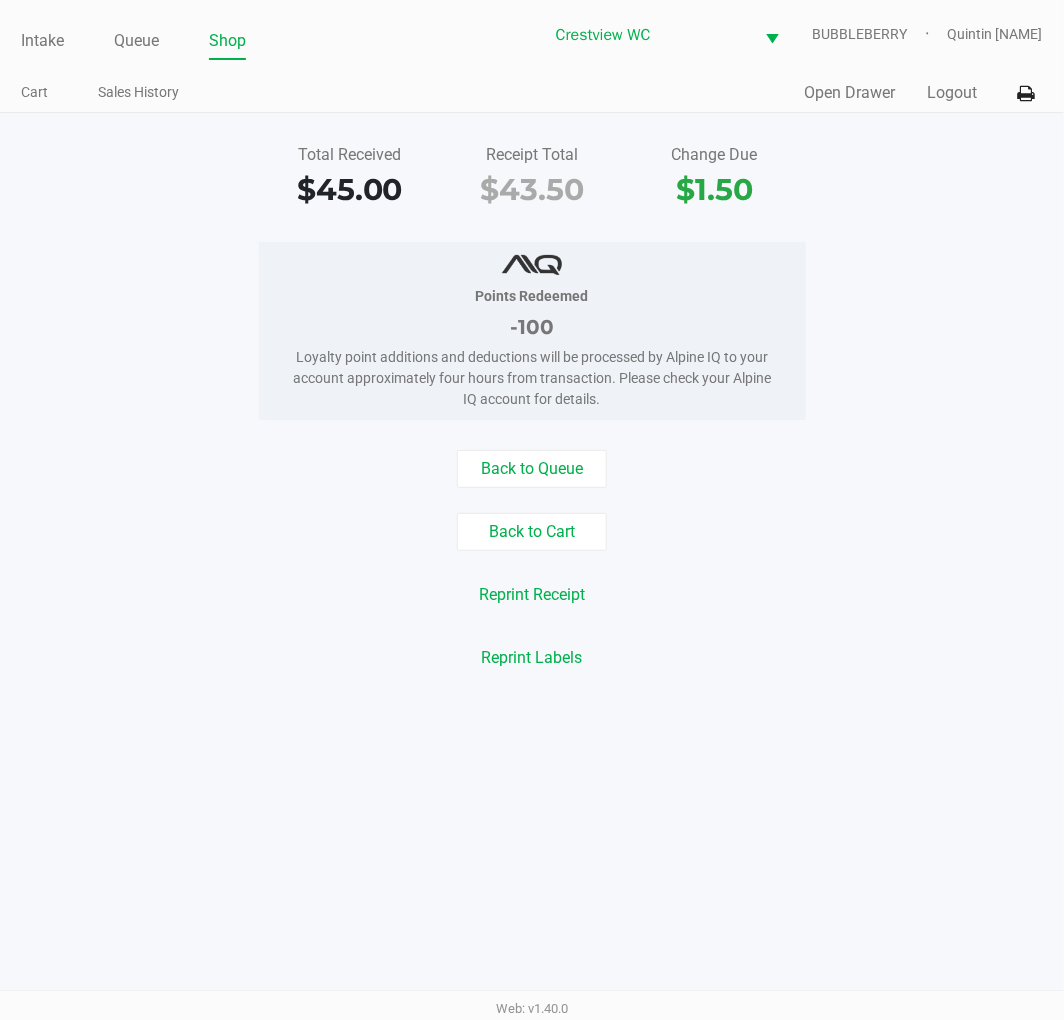 click on "Intake Queue Shop Crestview WC  BUBBLEBERRY   Quintin Davies  Cart Sales History  Quick Sale   Open Drawer   Logout" 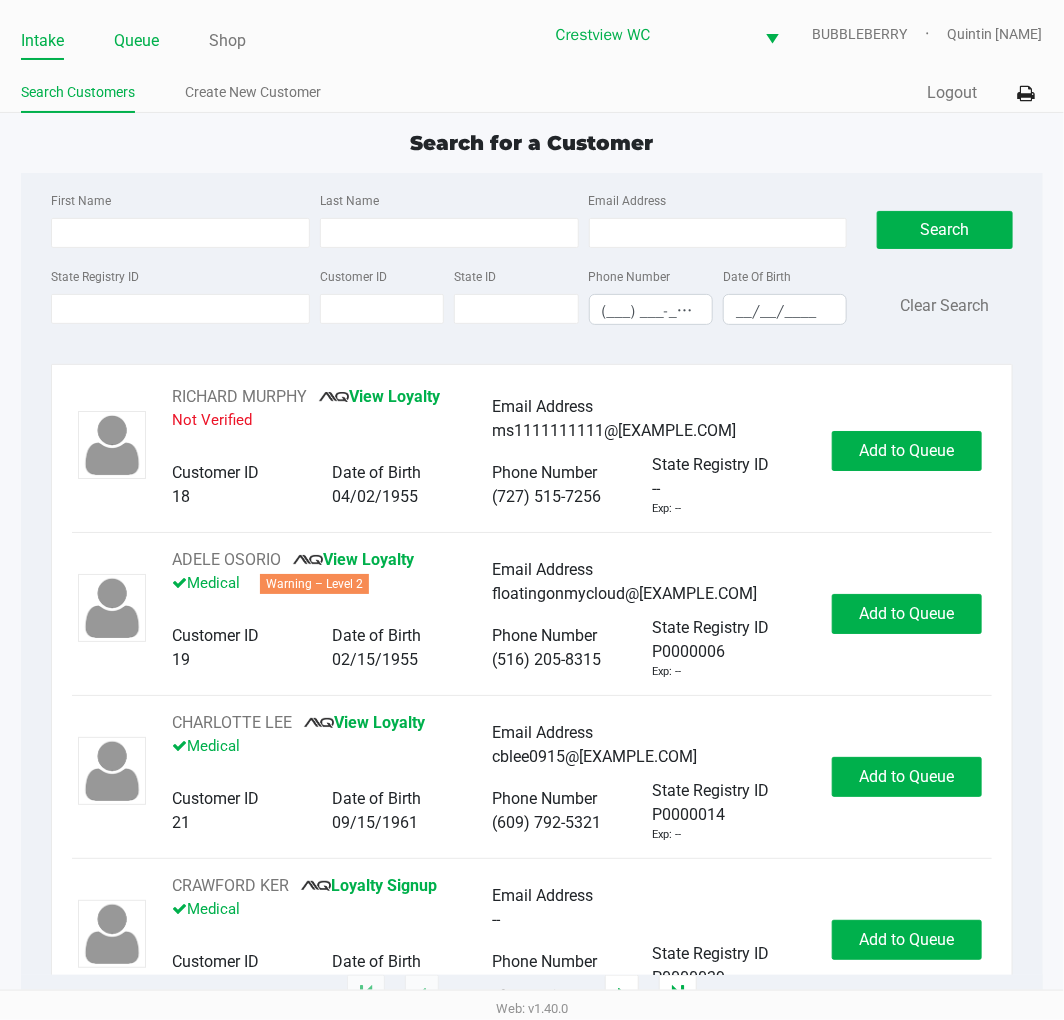 click on "Queue" 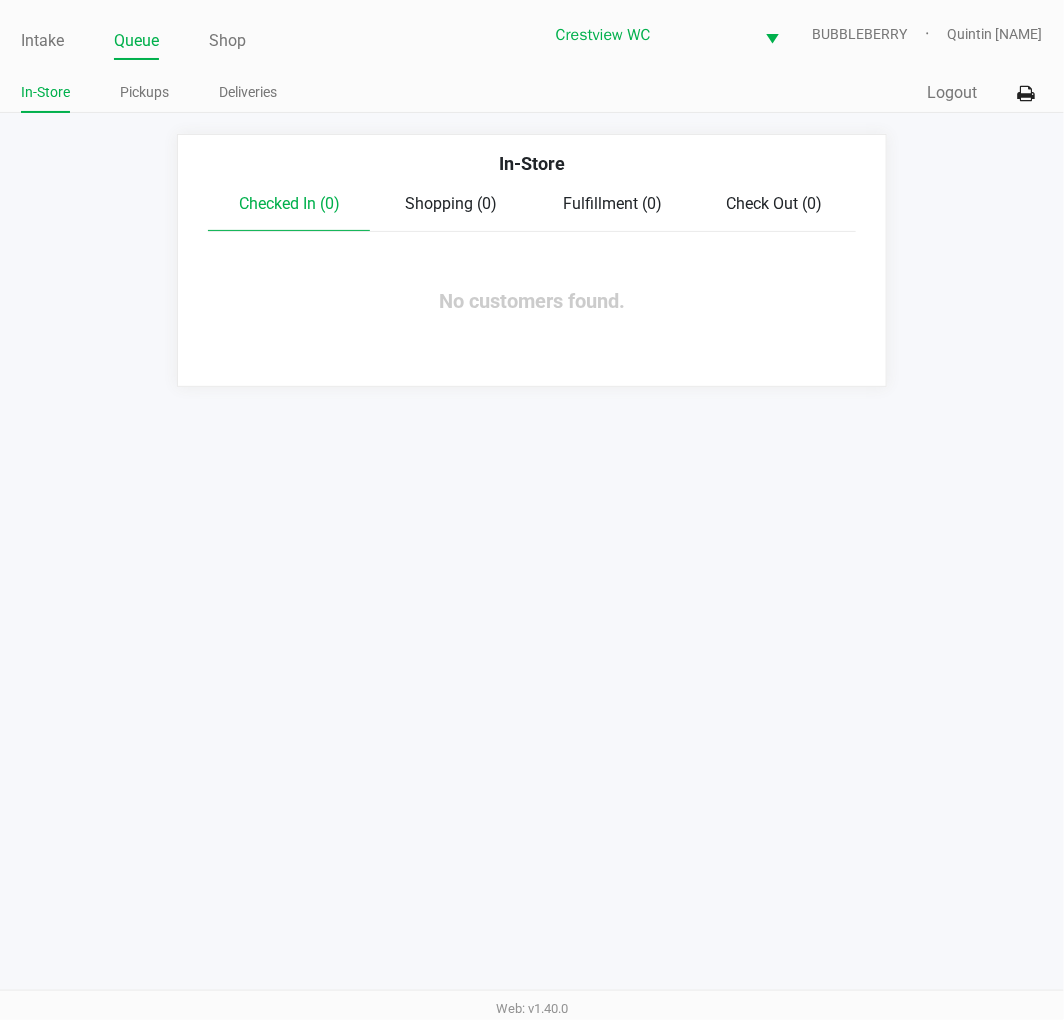 click on "Pickups" 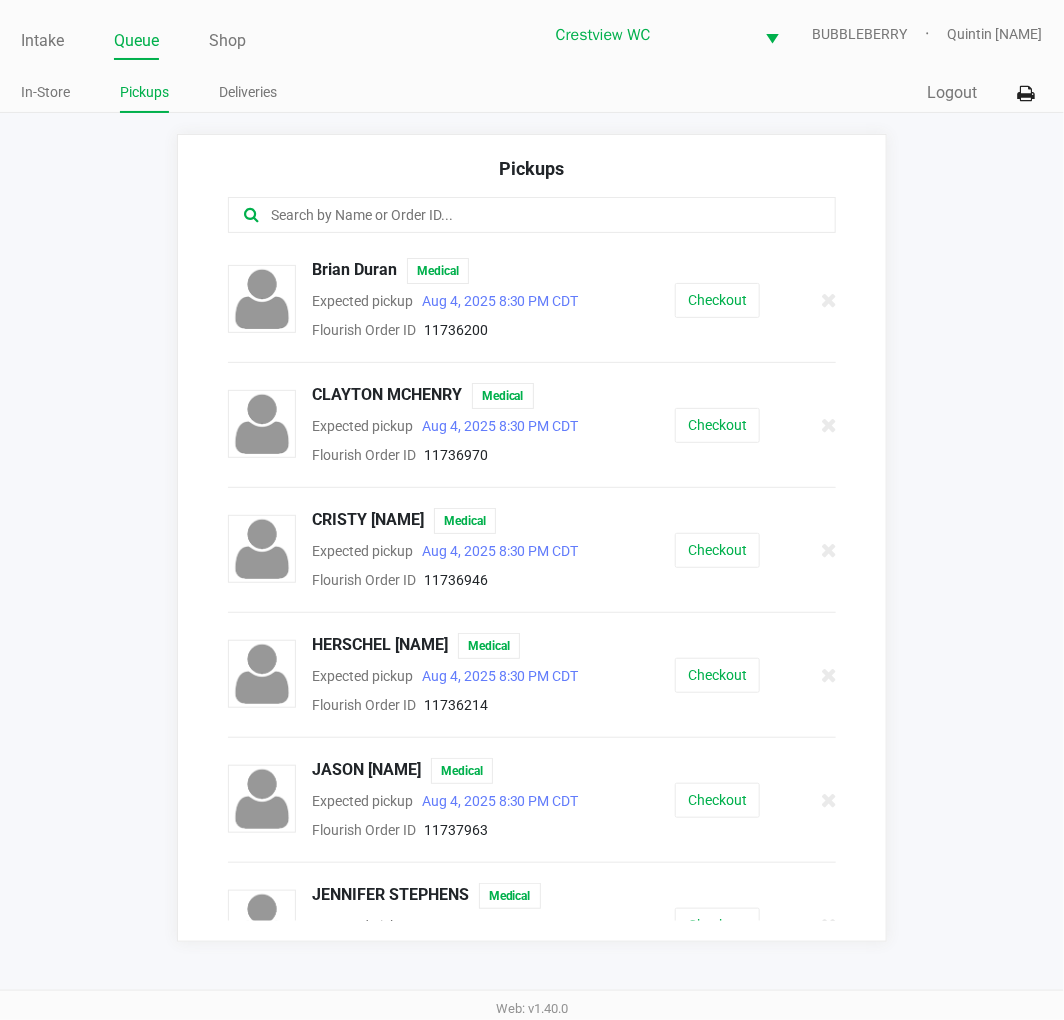 click 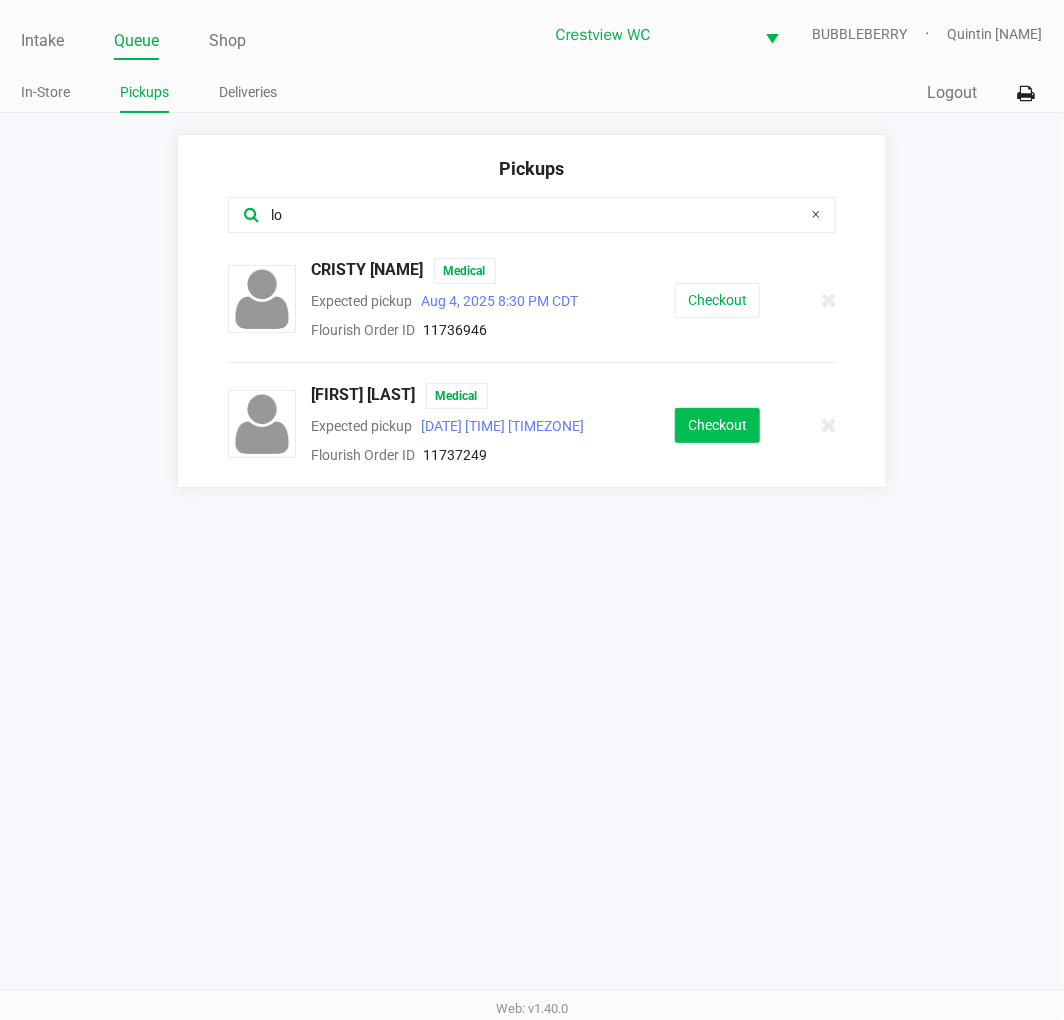 type on "lo" 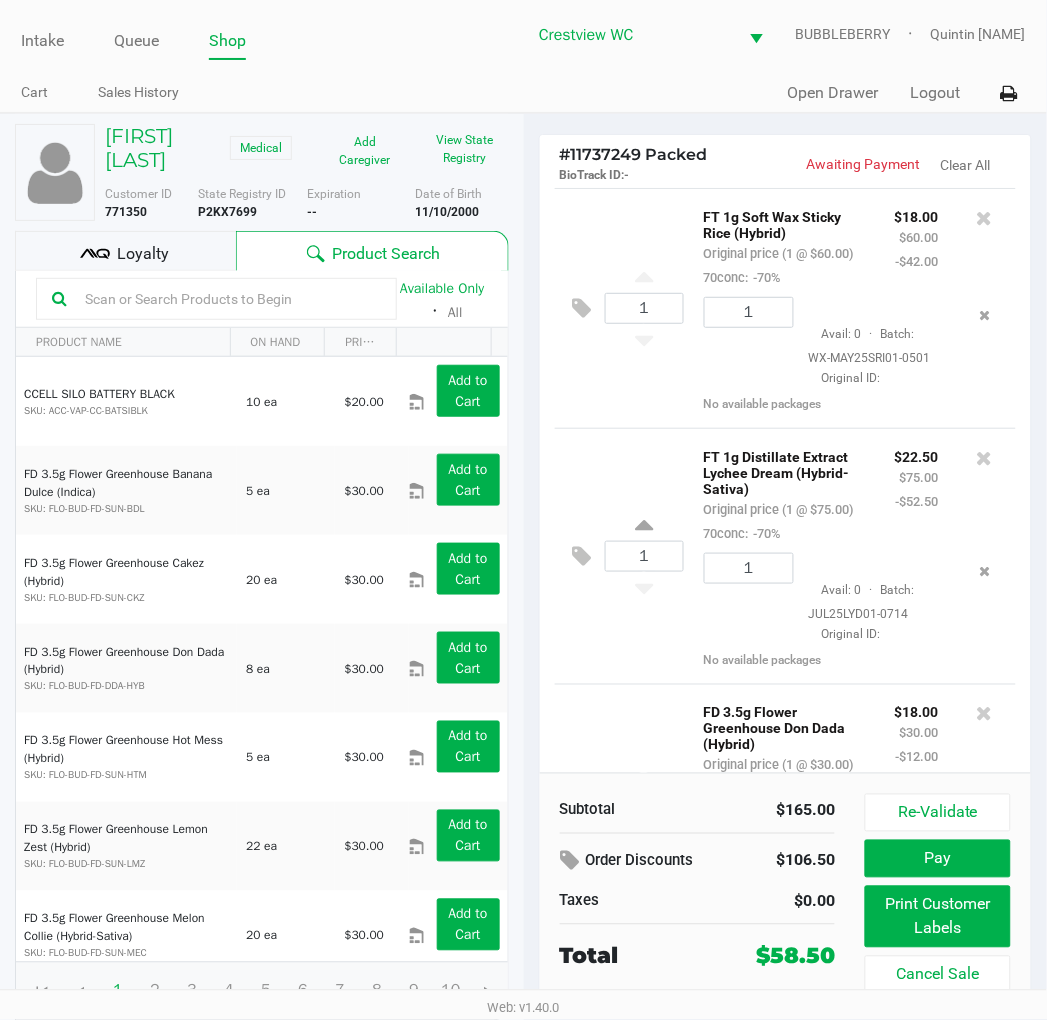 click on "Print Customer Labels" 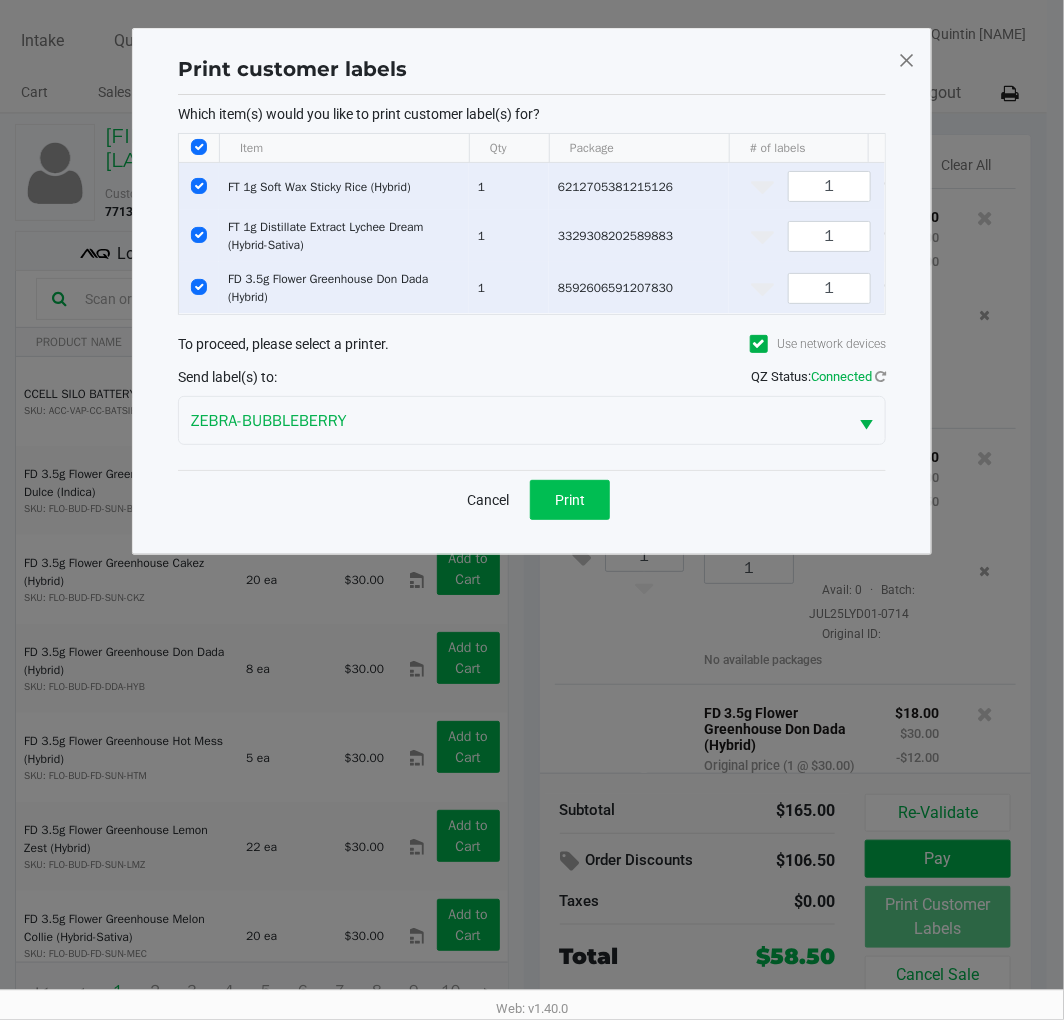 click on "Print" 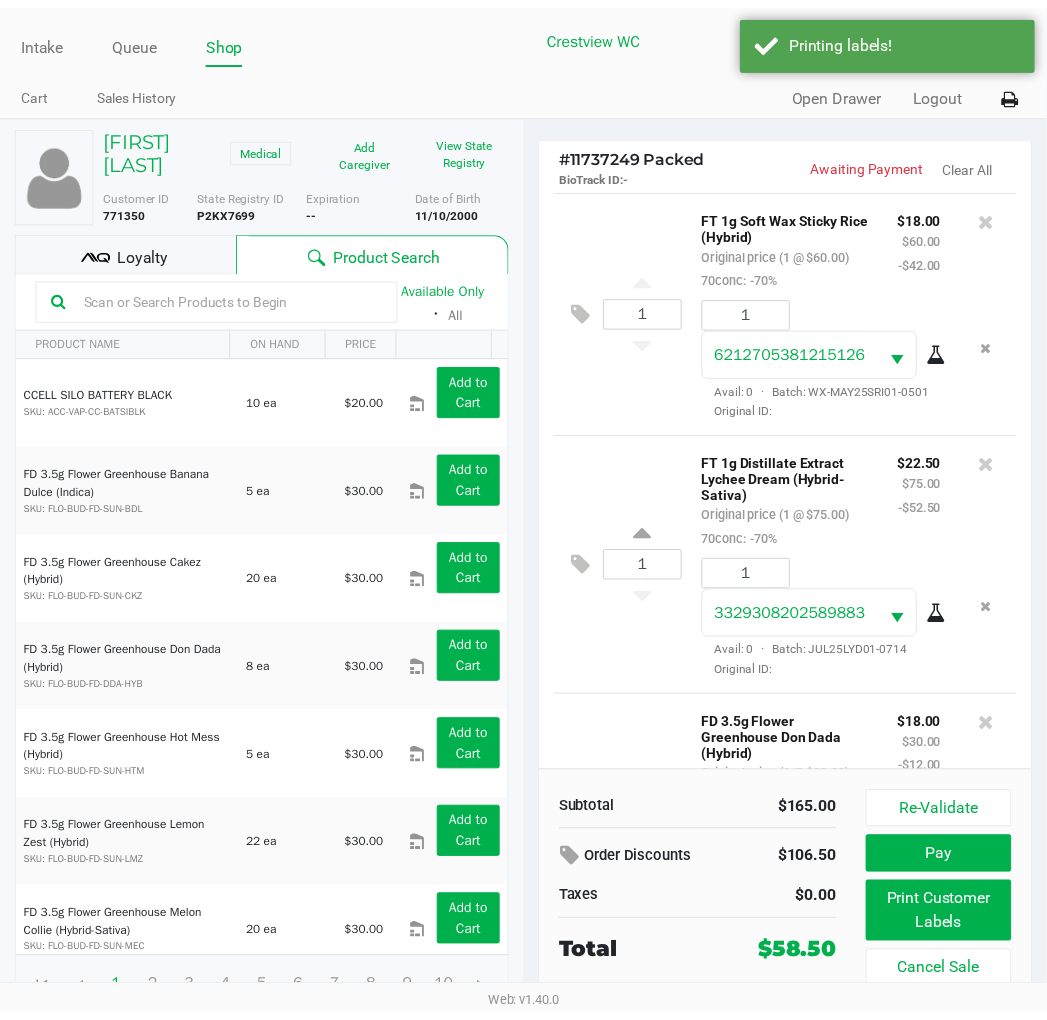 scroll, scrollTop: 37, scrollLeft: 0, axis: vertical 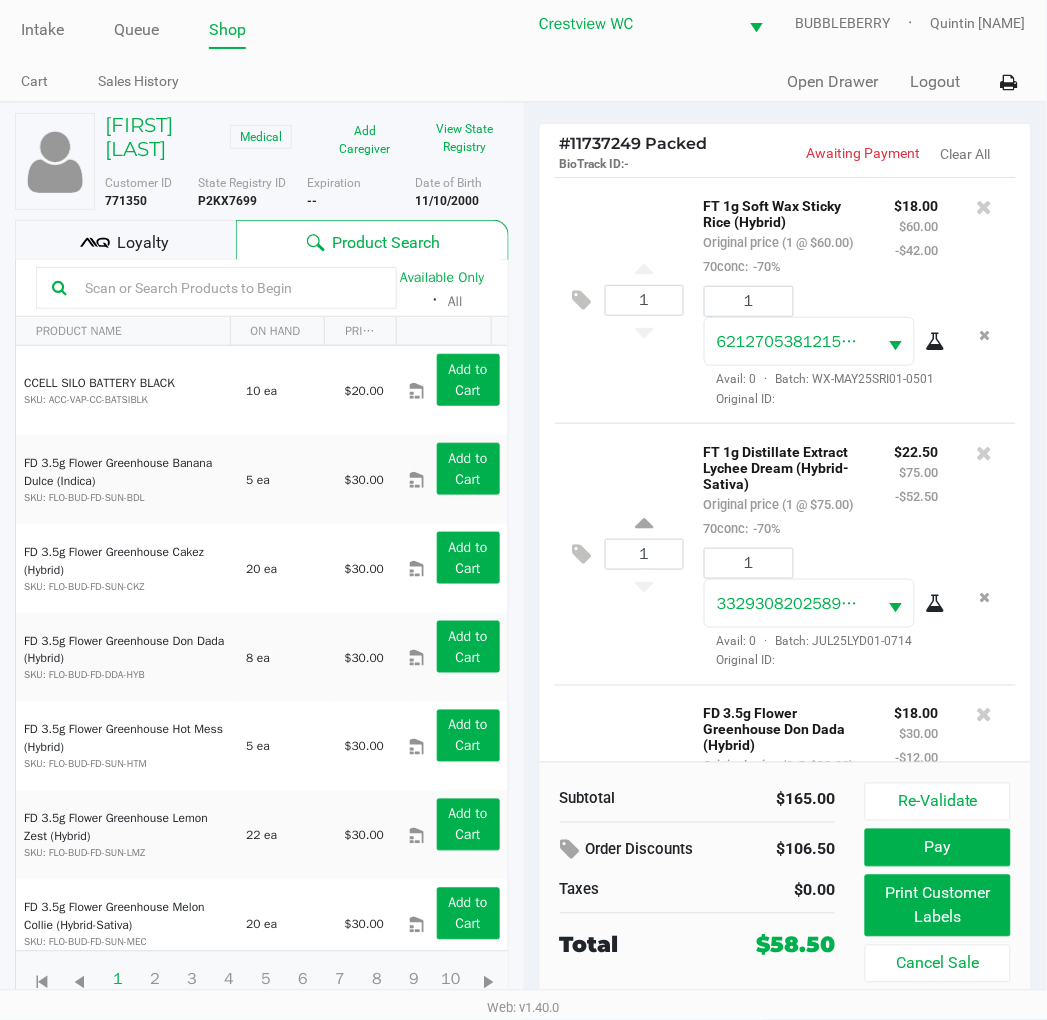 click on "Logan Allen   Medical" 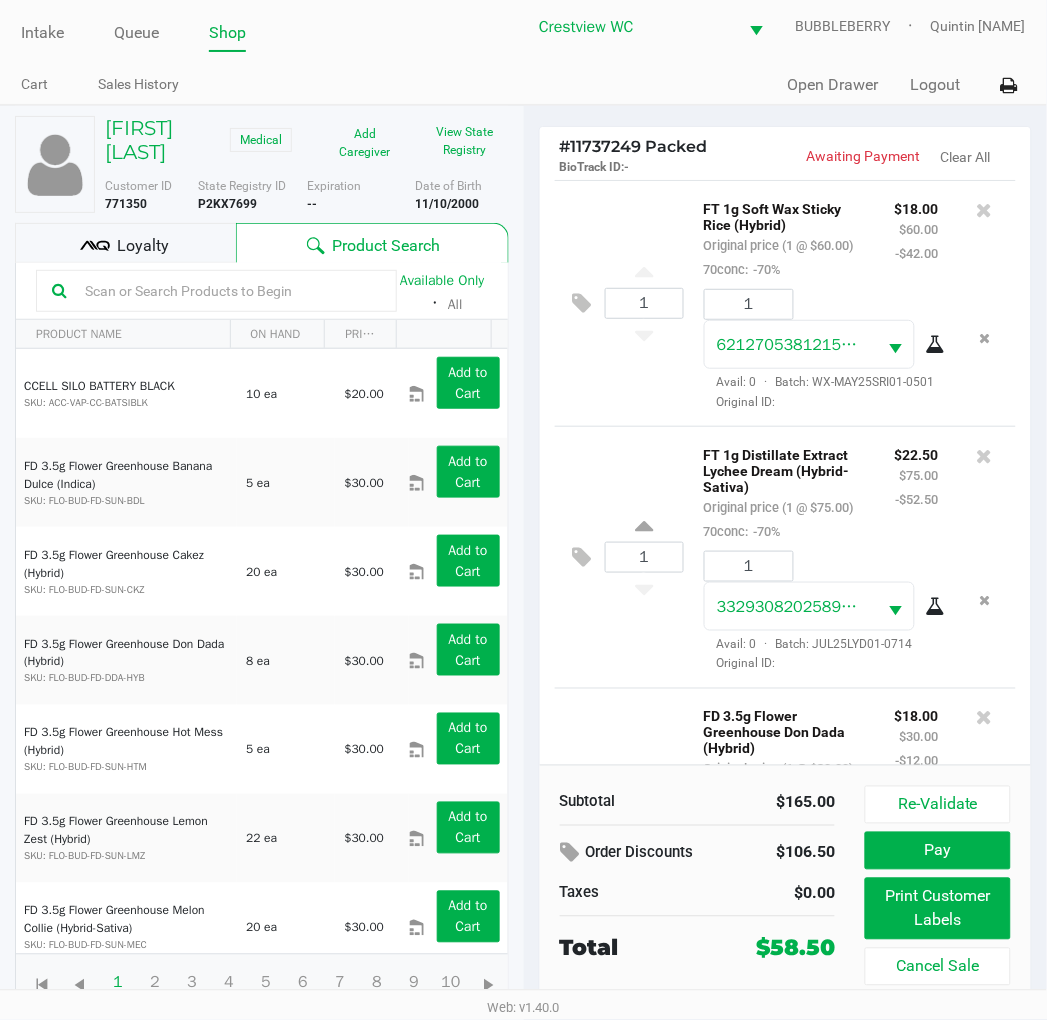 scroll, scrollTop: 0, scrollLeft: 0, axis: both 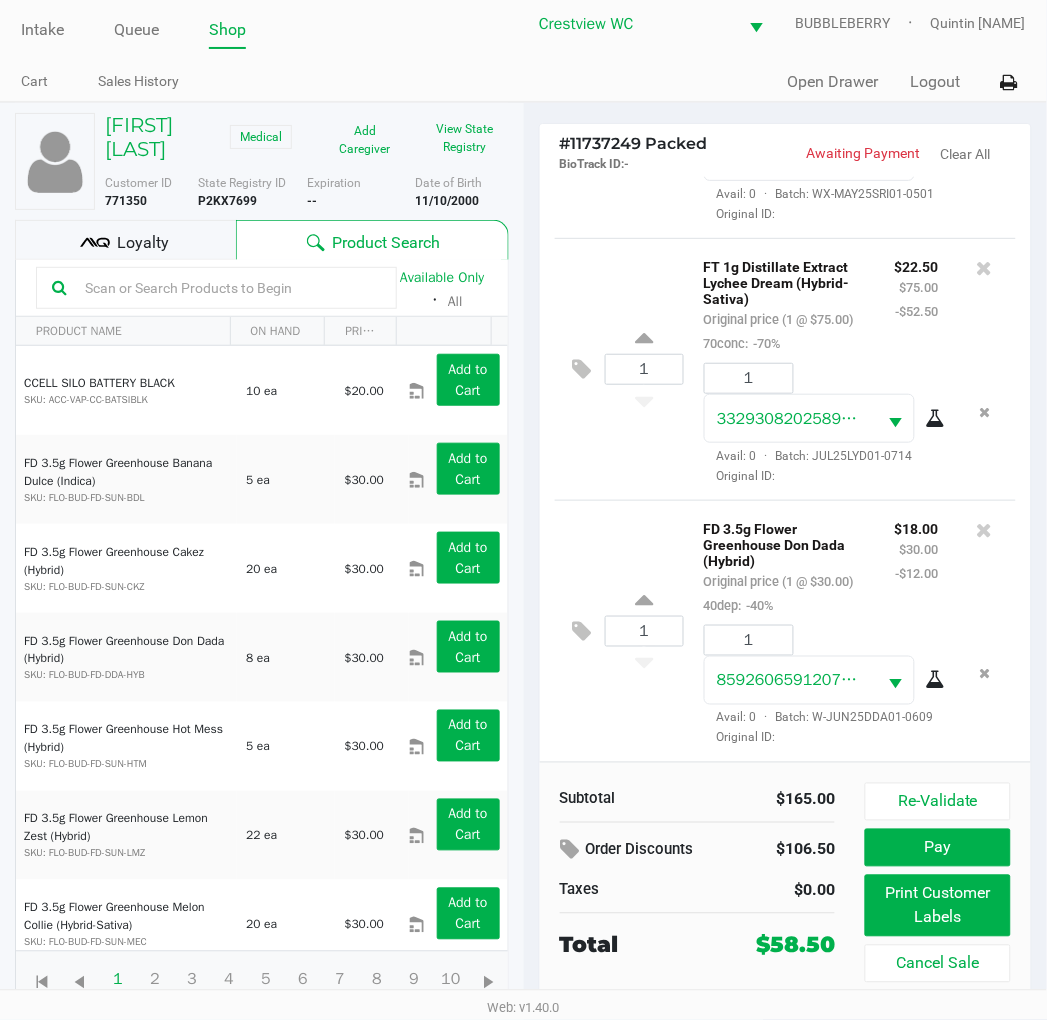 click on "Pay" 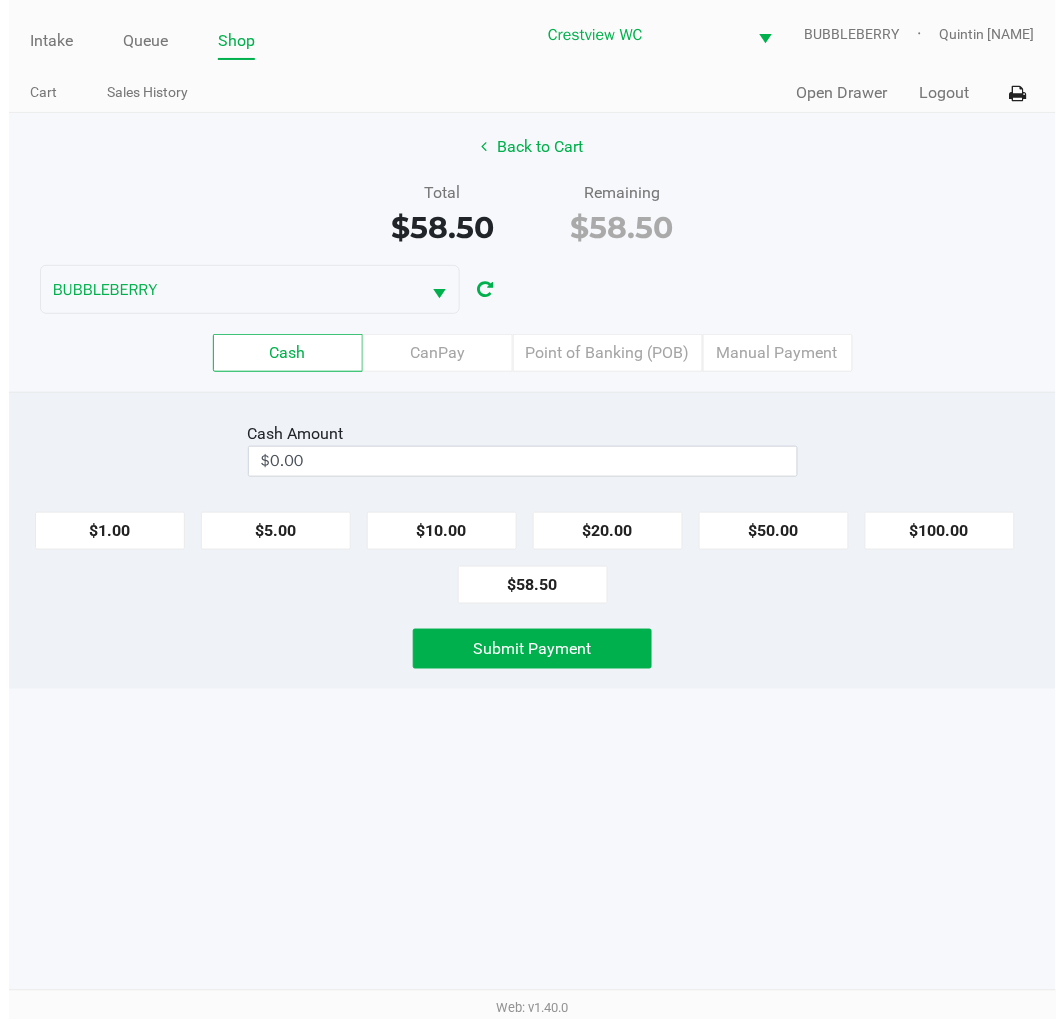 scroll, scrollTop: 0, scrollLeft: 0, axis: both 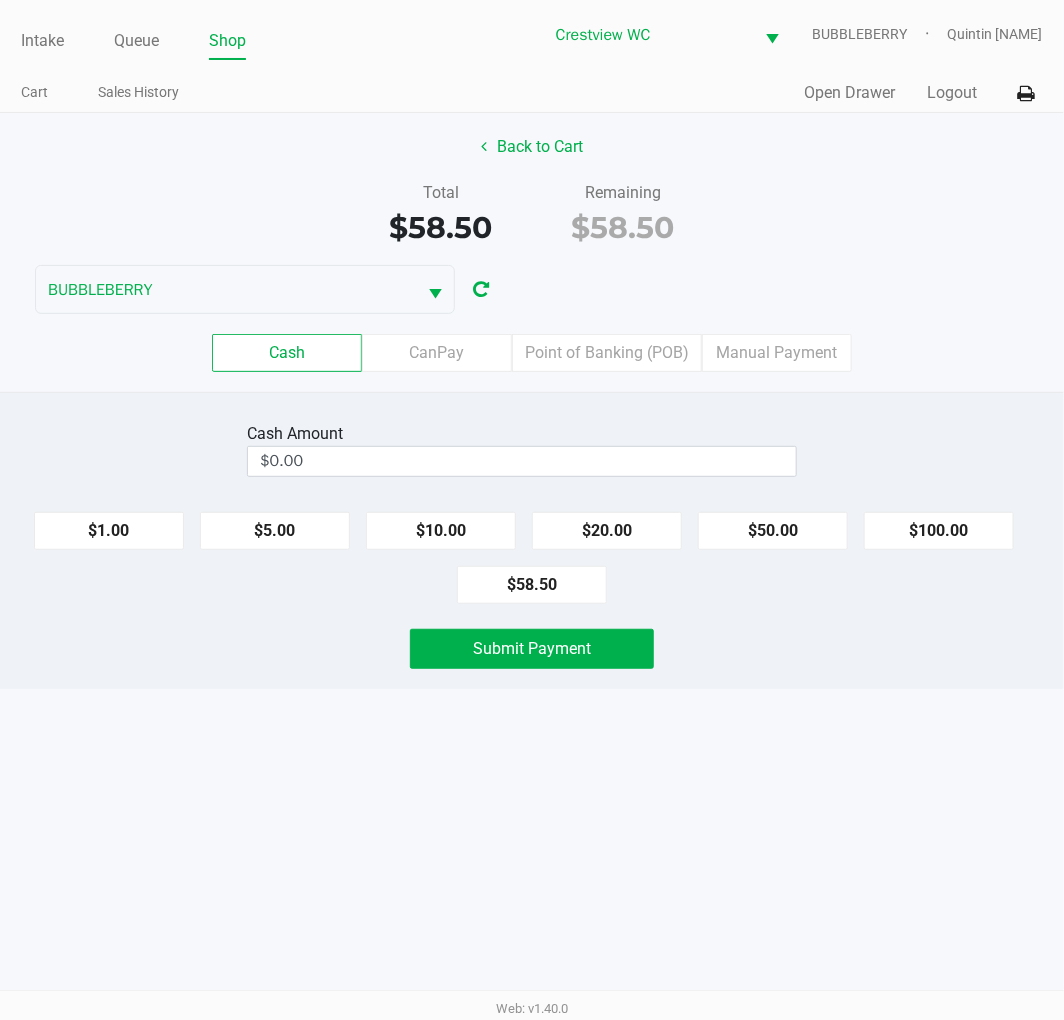click on "$20.00" 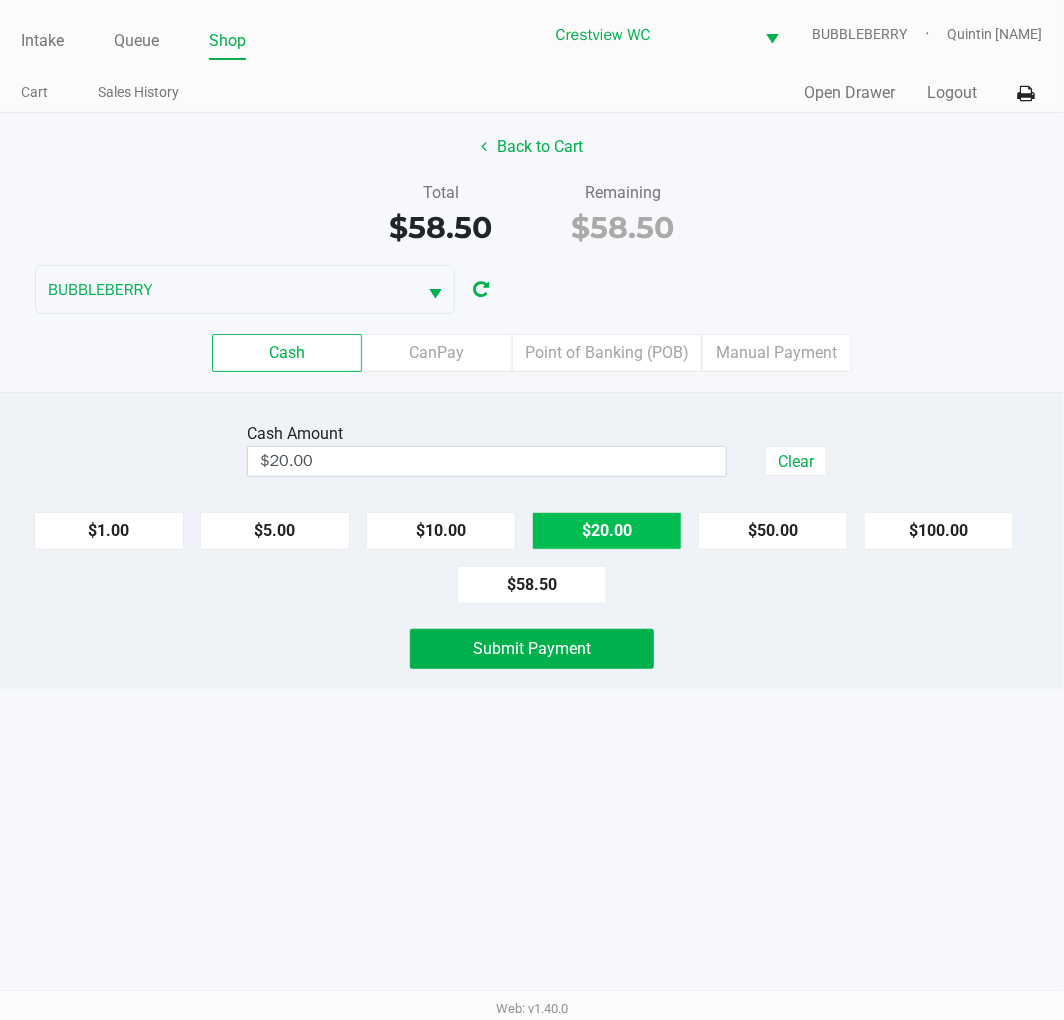 click on "$20.00" 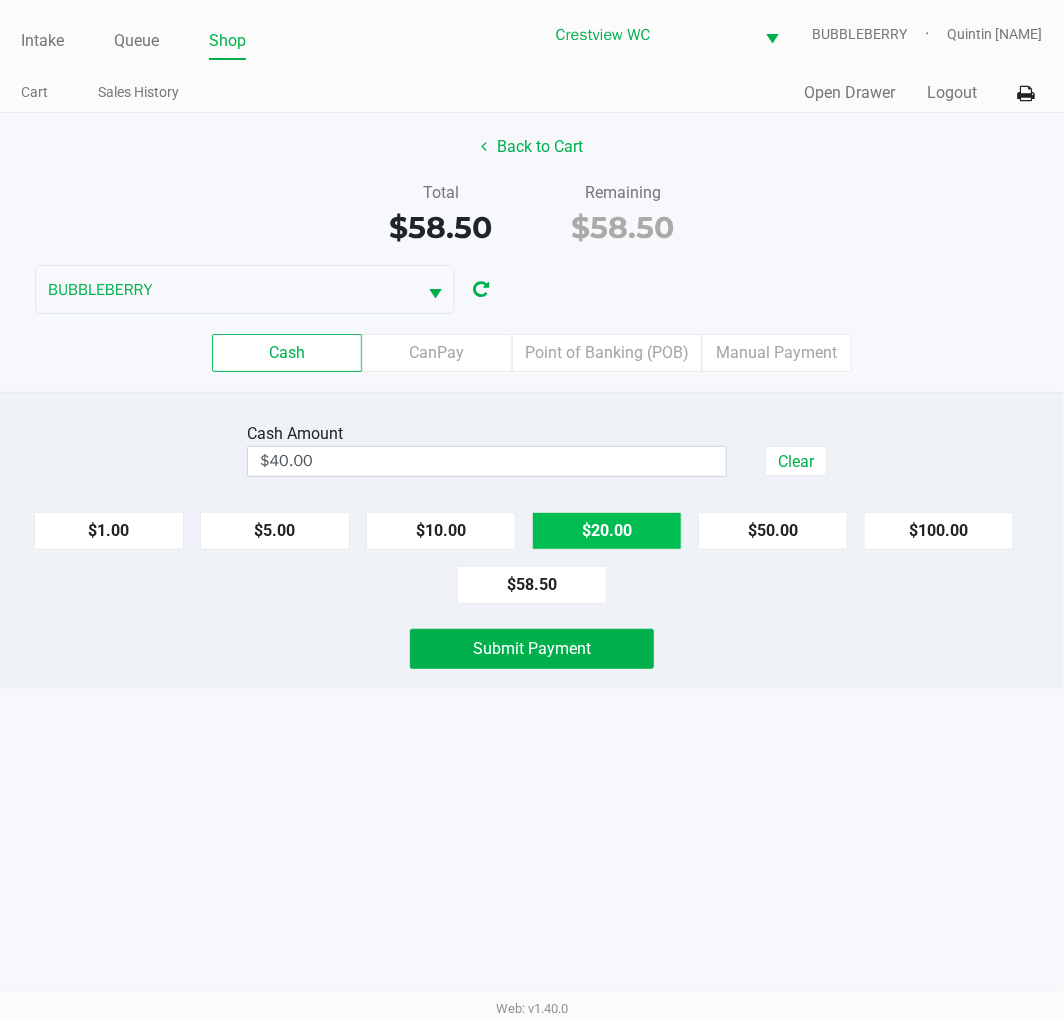 click on "$20.00" 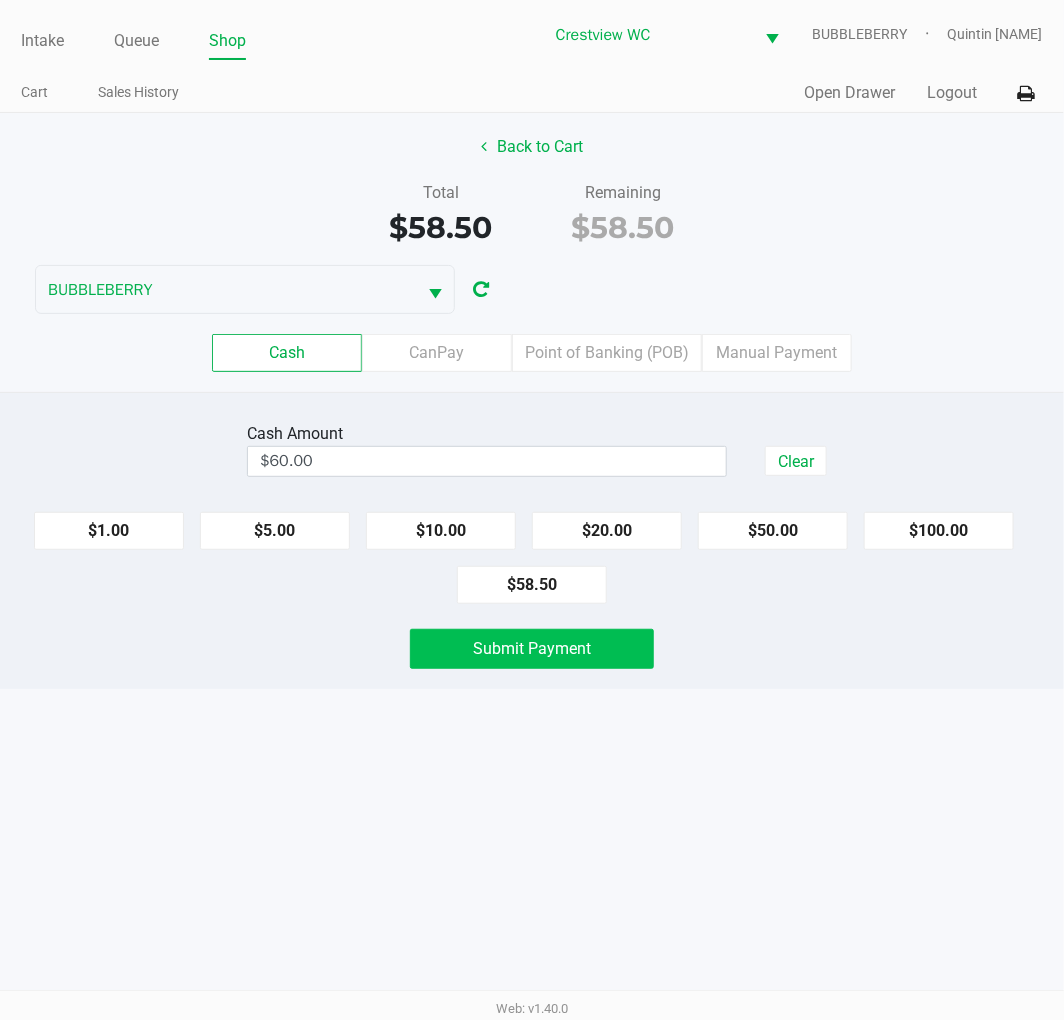 click on "Submit Payment" 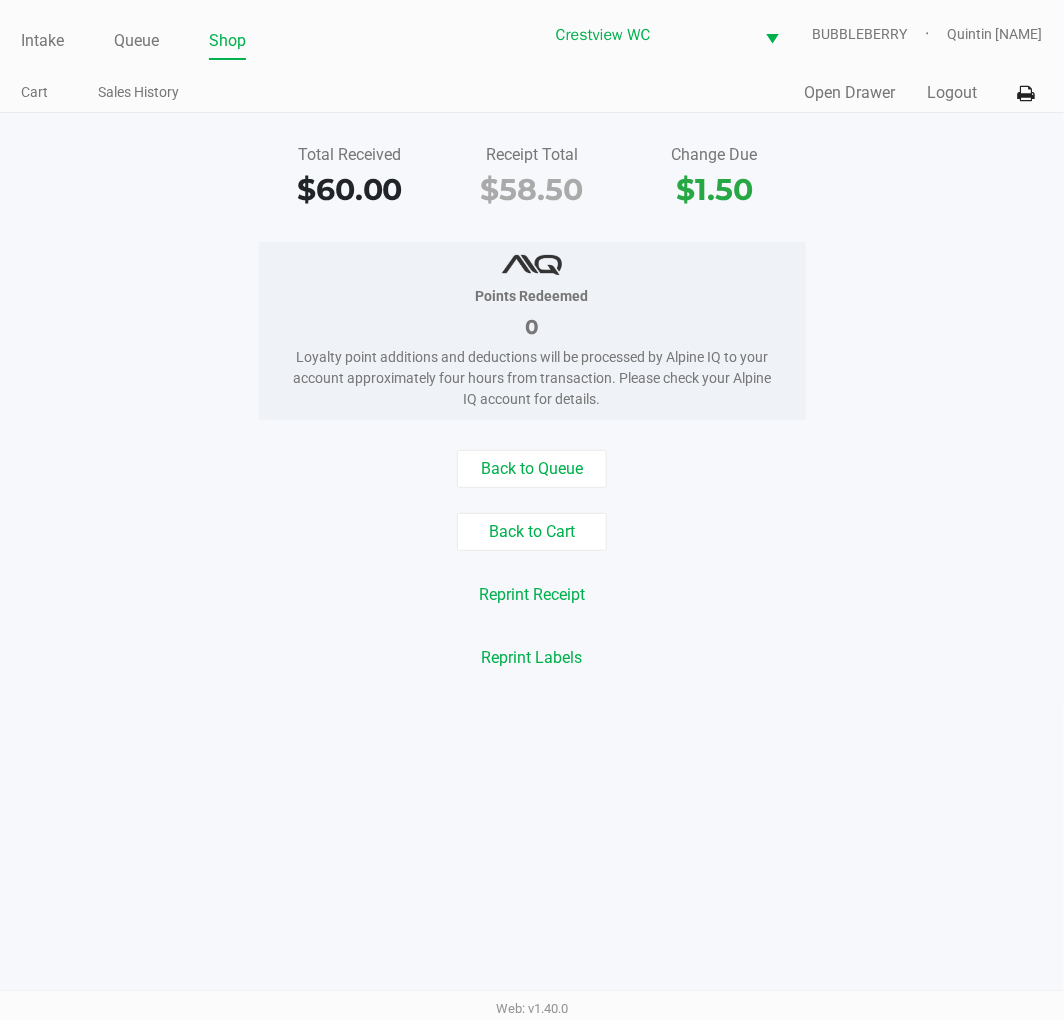 click on "Intake" 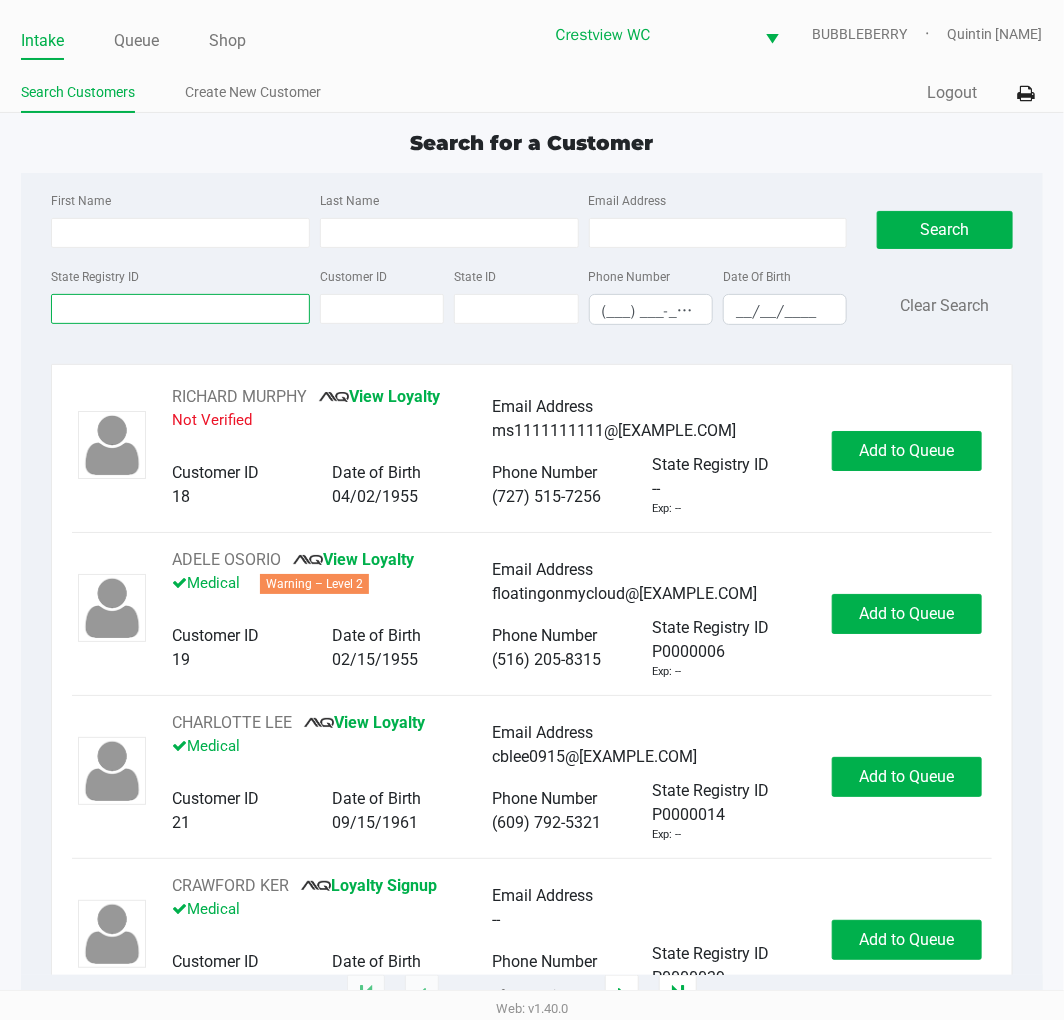 click on "State Registry ID" at bounding box center [180, 309] 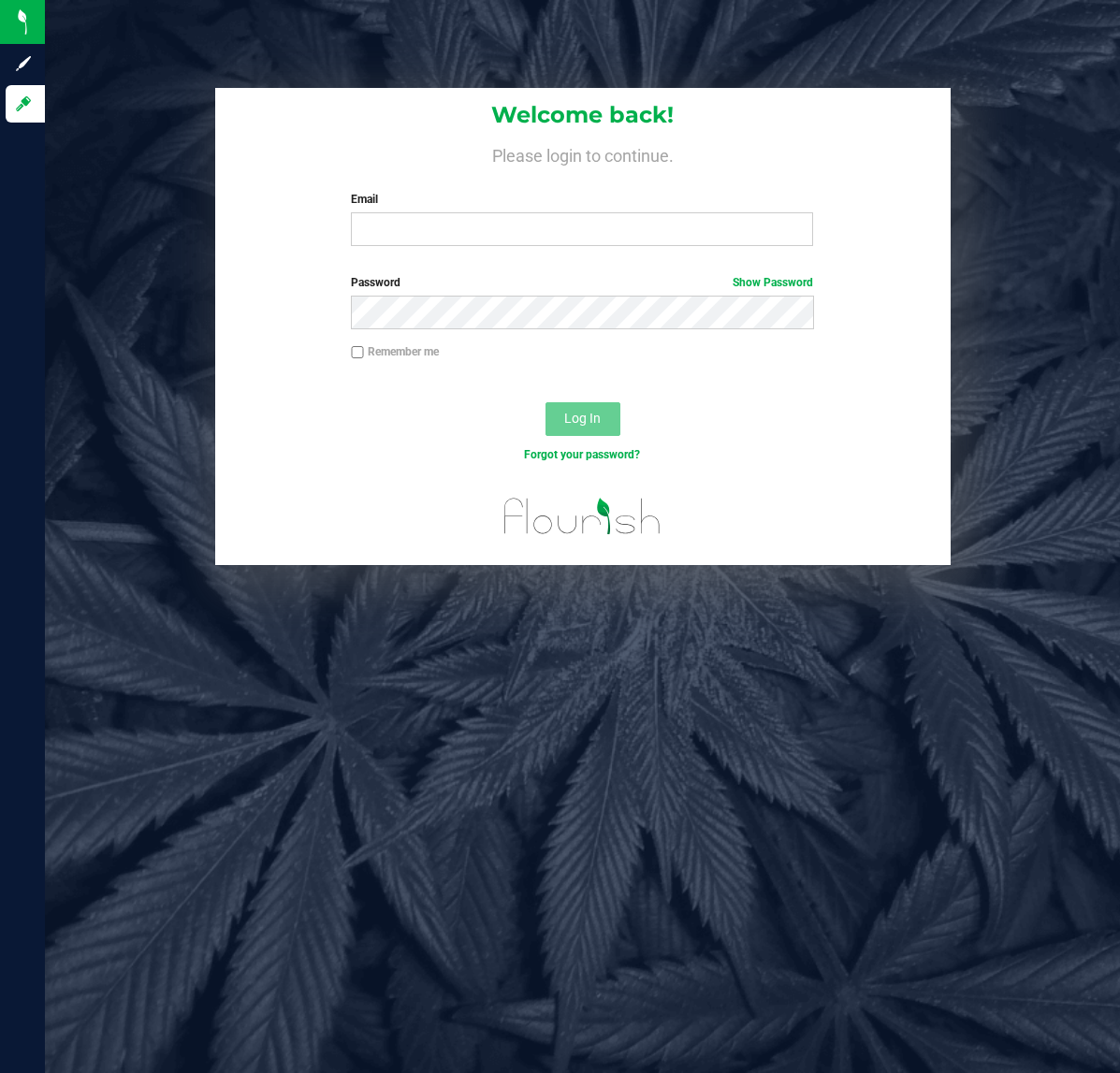 scroll, scrollTop: 0, scrollLeft: 0, axis: both 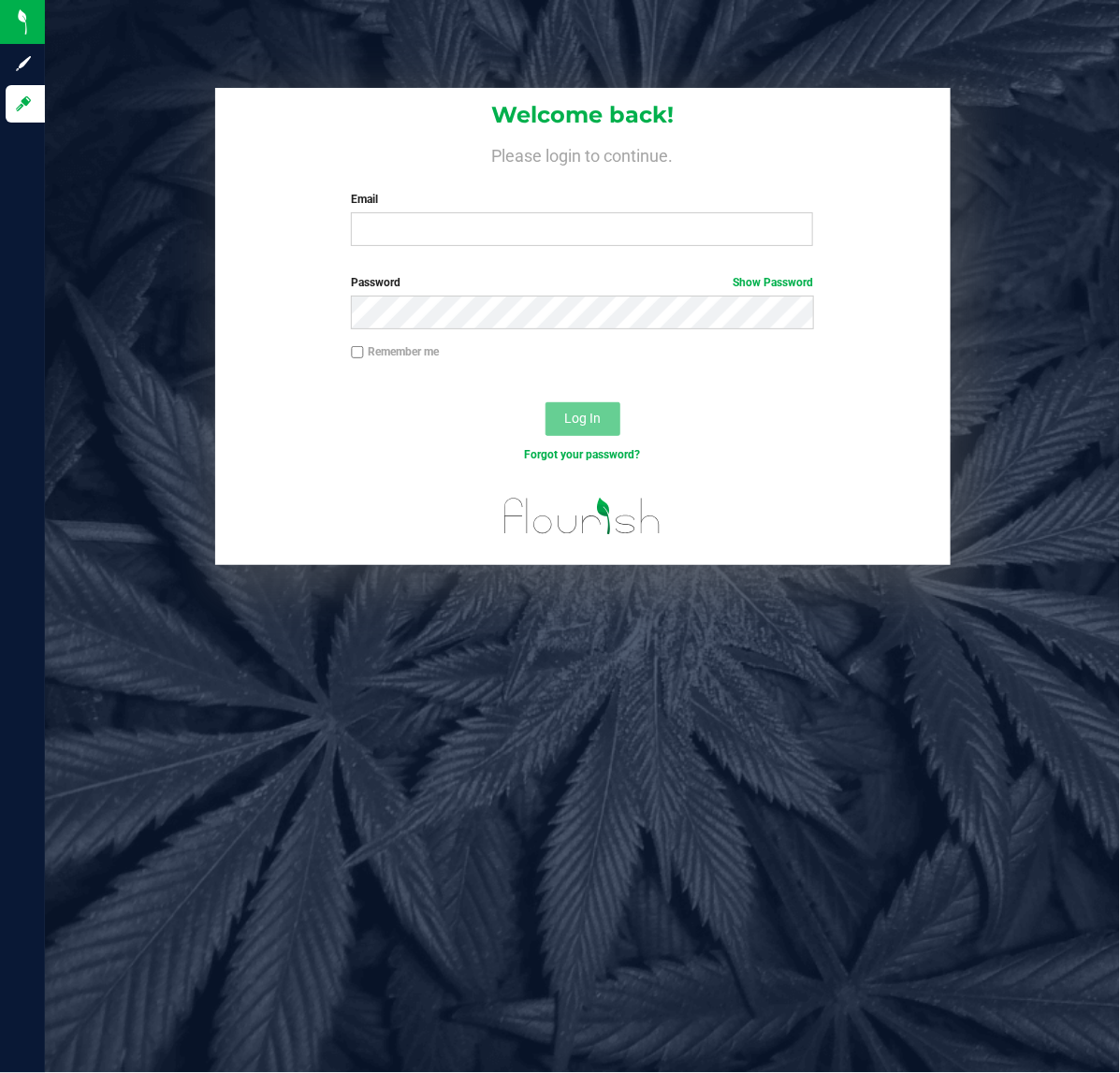 click on "Welcome back!
Please login to continue.
Email
Required
Please format your email correctly." at bounding box center [583, 174] 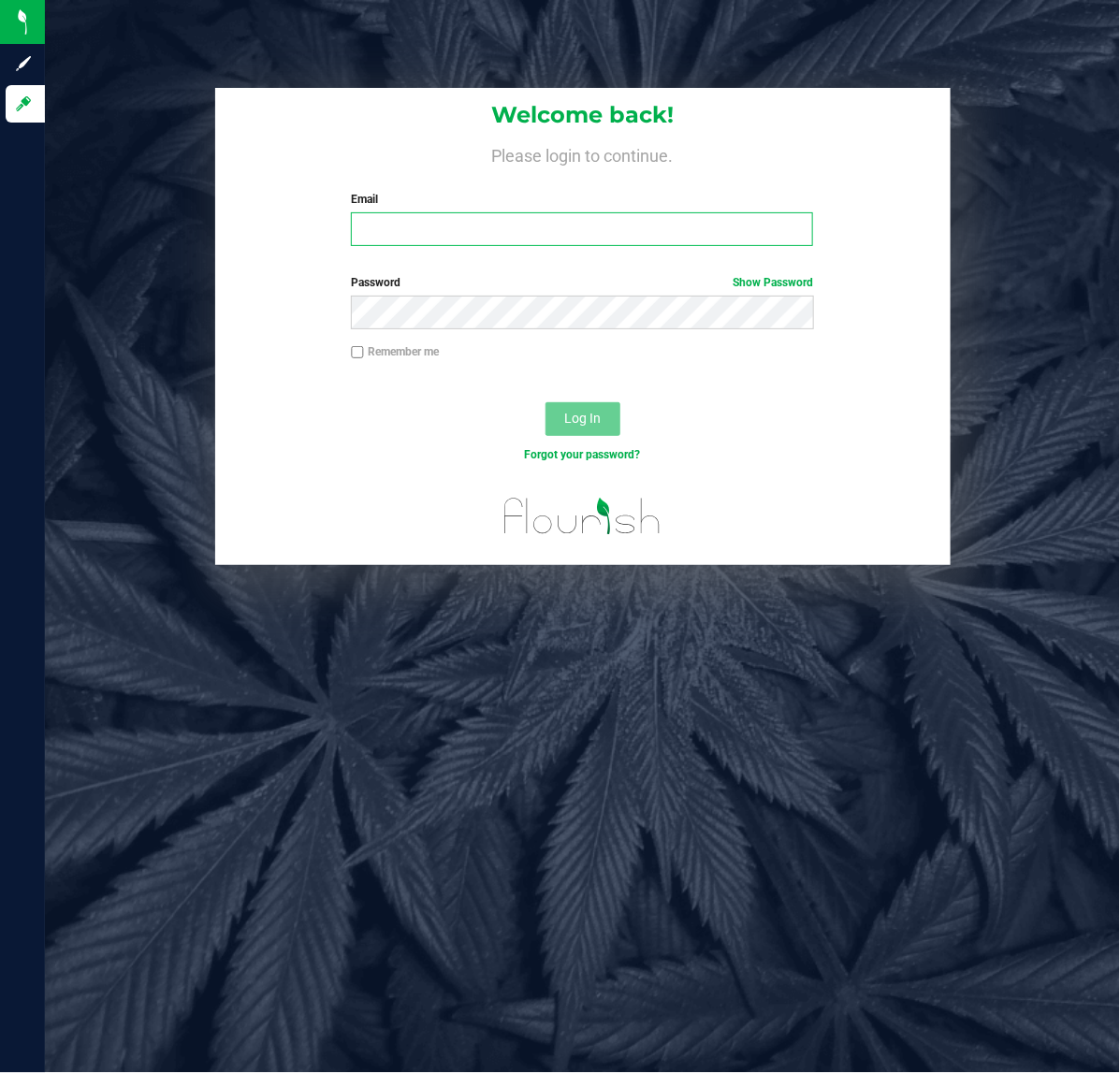 click on "Email" at bounding box center [582, 229] 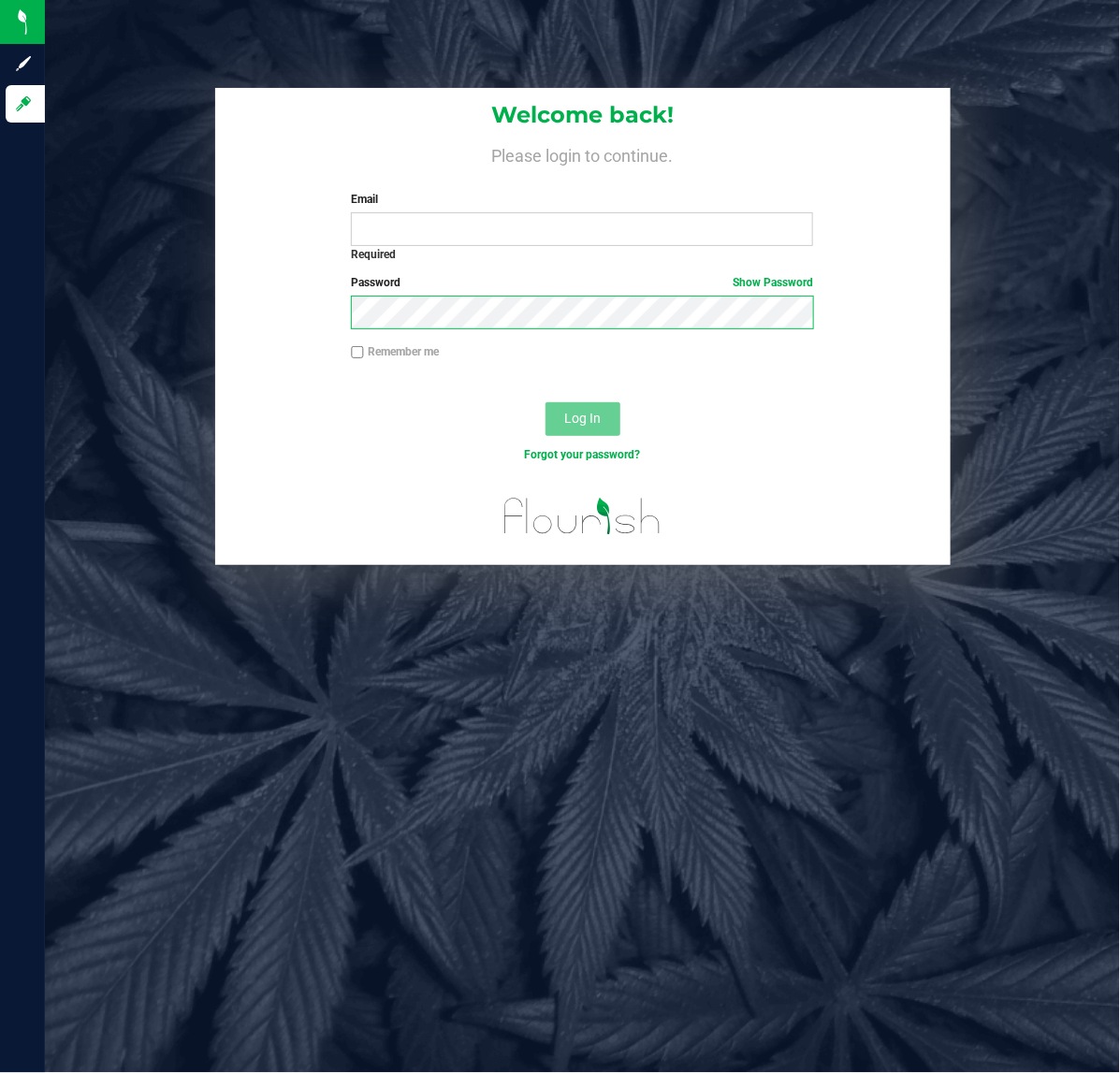 click on "Welcome back!
Please login to continue.
Email
Required
Please format your email correctly.
Password
Show Password
Remember me
Log In
Forgot your password?" at bounding box center [582, 326] 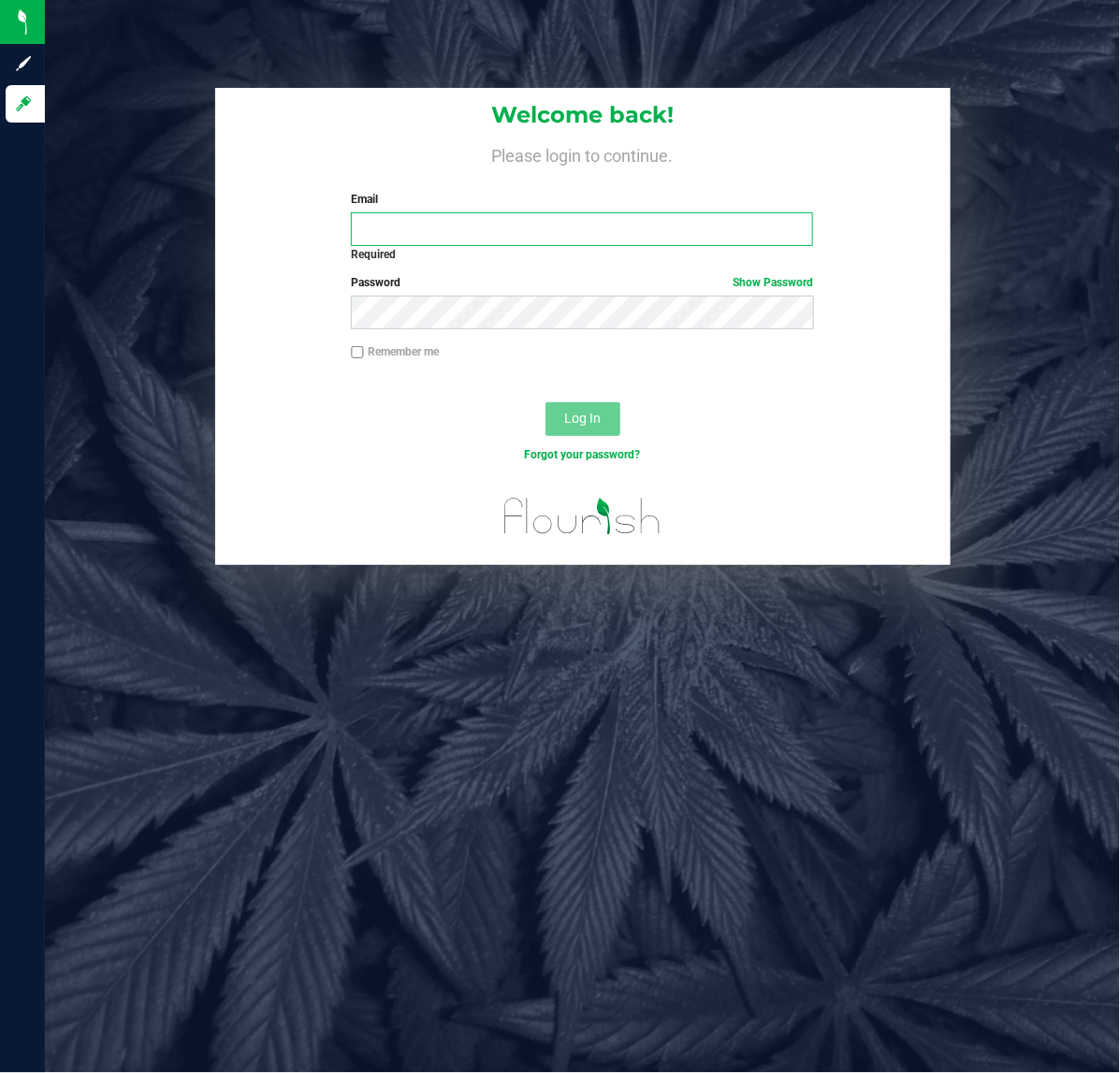 click on "Email" at bounding box center [582, 229] 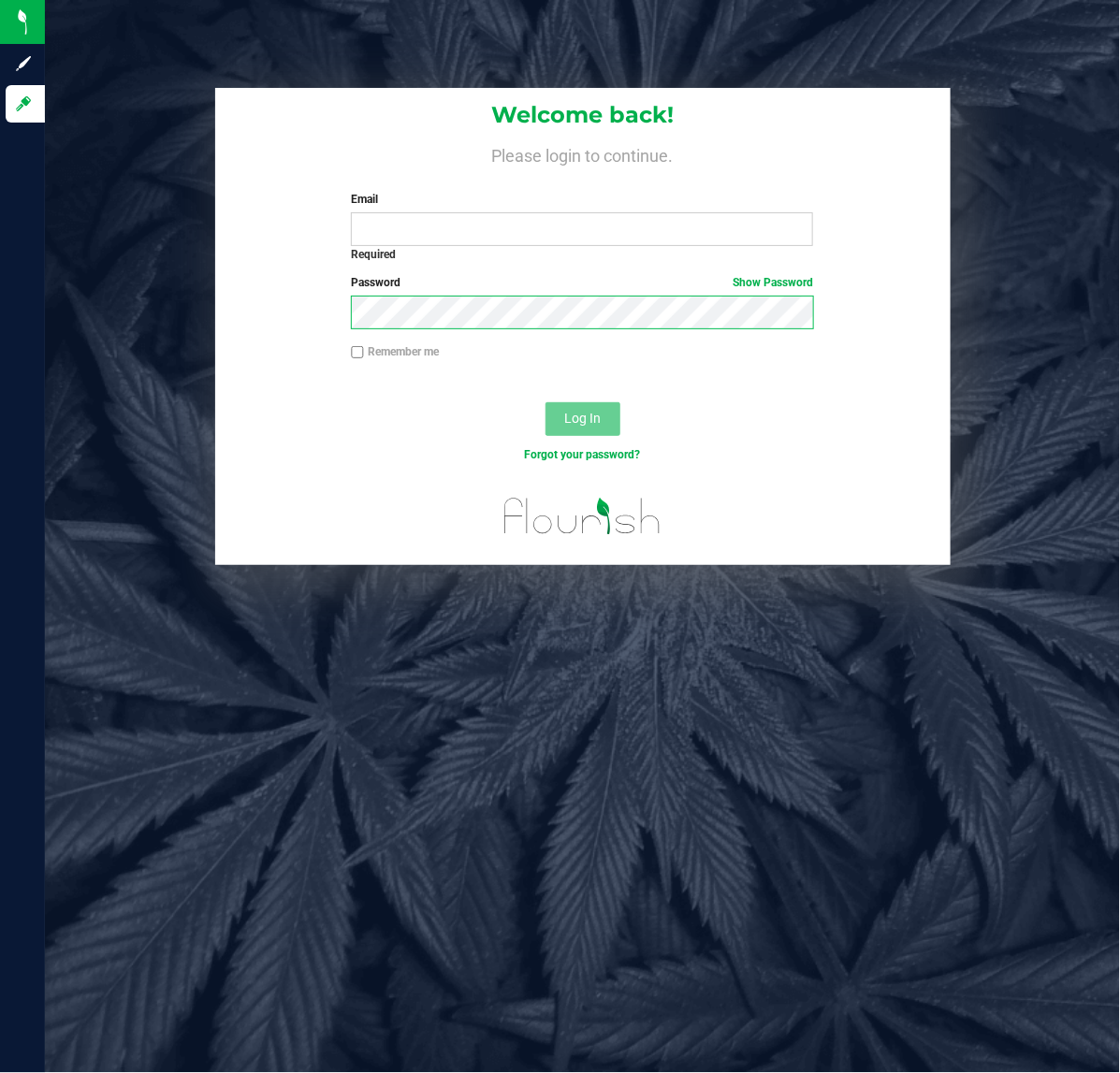 click on "Sign up Log in
Welcome back!
Please login to continue.
Email
Required
Please format your email correctly.
Password
Show Password
Remember me
Log In" at bounding box center [560, 536] 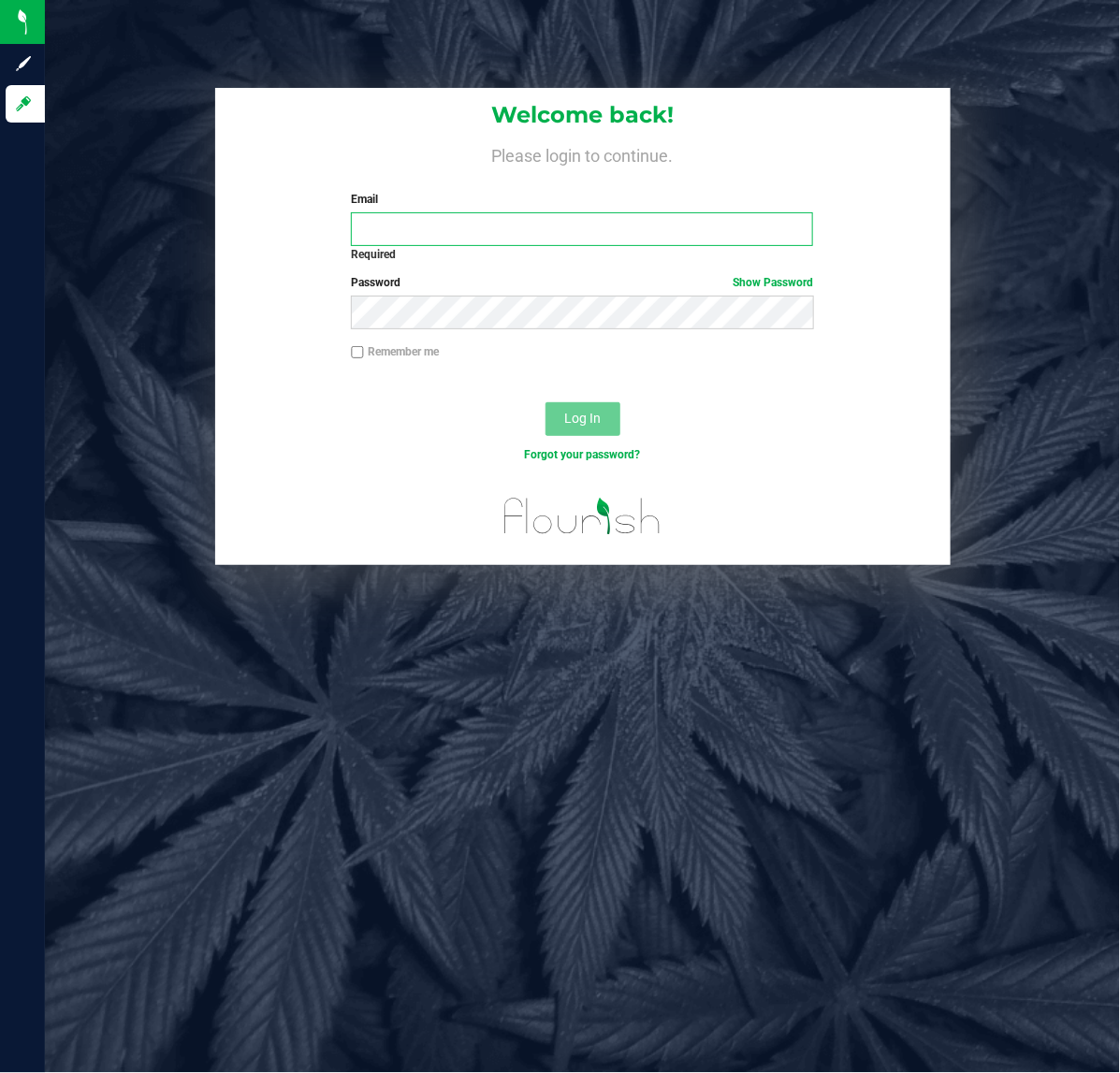 click on "Email" at bounding box center [582, 229] 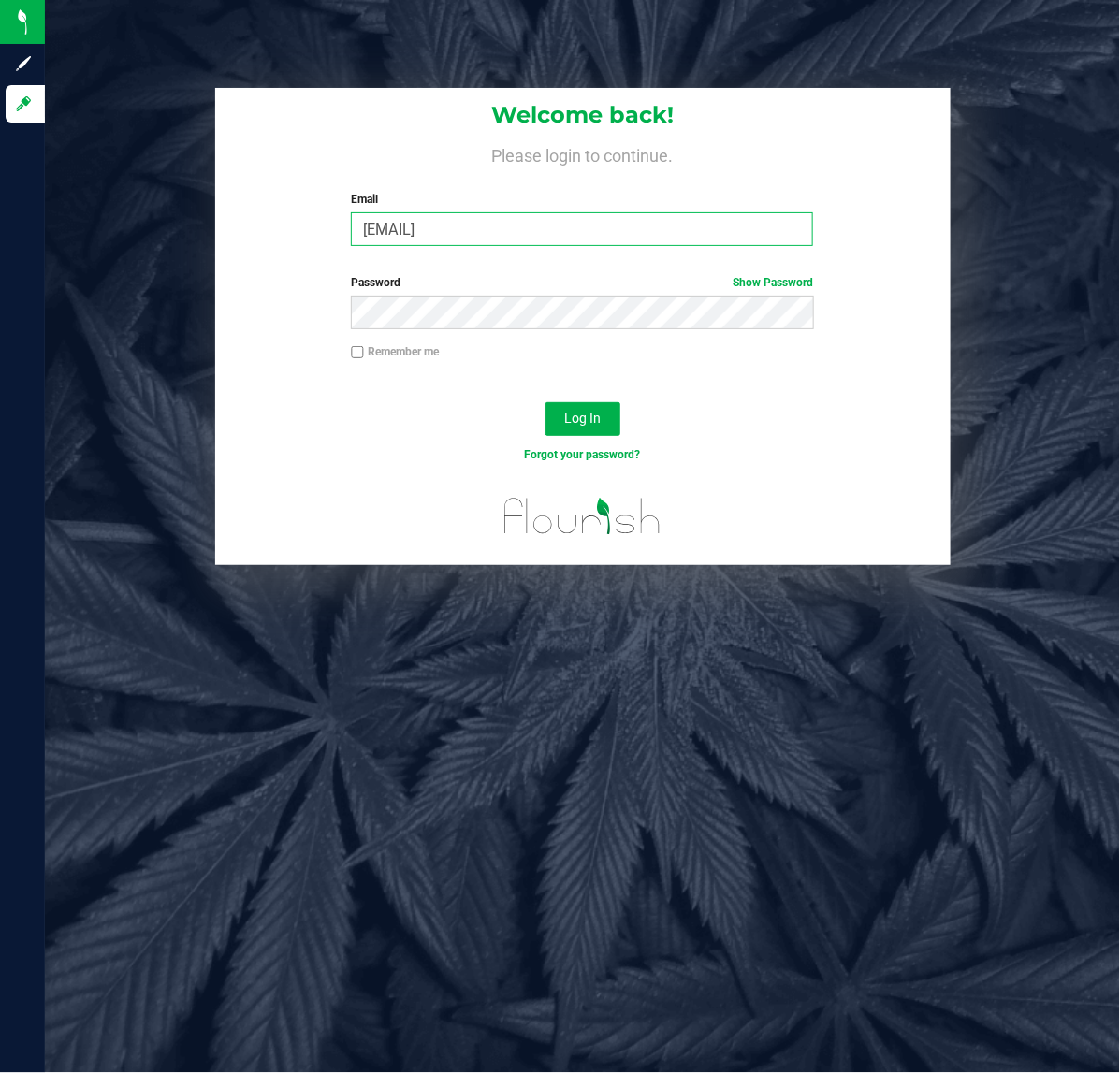 click on "qdavoes@liveparallel.com" at bounding box center (582, 229) 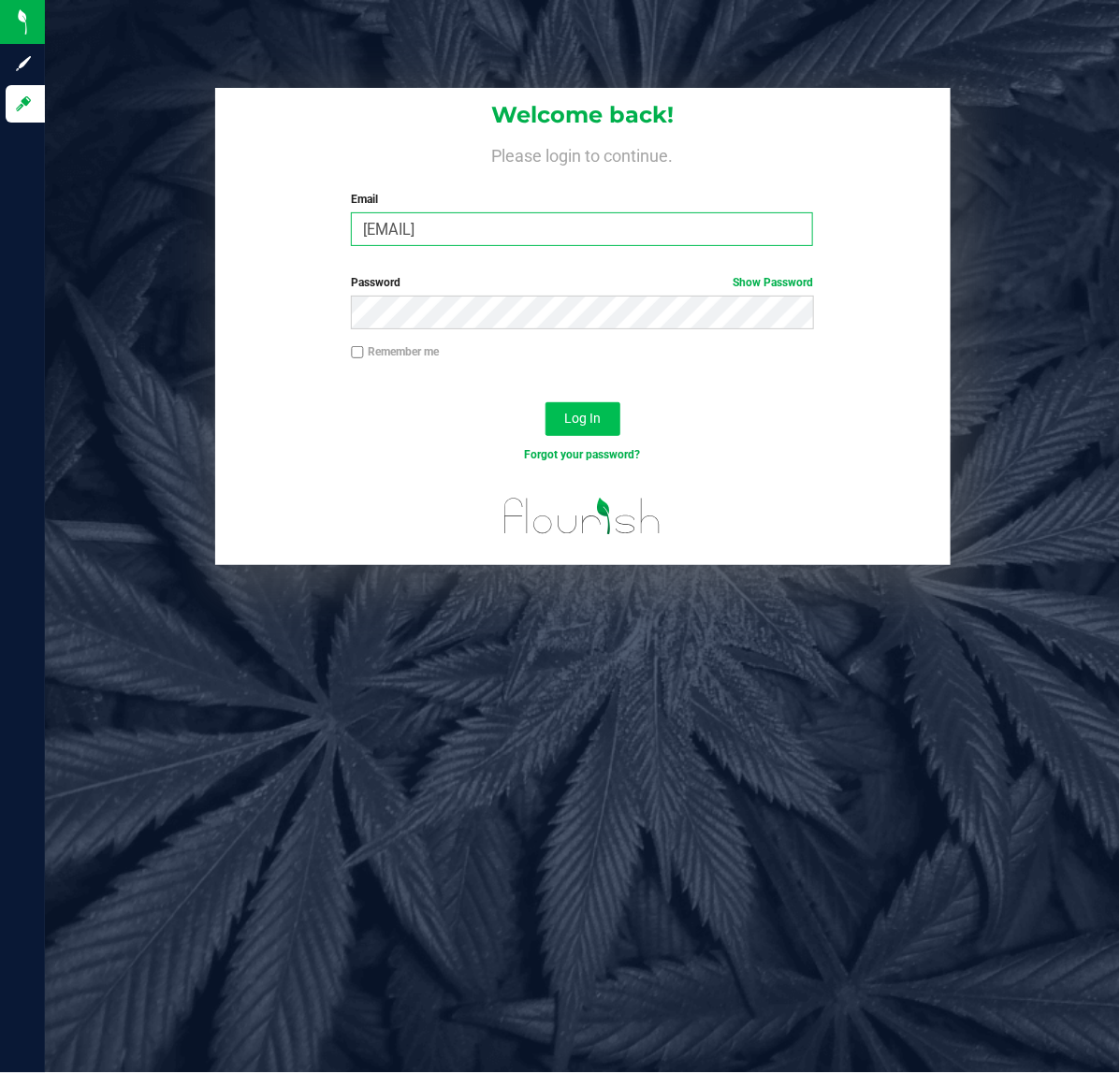 type on "qdavies@exampleparallel.com" 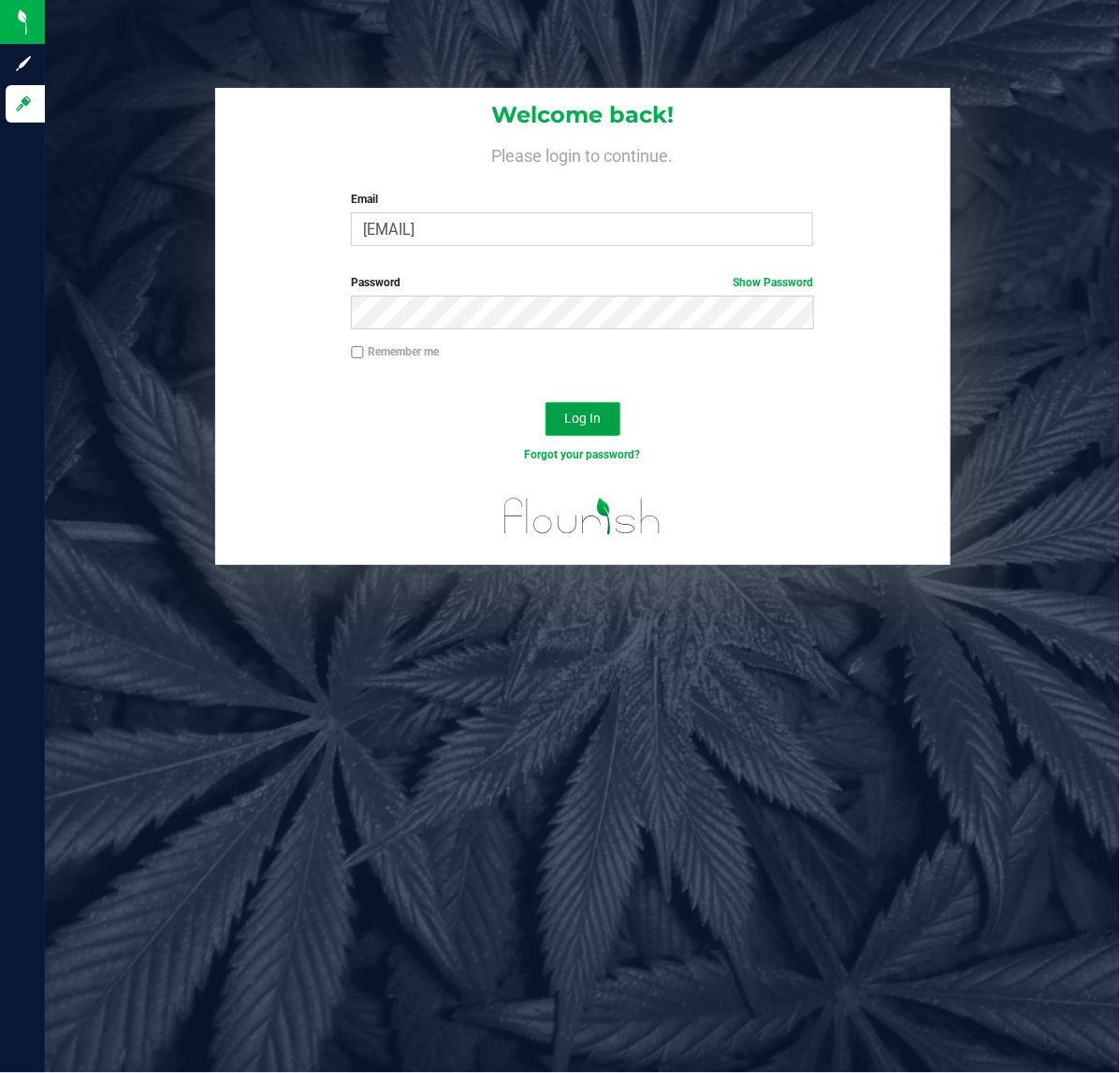click on "Log In" at bounding box center [583, 419] 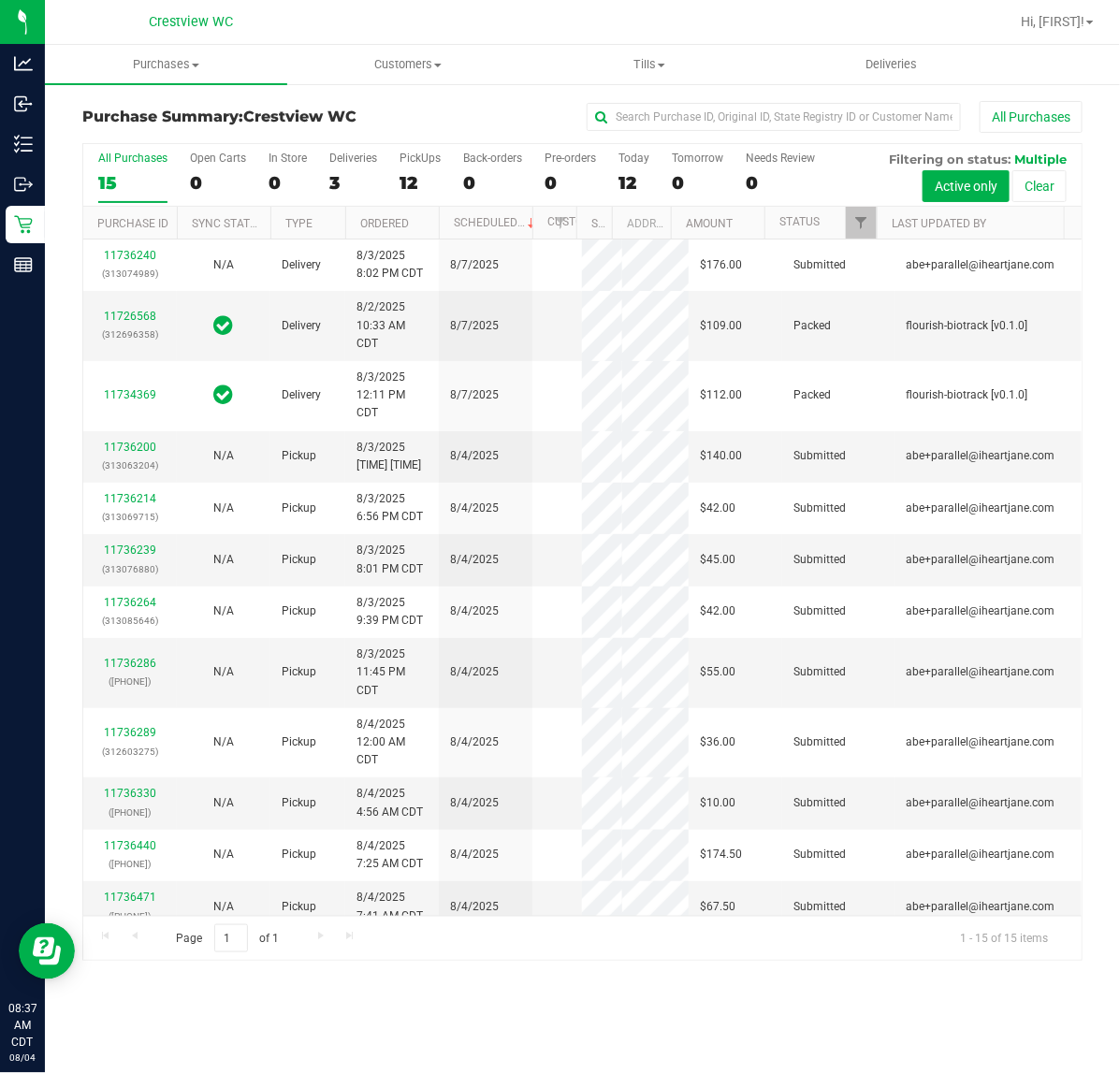 scroll, scrollTop: 0, scrollLeft: 0, axis: both 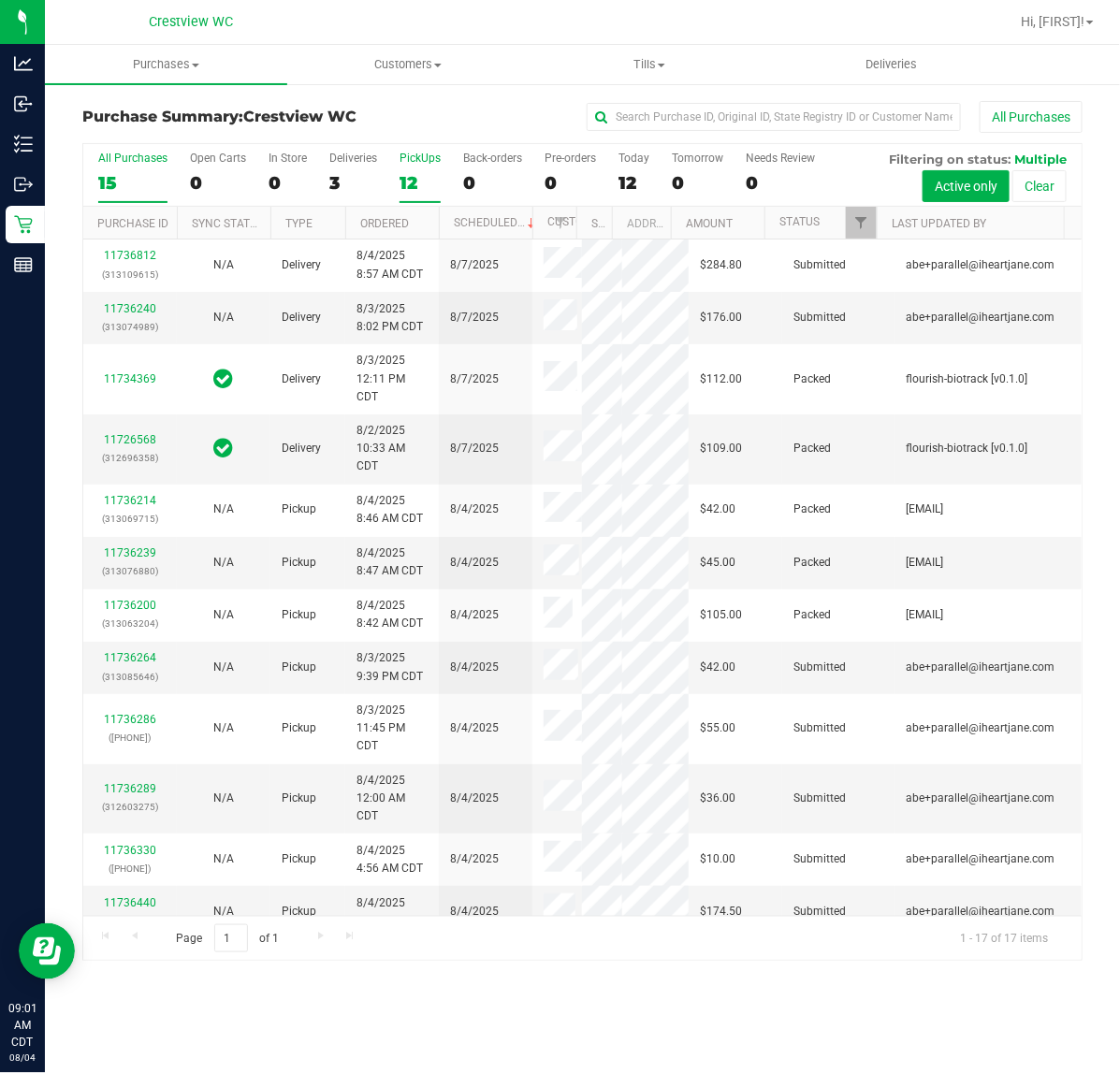 click on "PickUps
12" at bounding box center (420, 177) 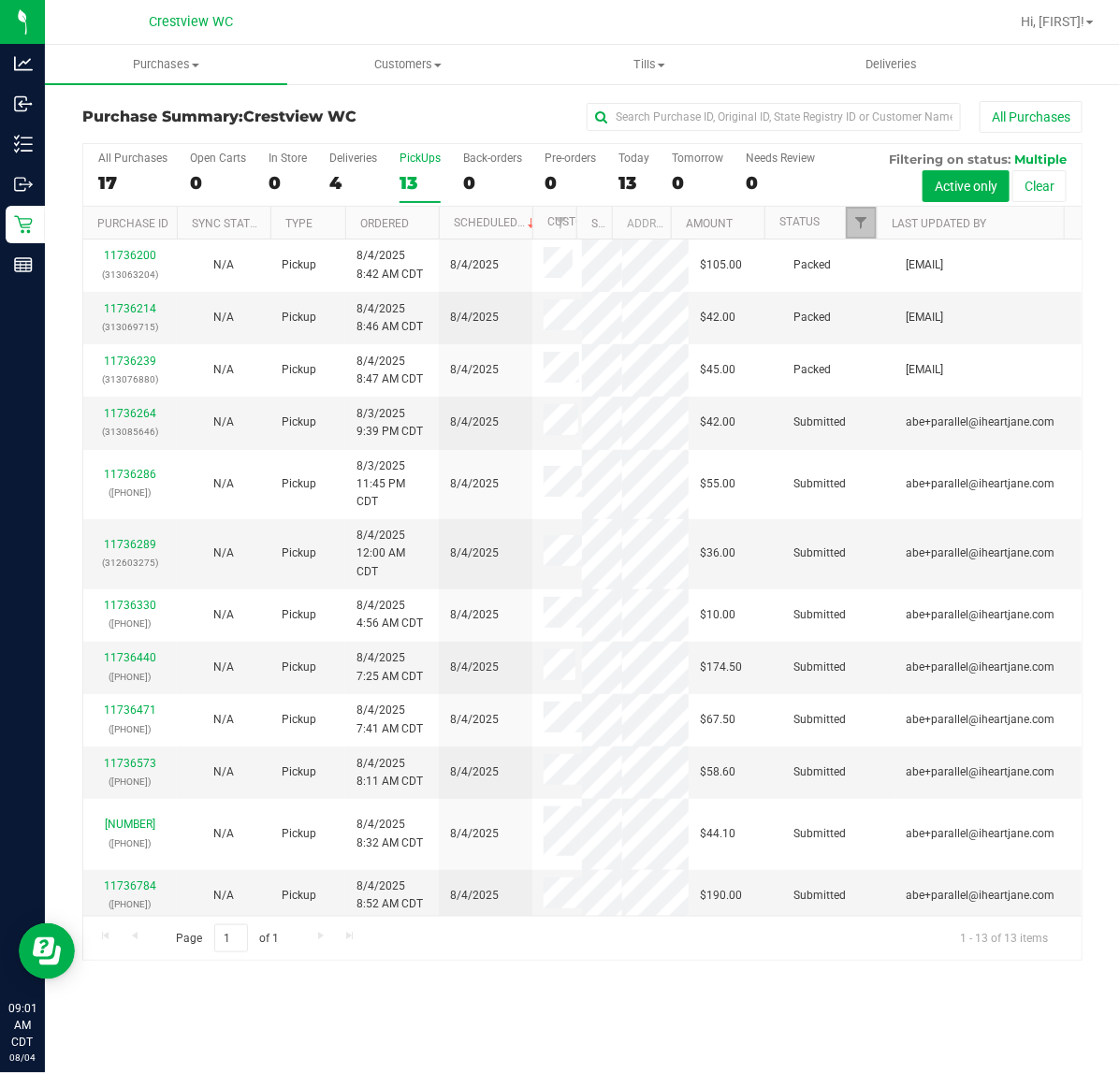 click at bounding box center [861, 223] 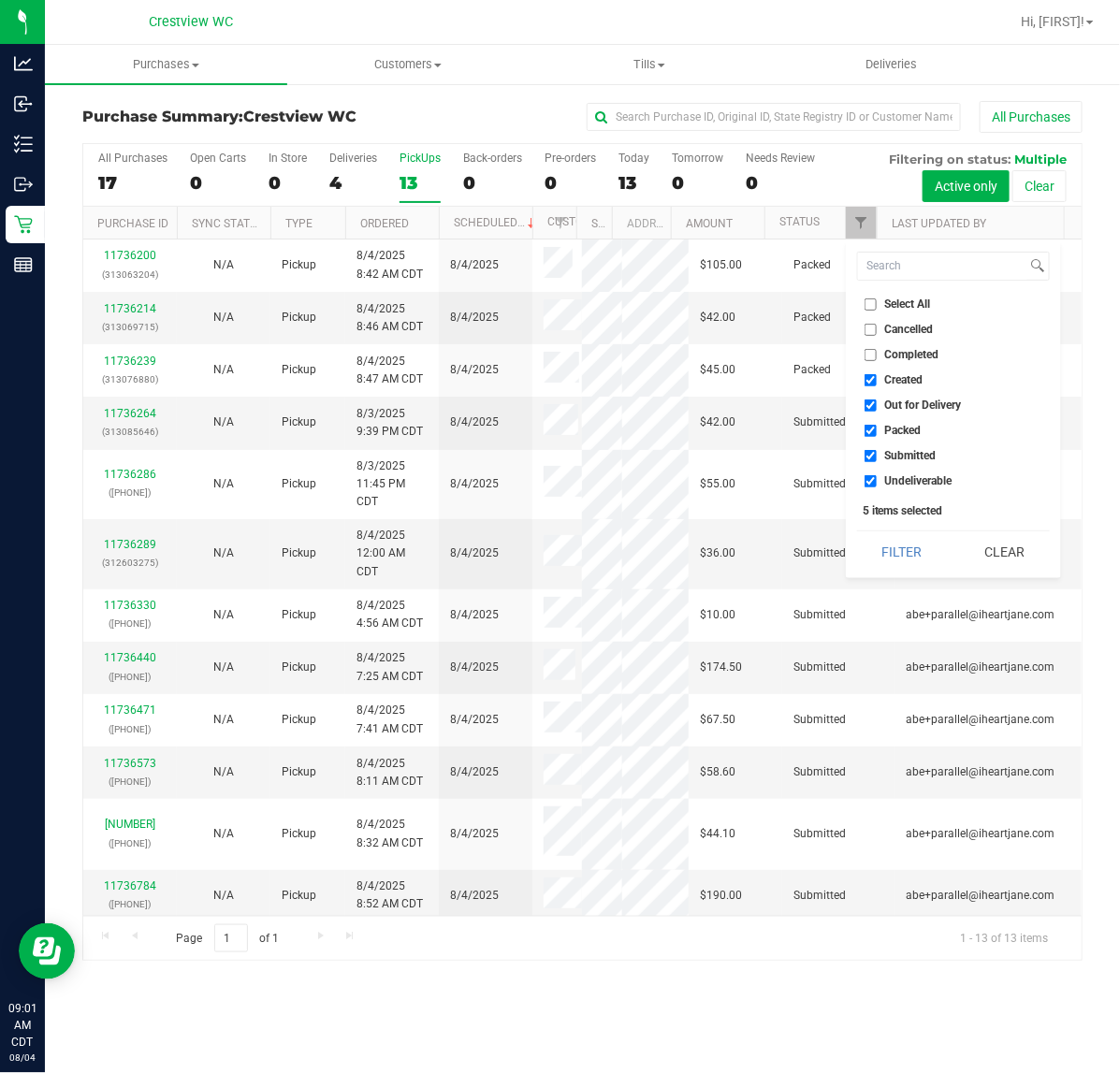 click on "Created" at bounding box center (953, 380) 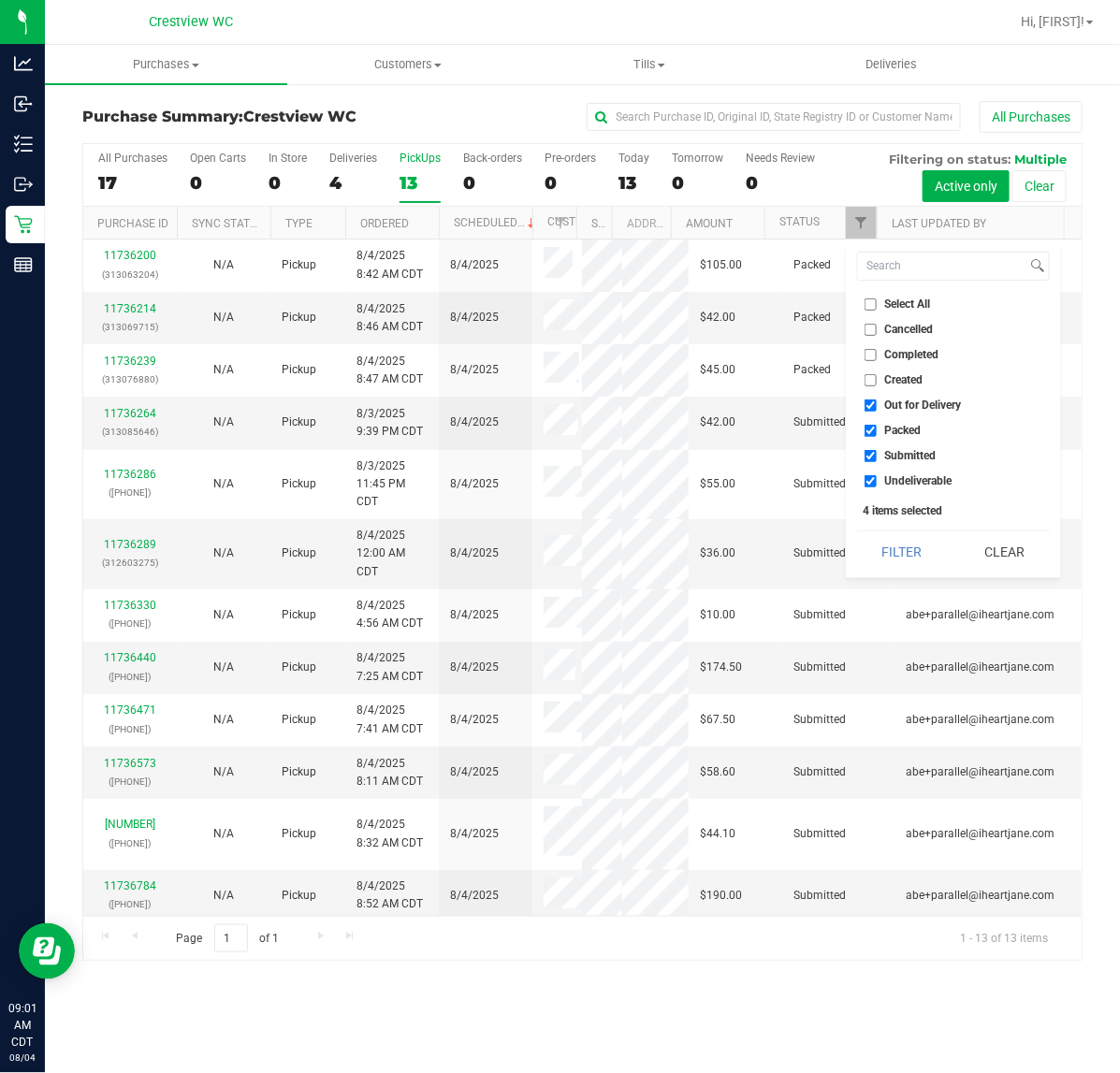 click on "Out for Delivery" at bounding box center [953, 405] 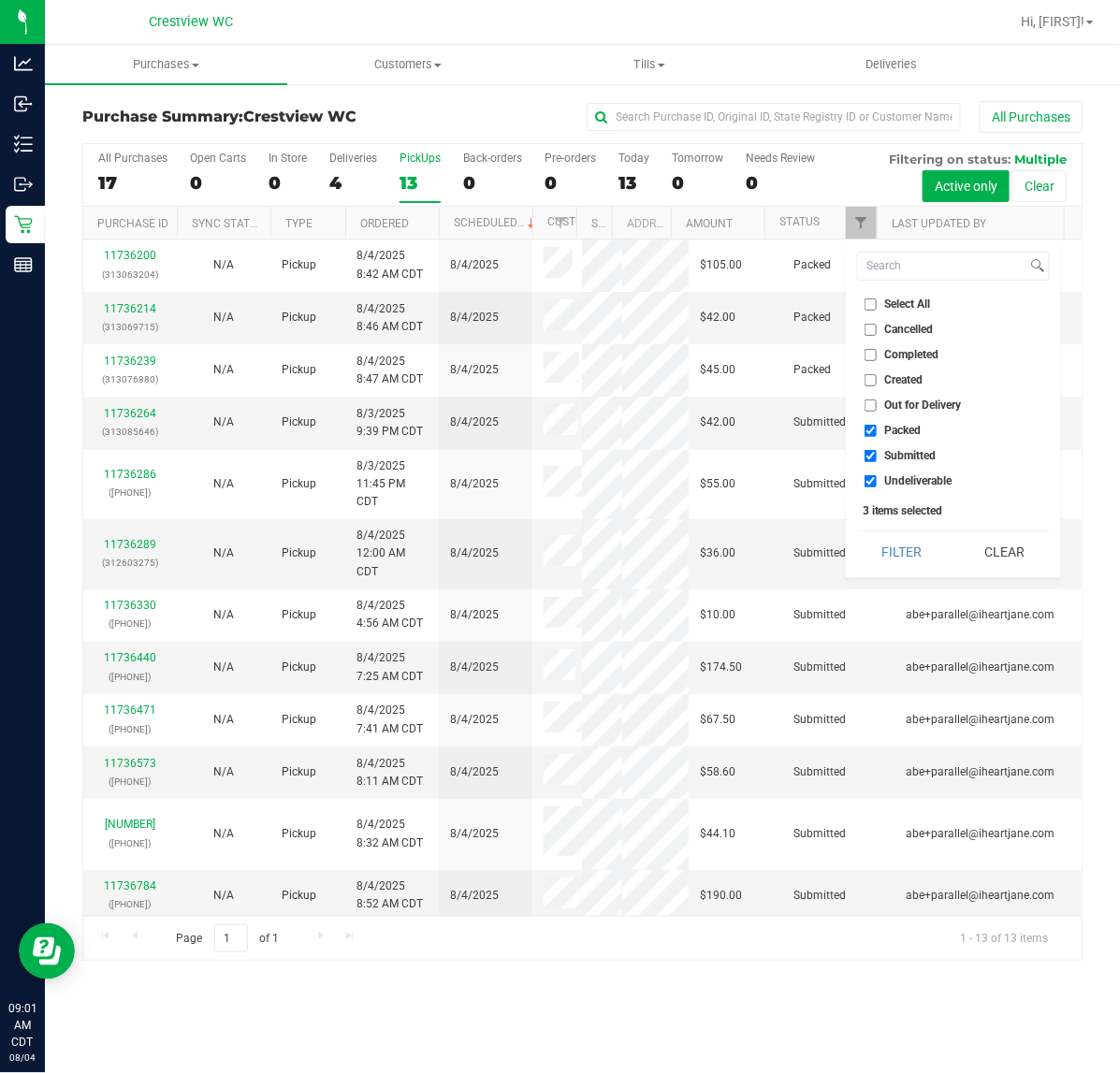 click on "Packed" at bounding box center [903, 430] 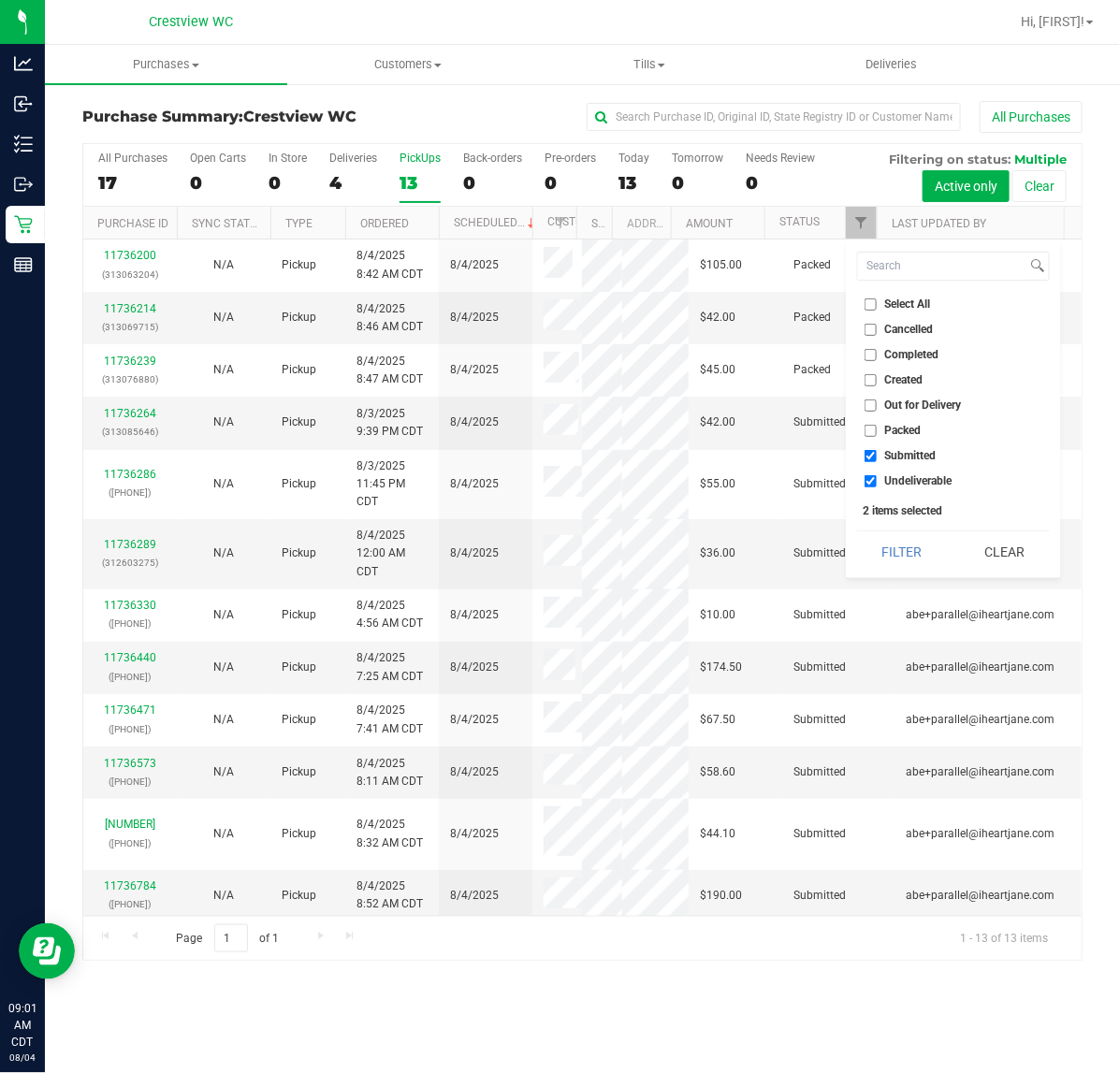click on "Undeliverable" at bounding box center (919, 481) 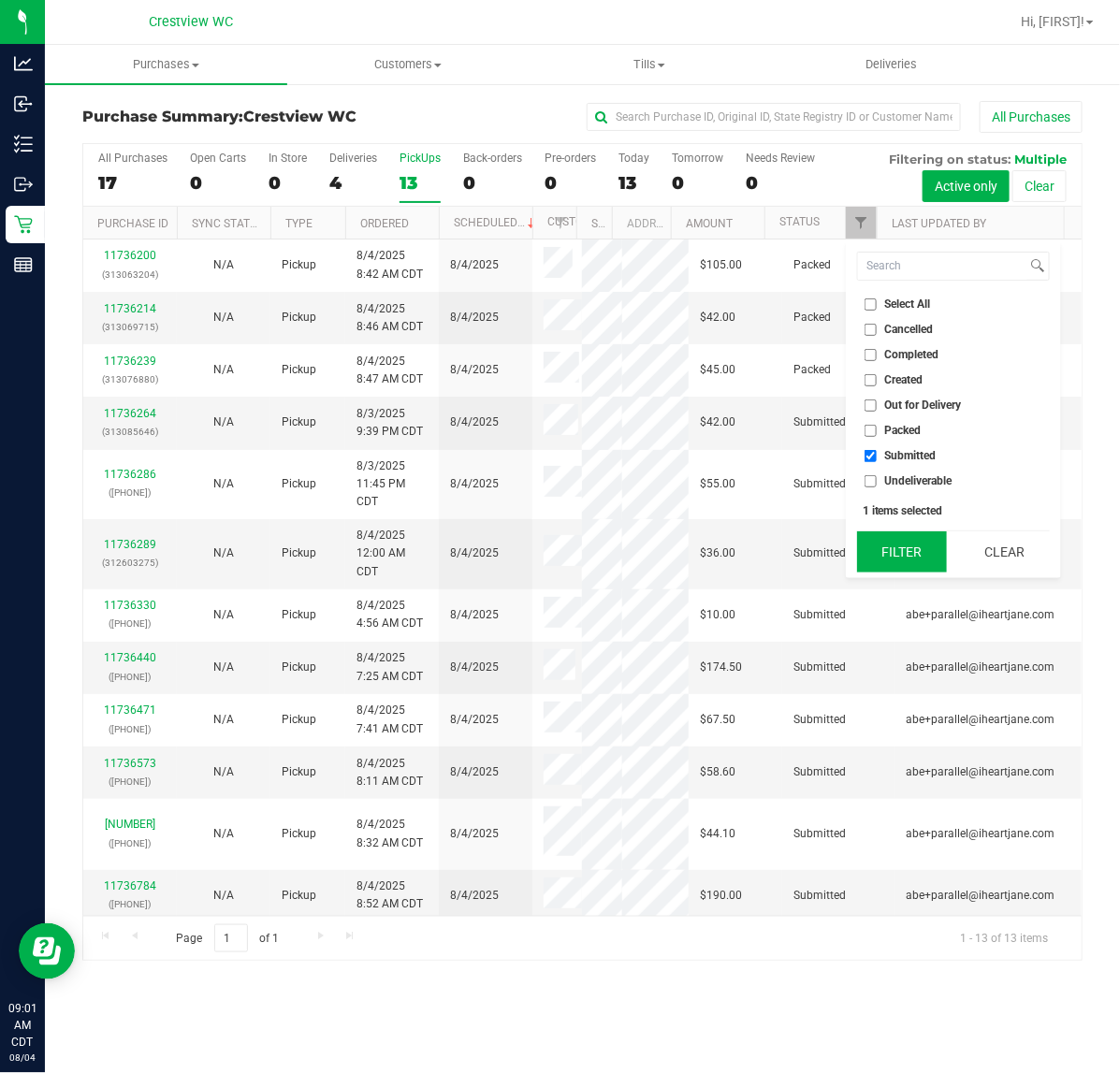 click on "Filter" at bounding box center [902, 552] 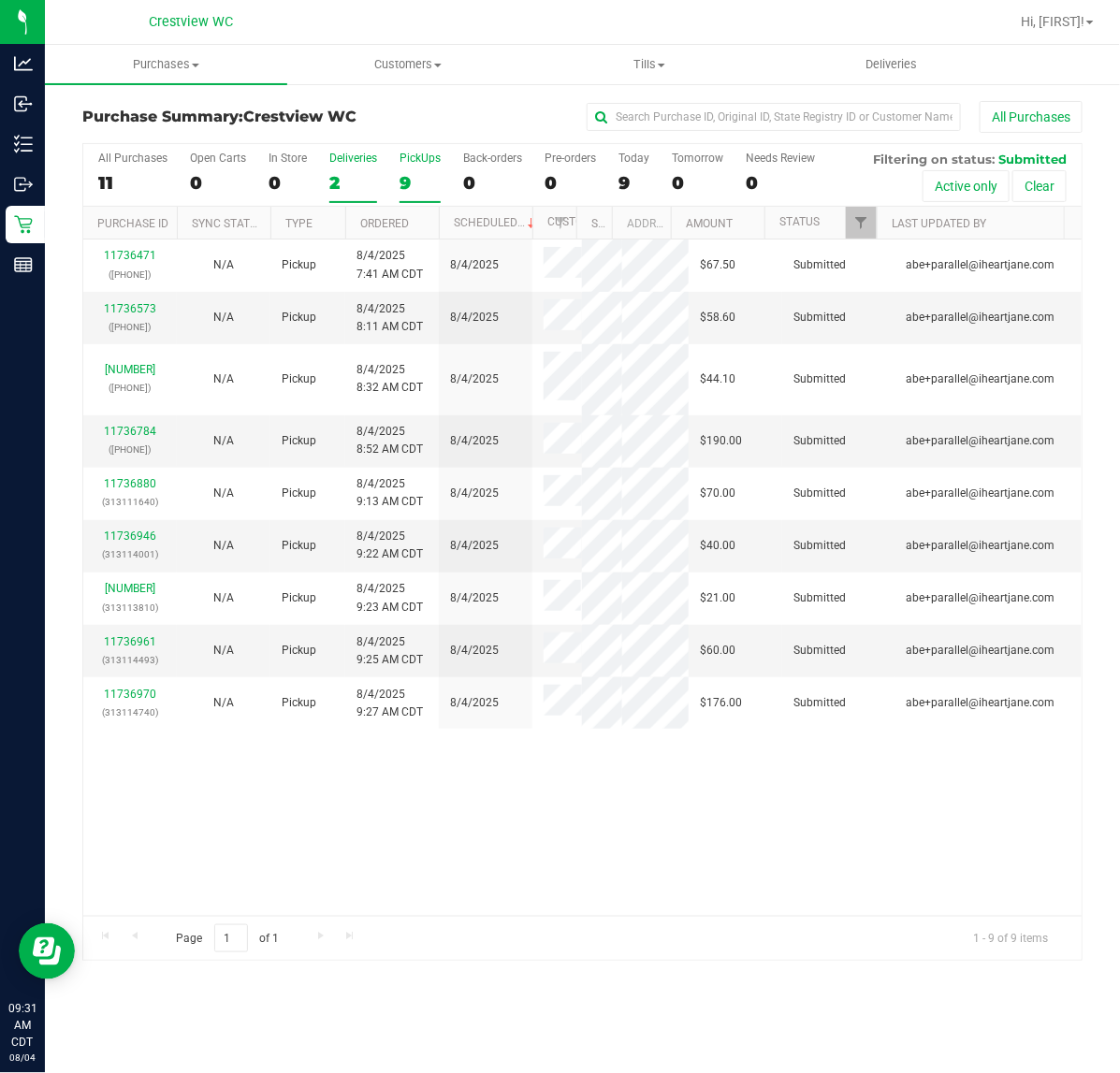 click on "2" at bounding box center [353, 182] 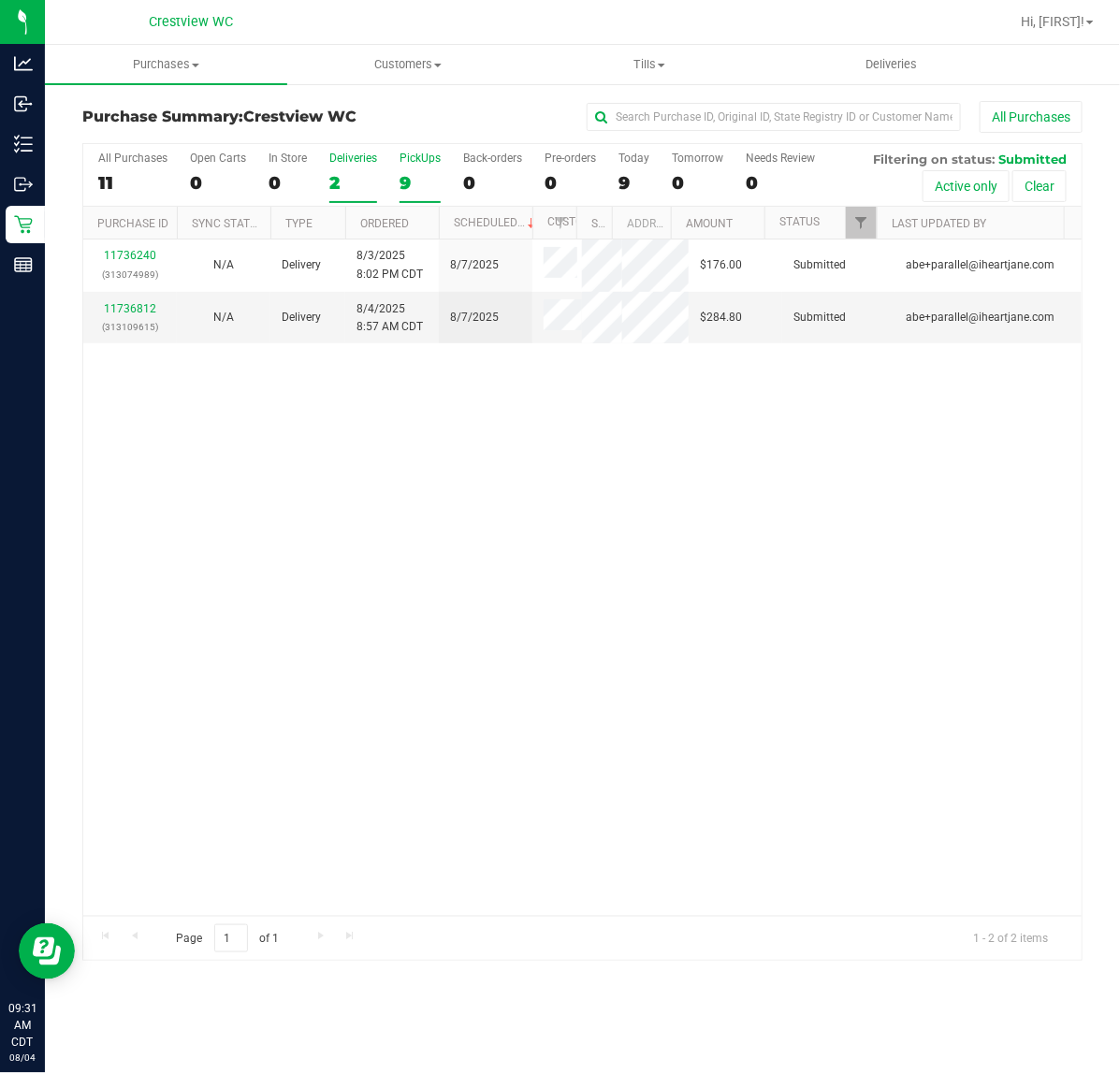 click on "9" at bounding box center (420, 182) 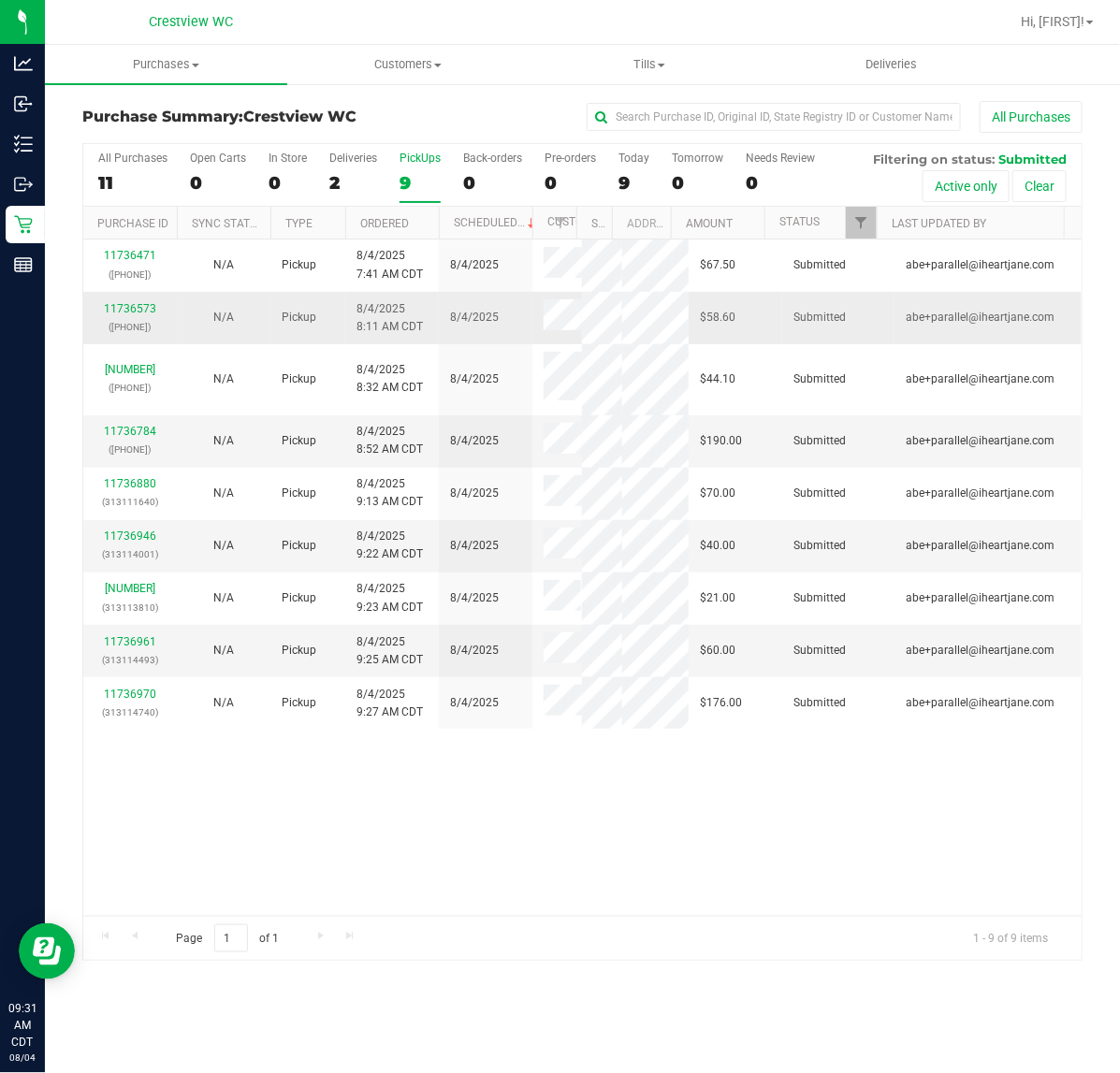 click on "11736573
(313104925)" at bounding box center (130, 318) 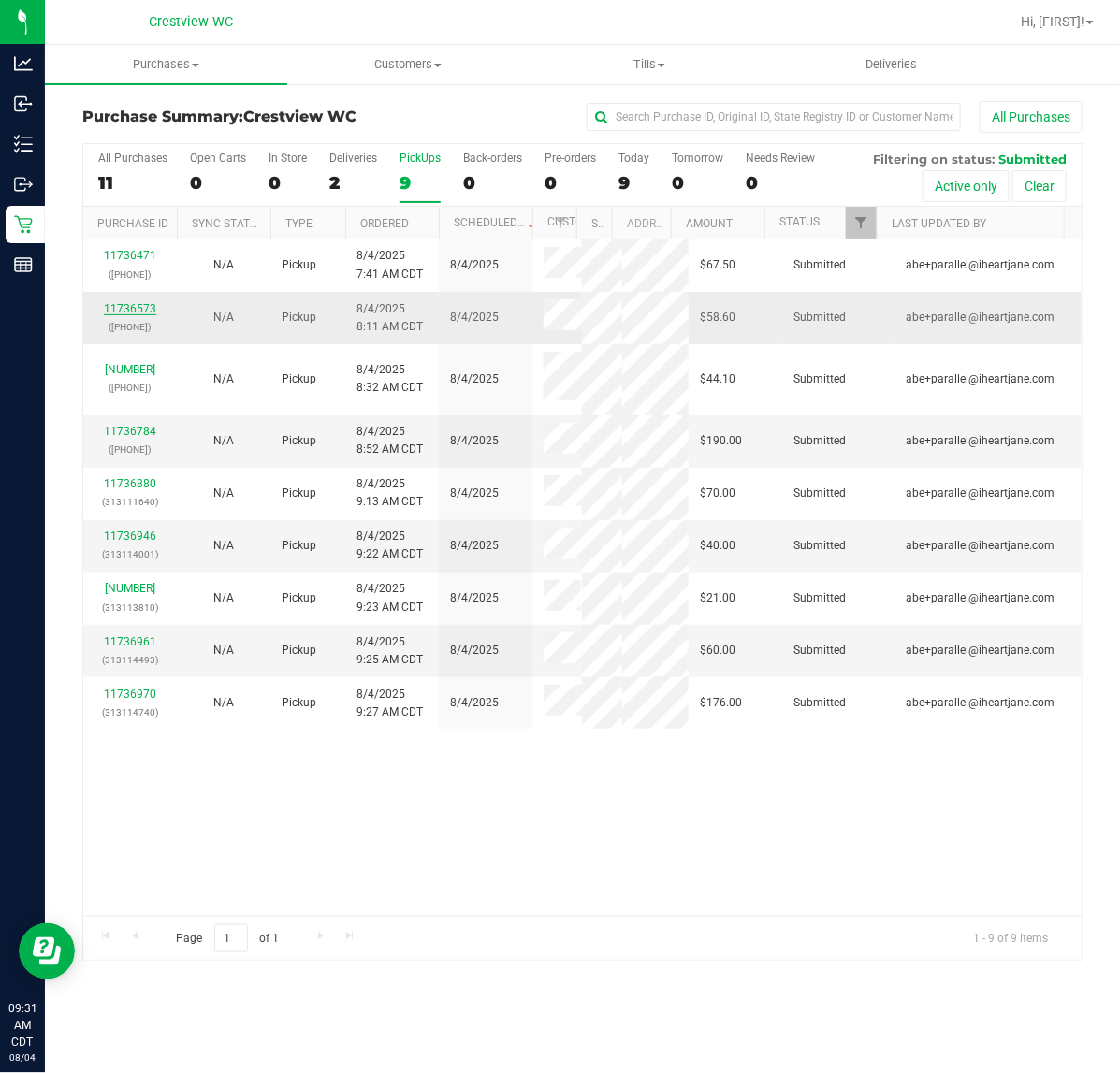 click on "11736573" at bounding box center (130, 309) 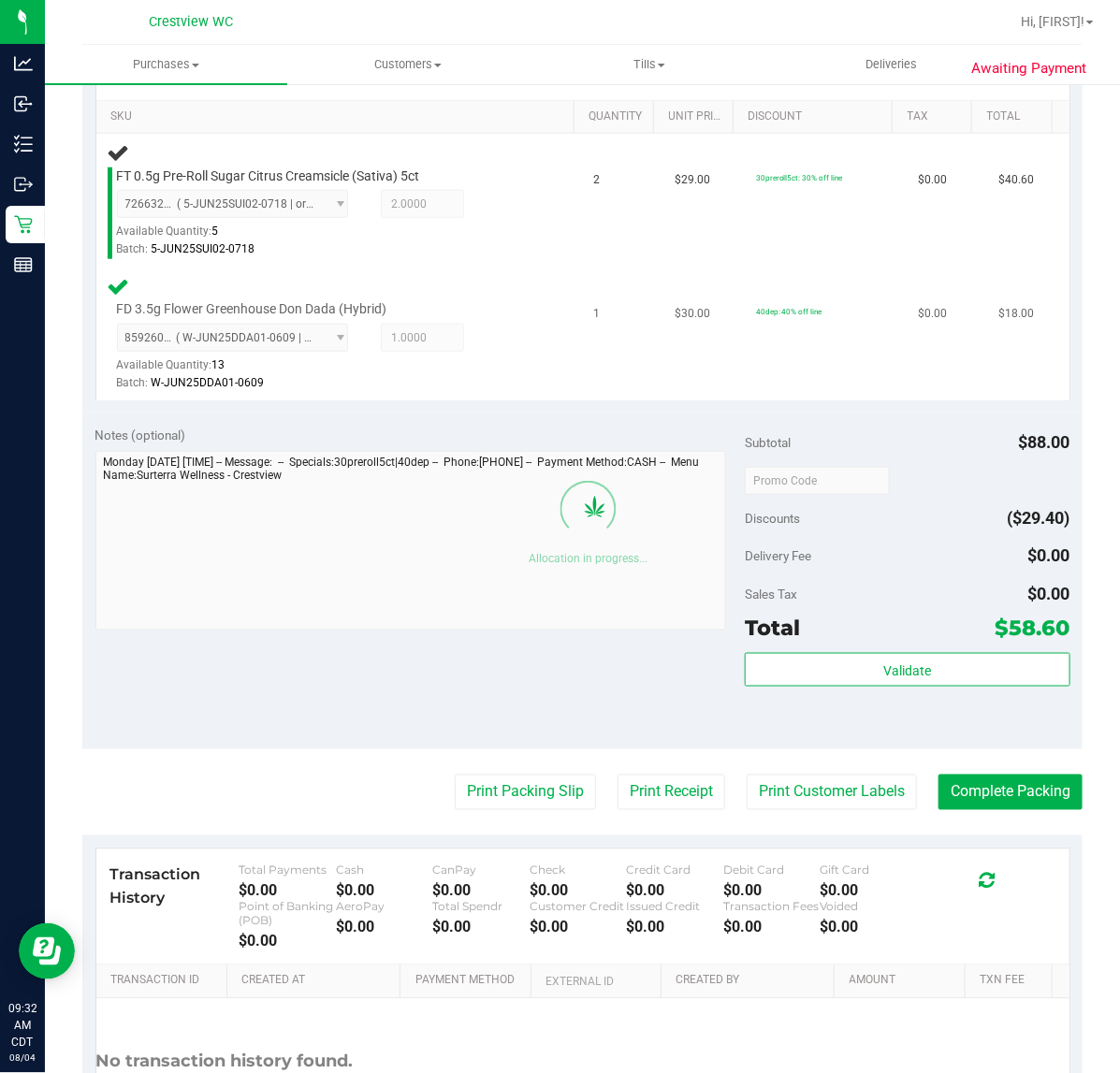 scroll, scrollTop: 468, scrollLeft: 0, axis: vertical 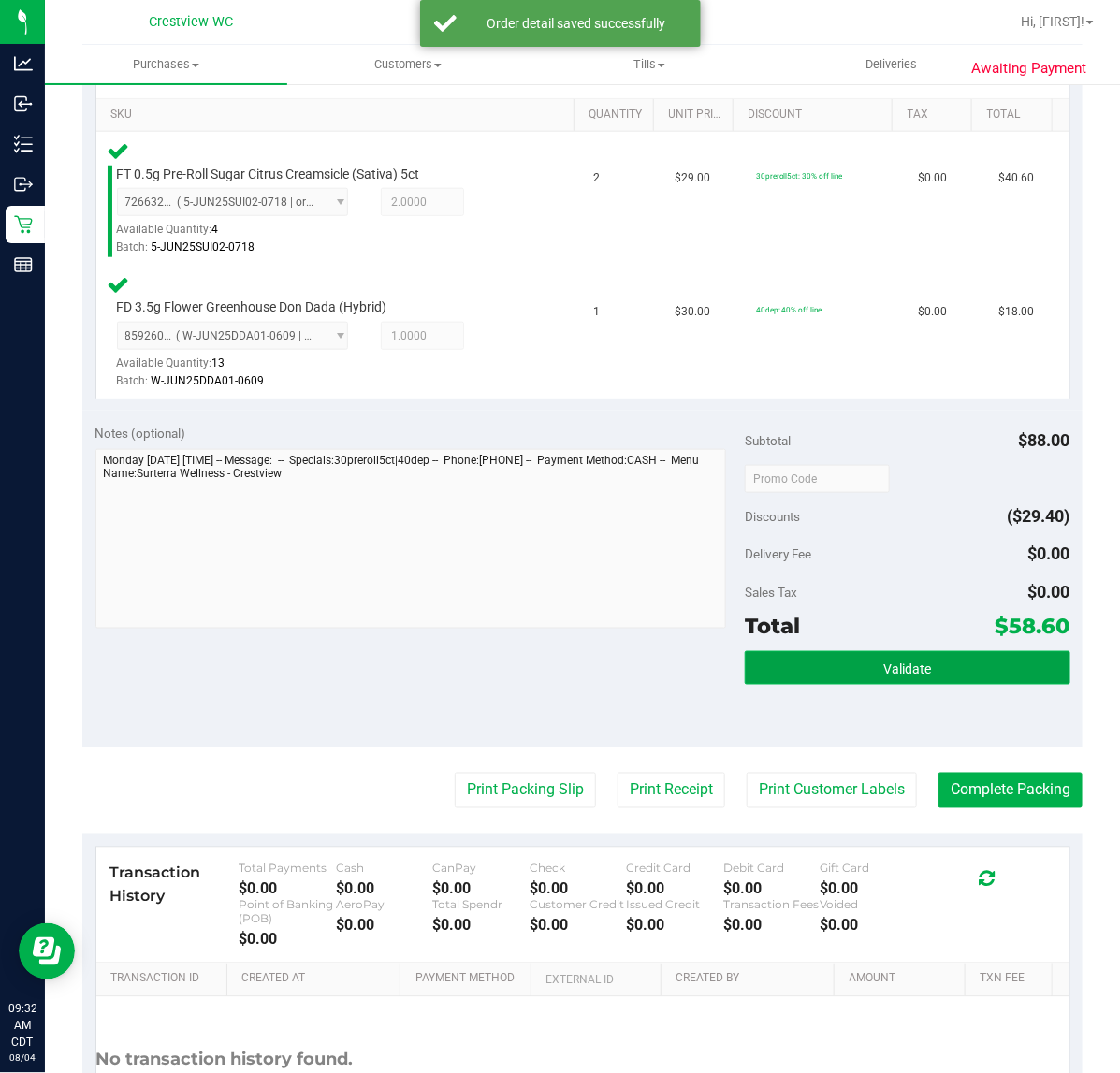 click on "Validate" at bounding box center [907, 668] 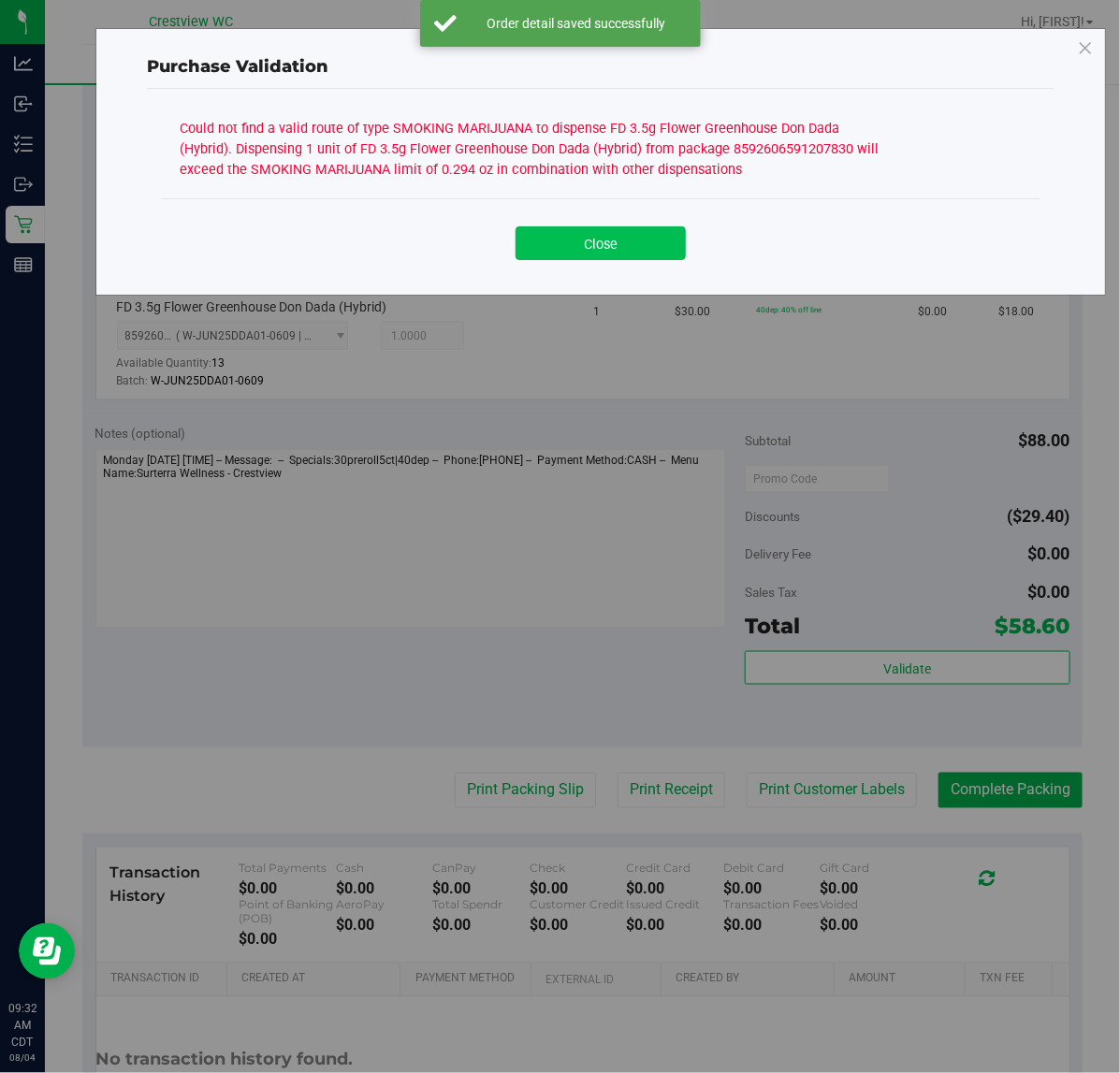 click on "Close" at bounding box center [601, 243] 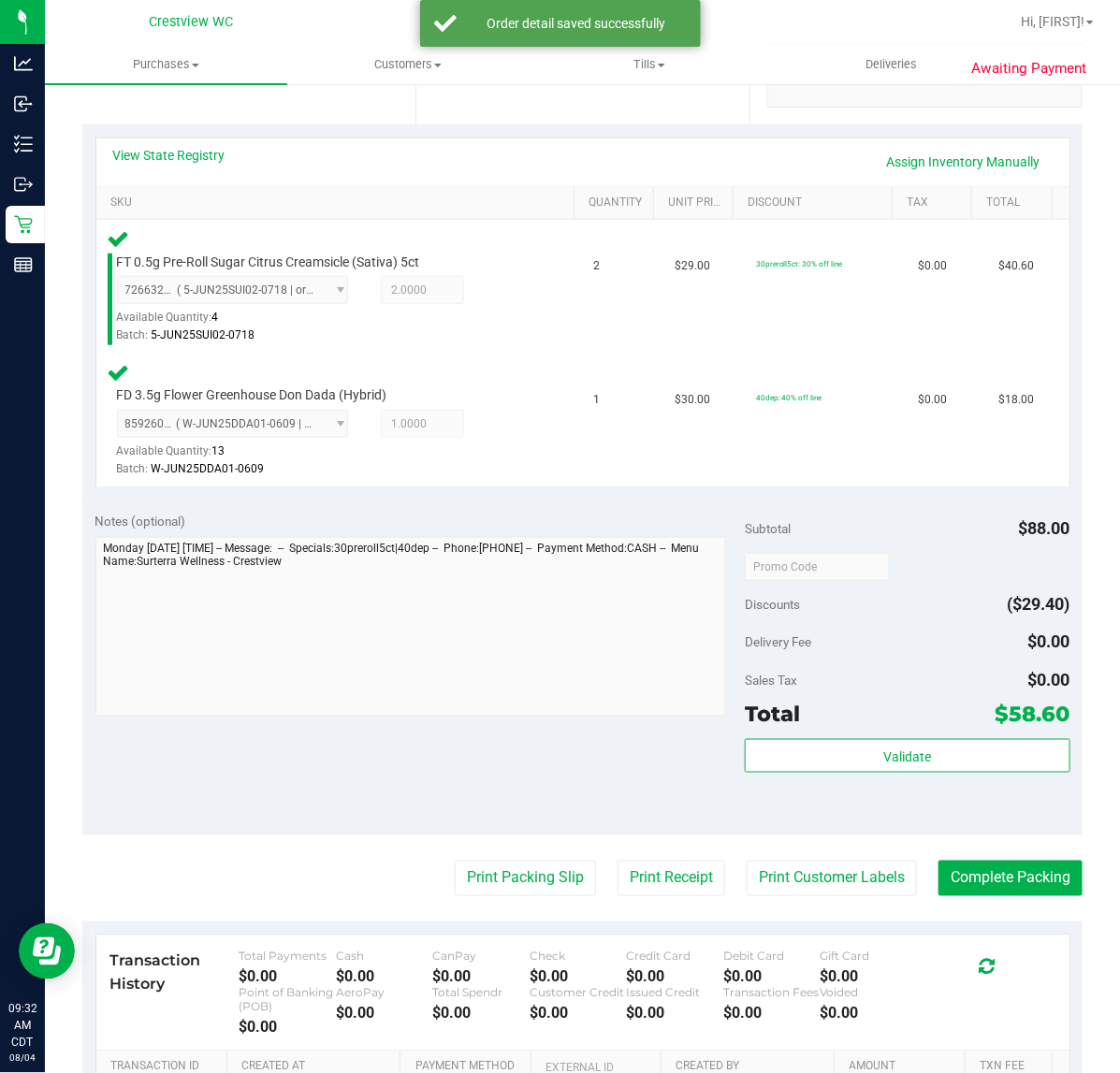 scroll, scrollTop: 117, scrollLeft: 0, axis: vertical 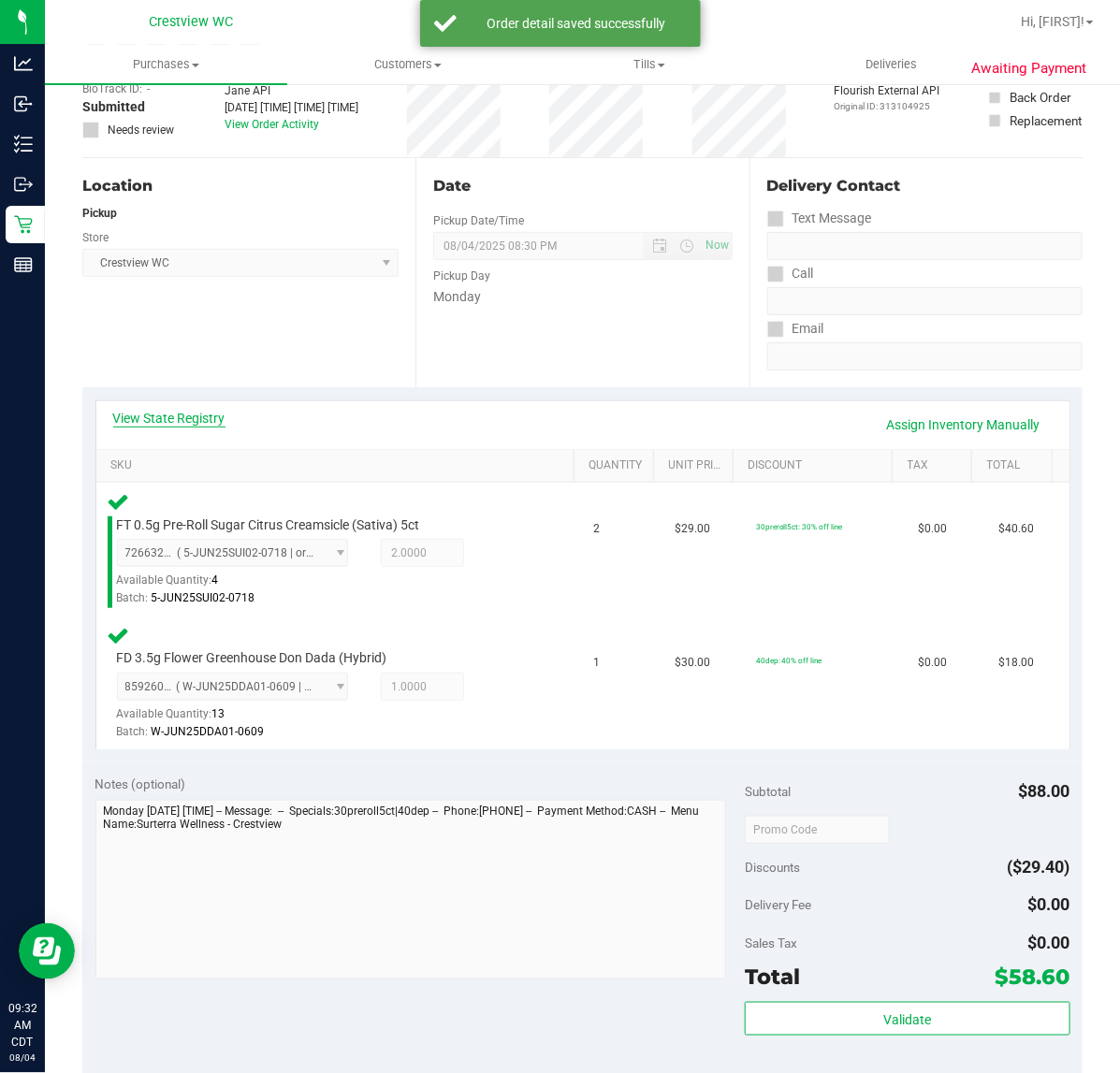 click on "View State Registry" at bounding box center [169, 418] 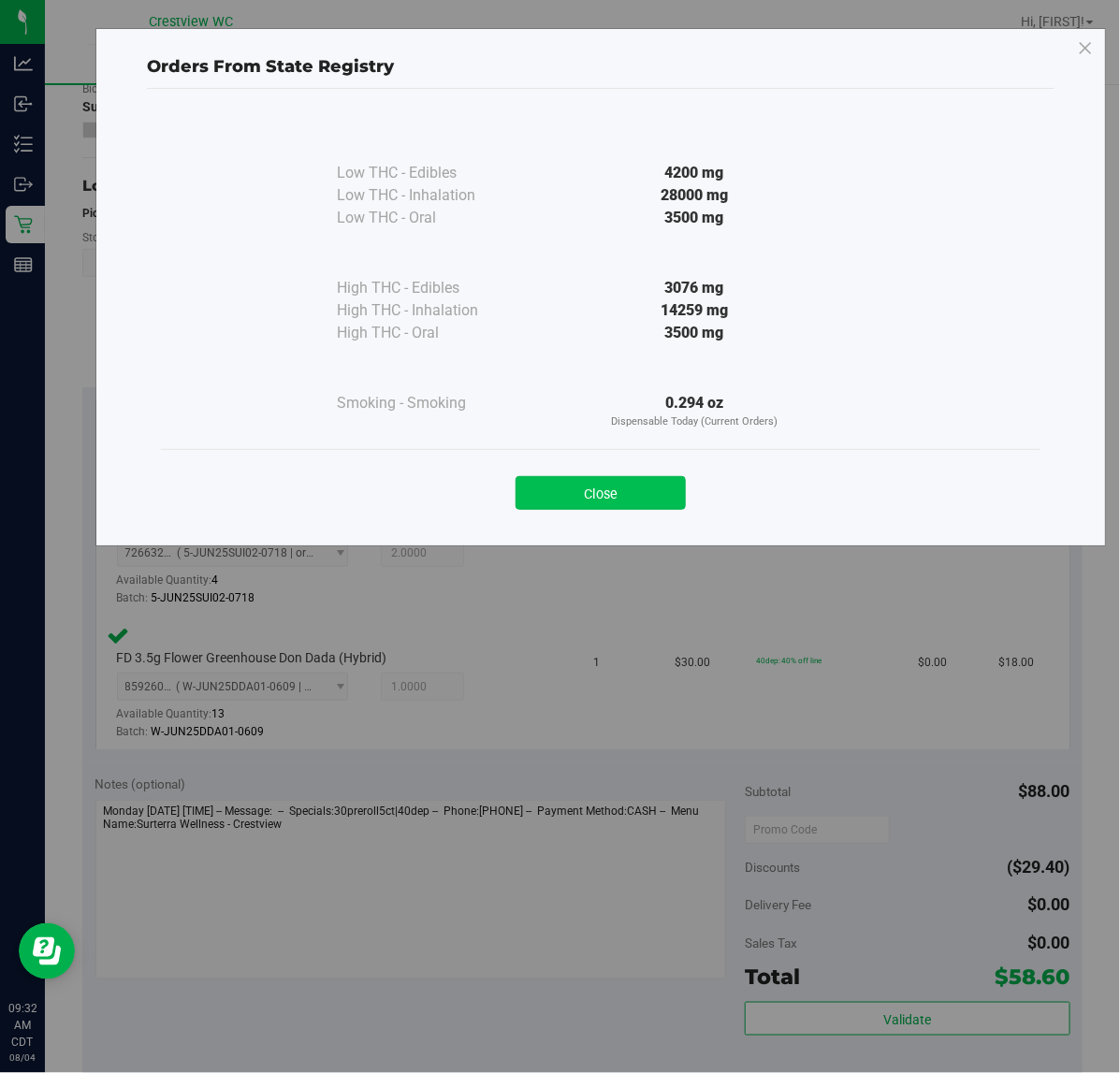 click on "Close" at bounding box center (601, 493) 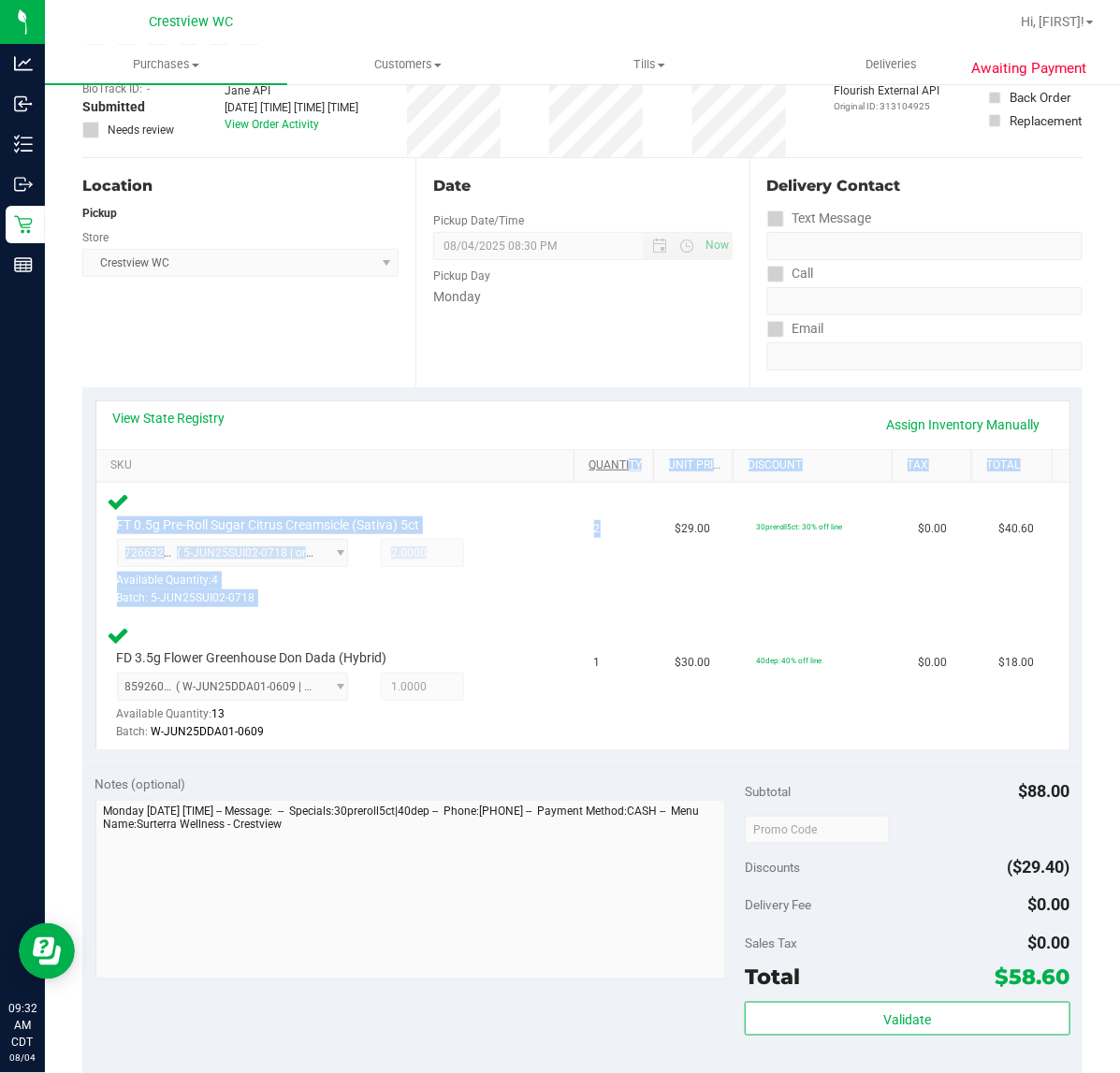 drag, startPoint x: 620, startPoint y: 479, endPoint x: 586, endPoint y: 466, distance: 36.40055 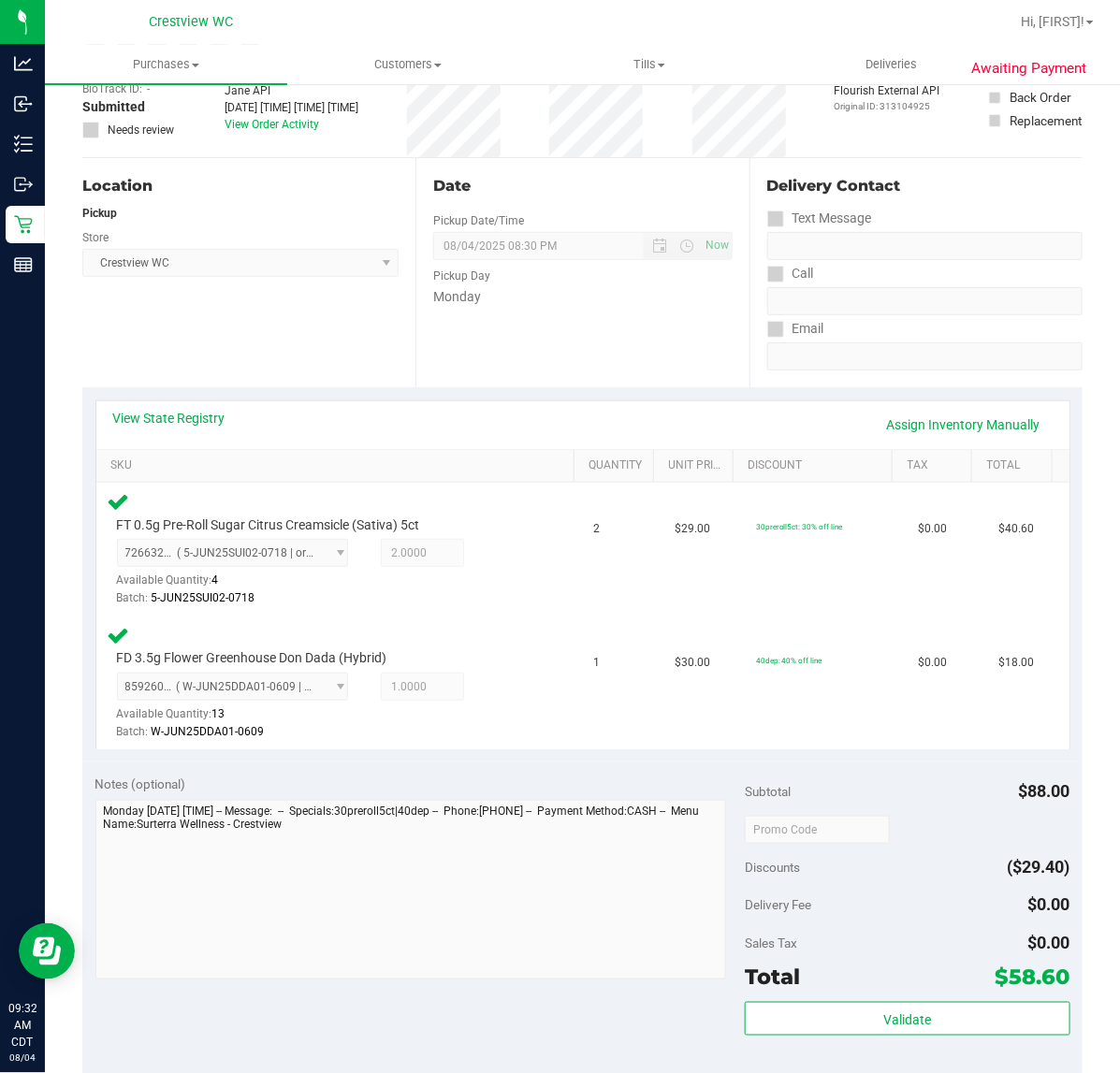 click on "Location
Pickup
Store
Crestview WC Select Store Bonita Springs WC Boynton Beach WC Bradenton WC Brandon WC Brooksville WC Call Center Clermont WC Crestview WC Deerfield Beach WC Delray Beach WC Deltona WC Ft Walton Beach WC Ft. Lauderdale WC Ft. Myers WC Gainesville WC Jax Atlantic WC JAX DC REP Jax WC Key West WC Lakeland WC Largo WC Lehigh Acres DC REP Merritt Island WC Miami 72nd WC Miami Beach WC Miami Dadeland WC Miramar DC REP New Port Richey WC North Palm Beach WC North Port WC Ocala WC Orange Park WC Orlando Colonial WC Orlando DC REP Orlando WC Oviedo WC Palm Bay WC Palm Coast WC Panama City WC Pensacola WC Port Orange WC Port St. Lucie WC Sebring WC South Tampa WC St. Pete WC Summerfield WC Tallahassee DC REP Tallahassee WC Tampa DC Testing Tampa Warehouse Tampa WC TX Austin DC TX Plano Retail WPB DC WPB WC" at bounding box center (249, 272) 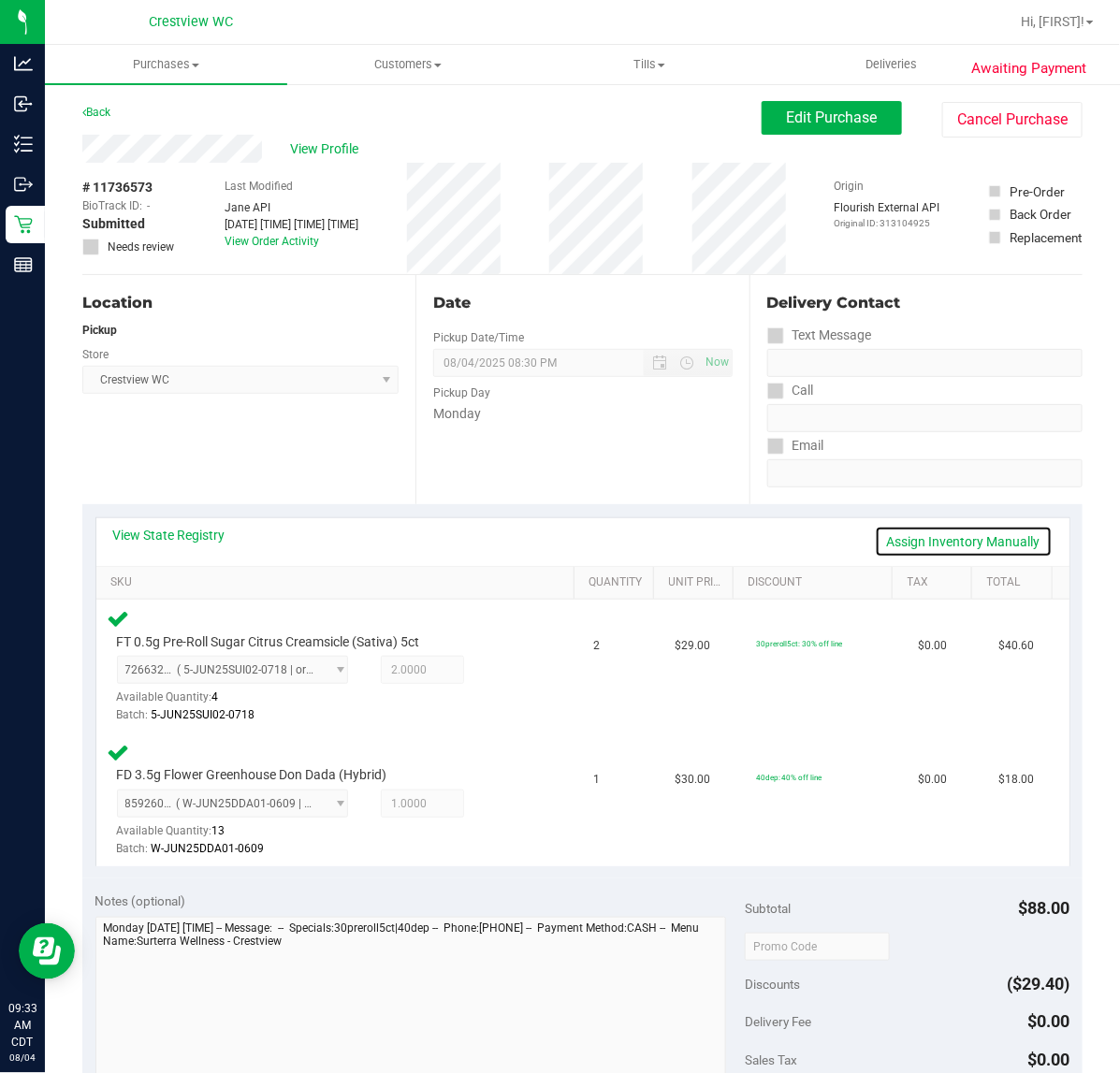 click on "Assign Inventory Manually" at bounding box center (964, 542) 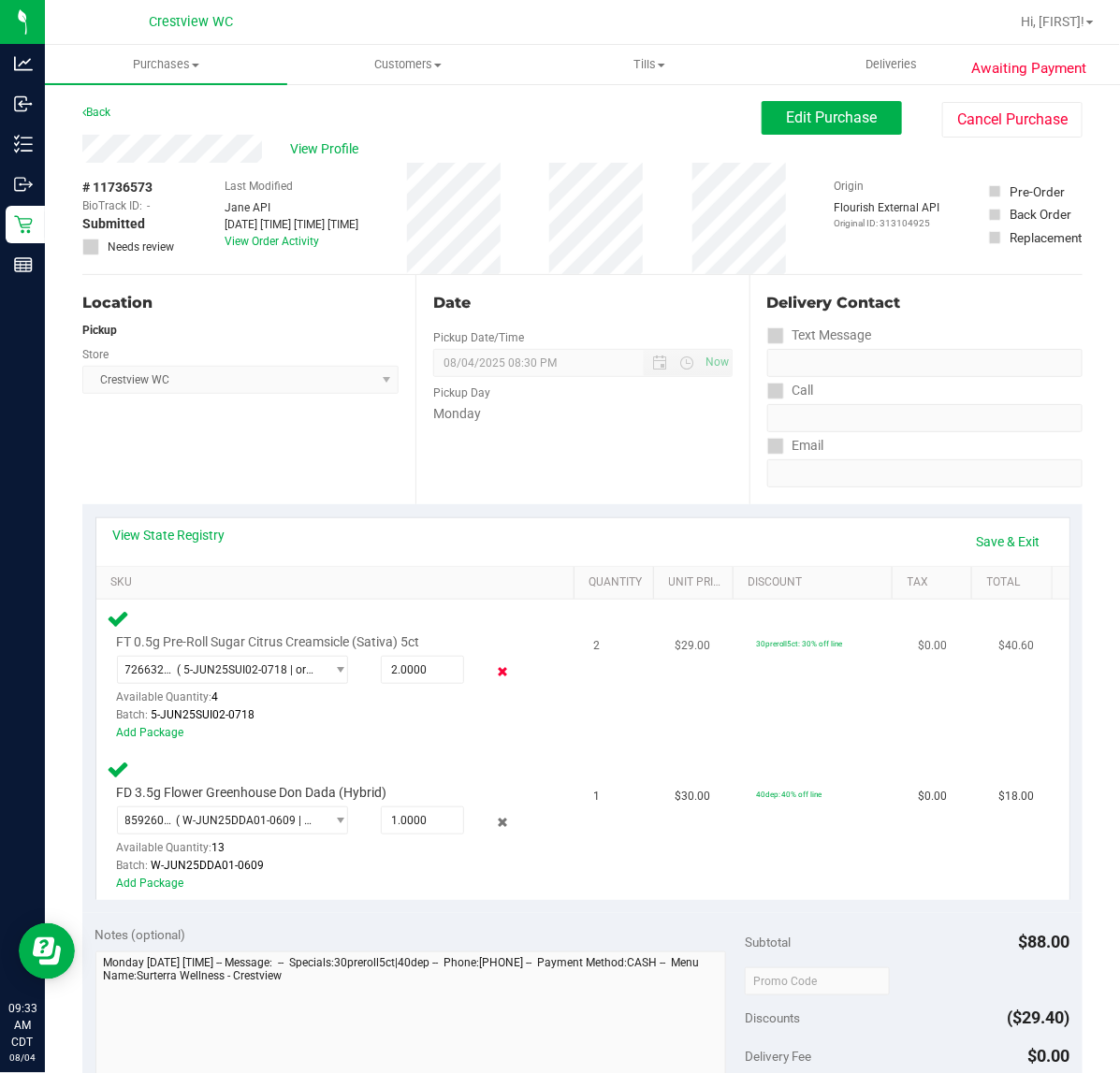click at bounding box center (502, 672) 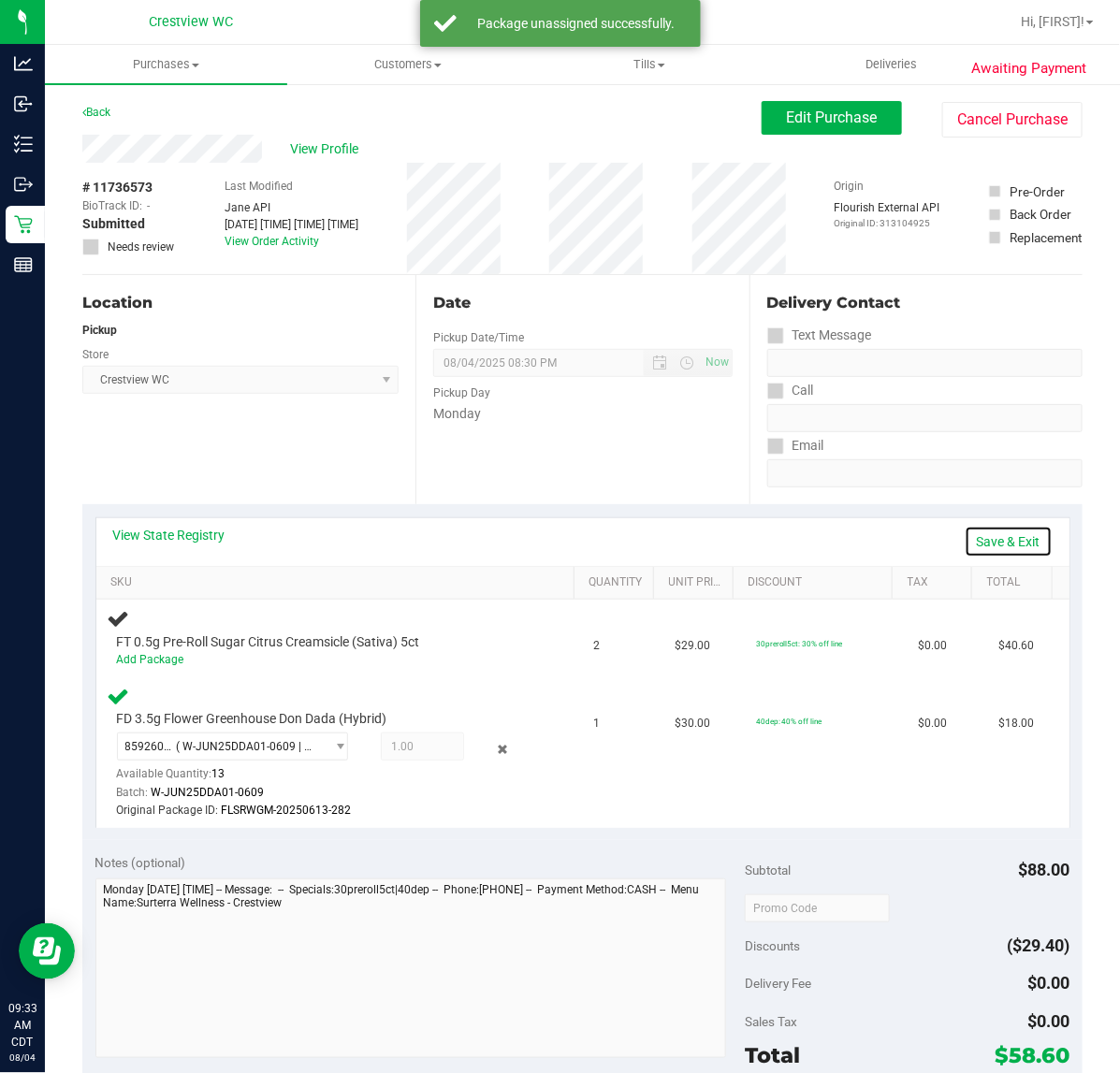 click on "Save & Exit" at bounding box center [1009, 542] 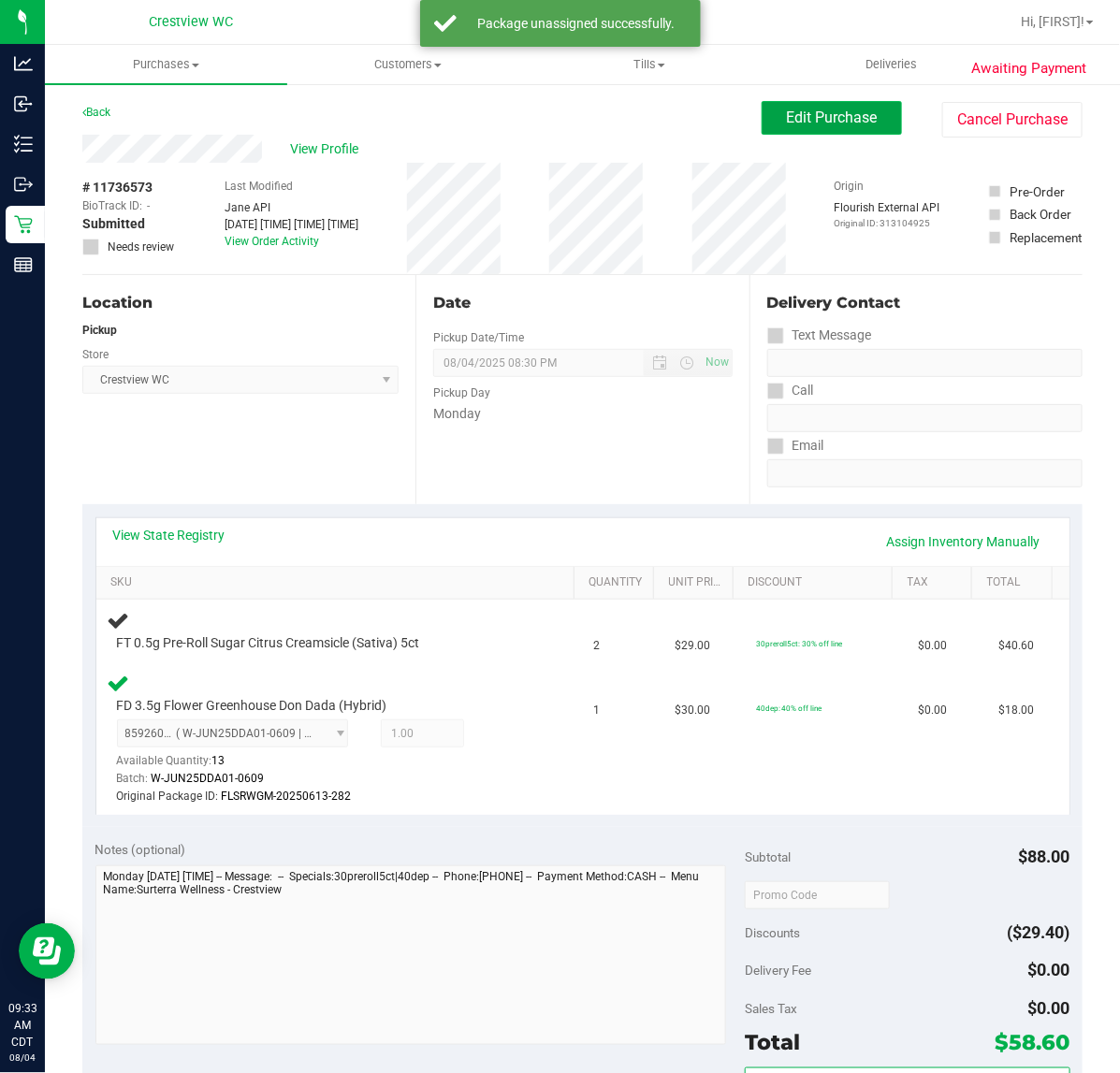 click on "Edit Purchase" at bounding box center [832, 118] 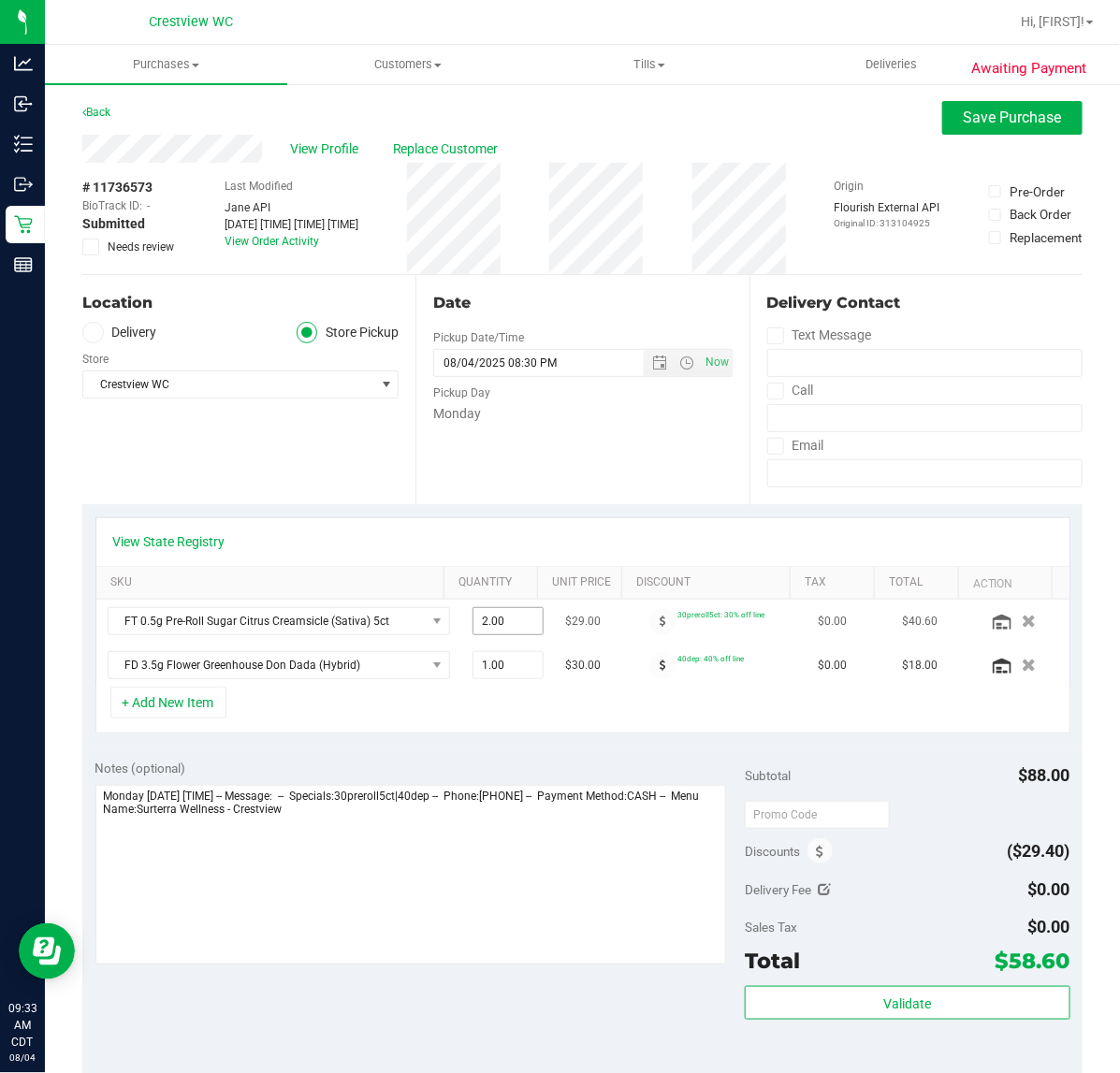 click on "2.00 2" at bounding box center [508, 621] 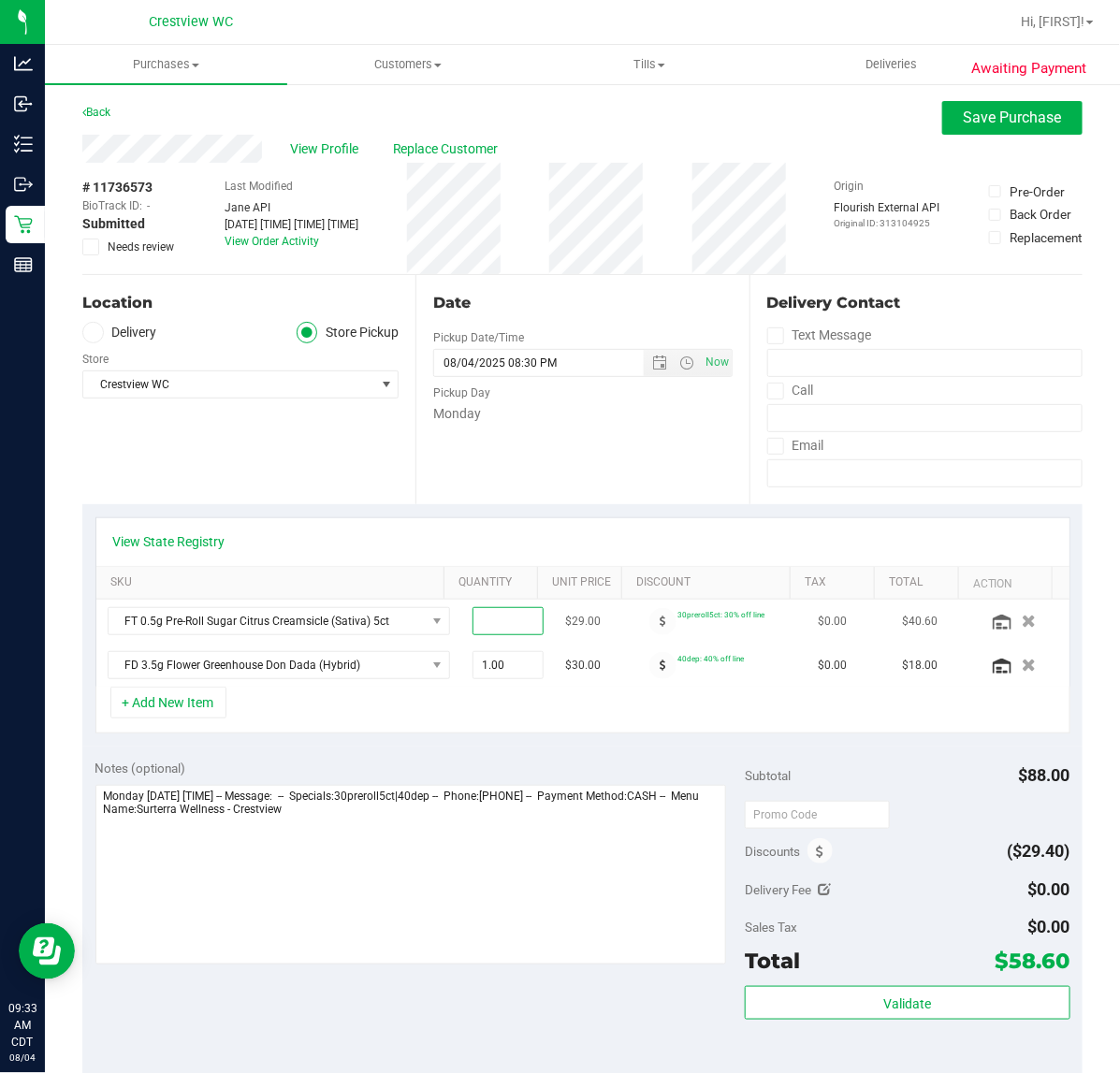 type on "1" 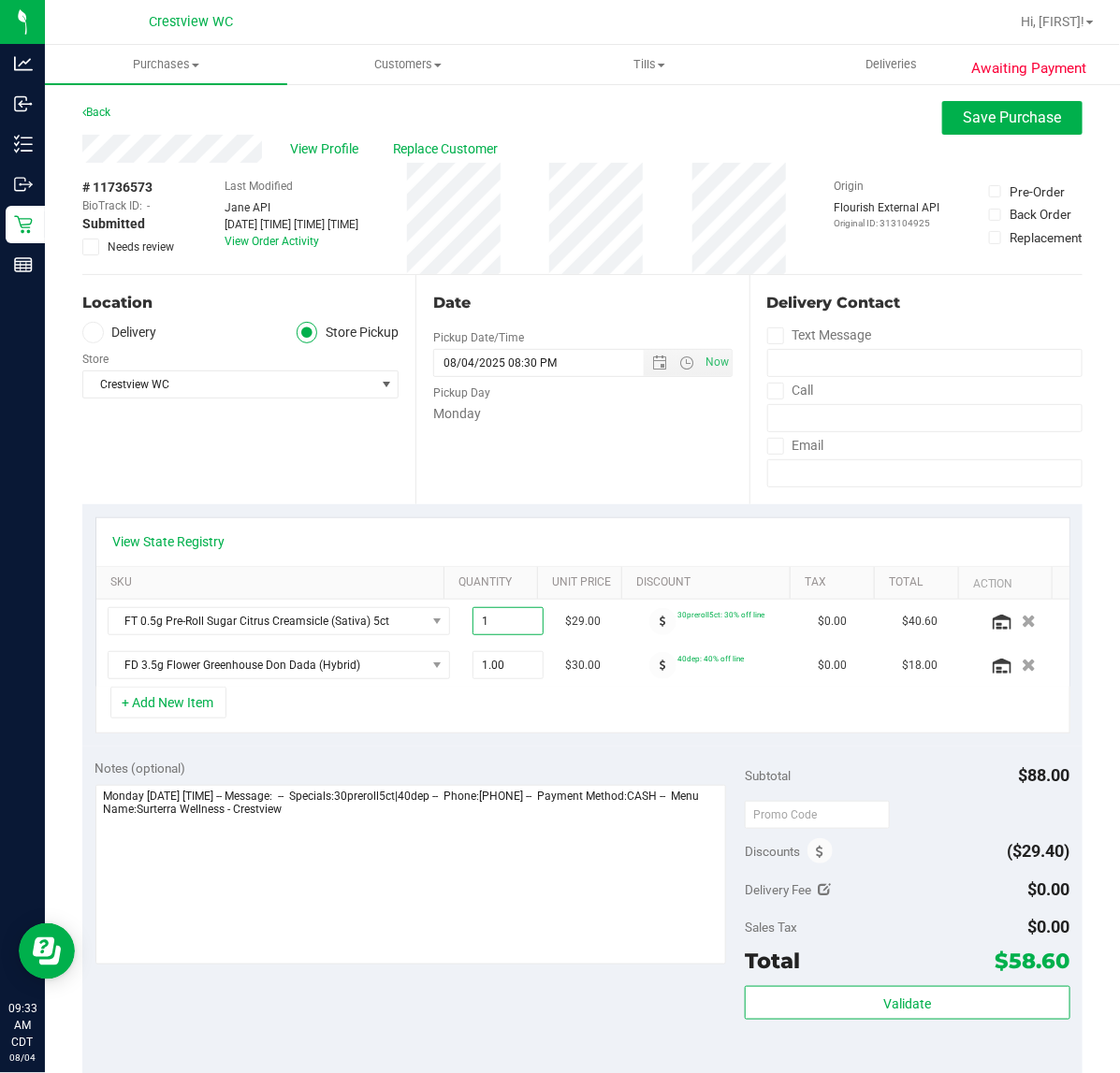 type on "1.00" 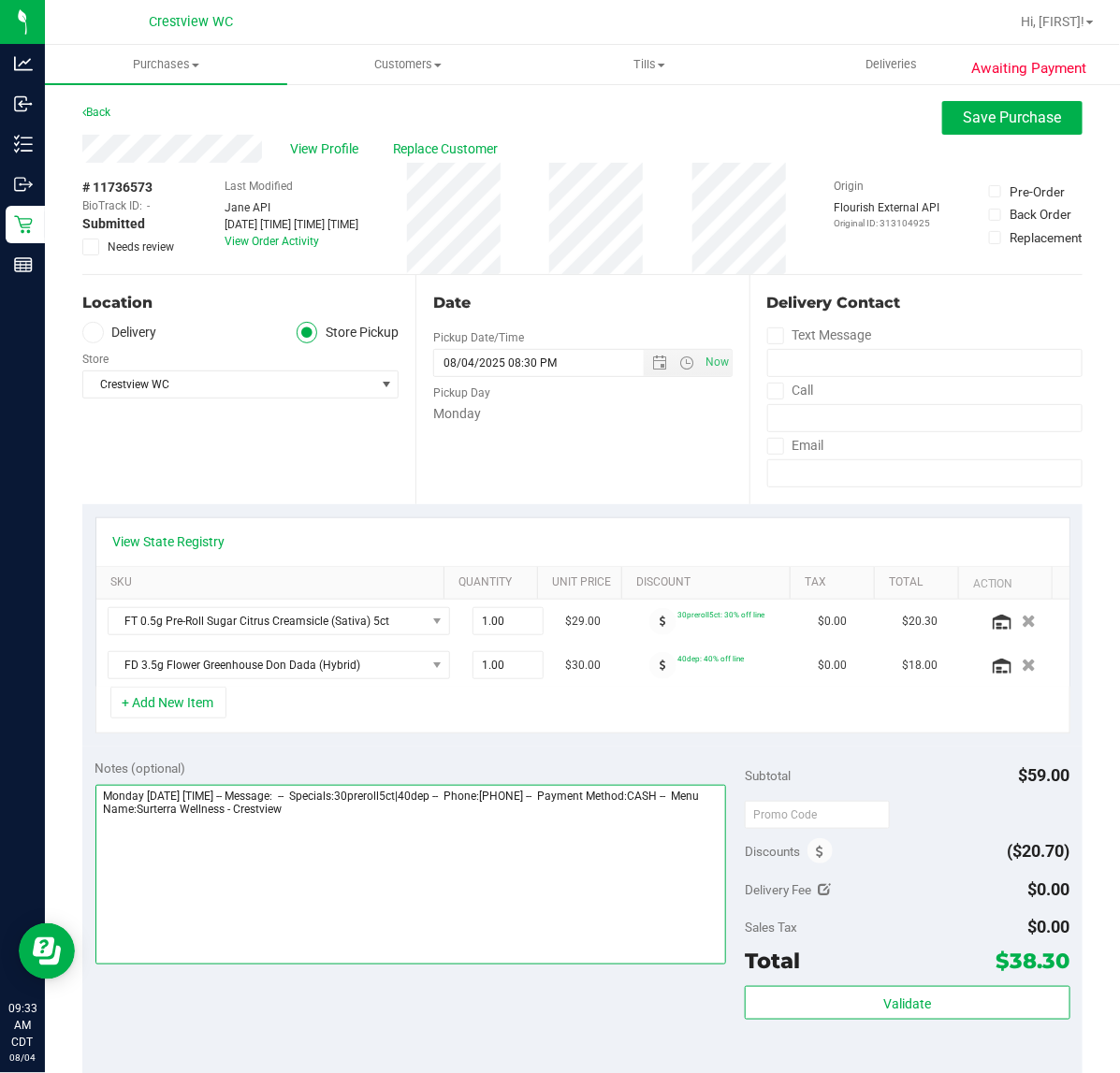 click at bounding box center (411, 875) 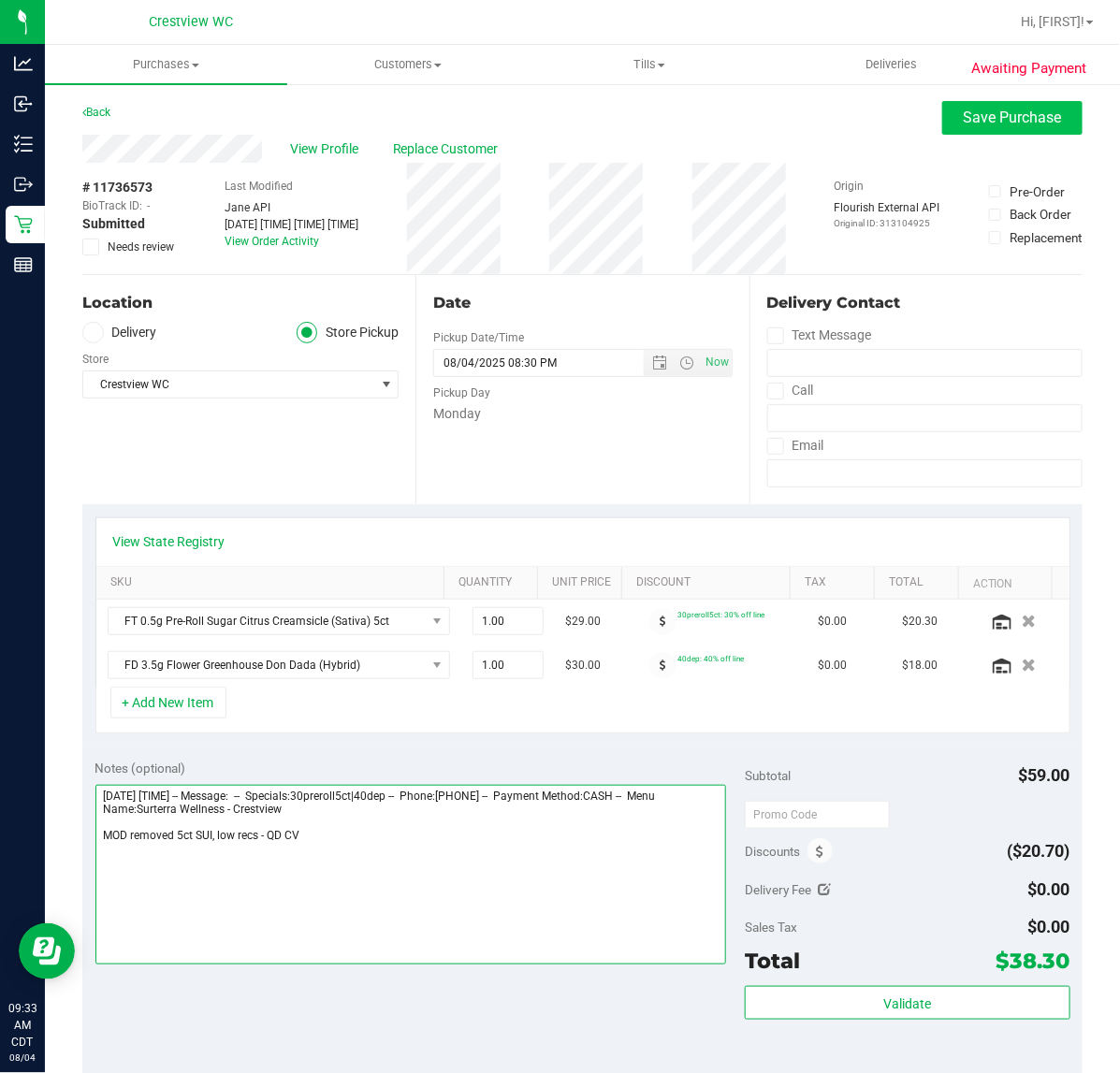 type on "Monday 08/04/2025 09:00-20:30 -- Message:  --  Specials:30preroll5ct|40dep --  Phone:8508652073 --  Payment Method:CASH --  Menu Name:Surterra Wellness - Crestview
MOD removed 5ct SUI, low recs - QD CV" 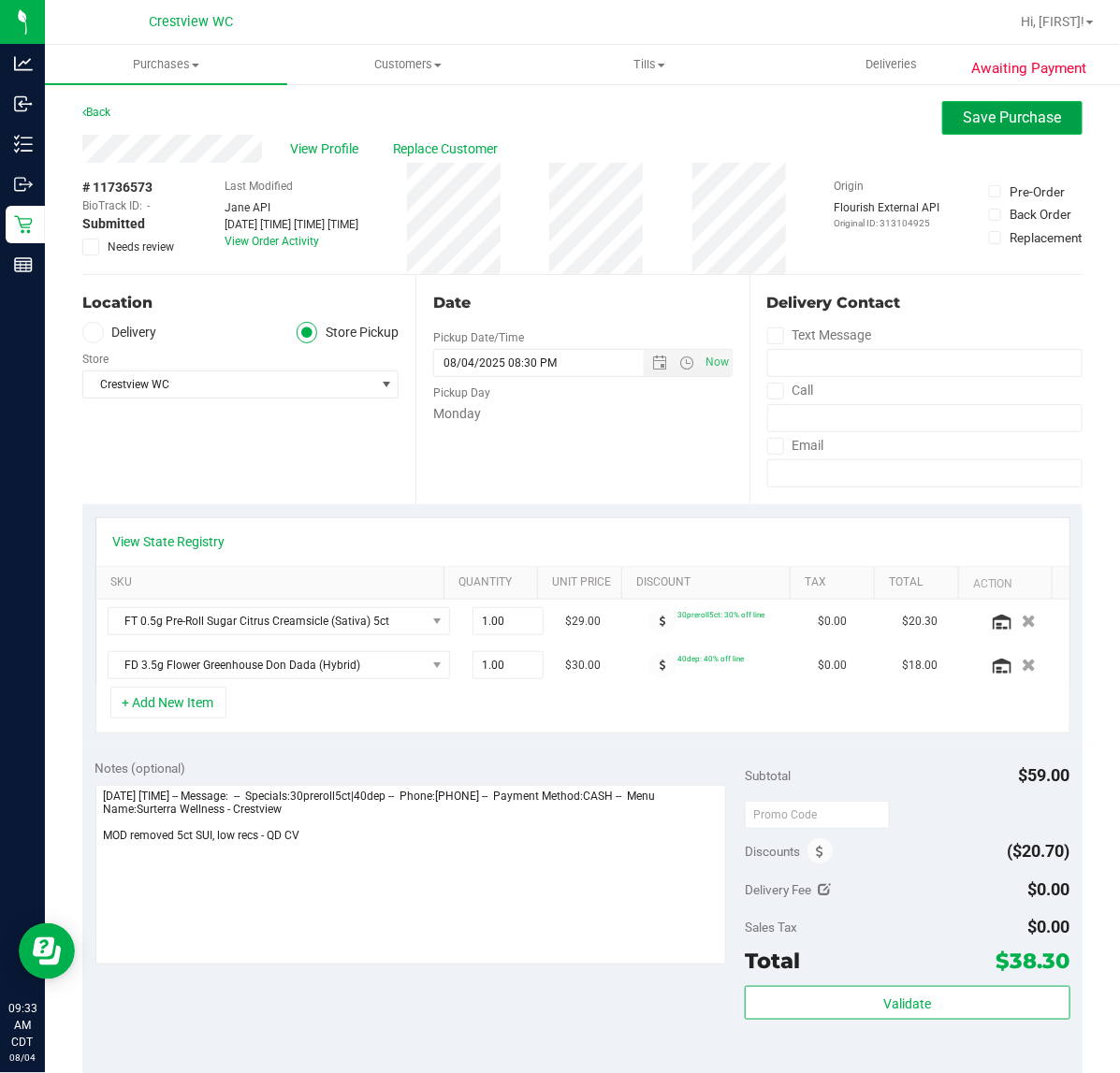 click on "Save Purchase" at bounding box center (1012, 118) 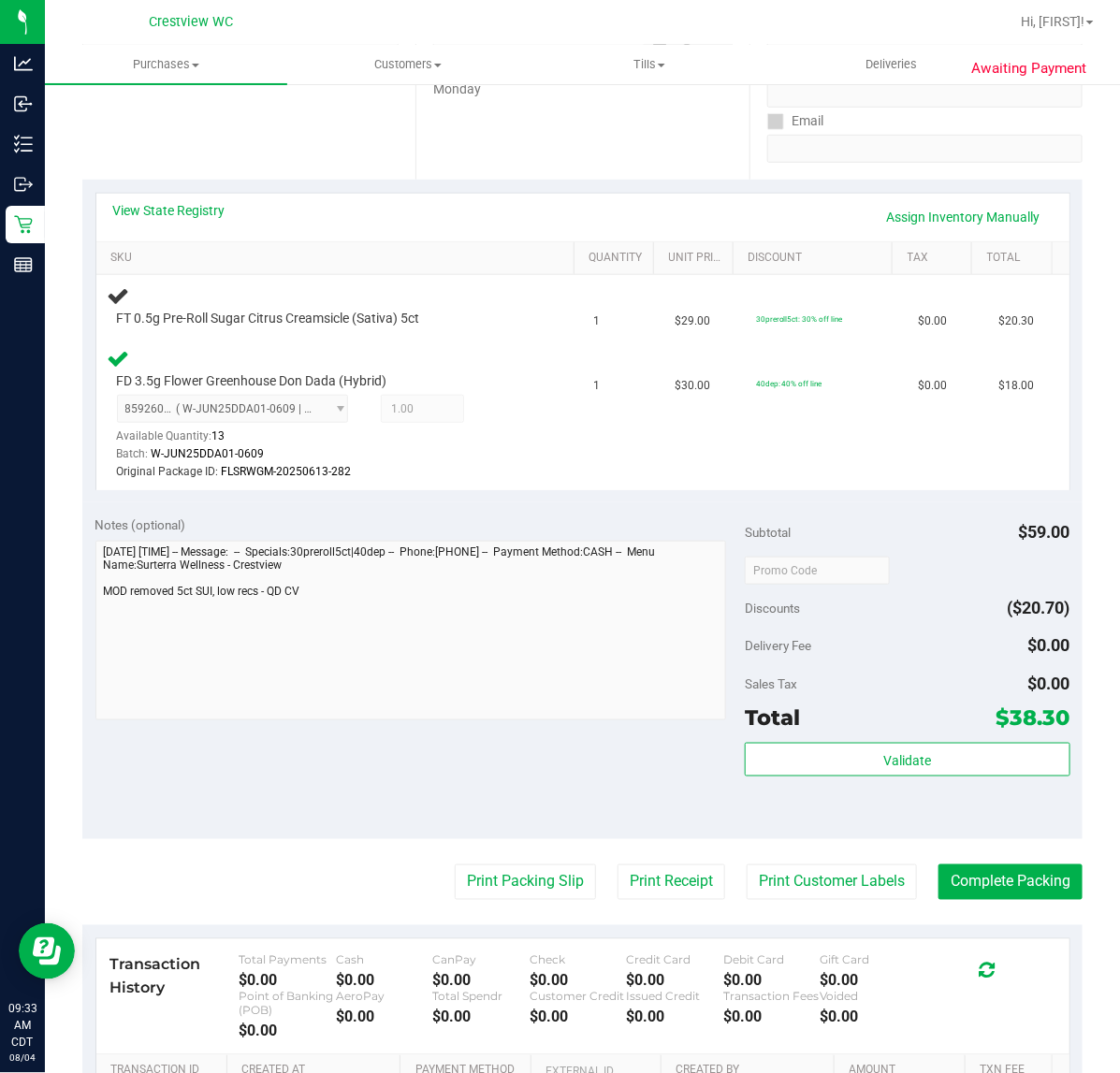 scroll, scrollTop: 117, scrollLeft: 0, axis: vertical 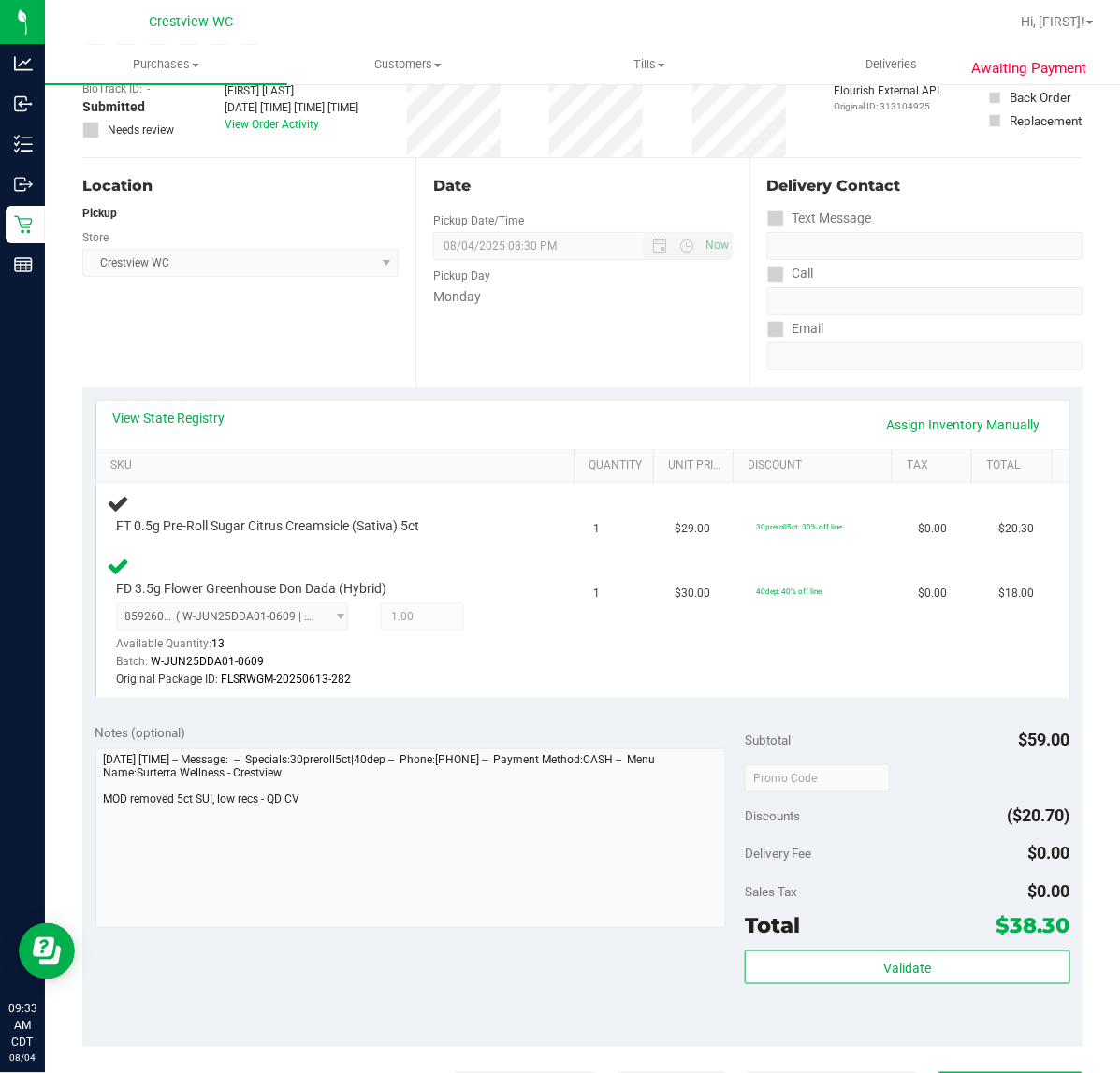 click on "Date
Pickup Date/Time
08/04/2025
Now
08/04/2025 08:30 PM
Now
Pickup Day
Monday" at bounding box center [582, 272] 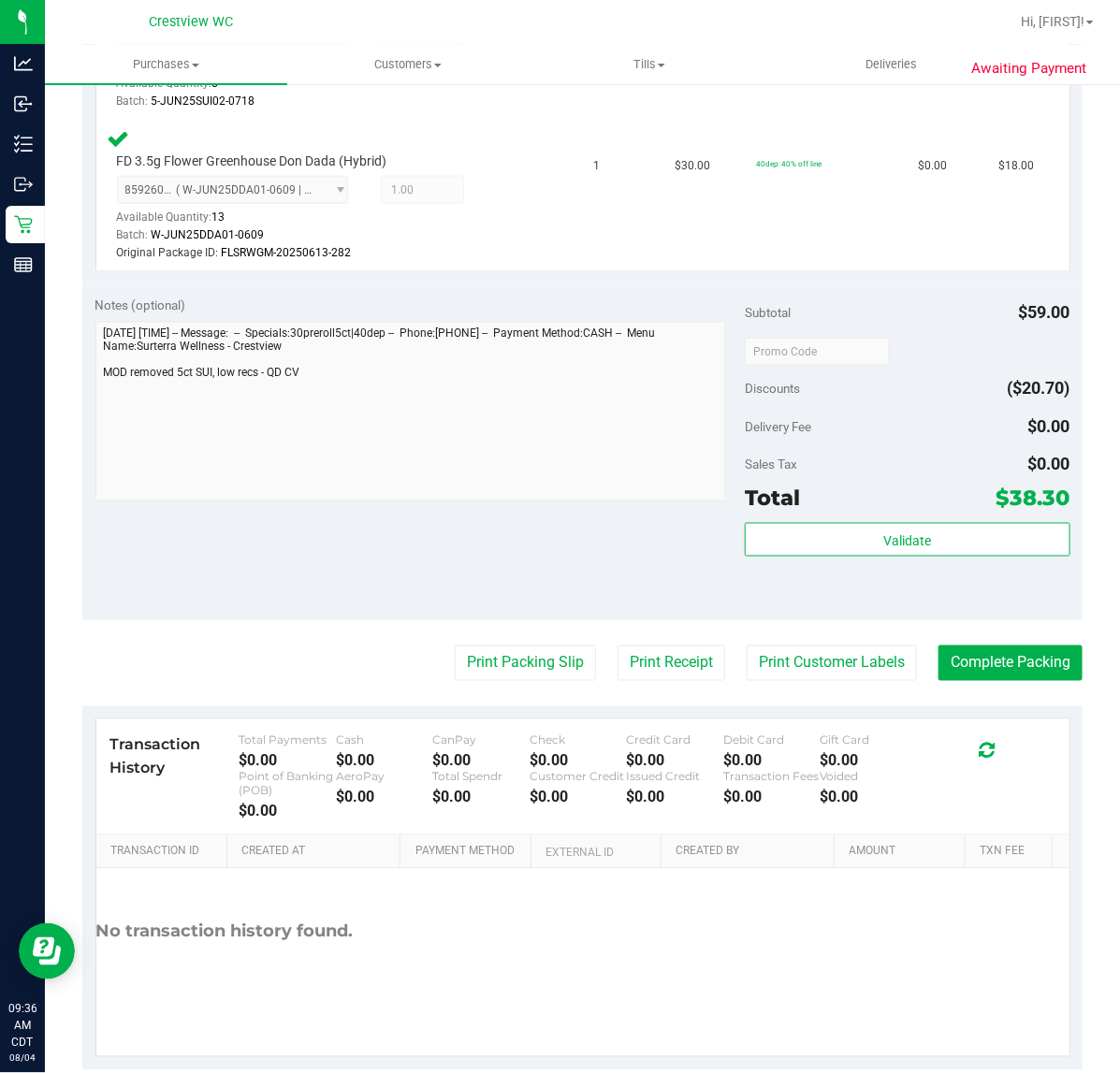 scroll, scrollTop: 643, scrollLeft: 0, axis: vertical 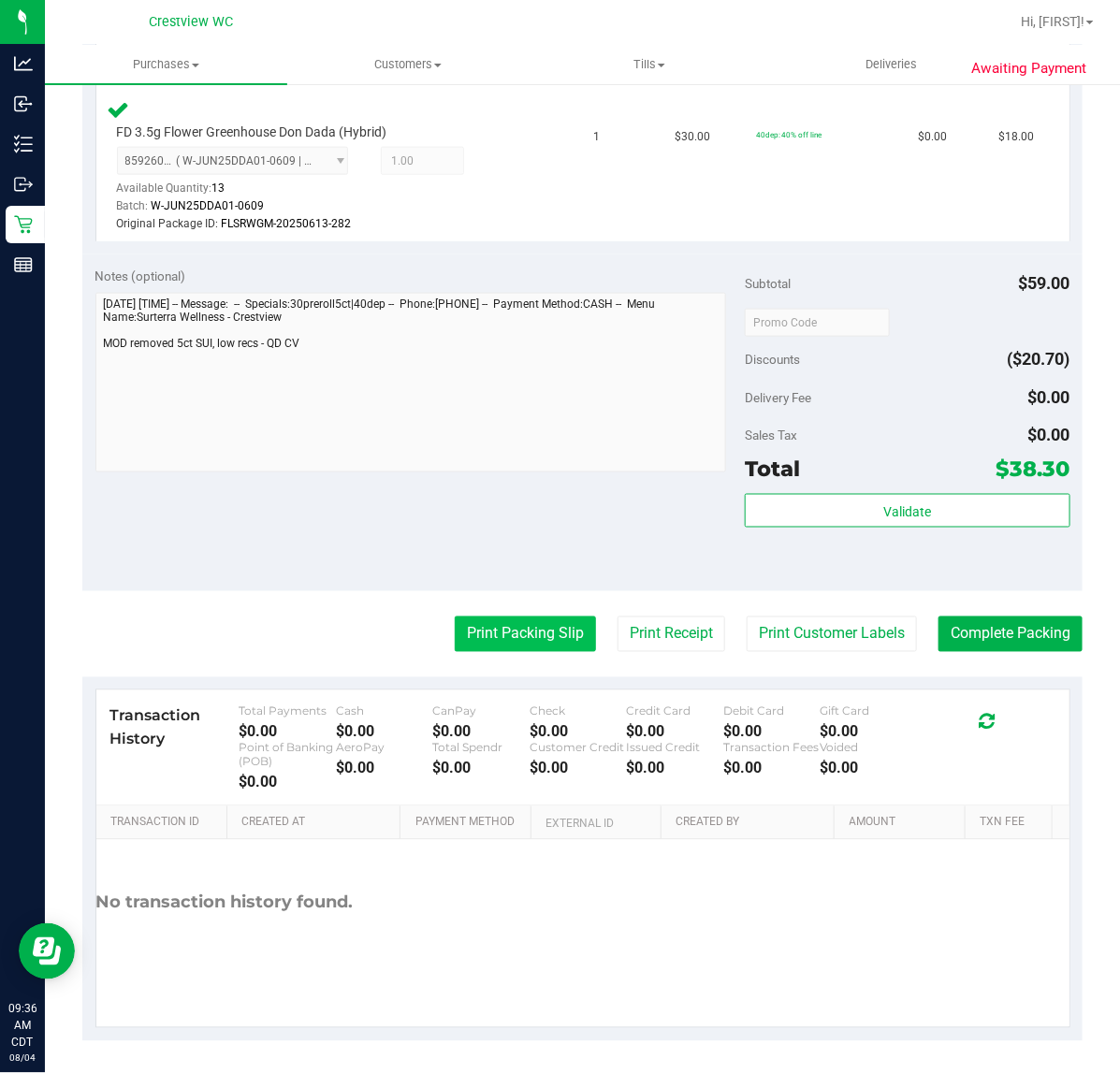 click on "Print Packing Slip" at bounding box center [525, 634] 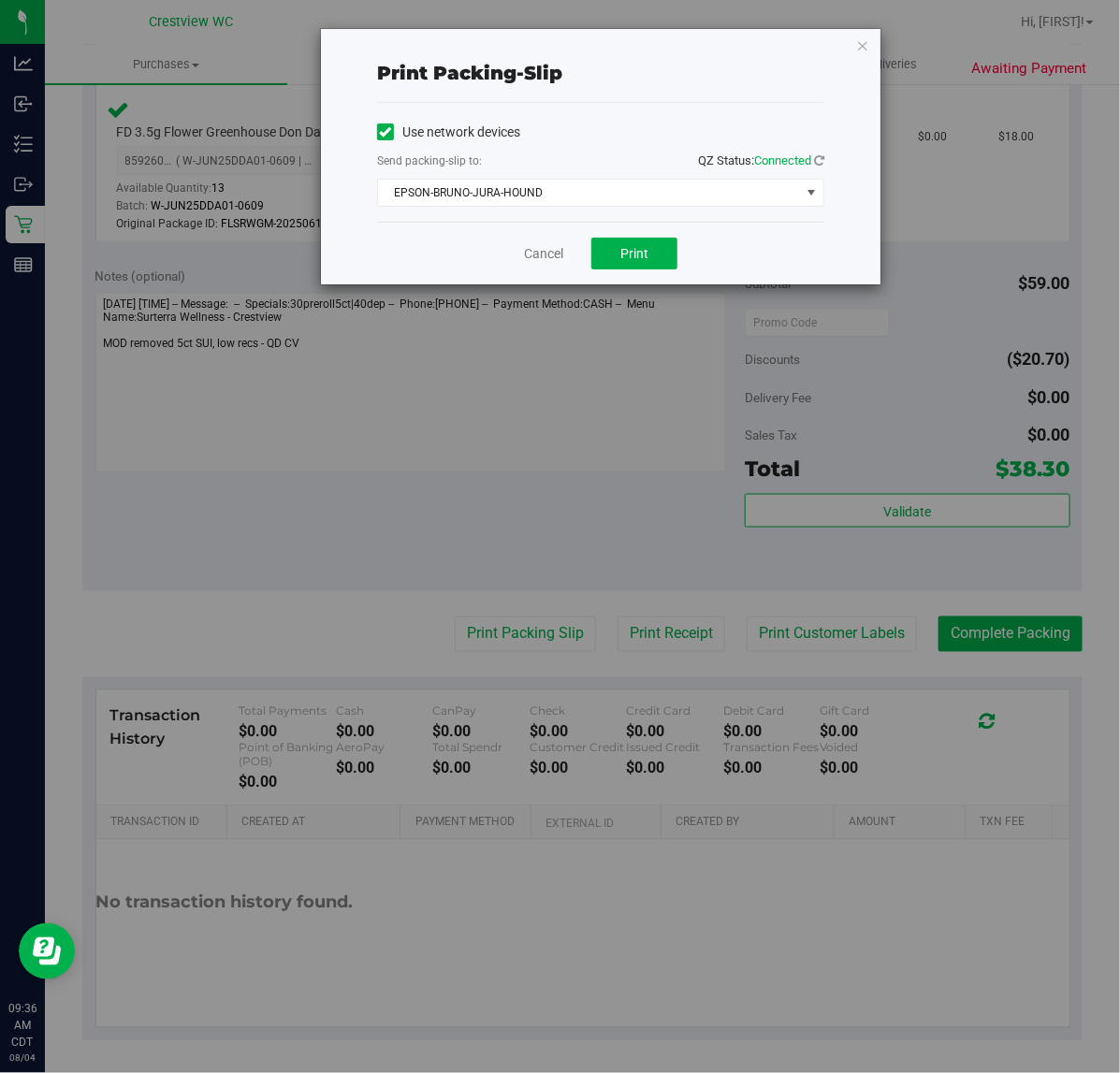 click on "Print packing-slip
Use network devices
Send packing-slip to:
QZ Status:   Connected
EPSON-BRUNO-JURA-HOUND Choose printer EPSON-BRUNO-JURA-HOUND EPSON-BRUSSELS-GRIFFON EPSON-BUBBA-OG EPSON-BUBBLE-GUM EPSON-BUBBLE-HASH EPSON-BUBBLEBERRY EPSON-G2G
Cancel
Print" at bounding box center [567, 536] 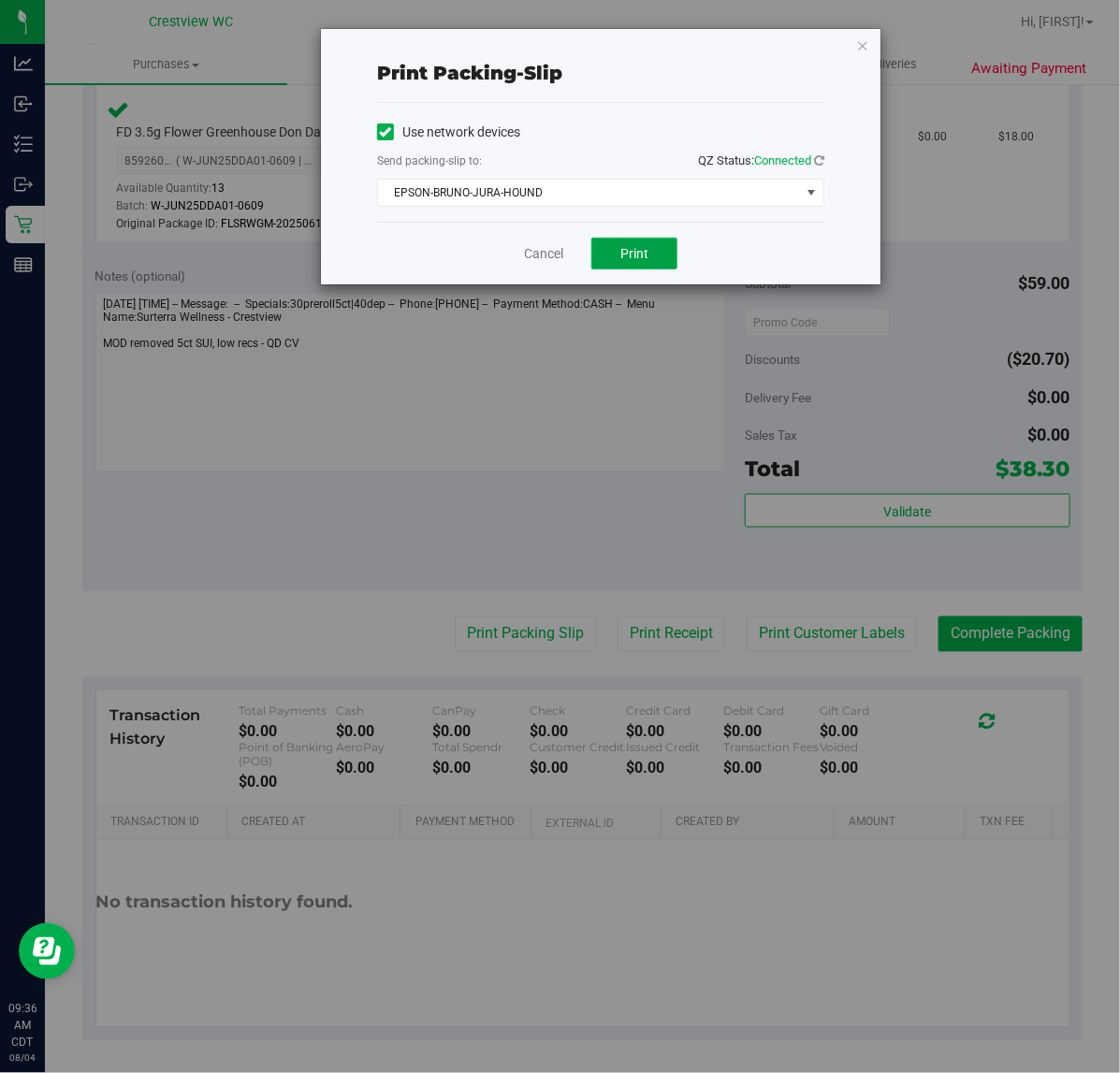 click on "Print" at bounding box center (634, 254) 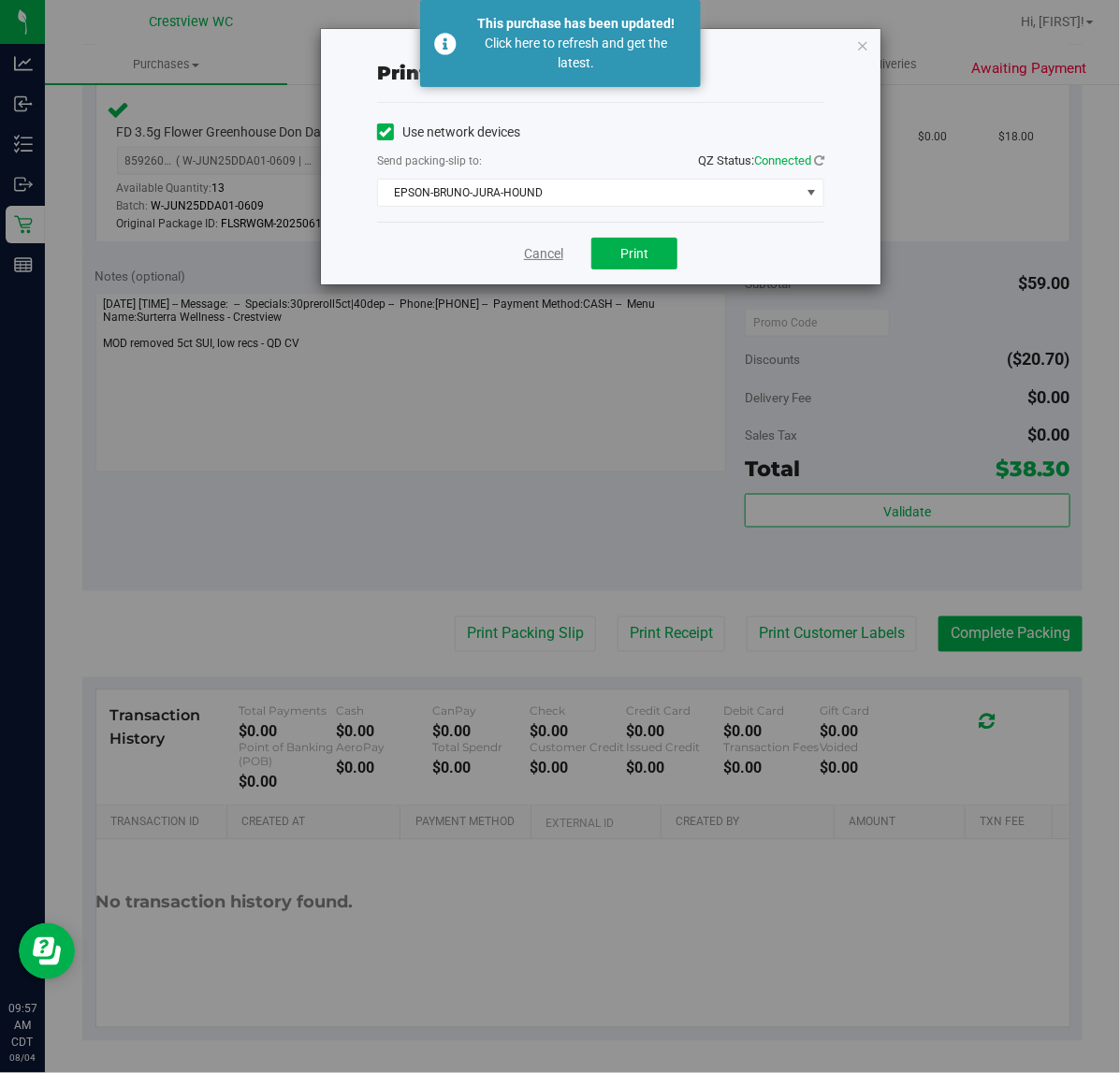 drag, startPoint x: 547, startPoint y: 267, endPoint x: 529, endPoint y: 248, distance: 26.172505 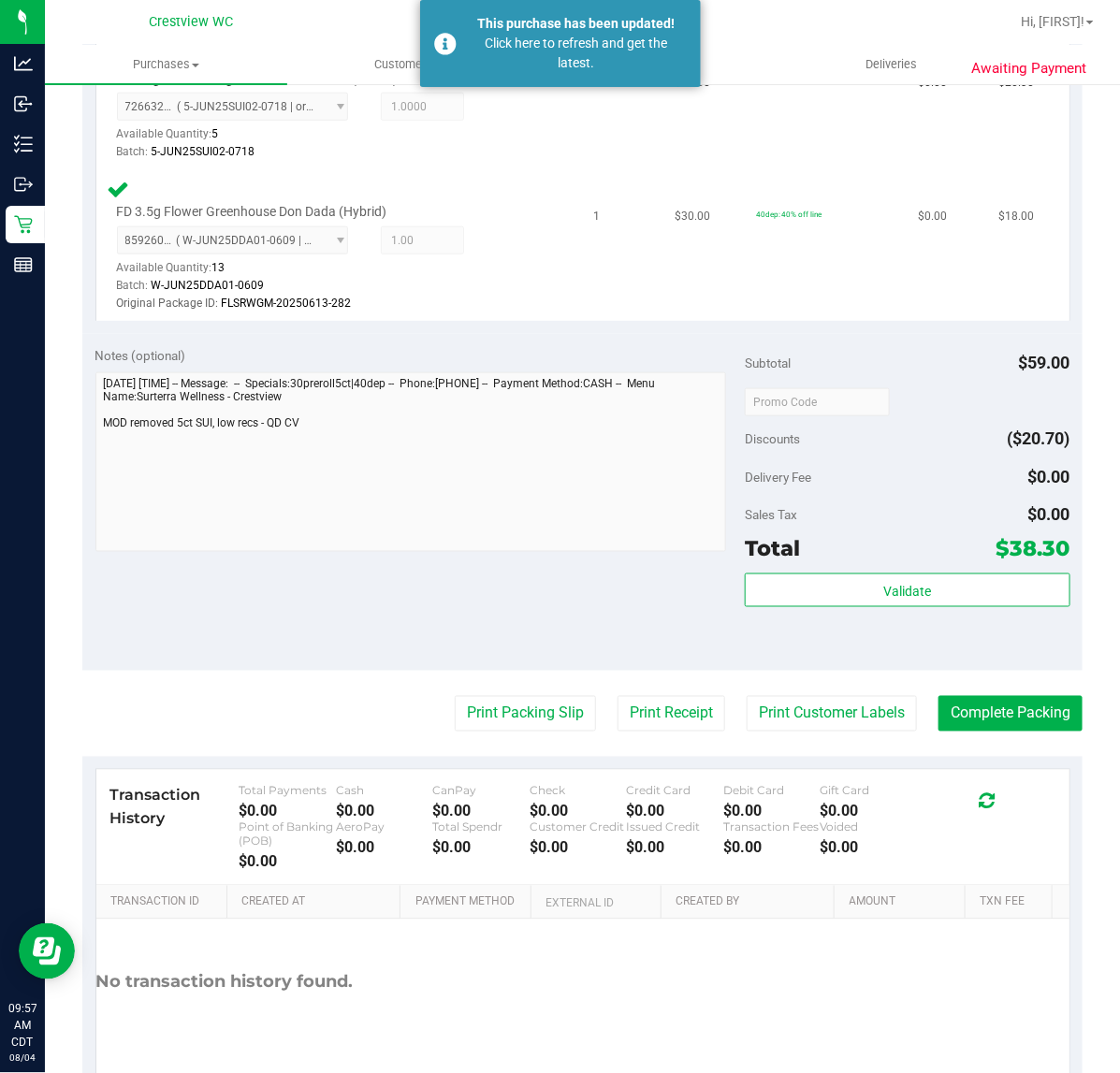 scroll, scrollTop: 409, scrollLeft: 0, axis: vertical 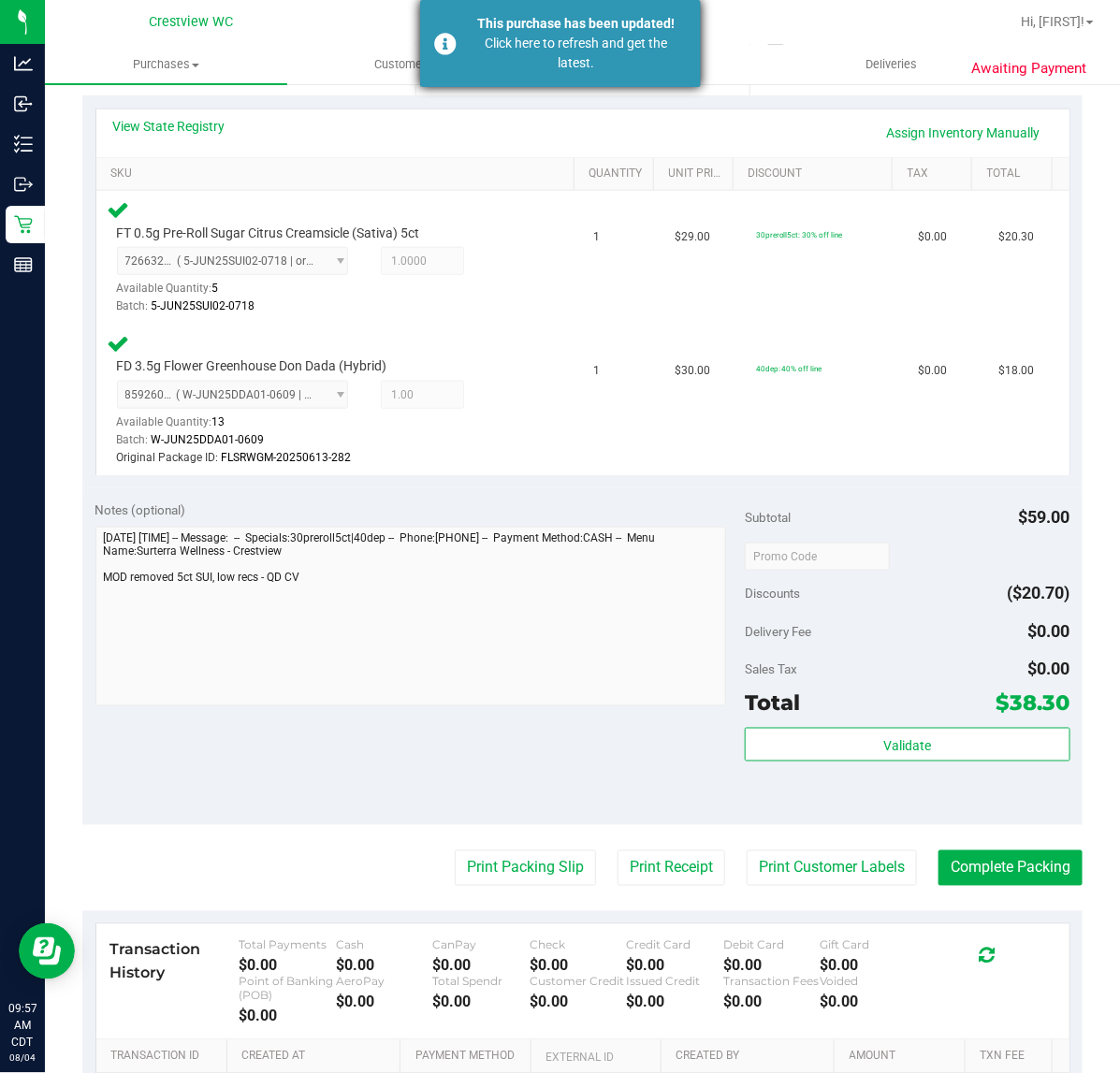 click on "Click here to refresh and get the latest." at bounding box center [576, 53] 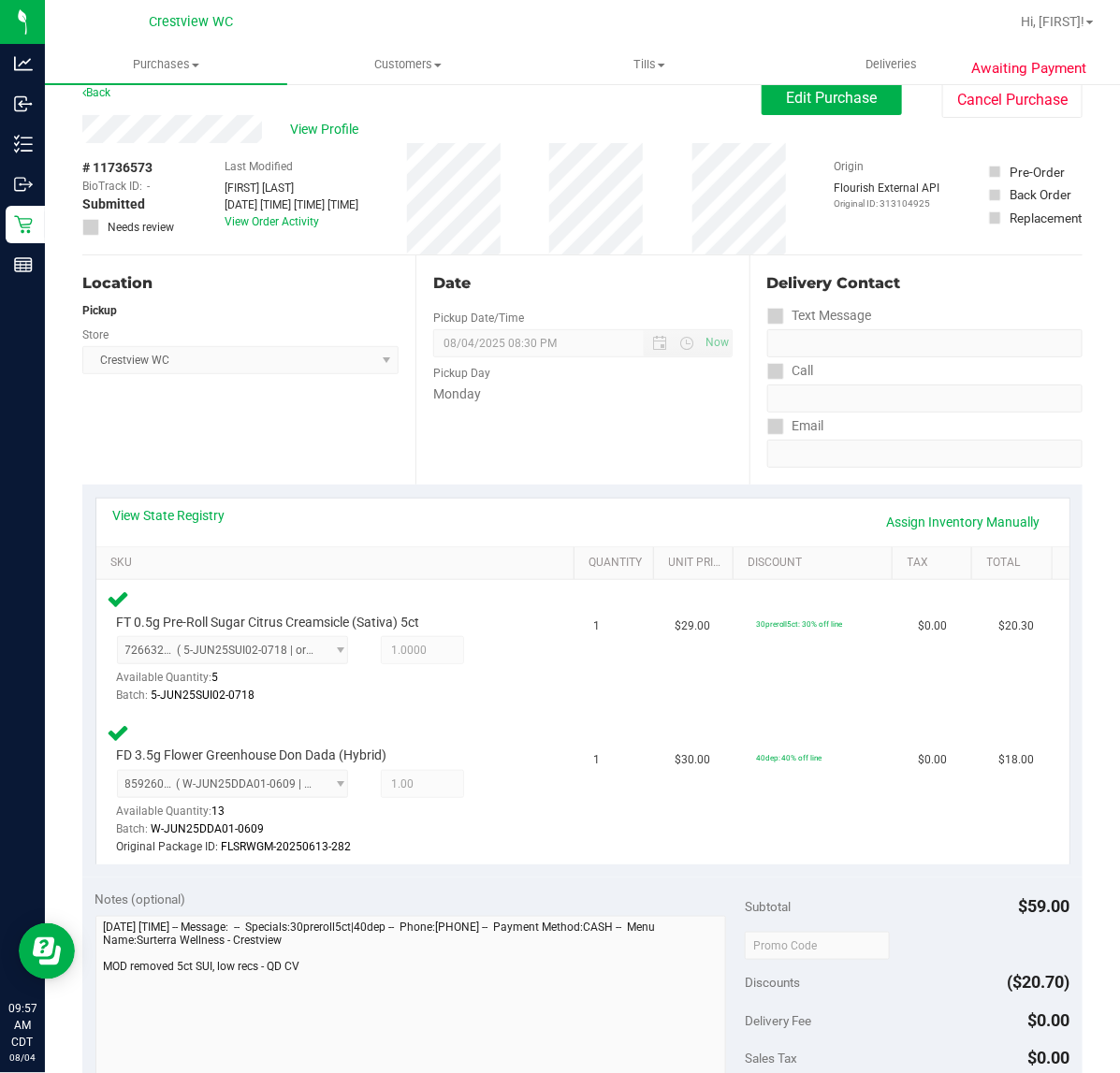 scroll, scrollTop: 0, scrollLeft: 0, axis: both 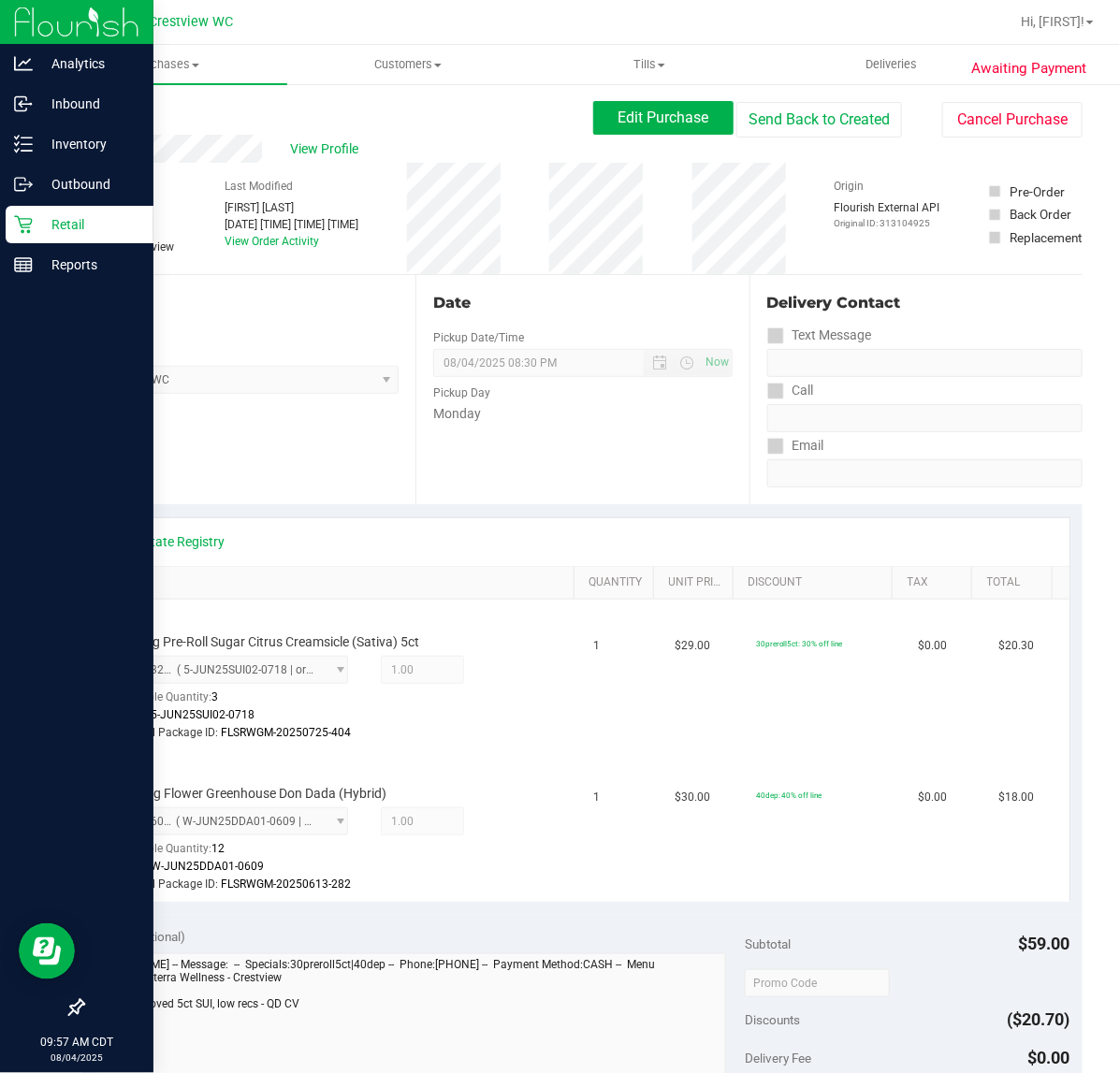click on "Retail" at bounding box center (89, 225) 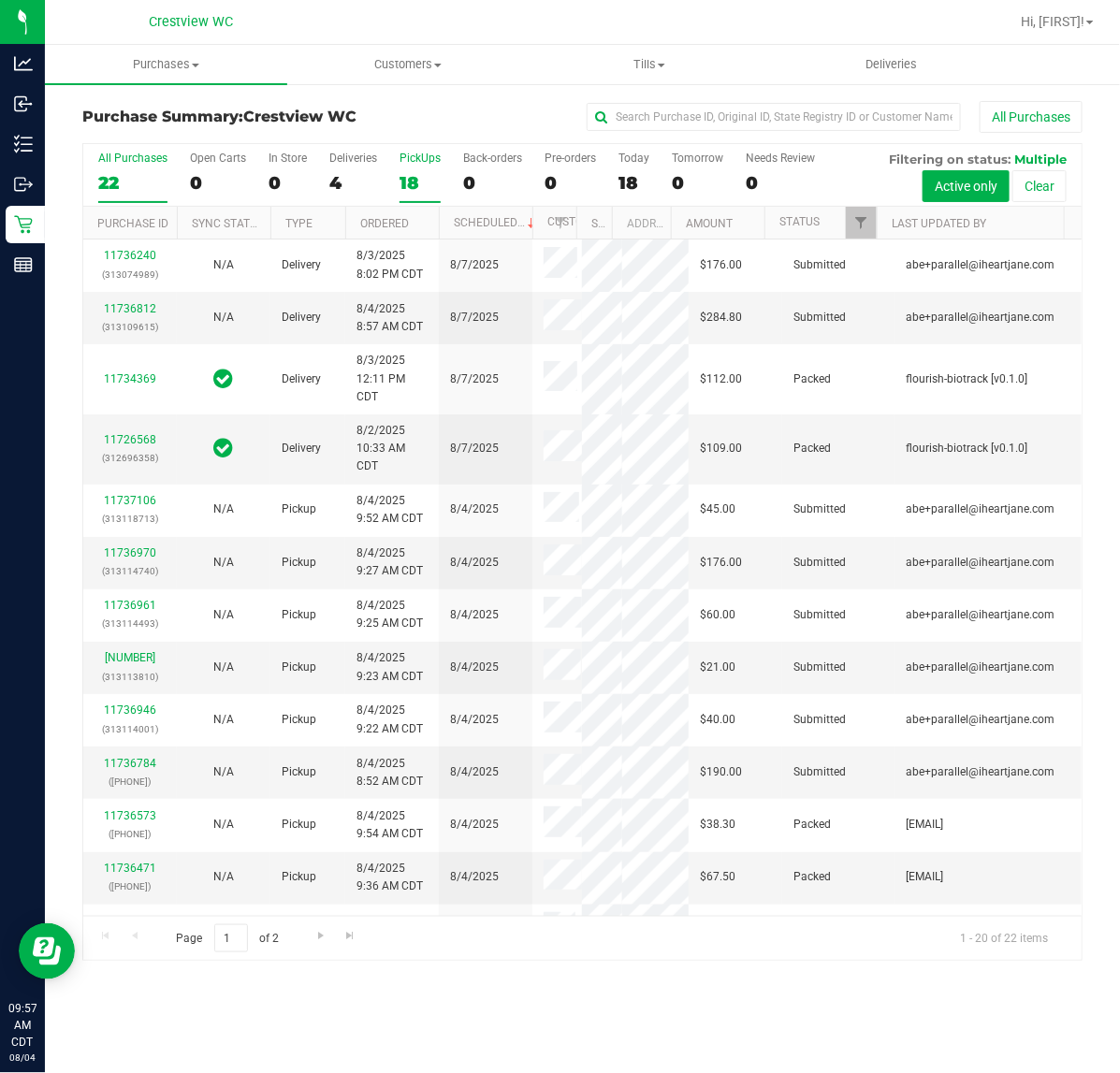 click on "PickUps
18" at bounding box center (420, 177) 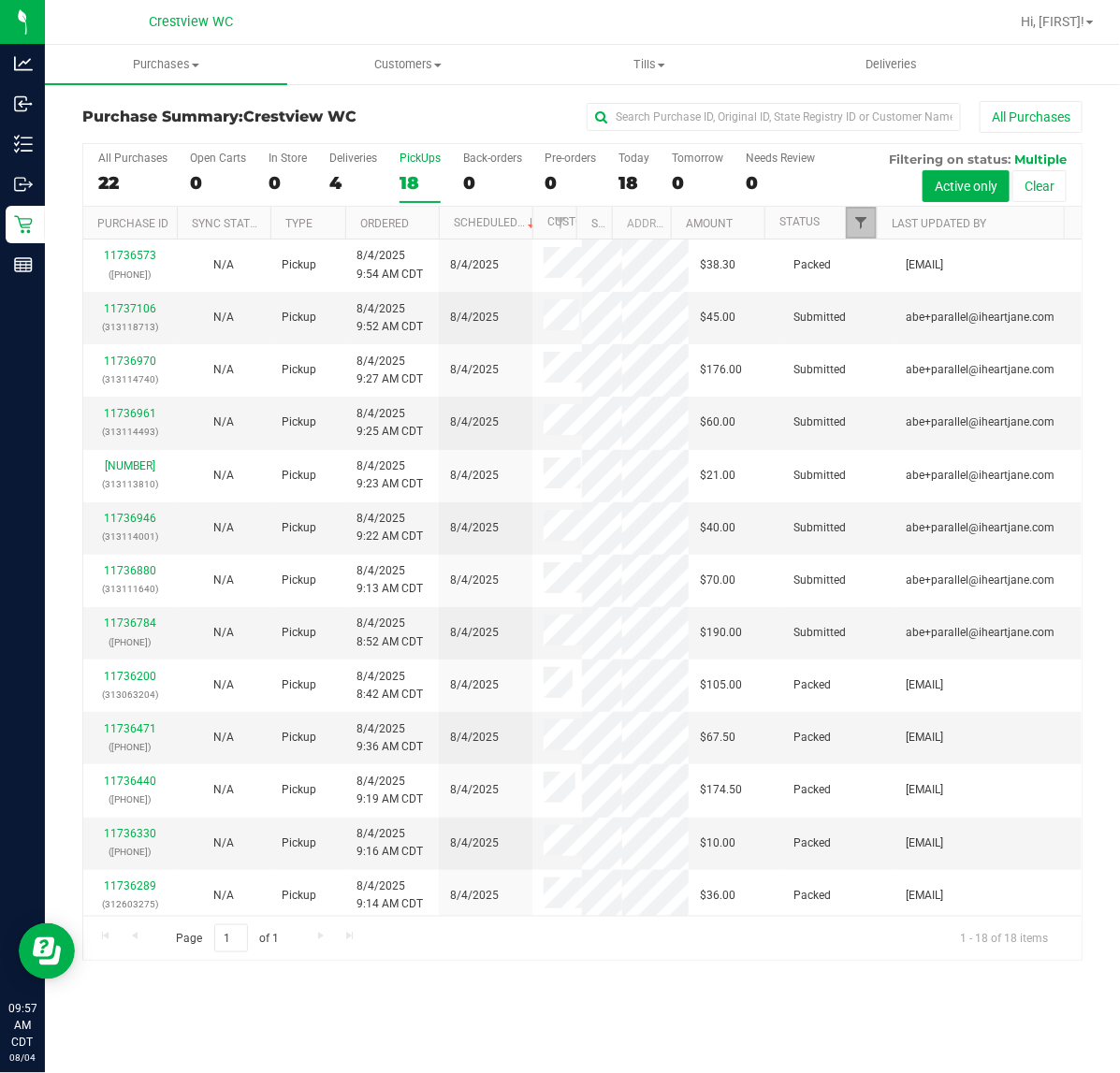 click at bounding box center (861, 223) 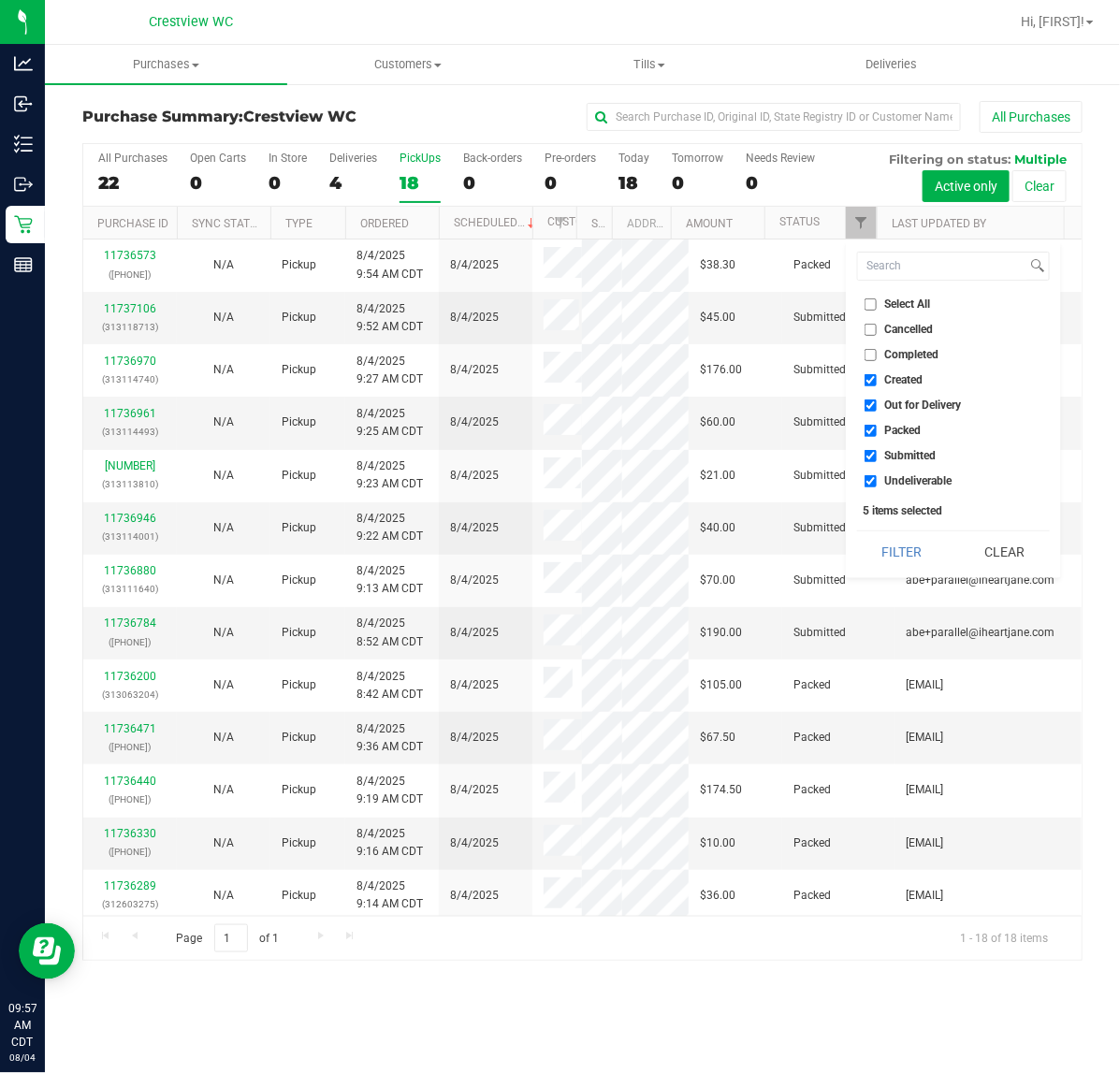 click on "Created" at bounding box center (953, 380) 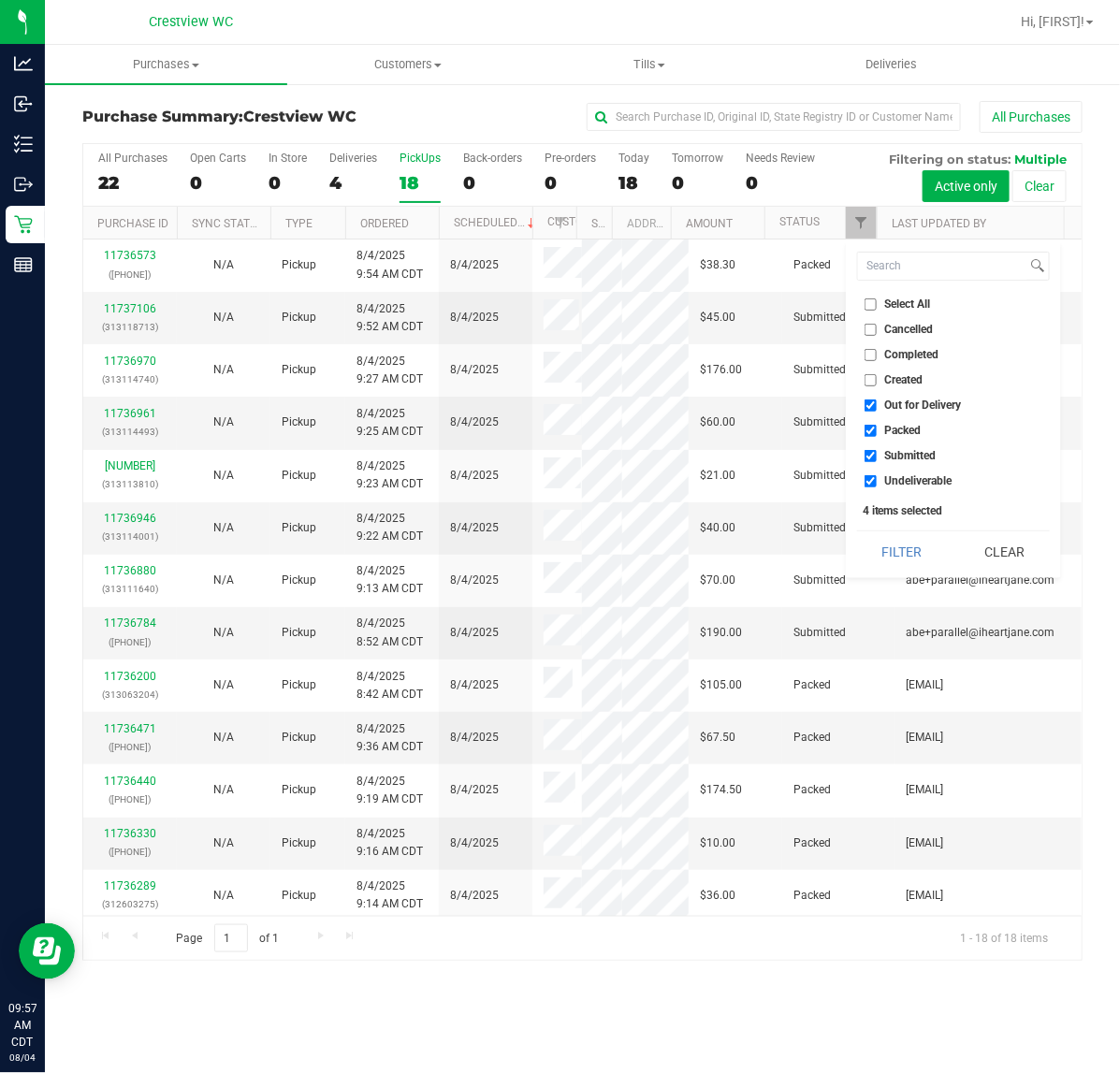 click on "Out for Delivery" at bounding box center (953, 405) 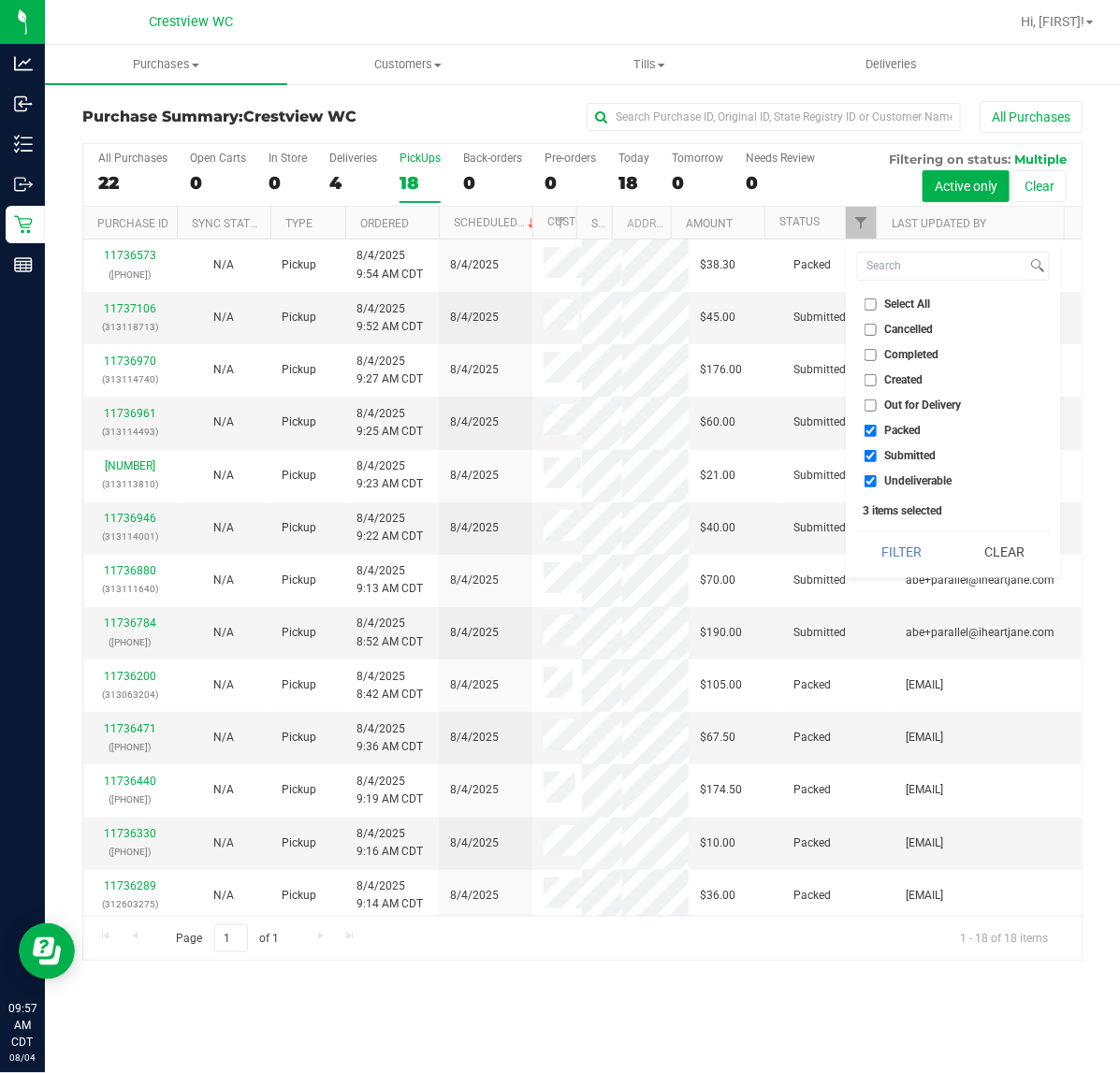 click on "Packed" at bounding box center [903, 430] 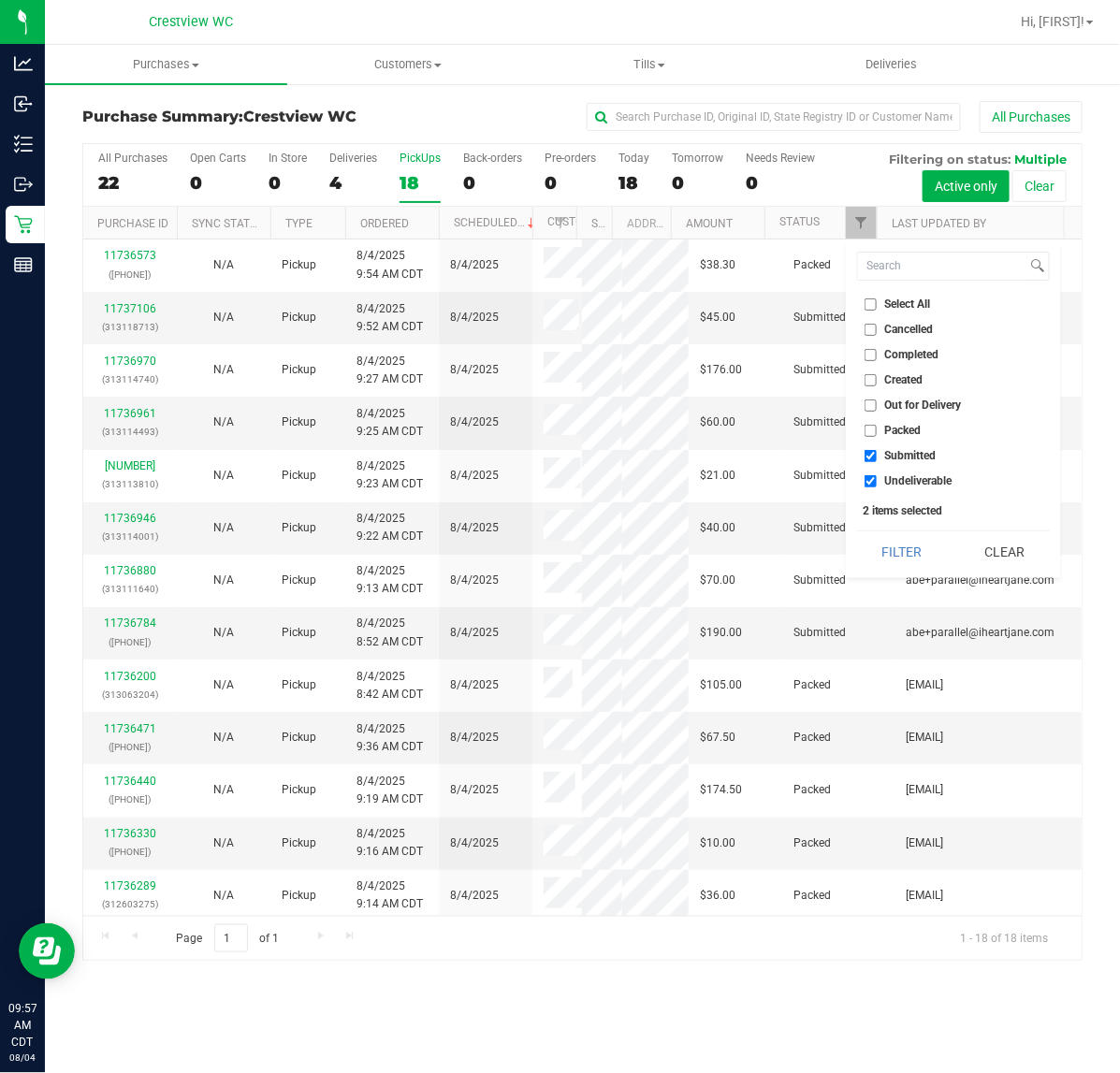 click on "Undeliverable" at bounding box center [919, 481] 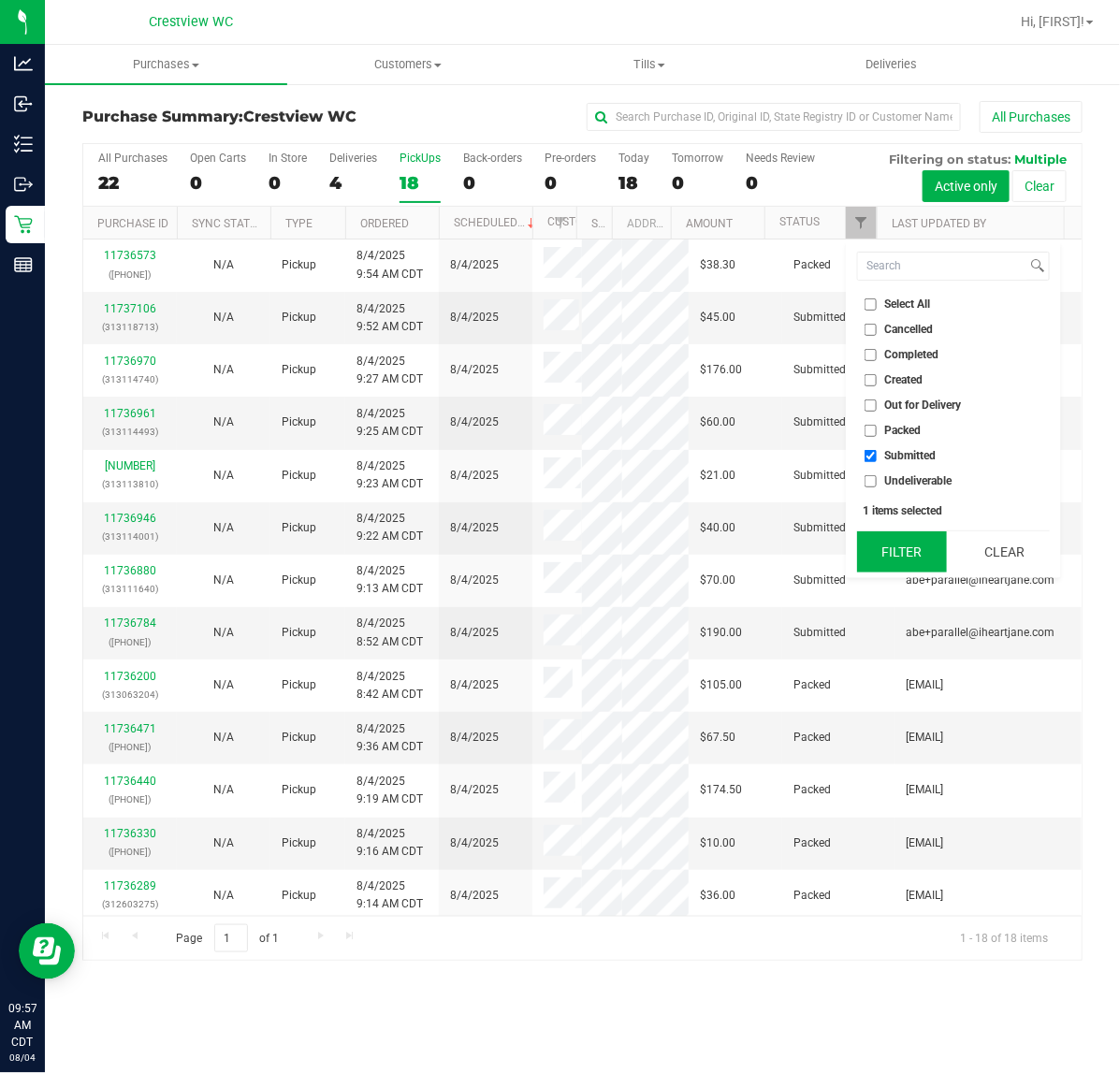 click on "Filter" at bounding box center [902, 552] 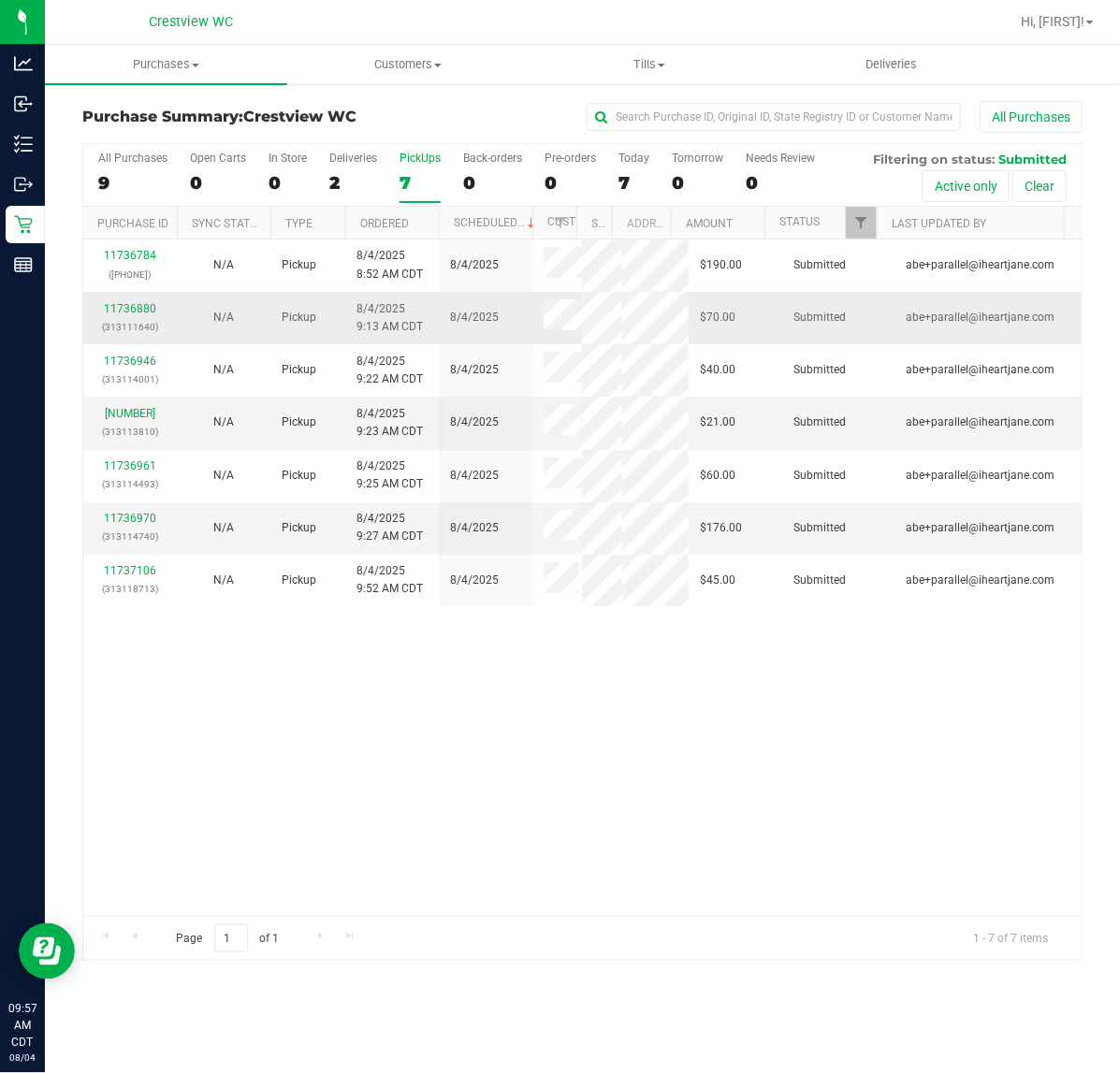 click on "11736880
(313111640)" at bounding box center [130, 318] 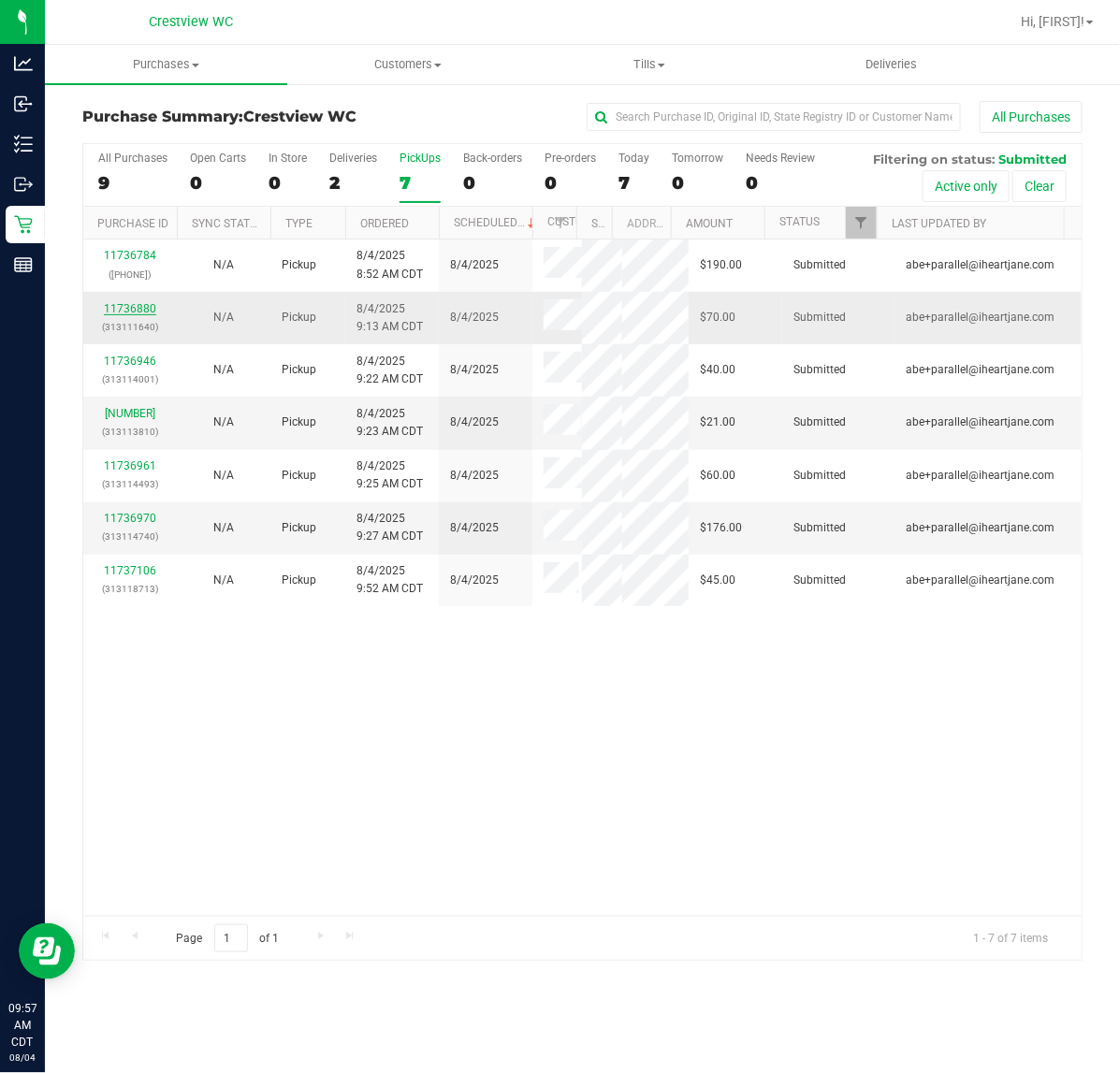 click on "11736880" at bounding box center [130, 309] 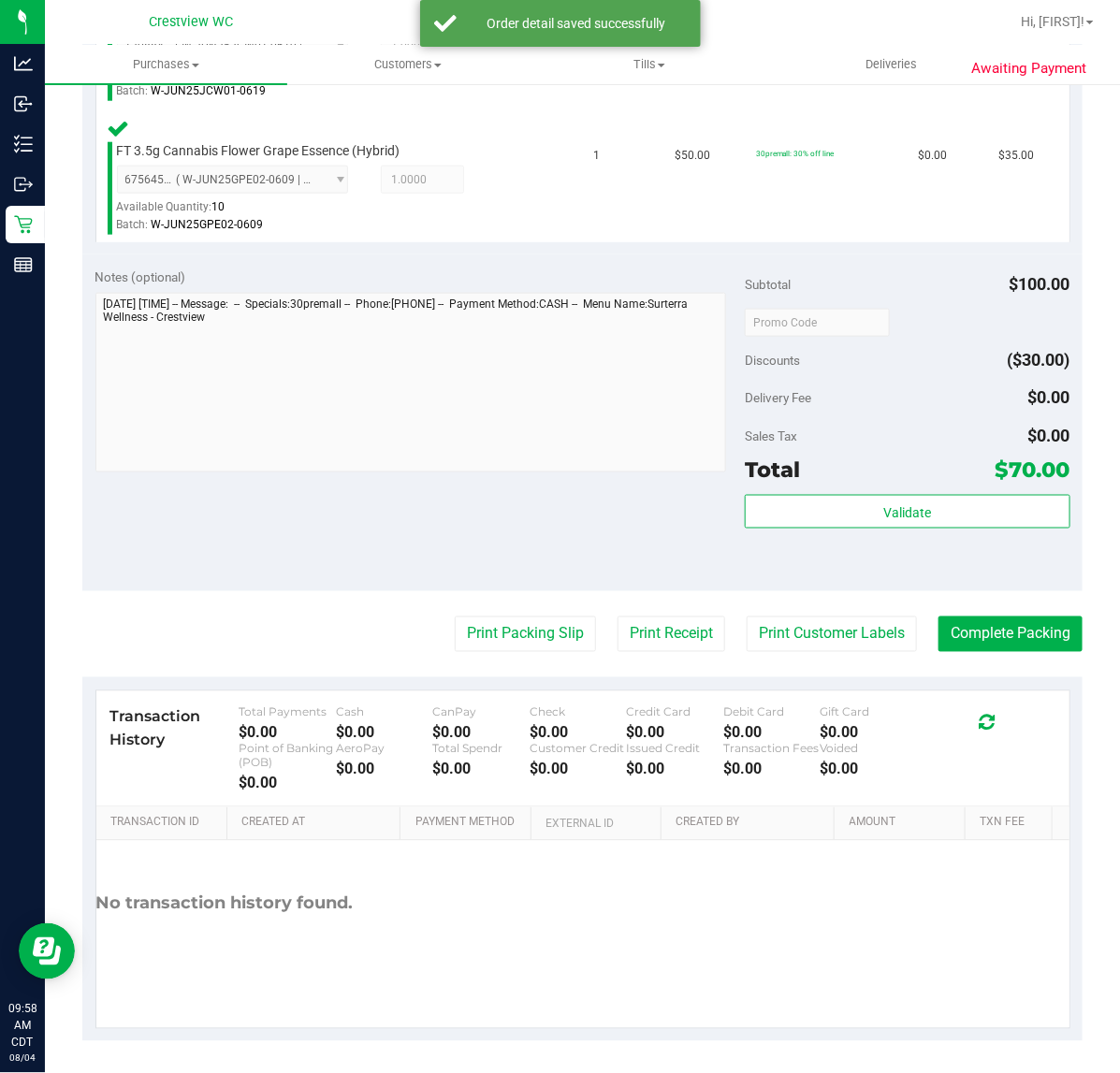scroll, scrollTop: 625, scrollLeft: 0, axis: vertical 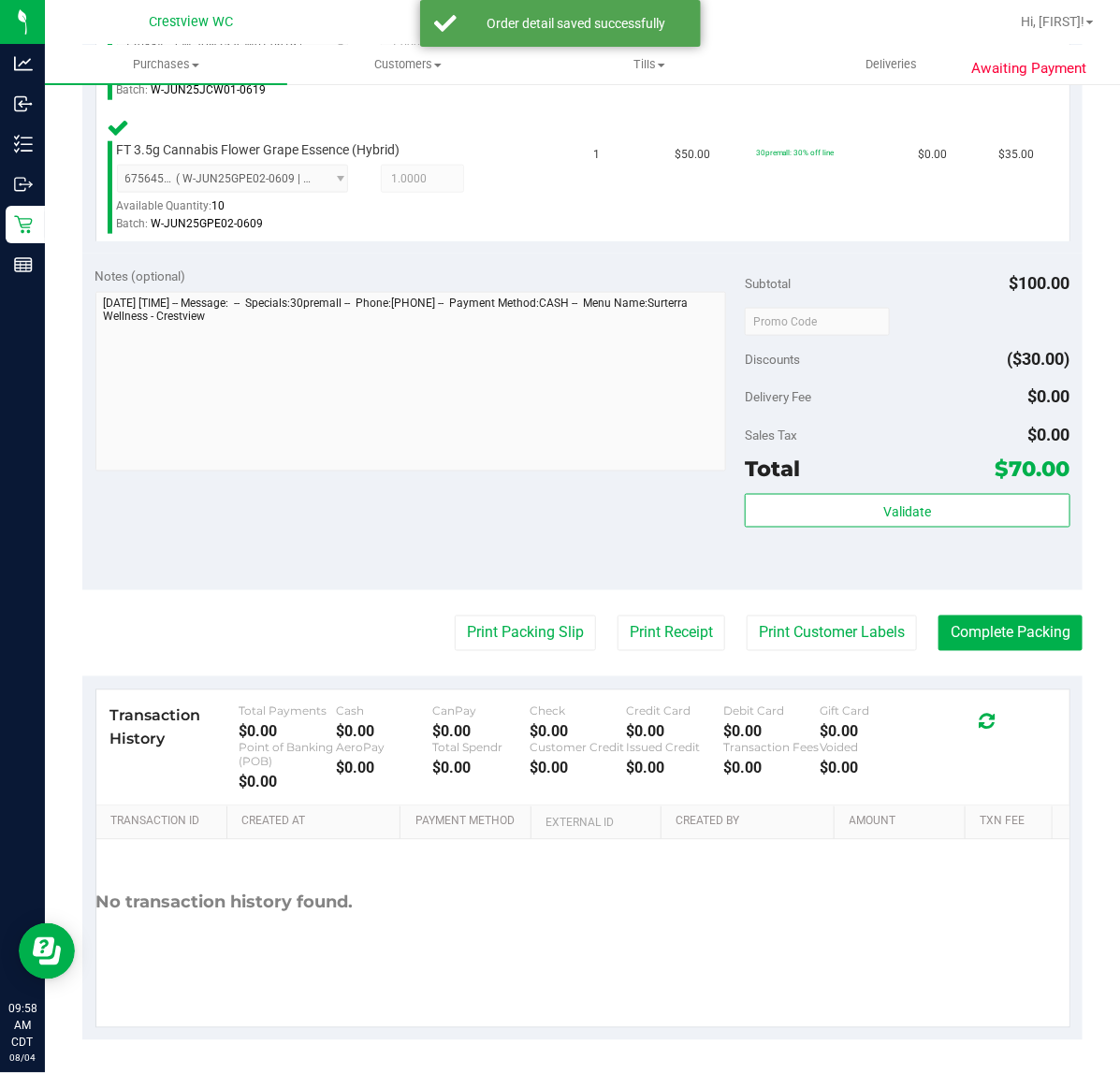 click on "Subtotal
$100.00
Discounts
($30.00)
Delivery Fee
$0.00
Sales Tax
$0.00
Total
$70.00
Validate" at bounding box center (907, 422) 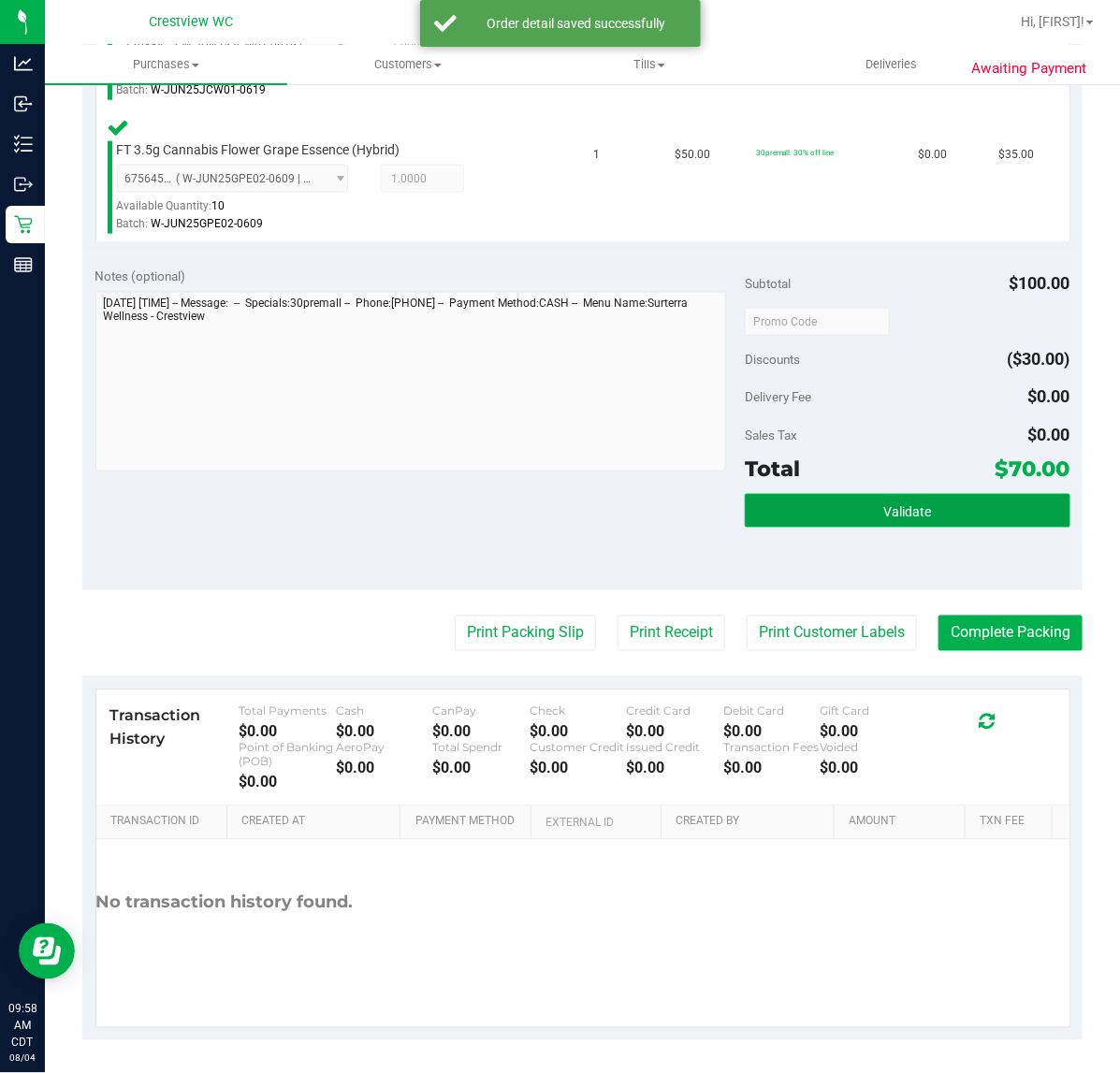 click on "Validate" at bounding box center (907, 511) 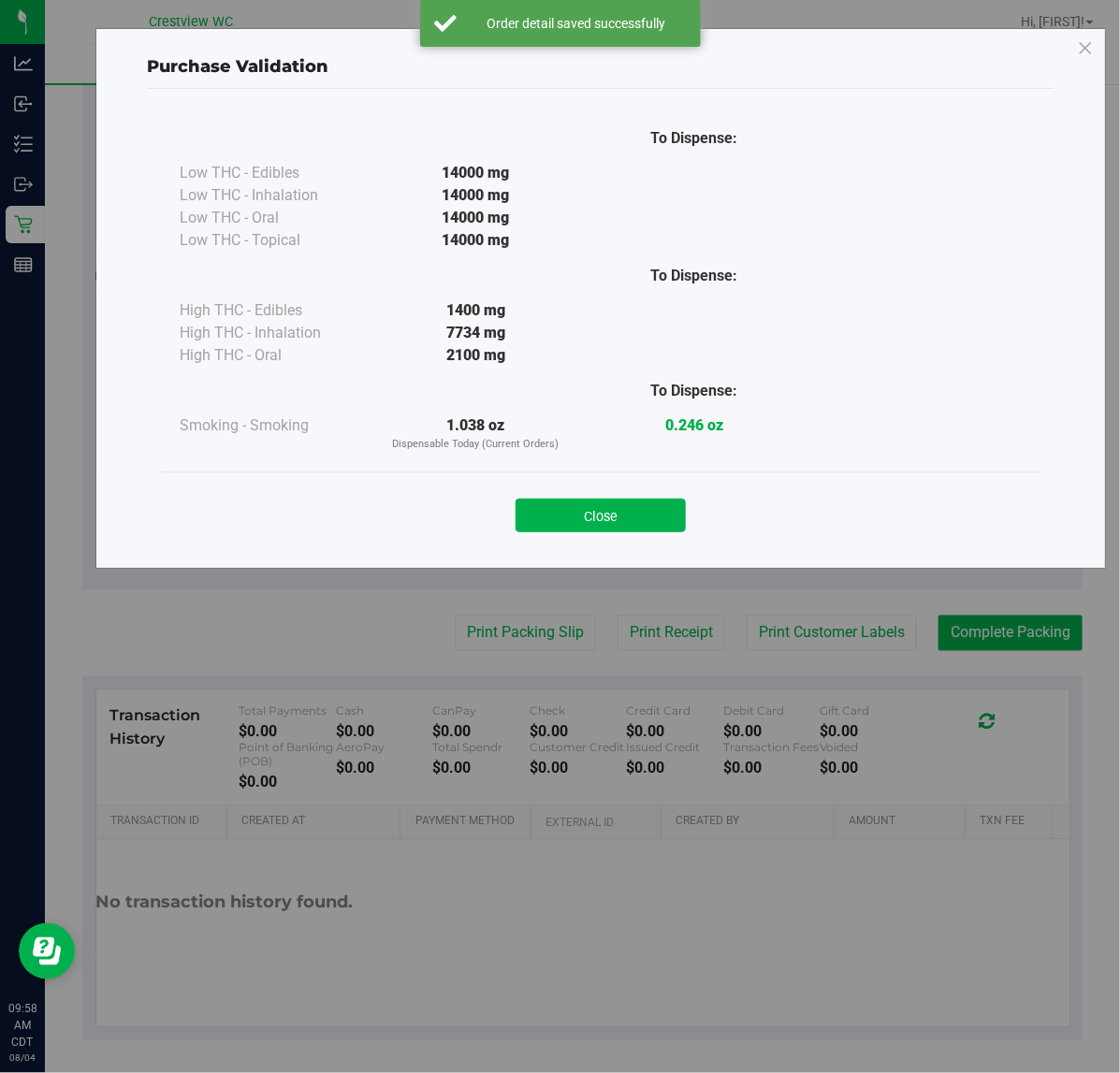 click on "To Dispense:
Low THC - Edibles
14000 mg" at bounding box center (601, 320) 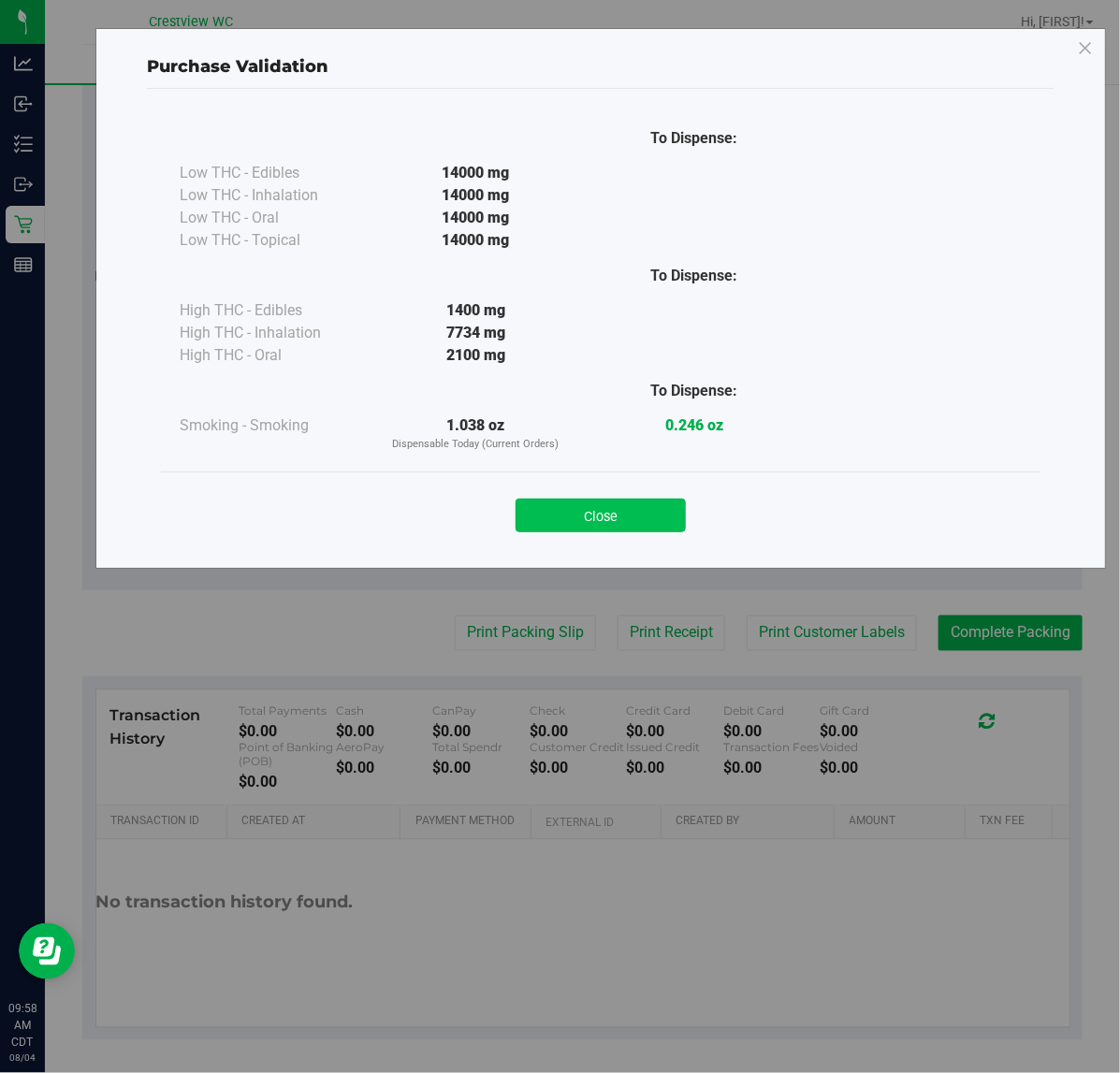click on "Close" at bounding box center [601, 515] 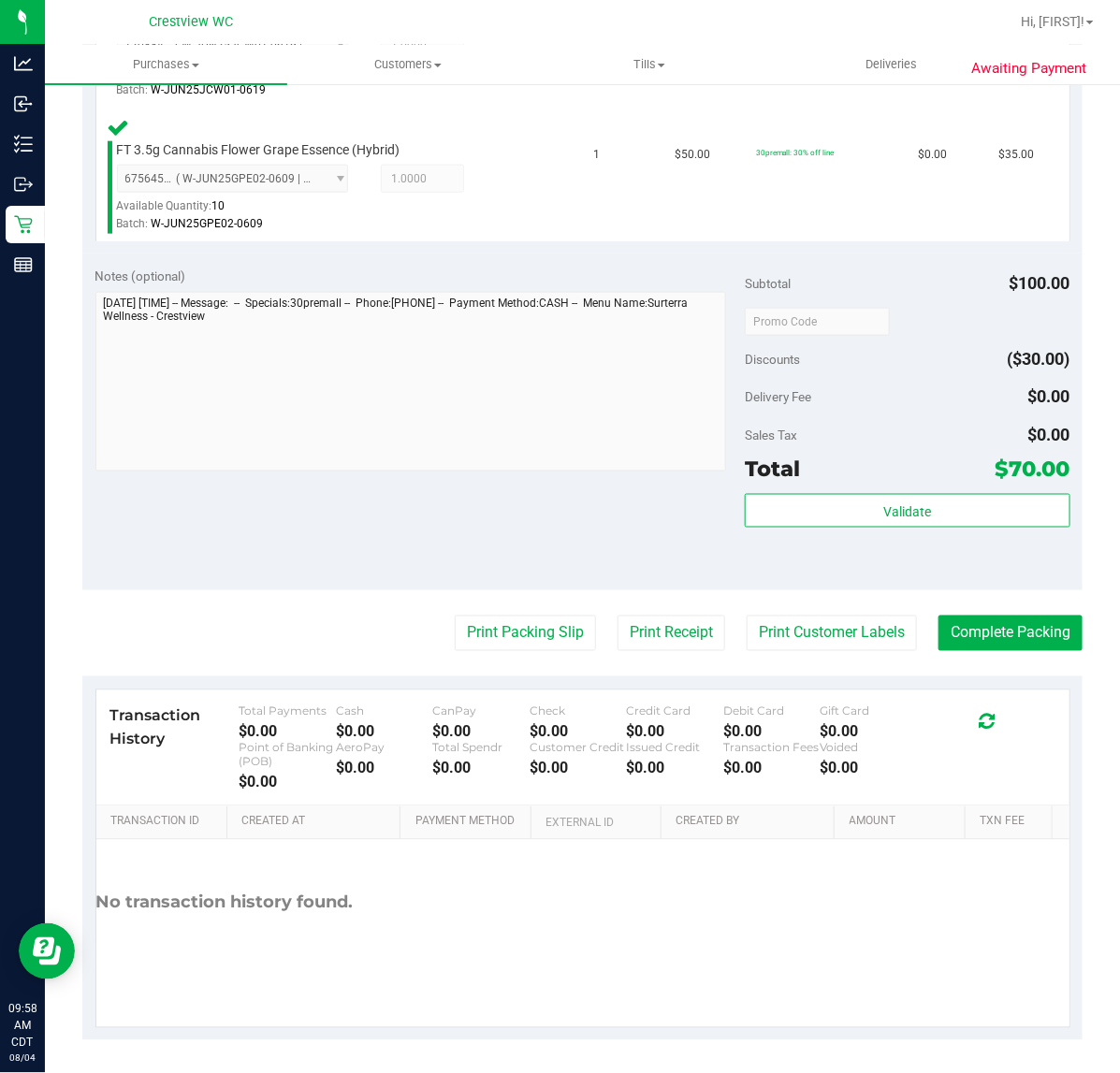 click on "Back
Edit Purchase
Cancel Purchase
View Profile
# 11736880
BioTrack ID:
-
Submitted
Needs review
Last Modified
Jane API
Aug 4, 2025 9:13:08 AM CDT" at bounding box center [582, 258] 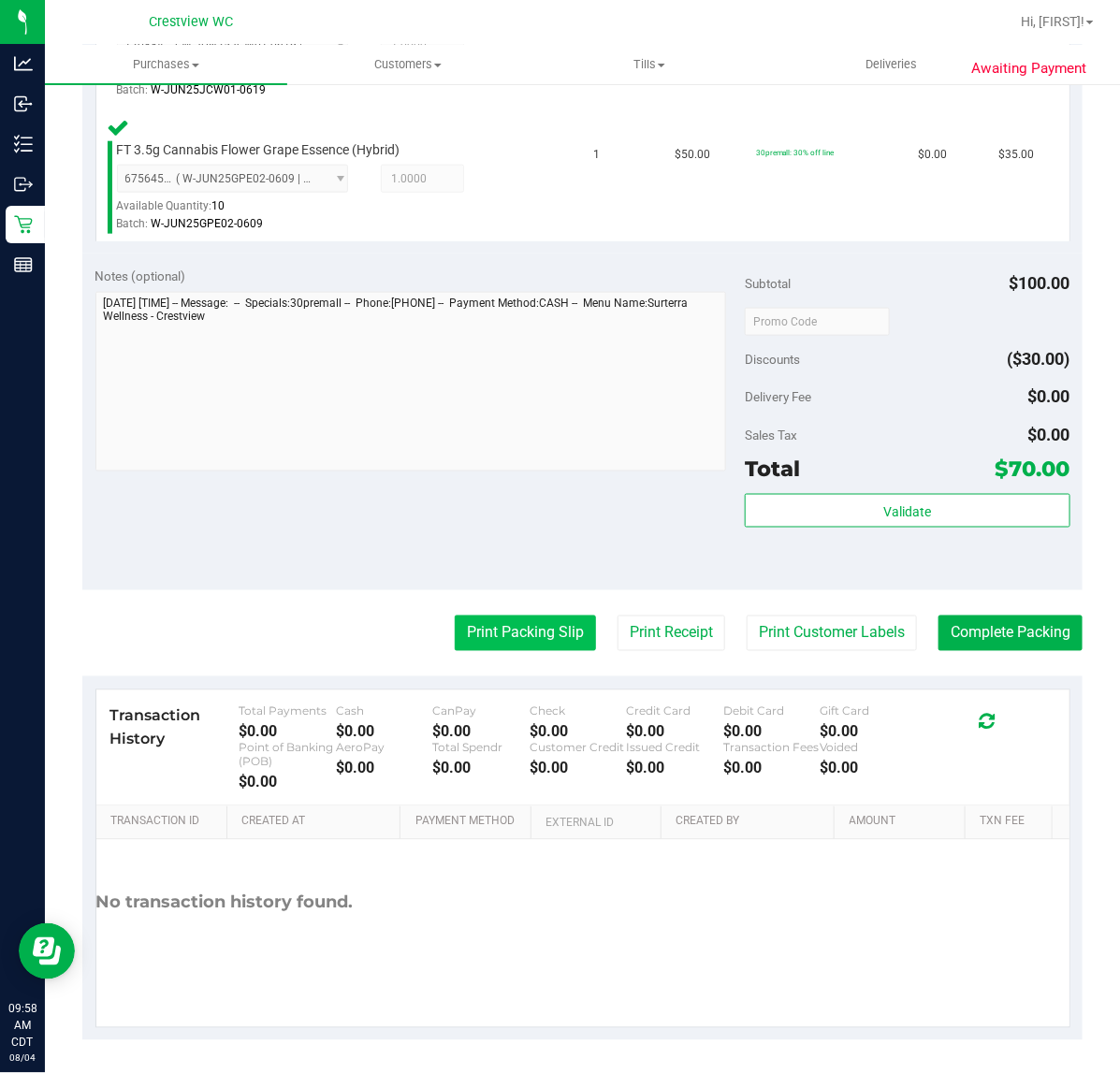 click on "Print Packing Slip" at bounding box center [525, 633] 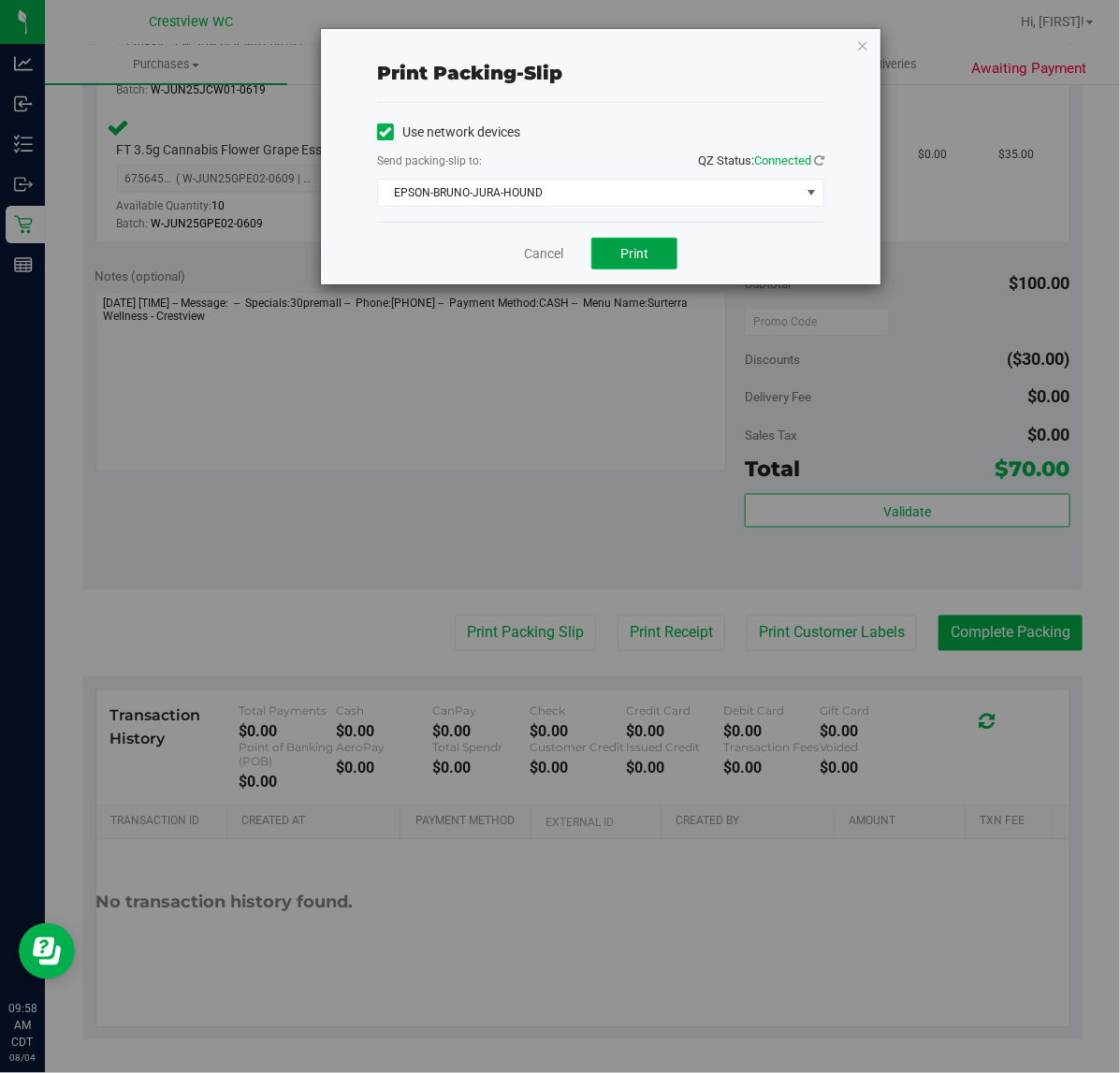 click on "Print" at bounding box center (634, 254) 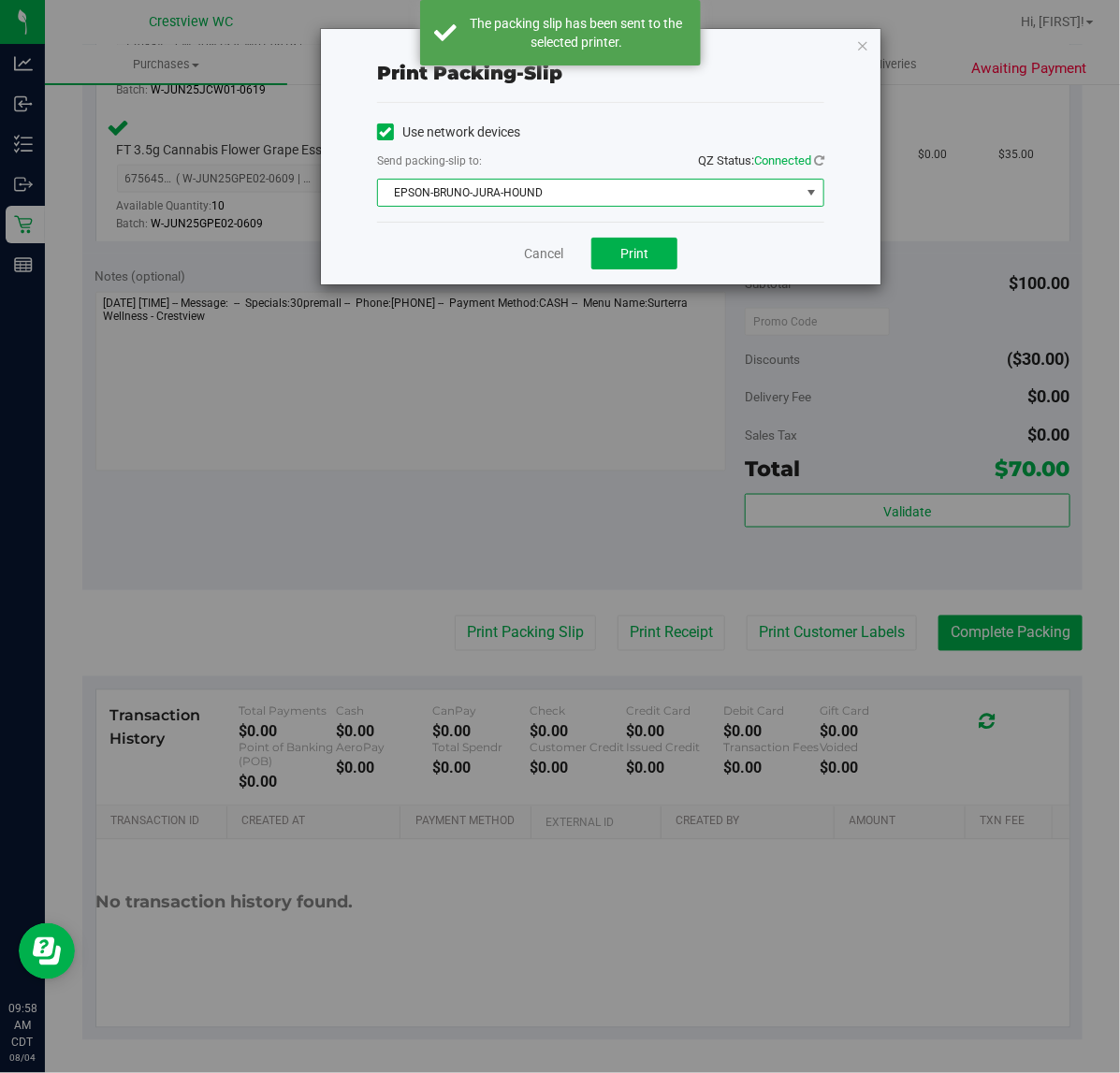 click on "EPSON-BRUNO-JURA-HOUND" at bounding box center [589, 193] 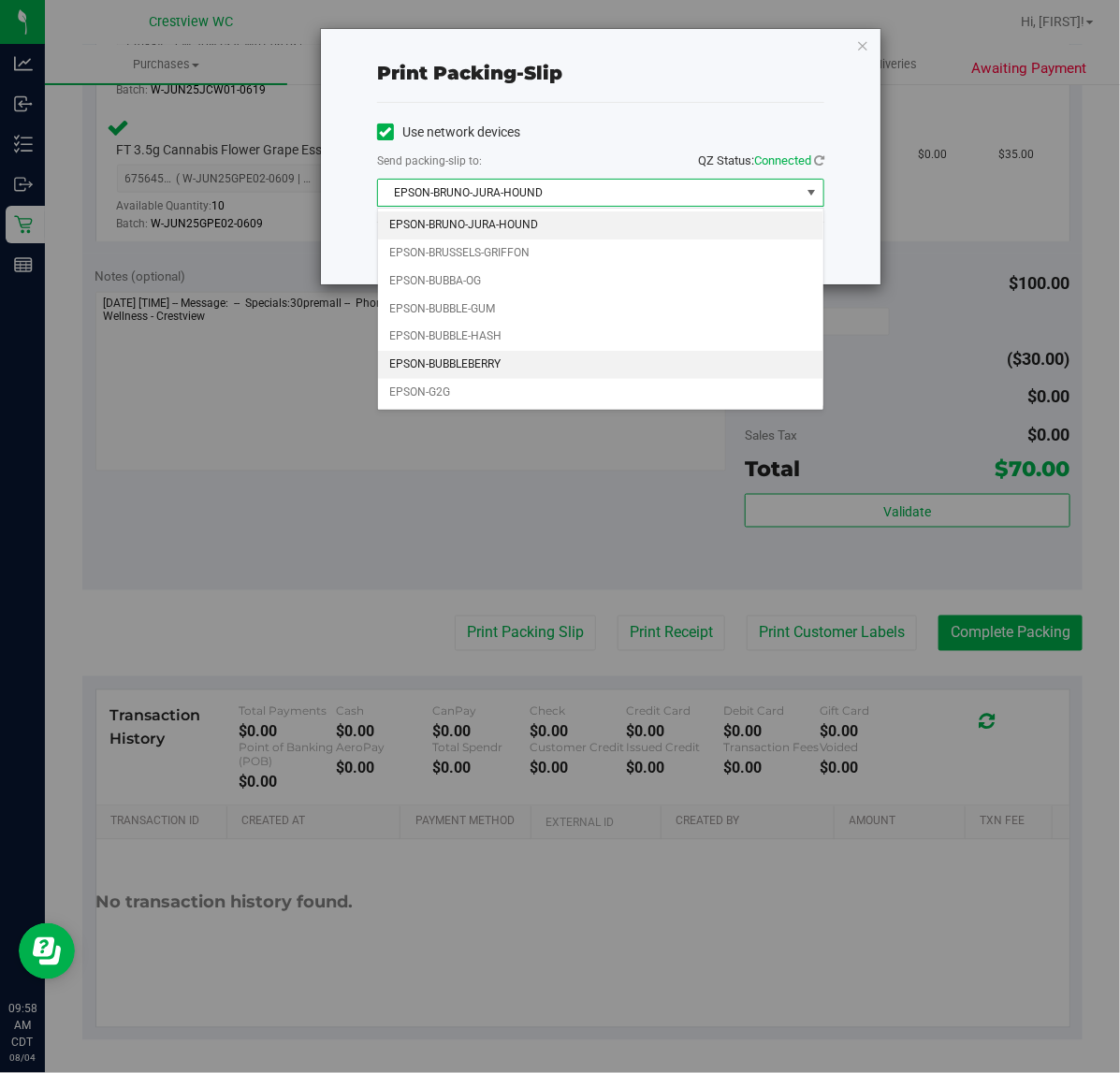 click on "EPSON-BUBBLEBERRY" at bounding box center (601, 365) 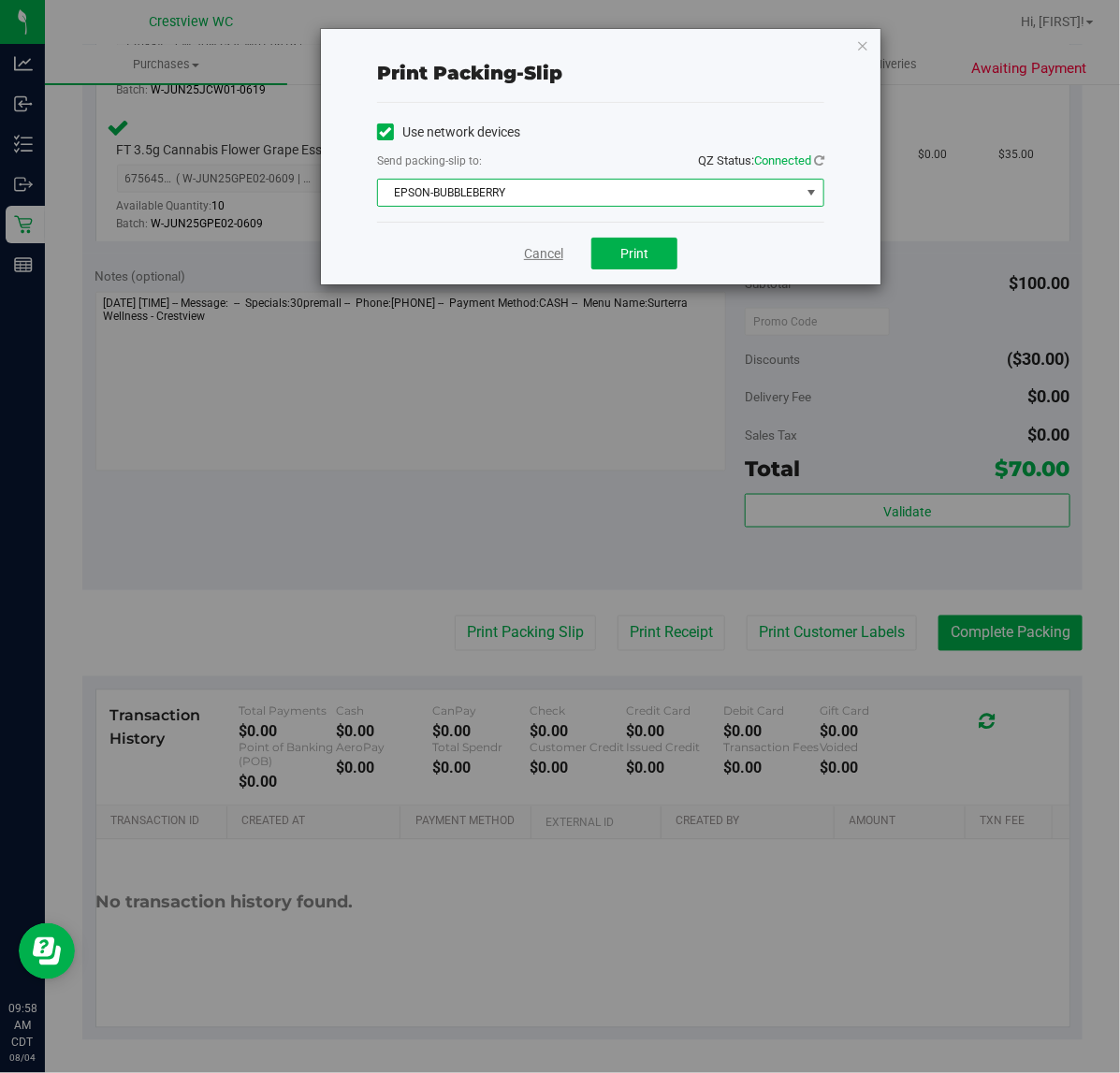 click on "Cancel
Print" at bounding box center [601, 253] 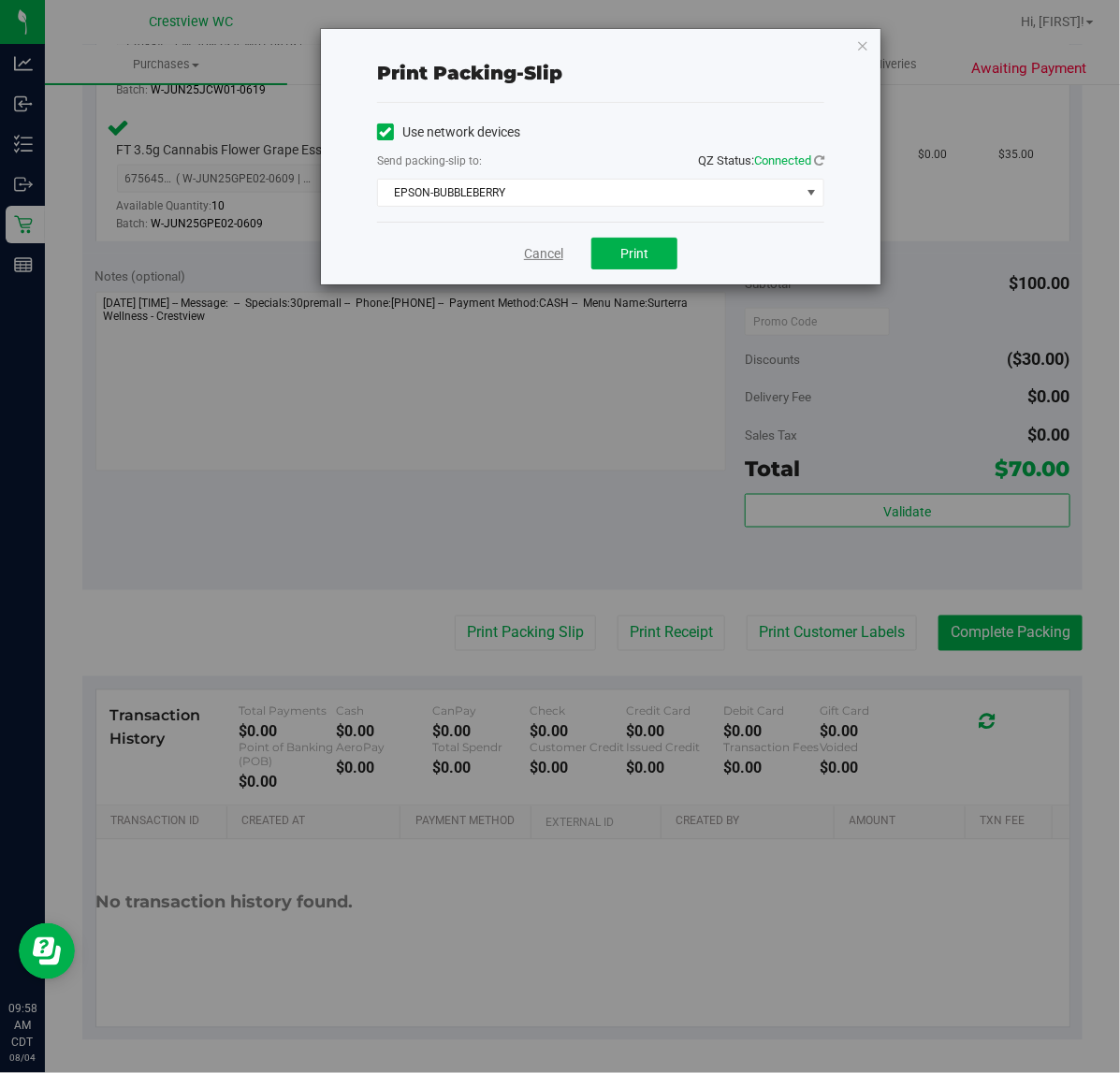 click on "Cancel" at bounding box center [544, 254] 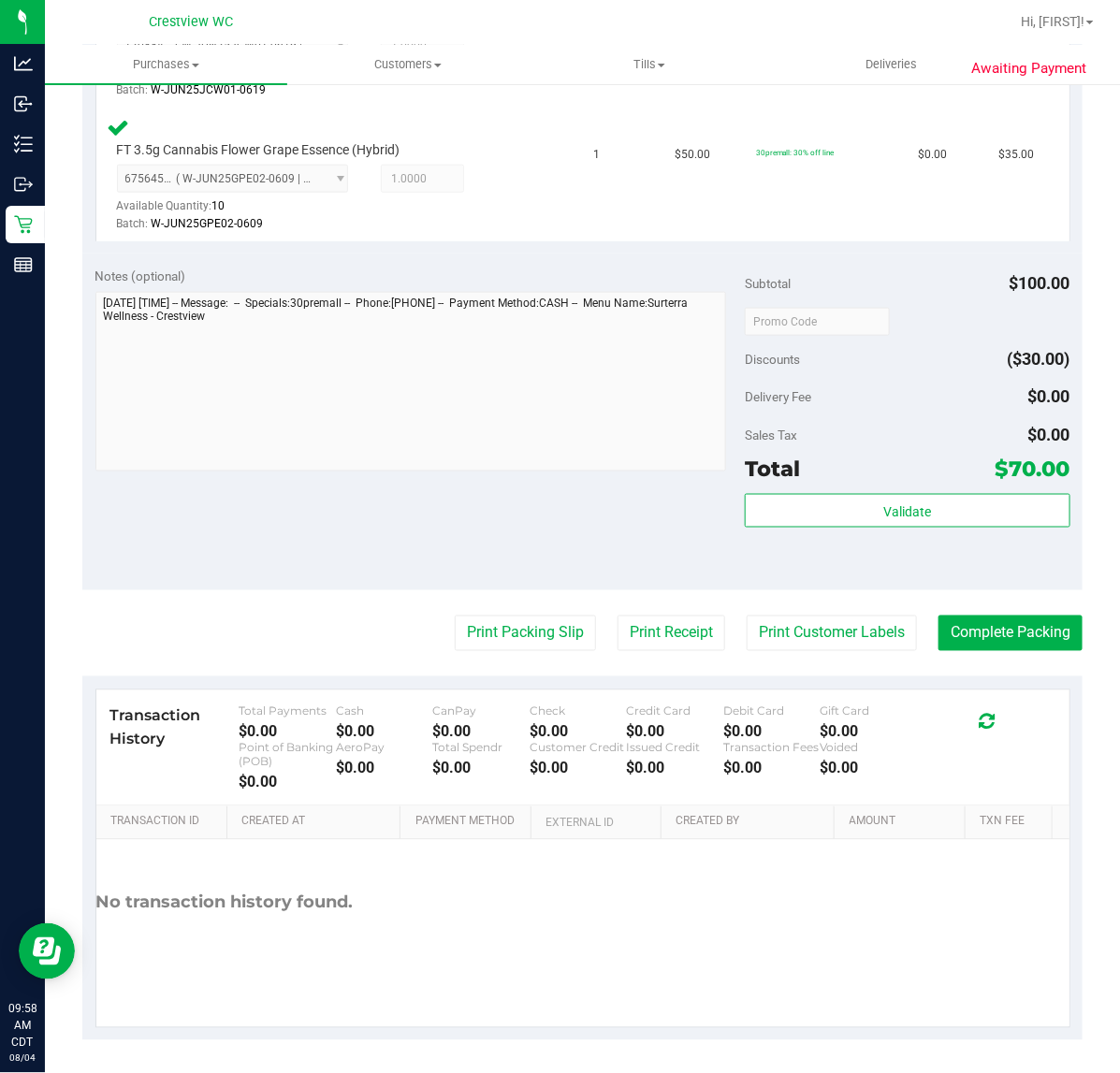 click on "Back
Edit Purchase
Cancel Purchase
View Profile
# 11736880
BioTrack ID:
-
Submitted
Needs review
Last Modified
Jane API
Aug 4, 2025 9:13:08 AM CDT" at bounding box center [582, 258] 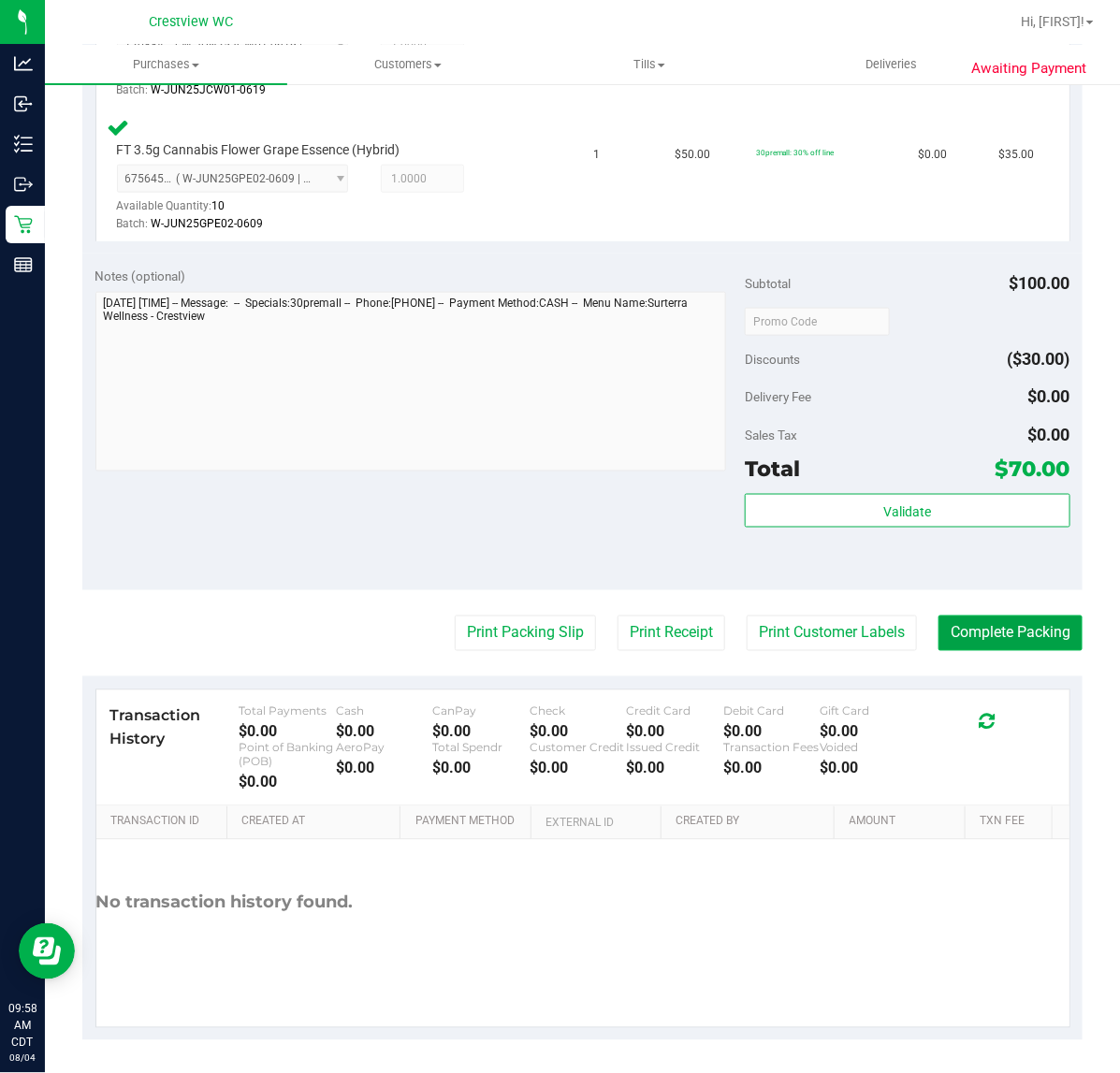 click on "Complete Packing" at bounding box center [1011, 633] 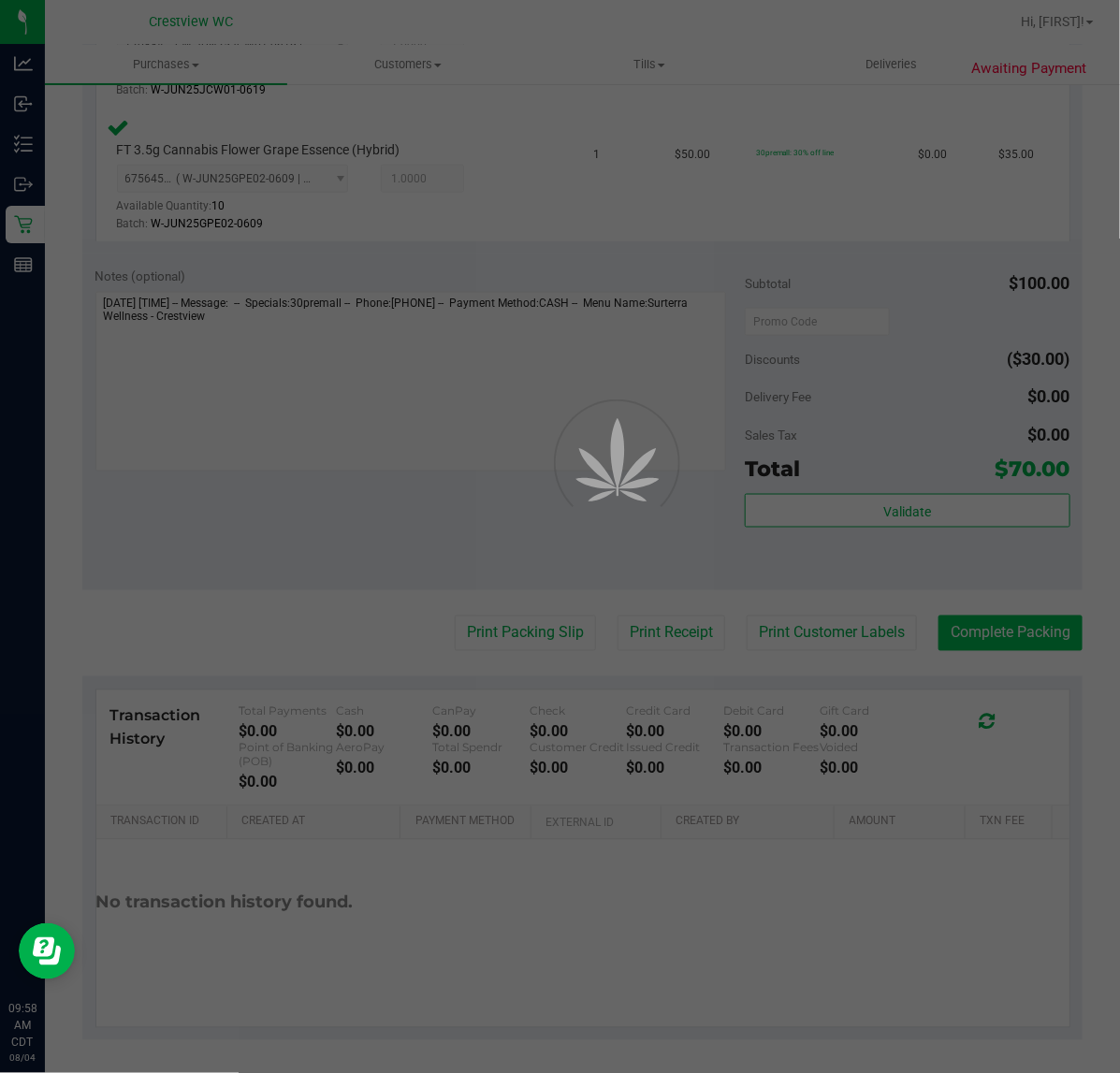 scroll, scrollTop: 0, scrollLeft: 0, axis: both 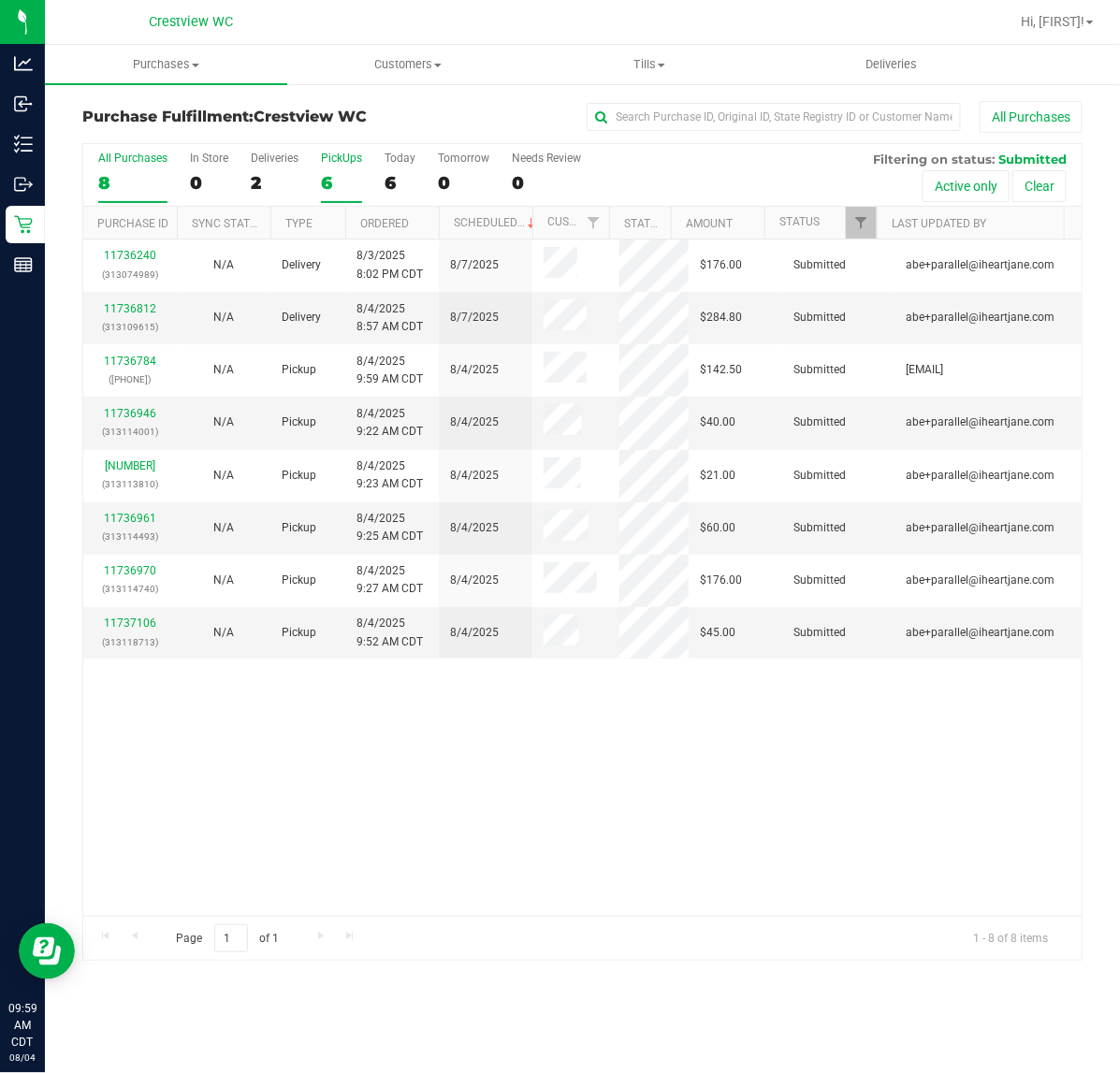click on "PickUps
6" at bounding box center [342, 177] 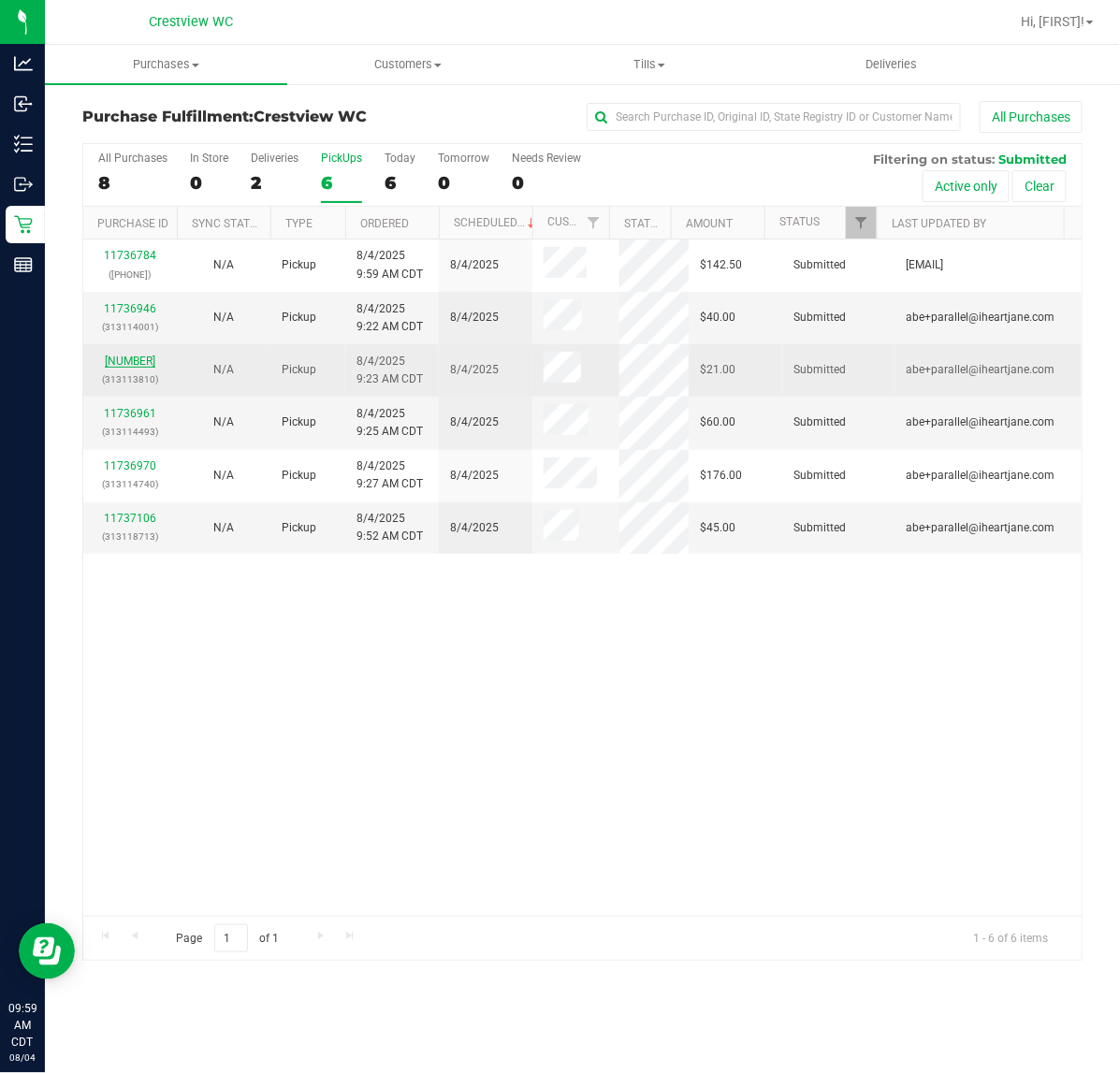 click on "11736947" at bounding box center [130, 361] 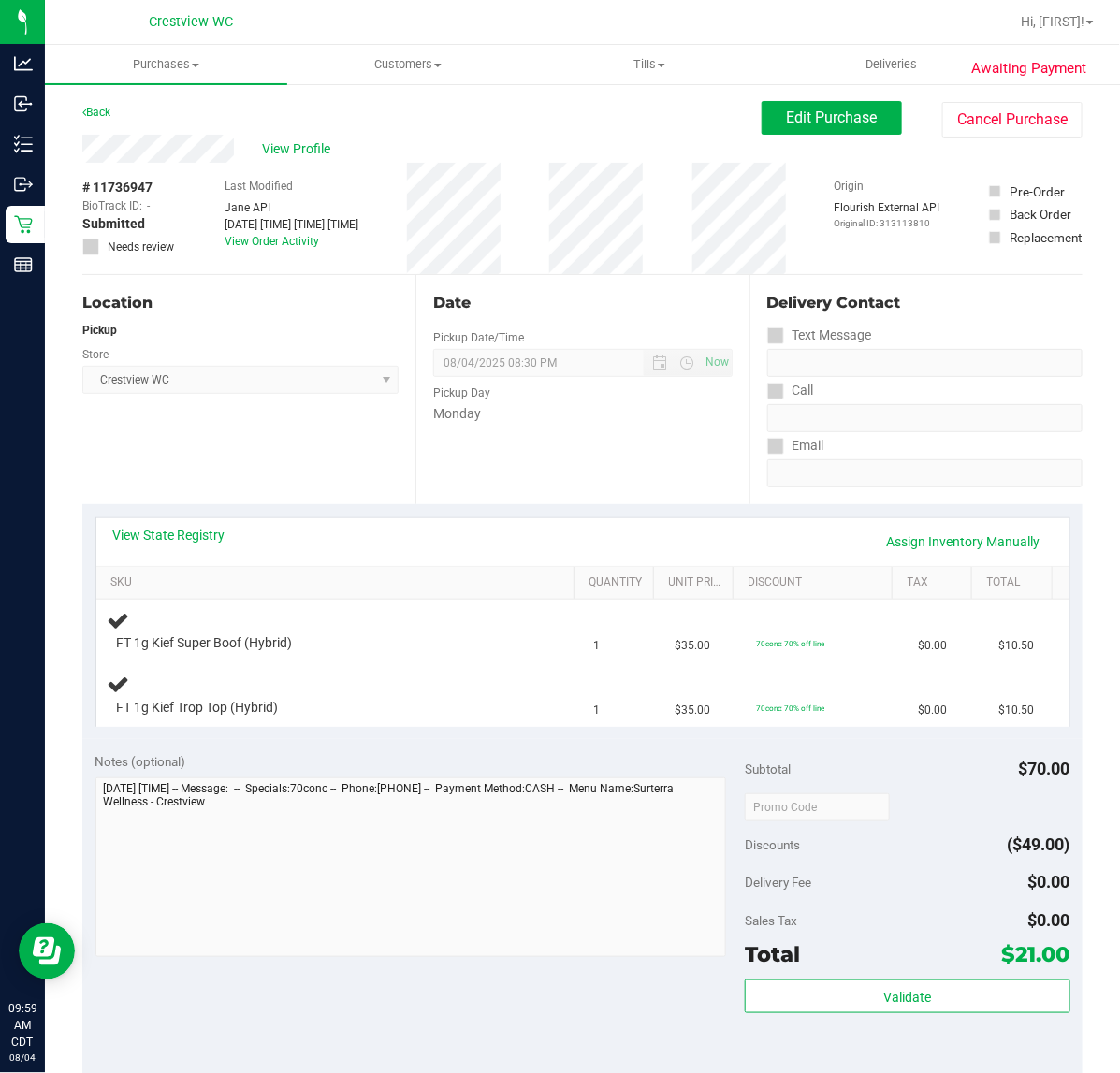 click on "Location
Pickup
Store
Crestview WC Select Store Bonita Springs WC Boynton Beach WC Bradenton WC Brandon WC Brooksville WC Call Center Clermont WC Crestview WC Deerfield Beach WC Delray Beach WC Deltona WC Ft Walton Beach WC Ft. Lauderdale WC Ft. Myers WC Gainesville WC Jax Atlantic WC JAX DC REP Jax WC Key West WC Lakeland WC Largo WC Lehigh Acres DC REP Merritt Island WC Miami 72nd WC Miami Beach WC Miami Dadeland WC Miramar DC REP New Port Richey WC North Palm Beach WC North Port WC Ocala WC Orange Park WC Orlando Colonial WC Orlando DC REP Orlando WC Oviedo WC Palm Bay WC Palm Coast WC Panama City WC Pensacola WC Port Orange WC Port St. Lucie WC Sebring WC South Tampa WC St. Pete WC Summerfield WC Tallahassee DC REP Tallahassee WC Tampa DC Testing Tampa Warehouse Tampa WC TX Austin DC TX Plano Retail WPB DC WPB WC" at bounding box center [249, 389] 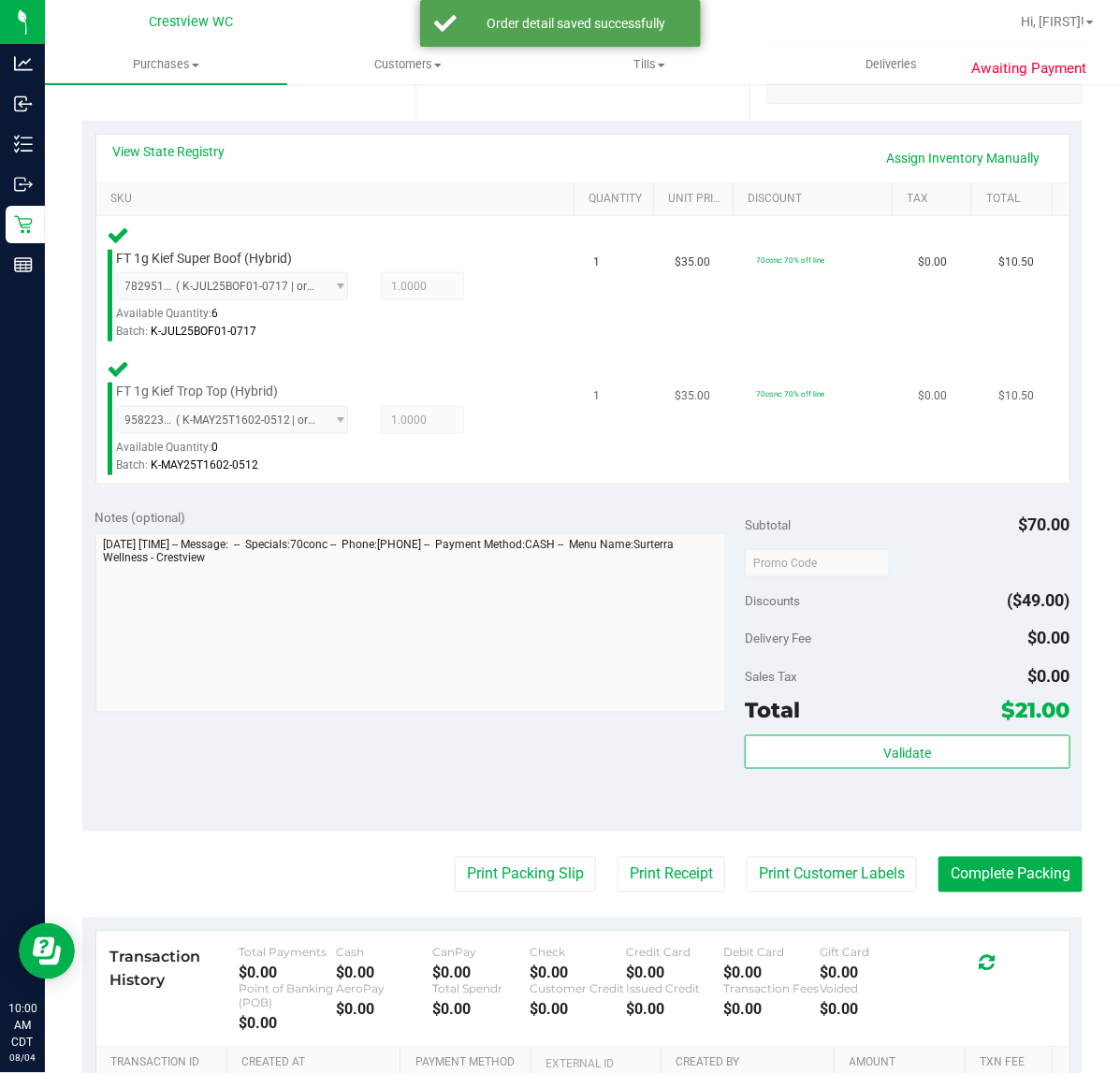 scroll, scrollTop: 625, scrollLeft: 0, axis: vertical 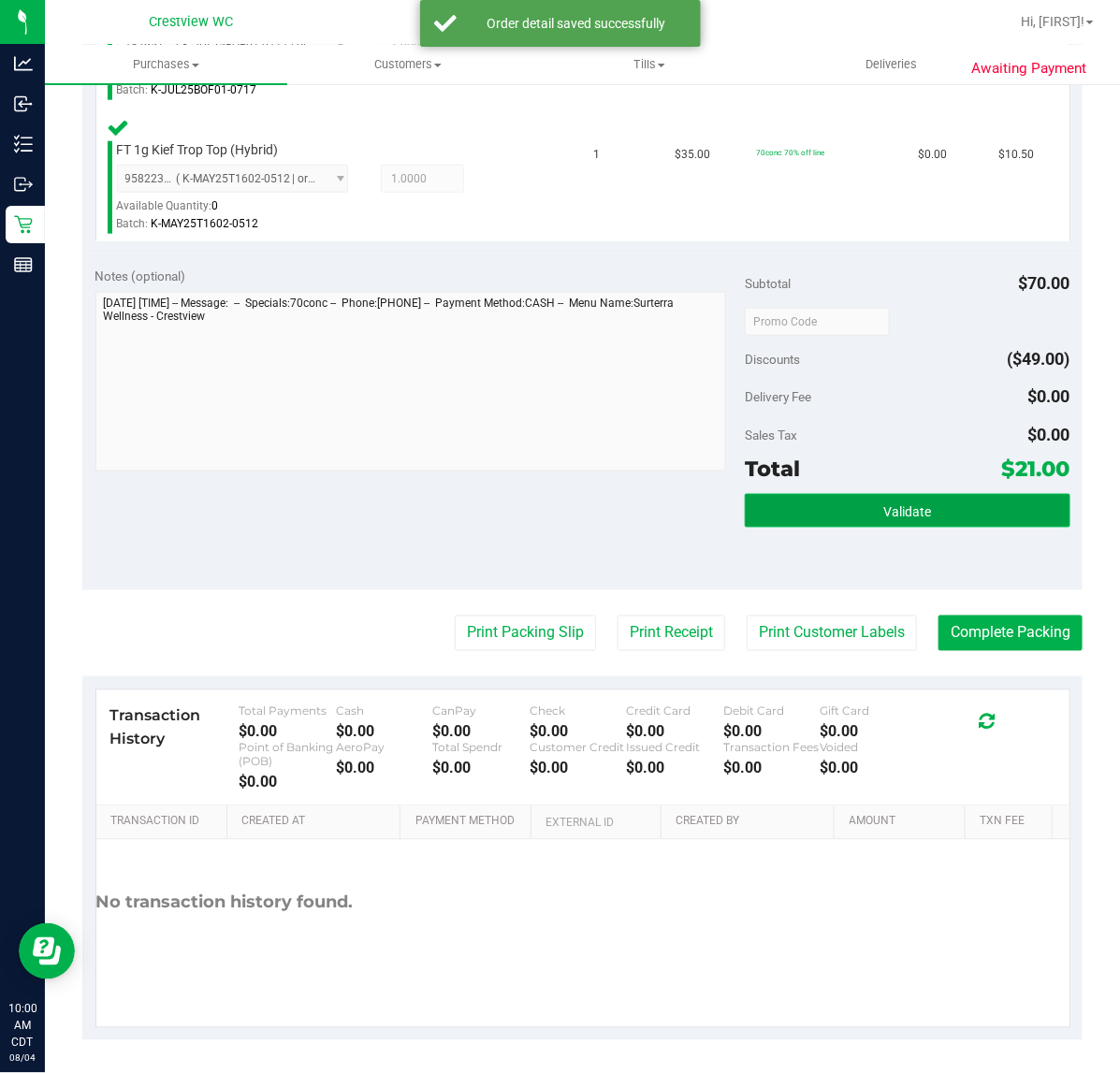 click on "Validate" at bounding box center [907, 511] 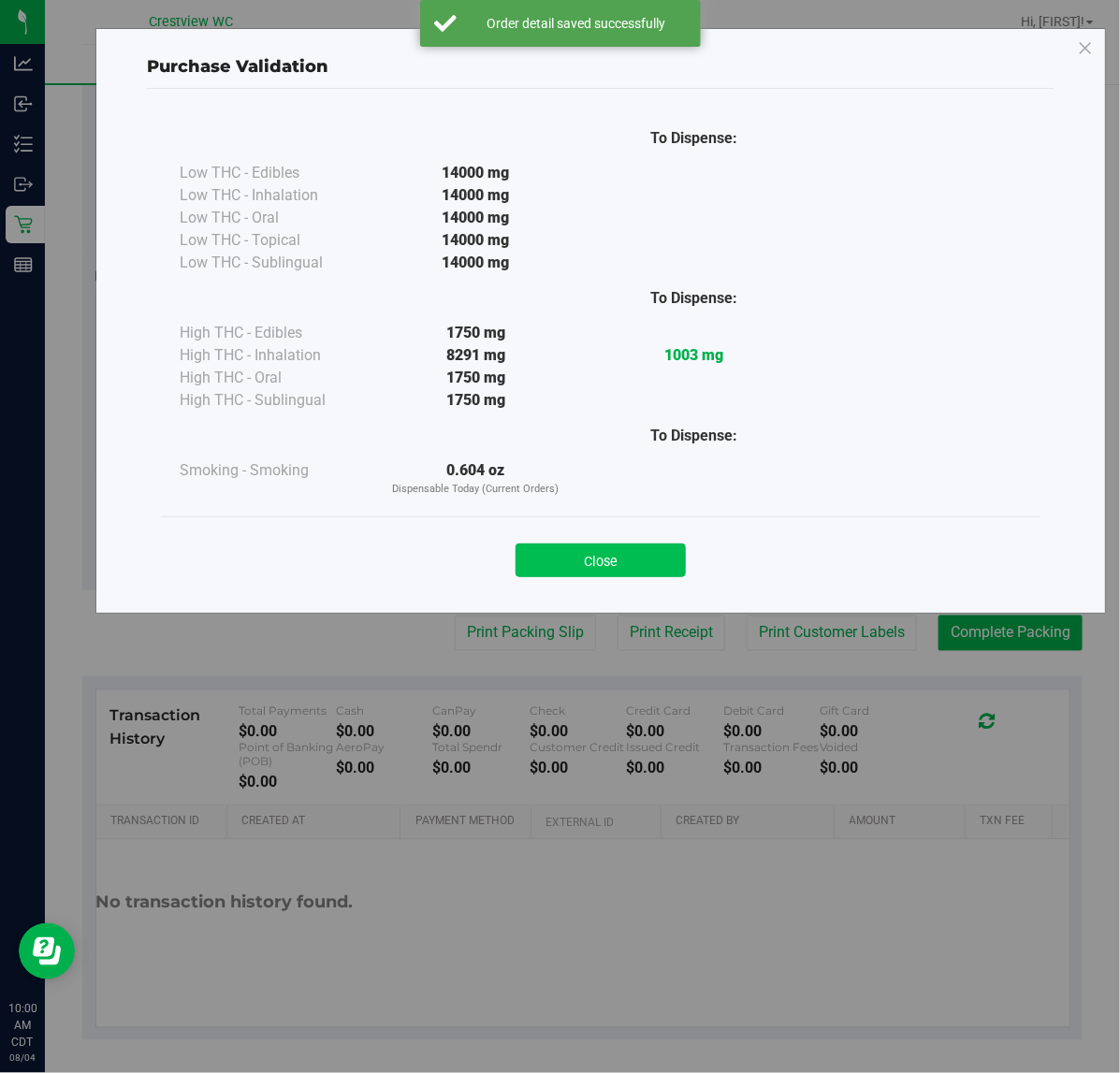 click on "Close" at bounding box center [601, 560] 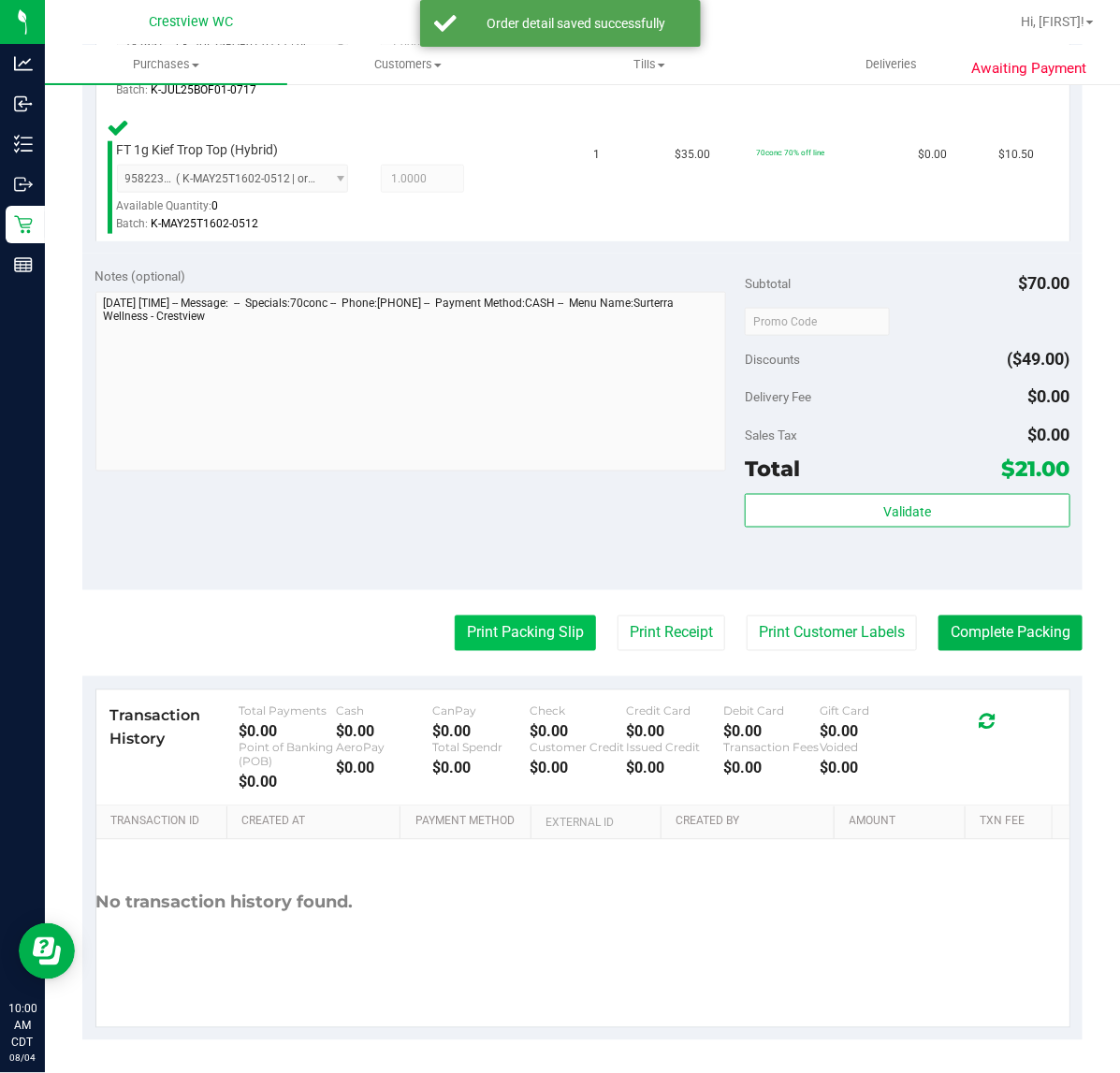 click on "Print Packing Slip" at bounding box center (525, 633) 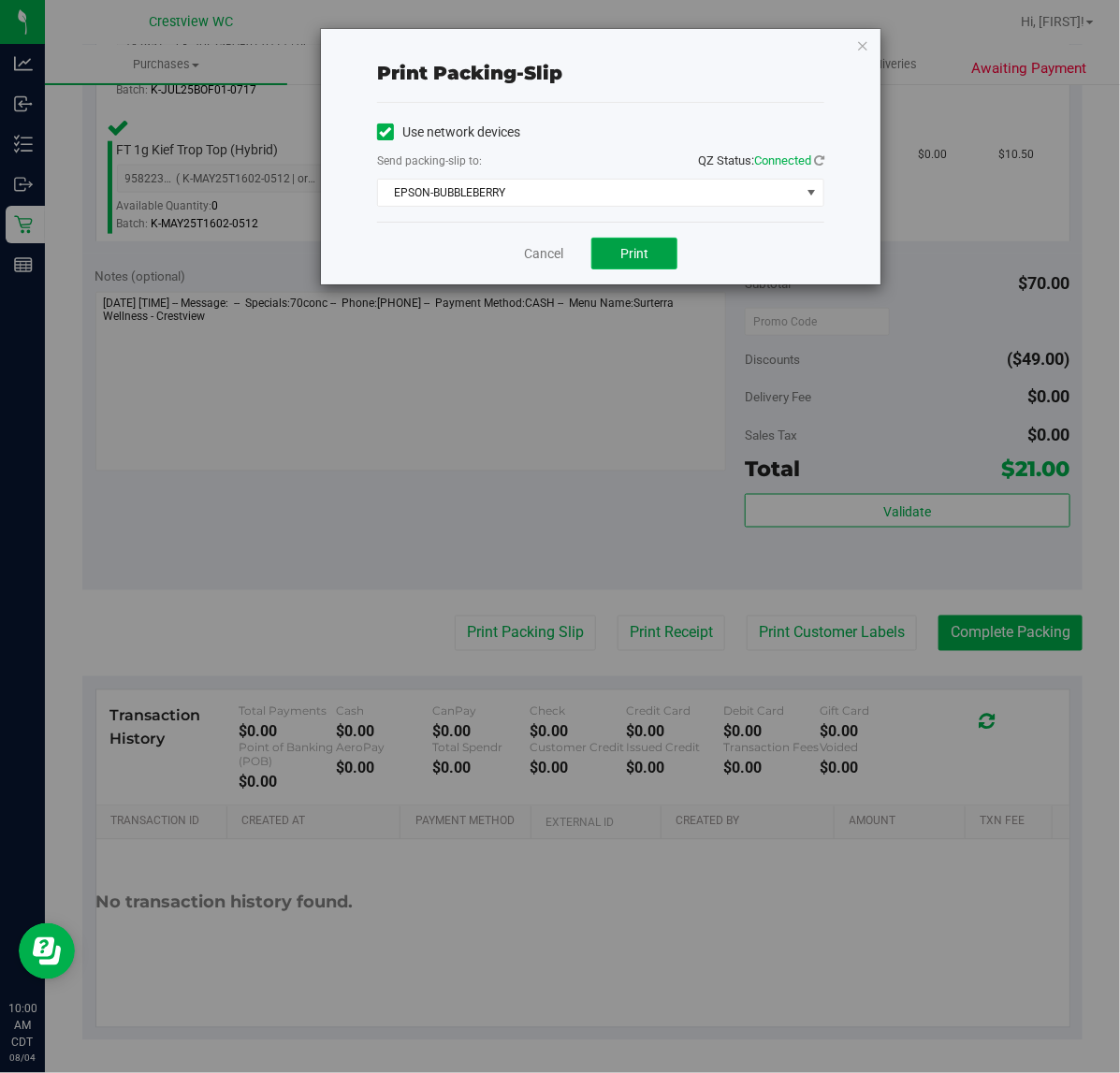 click on "Print" at bounding box center [634, 254] 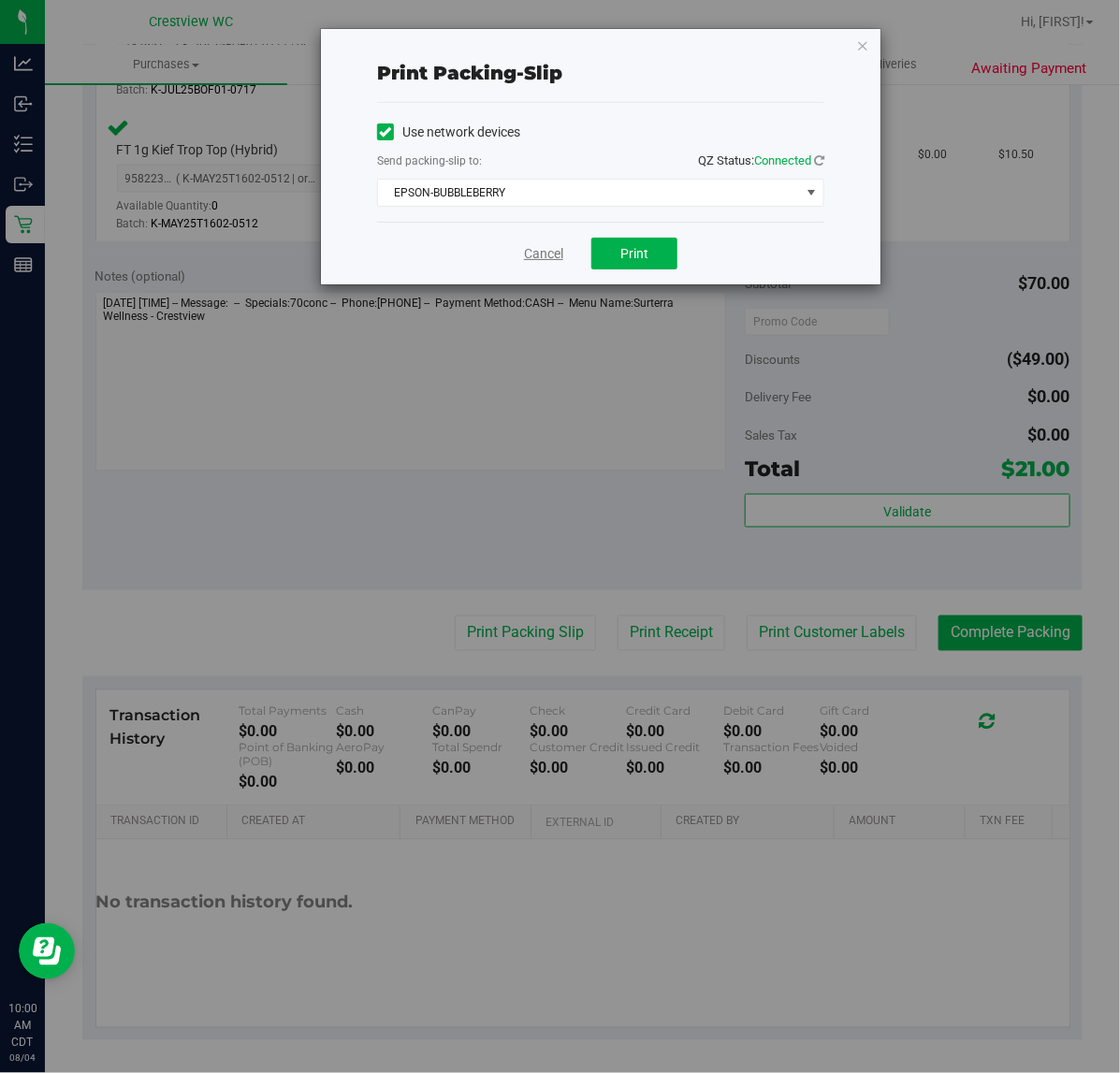 click on "Cancel" at bounding box center [544, 254] 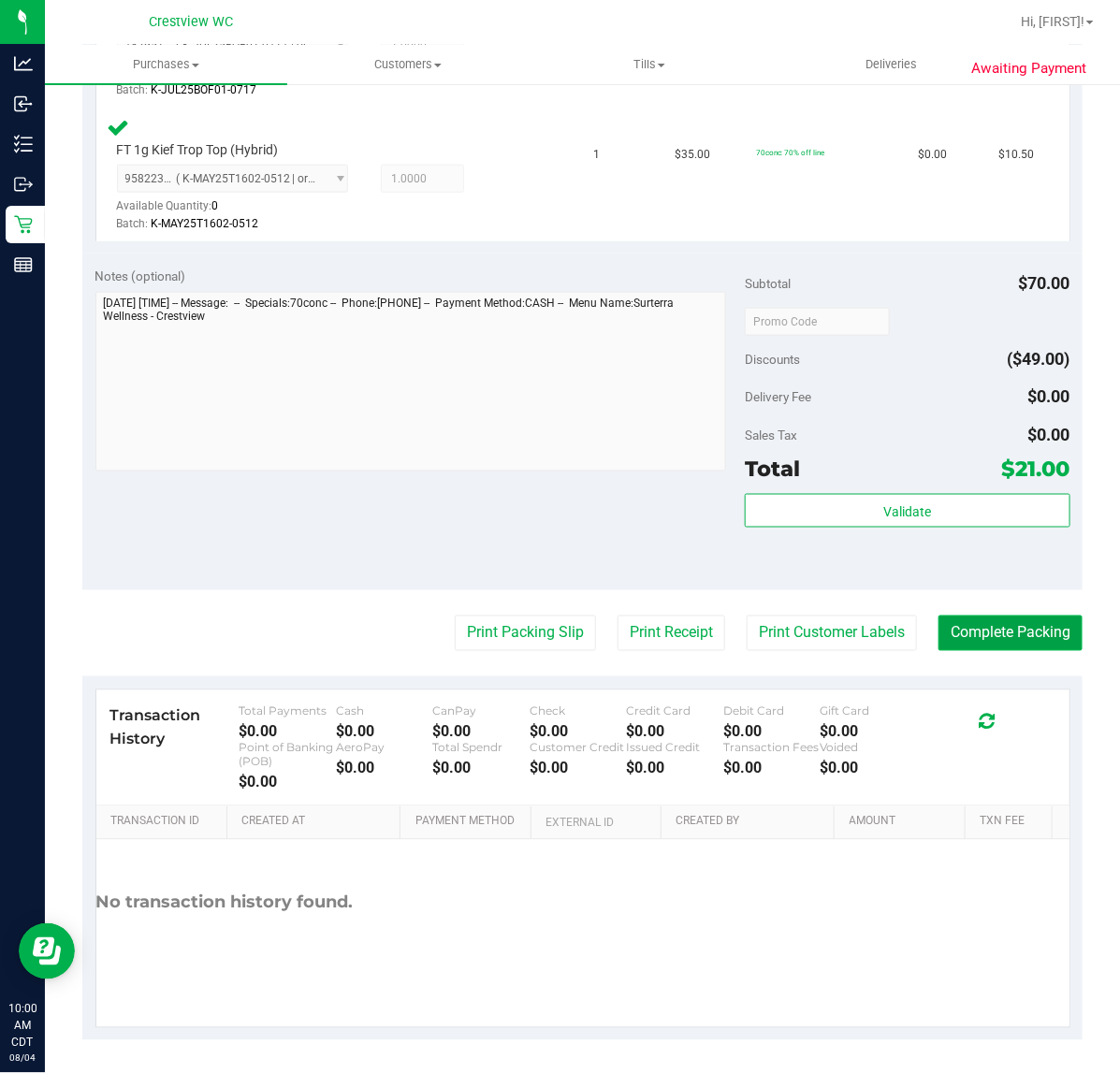 click on "Complete Packing" at bounding box center [1011, 633] 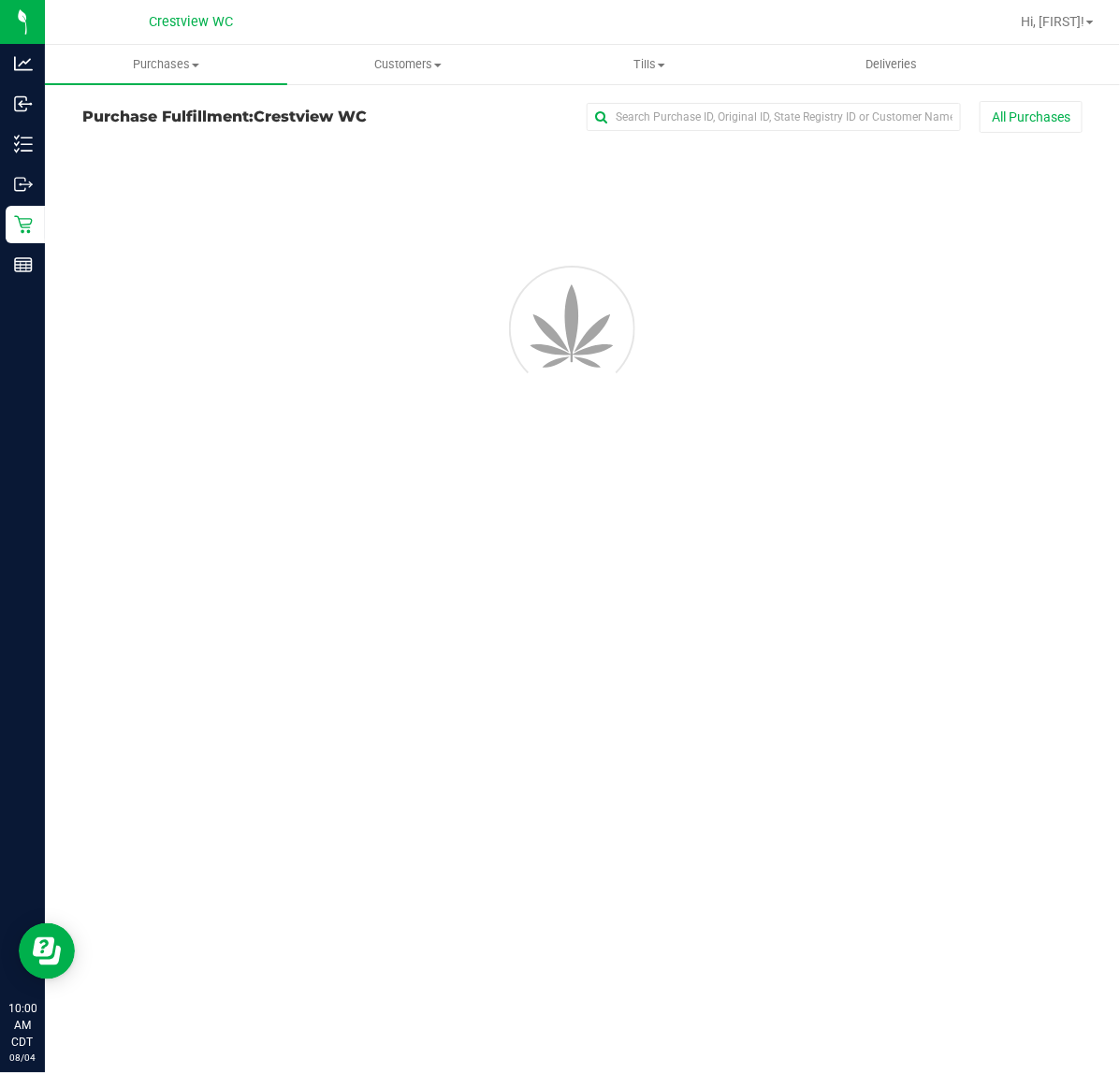 scroll, scrollTop: 0, scrollLeft: 0, axis: both 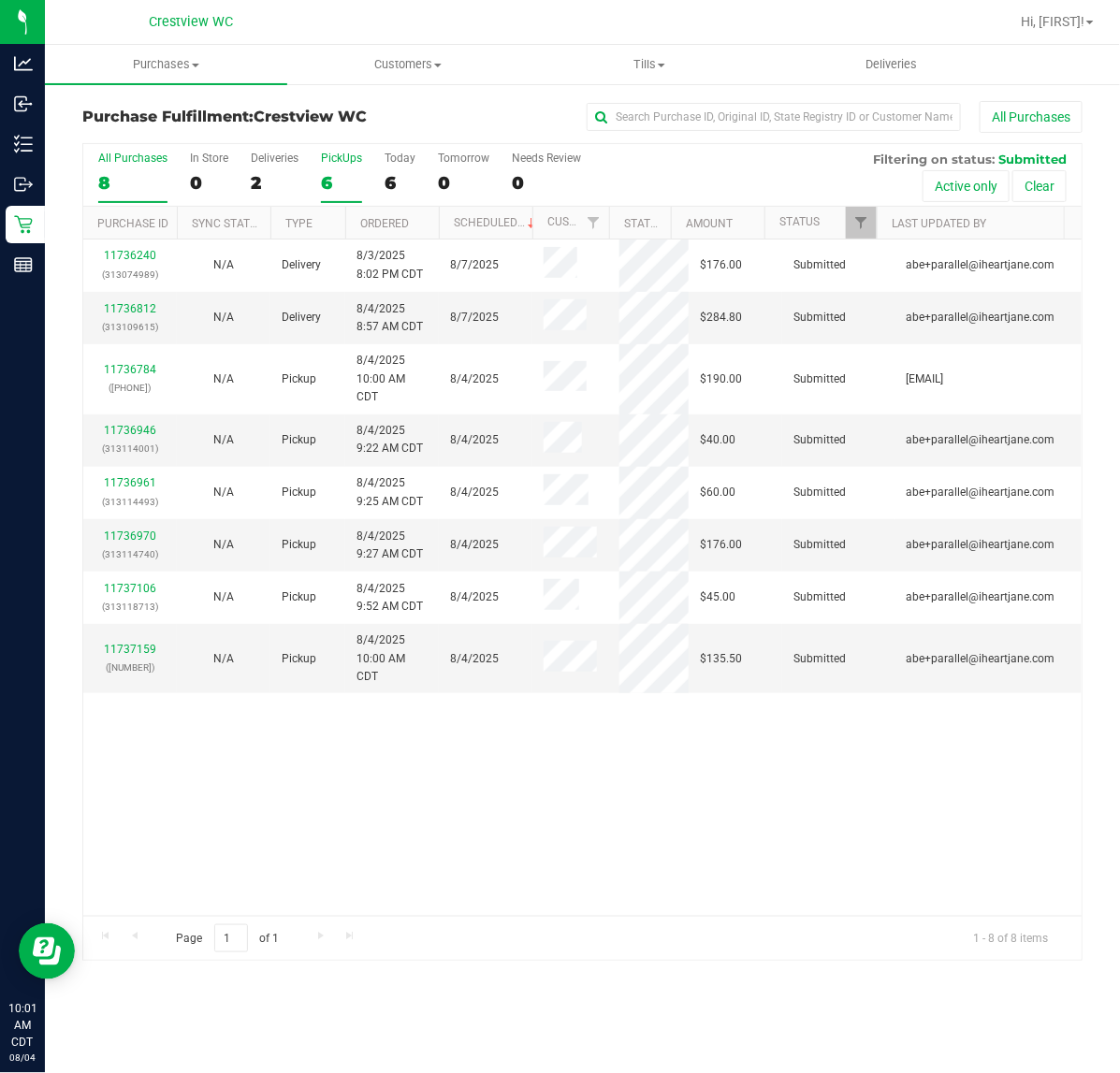 click on "6" at bounding box center [342, 182] 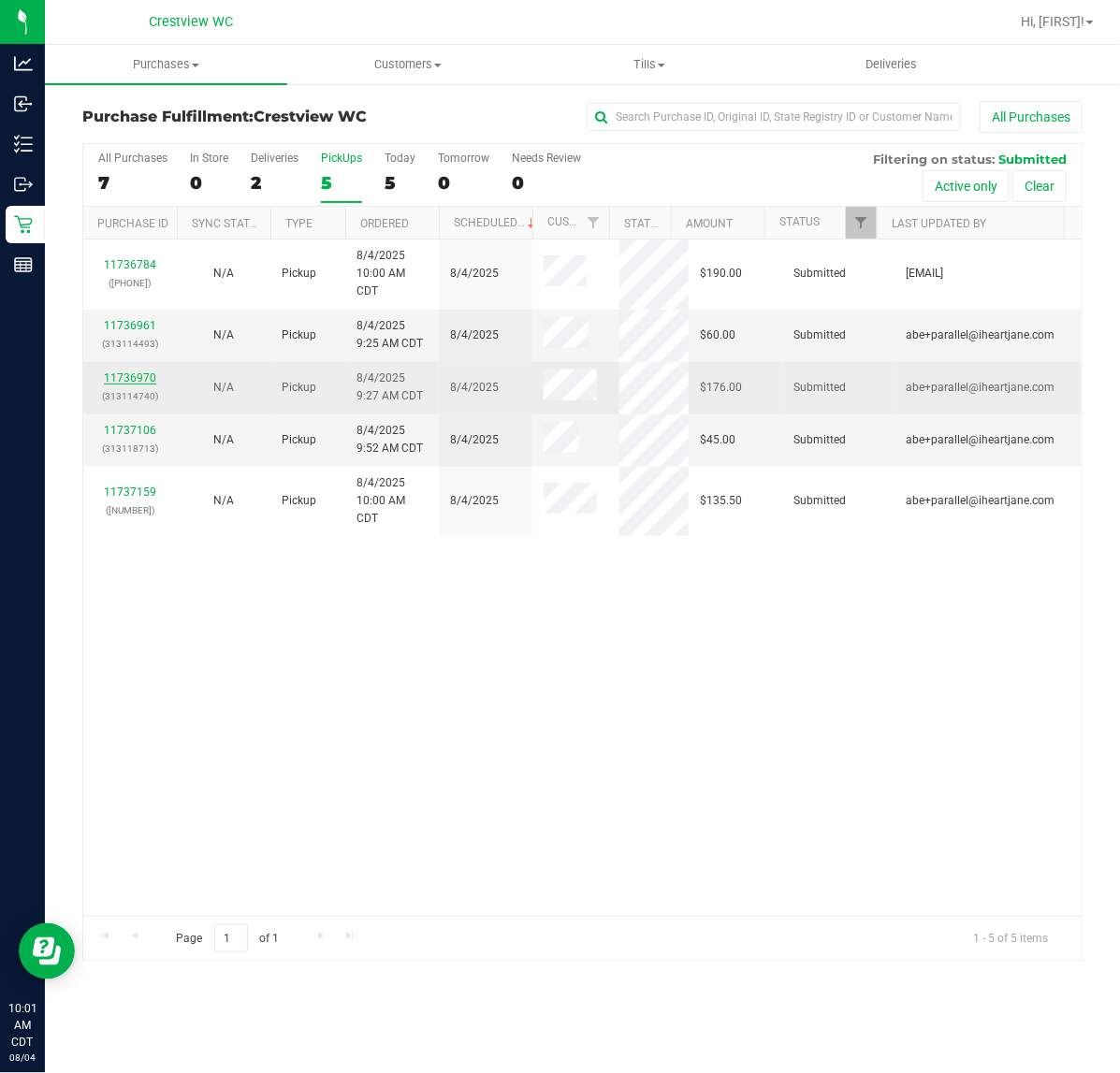 click on "11736970" at bounding box center (130, 378) 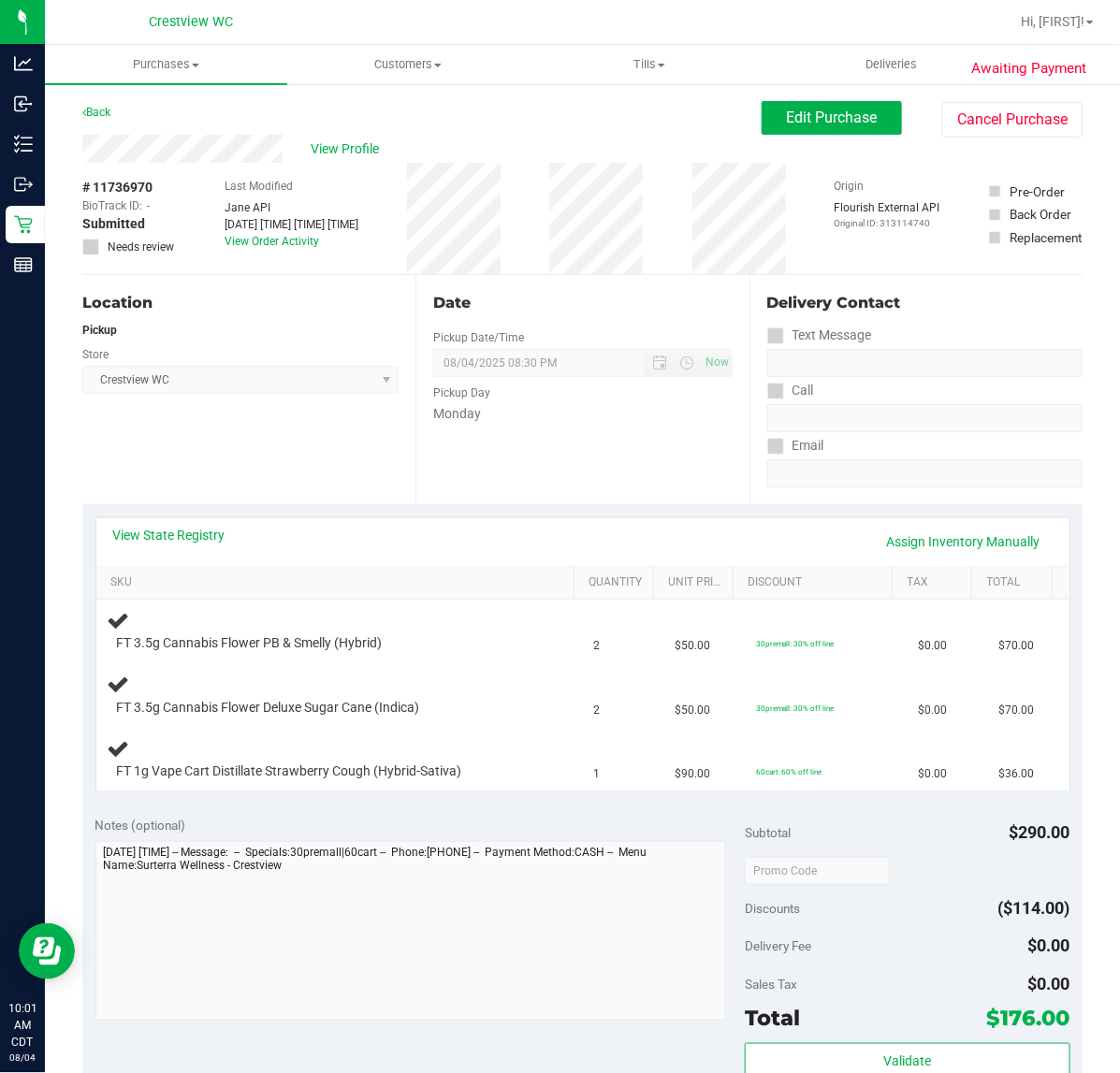 click on "Location
Pickup
Store
Crestview WC Select Store Bonita Springs WC Boynton Beach WC Bradenton WC Brandon WC Brooksville WC Call Center Clermont WC Crestview WC Deerfield Beach WC Delray Beach WC Deltona WC Ft Walton Beach WC Ft. Lauderdale WC Ft. Myers WC Gainesville WC Jax Atlantic WC JAX DC REP Jax WC Key West WC Lakeland WC Largo WC Lehigh Acres DC REP Merritt Island WC Miami 72nd WC Miami Beach WC Miami Dadeland WC Miramar DC REP New Port Richey WC North Palm Beach WC North Port WC Ocala WC Orange Park WC Orlando Colonial WC Orlando DC REP Orlando WC Oviedo WC Palm Bay WC Palm Coast WC Panama City WC Pensacola WC Port Orange WC Port St. Lucie WC Sebring WC South Tampa WC St. Pete WC Summerfield WC Tallahassee DC REP Tallahassee WC Tampa DC Testing Tampa Warehouse Tampa WC TX Austin DC TX Plano Retail WPB DC WPB WC" at bounding box center (249, 389) 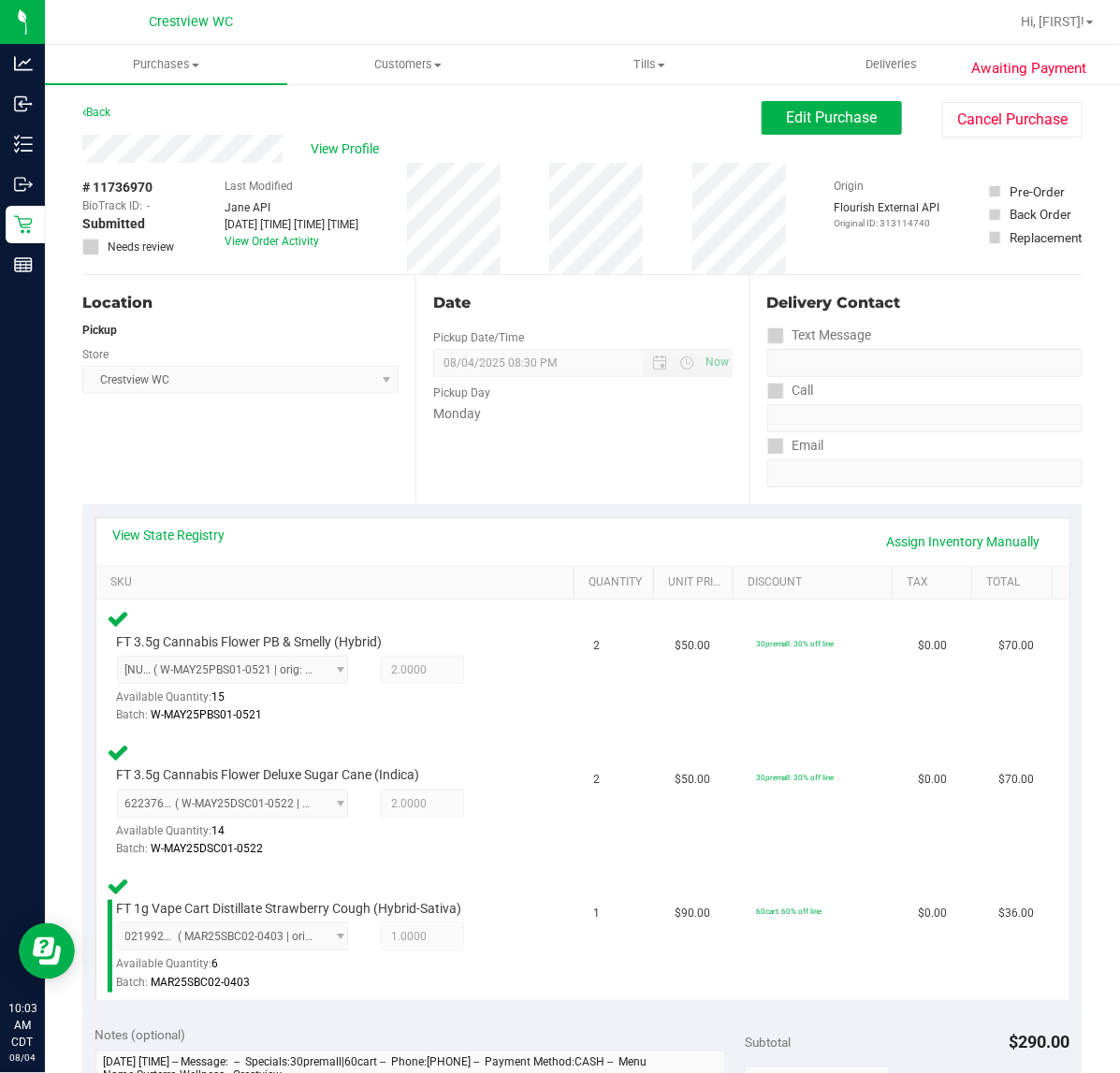scroll, scrollTop: 758, scrollLeft: 0, axis: vertical 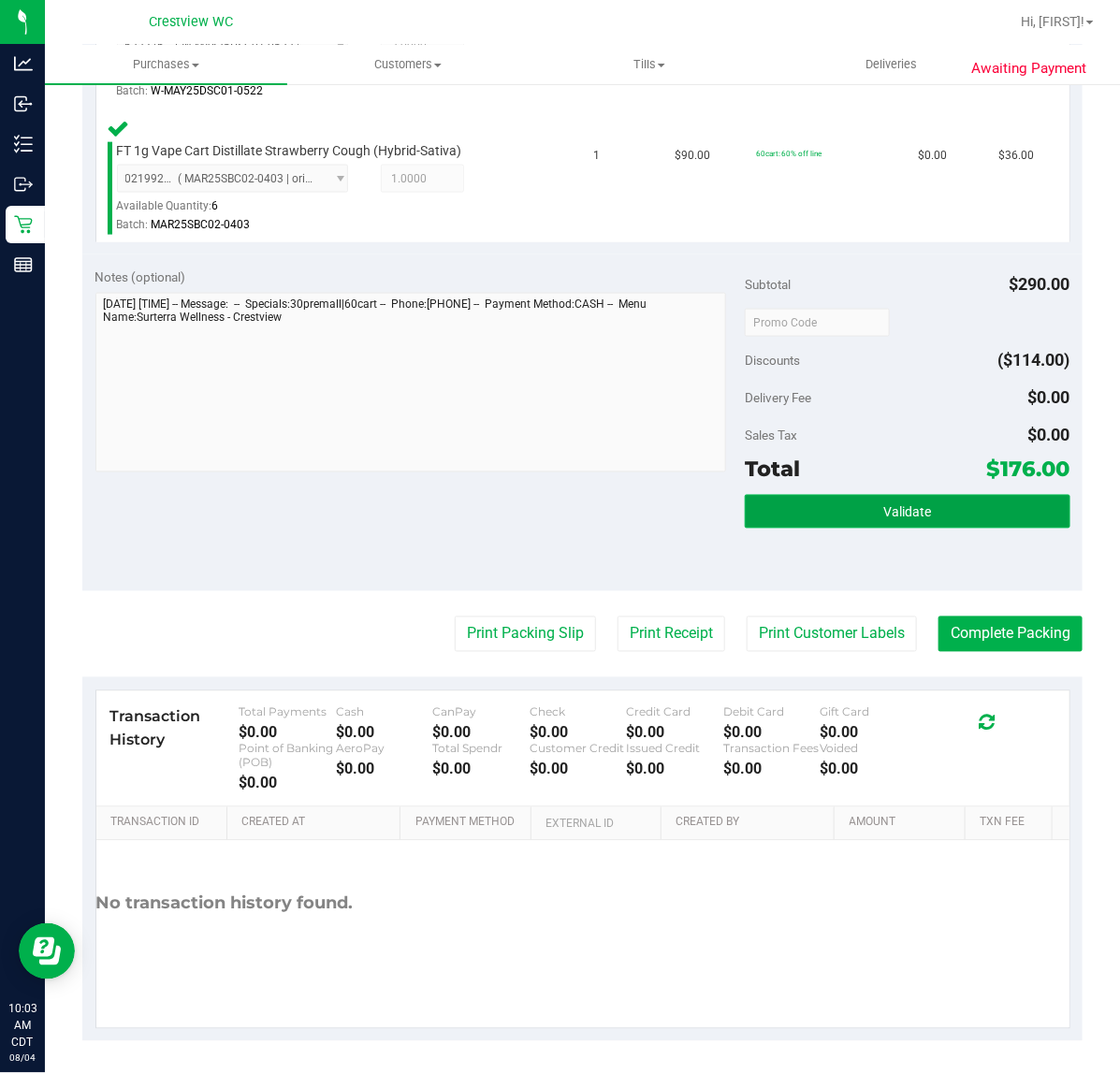 click on "Validate" at bounding box center (907, 513) 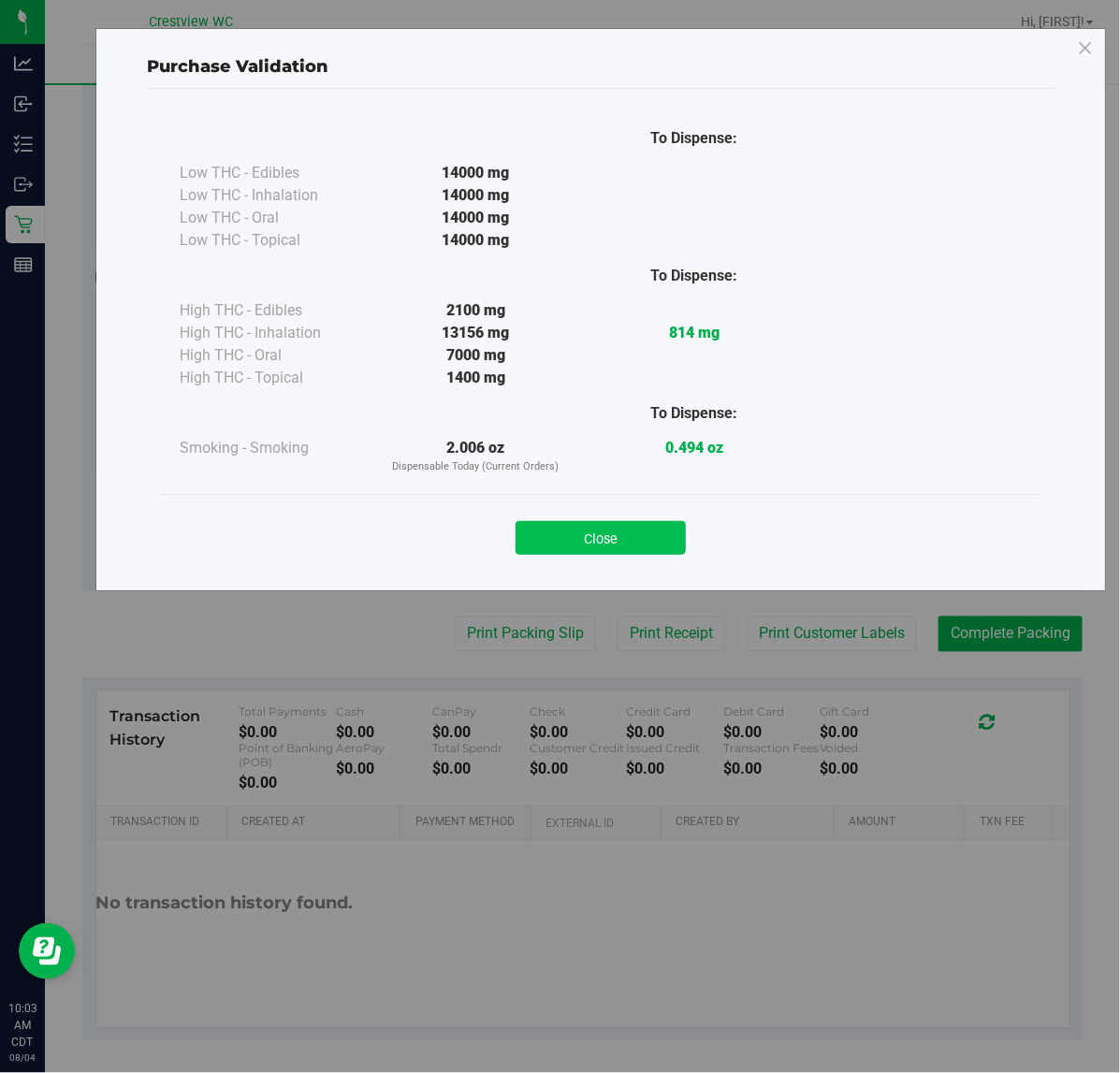 click on "Close" at bounding box center [601, 538] 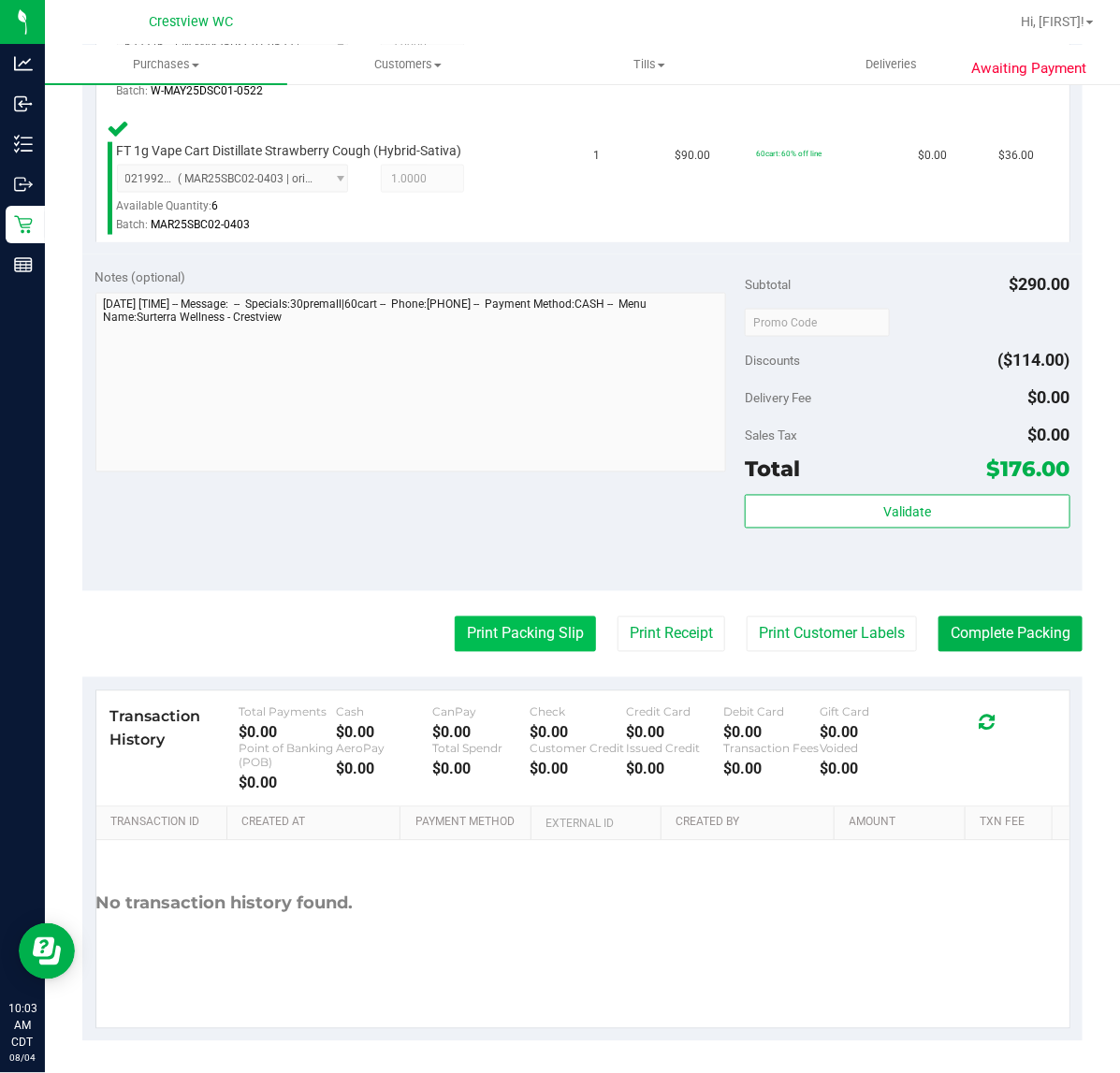 click on "Print Packing Slip" at bounding box center [525, 634] 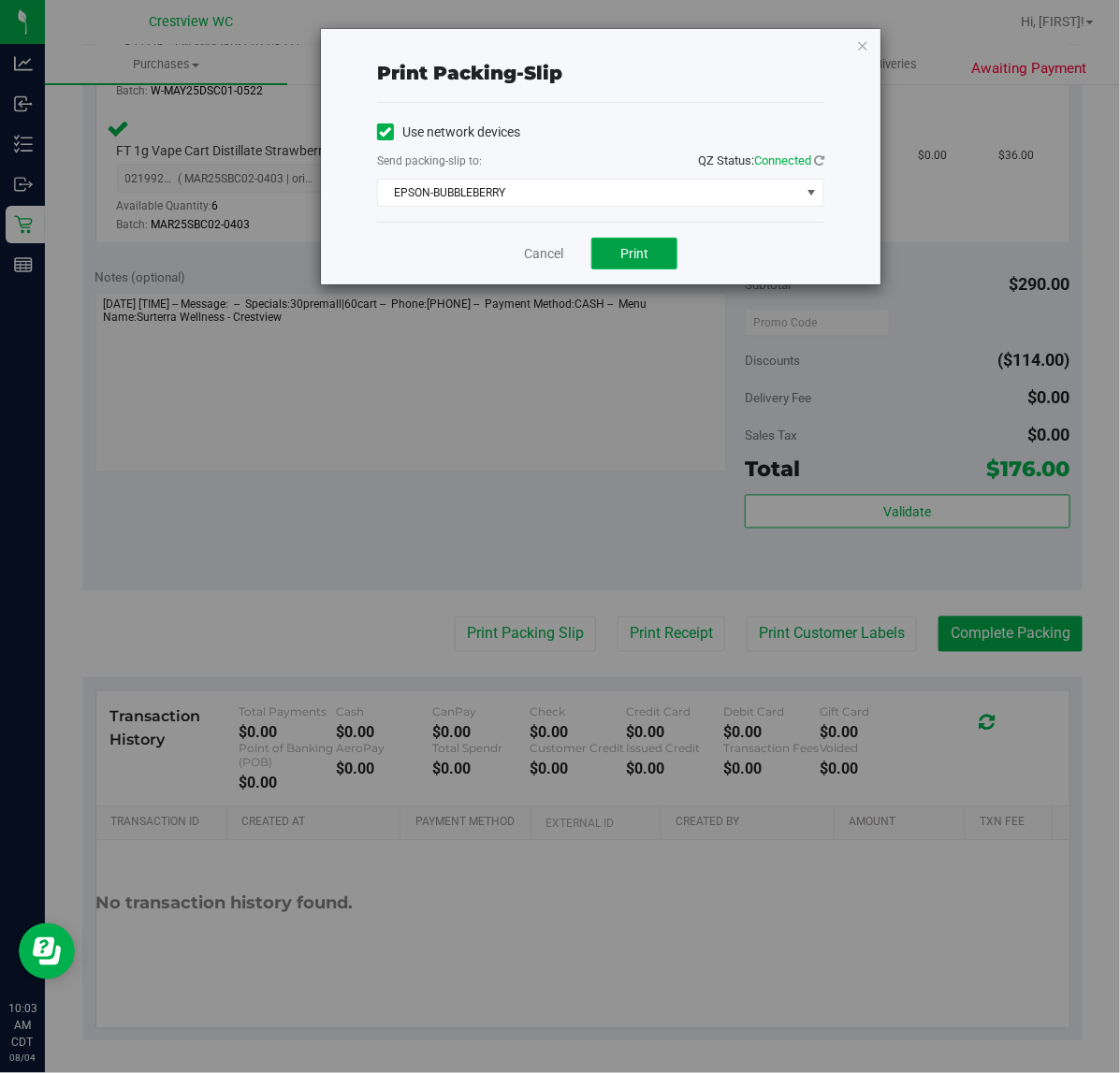 click on "Print" at bounding box center (634, 254) 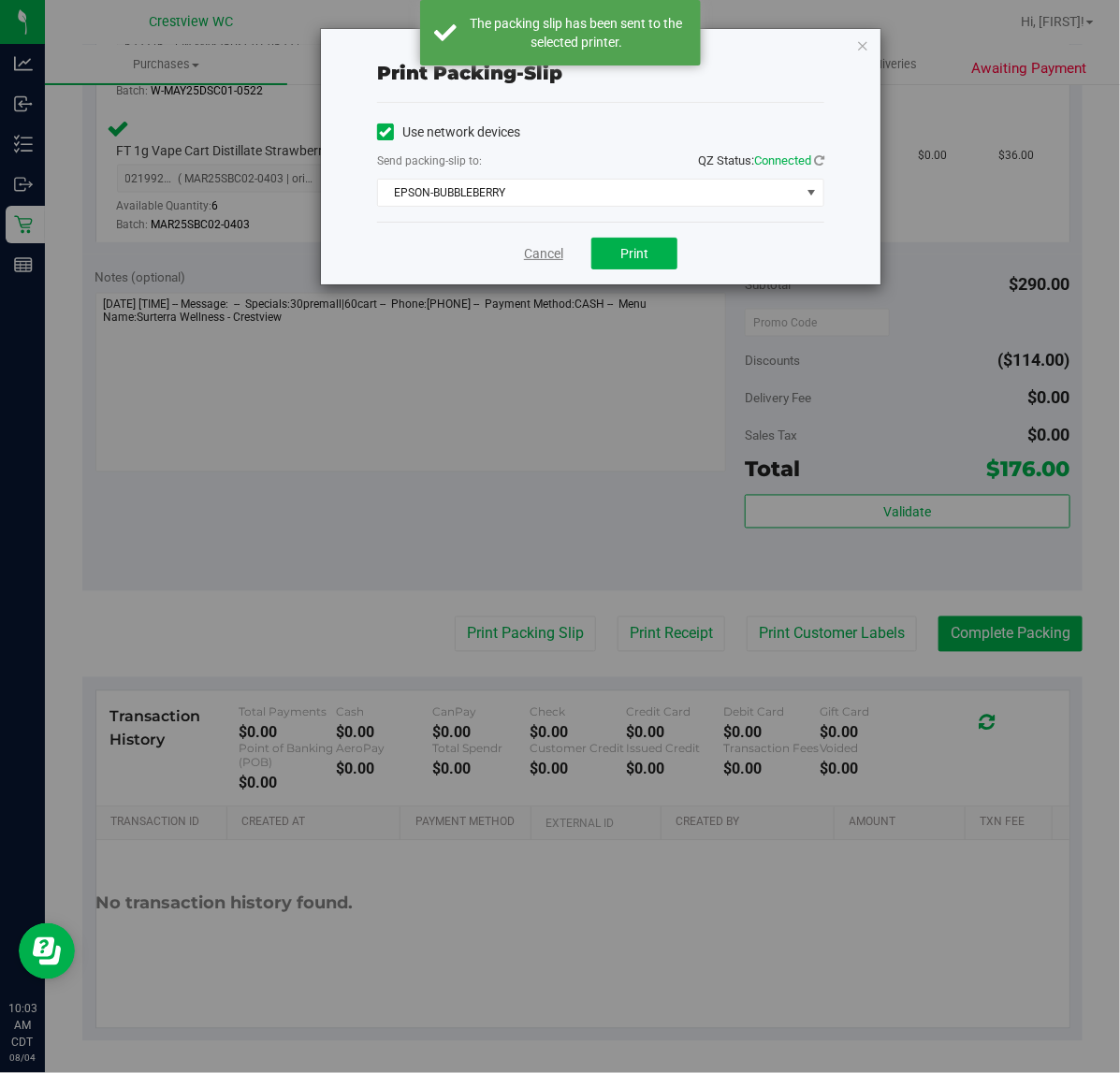 click on "Cancel" at bounding box center [544, 254] 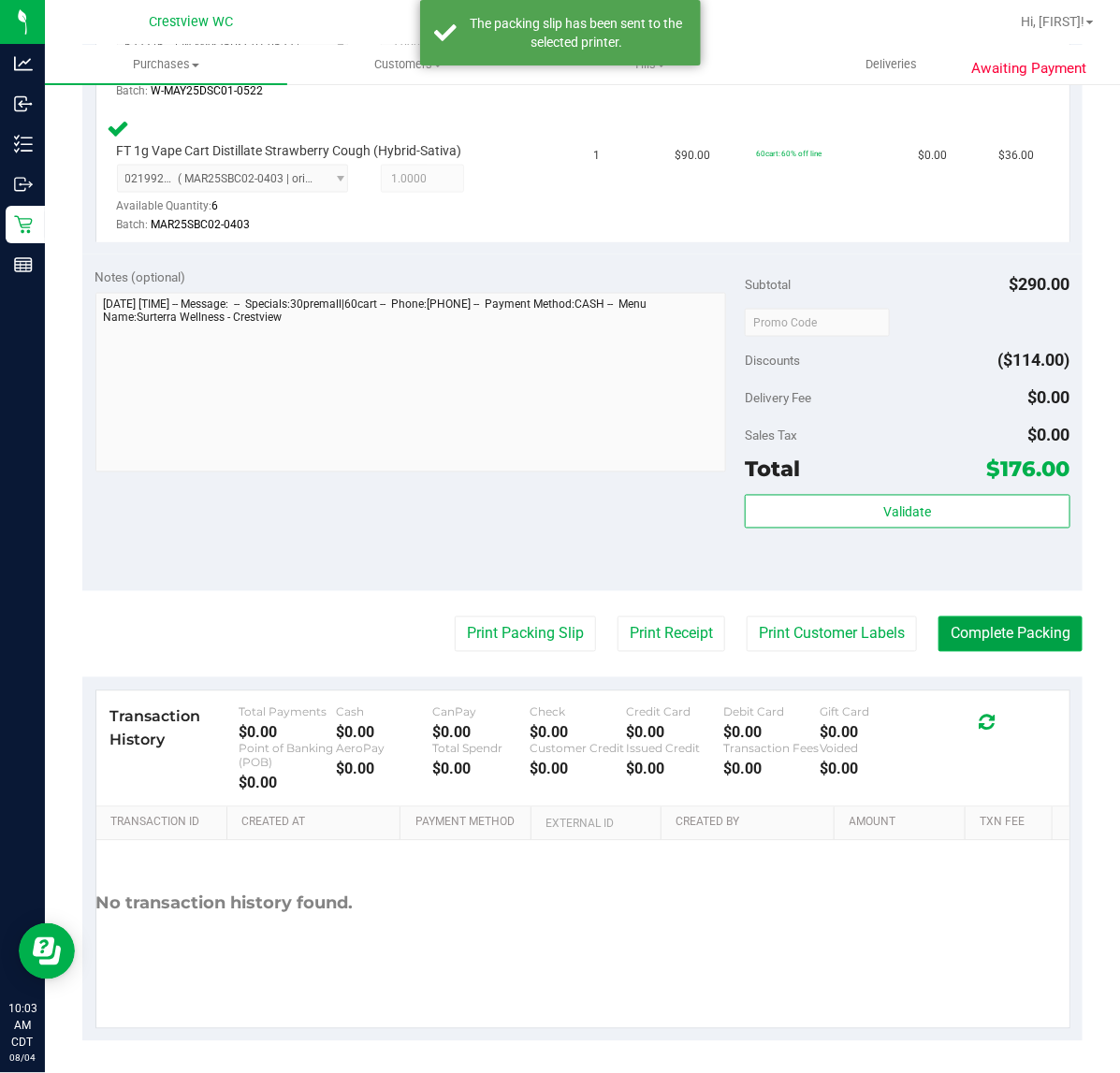 click on "Complete Packing" at bounding box center [1011, 634] 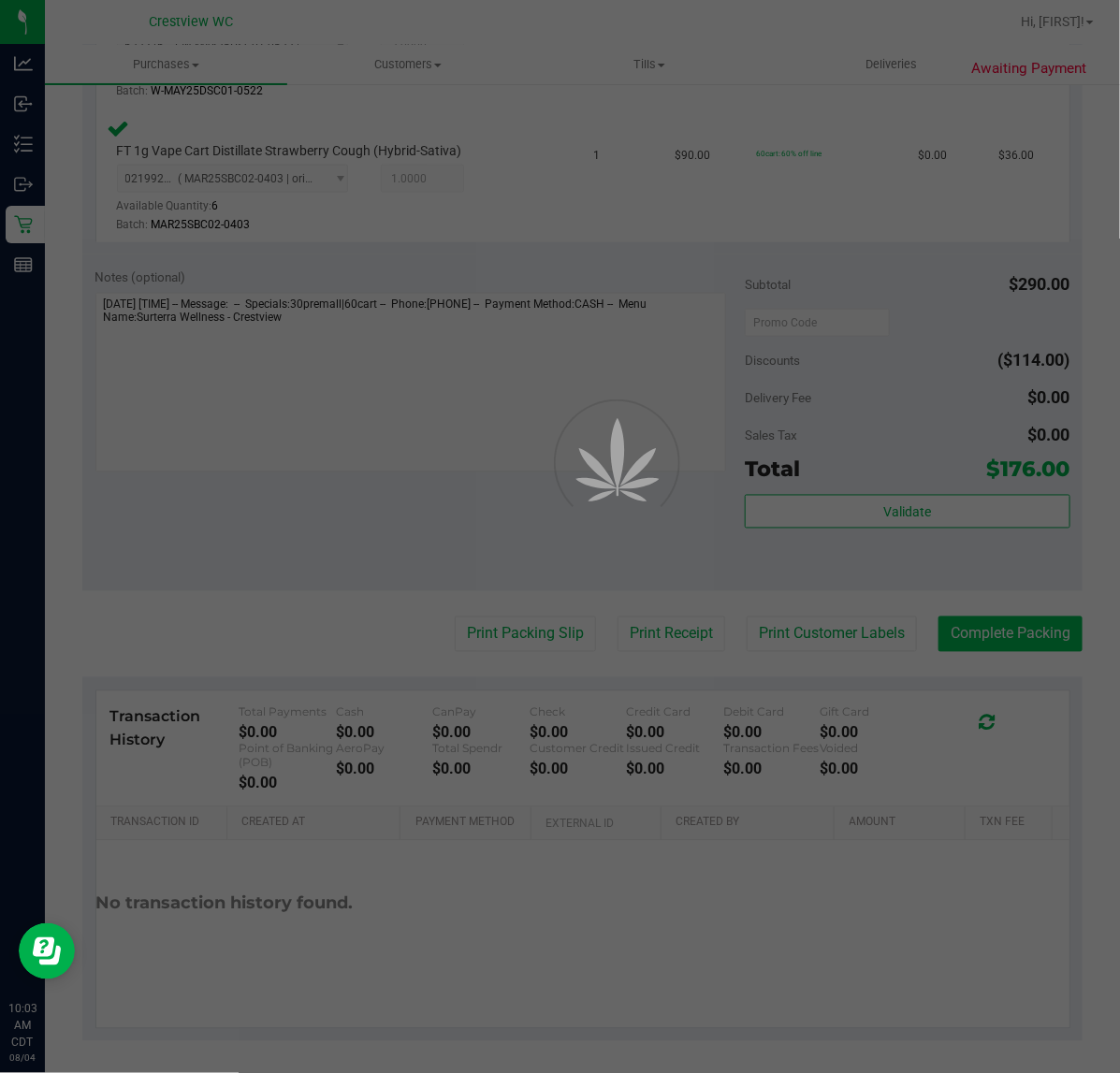 scroll, scrollTop: 0, scrollLeft: 0, axis: both 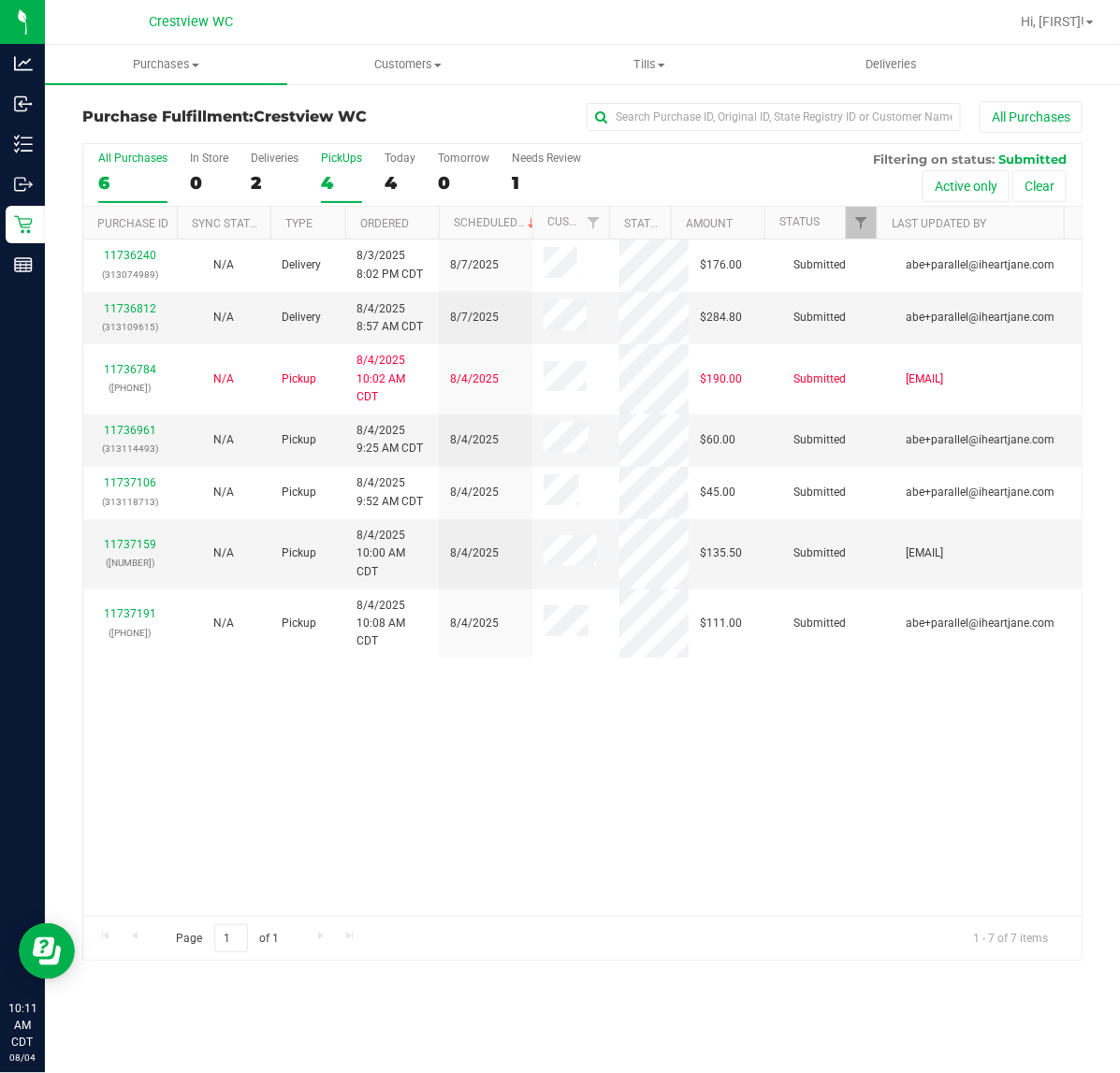 click on "4" at bounding box center (342, 182) 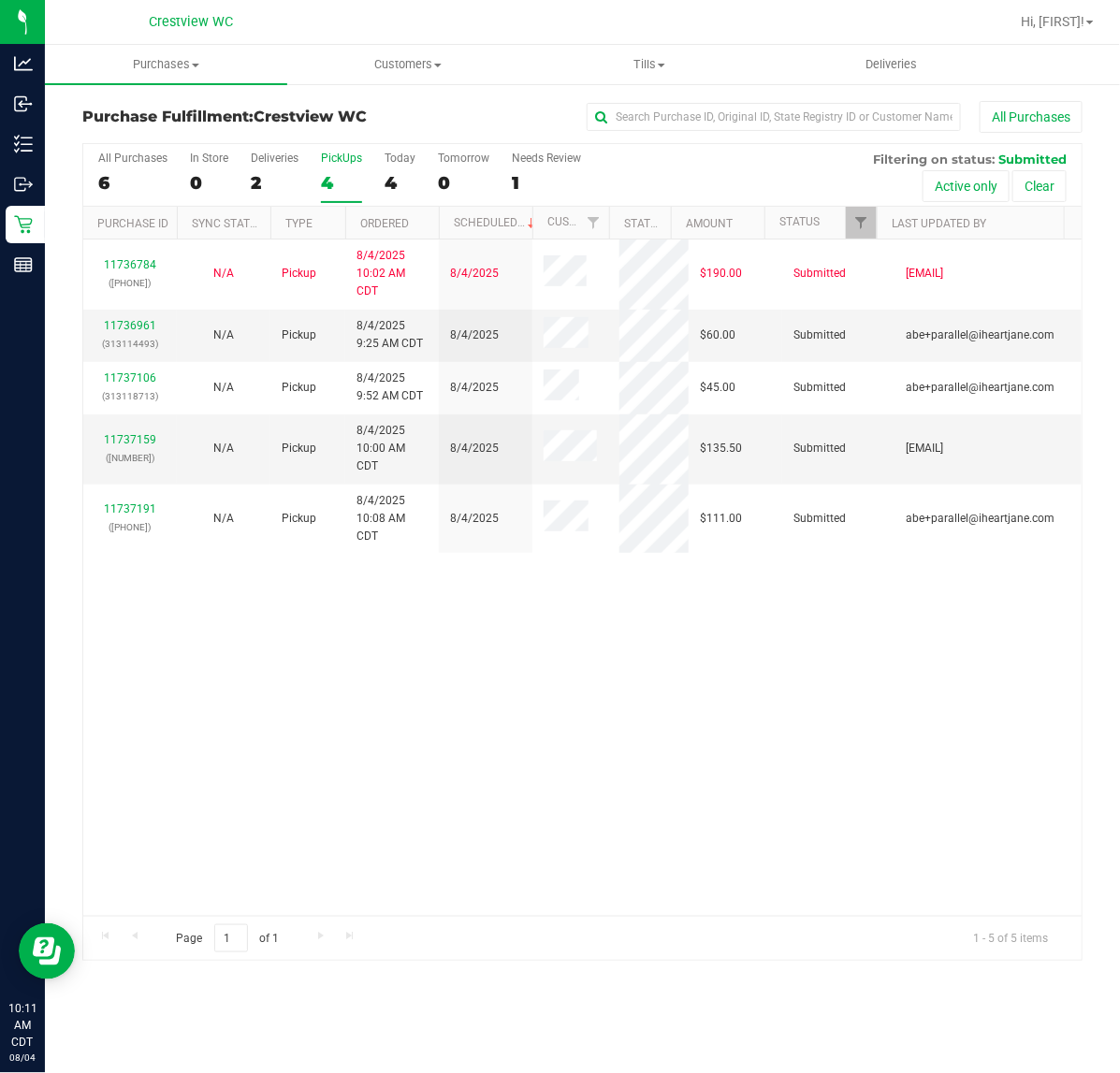 click on "PickUps
4" at bounding box center [342, 177] 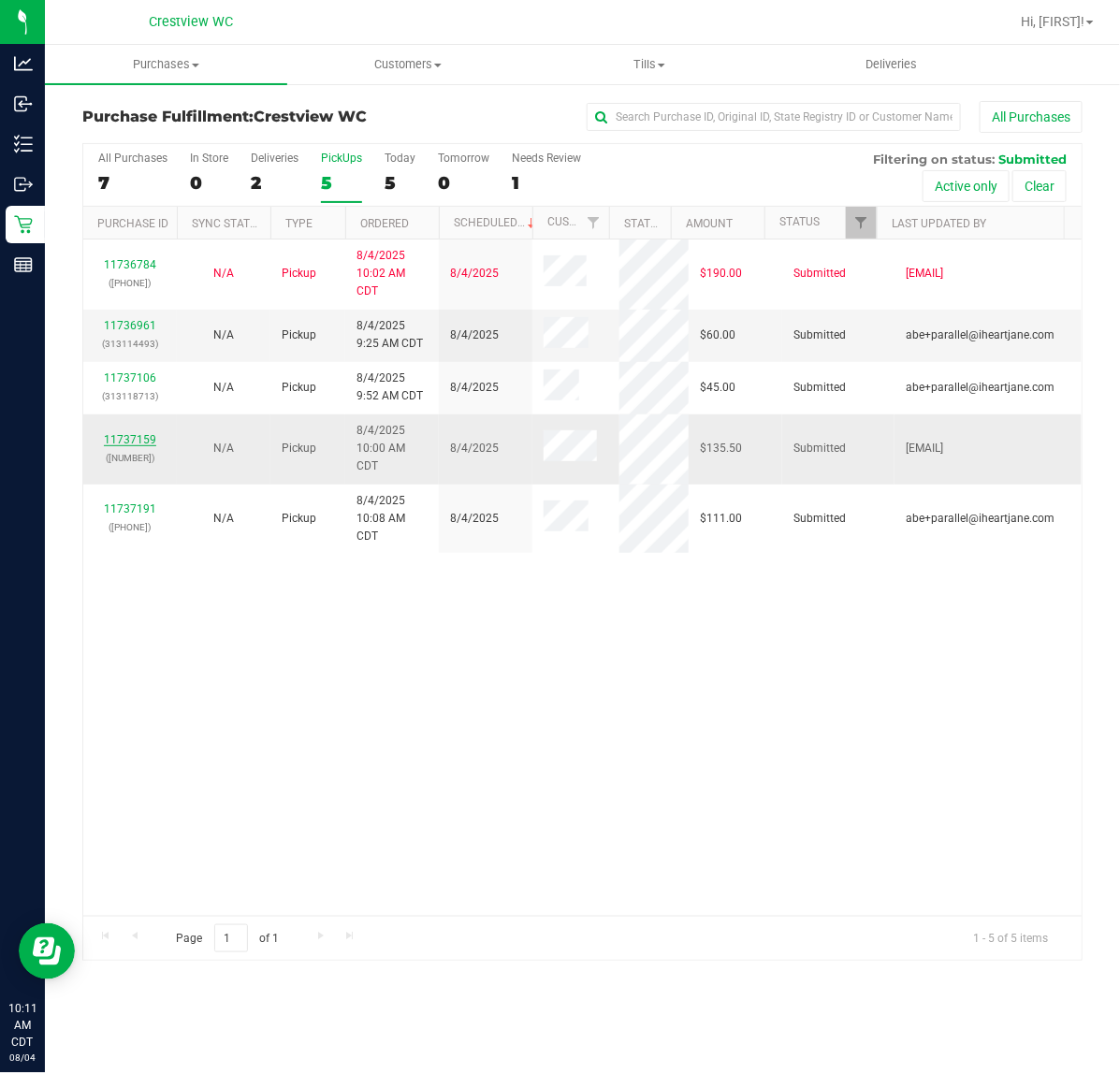 click on "11737159" at bounding box center (130, 440) 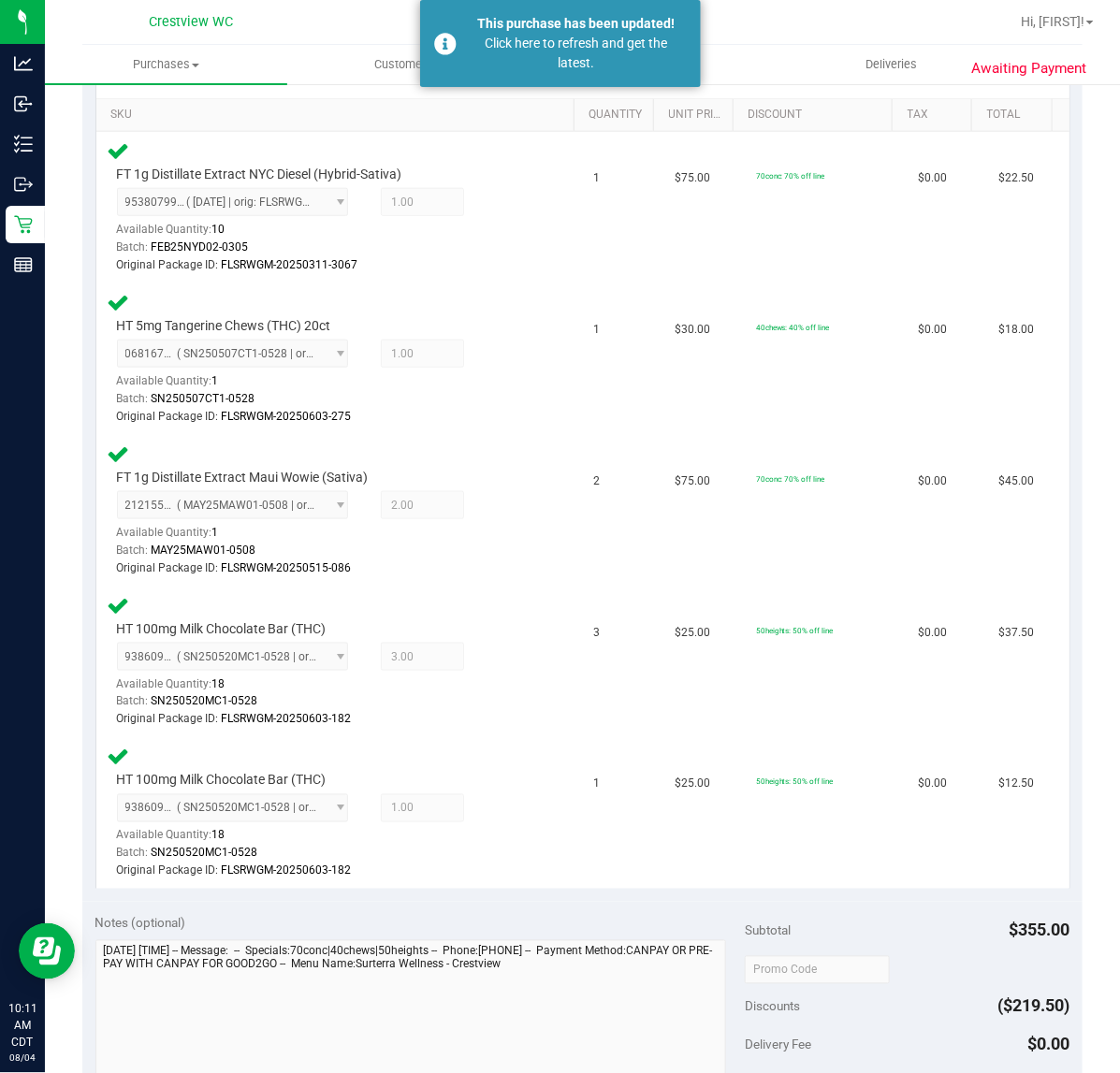 scroll, scrollTop: 0, scrollLeft: 0, axis: both 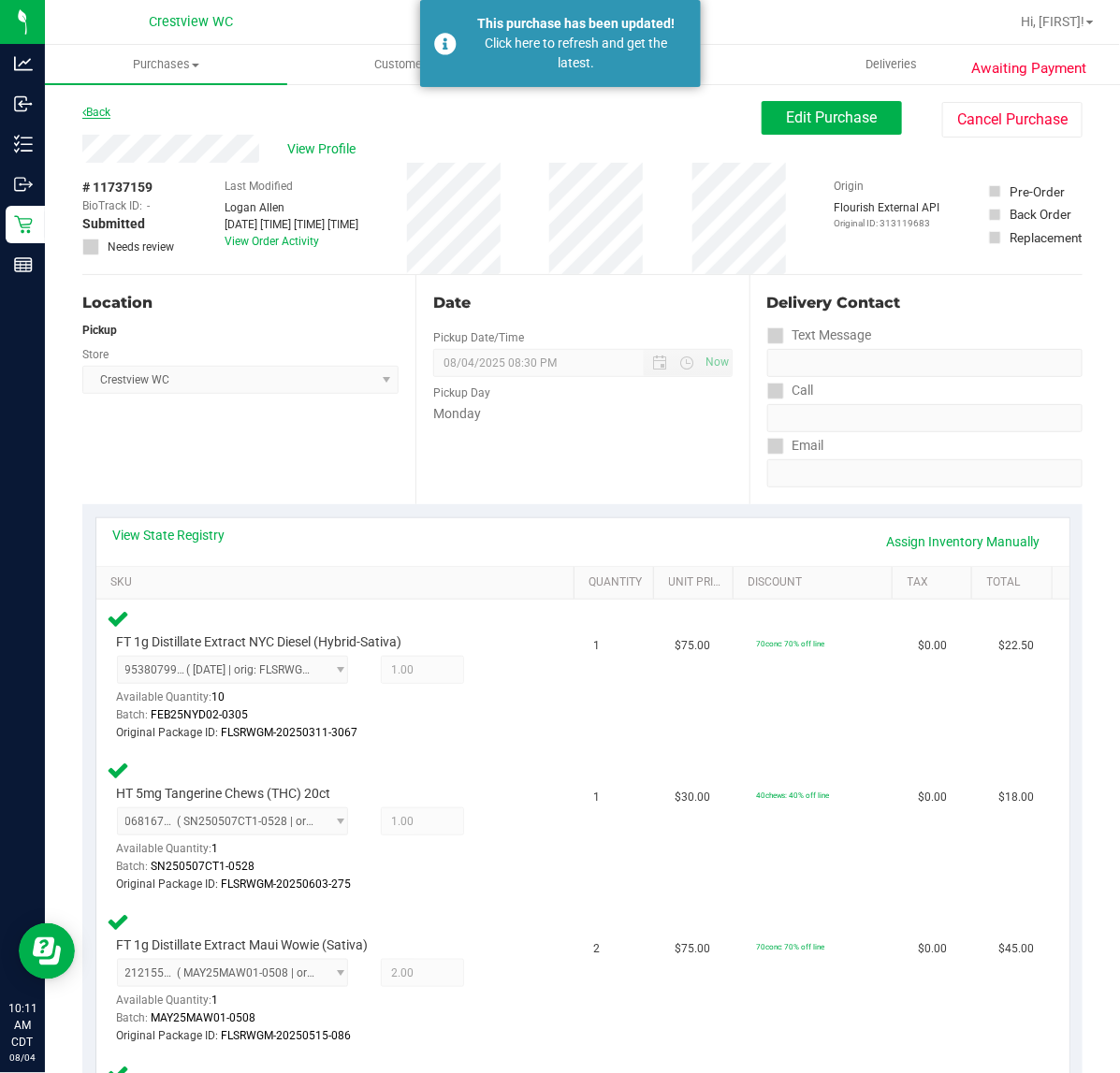 click on "Back" at bounding box center (96, 112) 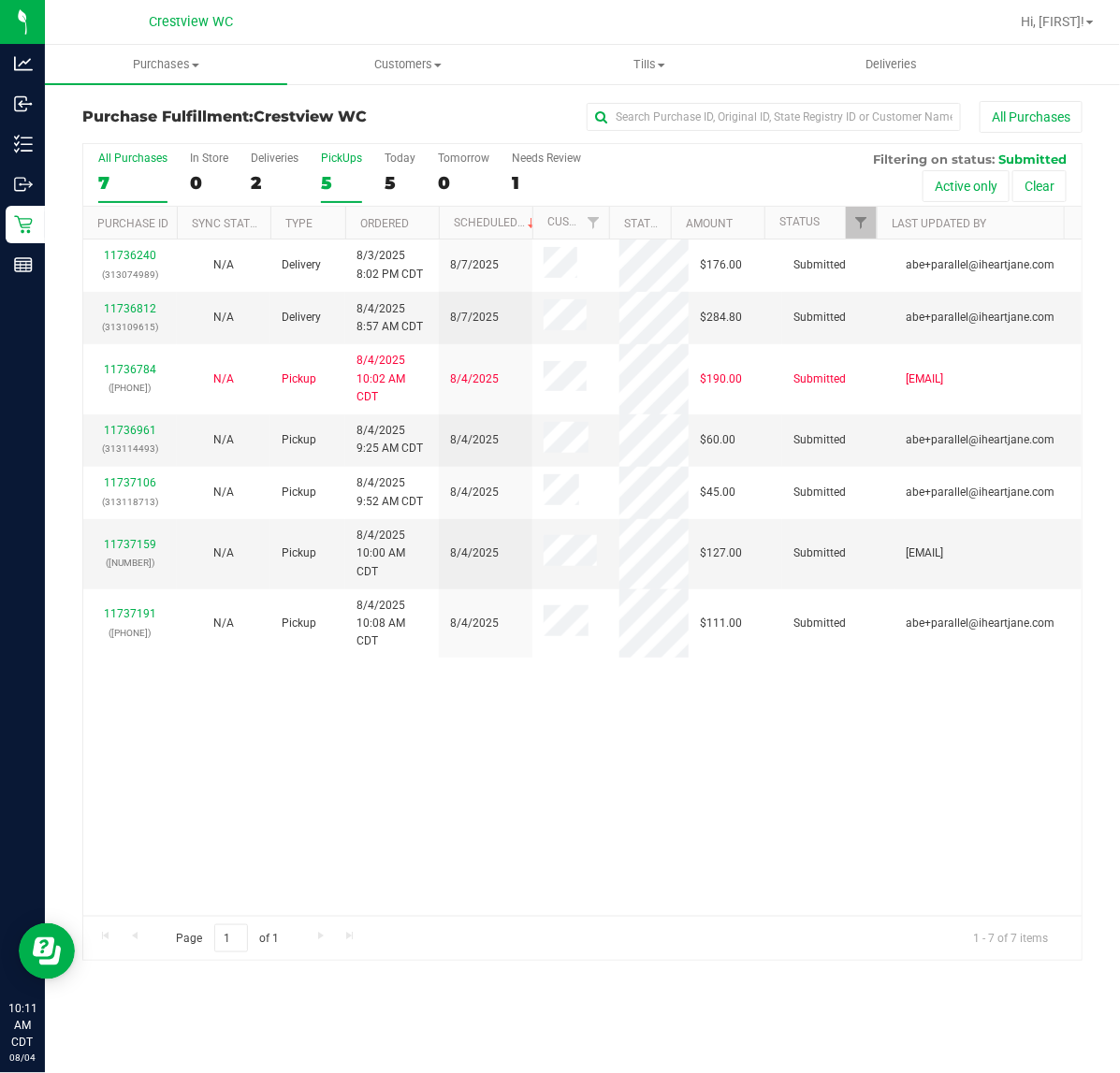 click on "5" at bounding box center (342, 182) 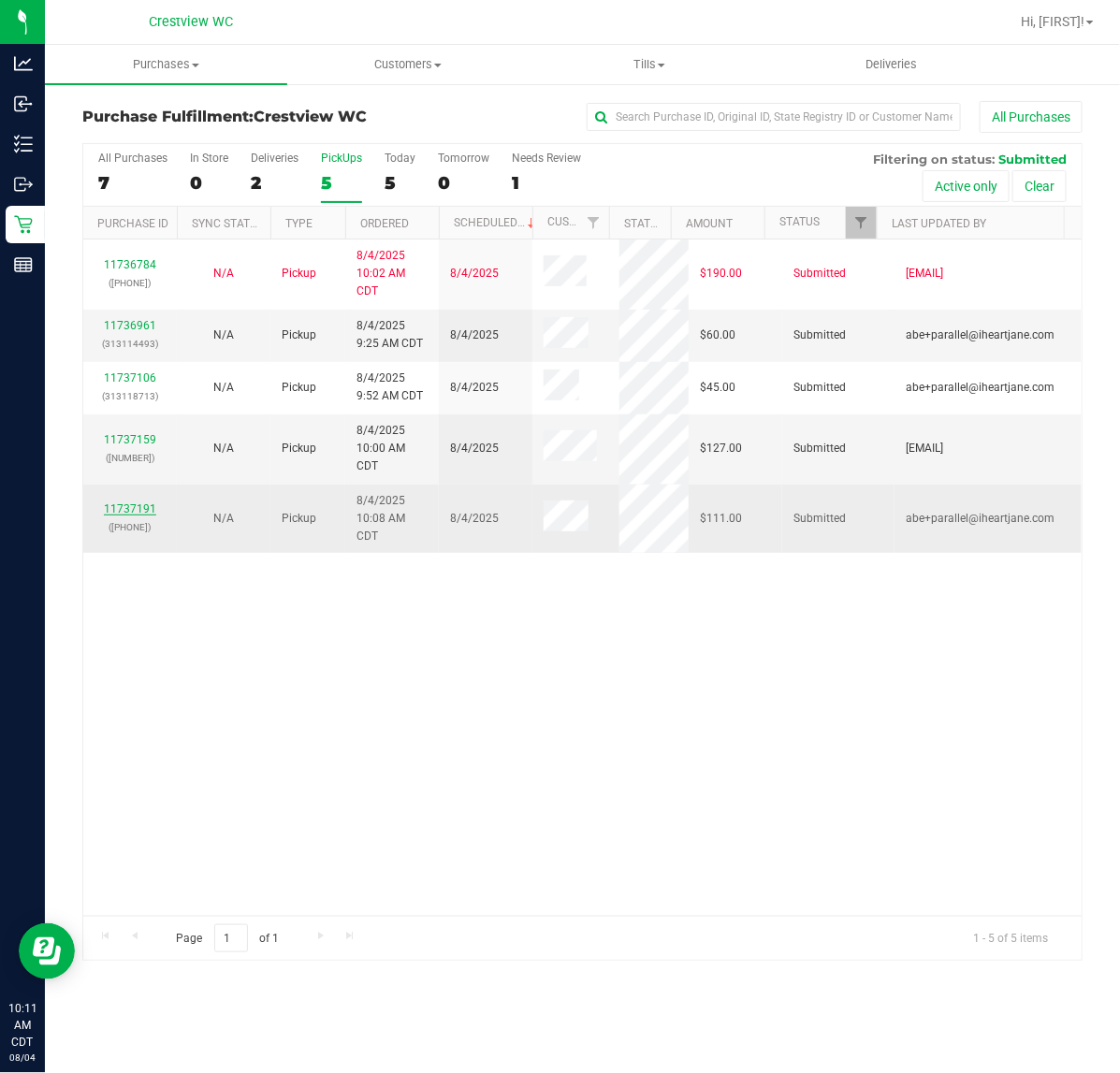 click on "11737191" at bounding box center [130, 509] 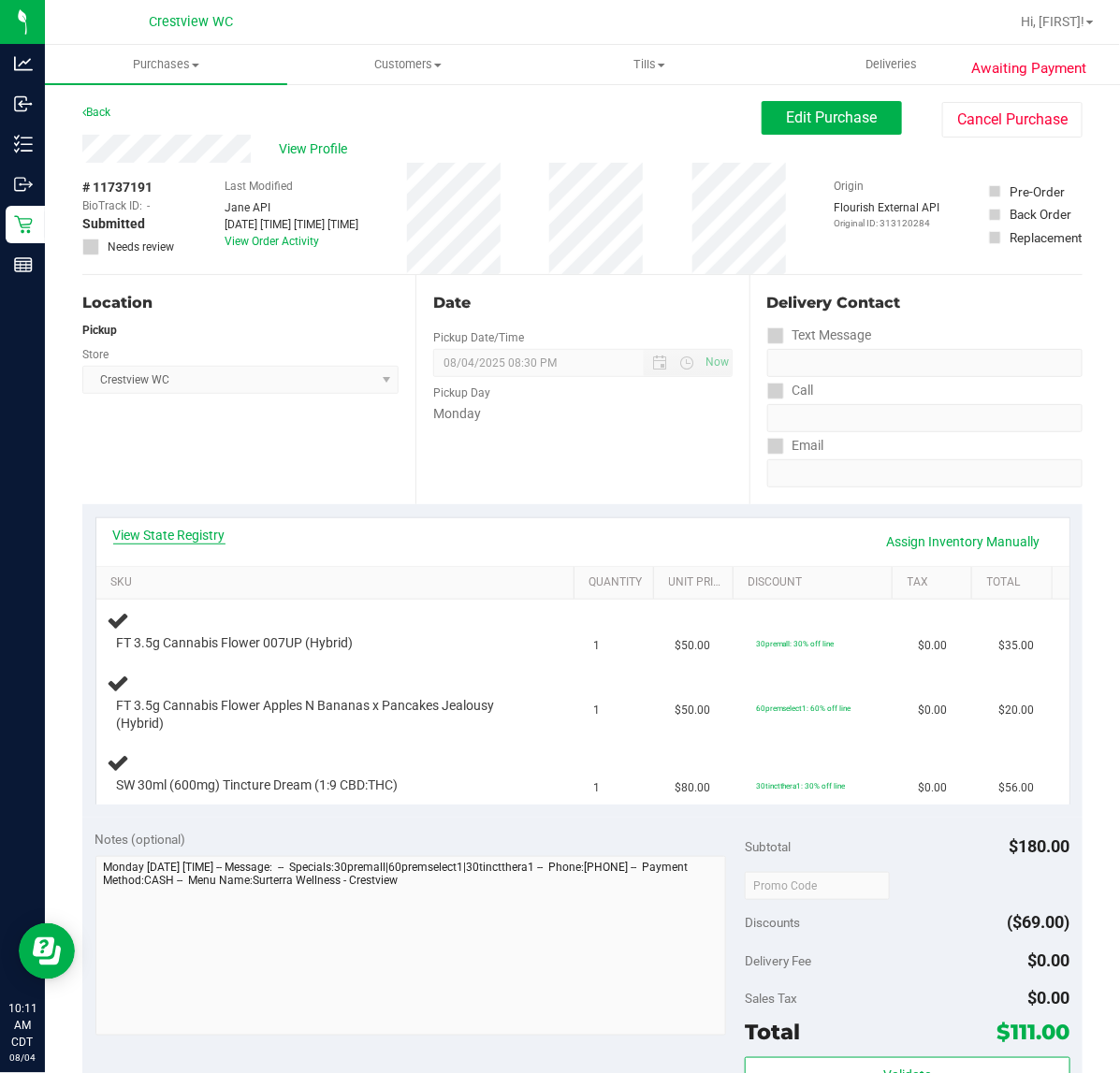 click on "View State Registry" at bounding box center [169, 535] 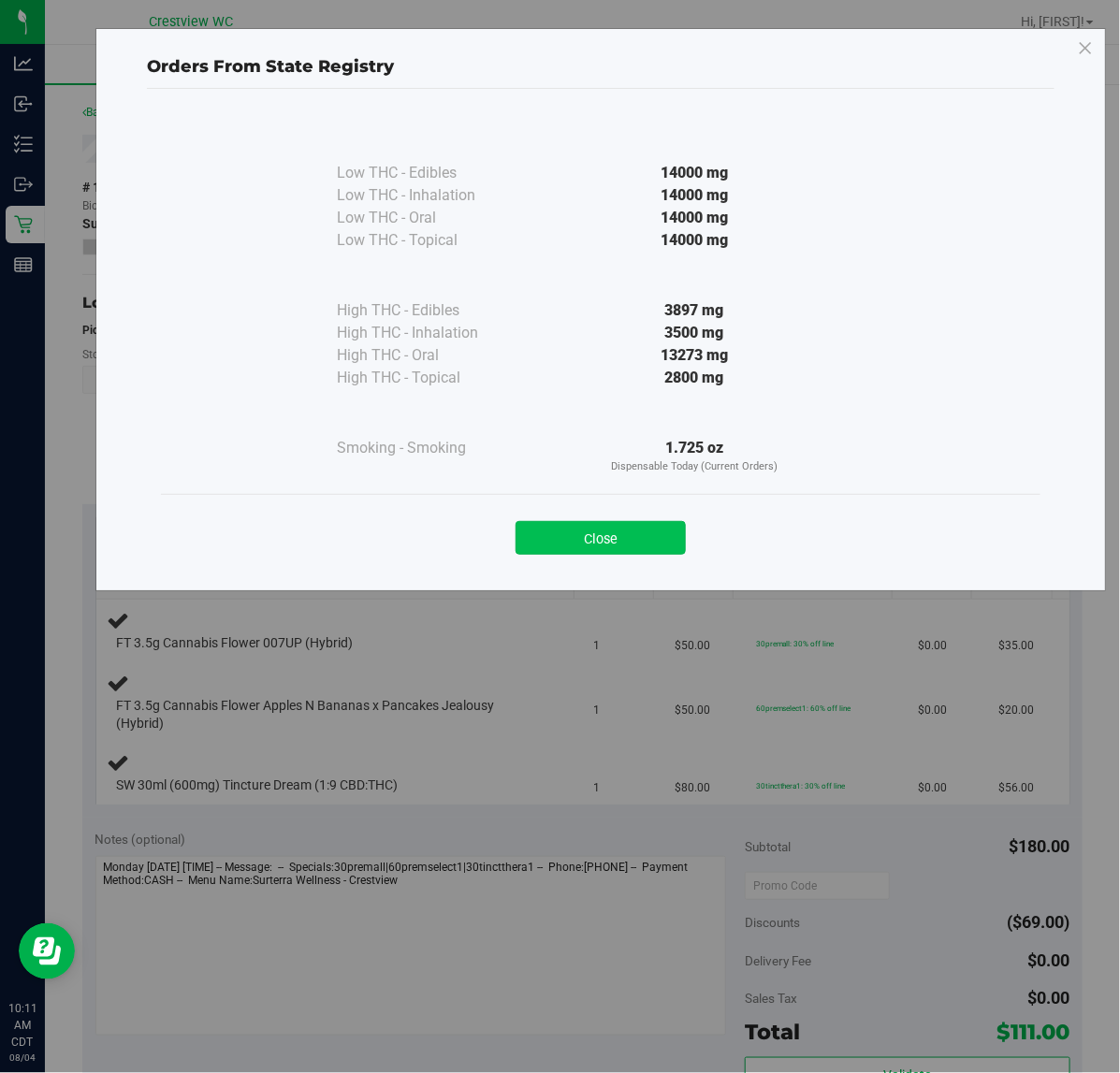 click on "Close" at bounding box center [601, 538] 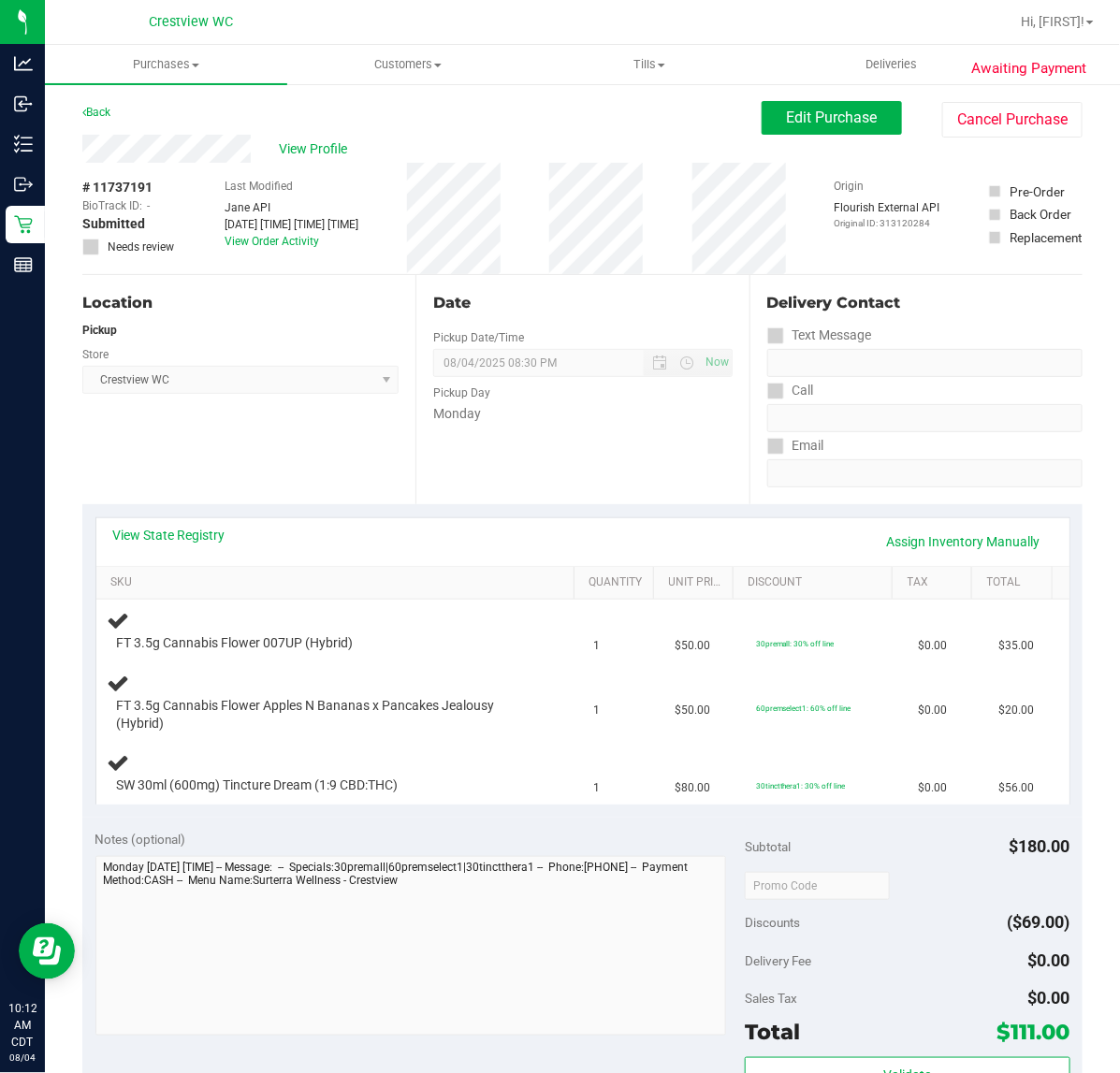 click on "Location
Pickup
Store
Crestview WC Select Store Bonita Springs WC Boynton Beach WC Bradenton WC Brandon WC Brooksville WC Call Center Clermont WC Crestview WC Deerfield Beach WC Delray Beach WC Deltona WC Ft Walton Beach WC Ft. Lauderdale WC Ft. Myers WC Gainesville WC Jax Atlantic WC JAX DC REP Jax WC Key West WC Lakeland WC Largo WC Lehigh Acres DC REP Merritt Island WC Miami 72nd WC Miami Beach WC Miami Dadeland WC Miramar DC REP New Port Richey WC North Palm Beach WC North Port WC Ocala WC Orange Park WC Orlando Colonial WC Orlando DC REP Orlando WC Oviedo WC Palm Bay WC Palm Coast WC Panama City WC Pensacola WC Port Orange WC Port St. Lucie WC Sebring WC South Tampa WC St. Pete WC Summerfield WC Tallahassee DC REP Tallahassee WC Tampa DC Testing Tampa Warehouse Tampa WC TX Austin DC TX Plano Retail WPB DC WPB WC" at bounding box center (249, 389) 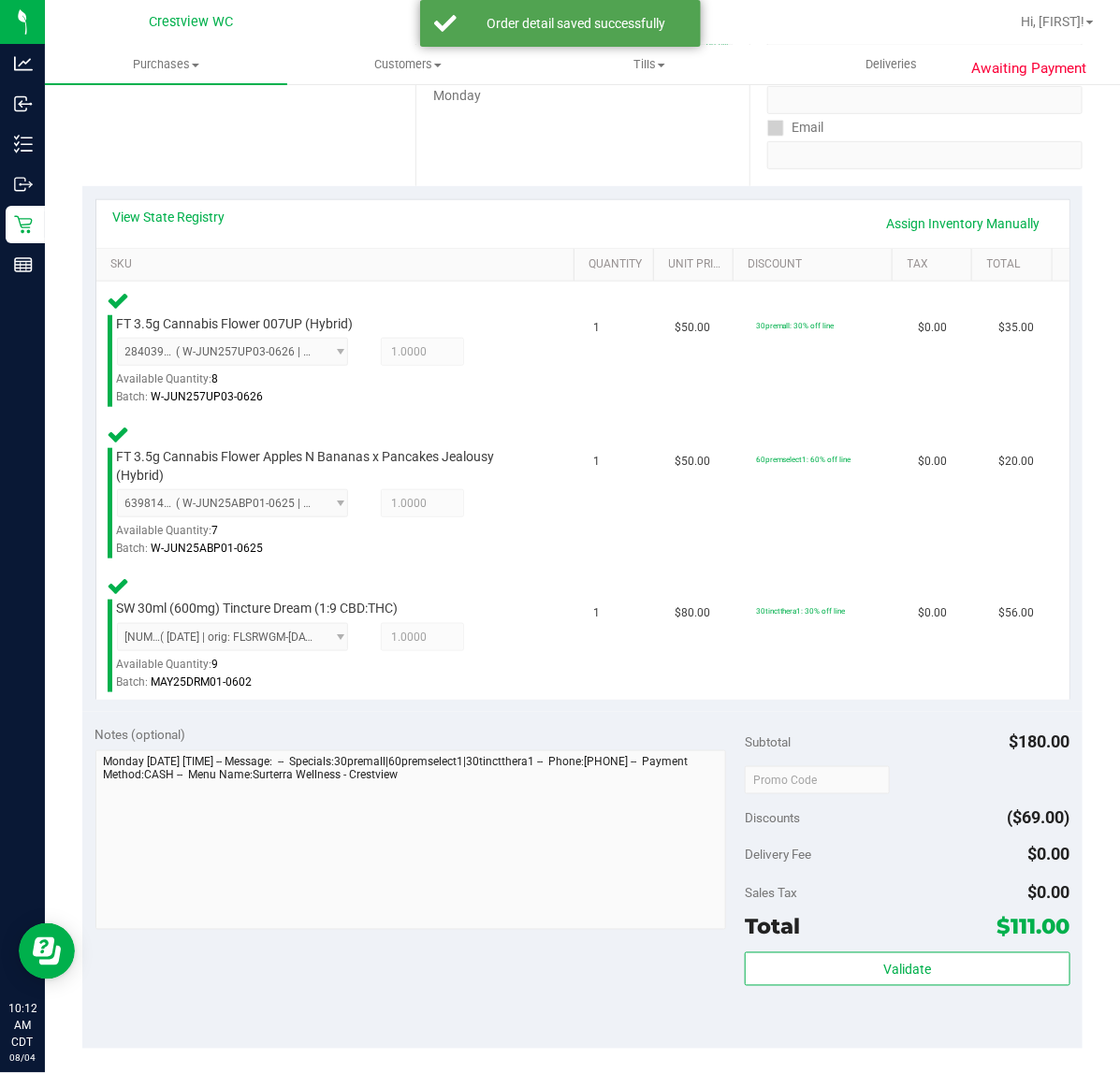 scroll, scrollTop: 468, scrollLeft: 0, axis: vertical 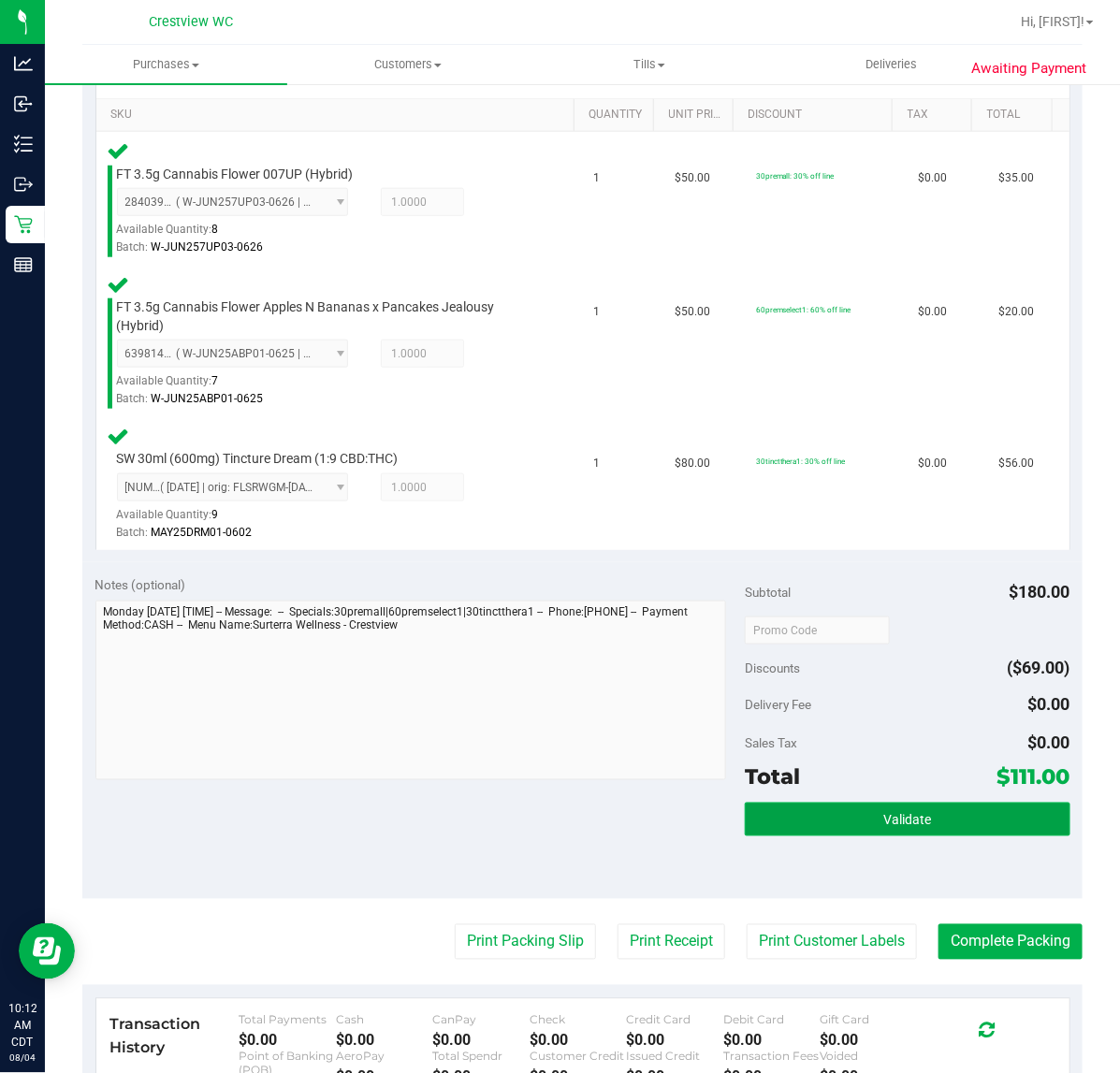 click on "Validate" at bounding box center (907, 819) 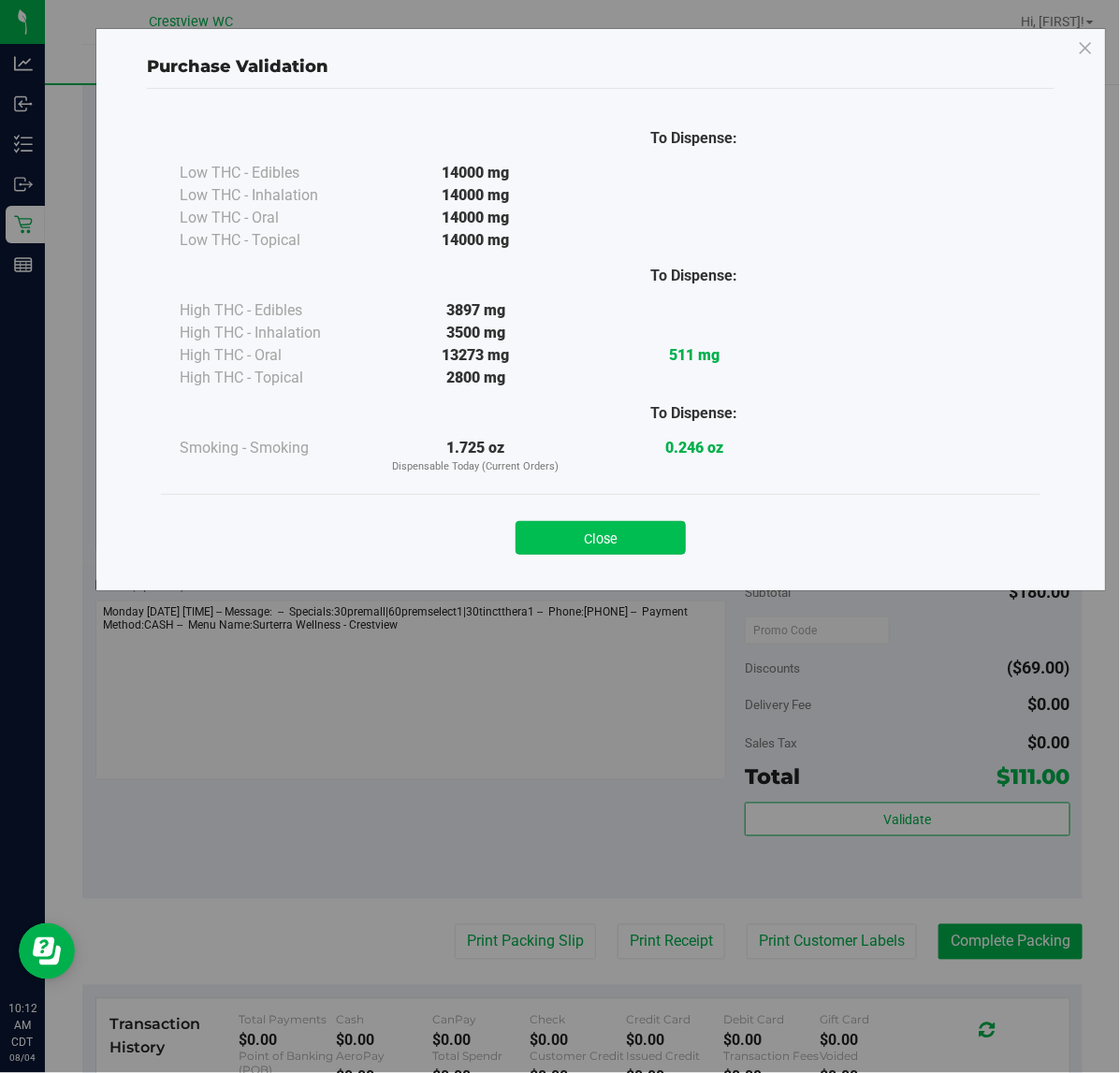 click on "Close" at bounding box center (601, 538) 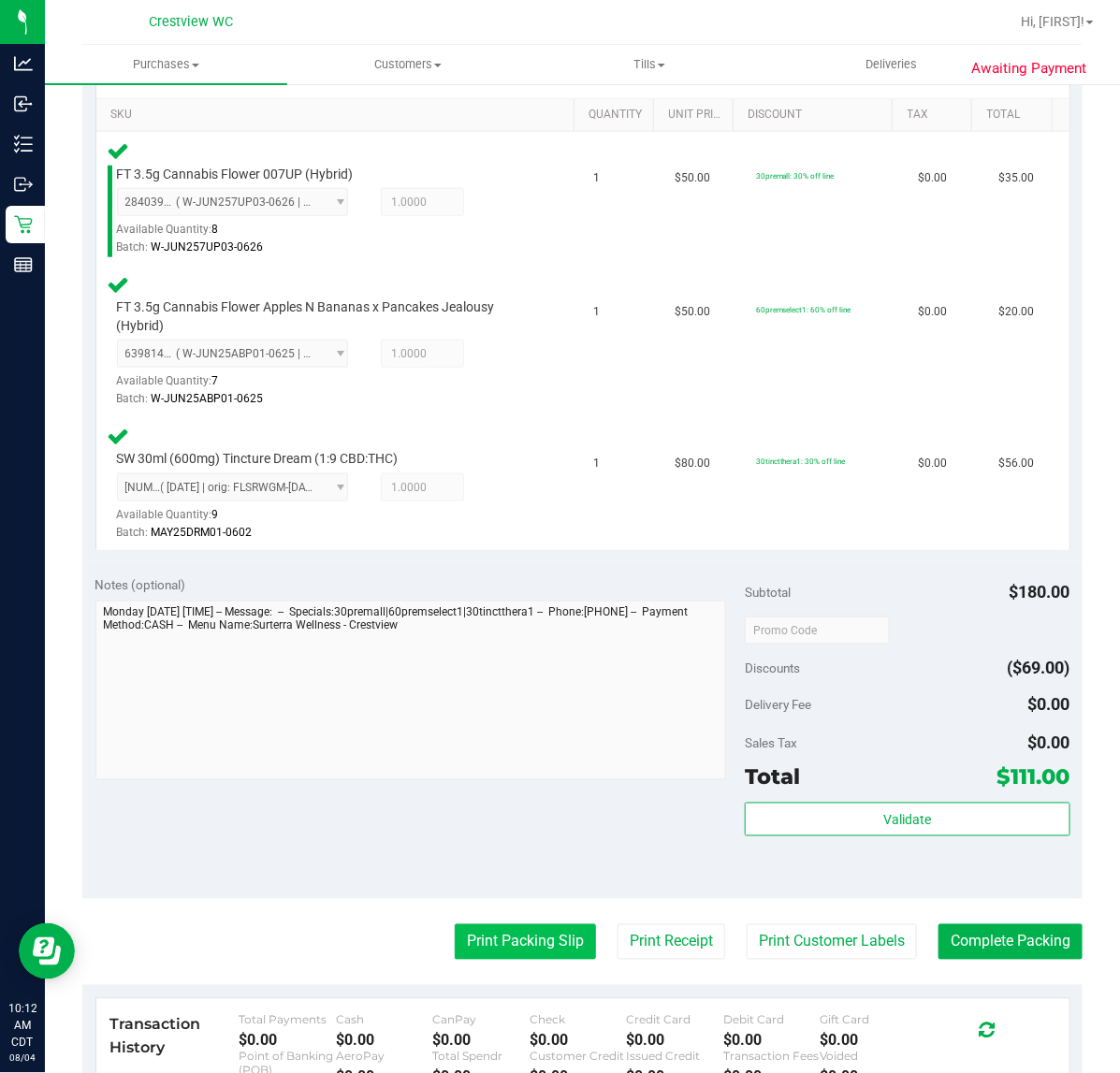 click on "Print Packing Slip" at bounding box center (525, 942) 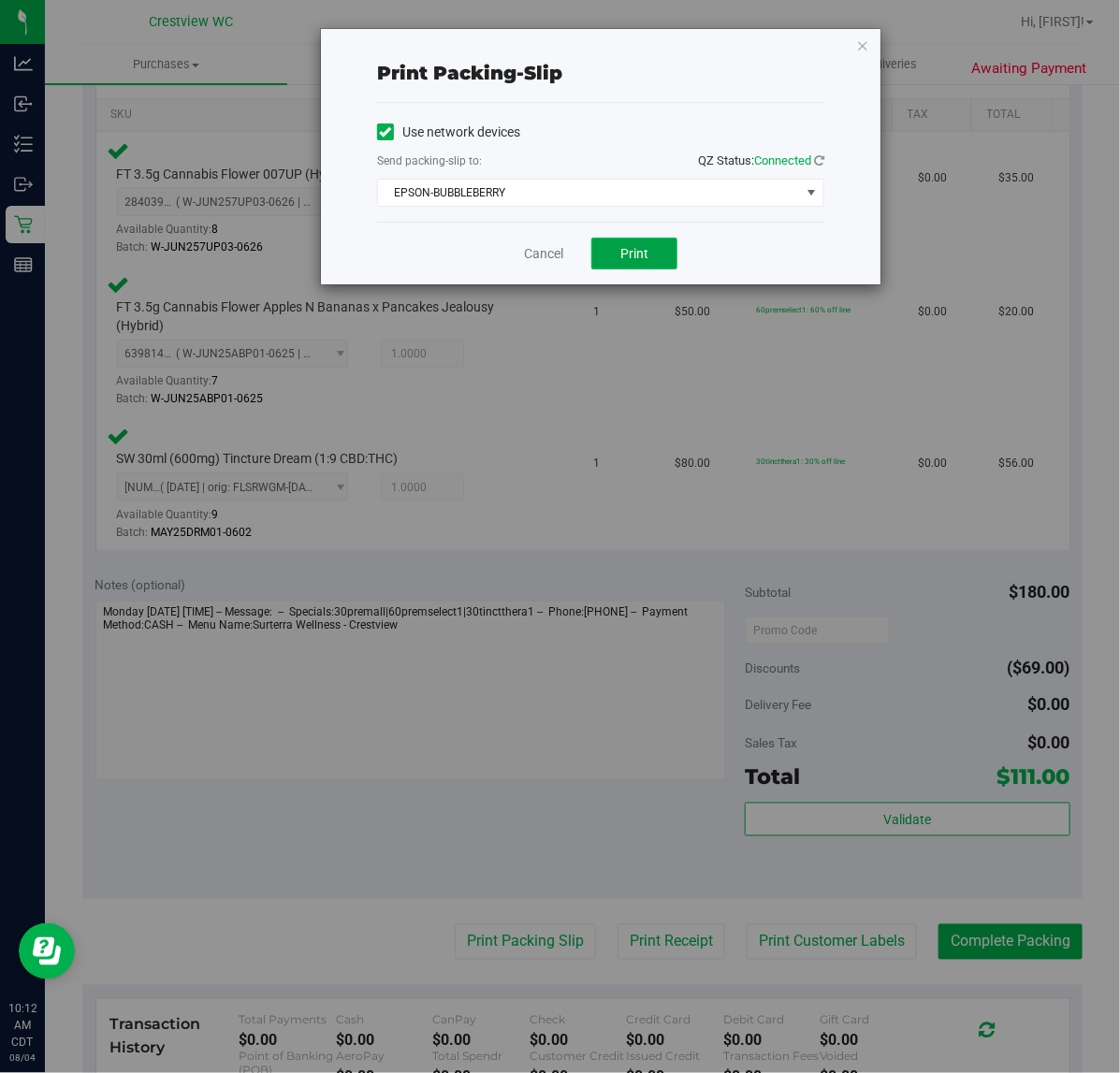 click on "Print" at bounding box center [634, 254] 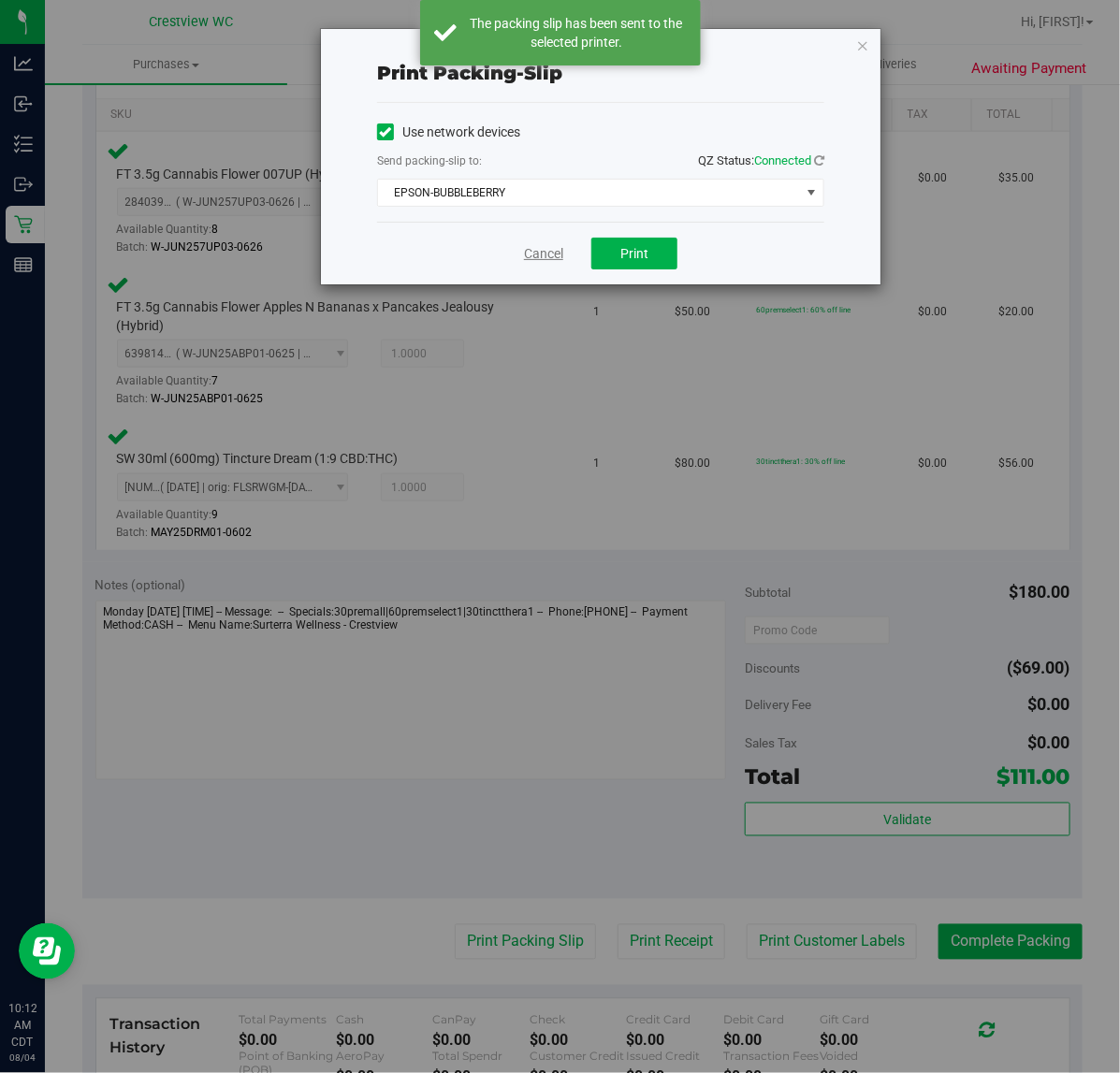 click on "Cancel" at bounding box center (544, 254) 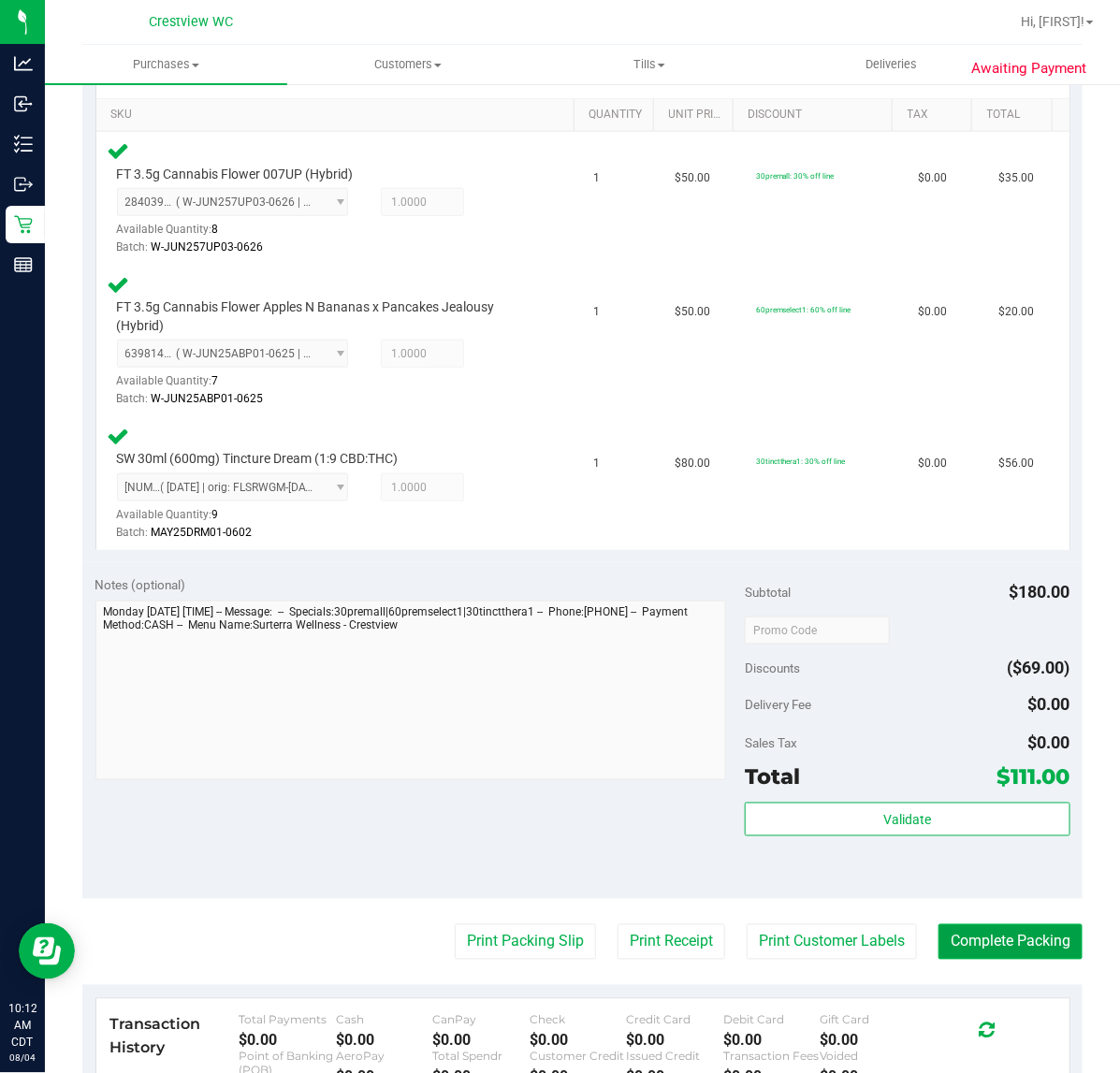 click on "Complete Packing" at bounding box center (1011, 942) 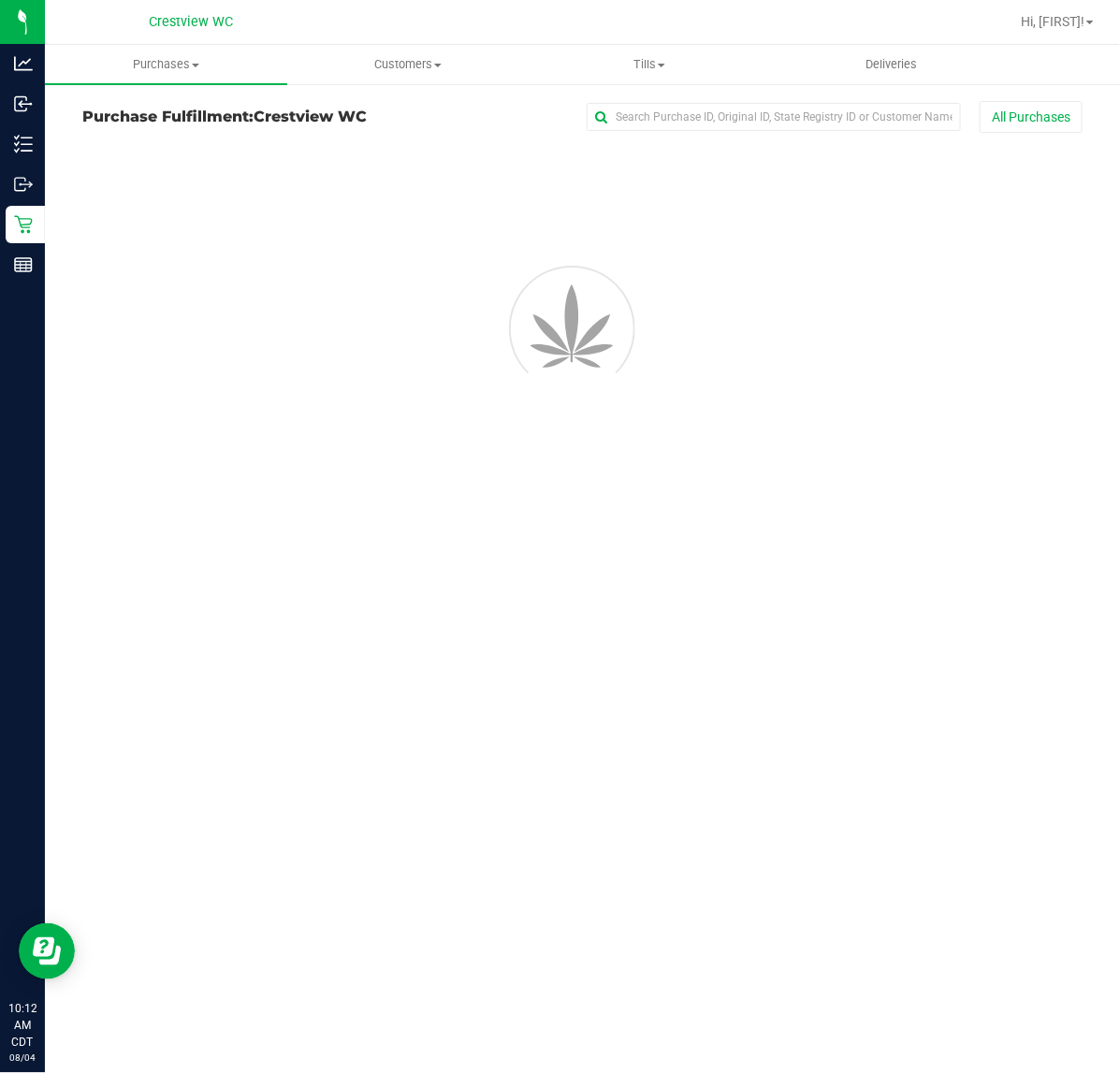 scroll, scrollTop: 0, scrollLeft: 0, axis: both 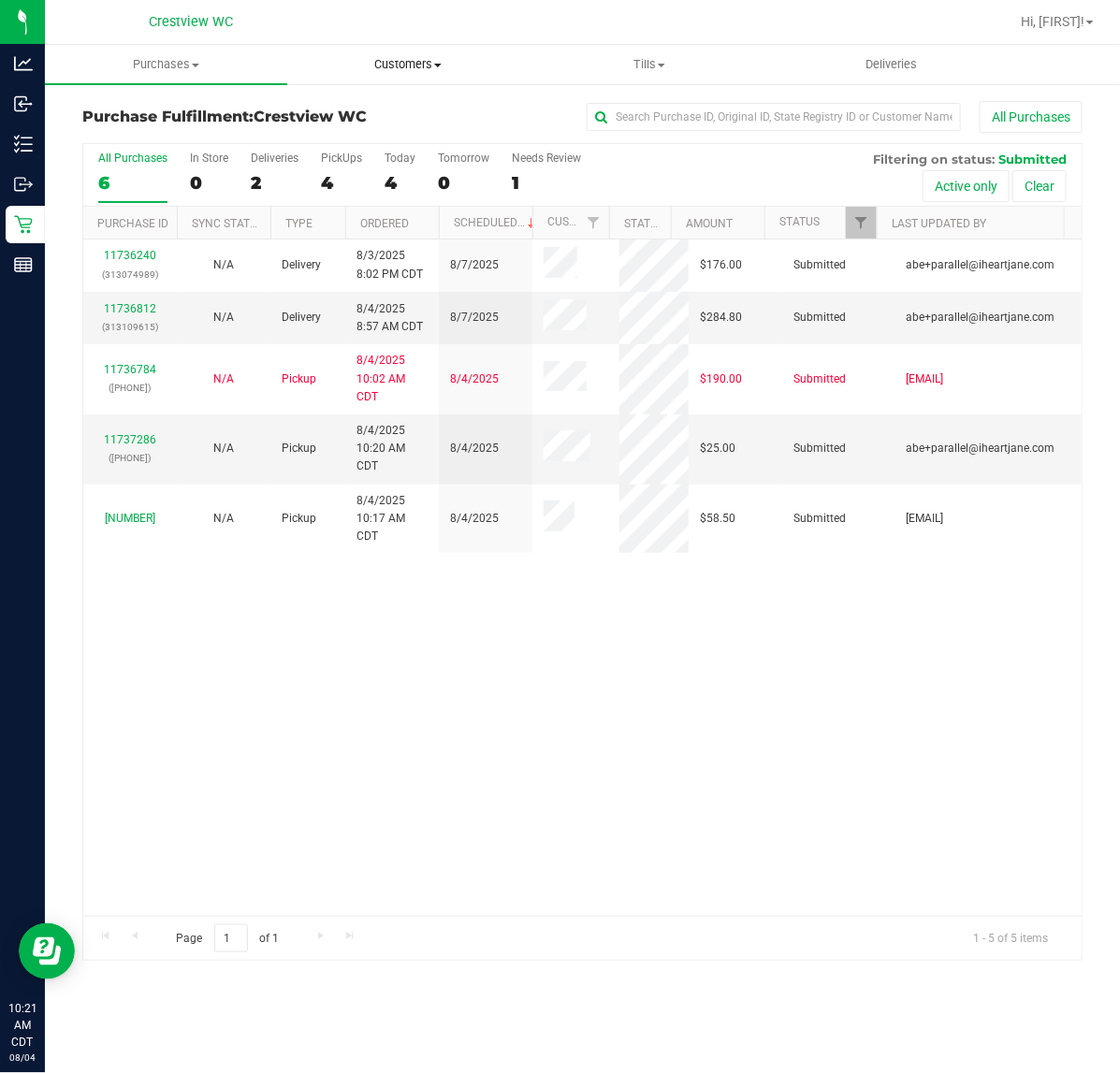 click on "Customers" at bounding box center [408, 65] 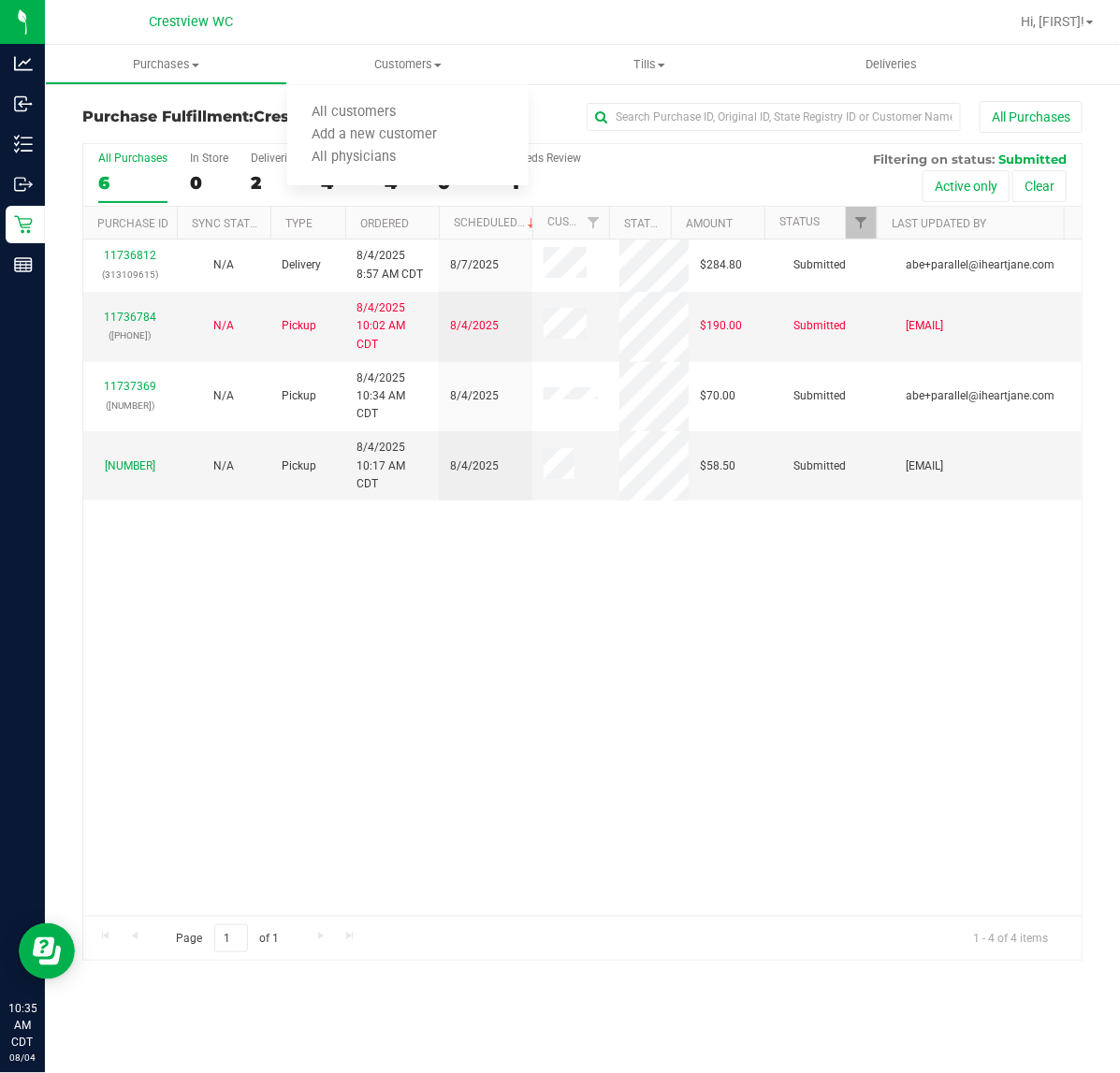 drag, startPoint x: 499, startPoint y: 680, endPoint x: 488, endPoint y: 667, distance: 17.029386 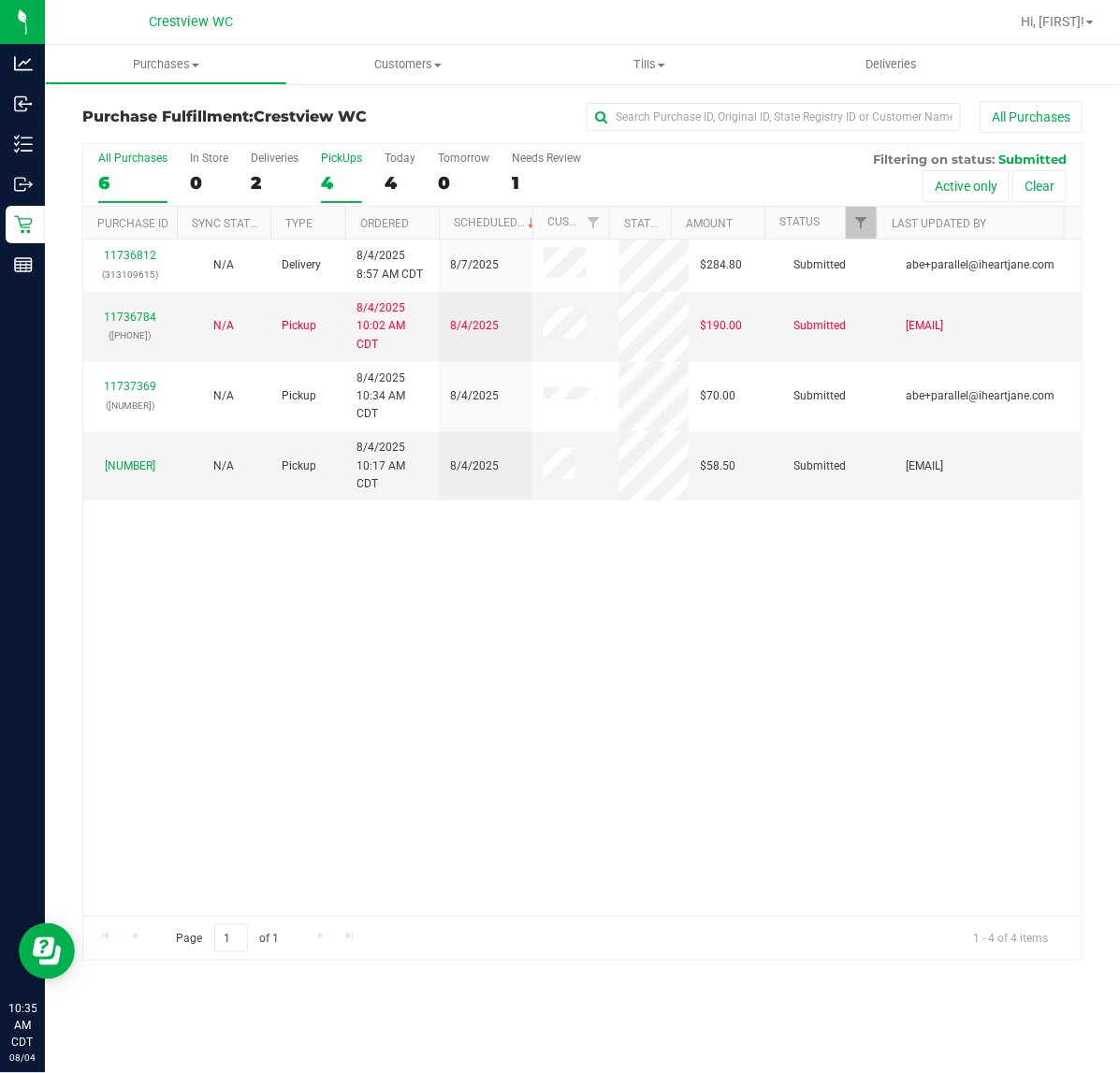 click on "PickUps" at bounding box center [342, 158] 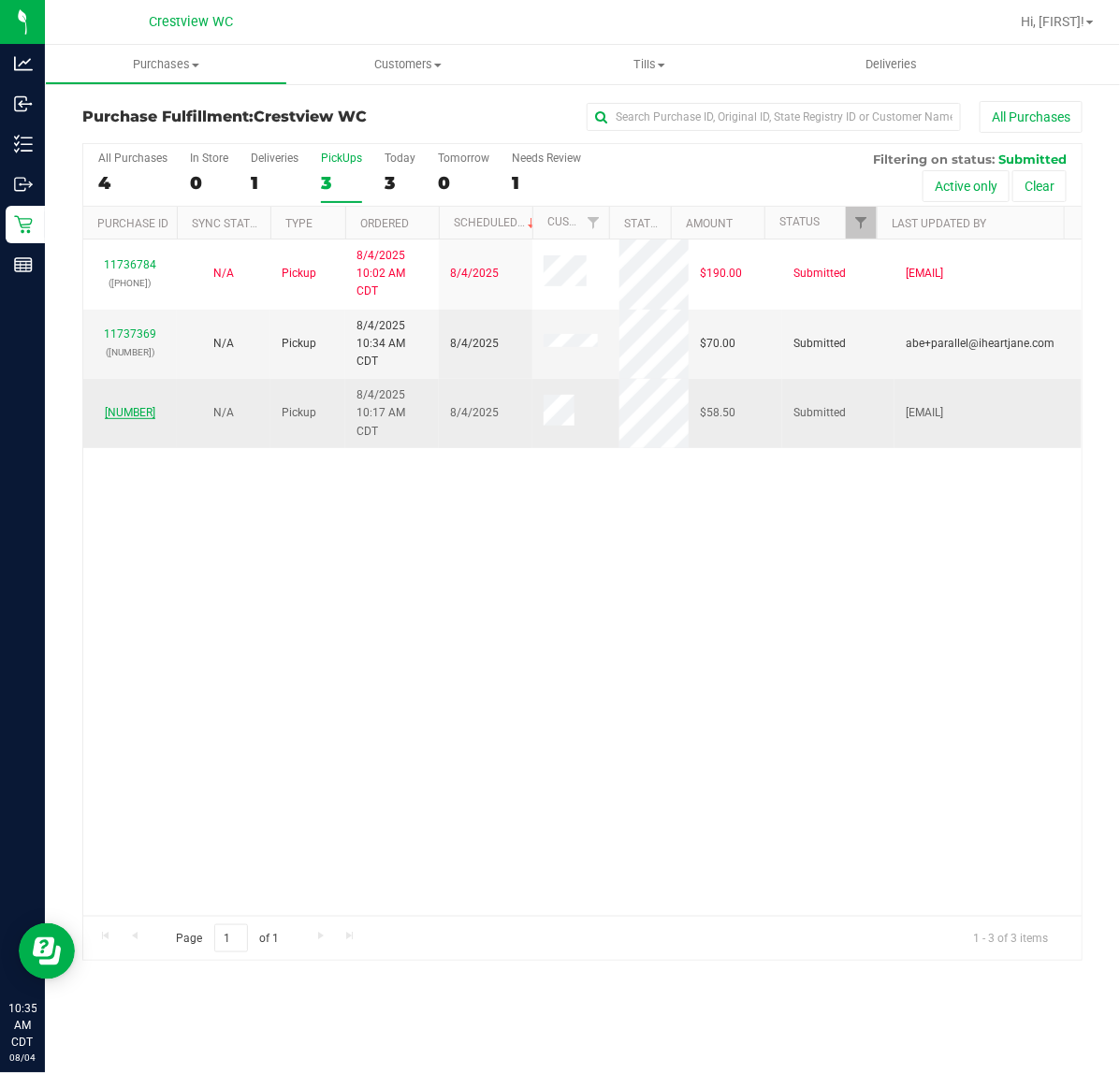 click on "11737249" at bounding box center (130, 413) 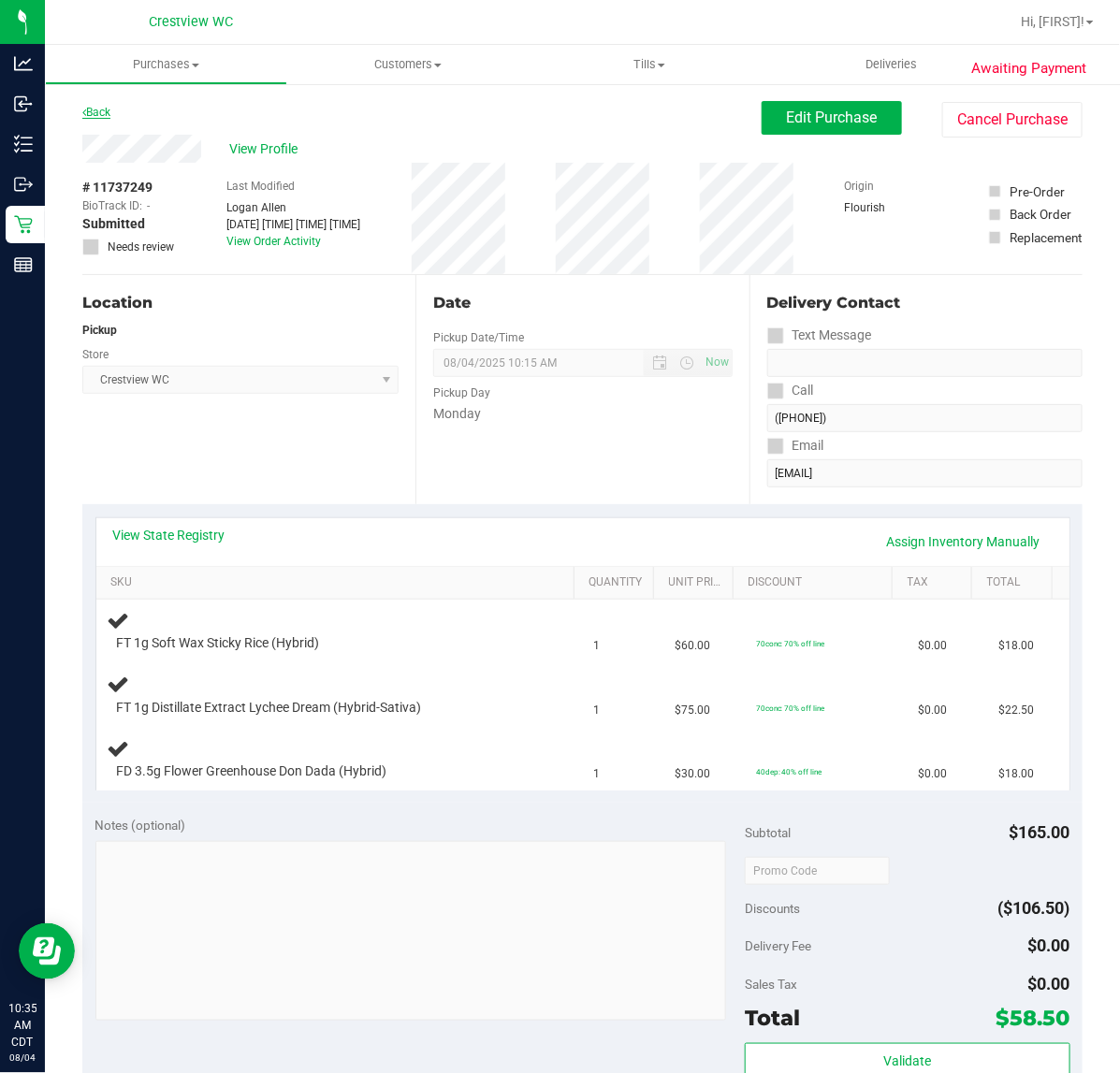 click on "Back" at bounding box center [96, 112] 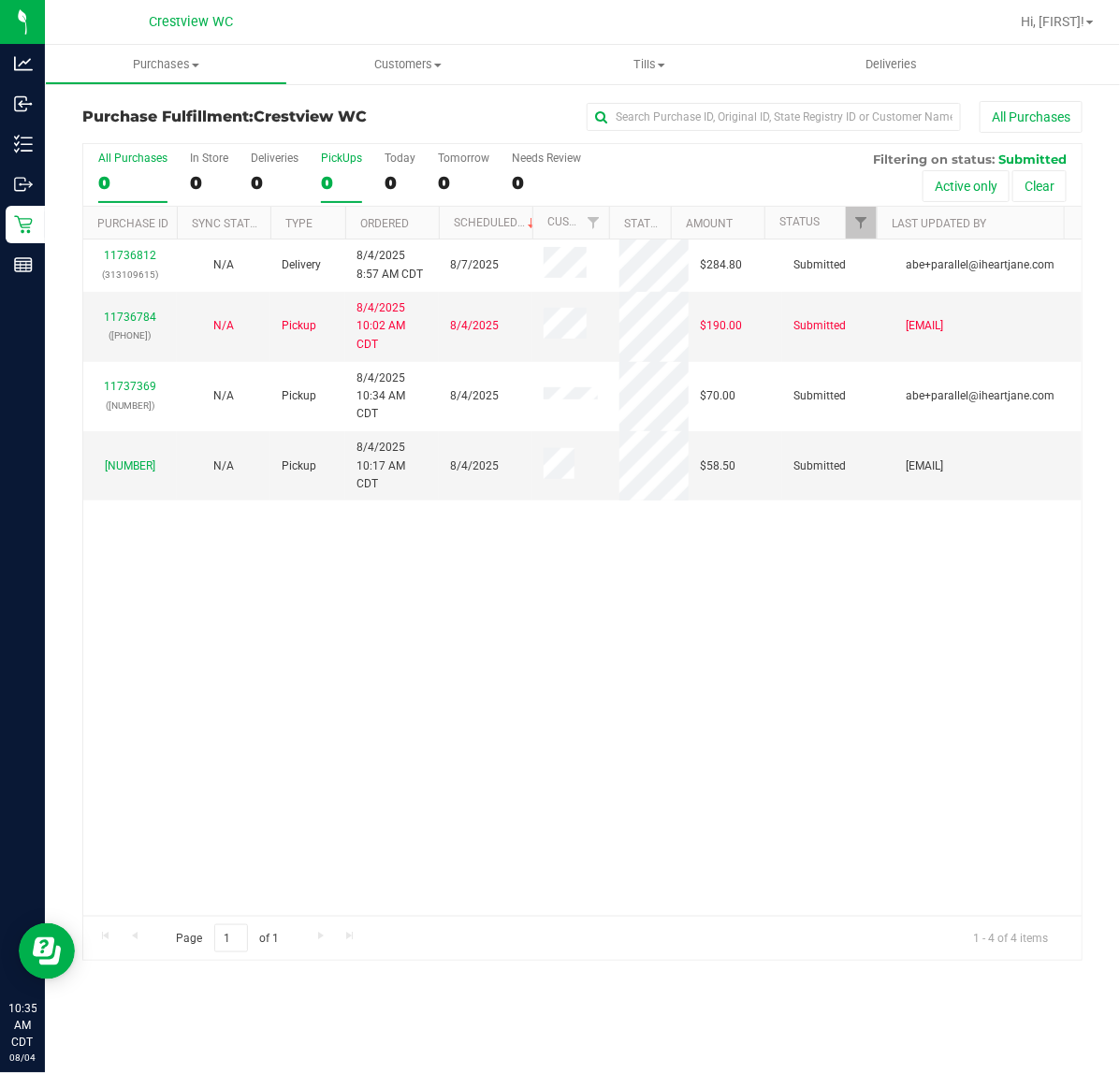 click on "0" at bounding box center [342, 182] 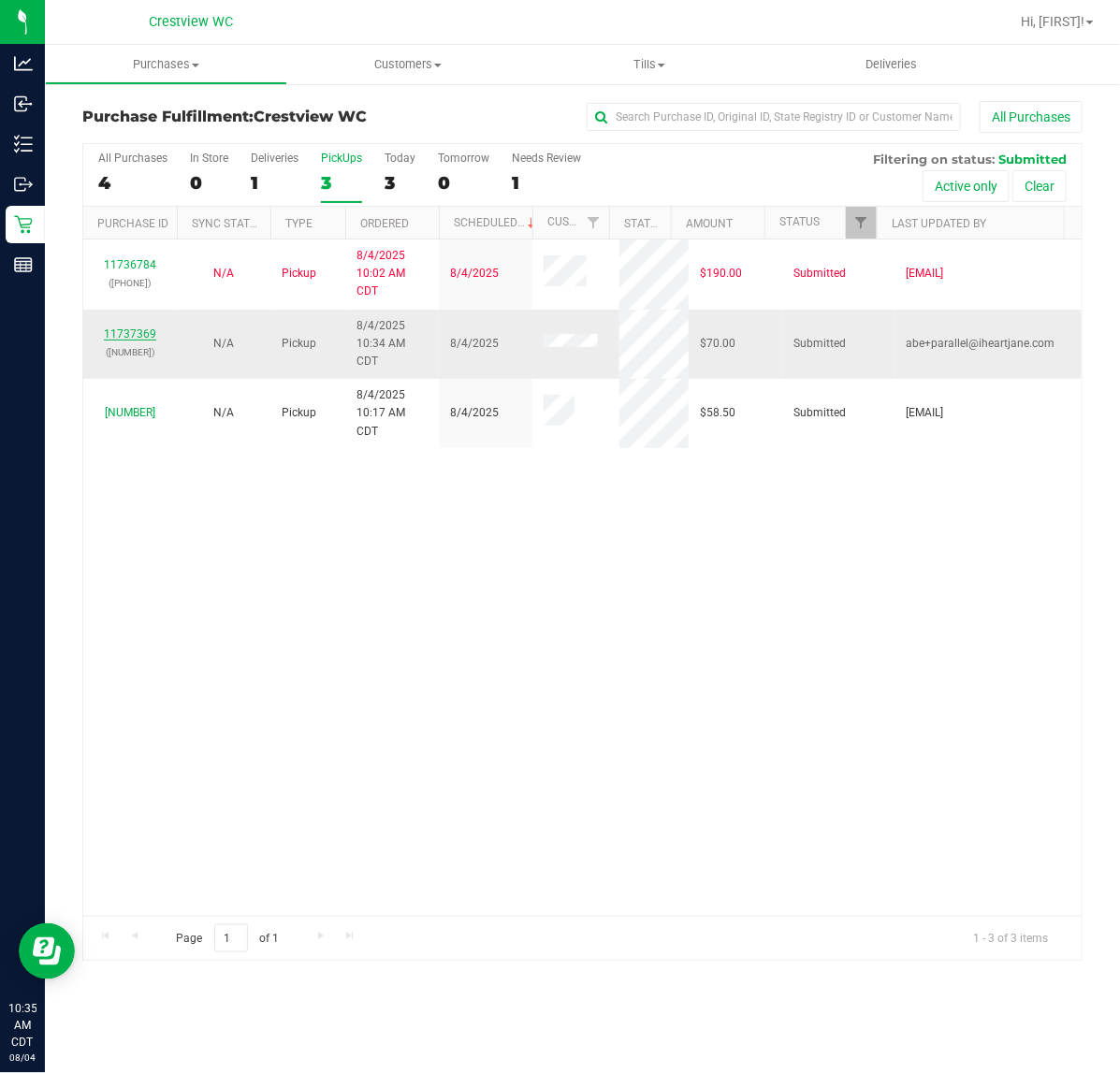 click on "11737369" at bounding box center (130, 334) 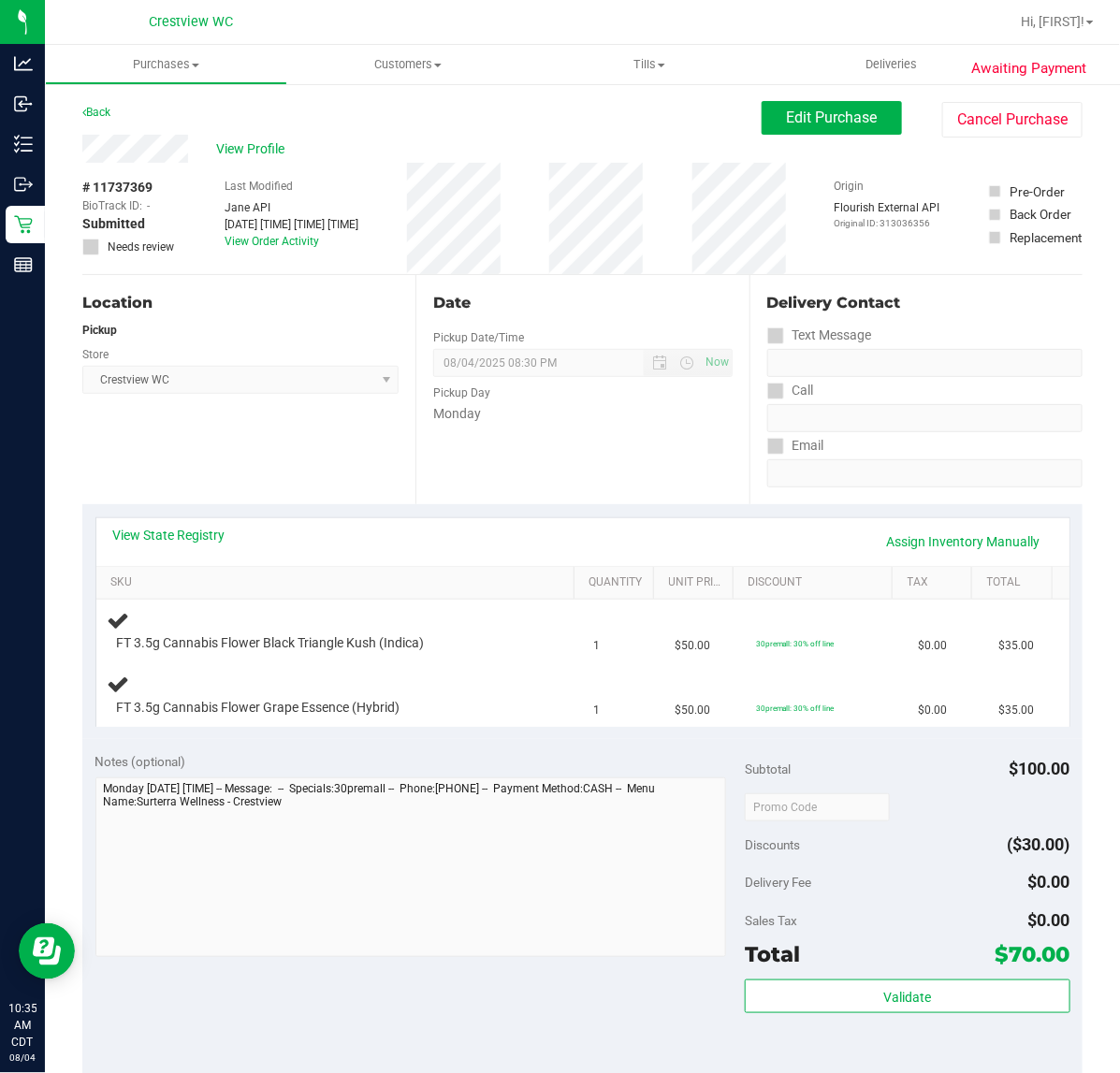 click on "Location
Pickup
Store
Crestview WC Select Store Bonita Springs WC Boynton Beach WC Bradenton WC Brandon WC Brooksville WC Call Center Clermont WC Crestview WC Deerfield Beach WC Delray Beach WC Deltona WC Ft Walton Beach WC Ft. Lauderdale WC Ft. Myers WC Gainesville WC Jax Atlantic WC JAX DC REP Jax WC Key West WC Lakeland WC Largo WC Lehigh Acres DC REP Merritt Island WC Miami 72nd WC Miami Beach WC Miami Dadeland WC Miramar DC REP New Port Richey WC North Palm Beach WC North Port WC Ocala WC Orange Park WC Orlando Colonial WC Orlando DC REP Orlando WC Oviedo WC Palm Bay WC Palm Coast WC Panama City WC Pensacola WC Port Orange WC Port St. Lucie WC Sebring WC South Tampa WC St. Pete WC Summerfield WC Tallahassee DC REP Tallahassee WC Tampa DC Testing Tampa Warehouse Tampa WC TX Austin DC TX Plano Retail WPB DC WPB WC" at bounding box center (249, 389) 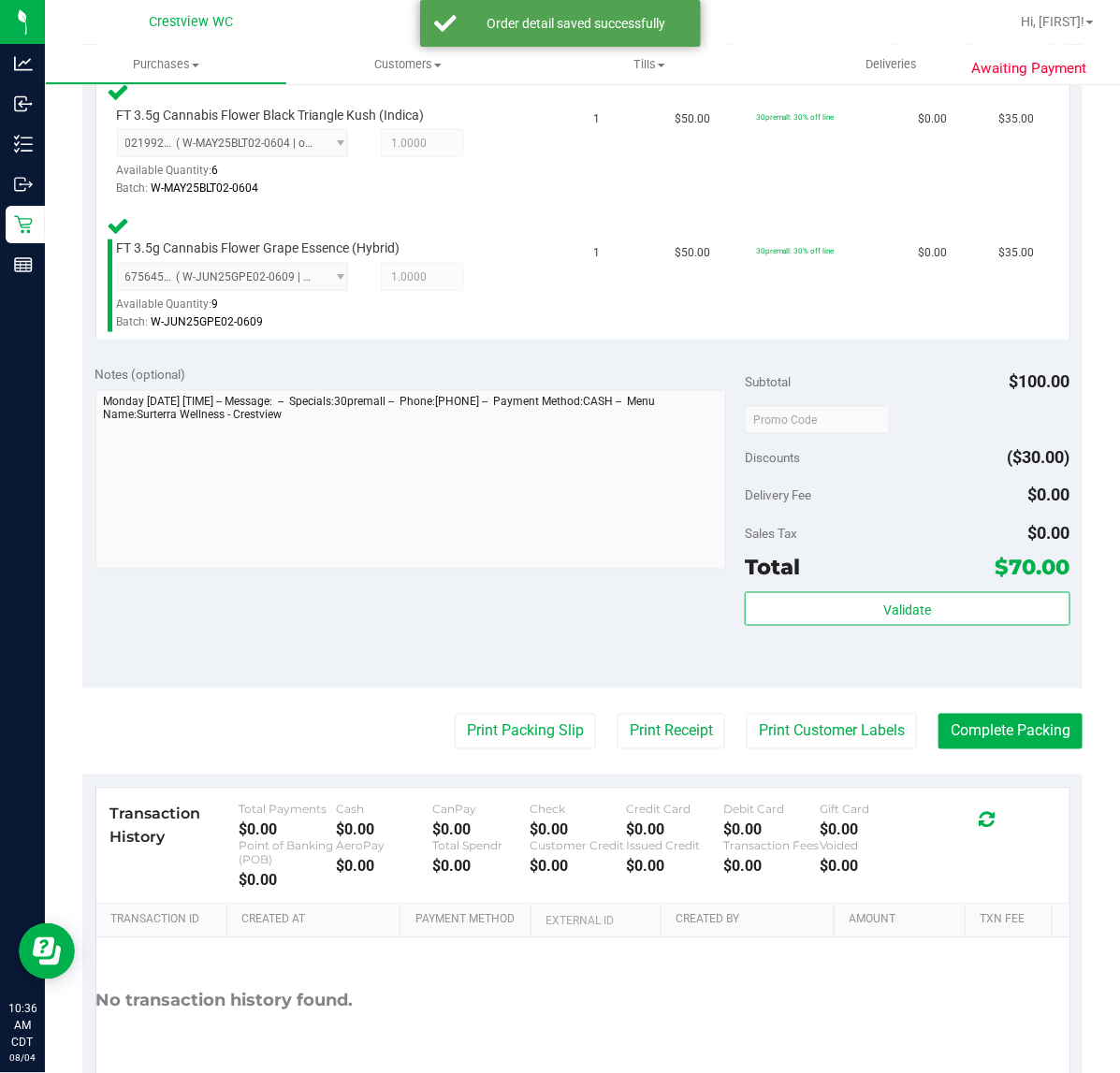 scroll, scrollTop: 625, scrollLeft: 0, axis: vertical 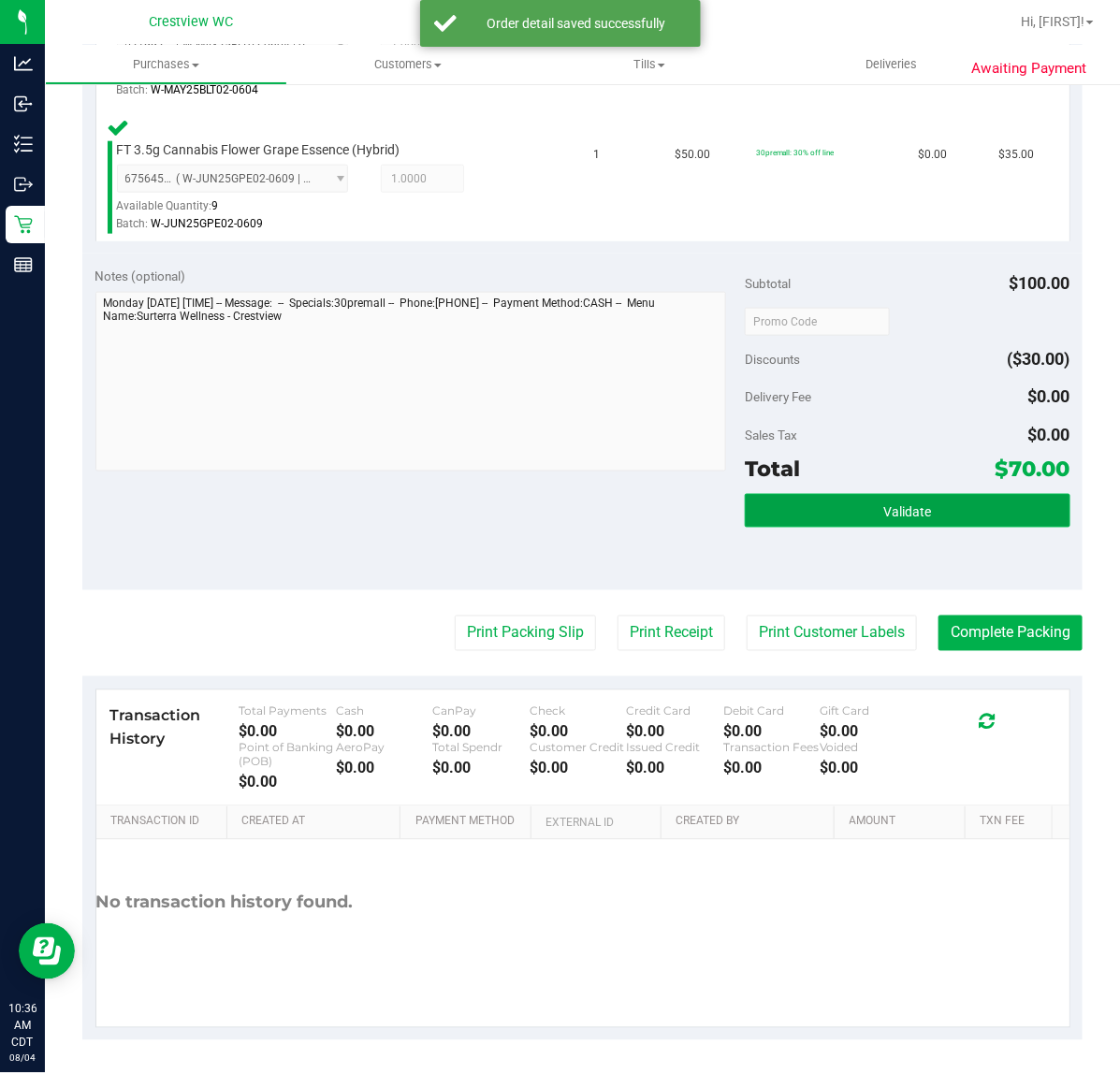 click on "Validate" at bounding box center (907, 511) 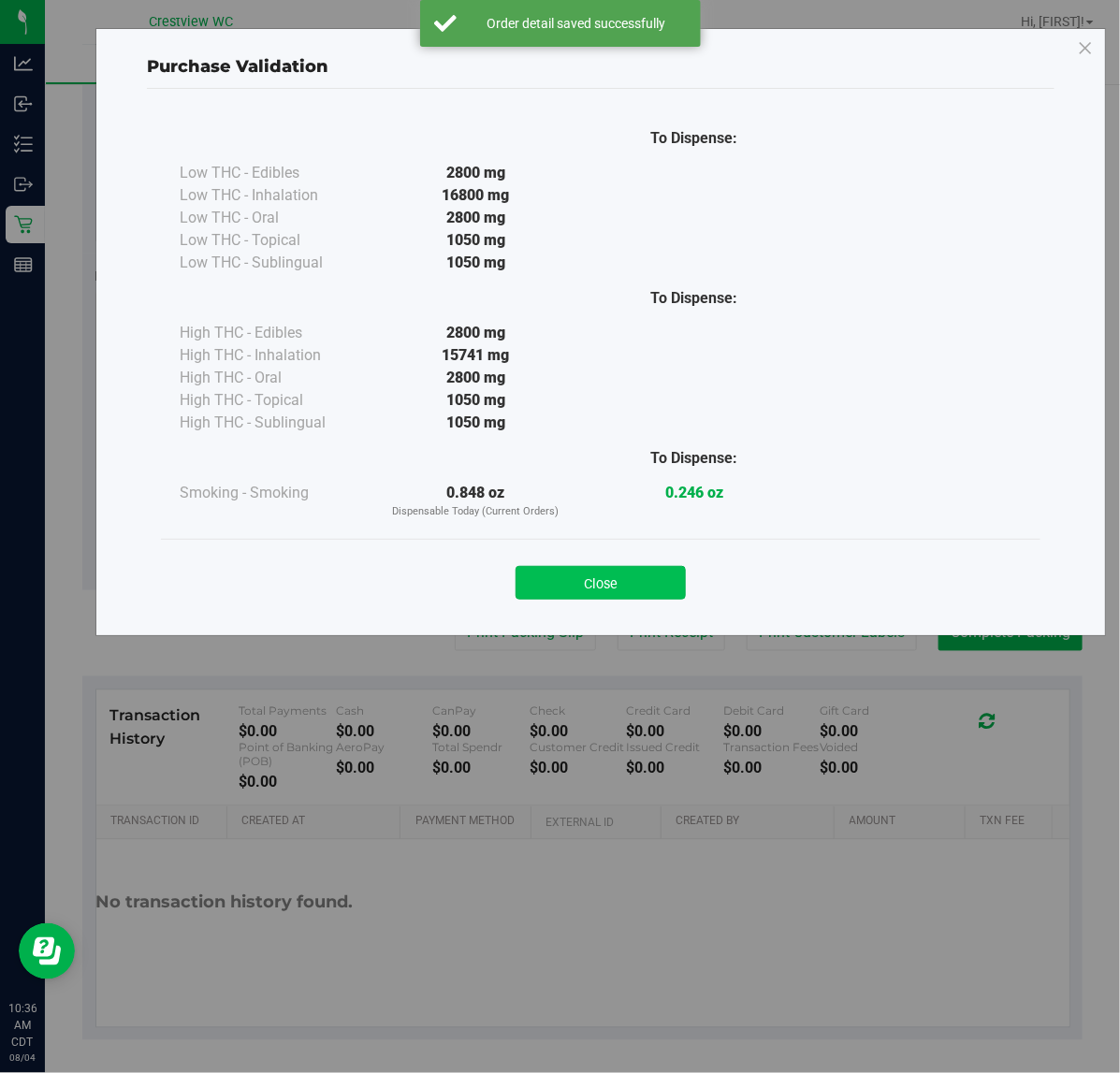 click on "Close" at bounding box center [601, 583] 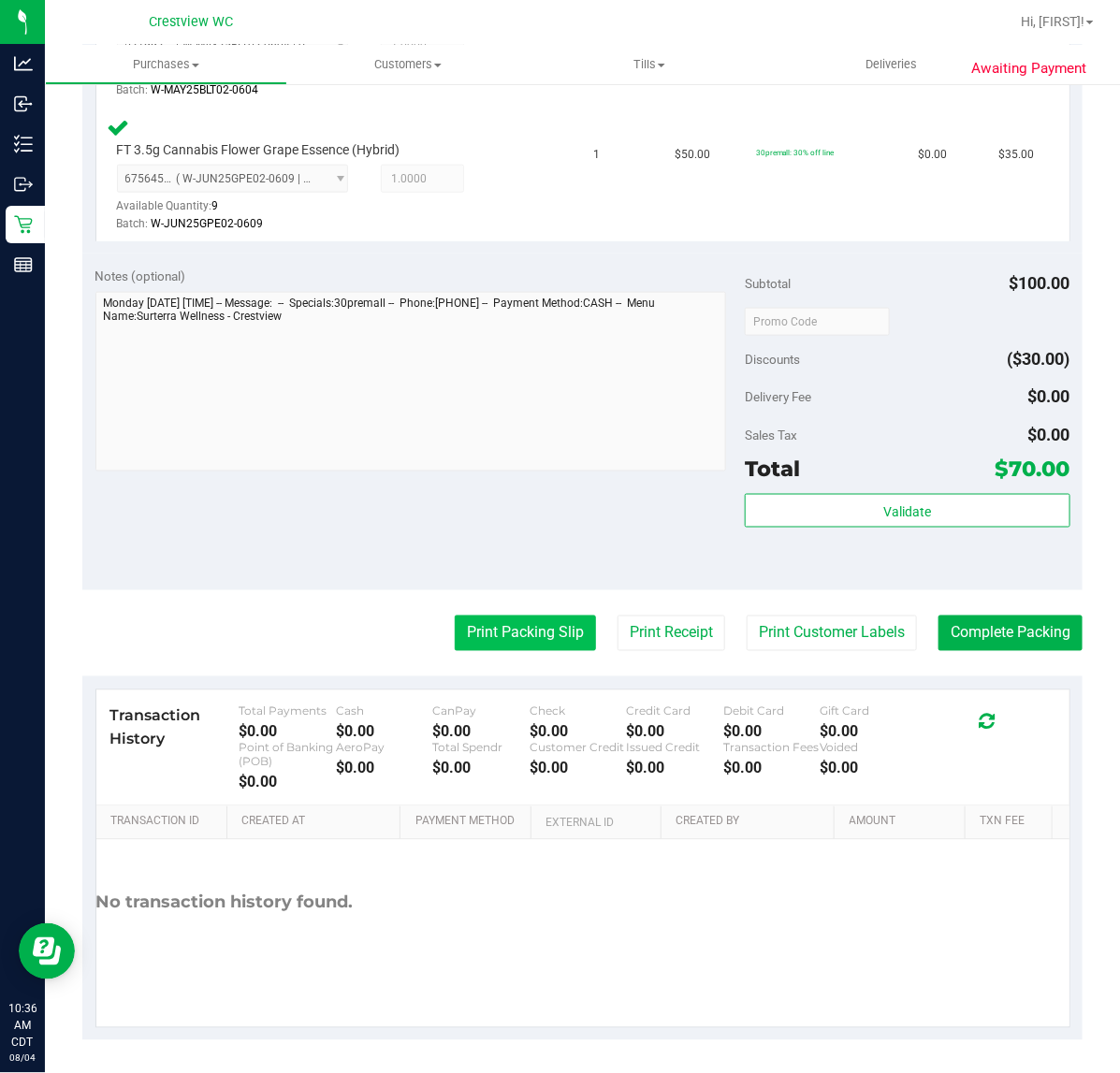 click on "Print Packing Slip" at bounding box center [525, 633] 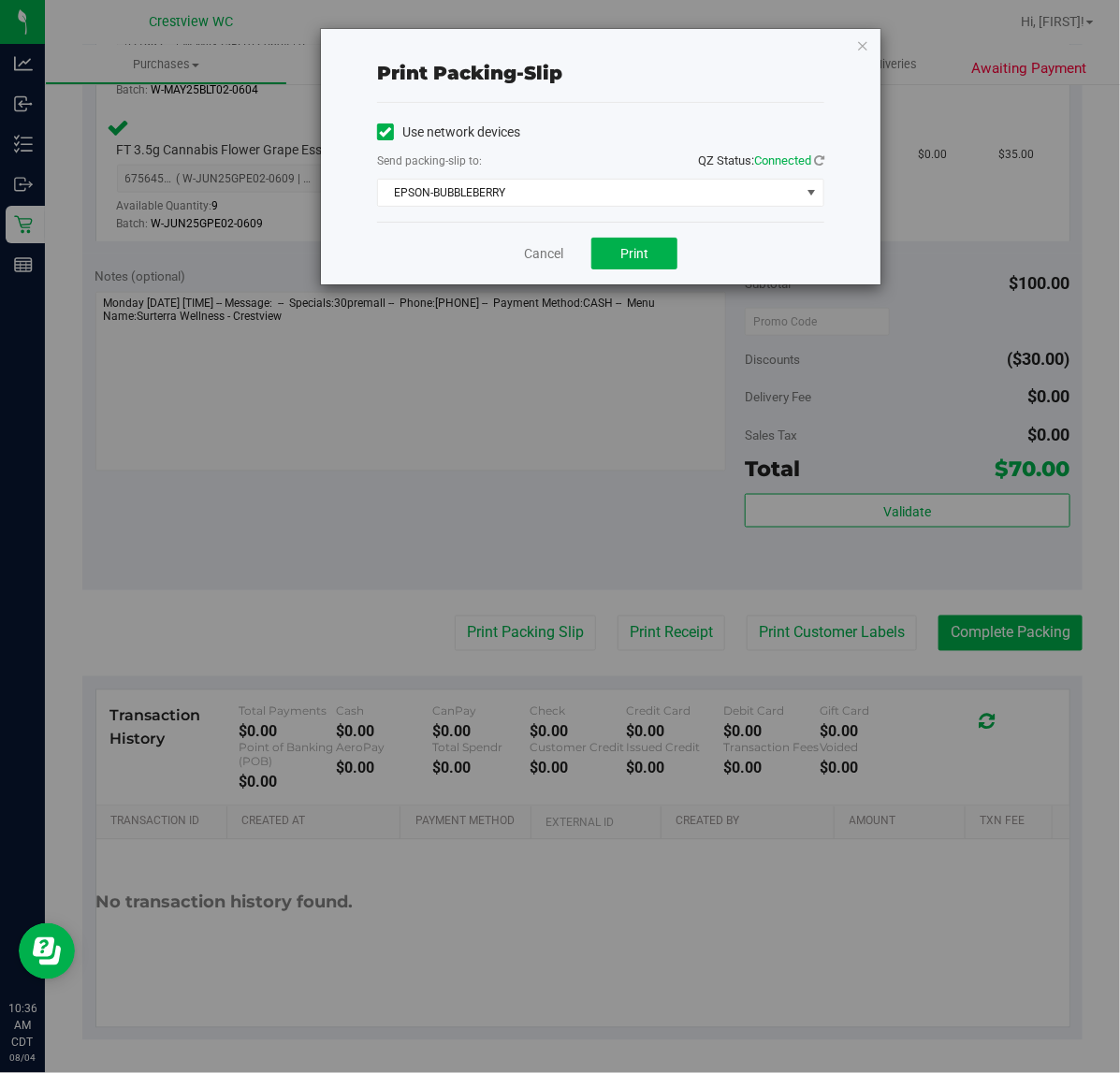 click on "Cancel
Print" at bounding box center [601, 253] 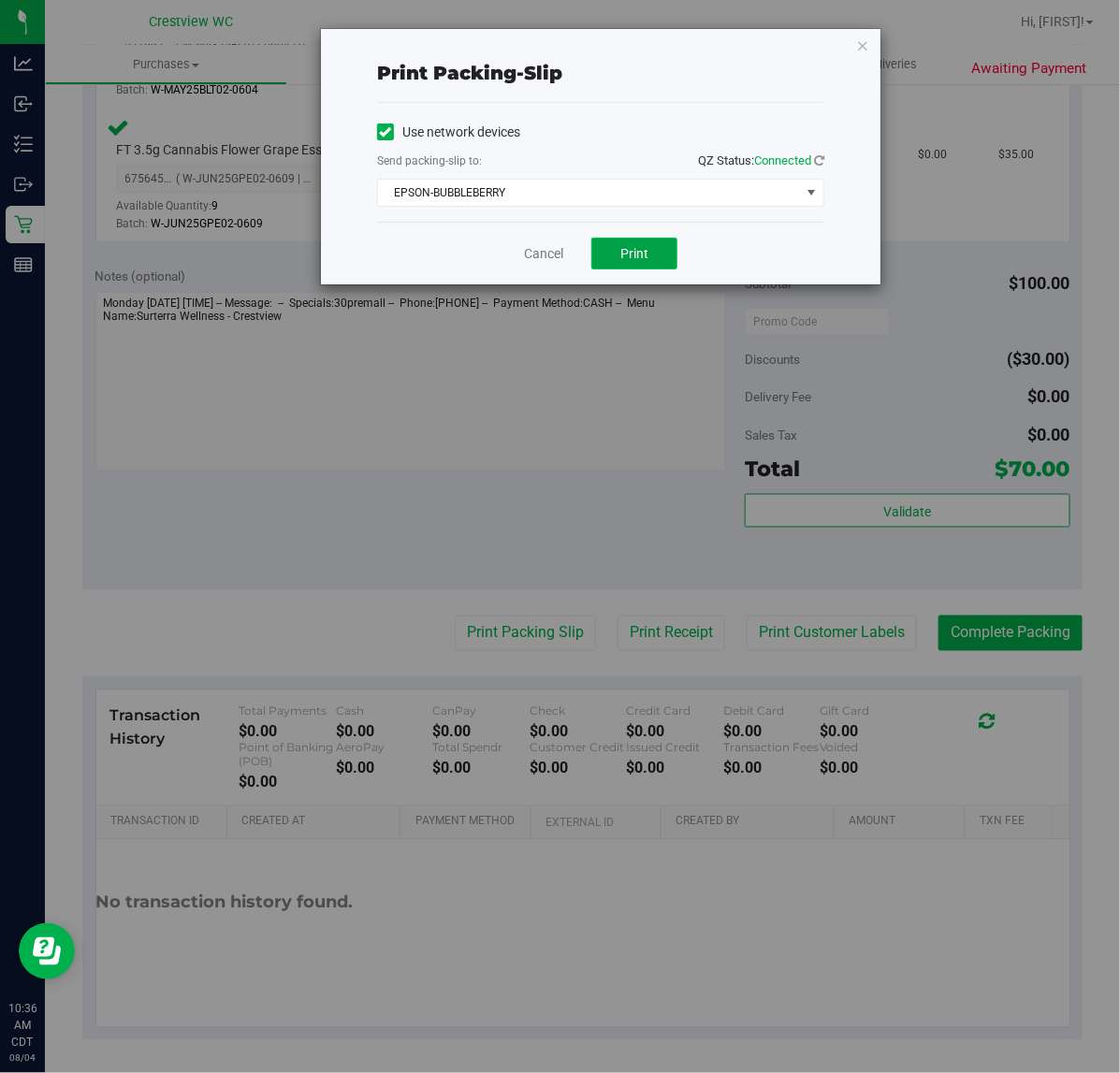 click on "Print" at bounding box center (634, 254) 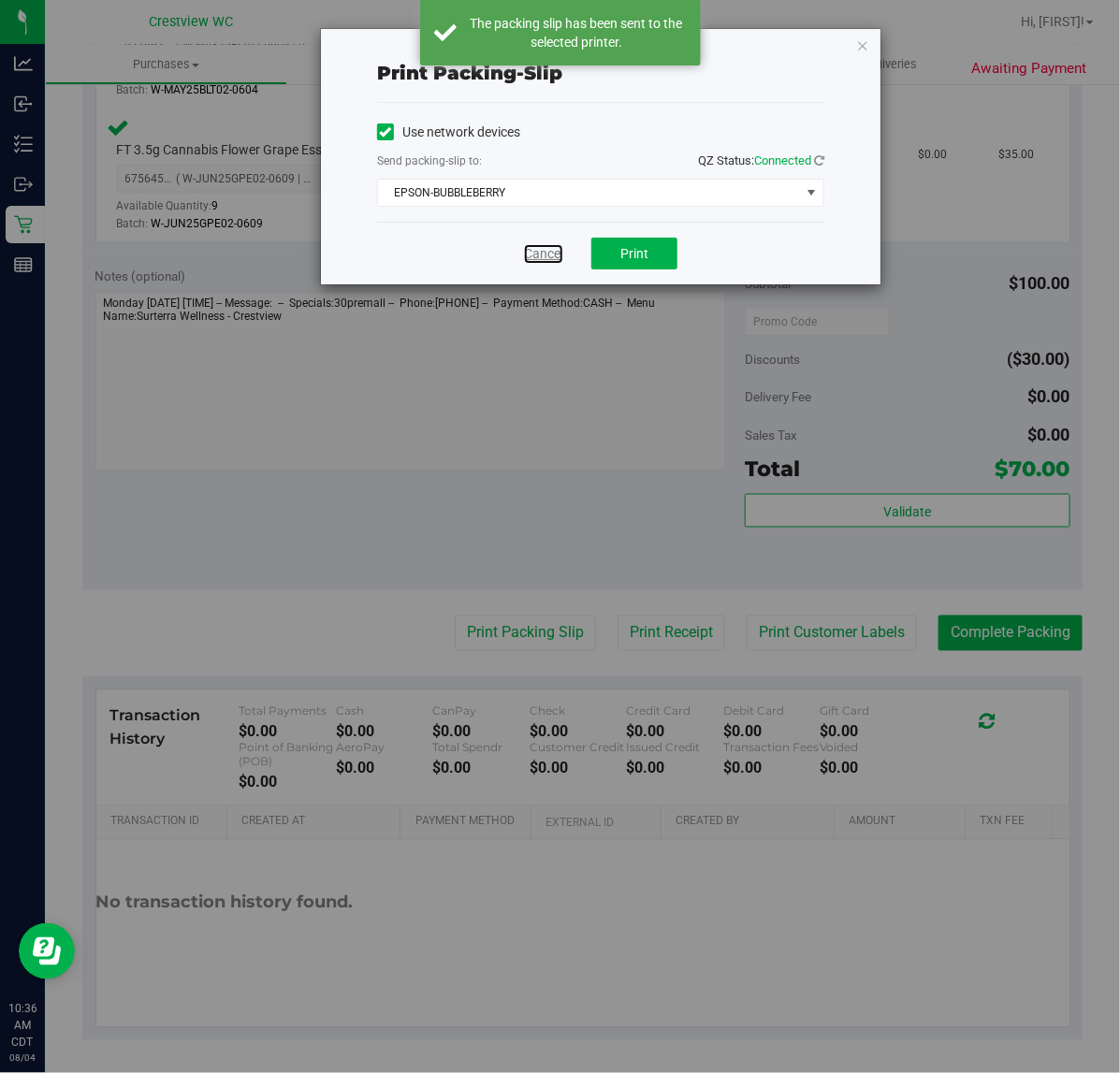 drag, startPoint x: 533, startPoint y: 254, endPoint x: 1093, endPoint y: 498, distance: 610.8486 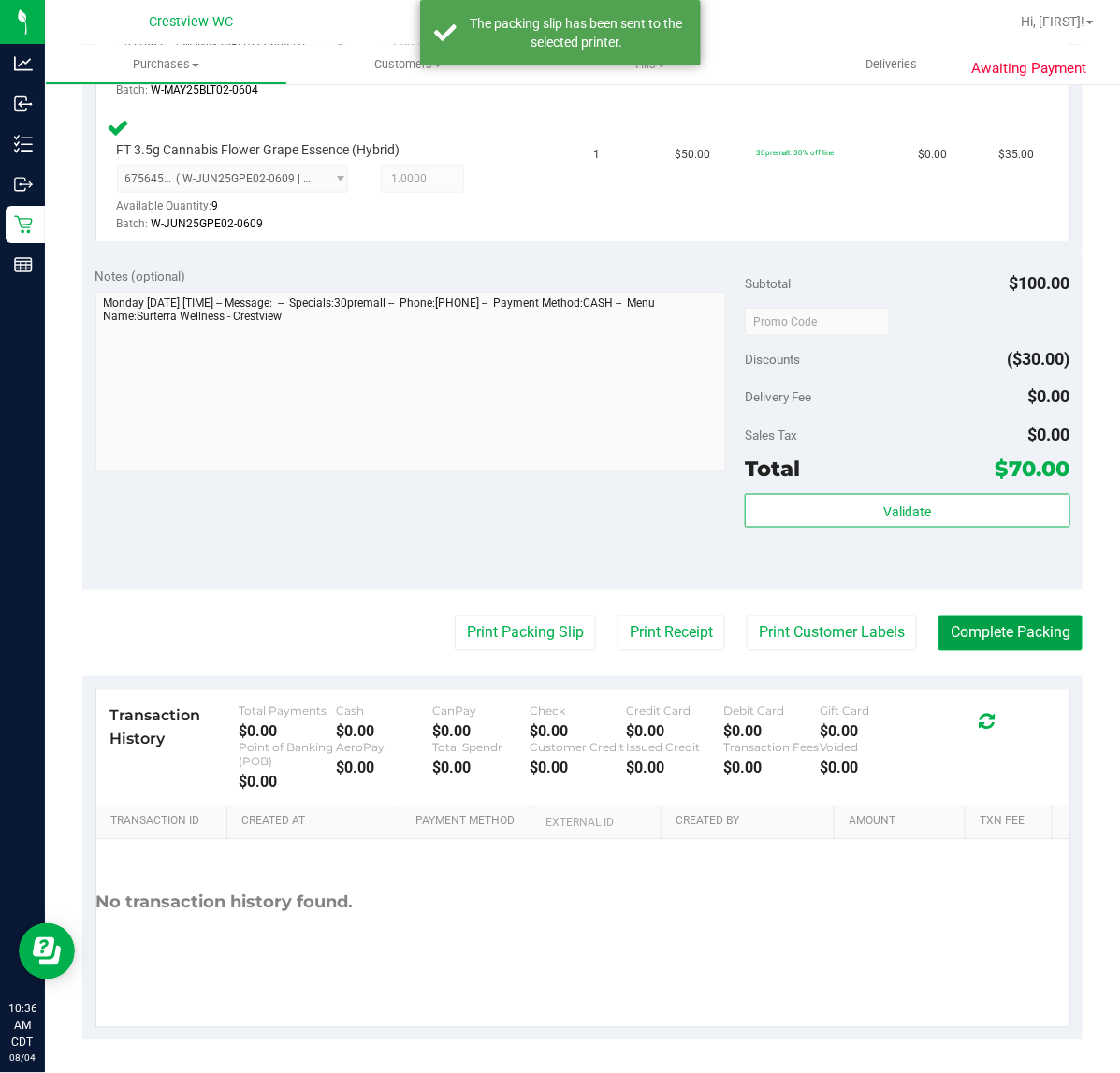 click on "Complete Packing" at bounding box center (1011, 633) 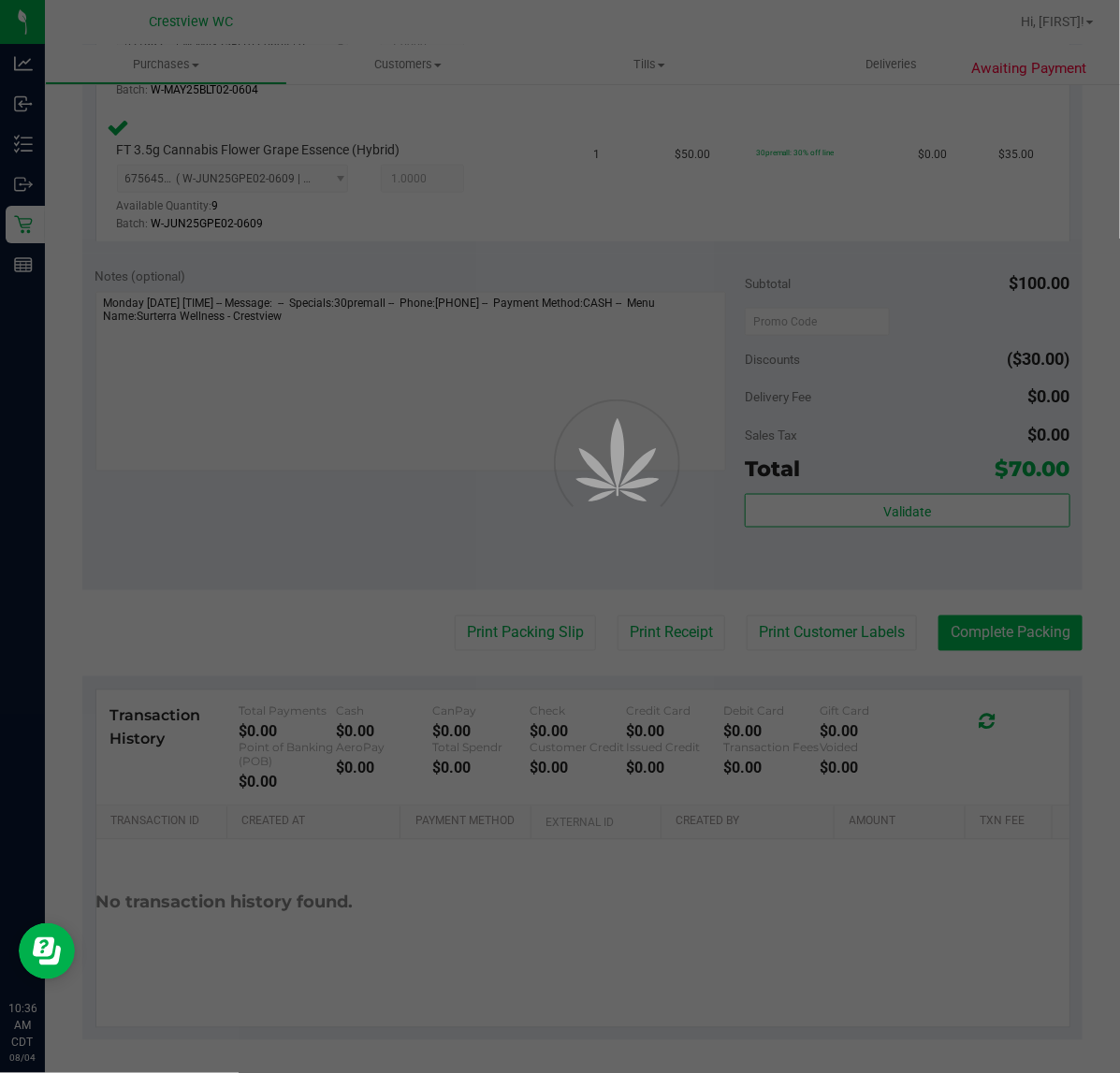 scroll, scrollTop: 0, scrollLeft: 0, axis: both 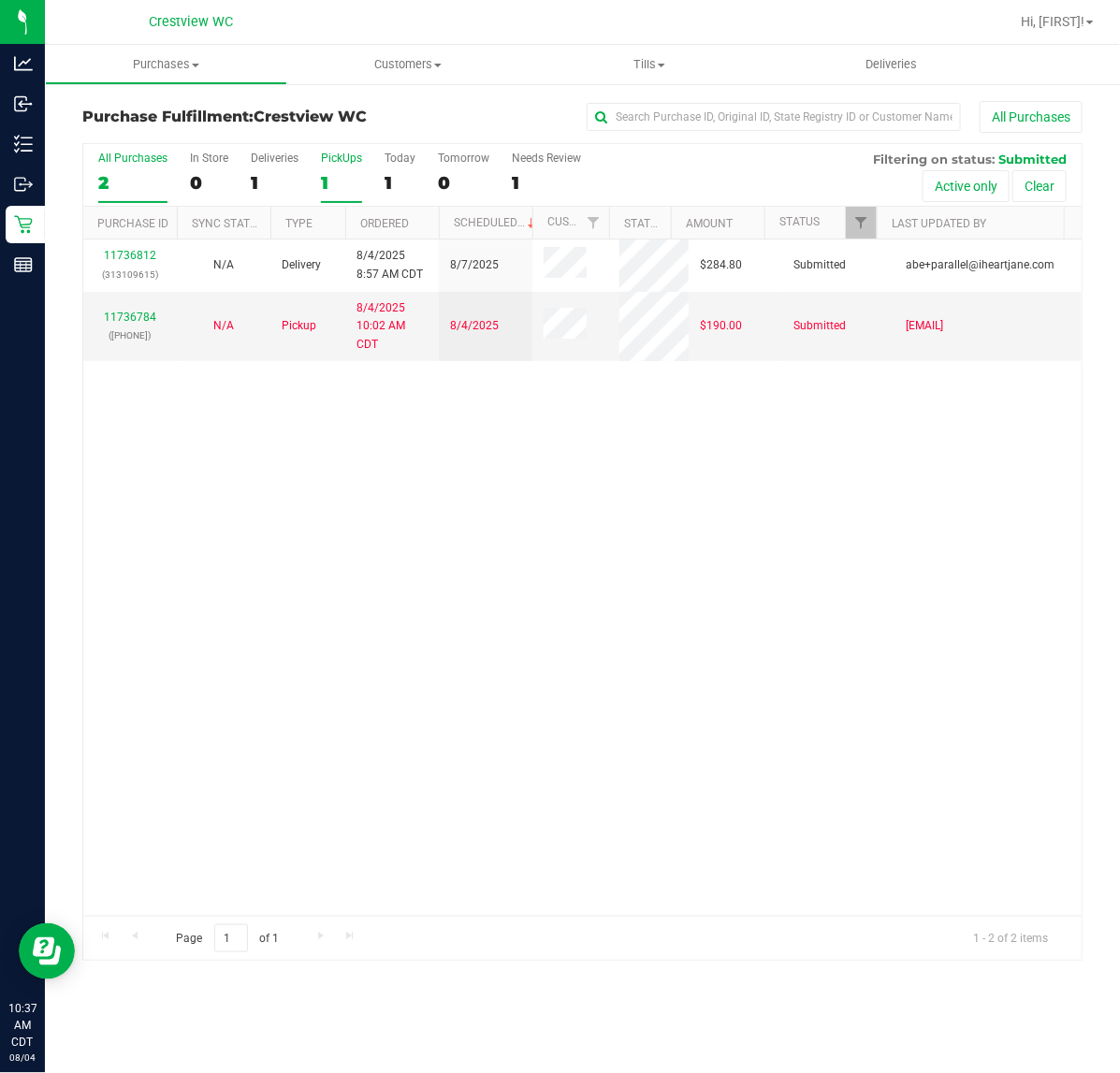 click on "1" at bounding box center [342, 182] 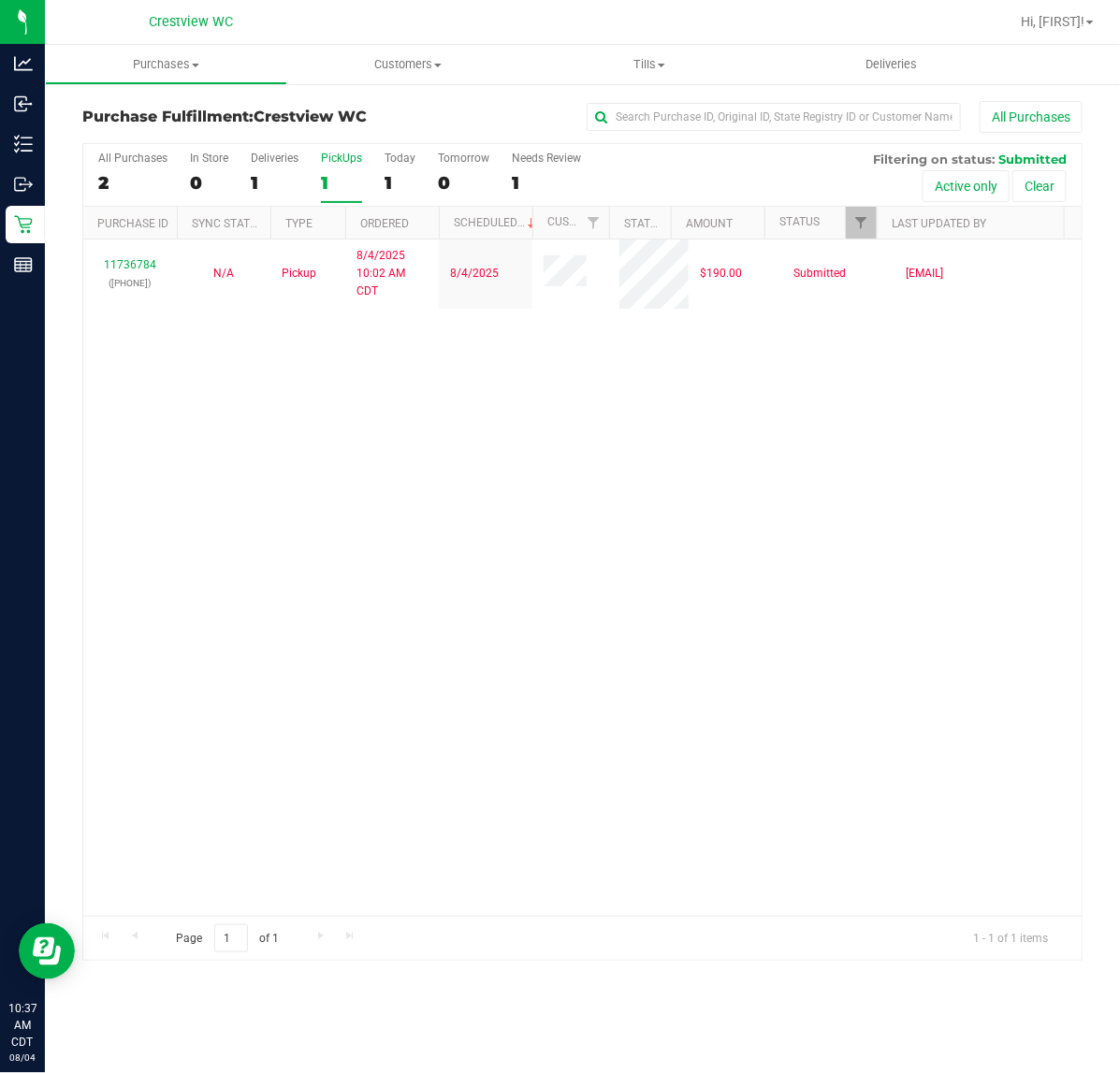 click on "11736784
(313109787)
N/A
Pickup 8/4/2025 10:02 AM CDT 8/4/2025
$190.00
Submitted lallen@liveparallel.com" at bounding box center (582, 577) 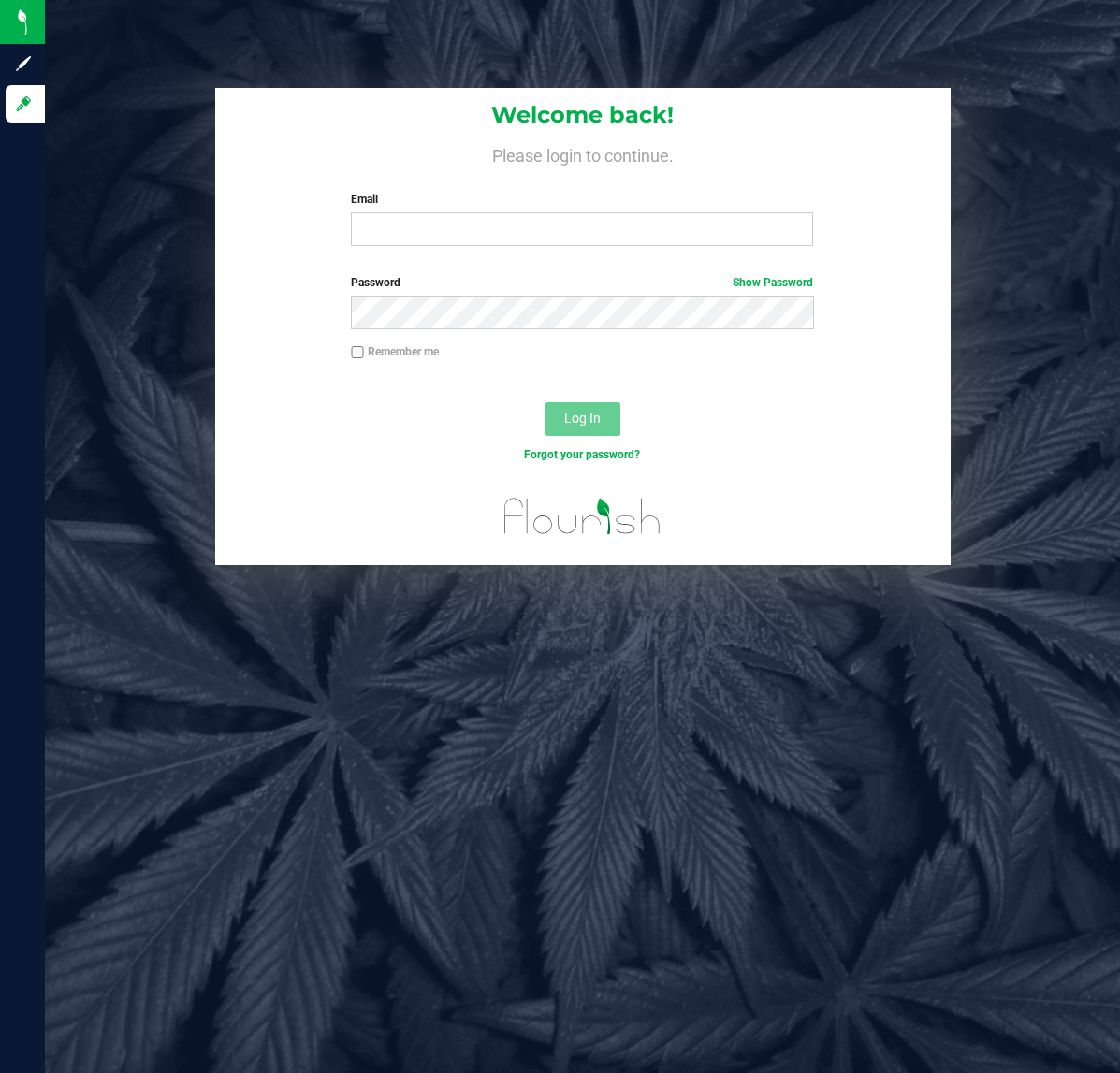 scroll, scrollTop: 0, scrollLeft: 0, axis: both 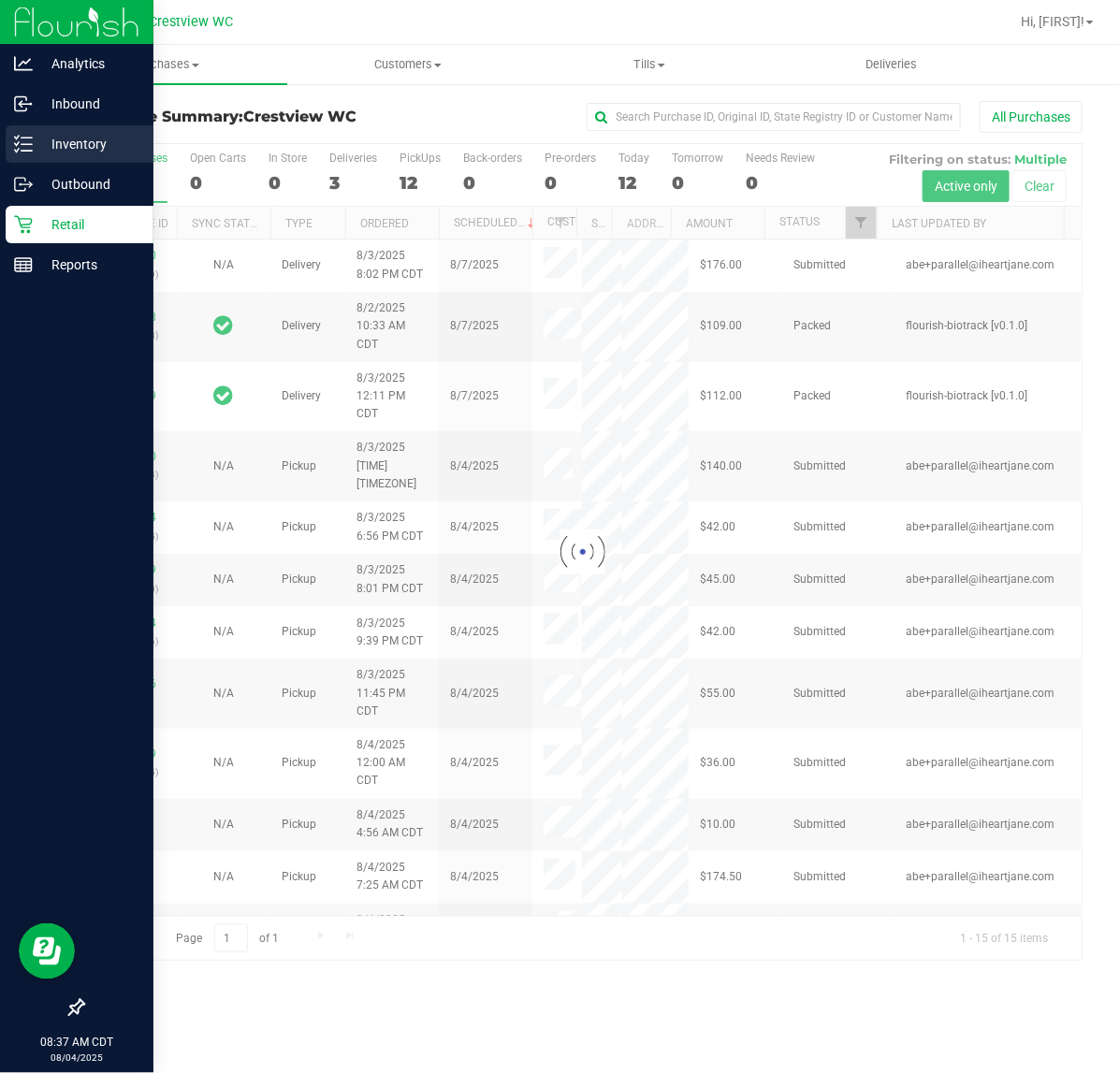 click on "Inventory" at bounding box center [89, 144] 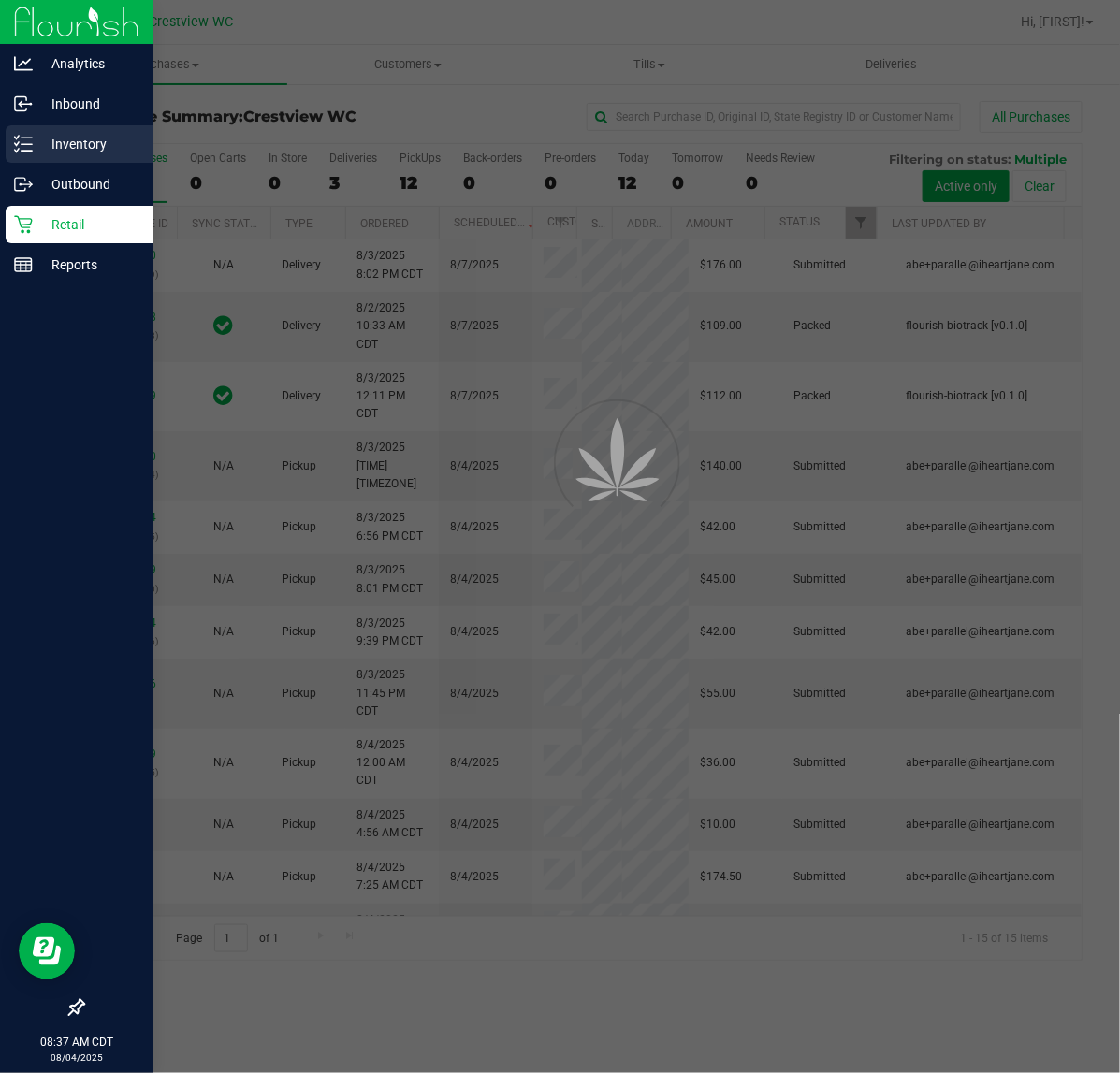 click on "Inventory" at bounding box center (89, 144) 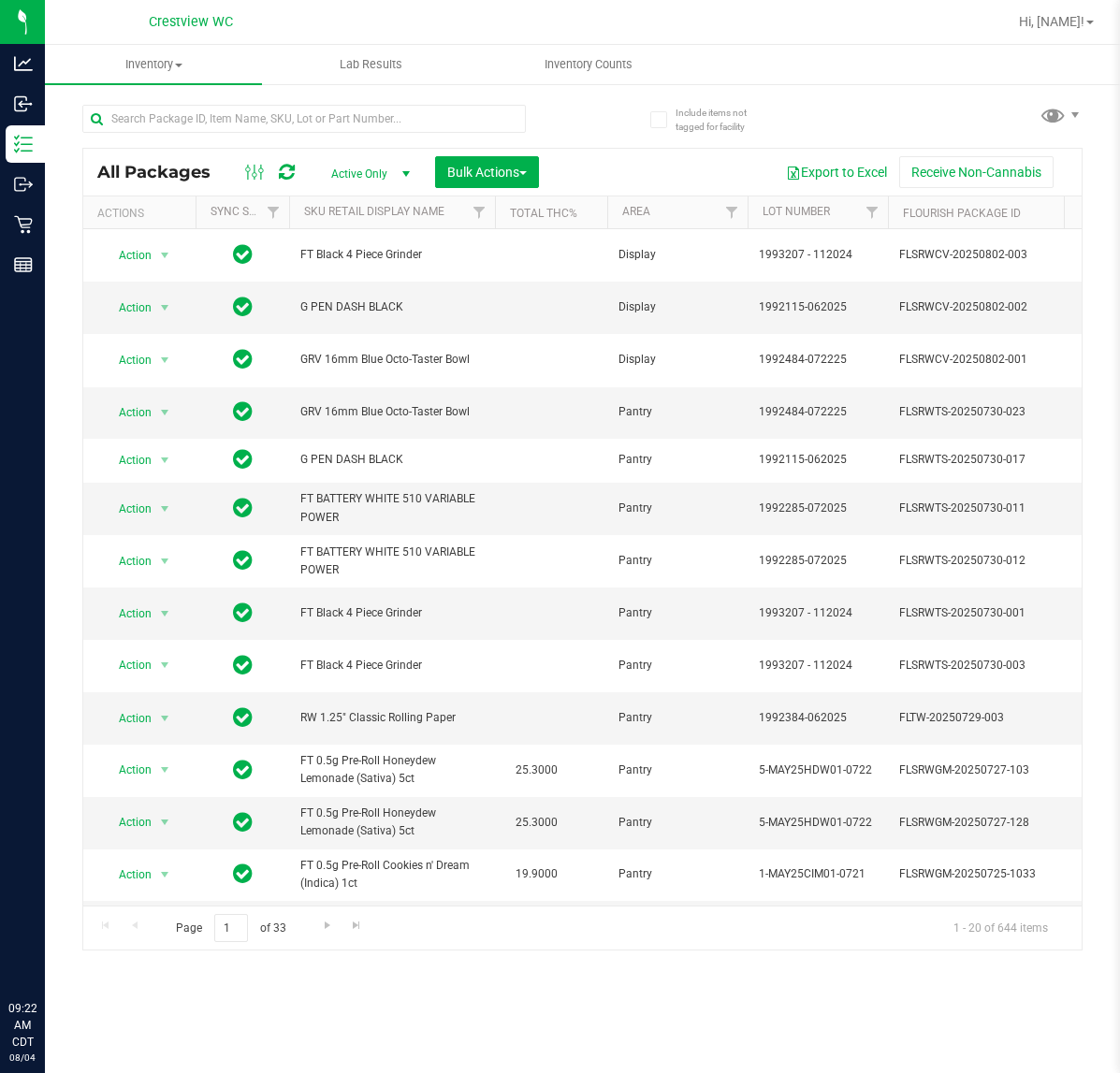 scroll, scrollTop: 0, scrollLeft: 0, axis: both 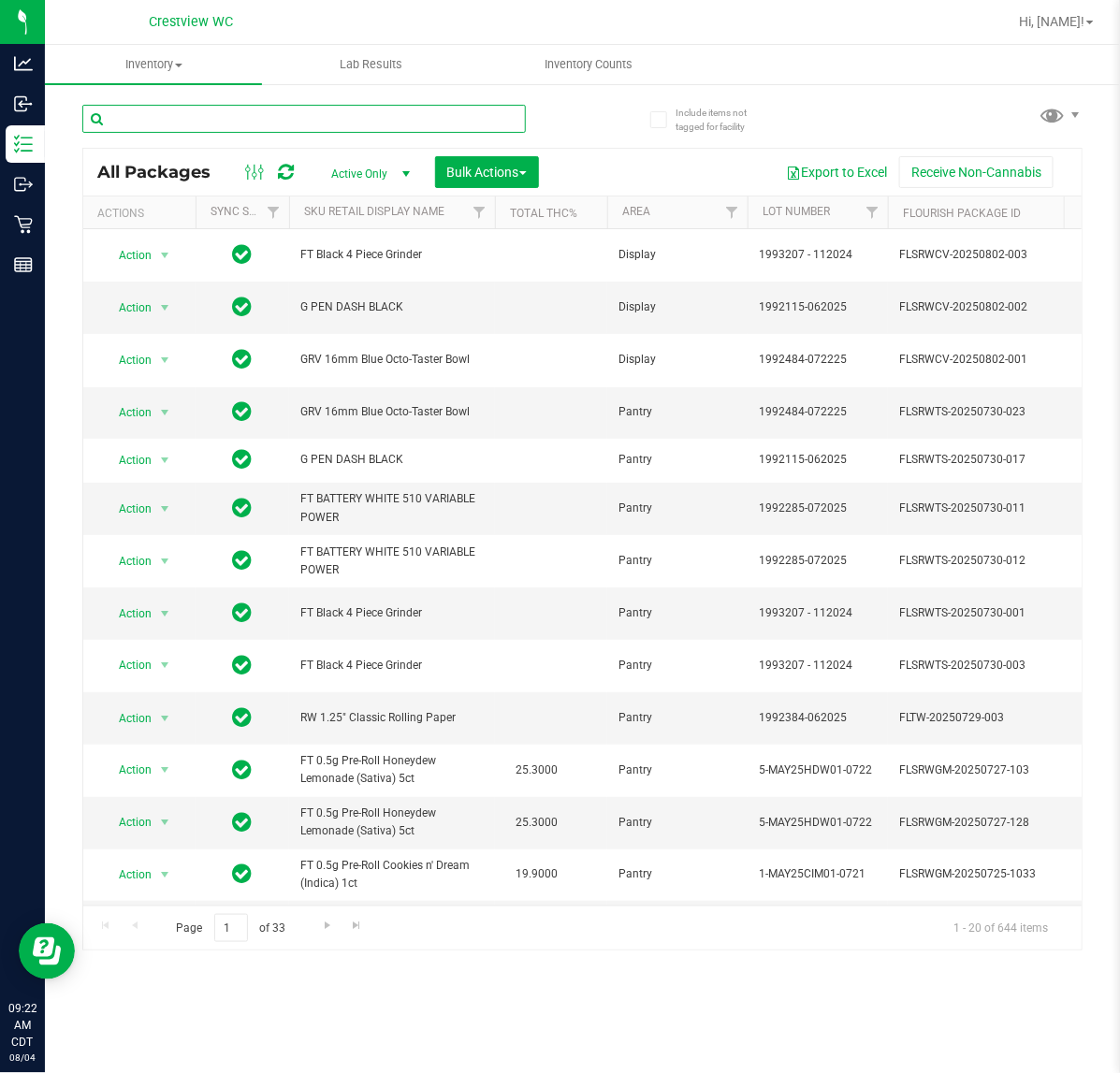 click at bounding box center [304, 119] 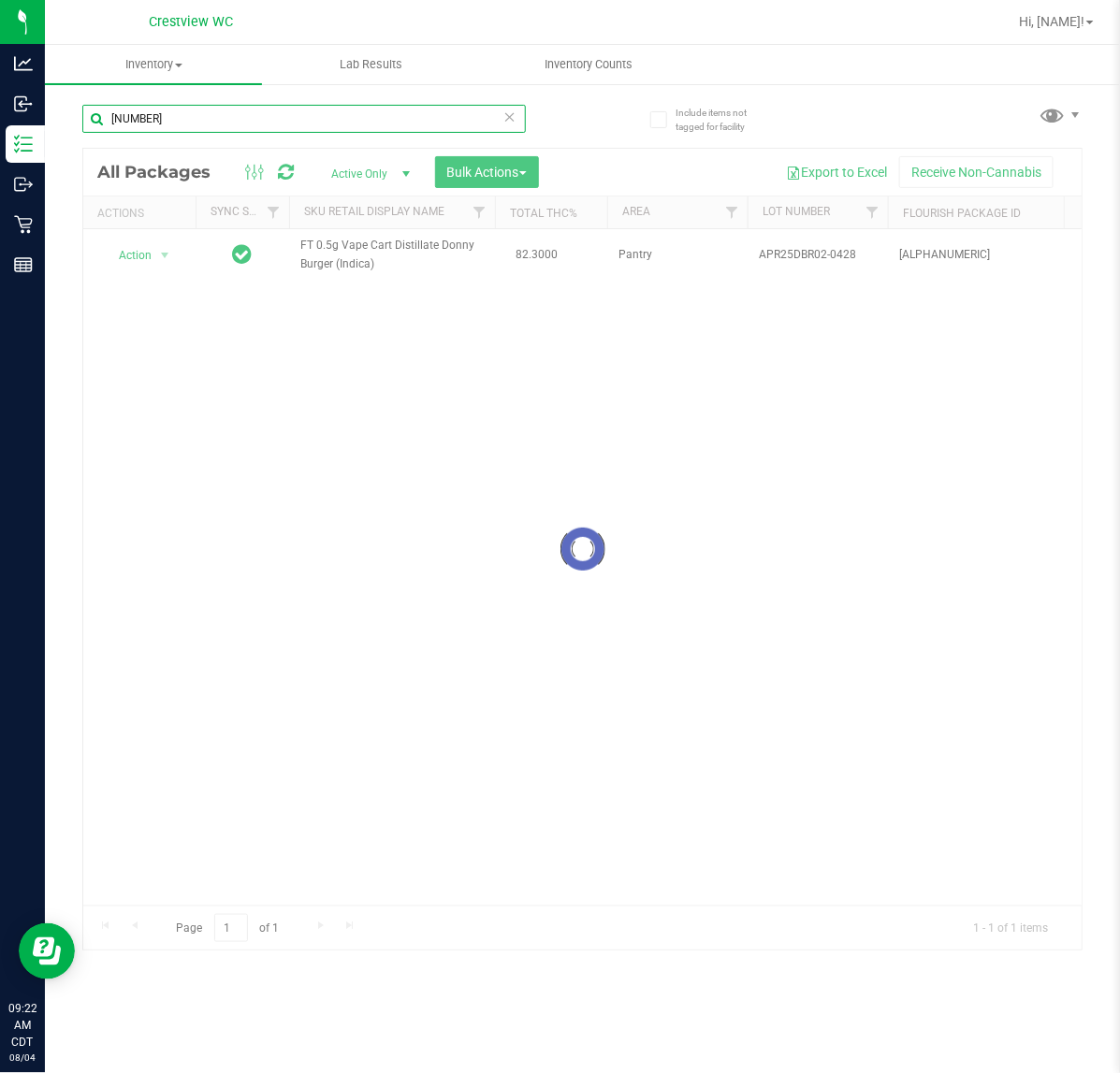 type on "7716976521350020" 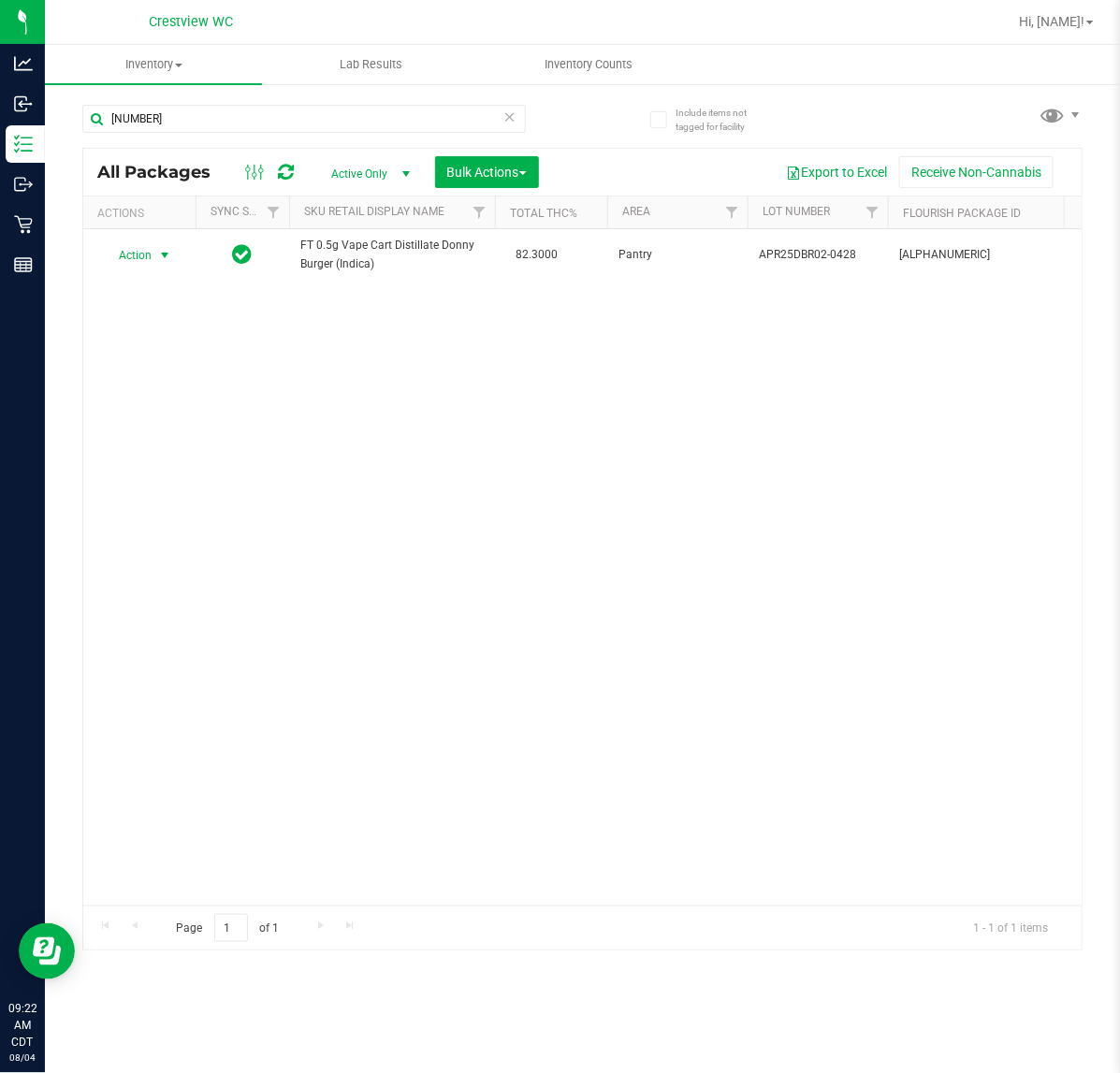click on "Action" at bounding box center [127, 255] 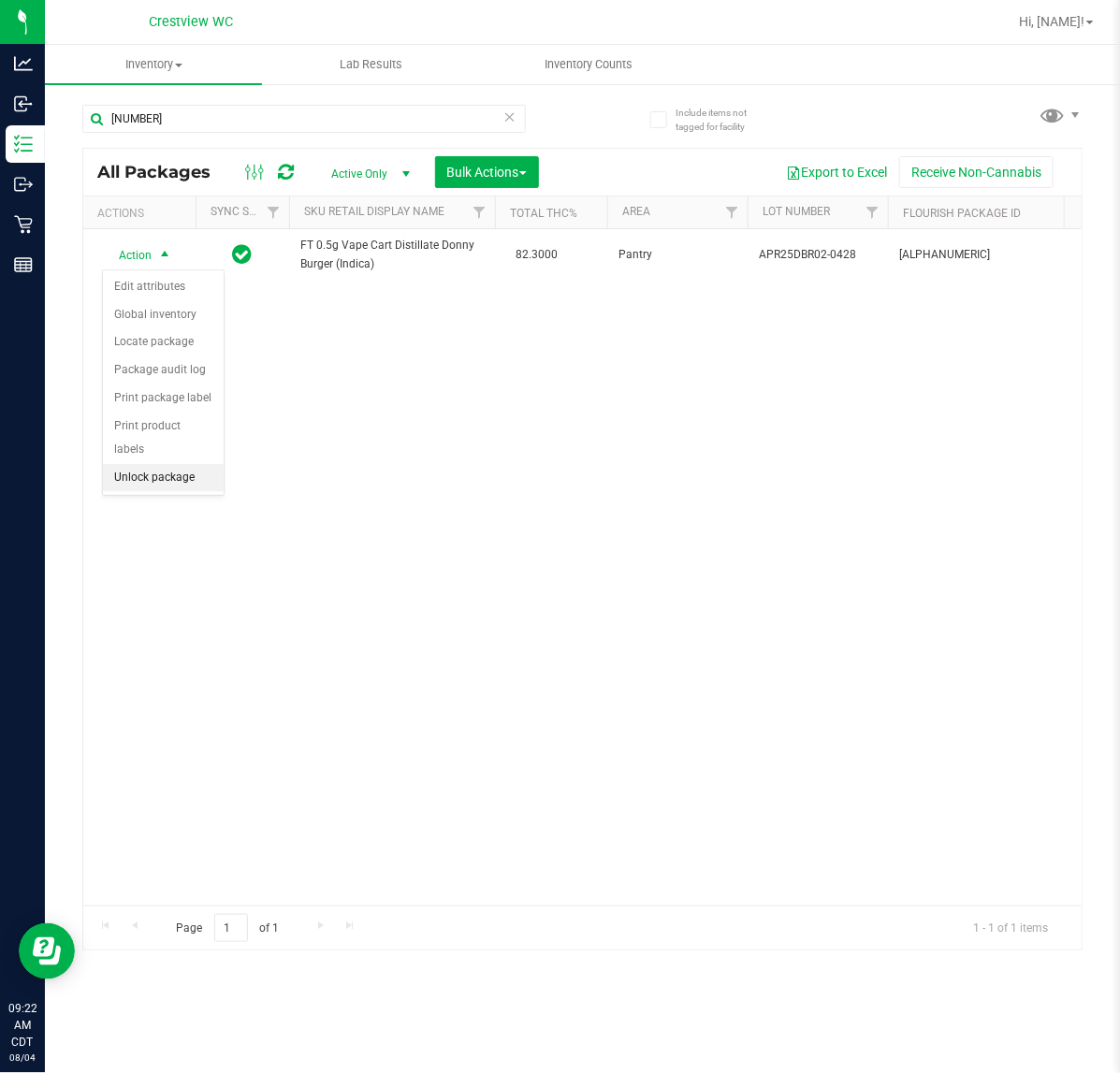 drag, startPoint x: 182, startPoint y: 455, endPoint x: 194, endPoint y: 441, distance: 18.439089 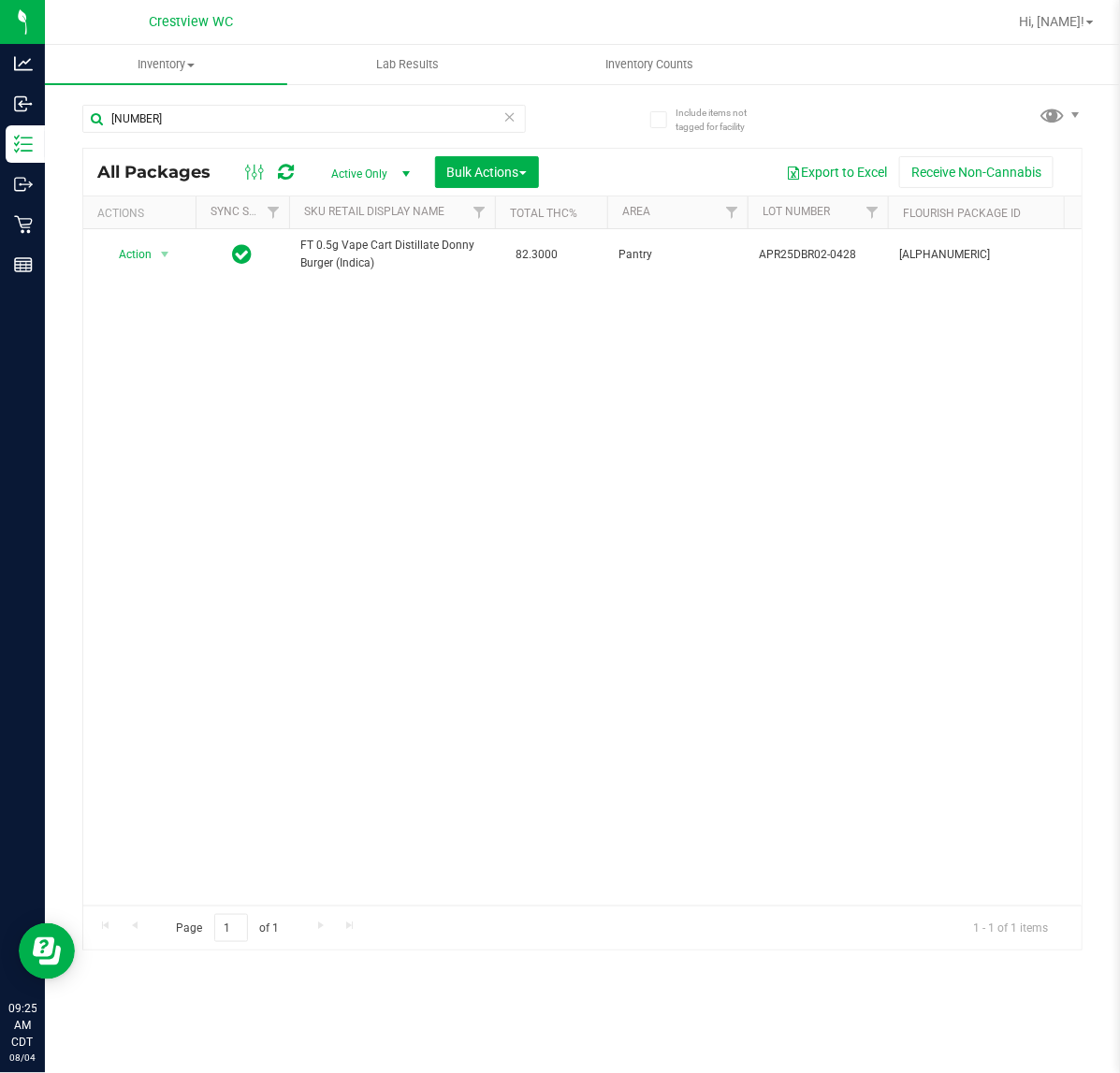 click on "Inventory
All packages
All inventory
Waste log
Create inventory
Lab Results
Inventory Counts" at bounding box center (582, 558) 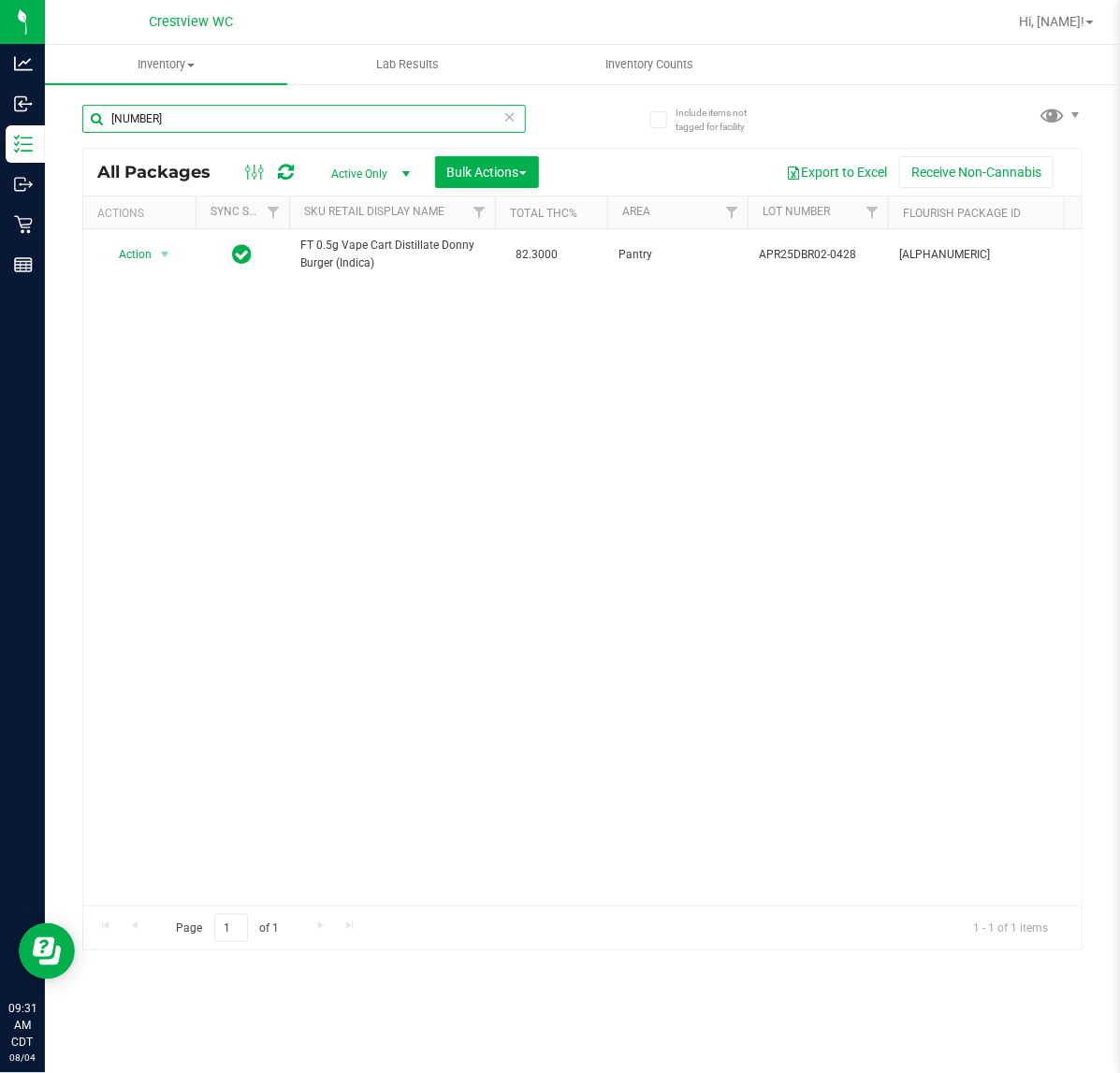 click on "7716976521350020" at bounding box center (304, 119) 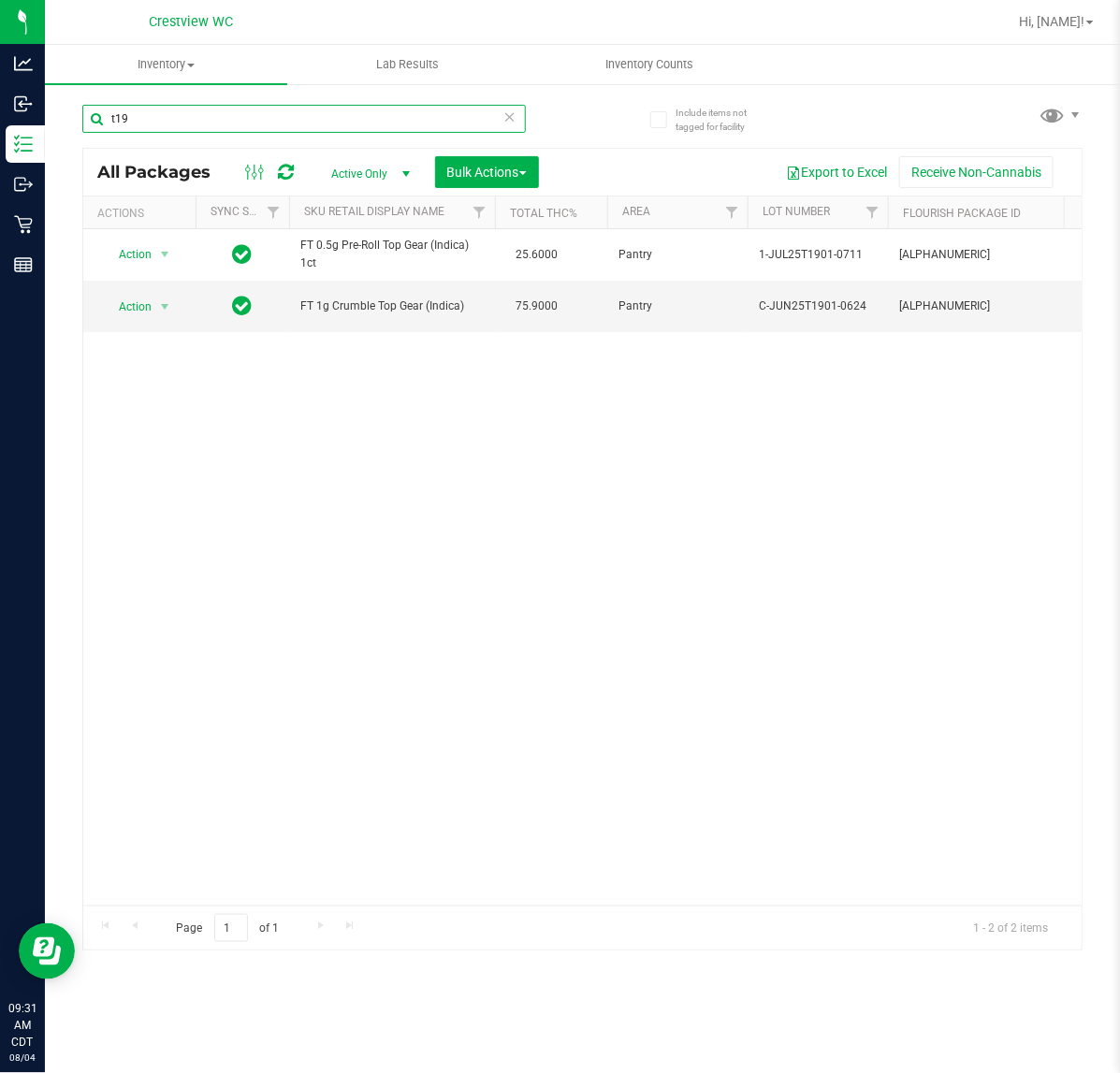 scroll, scrollTop: 0, scrollLeft: 666, axis: horizontal 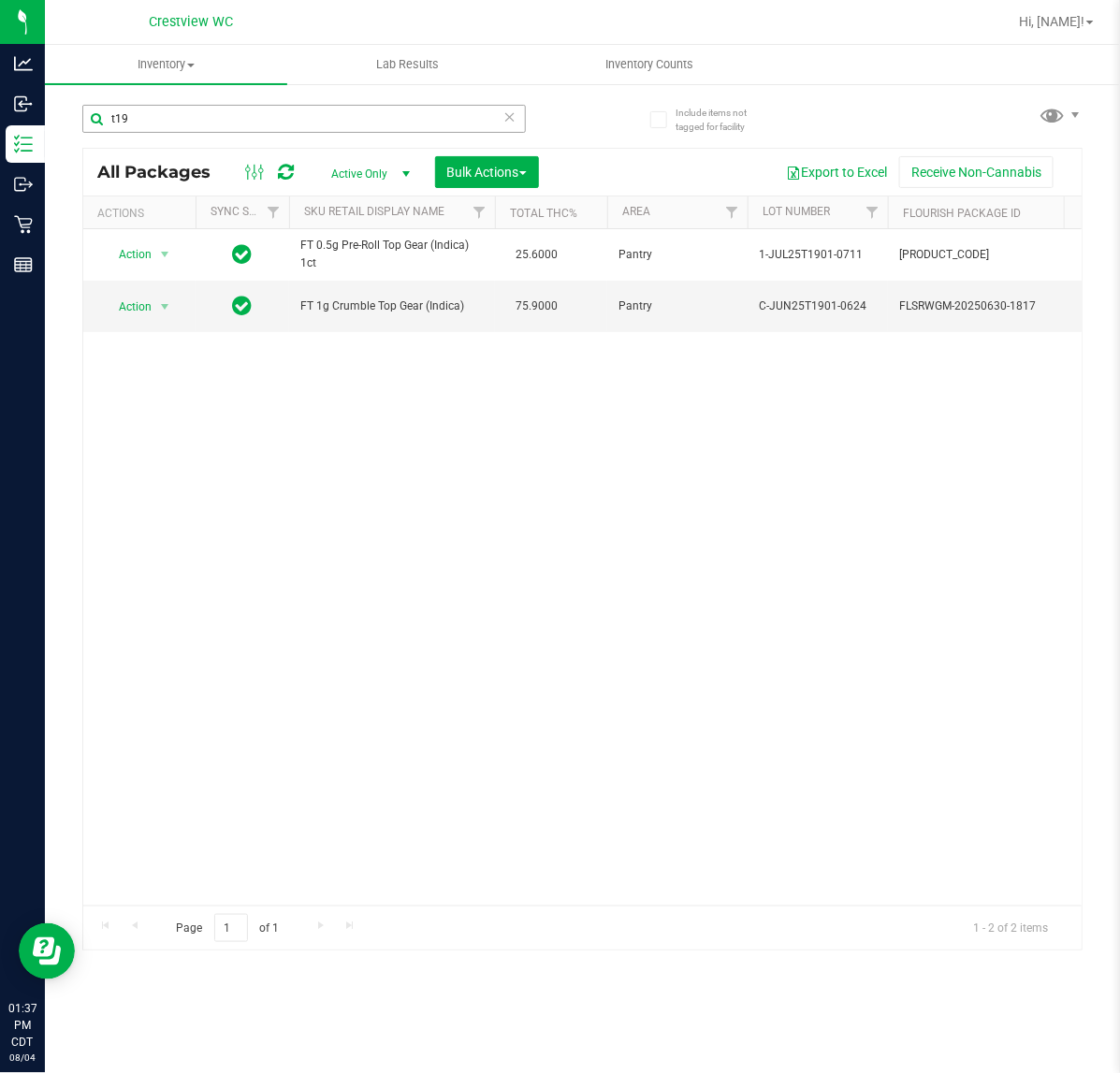 click on "t19" at bounding box center [304, 119] 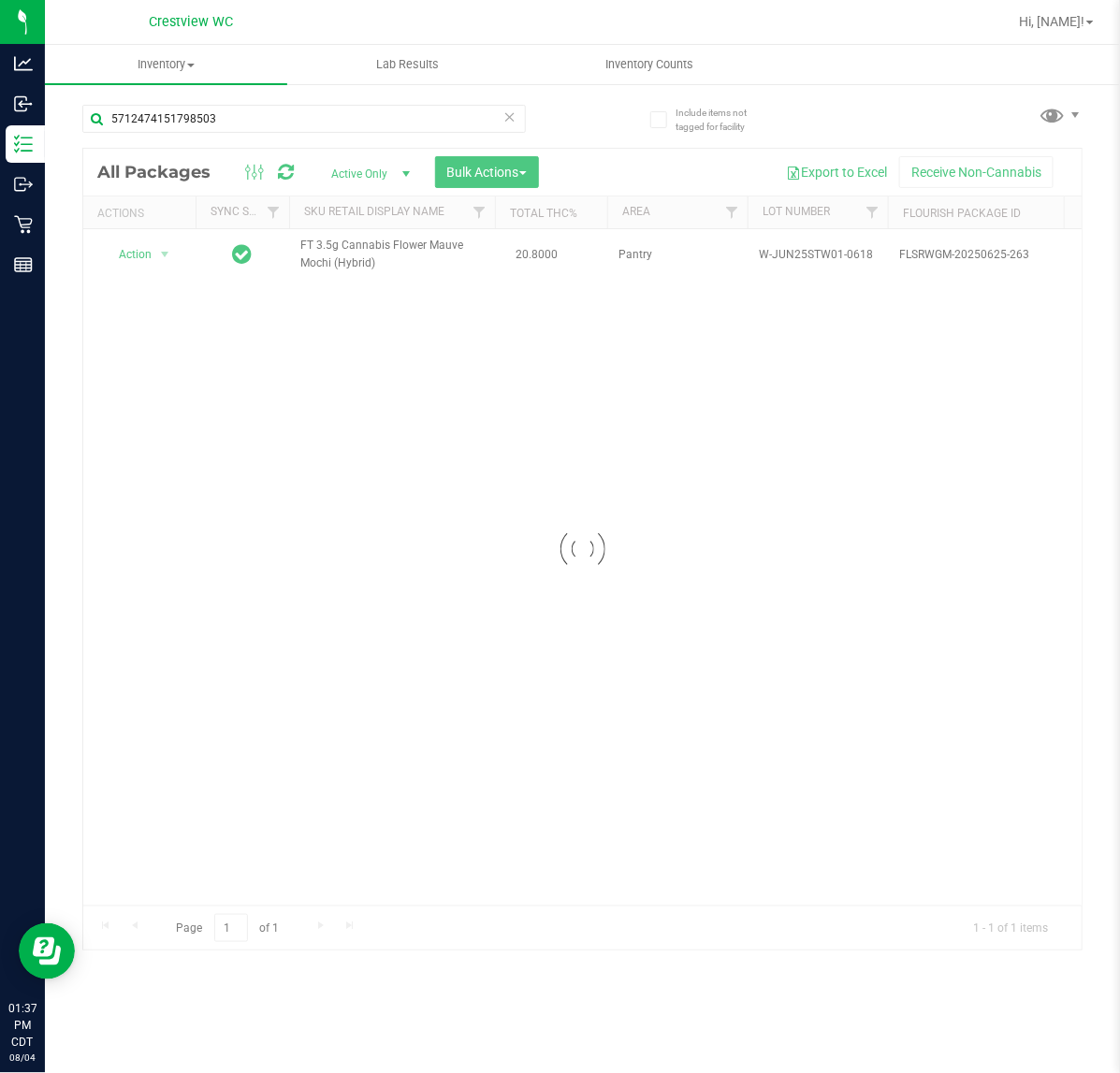 click at bounding box center (582, 549) 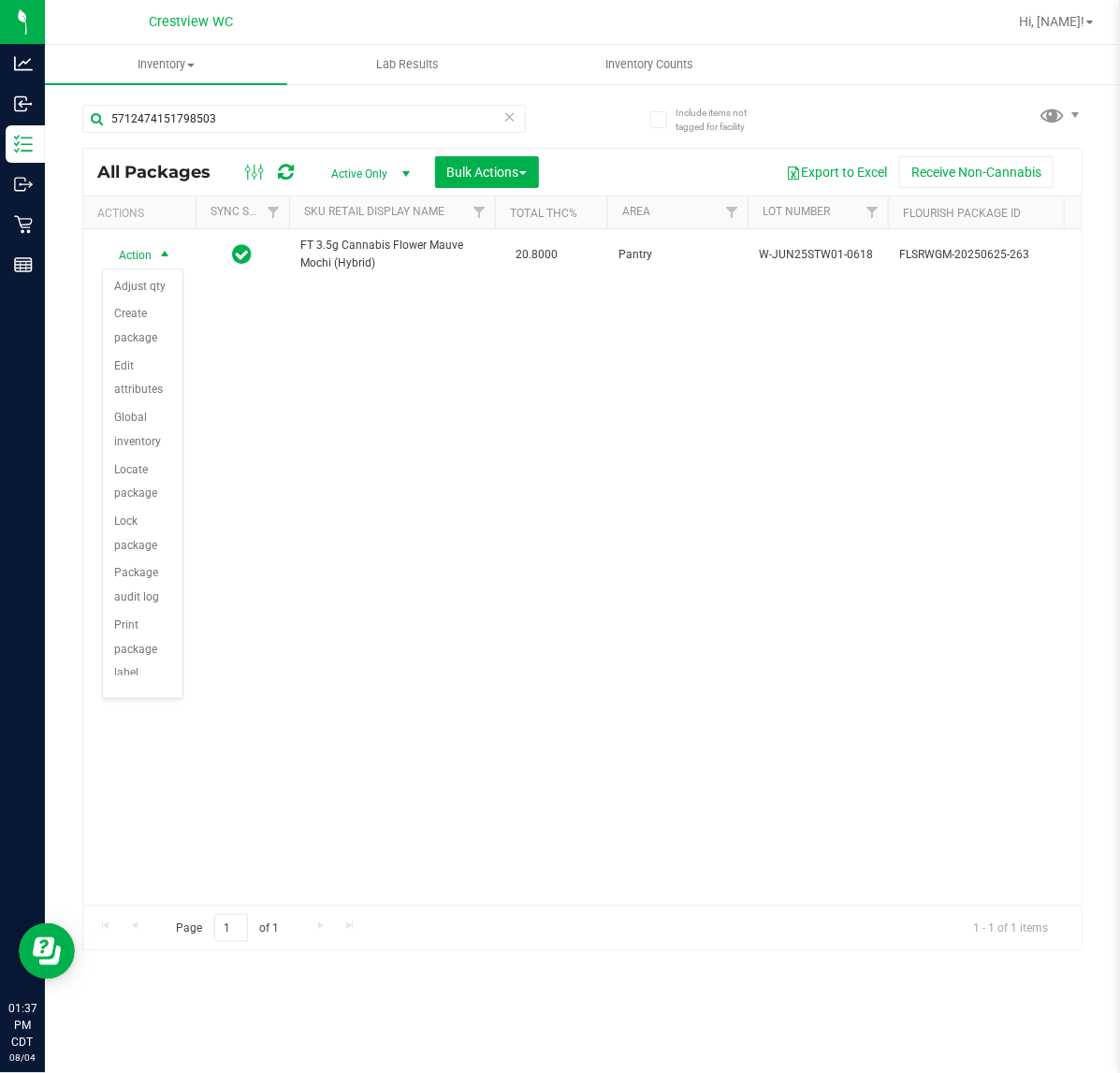 scroll, scrollTop: 169, scrollLeft: 0, axis: vertical 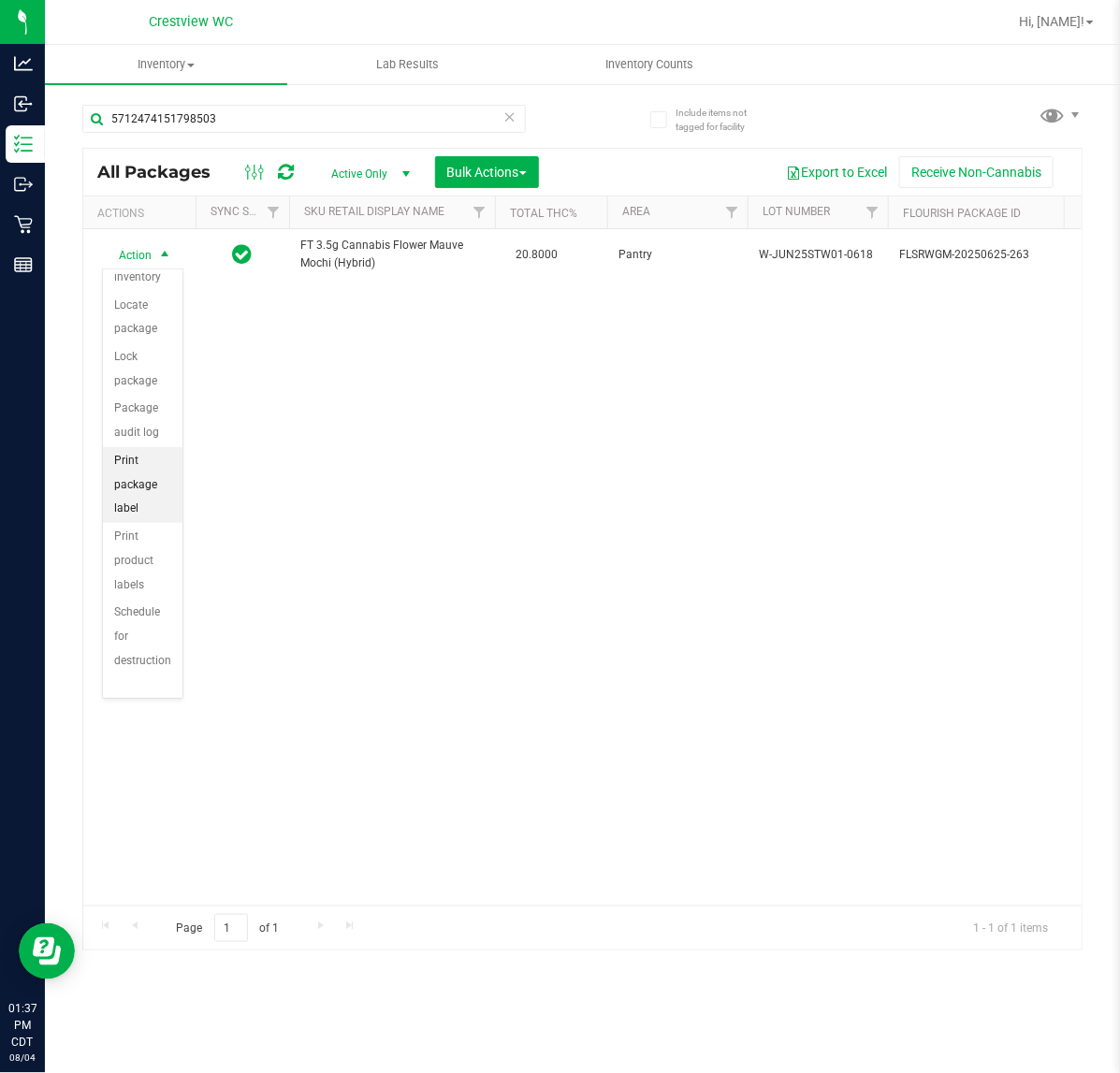click on "Print package label" at bounding box center [142, 485] 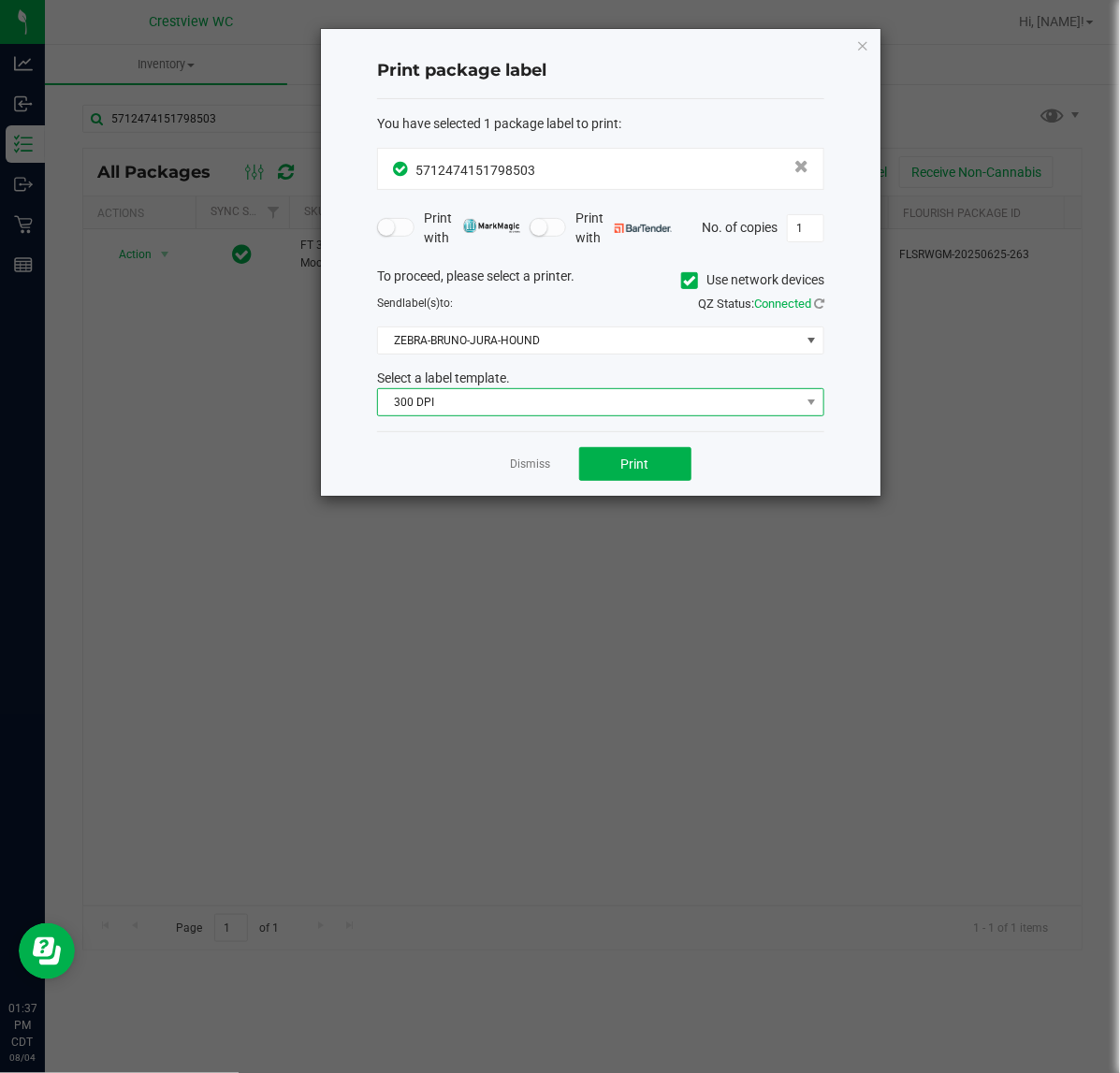click on "300 DPI" at bounding box center [589, 402] 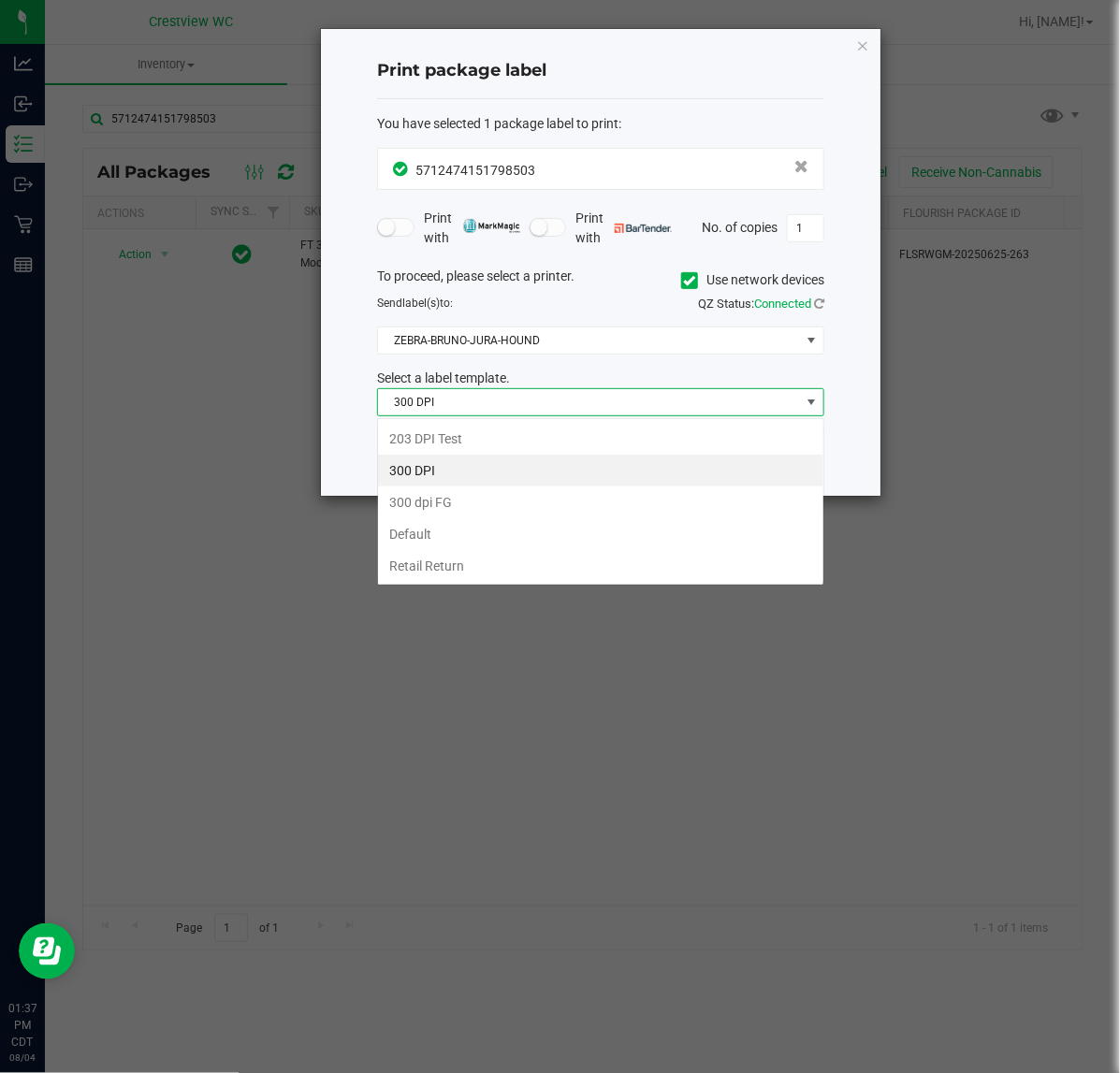 scroll, scrollTop: 93520, scrollLeft: 93120, axis: both 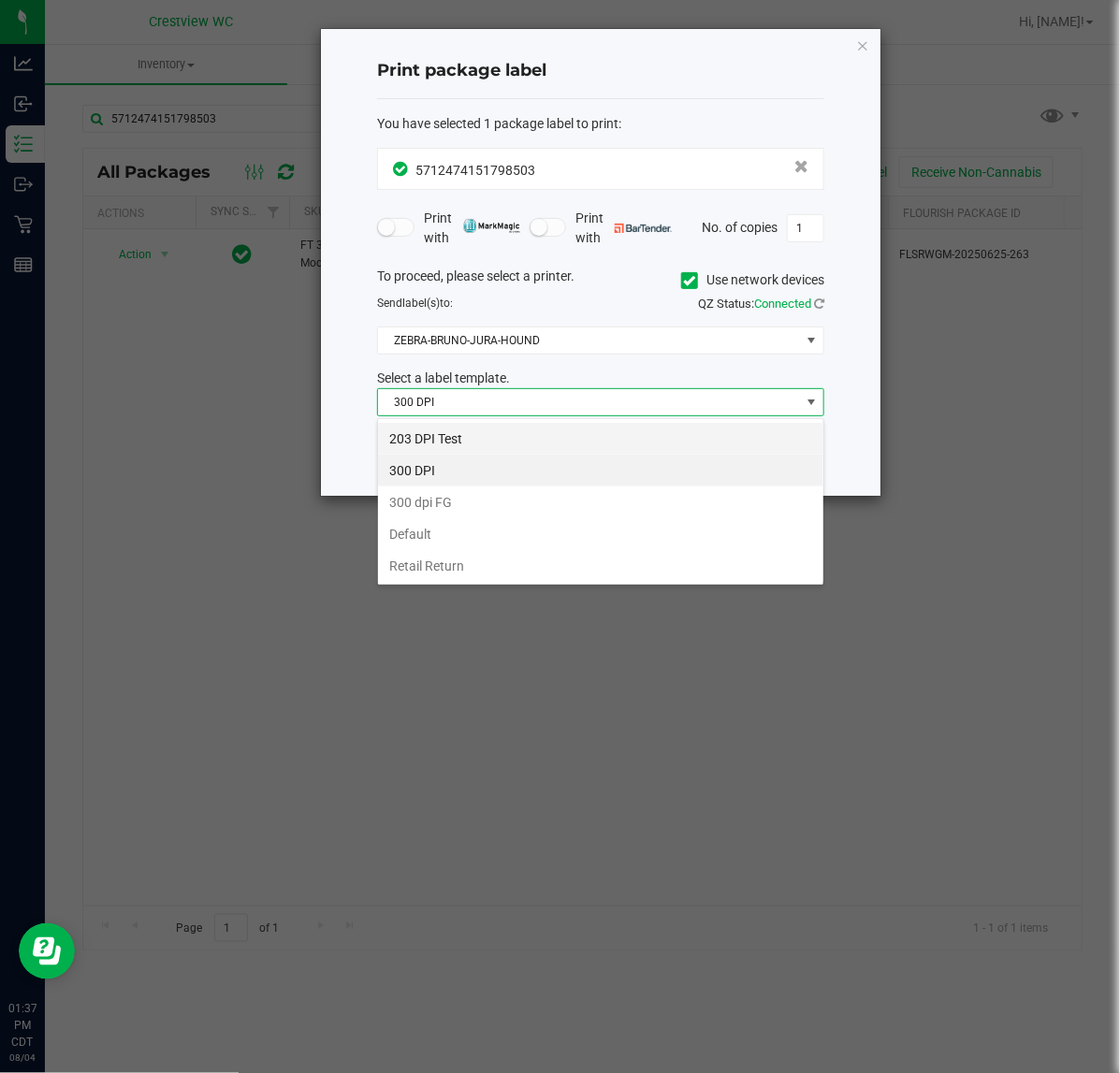 click on "203 DPI Test" at bounding box center [601, 439] 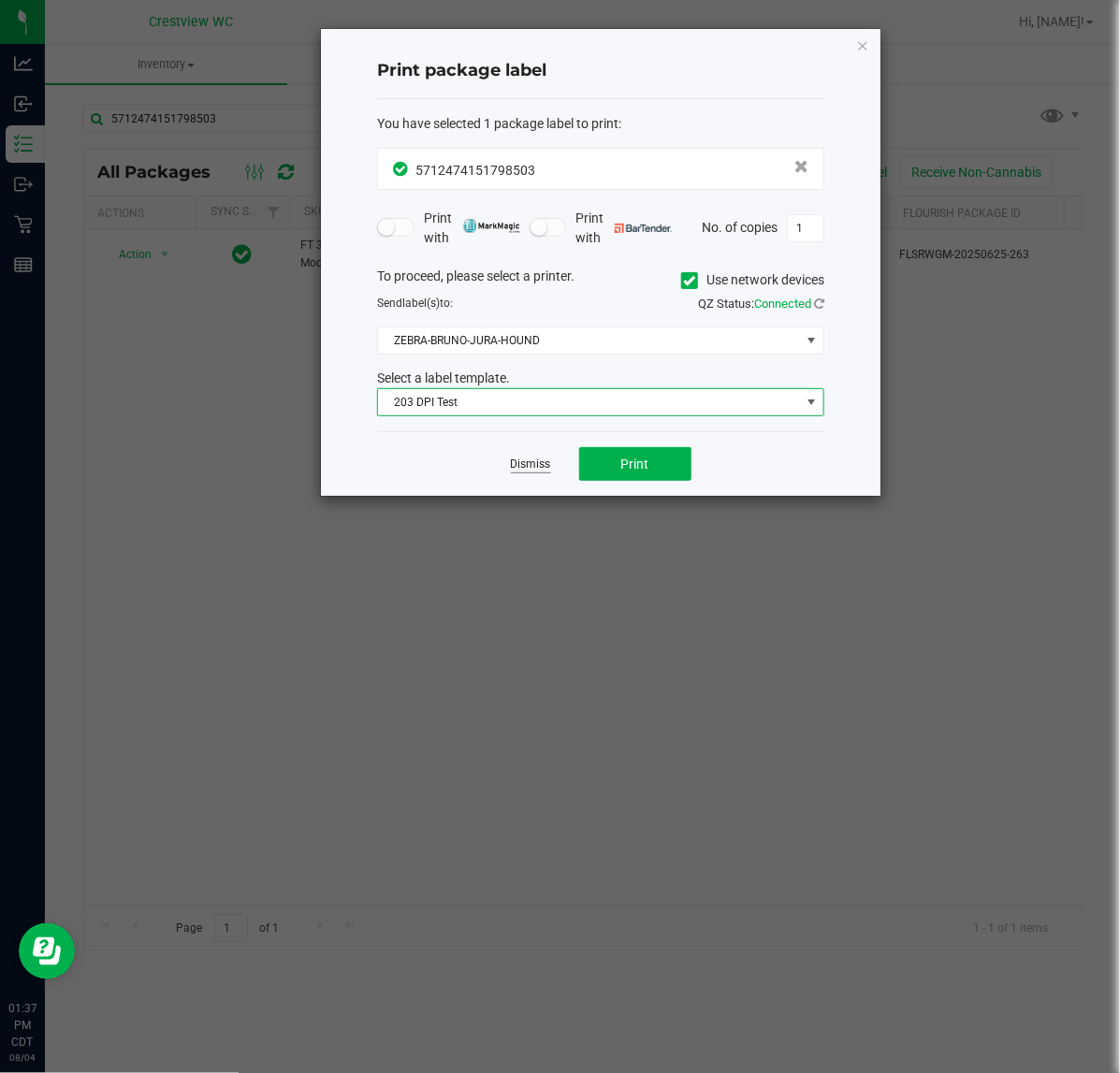 click on "Dismiss" 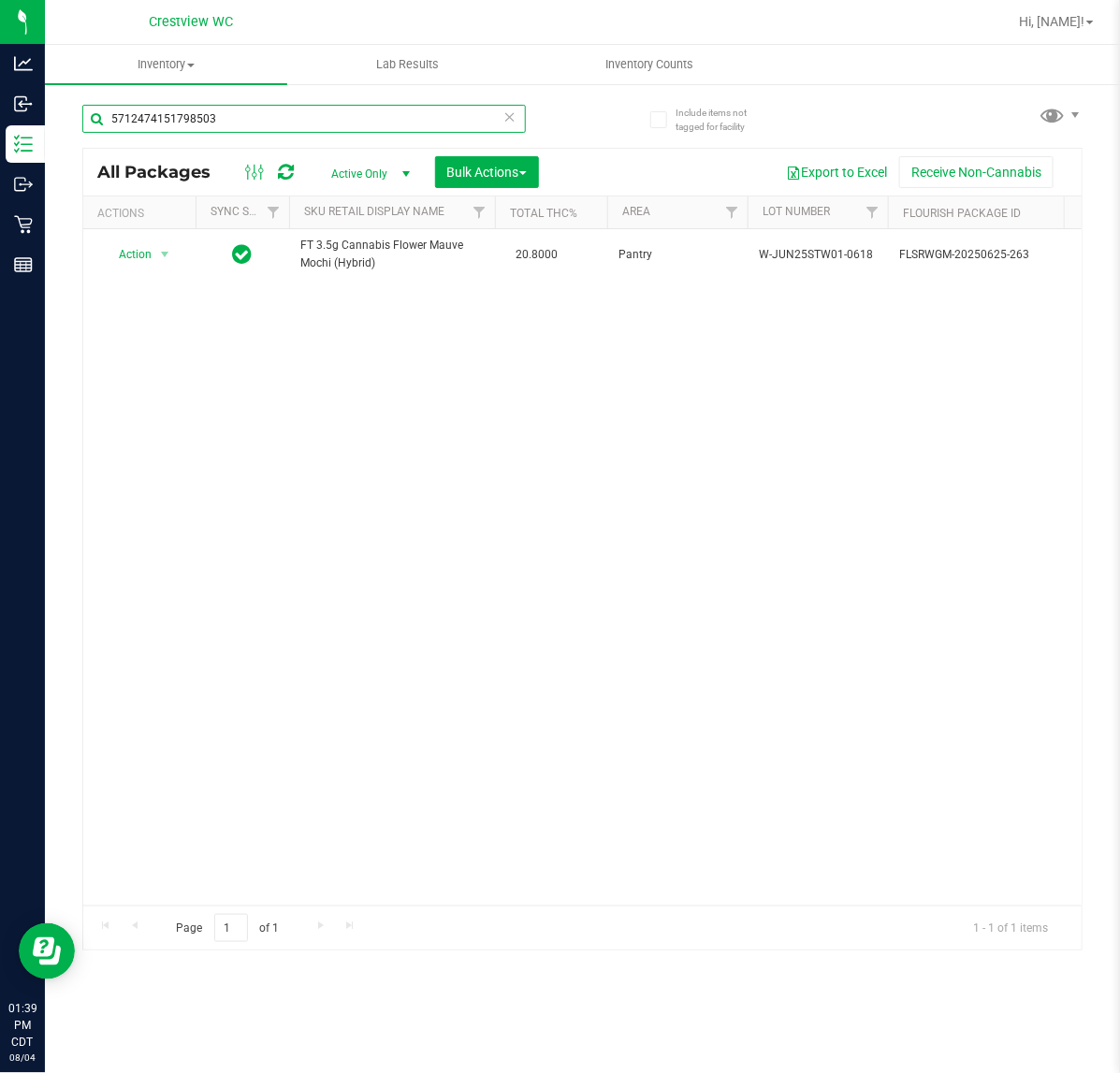 click on "5712474151798503" at bounding box center [304, 119] 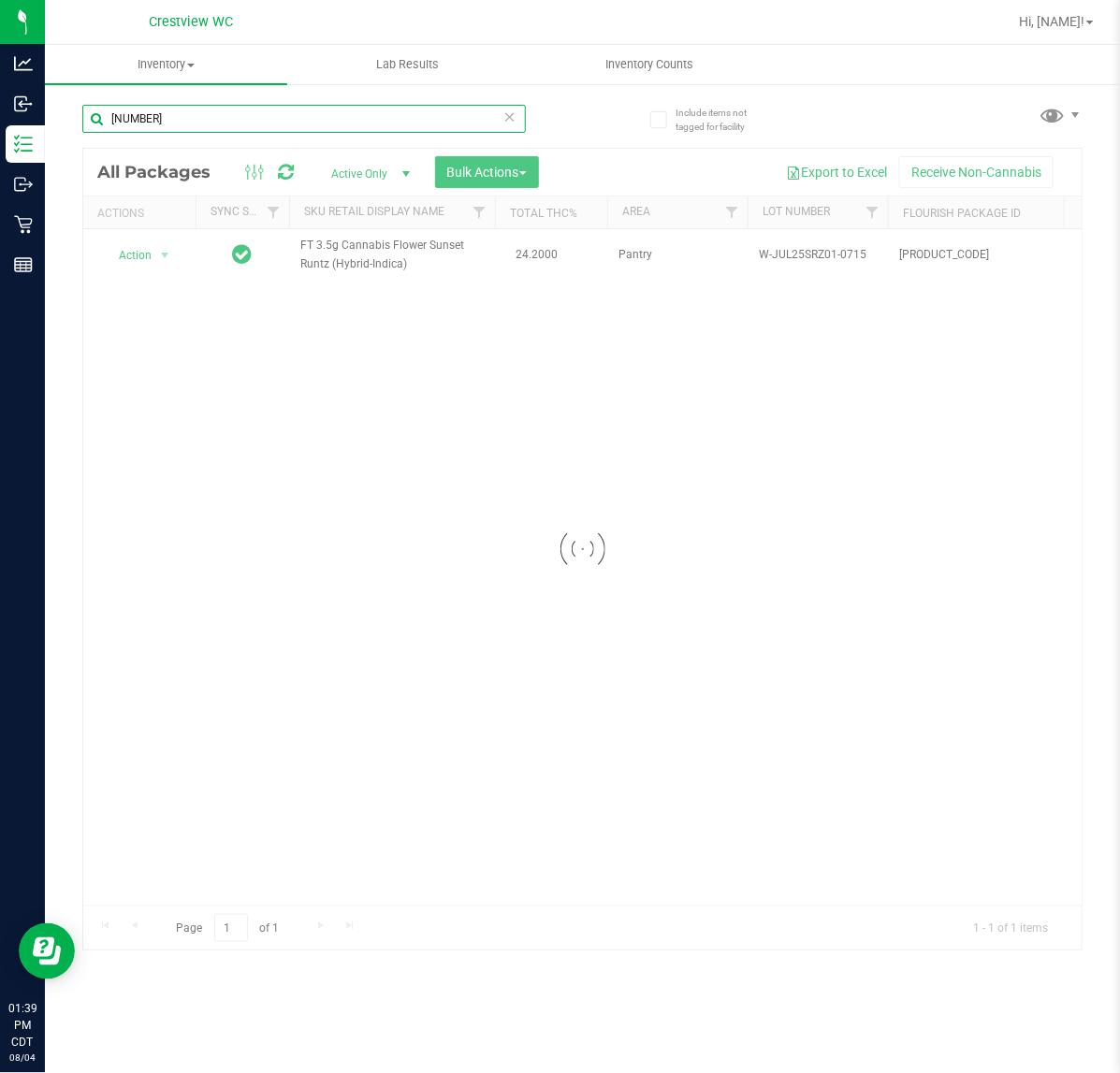 type on "5985012993802568" 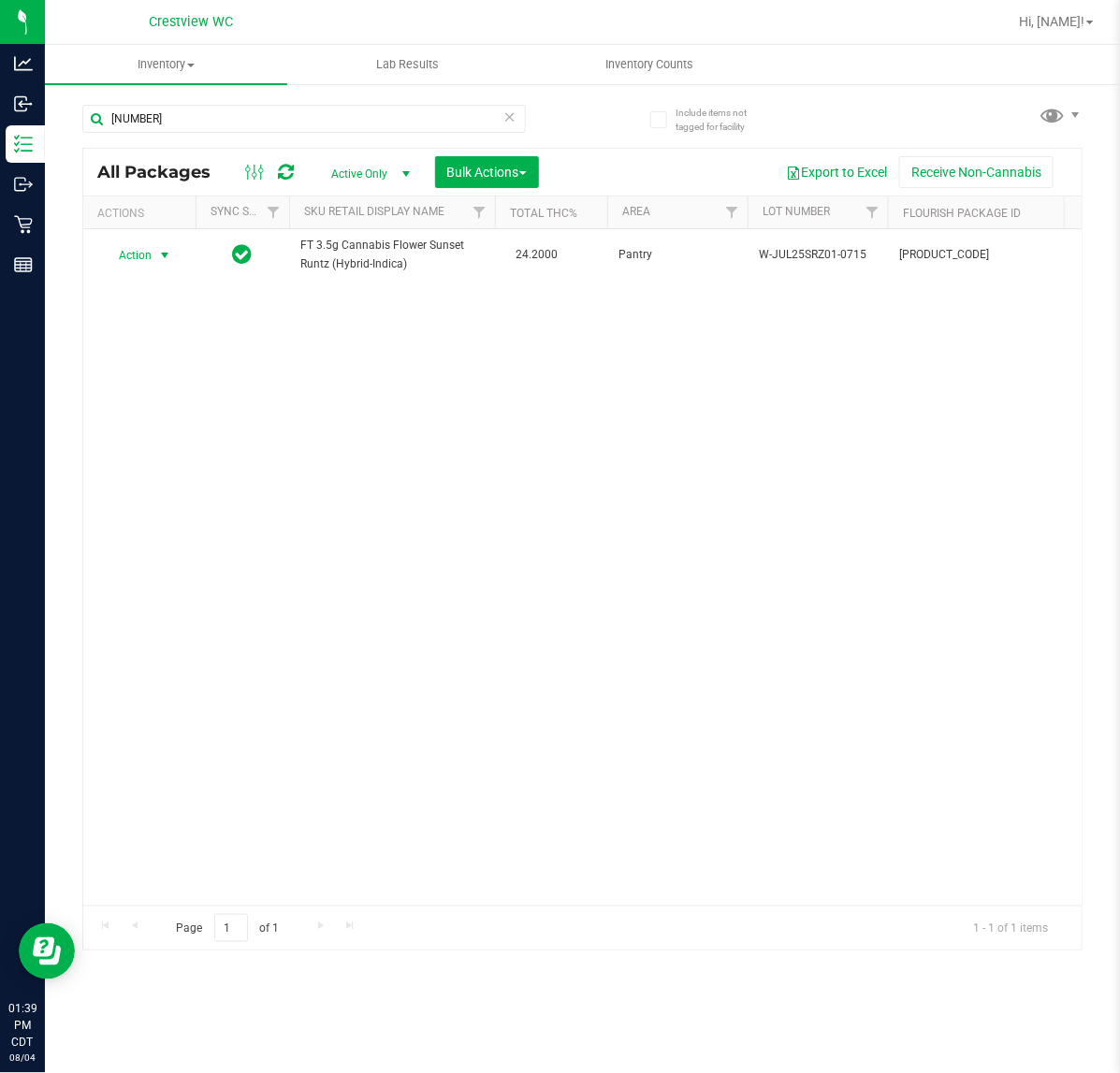 click on "Action" at bounding box center (127, 255) 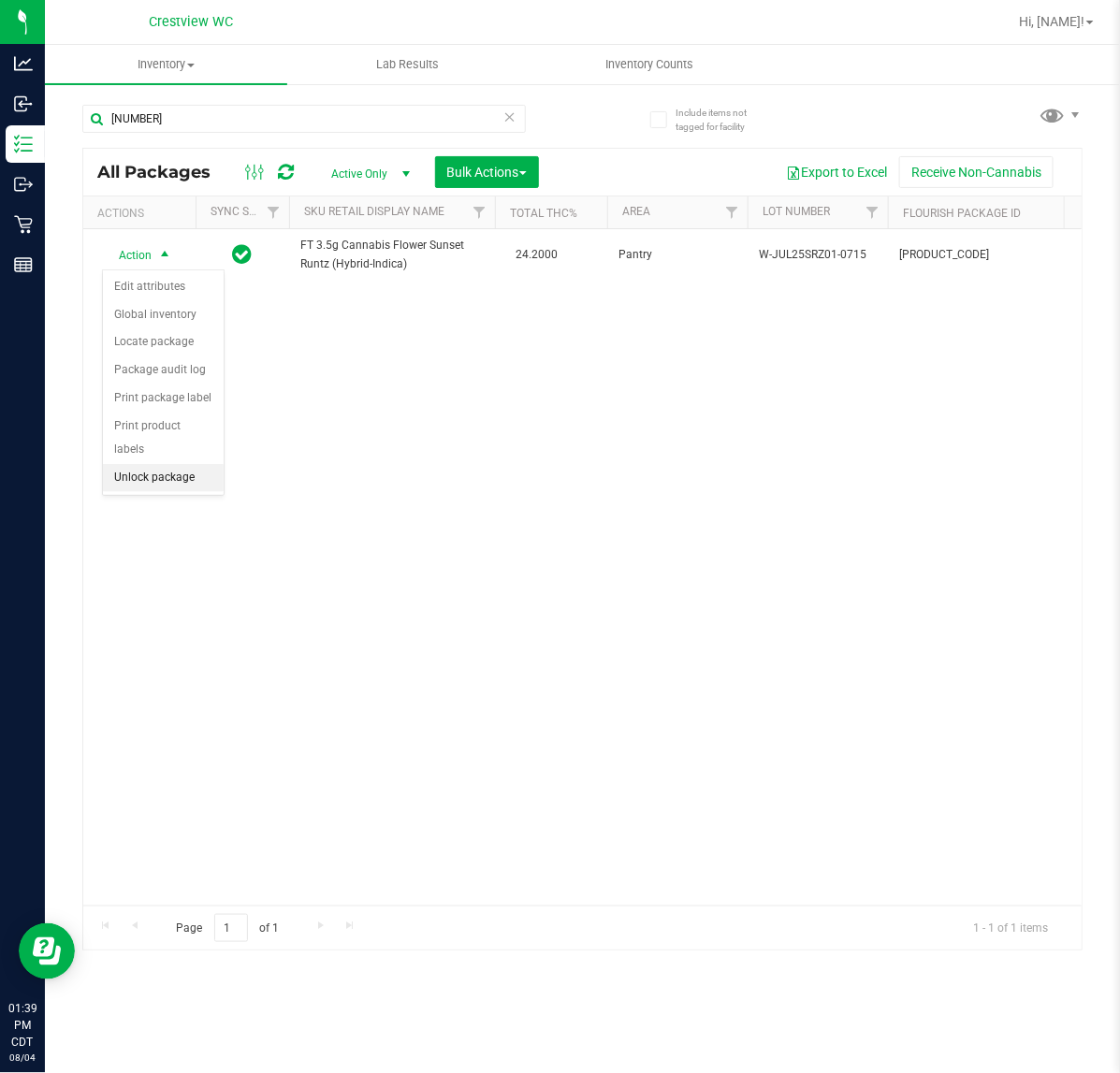 drag, startPoint x: 193, startPoint y: 465, endPoint x: 395, endPoint y: 531, distance: 212.50882 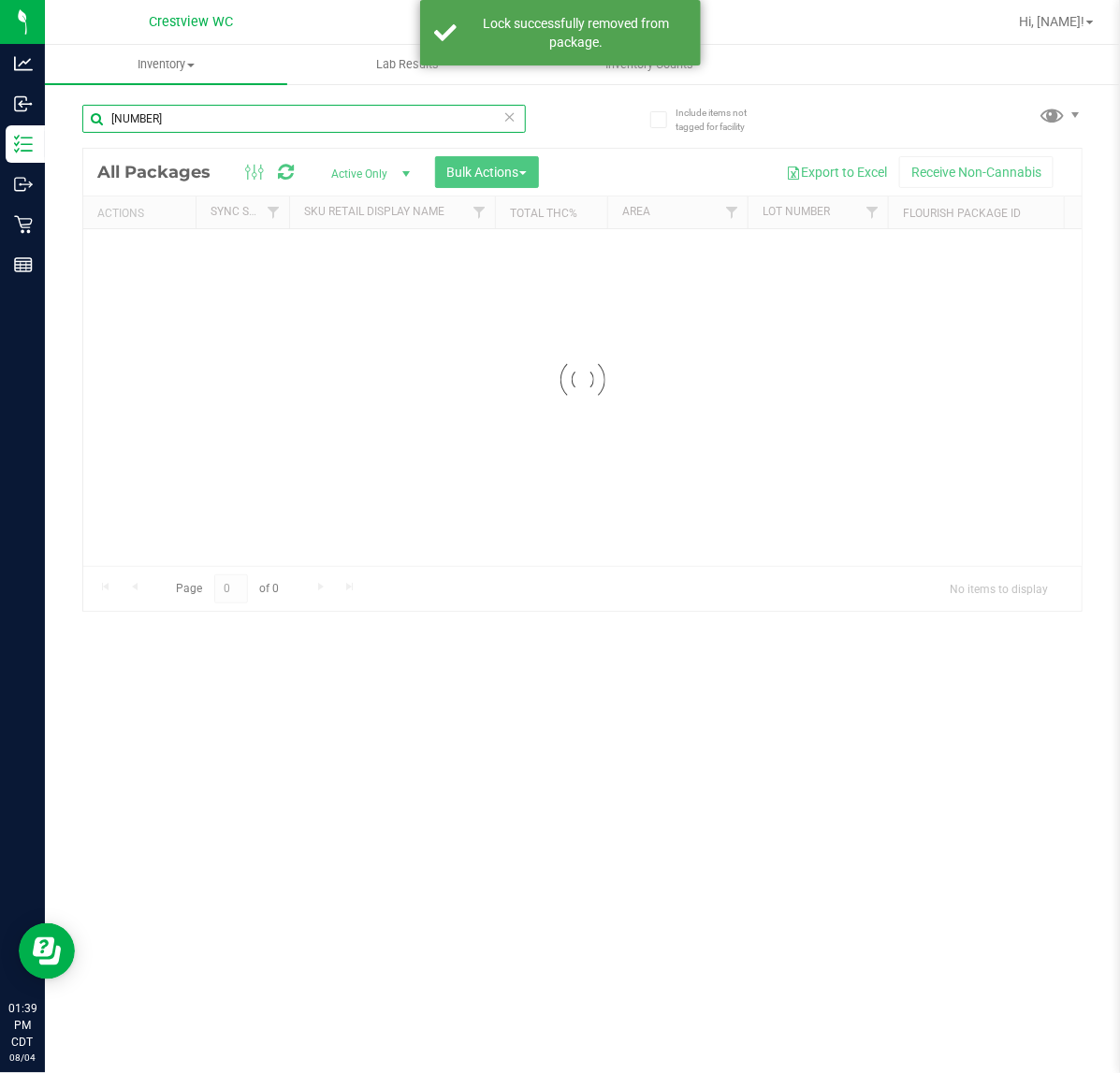click on "5985012993802568" at bounding box center (304, 119) 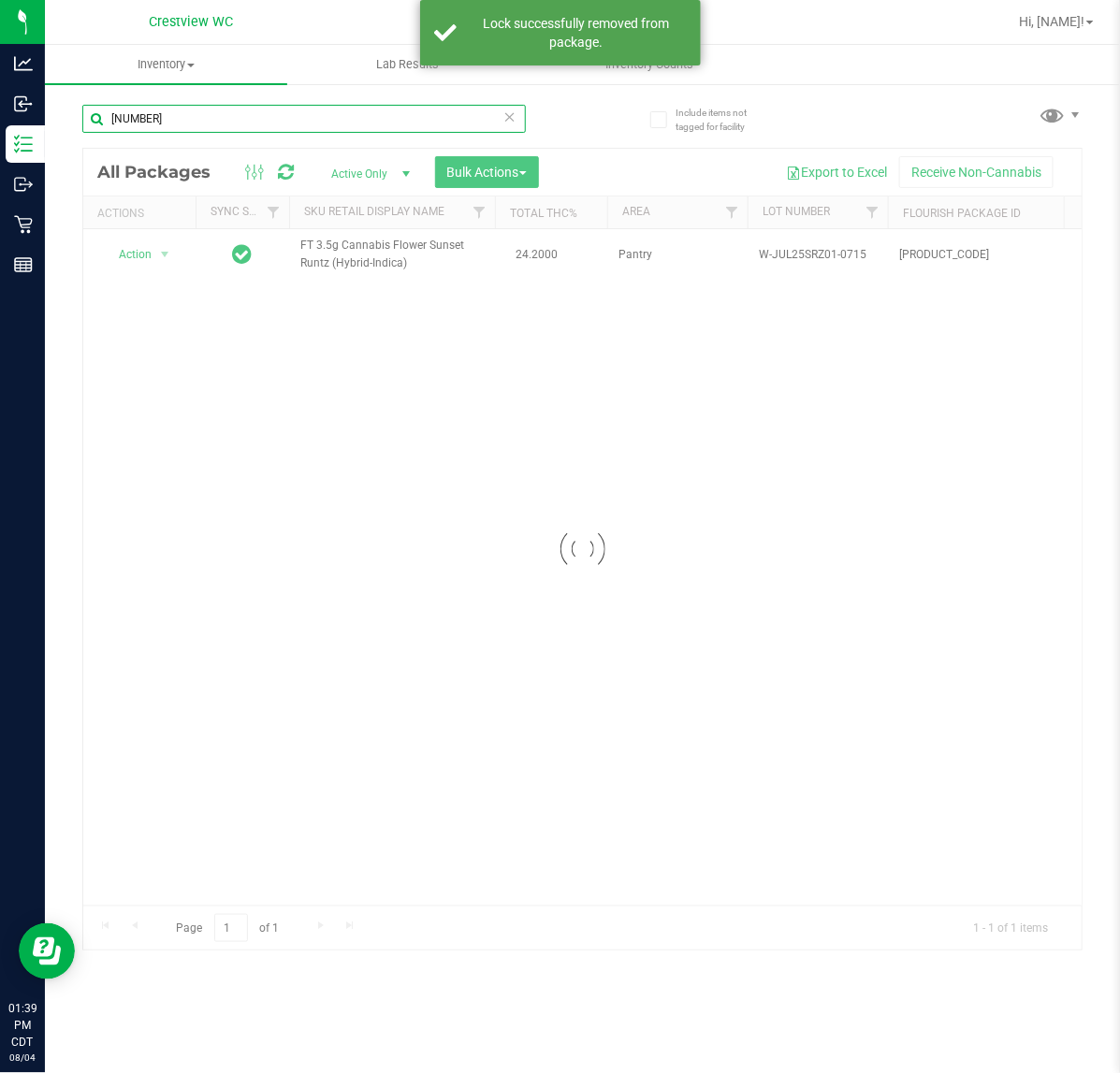 click on "5985012993802568" at bounding box center (304, 119) 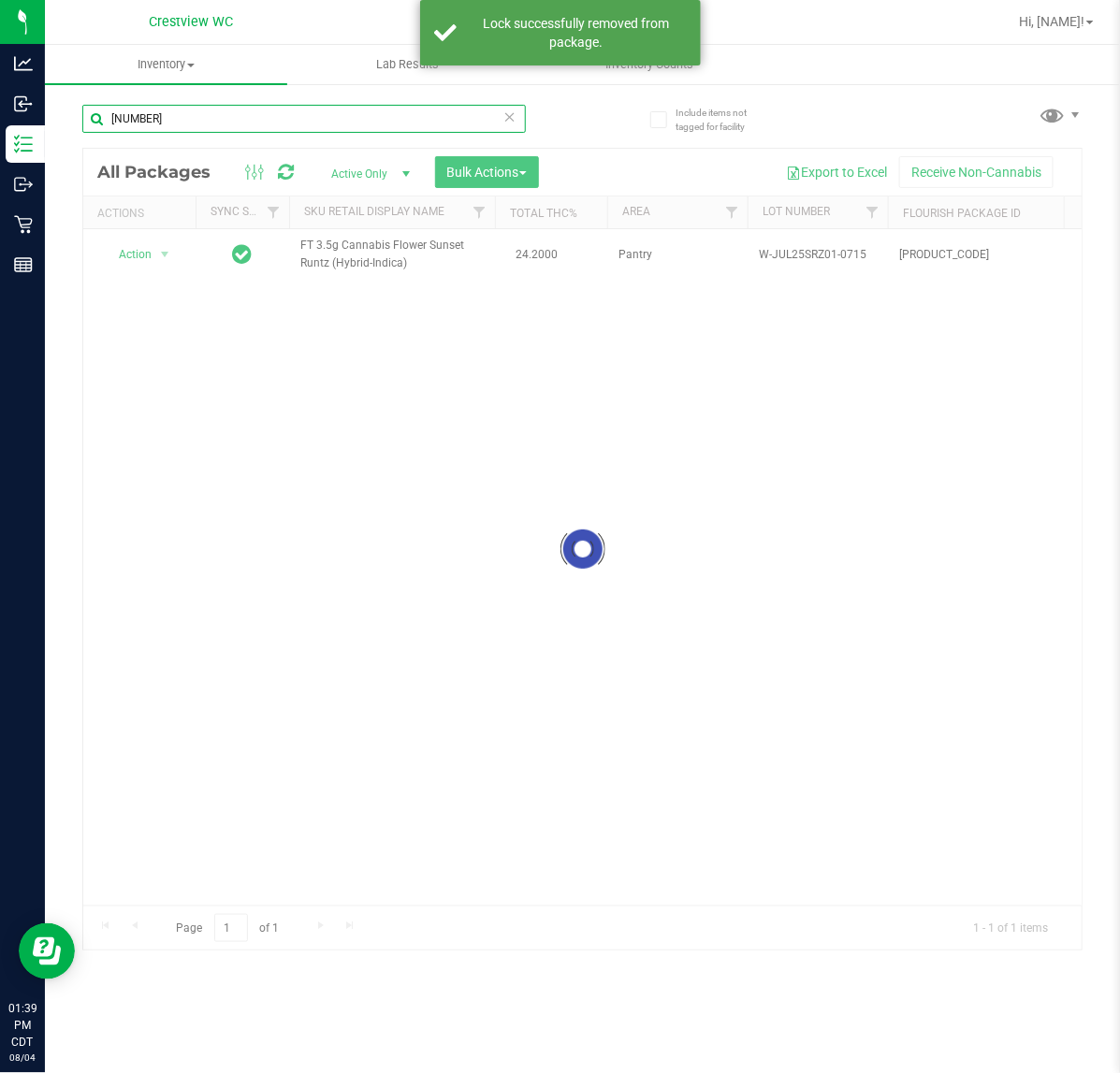 click on "5985012993802568" at bounding box center (304, 119) 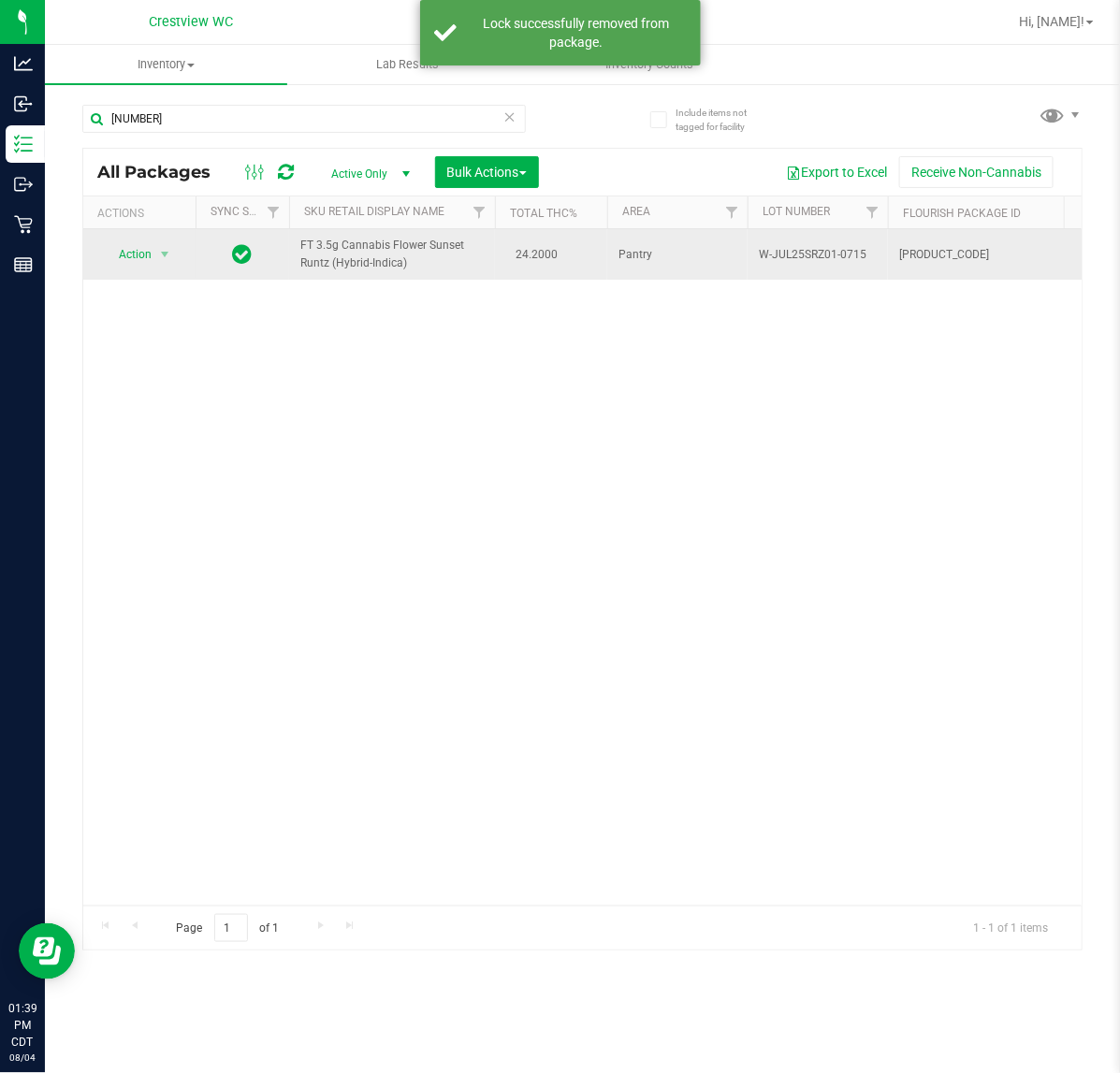 click on "Action Action Adjust qty Create package Edit attributes Global inventory Locate package Lock package Package audit log Print package label Print product labels Schedule for destruction" at bounding box center (139, 254) 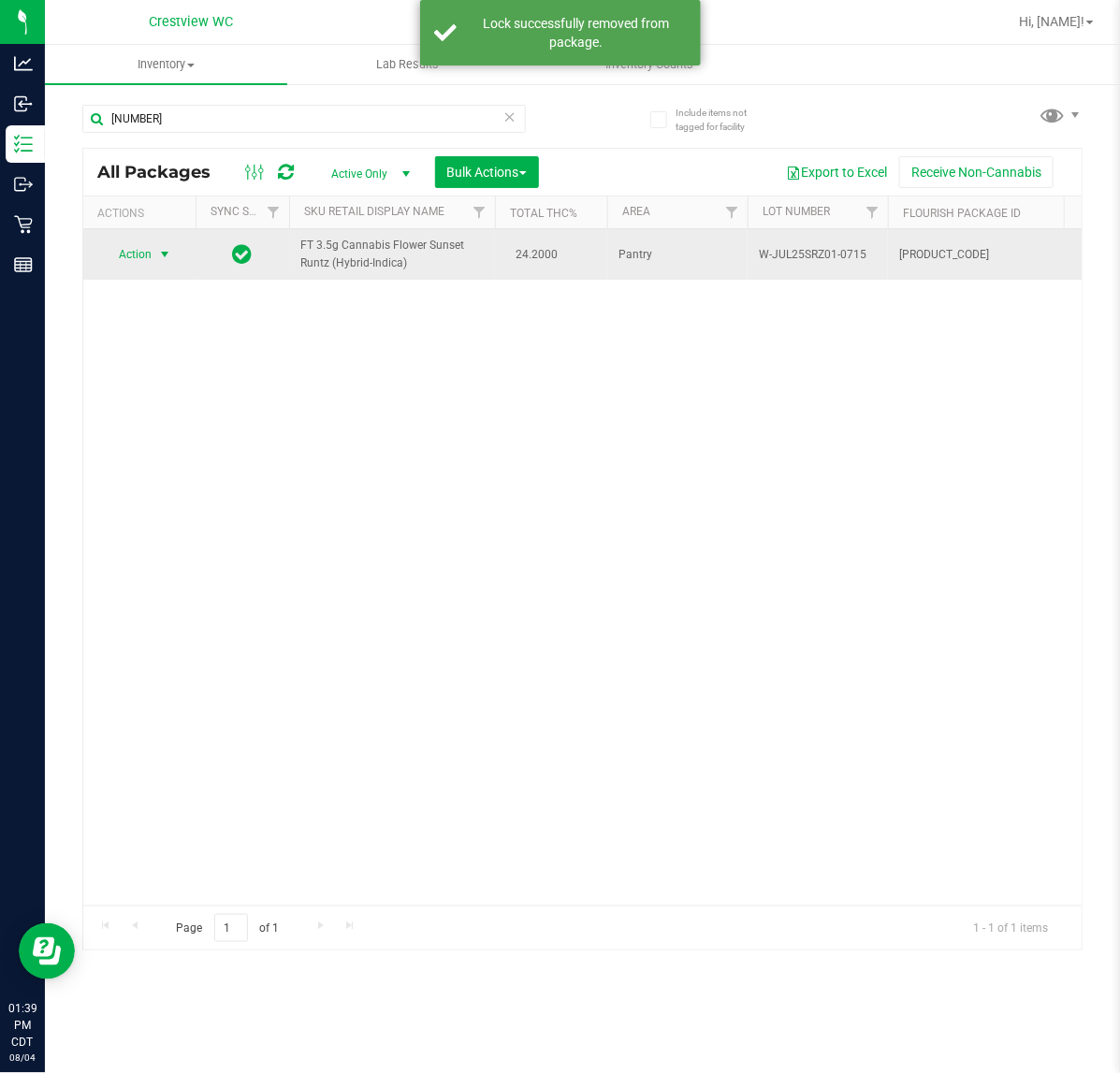 click at bounding box center (165, 254) 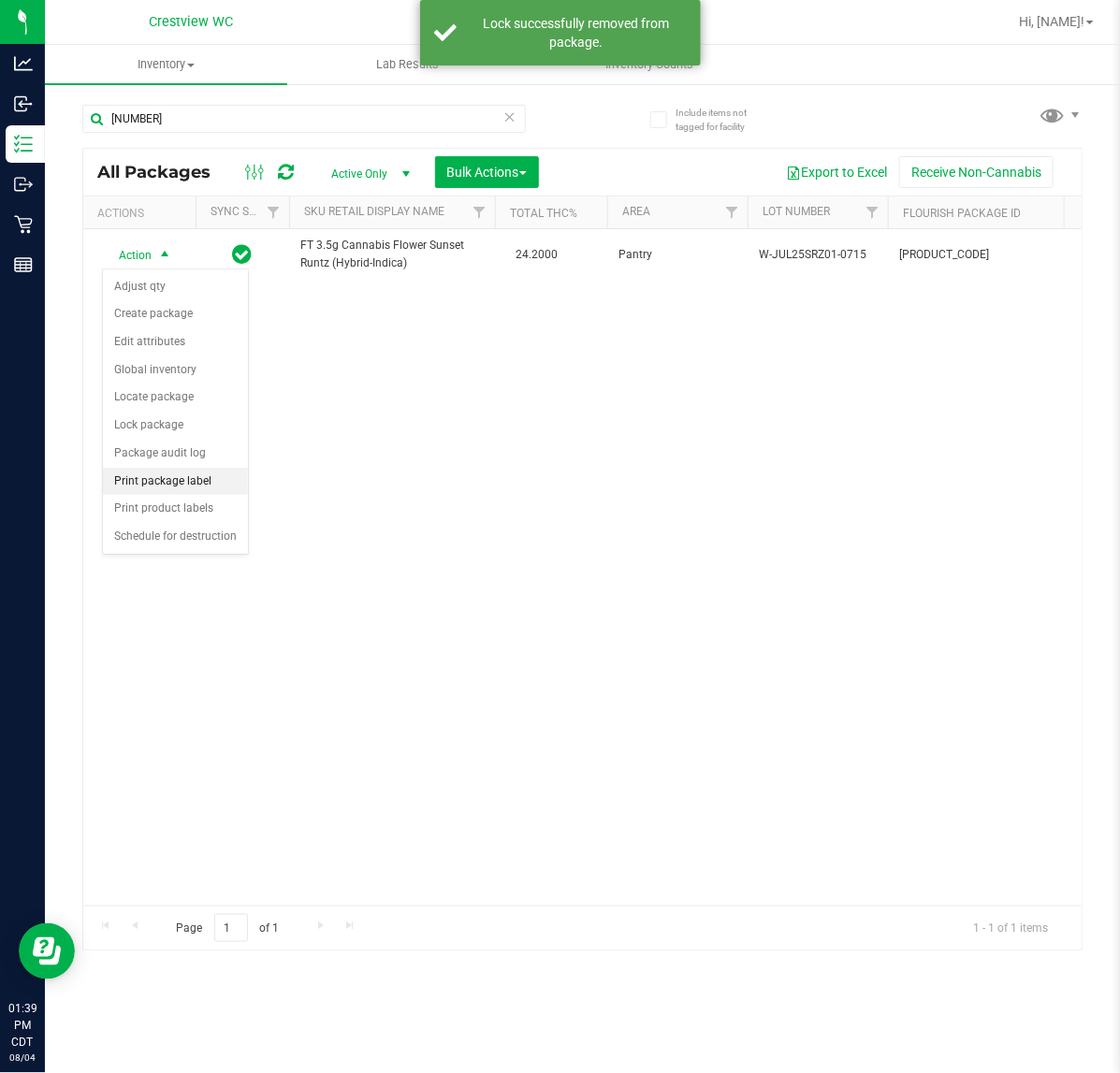 click on "Print package label" at bounding box center (175, 482) 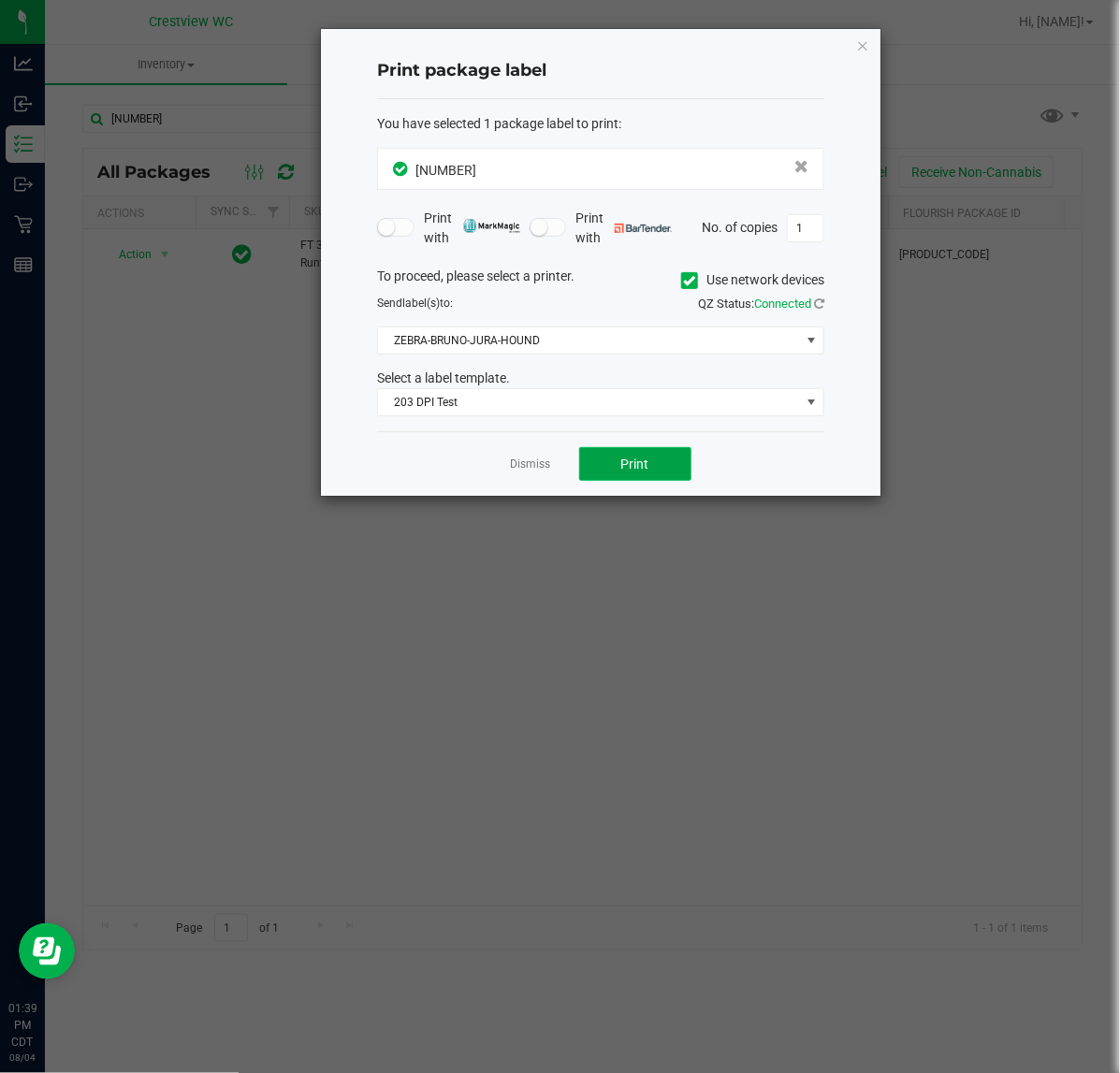 click on "Print" 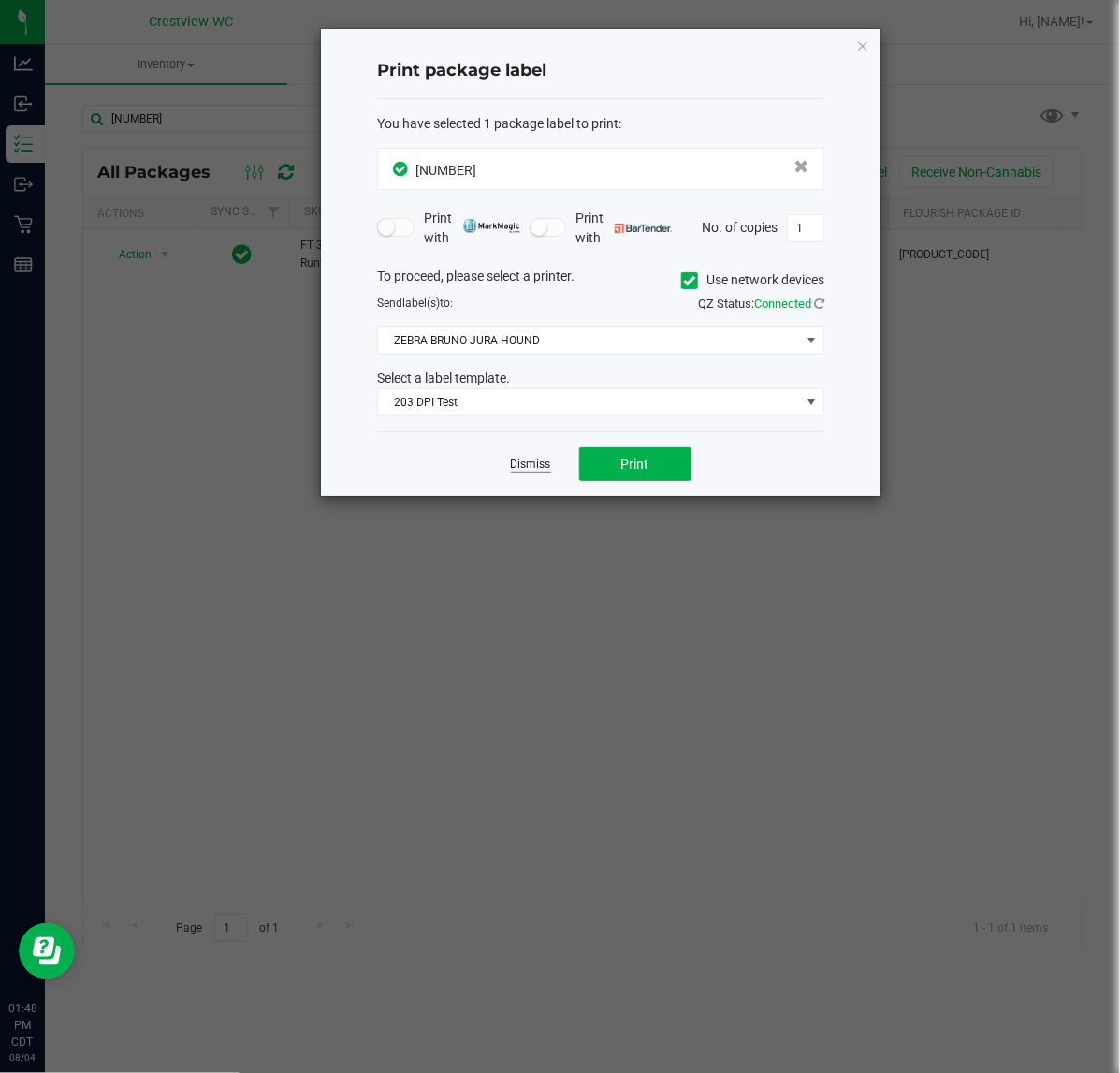 click on "Dismiss" 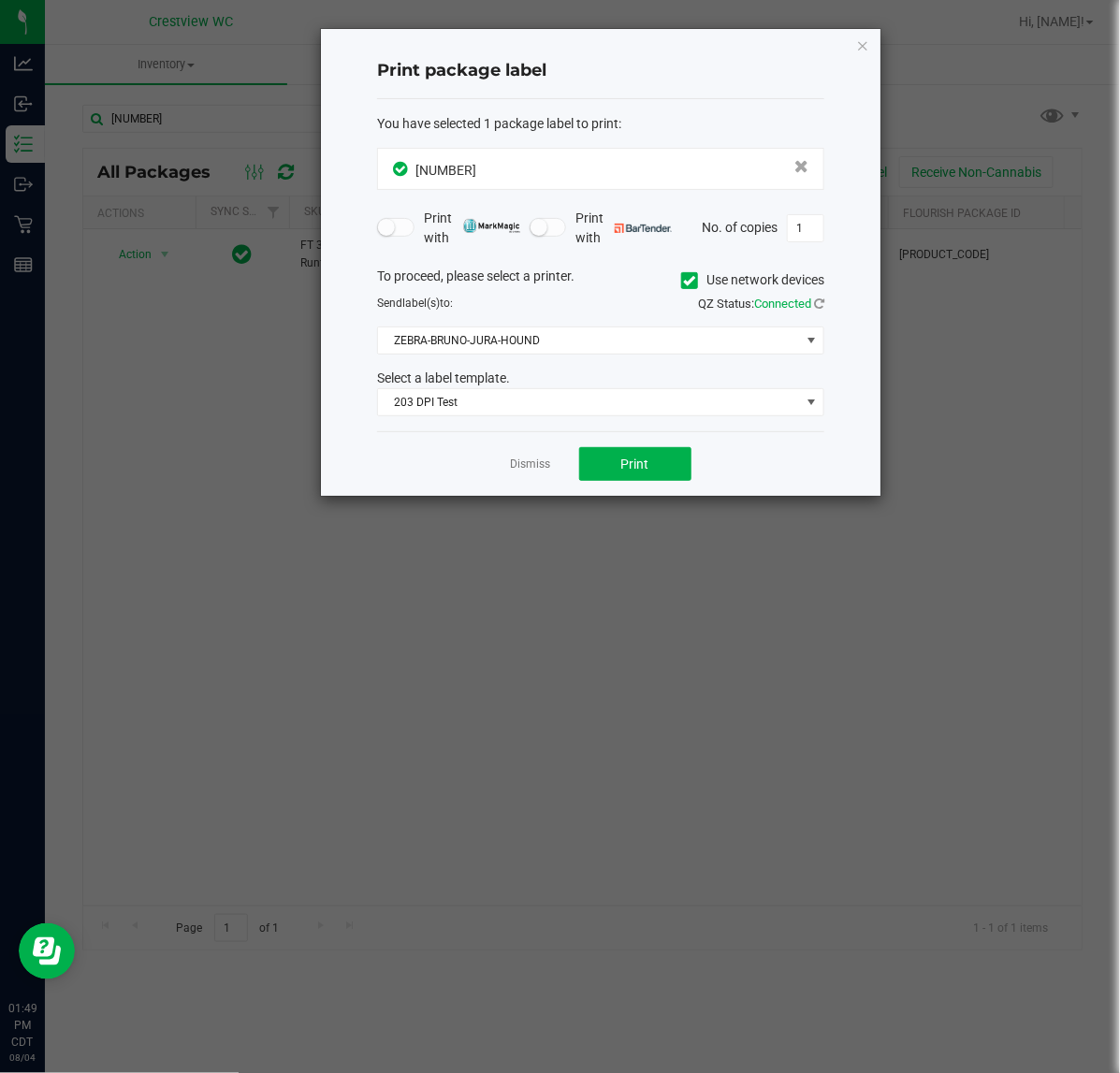 click on "Dismiss" 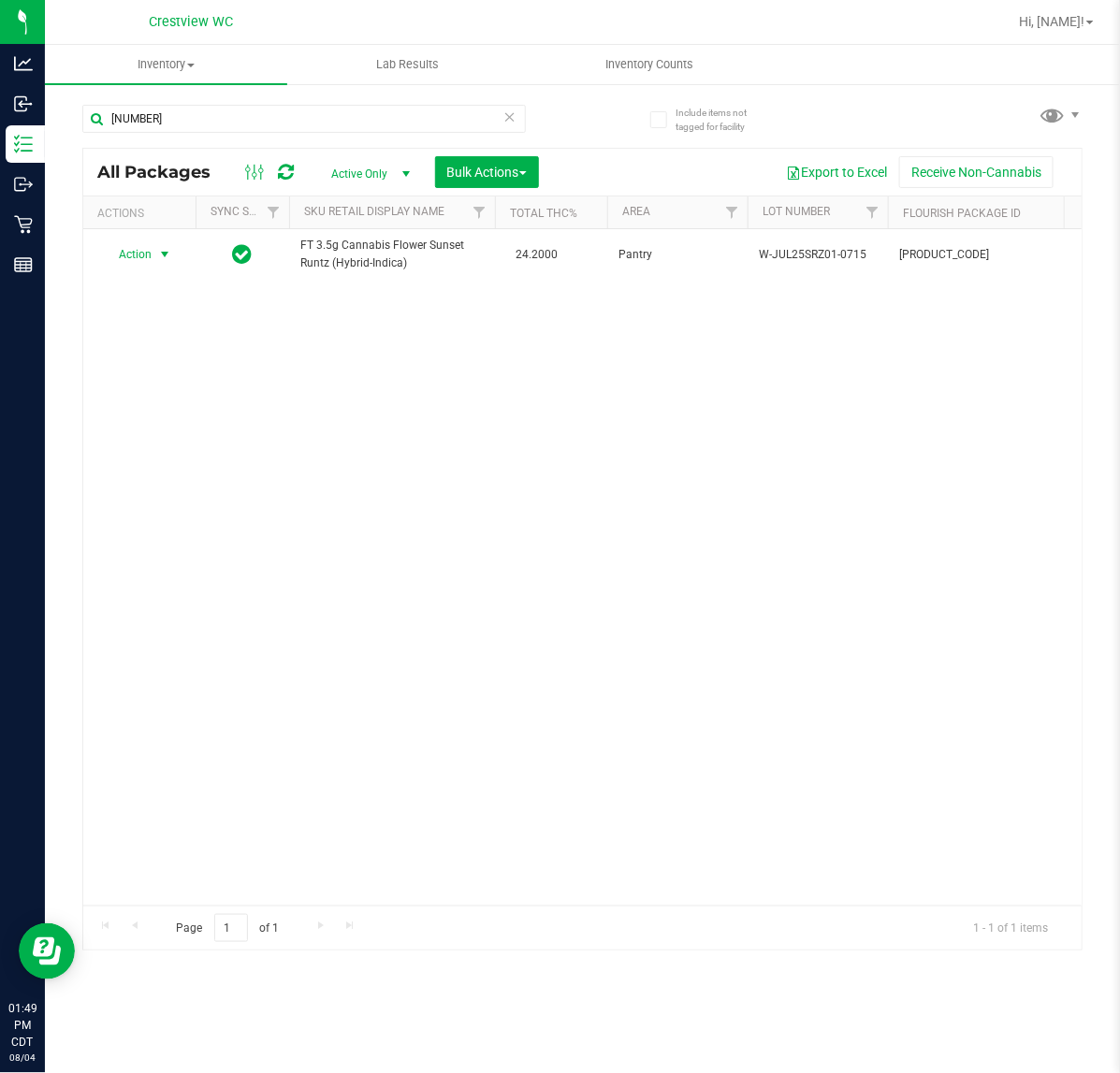 click on "5985012993802568" at bounding box center [304, 126] 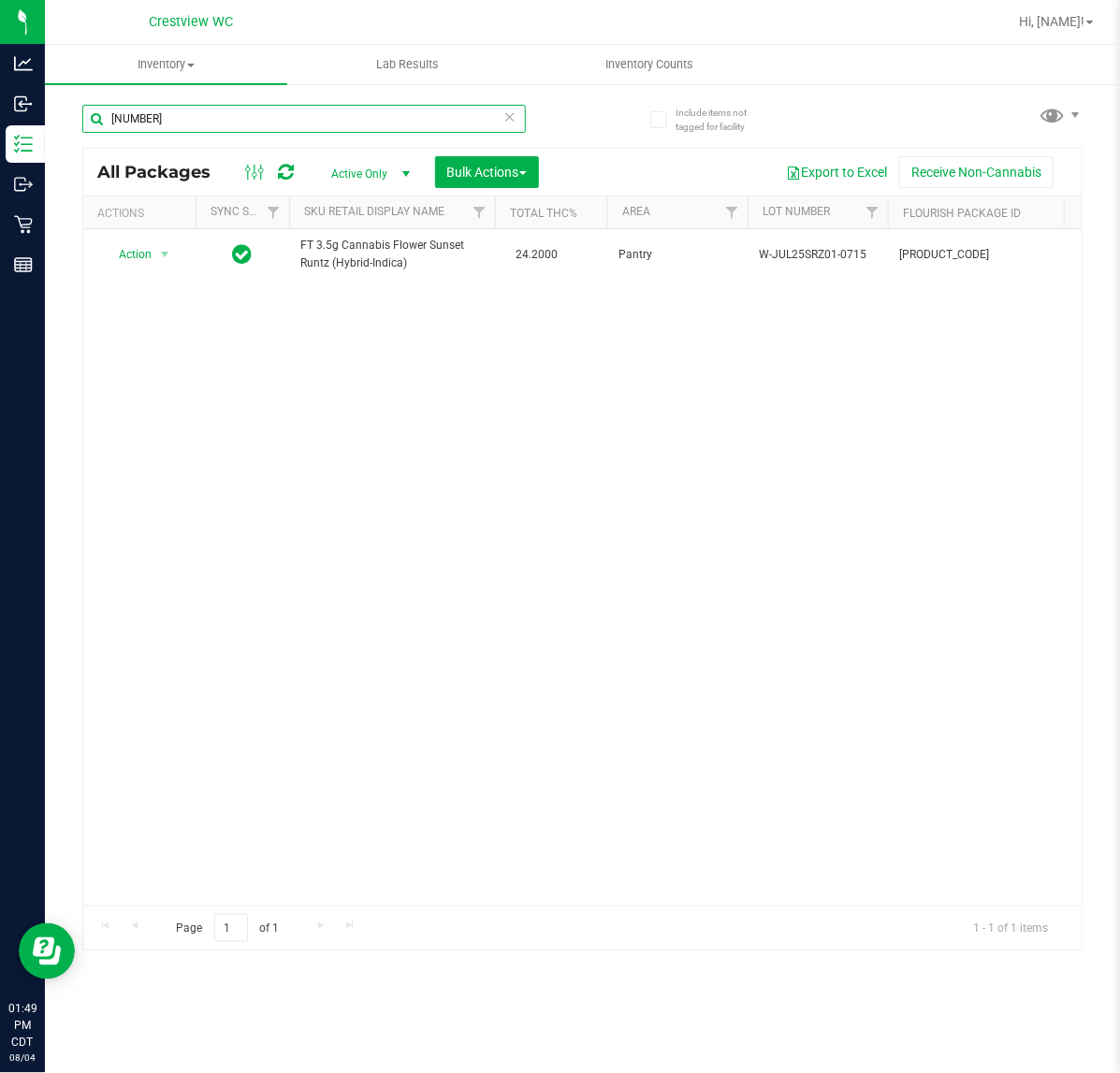 click on "5985012993802568" at bounding box center (304, 119) 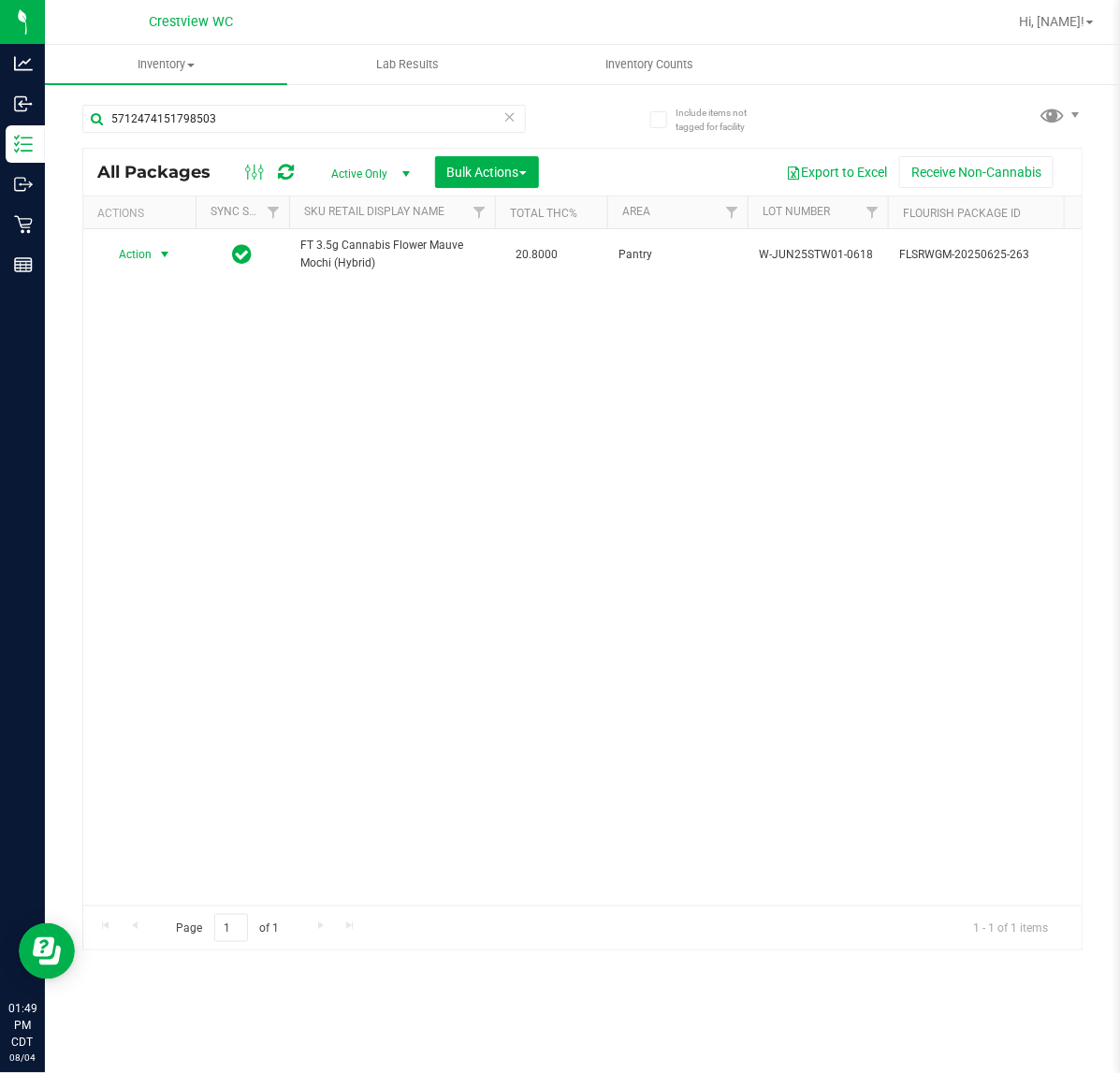 click on "Action" at bounding box center (127, 254) 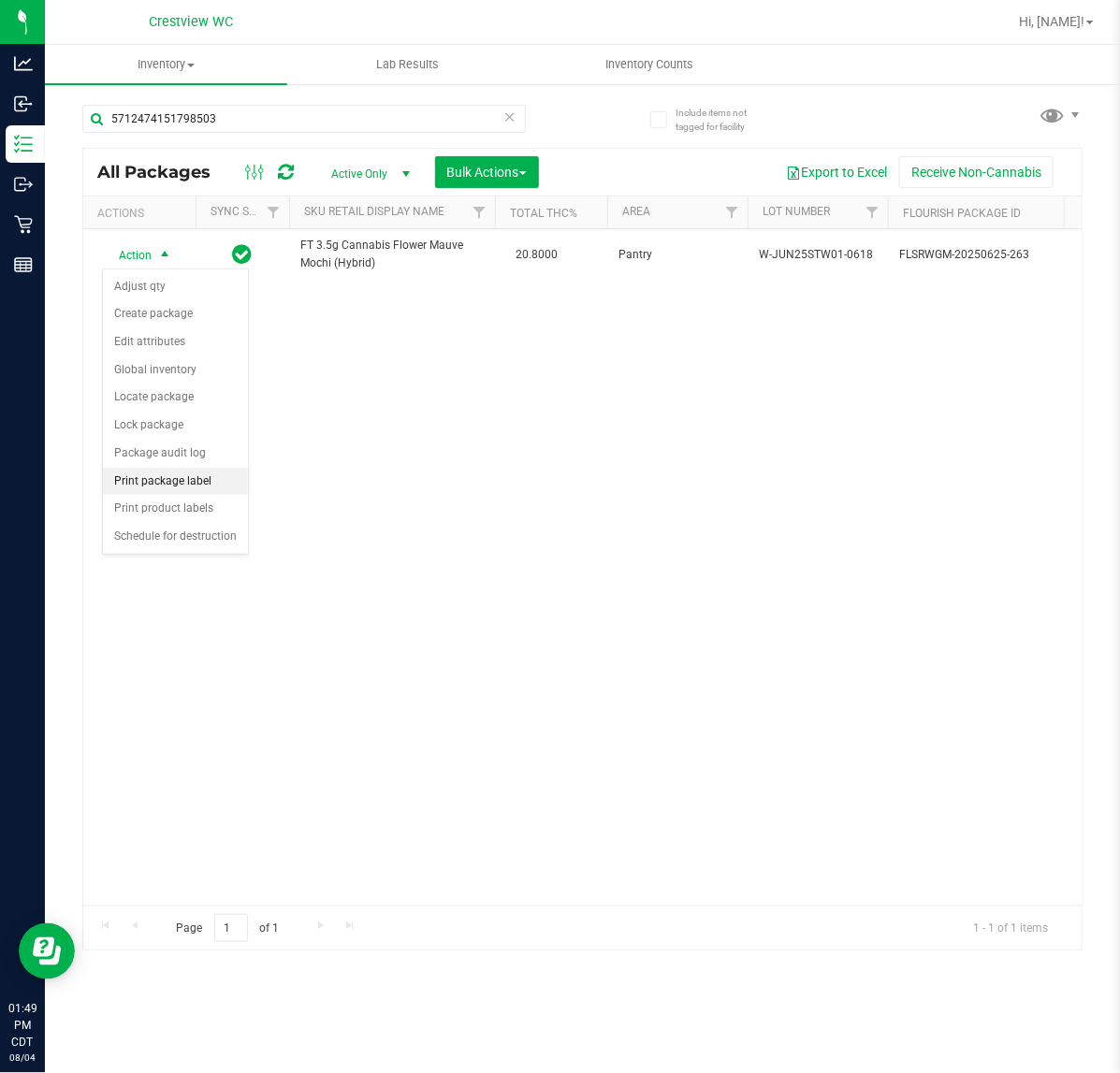 drag, startPoint x: 155, startPoint y: 483, endPoint x: 179, endPoint y: 478, distance: 24.515301 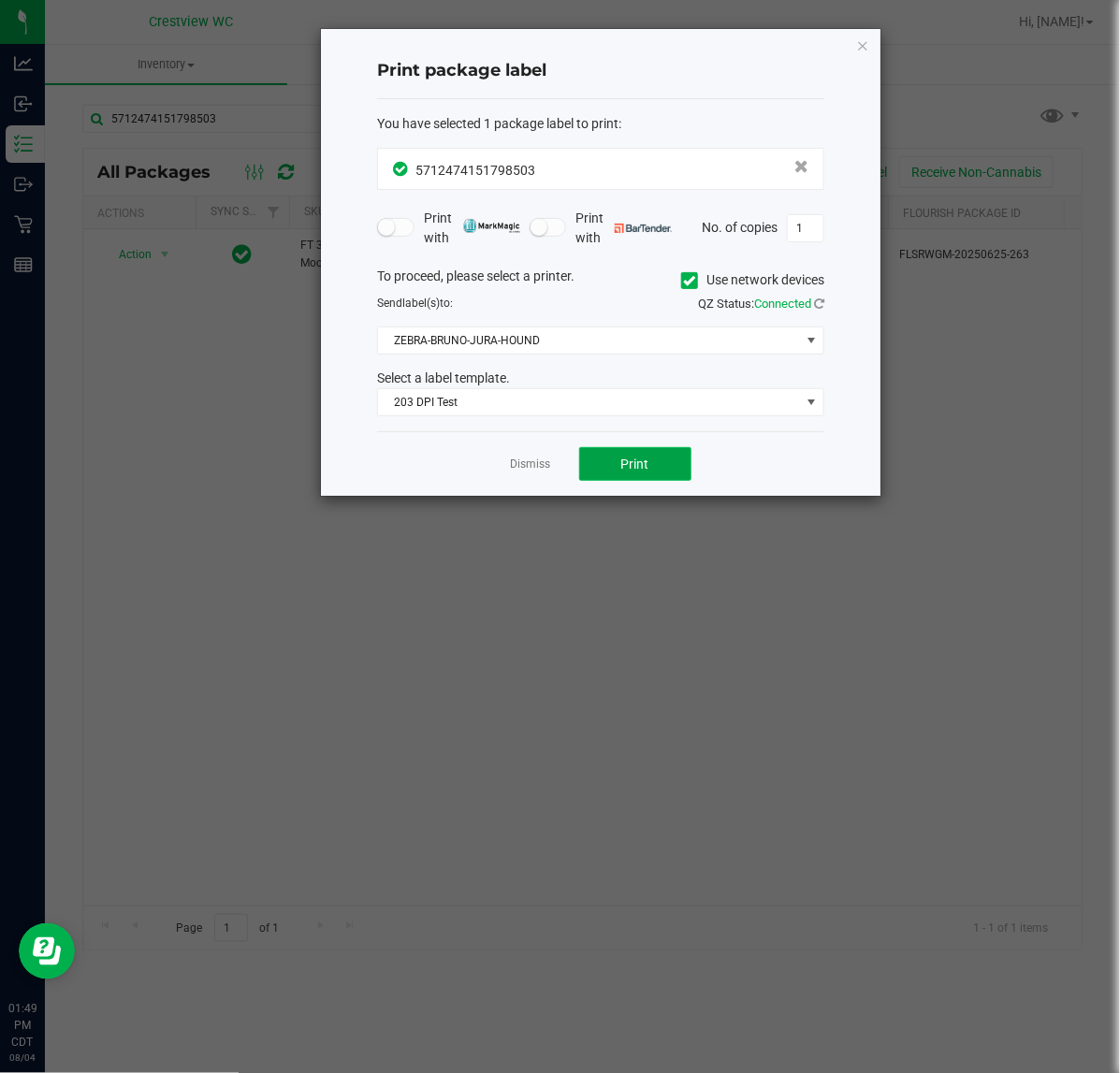 click on "Print" 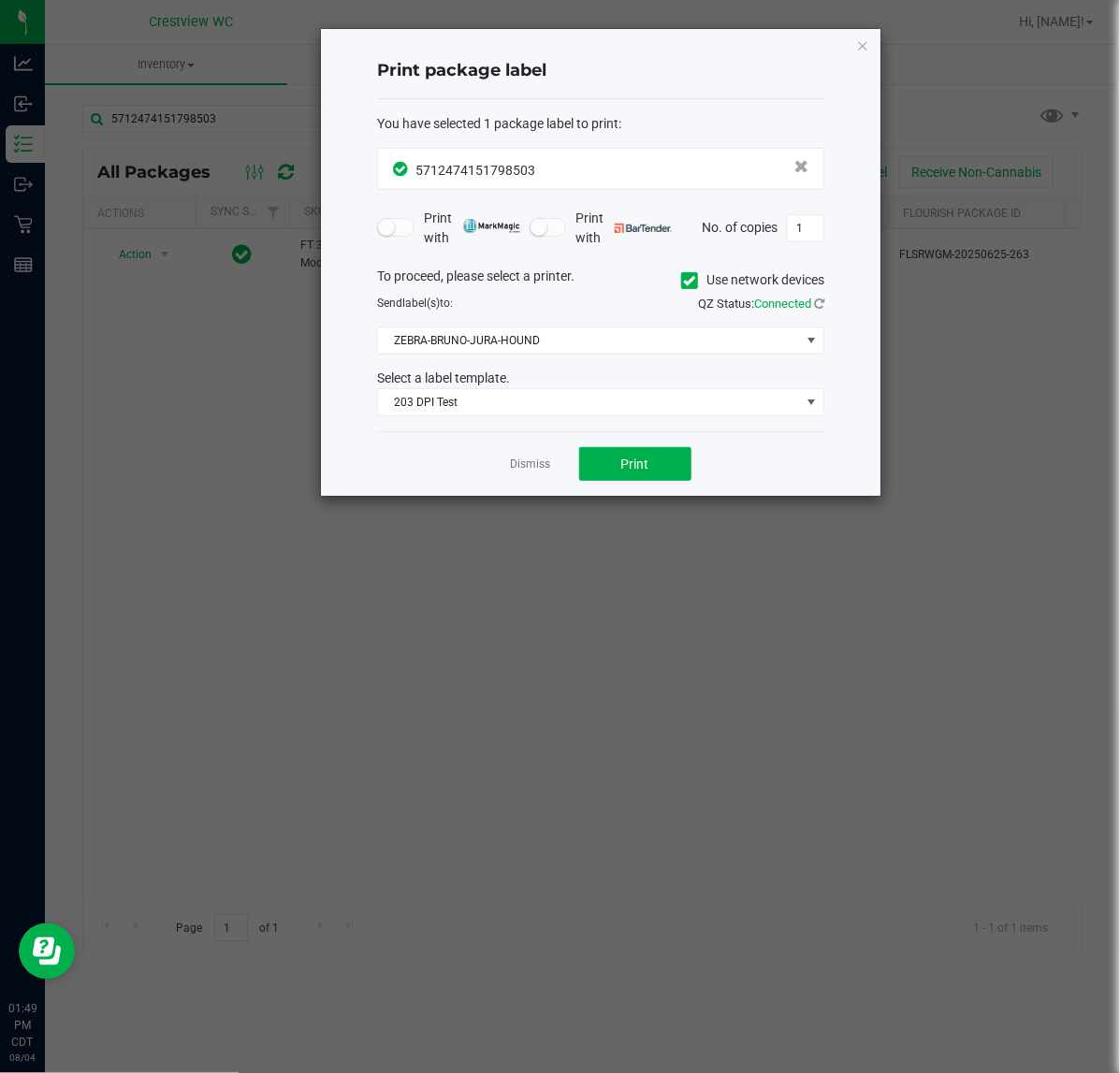 drag, startPoint x: 541, startPoint y: 475, endPoint x: 531, endPoint y: 457, distance: 20.59126 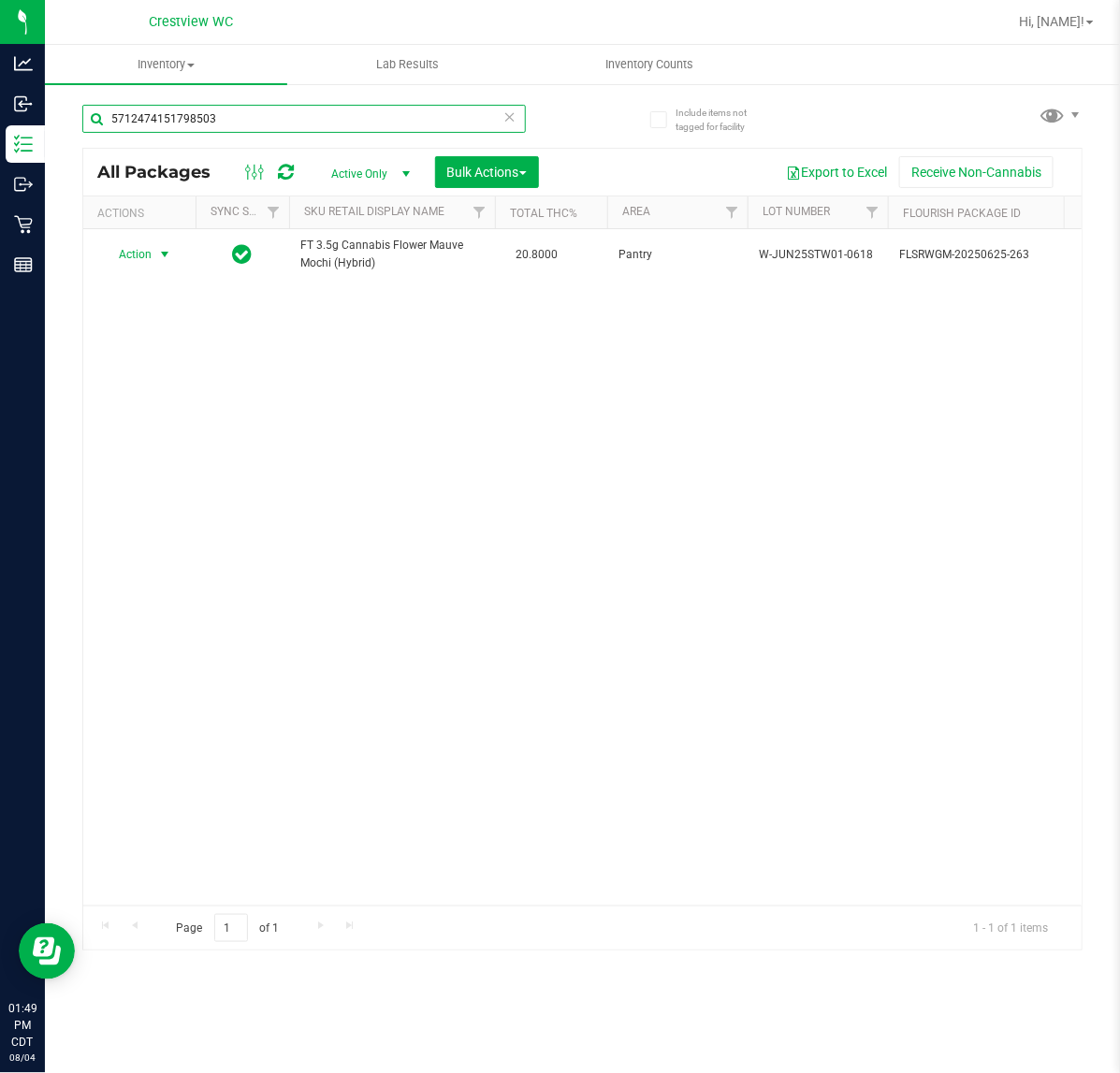 click on "5712474151798503" at bounding box center (304, 119) 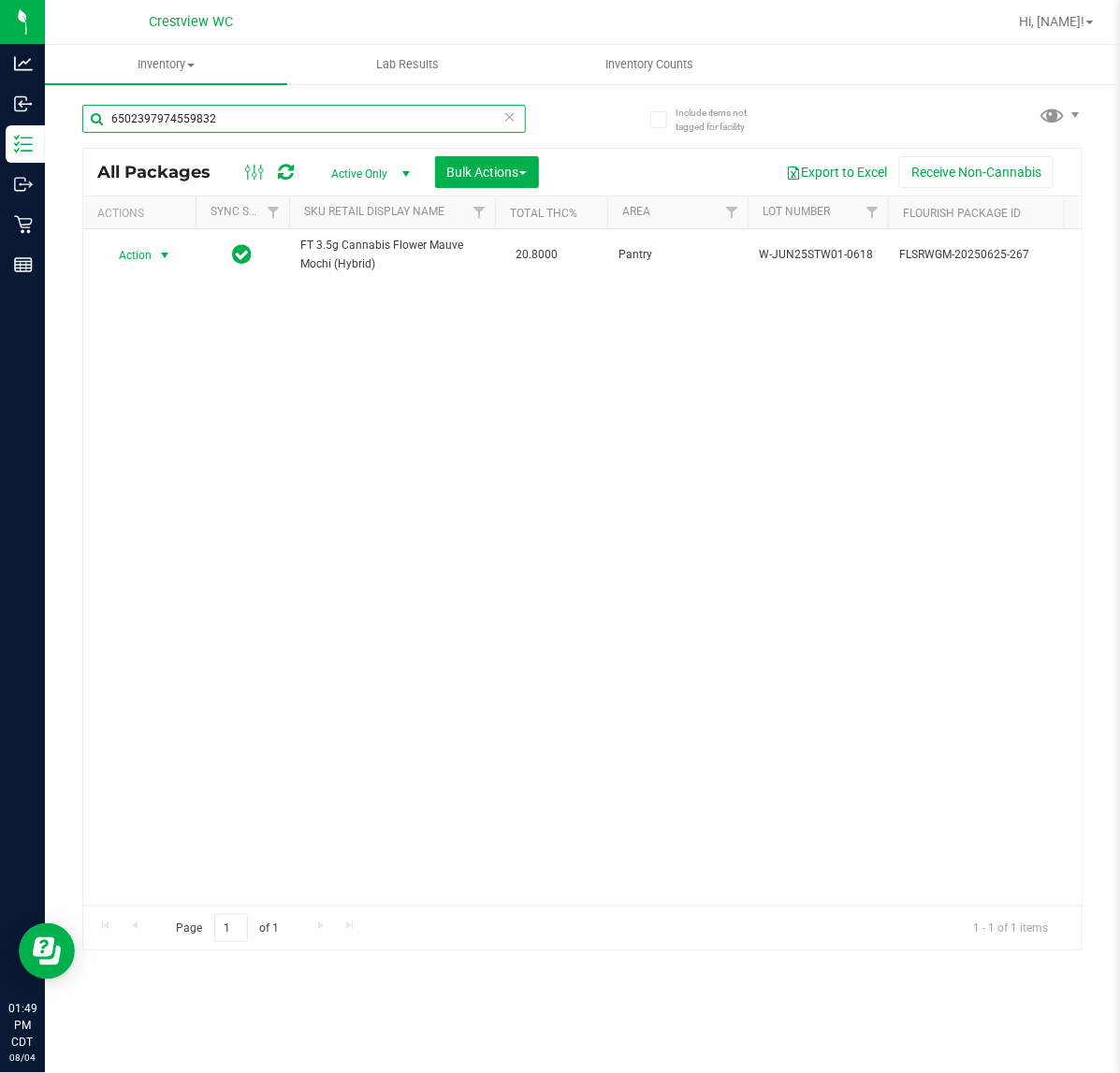 type on "6502397974559832" 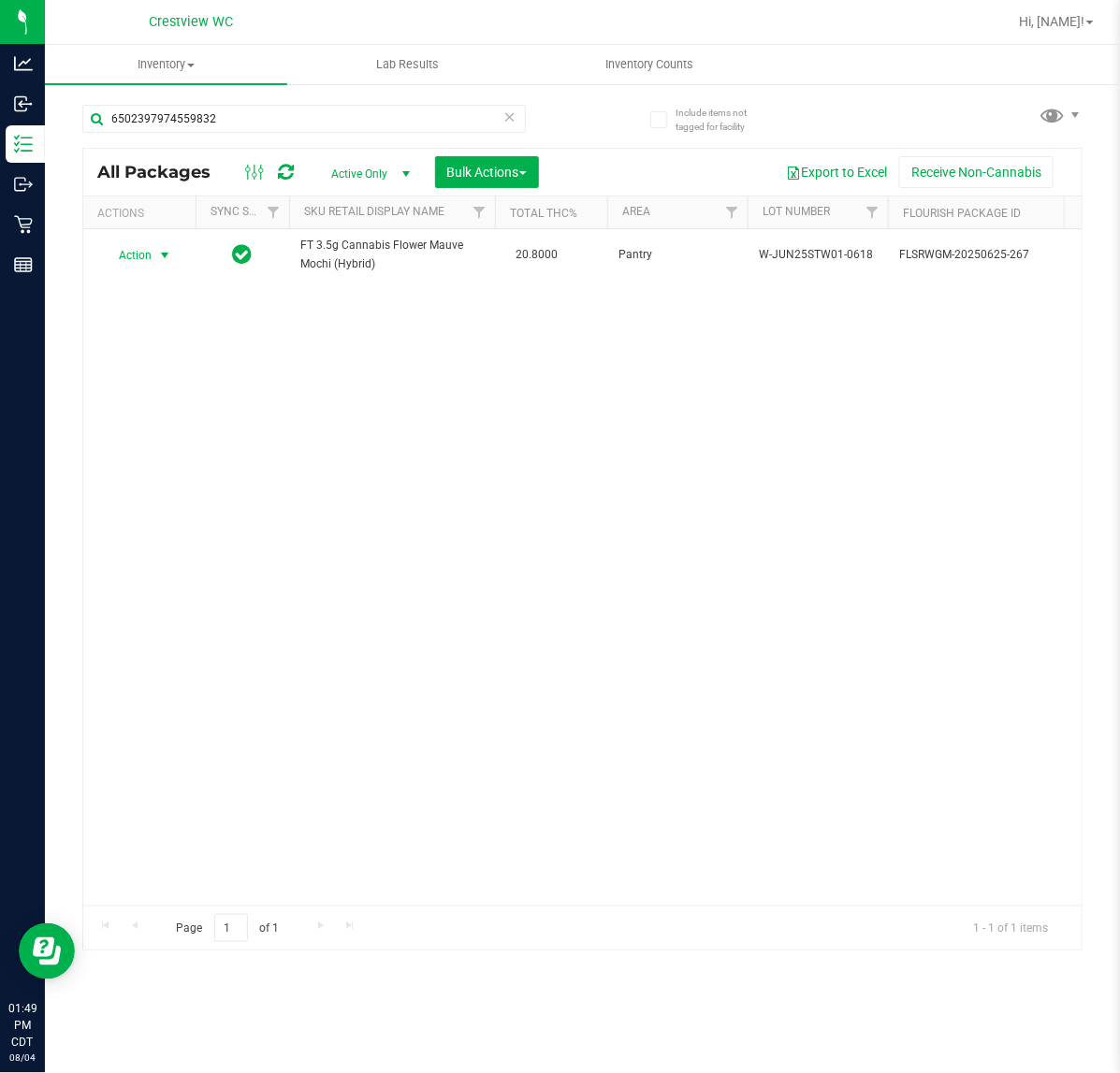 click at bounding box center [165, 255] 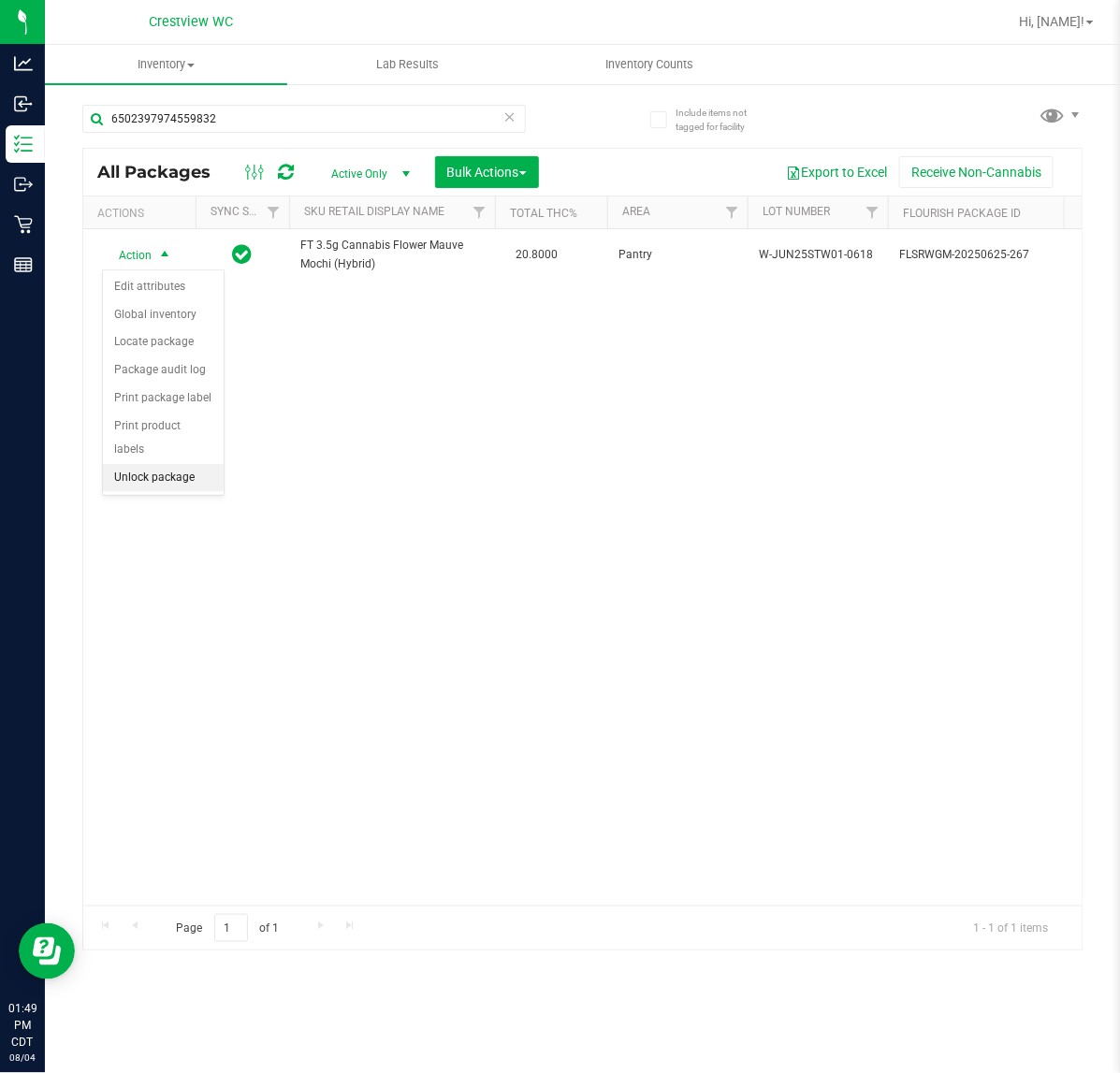 click on "Unlock package" at bounding box center [163, 478] 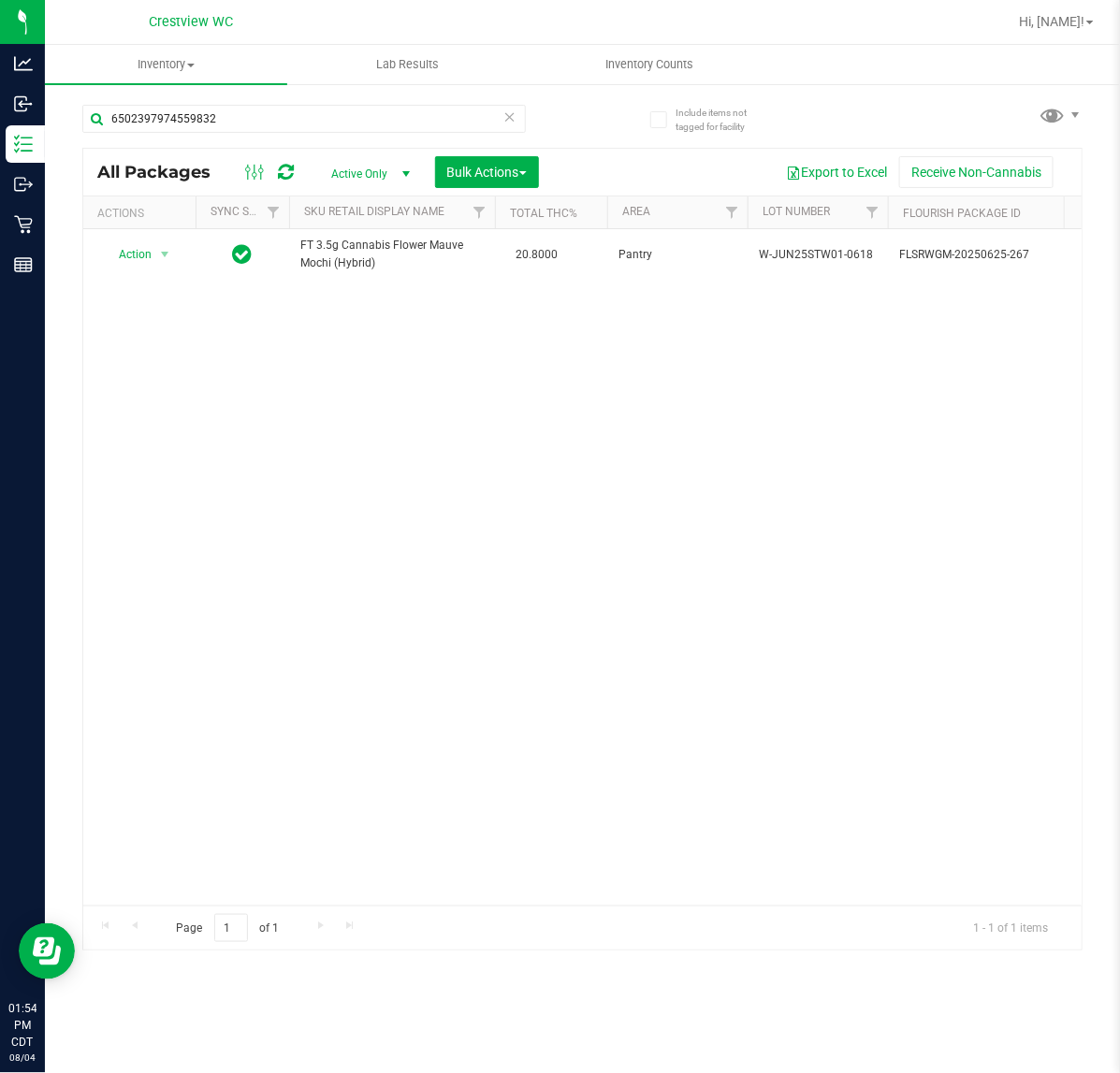 click on "6502397974559832" at bounding box center [332, 118] 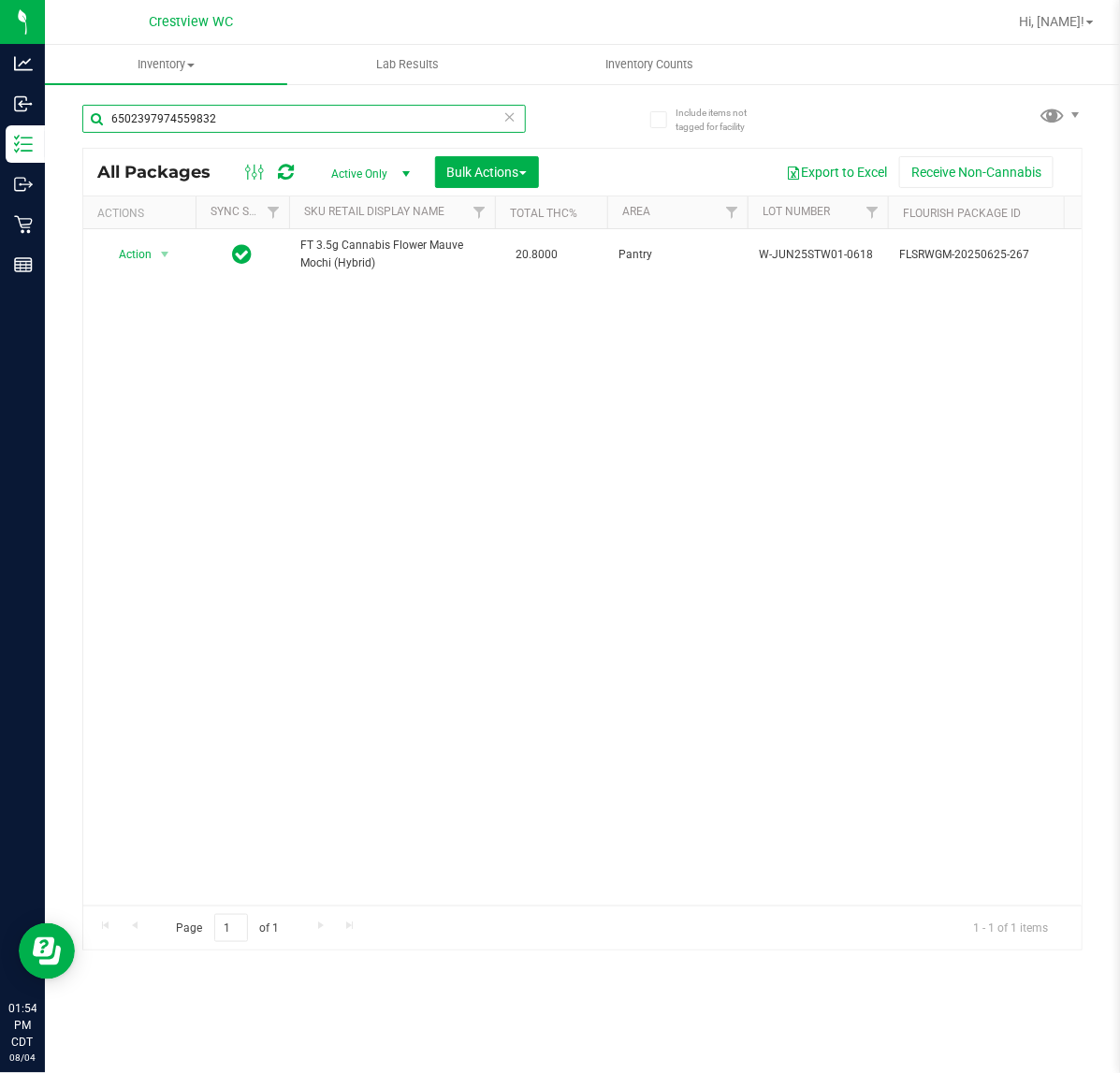 click on "6502397974559832" at bounding box center [304, 119] 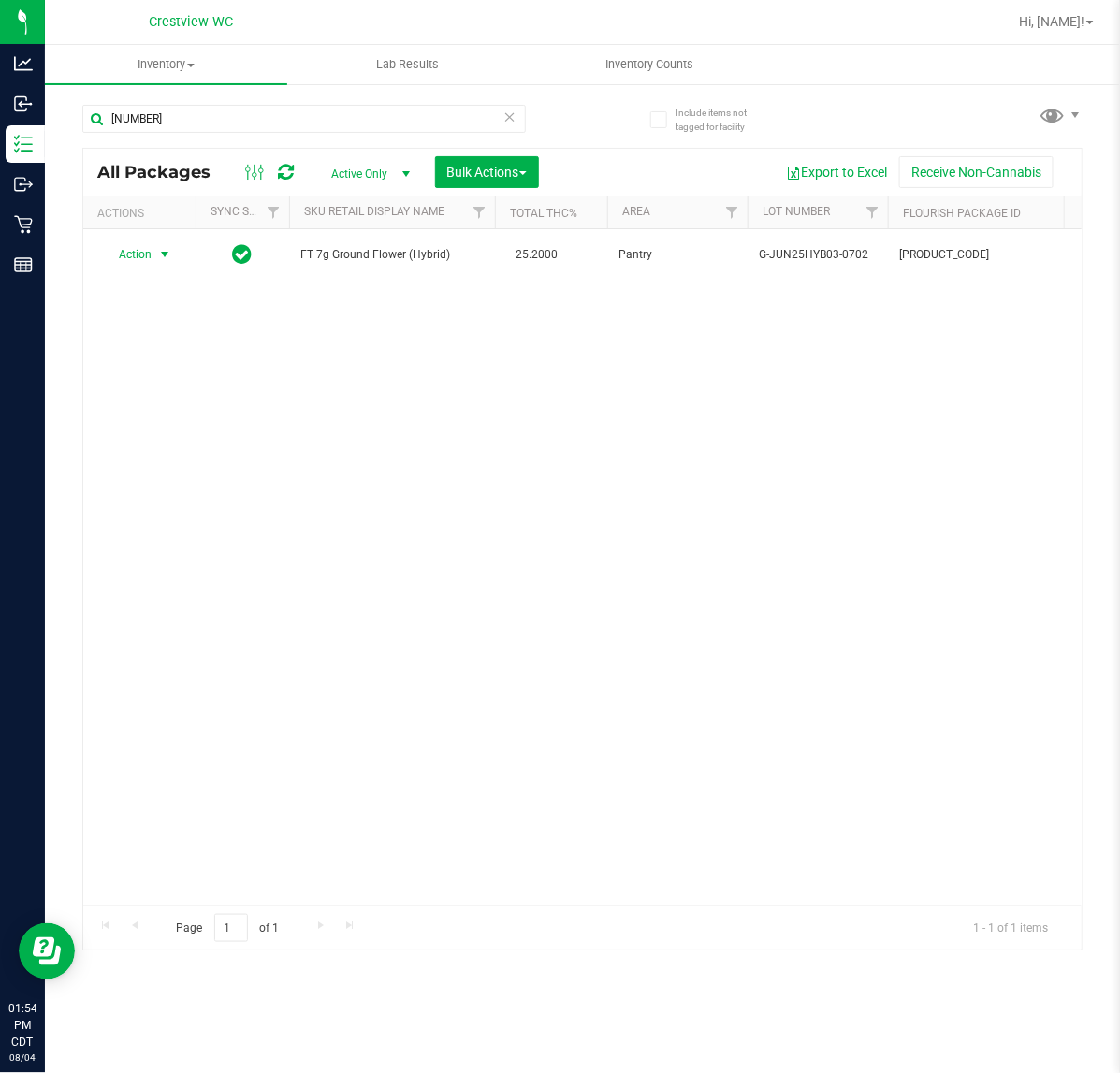 click on "Action Action Adjust qty Create package Edit attributes Global inventory Locate package Lock package Package audit log Print package label Print product labels Schedule for destruction" at bounding box center (139, 254) 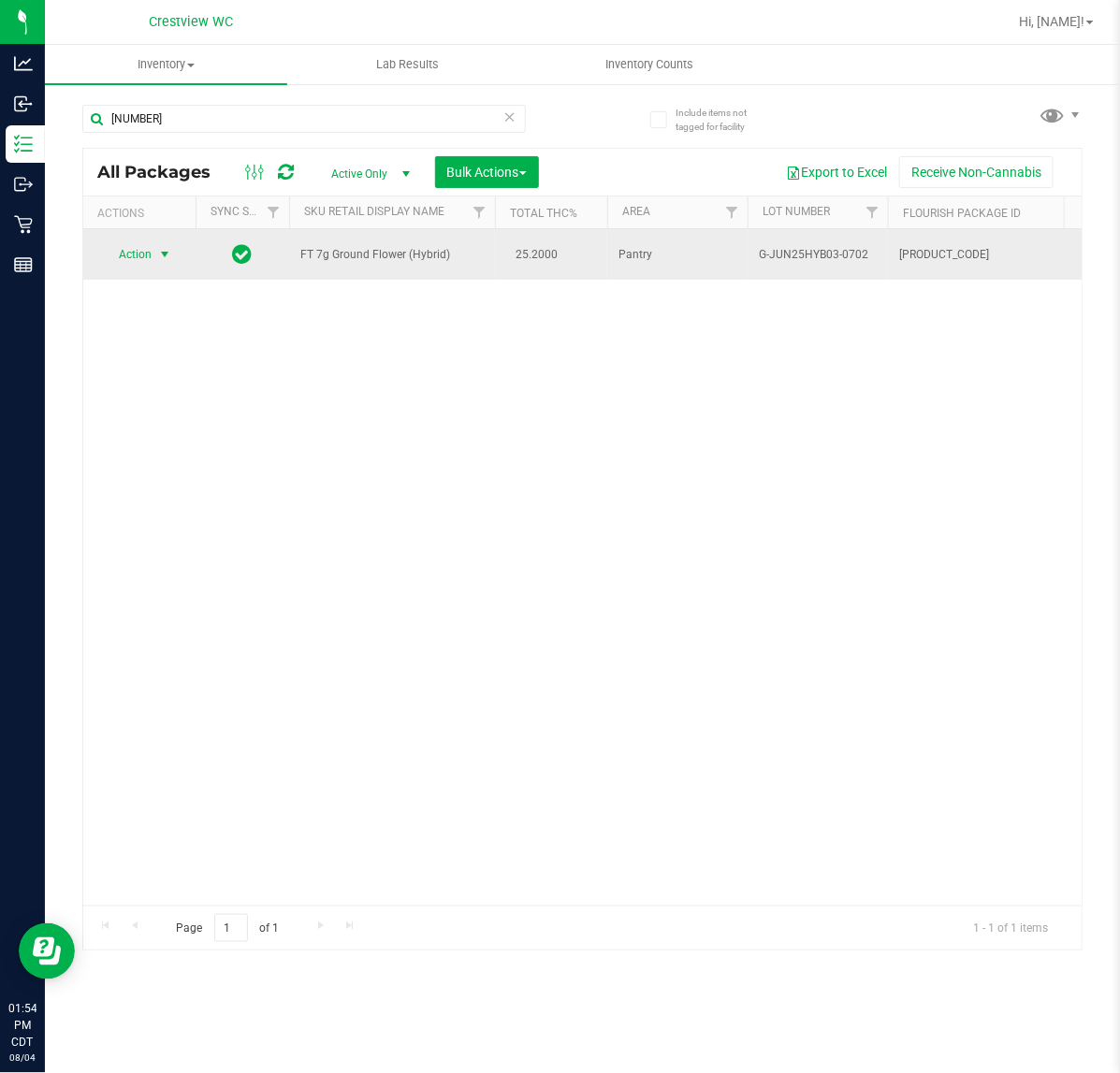 click at bounding box center (165, 254) 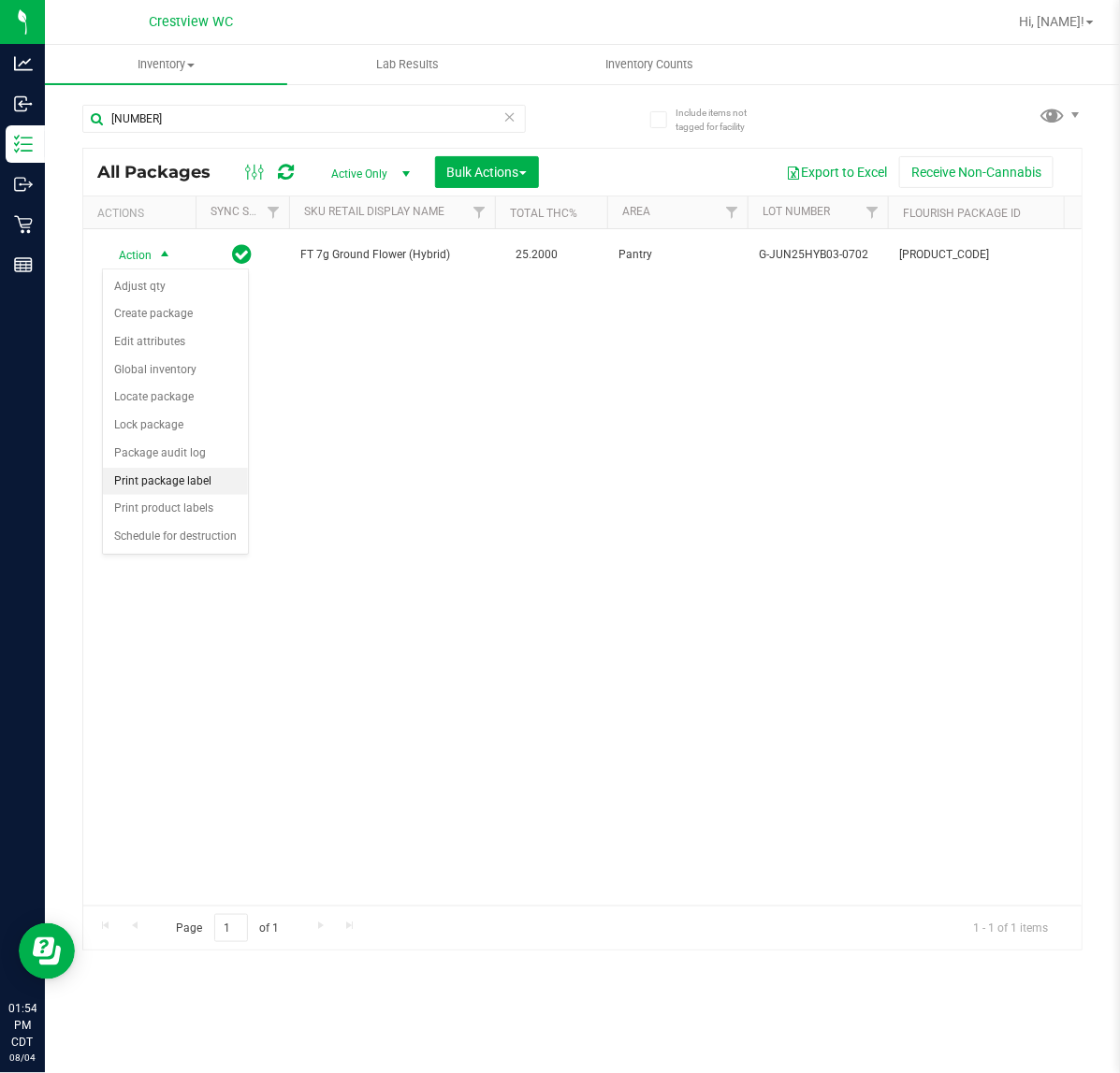 click on "Print package label" at bounding box center [175, 482] 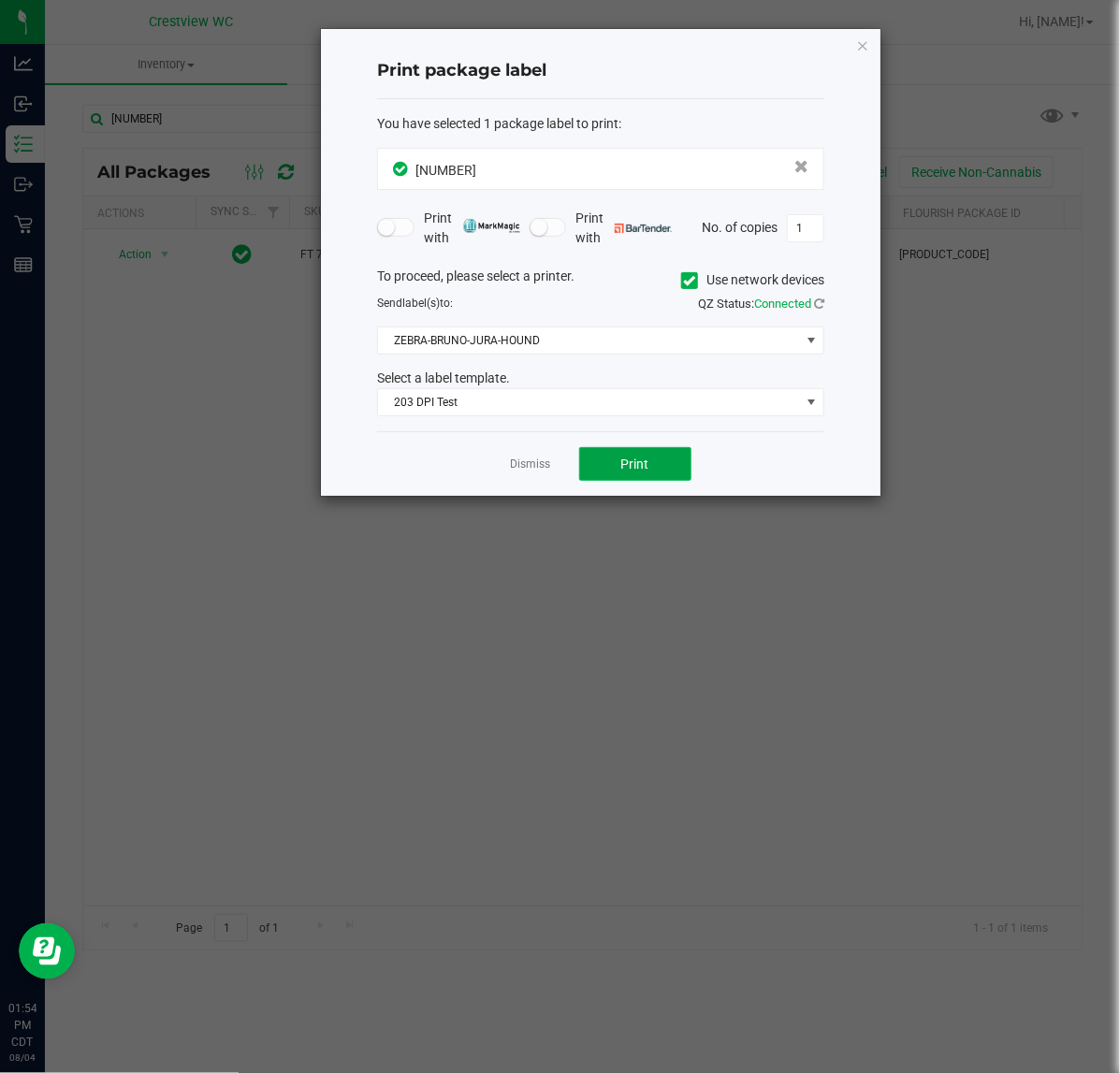 click on "Print" 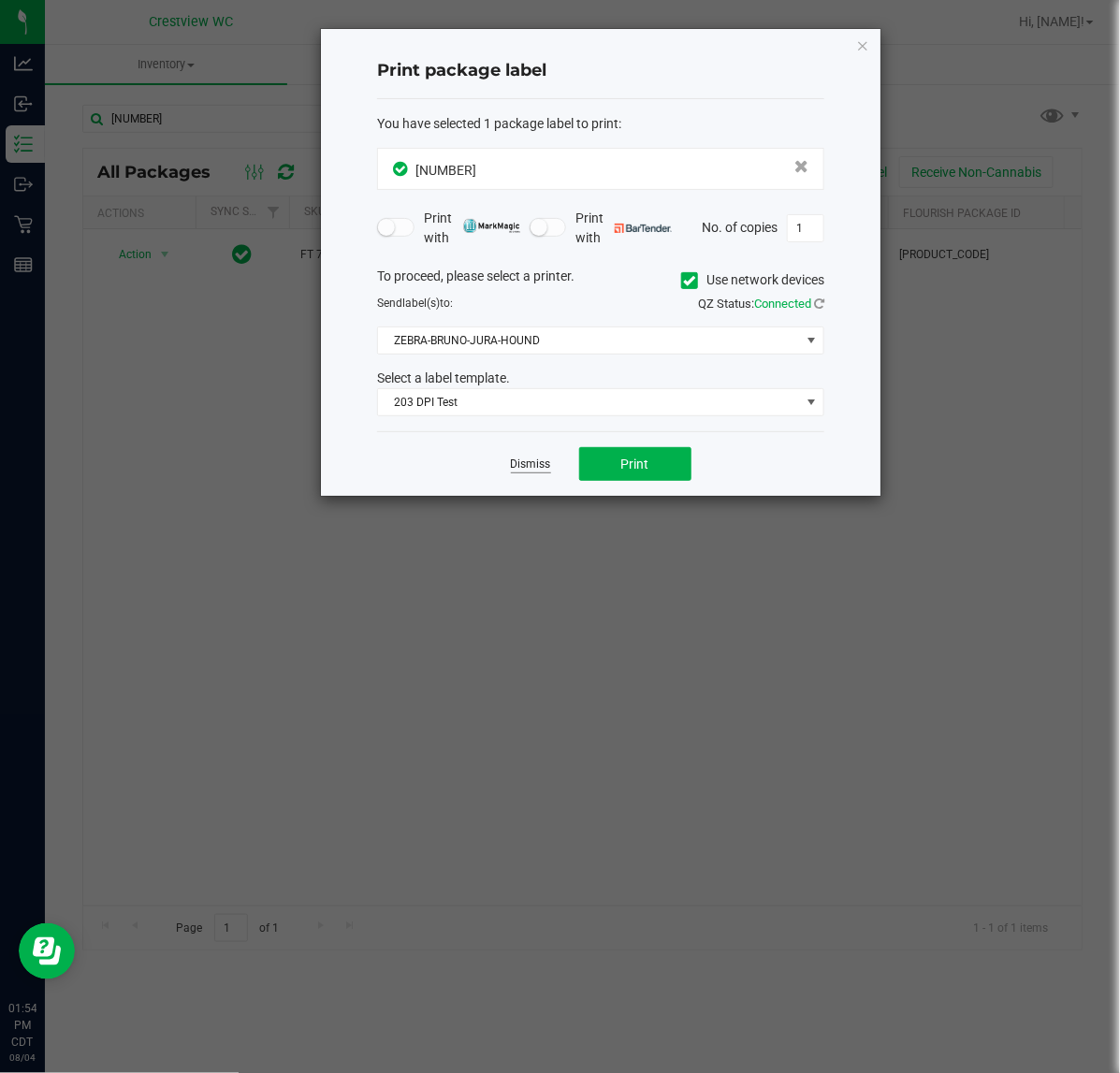 click on "Dismiss" 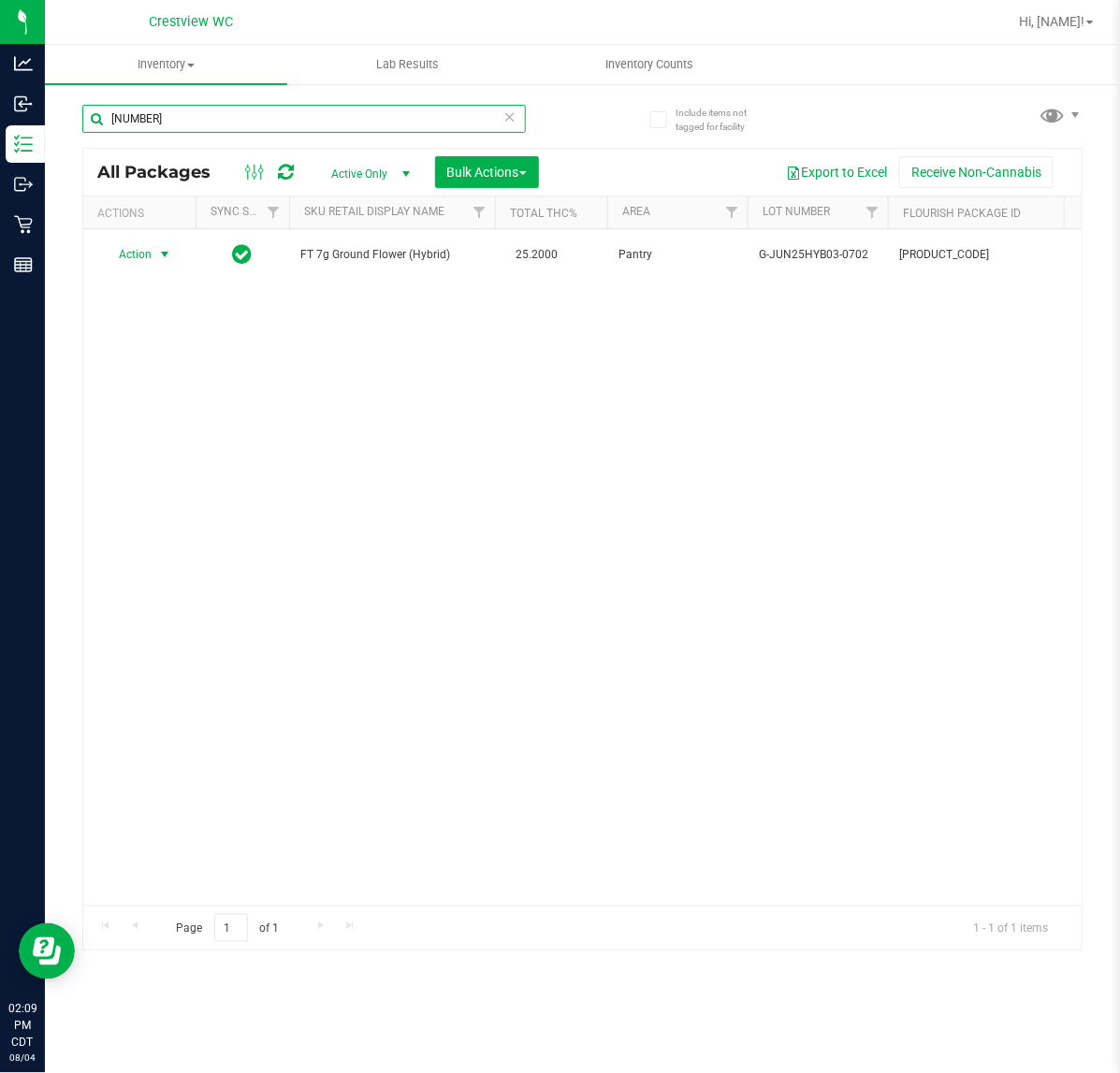 click on "2365859042746253" at bounding box center [304, 119] 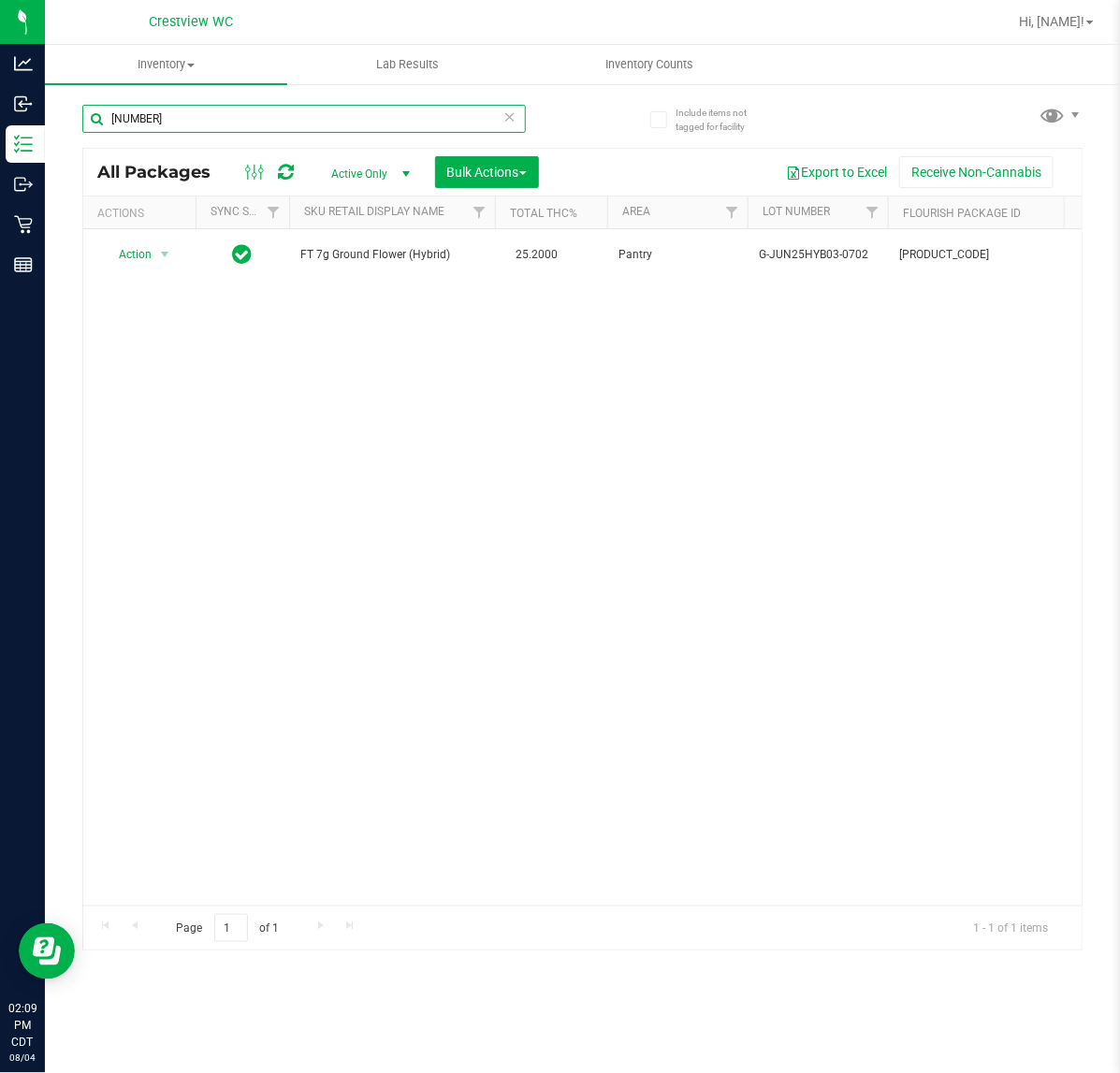 click on "2365859042746253" at bounding box center (304, 119) 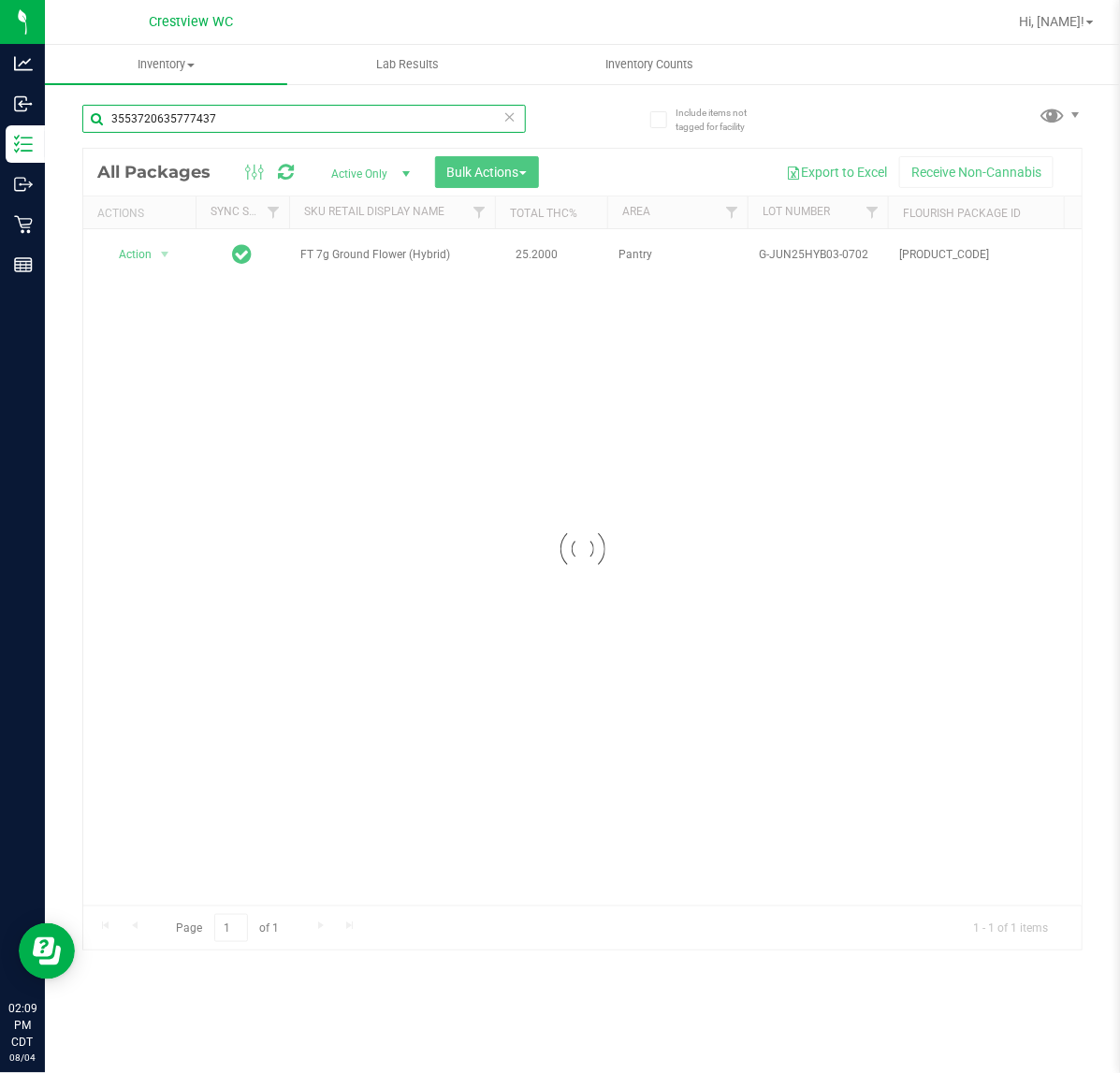type on "3553720635777437" 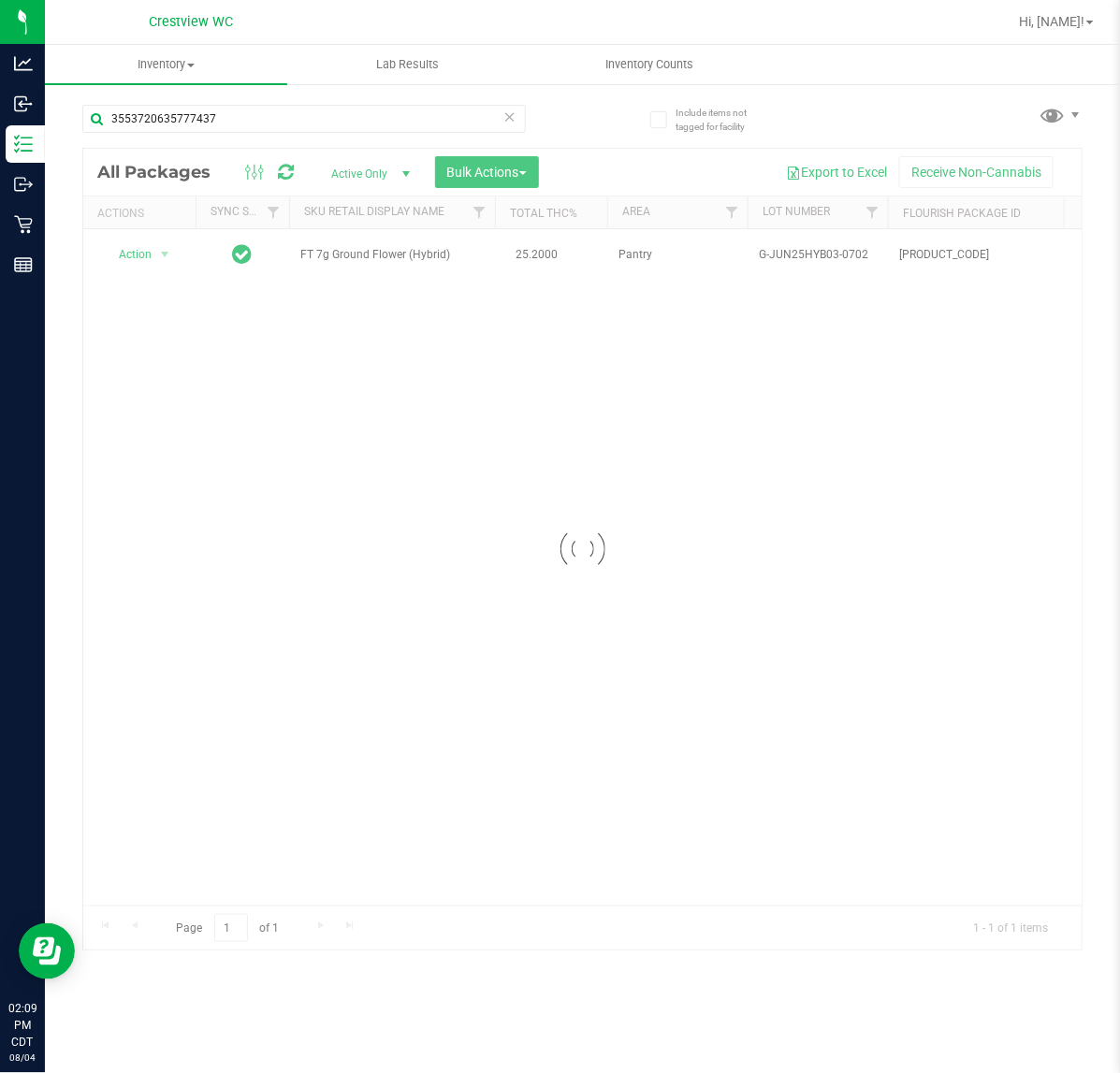 click at bounding box center (582, 549) 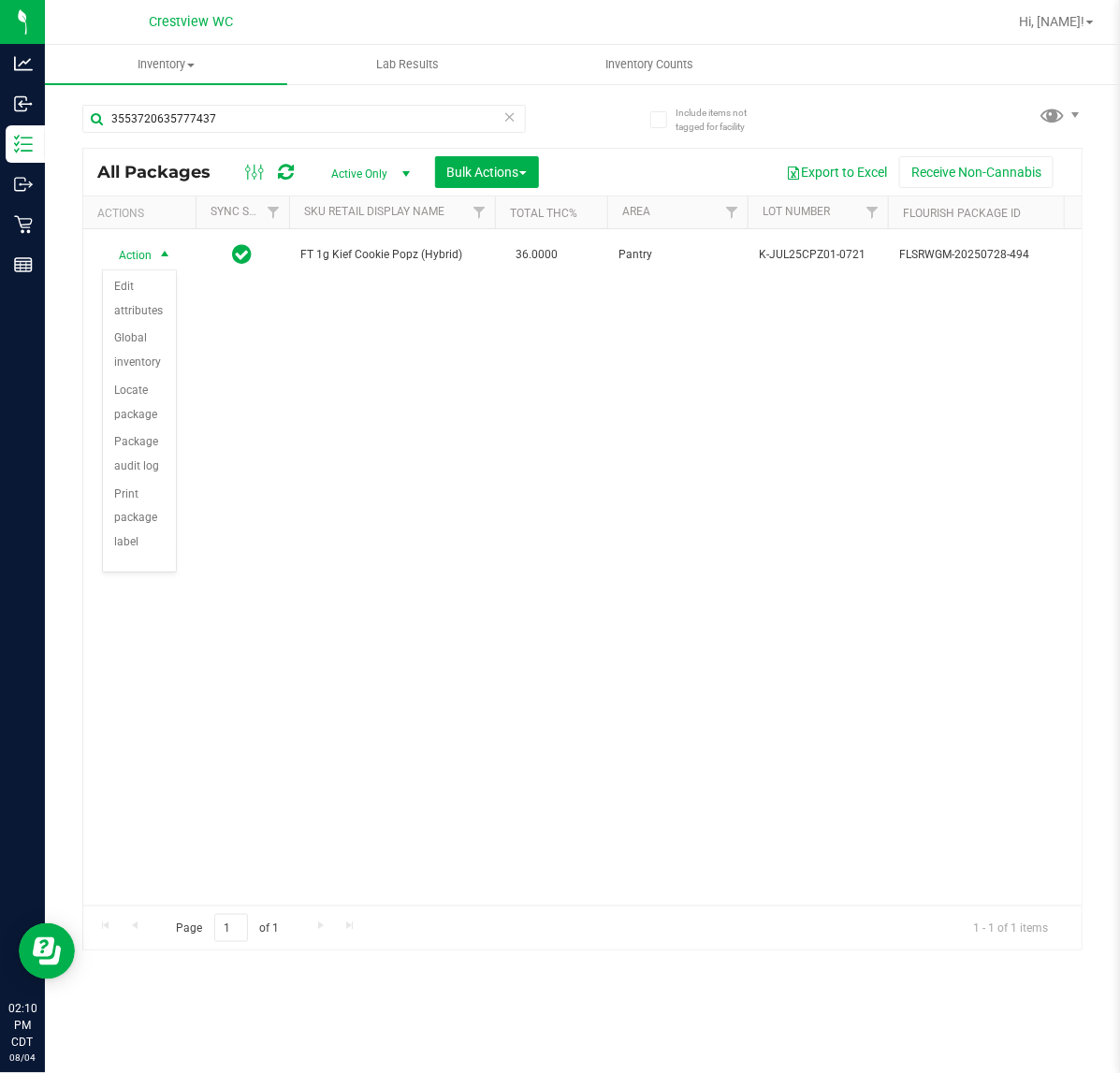scroll, scrollTop: 138, scrollLeft: 0, axis: vertical 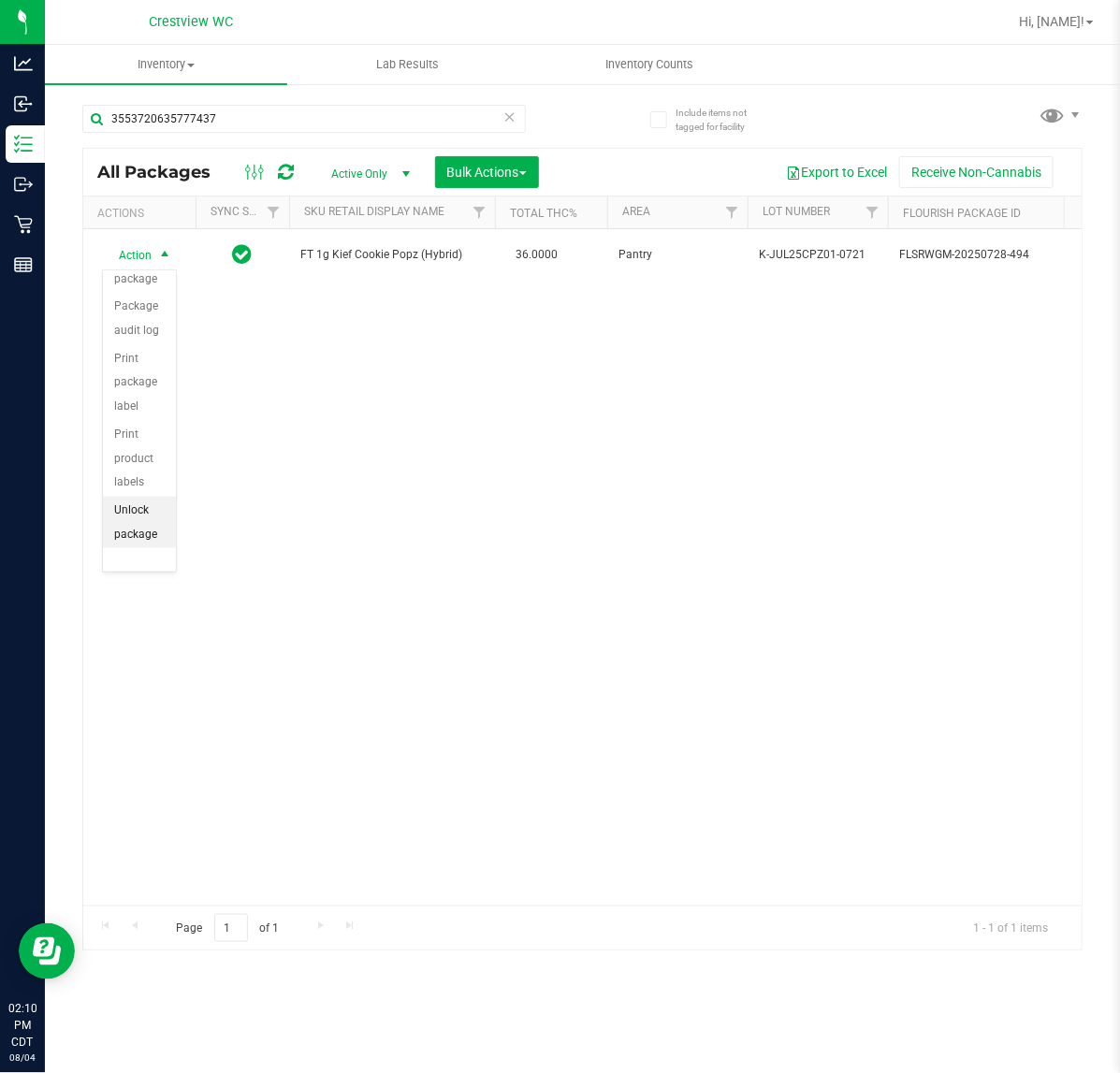 click on "Unlock package" at bounding box center [139, 522] 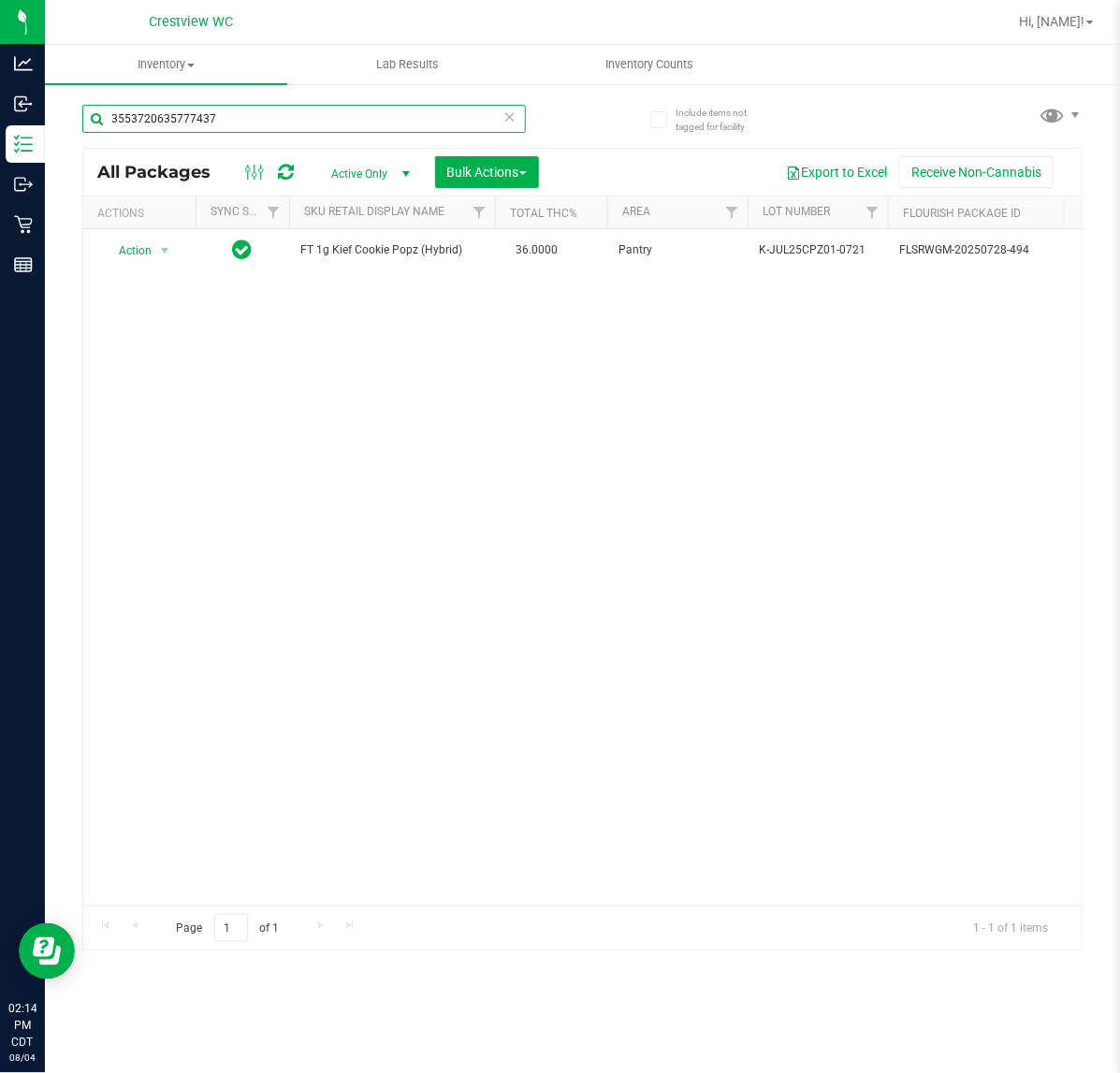 click on "3553720635777437" at bounding box center [304, 119] 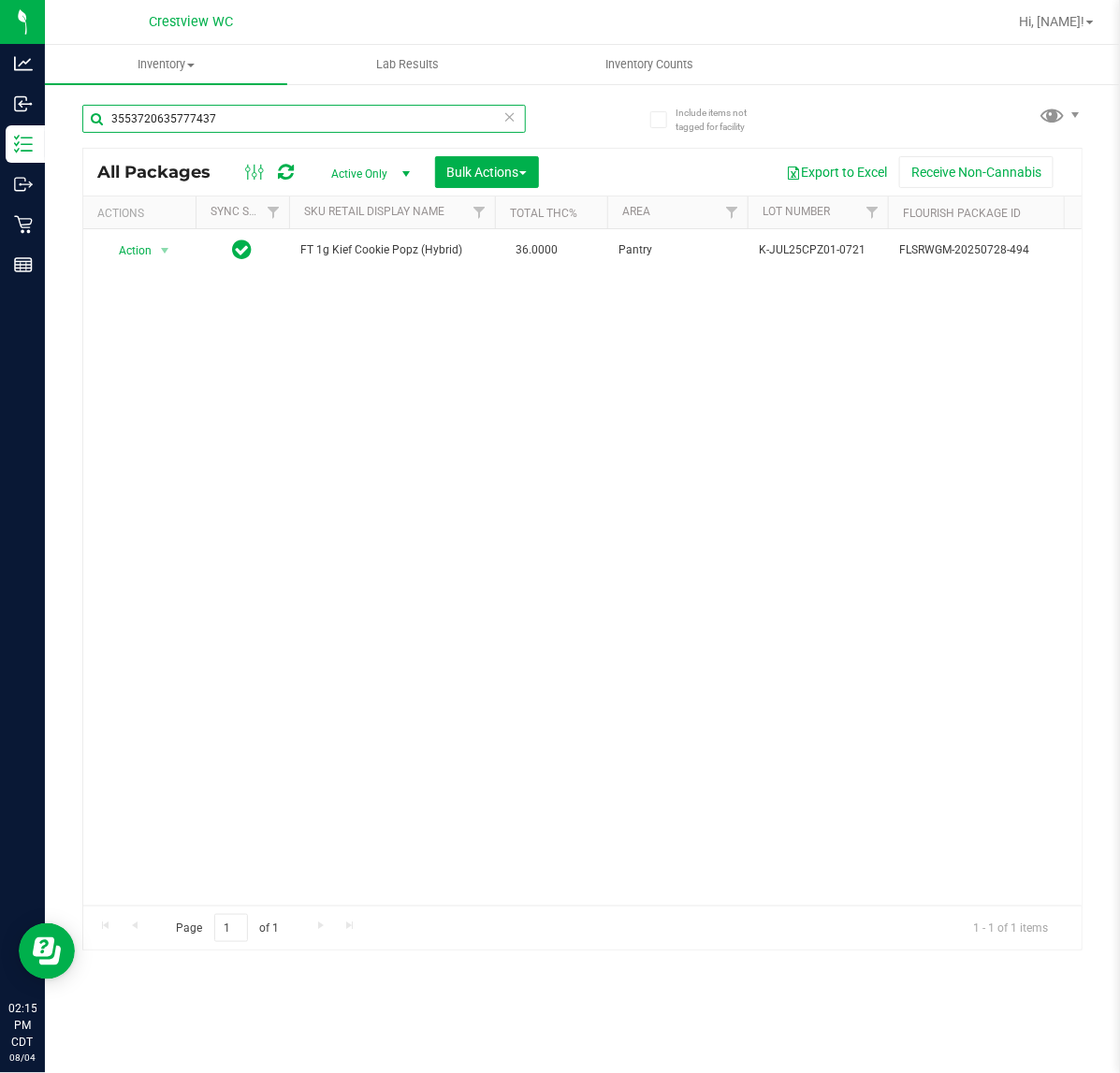 click on "3553720635777437" at bounding box center (304, 119) 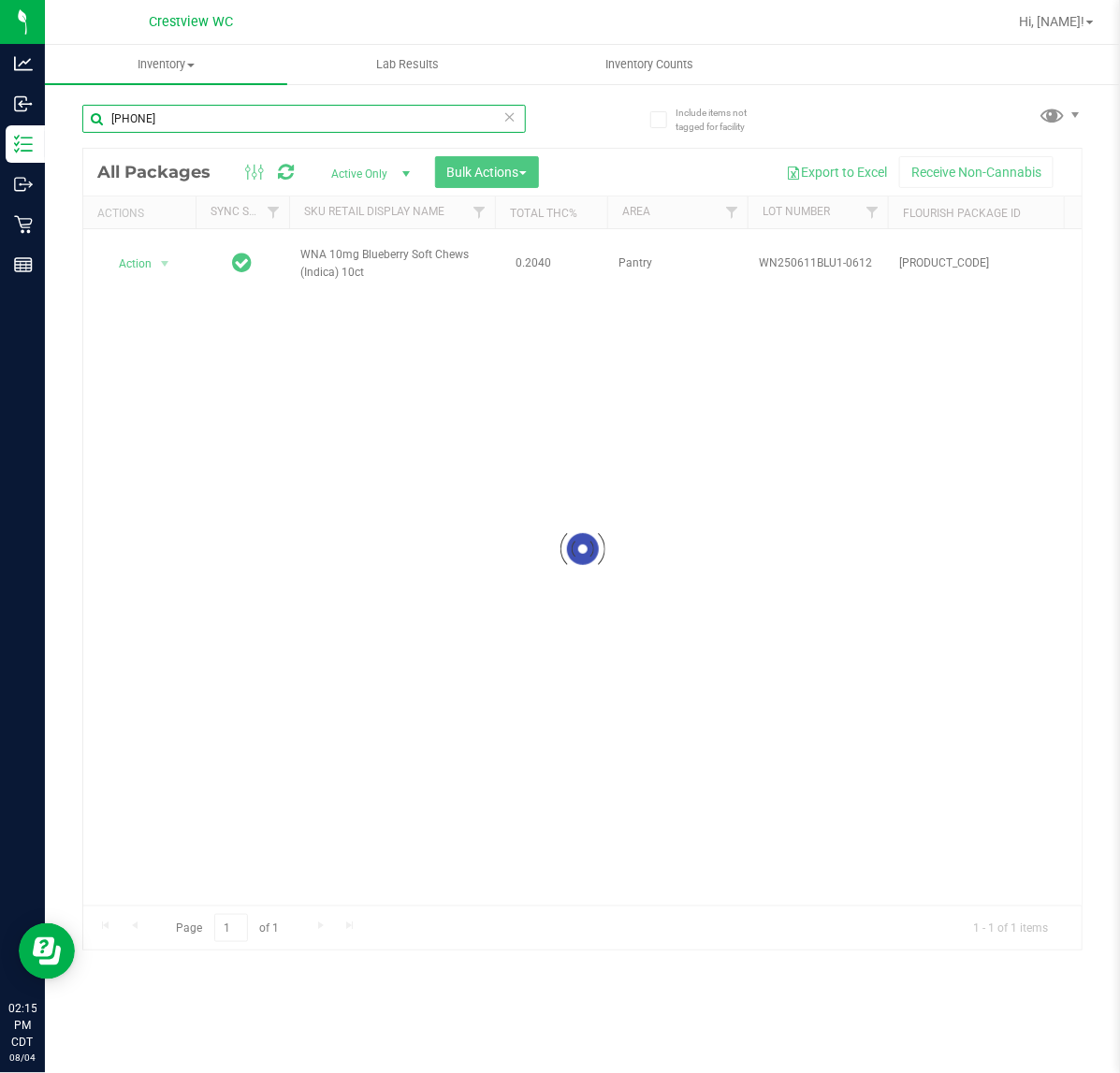 type on "4519217368713902" 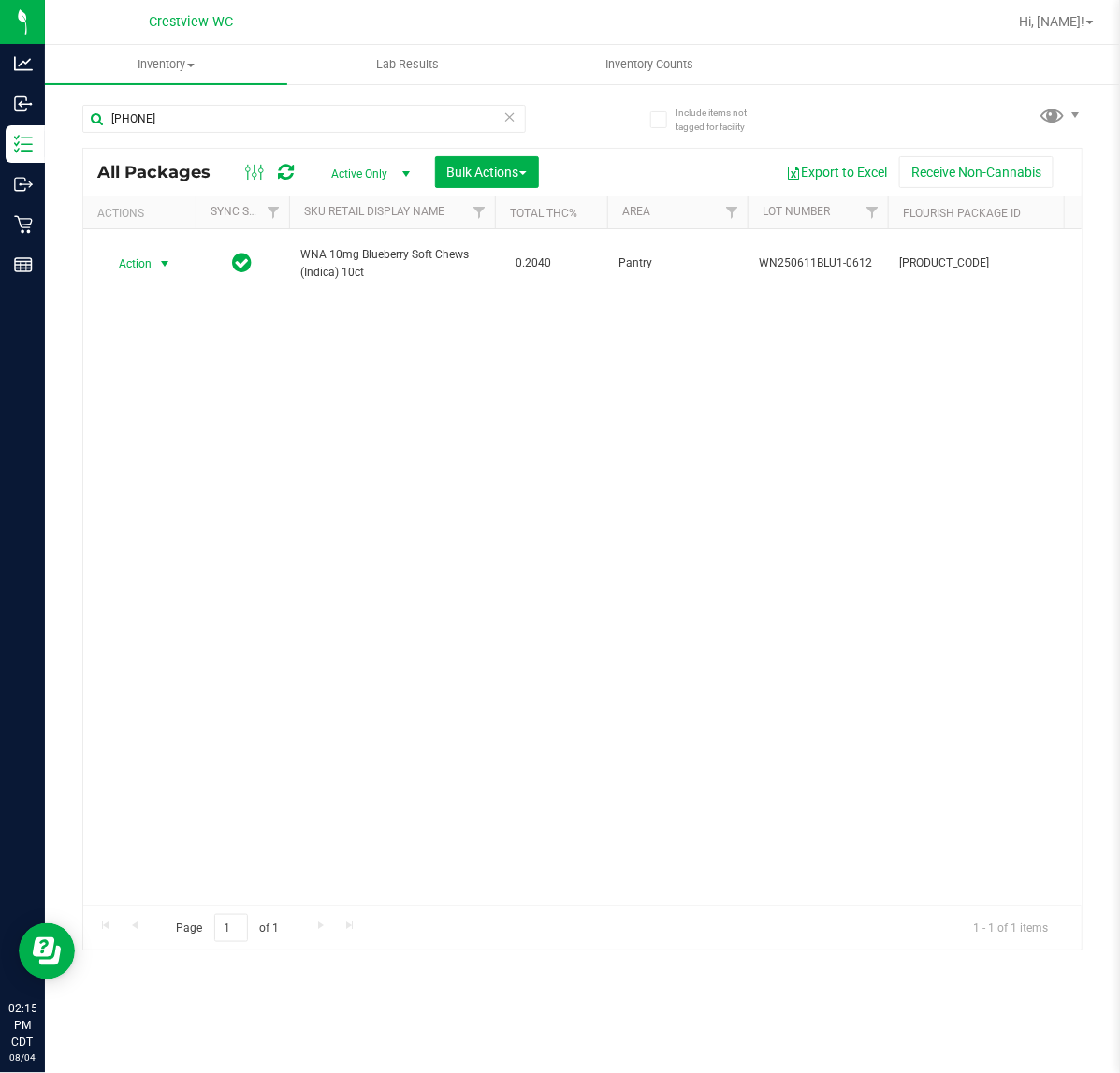 click at bounding box center [165, 264] 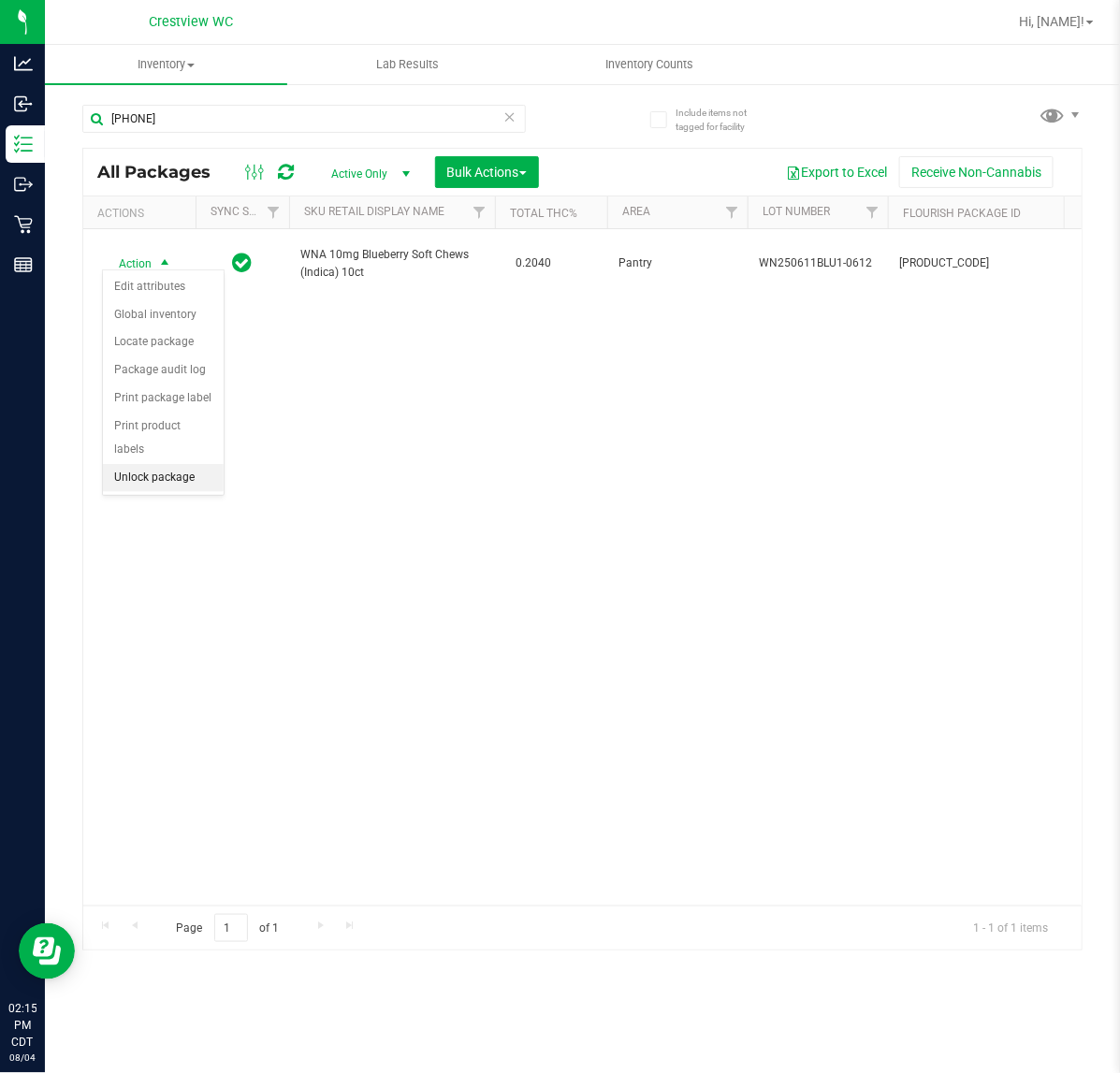 click on "Unlock package" at bounding box center (163, 478) 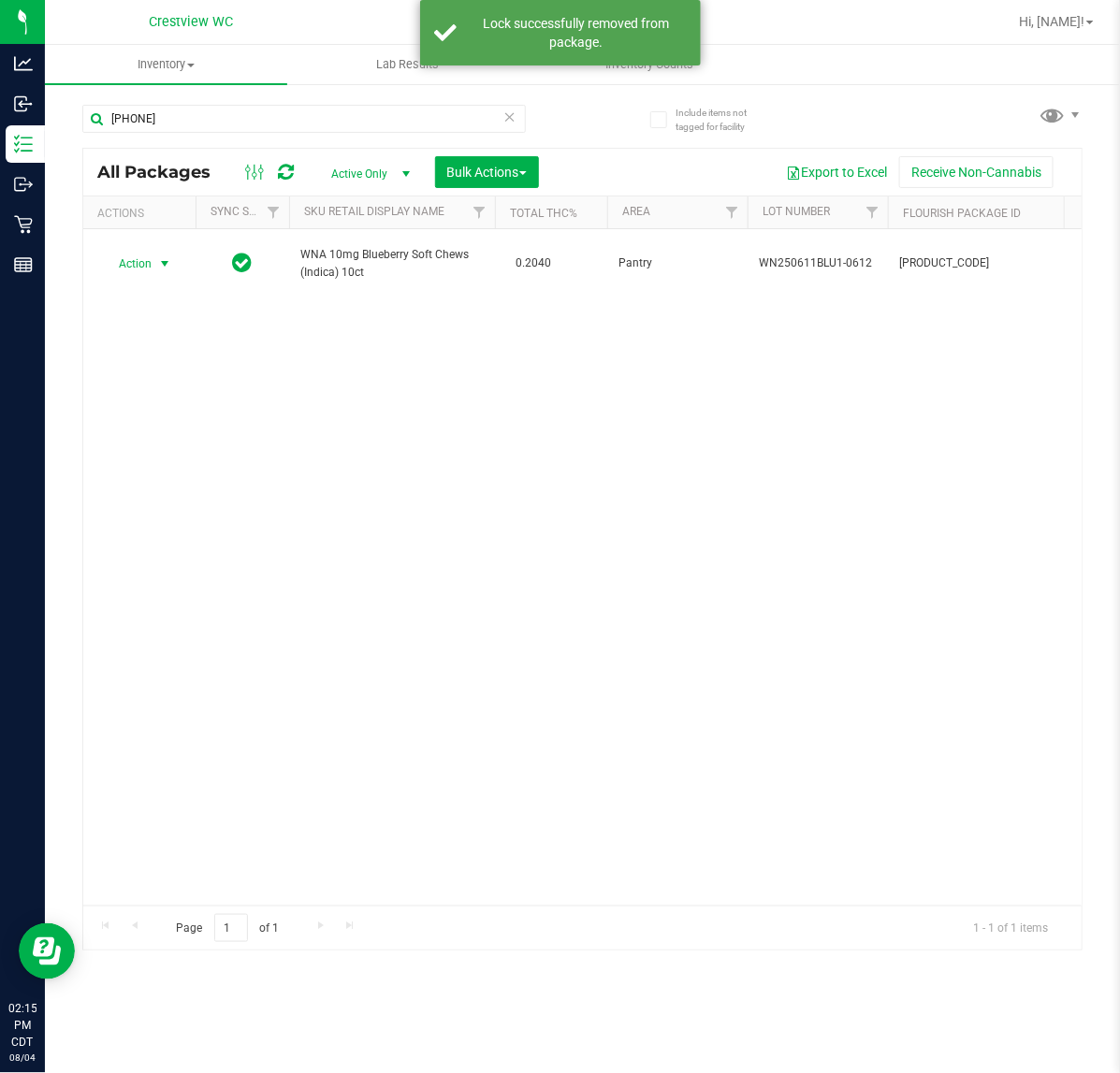 click on "Action Action Adjust qty Create package Edit attributes Global inventory Locate package Lock package Package audit log Print package label Print product labels Schedule for destruction" at bounding box center (139, 264) 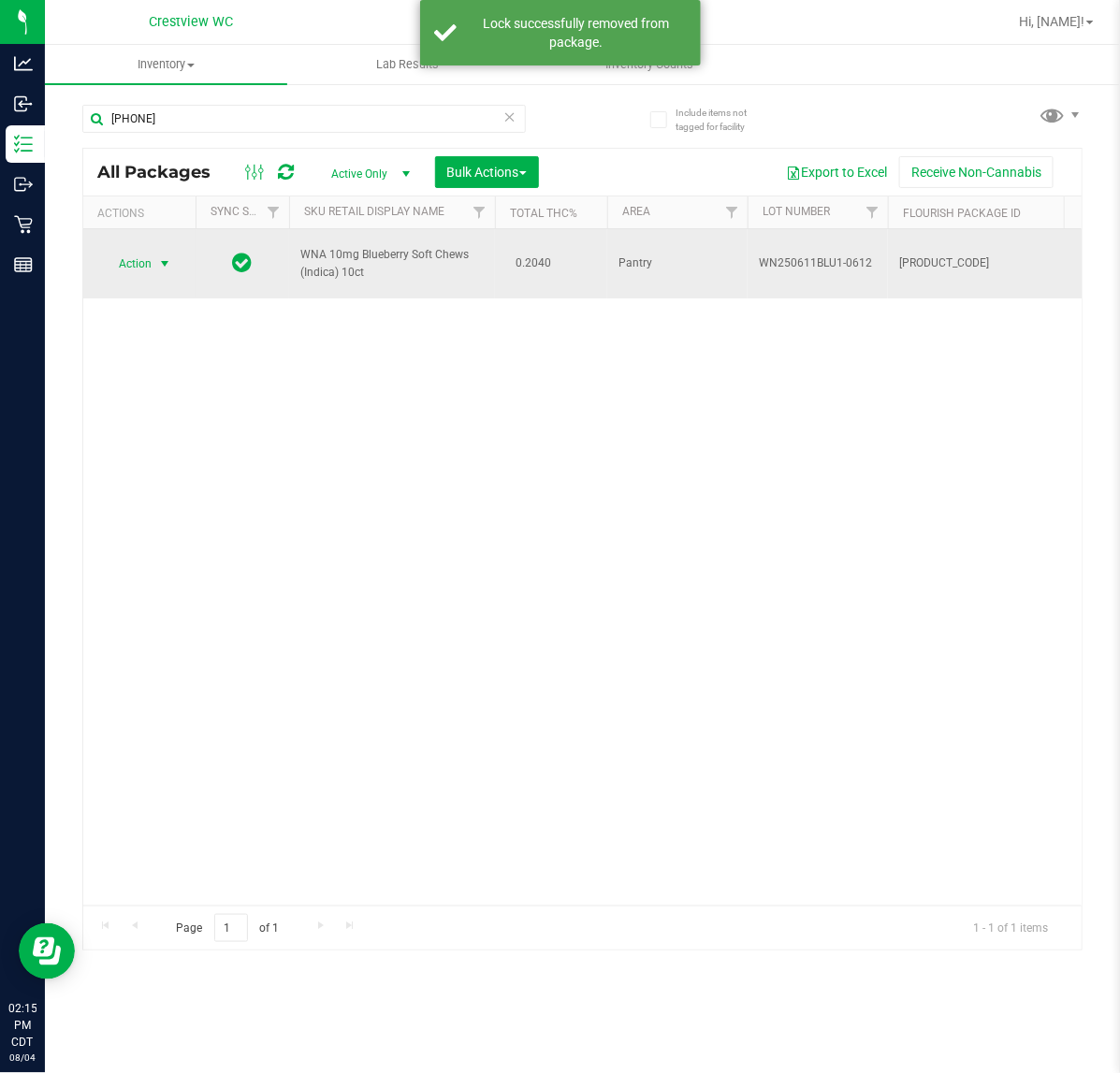 click at bounding box center [165, 264] 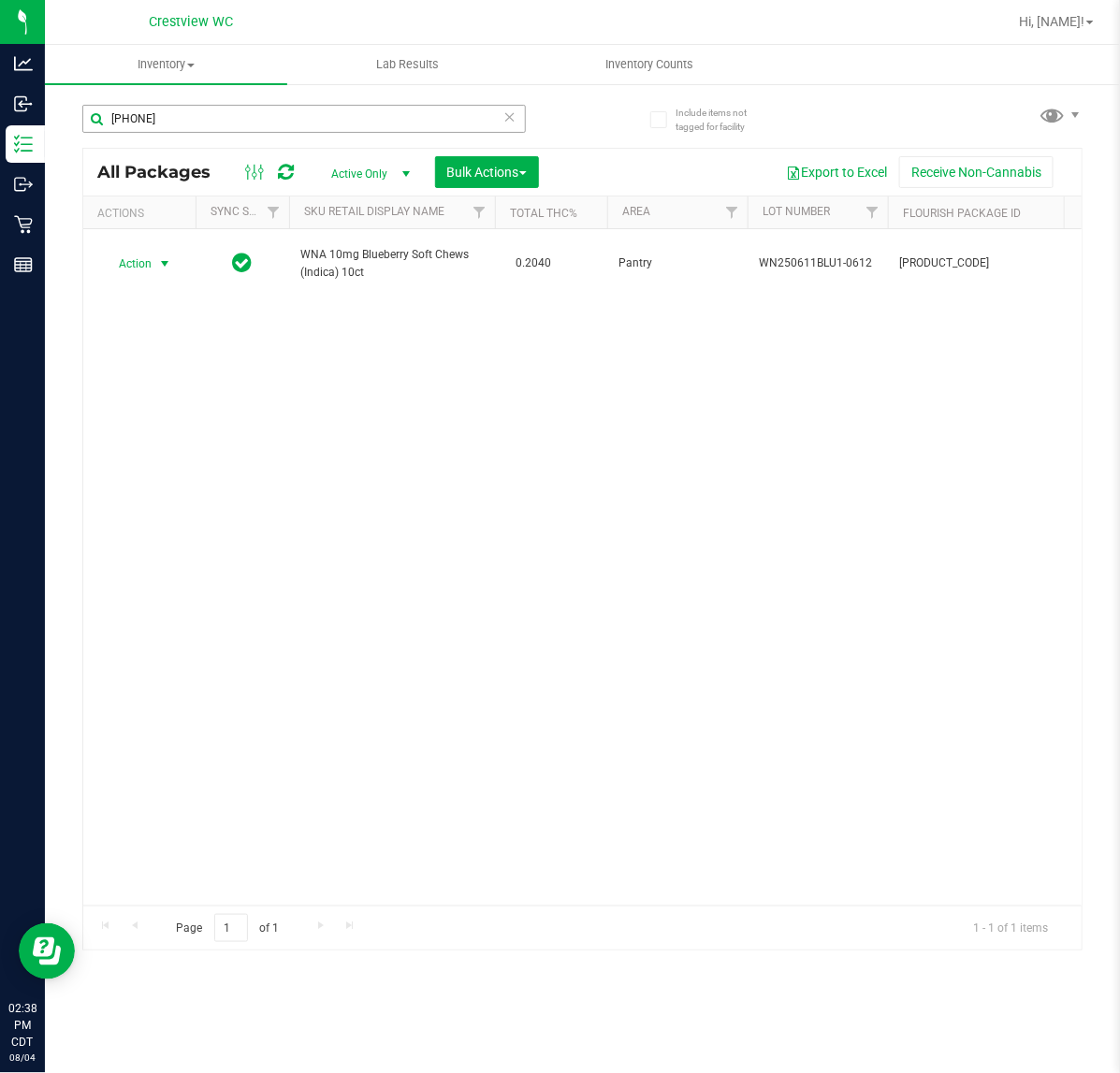 click on "4519217368713902" at bounding box center (332, 118) 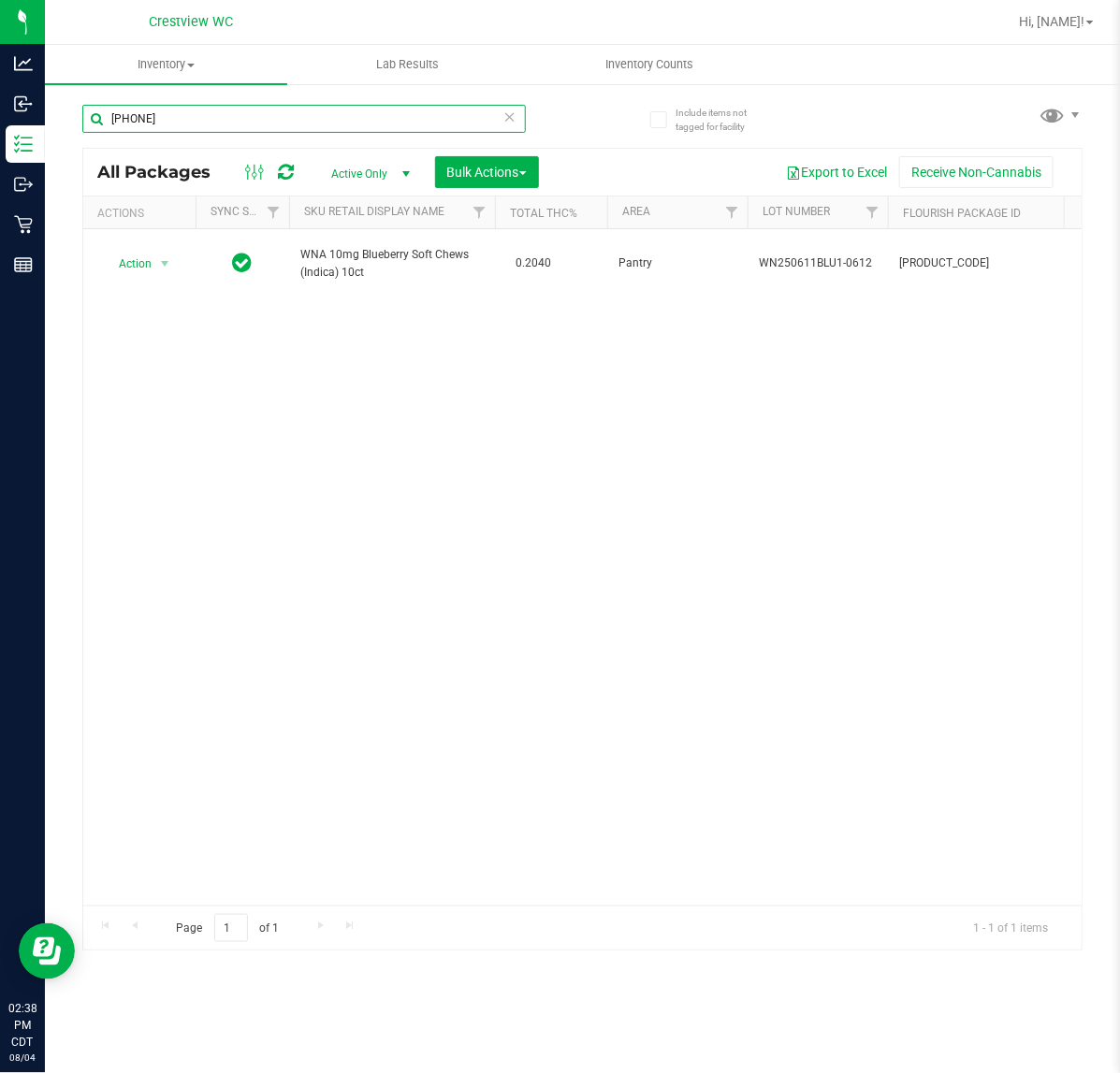 click on "4519217368713902" at bounding box center [304, 119] 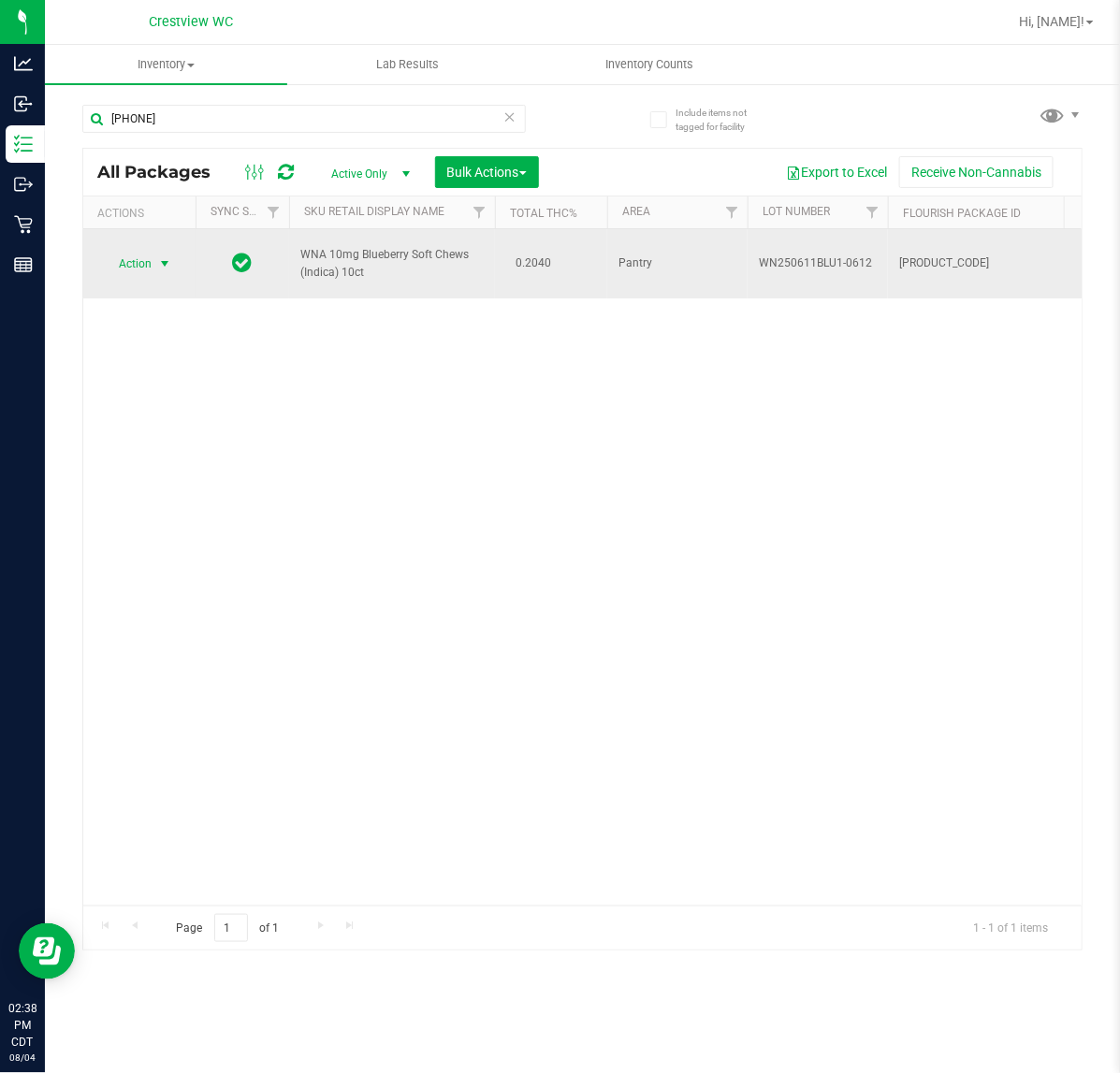 click on "Action" at bounding box center [127, 264] 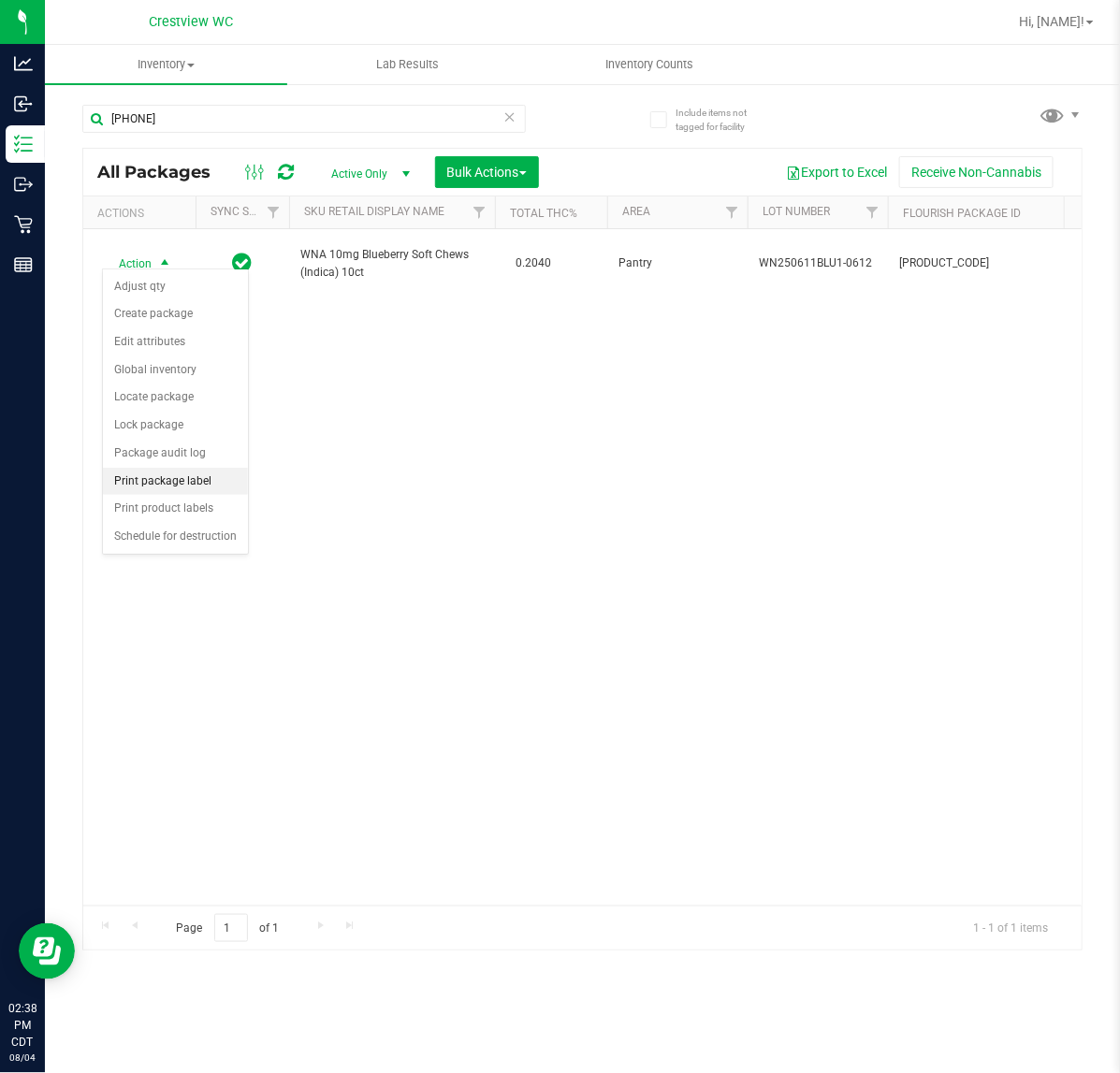 click on "Print package label" at bounding box center (175, 482) 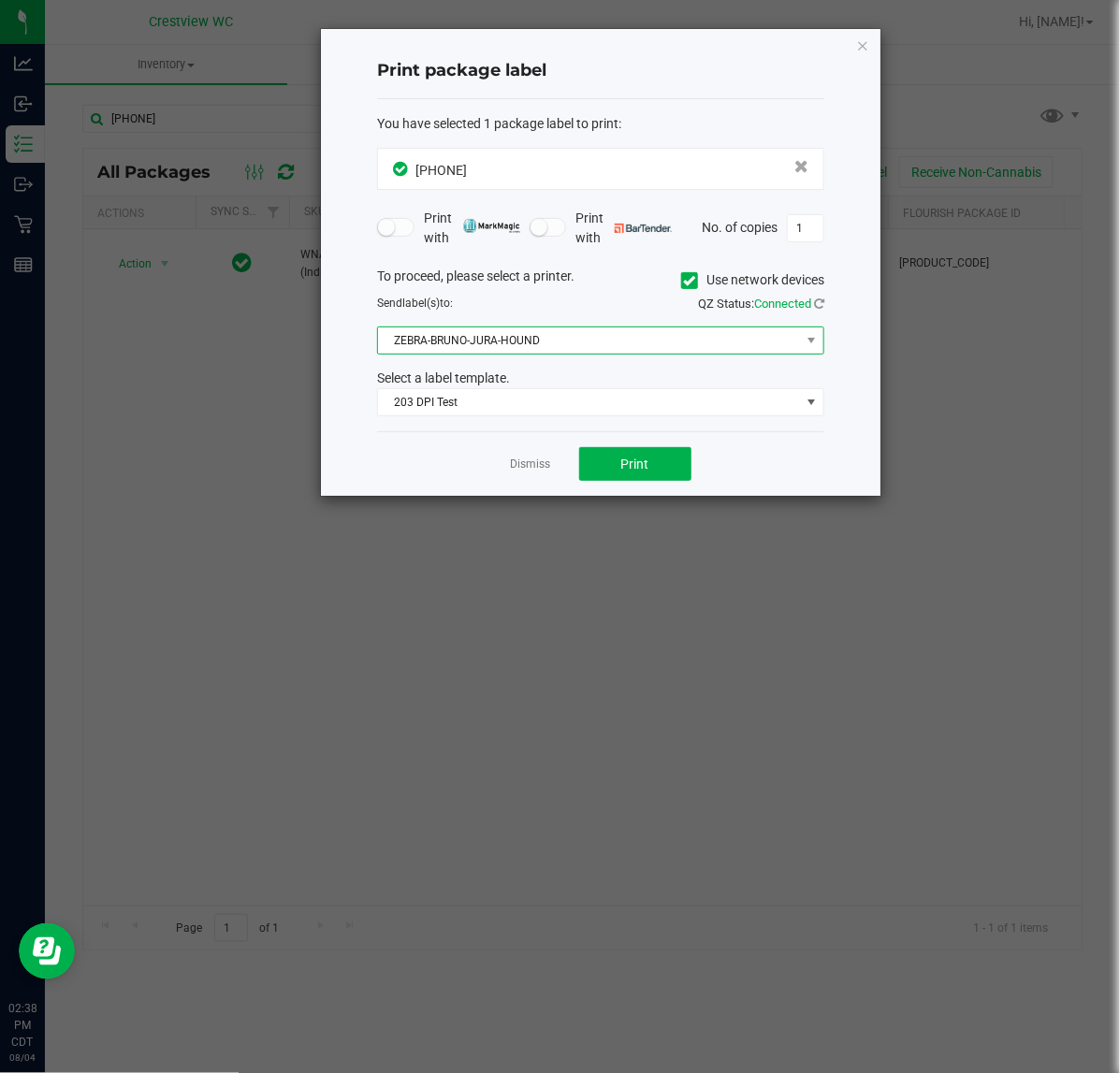 click on "ZEBRA-BRUNO-JURA-HOUND" at bounding box center [589, 341] 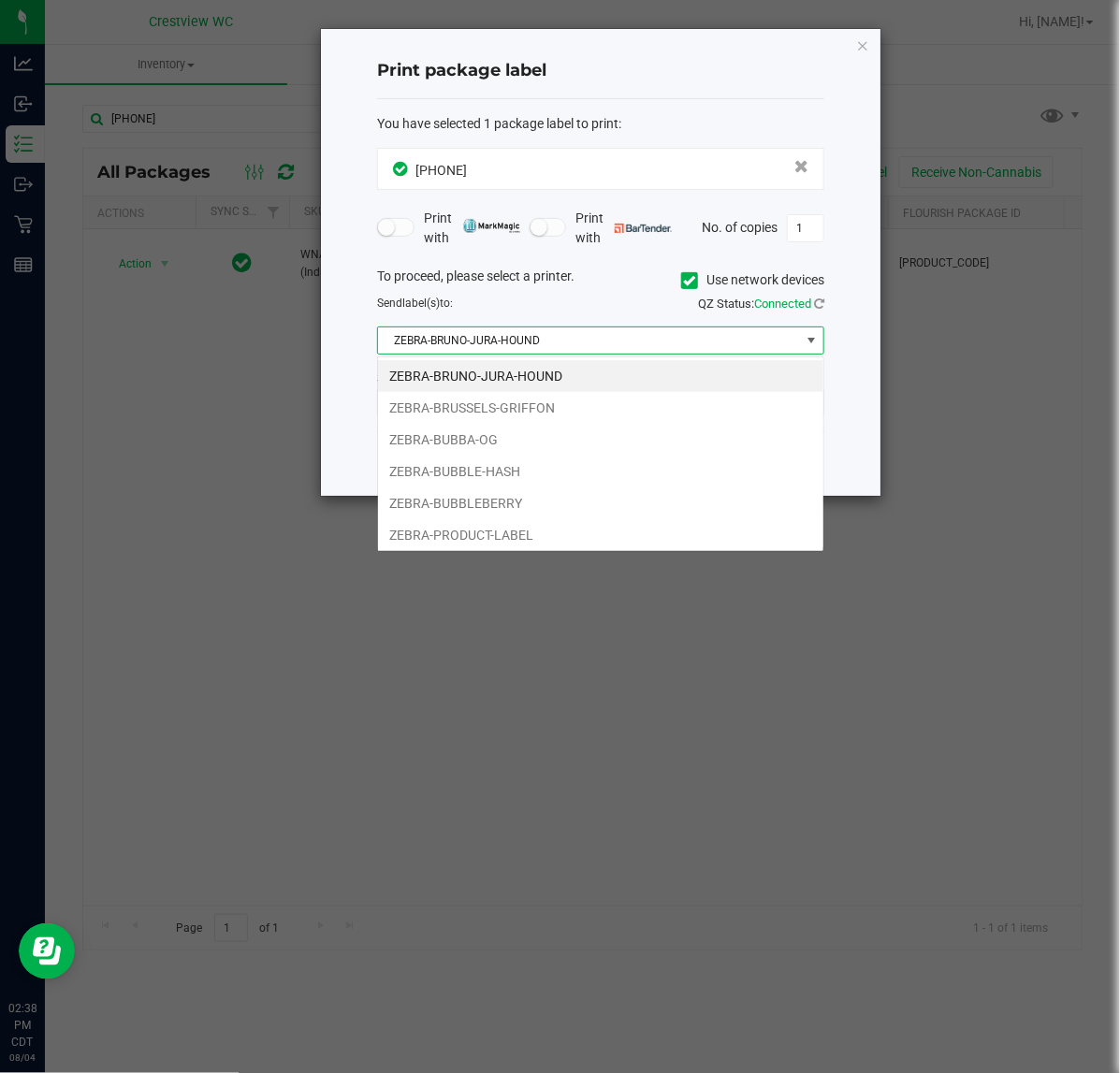 scroll, scrollTop: 93520, scrollLeft: 93120, axis: both 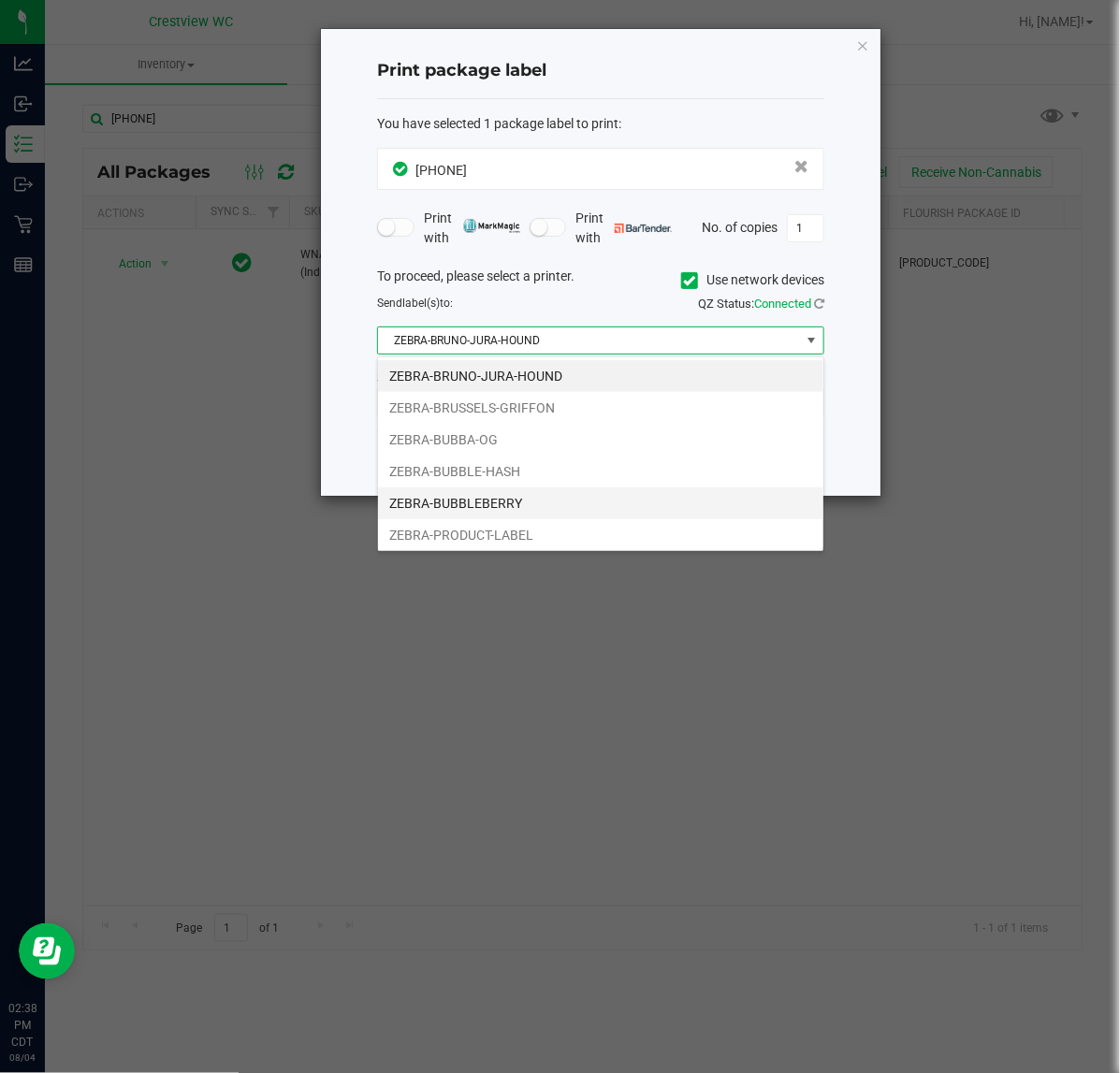 click on "ZEBRA-BUBBLEBERRY" at bounding box center [601, 503] 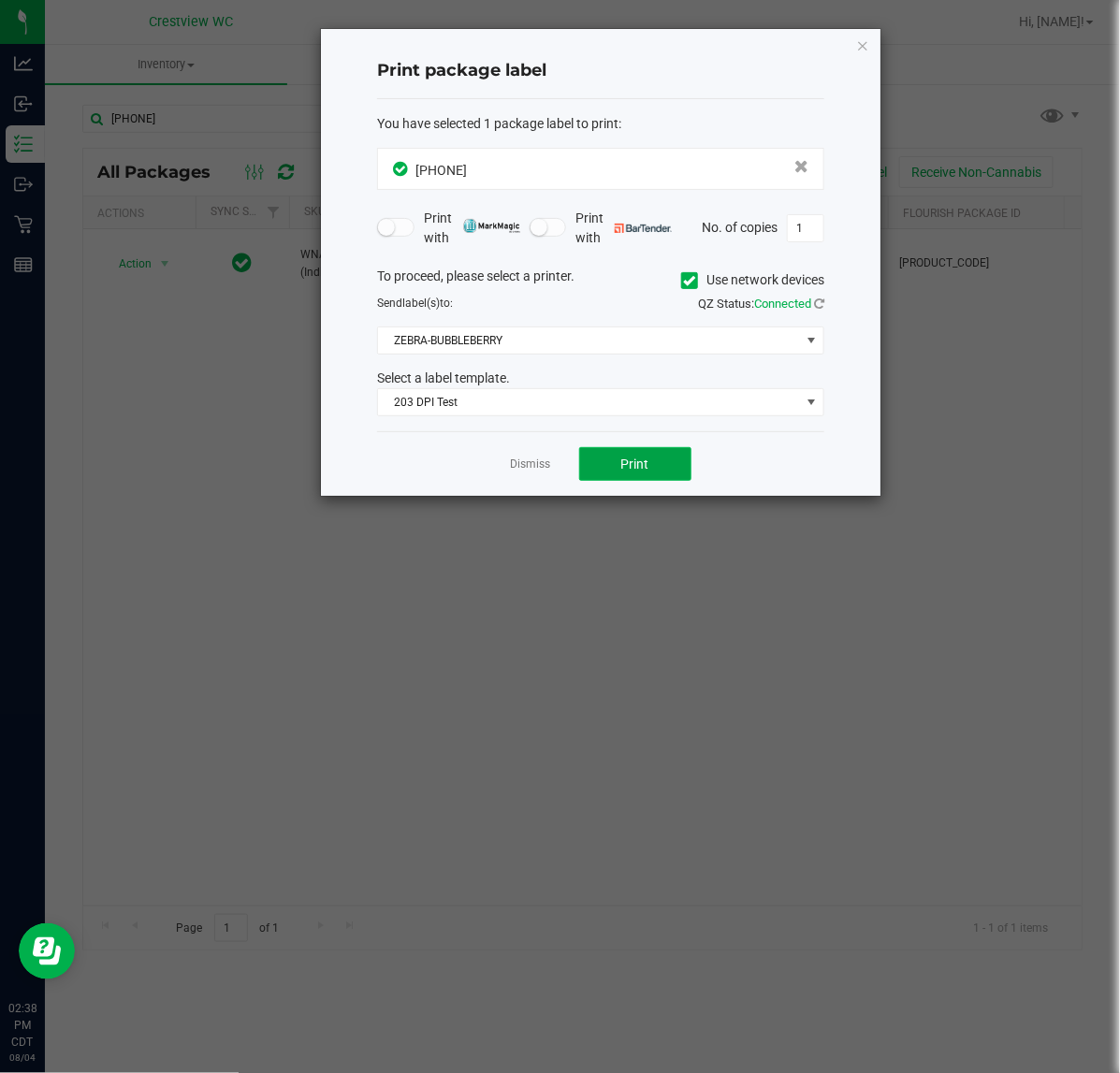 click on "Print" 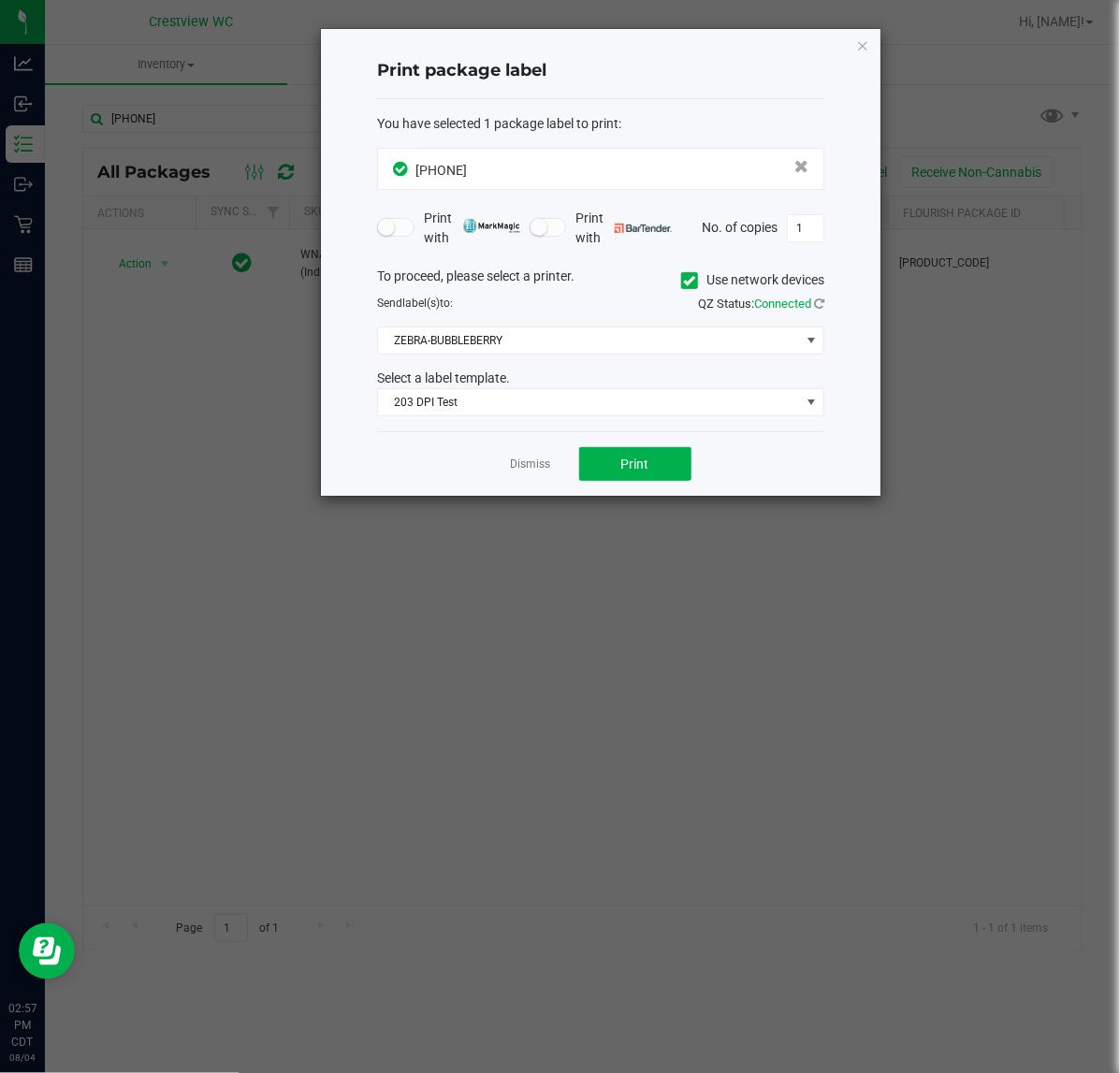 click on "Dismiss" 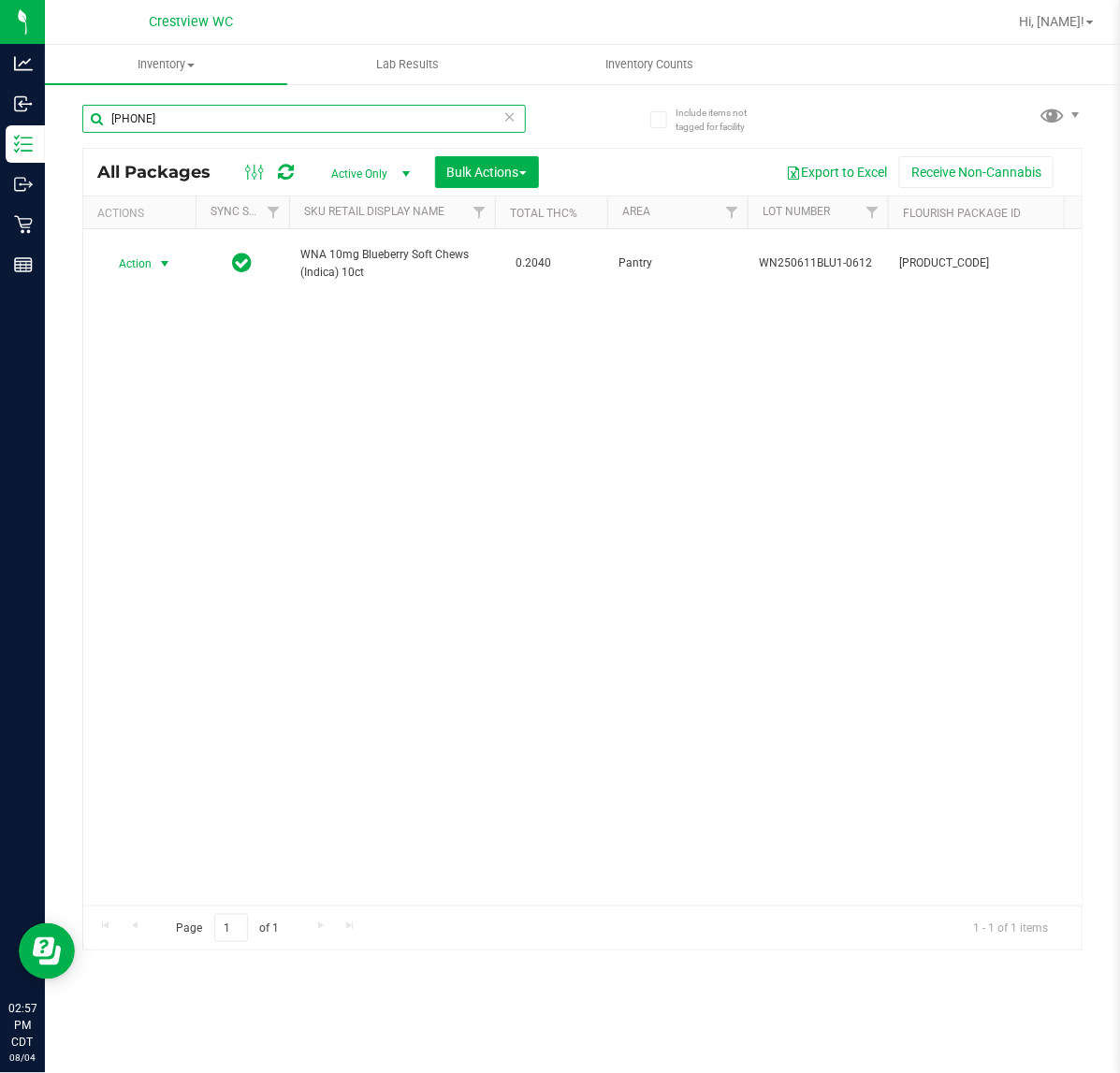 click on "4519217368713902" at bounding box center (304, 119) 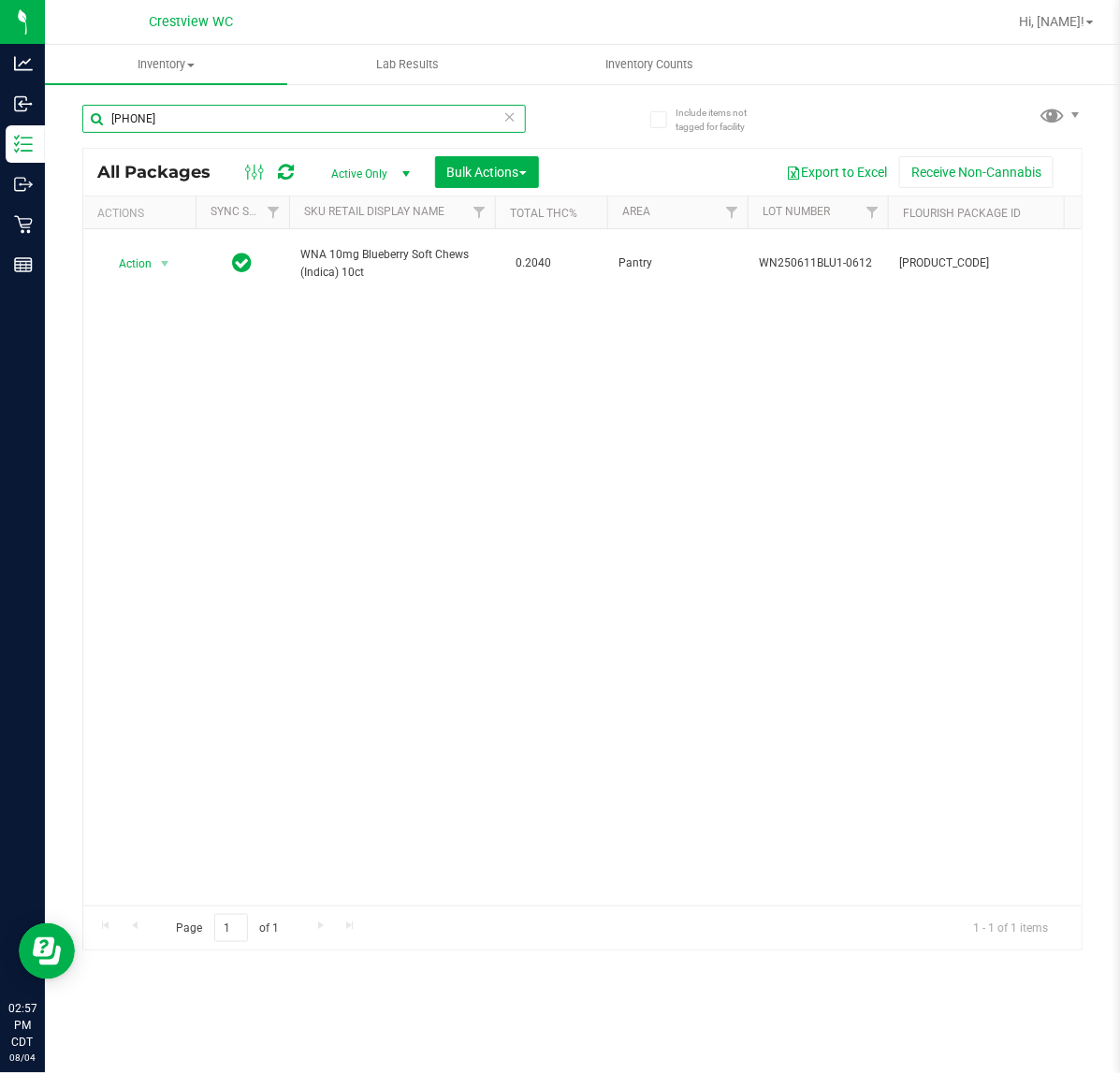 click on "4519217368713902" at bounding box center (304, 119) 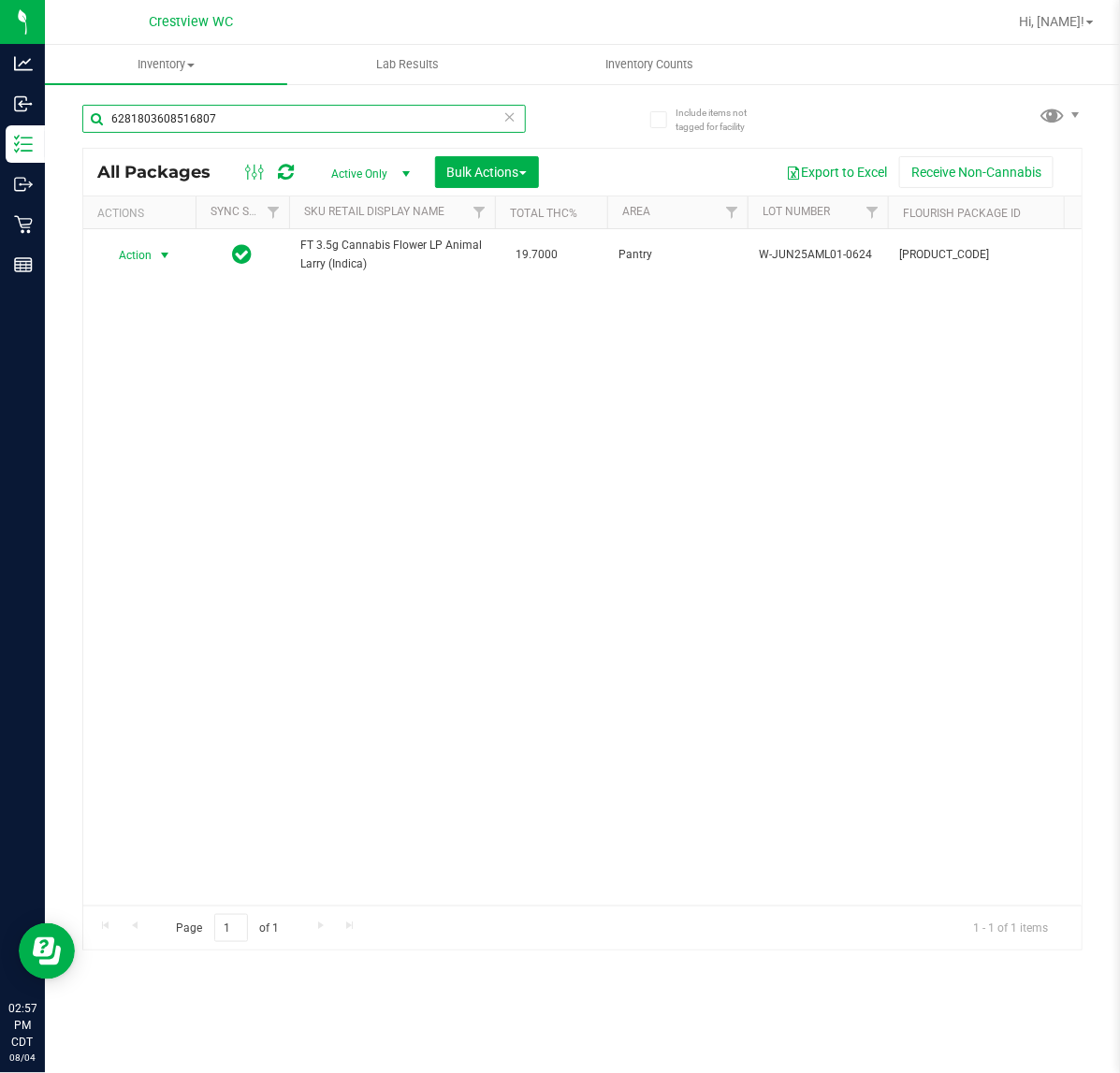 type on "6281803608516807" 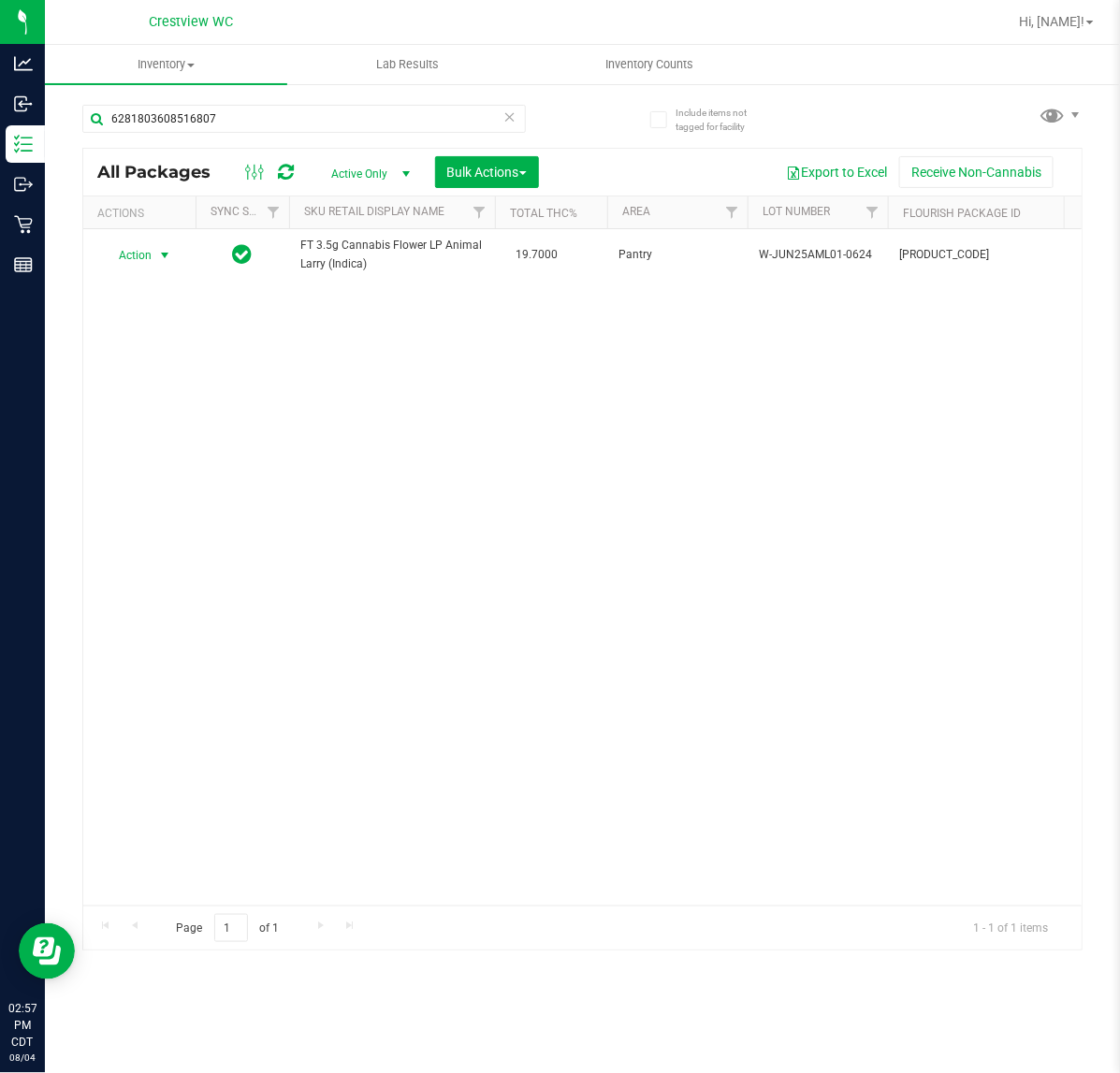 click on "Action" at bounding box center [127, 255] 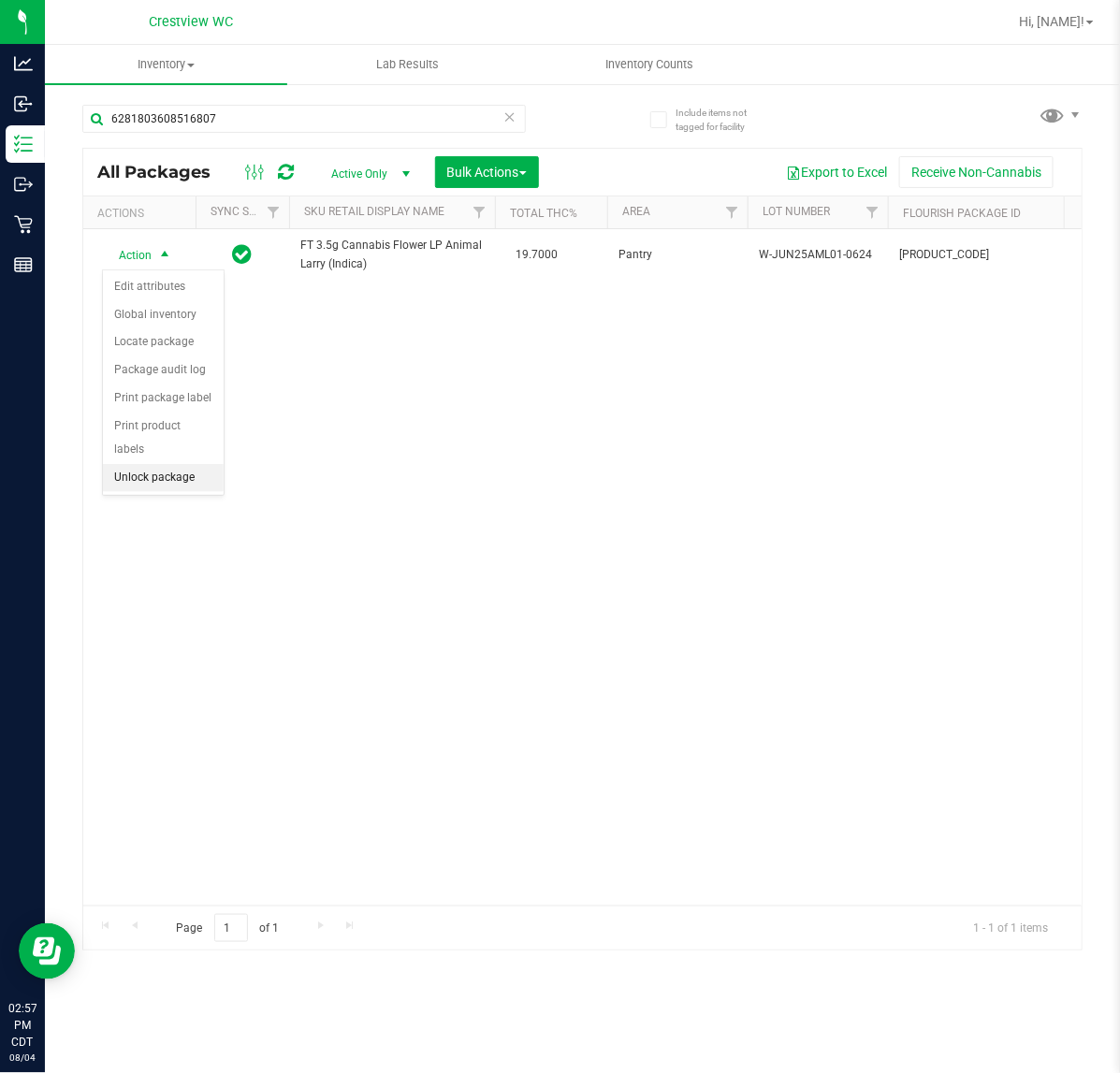 click on "Unlock package" at bounding box center [163, 478] 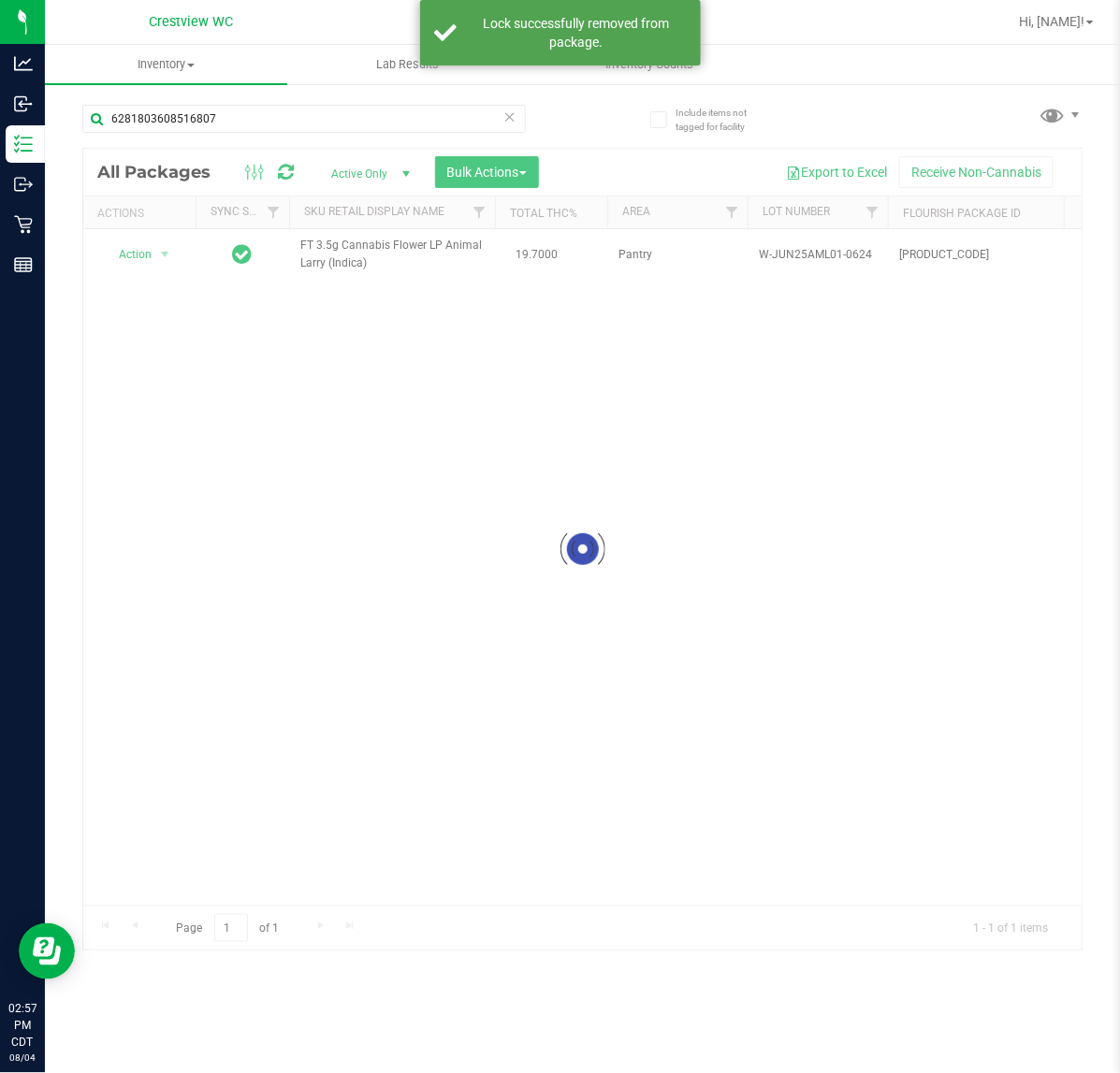 click at bounding box center (582, 549) 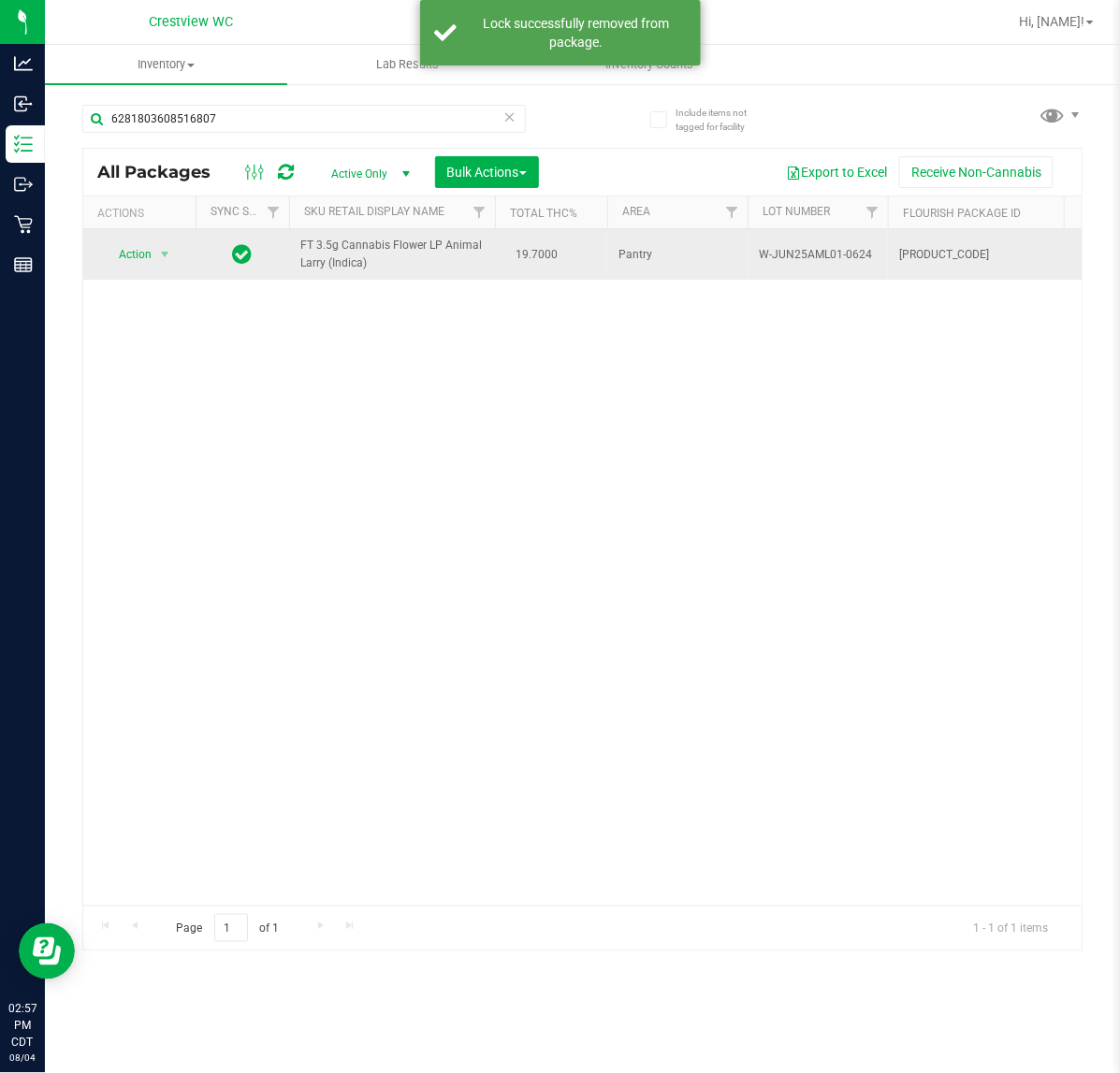 click on "Action Action Adjust qty Create package Edit attributes Global inventory Locate package Lock package Package audit log Print package label Print product labels Schedule for destruction" at bounding box center [139, 254] 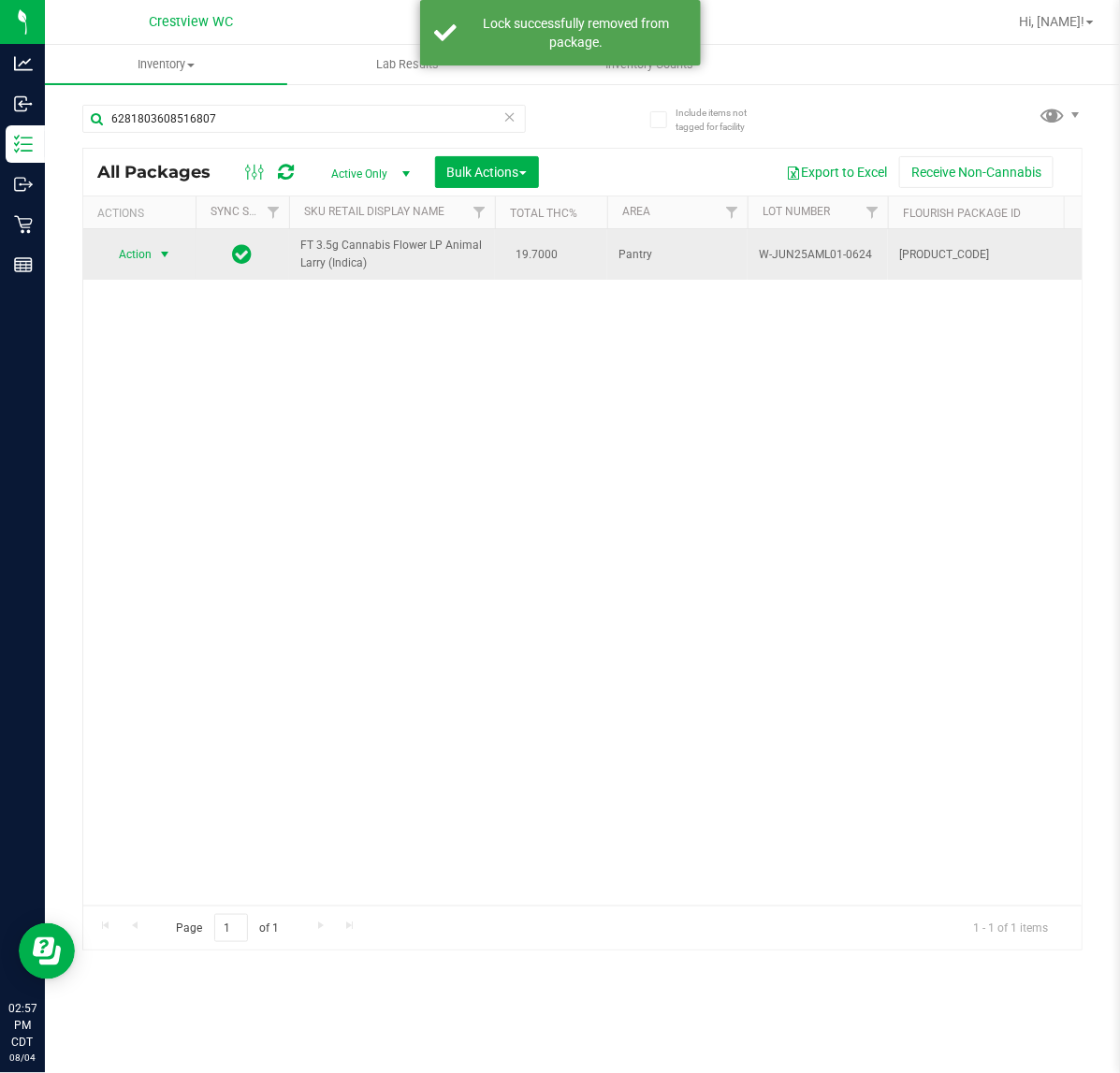 click at bounding box center (165, 254) 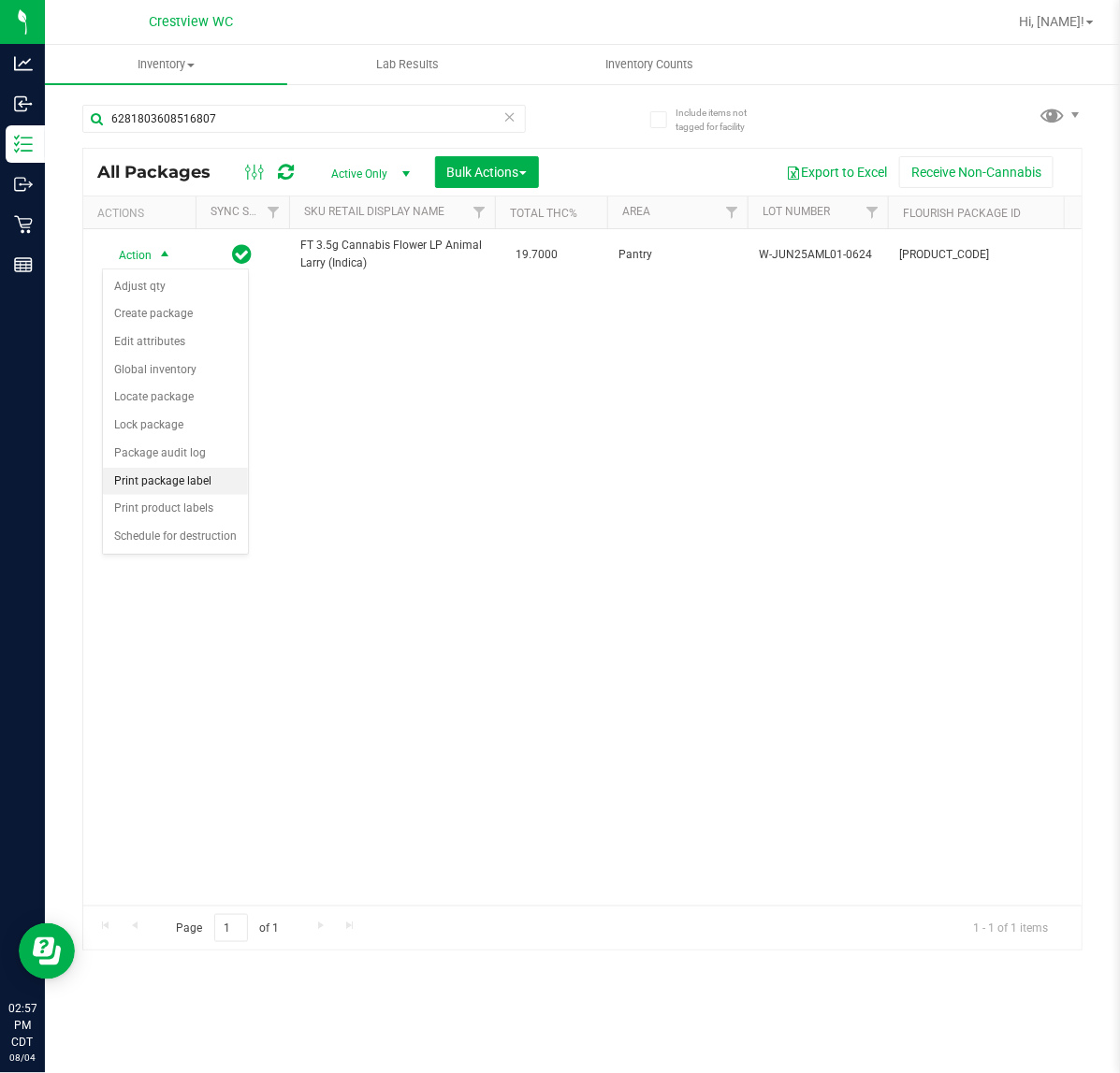 click on "Print package label" at bounding box center (175, 482) 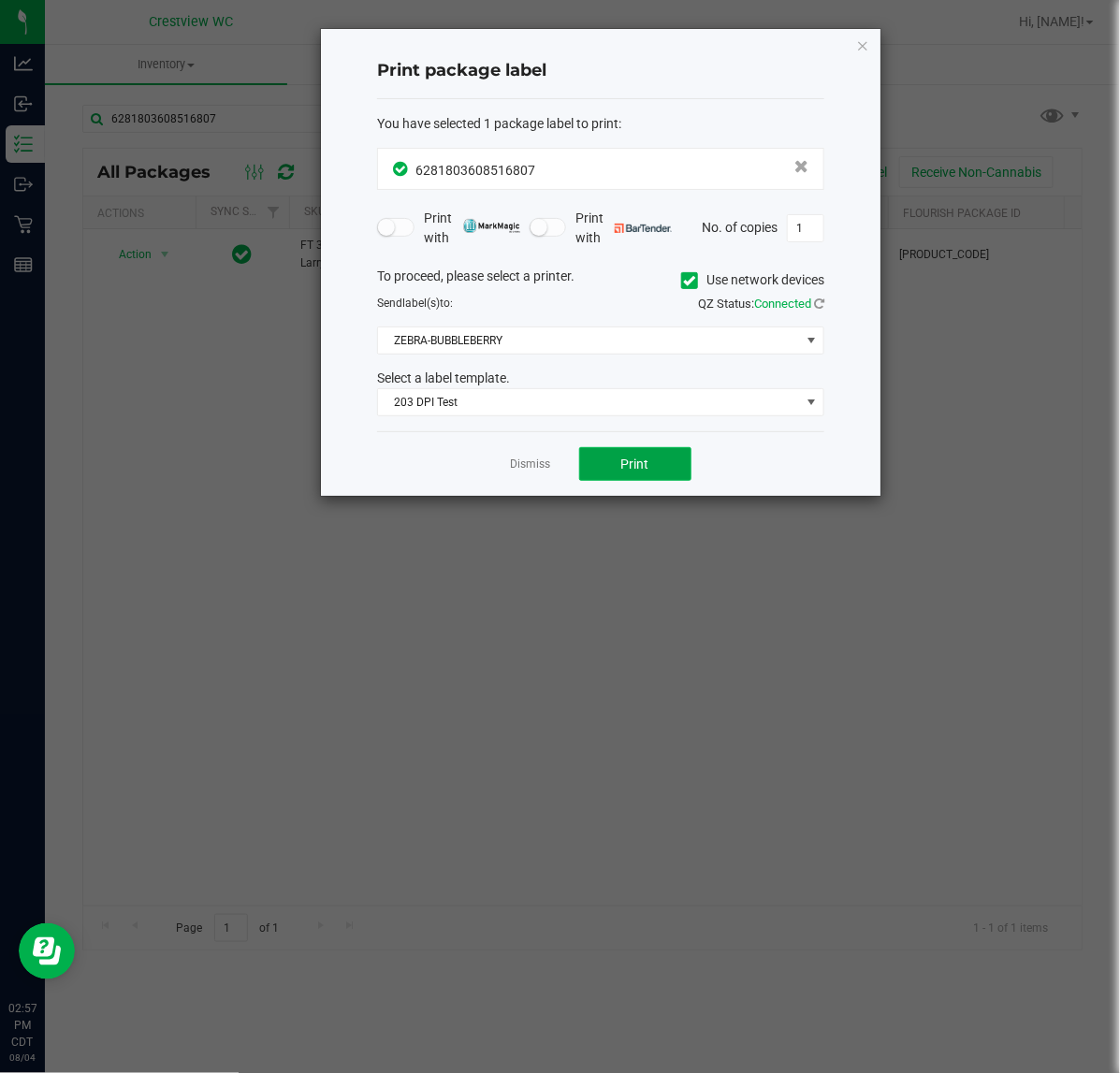 click on "Print" 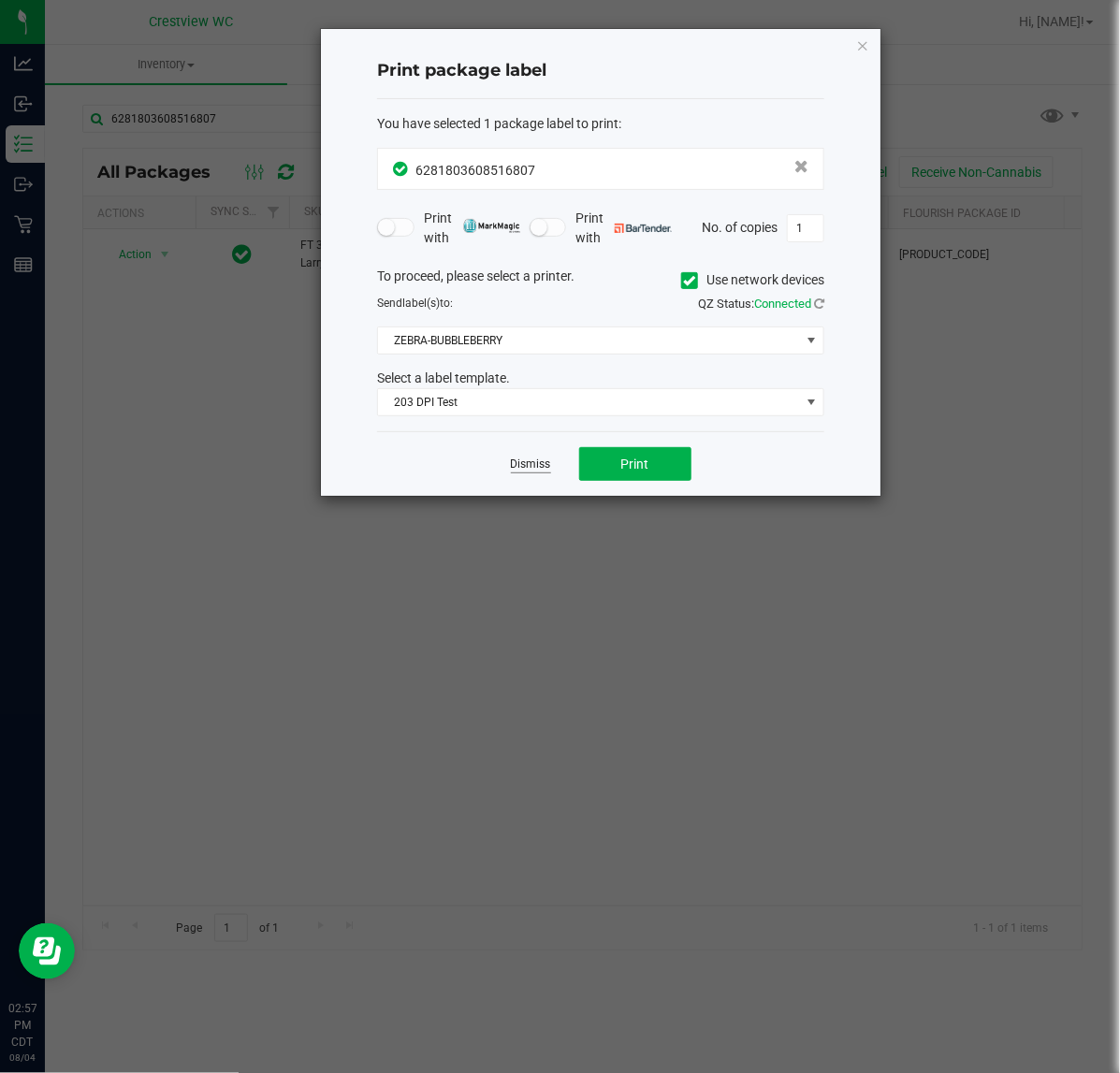 click on "Dismiss" 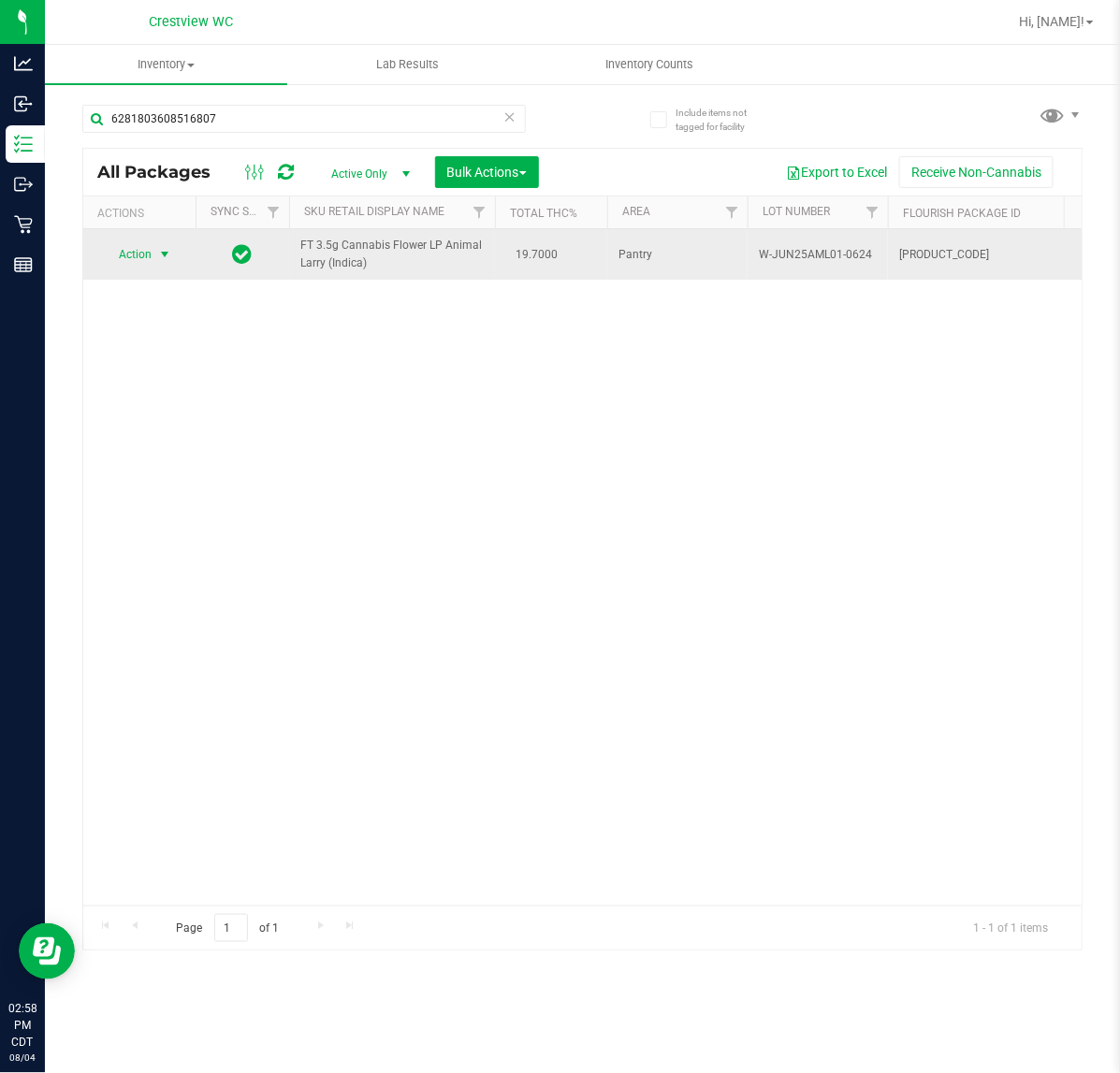 click at bounding box center (165, 254) 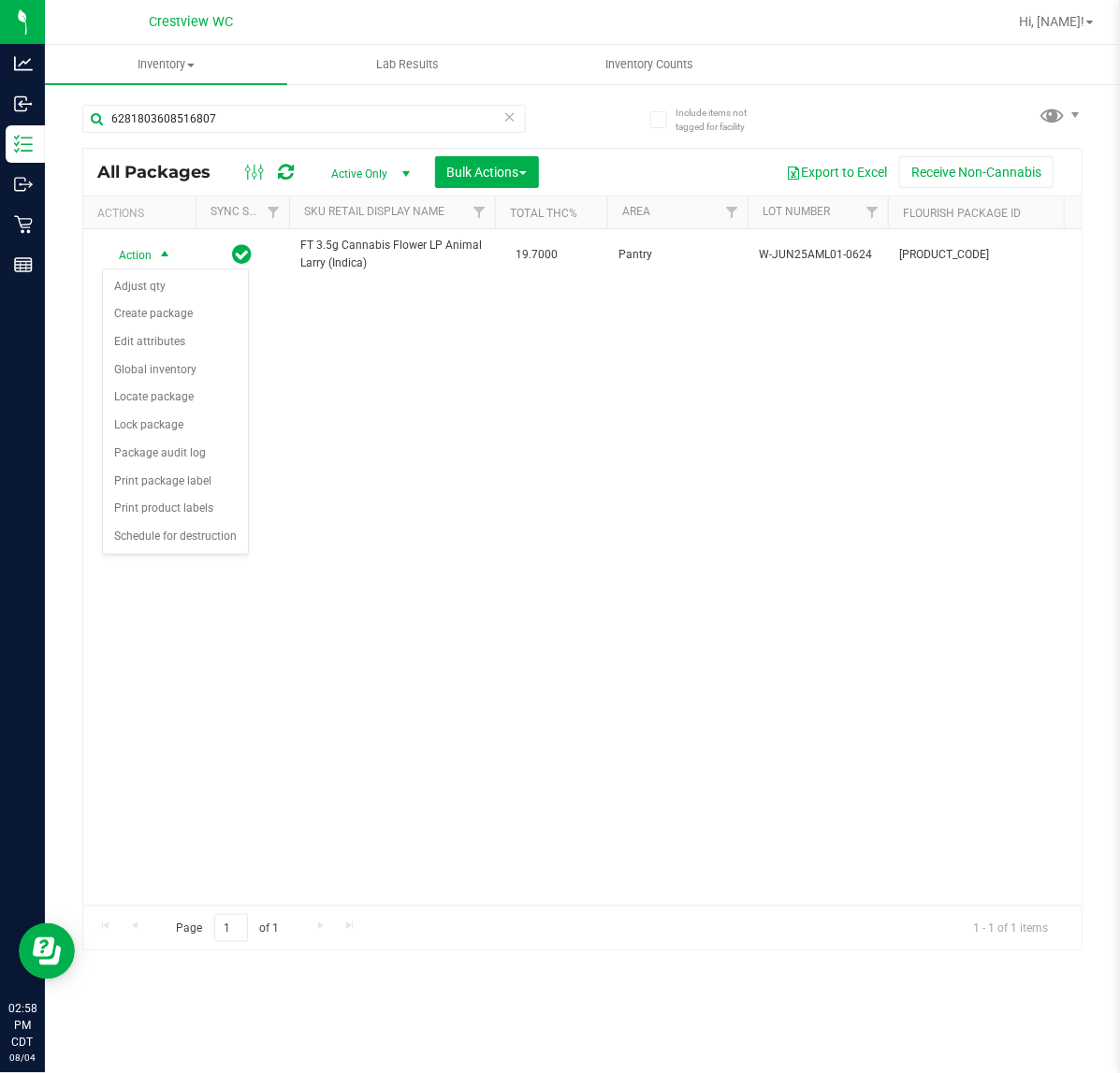 click on "Action Action Adjust qty Create package Edit attributes Global inventory Locate package Lock package Package audit log Print package label Print product labels Schedule for destruction
FT 3.5g Cannabis Flower LP Animal Larry (Indica)
19.7000
Pantry
W-JUN25AML01-0624
FLSRWGM-20250701-1669
6281803608516807
20
20
0
00000593
Created
FLO-BUD-FT-CAN-LP-AML
FT - CANNABIS FLOWER LP - 3.5G - AML - IND" at bounding box center [582, 567] 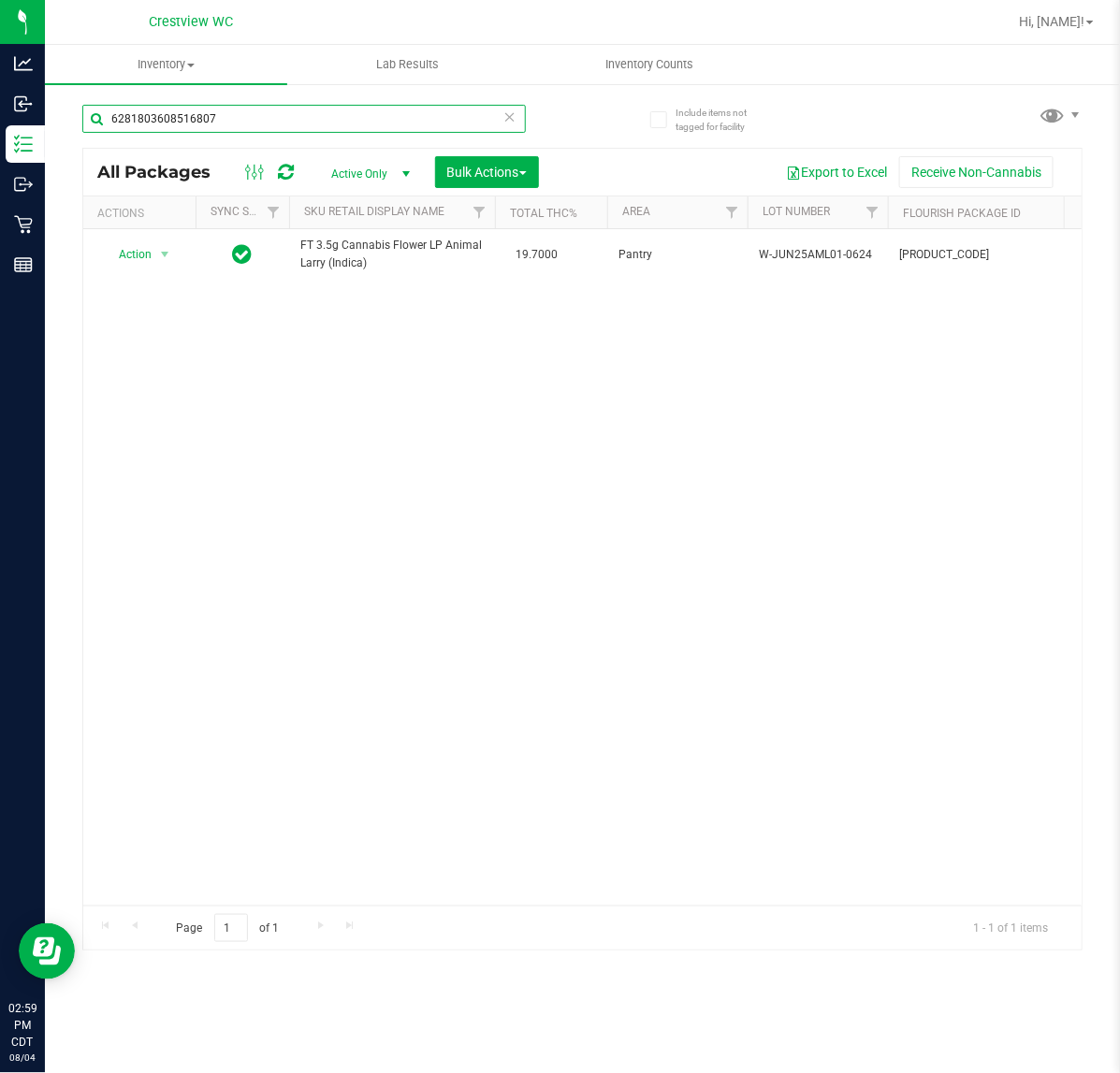 click on "6281803608516807" at bounding box center [304, 119] 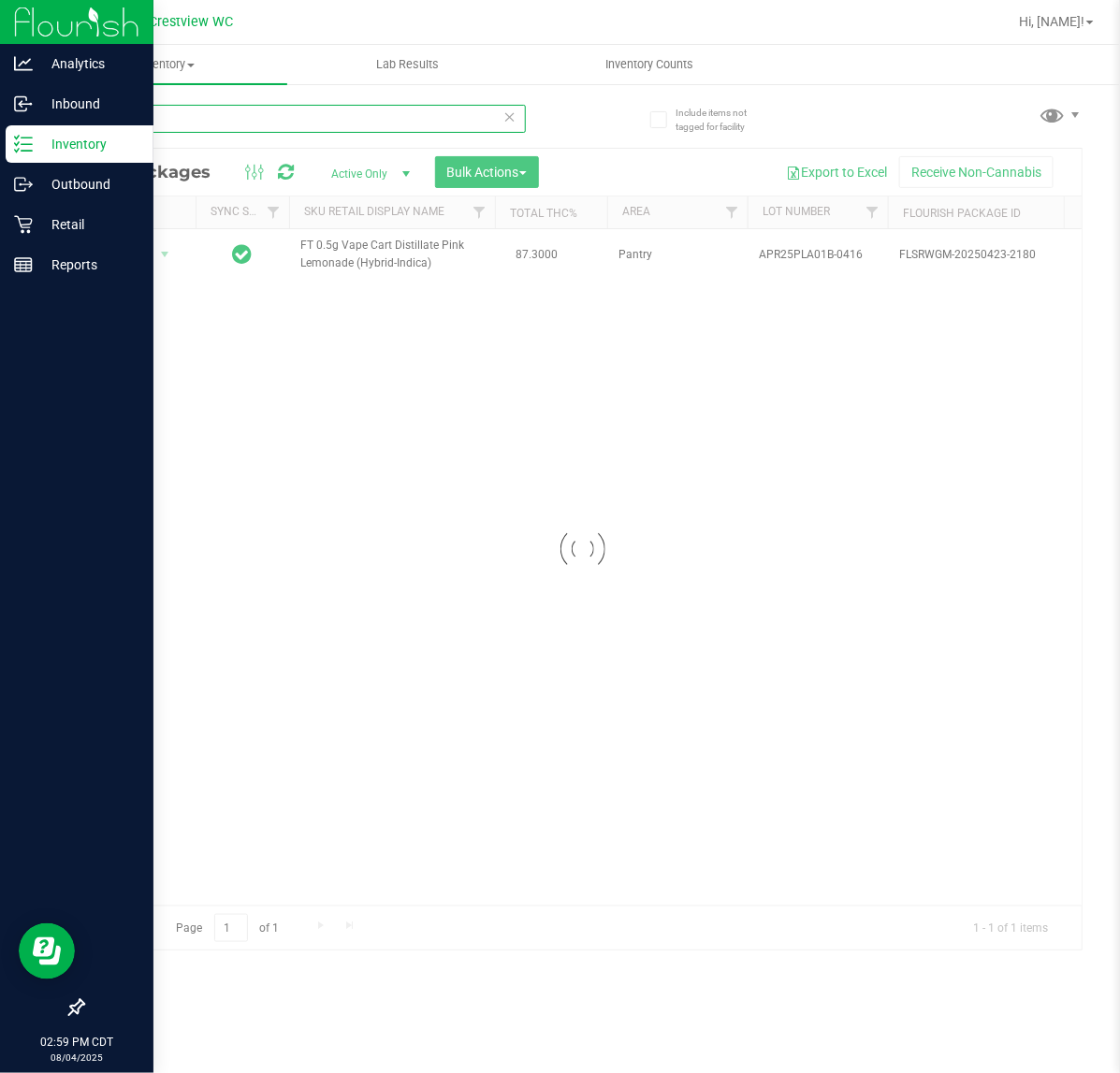 type on "pla" 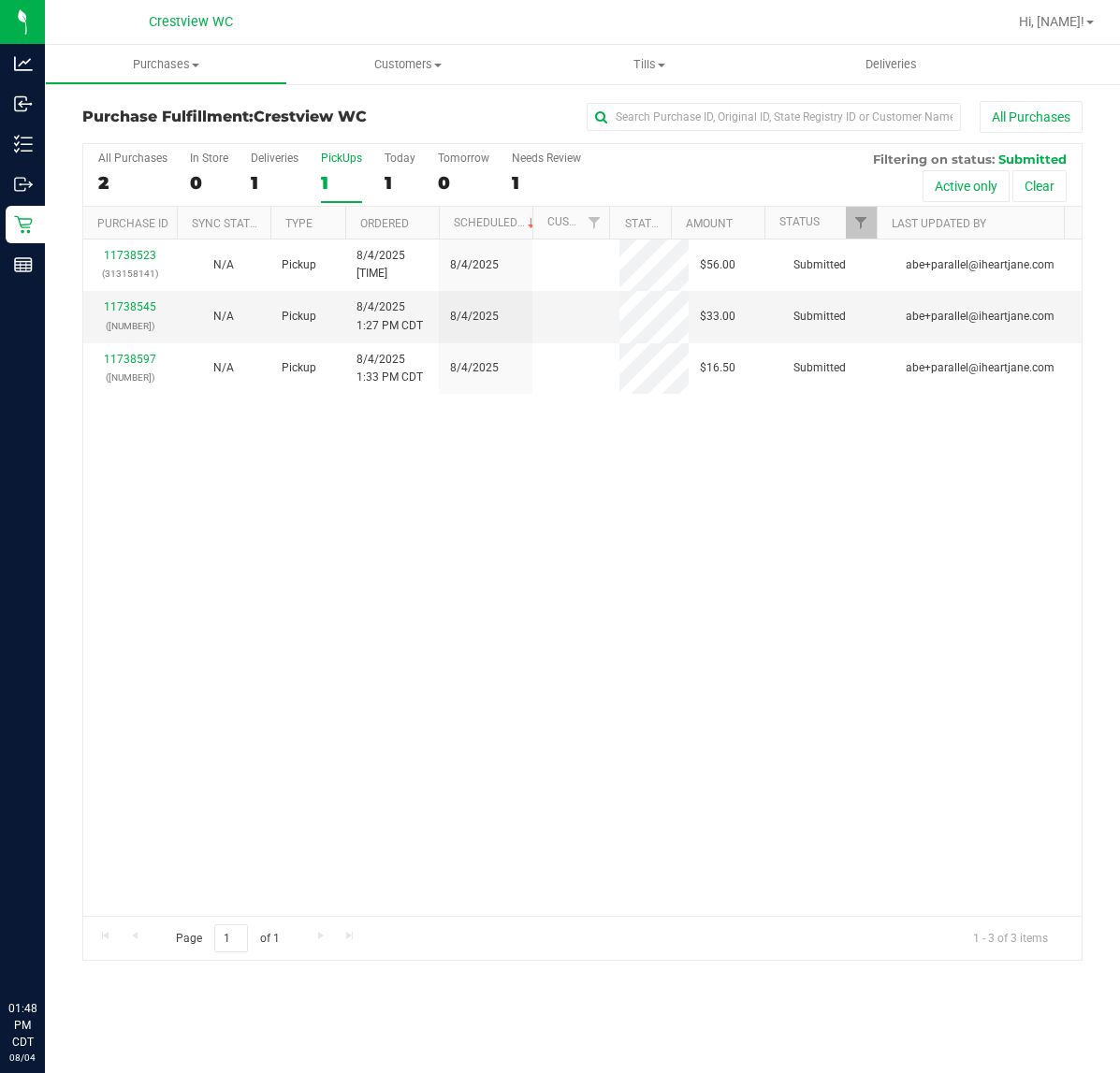 scroll, scrollTop: 0, scrollLeft: 0, axis: both 